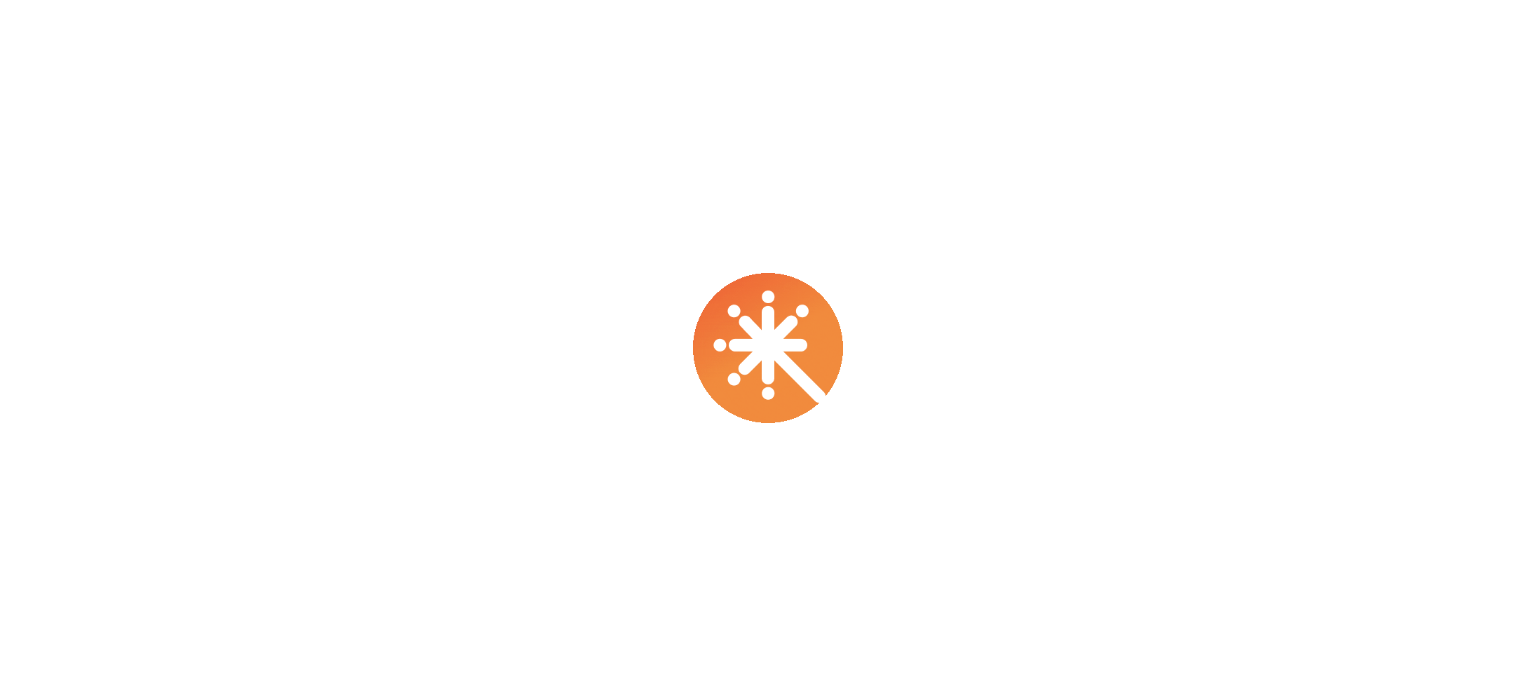 scroll, scrollTop: 0, scrollLeft: 0, axis: both 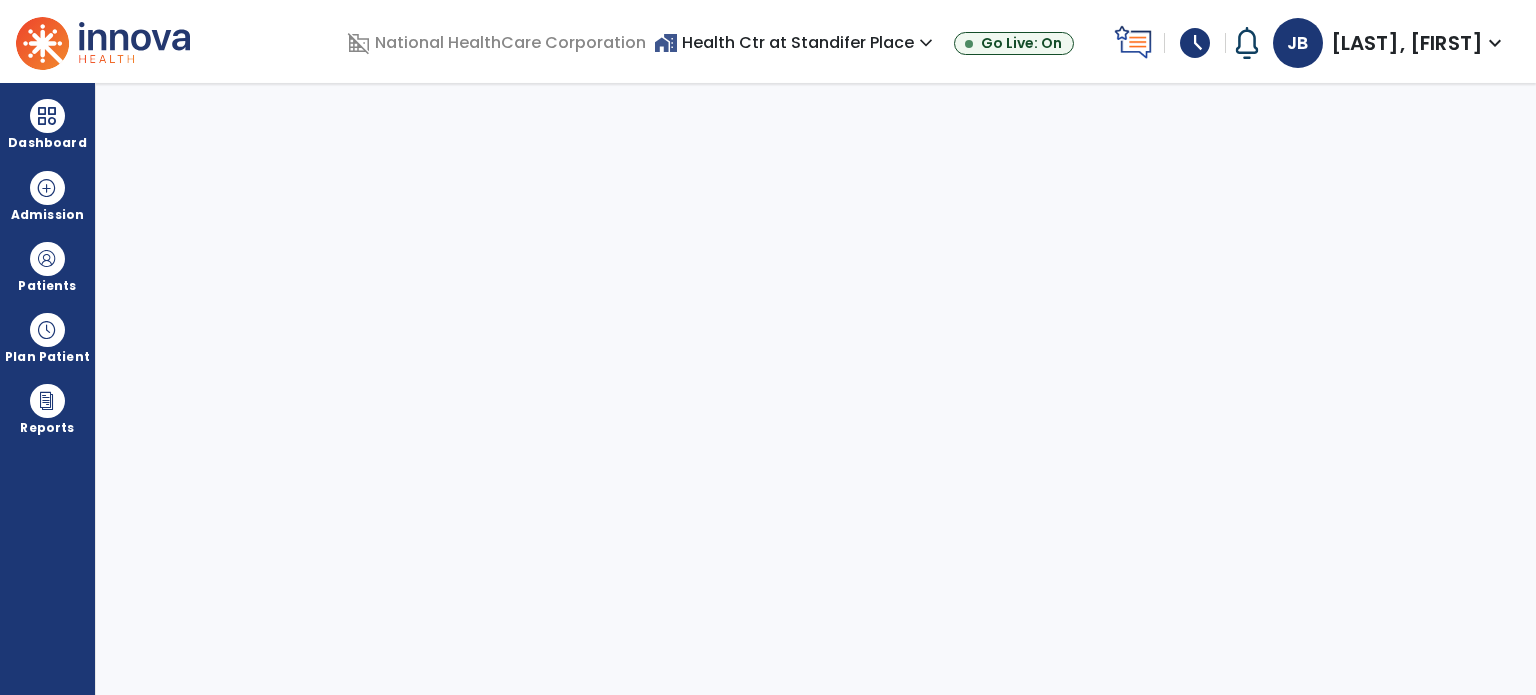 select on "****" 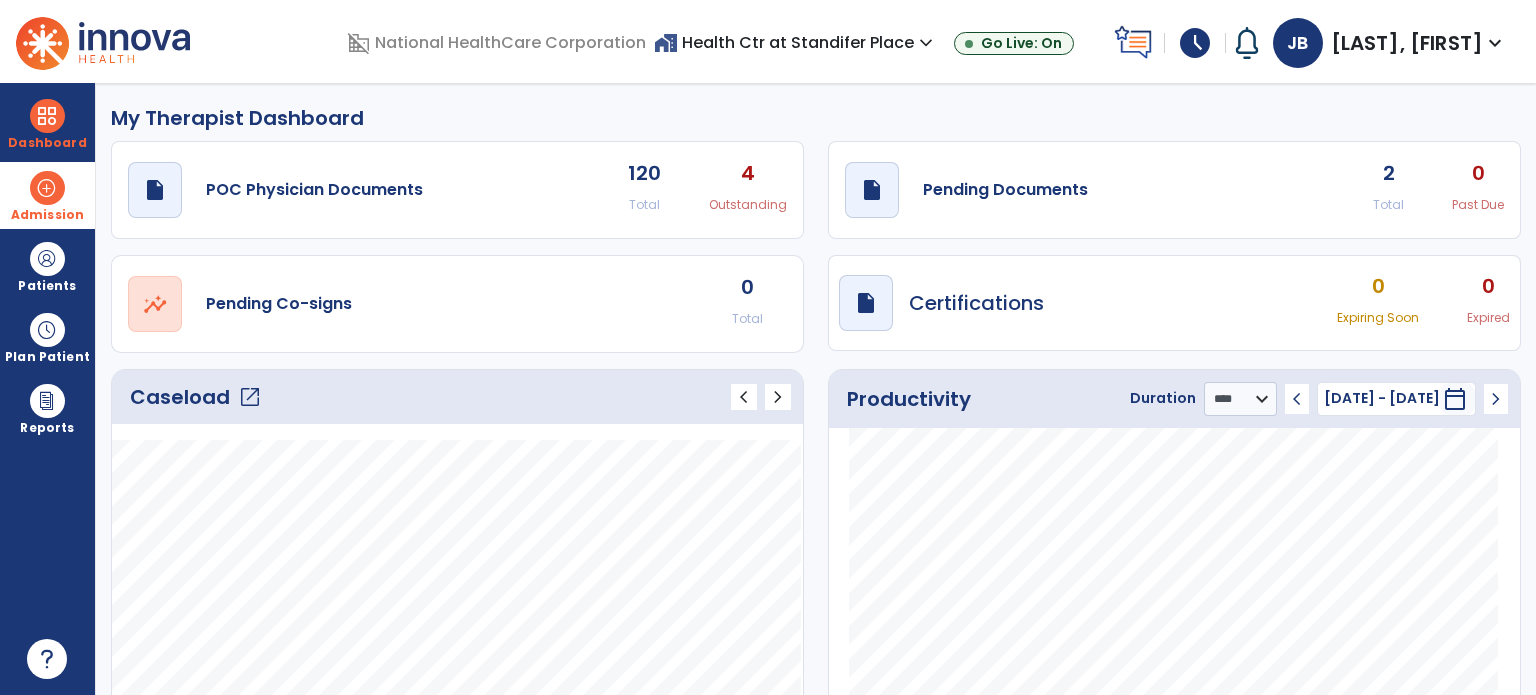 click at bounding box center [47, 188] 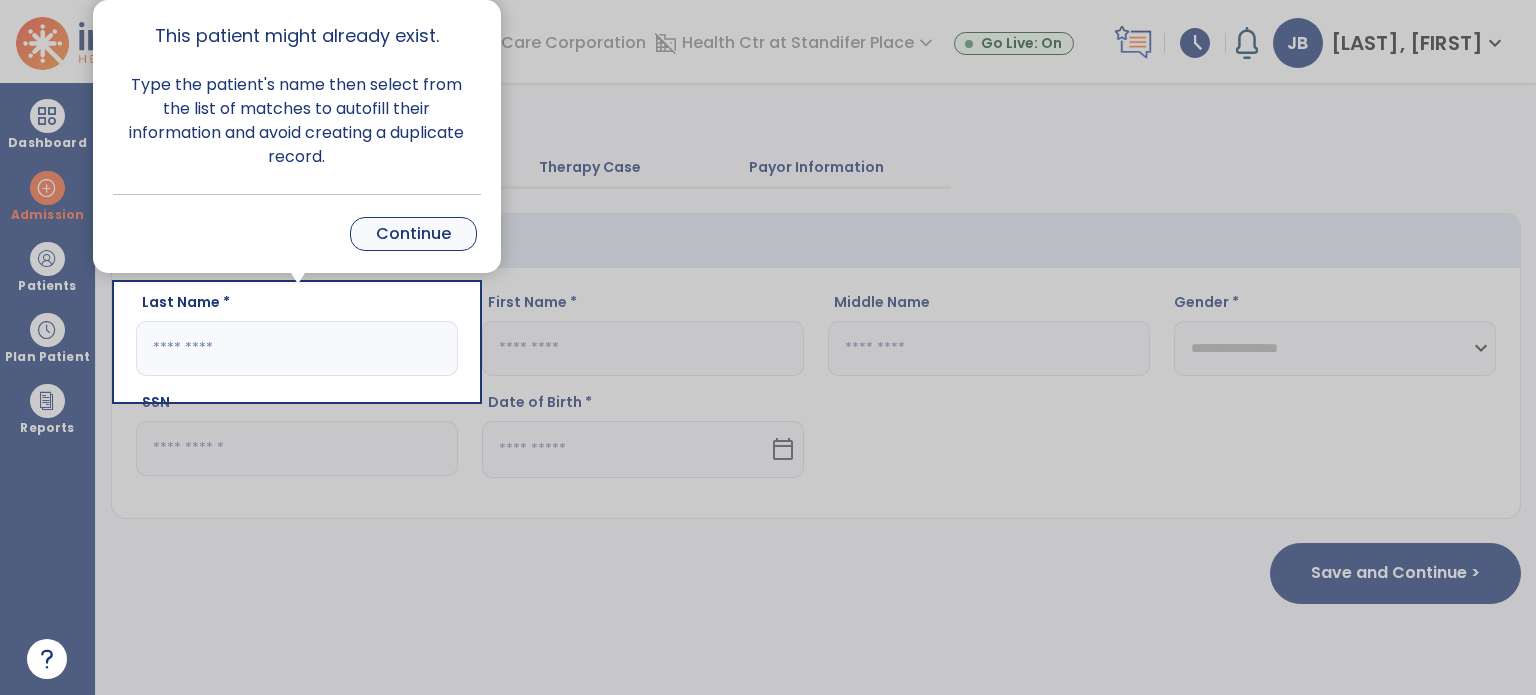 click on "Continue" at bounding box center (413, 234) 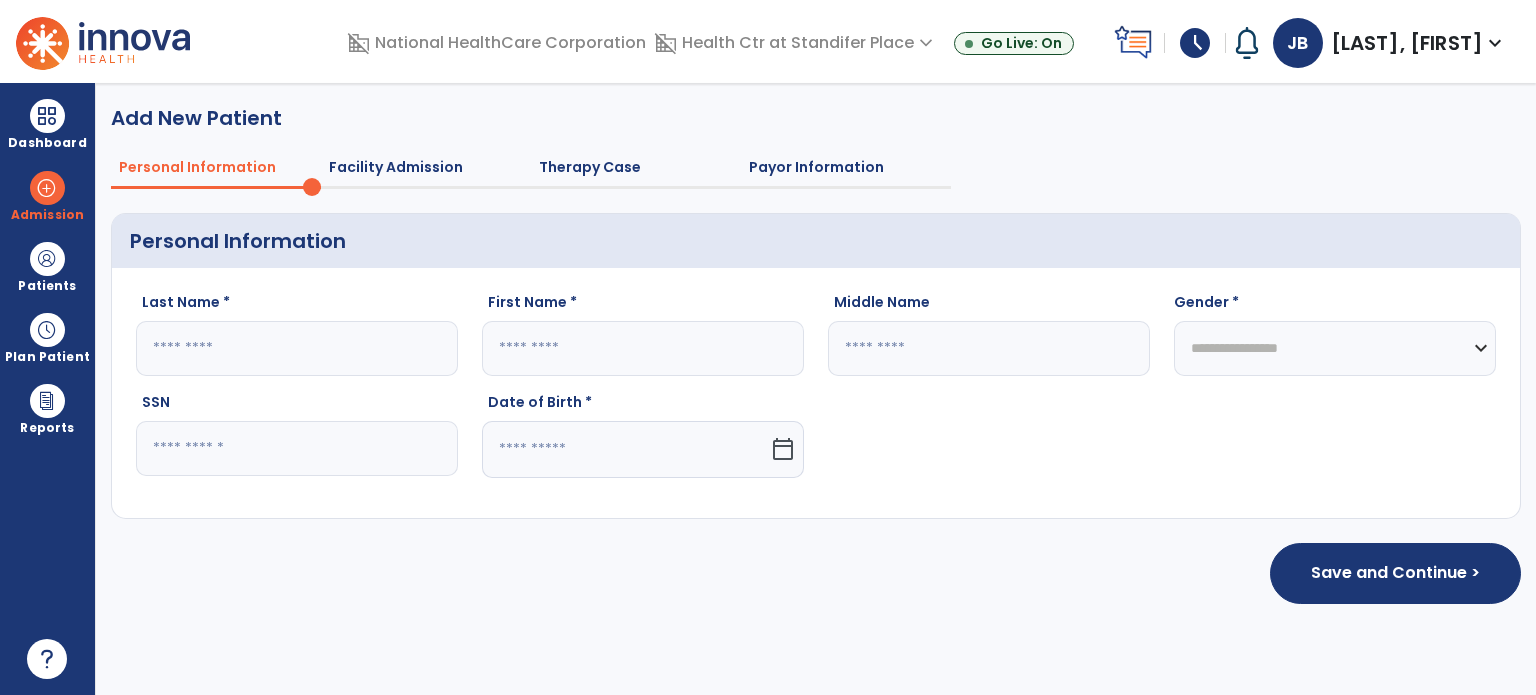 click 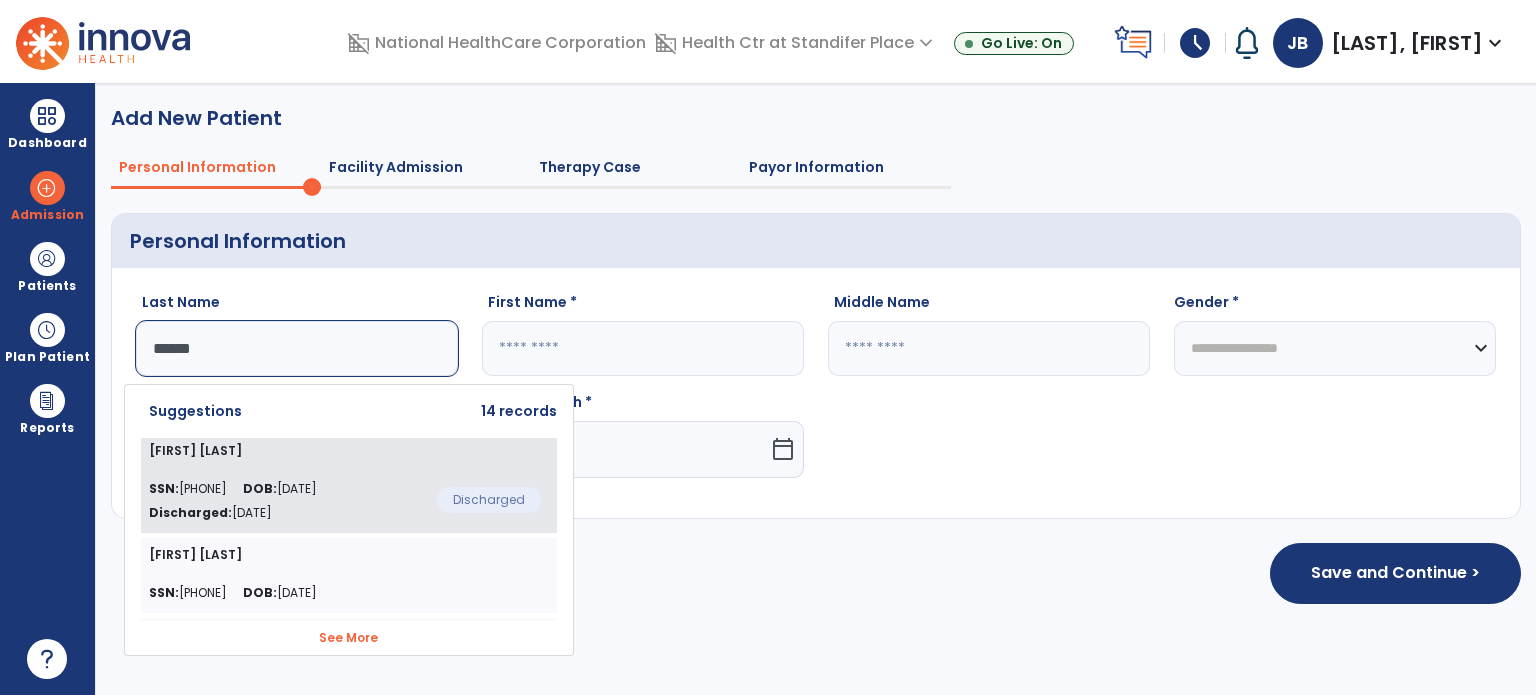 click on "[FIRST] [LAST]" 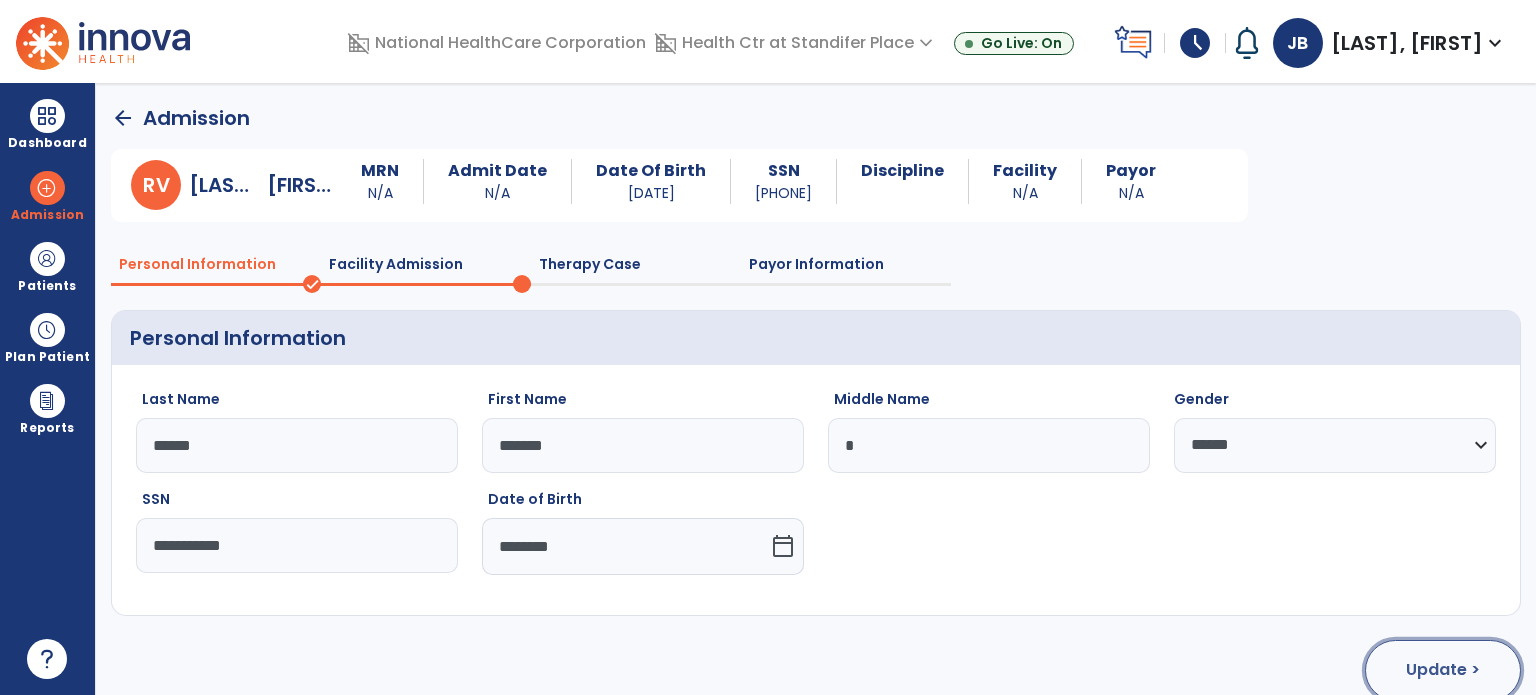 click on "Update >" 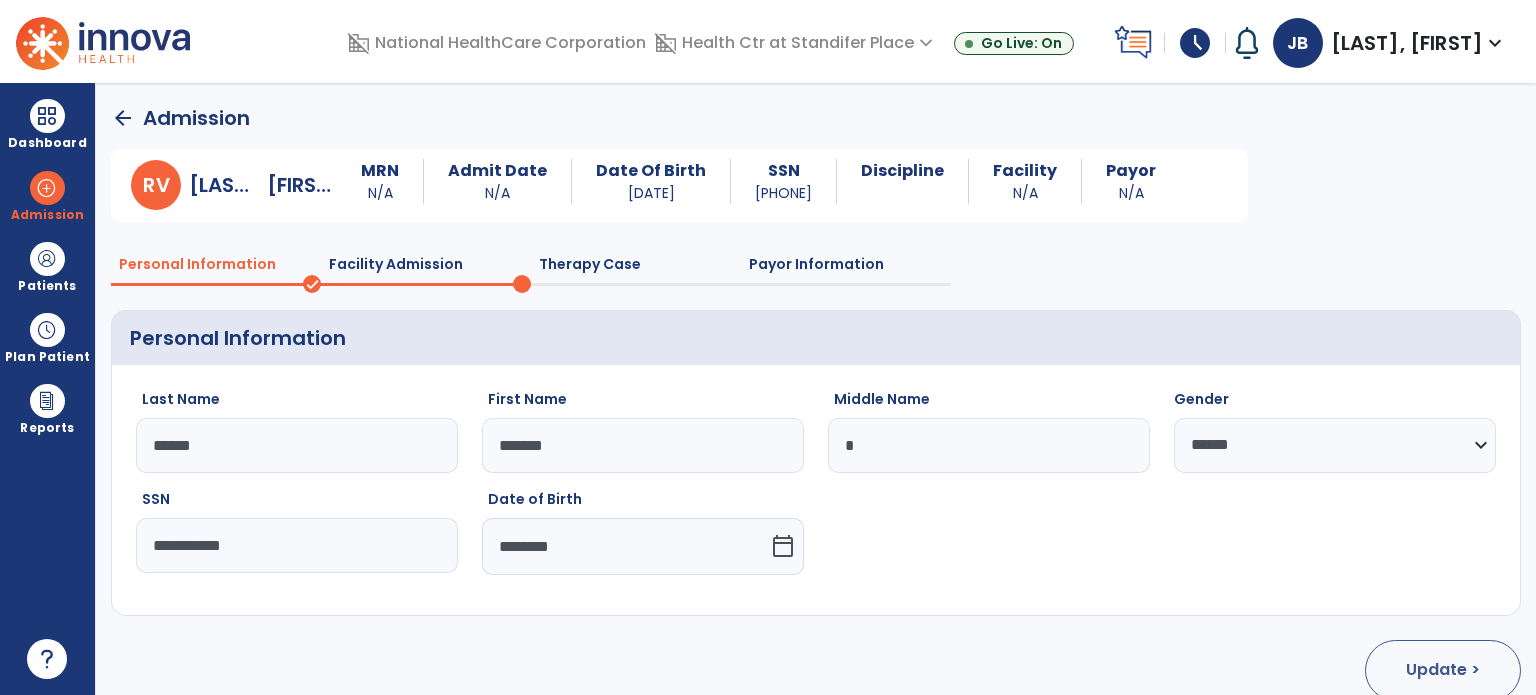 select on "**********" 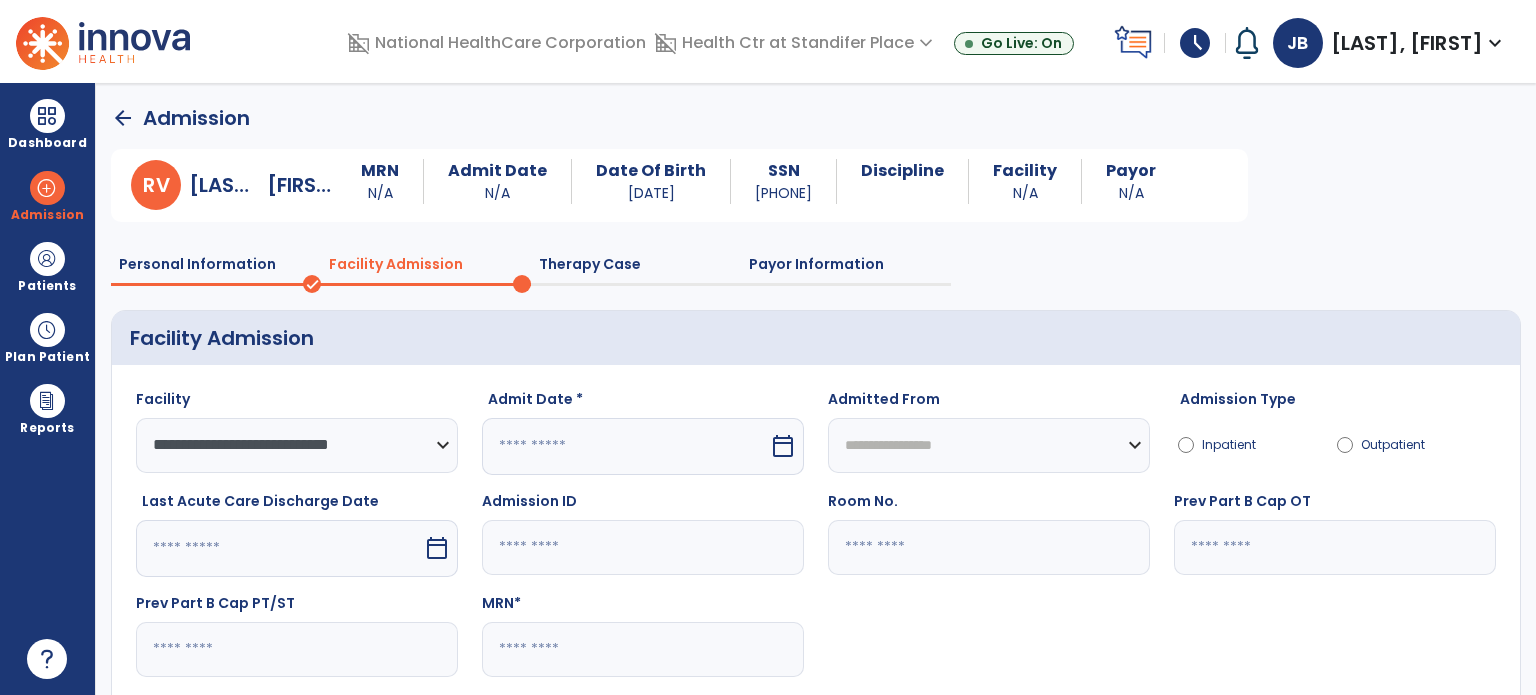 click at bounding box center [625, 446] 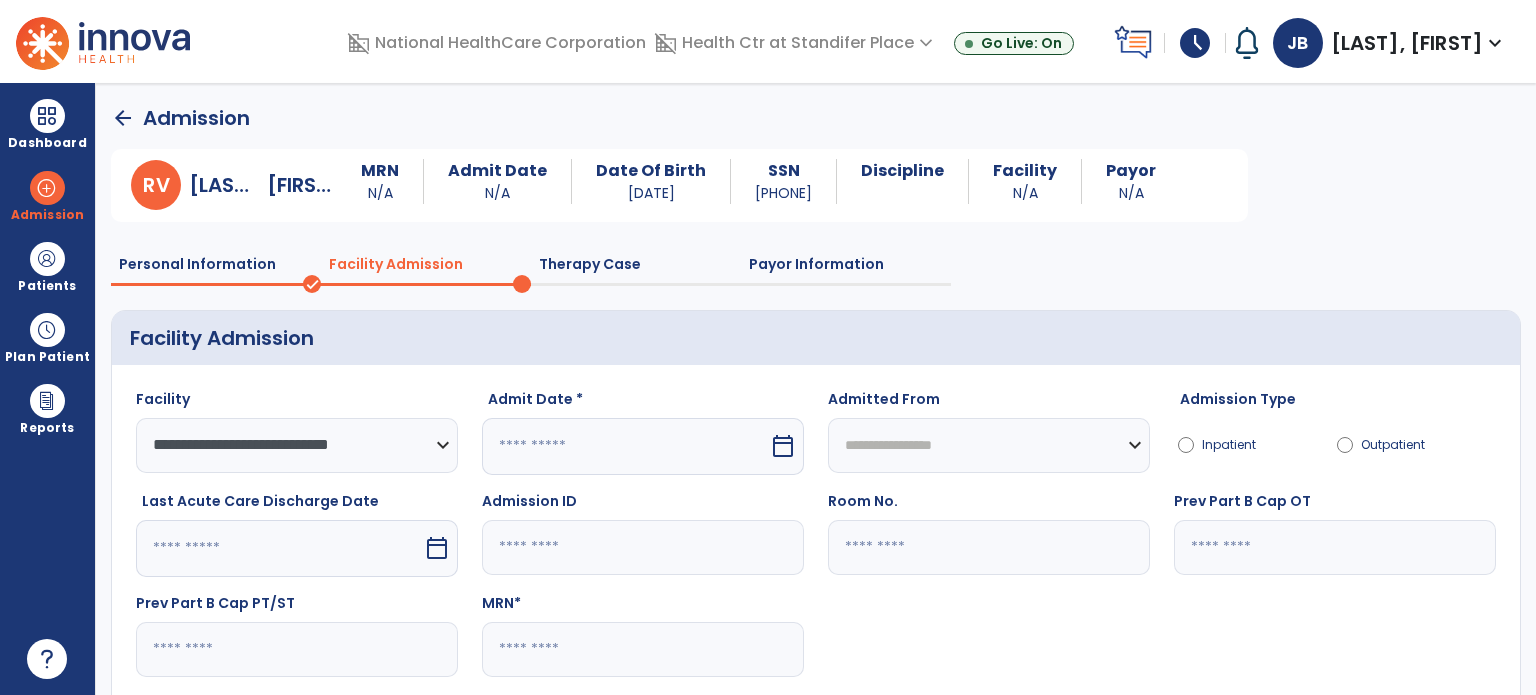 select on "*" 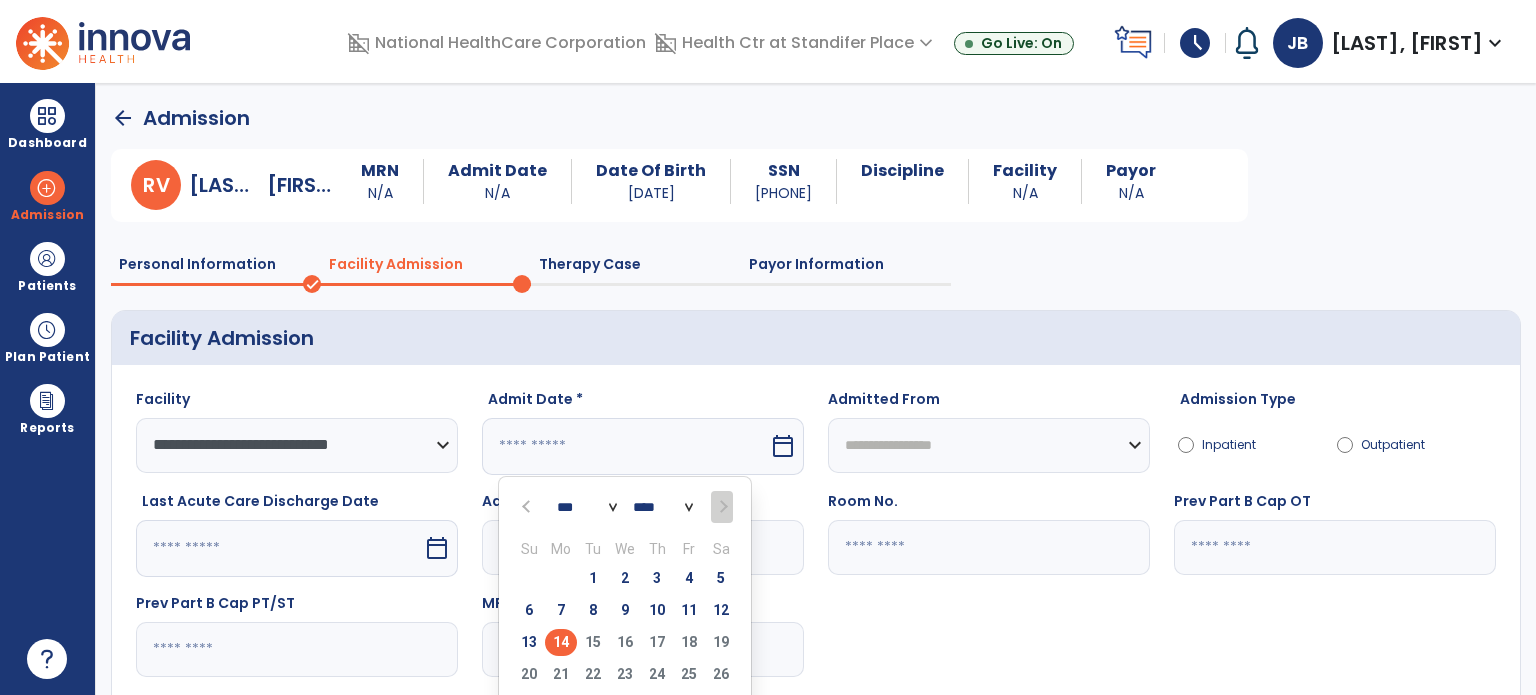 click on "14" at bounding box center (561, 642) 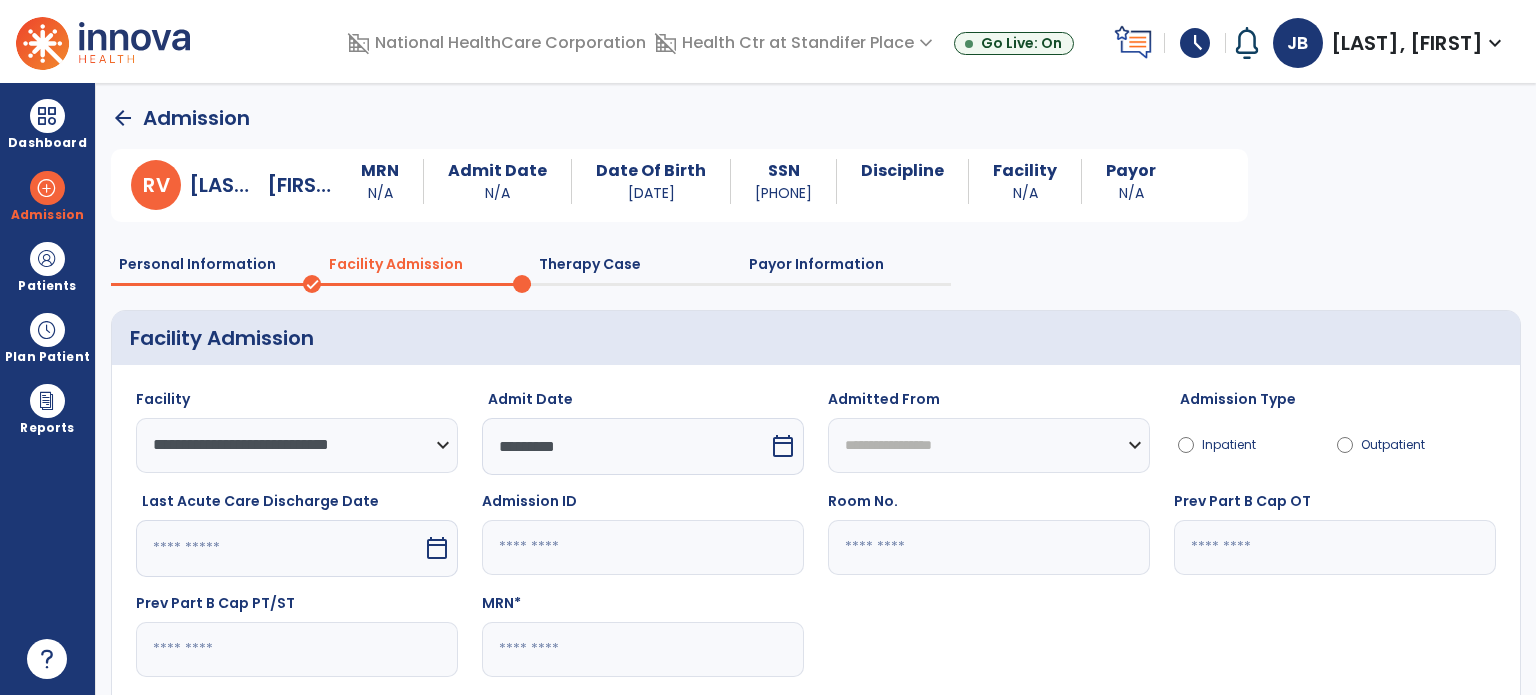 click 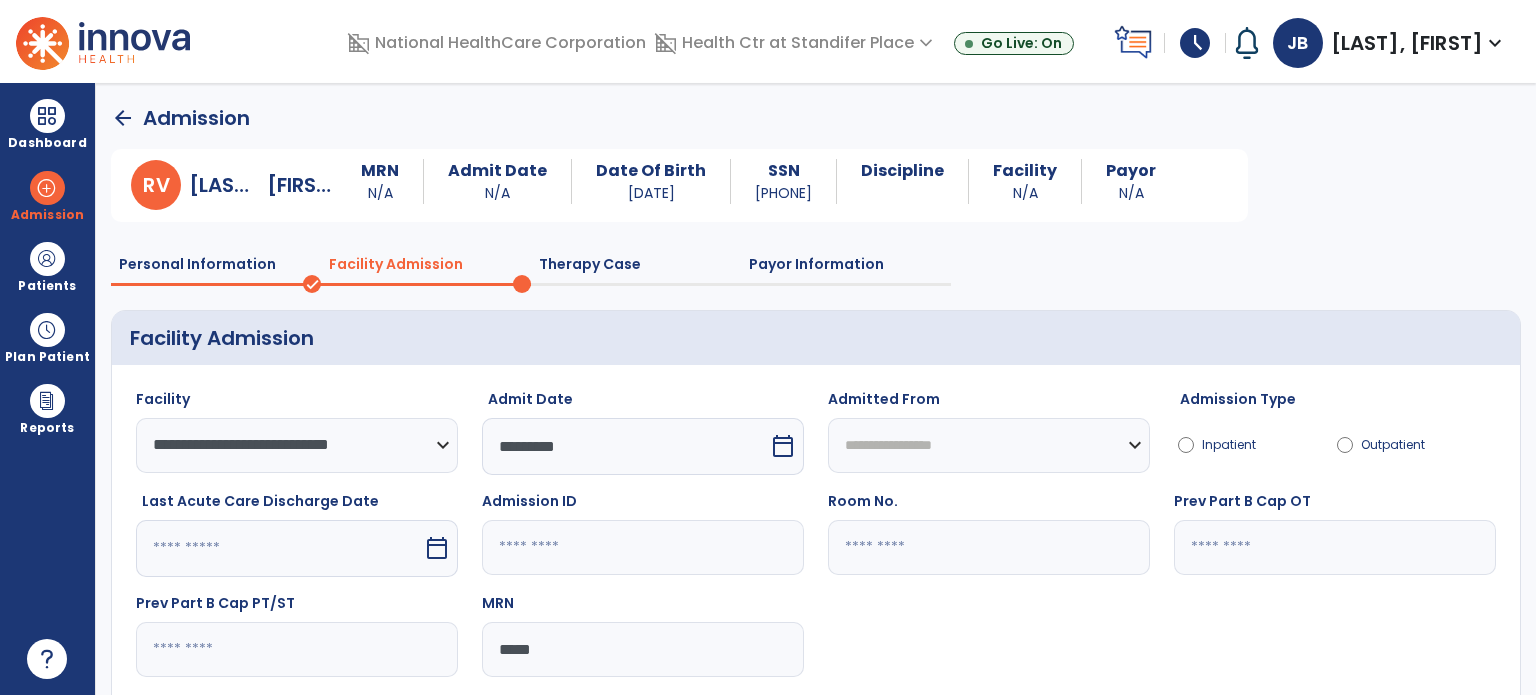 scroll, scrollTop: 130, scrollLeft: 0, axis: vertical 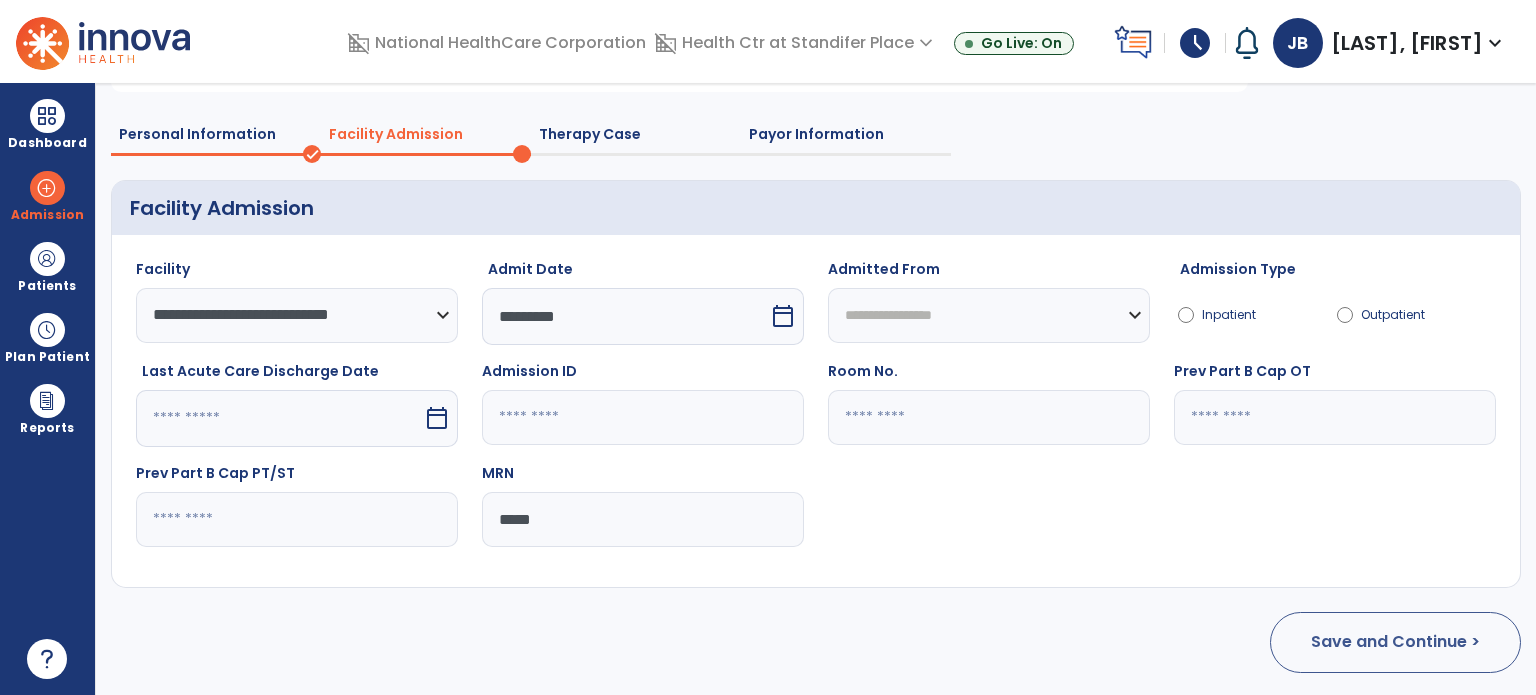 type on "*****" 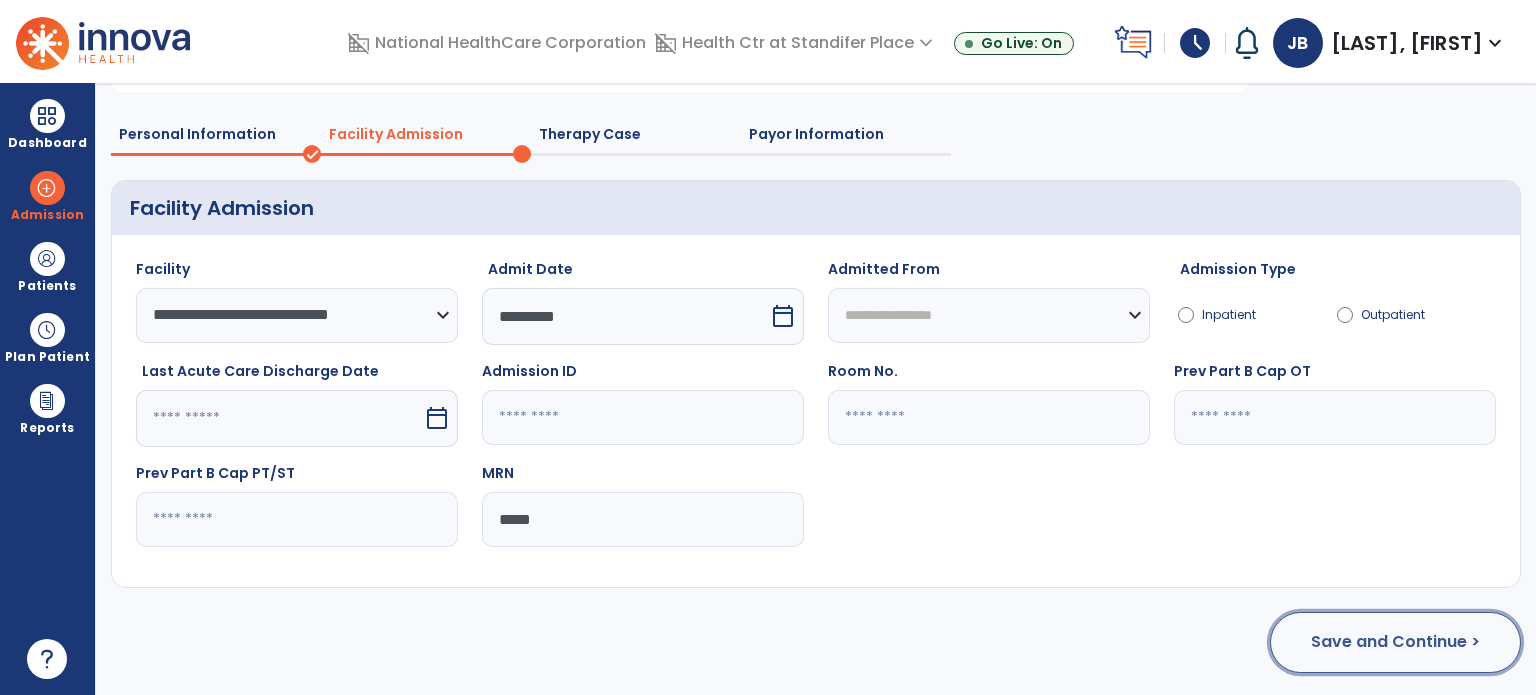 click on "Save and Continue >" 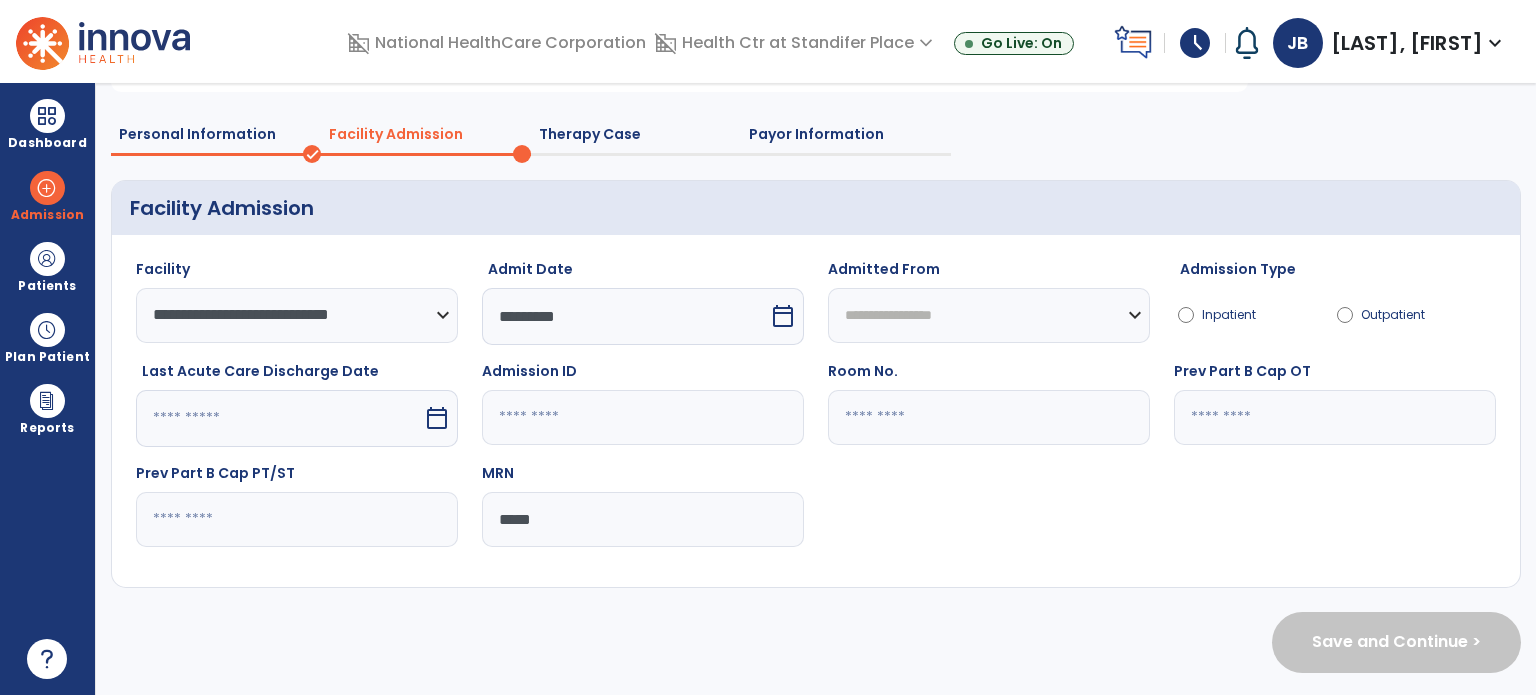 scroll, scrollTop: 0, scrollLeft: 0, axis: both 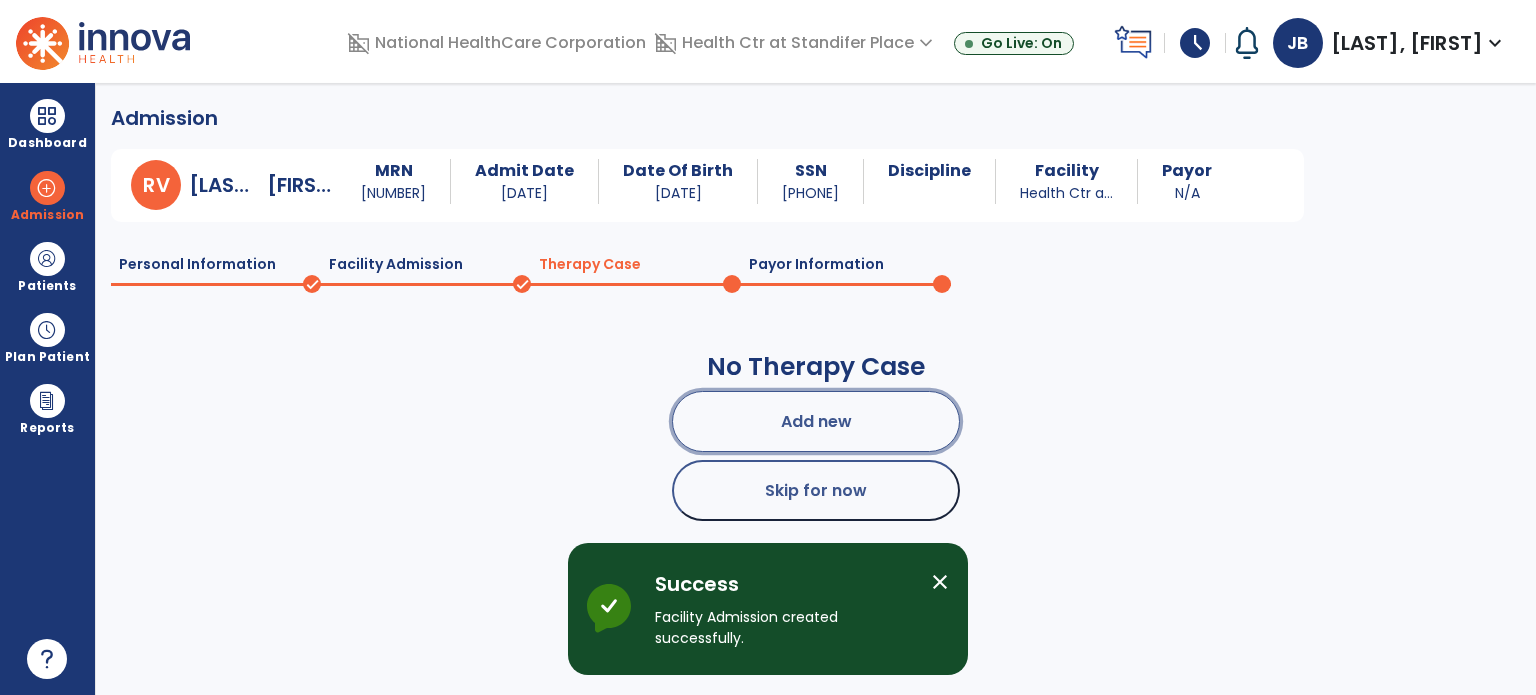 click on "Add new" at bounding box center (816, 421) 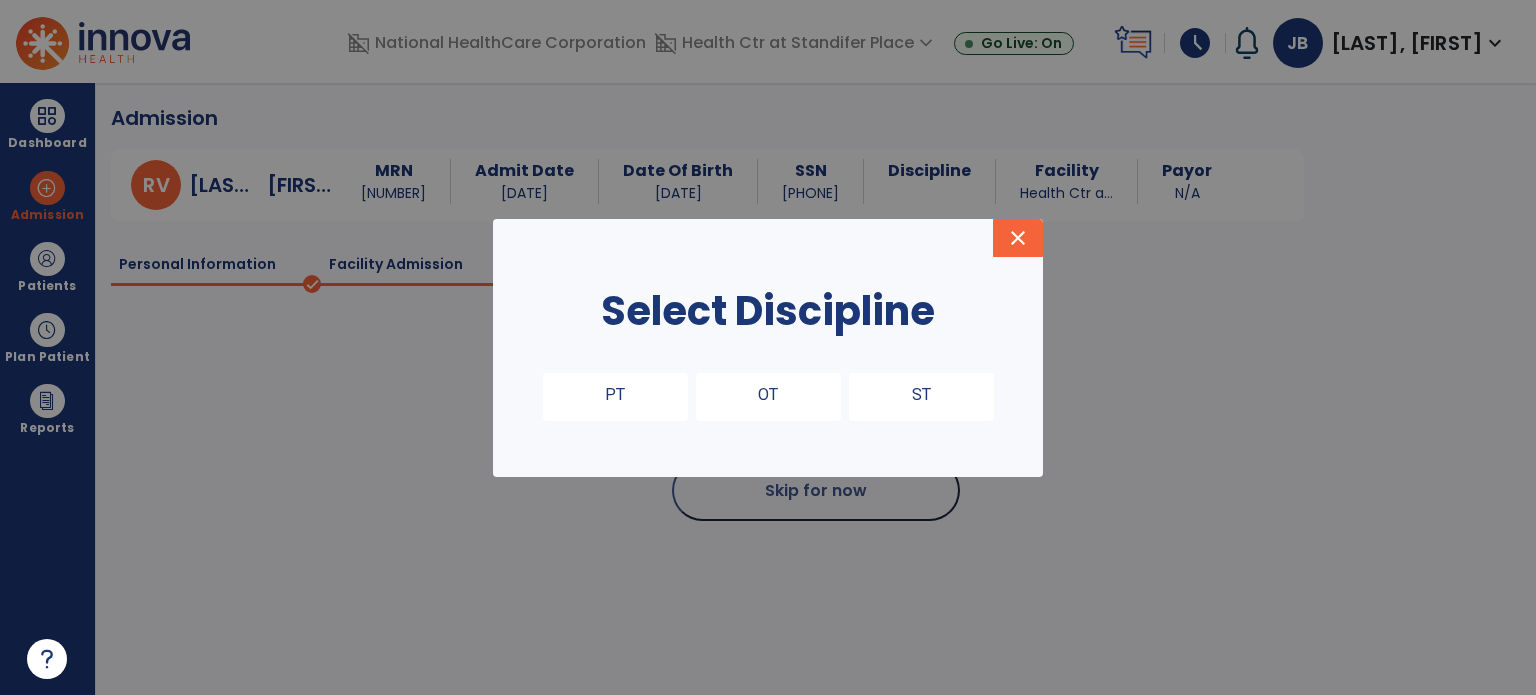 click on "PT" at bounding box center [615, 397] 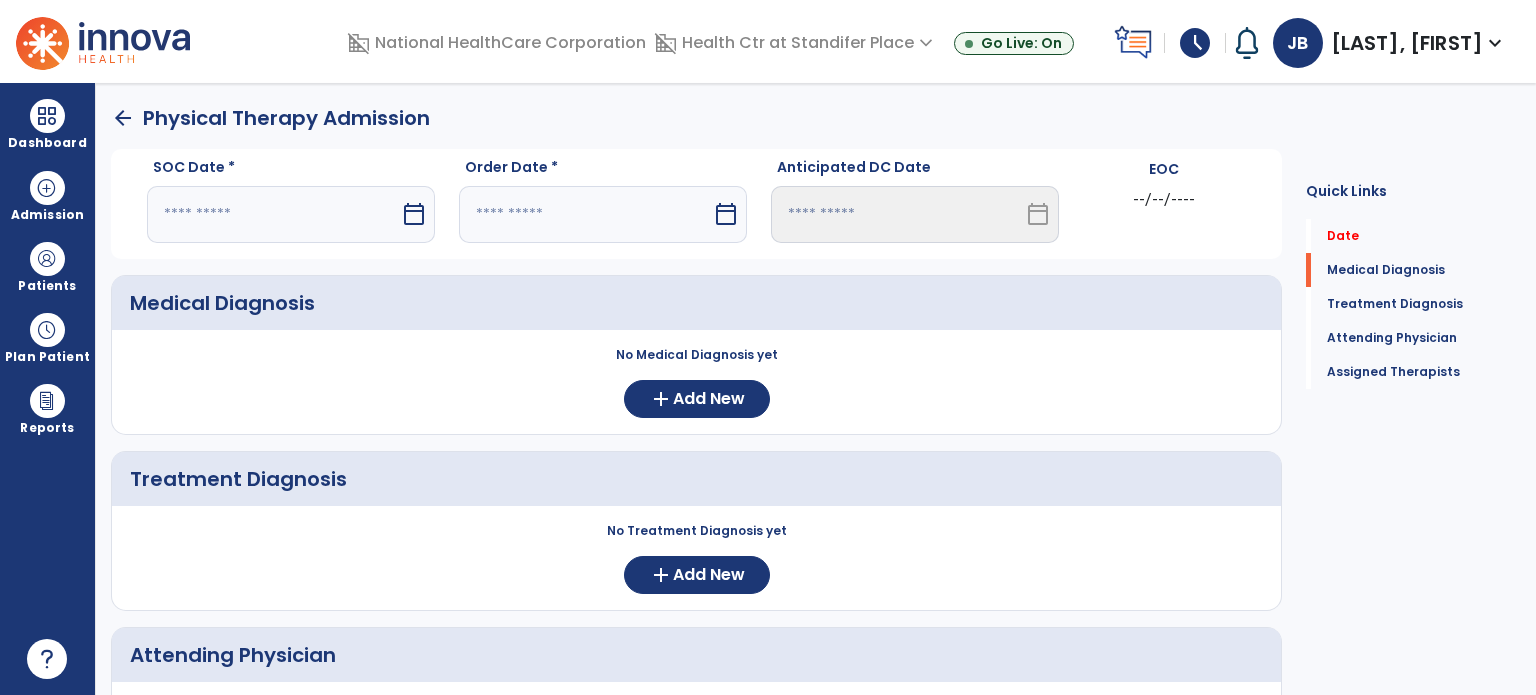 click at bounding box center (273, 214) 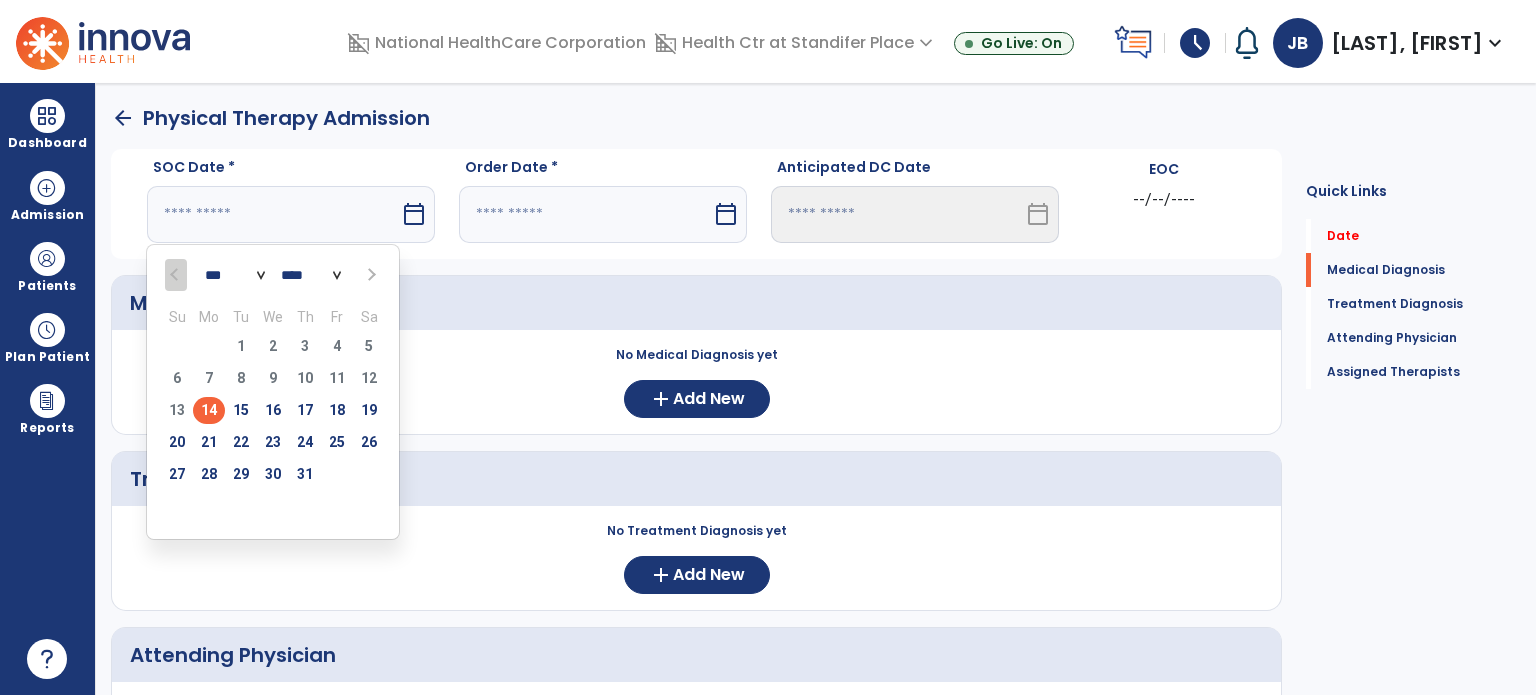click on "14" at bounding box center [209, 410] 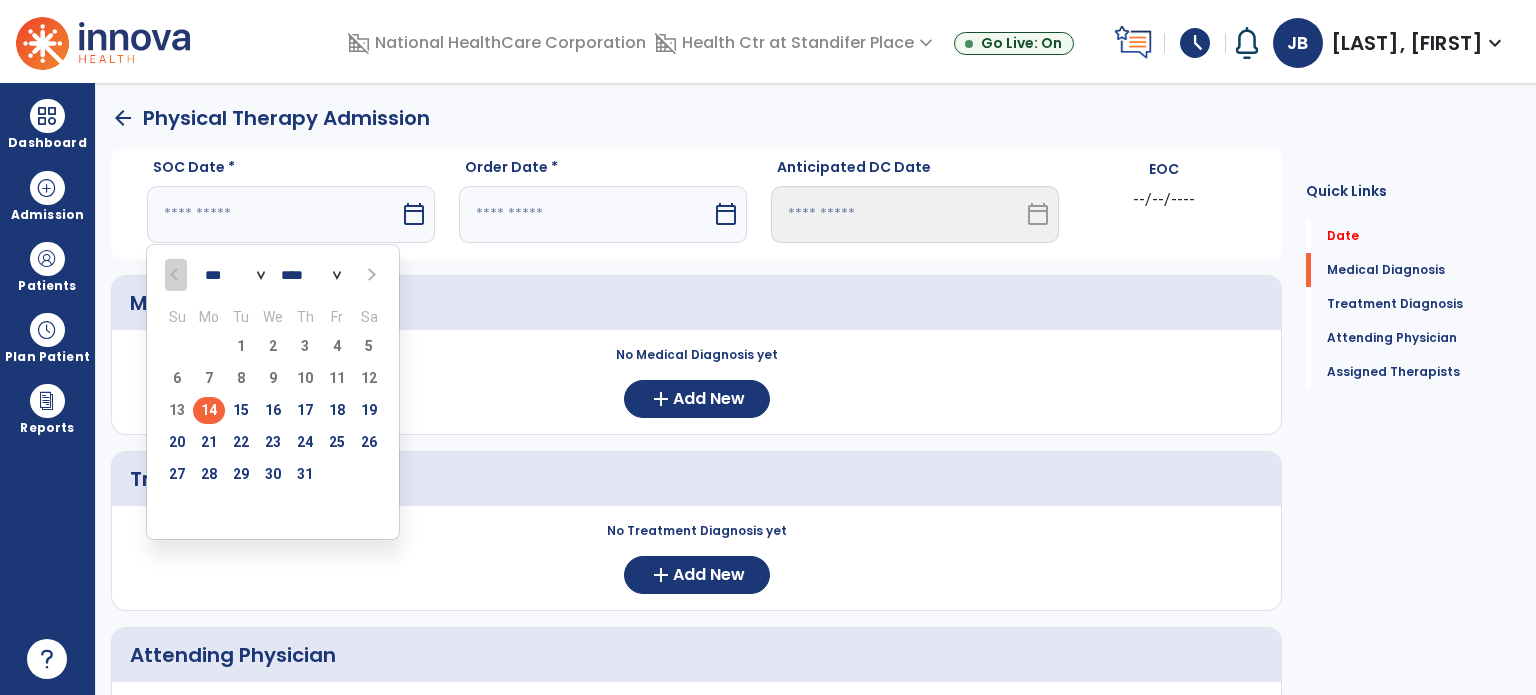 type on "*********" 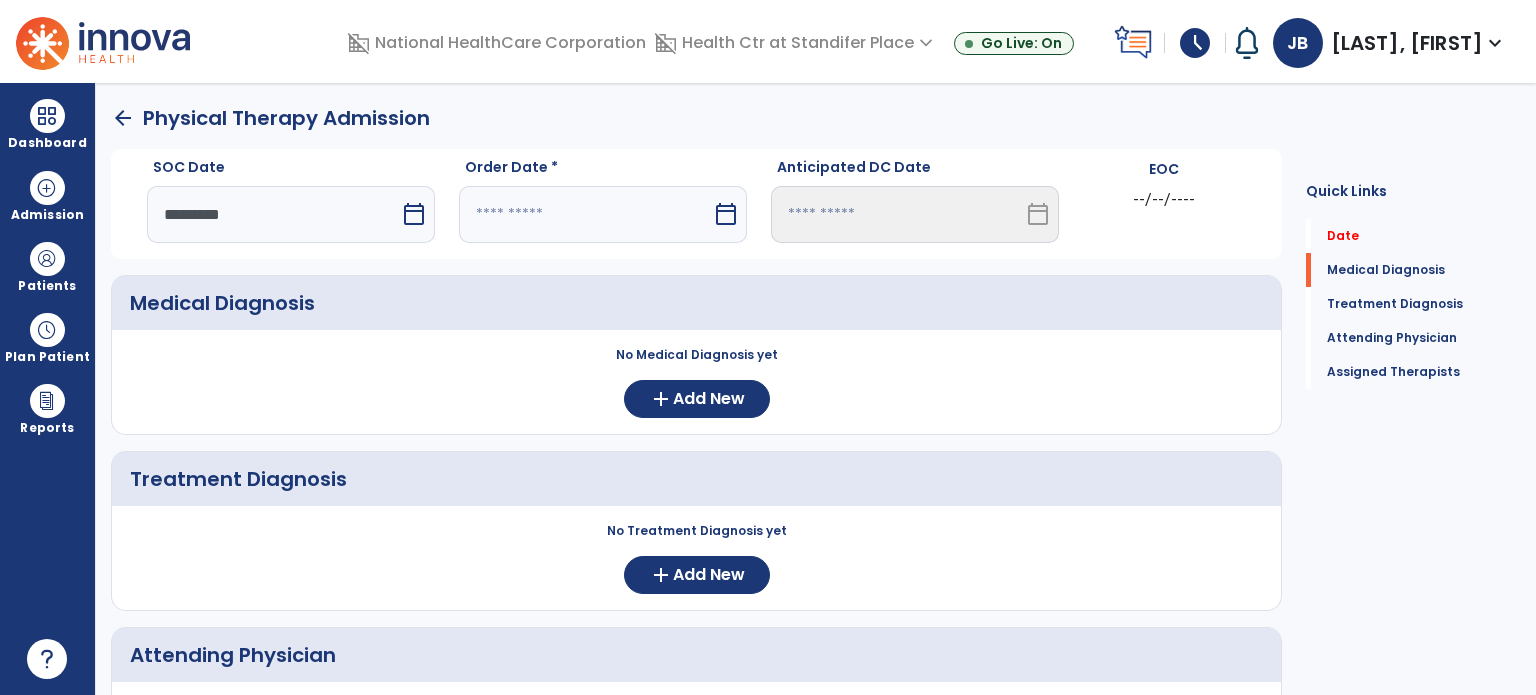 click at bounding box center (585, 214) 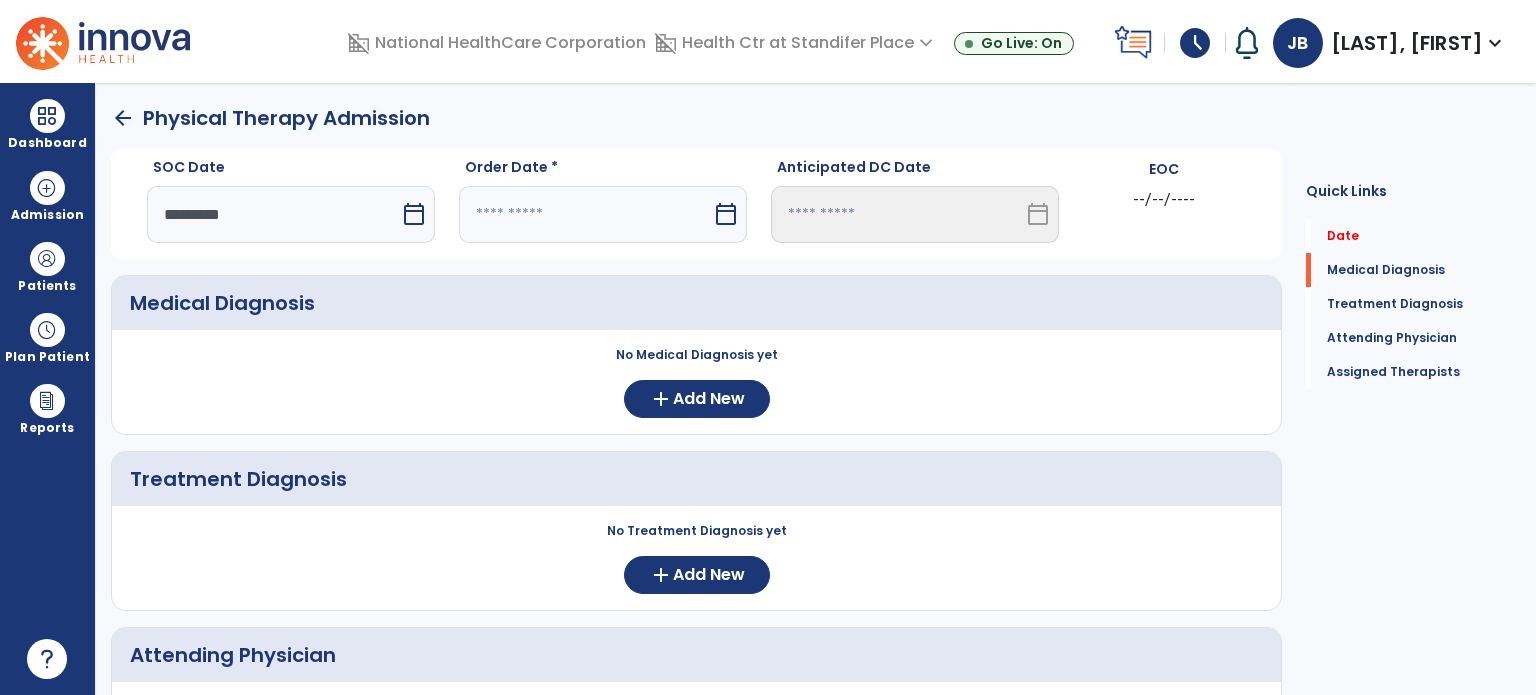 select on "*" 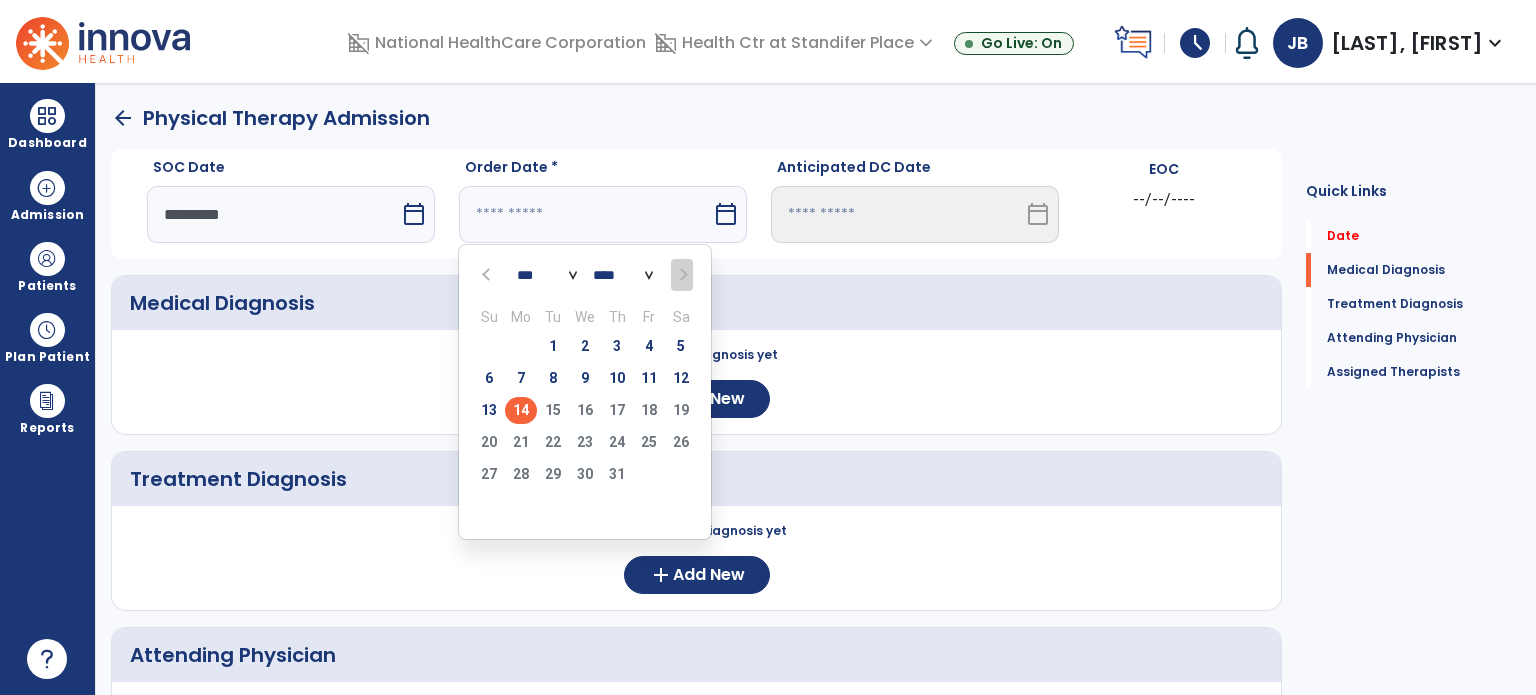 click on "14" at bounding box center (521, 410) 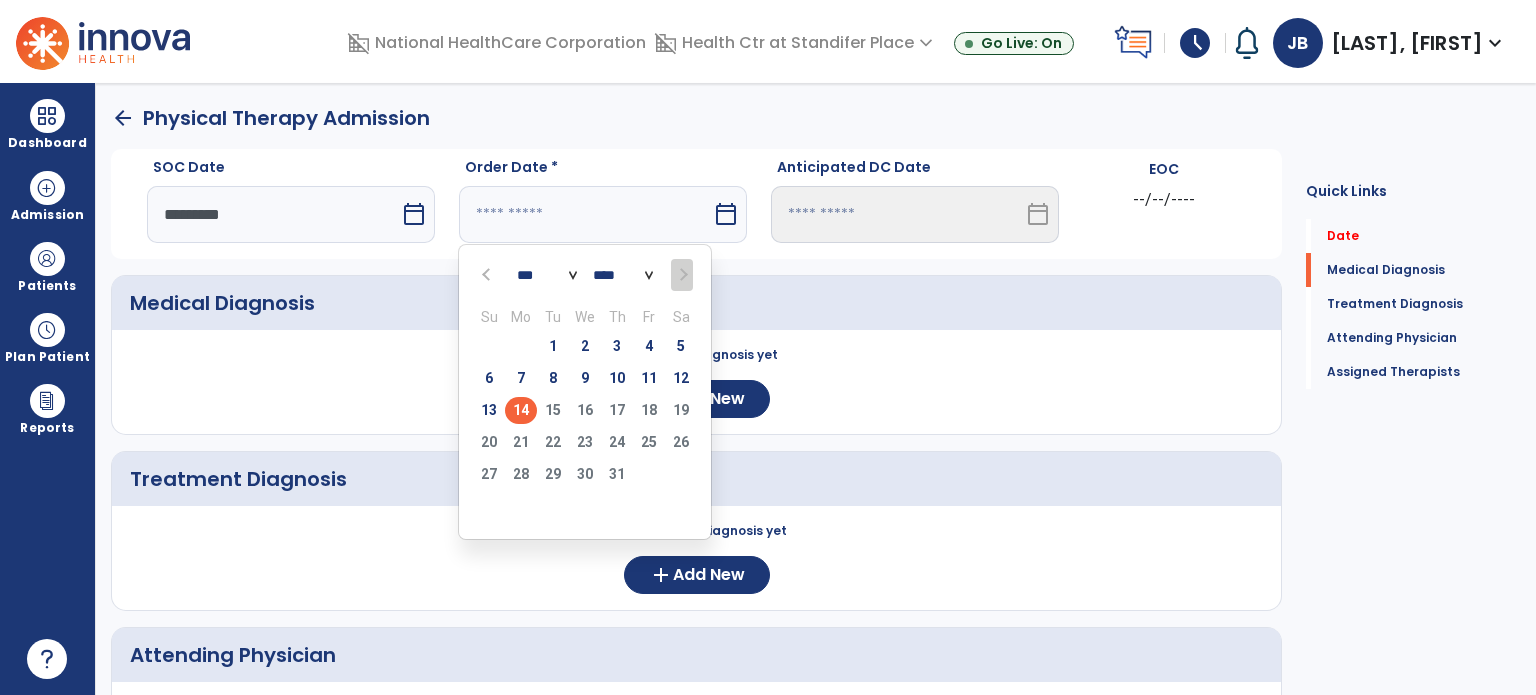 type on "*********" 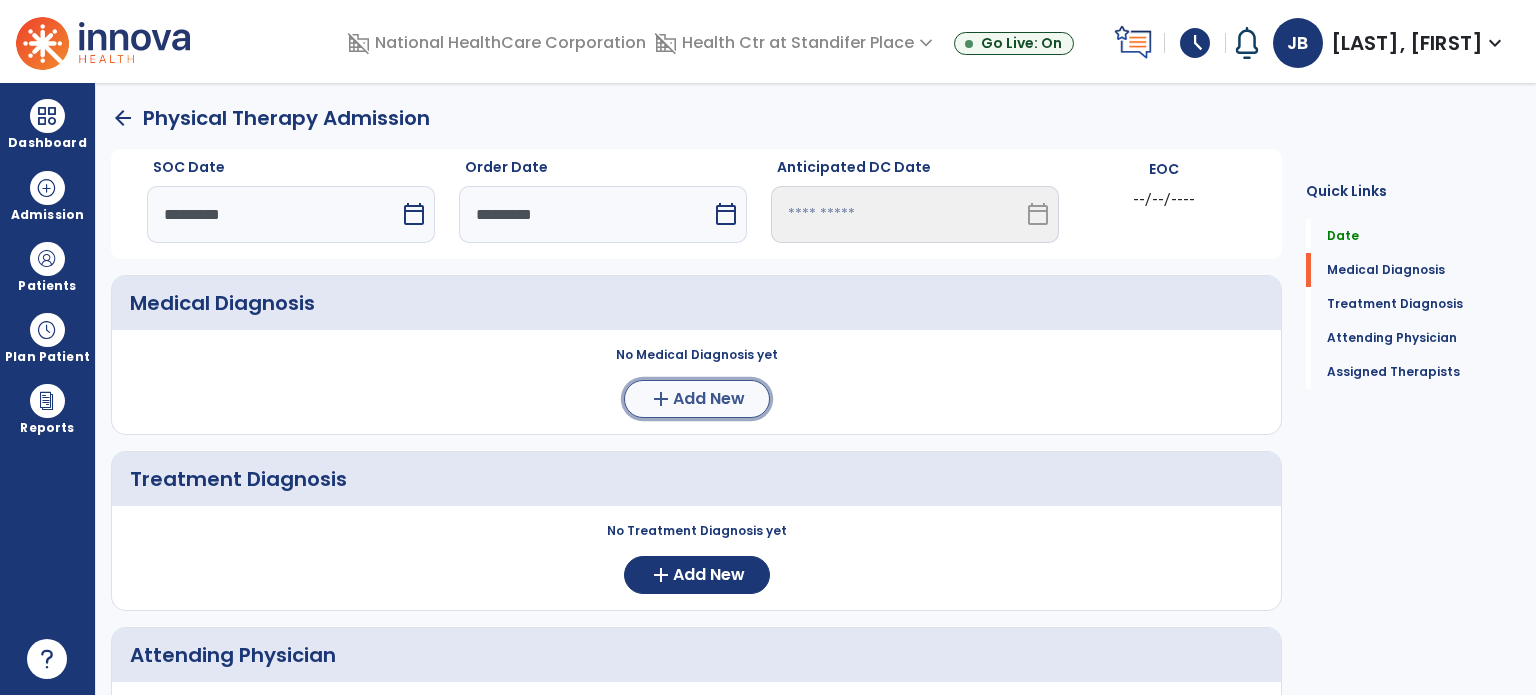 click on "add  Add New" 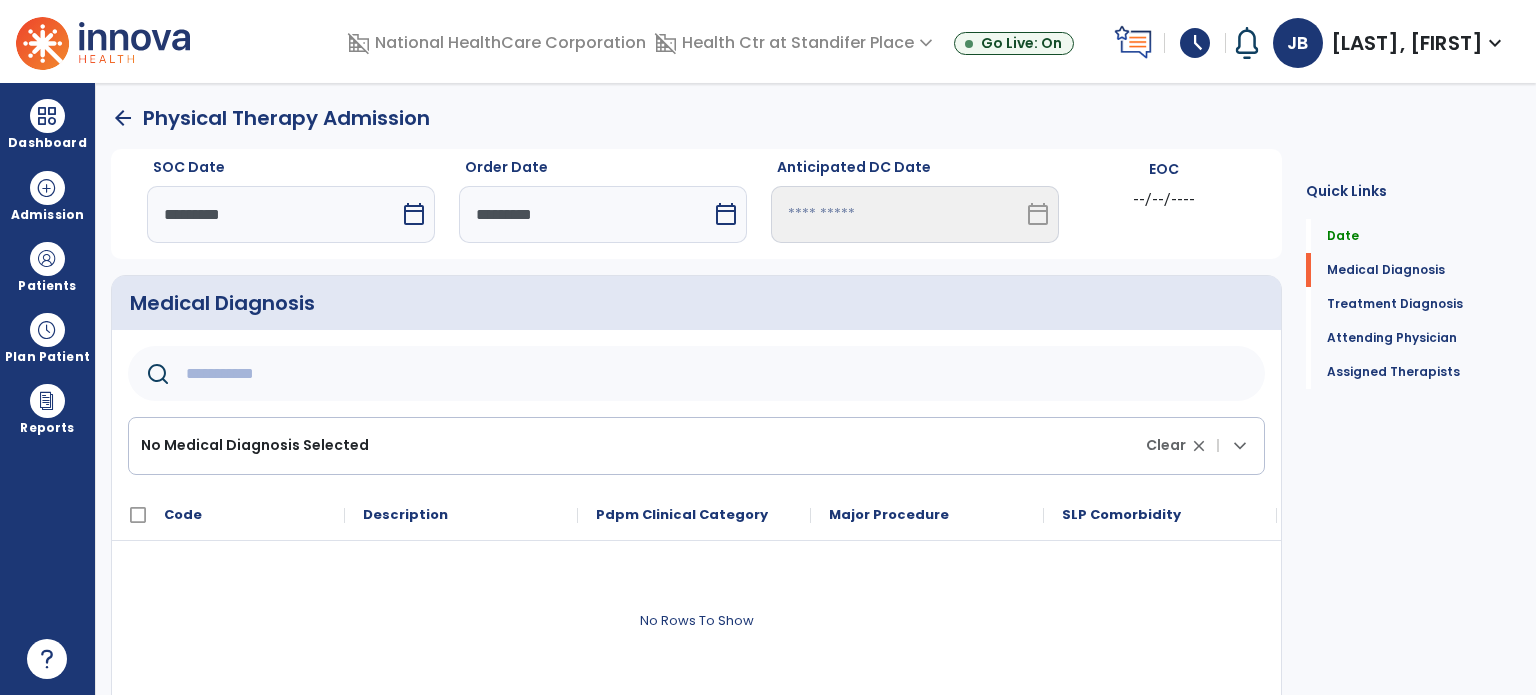 click 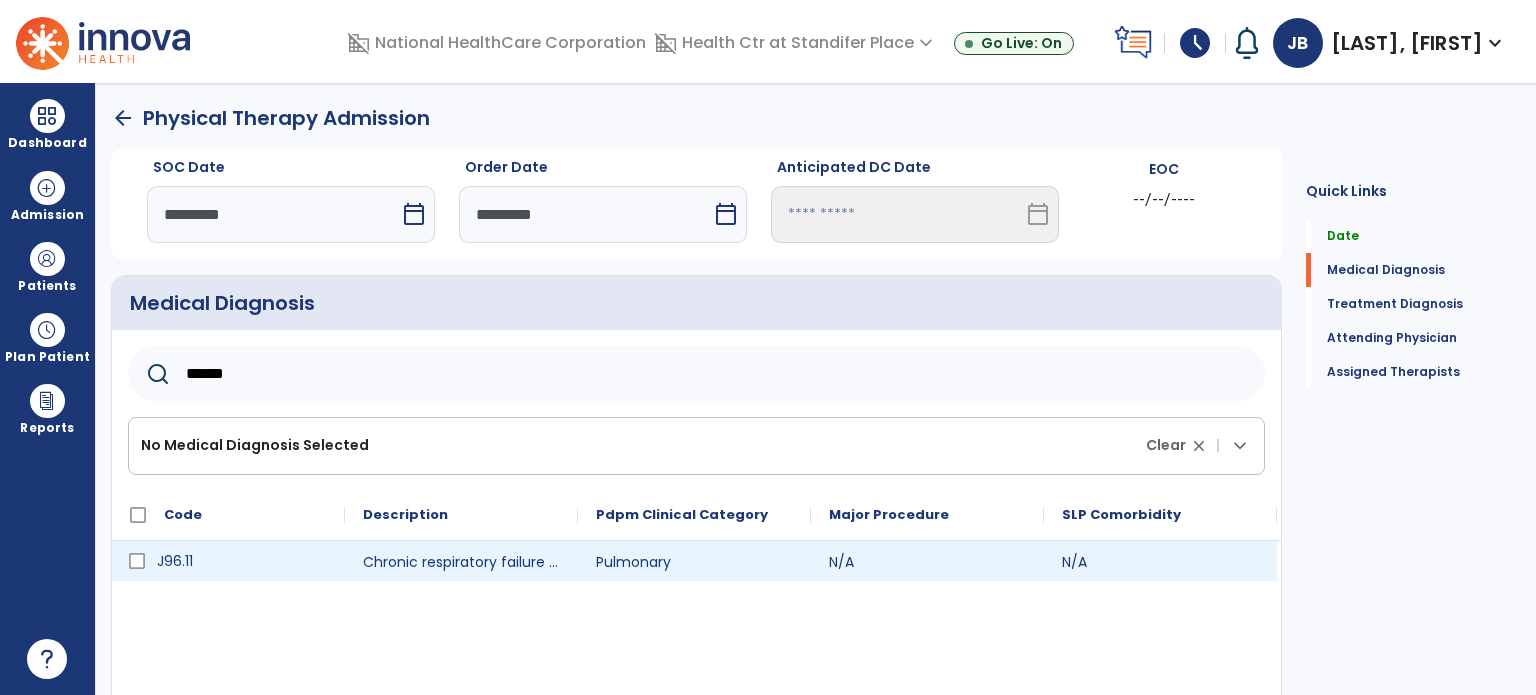 click 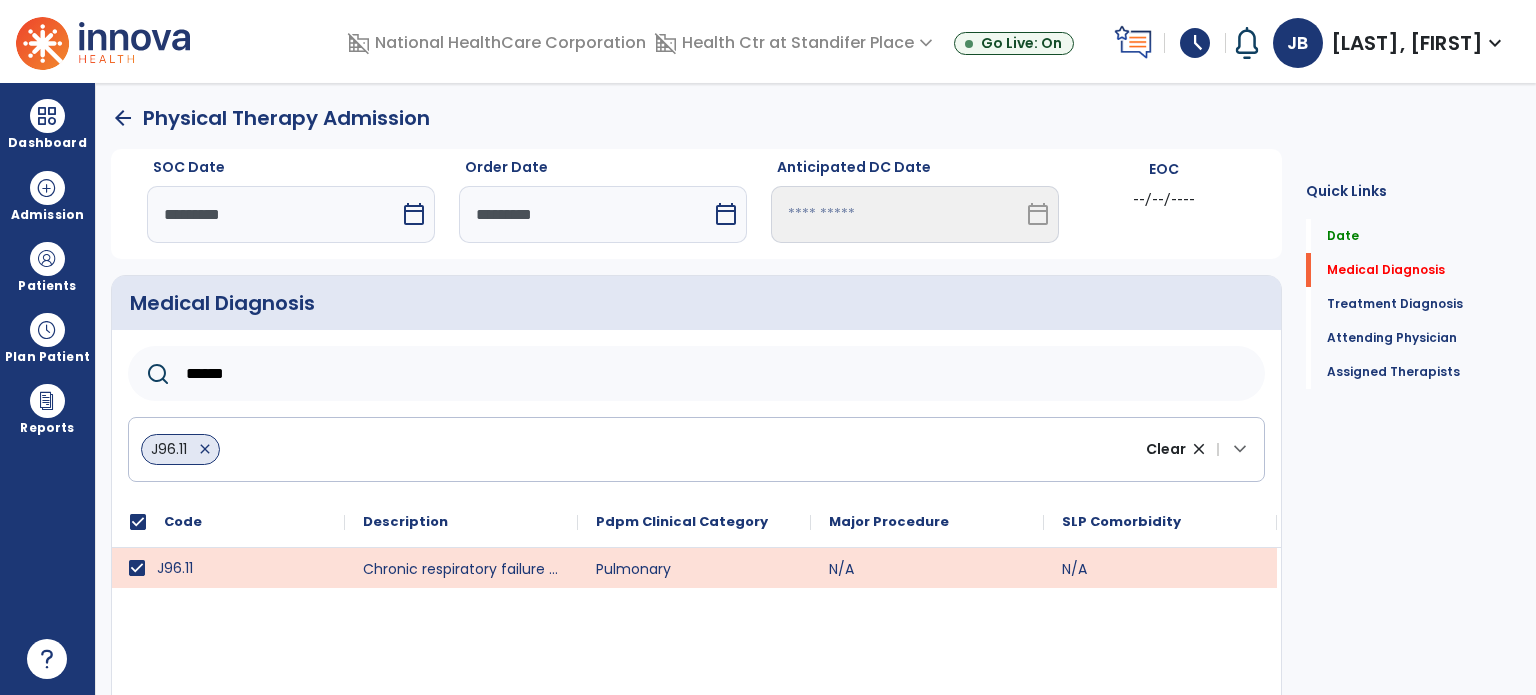 click on "******" 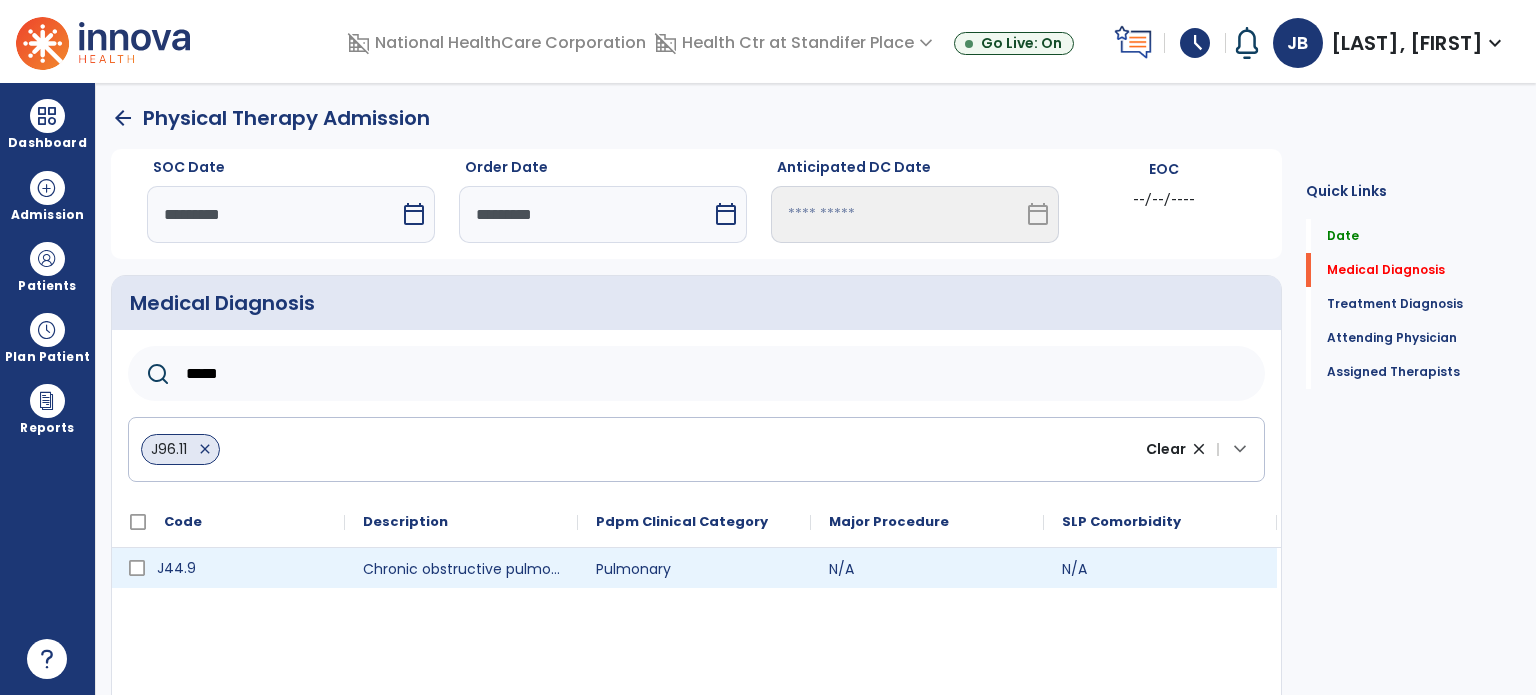click on "J44.9" 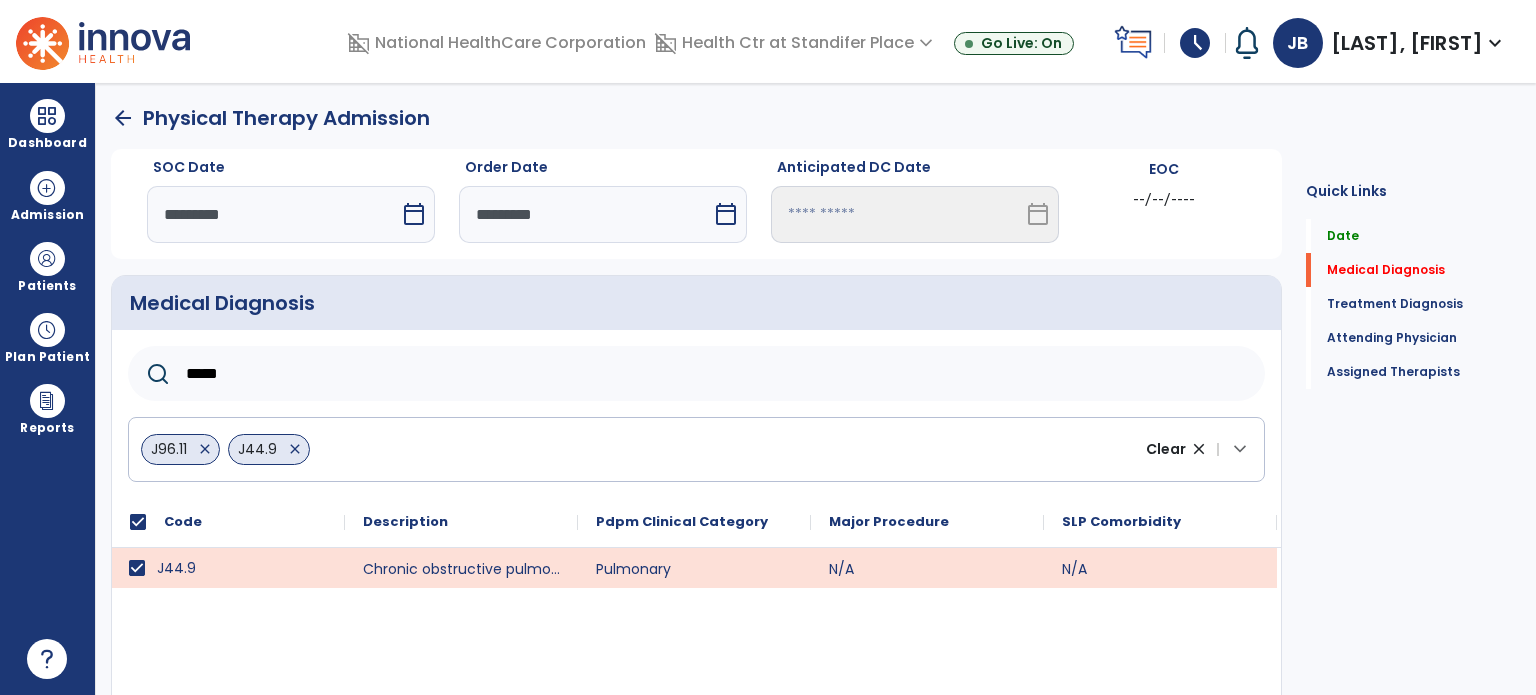 click on "*****" 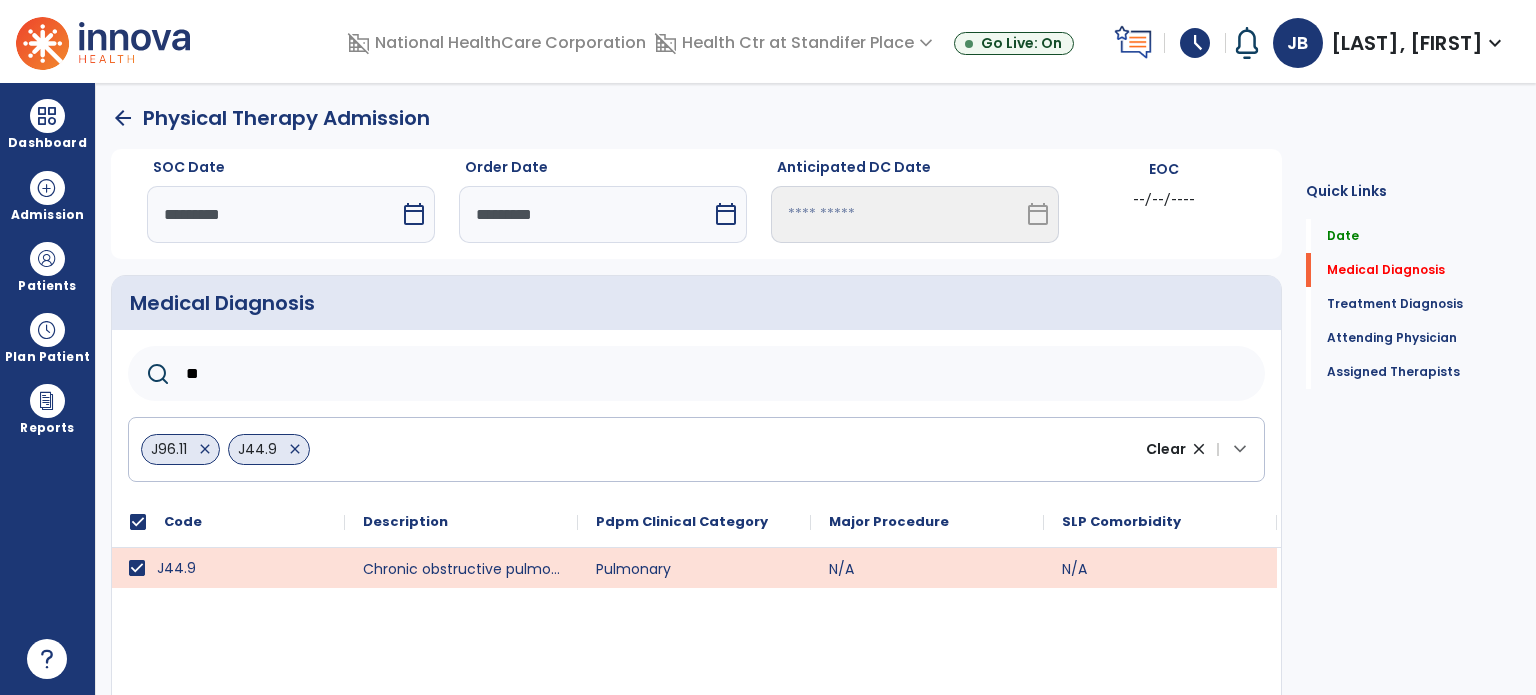 type on "*" 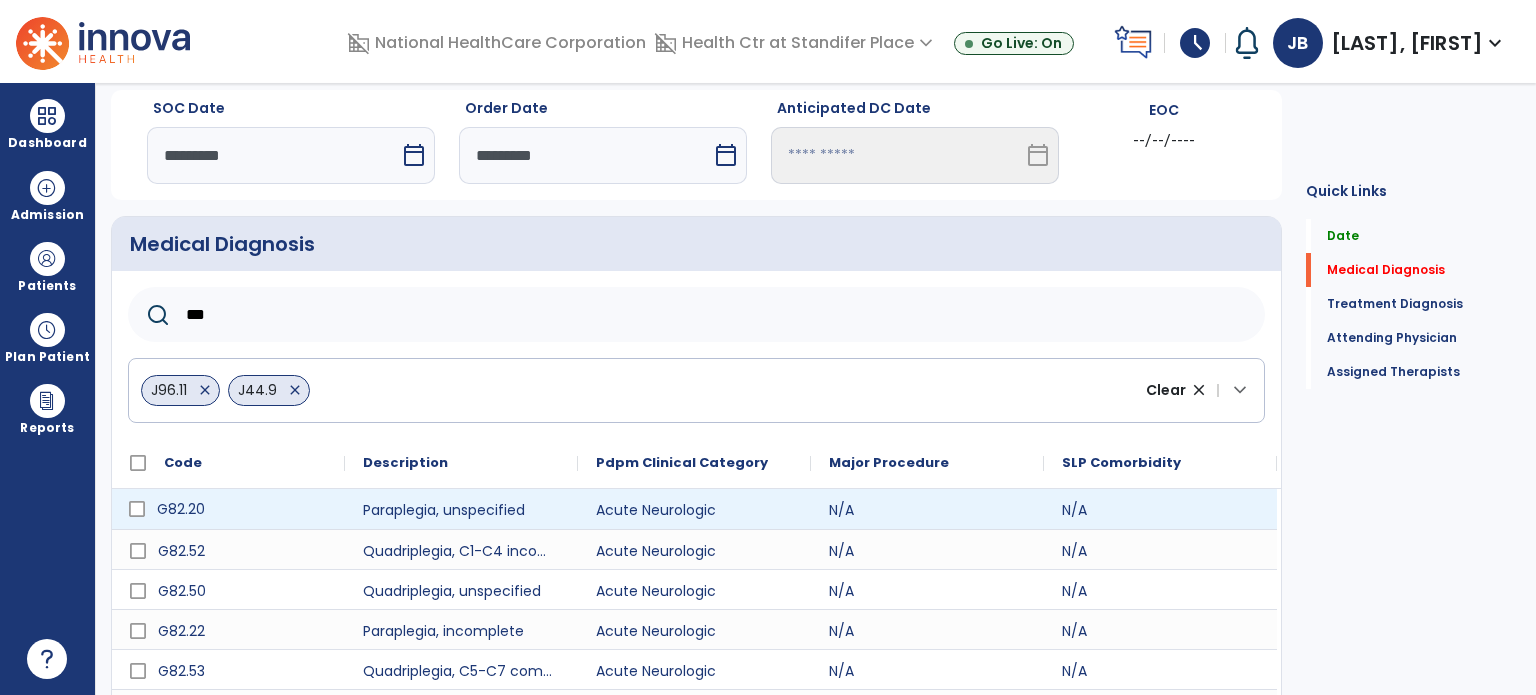 scroll, scrollTop: 60, scrollLeft: 0, axis: vertical 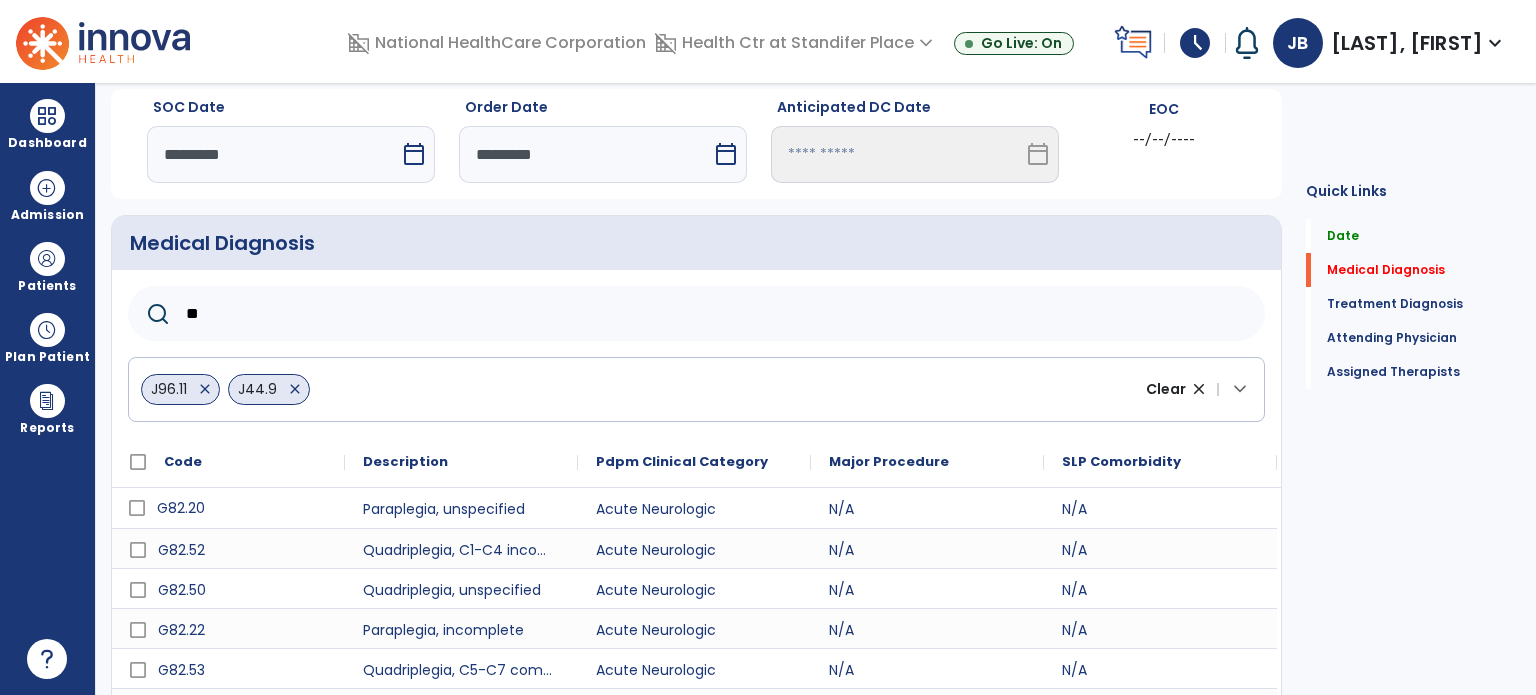 type on "*" 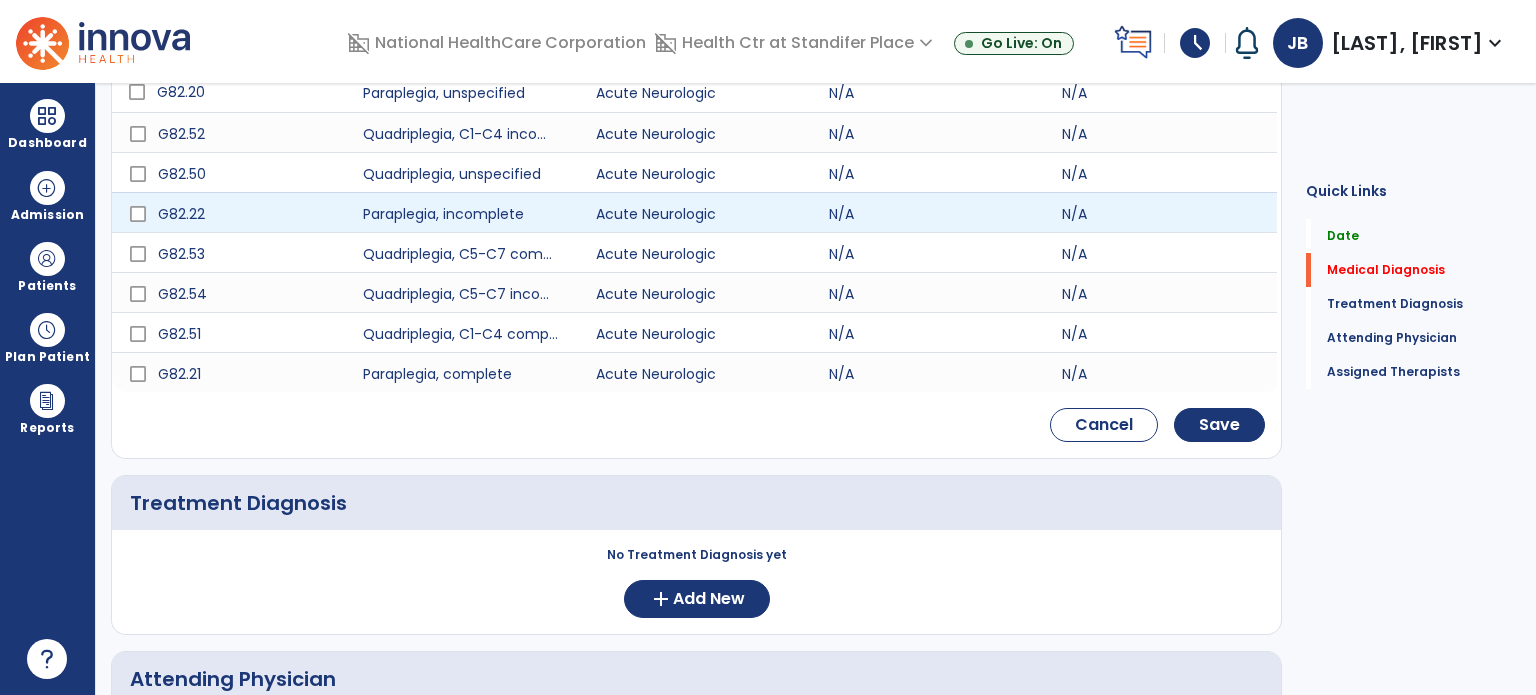 scroll, scrollTop: 451, scrollLeft: 0, axis: vertical 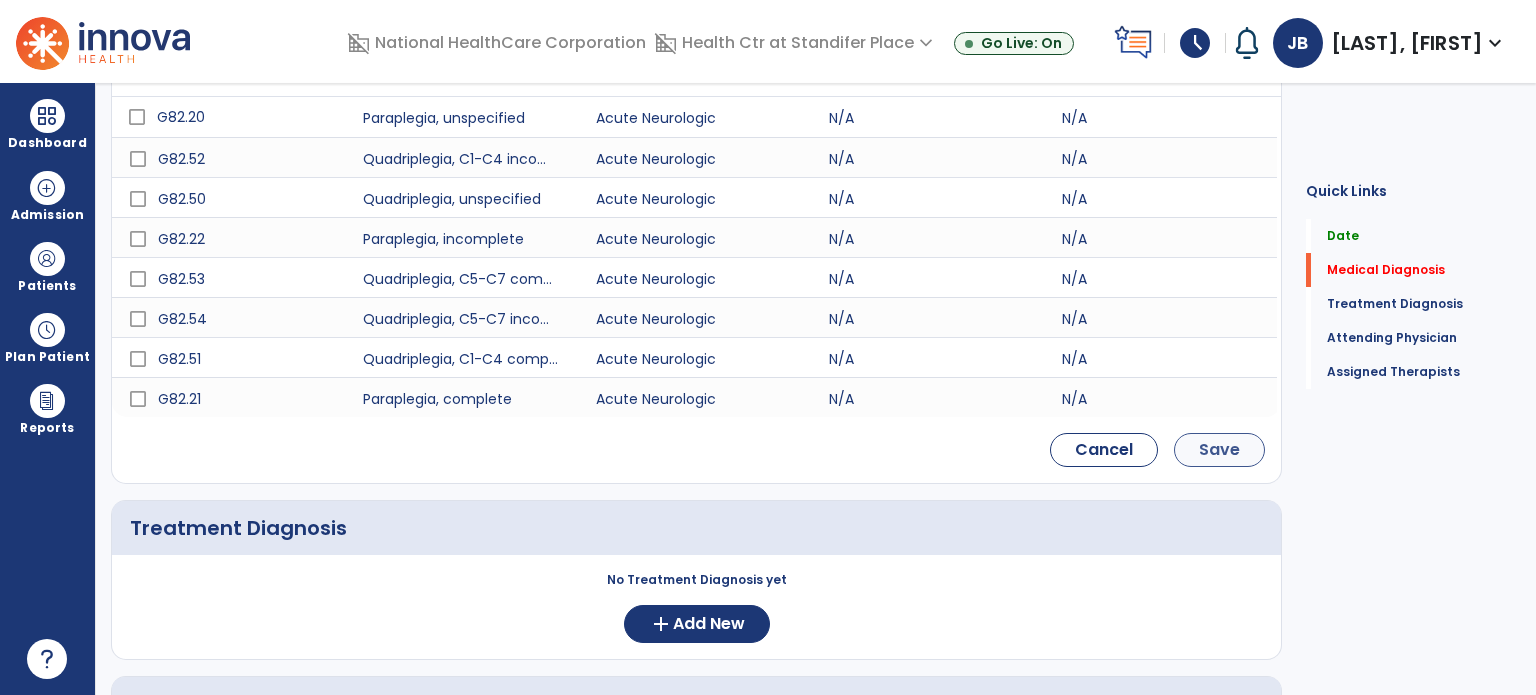 type 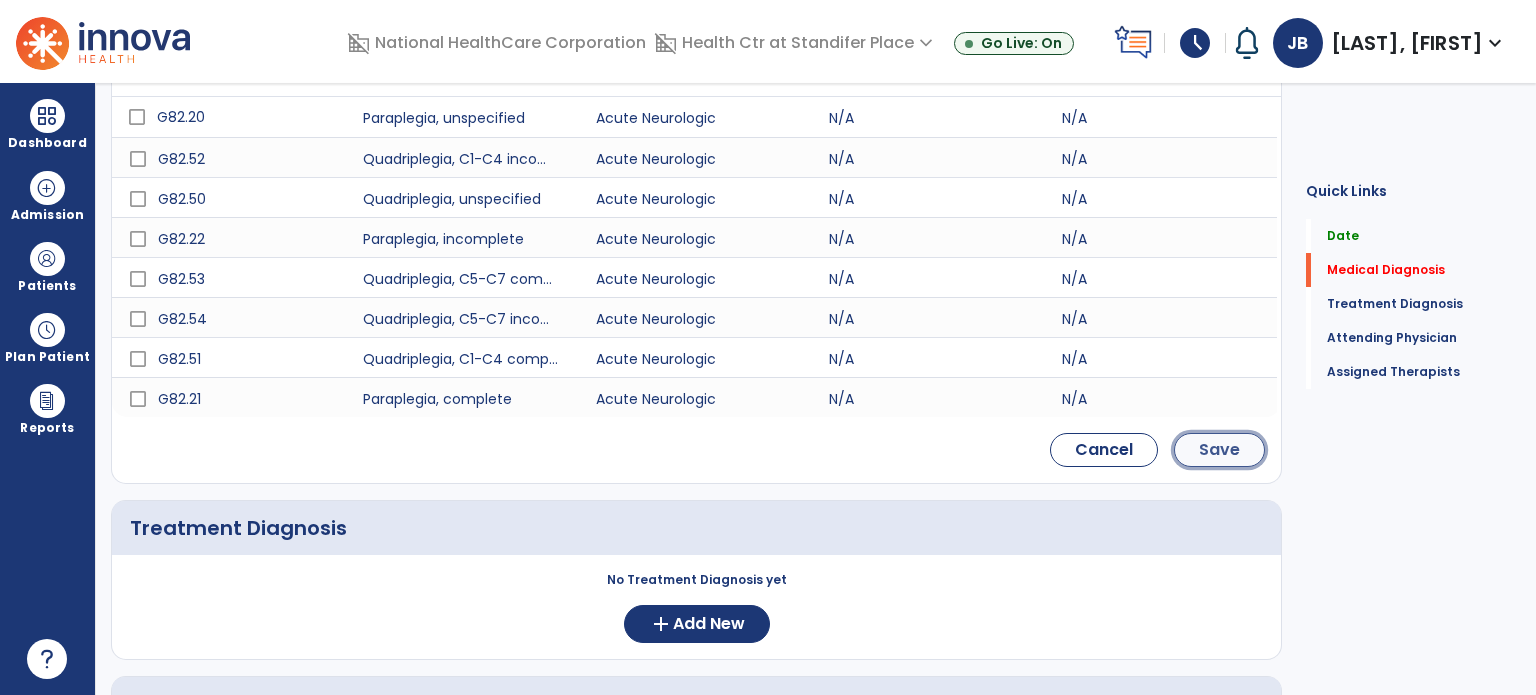 click on "Save" 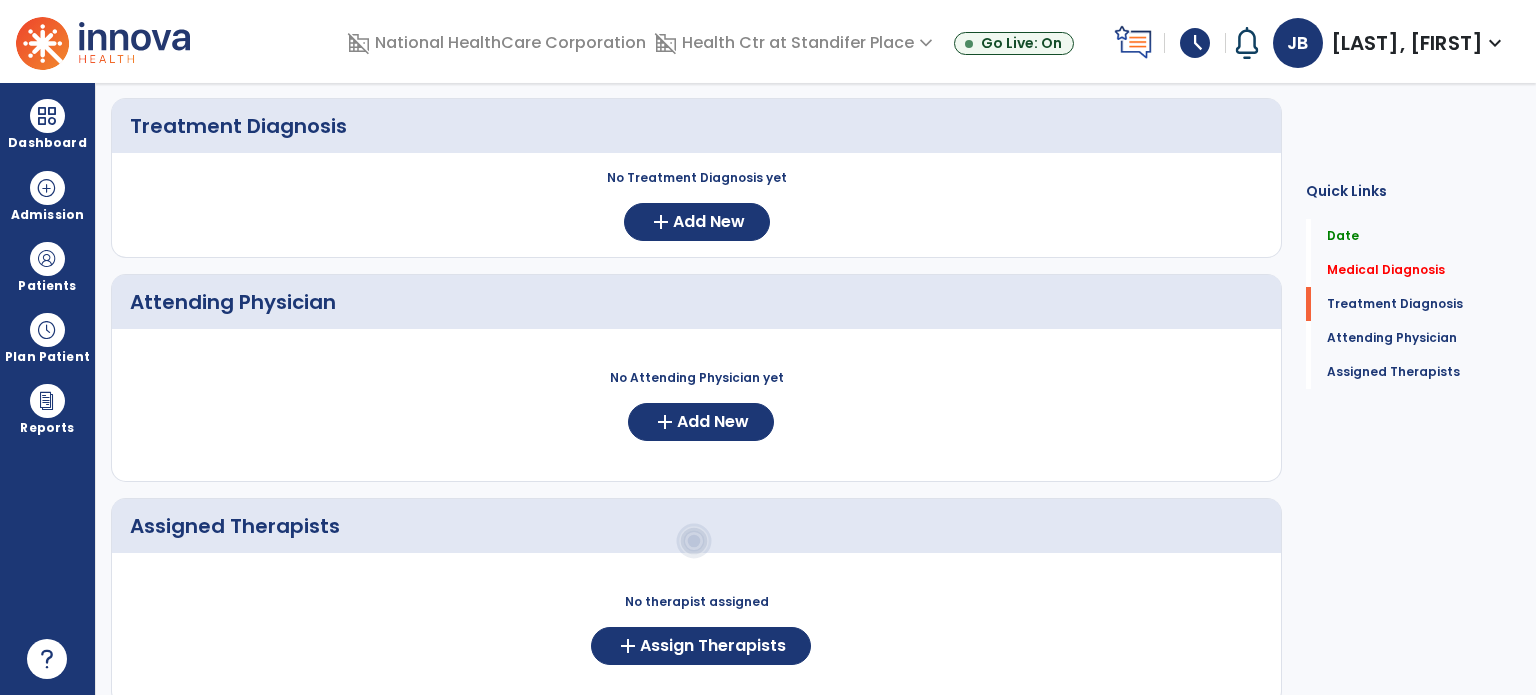 scroll, scrollTop: 286, scrollLeft: 0, axis: vertical 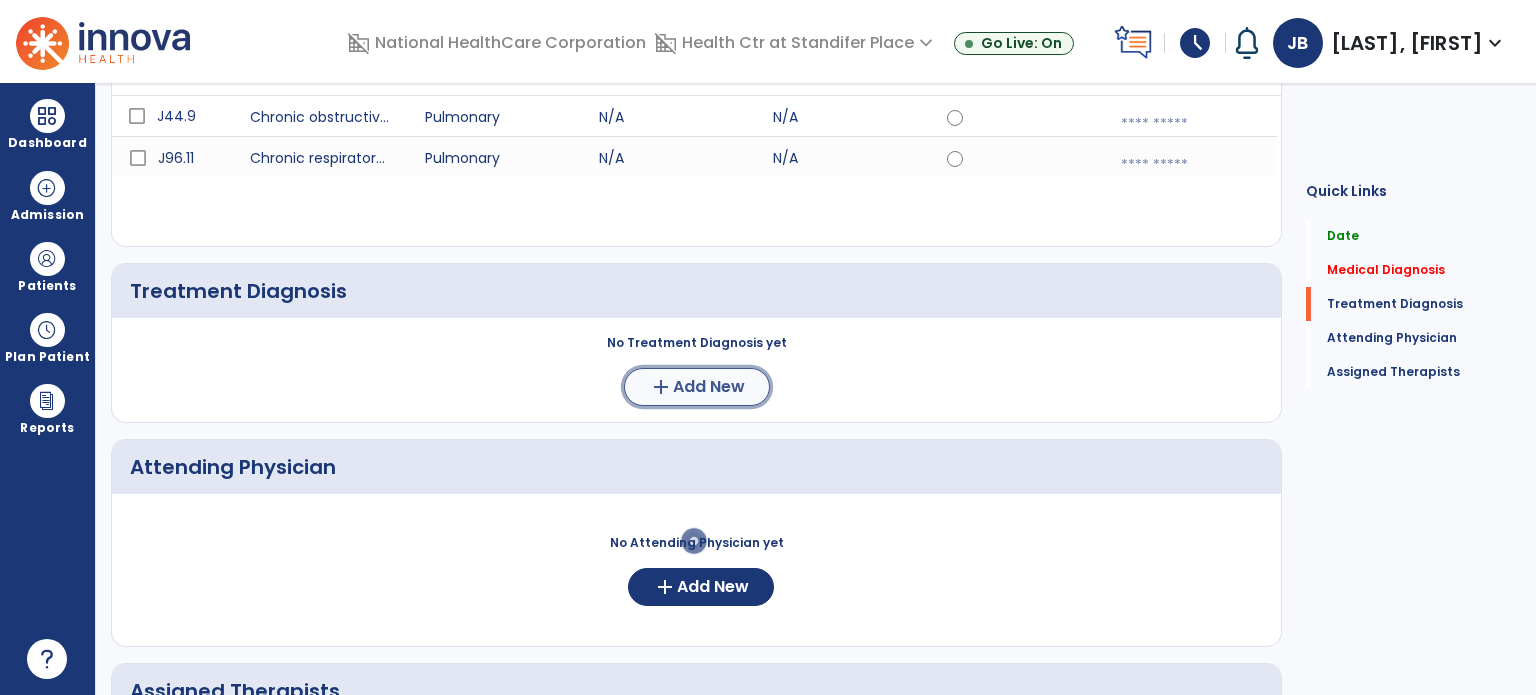 click on "add  Add New" 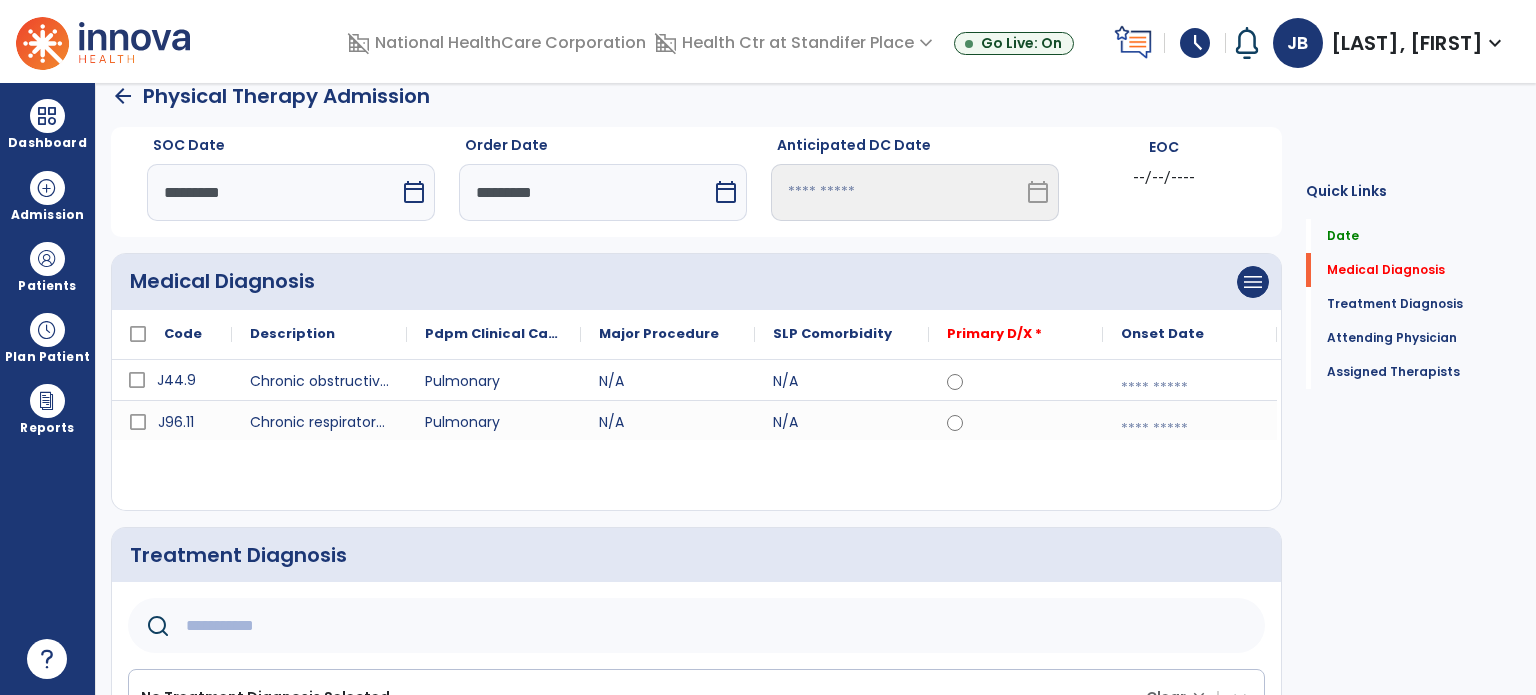 scroll, scrollTop: 0, scrollLeft: 0, axis: both 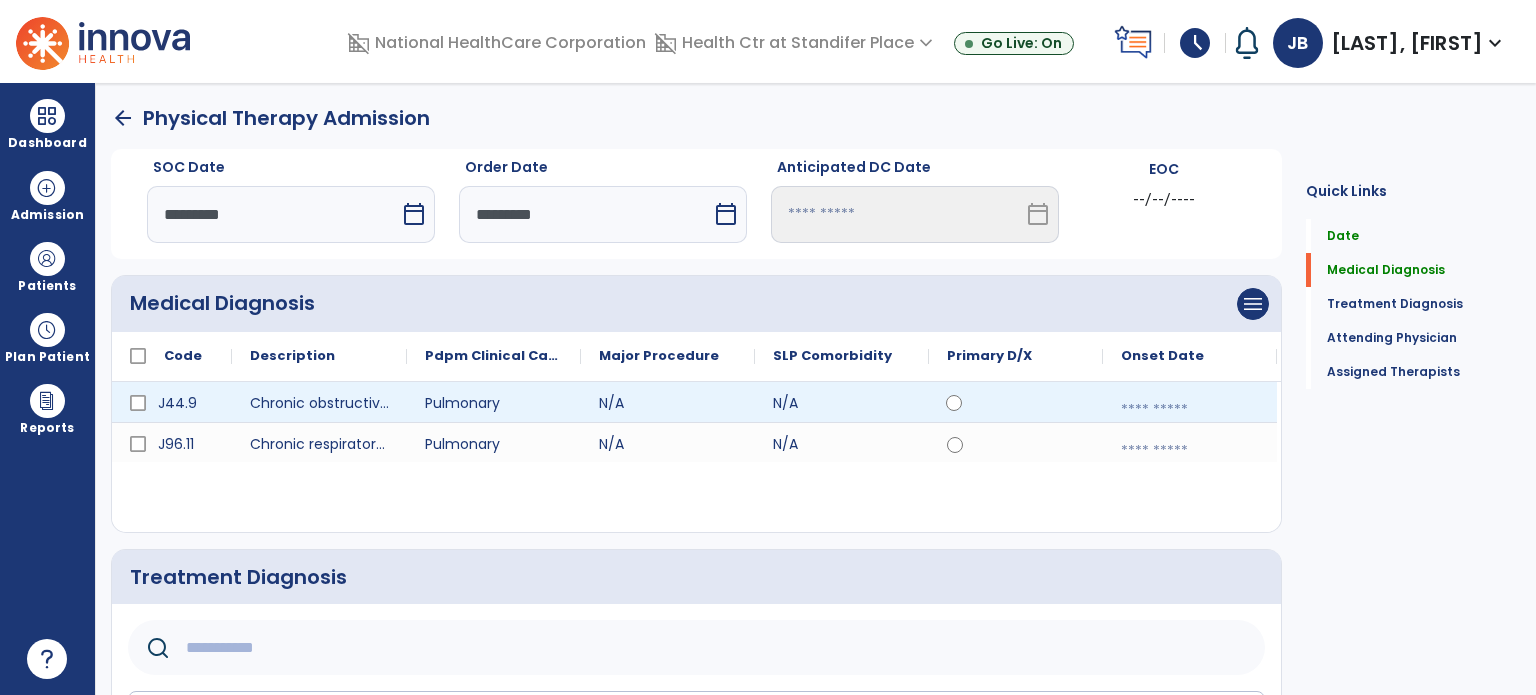 click at bounding box center [1190, 410] 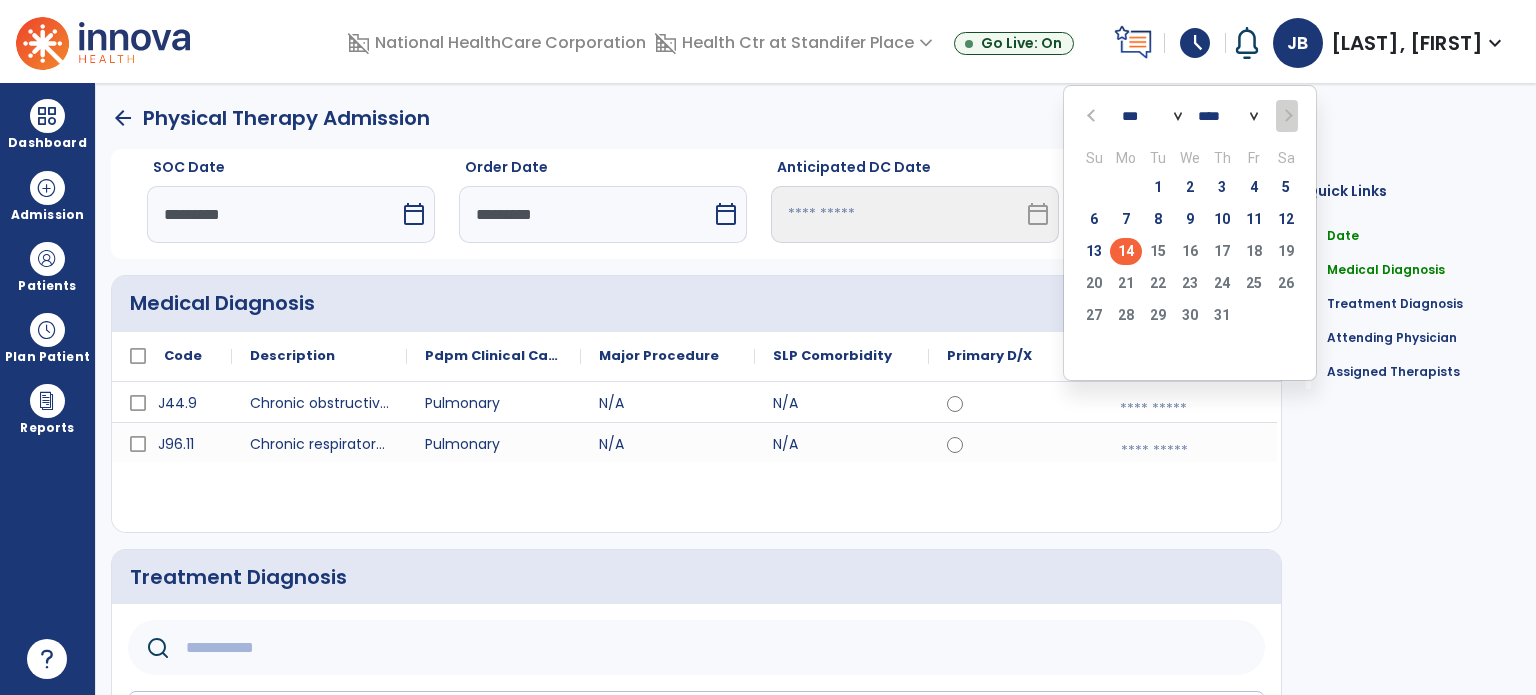 click on "14" 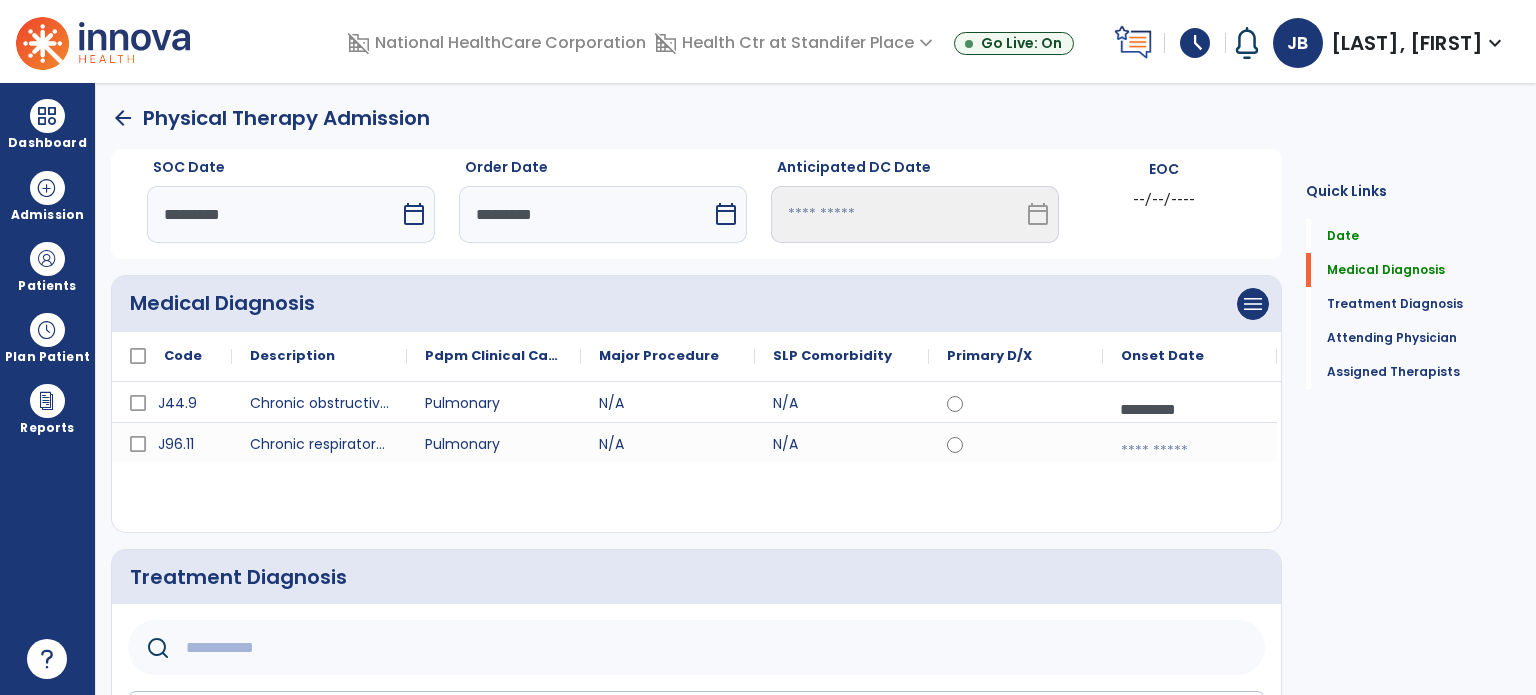 click at bounding box center (1190, 451) 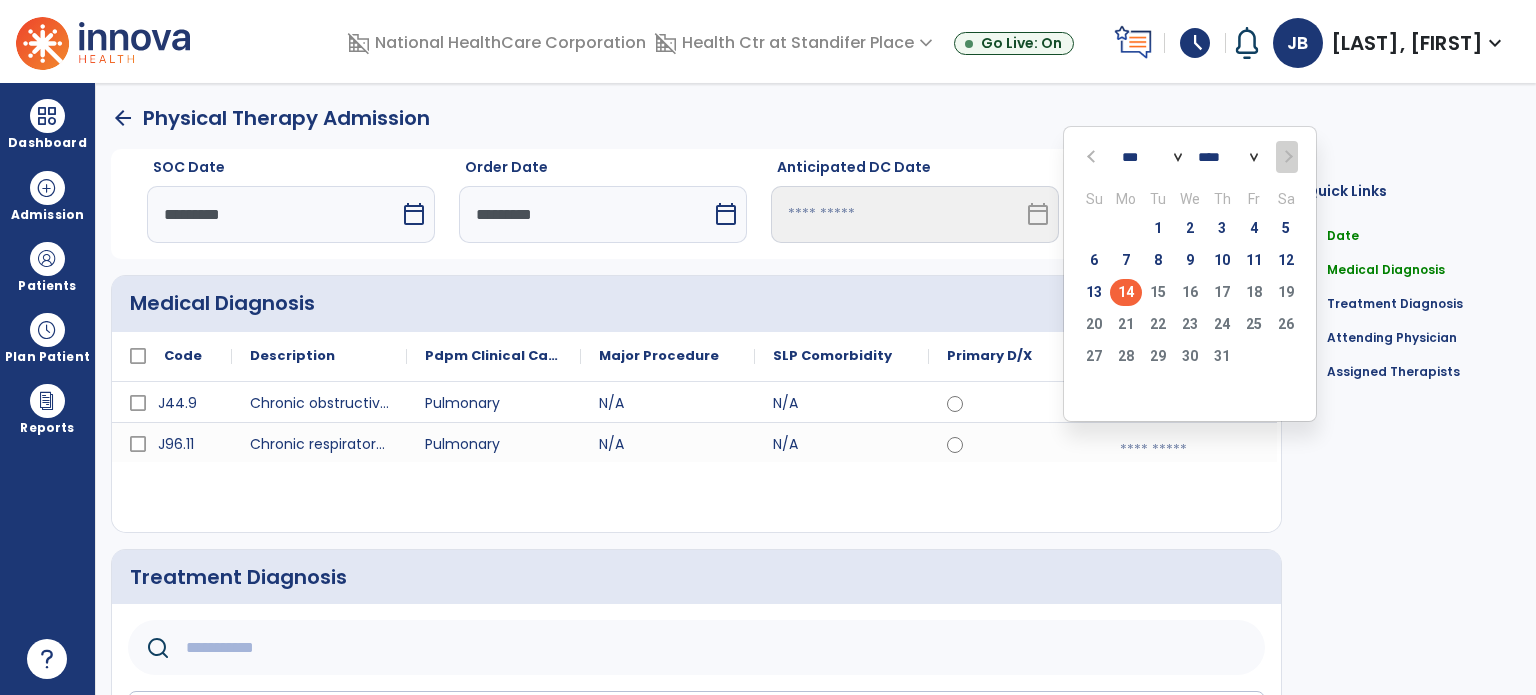 click on "14" 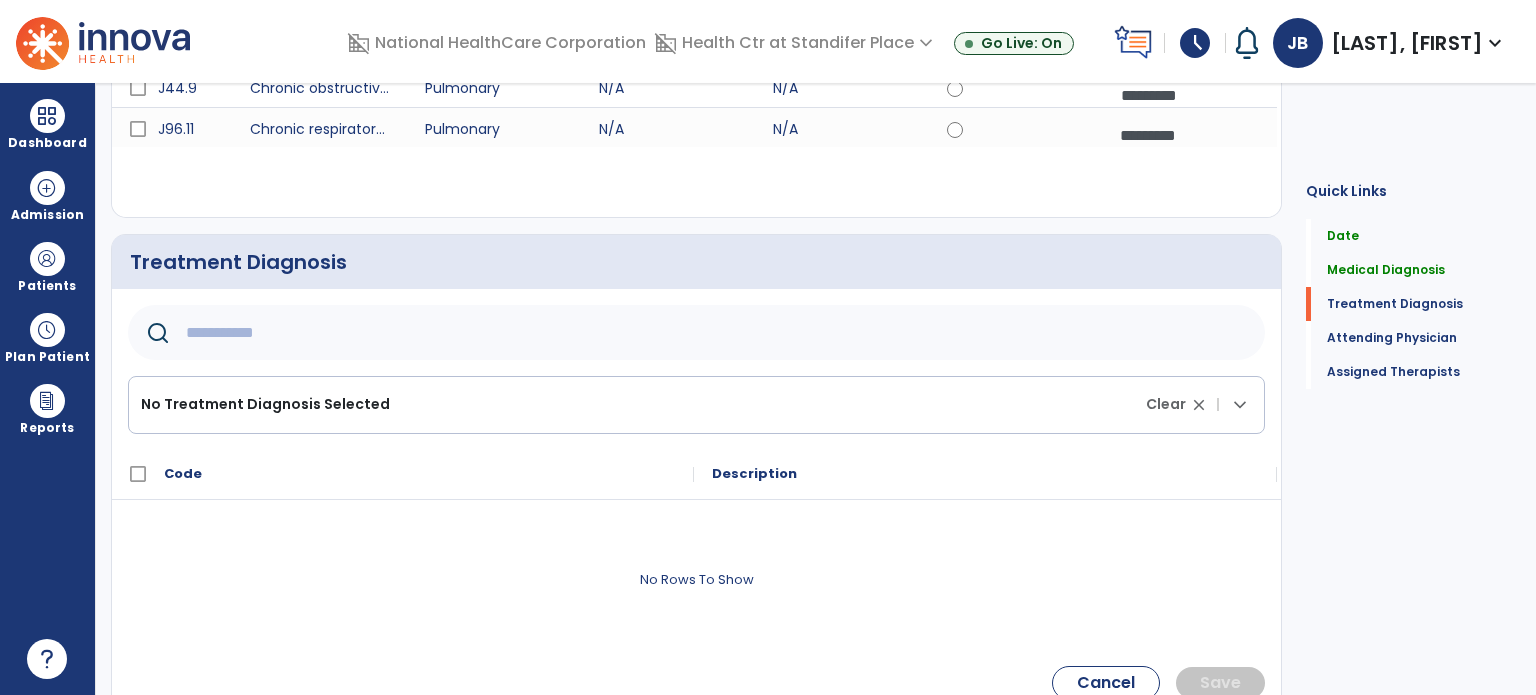 scroll, scrollTop: 330, scrollLeft: 0, axis: vertical 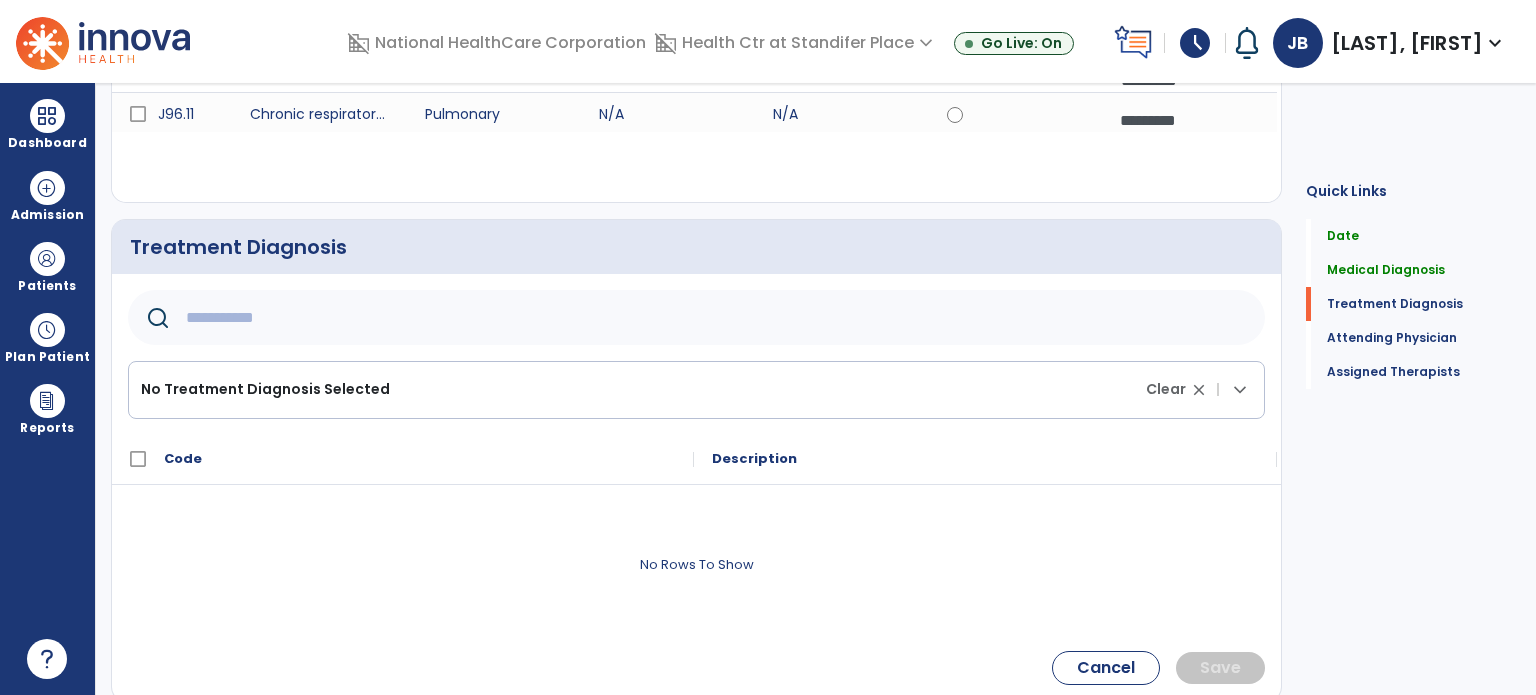 click 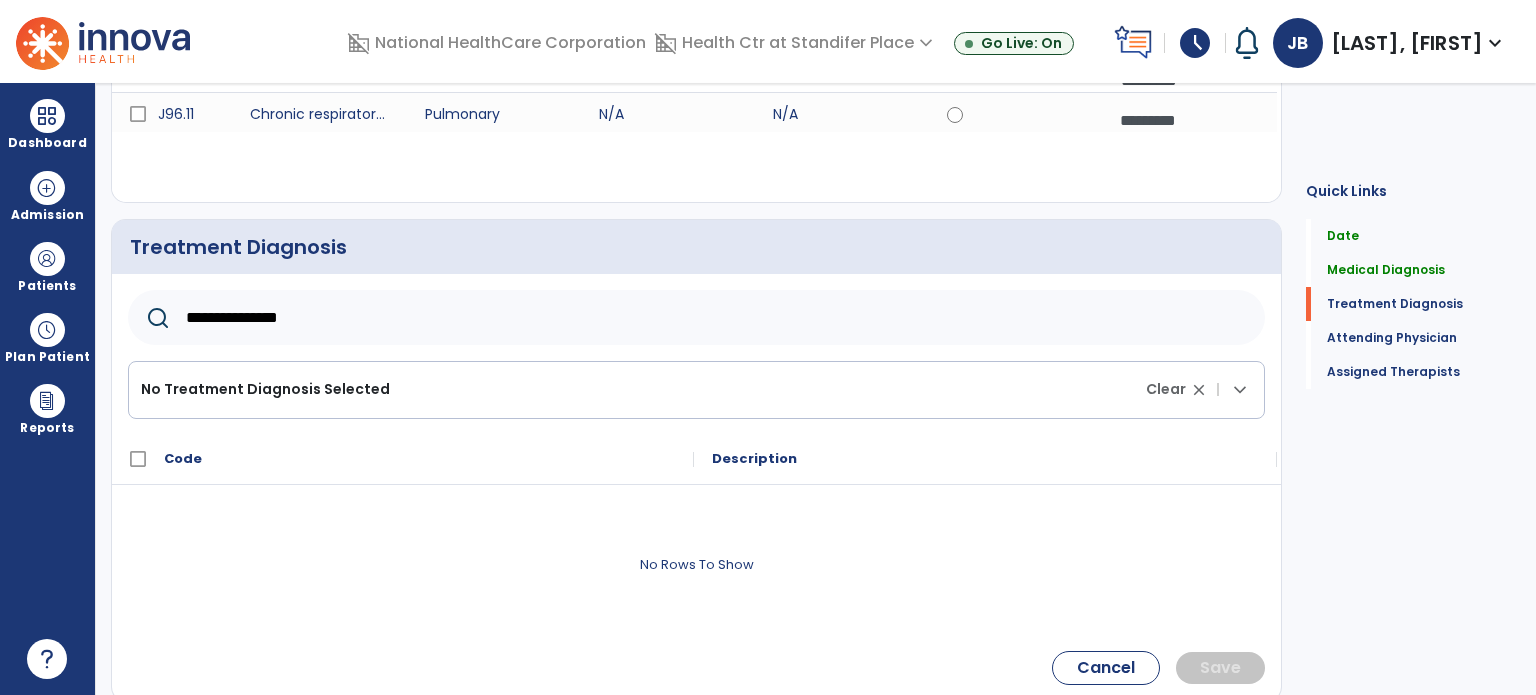 type on "**********" 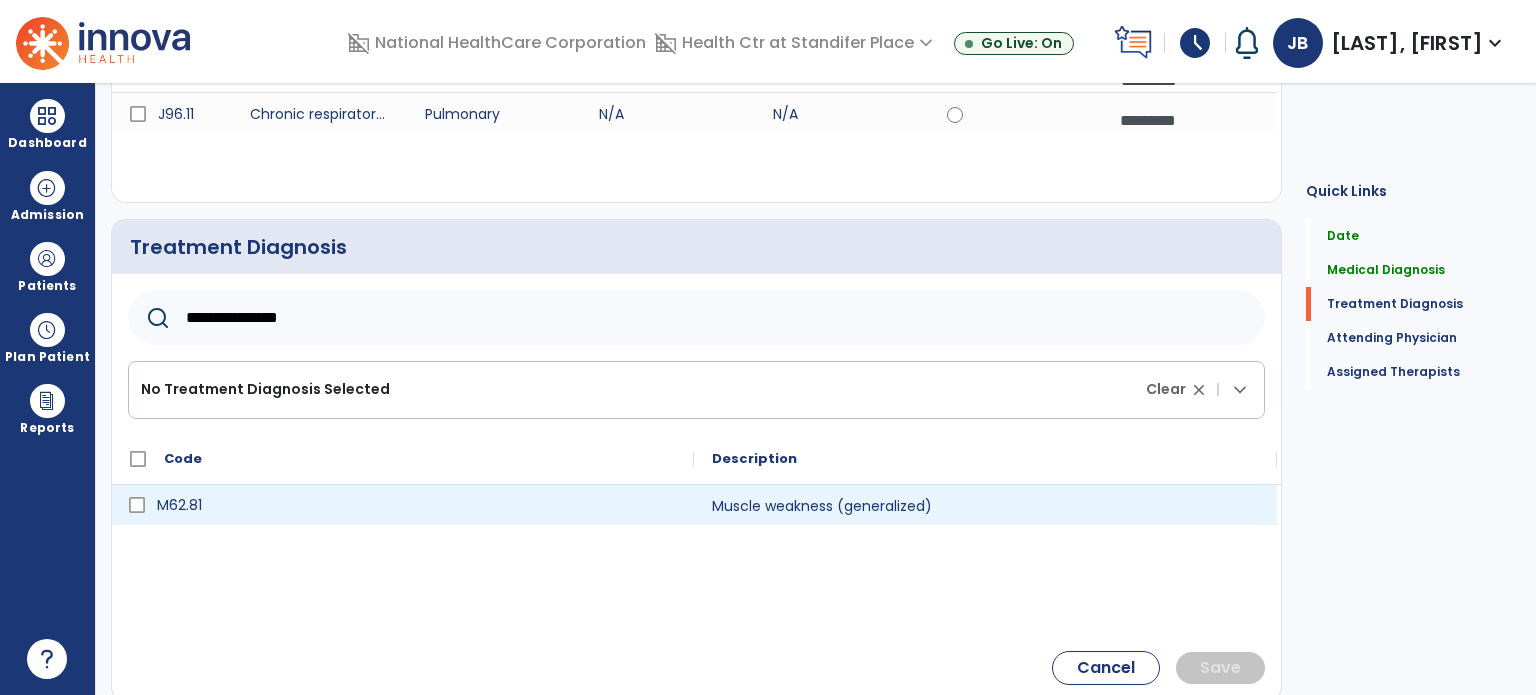 click on "M62.81" 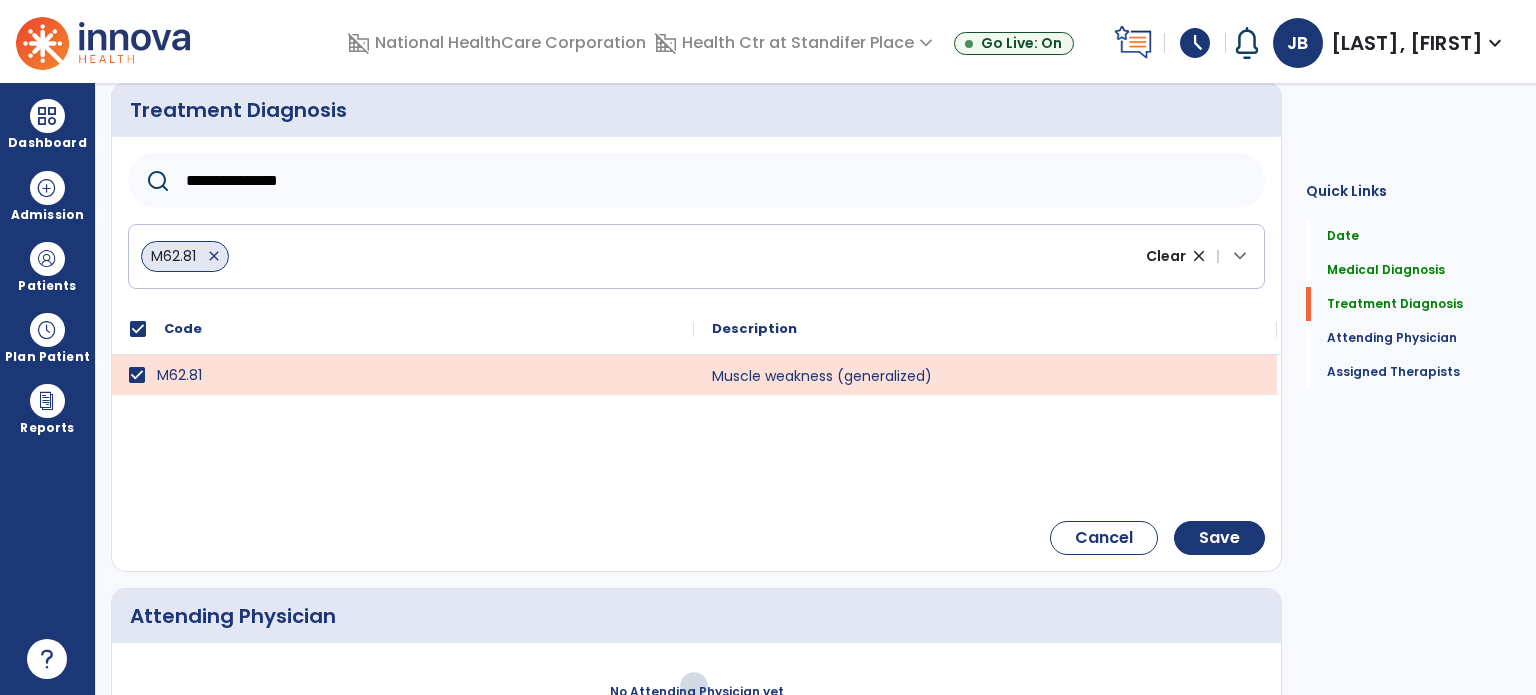 scroll, scrollTop: 476, scrollLeft: 0, axis: vertical 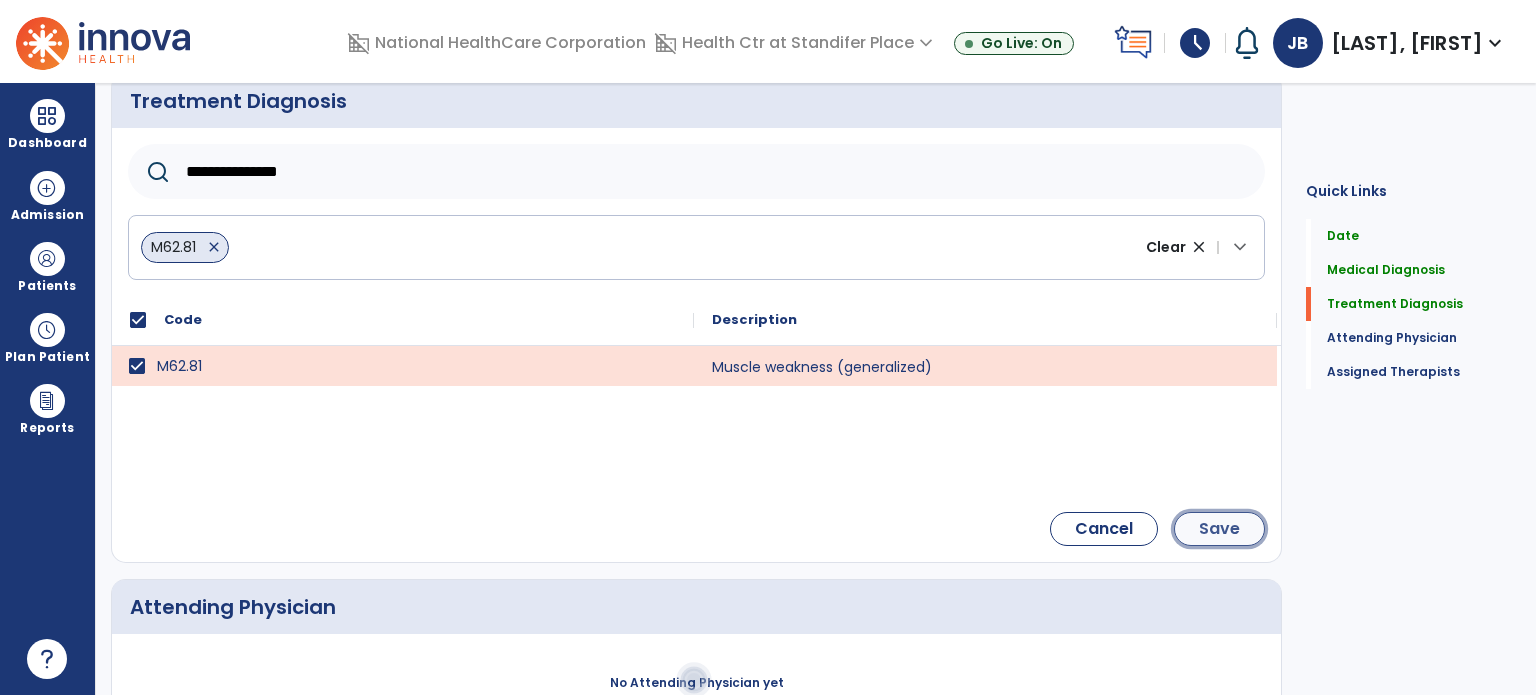 click on "Save" 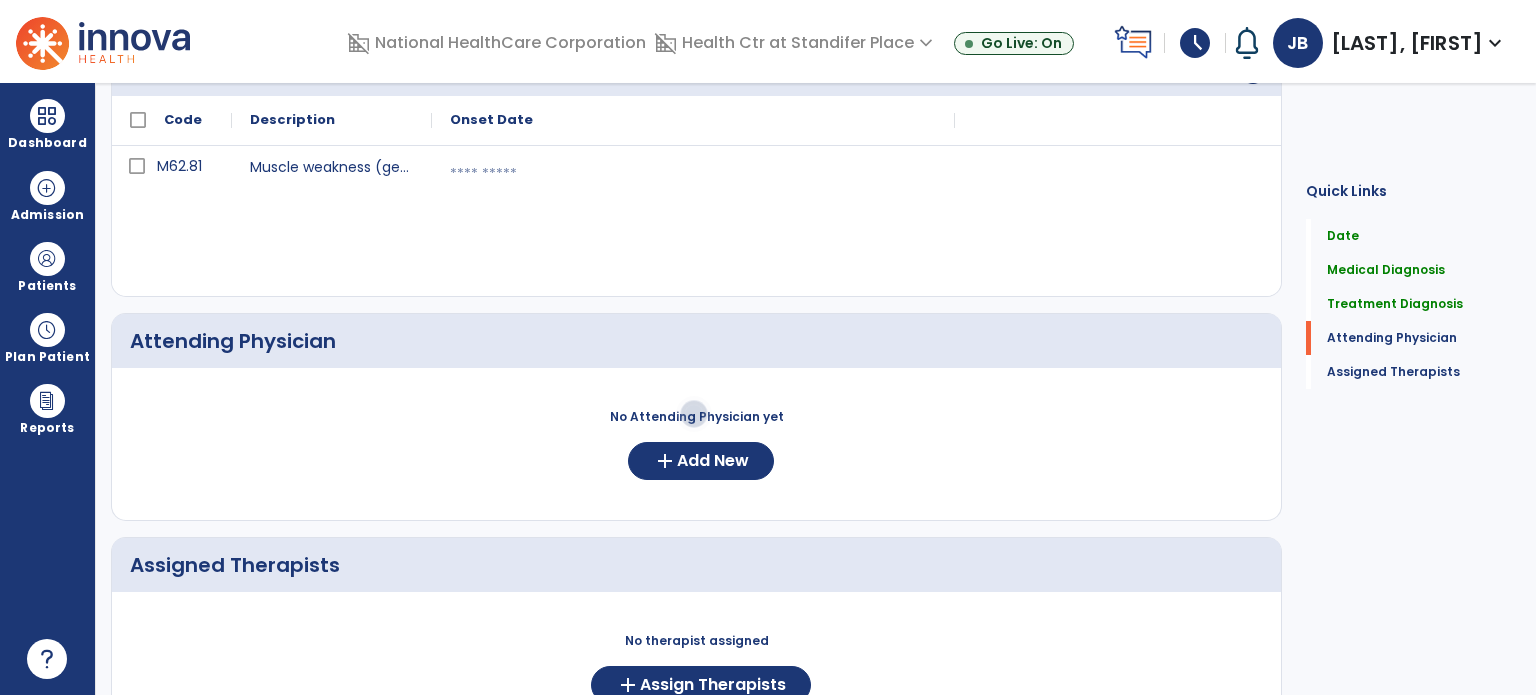 scroll, scrollTop: 511, scrollLeft: 0, axis: vertical 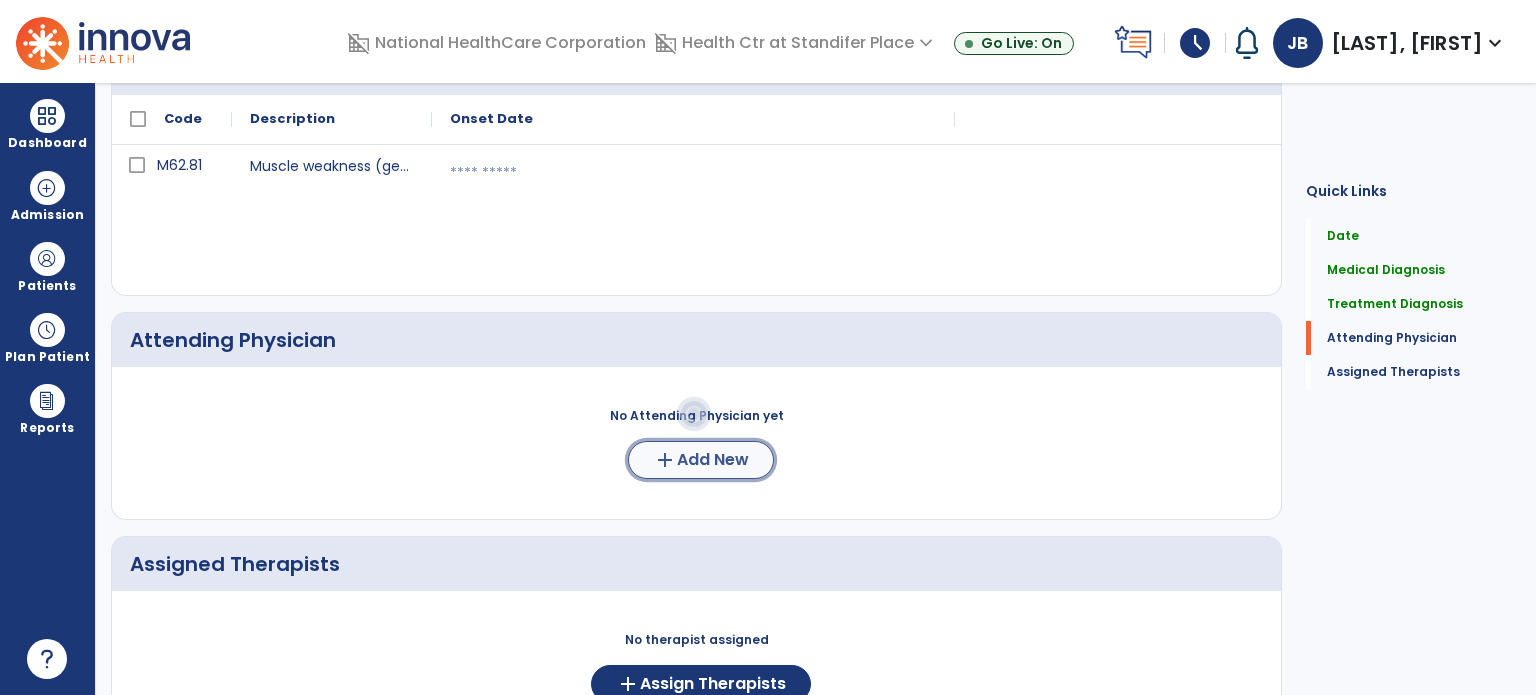 click on "add  Add New" 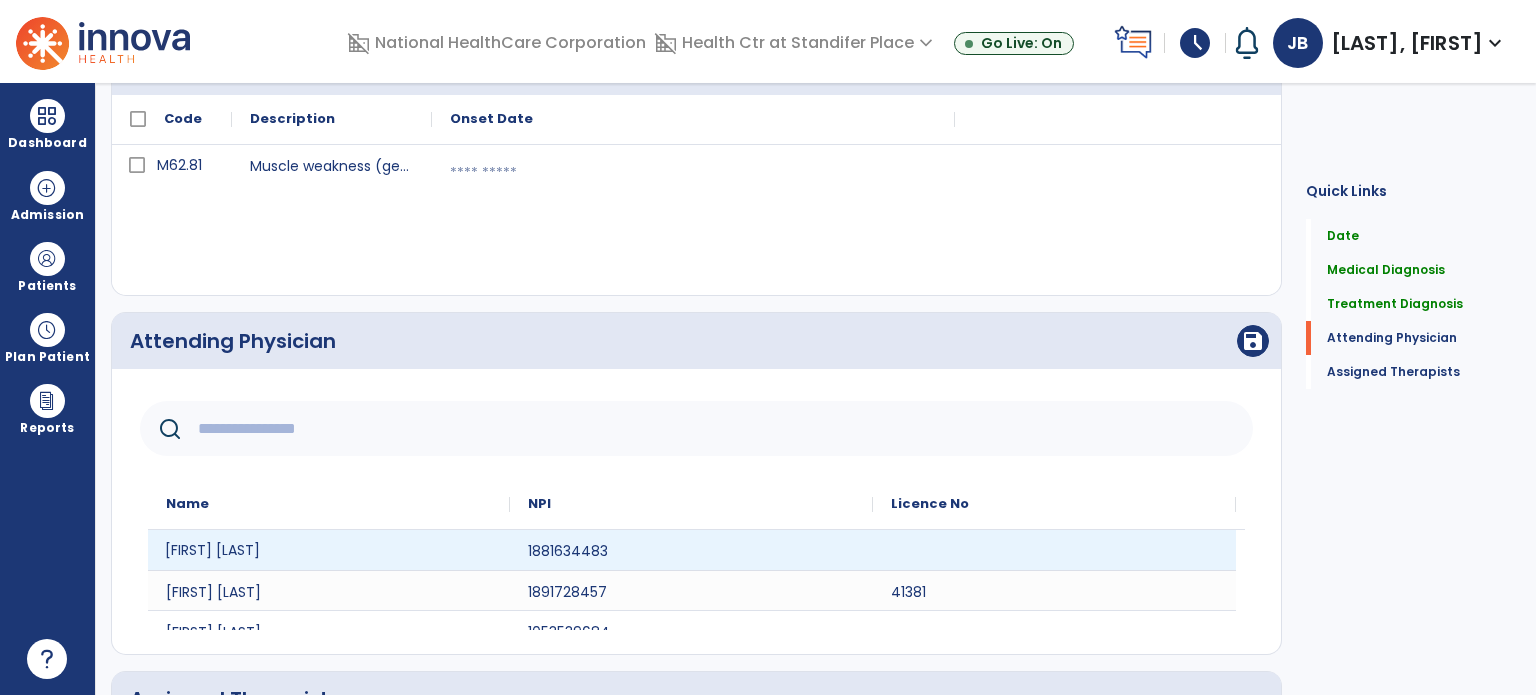 click on "[FIRST] [LAST]" 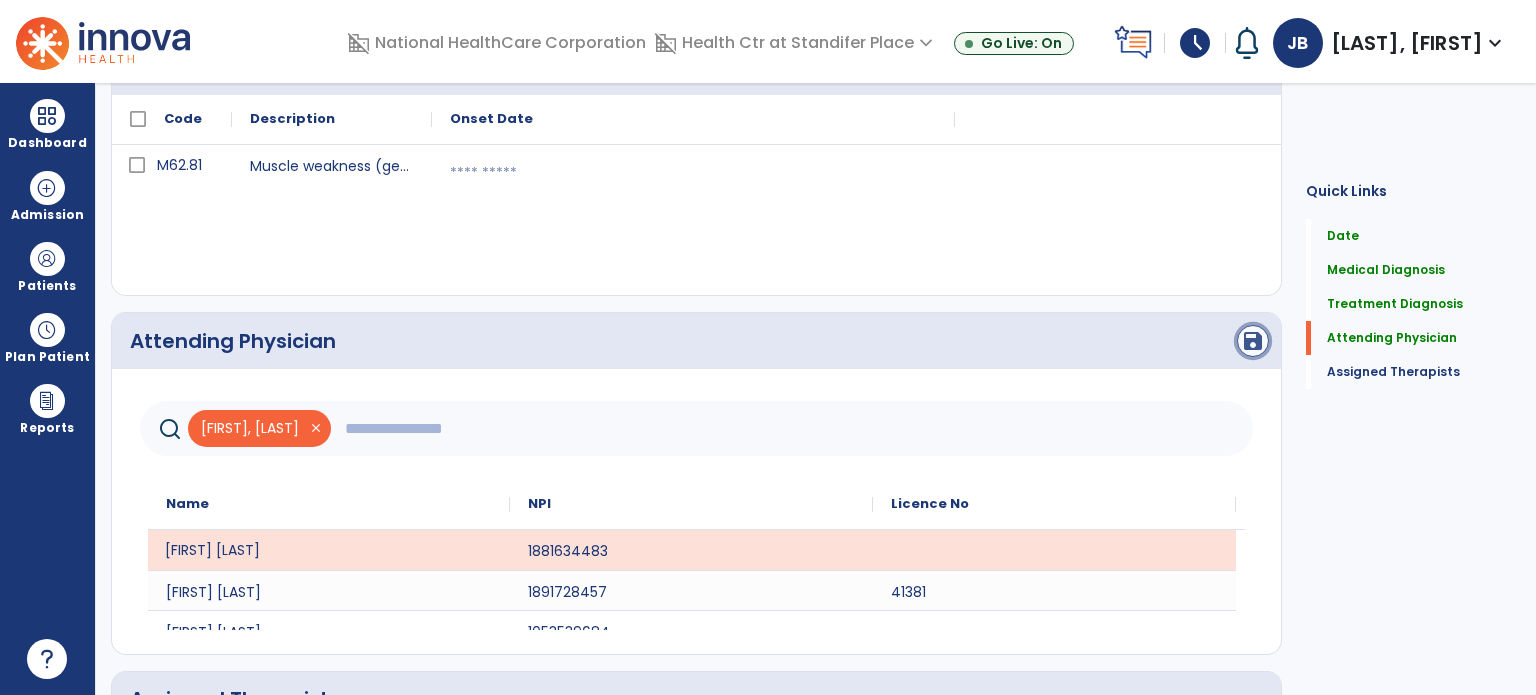 click on "save" 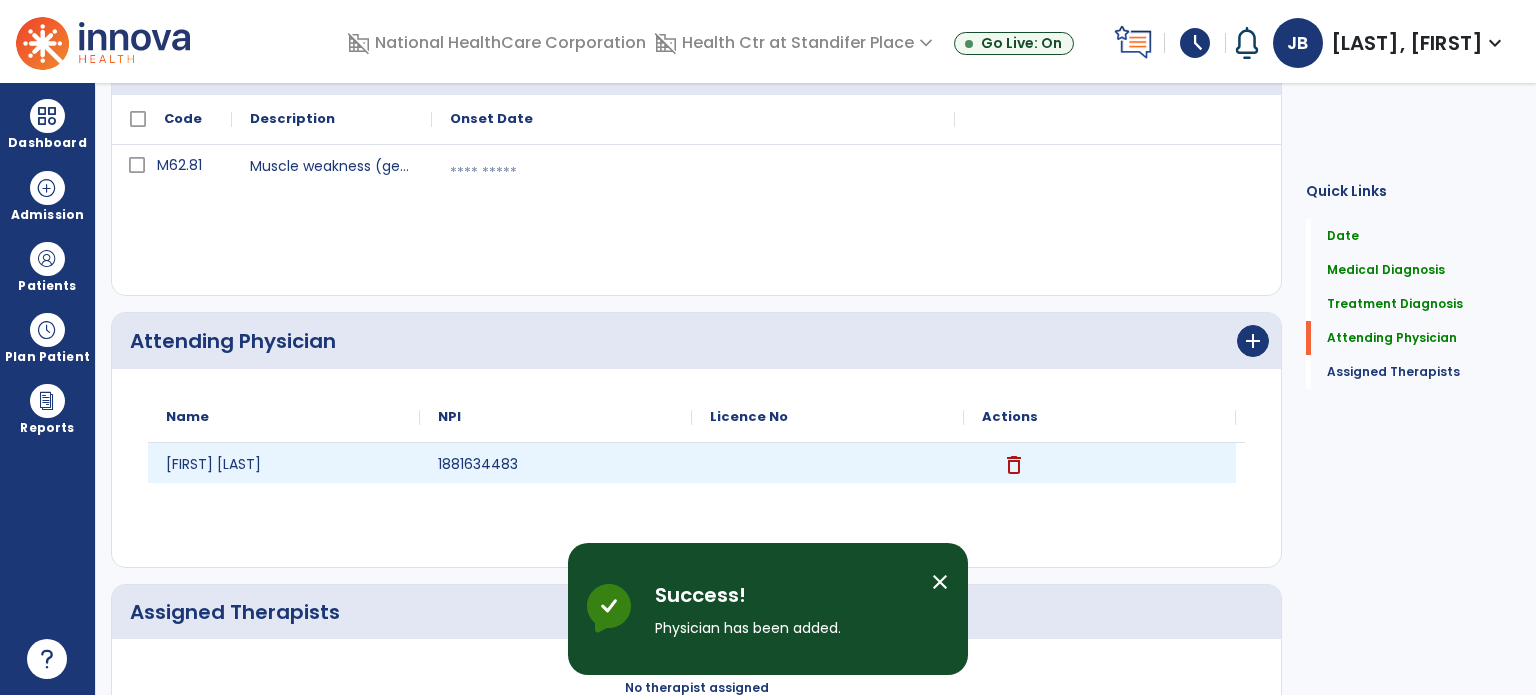 scroll, scrollTop: 697, scrollLeft: 0, axis: vertical 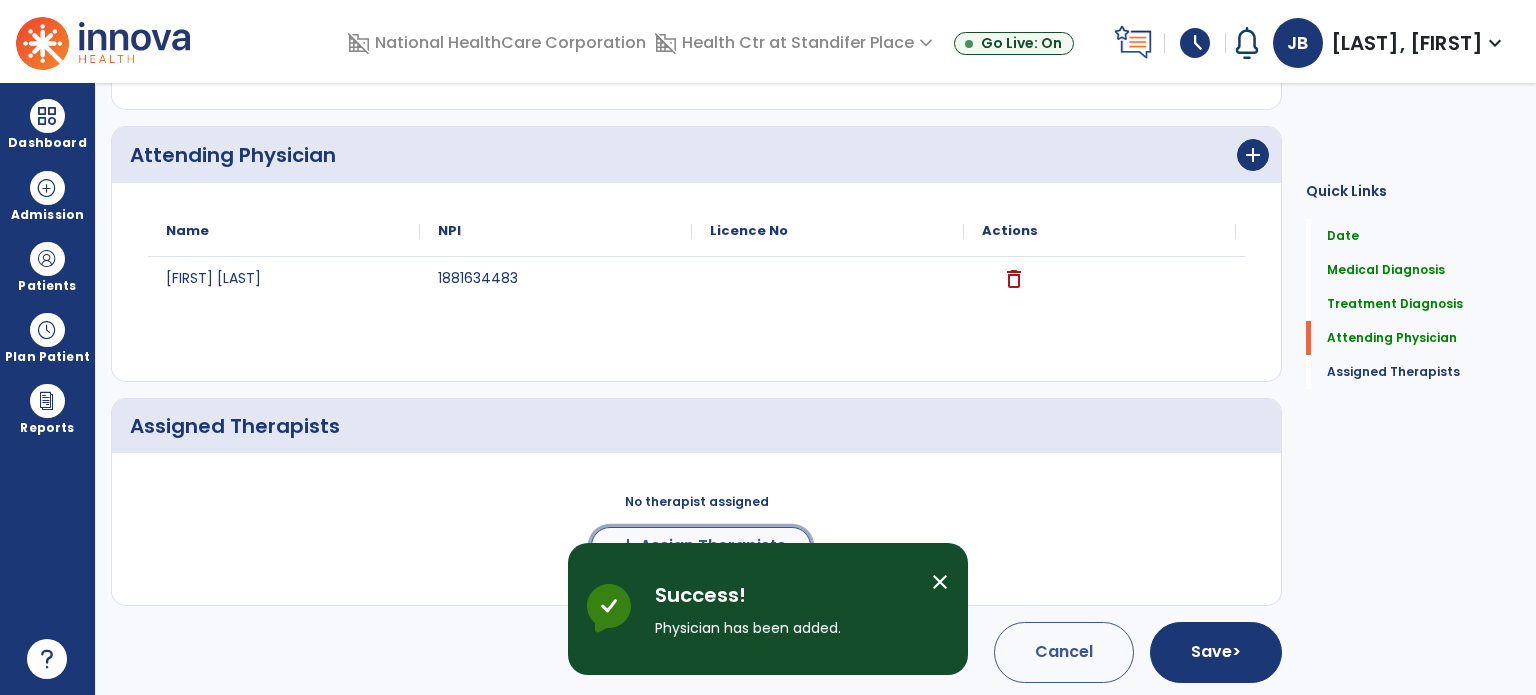 click on "Assign Therapists" 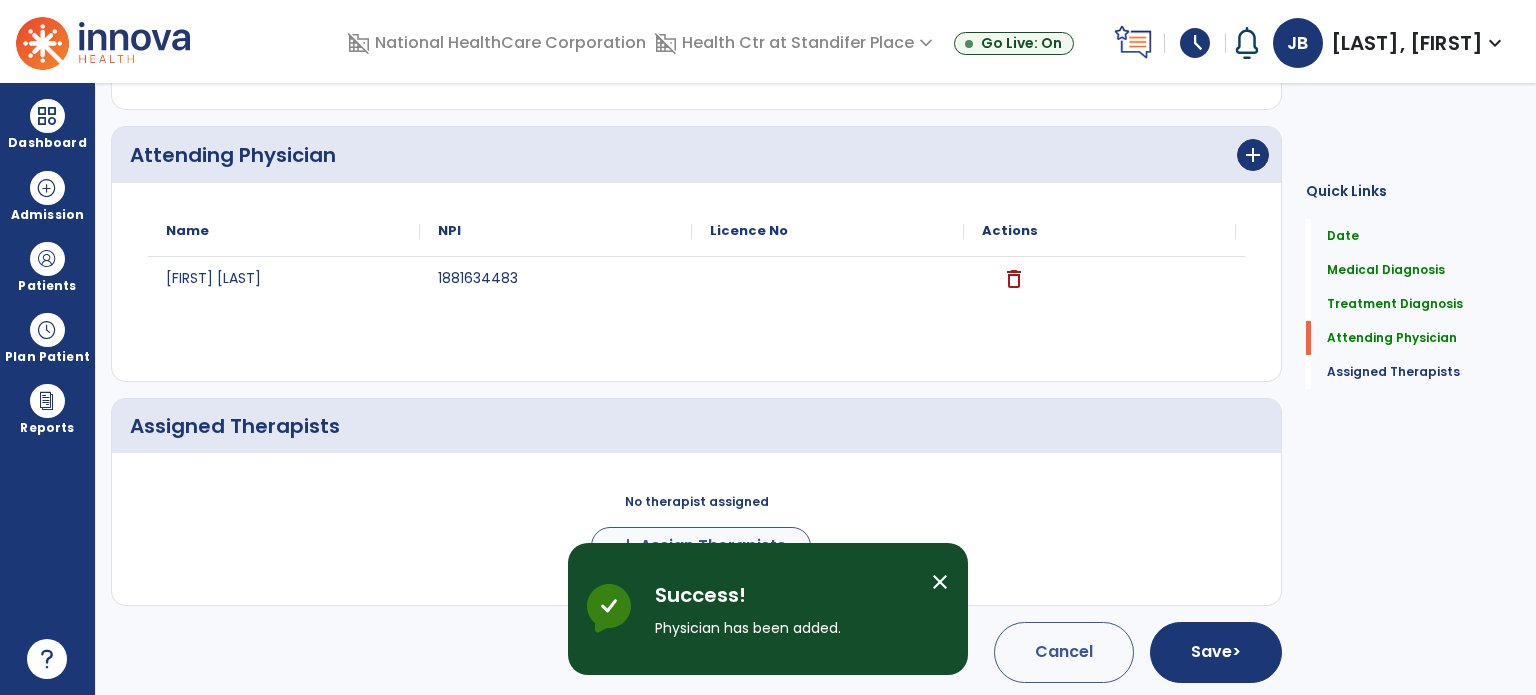 scroll, scrollTop: 694, scrollLeft: 0, axis: vertical 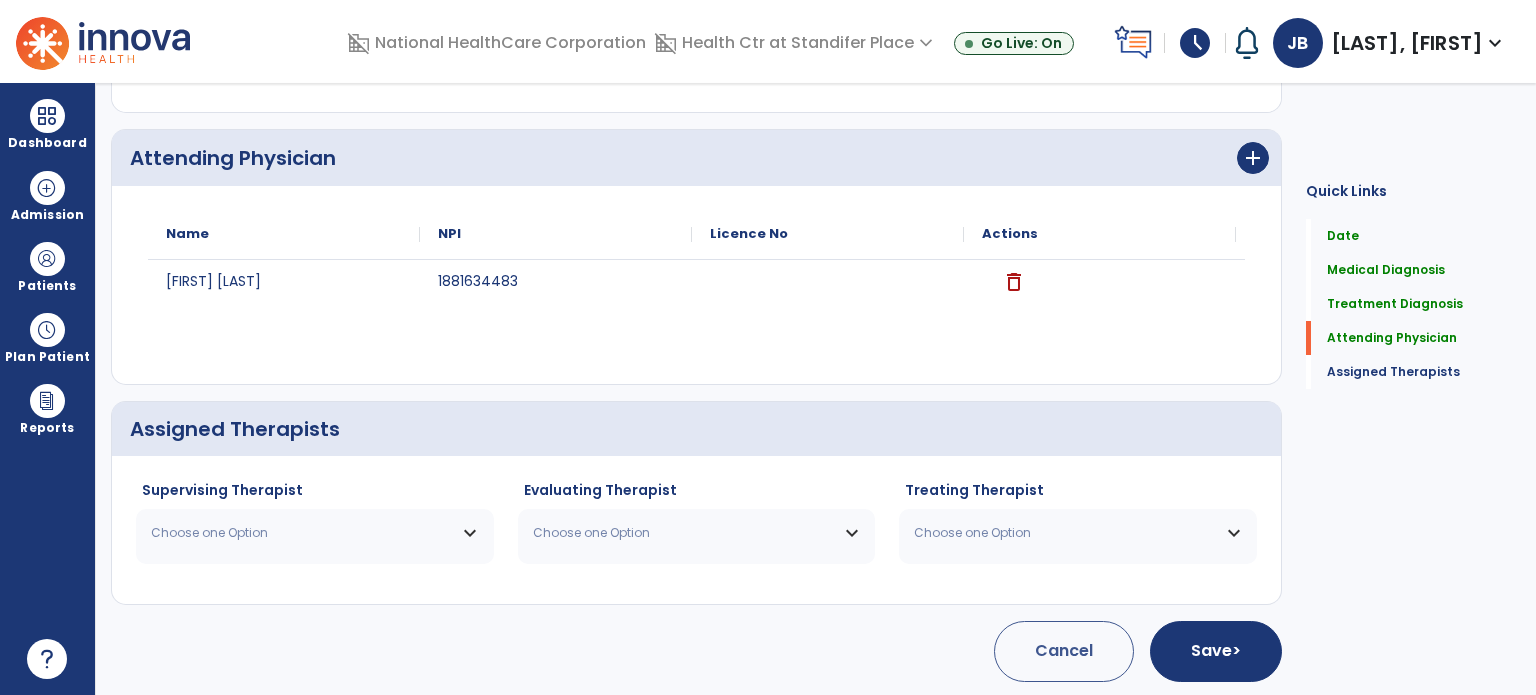 click on "Choose one Option" at bounding box center [302, 533] 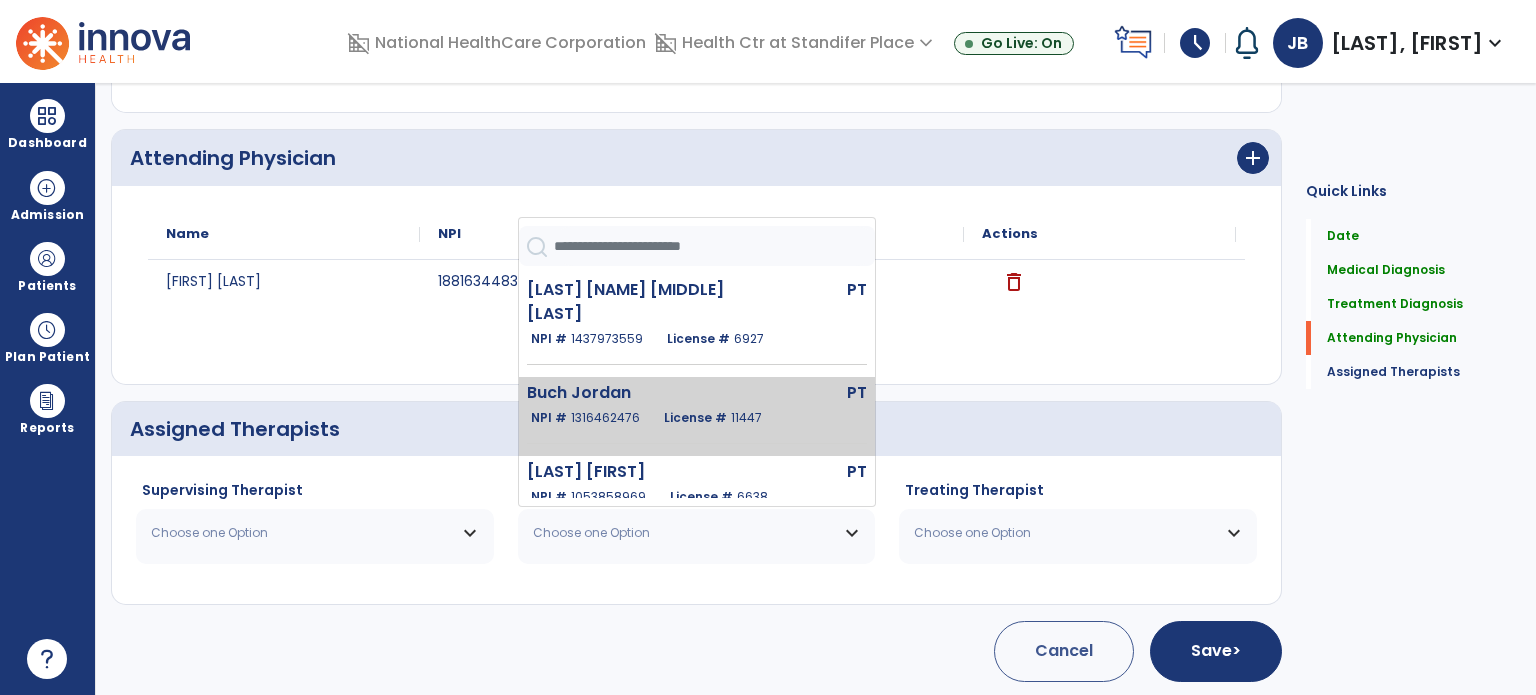 click on "Buch Jordan" 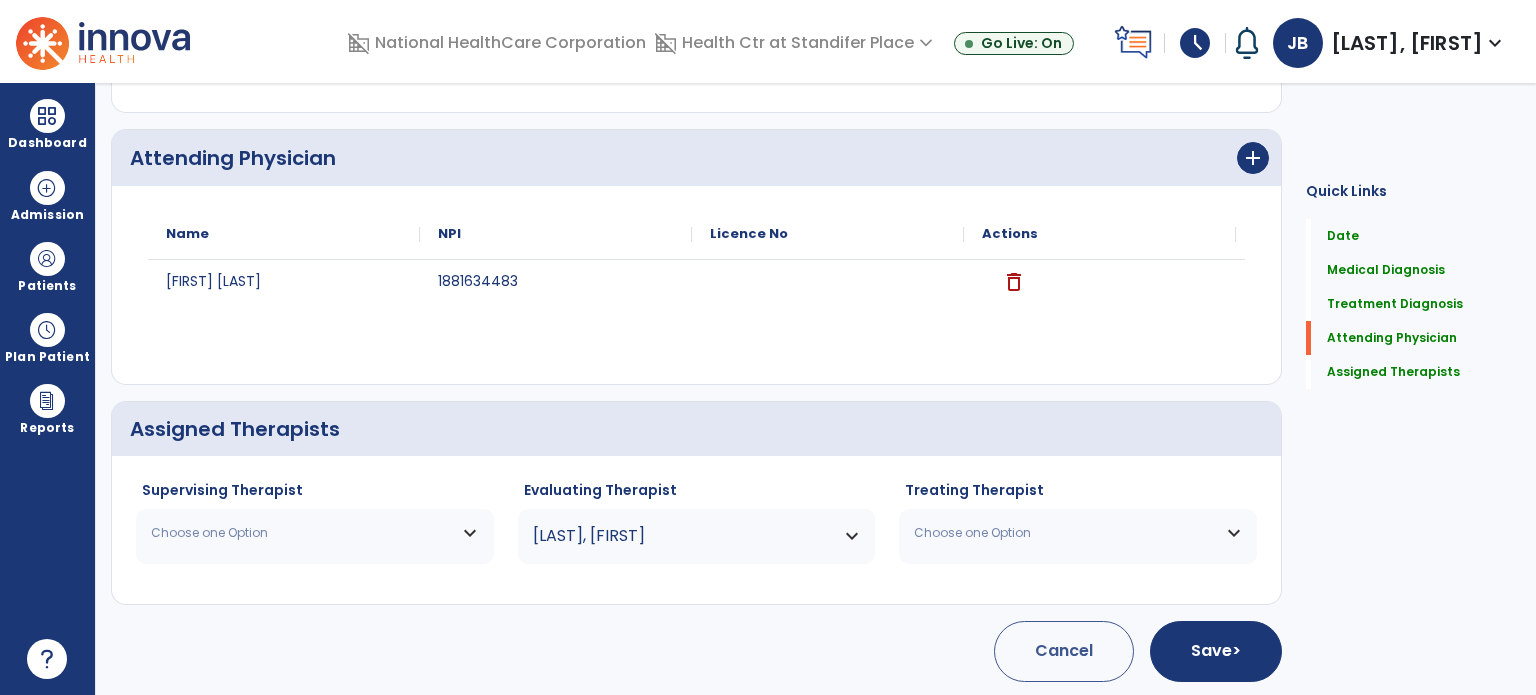 click on "Choose one Option" at bounding box center (315, 533) 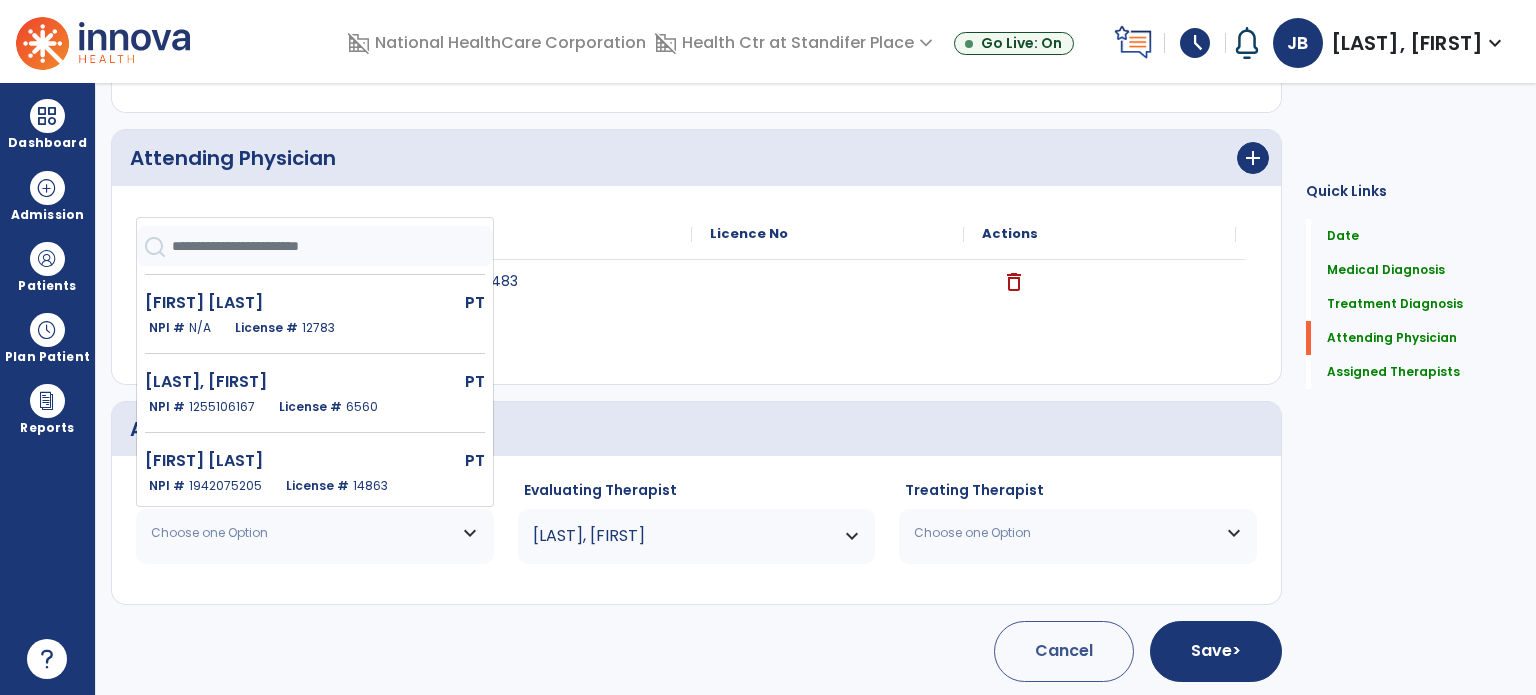 scroll, scrollTop: 430, scrollLeft: 0, axis: vertical 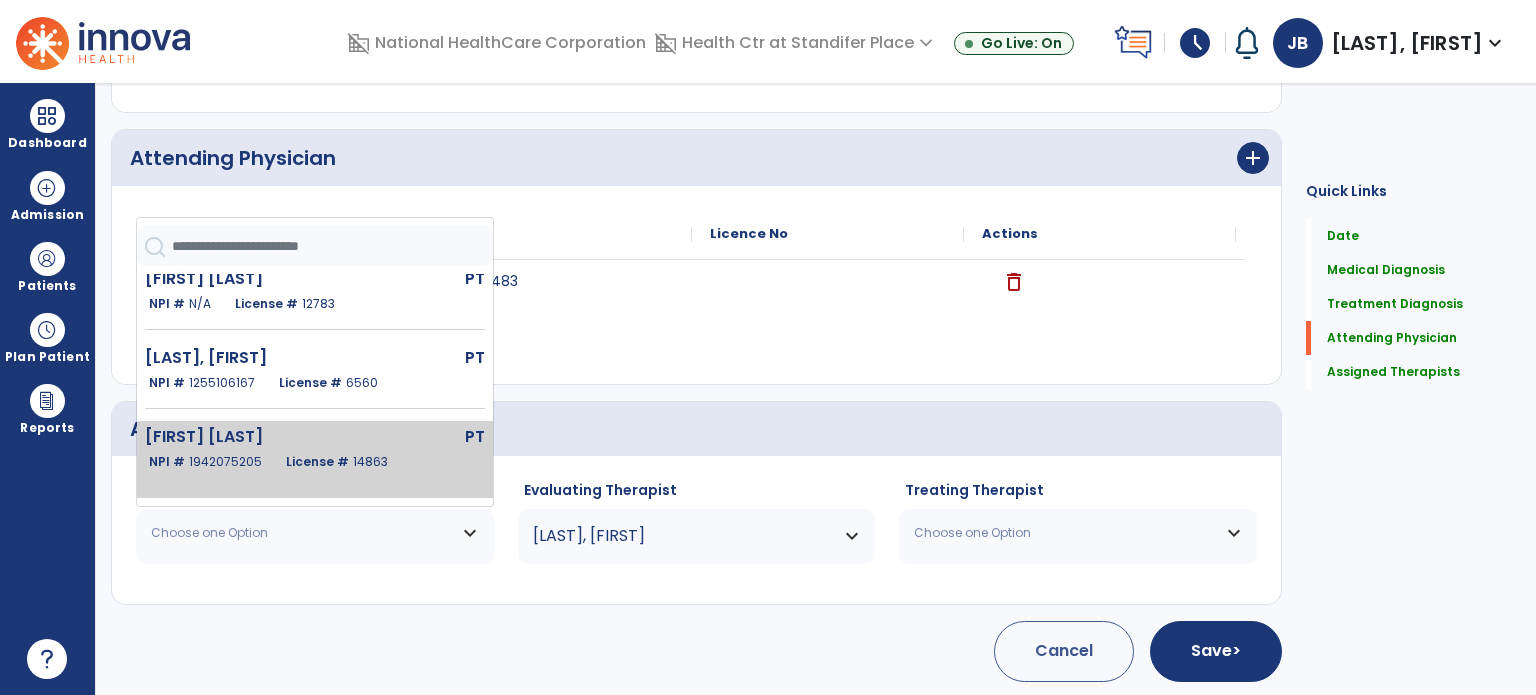 click on "NPI # [NUMBER] License # [NUMBER]" 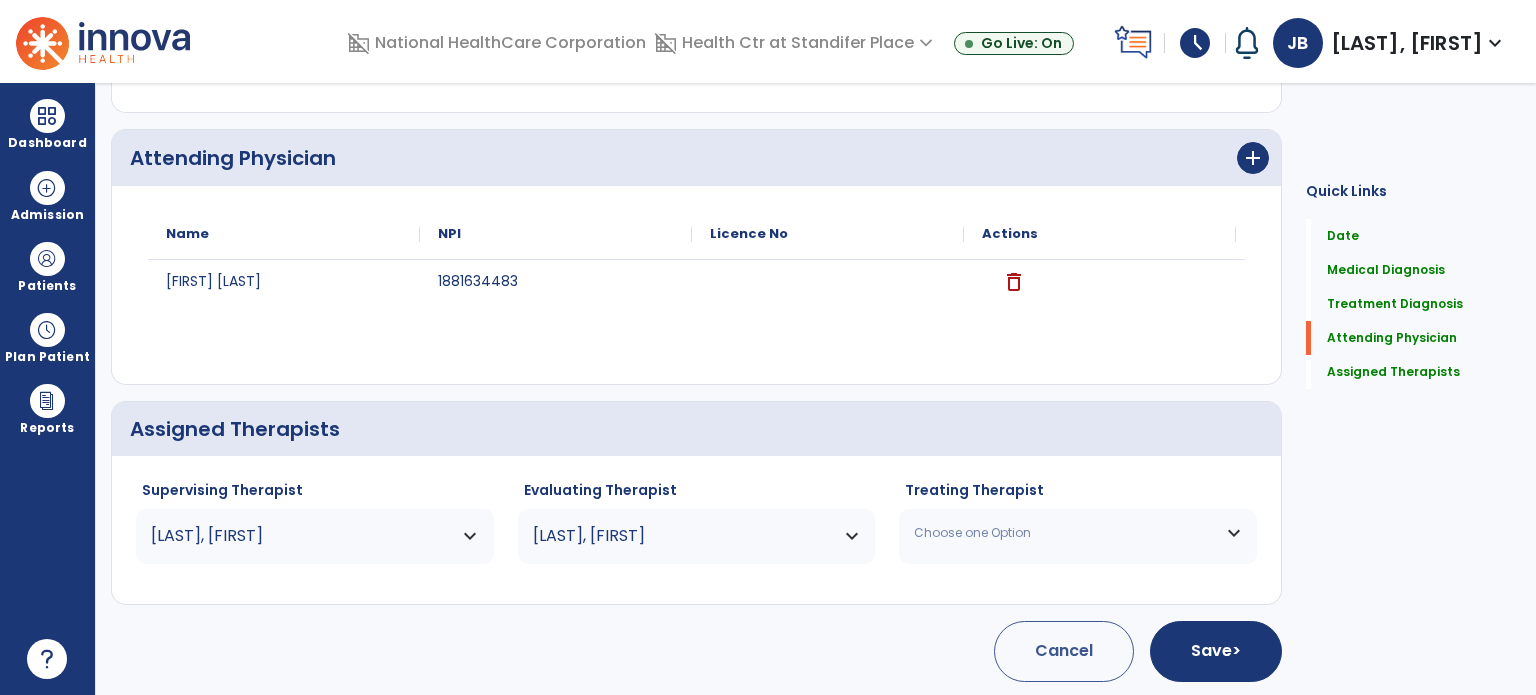 click on "Choose one Option [LAST] [LAST] [FIRST] [FIRST]  PT   NPI #  1437973559  License #  6927 [LAST] [FIRST]  PT   NPI #  1316462476  License #  11447 [LAST] [FIRST]  PT   NPI #  1053858969  License #  6638 [LAST] [FIRST]  PTA   NPI #  N/A   License #  4508 [LAST] [FIRST]  PTA   NPI #  N/A   License #  4353 [LAST] [FIRST]  PTA   NPI #  N/A   License #  8160 [LAST] [FIRST]  PT   NPI #  1376318386  License #  8323 [LAST] [FIRST]  PTA   NPI #  N/A   License #  5094 [LAST] [FIRST]  PT   NPI #  1609641745  License #  7219 [LAST] [FIRST]  PTA   NPI #  N/A   License #  7891 [LAST] [FIRST]  PT   NPI #  N/A   License #  12783 [LAST] [FIRST]  PTA   NPI #  N/A   License #  6904 [LAST] [FIRST]  PTA   NPI #  N/A   License #  8129 [LAST] [FIRST]  PT   NPI #  1255106167  License #  6560 [LAST] [FIRST]  PT   NPI #  1942075205  License #  14863 [LAST] [FIRST]  PTA   NPI #  N/A   License #  8283 [LAST] [FIRST]  PTA   NPI #  N/A   License #  8147 [LAST] [FIRST]  PTA   NPI #  N/A   License #  7893 [LAST] [FIRST]  PTA" 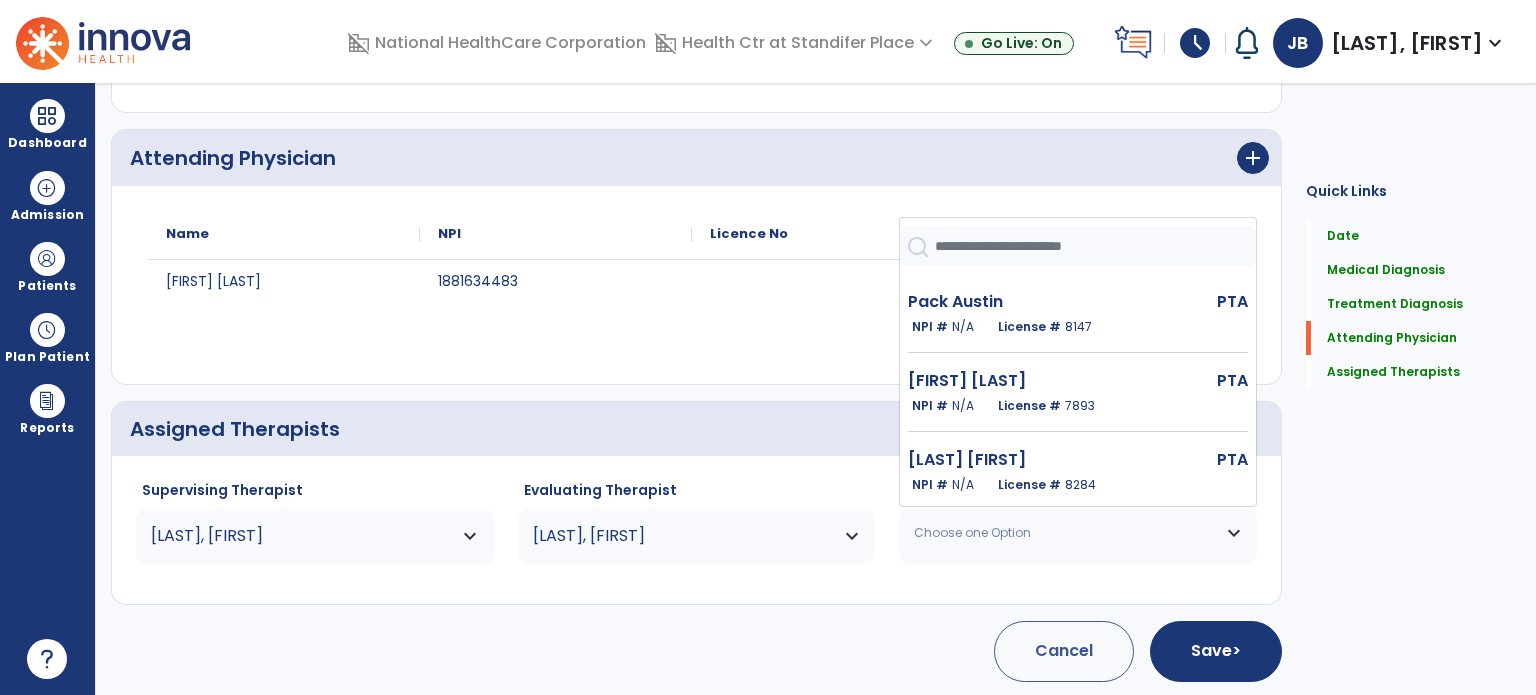 scroll, scrollTop: 1275, scrollLeft: 0, axis: vertical 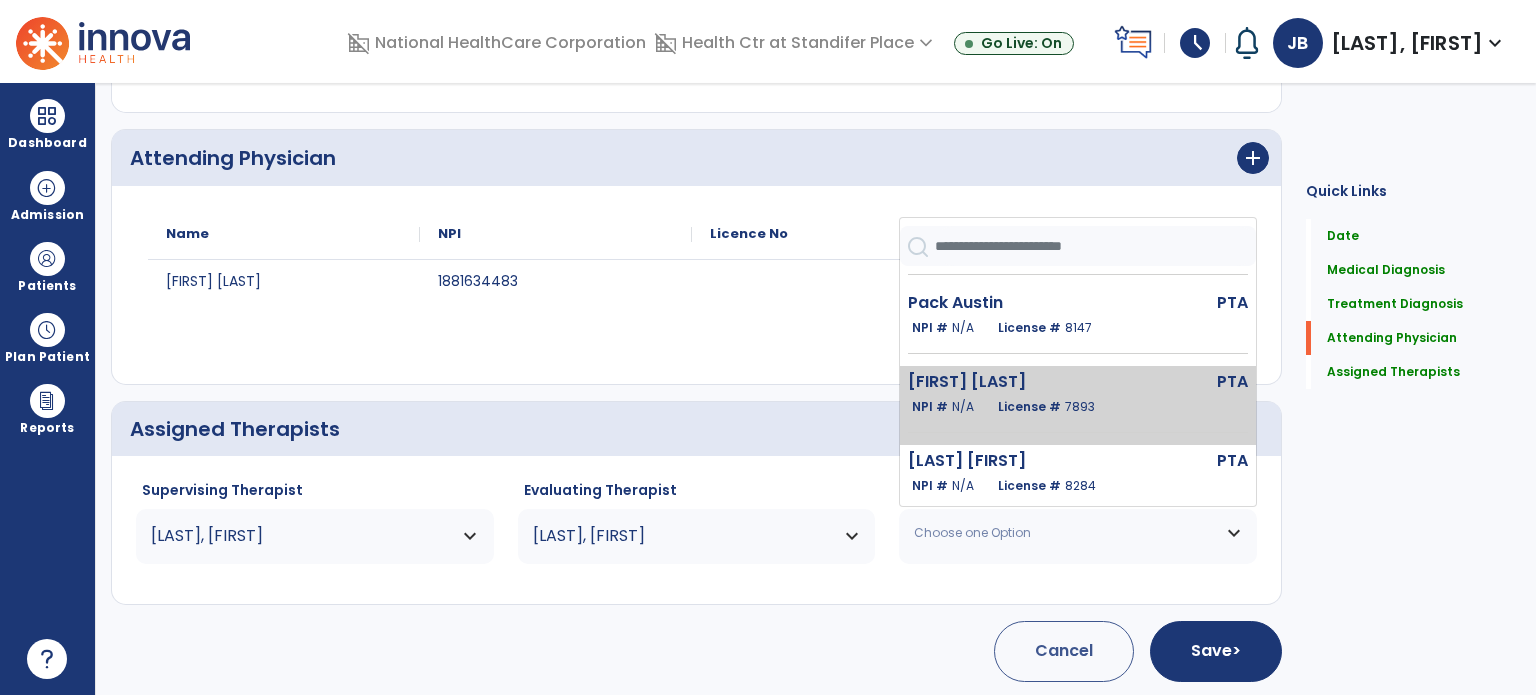 click on "[LAST] [LAST]   PTA   NPI #  N/A   License #  7893" 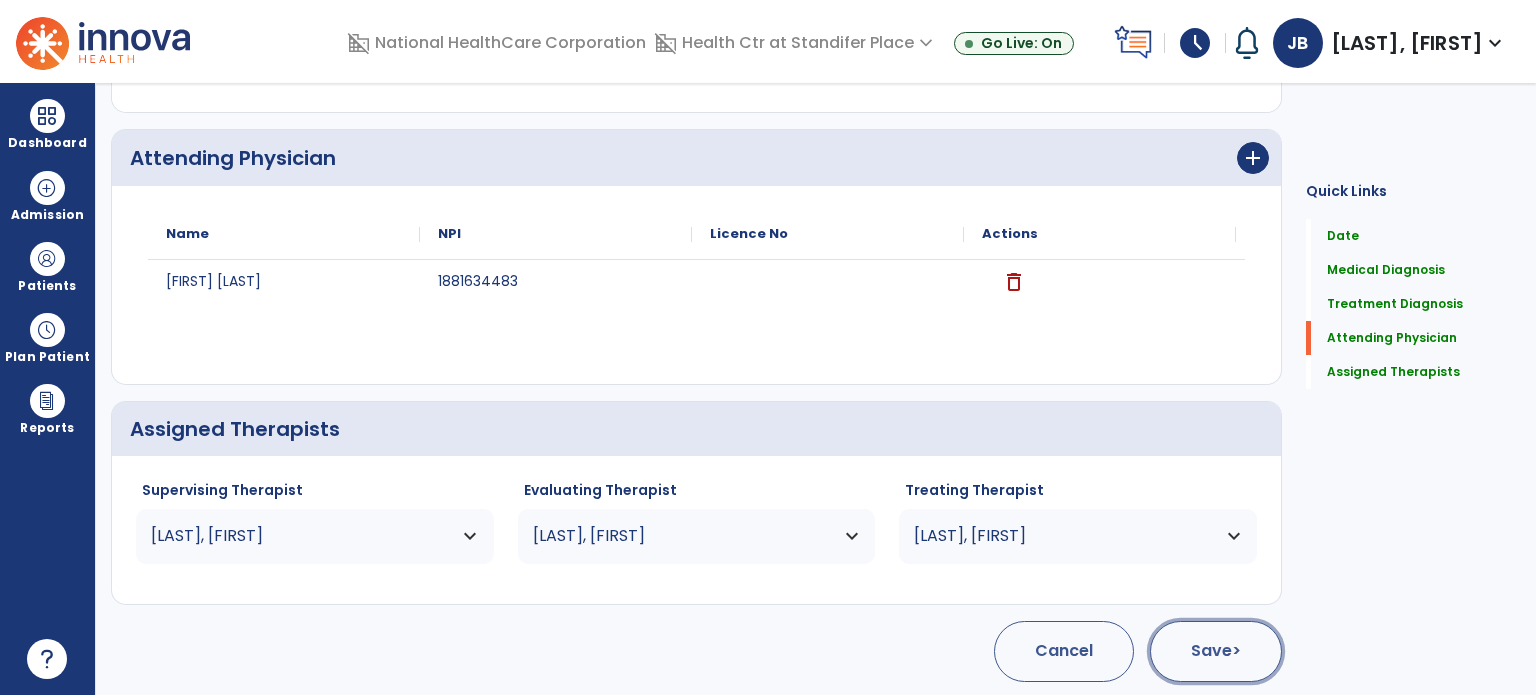 click on "Save  >" 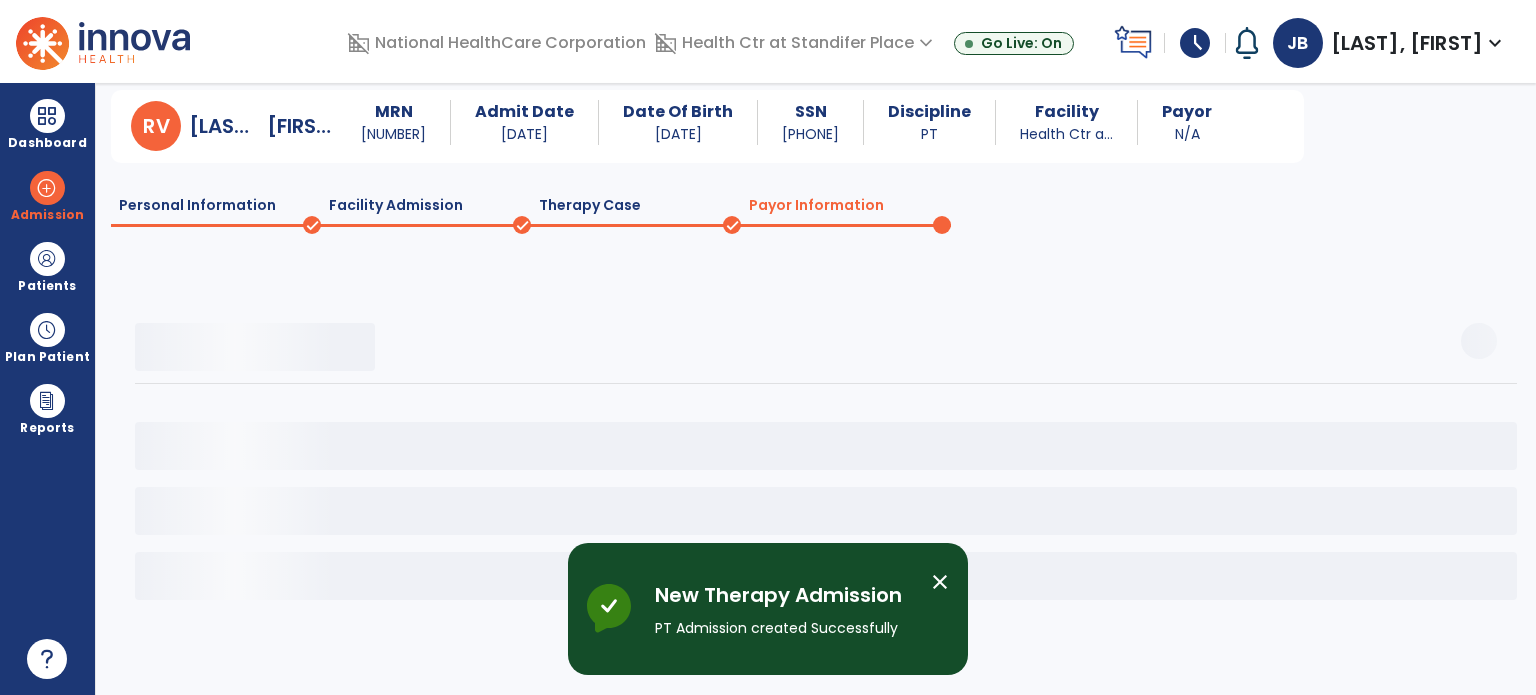 scroll, scrollTop: 58, scrollLeft: 0, axis: vertical 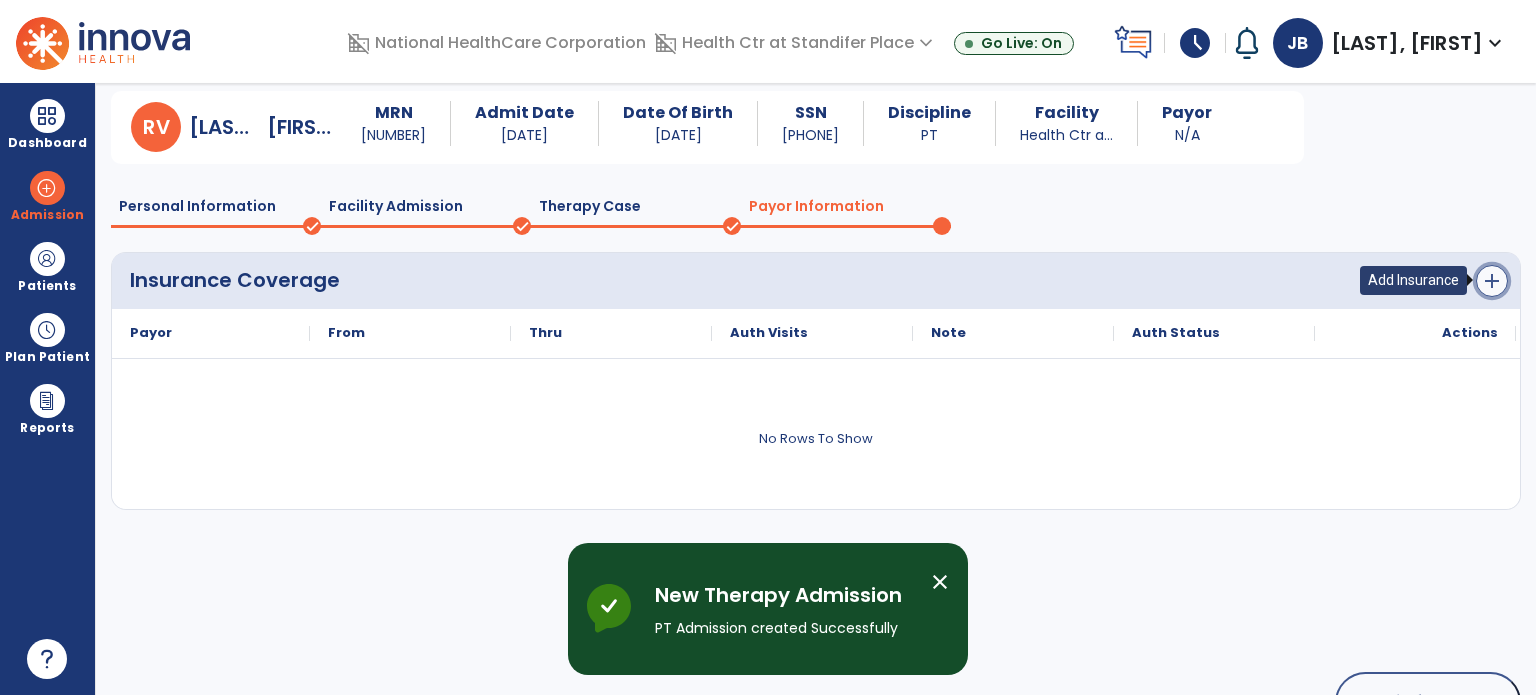 click on "add" 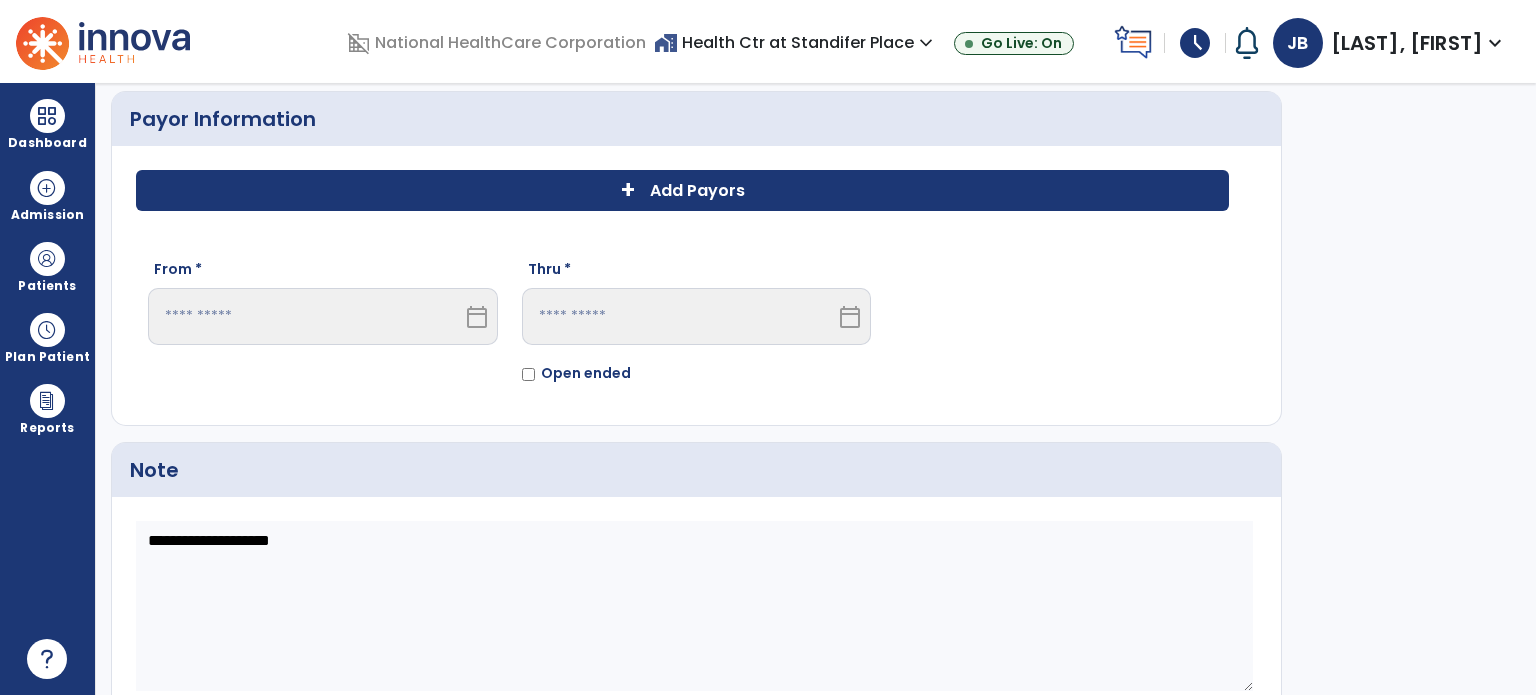 click on "+ Add Payors" 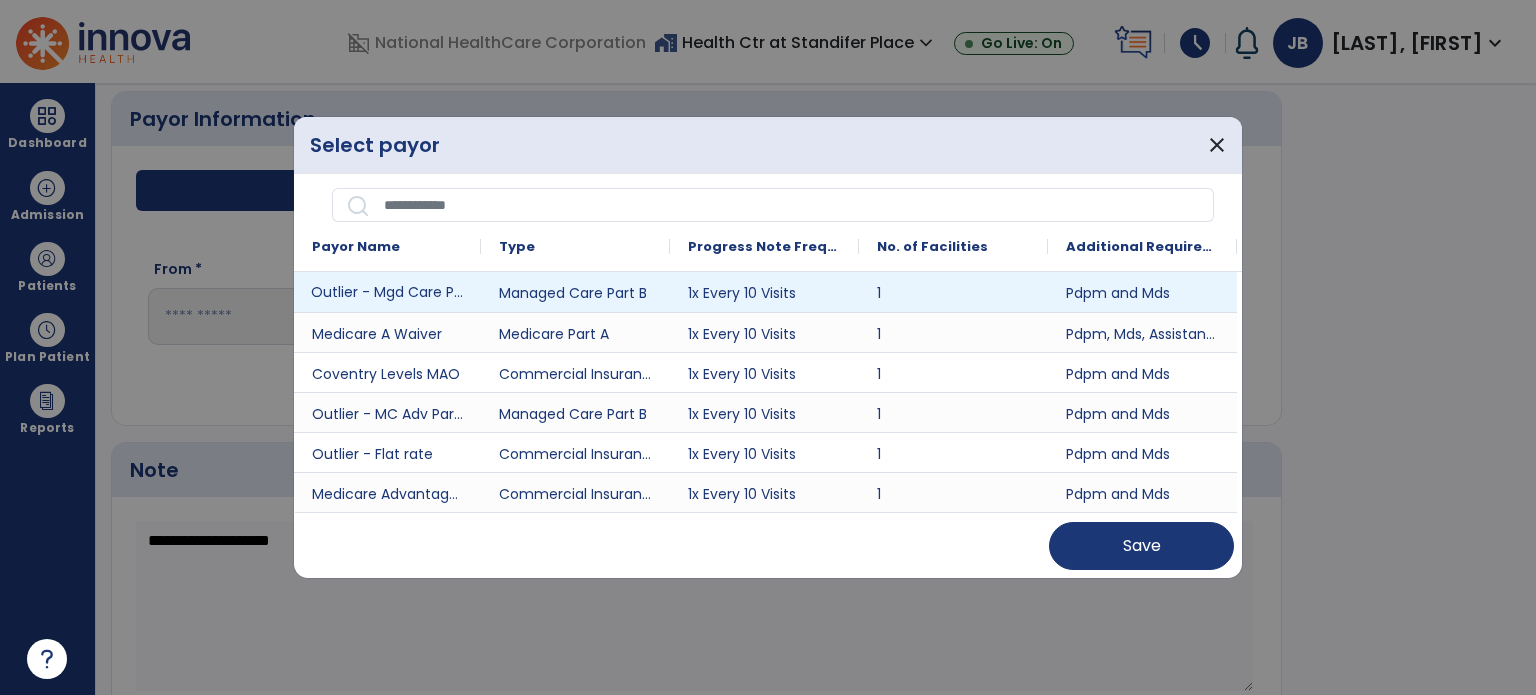 click on "Outlier - Mgd Care Part B" at bounding box center [387, 292] 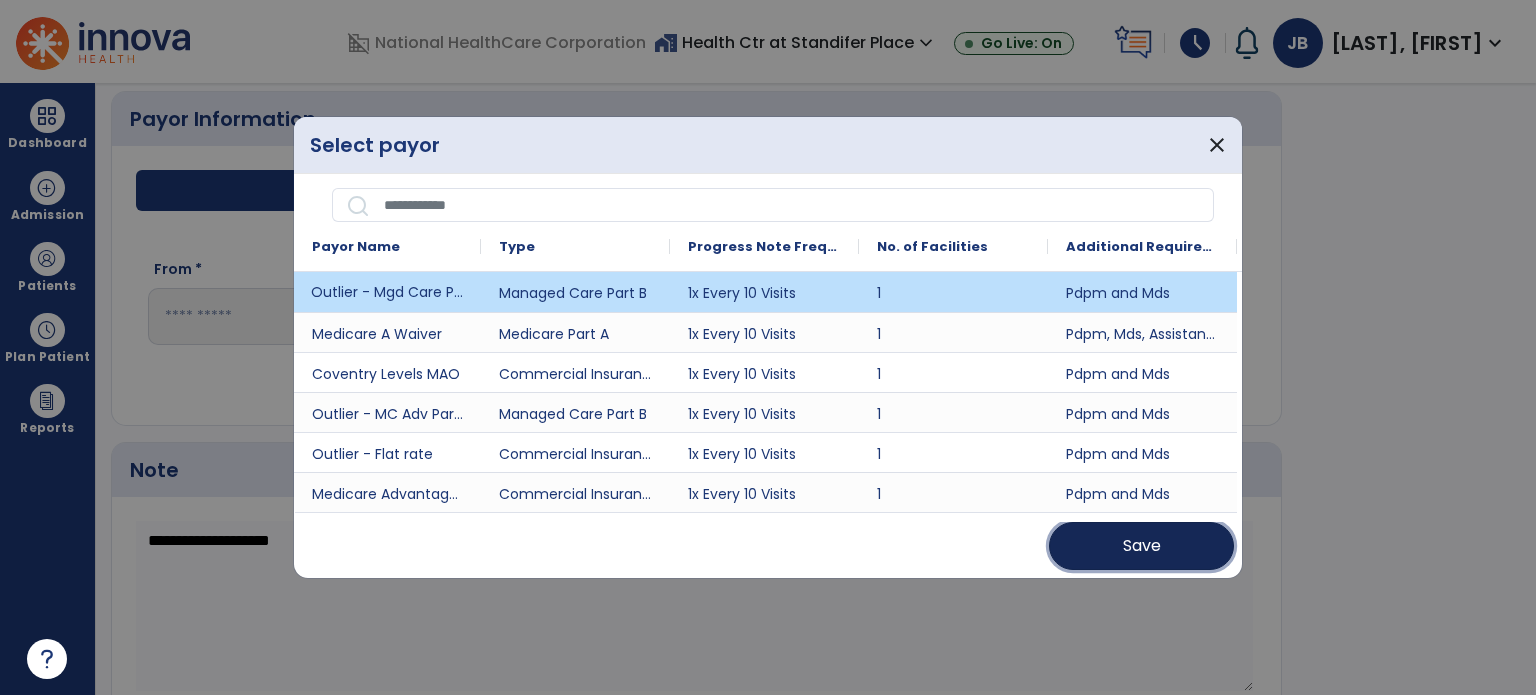click on "Save" at bounding box center [1141, 546] 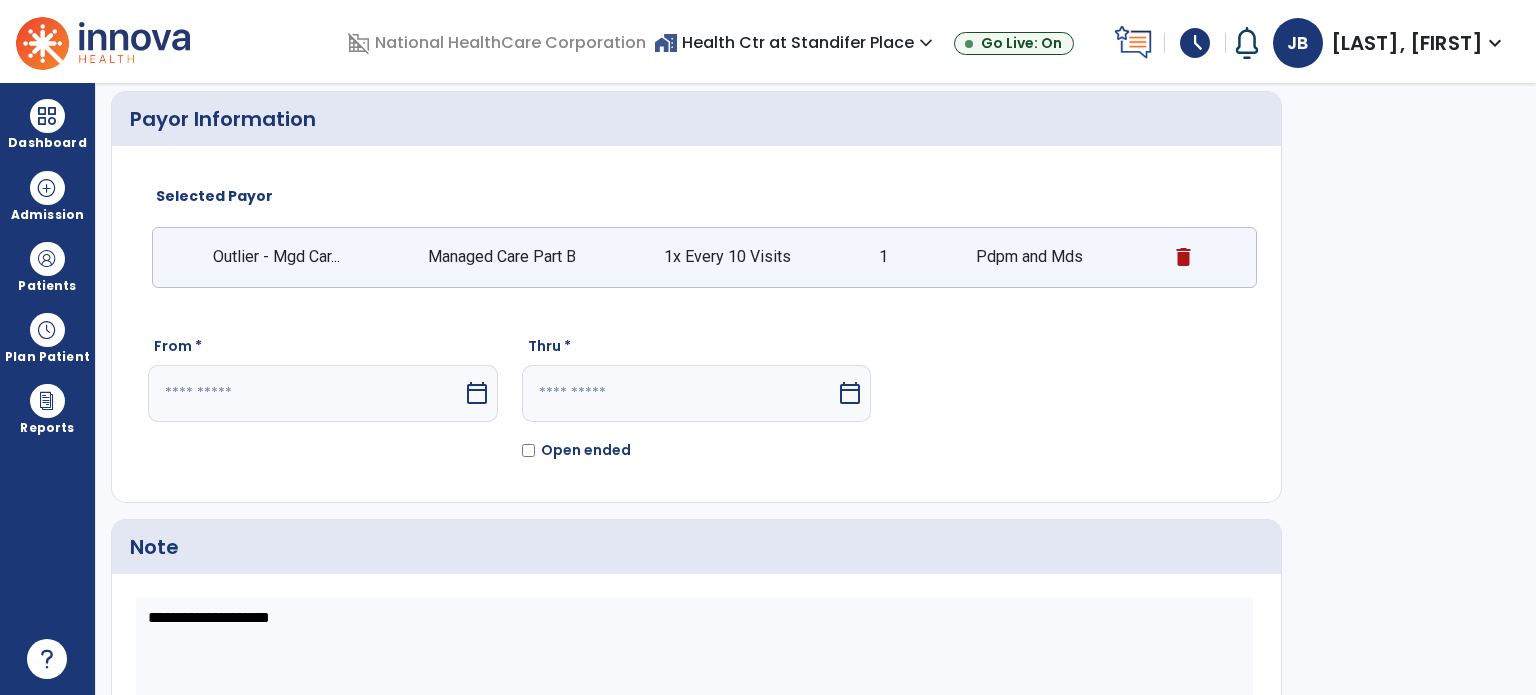 click at bounding box center (305, 393) 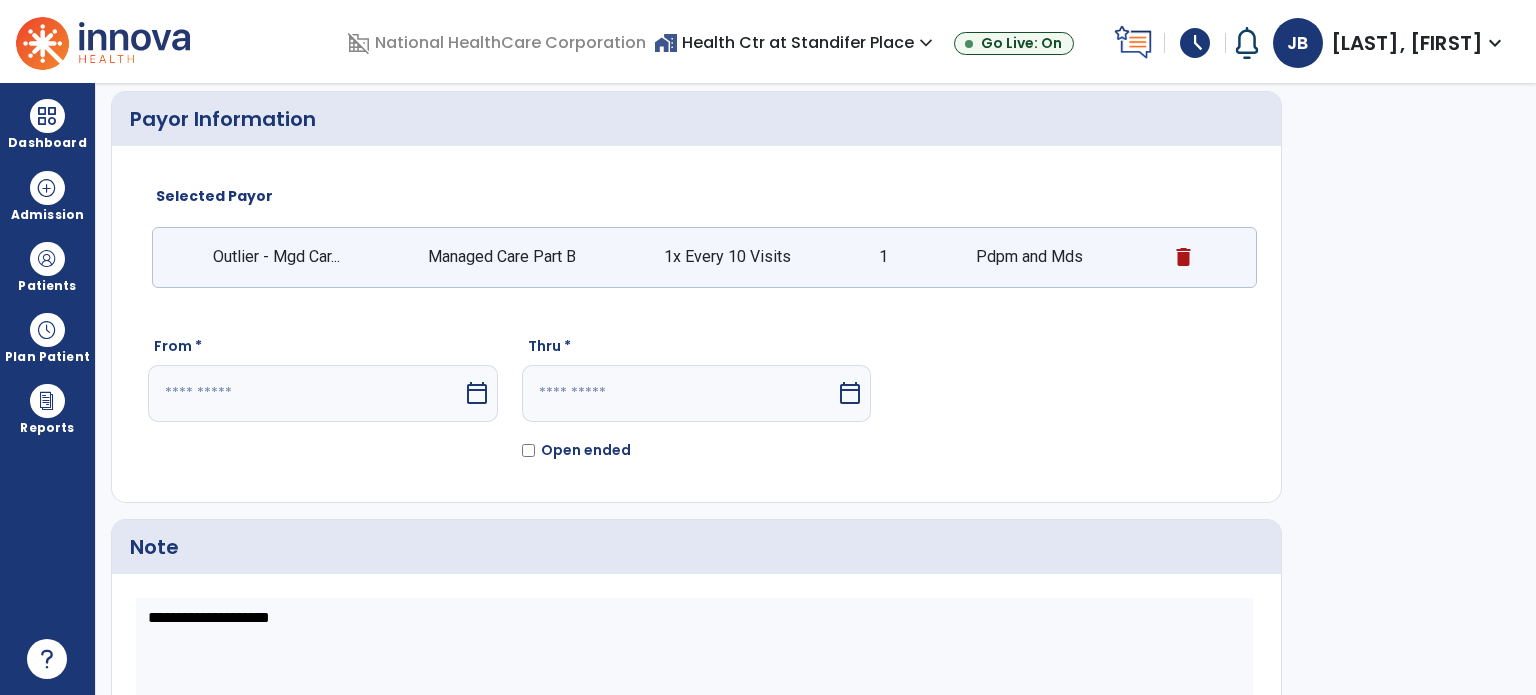 select on "*" 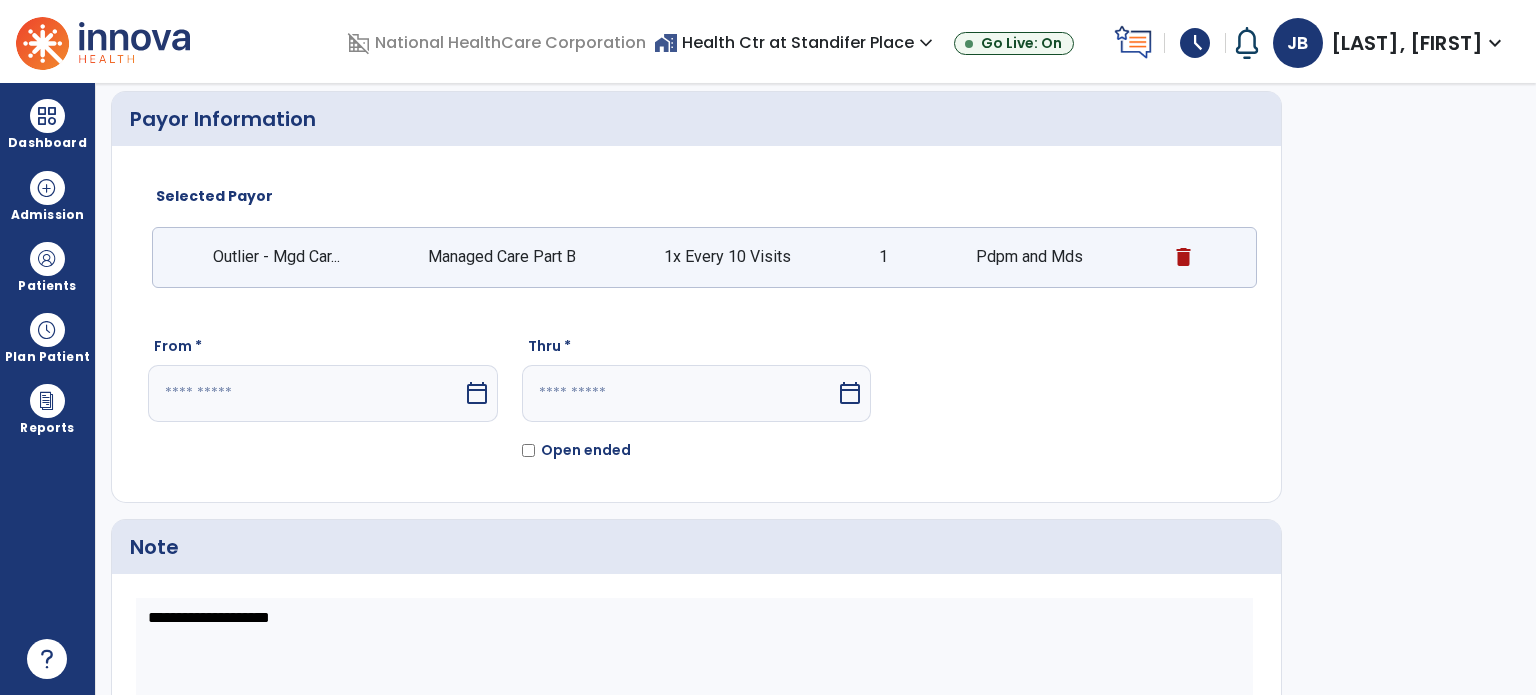 select on "****" 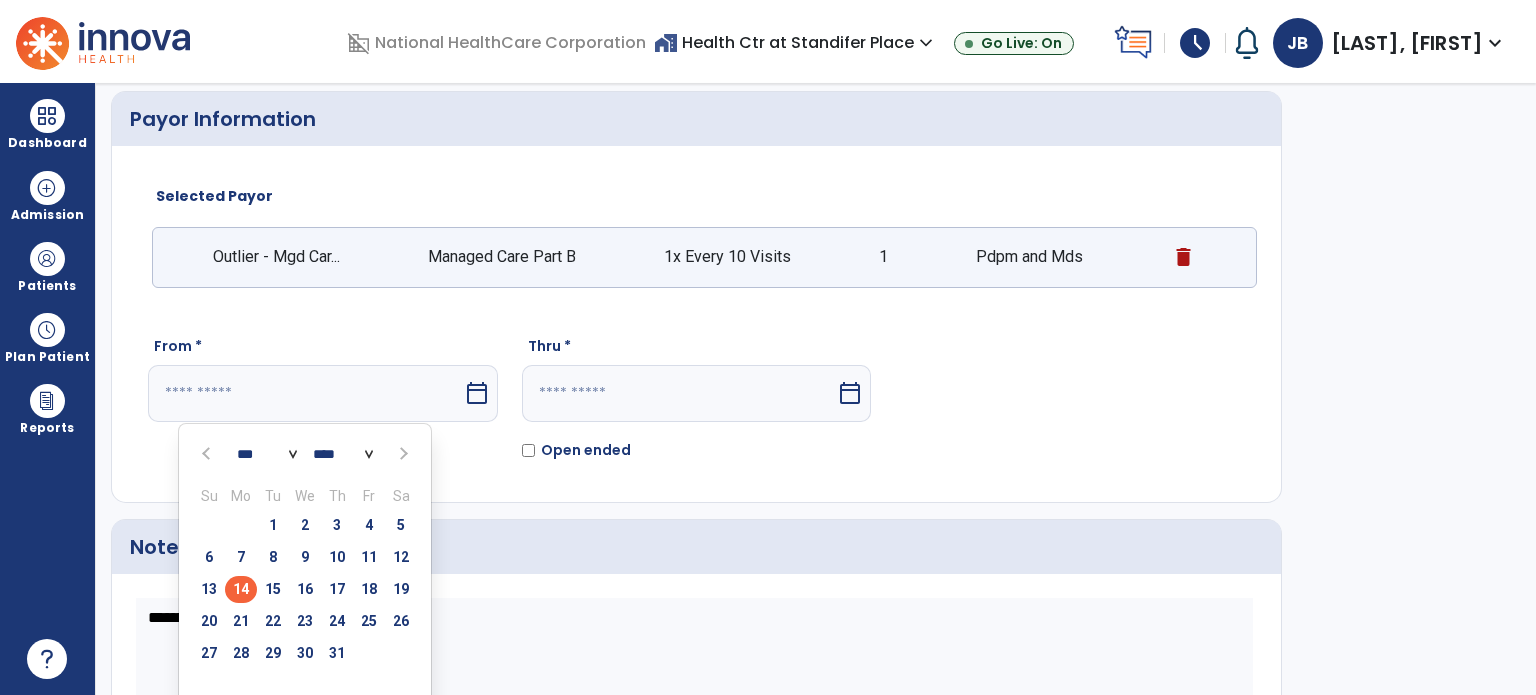 click on "14" at bounding box center (241, 589) 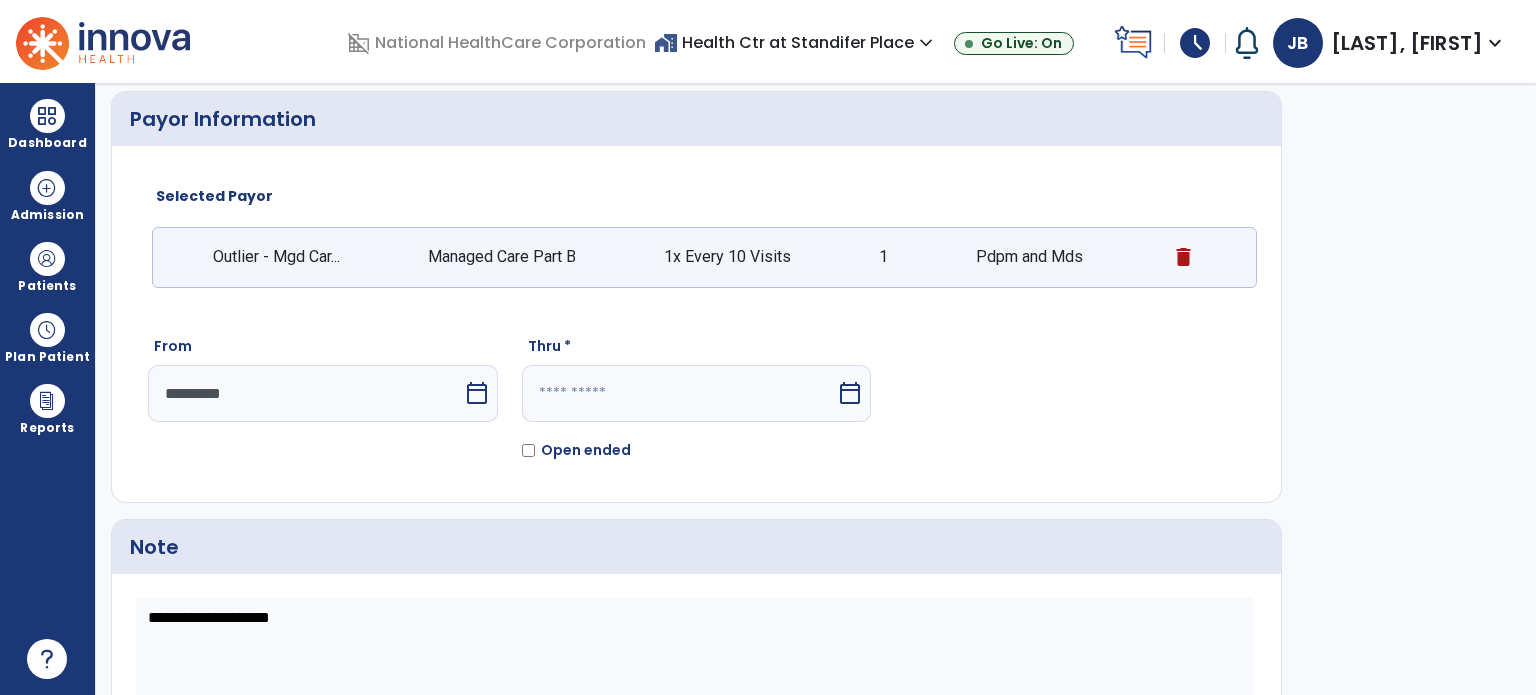 click on "Open ended" 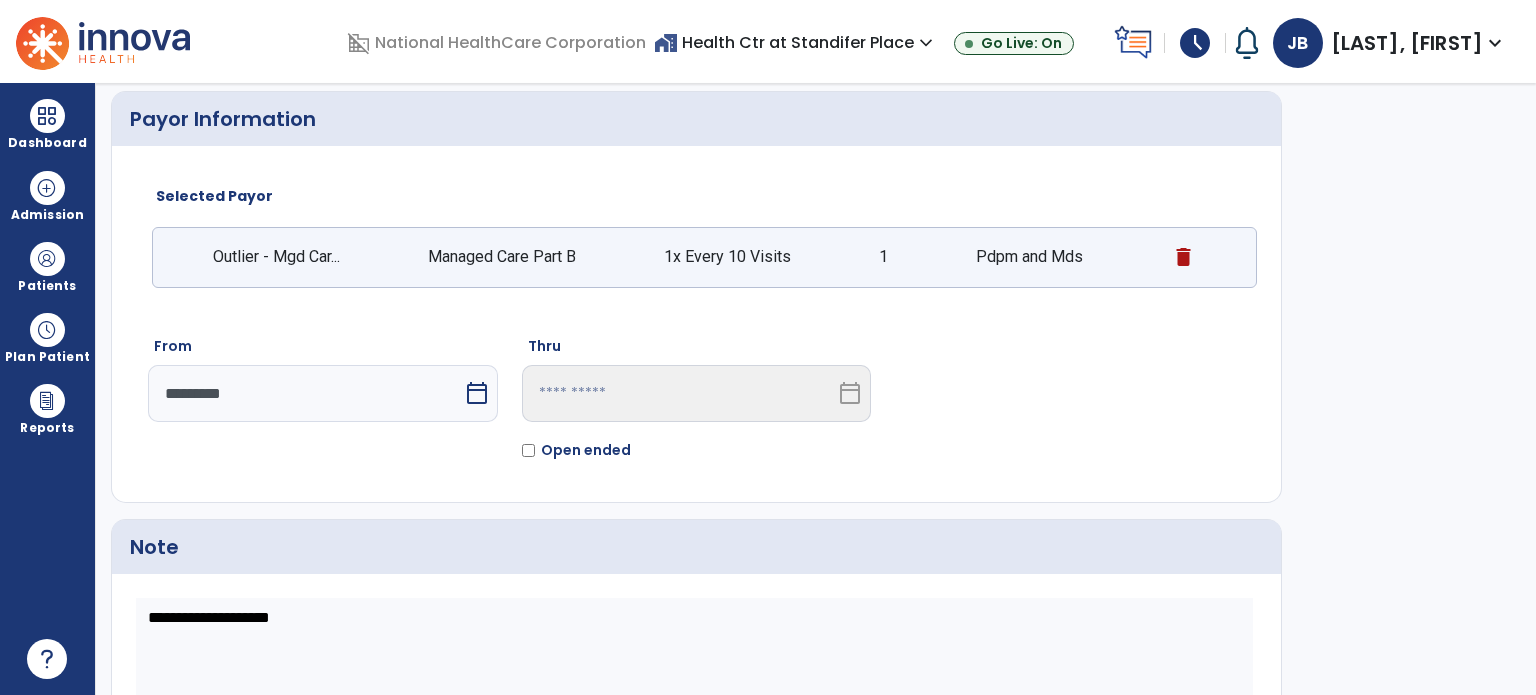 scroll, scrollTop: 210, scrollLeft: 0, axis: vertical 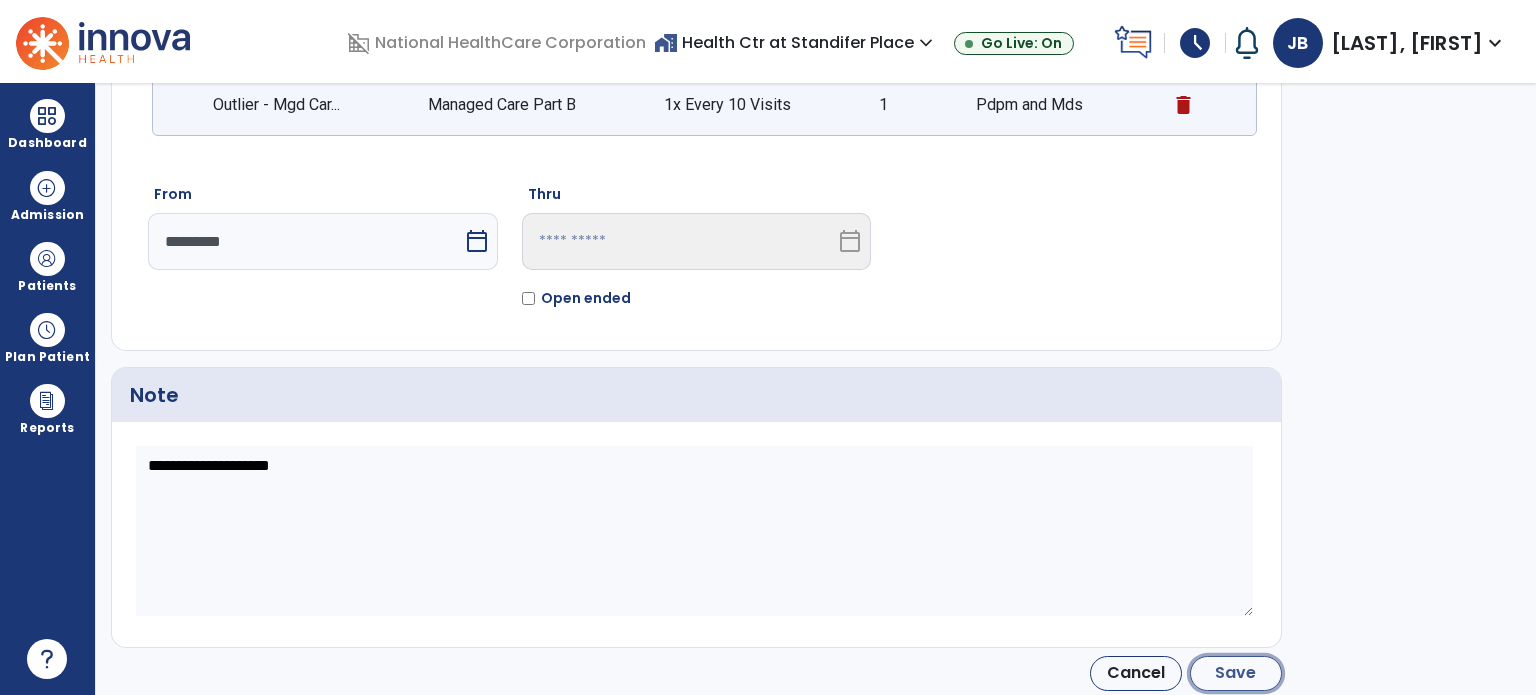 click on "Save" 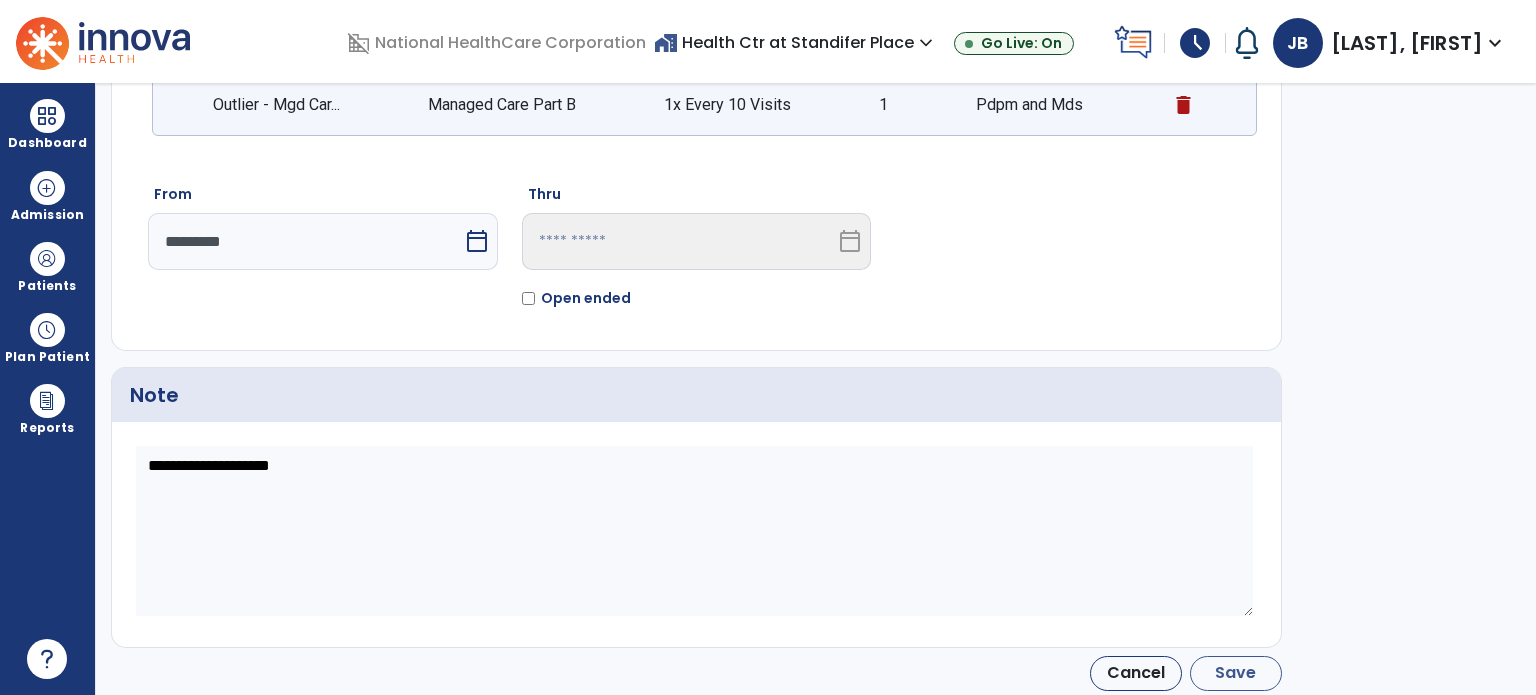 type on "*********" 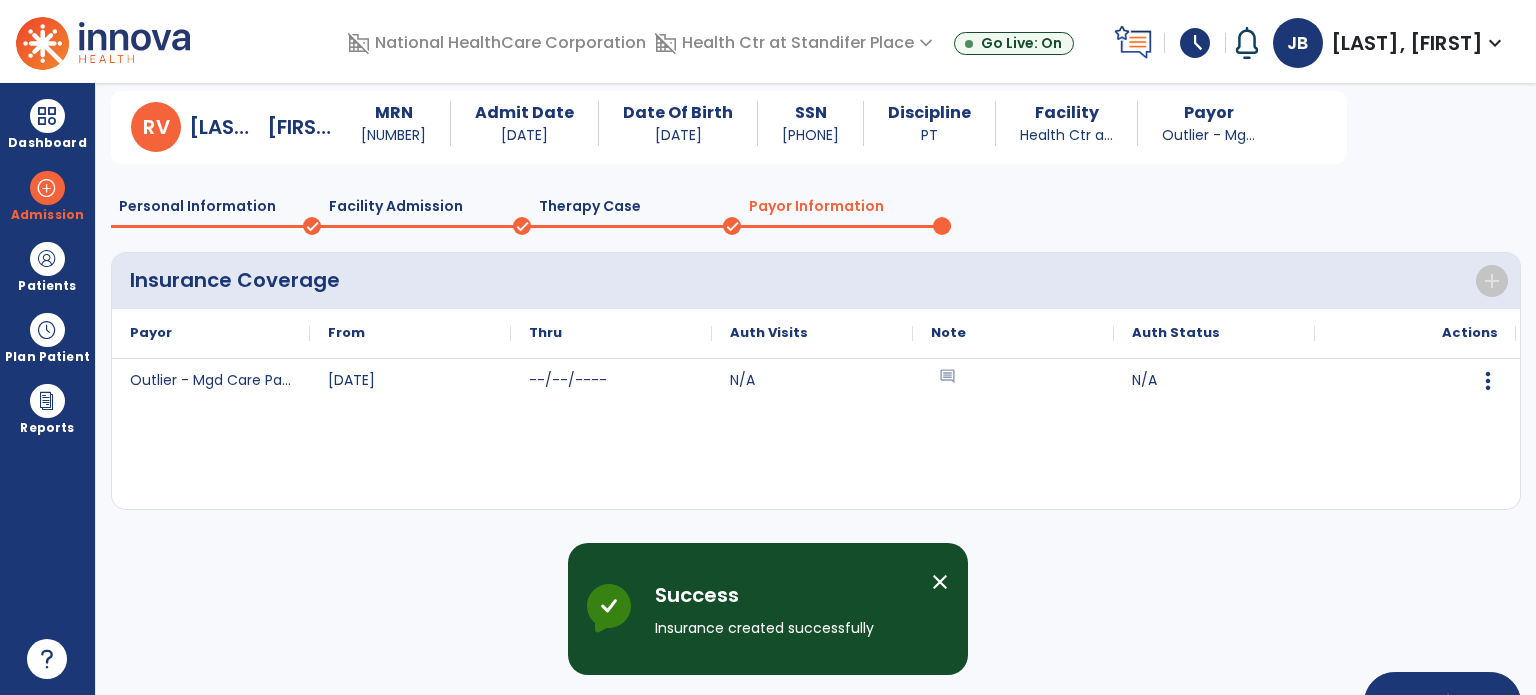 scroll, scrollTop: 119, scrollLeft: 0, axis: vertical 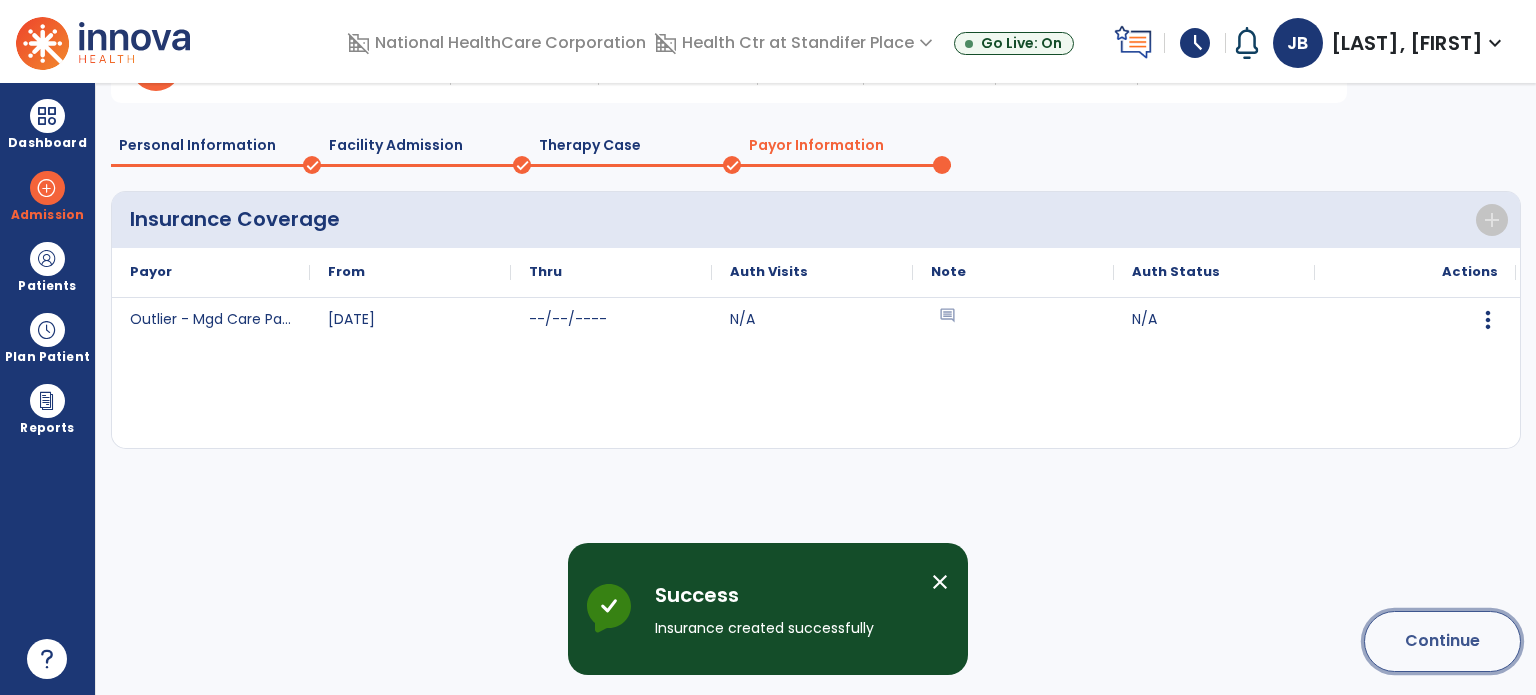 click on "Continue" 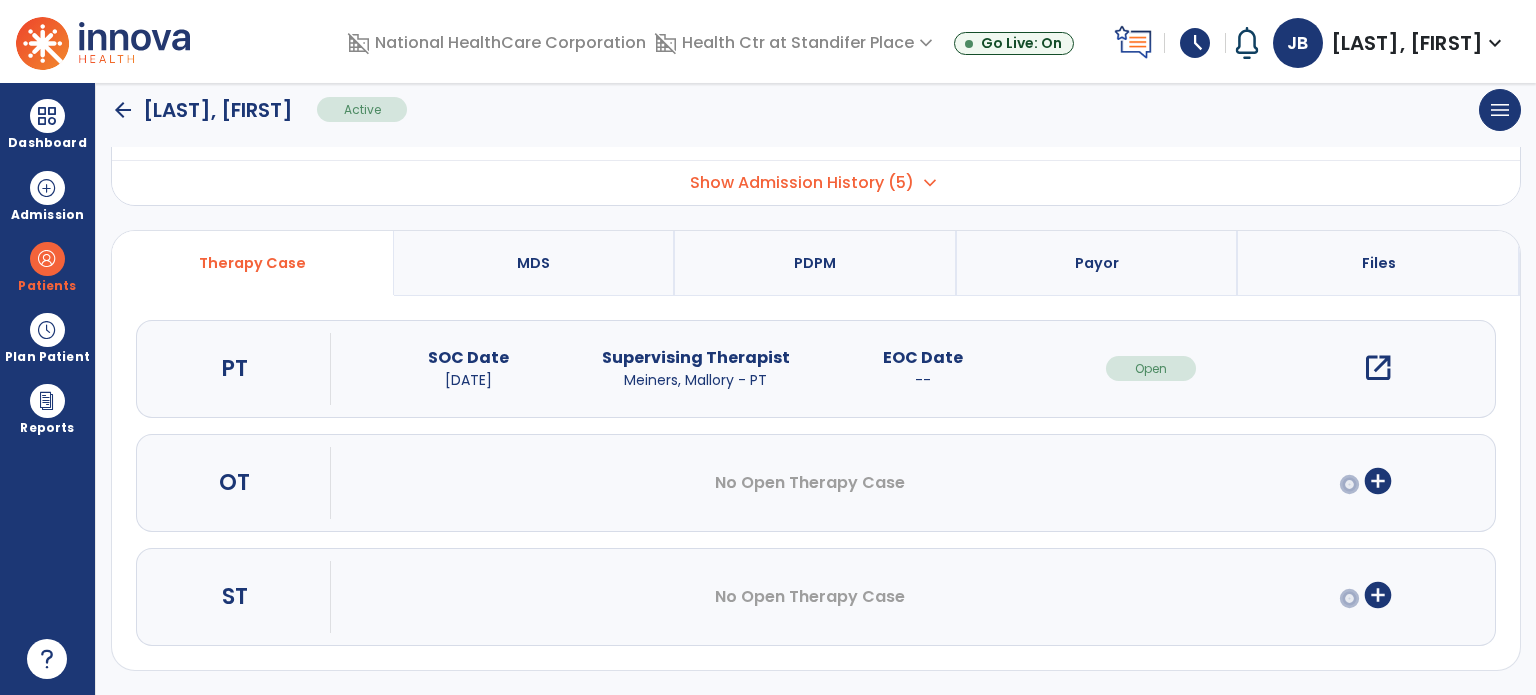 scroll, scrollTop: 107, scrollLeft: 0, axis: vertical 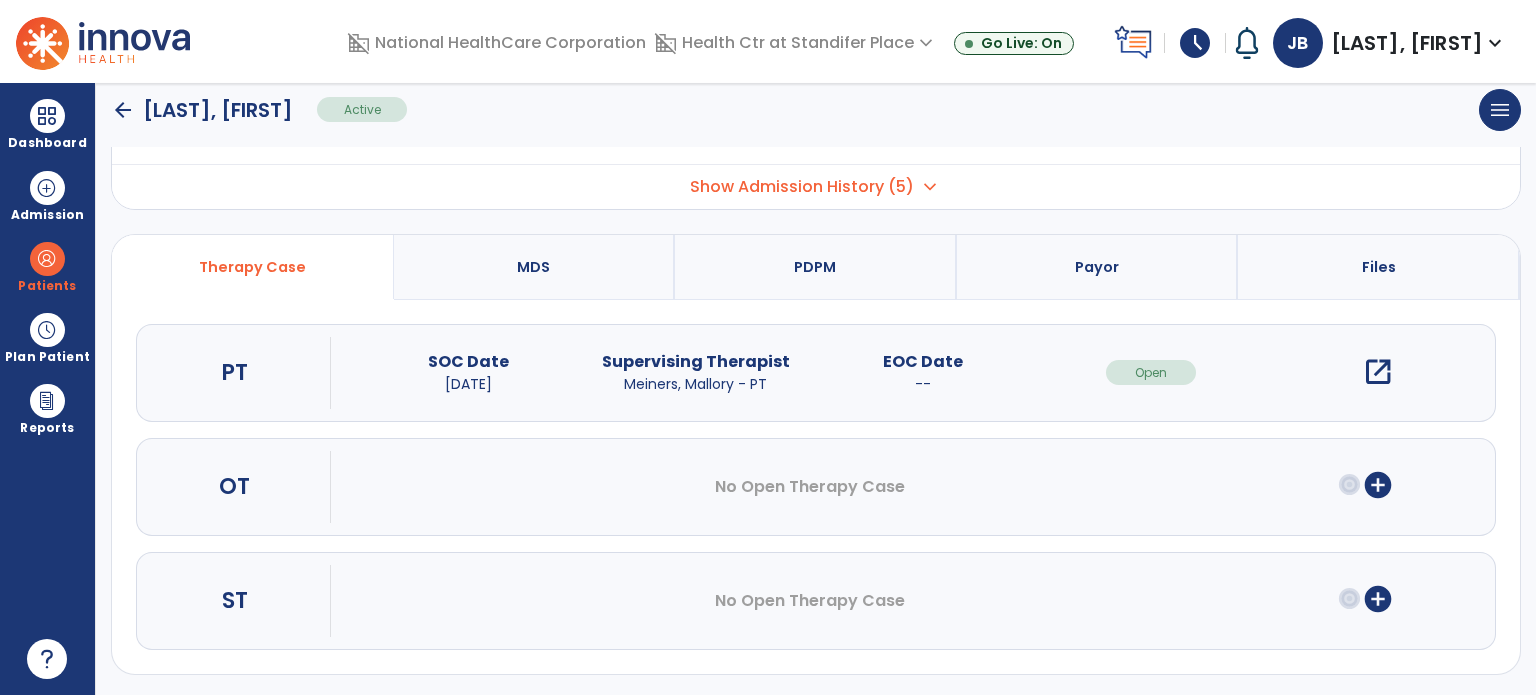 click on "open_in_new" at bounding box center (1378, 372) 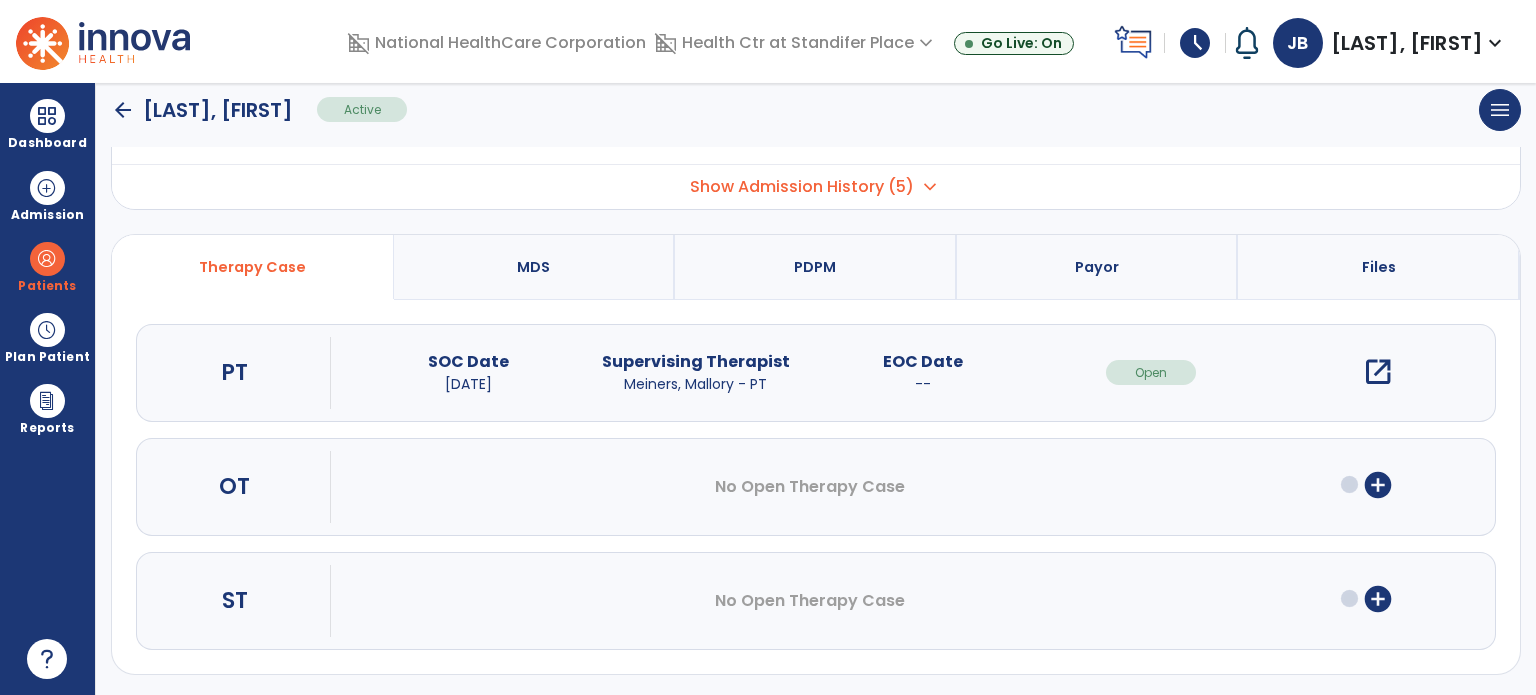 scroll, scrollTop: 0, scrollLeft: 0, axis: both 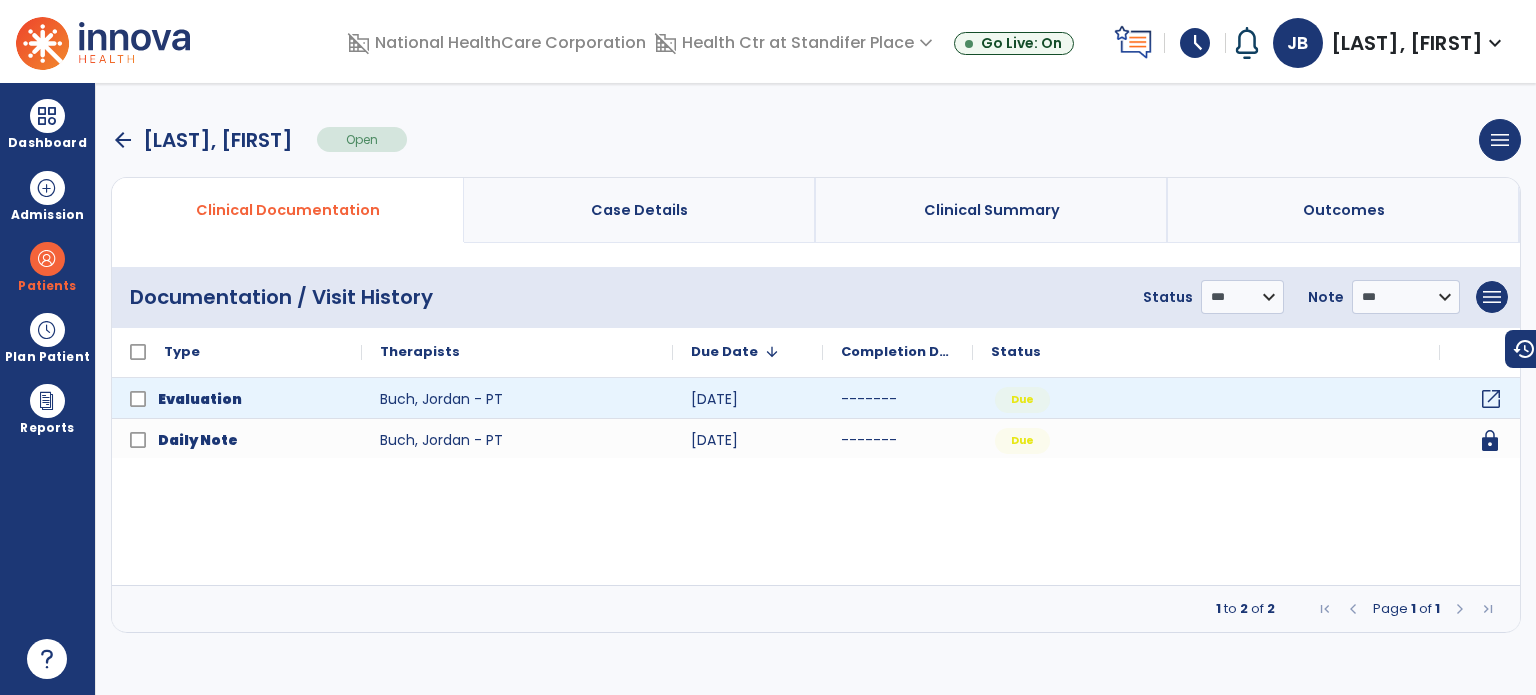 click on "open_in_new" 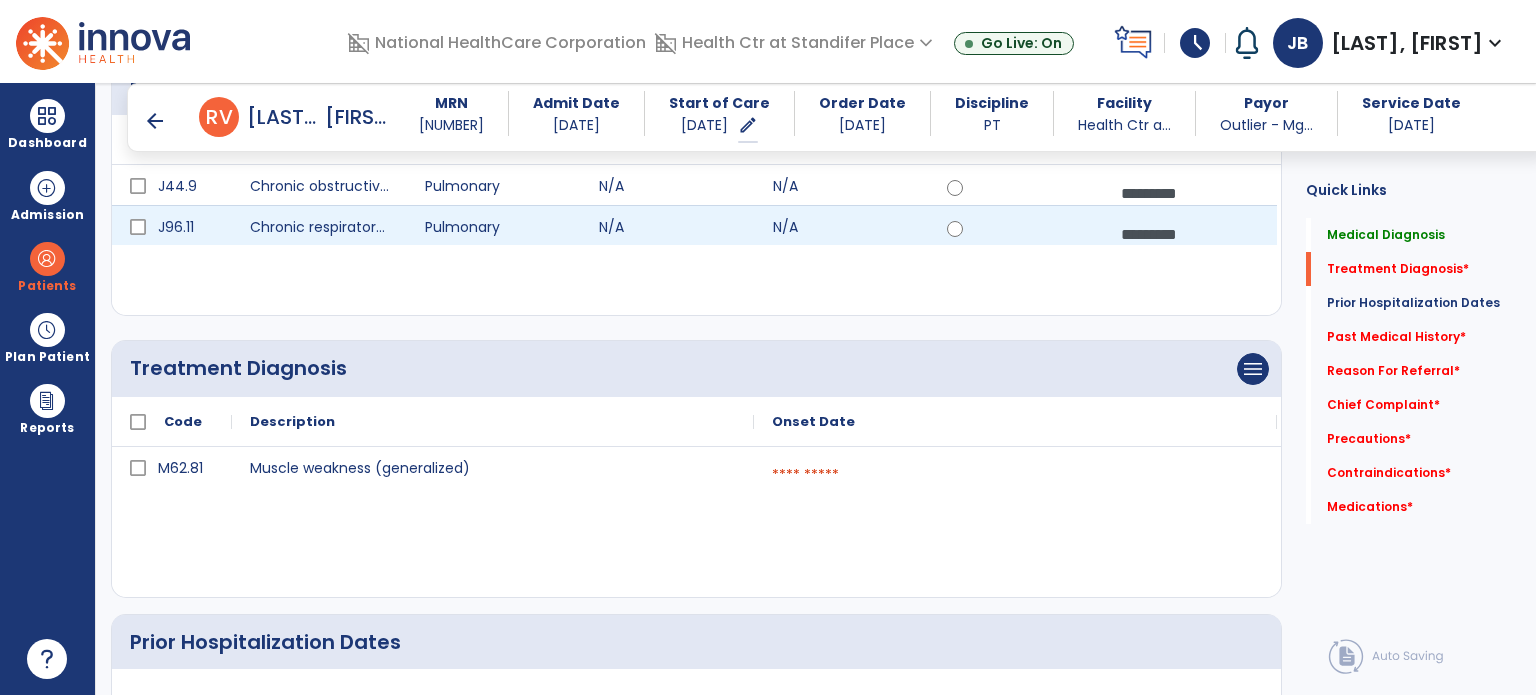 scroll, scrollTop: 271, scrollLeft: 0, axis: vertical 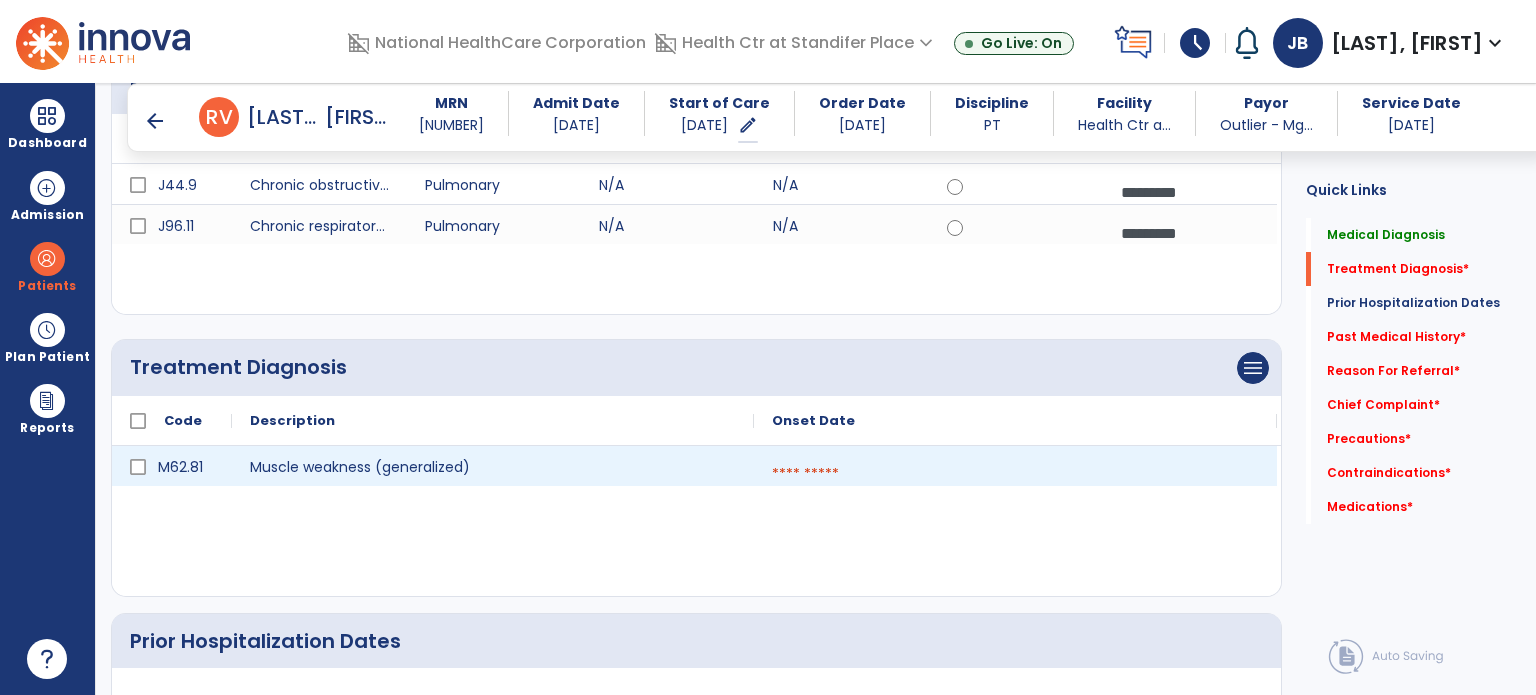 click at bounding box center (1015, 474) 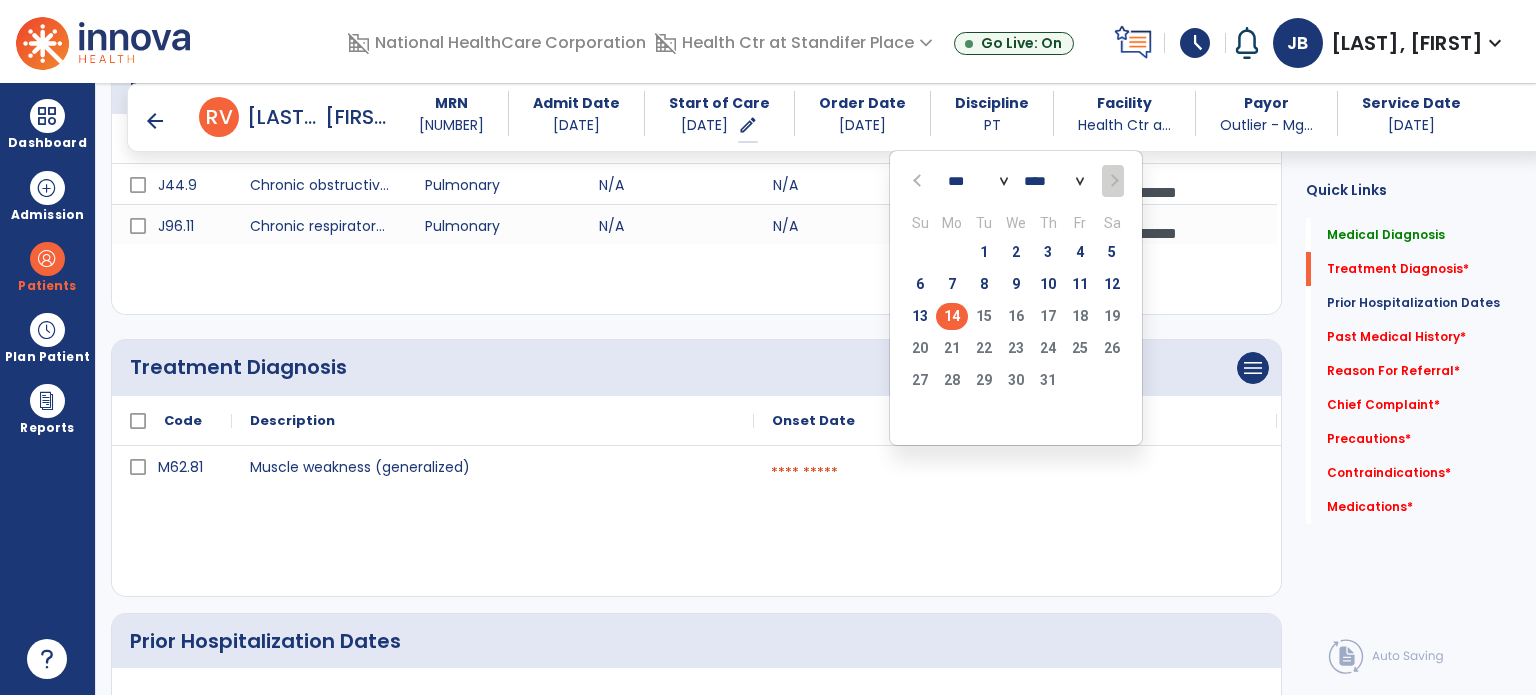 click on "14" 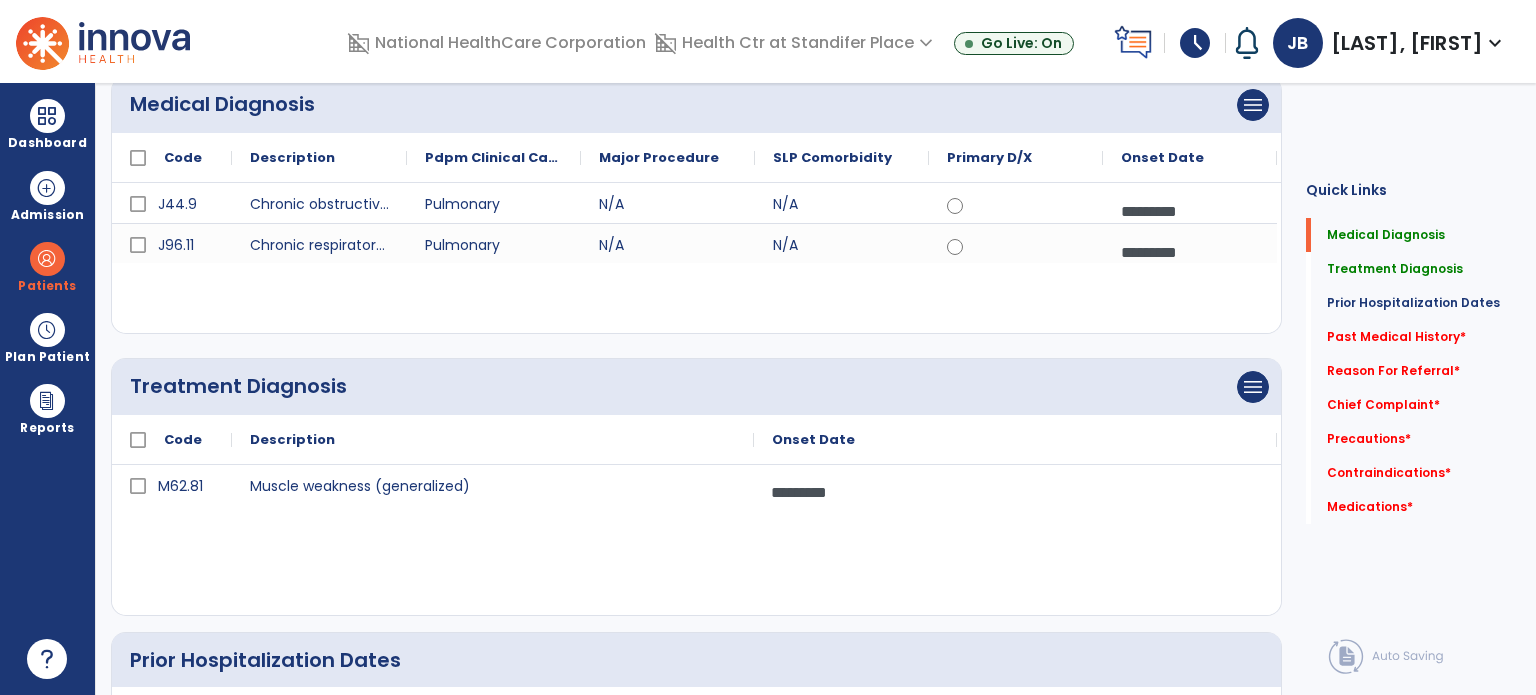 scroll, scrollTop: 0, scrollLeft: 0, axis: both 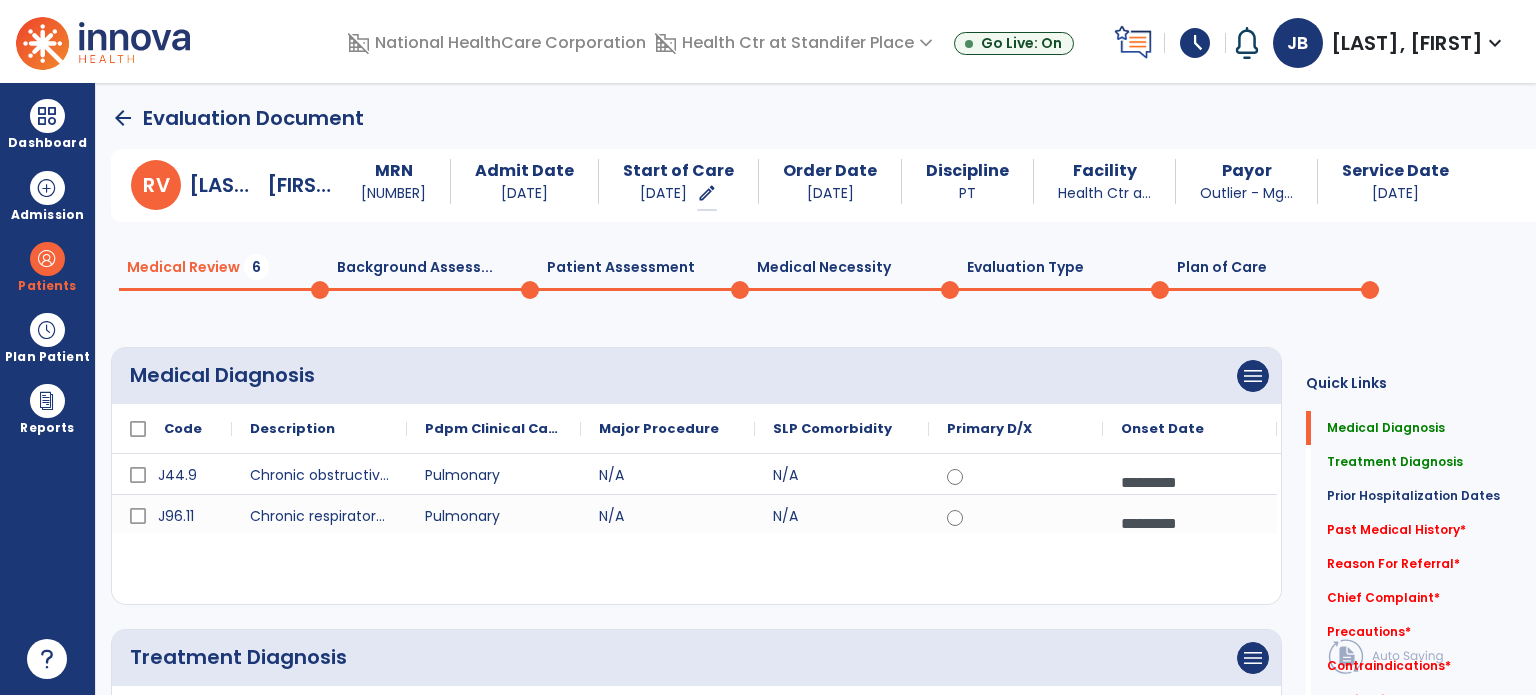 click on "Evaluation Type  0" 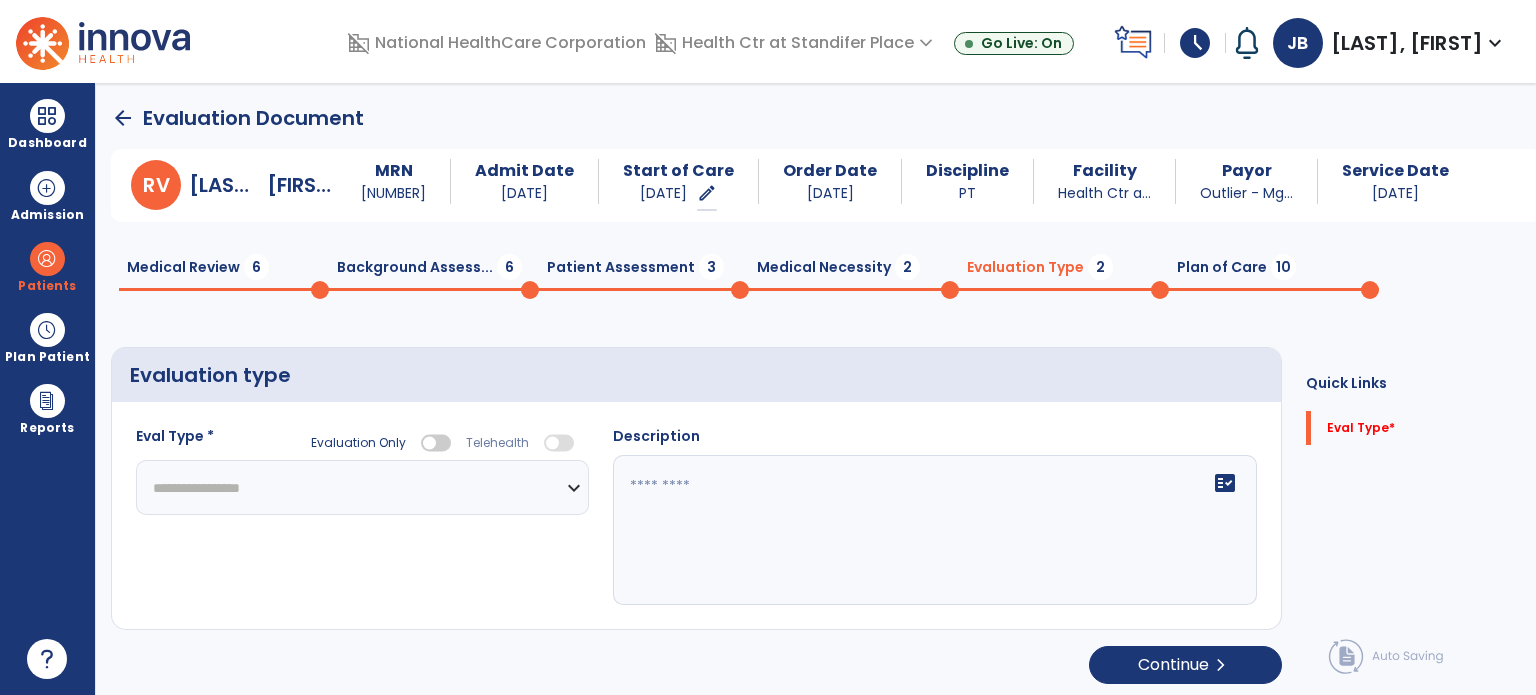 click on "**********" 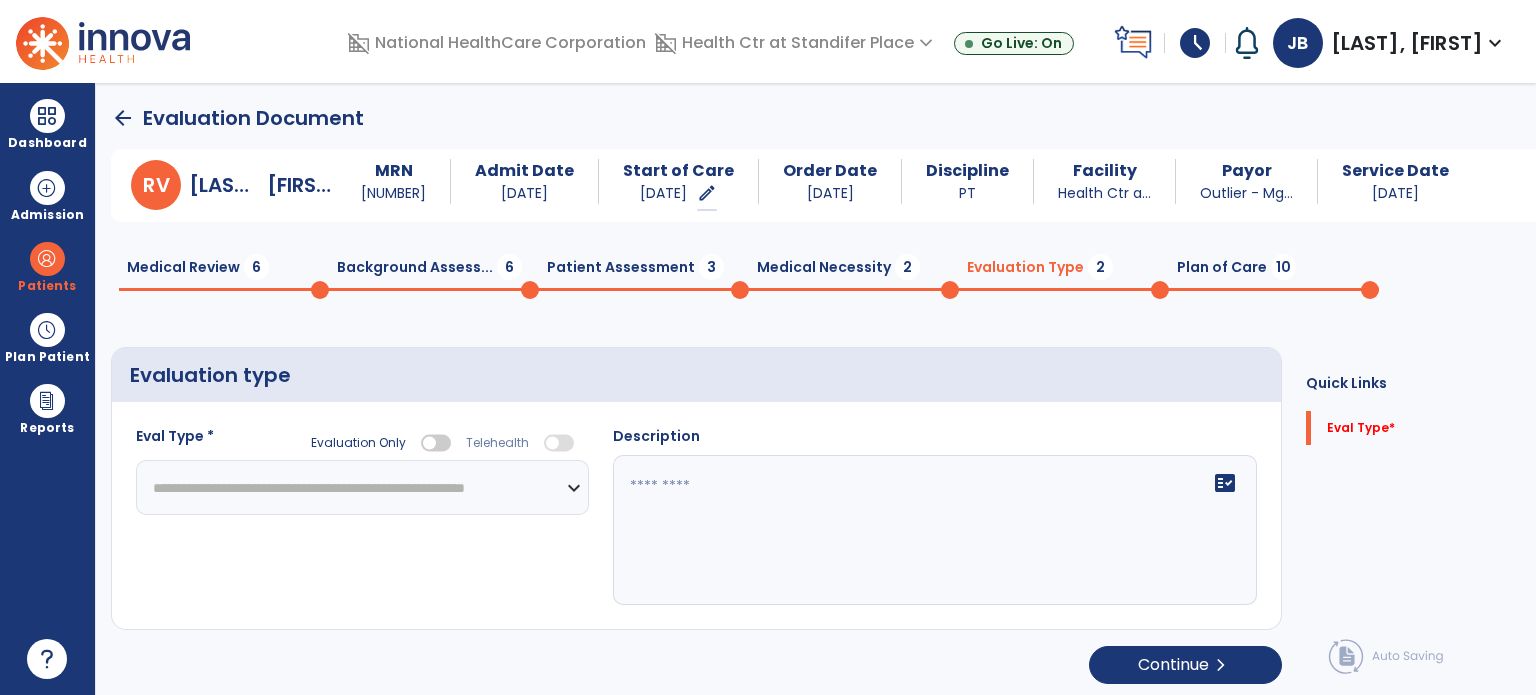 click on "**********" 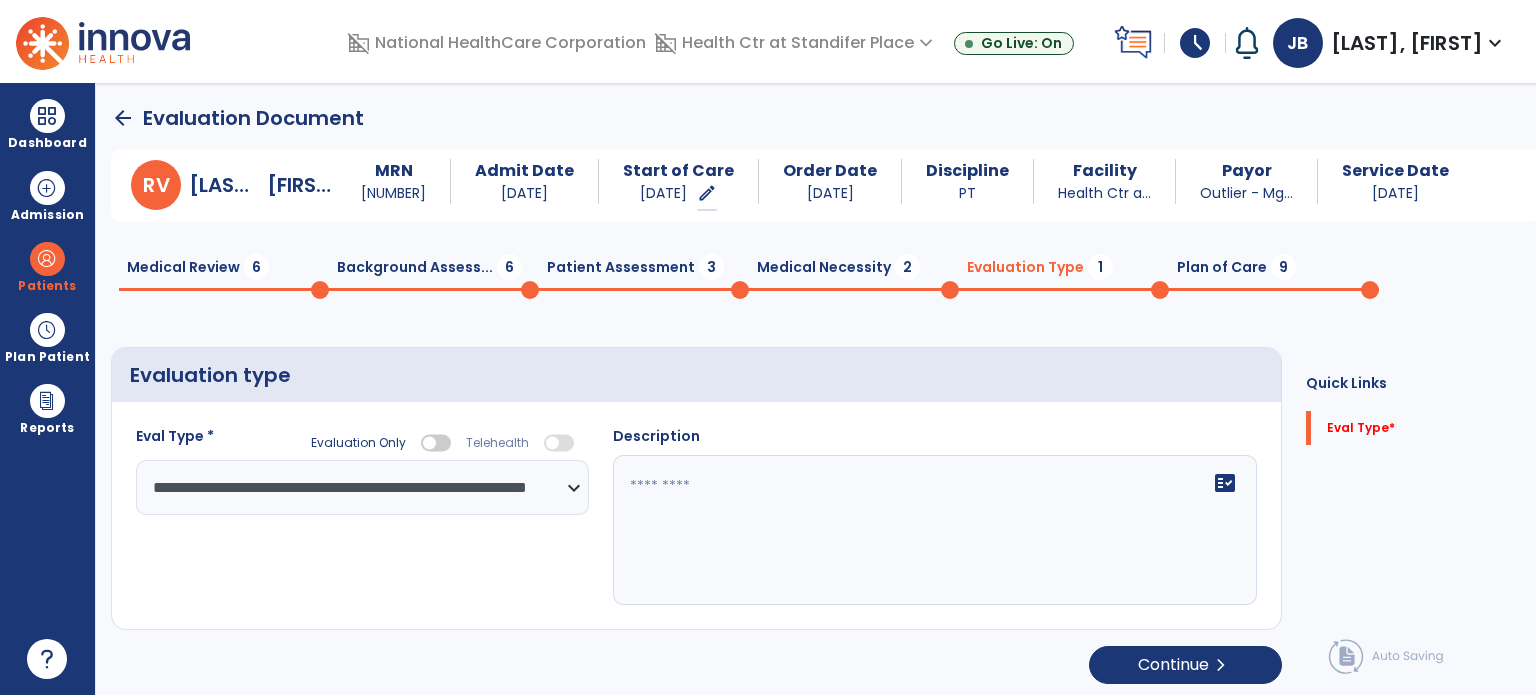 click on "fact_check" 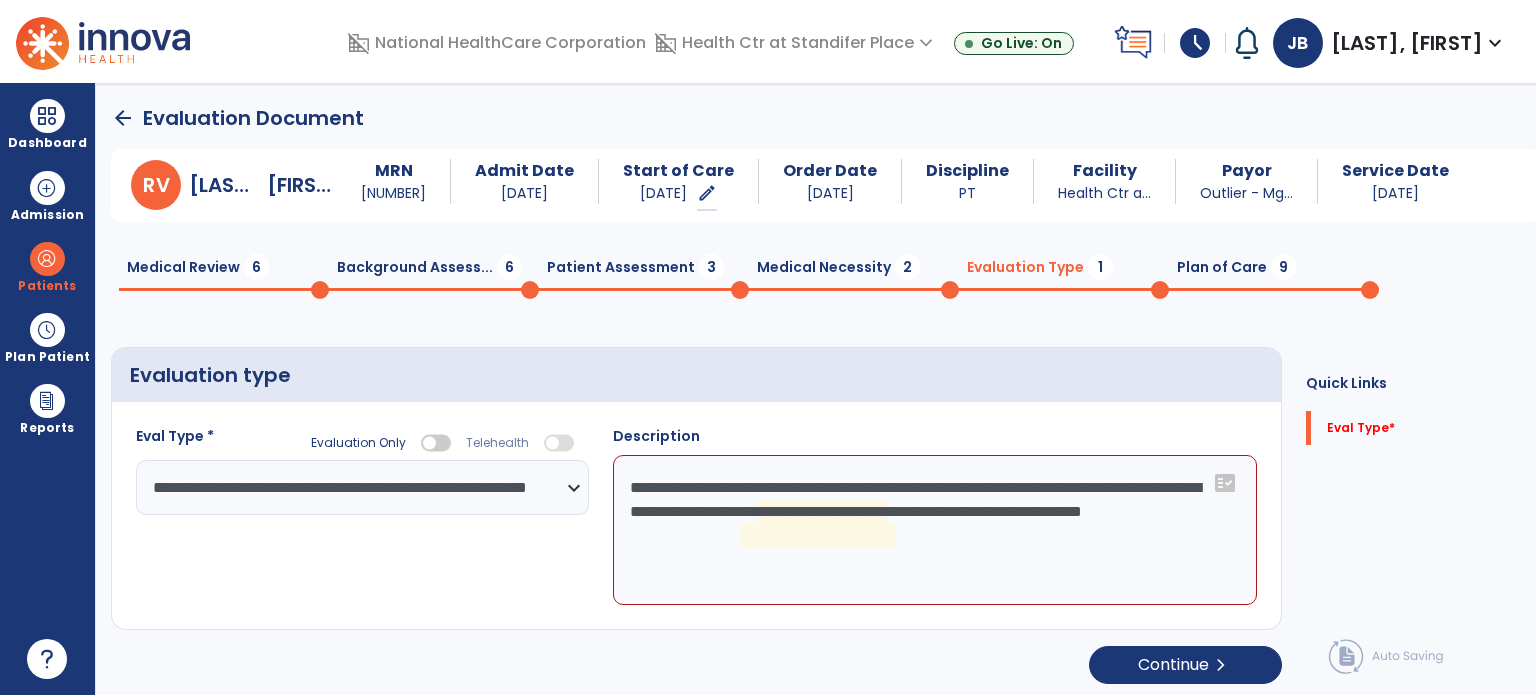 click on "**********" 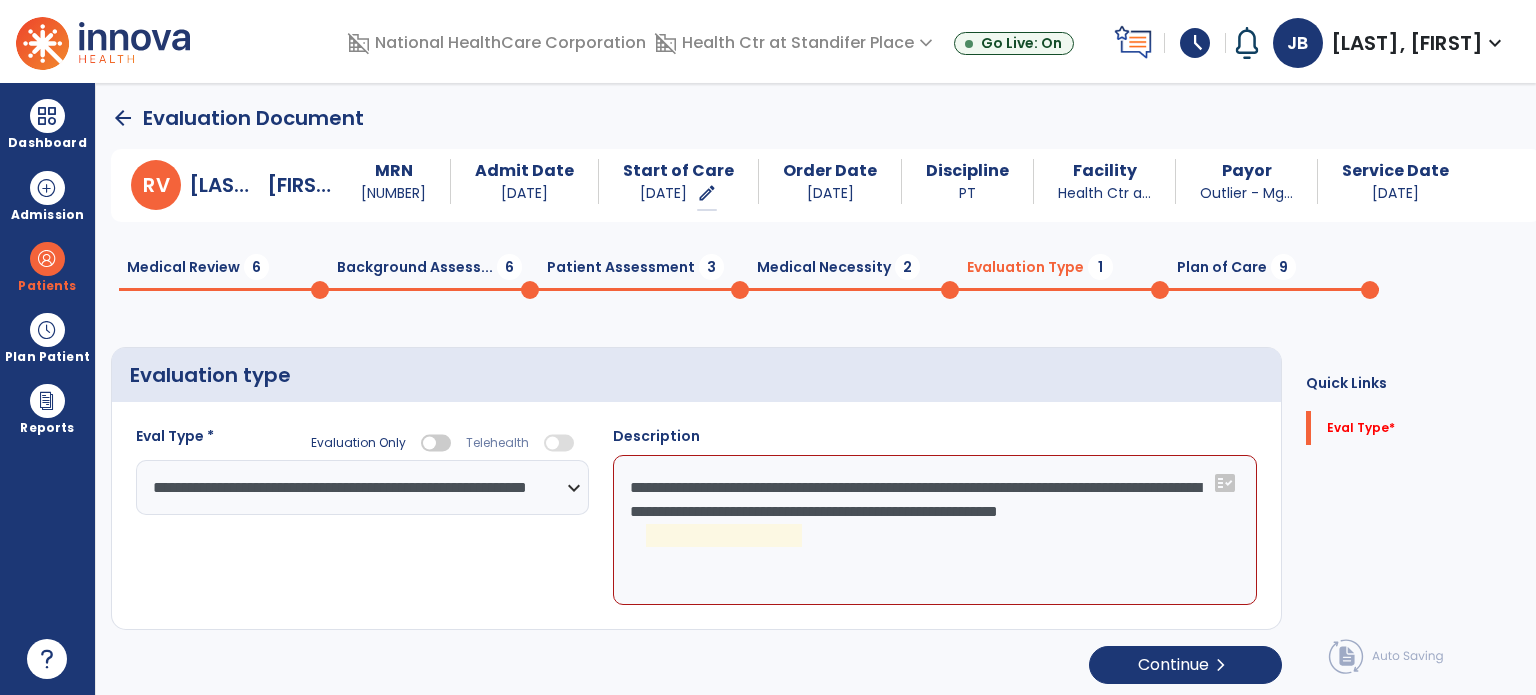 click on "**********" 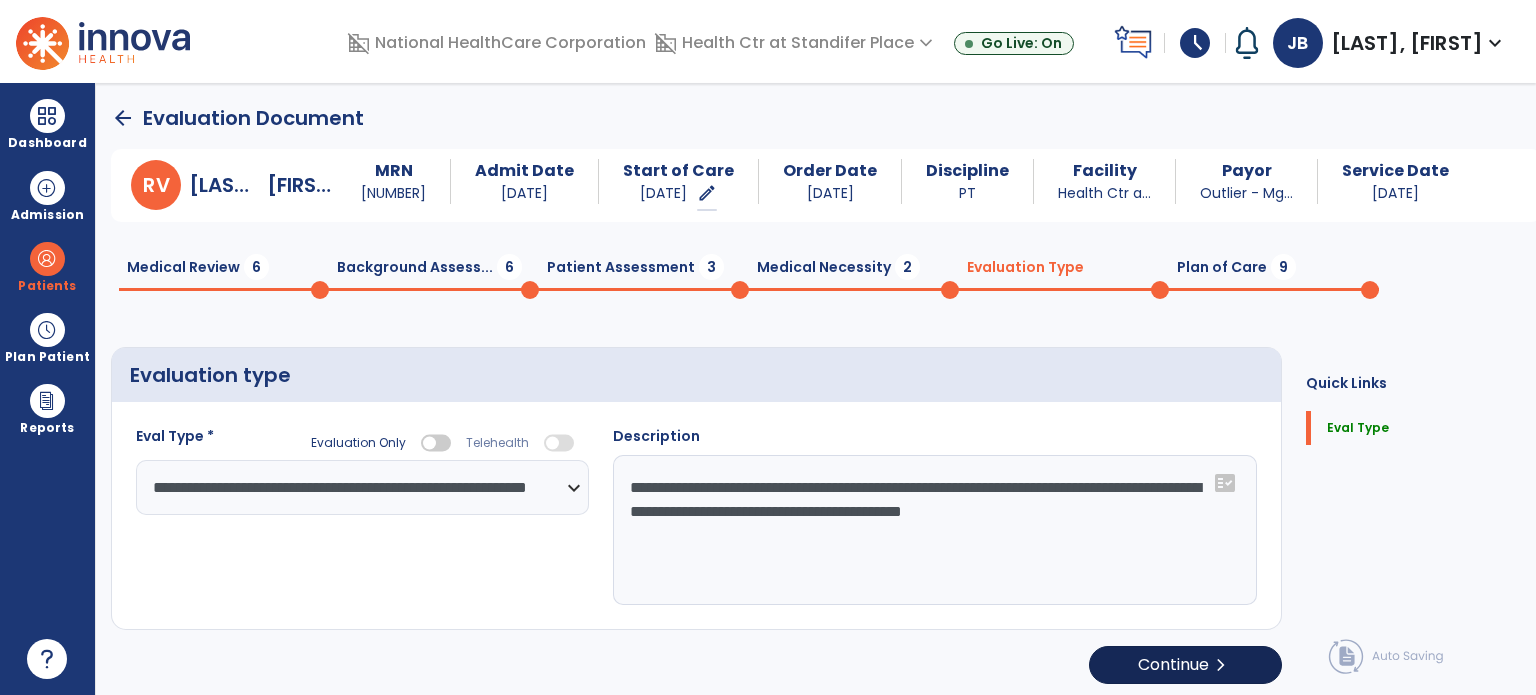 type on "**********" 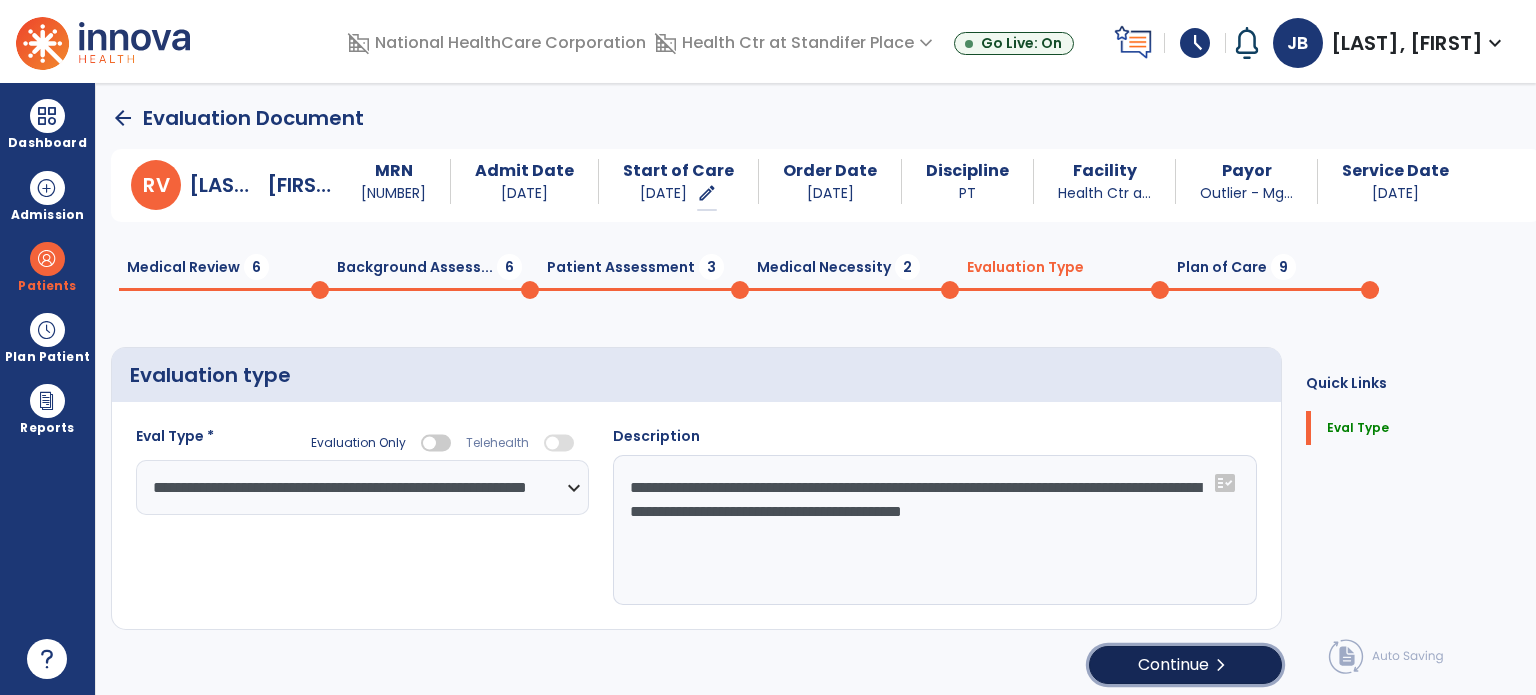 click on "Continue  chevron_right" 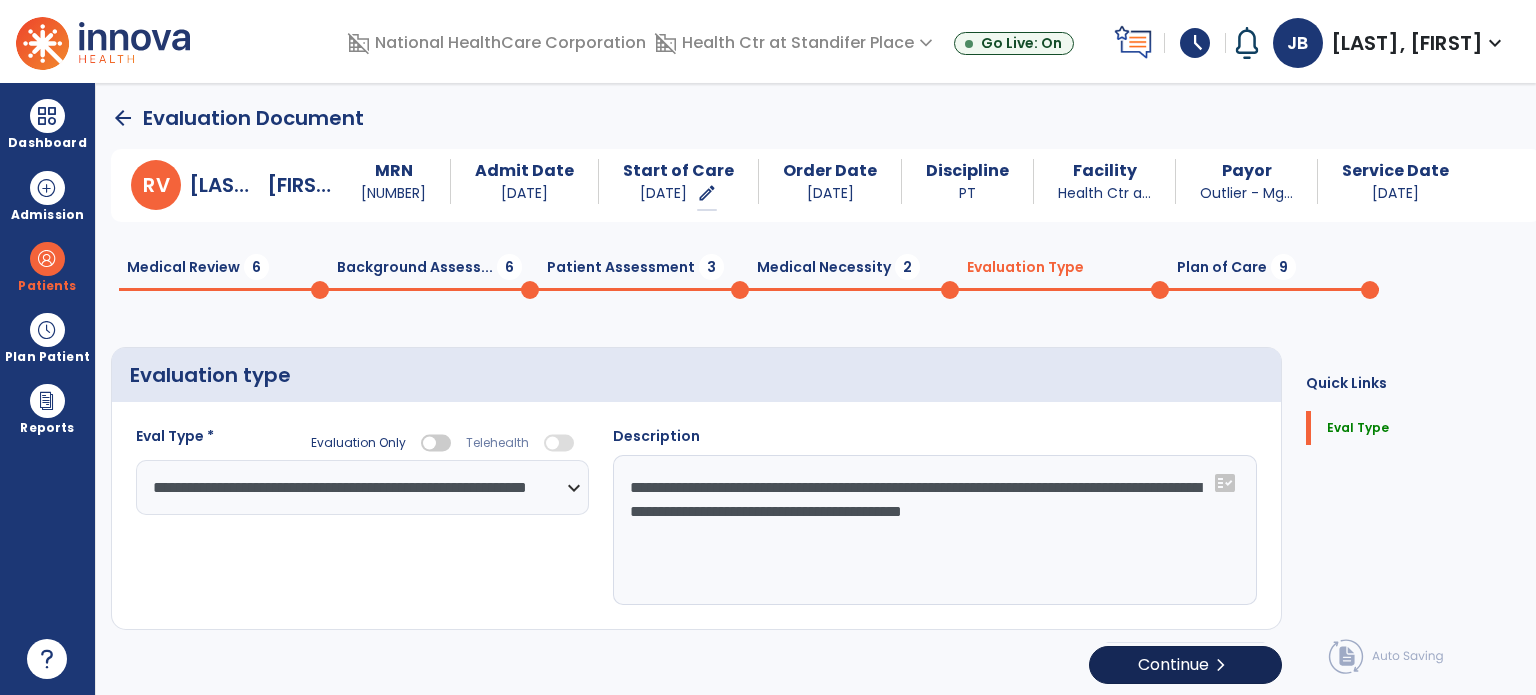 select on "*****" 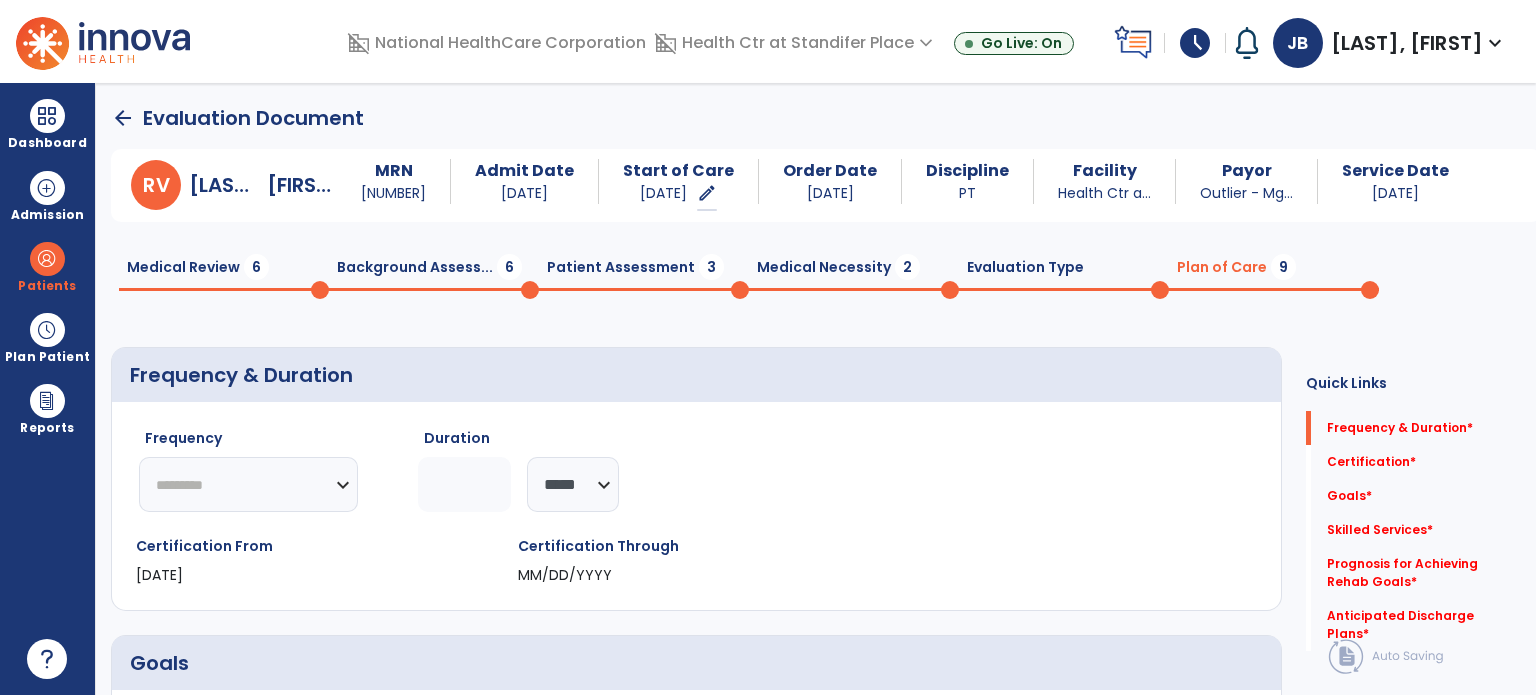 click on "Frequency" 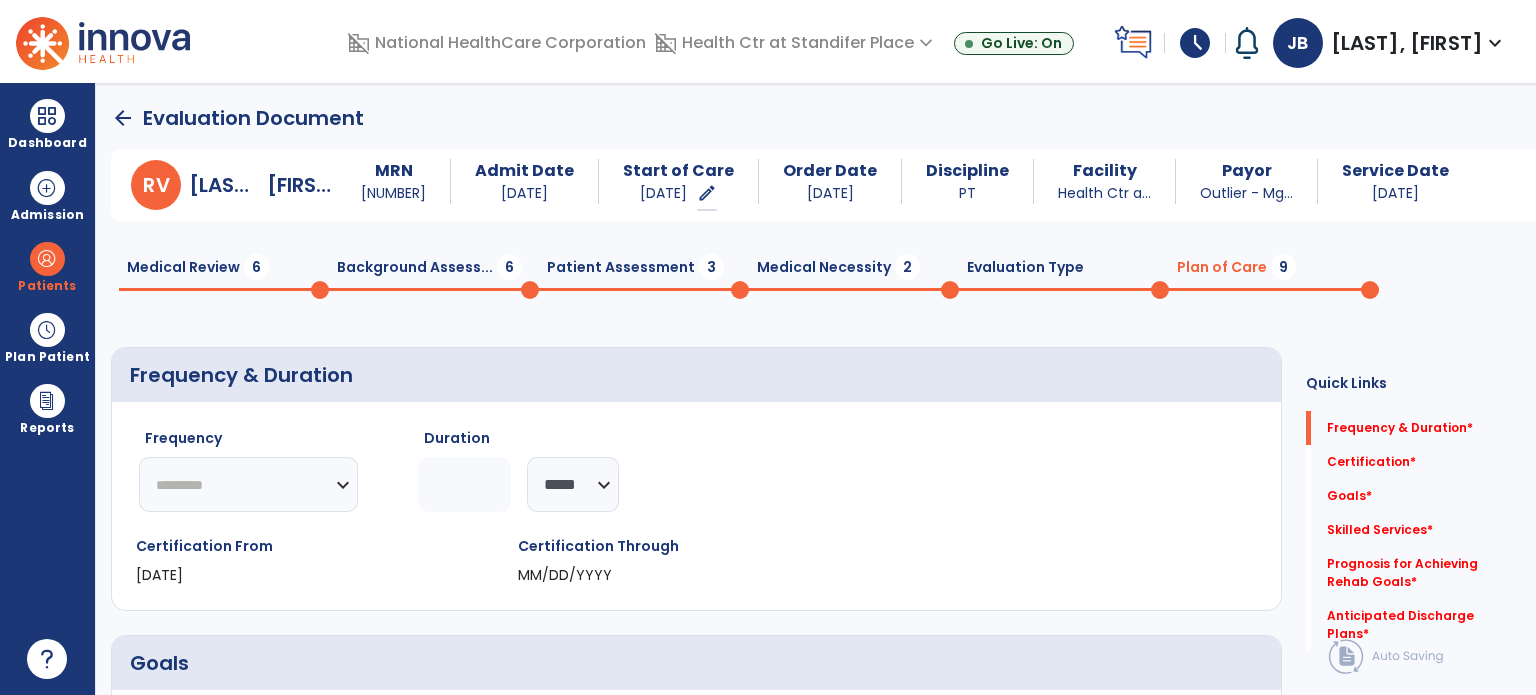 select on "**" 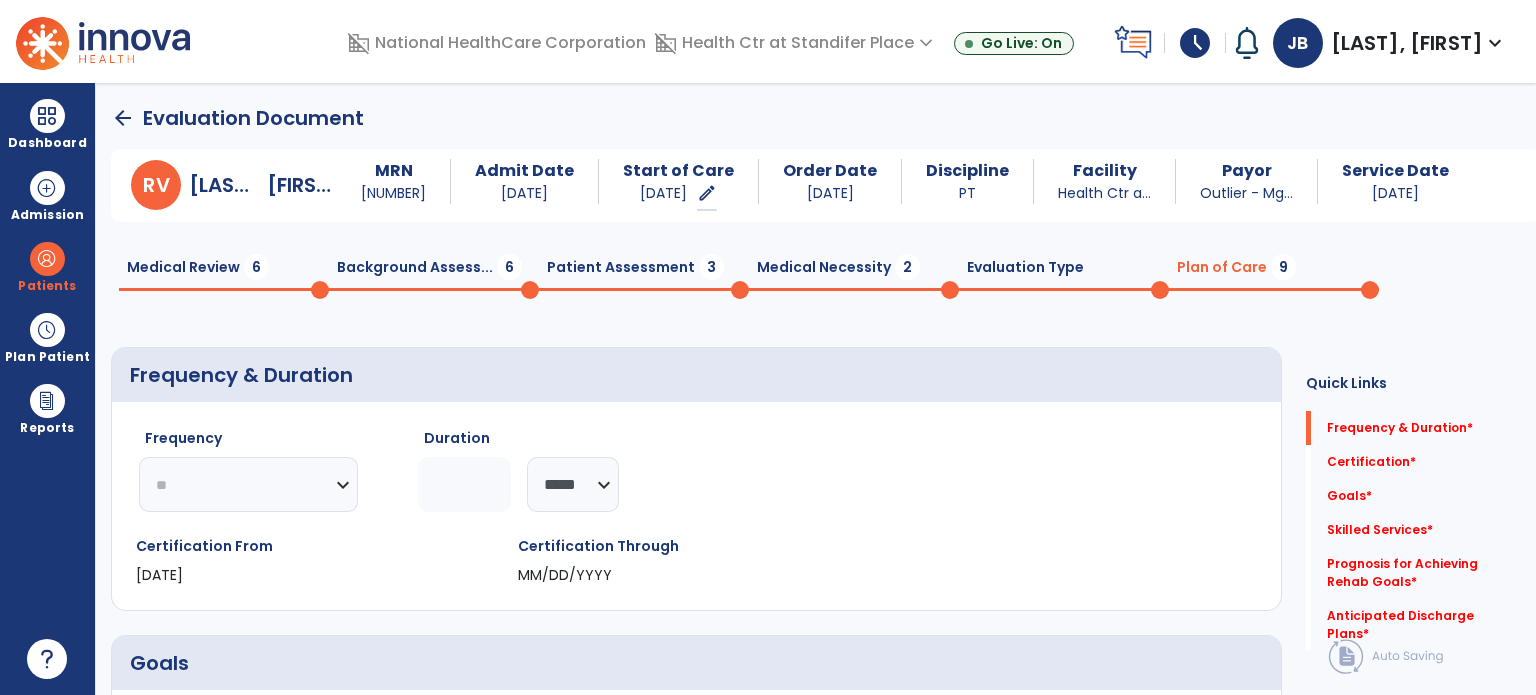 click on "********* ** ** ** ** ** ** **" 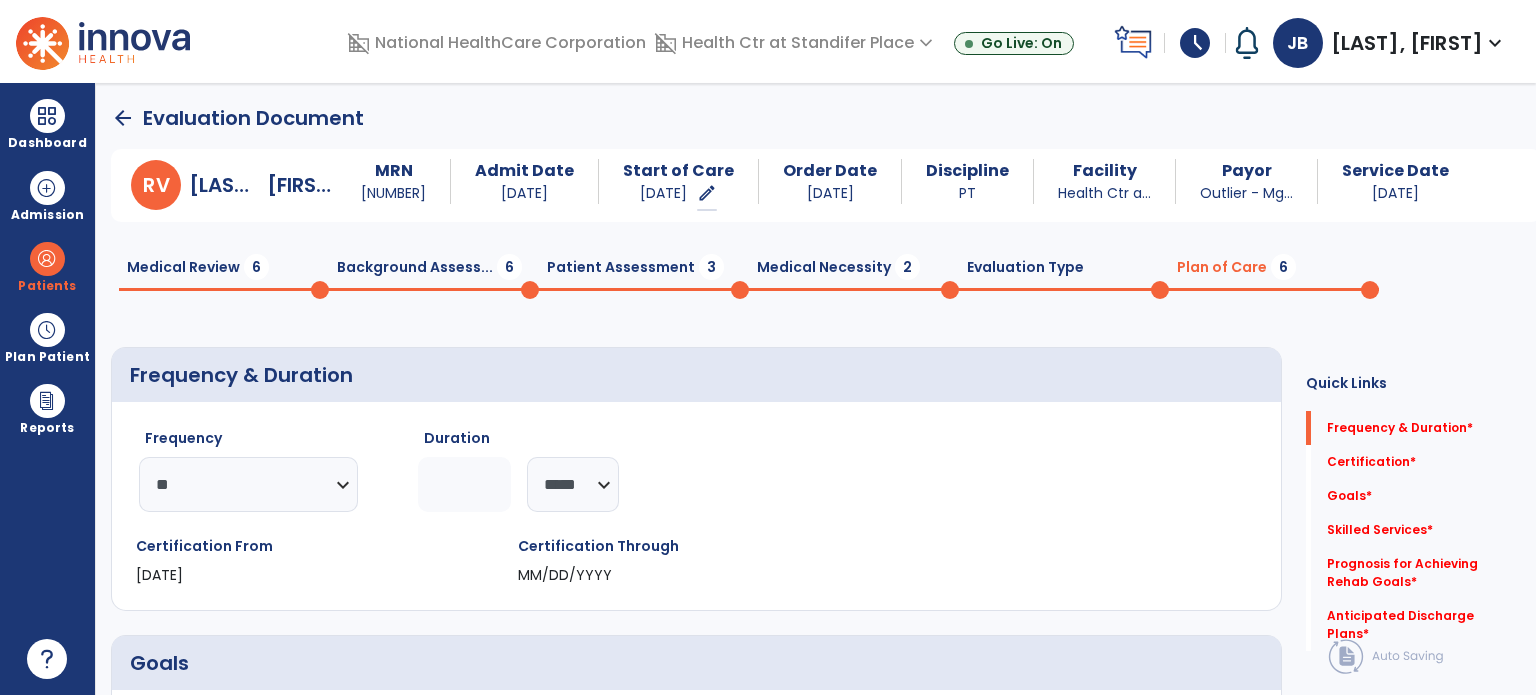 click 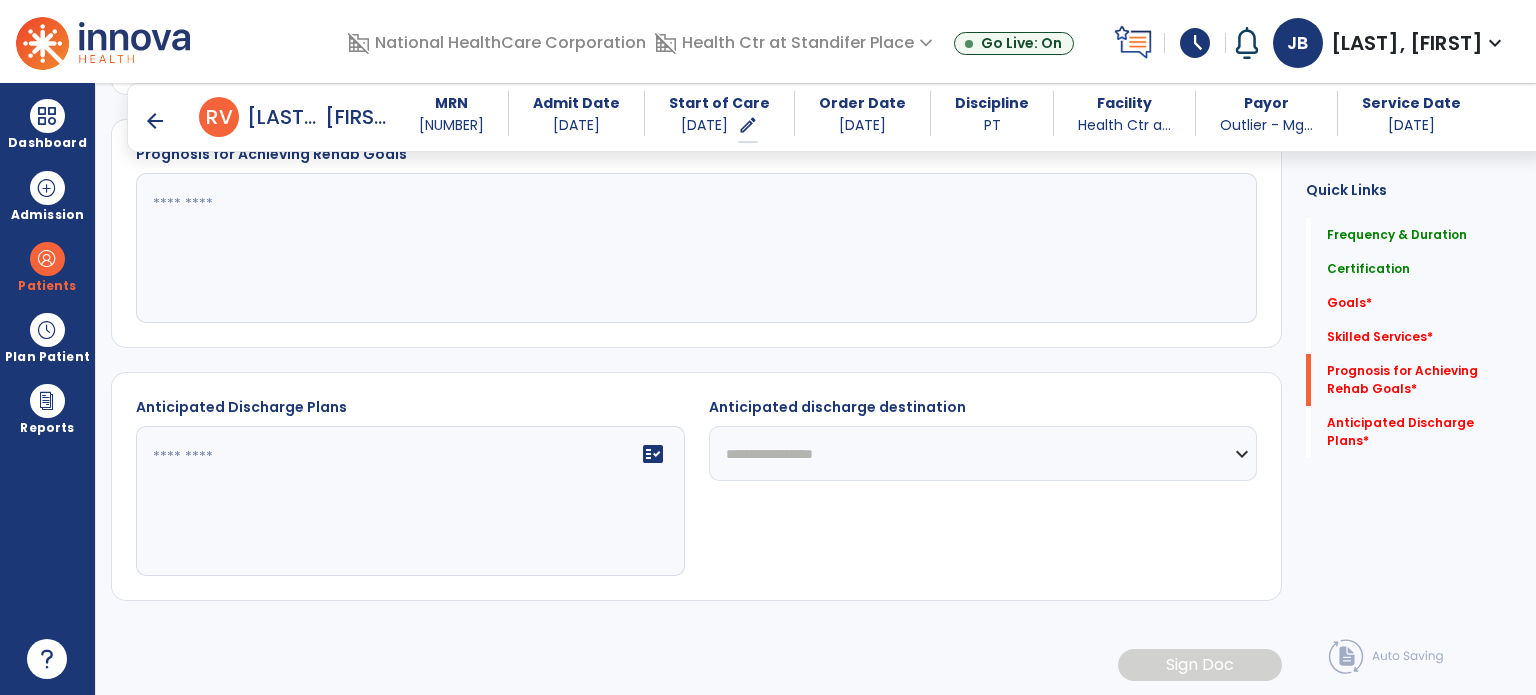 scroll, scrollTop: 0, scrollLeft: 0, axis: both 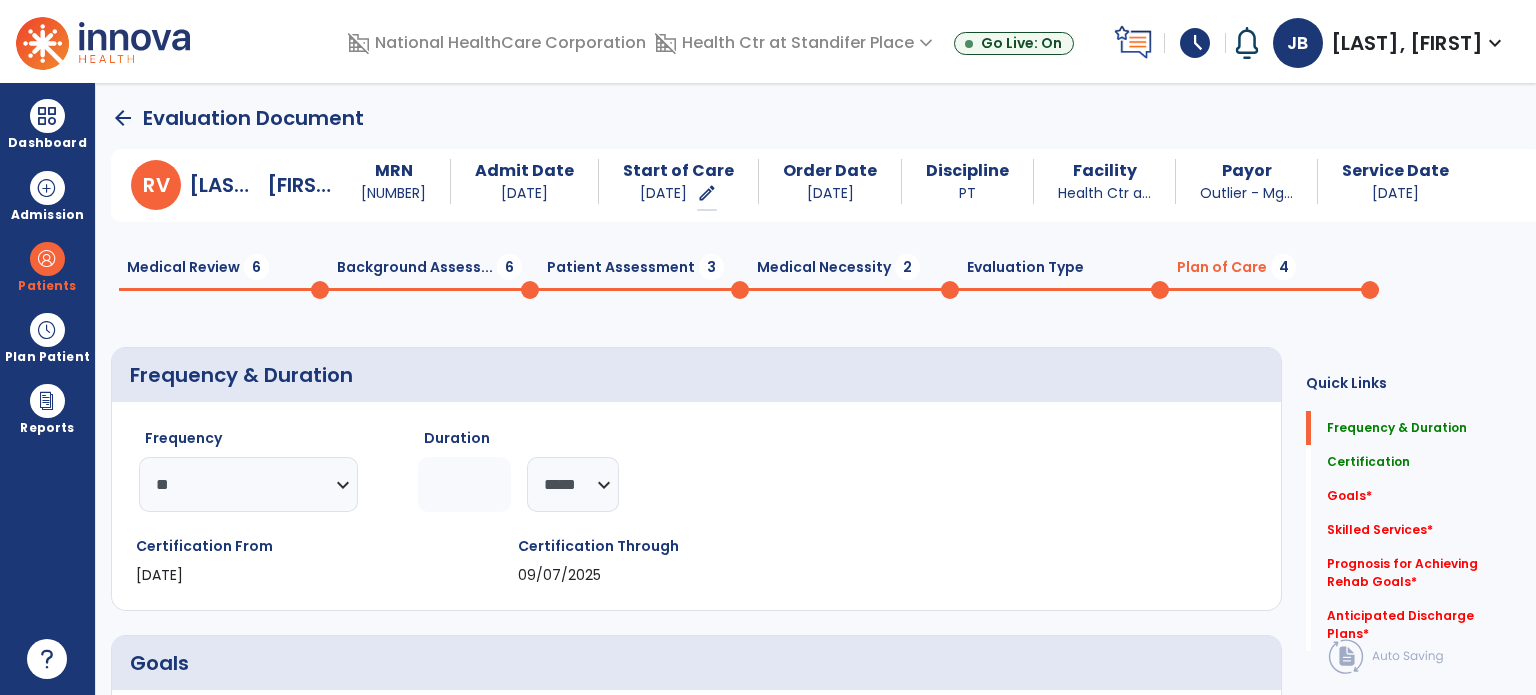 type on "*" 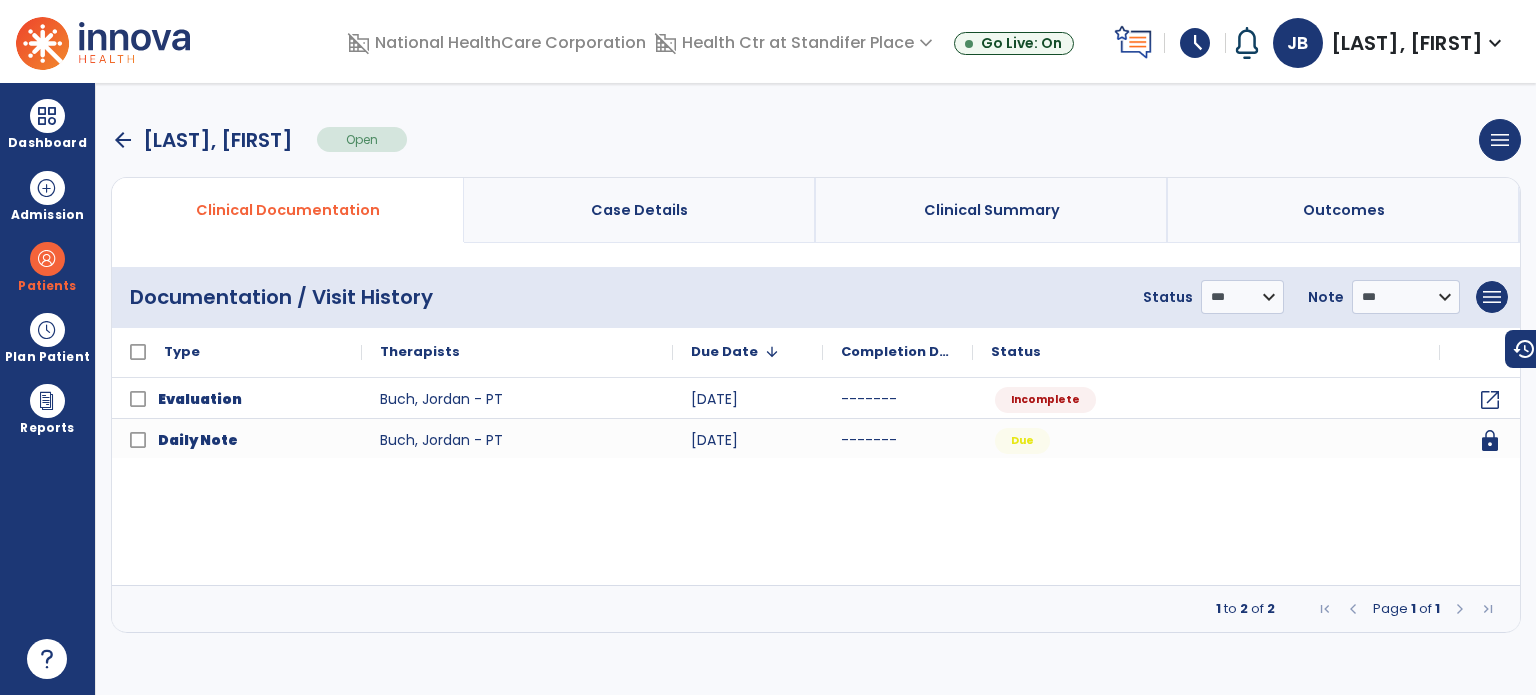 click on "arrow_back" at bounding box center [123, 140] 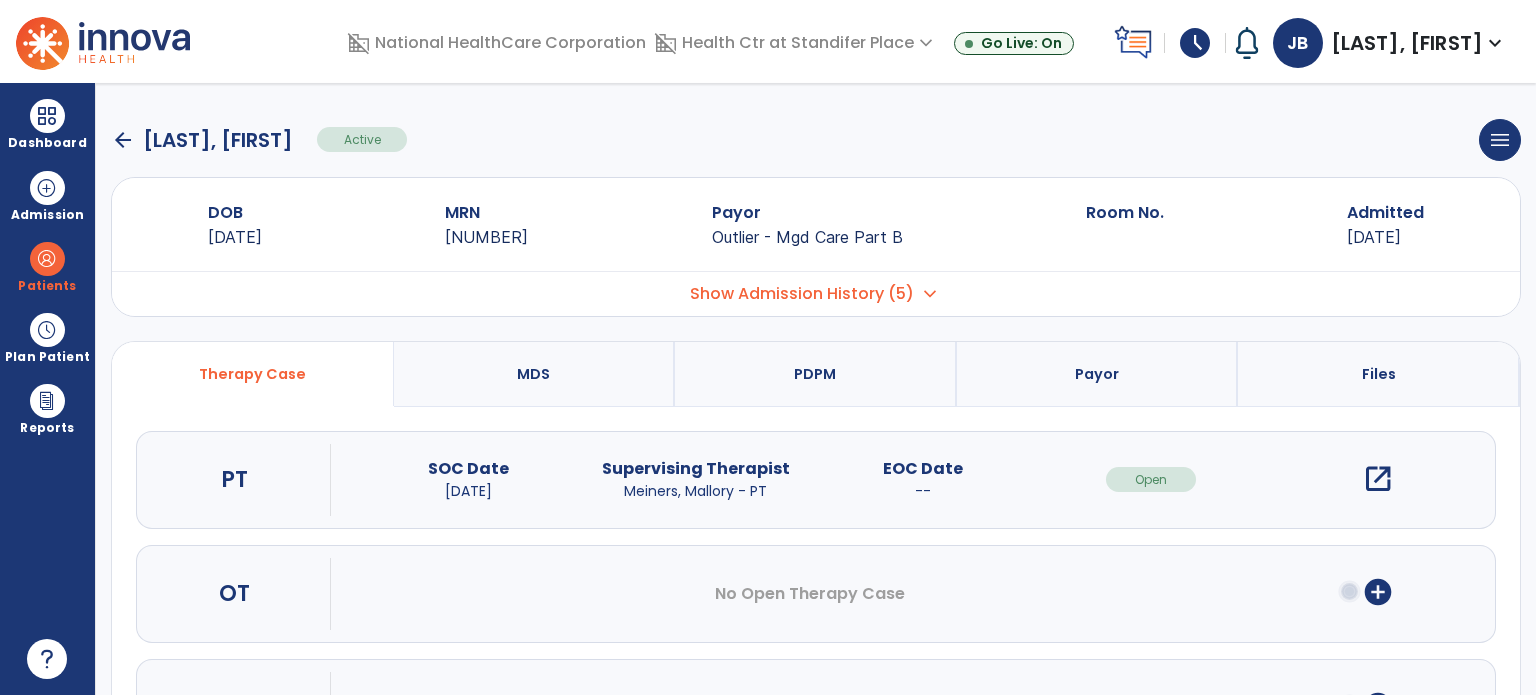 click on "arrow_back" 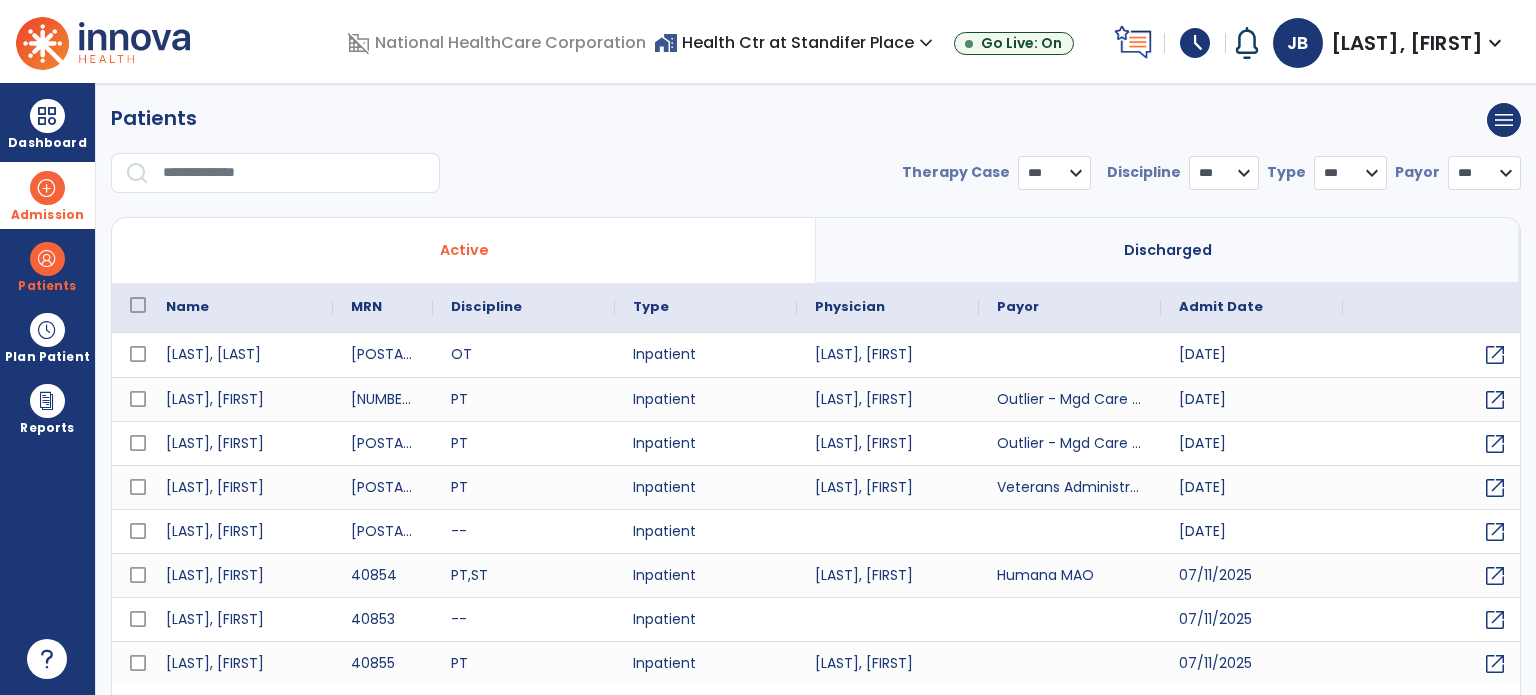 select on "***" 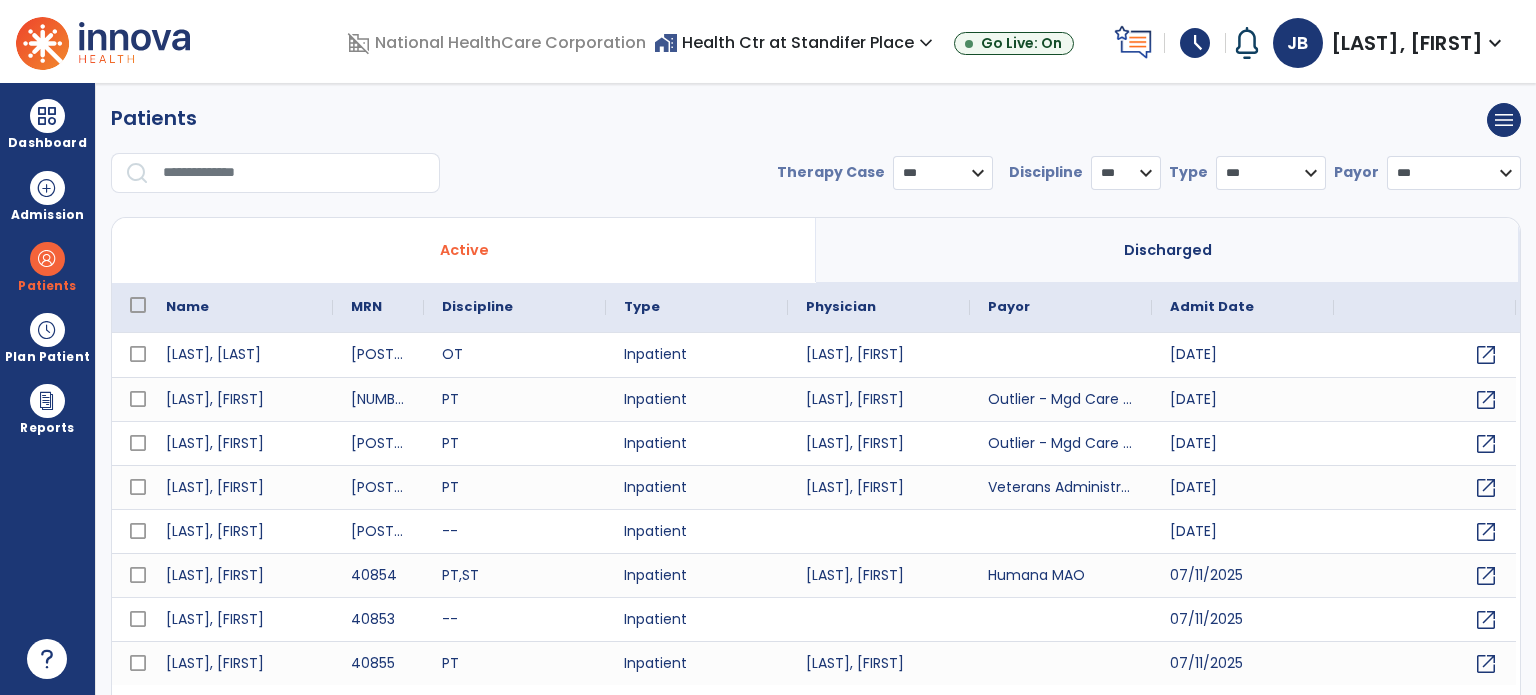 click at bounding box center (294, 173) 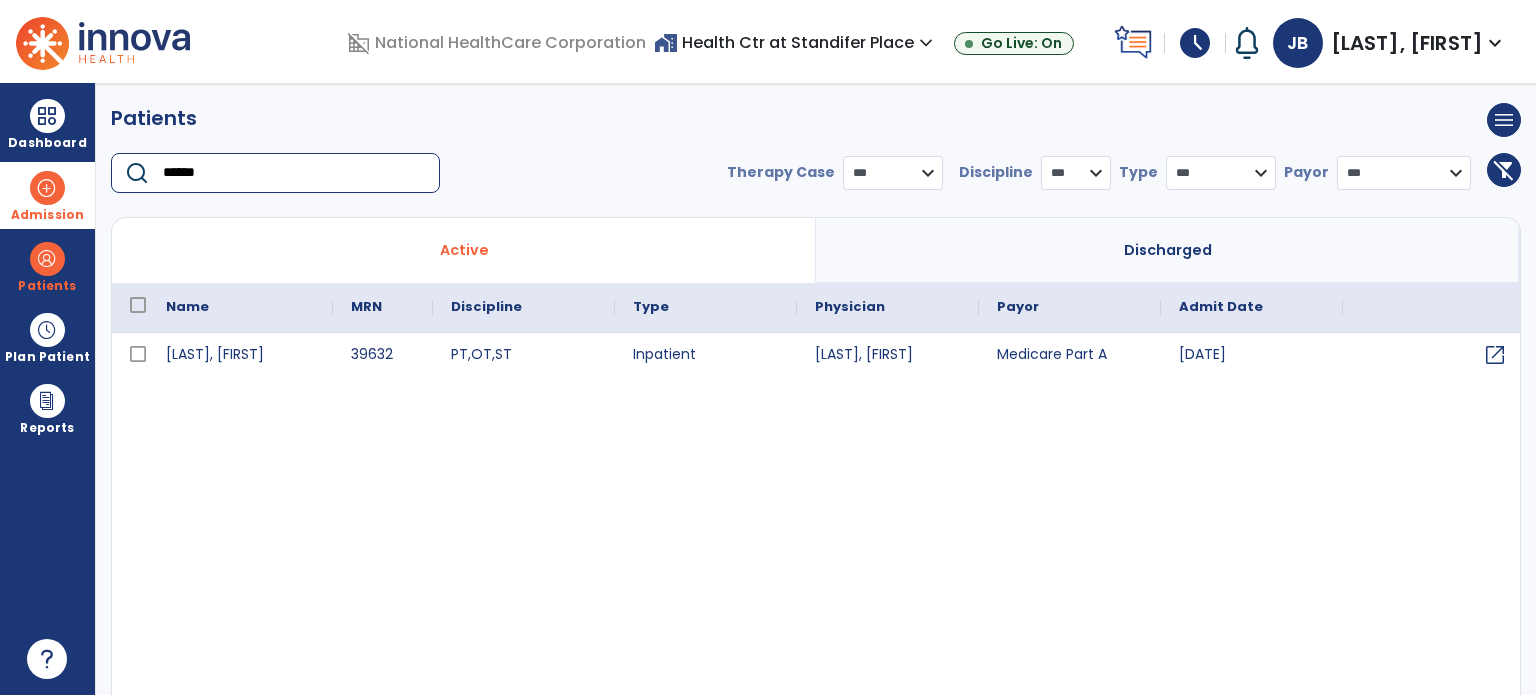 type on "******" 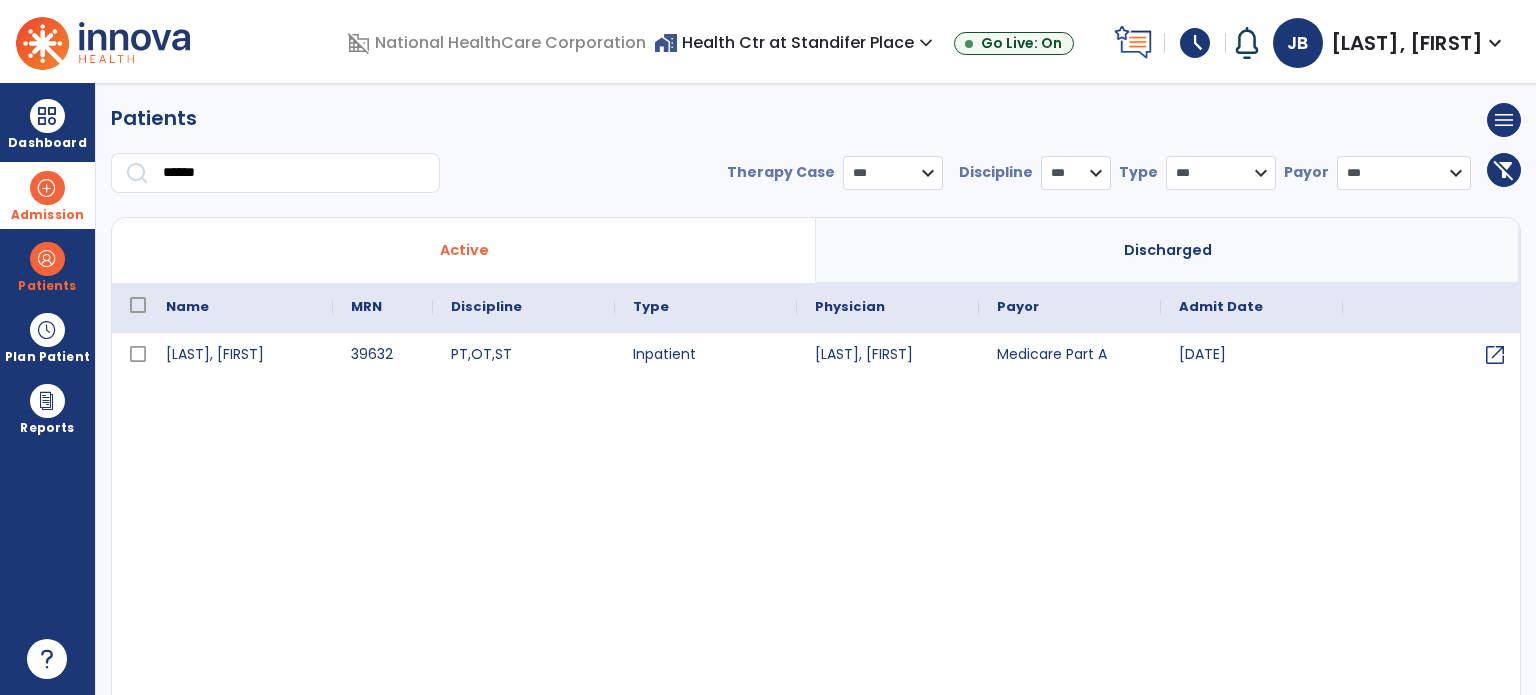 click on "Admission" at bounding box center [47, 195] 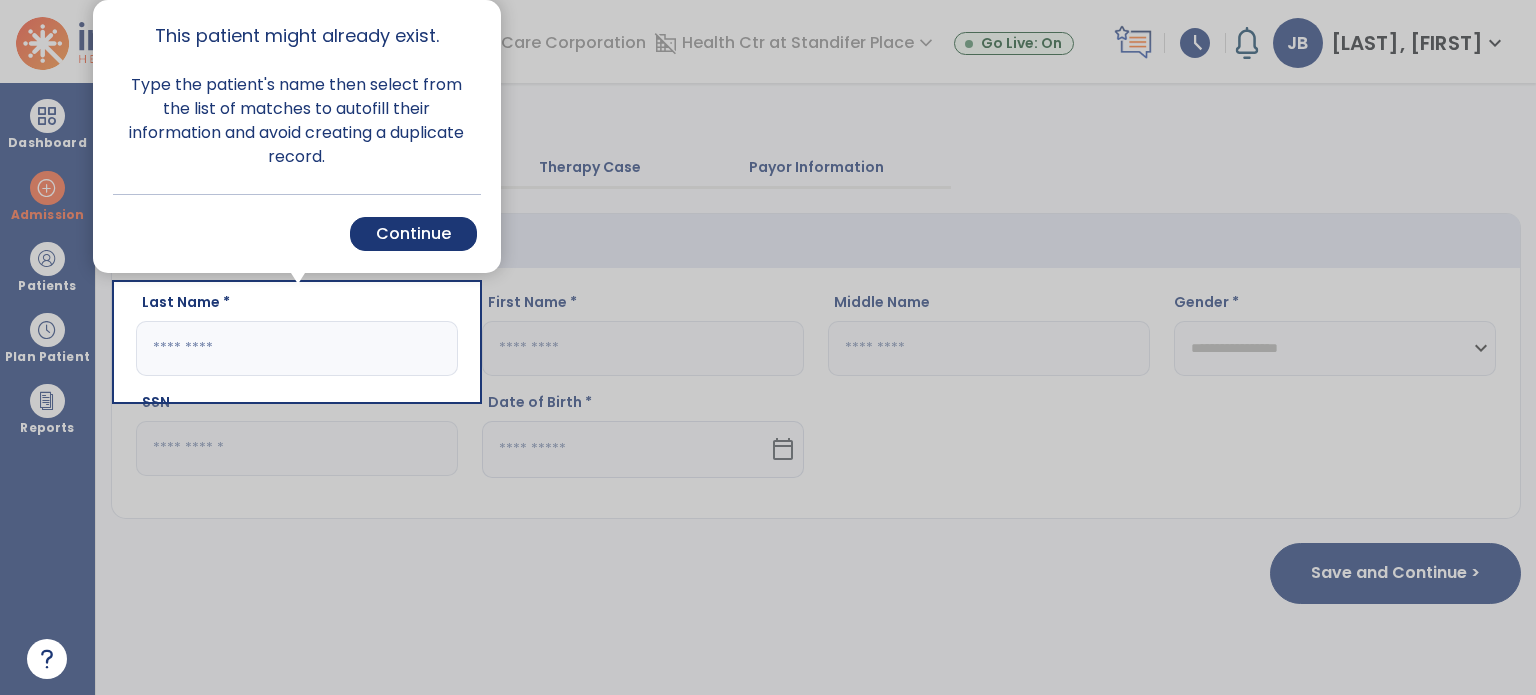 click on "Continue" at bounding box center [413, 234] 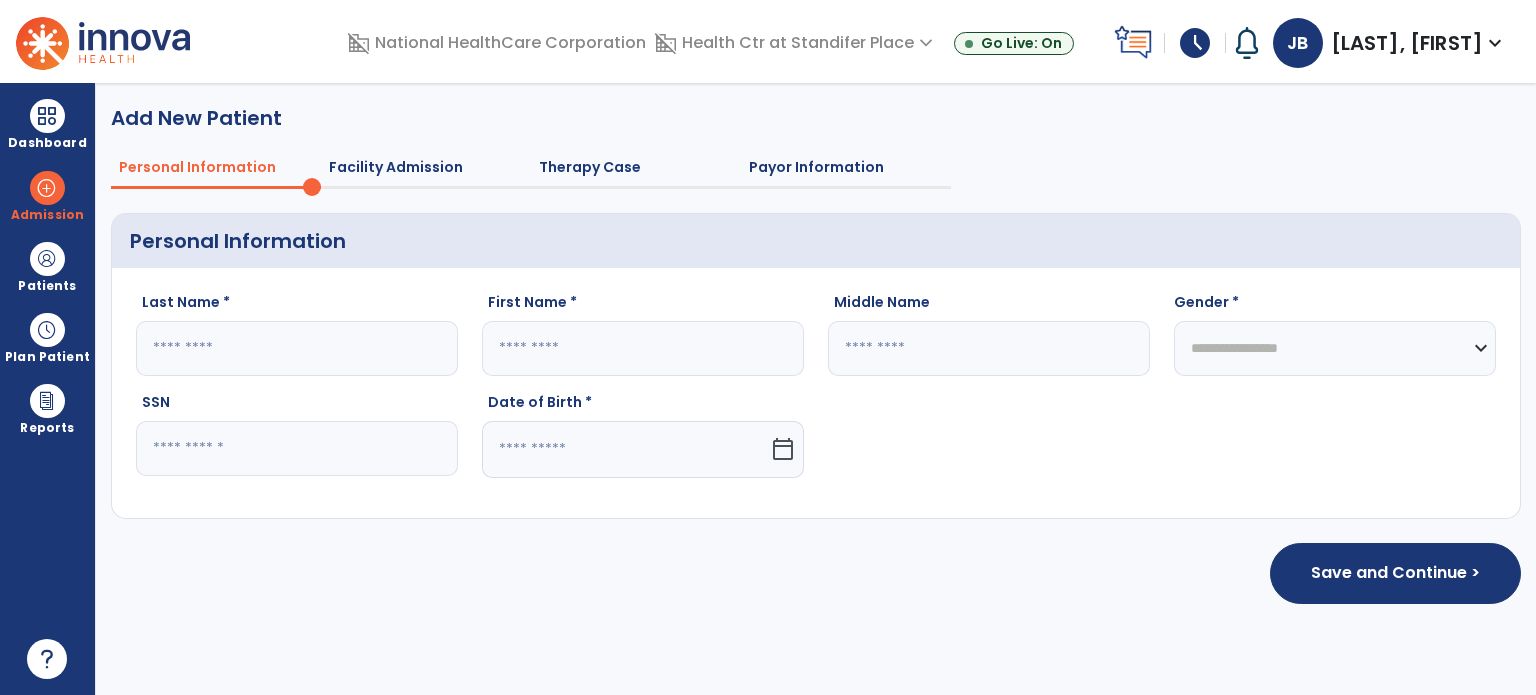 click 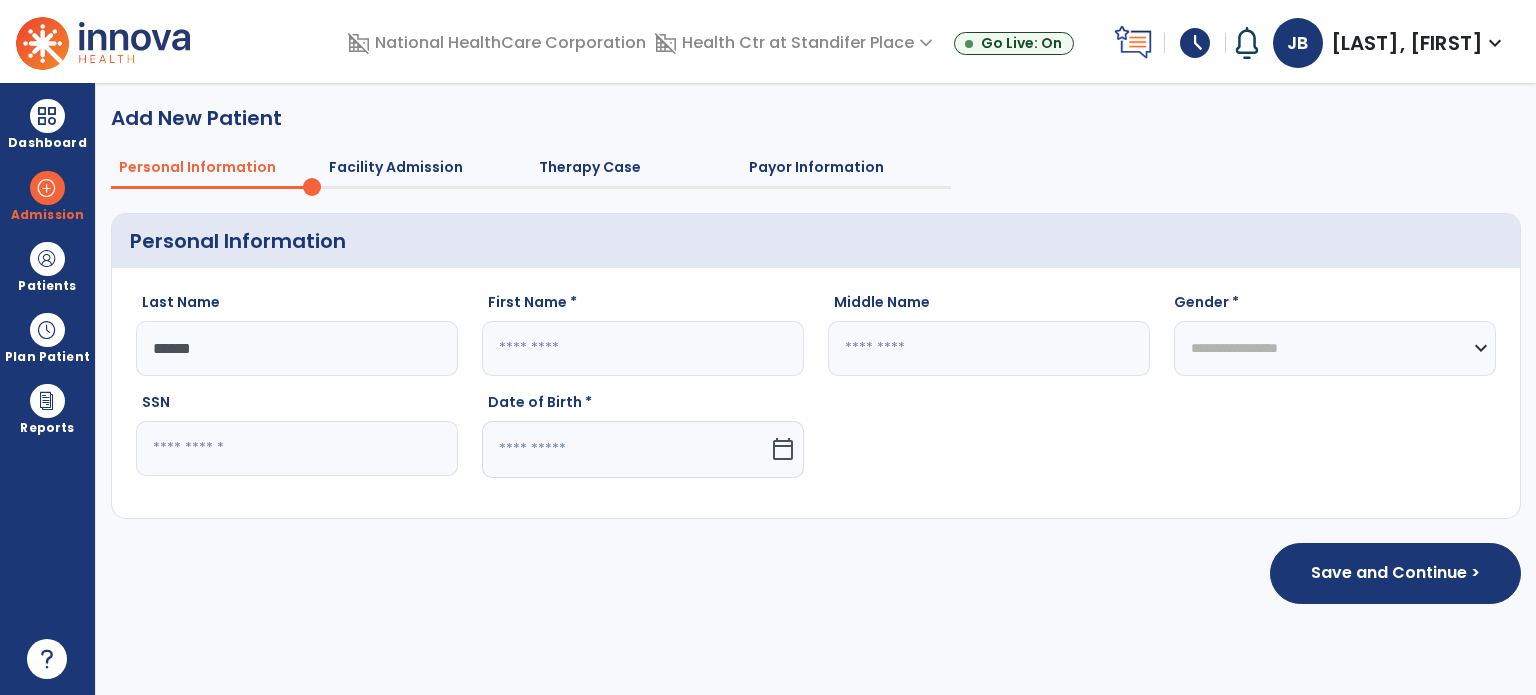click on "Save and Continue >" 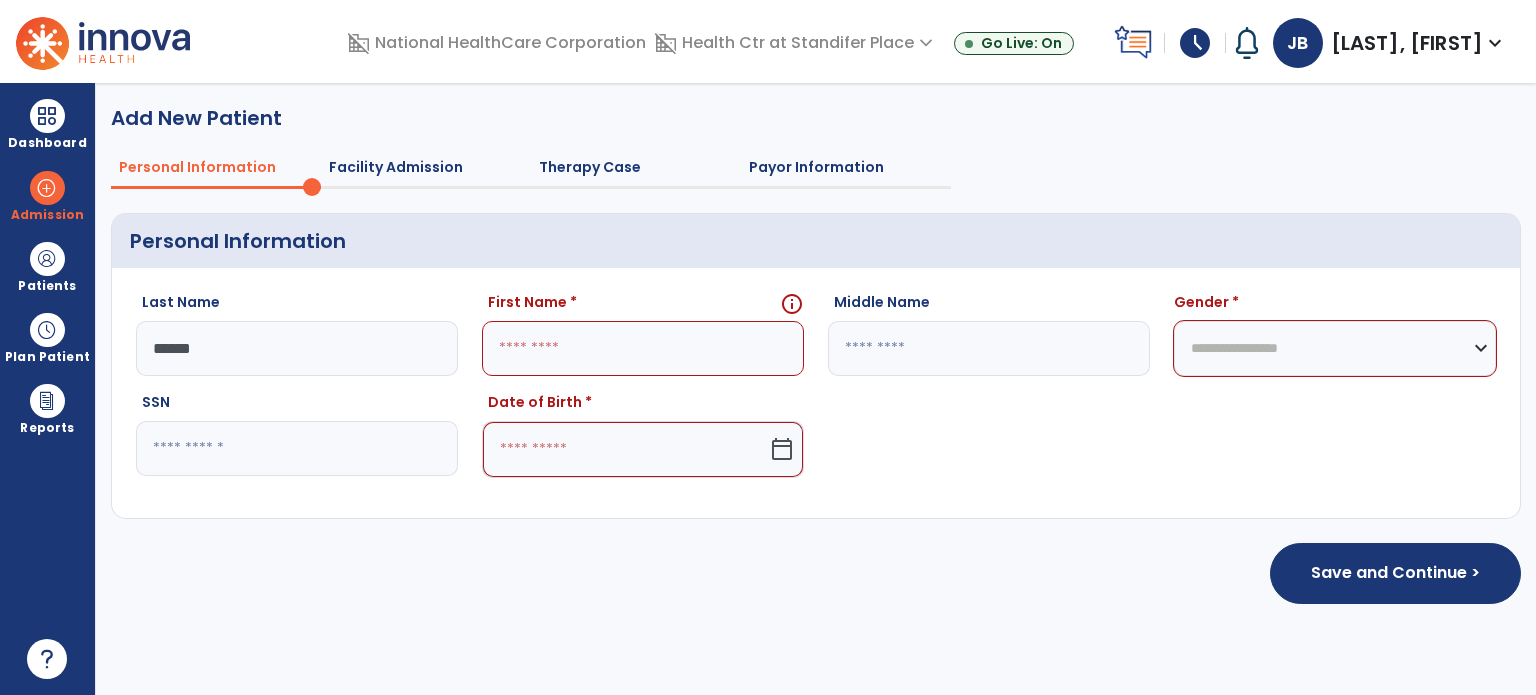 click on "******" 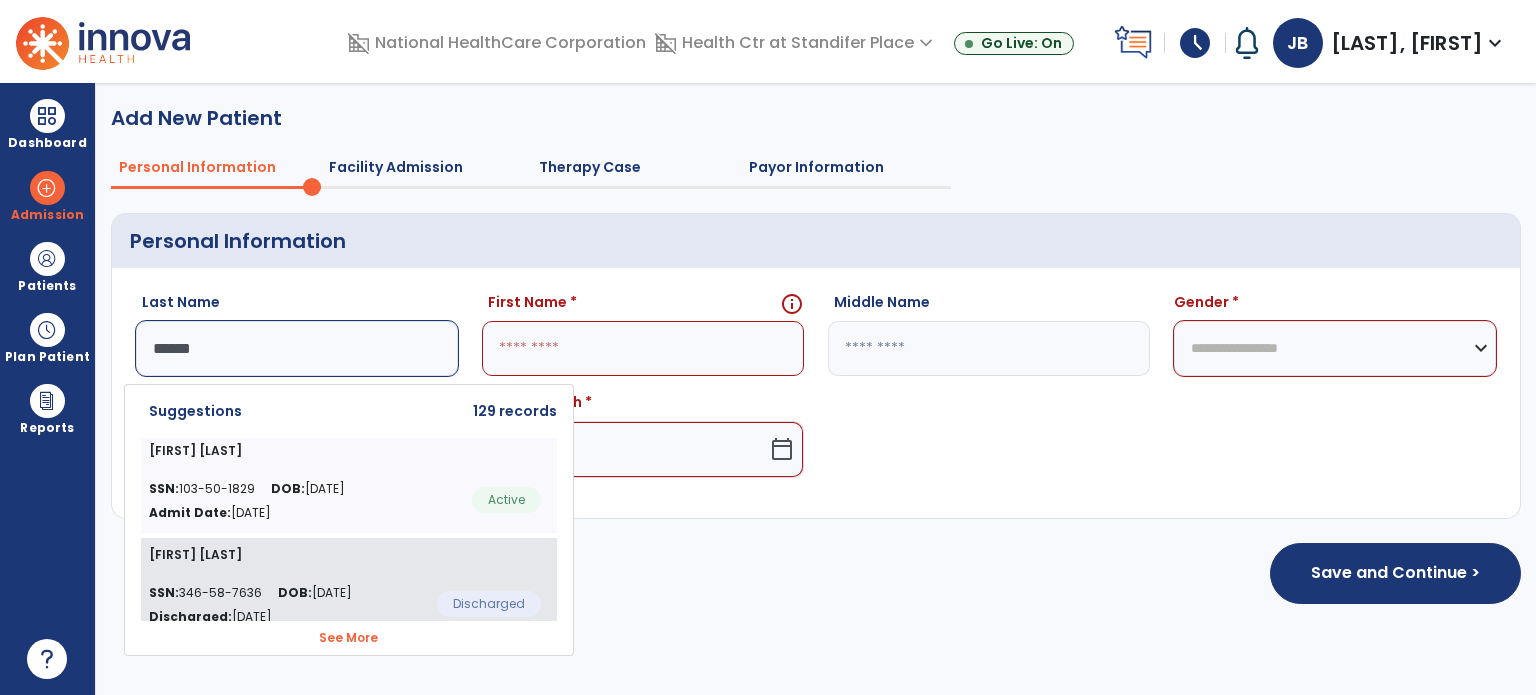 click on "[FIRST] [LAST]" 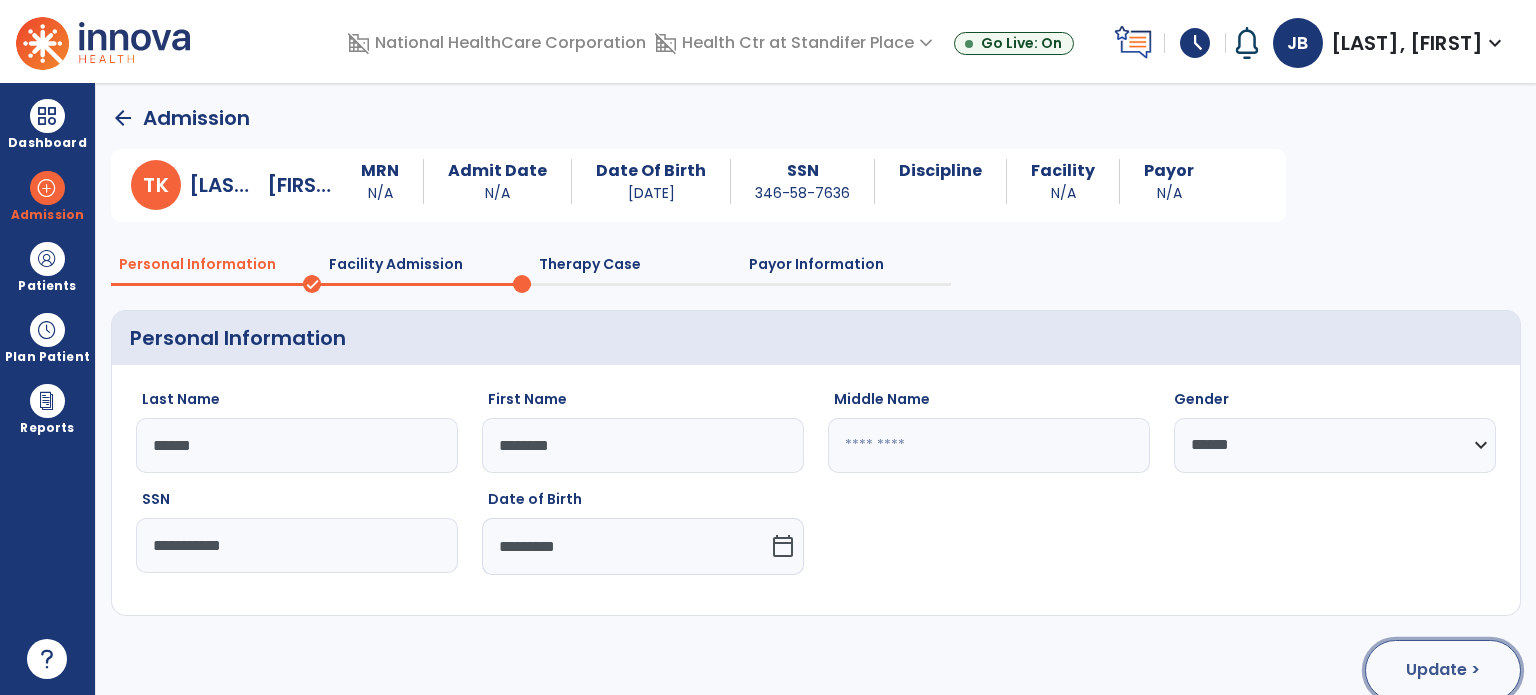 click on "Update >" 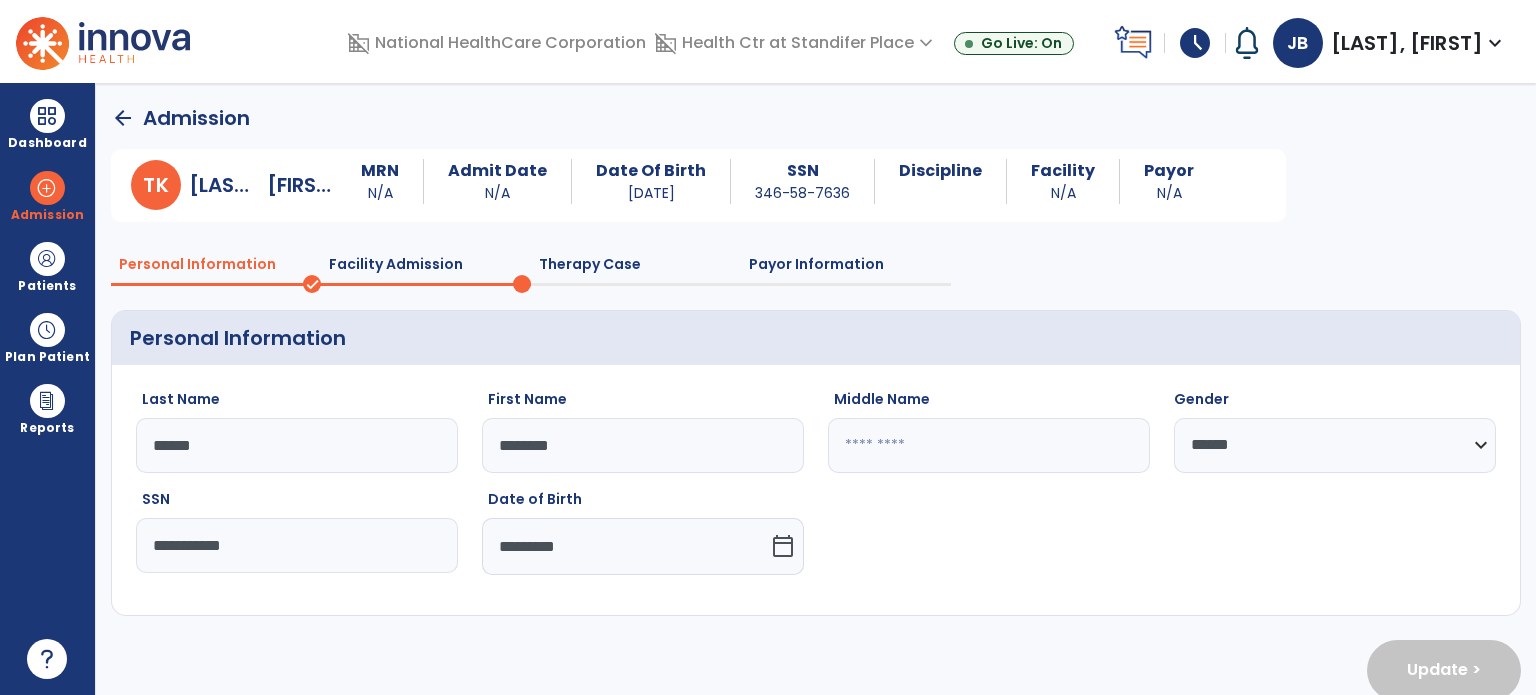 select on "**********" 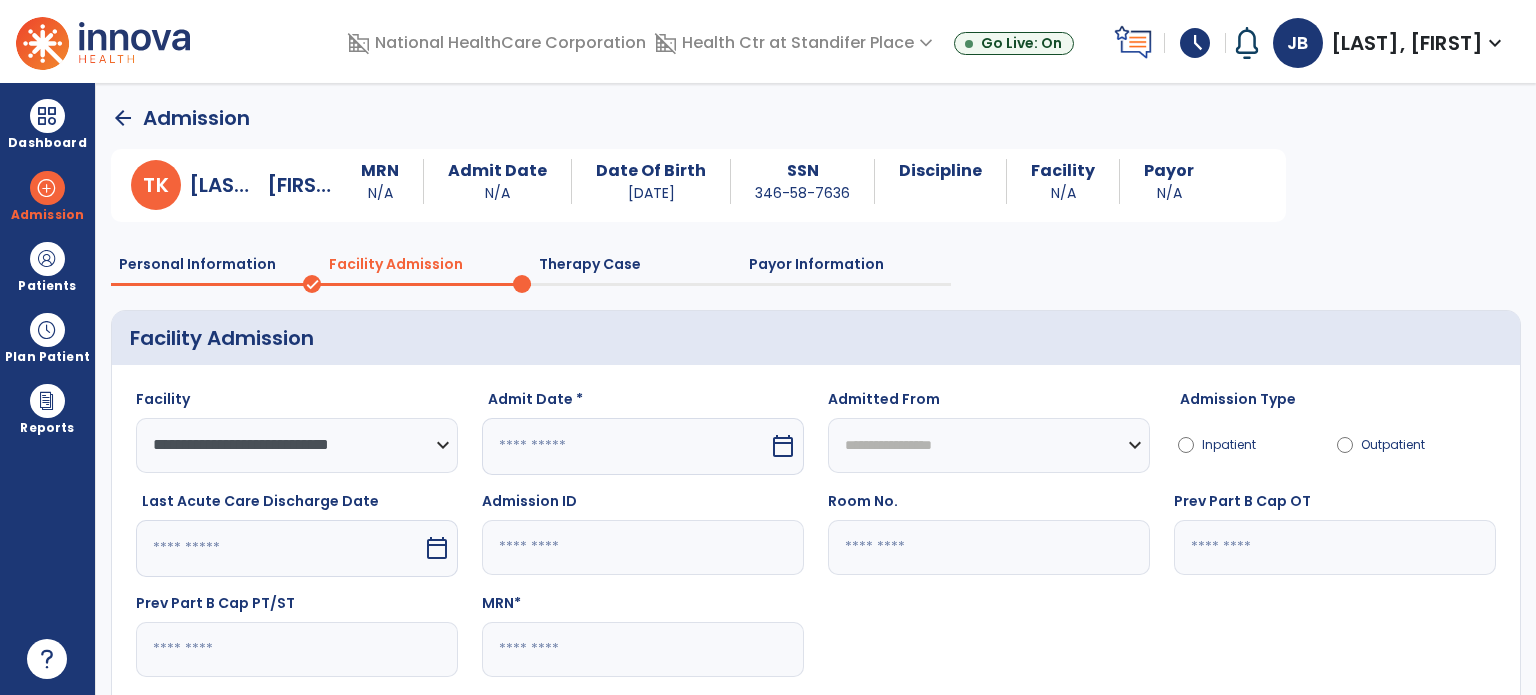 click at bounding box center (625, 446) 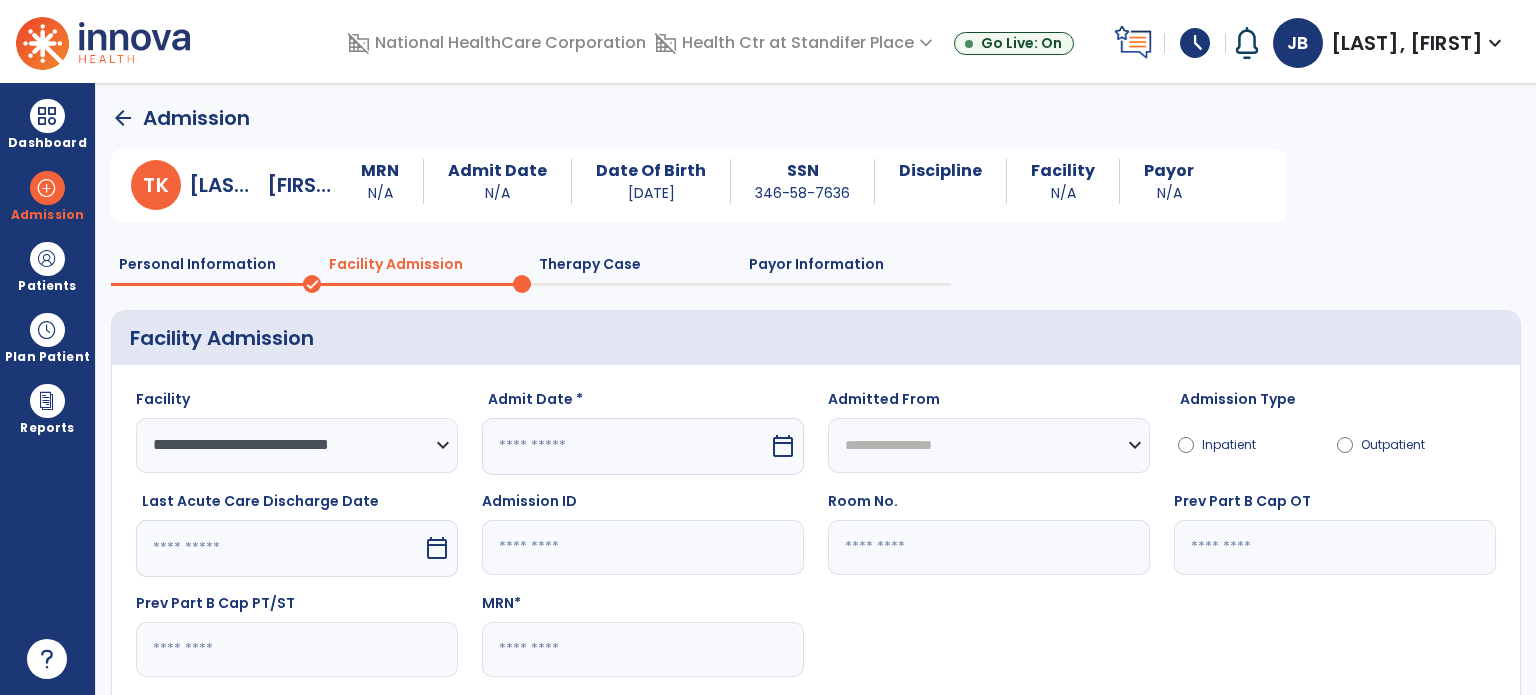select on "*" 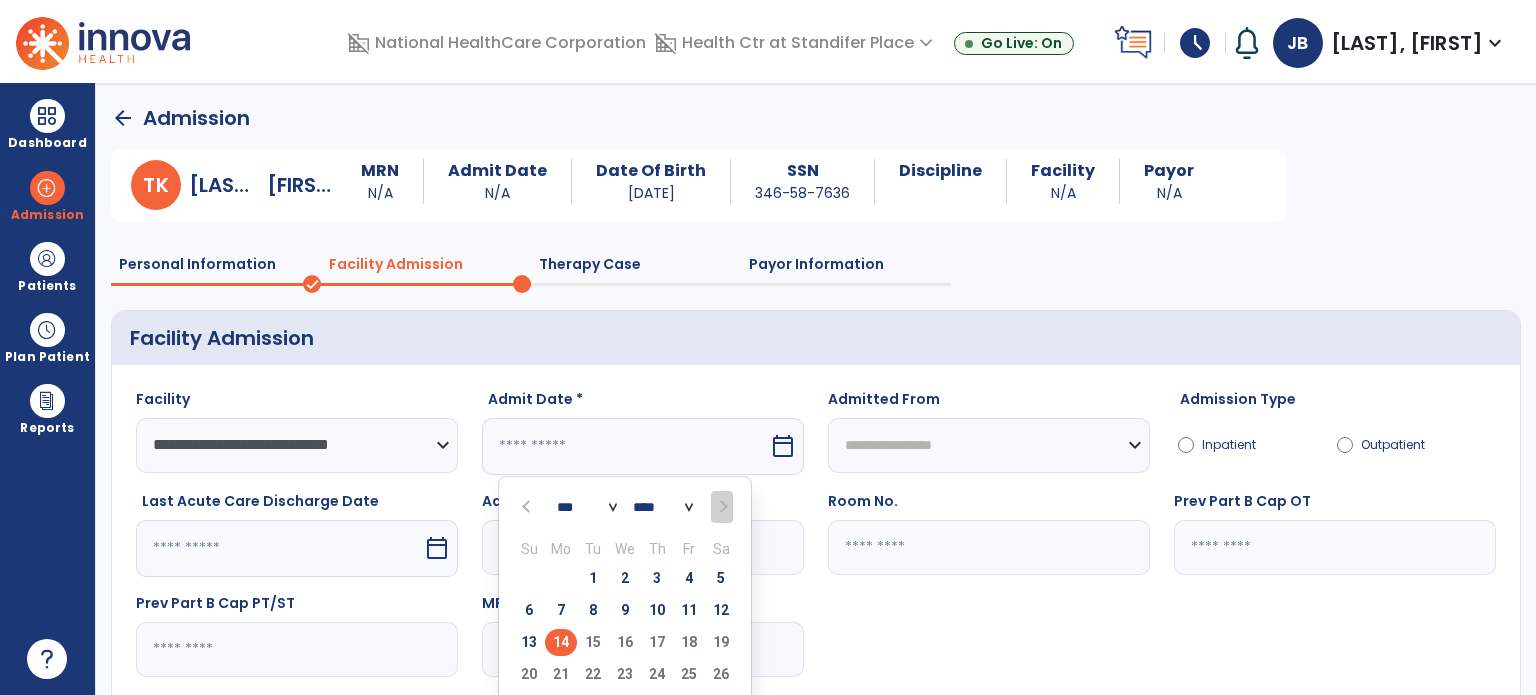 click on "14" at bounding box center [561, 642] 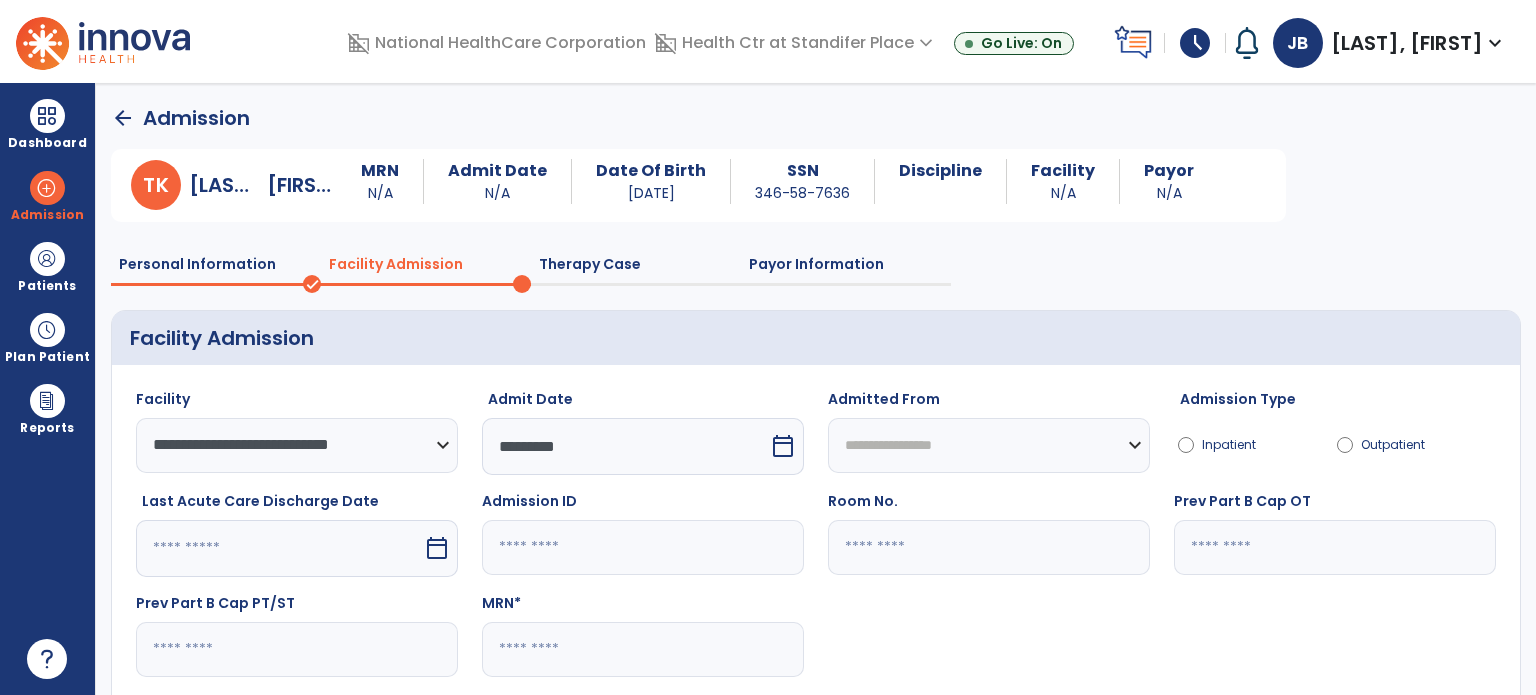 click 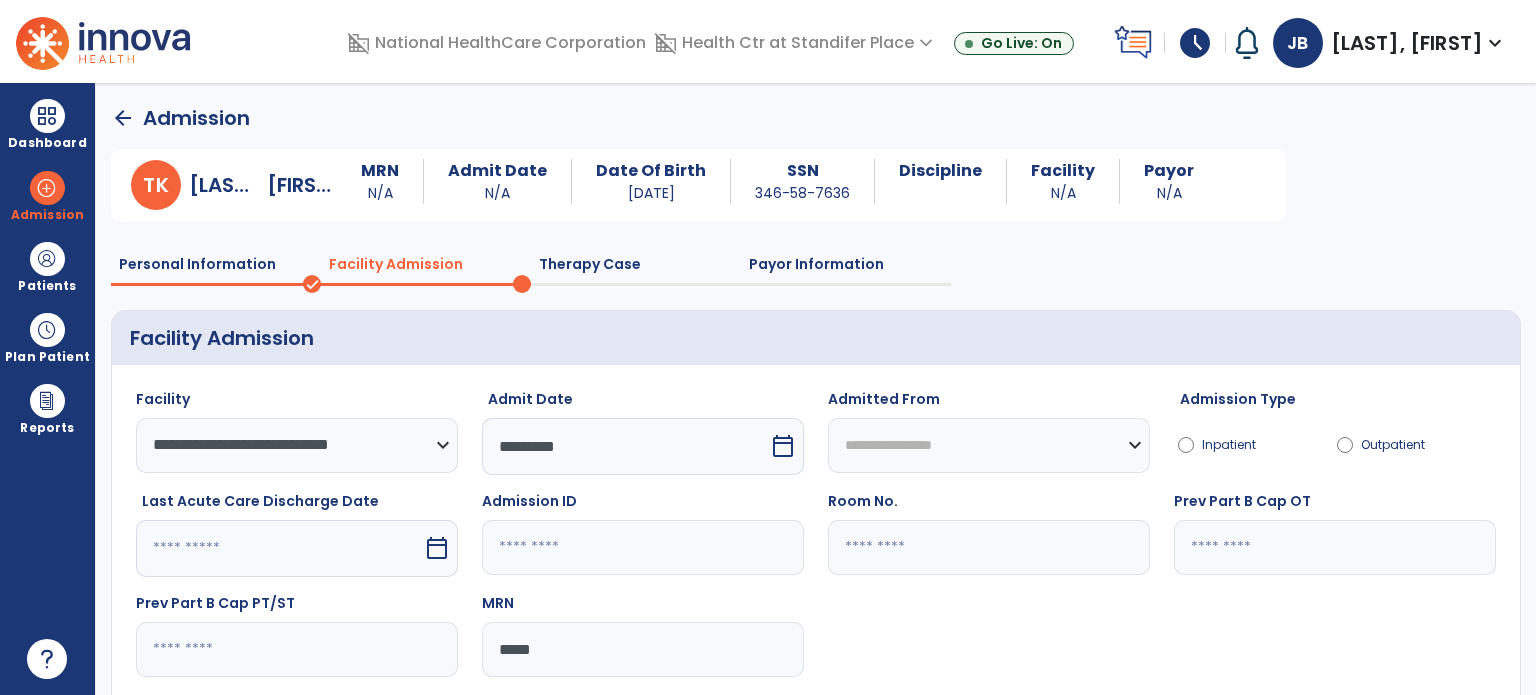 scroll, scrollTop: 130, scrollLeft: 0, axis: vertical 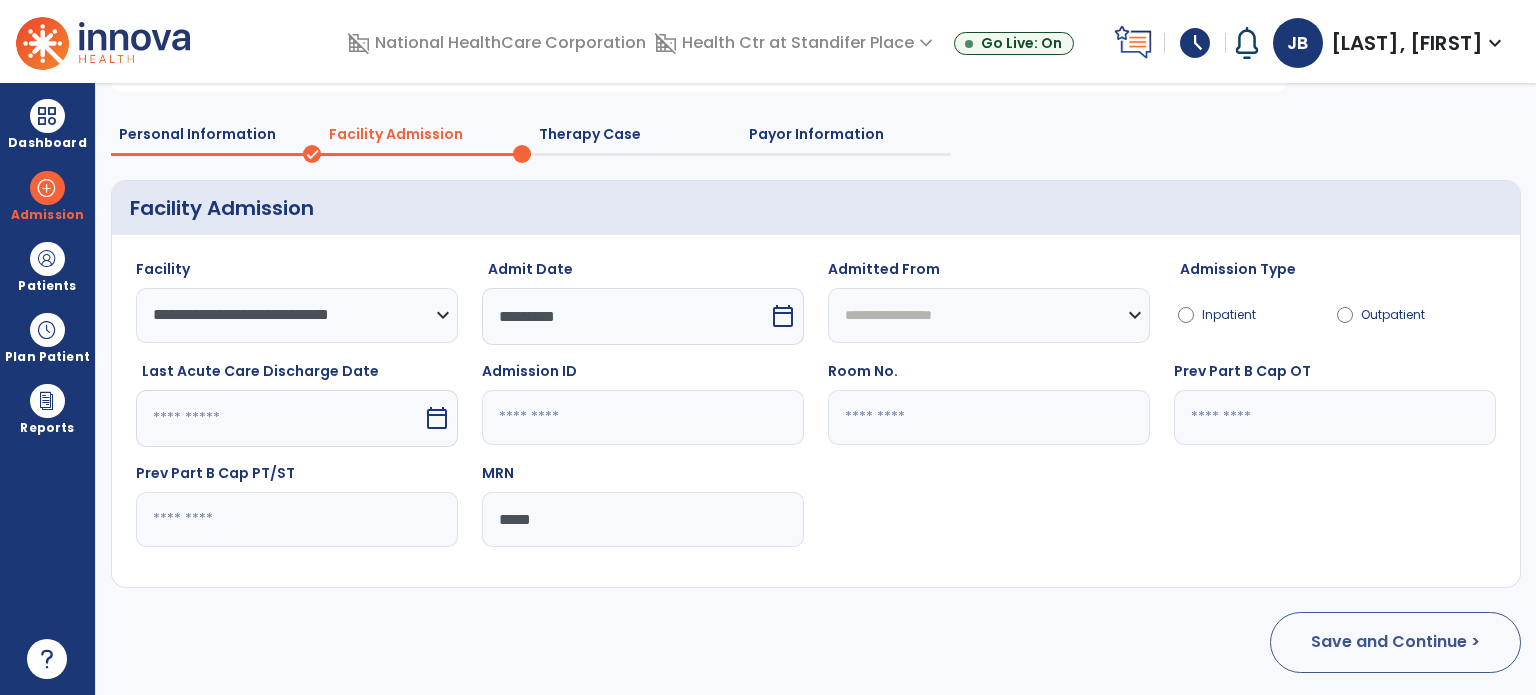 type on "*****" 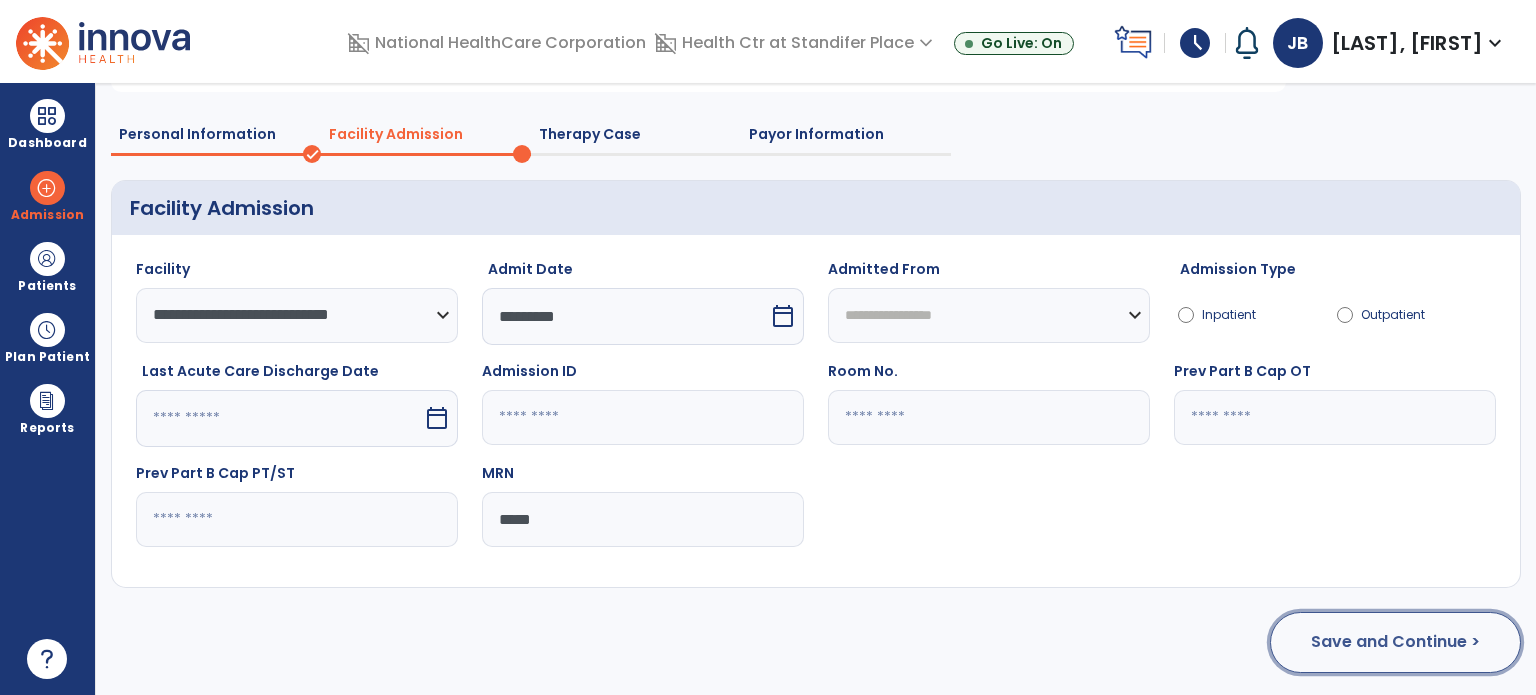 click on "Save and Continue >" 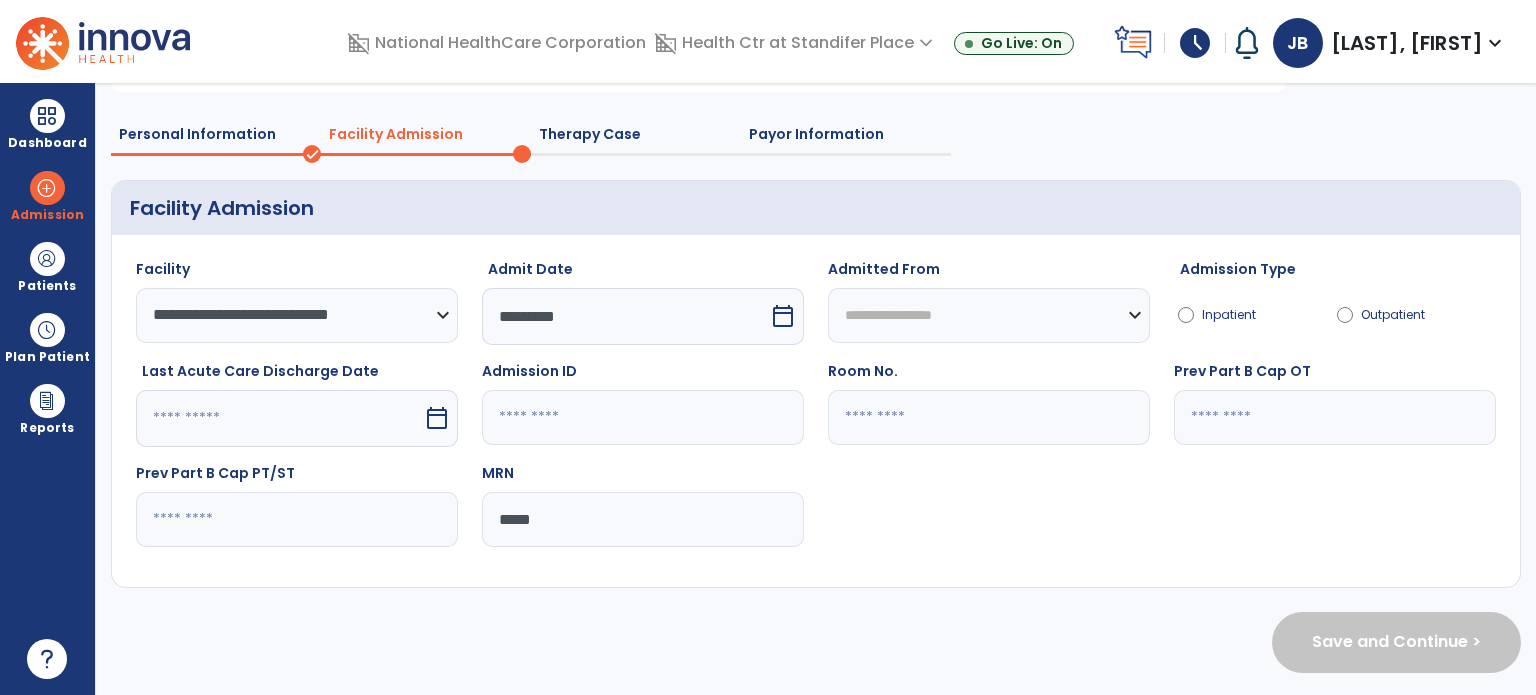 scroll, scrollTop: 0, scrollLeft: 0, axis: both 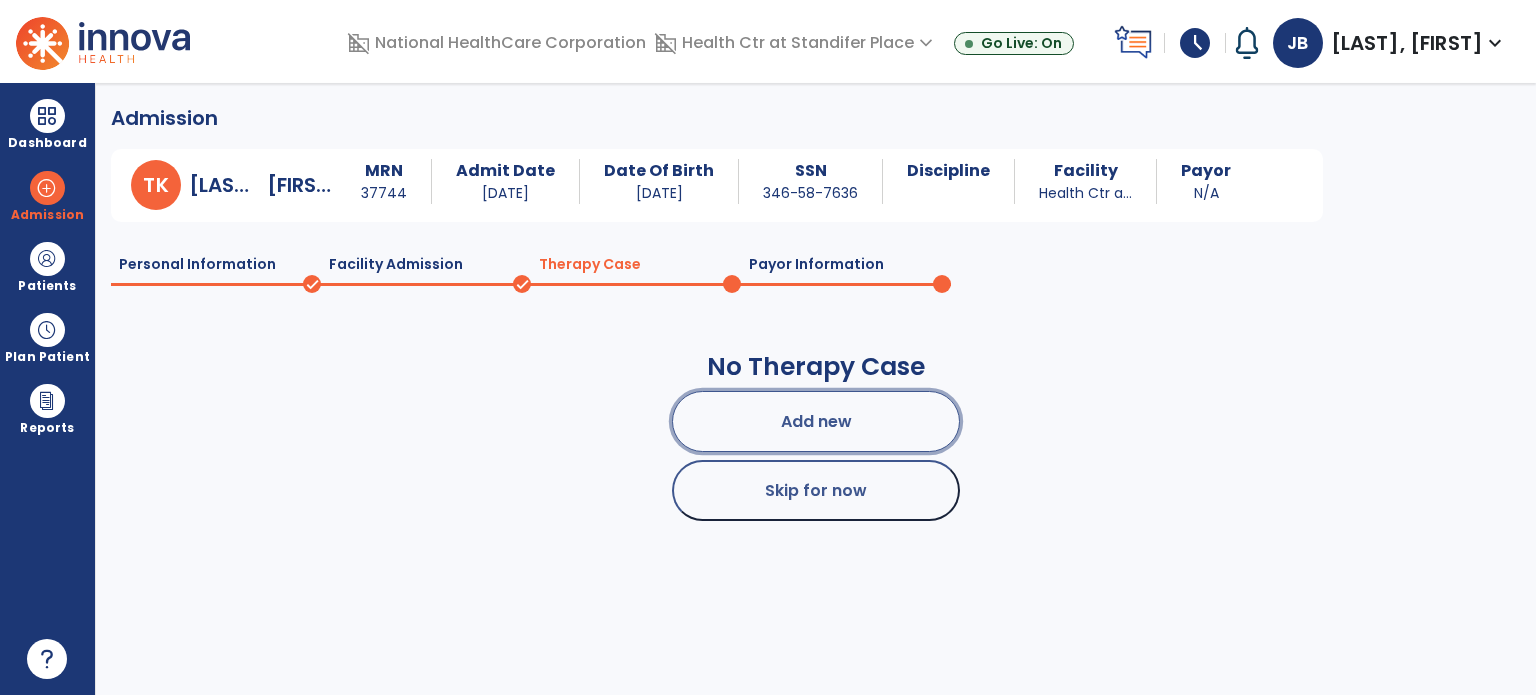 click on "Add new" at bounding box center [816, 421] 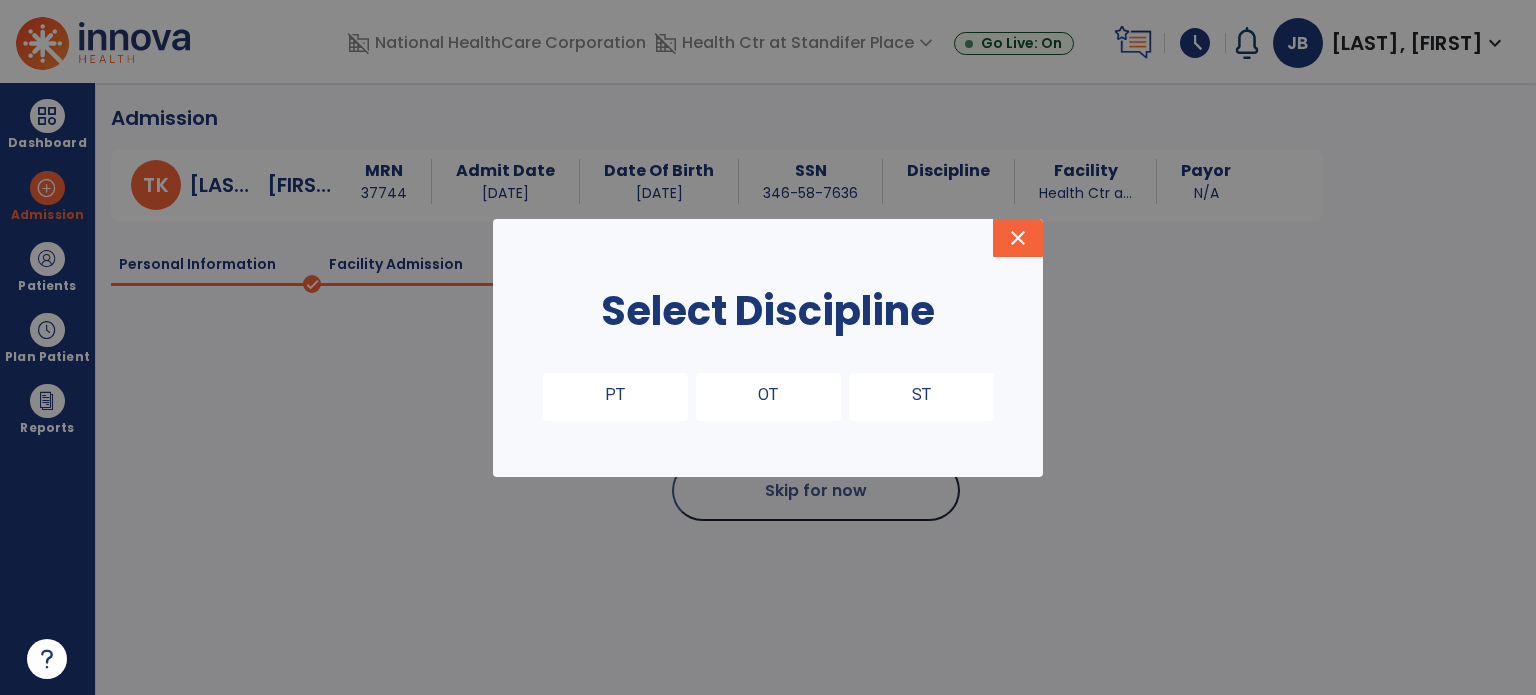 click on "PT" at bounding box center [615, 397] 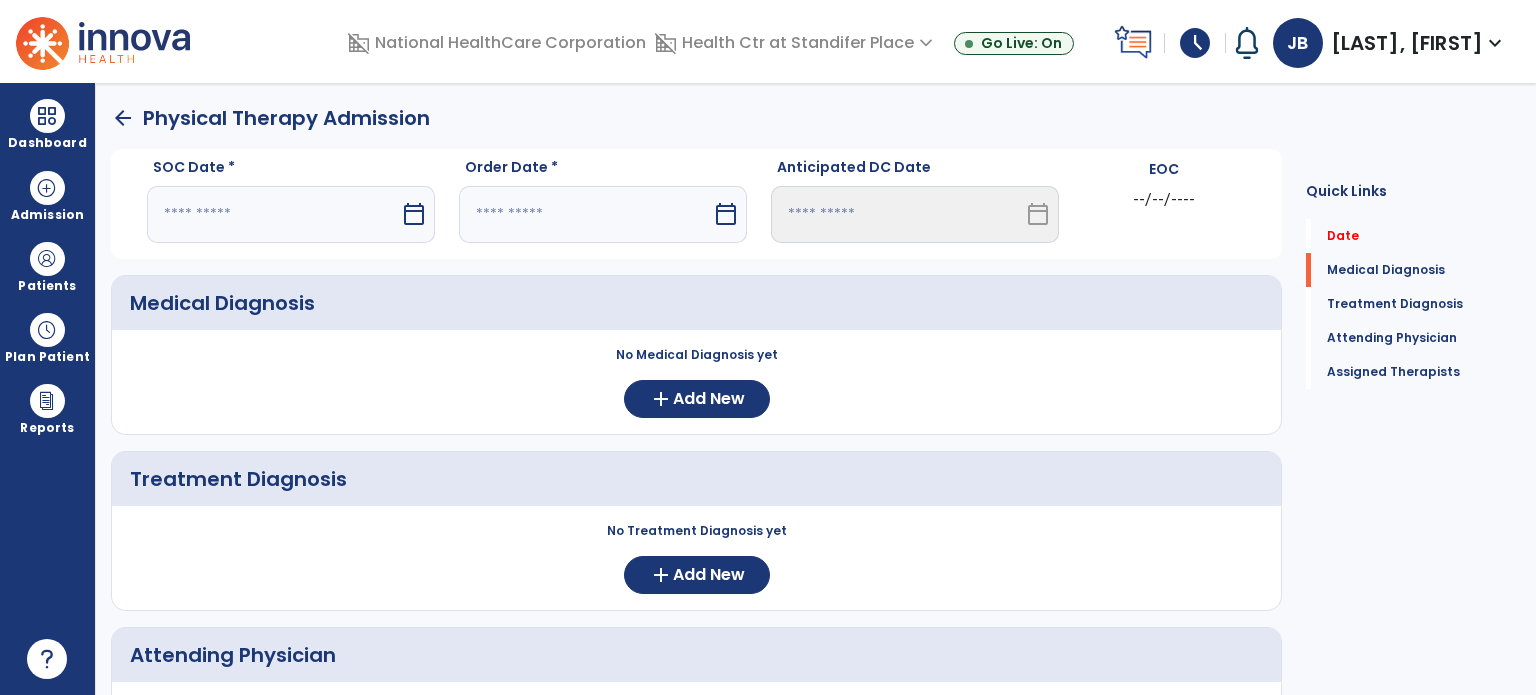 click at bounding box center [273, 214] 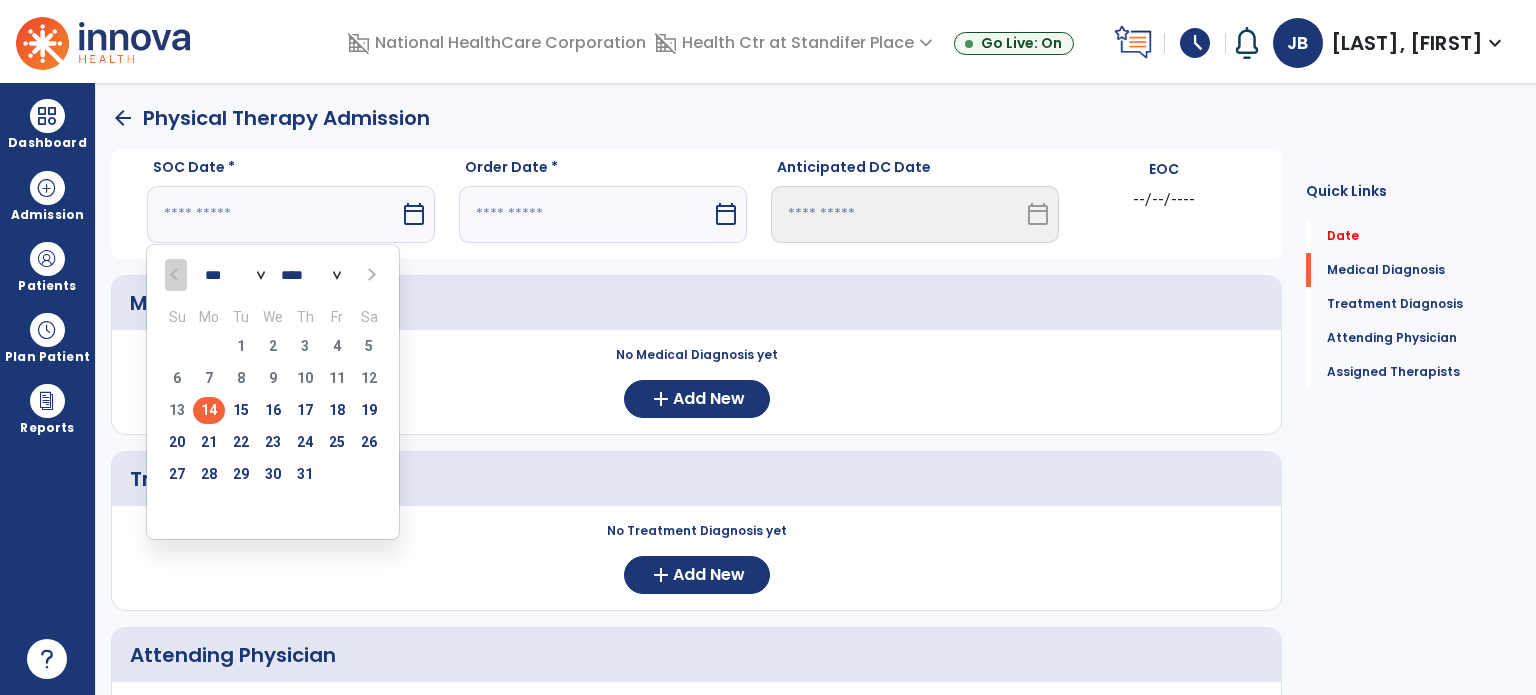 click on "14" at bounding box center [209, 410] 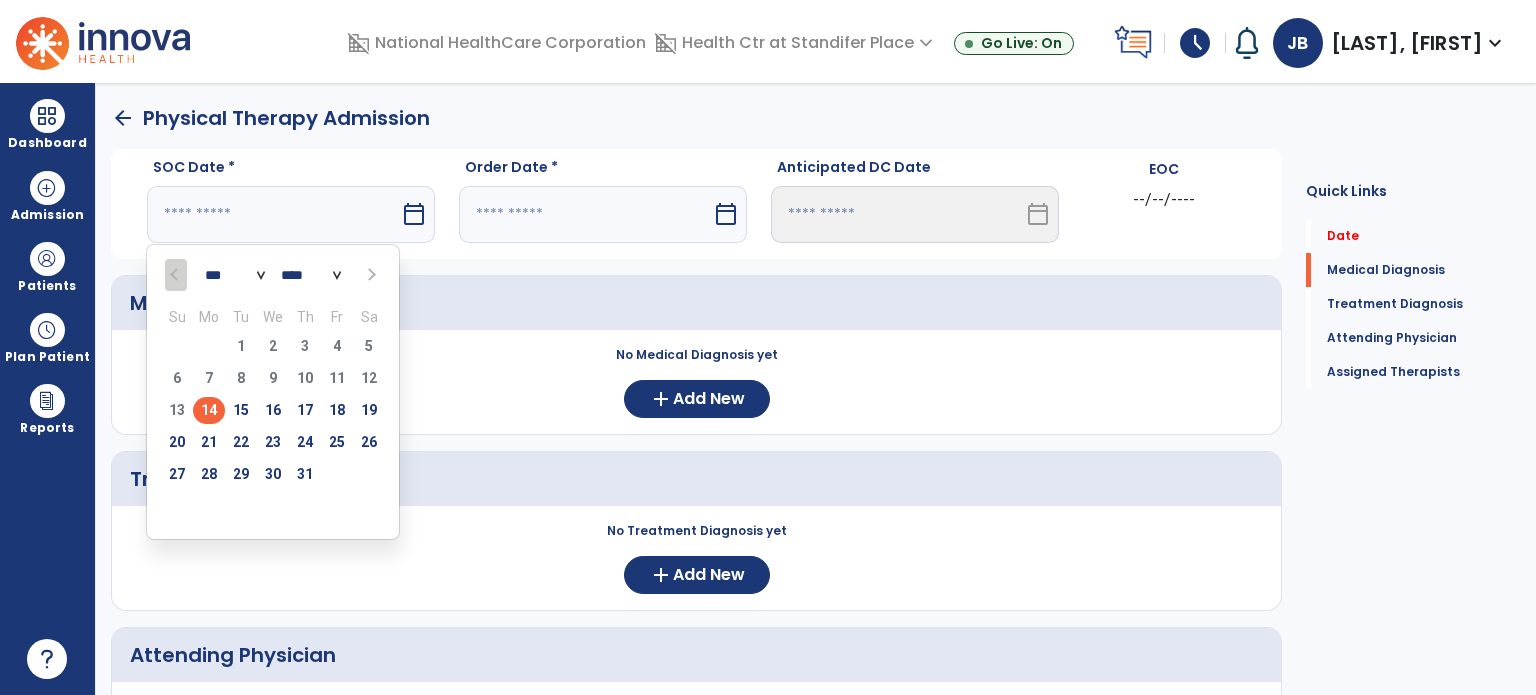 type on "*********" 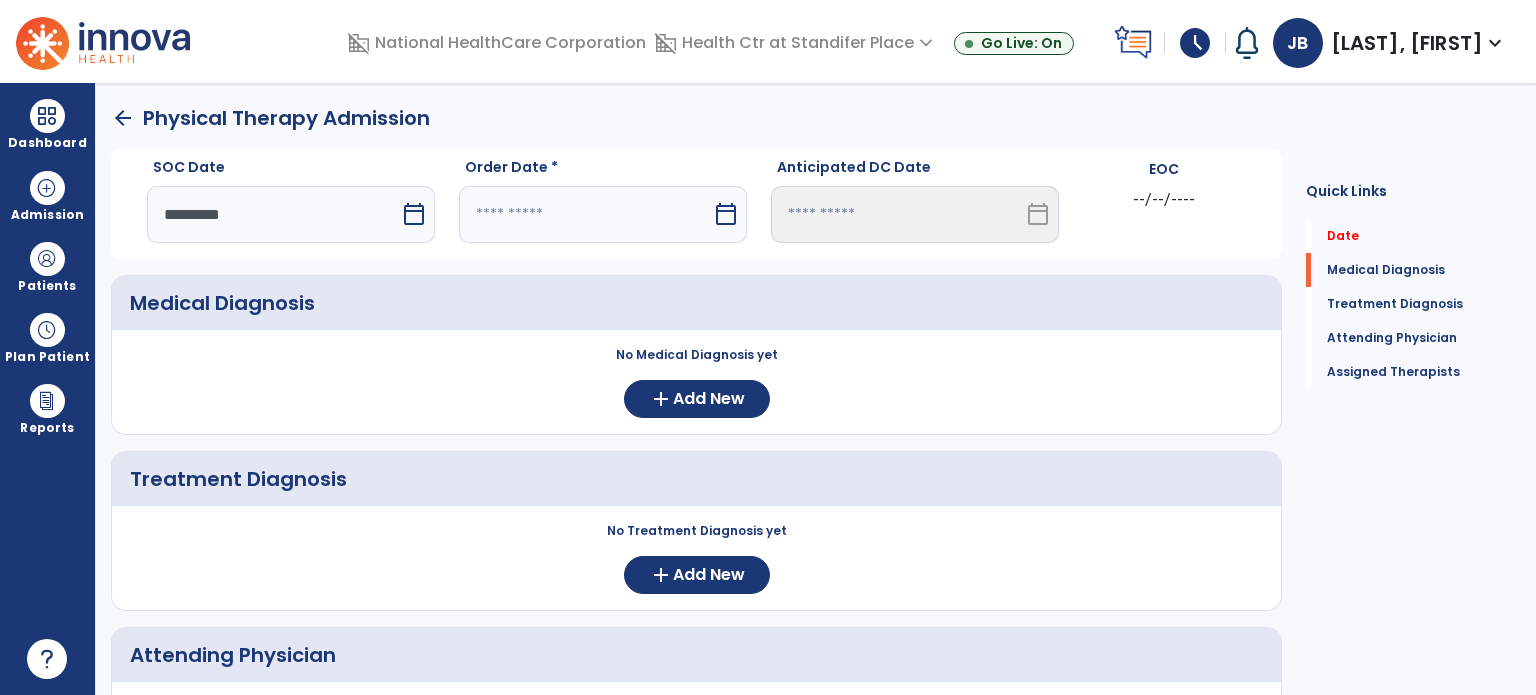 click at bounding box center (585, 214) 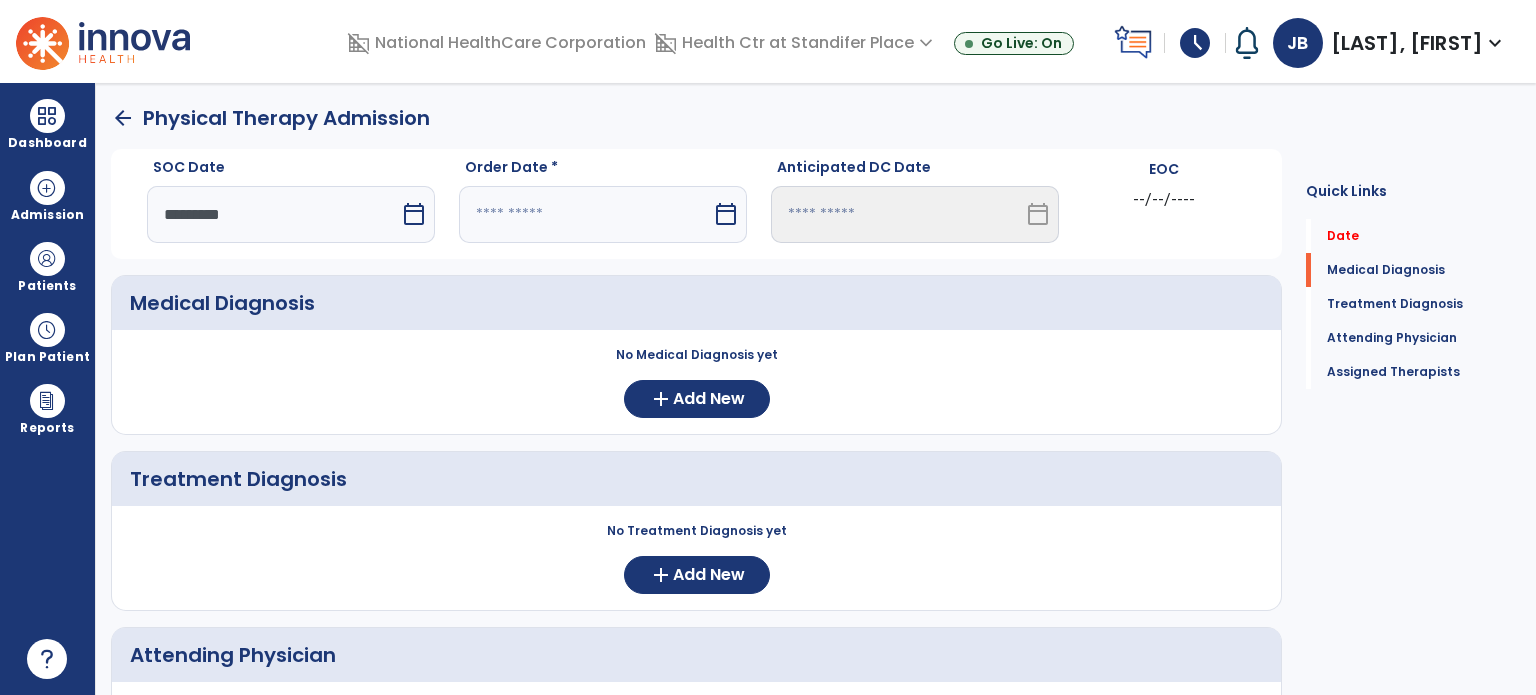 select on "*" 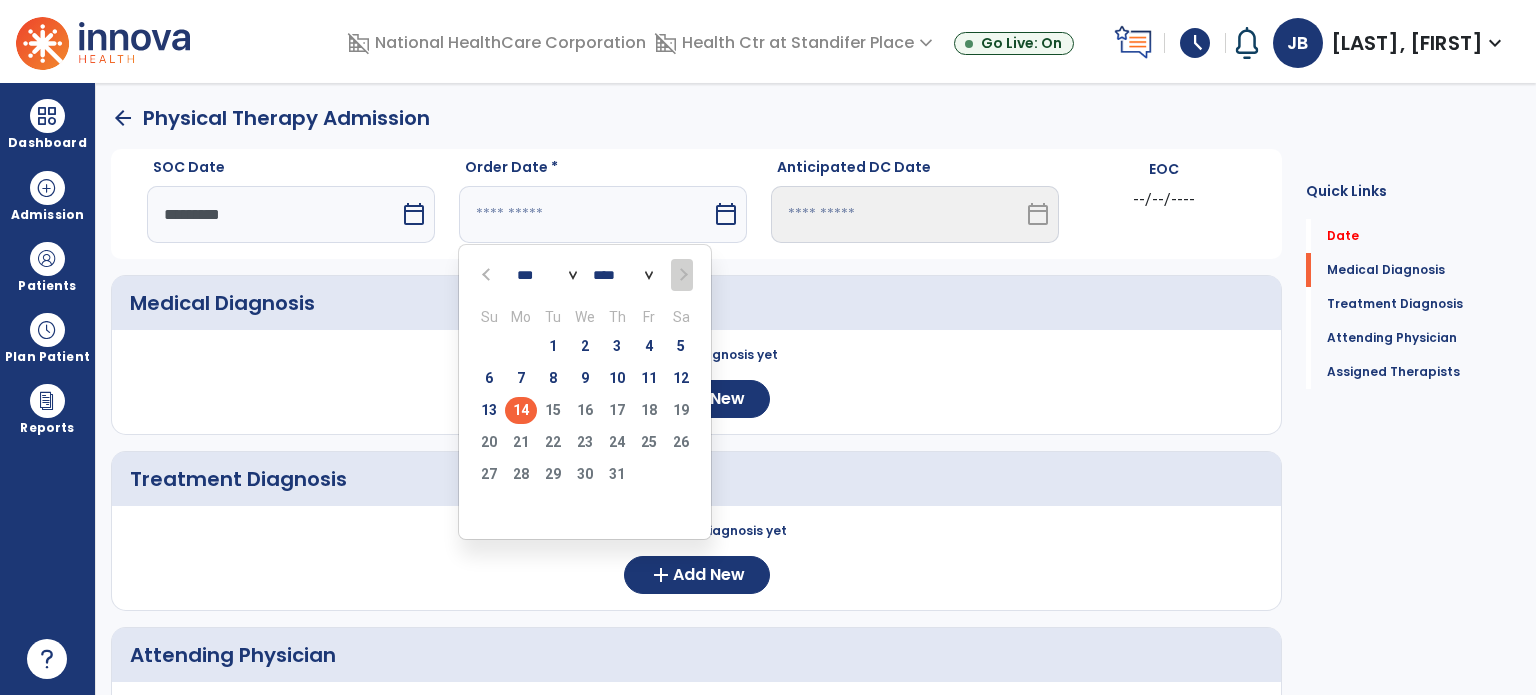 click on "14" at bounding box center [521, 410] 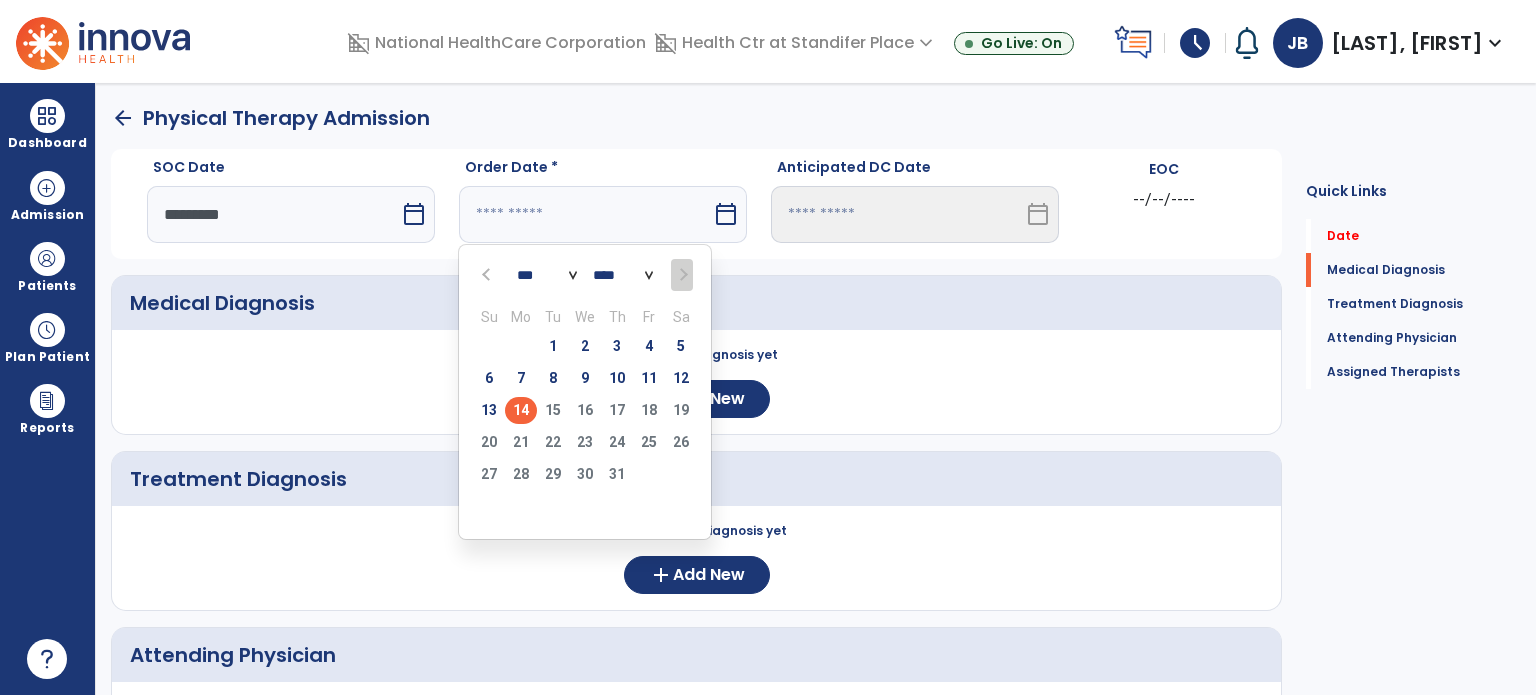 type on "*********" 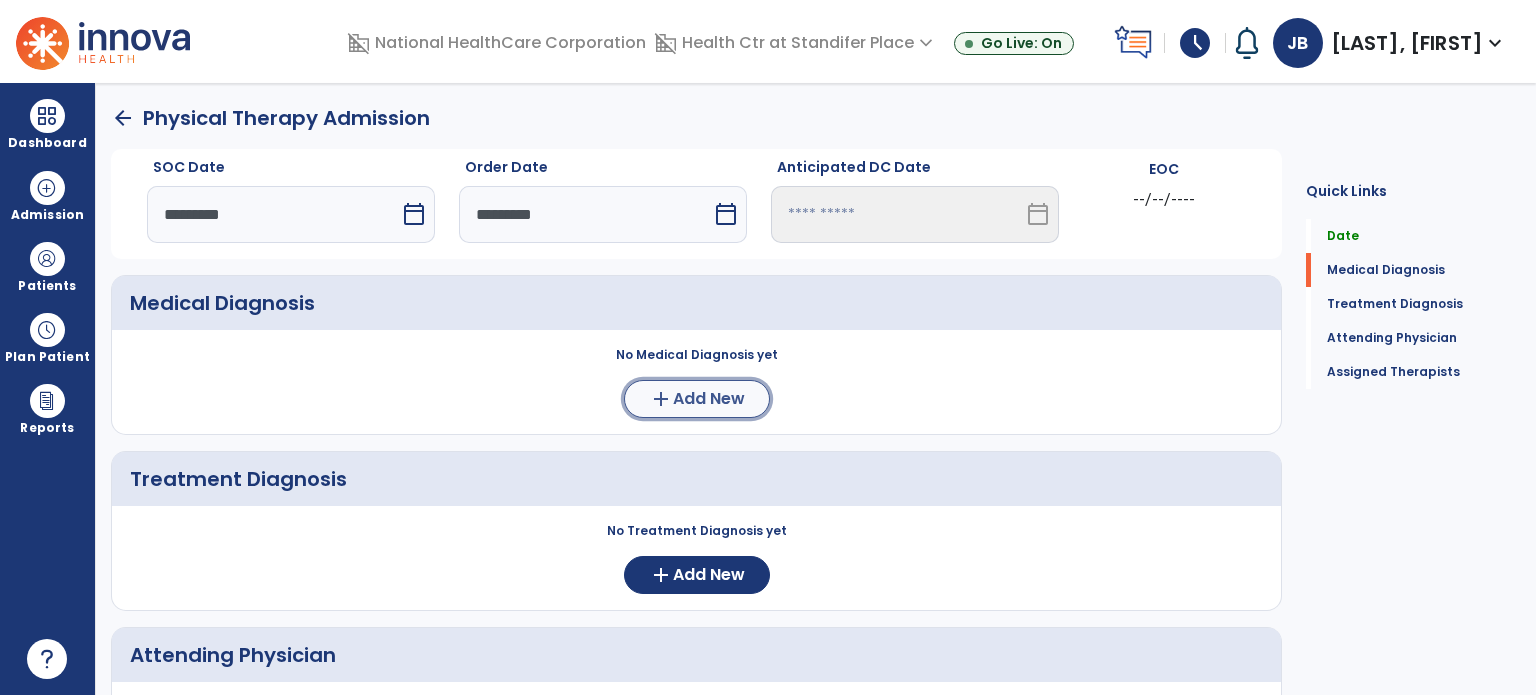 click on "Add New" 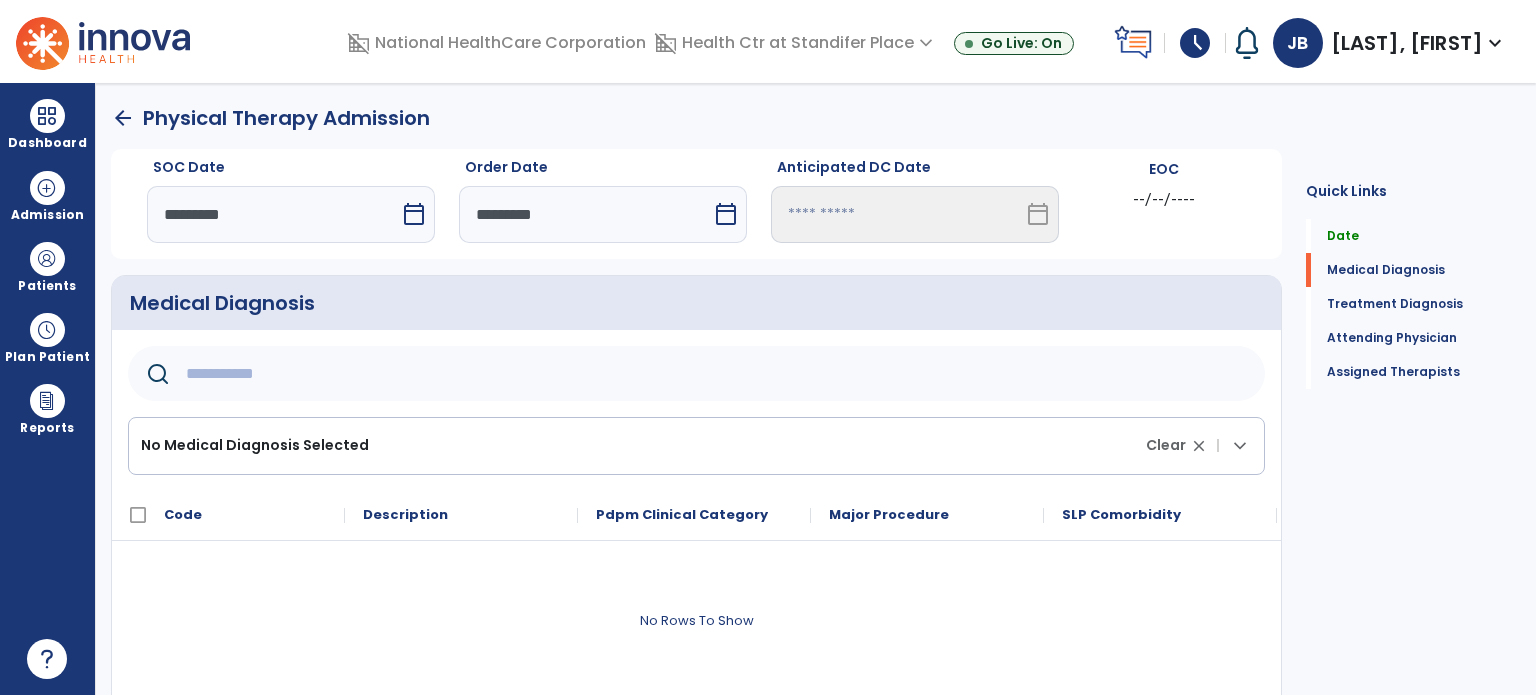 click 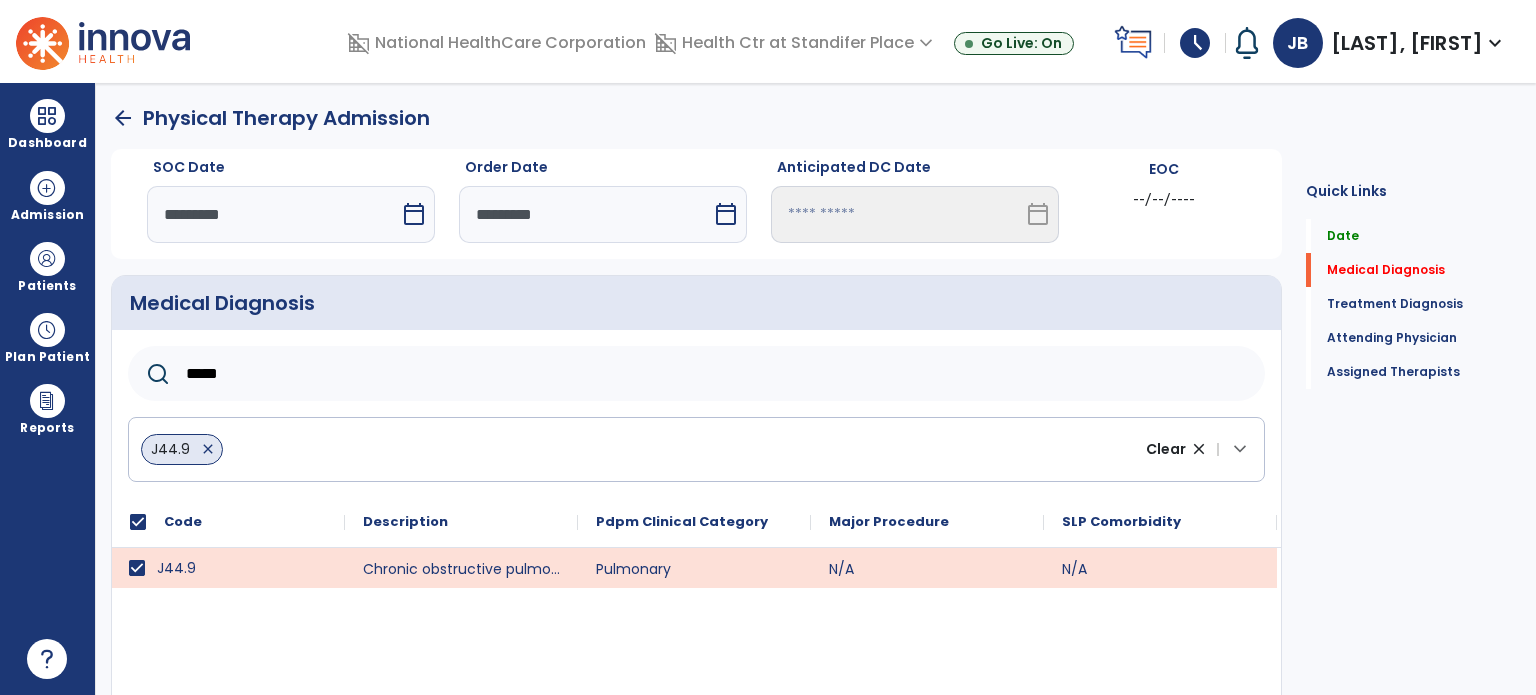 click on "*****" 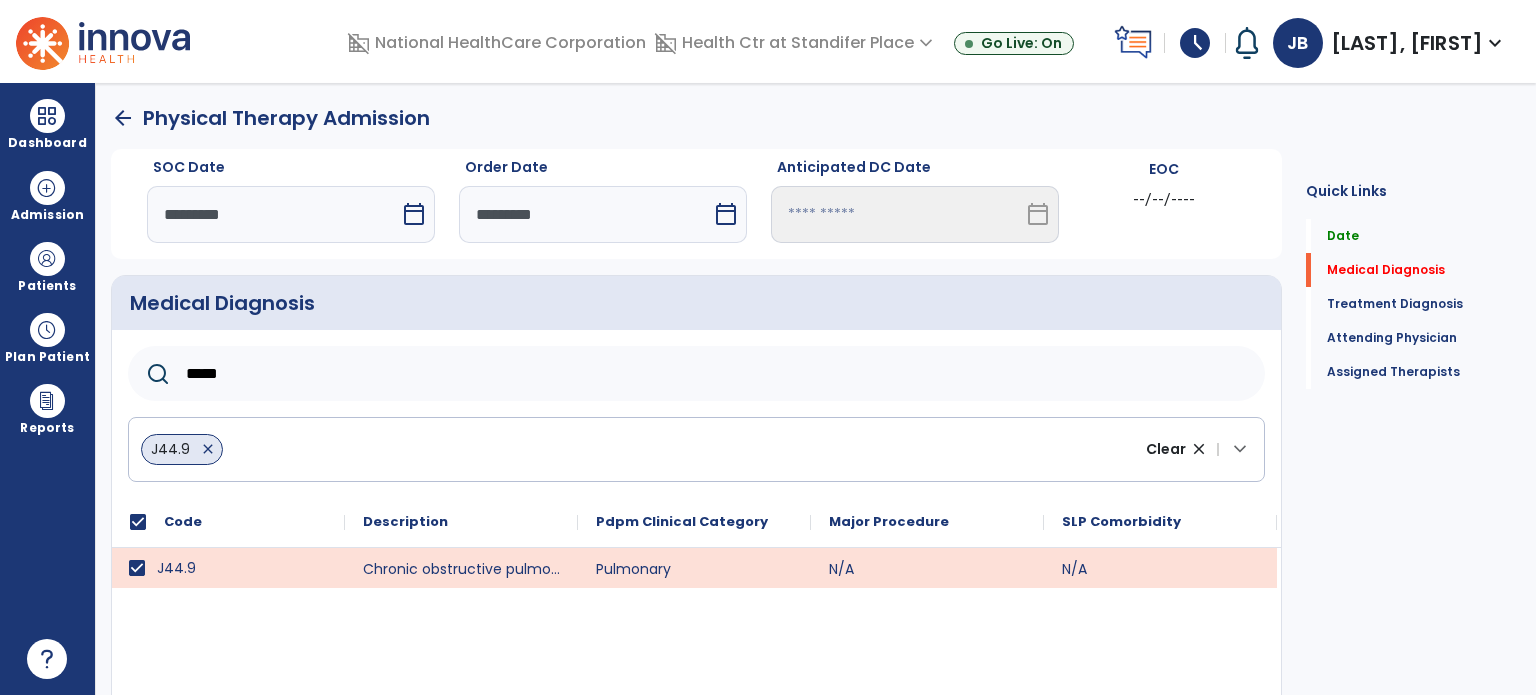 type on "*****" 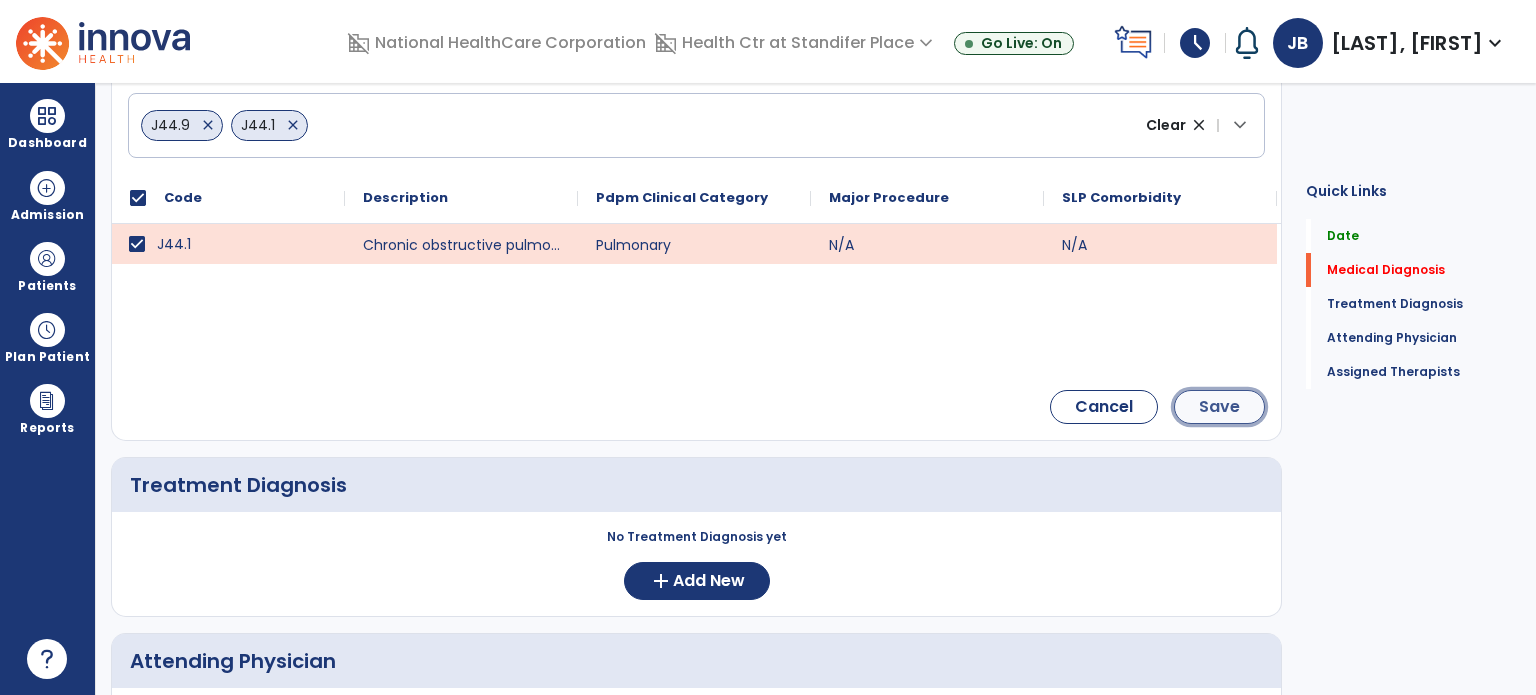 click on "Save" 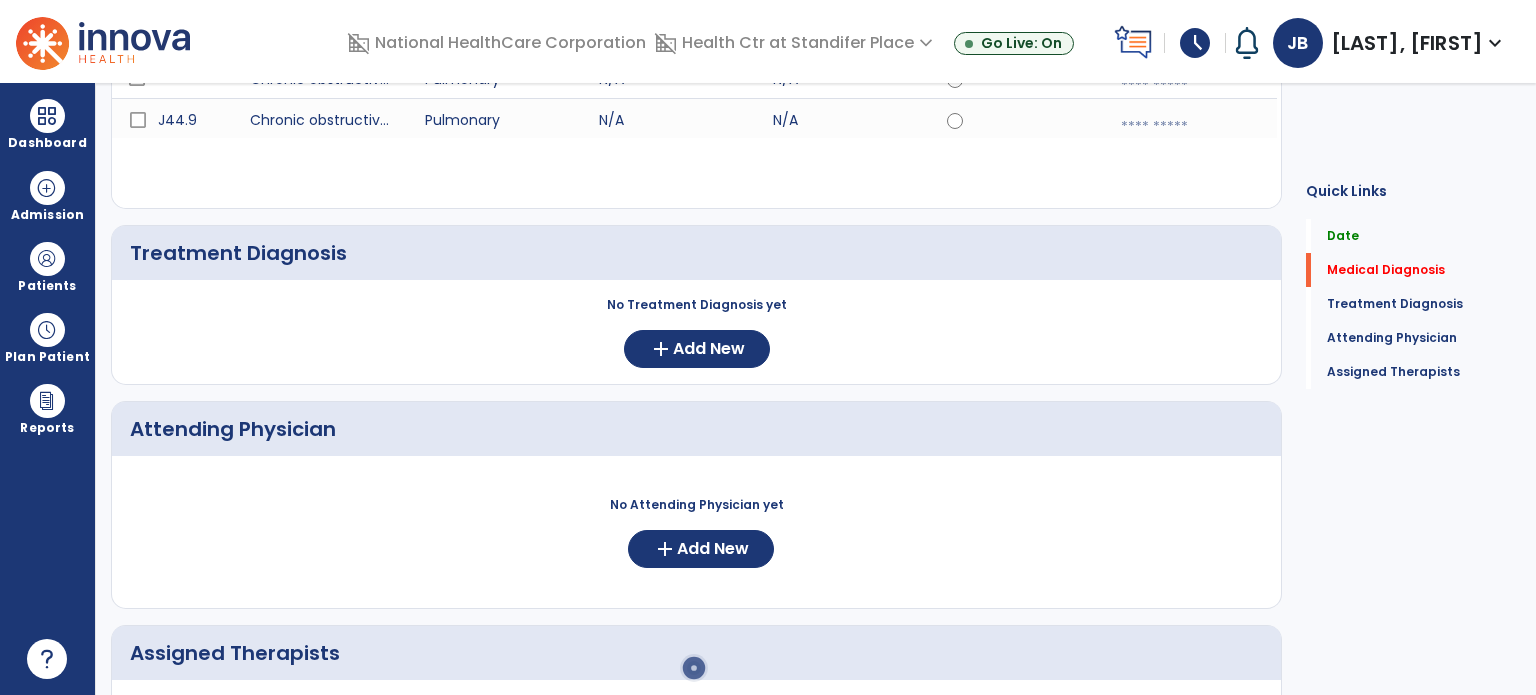 scroll, scrollTop: 159, scrollLeft: 0, axis: vertical 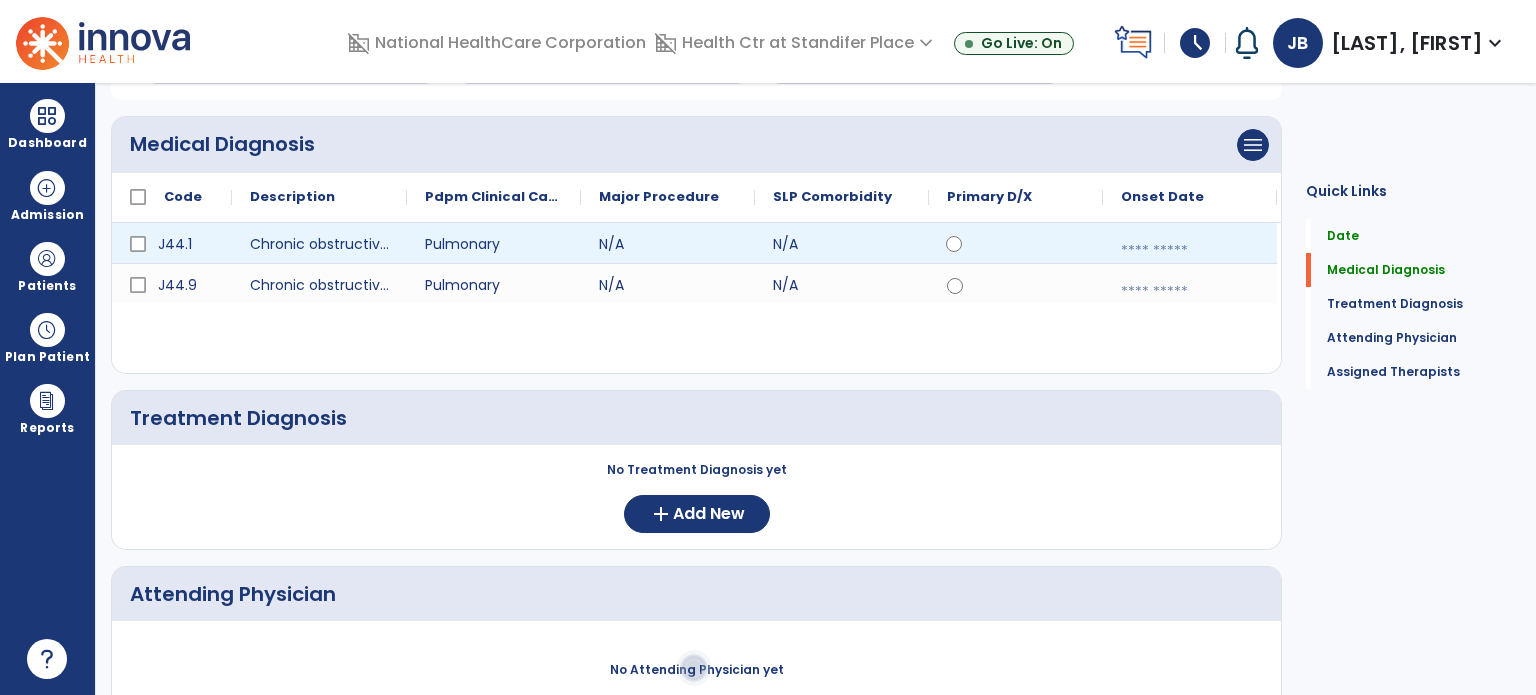 click at bounding box center [1190, 251] 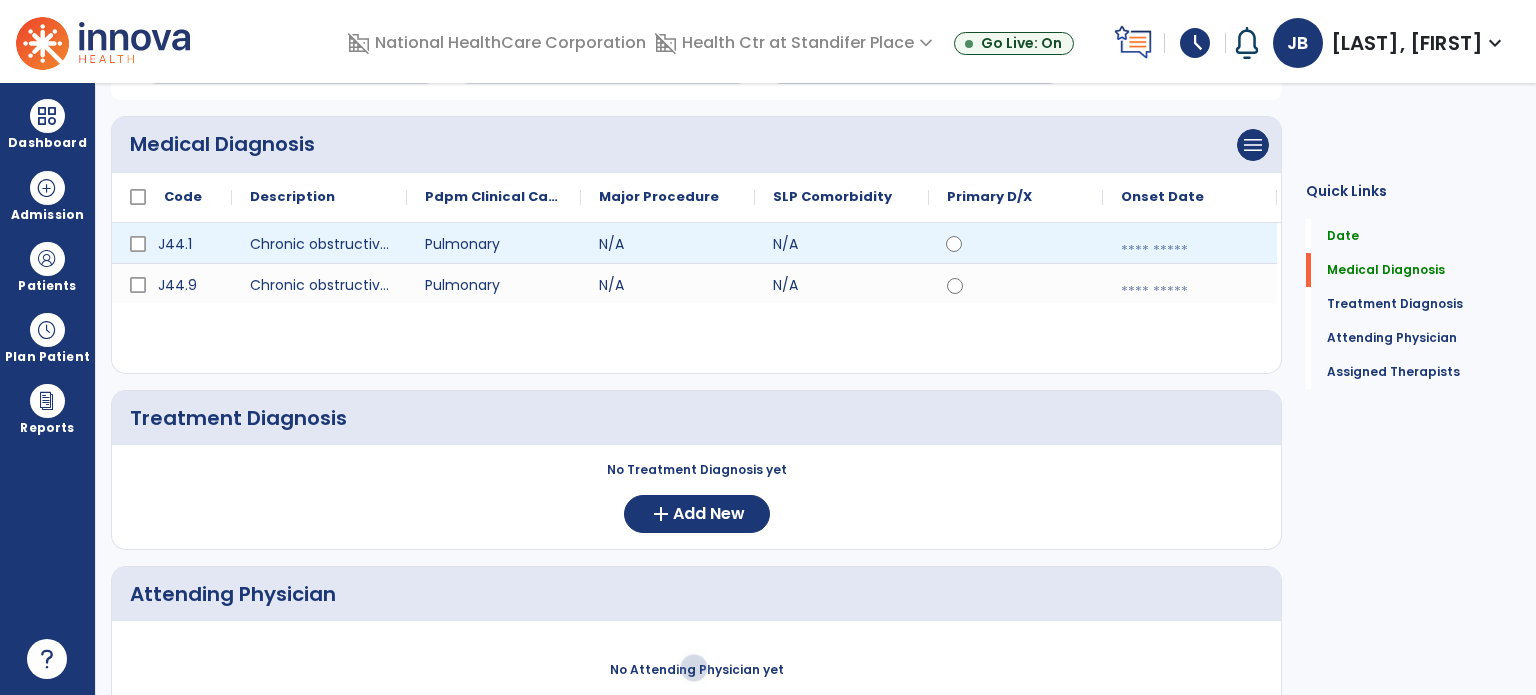 select on "*" 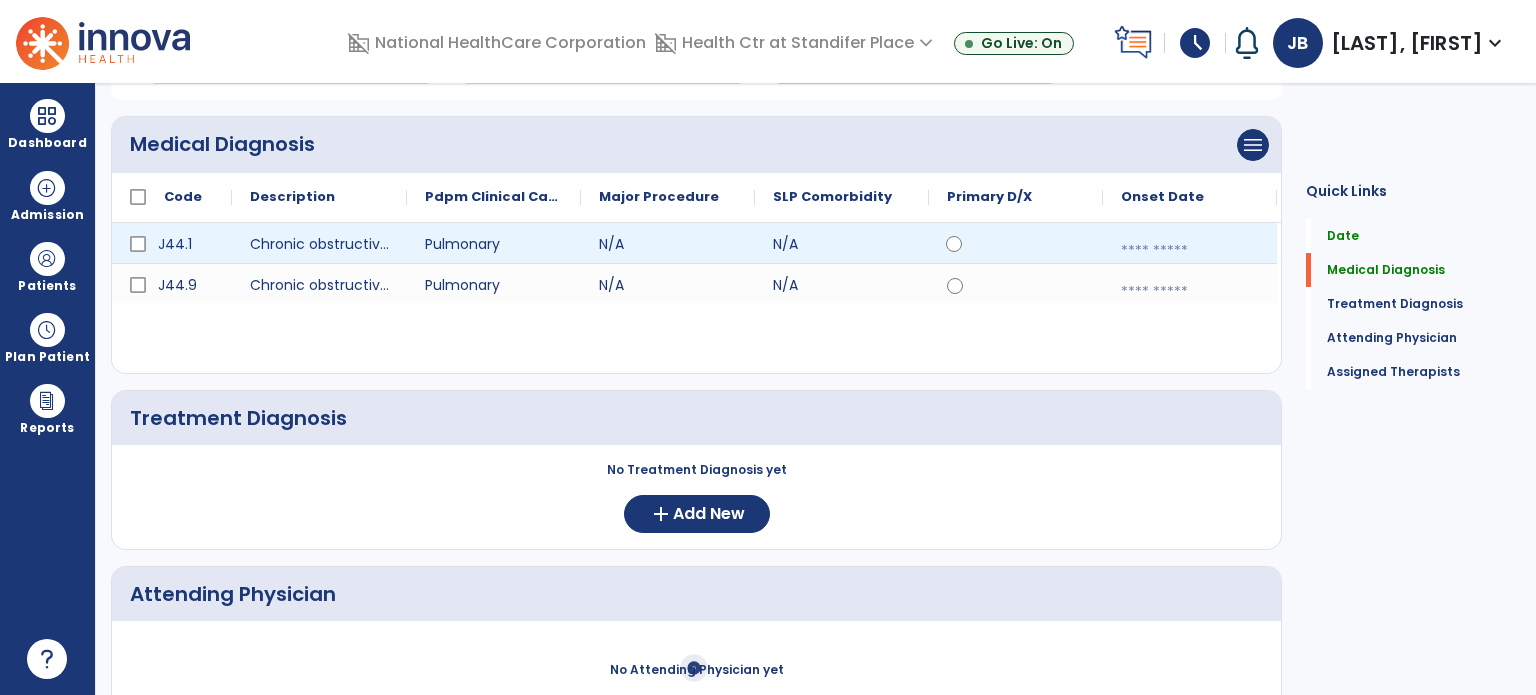 select on "****" 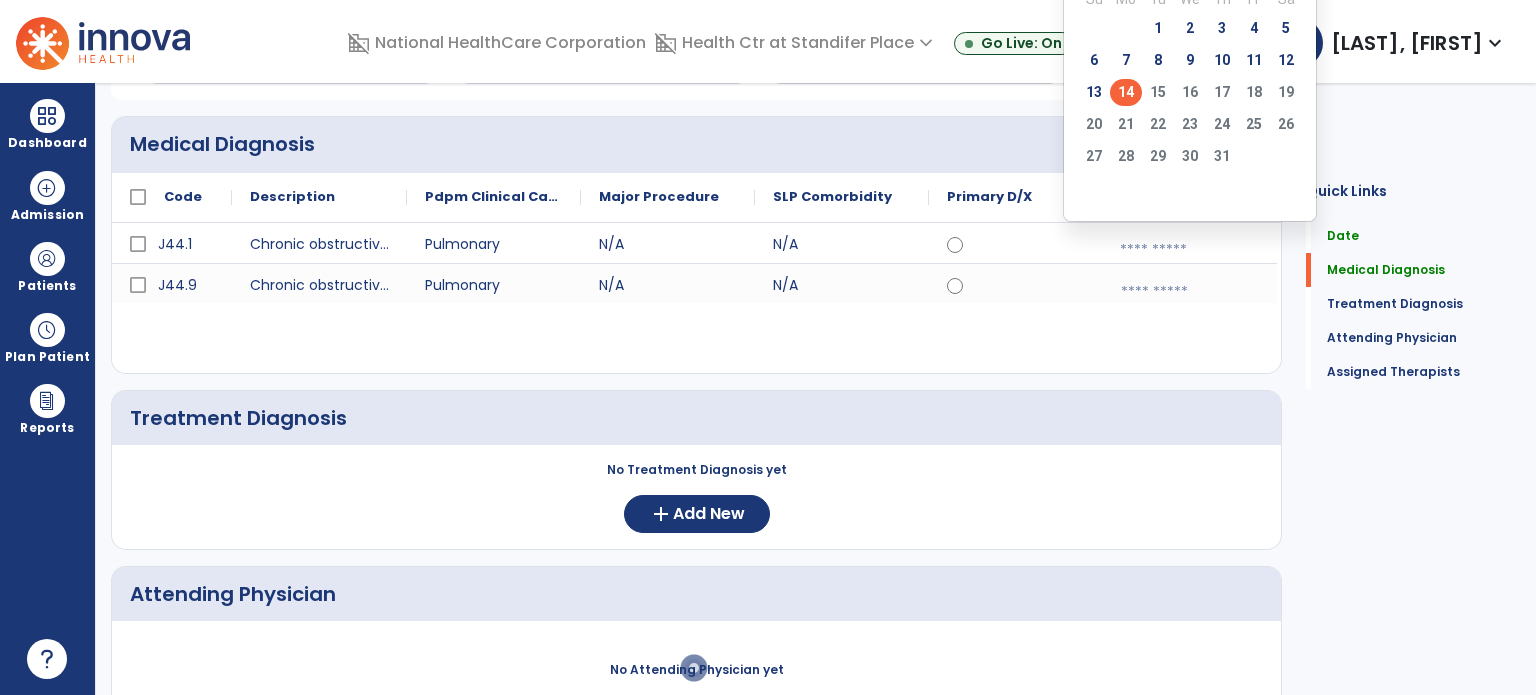 click on "14" 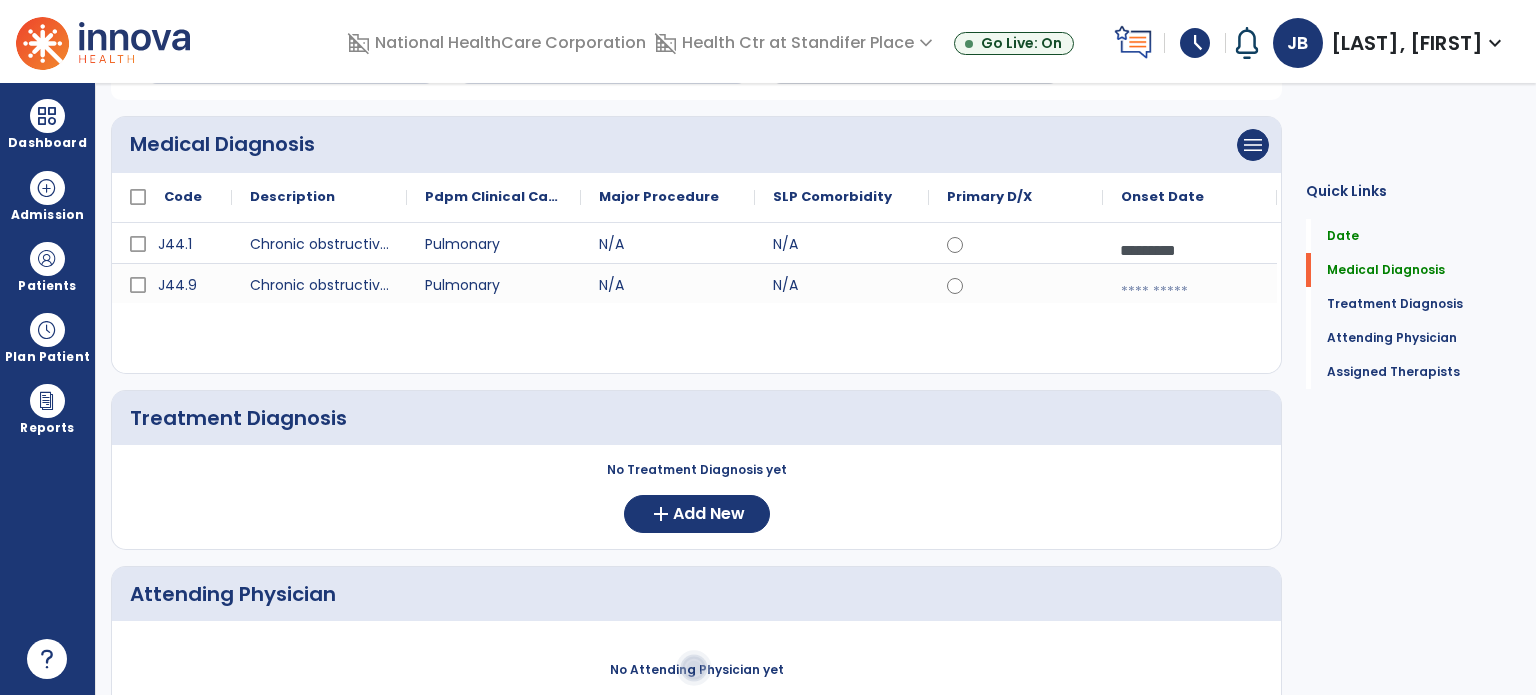 click on "EOC --/--/----" at bounding box center [1164, 49] 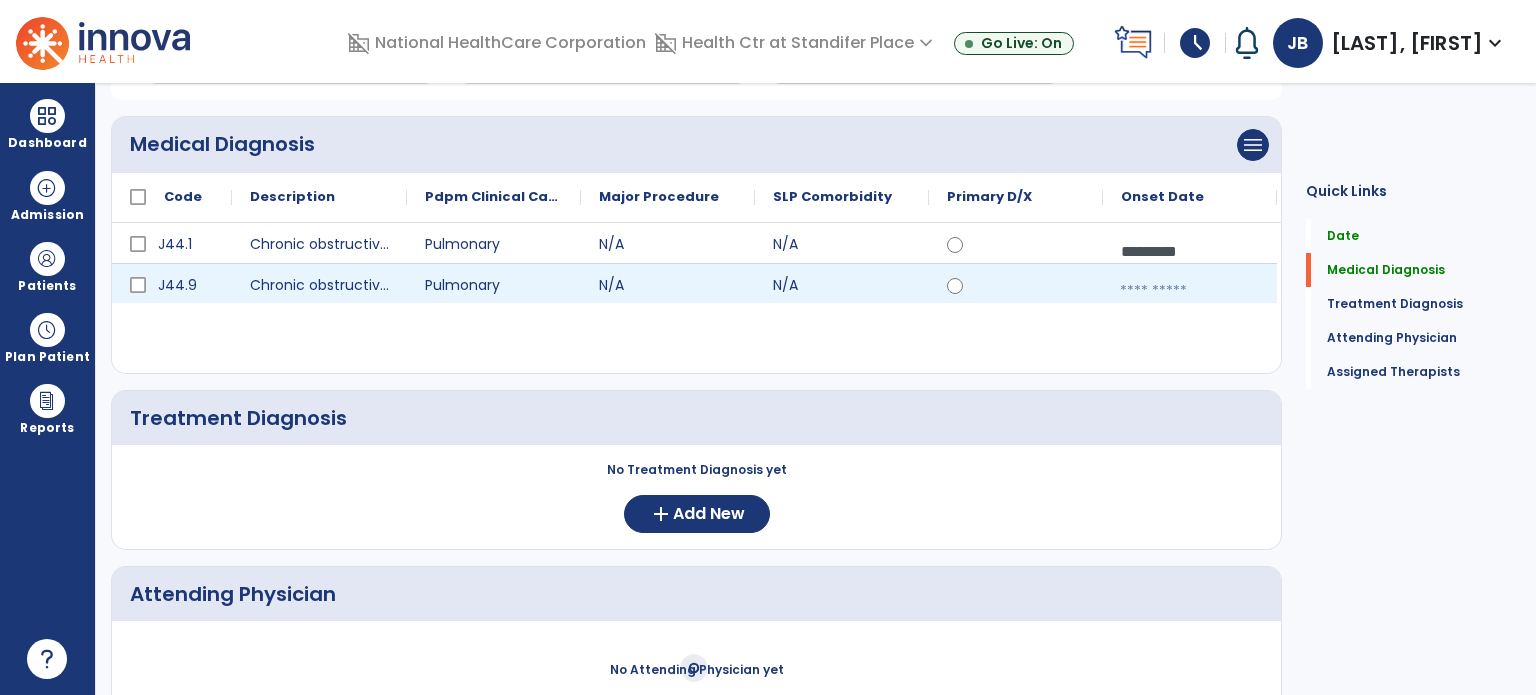 click at bounding box center (1190, 291) 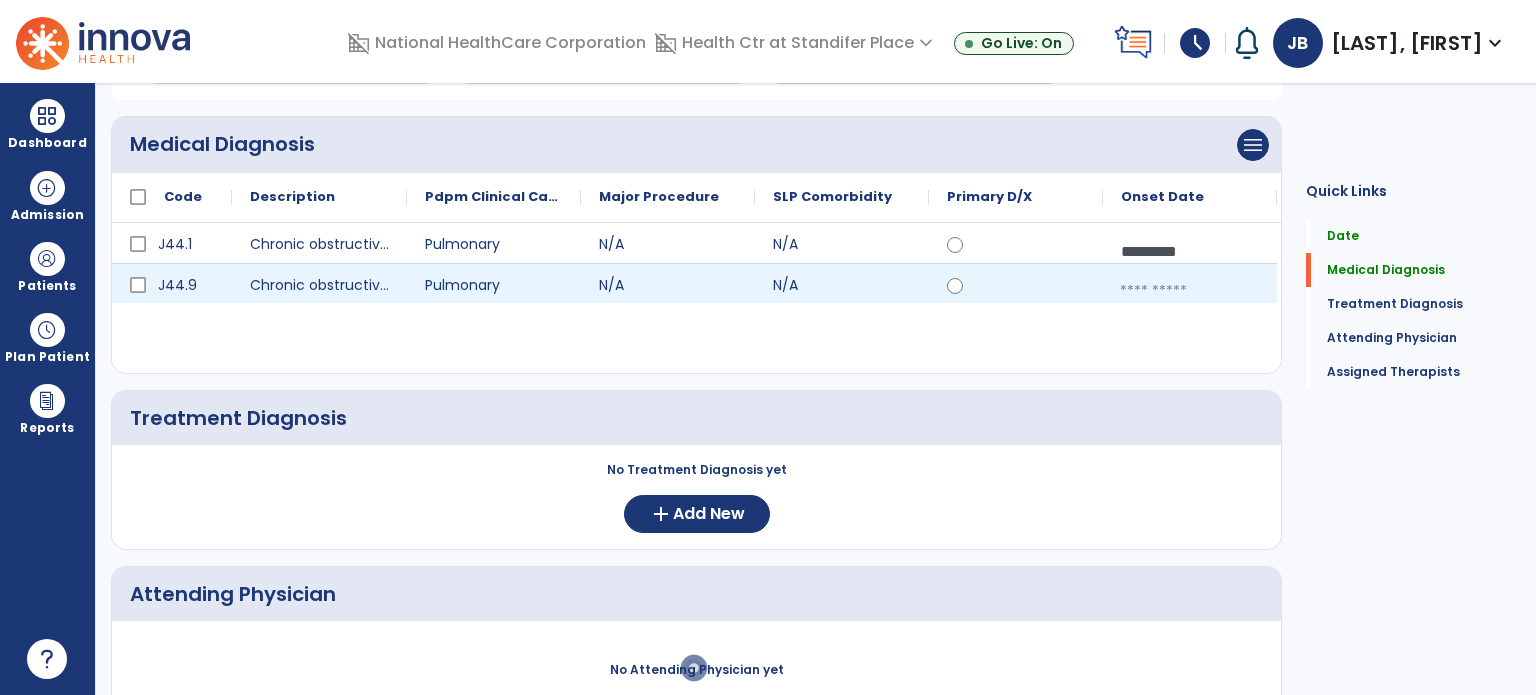 select on "*" 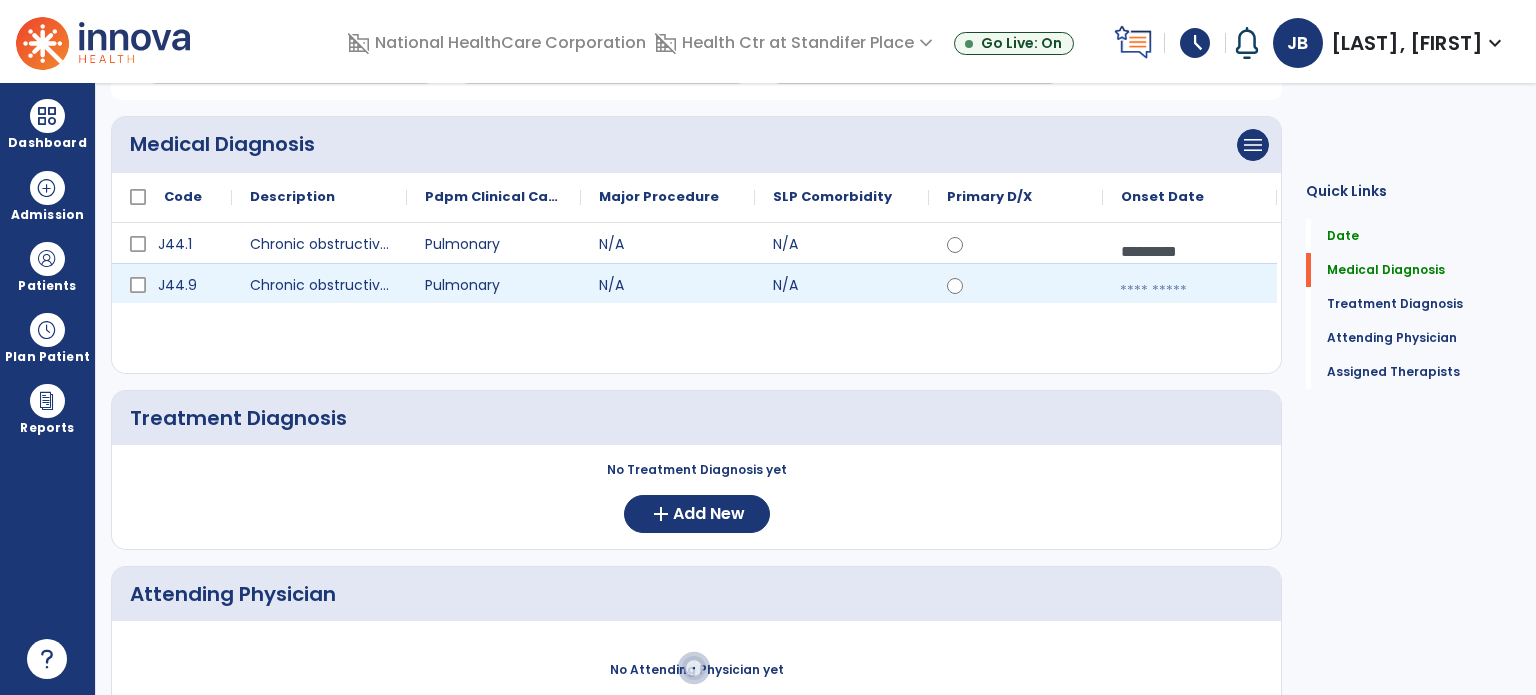 select on "****" 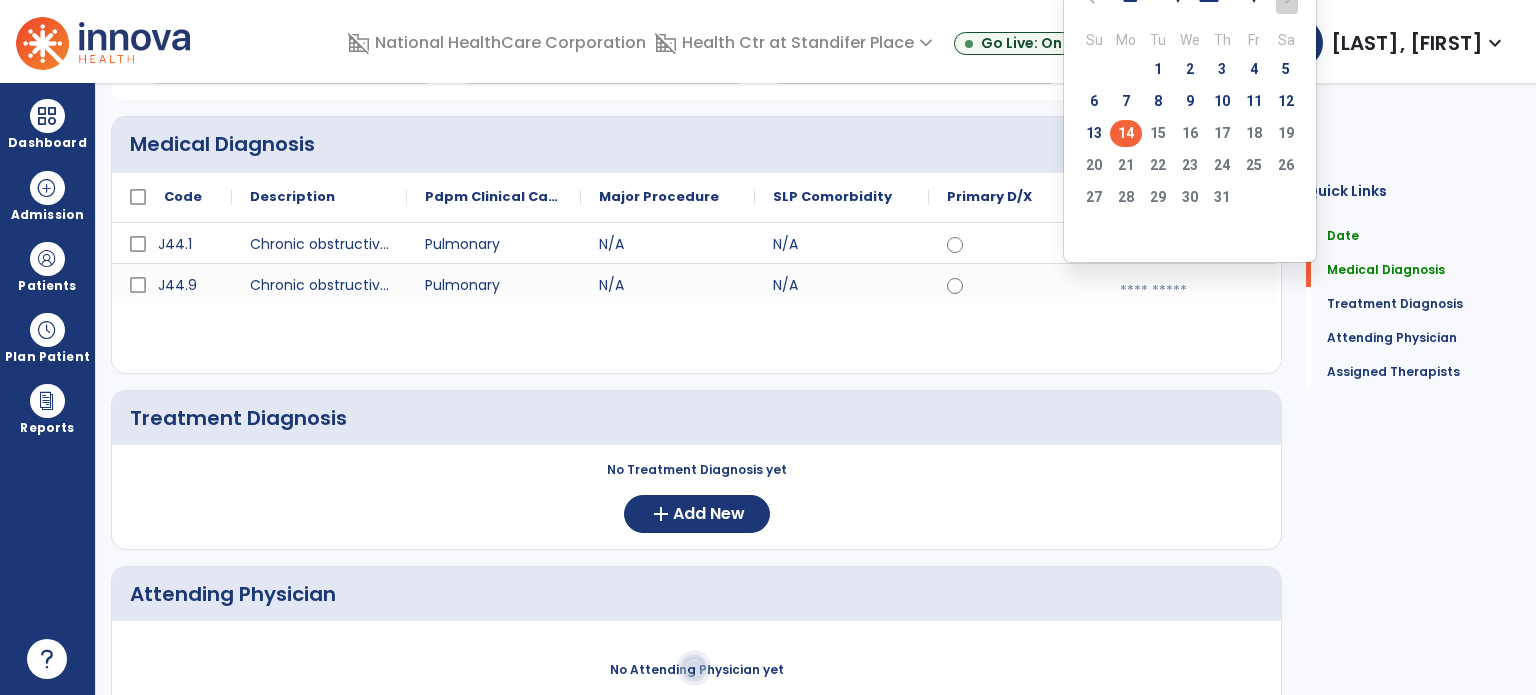click on "14" 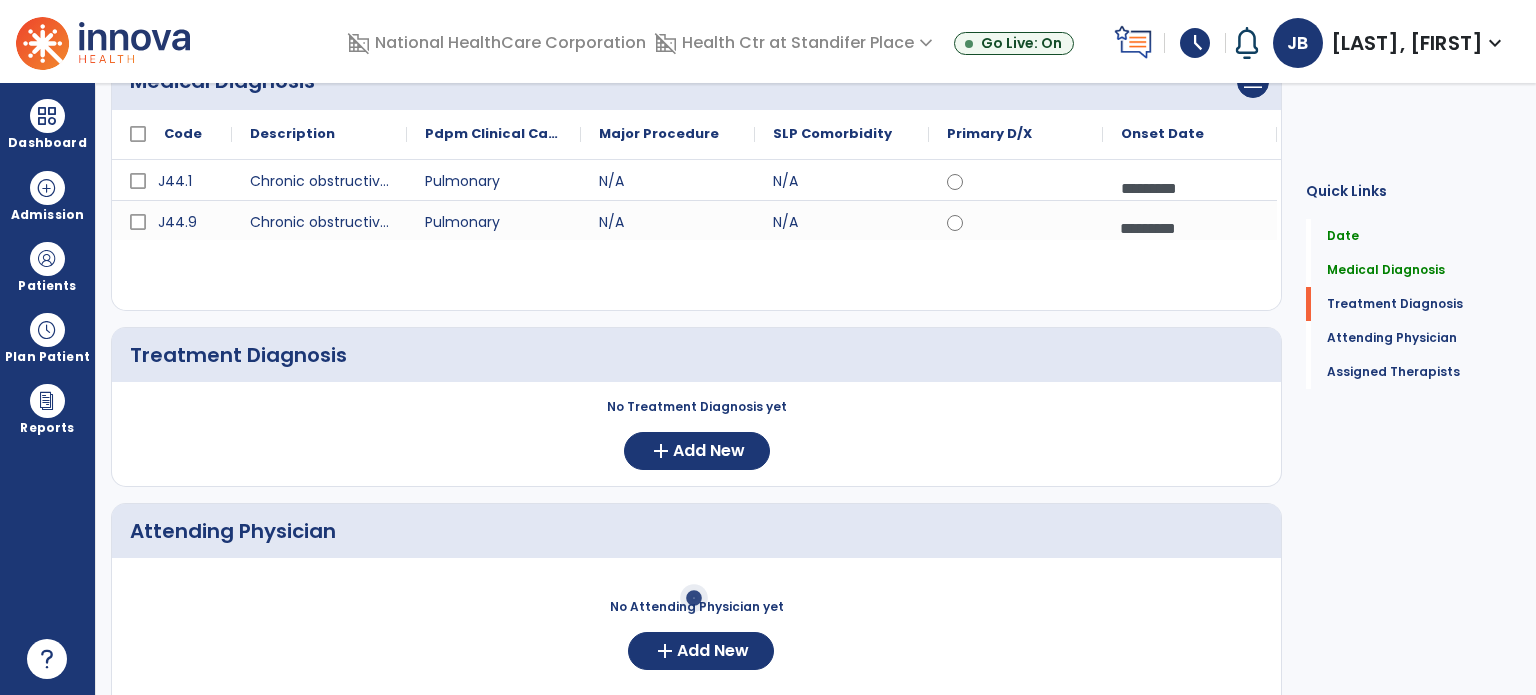 scroll, scrollTop: 229, scrollLeft: 0, axis: vertical 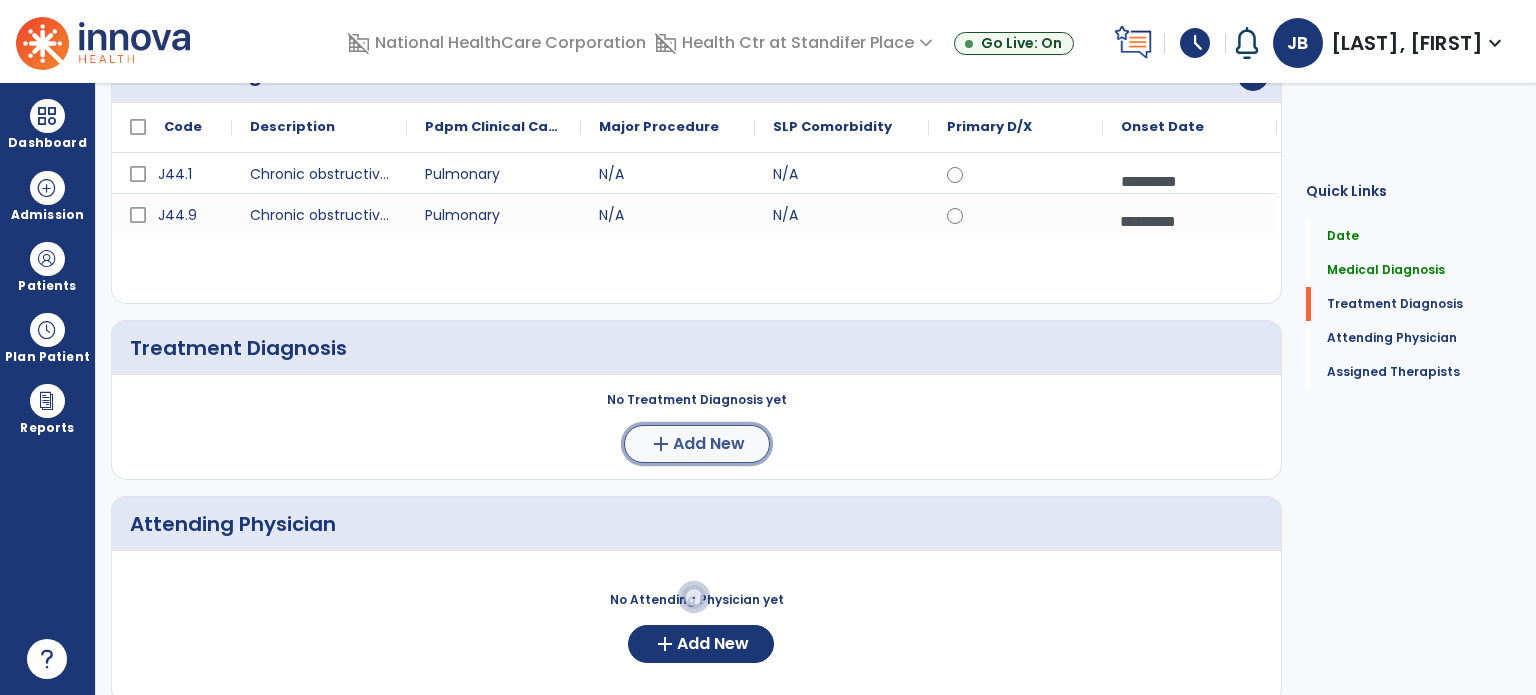 click on "add" 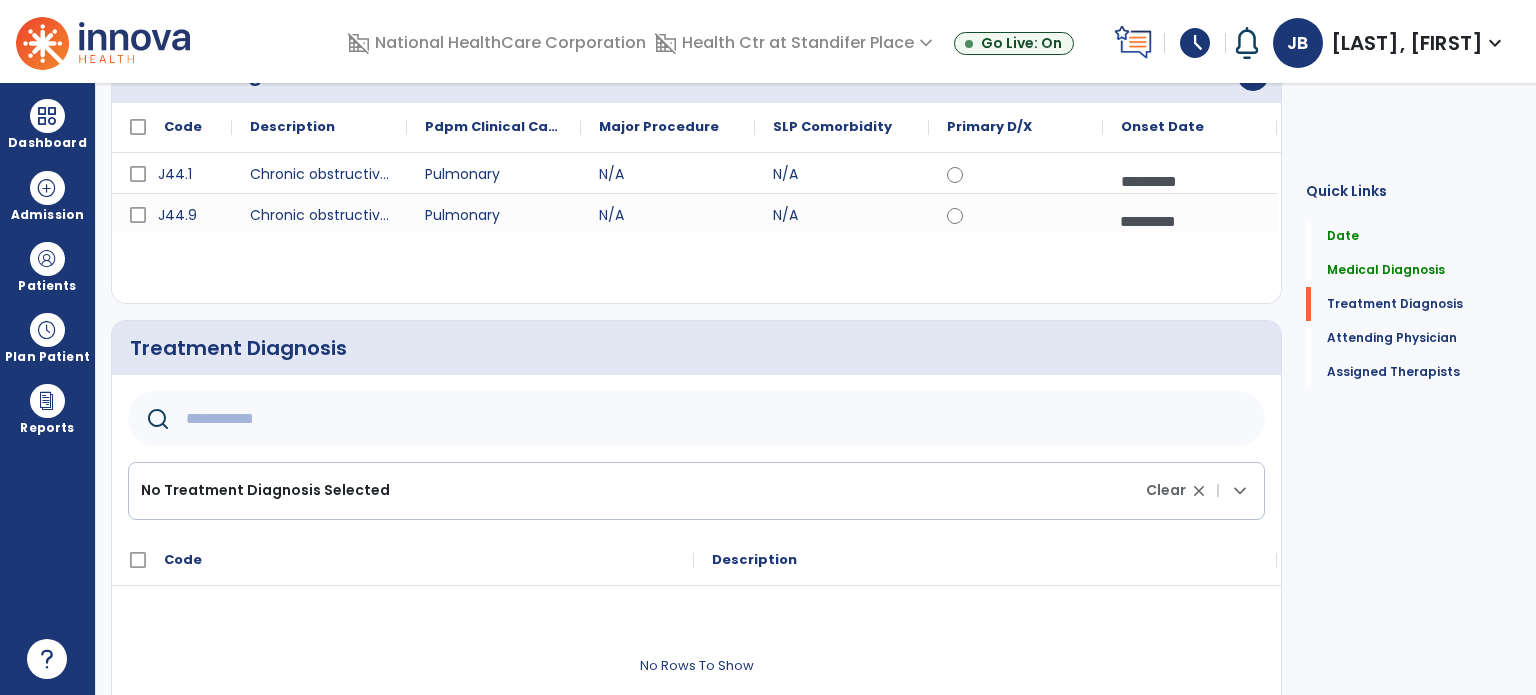 click 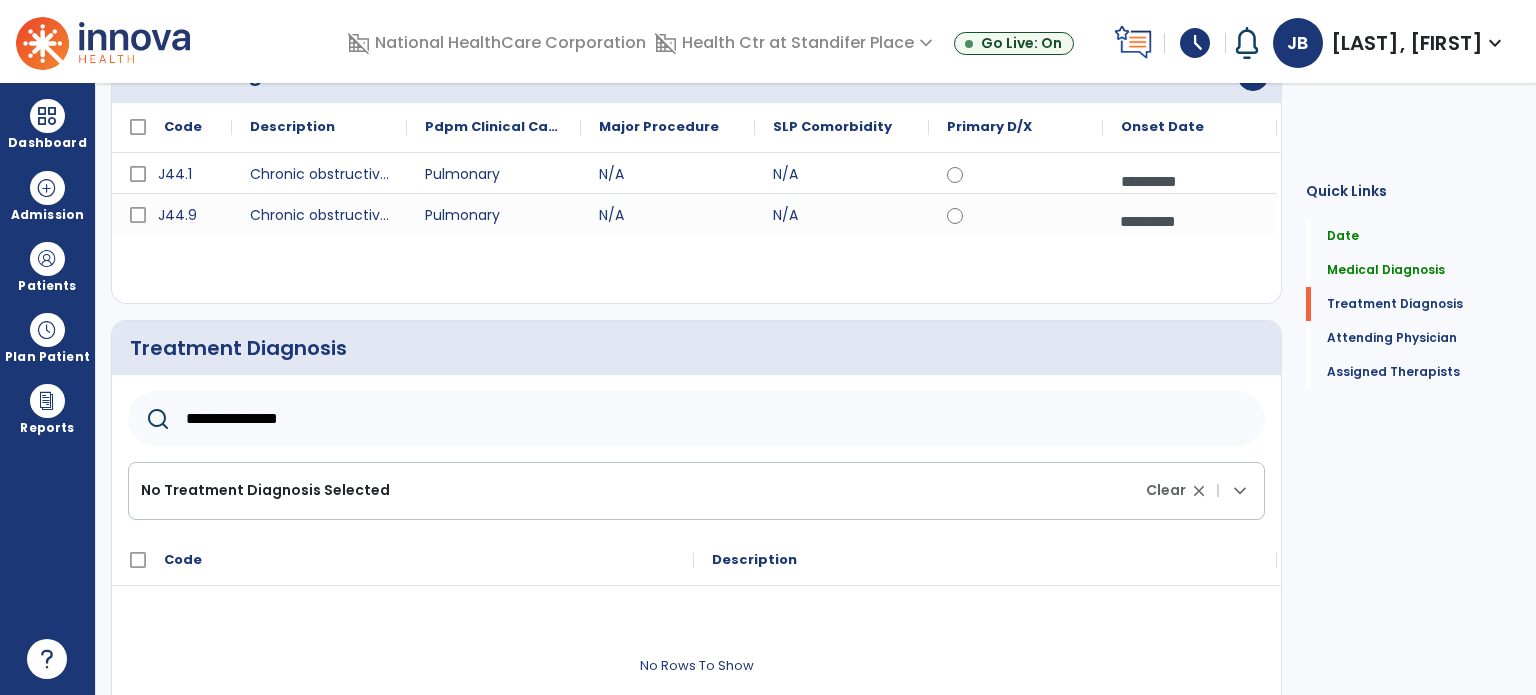 type on "**********" 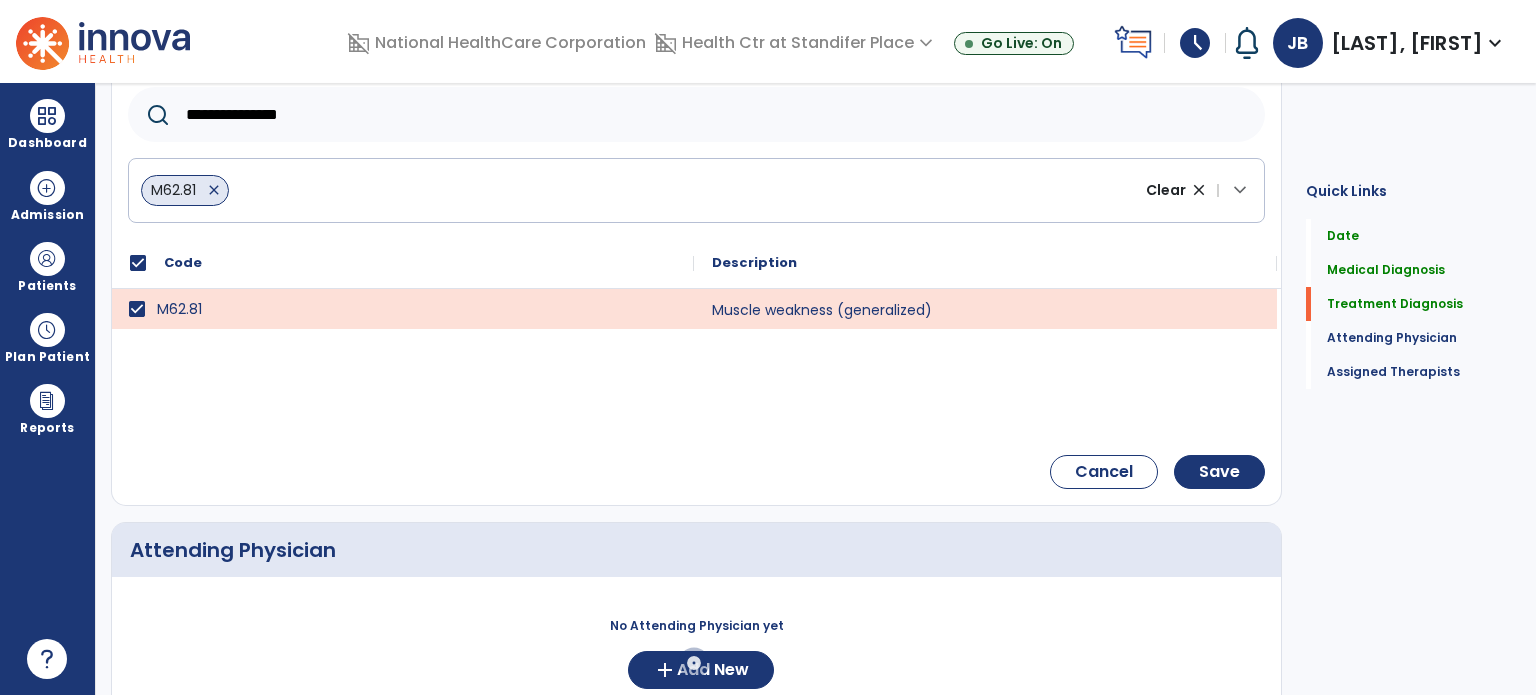 scroll, scrollTop: 540, scrollLeft: 0, axis: vertical 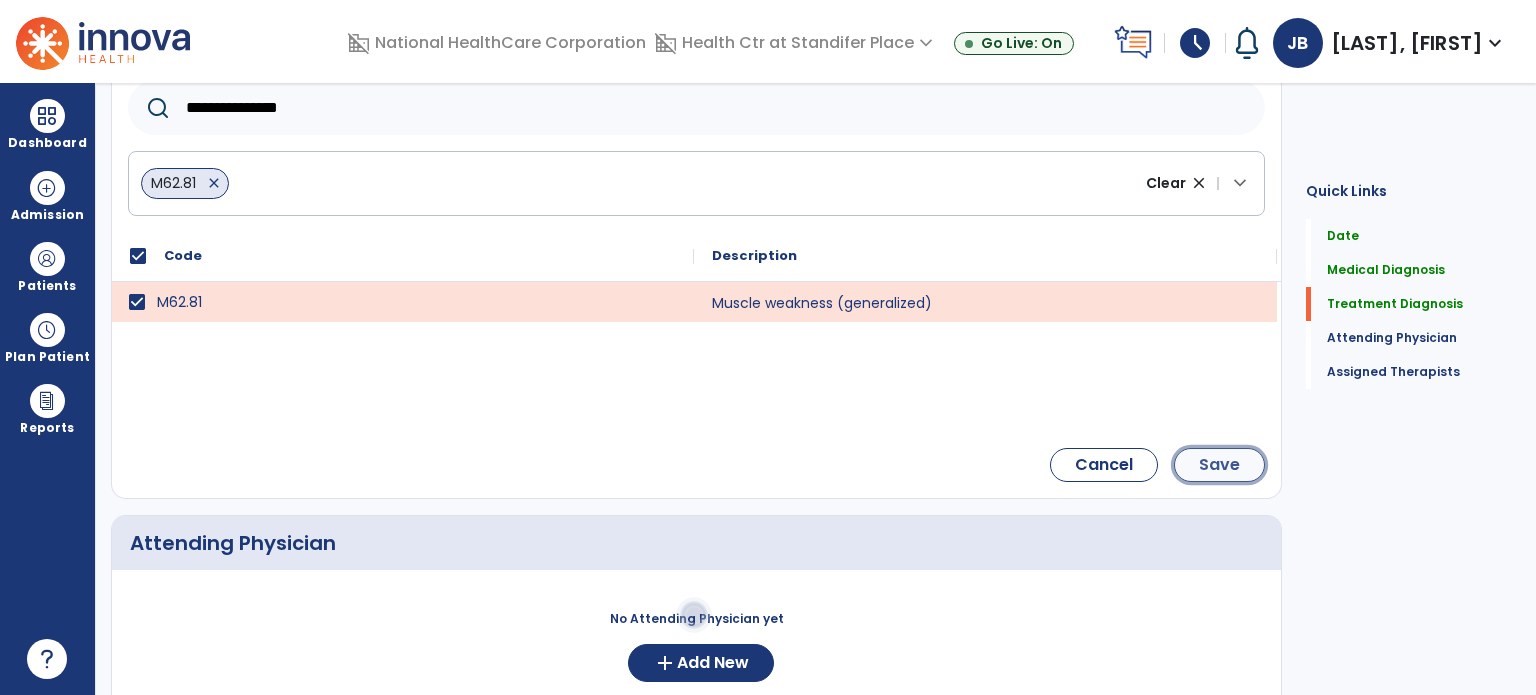 click on "Save" 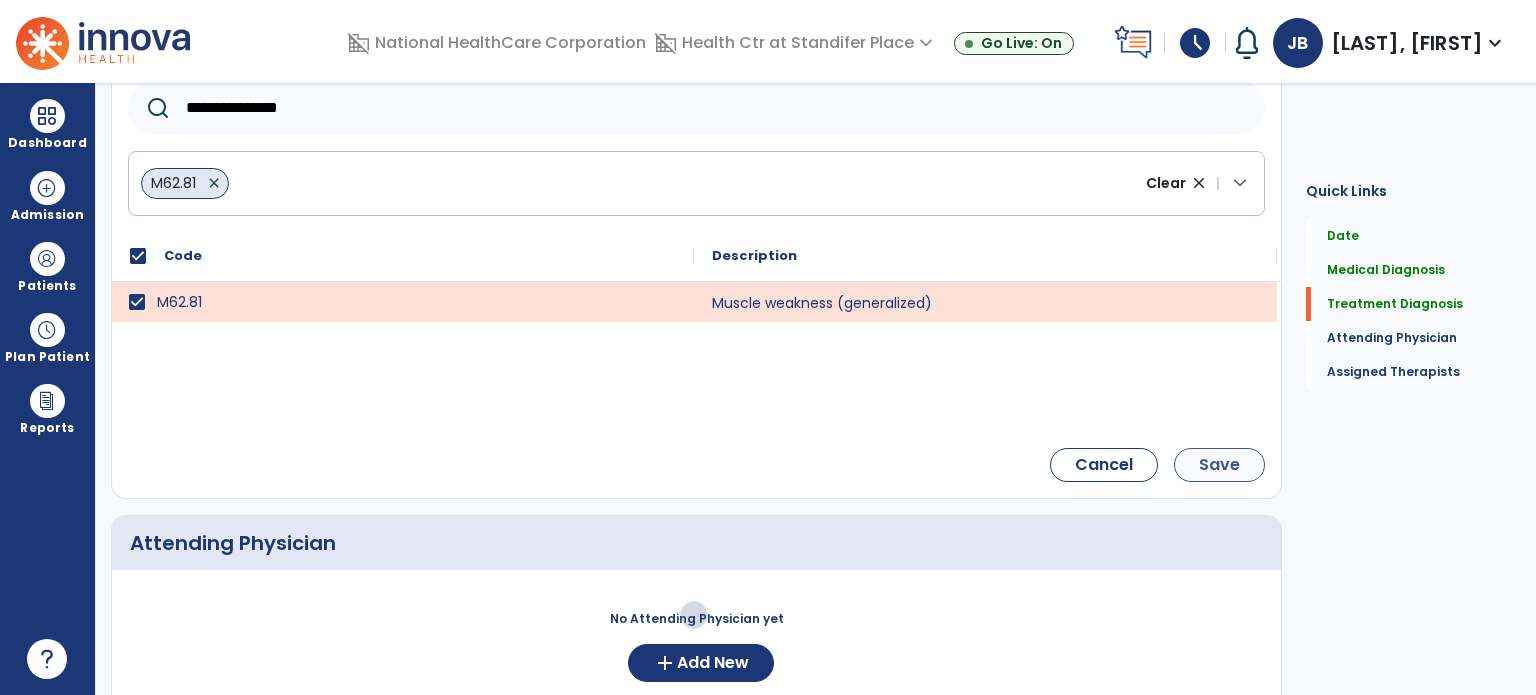 scroll, scrollTop: 376, scrollLeft: 0, axis: vertical 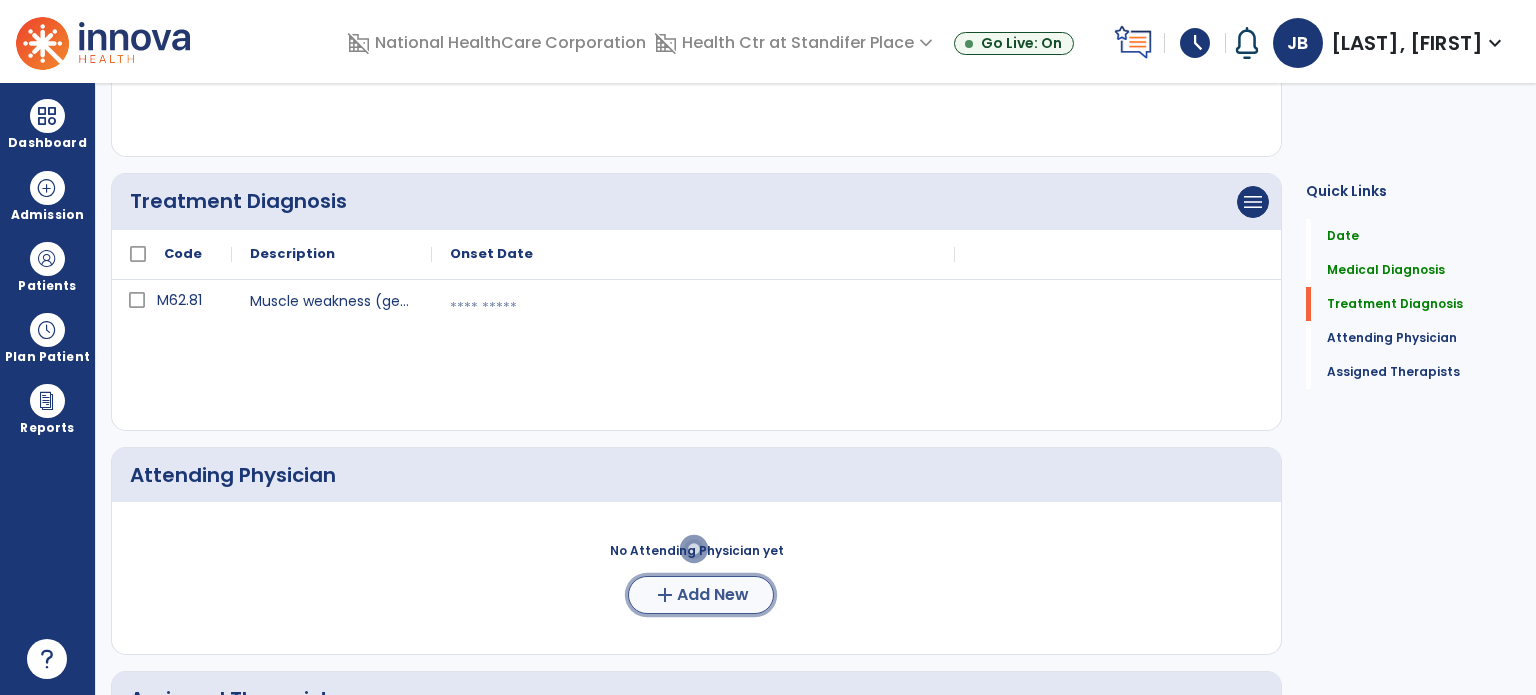 click on "Add New" 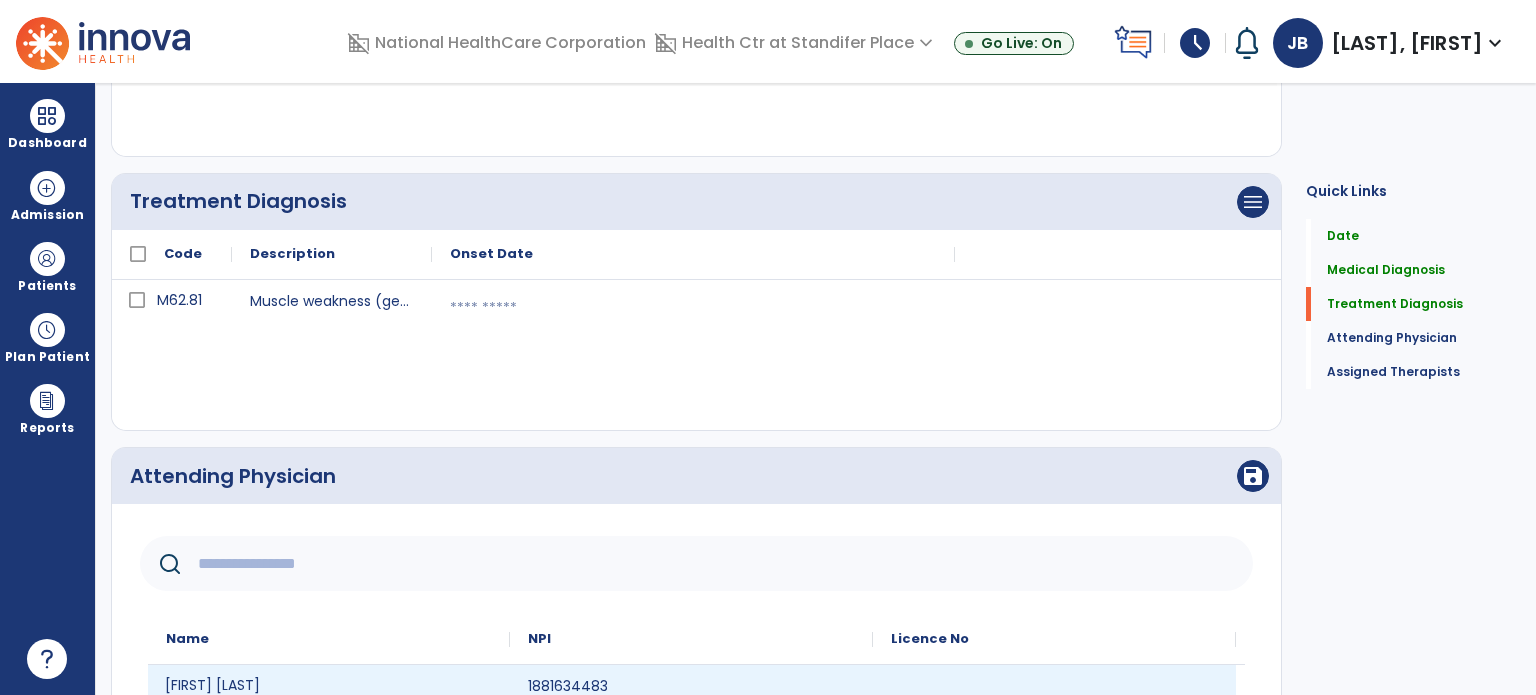 click on "[FIRST] [LAST]" 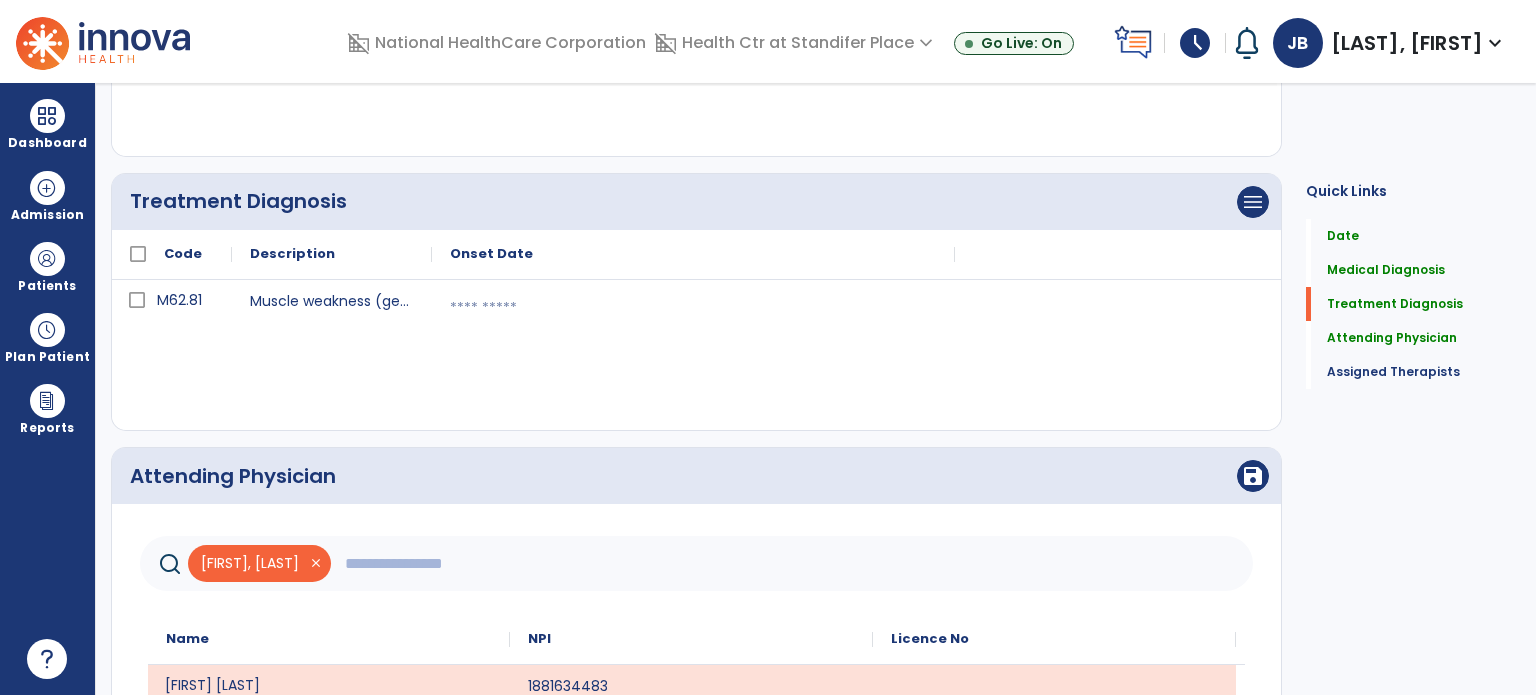 scroll, scrollTop: 384, scrollLeft: 0, axis: vertical 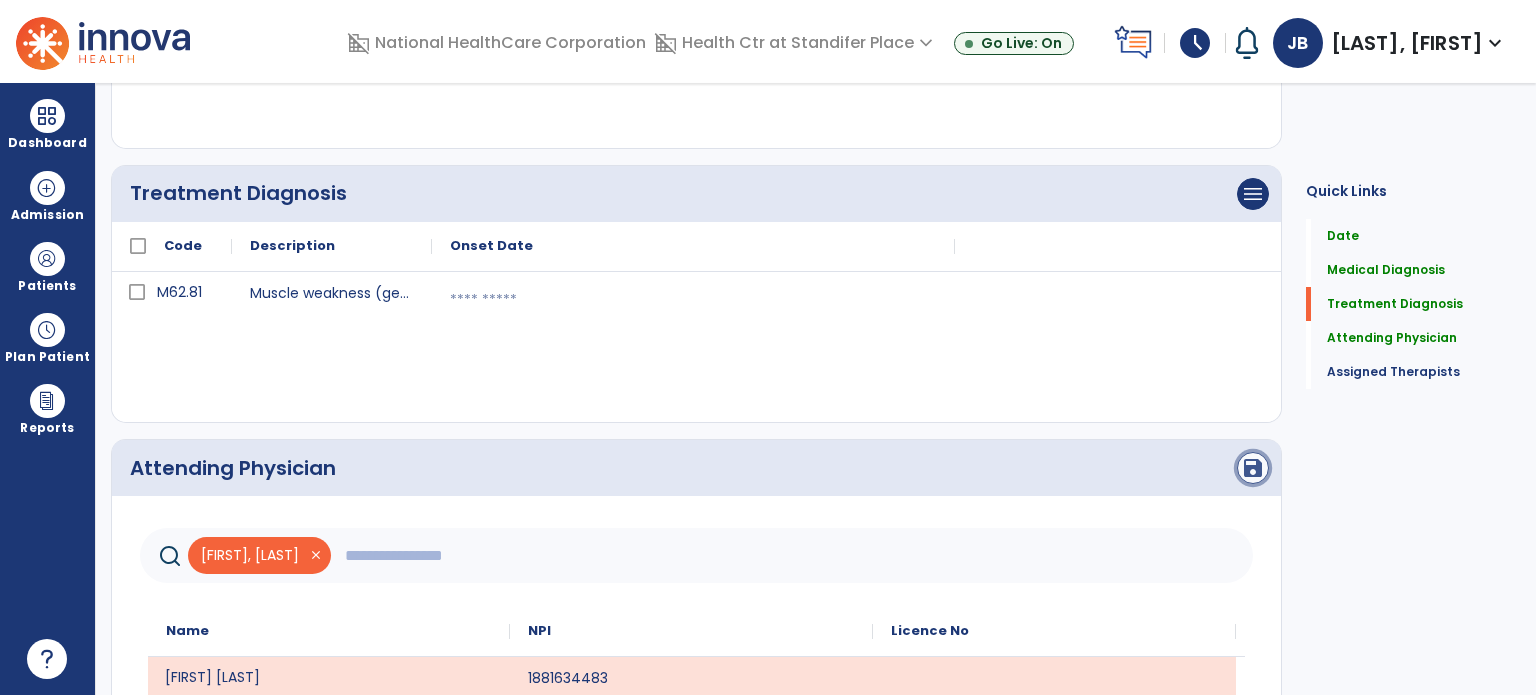 click on "save" 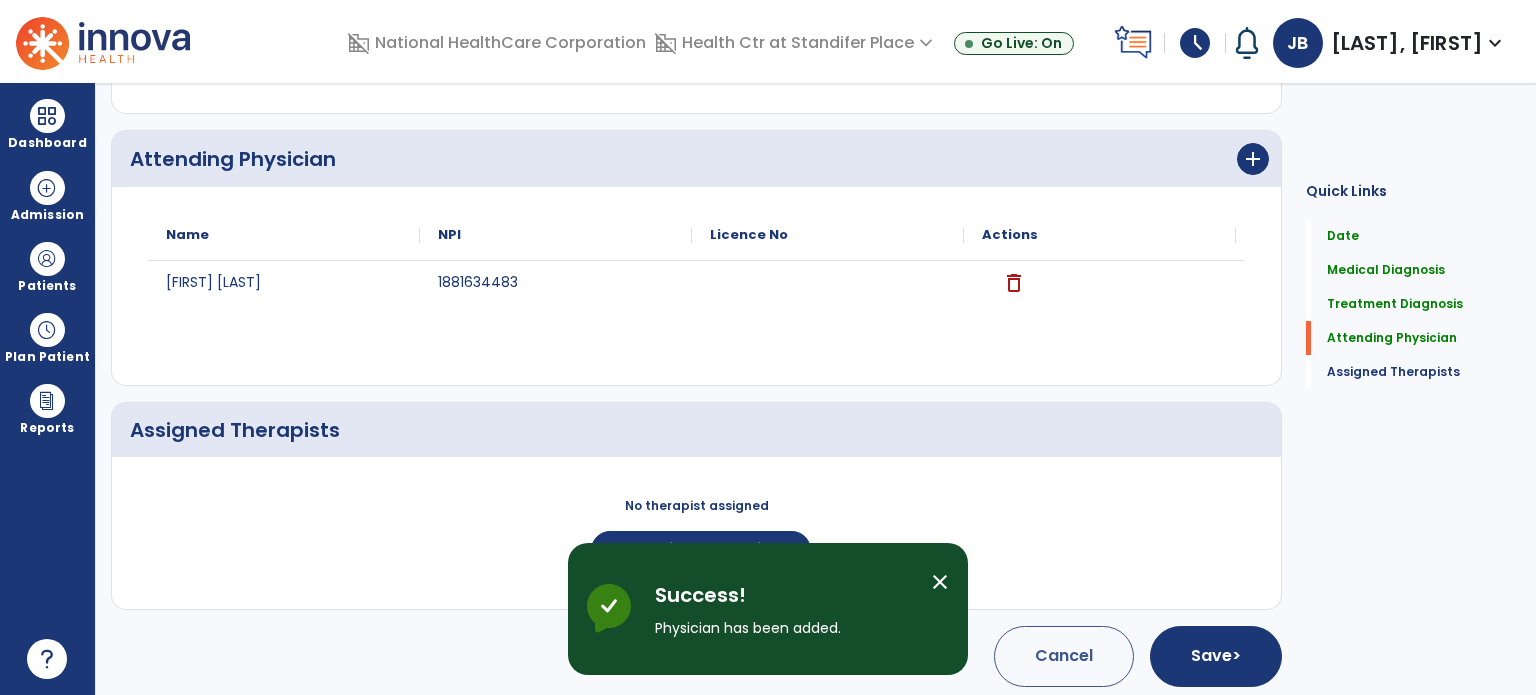 scroll, scrollTop: 697, scrollLeft: 0, axis: vertical 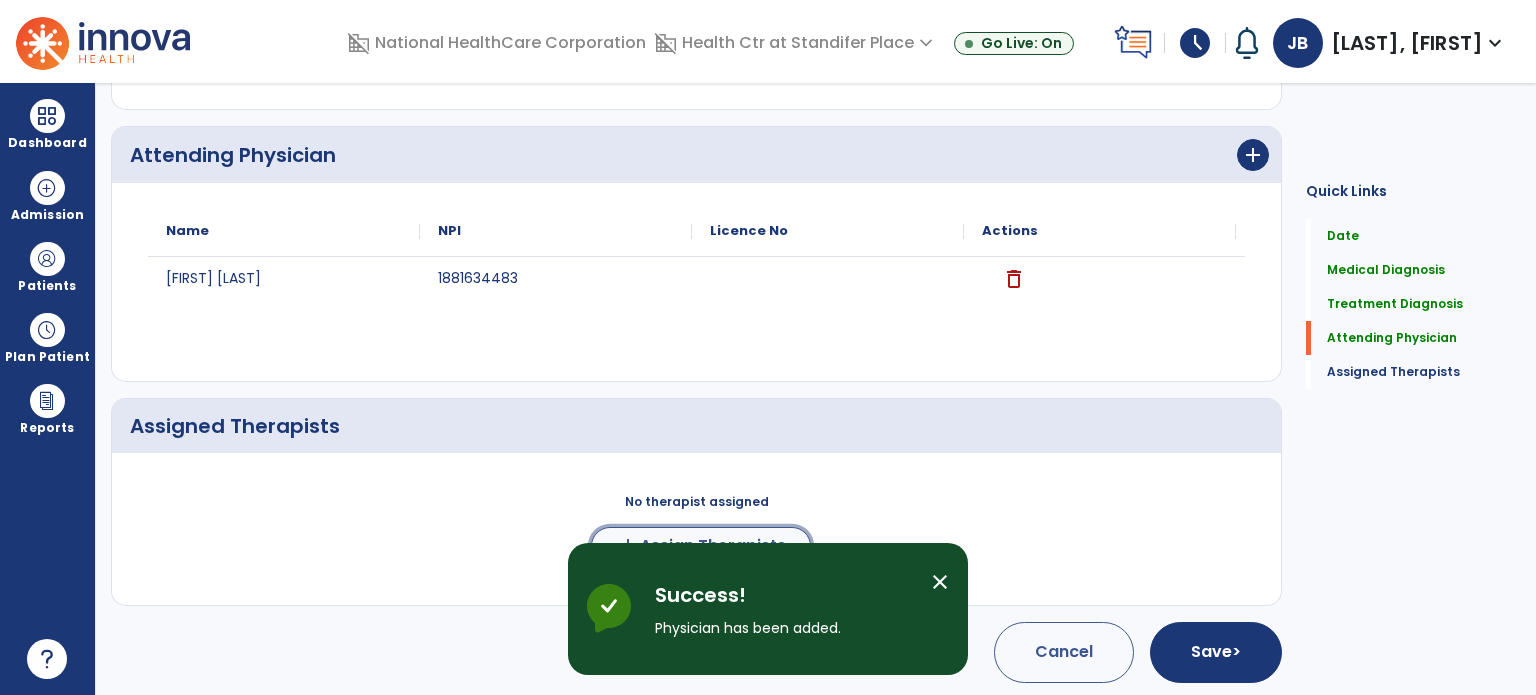 click on "Assign Therapists" 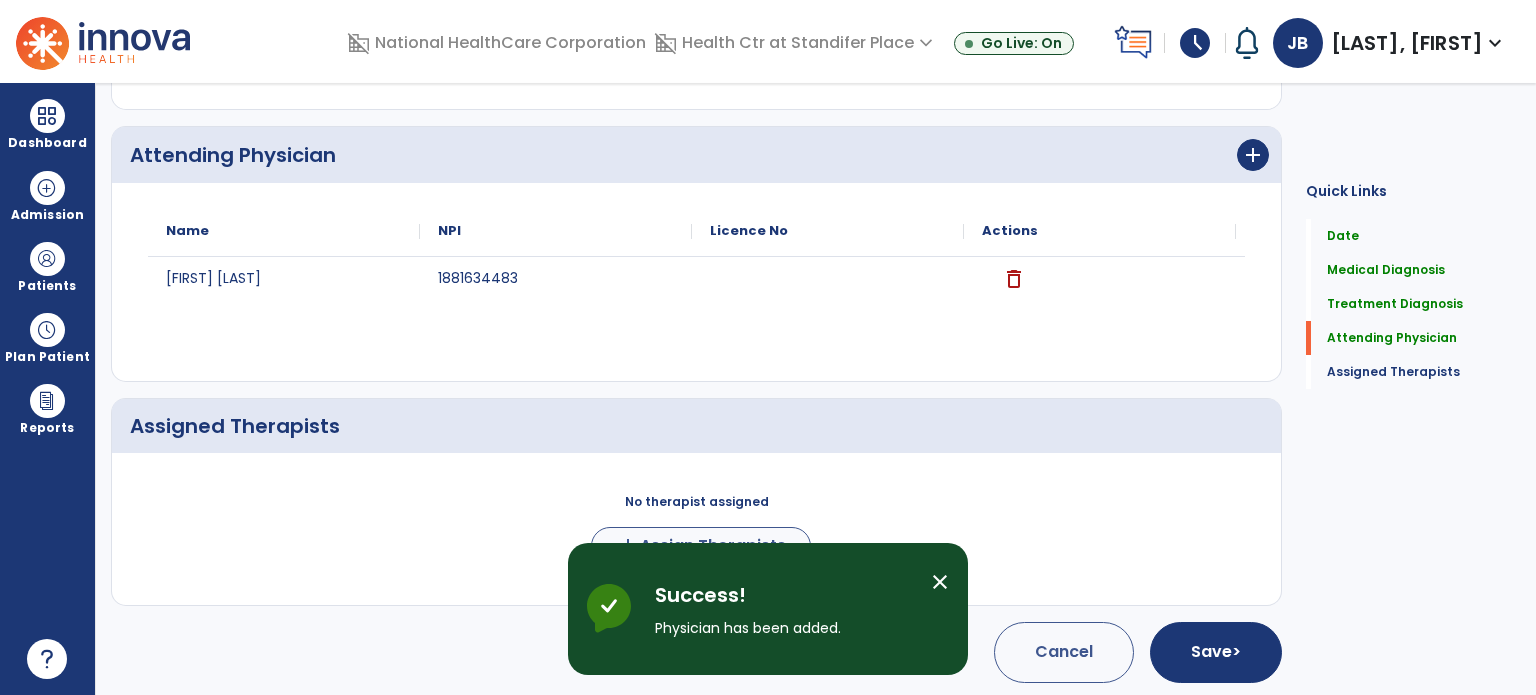 scroll, scrollTop: 694, scrollLeft: 0, axis: vertical 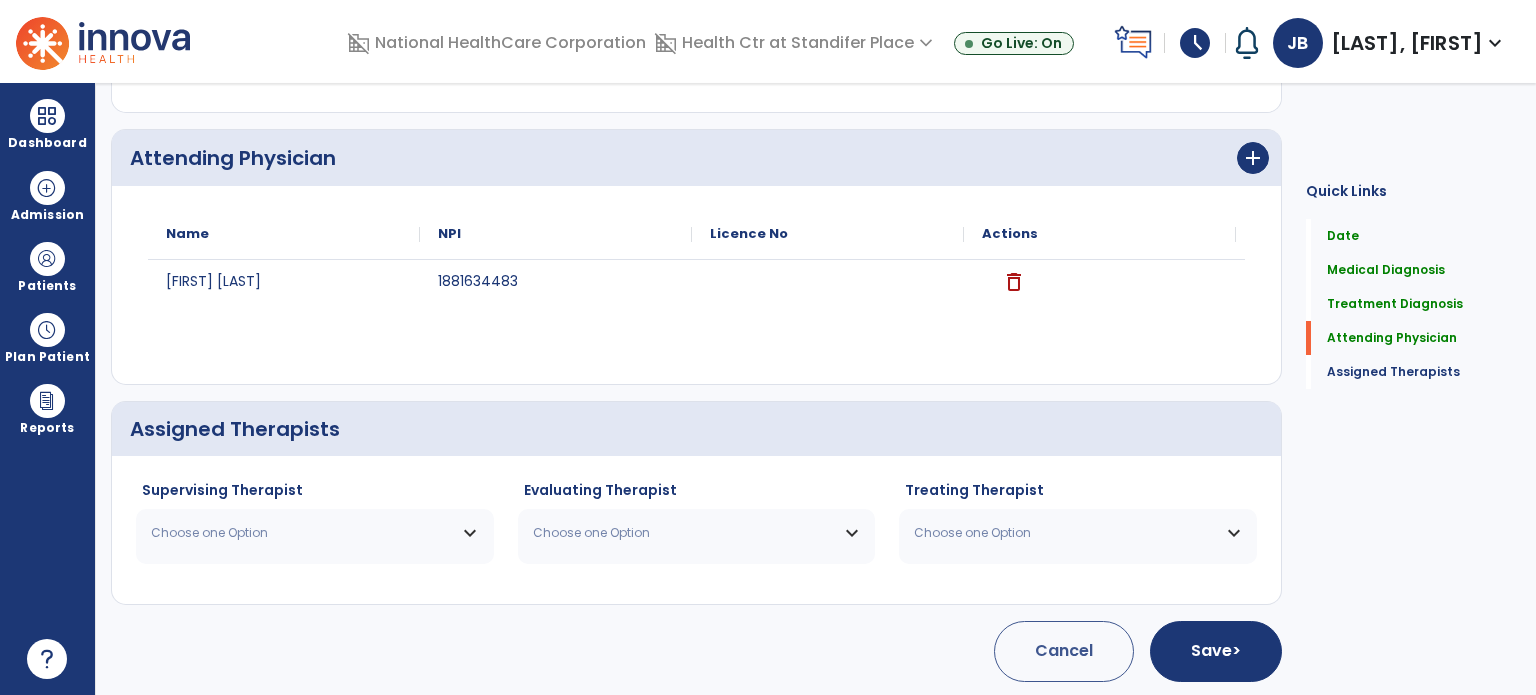 click on "Choose one Option" at bounding box center [302, 533] 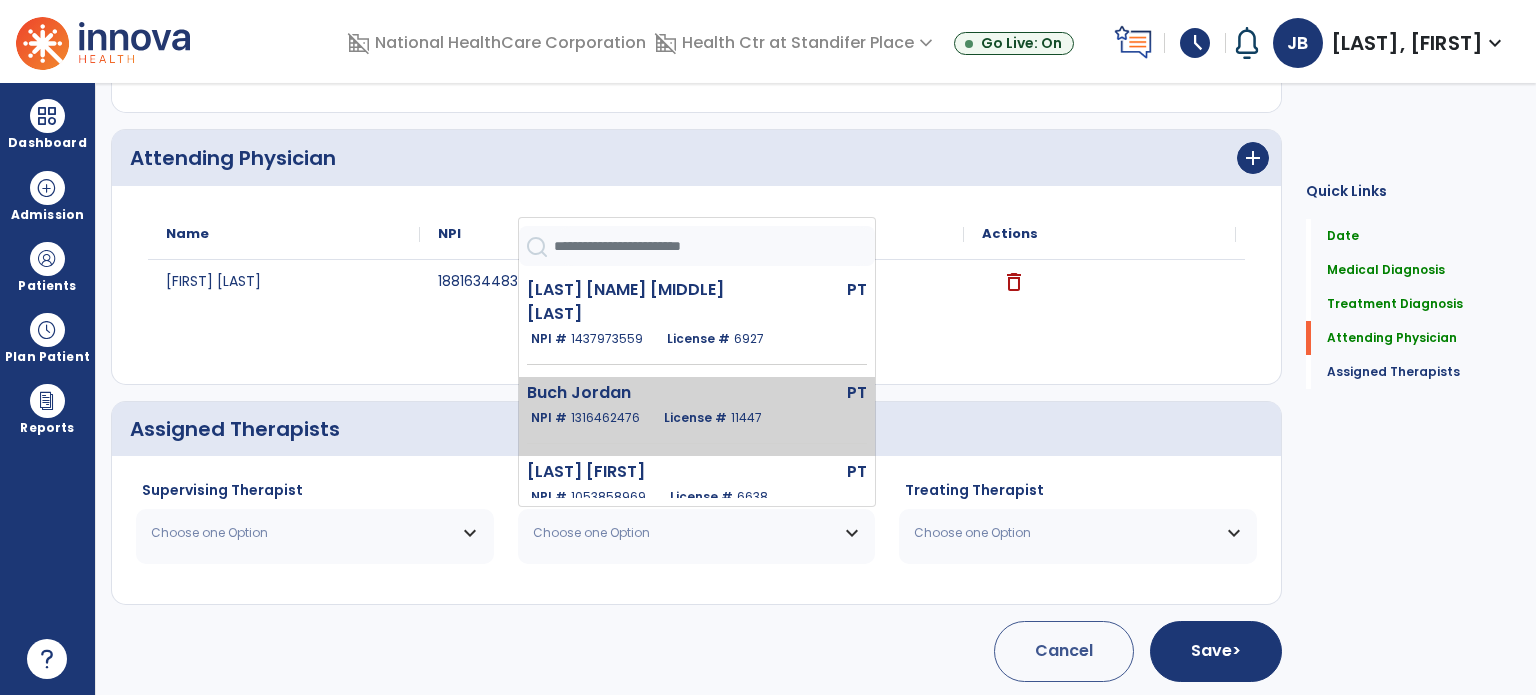 click on "Buch Jordan" 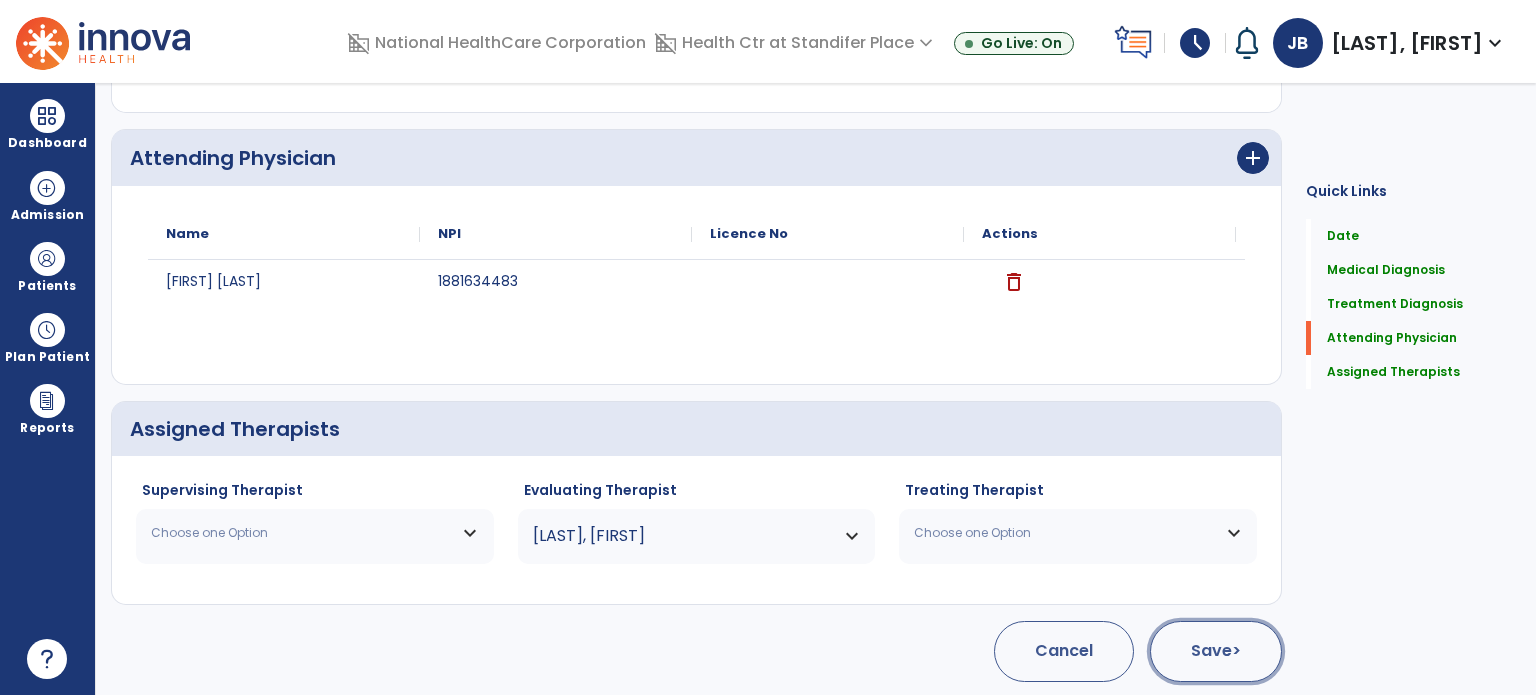 click on "Save  >" 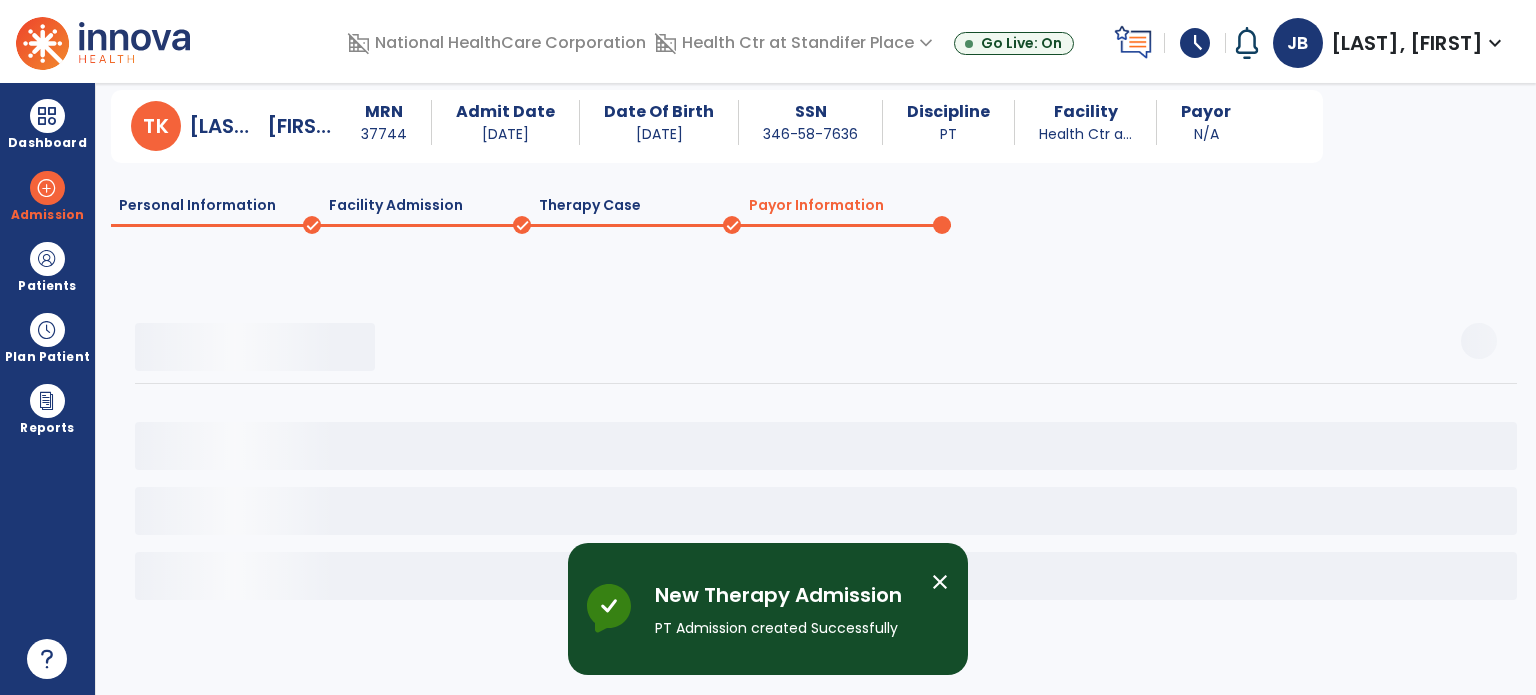 scroll, scrollTop: 58, scrollLeft: 0, axis: vertical 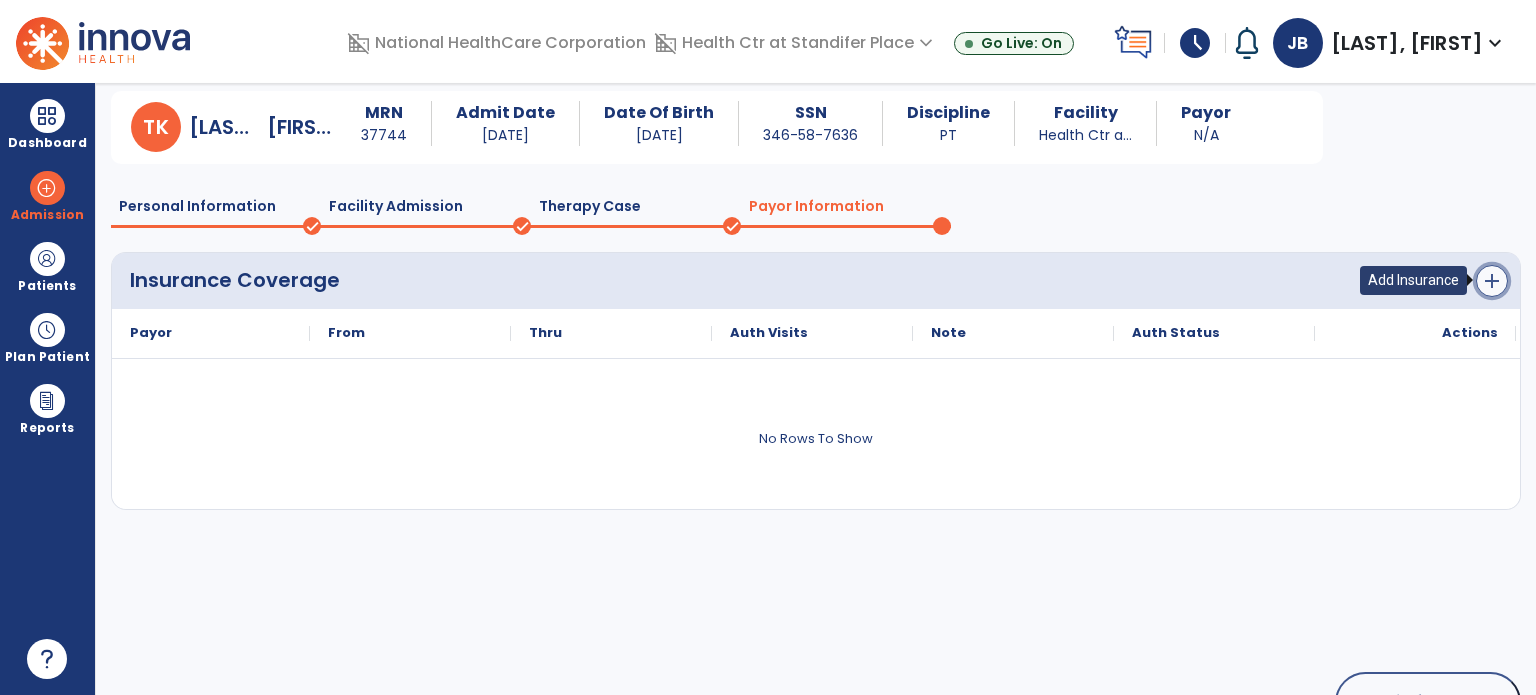 click on "add" 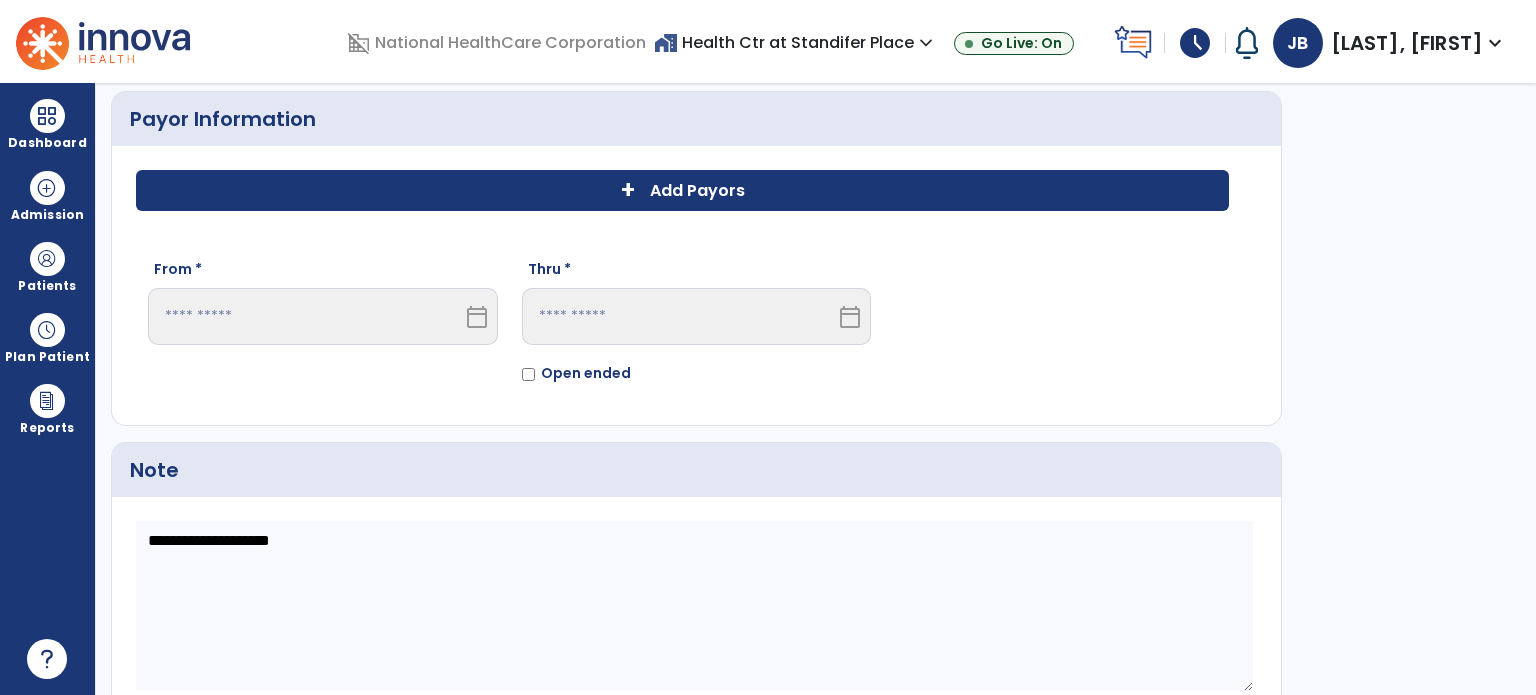 click on "+ Add Payors" 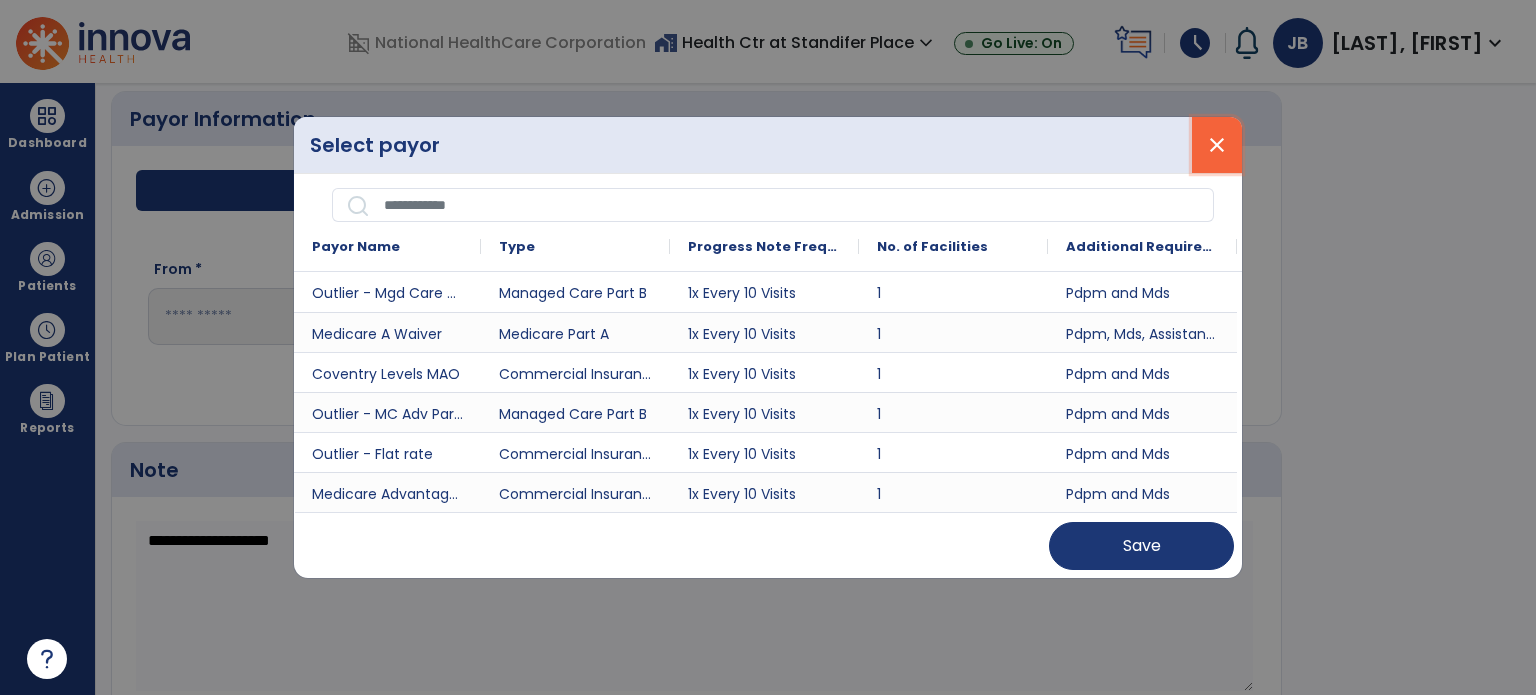 click on "close" at bounding box center (1217, 145) 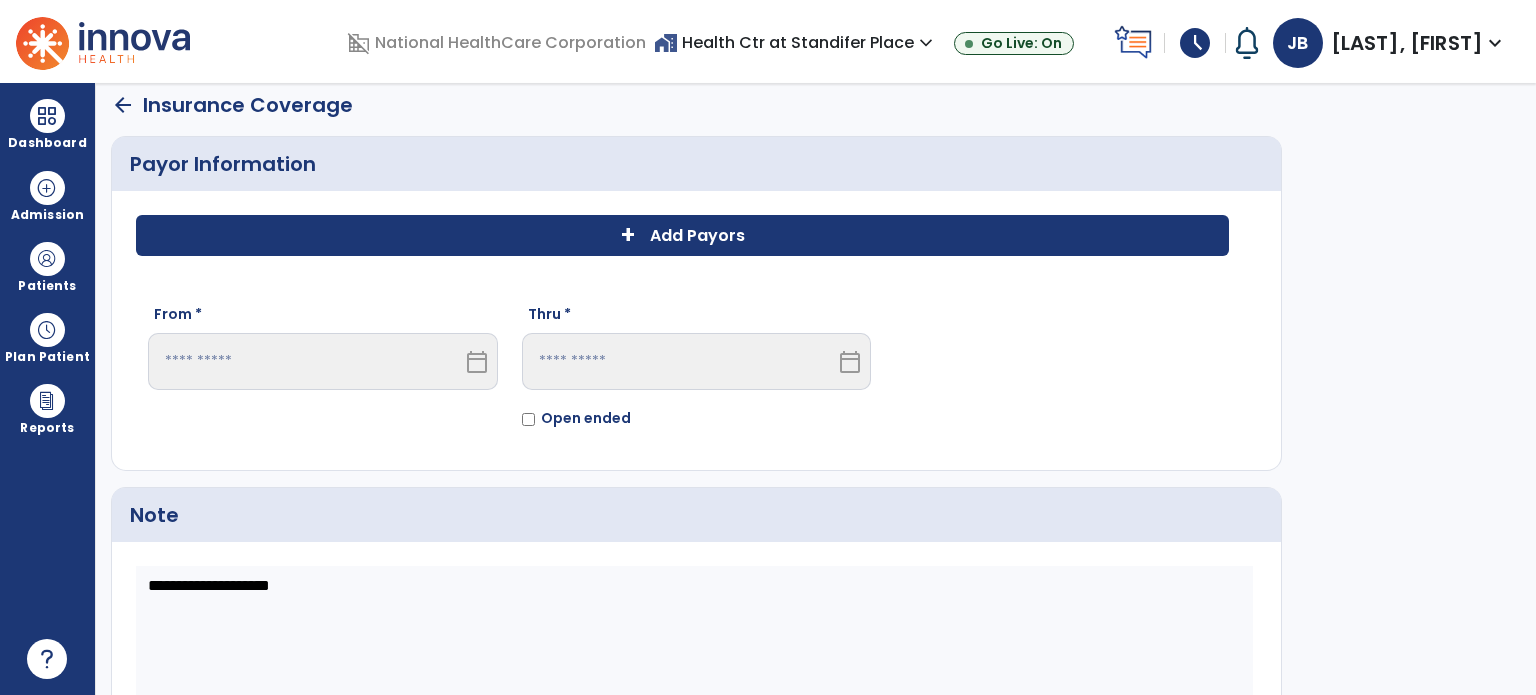 scroll, scrollTop: 0, scrollLeft: 0, axis: both 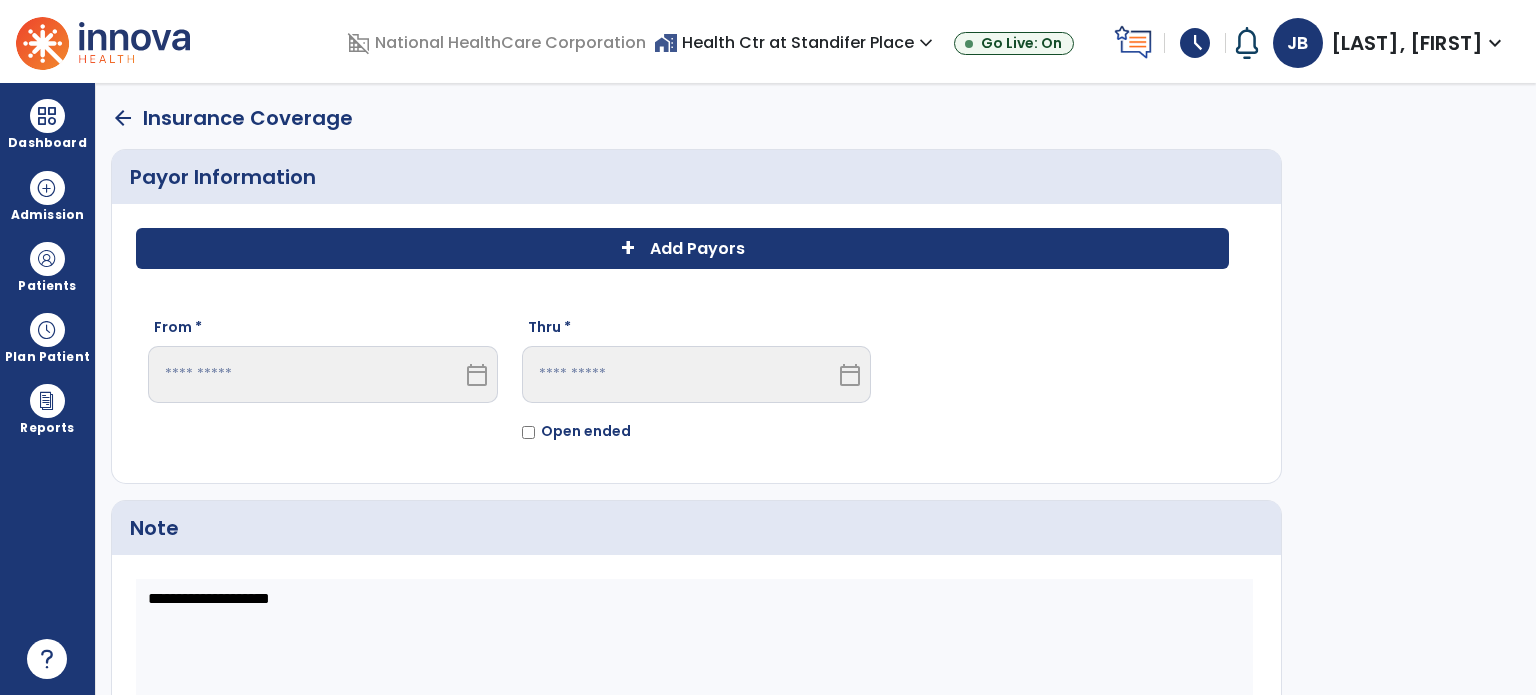 click on "arrow_back" 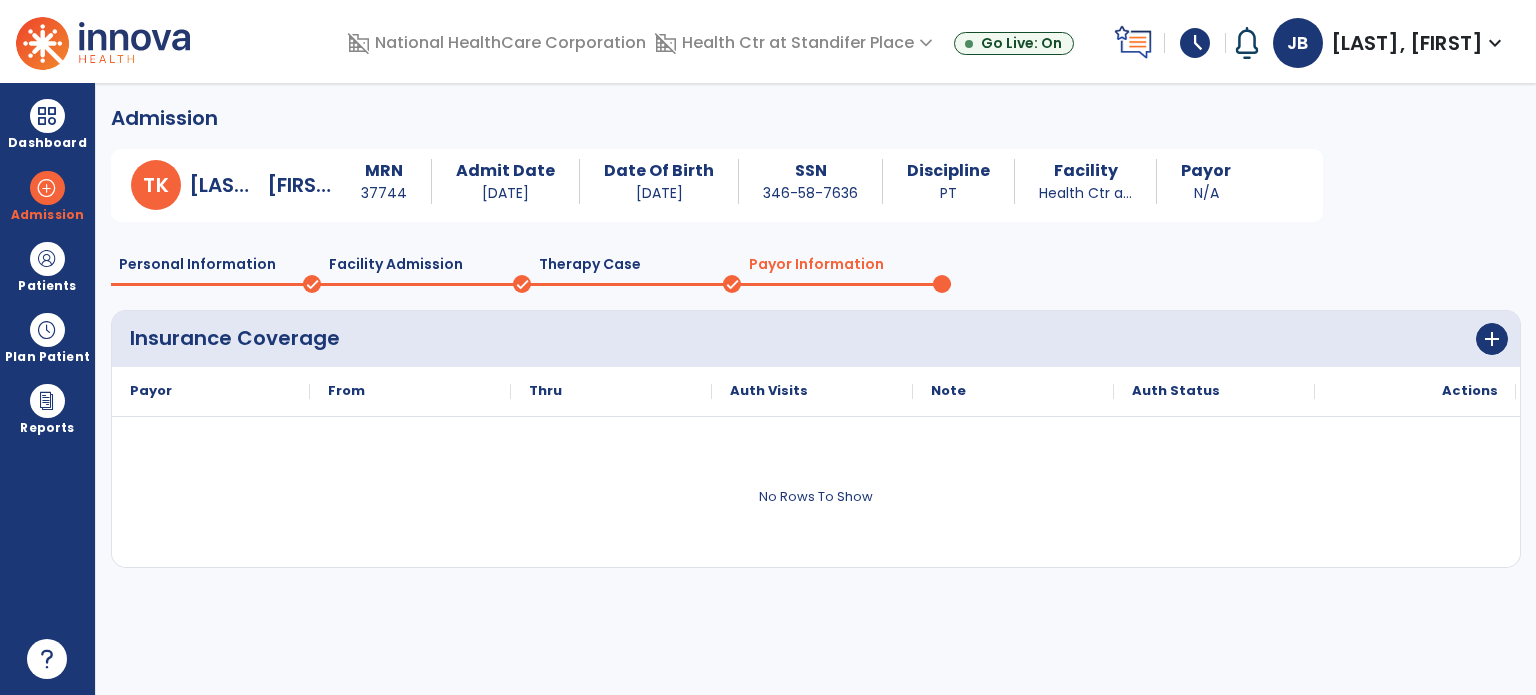 click on "Facility Admission" 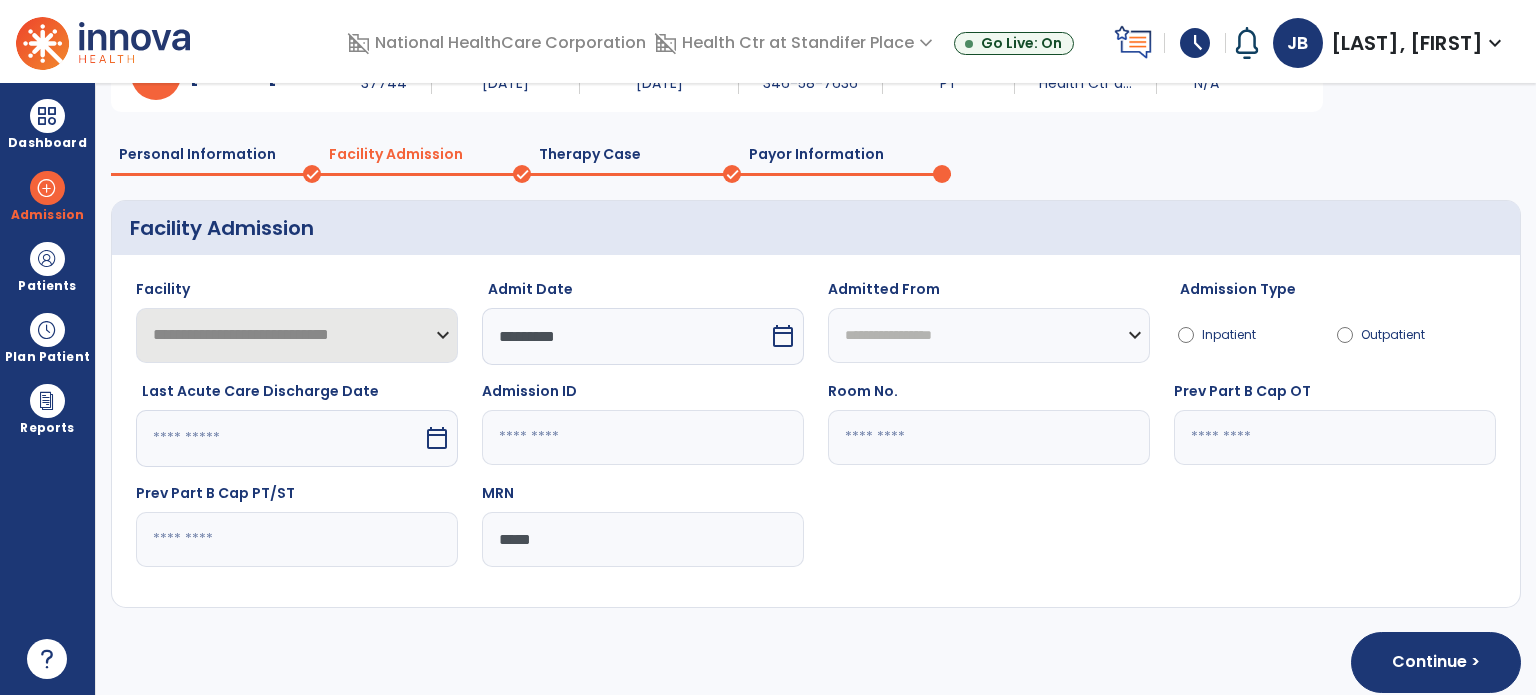 scroll, scrollTop: 130, scrollLeft: 0, axis: vertical 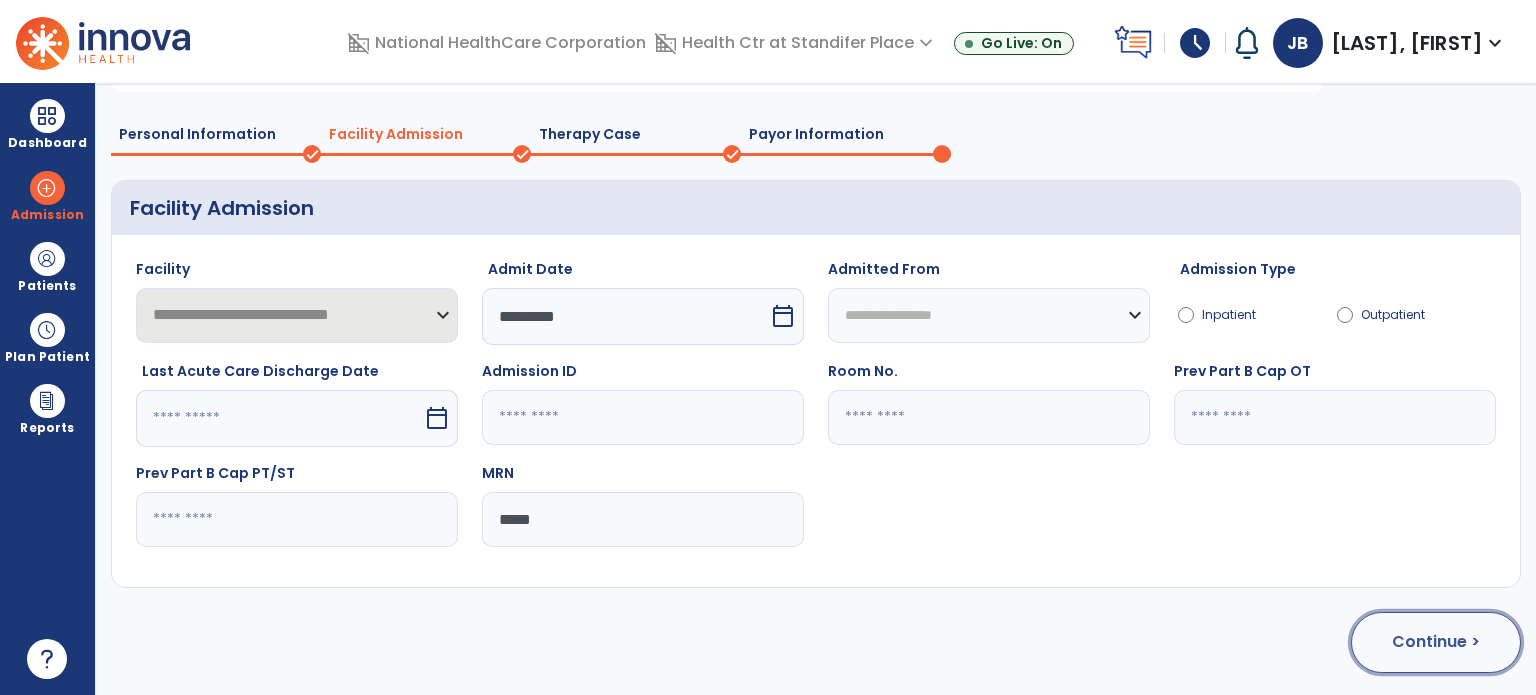 click on "Continue >" 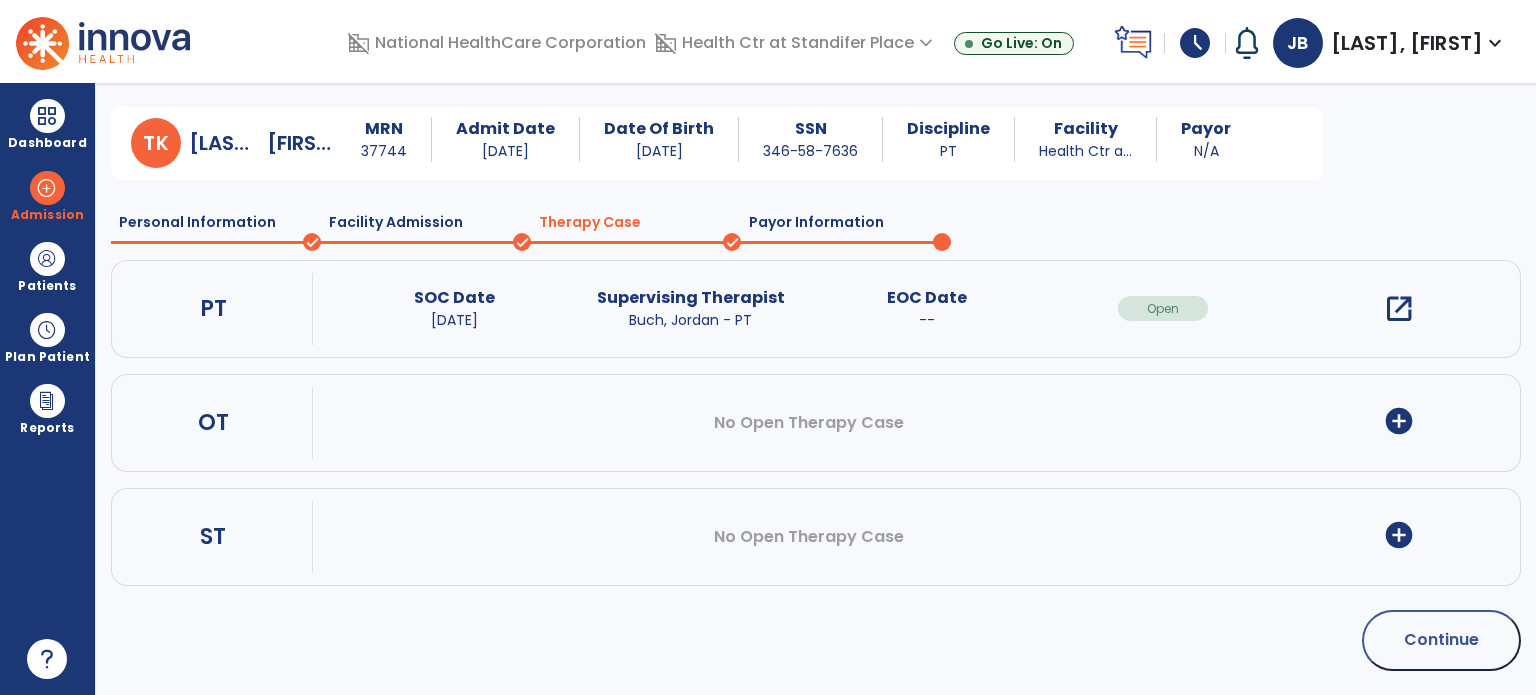 scroll, scrollTop: 40, scrollLeft: 0, axis: vertical 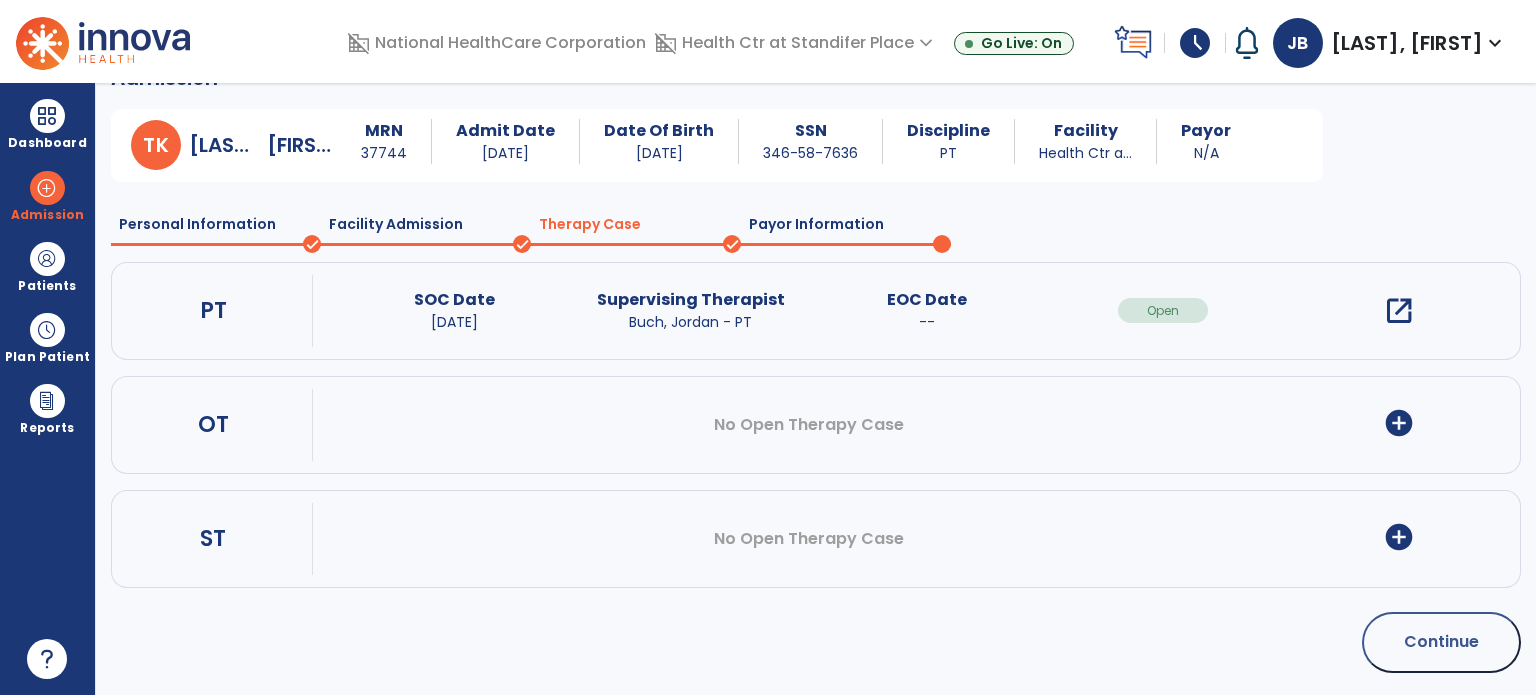 click on "Therapy Case" 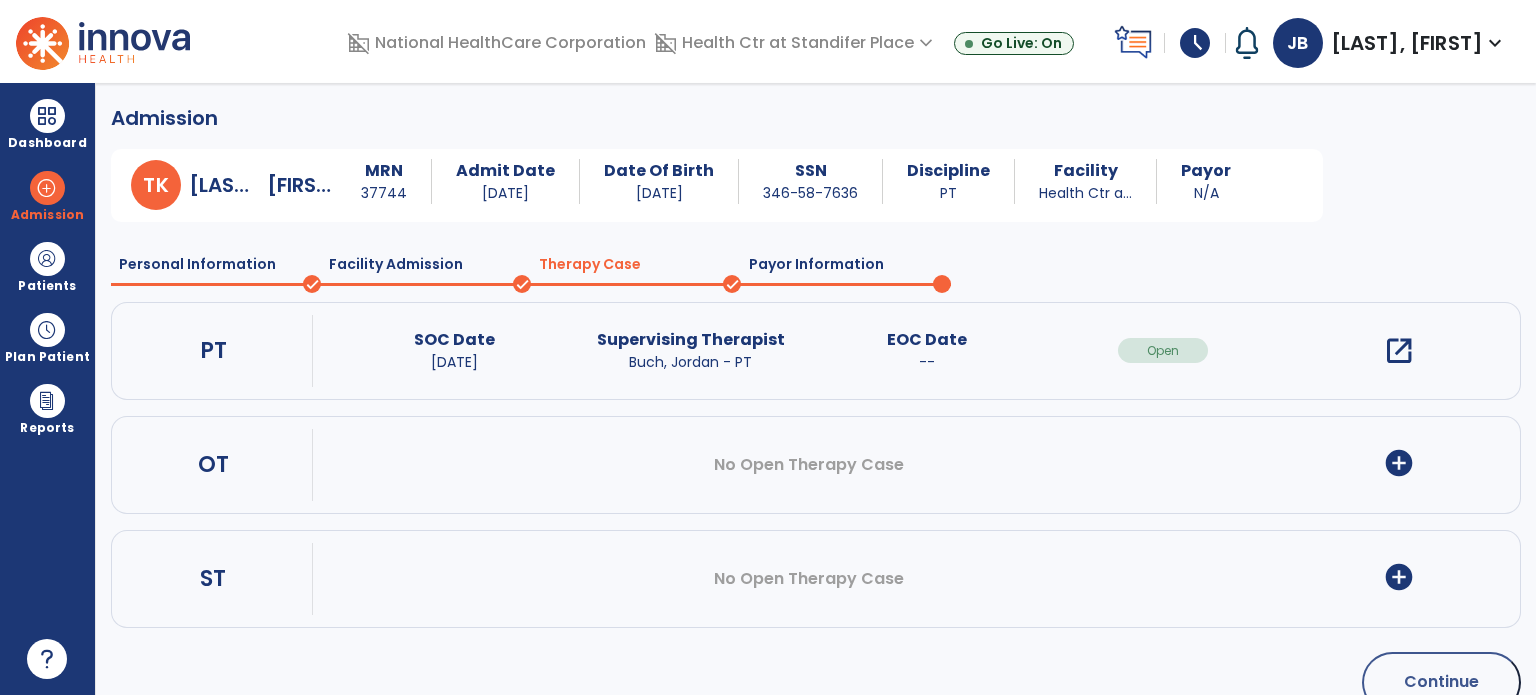 click on "open_in_new" at bounding box center (1399, 351) 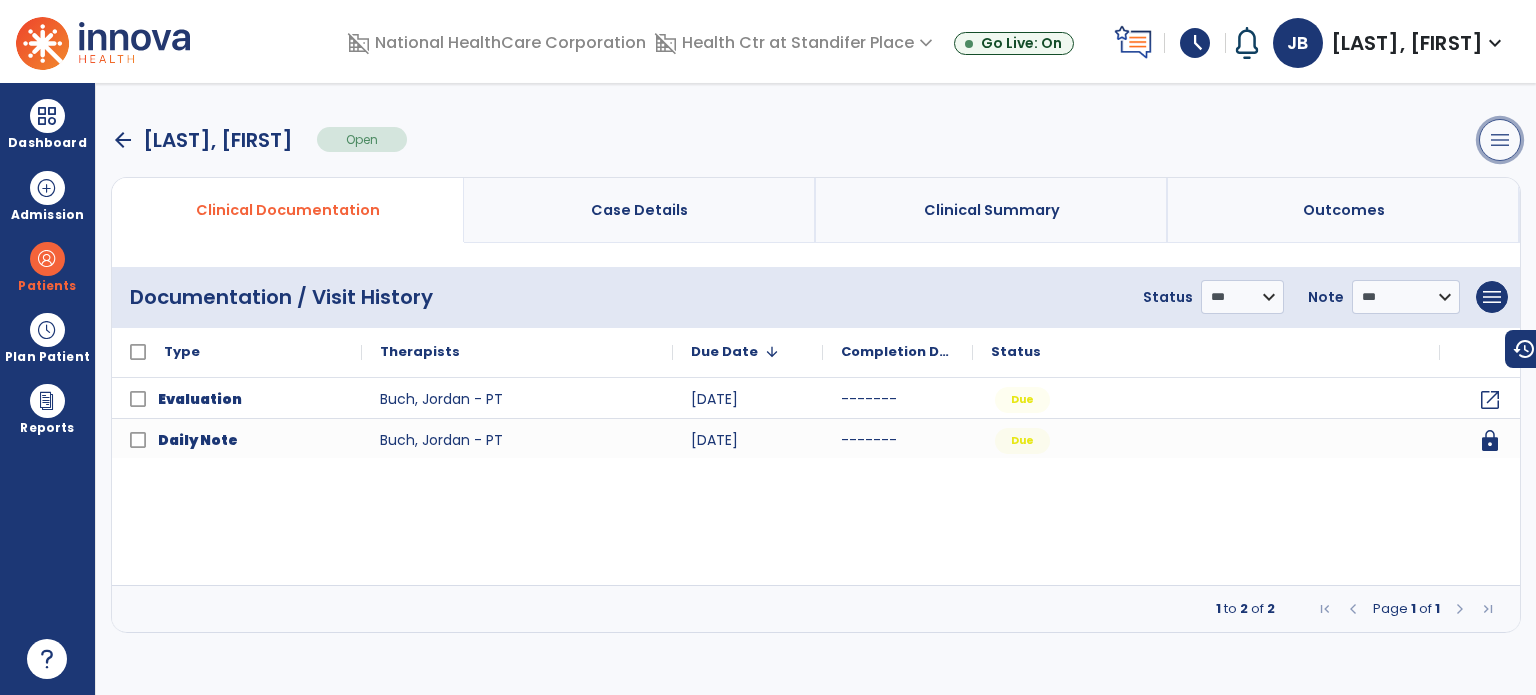 click on "menu" at bounding box center [1500, 140] 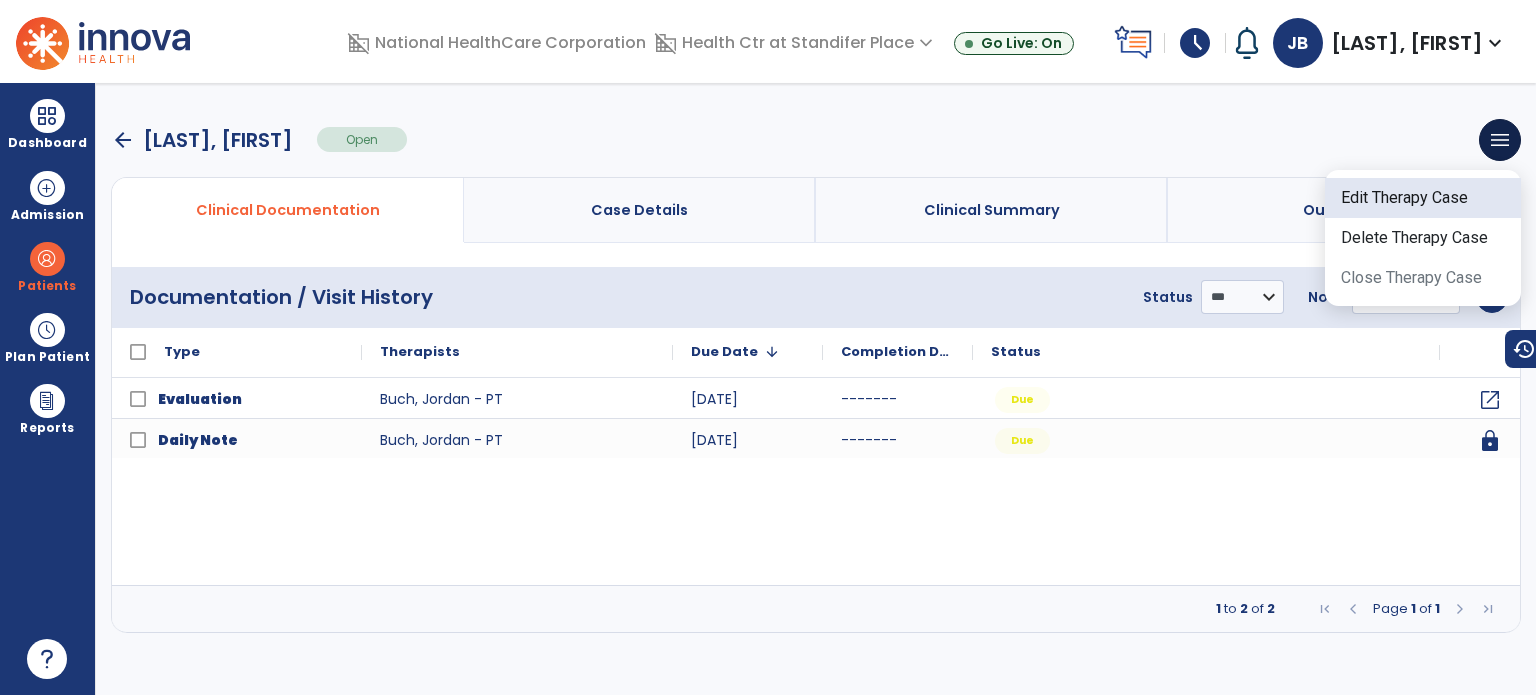 click on "Edit Therapy Case" at bounding box center (1423, 198) 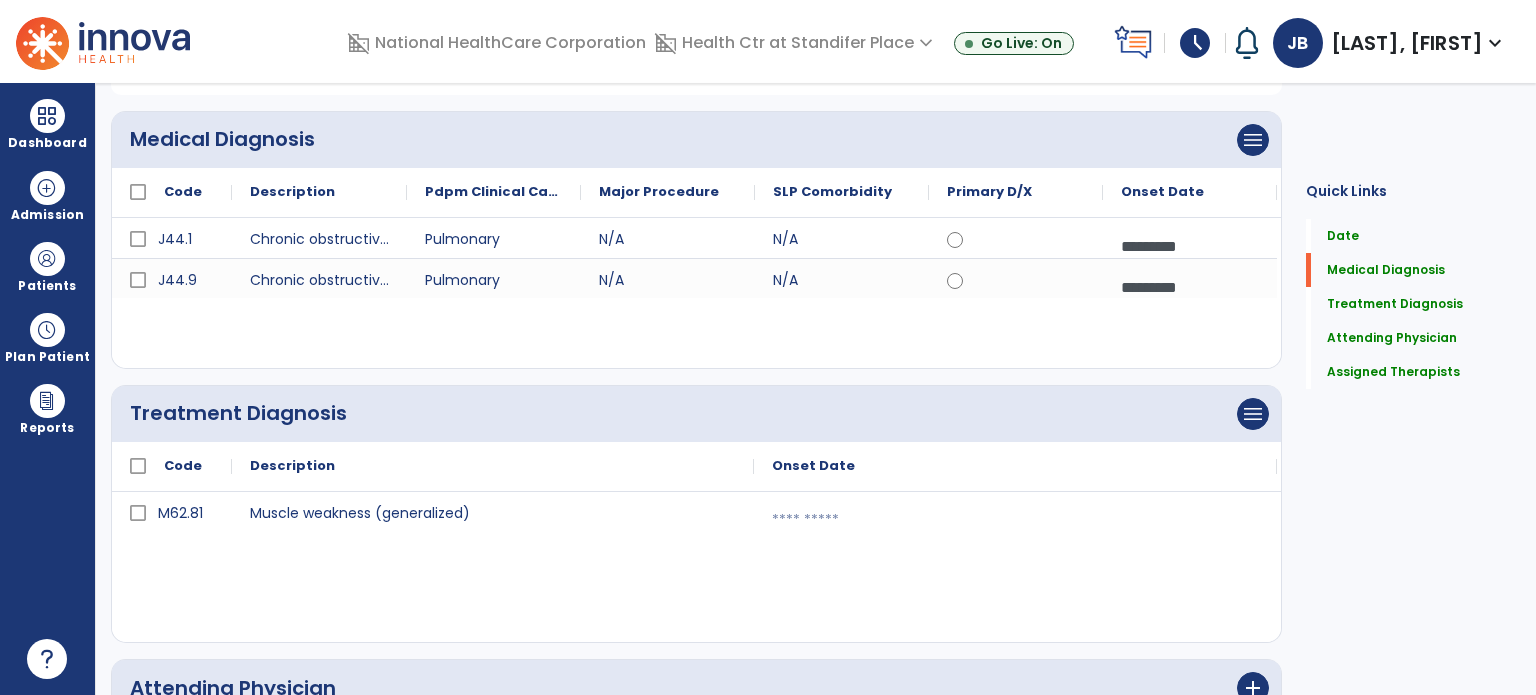 scroll, scrollTop: 147, scrollLeft: 0, axis: vertical 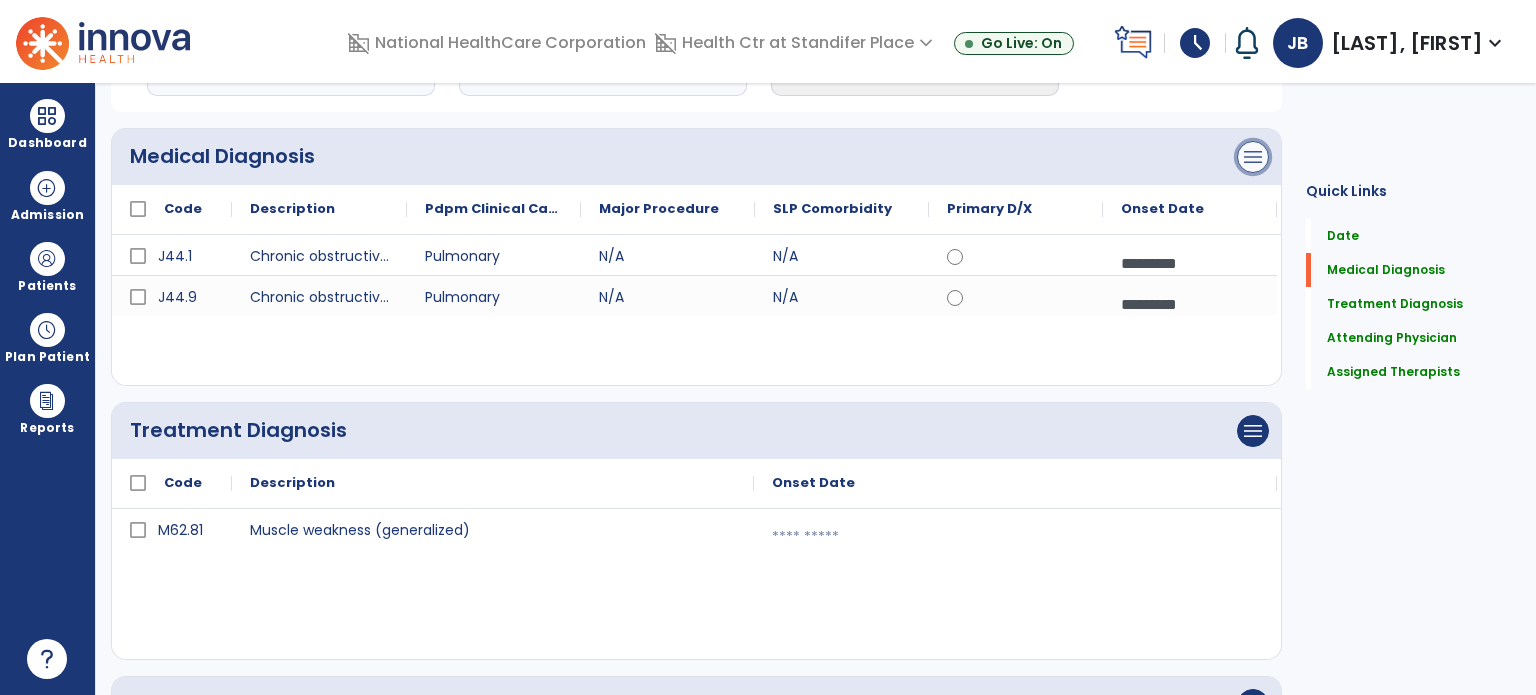 click on "menu" at bounding box center (1253, 157) 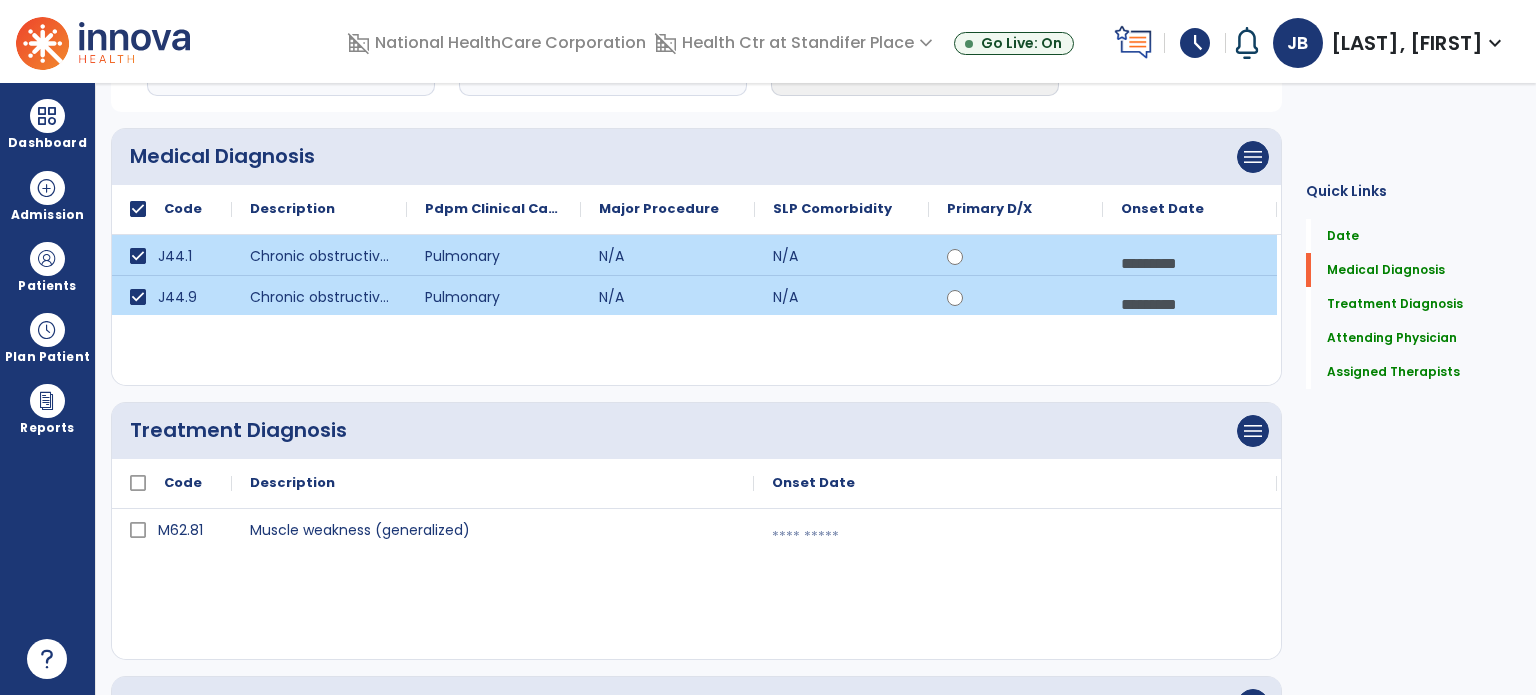 click on "menu   Add Medical Diagnosis   Delete Medical Diagnosis" 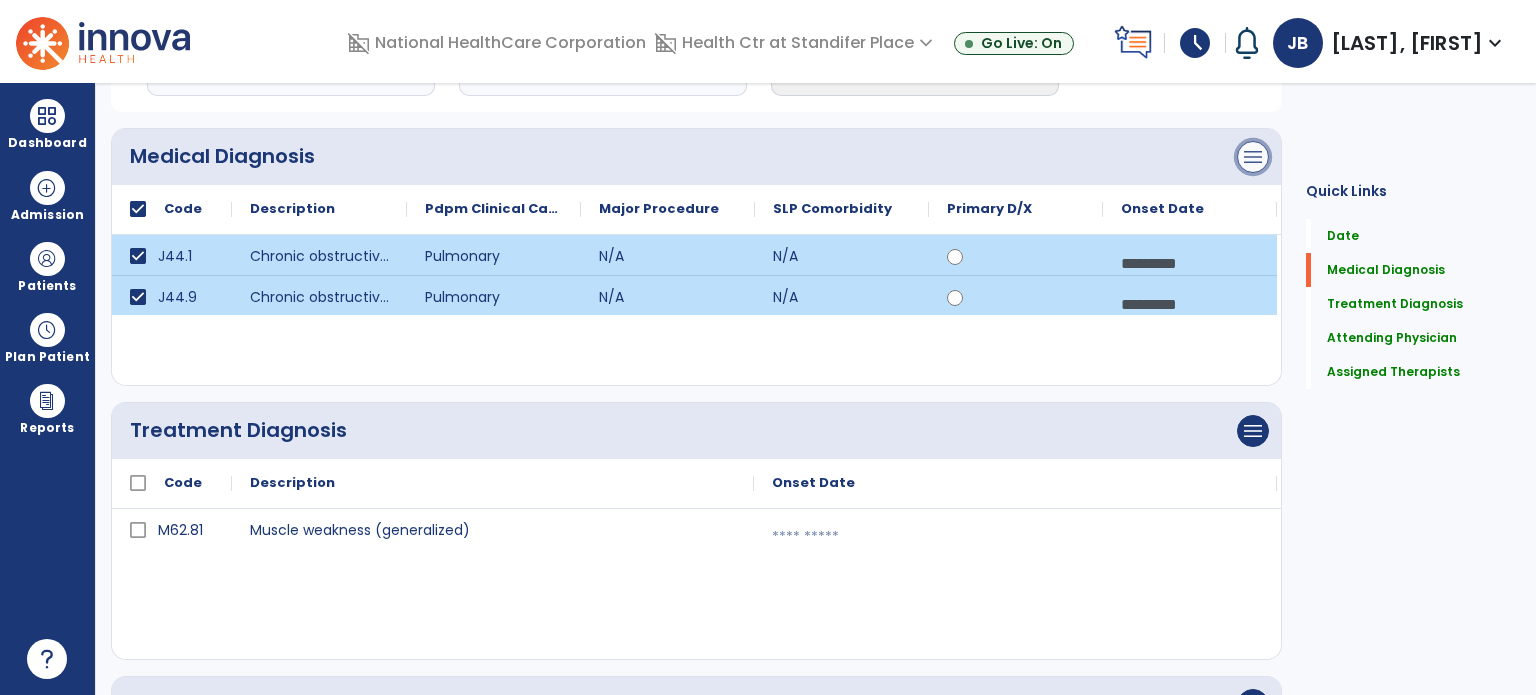 click on "menu" at bounding box center (1253, 157) 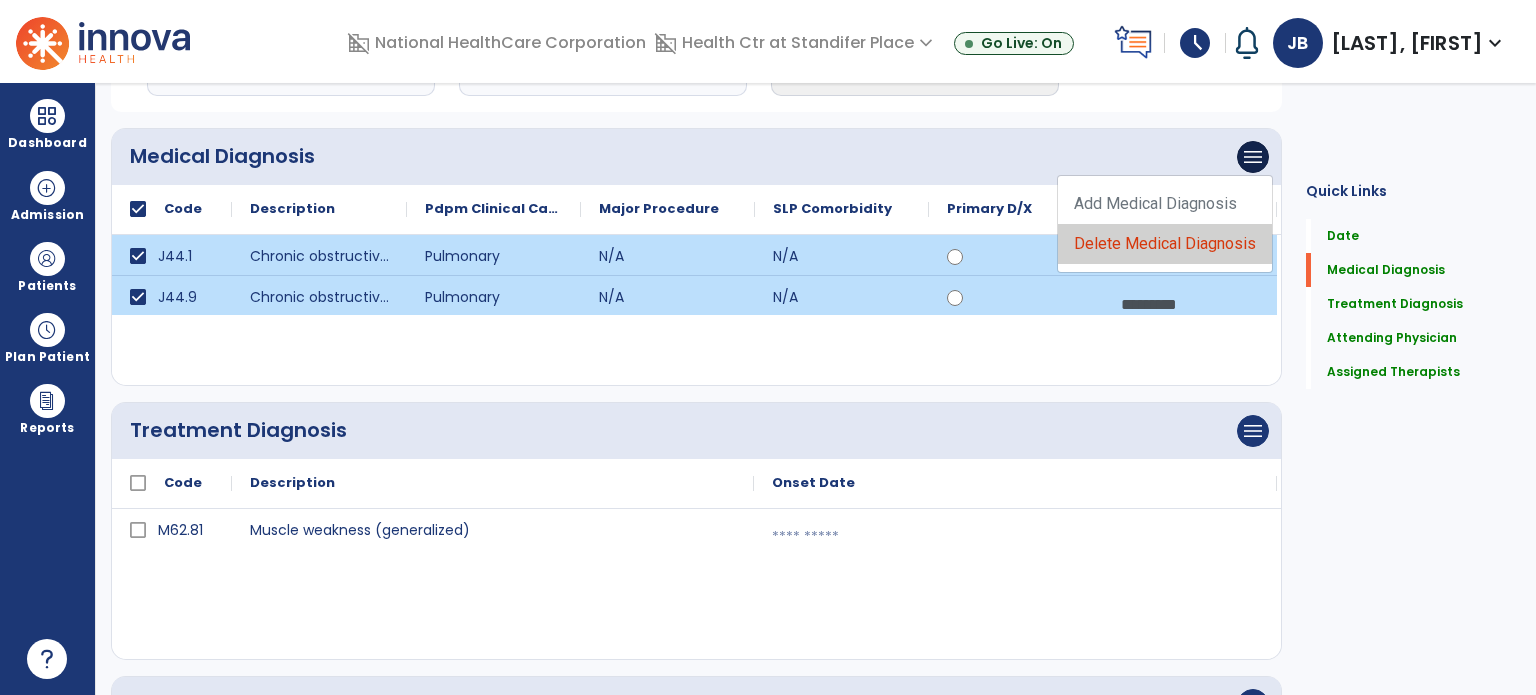 click on "Delete Medical Diagnosis" 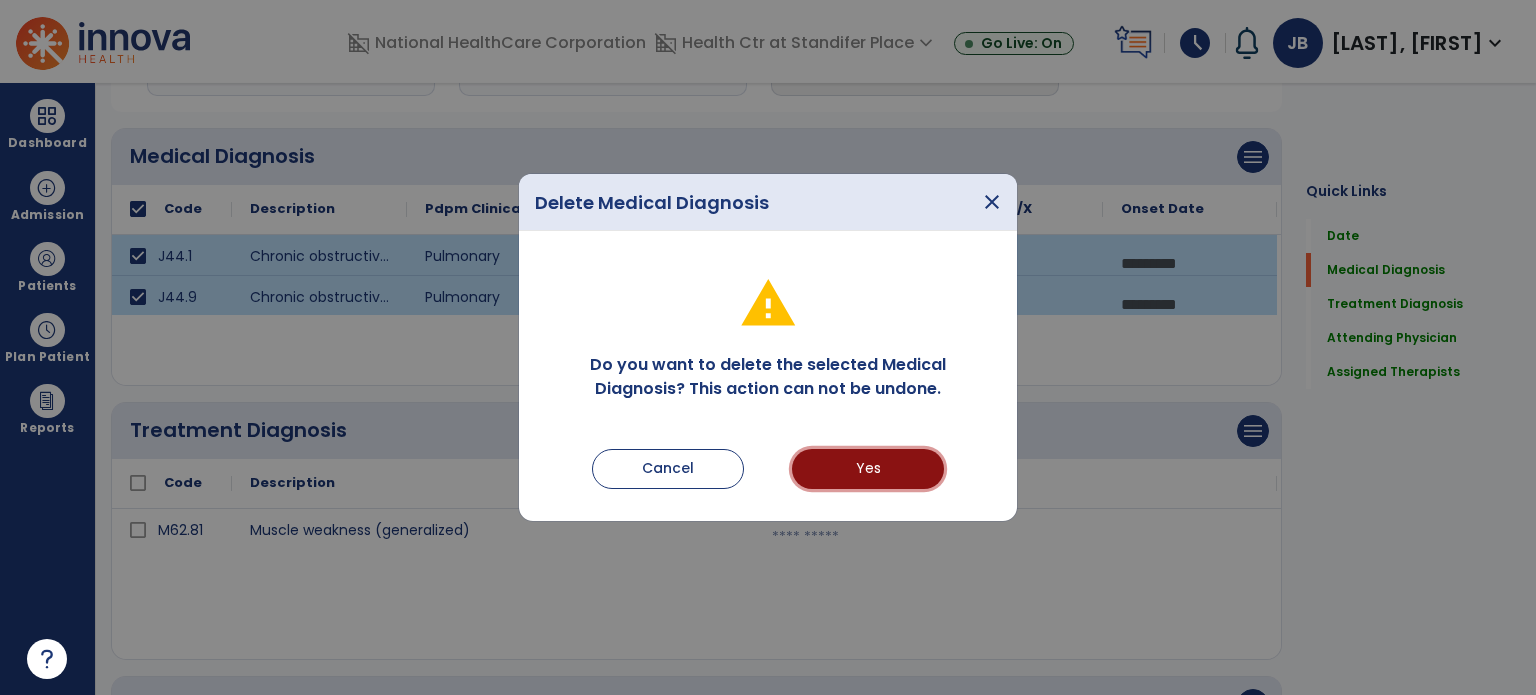 click on "Yes" at bounding box center (868, 469) 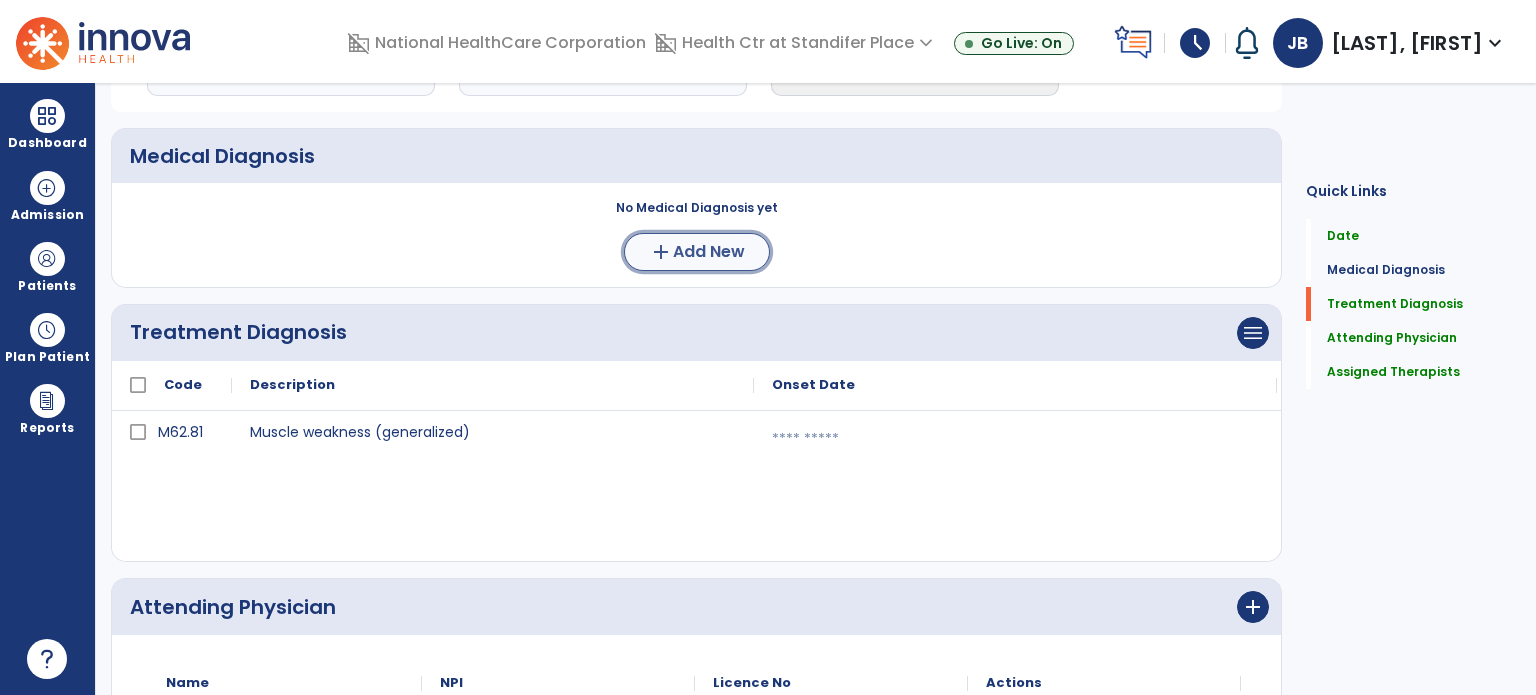 click on "Add New" 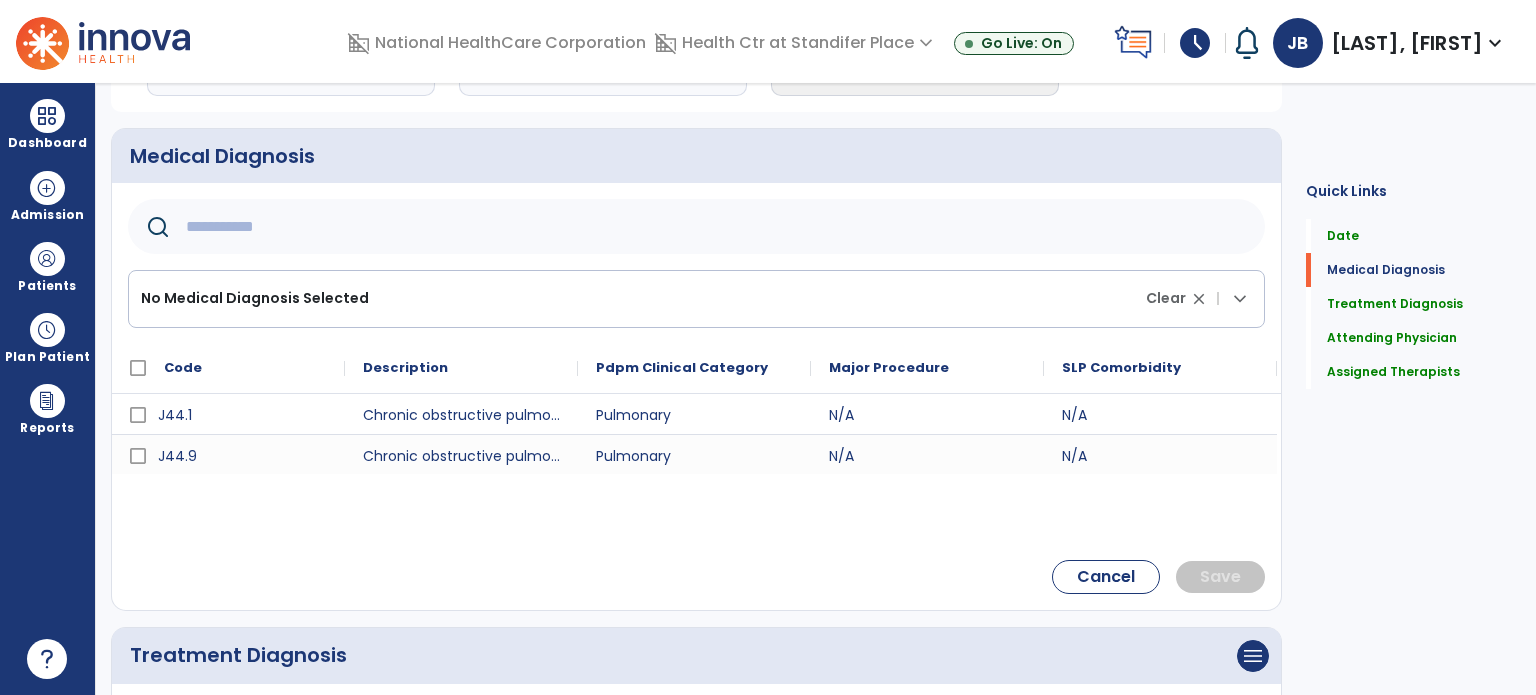 click 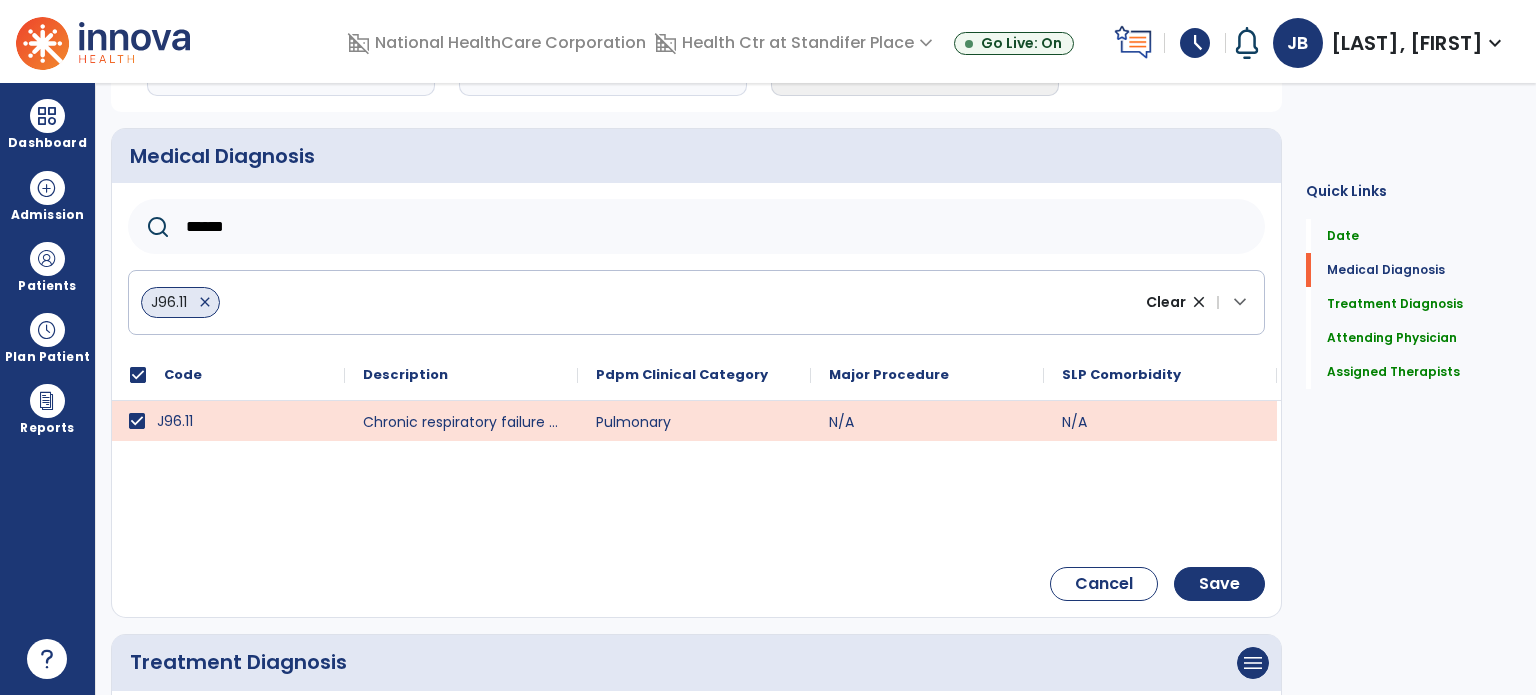drag, startPoint x: 250, startPoint y: 221, endPoint x: 208, endPoint y: 209, distance: 43.68066 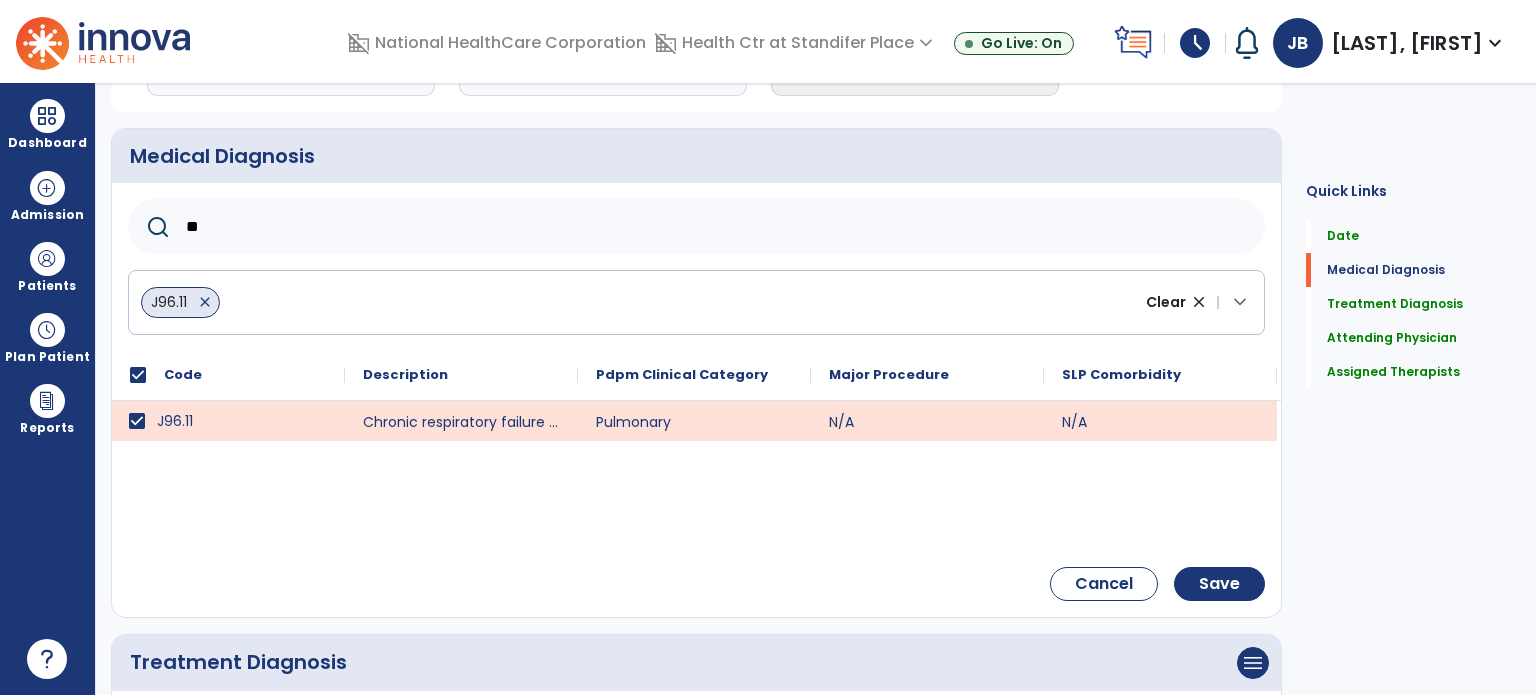 type on "*" 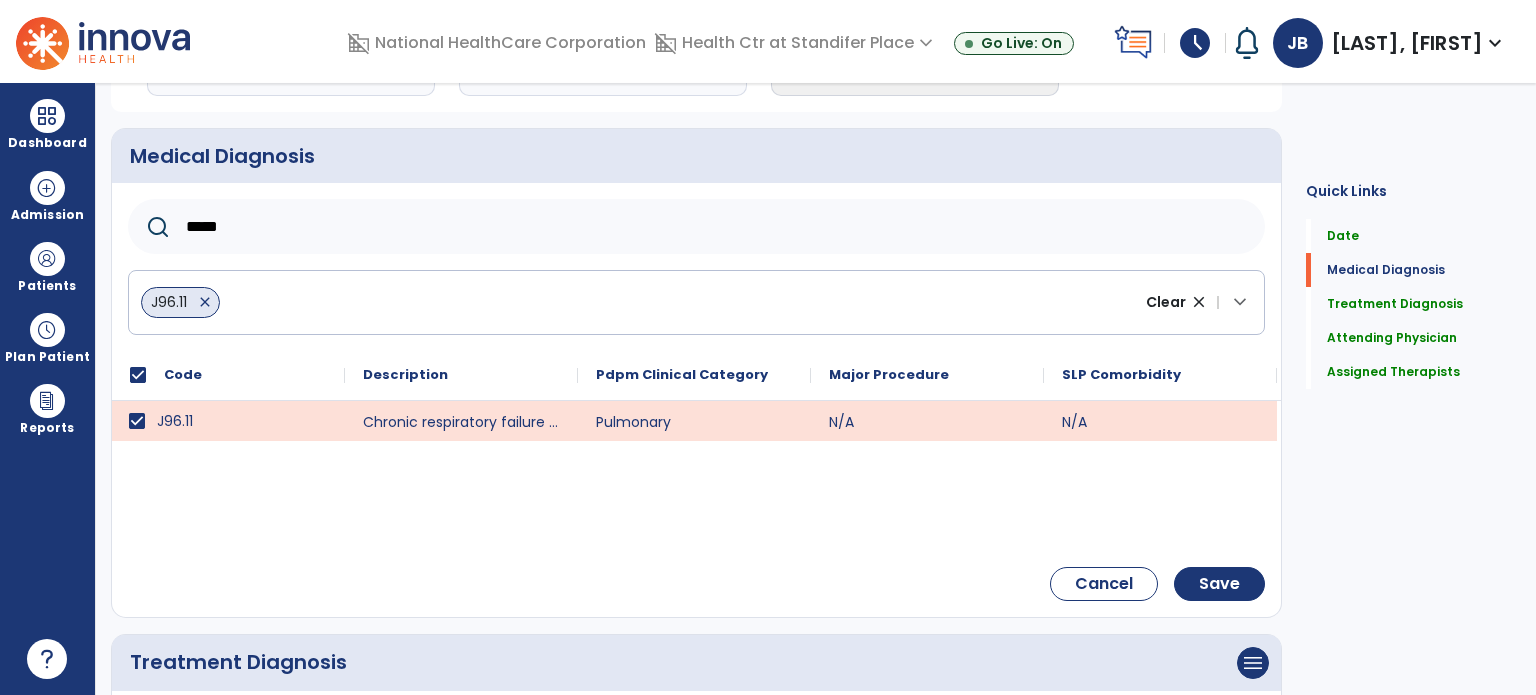 type on "*****" 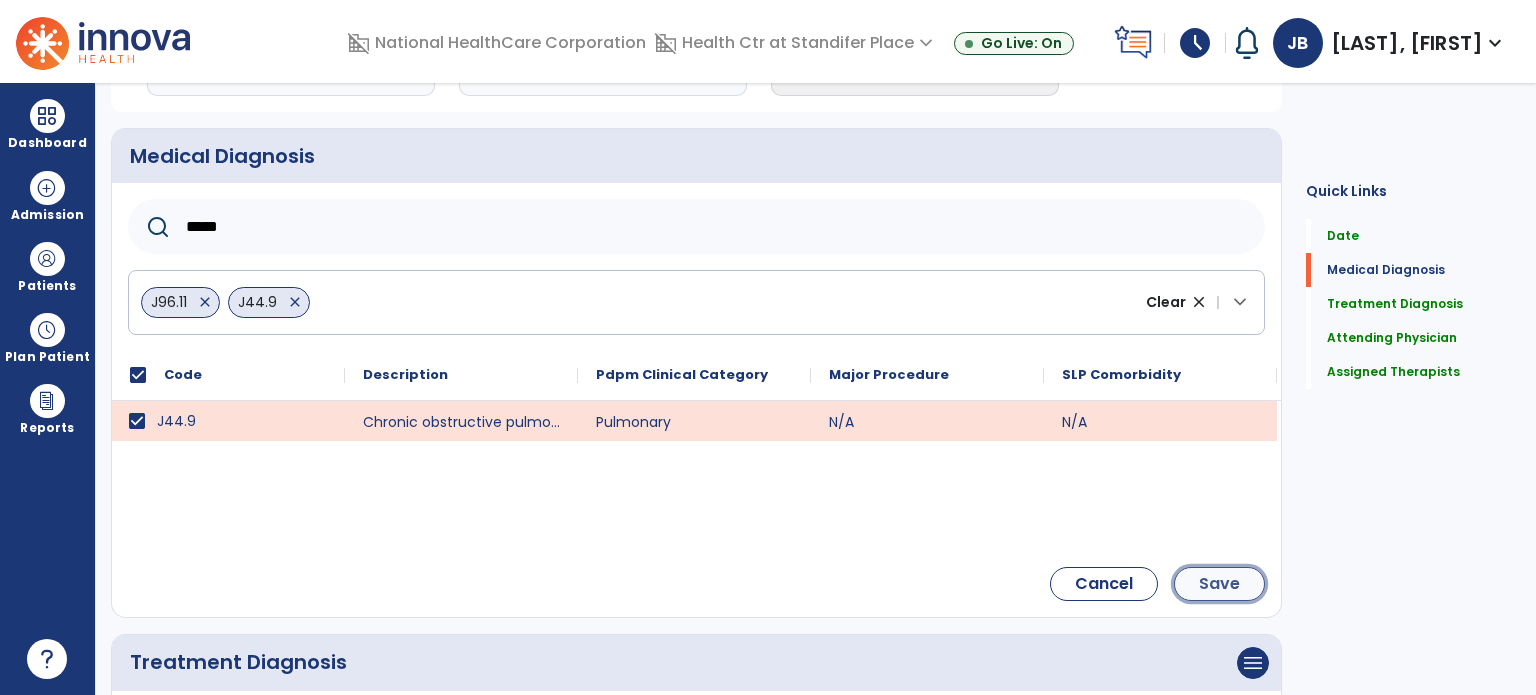 click on "Save" 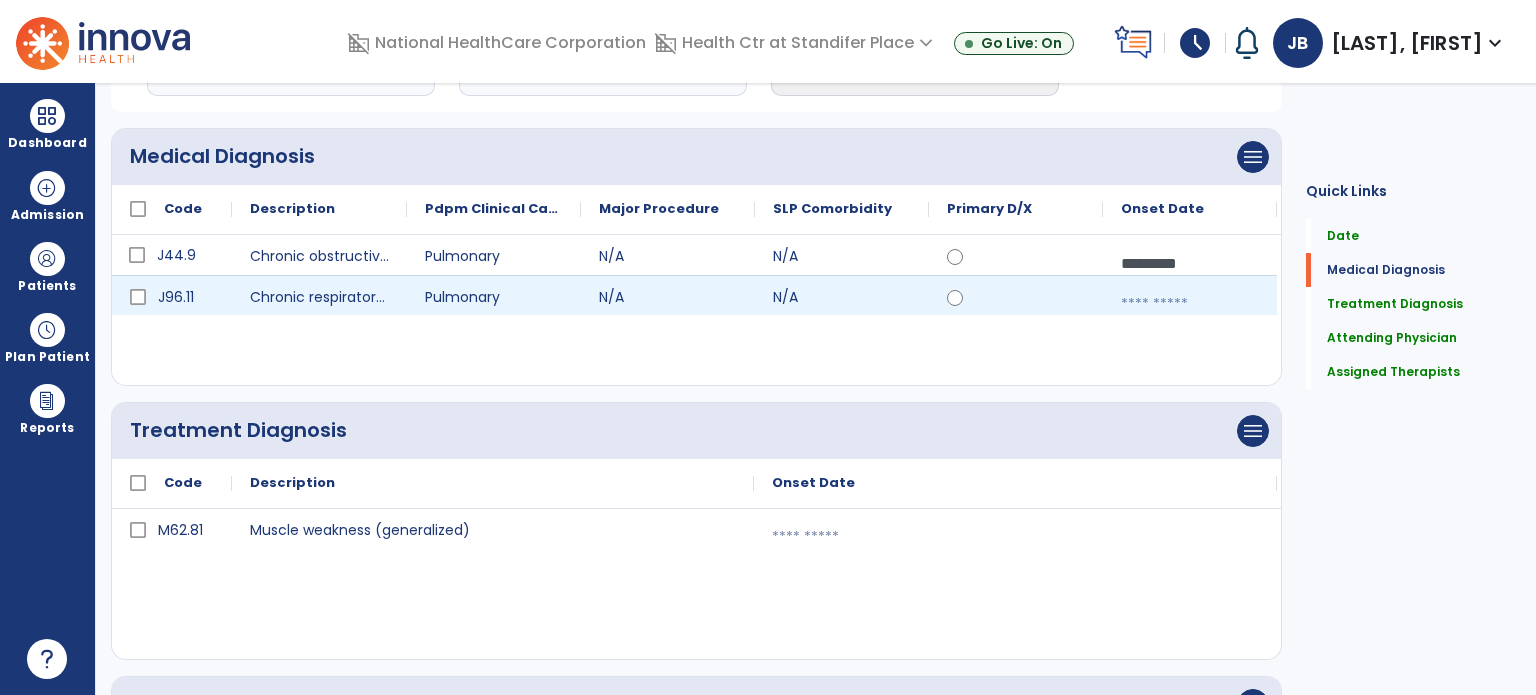 click at bounding box center (1190, 304) 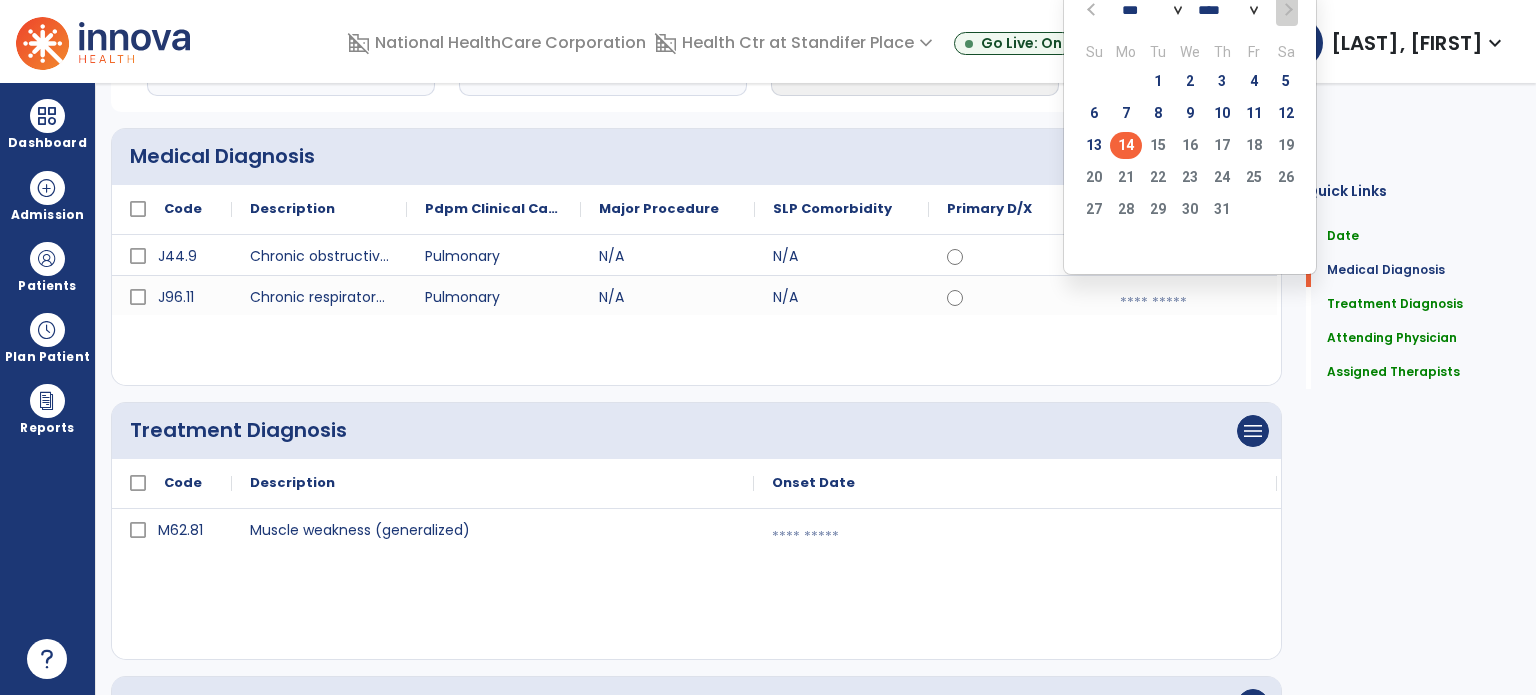 click on "14" 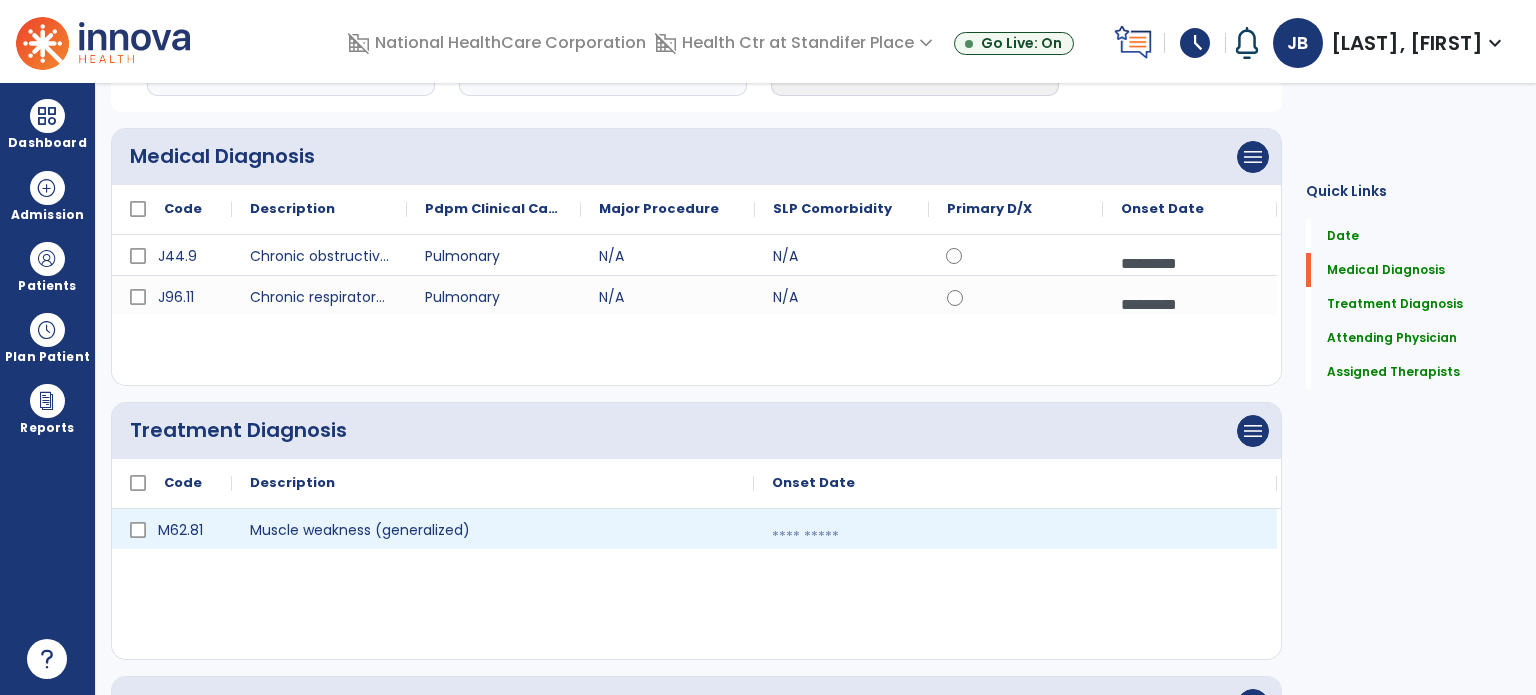 scroll, scrollTop: 130, scrollLeft: 0, axis: vertical 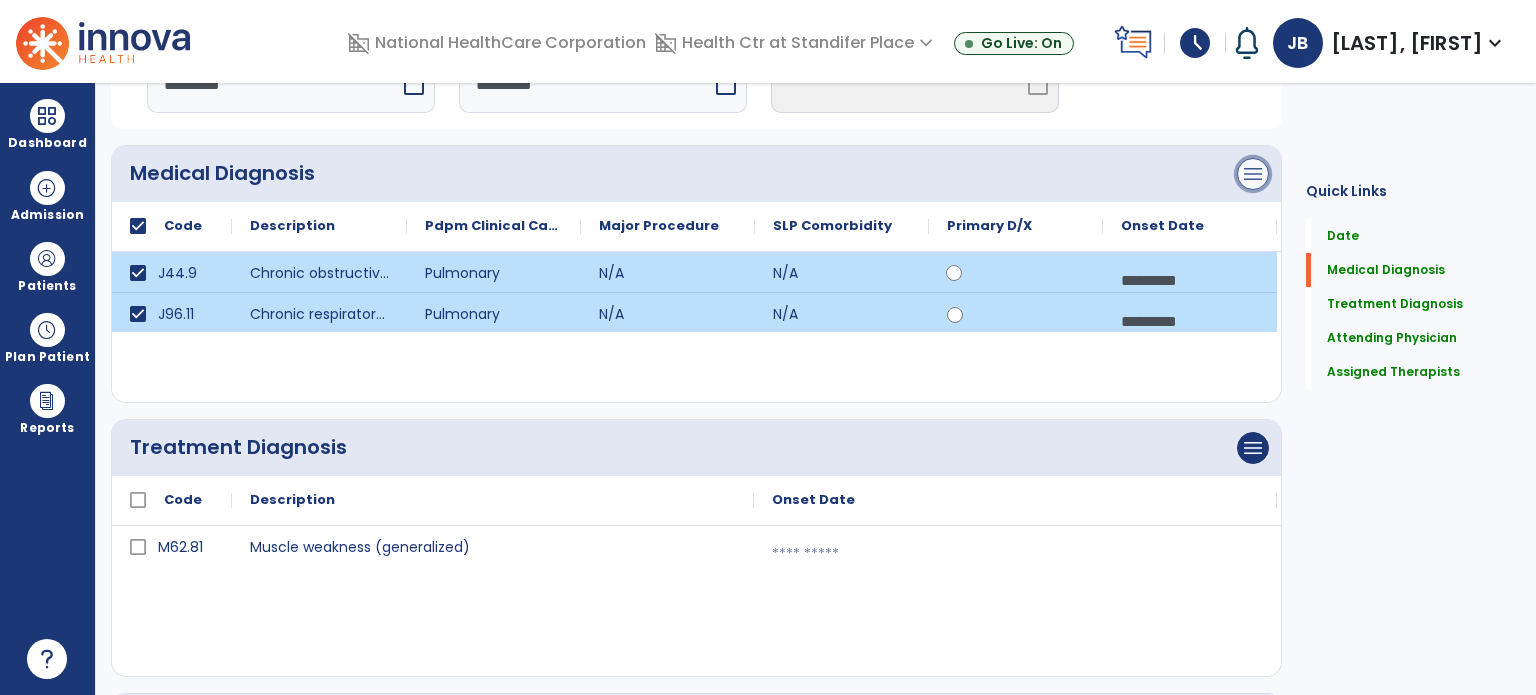 click on "menu" at bounding box center (1253, 174) 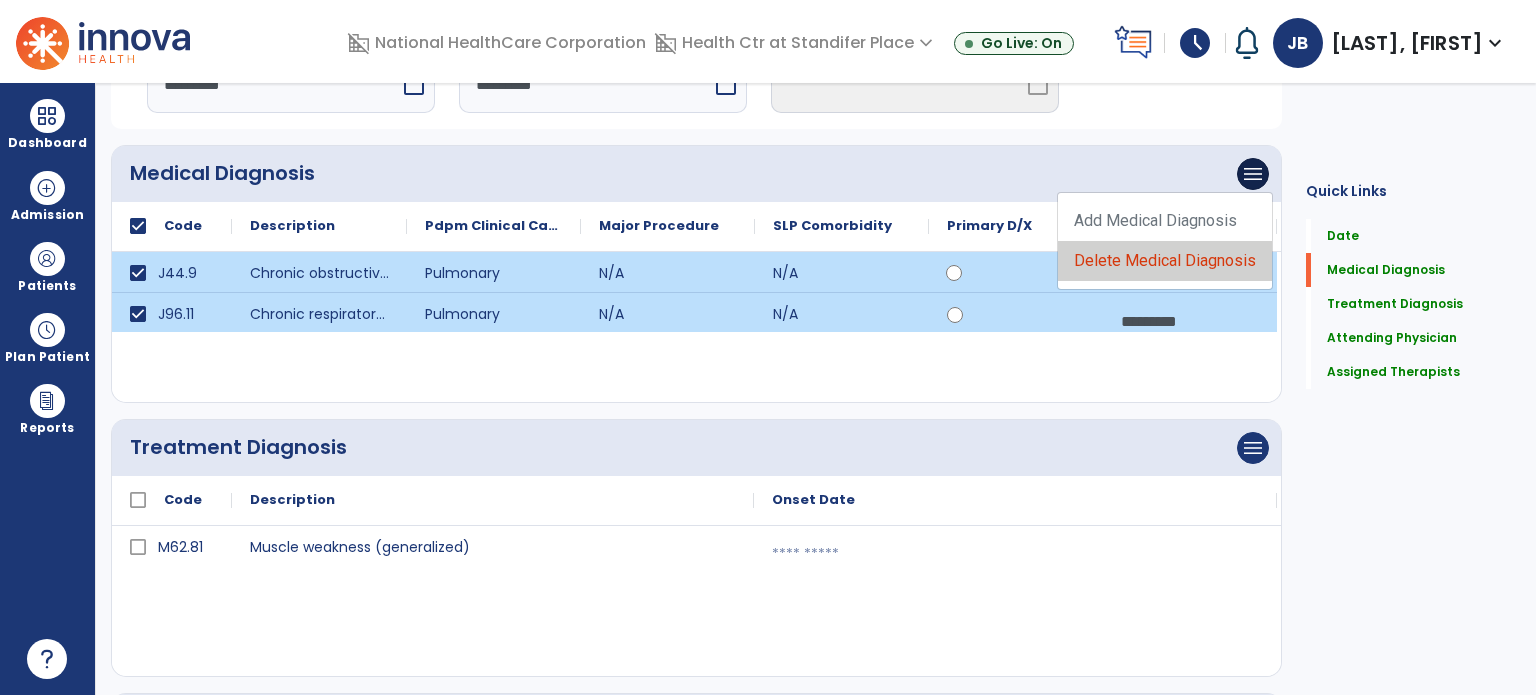 click on "Delete Medical Diagnosis" 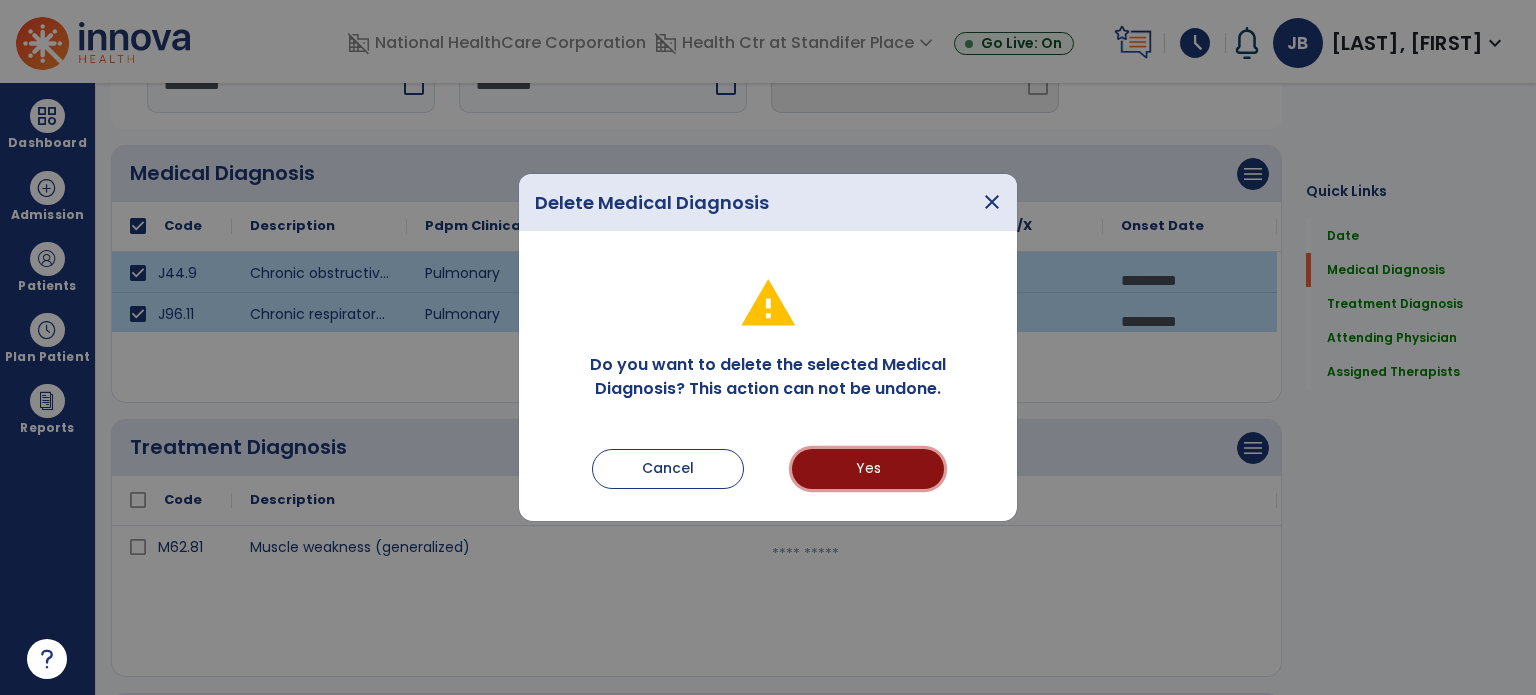 click on "Yes" at bounding box center [868, 469] 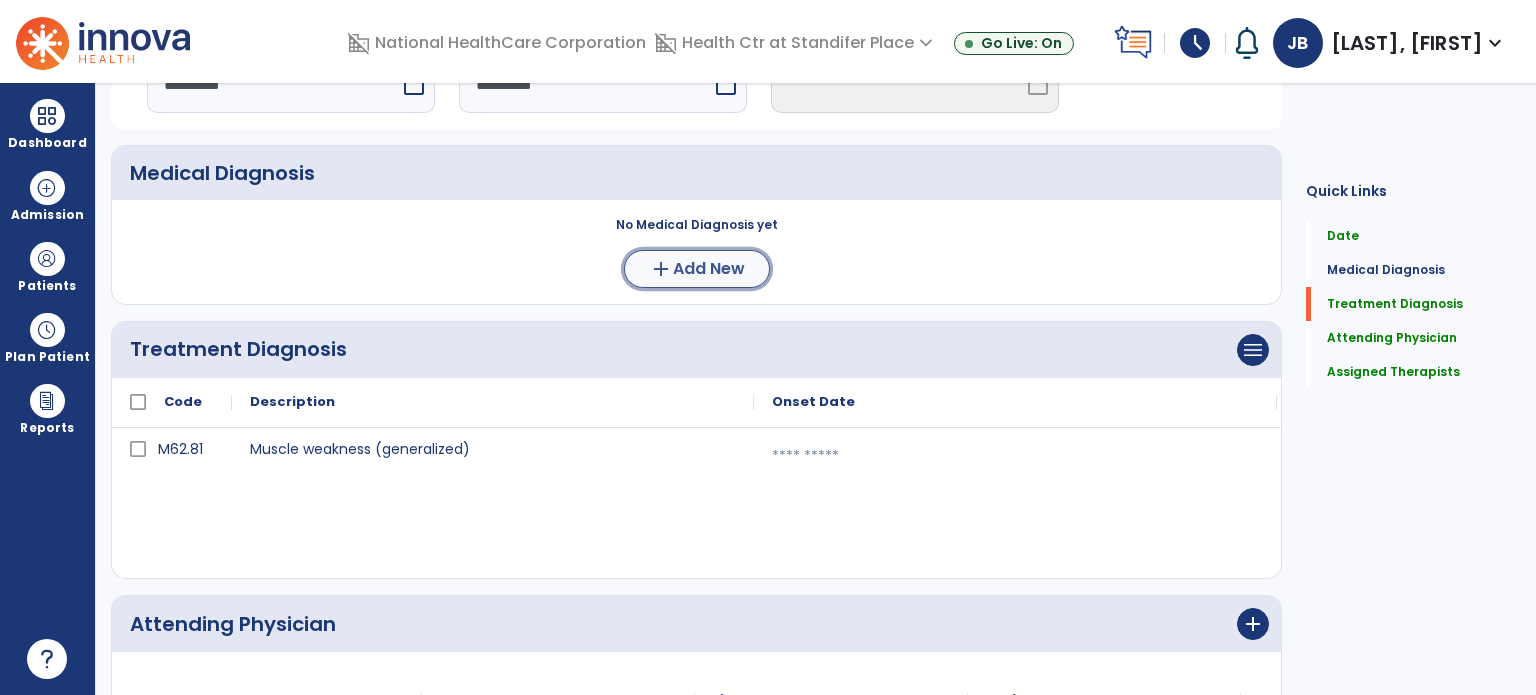 click on "add  Add New" 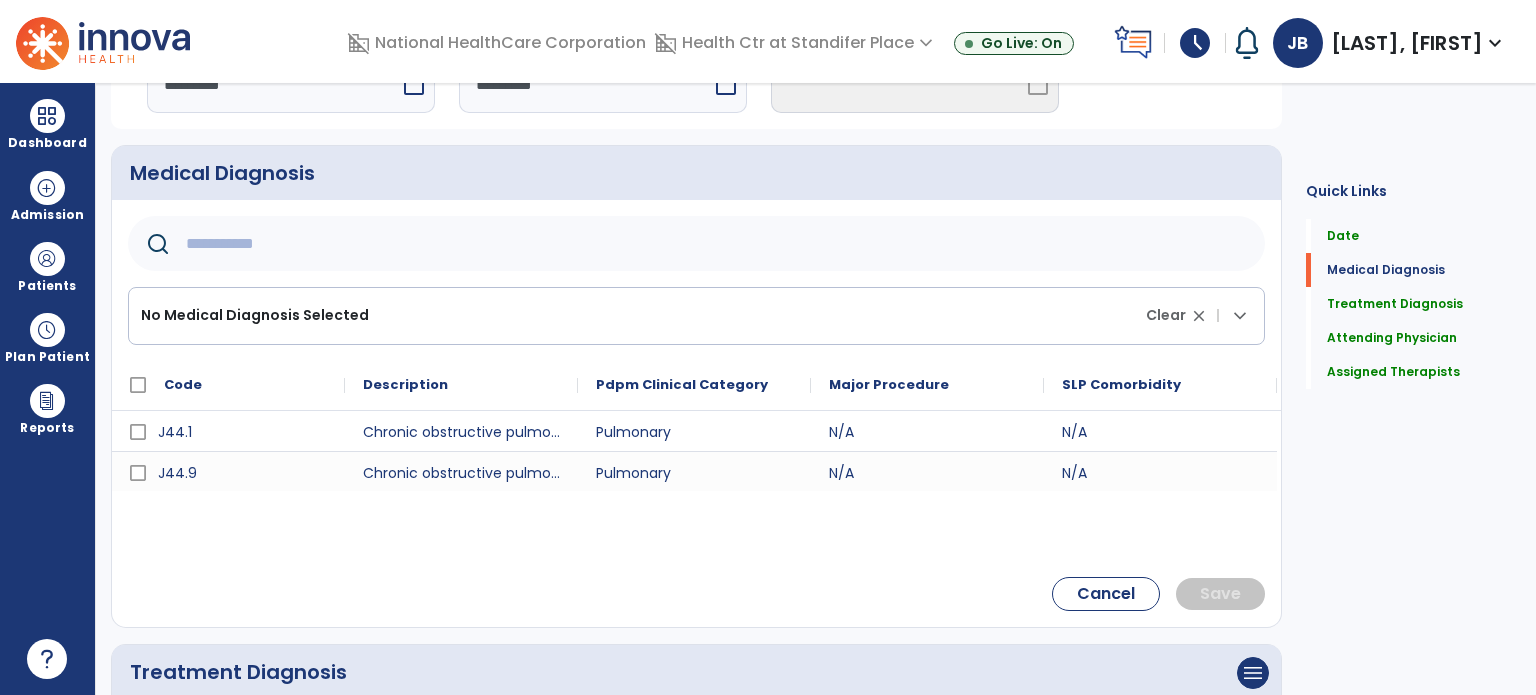 click 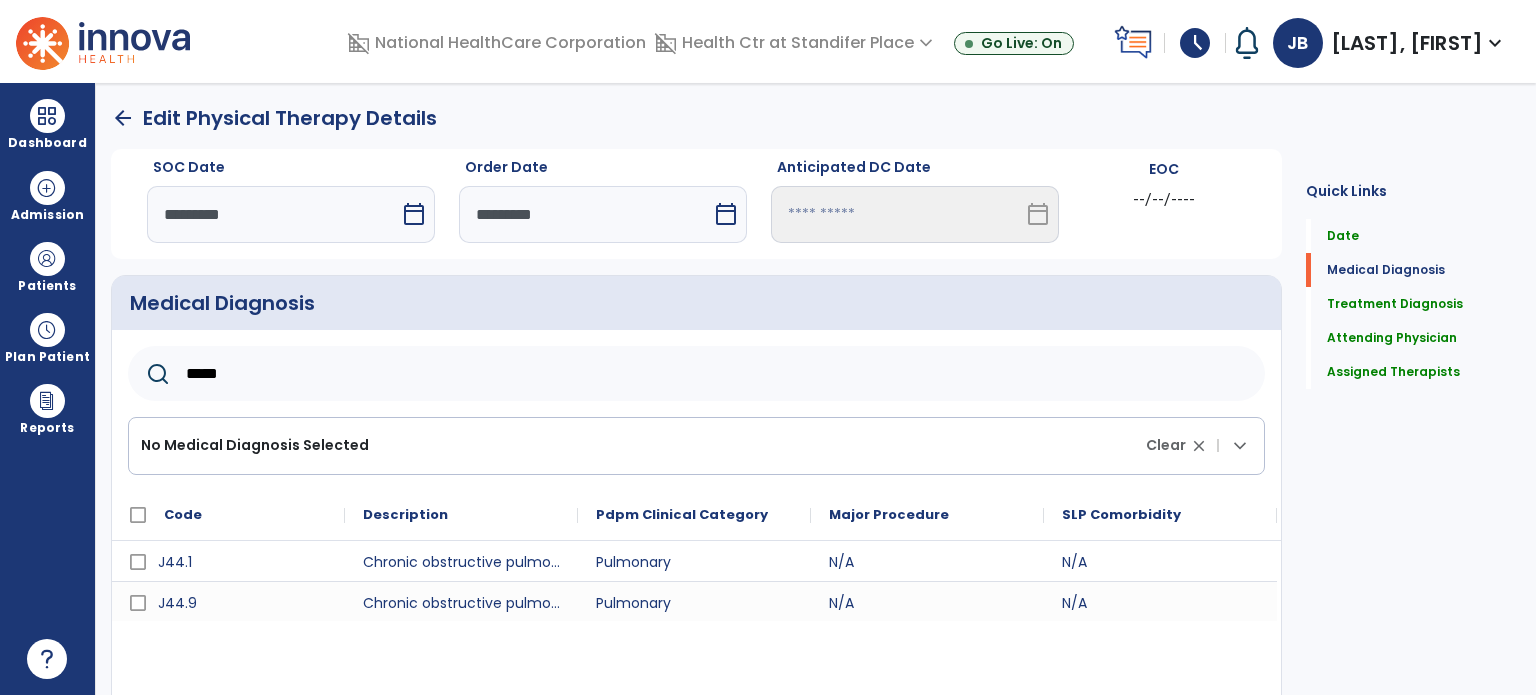 type on "*****" 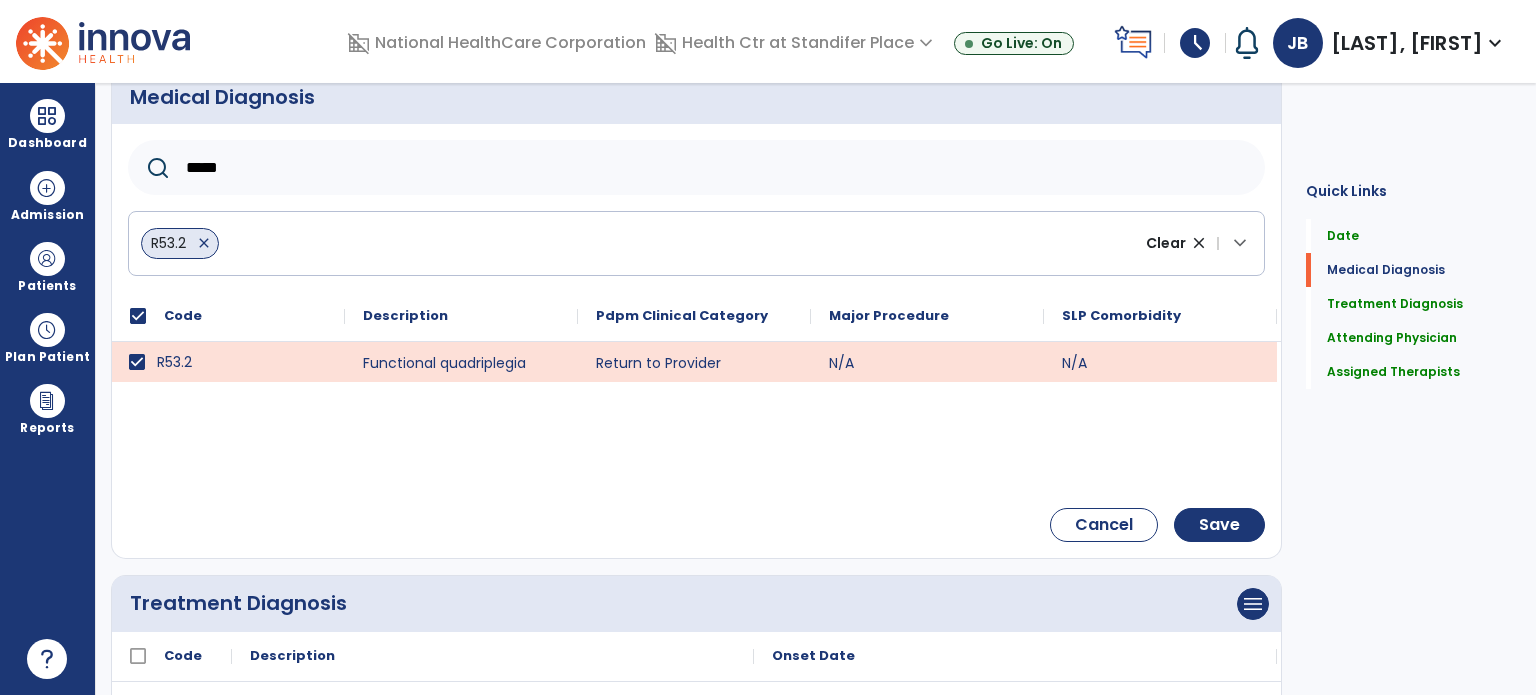 scroll, scrollTop: 220, scrollLeft: 0, axis: vertical 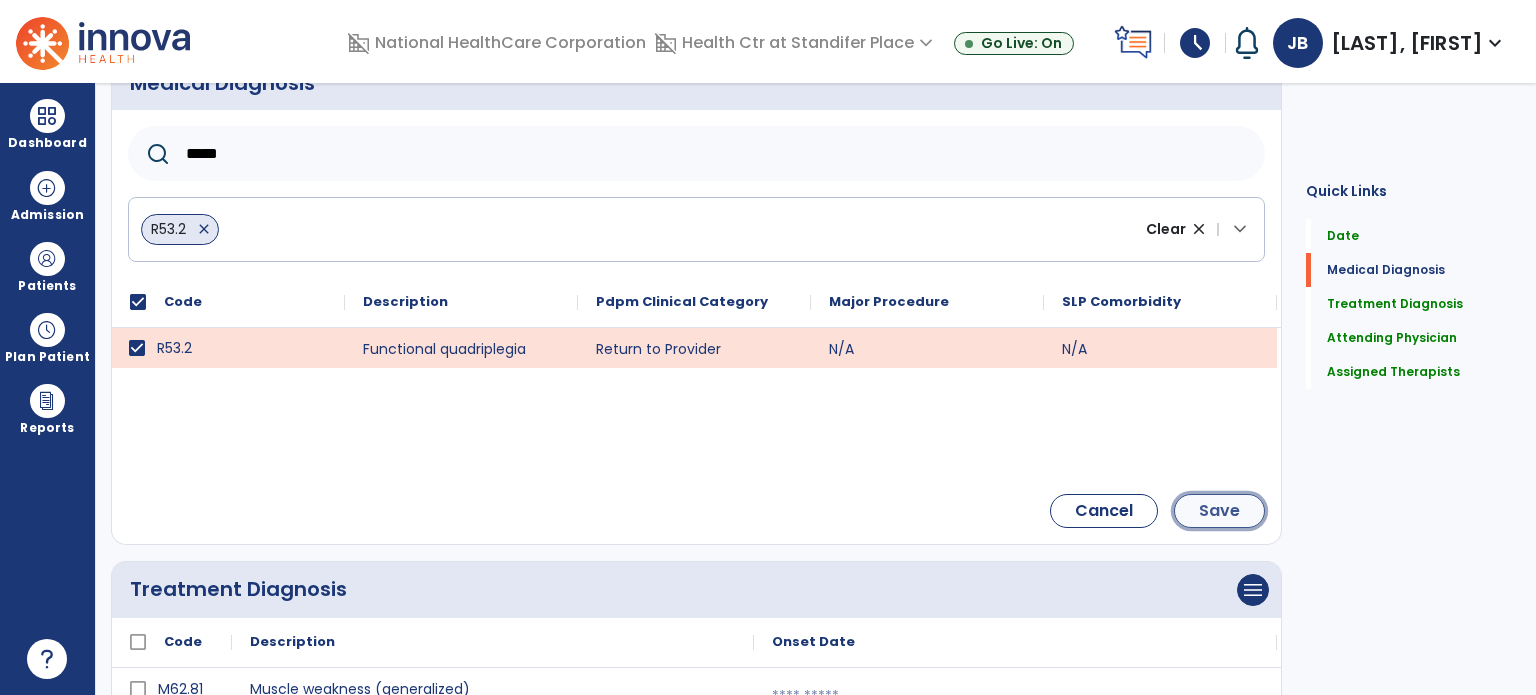 click on "Save" 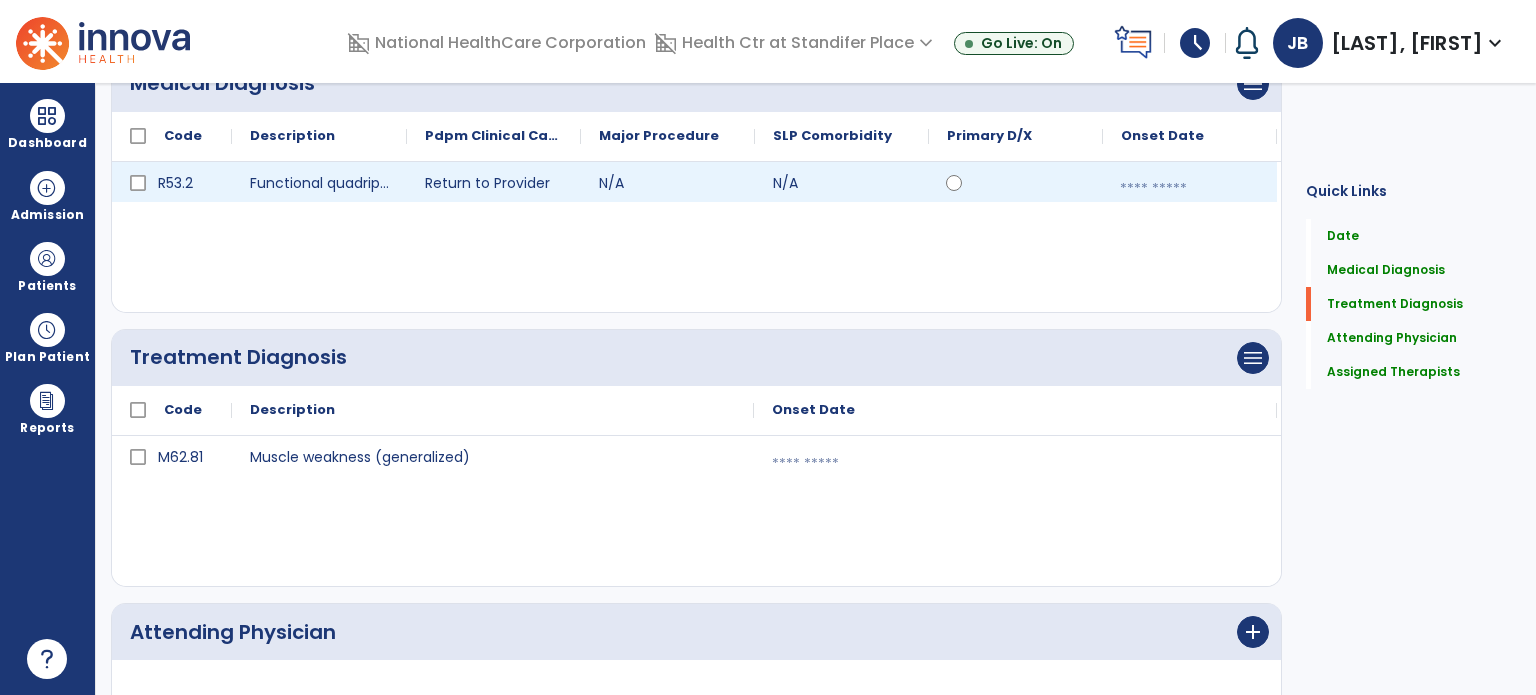 click on "calendar_today" 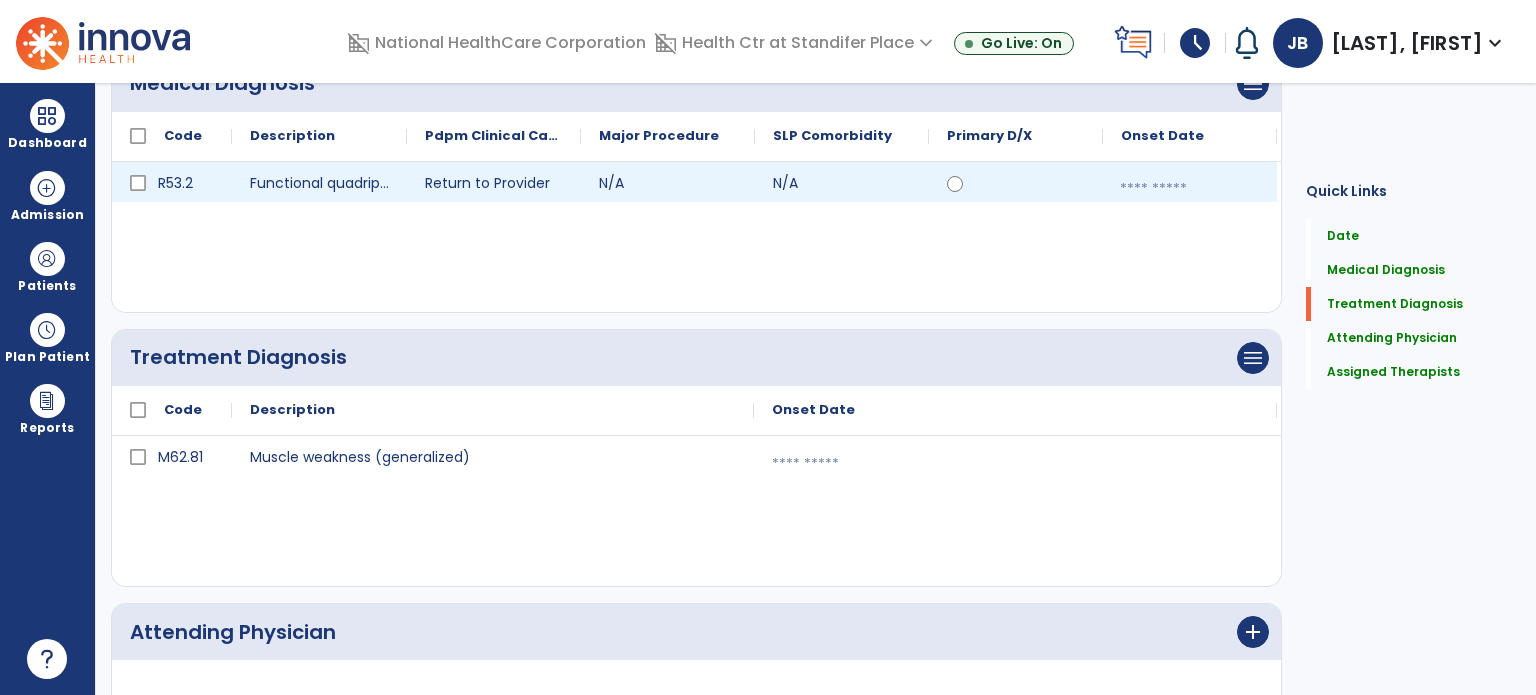 click at bounding box center [1190, 189] 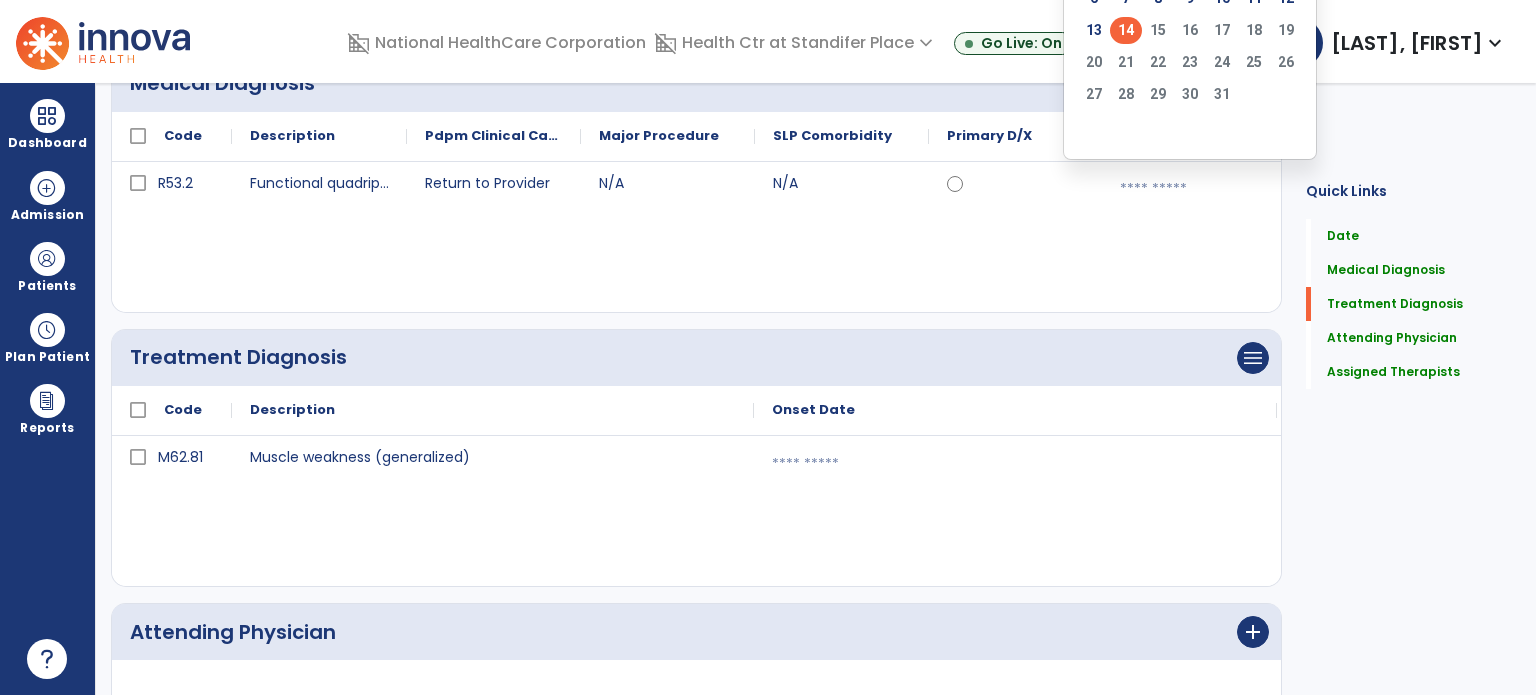 click on "14" 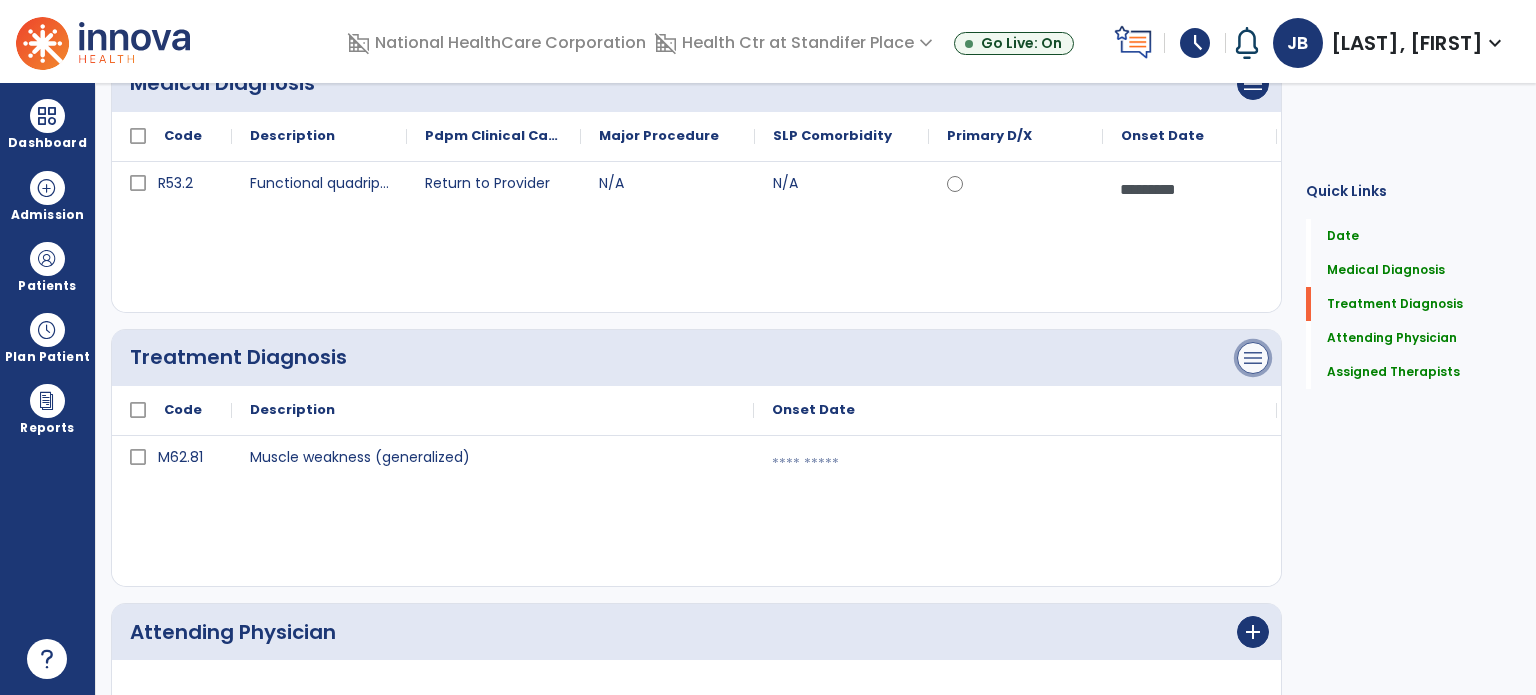 click on "menu" at bounding box center [1253, 84] 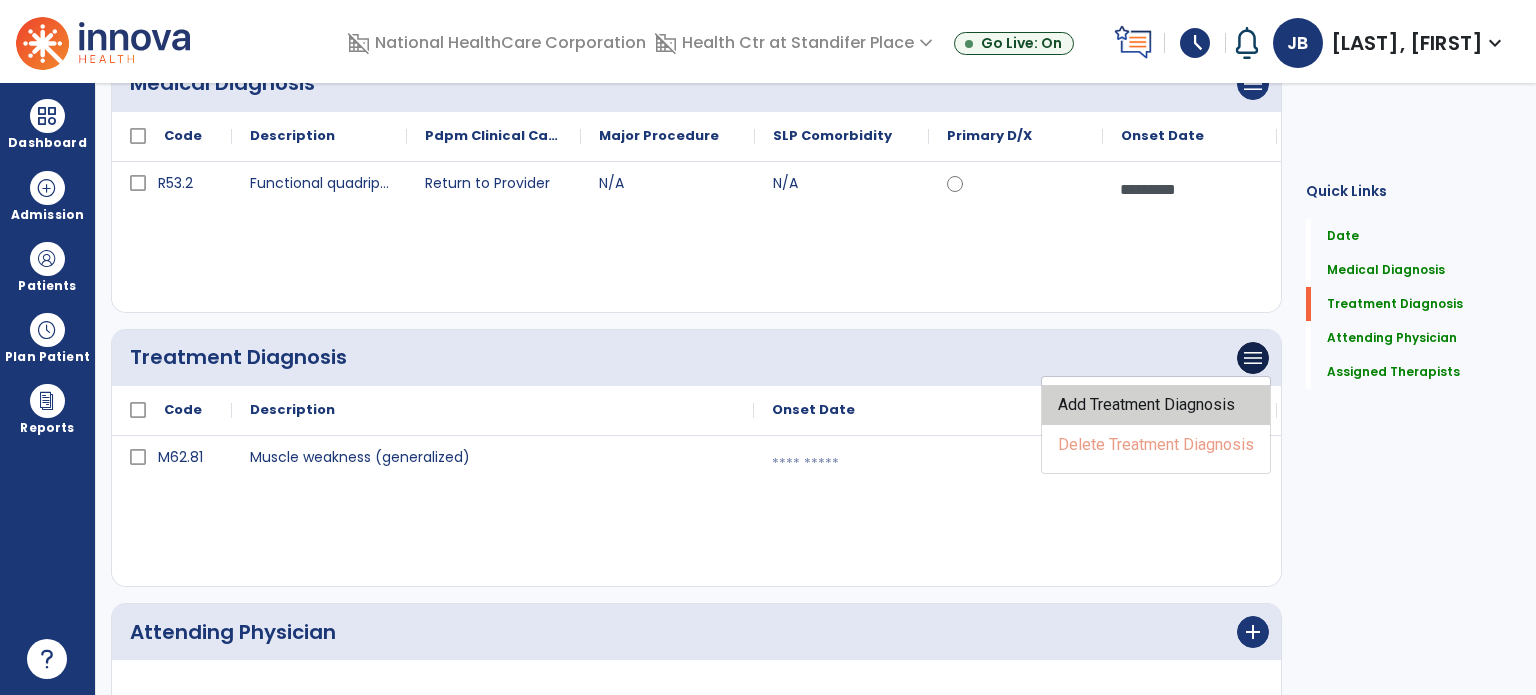 click on "Add Treatment Diagnosis" 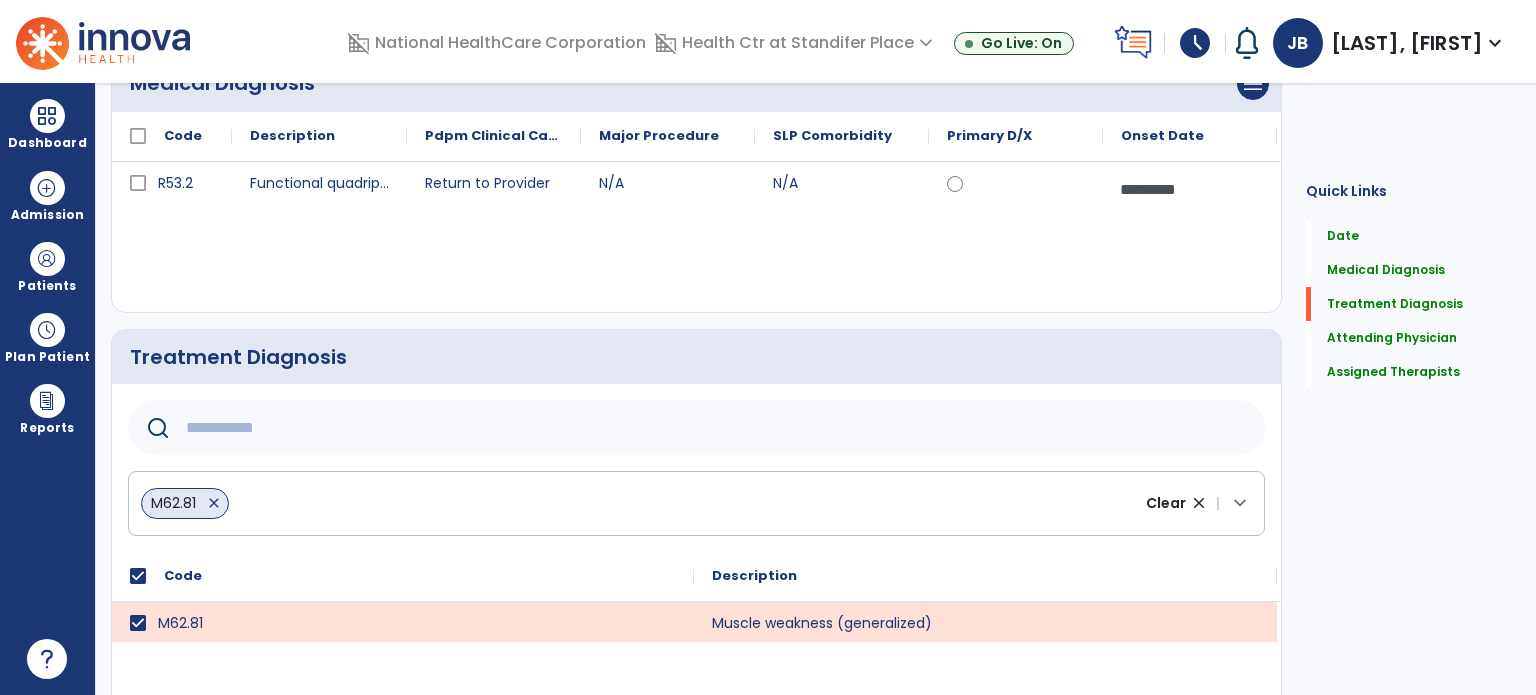 click 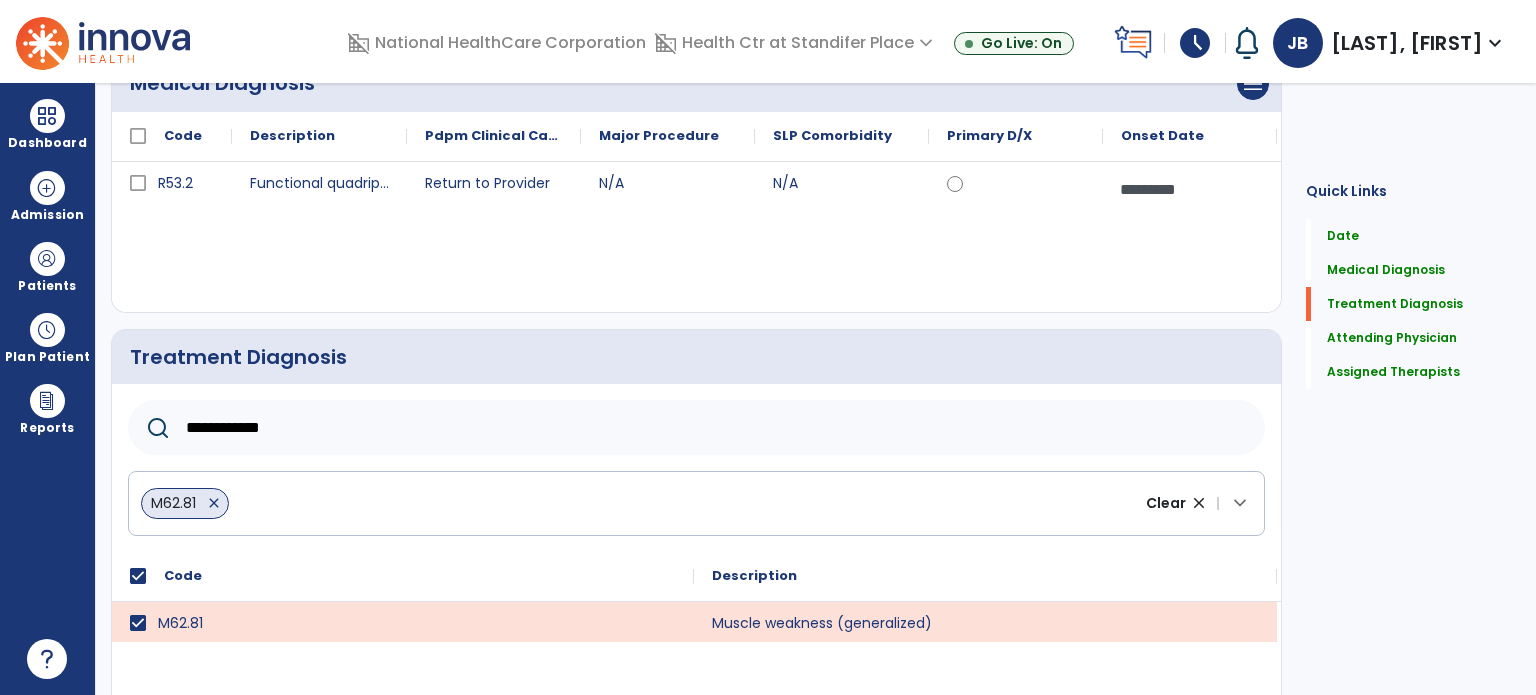 type on "**********" 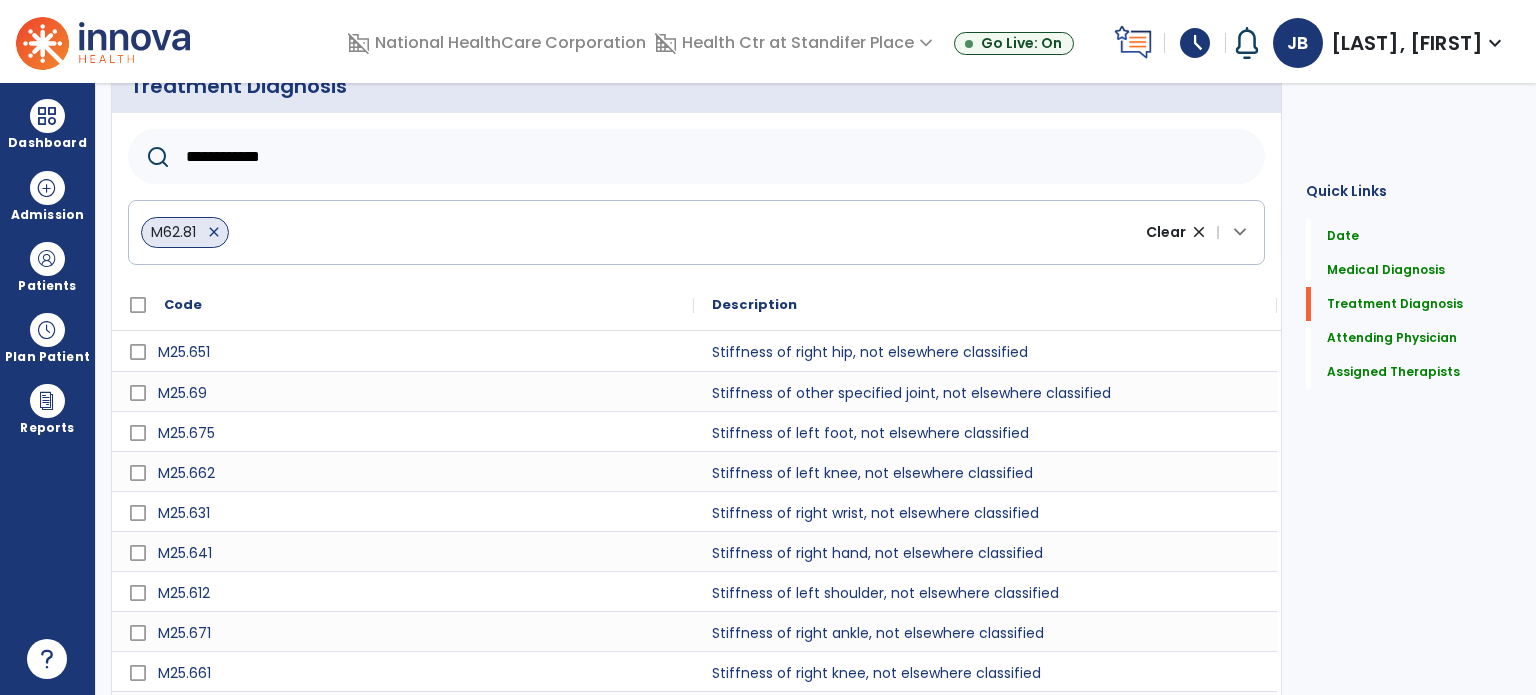 scroll, scrollTop: 570, scrollLeft: 0, axis: vertical 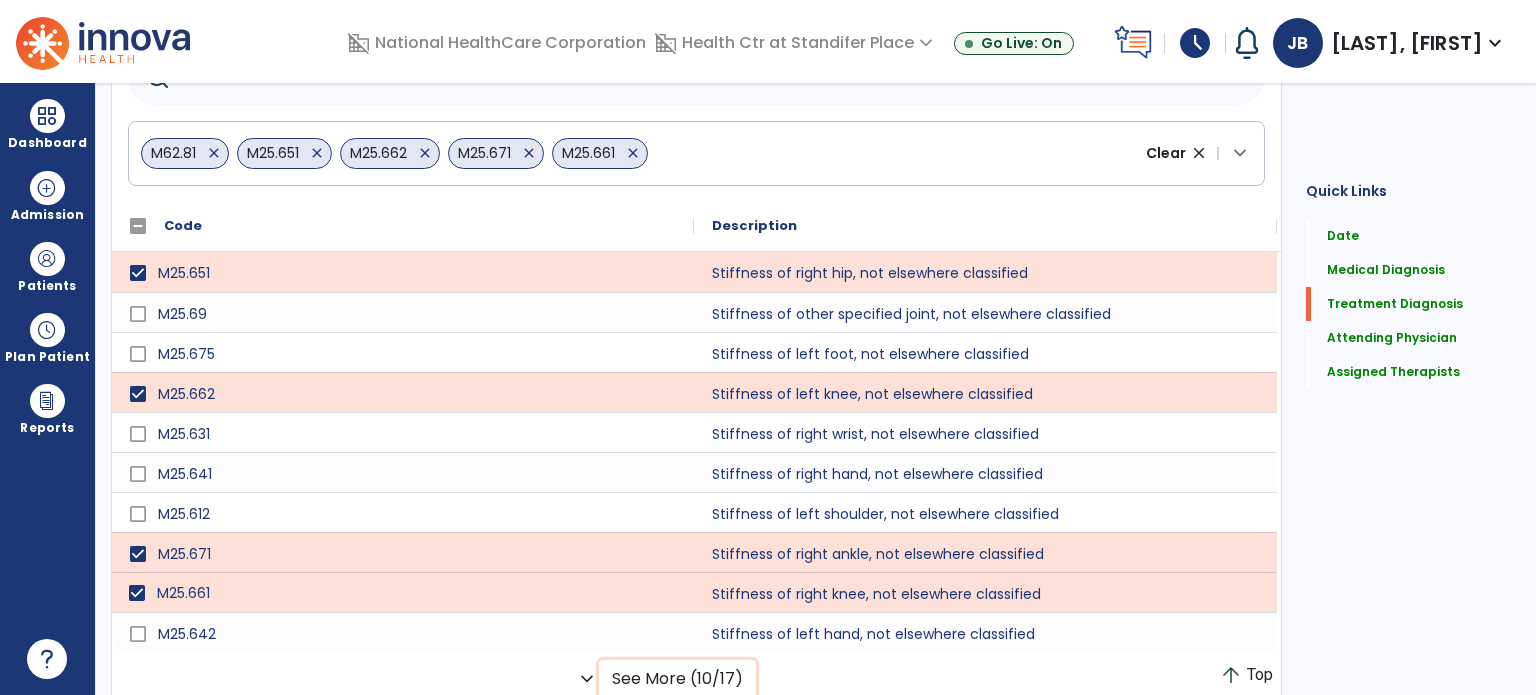 click on "See More (10/17)" 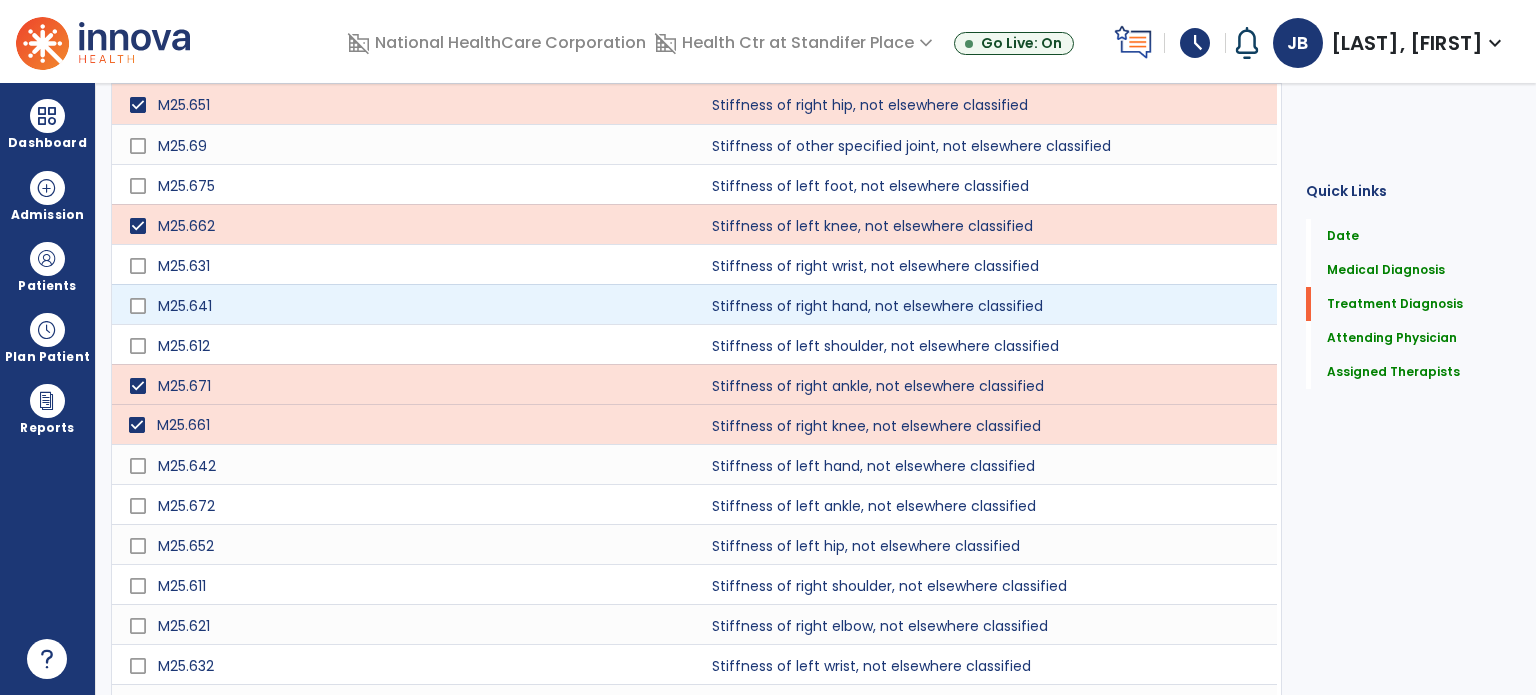 scroll, scrollTop: 754, scrollLeft: 0, axis: vertical 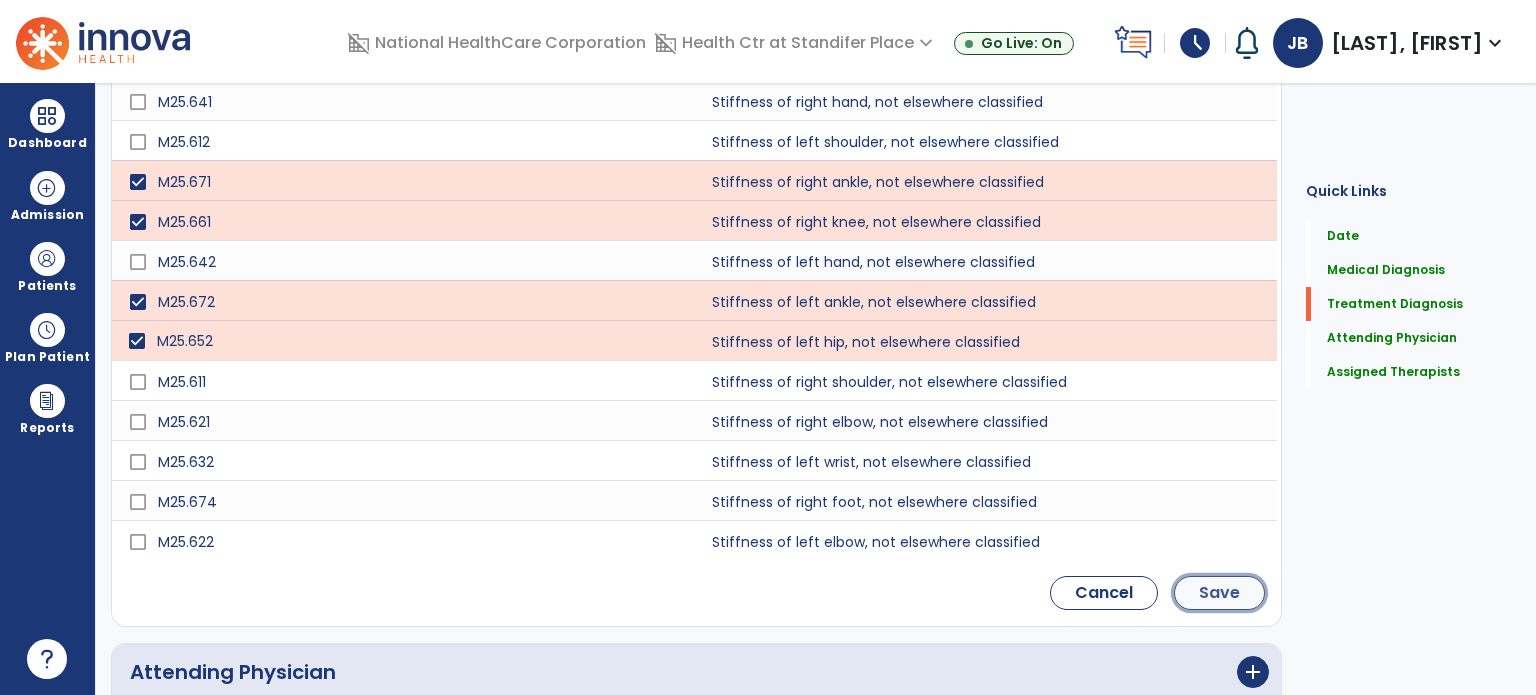 click on "Save" 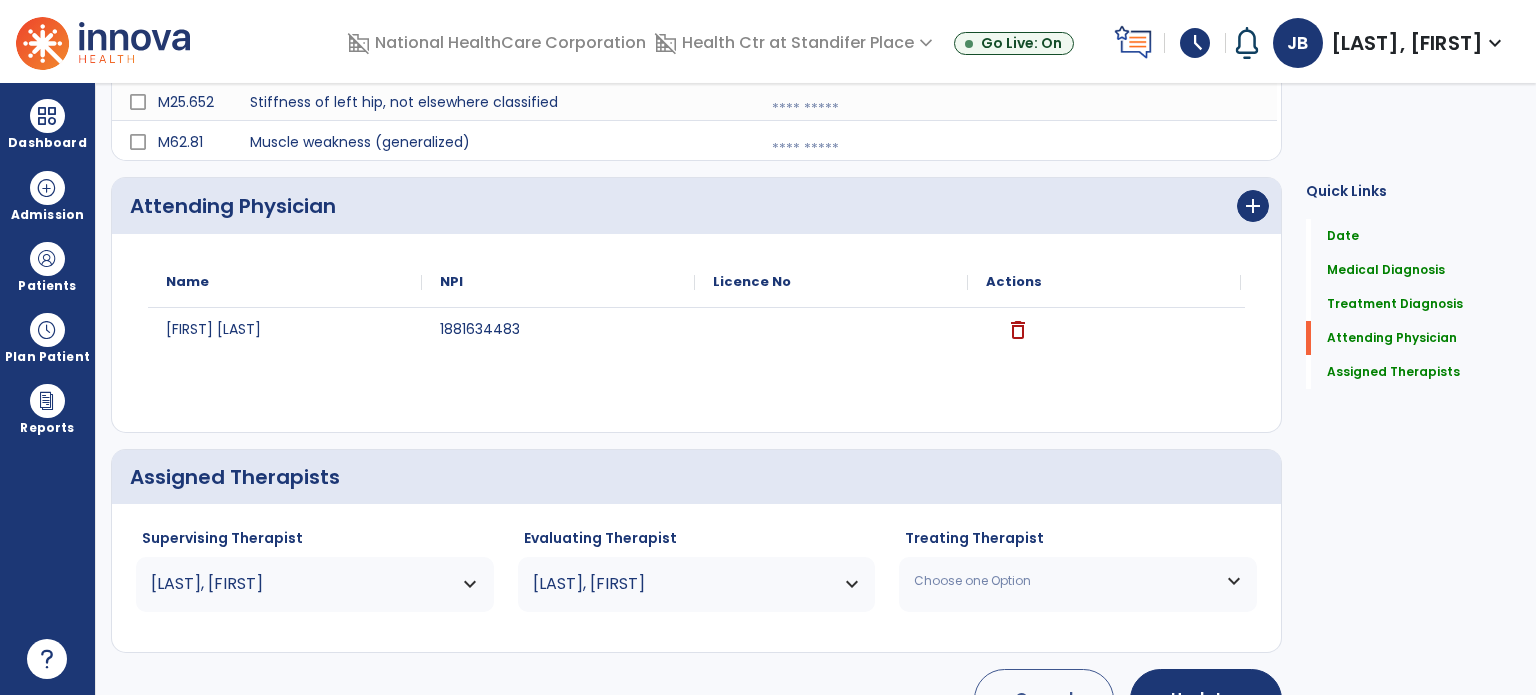 scroll, scrollTop: 824, scrollLeft: 0, axis: vertical 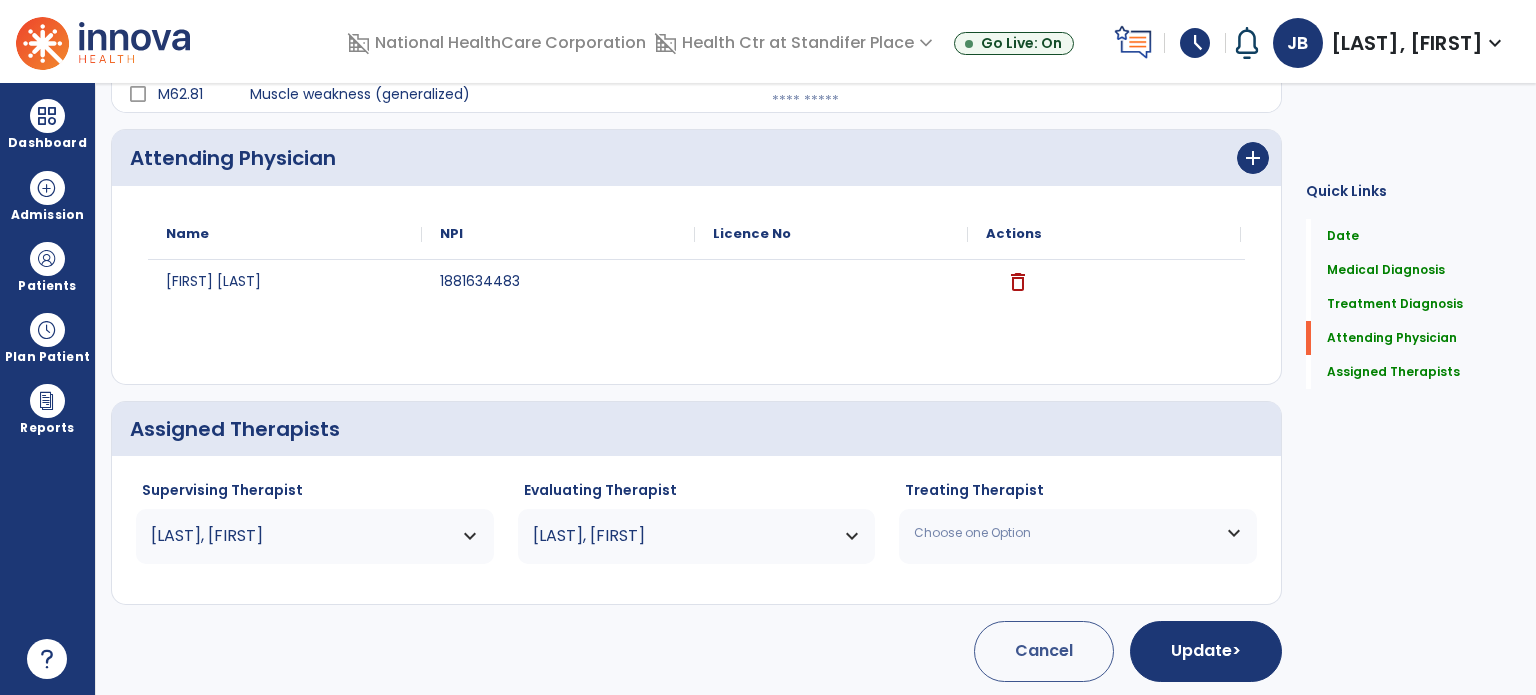 click on "[LAST], [FIRST]" at bounding box center (315, 536) 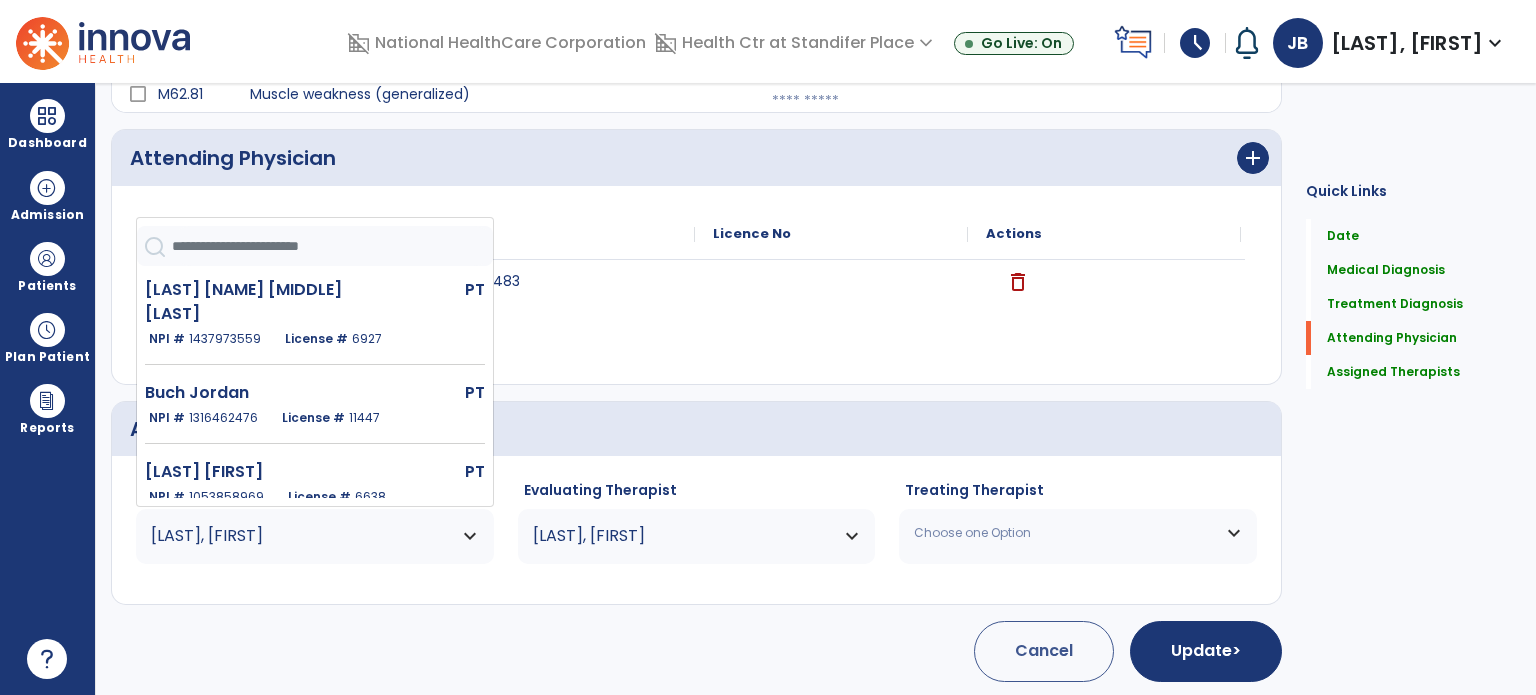 click on "[LAST] [FIRST] [PHONE] delete" 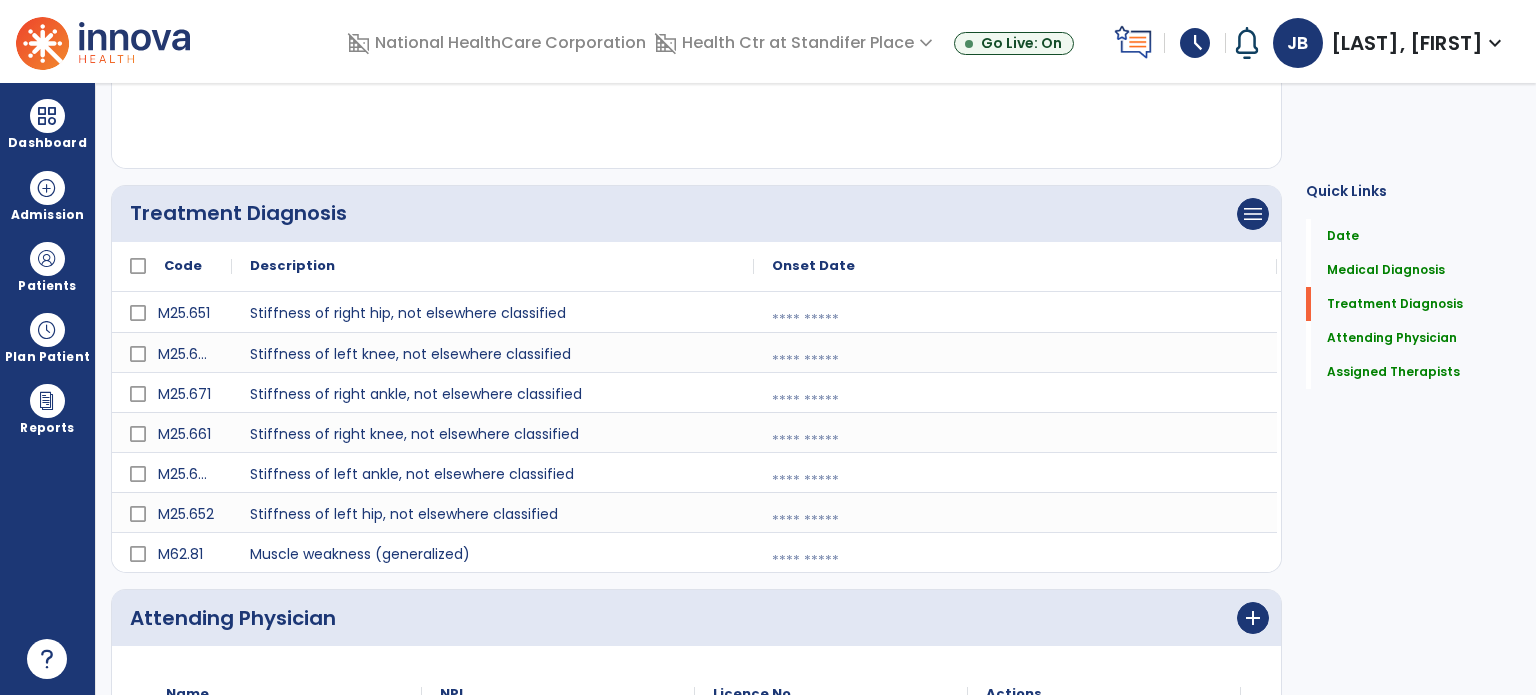 scroll, scrollTop: 366, scrollLeft: 0, axis: vertical 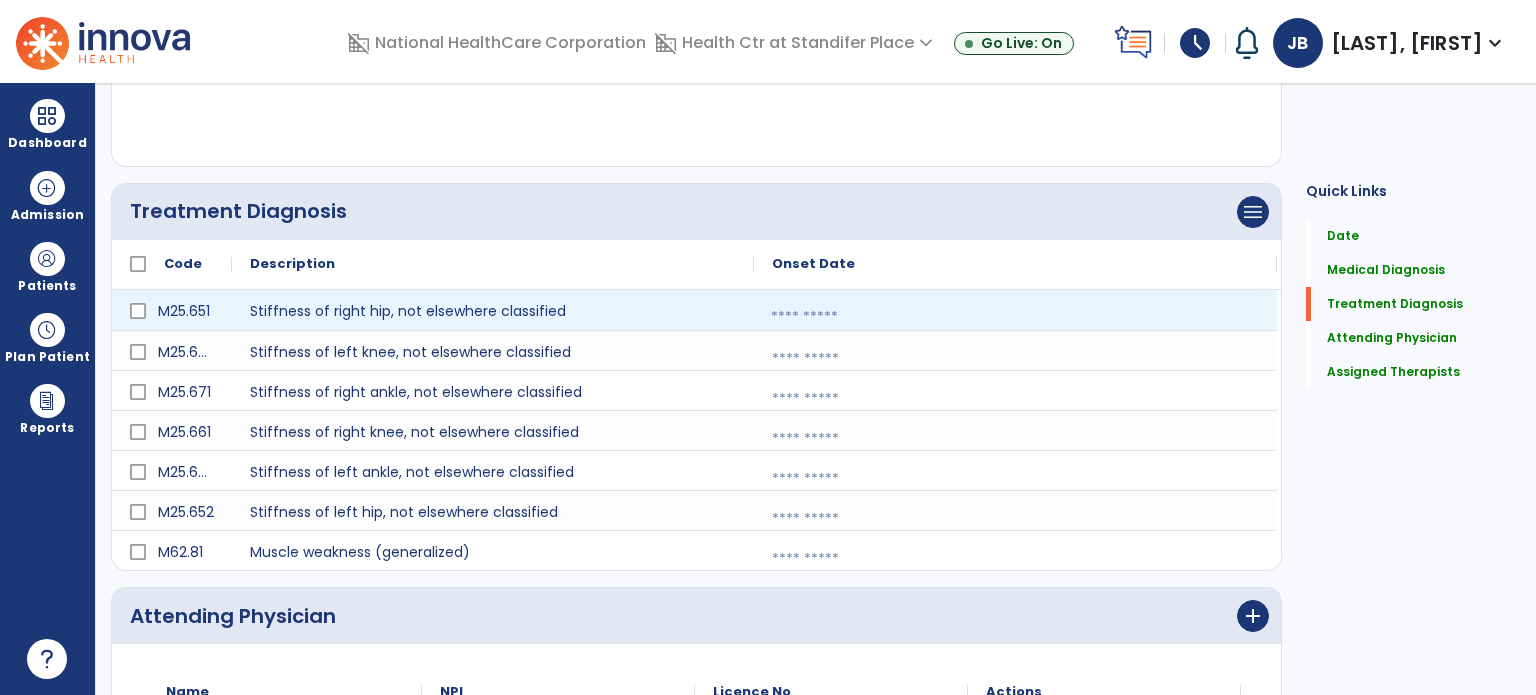 click at bounding box center (1015, 317) 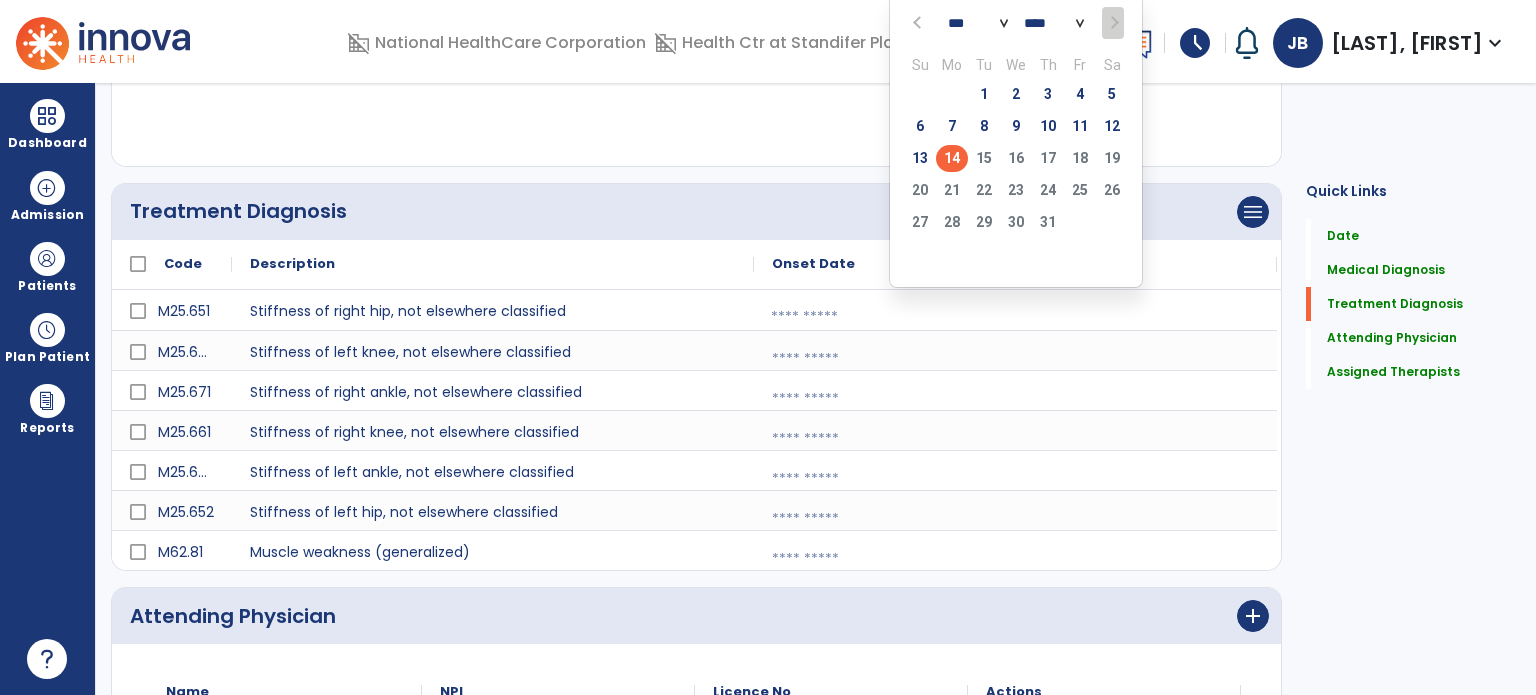 click on "14" 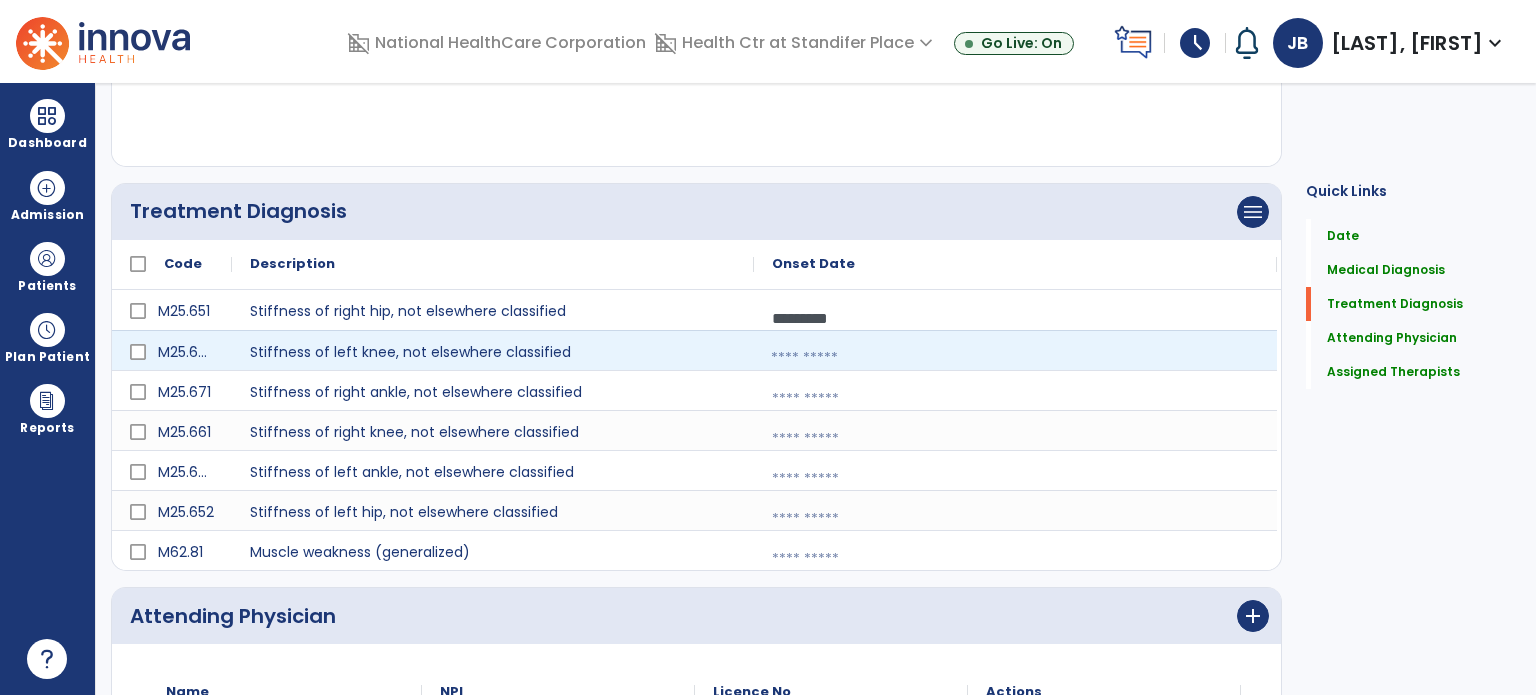 click at bounding box center [1015, 358] 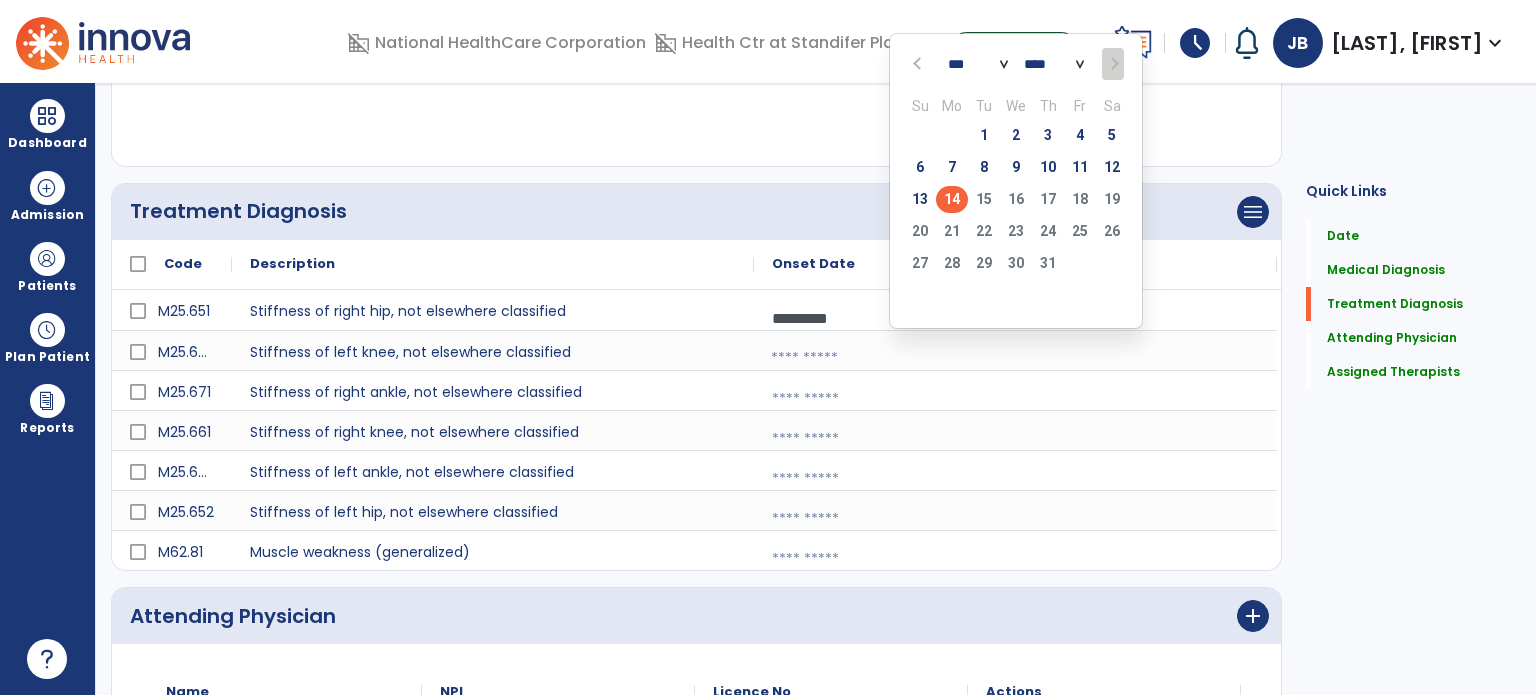 click on "14" 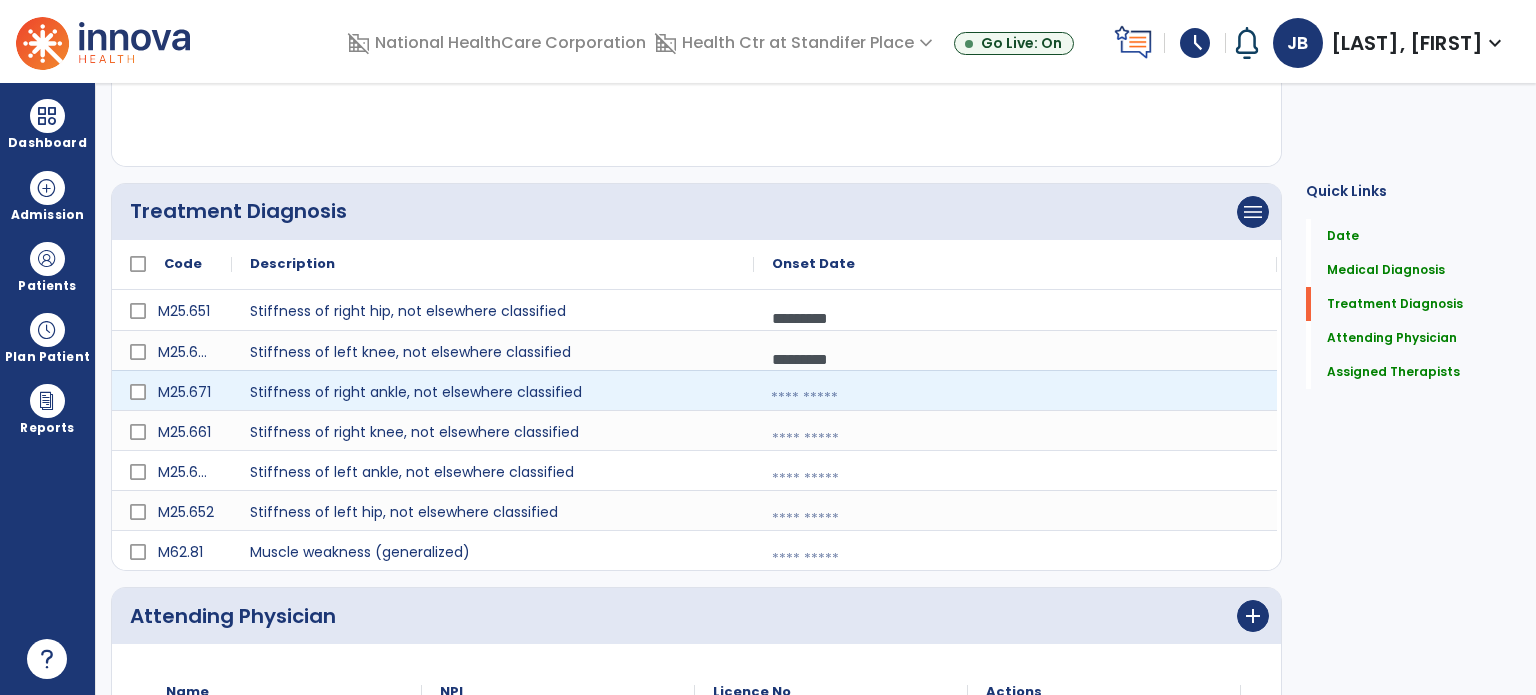 click at bounding box center (1015, 398) 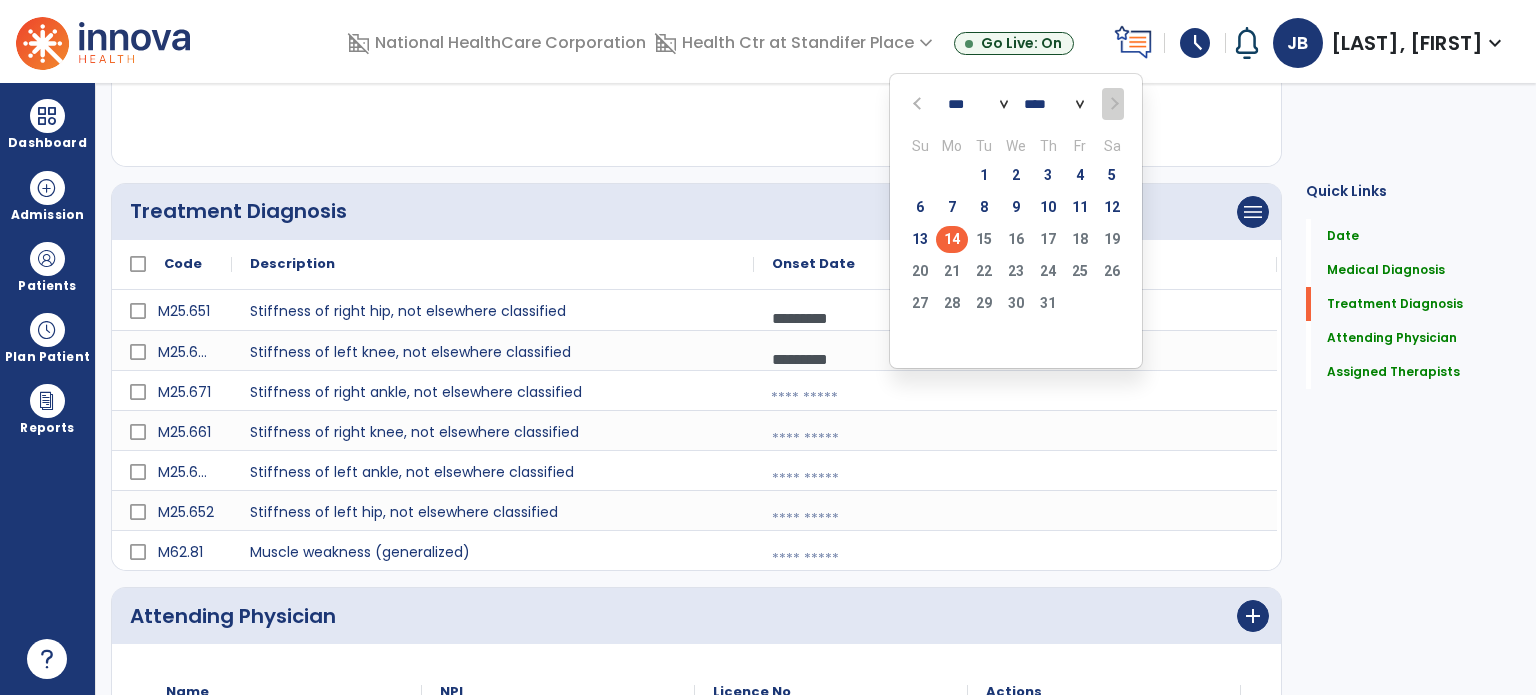 click on "14" 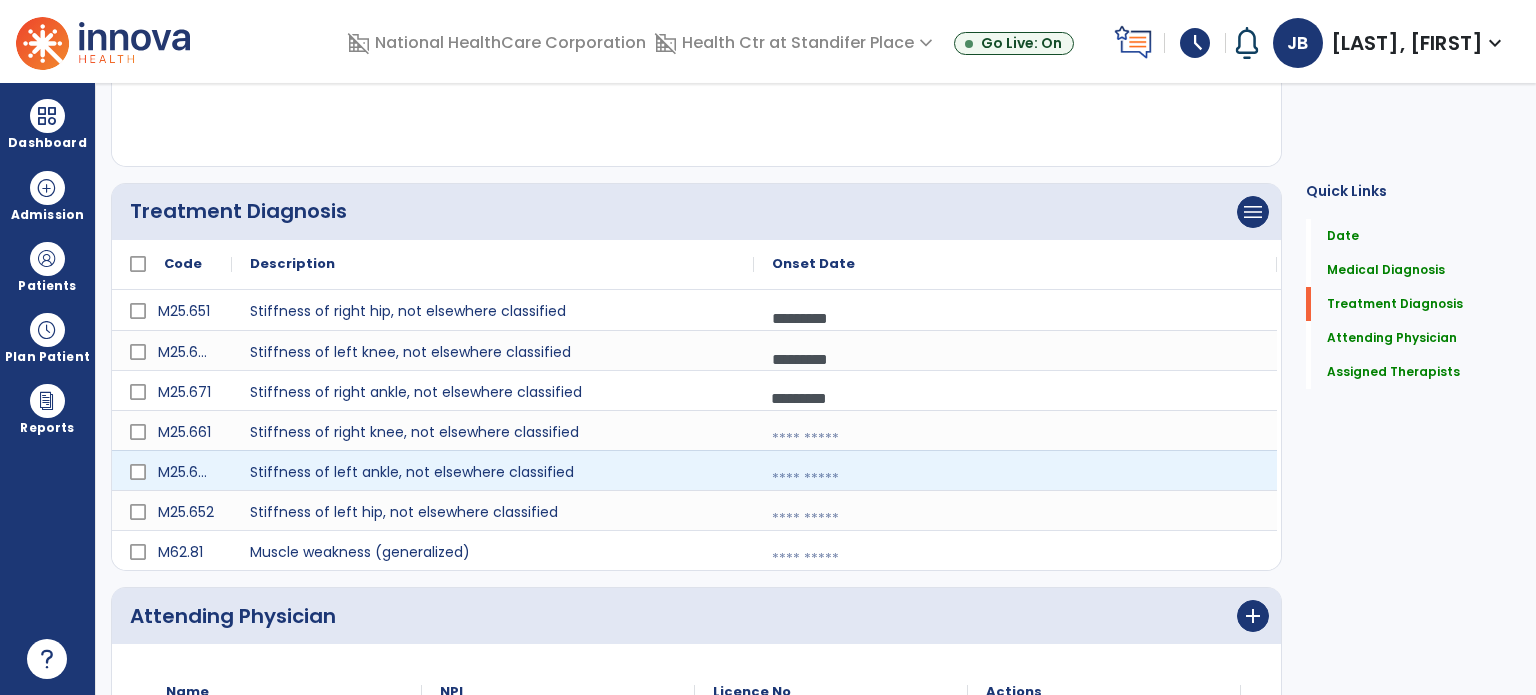 click at bounding box center [1015, 359] 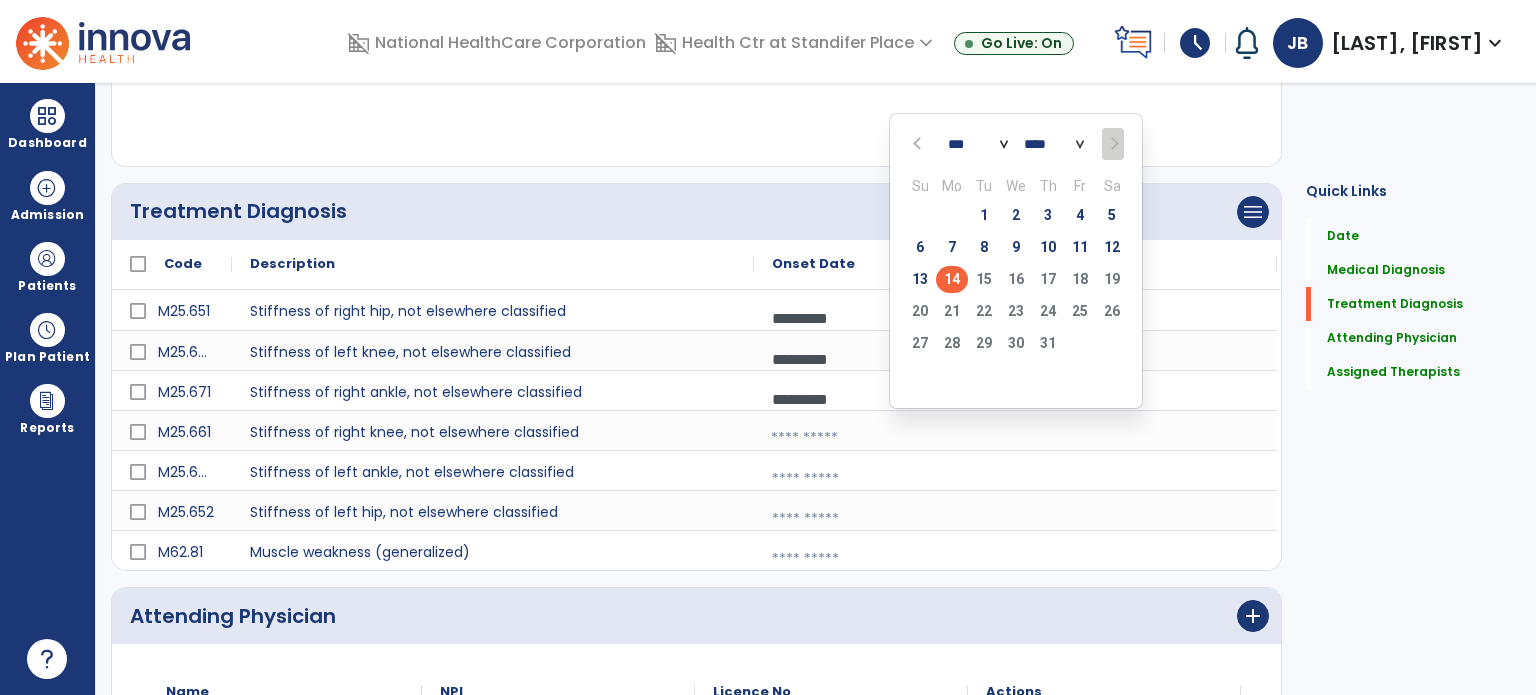 click on "14" 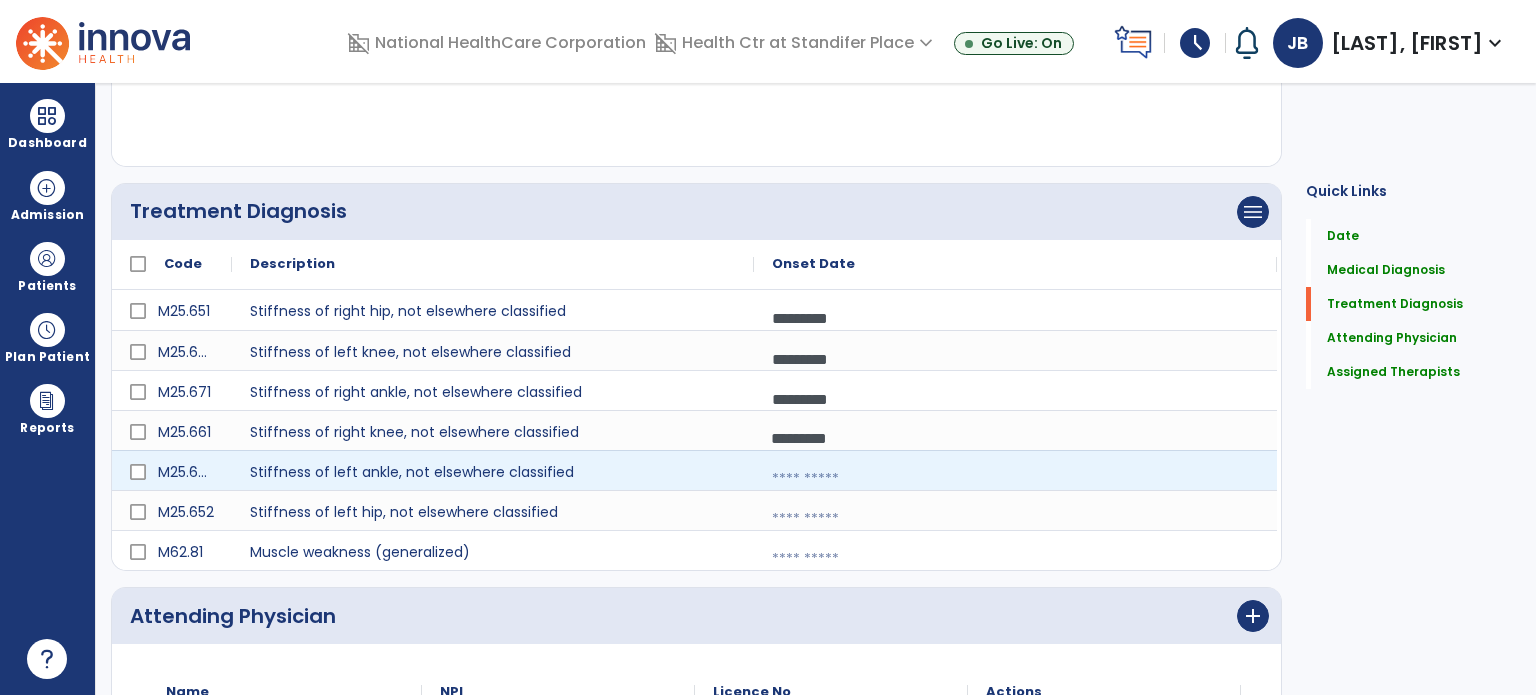 click at bounding box center [1015, 479] 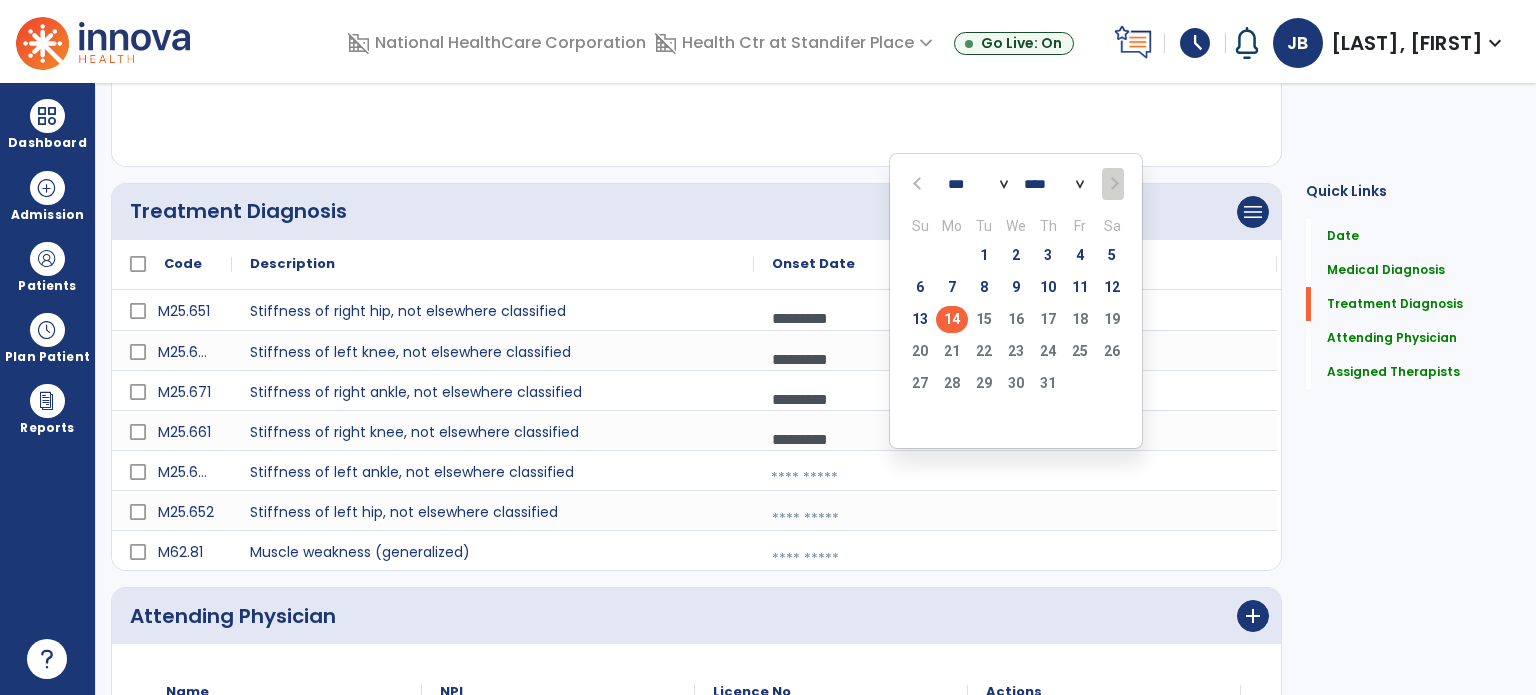 click on "14" 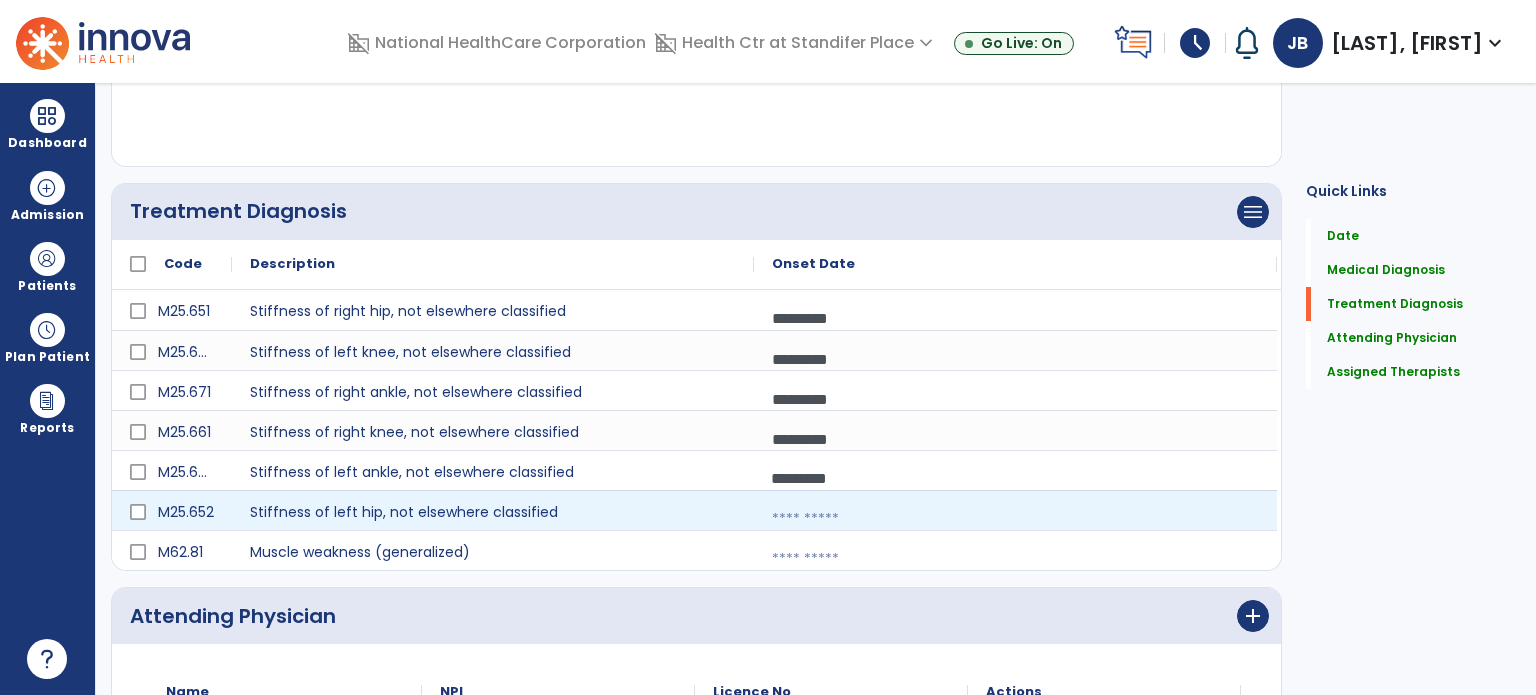 click at bounding box center (1015, 519) 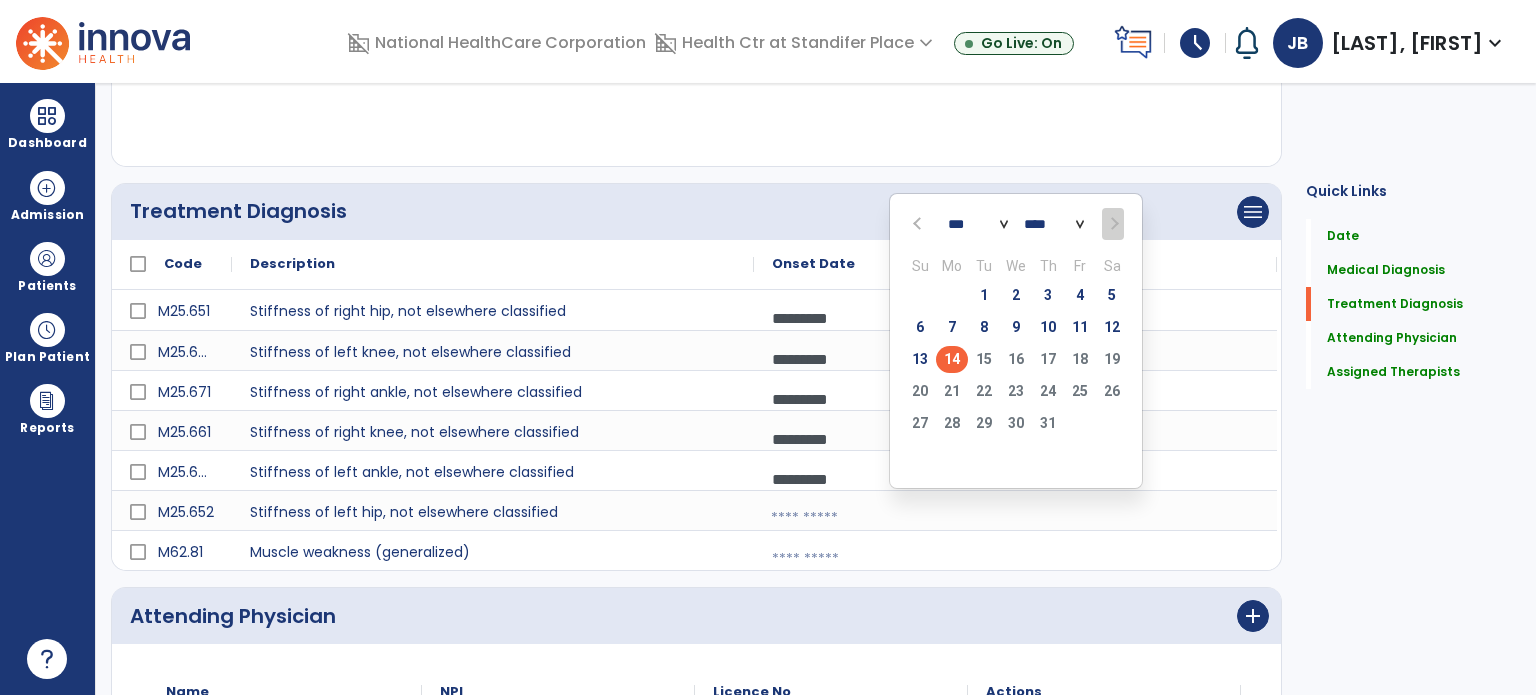 click on "14" 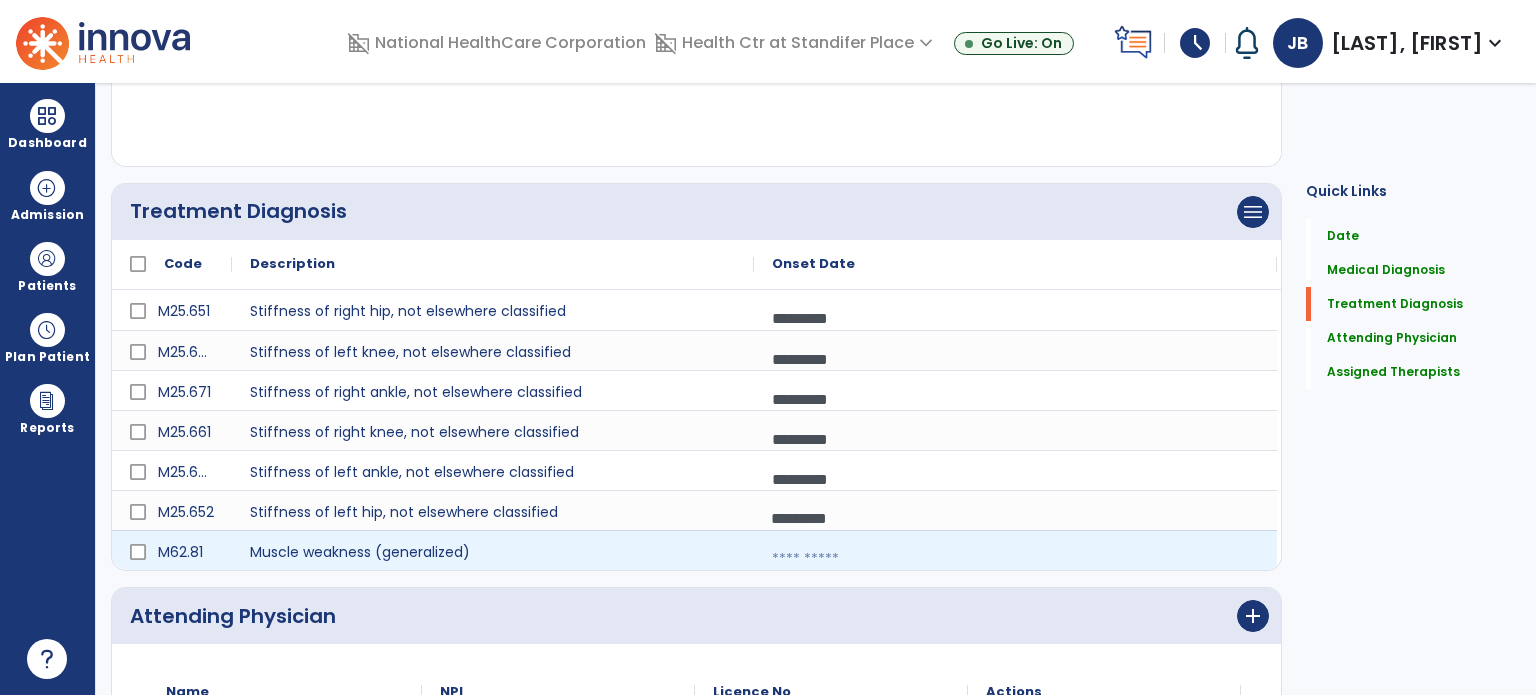 click at bounding box center [1015, 559] 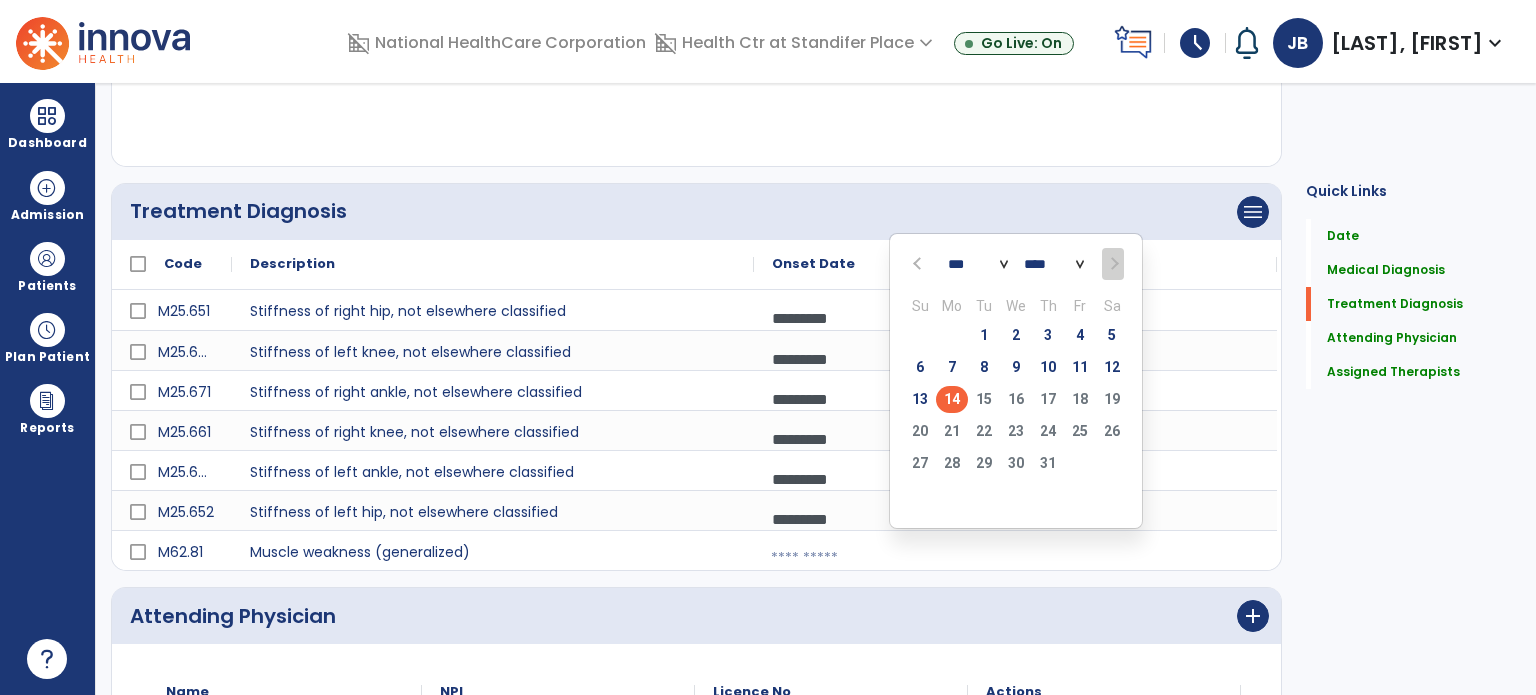click on "14" 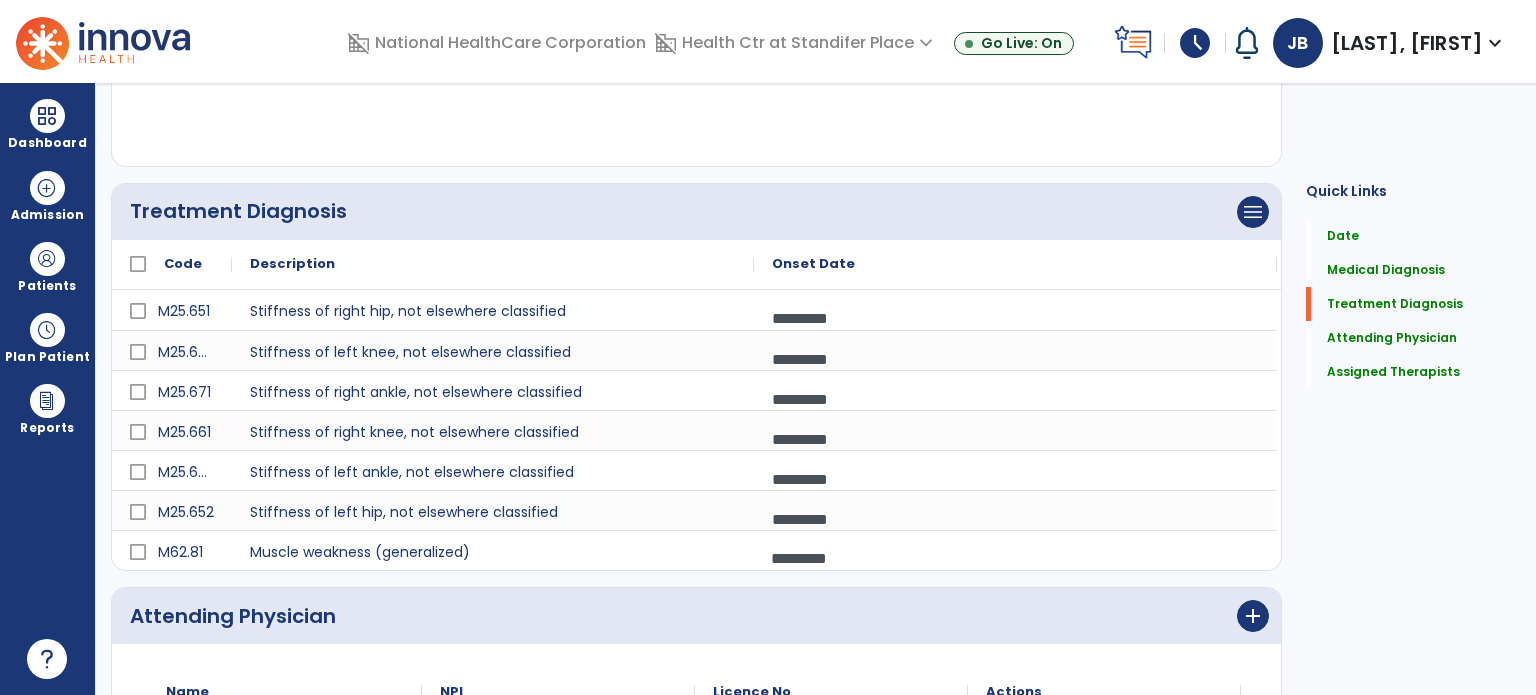 scroll, scrollTop: 824, scrollLeft: 0, axis: vertical 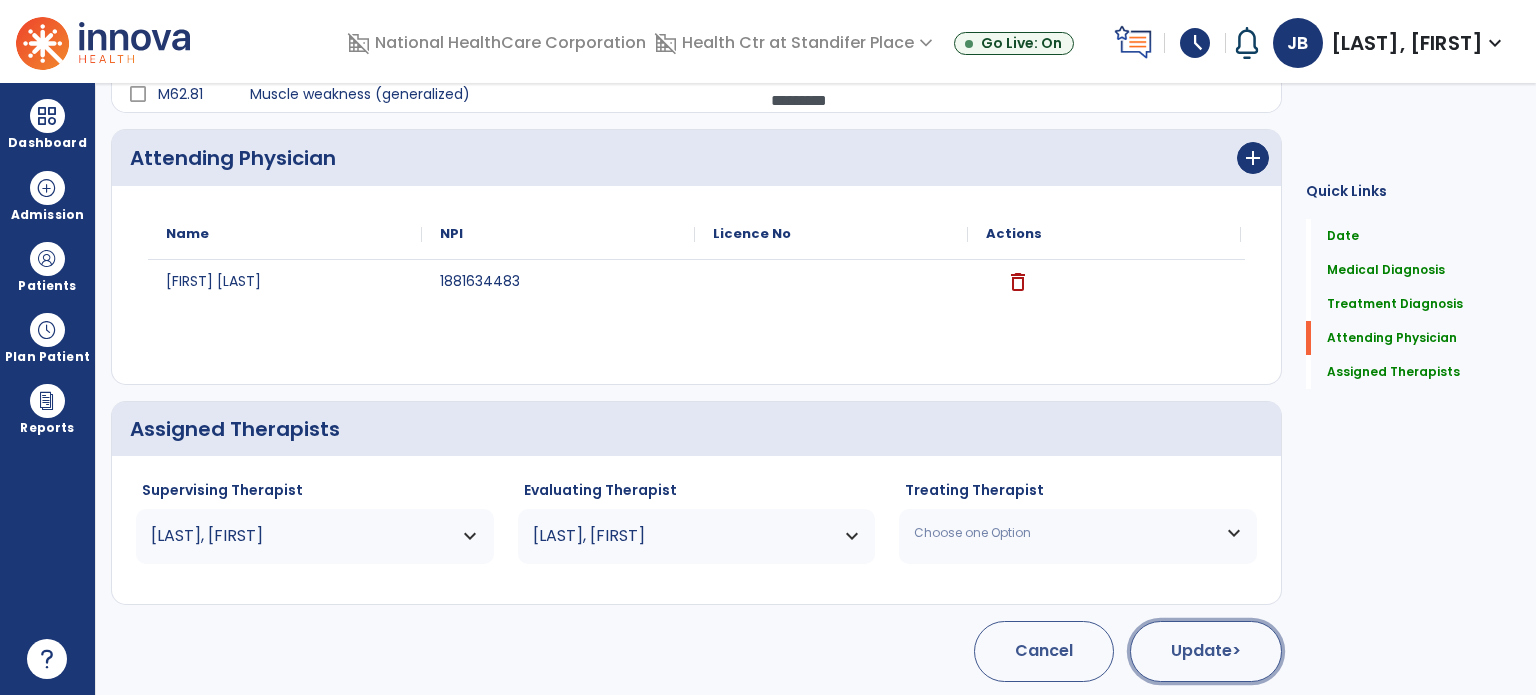 click on "Update  >" 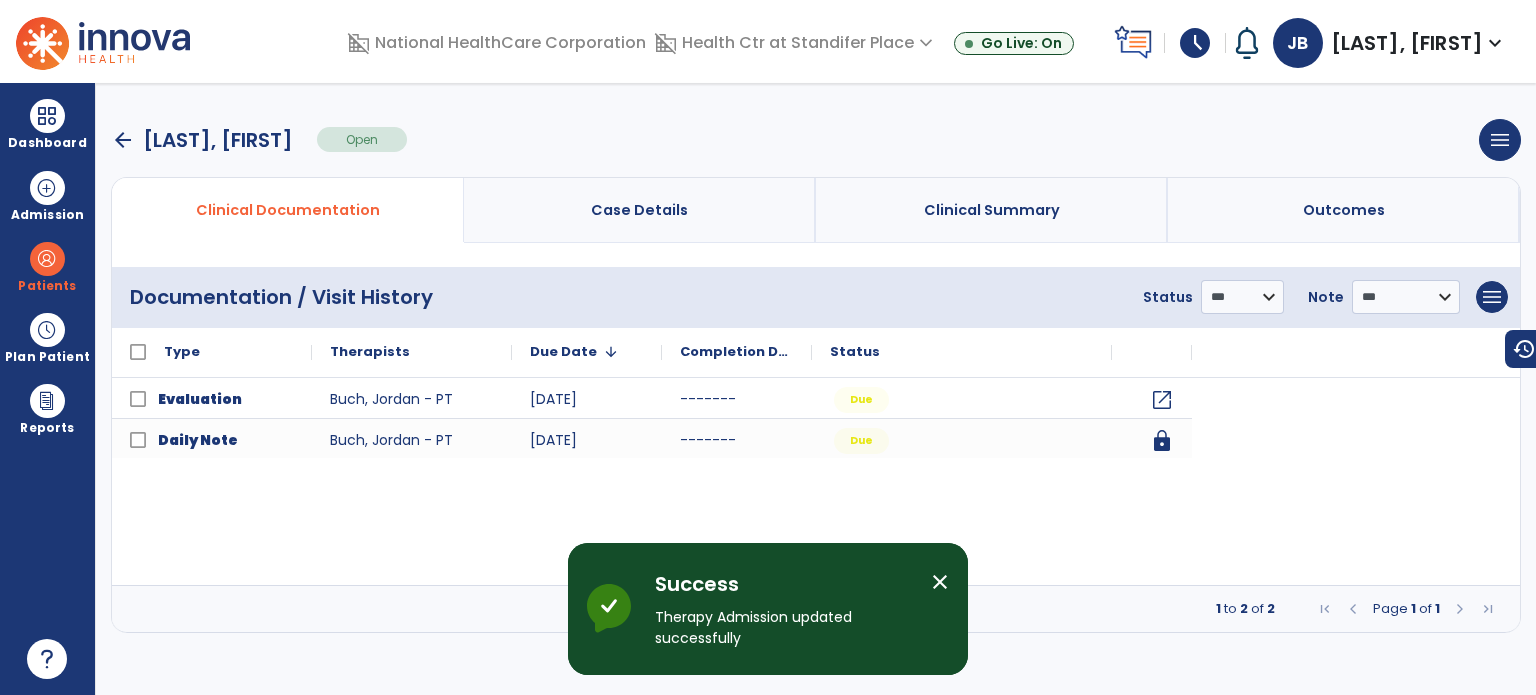 scroll, scrollTop: 0, scrollLeft: 0, axis: both 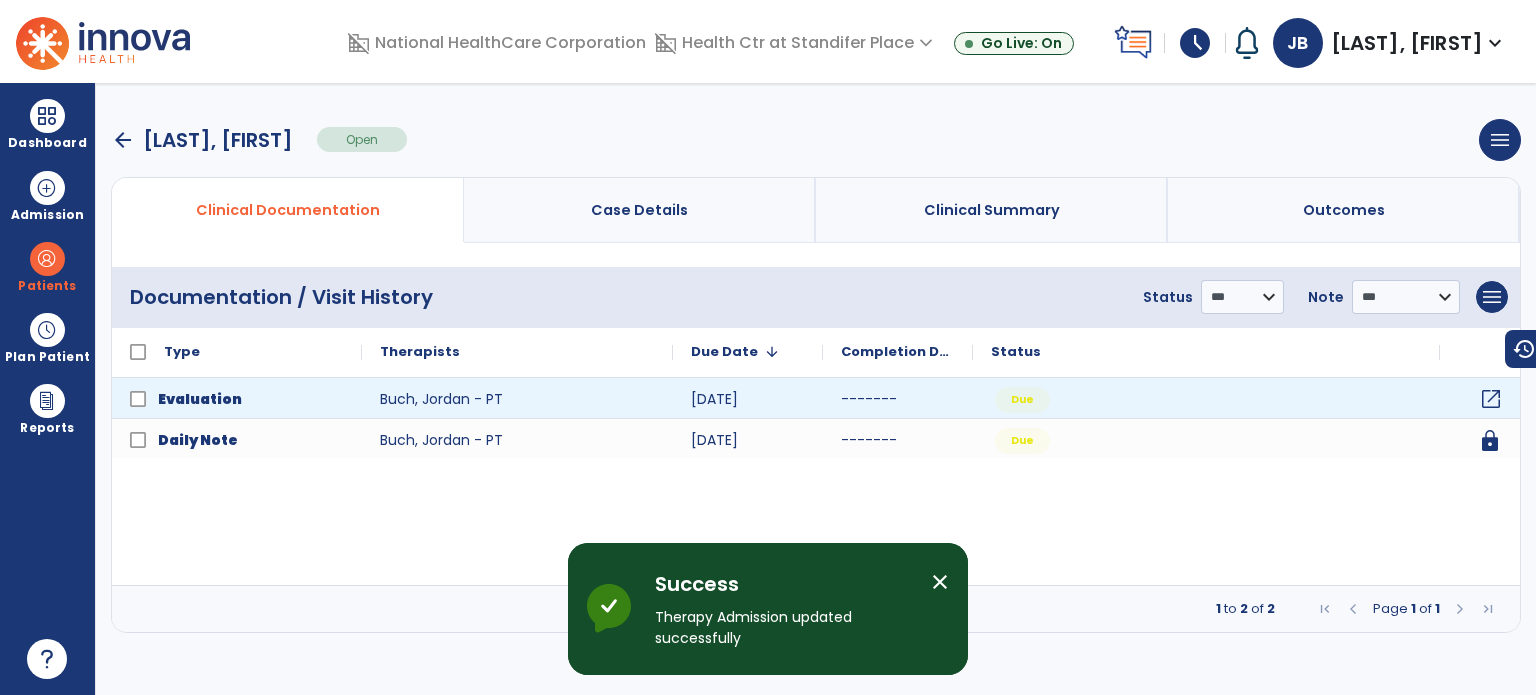 click on "open_in_new" 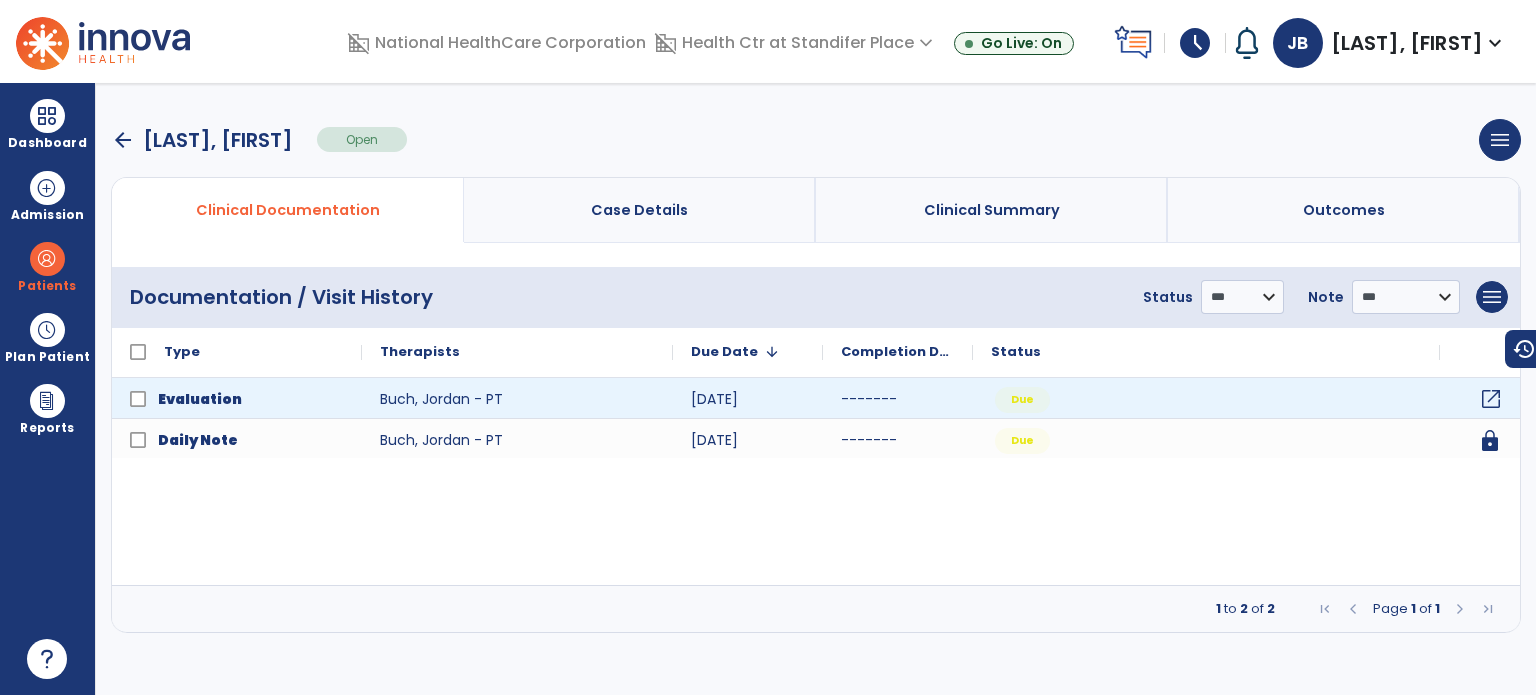 click on "open_in_new" 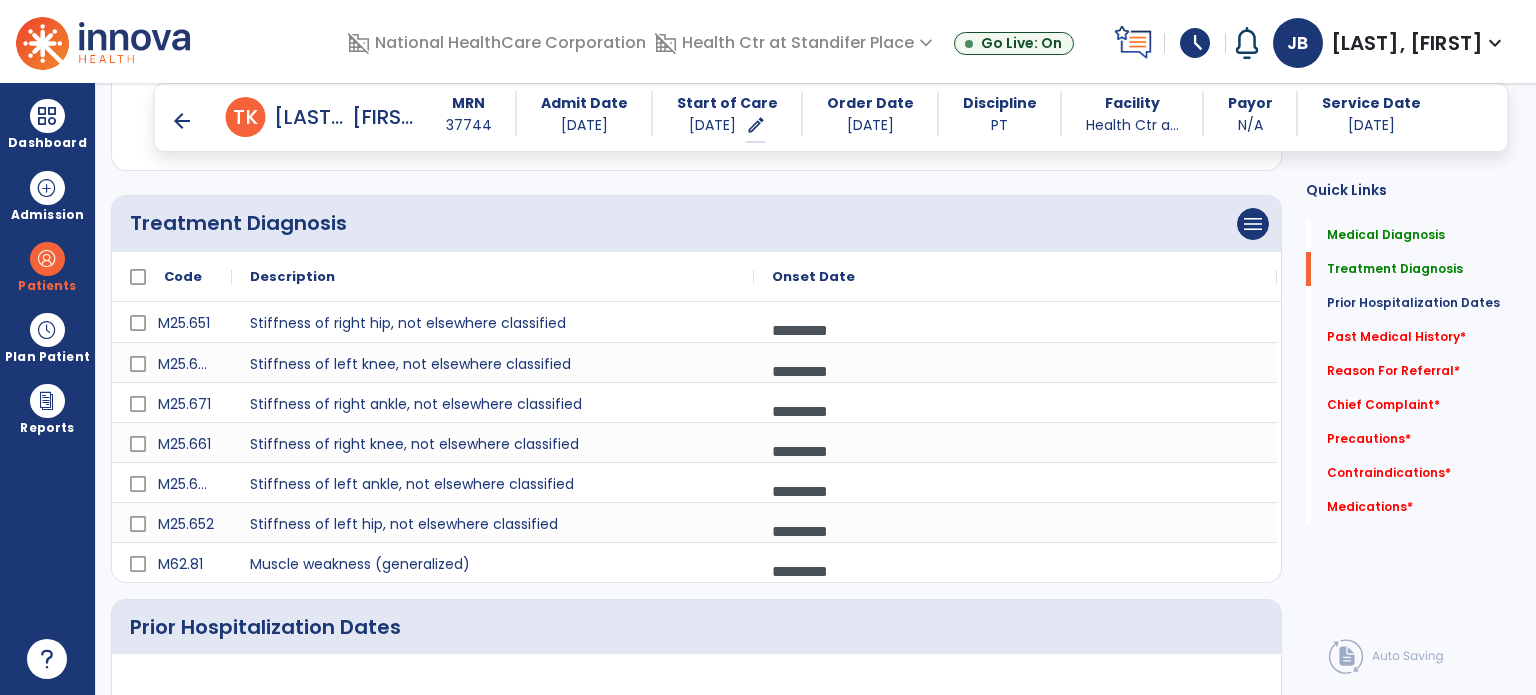 scroll, scrollTop: 0, scrollLeft: 0, axis: both 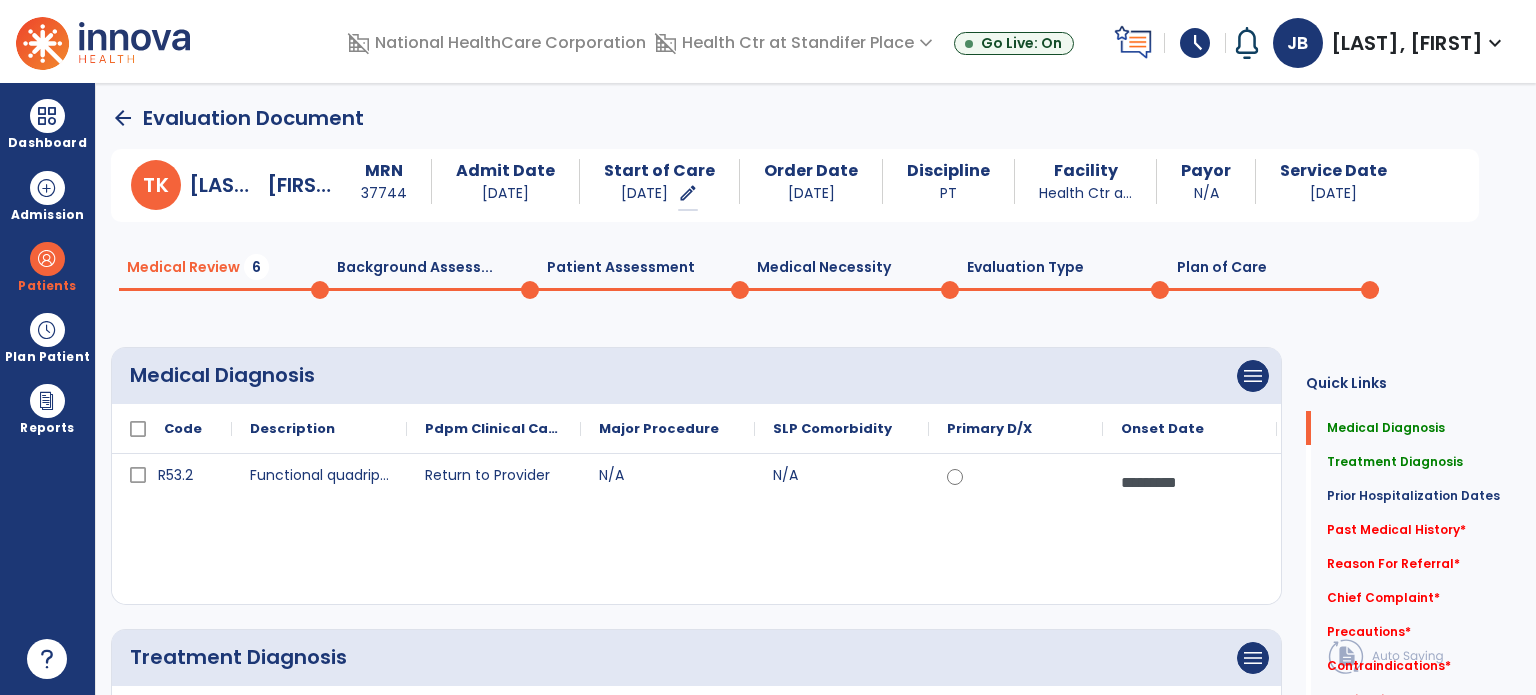 click on "Evaluation Type  0" 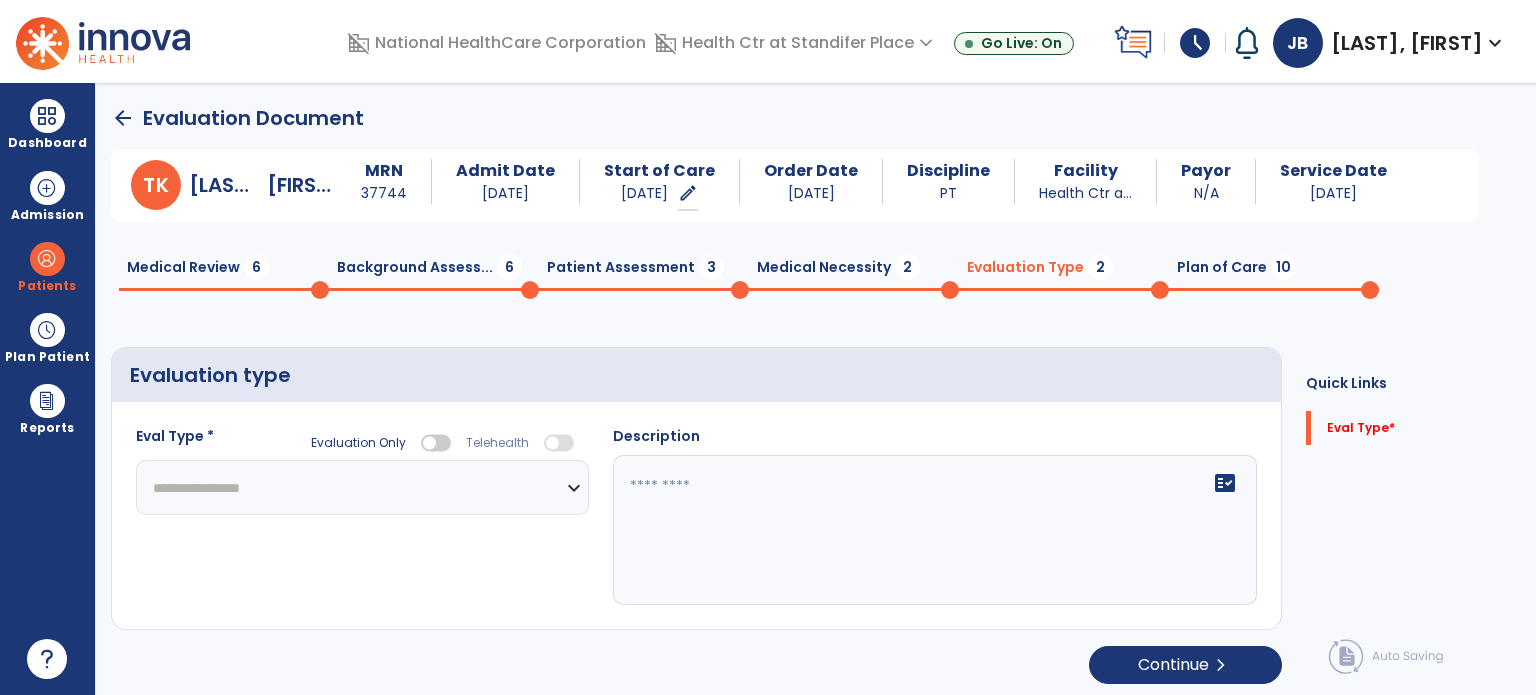 click 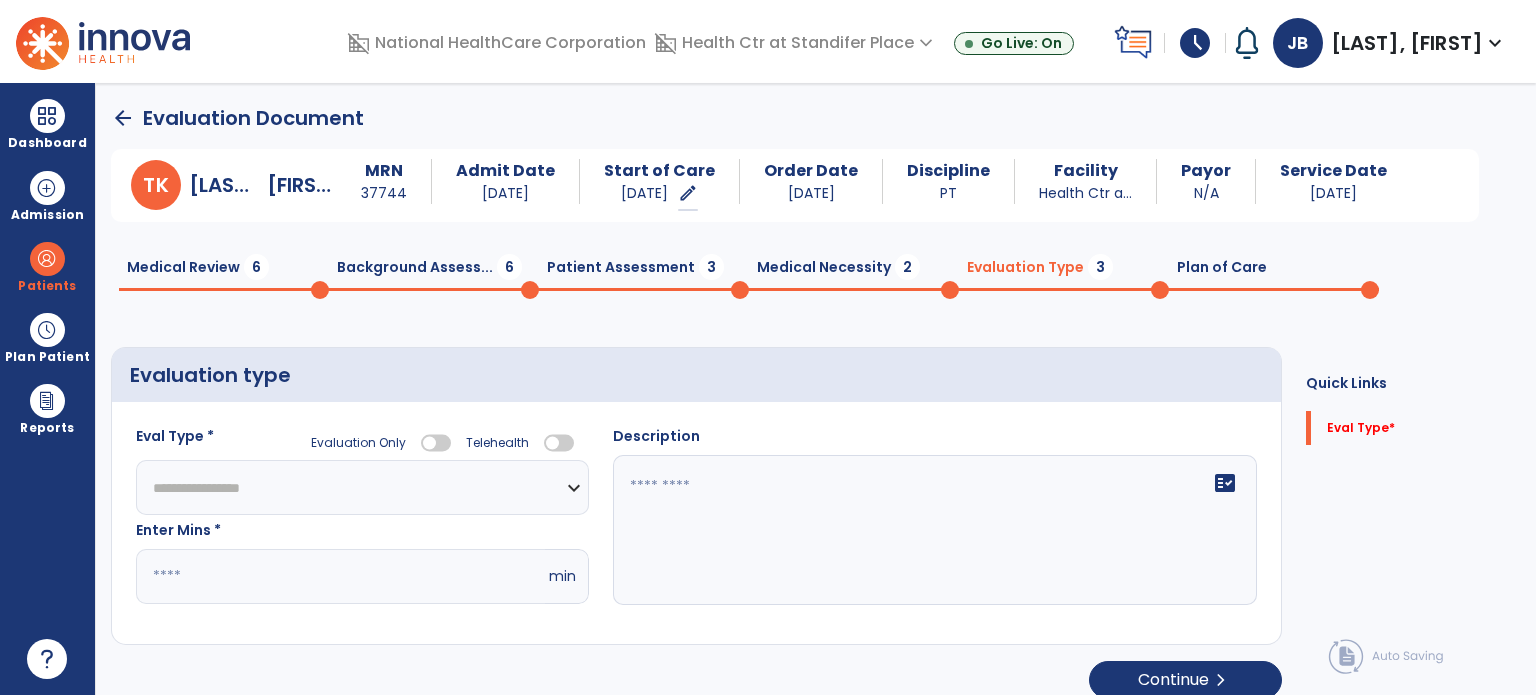 click on "**********" 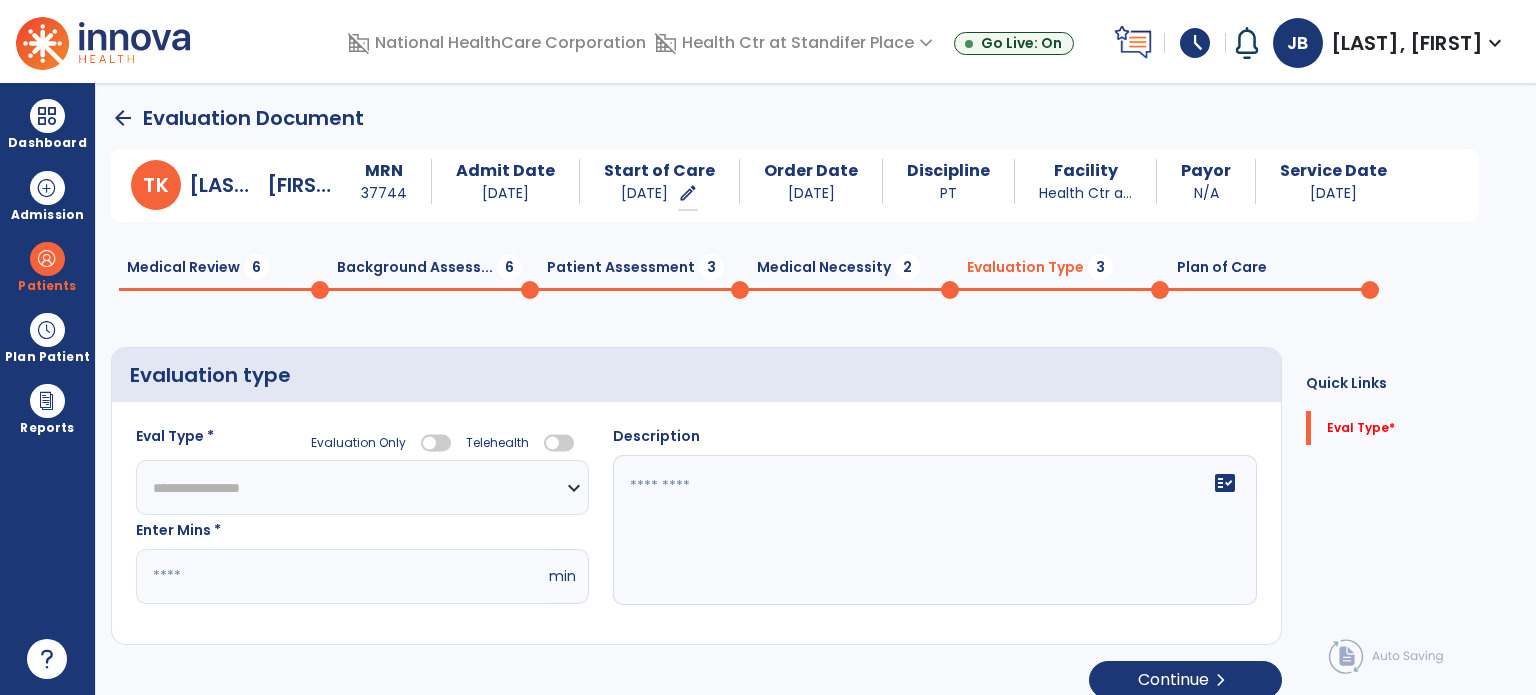 select on "**********" 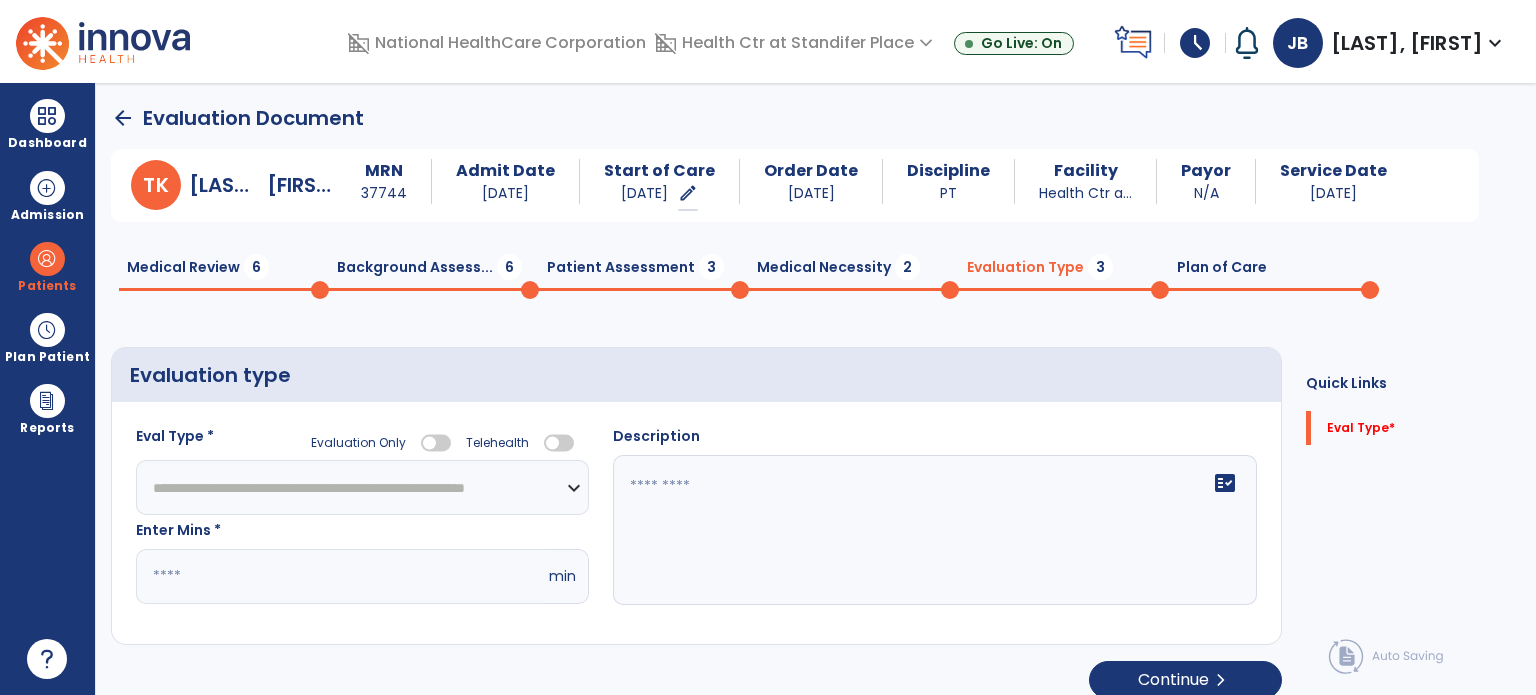 click on "**********" 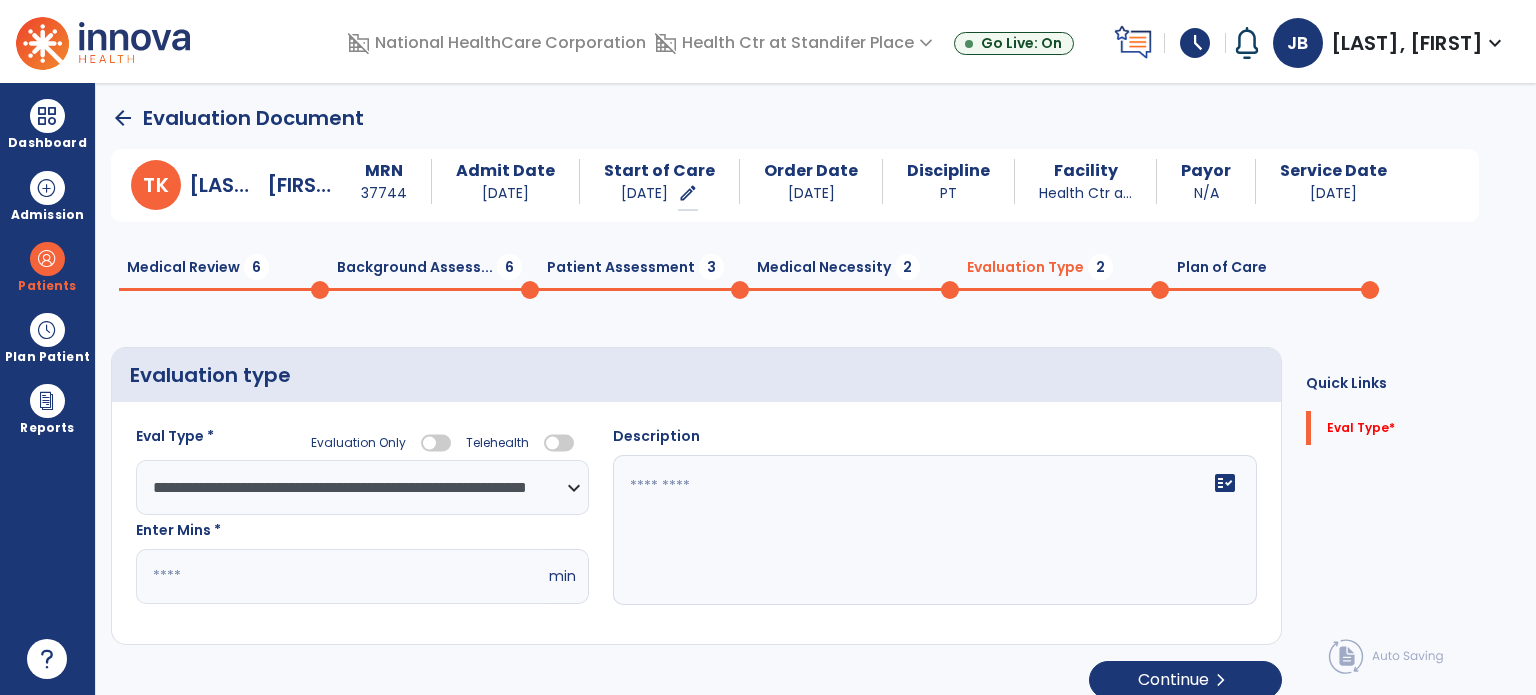 click on "fact_check" 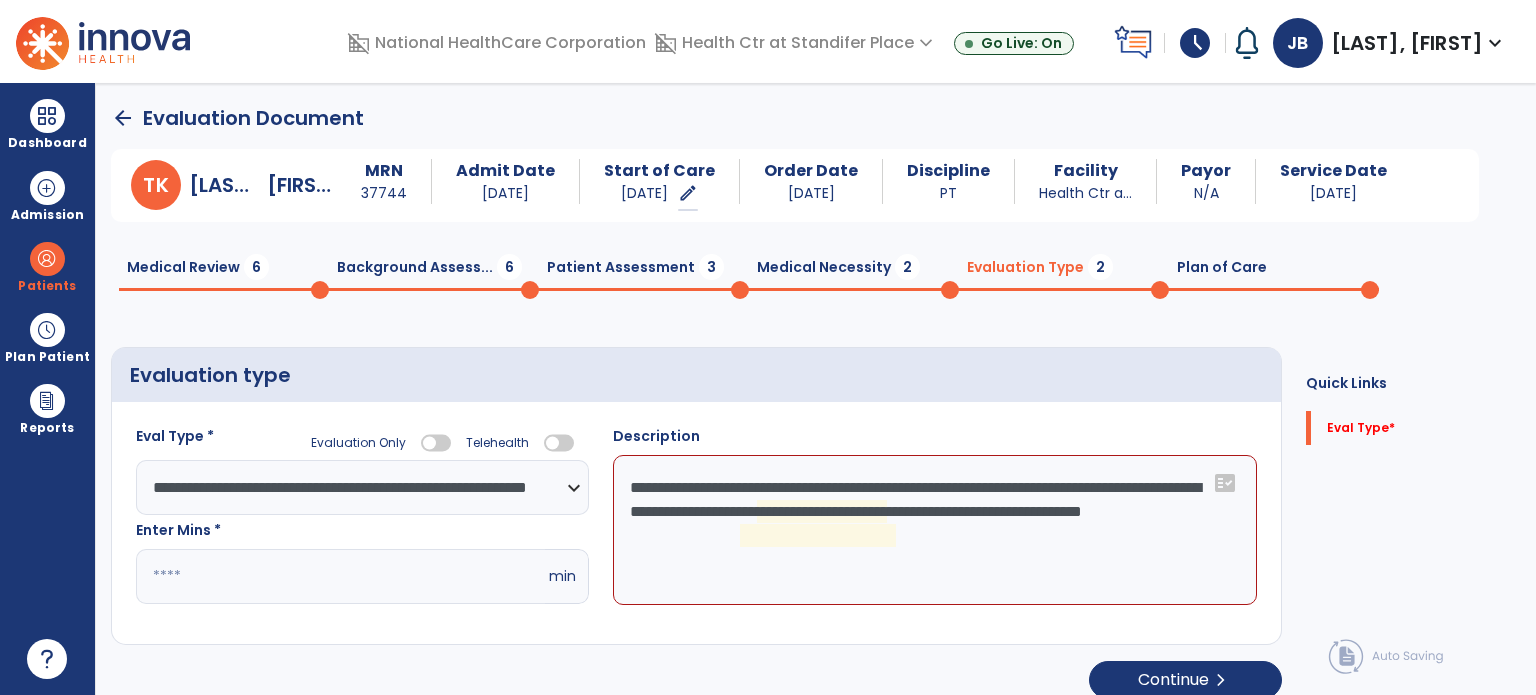 click on "**********" 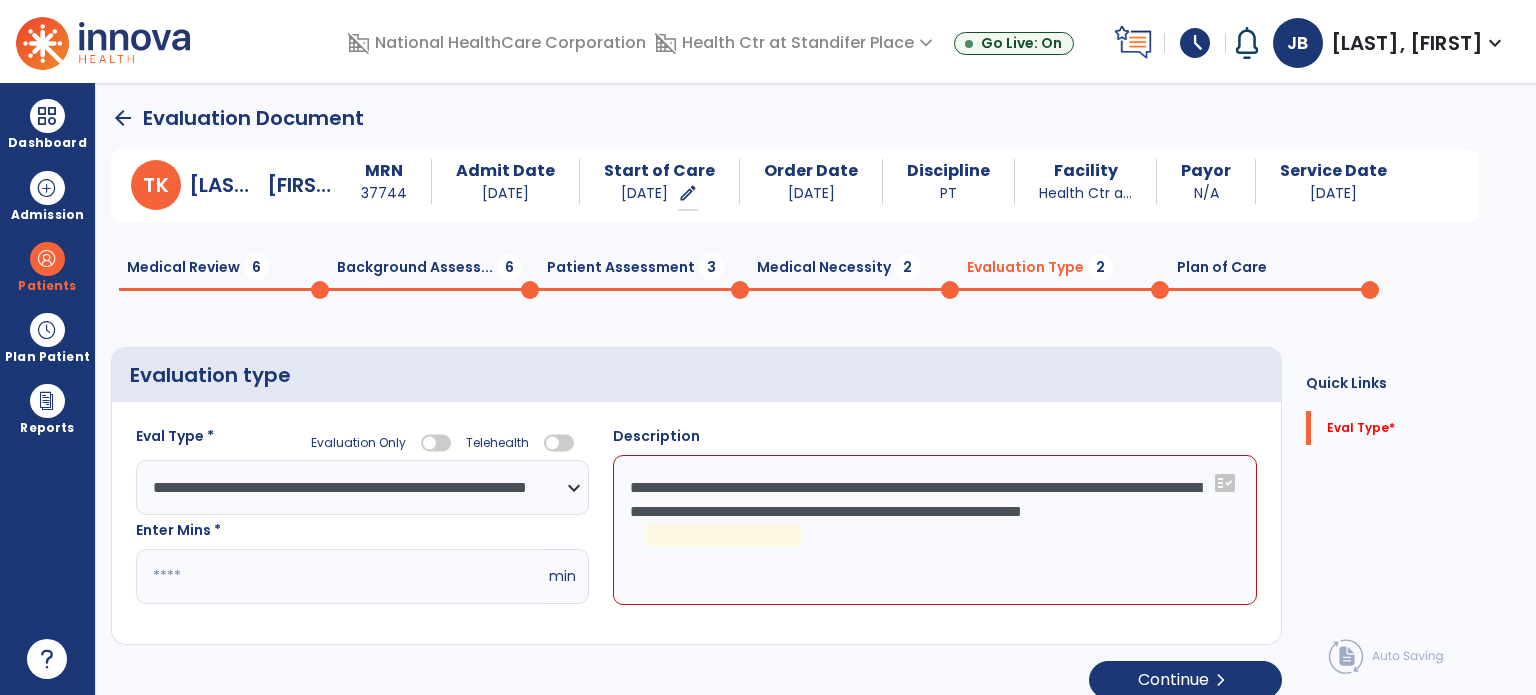 click on "**********" 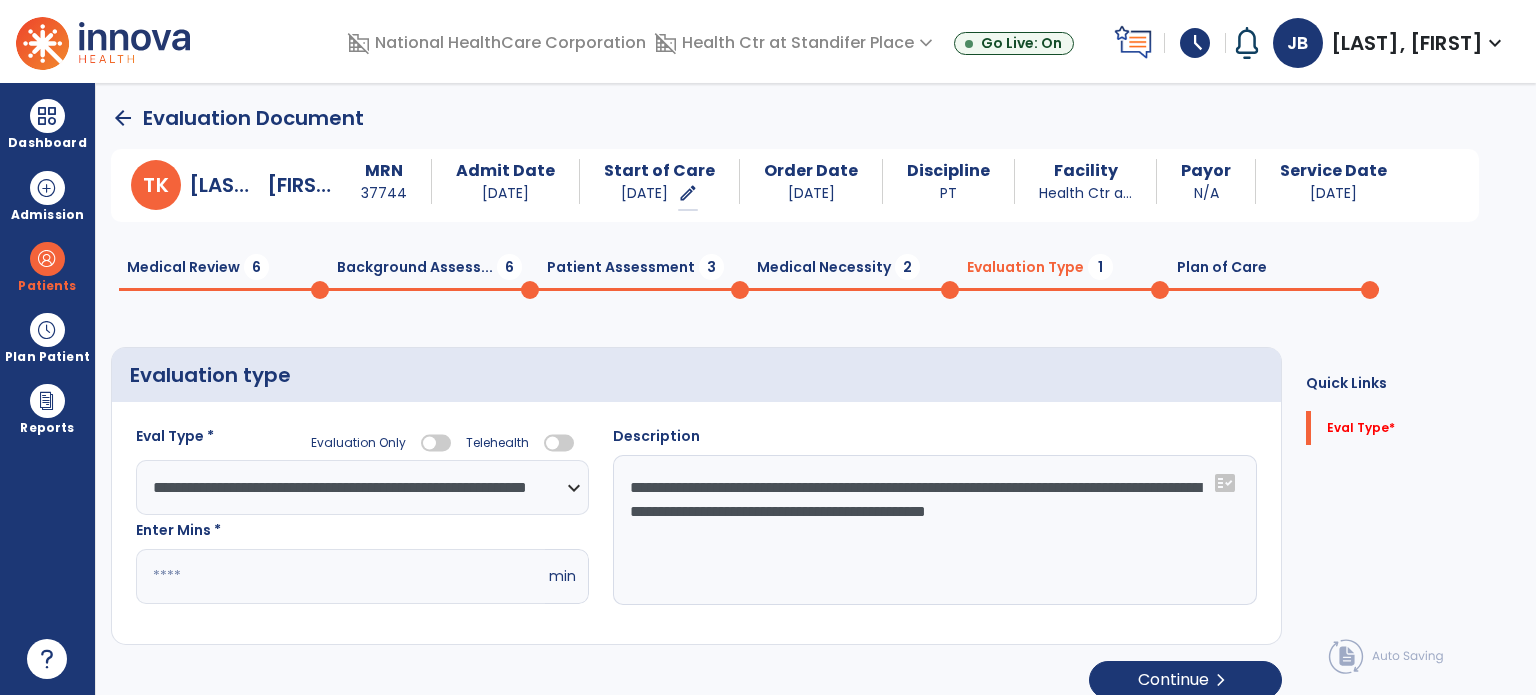 click on "**********" 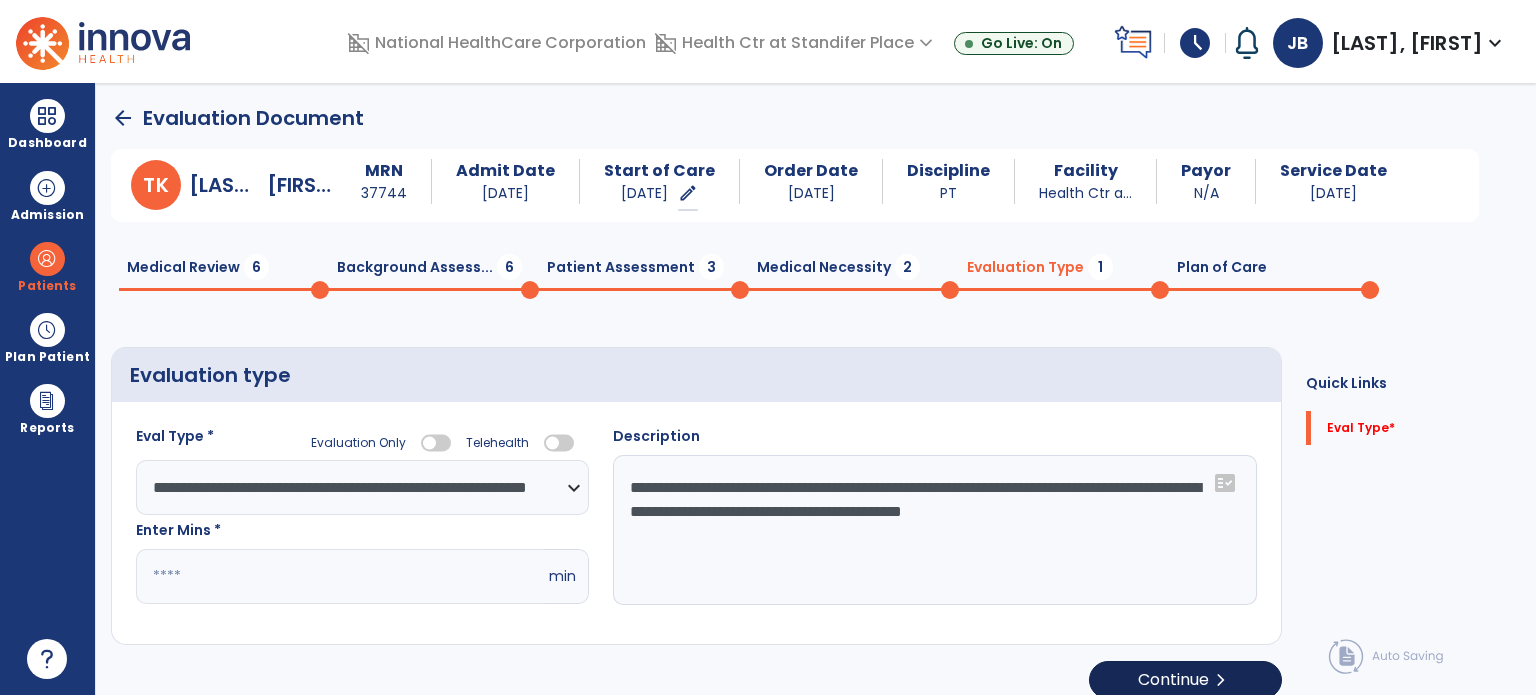 type on "**********" 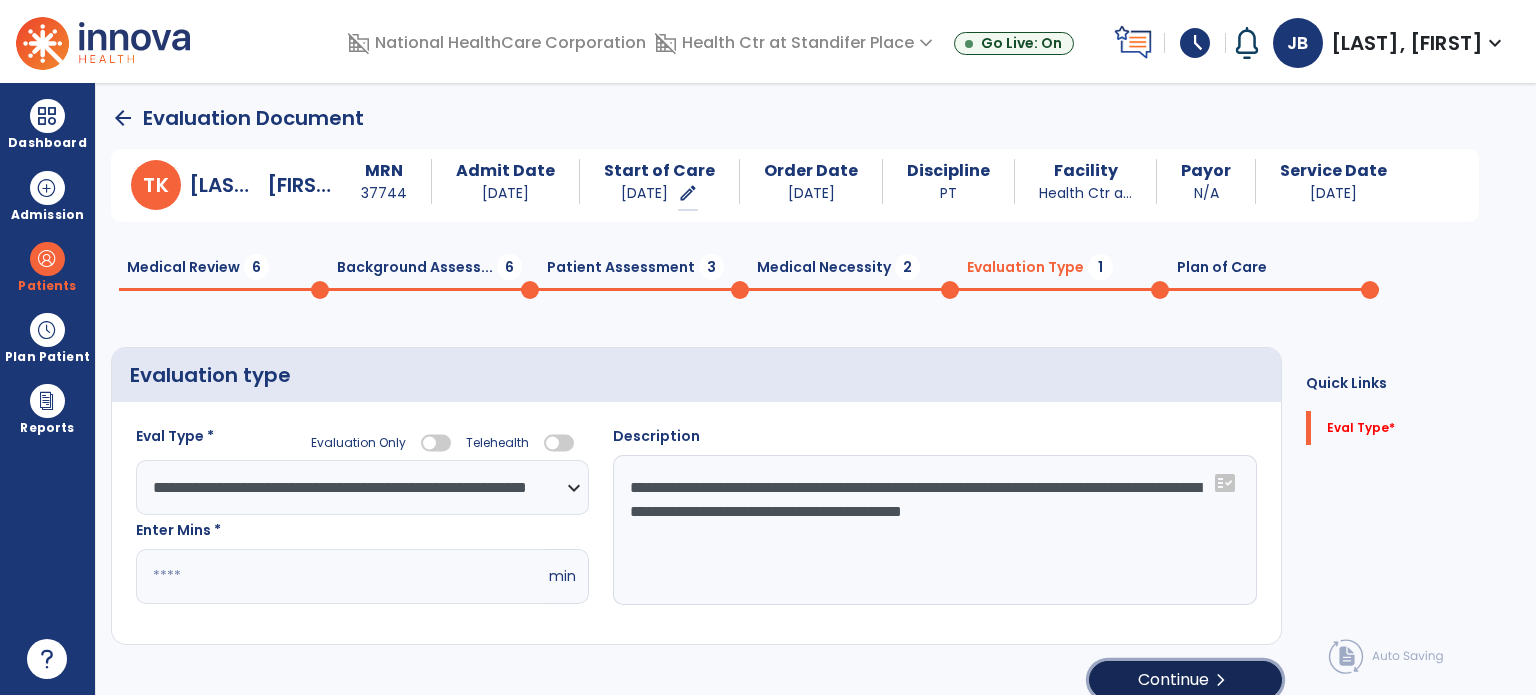 click on "Continue  chevron_right" 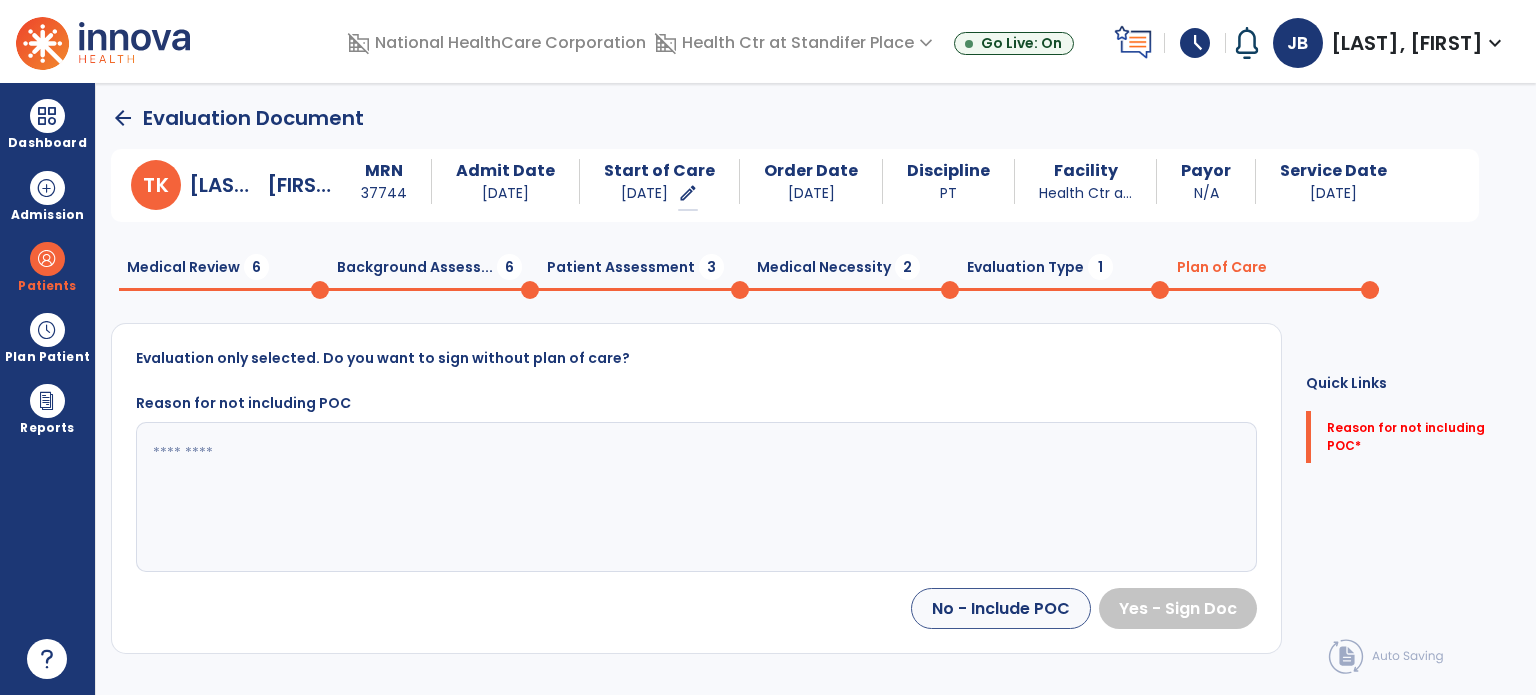 click 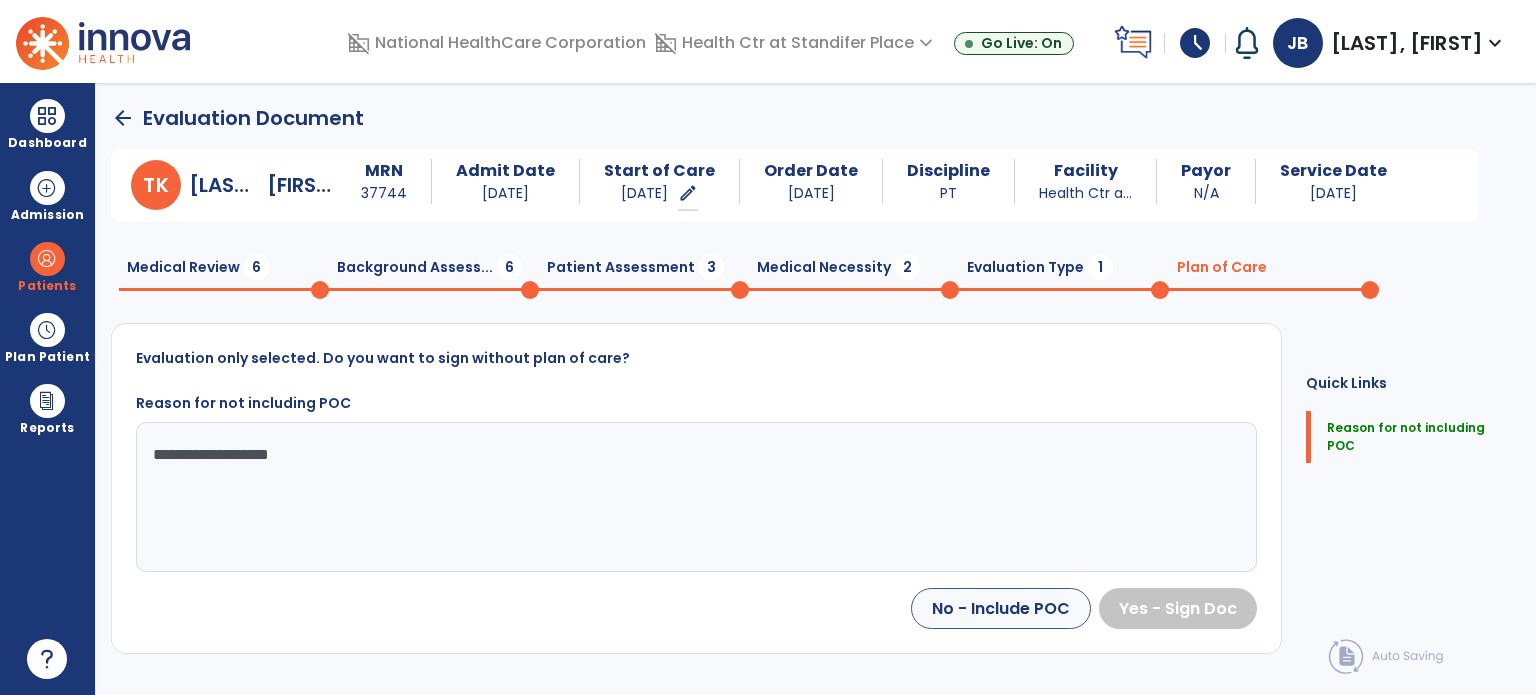 type on "**********" 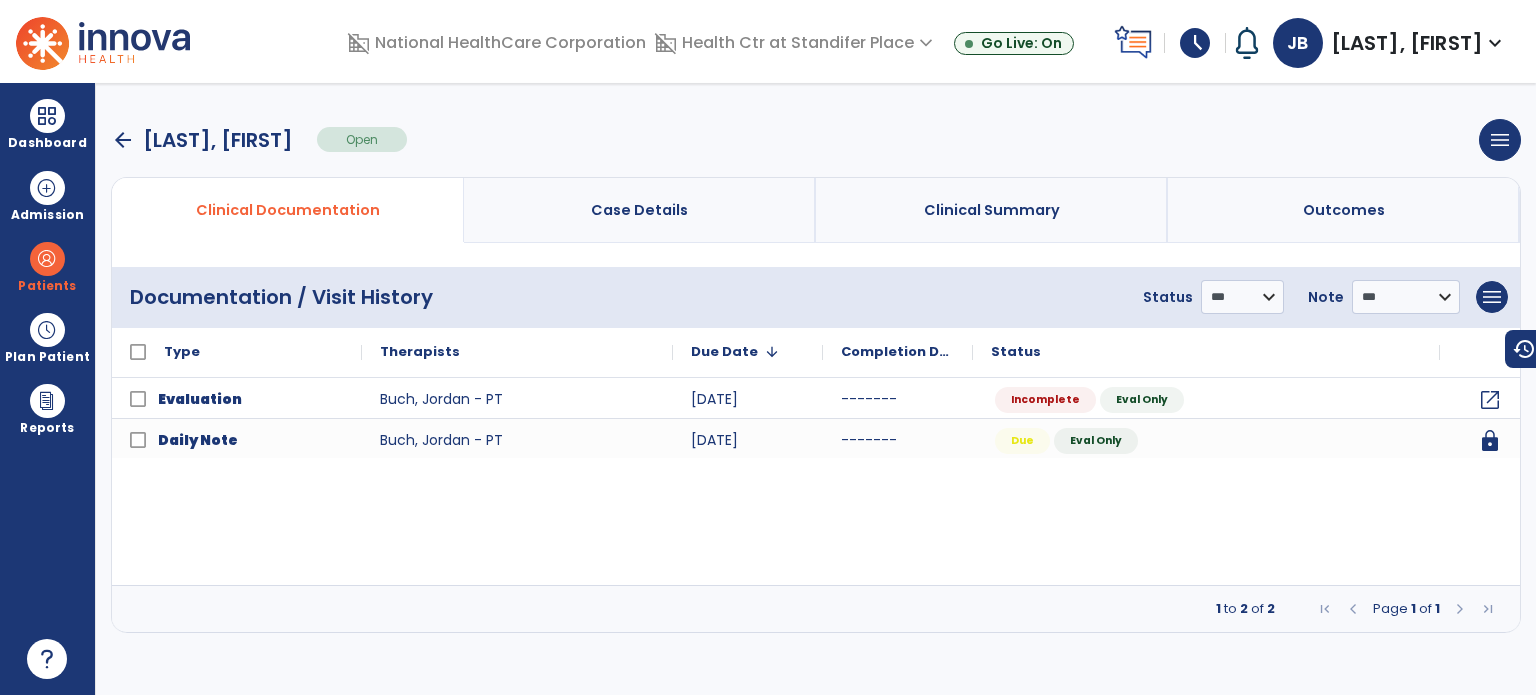 click on "arrow_back" at bounding box center [123, 140] 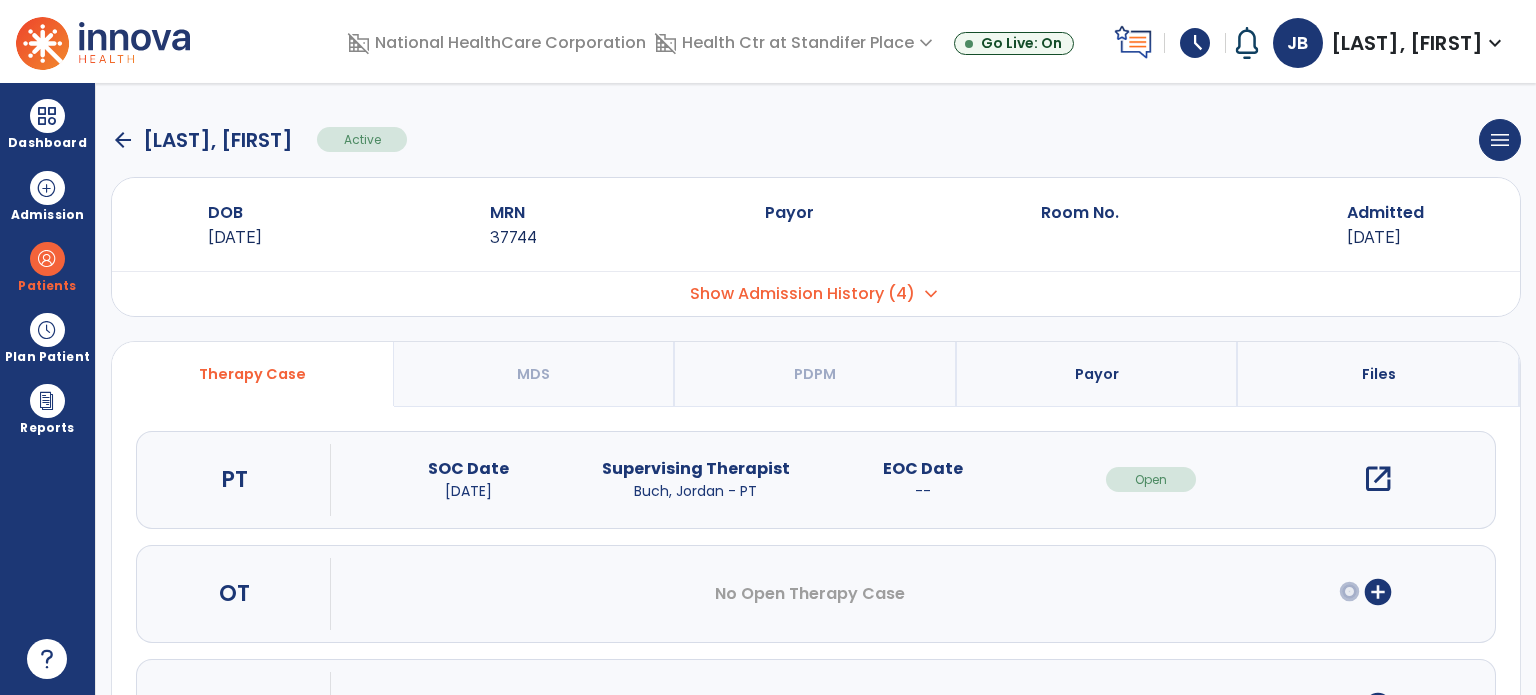 click on "arrow_back" 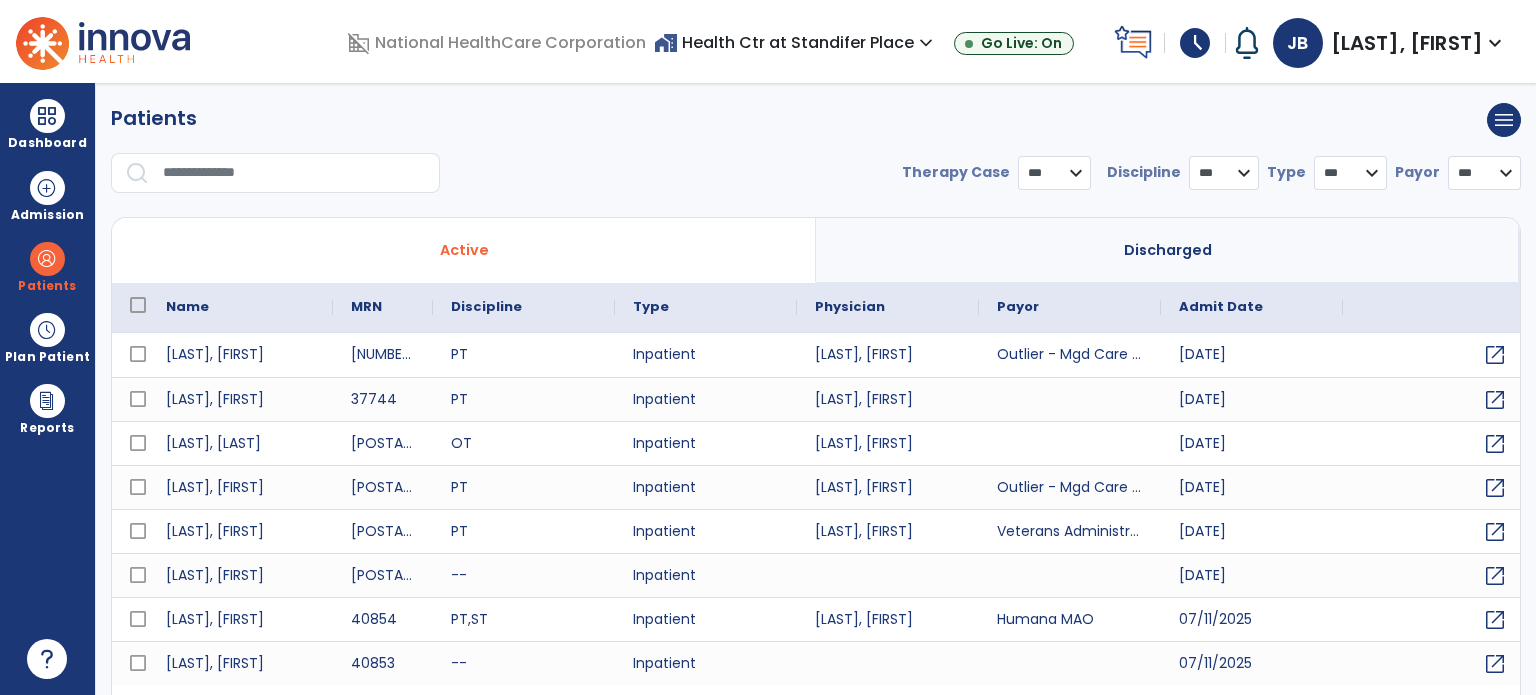 select on "***" 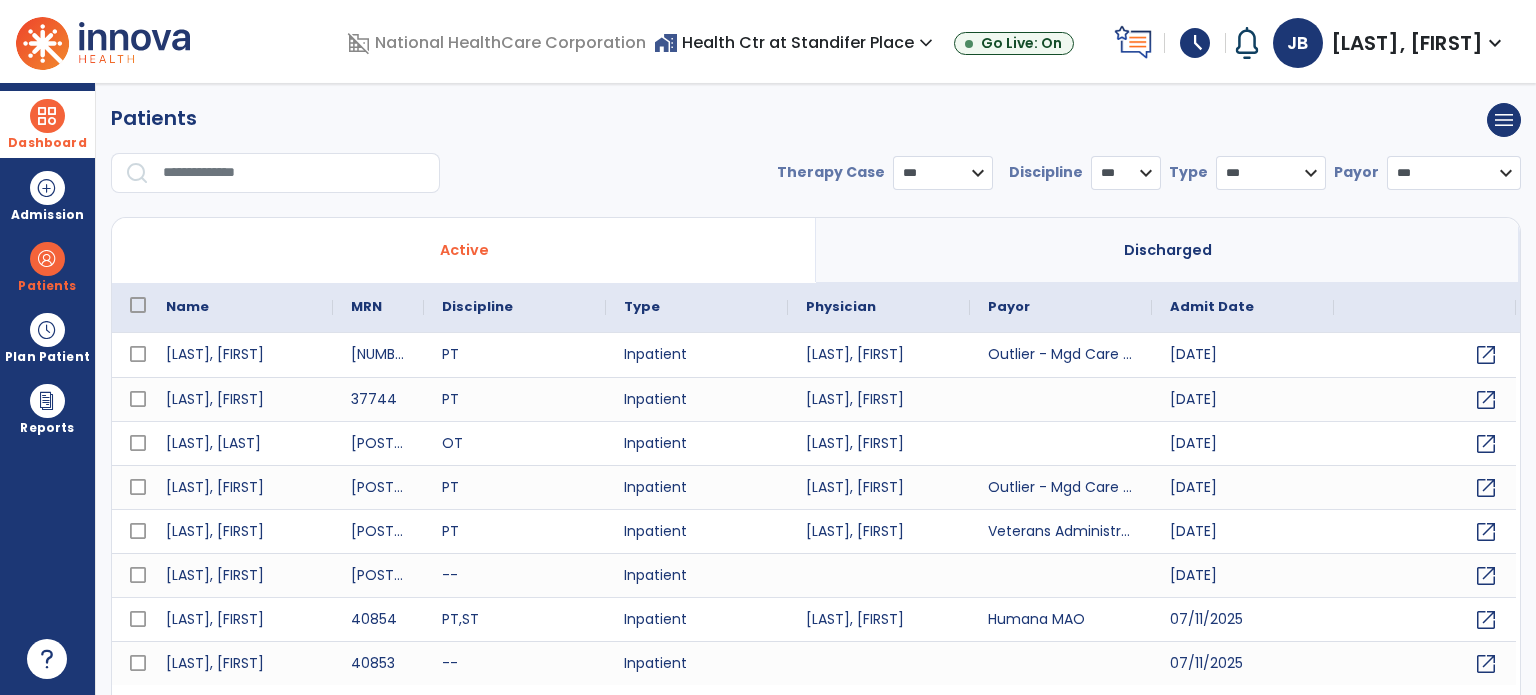 click at bounding box center (47, 116) 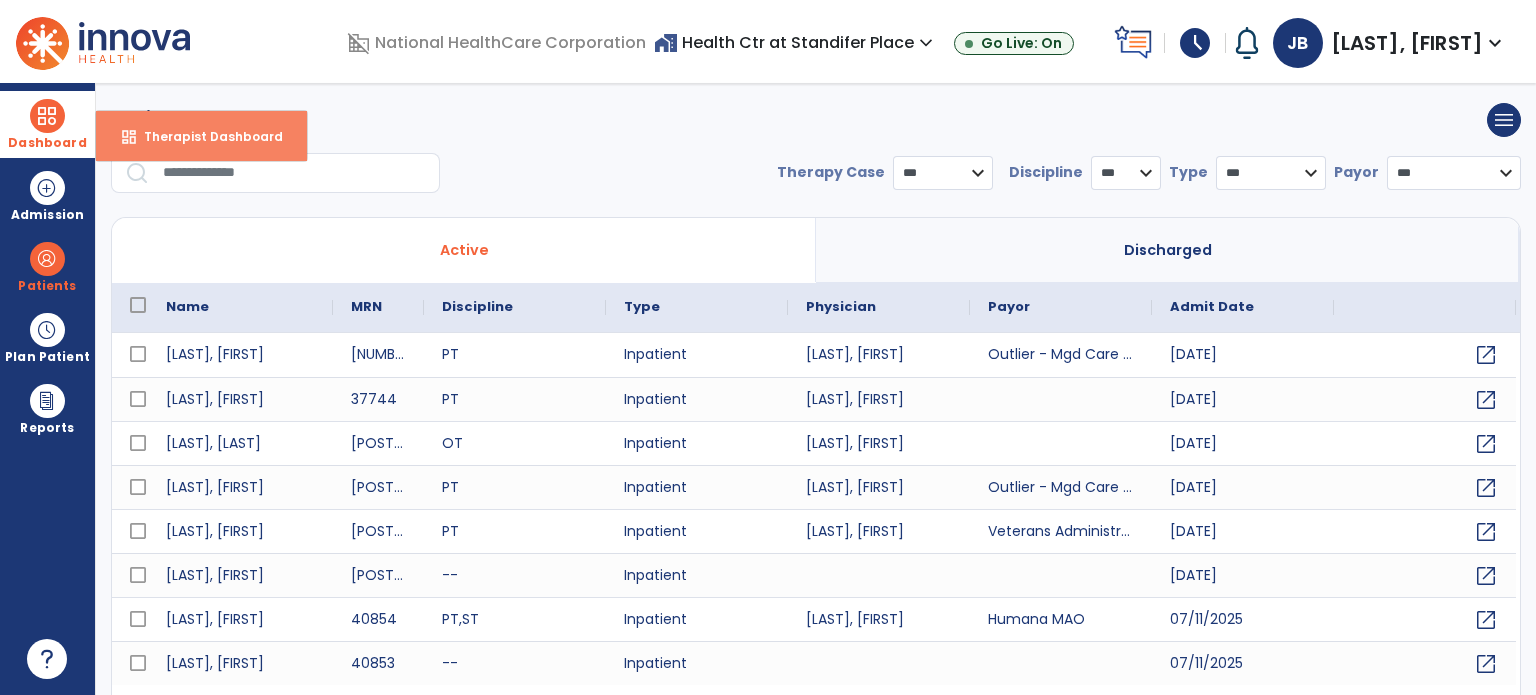 click on "dashboard  Therapist Dashboard" at bounding box center (201, 136) 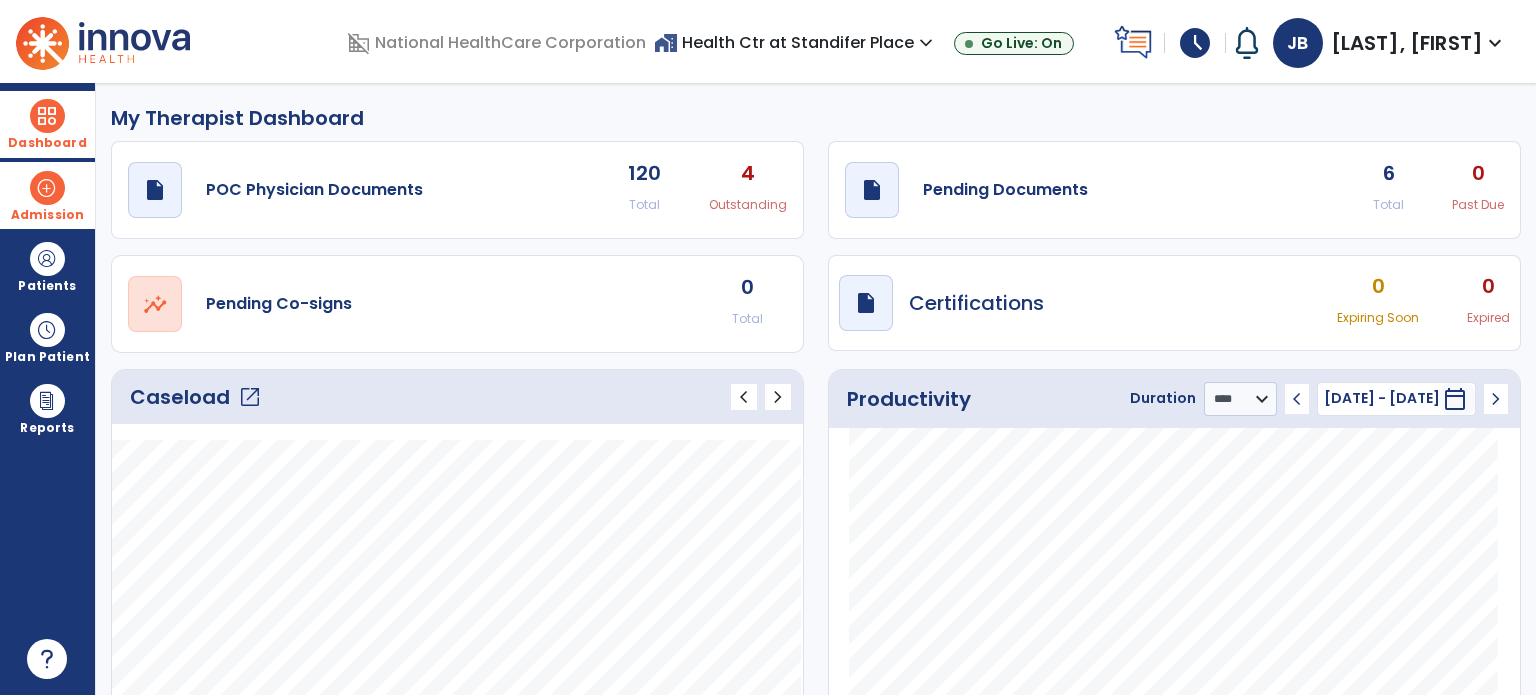 click on "Admission" at bounding box center (47, 195) 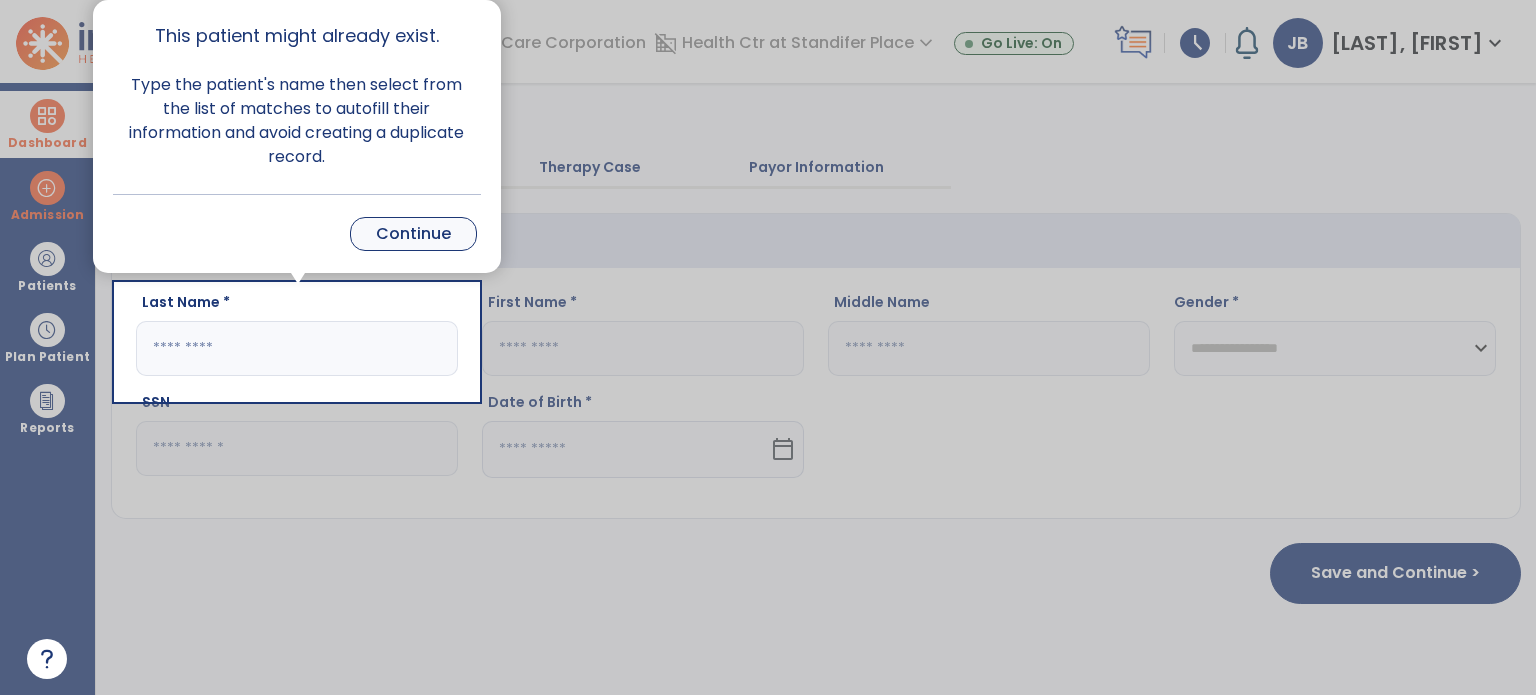 click on "Continue" at bounding box center [413, 234] 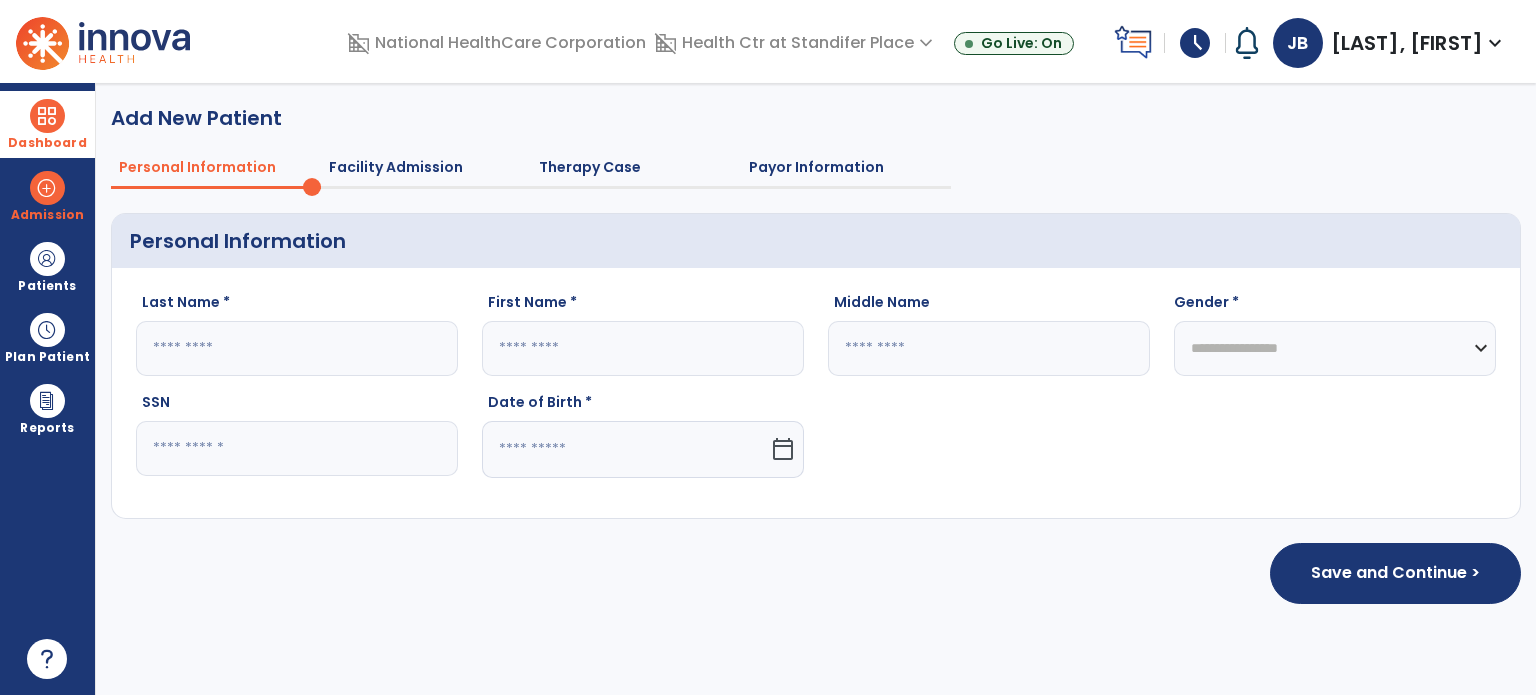 click 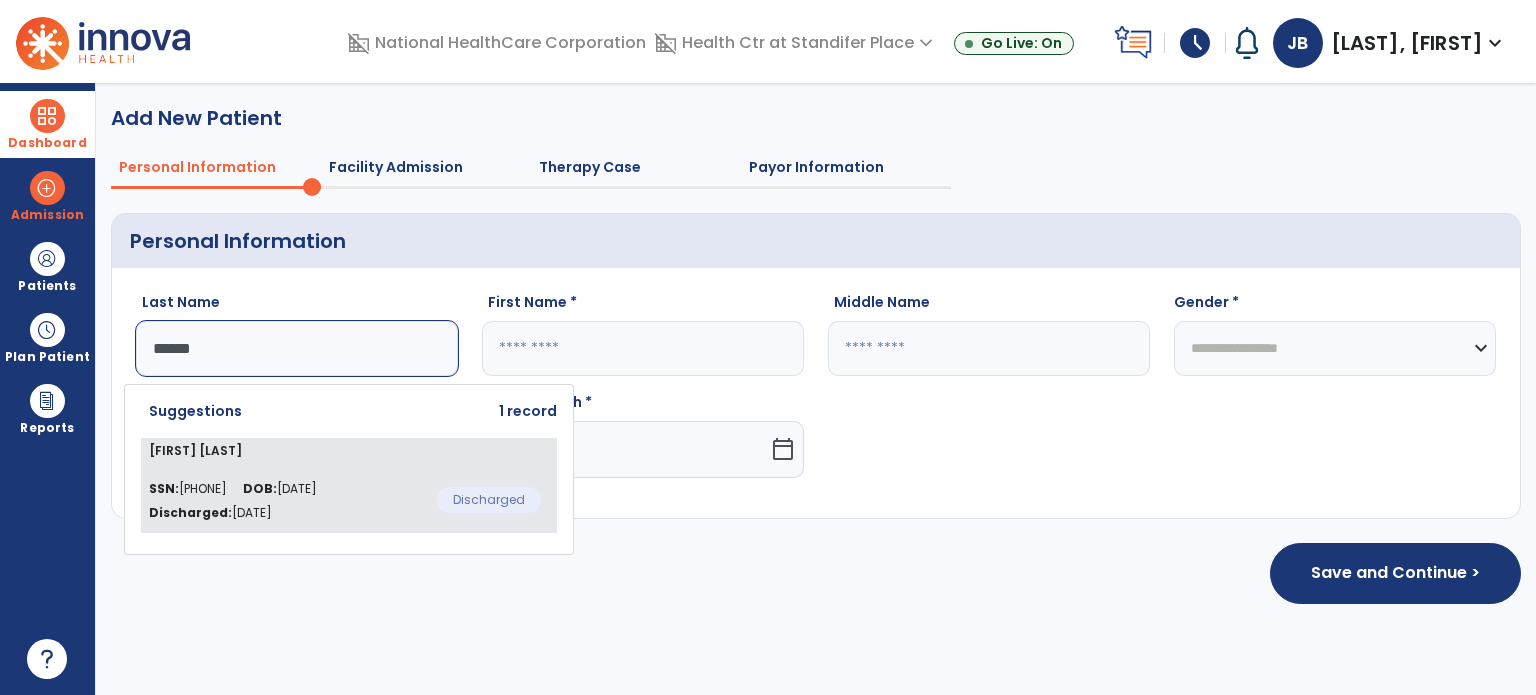click on "[FIRST] [LAST]  SSN:  [SSN] DOB:  [DATE] Discharged:  [DATE]  Discharged" 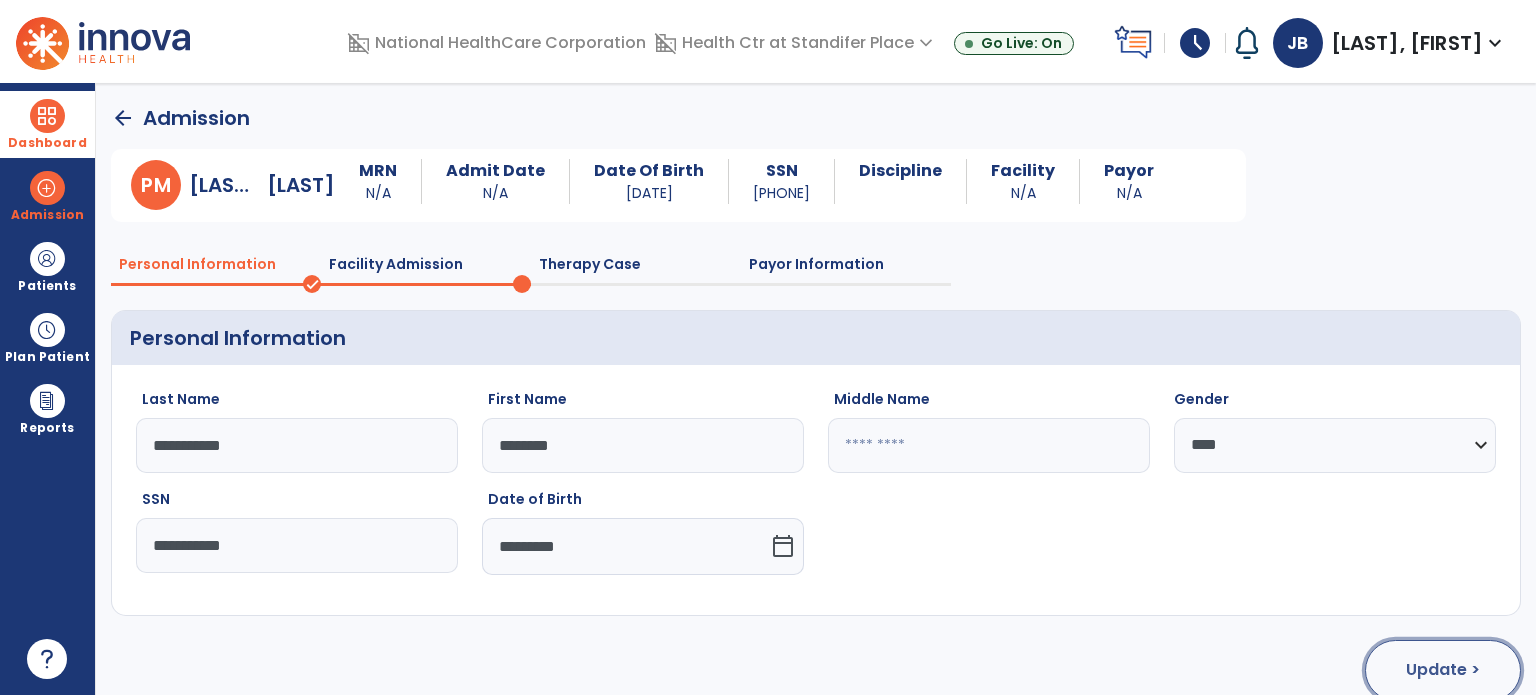 click on "Update >" 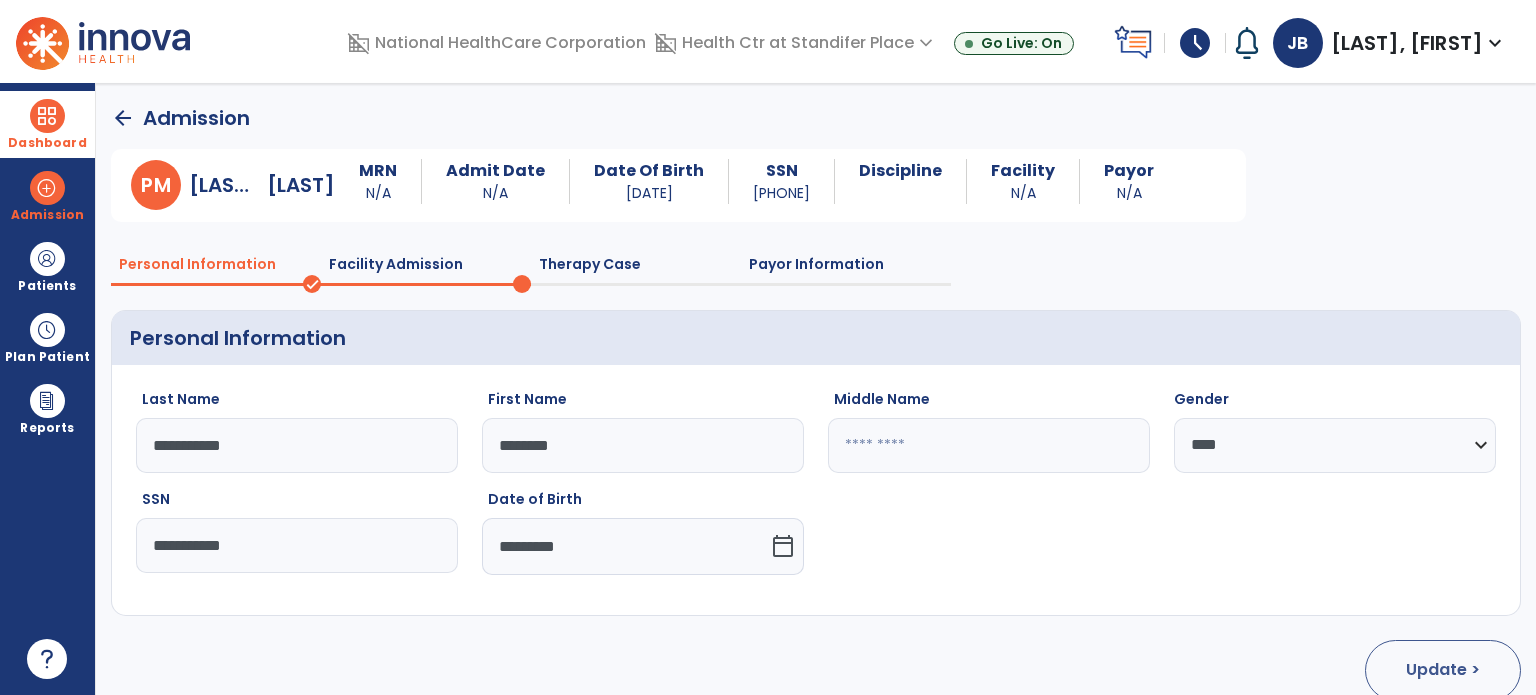 select on "**********" 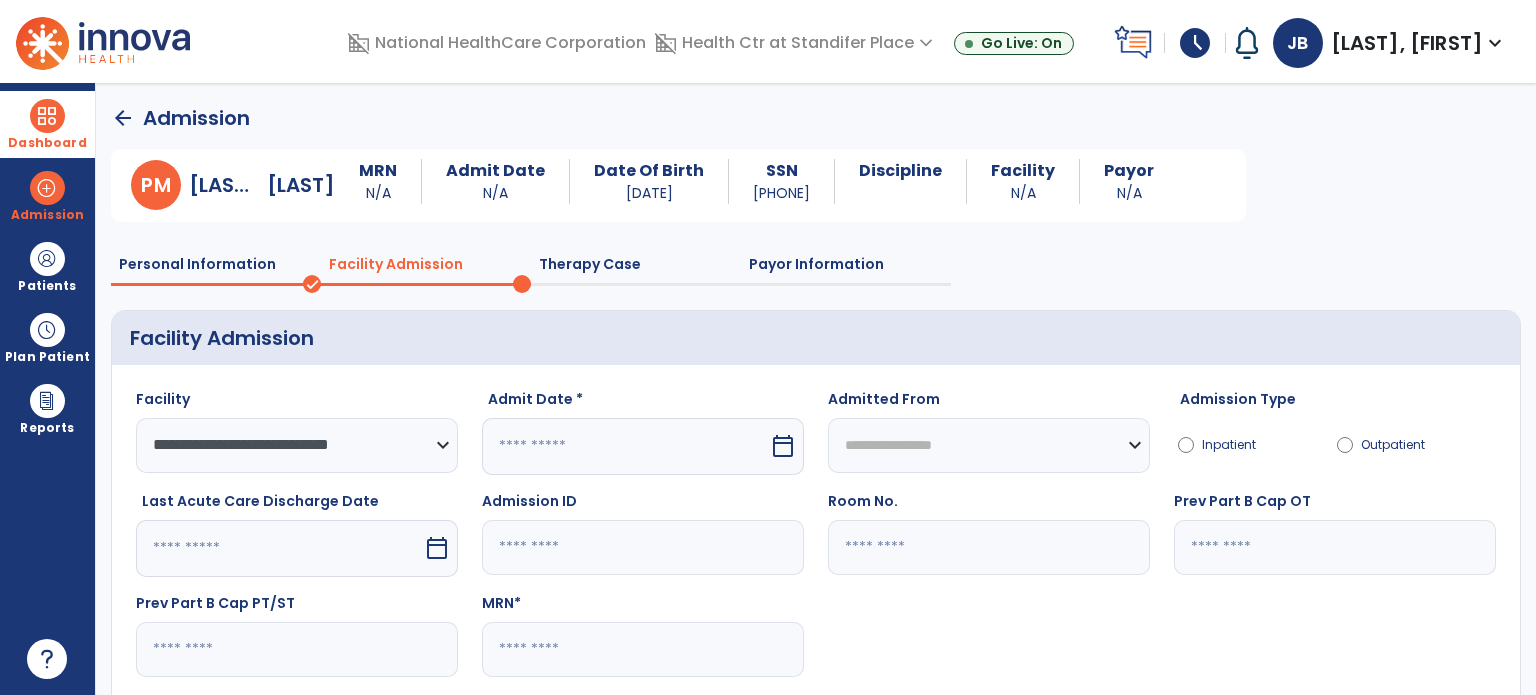 click at bounding box center [625, 446] 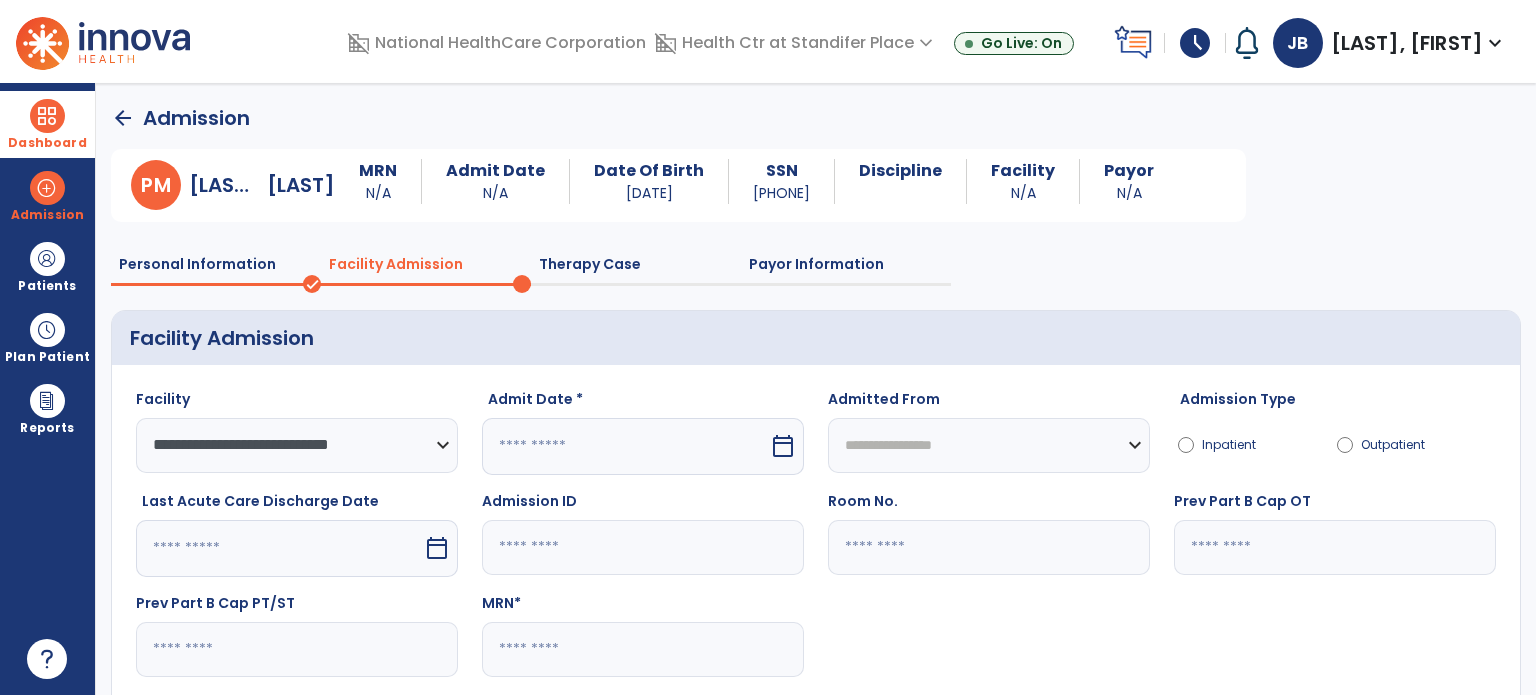 select on "*" 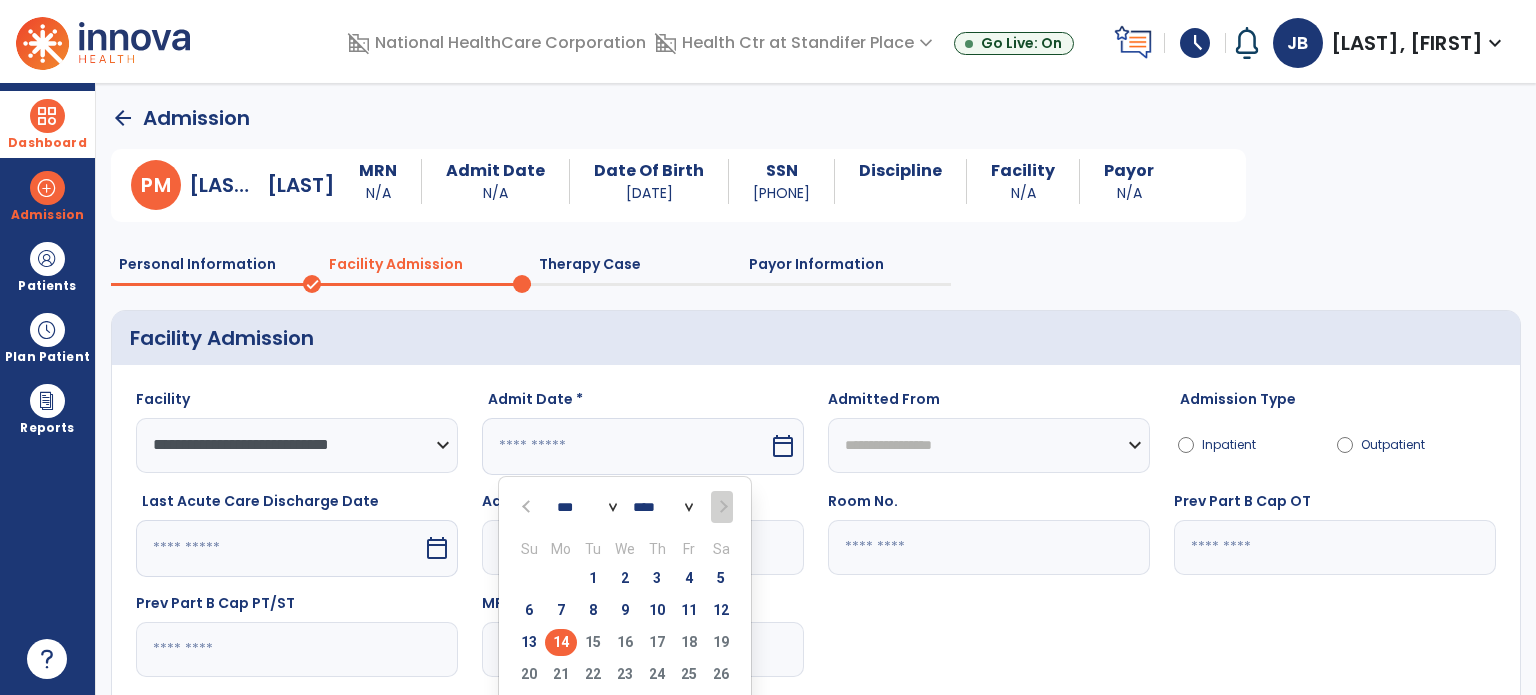 click on "14" at bounding box center [561, 642] 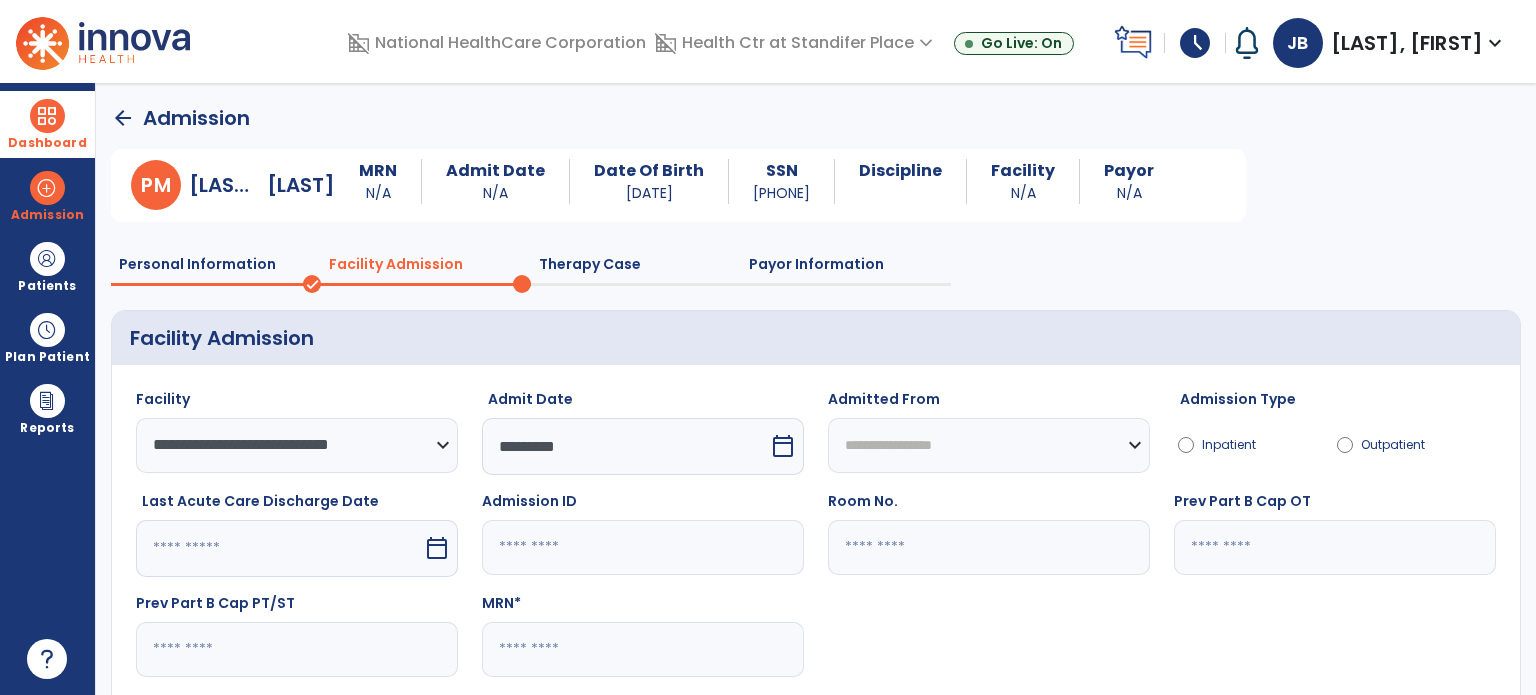 click 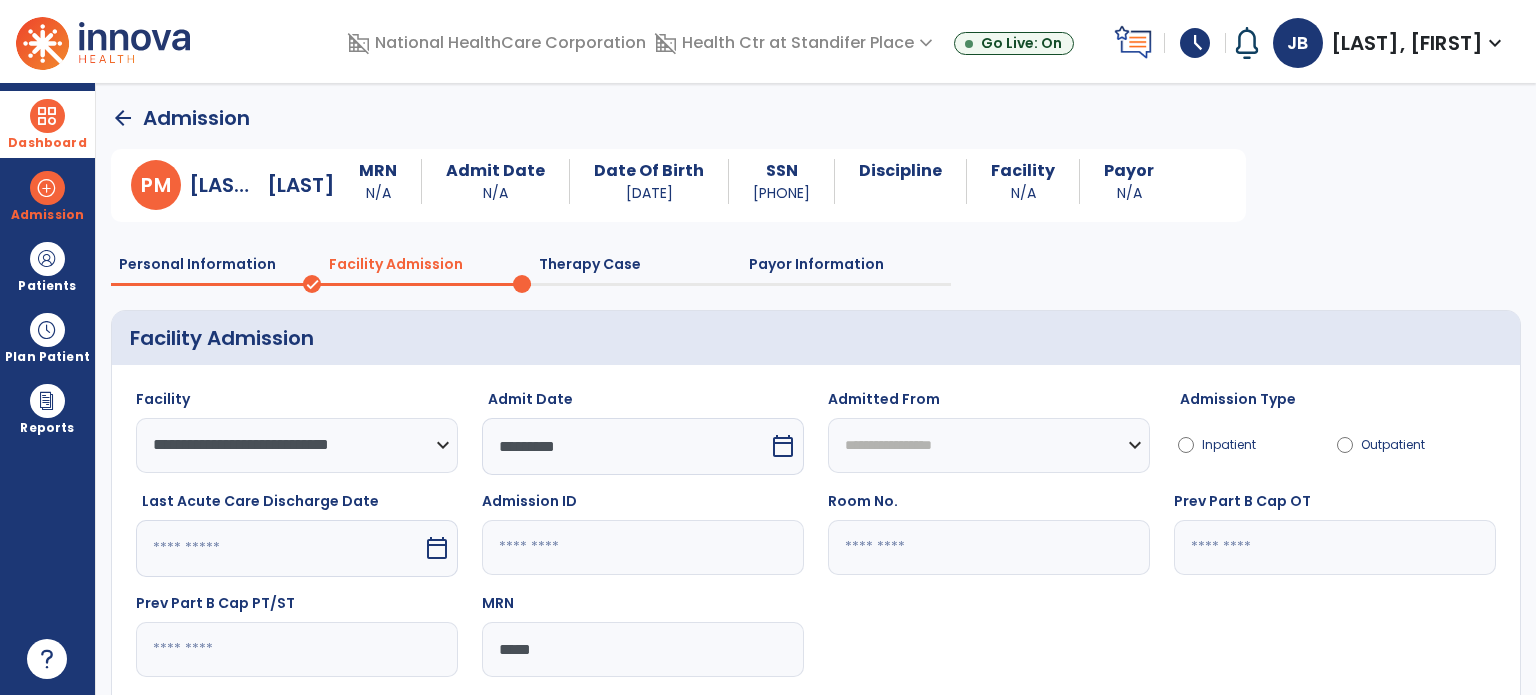 scroll, scrollTop: 130, scrollLeft: 0, axis: vertical 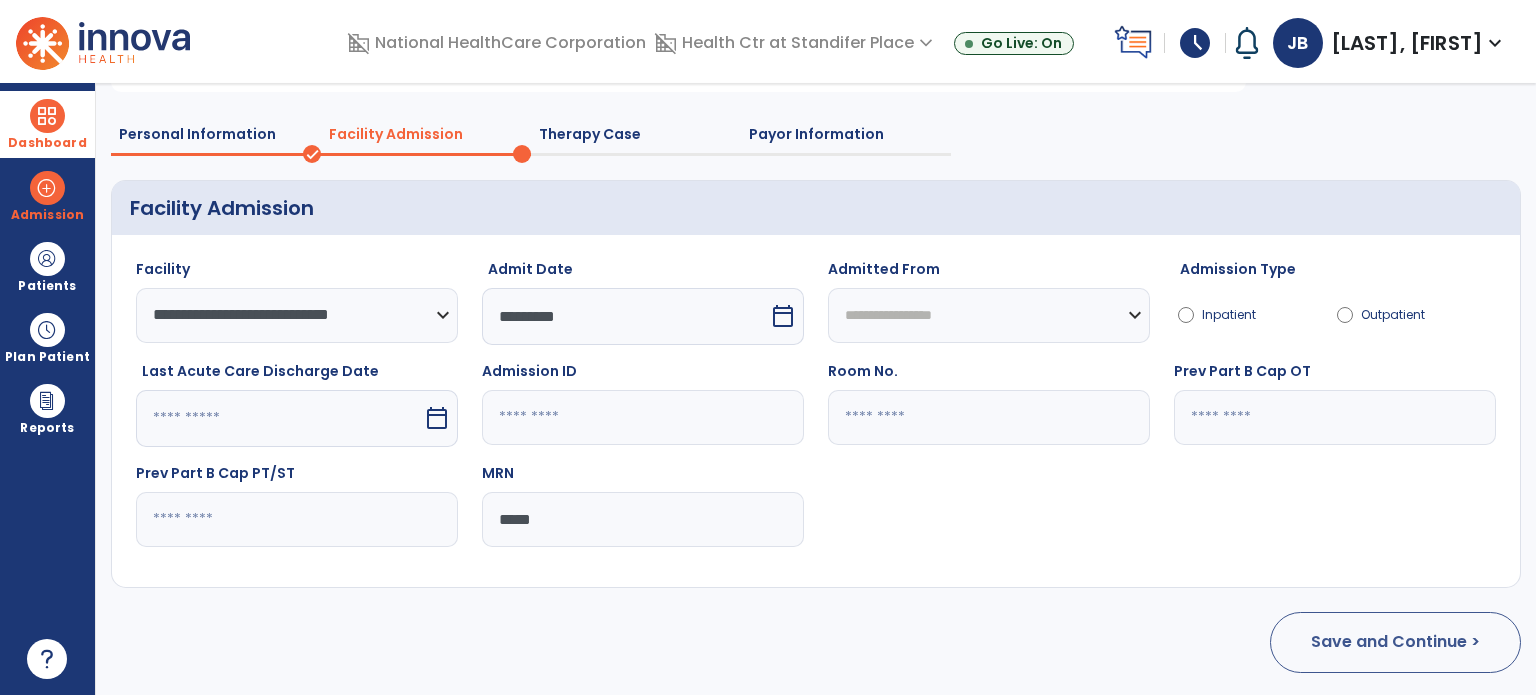 type on "*****" 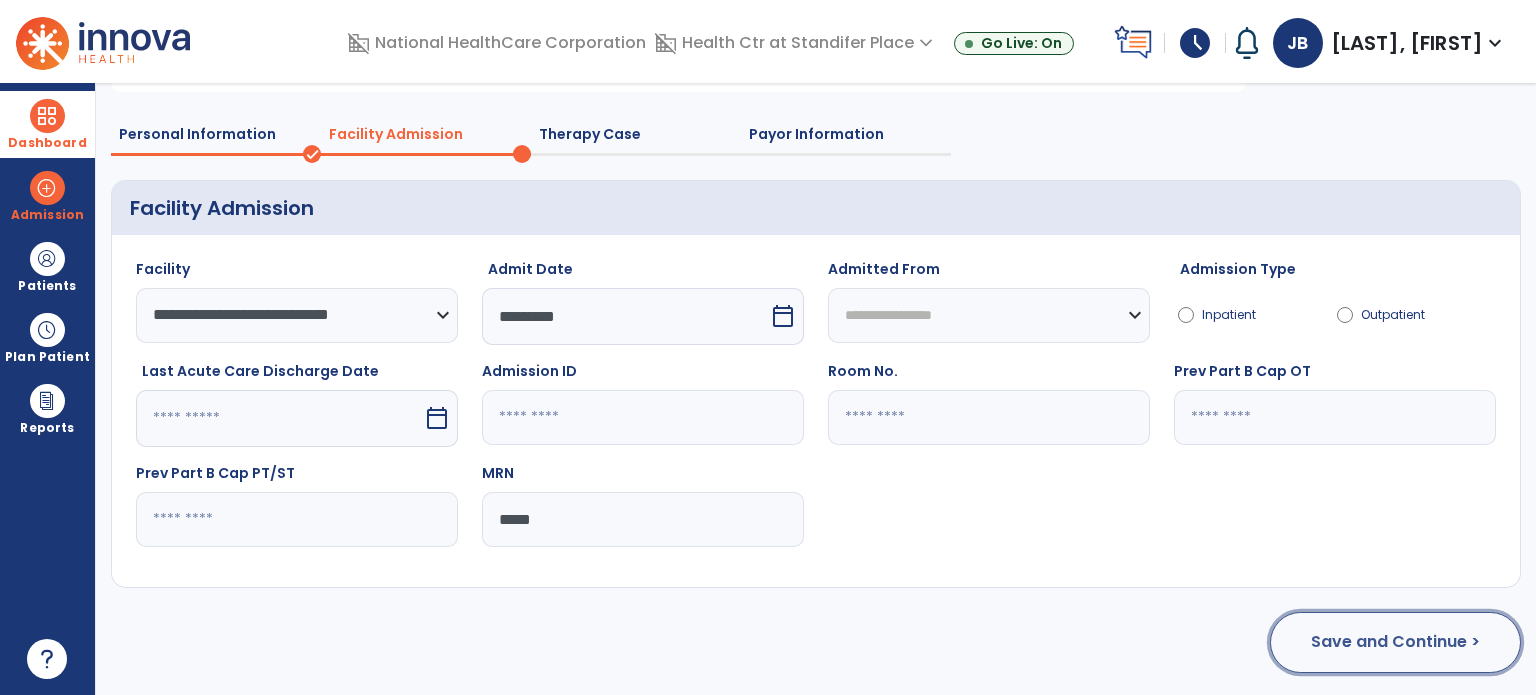 click on "Save and Continue >" 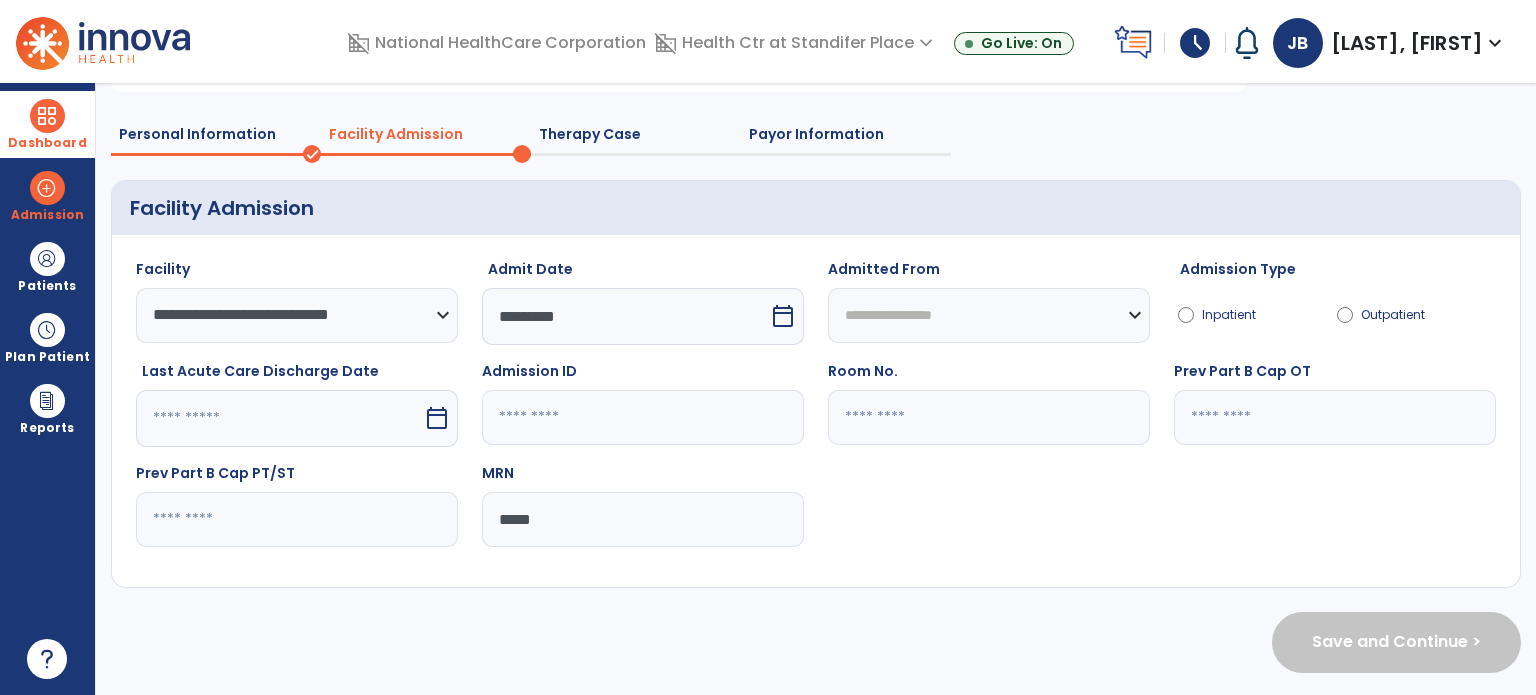 scroll, scrollTop: 0, scrollLeft: 0, axis: both 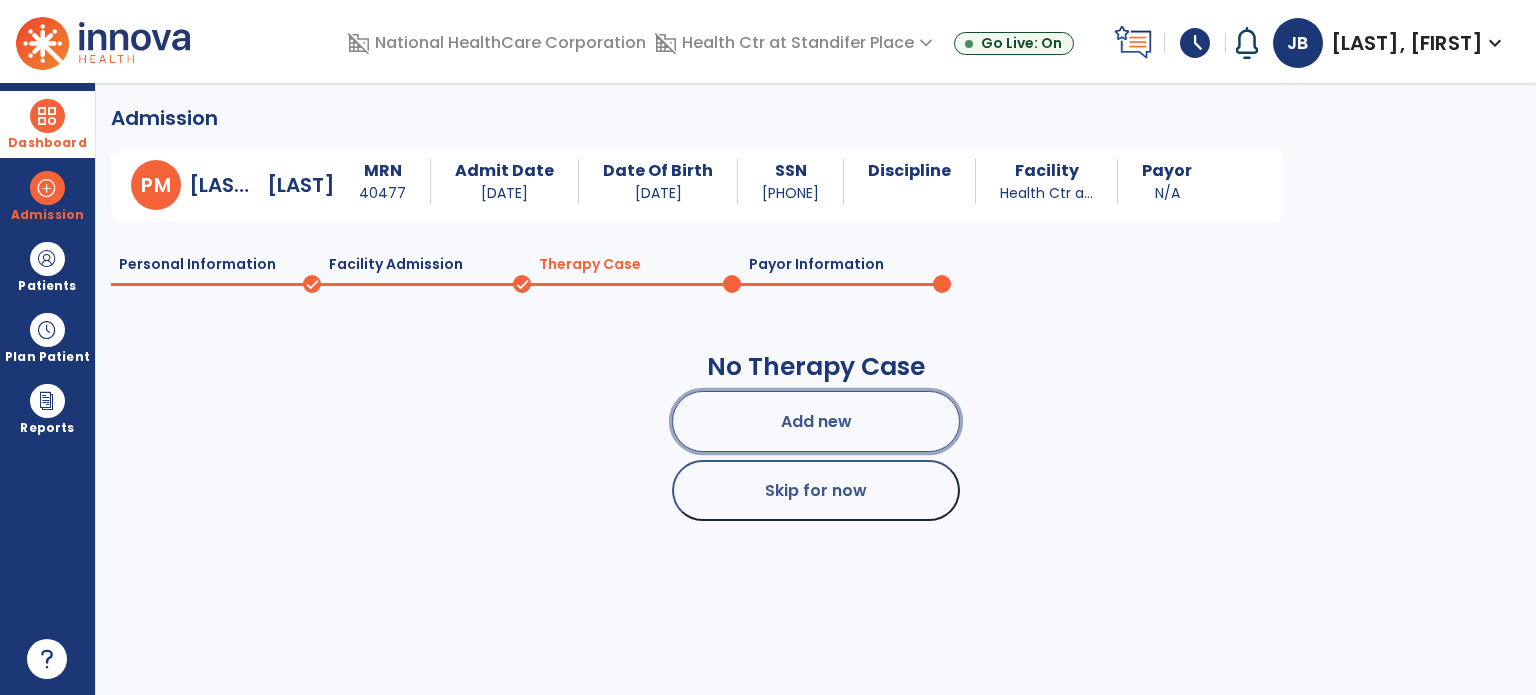 click on "Add new" at bounding box center [816, 421] 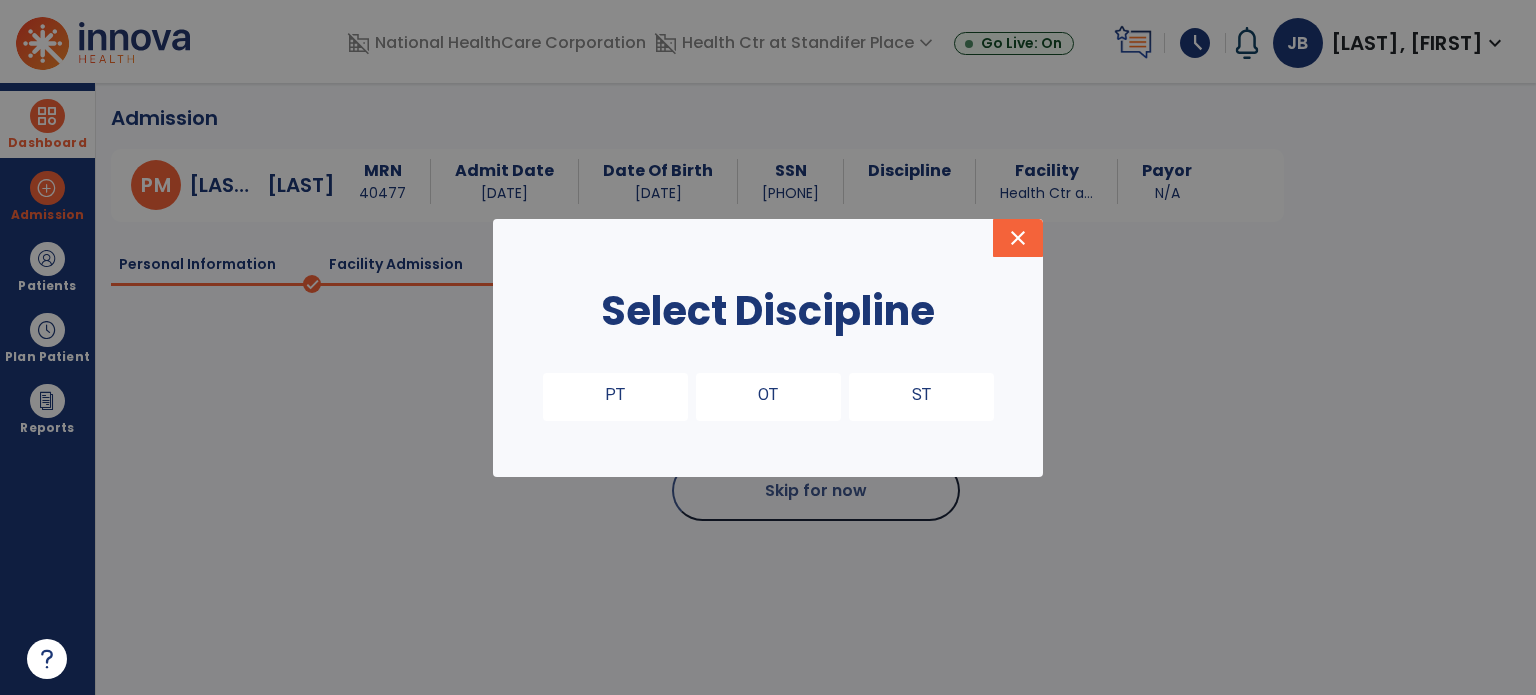 click on "PT" at bounding box center [615, 397] 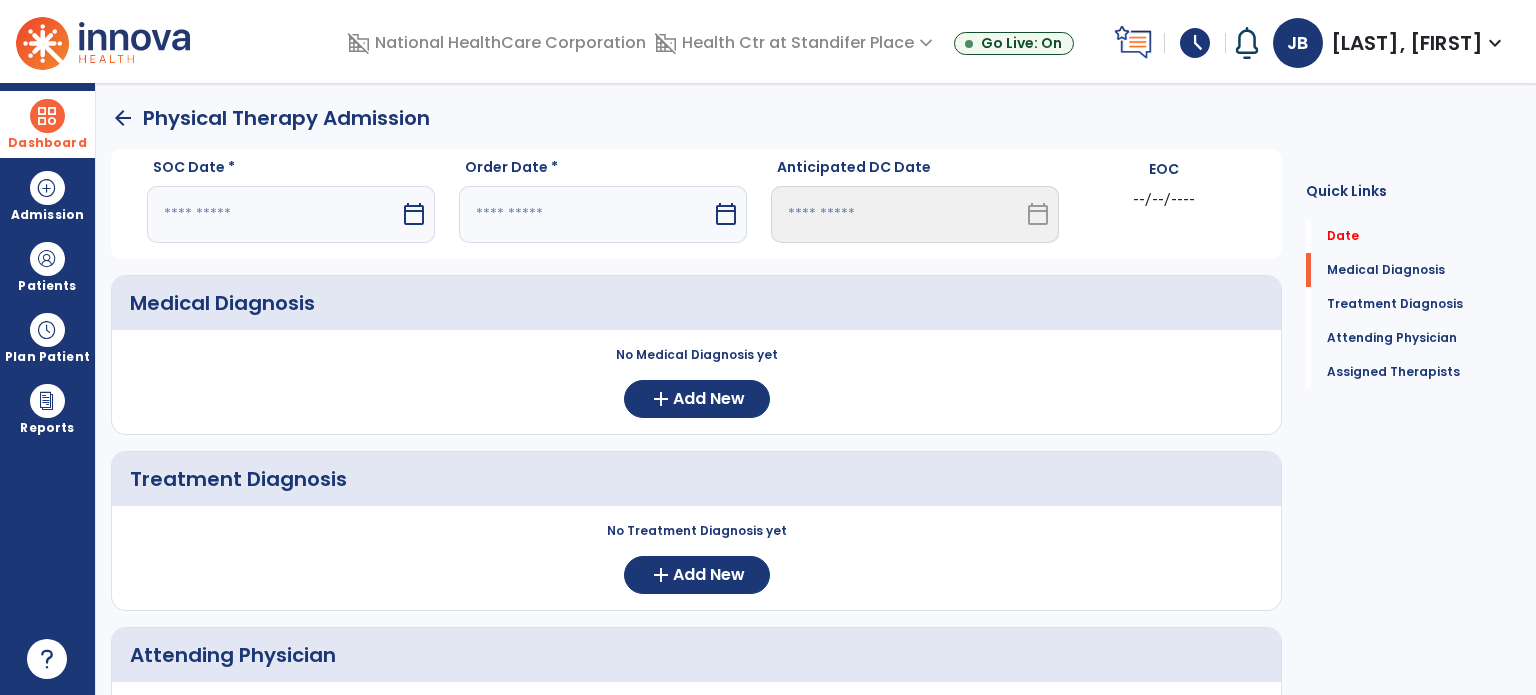 click at bounding box center (273, 214) 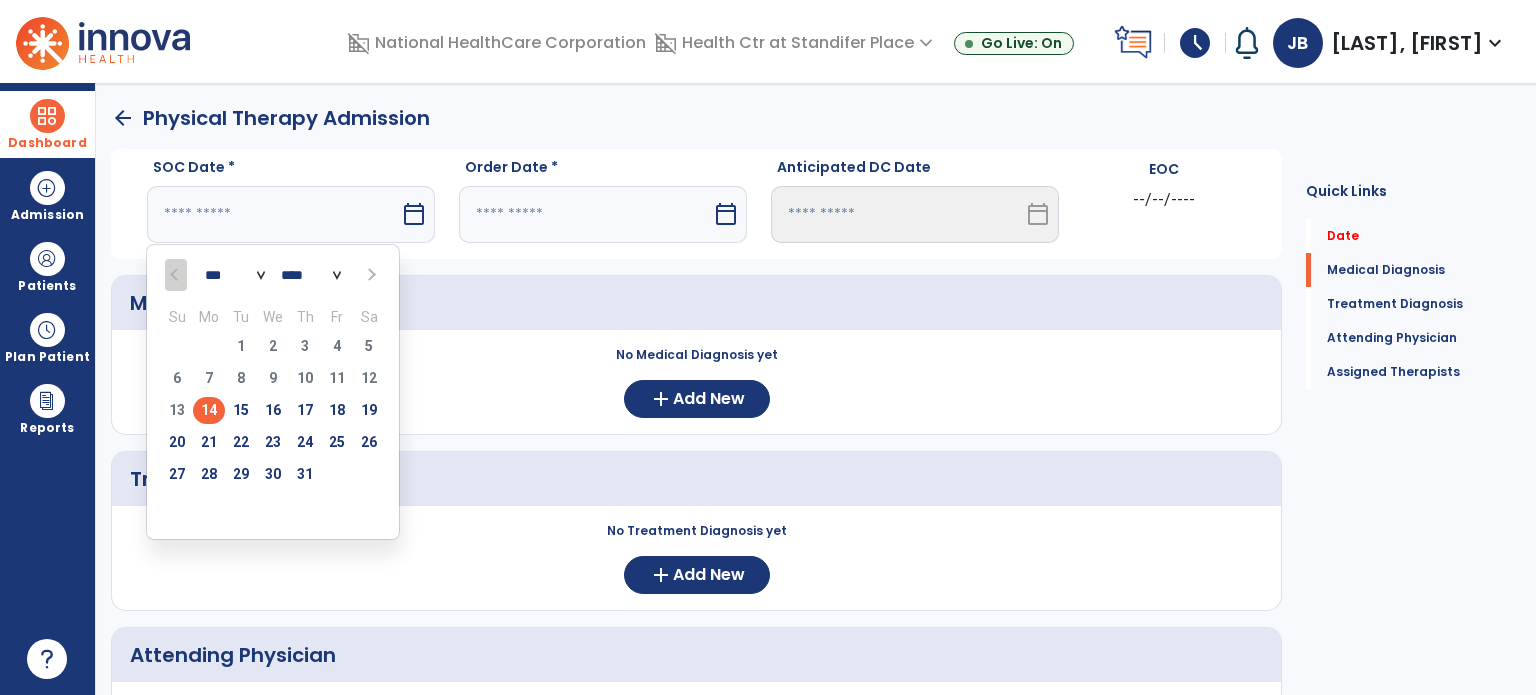 click on "14" at bounding box center (209, 410) 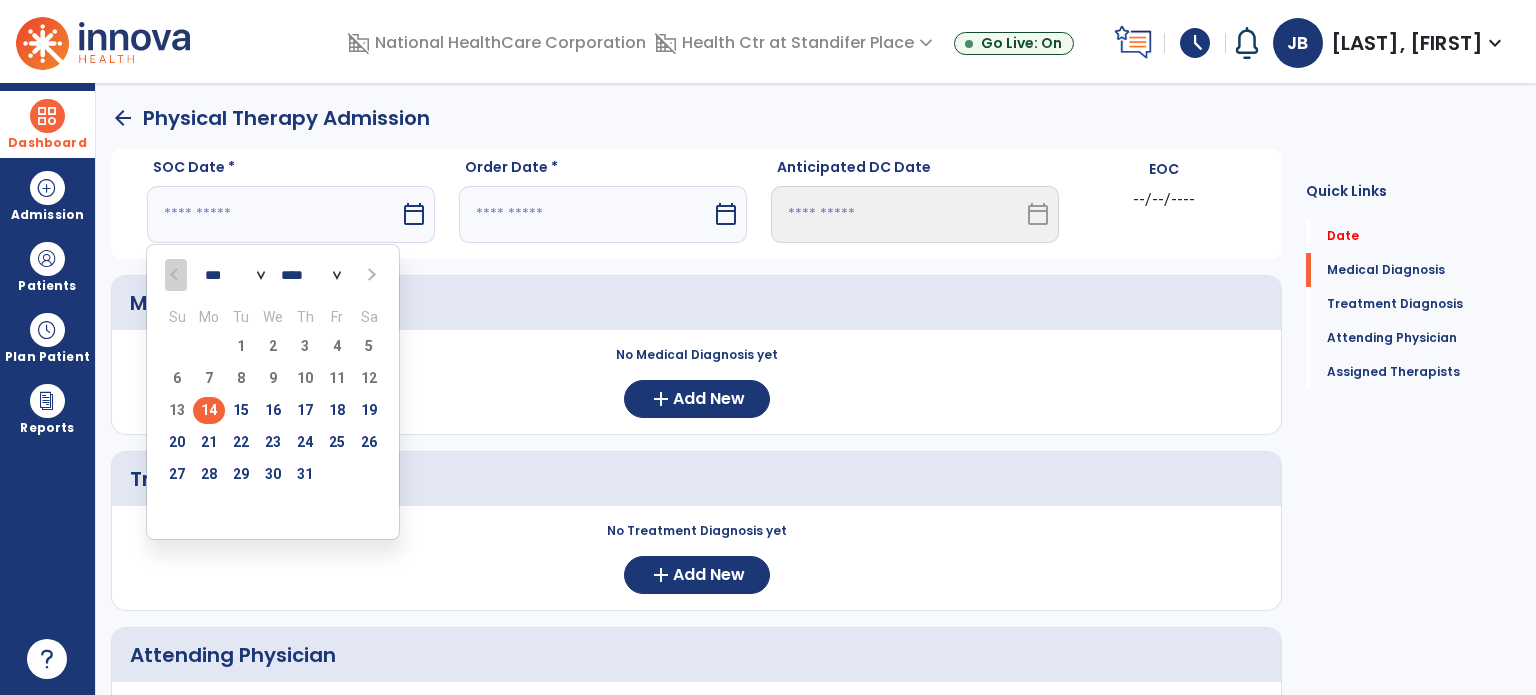 type on "*********" 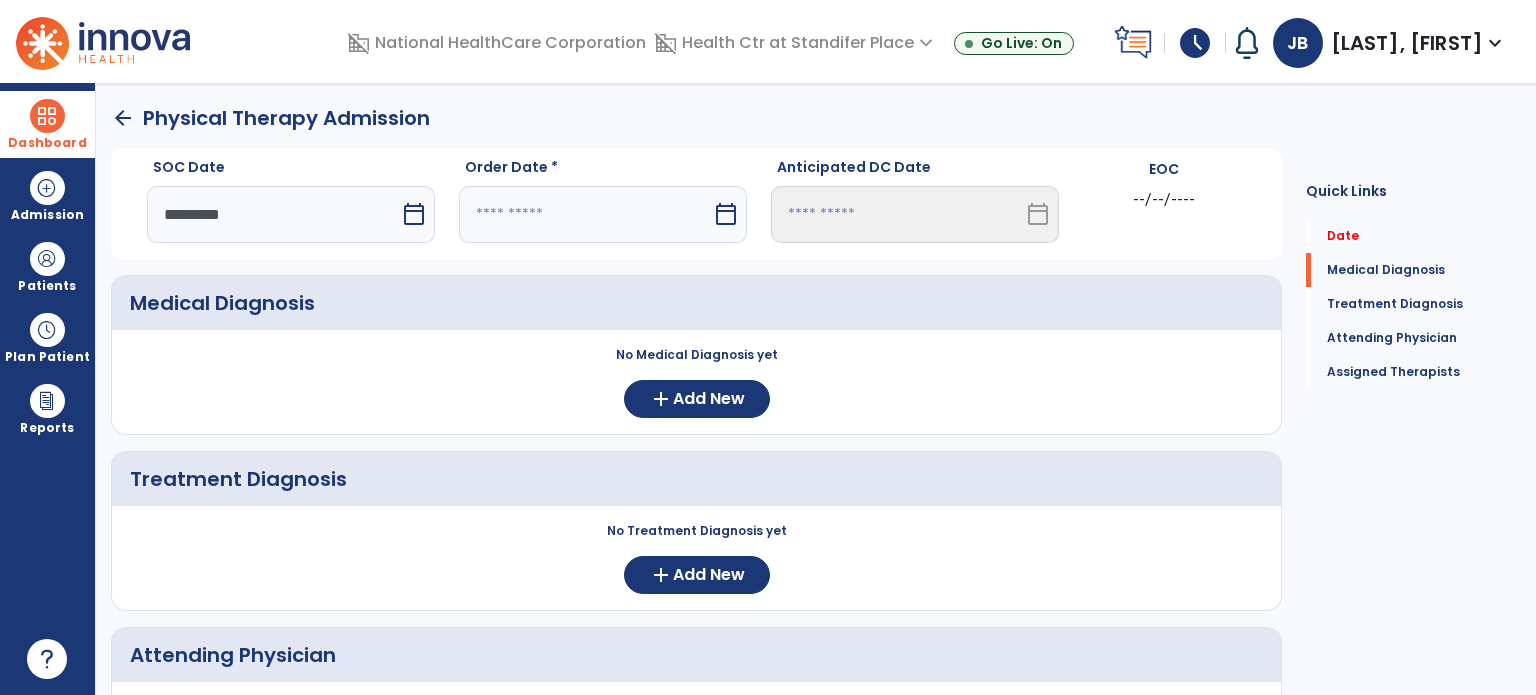 click at bounding box center (585, 214) 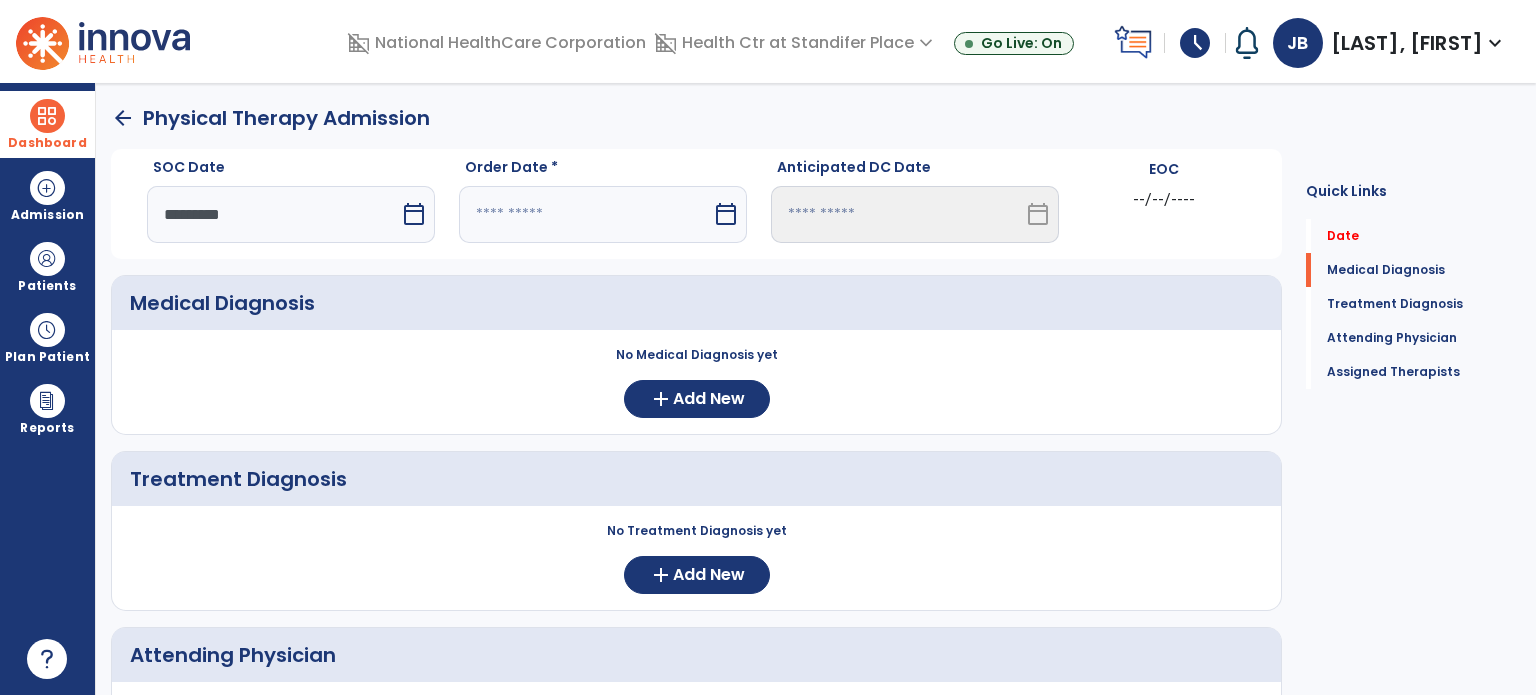 select on "*" 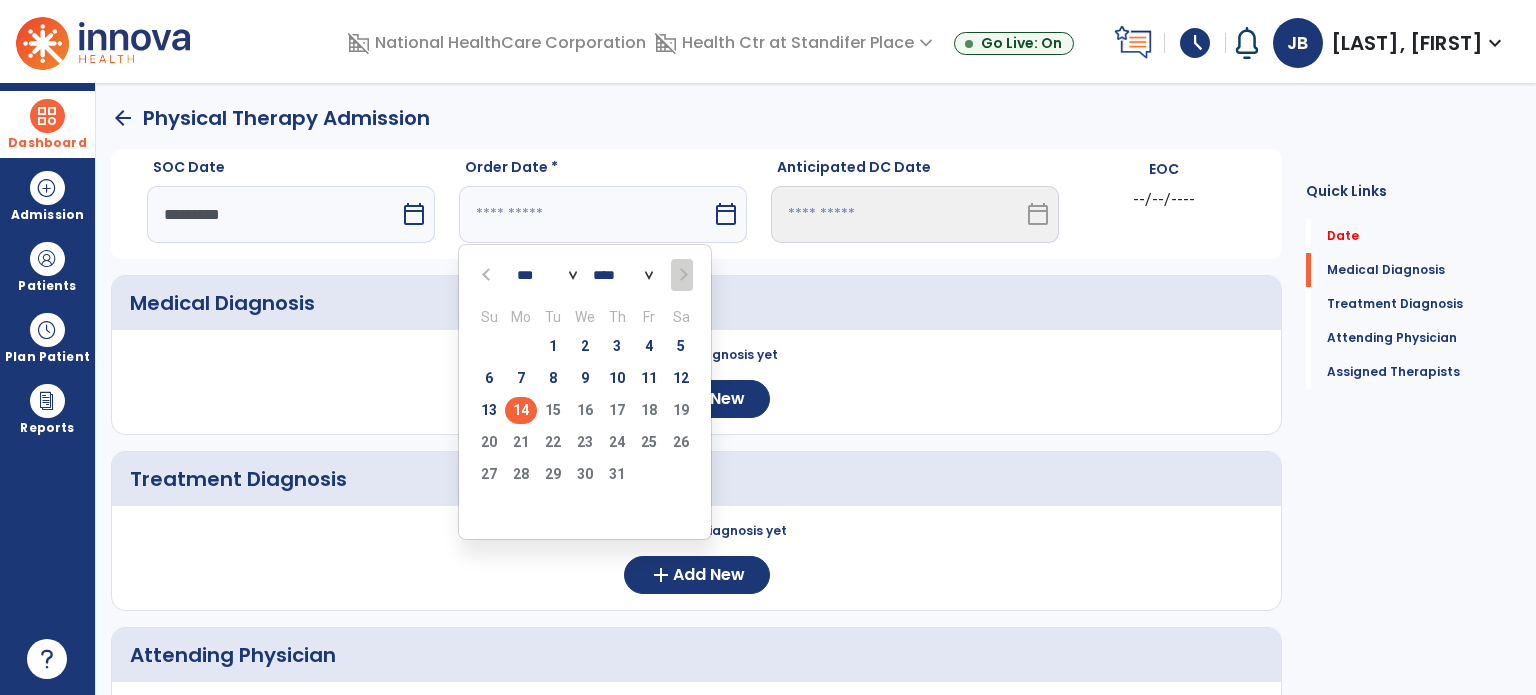 click on "14" at bounding box center (521, 410) 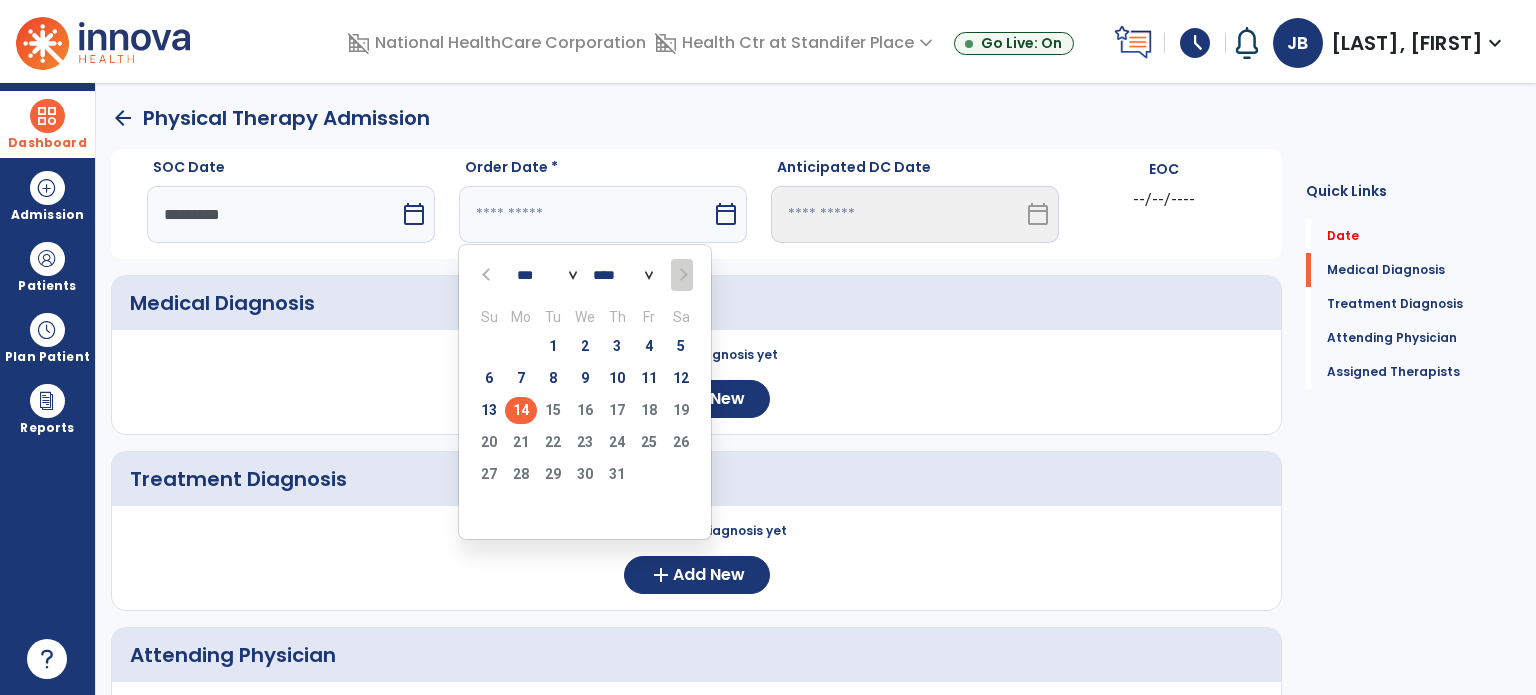 type on "*********" 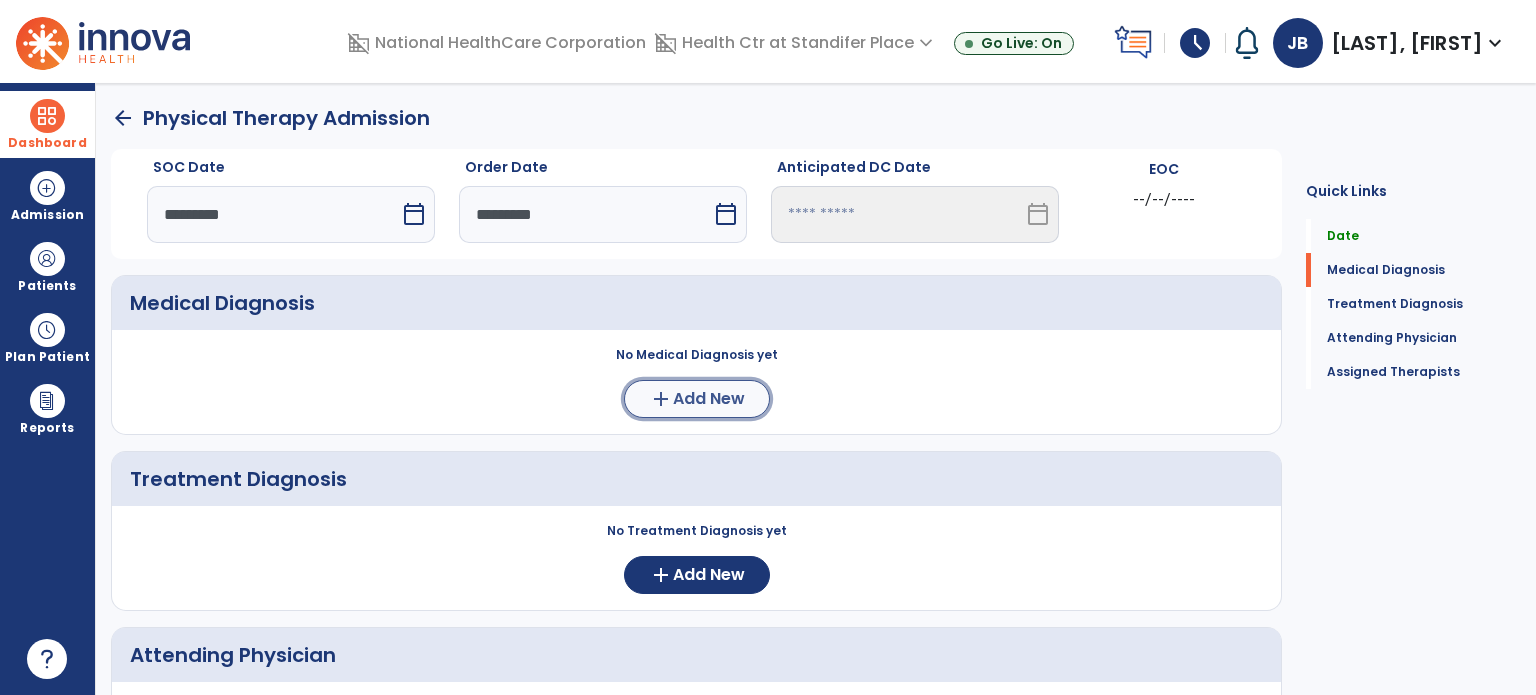 click on "Add New" 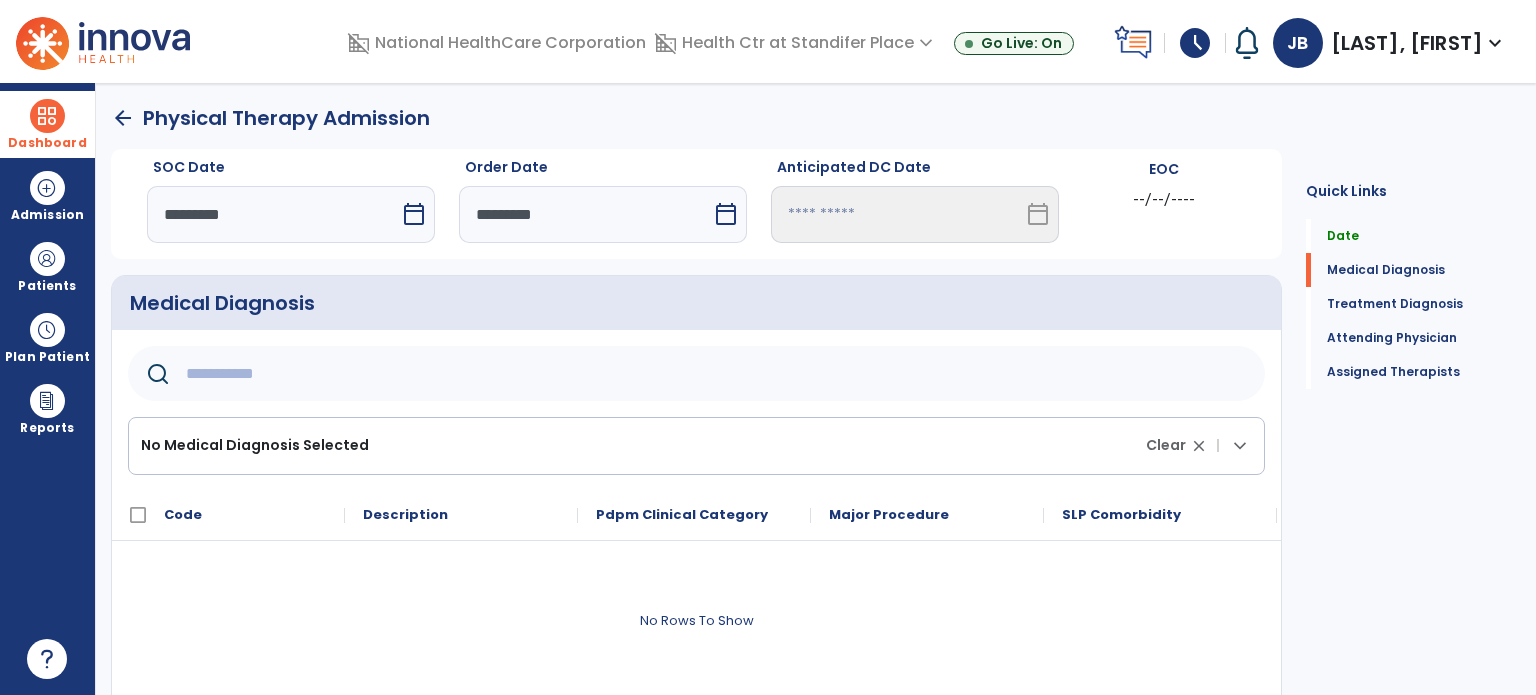 click 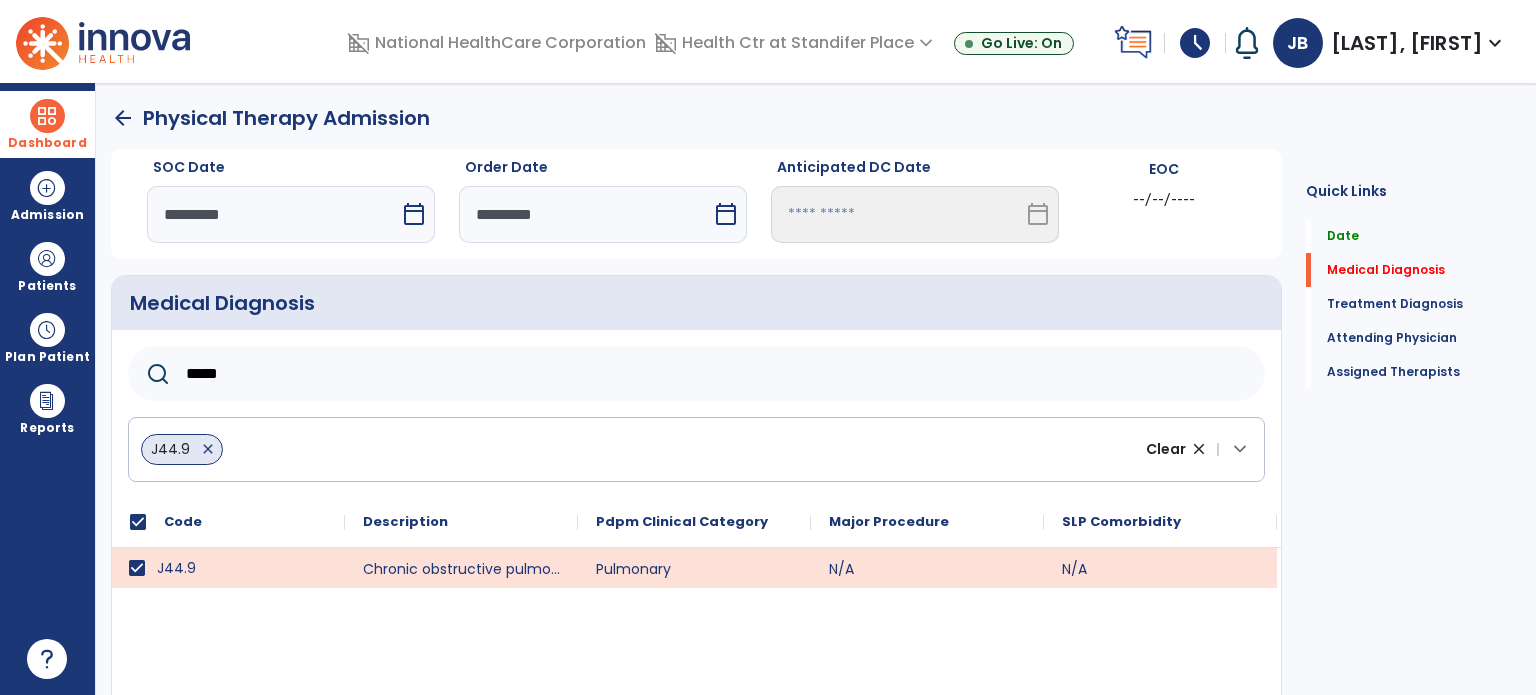 click on "*****" 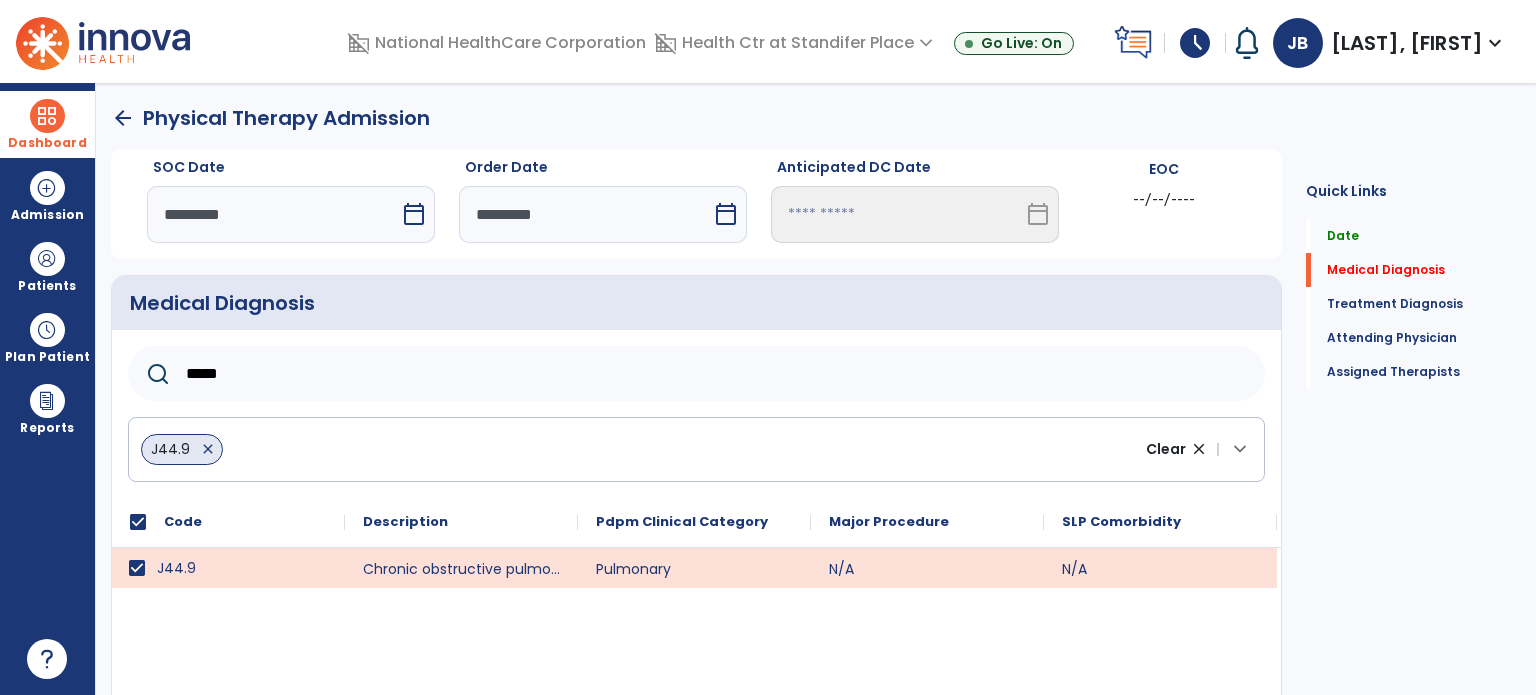 type on "*****" 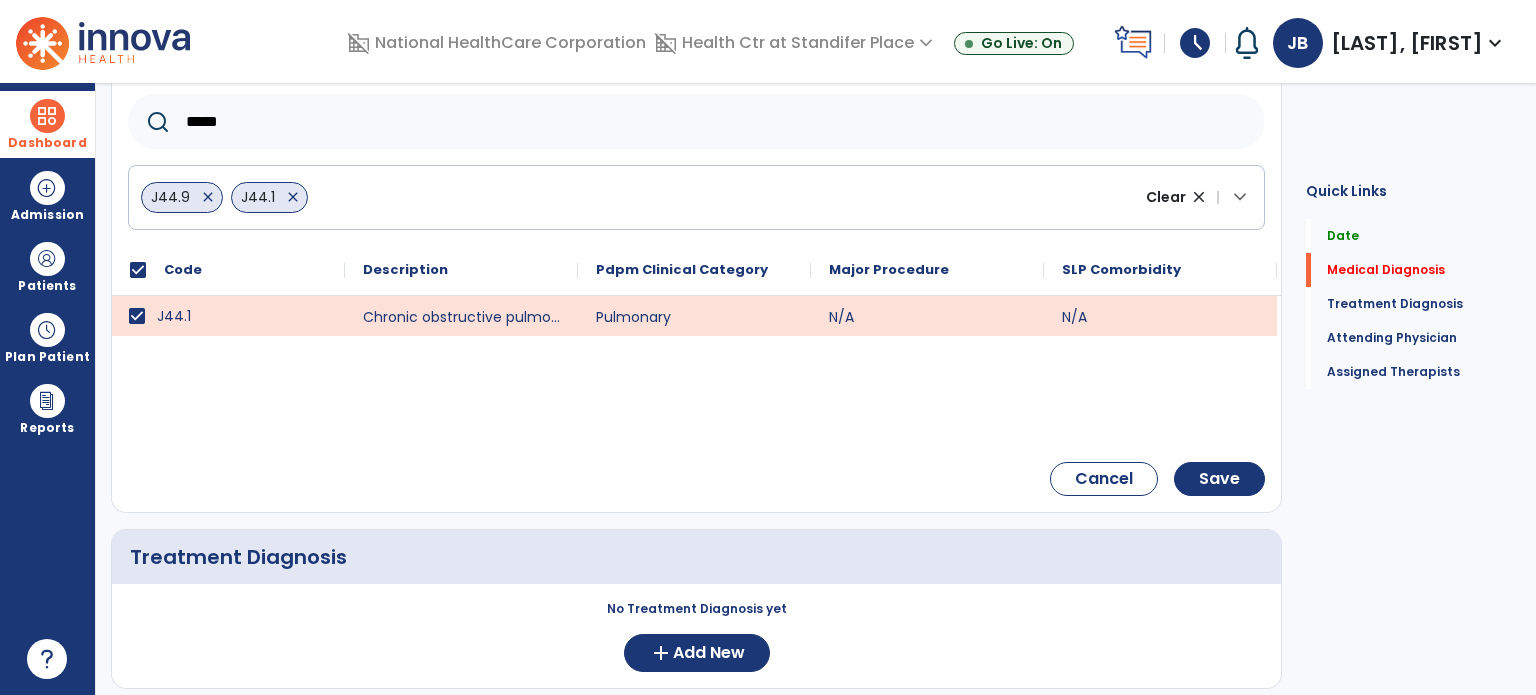 scroll, scrollTop: 272, scrollLeft: 0, axis: vertical 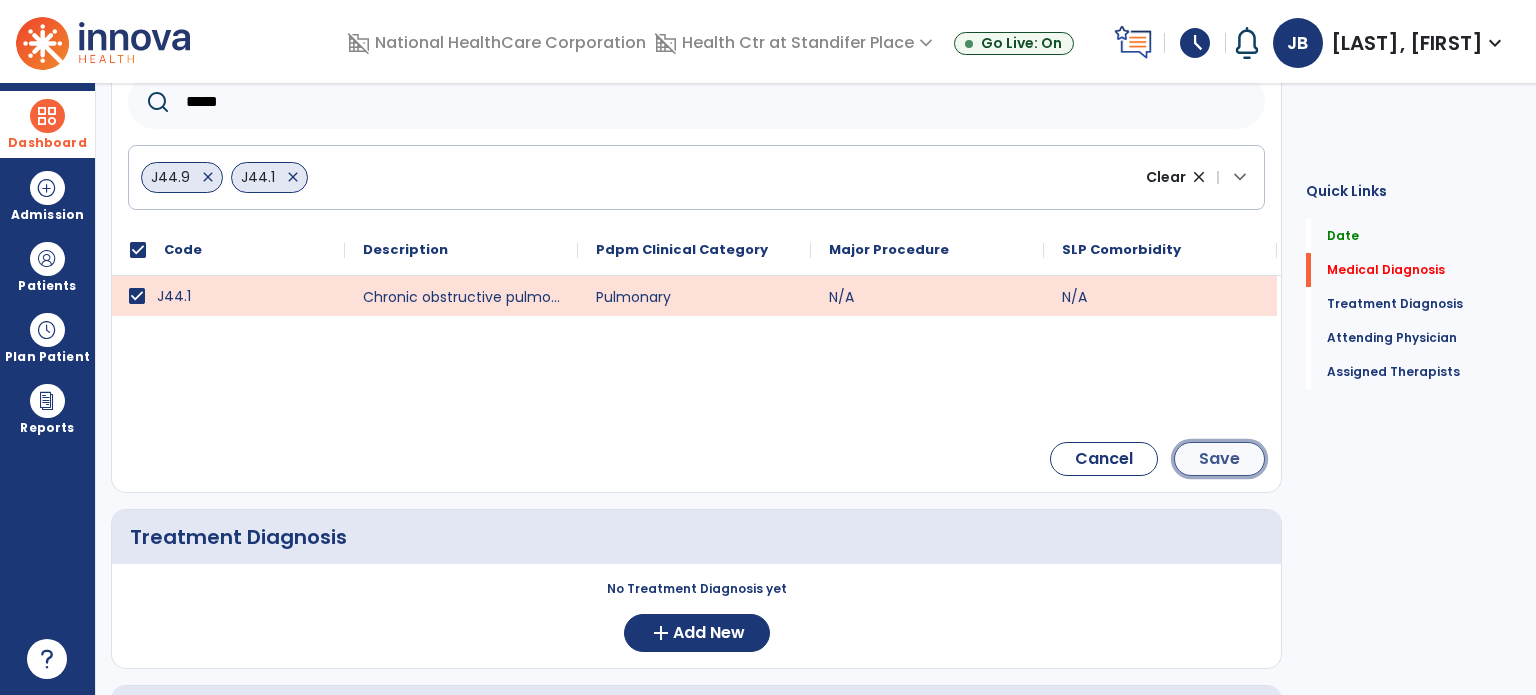 click on "Save" 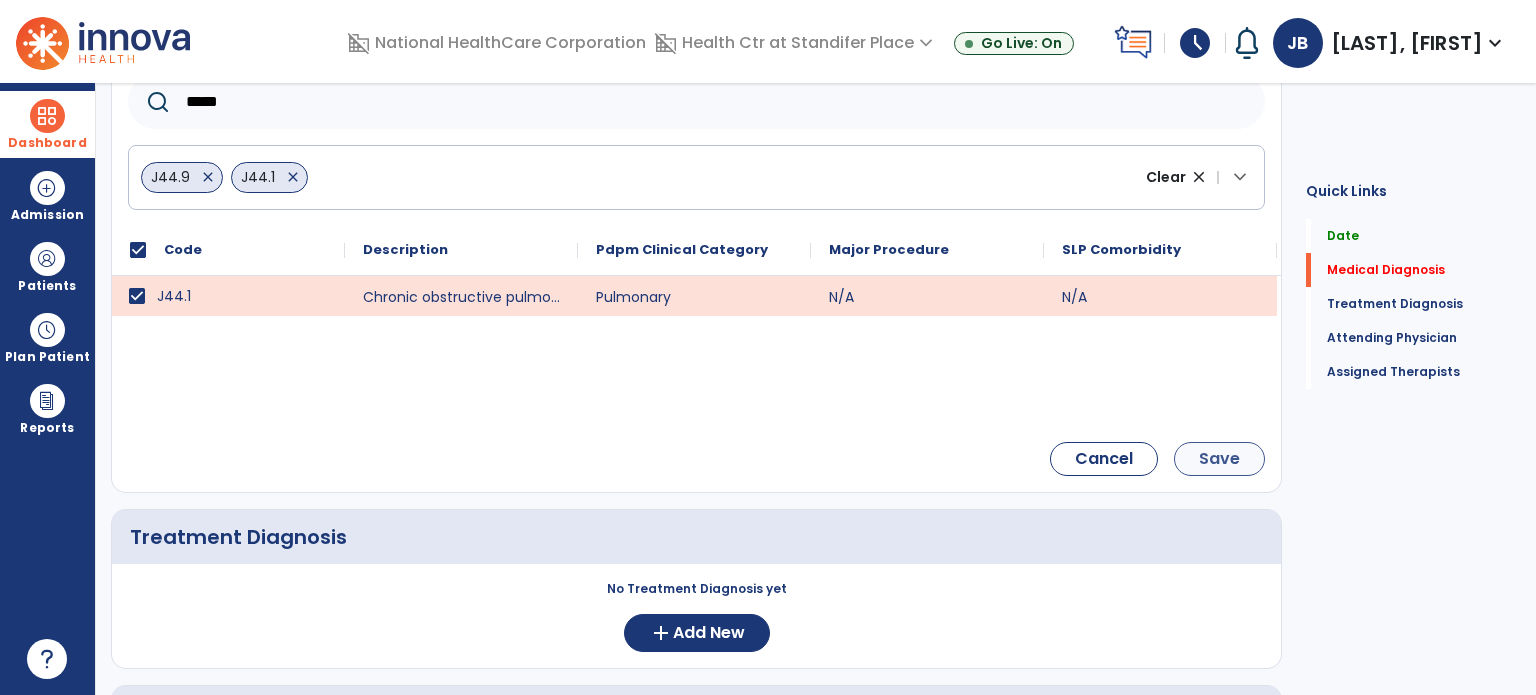 scroll, scrollTop: 108, scrollLeft: 0, axis: vertical 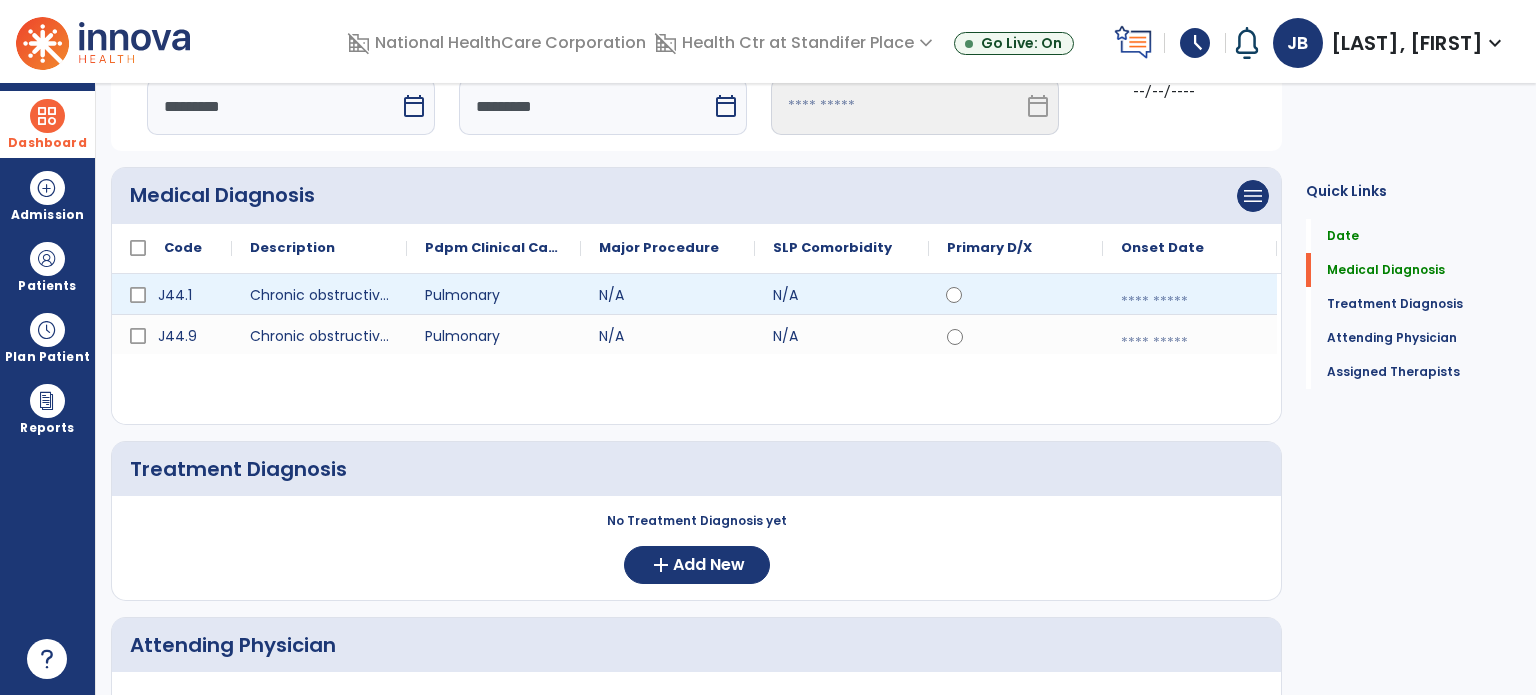 click at bounding box center [1190, 302] 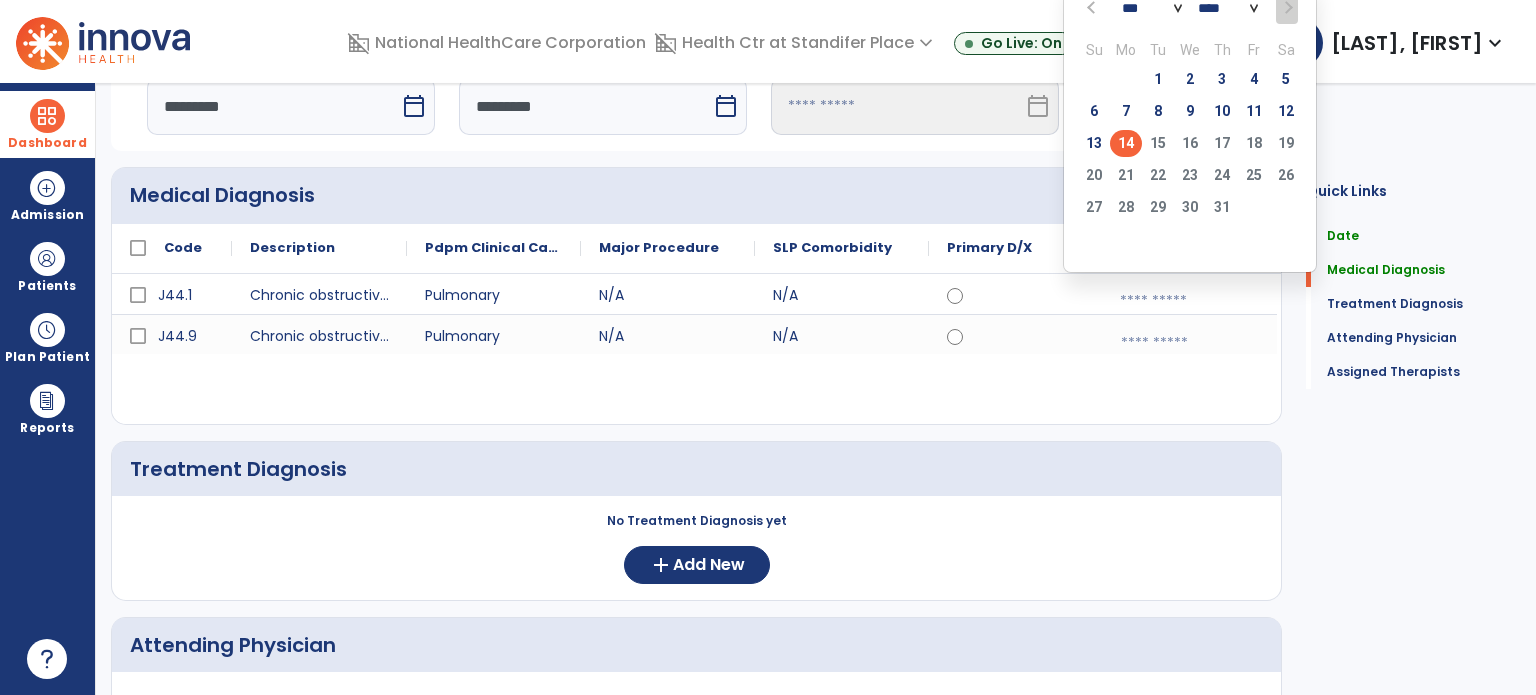 click on "14" 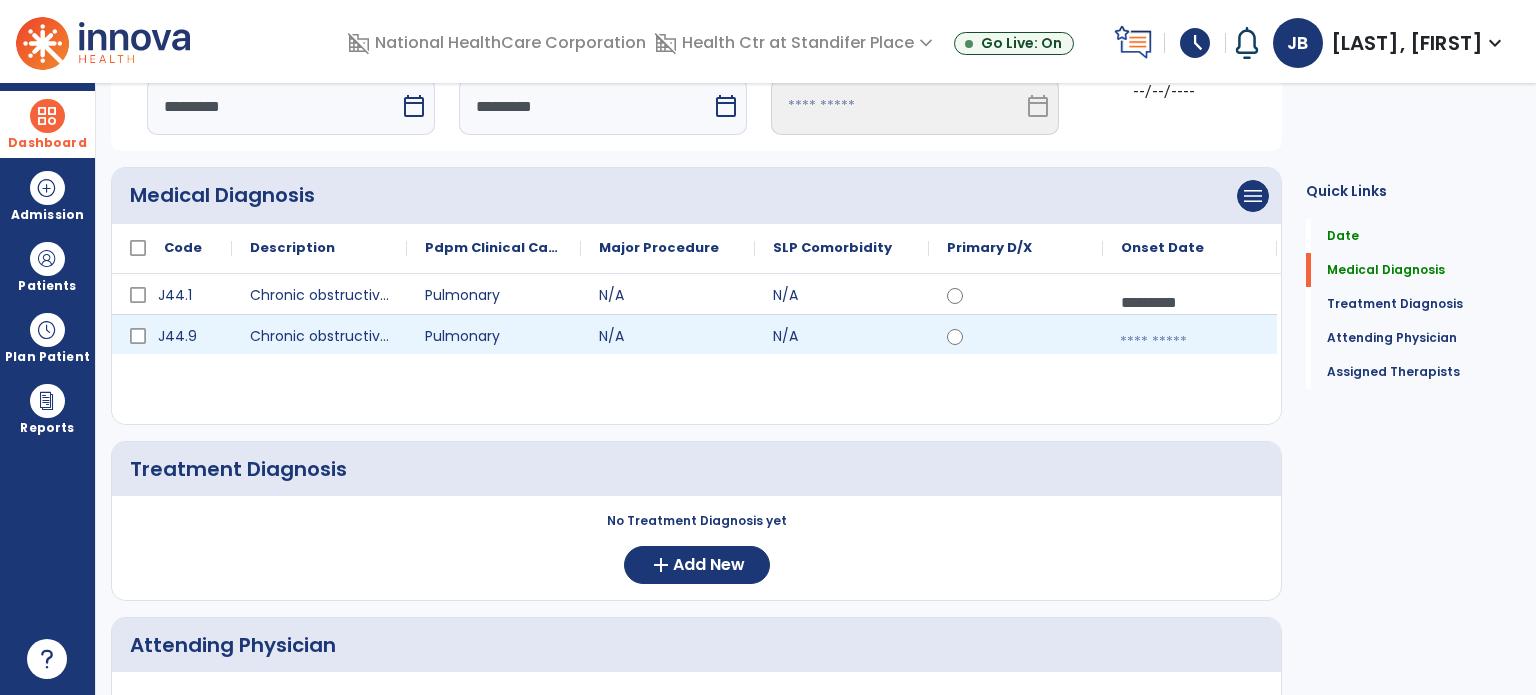 click at bounding box center (1190, 342) 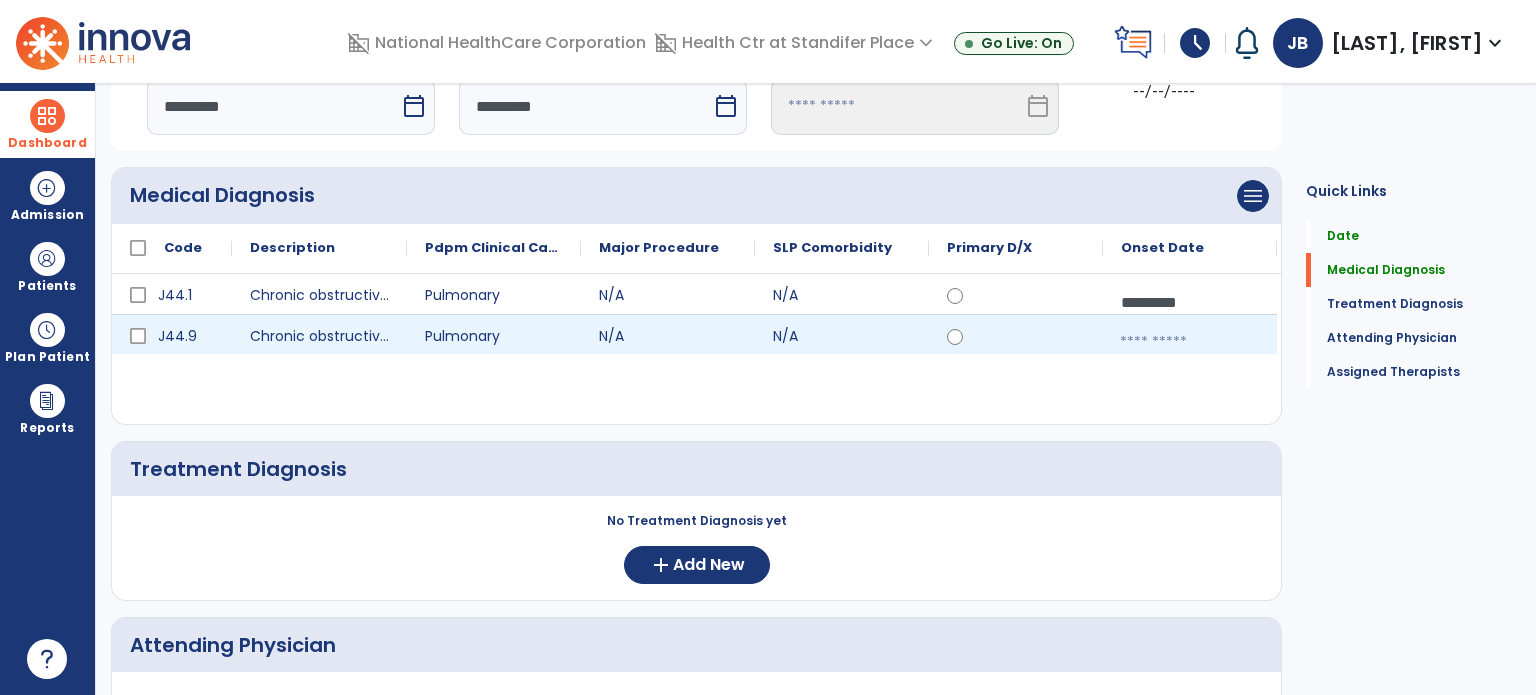 select on "*" 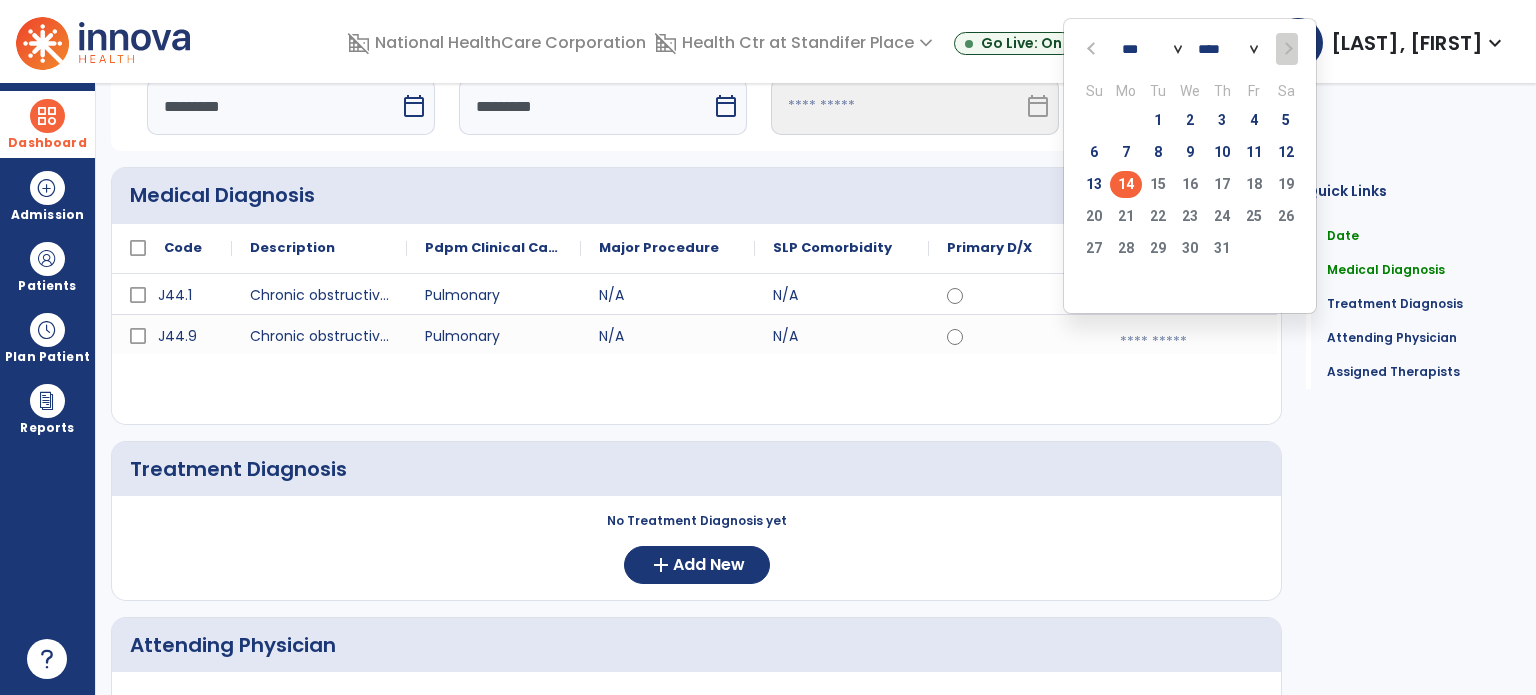 click on "14" 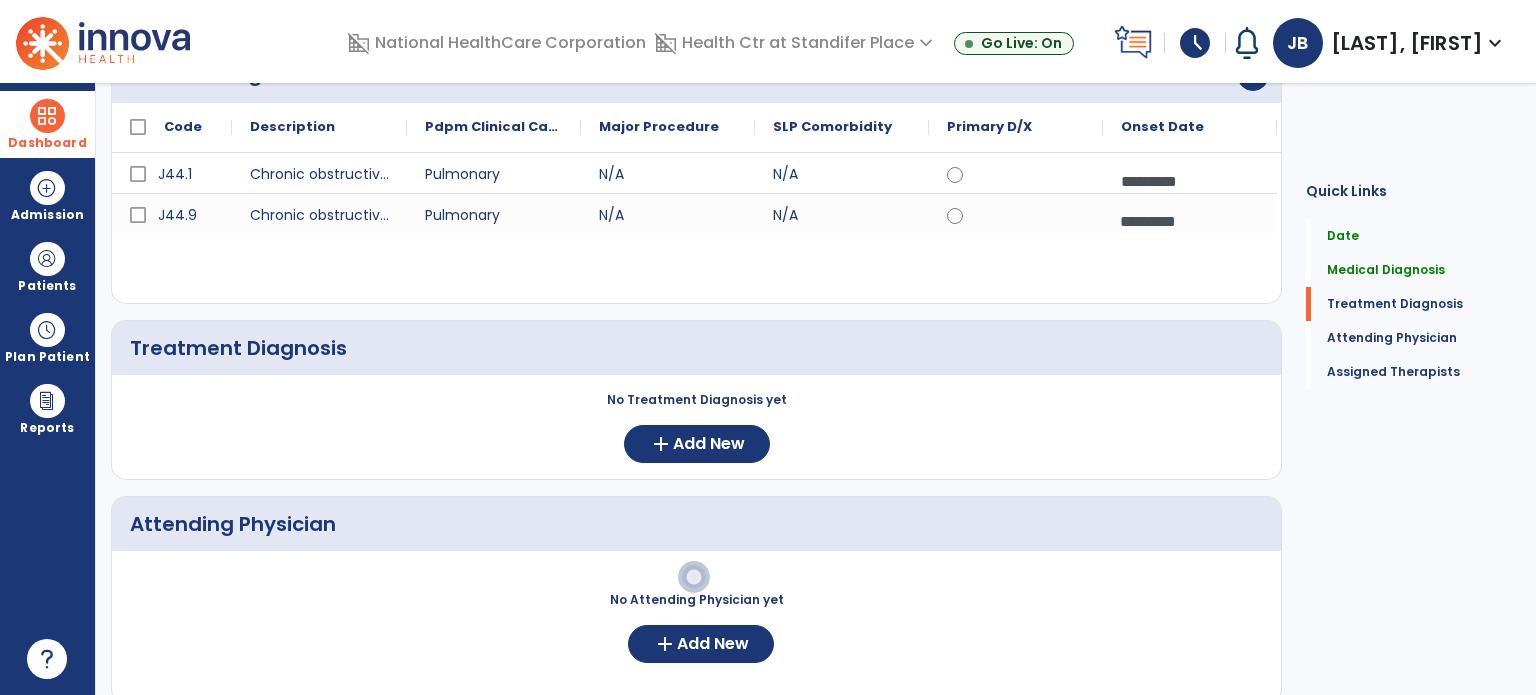 scroll, scrollTop: 251, scrollLeft: 0, axis: vertical 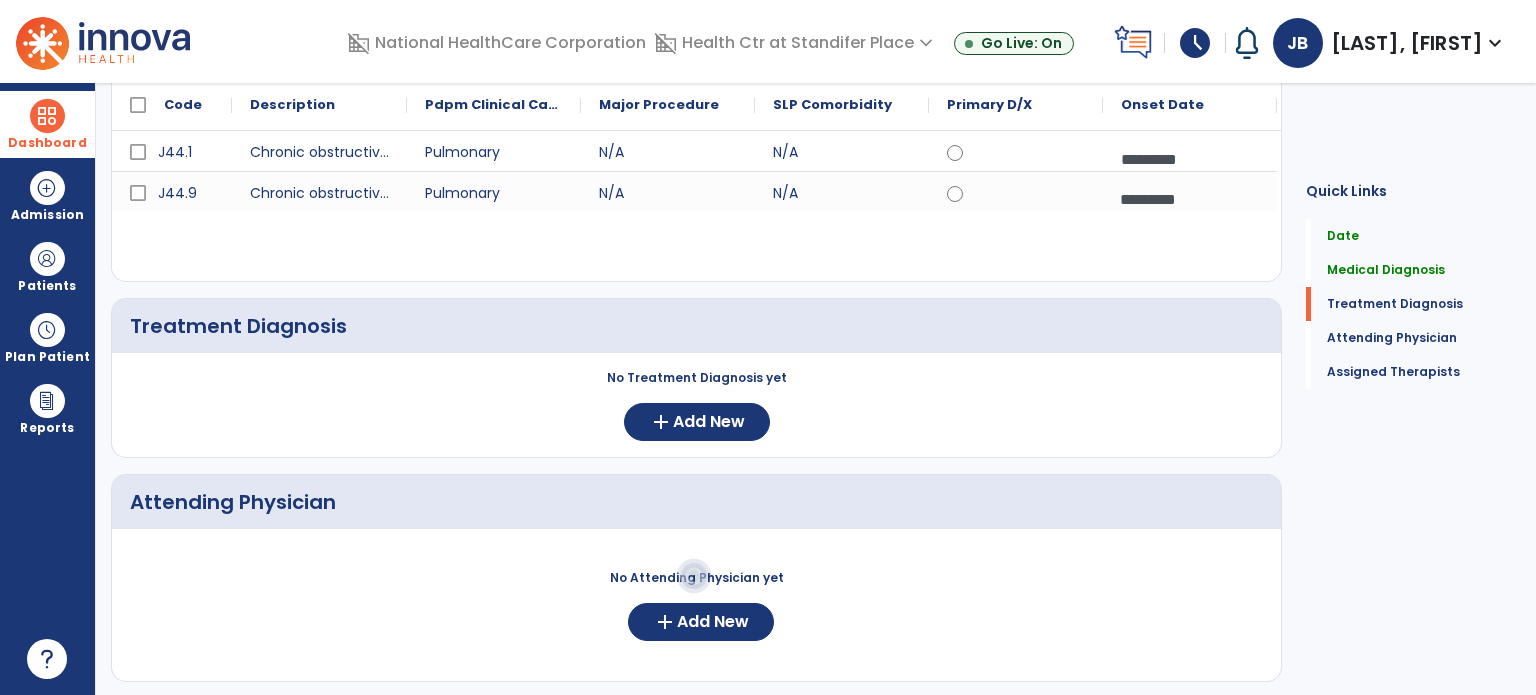 click on "Treatment Diagnosis     No Treatment Diagnosis yet  add  Add New" 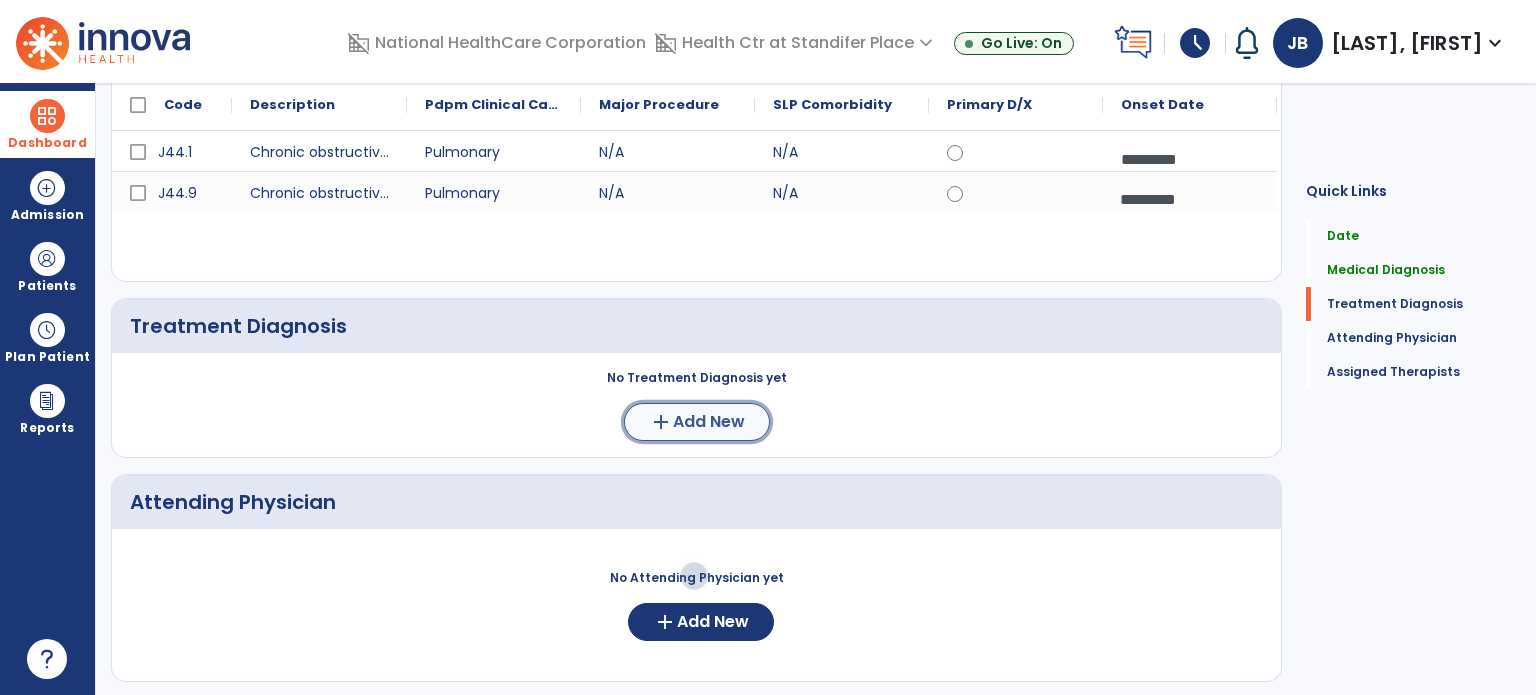 click on "Add New" 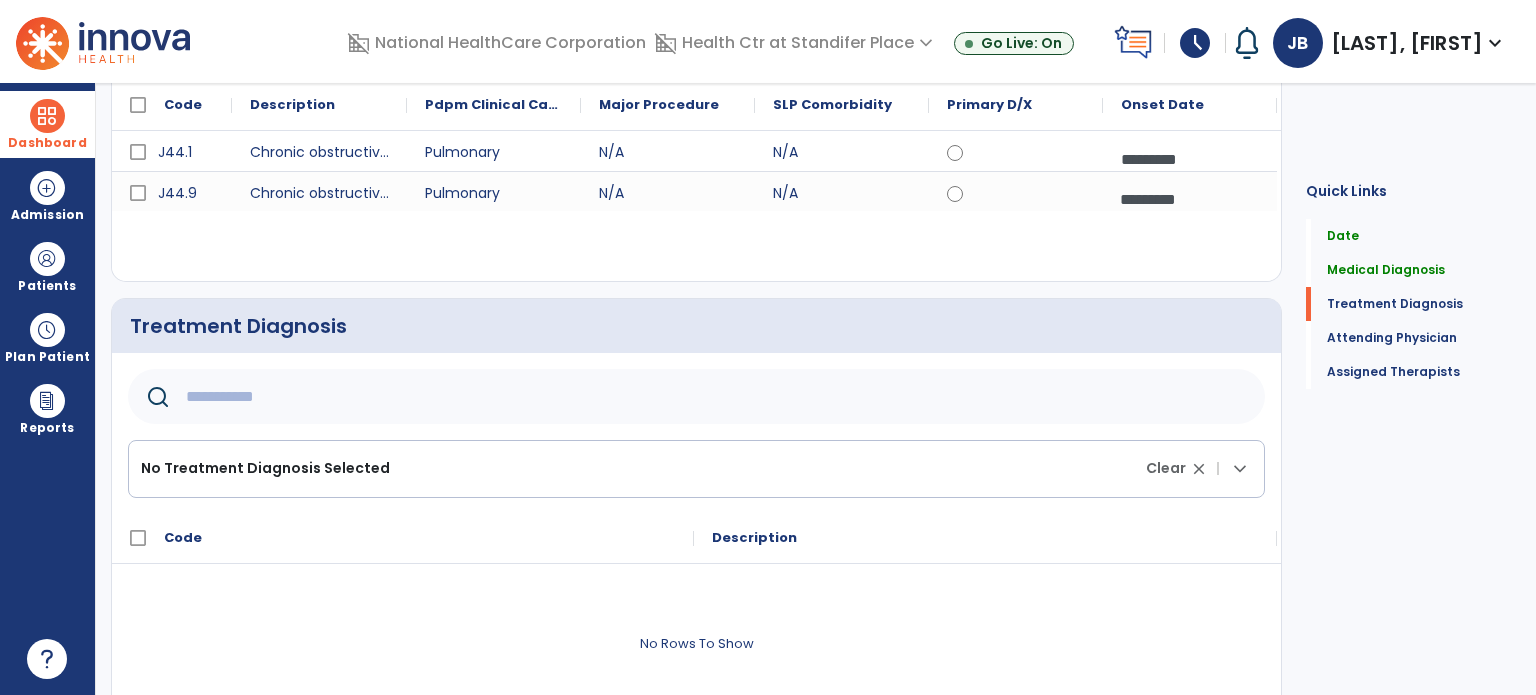 click 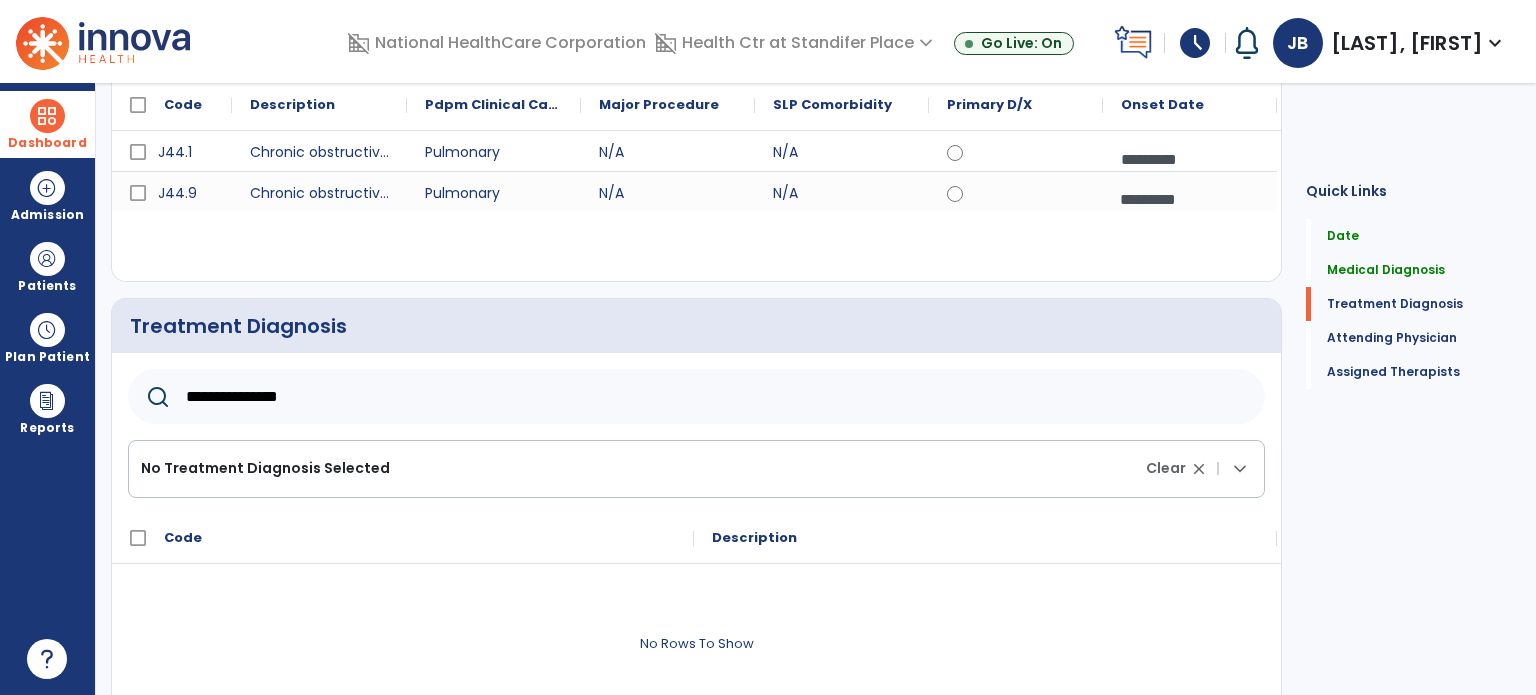 type on "**********" 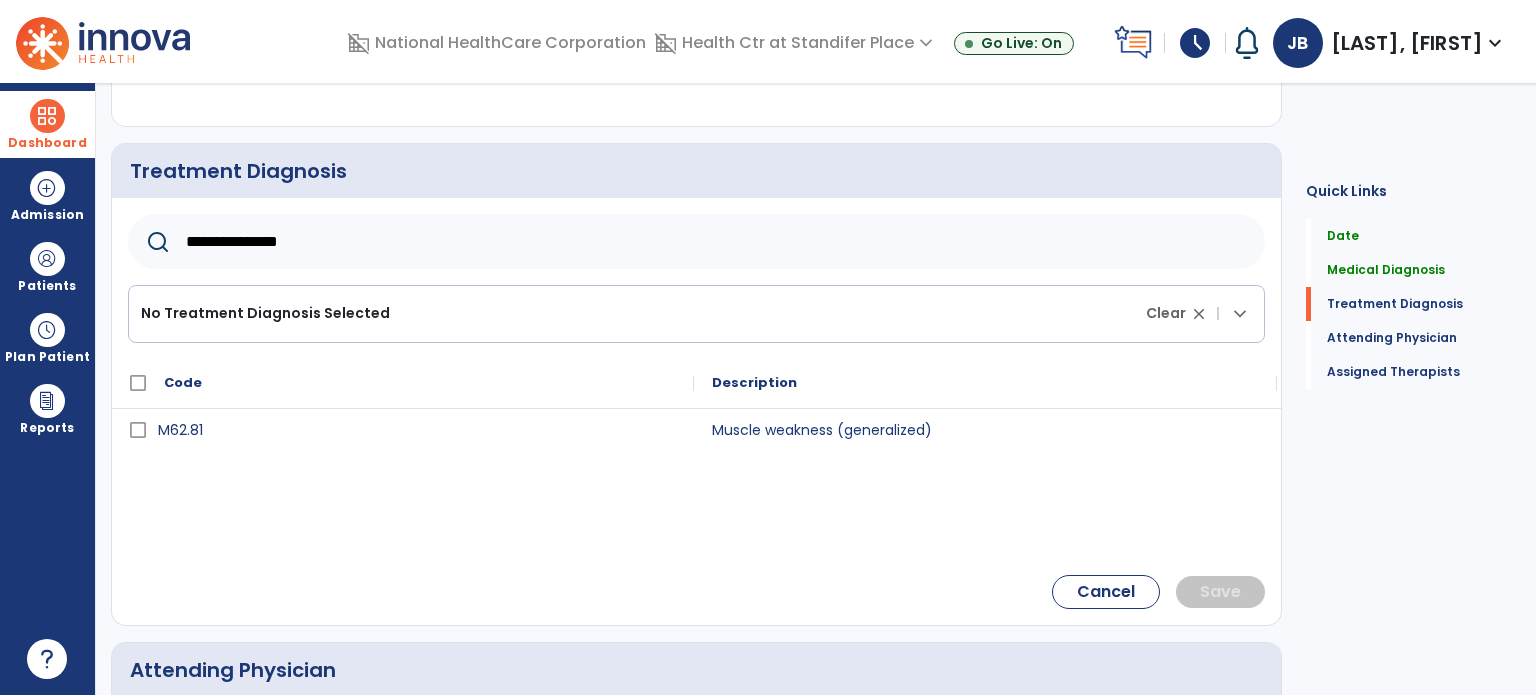 scroll, scrollTop: 415, scrollLeft: 0, axis: vertical 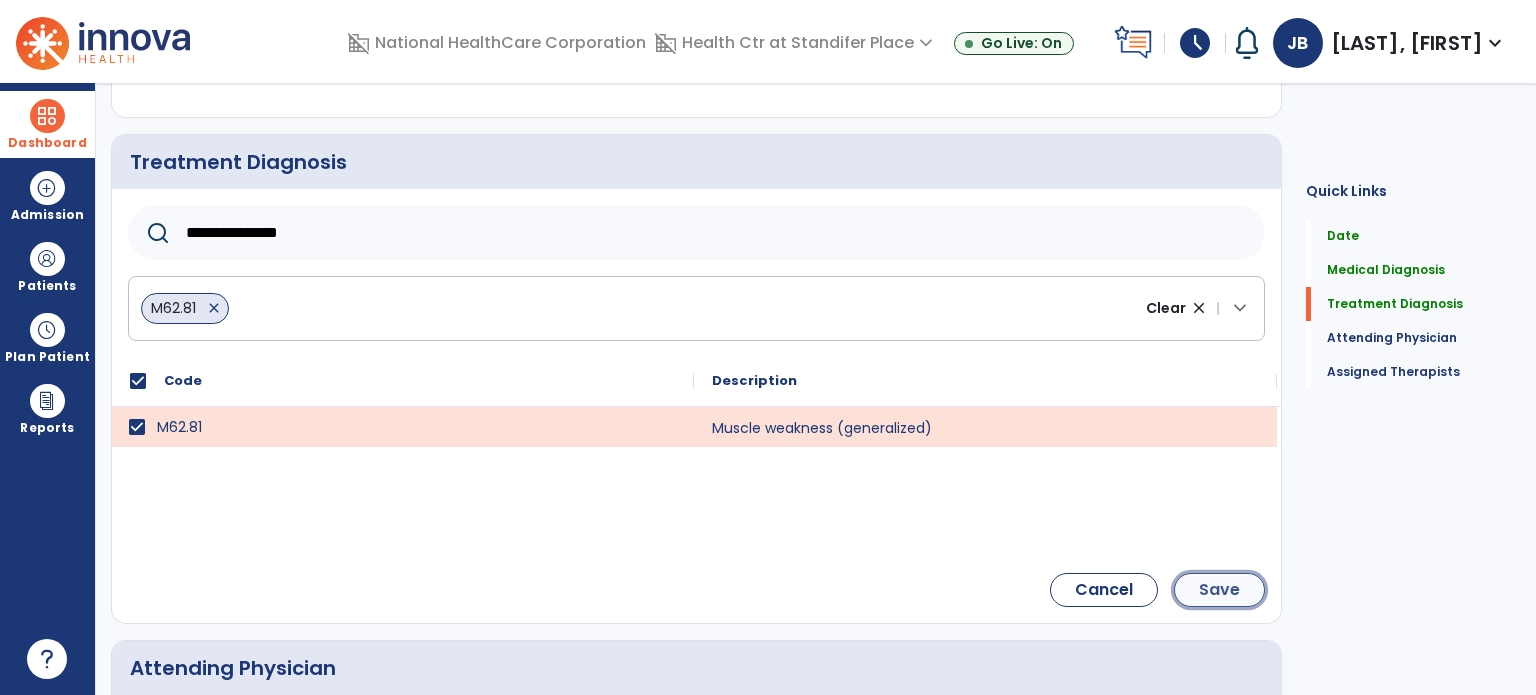 click on "Save" 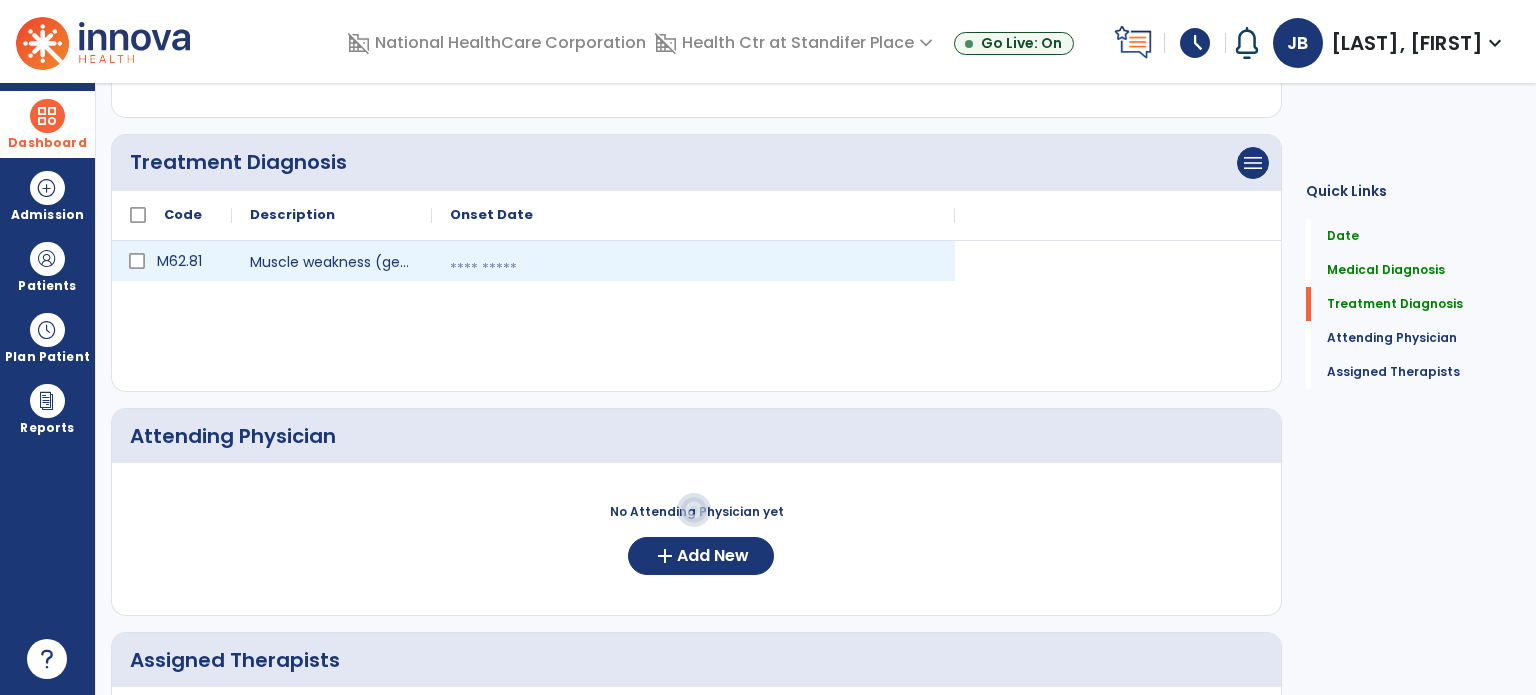 click at bounding box center (693, 269) 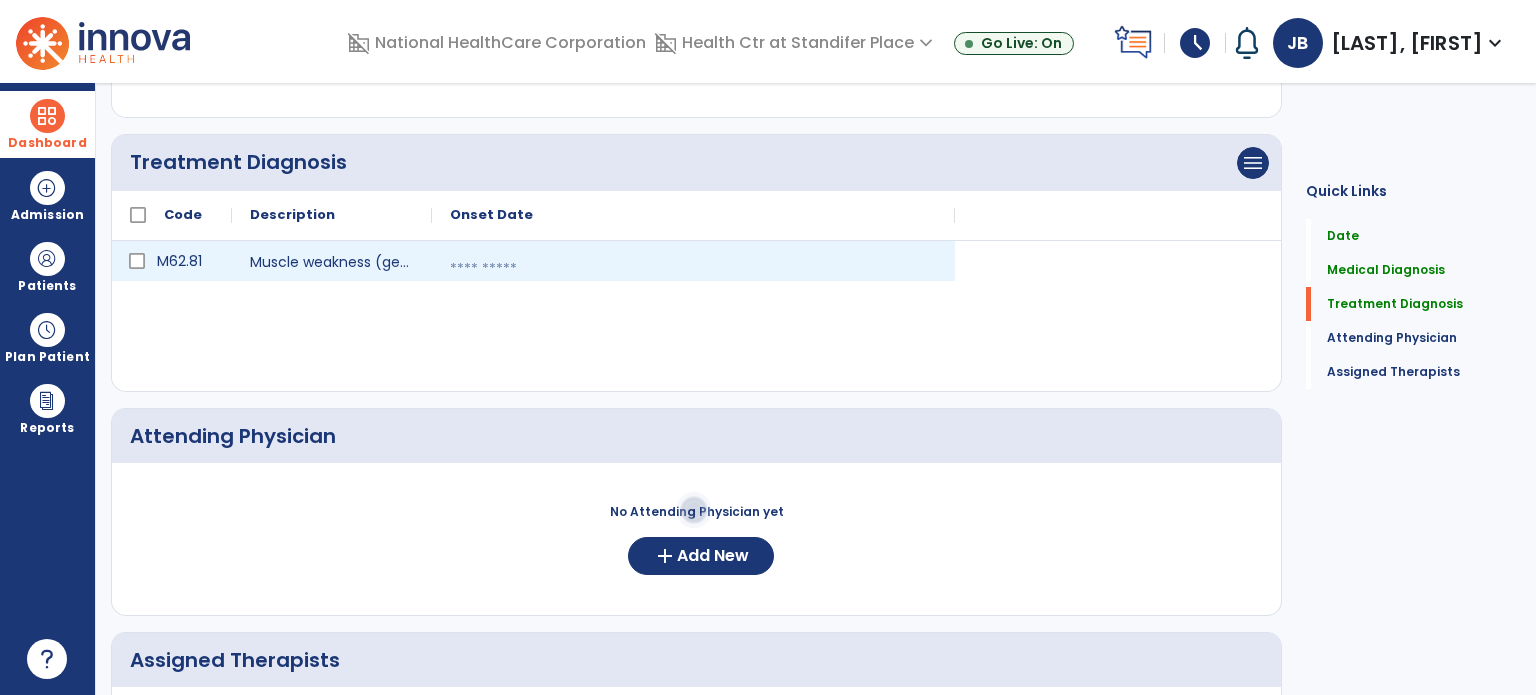 select on "*" 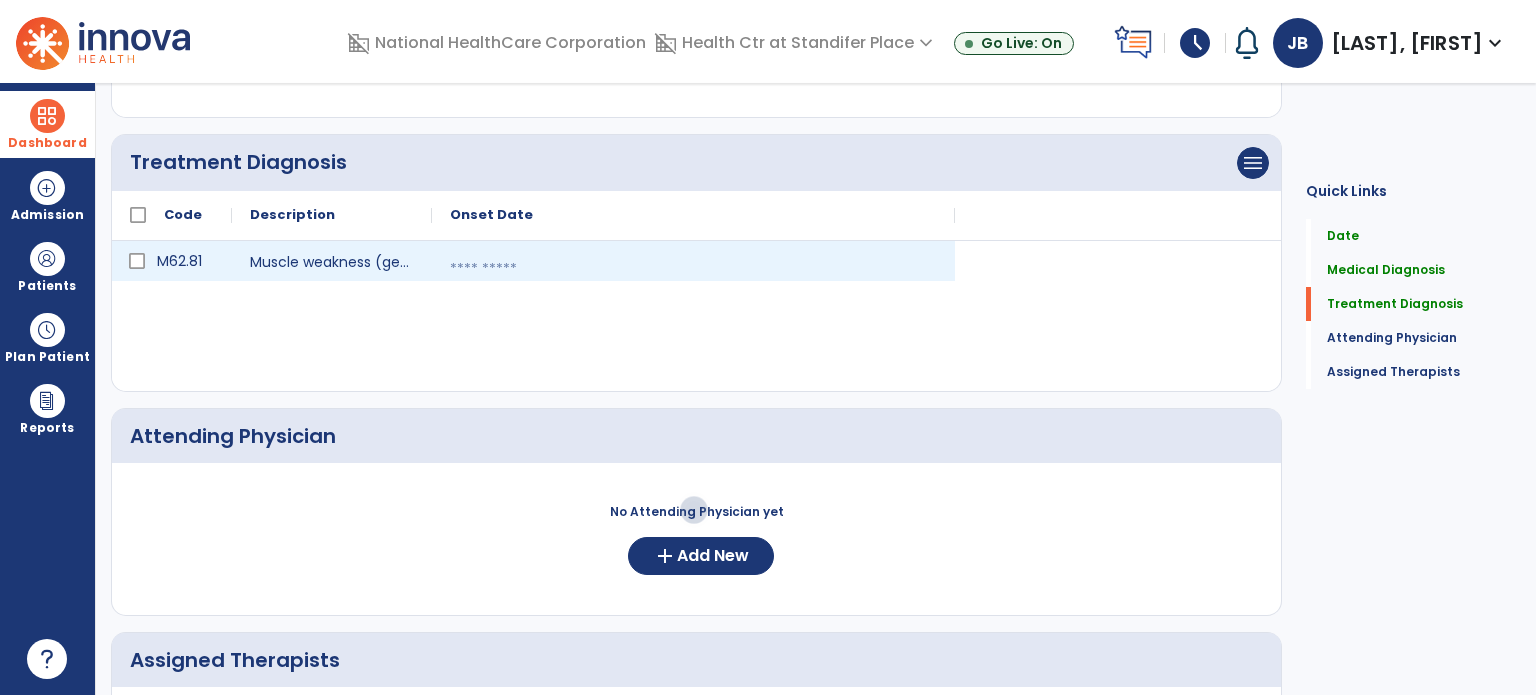 select on "****" 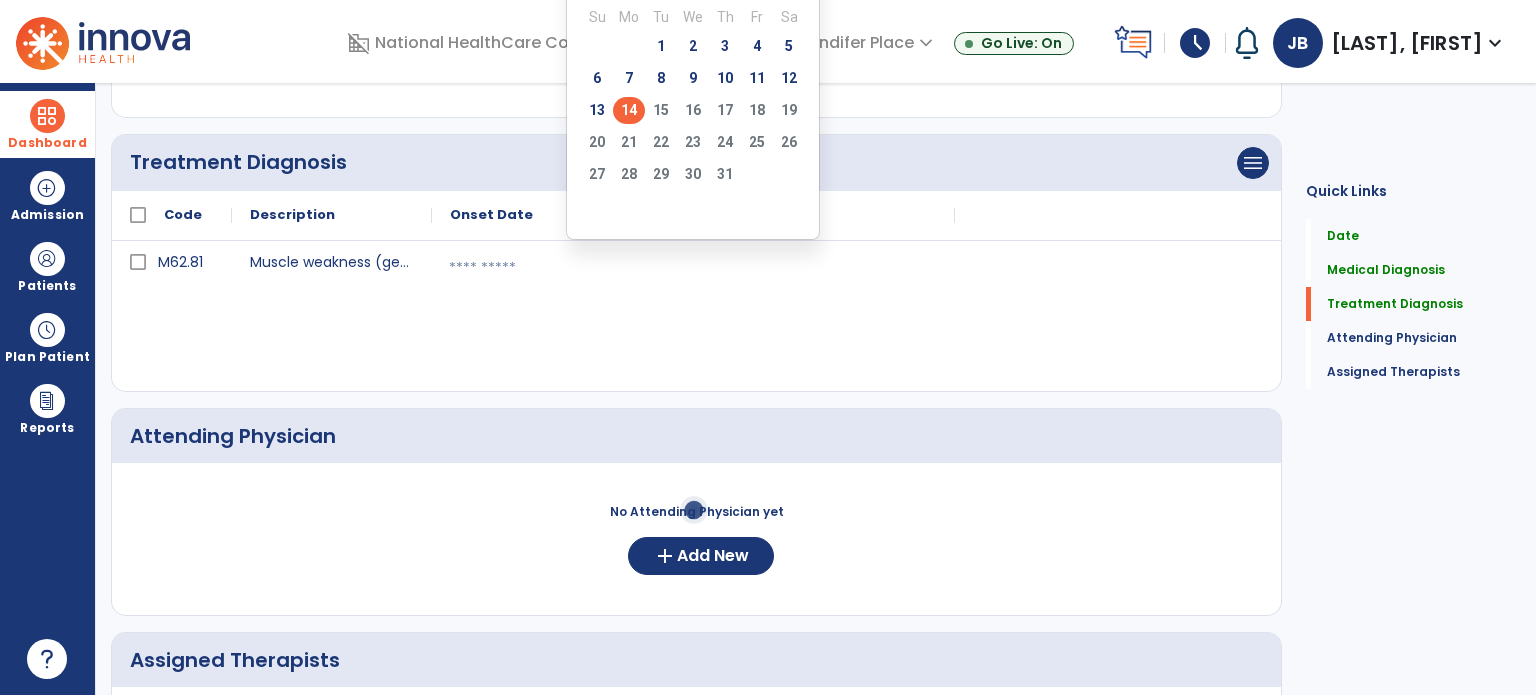 click on "14" 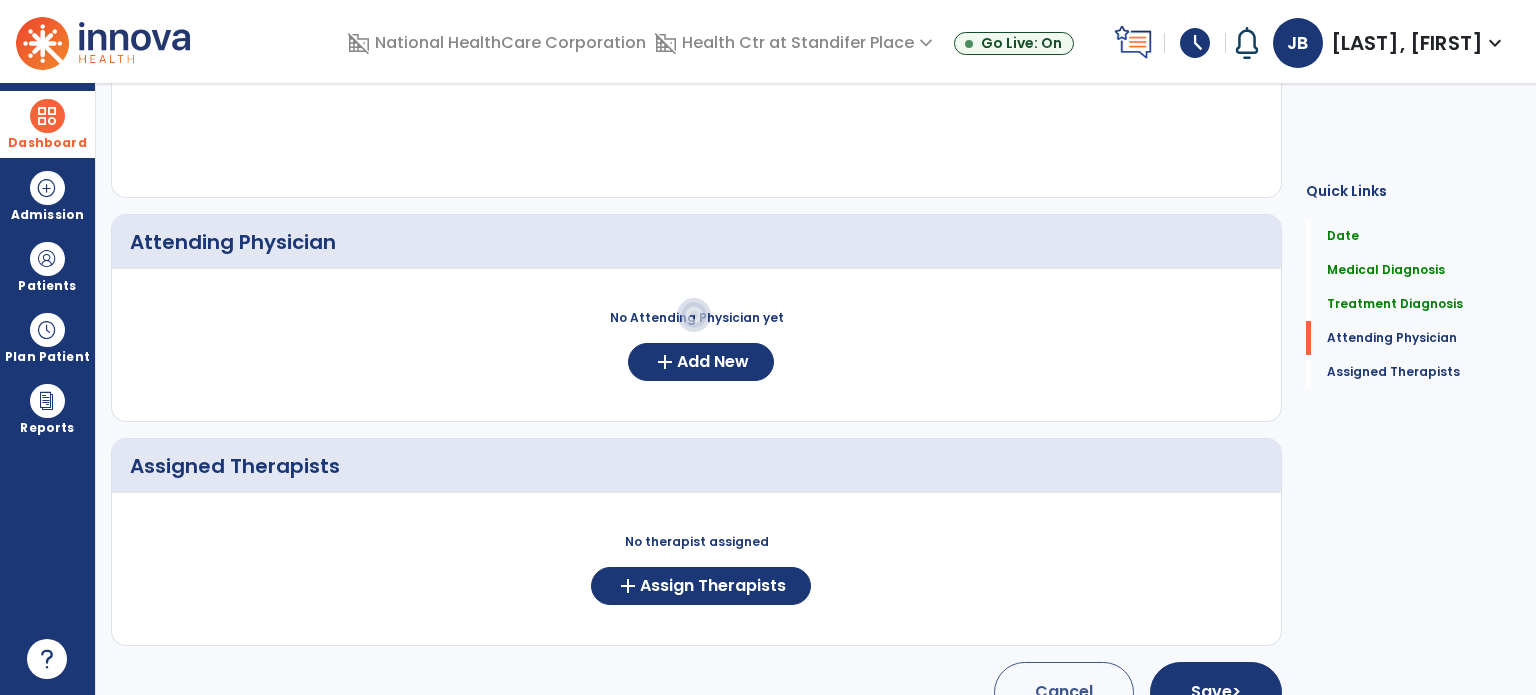 scroll, scrollTop: 610, scrollLeft: 0, axis: vertical 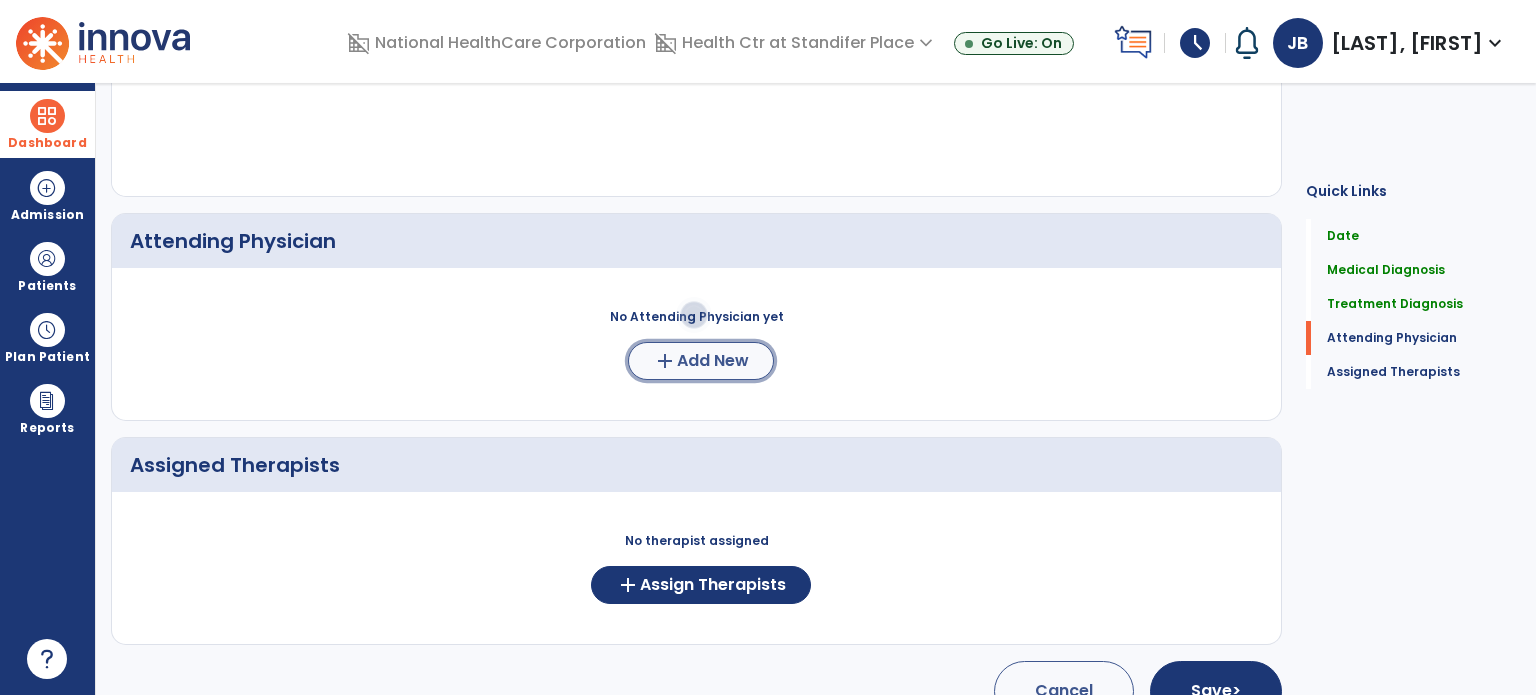 click on "Add New" 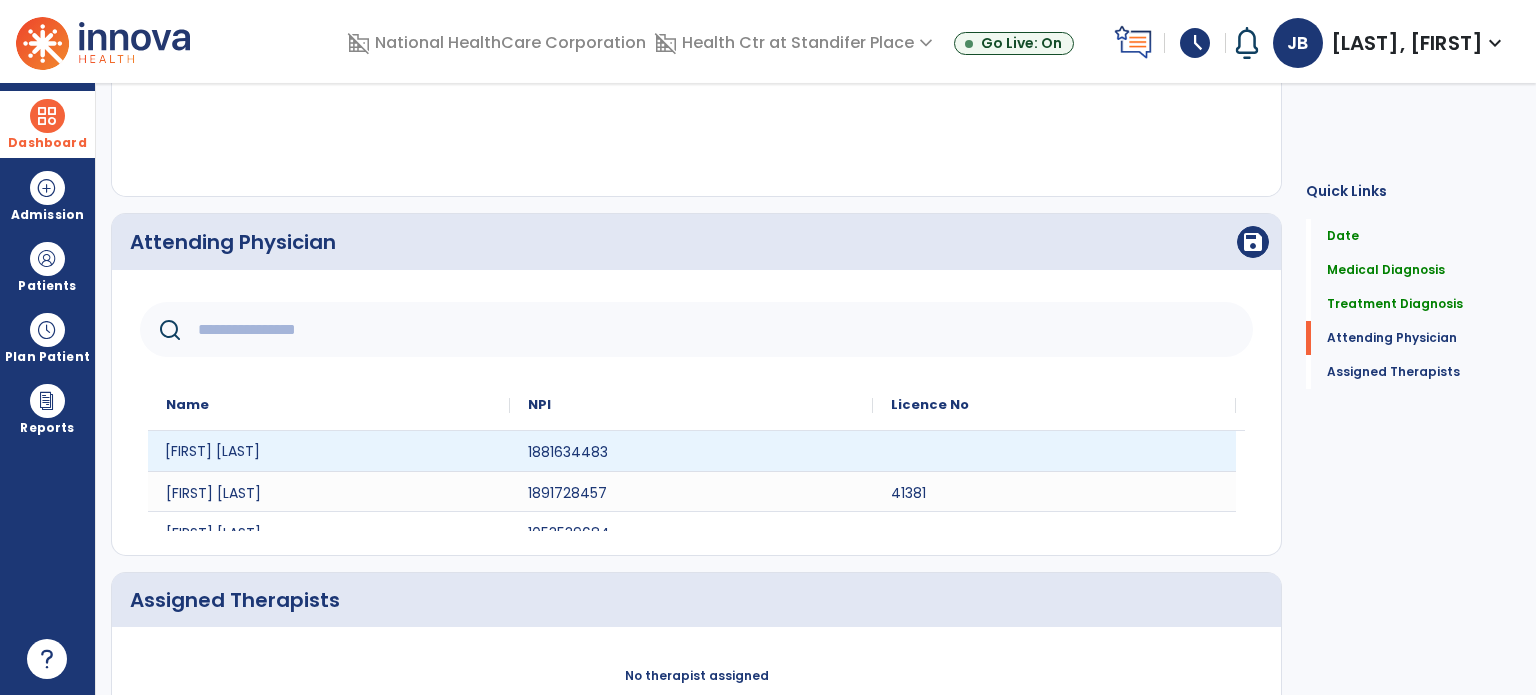 click on "[FIRST] [LAST]" 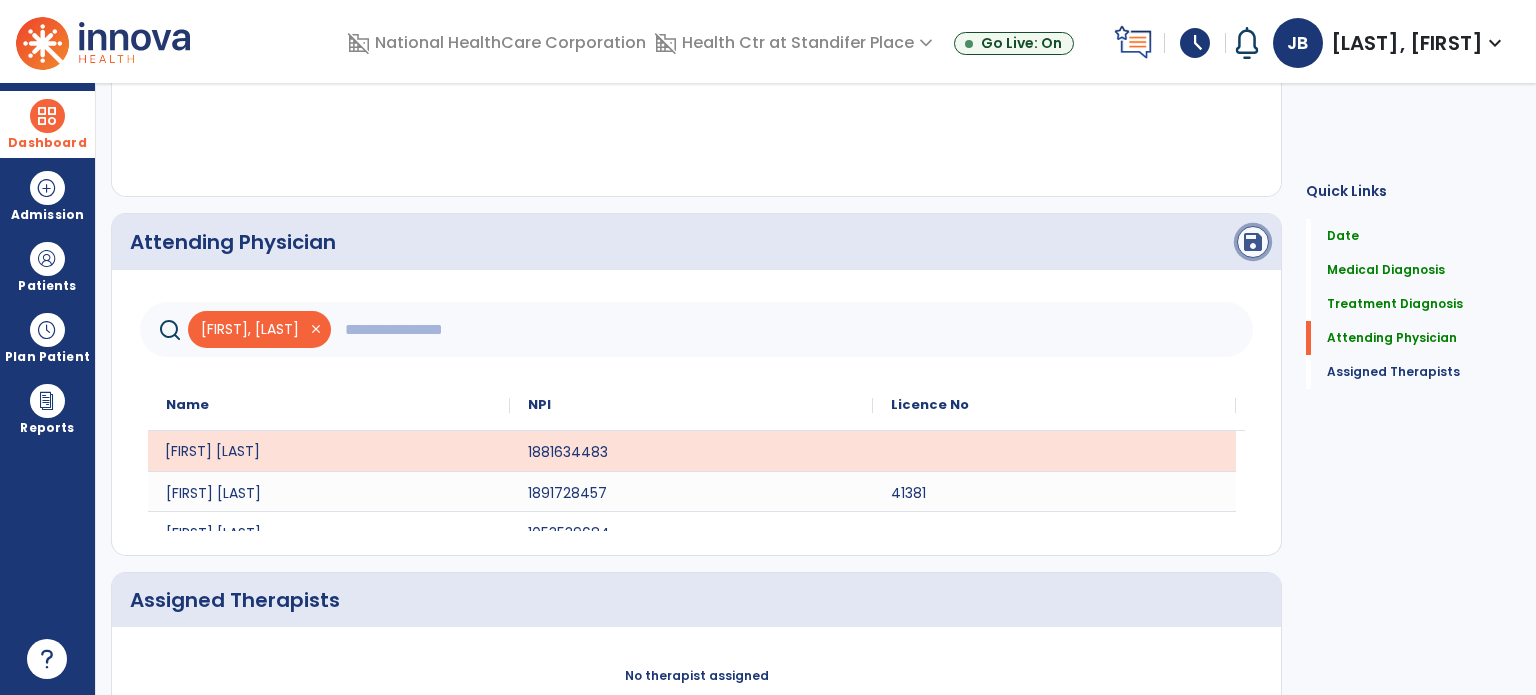 click on "save" 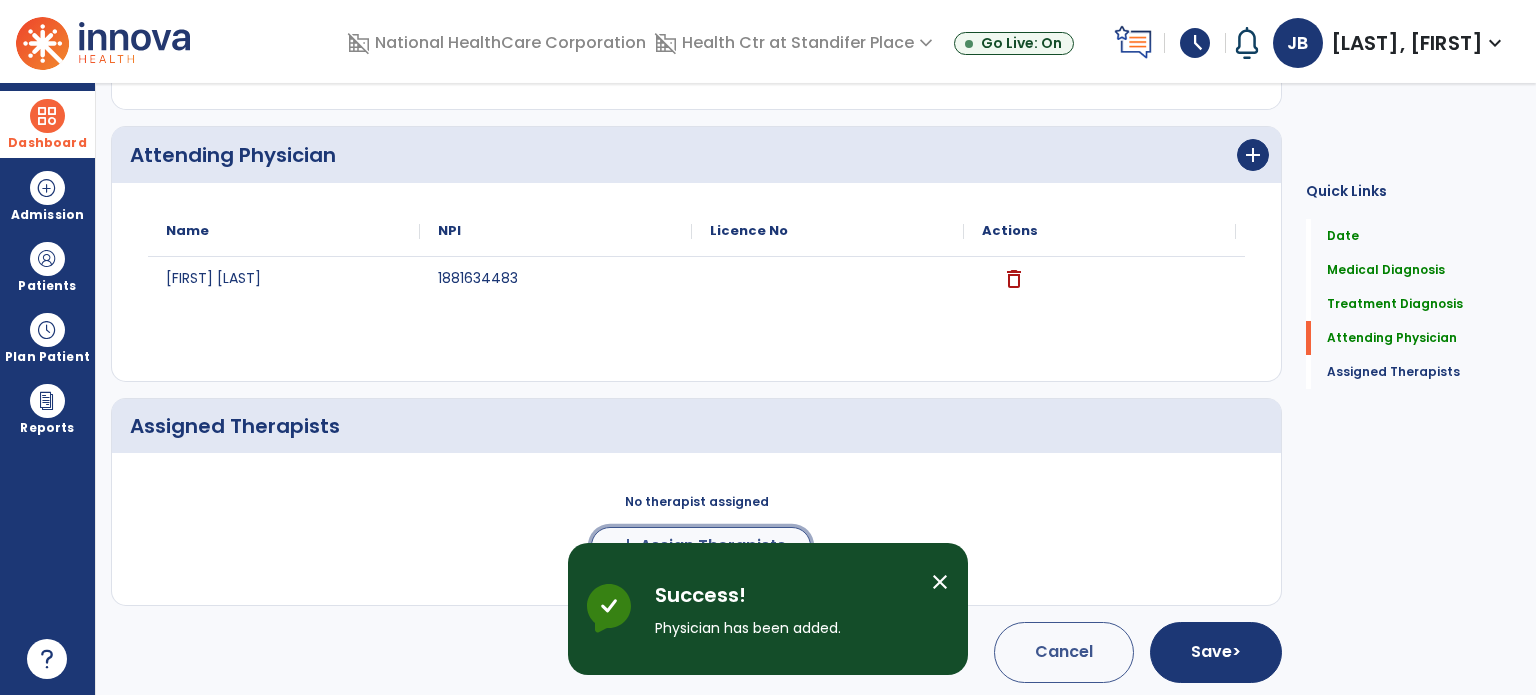 click on "Assign Therapists" 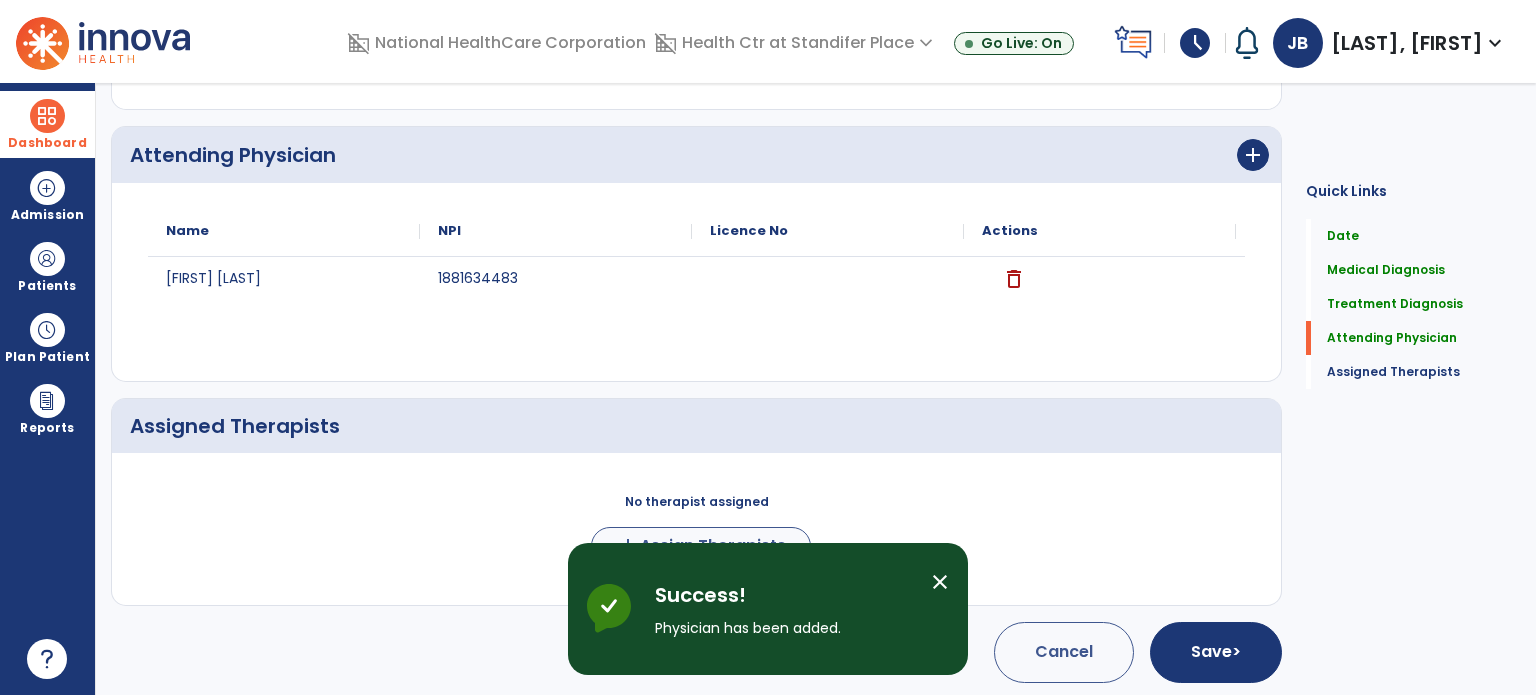 scroll, scrollTop: 694, scrollLeft: 0, axis: vertical 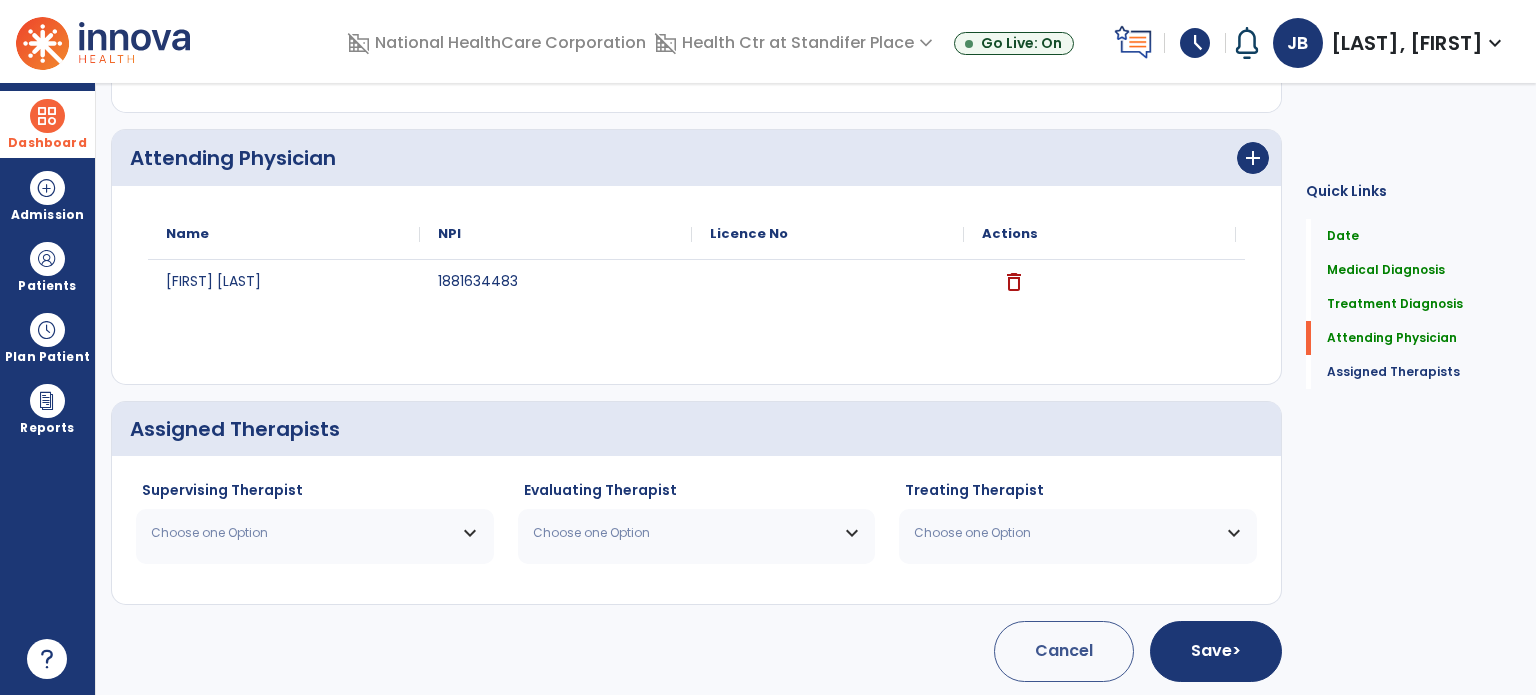 click on "Choose one Option" at bounding box center [315, 533] 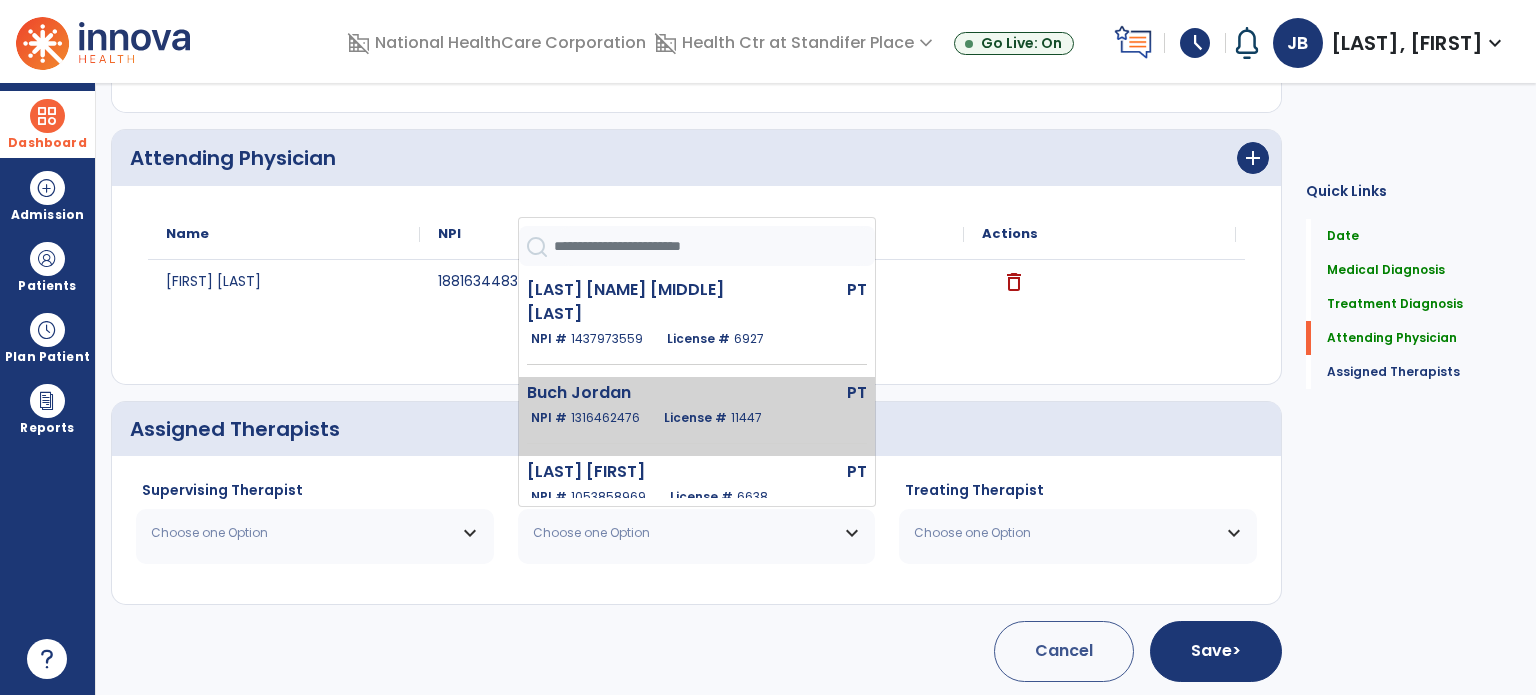 click on "Buch Jordan" 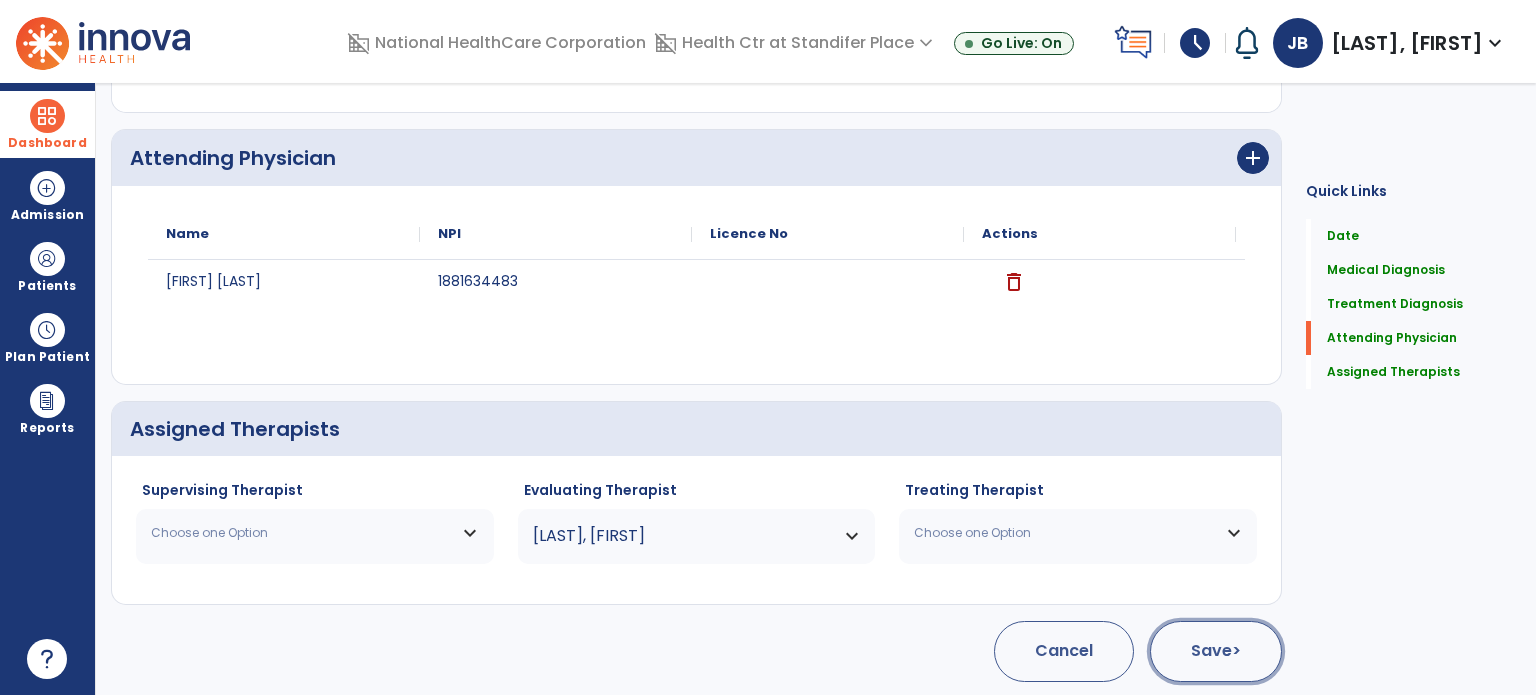 drag, startPoint x: 1215, startPoint y: 637, endPoint x: 1257, endPoint y: 671, distance: 54.037025 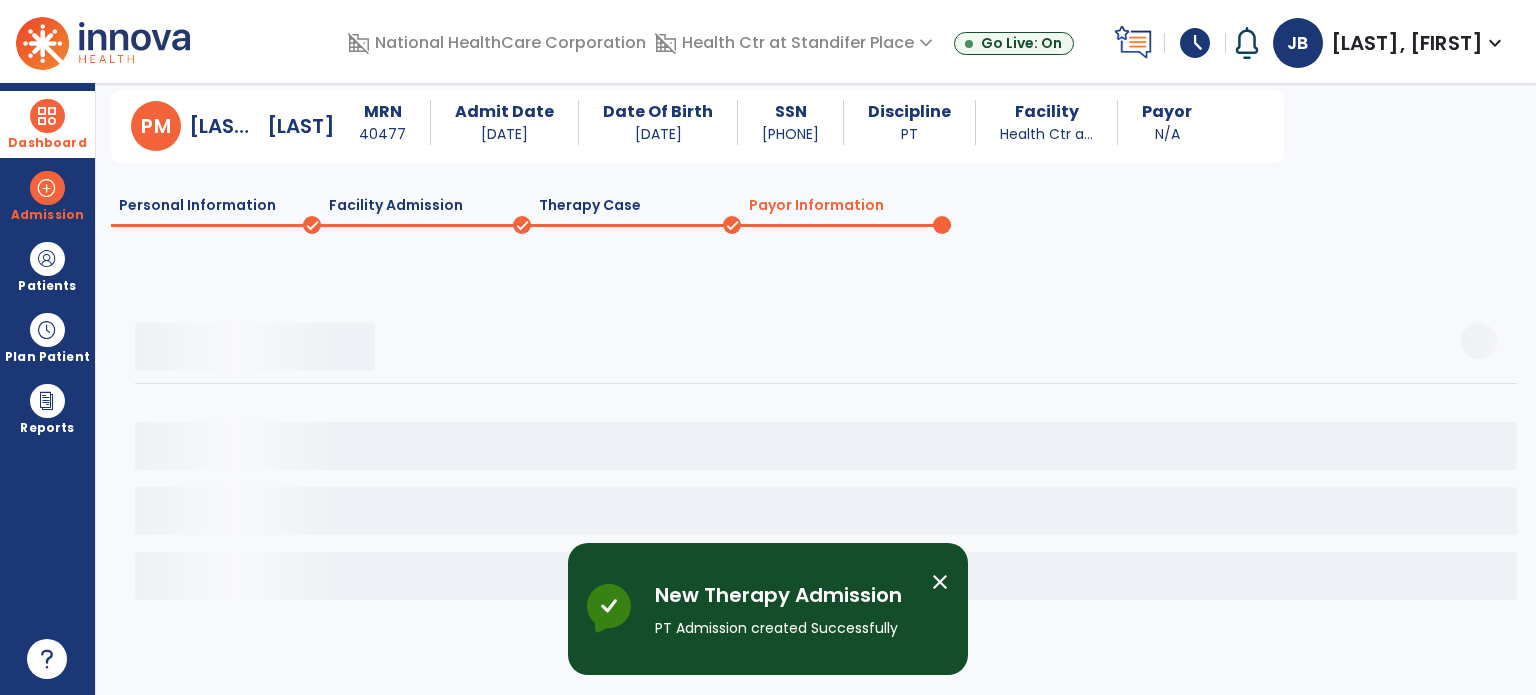scroll, scrollTop: 58, scrollLeft: 0, axis: vertical 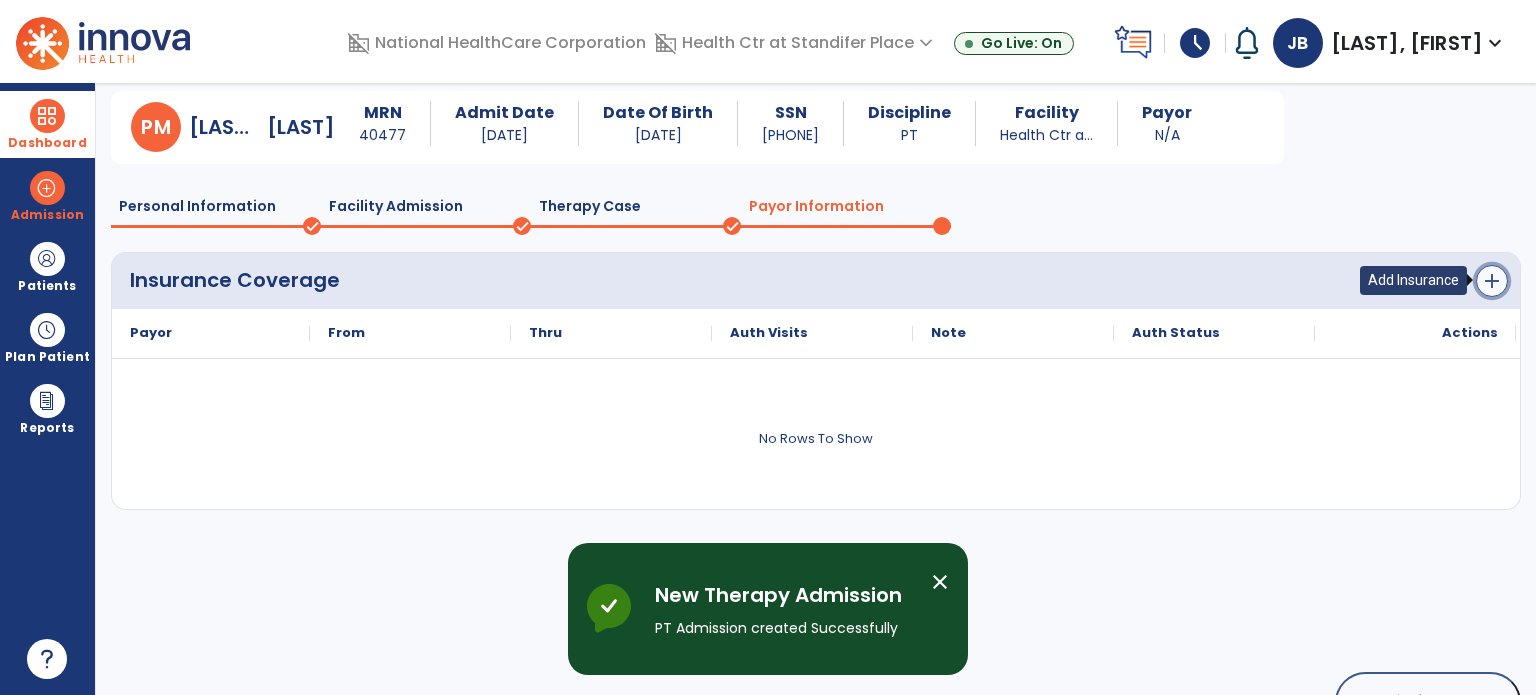 click on "add" 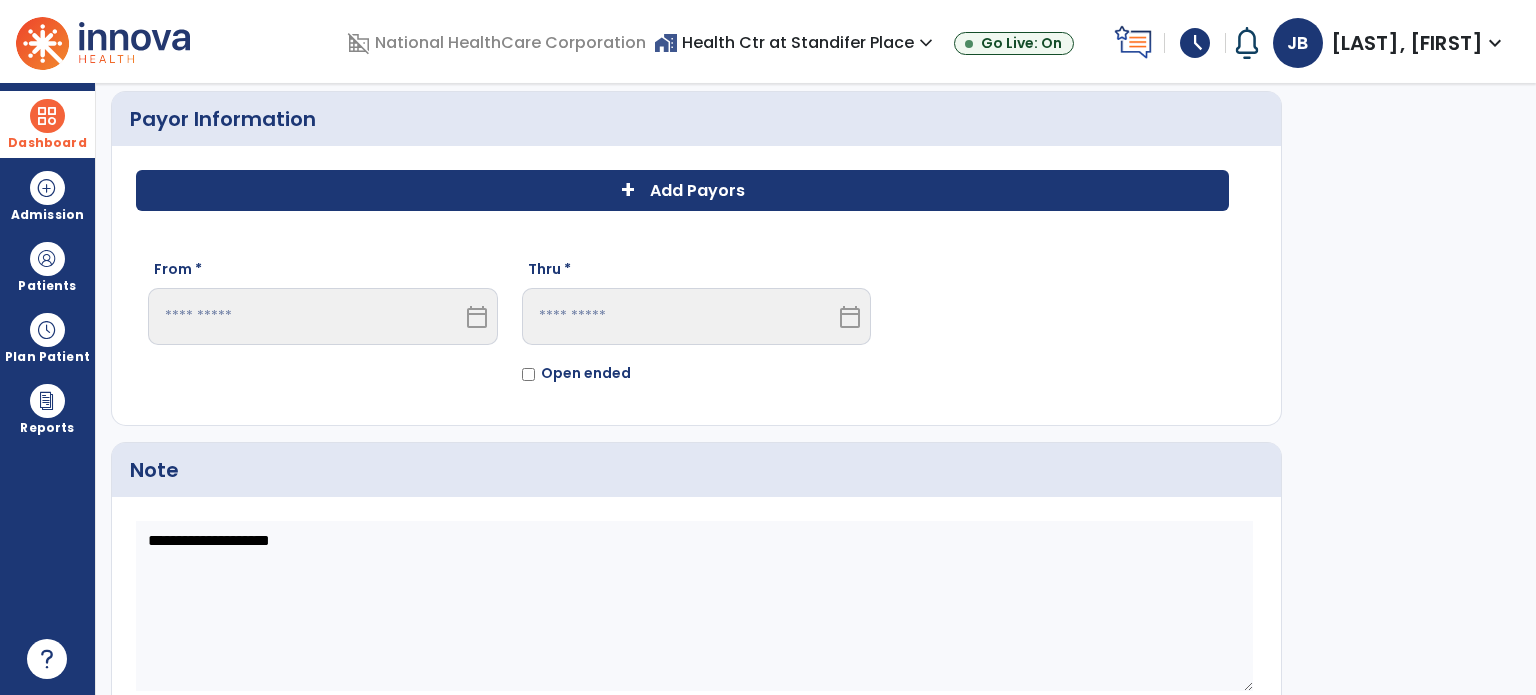 click on "arrow_back   Insurance Coverage  Payor Information + Add Payors From *  calendar_today  Thru *  calendar_today   Open ended  Note                         Cancel    Save" 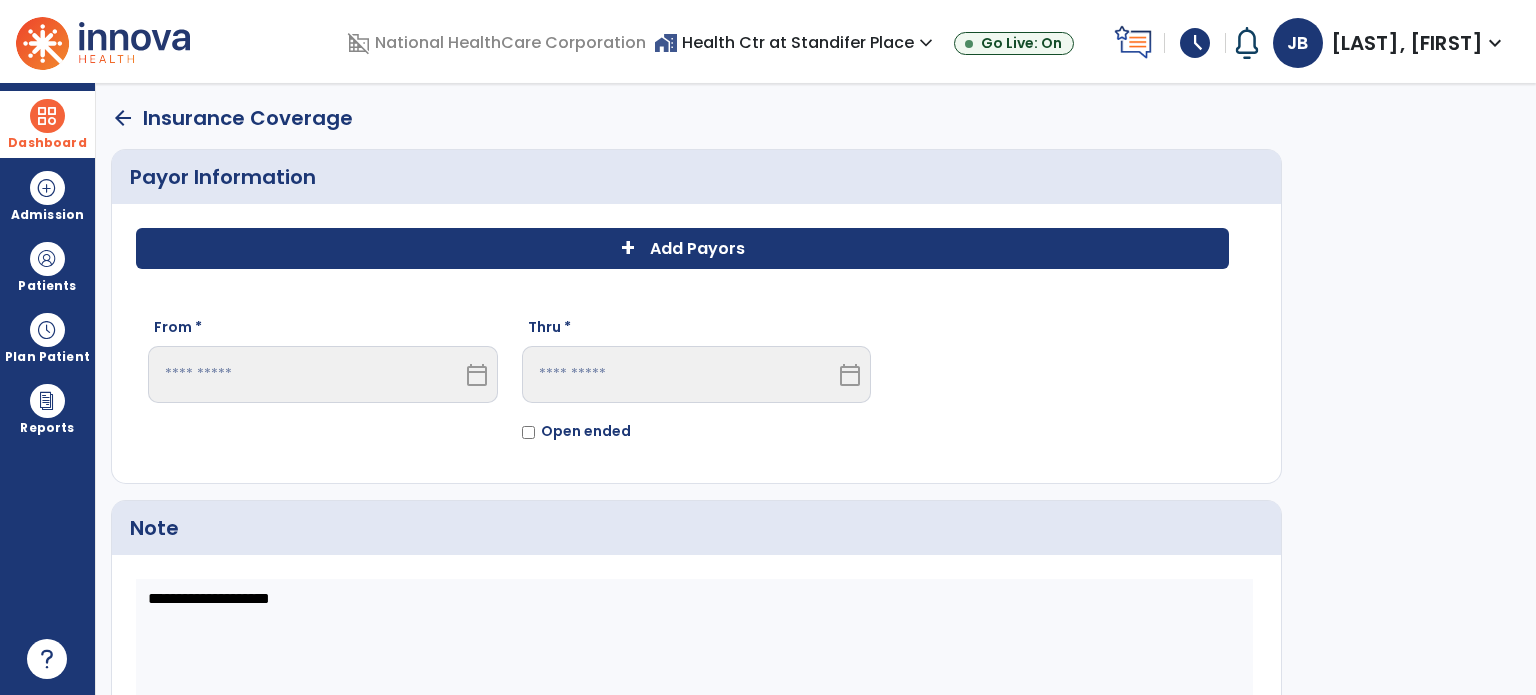 scroll, scrollTop: 134, scrollLeft: 0, axis: vertical 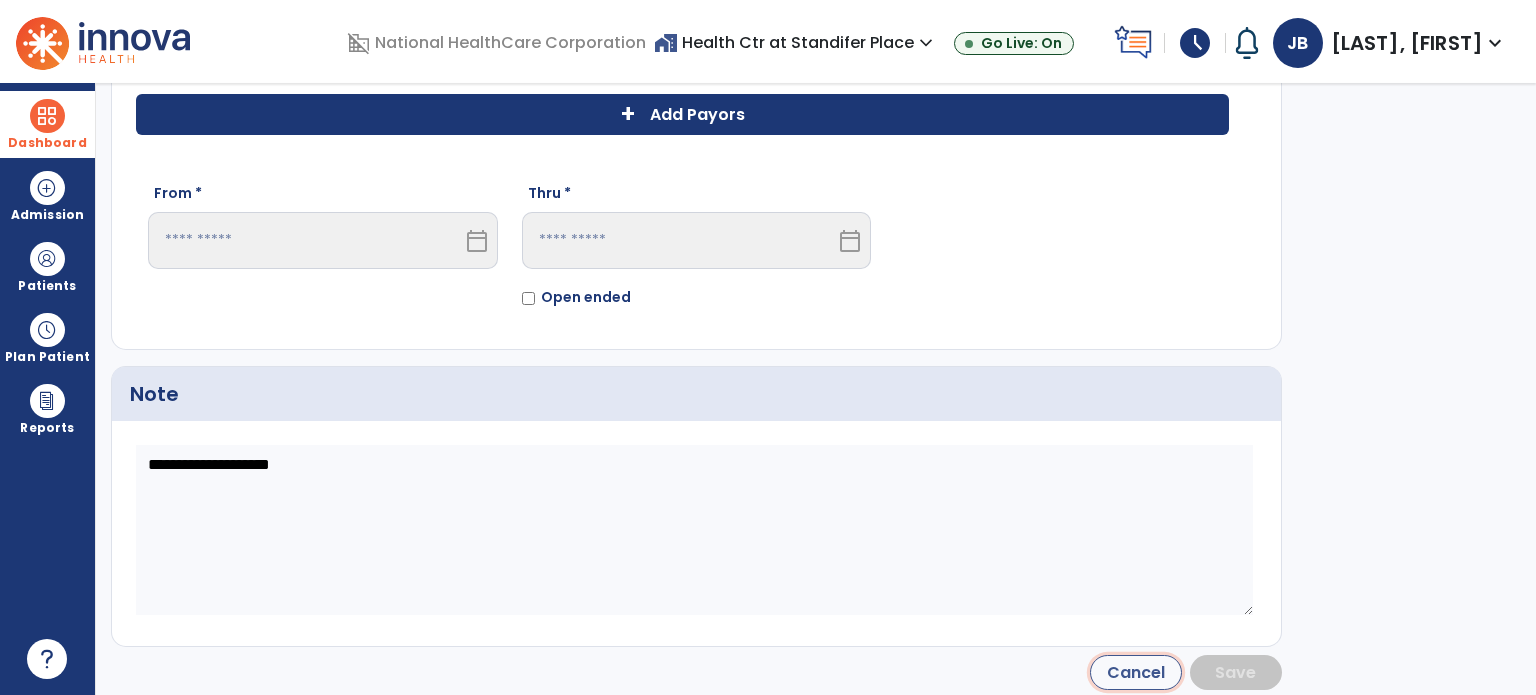 click on "Cancel" 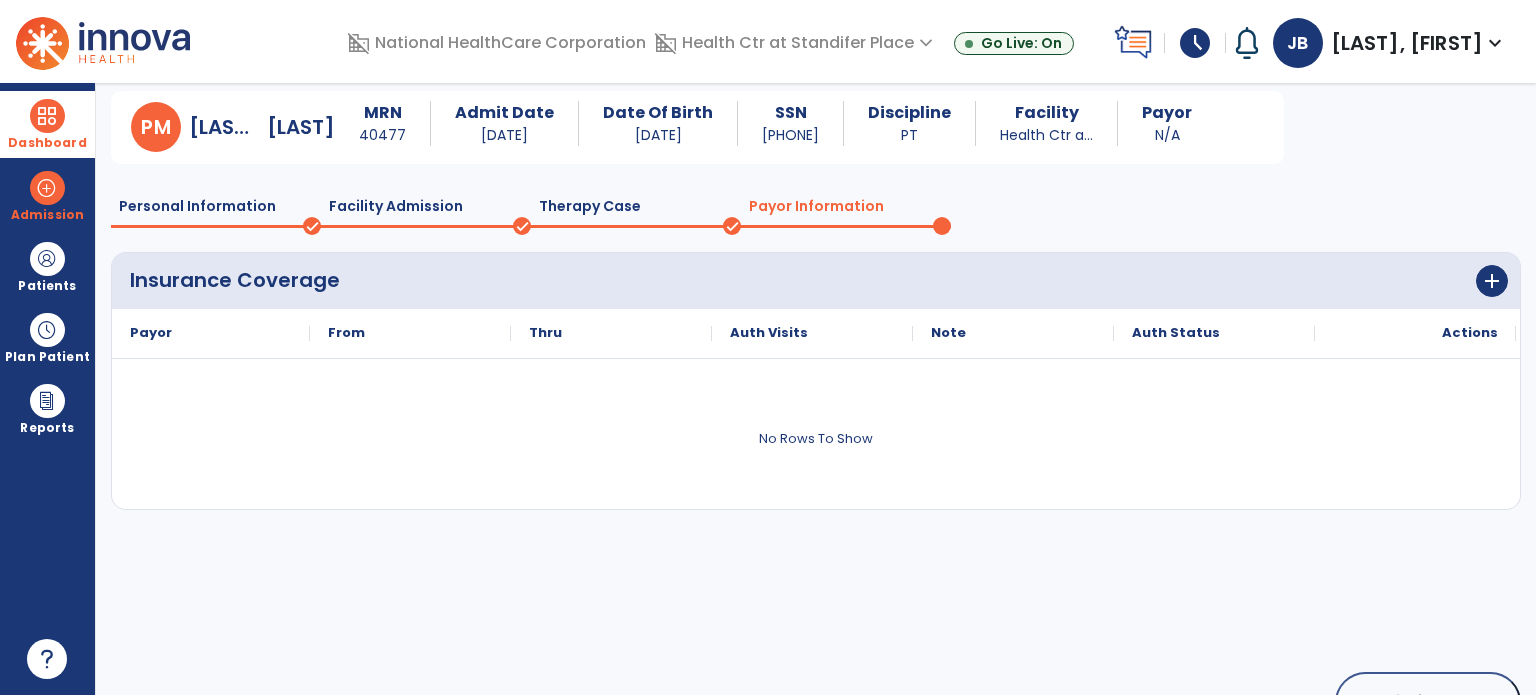scroll, scrollTop: 119, scrollLeft: 0, axis: vertical 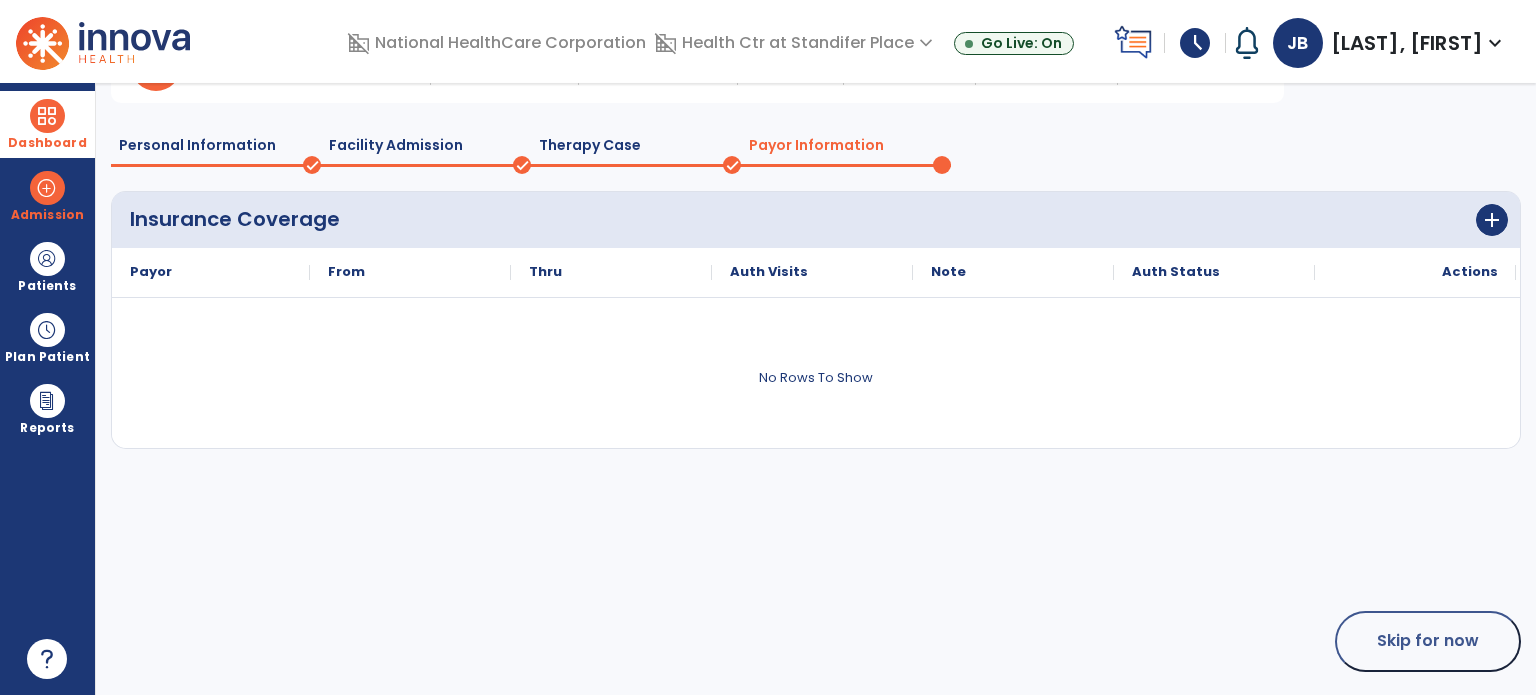 click on "Skip for now" 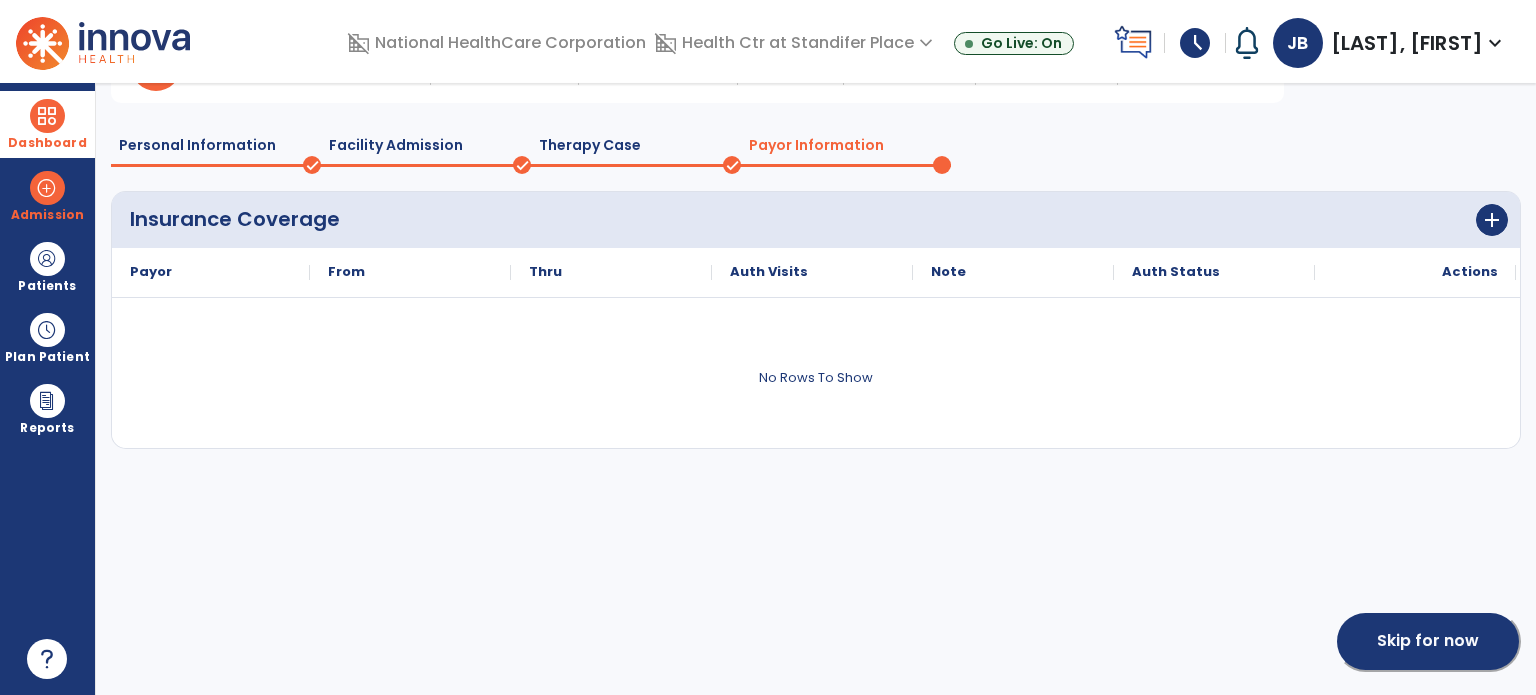 click on "Skip for now" 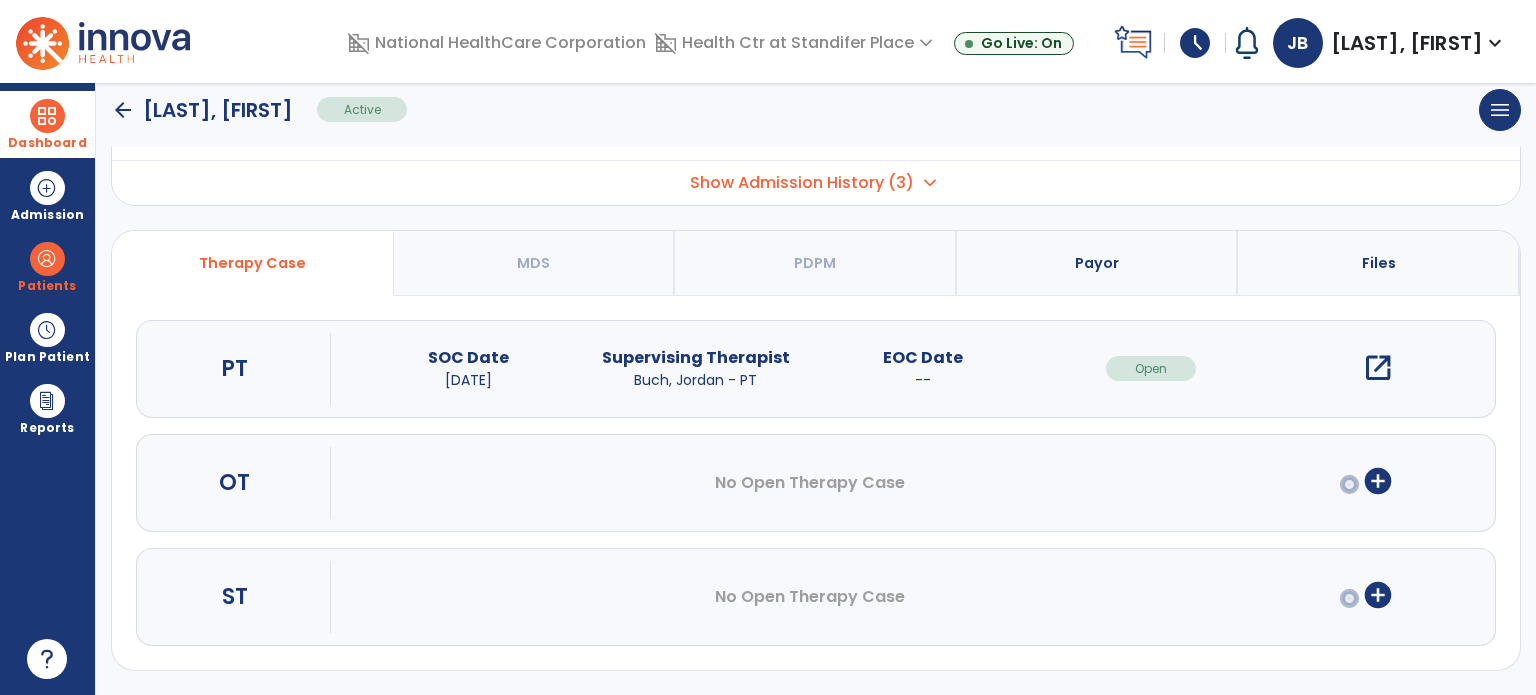 scroll, scrollTop: 107, scrollLeft: 0, axis: vertical 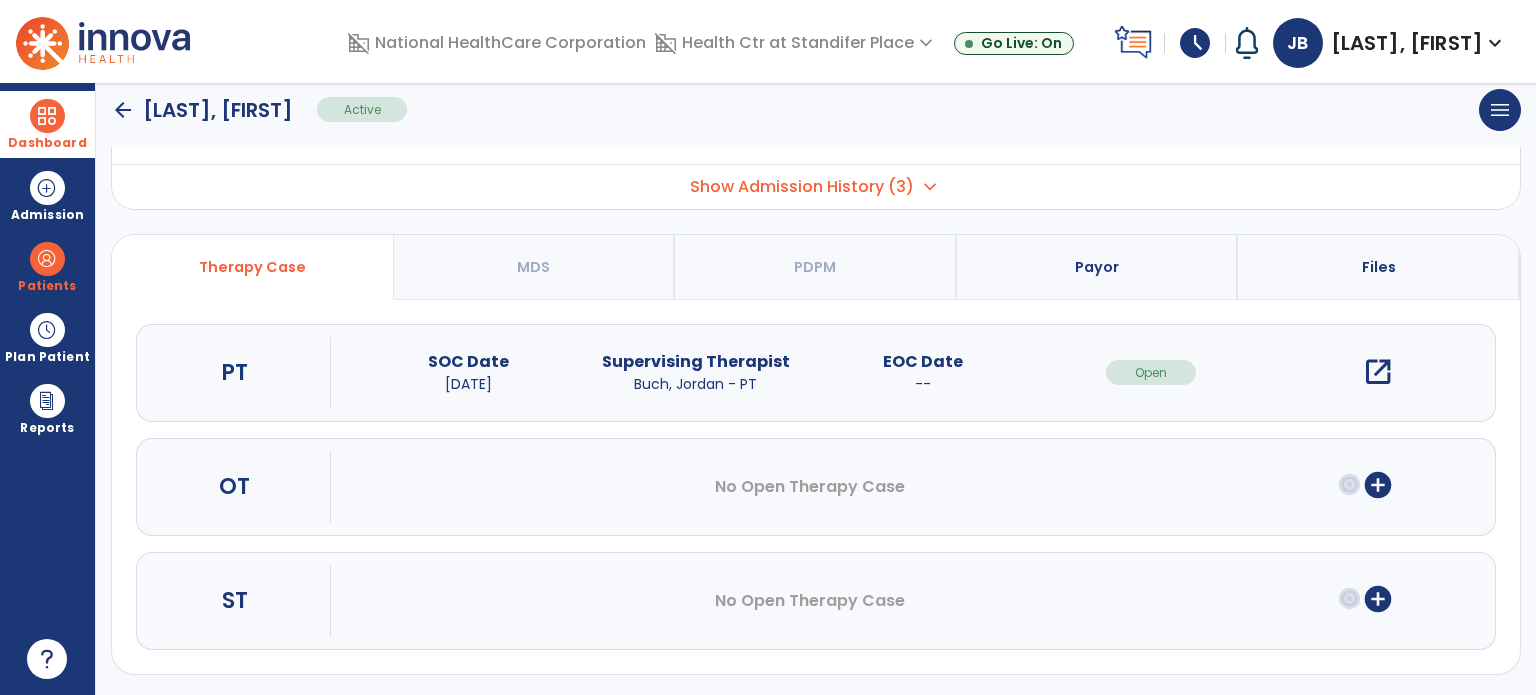 click on "open_in_new" at bounding box center [1378, 372] 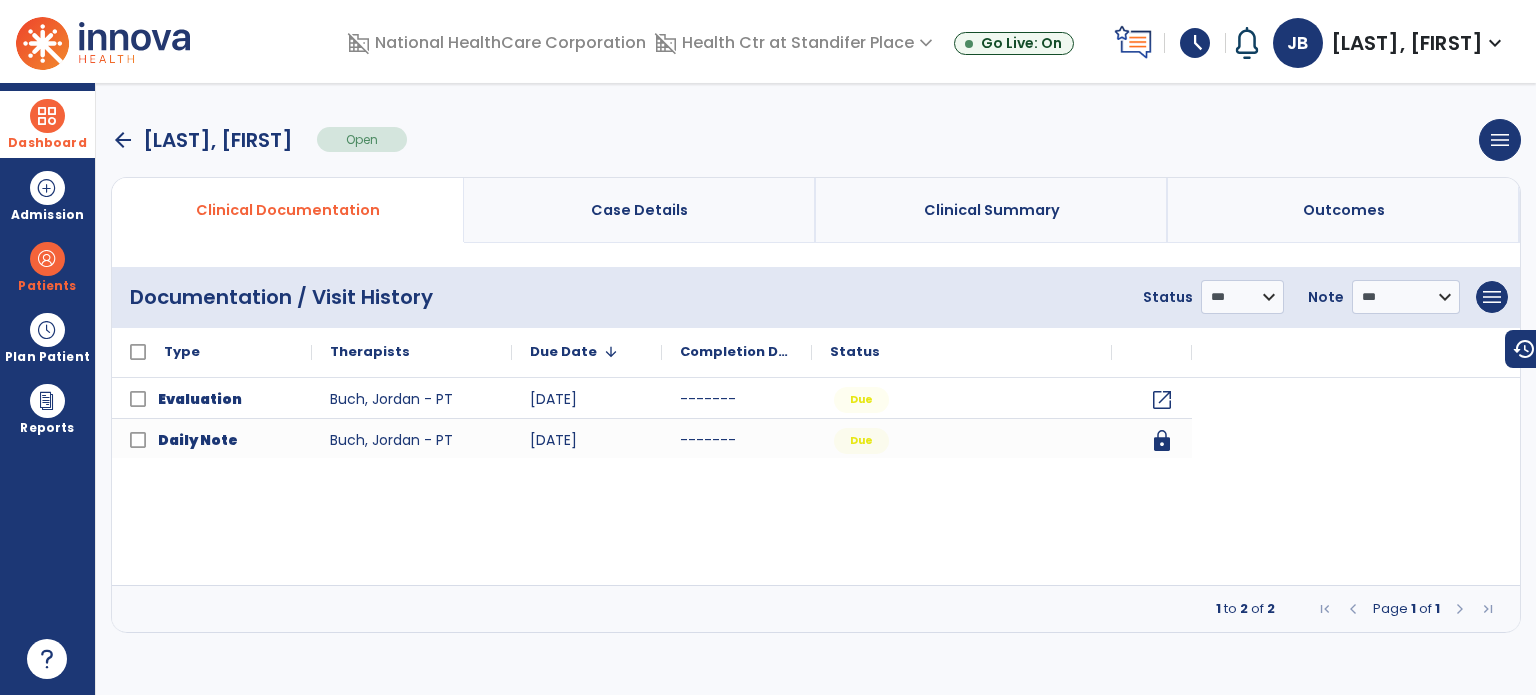 scroll, scrollTop: 0, scrollLeft: 0, axis: both 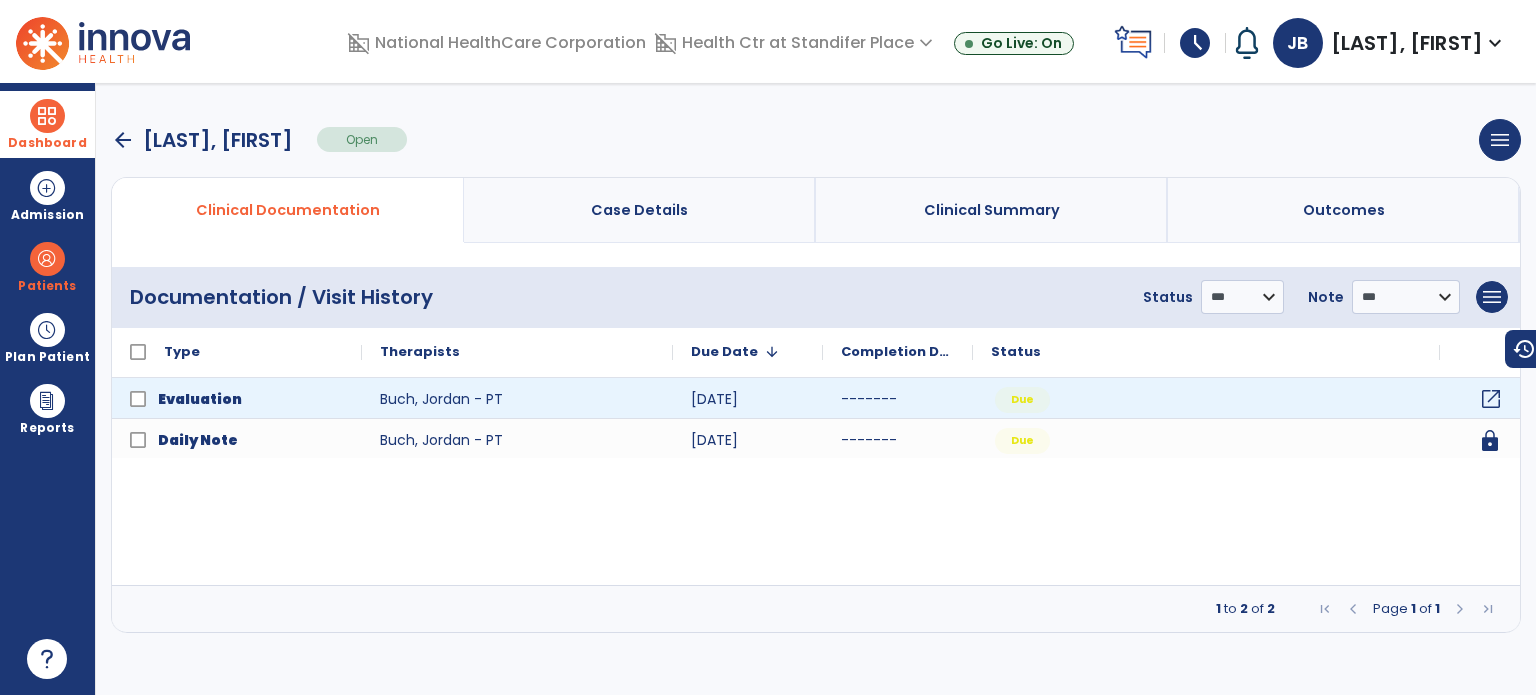 click on "open_in_new" 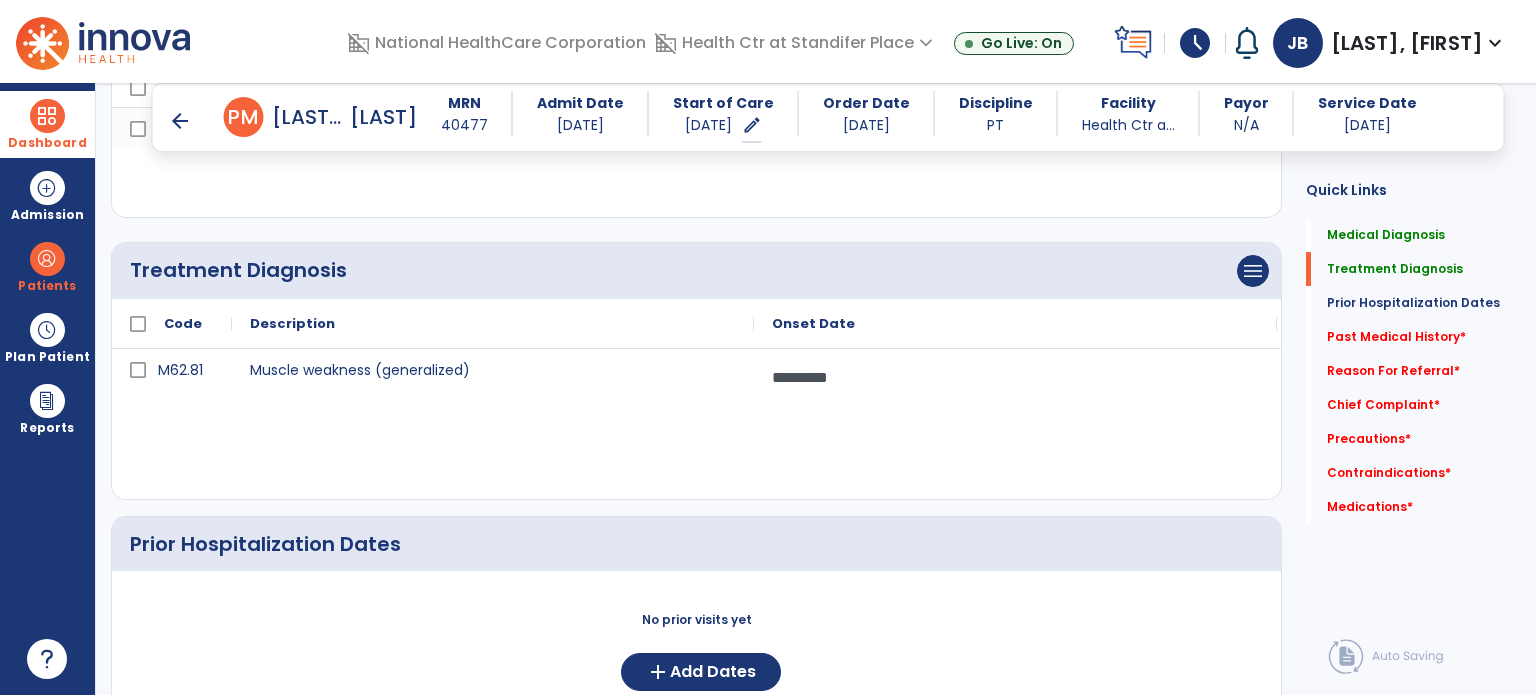 scroll, scrollTop: 0, scrollLeft: 0, axis: both 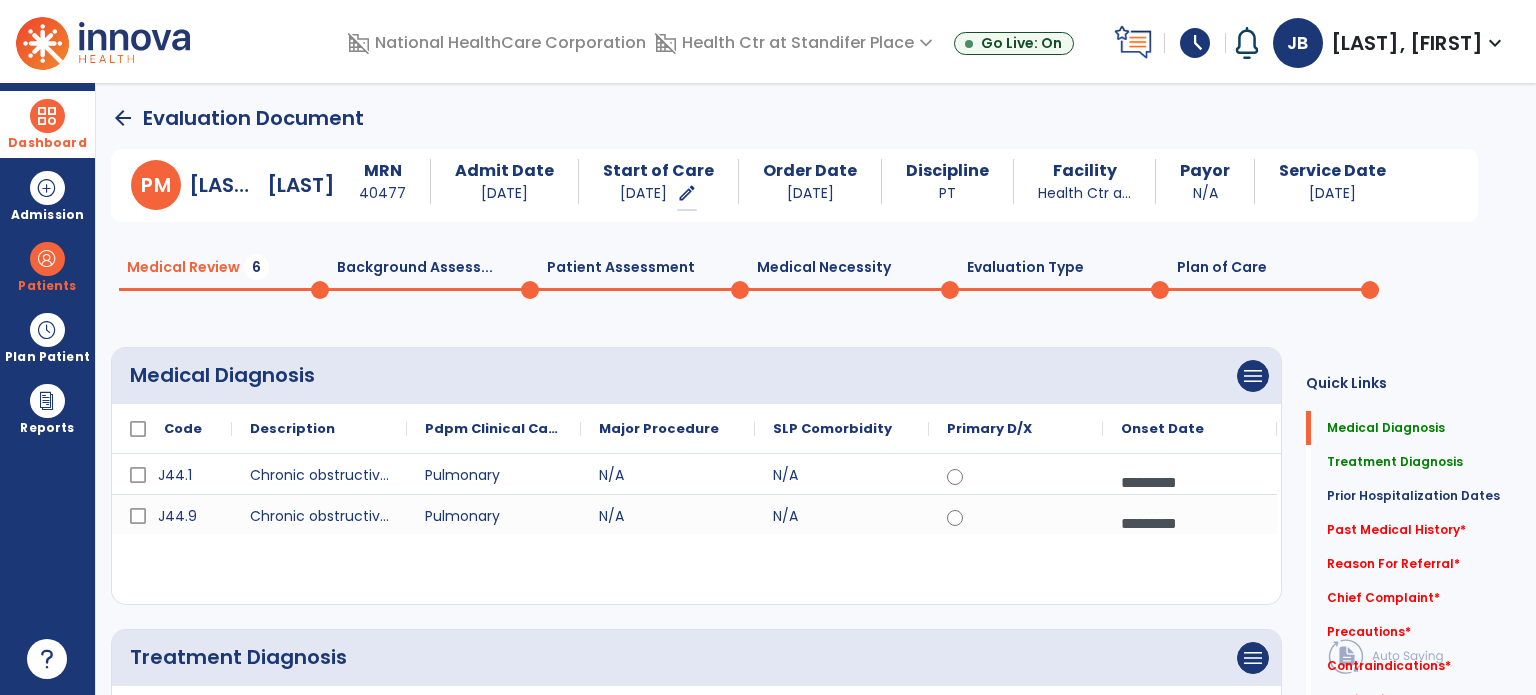click on "Evaluation Type  0" 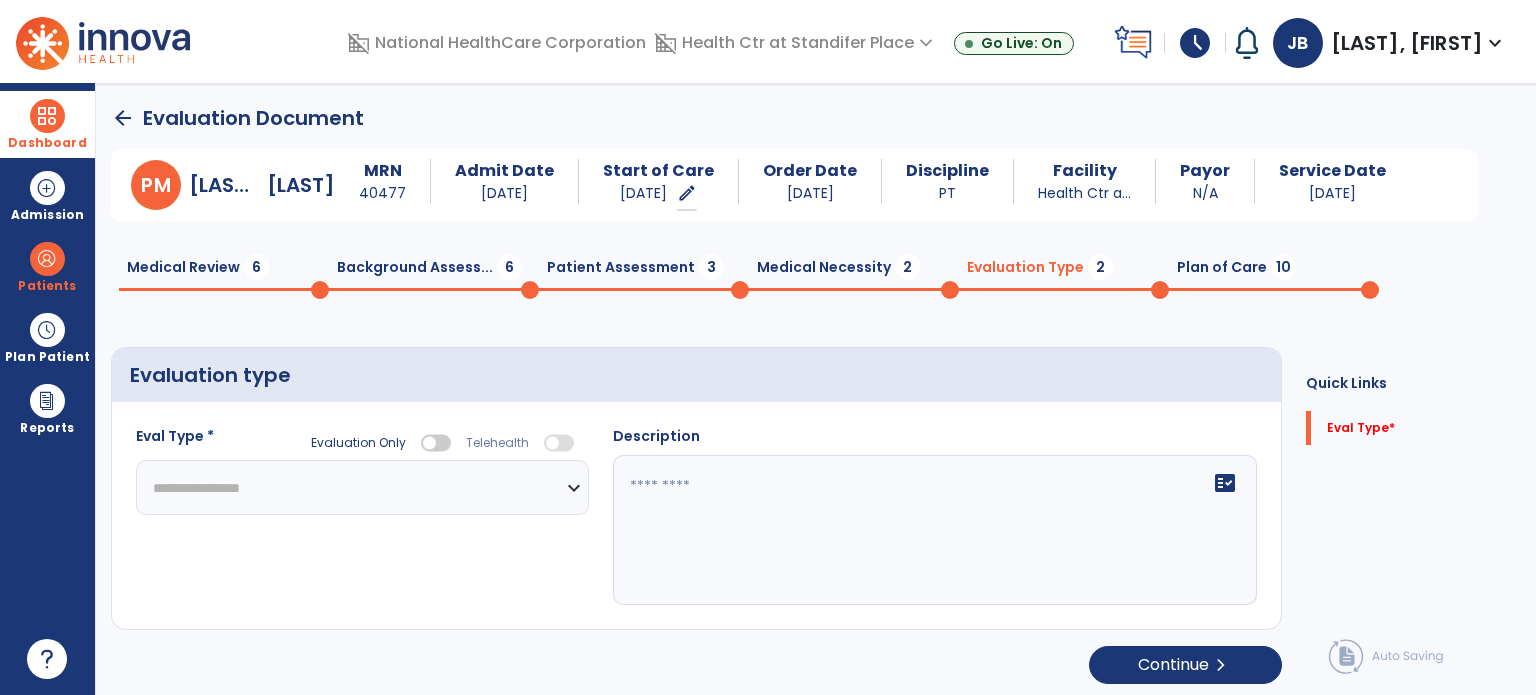 click 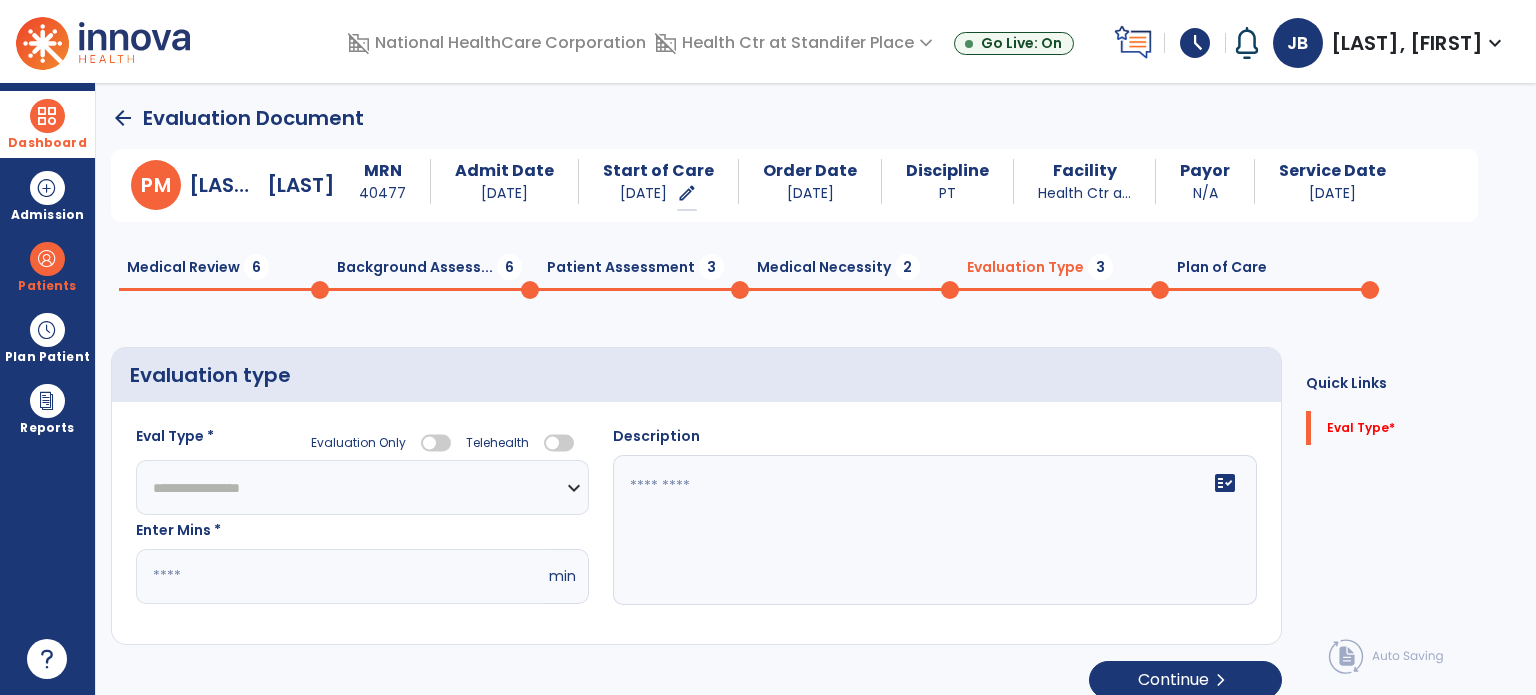 click on "**********" 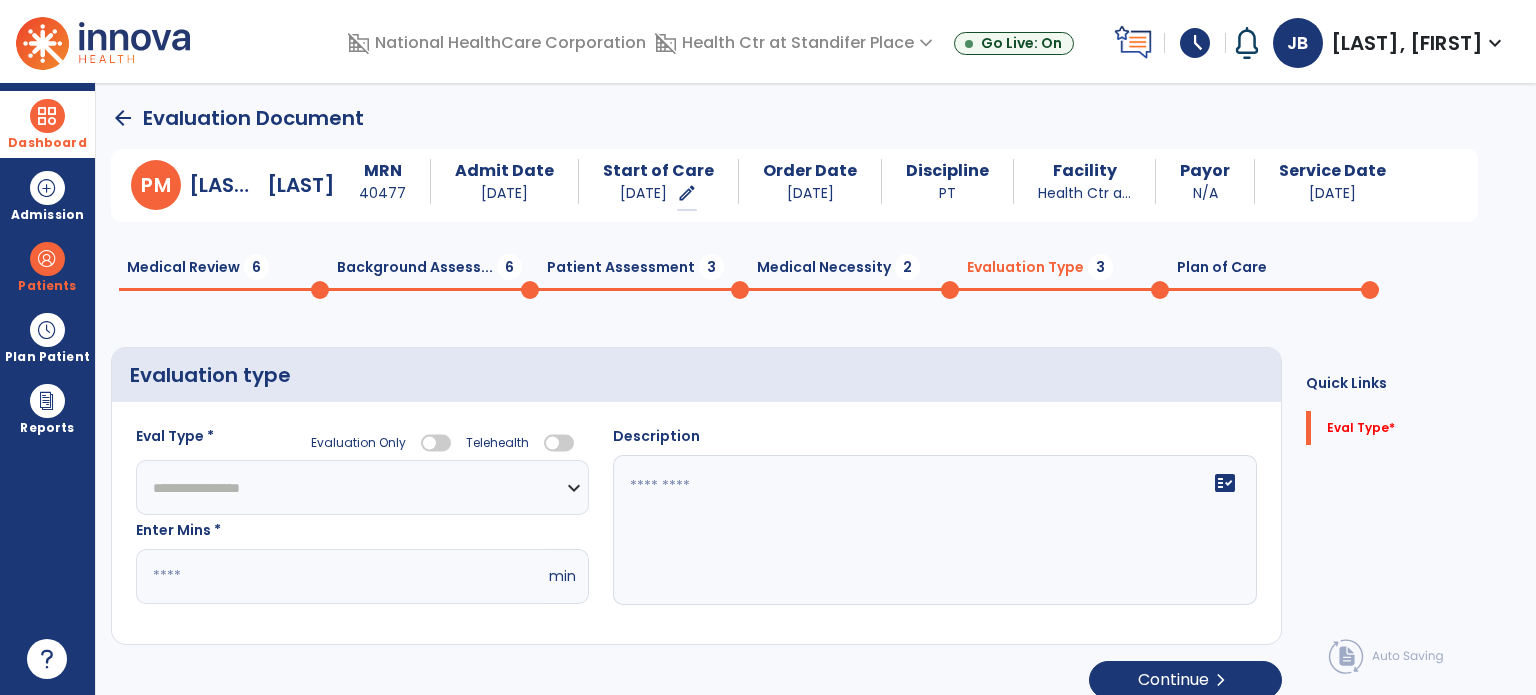 select on "**********" 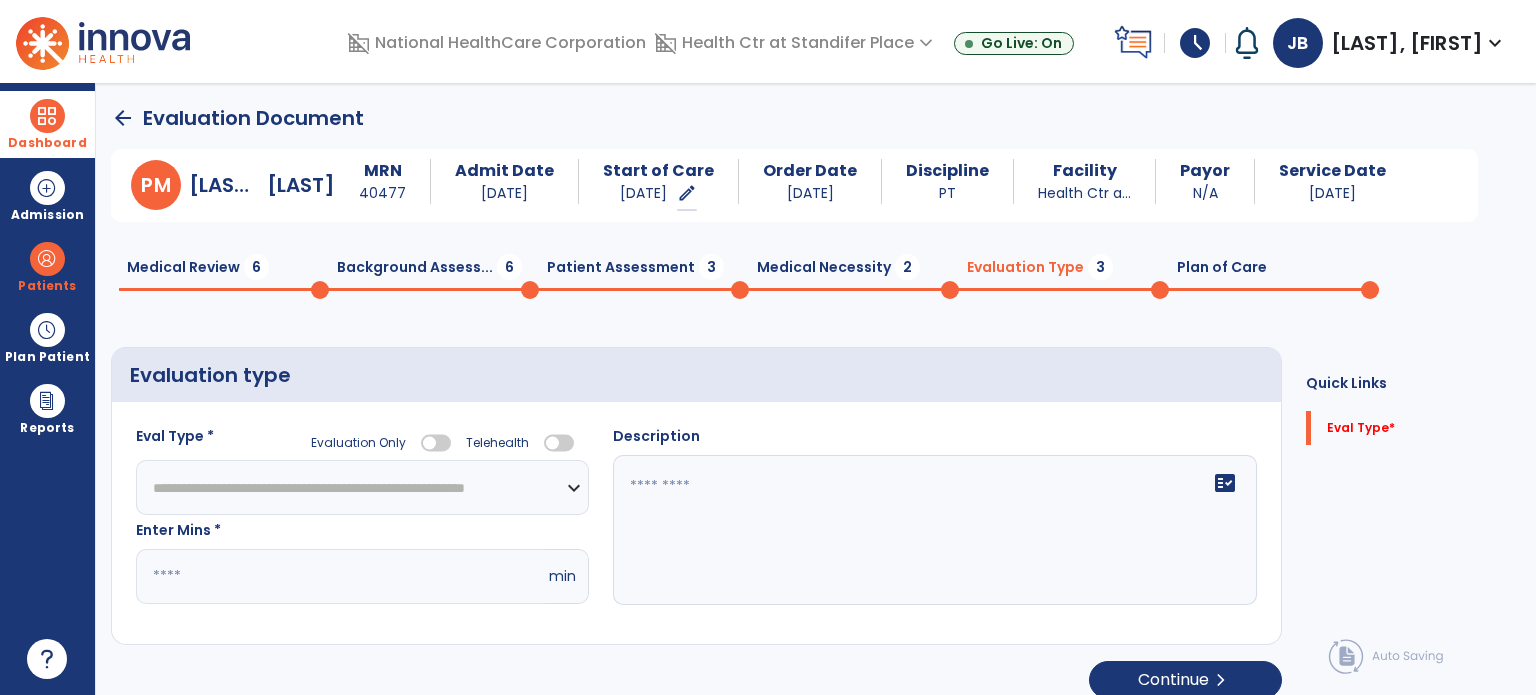 click on "**********" 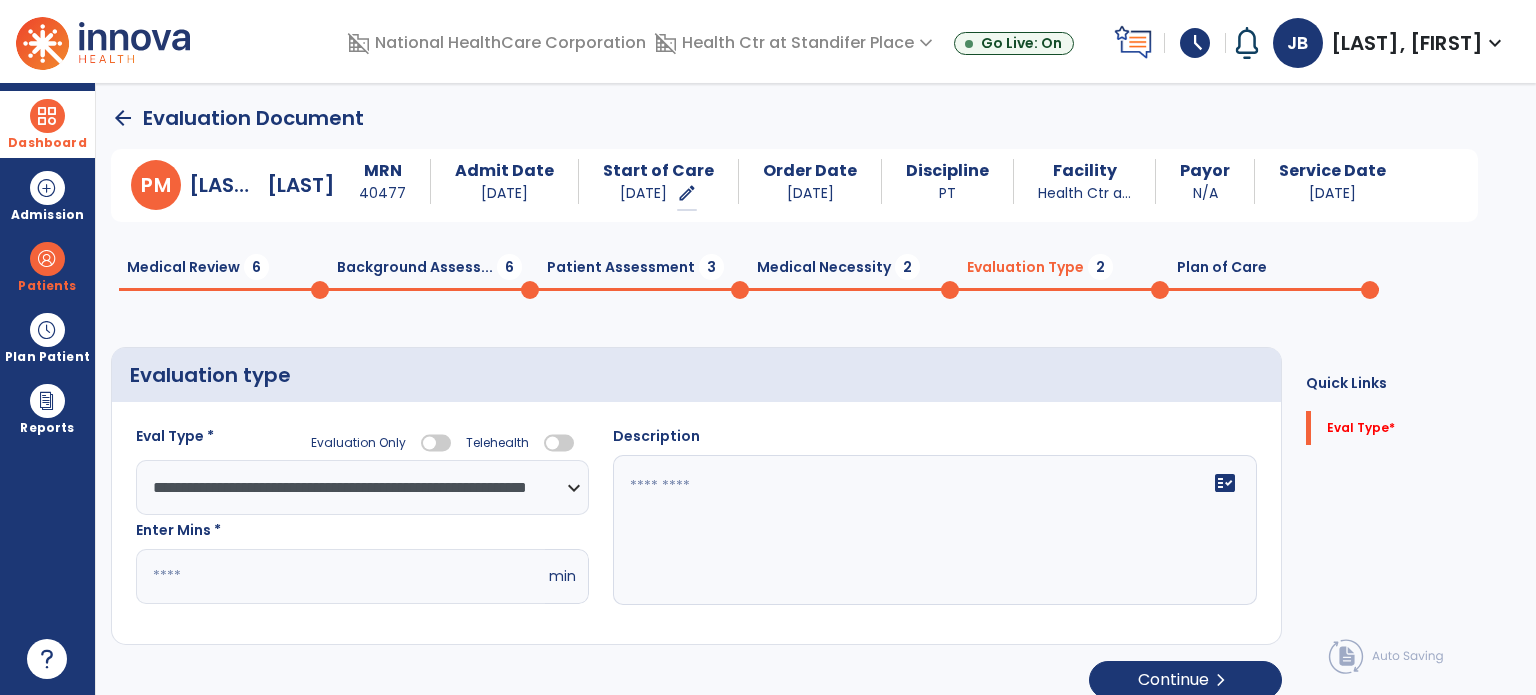 click on "fact_check" 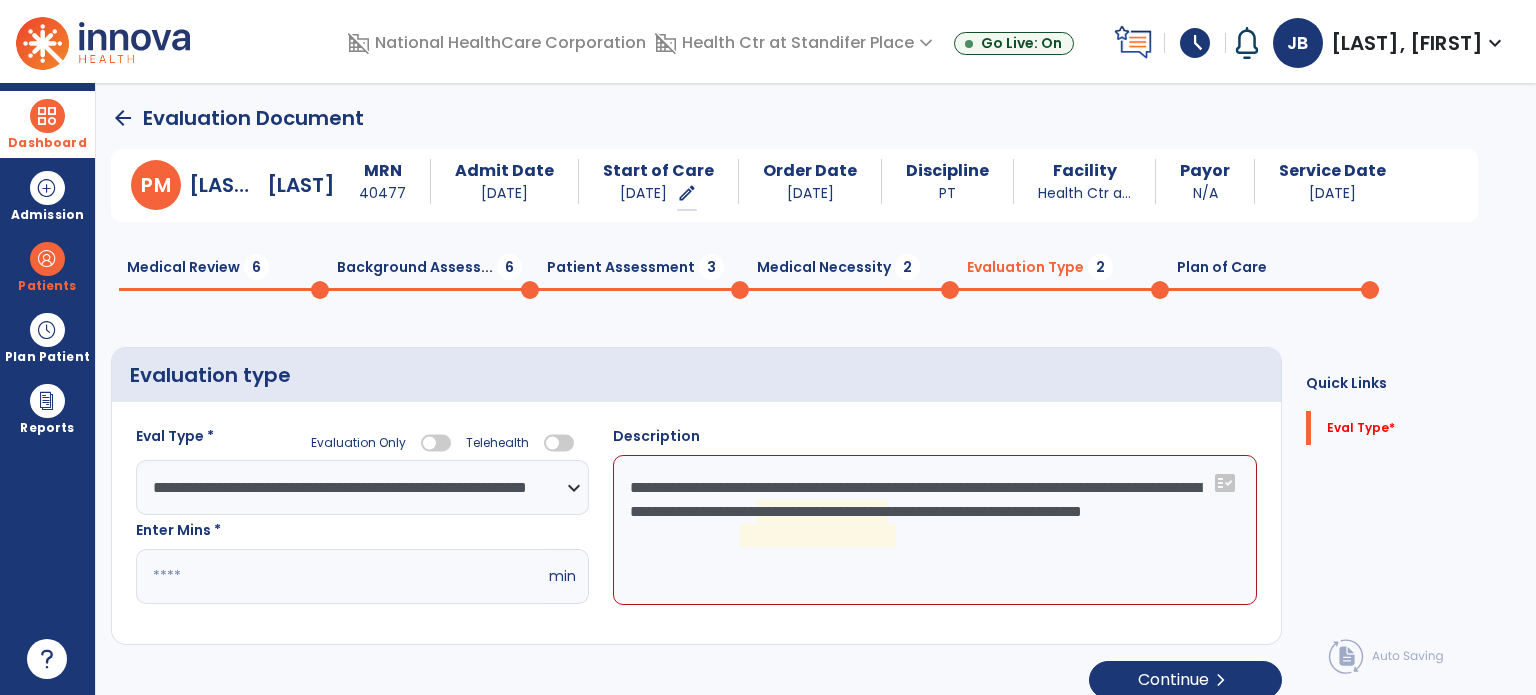 click on "**********" 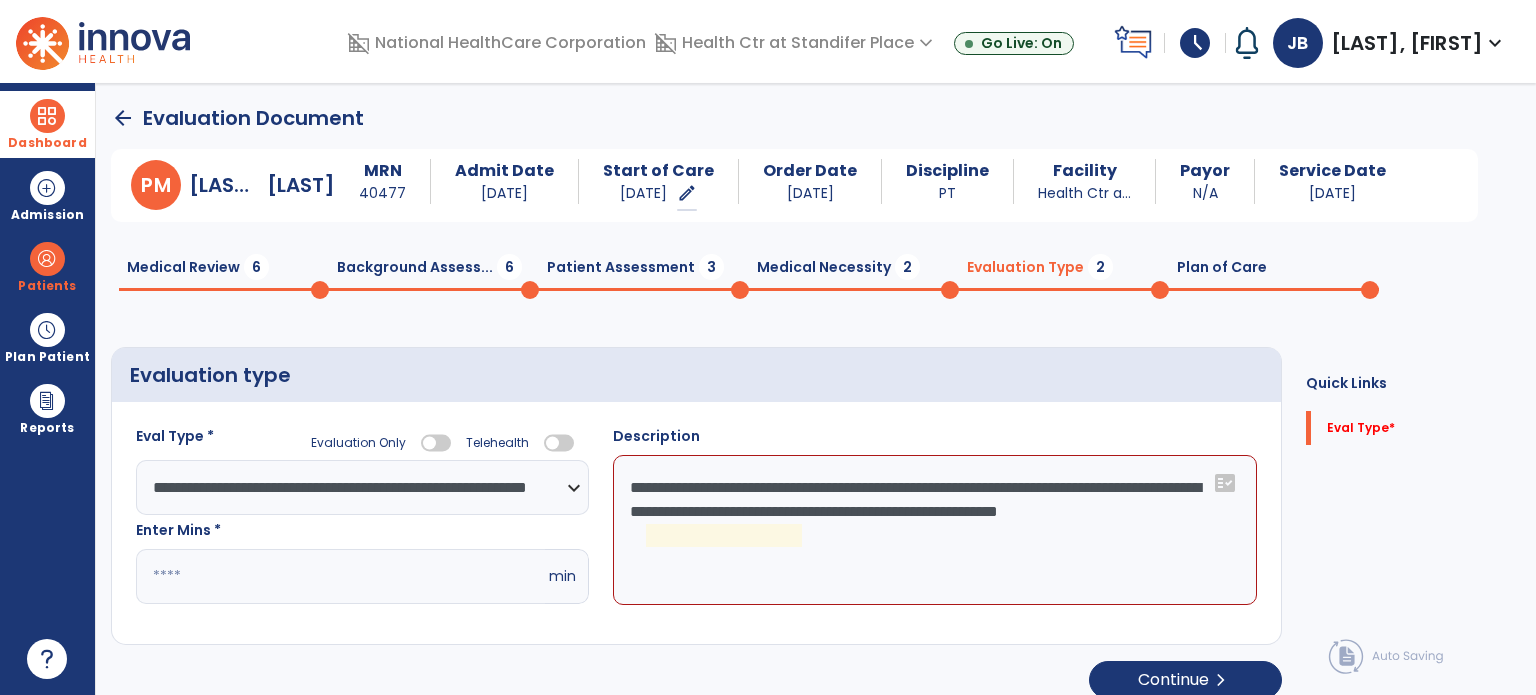 click on "**********" 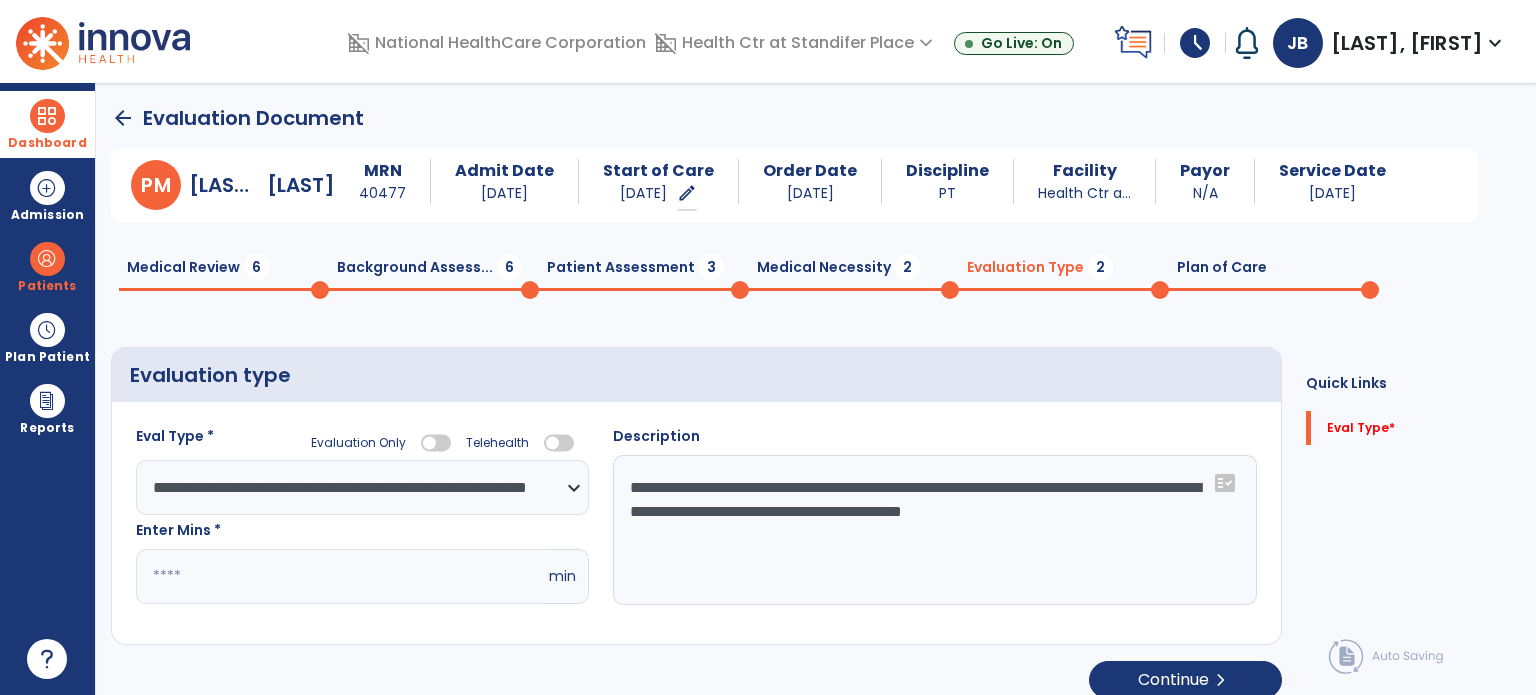 type on "**********" 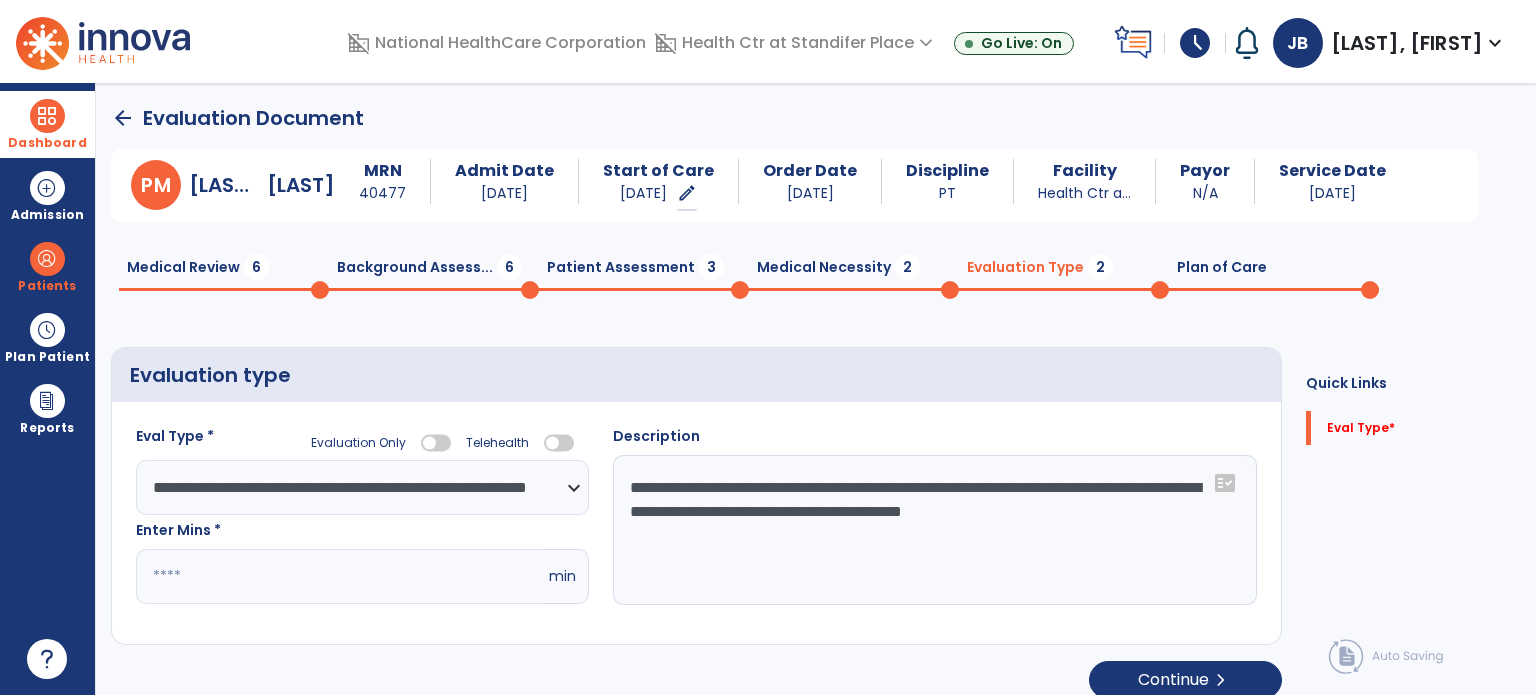 click on "Medical Necessity  2" 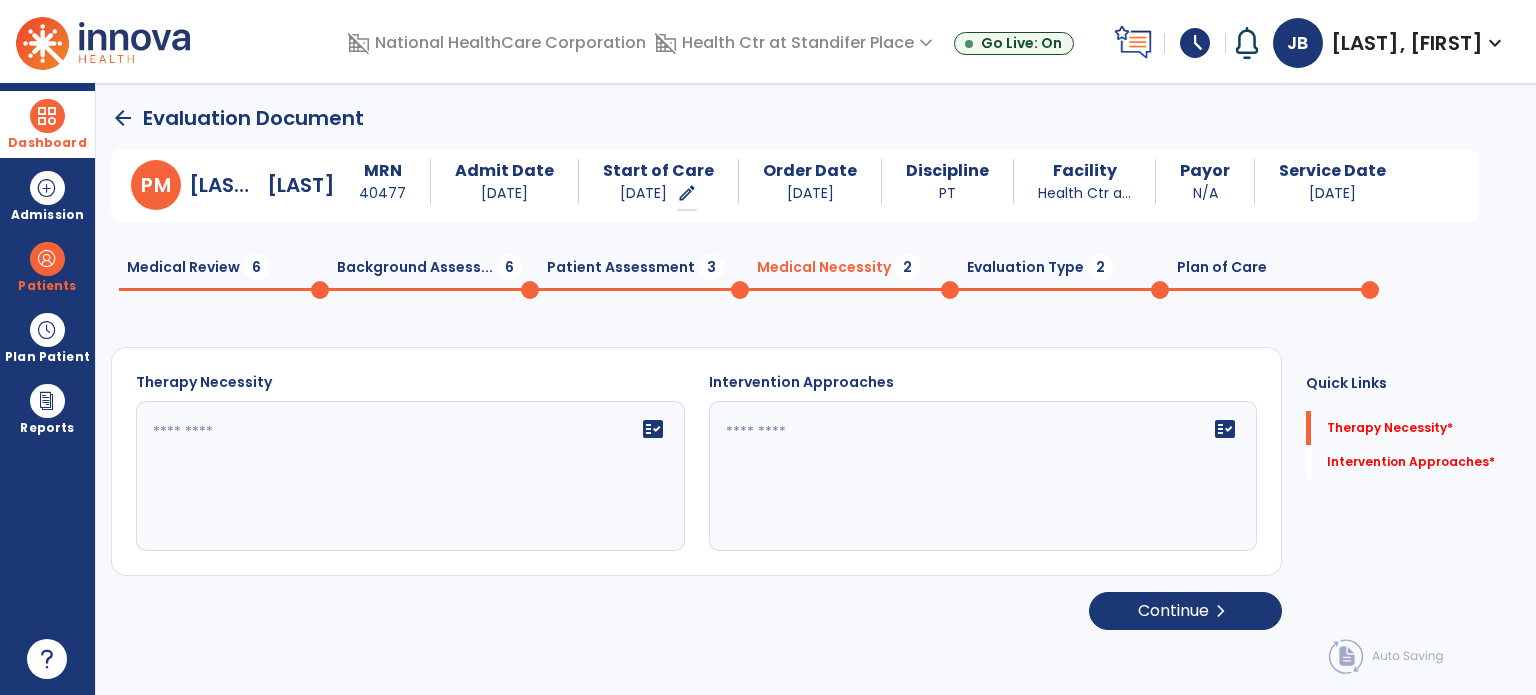 click on "arrow_back" 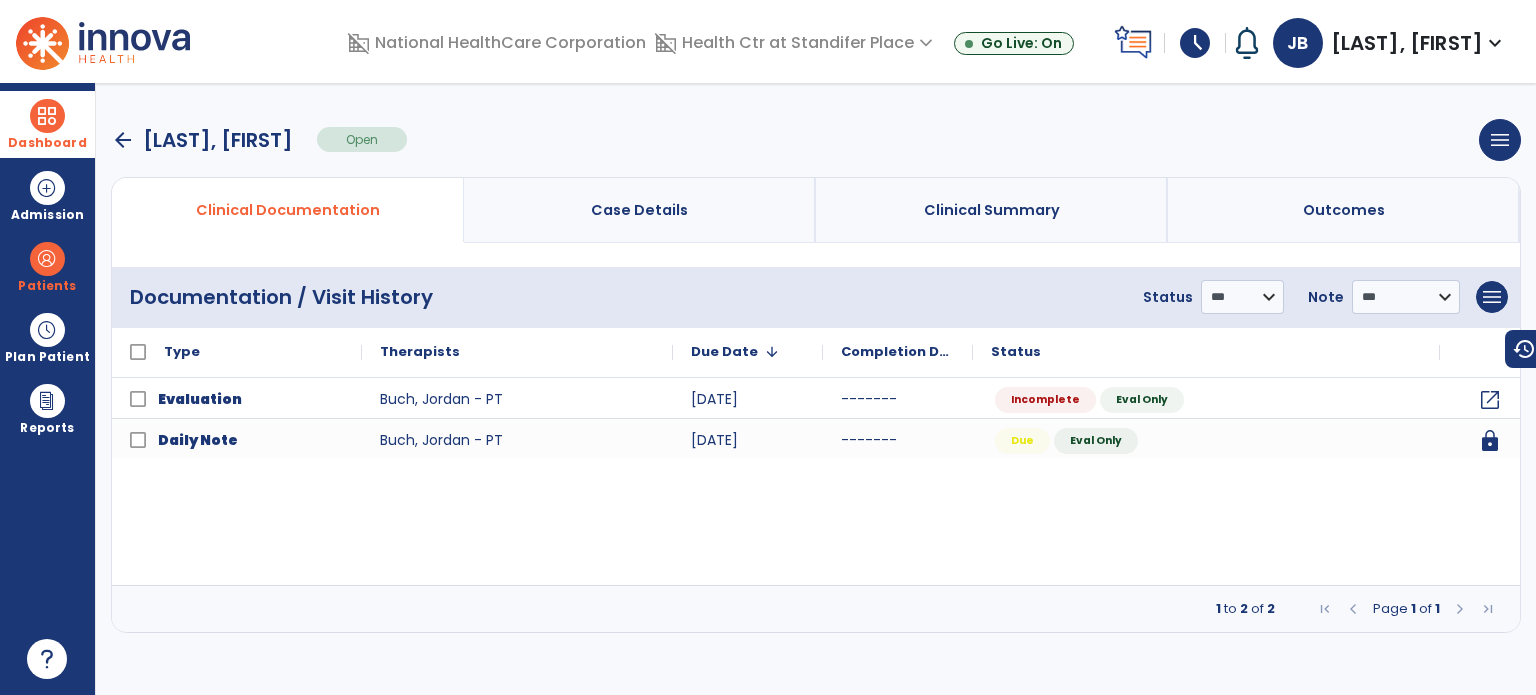 click on "arrow_back" at bounding box center [123, 140] 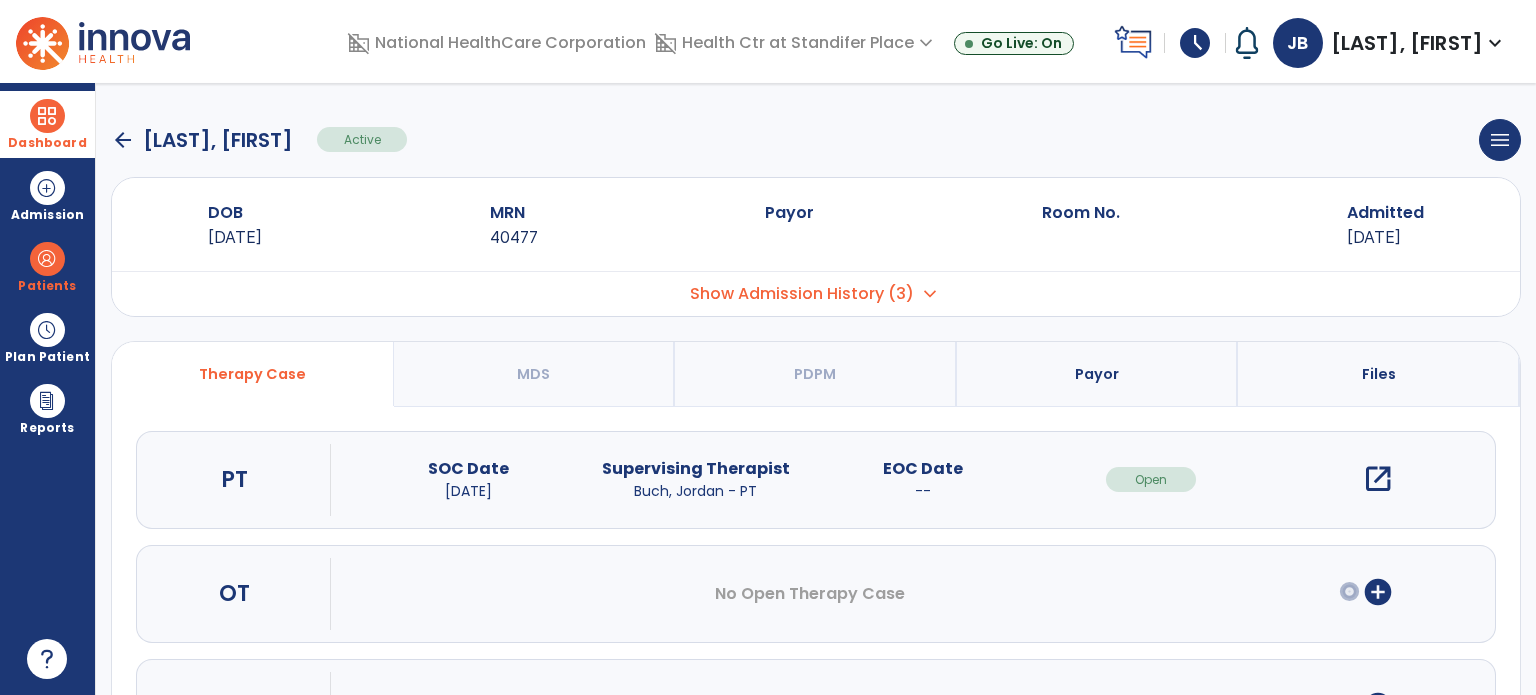 click on "open_in_new" at bounding box center (1378, 479) 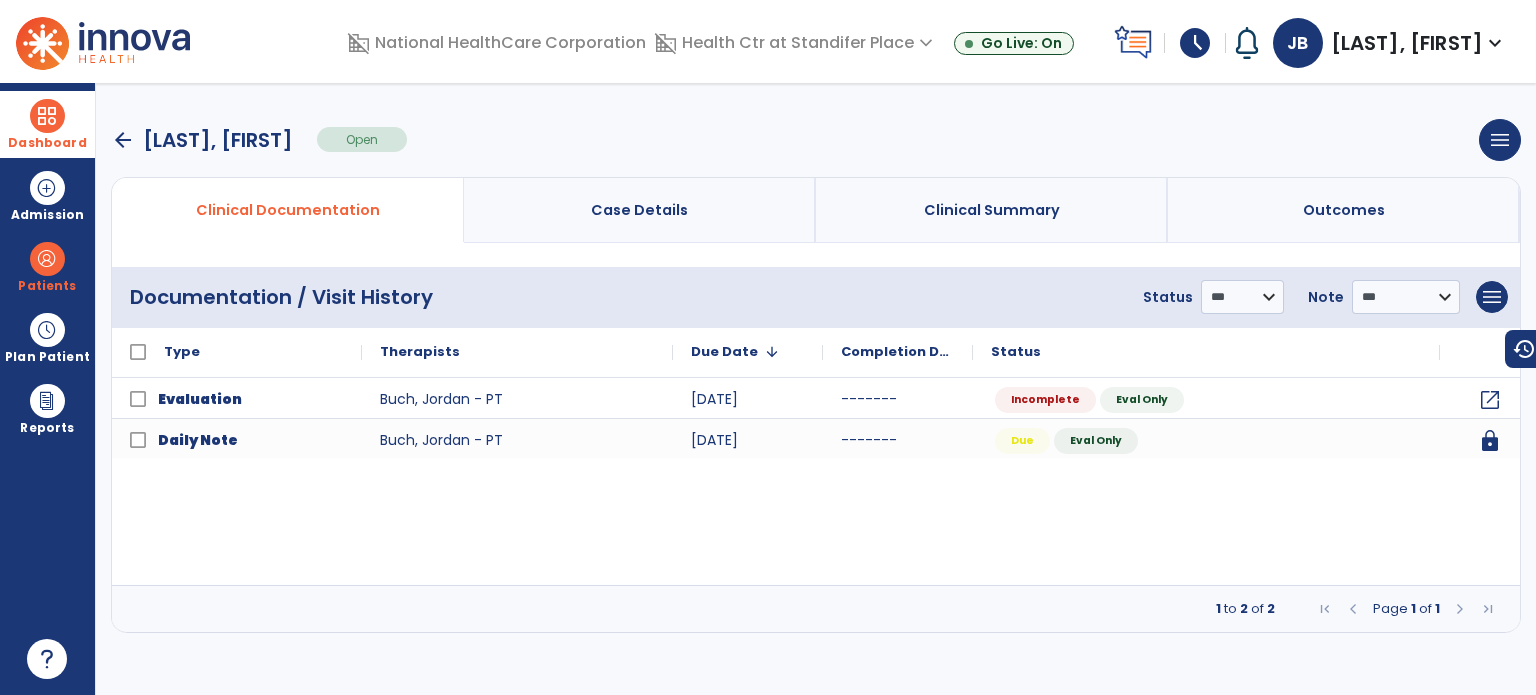 click on "arrow_back" at bounding box center [123, 140] 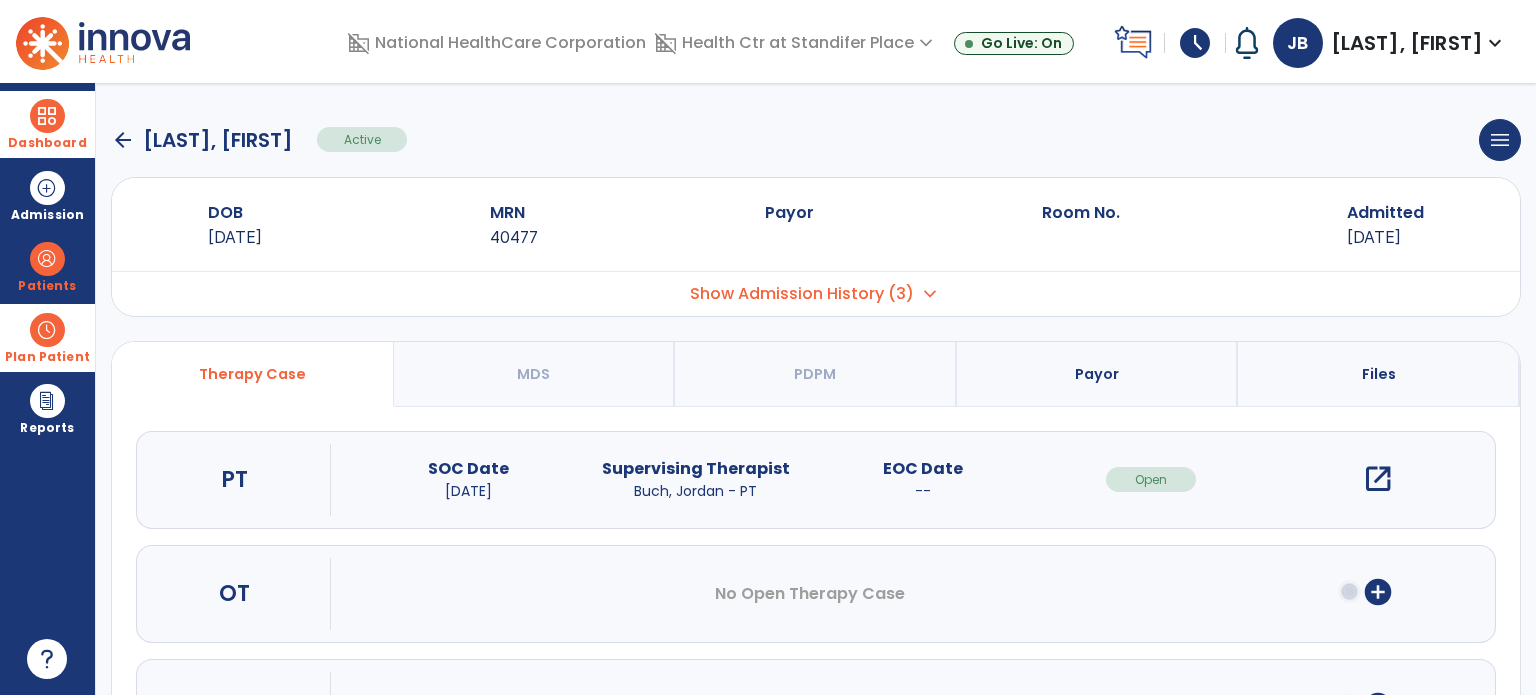 click on "Plan Patient" at bounding box center [47, 266] 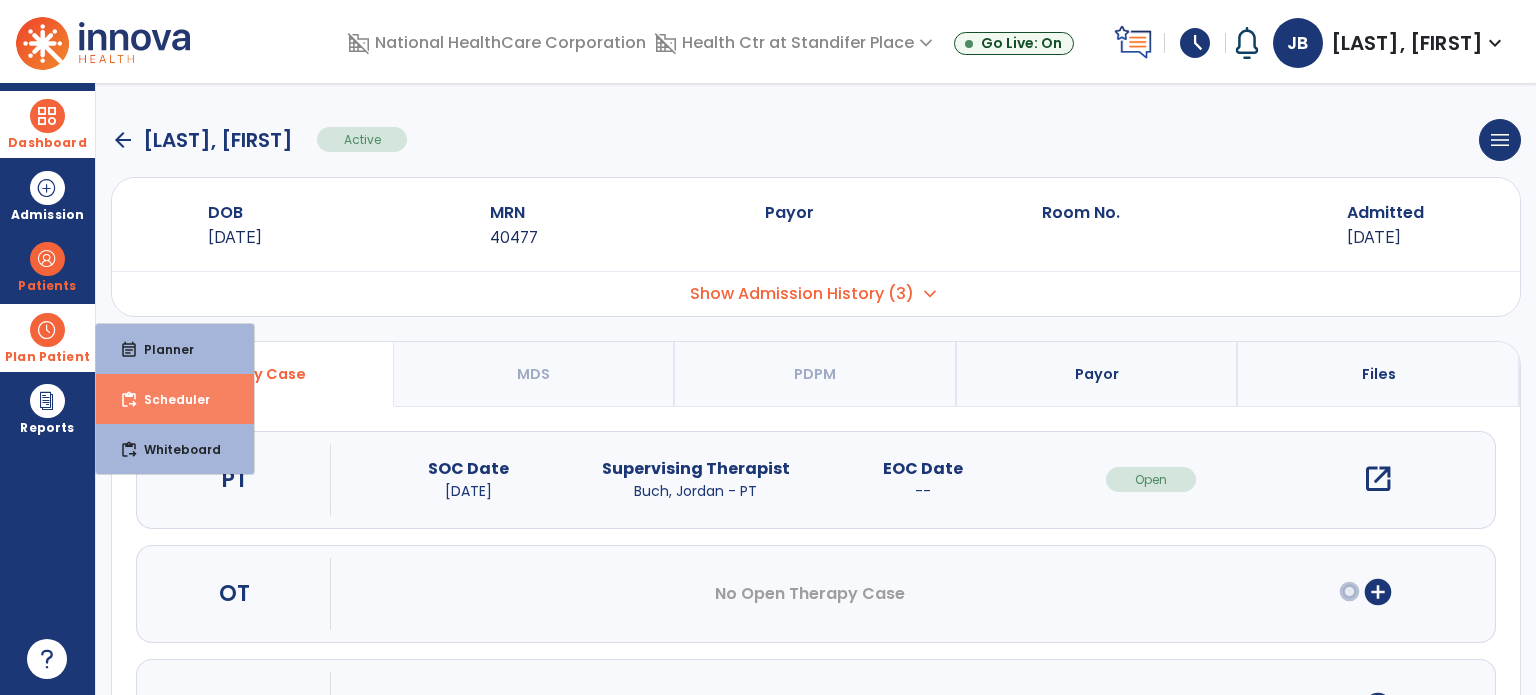 click on "content_paste_go  Scheduler" at bounding box center (175, 399) 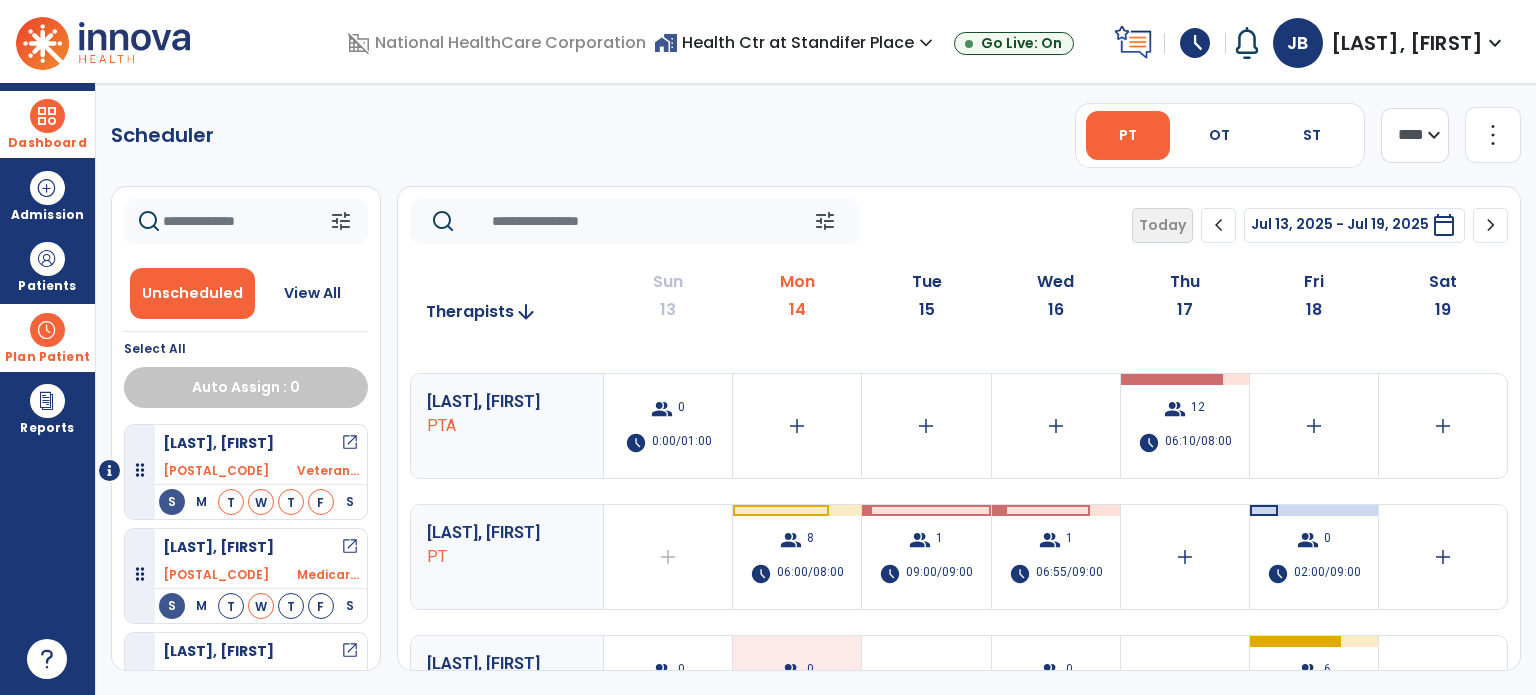 scroll, scrollTop: 1420, scrollLeft: 0, axis: vertical 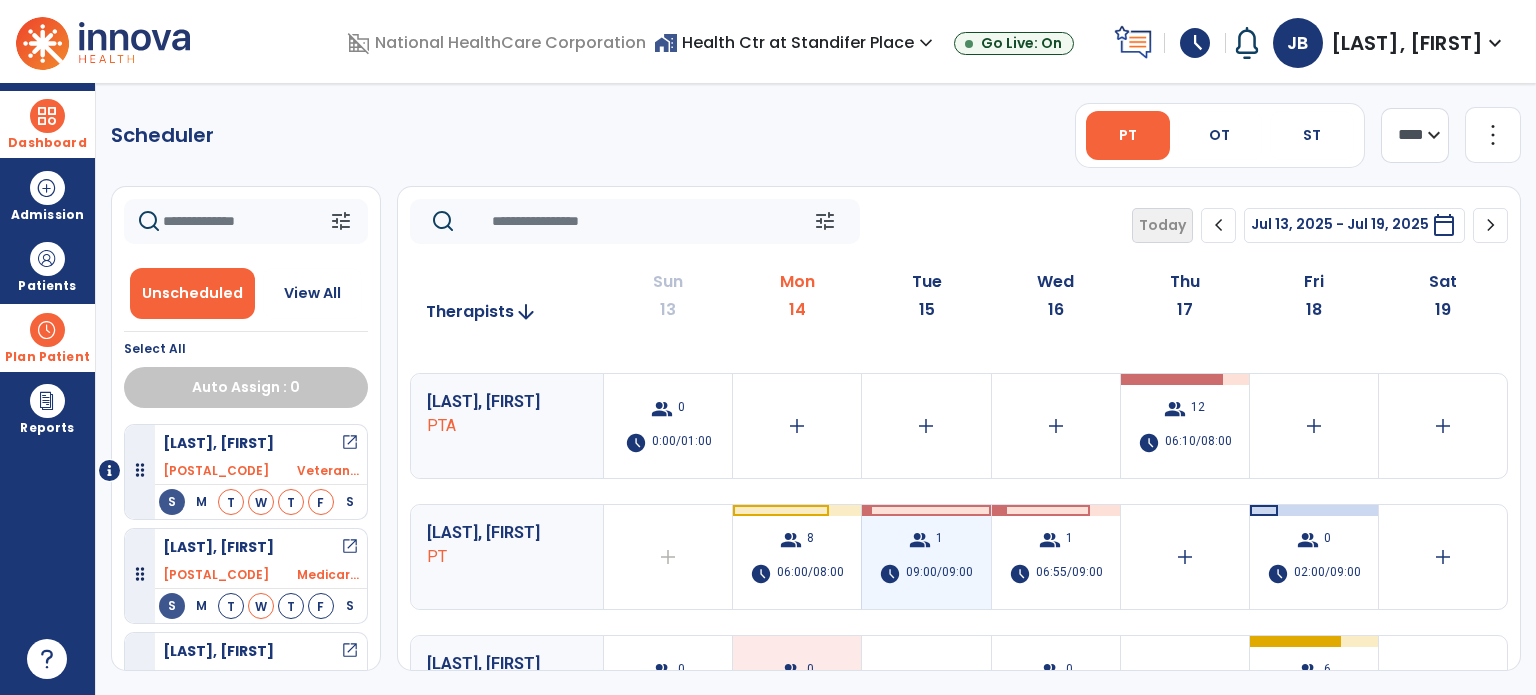 click on "group" at bounding box center [920, 540] 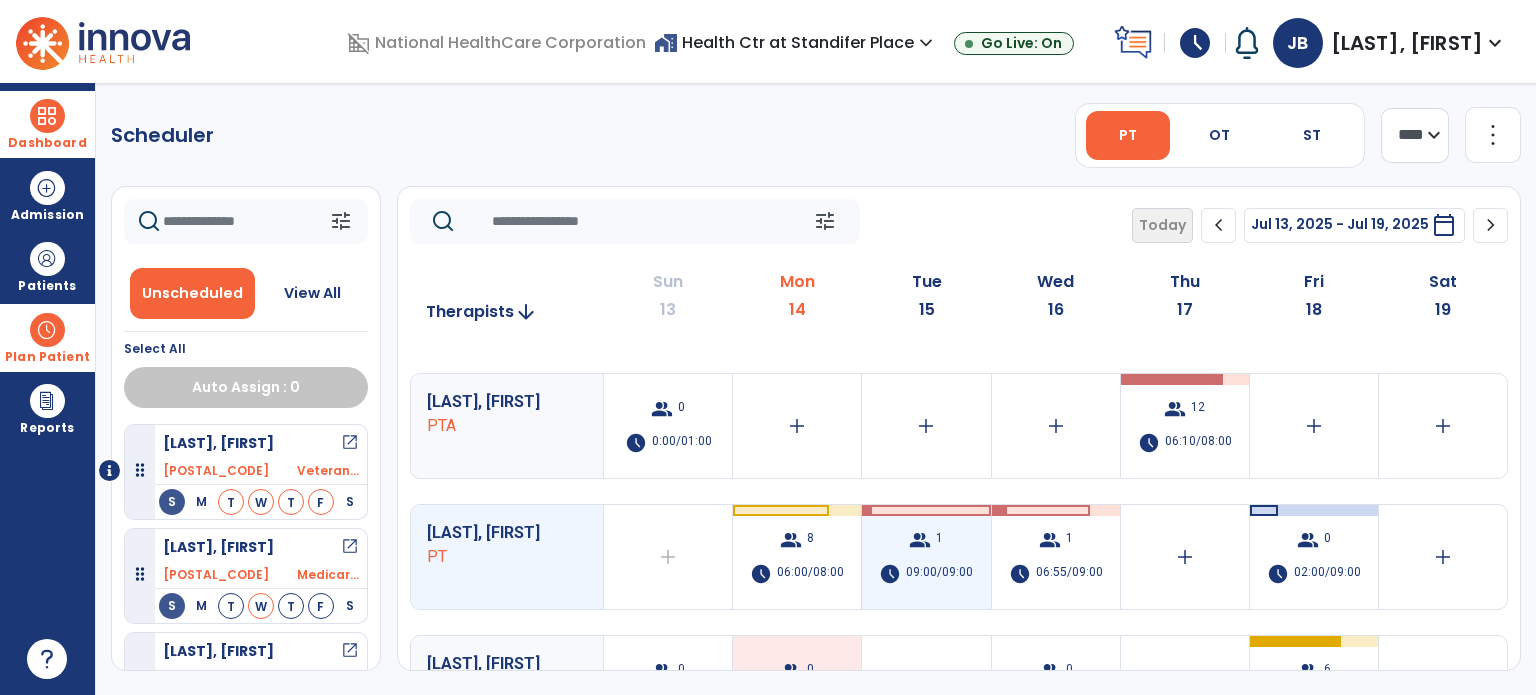 click on "group" at bounding box center [920, 540] 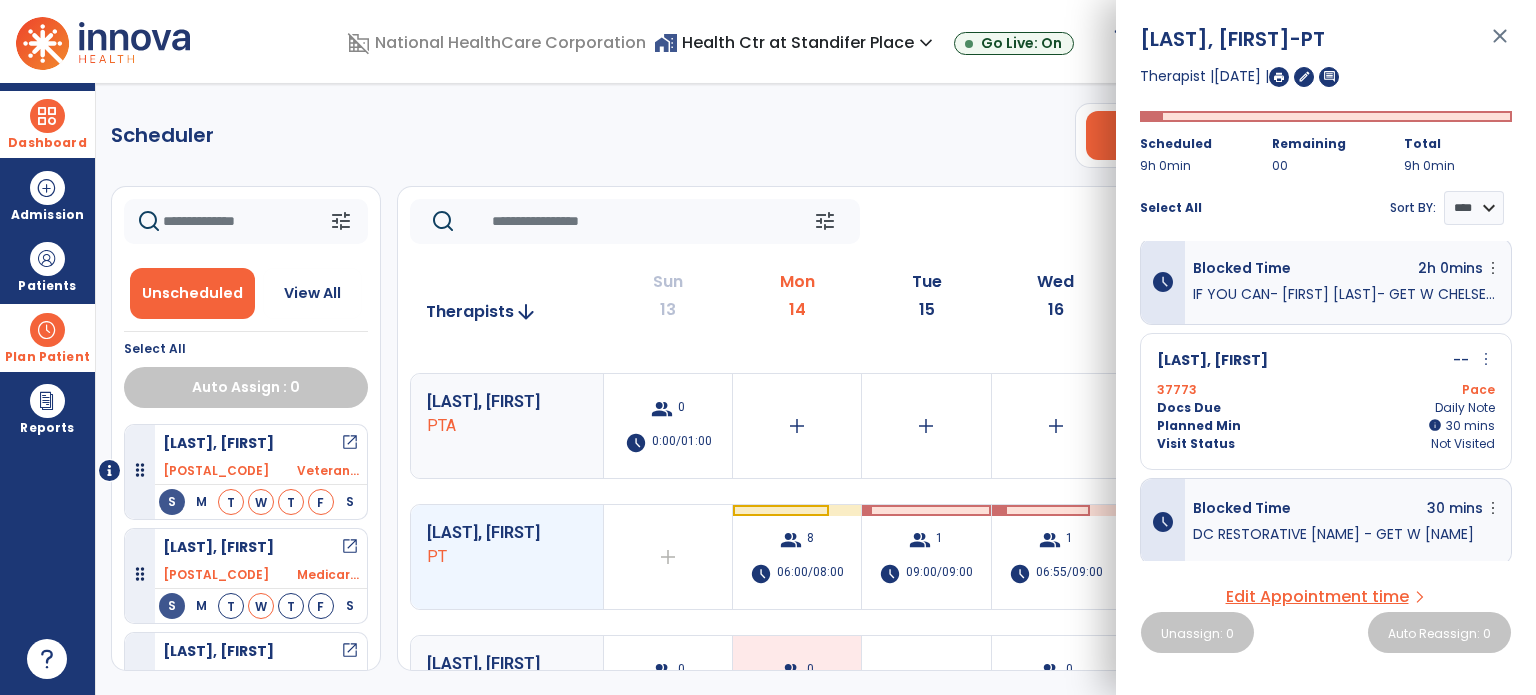 scroll, scrollTop: 0, scrollLeft: 0, axis: both 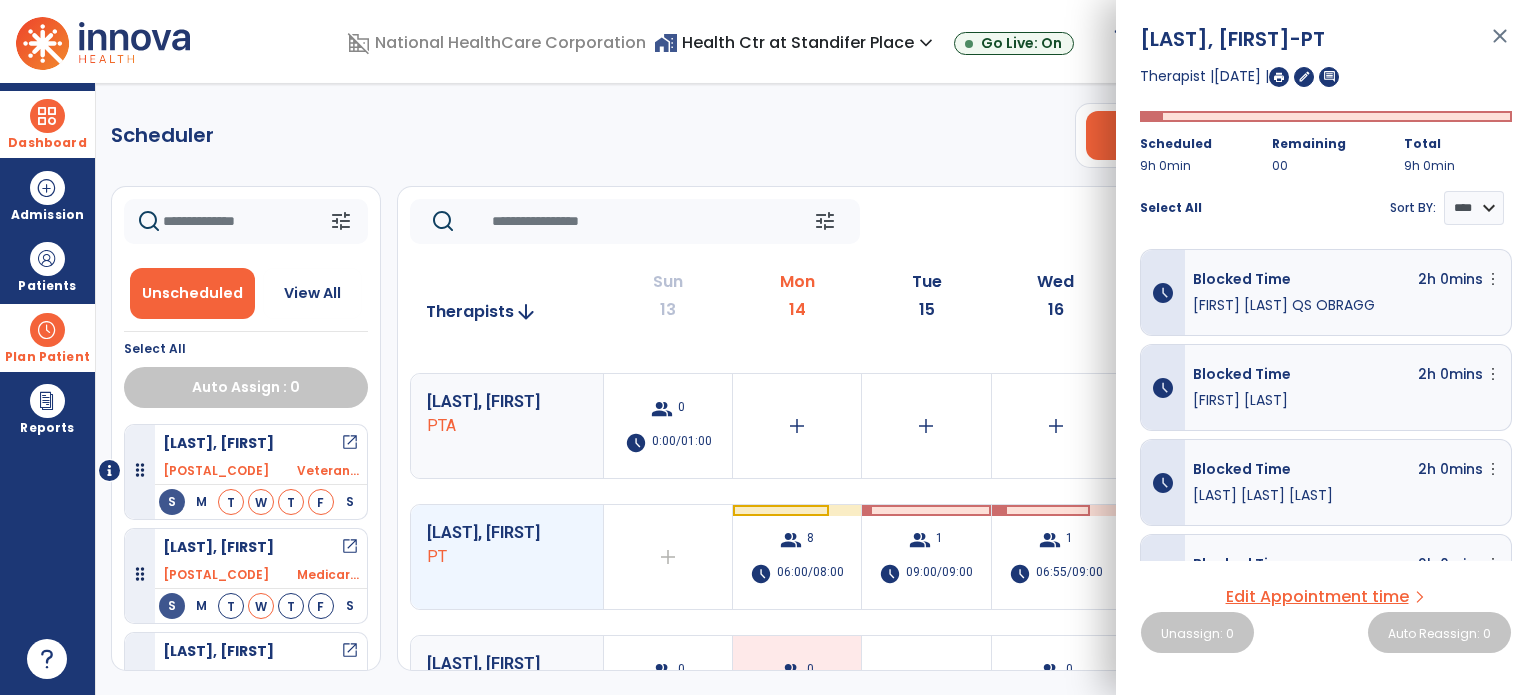 click on "close" at bounding box center (1500, 45) 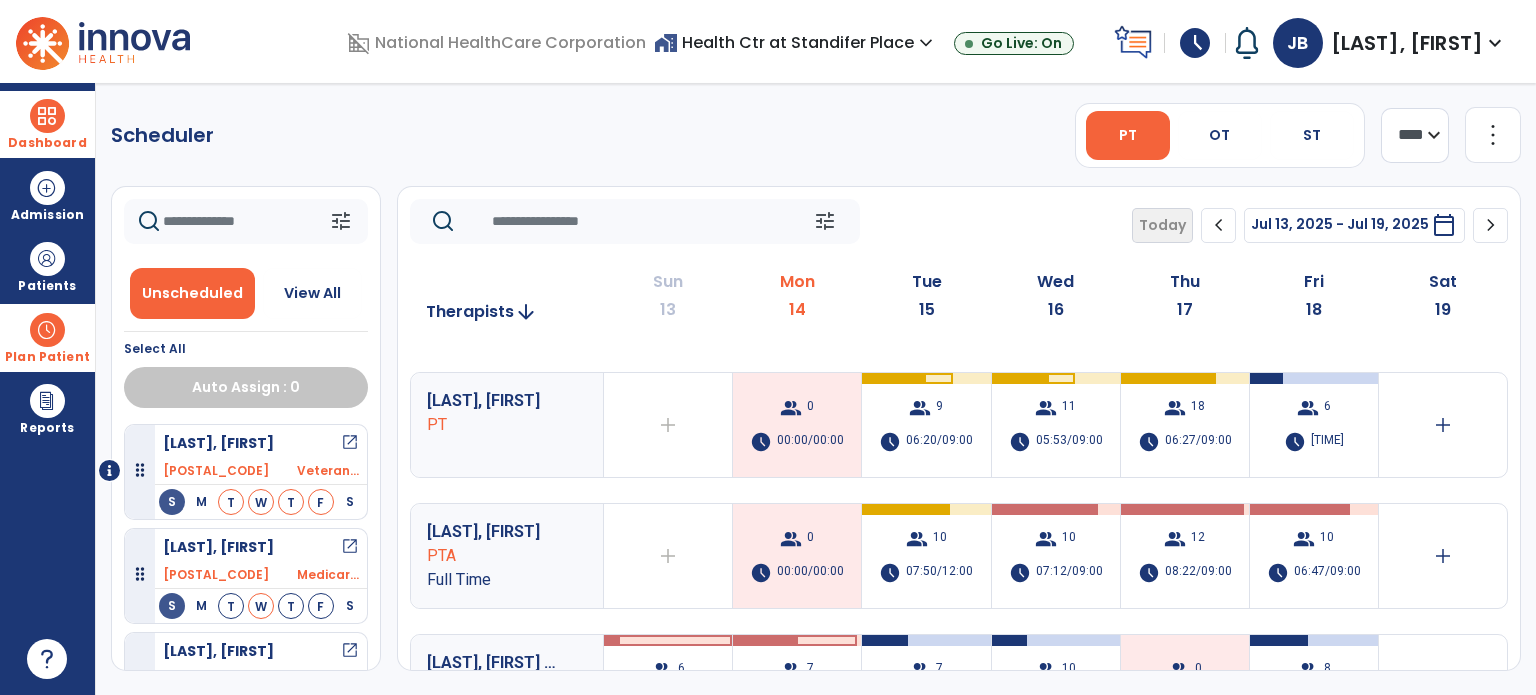 scroll, scrollTop: 0, scrollLeft: 0, axis: both 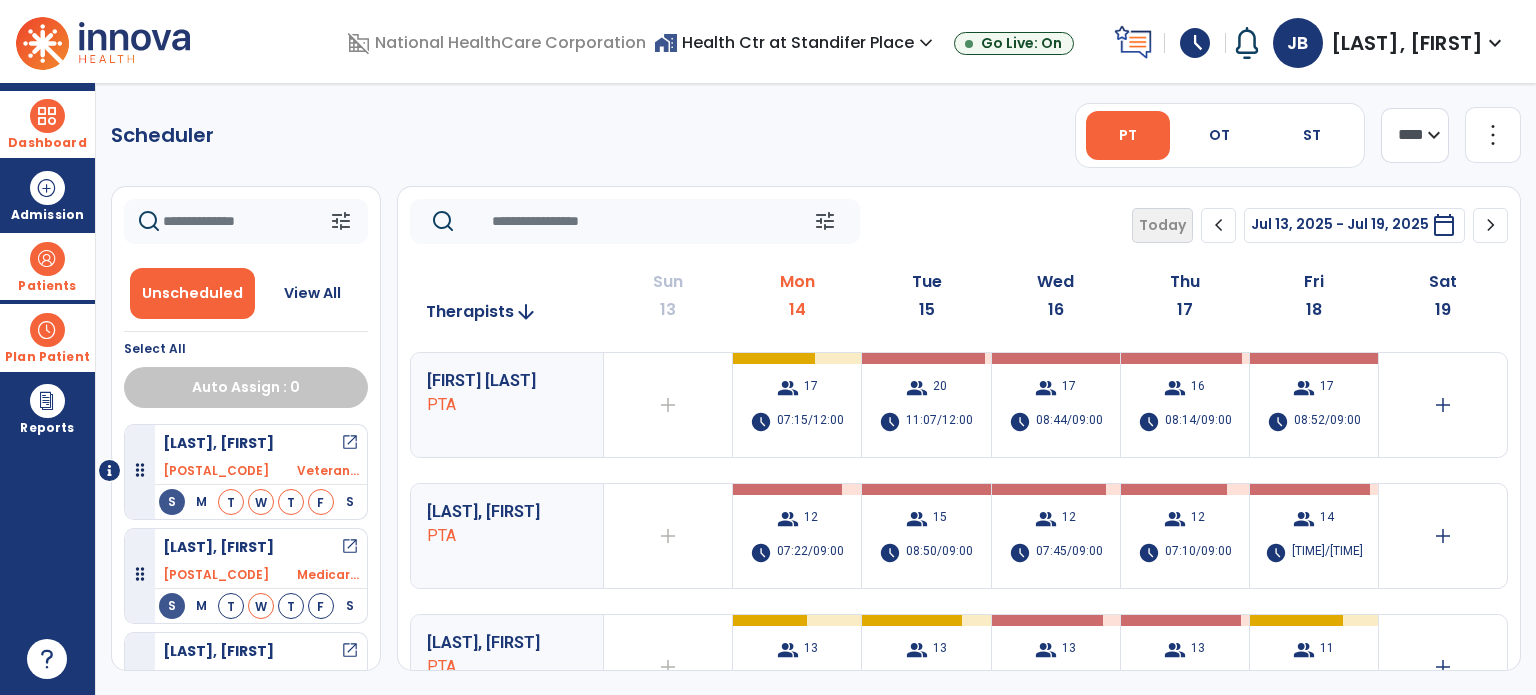 click on "Patients" at bounding box center (47, 266) 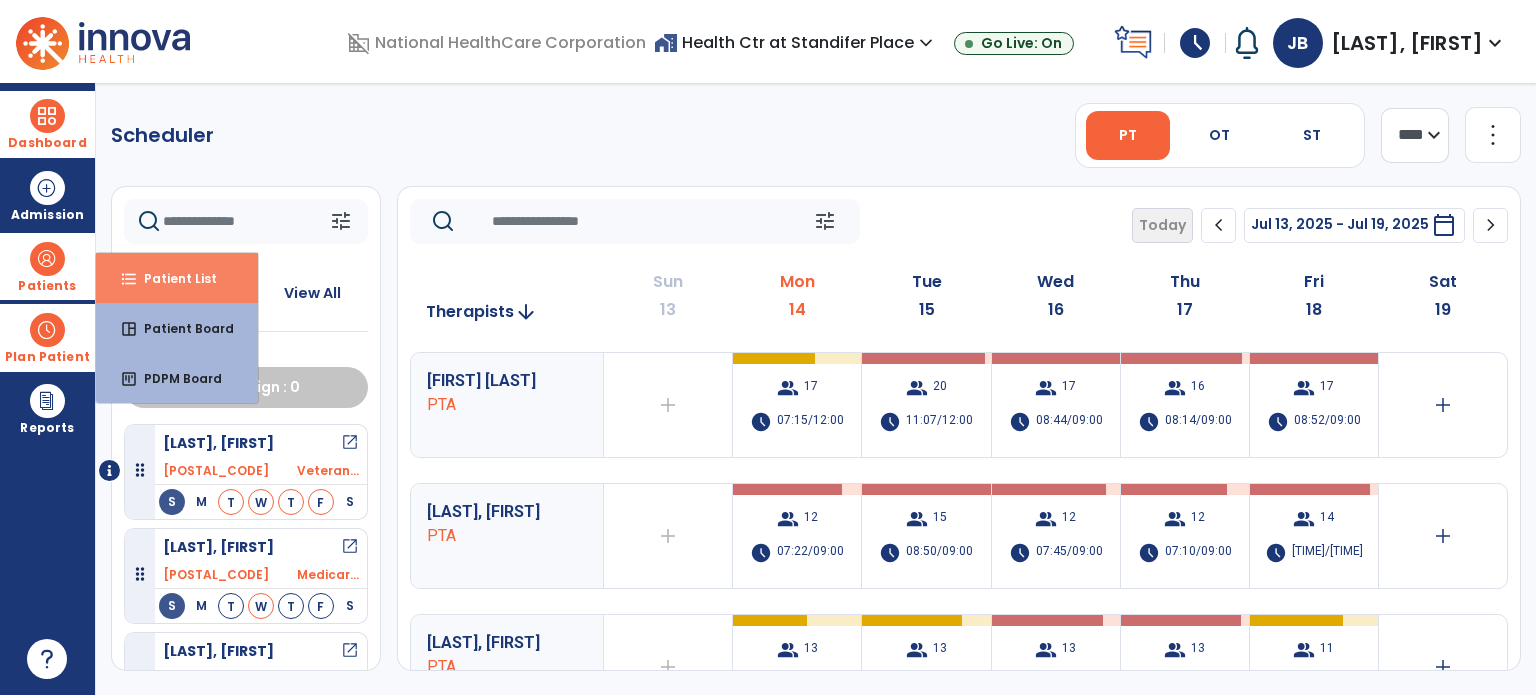 click on "format_list_bulleted  Patient List" at bounding box center (177, 278) 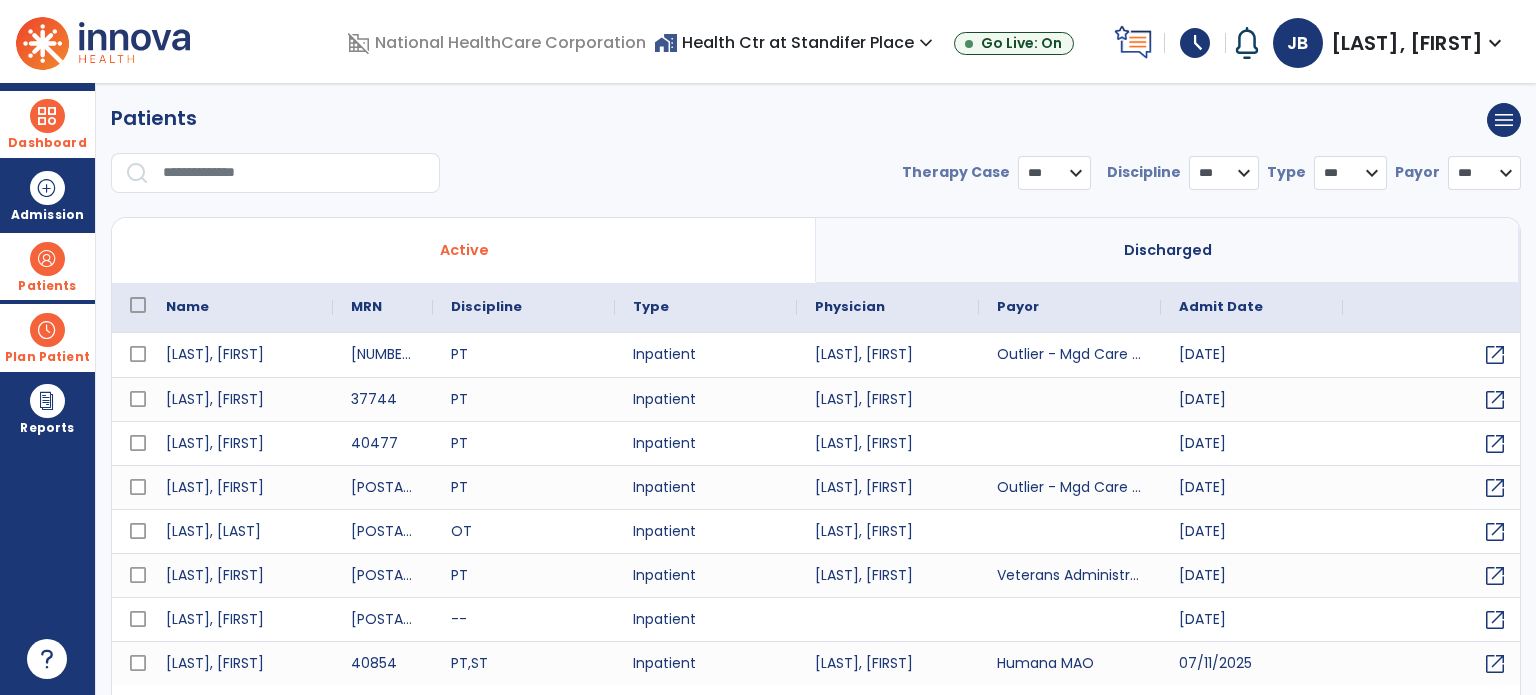 select on "***" 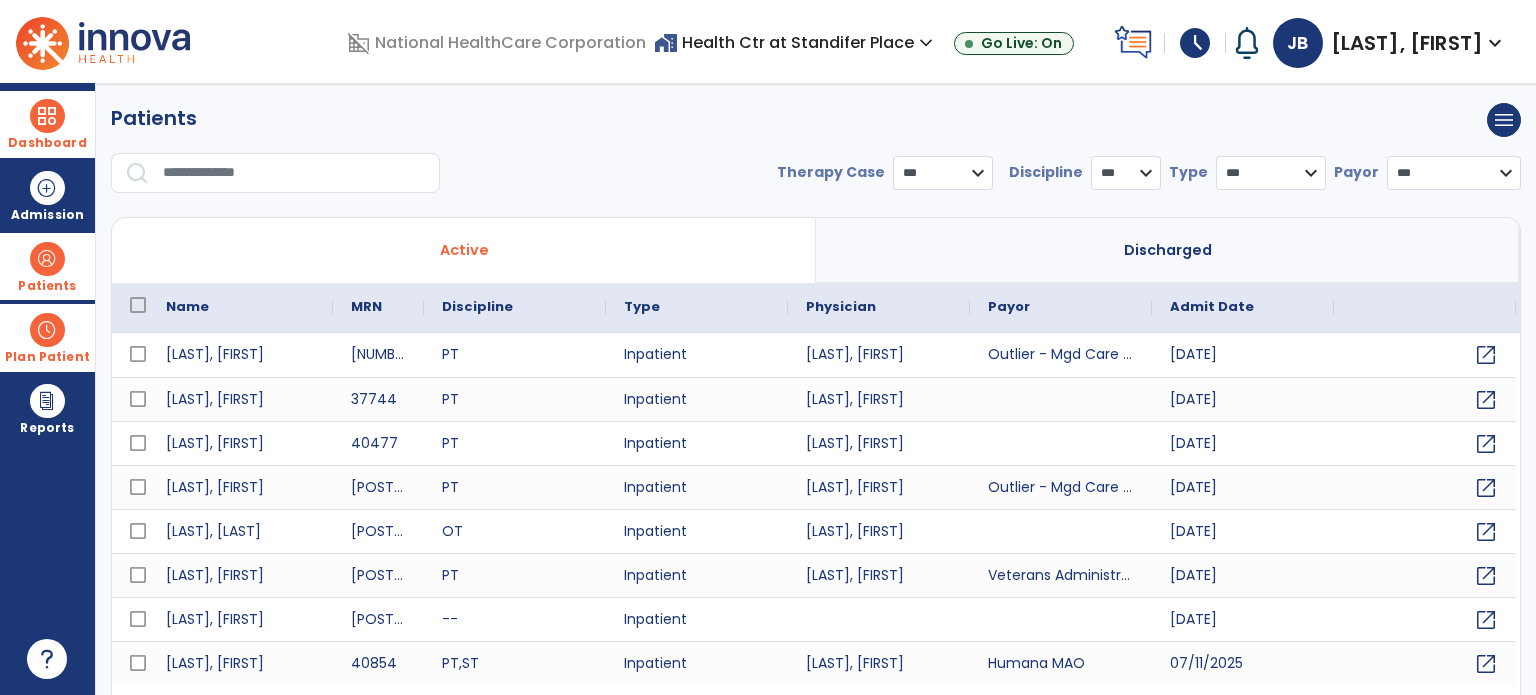 click at bounding box center (294, 173) 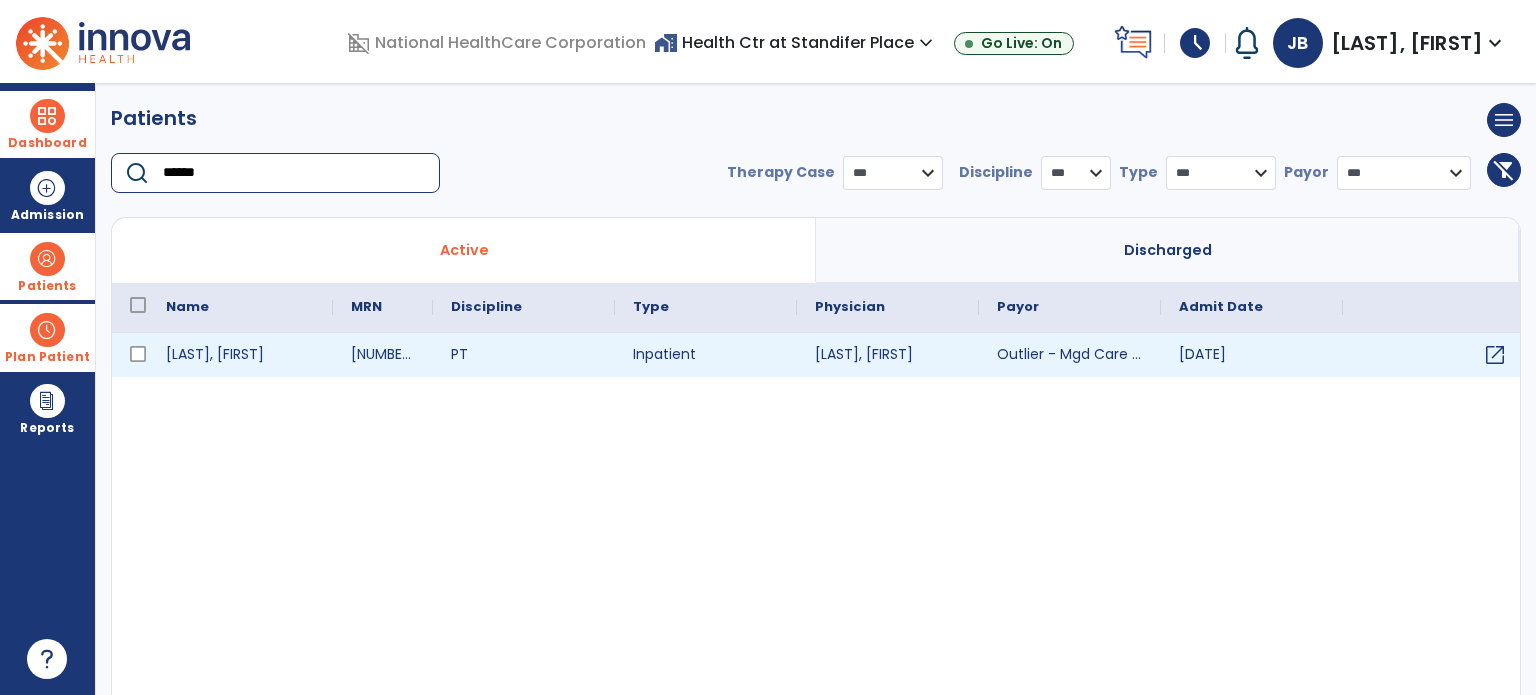 type on "******" 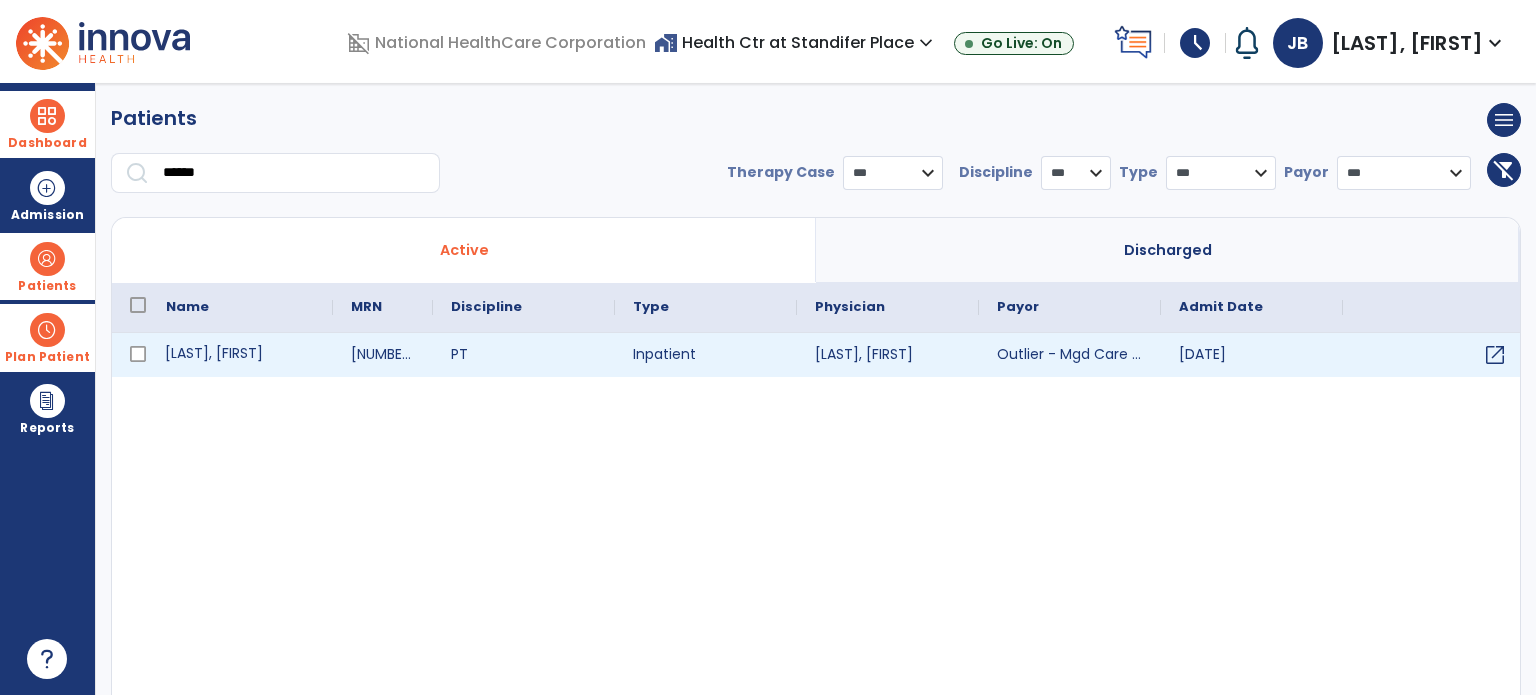 click on "[LAST], [FIRST]" at bounding box center (240, 355) 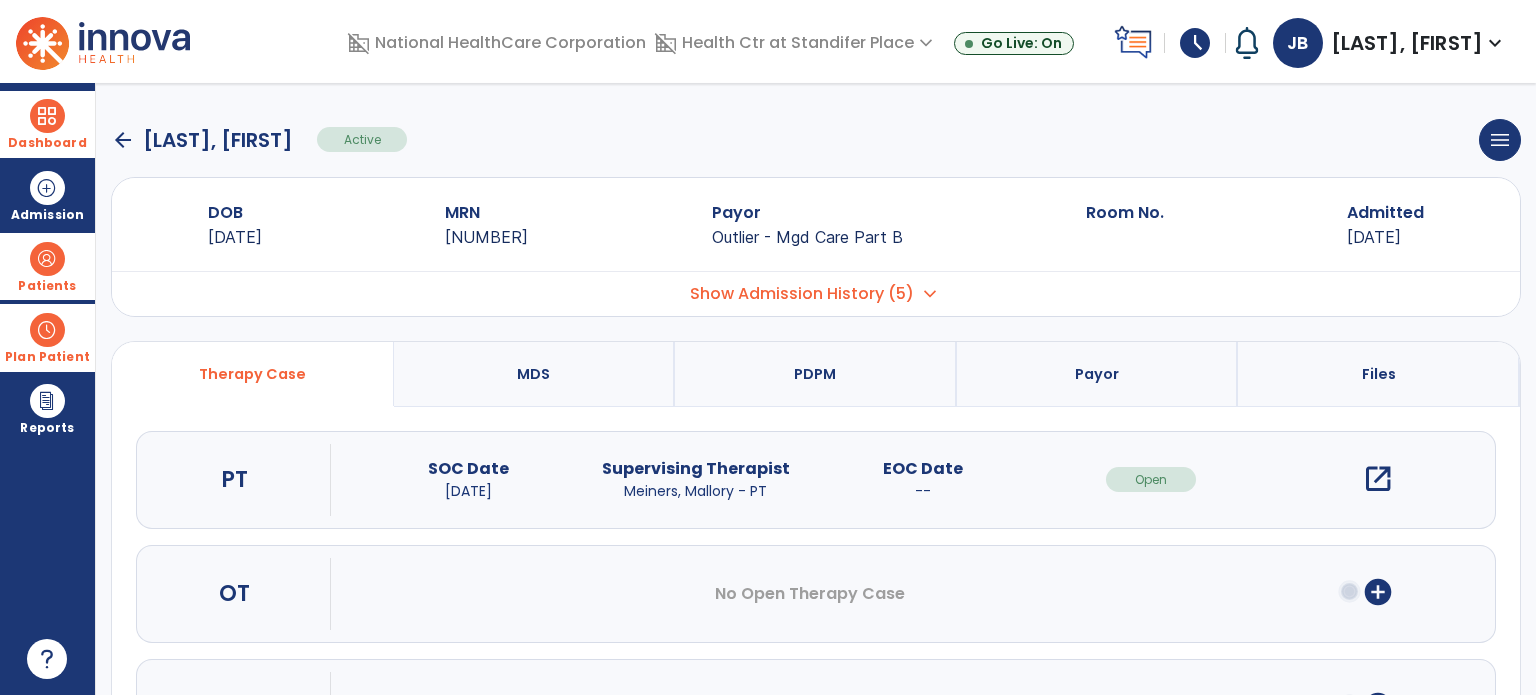 click on "open_in_new" at bounding box center (1378, 479) 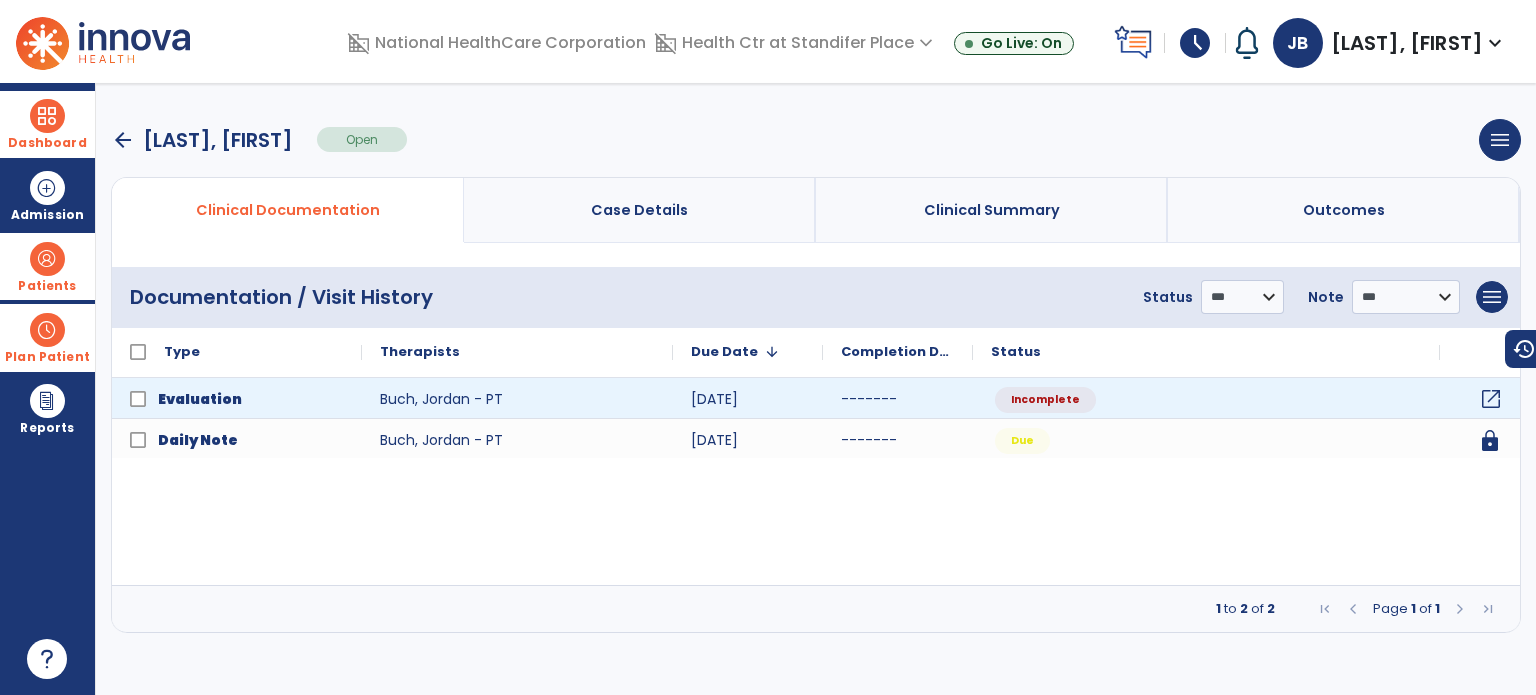 click on "open_in_new" 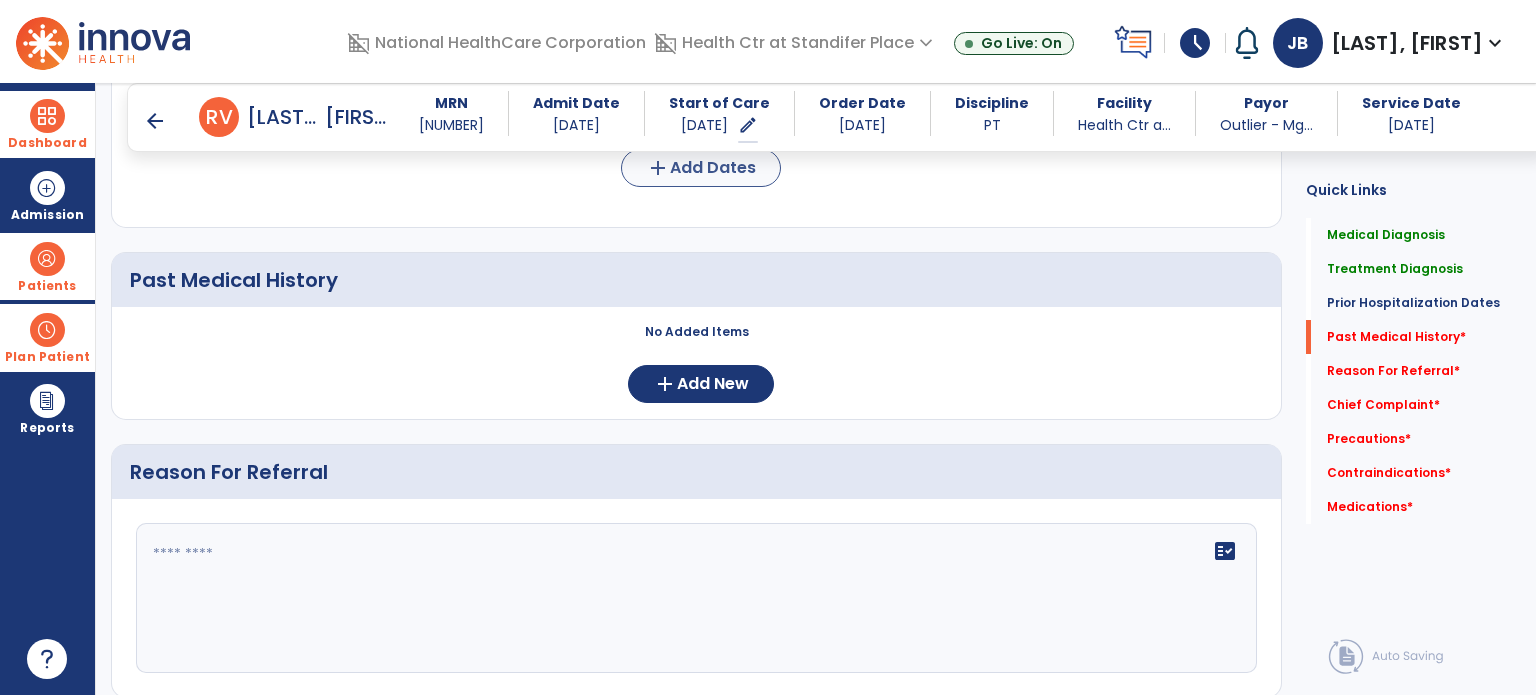 scroll, scrollTop: 879, scrollLeft: 0, axis: vertical 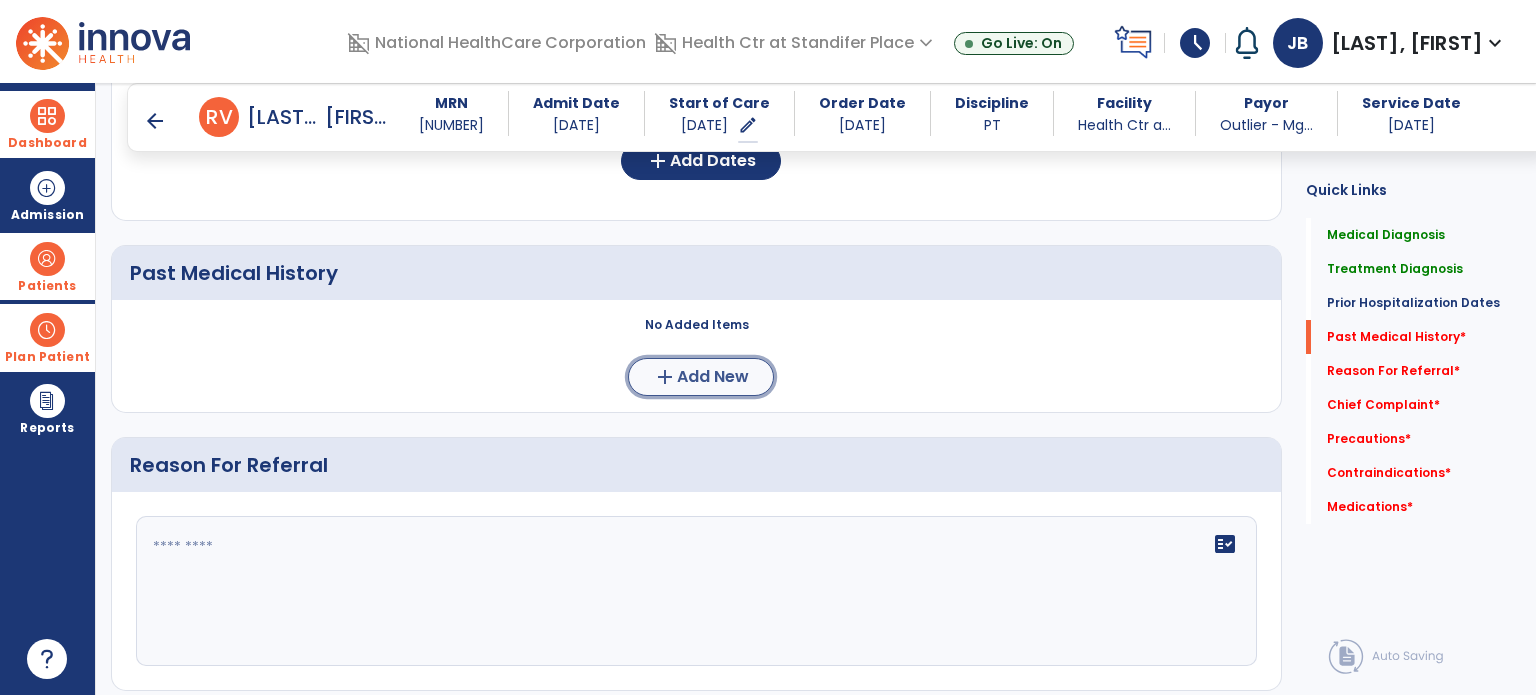 click on "add  Add New" 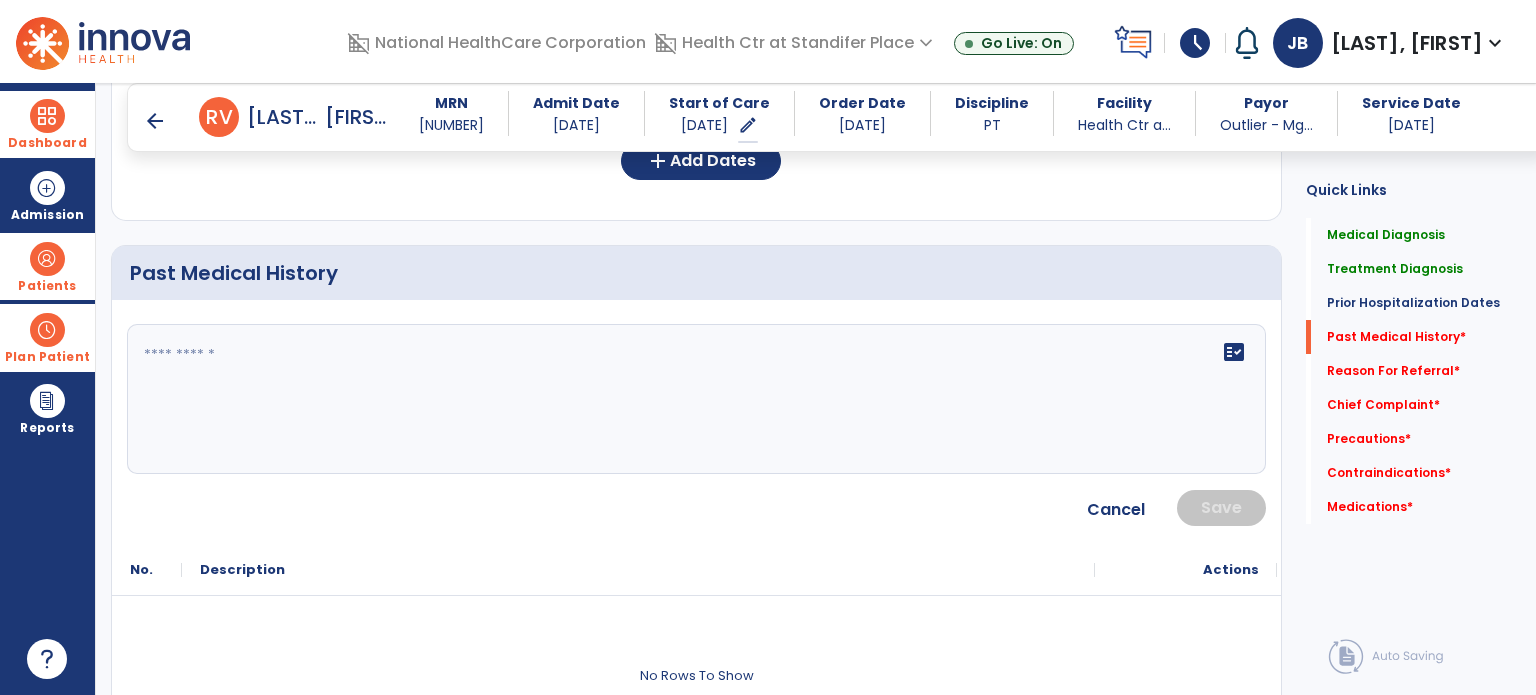 click on "fact_check" 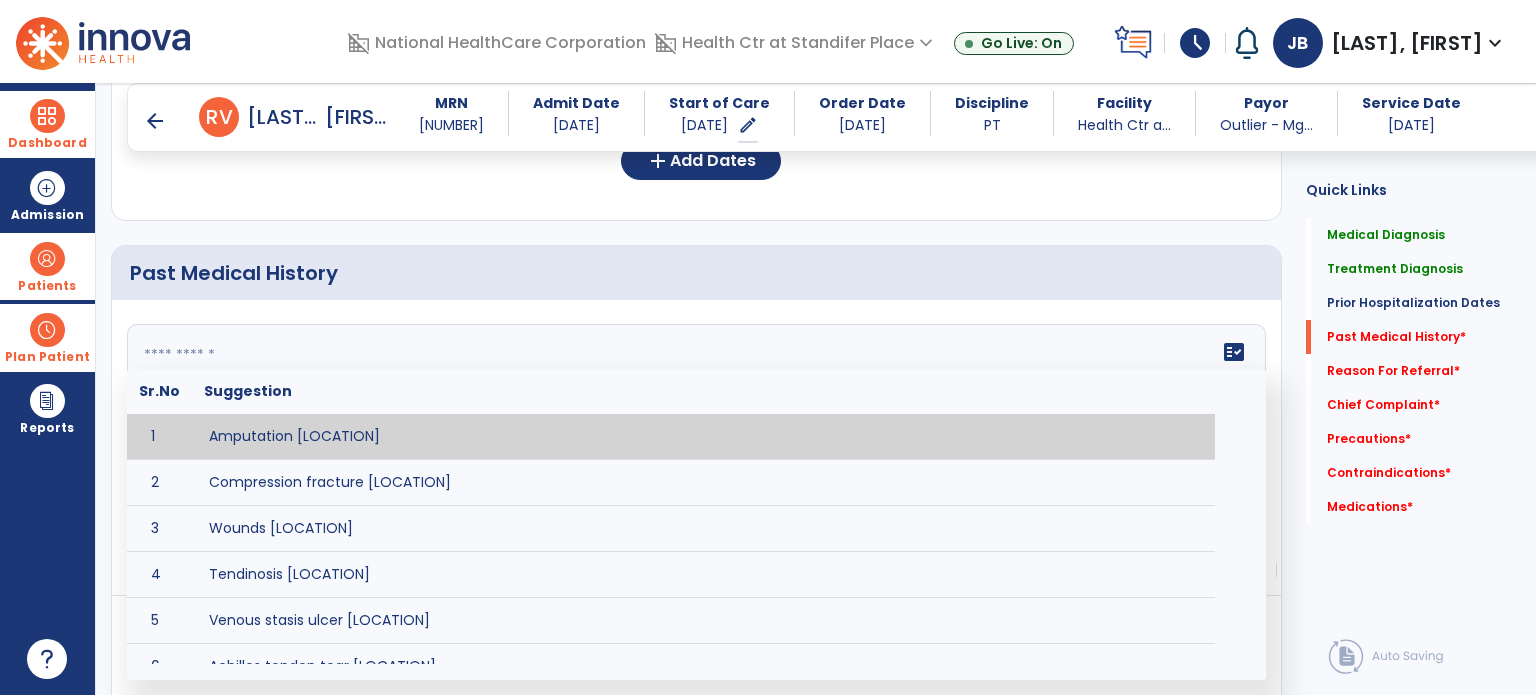 paste on "**********" 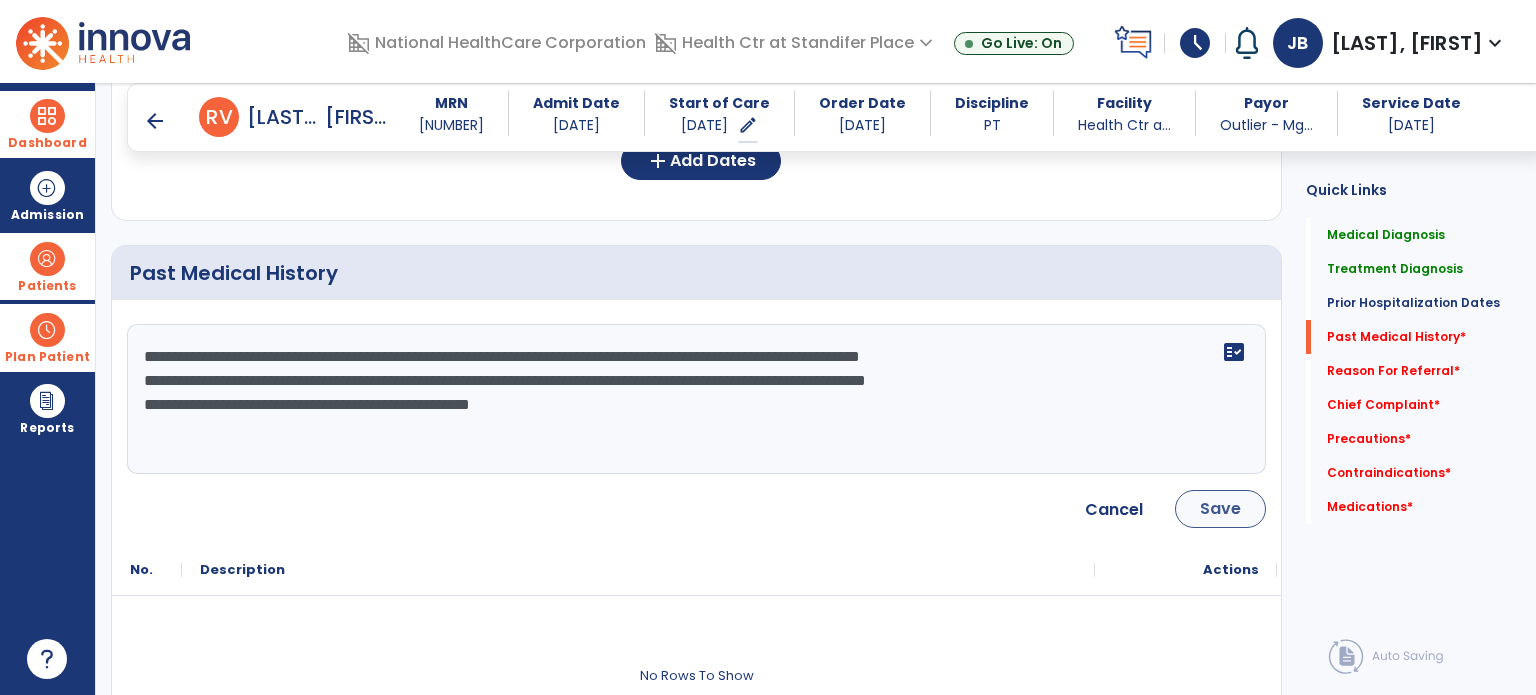 type on "**********" 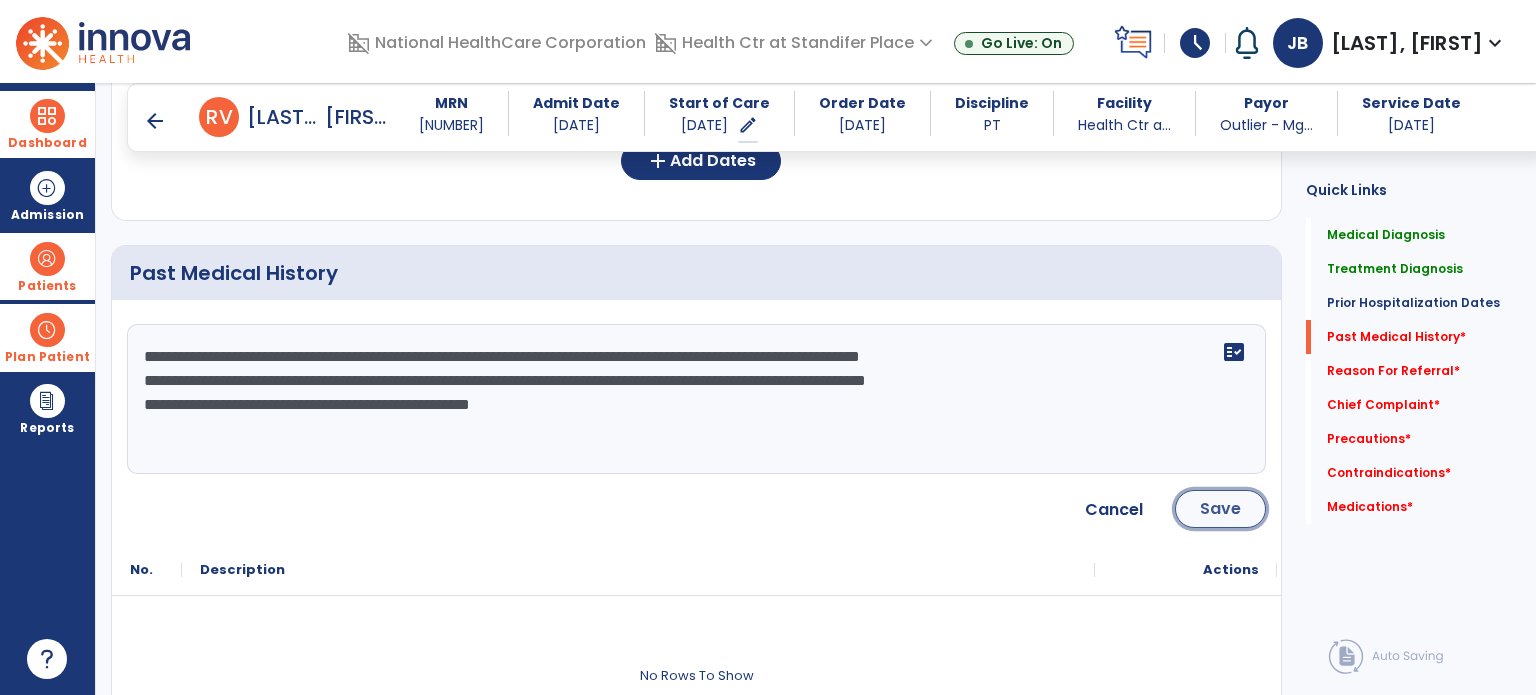 click on "Save" 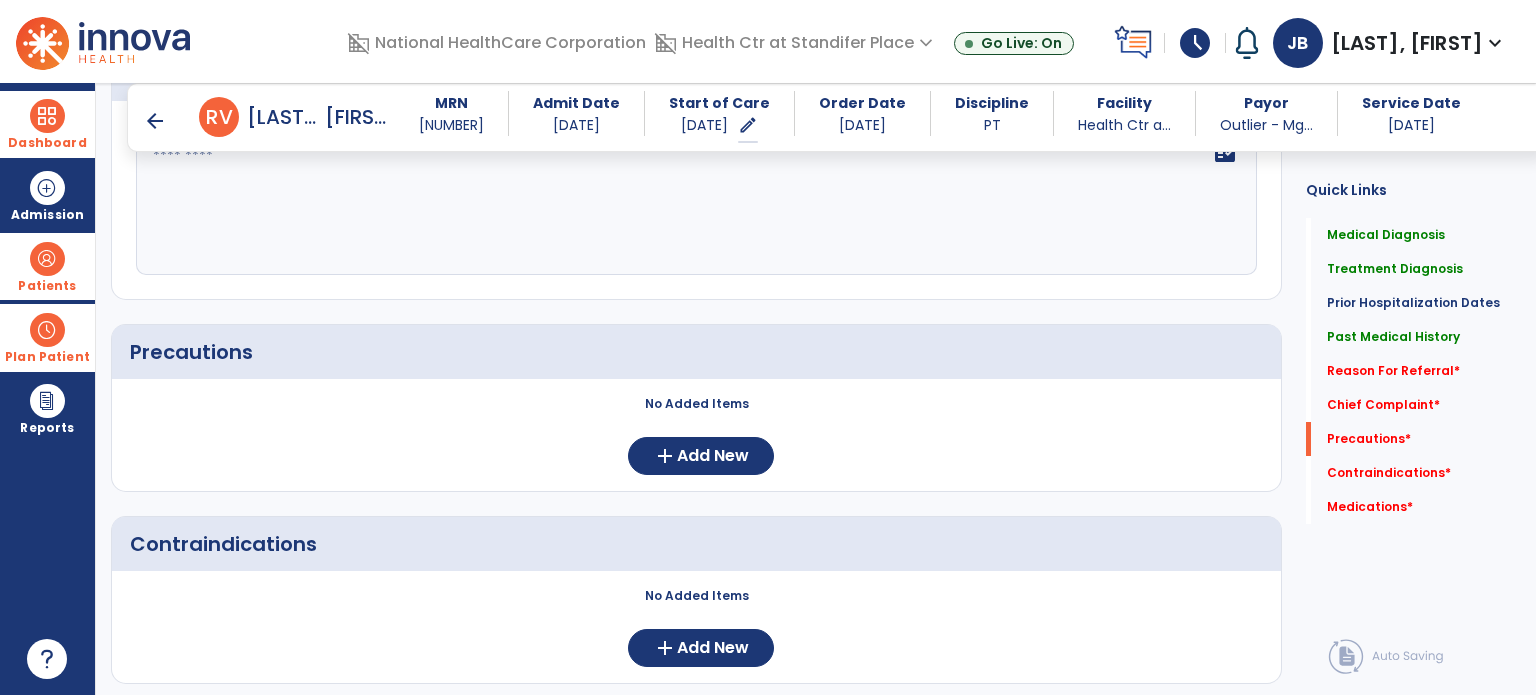 scroll, scrollTop: 1658, scrollLeft: 0, axis: vertical 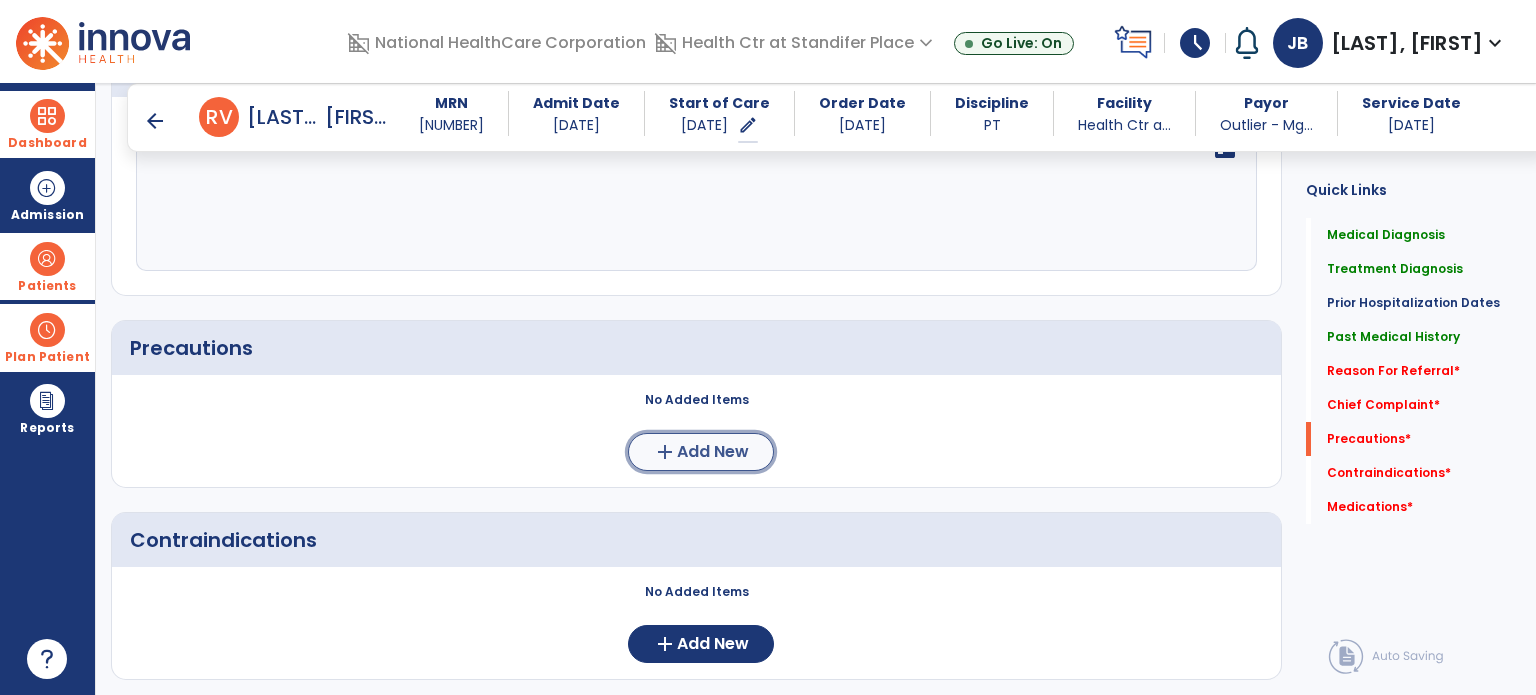 click on "Add New" 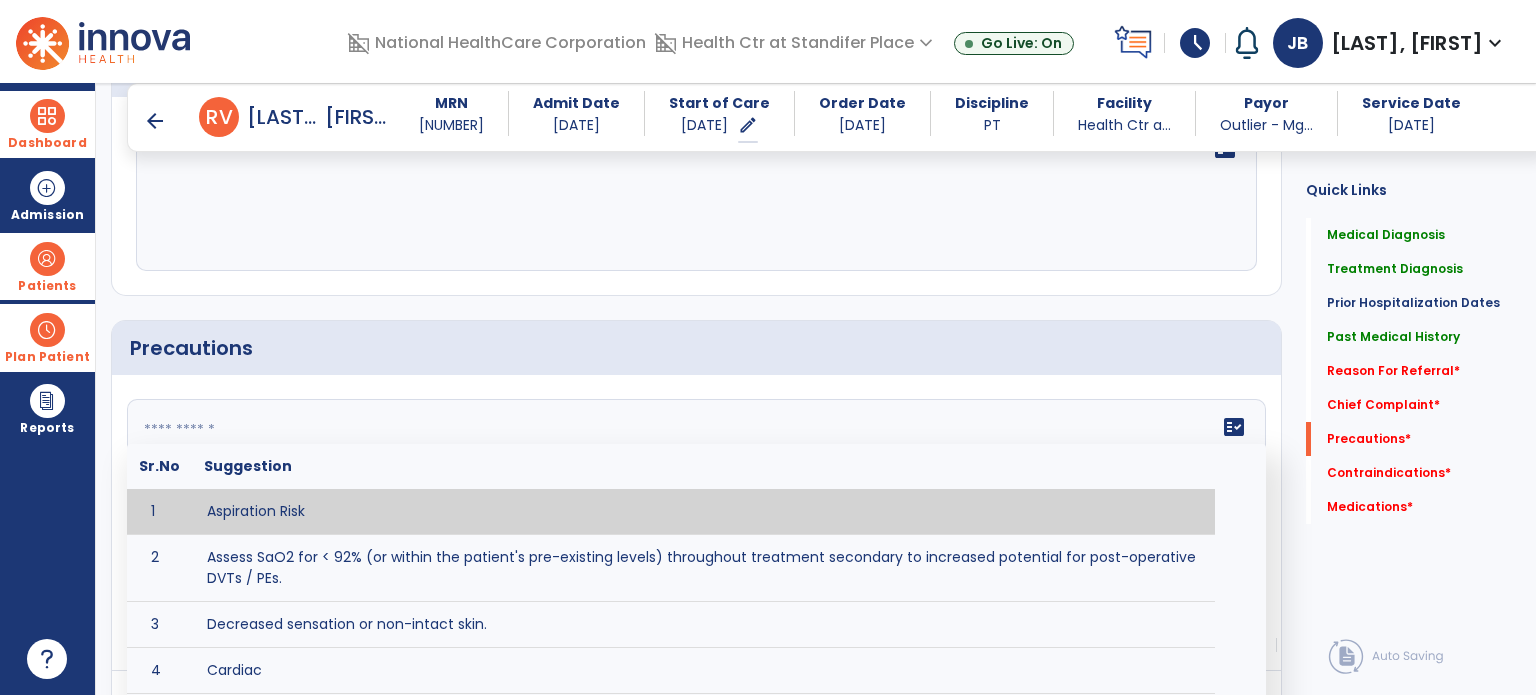 click on "fact_check Sr.No Suggestion 1 Aspiration Risk 2 Assess SaO2 for < 92% (or within the patient's pre-existing levels) throughout treatment secondary to increased potential for post-operative DVTs / PEs. 3 Decreased sensation or non-intact skin. 4 Cardiac 5 Cease exercise/activity SpO2 < 88 - 90%, RPE > 16, RR > 45 6 Check for modified diet / oral intake restrictions related to swallowing impairments. Consult ST as appropriate. 7 Check INR lab results prior to activity if patient on blood thinners. 8 Closely monitor anxiety or stress due to increased SOB/dyspnea and cease activity/exercise until patient is able to control this response 9 Code Status: 10 Confirm surgical approach and discoloration or other precautions. 11 Confirm surgical procedure and specific precautions based on procedure (e.g., no twisting/bending/lifting, need for post-op brace, limiting time in sitting, etc.). 12 Confirm weight bearing status as defined by the surgeon. 13 14 Precautions for exercise include: 15 Depression 16 17 18 19 20" 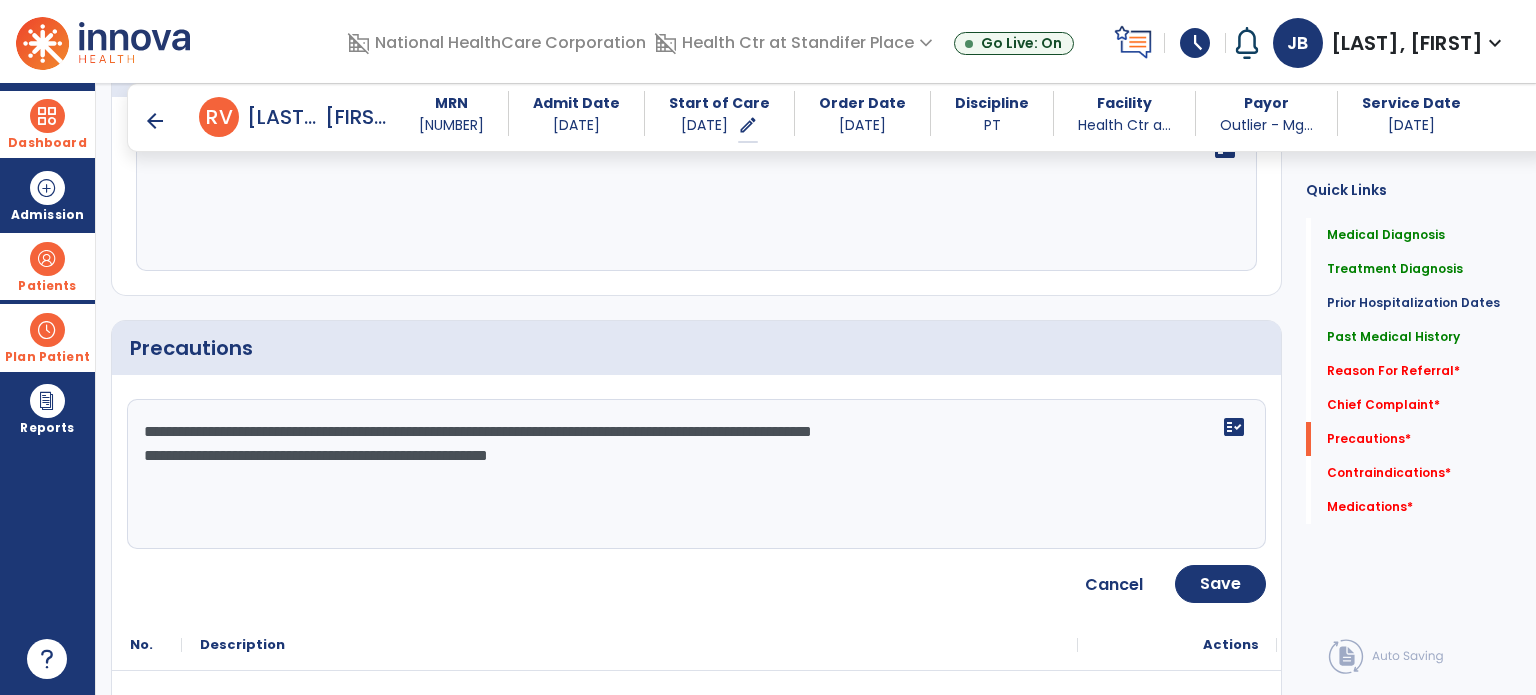 click on "**********" 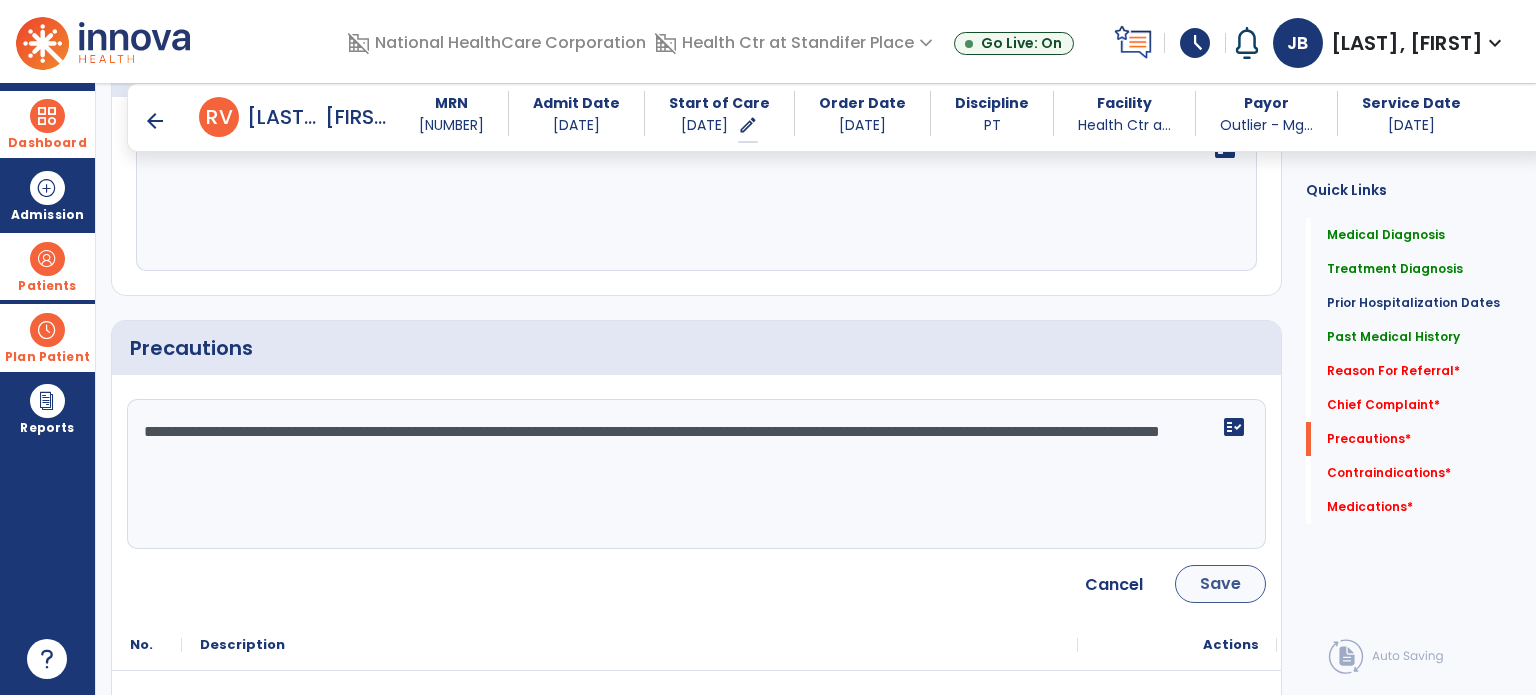 type on "**********" 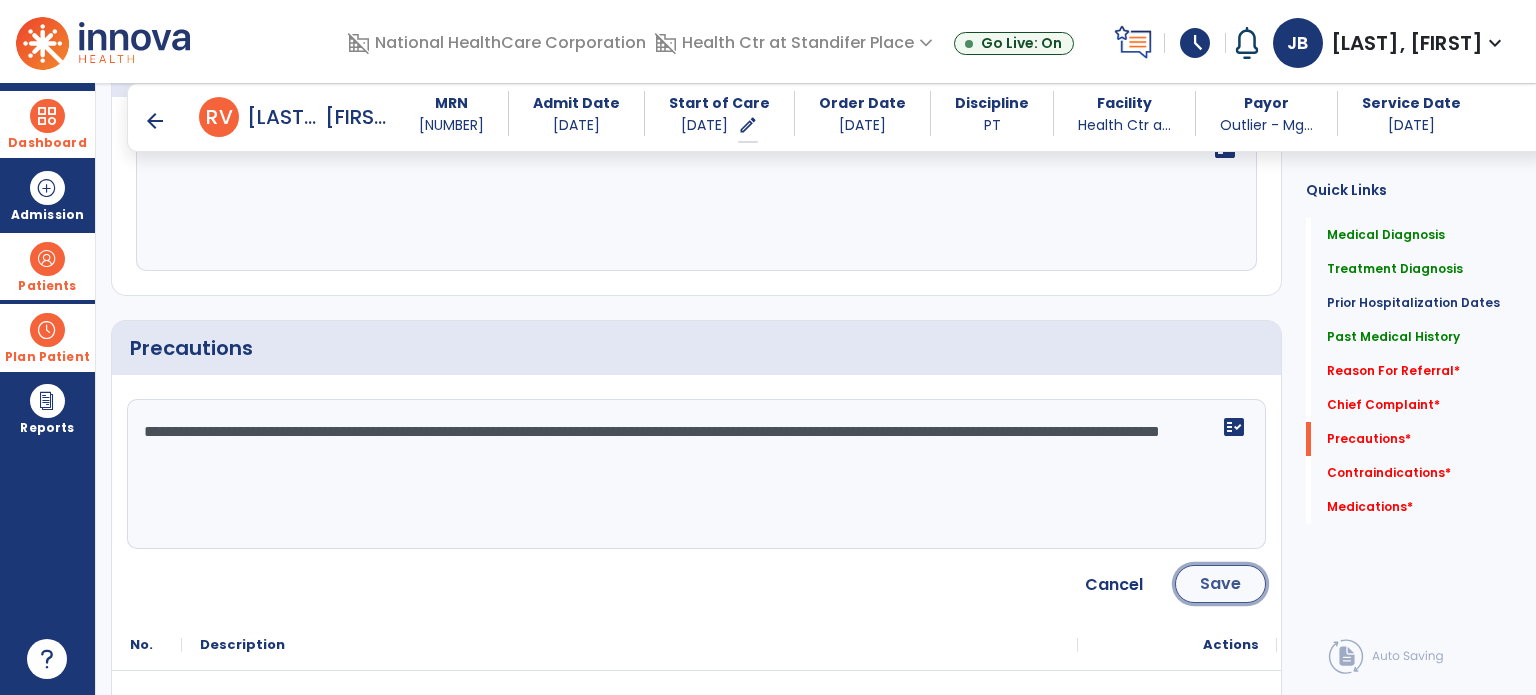 click on "Save" 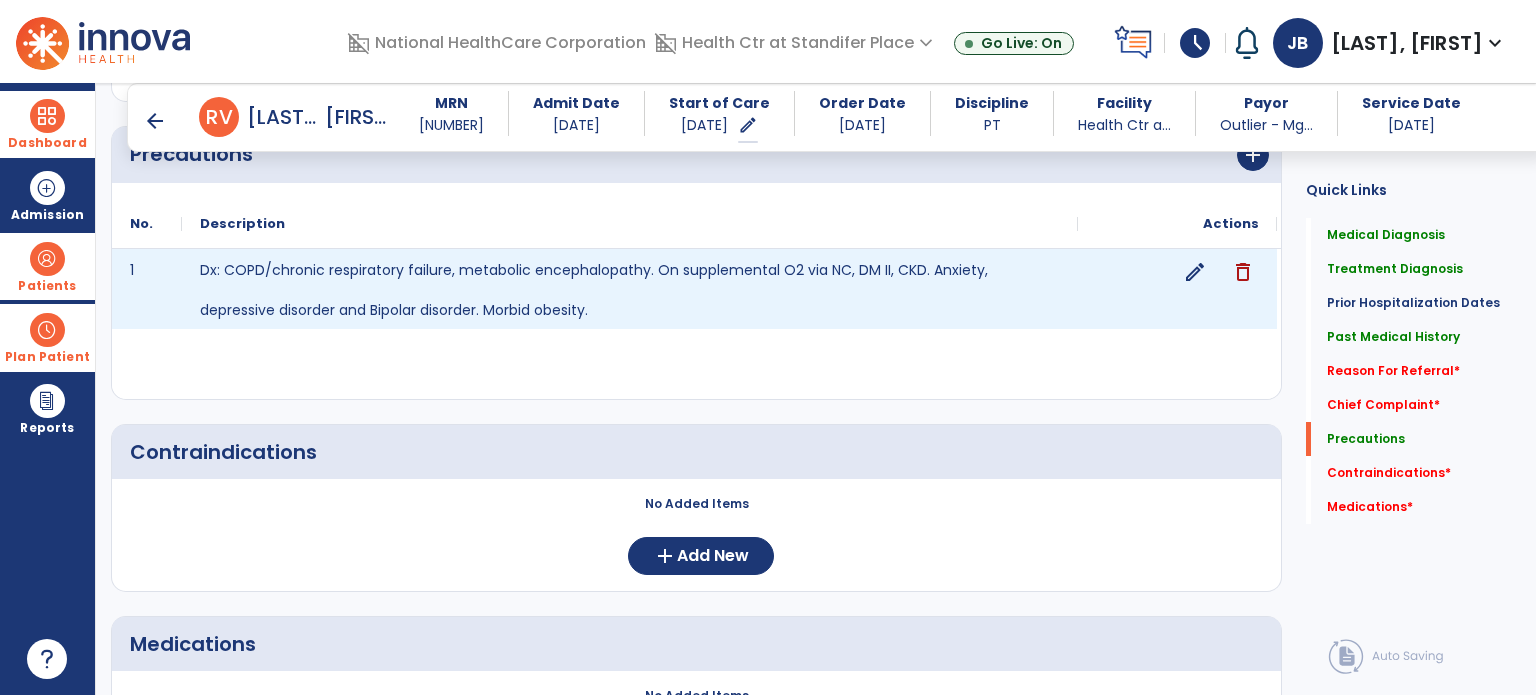 scroll, scrollTop: 1859, scrollLeft: 0, axis: vertical 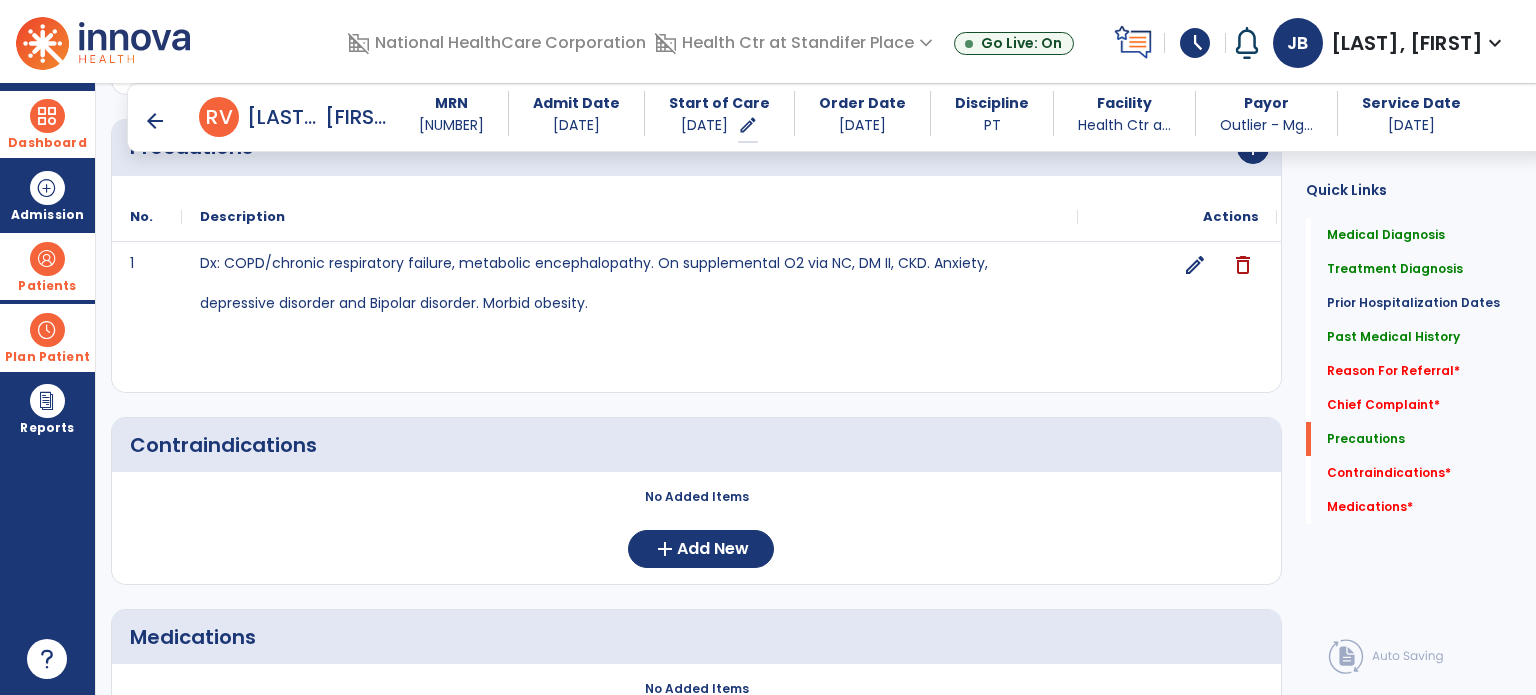 click on "No Added Items  add  Add New" 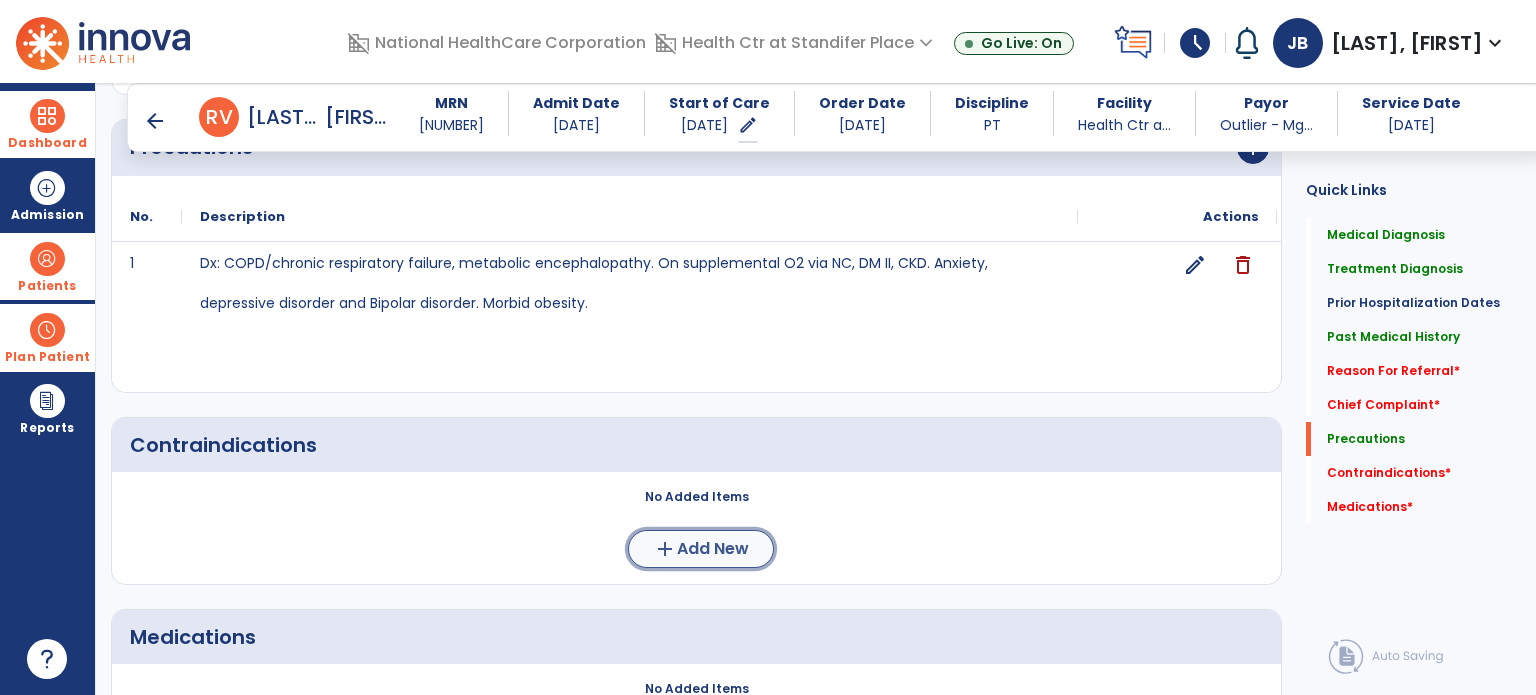 click on "Add New" 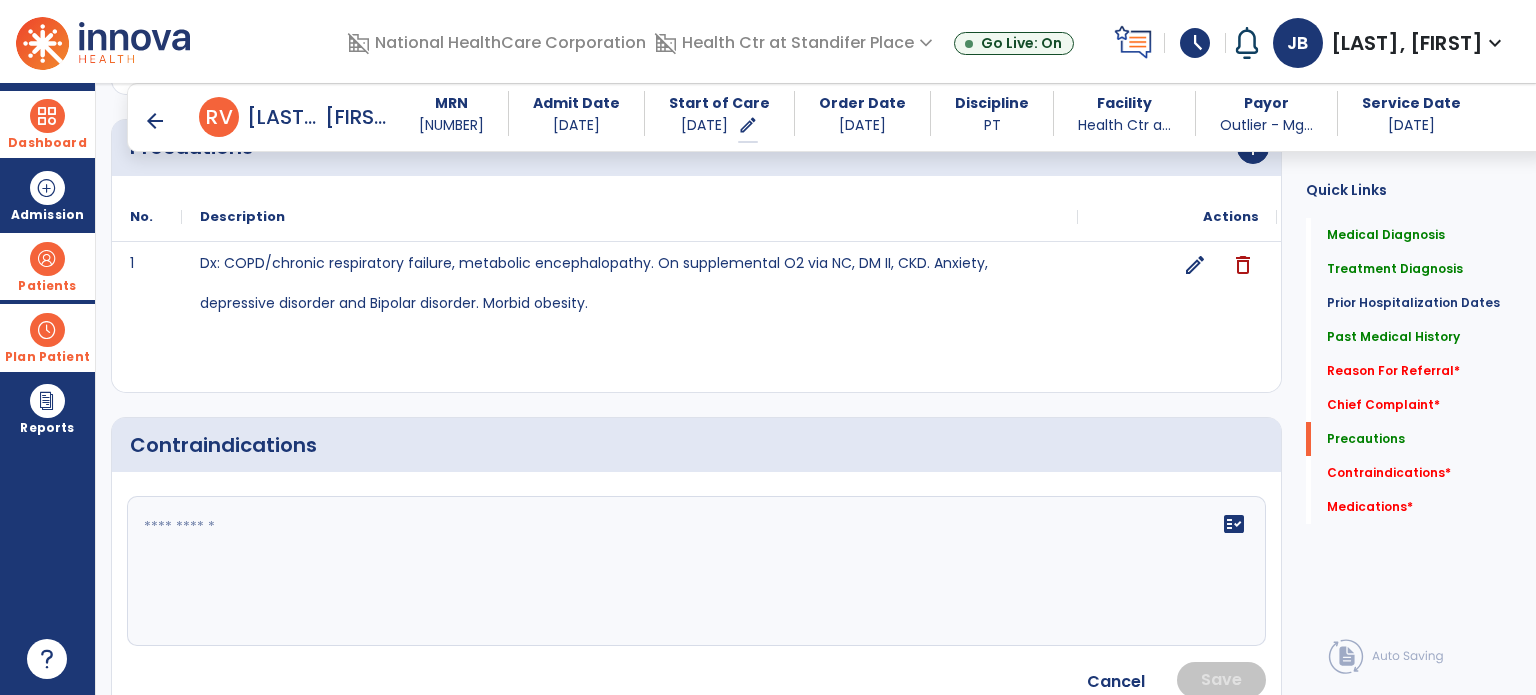 click 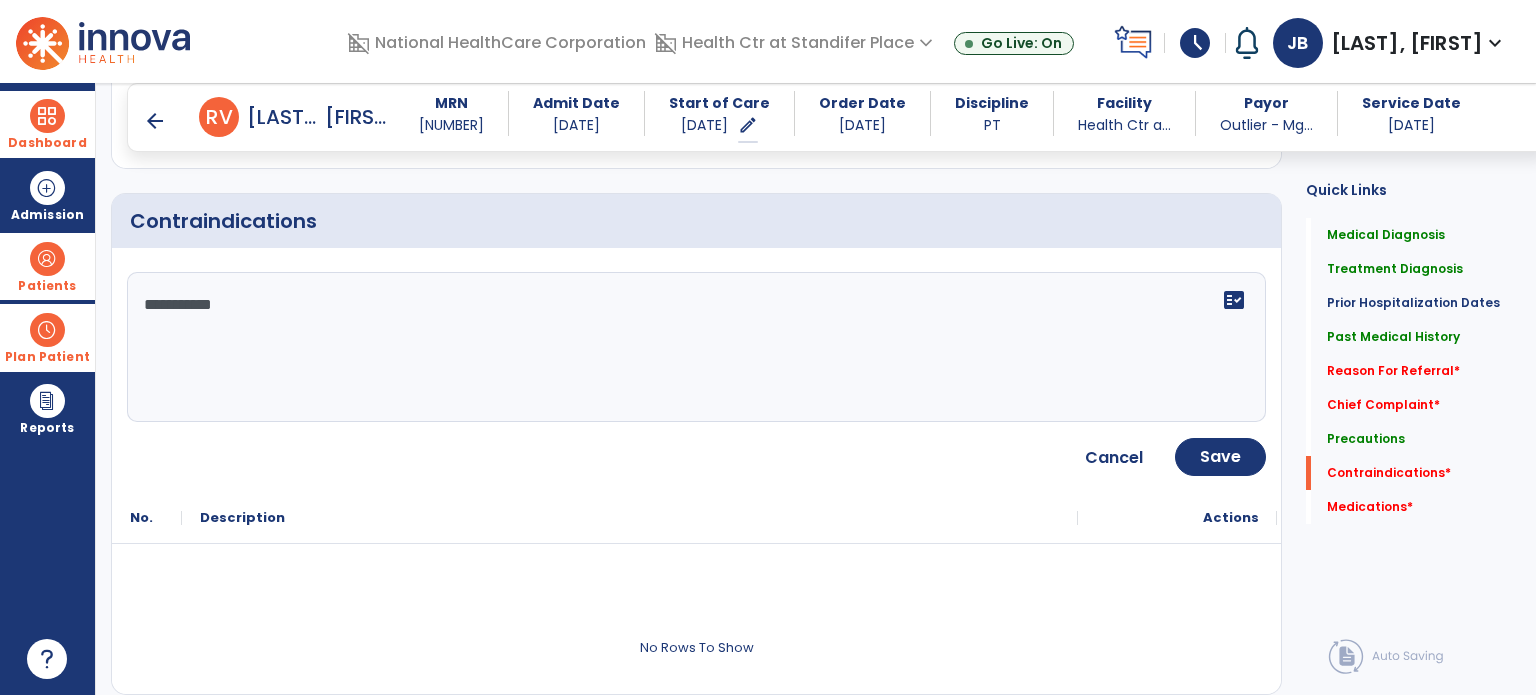 scroll, scrollTop: 2095, scrollLeft: 0, axis: vertical 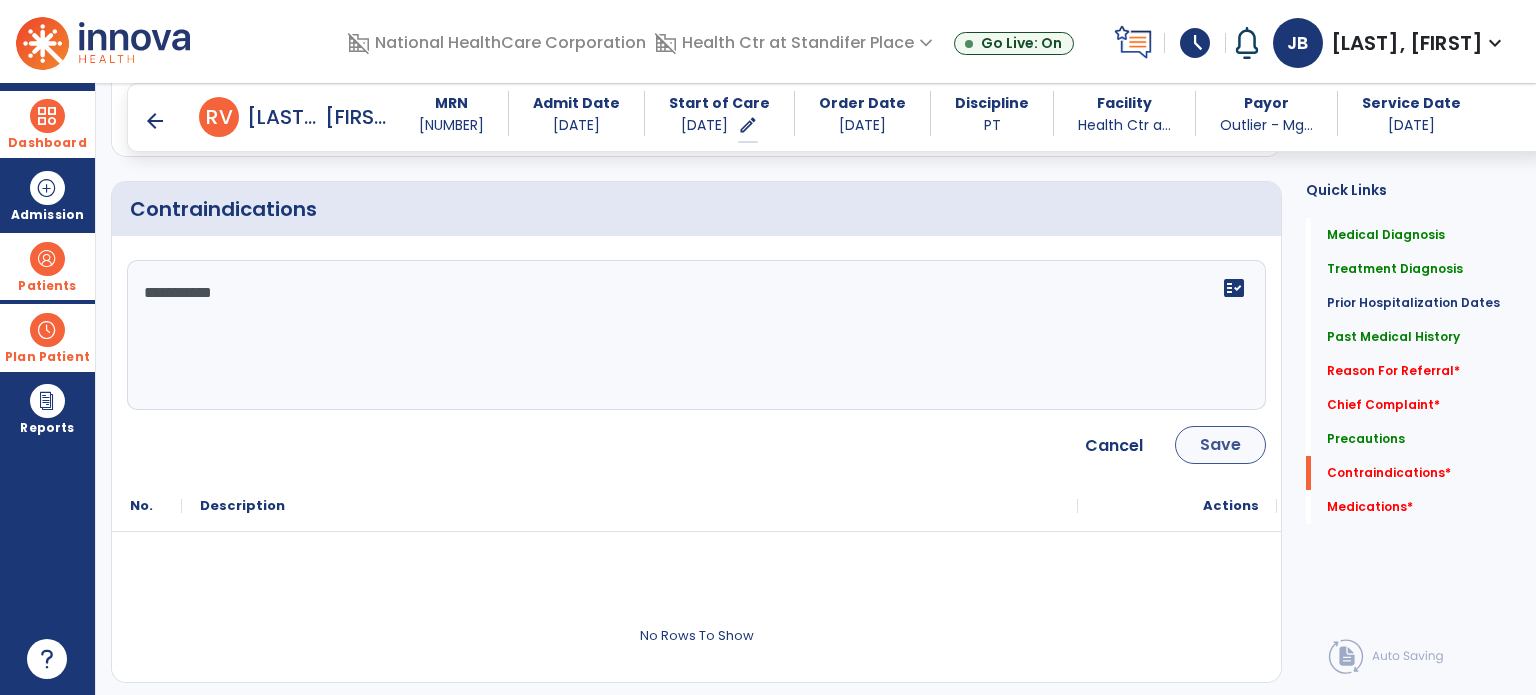 type on "**********" 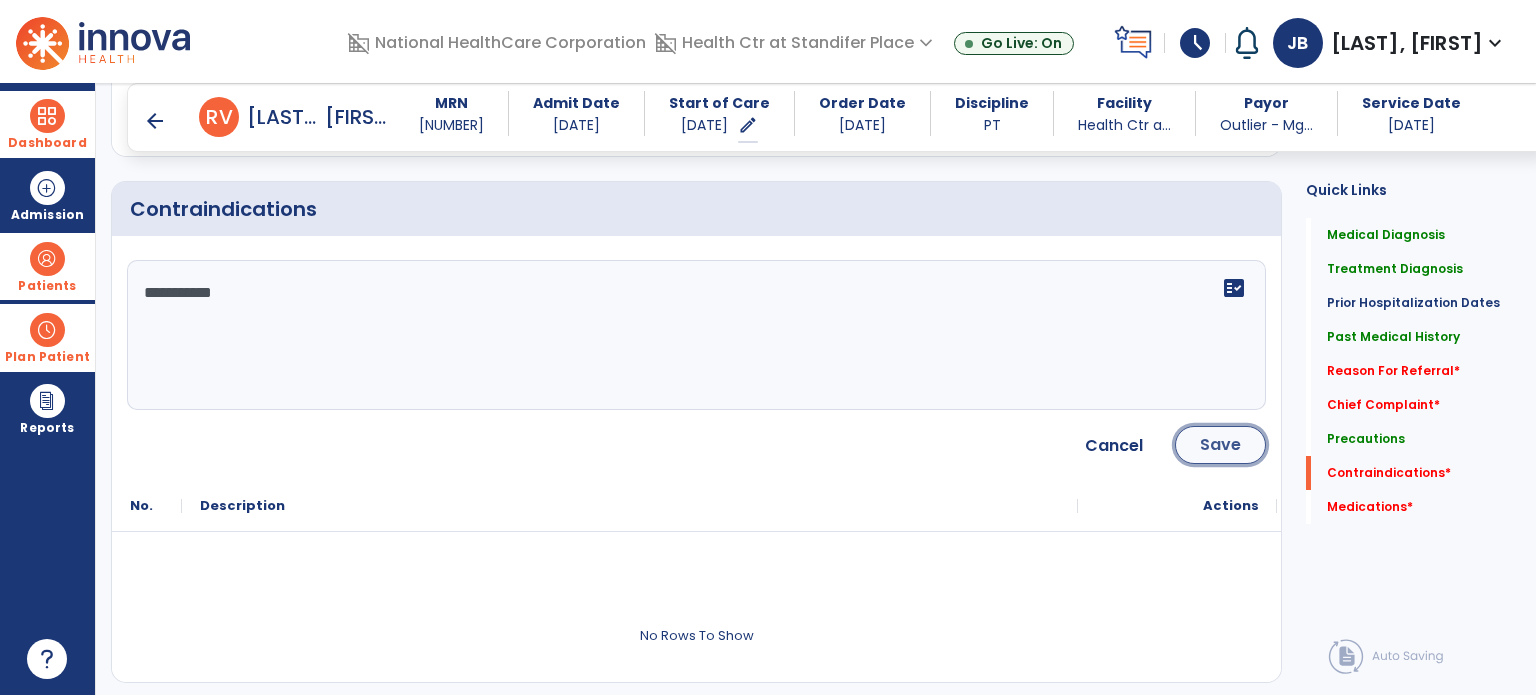 click on "Save" 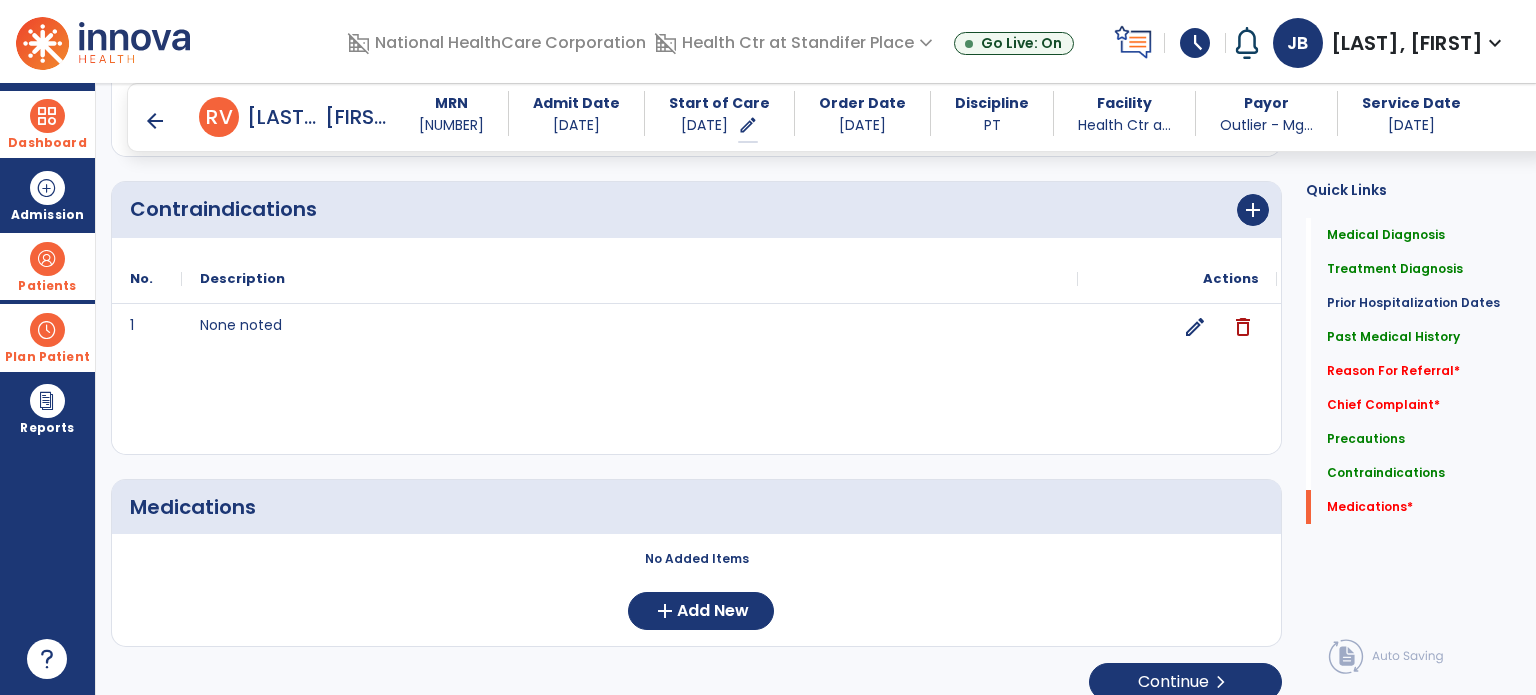 scroll, scrollTop: 2111, scrollLeft: 0, axis: vertical 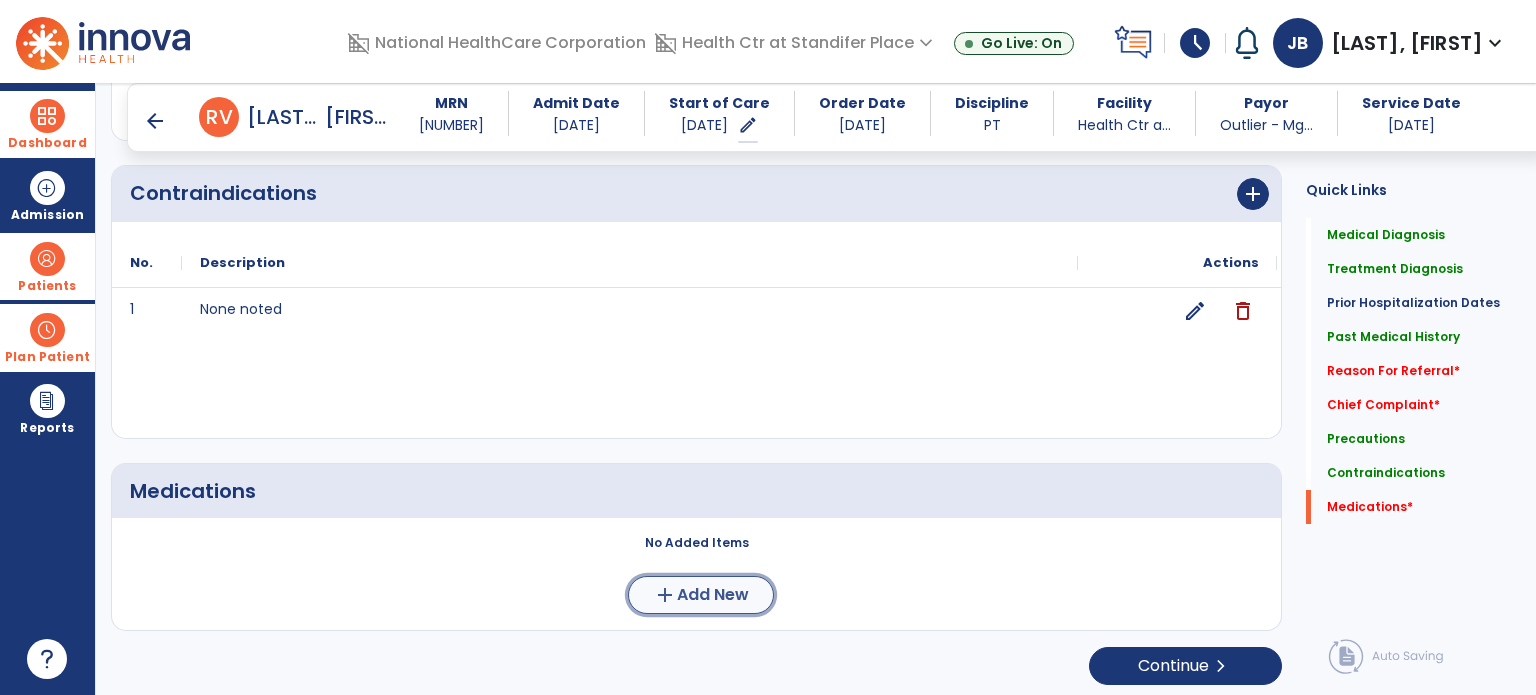 click on "add" 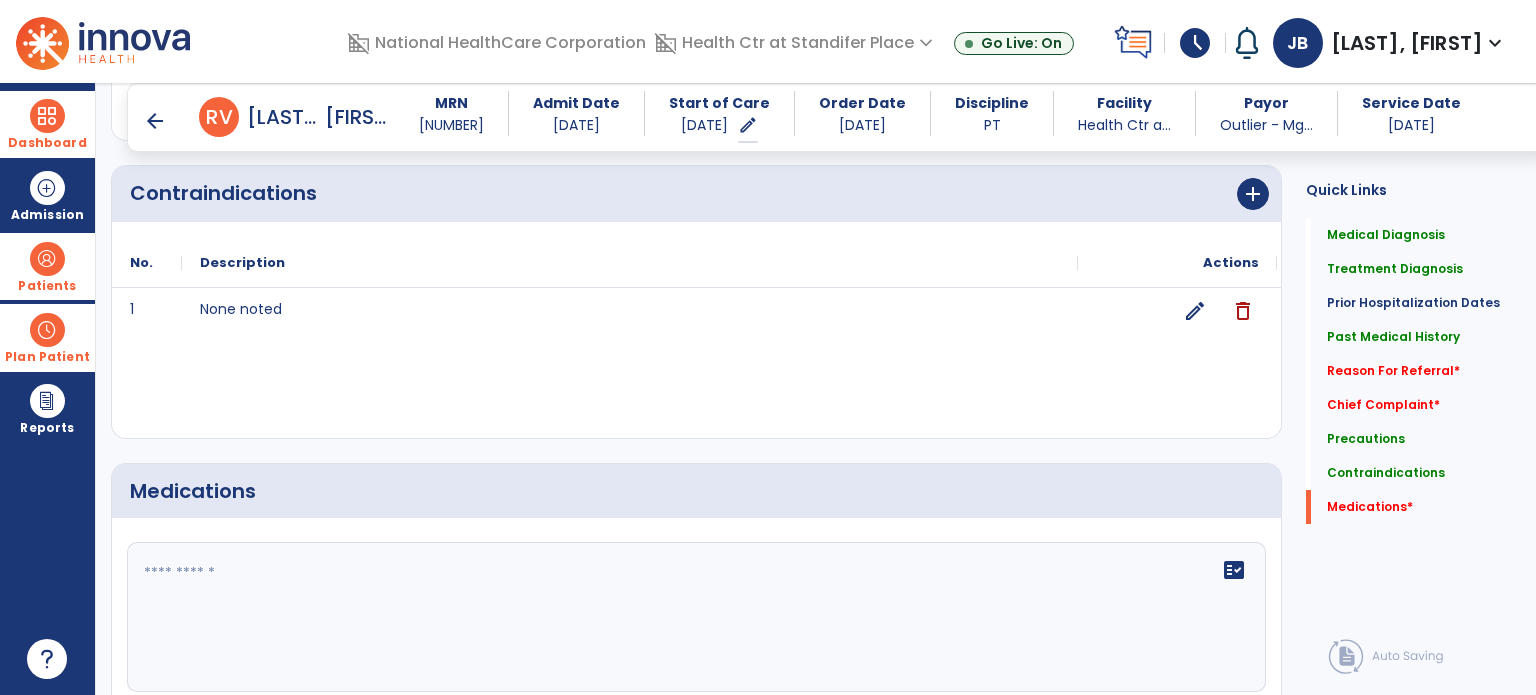 click on "fact_check" 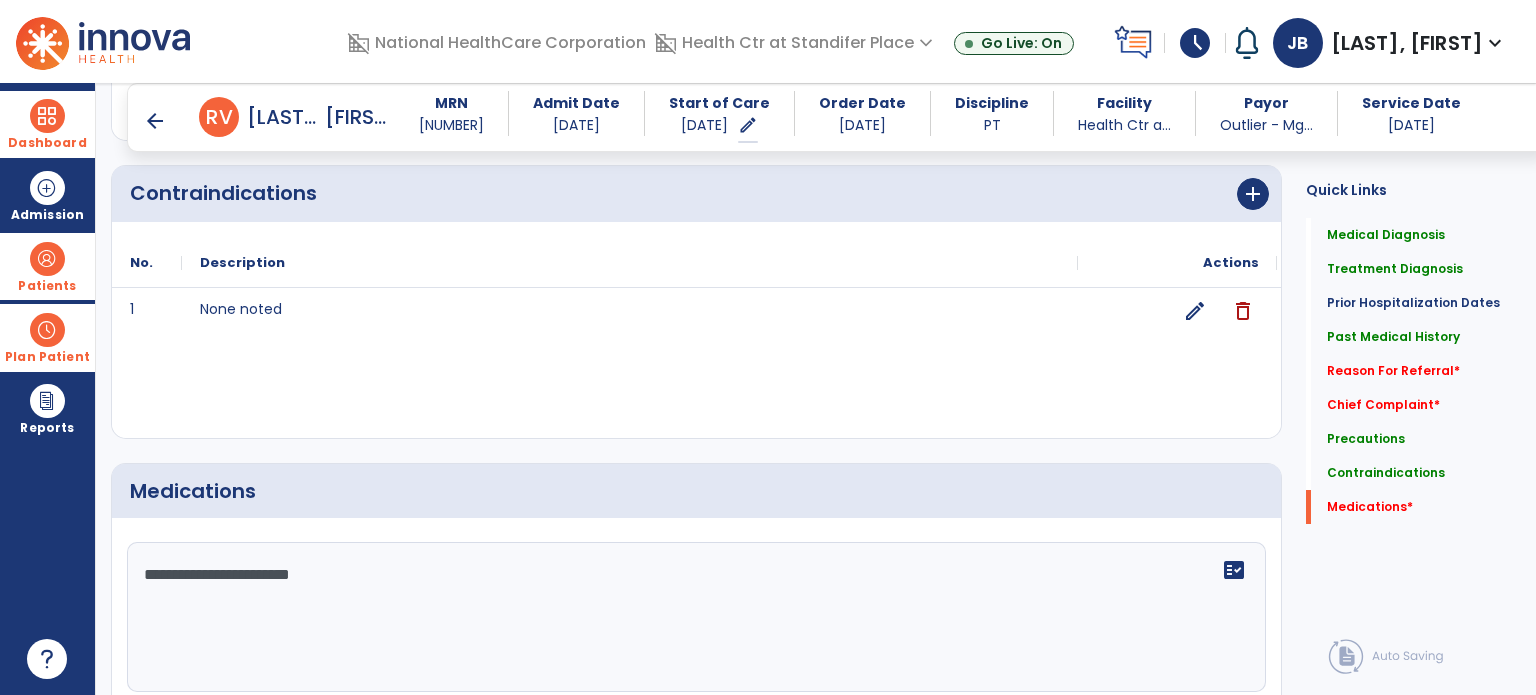 scroll, scrollTop: 2444, scrollLeft: 0, axis: vertical 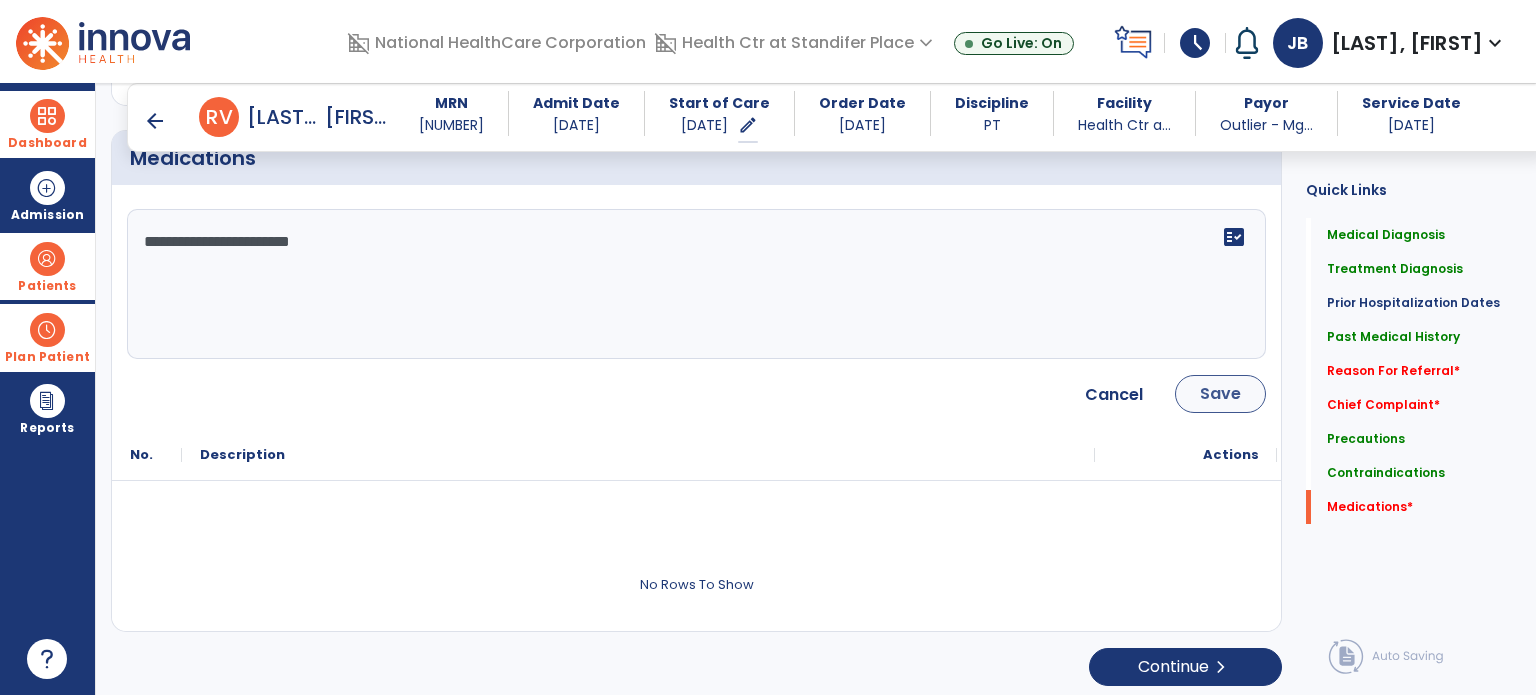 type on "**********" 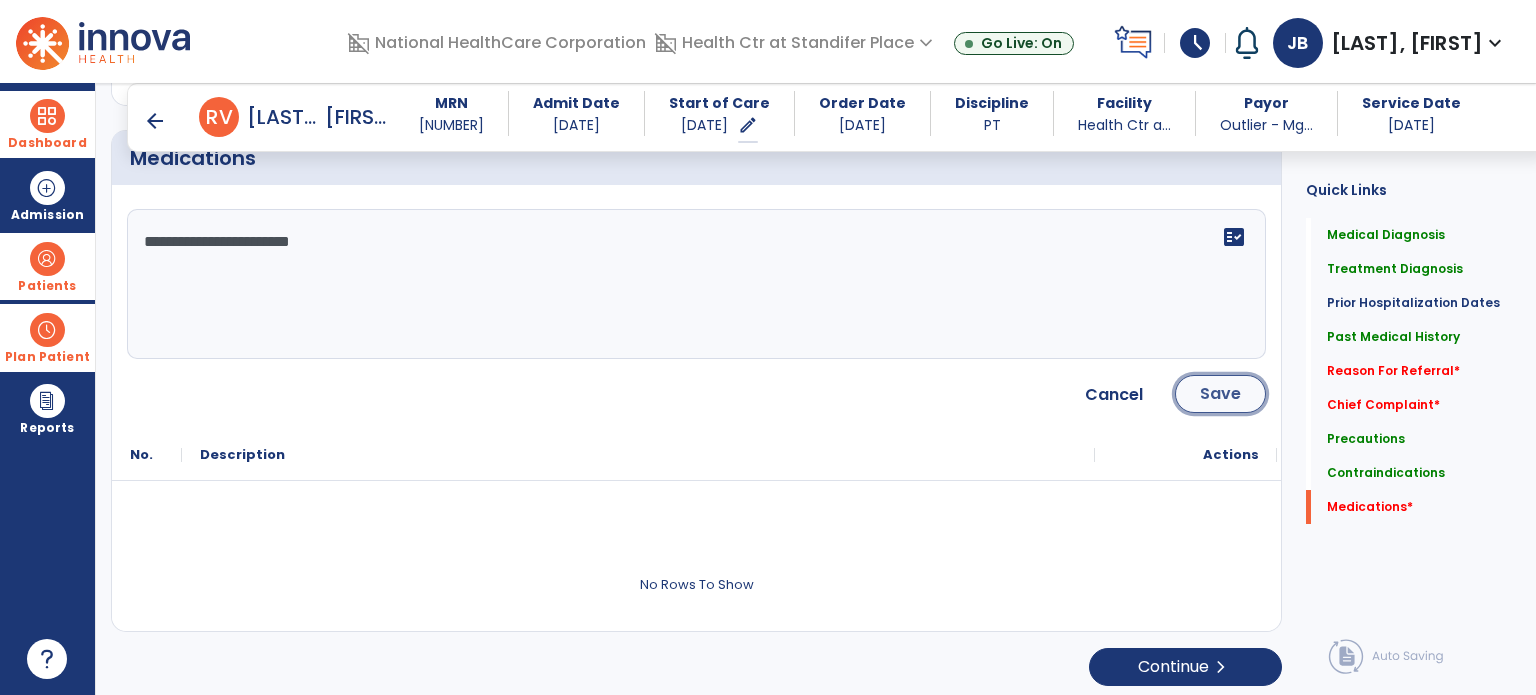 click on "Save" 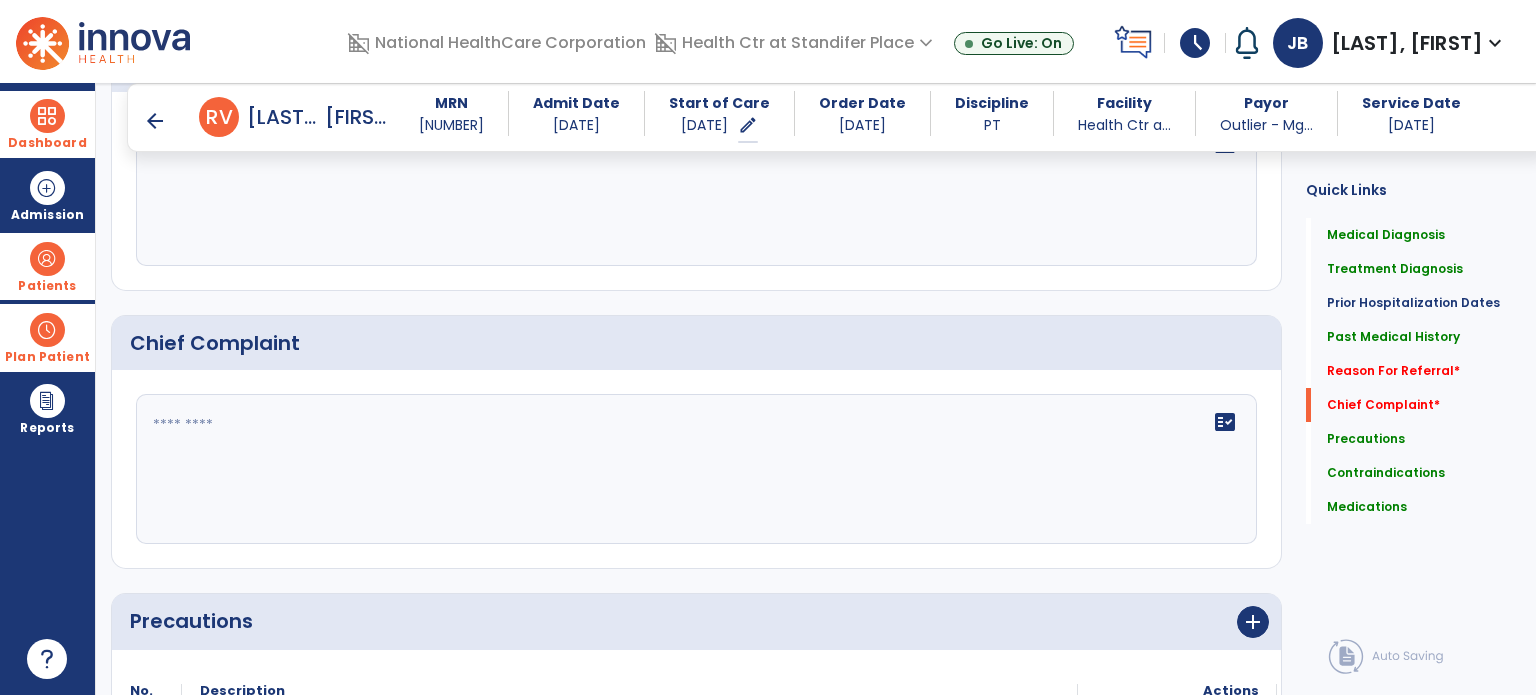 scroll, scrollTop: 1384, scrollLeft: 0, axis: vertical 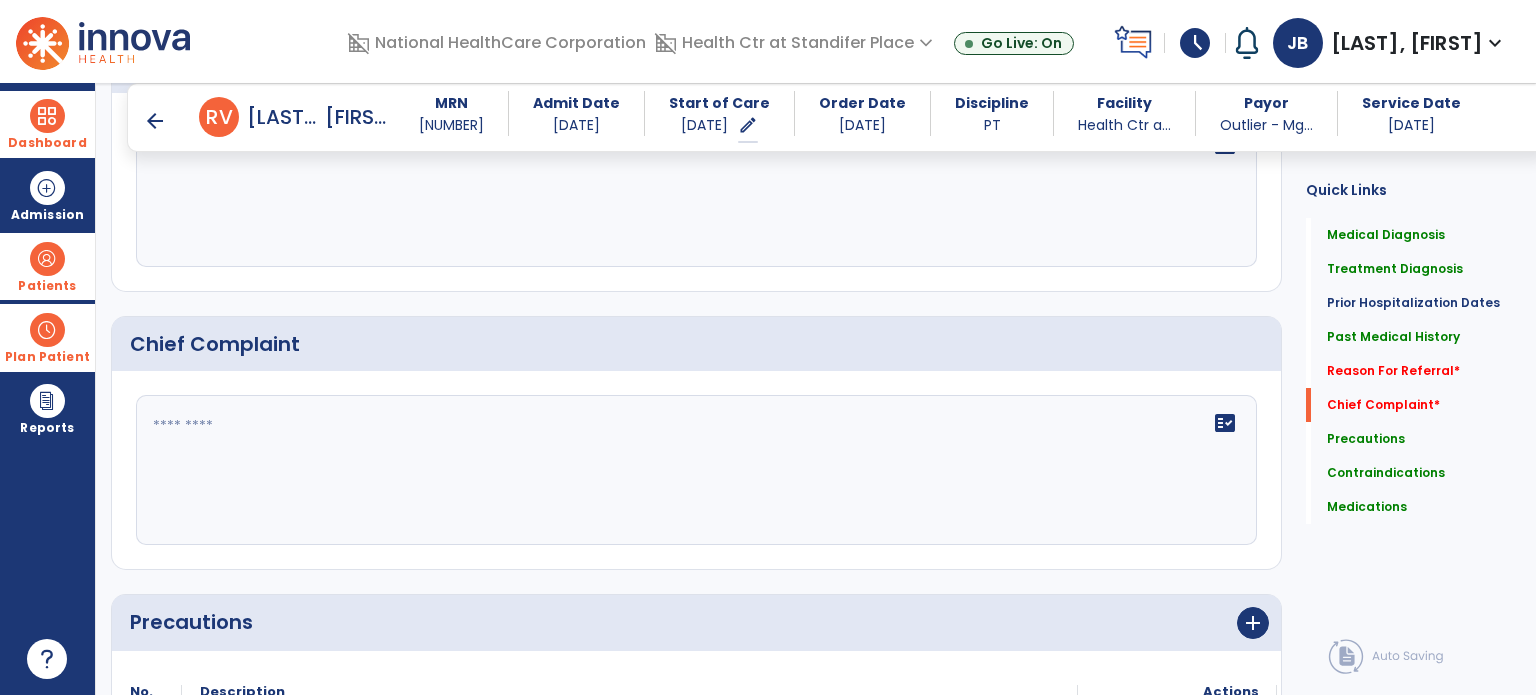 click on "fact_check" 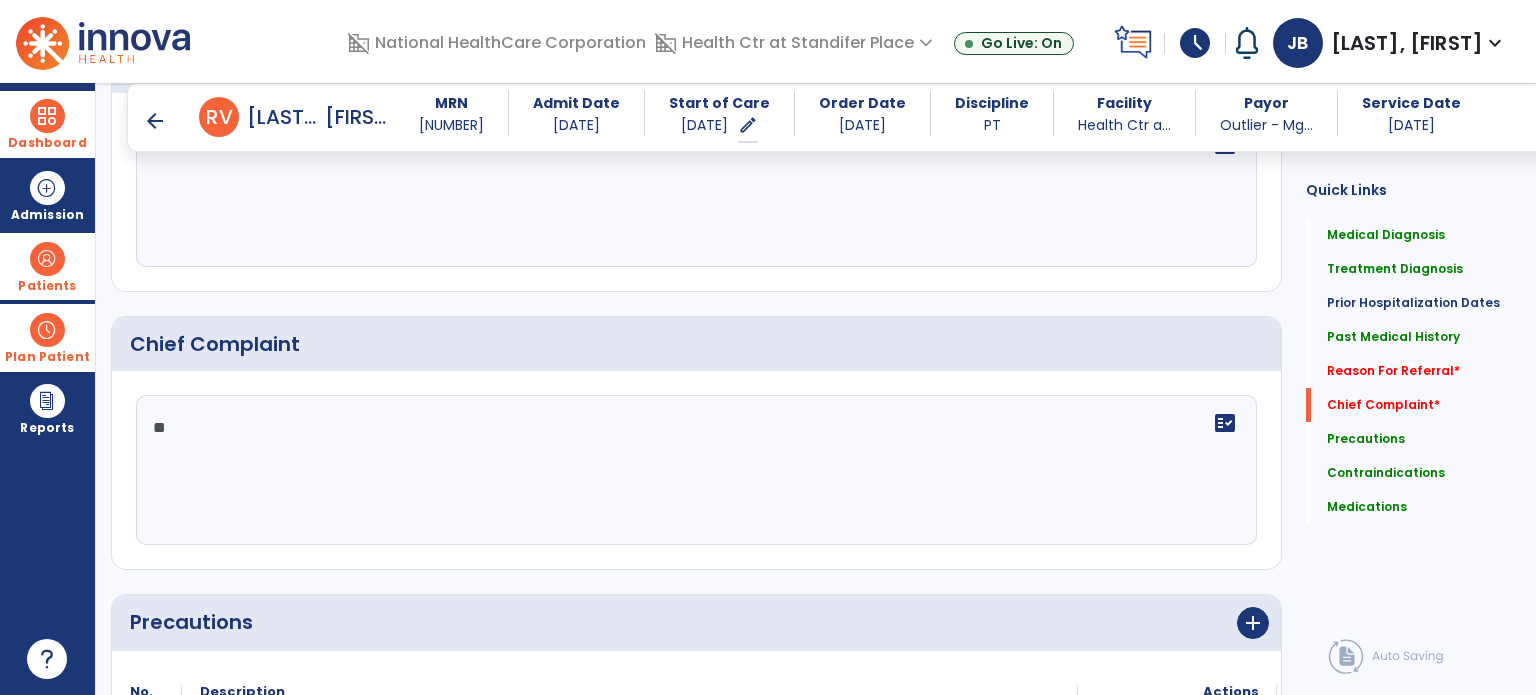 type on "*" 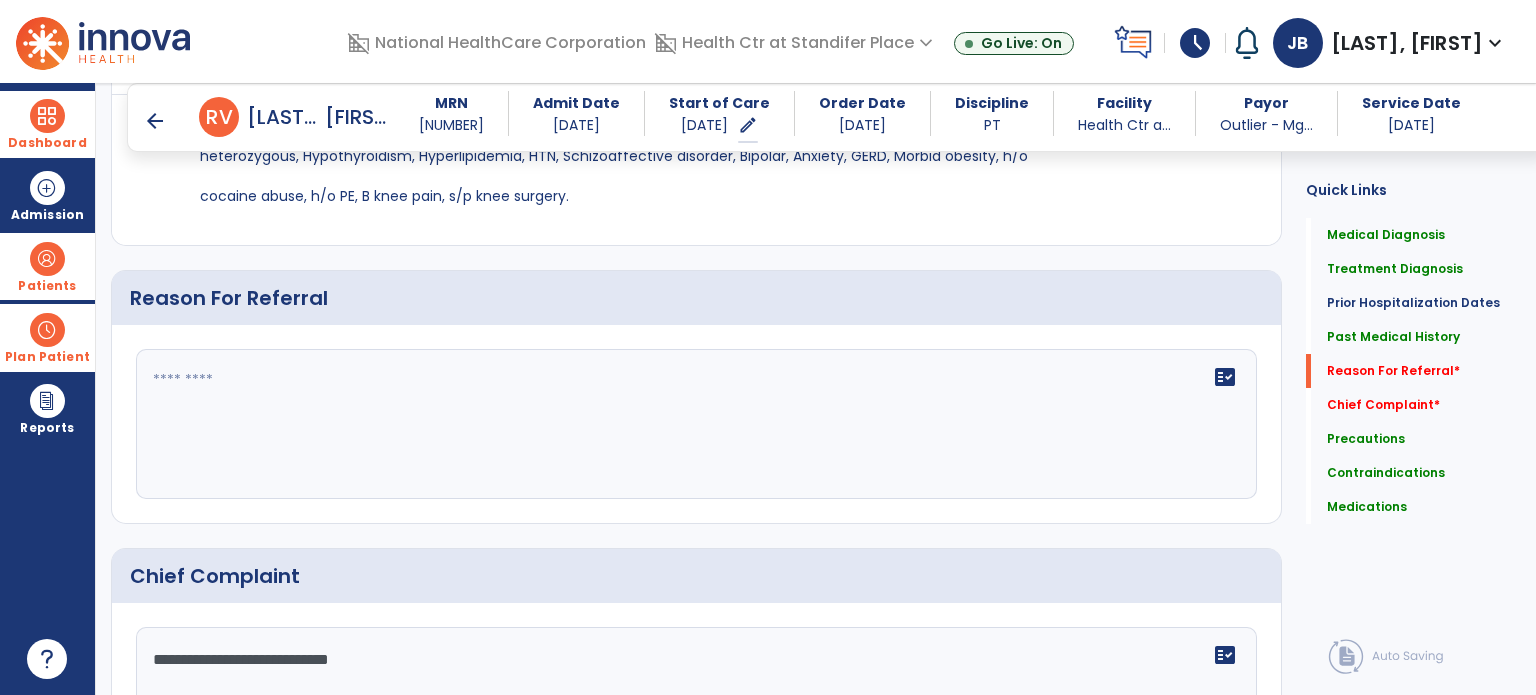 scroll, scrollTop: 1122, scrollLeft: 0, axis: vertical 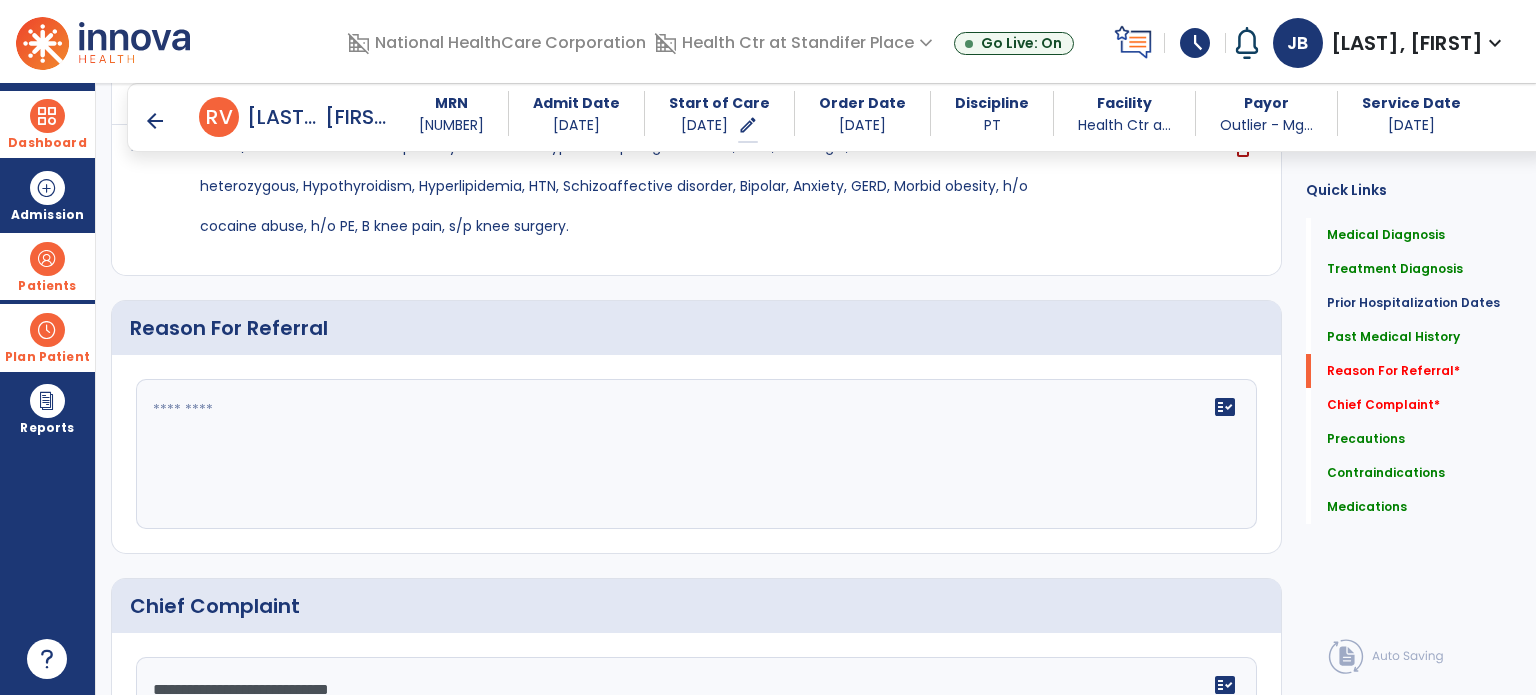 type on "**********" 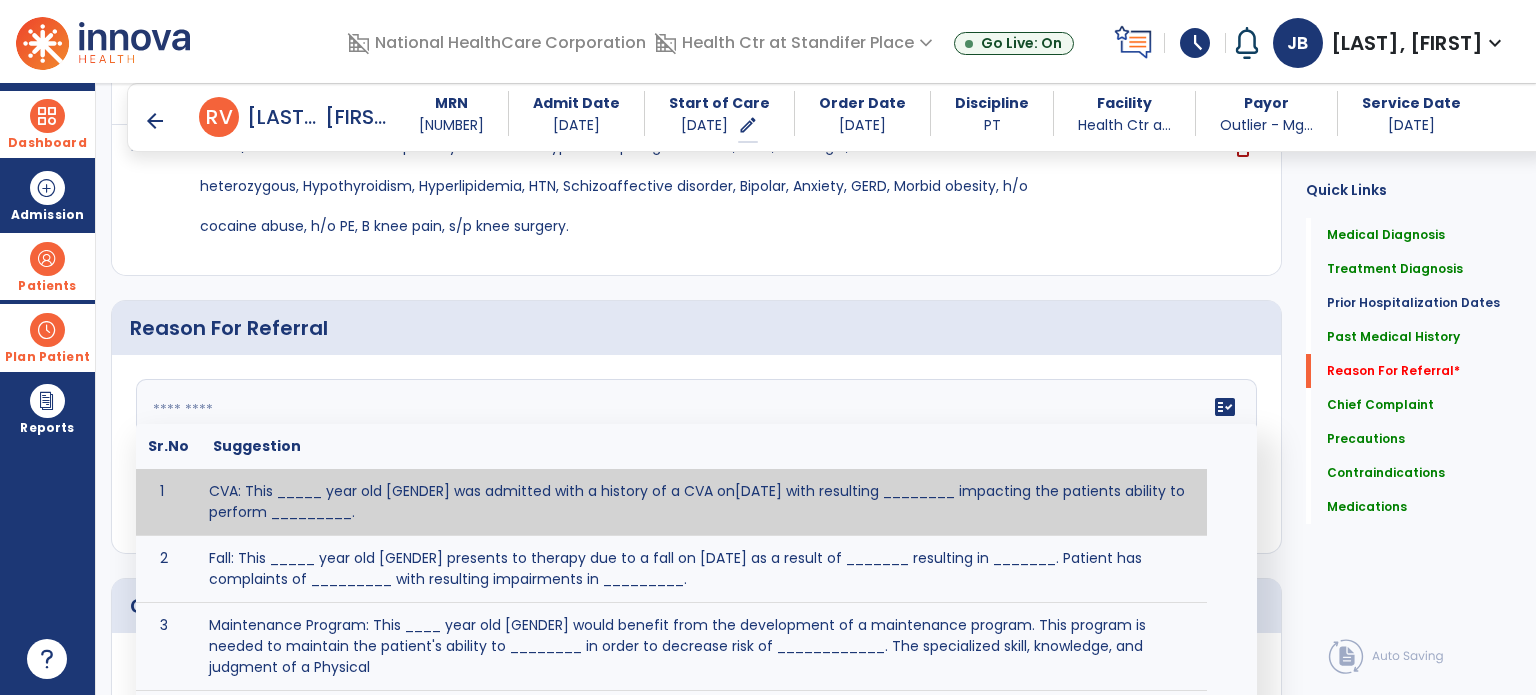 paste on "**********" 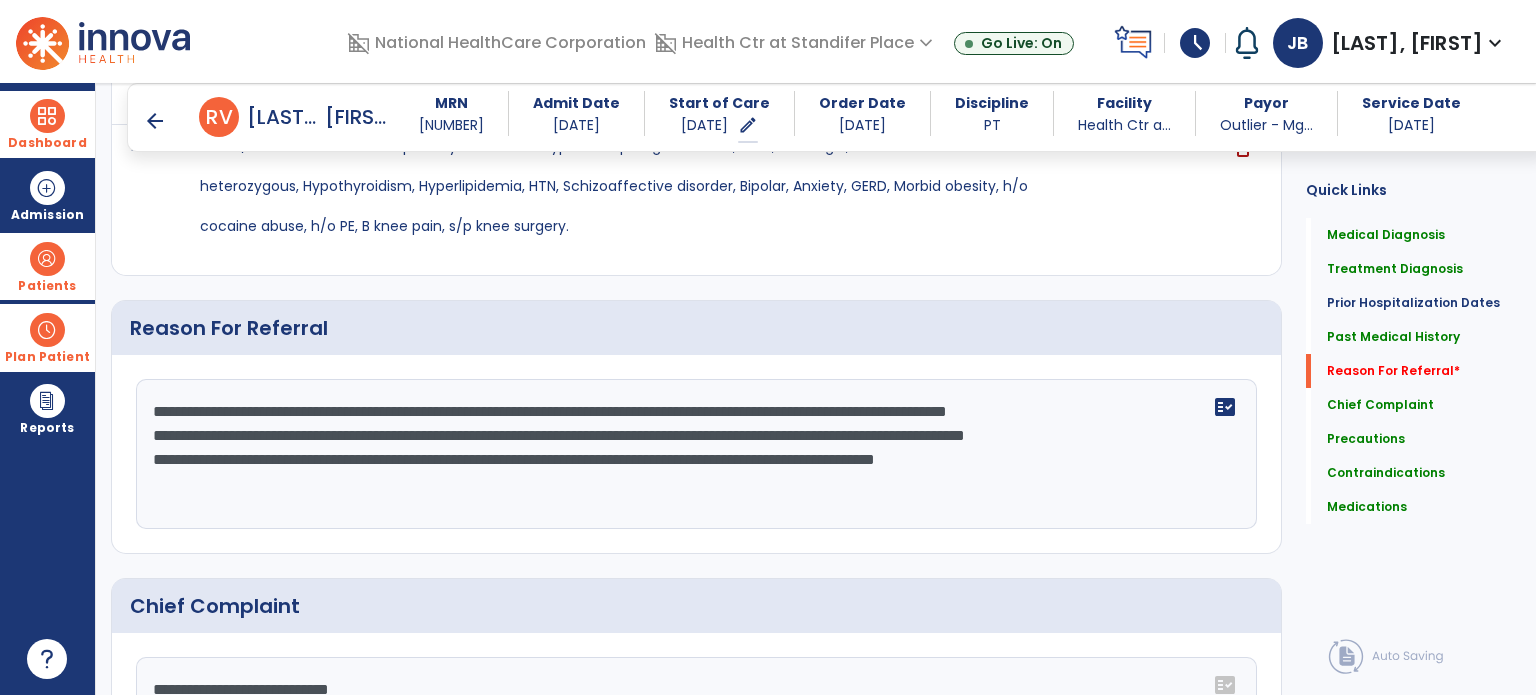 click on "**********" 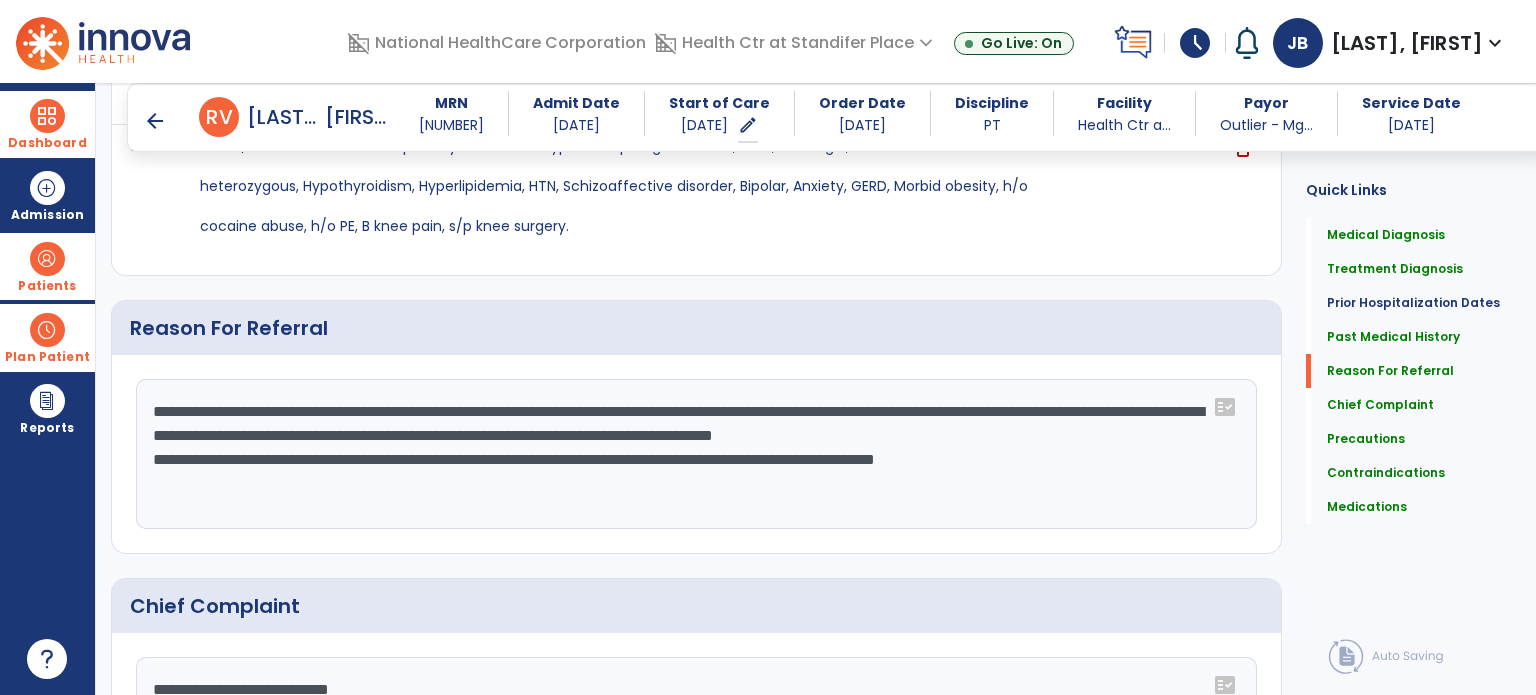 click on "**********" 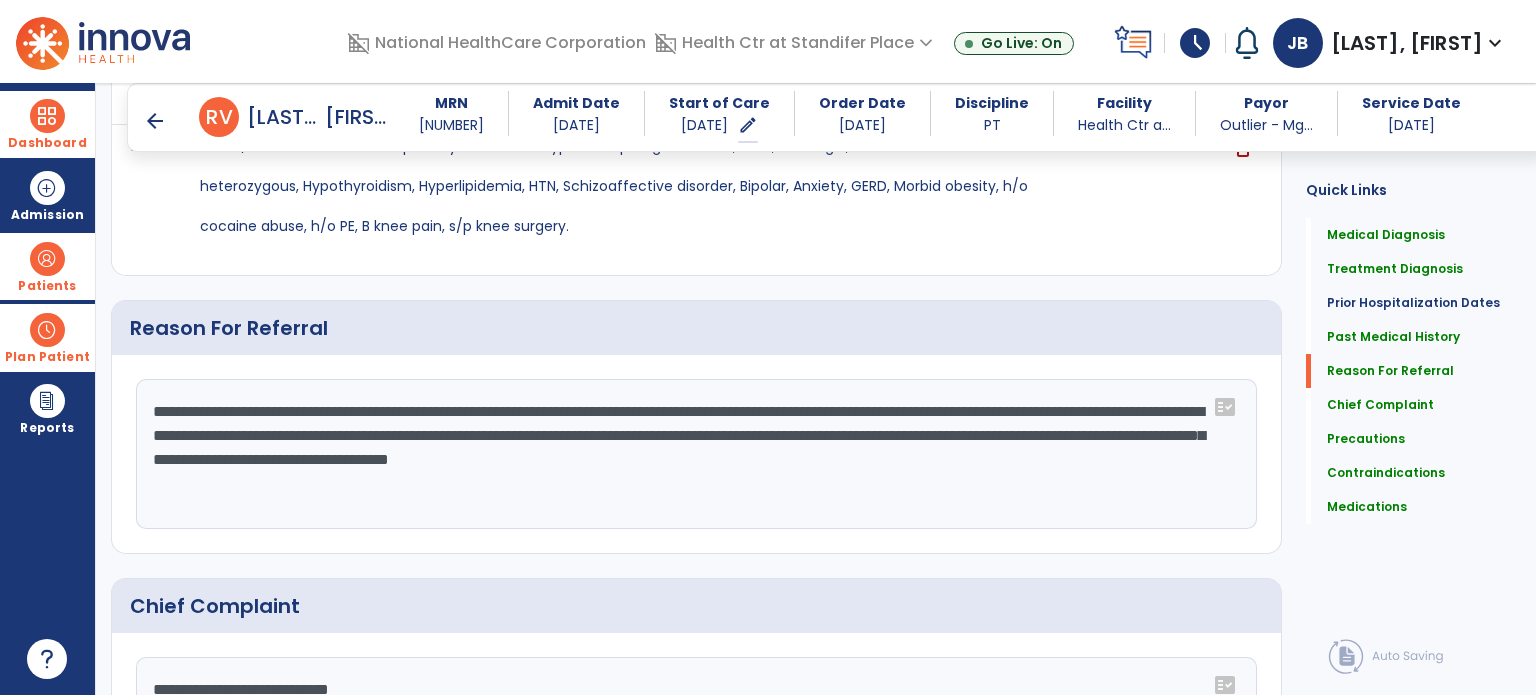 click on "**********" 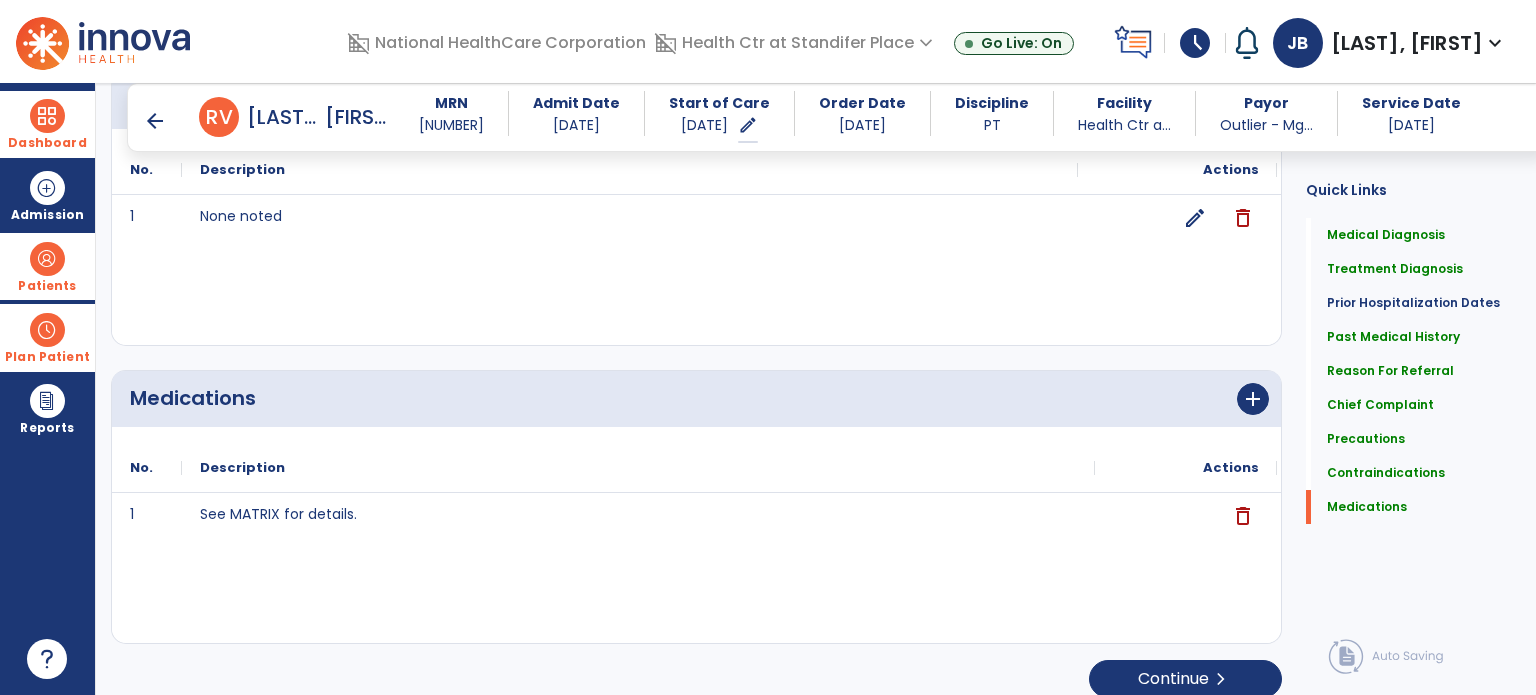 scroll, scrollTop: 2217, scrollLeft: 0, axis: vertical 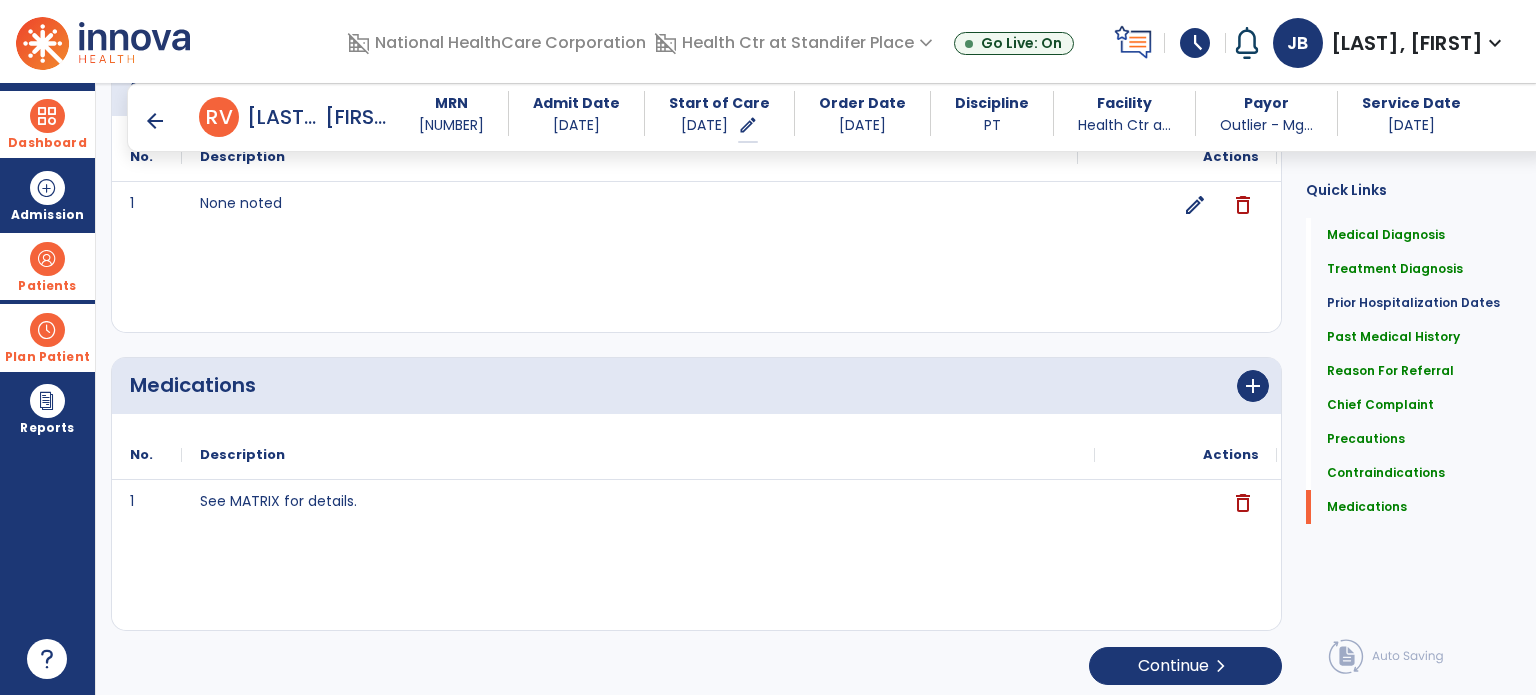 type on "**********" 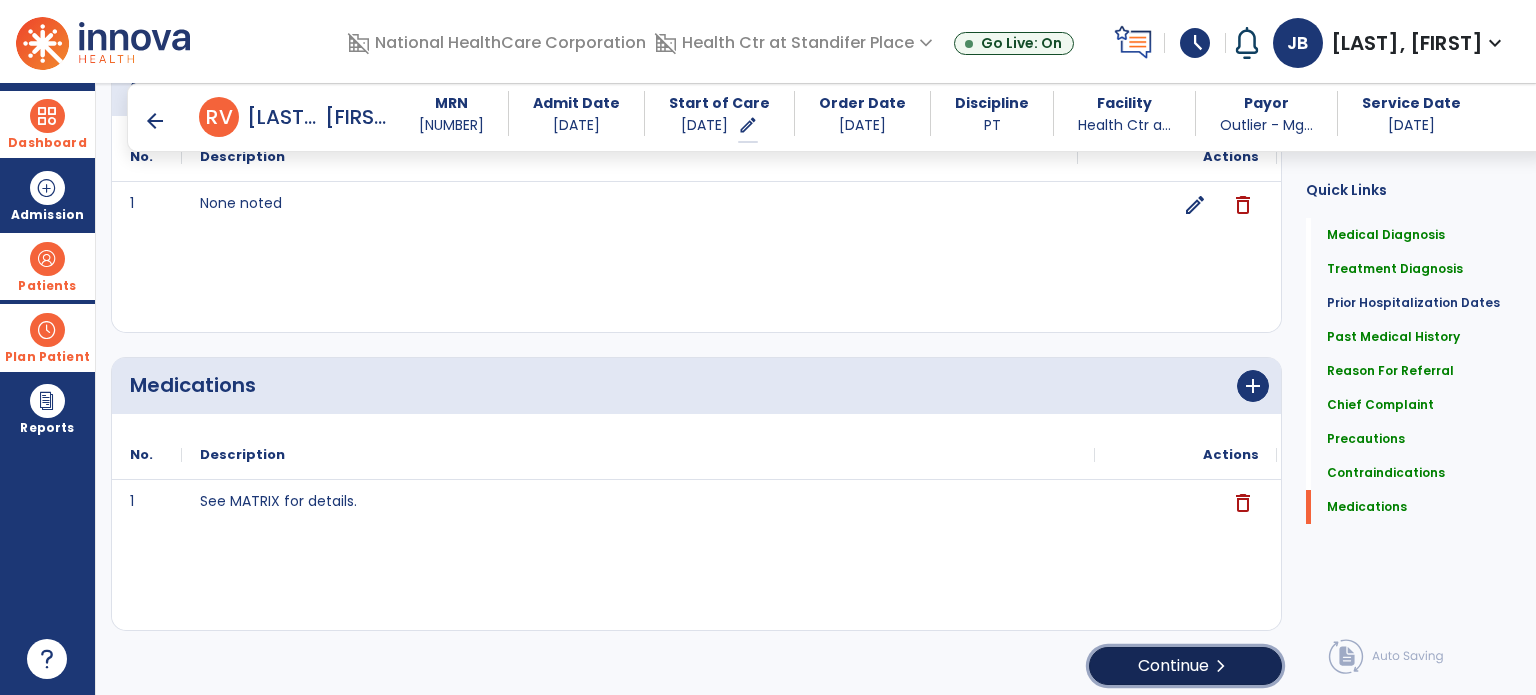 click on "Continue  chevron_right" 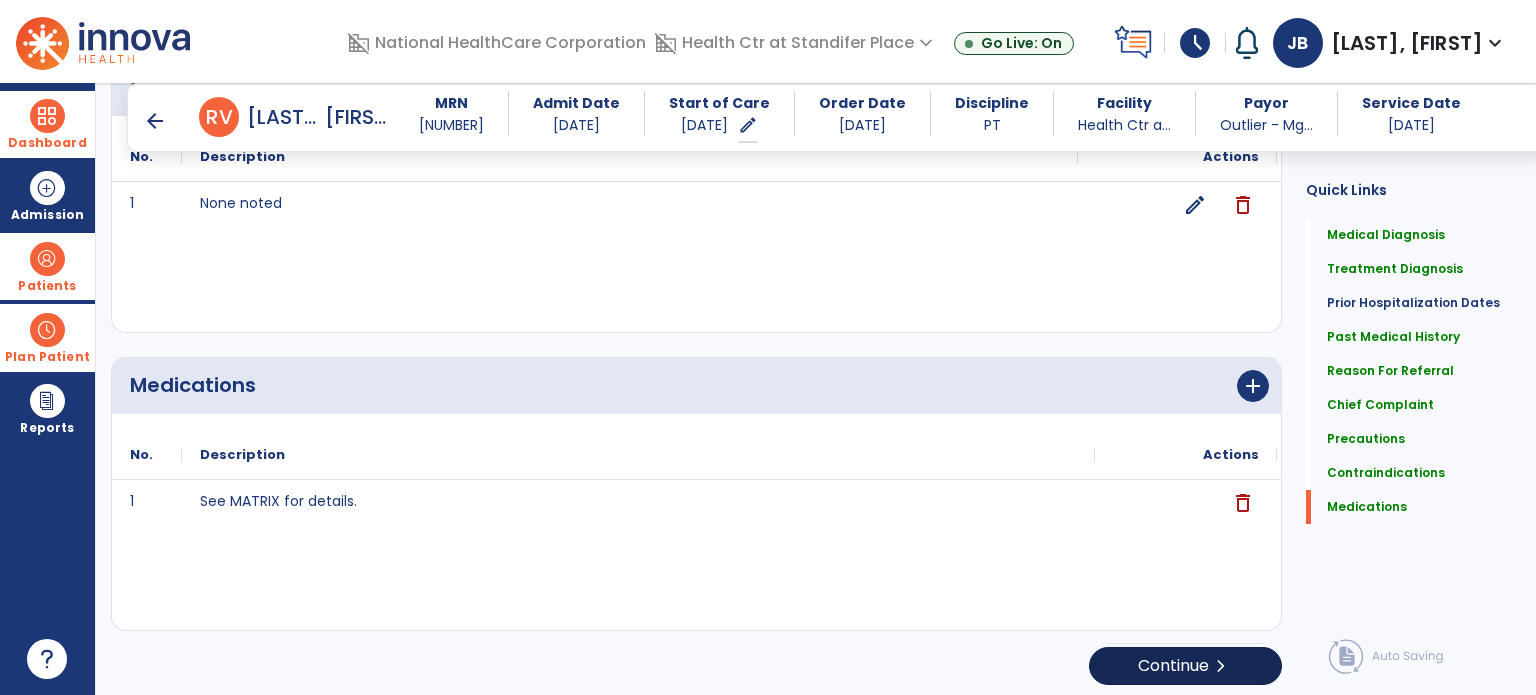 scroll, scrollTop: 8, scrollLeft: 0, axis: vertical 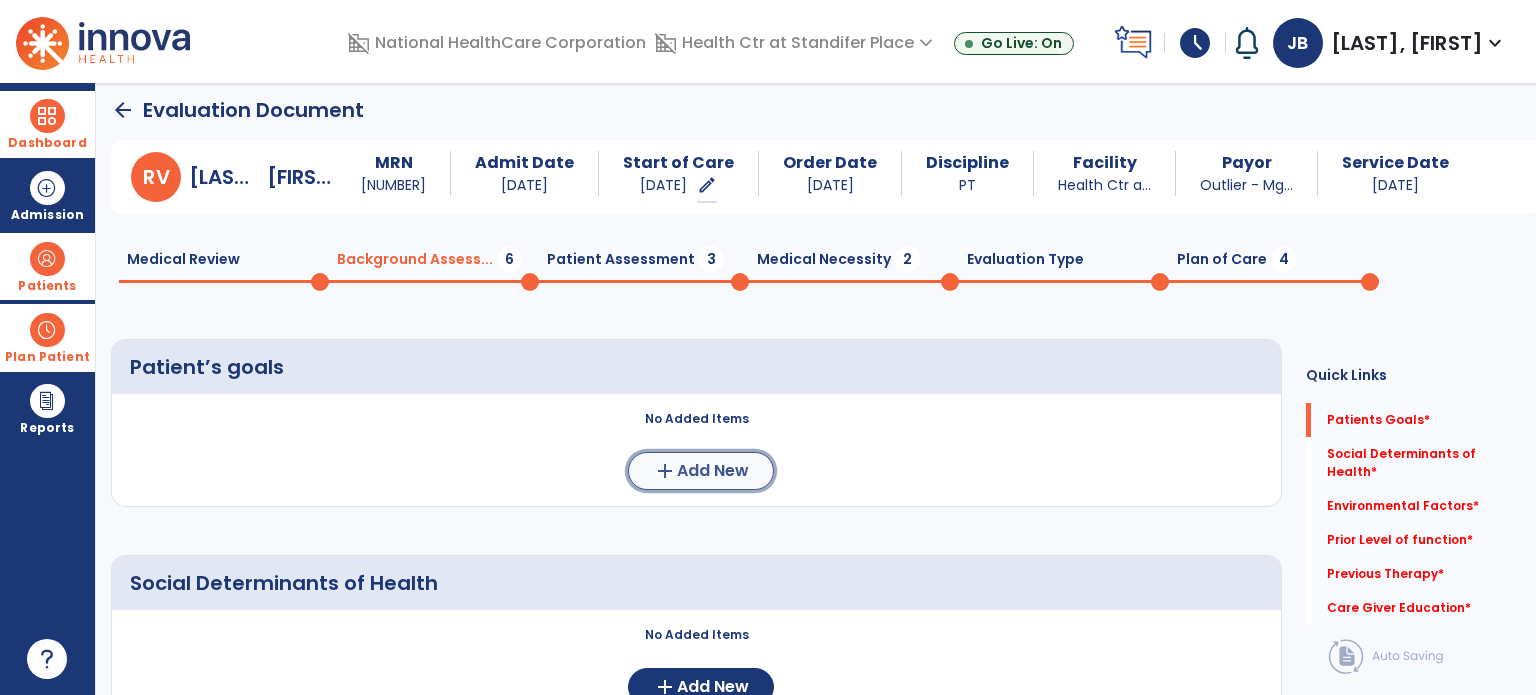 click on "add  Add New" 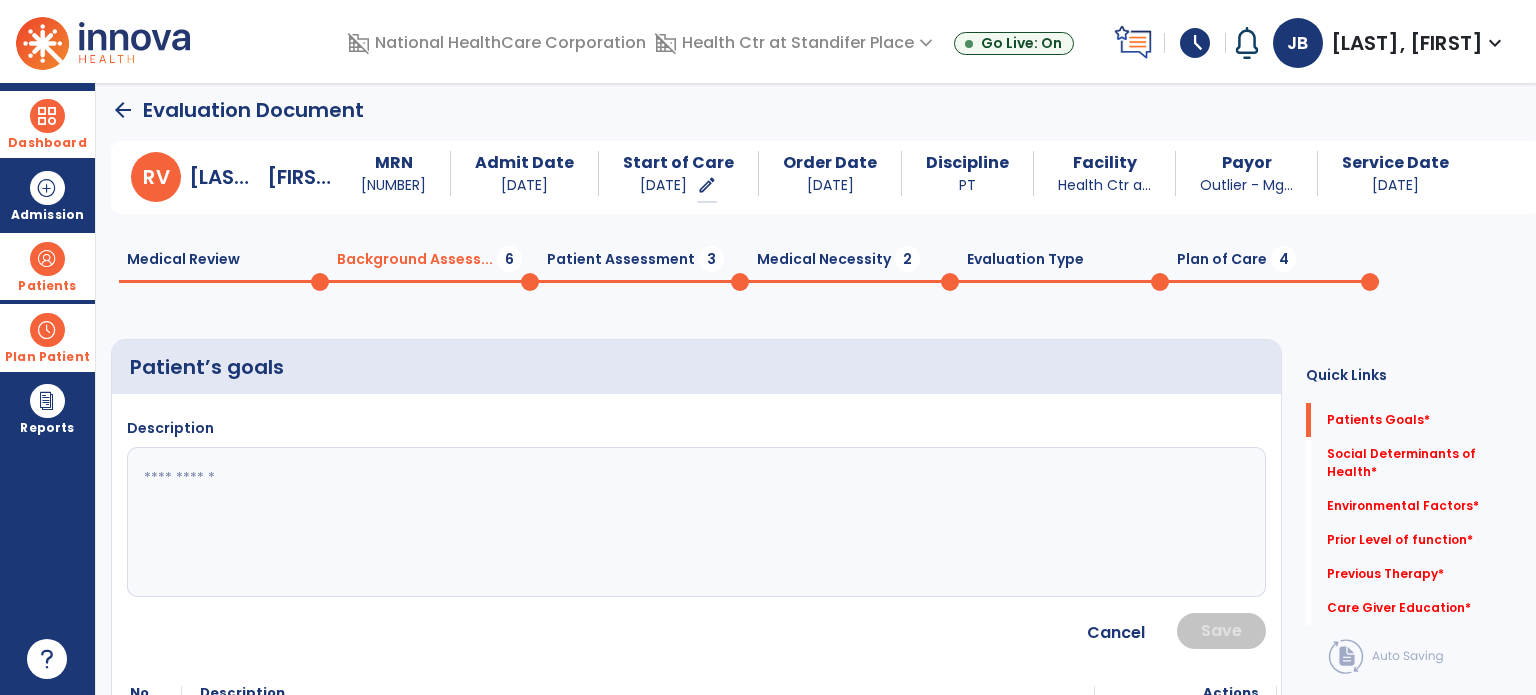 click 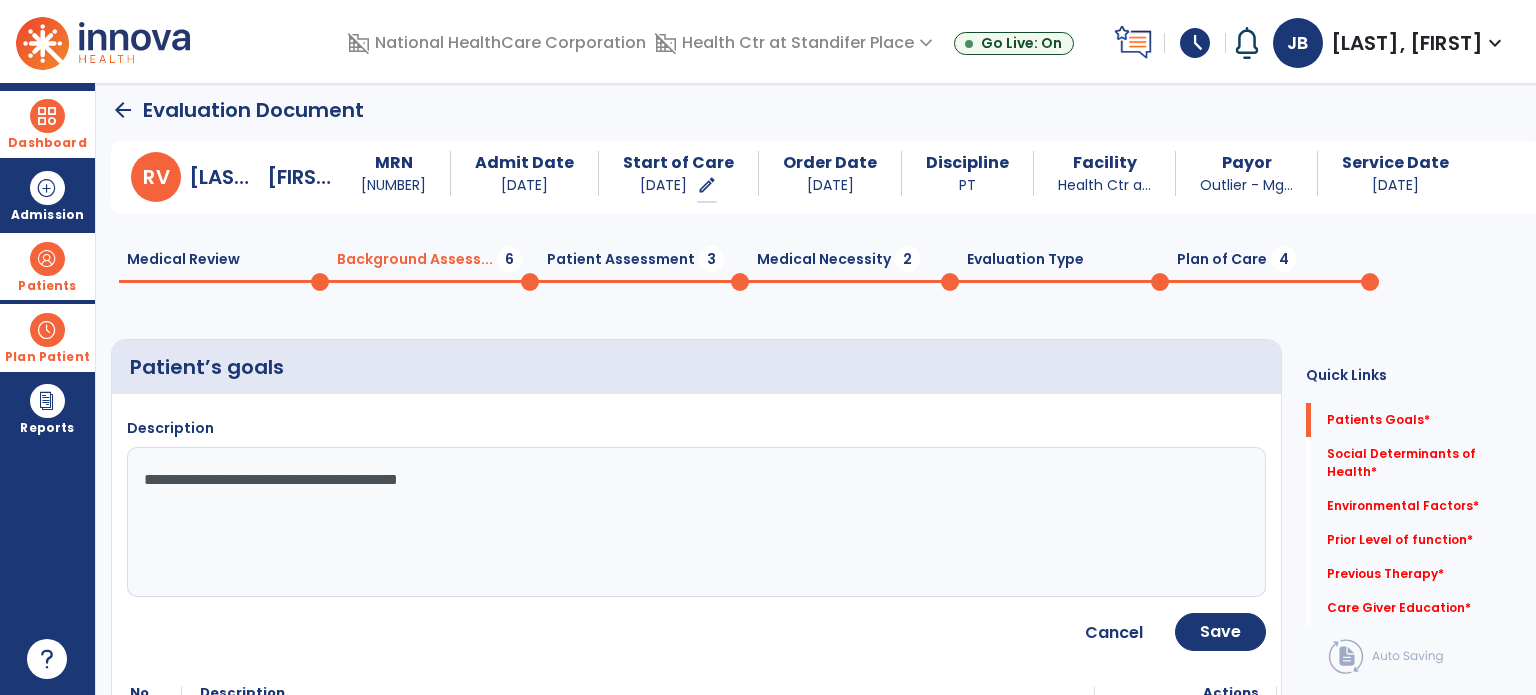 type on "**********" 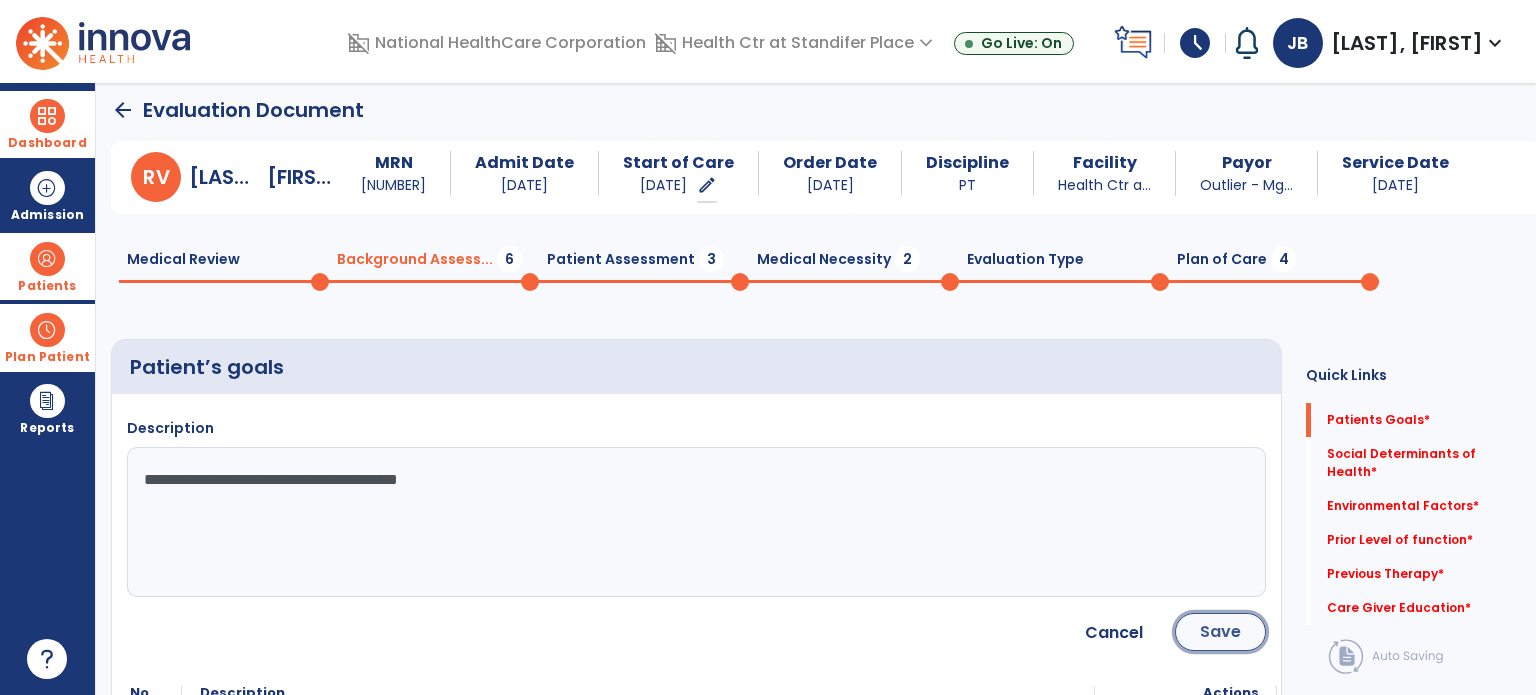 click on "Save" 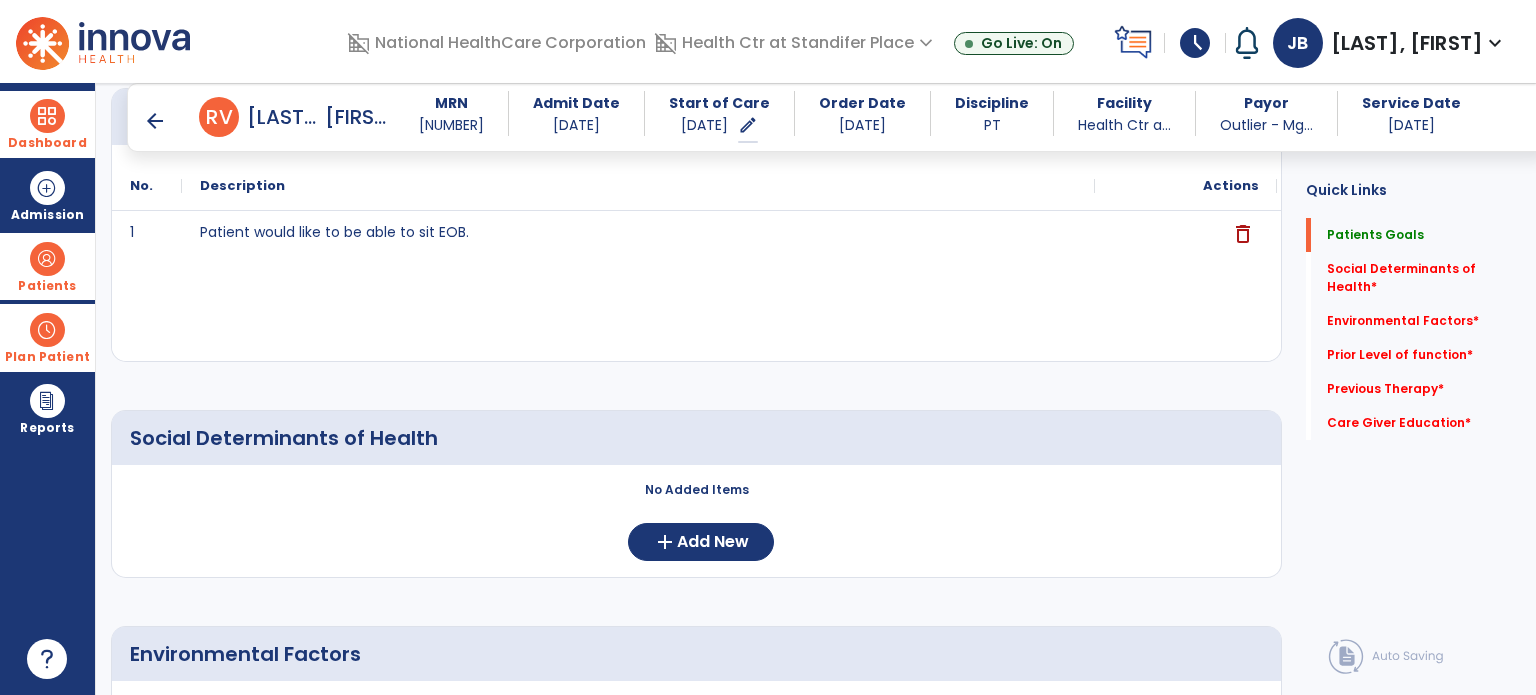scroll, scrollTop: 252, scrollLeft: 0, axis: vertical 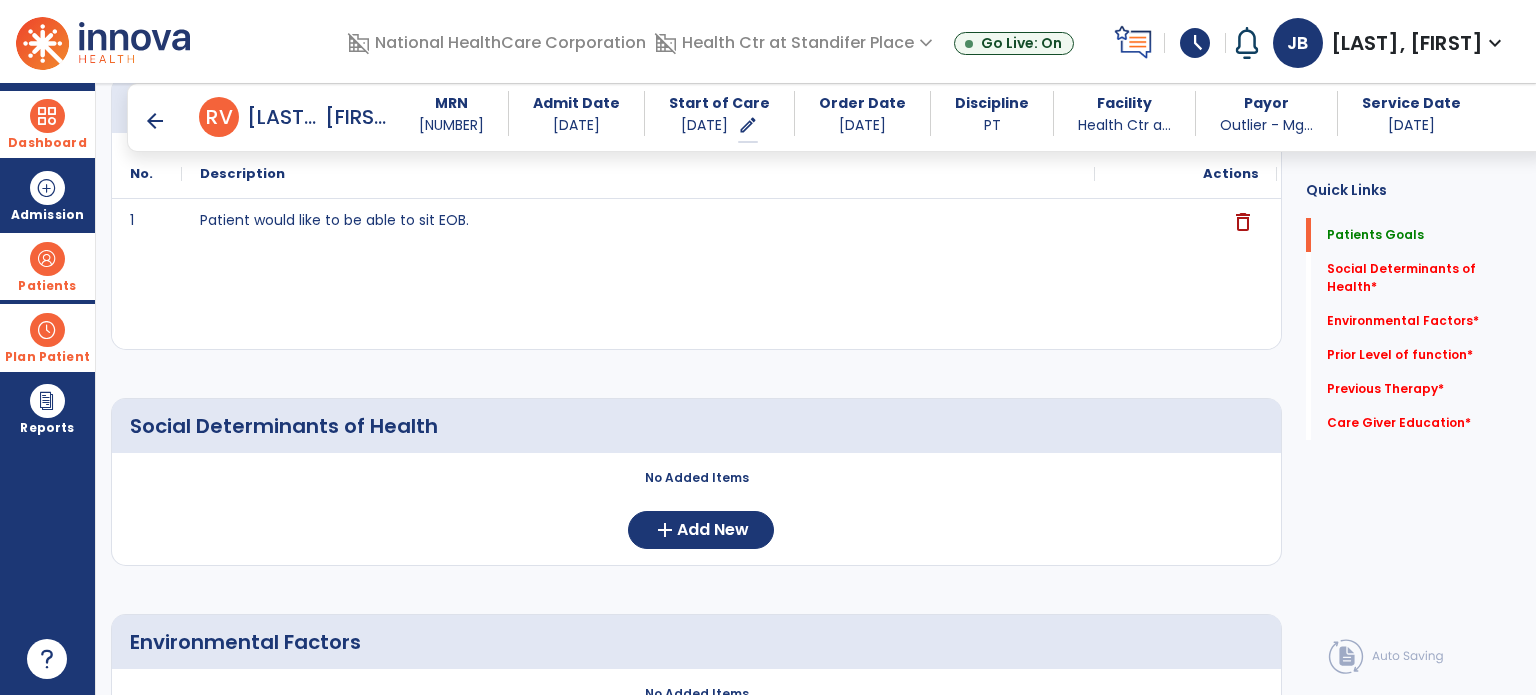 click on "No Added Items  add  Add New" 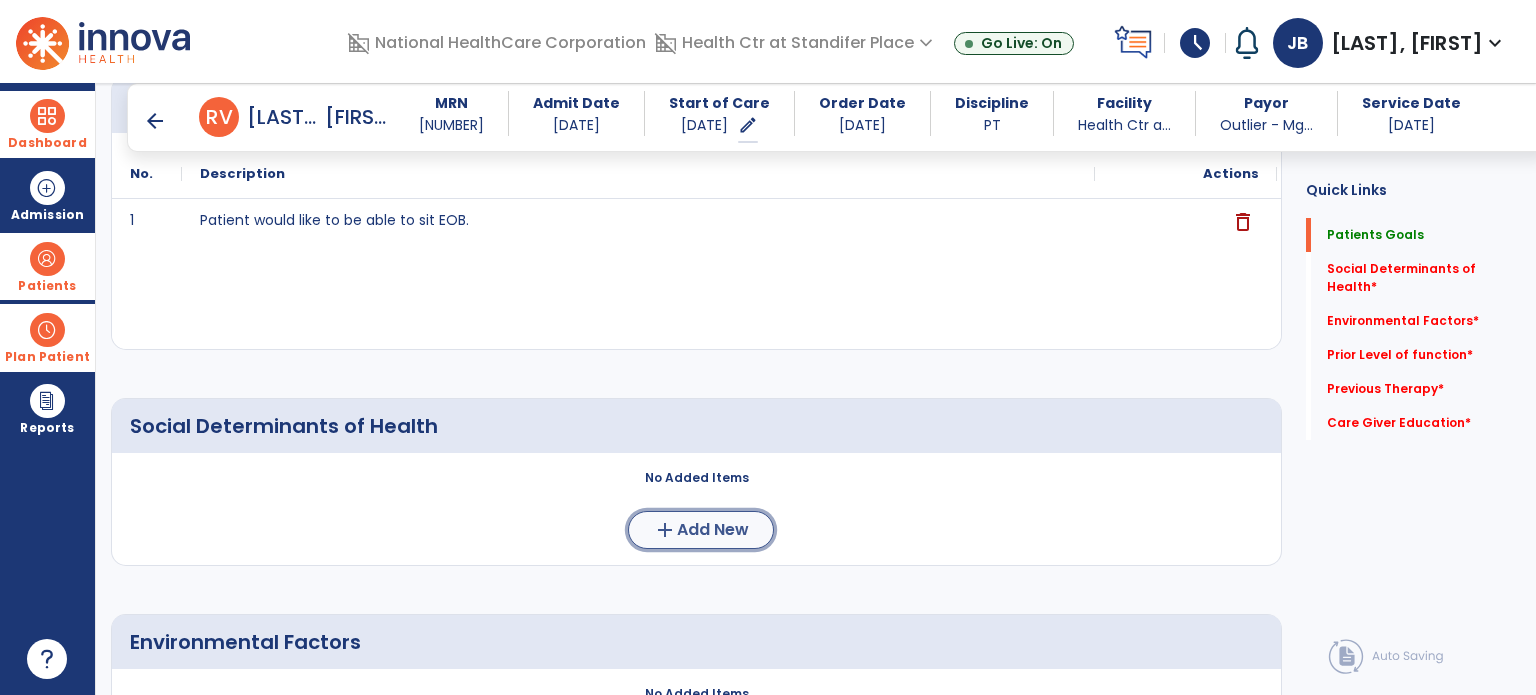 click on "add  Add New" 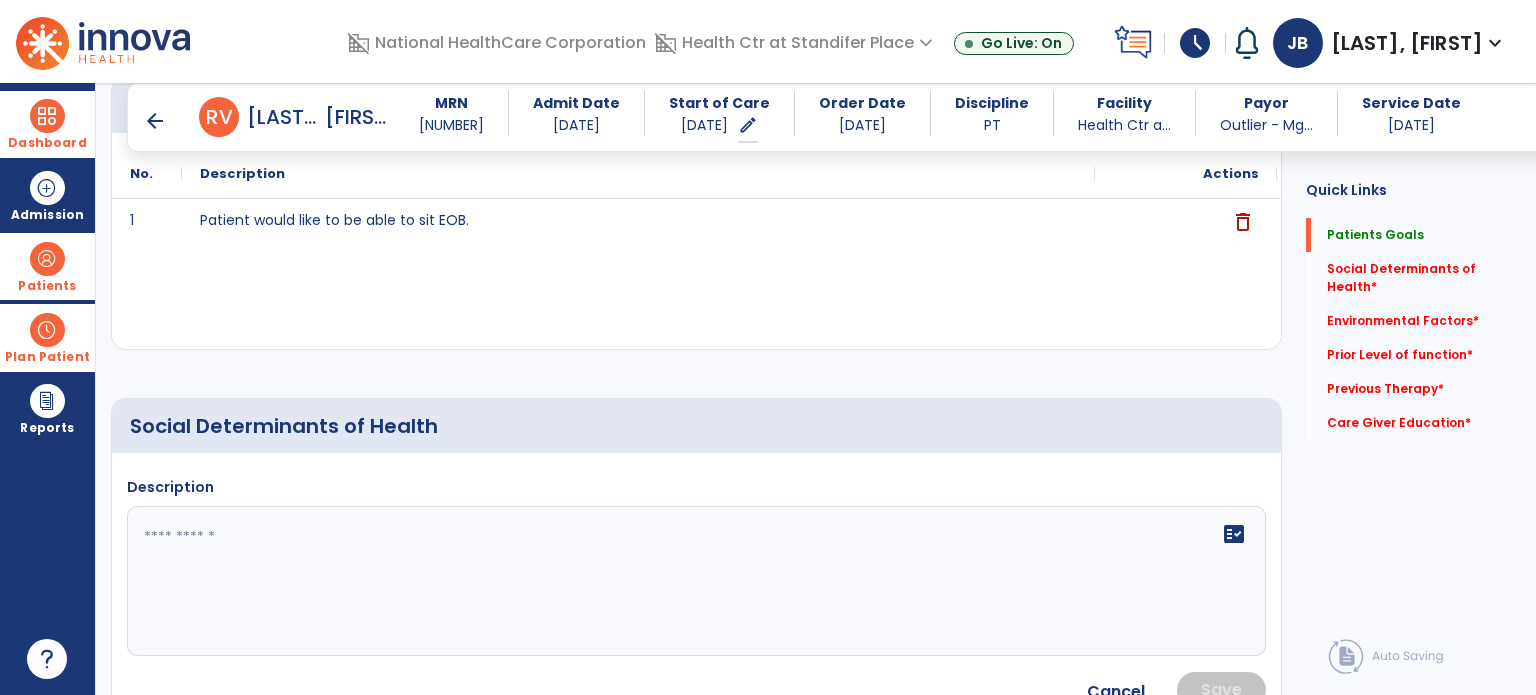 click 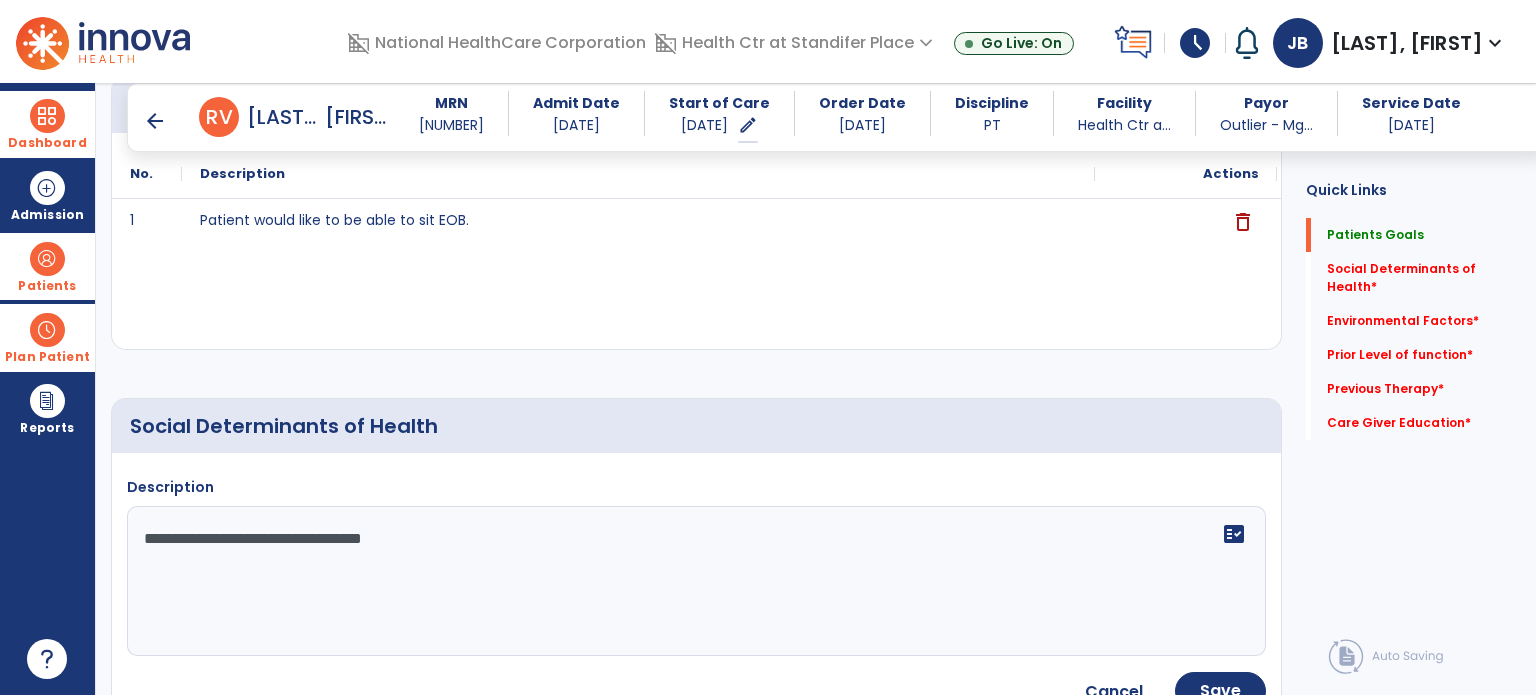 drag, startPoint x: 400, startPoint y: 551, endPoint x: 368, endPoint y: 543, distance: 32.984844 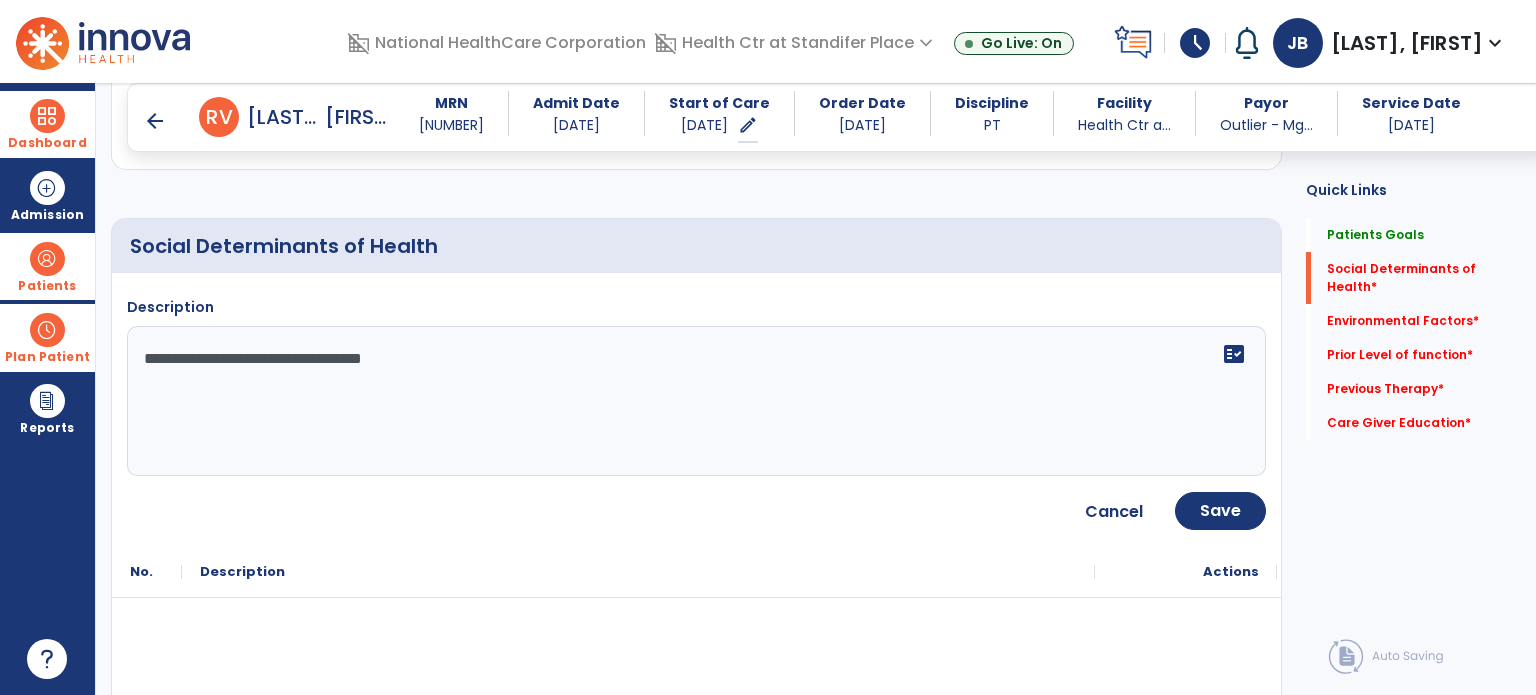 scroll, scrollTop: 432, scrollLeft: 0, axis: vertical 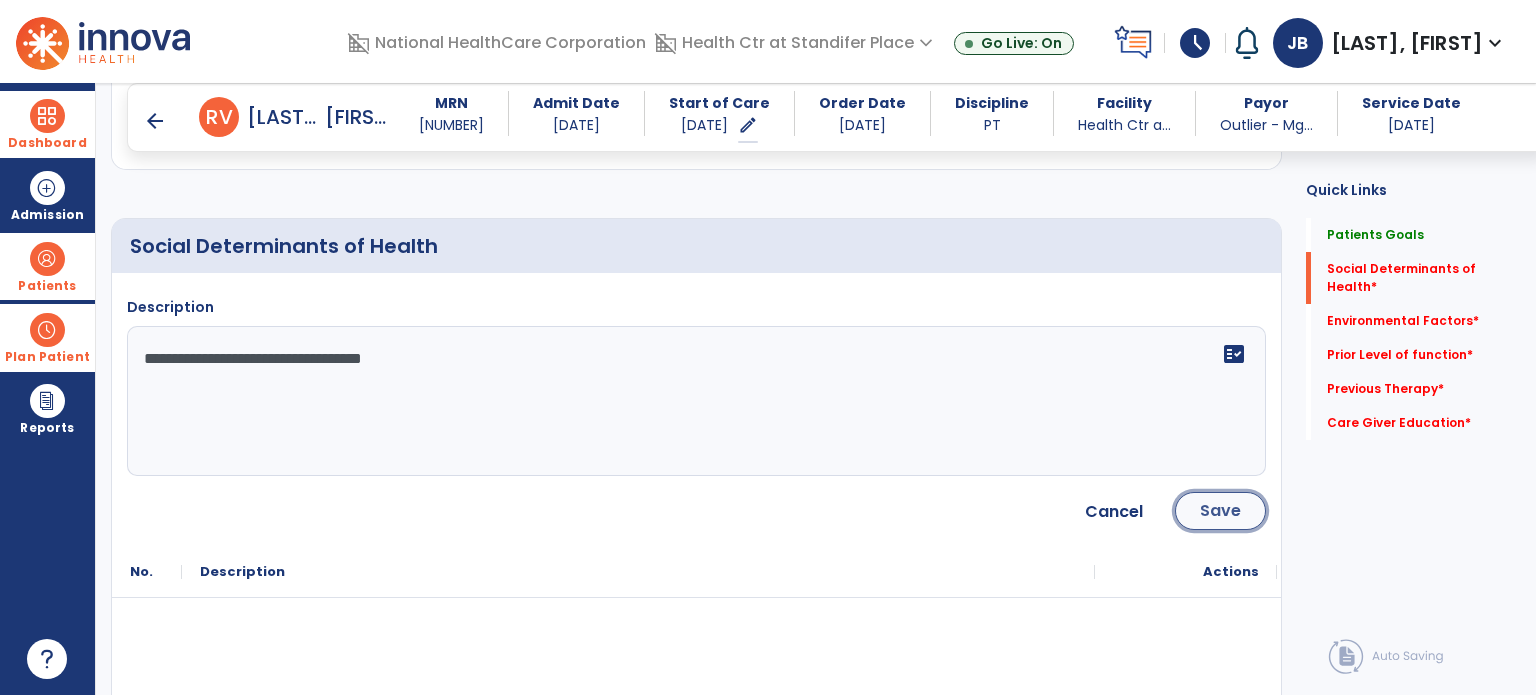 click on "Save" 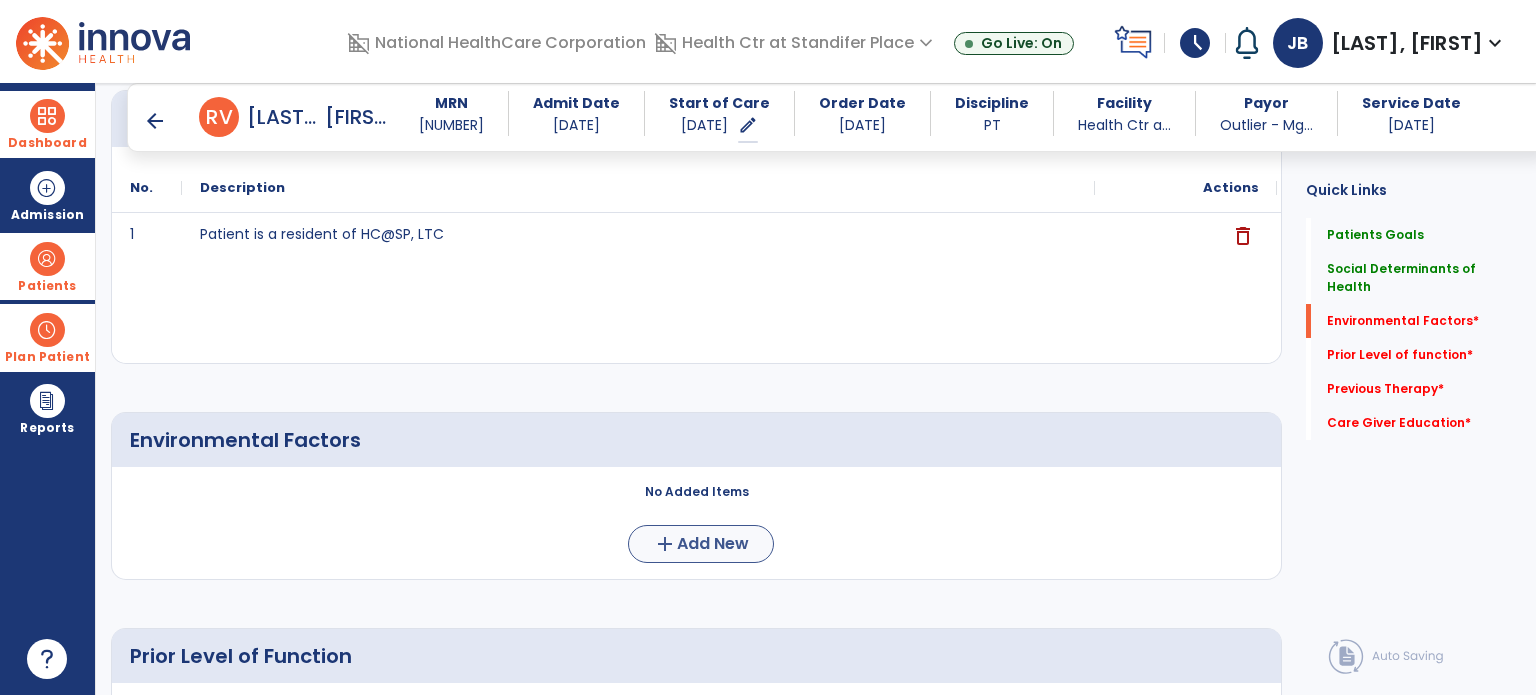 scroll, scrollTop: 561, scrollLeft: 0, axis: vertical 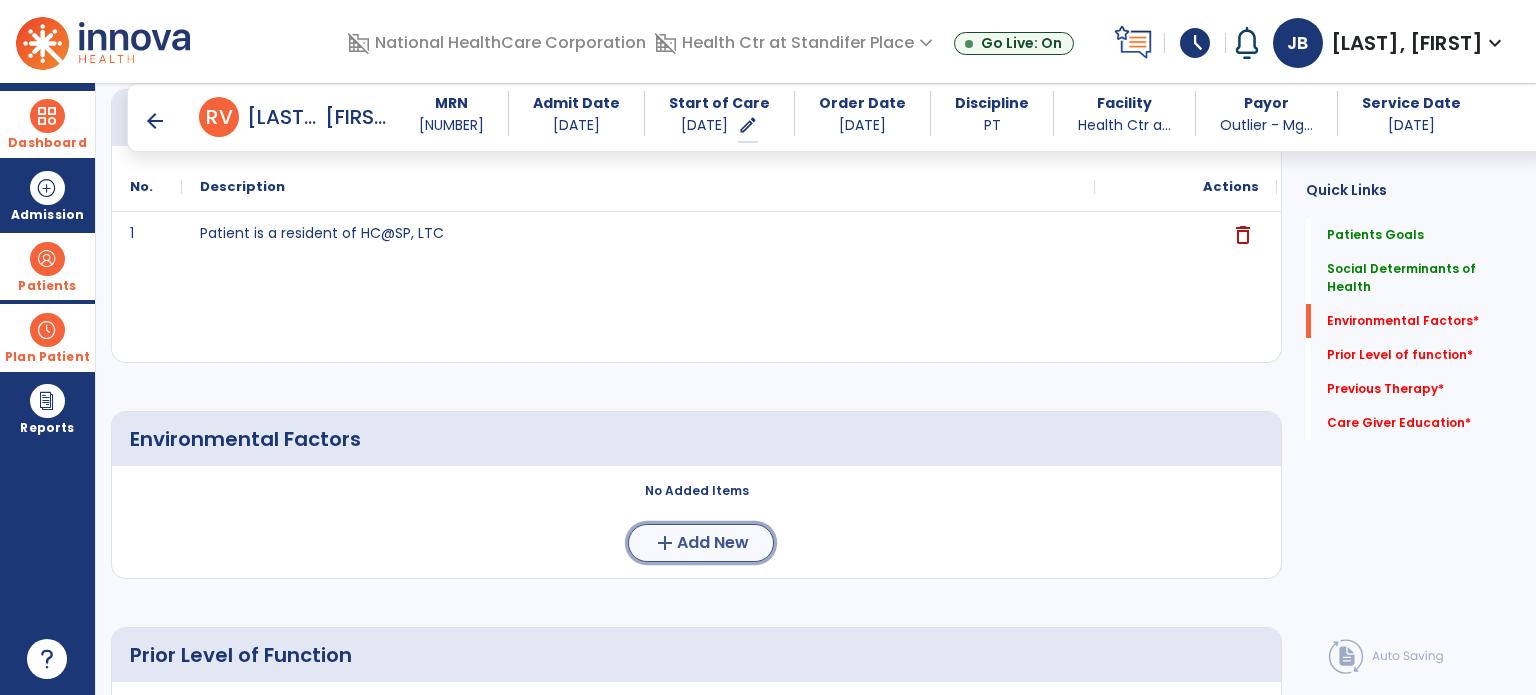 click on "Add New" 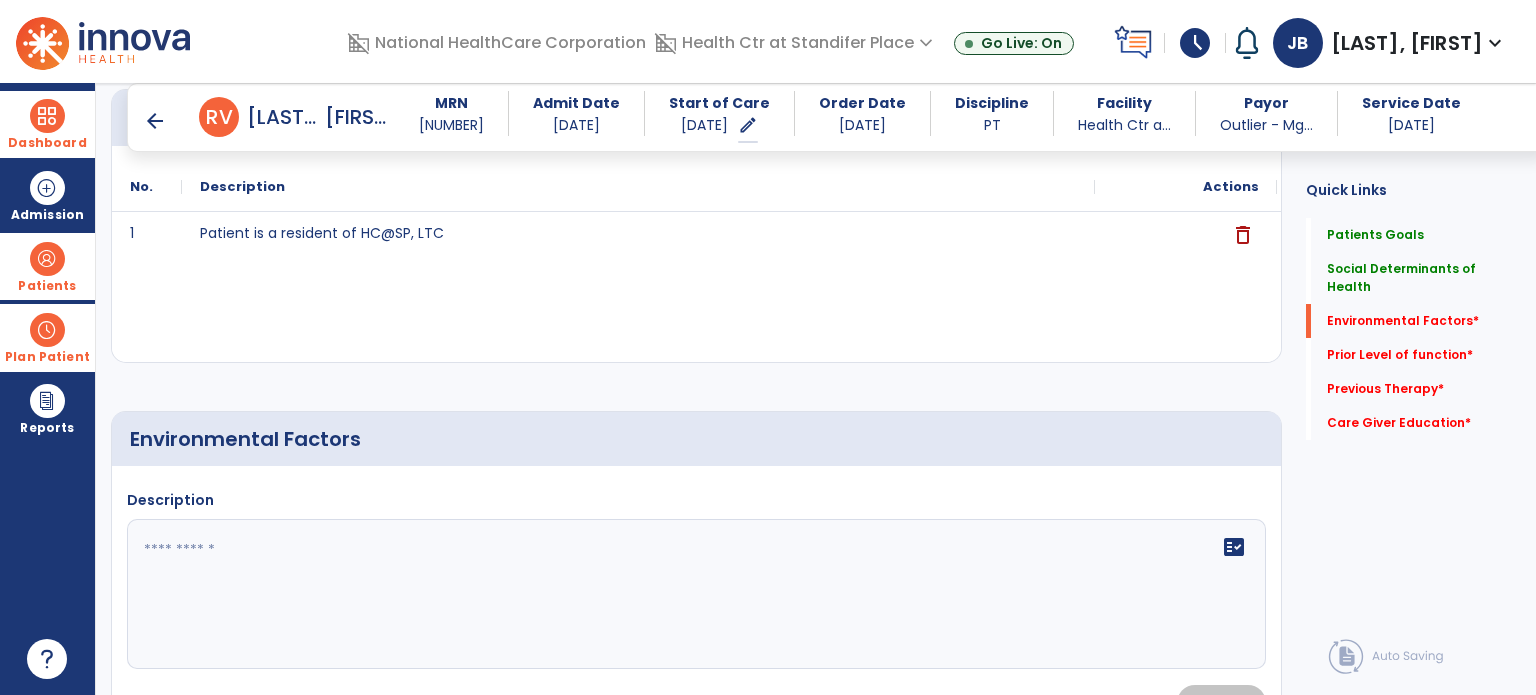click 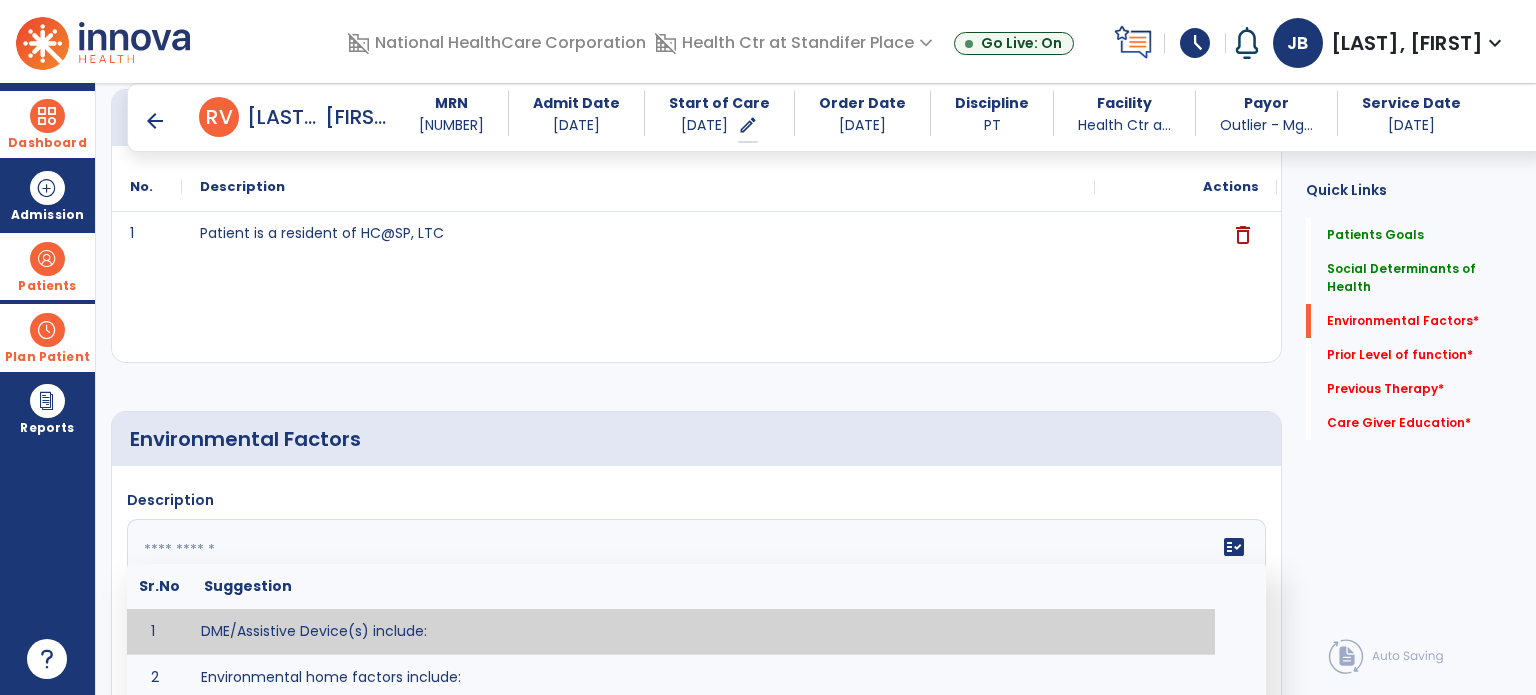 paste on "**********" 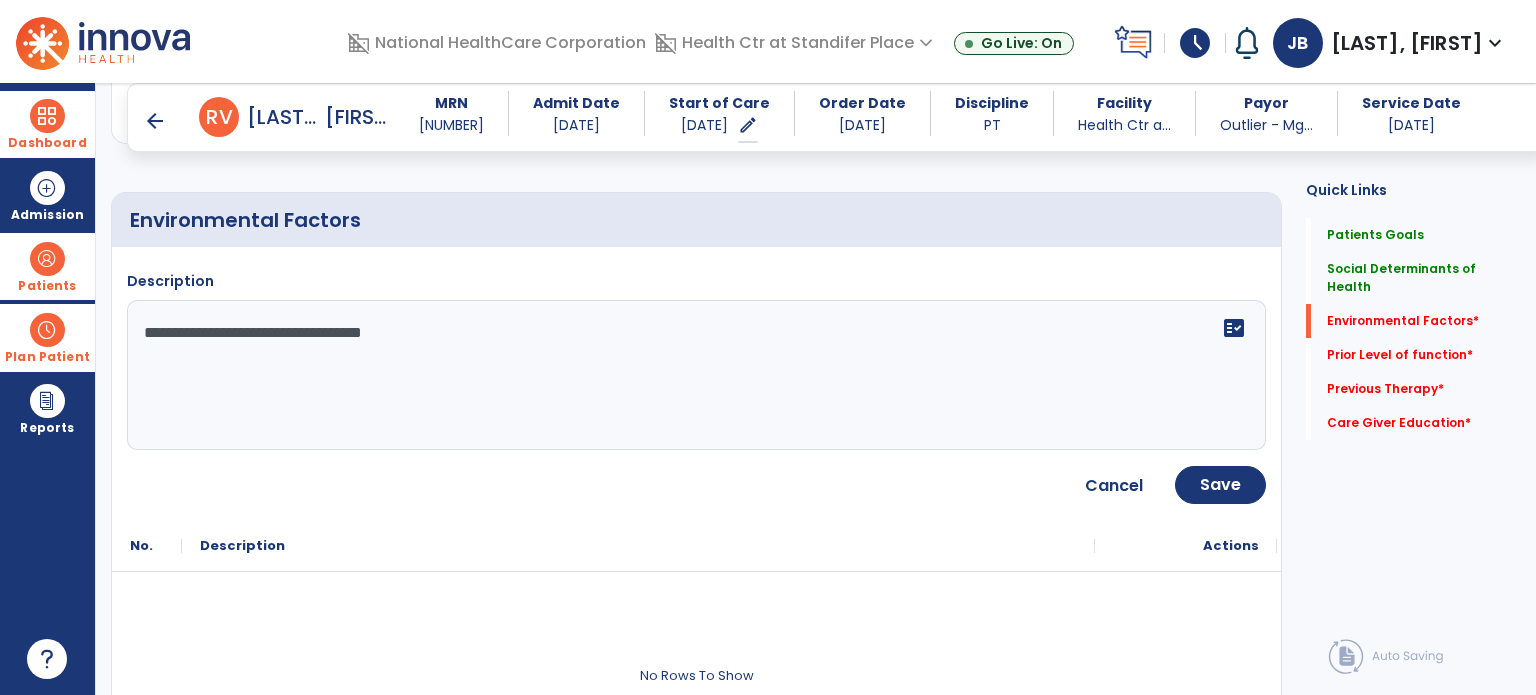 scroll, scrollTop: 788, scrollLeft: 0, axis: vertical 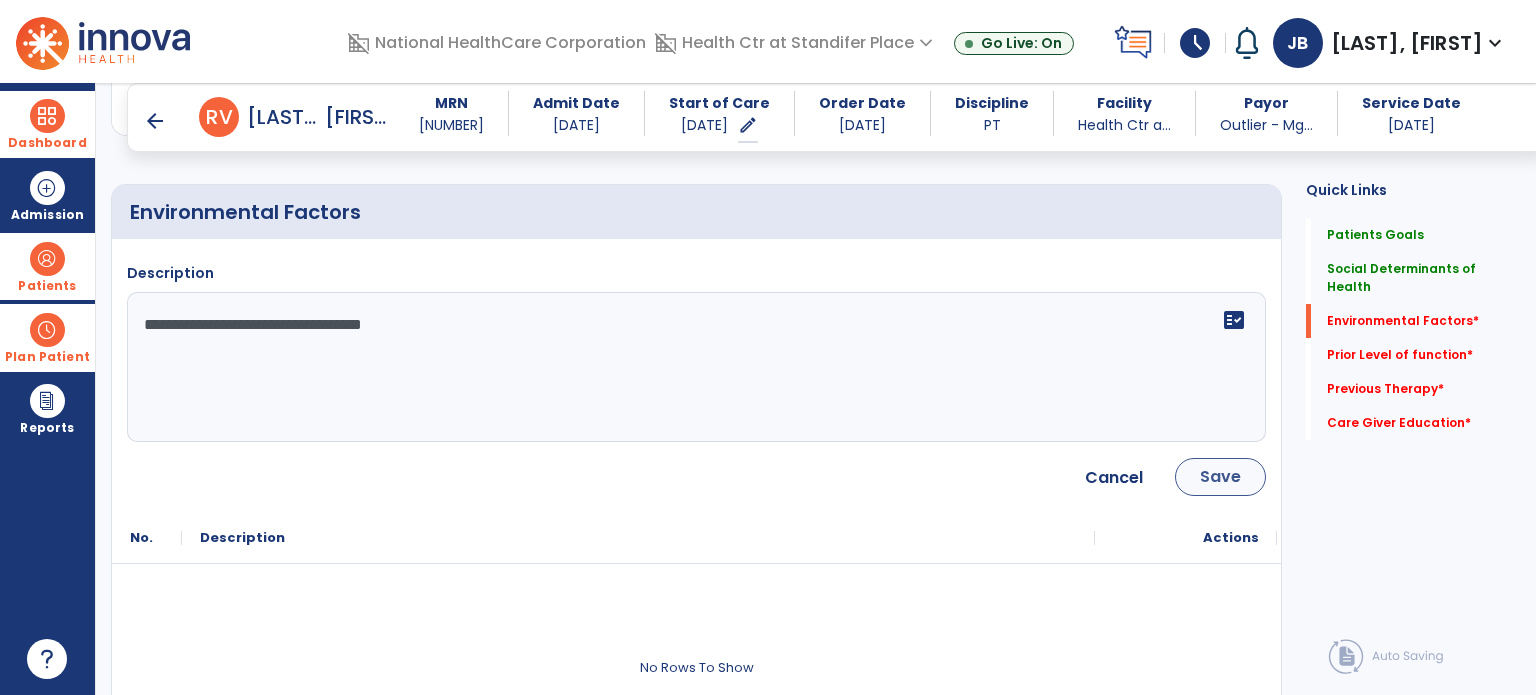 type on "**********" 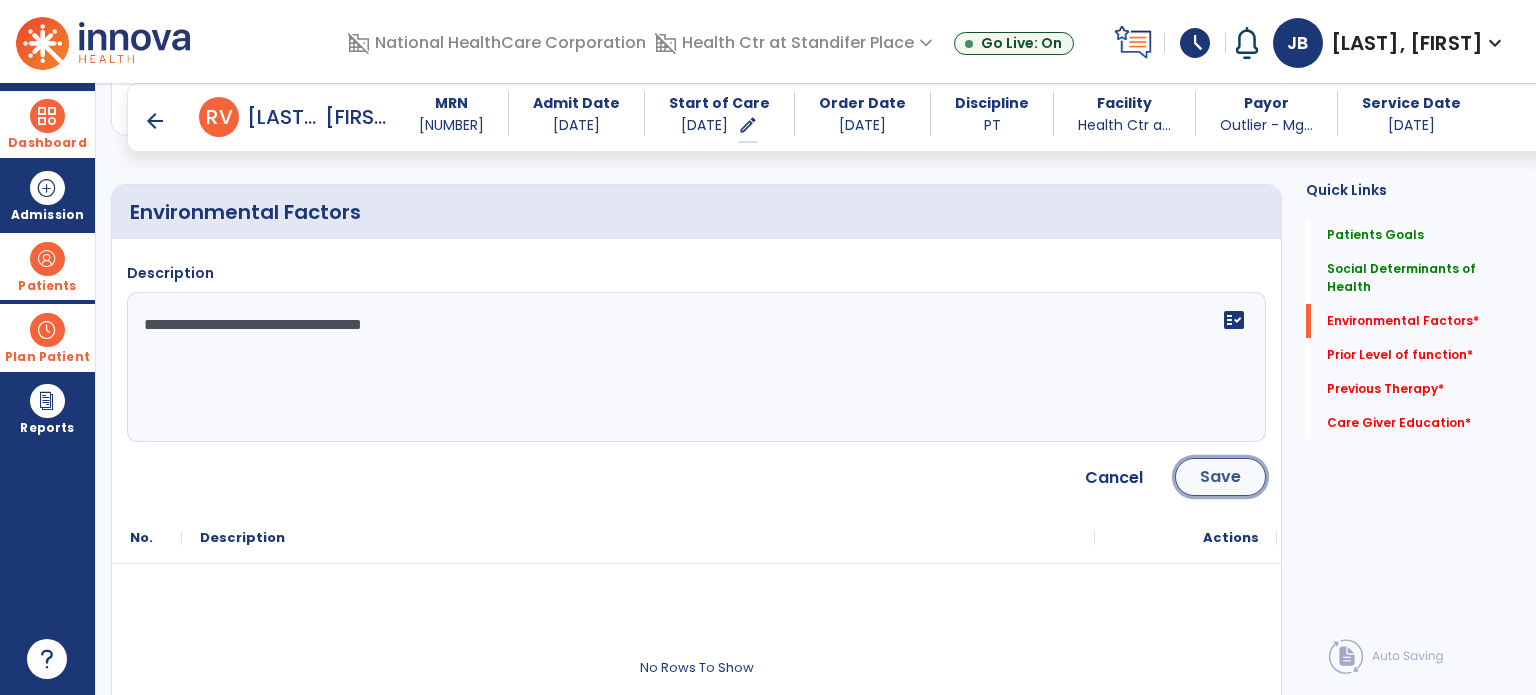 click on "Save" 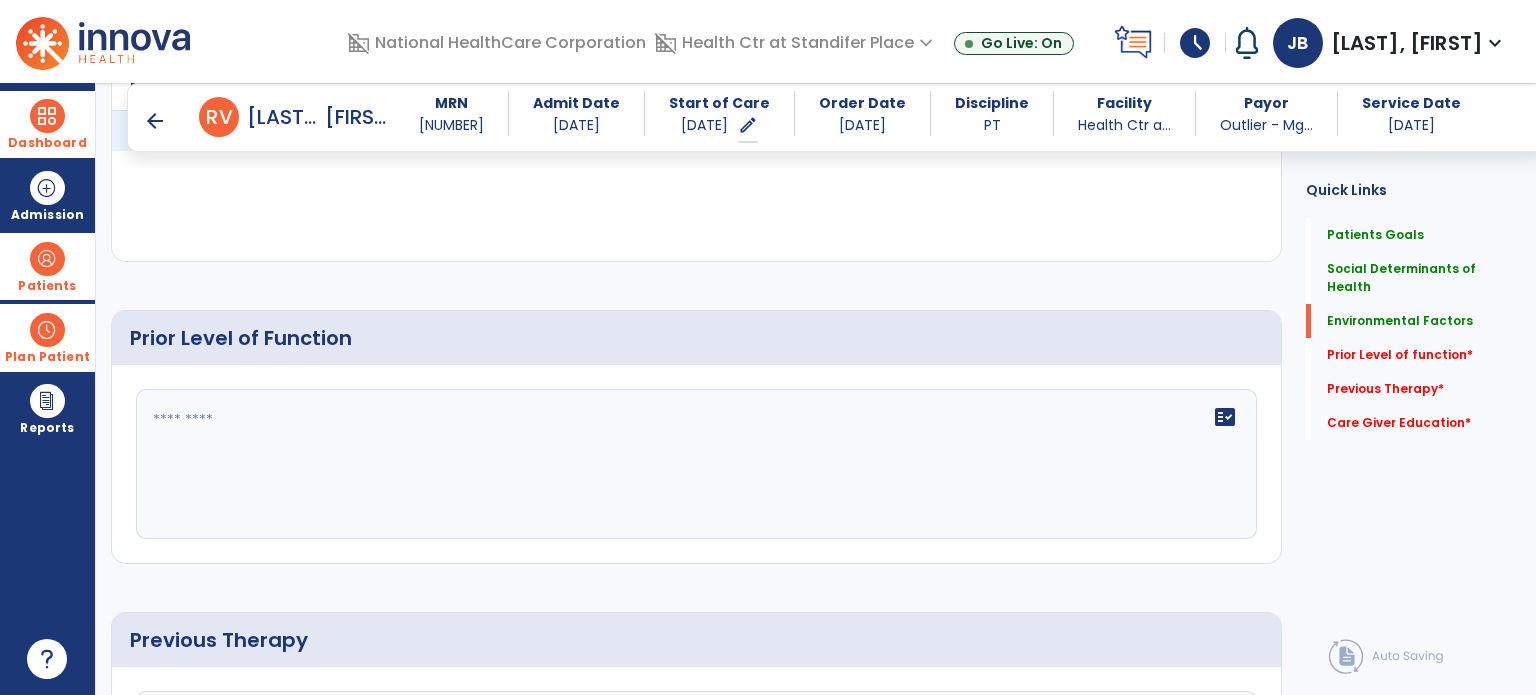 scroll, scrollTop: 1001, scrollLeft: 0, axis: vertical 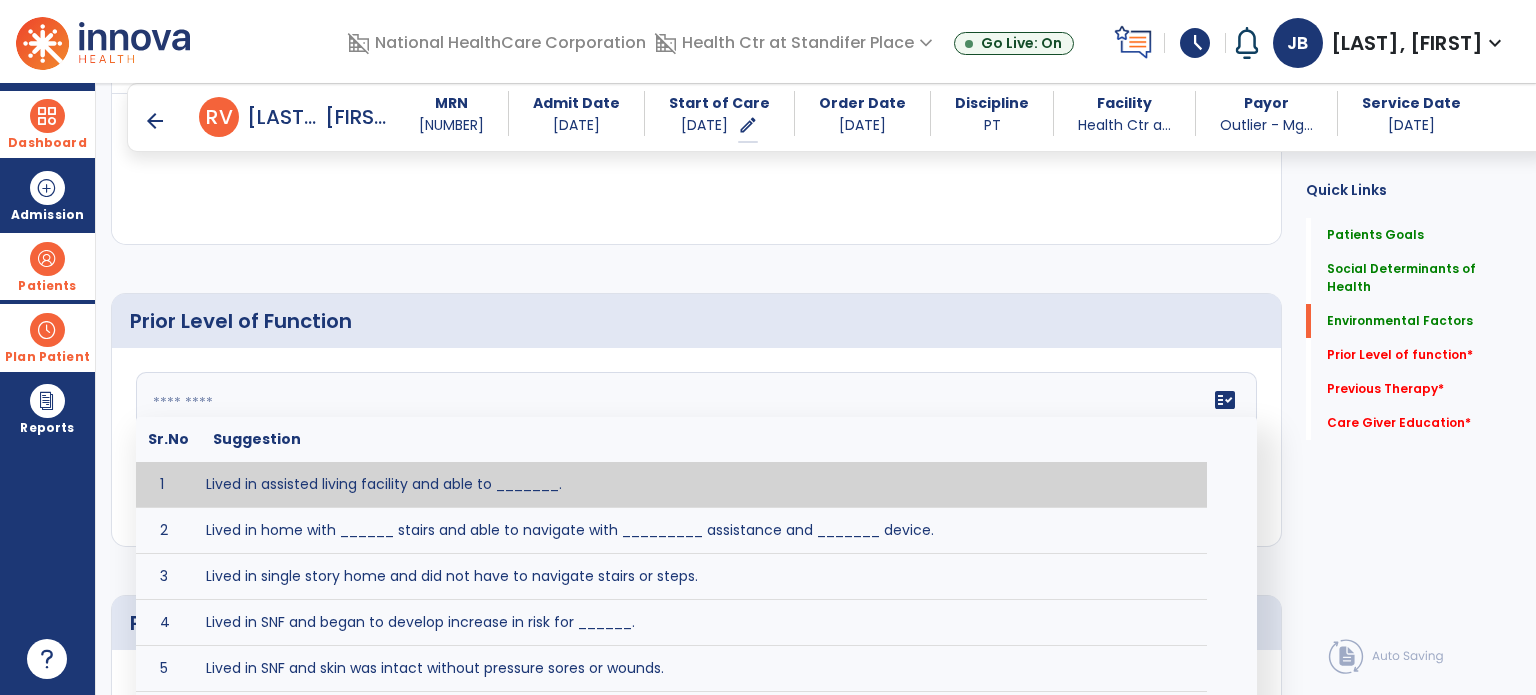 click on "fact_check  Sr.No Suggestion 1 Lived in assisted living facility and able to _______. 2 Lived in home with ______ stairs and able to navigate with _________ assistance and _______ device. 3 Lived in single story home and did not have to navigate stairs or steps. 4 Lived in SNF and began to develop increase in risk for ______. 5 Lived in SNF and skin was intact without pressure sores or wounds. 6 Lived independently at home with _________ and able to __________. 7 Wheelchair bound, non ambulatory and able to ______. 8 Worked as a __________." 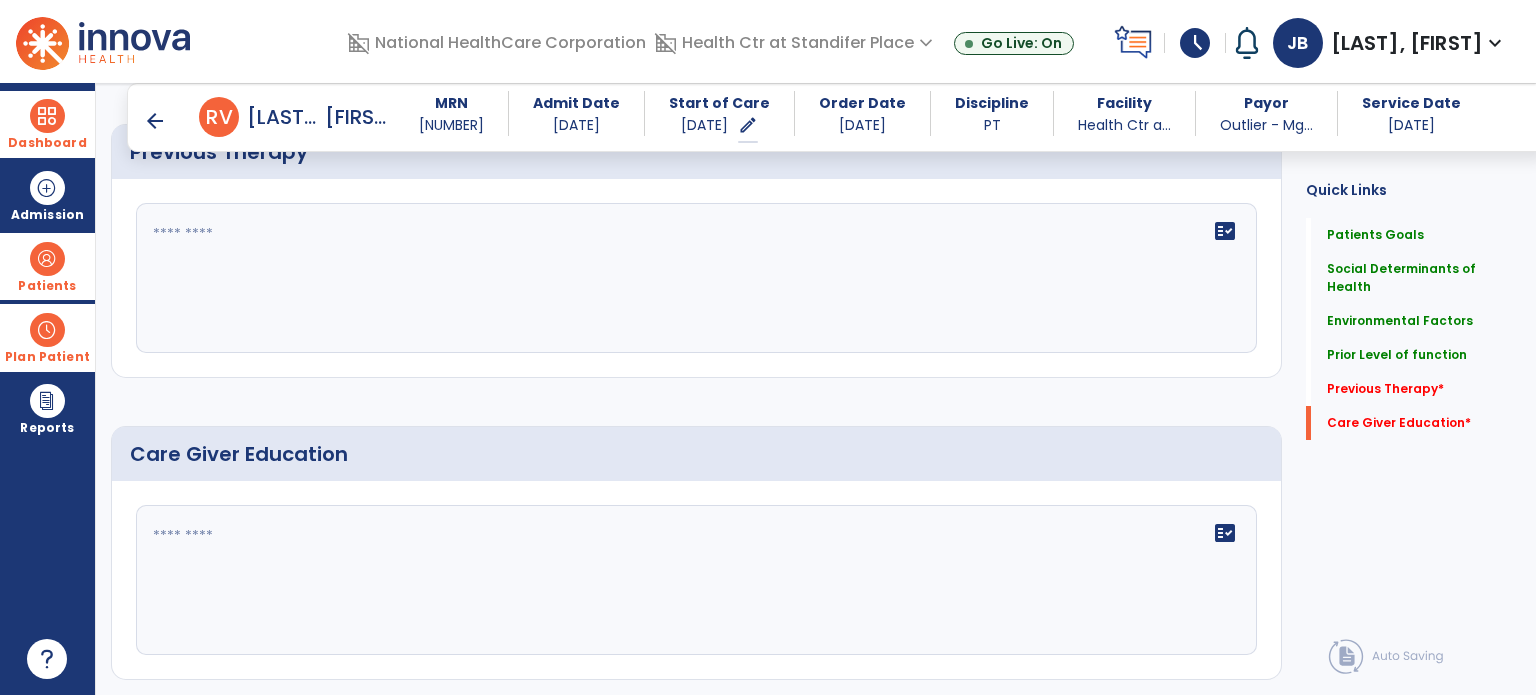 scroll, scrollTop: 1432, scrollLeft: 0, axis: vertical 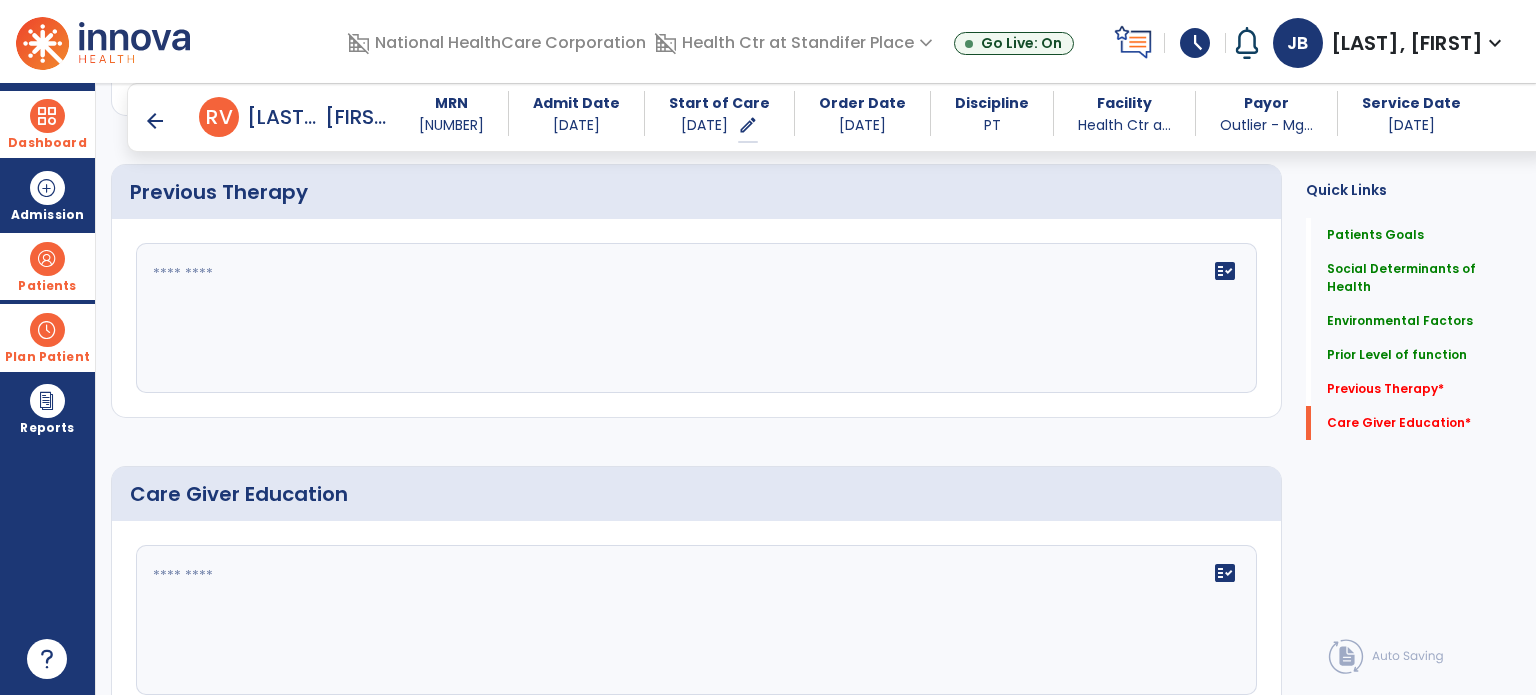 type on "**********" 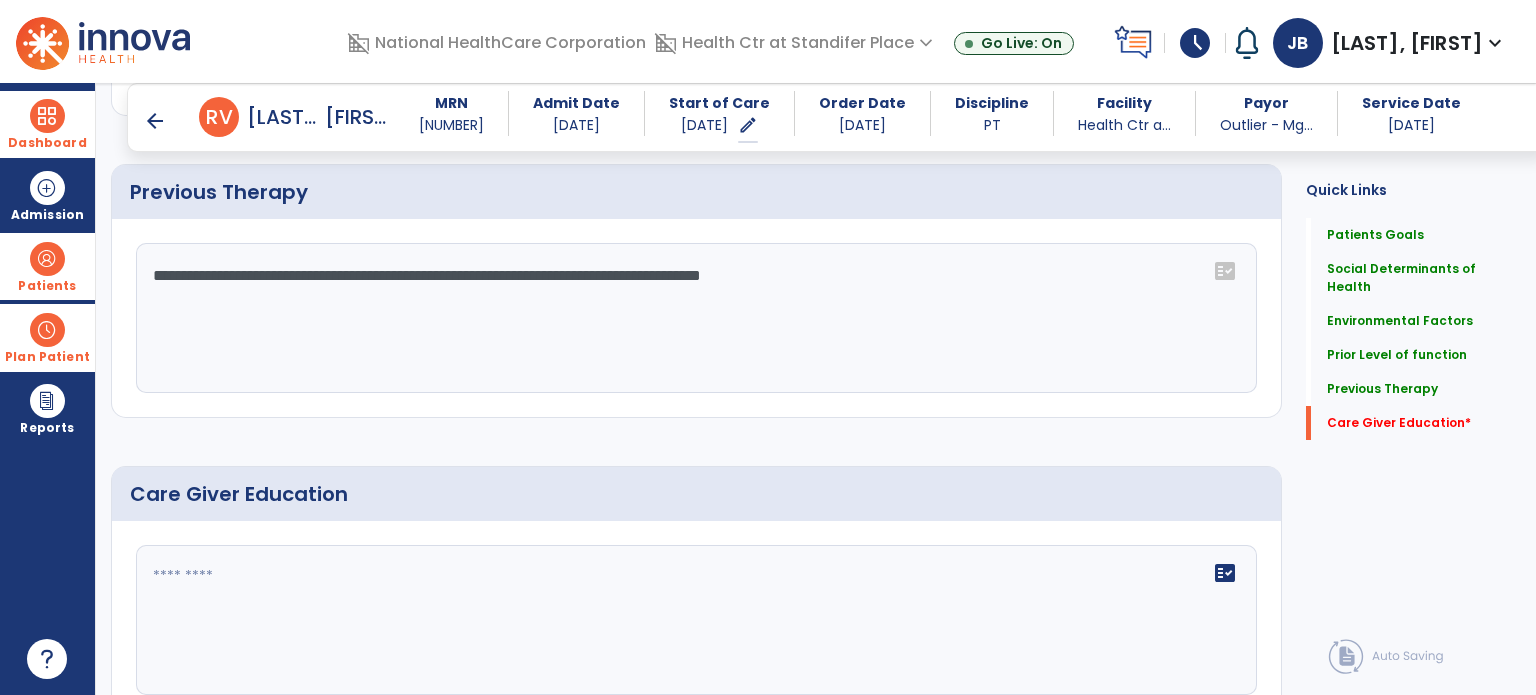 scroll, scrollTop: 1523, scrollLeft: 0, axis: vertical 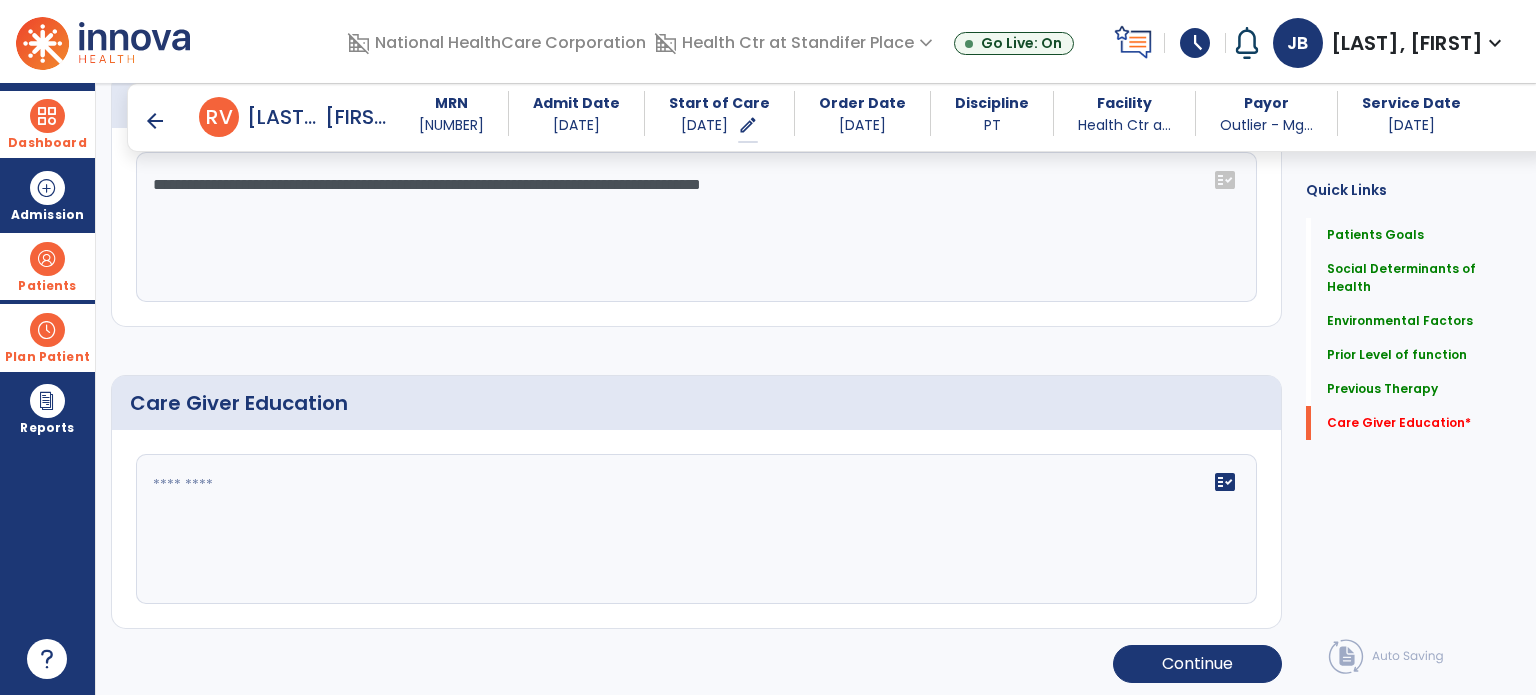 type on "**********" 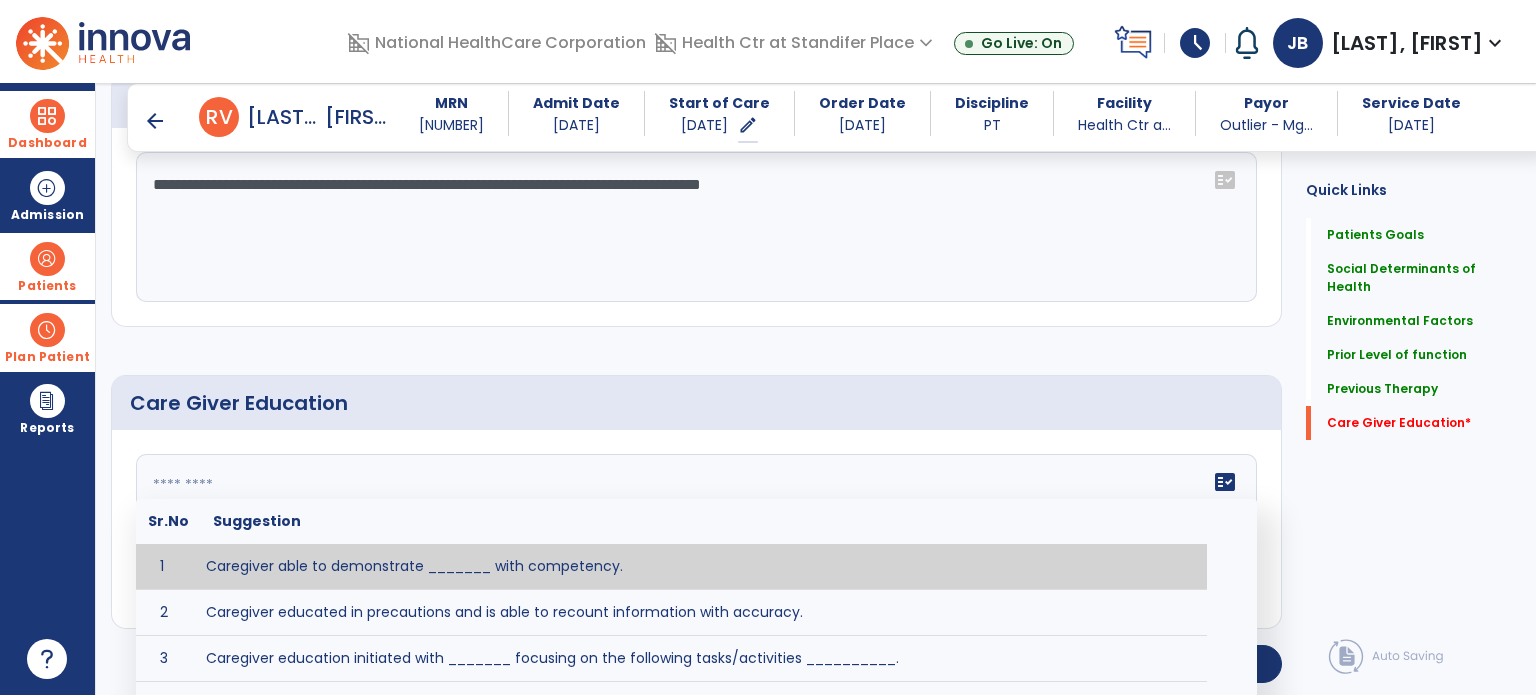 click on "fact_check  Sr.No Suggestion 1 Caregiver able to demonstrate _______ with competency. 2 Caregiver educated in precautions and is able to recount information with accuracy. 3 Caregiver education initiated with _______ focusing on the following tasks/activities __________. 4 Home exercise program initiated with caregiver focusing on __________. 5 Patient educated in precautions and is able to recount information with [VALUE]% accuracy." 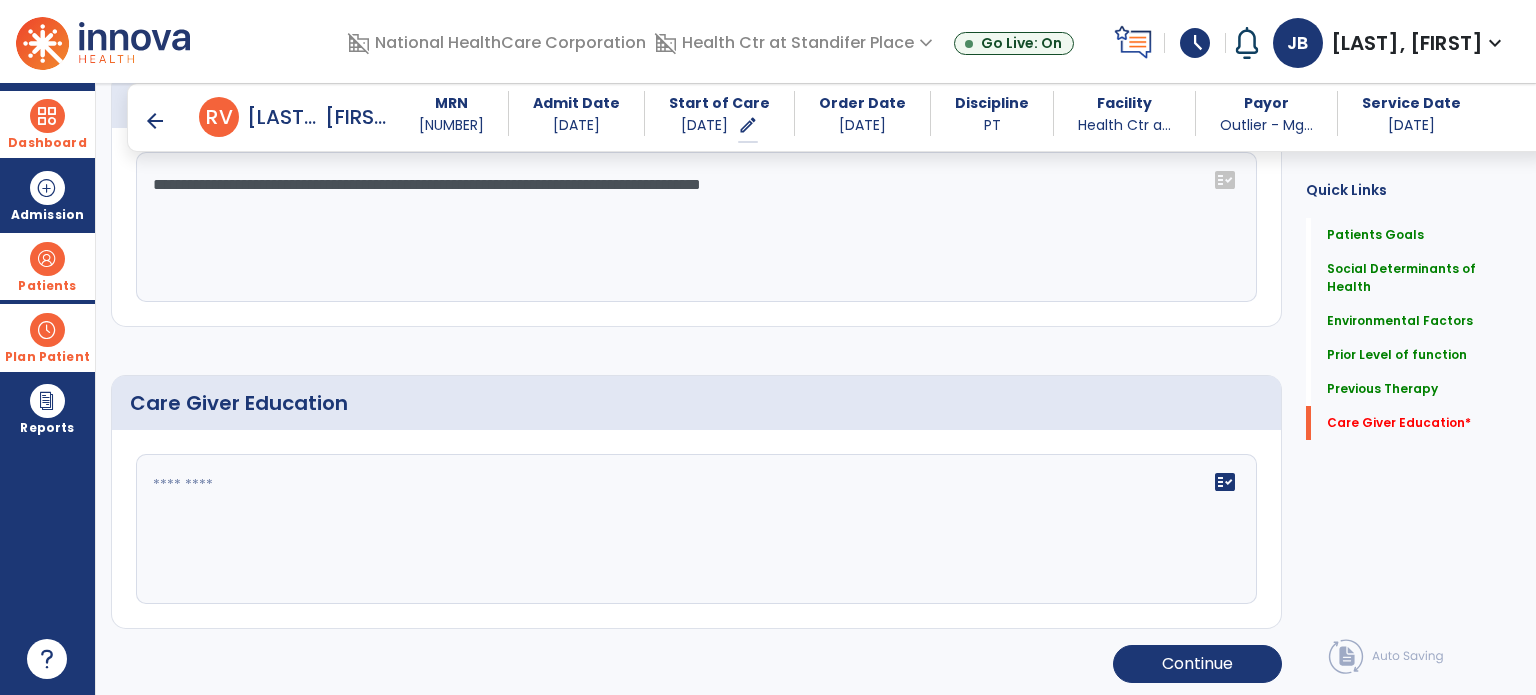 click on "fact_check" 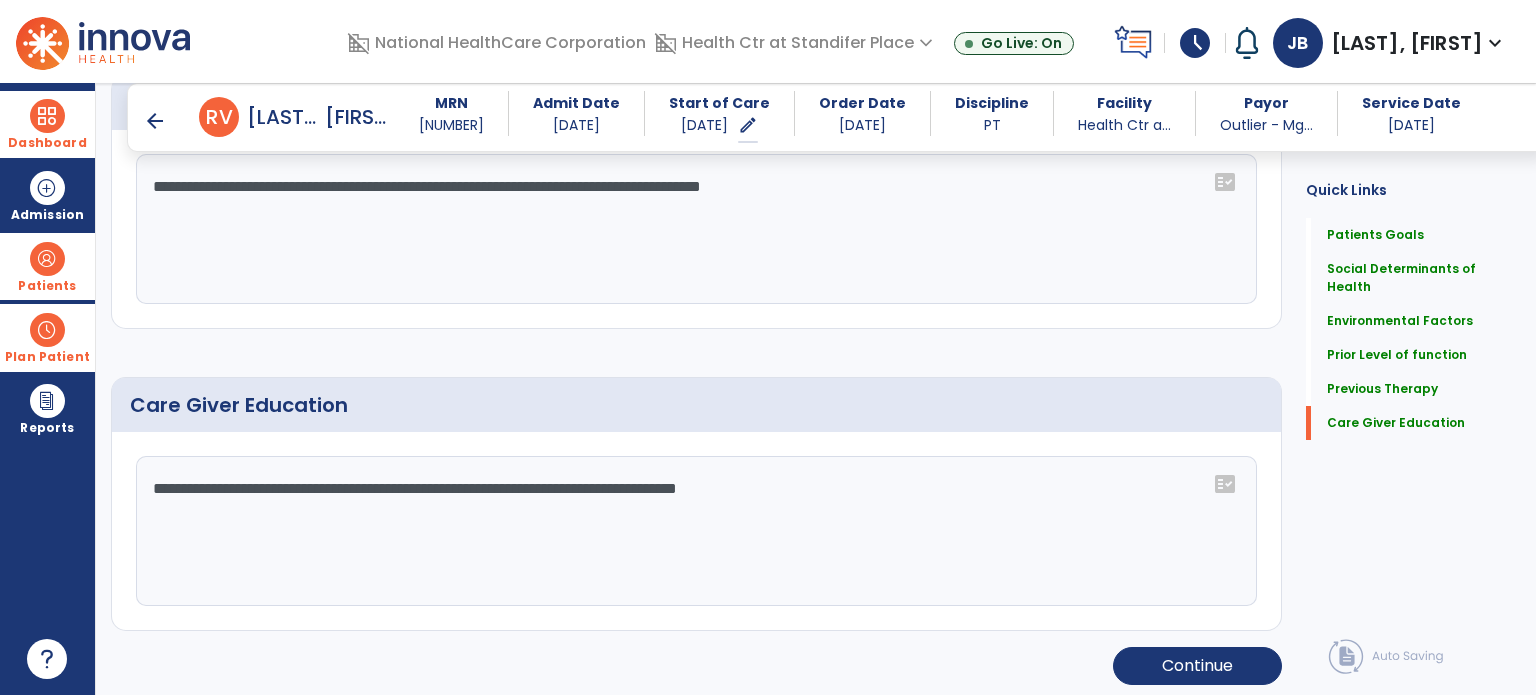 scroll, scrollTop: 1523, scrollLeft: 0, axis: vertical 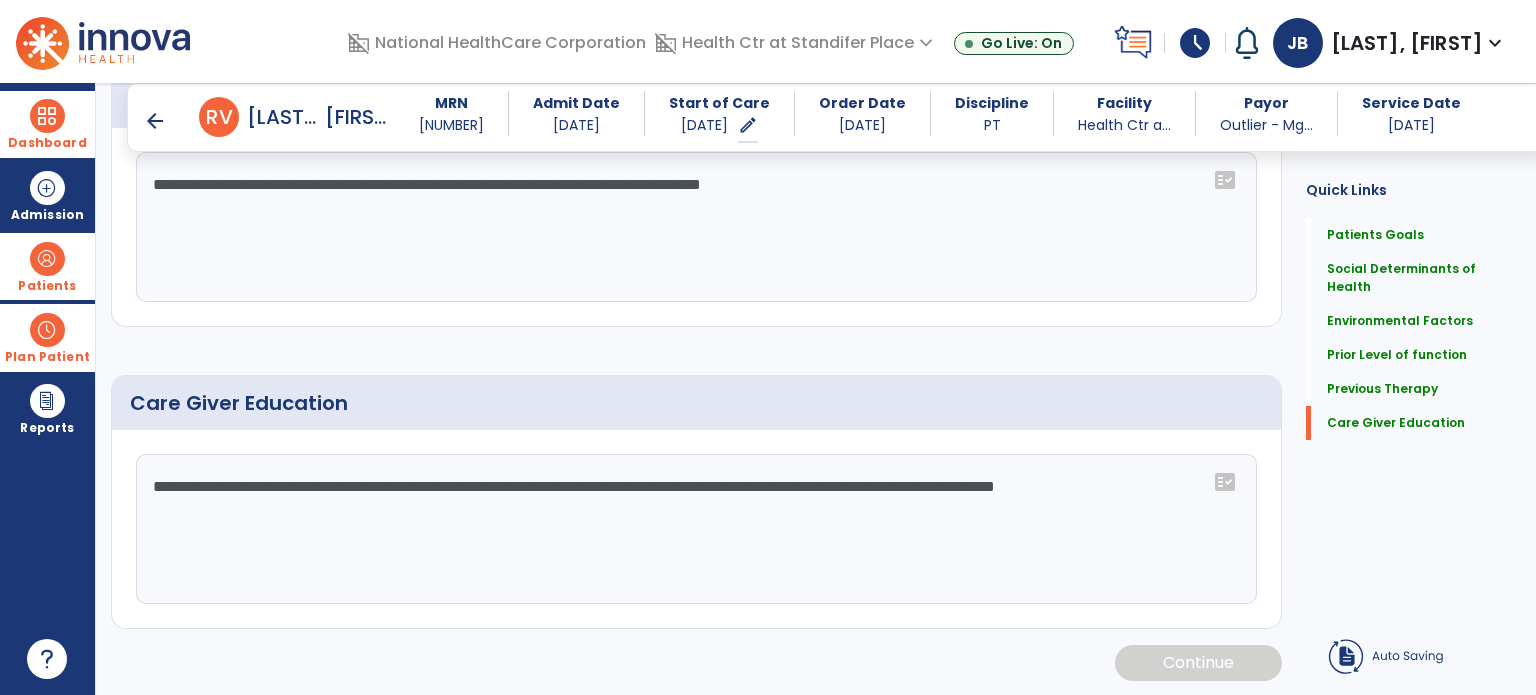 type on "**********" 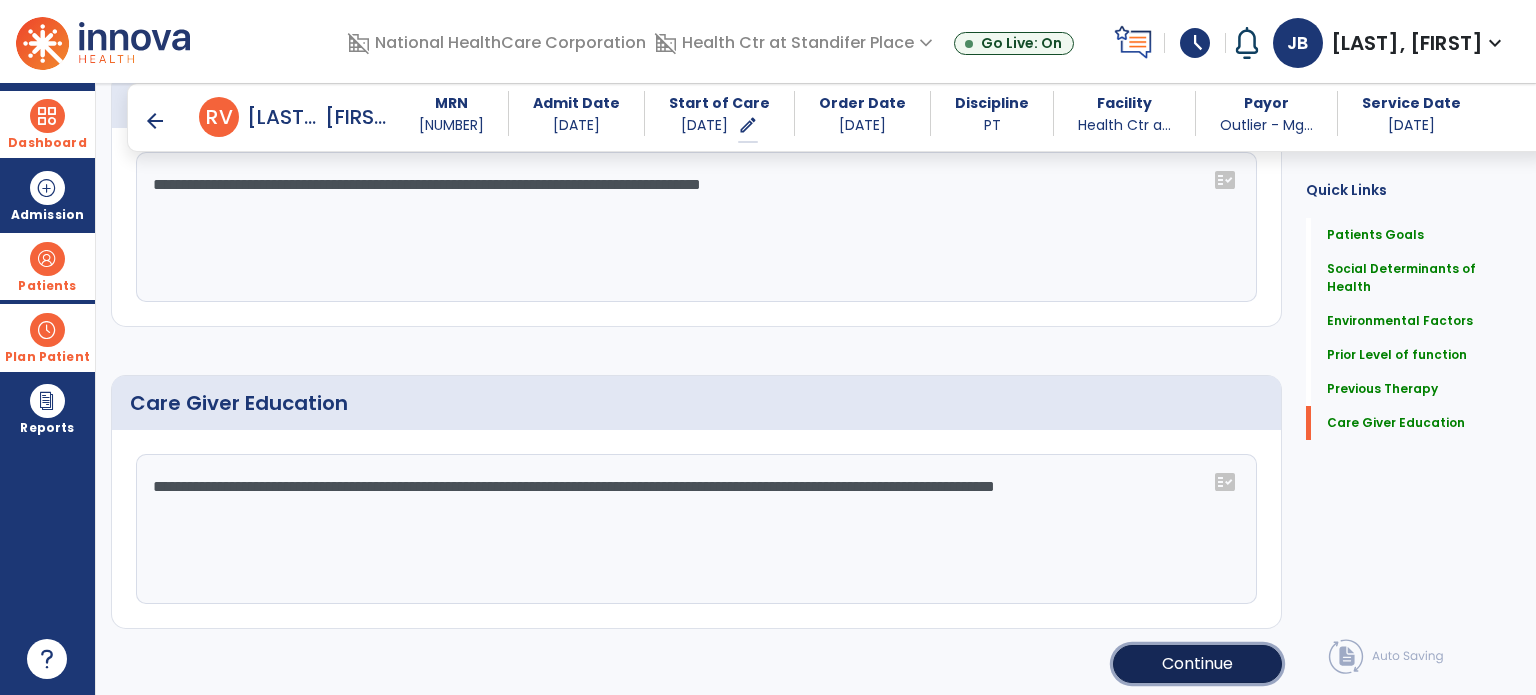 click on "Continue" 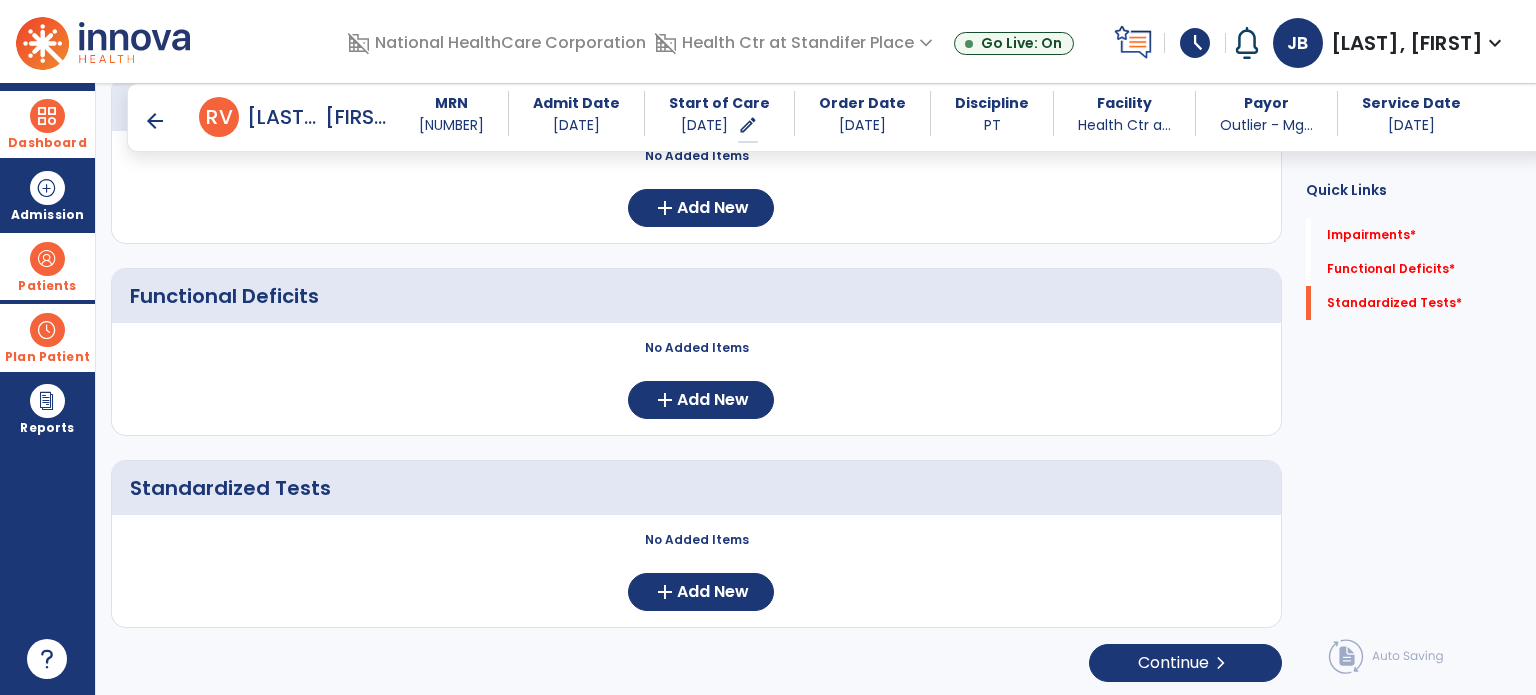 scroll, scrollTop: 0, scrollLeft: 0, axis: both 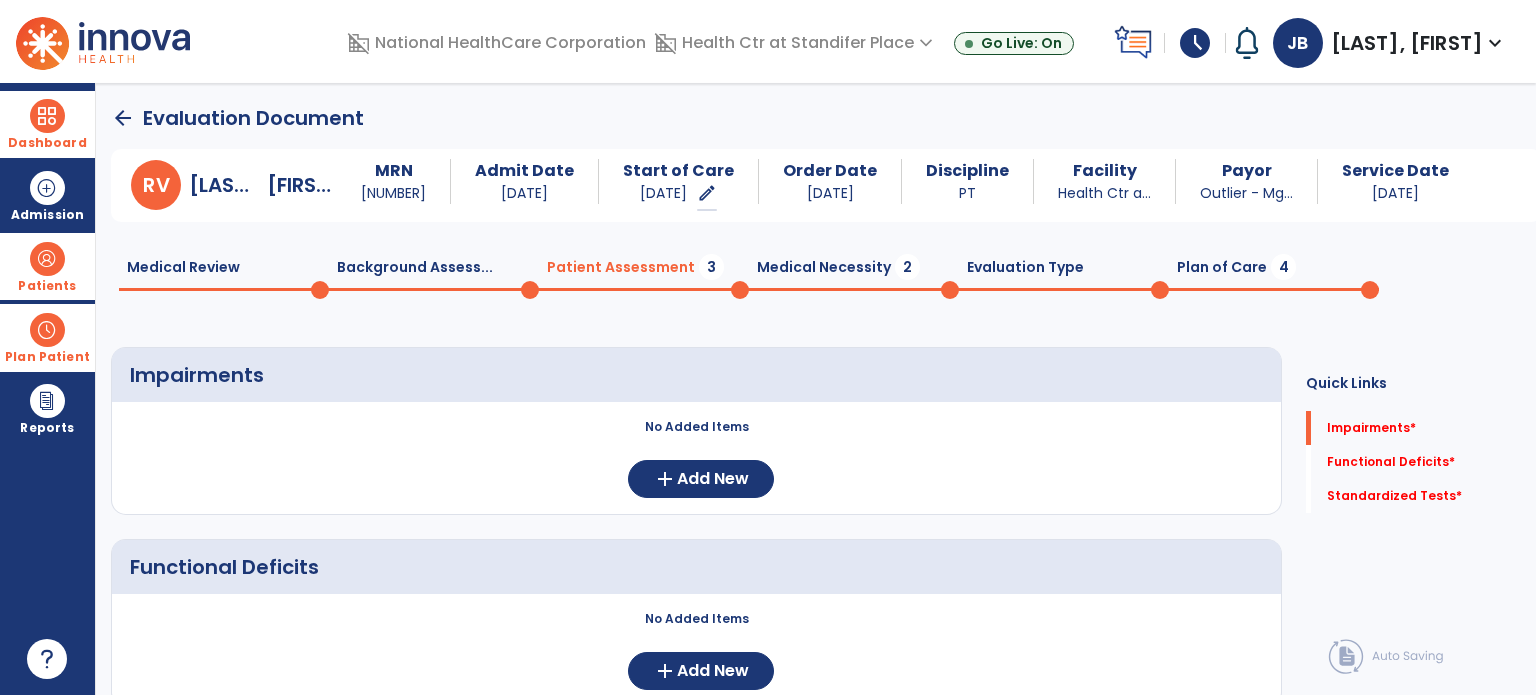 click on "Medical Necessity  2" 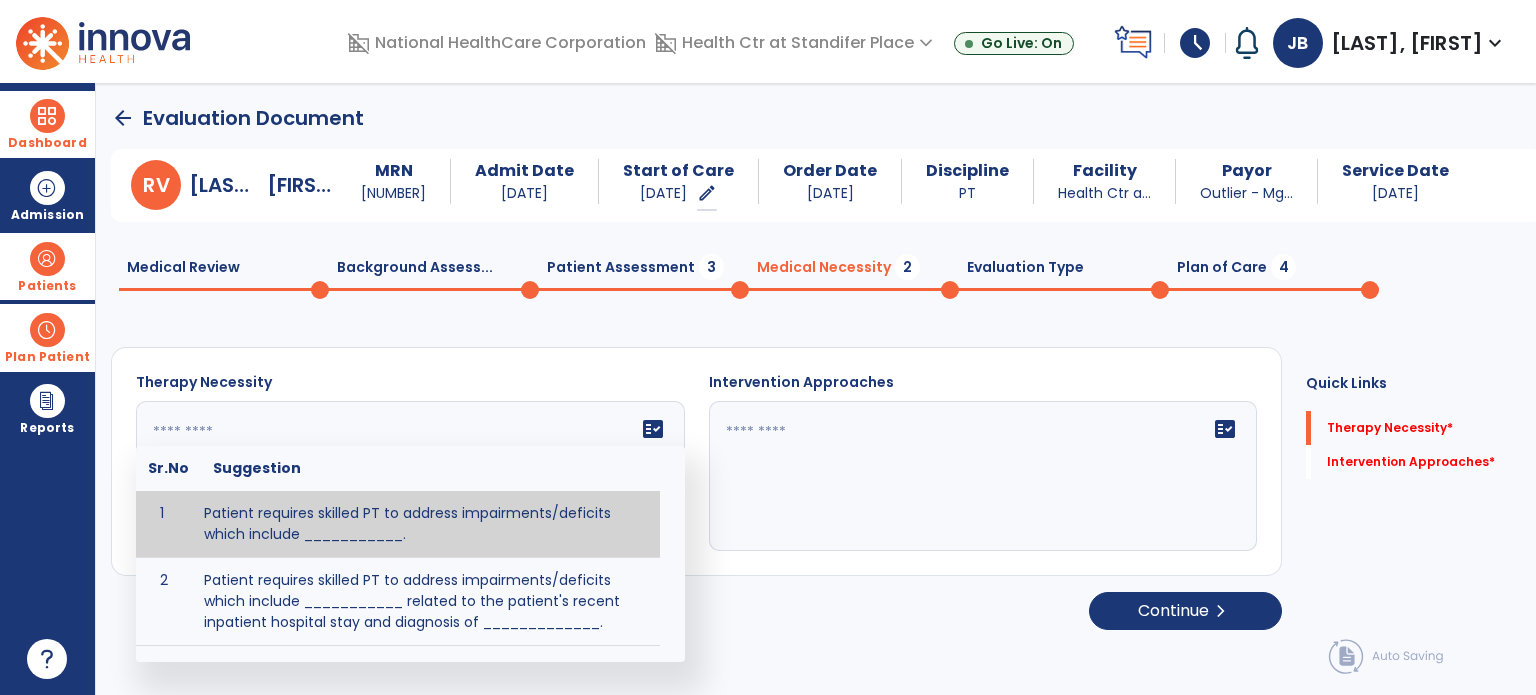 click 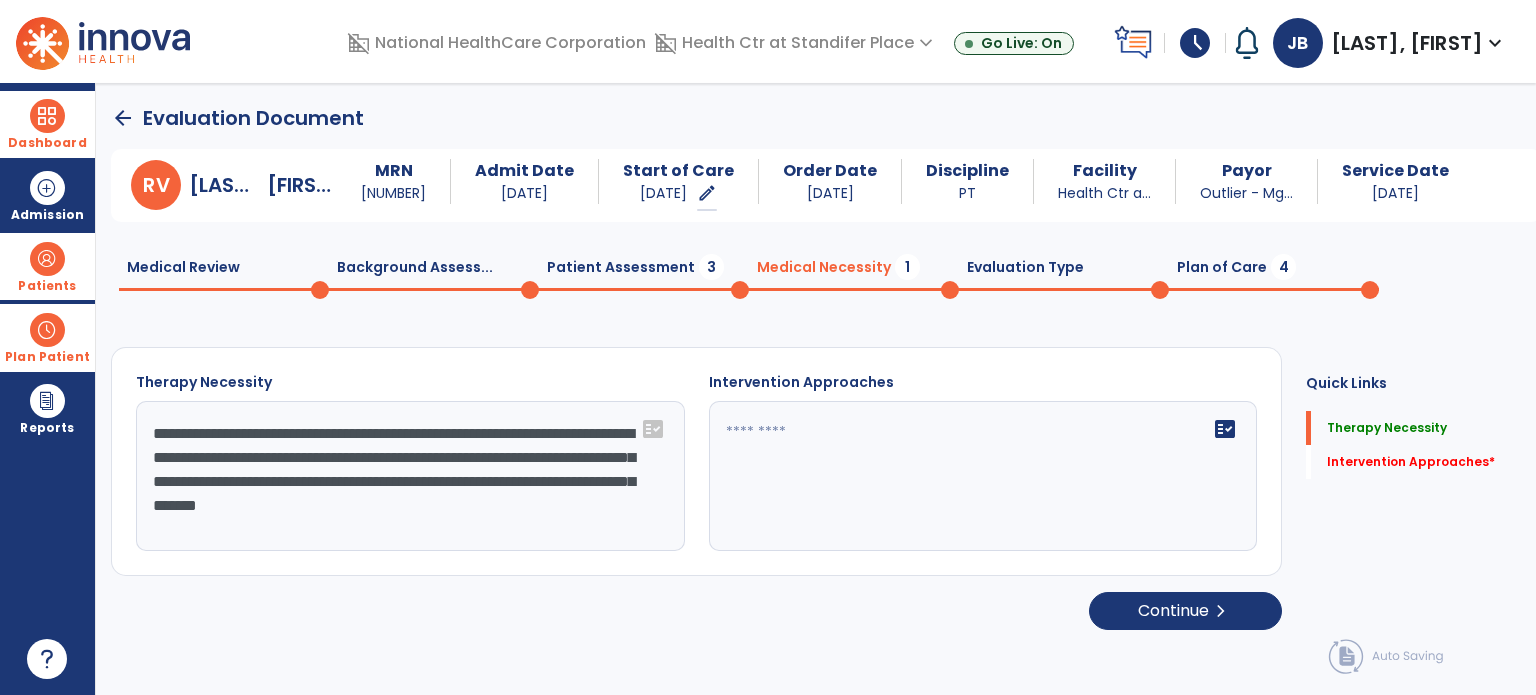 click on "**********" 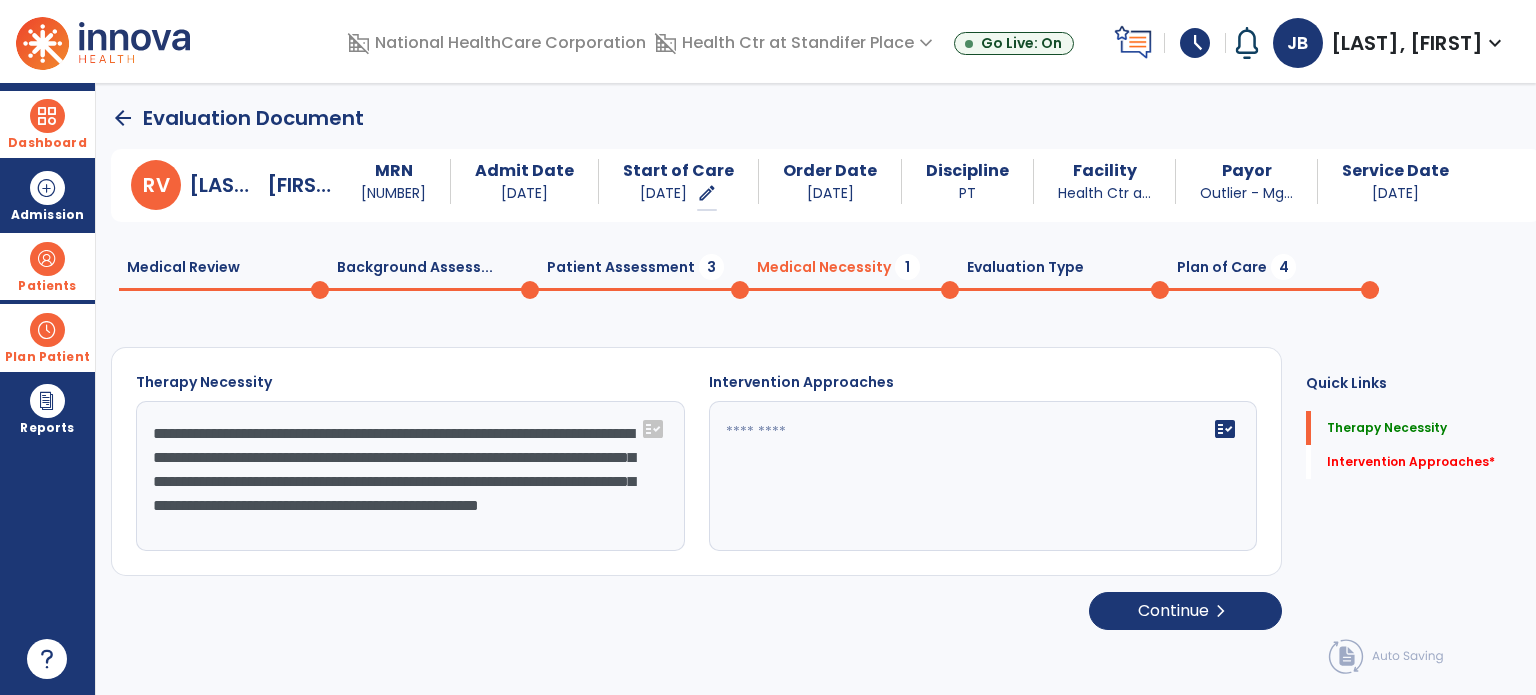 scroll, scrollTop: 16, scrollLeft: 0, axis: vertical 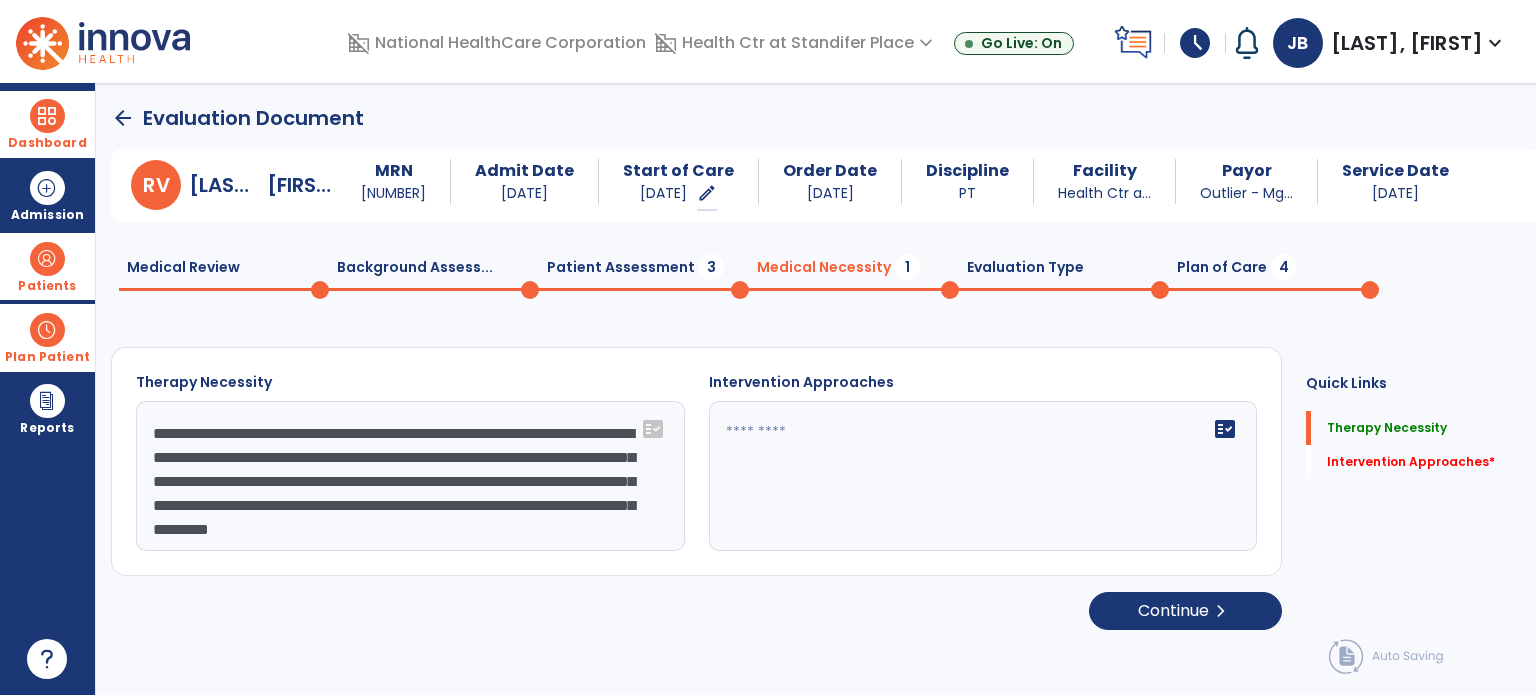 type on "**********" 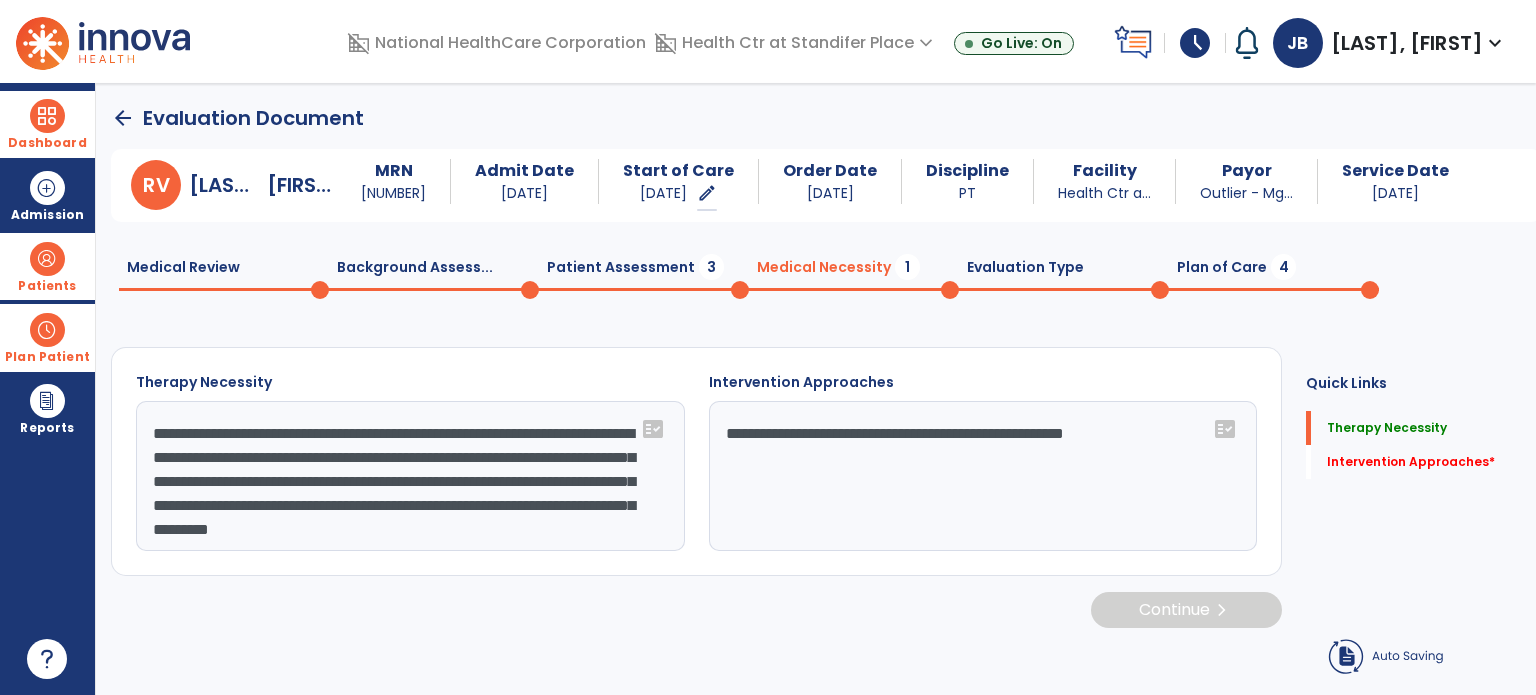type on "**********" 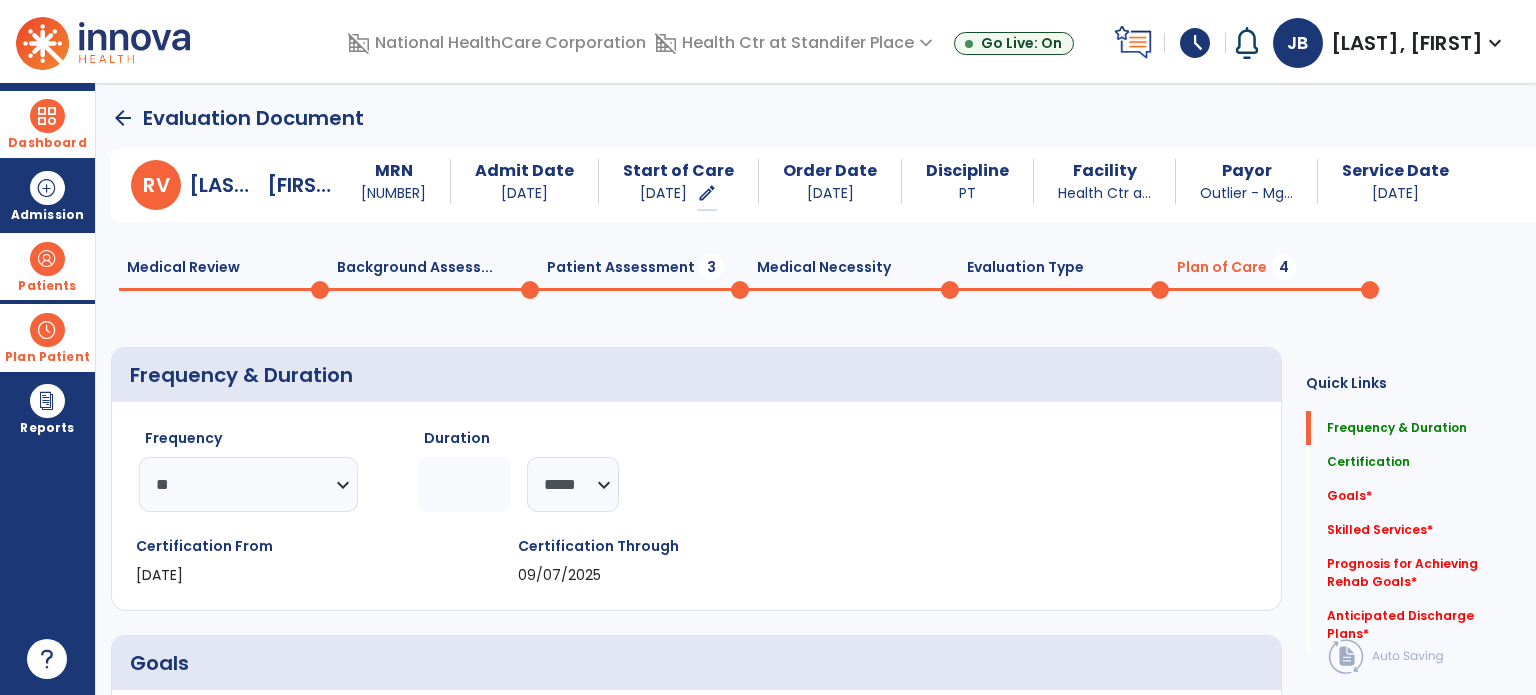click on "Patient Assessment  3" 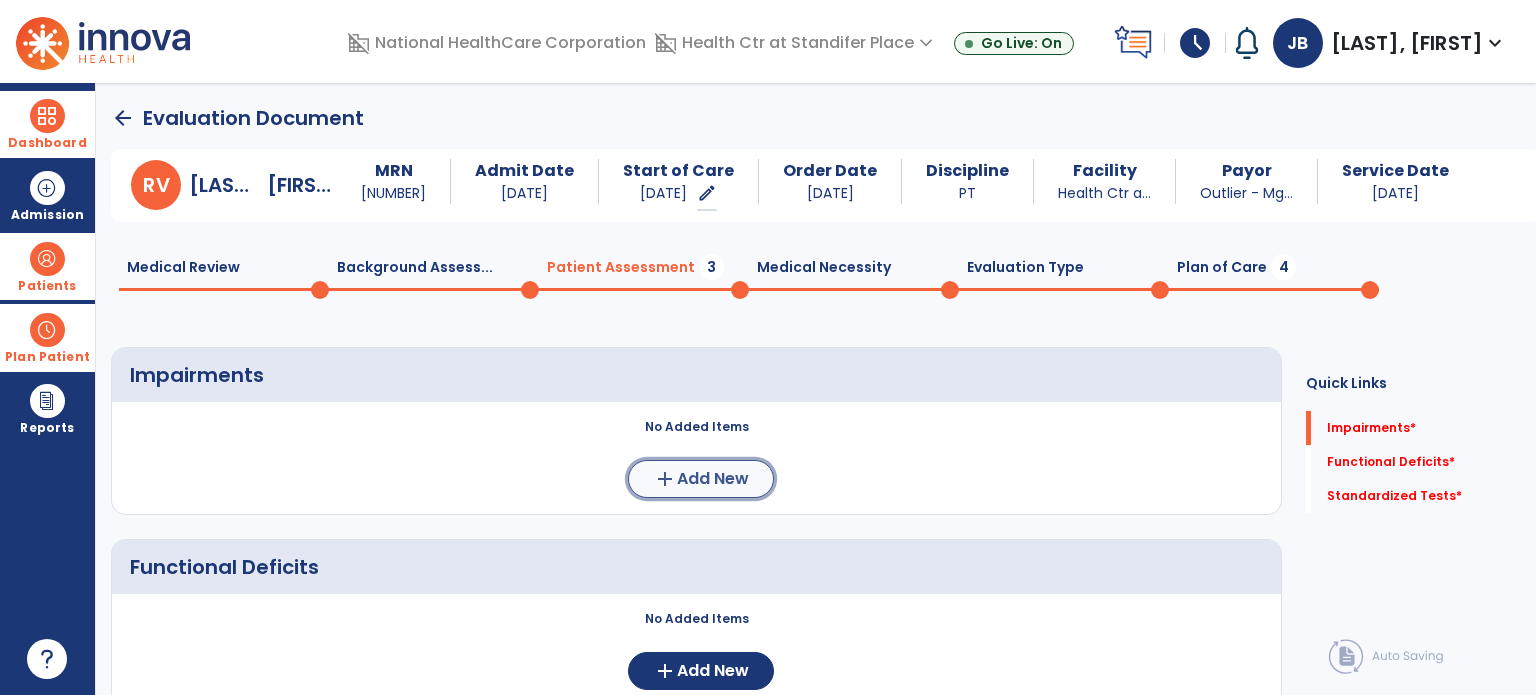 click on "Add New" 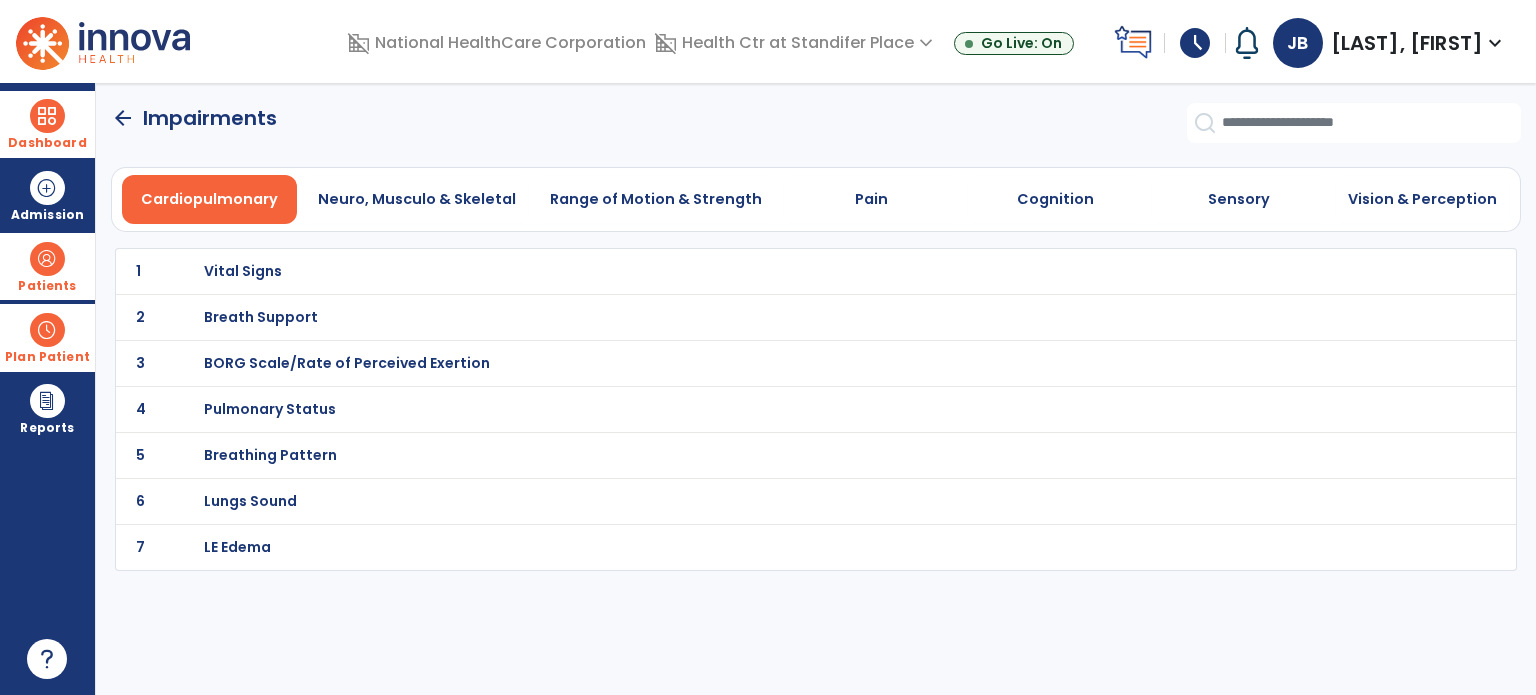 click on "1 Vital Signs 2 Breath Support 3 BORG Scale/Rate of Perceived Exertion 4 Pulmonary Status 5 Breathing Pattern 6 Lungs Sound 7 LE Edema" 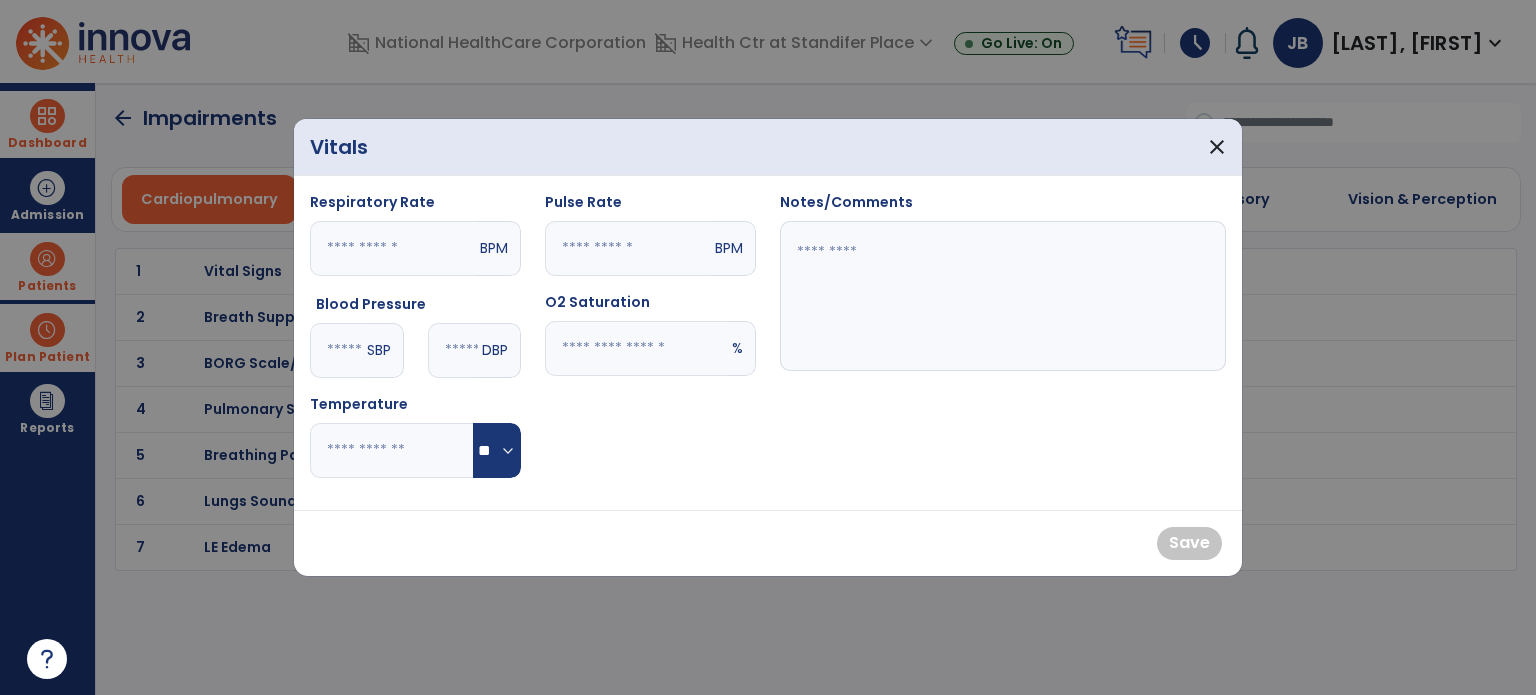 click at bounding box center (636, 348) 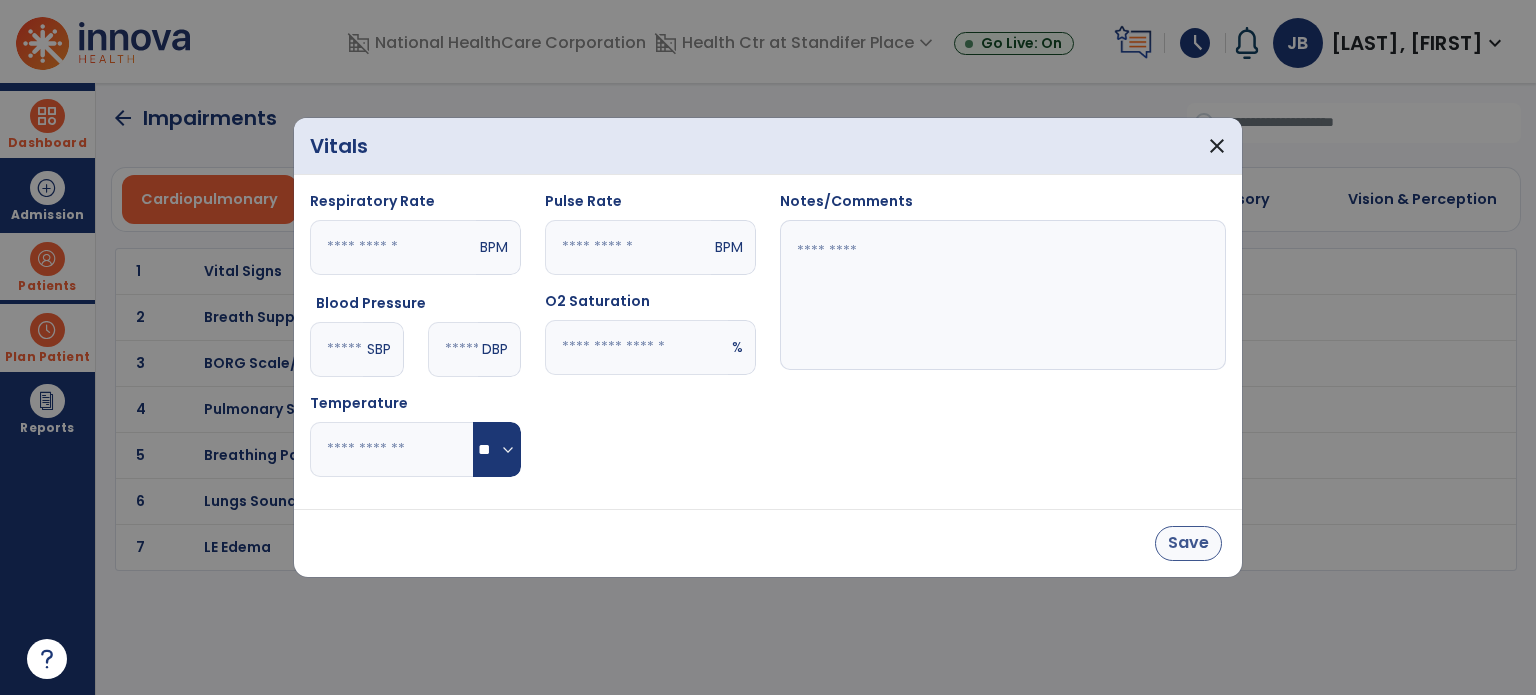 type on "**" 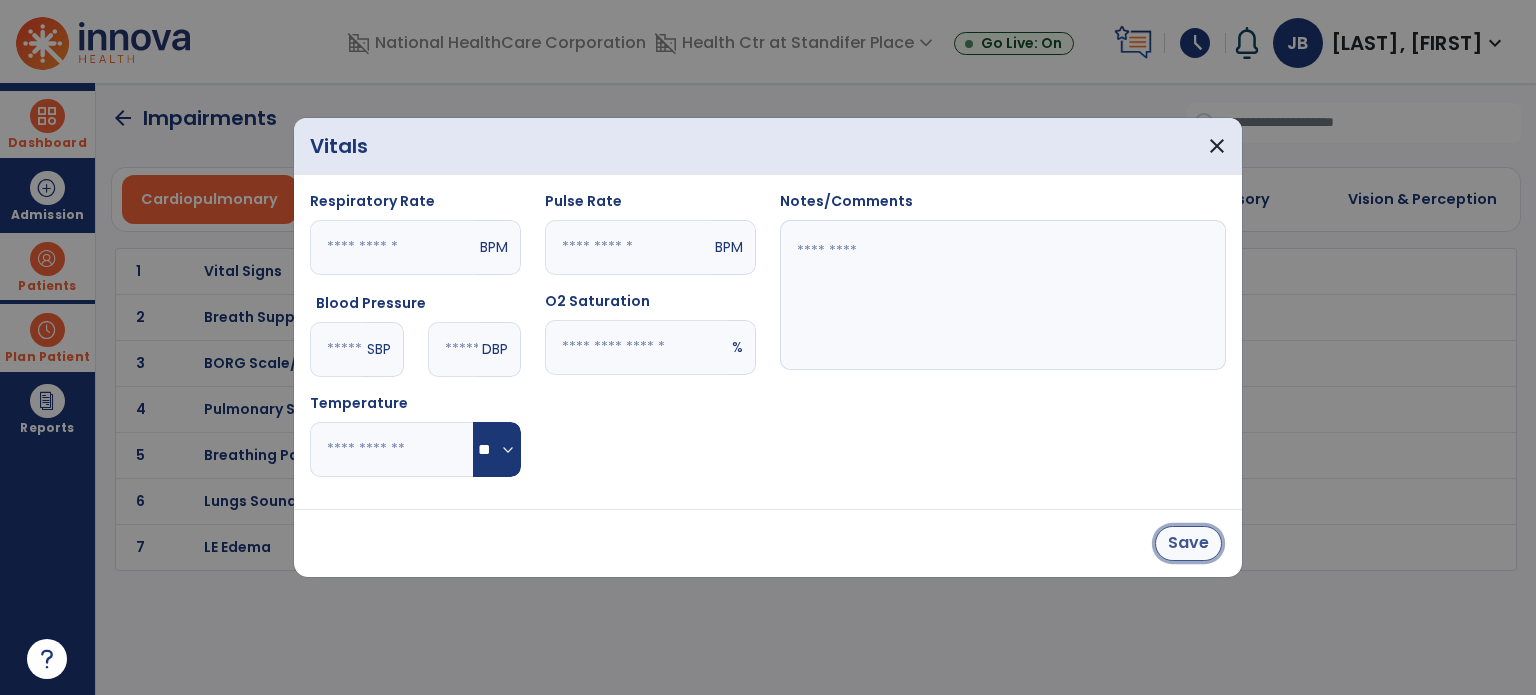 click on "Save" at bounding box center [1188, 543] 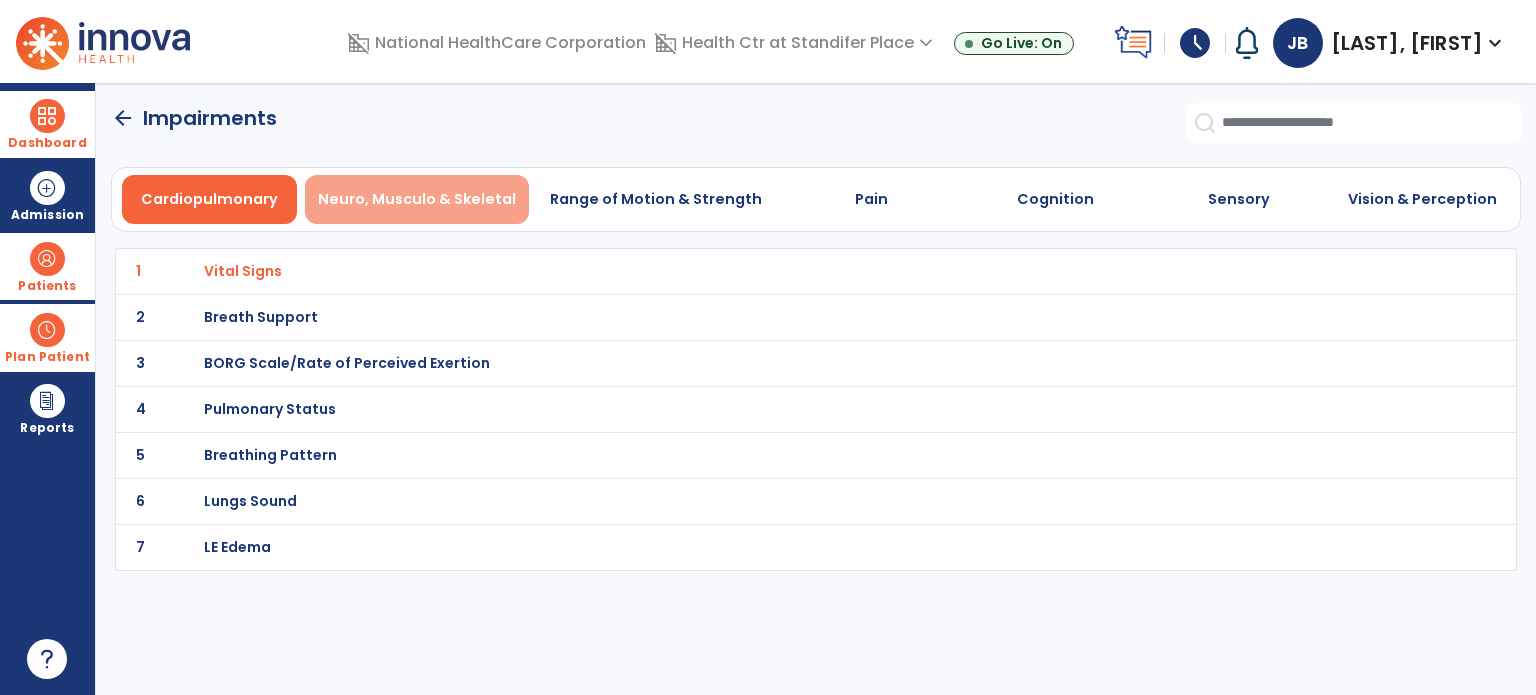 click on "Neuro, Musculo & Skeletal" at bounding box center [417, 199] 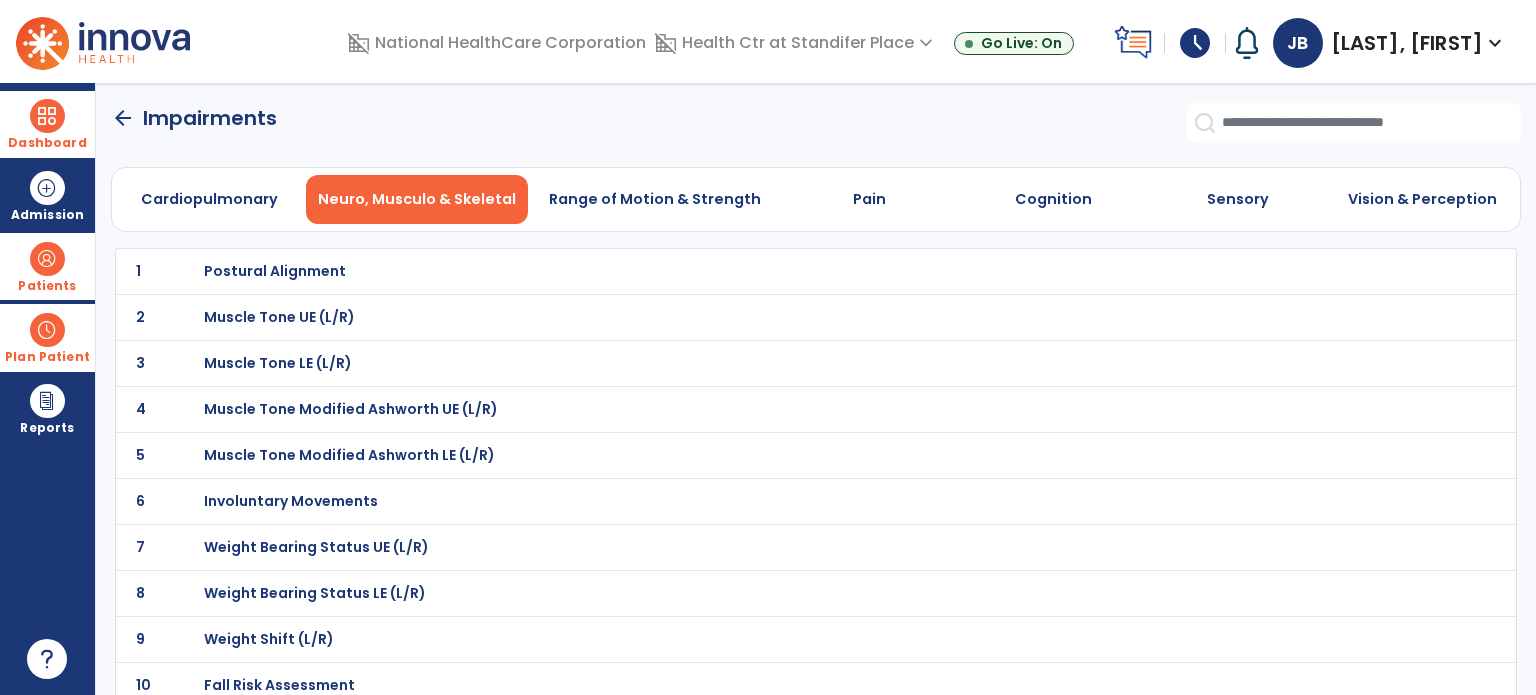 click on "Muscle Tone LE (L/R)" at bounding box center [275, 271] 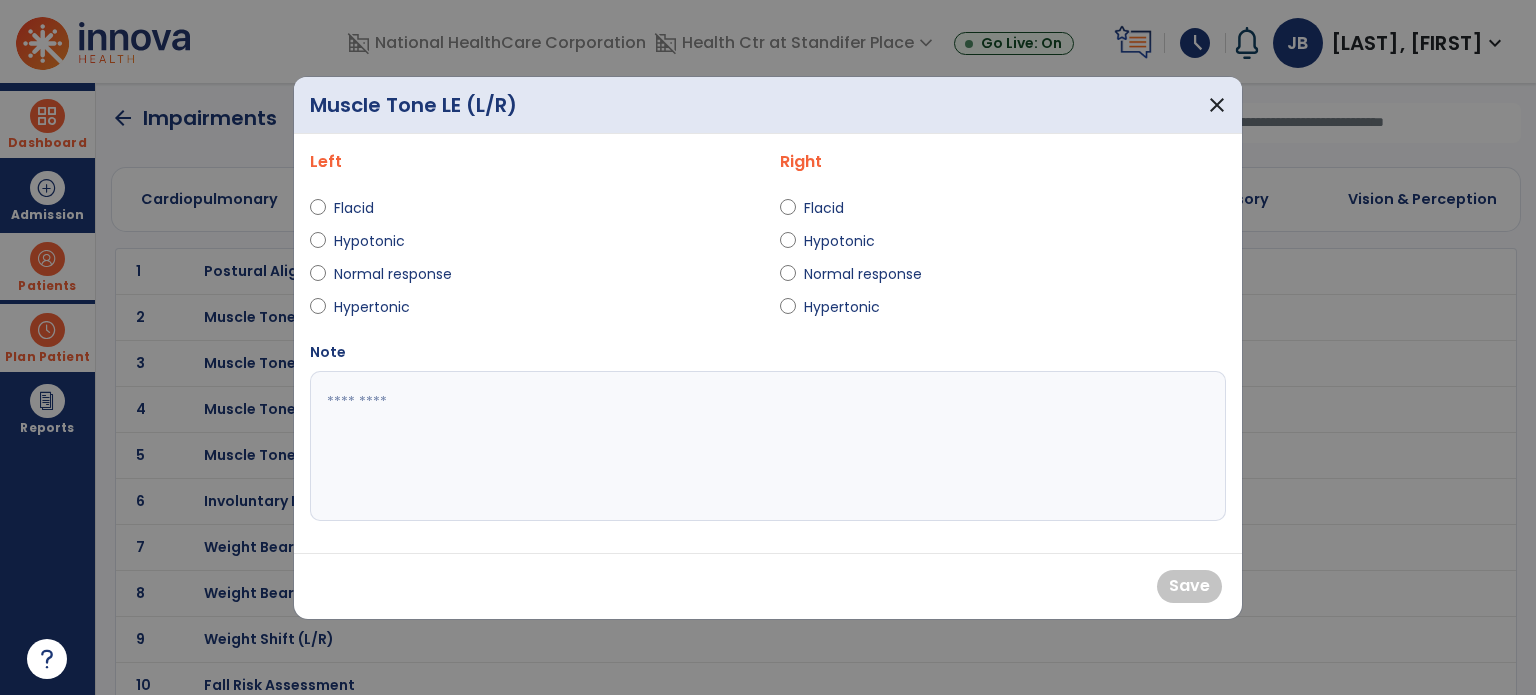 click on "Normal response" at bounding box center [393, 274] 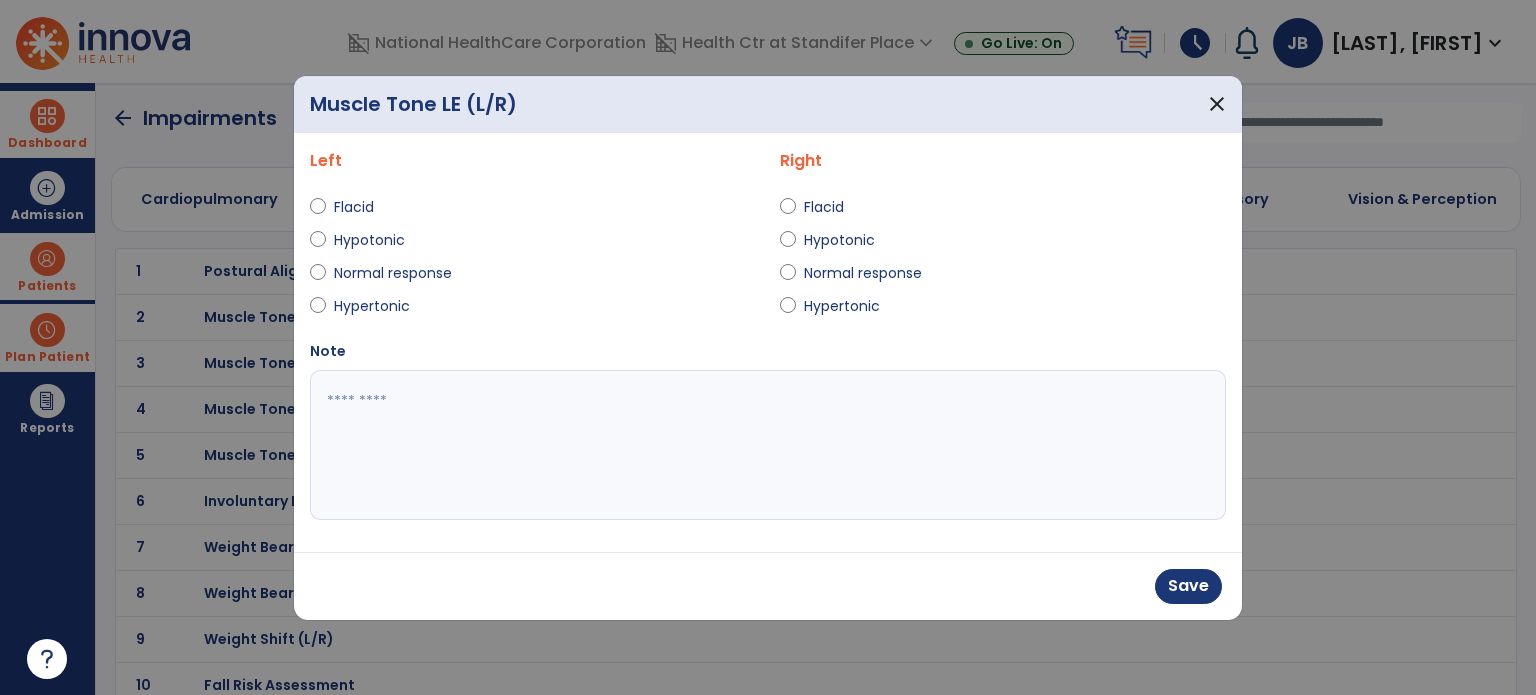 click on "Normal response" at bounding box center [863, 273] 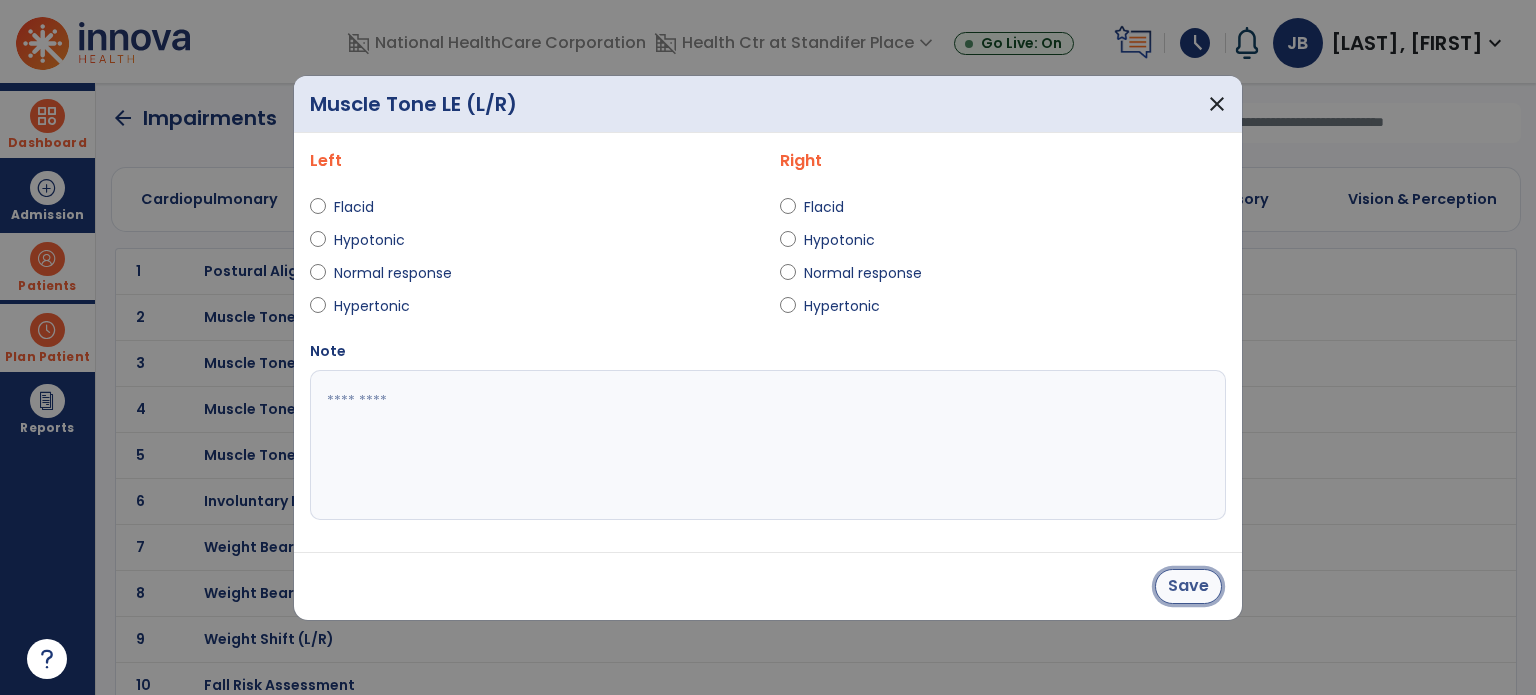 click on "Save" at bounding box center (1188, 586) 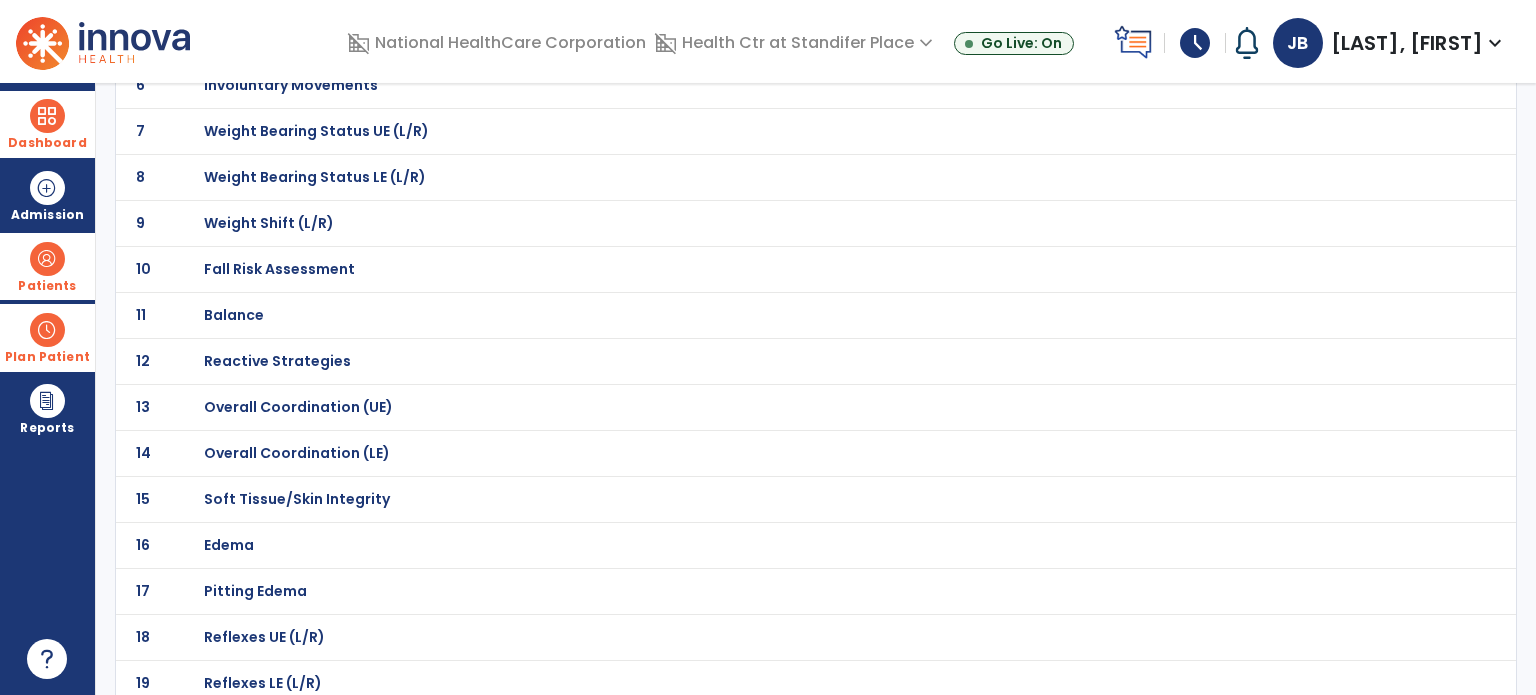 scroll, scrollTop: 422, scrollLeft: 0, axis: vertical 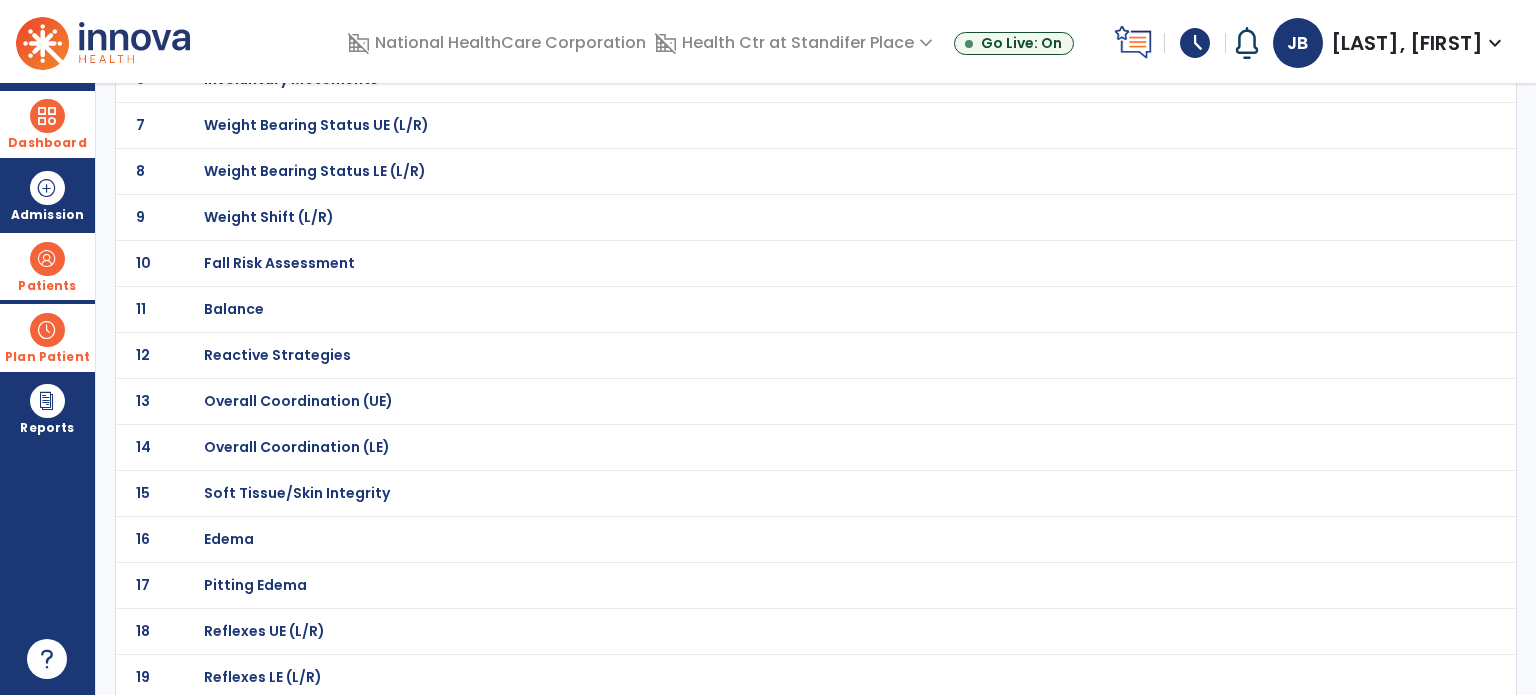 click on "Edema" at bounding box center (772, -151) 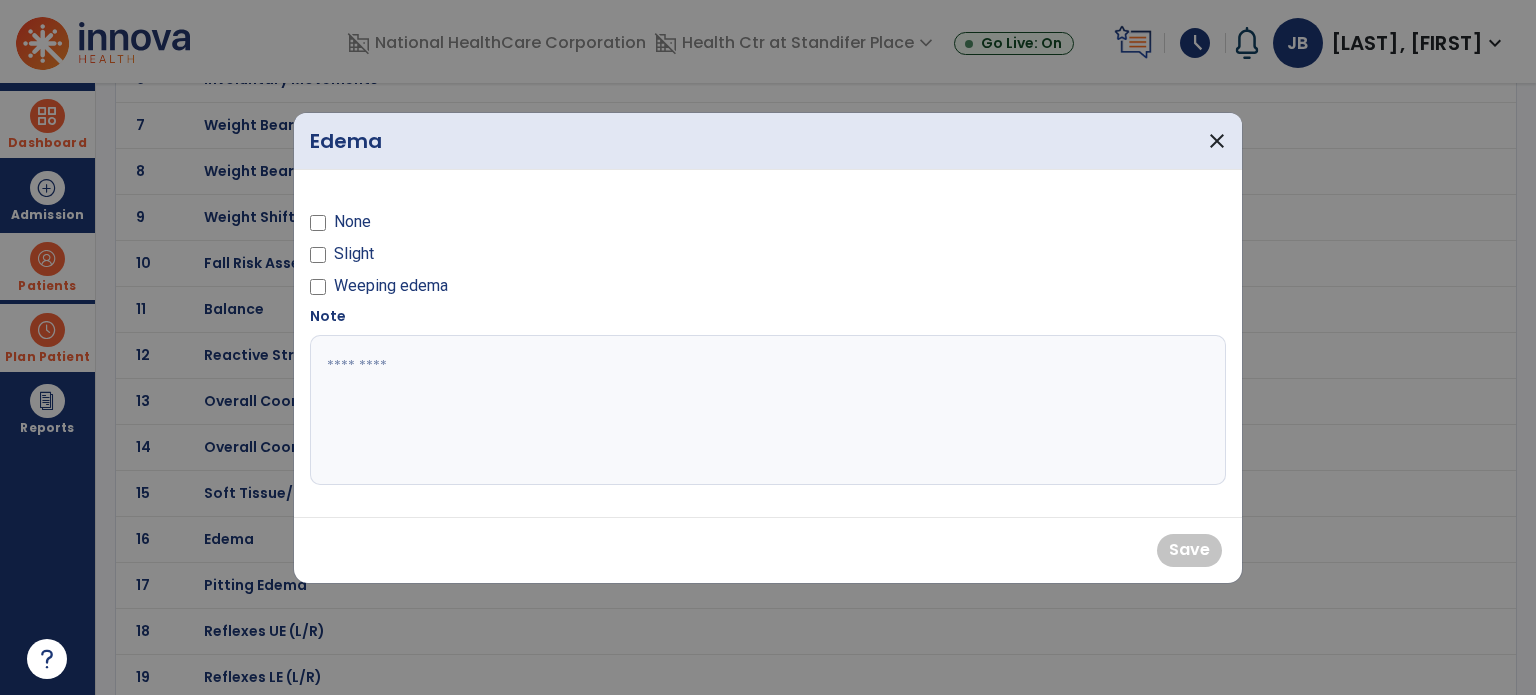 click on "Slight" at bounding box center [354, 254] 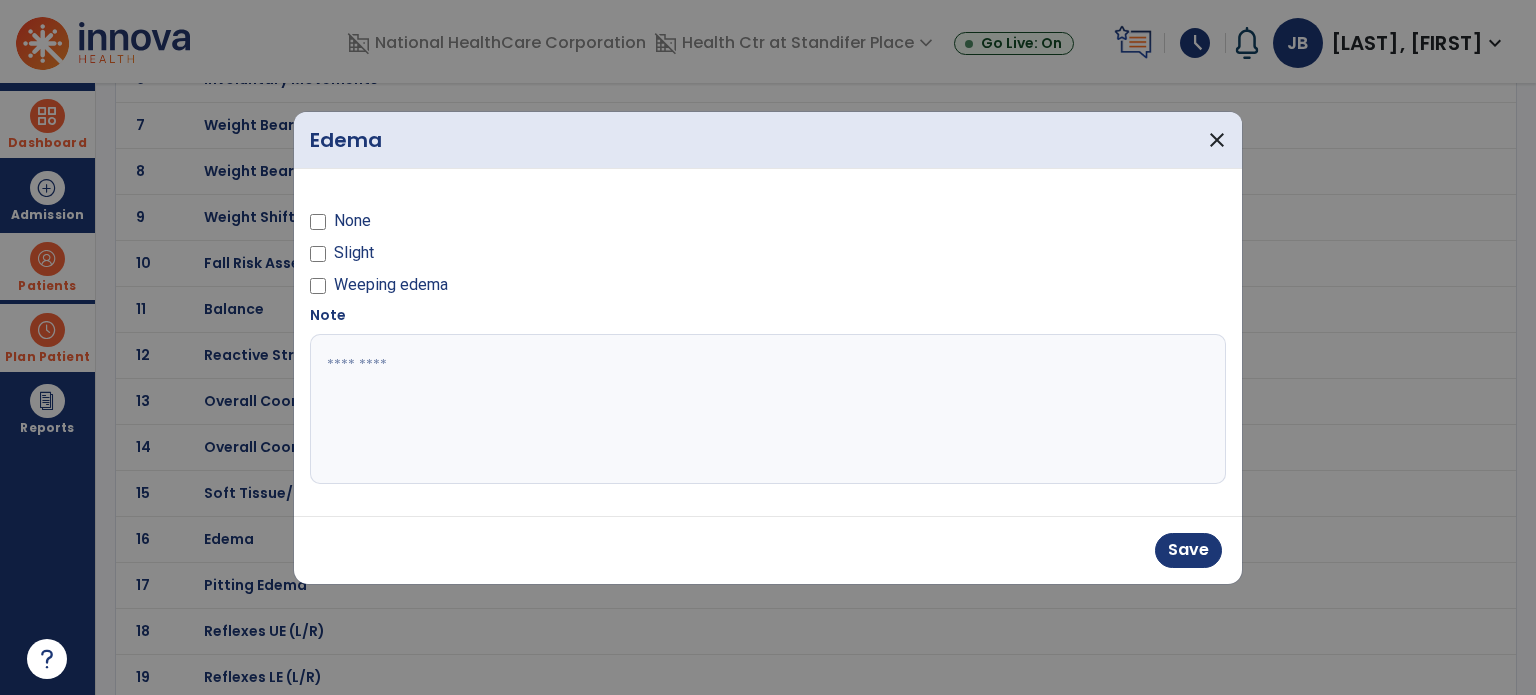 click at bounding box center [768, 409] 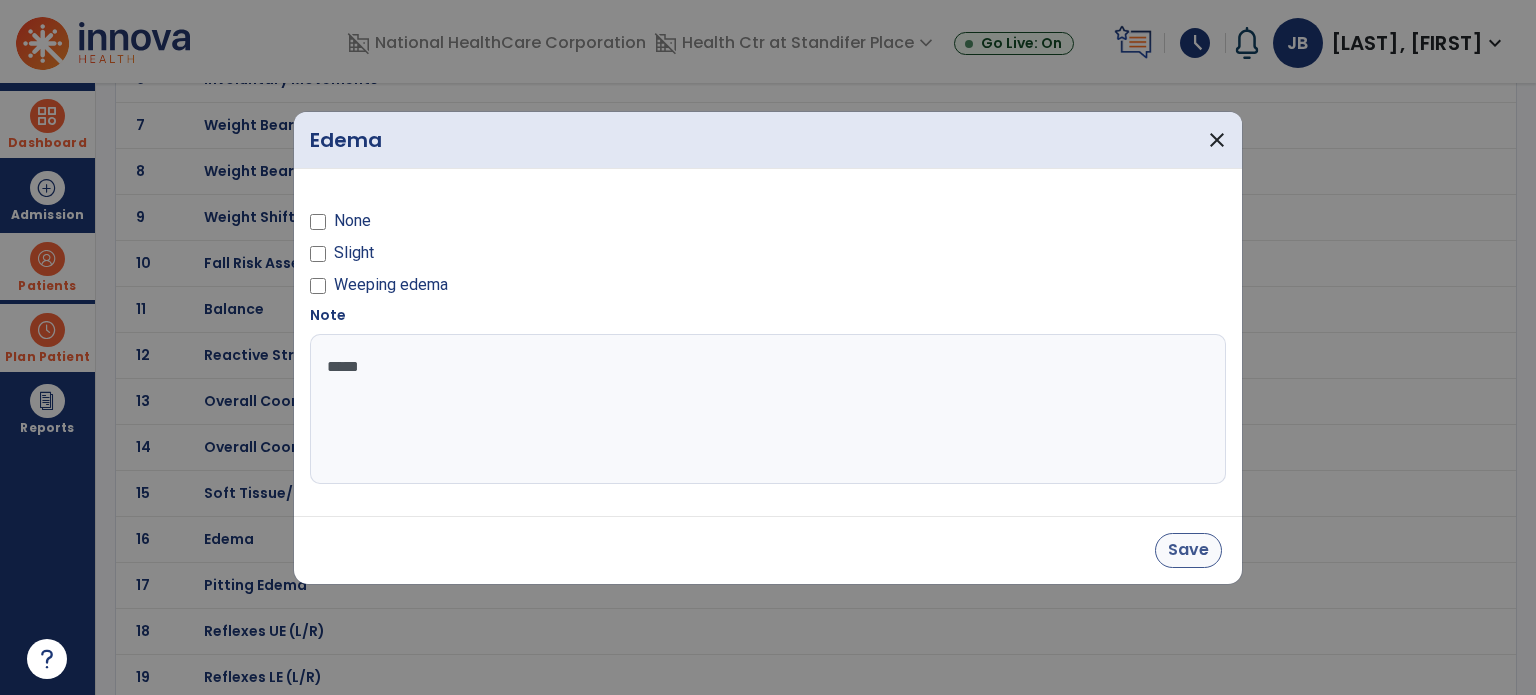 type on "*****" 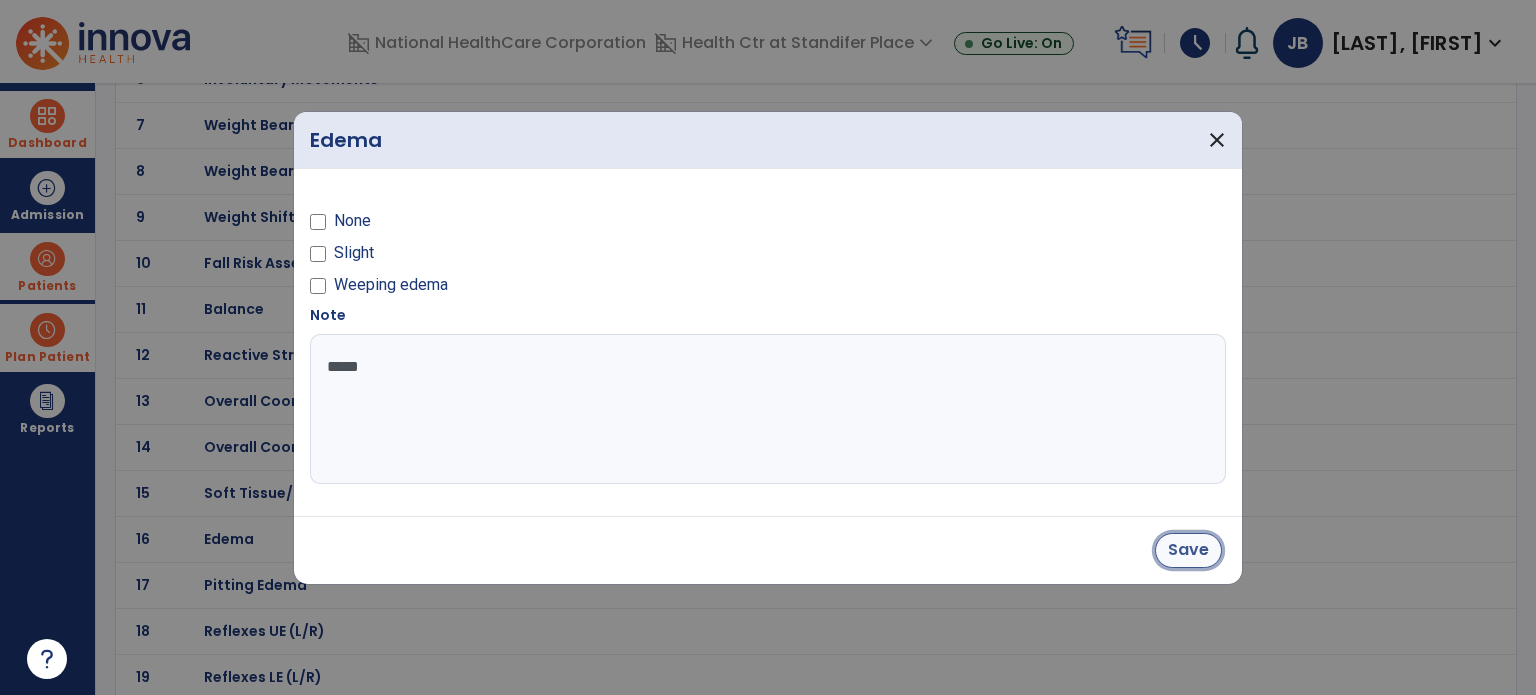 click on "Save" at bounding box center (1188, 550) 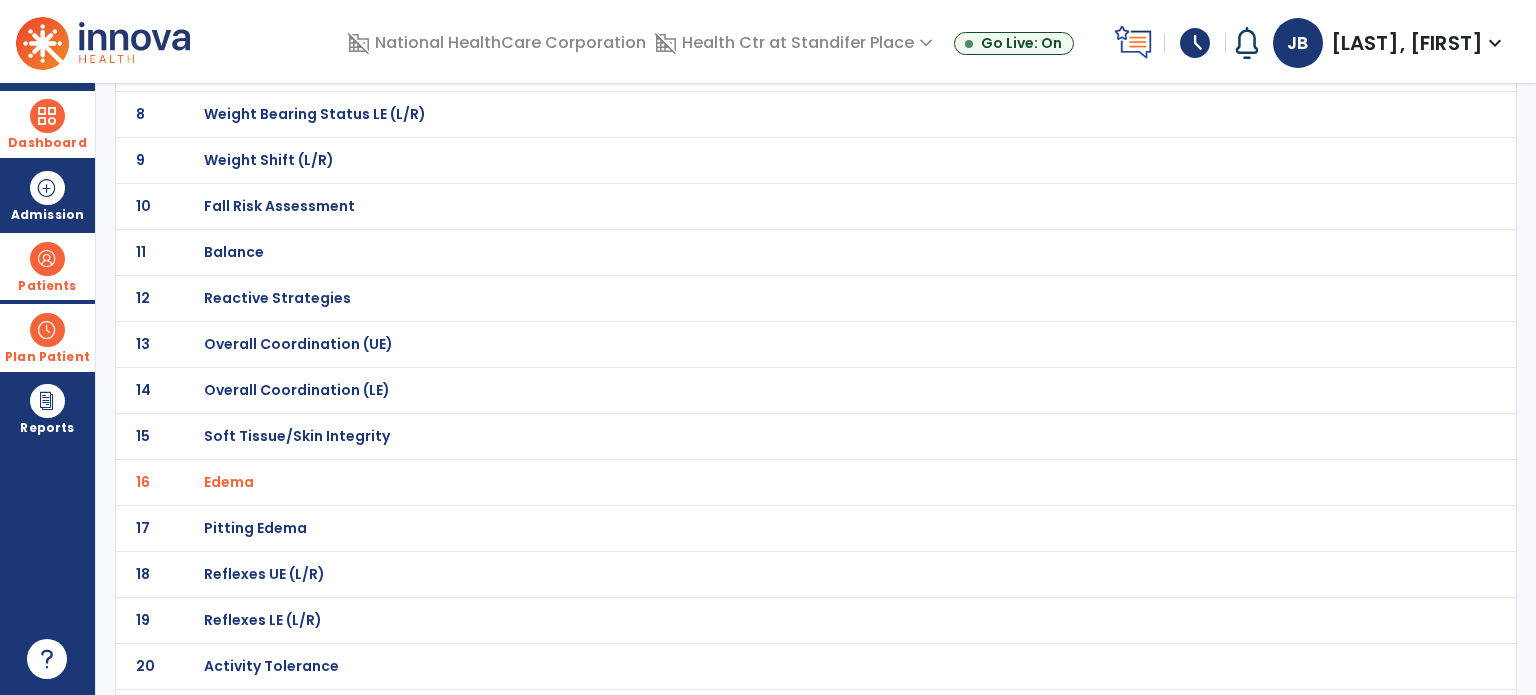 scroll, scrollTop: 698, scrollLeft: 0, axis: vertical 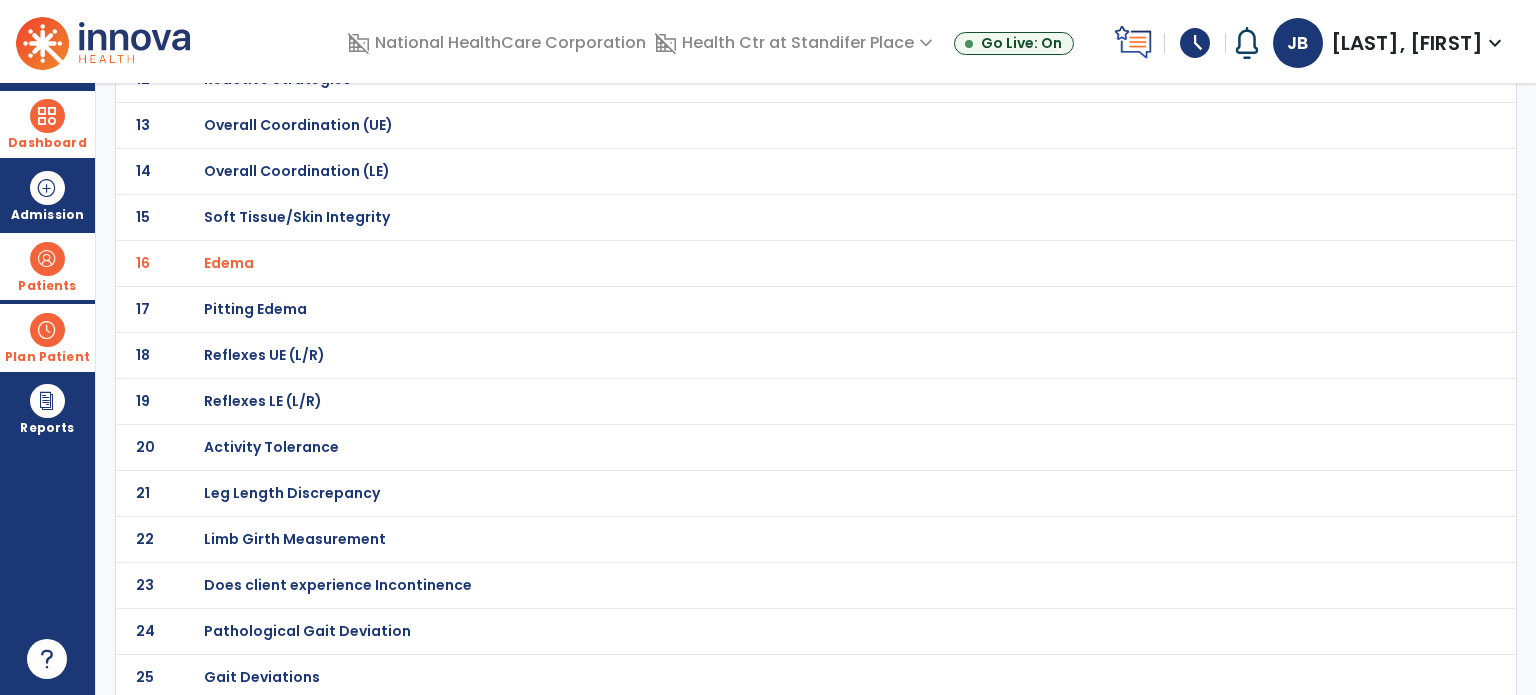 click on "20 Activity Tolerance" 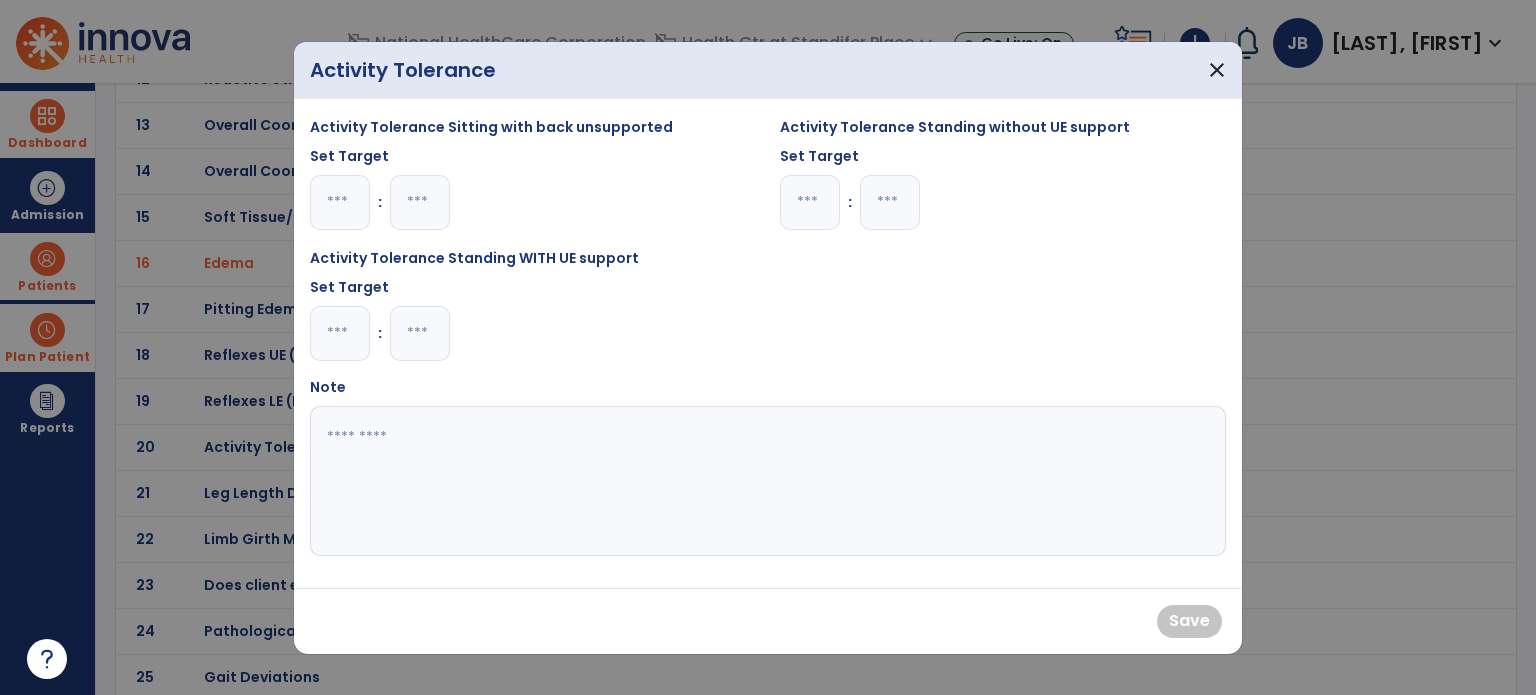 click at bounding box center [420, 202] 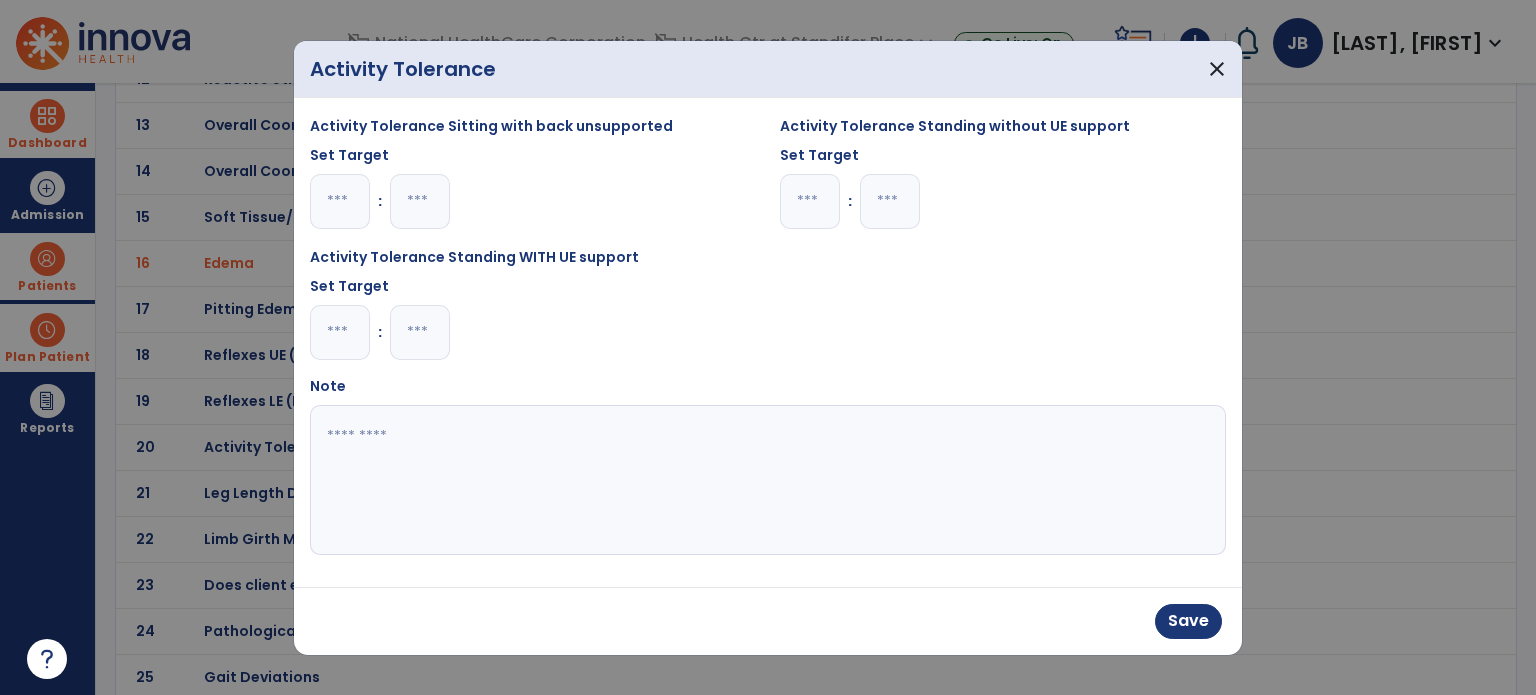 type on "**" 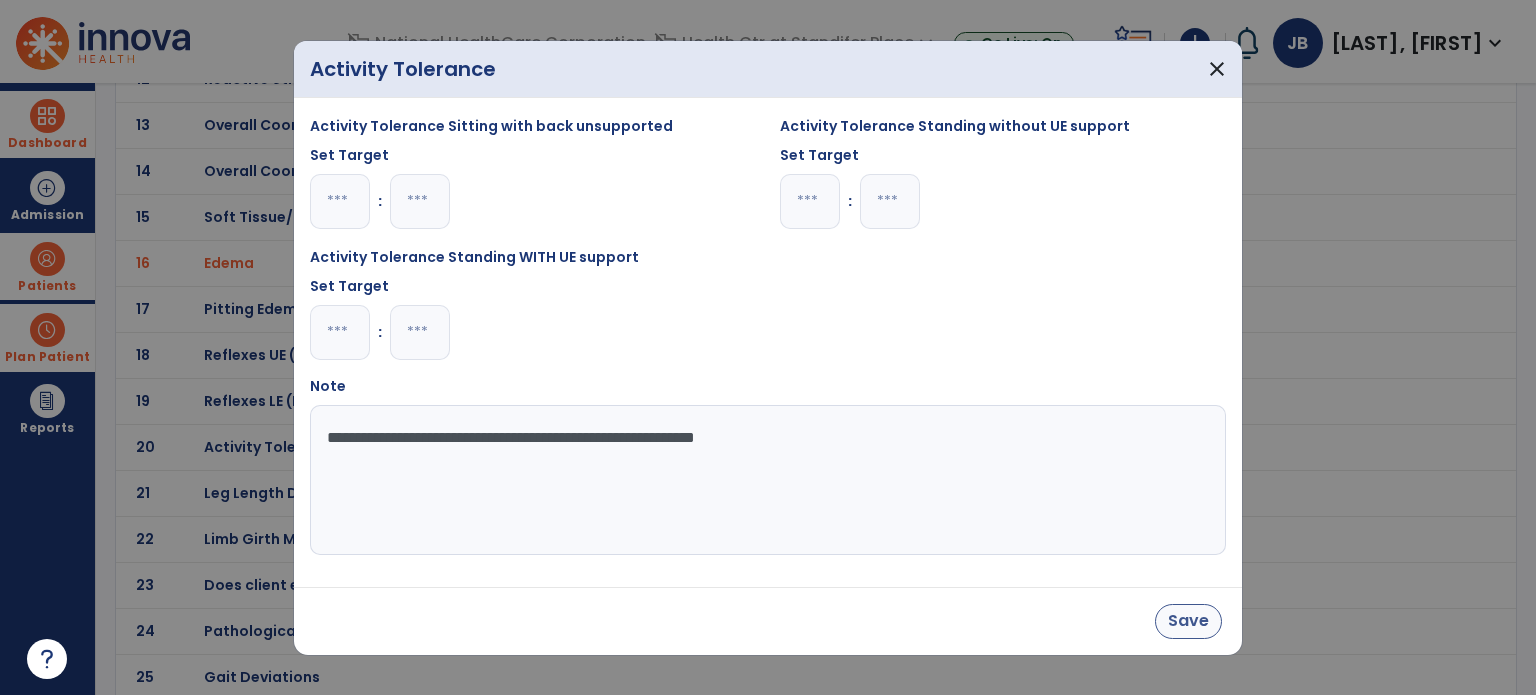 type on "**********" 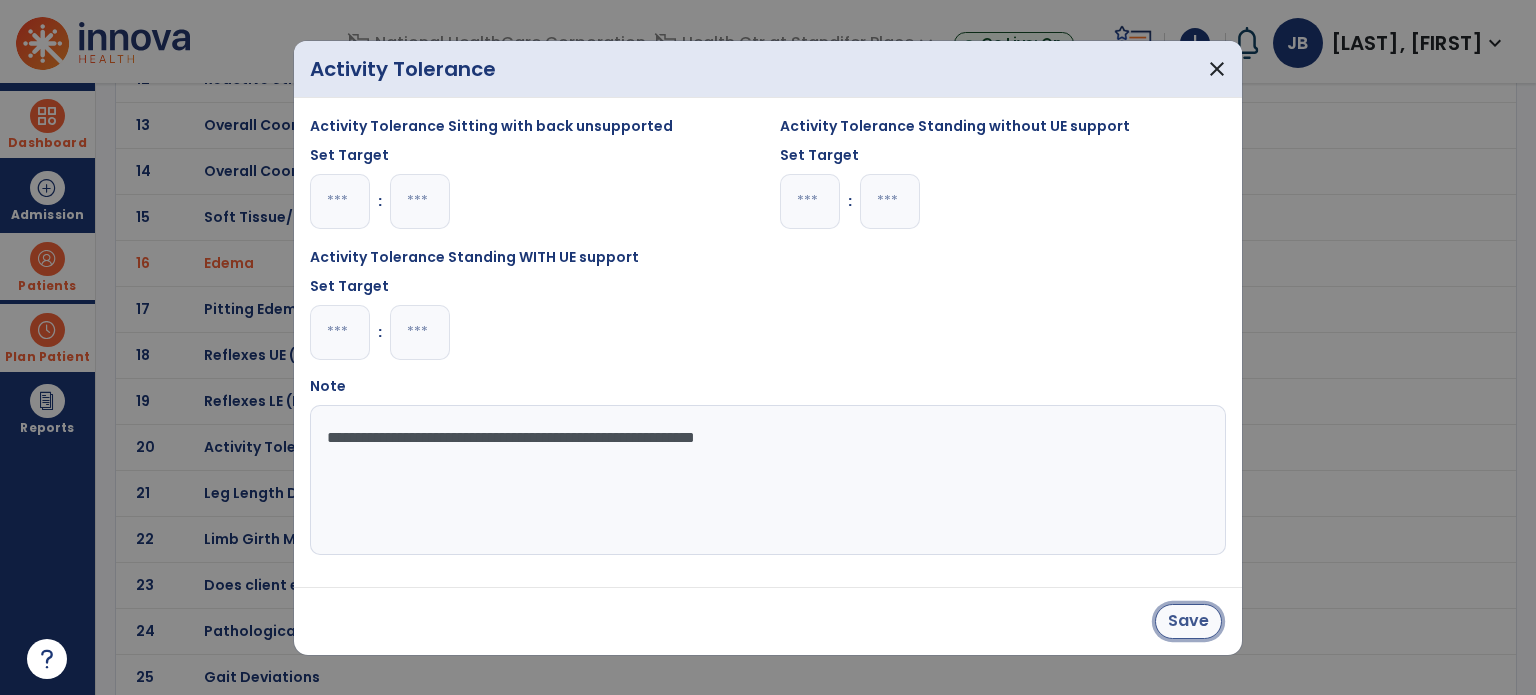 click on "Save" at bounding box center (1188, 621) 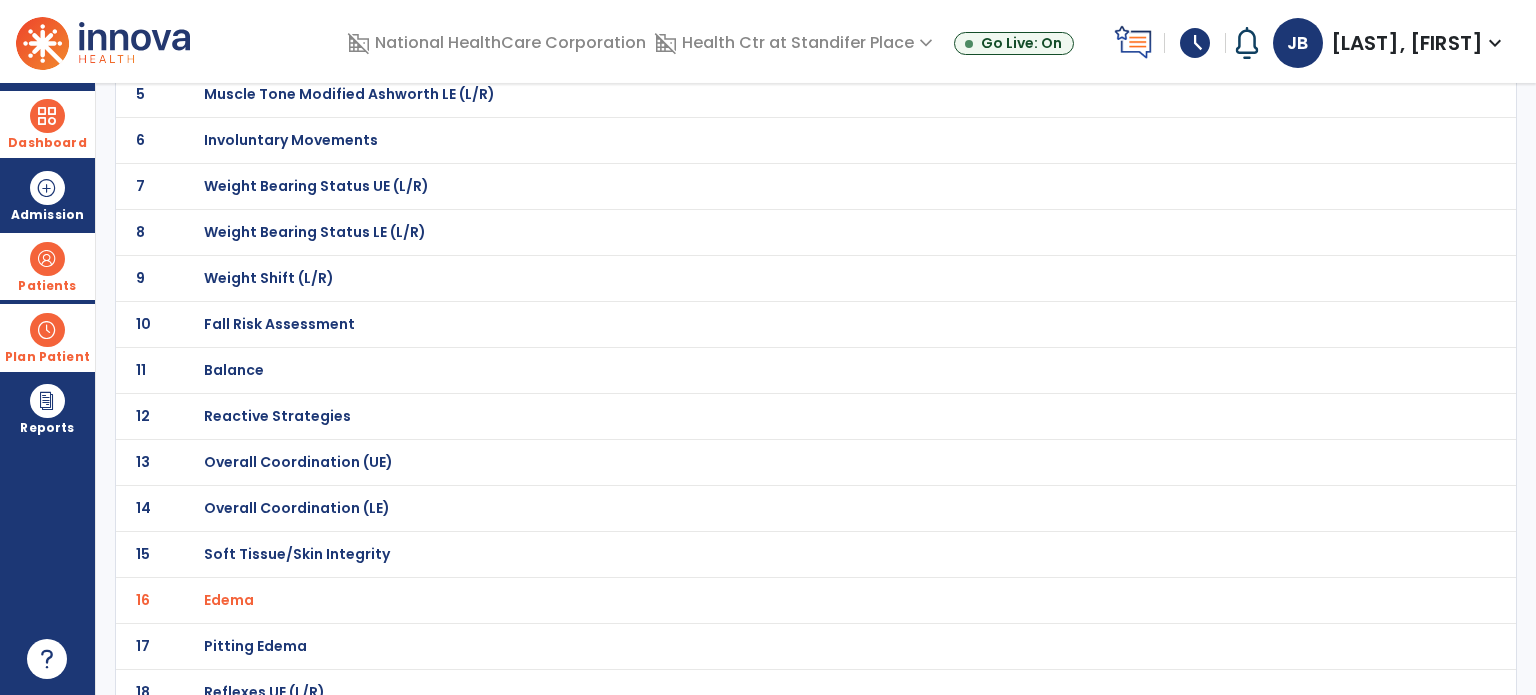scroll, scrollTop: 352, scrollLeft: 0, axis: vertical 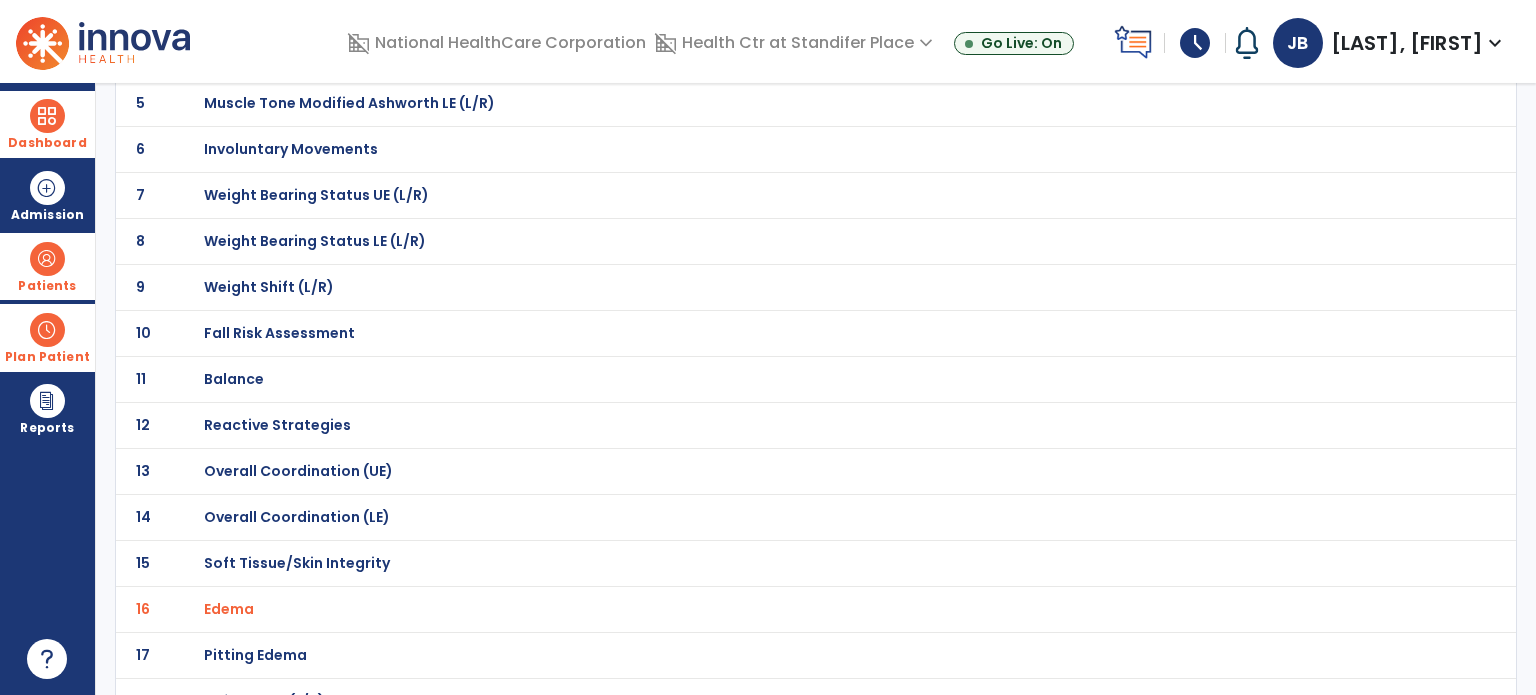 click on "11 Balance" 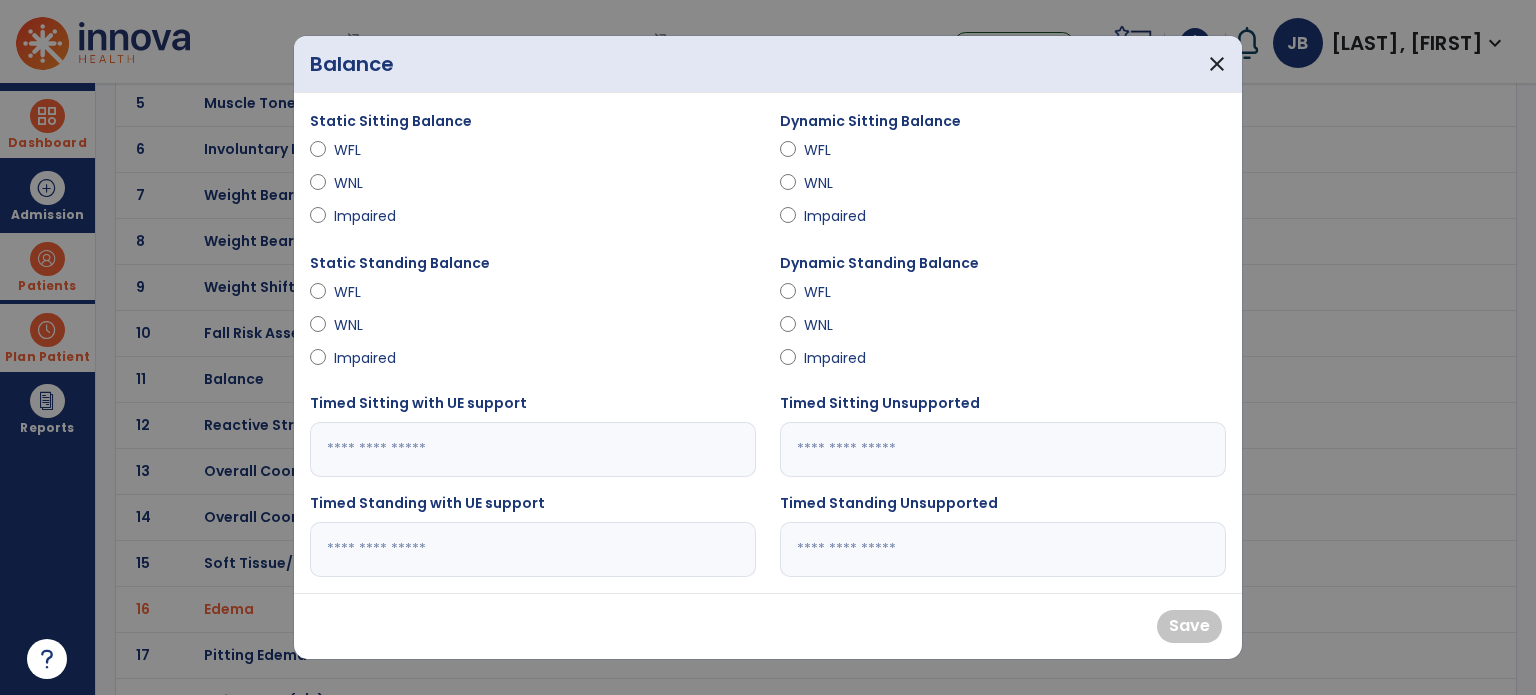 click on "Impaired" at bounding box center [369, 216] 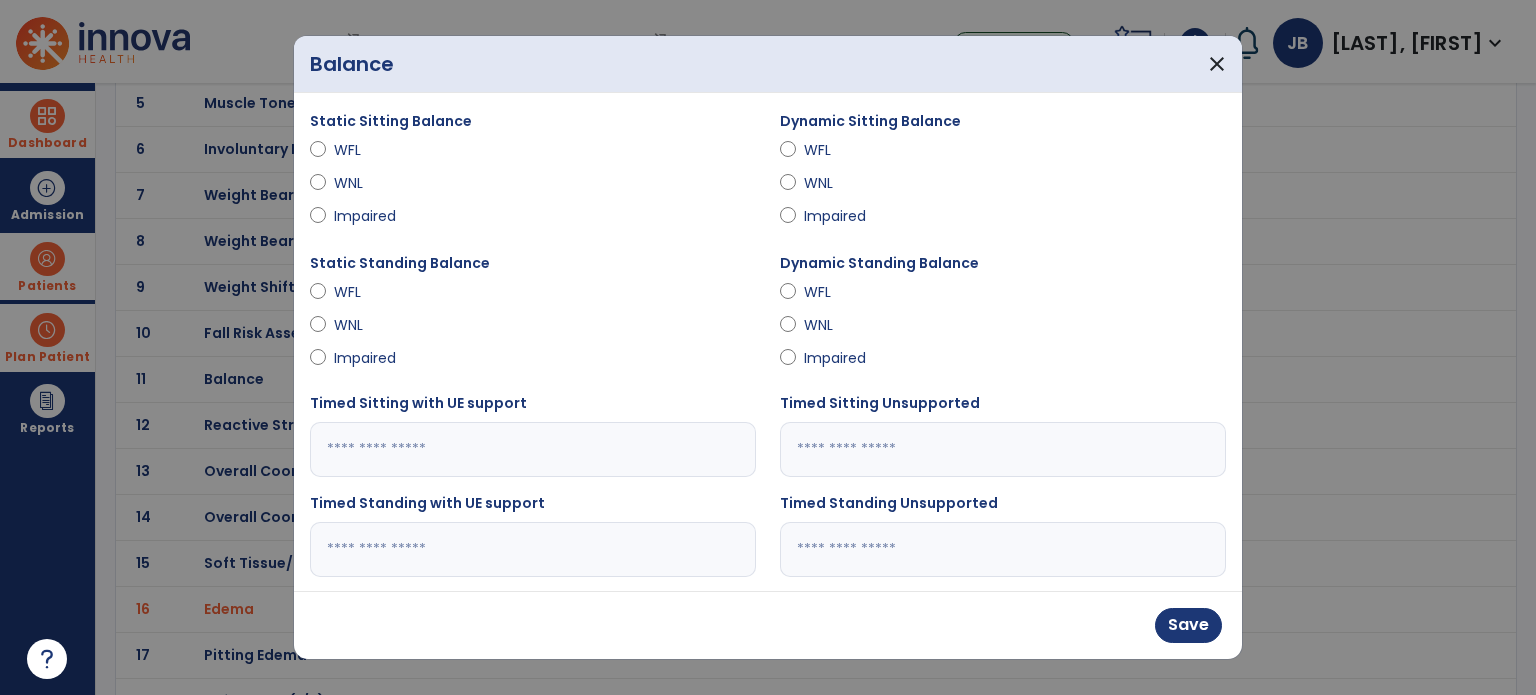 click on "Impaired" at bounding box center (839, 216) 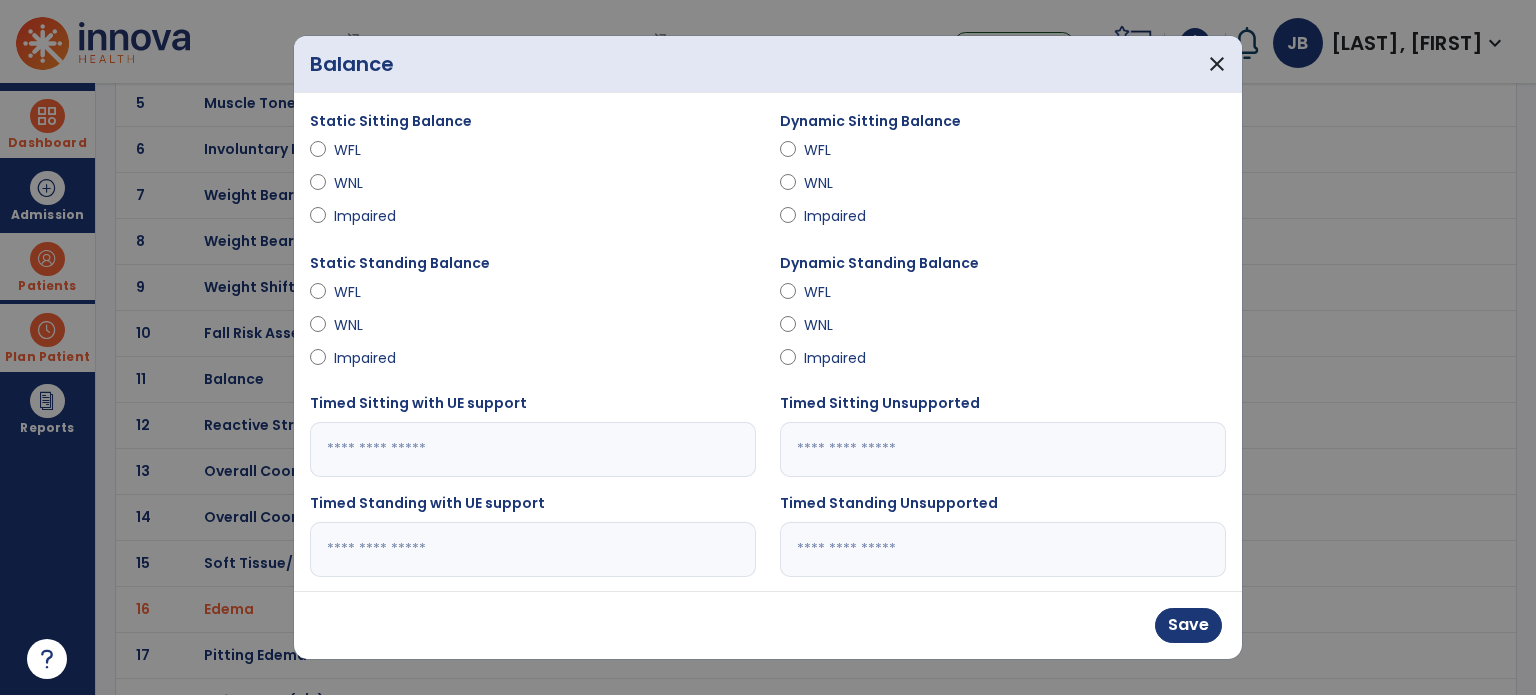 scroll, scrollTop: 312, scrollLeft: 0, axis: vertical 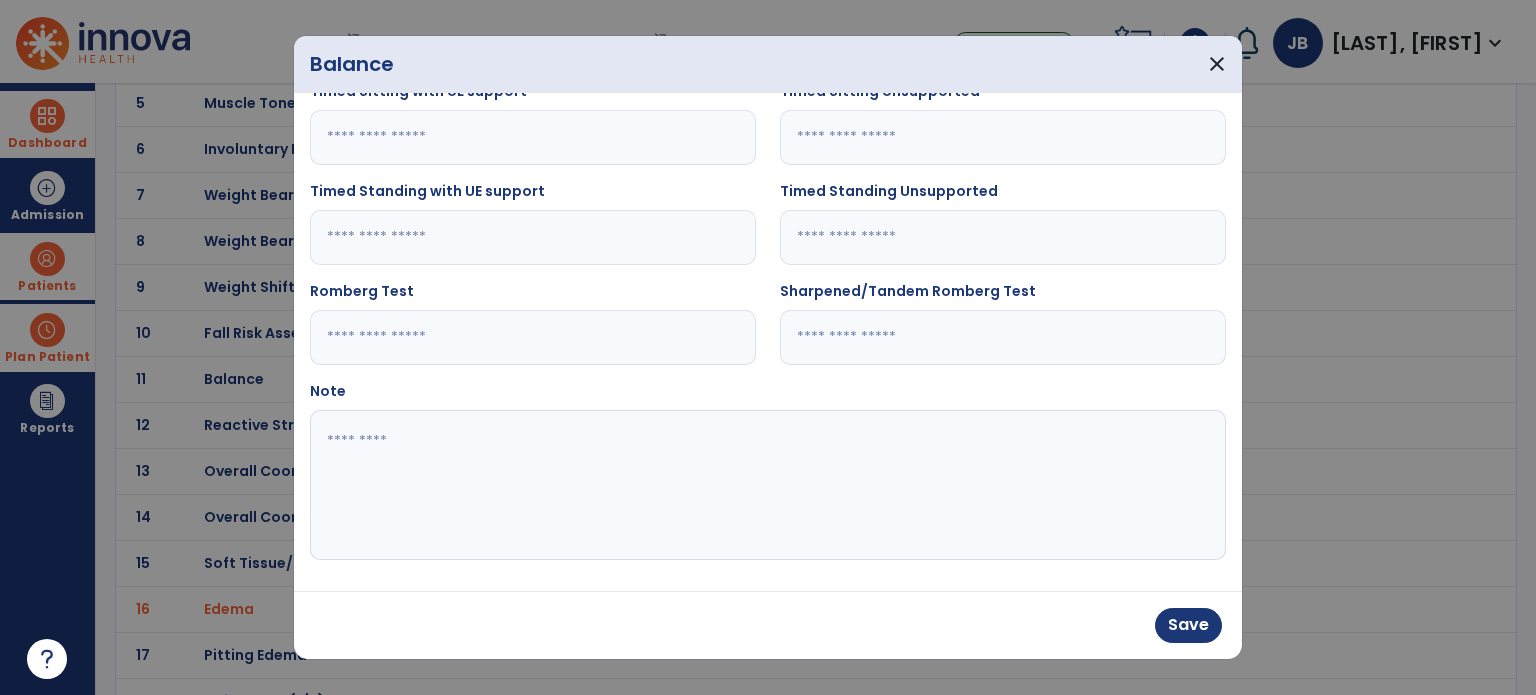 click at bounding box center (766, 485) 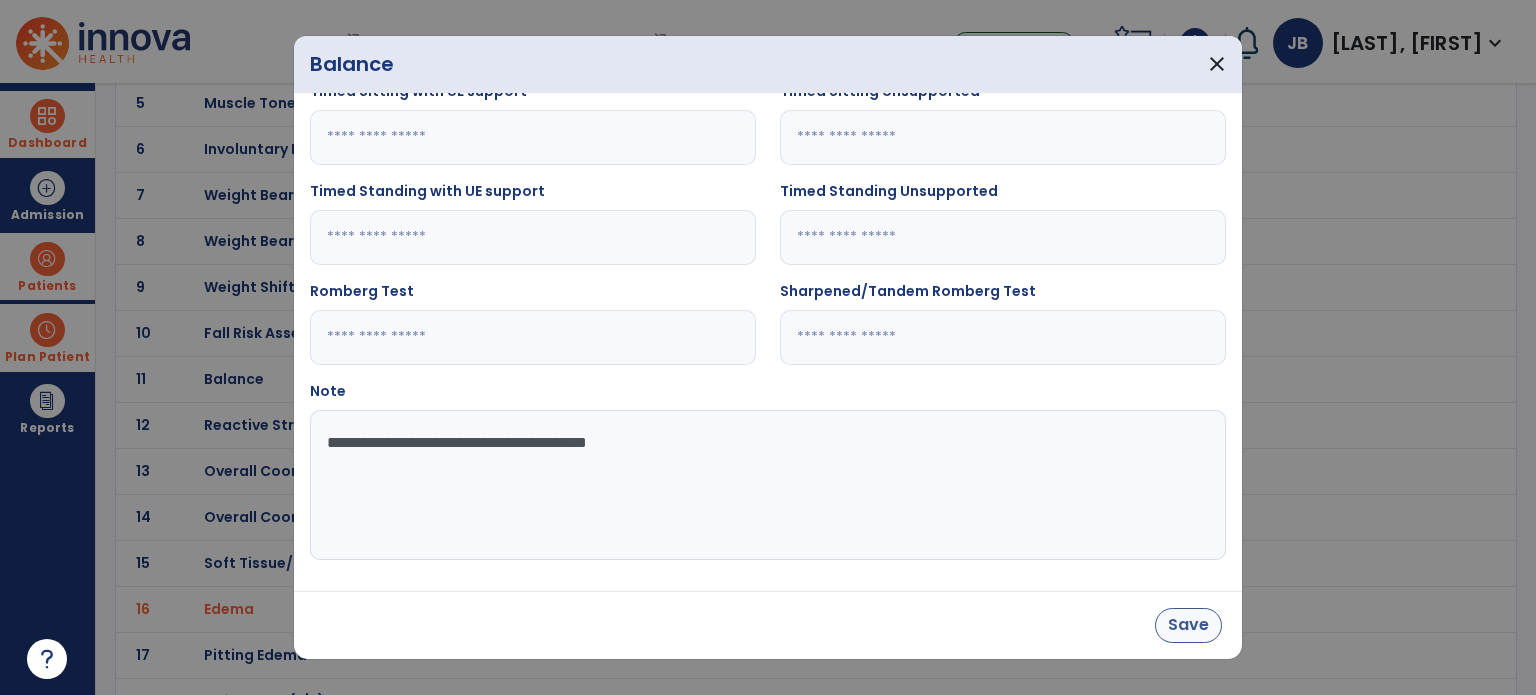 type on "**********" 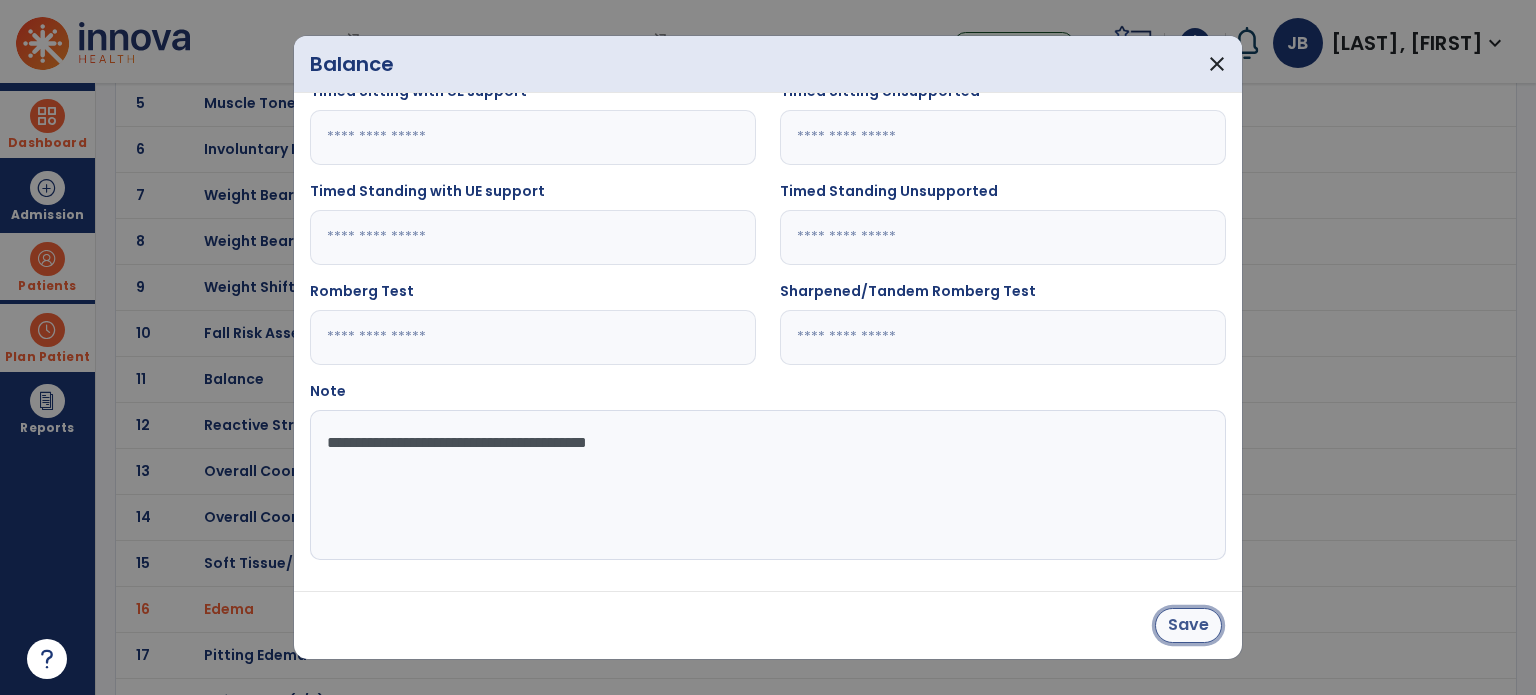 click on "Save" at bounding box center [1188, 625] 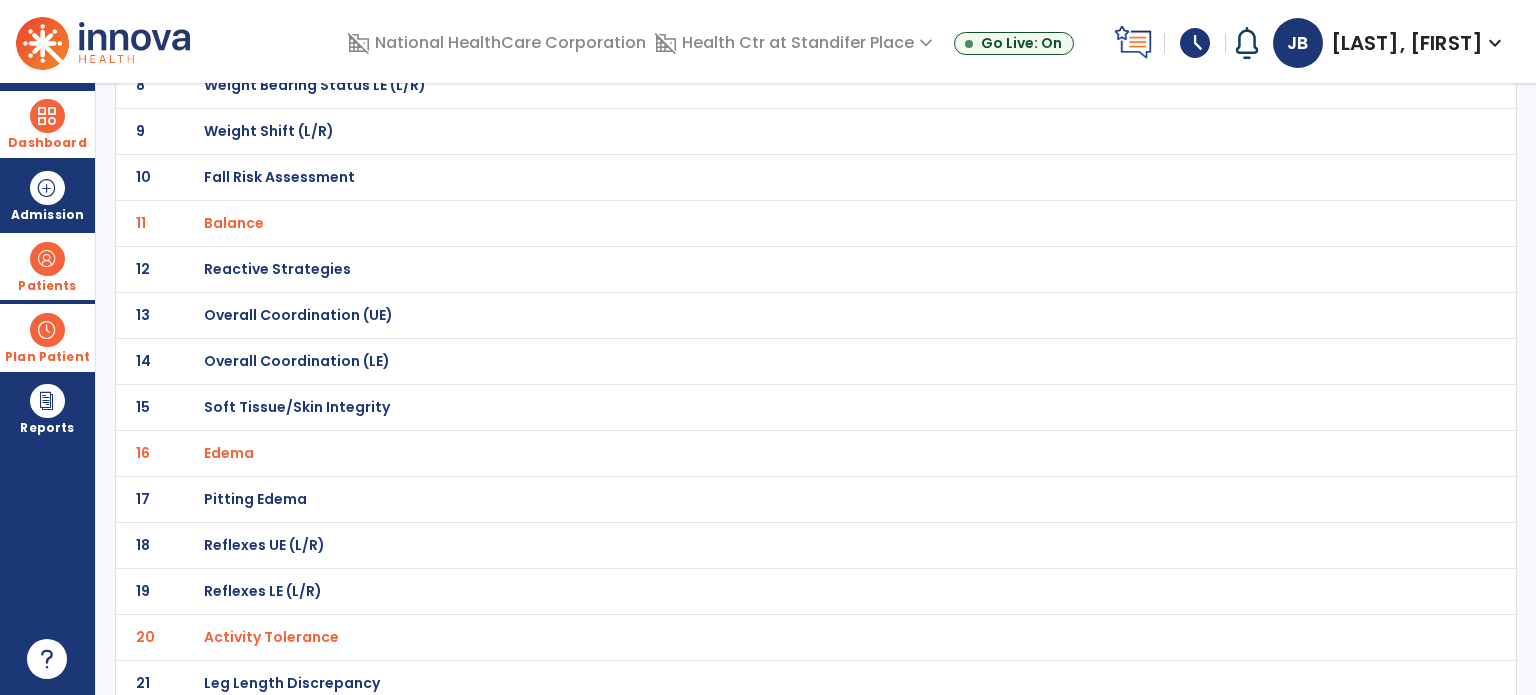 scroll, scrollTop: 510, scrollLeft: 0, axis: vertical 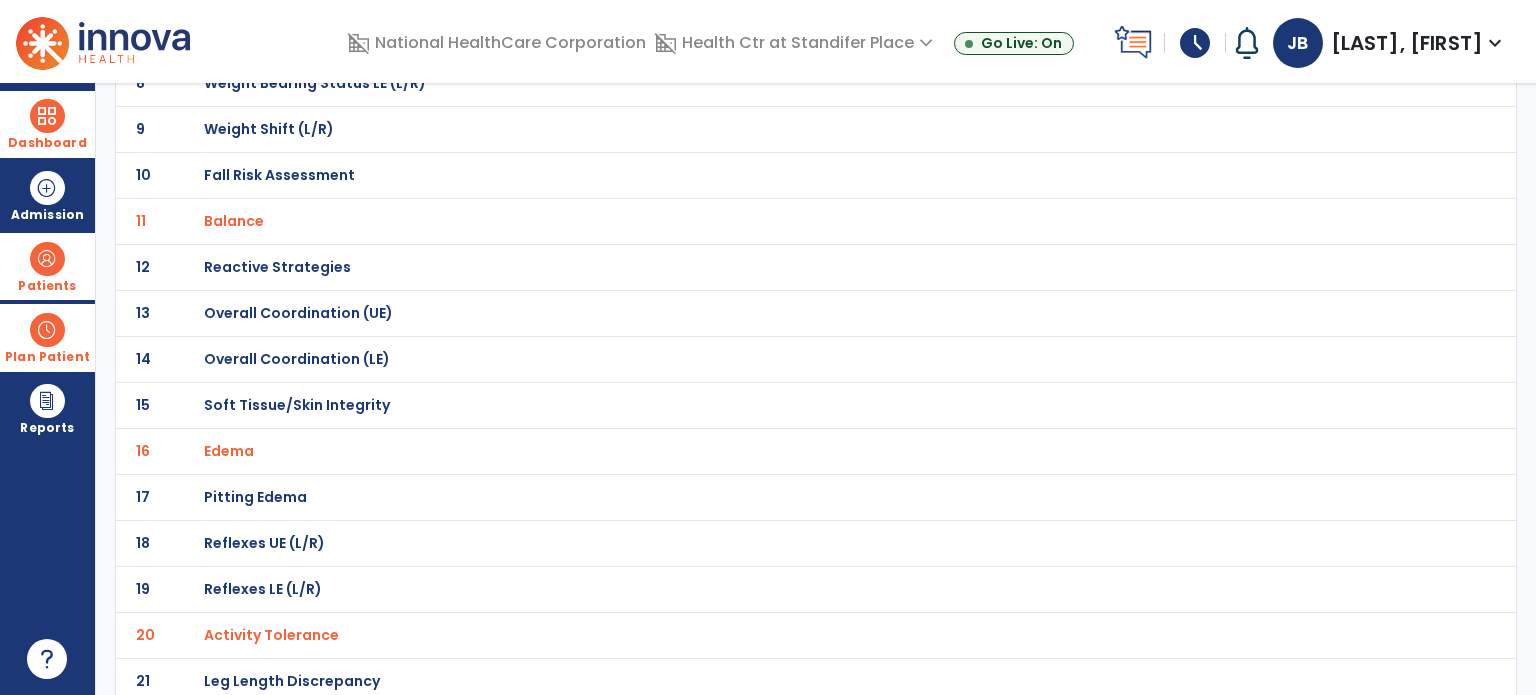 click on "Soft Tissue/Skin Integrity" at bounding box center [275, -239] 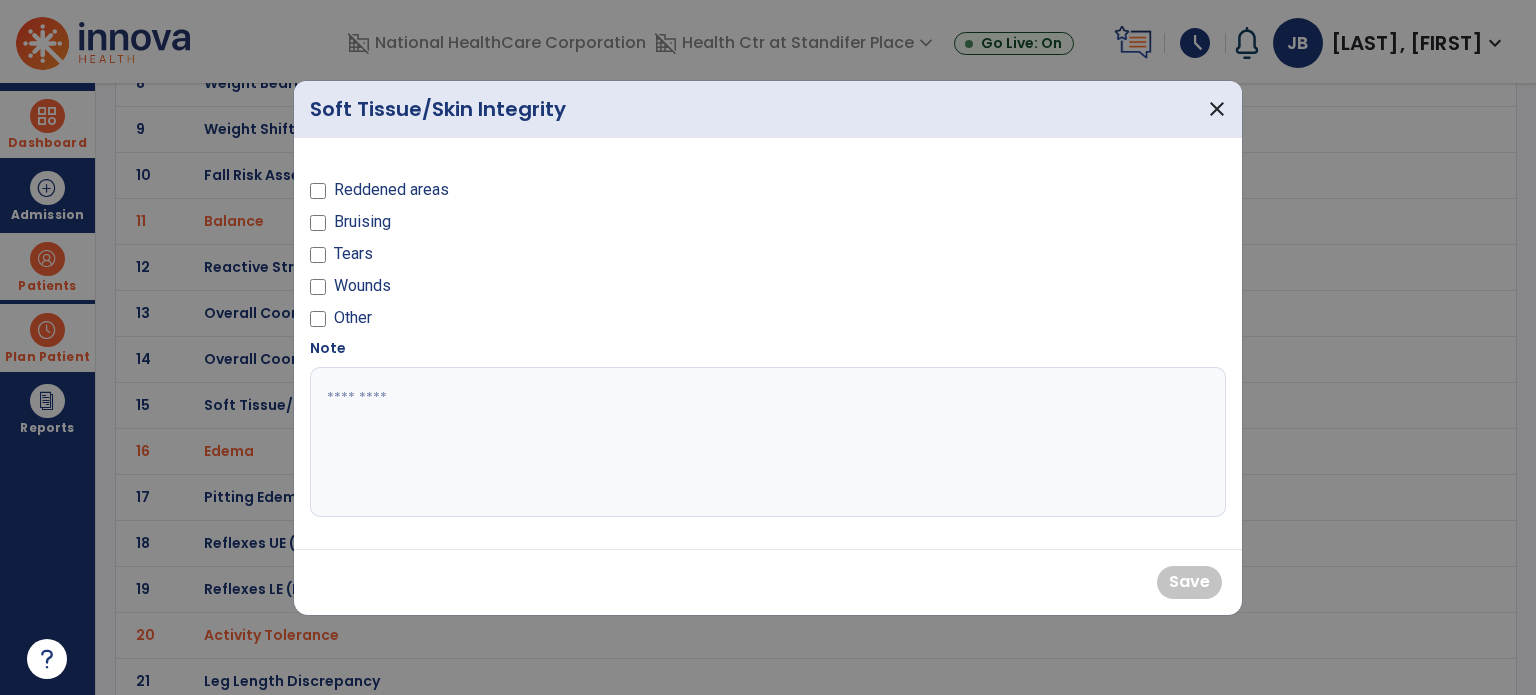 click on "Other" at bounding box center (353, 318) 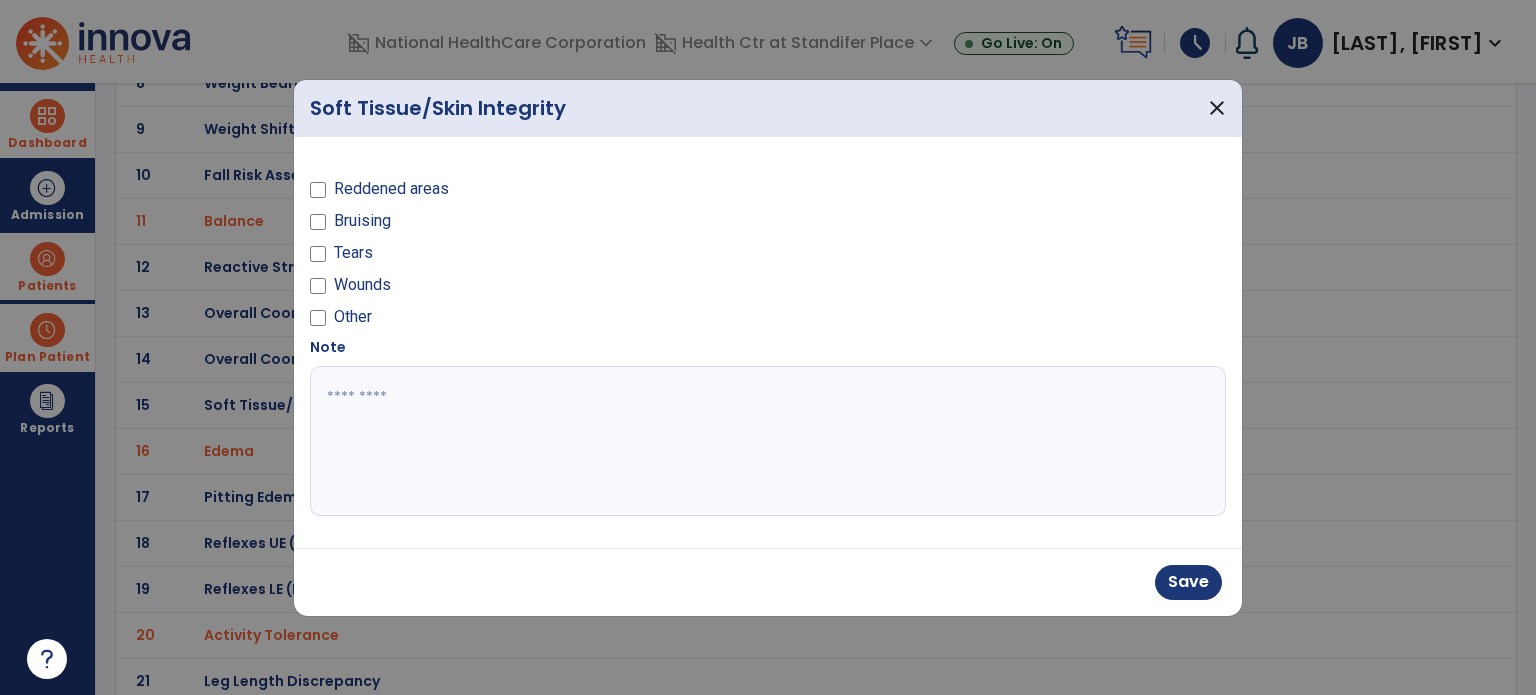 click at bounding box center (768, 441) 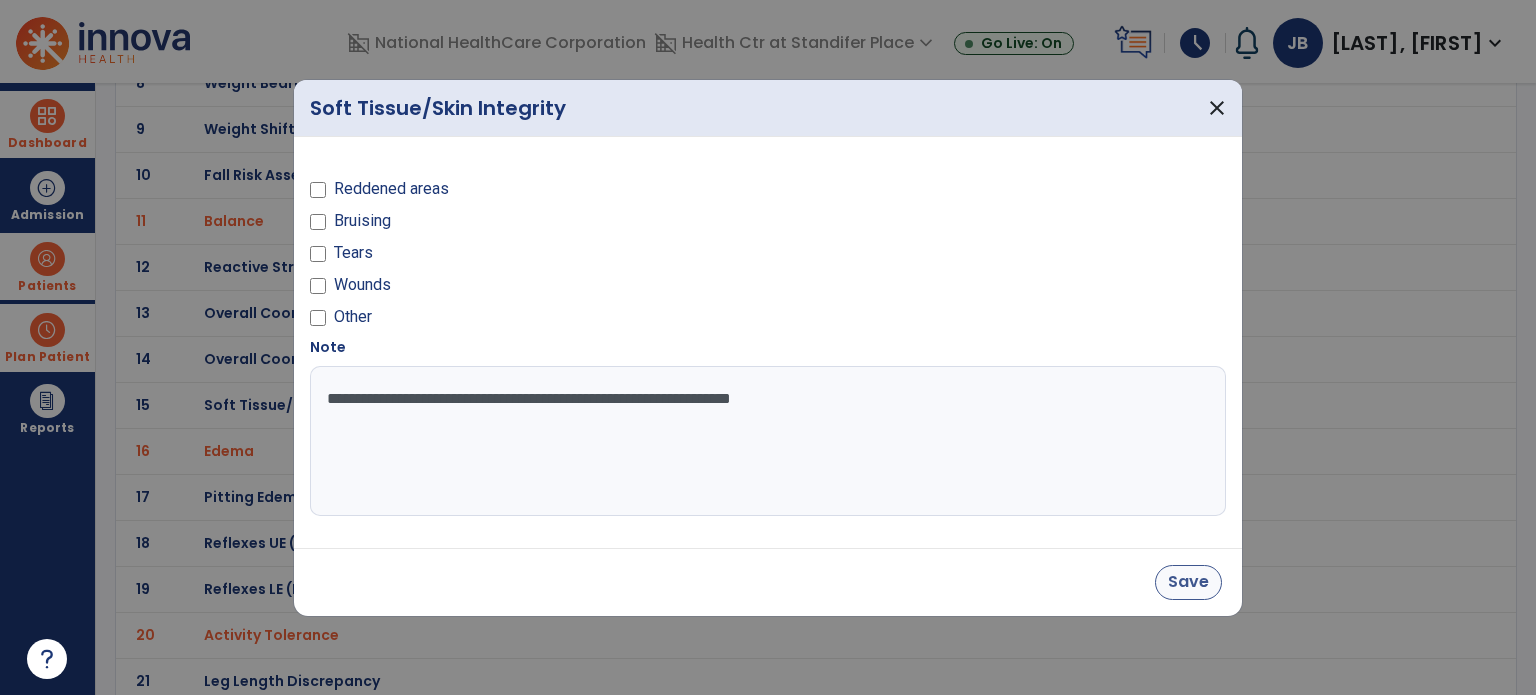 type on "**********" 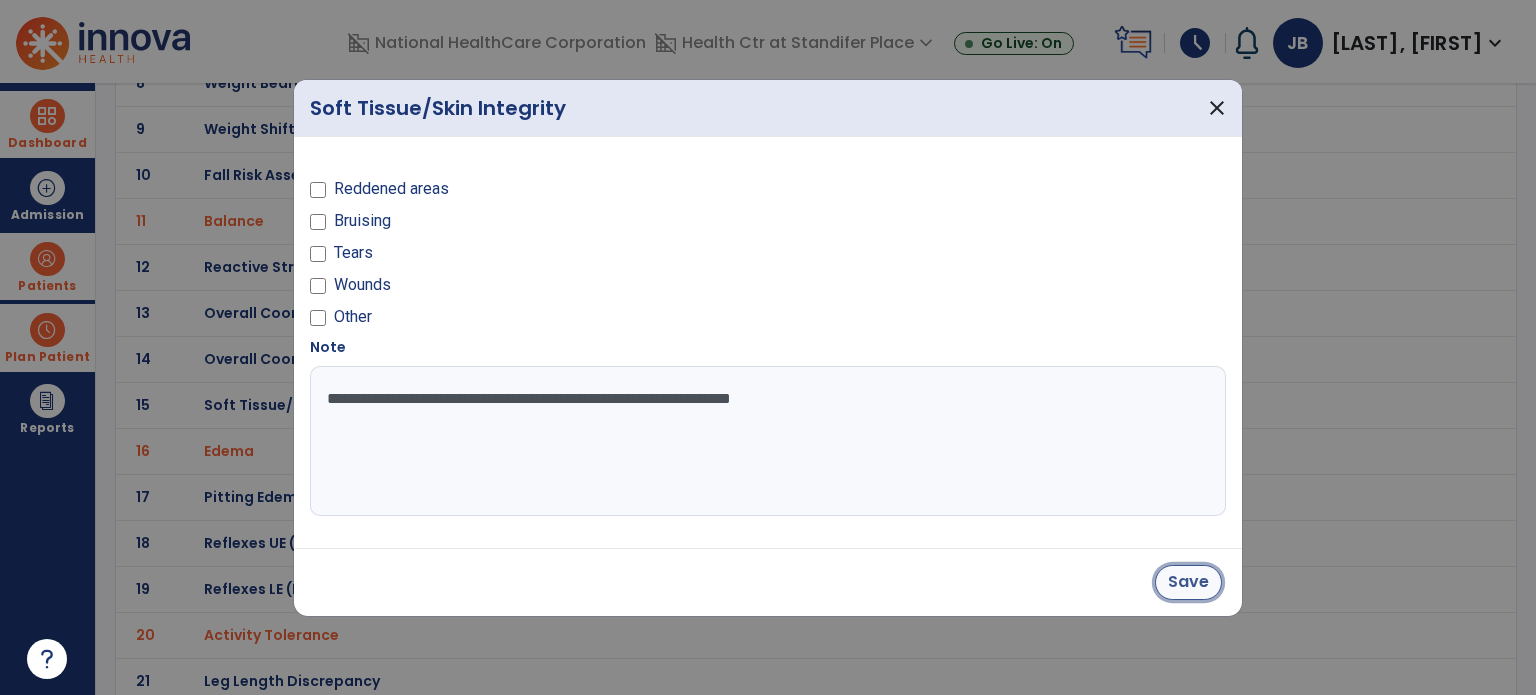 click on "Save" at bounding box center (1188, 582) 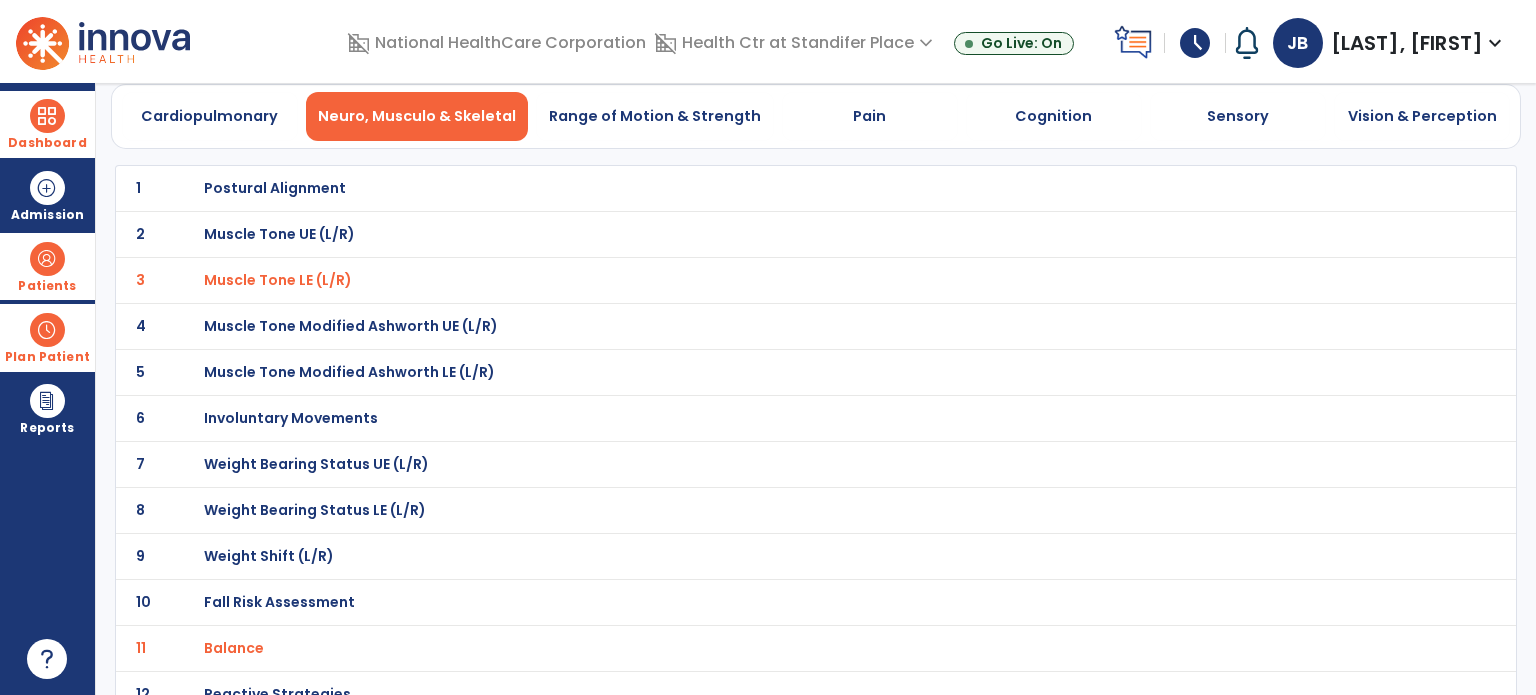 scroll, scrollTop: 82, scrollLeft: 0, axis: vertical 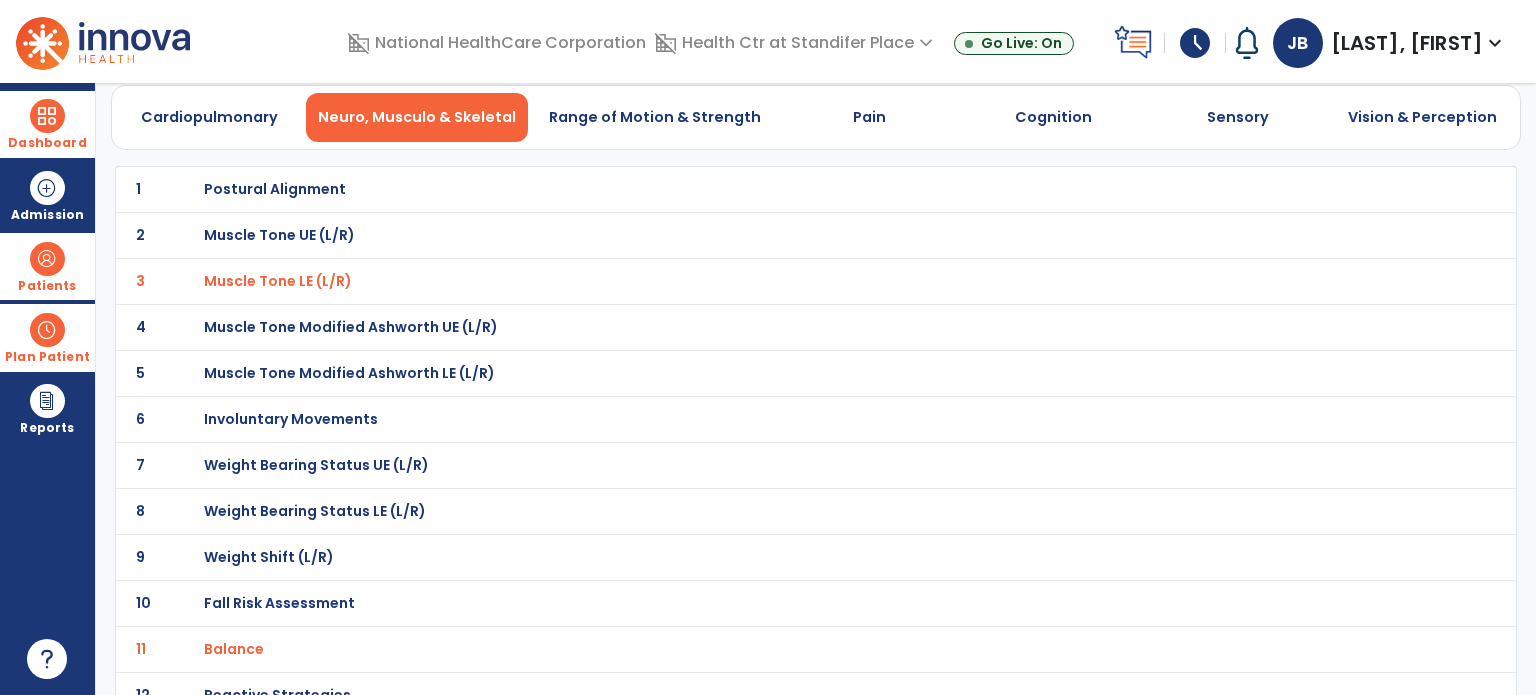 click on "Fall Risk Assessment" at bounding box center [275, 189] 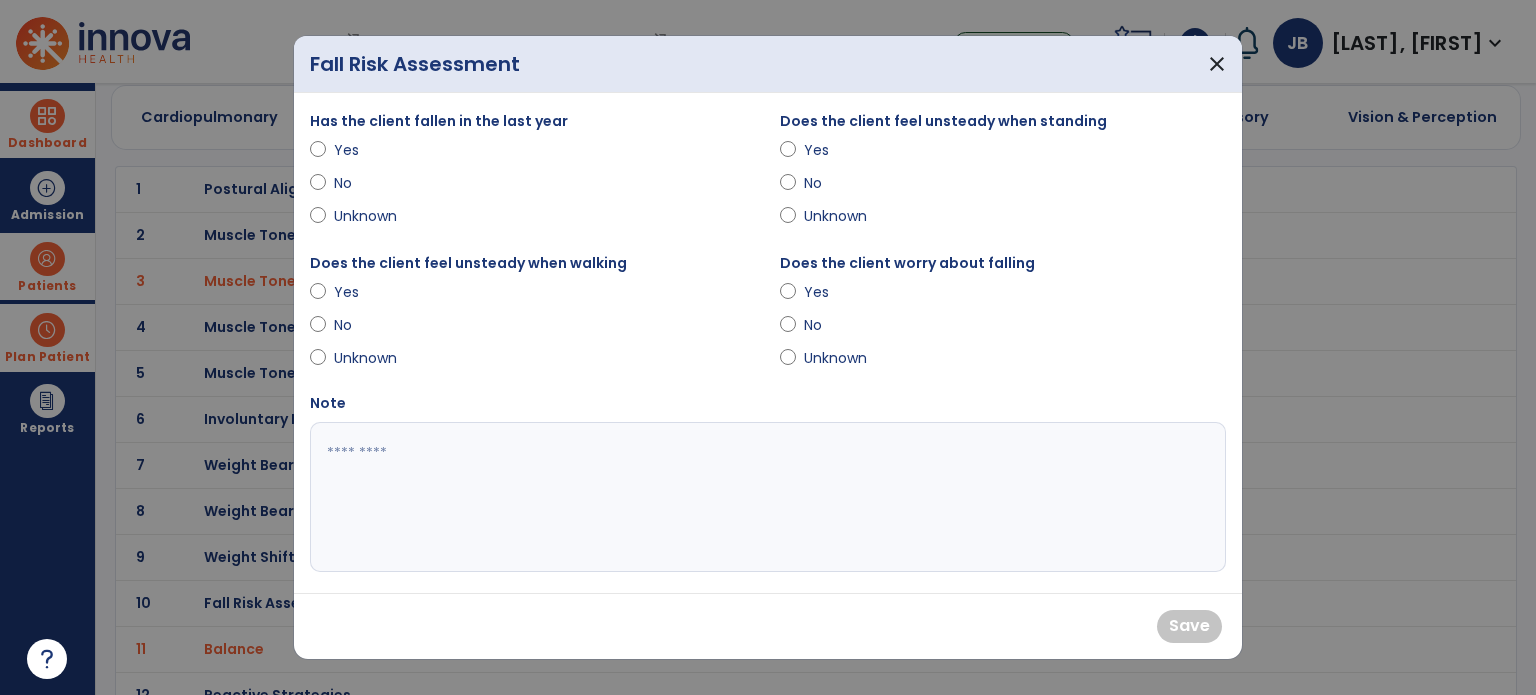 click on "No" at bounding box center [369, 183] 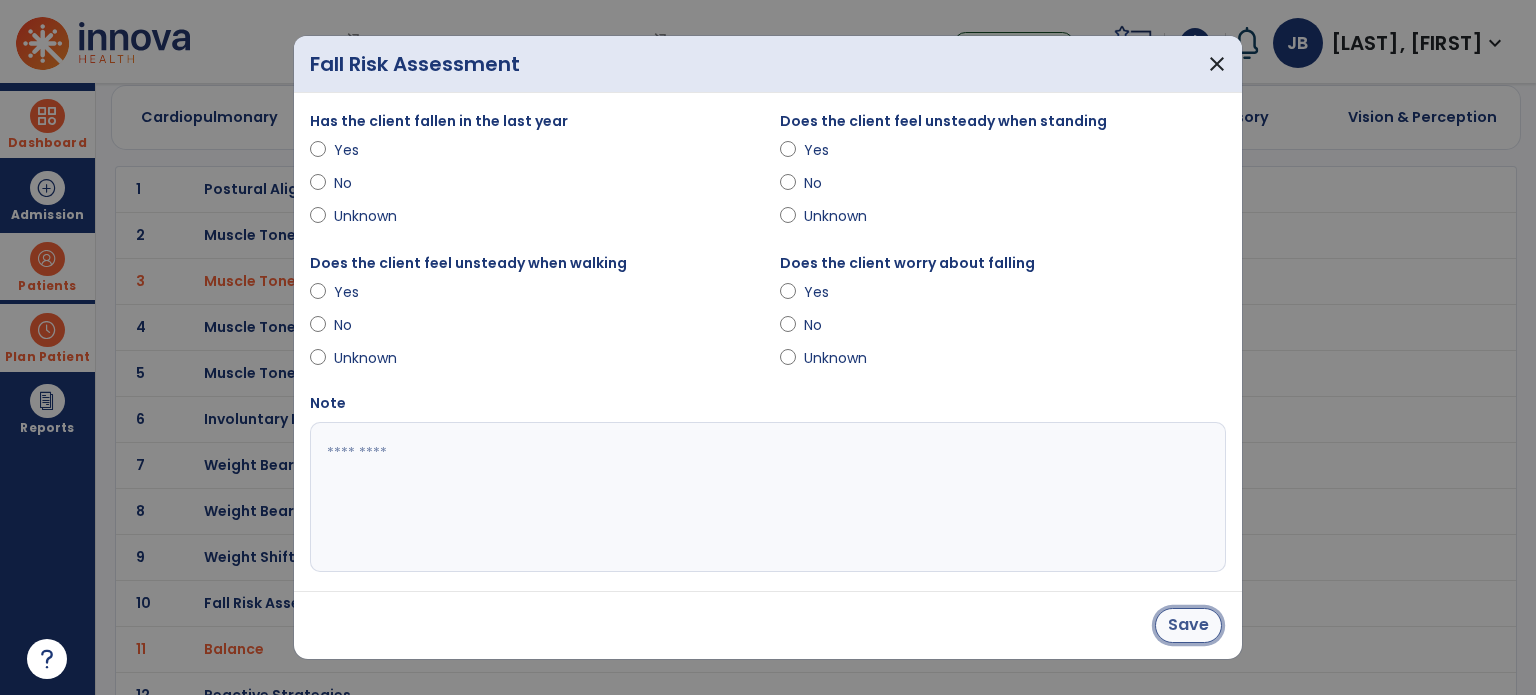 click on "Save" at bounding box center (1188, 625) 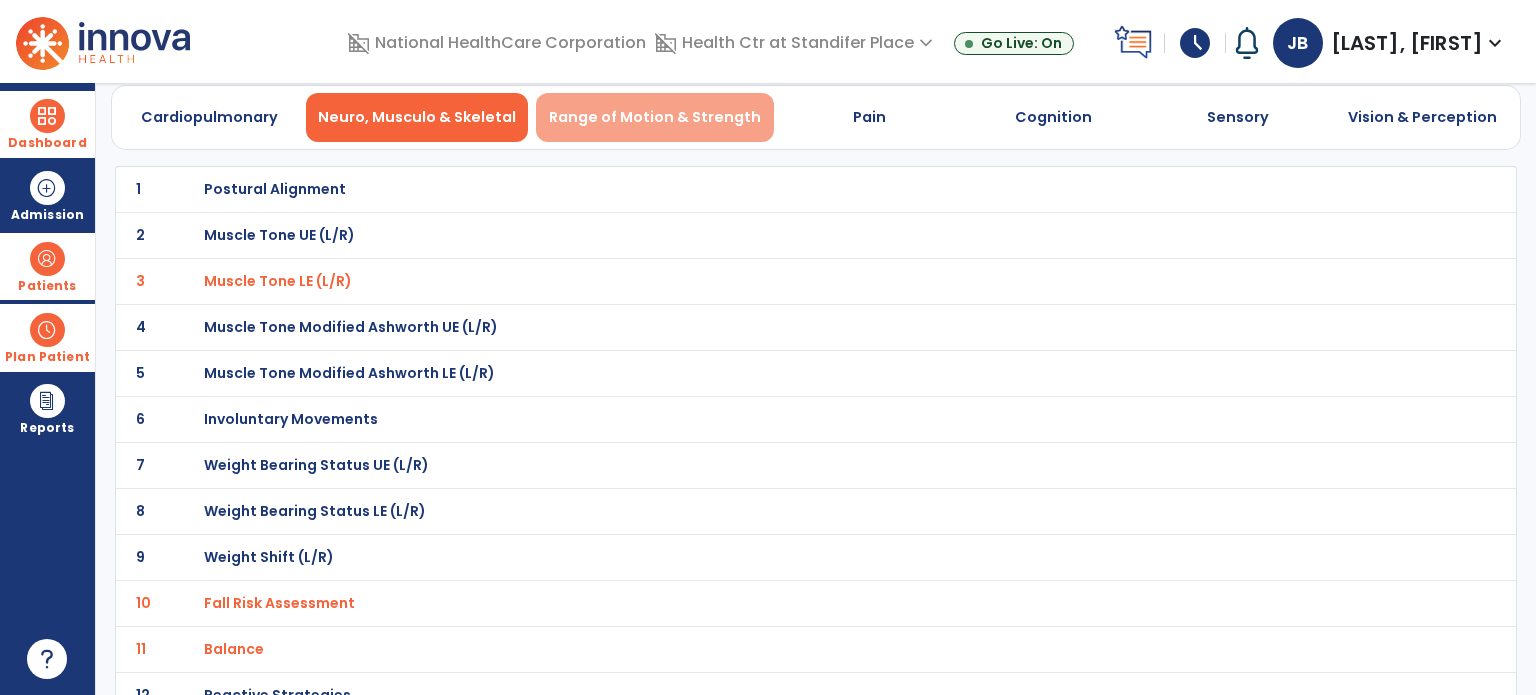 click on "Range of Motion & Strength" at bounding box center (655, 117) 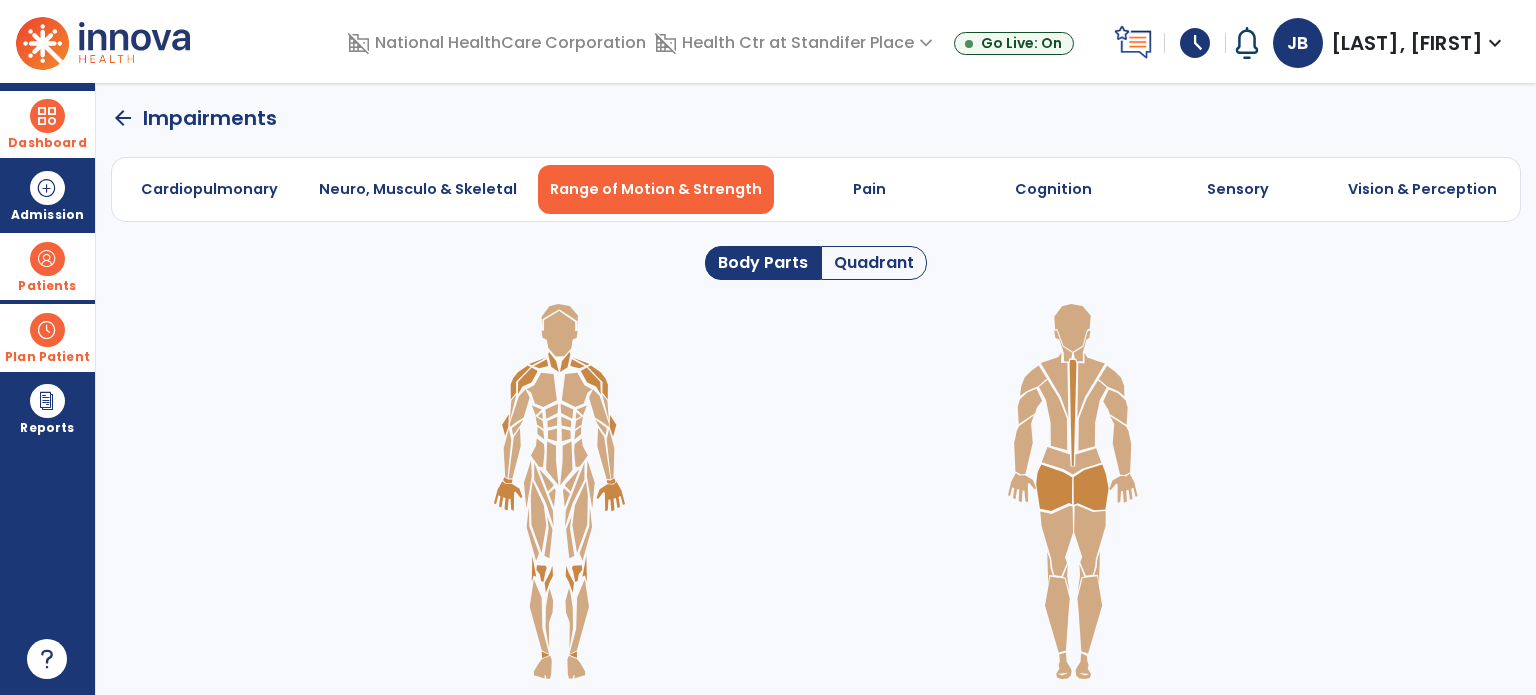 click on "Quadrant" 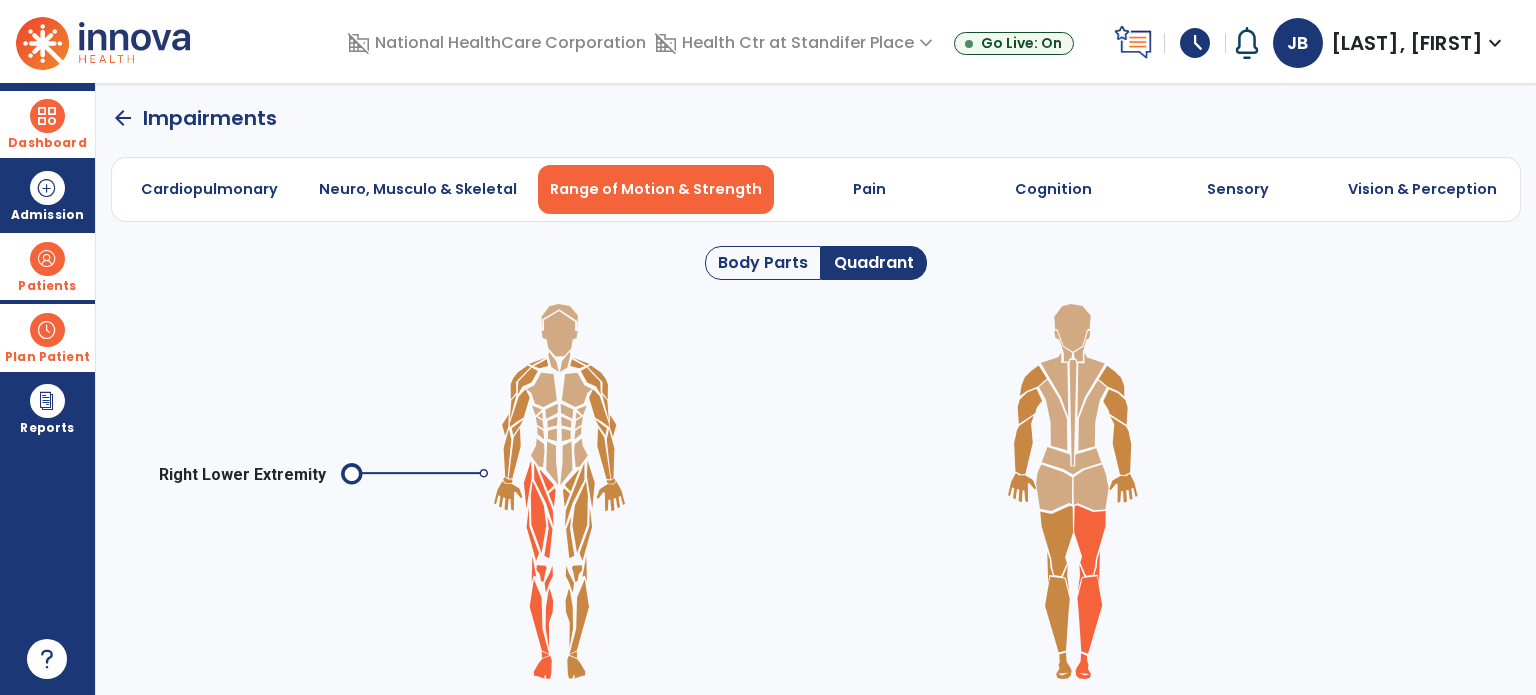 click 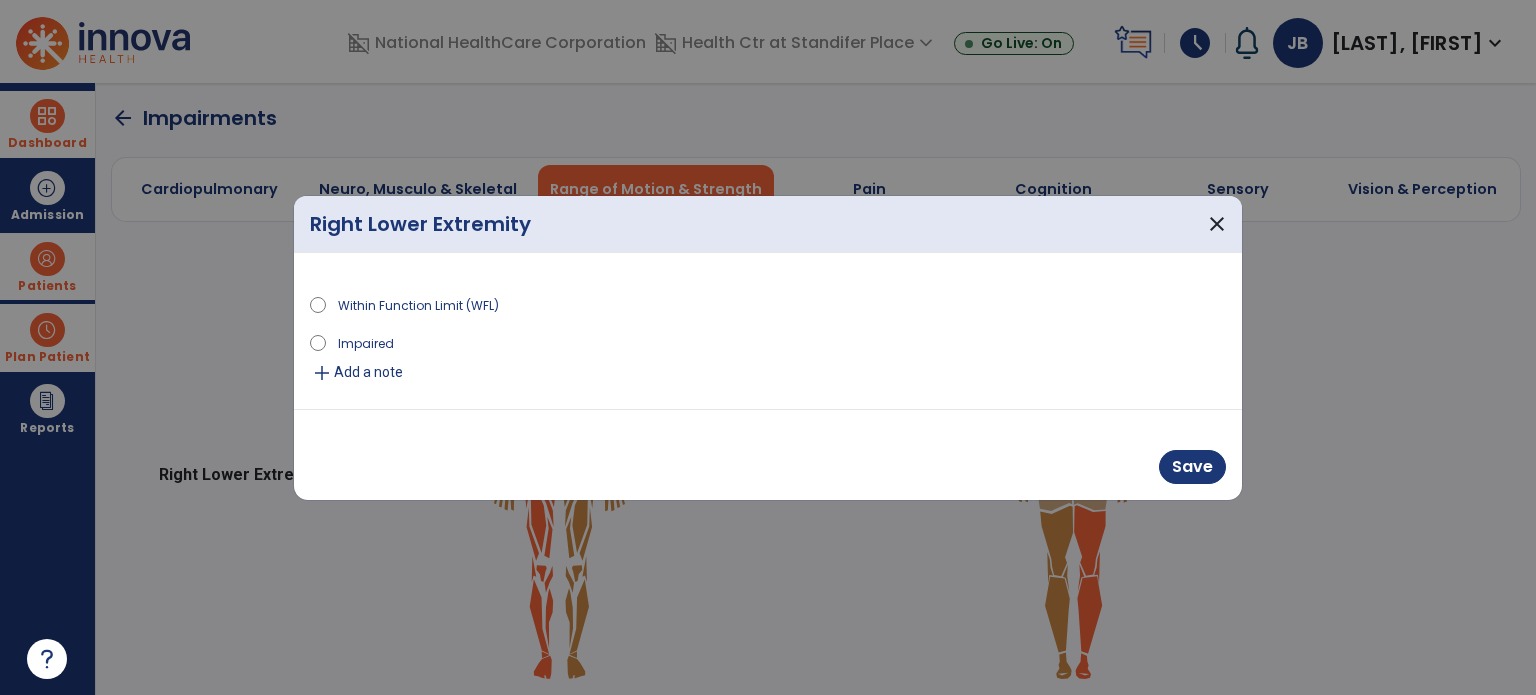 click on "Impaired" at bounding box center [366, 342] 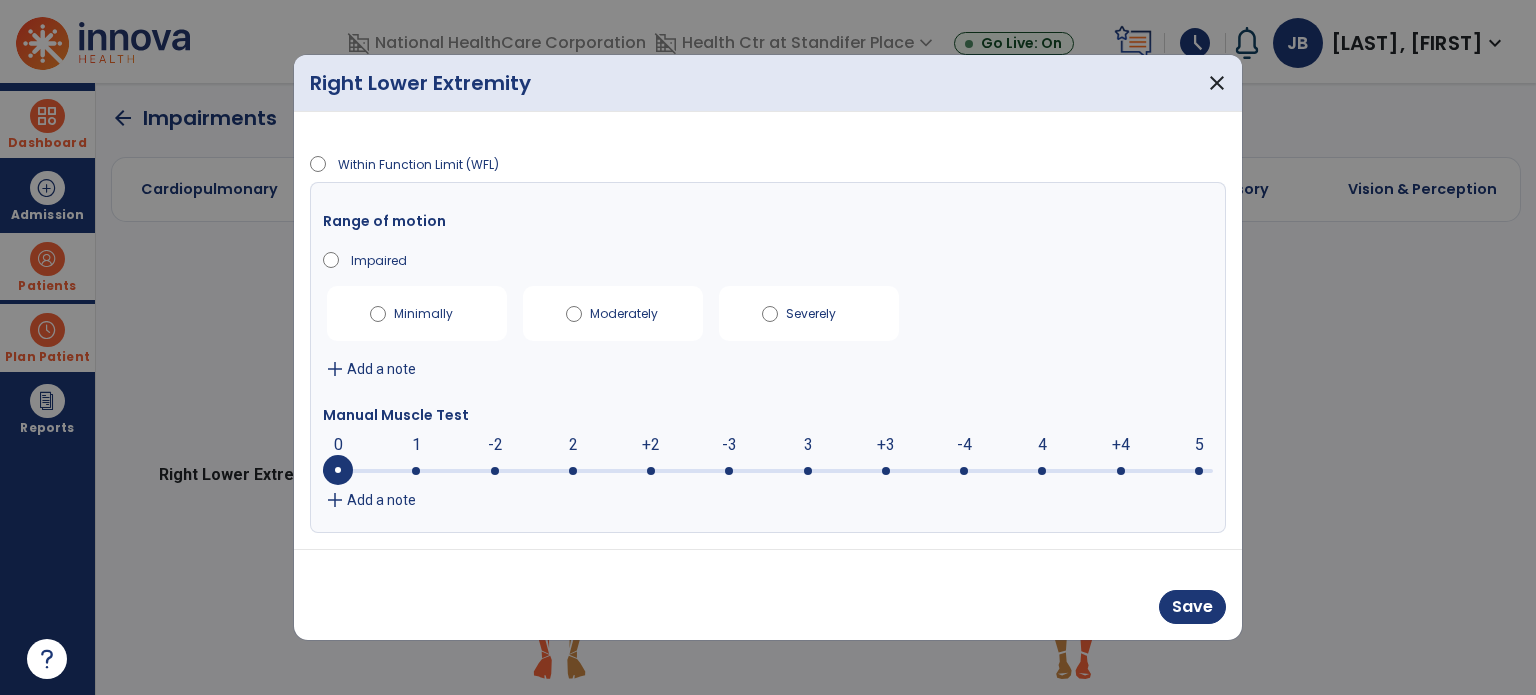 click on "Add a note" at bounding box center (381, 369) 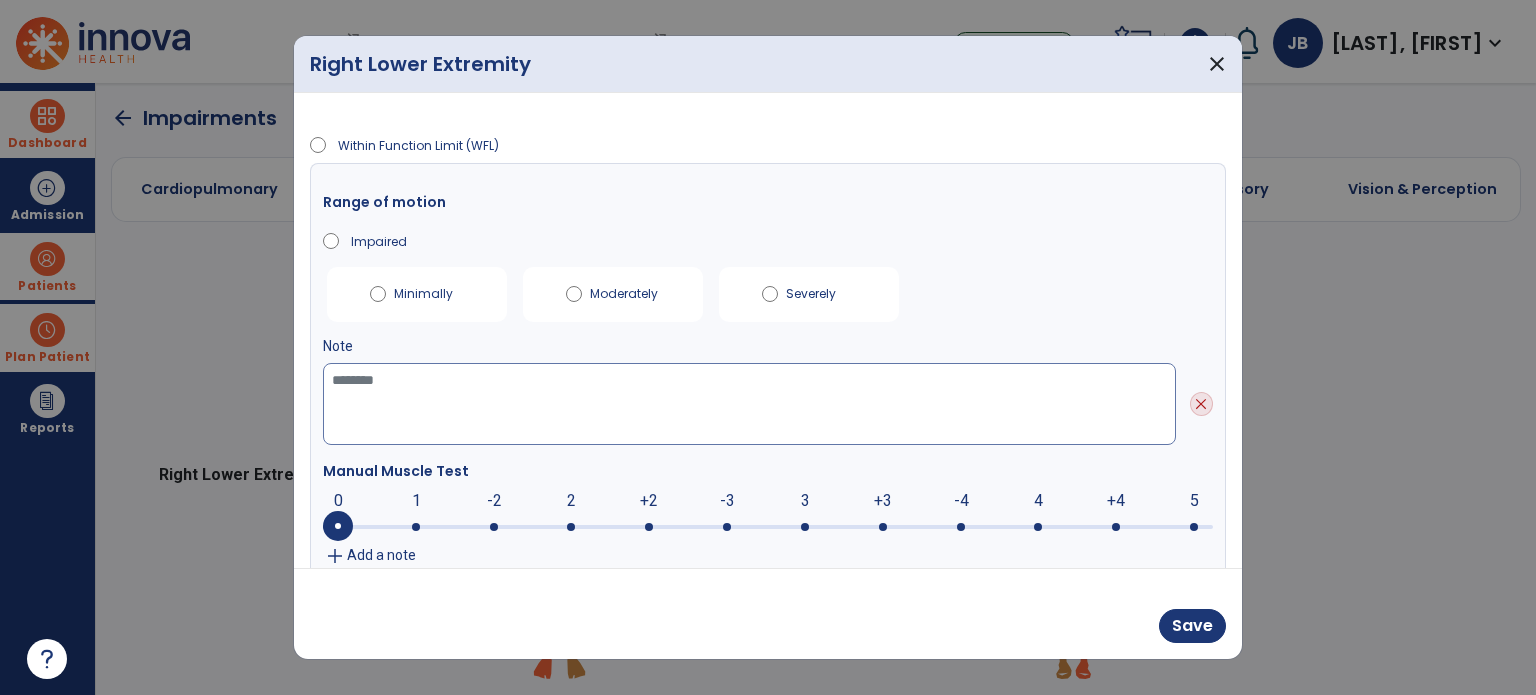 click at bounding box center [749, 404] 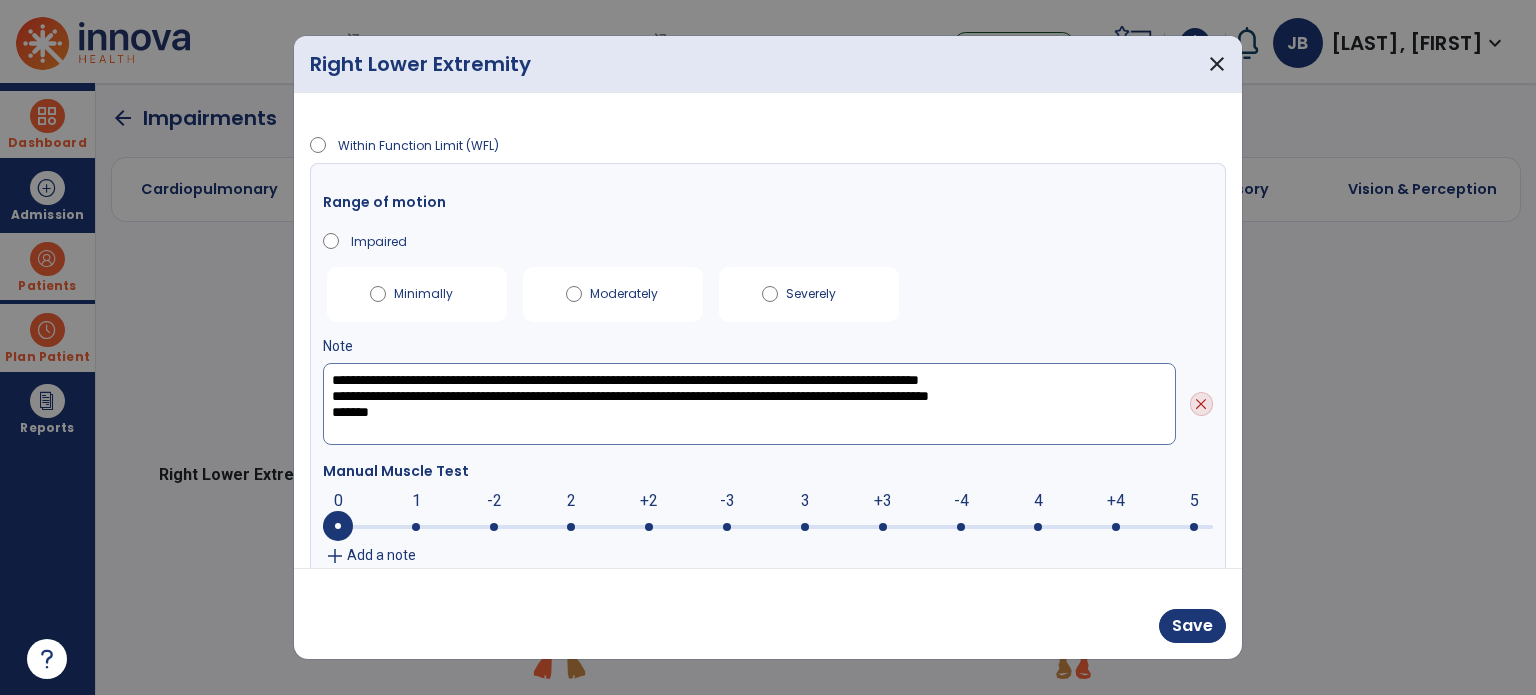 click on "**********" at bounding box center [749, 404] 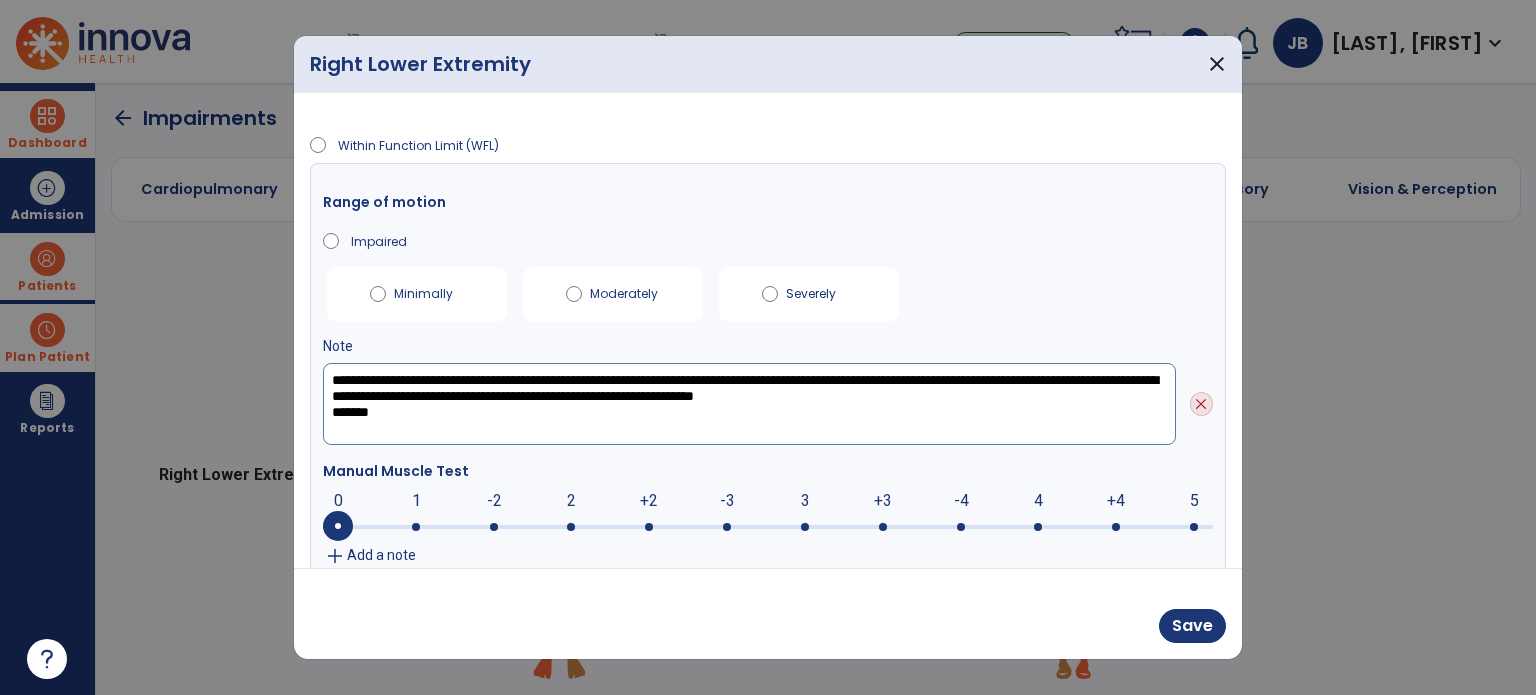 click on "**********" at bounding box center (749, 404) 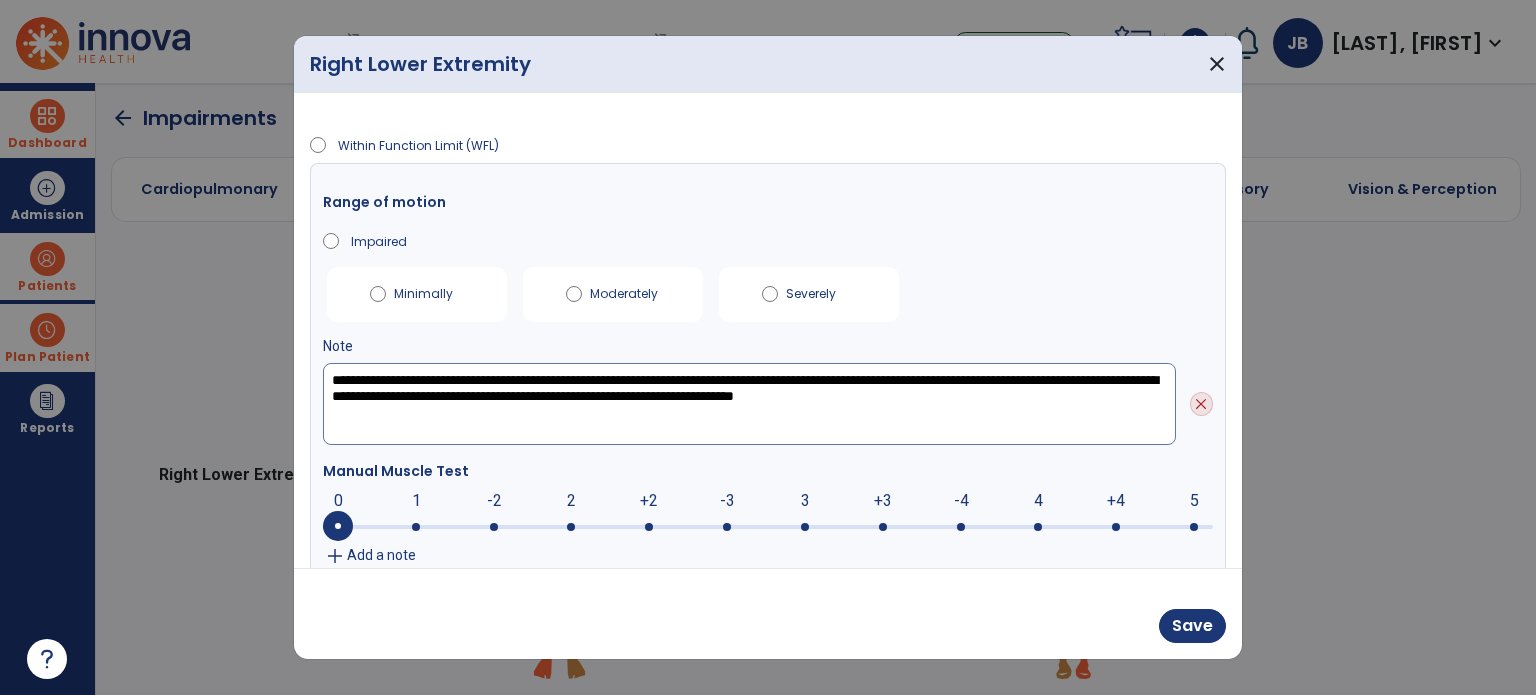 click on "**********" at bounding box center [749, 404] 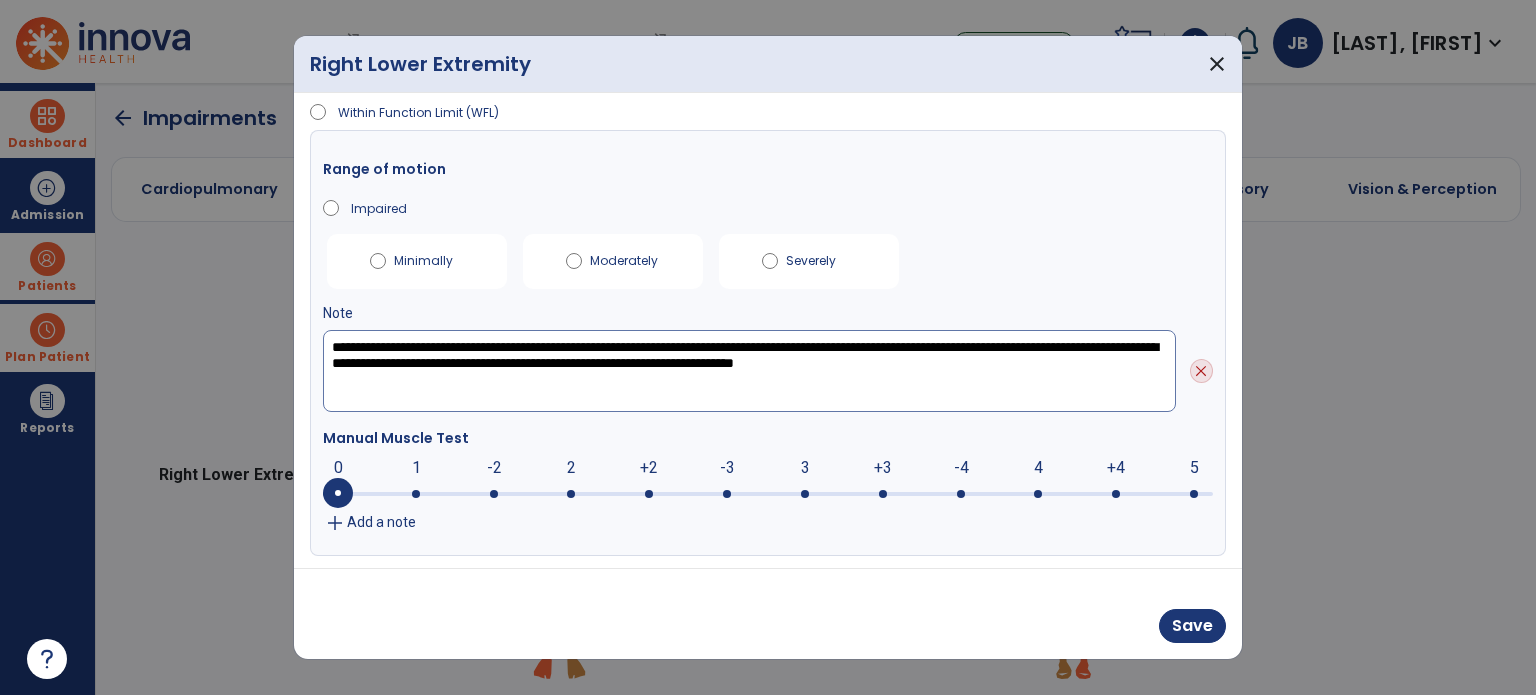 type on "**********" 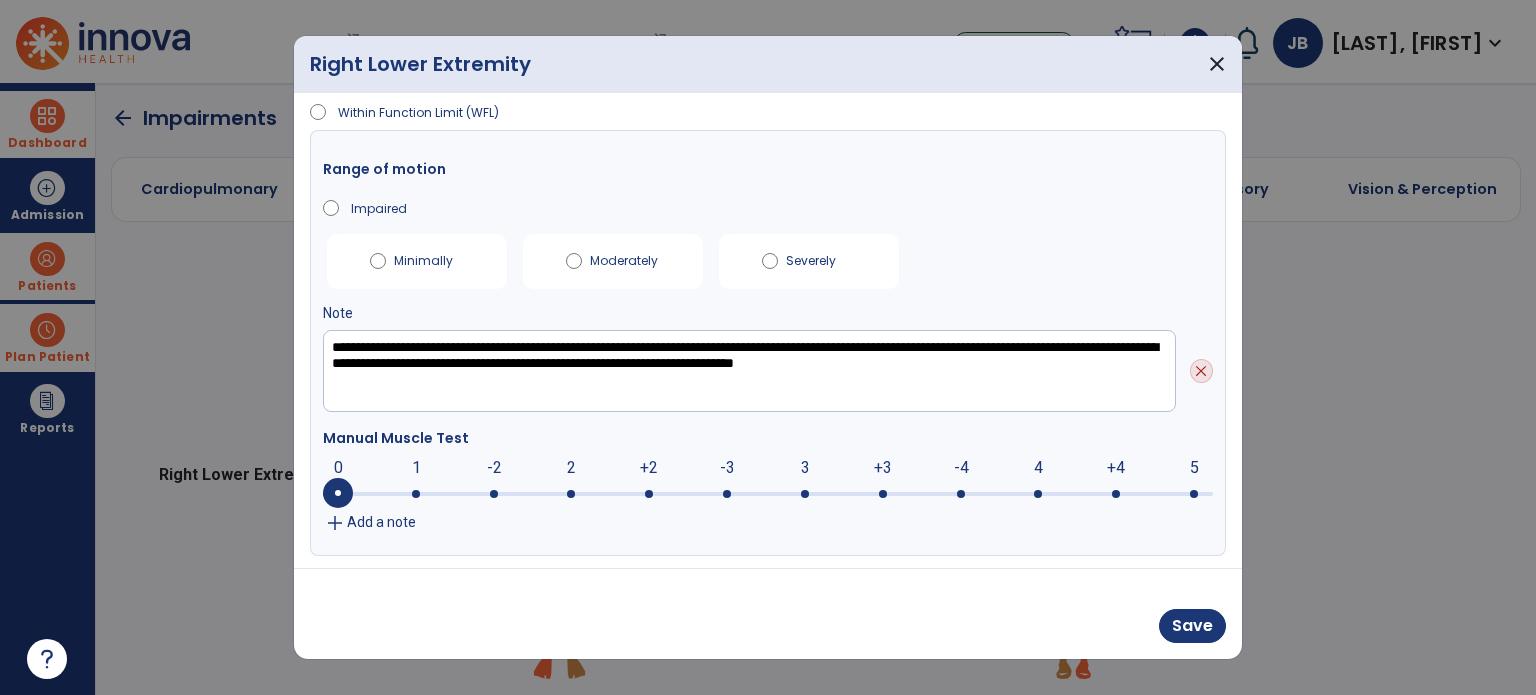 click at bounding box center (727, 494) 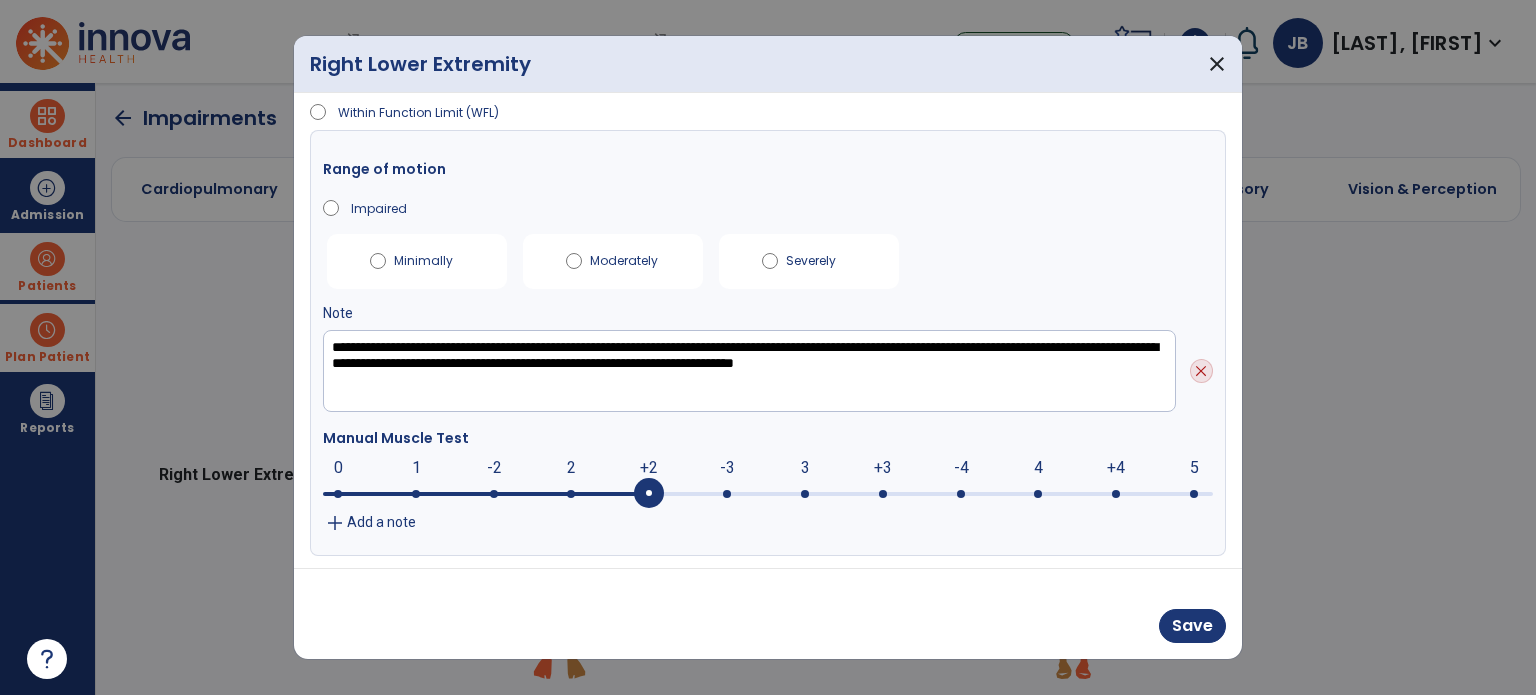 click at bounding box center (649, 494) 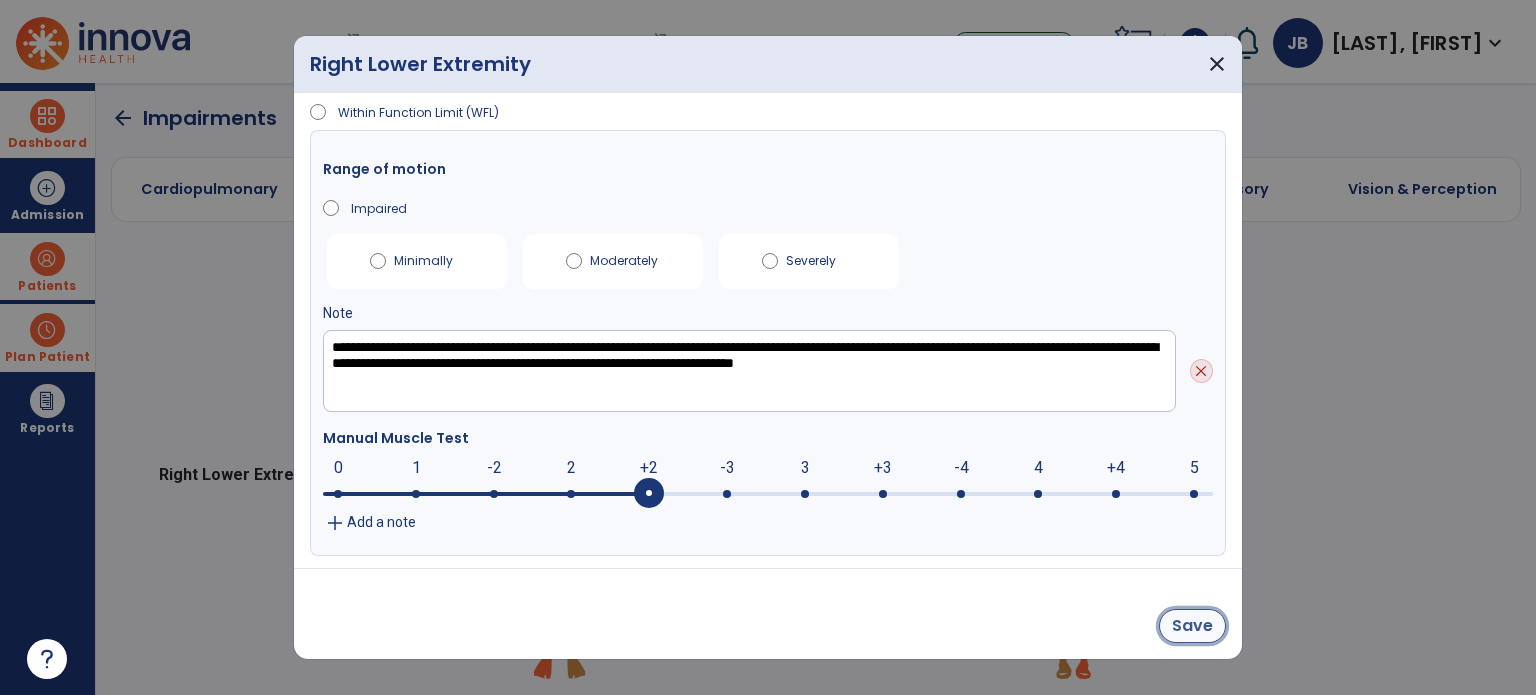 click on "Save" at bounding box center (1192, 626) 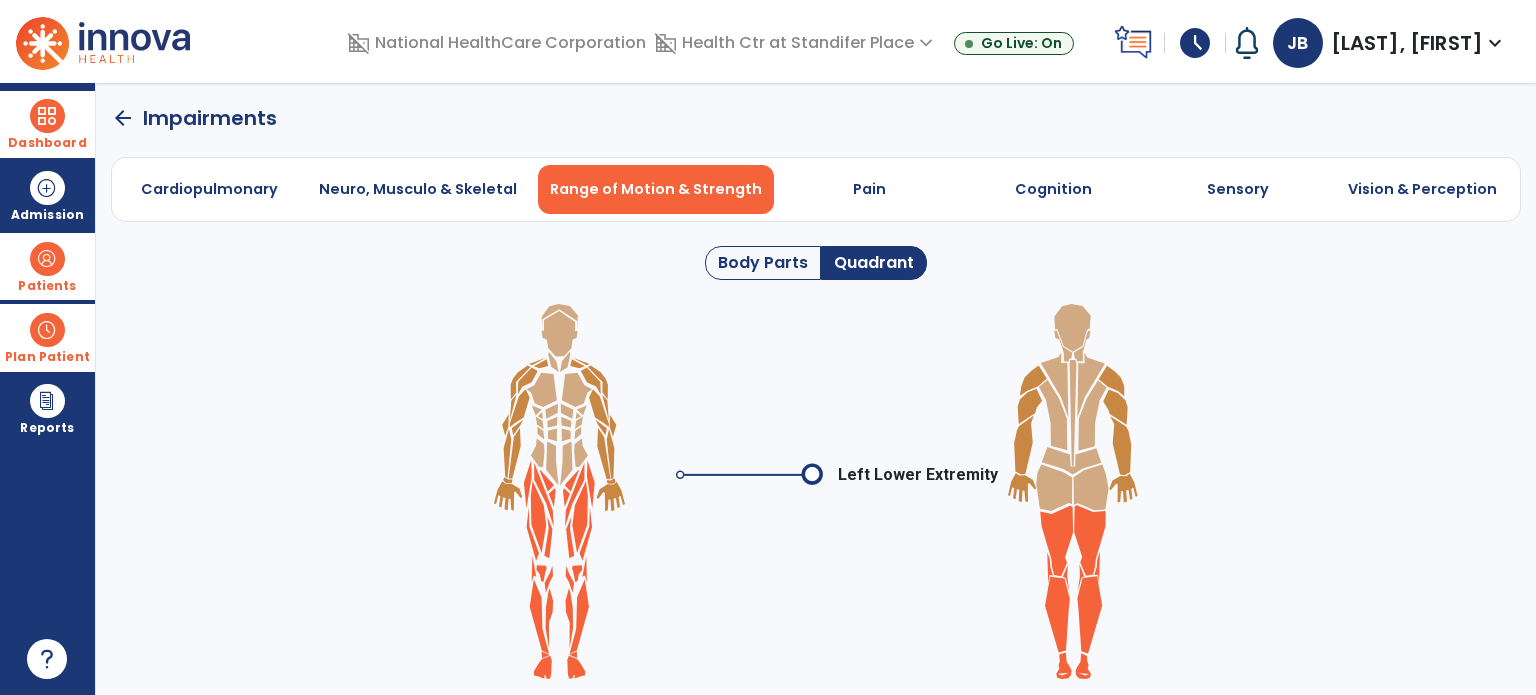 click 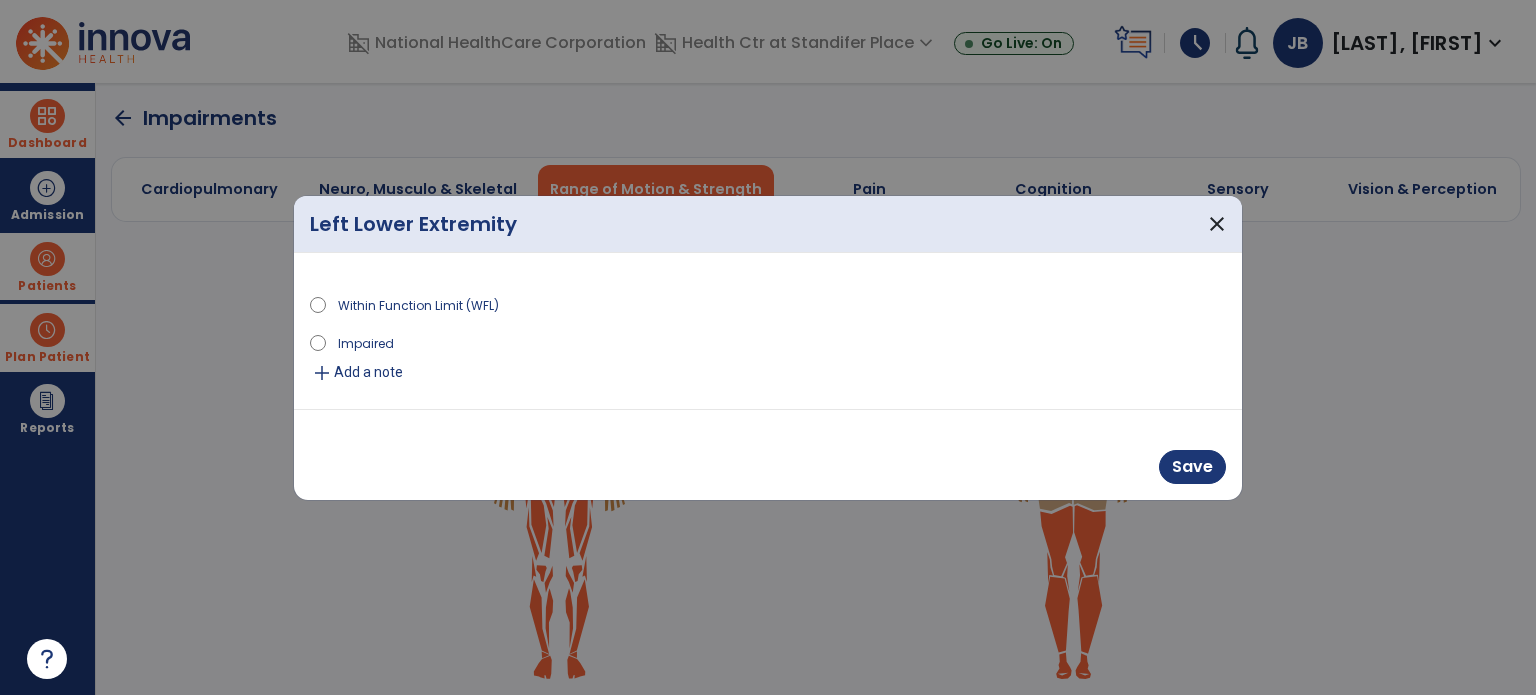 click on "Impaired" at bounding box center [366, 342] 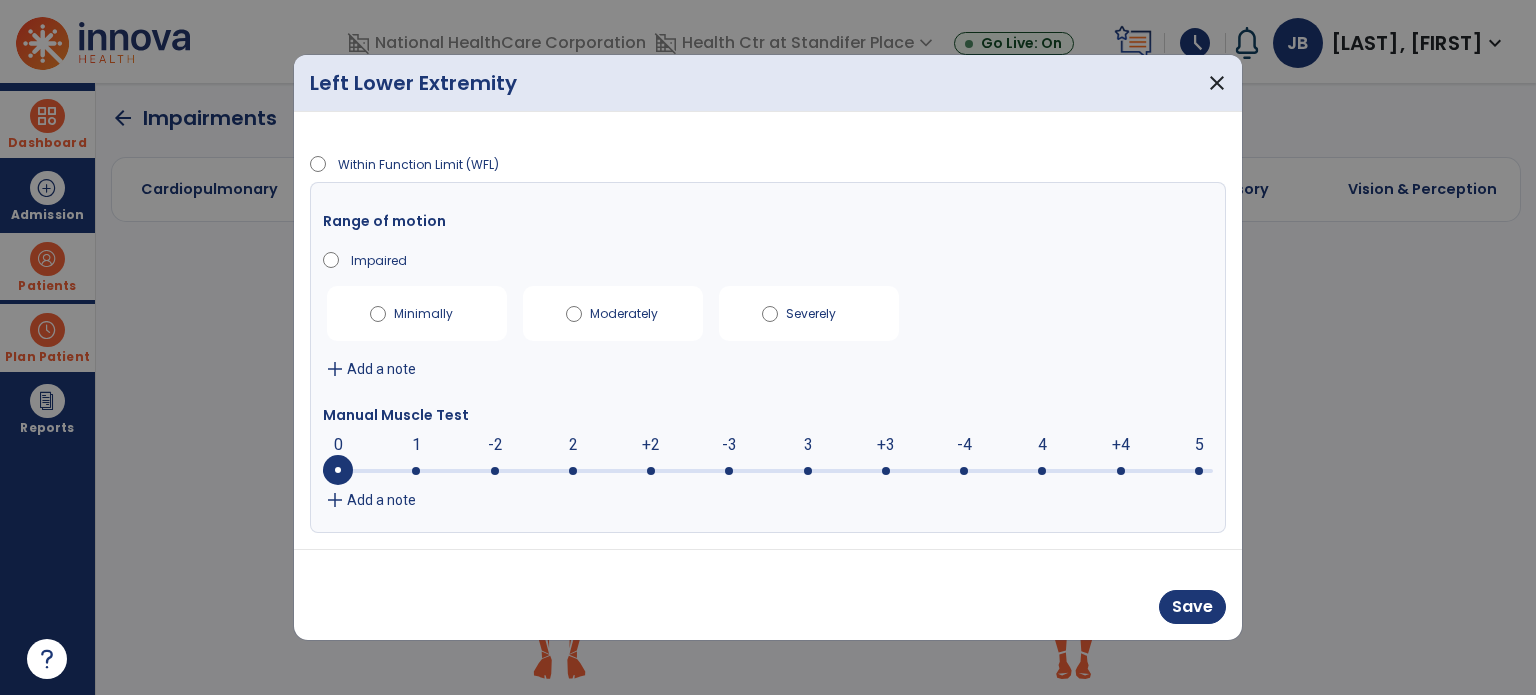 click on "Add a note" at bounding box center (381, 369) 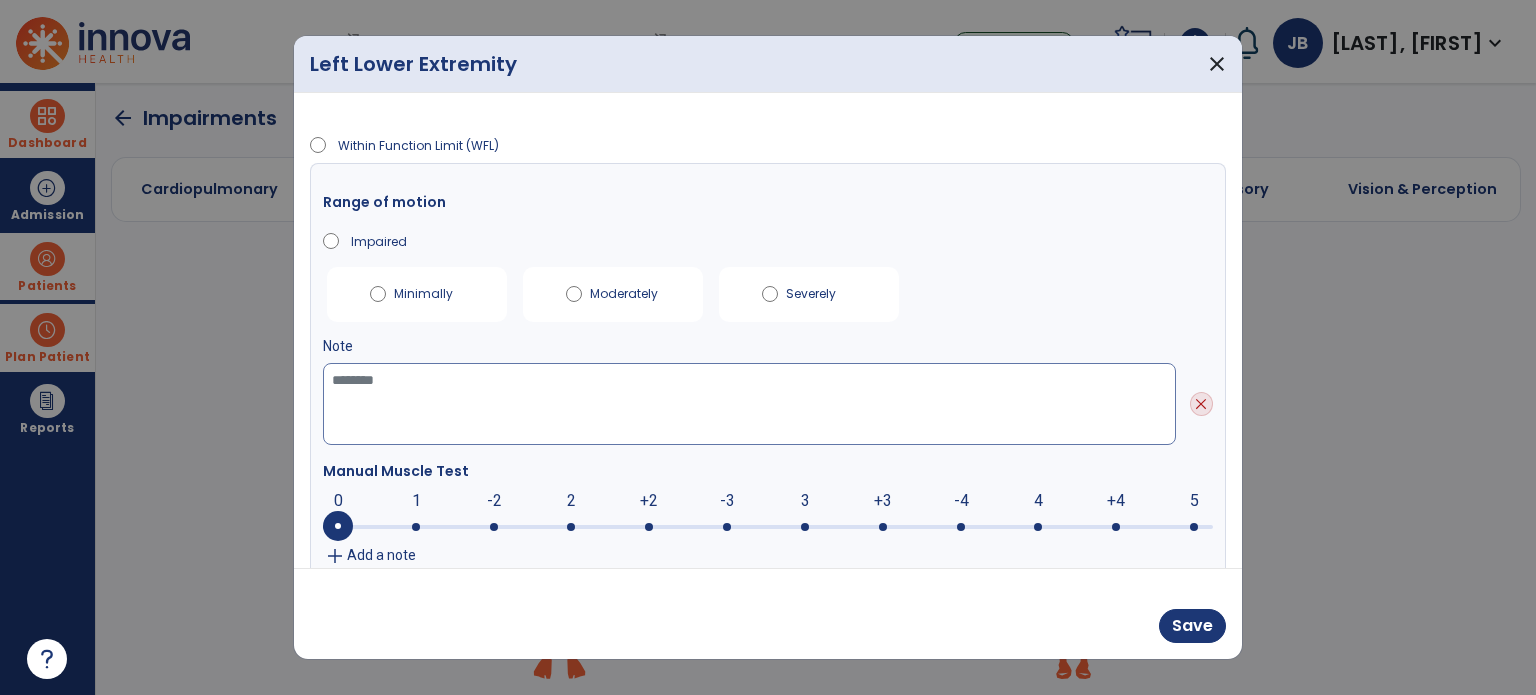 click at bounding box center (749, 404) 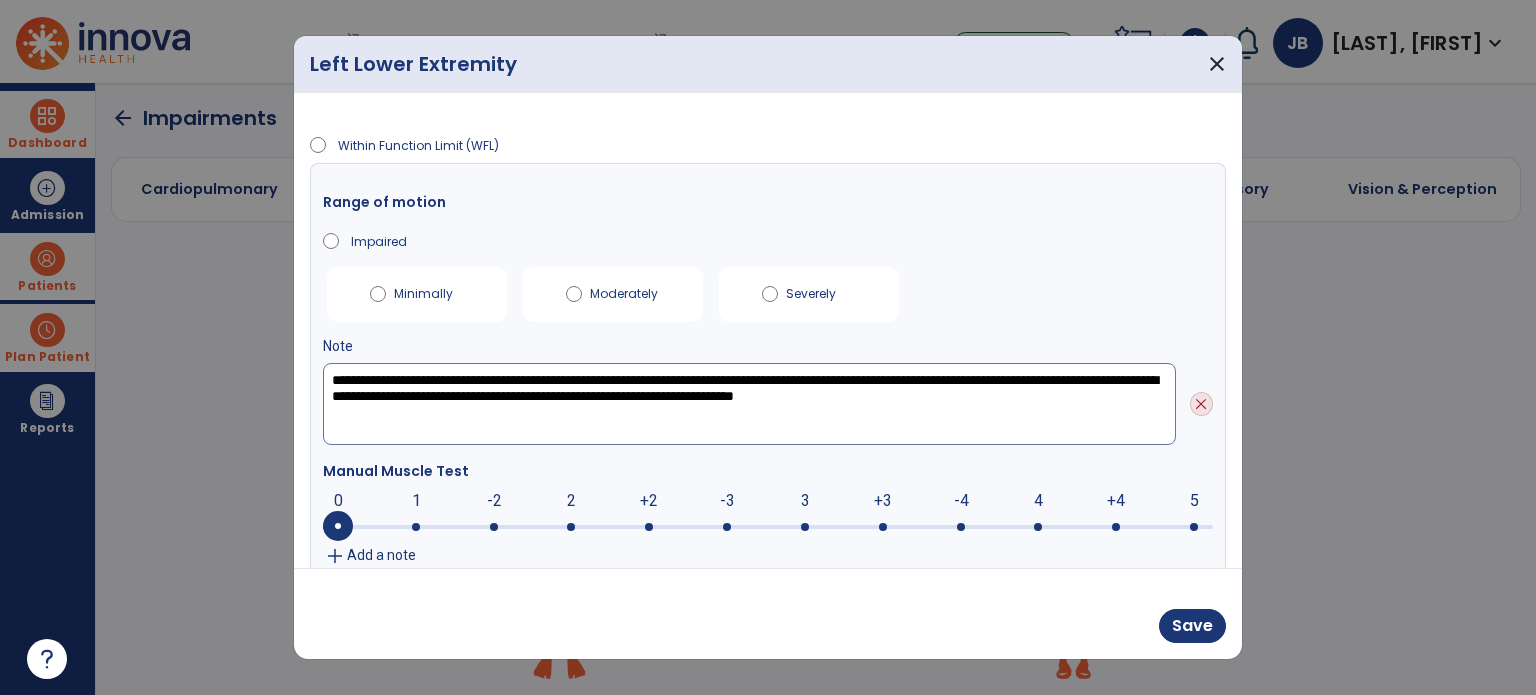 scroll, scrollTop: 33, scrollLeft: 0, axis: vertical 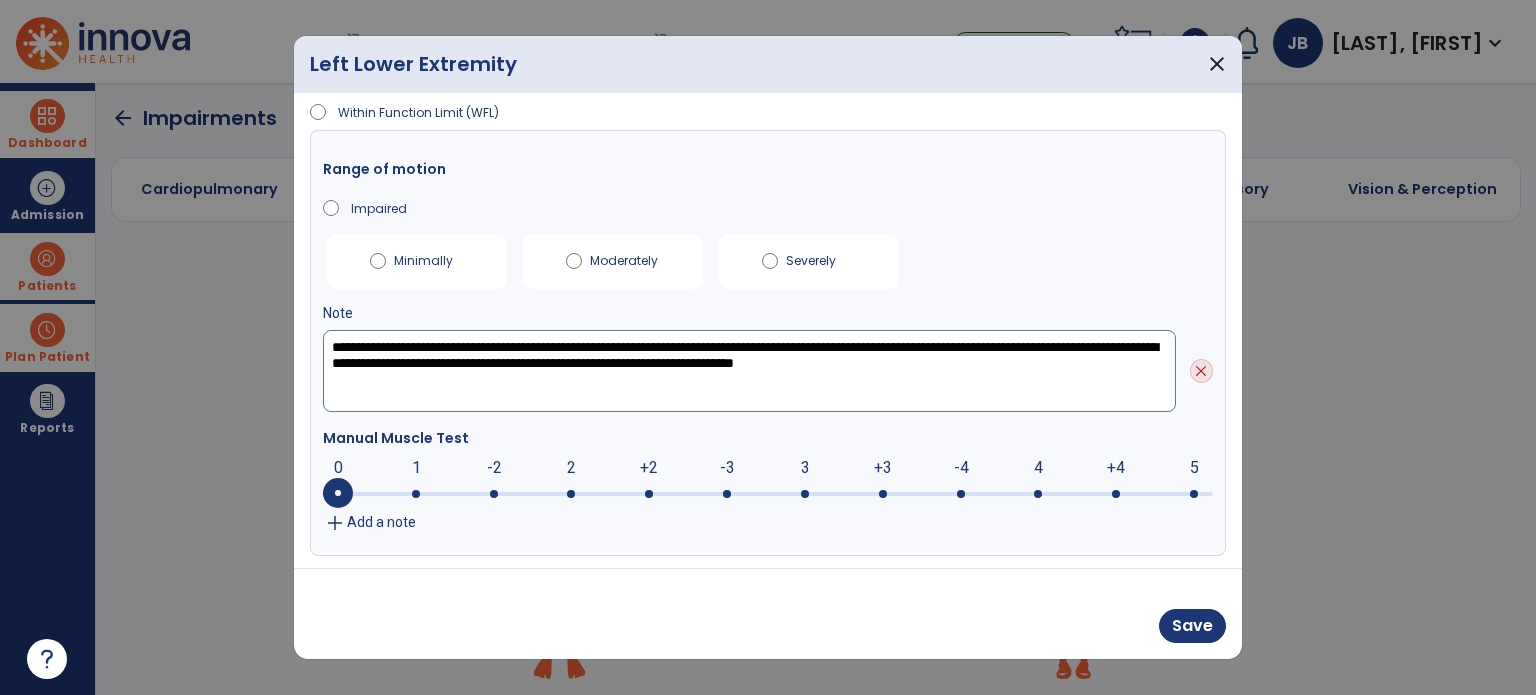 type on "**********" 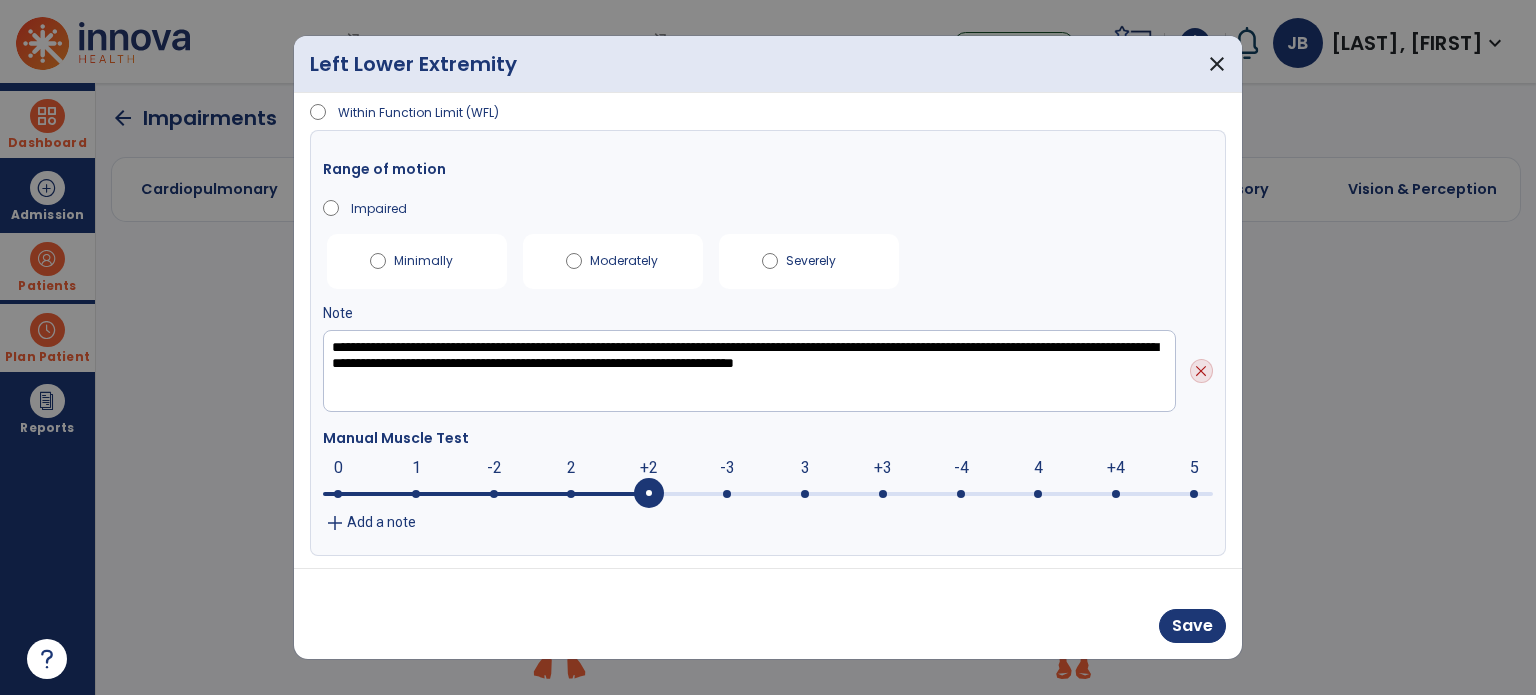 click at bounding box center [768, 492] 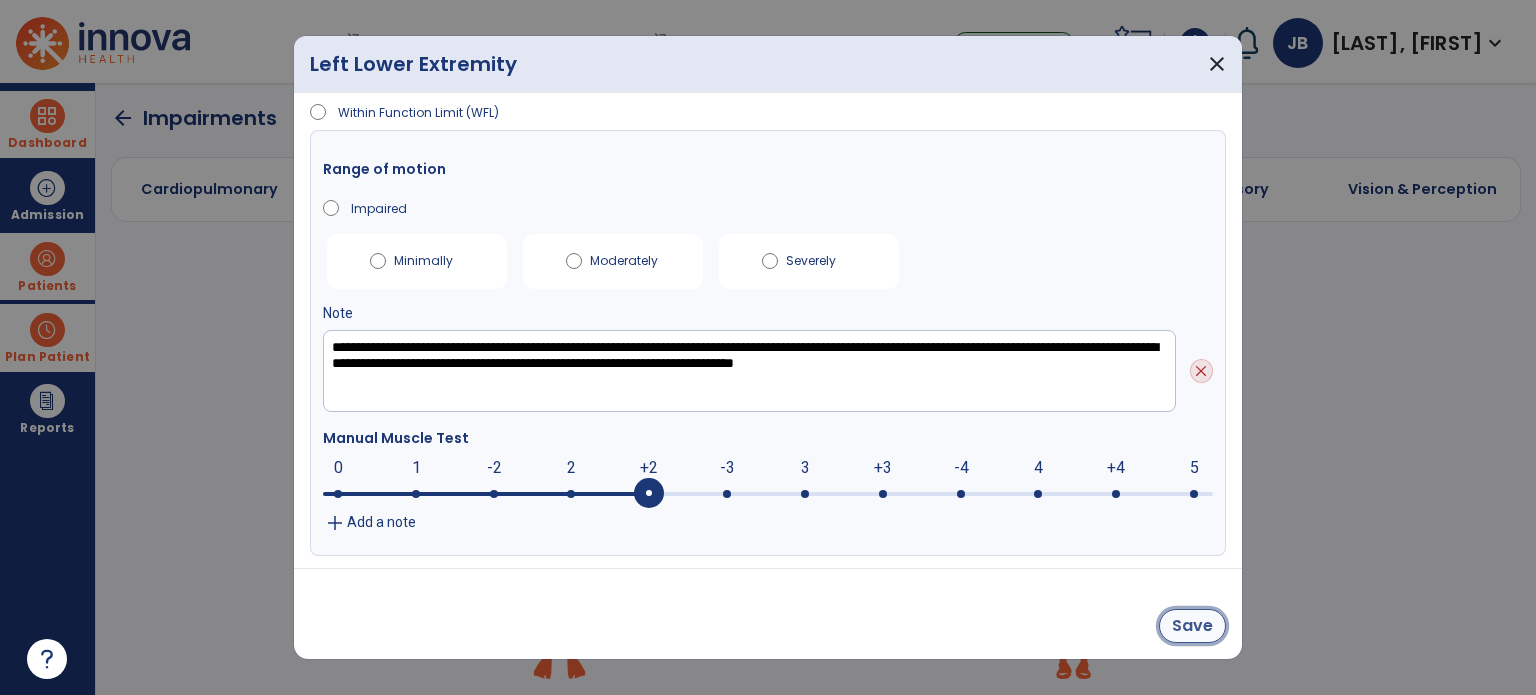 click on "Save" at bounding box center (1192, 626) 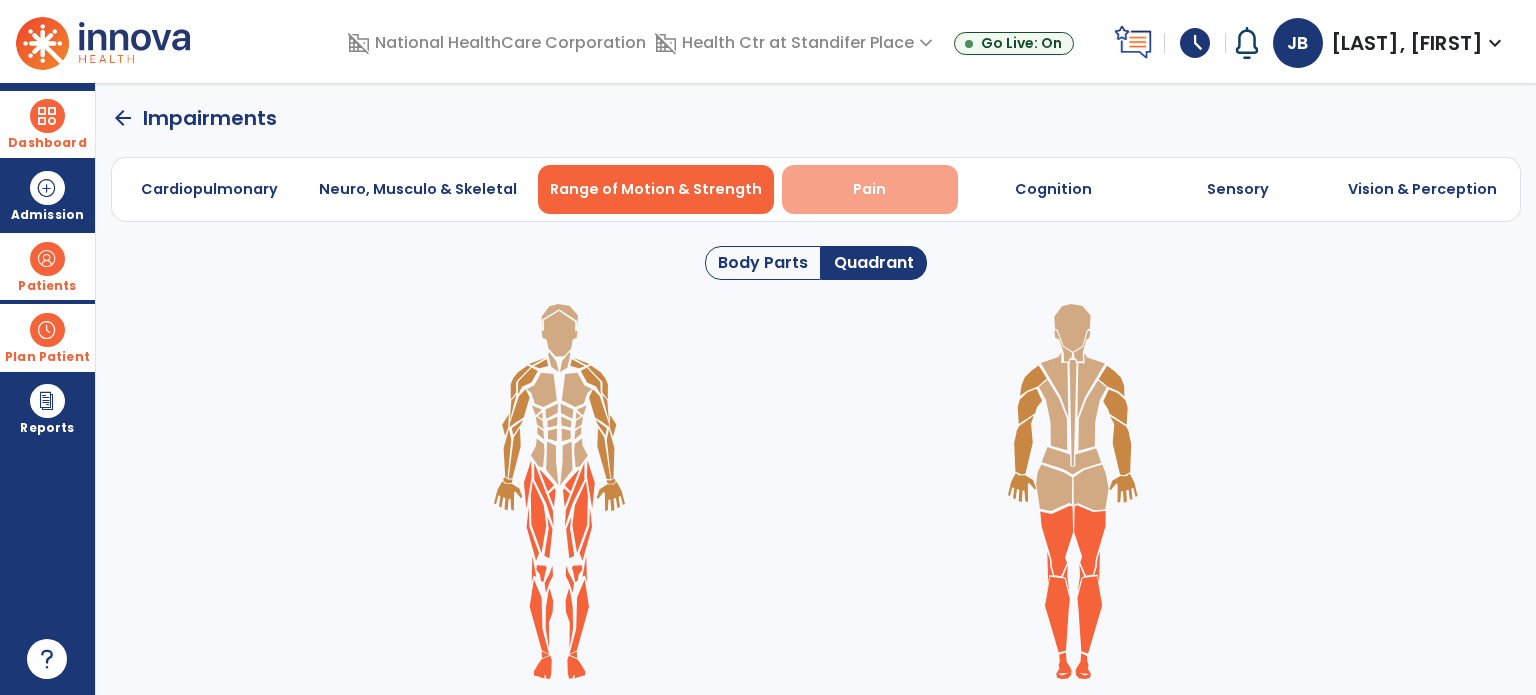 click on "Pain" at bounding box center [870, 189] 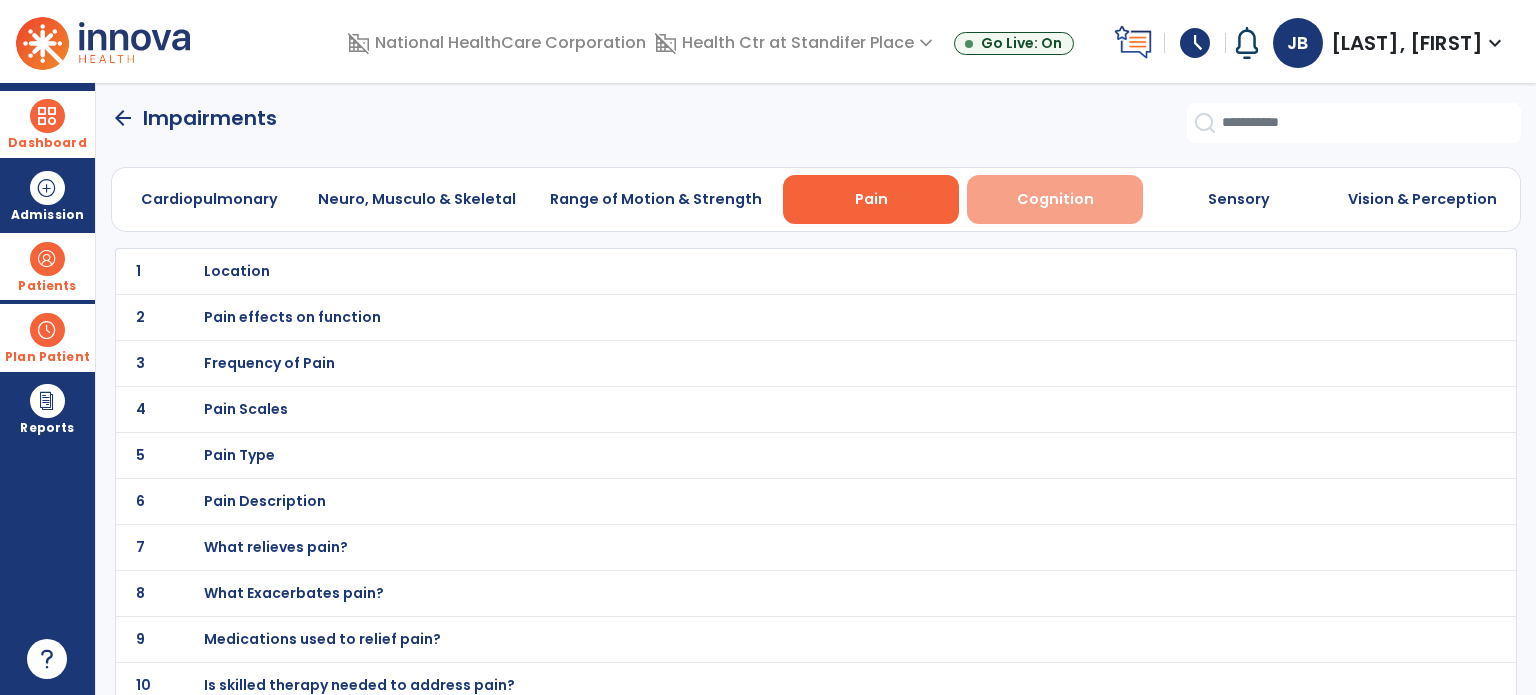 click on "Cognition" at bounding box center [1055, 199] 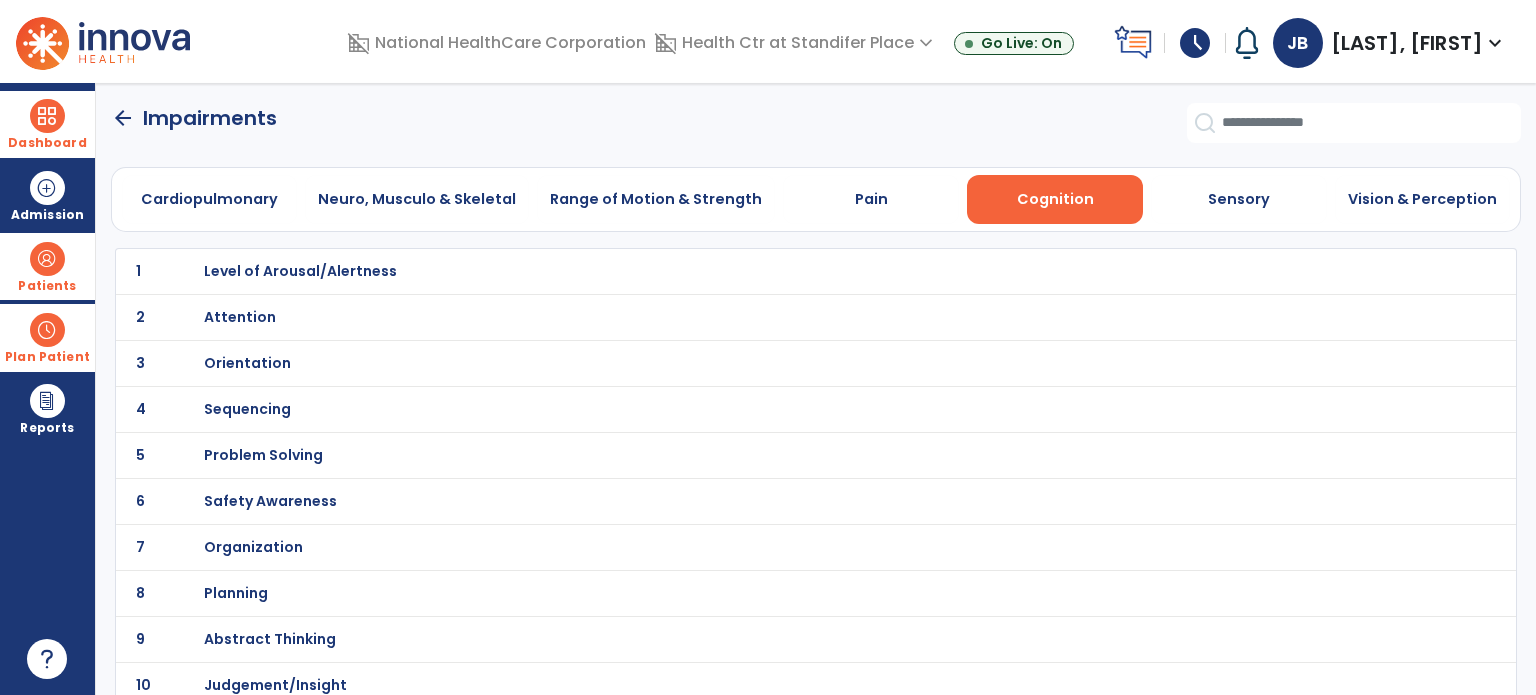 click on "Orientation" at bounding box center [300, 271] 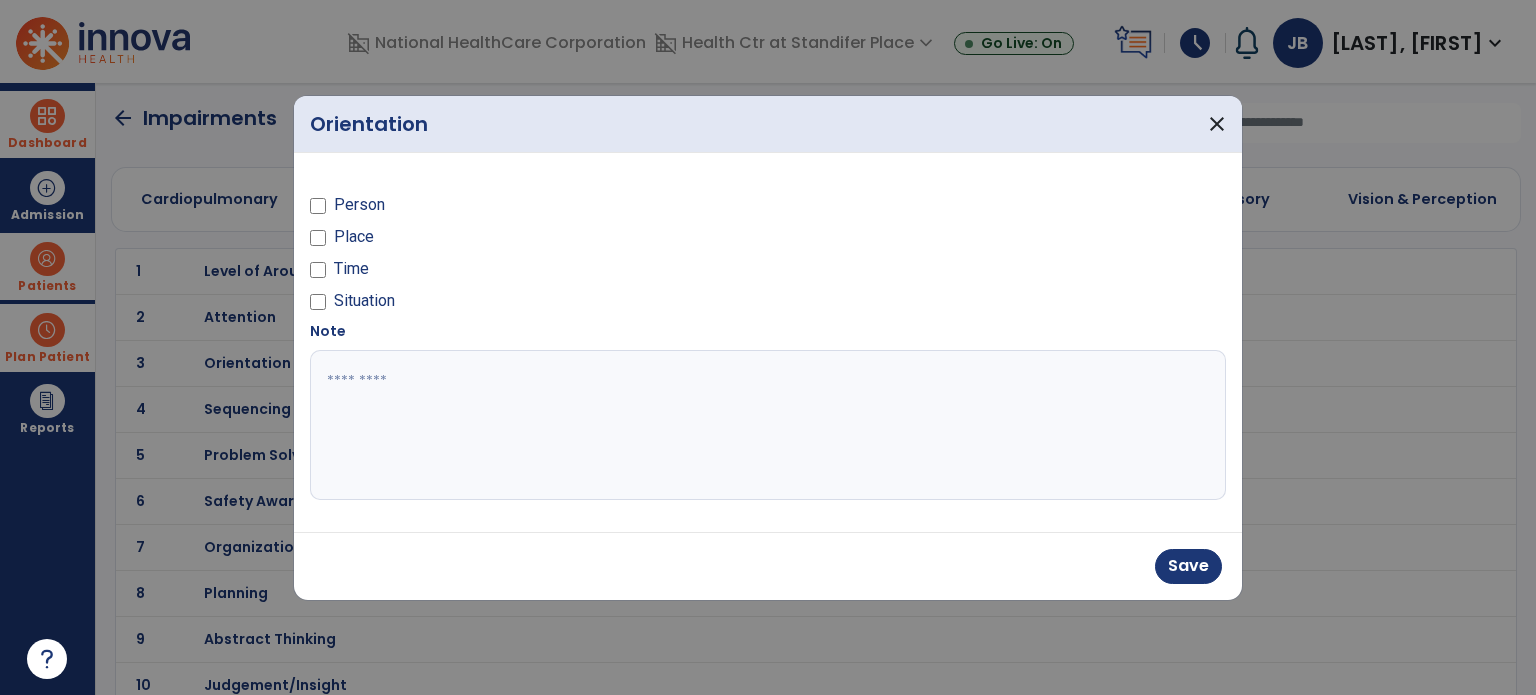 click at bounding box center (318, 241) 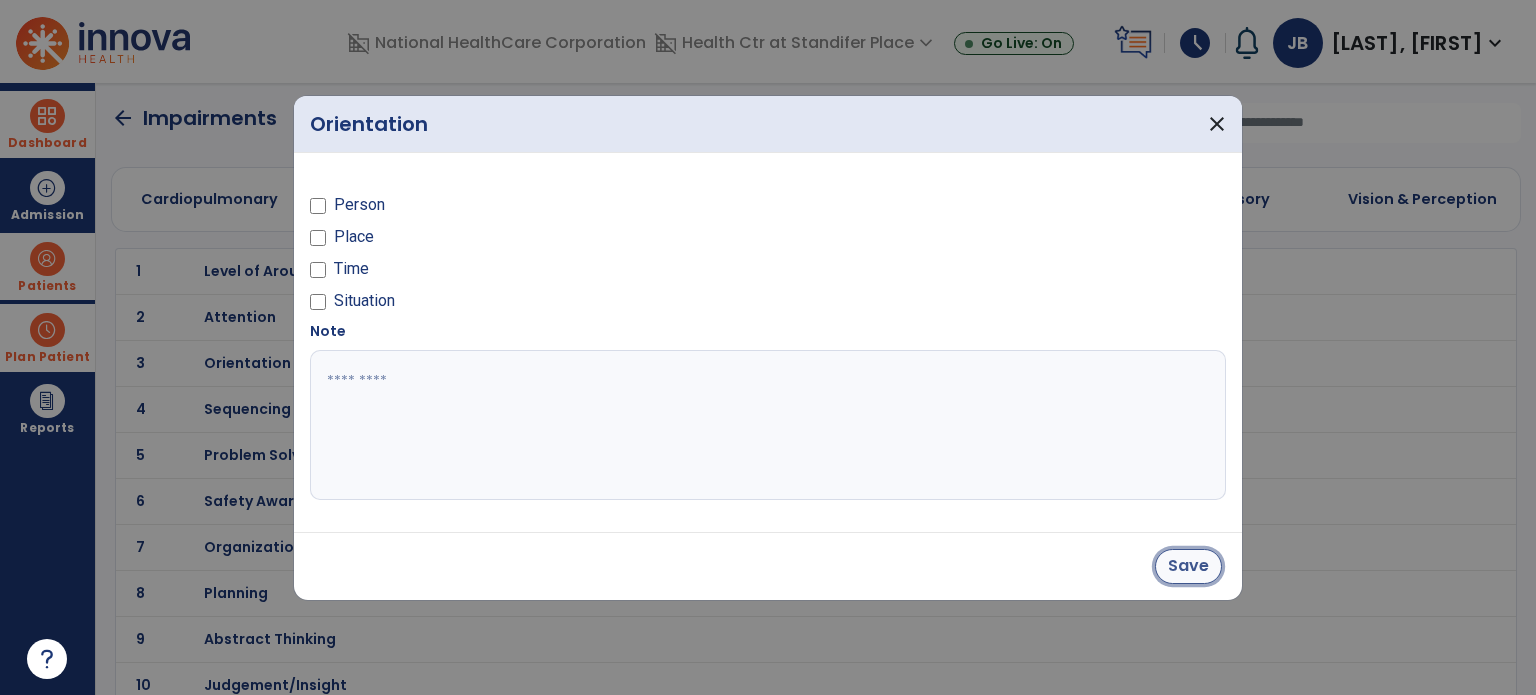 click on "Save" at bounding box center [1188, 566] 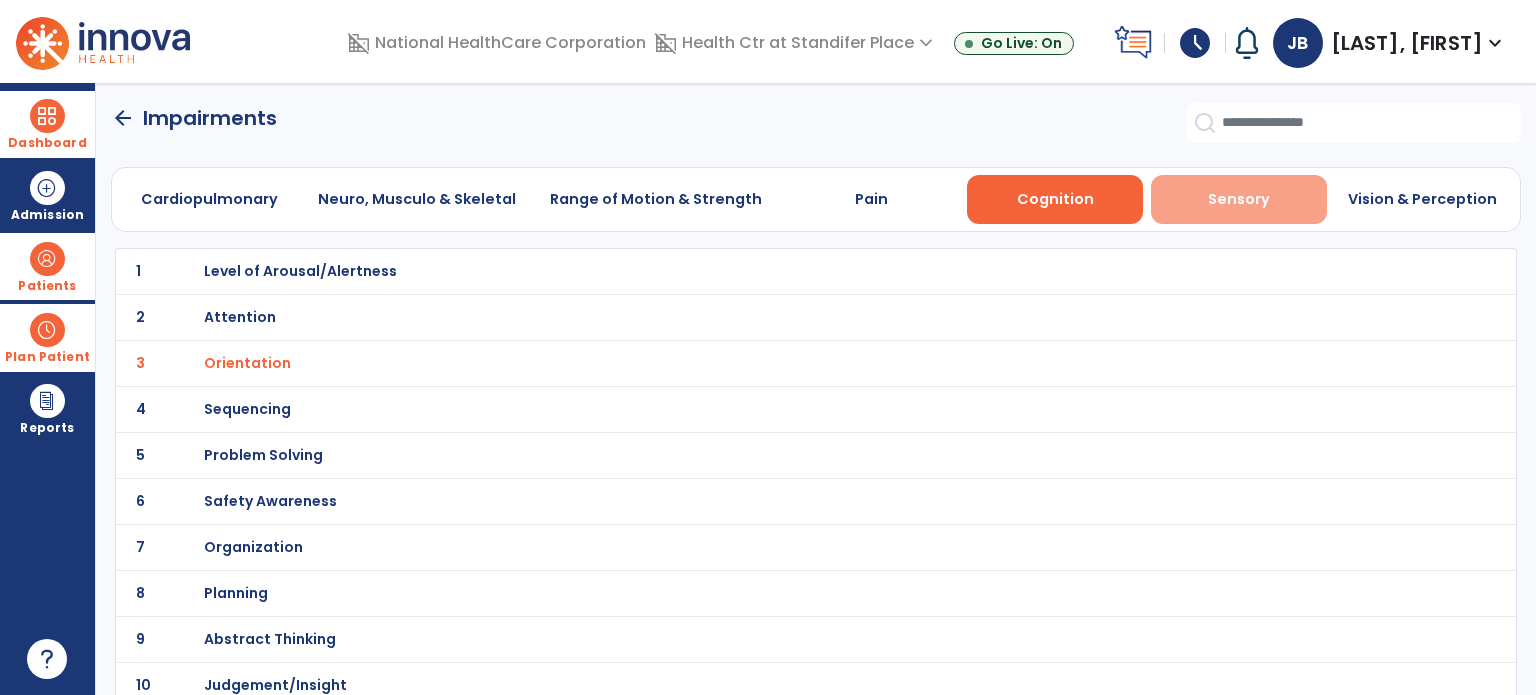 click on "Sensory" at bounding box center (1239, 199) 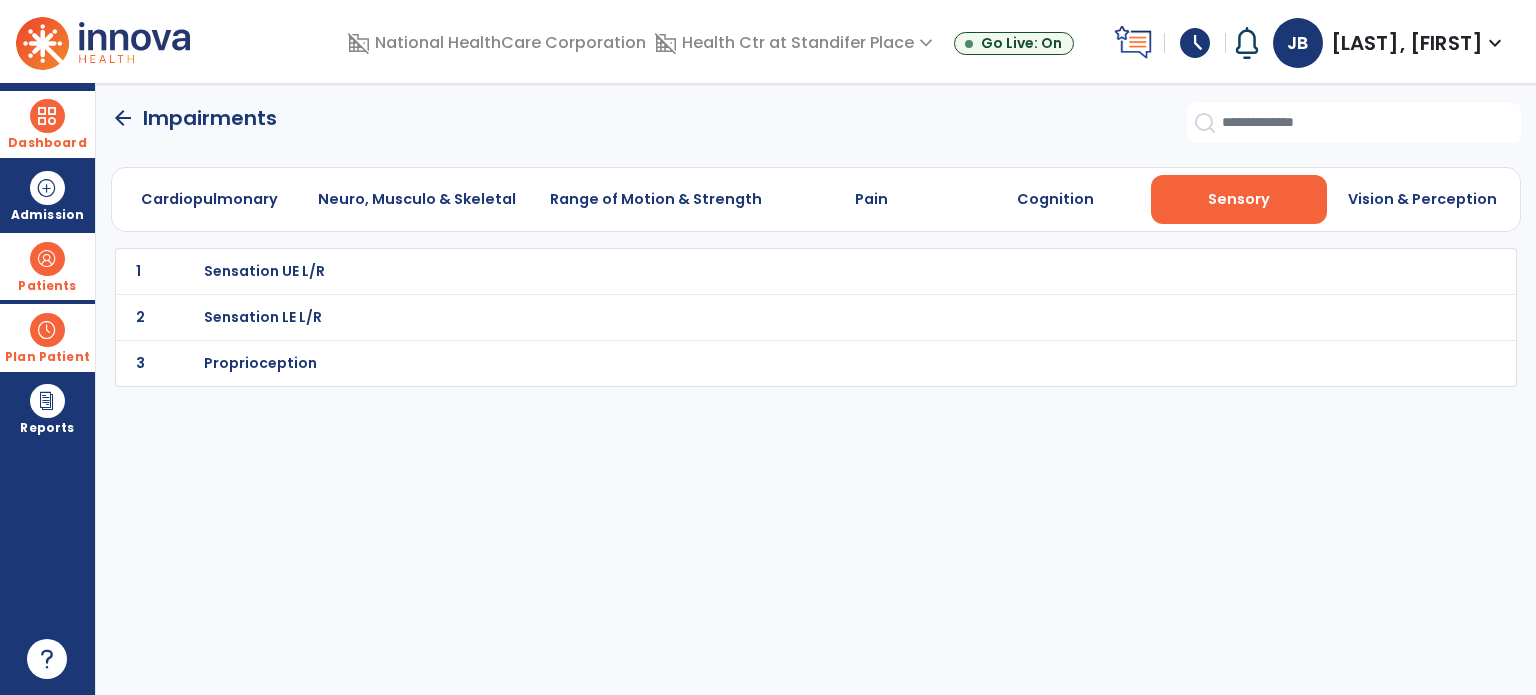 click on "Sensation LE L/R" at bounding box center (264, 271) 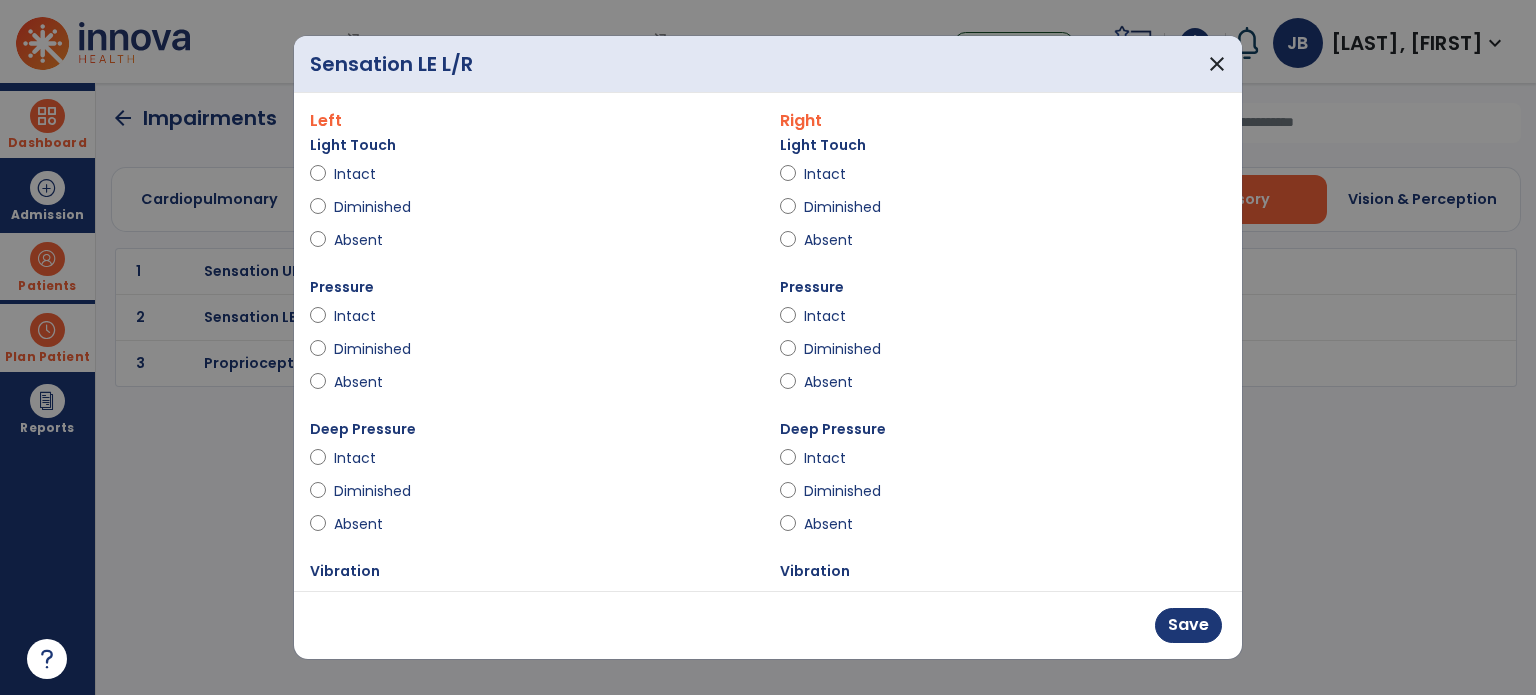 click on "Light Touch Intact Diminished Absent" at bounding box center [1003, 204] 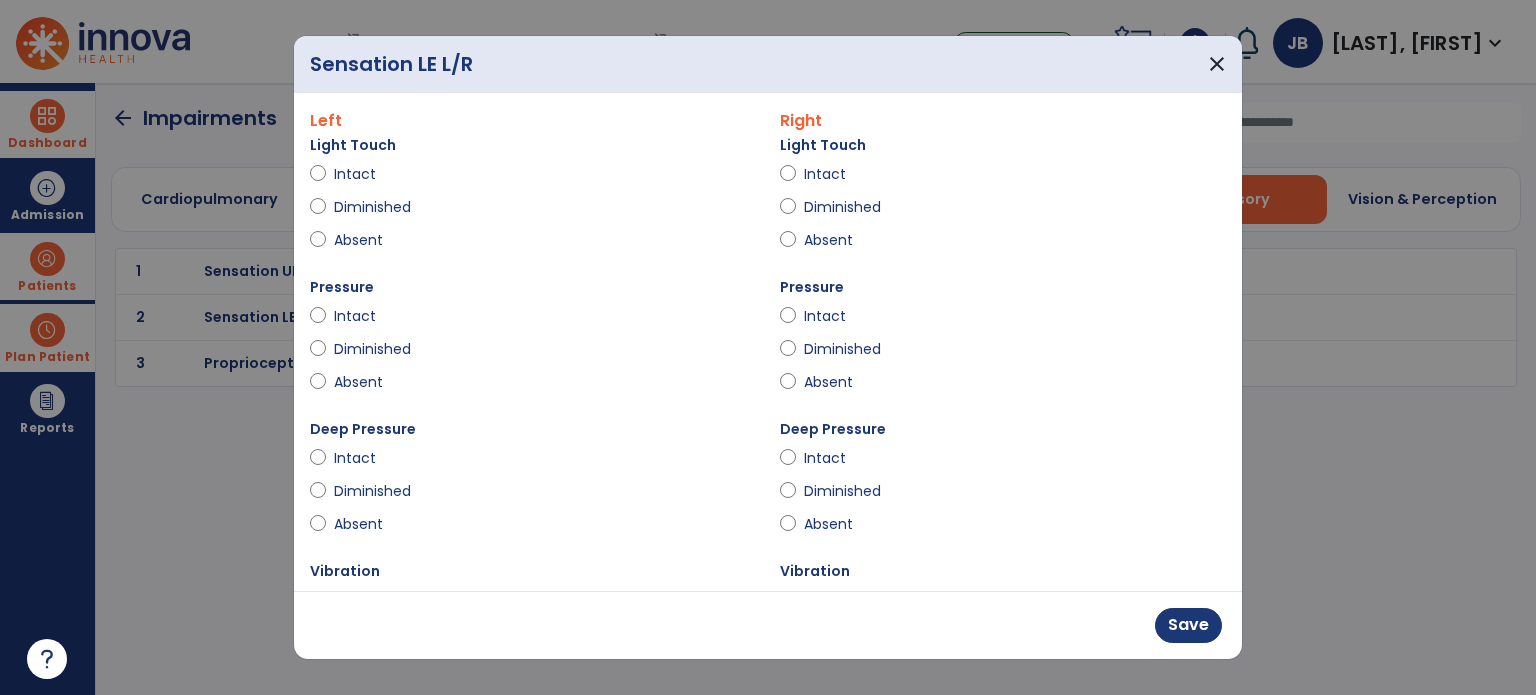 click on "Intact" at bounding box center (369, 174) 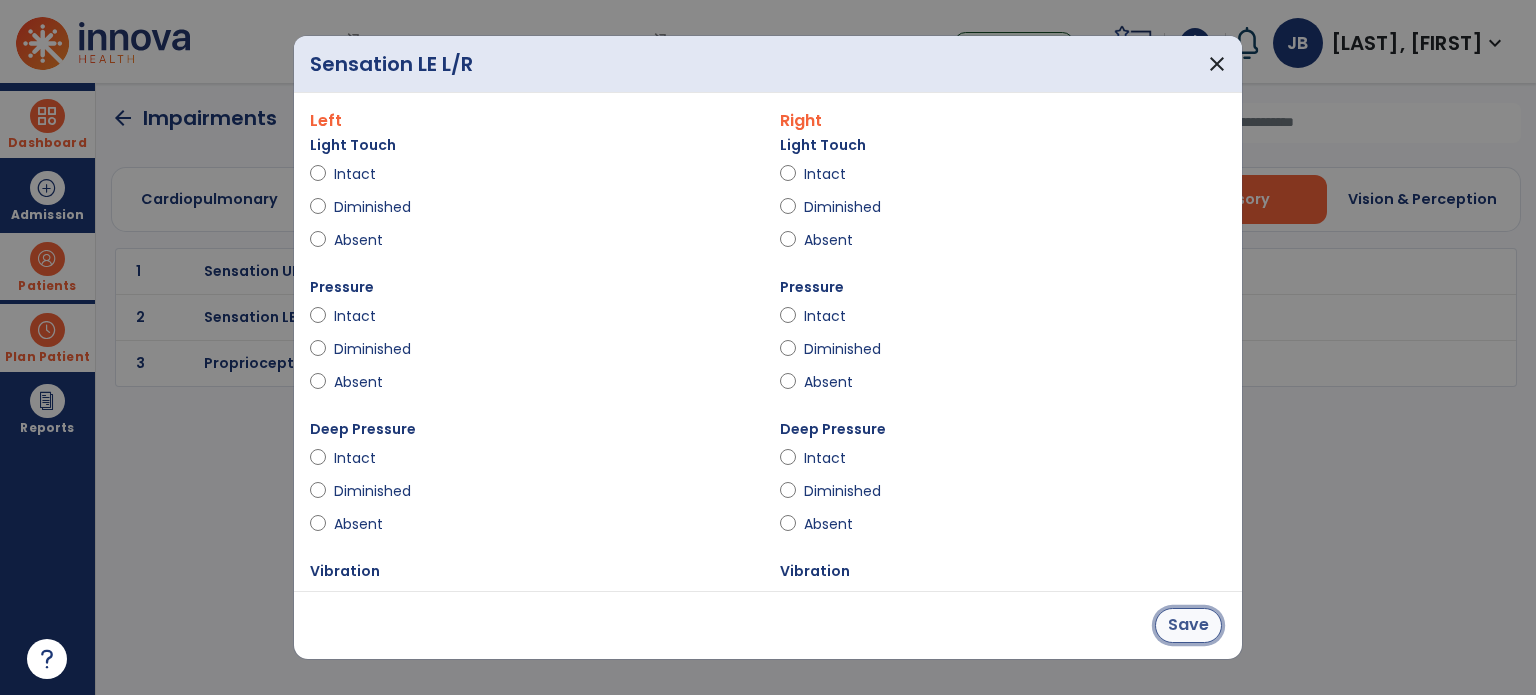 click on "Save" at bounding box center [1188, 625] 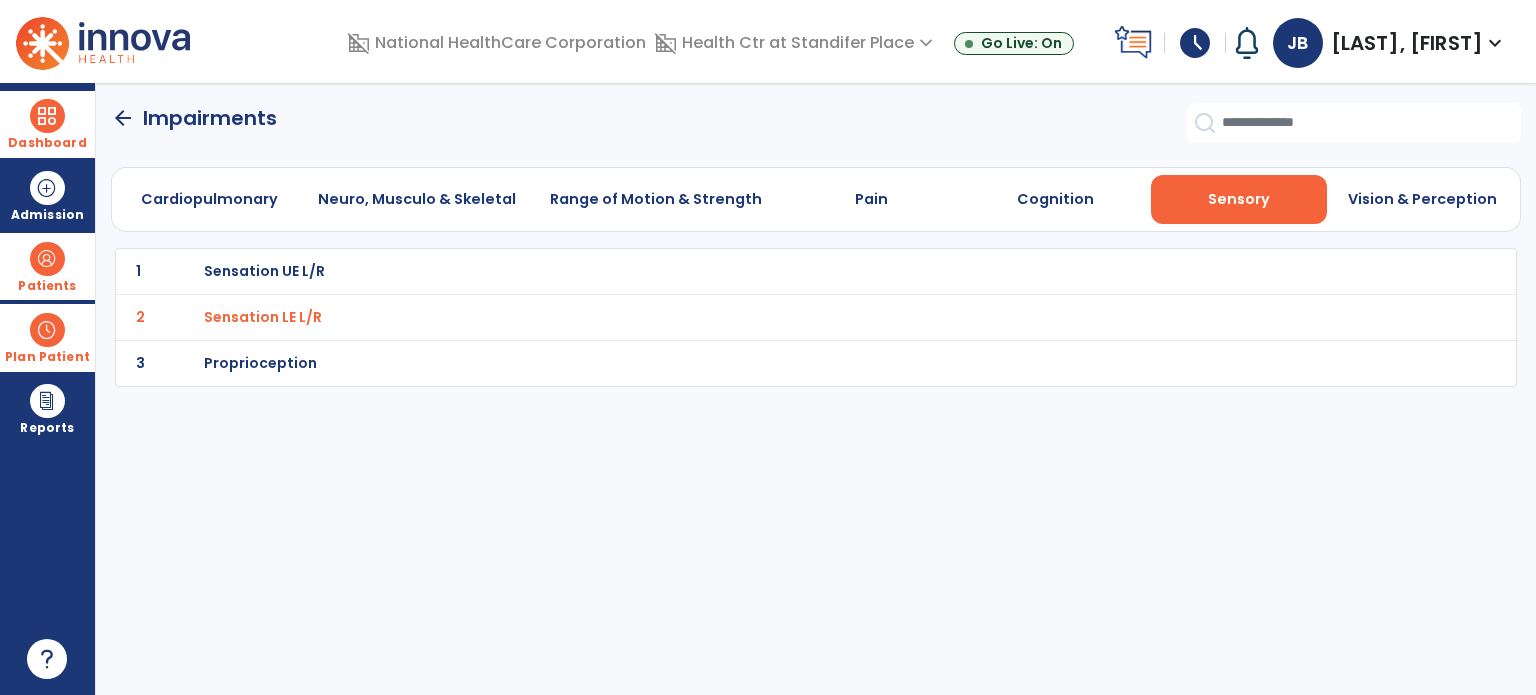 click on "arrow_back" 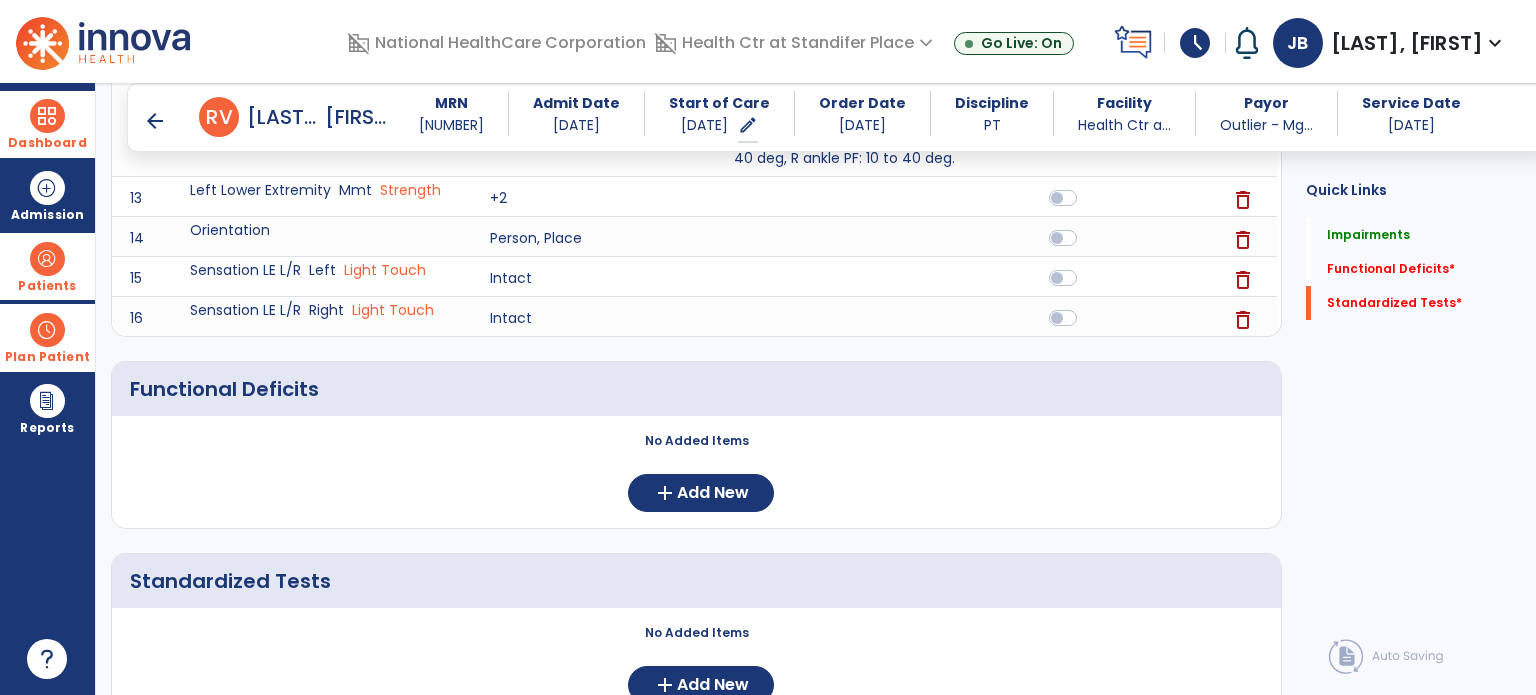 scroll, scrollTop: 1488, scrollLeft: 0, axis: vertical 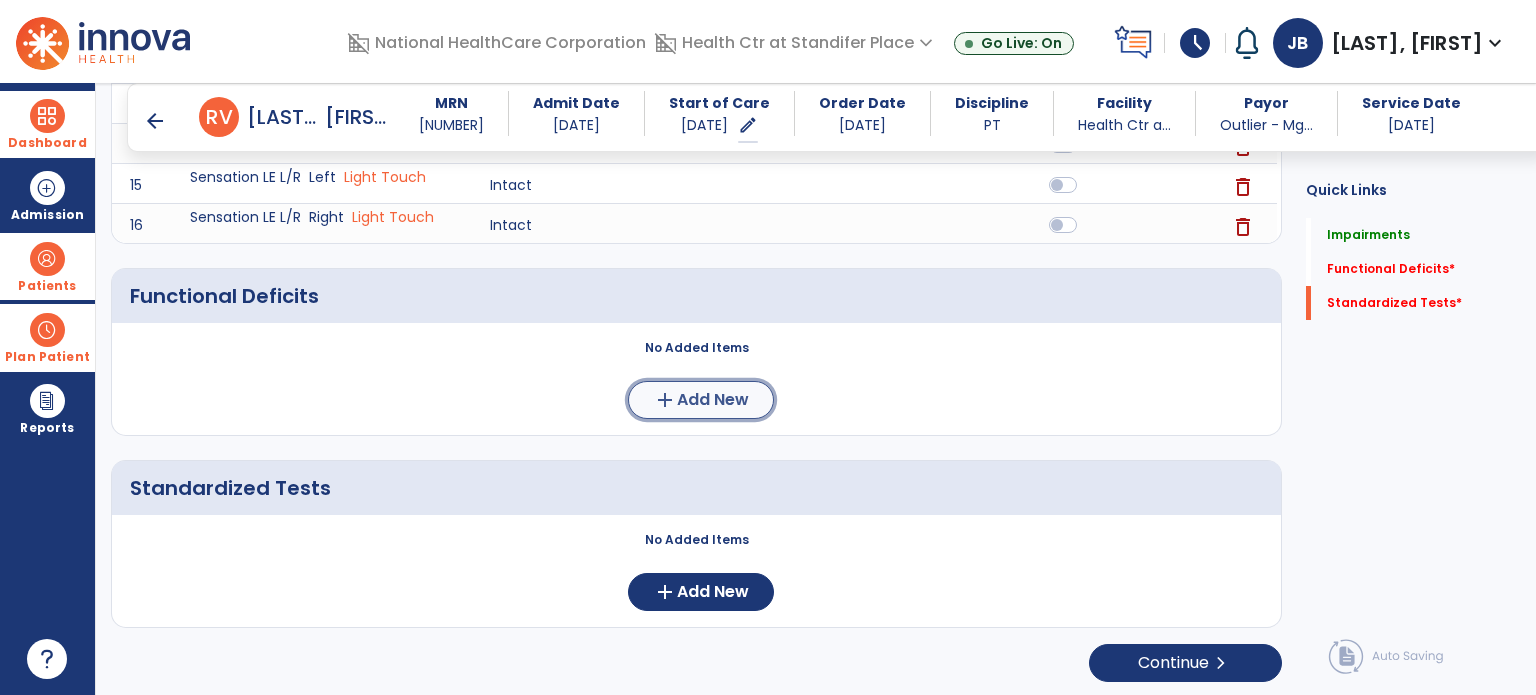 click on "Add New" 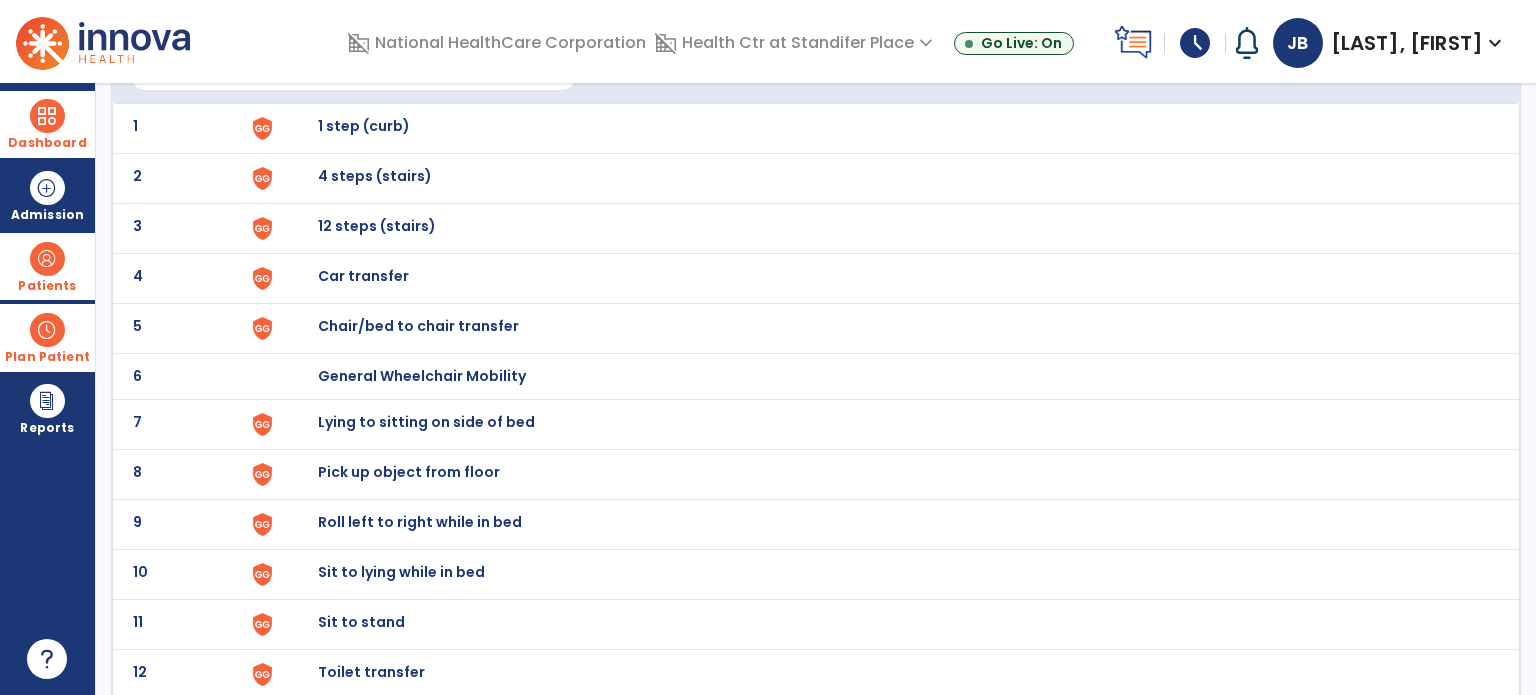 scroll, scrollTop: 203, scrollLeft: 0, axis: vertical 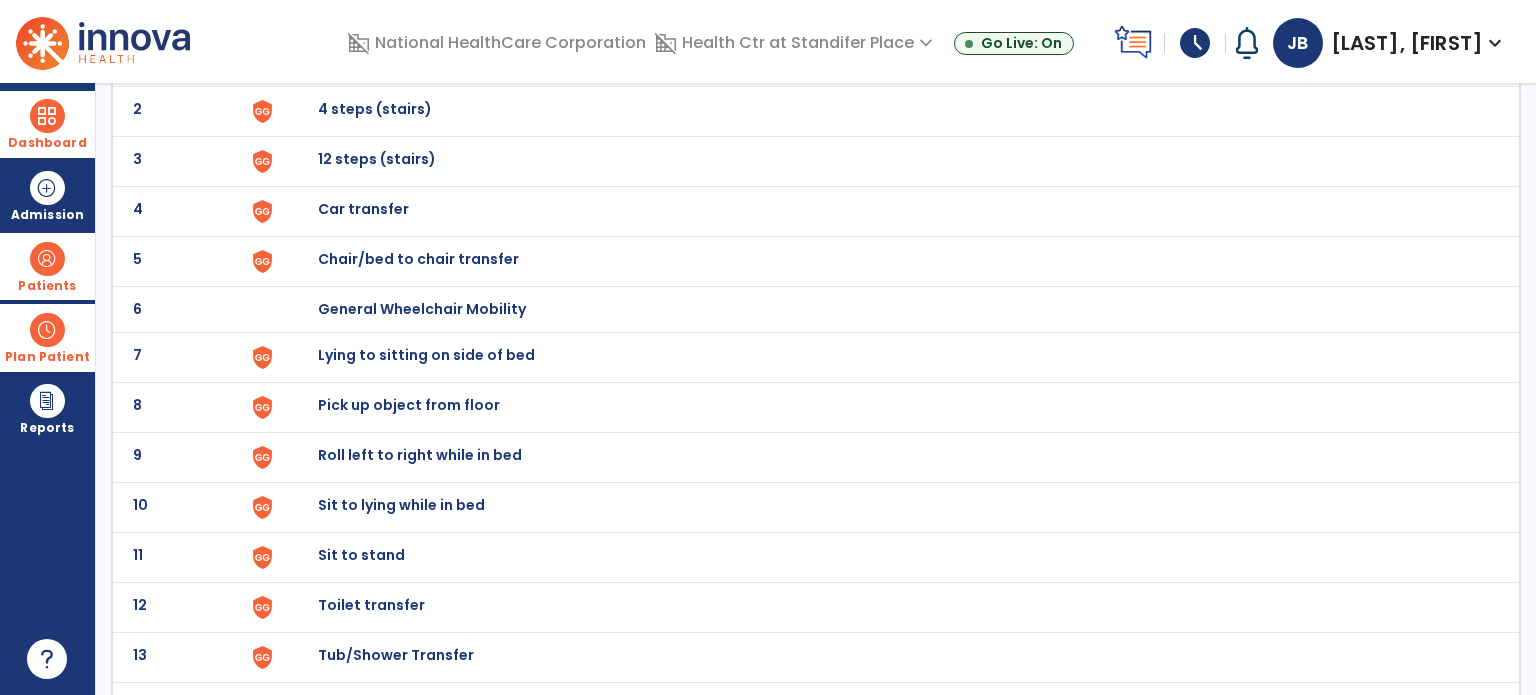 click on "Roll left to right while in bed" at bounding box center (364, 59) 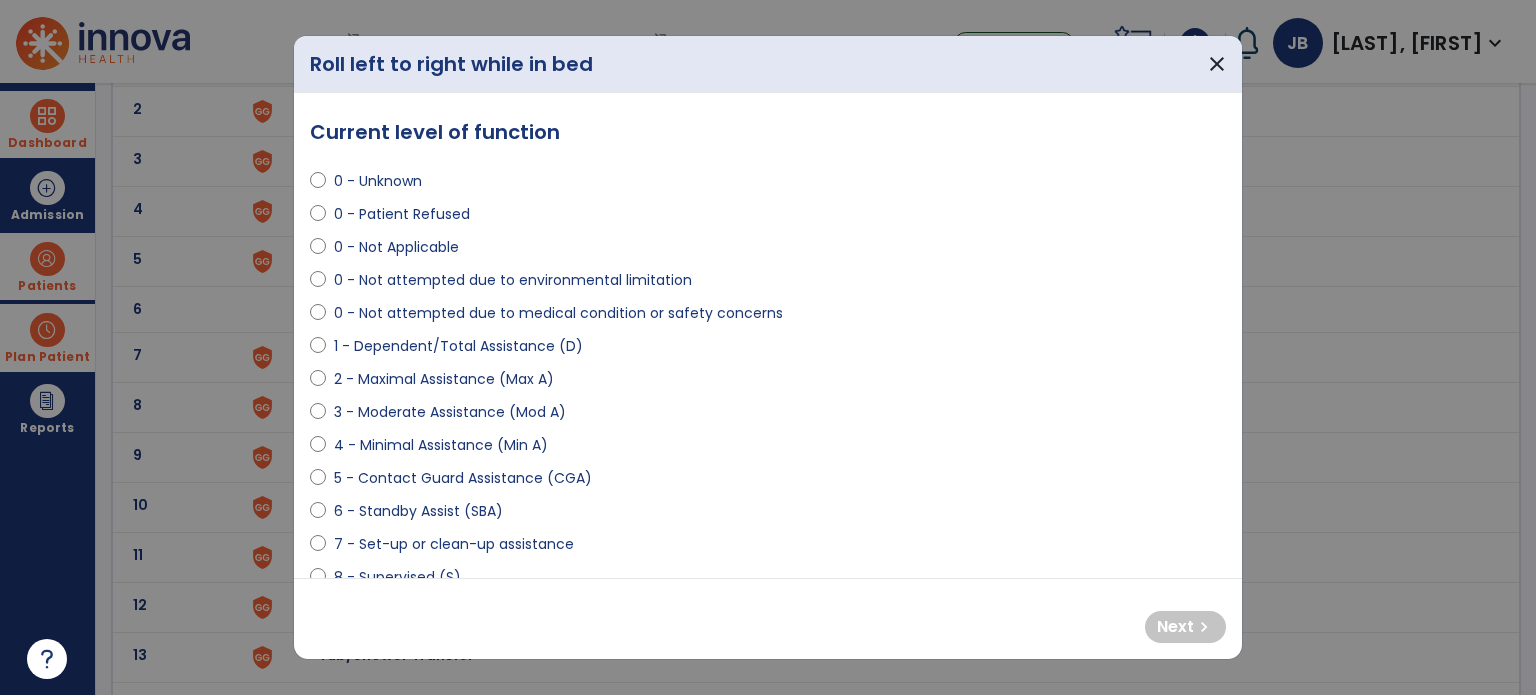 click on "3 - Moderate Assistance (Mod A)" at bounding box center (450, 412) 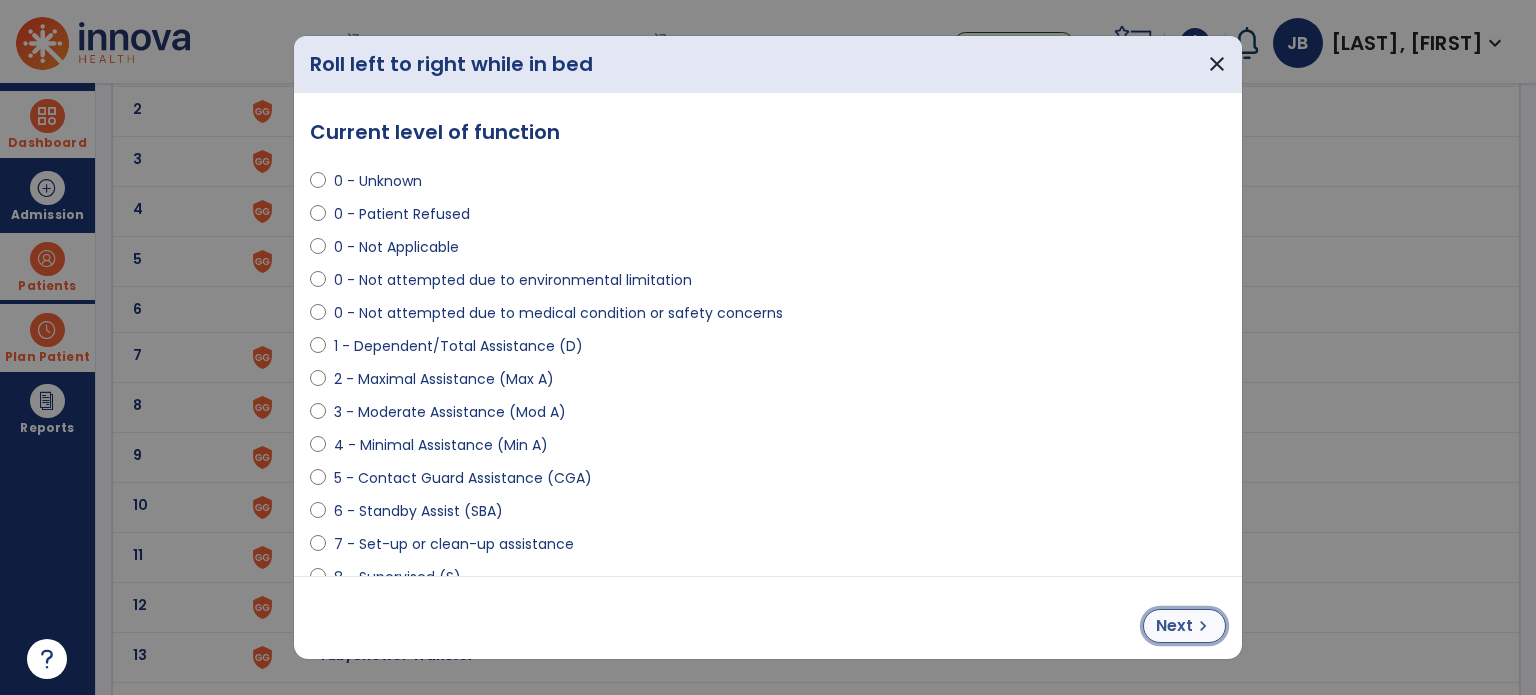 click on "Next" at bounding box center (1174, 626) 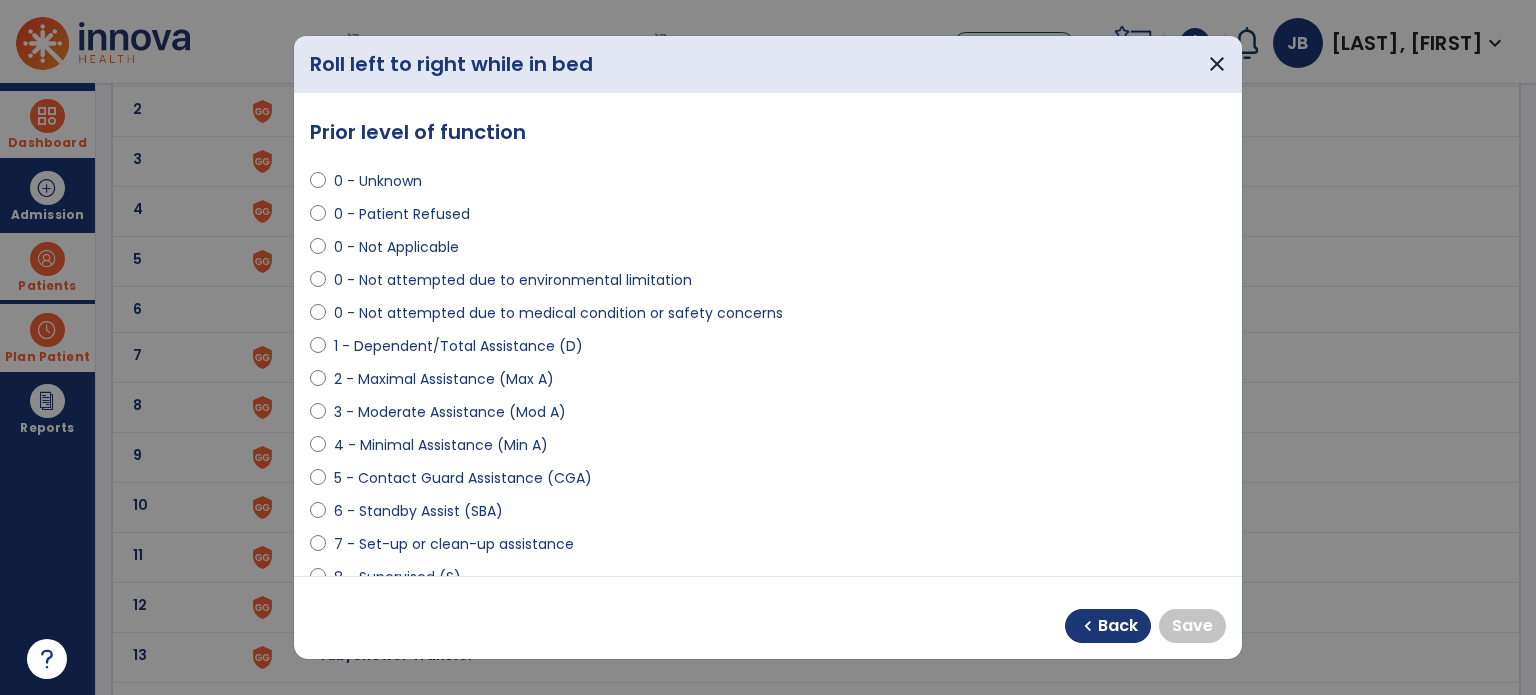 scroll, scrollTop: 103, scrollLeft: 0, axis: vertical 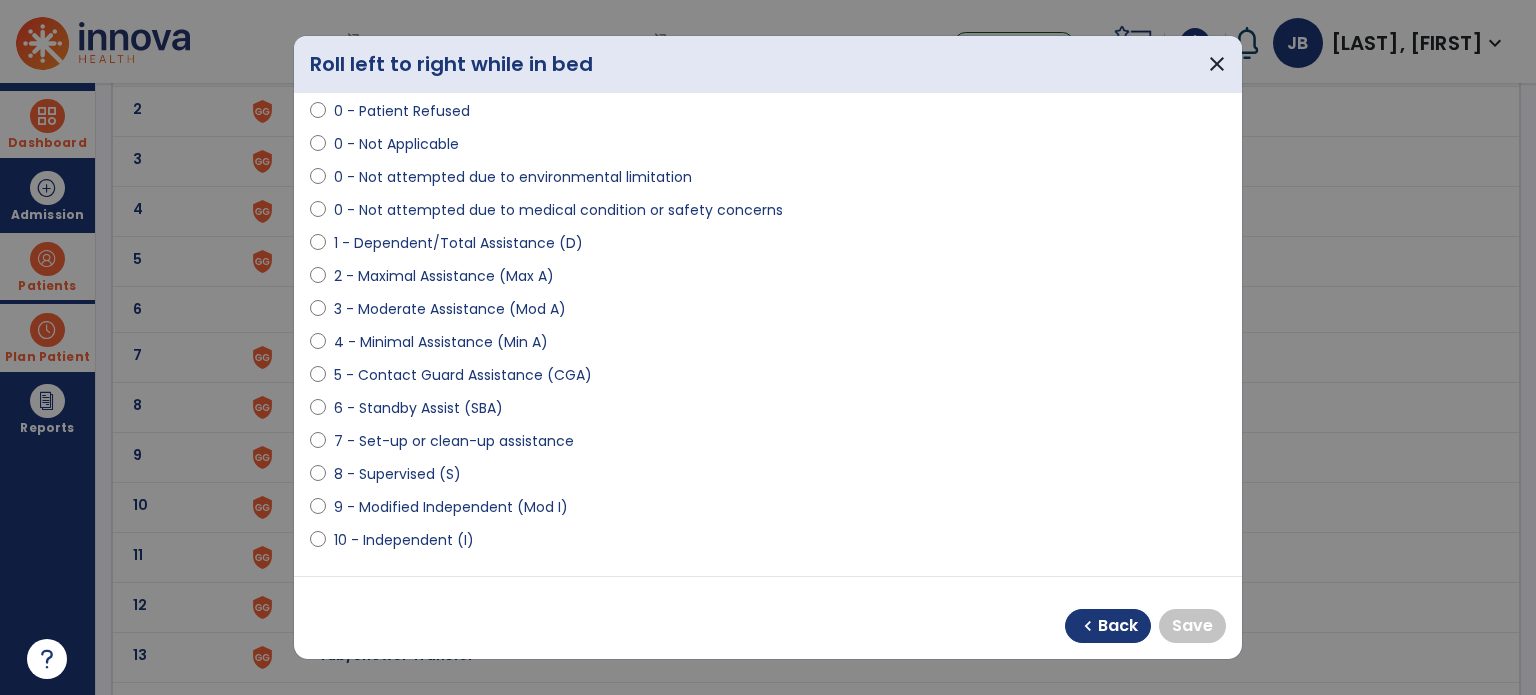 click on "1 - Dependent/Total Assistance (D)" at bounding box center (458, 243) 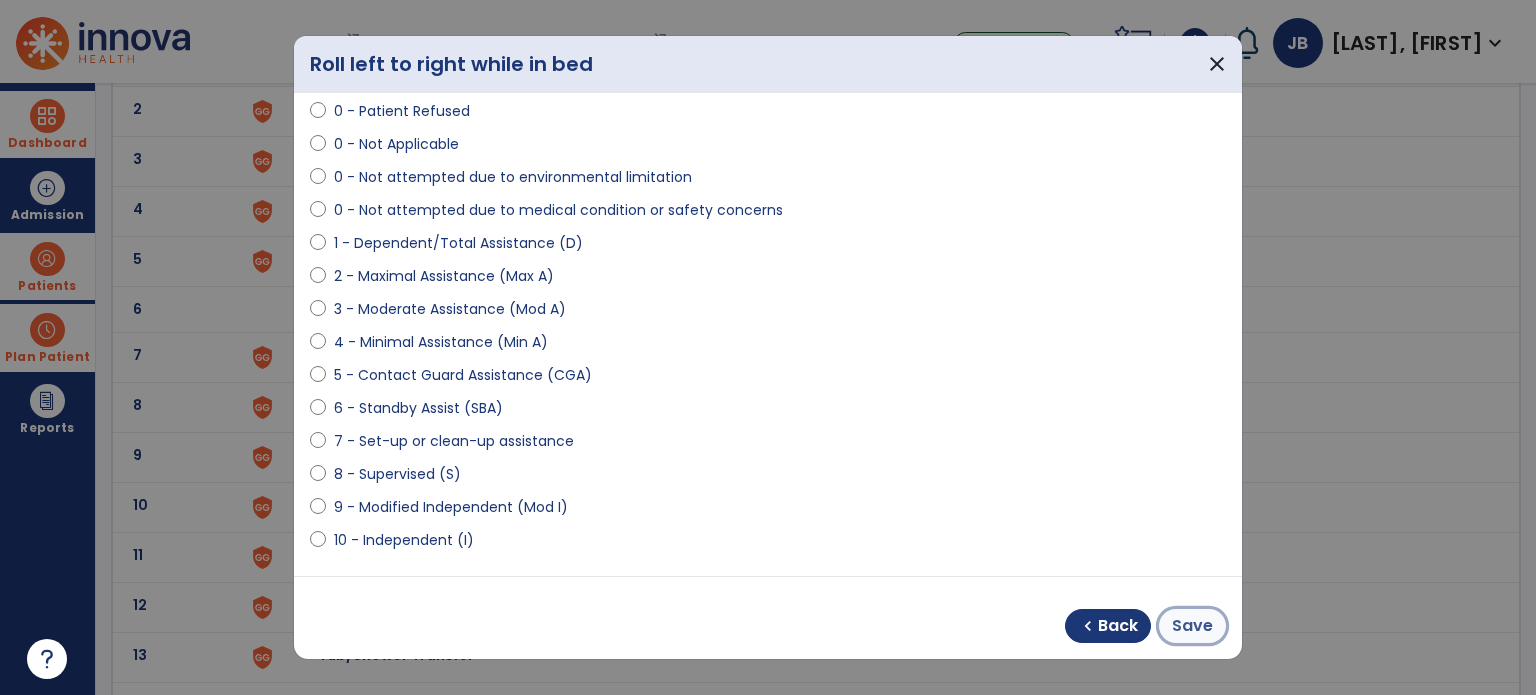 click on "Save" at bounding box center [1192, 626] 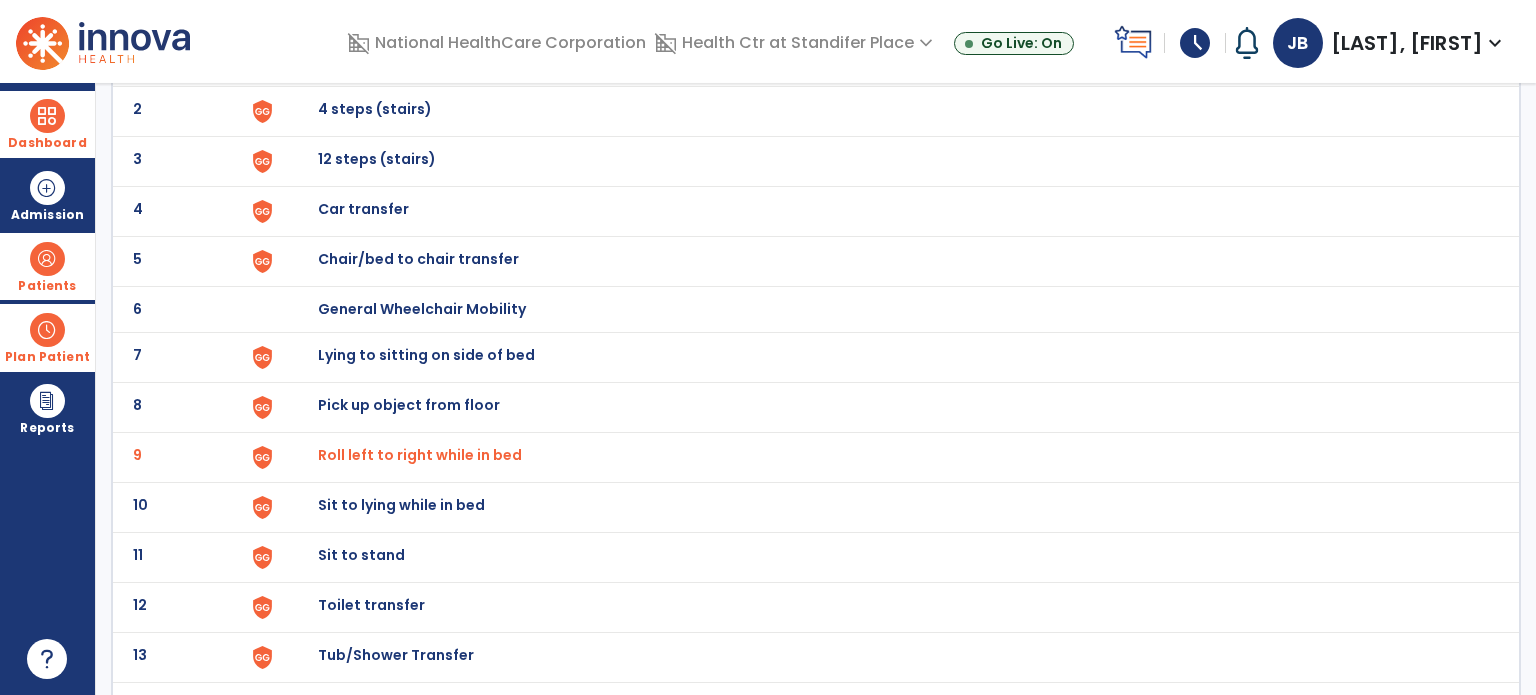 click on "Sit to lying while in bed" at bounding box center [364, 59] 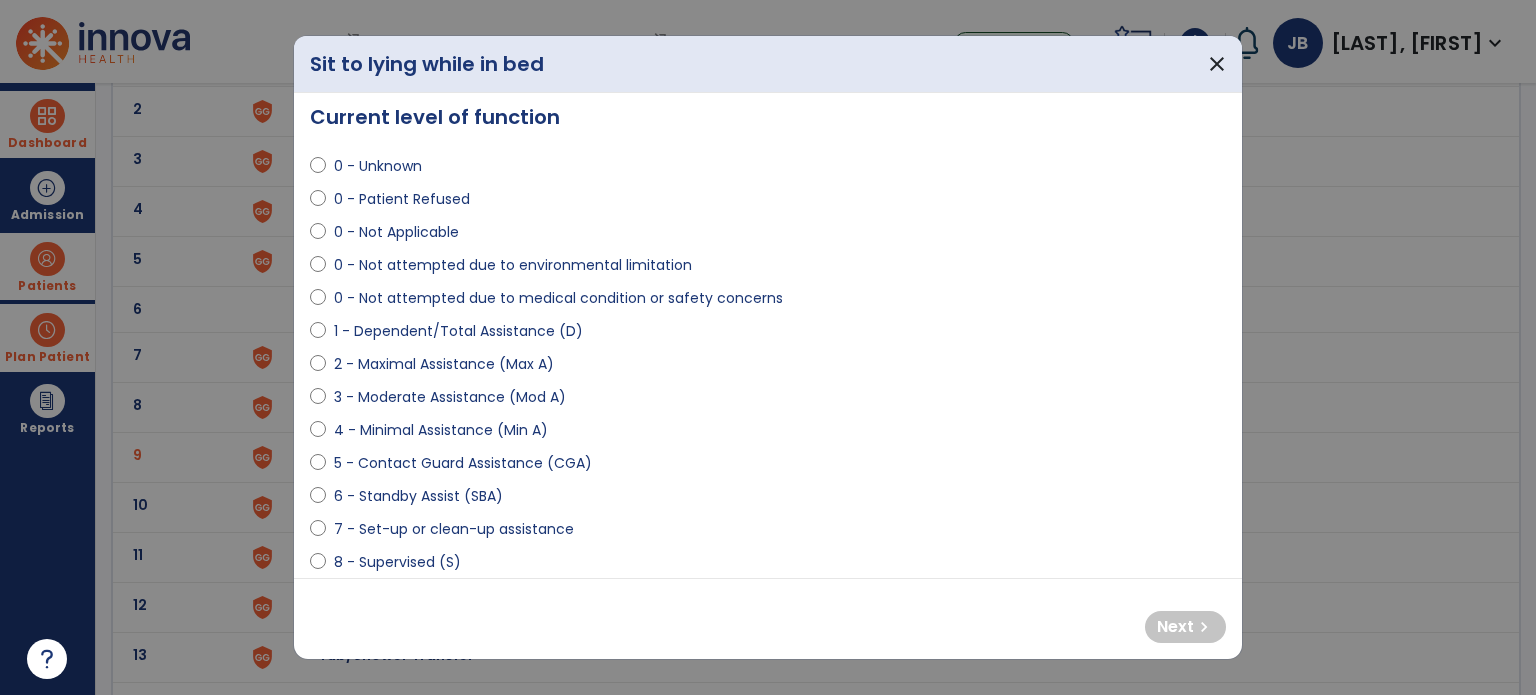 scroll, scrollTop: 0, scrollLeft: 0, axis: both 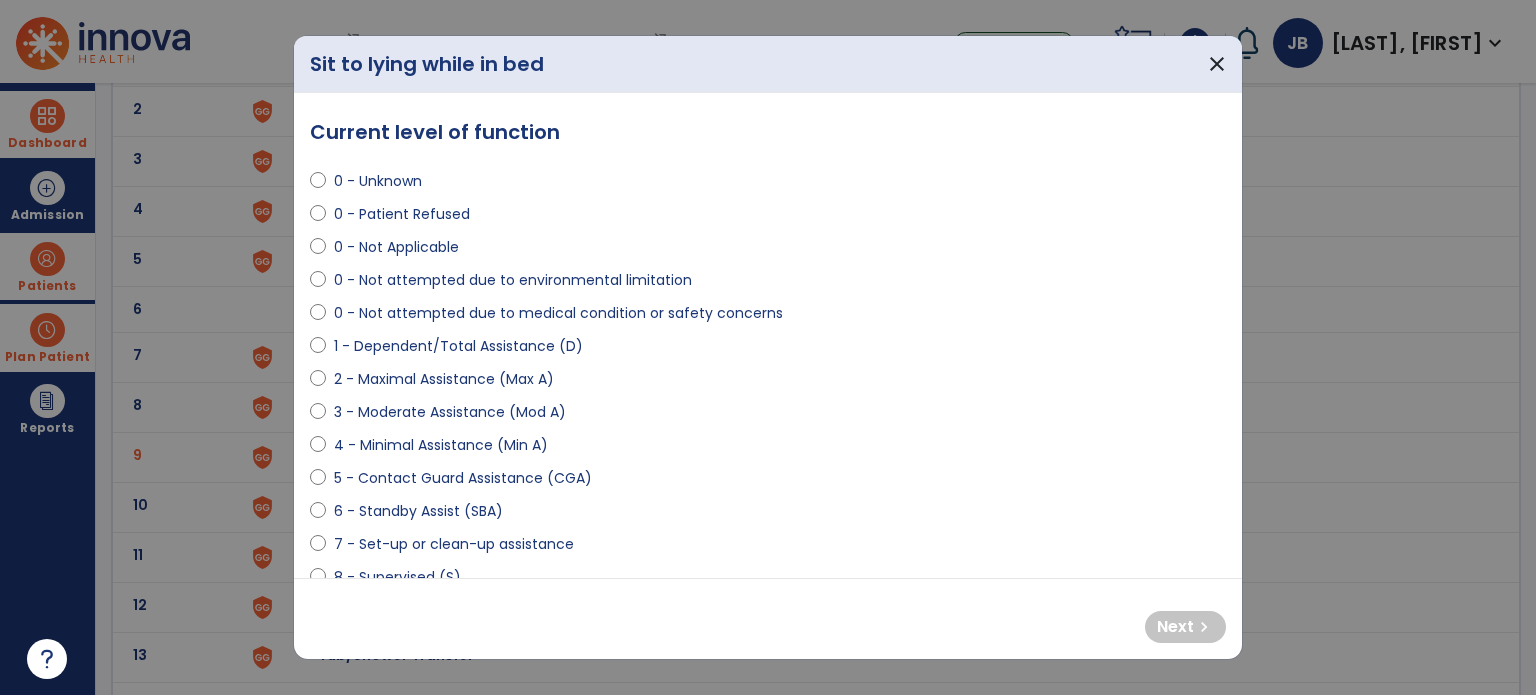 click on "2 - Maximal Assistance (Max A)" at bounding box center [444, 379] 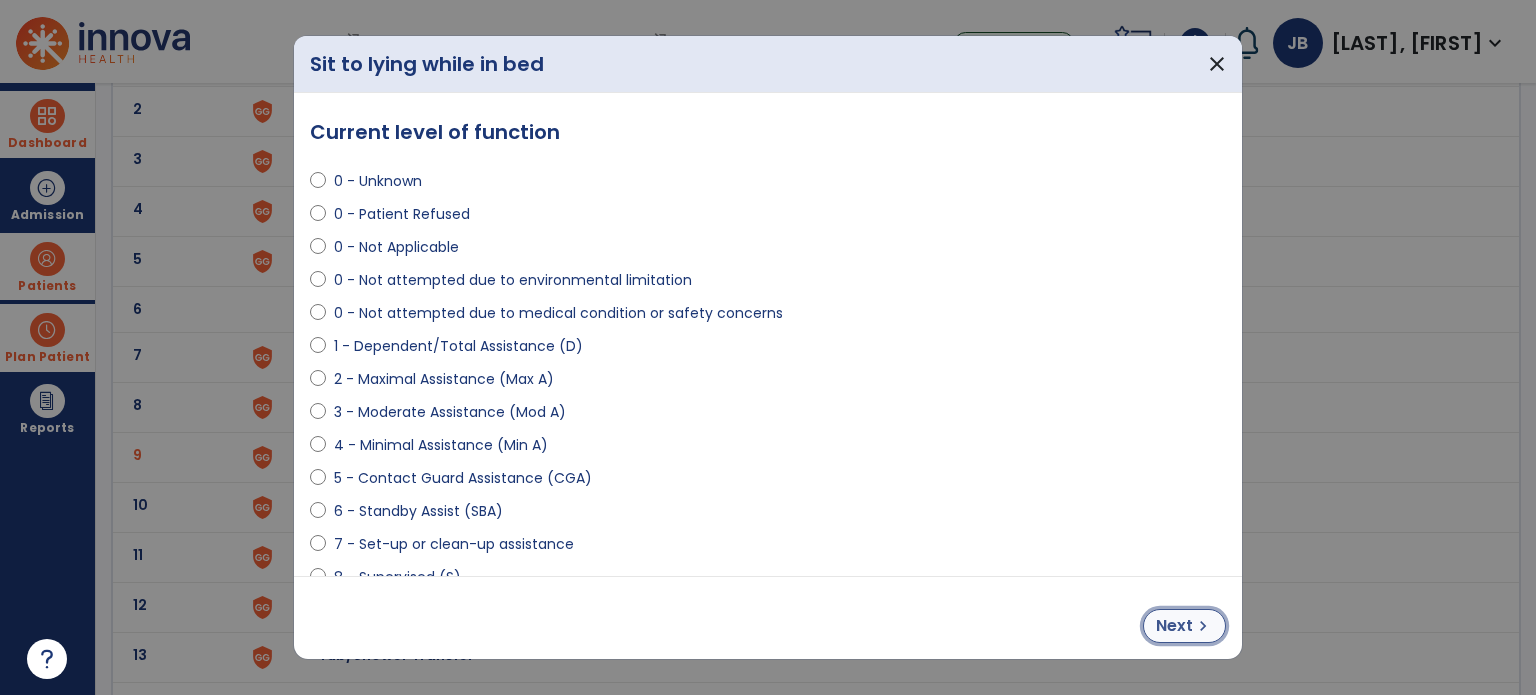 click on "chevron_right" at bounding box center [1203, 626] 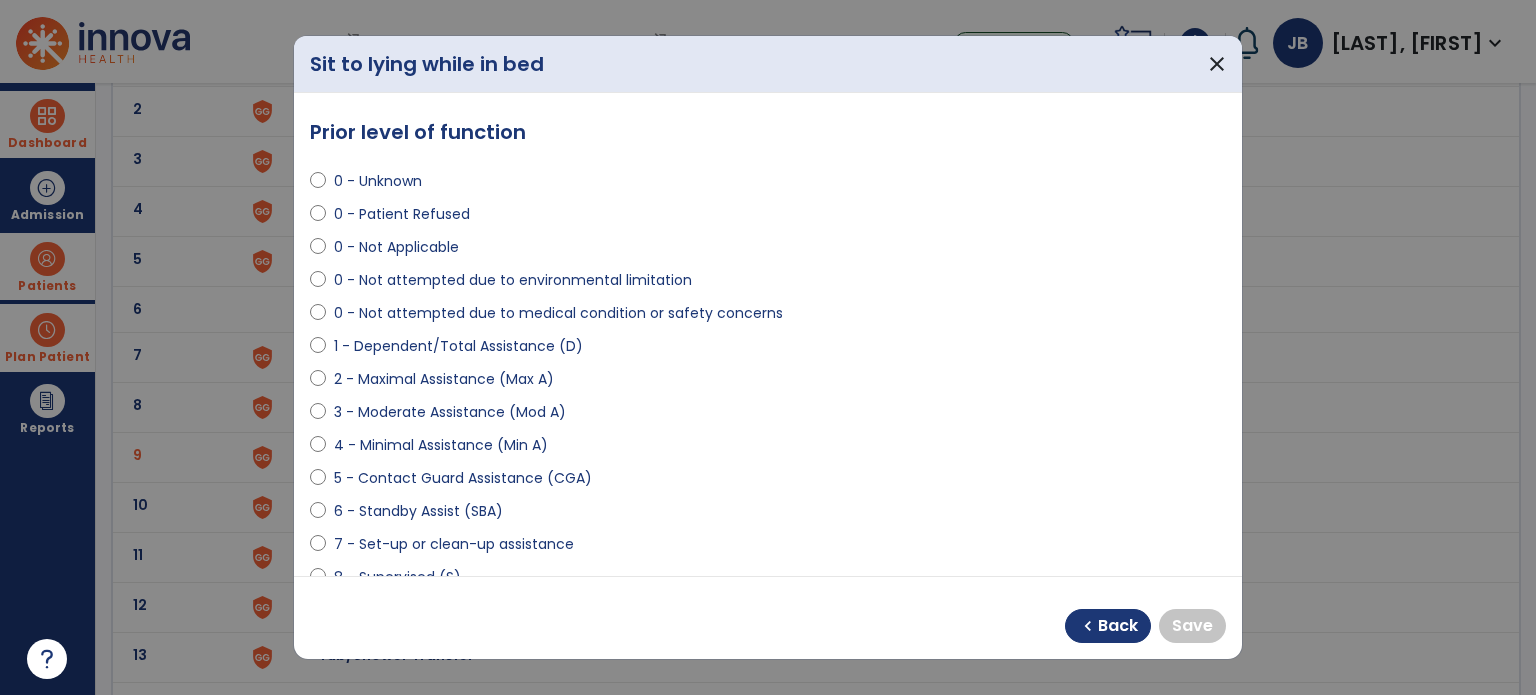 click on "0 - Patient Refused" at bounding box center [402, 214] 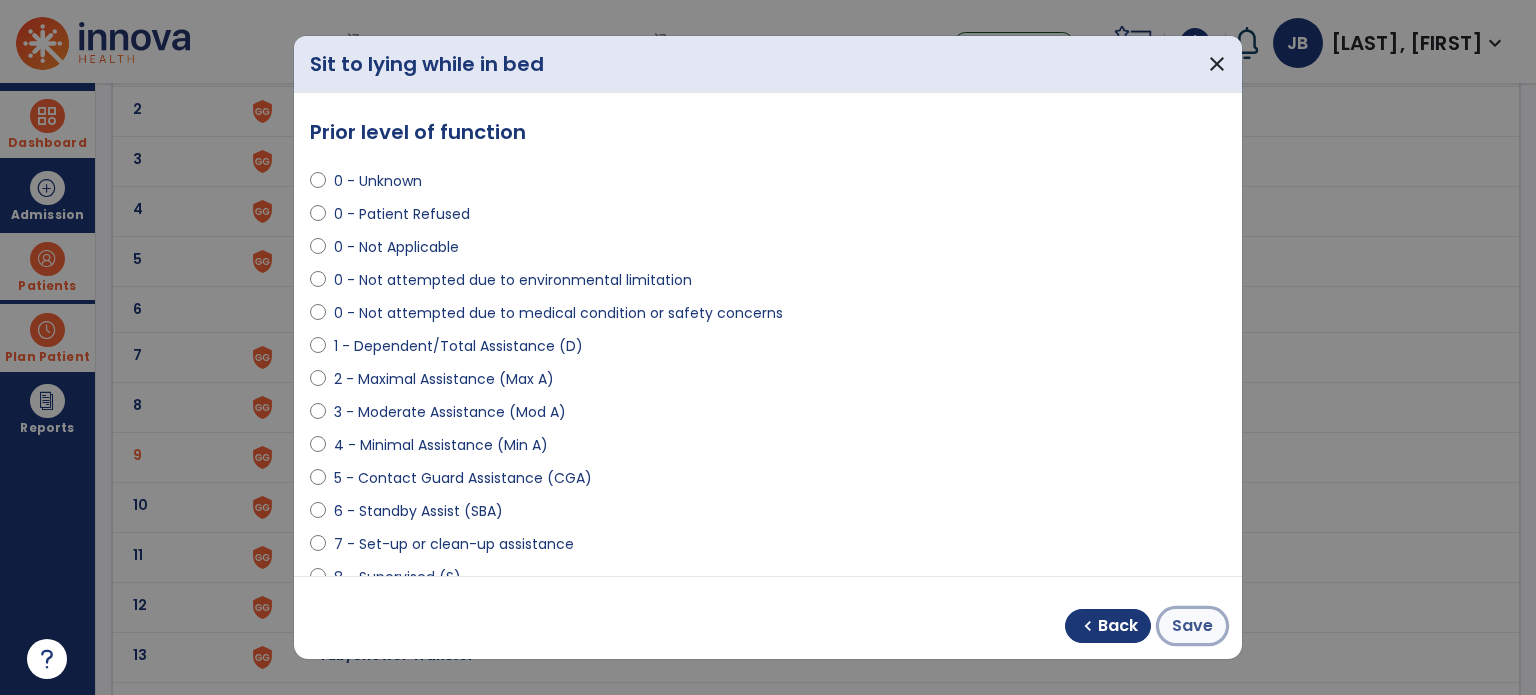 click on "Save" at bounding box center (1192, 626) 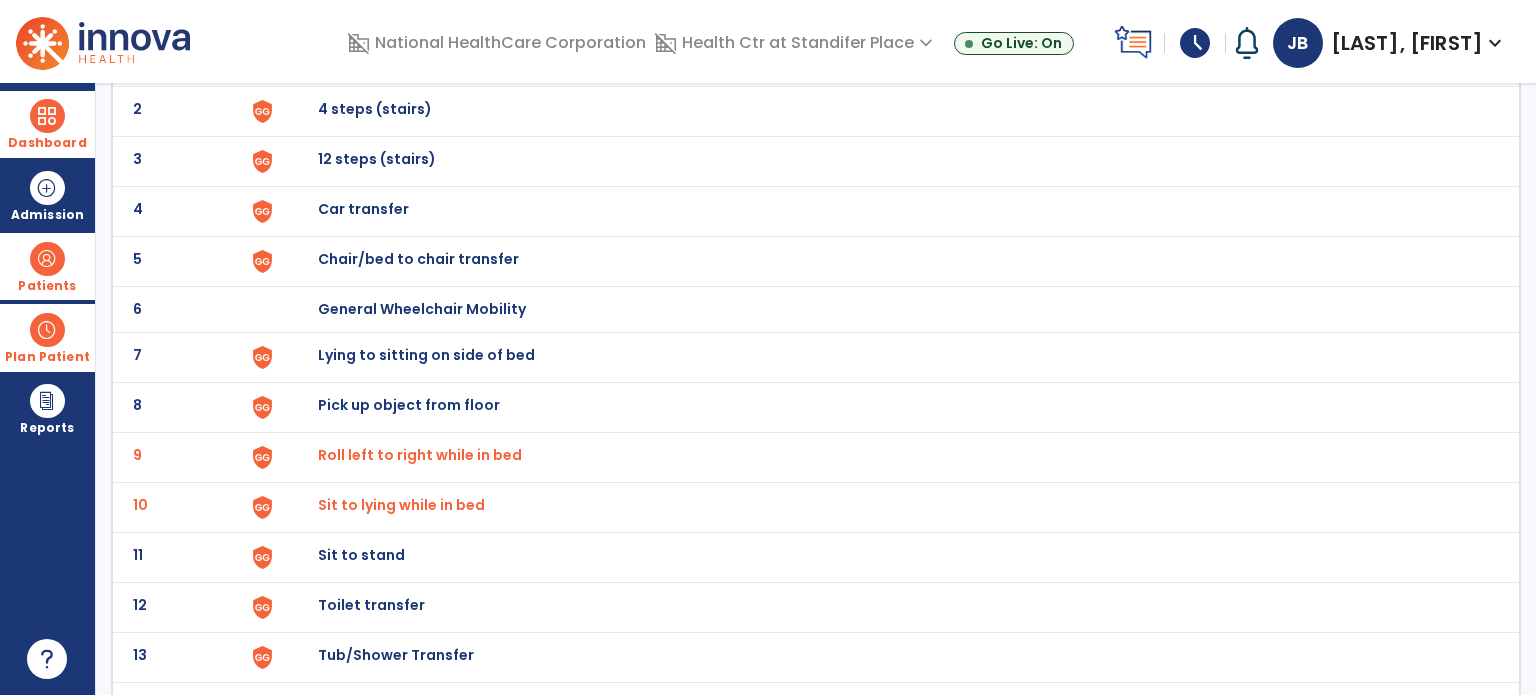 click on "7 Lying to sitting on side of bed" 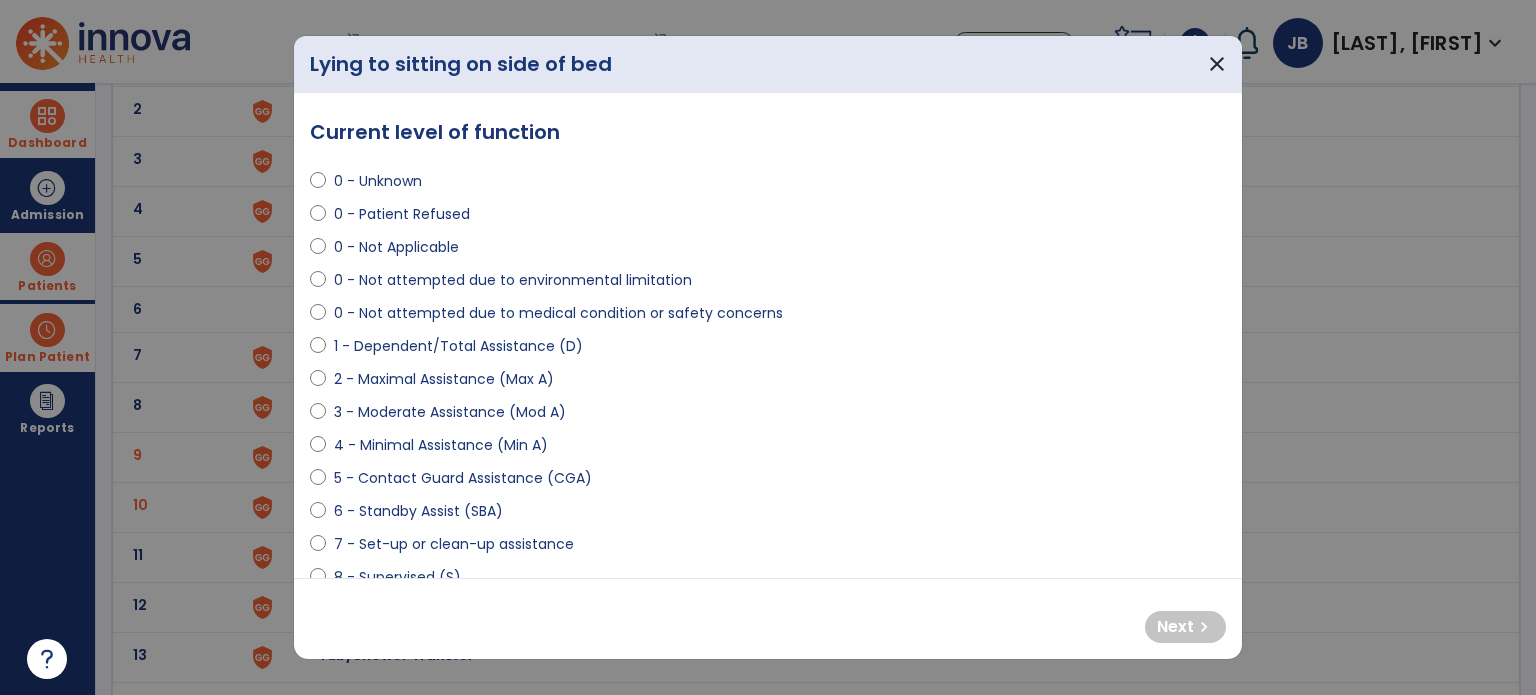 click on "2 - Maximal Assistance (Max A)" at bounding box center [444, 379] 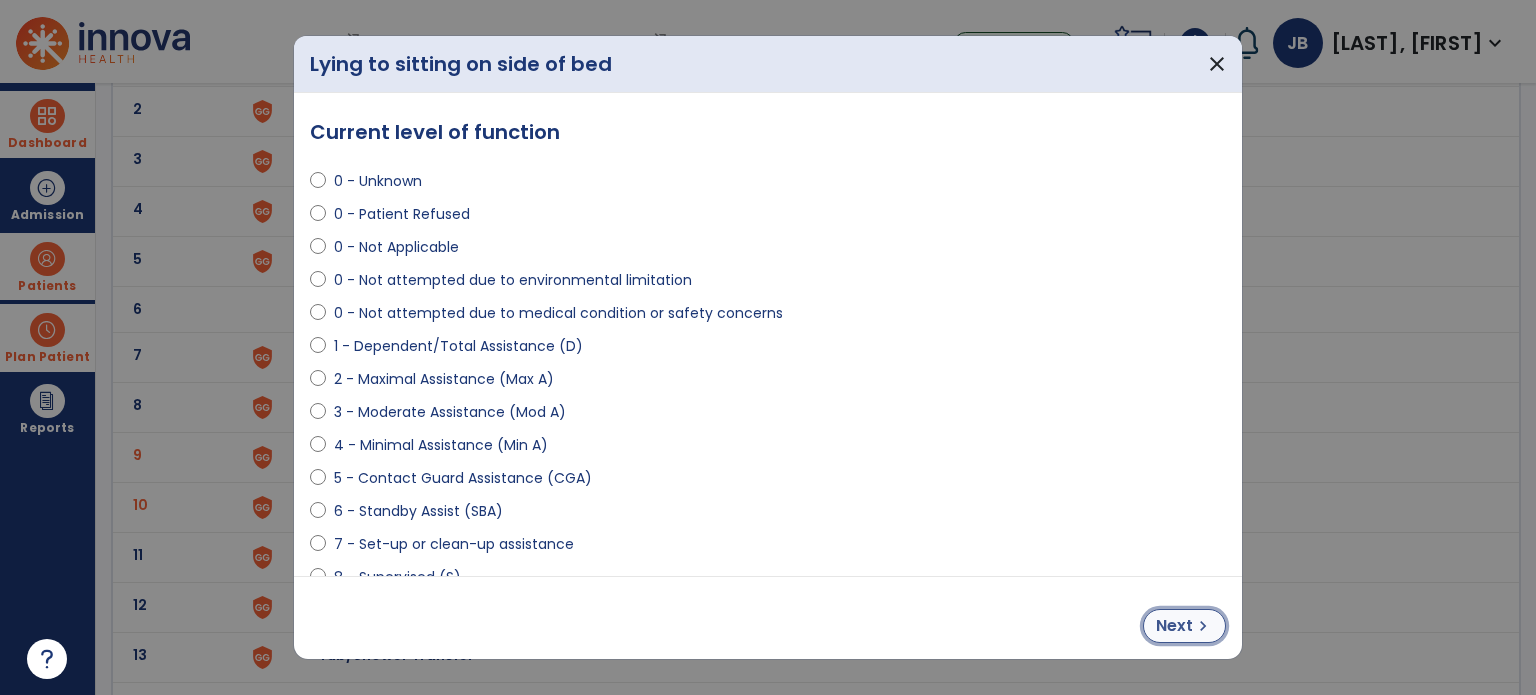 click on "Next" at bounding box center (1174, 626) 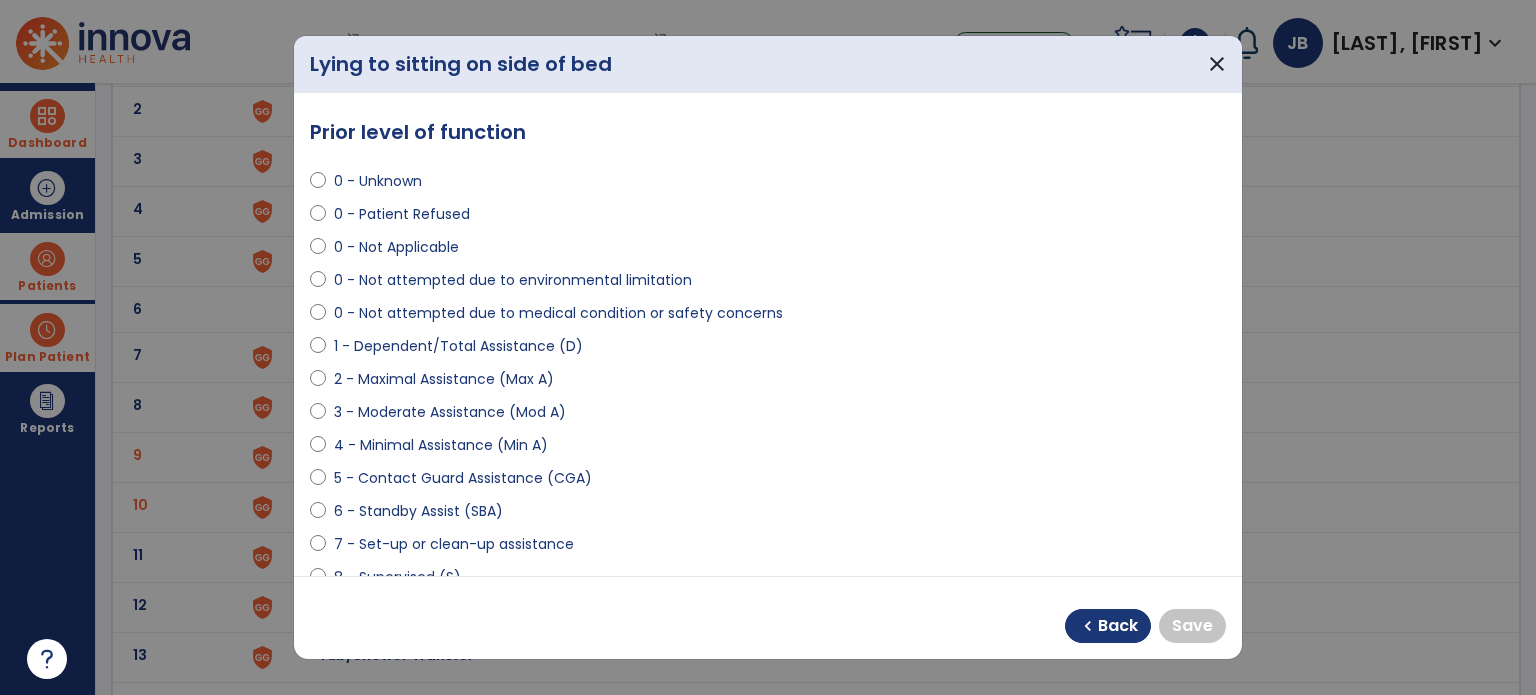 click on "0 - Patient Refused" at bounding box center [402, 214] 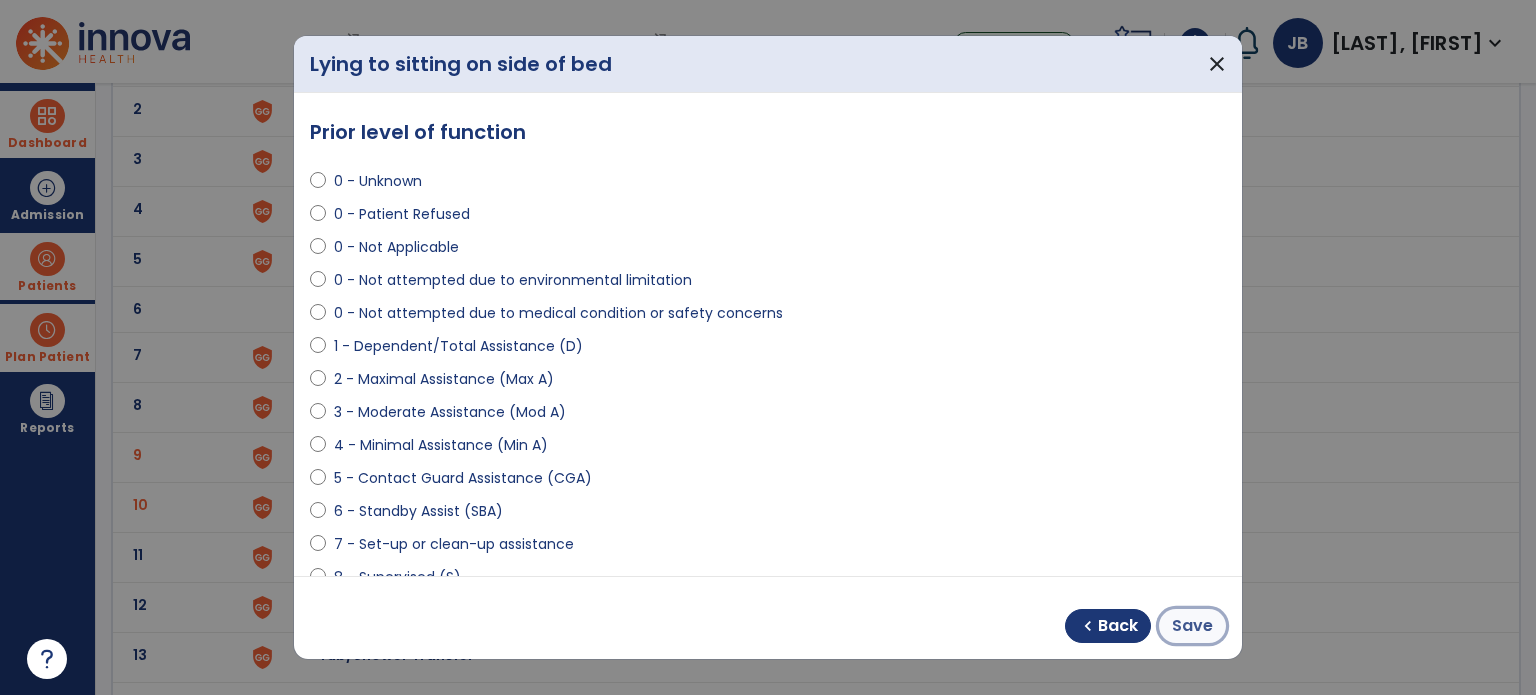 click on "Save" at bounding box center (1192, 626) 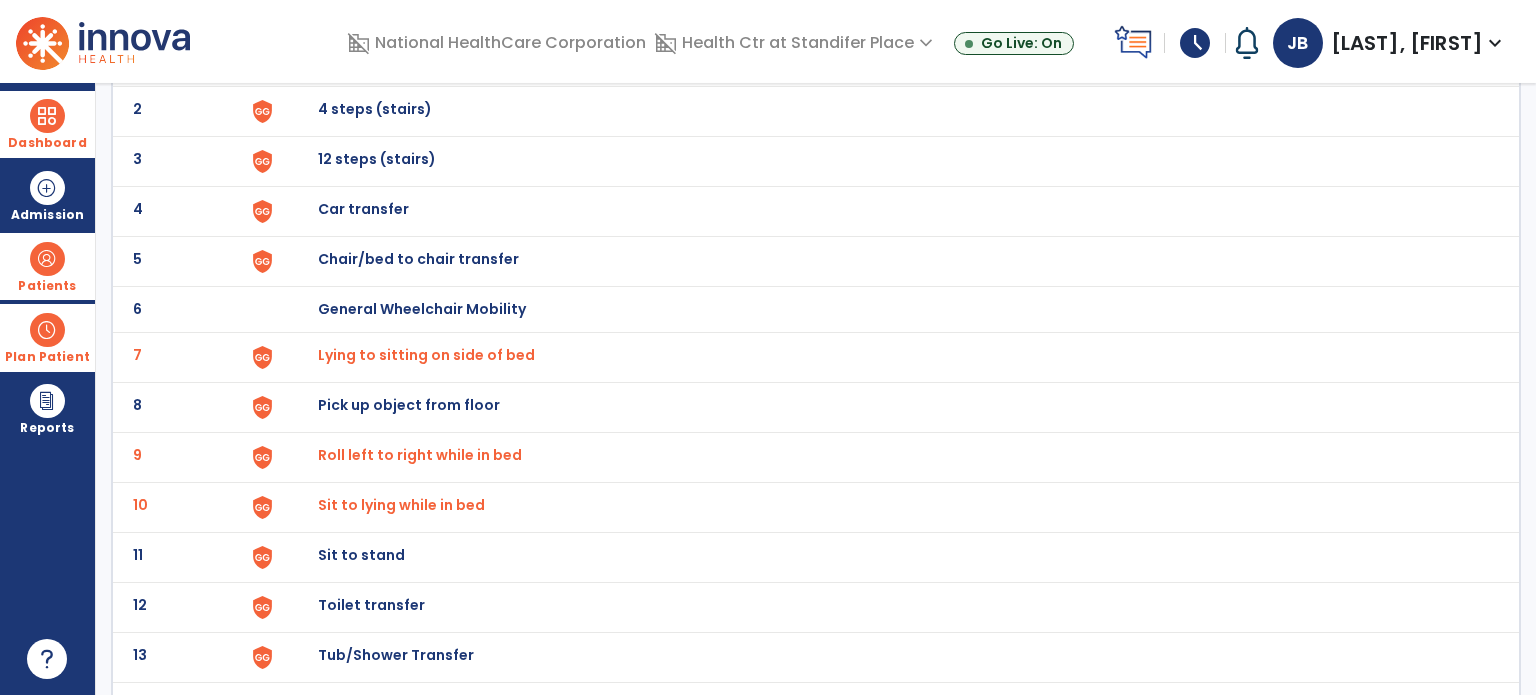 click on "Chair/bed to chair transfer" at bounding box center (364, 59) 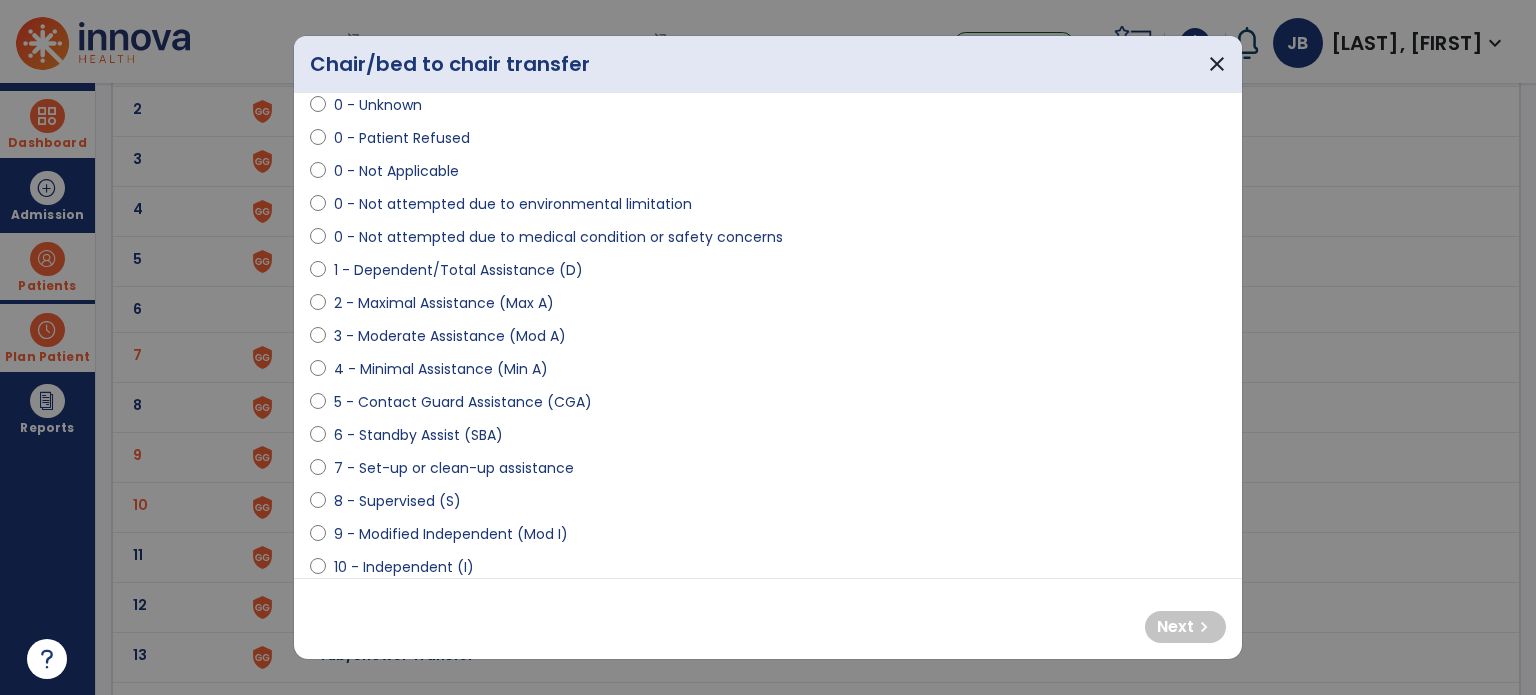 scroll, scrollTop: 75, scrollLeft: 0, axis: vertical 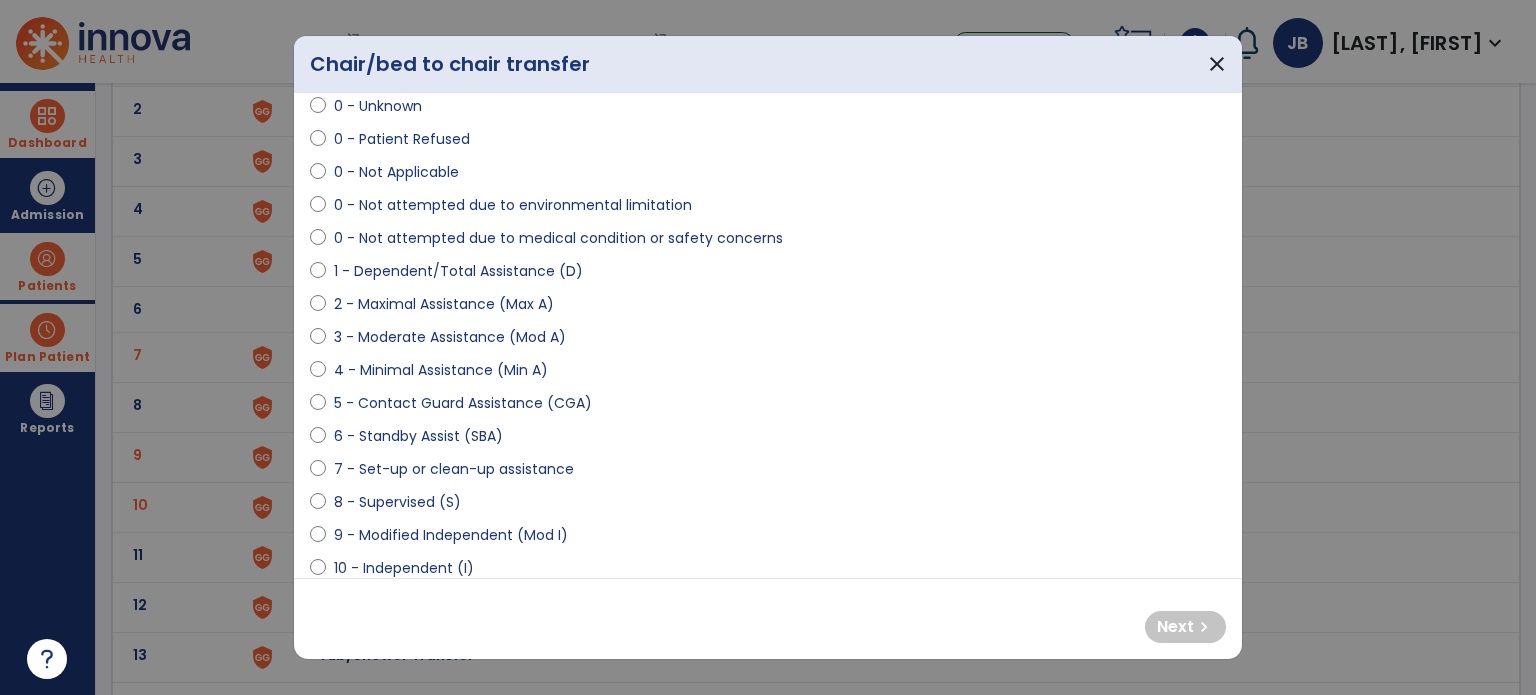 click on "1 - Dependent/Total Assistance (D)" at bounding box center [458, 271] 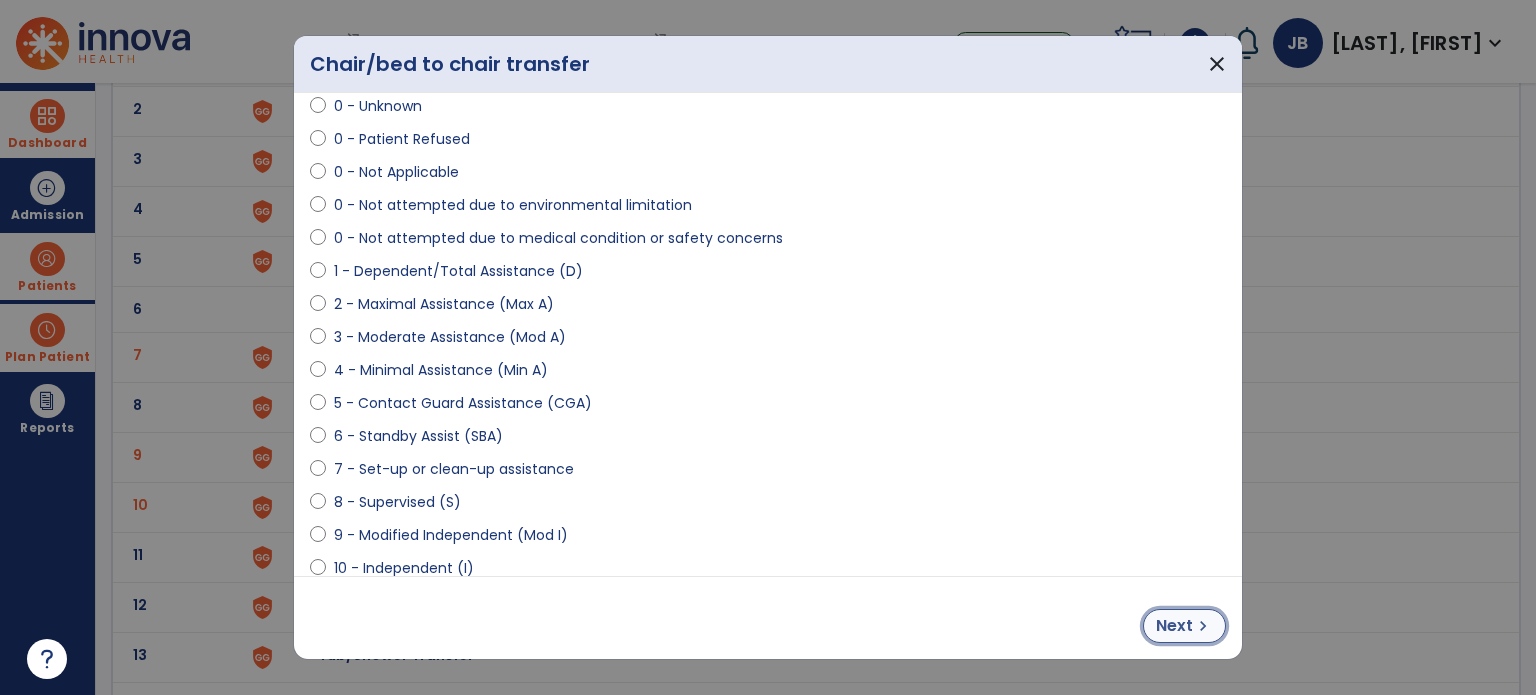 click on "chevron_right" at bounding box center (1203, 626) 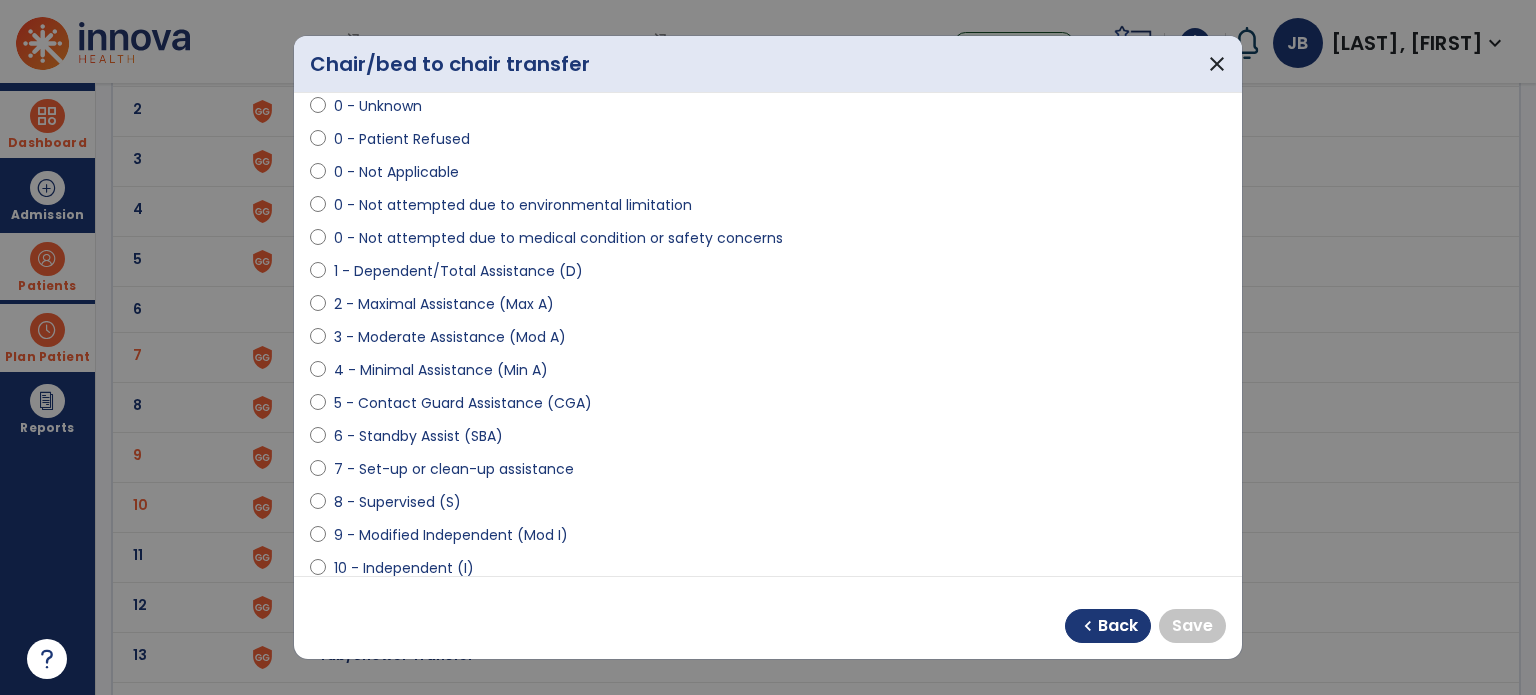 click on "0 - Unknown 0 - Patient Refused 0 - Not Applicable 0 - Not attempted due to environmental limitation 0 - Not attempted due to medical condition or safety concerns 1 - Dependent/Total Assistance (D) 2 - Maximal Assistance (Max A) 3 - Moderate Assistance (Mod A) 4 - Minimal Assistance (Min A) 5 - Contact Guard Assistance (CGA) 6 - Standby Assist (SBA) 7 - Set-up or clean-up assistance 8 - Supervised (S) 9 - Modified Independent (Mod I) 10 - Independent (I)" at bounding box center [768, 329] 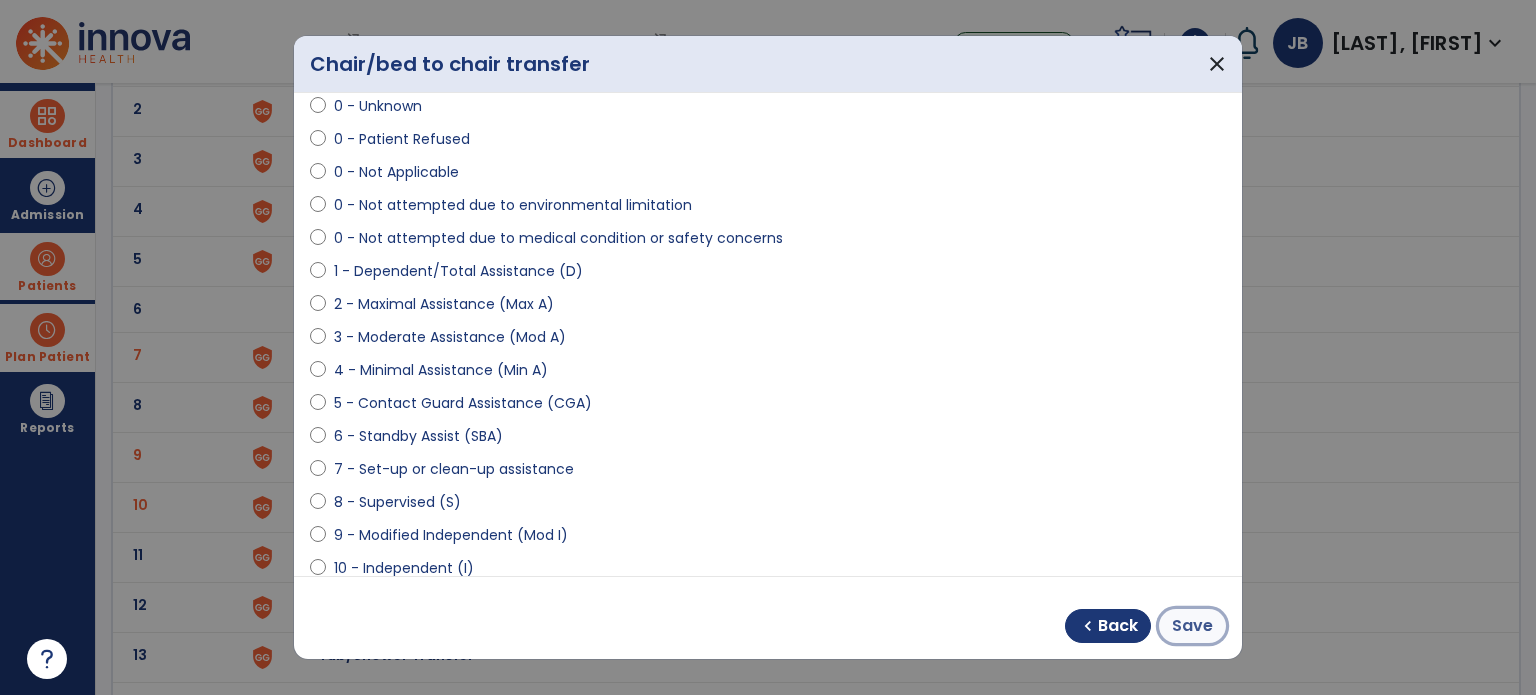 click on "Save" at bounding box center [1192, 626] 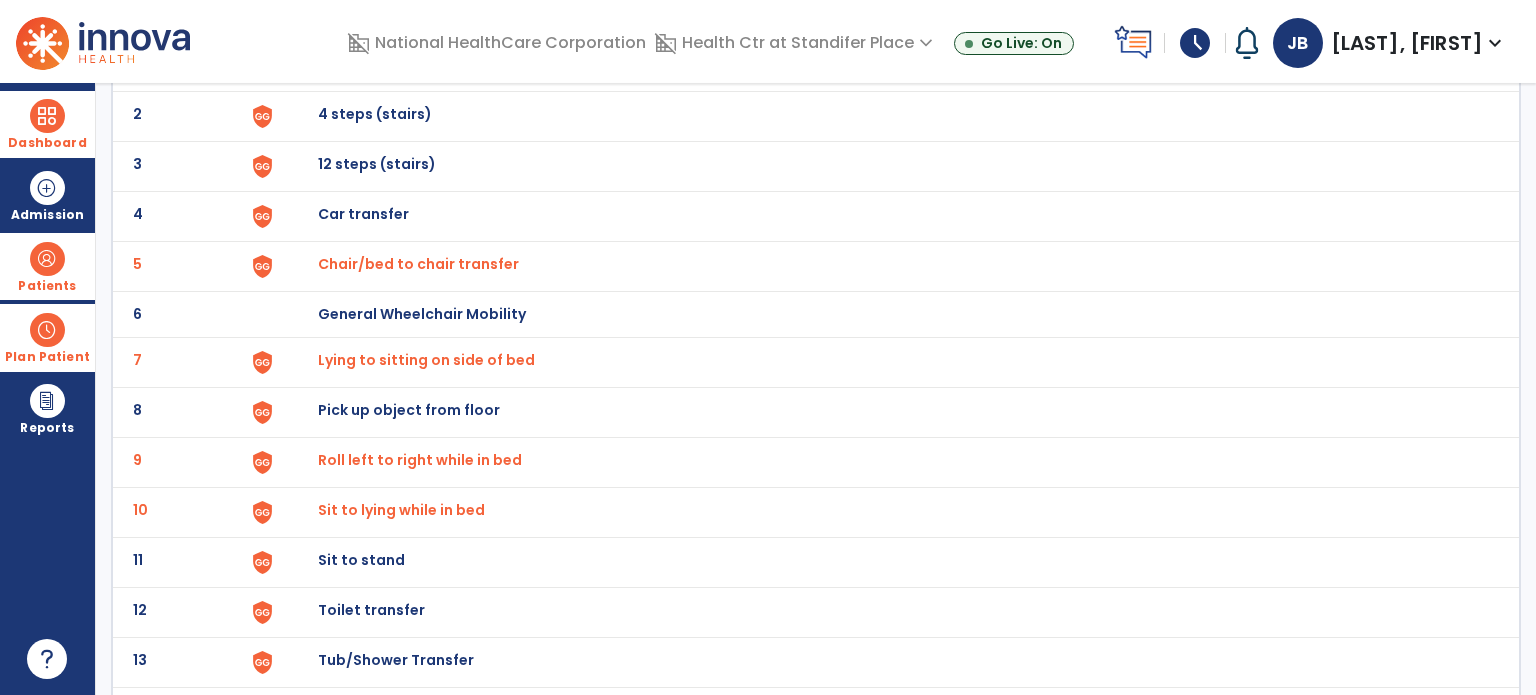 scroll, scrollTop: 0, scrollLeft: 0, axis: both 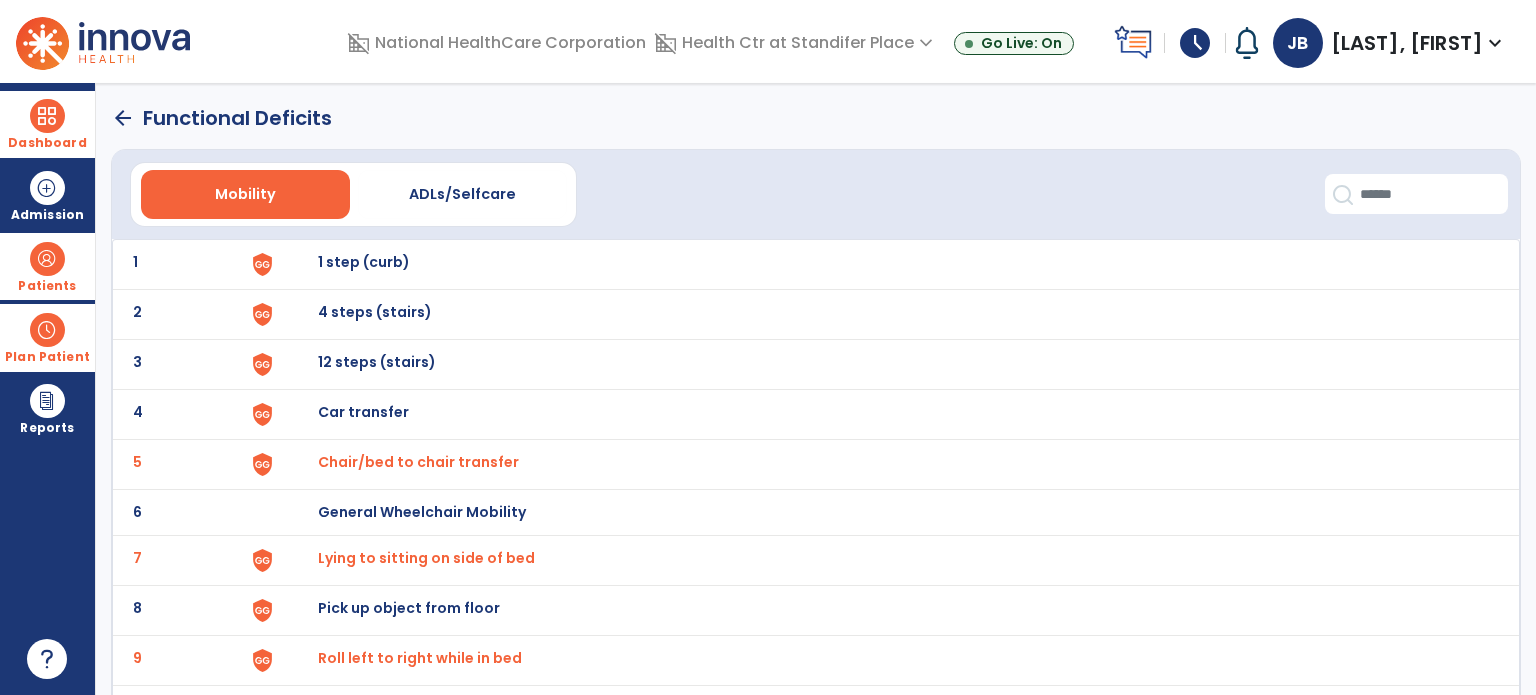 click on "arrow_back" 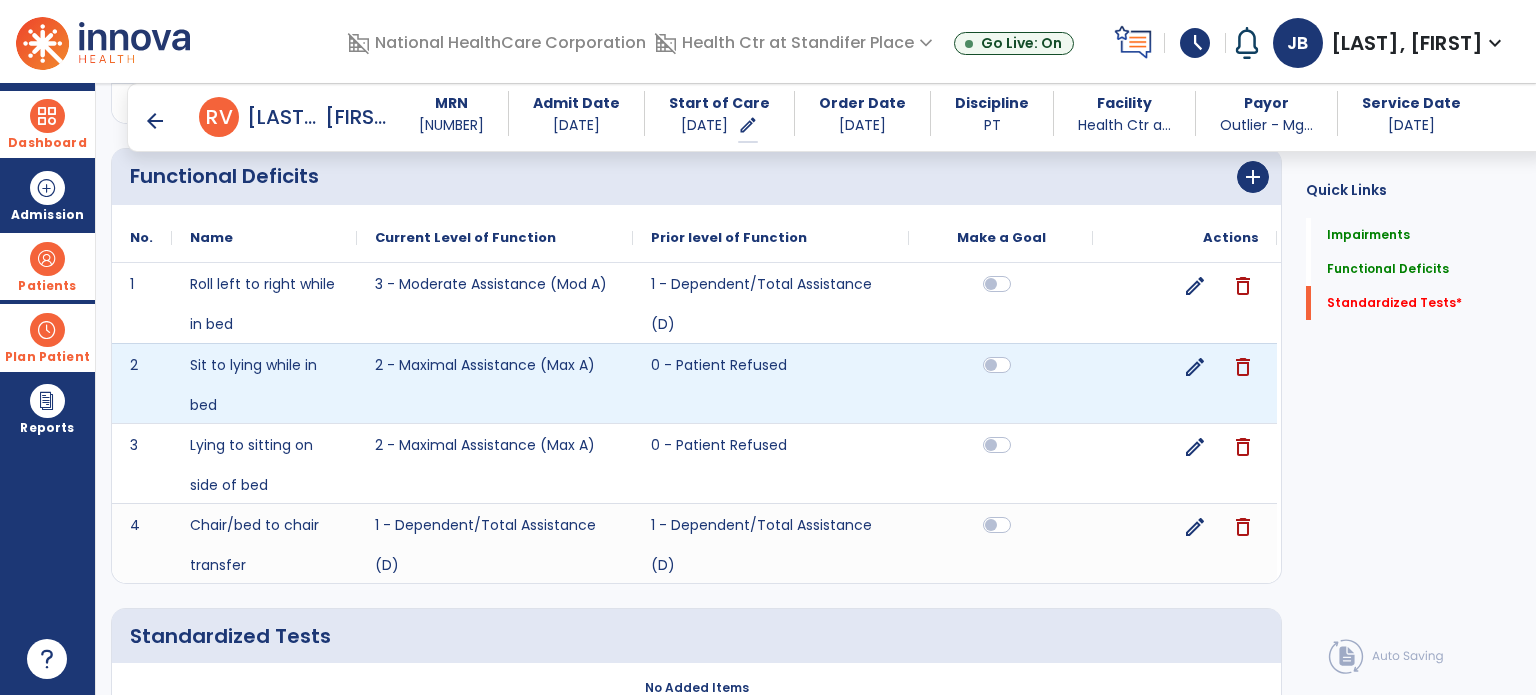 scroll, scrollTop: 1756, scrollLeft: 0, axis: vertical 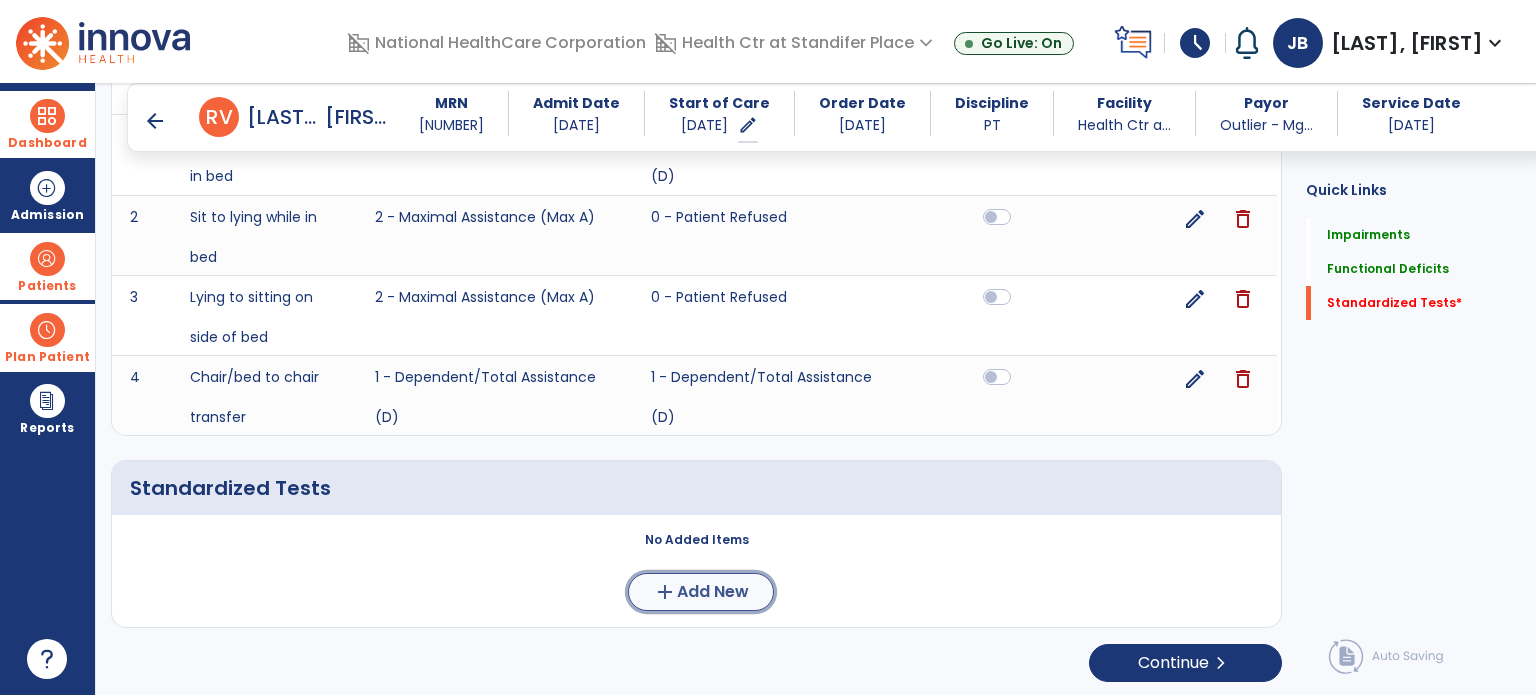 click on "add  Add New" 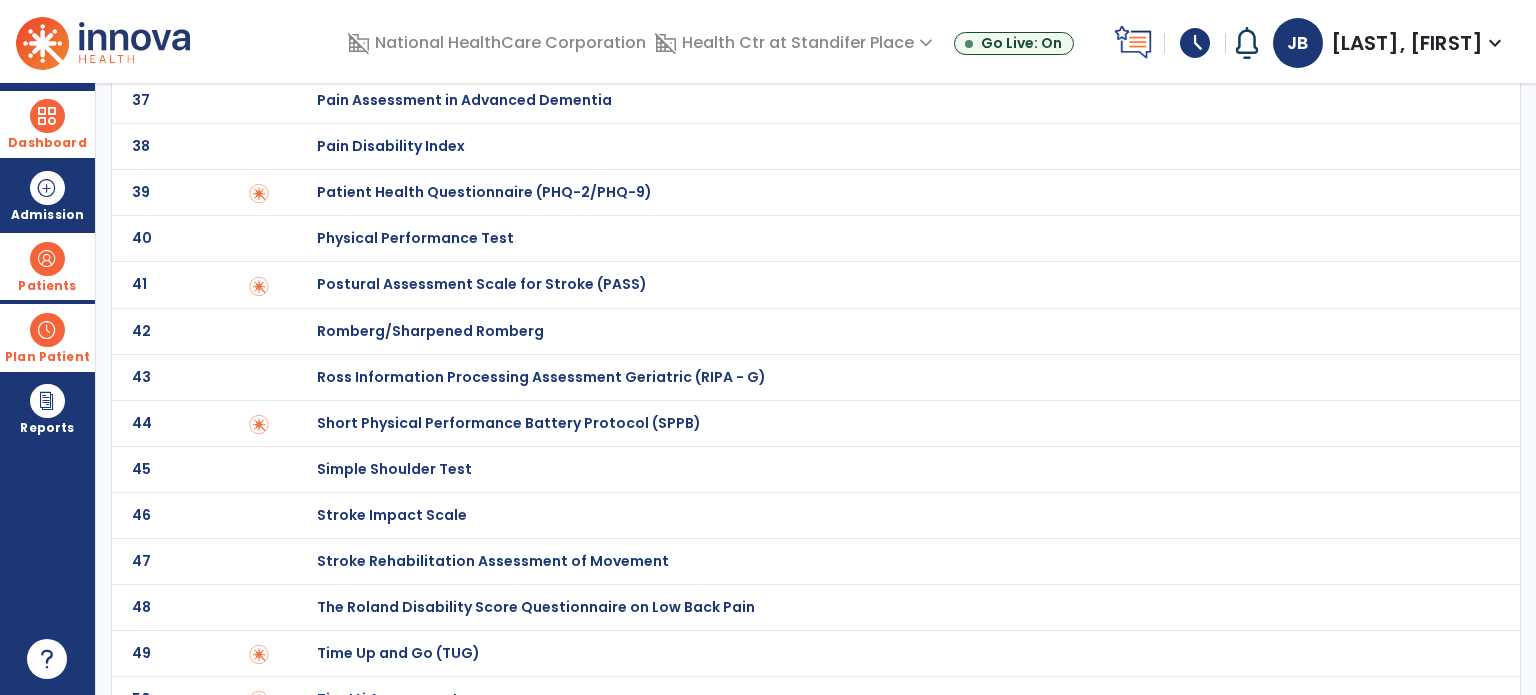 scroll, scrollTop: 0, scrollLeft: 0, axis: both 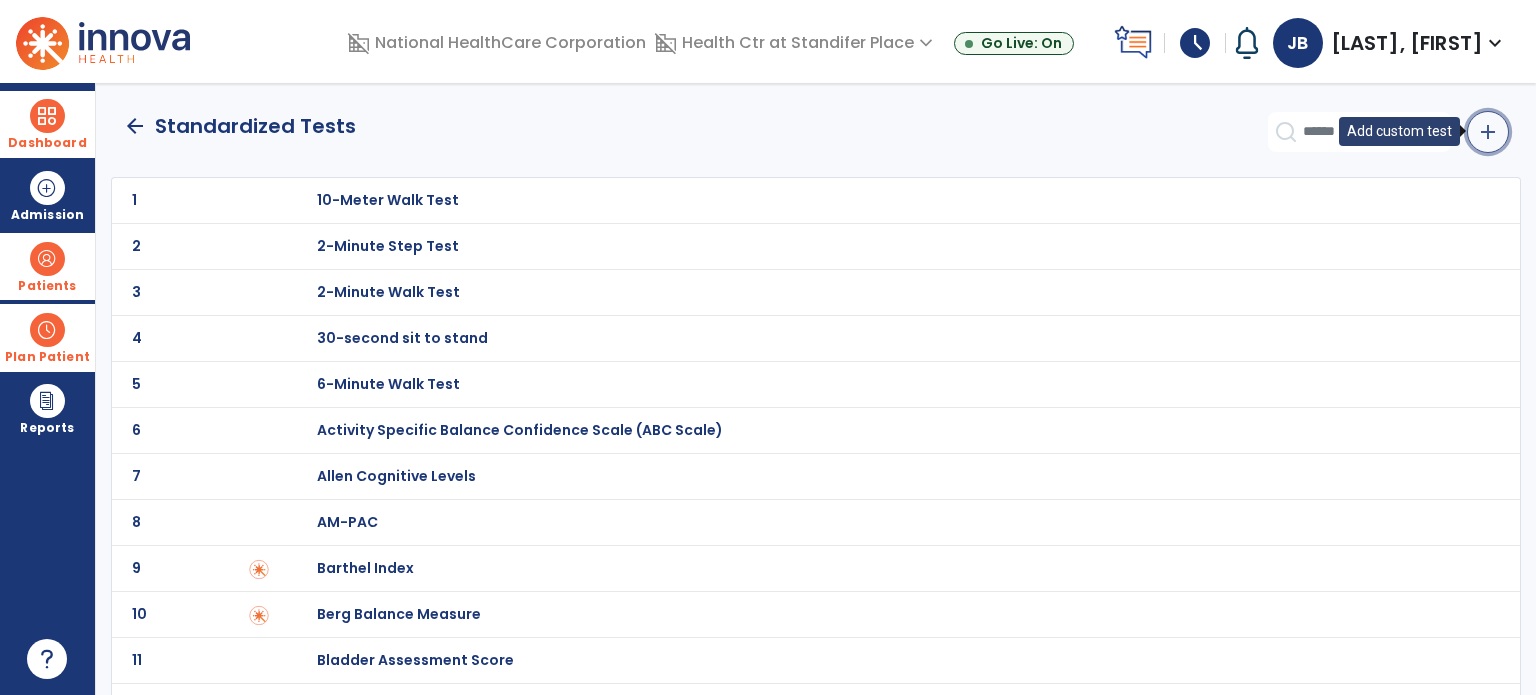 click on "add" 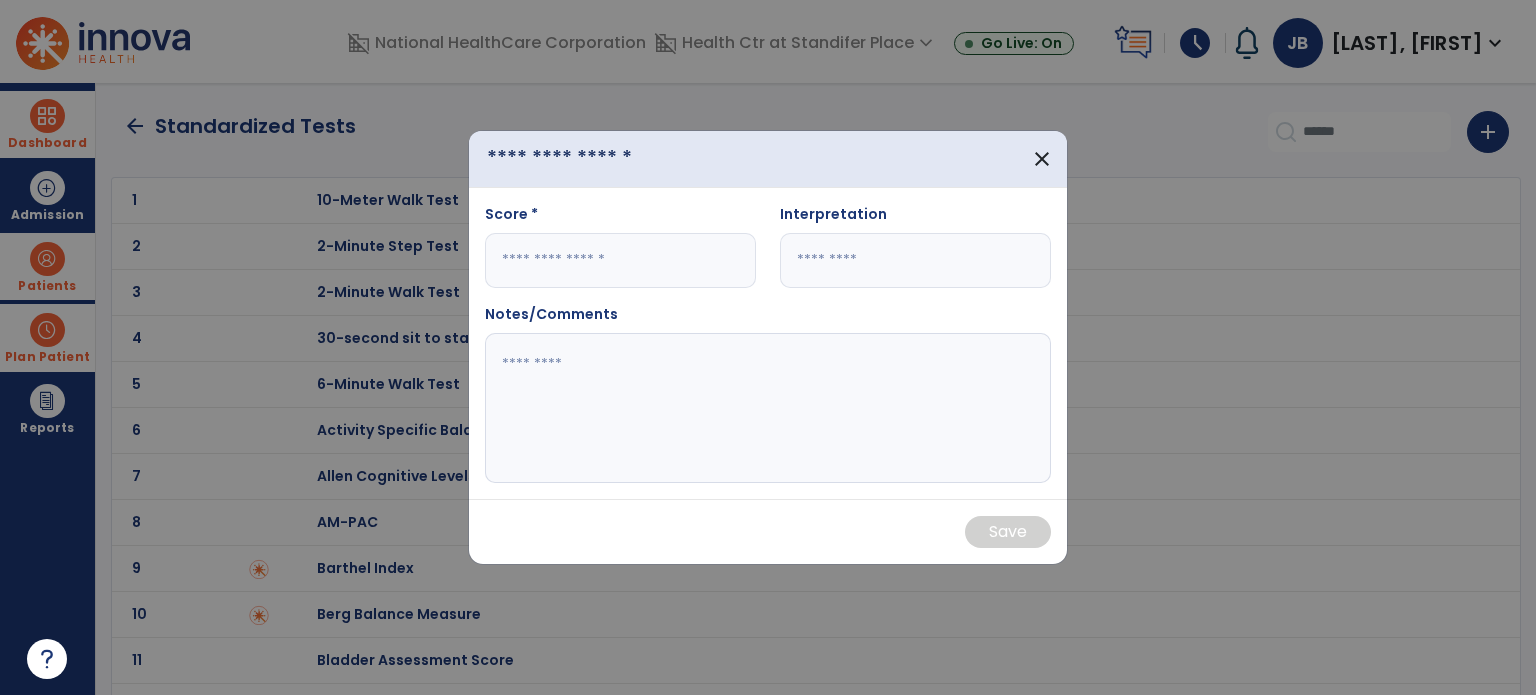 click at bounding box center (600, 159) 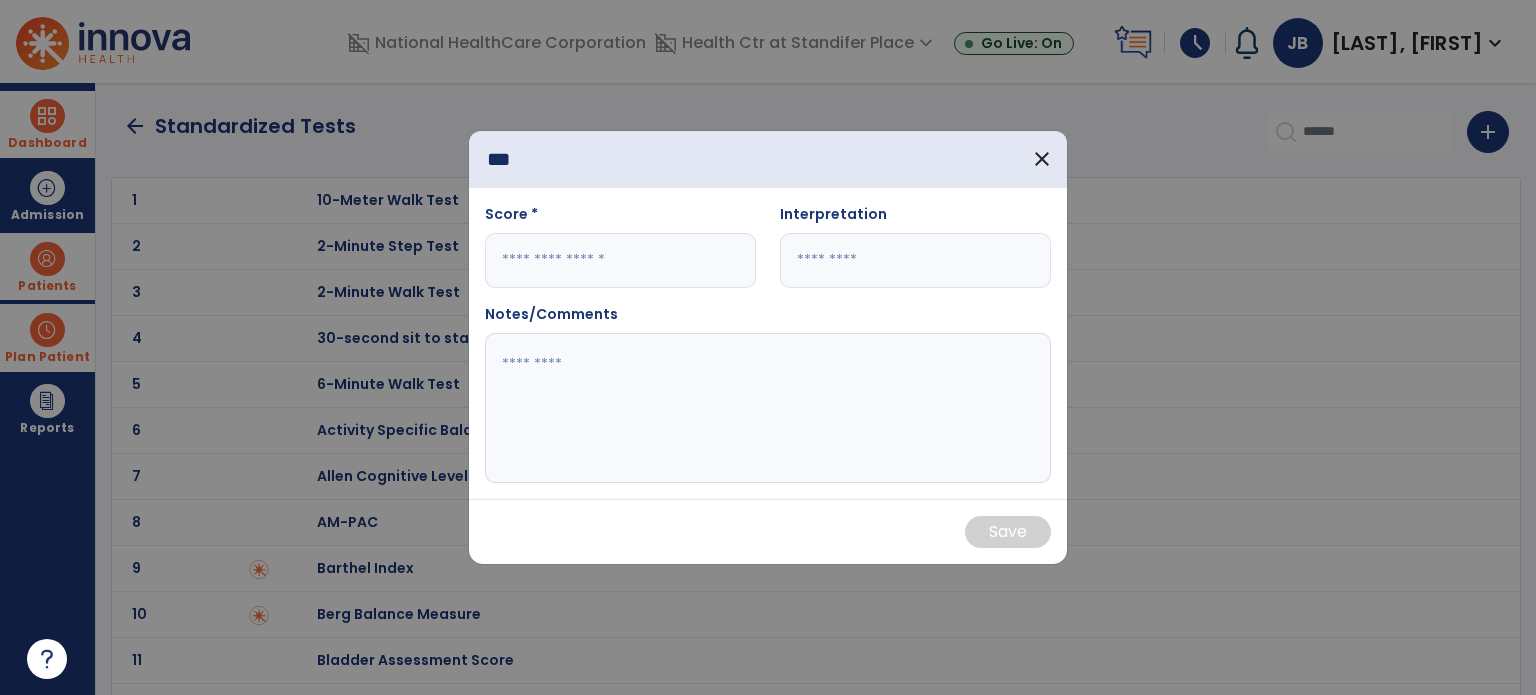 type on "***" 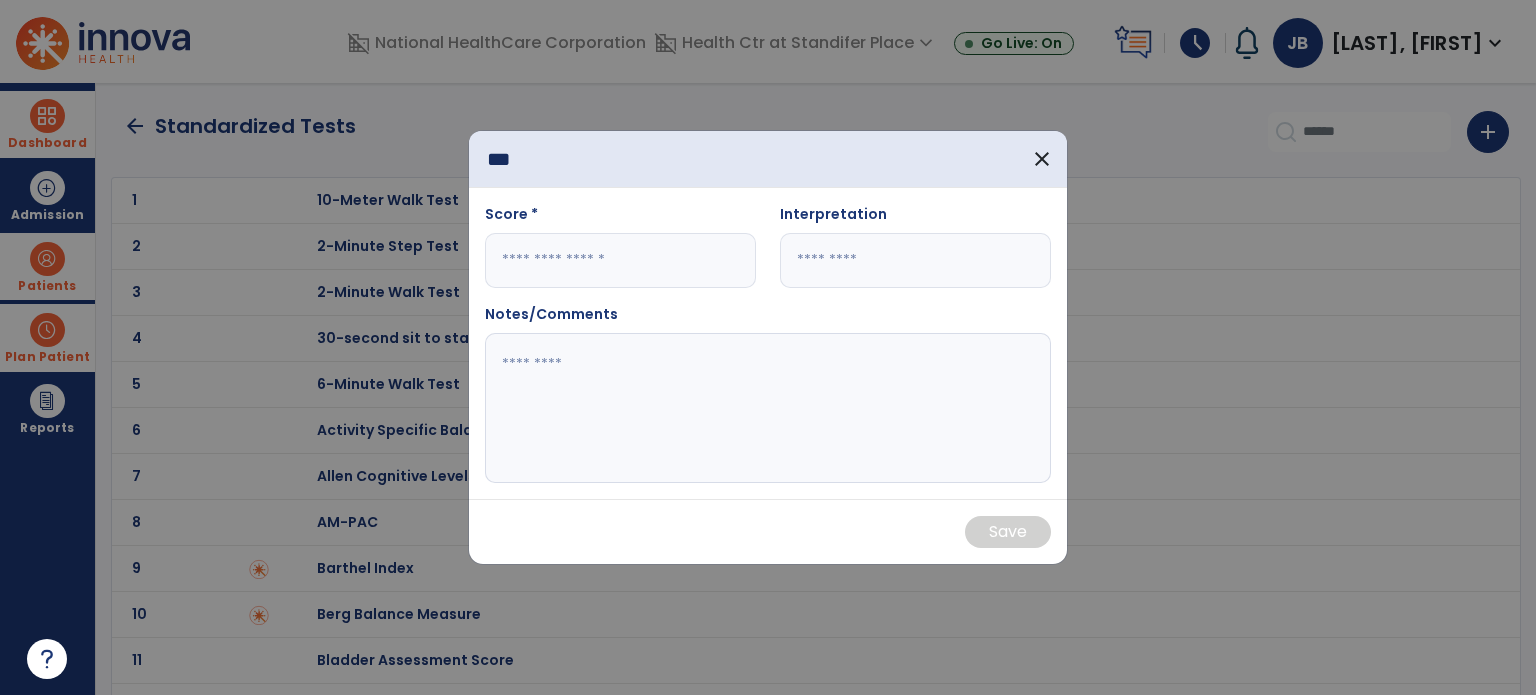click at bounding box center [620, 260] 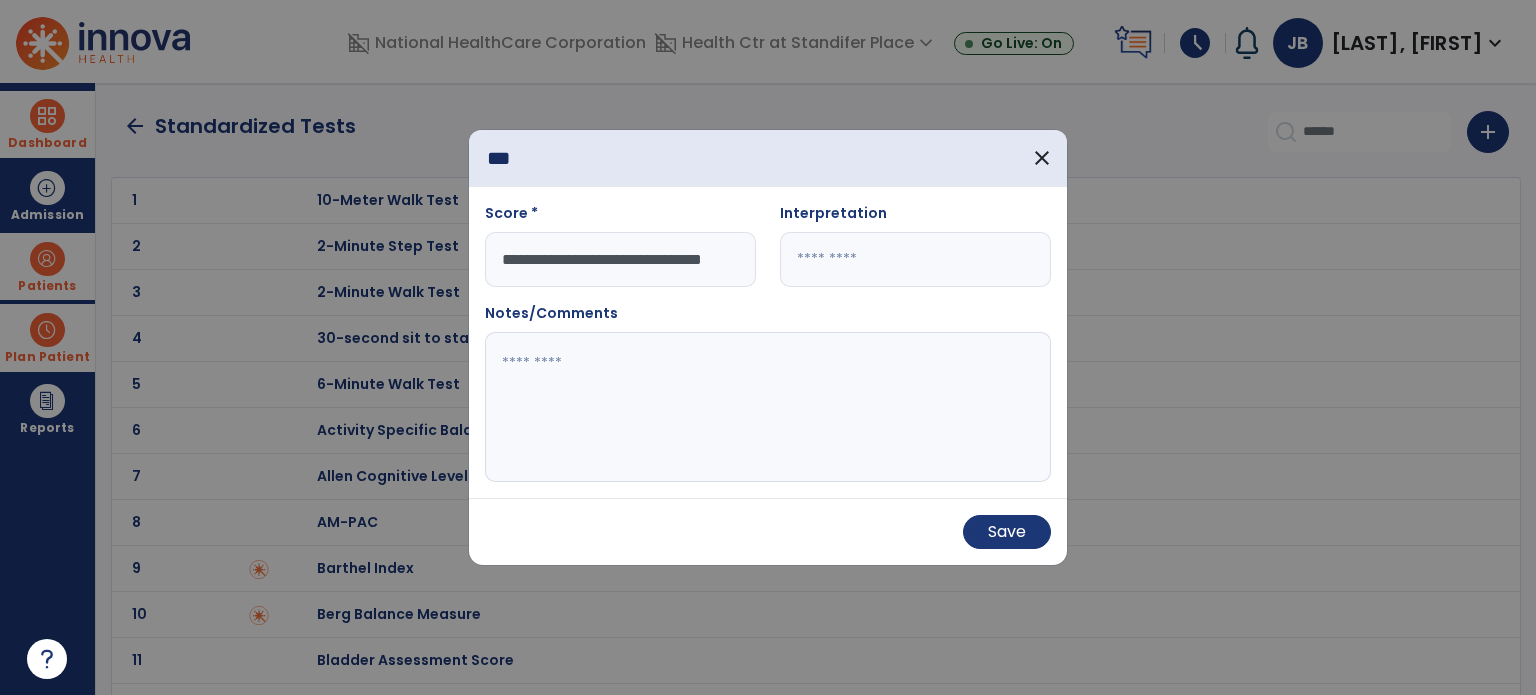scroll, scrollTop: 0, scrollLeft: 46, axis: horizontal 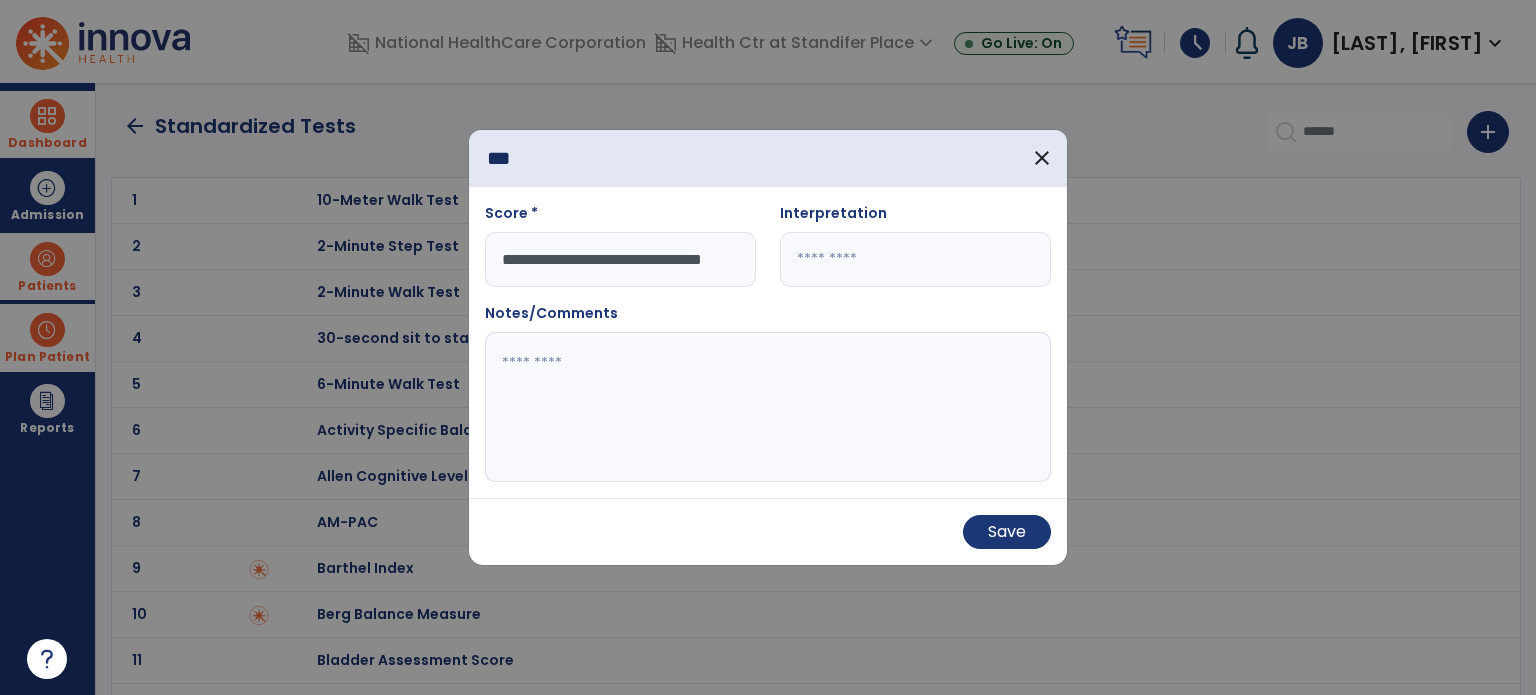 click at bounding box center [915, 259] 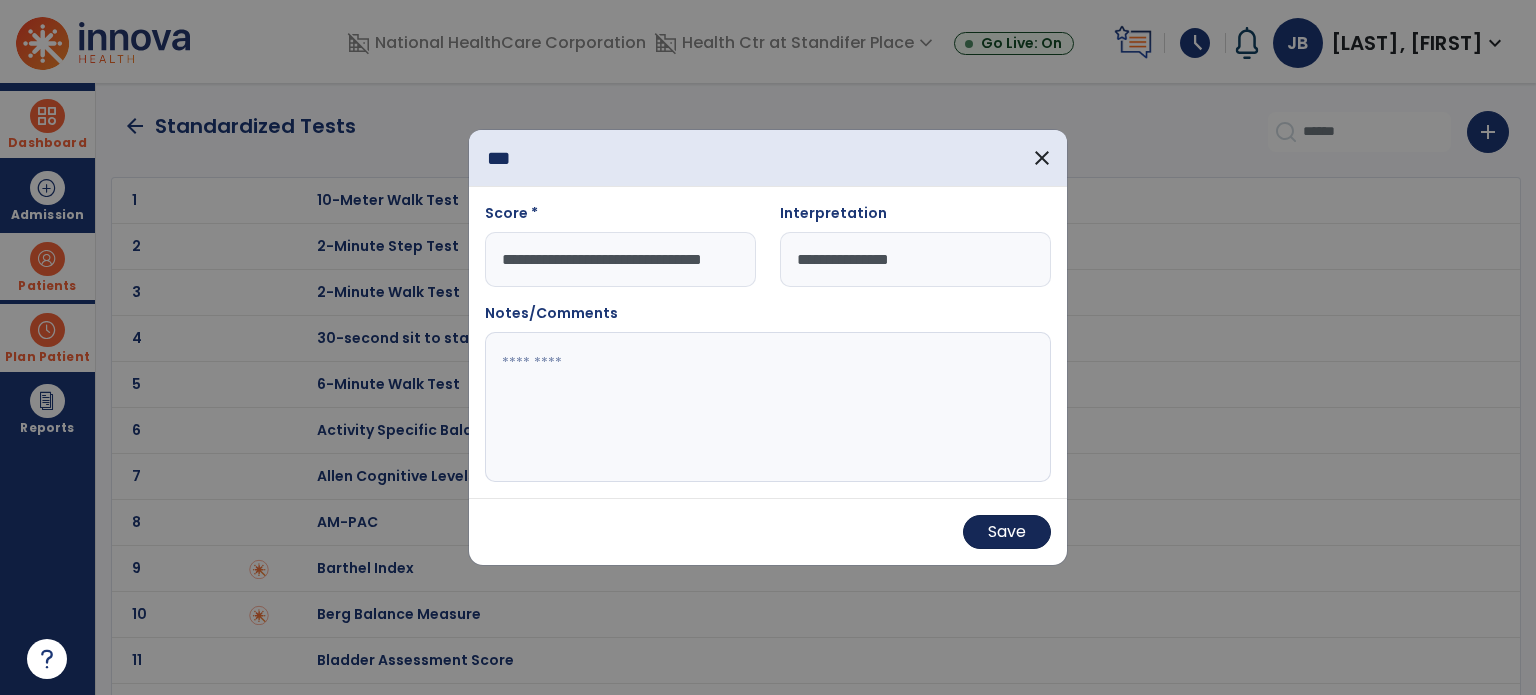 type on "**********" 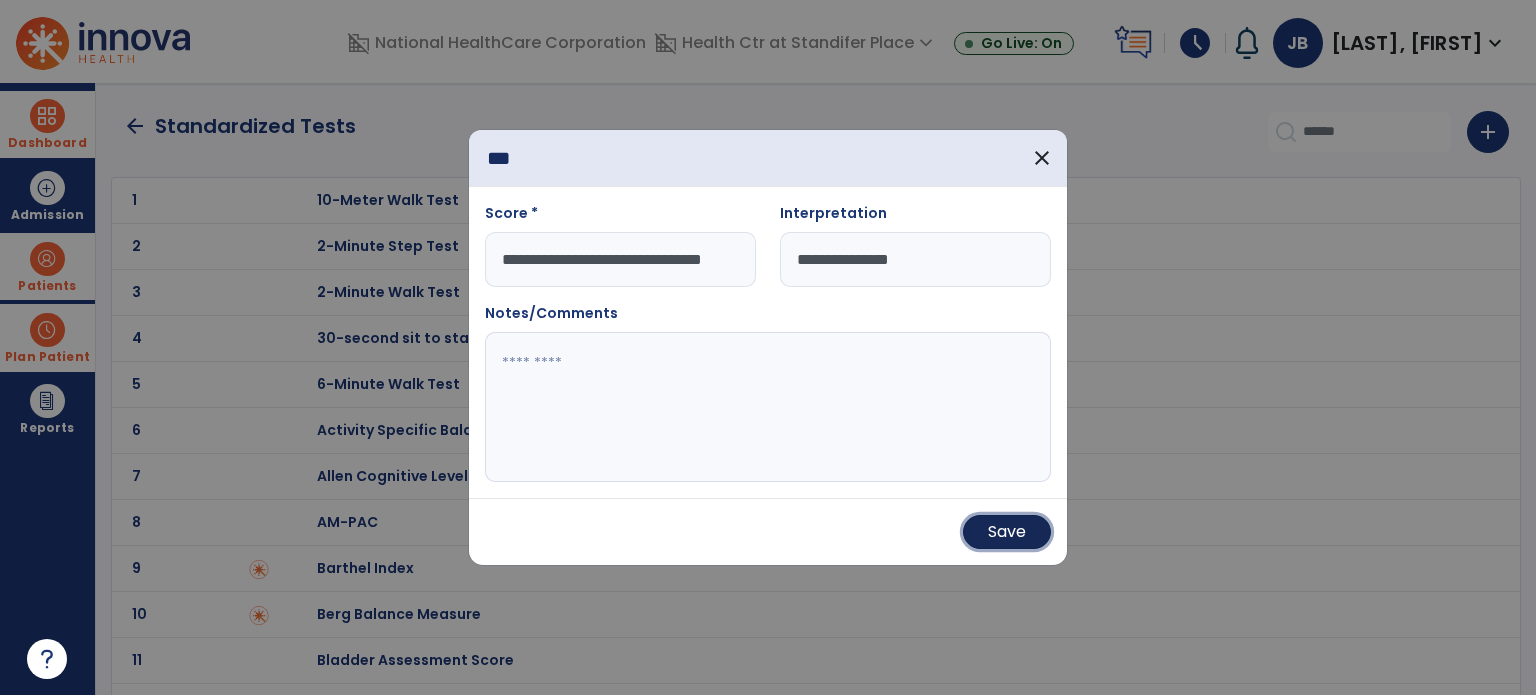 click on "Save" at bounding box center [1007, 532] 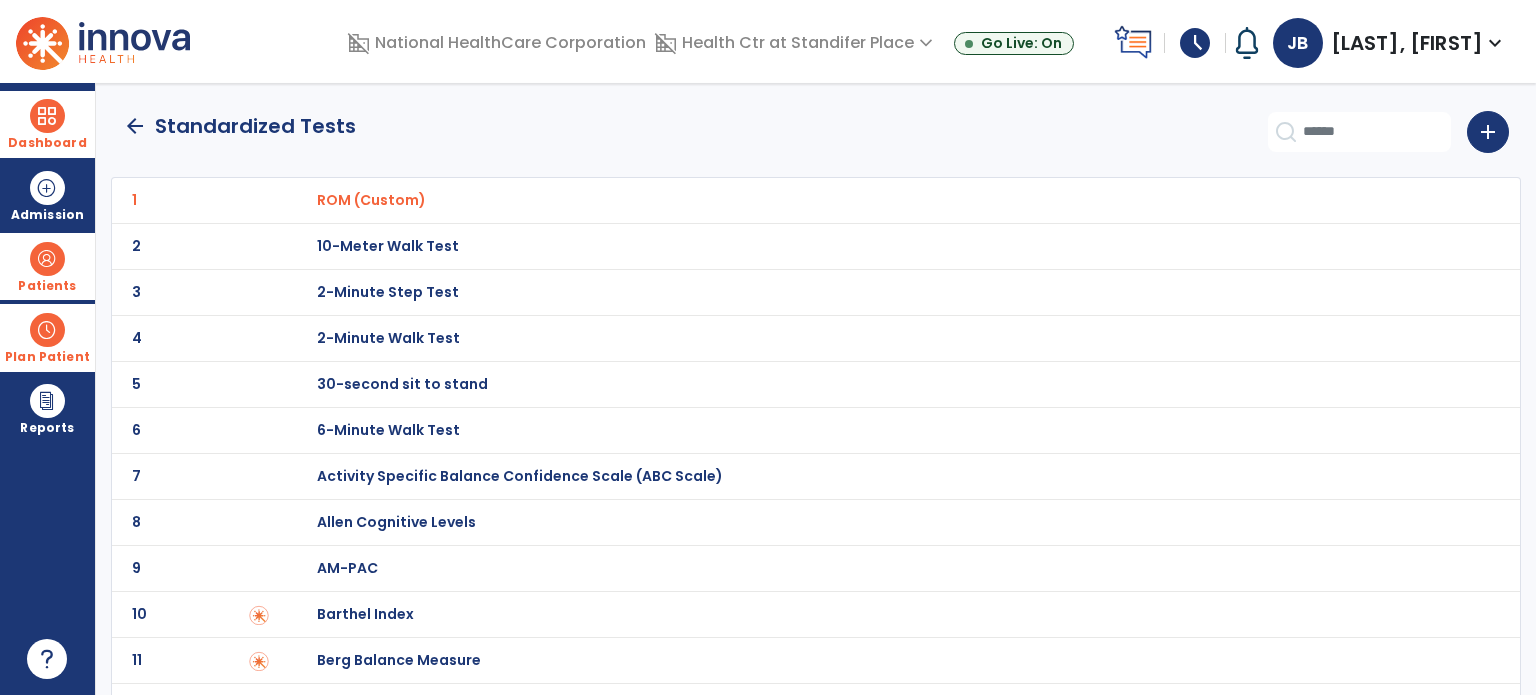 click on "arrow_back" 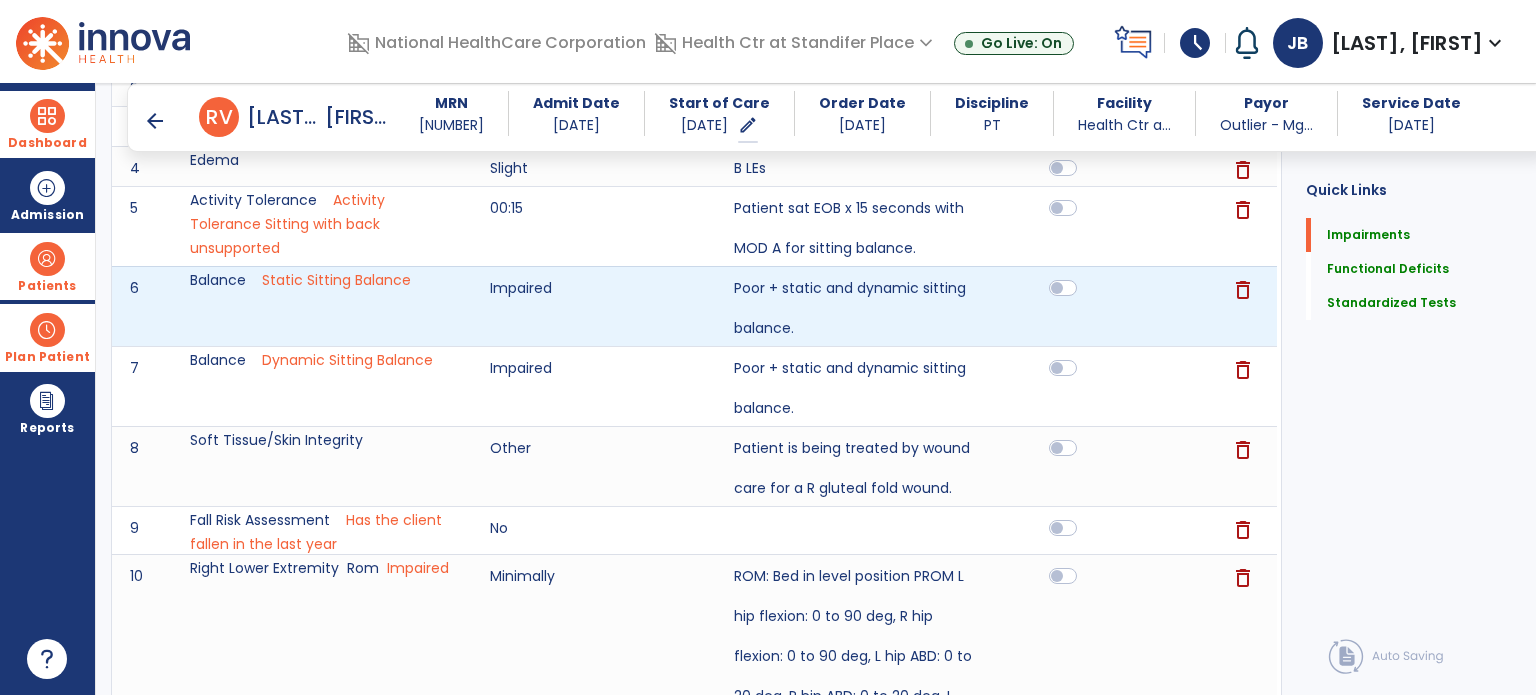 scroll, scrollTop: 0, scrollLeft: 0, axis: both 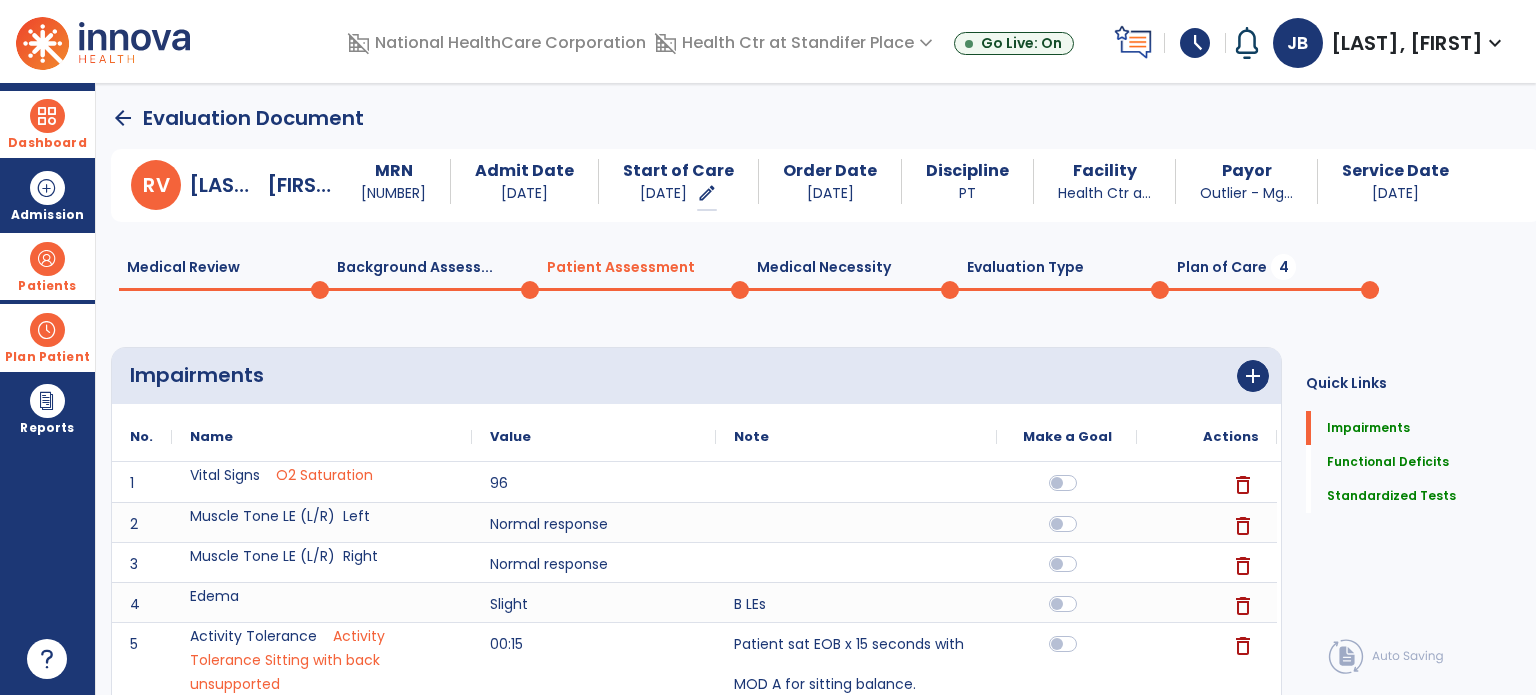 click on "Plan of Care  4" 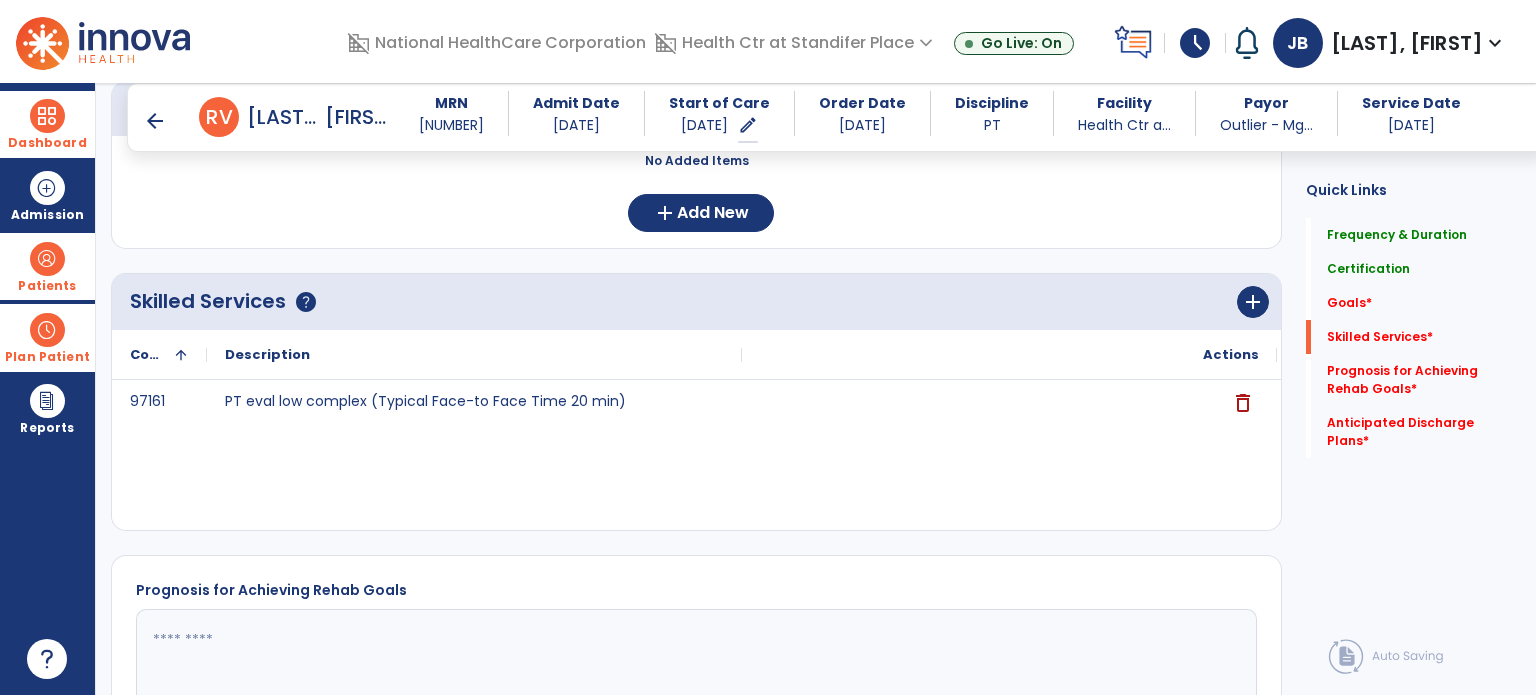 scroll, scrollTop: 475, scrollLeft: 0, axis: vertical 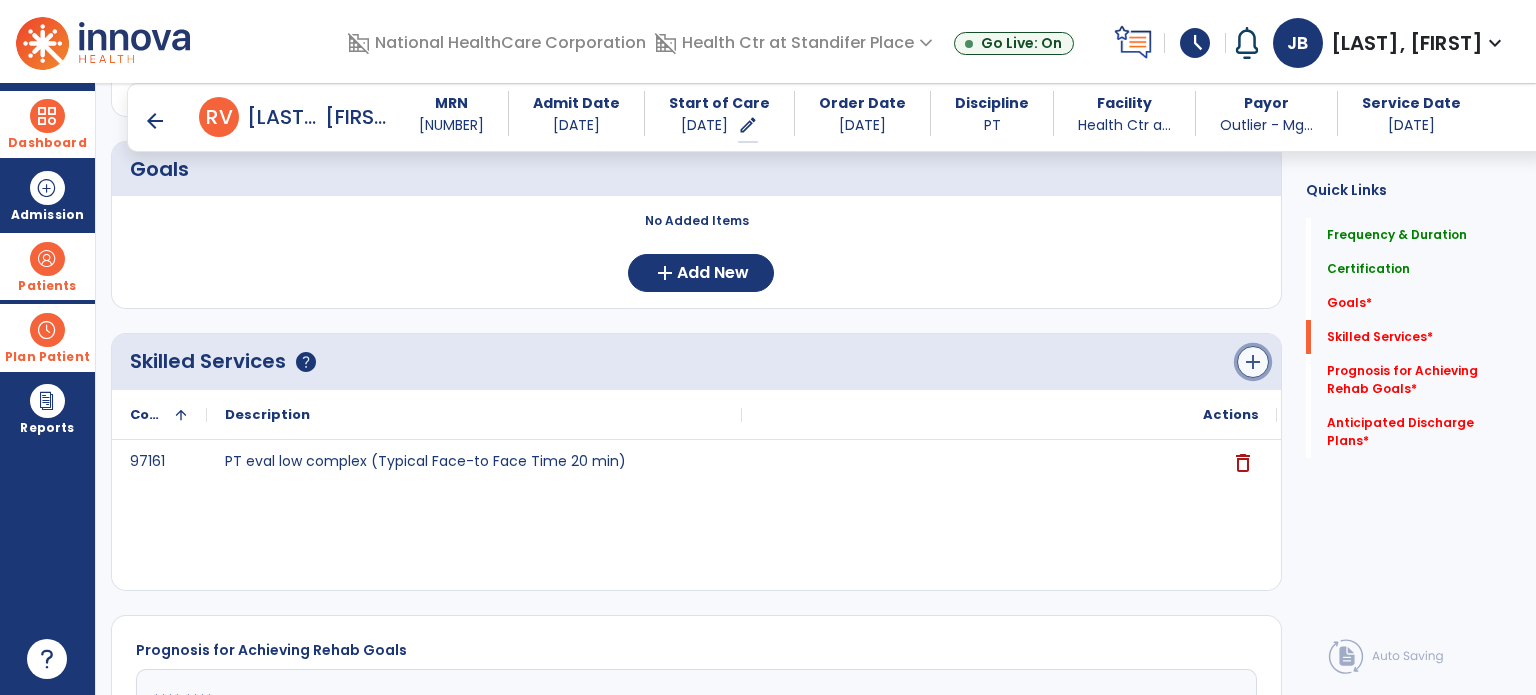 click on "add" 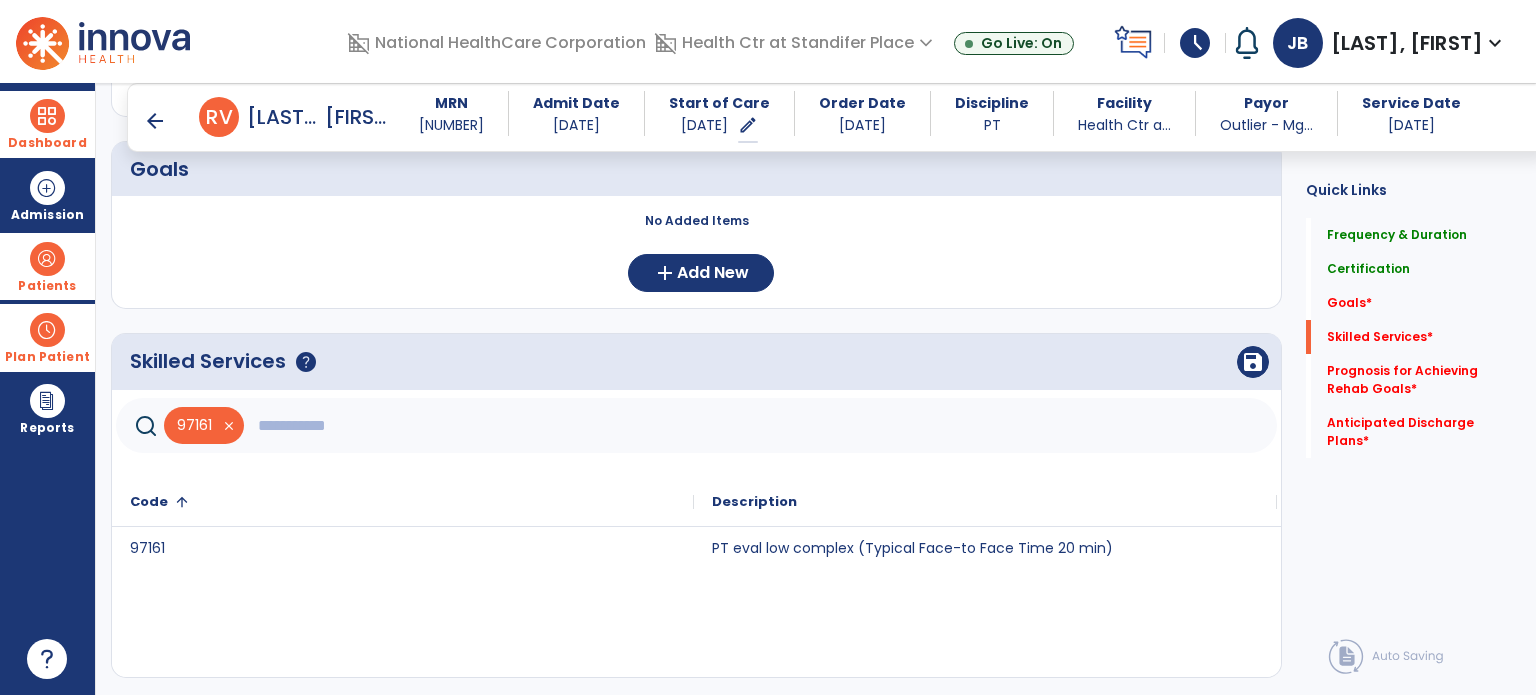 click 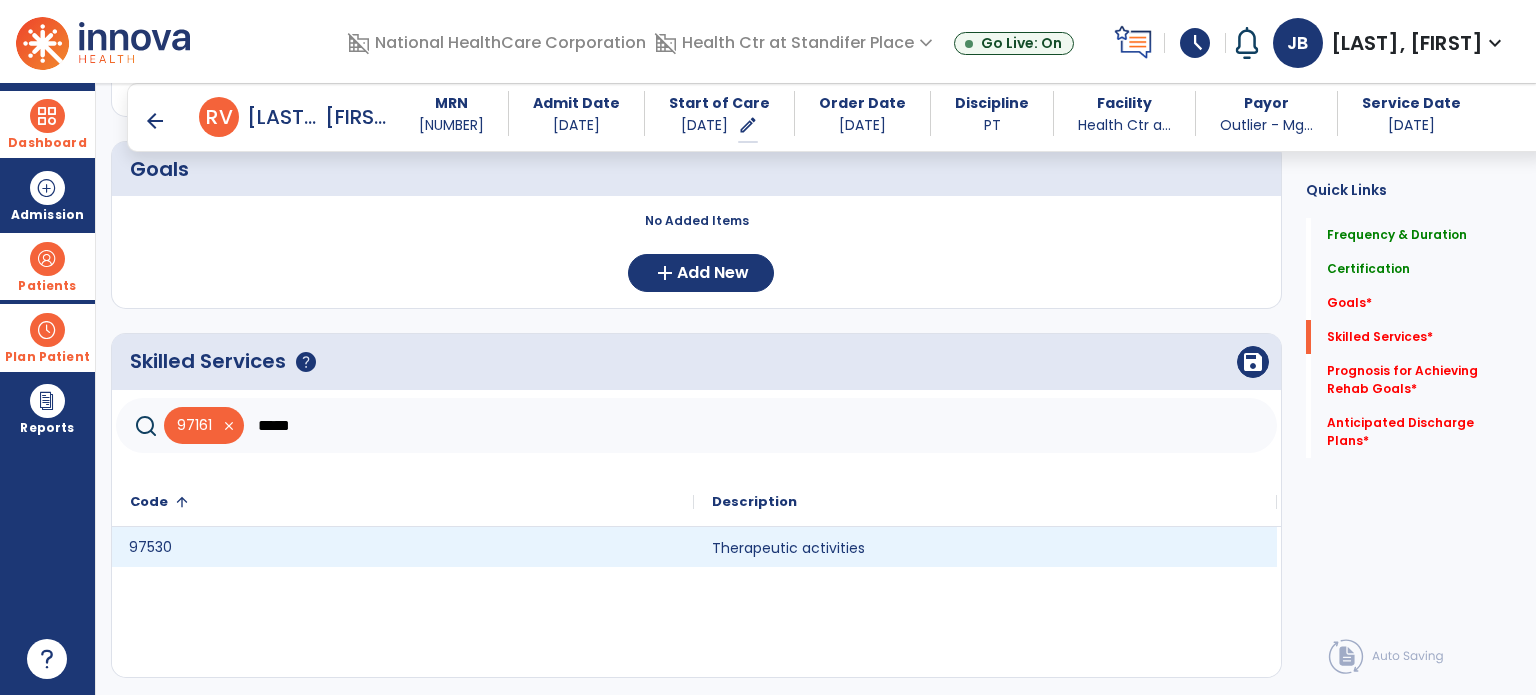 click on "97530" 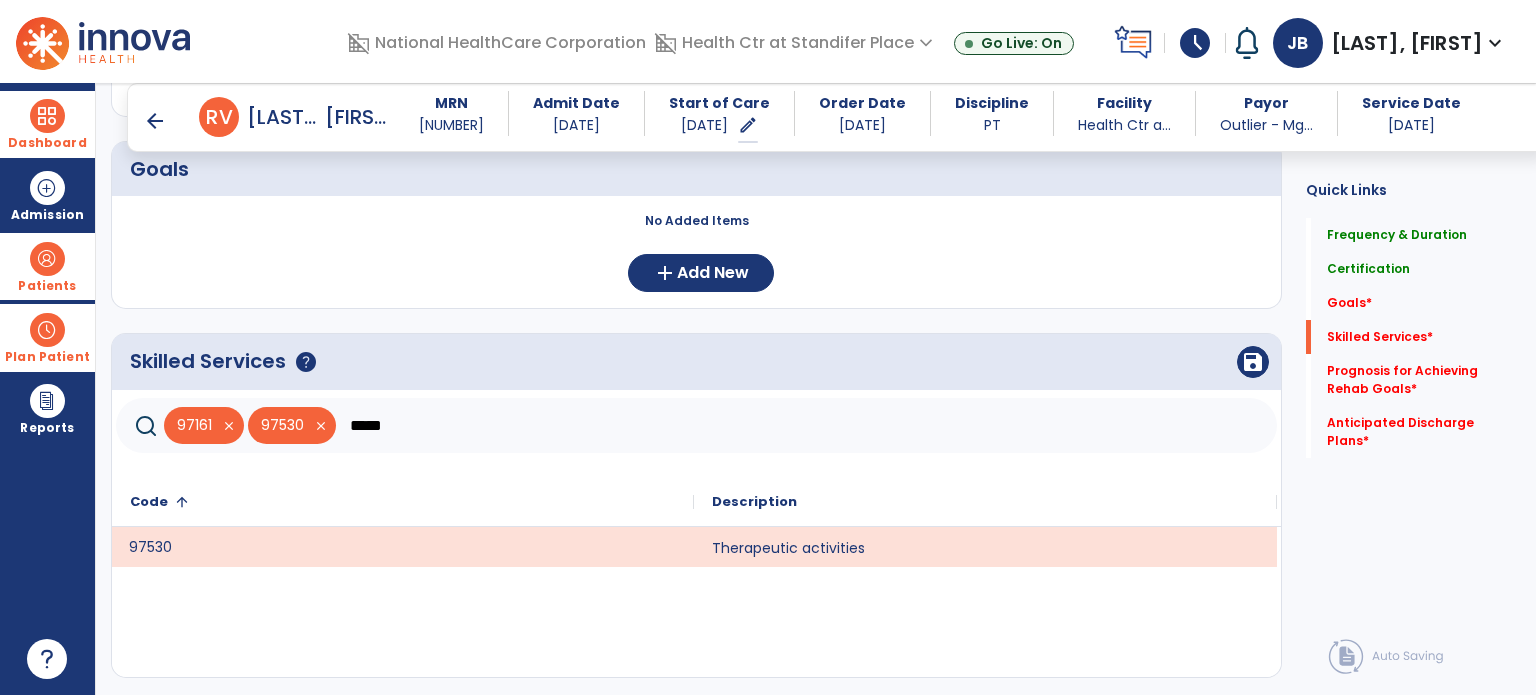 click on "*****" 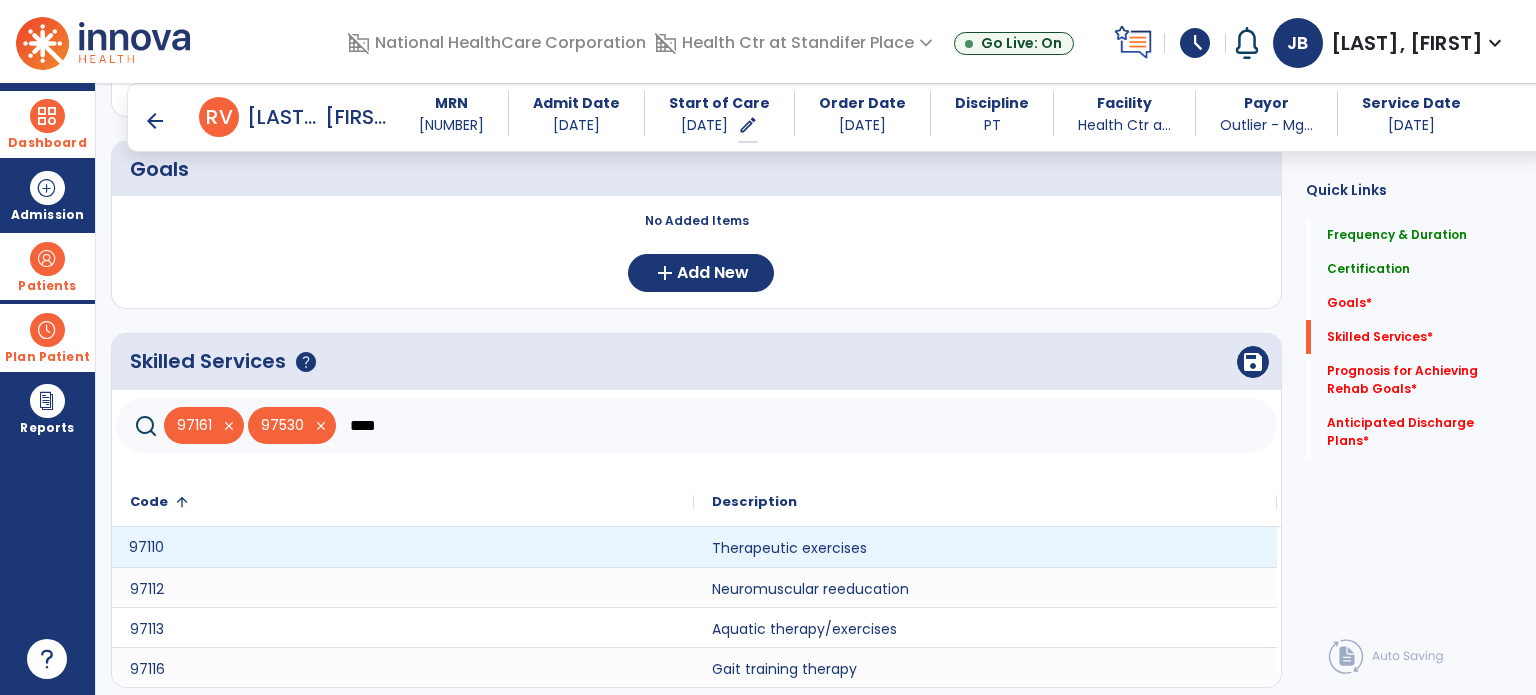 type on "****" 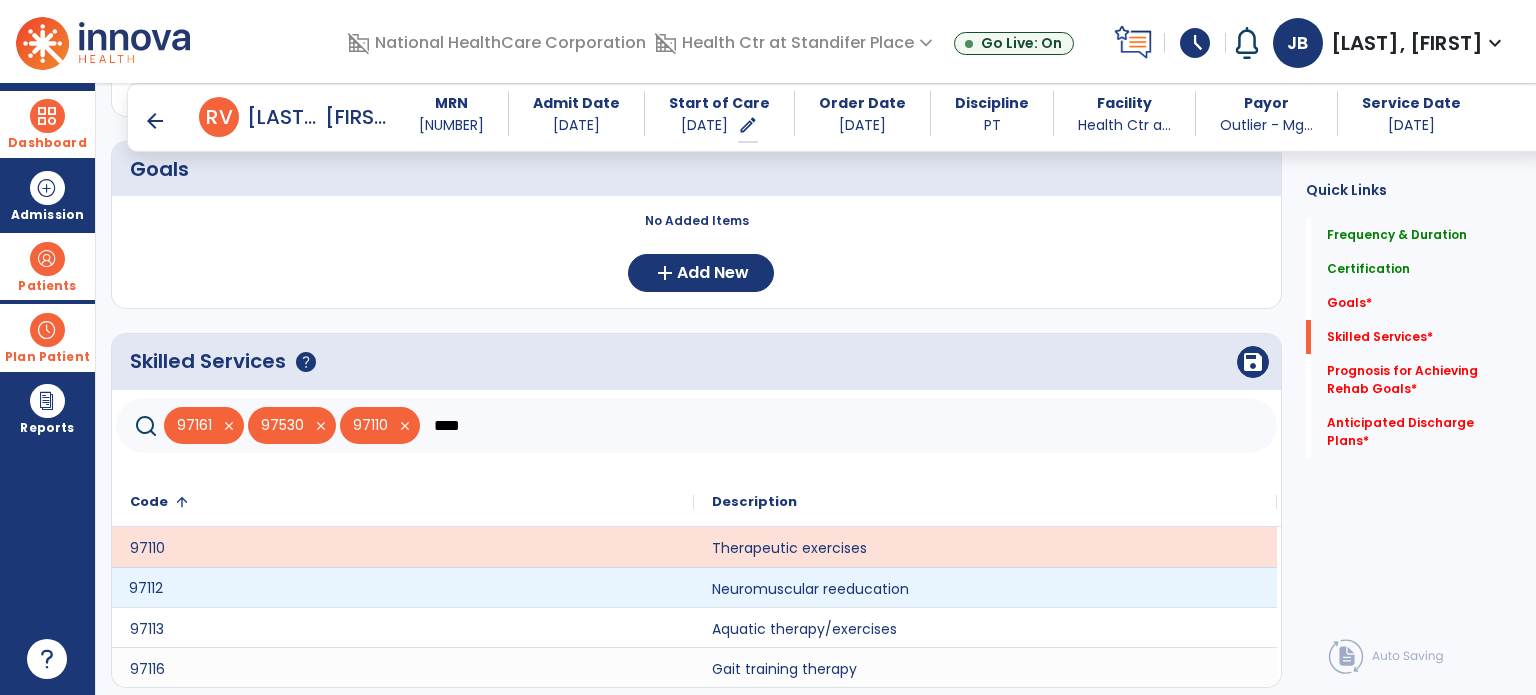 click on "97112" 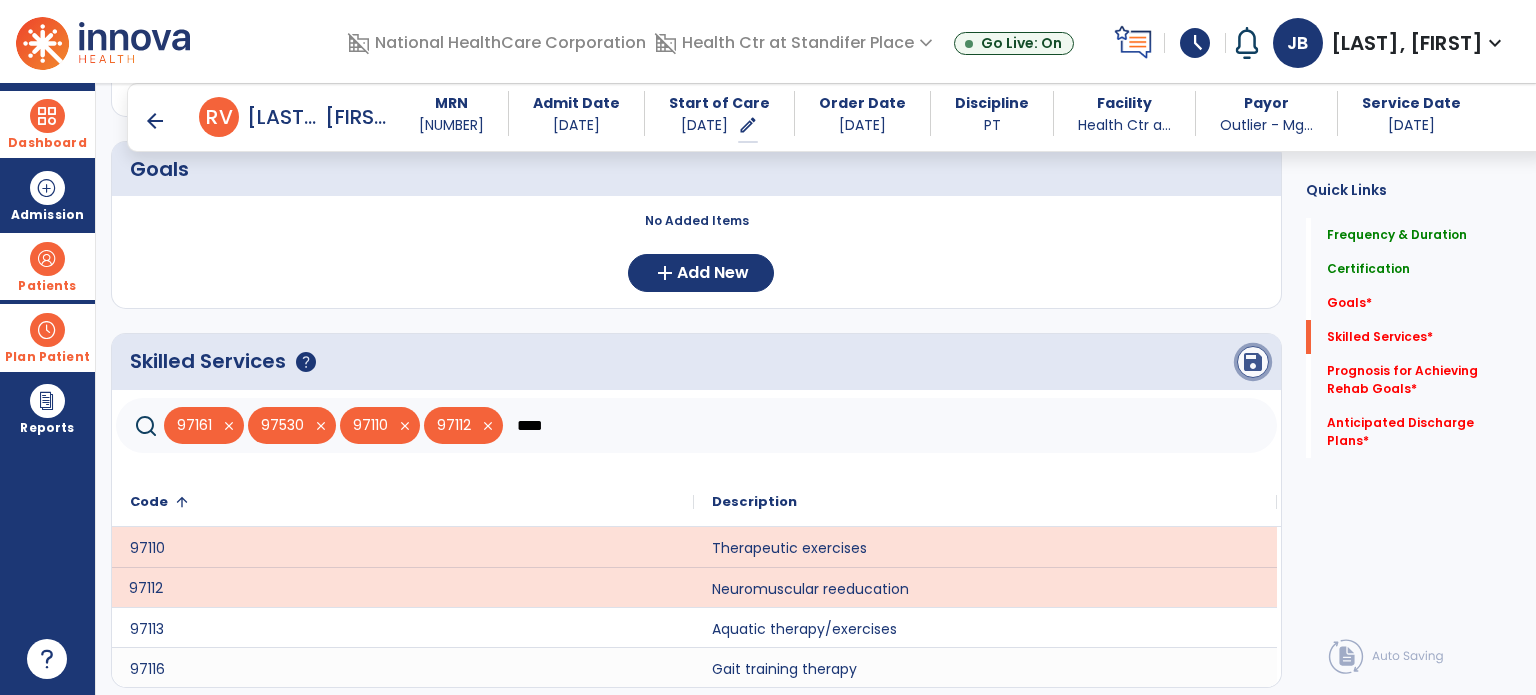 click on "save" 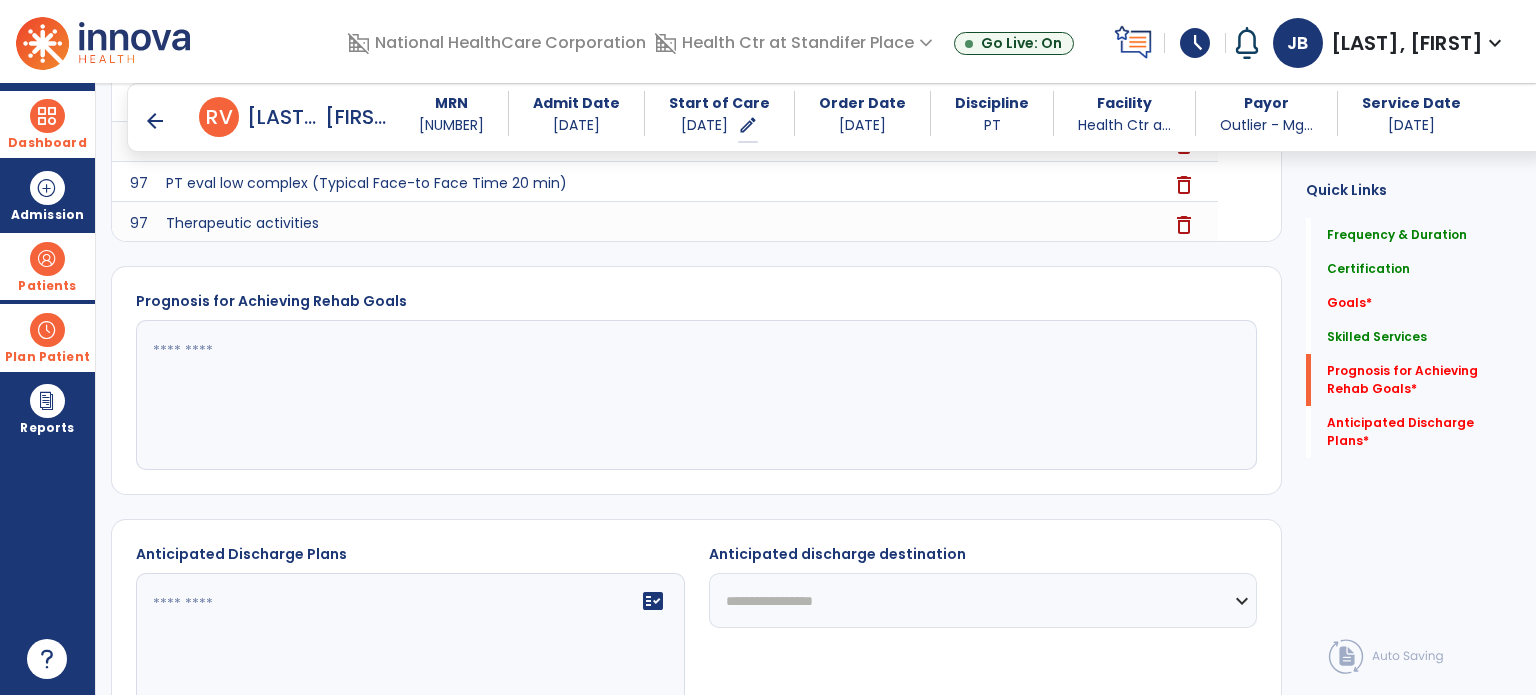 scroll, scrollTop: 862, scrollLeft: 0, axis: vertical 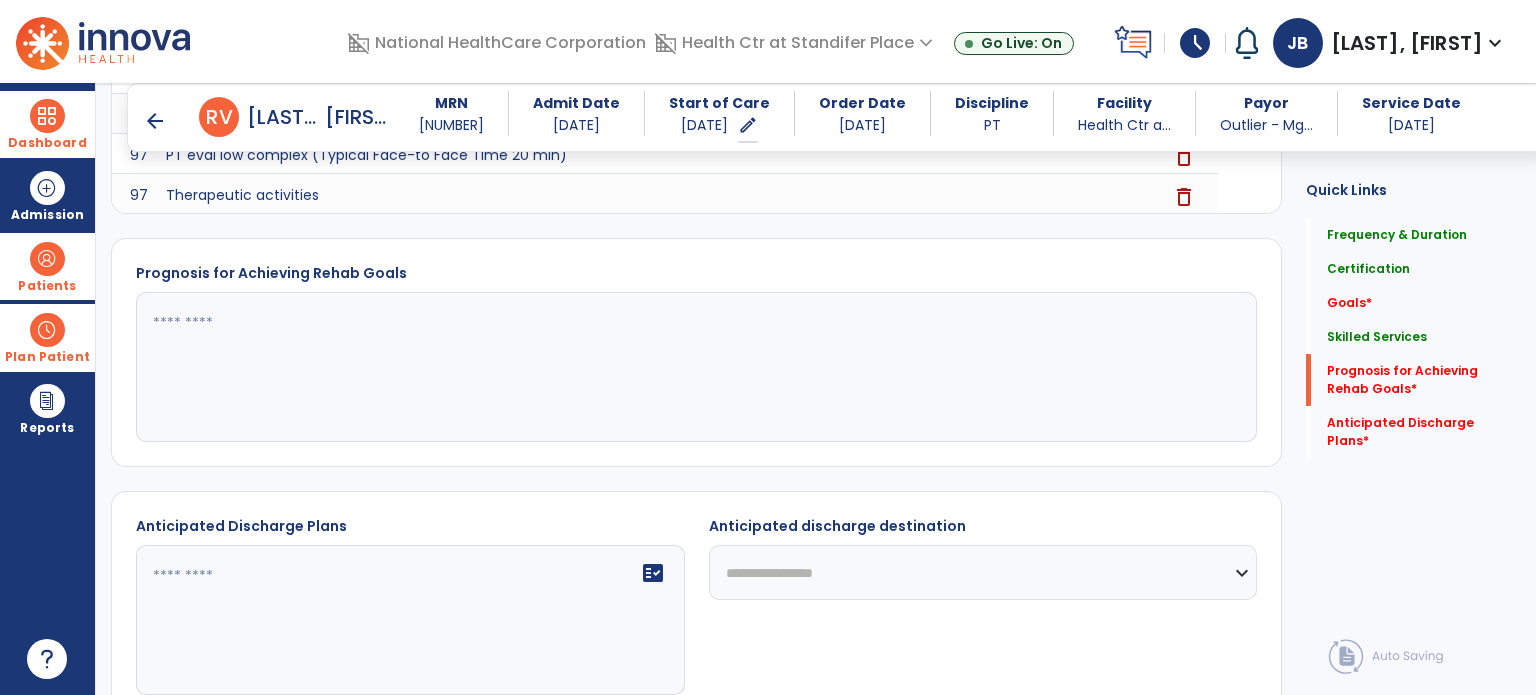 click 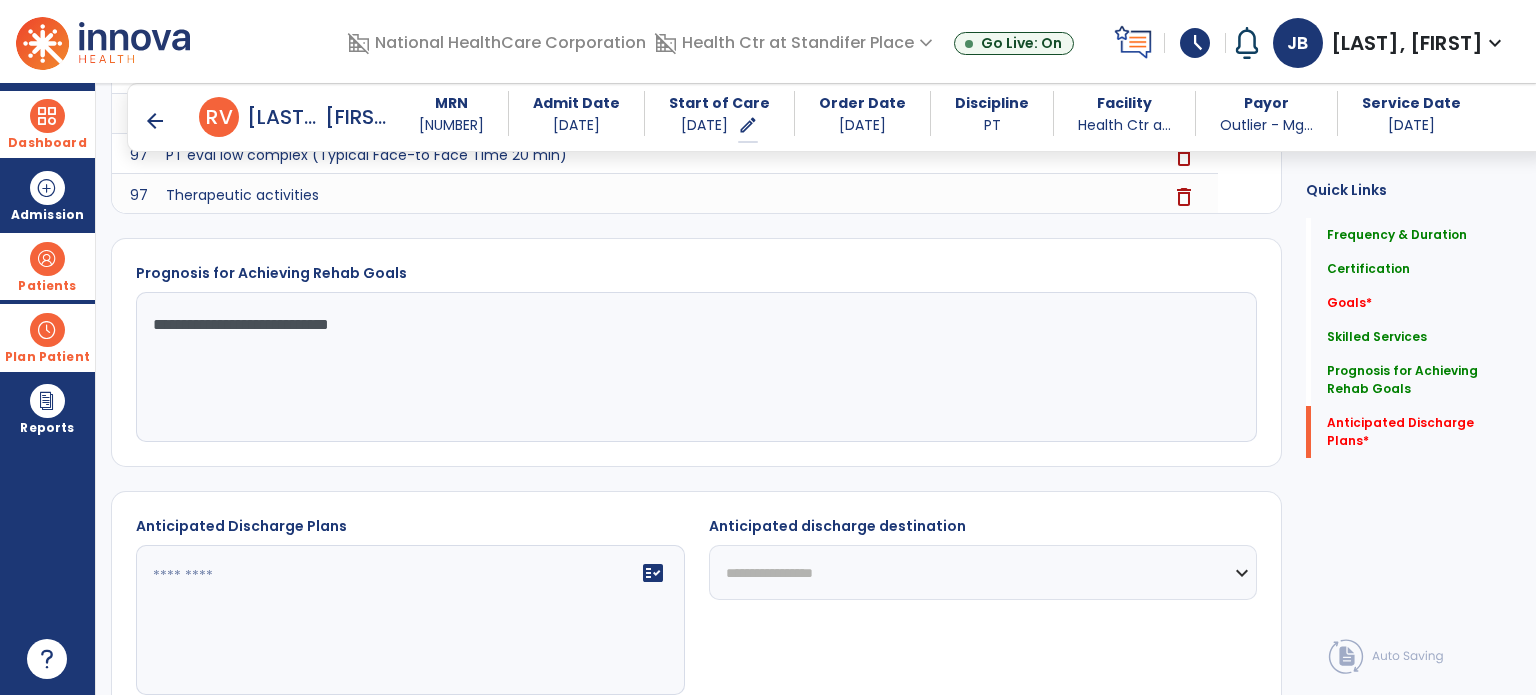 scroll, scrollTop: 980, scrollLeft: 0, axis: vertical 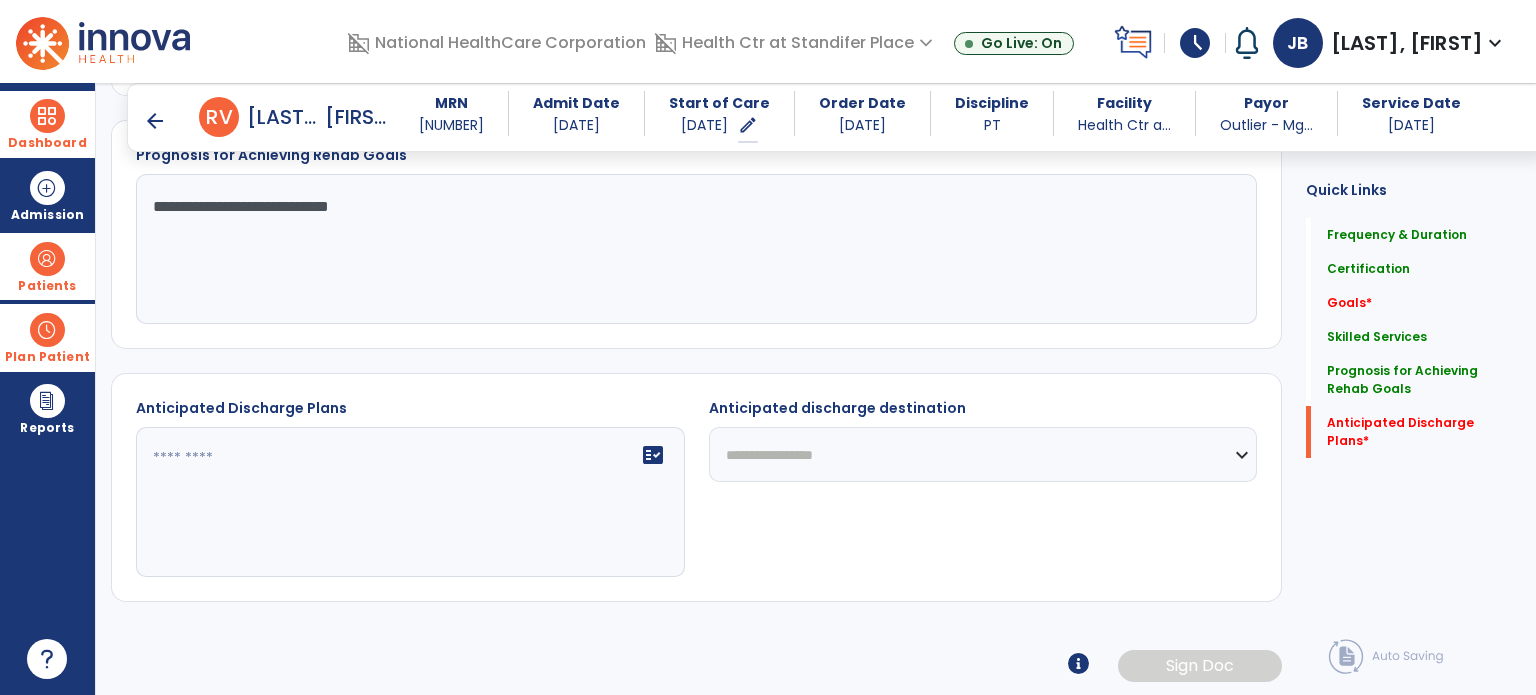 type on "**********" 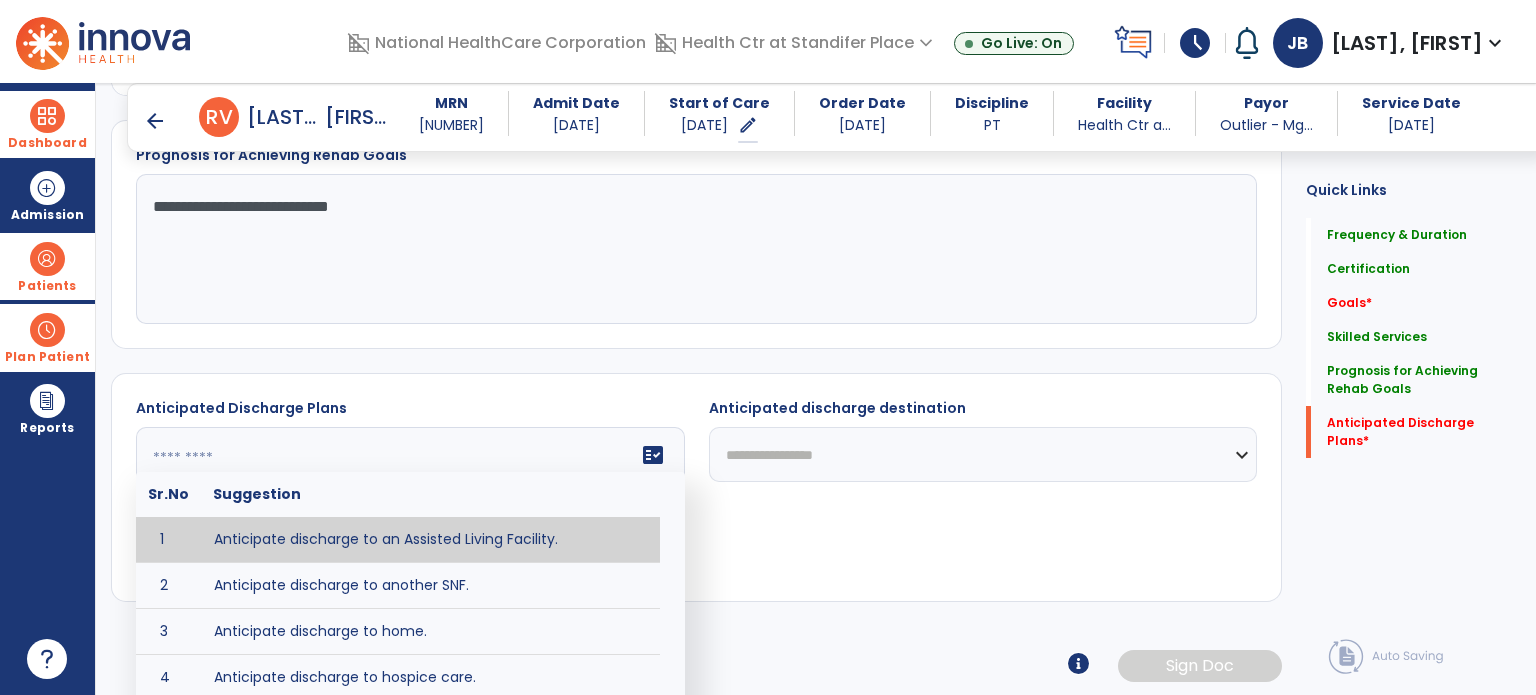 click 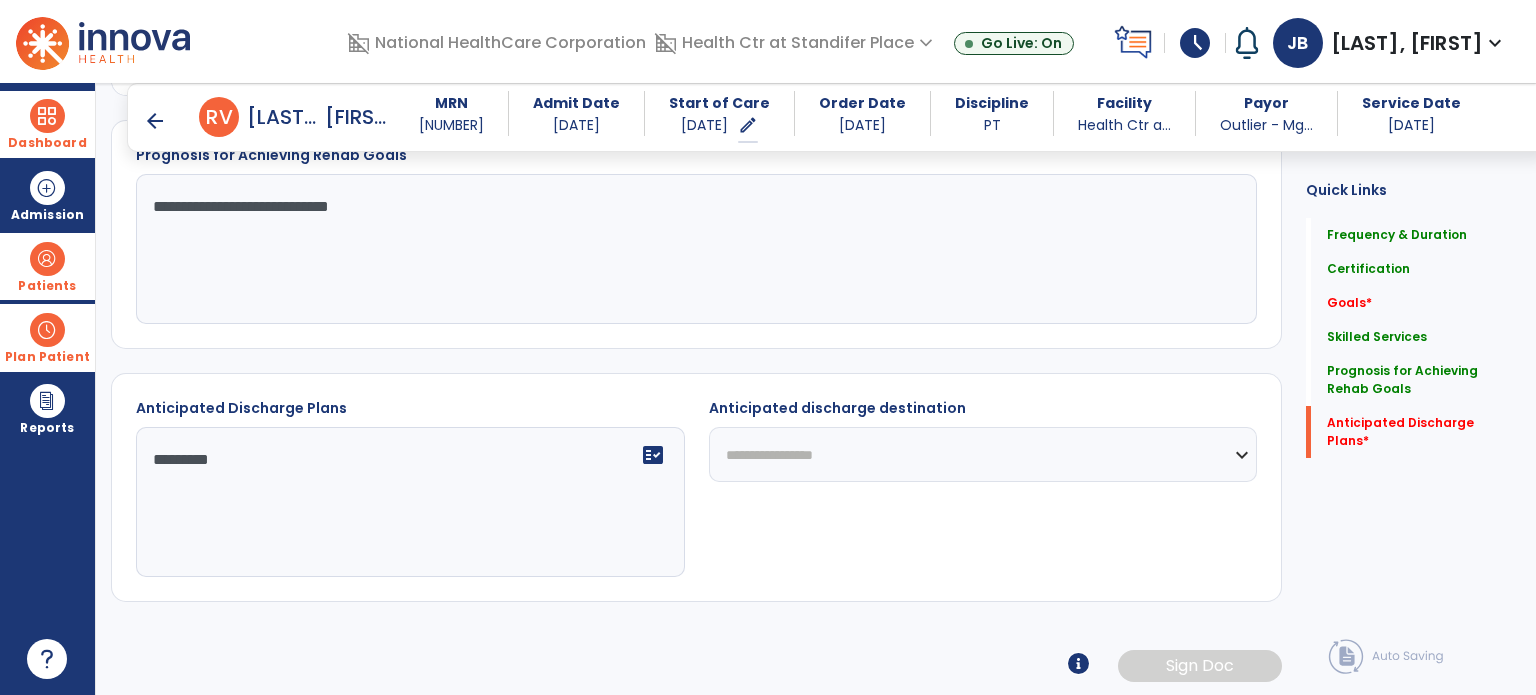 type on "********" 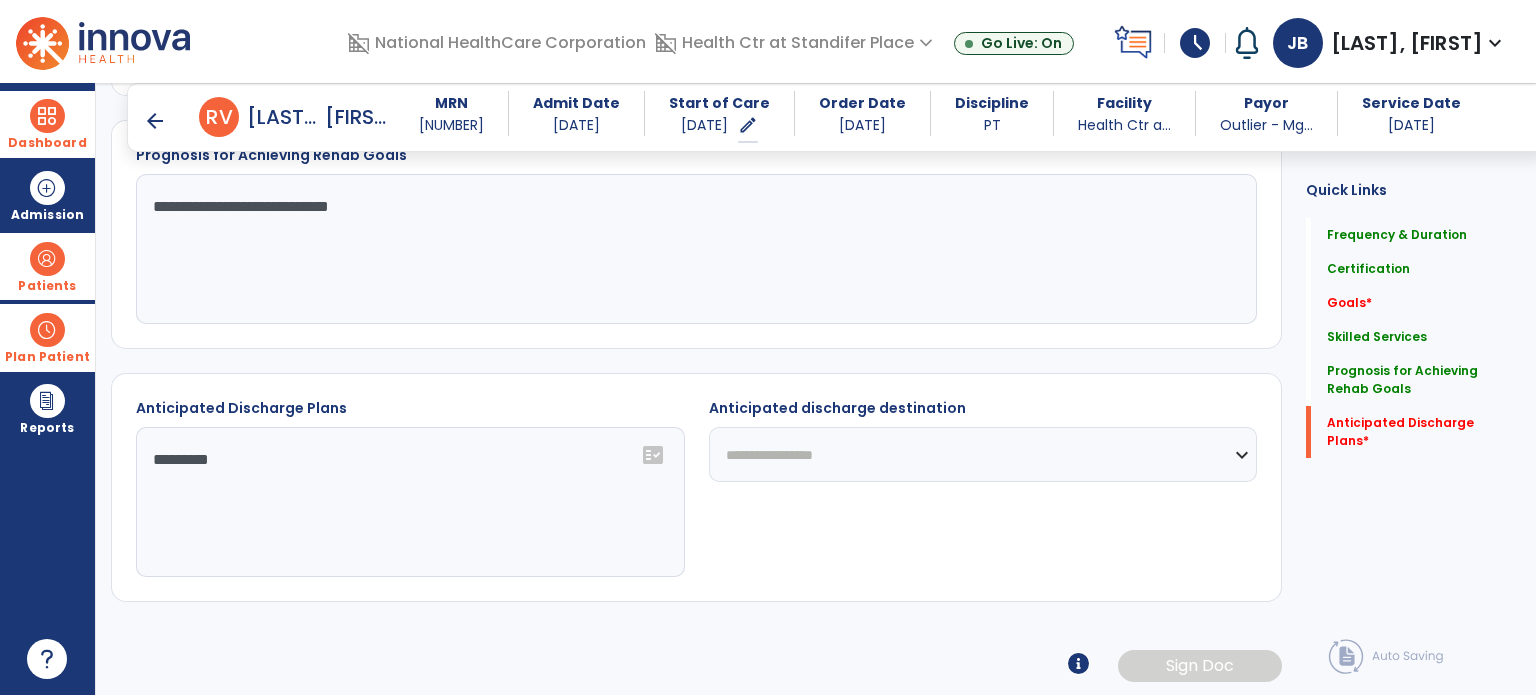select on "***" 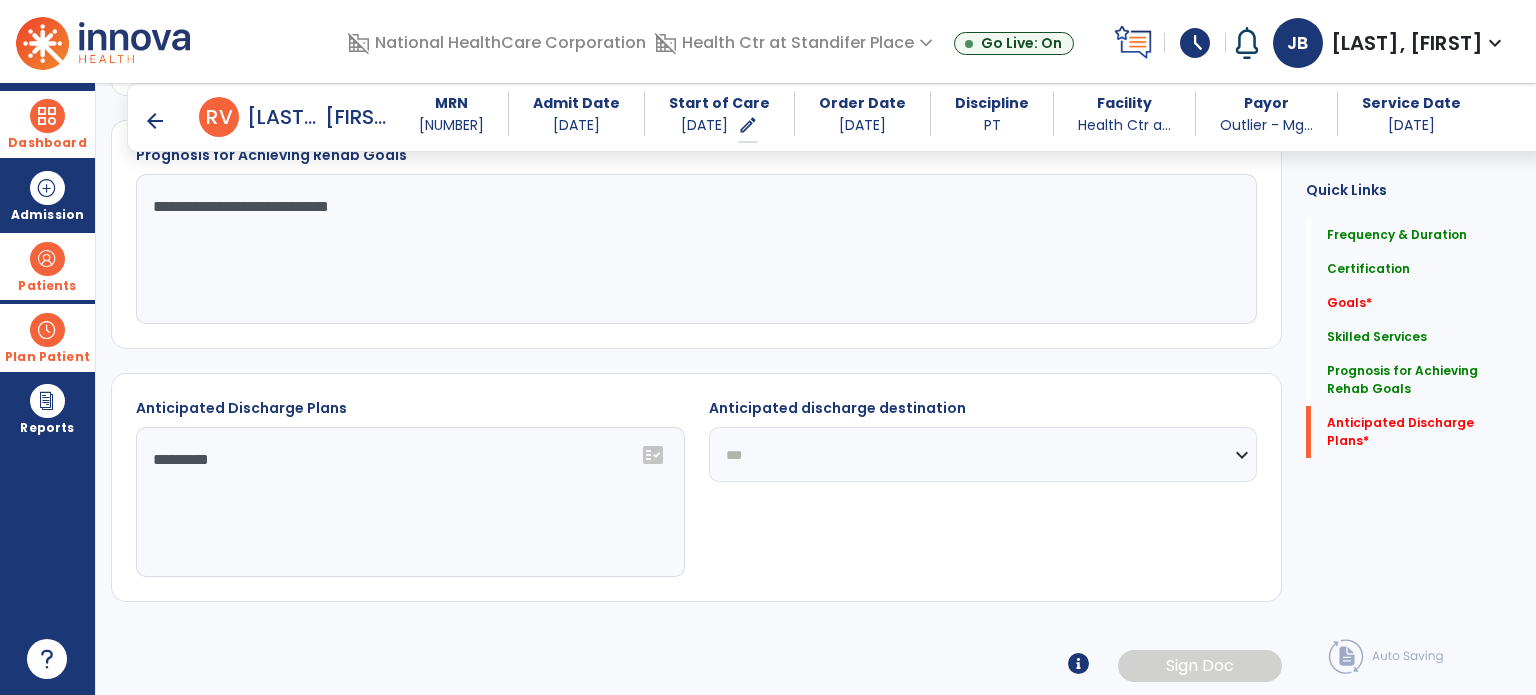 click on "**********" 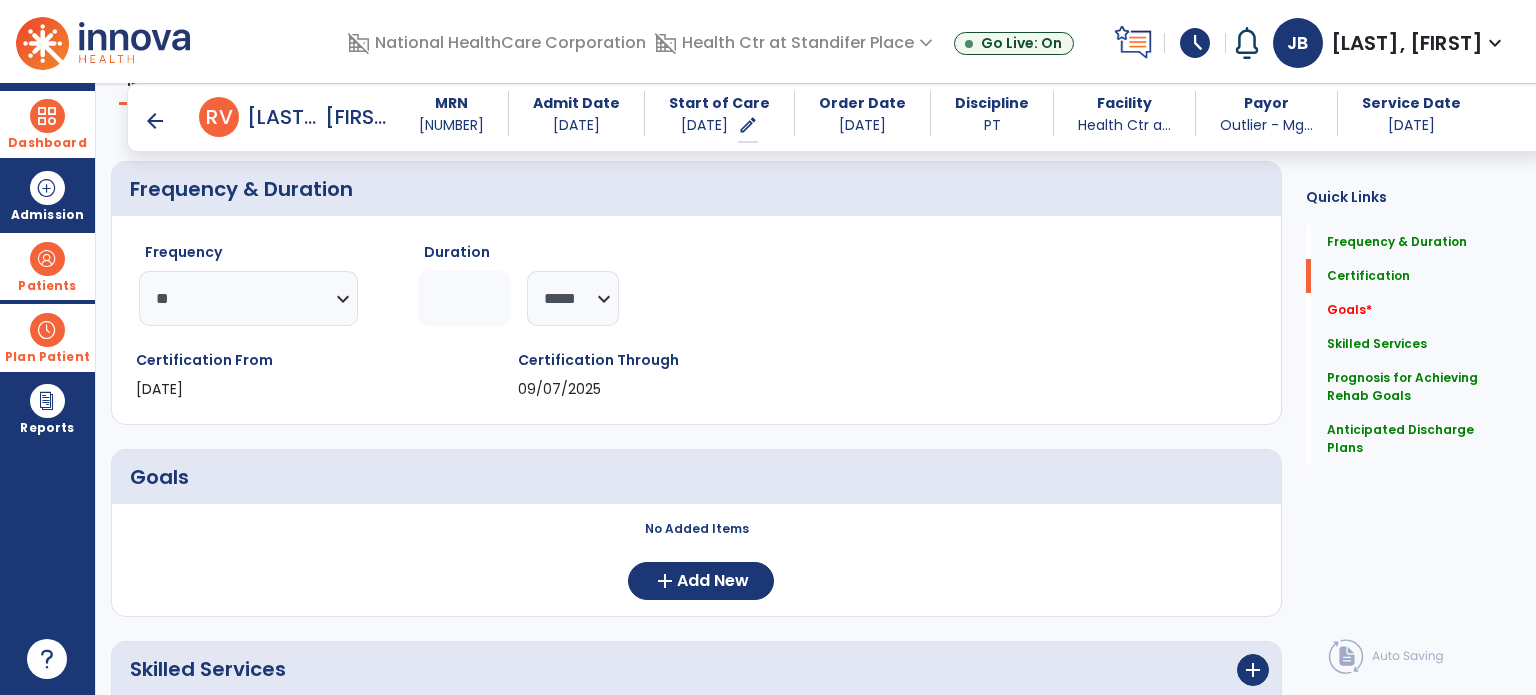scroll, scrollTop: 176, scrollLeft: 0, axis: vertical 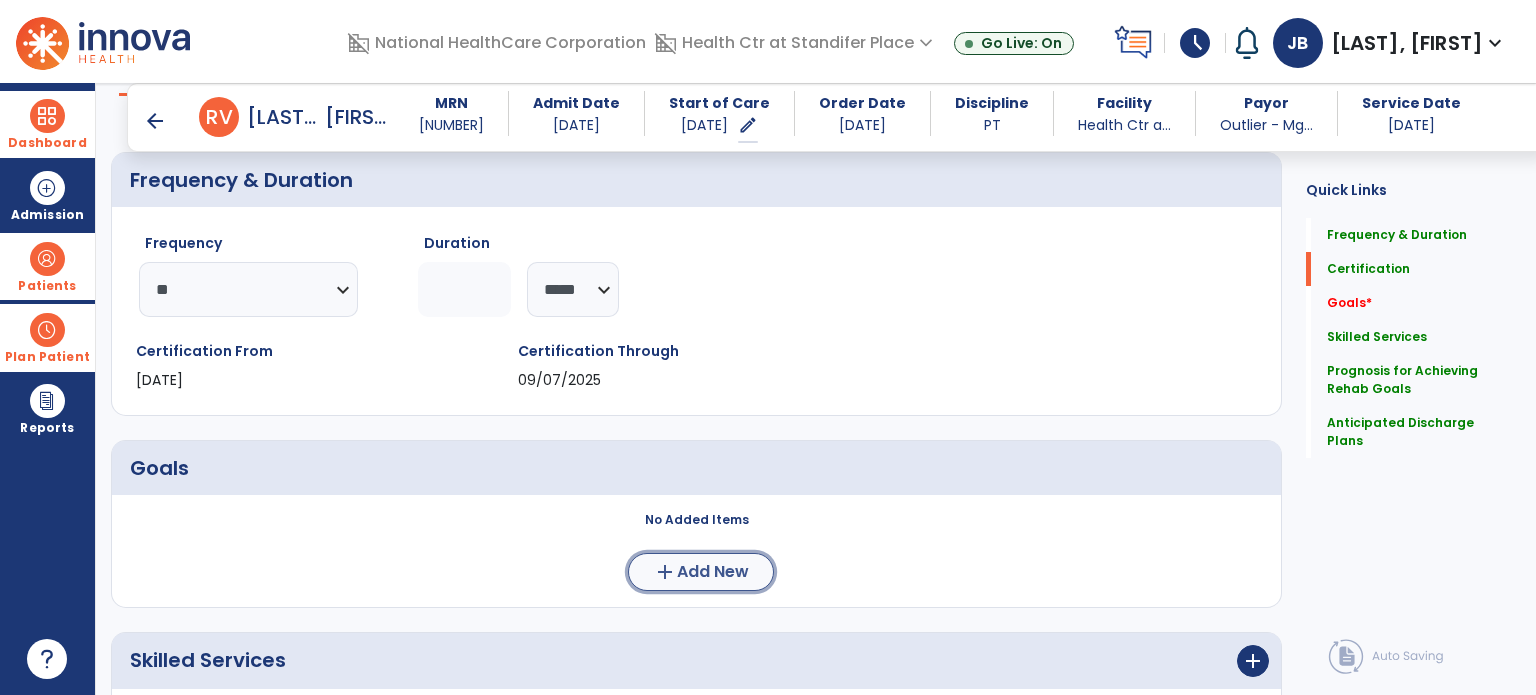 click on "Add New" at bounding box center (713, 572) 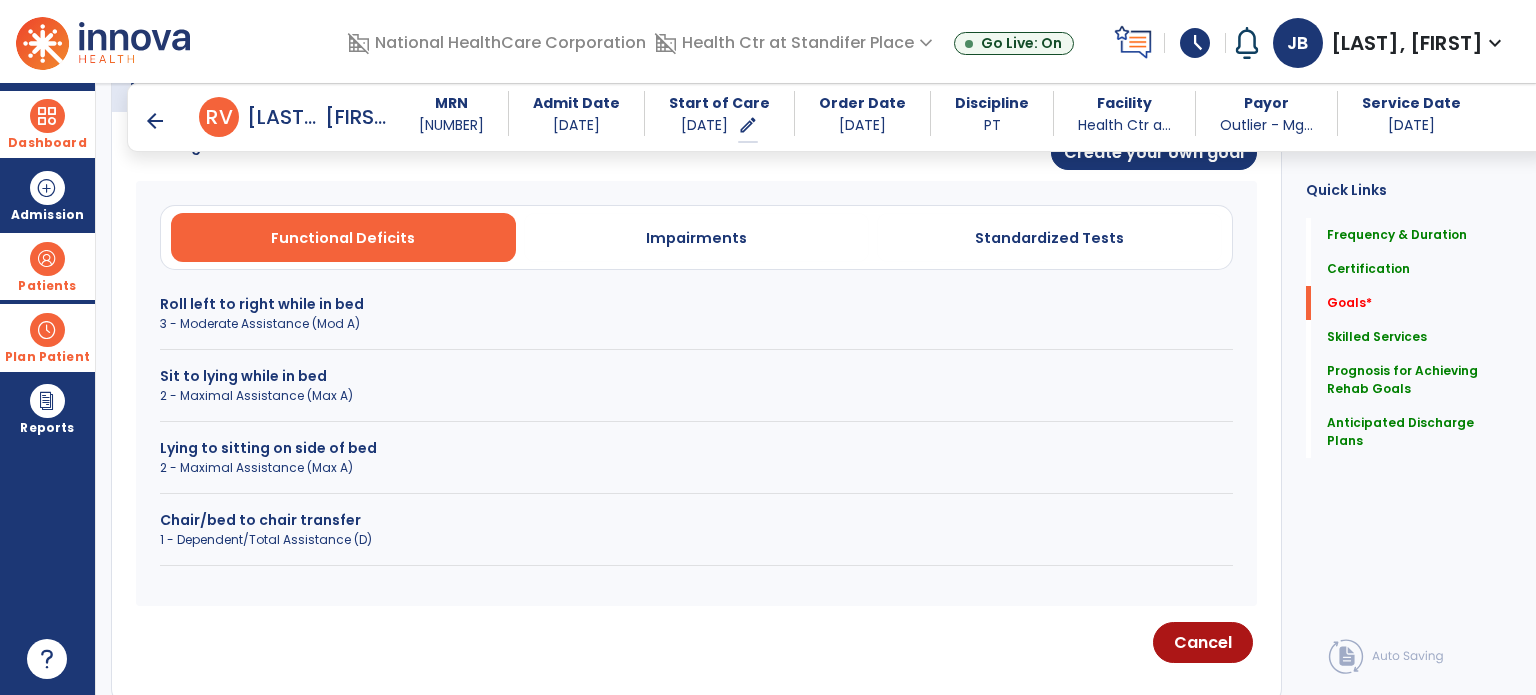 scroll, scrollTop: 564, scrollLeft: 0, axis: vertical 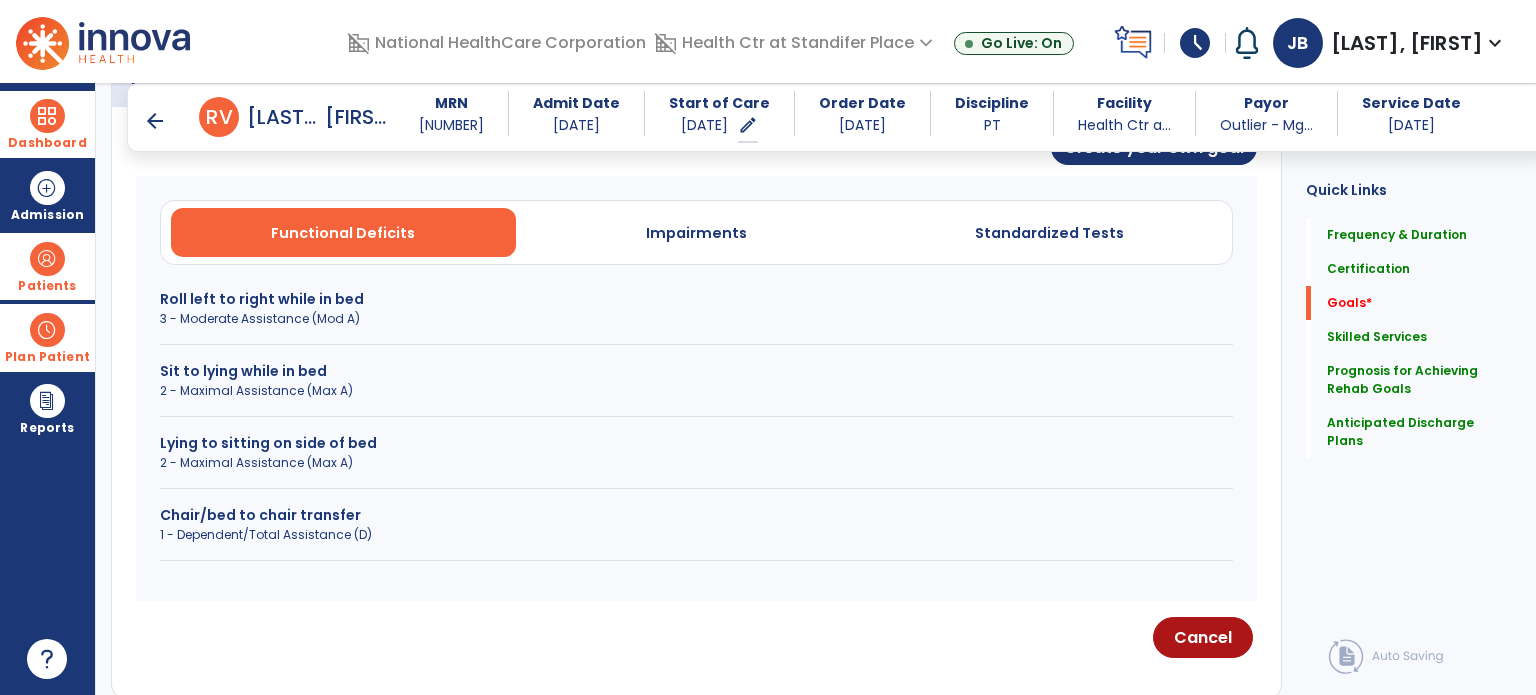 click on "Lying to sitting on side of bed" at bounding box center (696, 443) 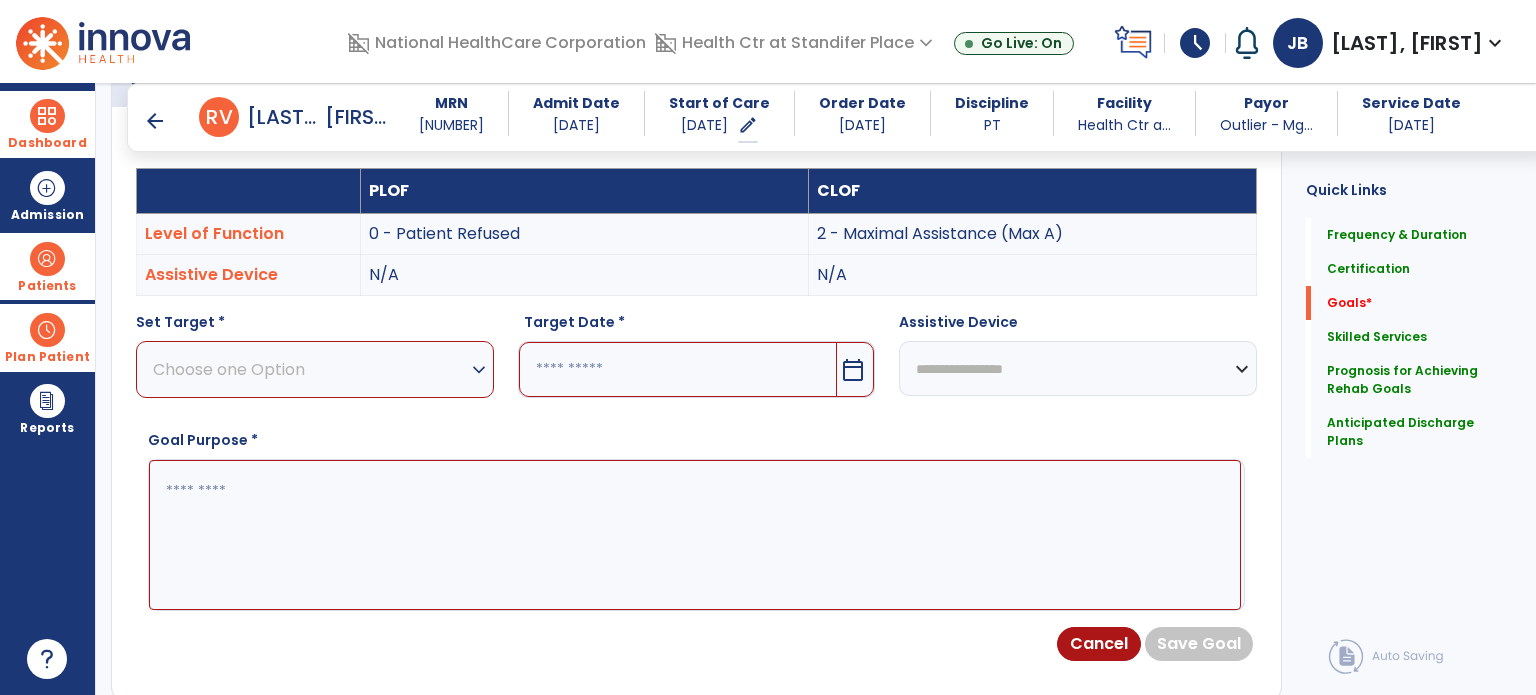 click on "Set Target *  Choose one Option   expand_more   3 - Moderate Assistance (Mod A)   4 - Minimal Assistance (Min A)   5 - Contact Guard Assistance (CGA)   6 - Standby Assist (SBA)   7 - Set-up or clean-up assistance   8 - Supervised (S)   9 - Modified Independent (Mod I)   10 - Independent (I)" at bounding box center (315, 355) 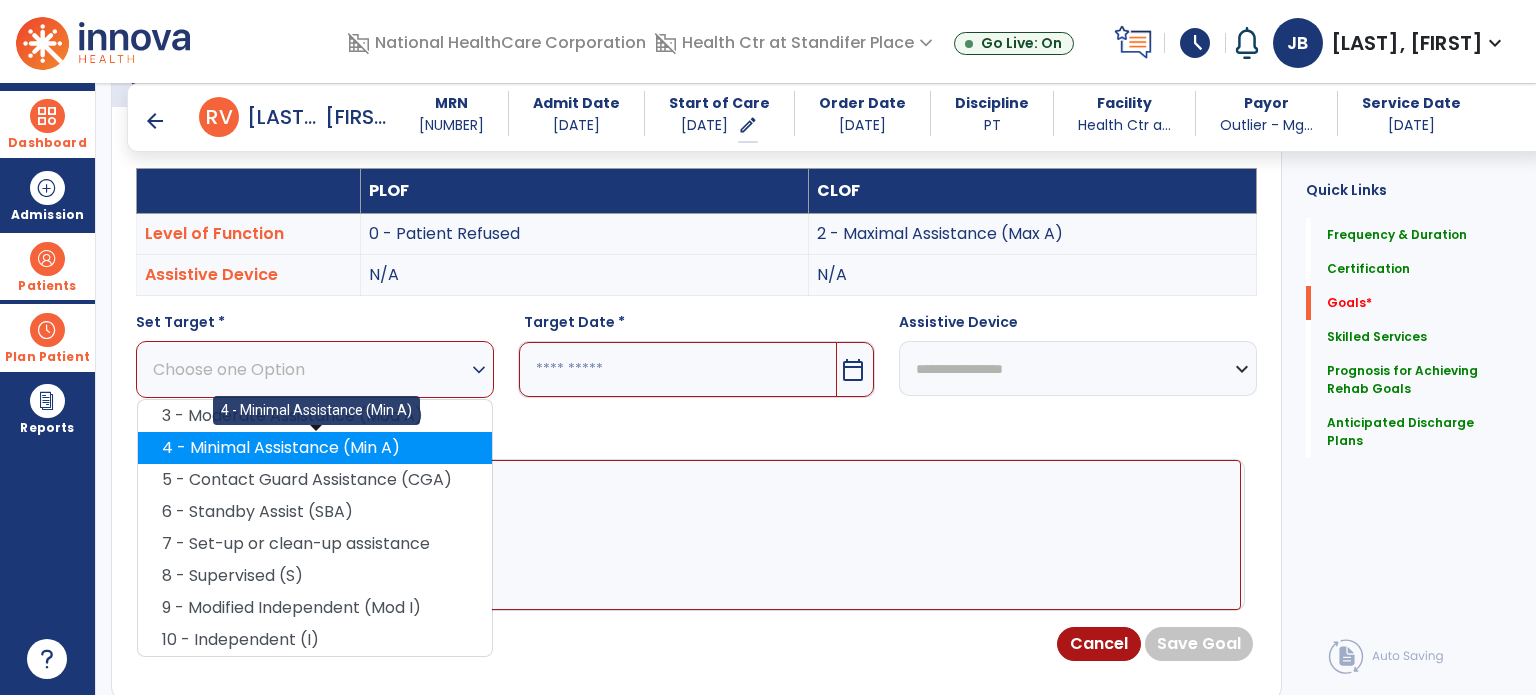 click on "4 - Minimal Assistance (Min A)" at bounding box center (315, 448) 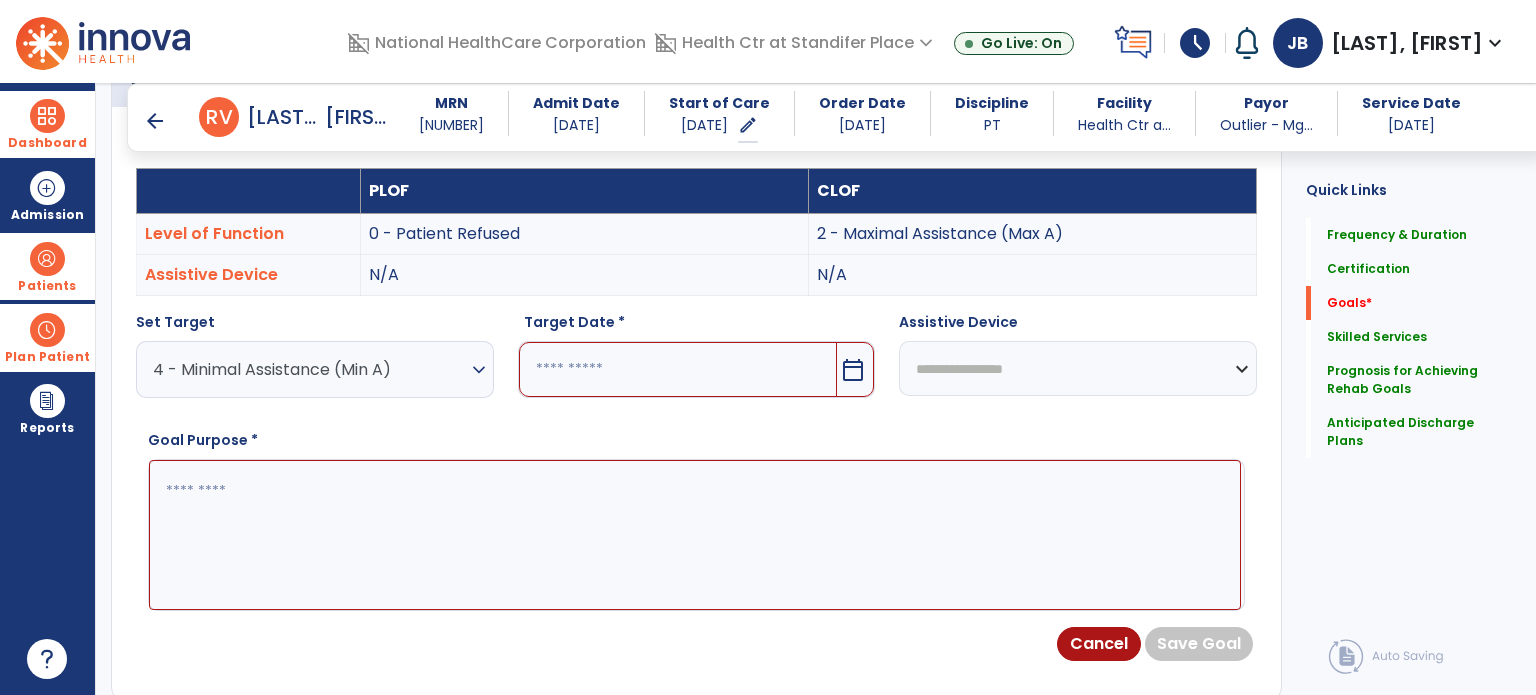 click at bounding box center [678, 369] 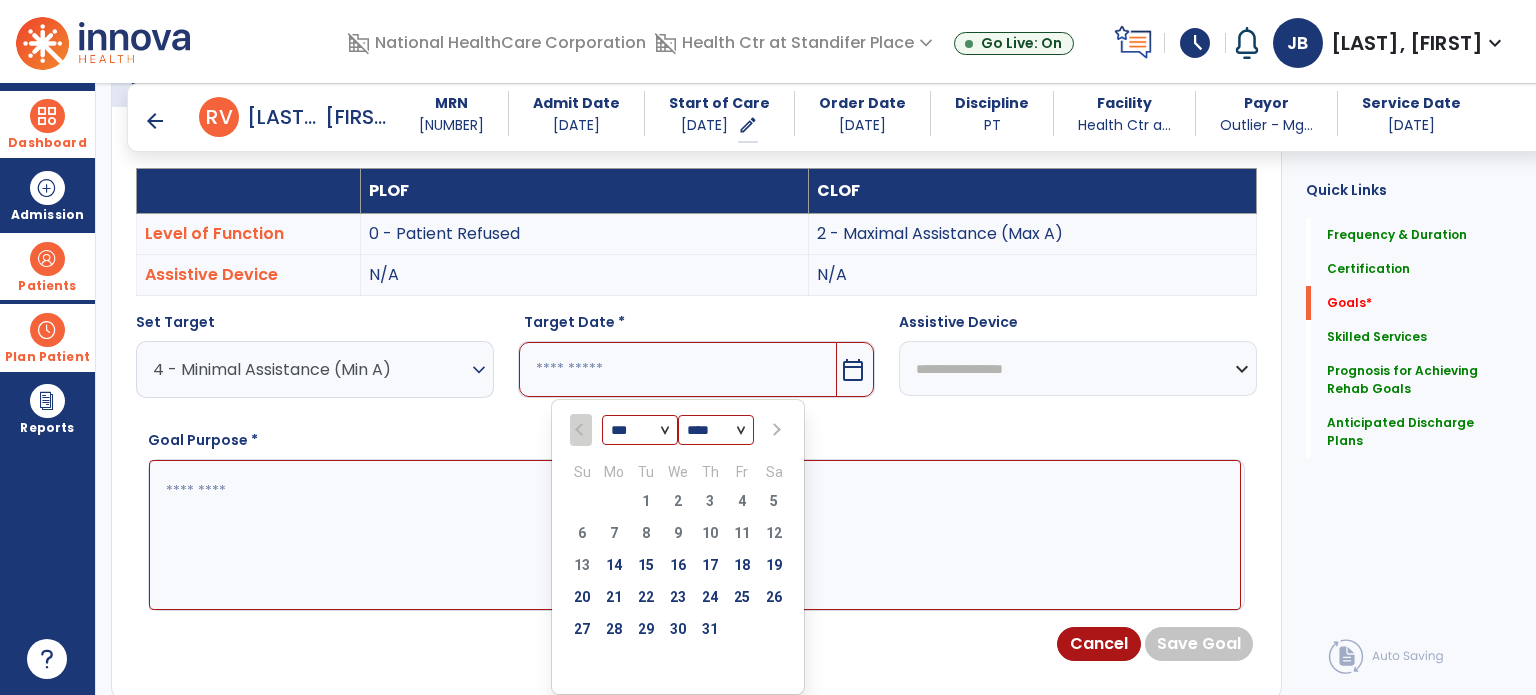 click at bounding box center [775, 430] 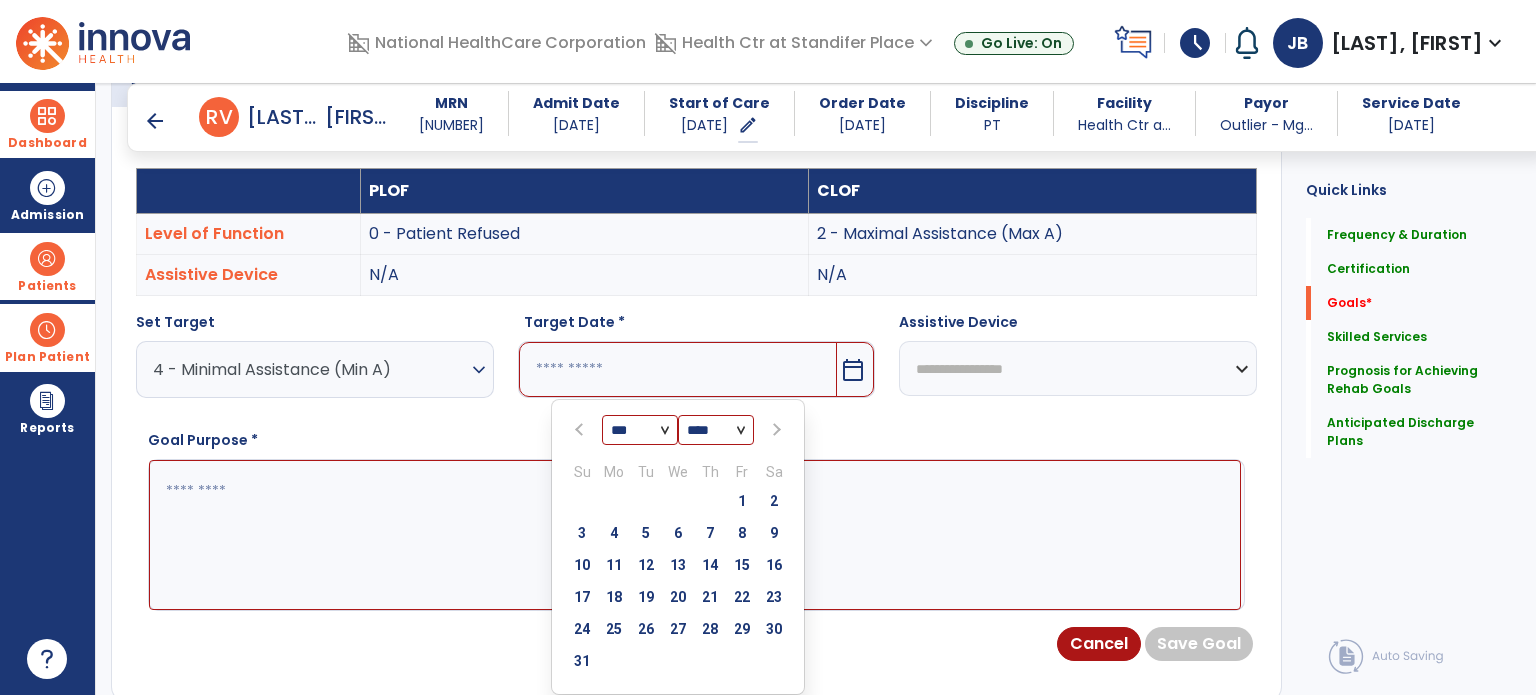 click at bounding box center (774, 430) 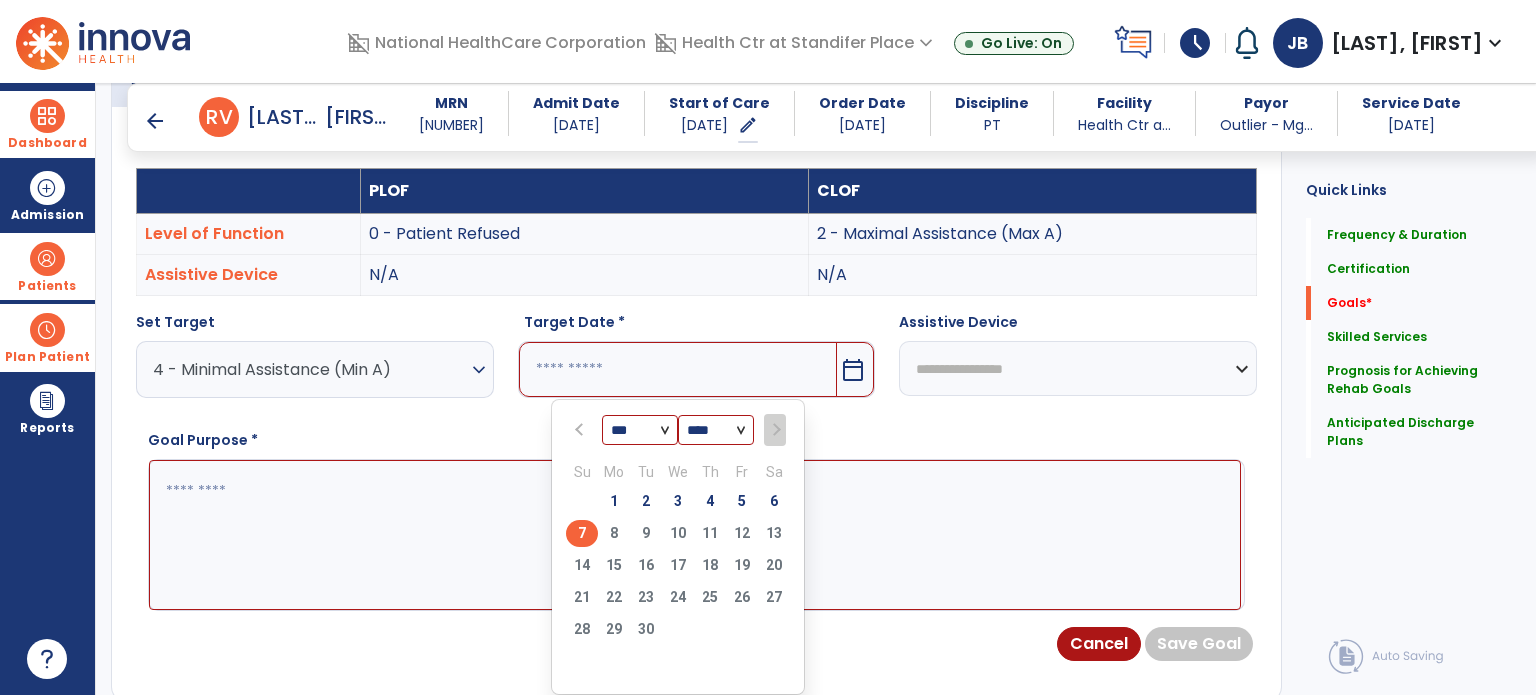 click on "7" at bounding box center (582, 533) 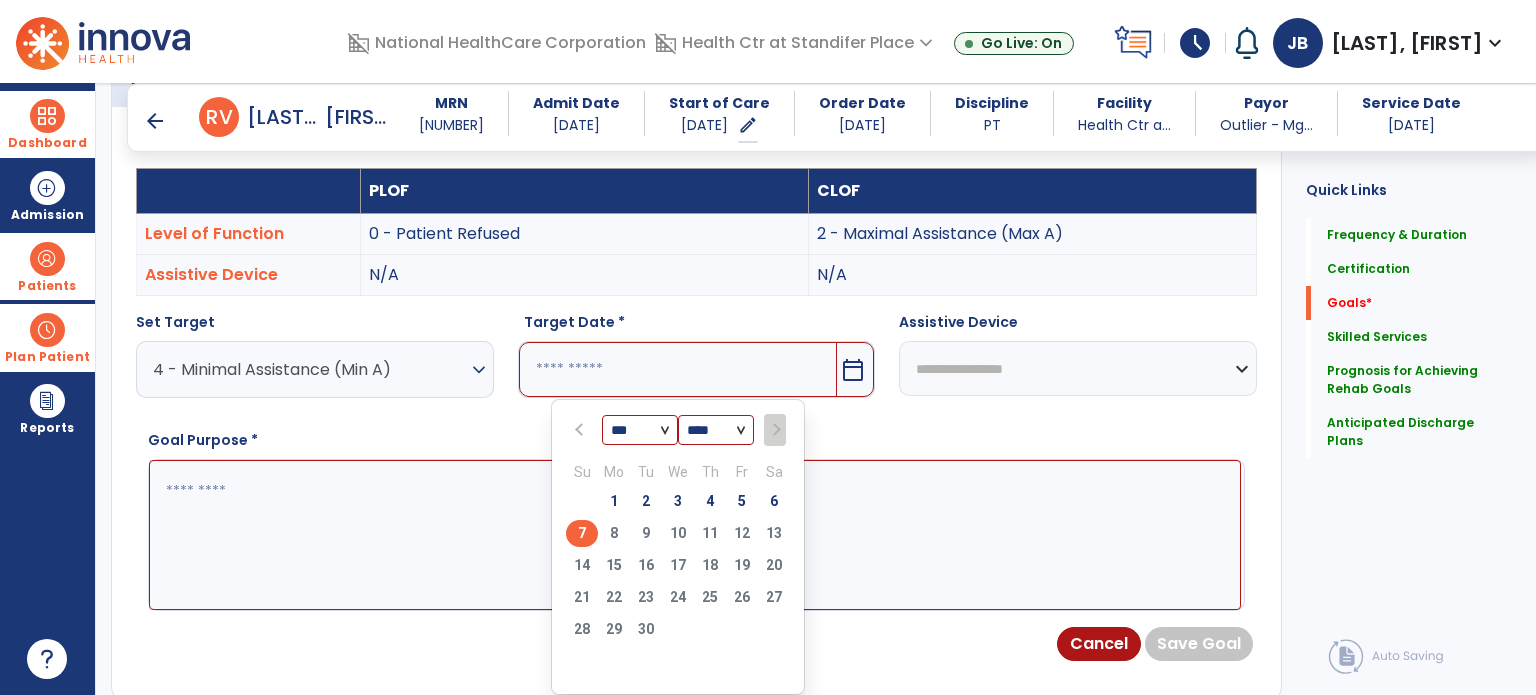 type on "********" 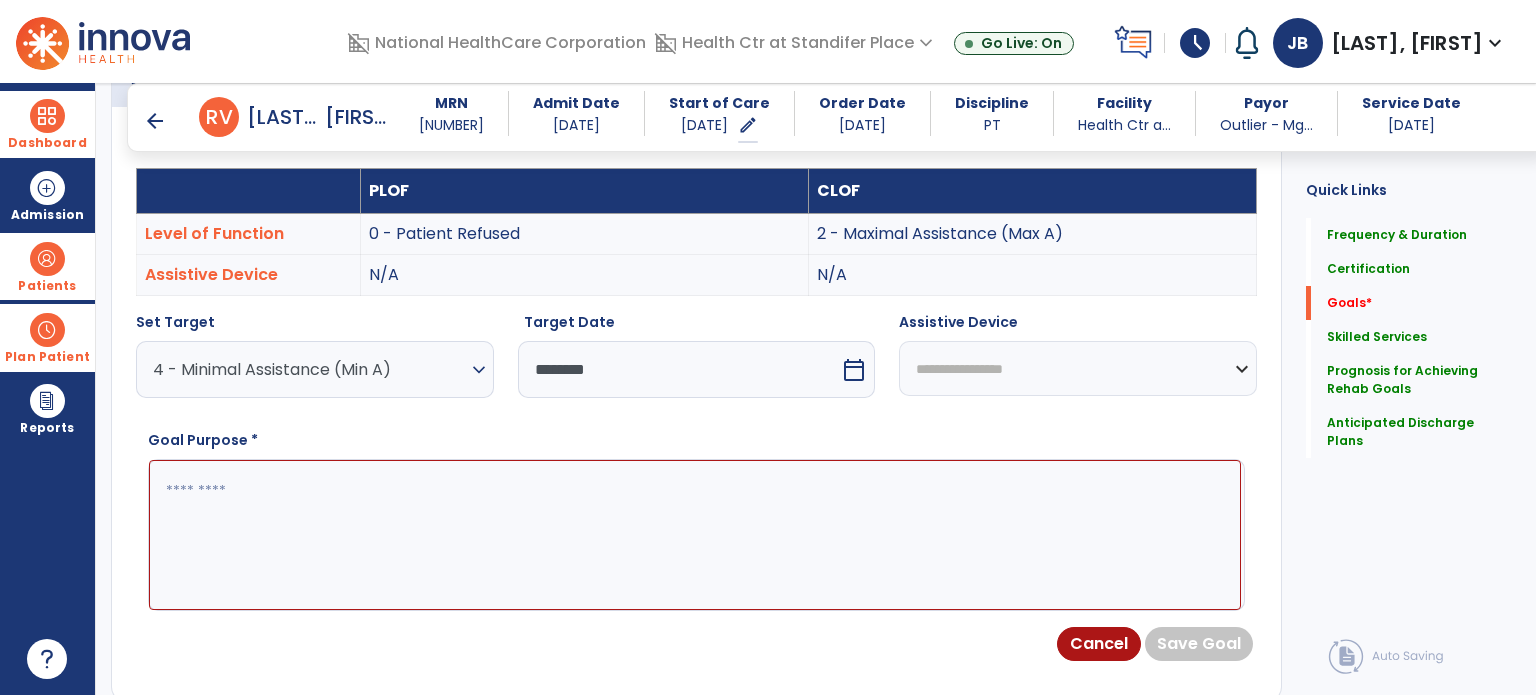 click at bounding box center (695, 535) 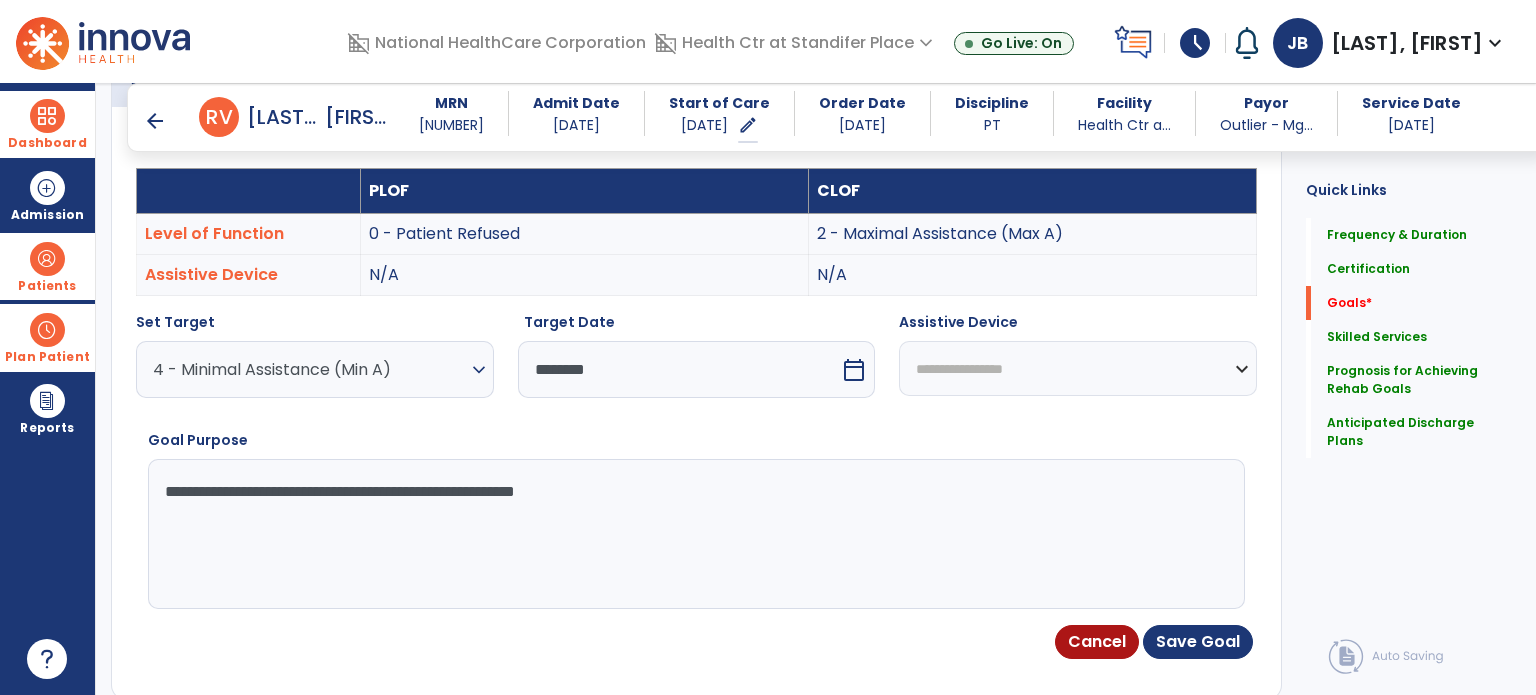 drag, startPoint x: 740, startPoint y: 507, endPoint x: 97, endPoint y: 512, distance: 643.0195 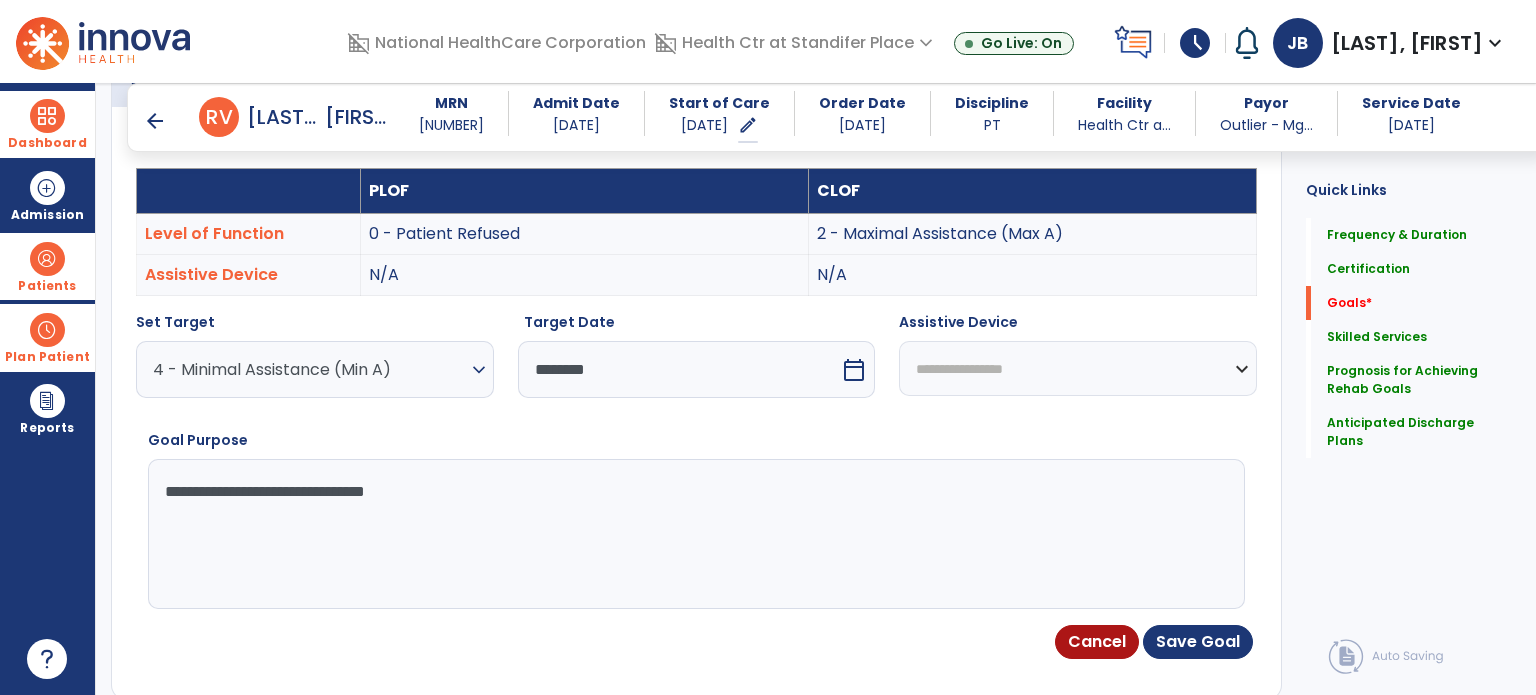 drag, startPoint x: 425, startPoint y: 498, endPoint x: 385, endPoint y: 497, distance: 40.012497 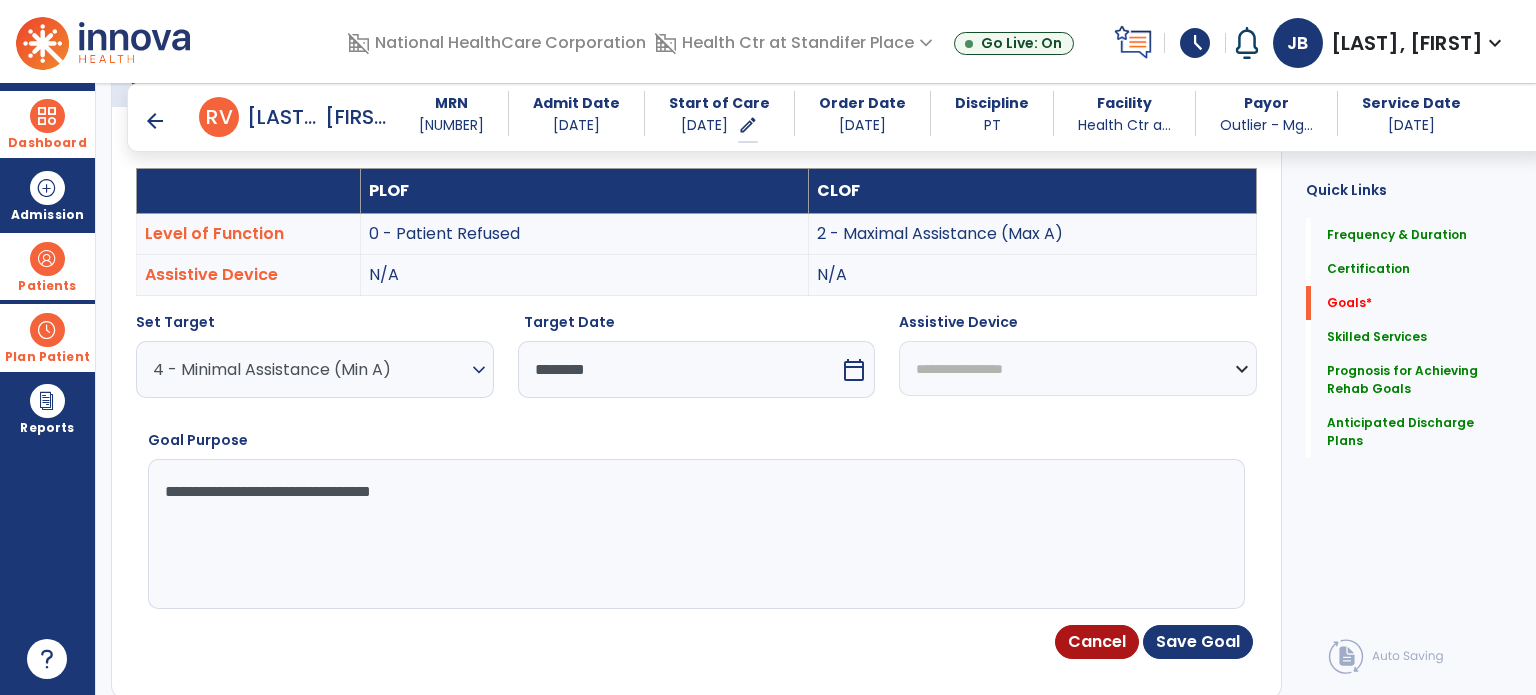 drag, startPoint x: 461, startPoint y: 477, endPoint x: 64, endPoint y: 461, distance: 397.3223 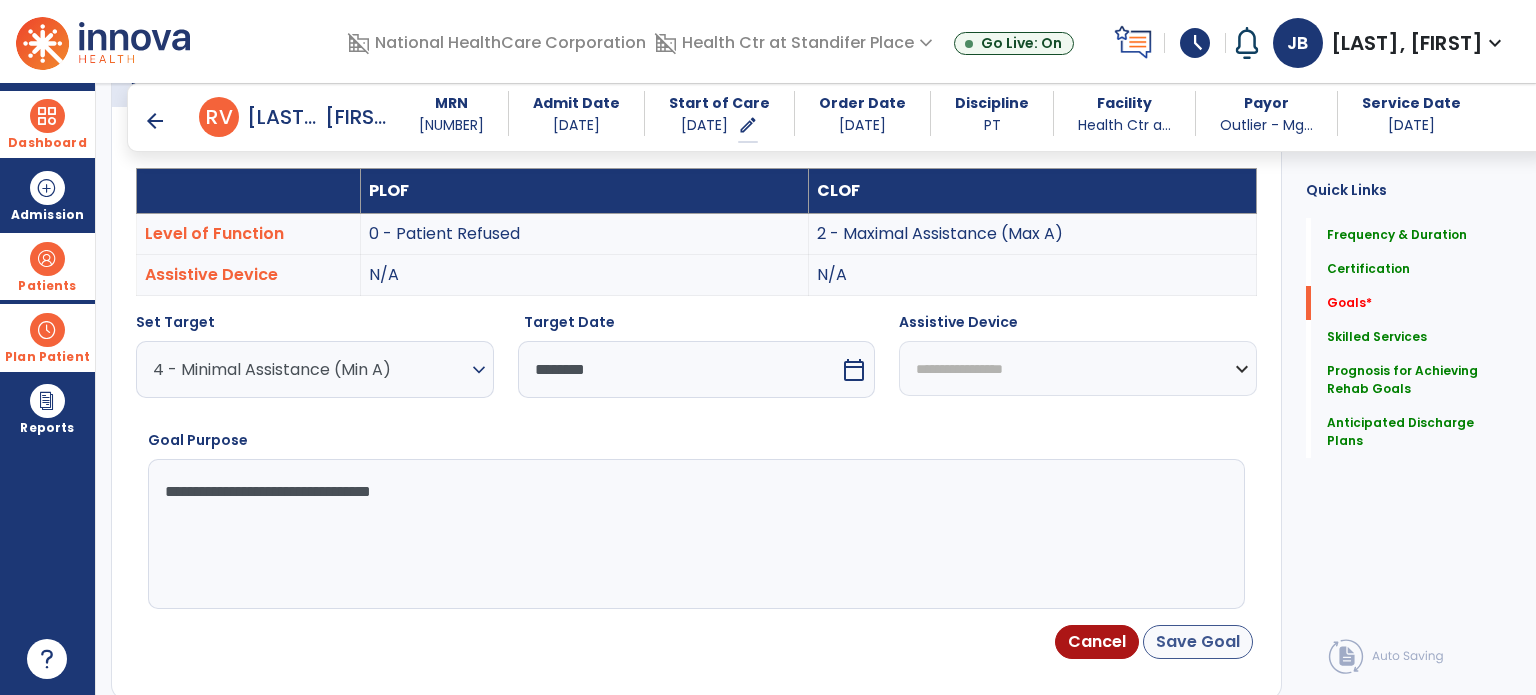 type on "**********" 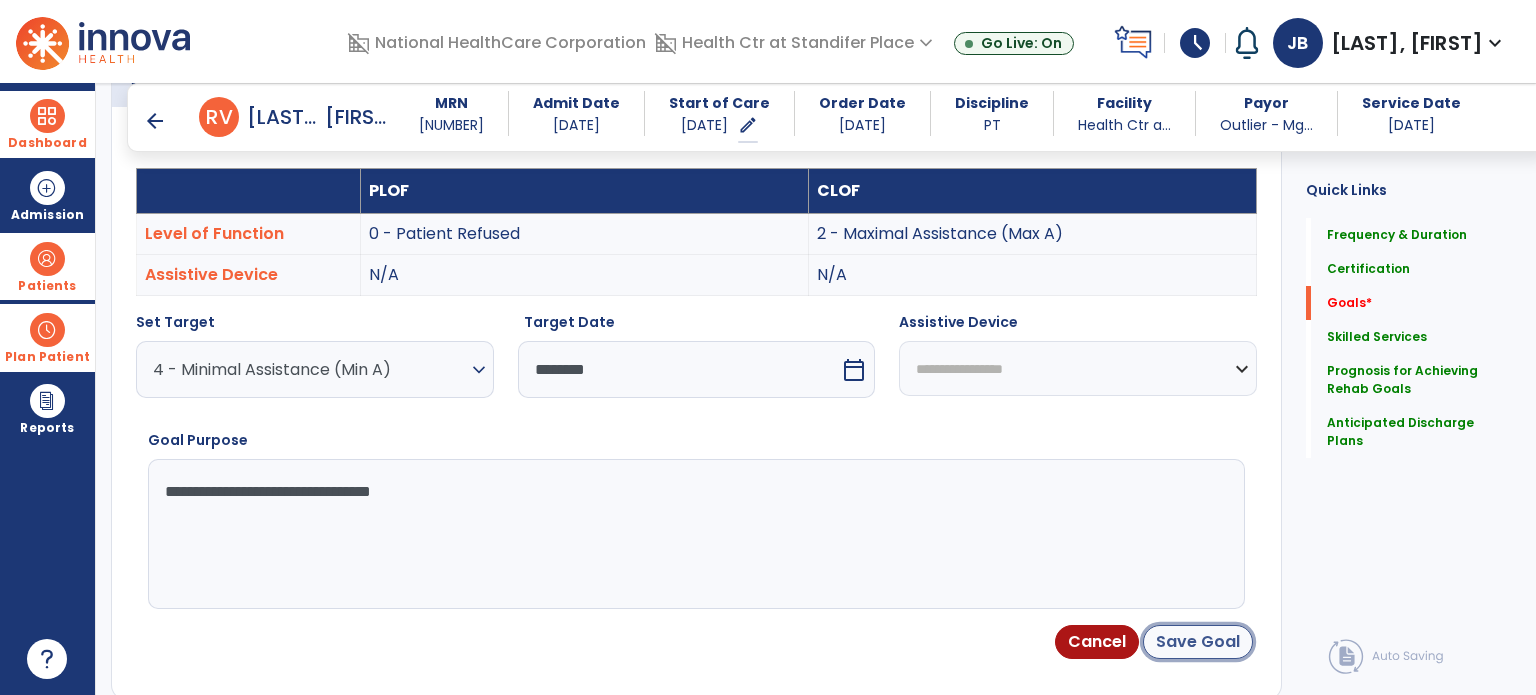 click on "Save Goal" at bounding box center [1198, 642] 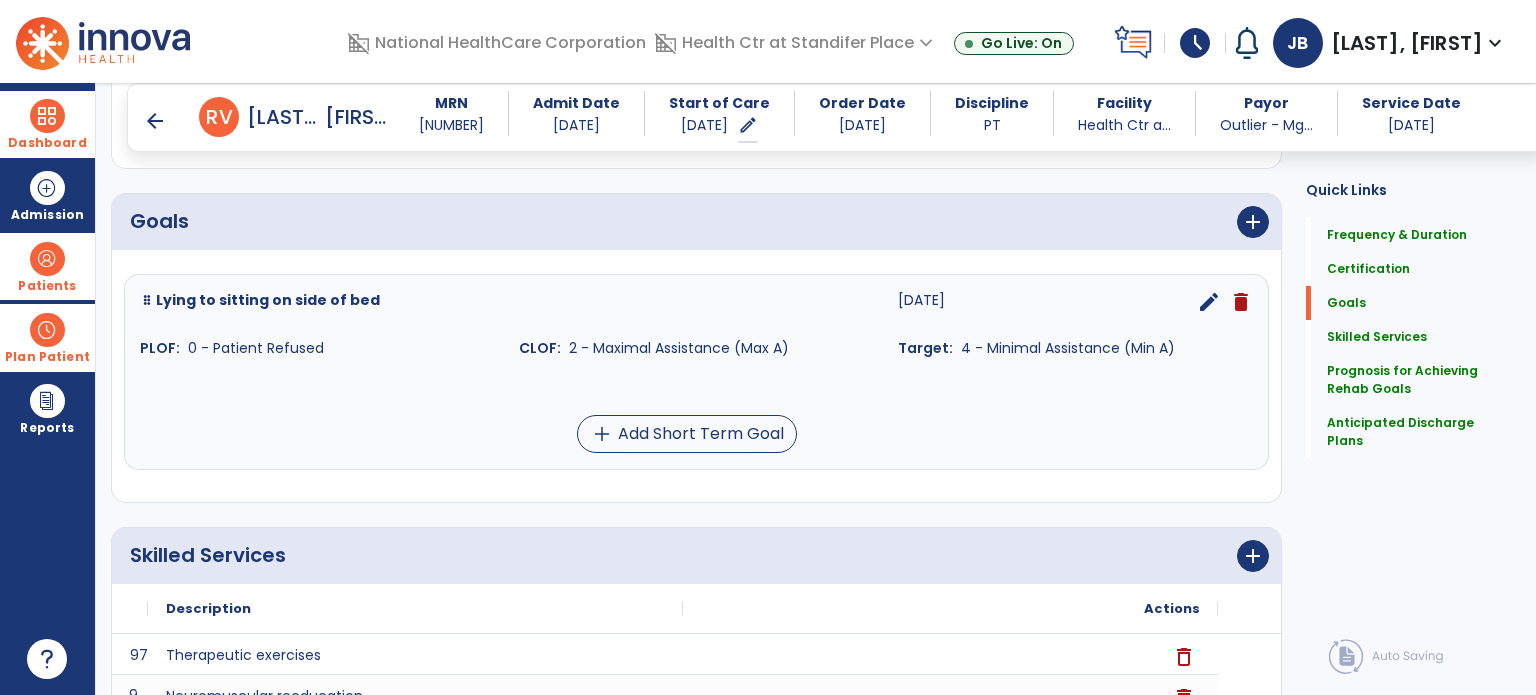 scroll, scrollTop: 374, scrollLeft: 0, axis: vertical 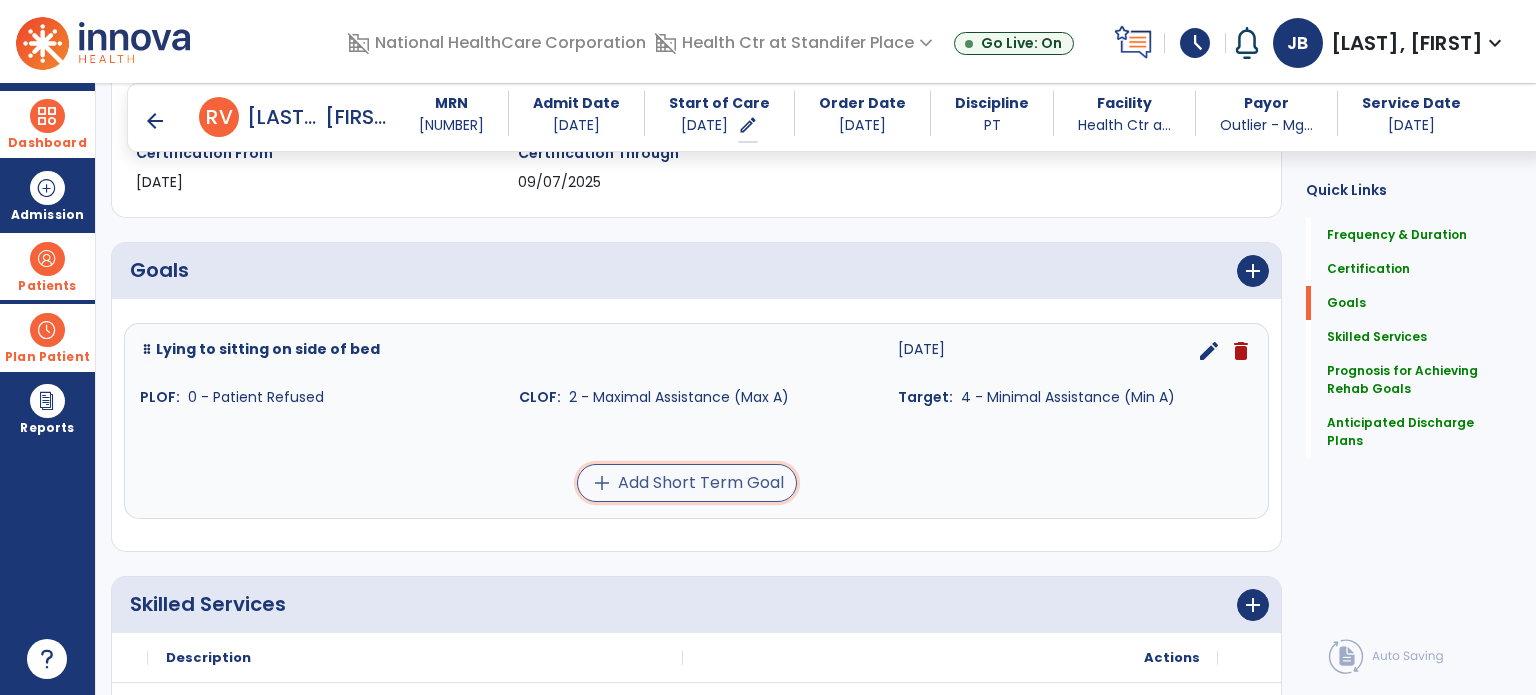 click on "add  Add Short Term Goal" at bounding box center (687, 483) 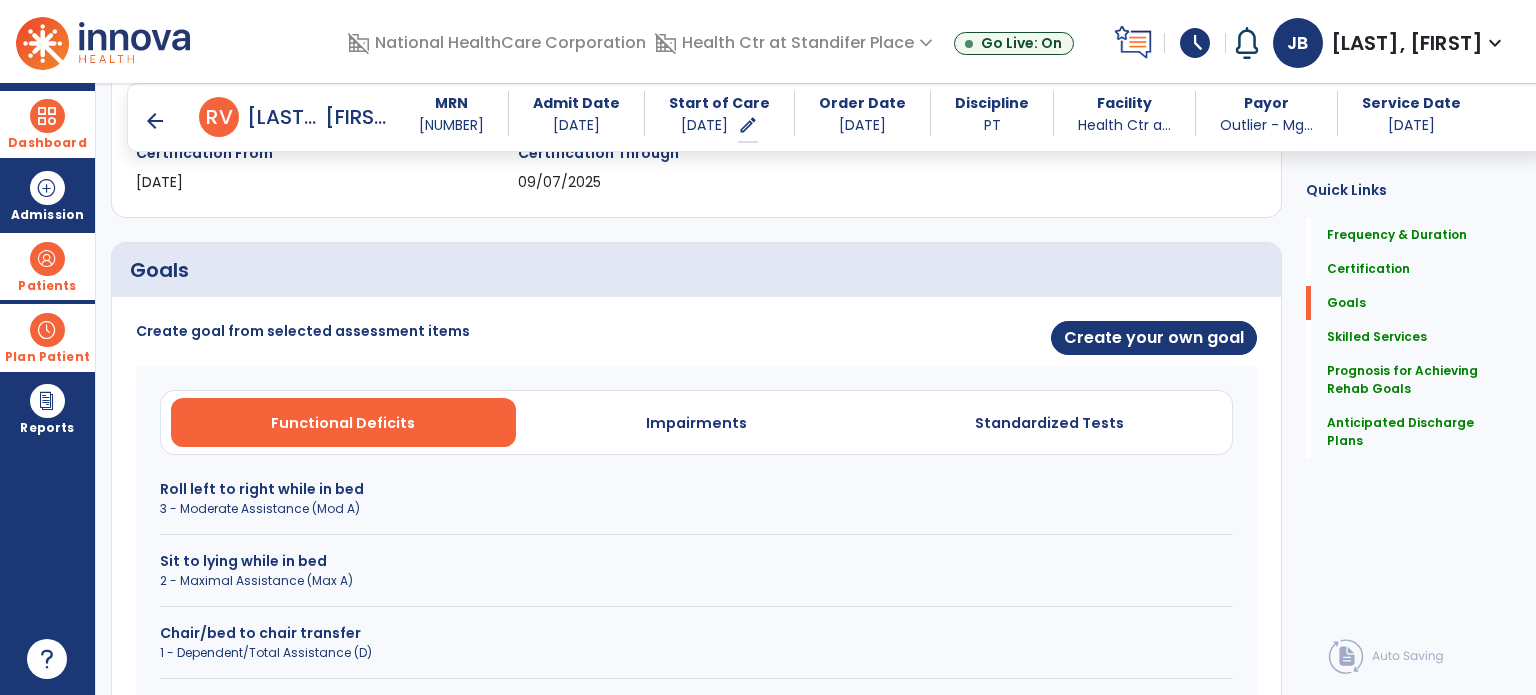 scroll, scrollTop: 500, scrollLeft: 0, axis: vertical 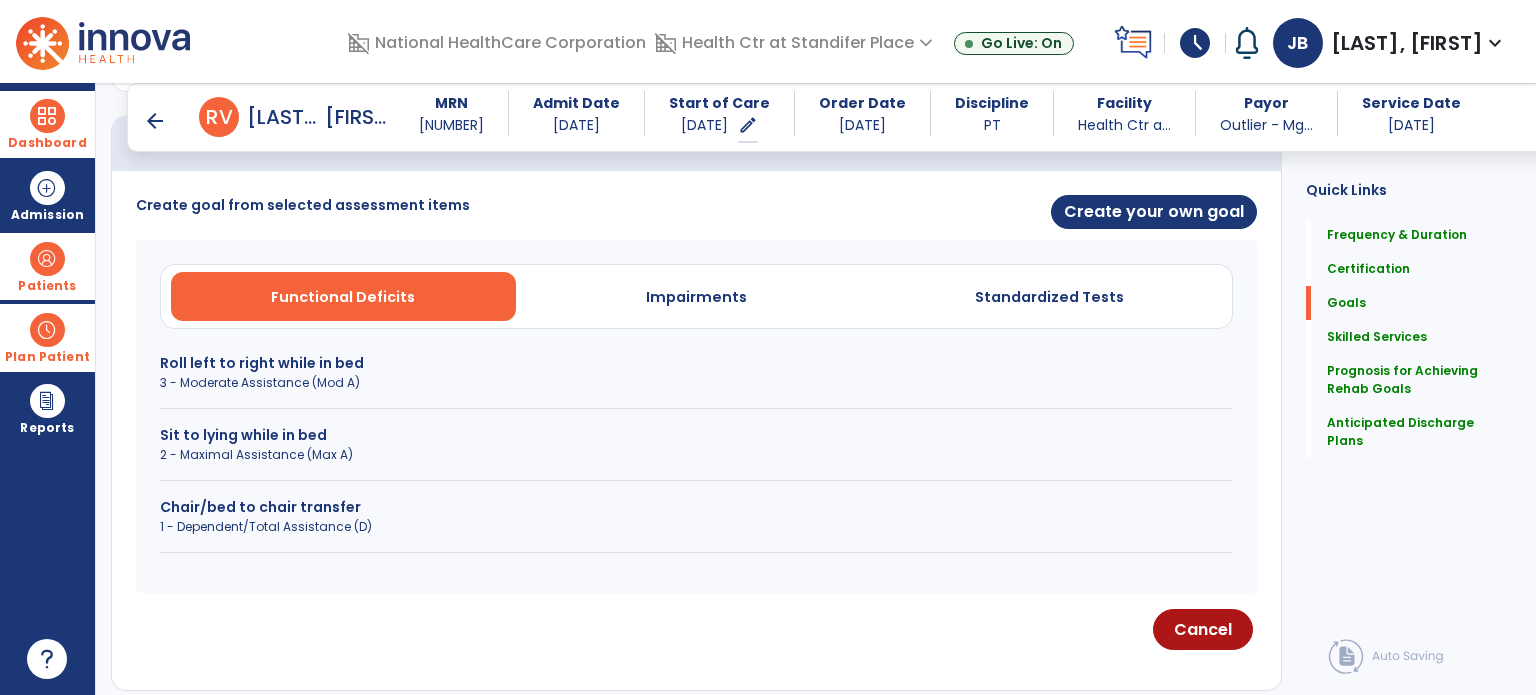 click on "Roll left to right while in bed" at bounding box center [696, 363] 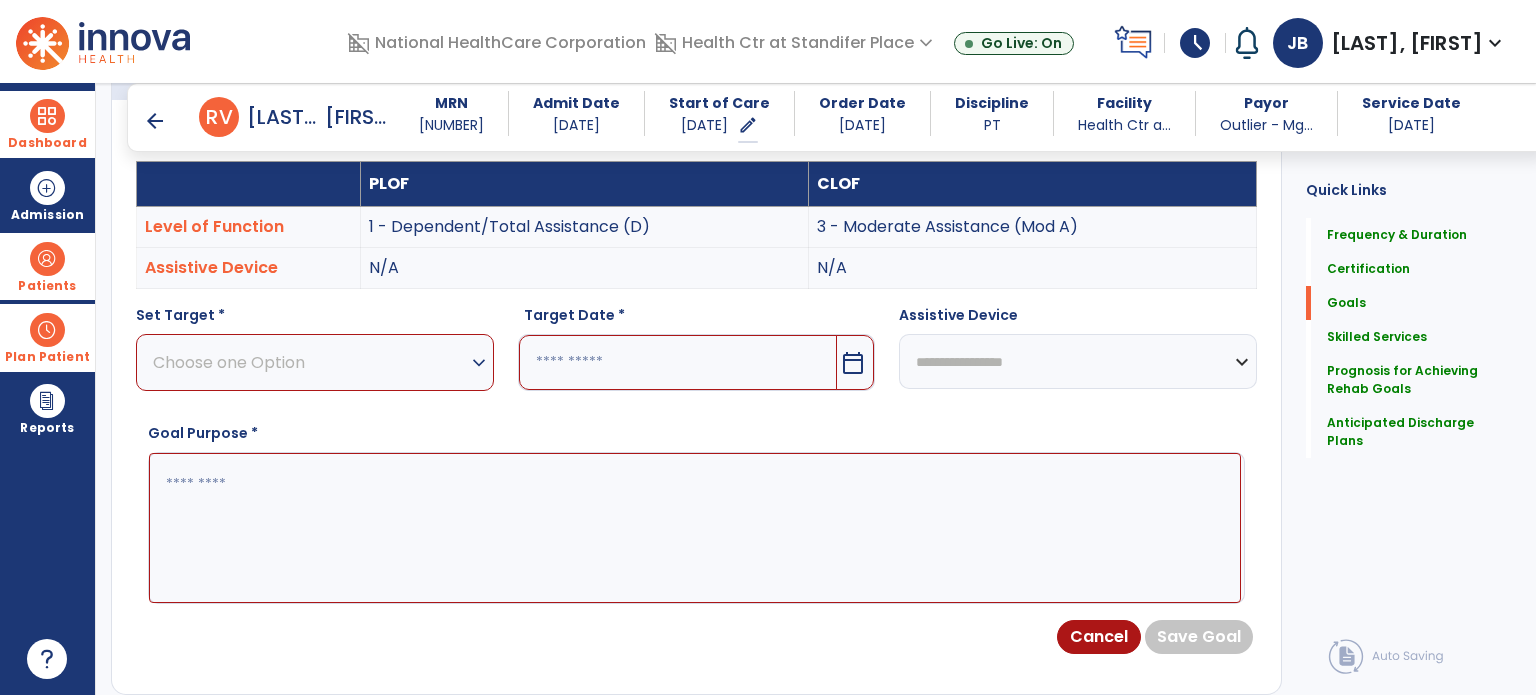 scroll, scrollTop: 572, scrollLeft: 0, axis: vertical 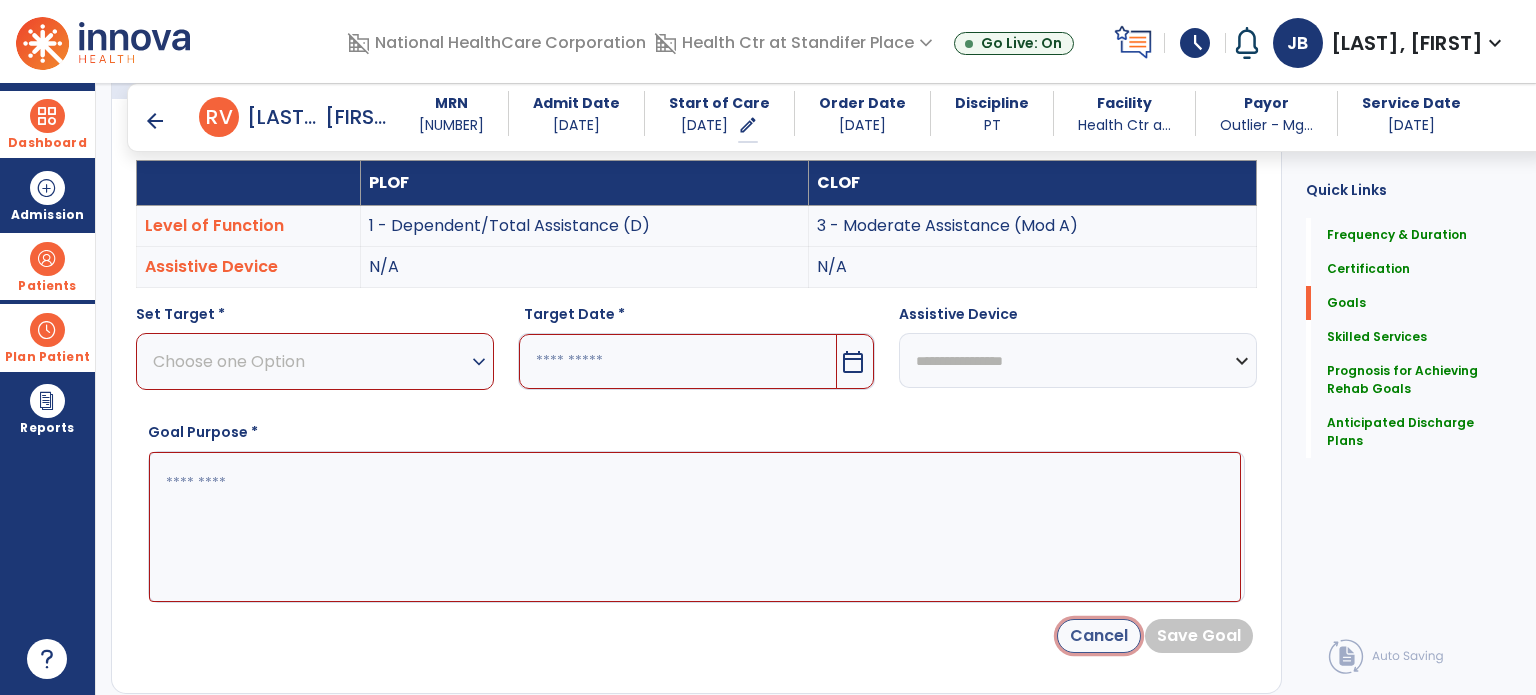 click on "Cancel" at bounding box center [1099, 636] 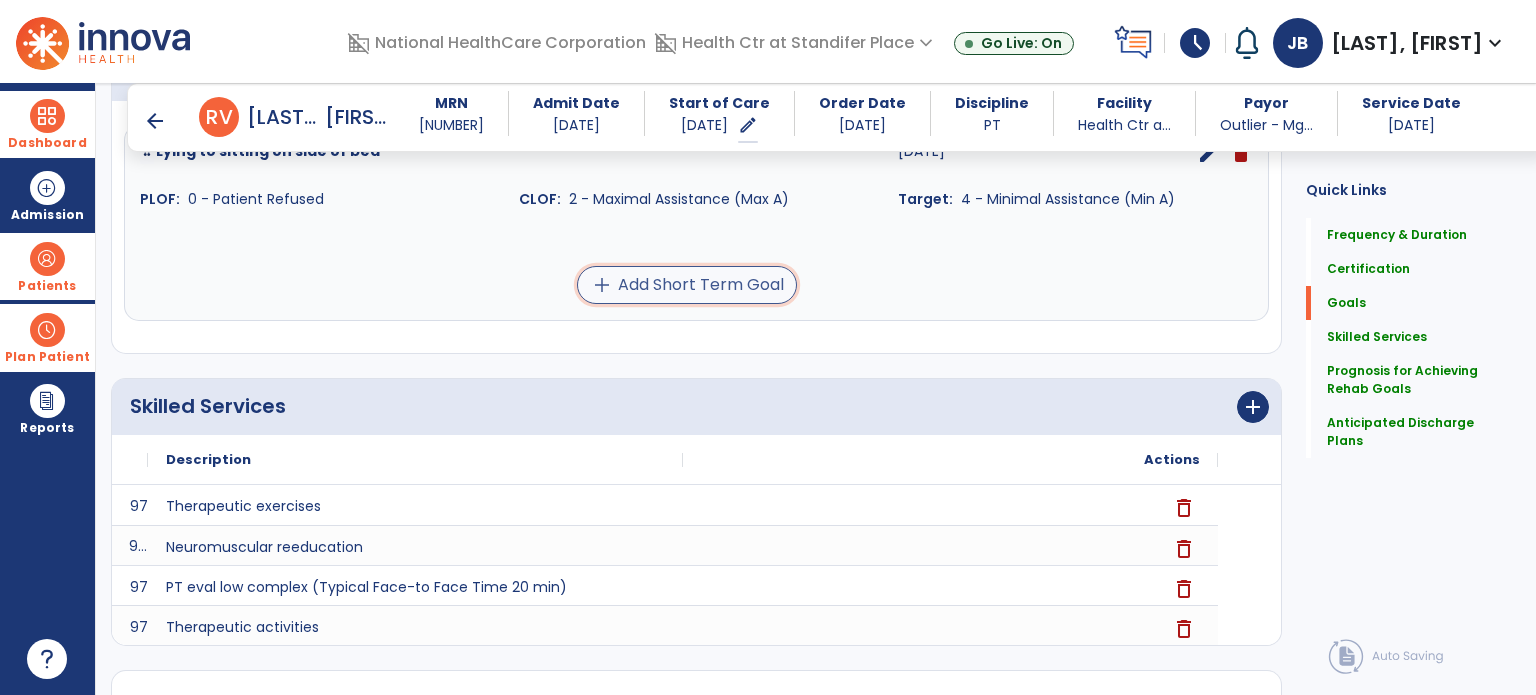click on "add  Add Short Term Goal" at bounding box center [687, 285] 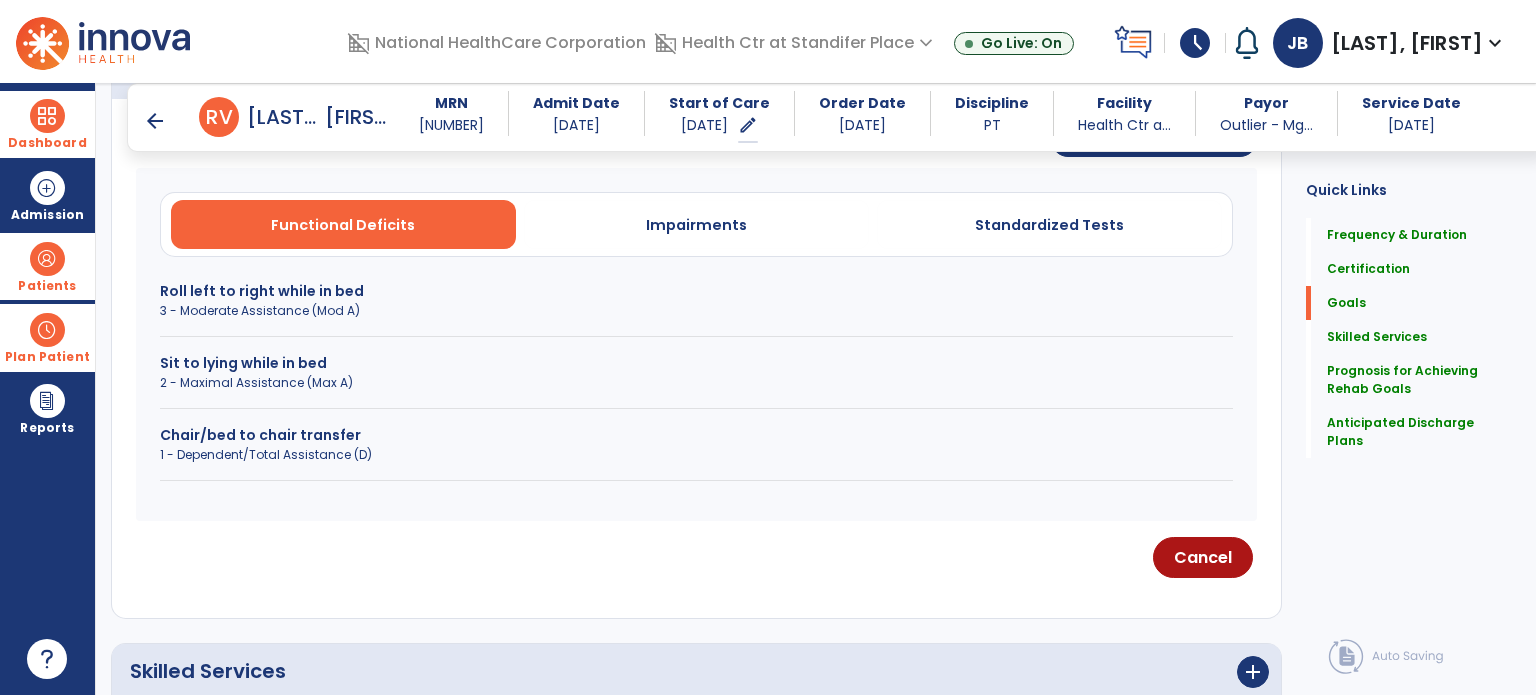 click on "3 - Moderate Assistance (Mod A)" at bounding box center (696, 311) 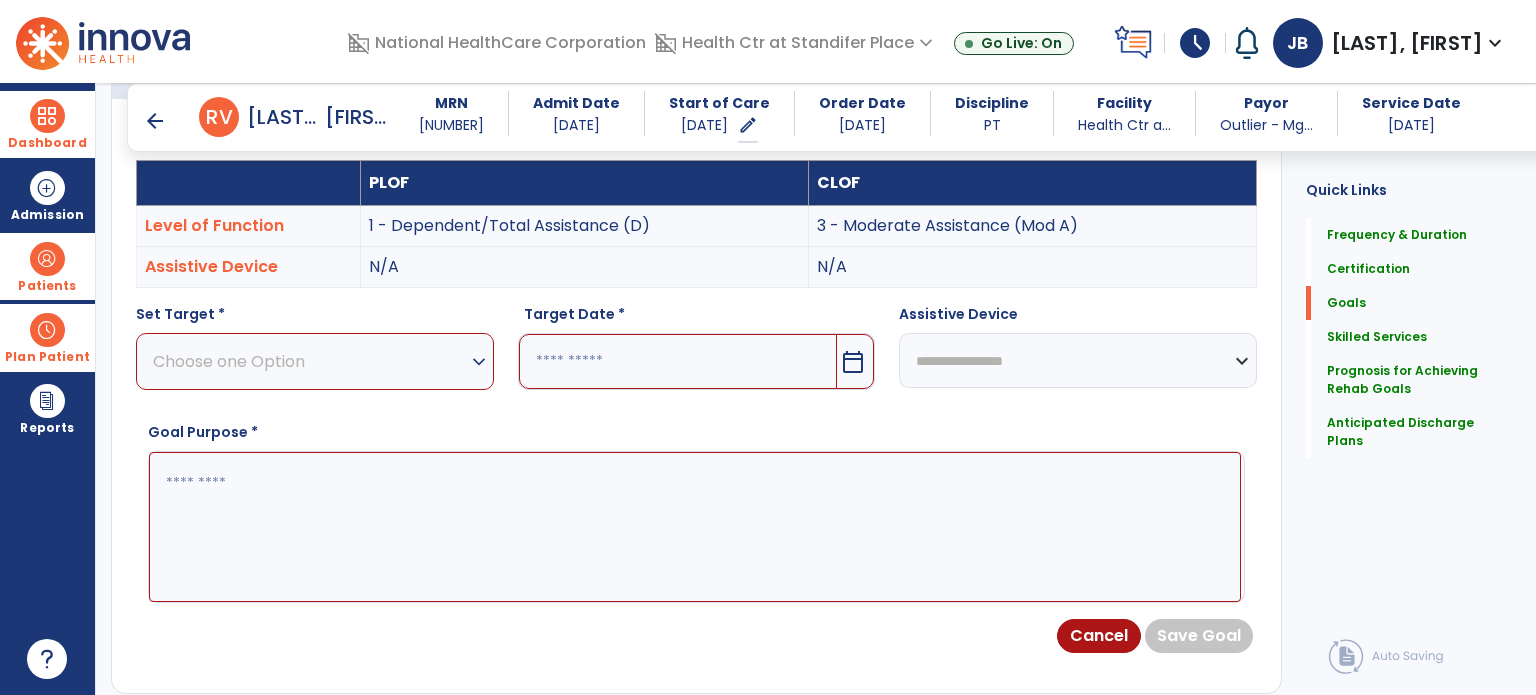click on "Choose one Option" at bounding box center [310, 361] 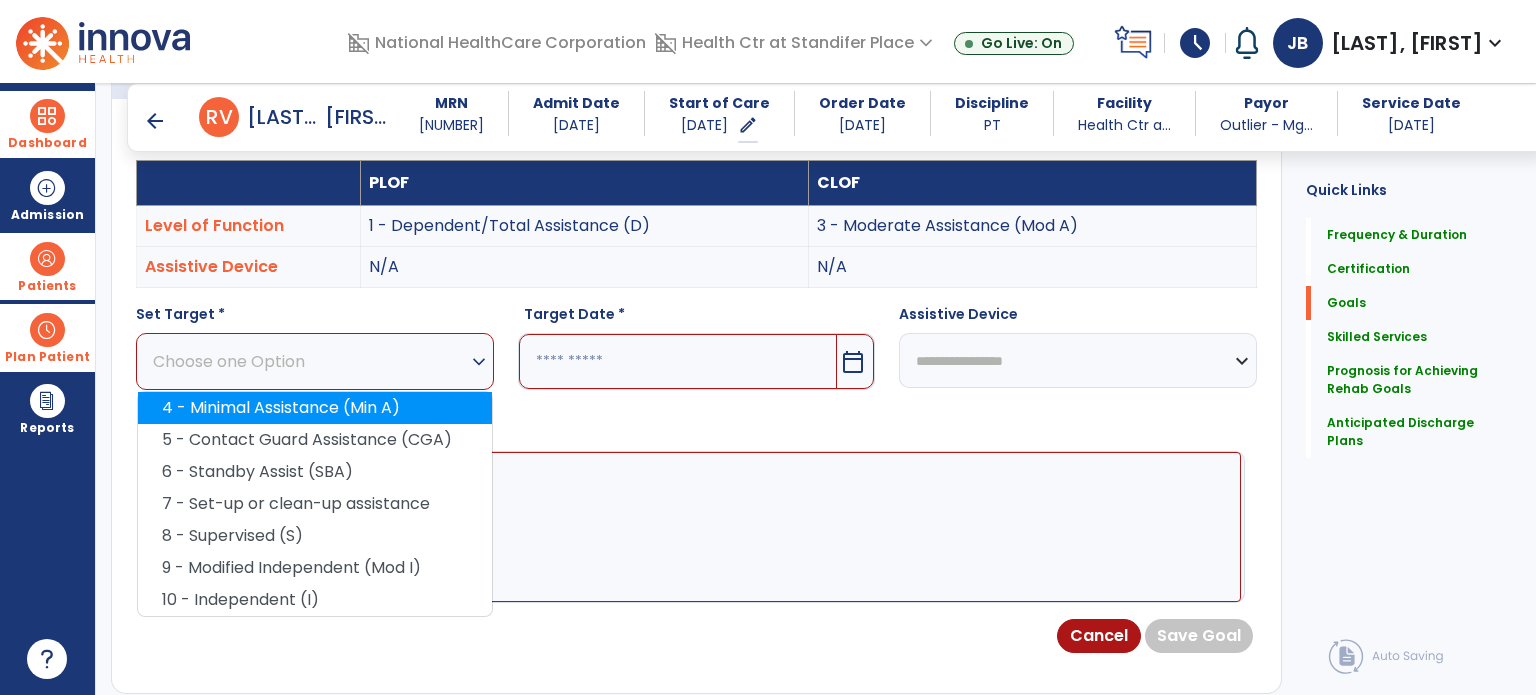 click on "4 - Minimal Assistance (Min A)" at bounding box center (315, 408) 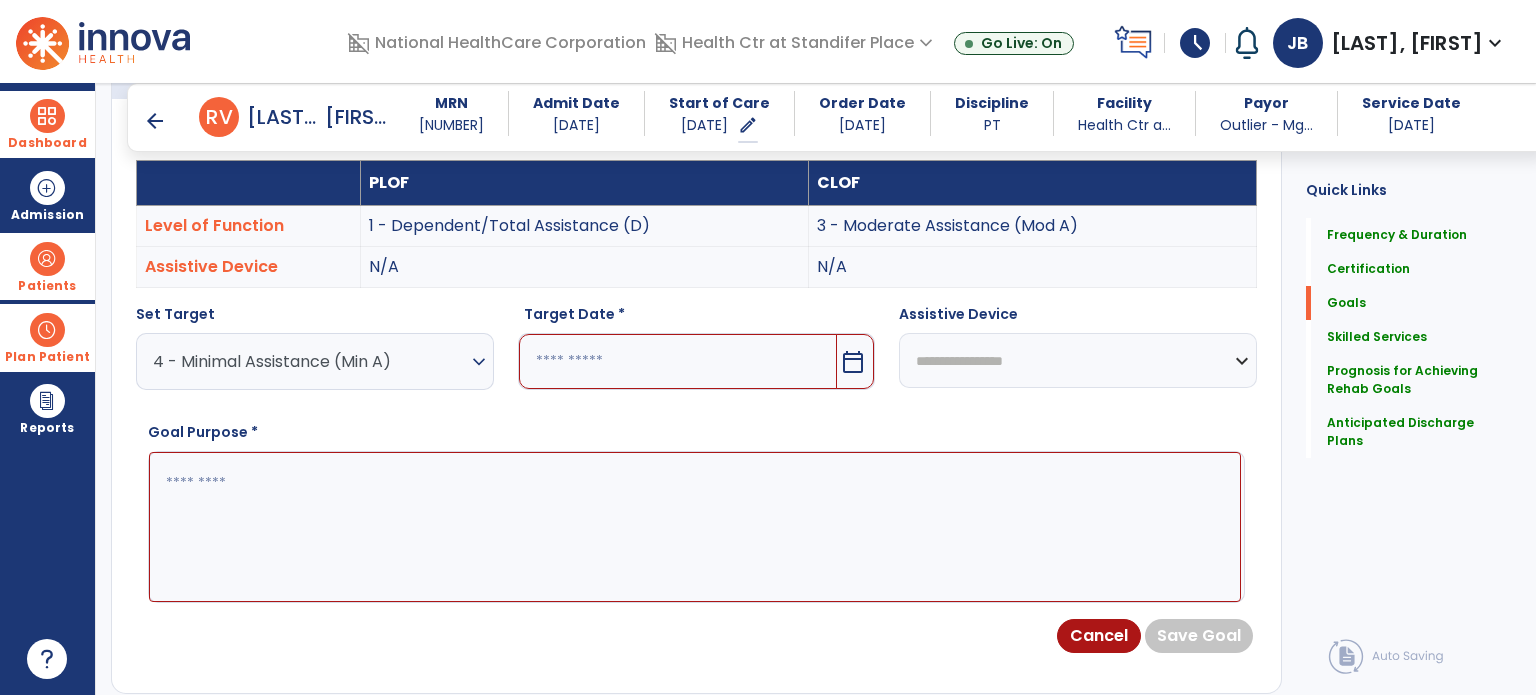 click at bounding box center [678, 361] 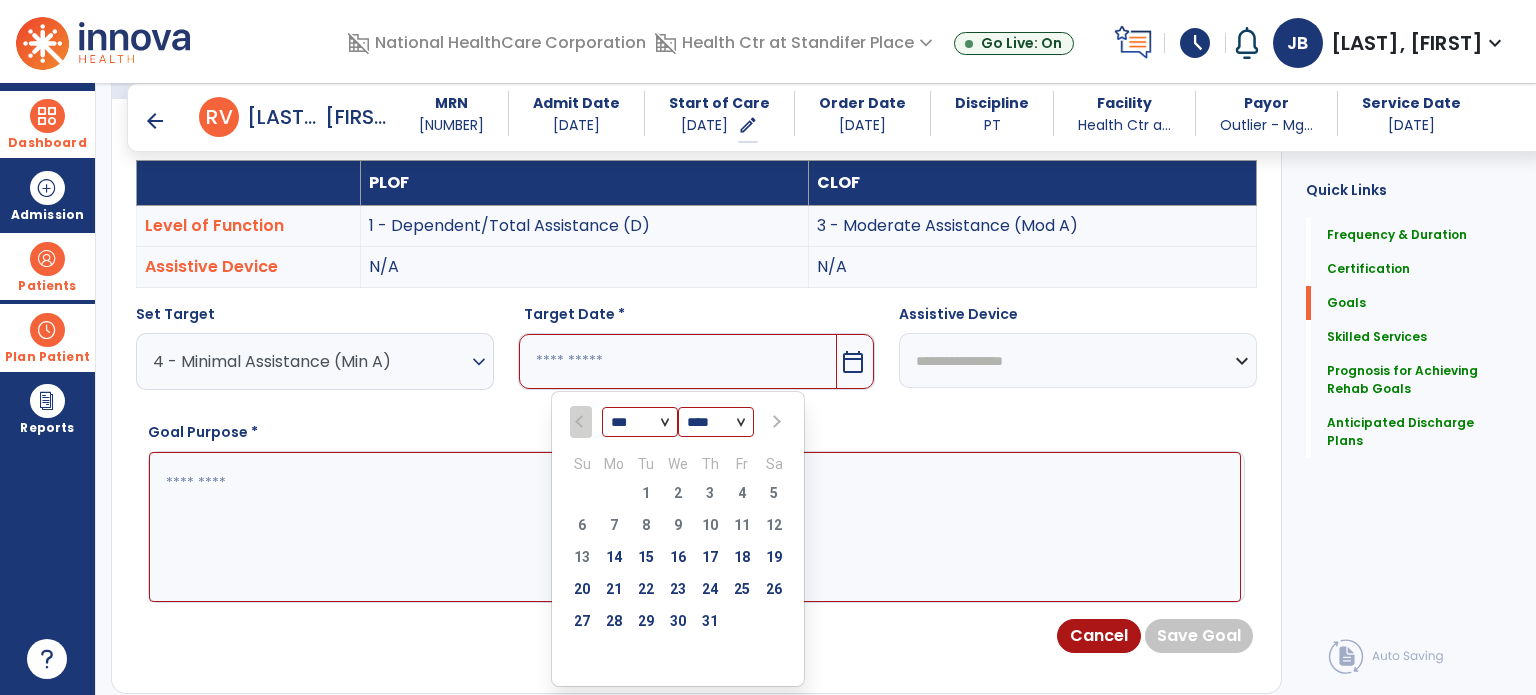 click at bounding box center (774, 422) 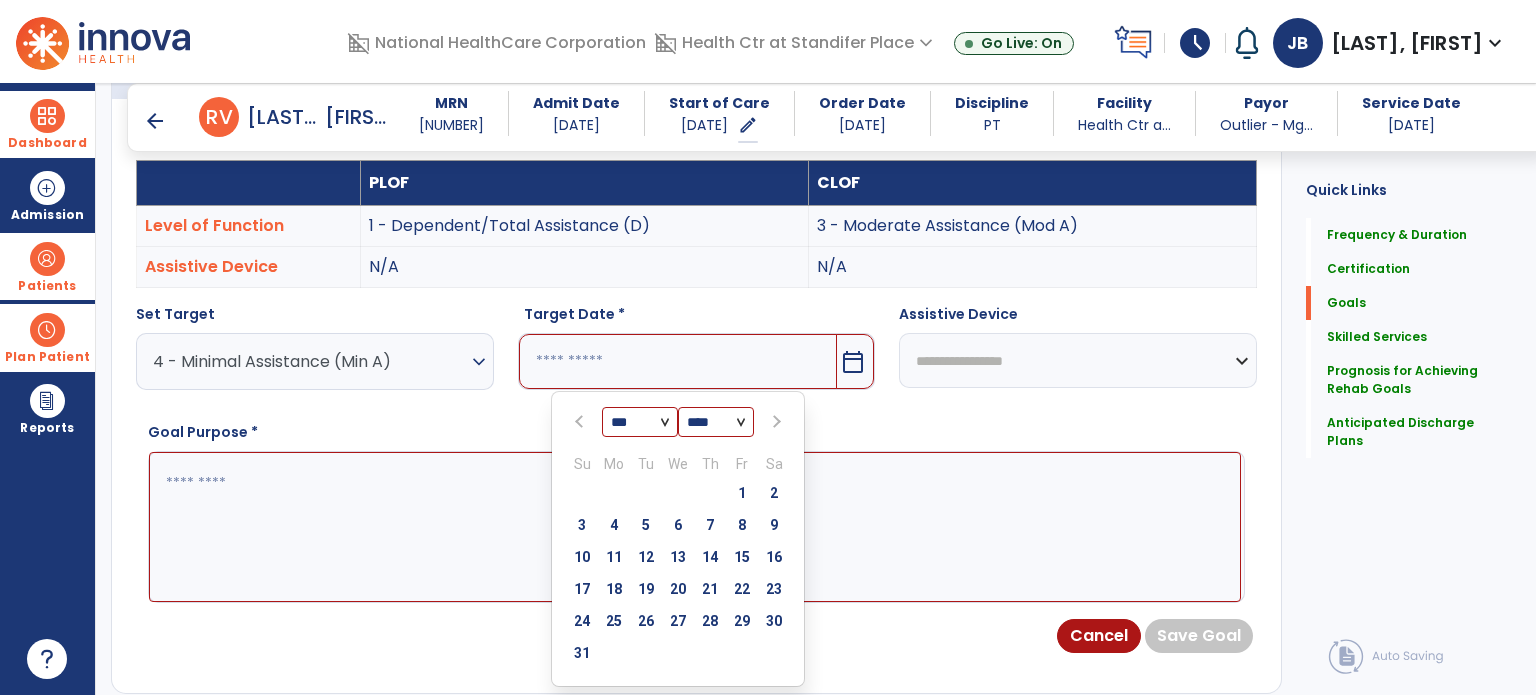 click at bounding box center [774, 422] 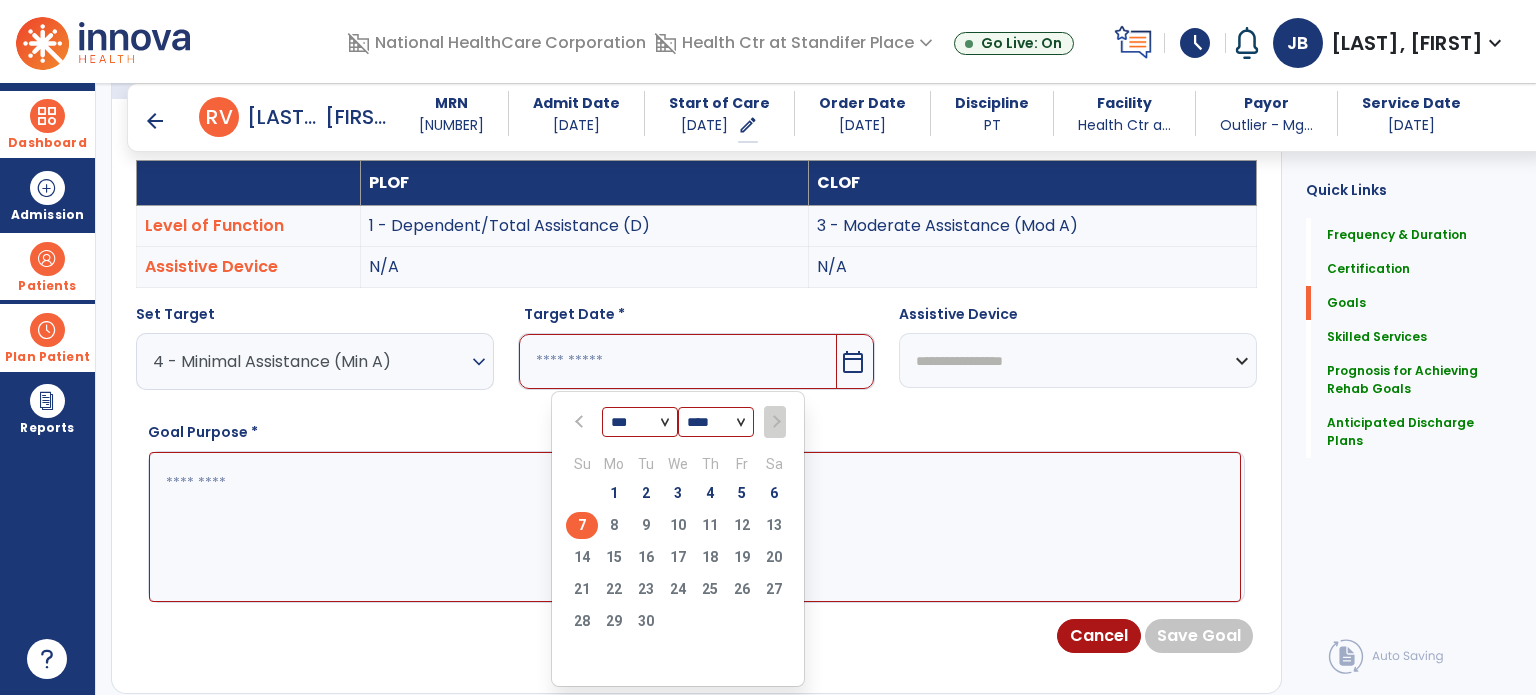 click on "7" at bounding box center (582, 525) 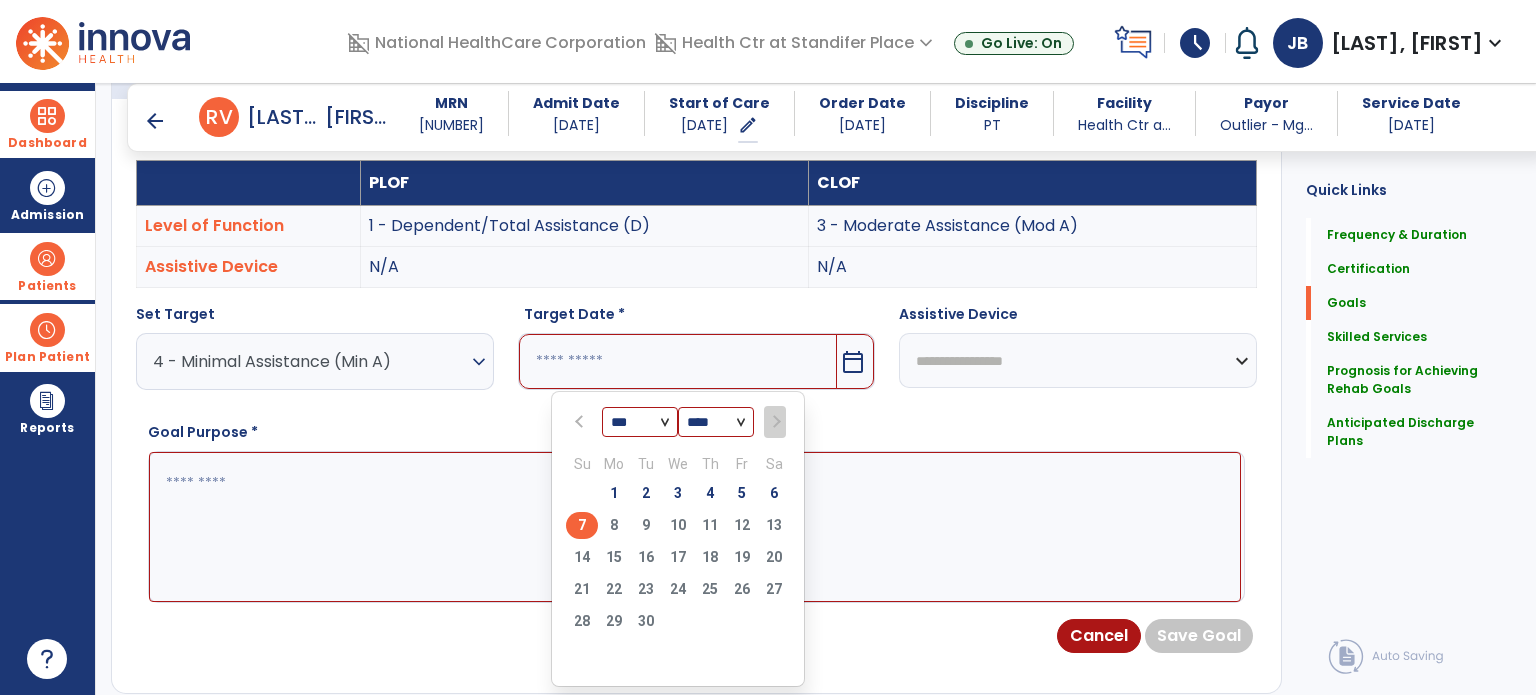 type on "********" 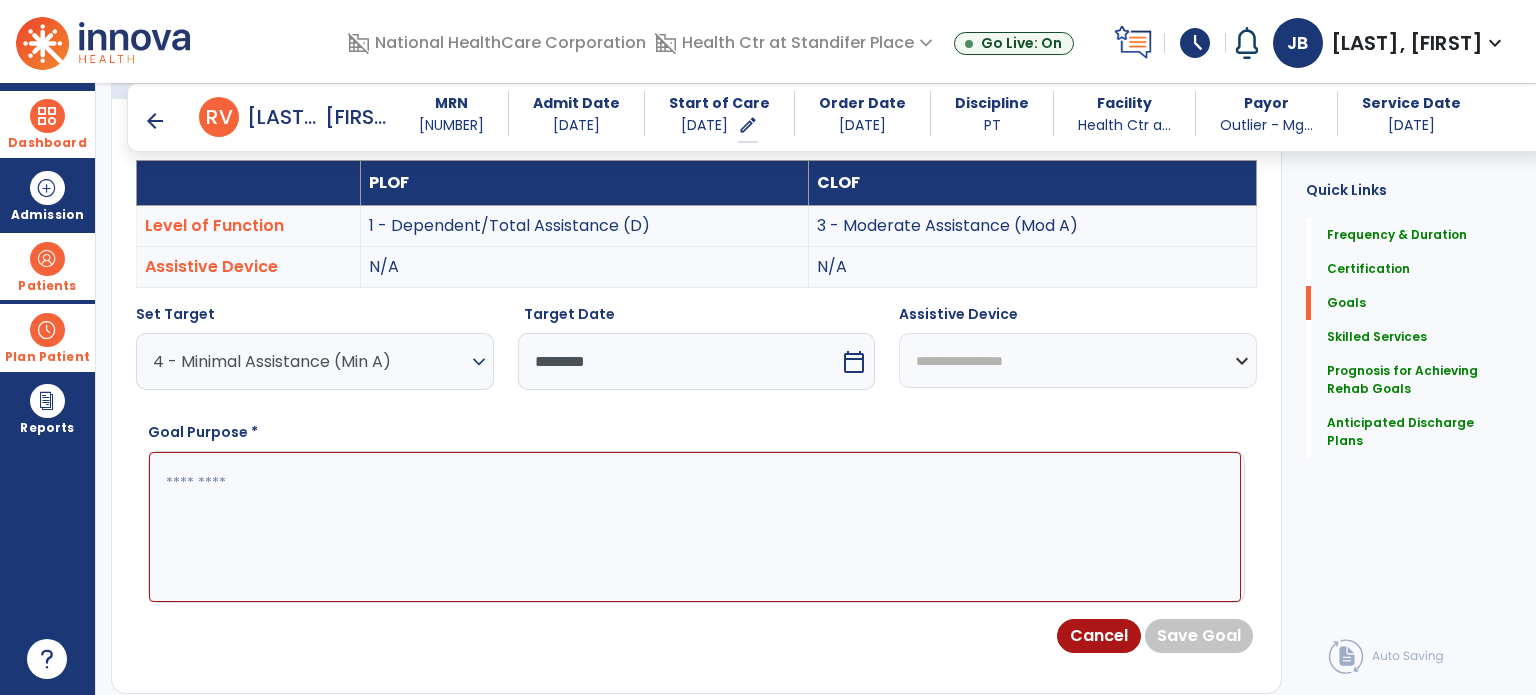 click at bounding box center [695, 527] 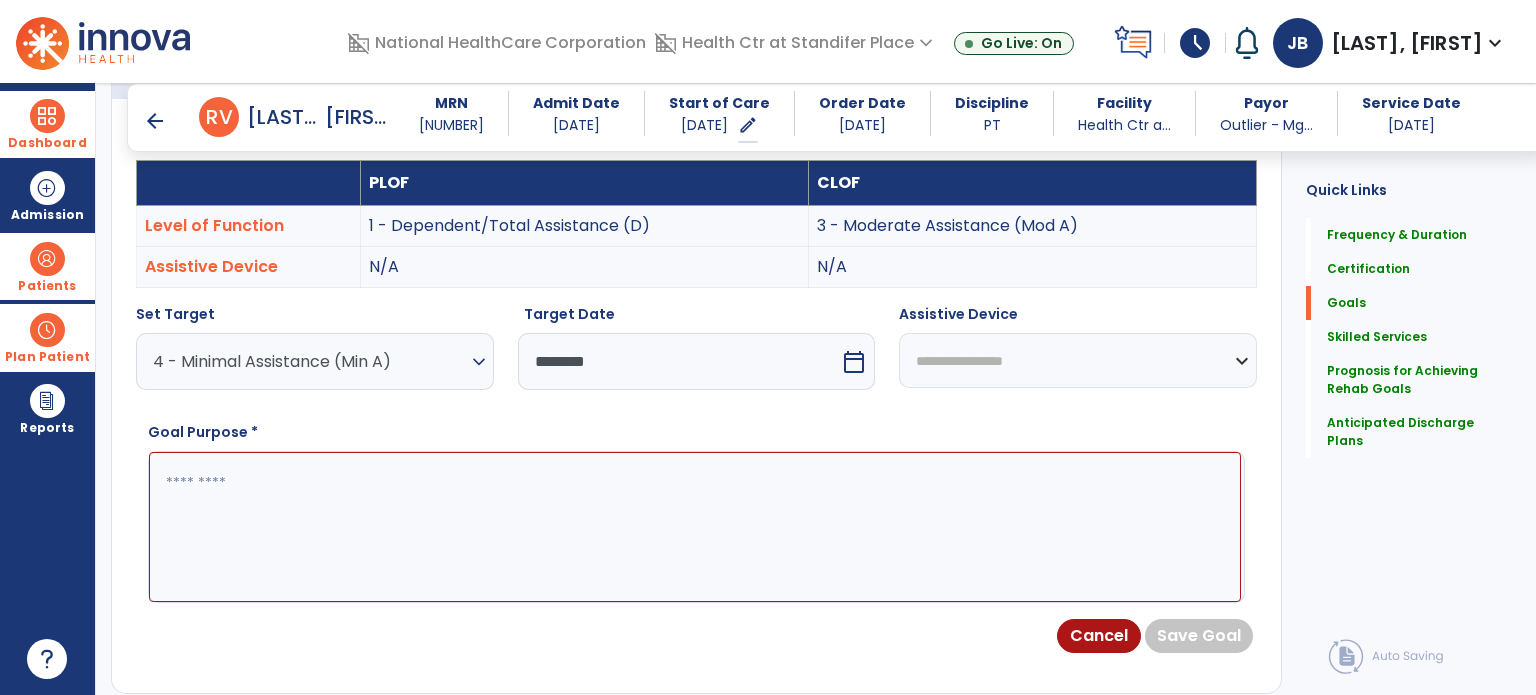 paste on "**********" 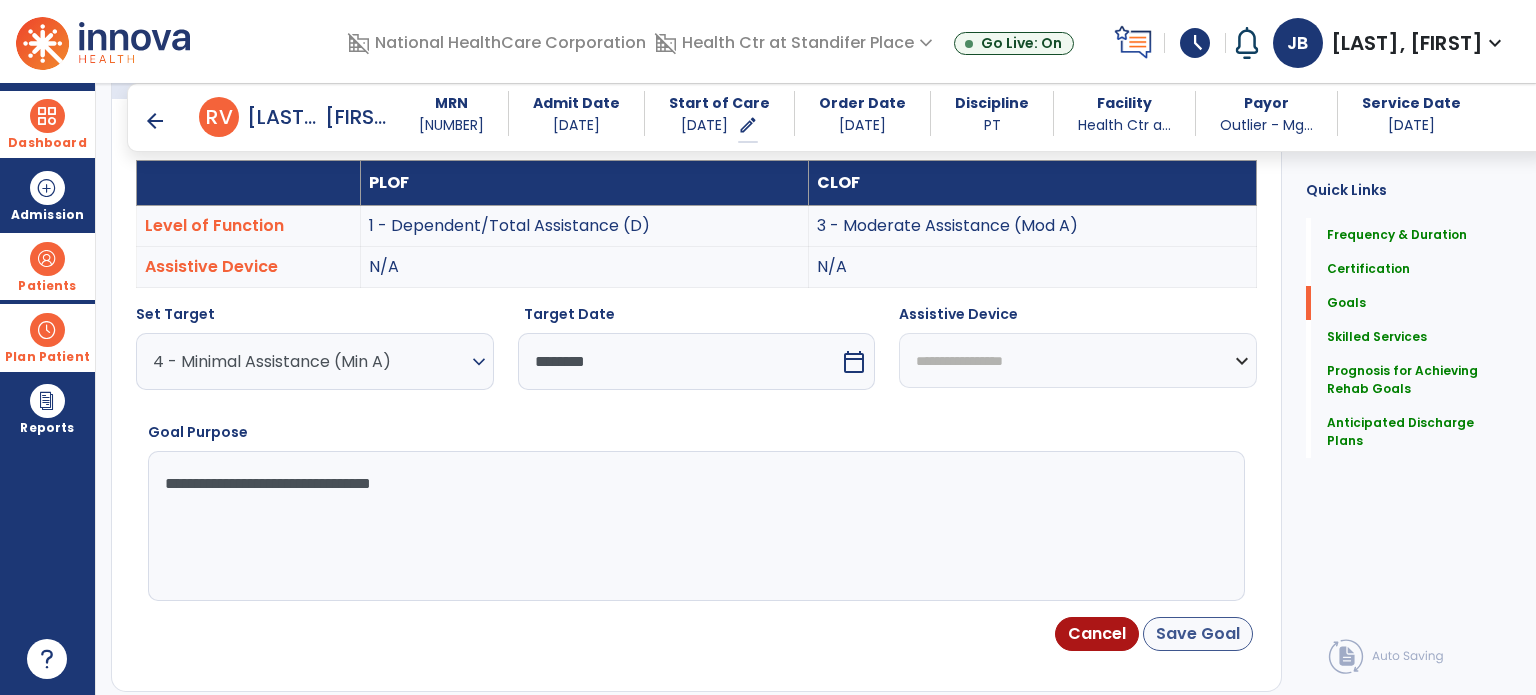 type on "**********" 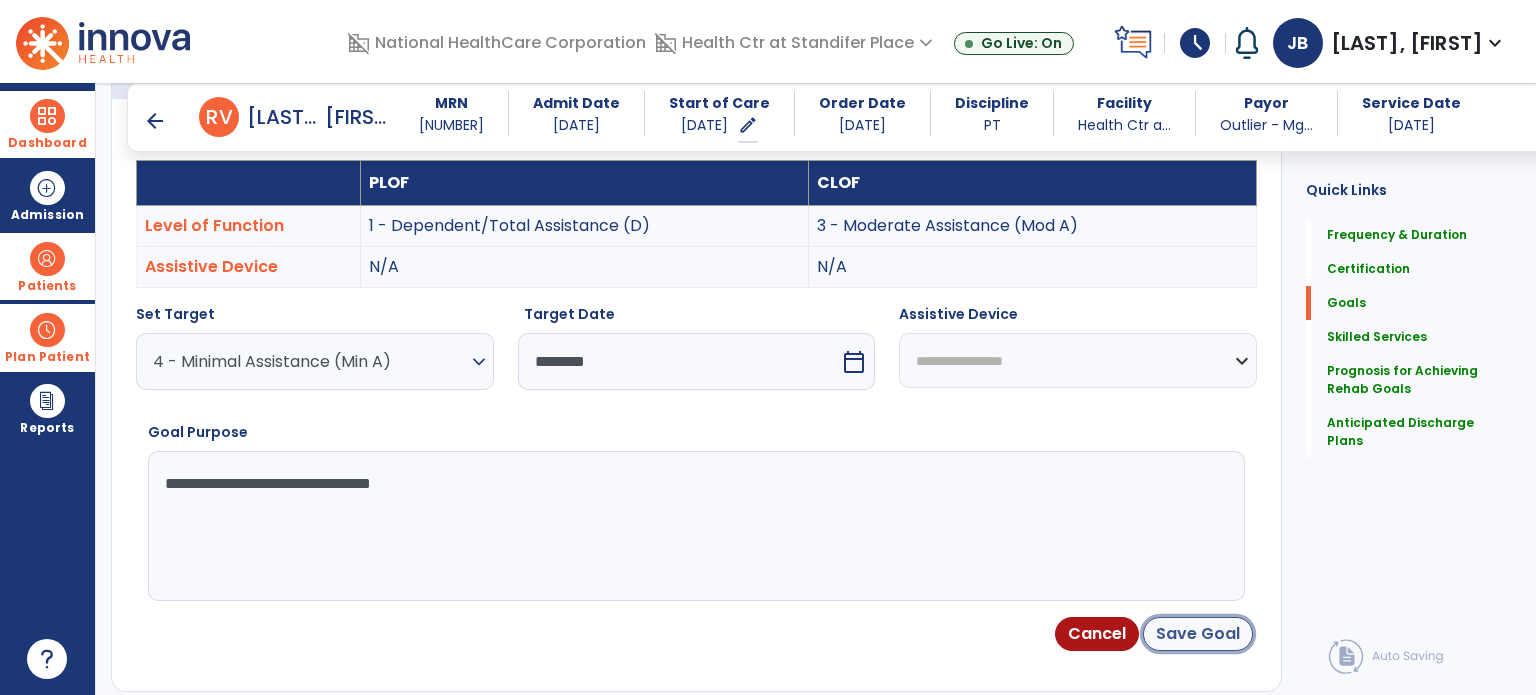 click on "Save Goal" at bounding box center (1198, 634) 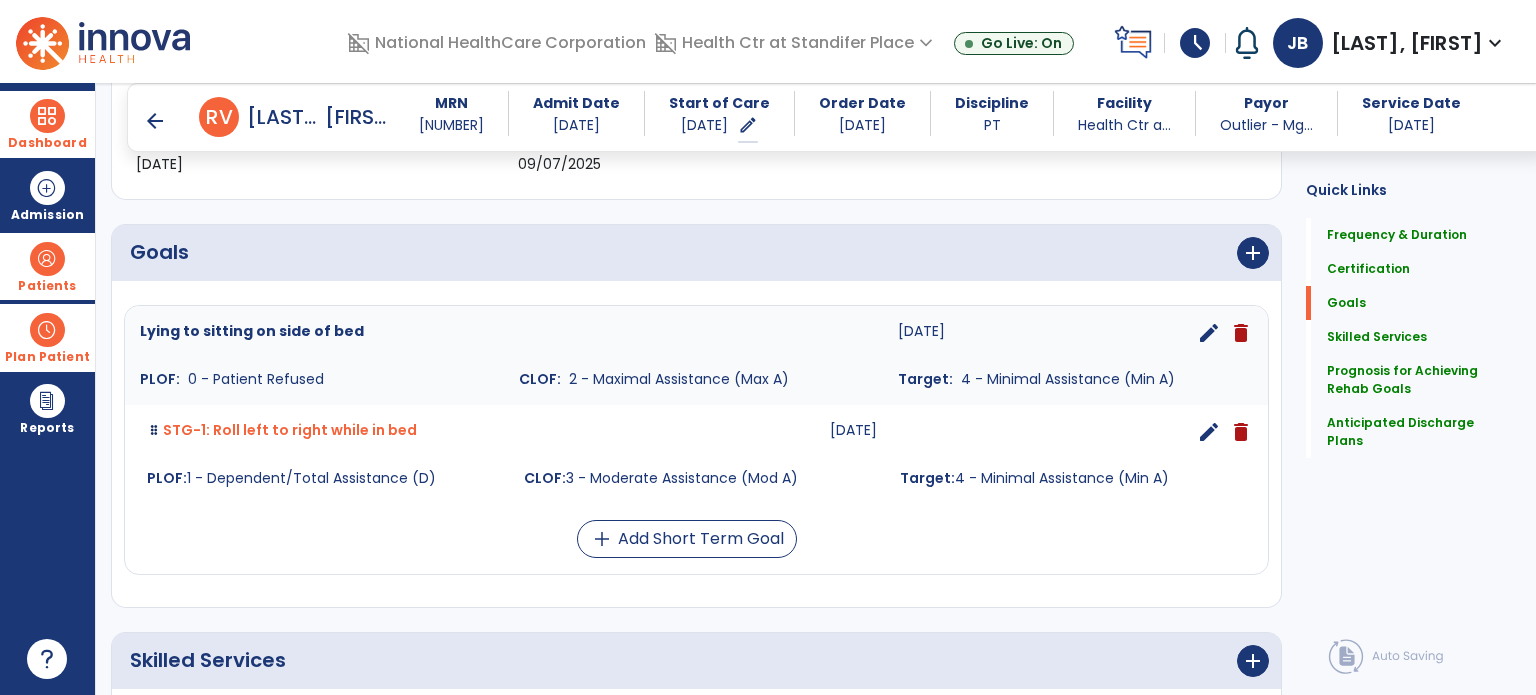 scroll, scrollTop: 384, scrollLeft: 0, axis: vertical 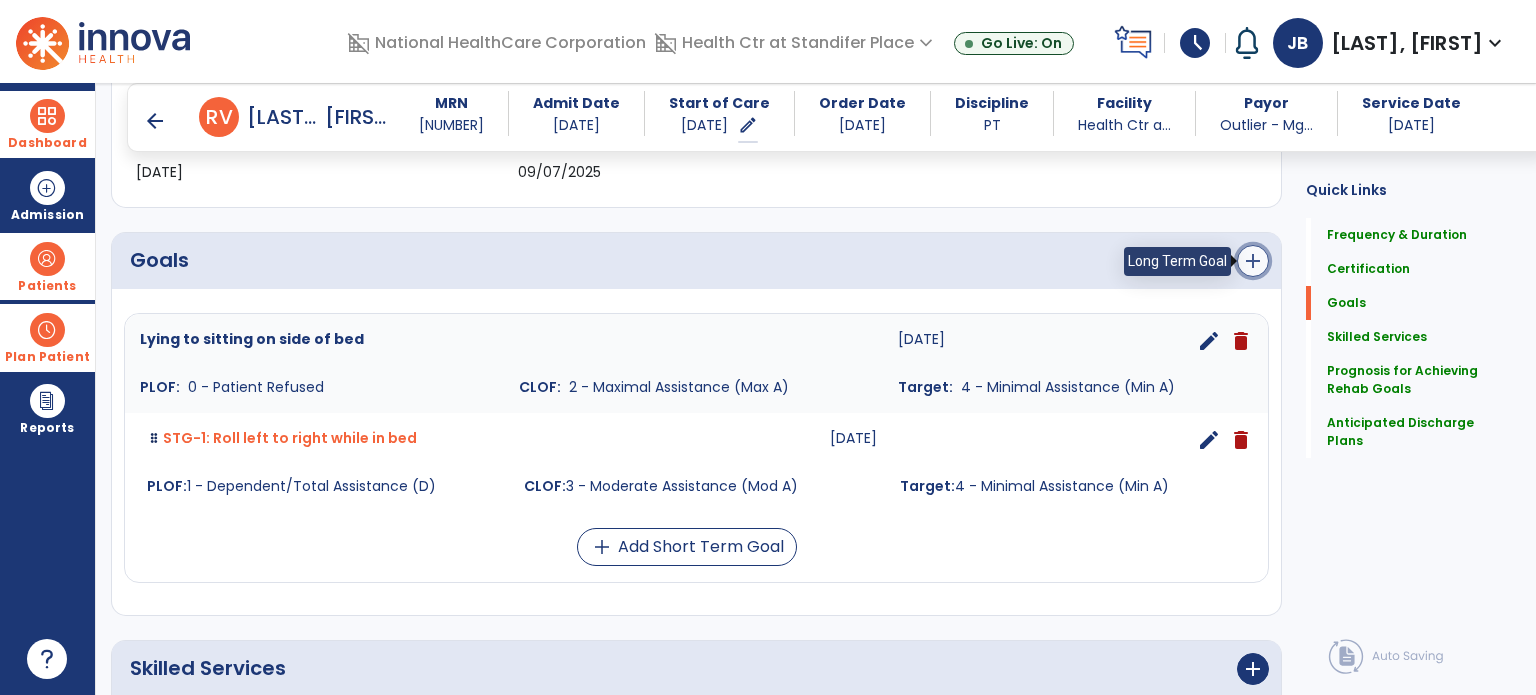 click on "add" at bounding box center [1253, 261] 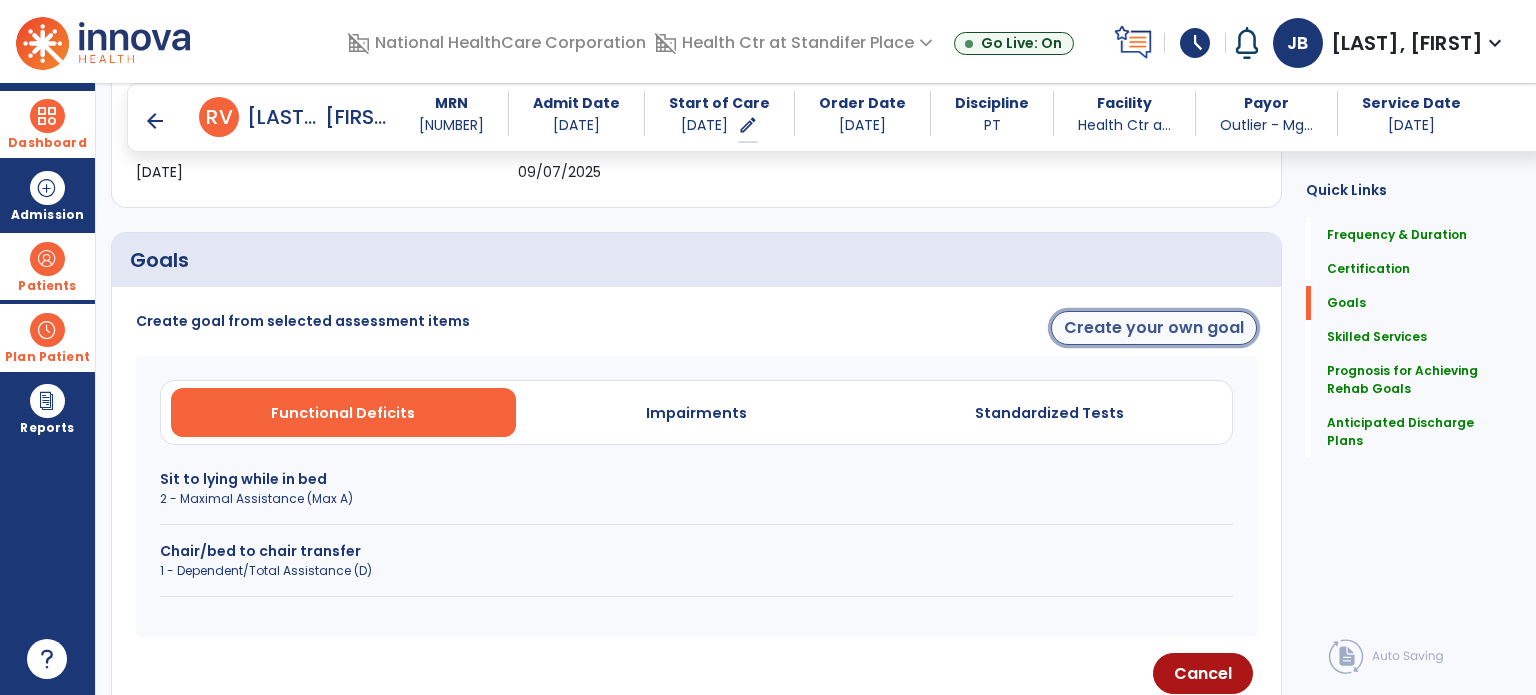 click on "Create your own goal" at bounding box center (1154, 328) 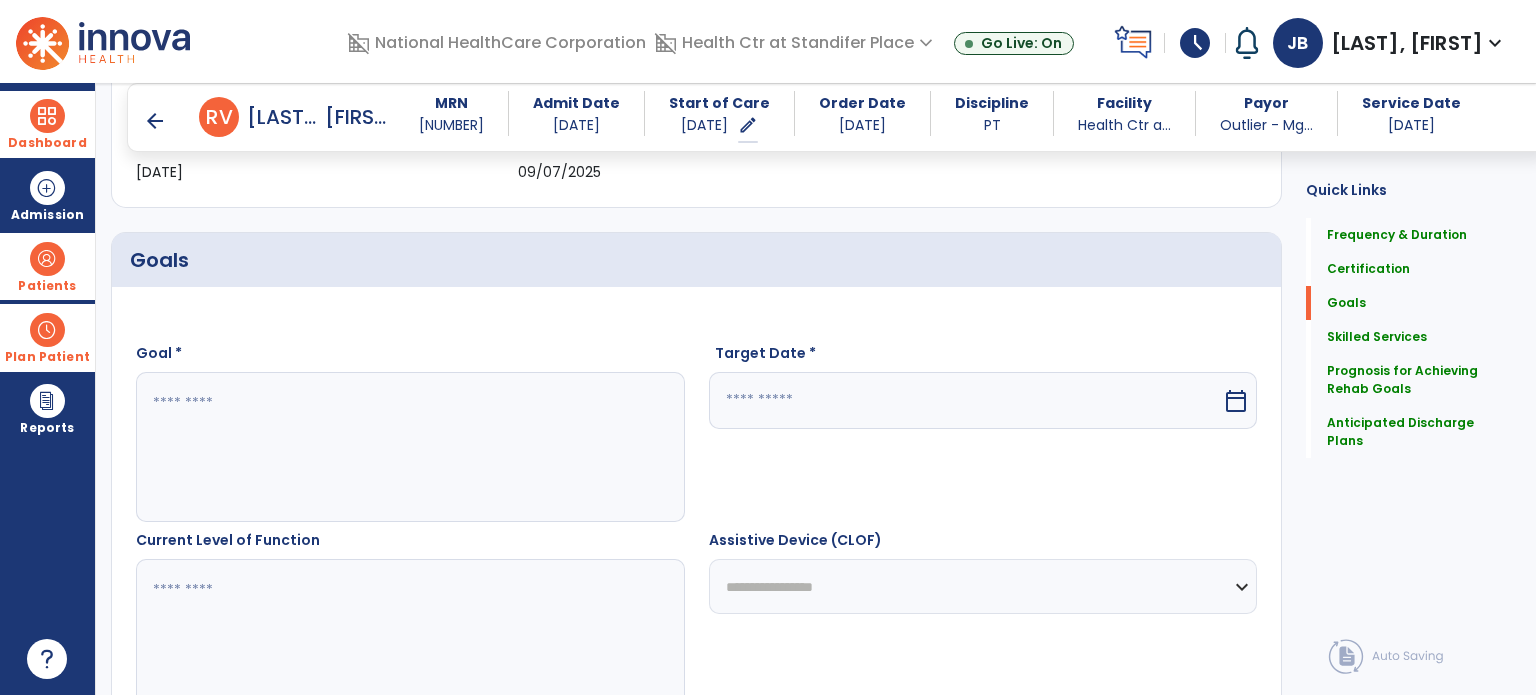 click at bounding box center (409, 447) 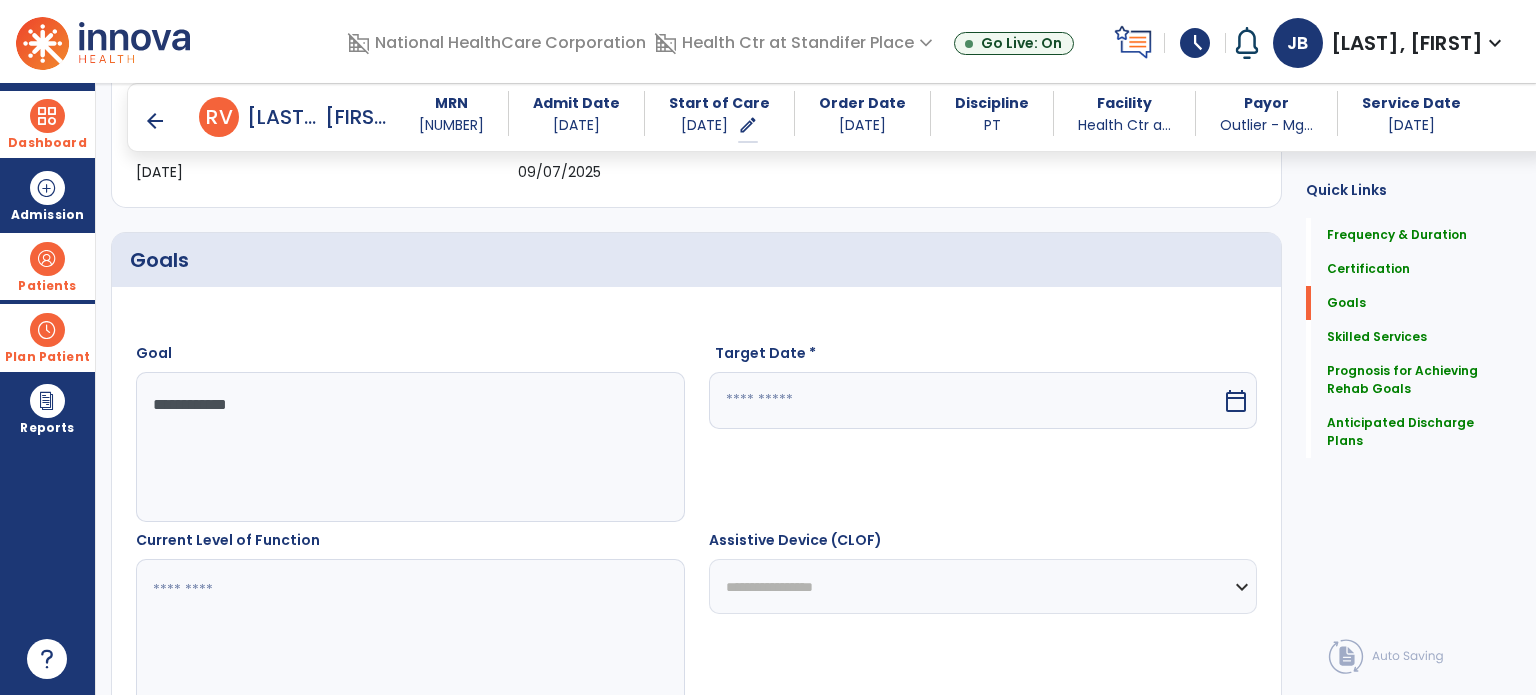 type on "**********" 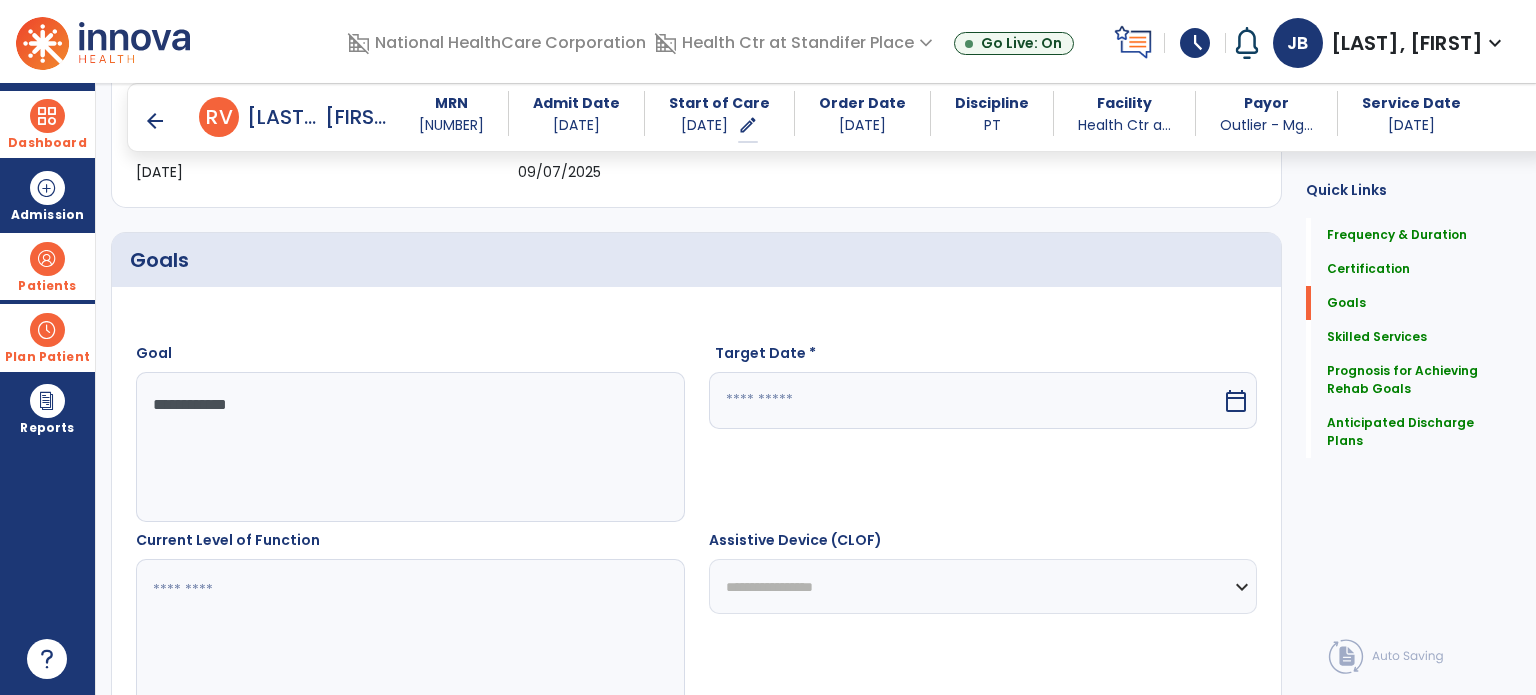 click on "calendar_today" at bounding box center [983, 400] 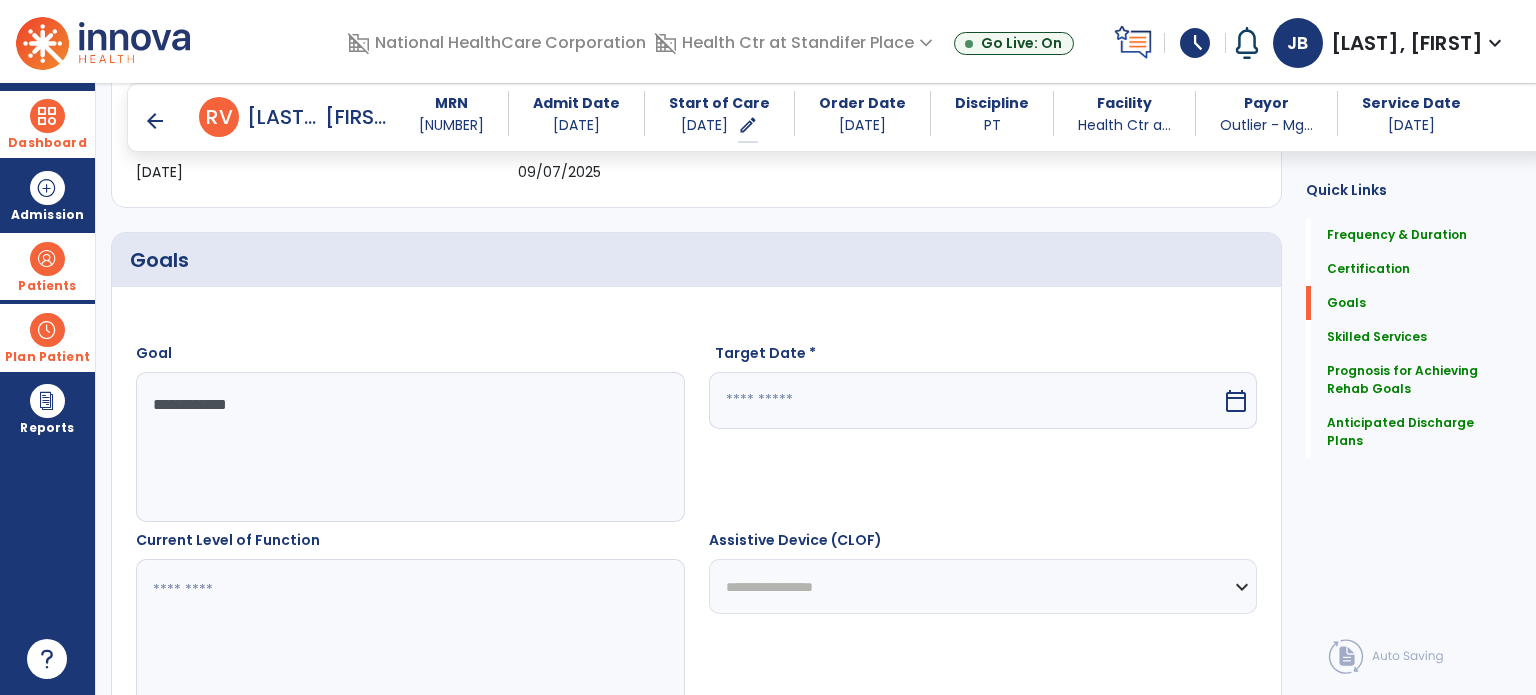 click at bounding box center [966, 400] 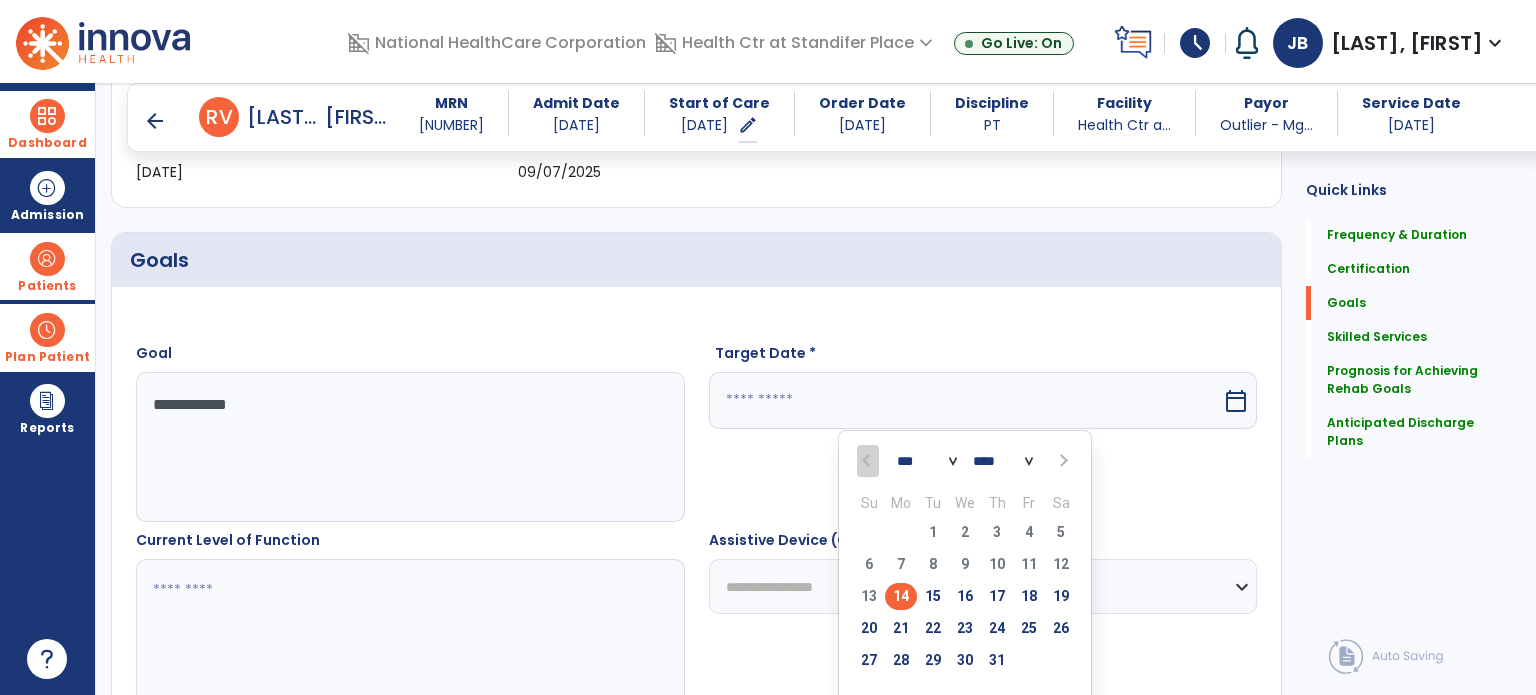 click at bounding box center [1061, 461] 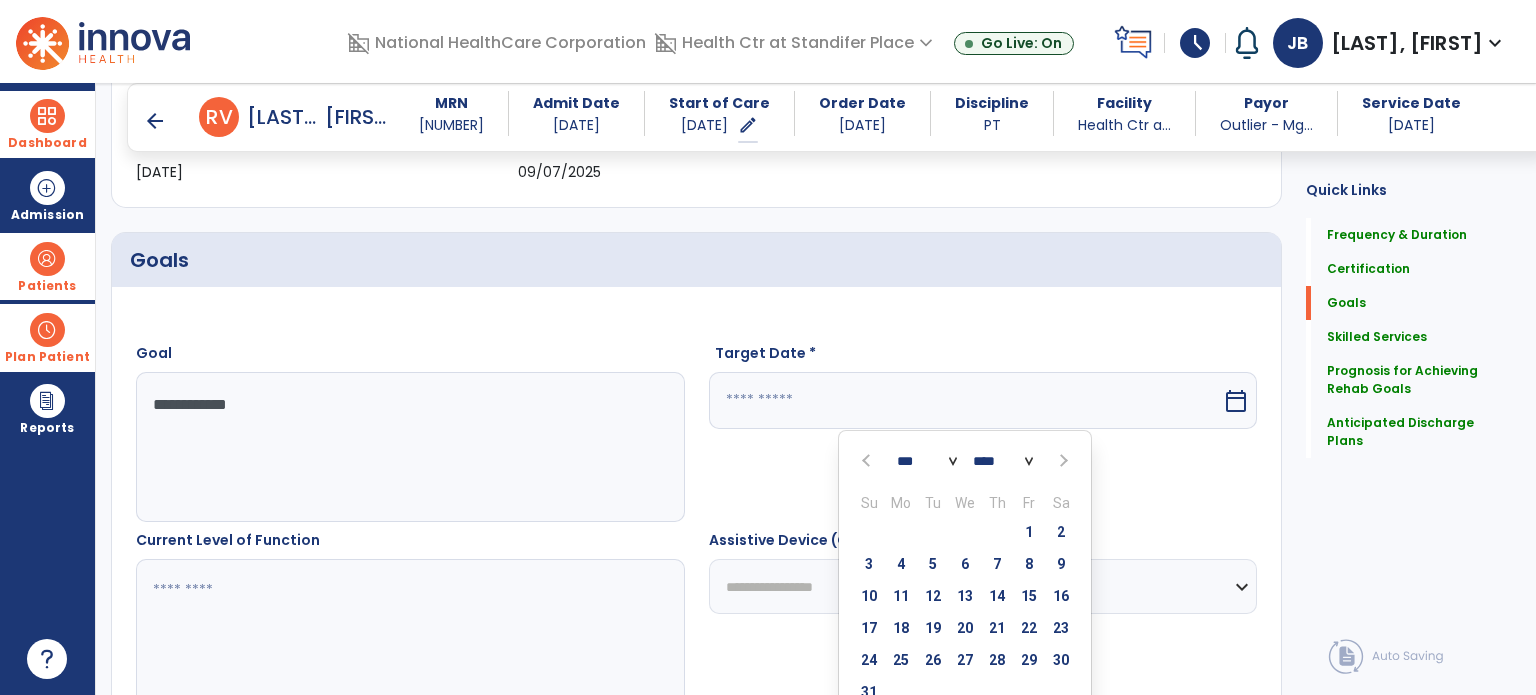 click at bounding box center [1061, 461] 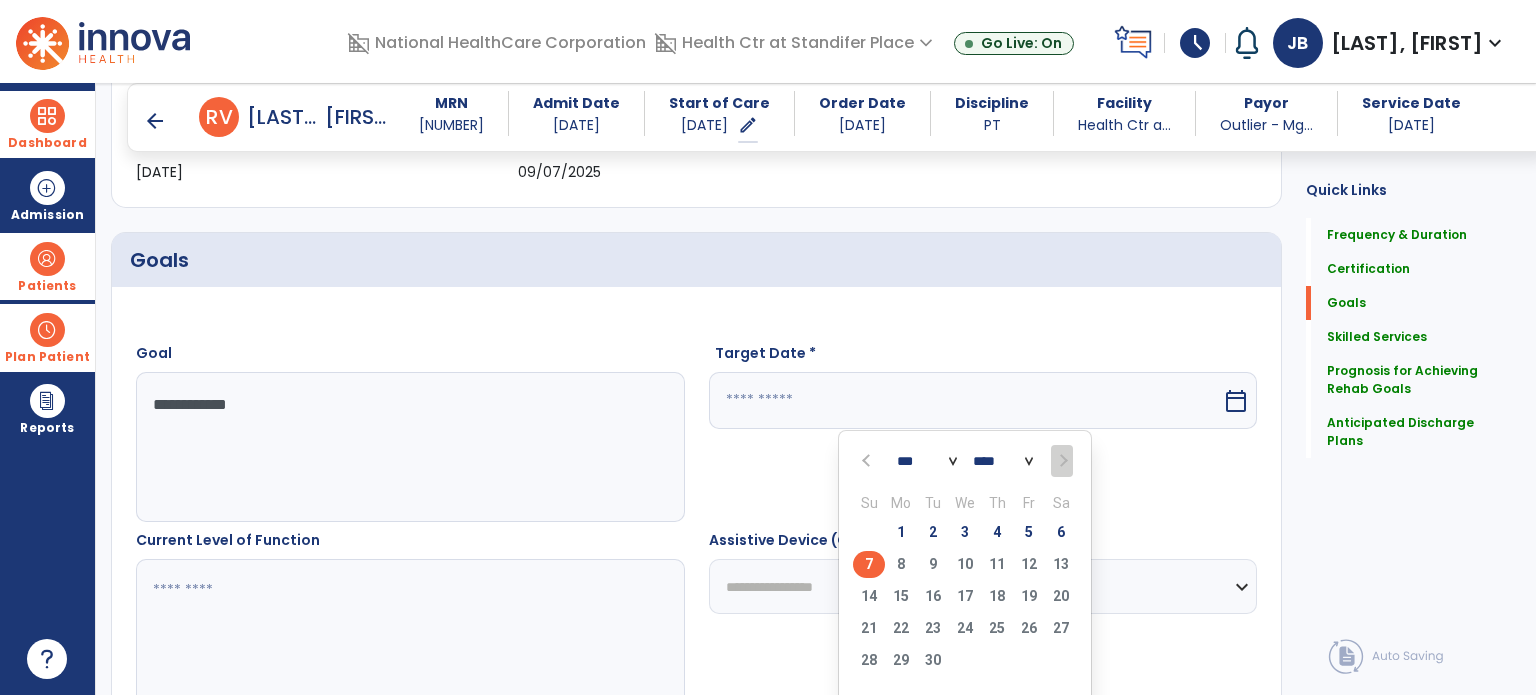 click on "7" at bounding box center (869, 564) 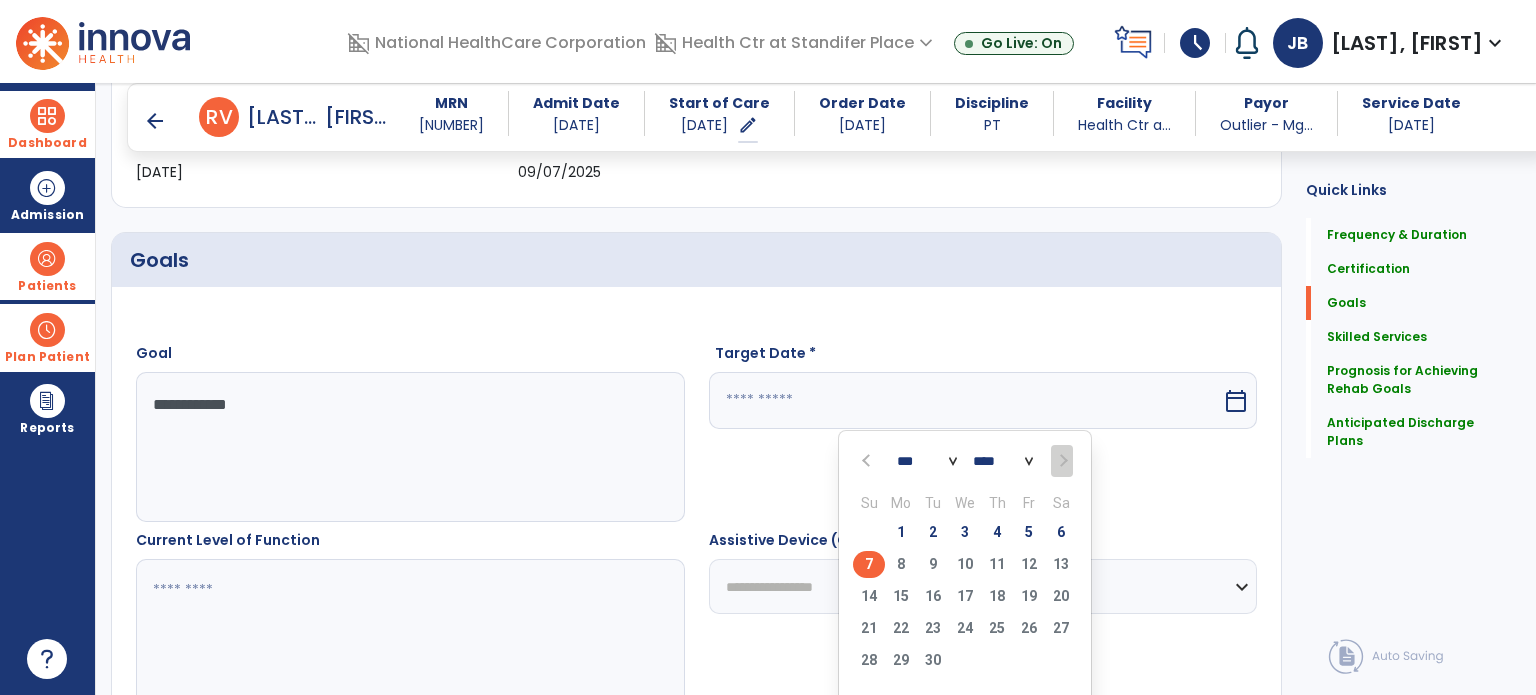 type on "********" 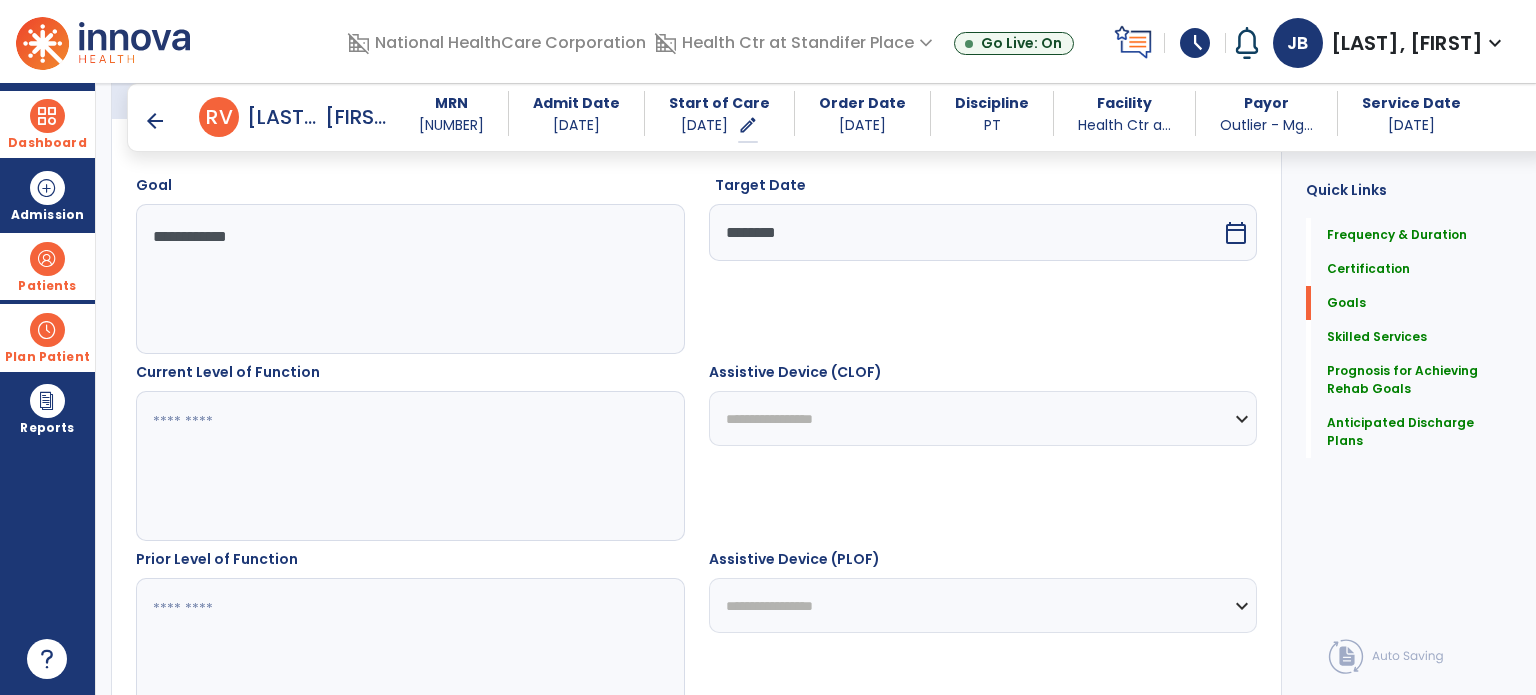 scroll, scrollTop: 576, scrollLeft: 0, axis: vertical 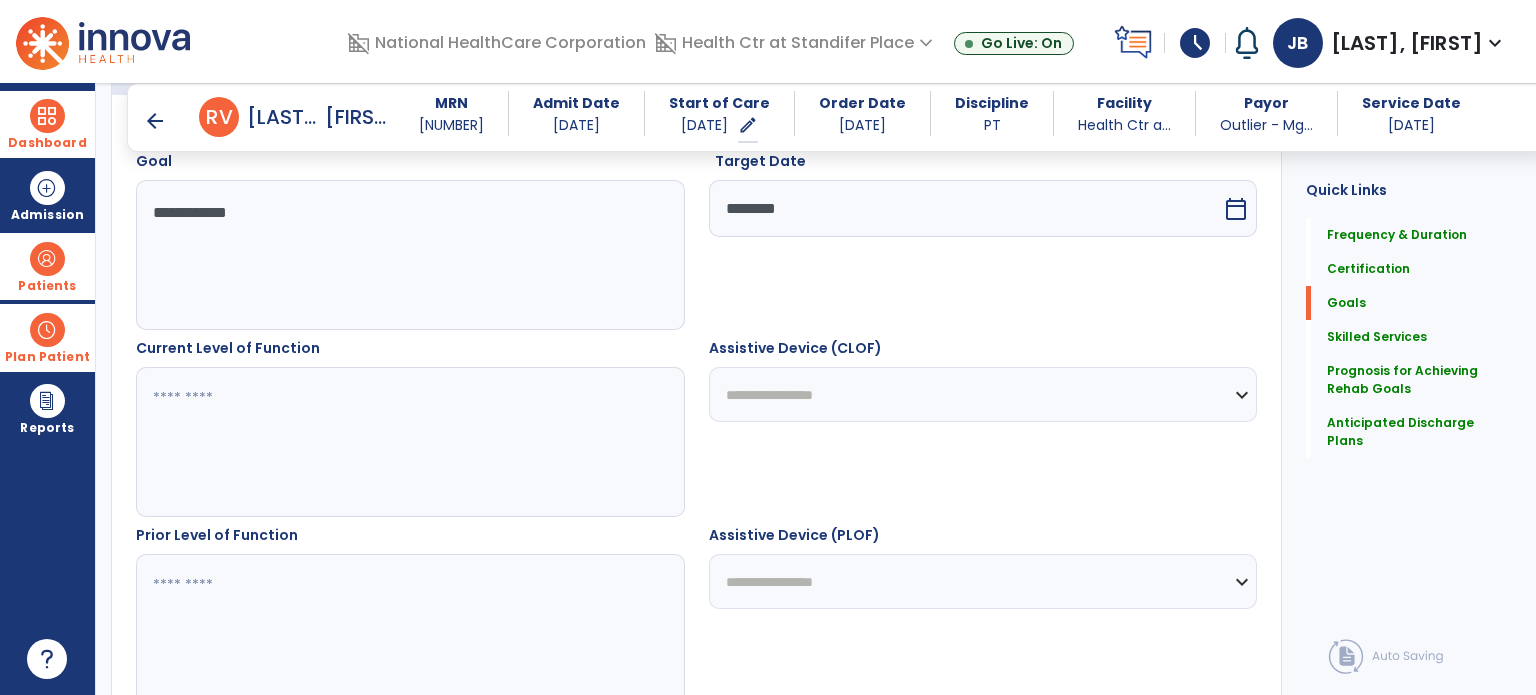 click at bounding box center (409, 442) 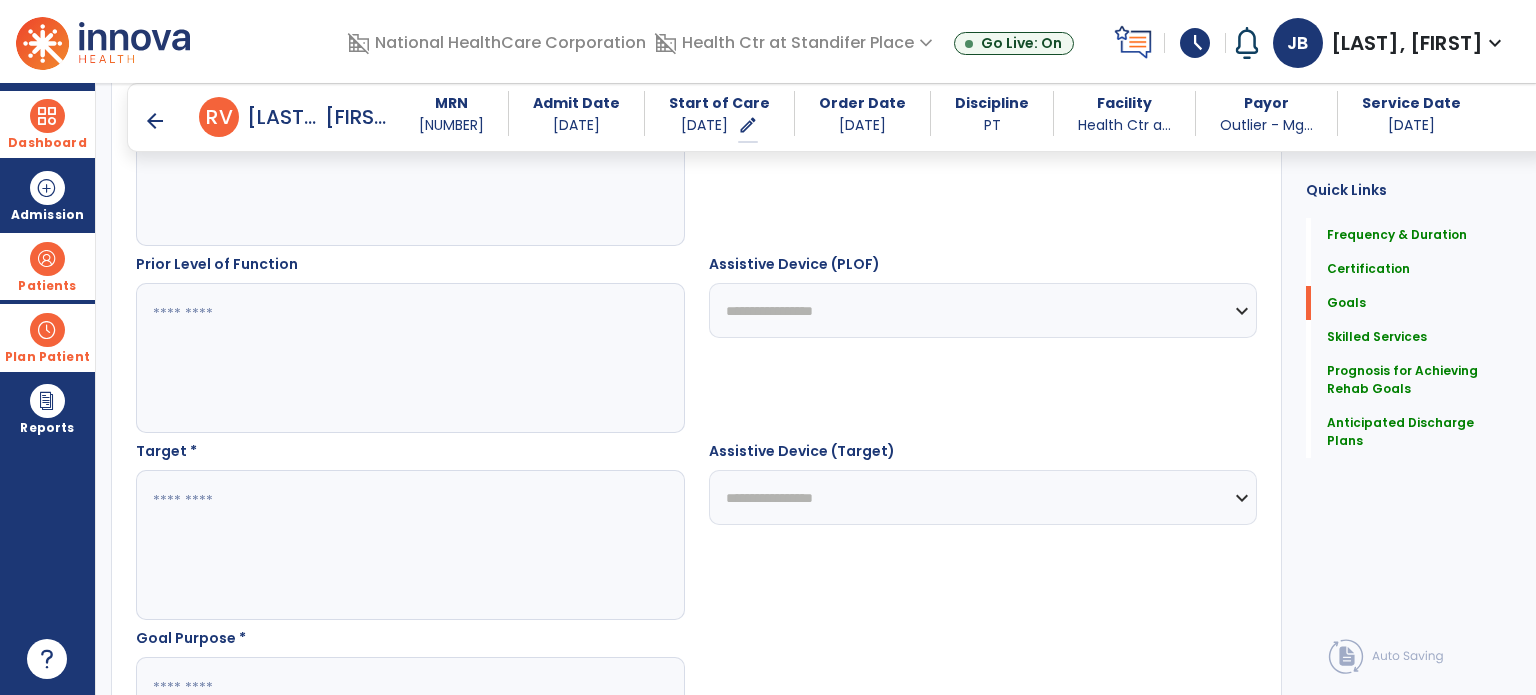 scroll, scrollTop: 856, scrollLeft: 0, axis: vertical 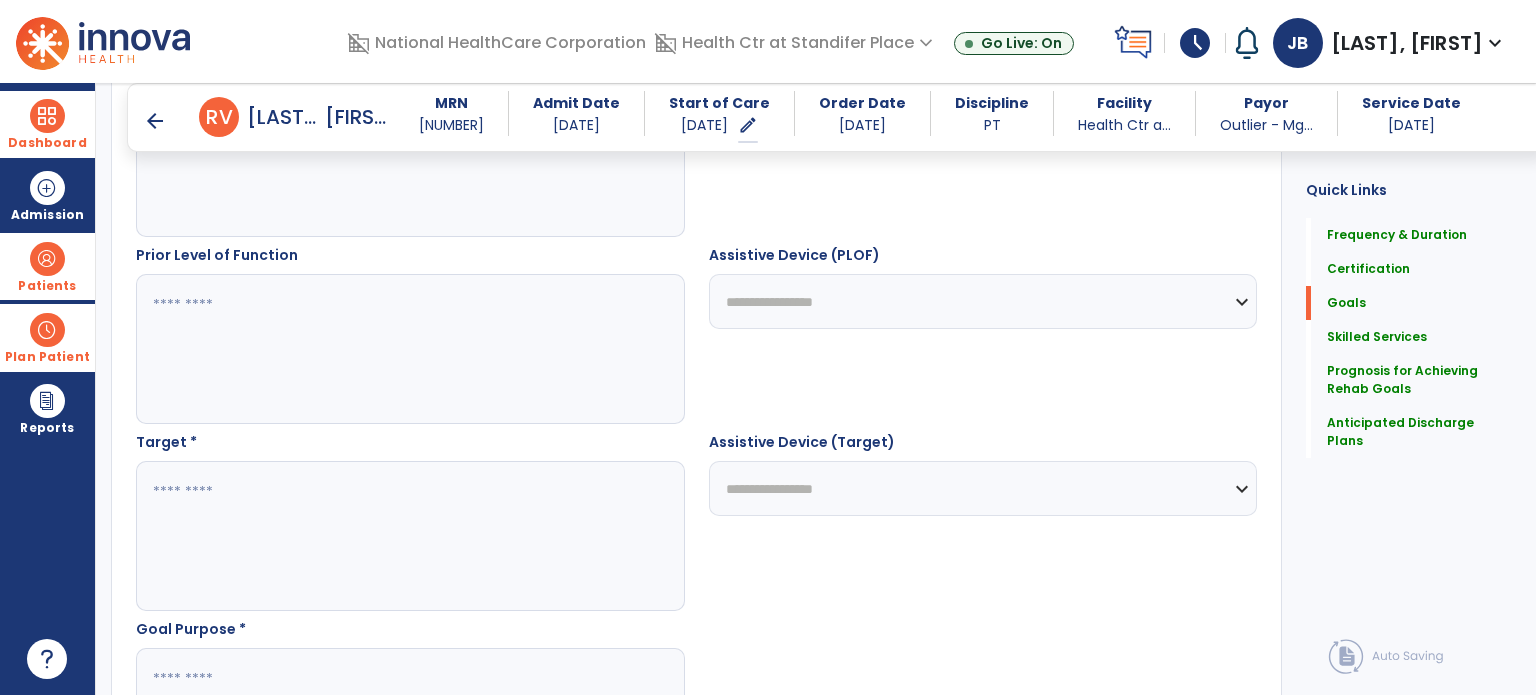 type on "**********" 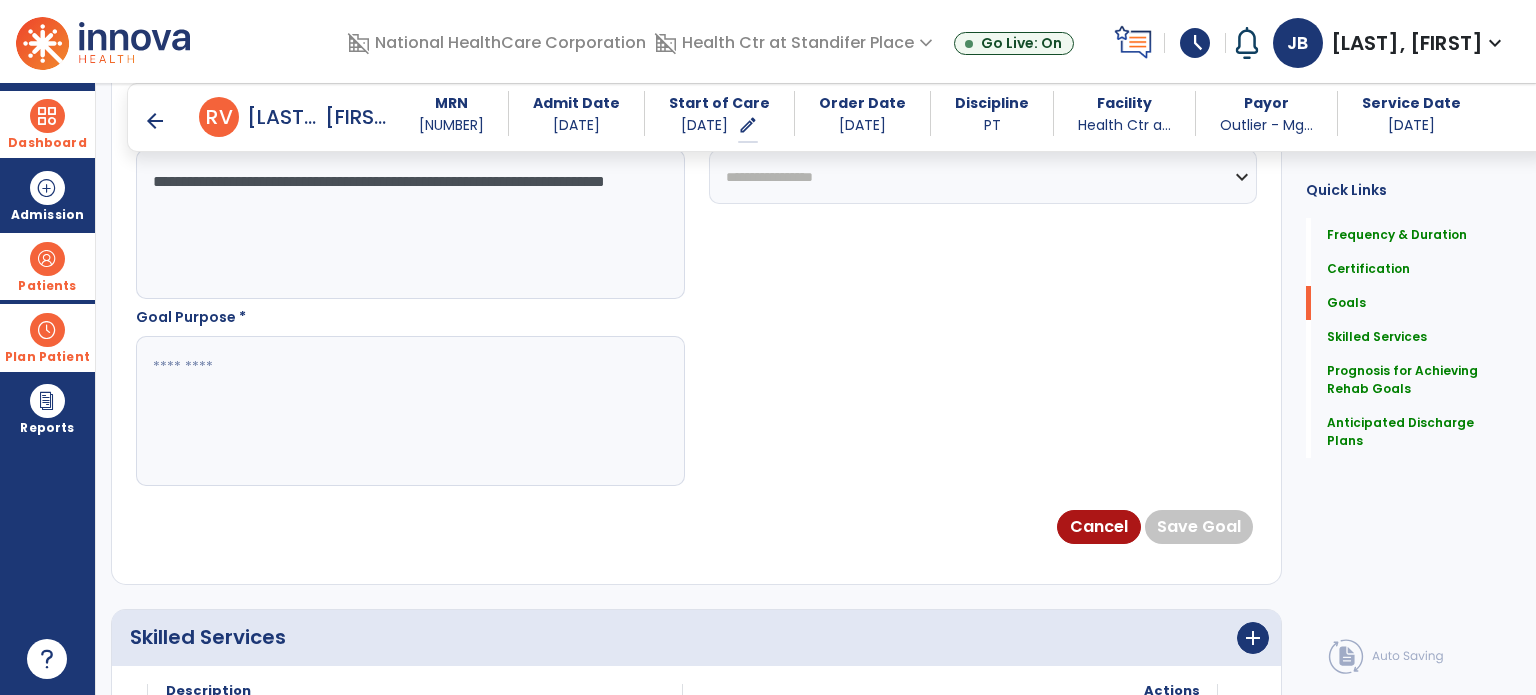 scroll, scrollTop: 1178, scrollLeft: 0, axis: vertical 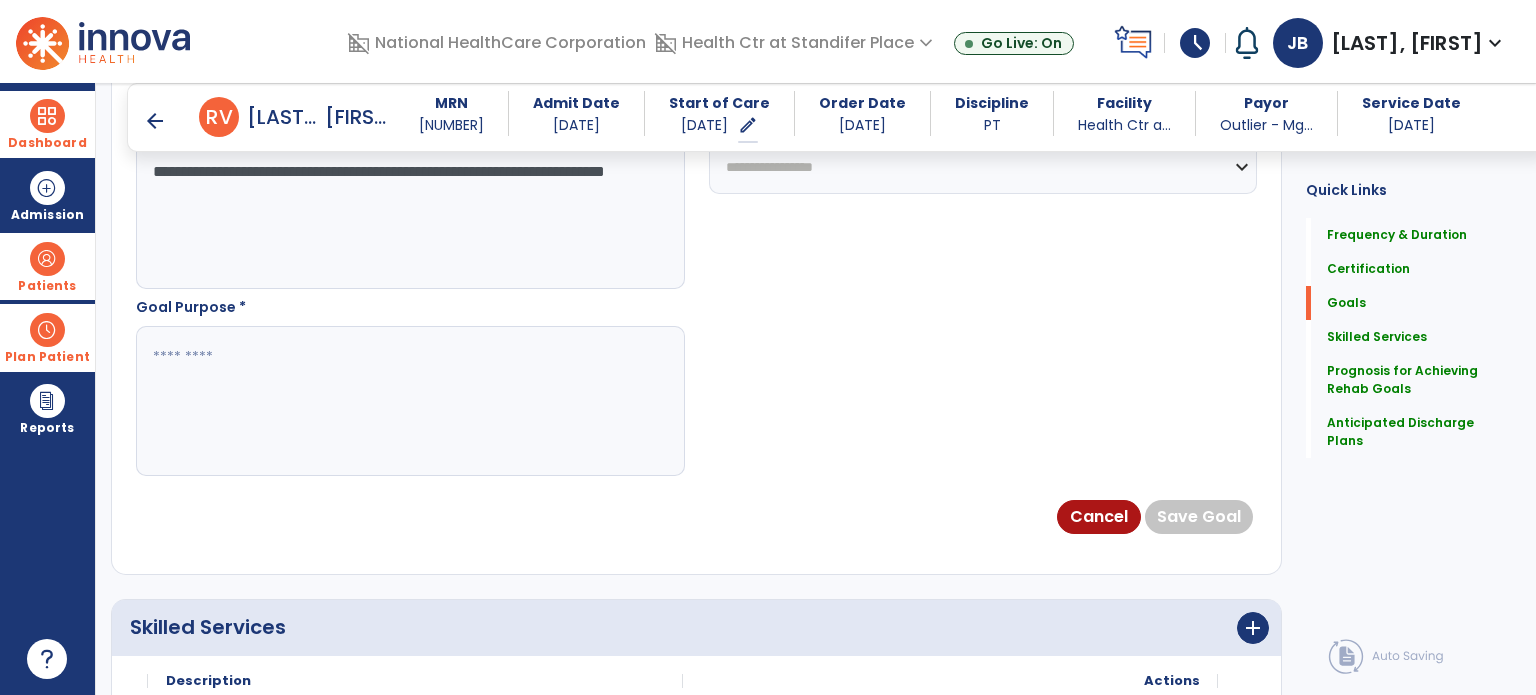 type on "**********" 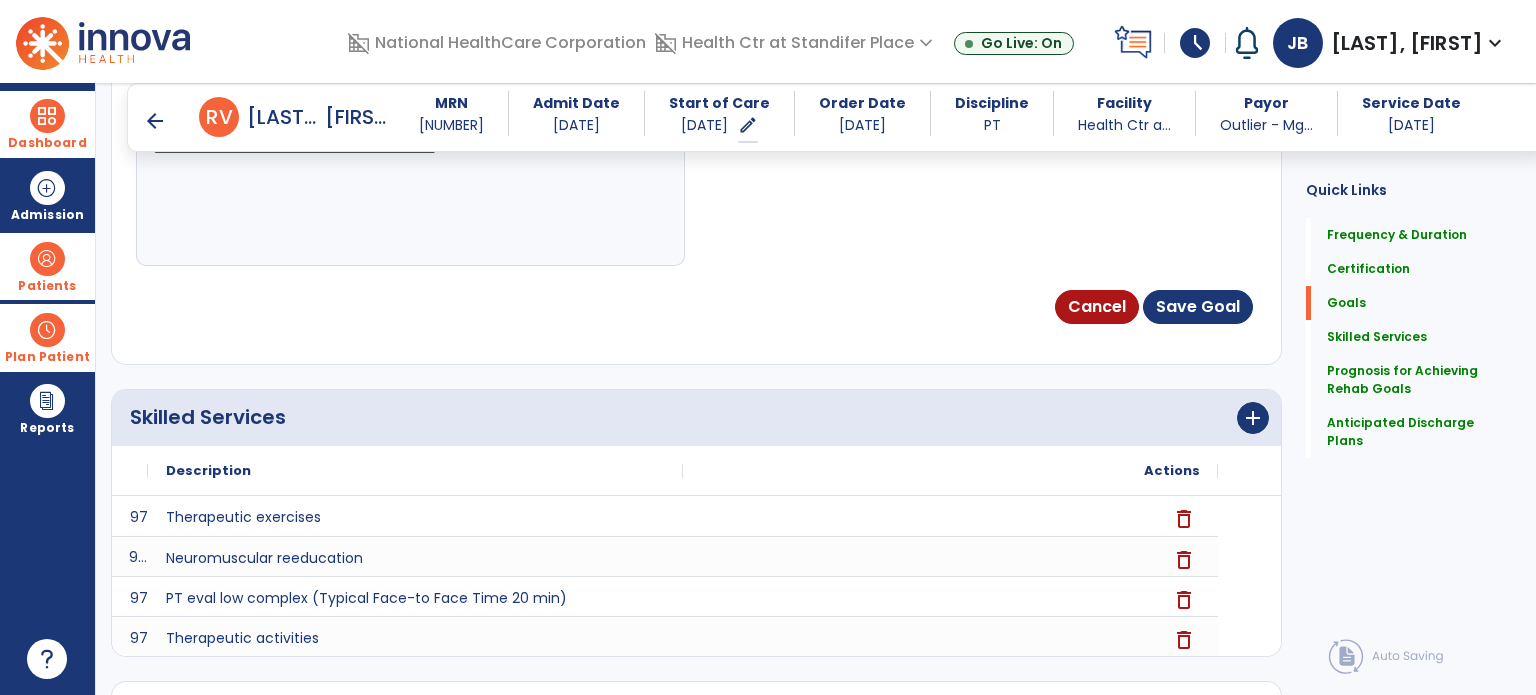 scroll, scrollTop: 1388, scrollLeft: 0, axis: vertical 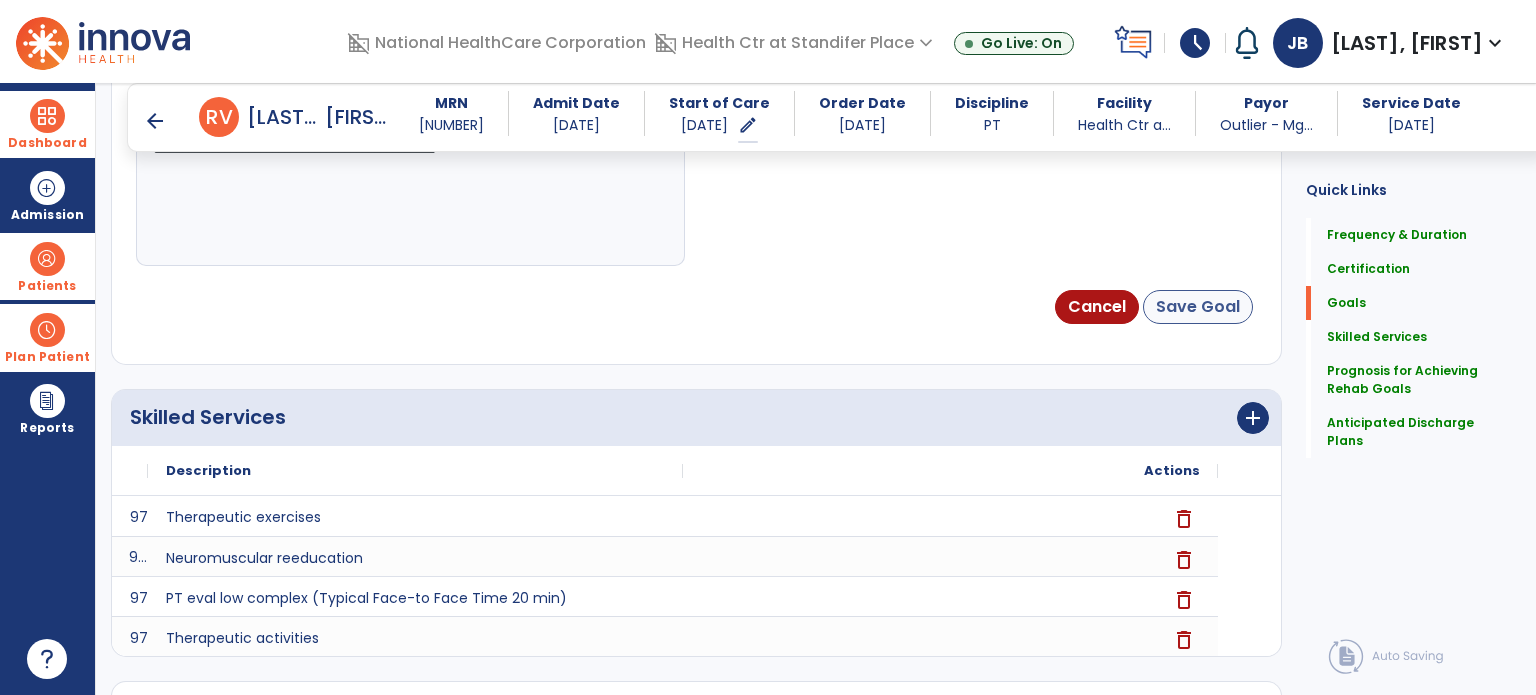 type on "**********" 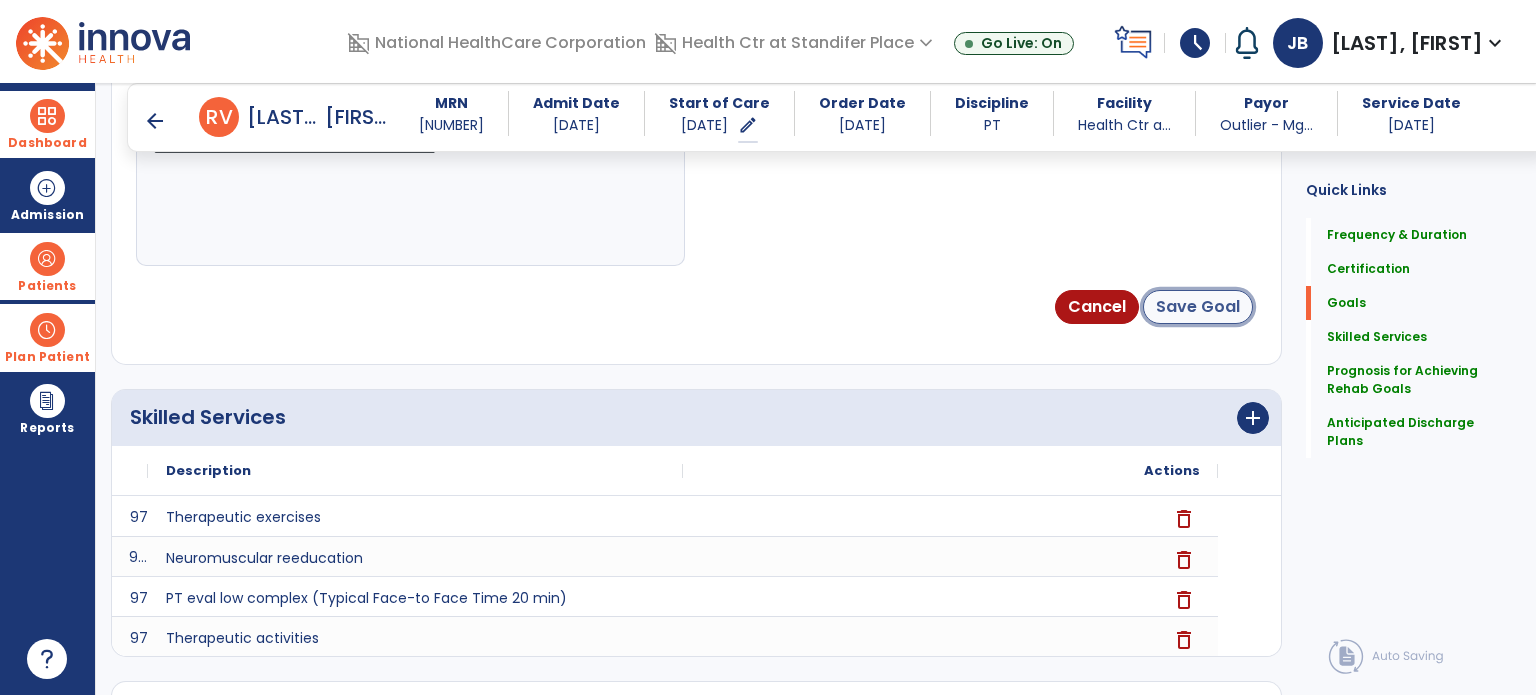 click on "Save Goal" at bounding box center [1198, 307] 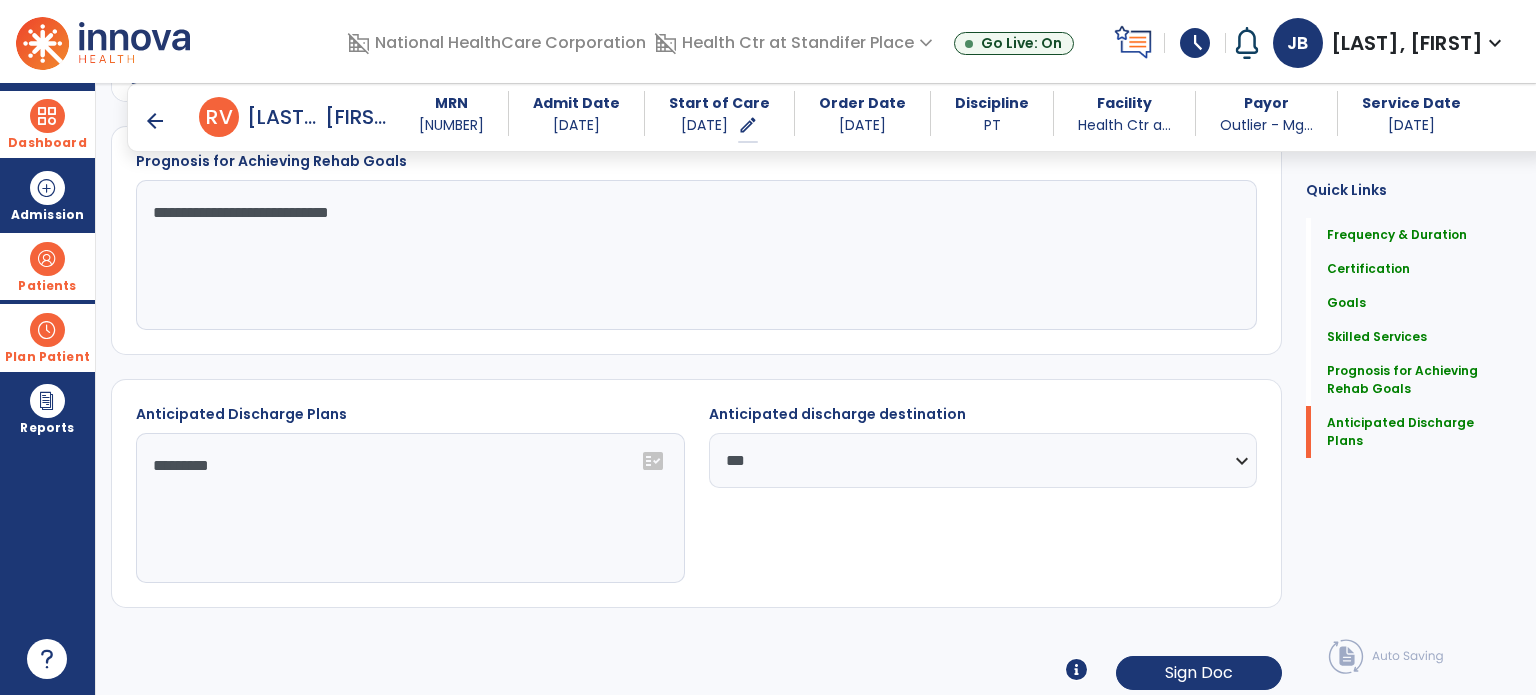scroll, scrollTop: 1422, scrollLeft: 0, axis: vertical 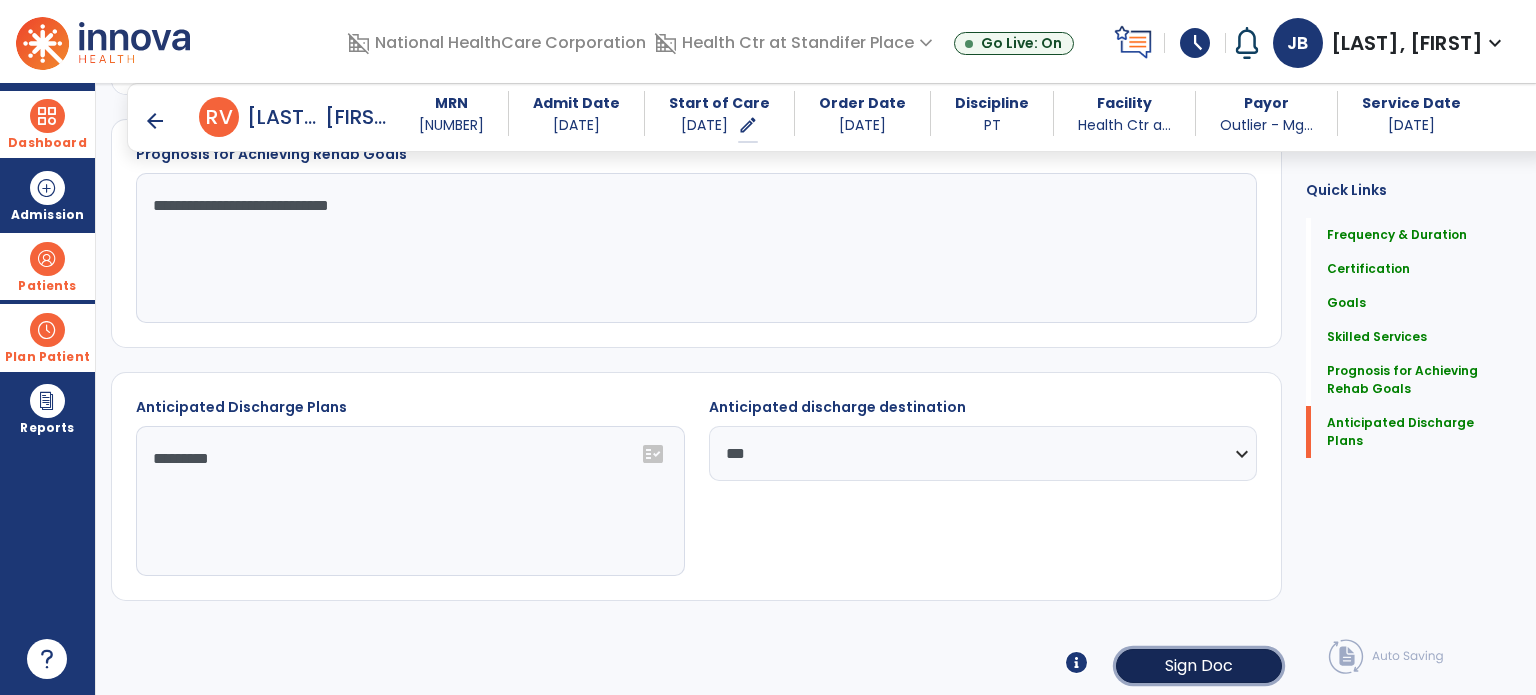 click on "Sign Doc" 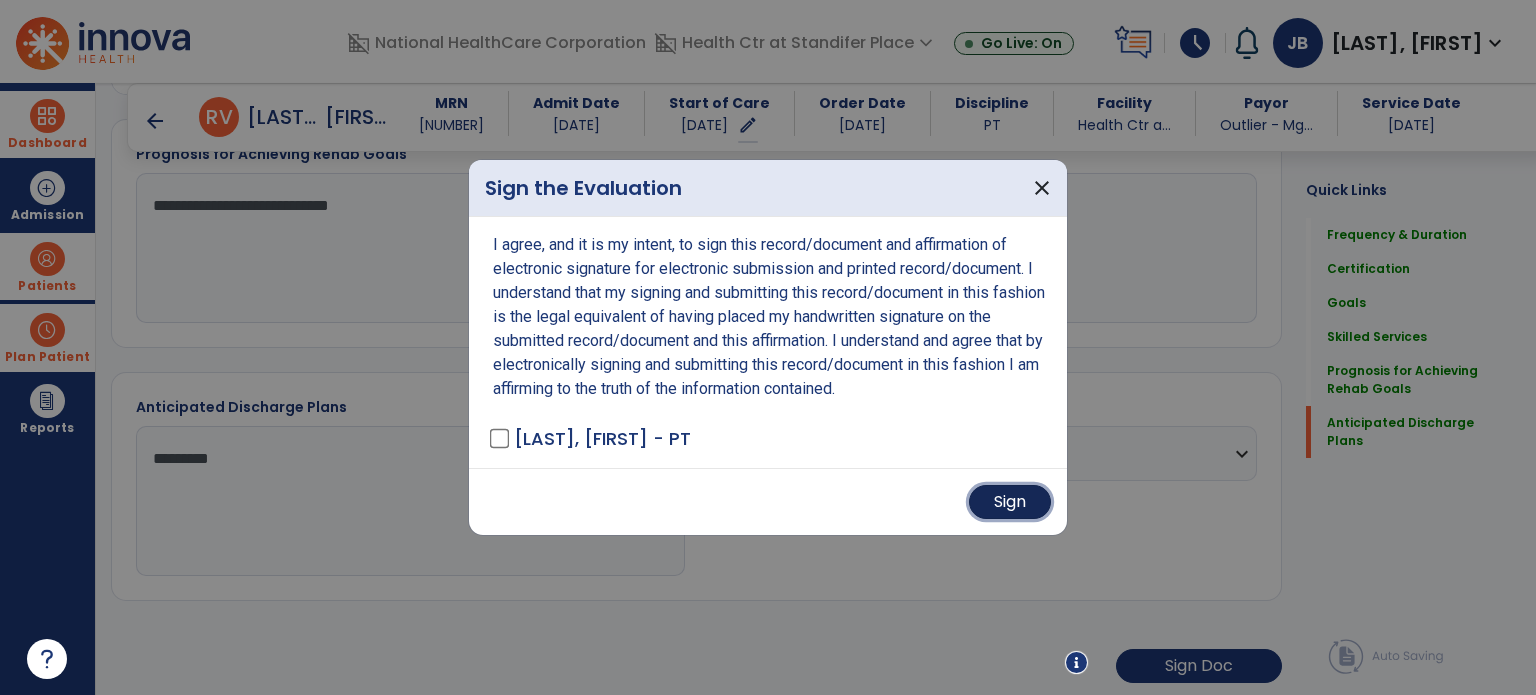 click on "Sign" at bounding box center (1010, 502) 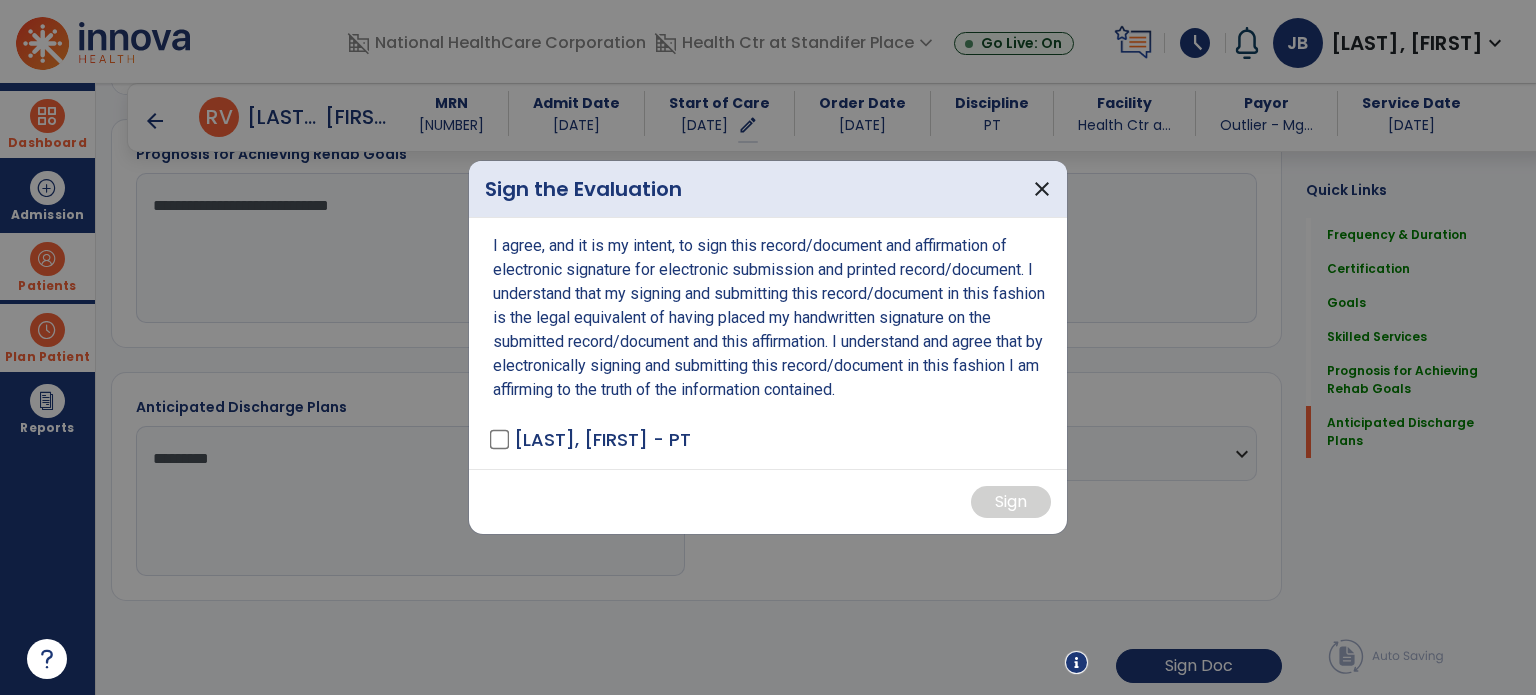 scroll, scrollTop: 1420, scrollLeft: 0, axis: vertical 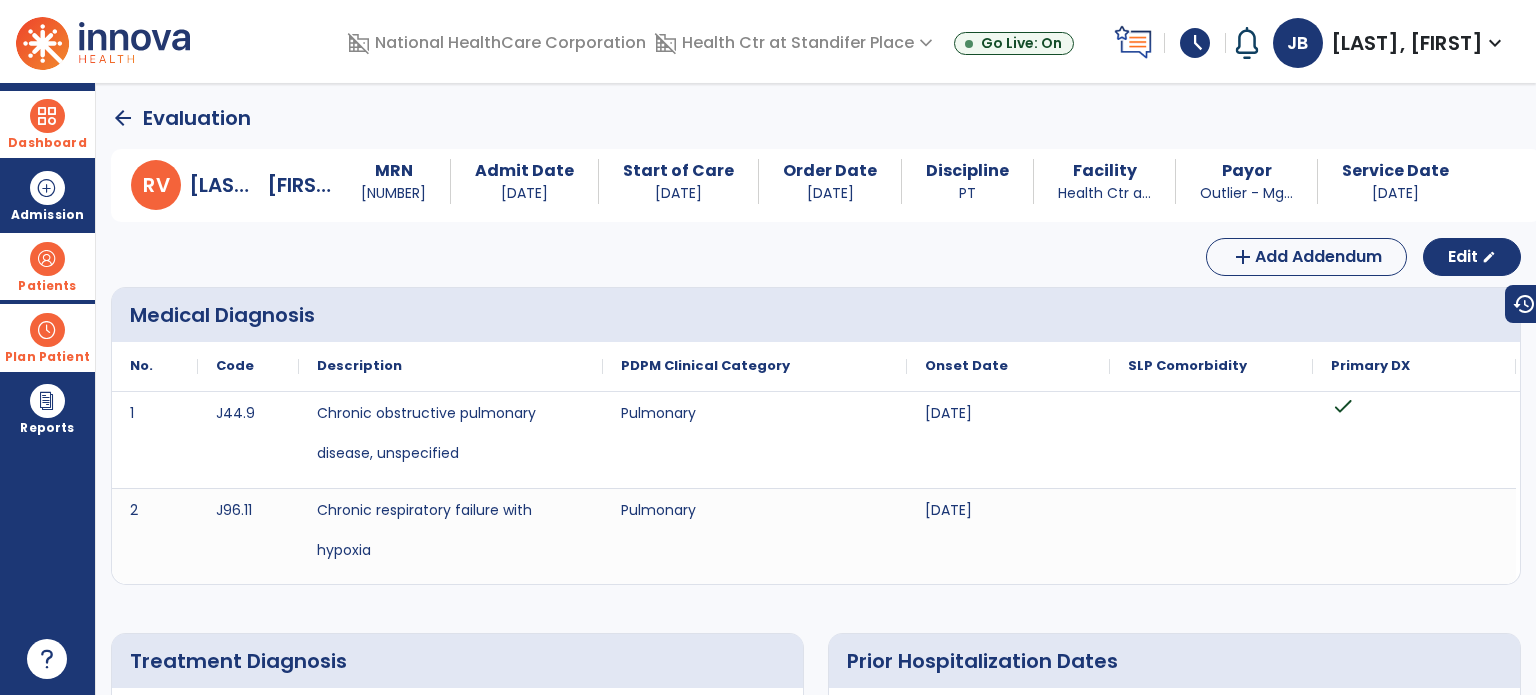 click on "arrow_back" 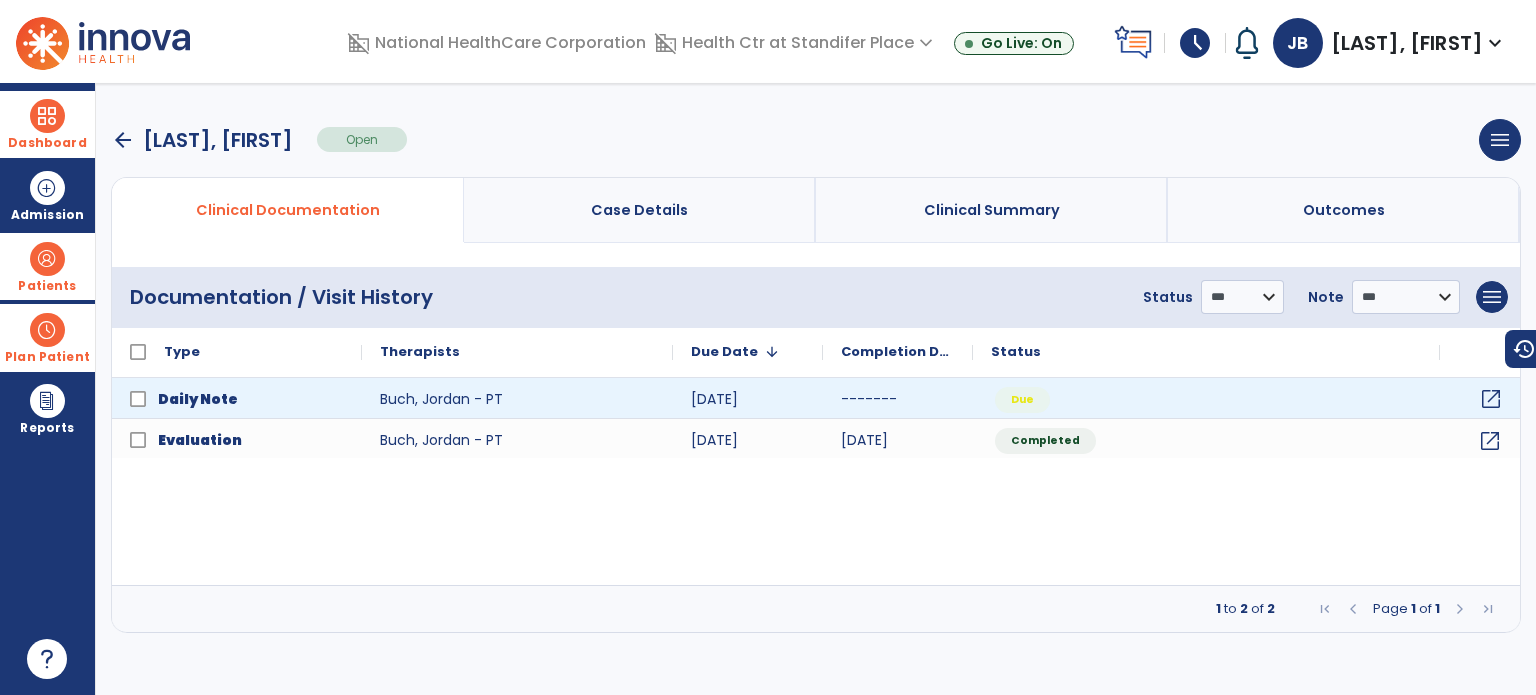click on "open_in_new" 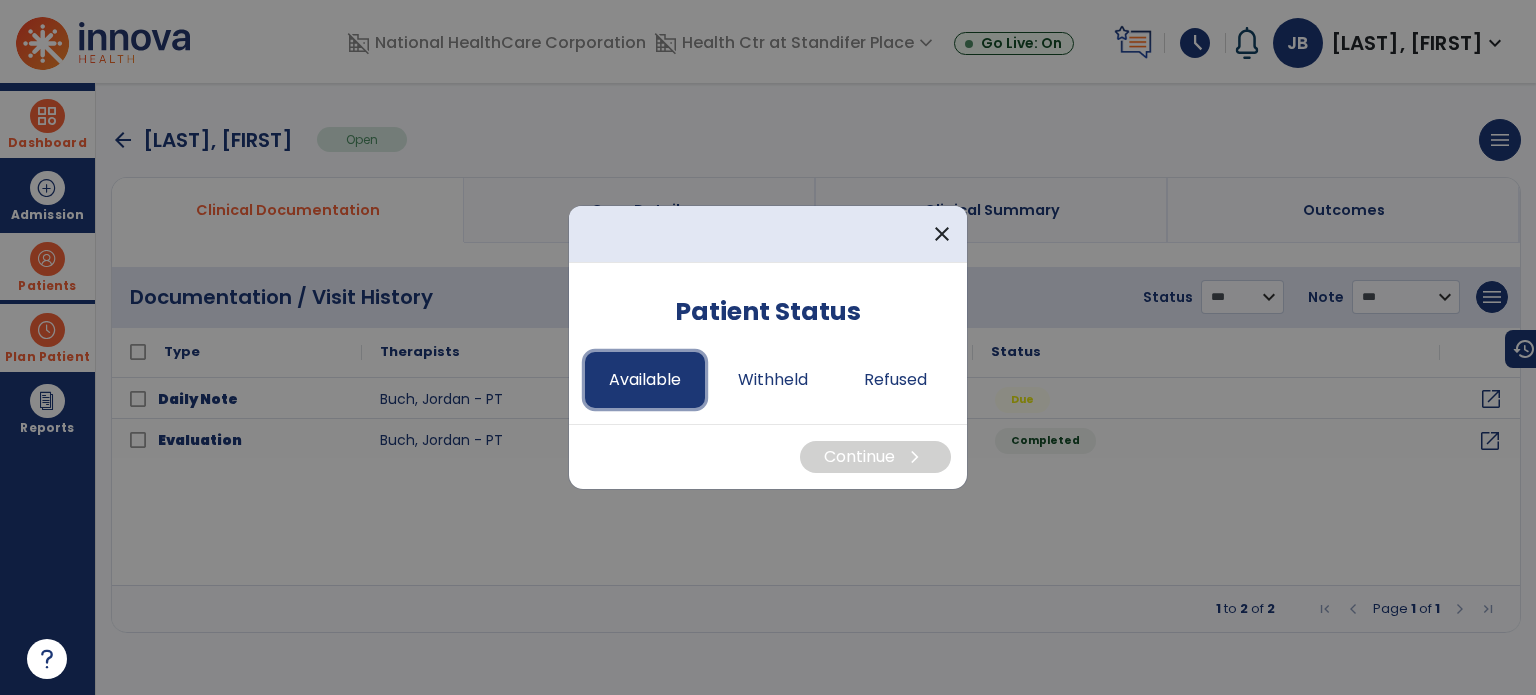 click on "Available" at bounding box center [645, 380] 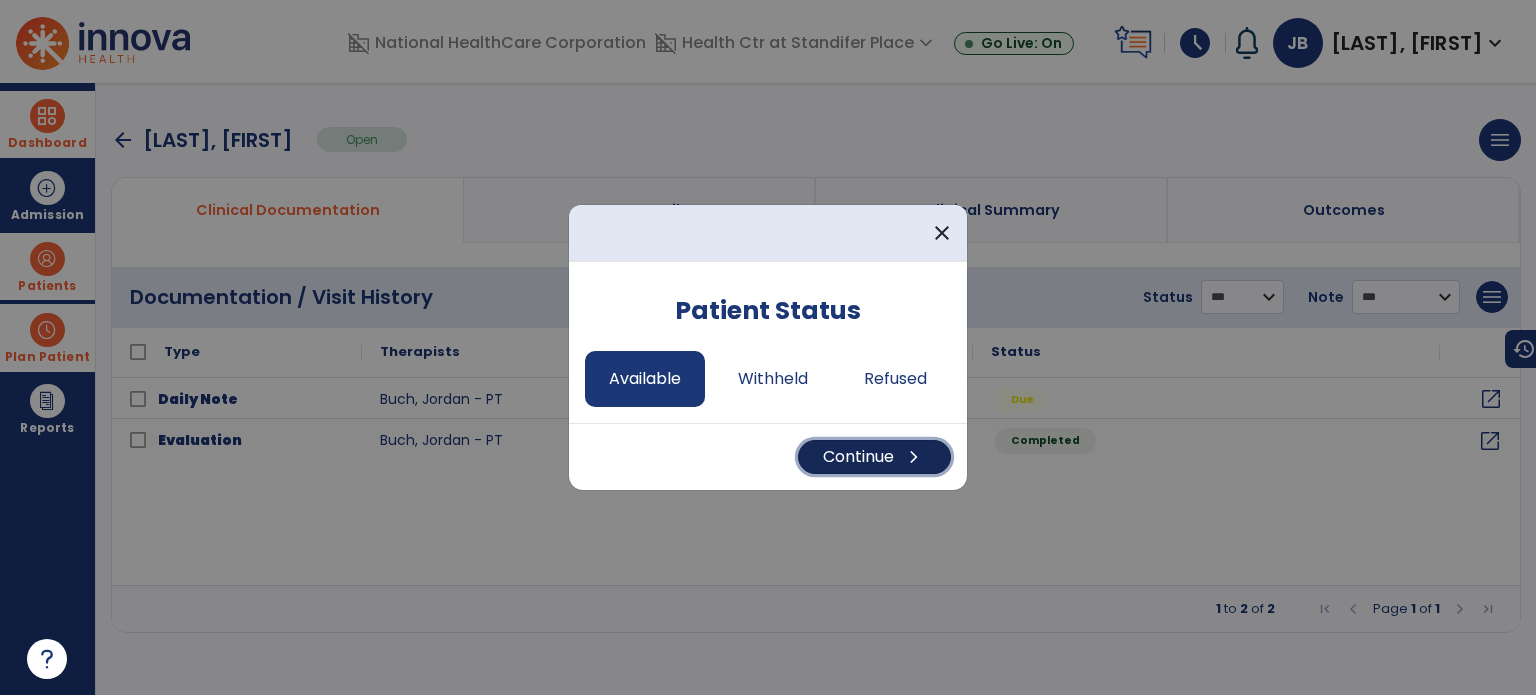 click on "Continue   chevron_right" at bounding box center [874, 457] 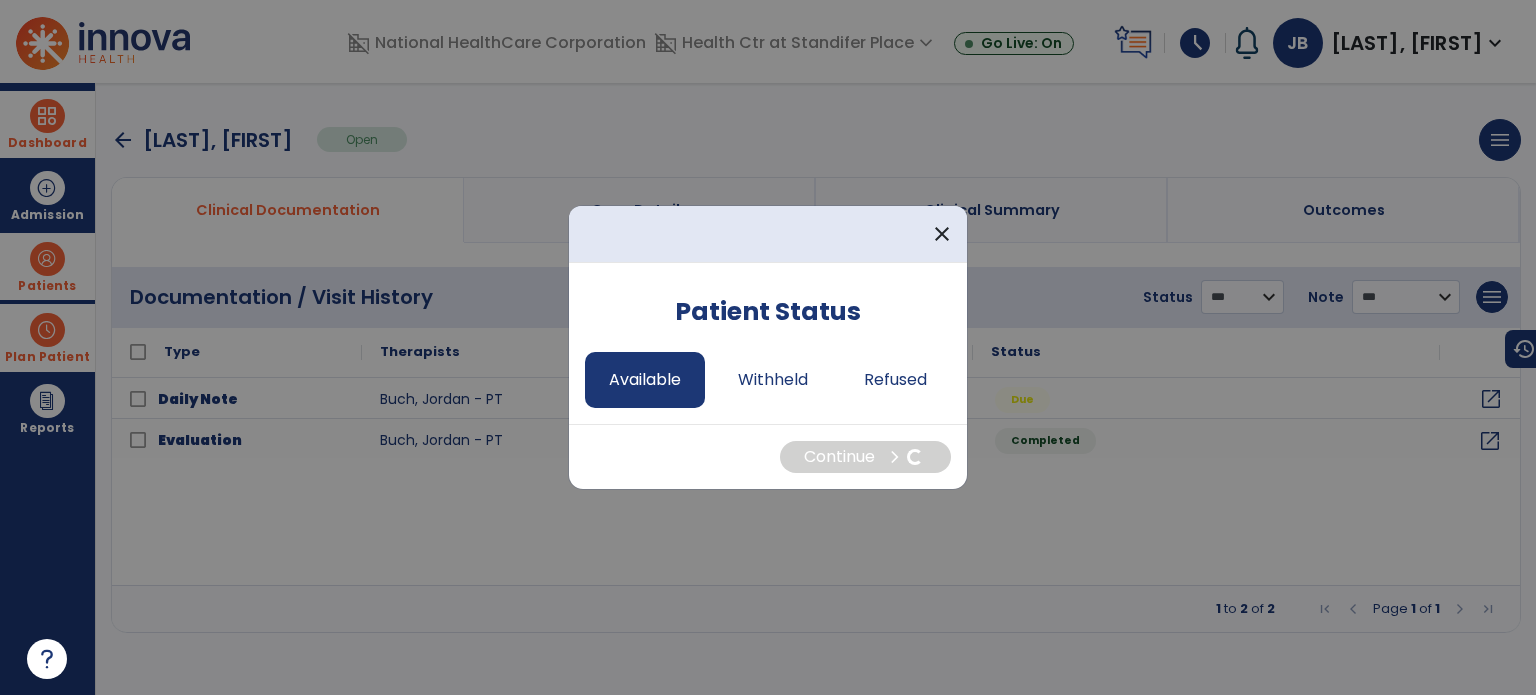 select on "*" 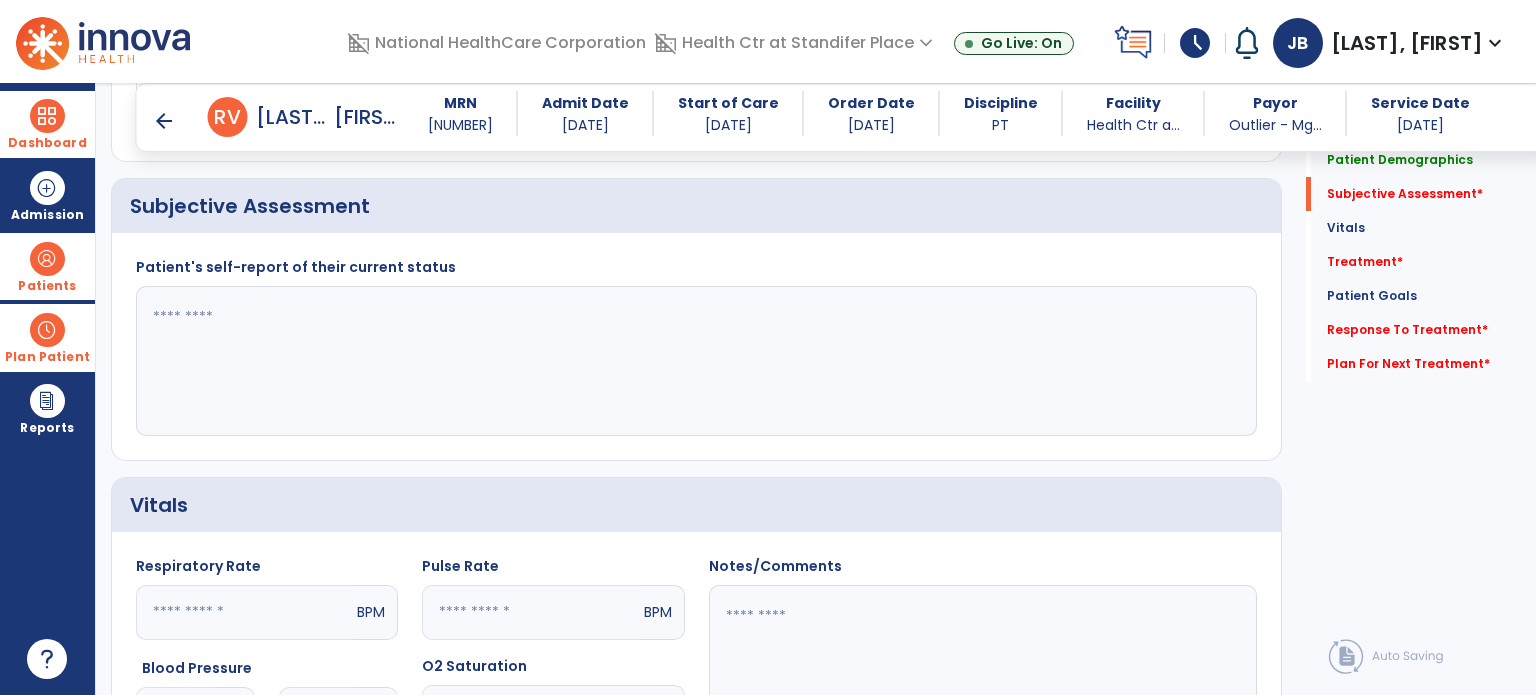 scroll, scrollTop: 440, scrollLeft: 0, axis: vertical 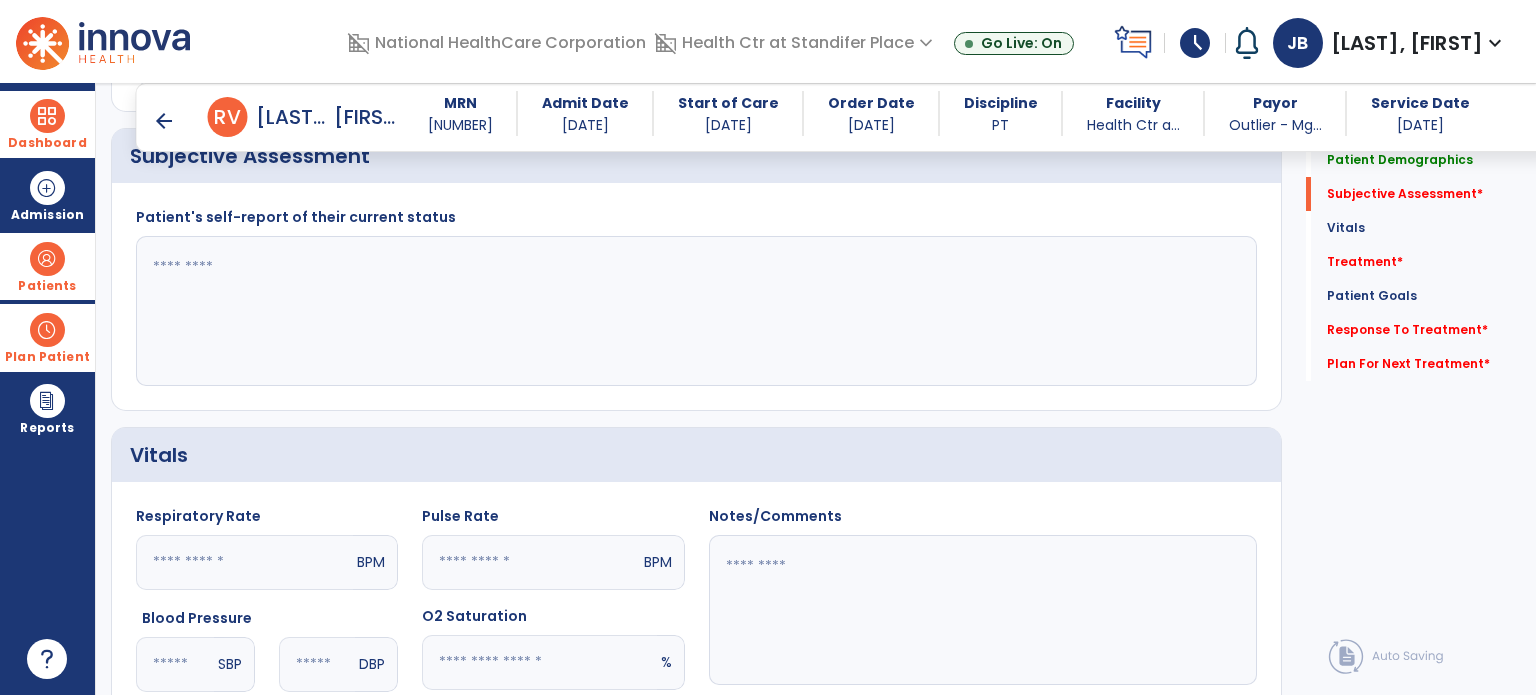 click 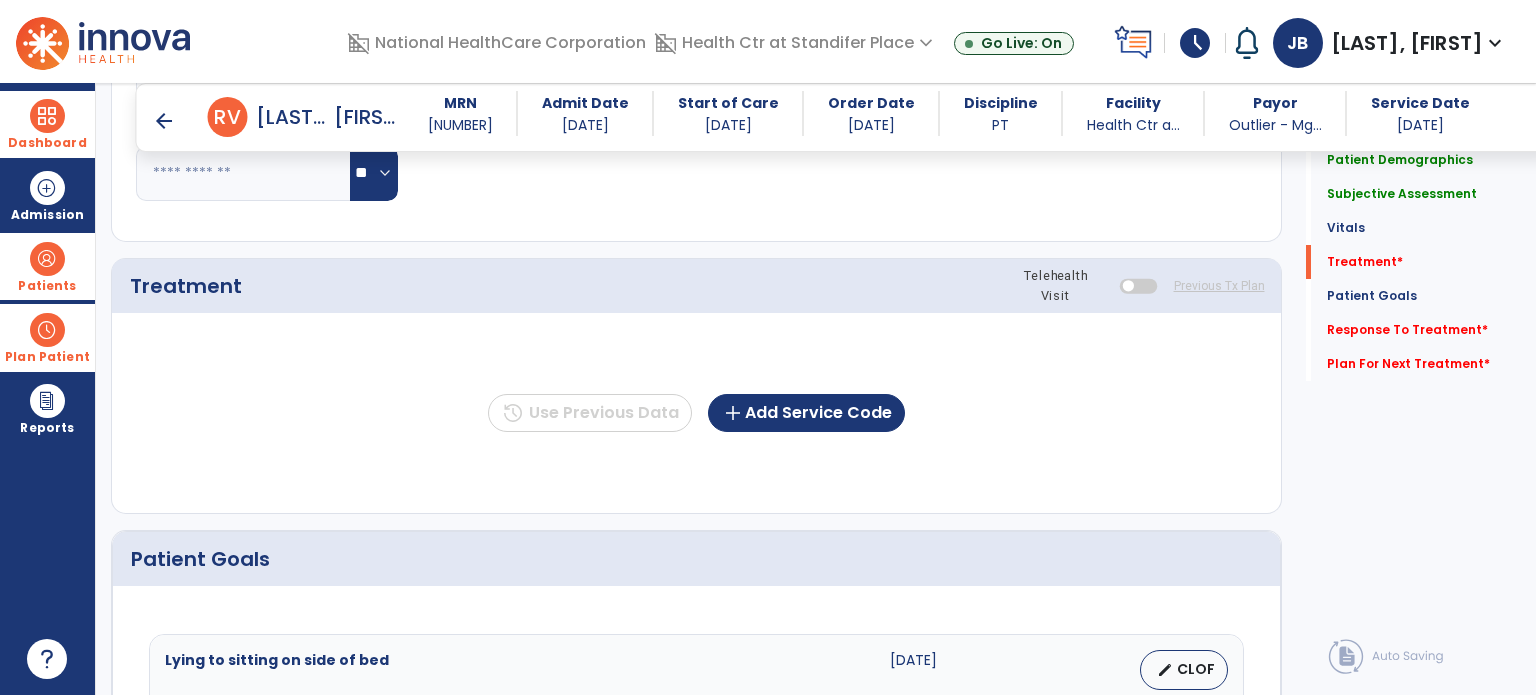 scroll, scrollTop: 1032, scrollLeft: 0, axis: vertical 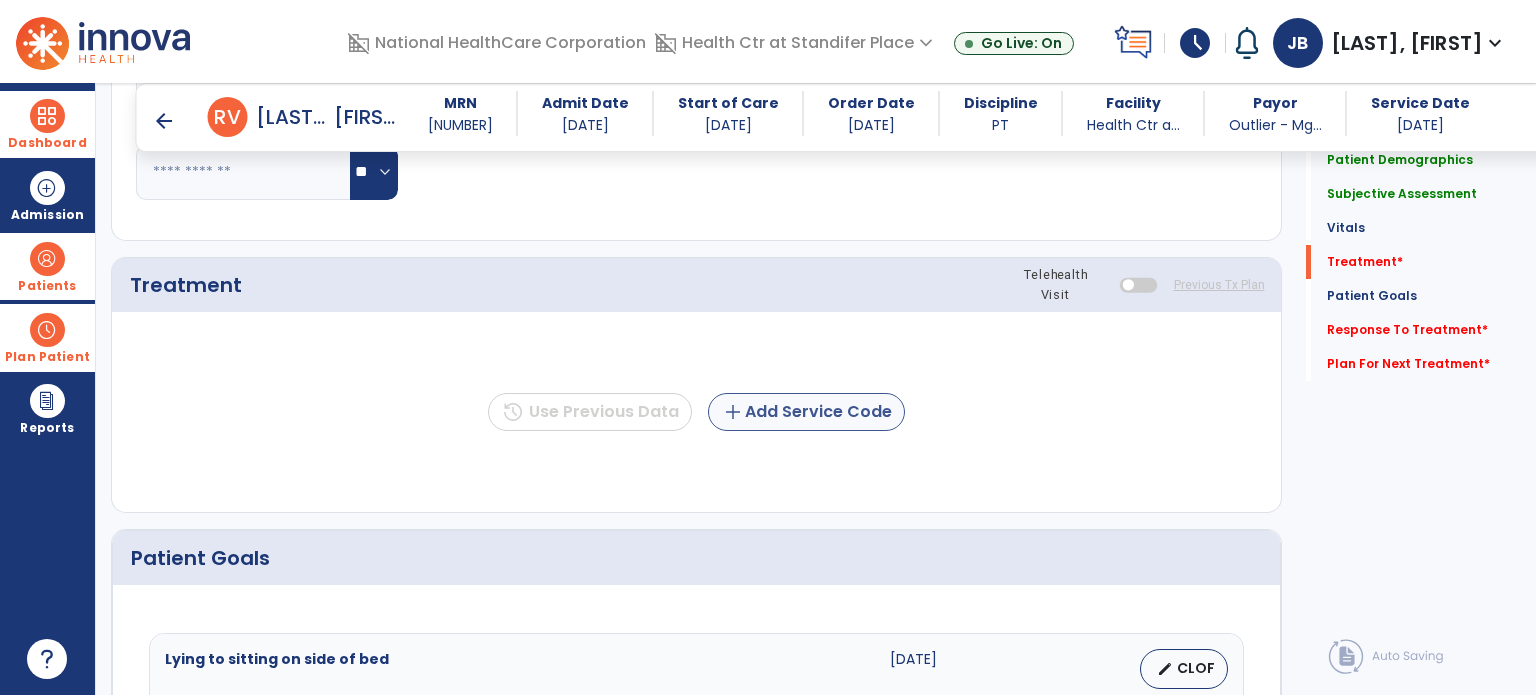 type on "**********" 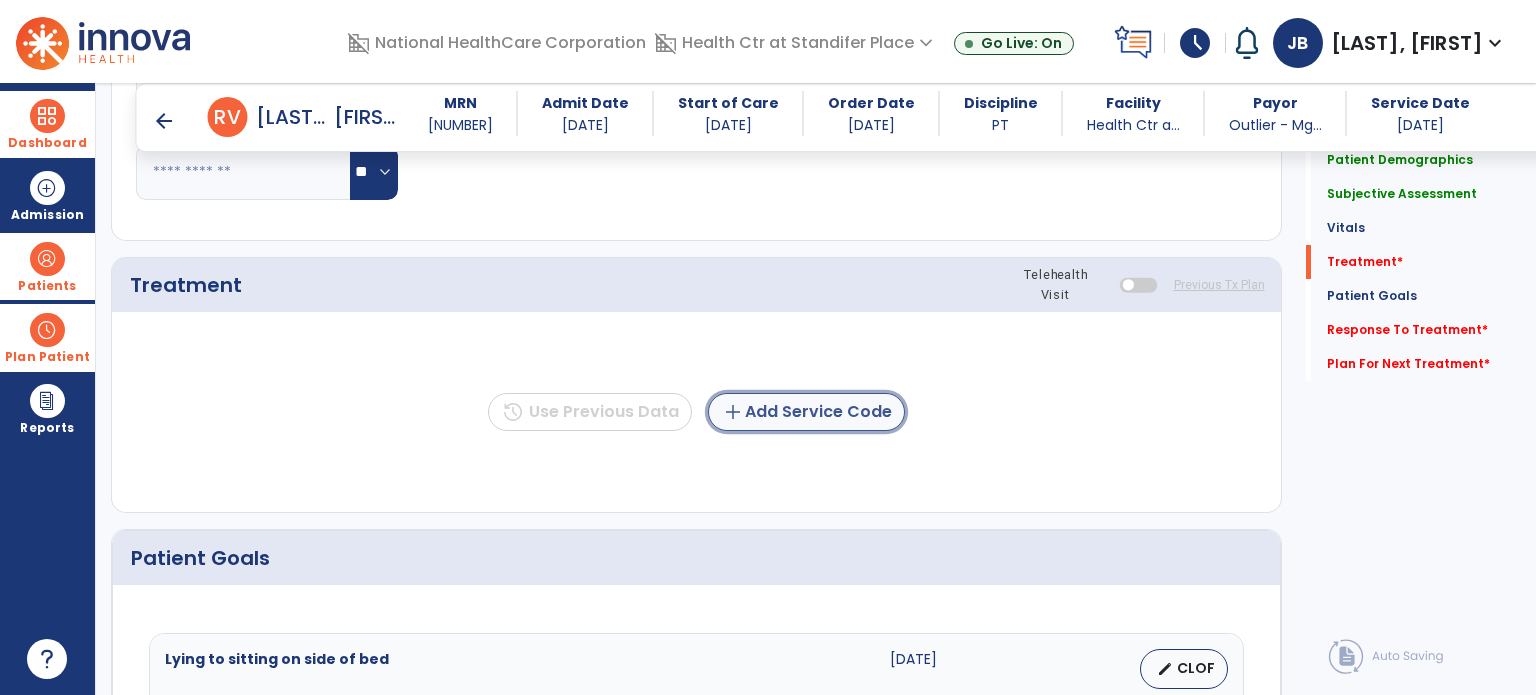 click on "add  Add Service Code" 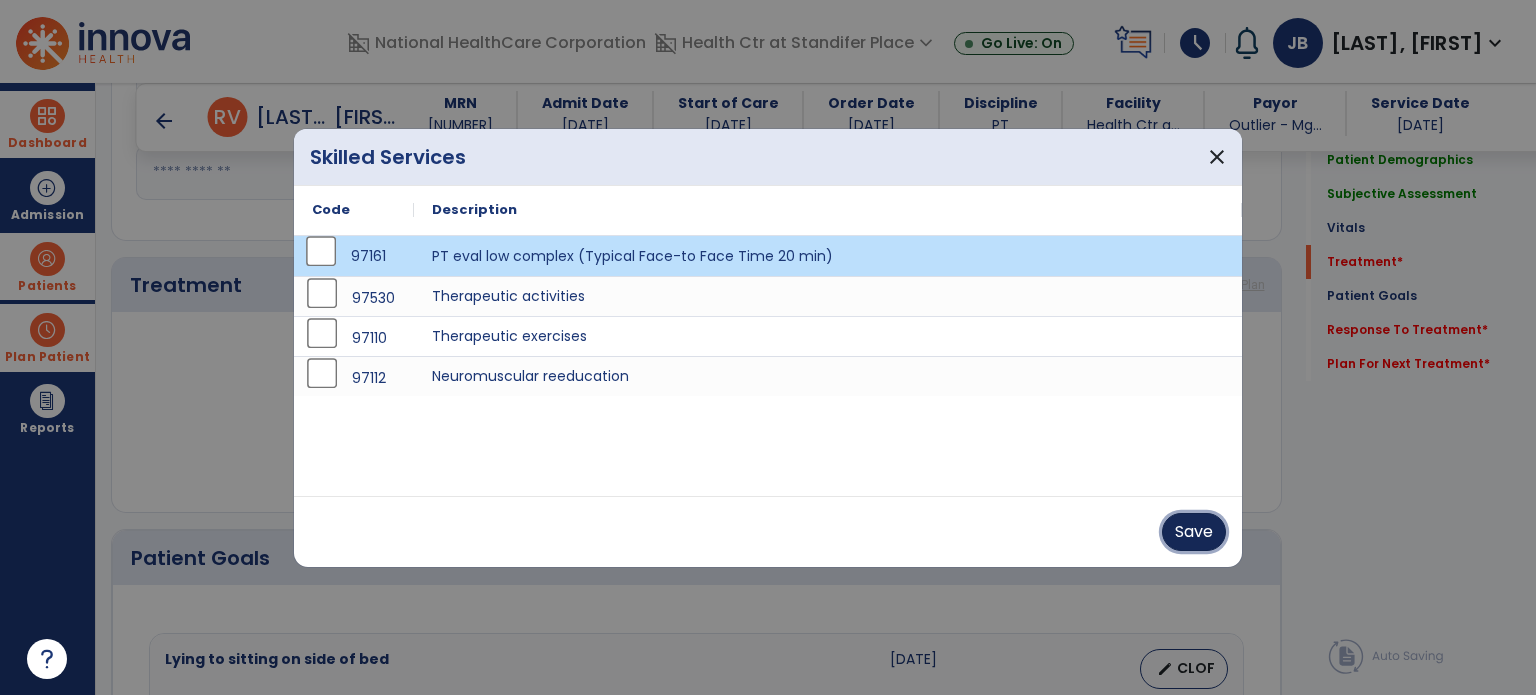 click on "Save" at bounding box center [1194, 532] 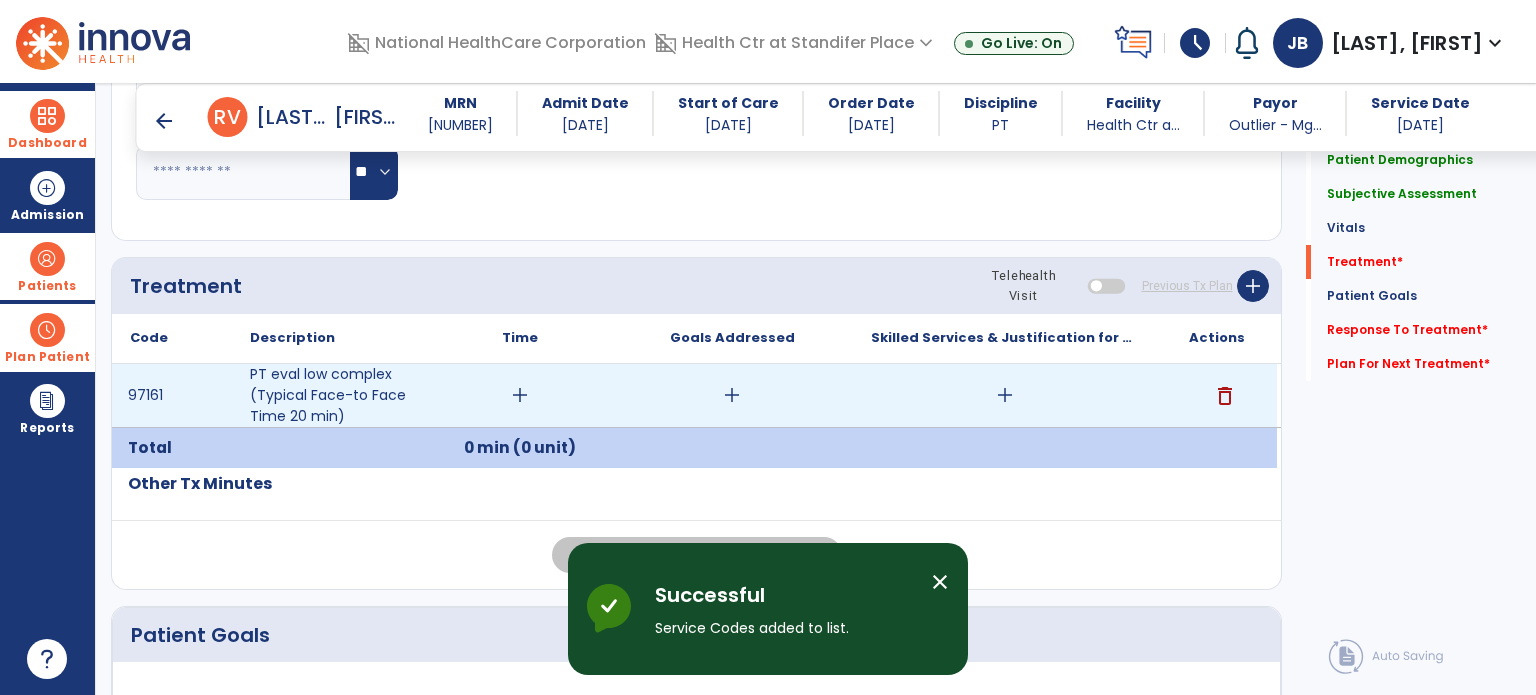 click on "add" at bounding box center [520, 395] 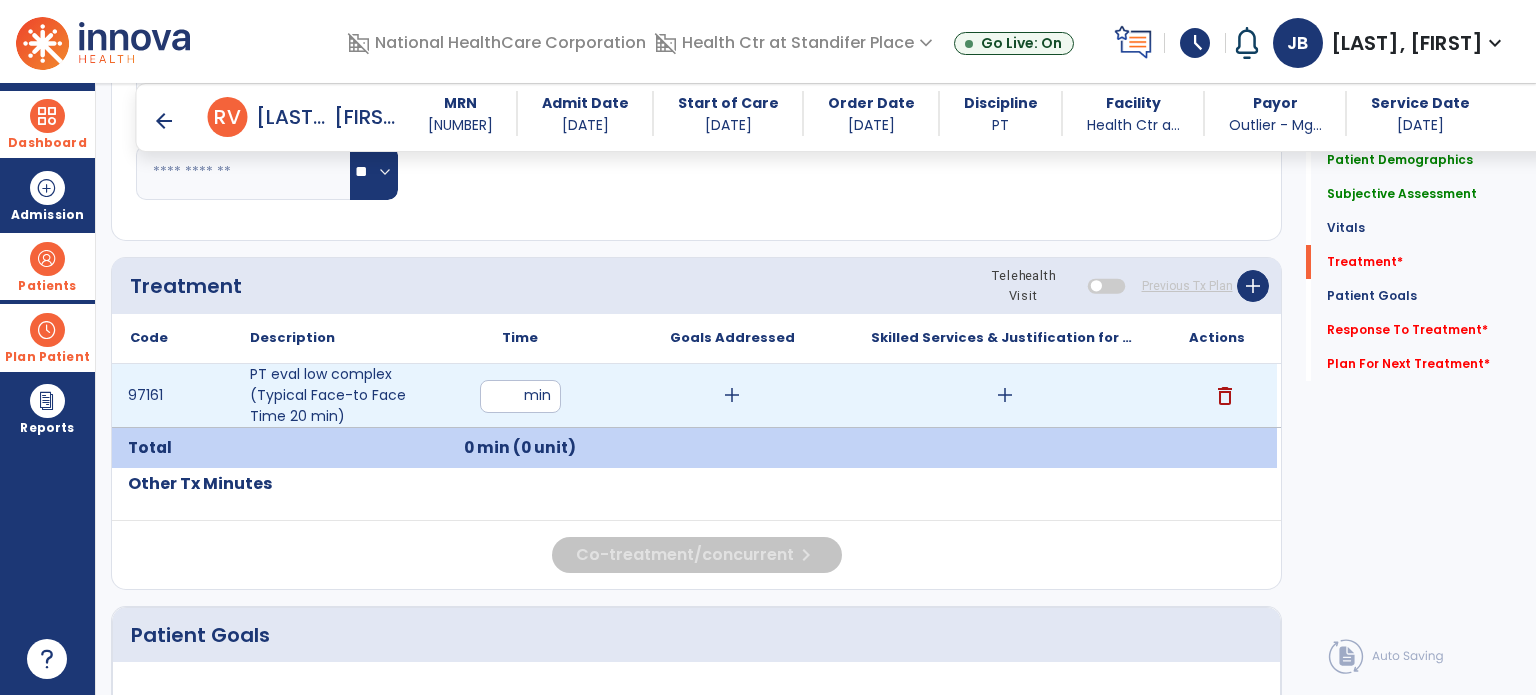 type on "**" 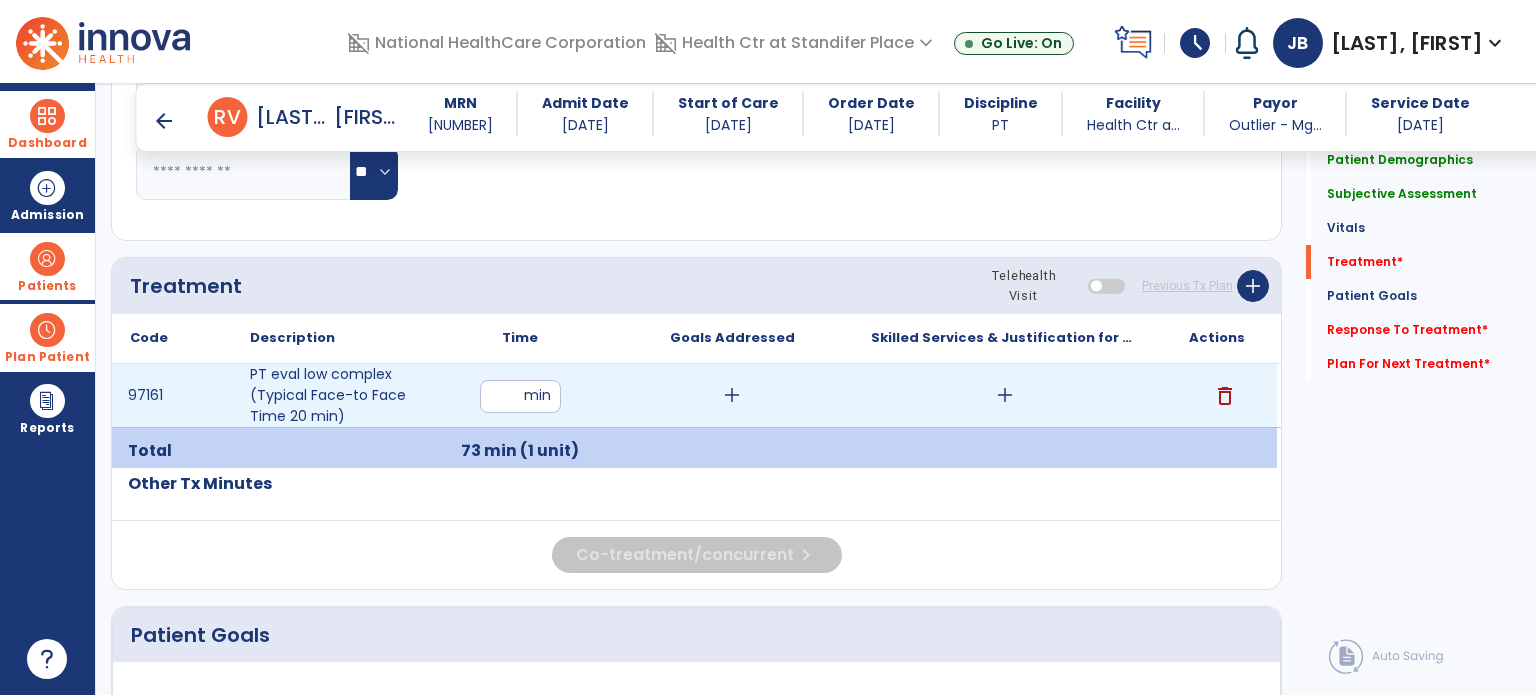 click on "add" at bounding box center [732, 395] 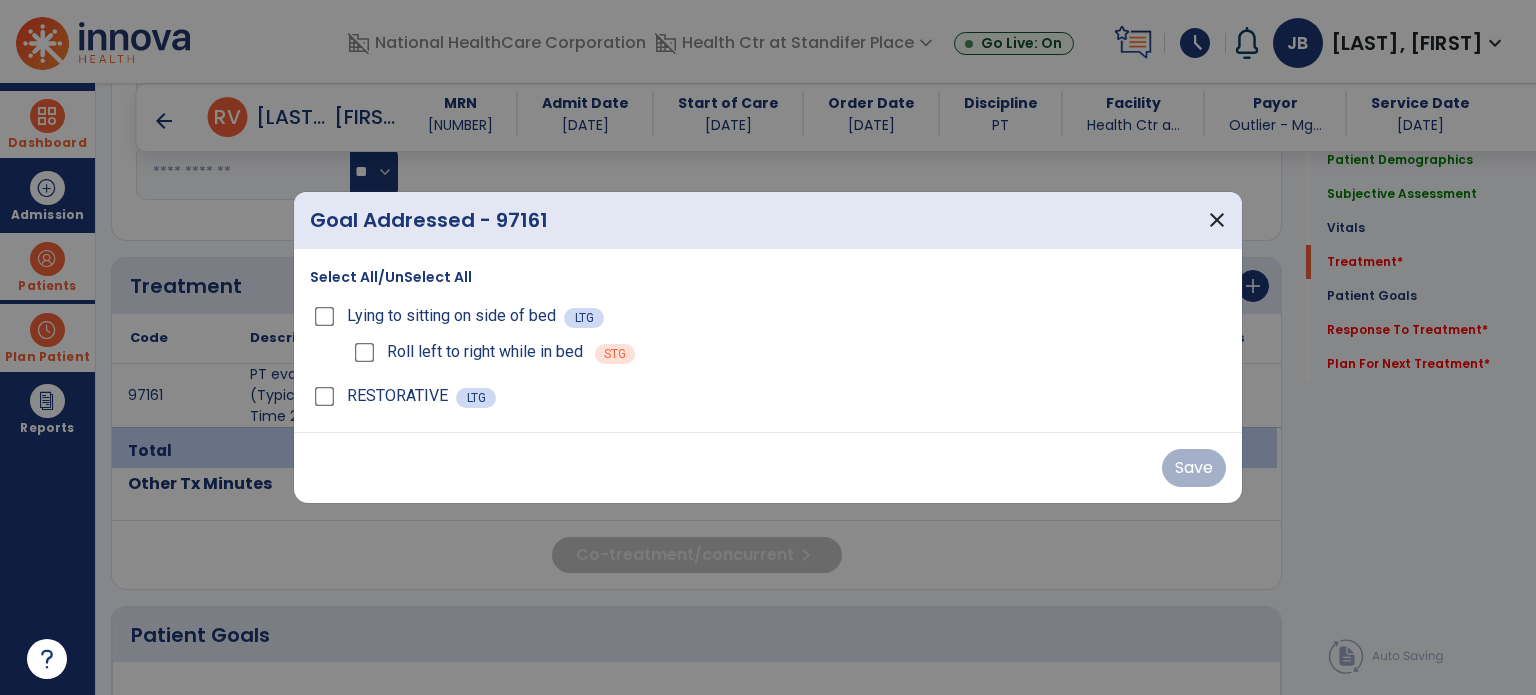 click on "Select All/UnSelect All" at bounding box center [391, 277] 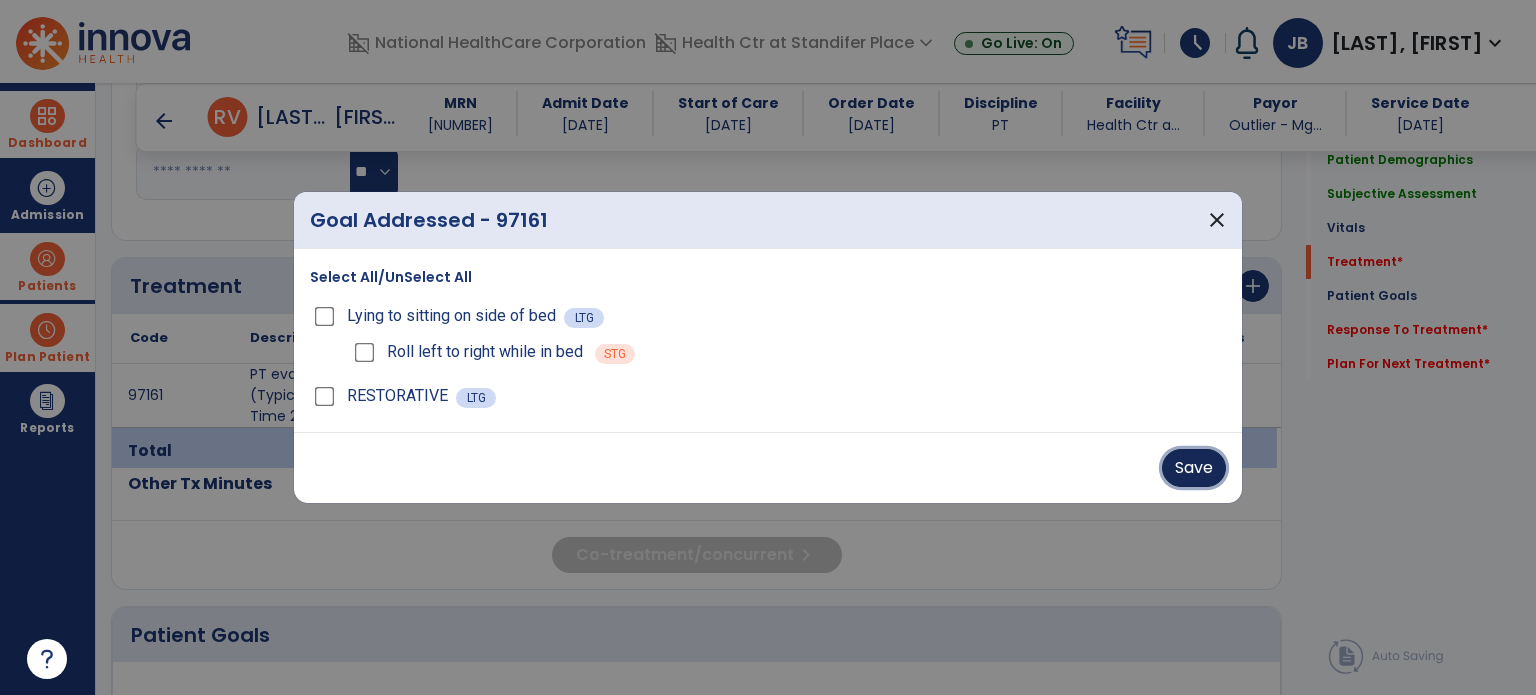 click on "Save" at bounding box center [1194, 468] 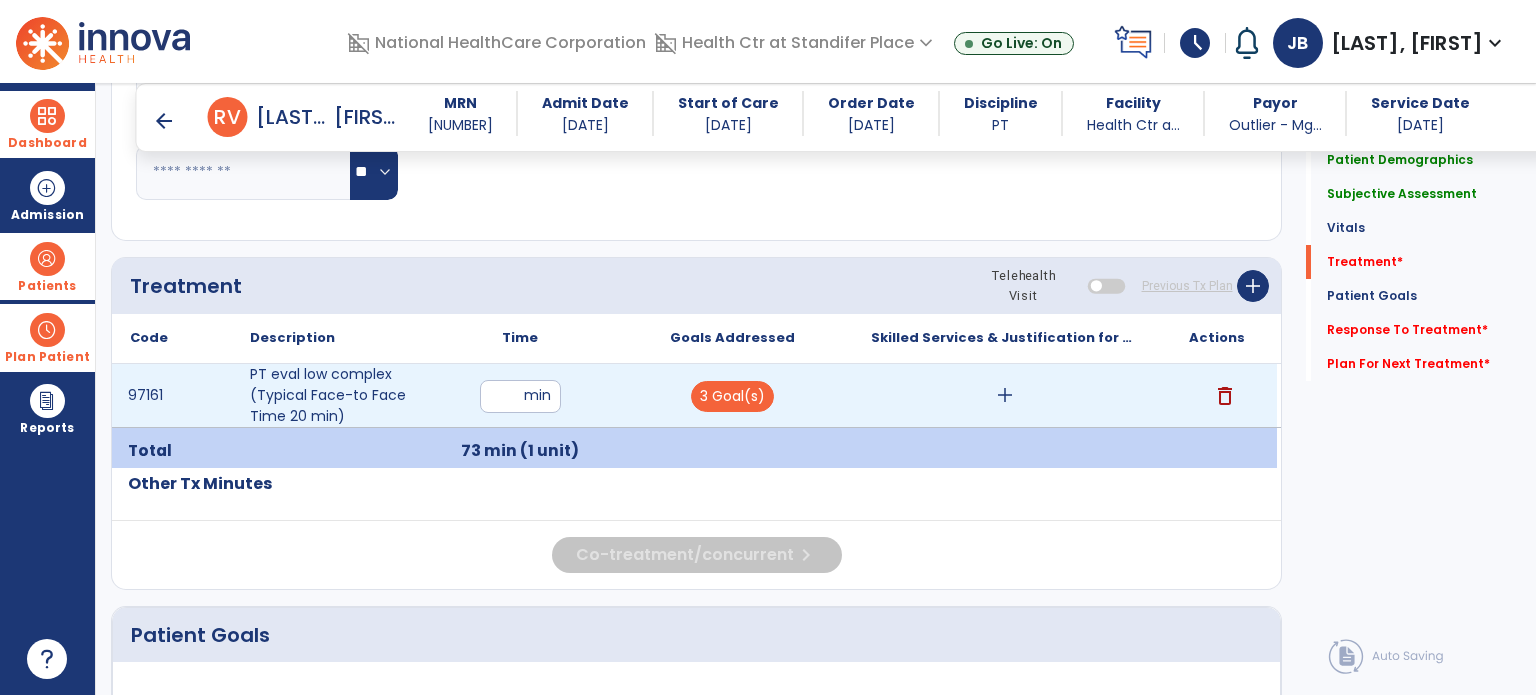 click on "add" at bounding box center [1005, 395] 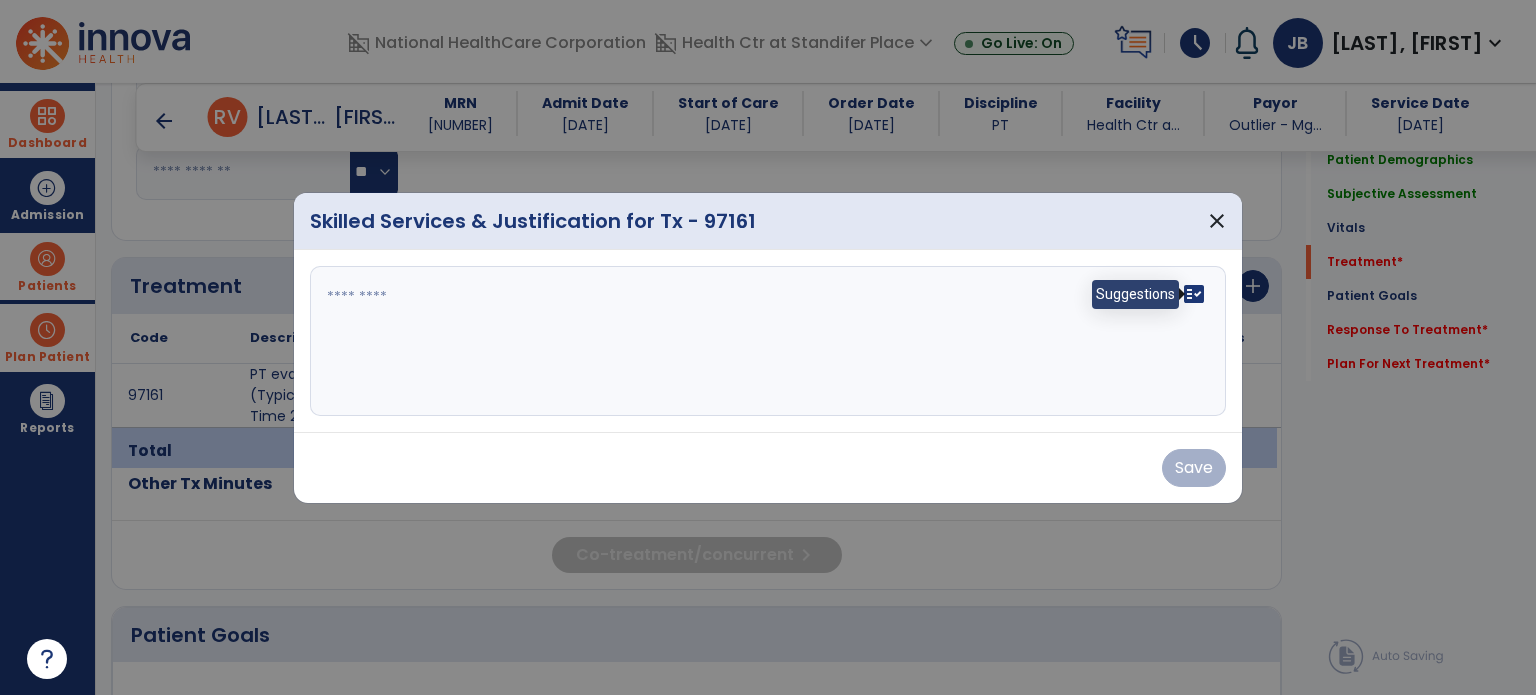 click on "fact_check" at bounding box center [1194, 294] 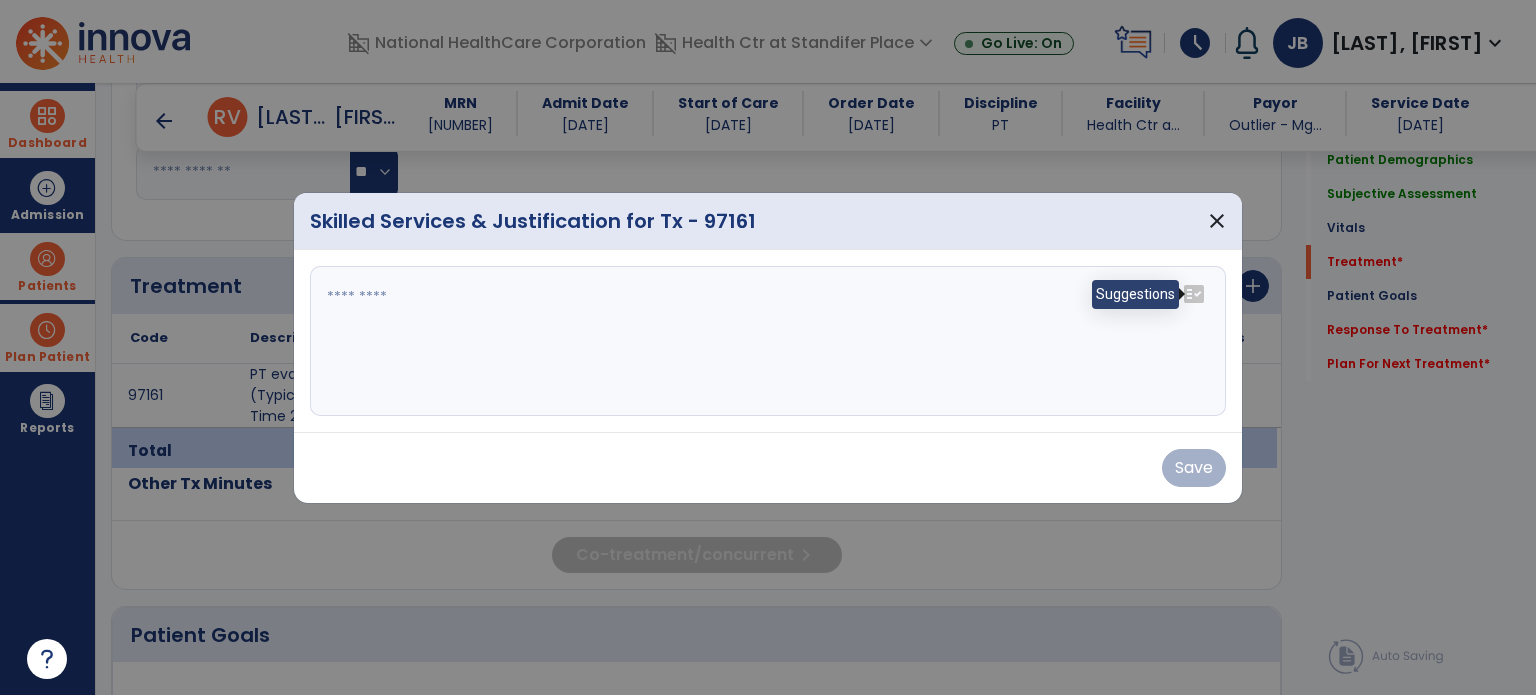 click on "fact_check" at bounding box center (1194, 294) 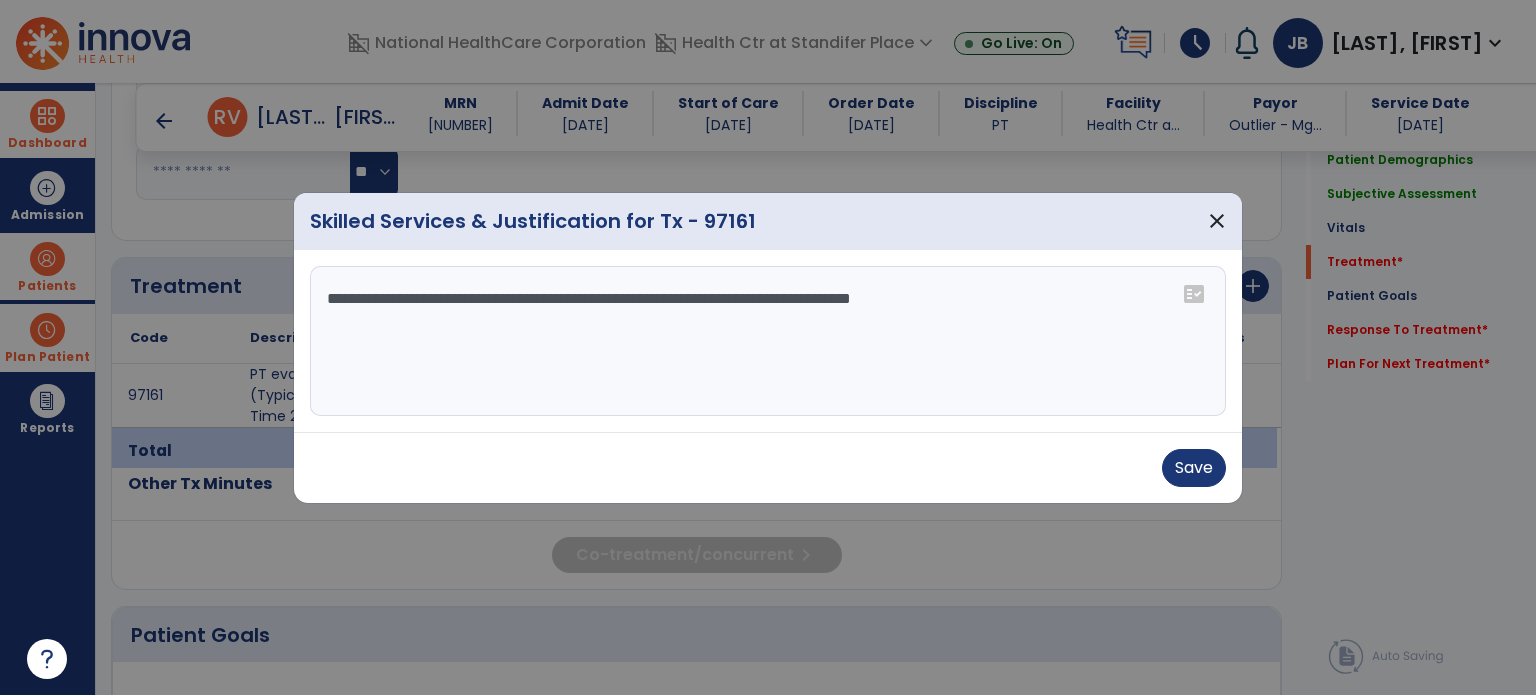 click on "**********" at bounding box center [768, 341] 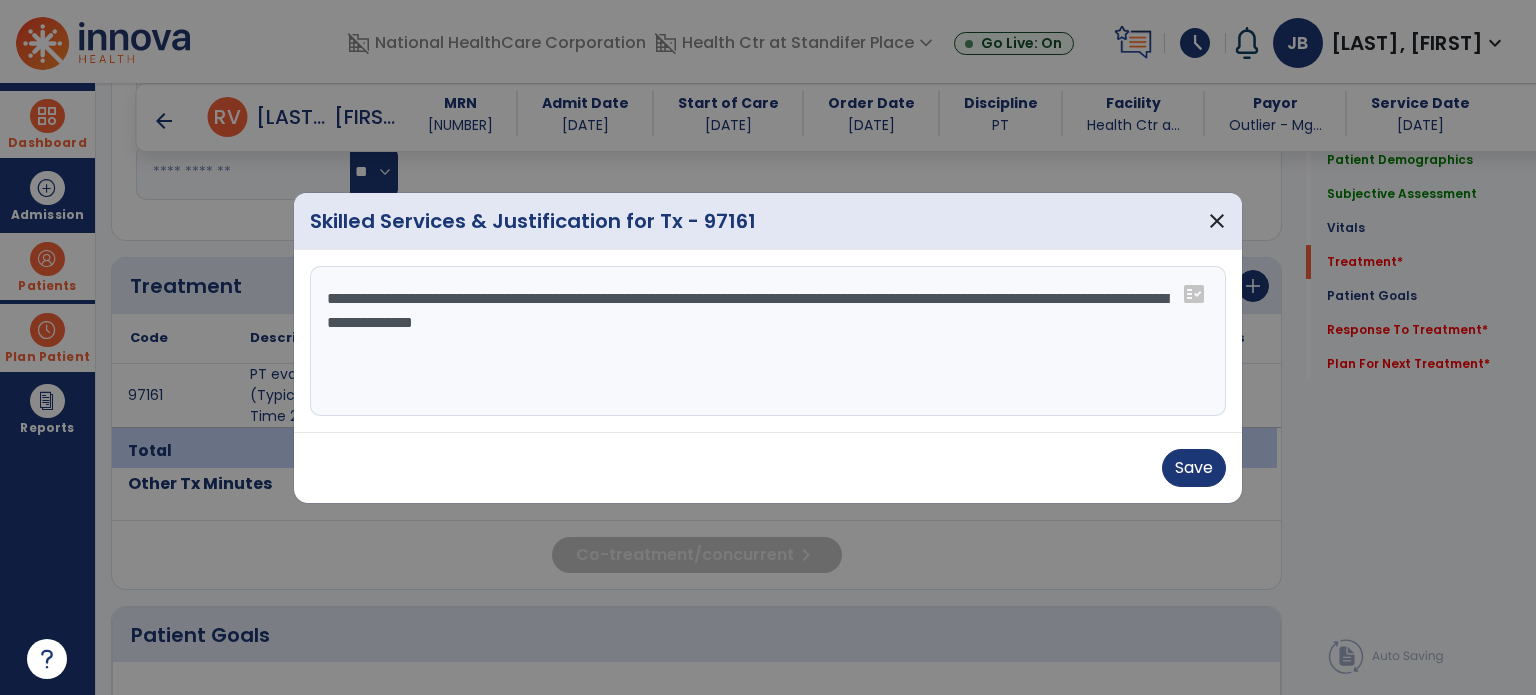 click on "**********" at bounding box center (768, 341) 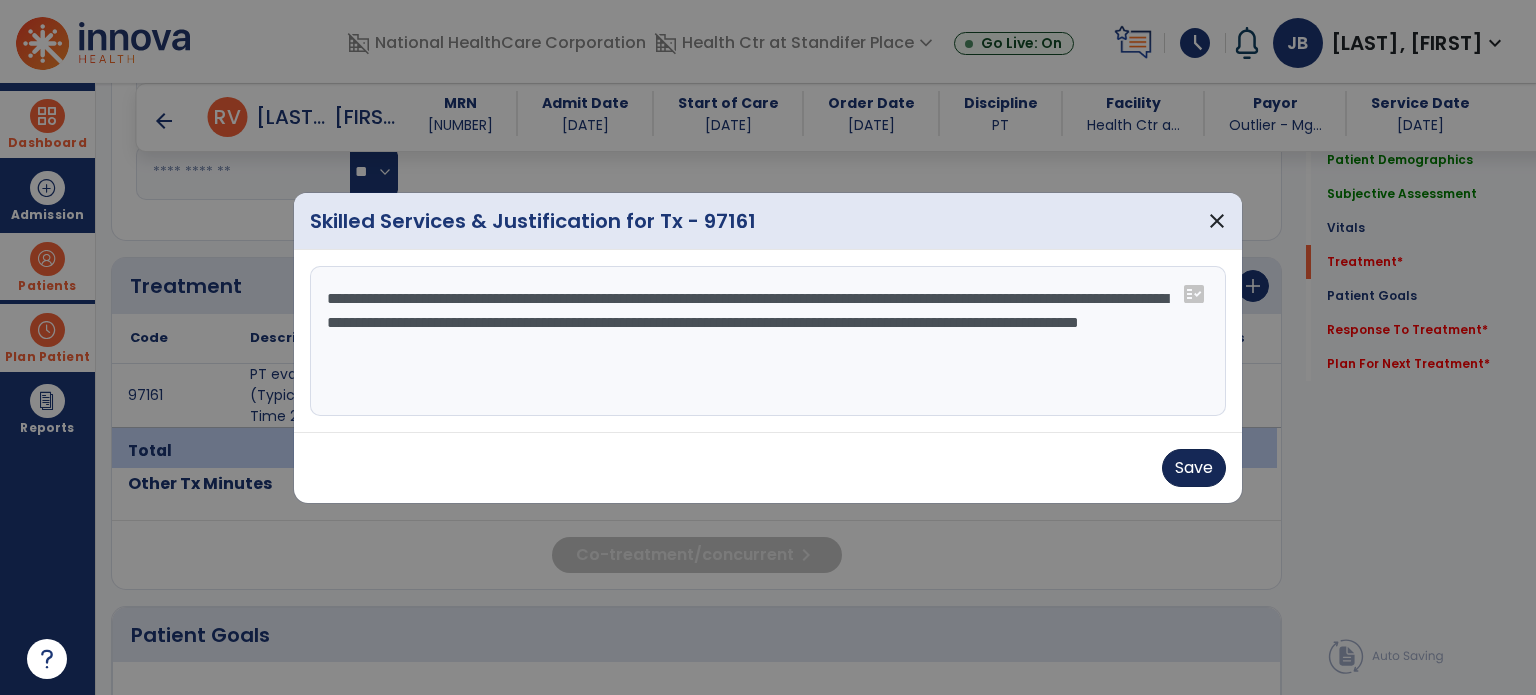 type on "**********" 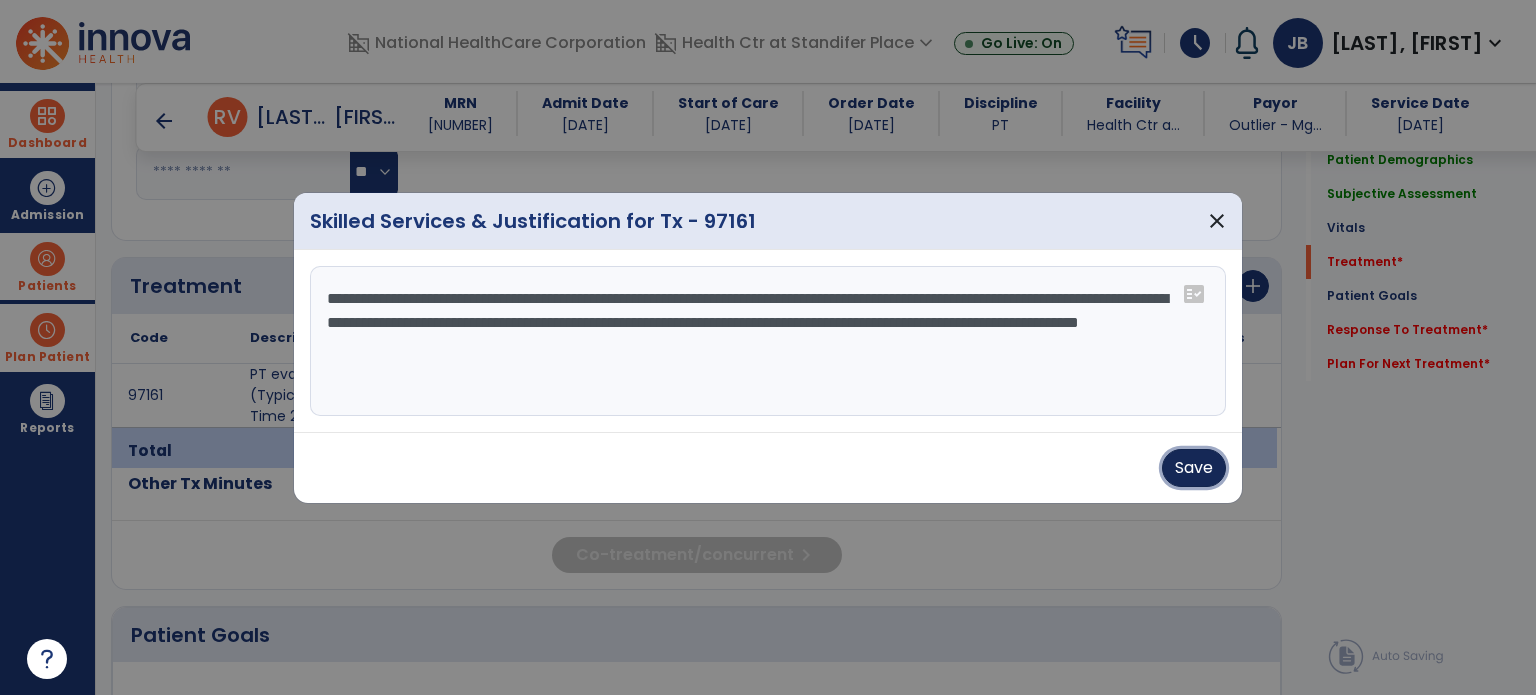 click on "Save" at bounding box center [1194, 468] 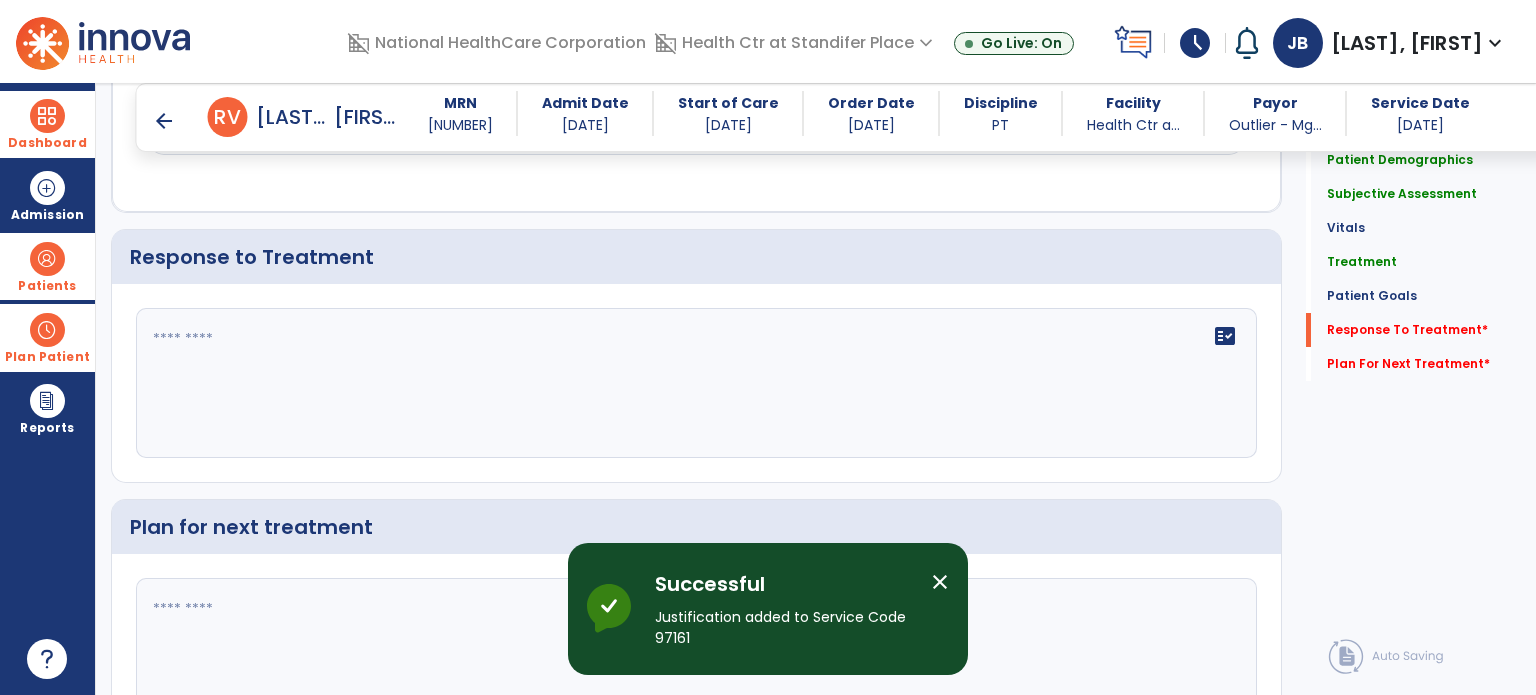 scroll, scrollTop: 2056, scrollLeft: 0, axis: vertical 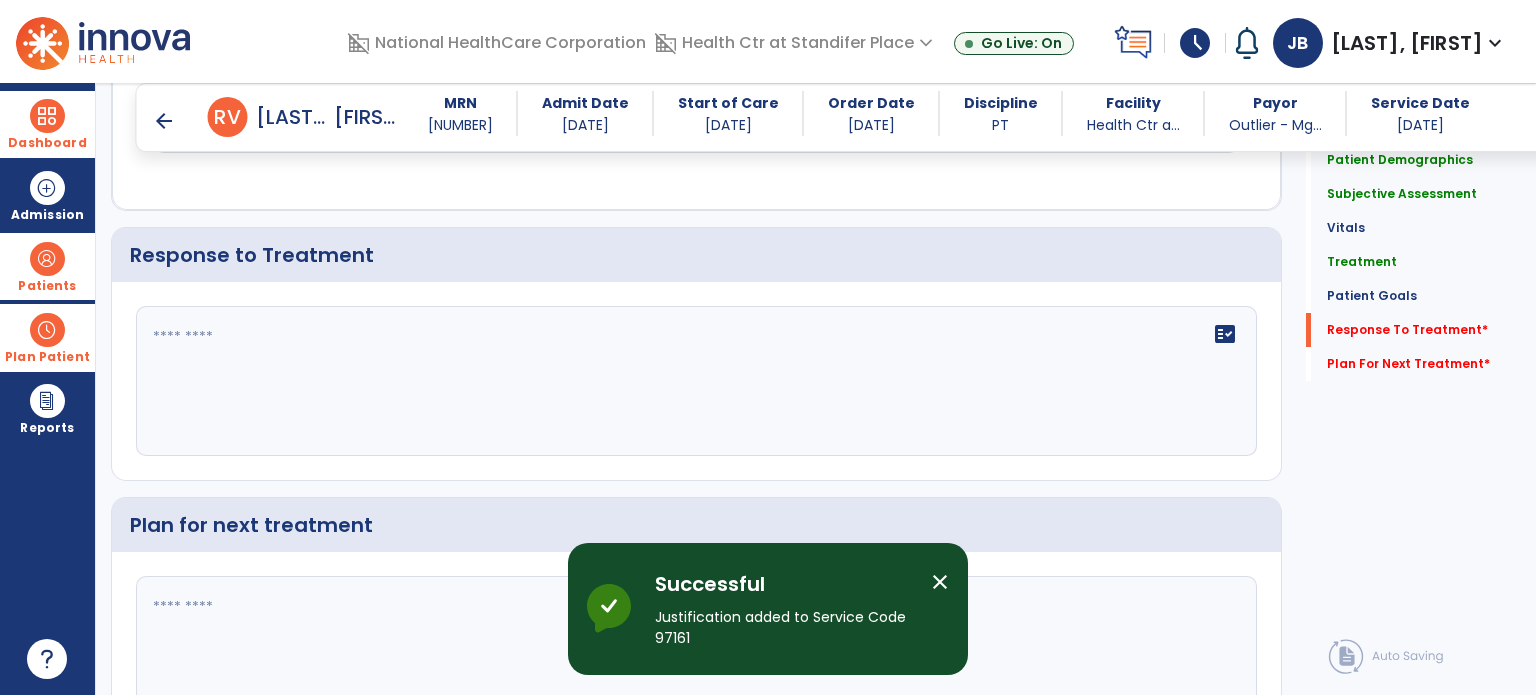 click on "fact_check" 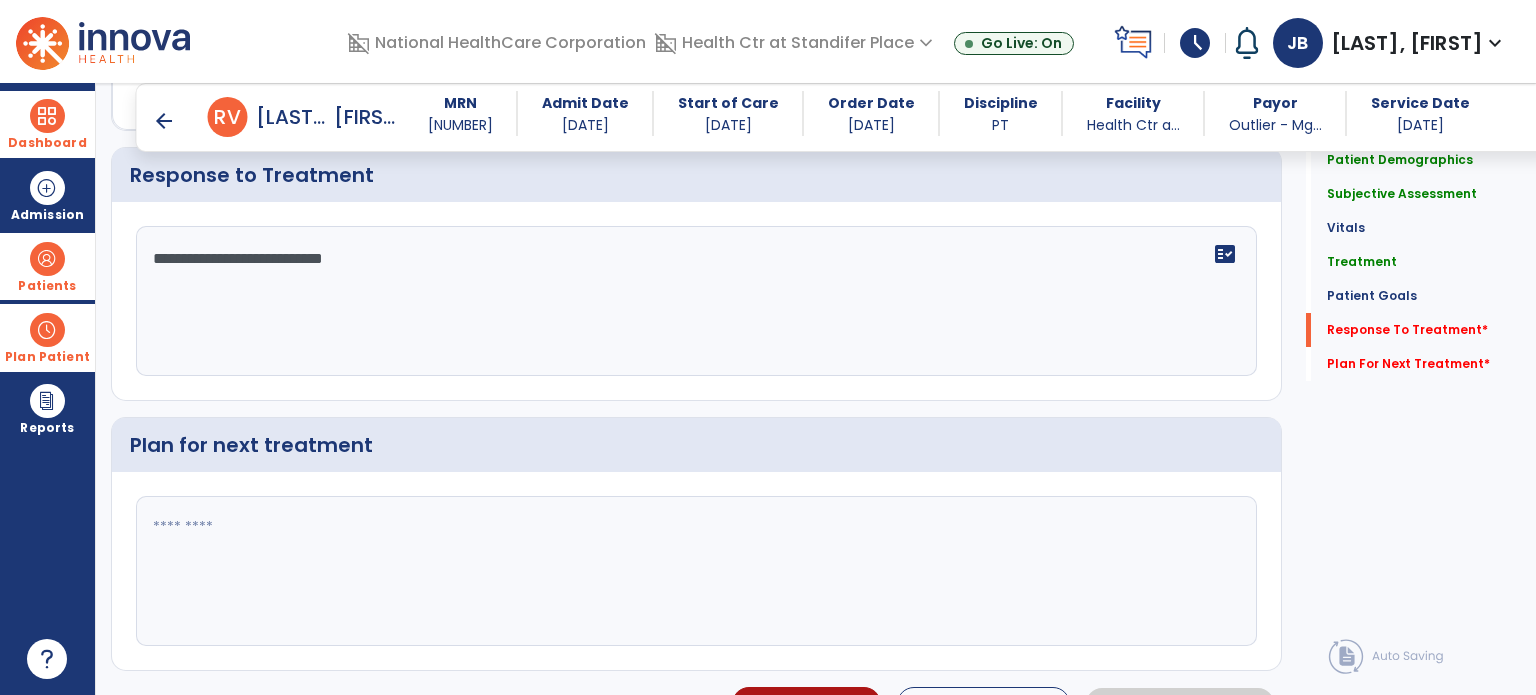 type on "**********" 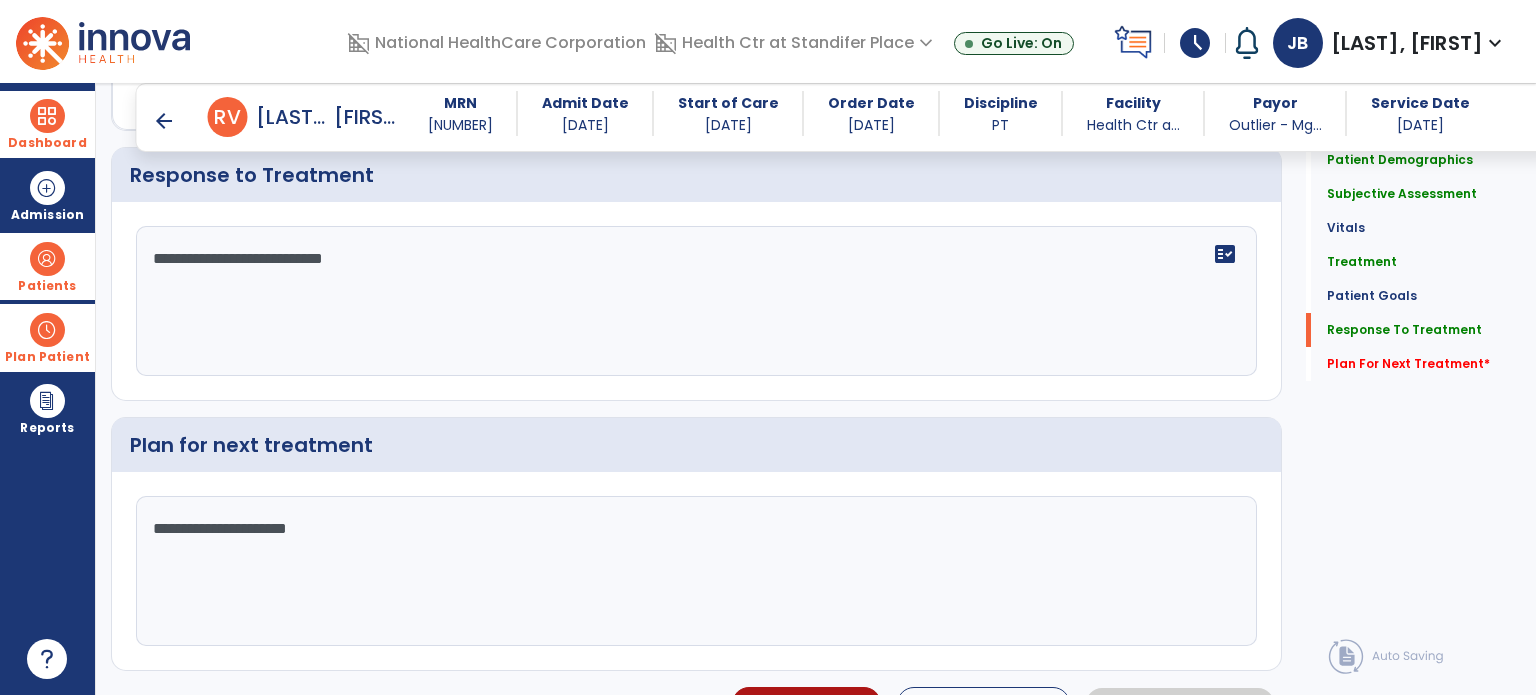scroll, scrollTop: 2172, scrollLeft: 0, axis: vertical 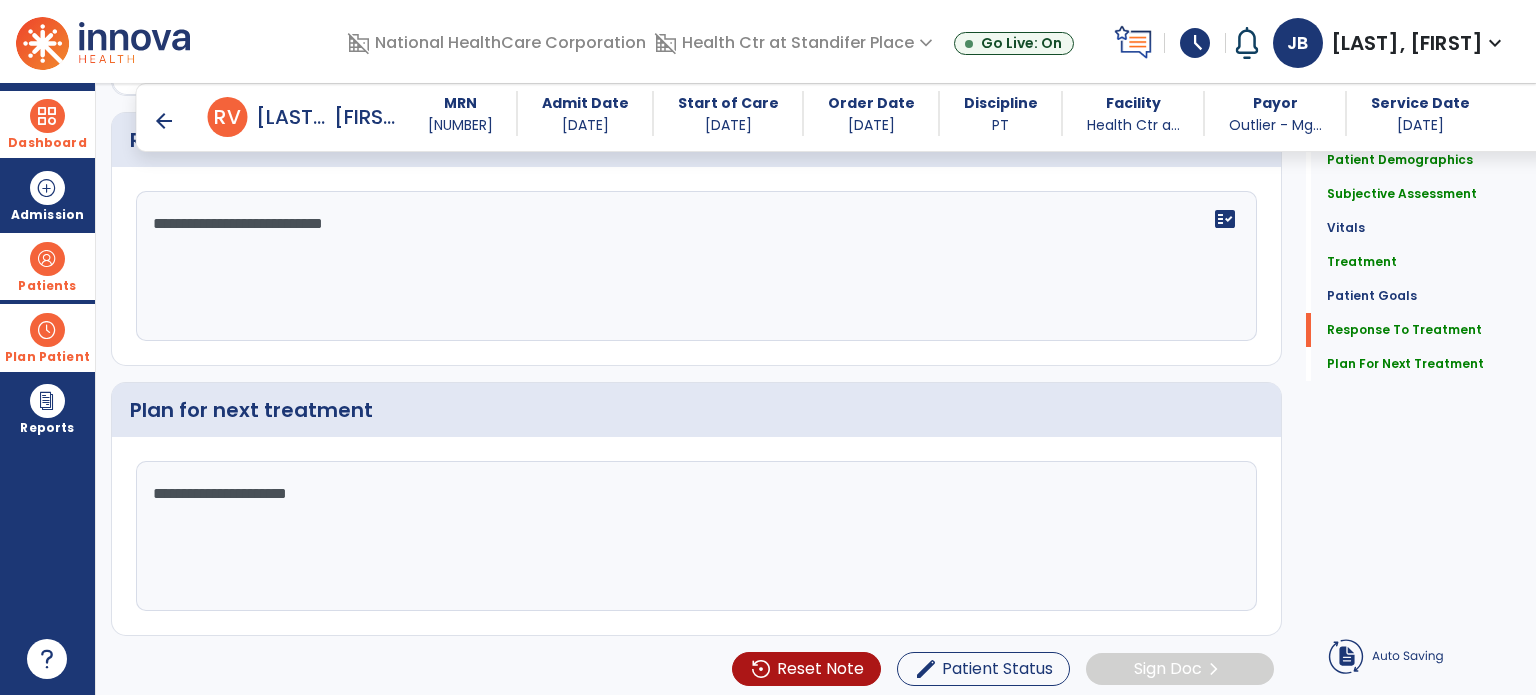 click on "**********" 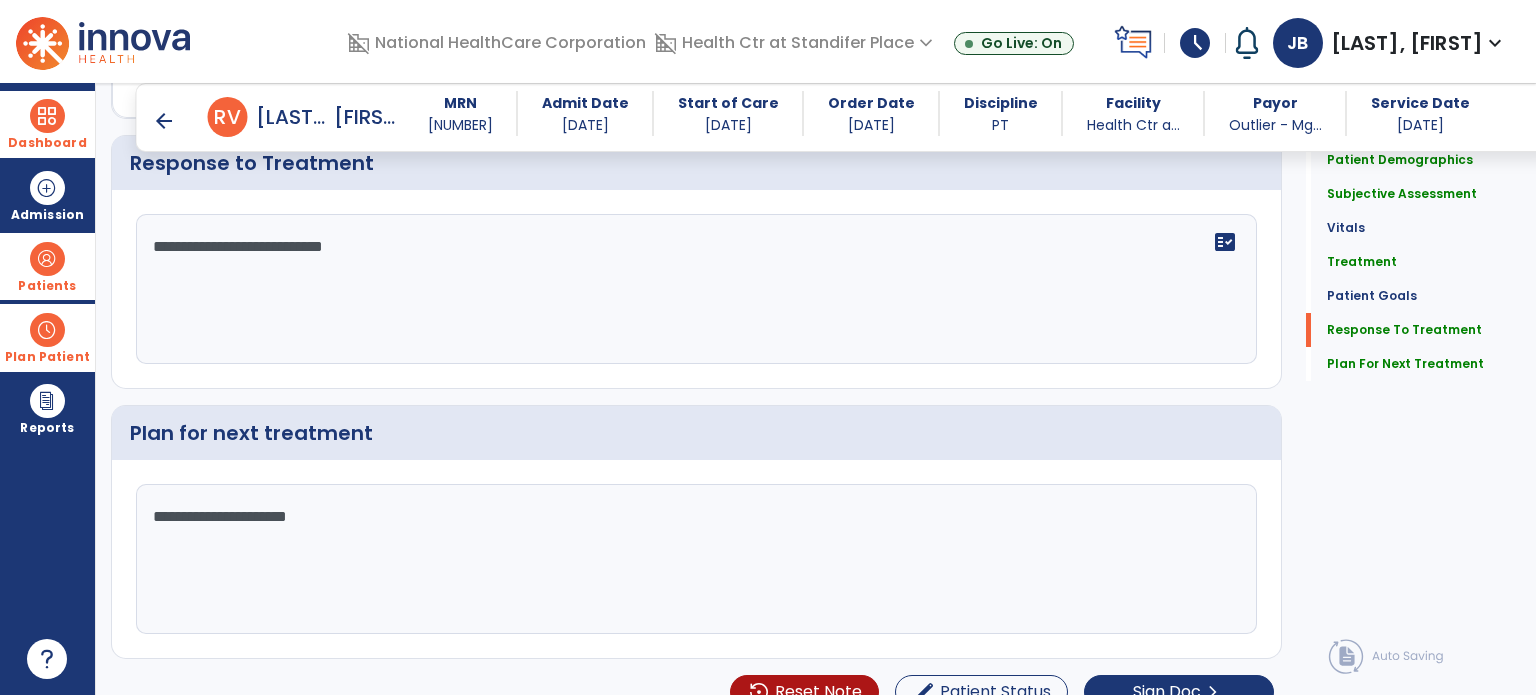 scroll, scrollTop: 2172, scrollLeft: 0, axis: vertical 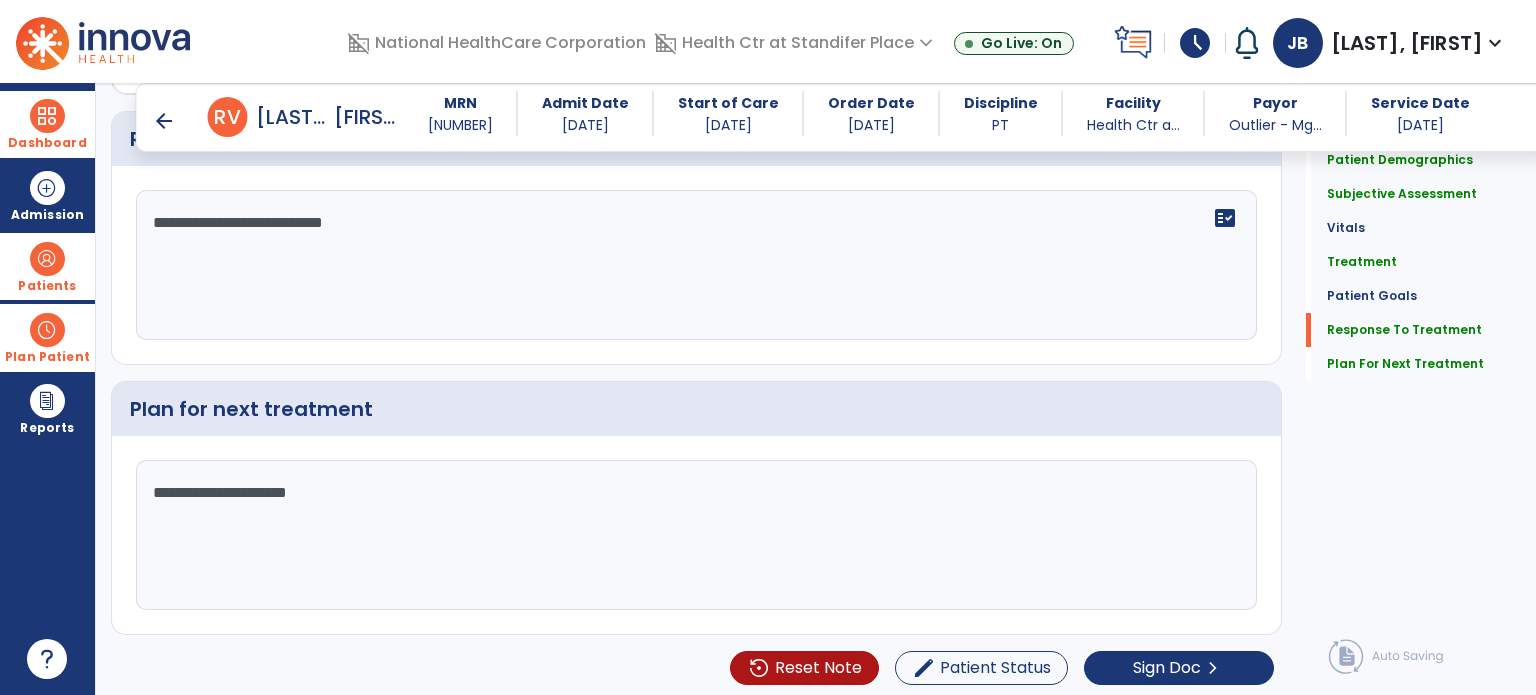 type on "**********" 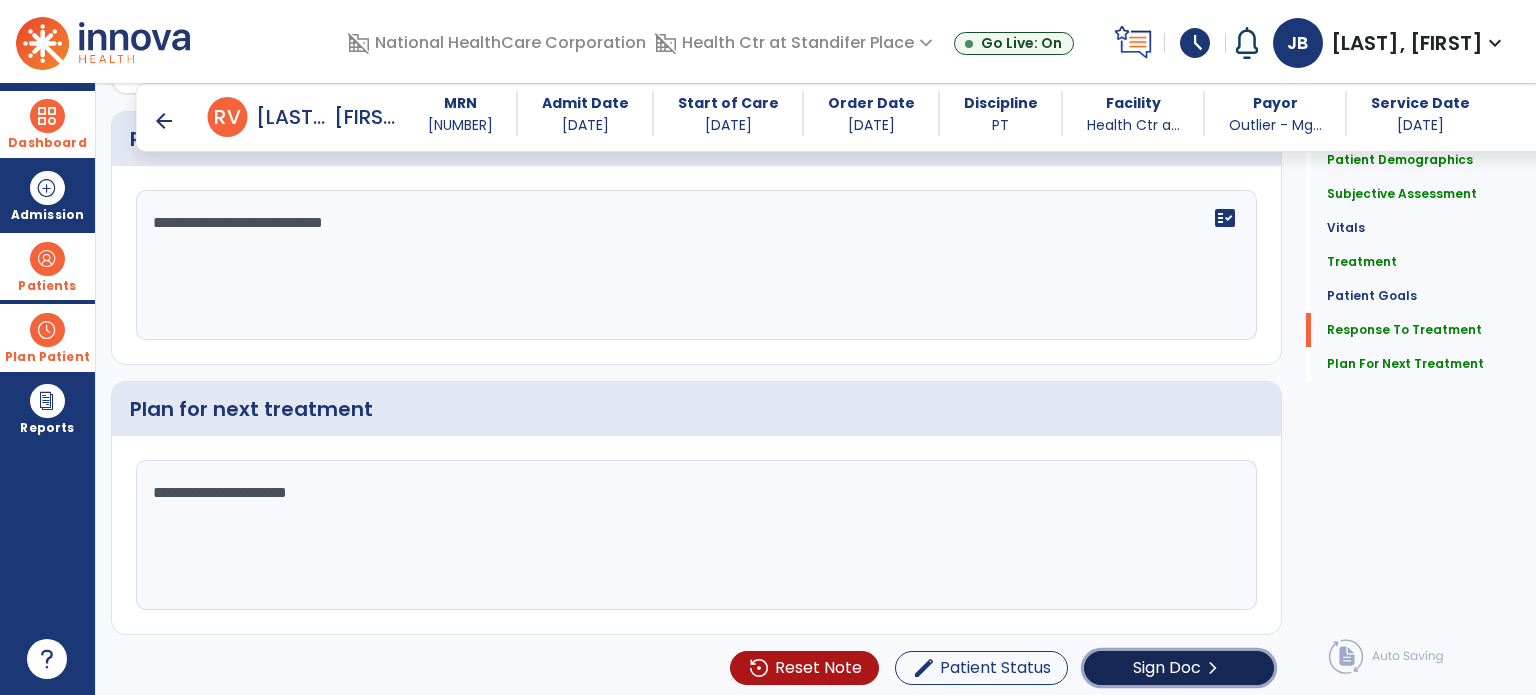 click on "Sign Doc" 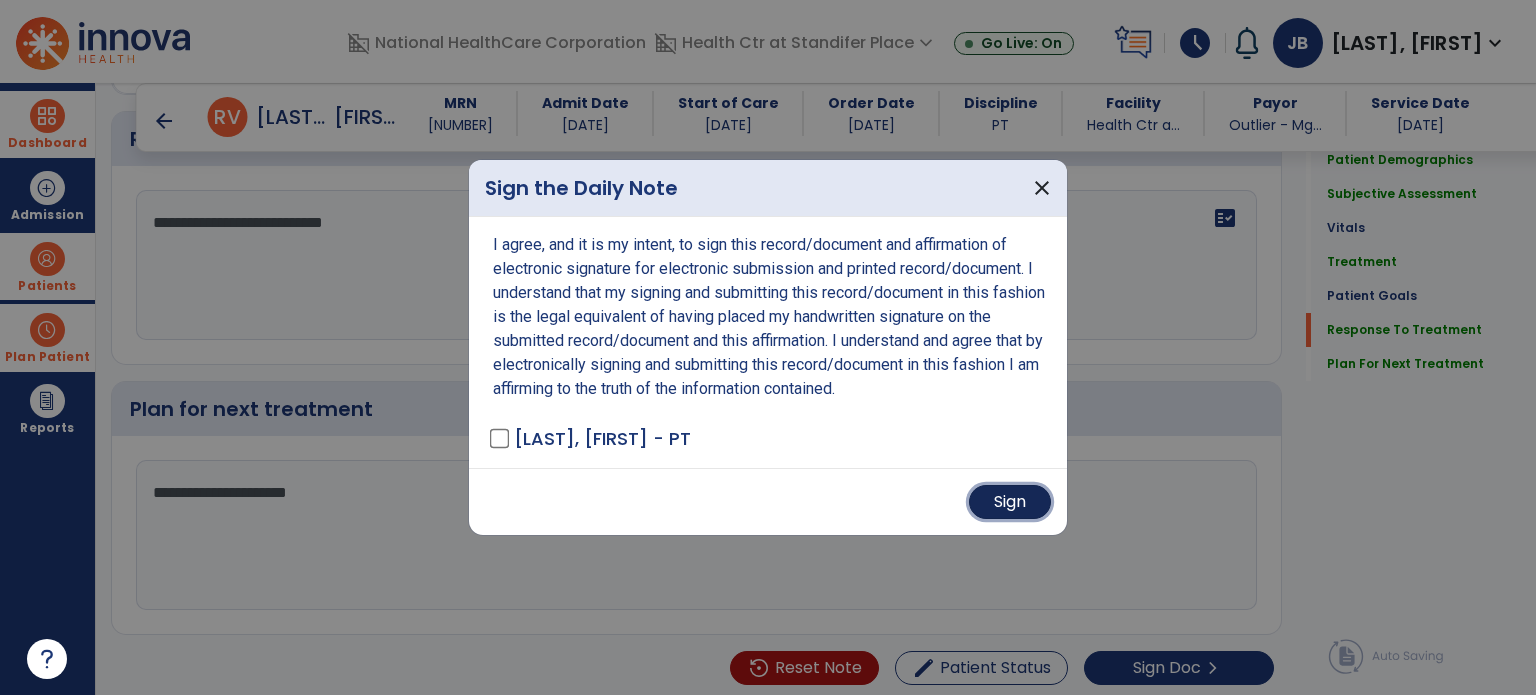 click on "Sign" at bounding box center (1010, 502) 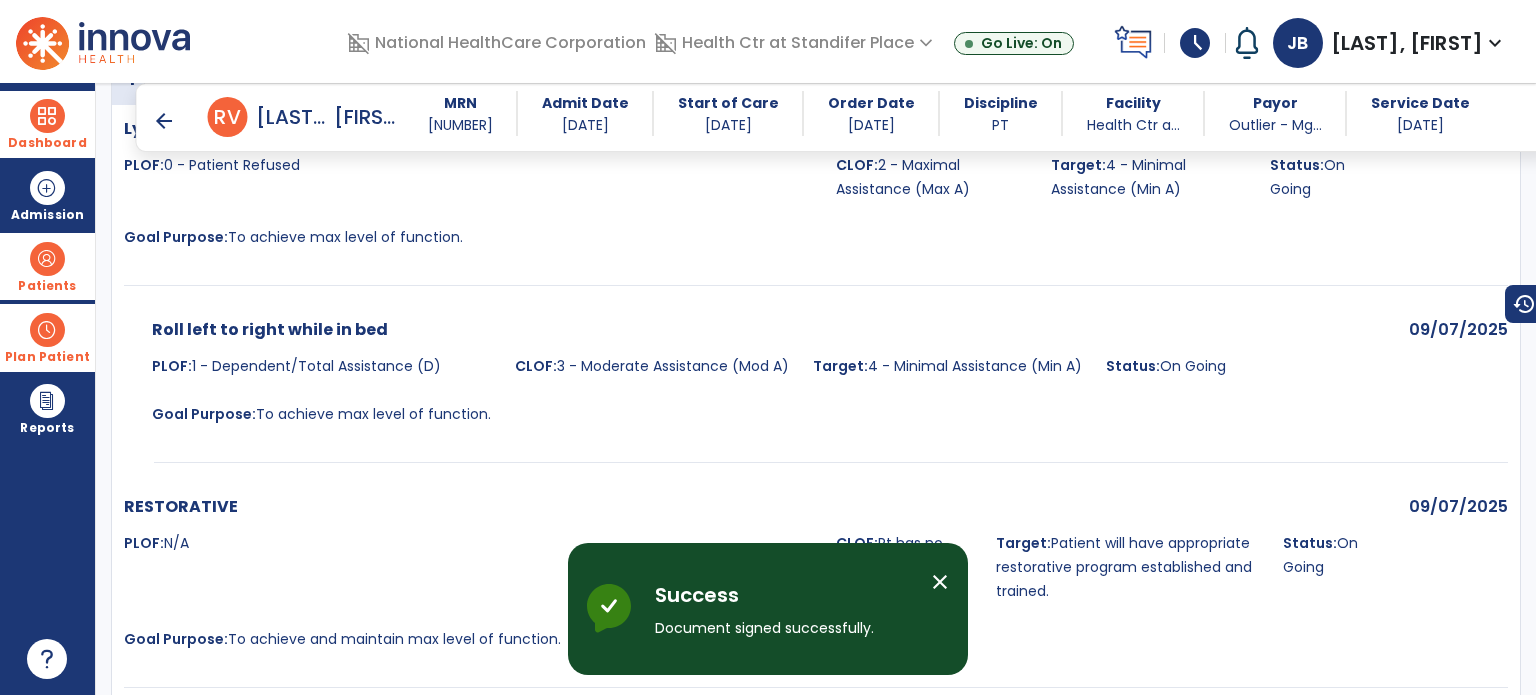 scroll, scrollTop: 1721, scrollLeft: 0, axis: vertical 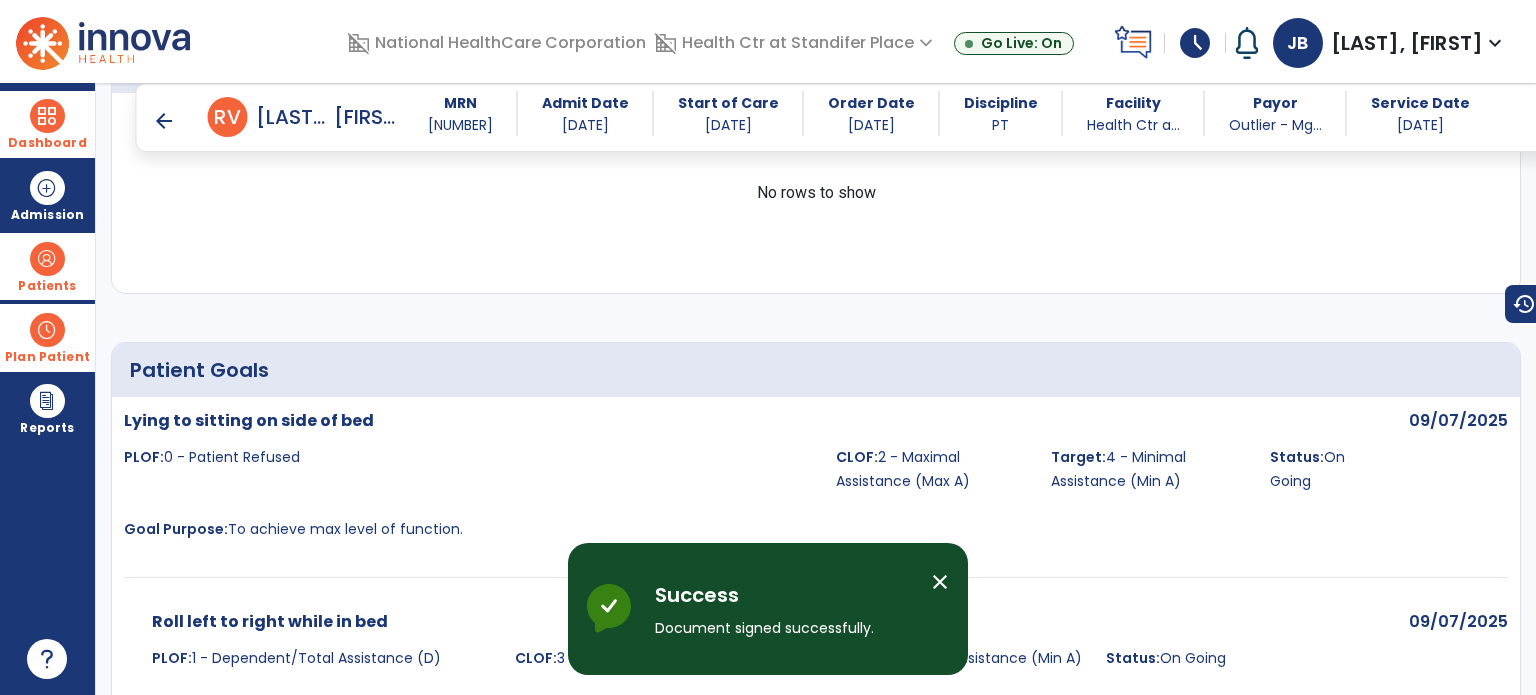 click on "arrow_back" at bounding box center (164, 121) 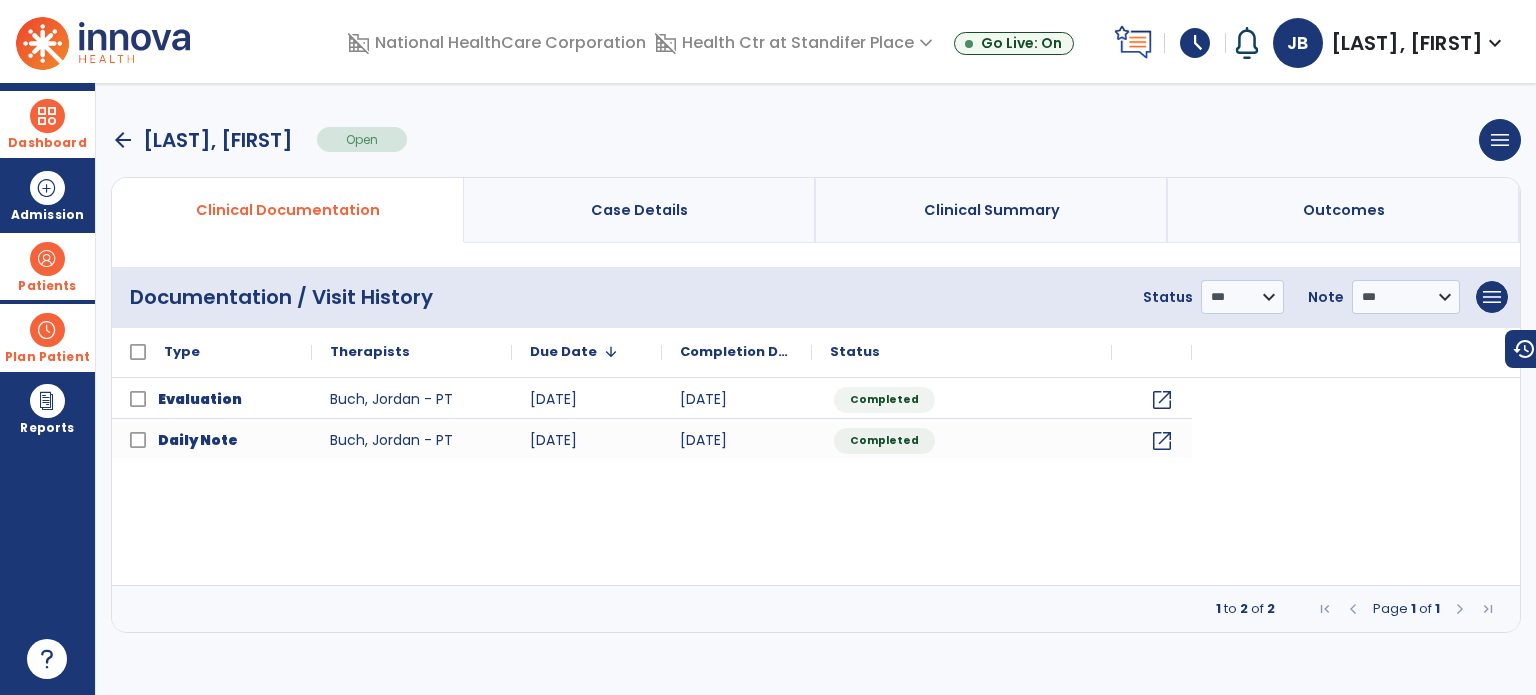 scroll, scrollTop: 0, scrollLeft: 0, axis: both 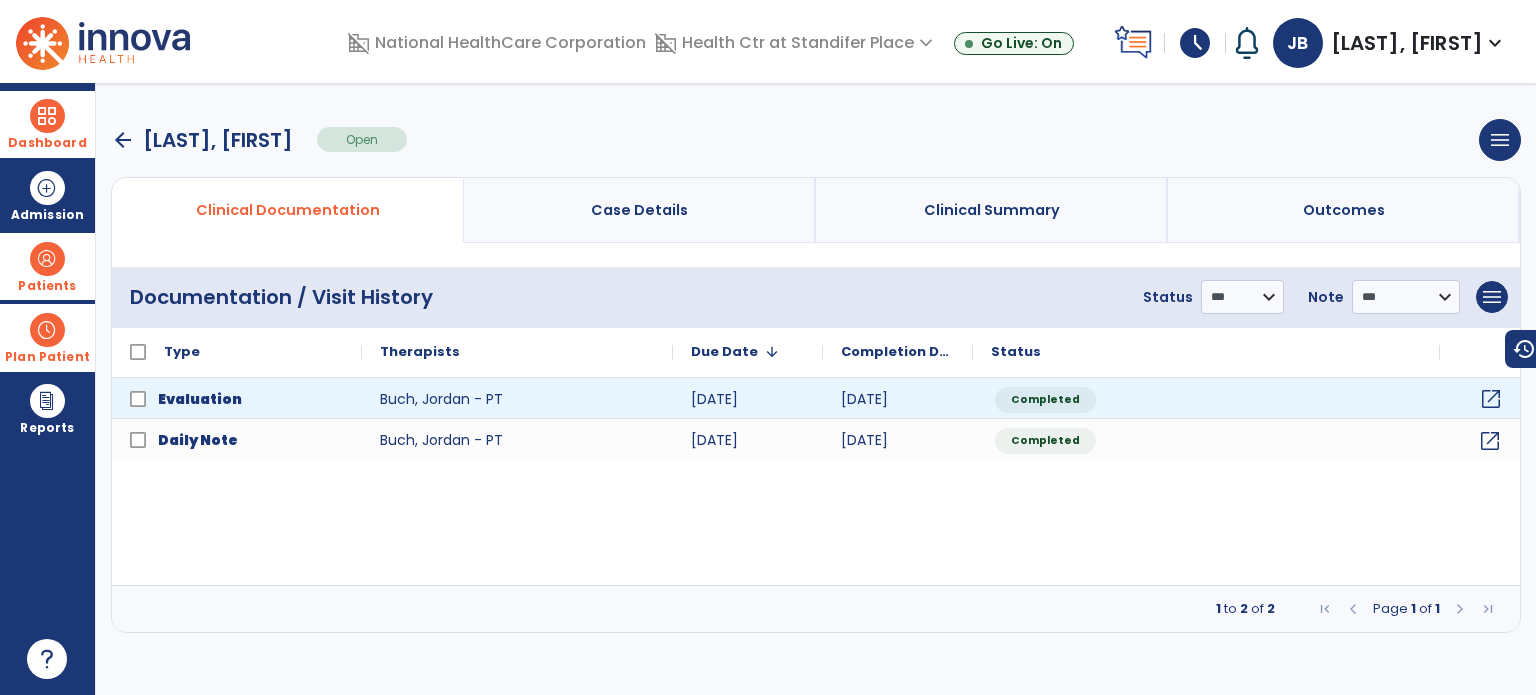 click on "open_in_new" 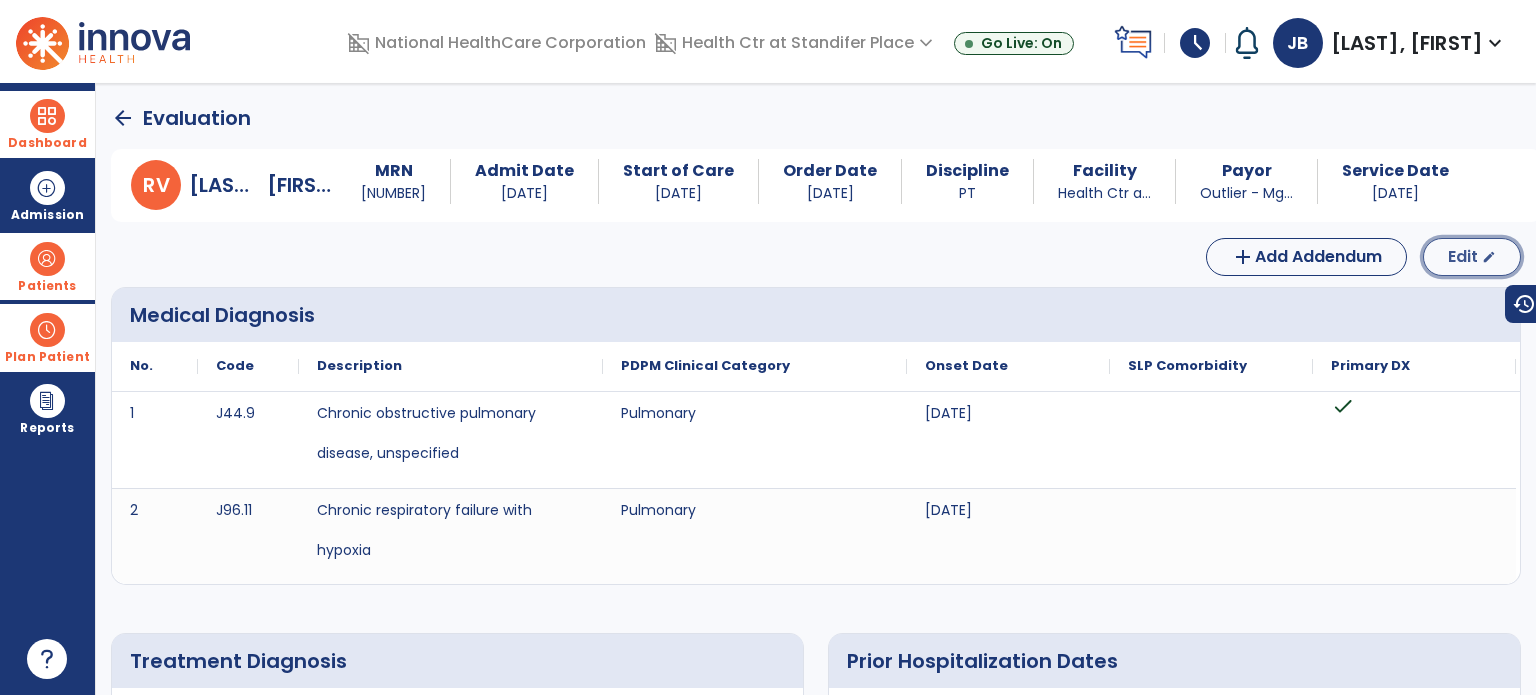 click on "edit" 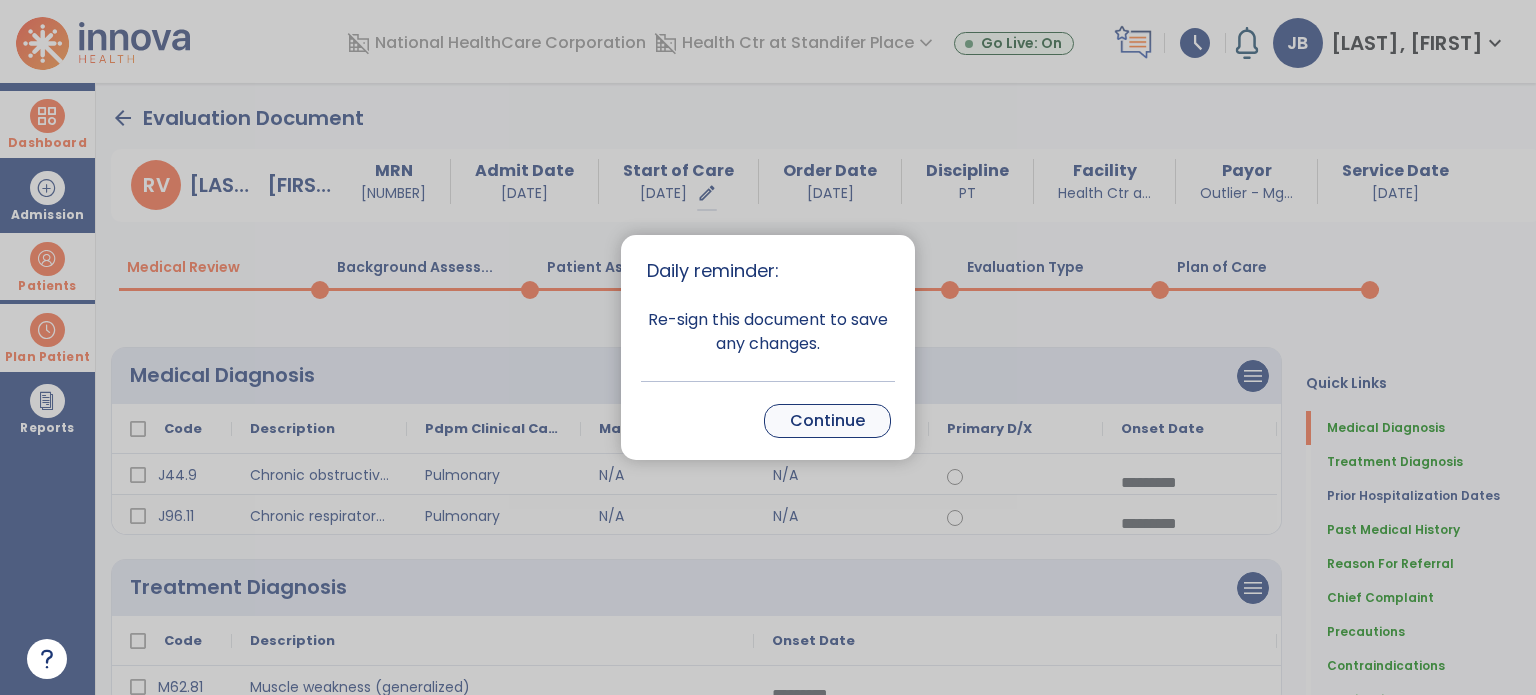 click on "Continue" at bounding box center (827, 421) 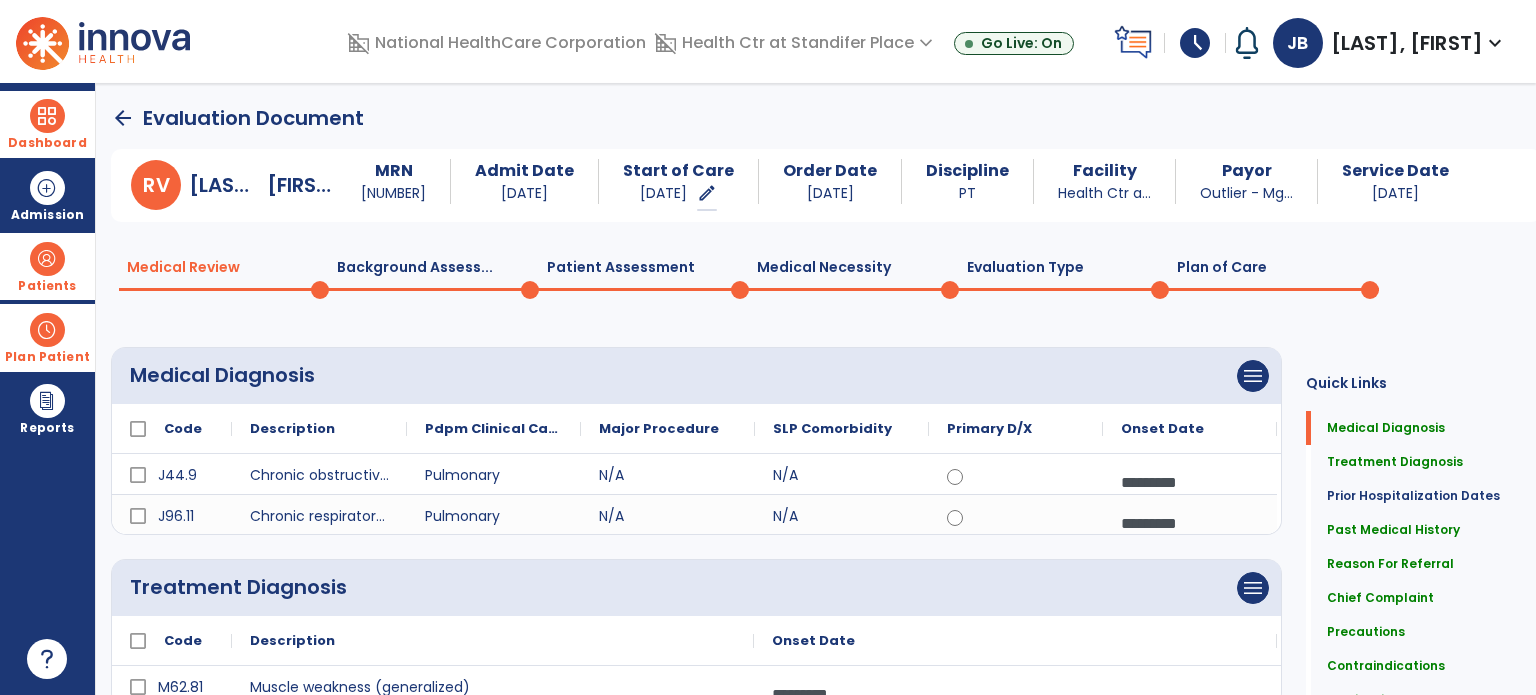 click on "Evaluation Type  0" 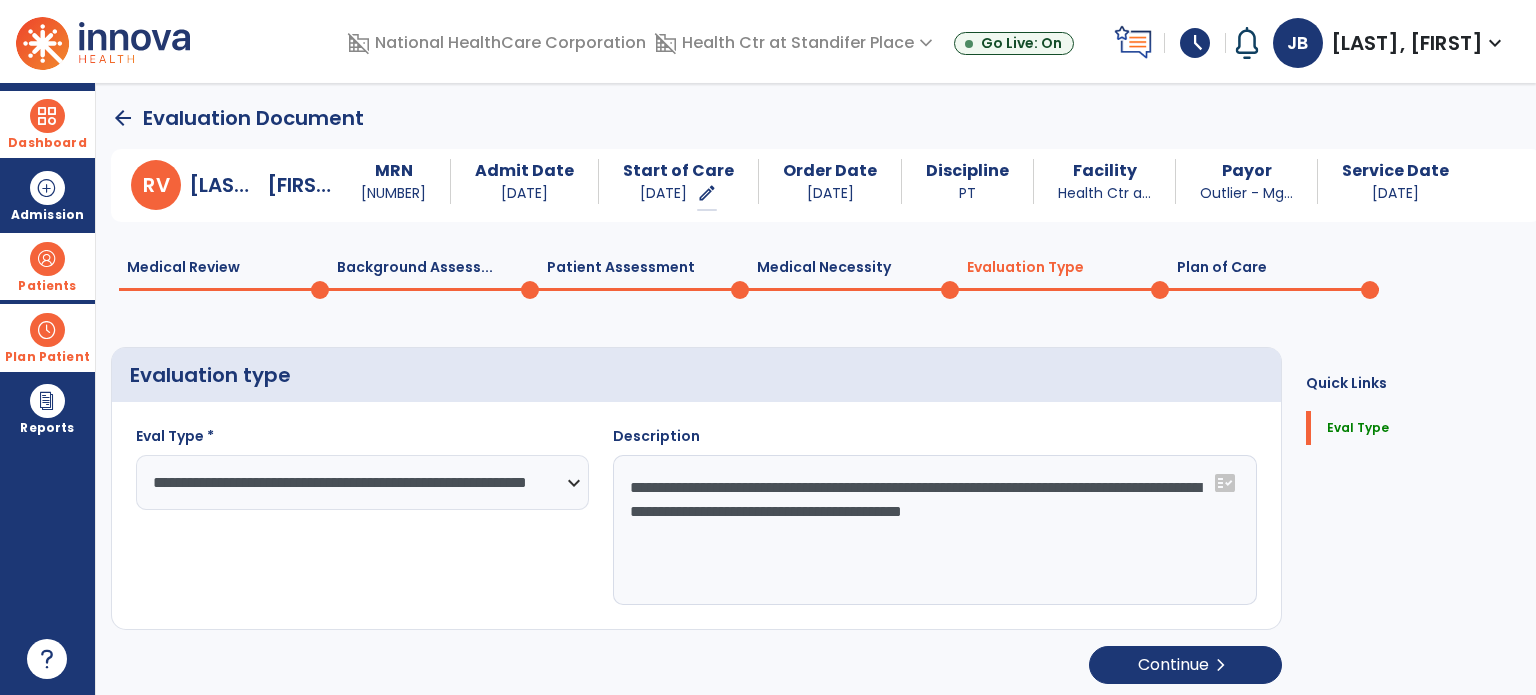 click on "0" 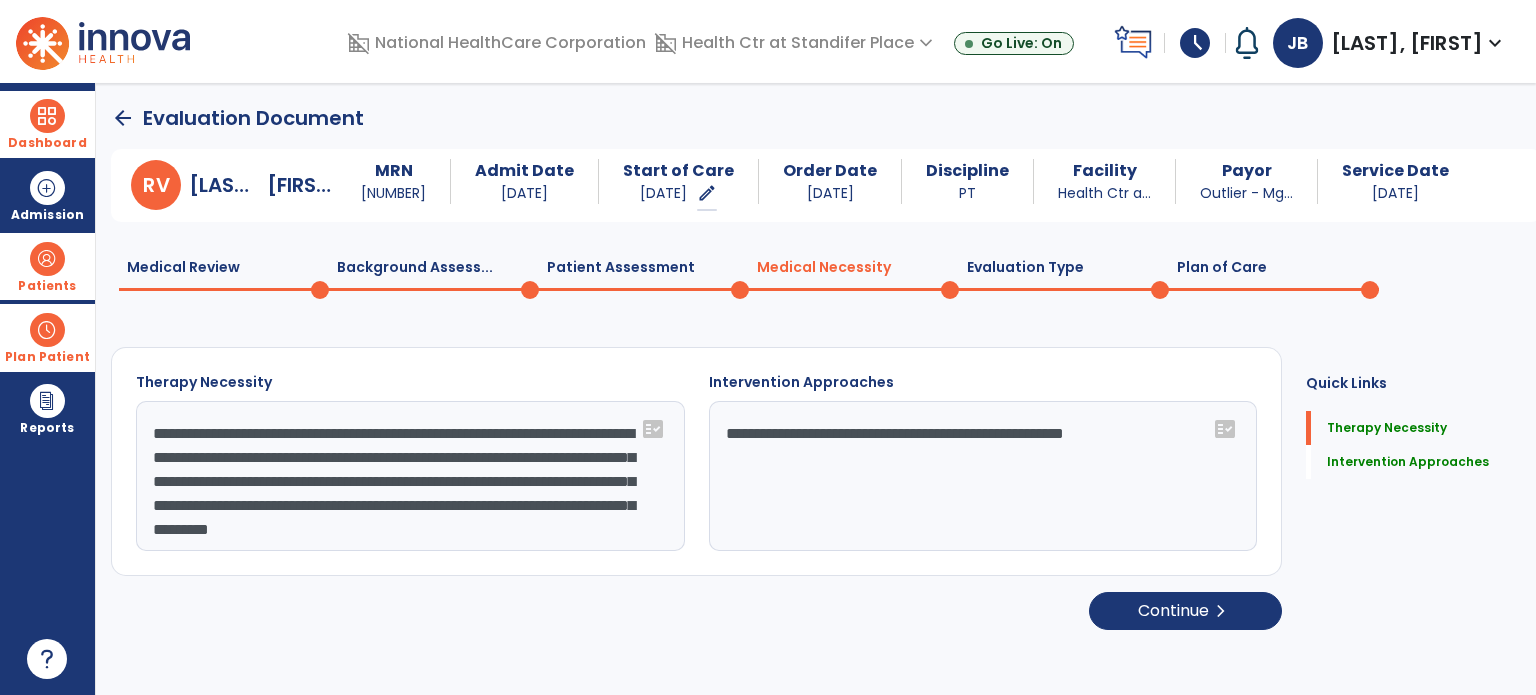 click on "Plan of Care  0" 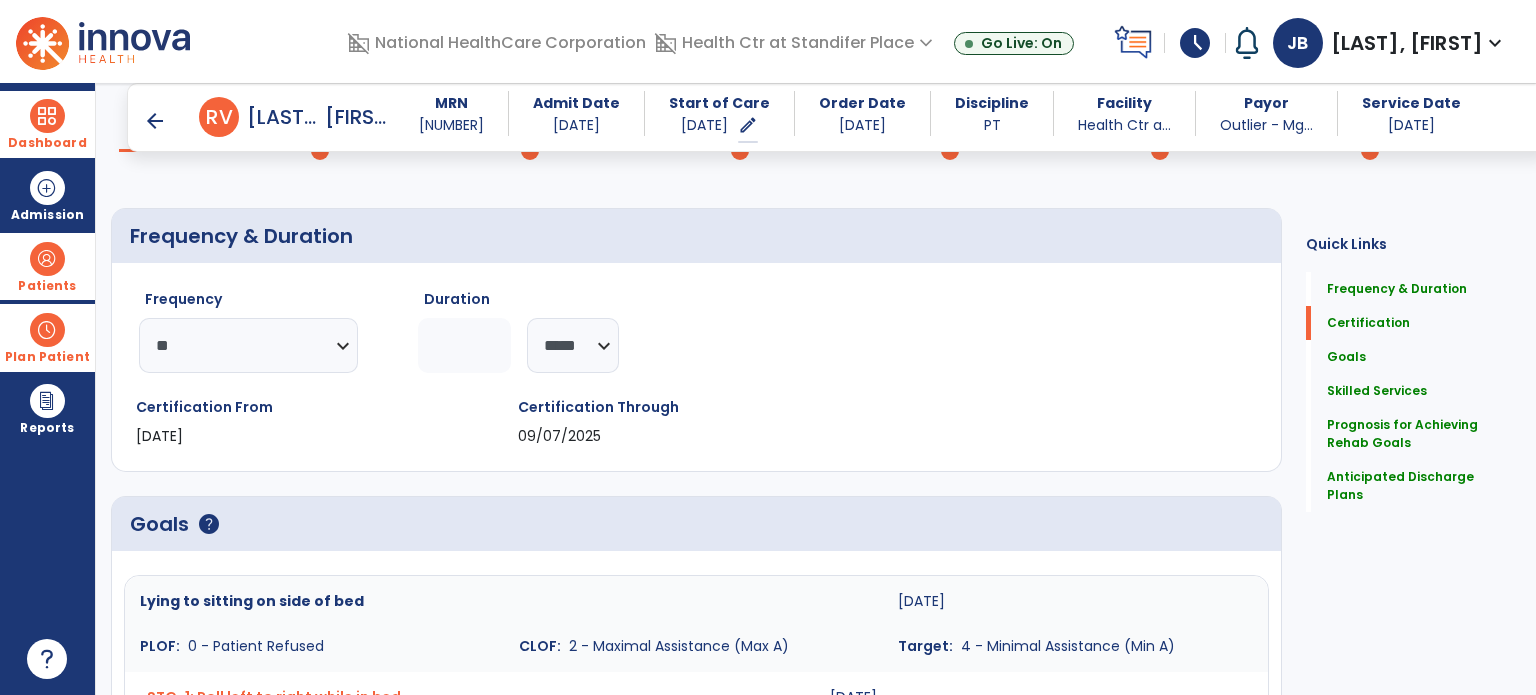 scroll, scrollTop: 0, scrollLeft: 0, axis: both 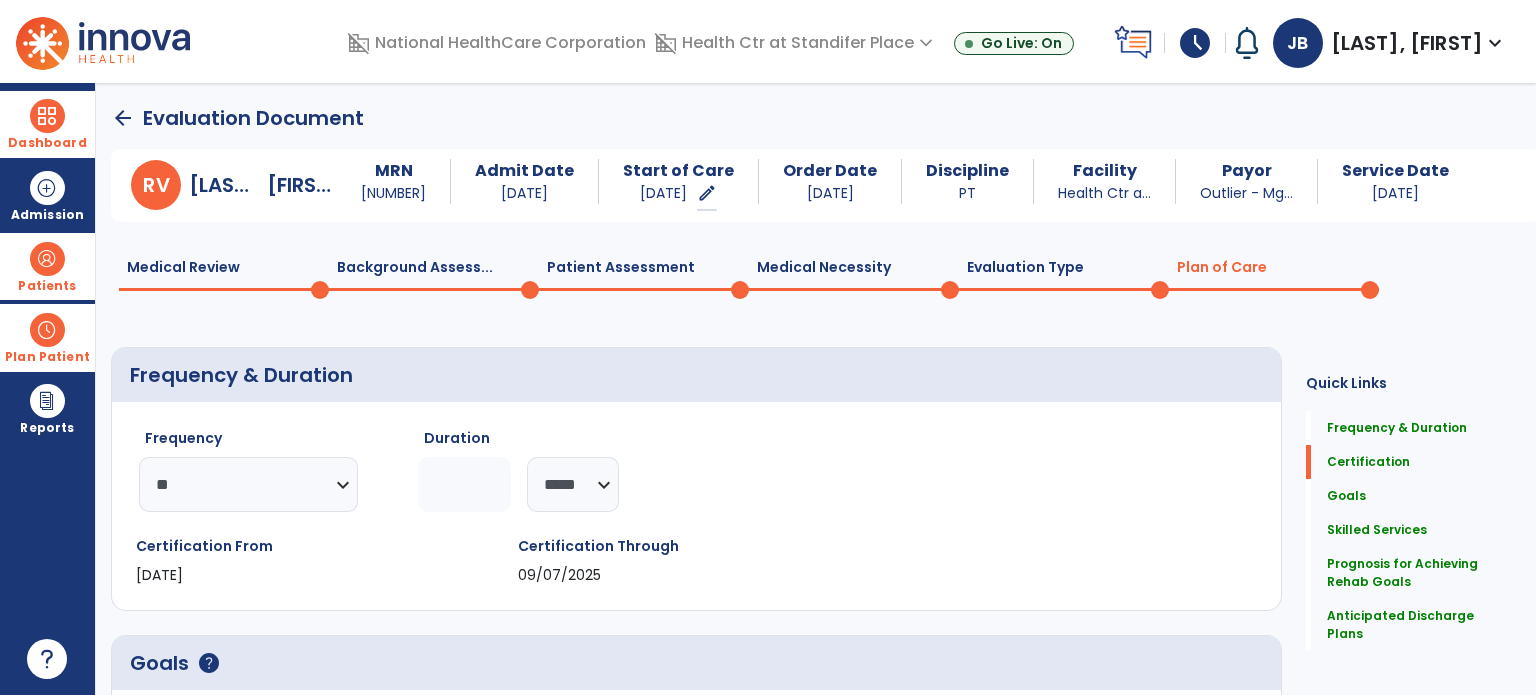 click on "arrow_back" 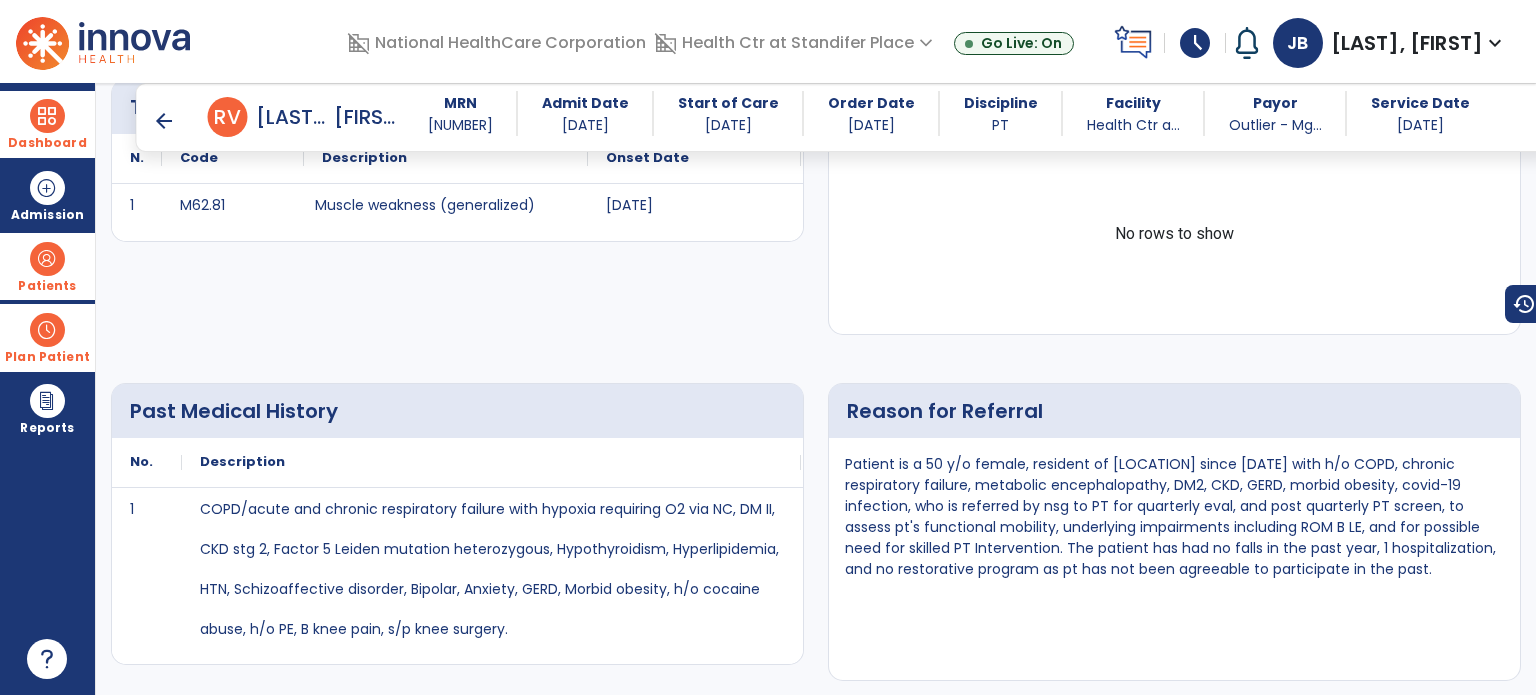 scroll, scrollTop: 587, scrollLeft: 0, axis: vertical 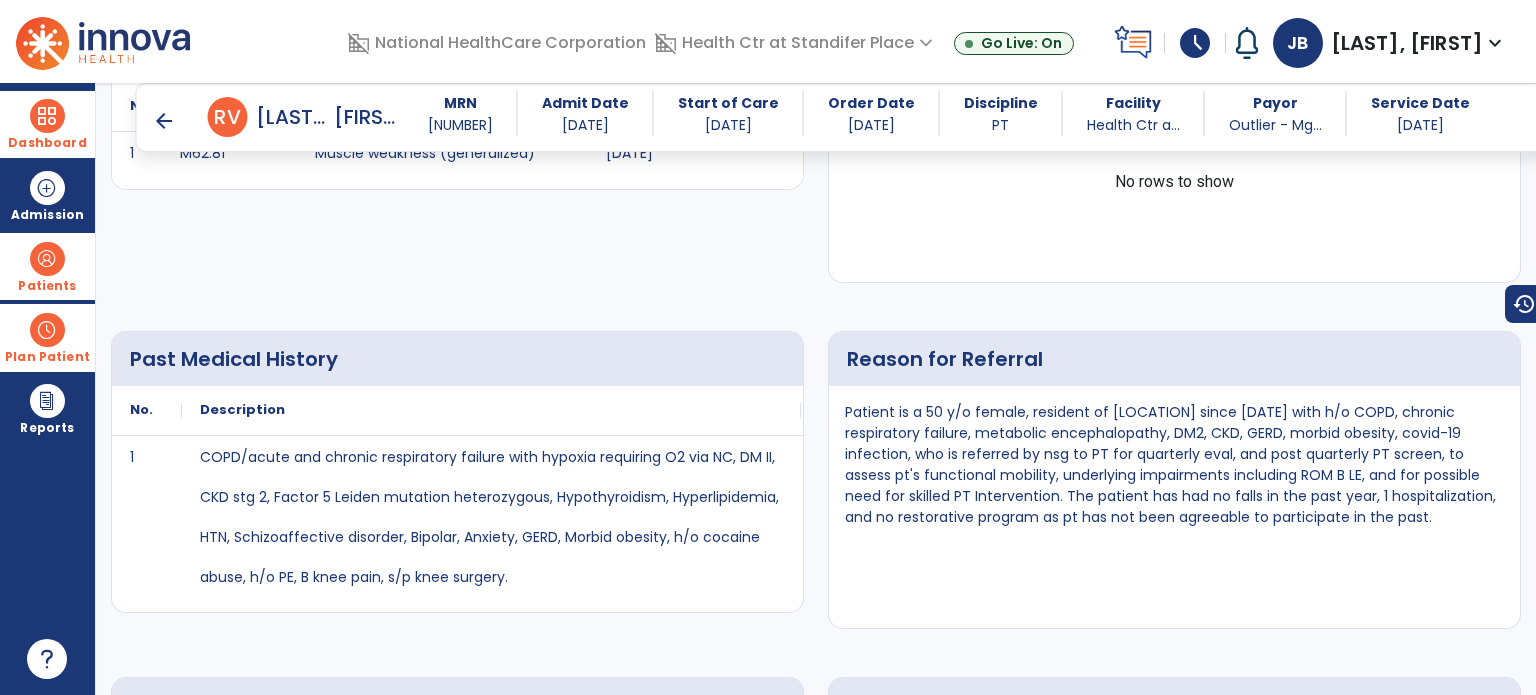 click on "arrow_back" at bounding box center (164, 121) 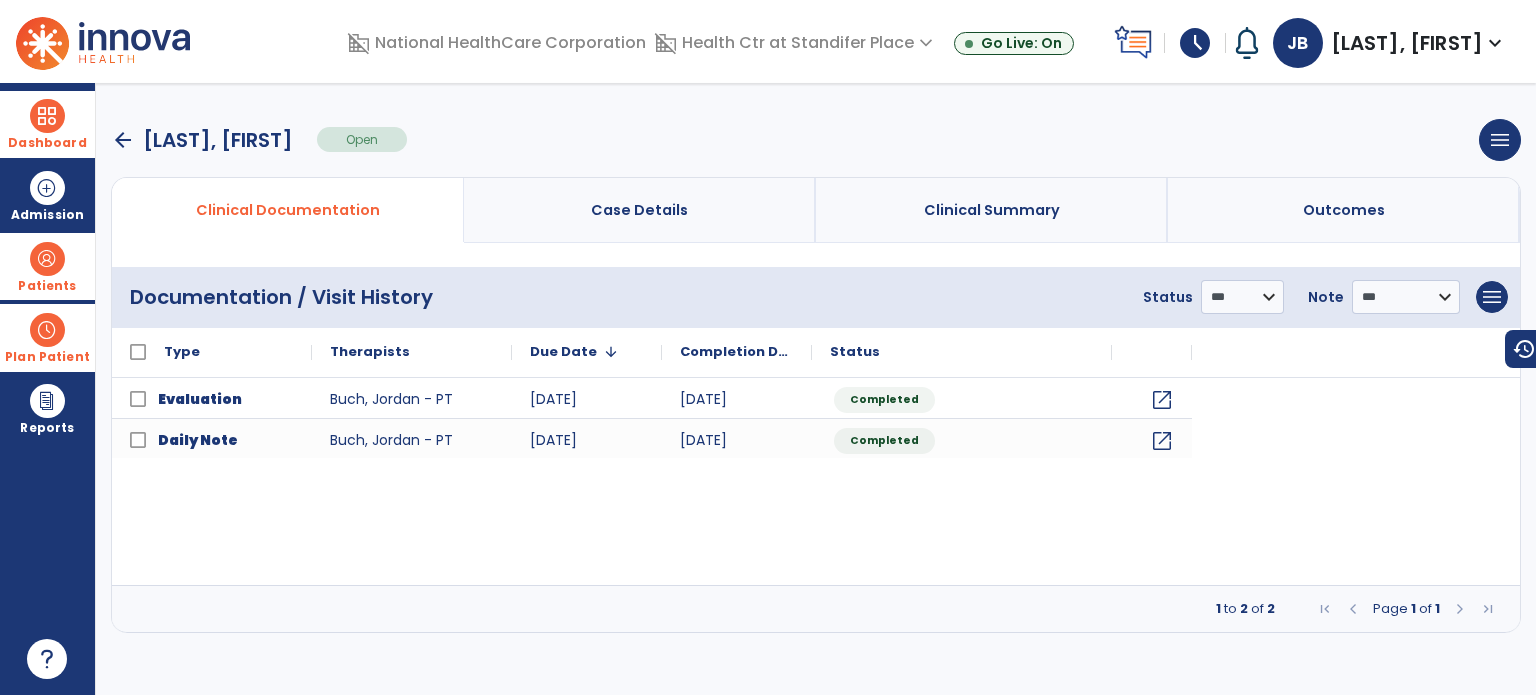 scroll, scrollTop: 0, scrollLeft: 0, axis: both 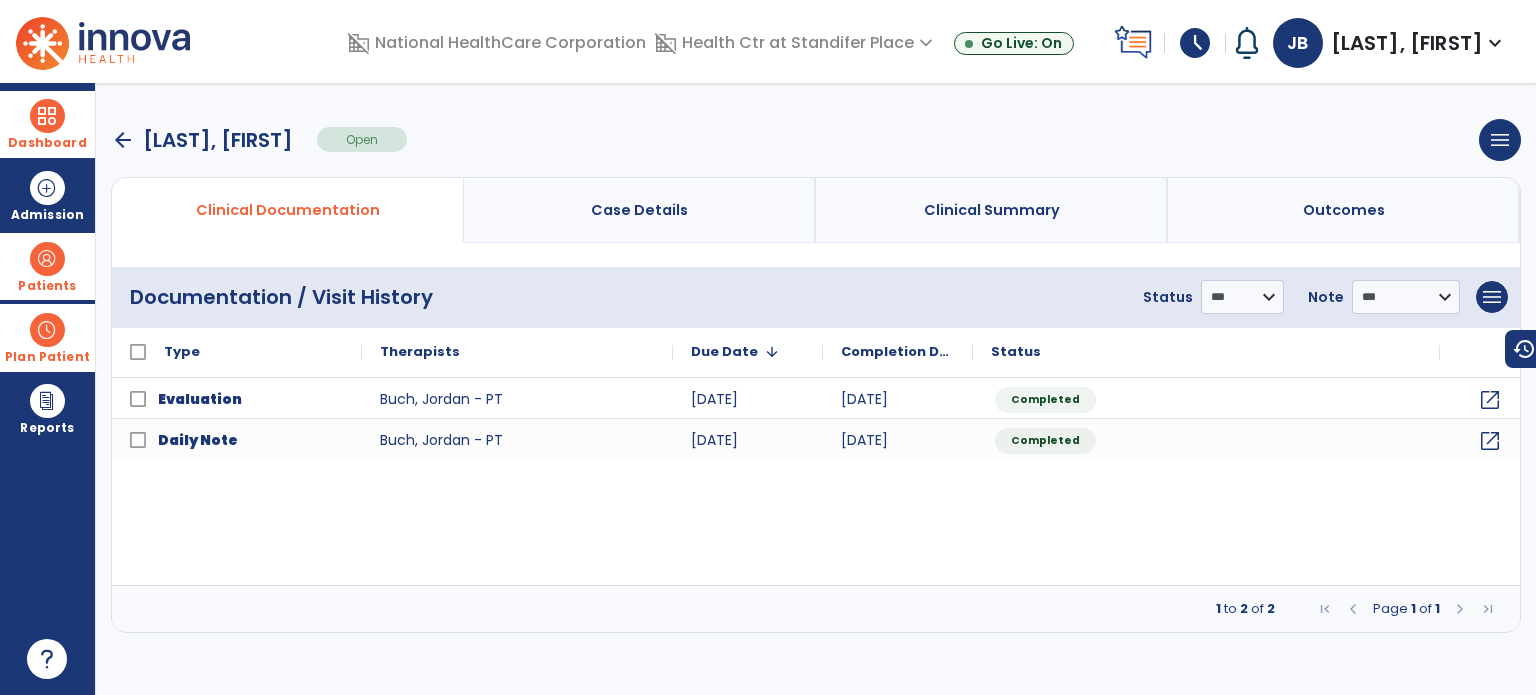 click on "arrow_back" at bounding box center [123, 140] 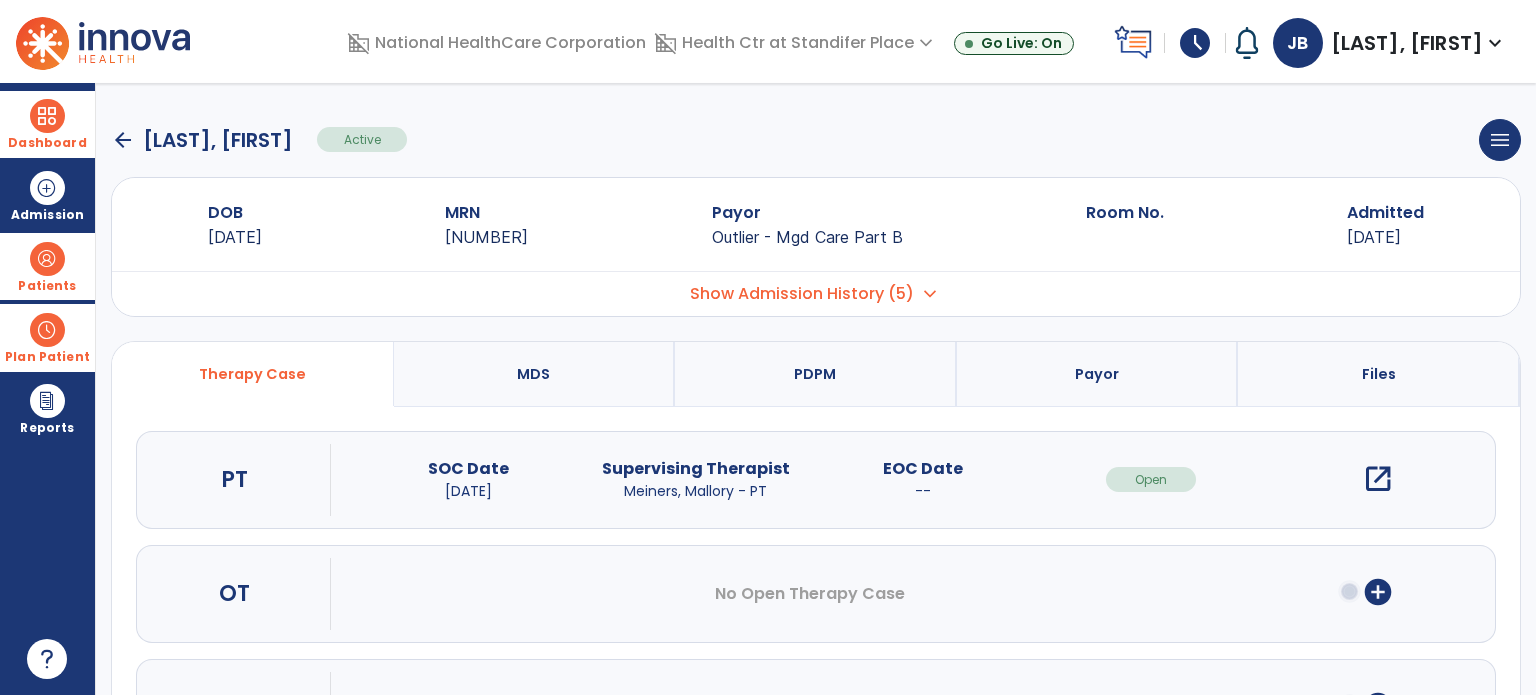 click on "open_in_new" at bounding box center [1378, 479] 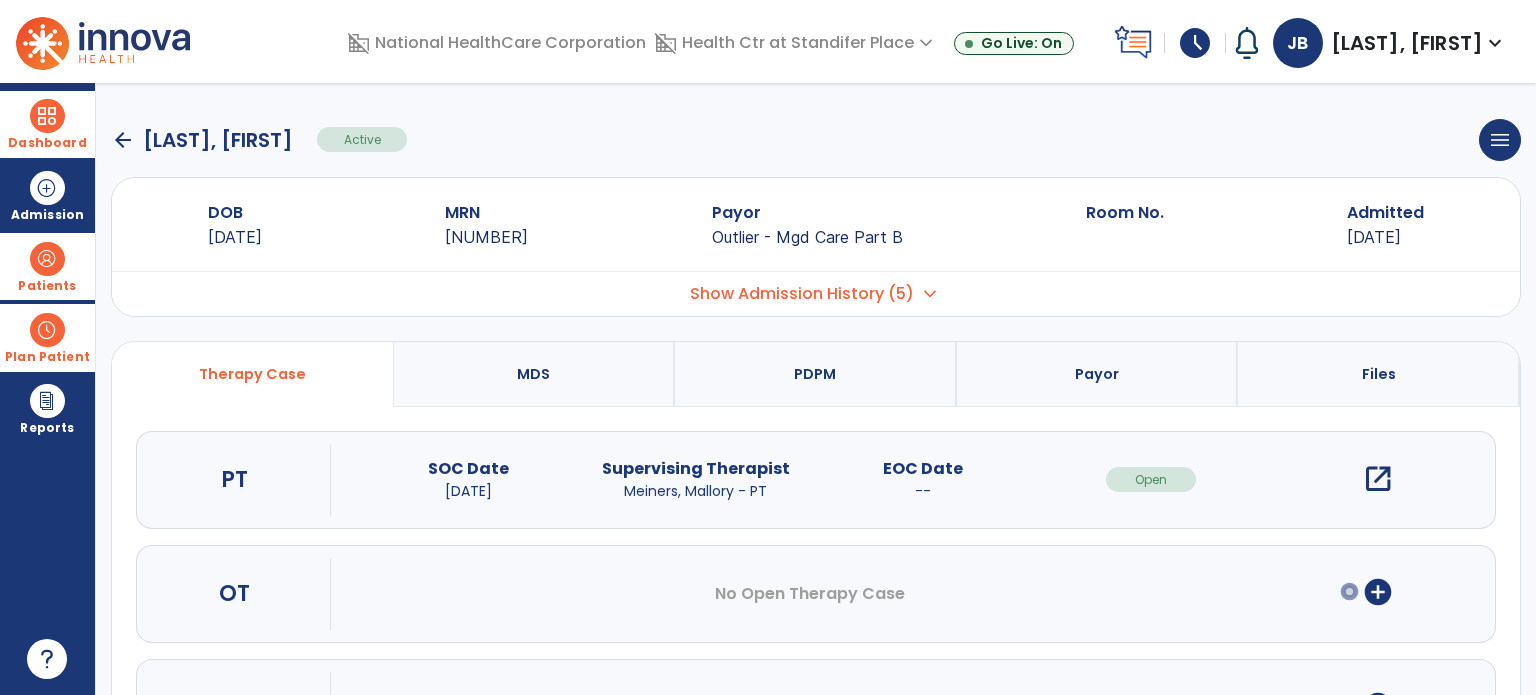 click on "open_in_new" at bounding box center [1378, 479] 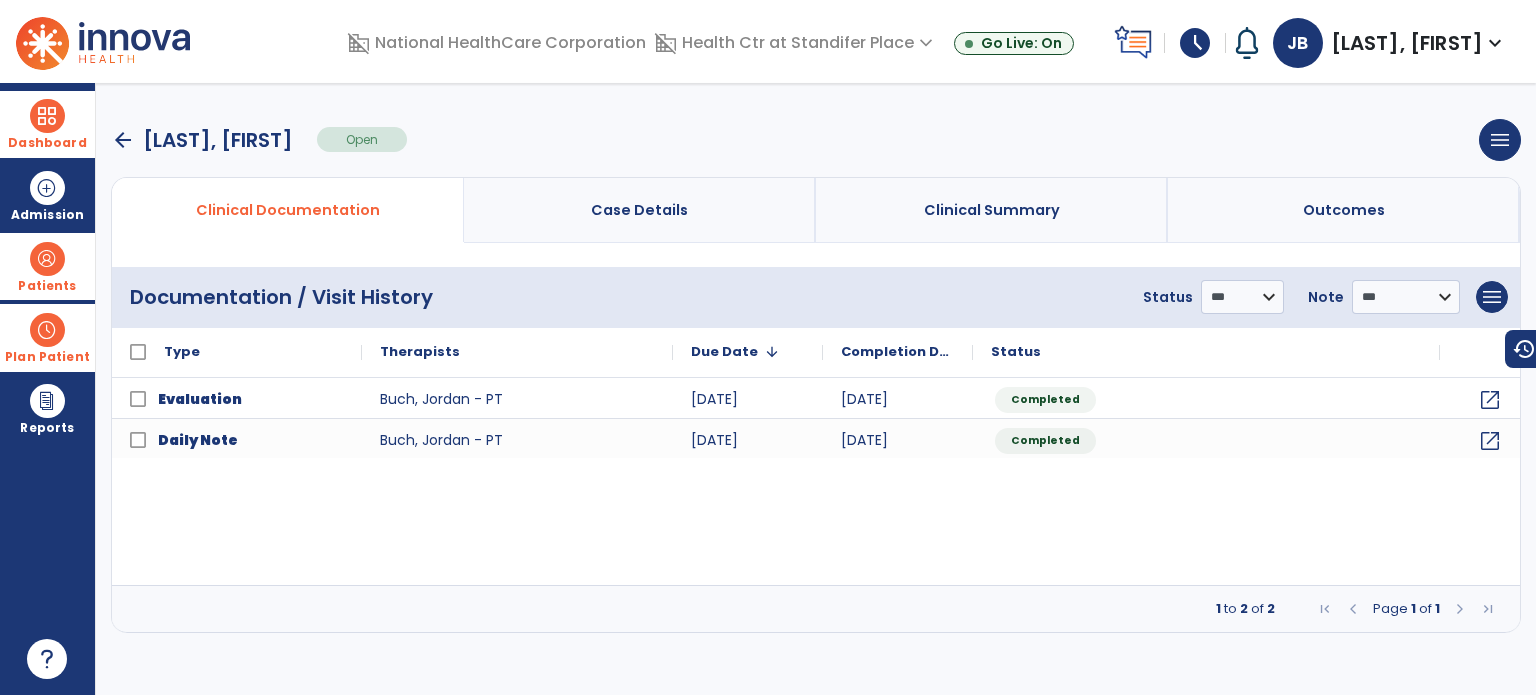 click on "**********" at bounding box center (816, 389) 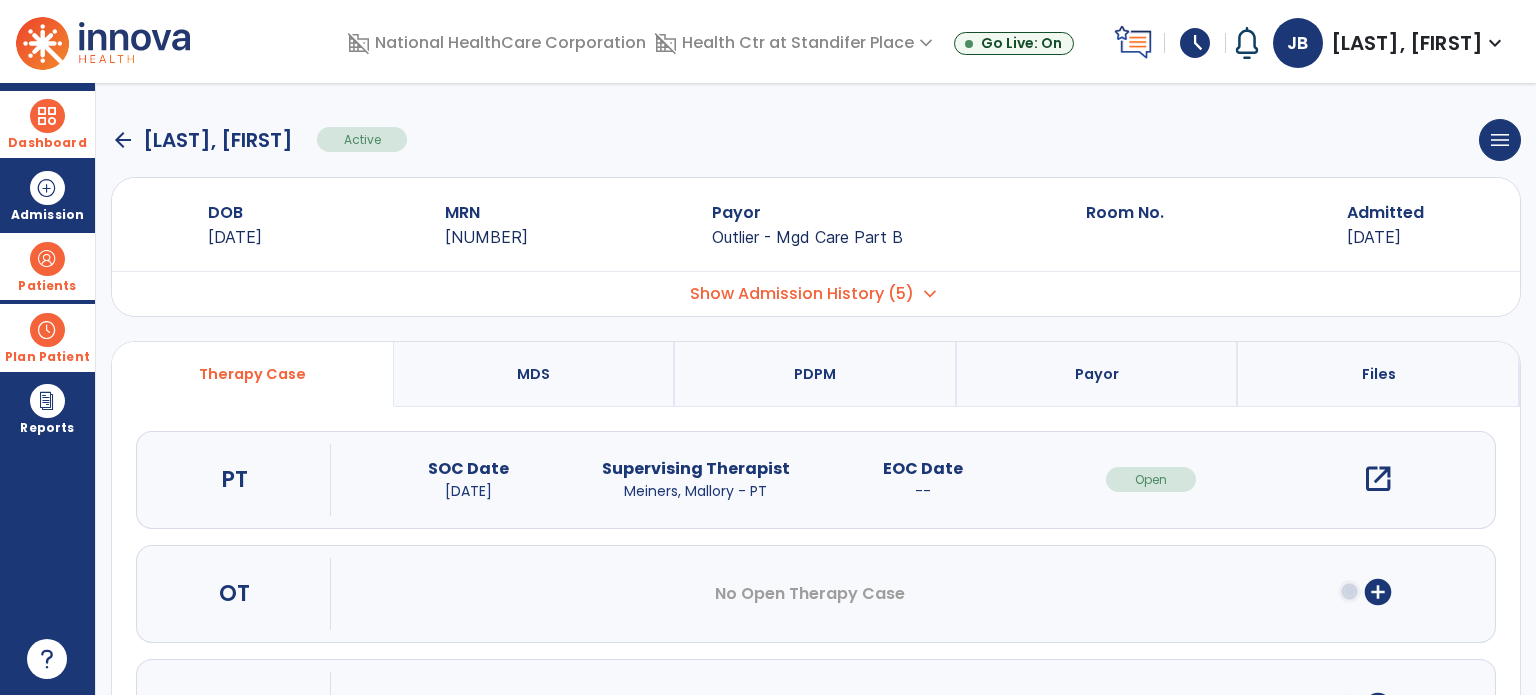 click on "arrow_back" 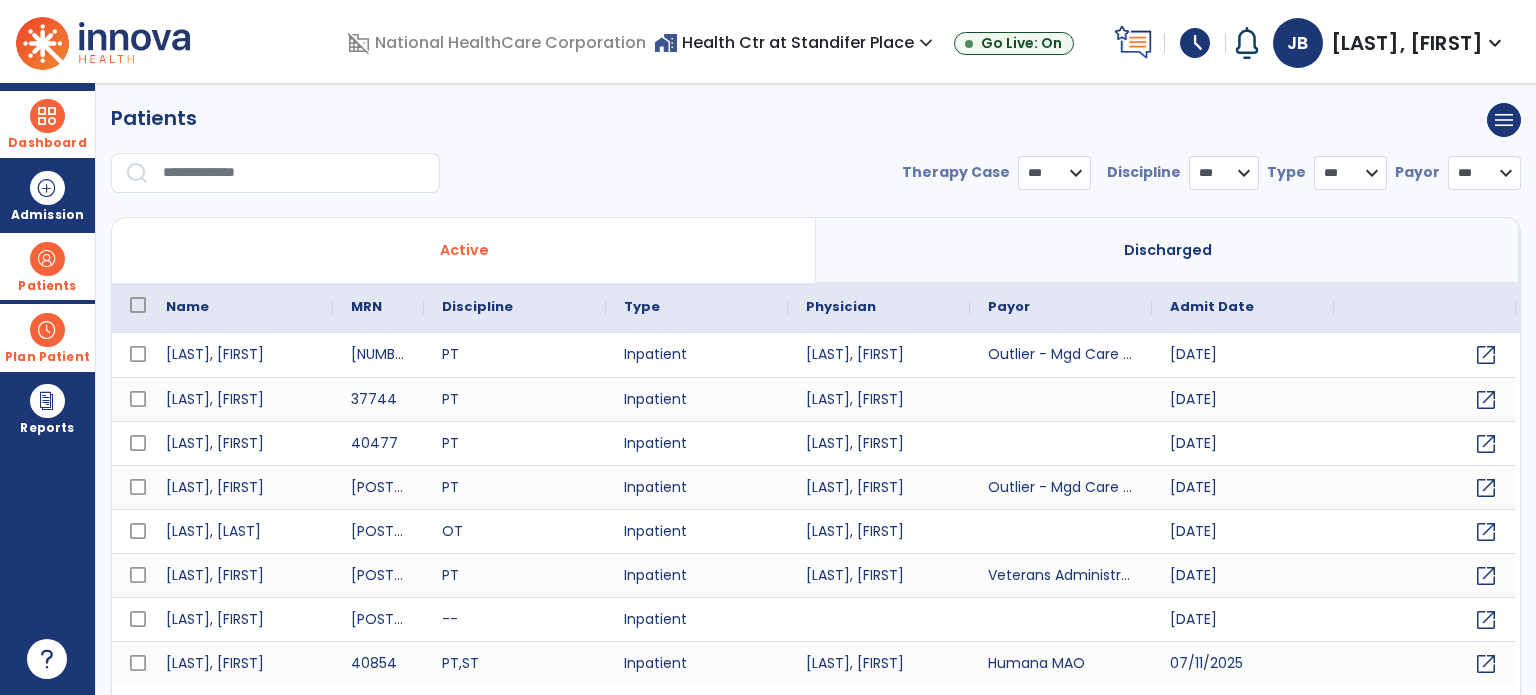 select on "***" 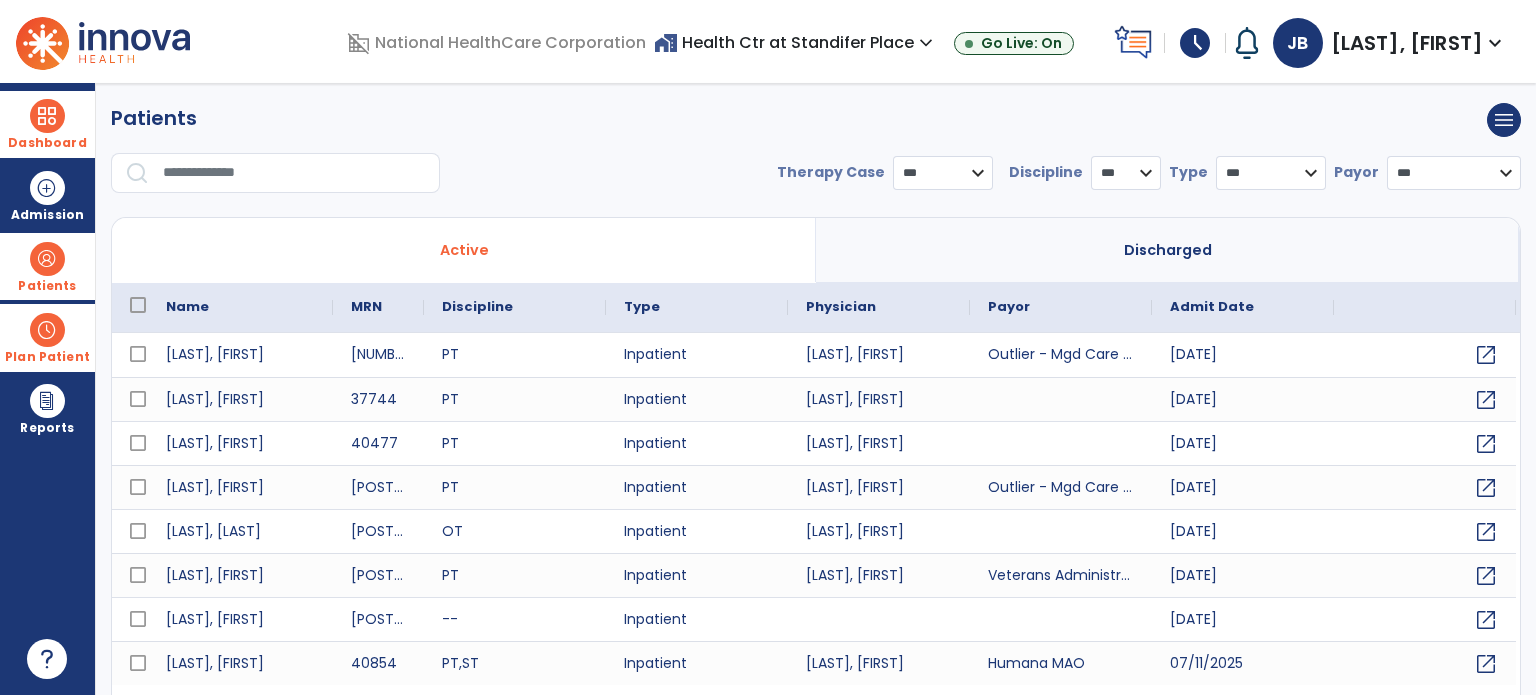 click on "Dashboard" at bounding box center [47, 143] 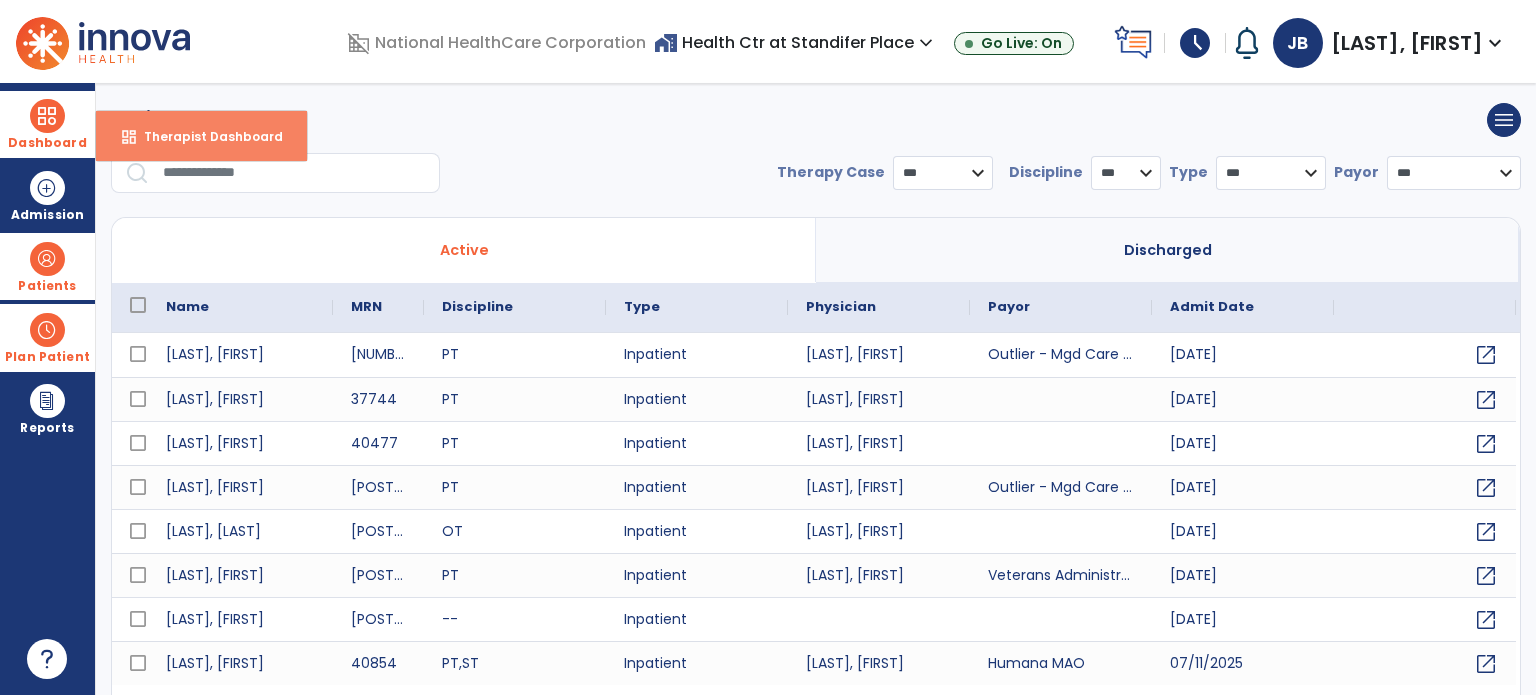 click on "dashboard  Therapist Dashboard" at bounding box center [201, 136] 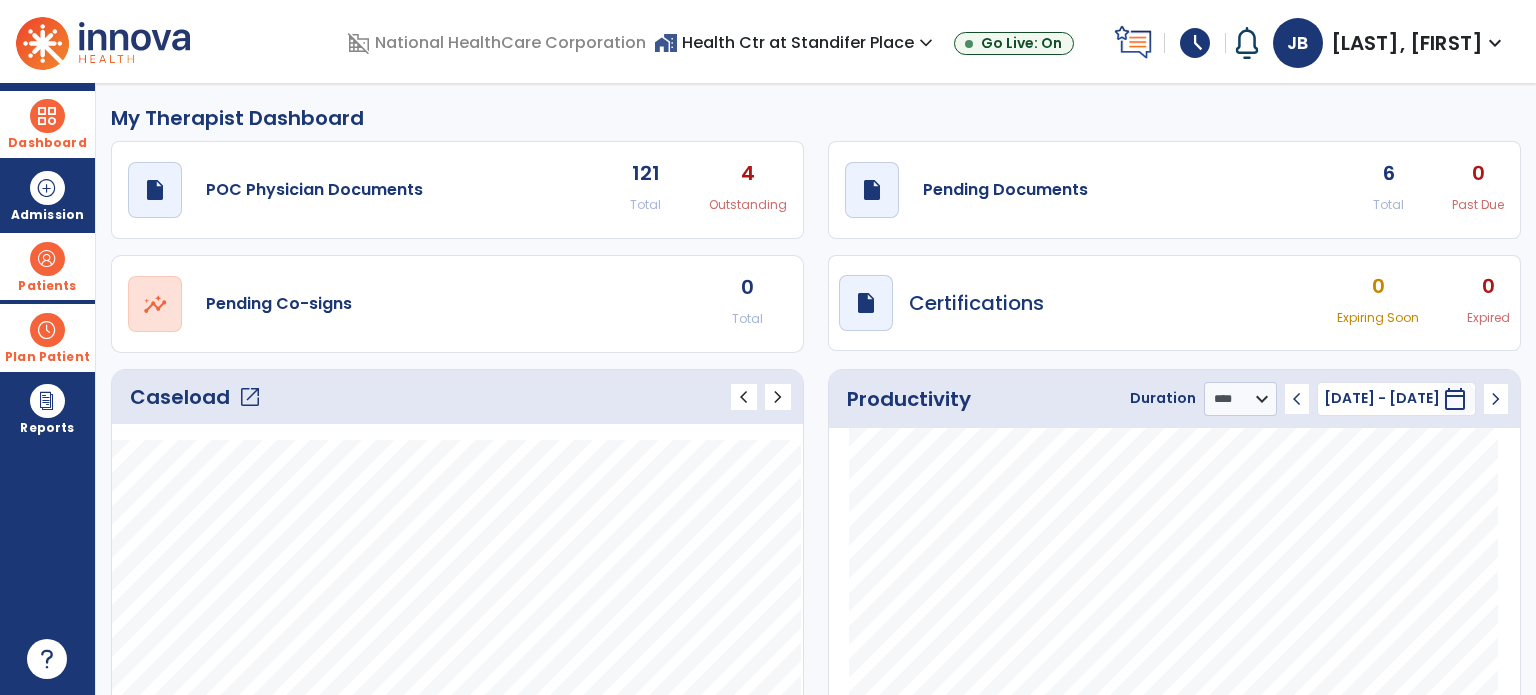 click on "draft   open_in_new  Pending Documents 6 Total 0 Past Due" 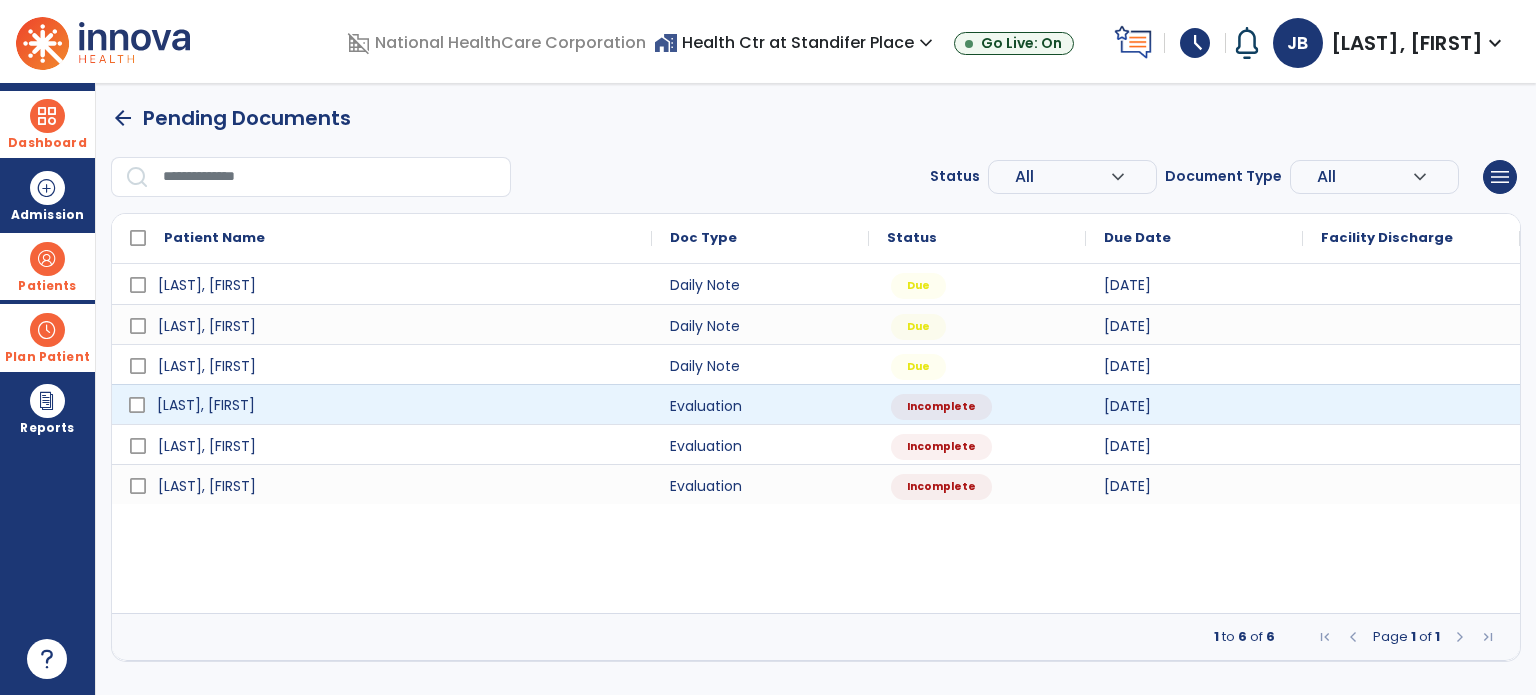 click on "[LAST], [FIRST]" at bounding box center [396, 405] 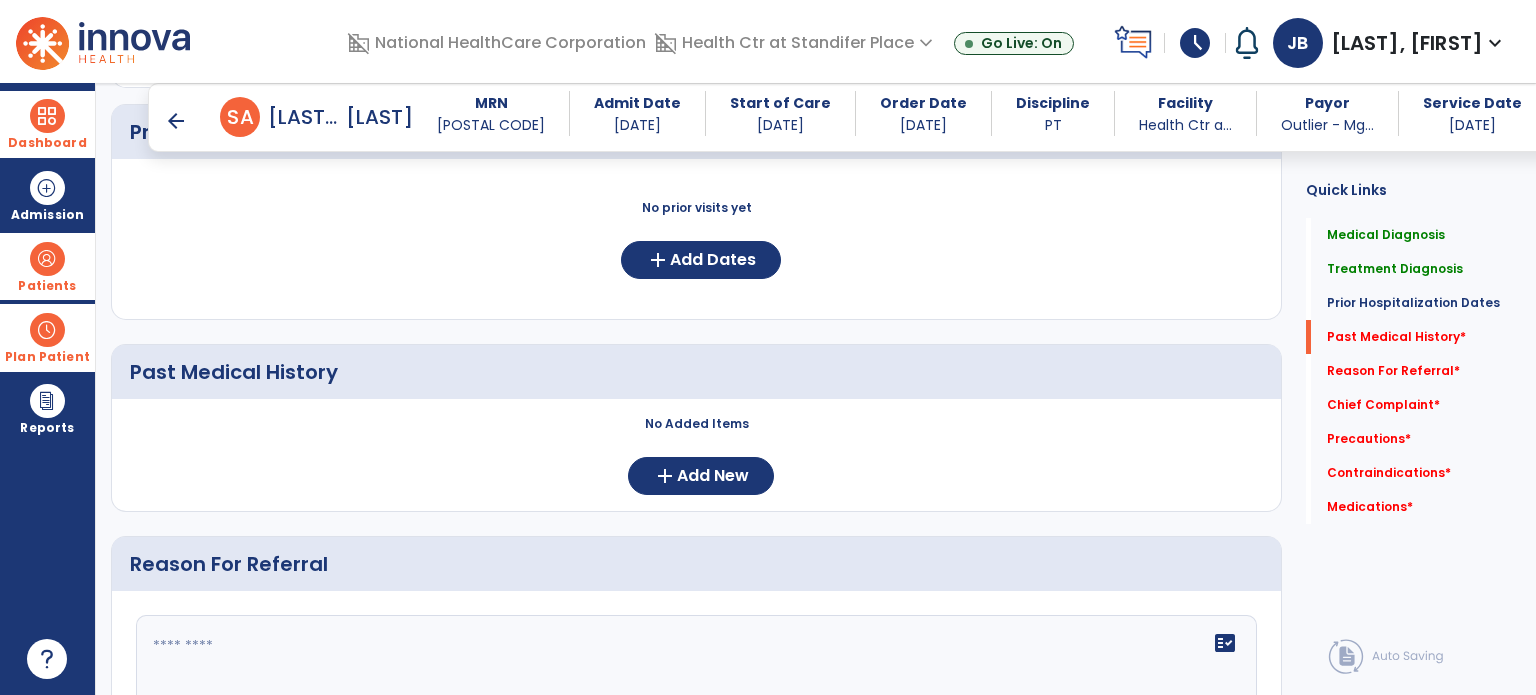 scroll, scrollTop: 607, scrollLeft: 0, axis: vertical 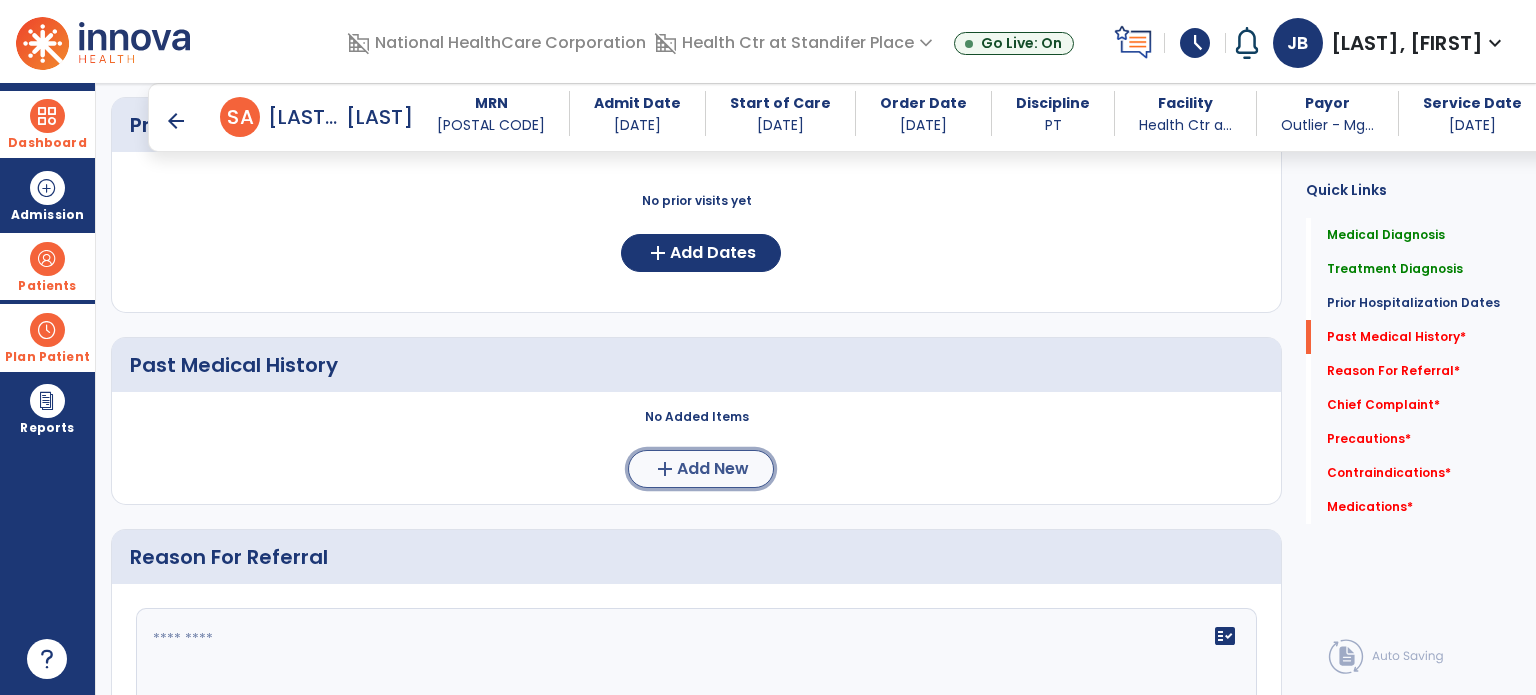 click on "add" 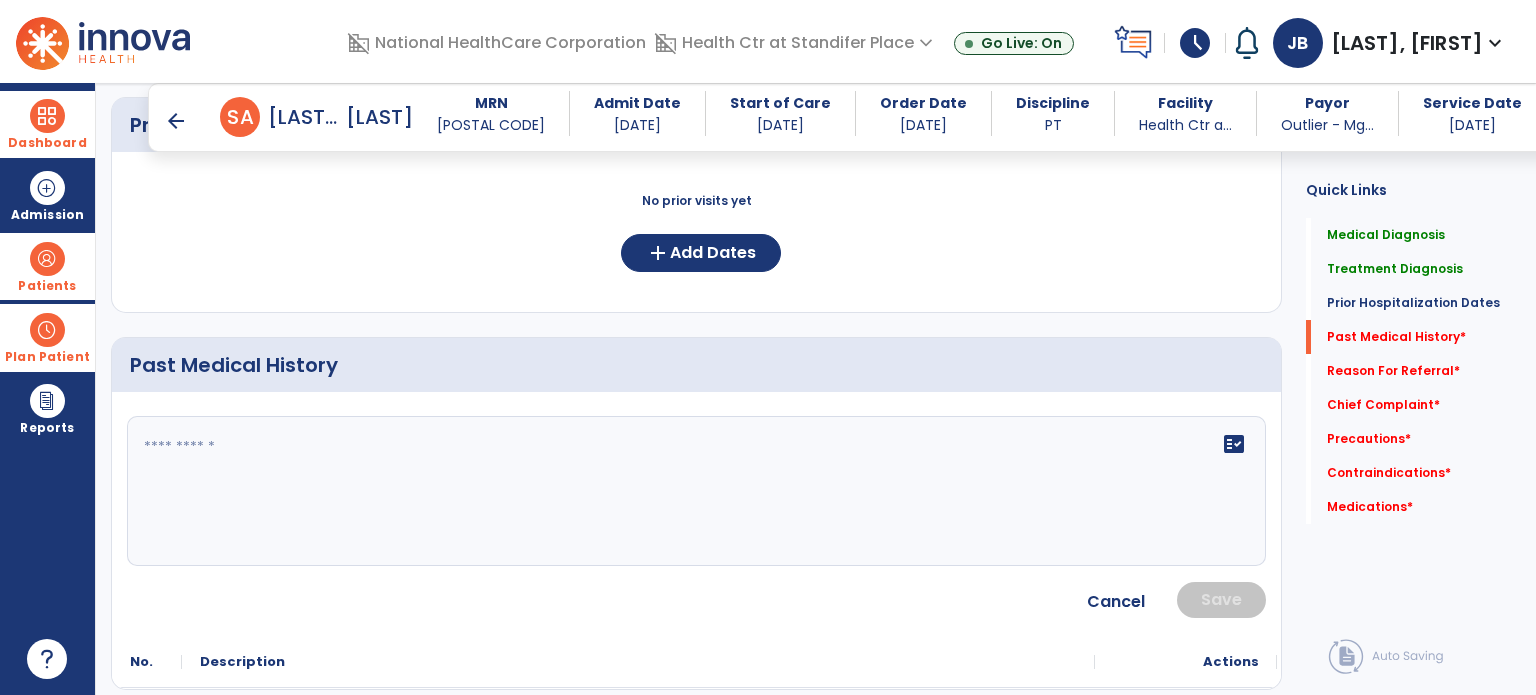 click on "fact_check" 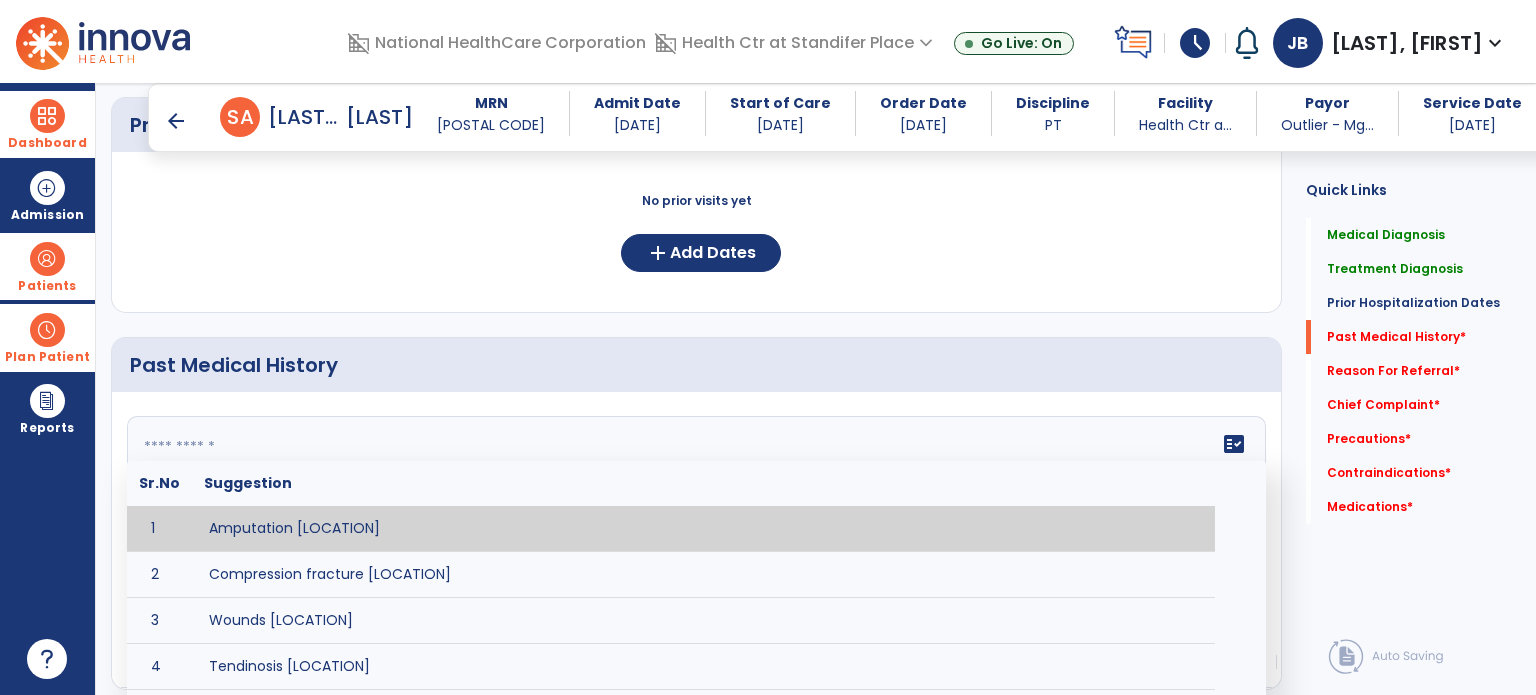 paste on "**********" 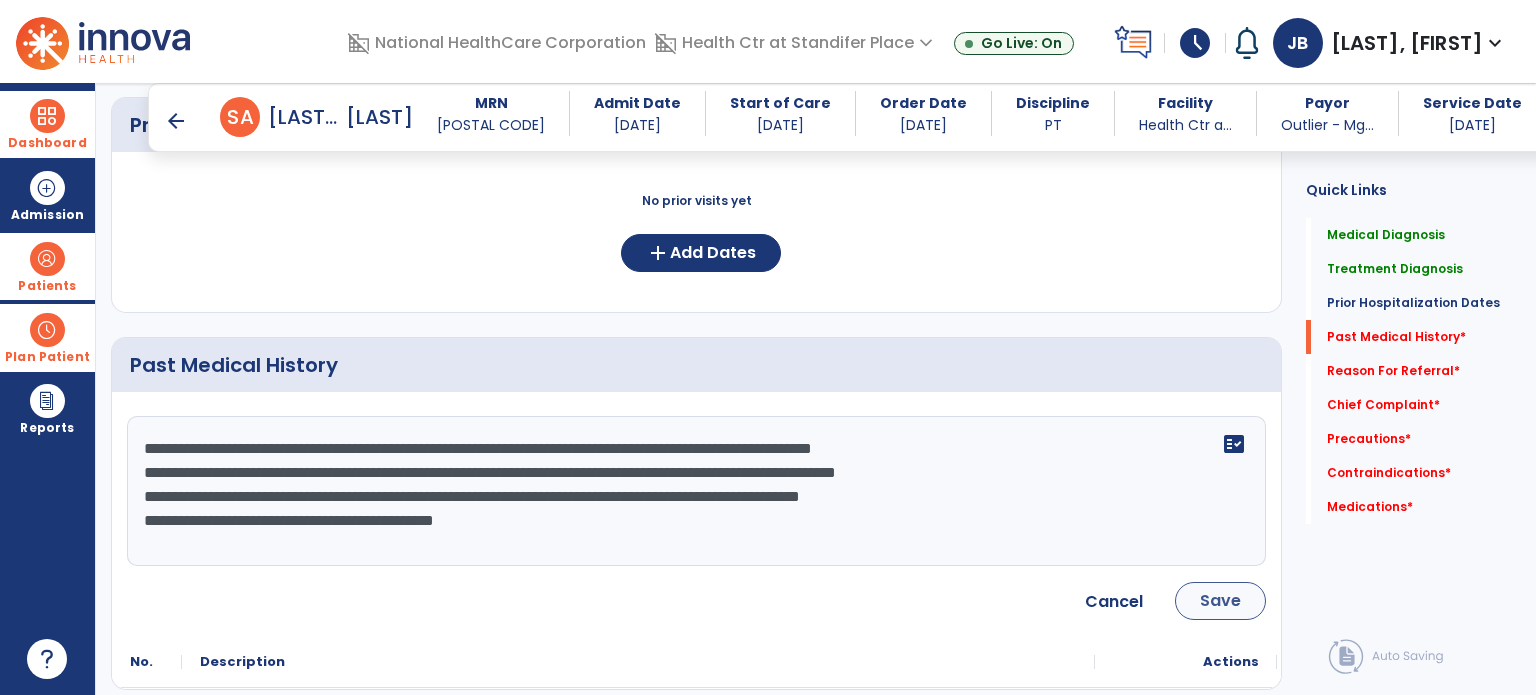 type on "**********" 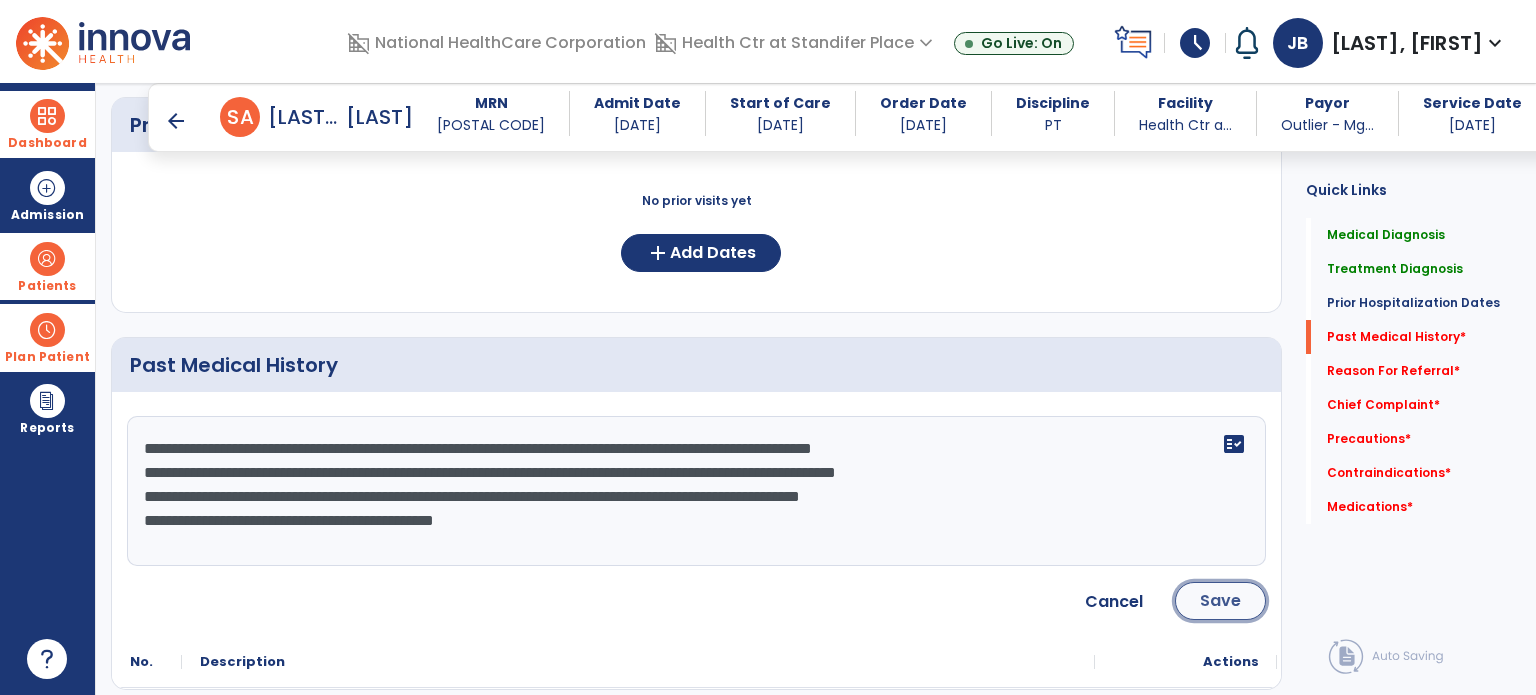 click on "Save" 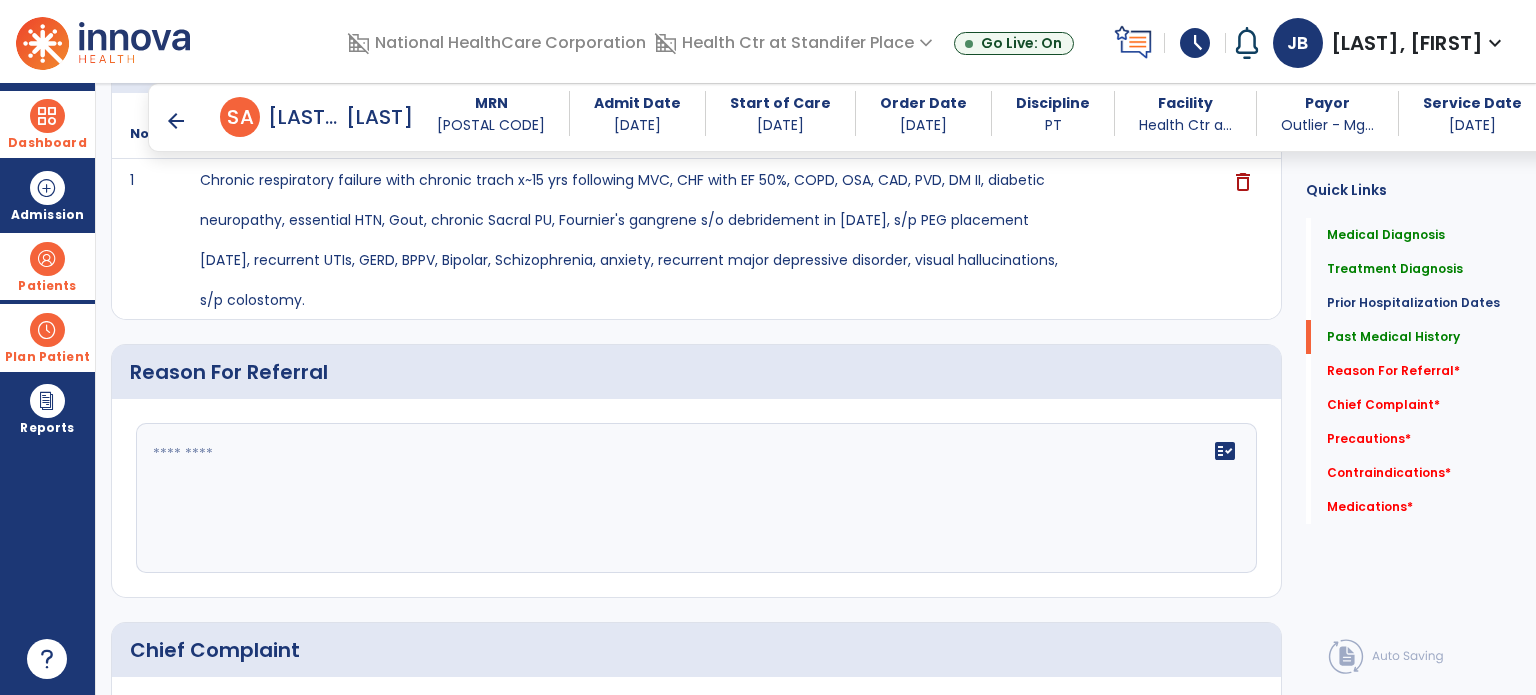 scroll, scrollTop: 964, scrollLeft: 0, axis: vertical 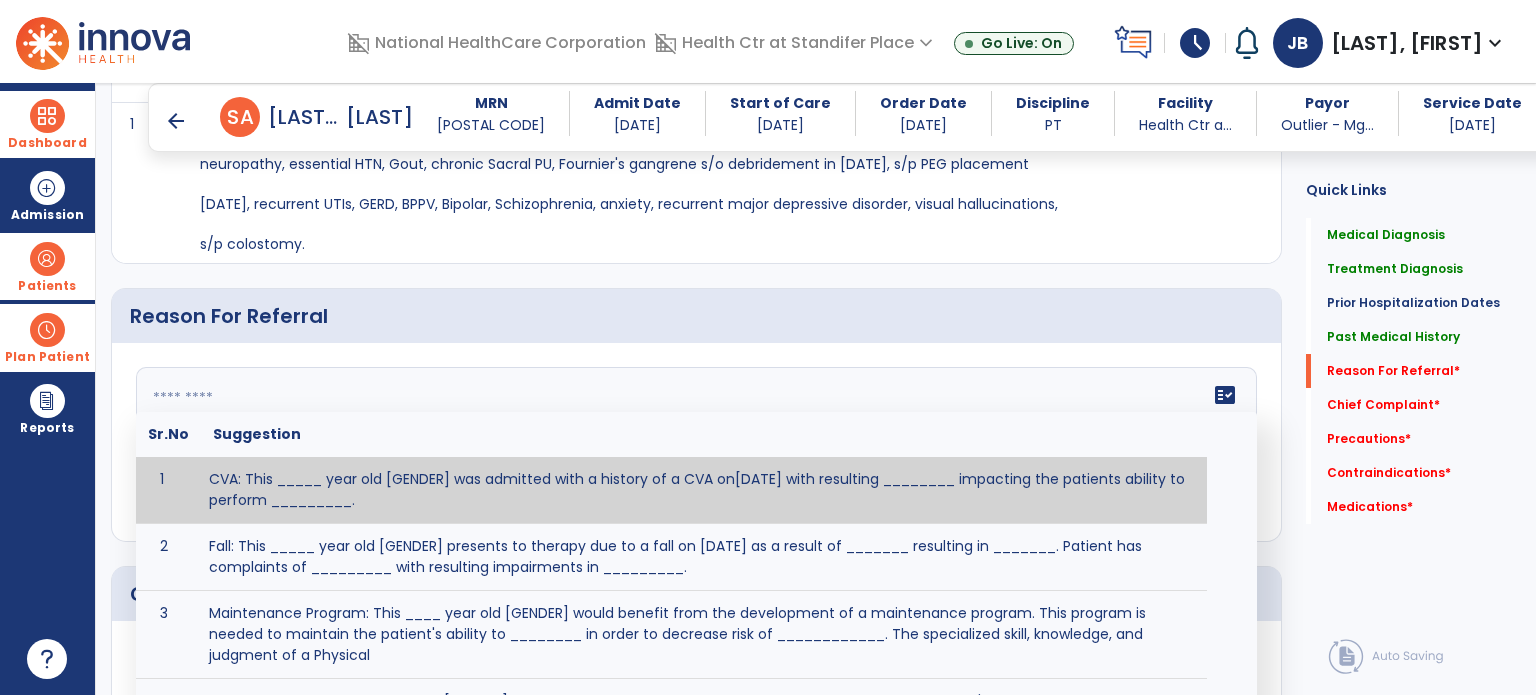 click on "fact_check  Sr.No Suggestion 1 CVA: This _____ year old [GENDER] was admitted with a history of a CVA on[DATE] with resulting ________ impacting the patients ability to perform _________. 2 Fall: This _____ year old [GENDER] presents to therapy due to a fall on [DATE] as a result of _______ resulting in _______.  Patient has complaints of _________ with resulting impairments in _________. 3 Maintenance Program: This ____ year old [GENDER] would benefit from the development of a maintenance program.  This program is needed to maintain the patient's ability to ________ in order to decrease risk of ____________.  The specialized skill, knowledge, and judgment of a Physical  4 Fall at Home: This _____ year old [GENDER] fell at home, resulting  in ________.  This has impacted this patient's _______.  As a result of these noted limitations in functional activities, this patient is unable to safely return to home.  This patient requires skilled therapy in order to improve safety and function. 5 6 7 8 9 10" 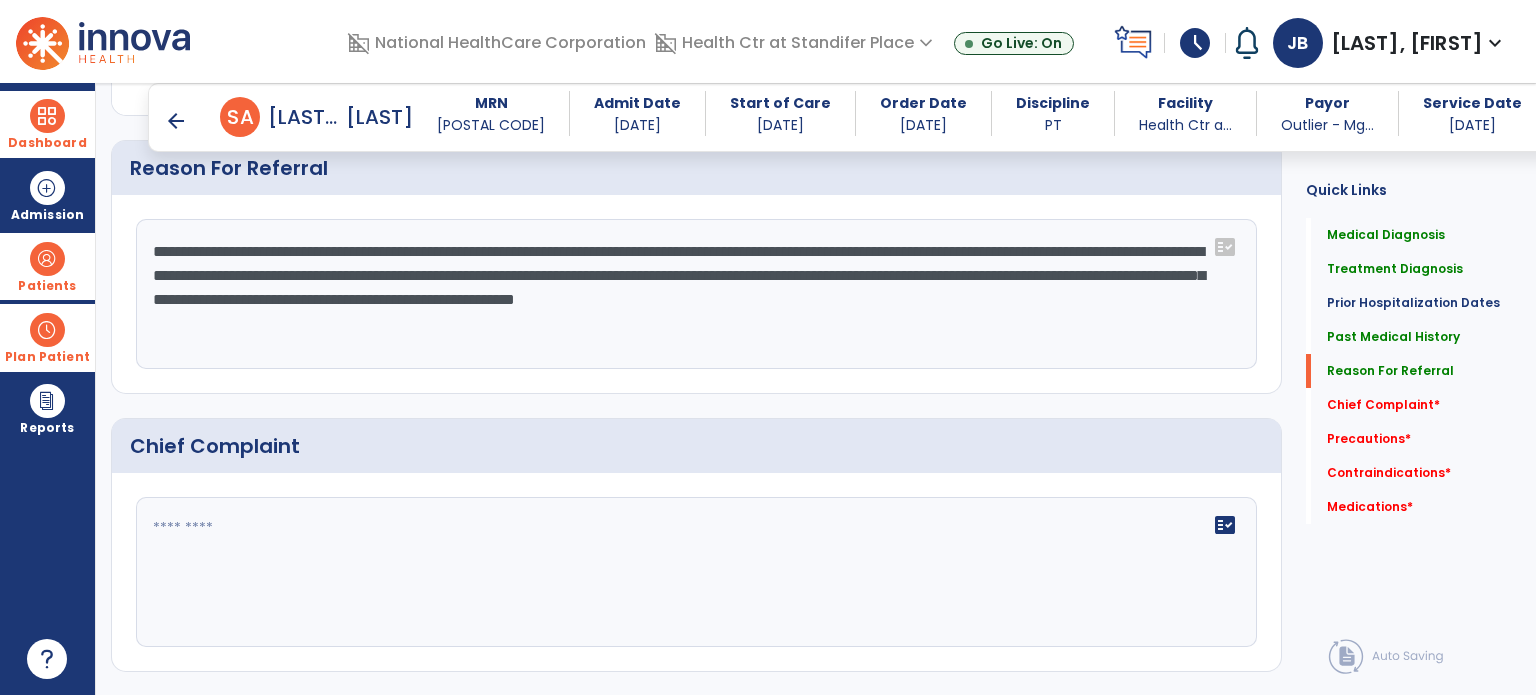 scroll, scrollTop: 1232, scrollLeft: 0, axis: vertical 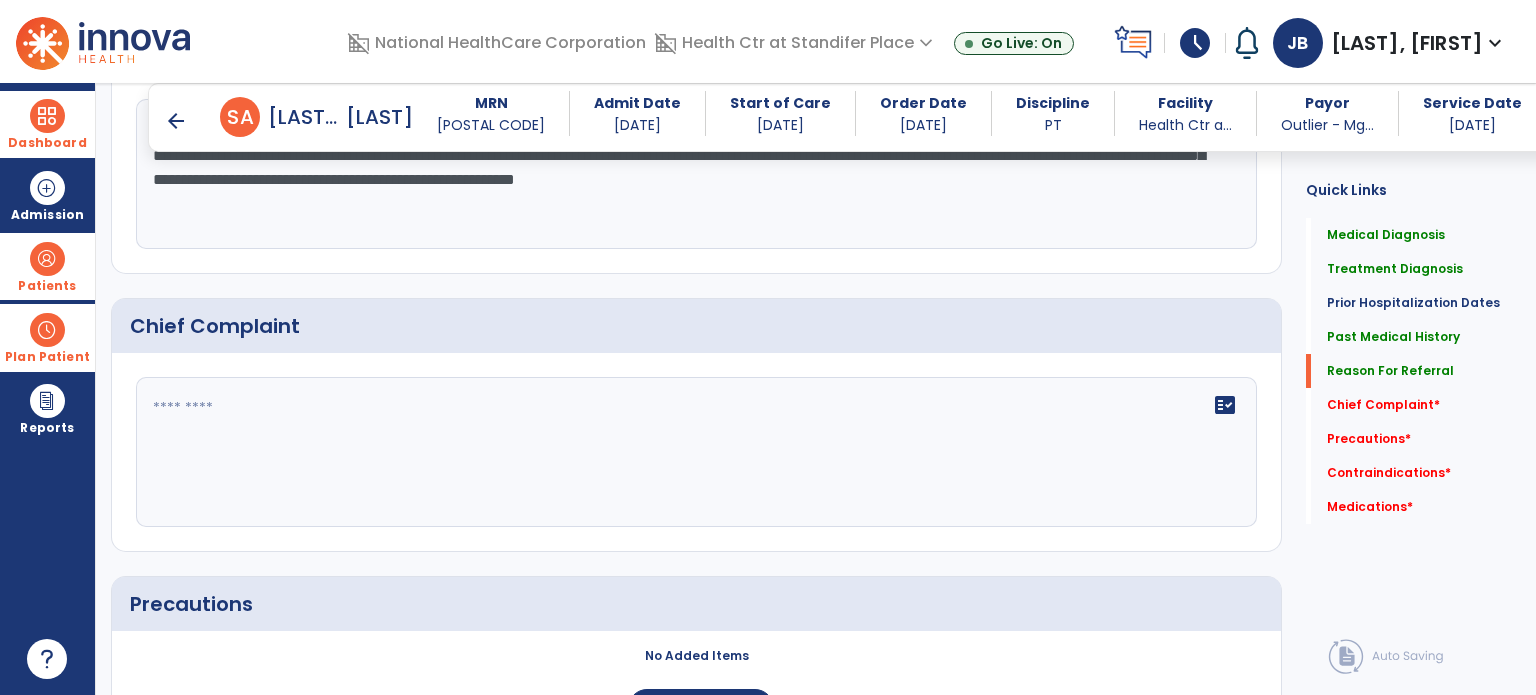 type on "**********" 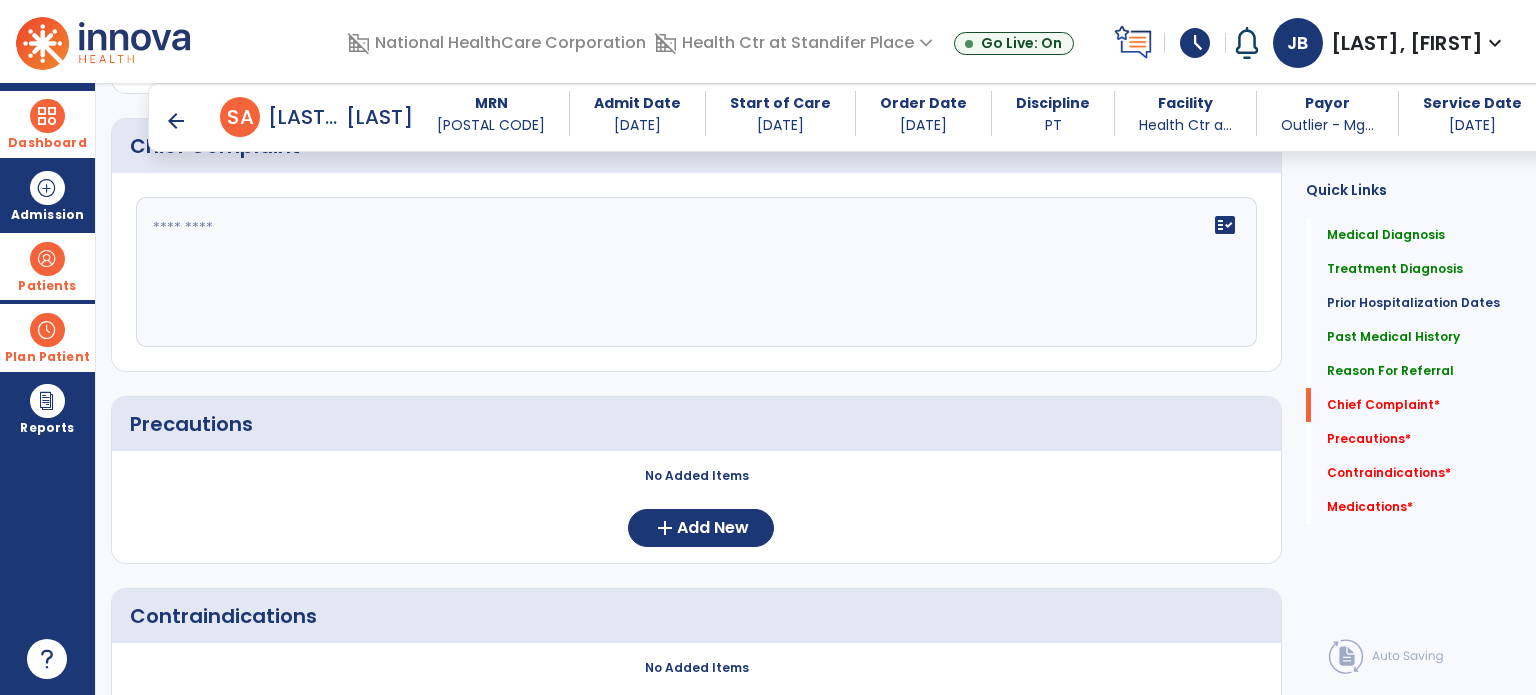 scroll, scrollTop: 1412, scrollLeft: 0, axis: vertical 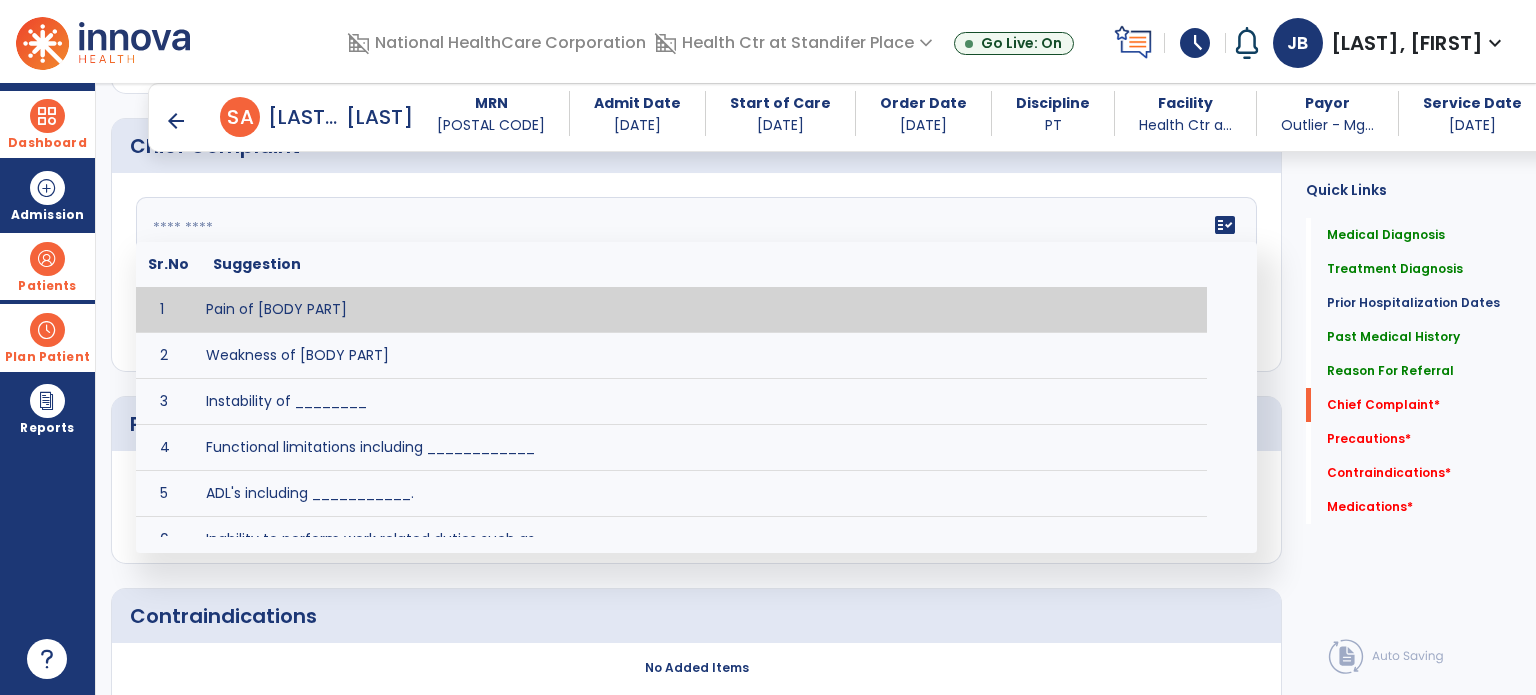 click on "fact_check  Sr.No Suggestion 1 Pain of [BODY PART] 2 Weakness of [BODY PART] 3 Instability of ________ 4 Functional limitations including ____________ 5 ADL's including ___________. 6 Inability to perform work related duties such as _________ 7 Inability to perform house hold duties such as __________. 8 Loss of balance. 9 Problems with gait including _________." 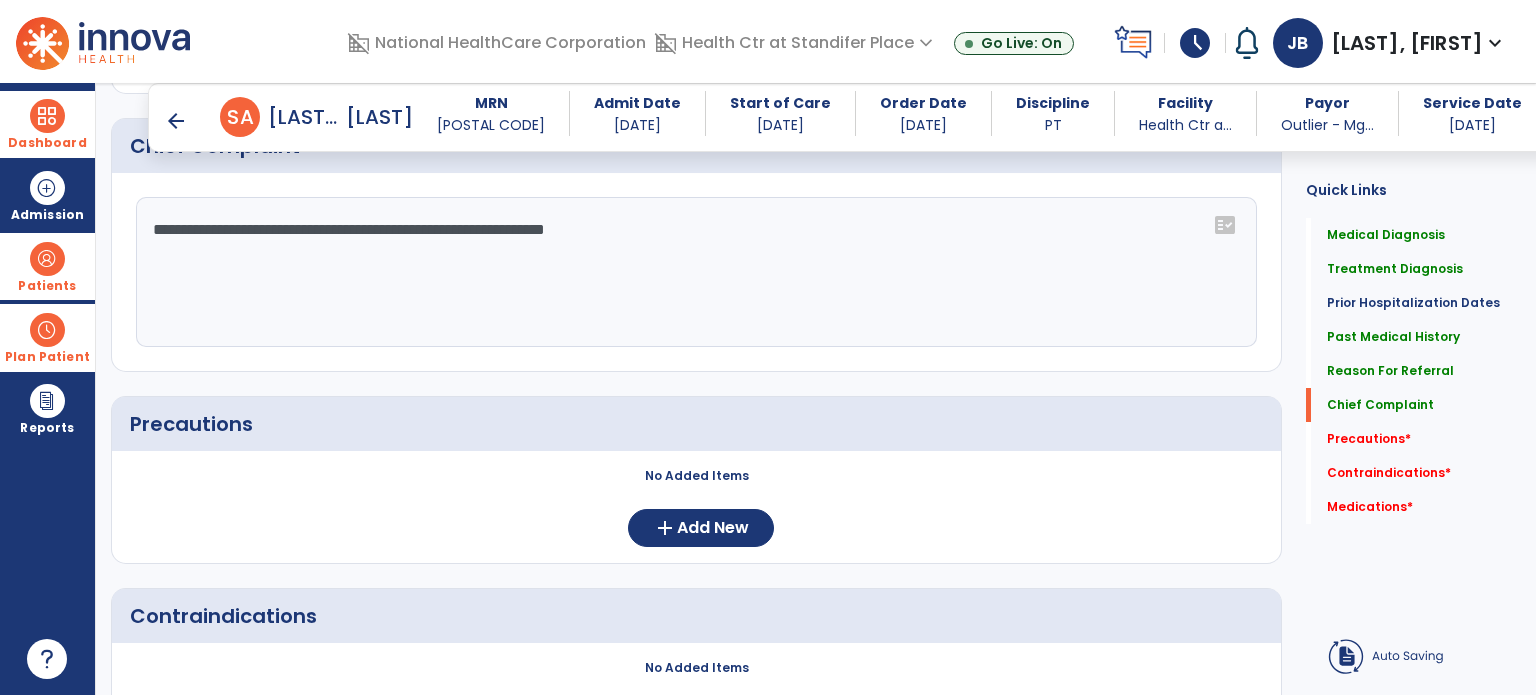 scroll, scrollTop: 1412, scrollLeft: 0, axis: vertical 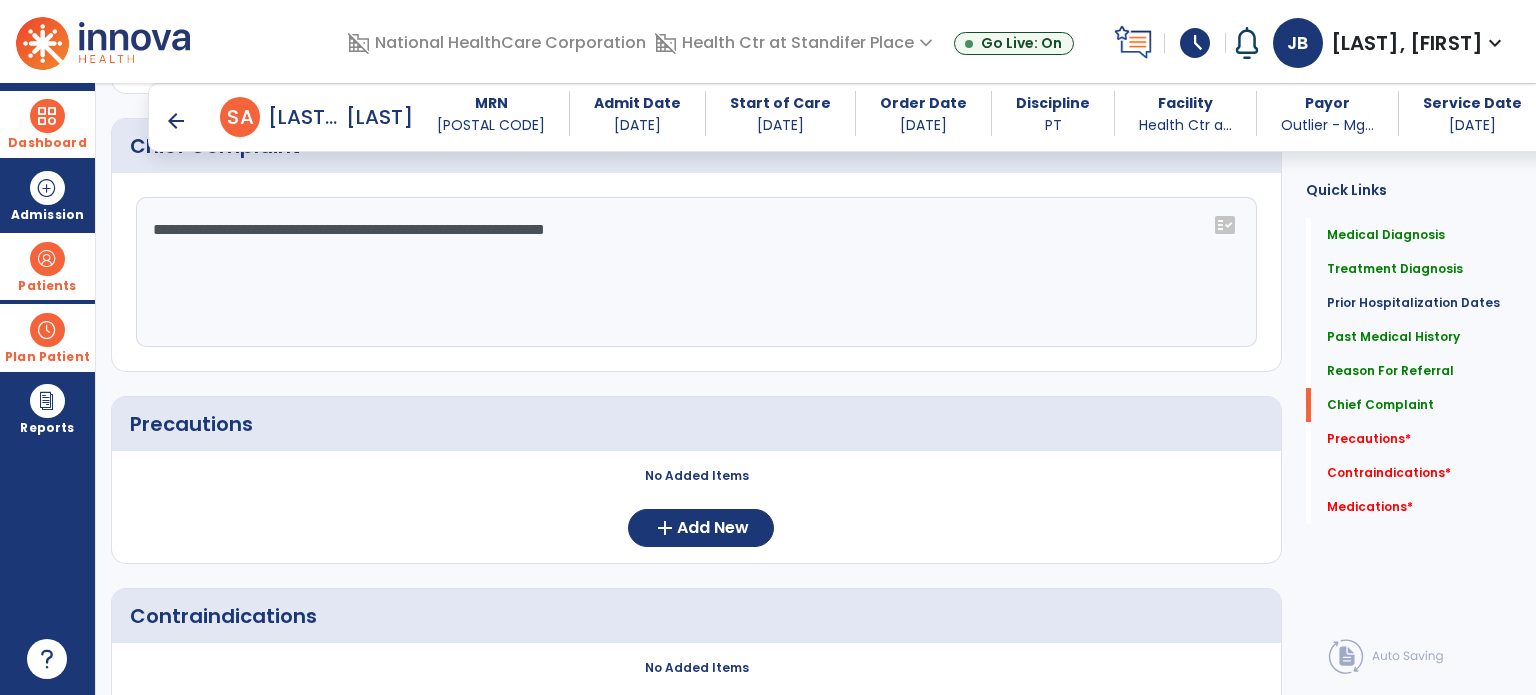 click on "**********" 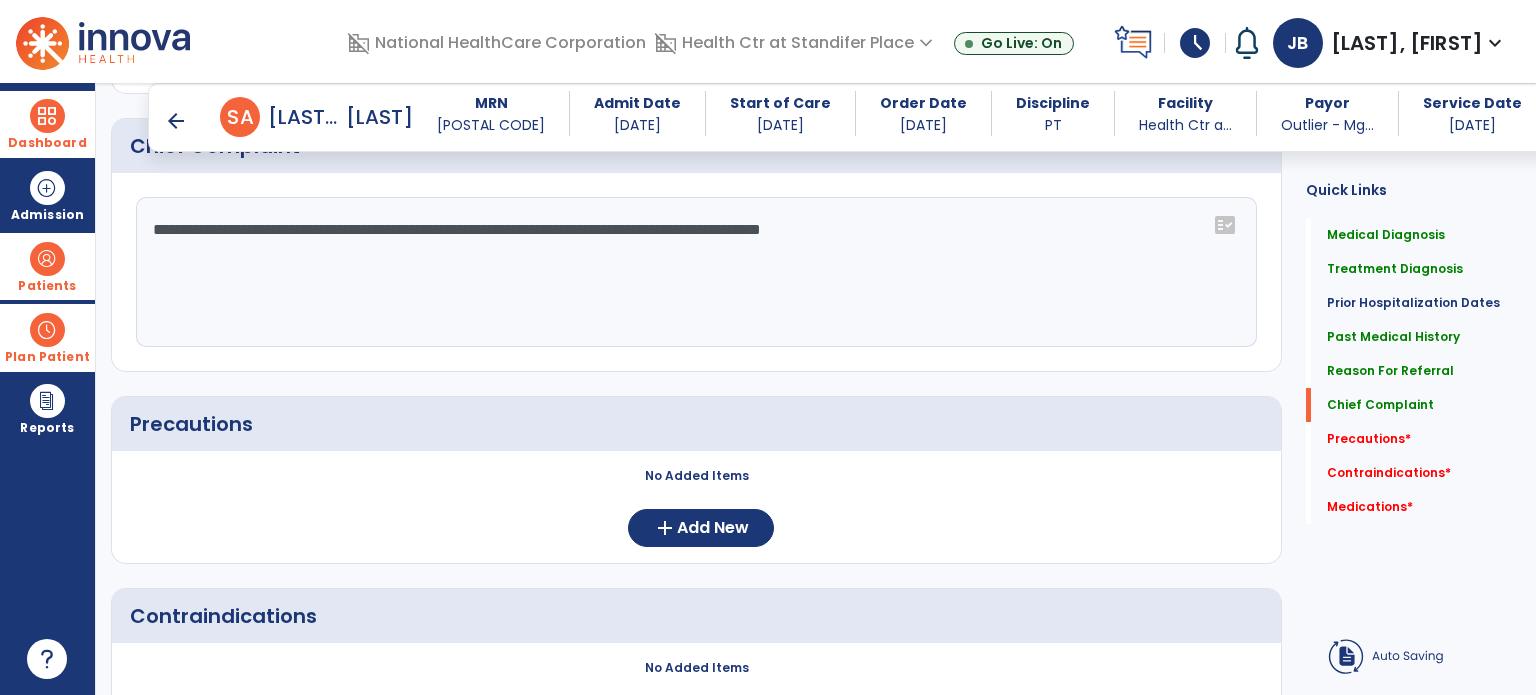 click on "**********" 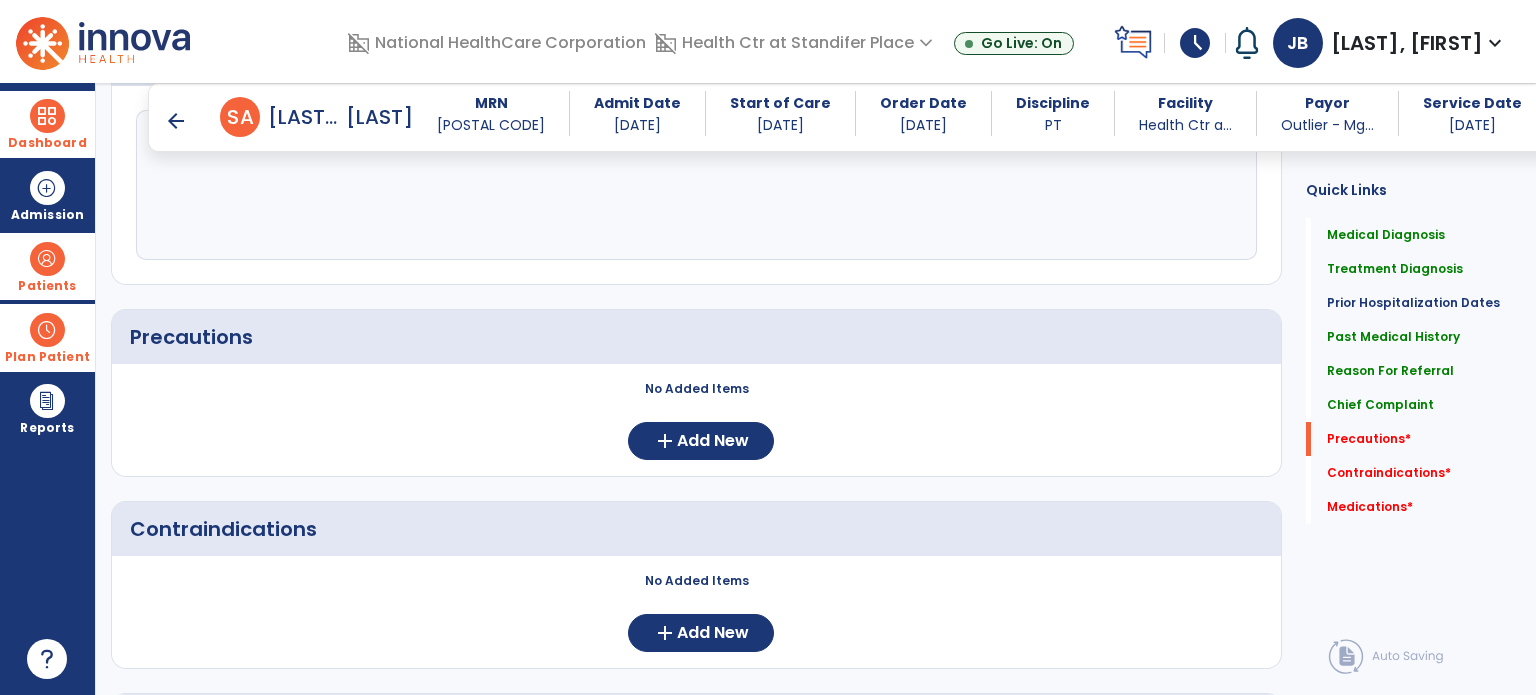 scroll, scrollTop: 1508, scrollLeft: 0, axis: vertical 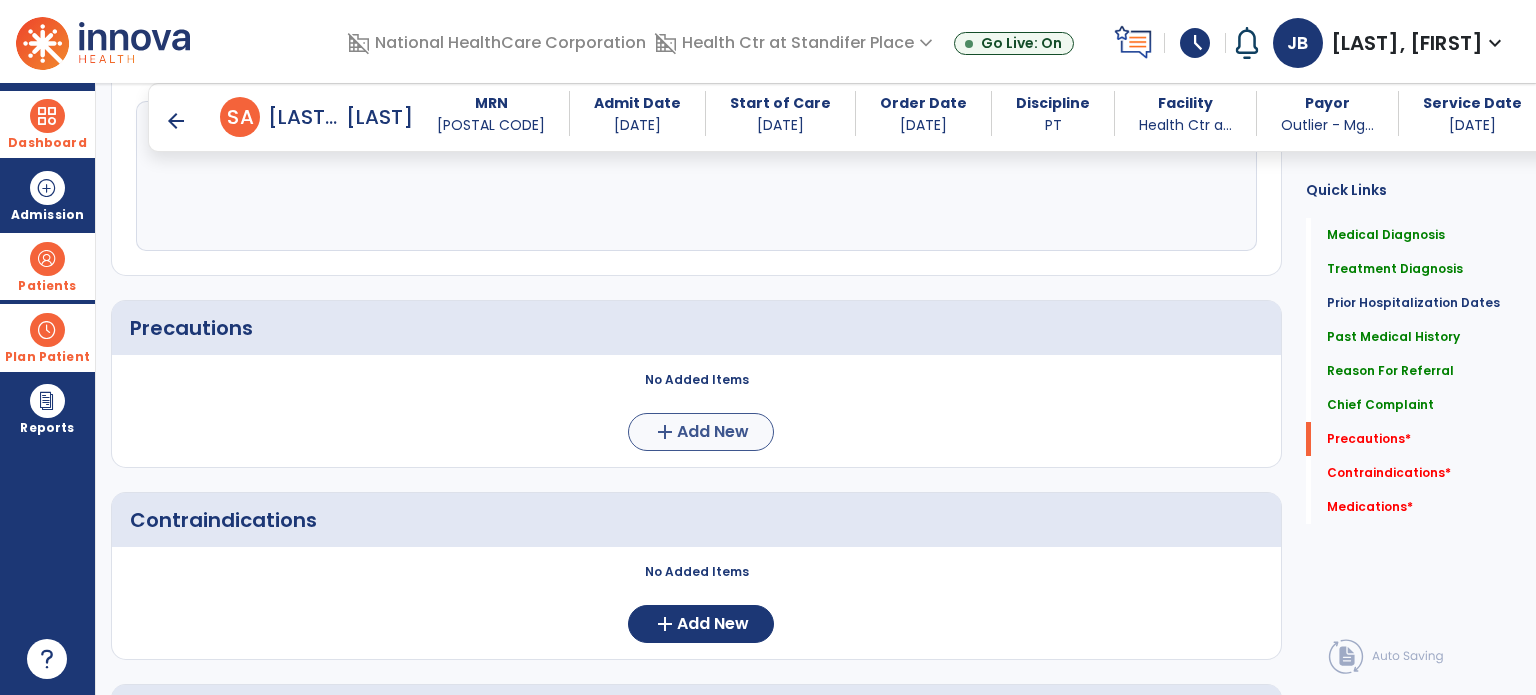 type on "**********" 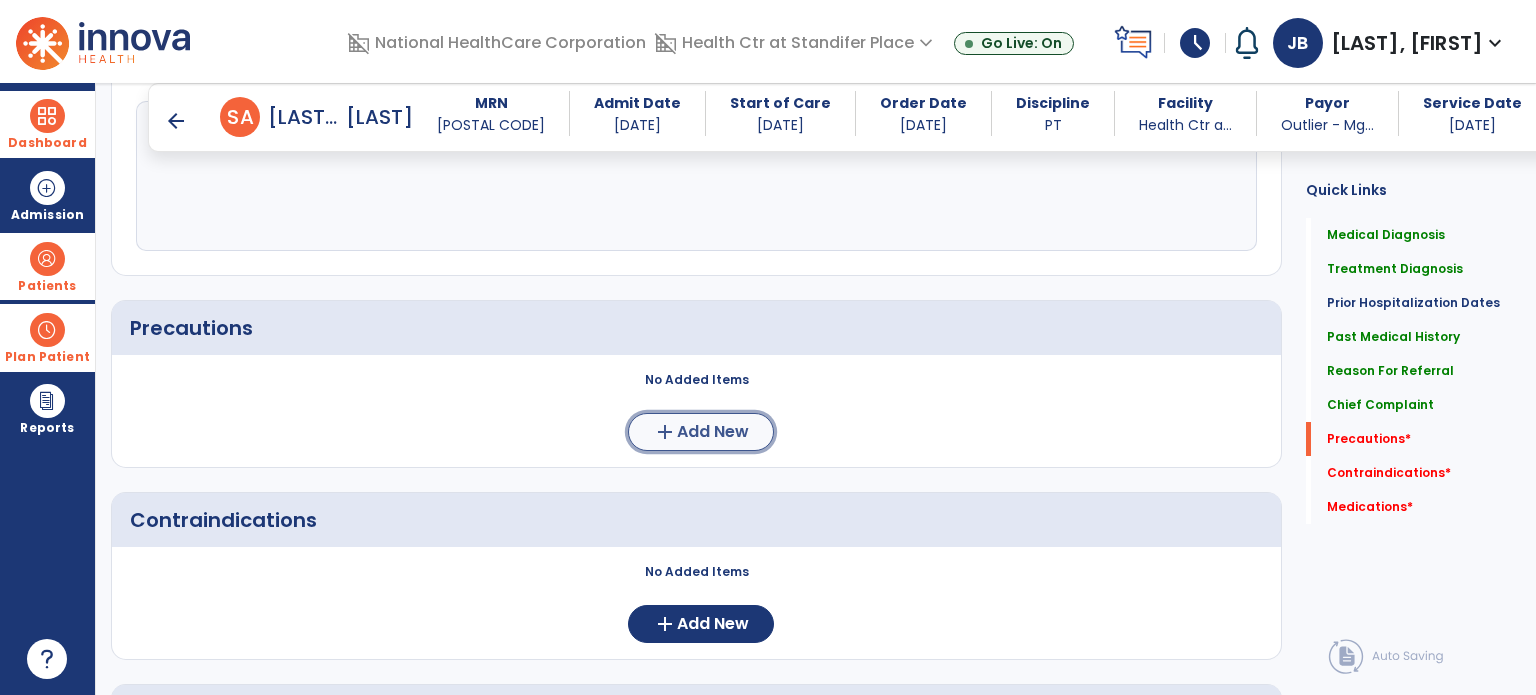 click on "add" 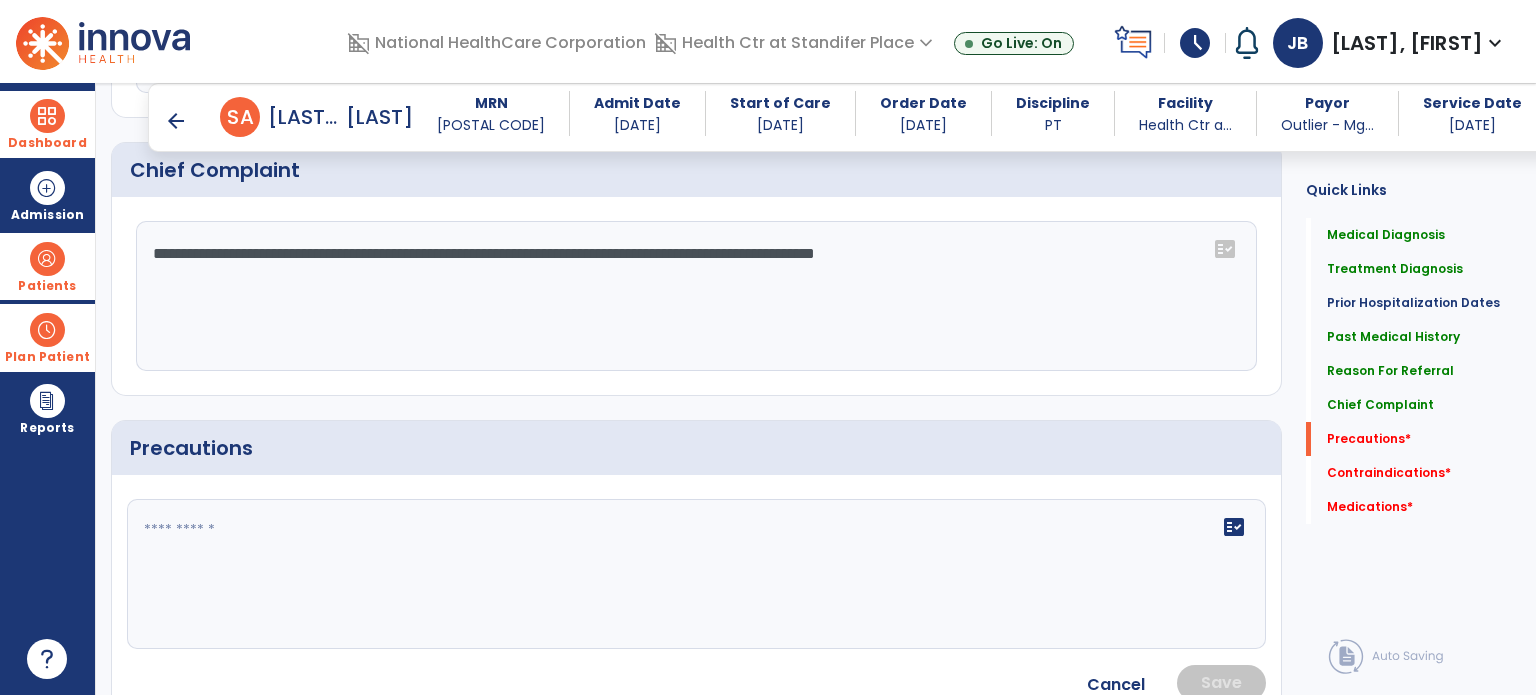 scroll, scrollTop: 1508, scrollLeft: 0, axis: vertical 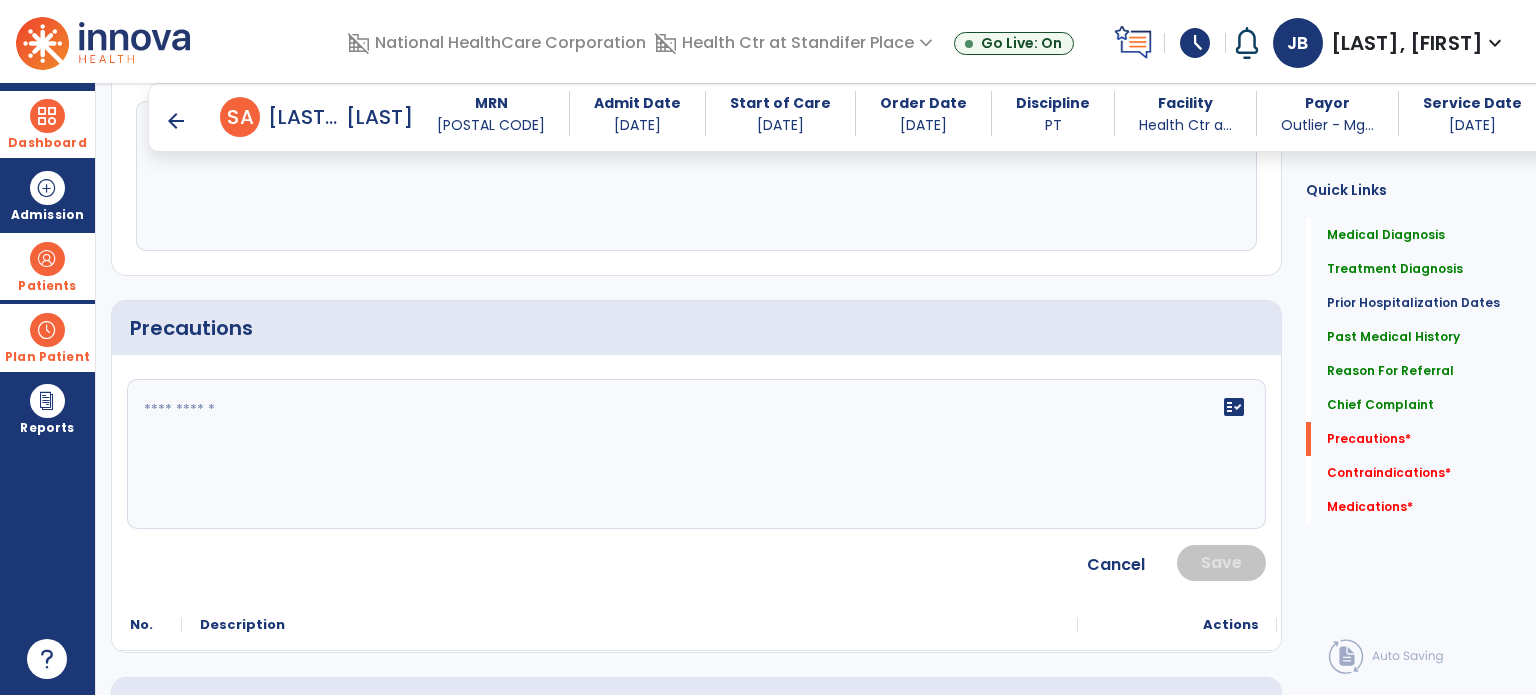 click 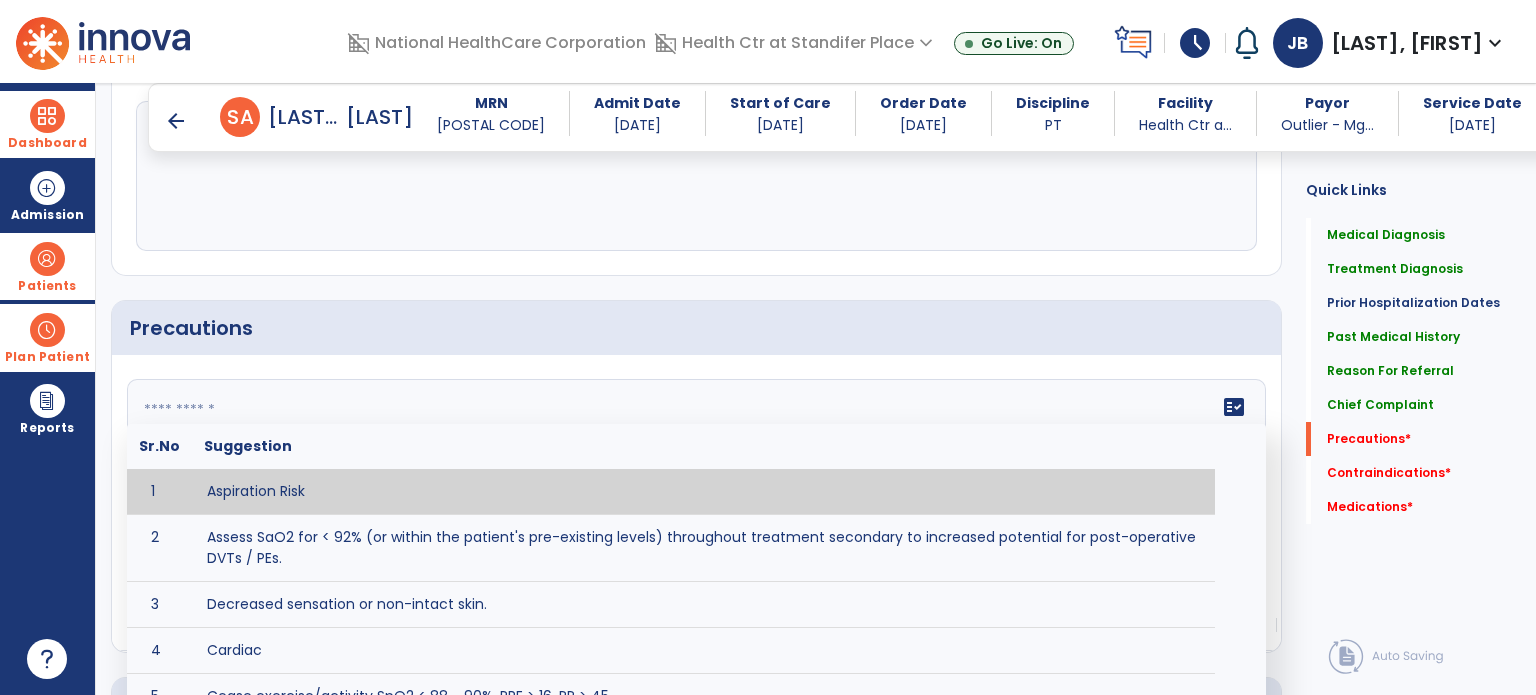 paste on "**********" 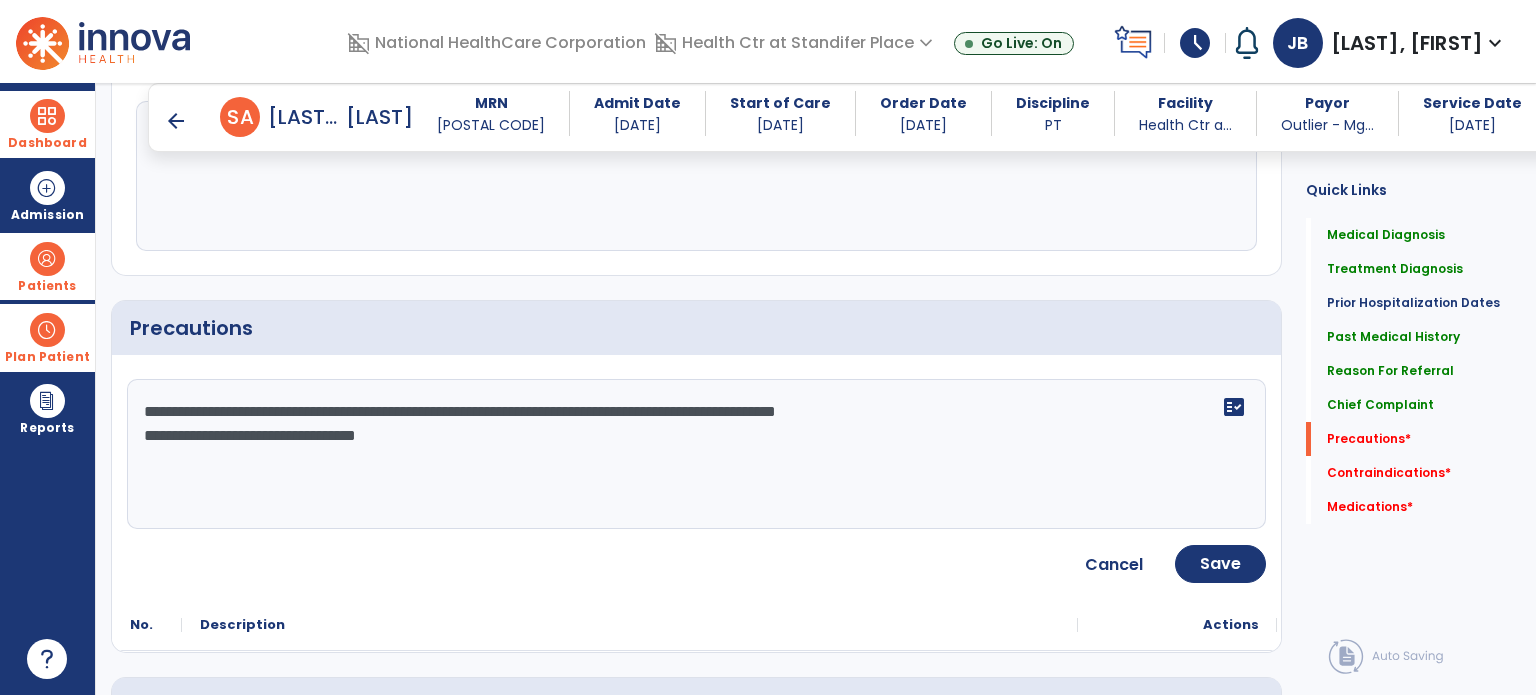 click on "**********" 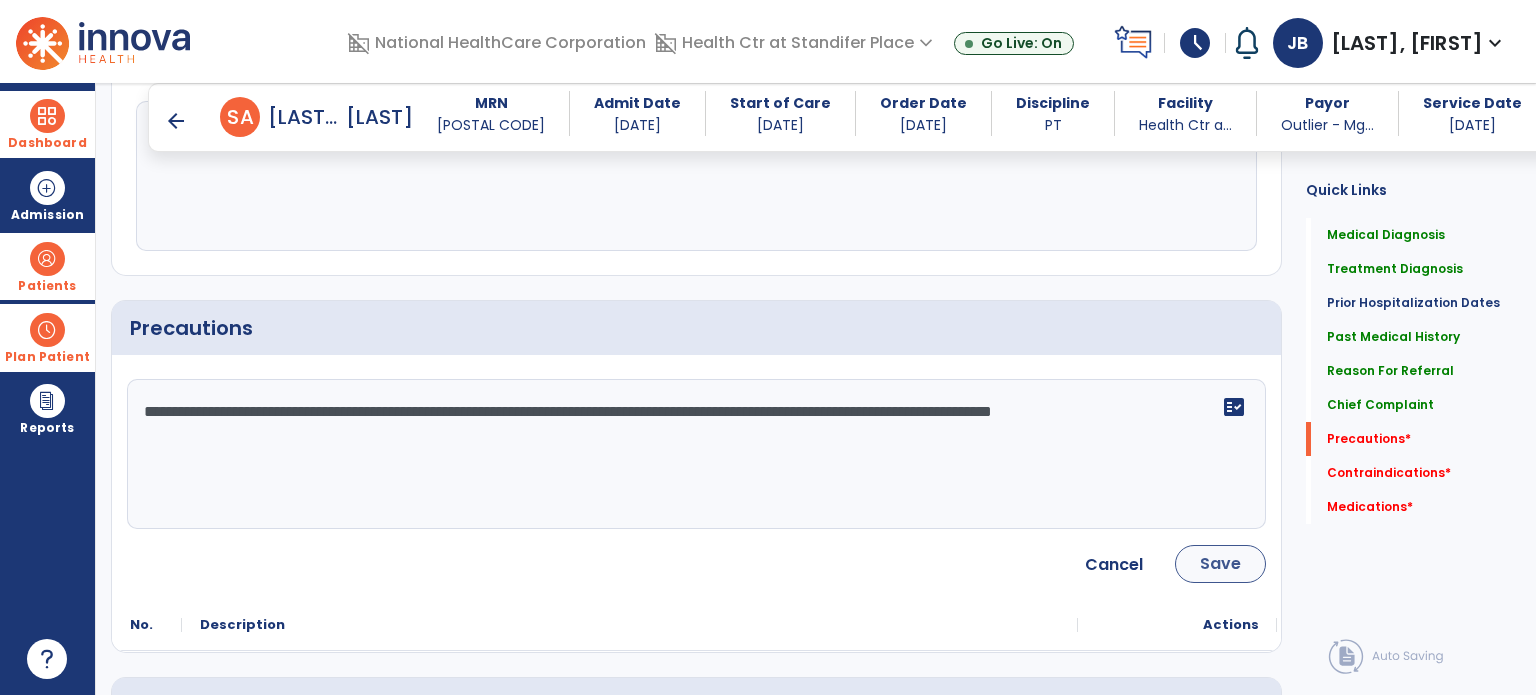 type on "**********" 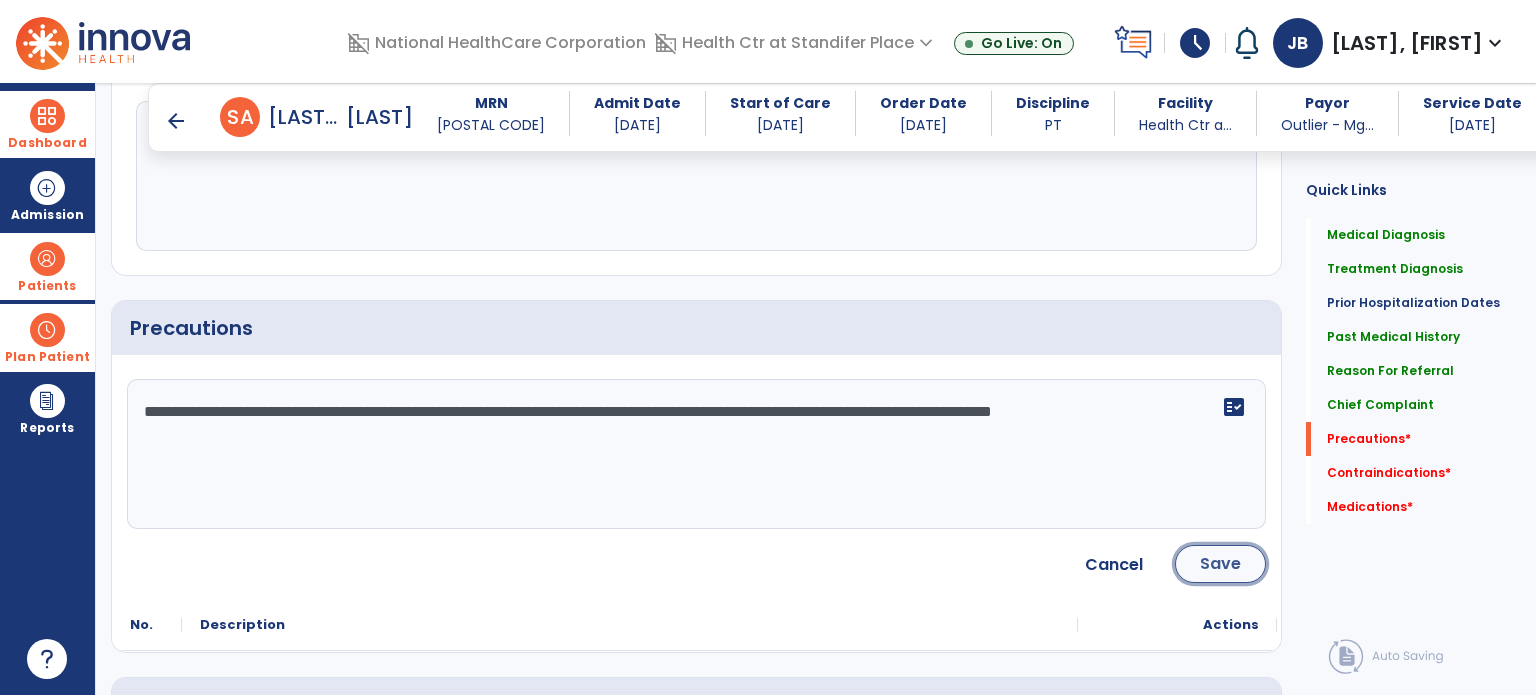 click on "Save" 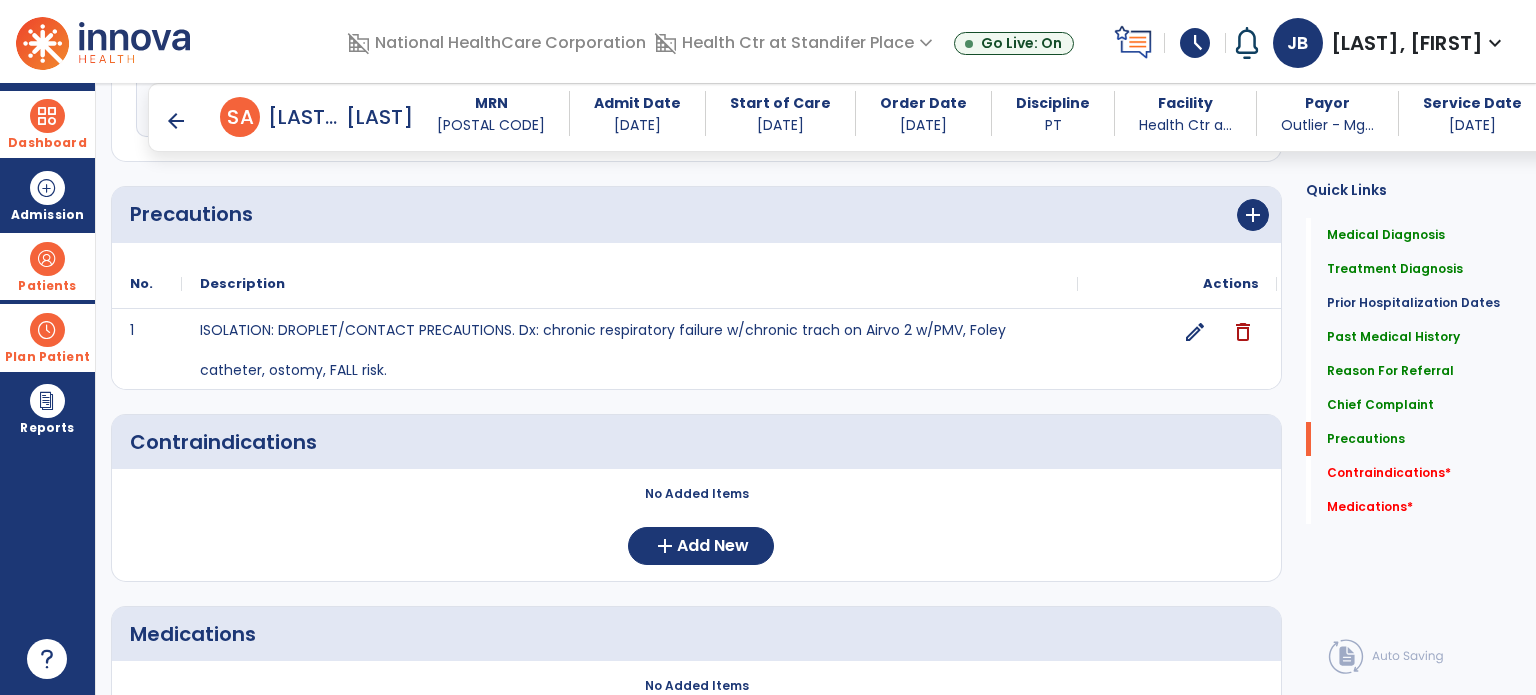 scroll, scrollTop: 1624, scrollLeft: 0, axis: vertical 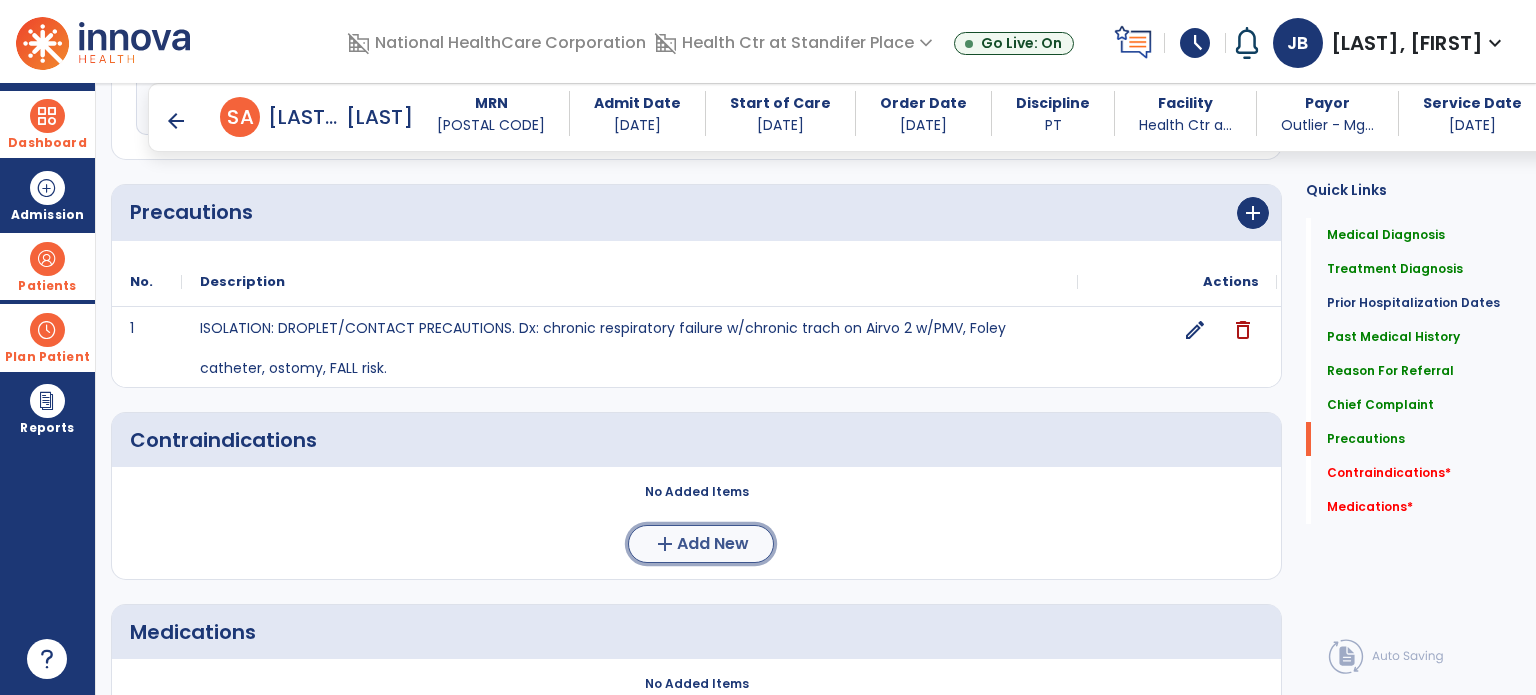 click on "add  Add New" 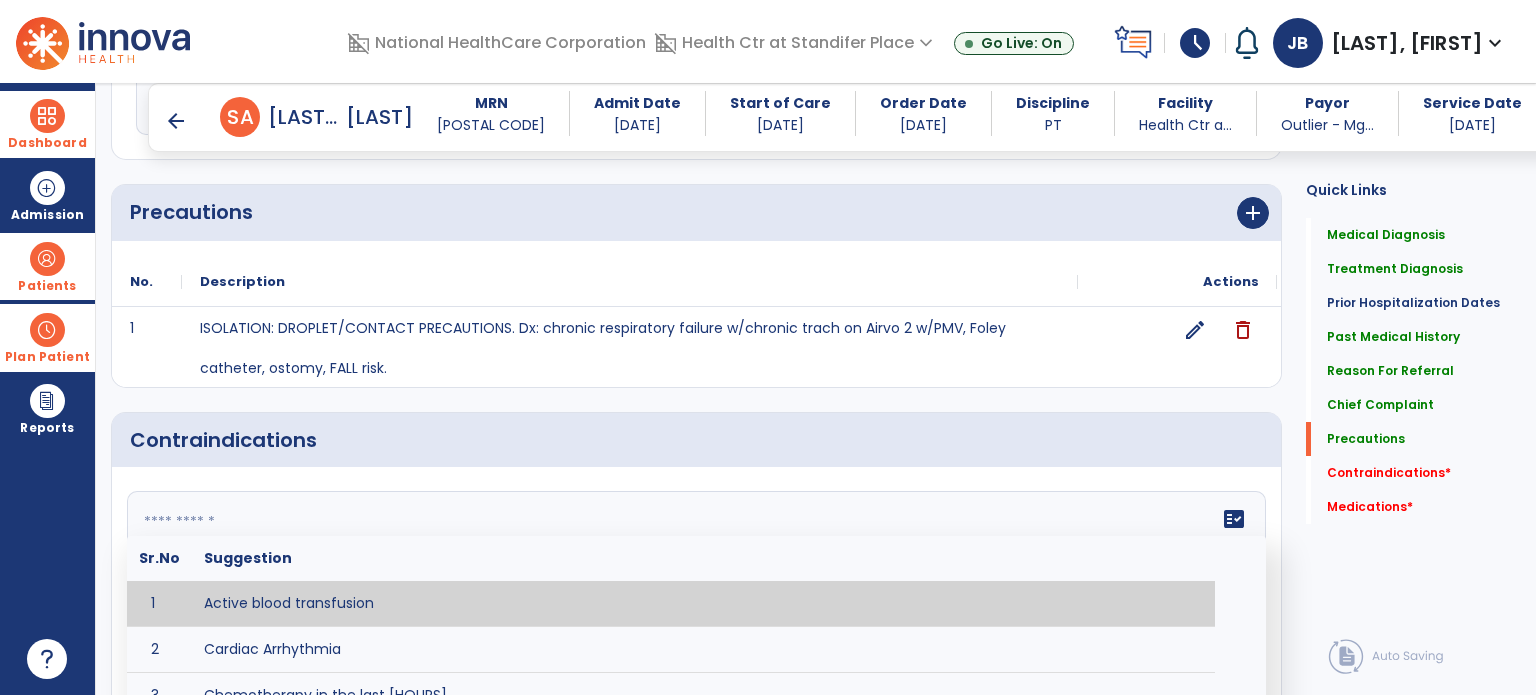 click on "fact_check  Sr.No Suggestion 1 Active blood transfusion 2 Cardiac Arrhythmia 3 Chemotherapy in the last [TIME] 4 Complaint of chest pain 5 DVT 6 Hypertension [VALUE] 7 Inflammation or infection in the heart. 8 Oxygen saturation lower than [VALUE] 9 Pacemaker 10 Pulmonary infarction 11 Recent changes in EKG 12 Severe aortic stenosis 13 Severe dehydration 14 Severe diaphoresis 15 Severe orthostatic hypotension 16 Severe shortness of breath/dyspnea 17 Significantly elevated potassium levels 18 Significantly low potassium levels 19 Suspected or known dissecting aneurysm 20 Systemic infection 21 Uncontrolled diabetes with blood sugar levels greater than [VALUE] or less than [VALUE]  22 Unstable angina 23 Untreated blood clots" 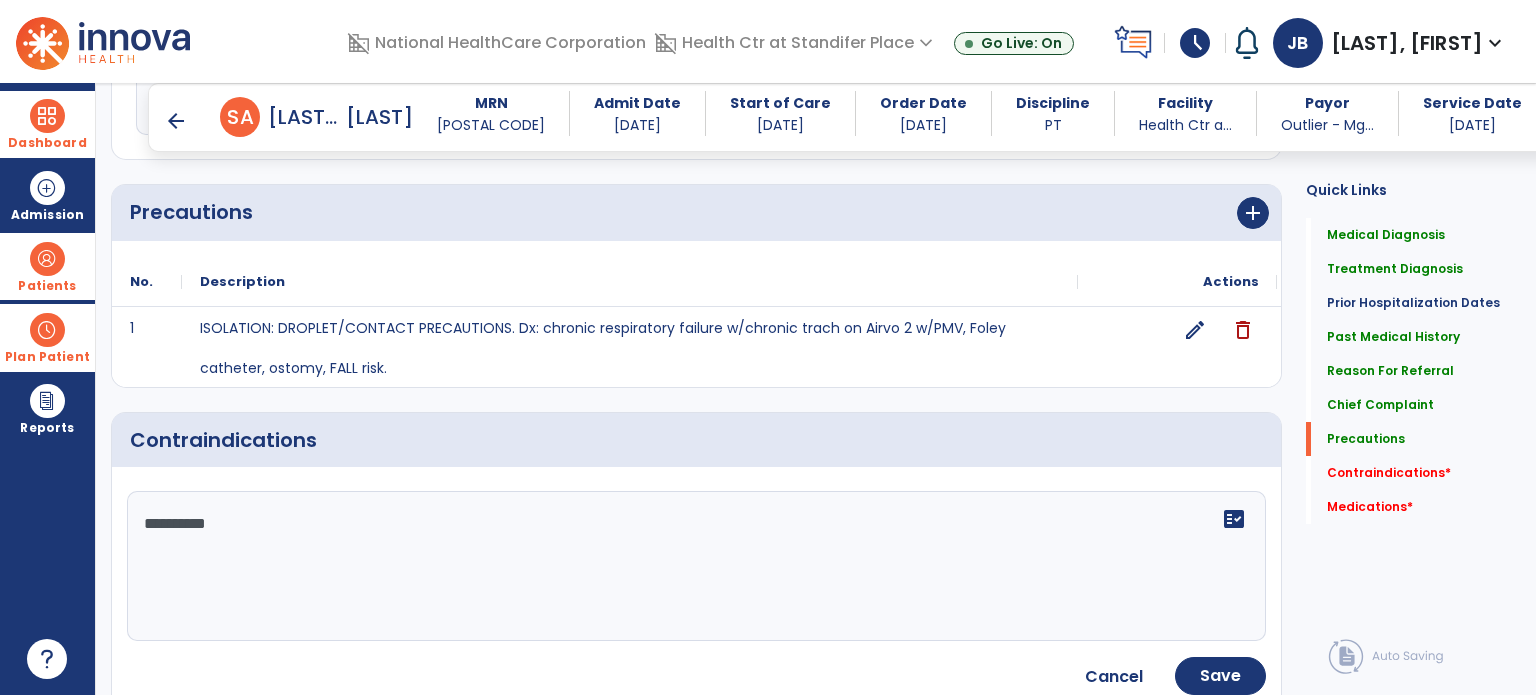 type on "**********" 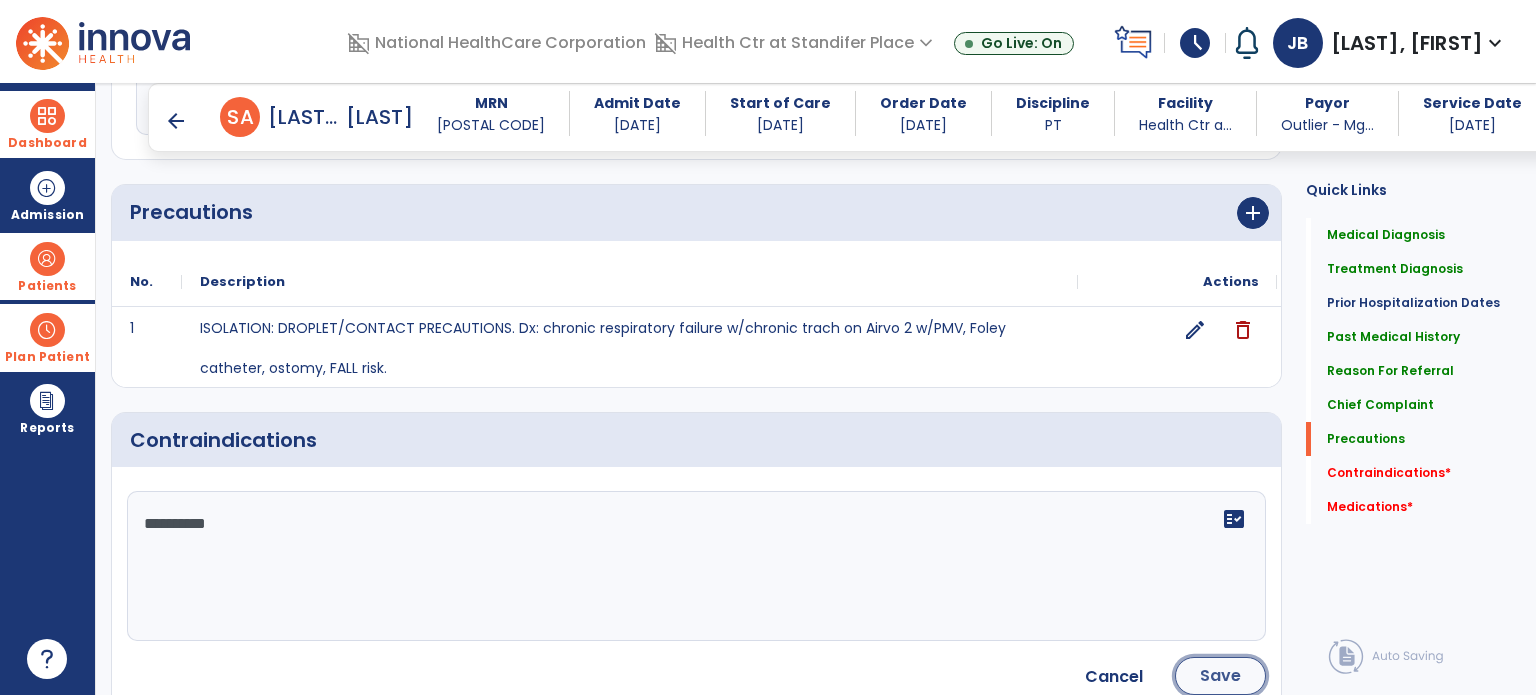 click on "Save" 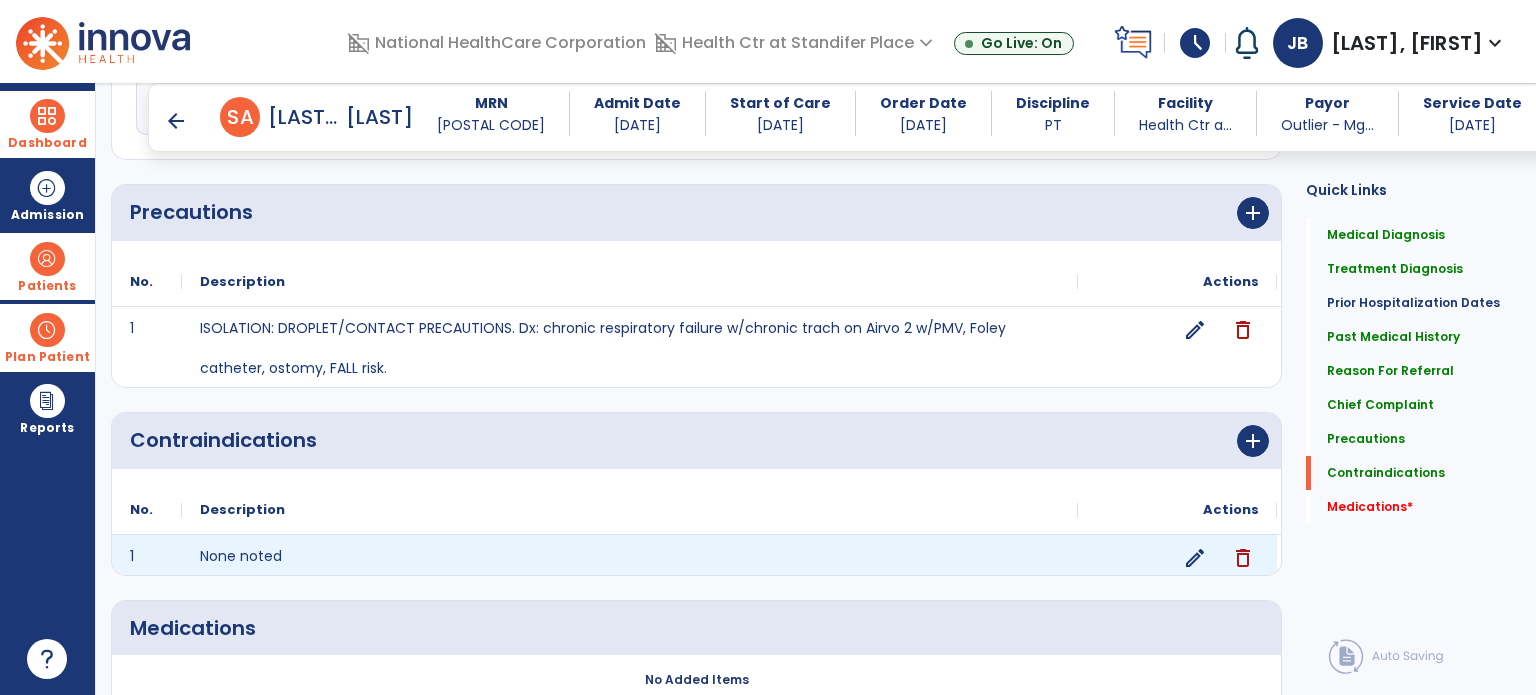 scroll, scrollTop: 1761, scrollLeft: 0, axis: vertical 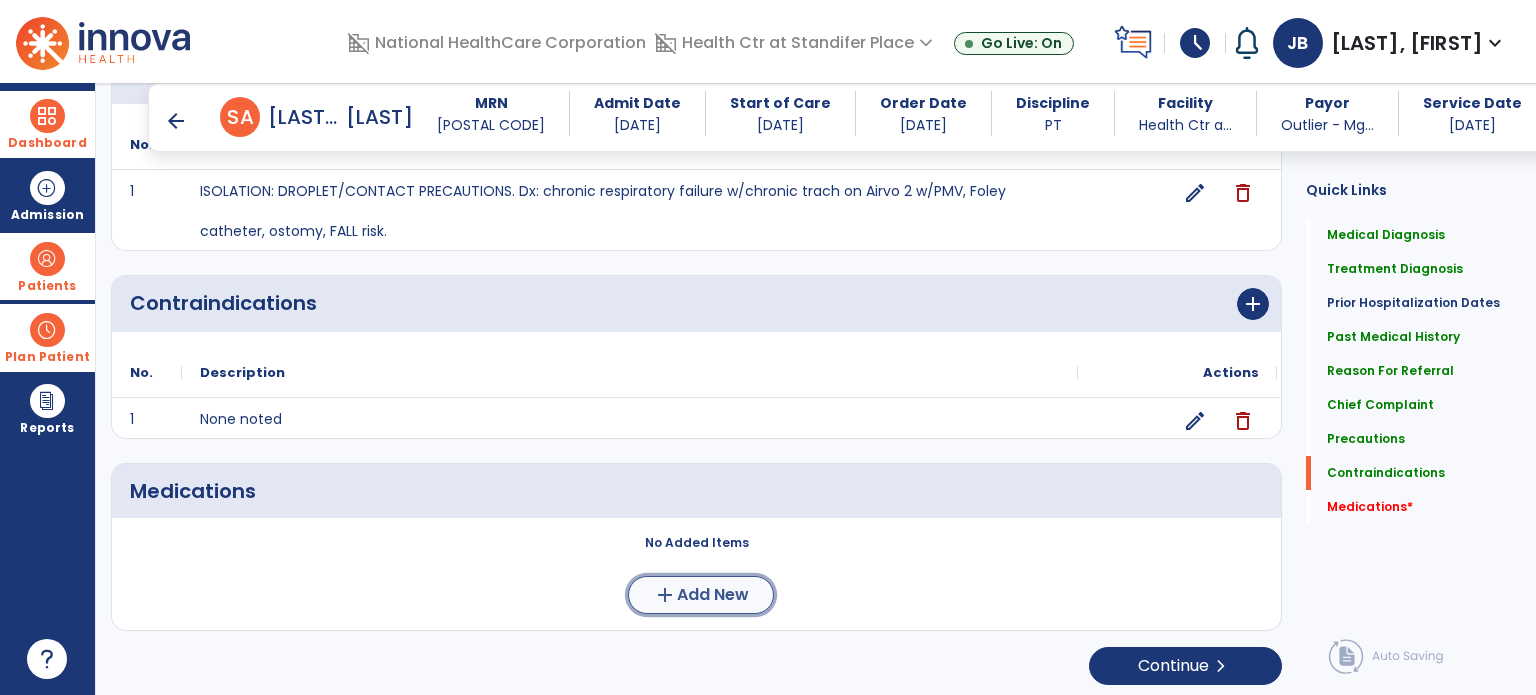 click on "Add New" 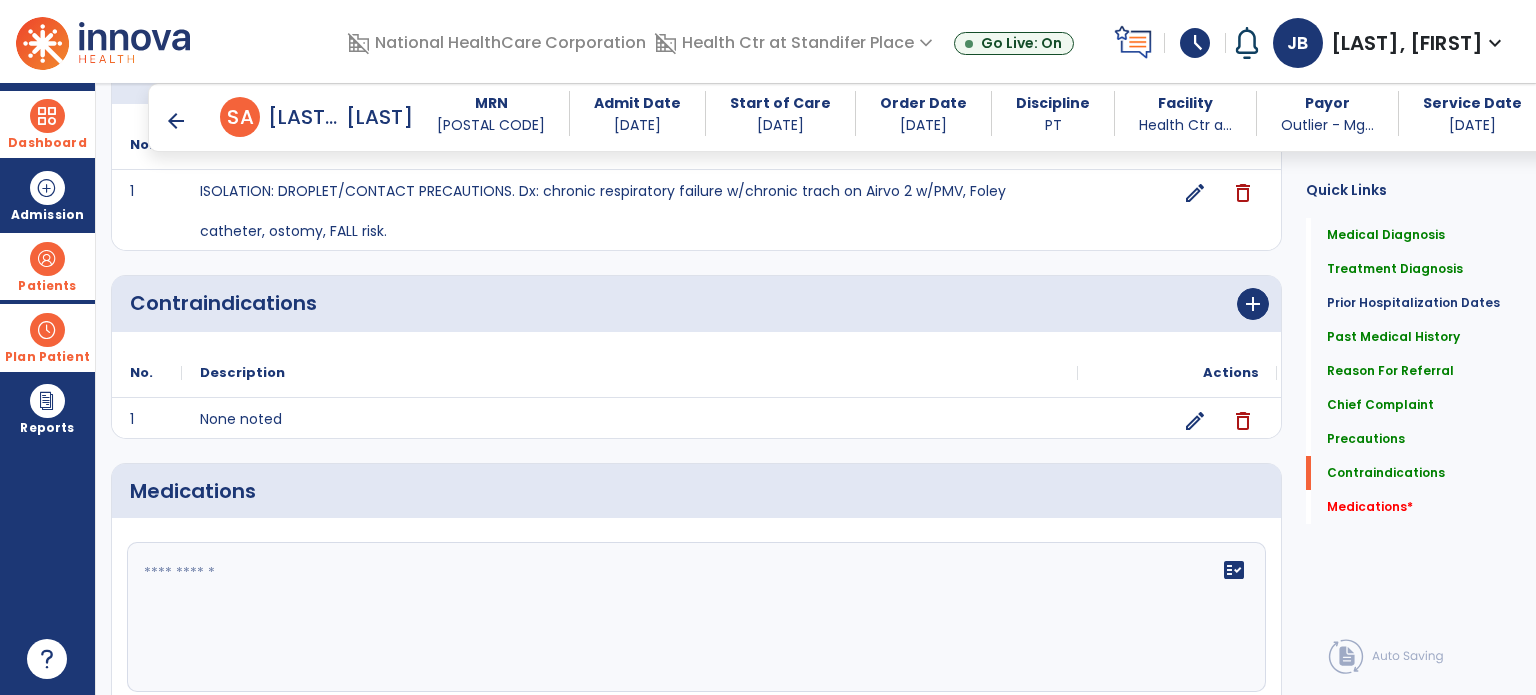 click on "fact_check" 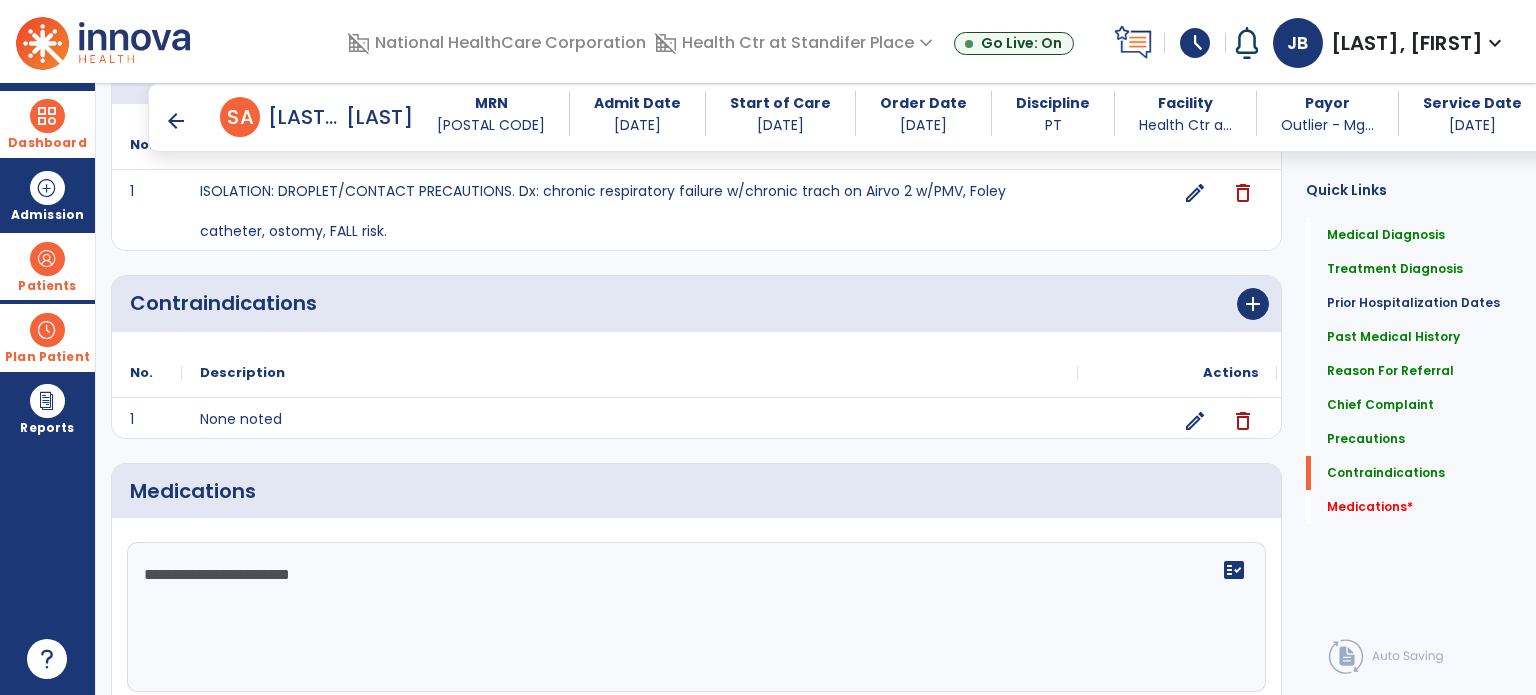 scroll, scrollTop: 1945, scrollLeft: 0, axis: vertical 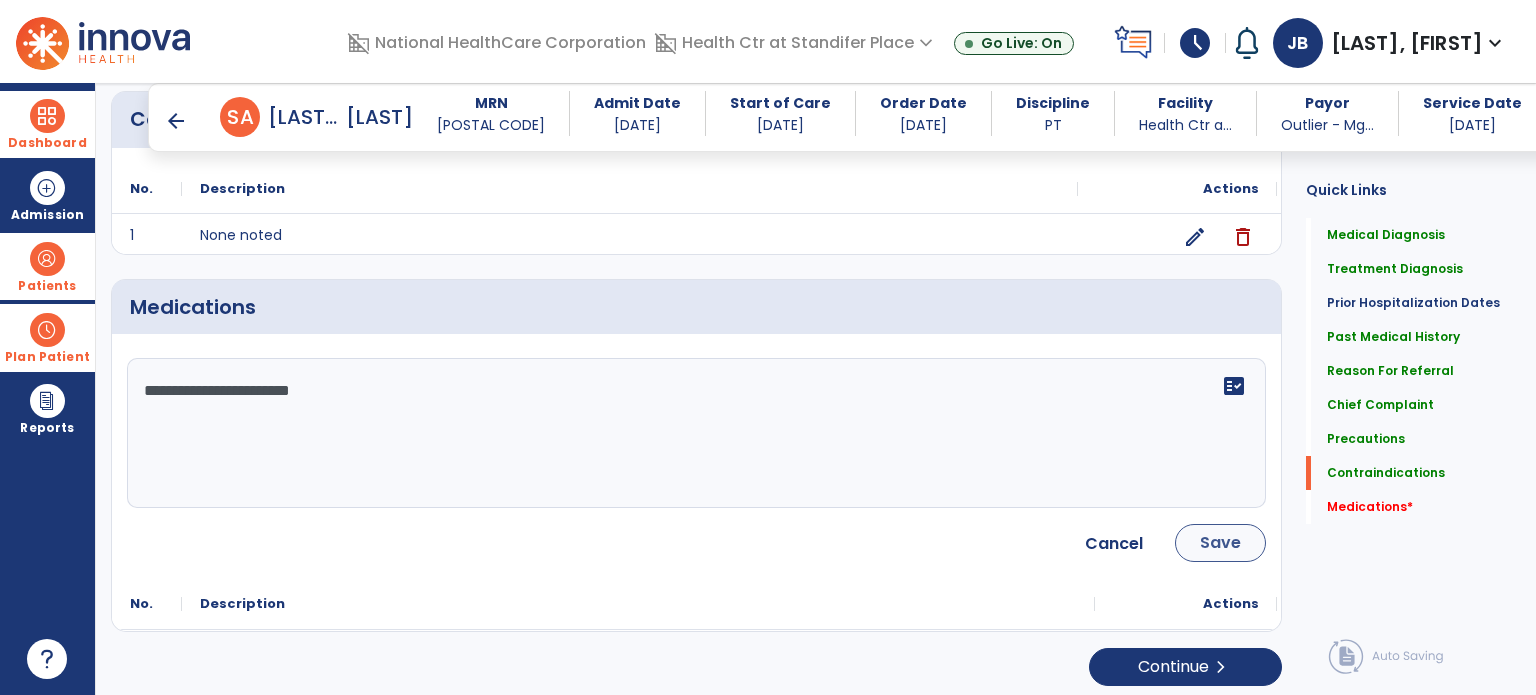 type on "**********" 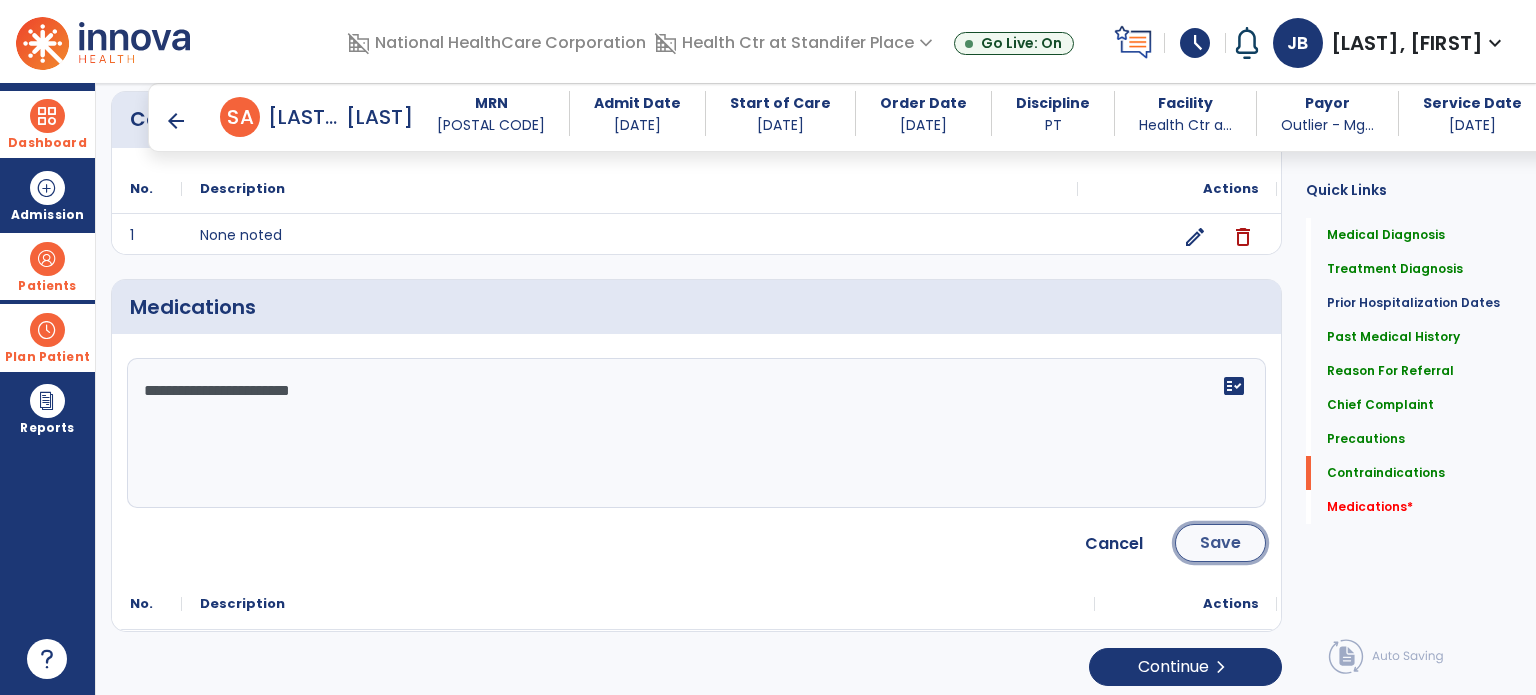 click on "Save" 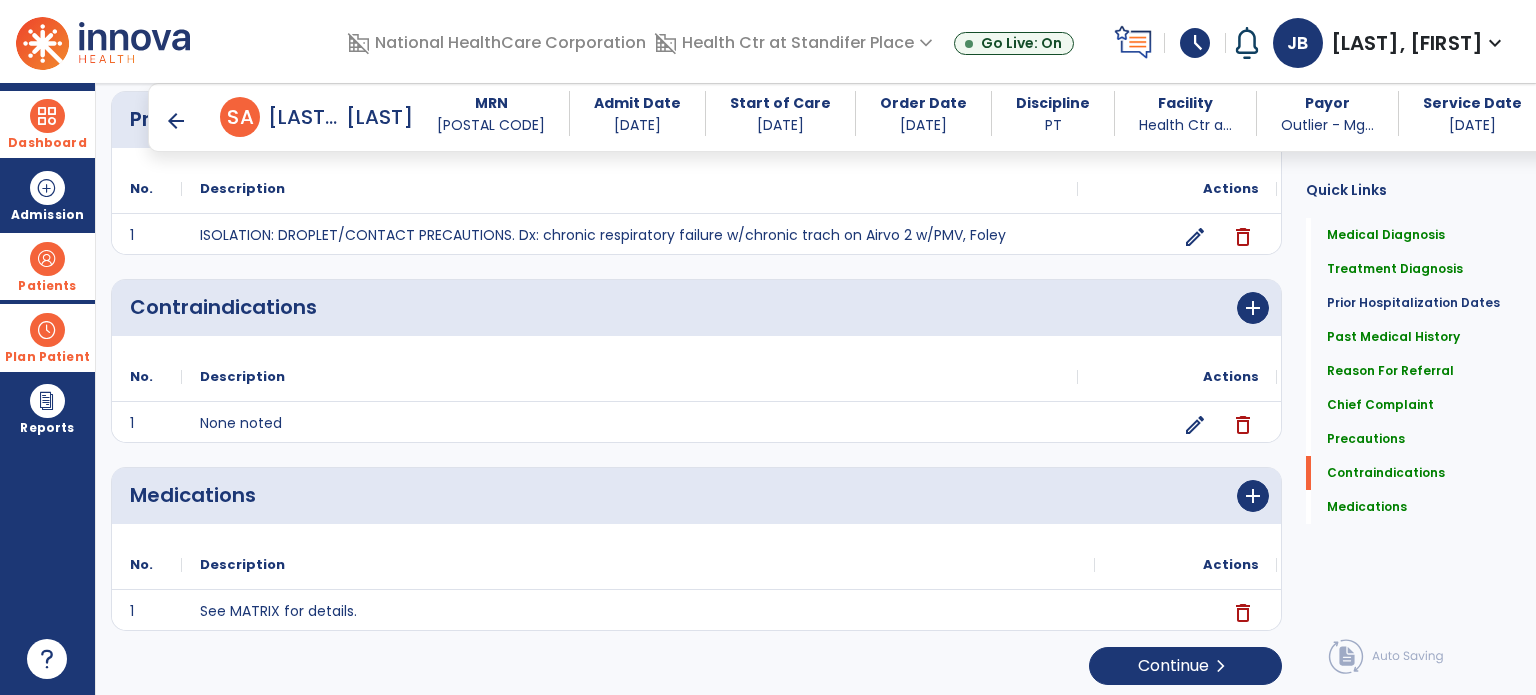 scroll, scrollTop: 1757, scrollLeft: 0, axis: vertical 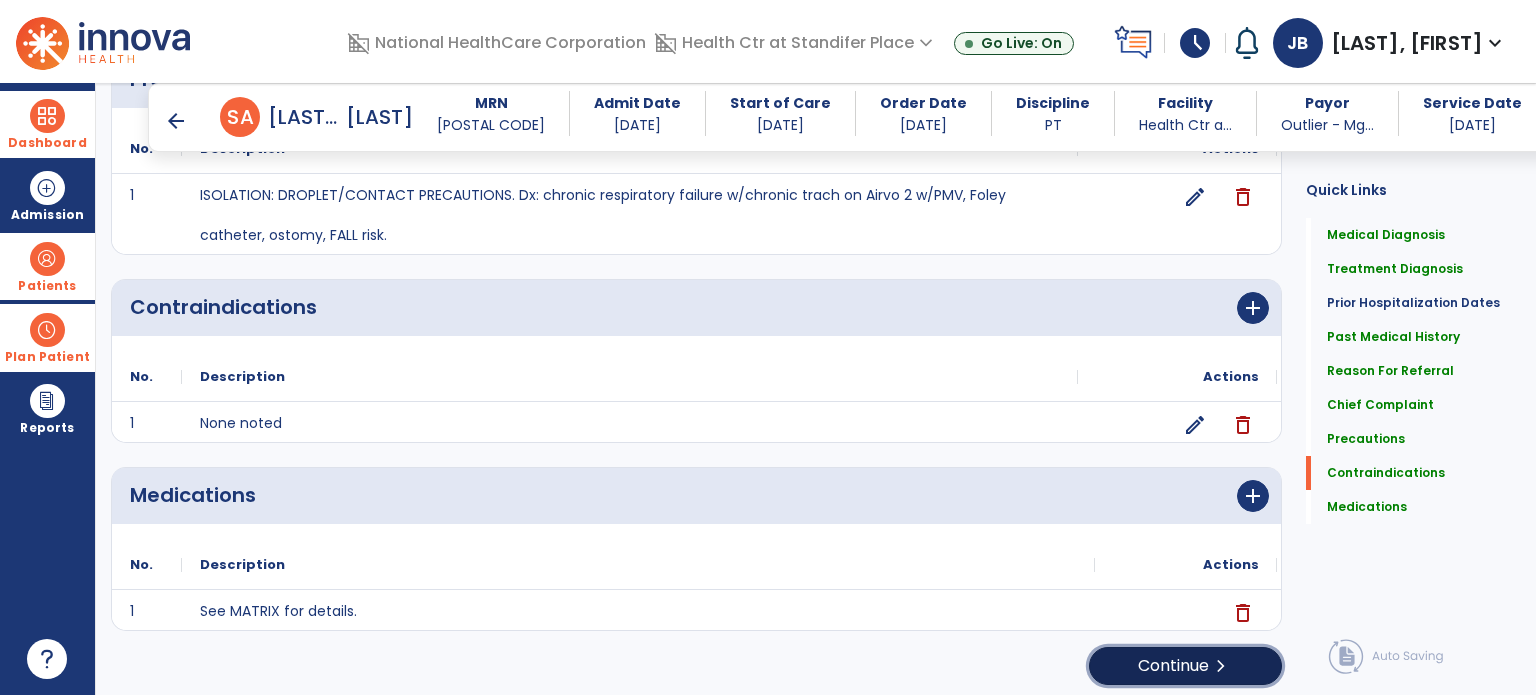 click on "Continue  chevron_right" 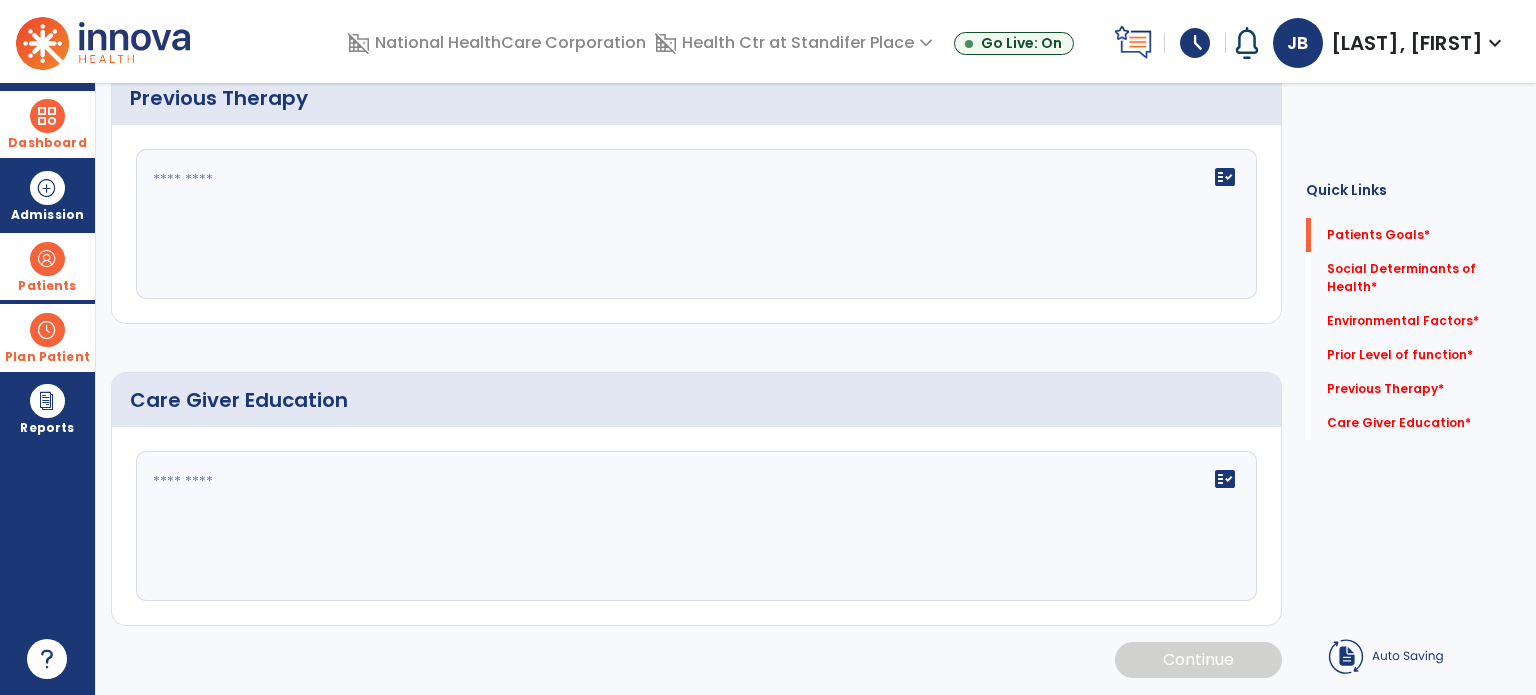 scroll, scrollTop: 0, scrollLeft: 0, axis: both 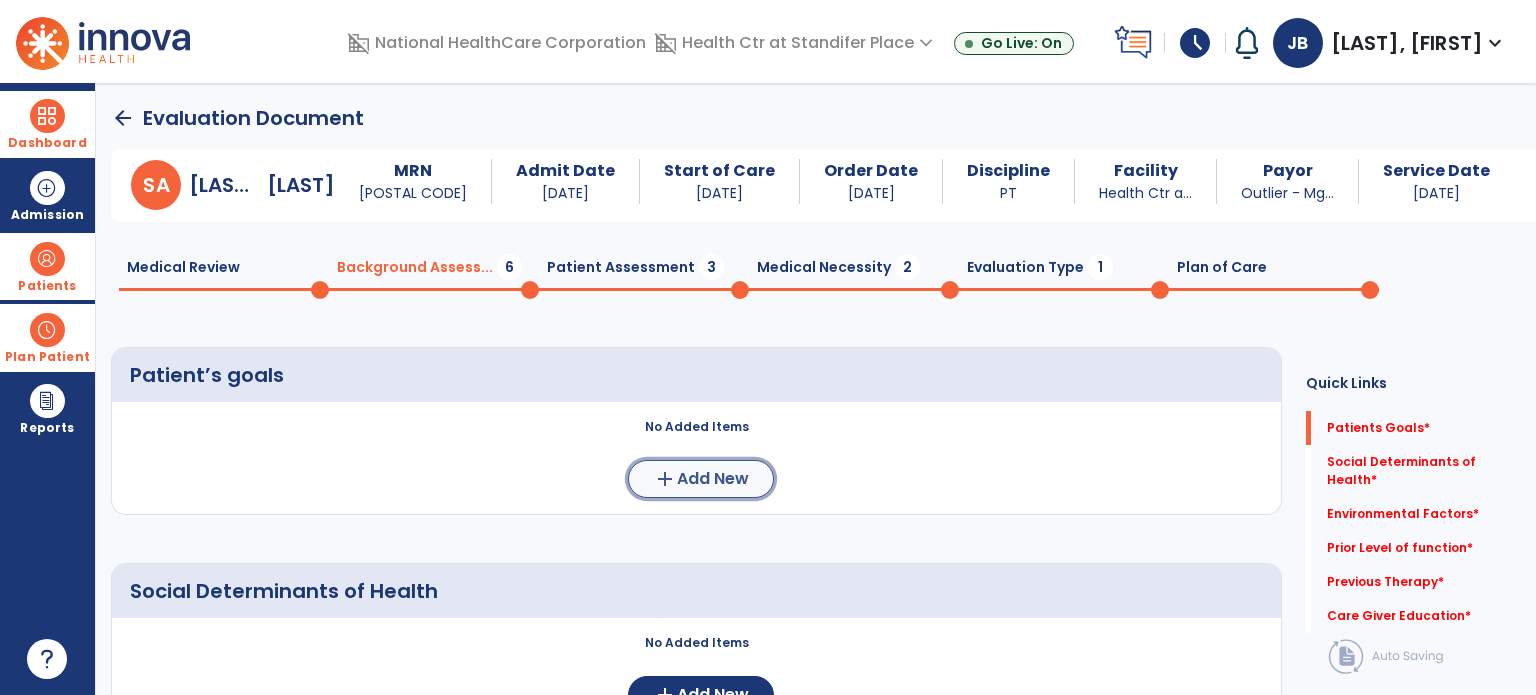 click on "Add New" 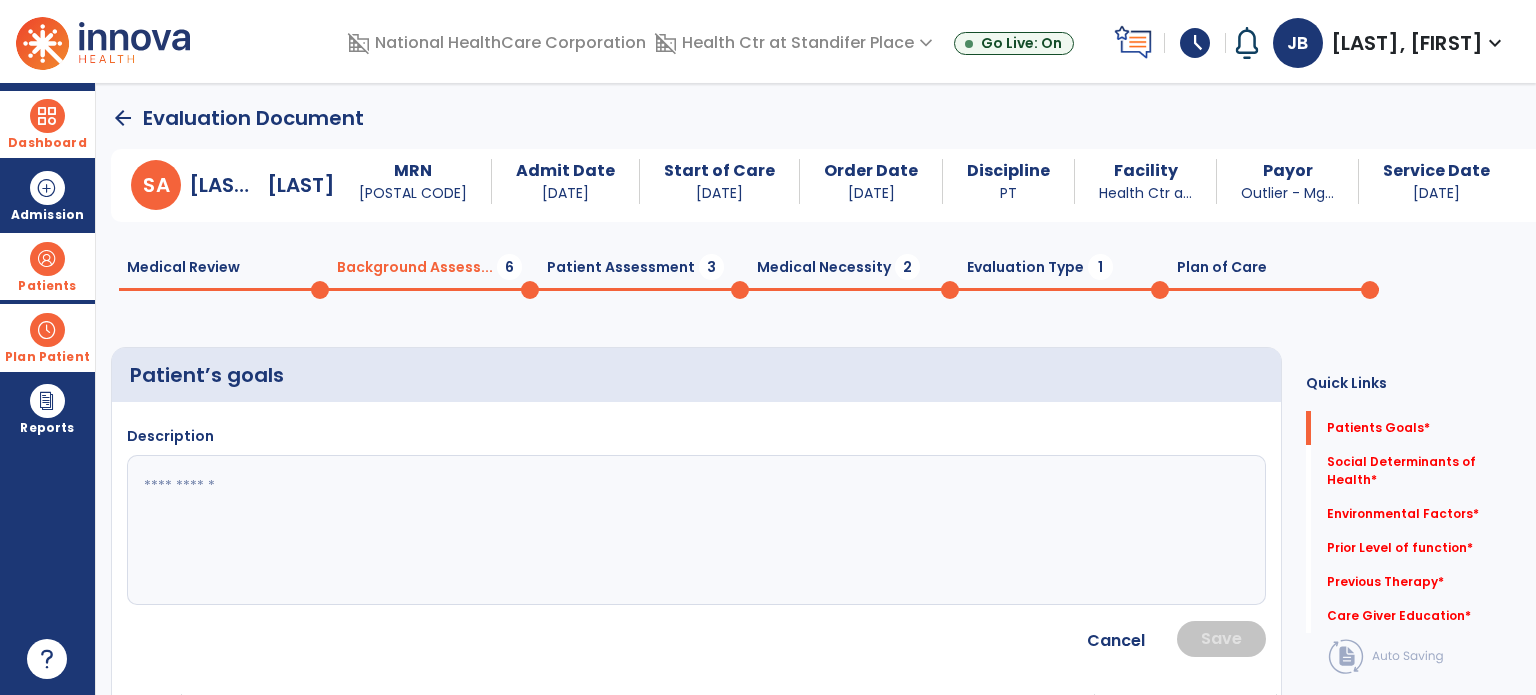 click 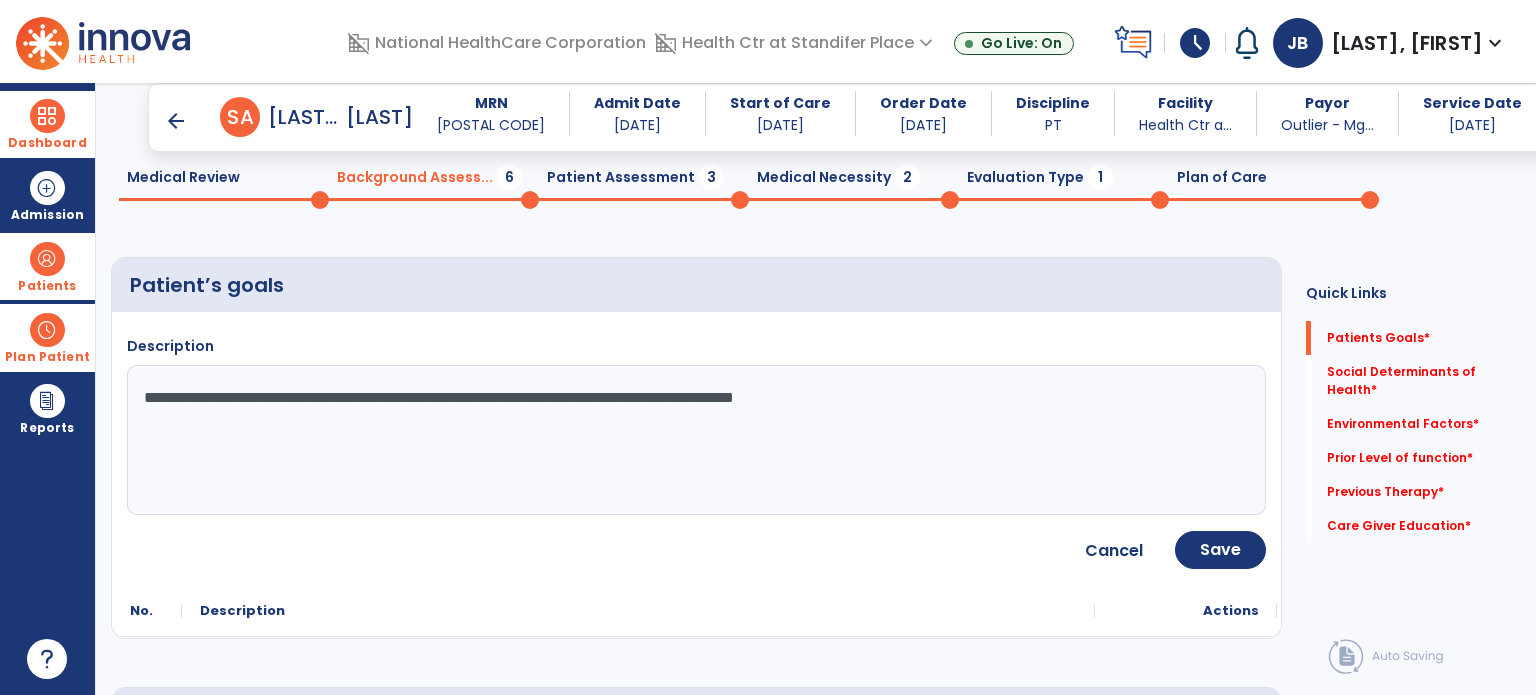 scroll, scrollTop: 72, scrollLeft: 0, axis: vertical 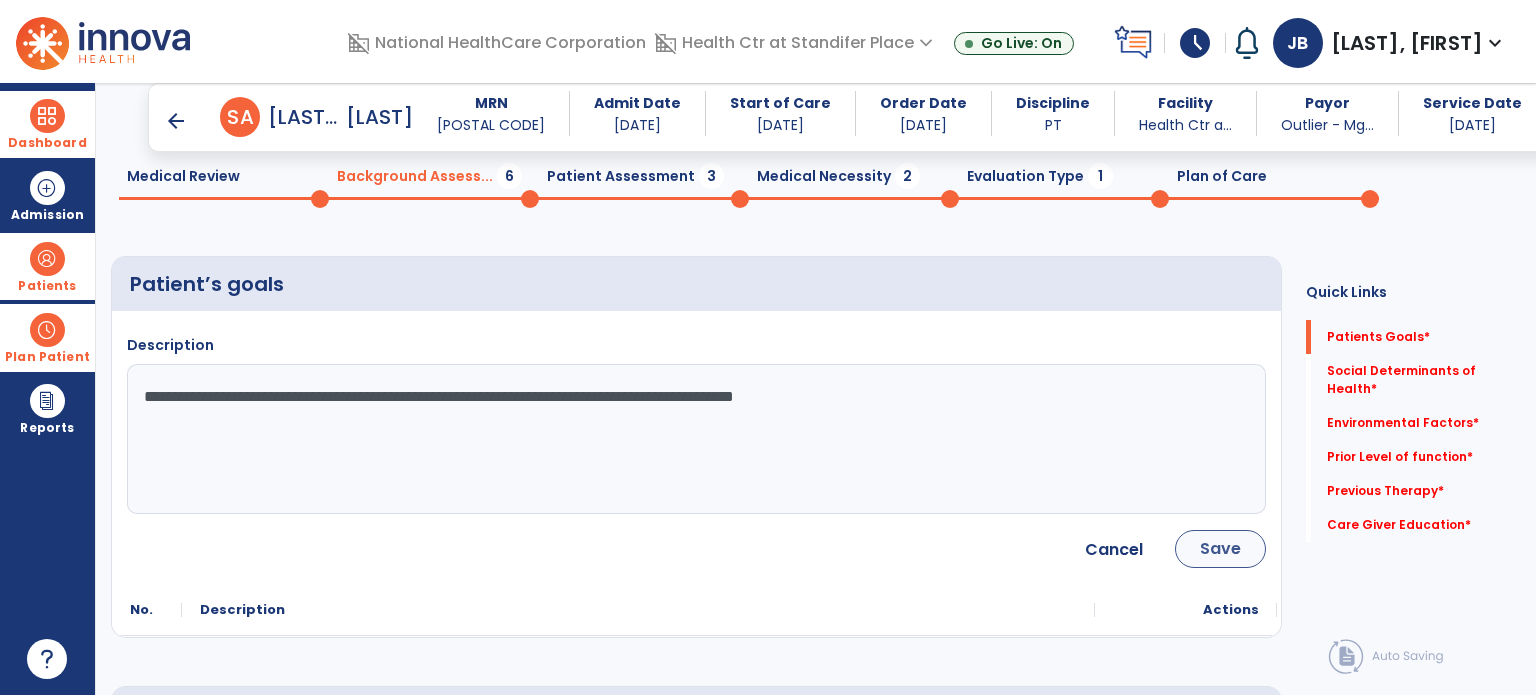 type on "**********" 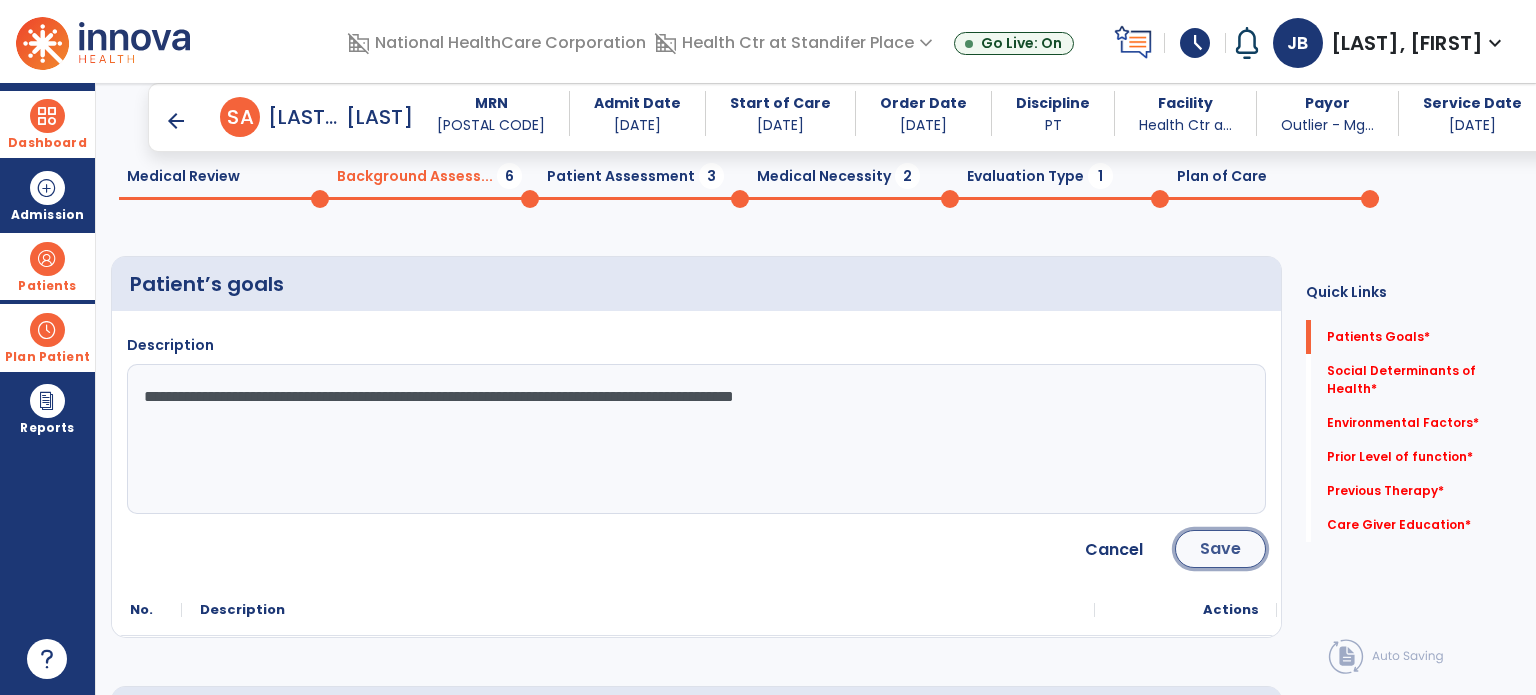 click on "Save" 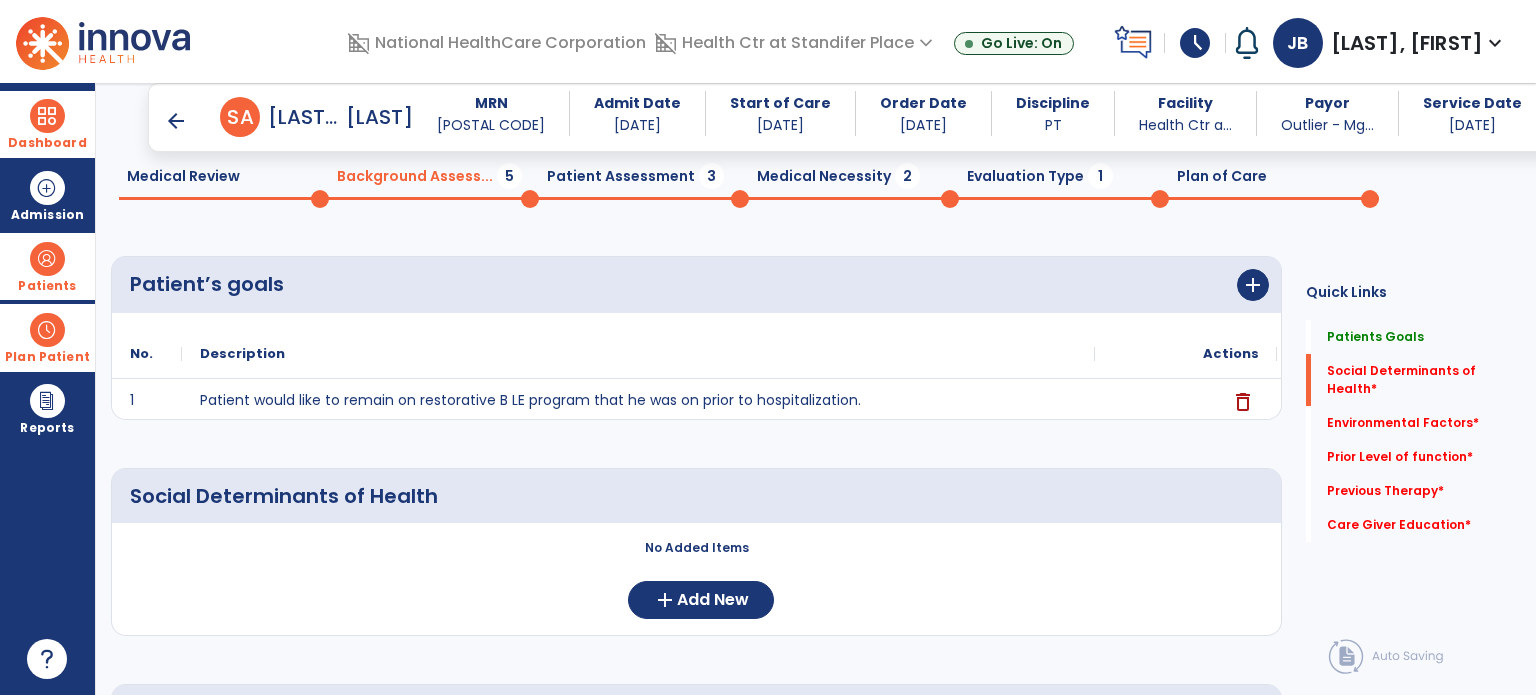 scroll, scrollTop: 212, scrollLeft: 0, axis: vertical 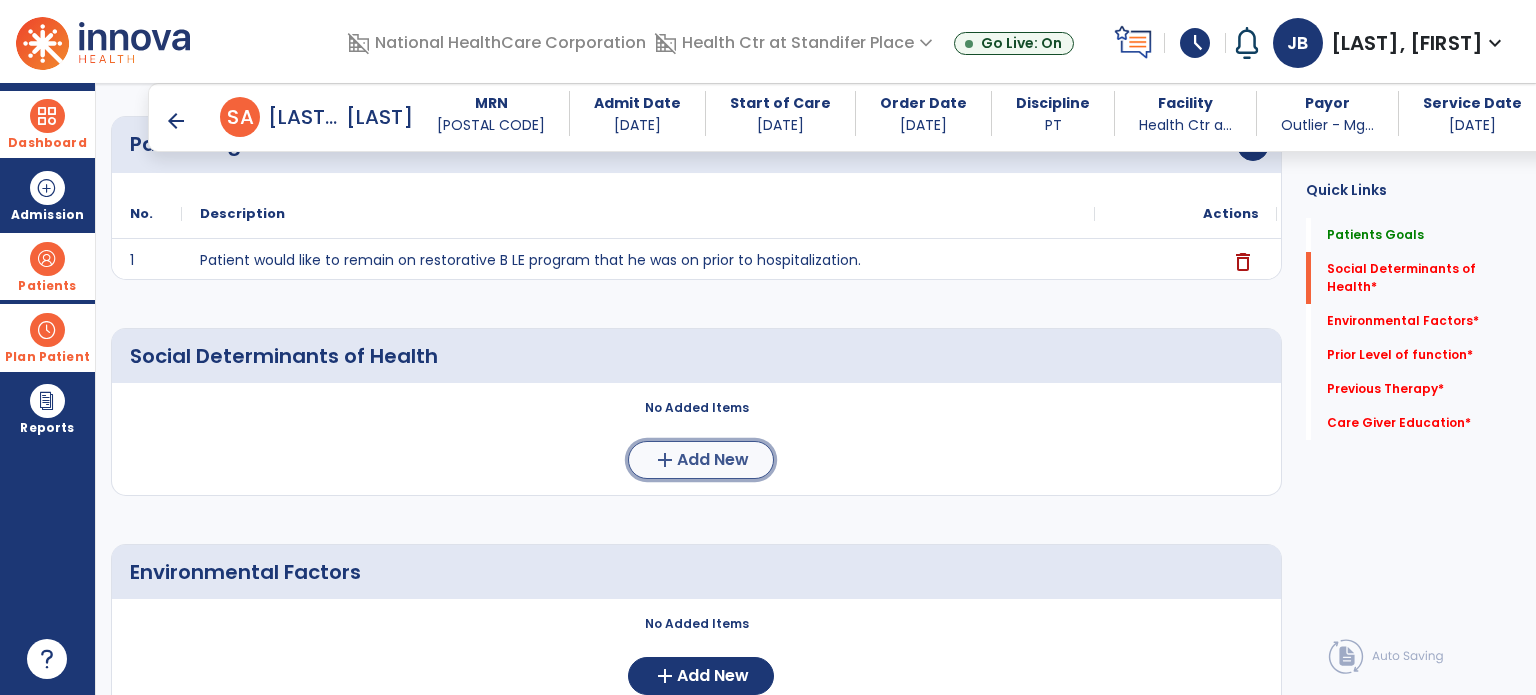 click on "Add New" 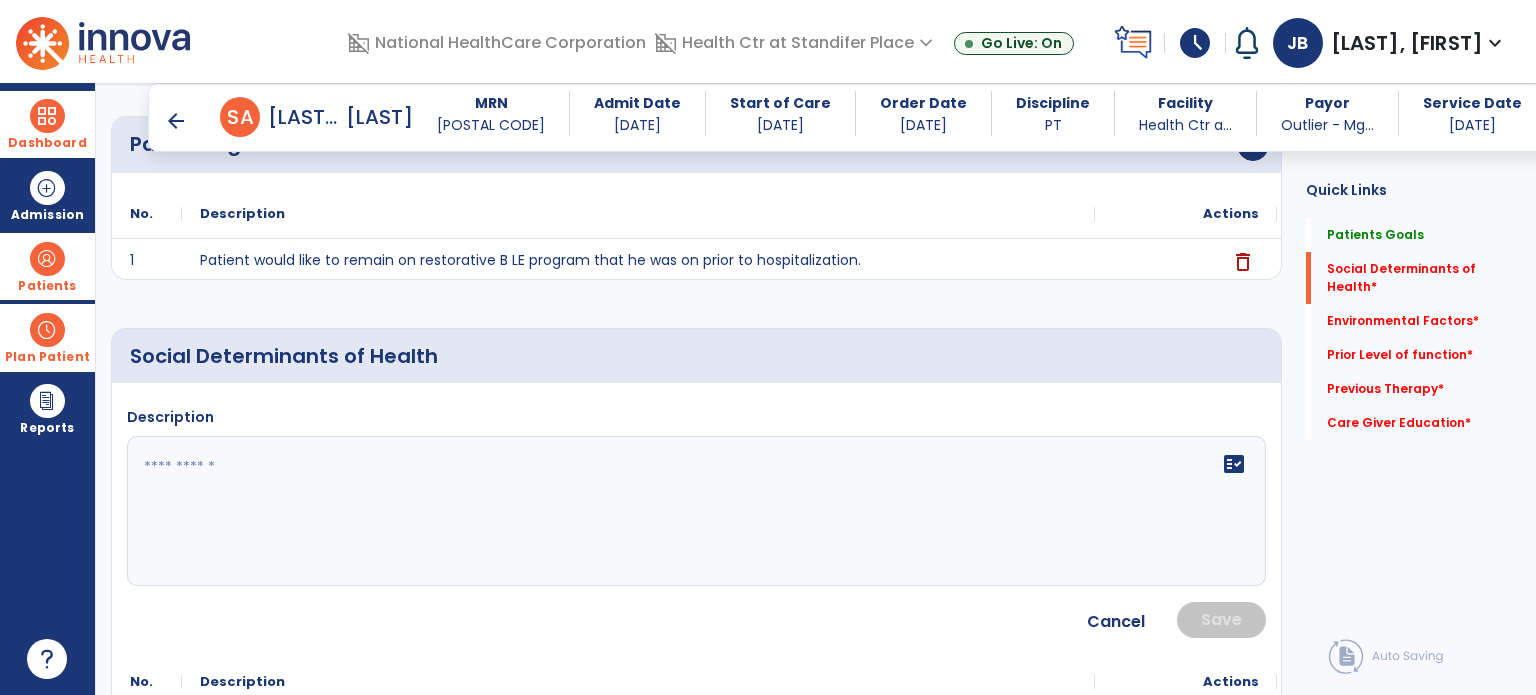 click on "fact_check" 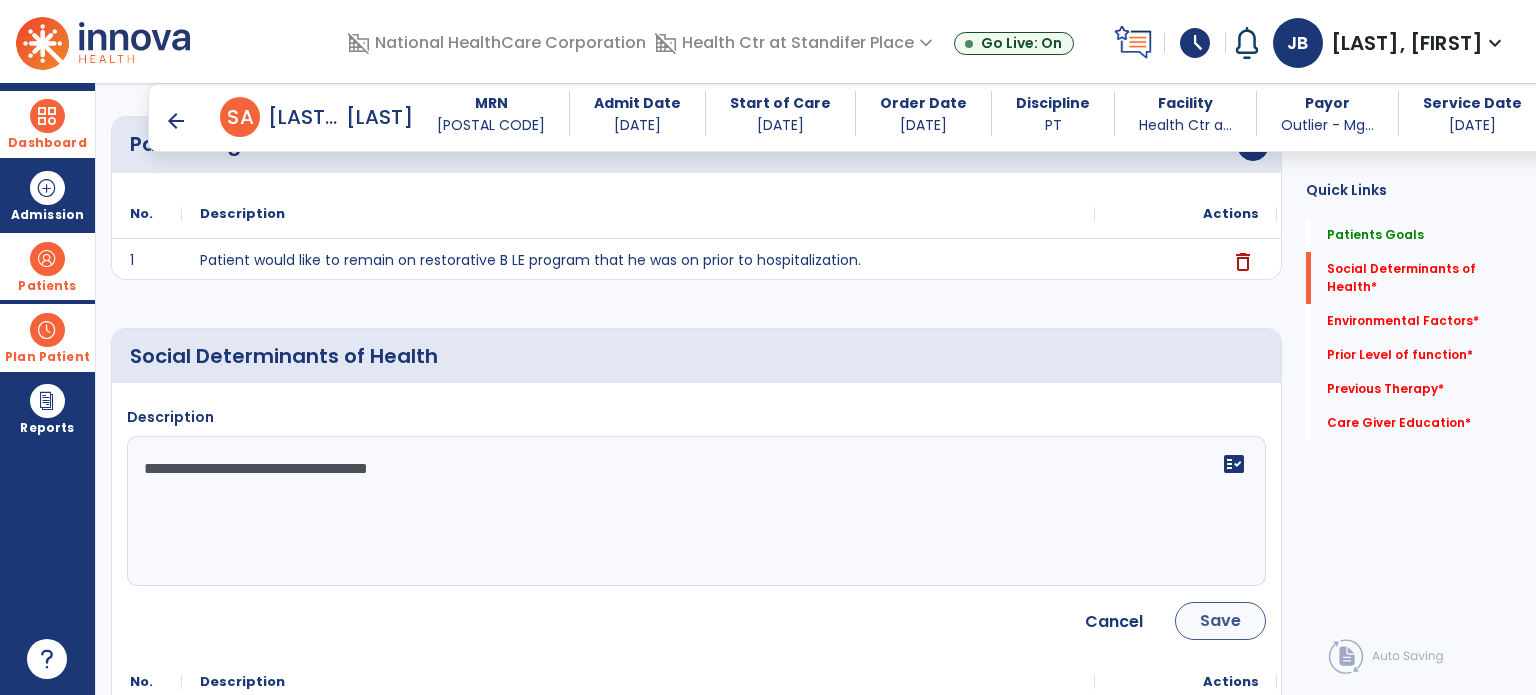 type on "**********" 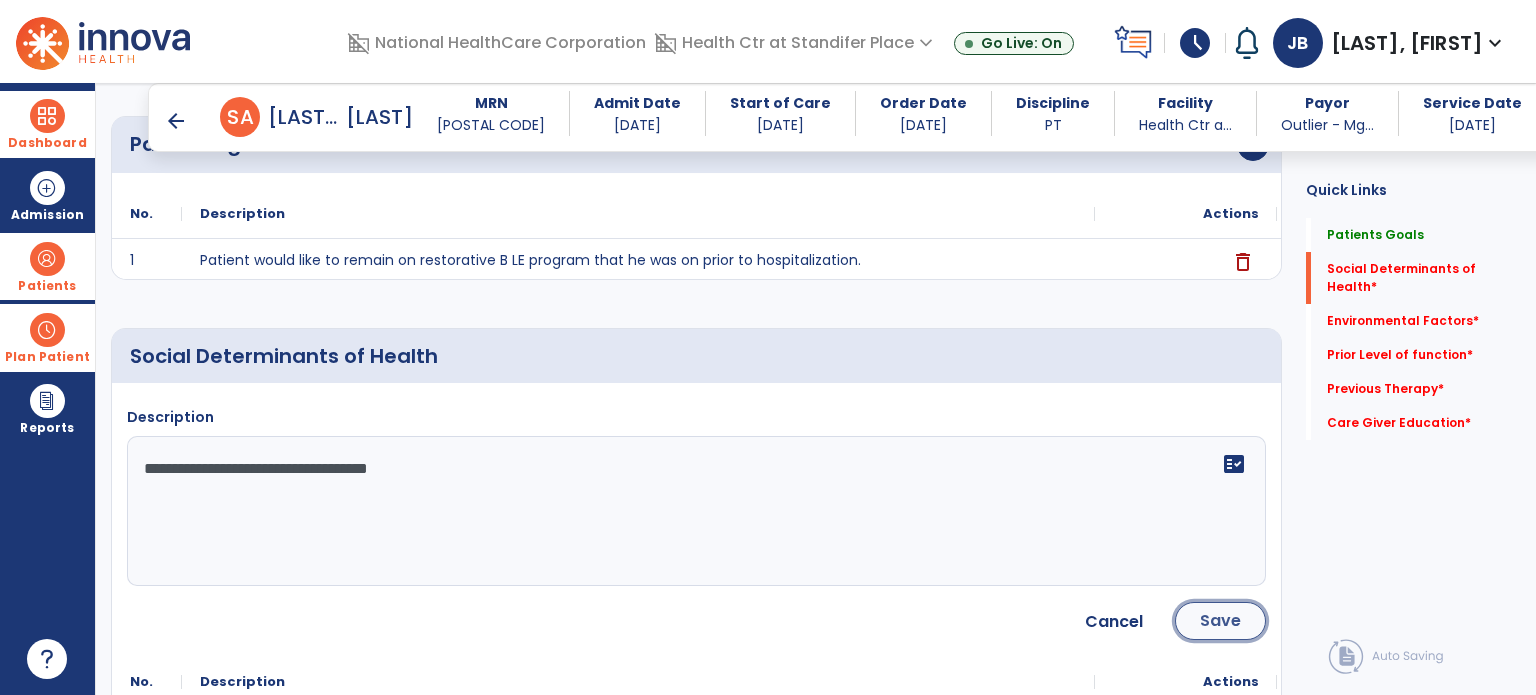 click on "Save" 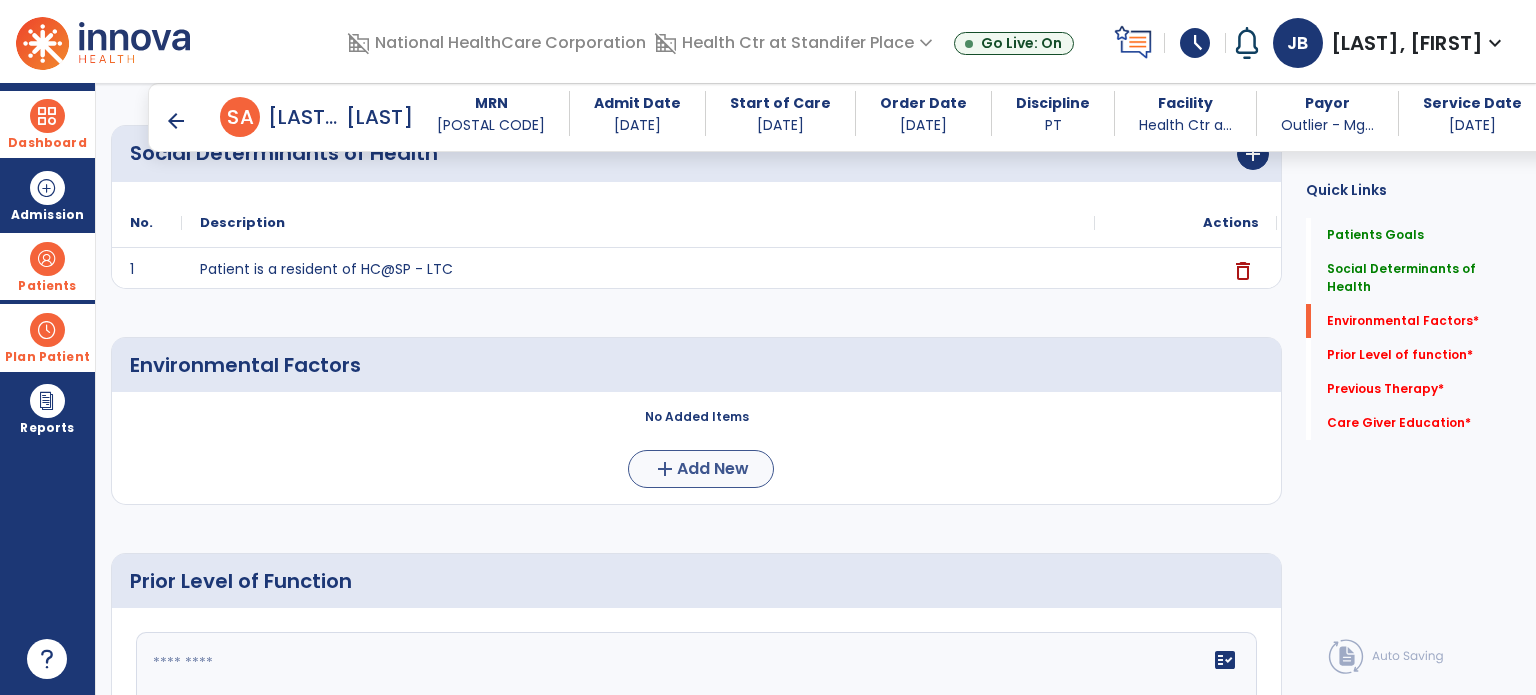 scroll, scrollTop: 416, scrollLeft: 0, axis: vertical 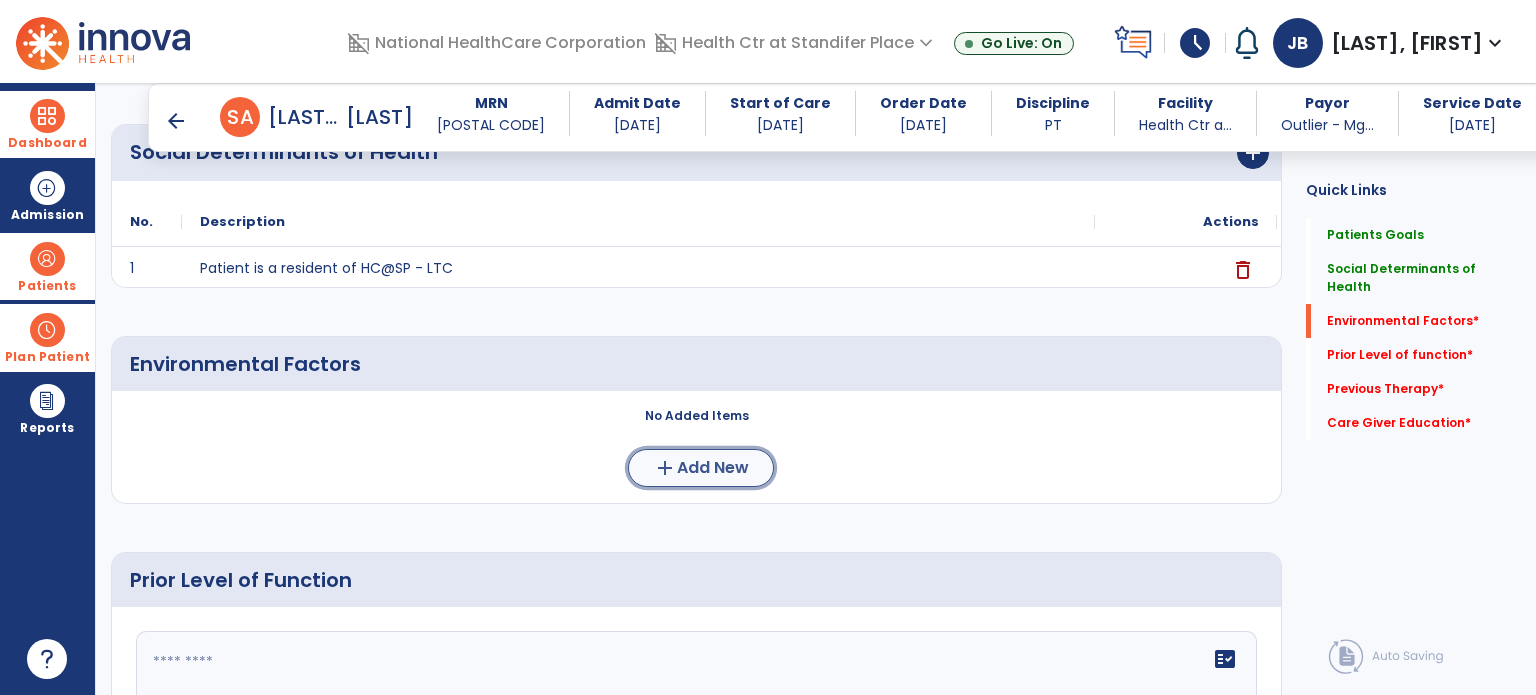 click on "add  Add New" 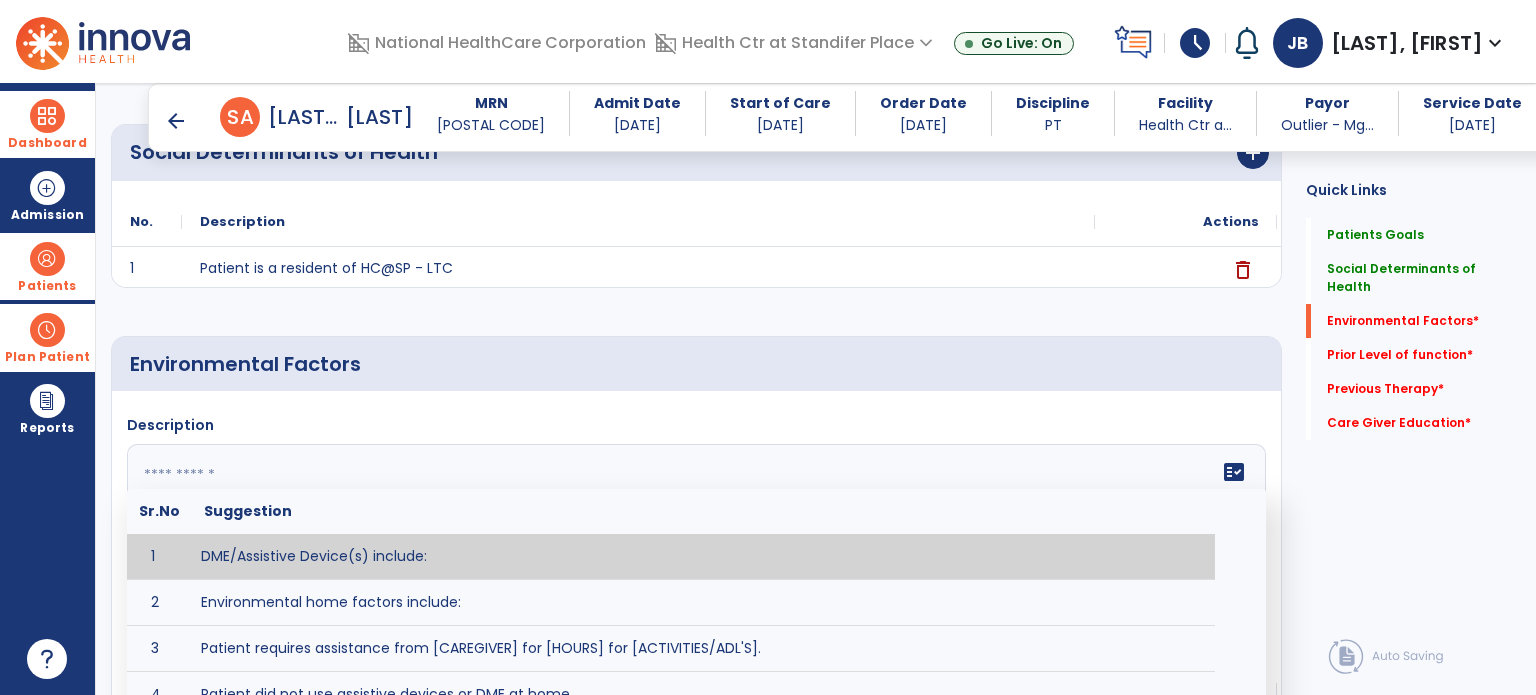 click on "fact_check Sr.No Suggestion 1 DME/Assistive Device(s) include: 2 Environmental home factors include: 3 Patient requires assistance from [CAREGIVER] for [HOURS] for [ACTIVITIES/ADL'S]. 4 Patient did not use assistive devices or DME at home. 5 Patient had meals on wheels. 6 Patient has caregiver help at home who will be able to provide assistance upon discharge. 7 Patient lived alone at home prior to admission and will [HAVE or HAVE NOT] assistance at home from [CAREGIVER] upon discharge. 8 Patient lives alone. 9 Patient lives with caregiver who provides support/aid for ____________. 10 Patient lives with spouse/significant other. 11 Patient needs to clime [NUMBER] stairs [WITH/WITHOUT] railing in order to reach [ROOM]. 12 Patient uses adaptive equipment at home including [EQUIPMENT] and has the following home modifications __________. 13 Patient was able to complete community activities (driving, shopping, community ambulation, etc.) independently. 14 15 16 17" 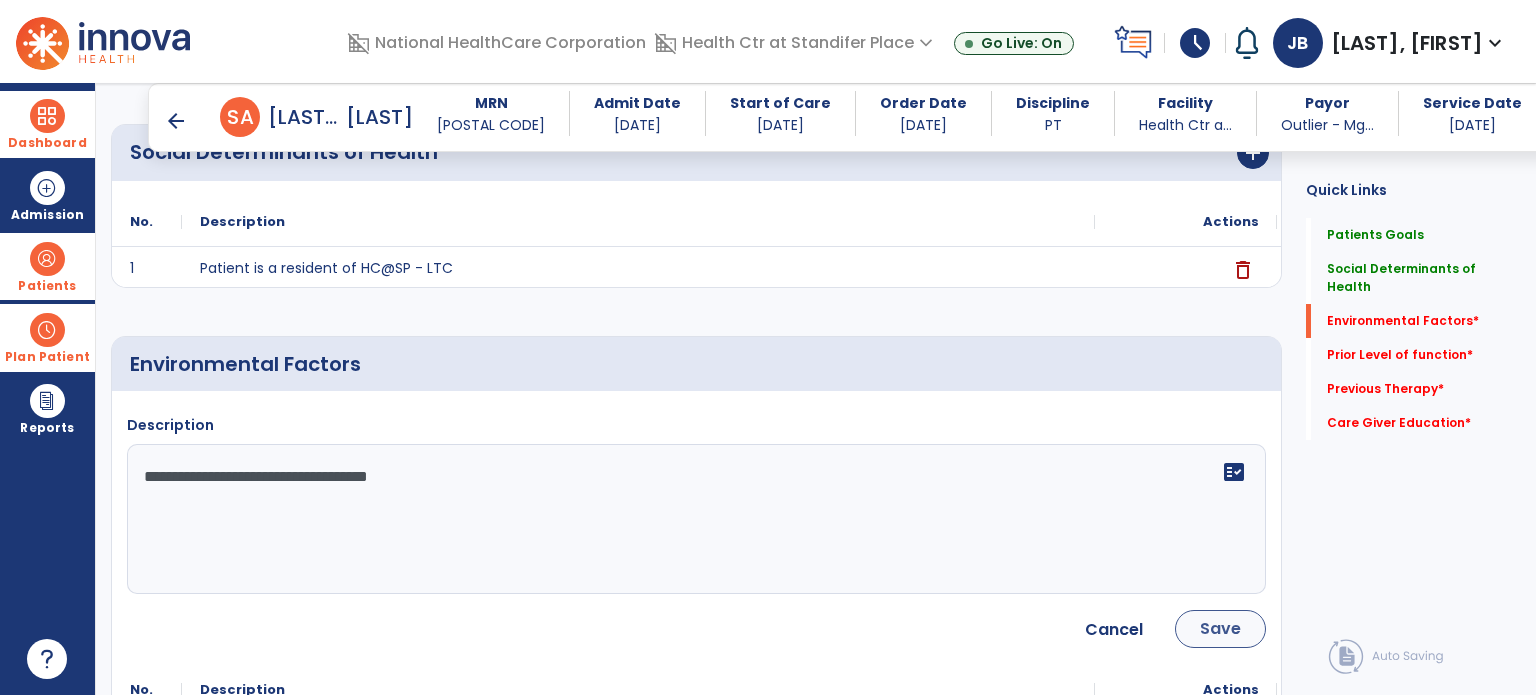 type on "**********" 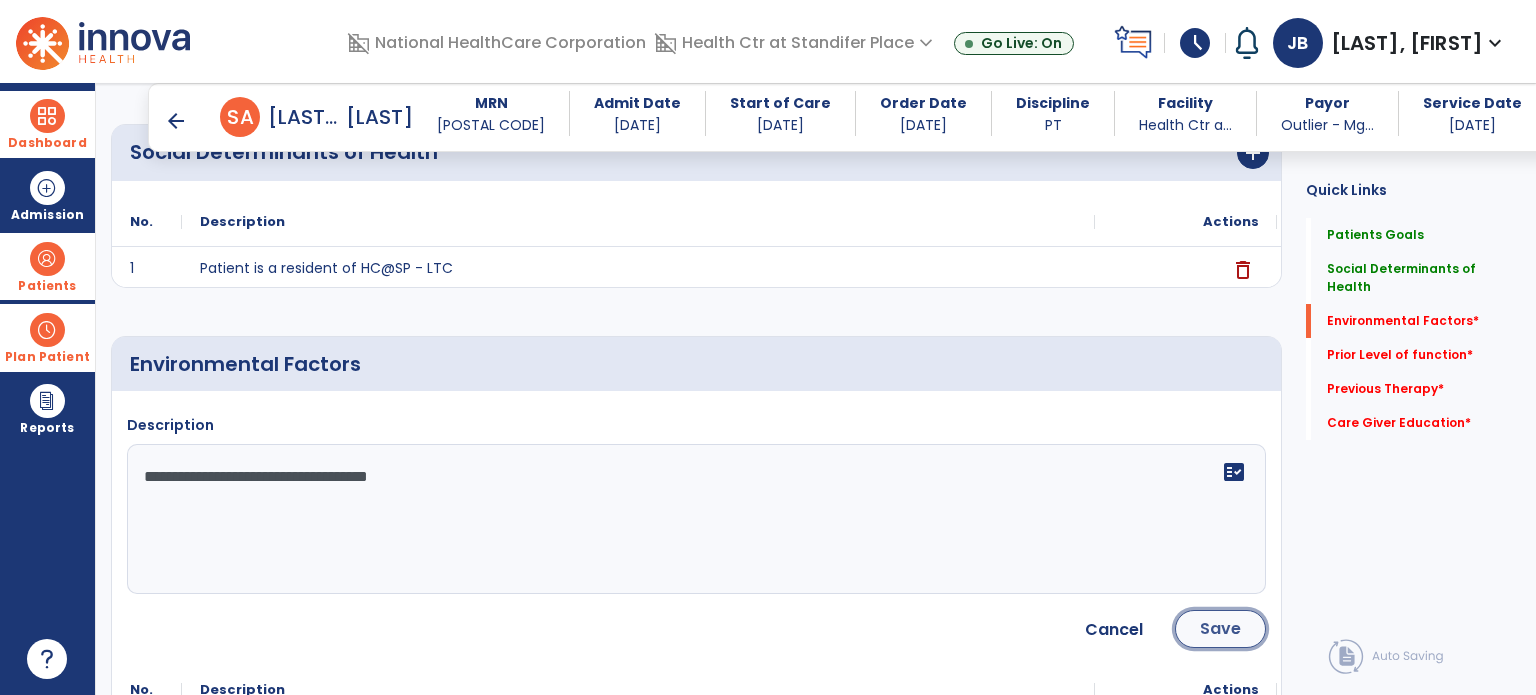 click on "Save" 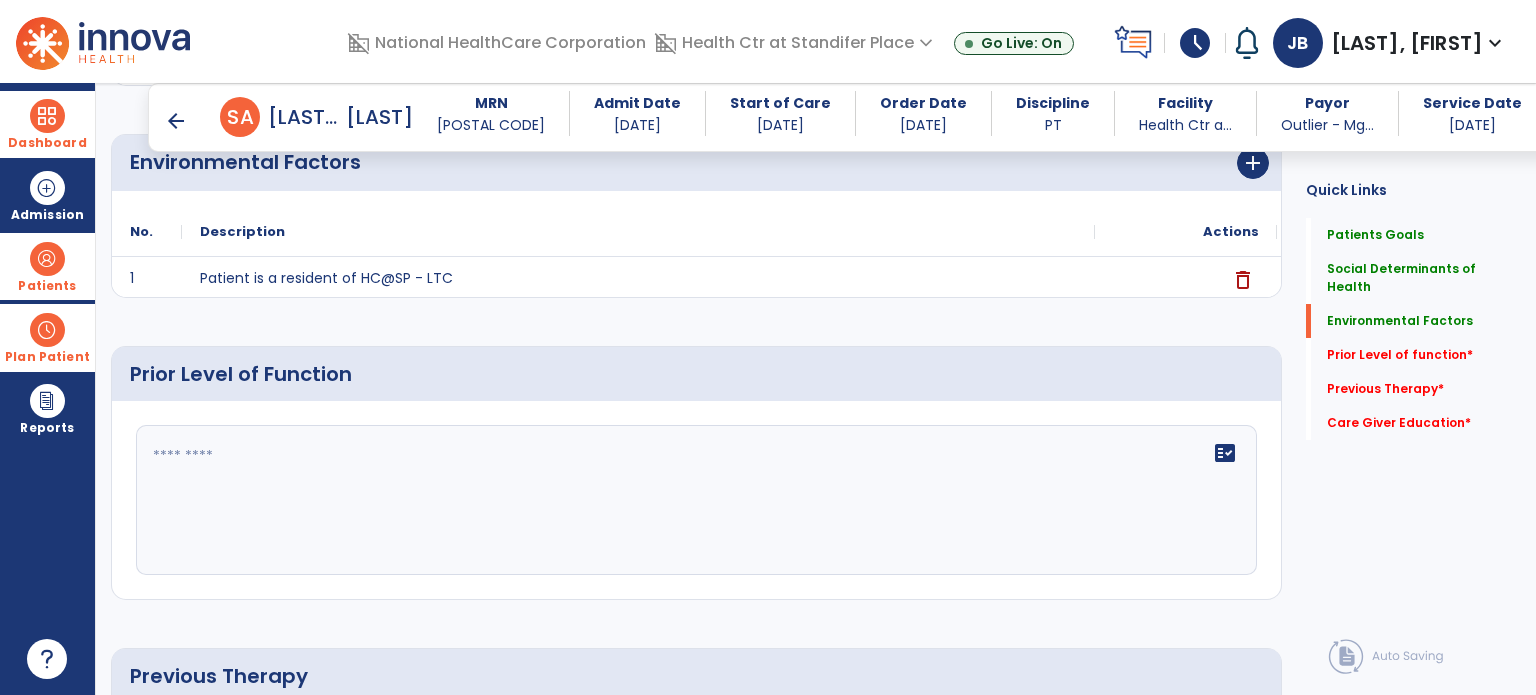 scroll, scrollTop: 628, scrollLeft: 0, axis: vertical 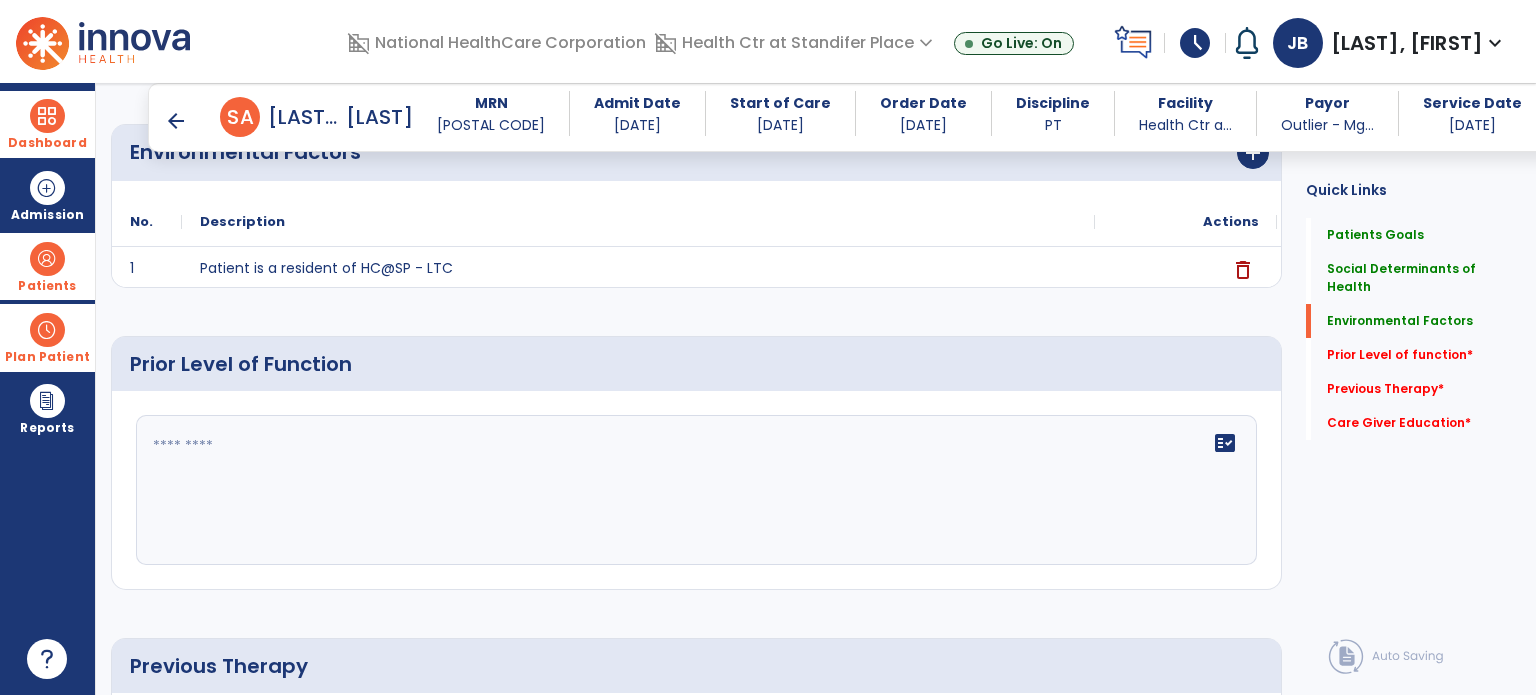 click on "fact_check" 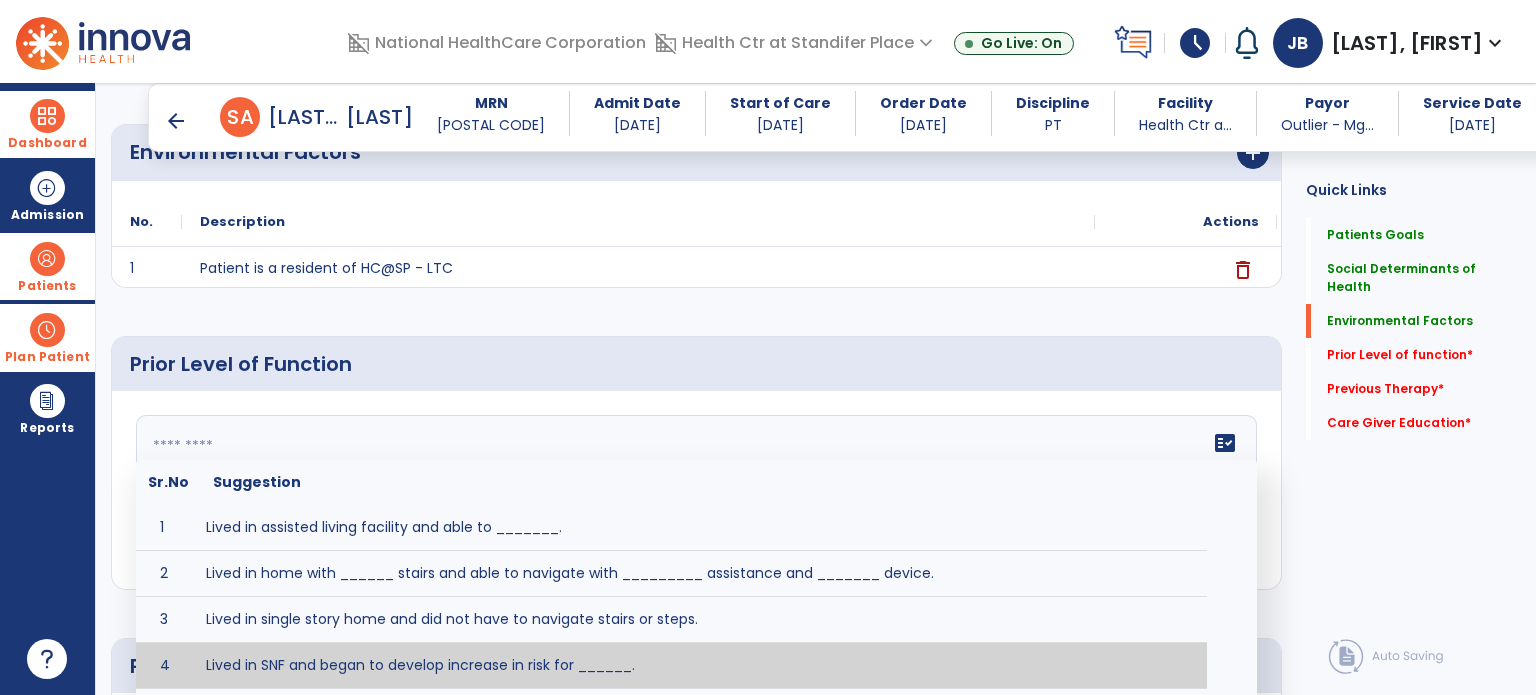 paste on "**********" 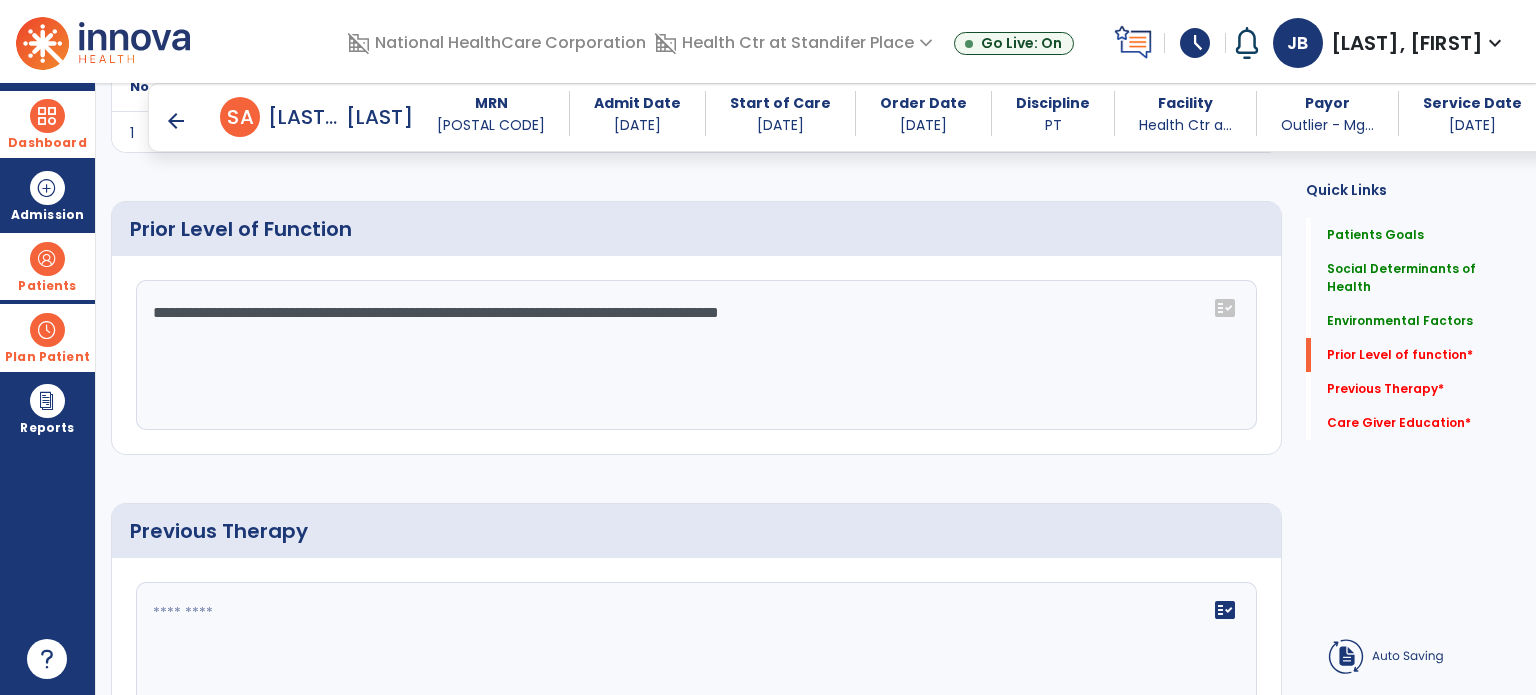 scroll, scrollTop: 791, scrollLeft: 0, axis: vertical 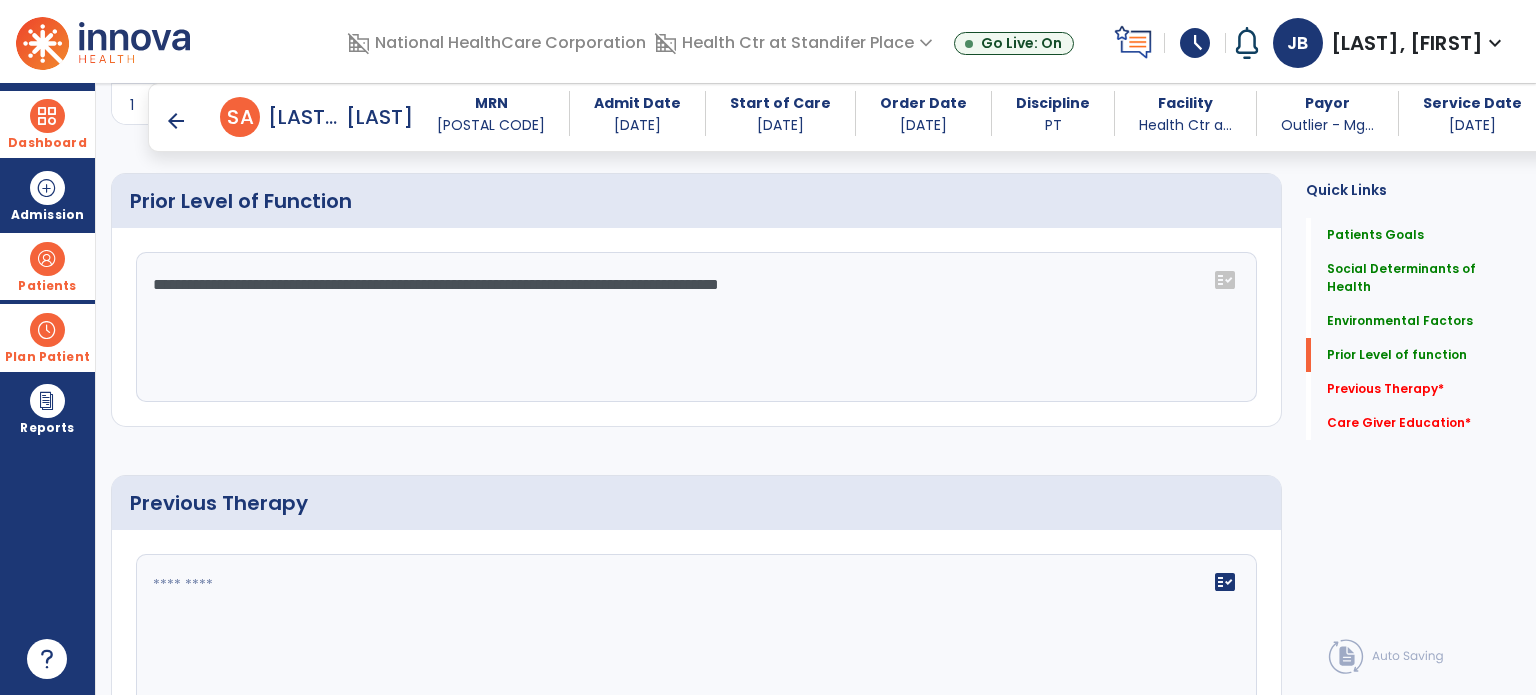 type on "**********" 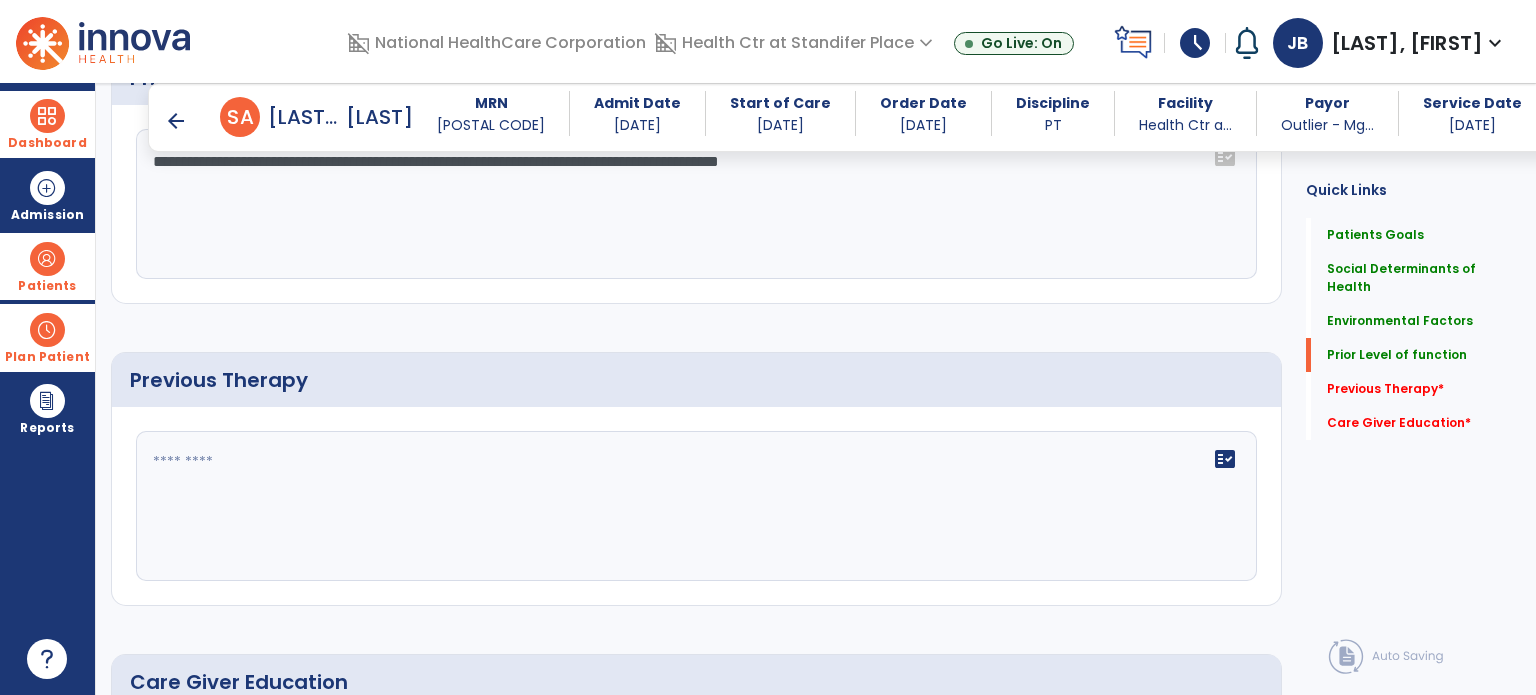 click on "fact_check" 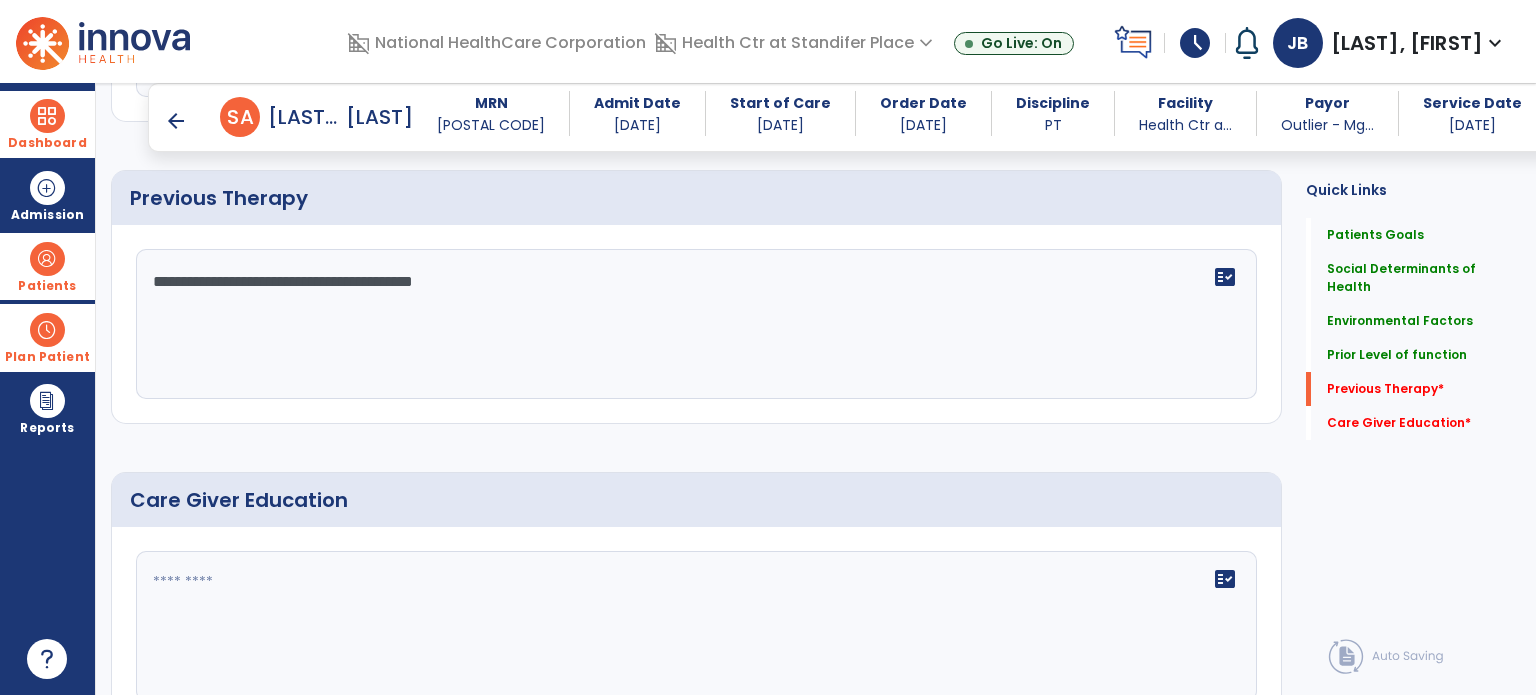 scroll, scrollTop: 1096, scrollLeft: 0, axis: vertical 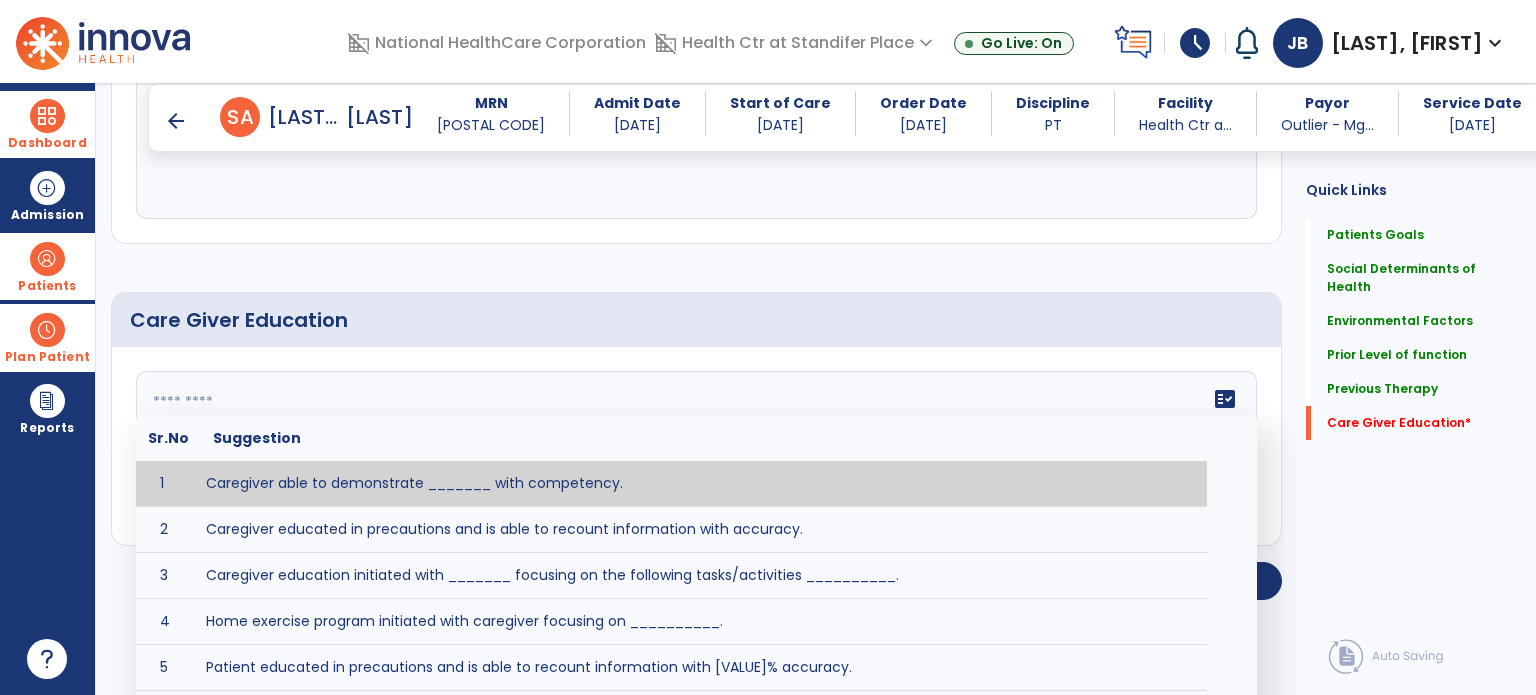click 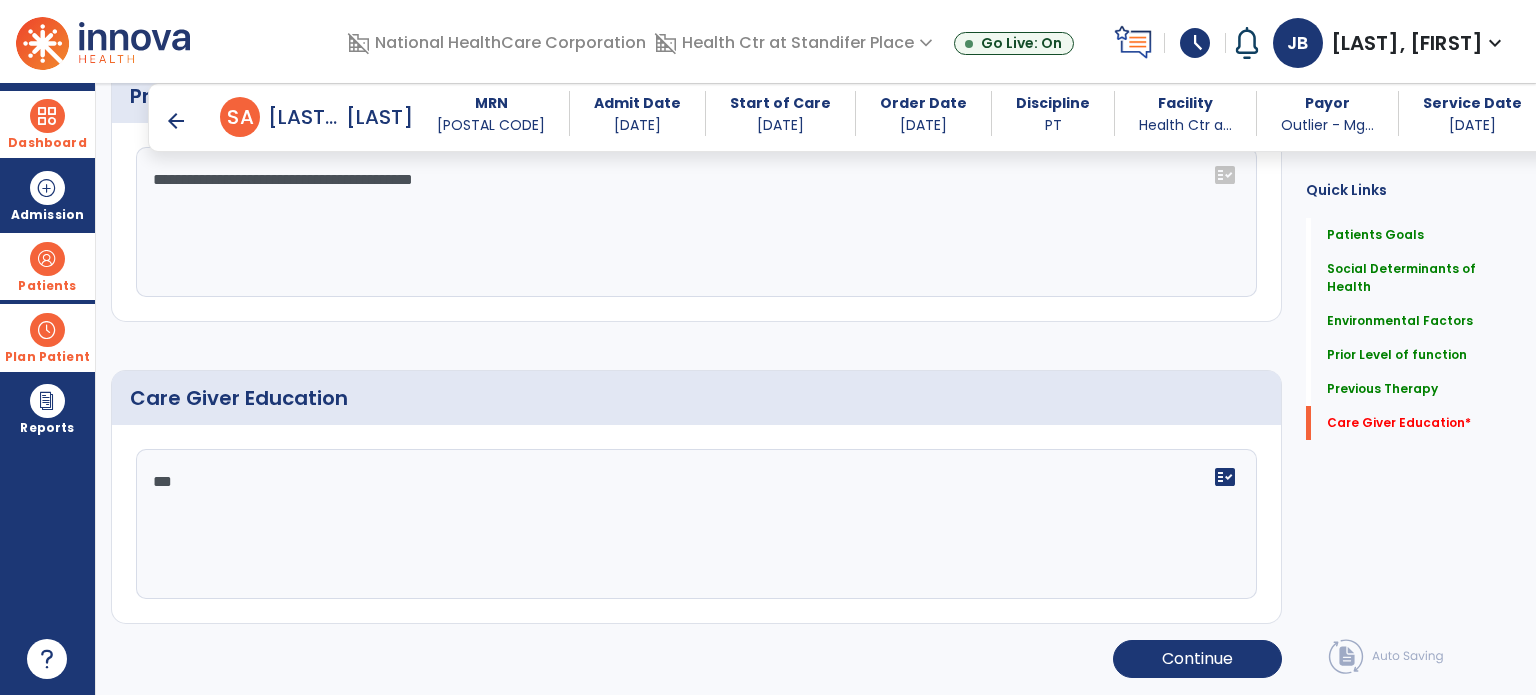 scroll, scrollTop: 1192, scrollLeft: 0, axis: vertical 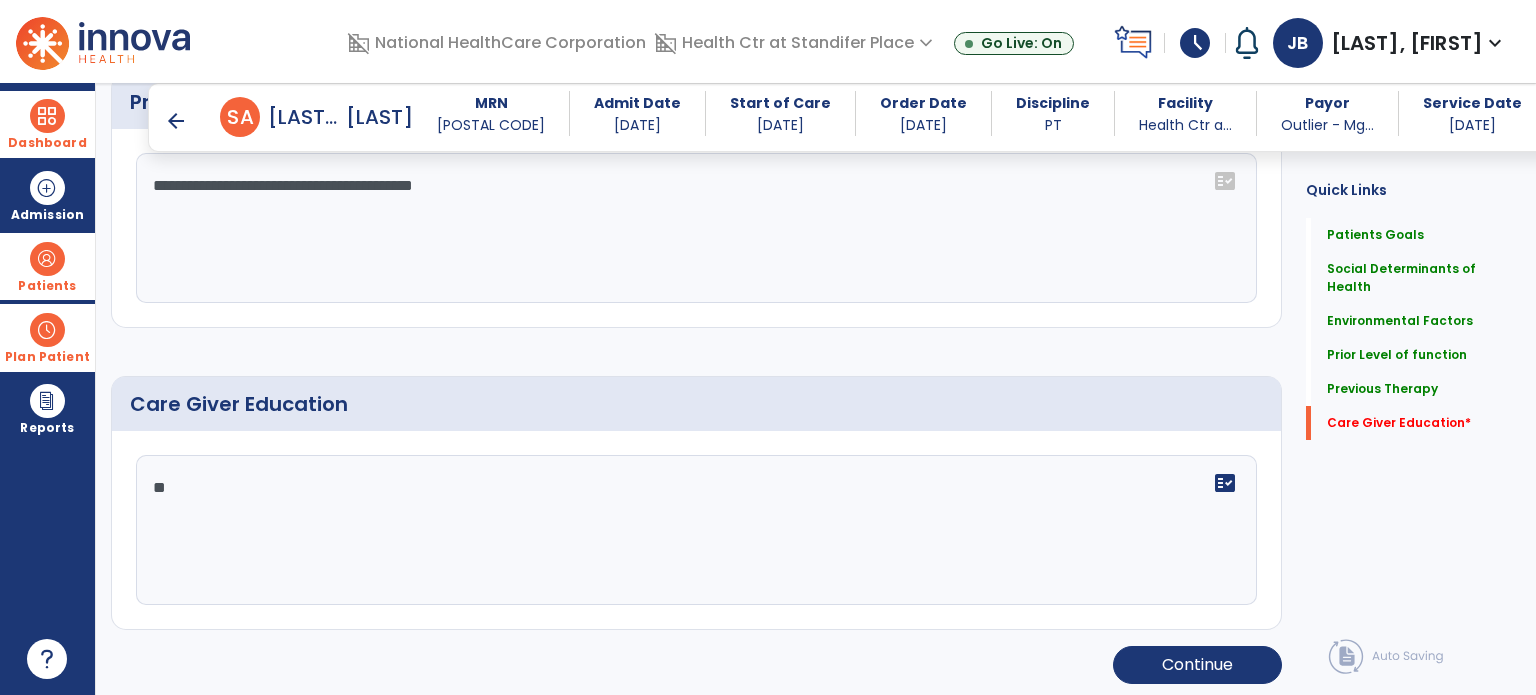 type on "*" 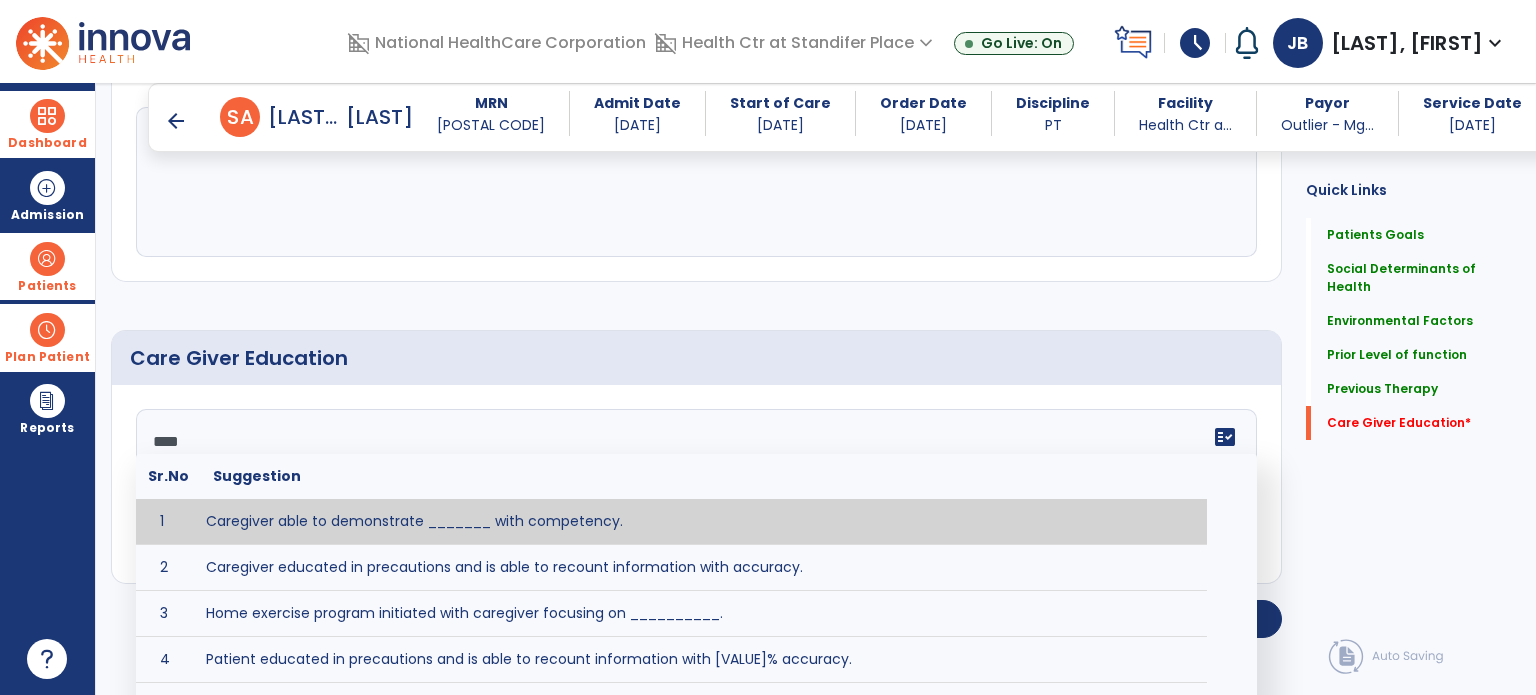 scroll, scrollTop: 1192, scrollLeft: 0, axis: vertical 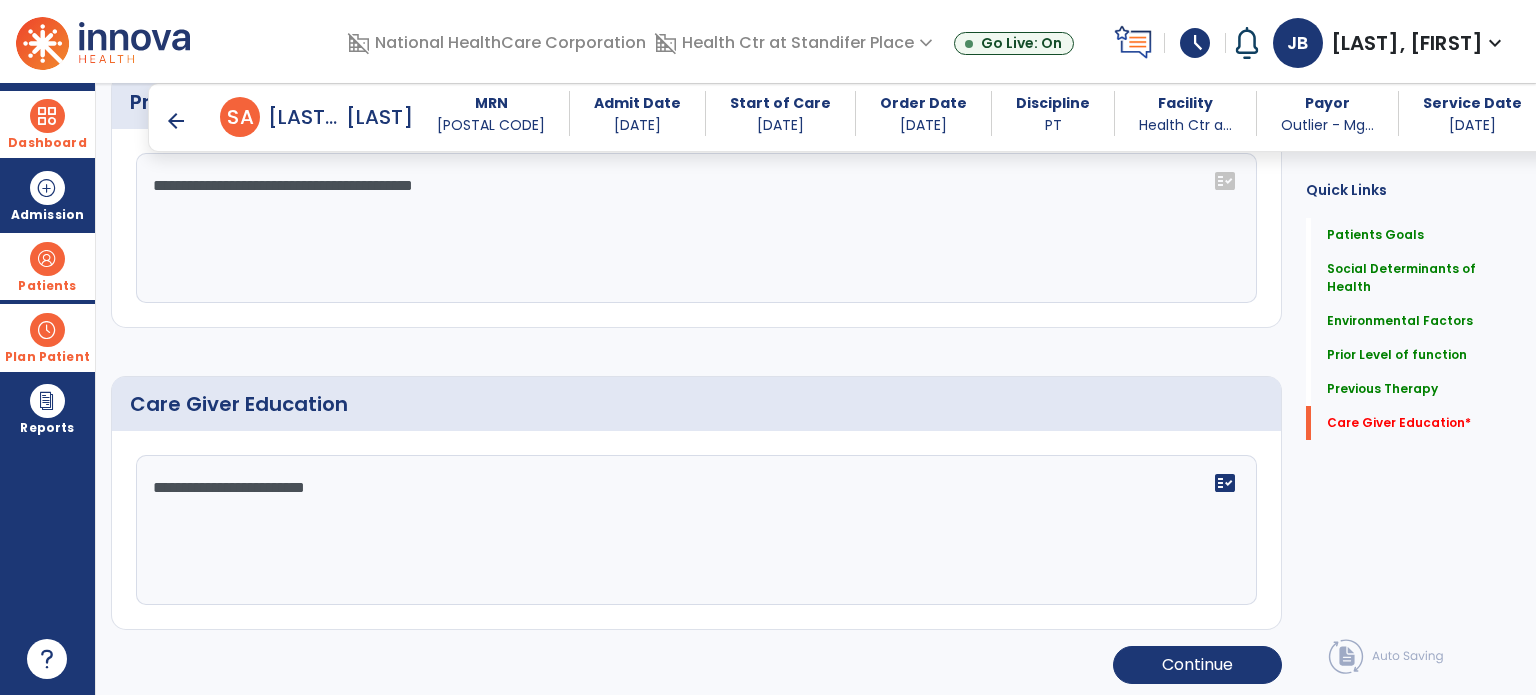 paste on "**********" 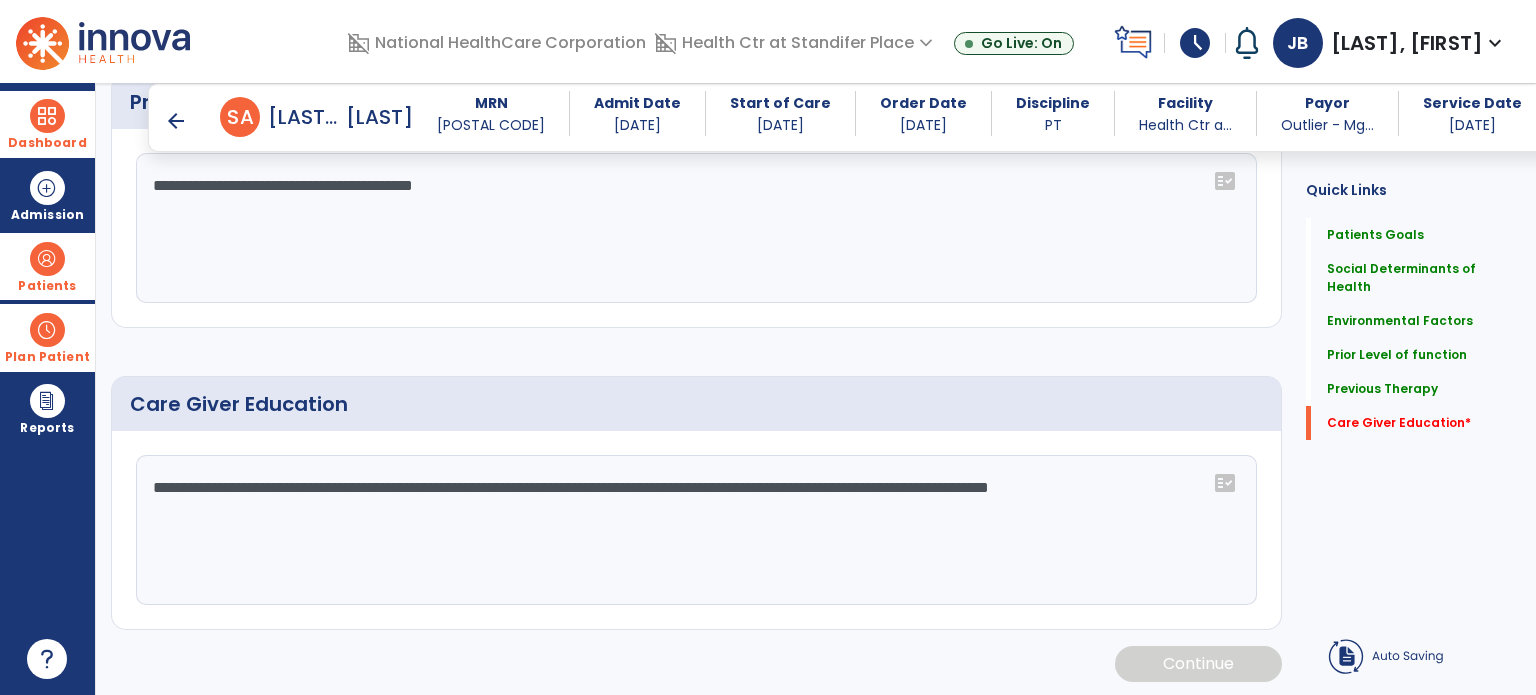 scroll, scrollTop: 1192, scrollLeft: 0, axis: vertical 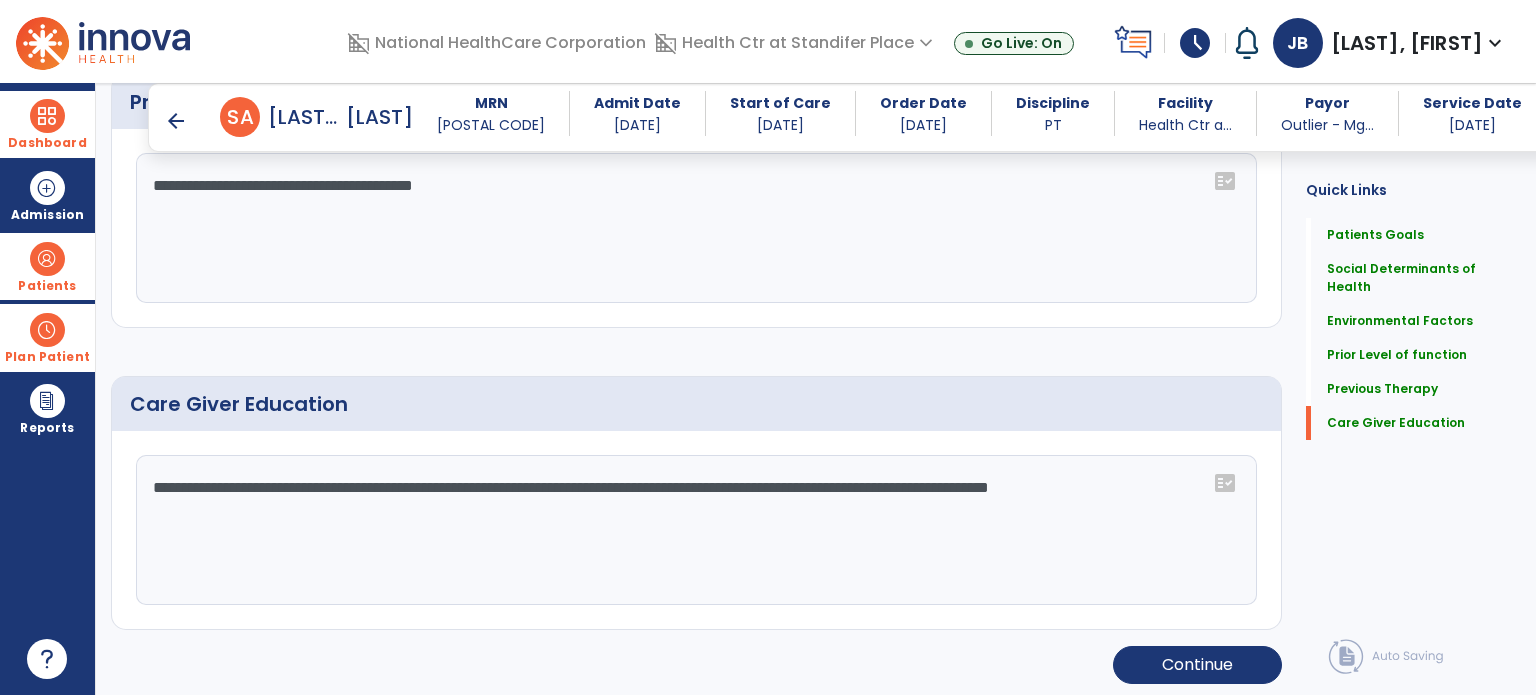 click on "**********" 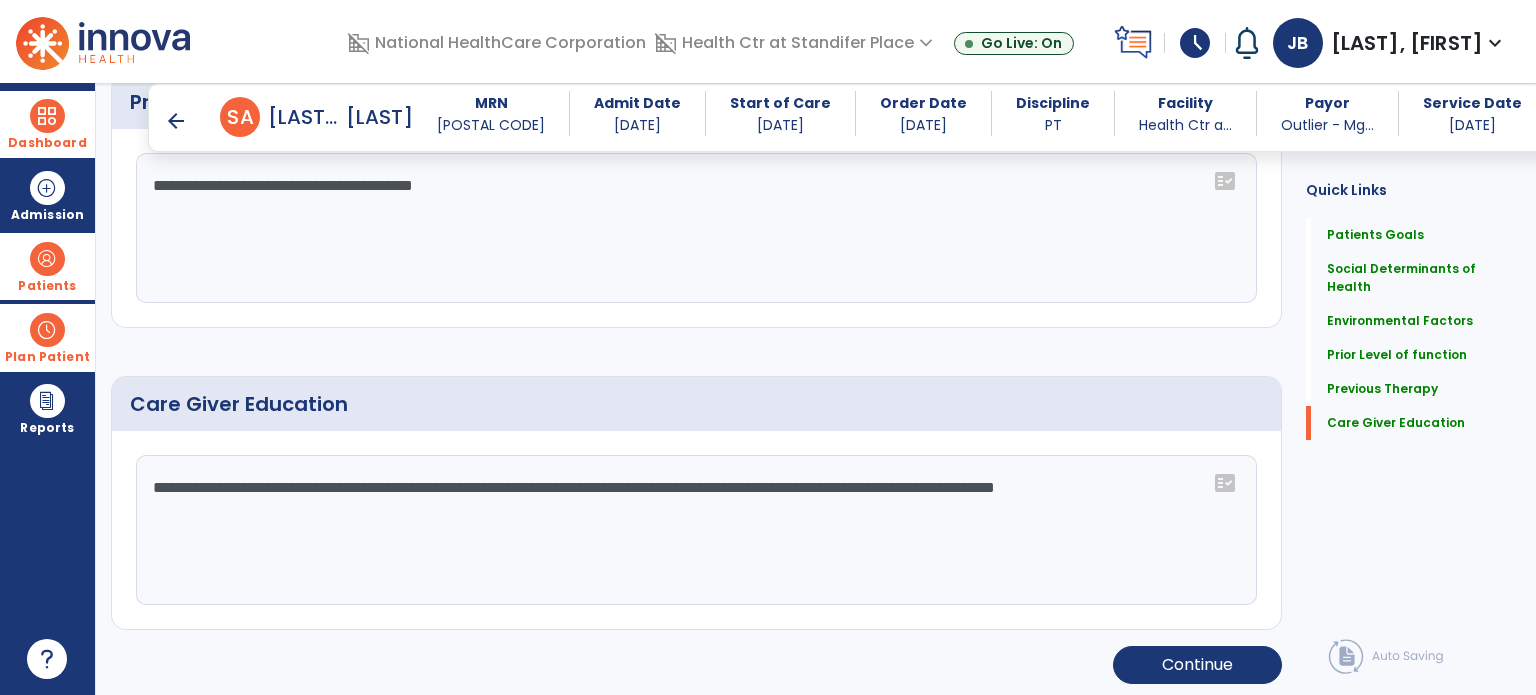 click on "**********" 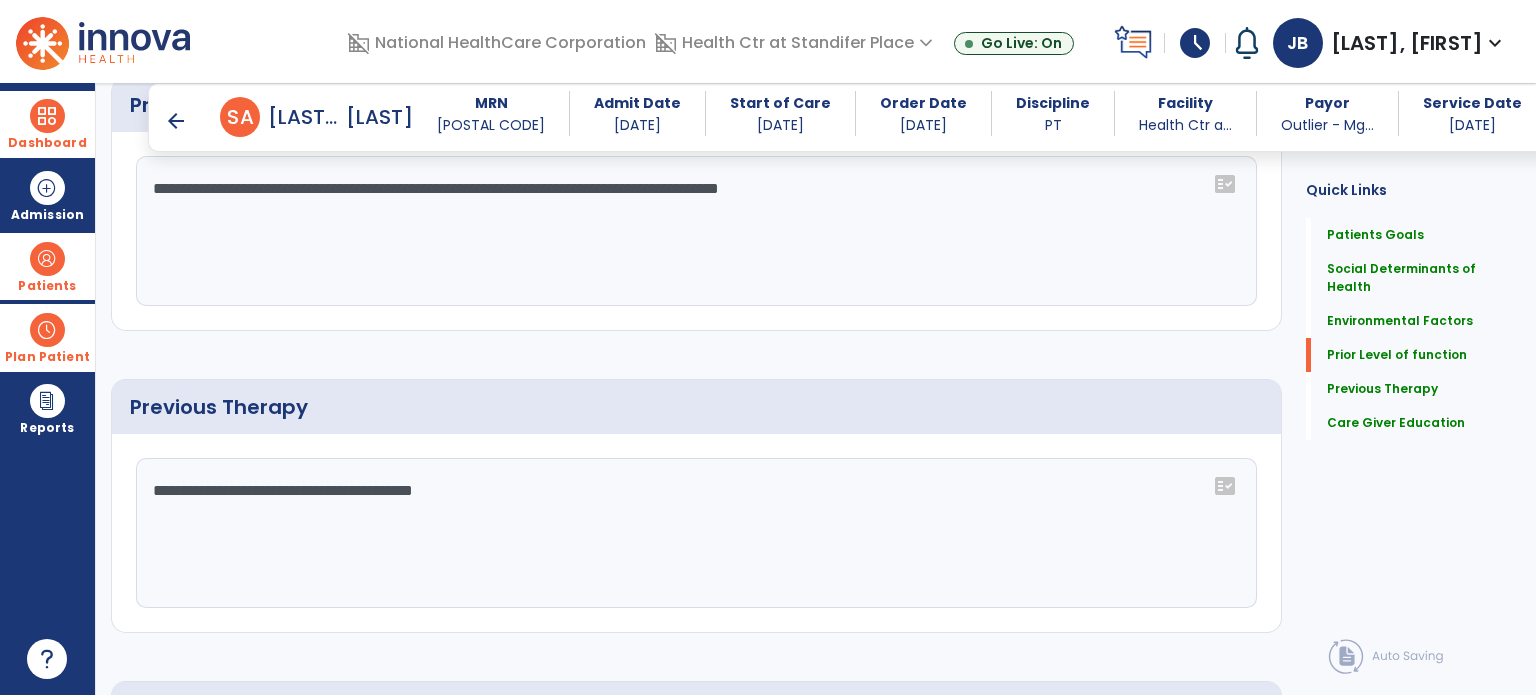 scroll, scrollTop: 1192, scrollLeft: 0, axis: vertical 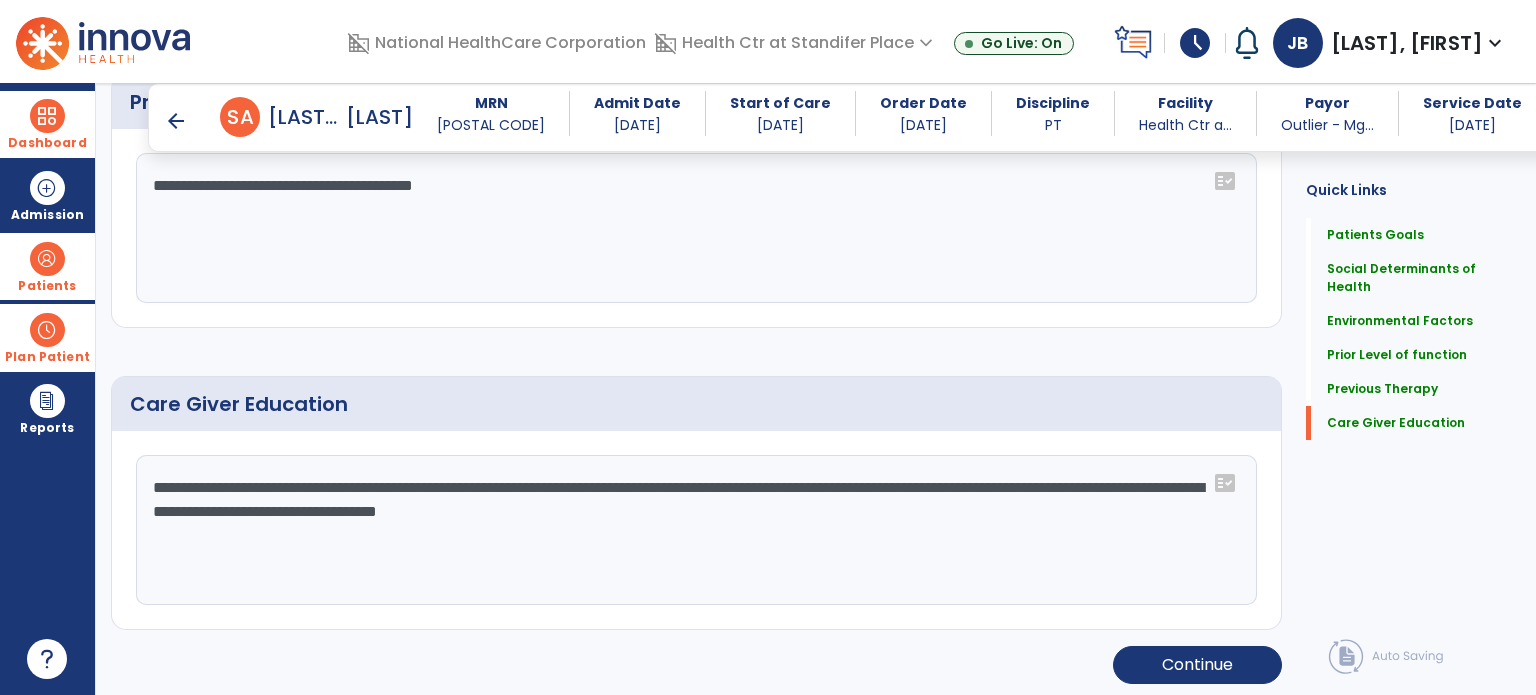 click on "**********" 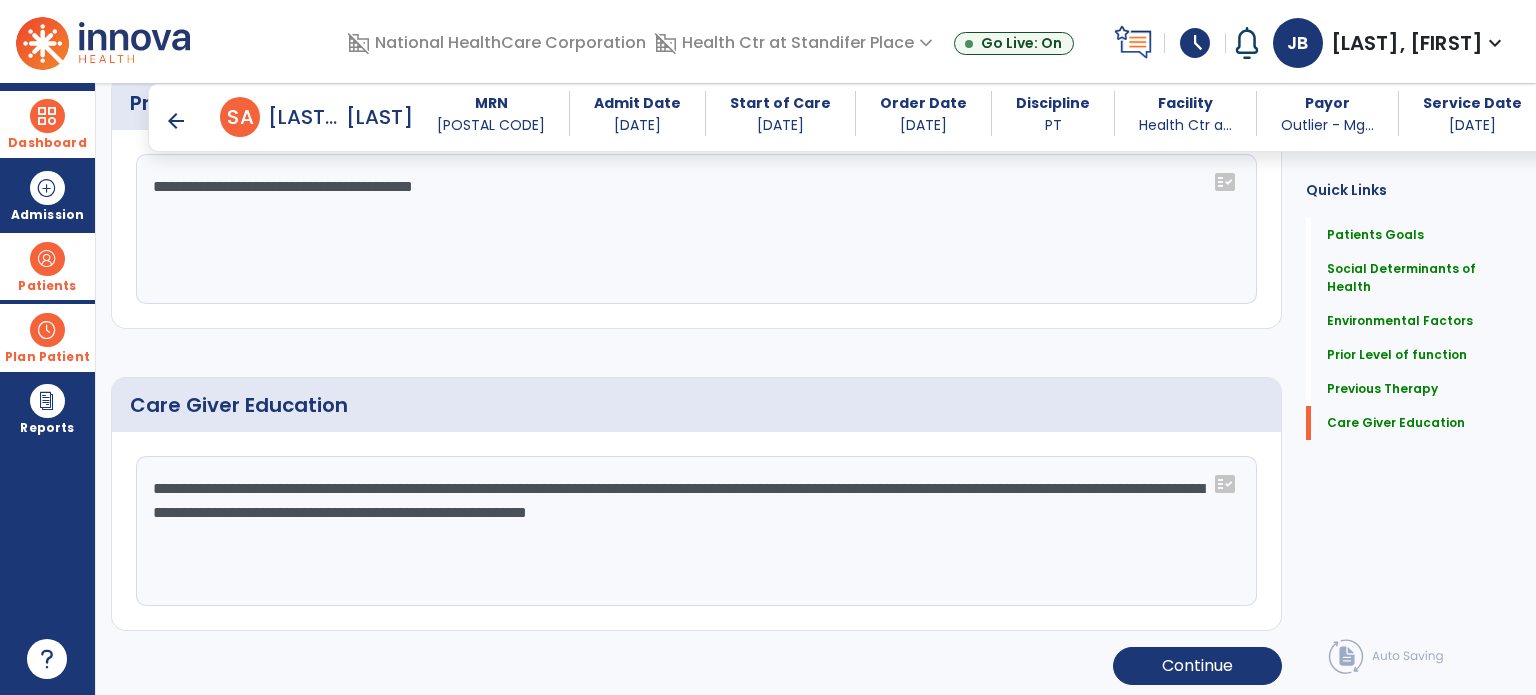 scroll, scrollTop: 1192, scrollLeft: 0, axis: vertical 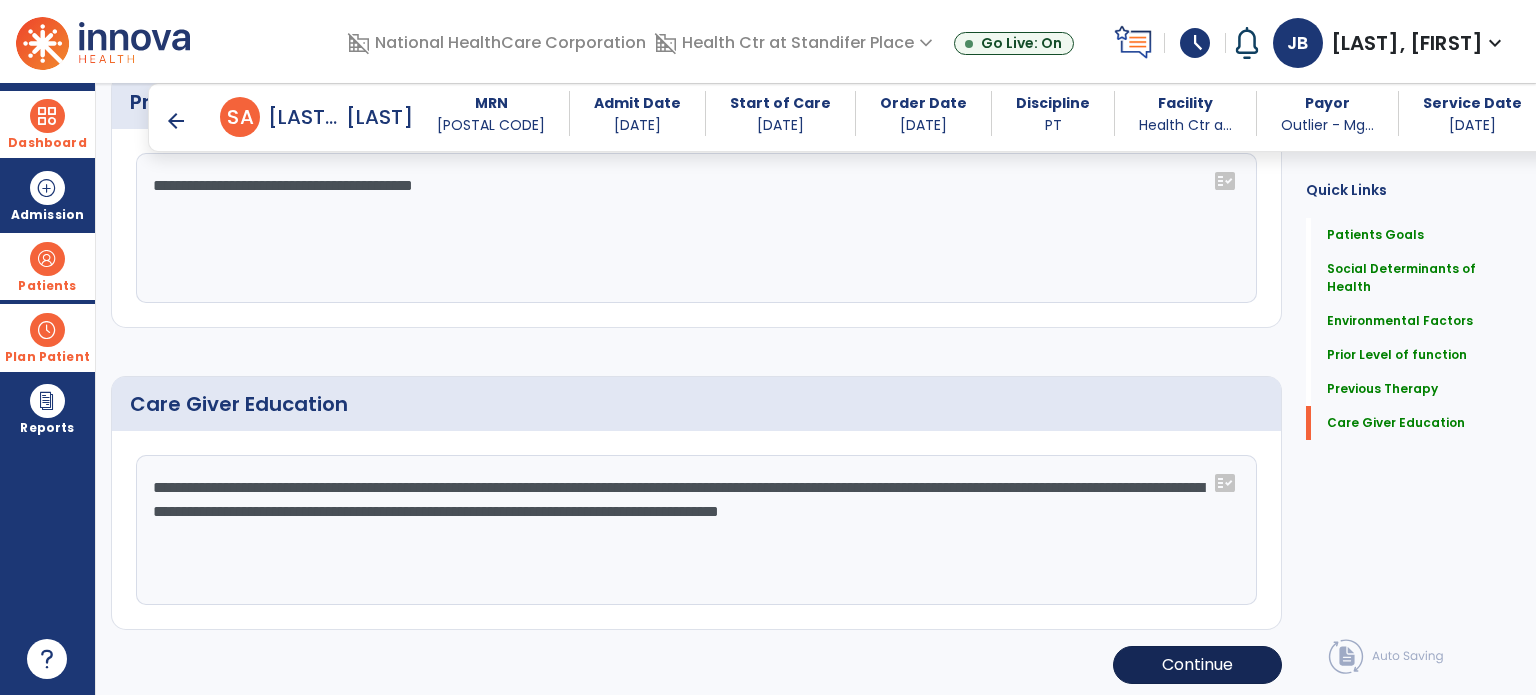 type on "**********" 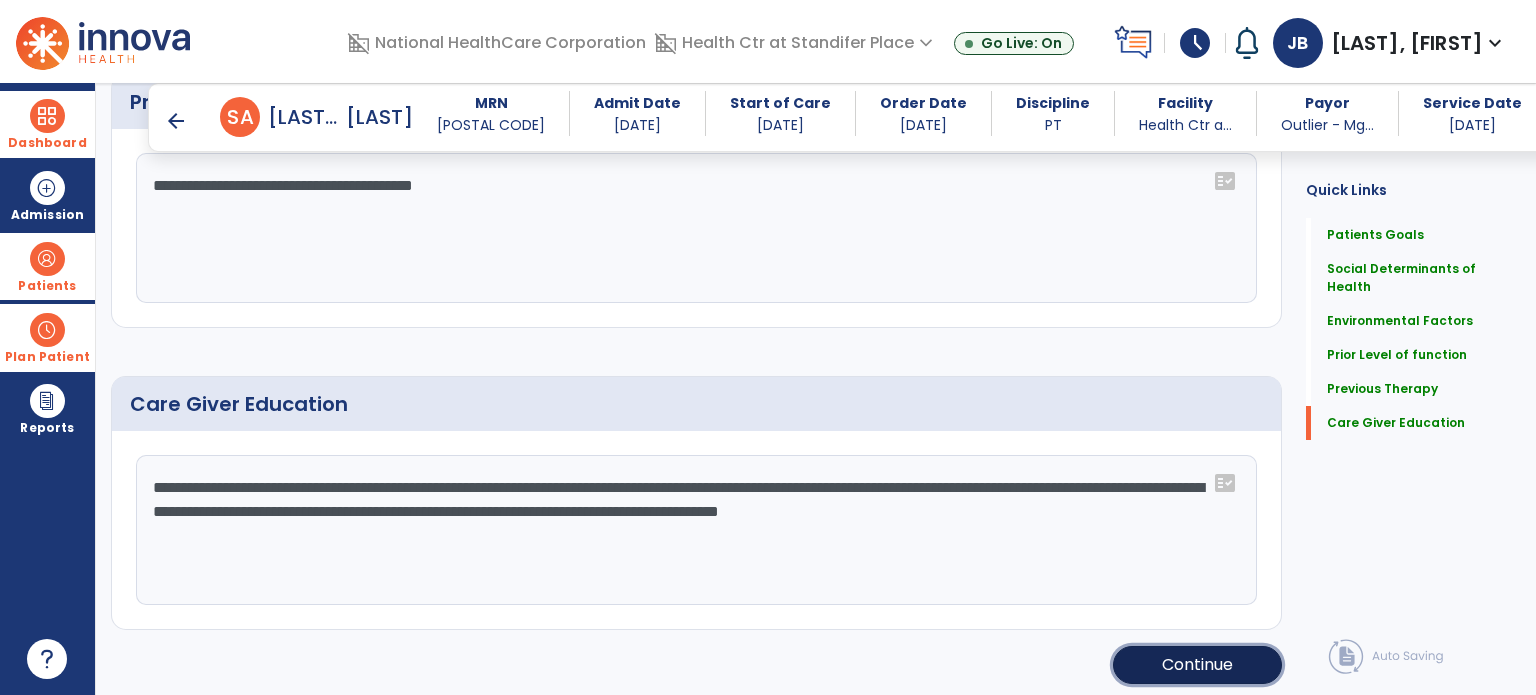click on "Continue" 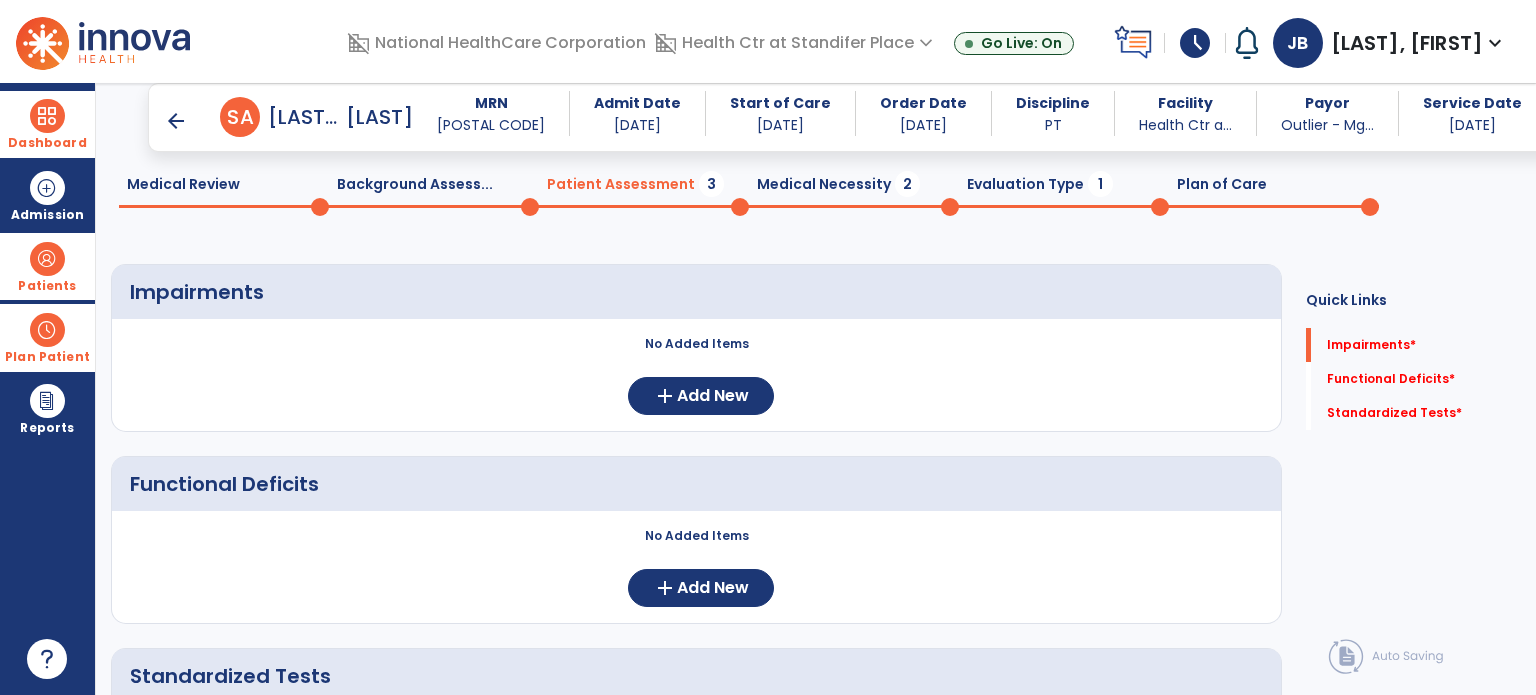 scroll, scrollTop: 64, scrollLeft: 0, axis: vertical 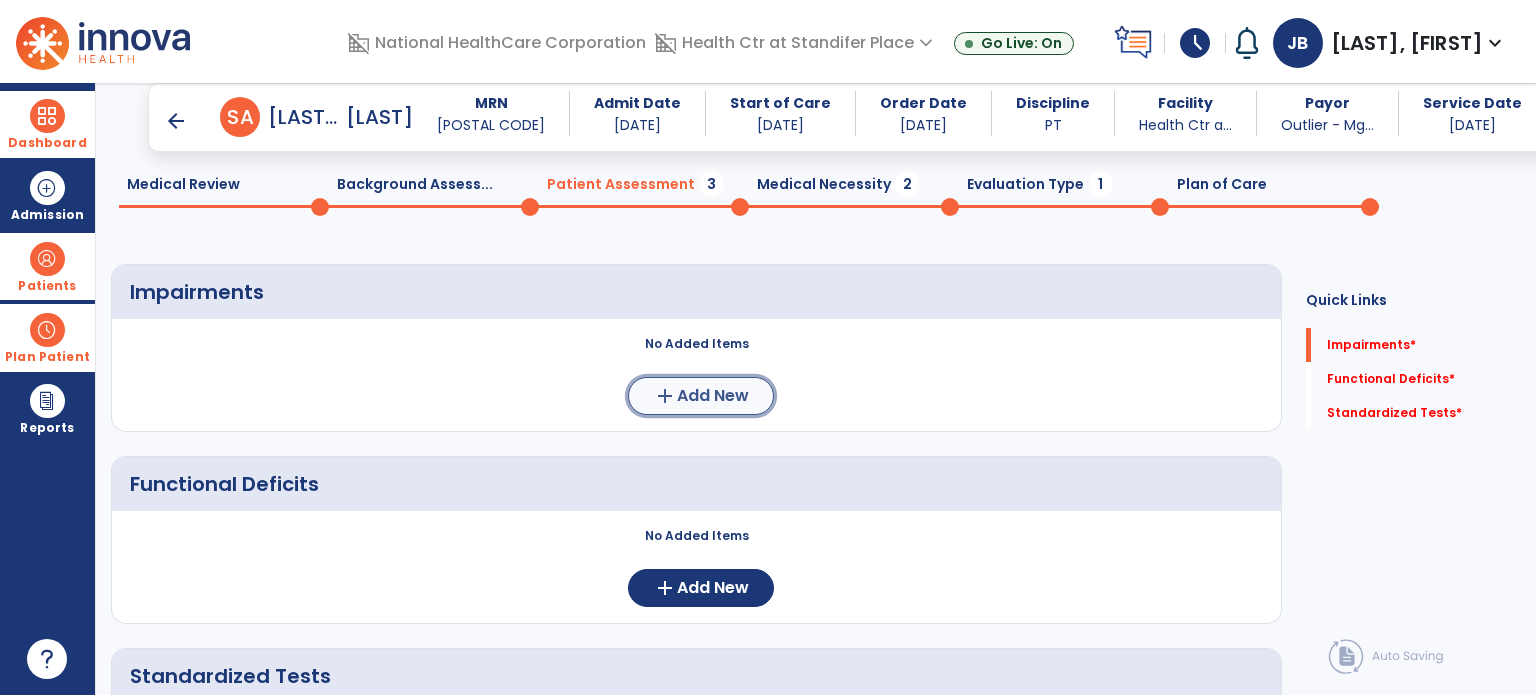 click on "Add New" 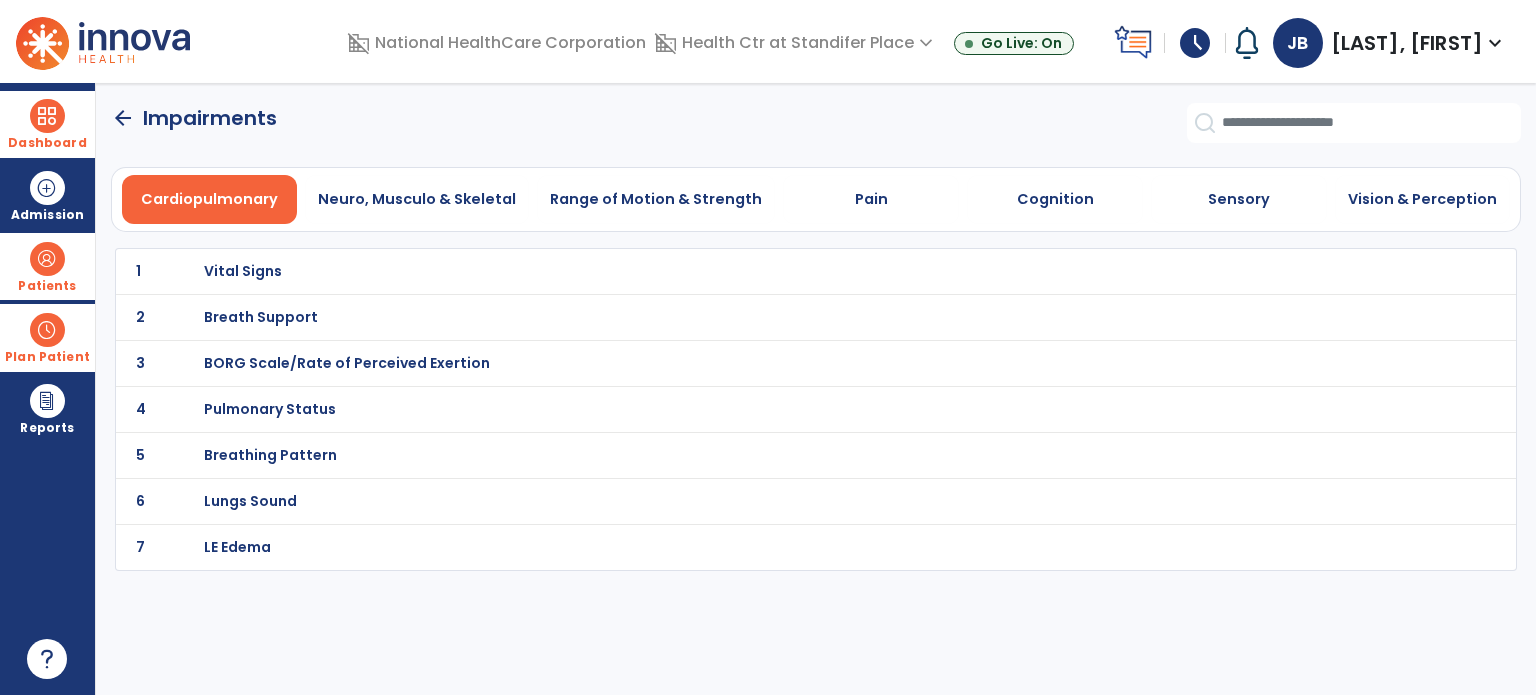 scroll, scrollTop: 0, scrollLeft: 0, axis: both 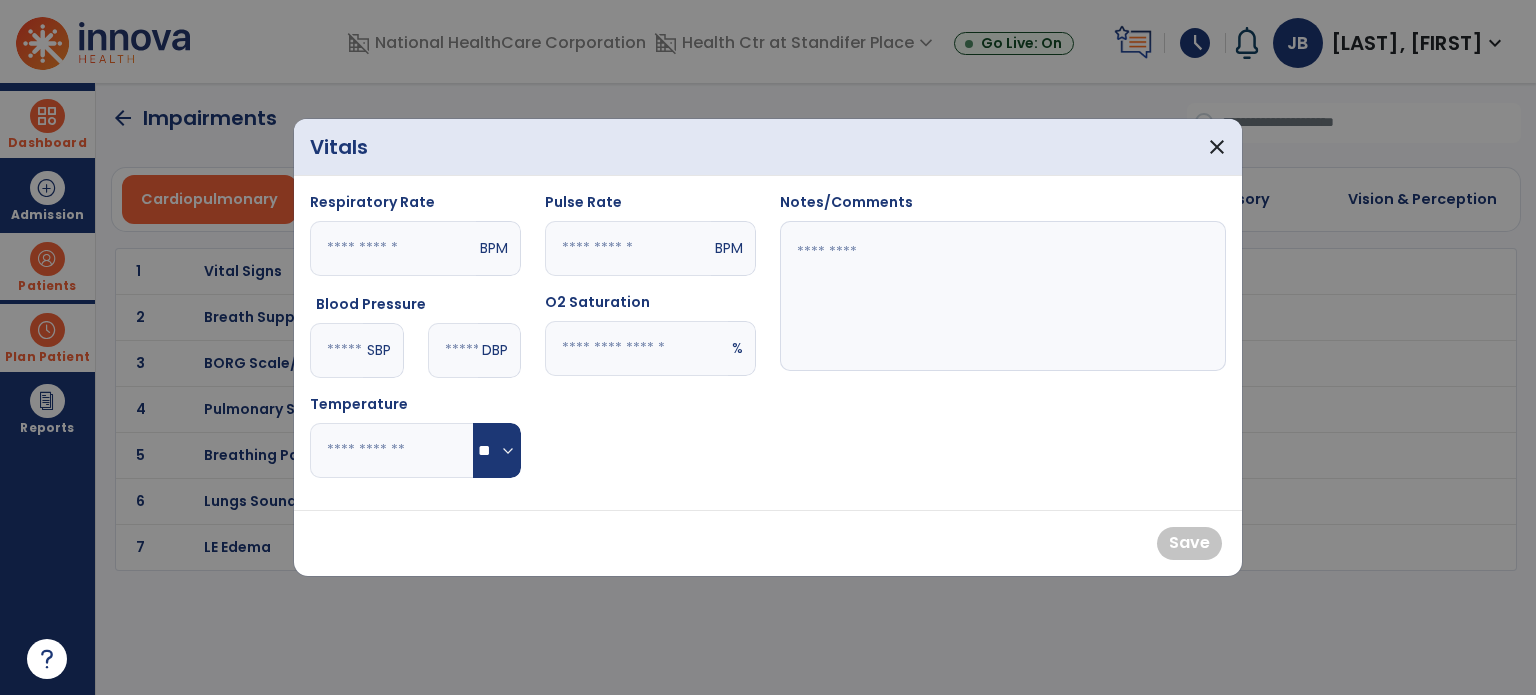 click at bounding box center [636, 348] 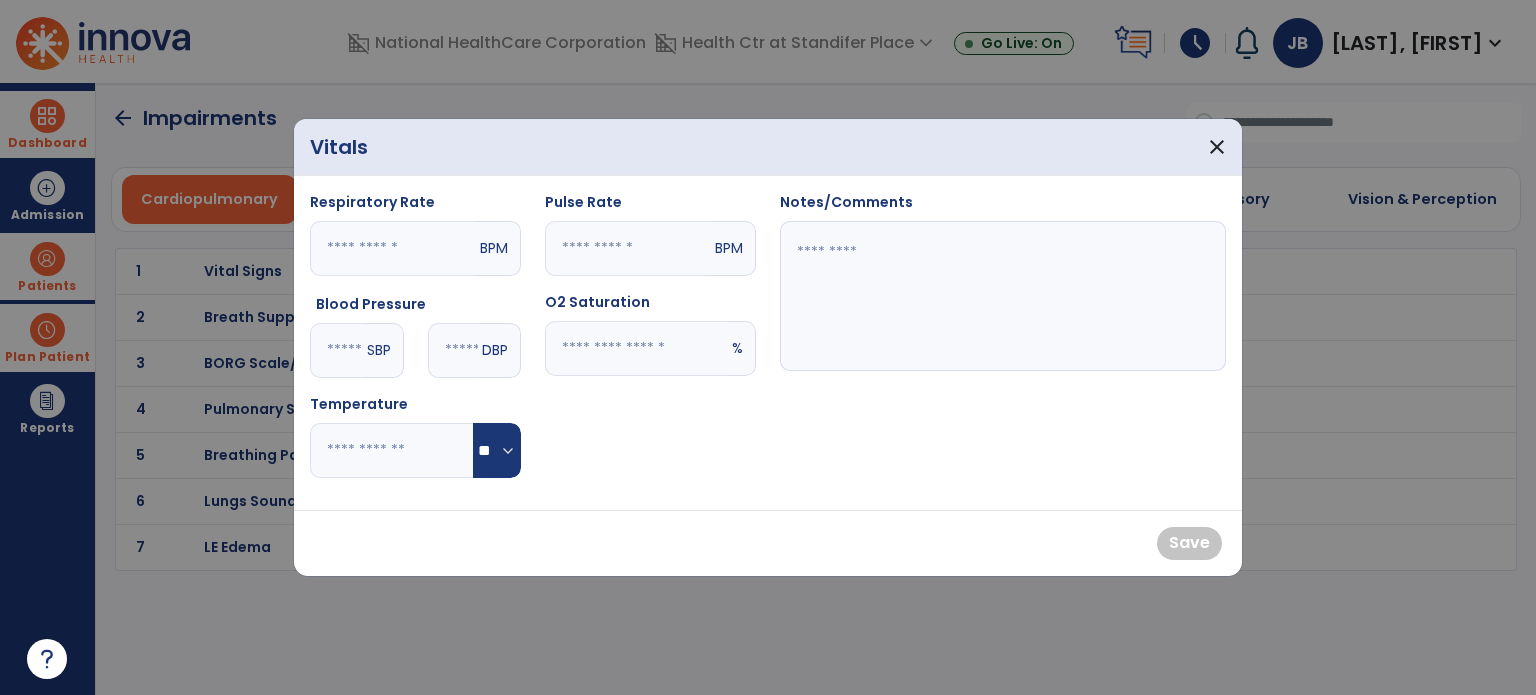 click at bounding box center (1003, 296) 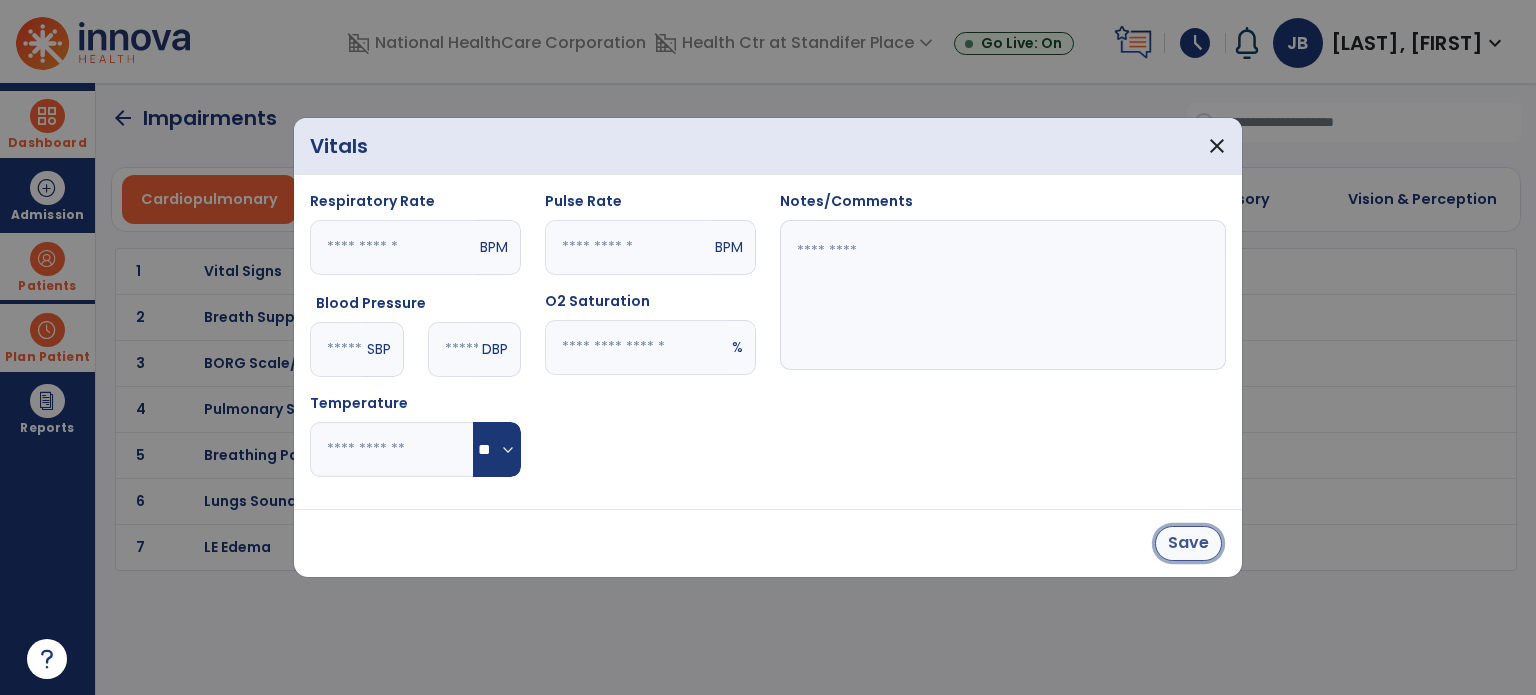 click on "Save" at bounding box center (1188, 543) 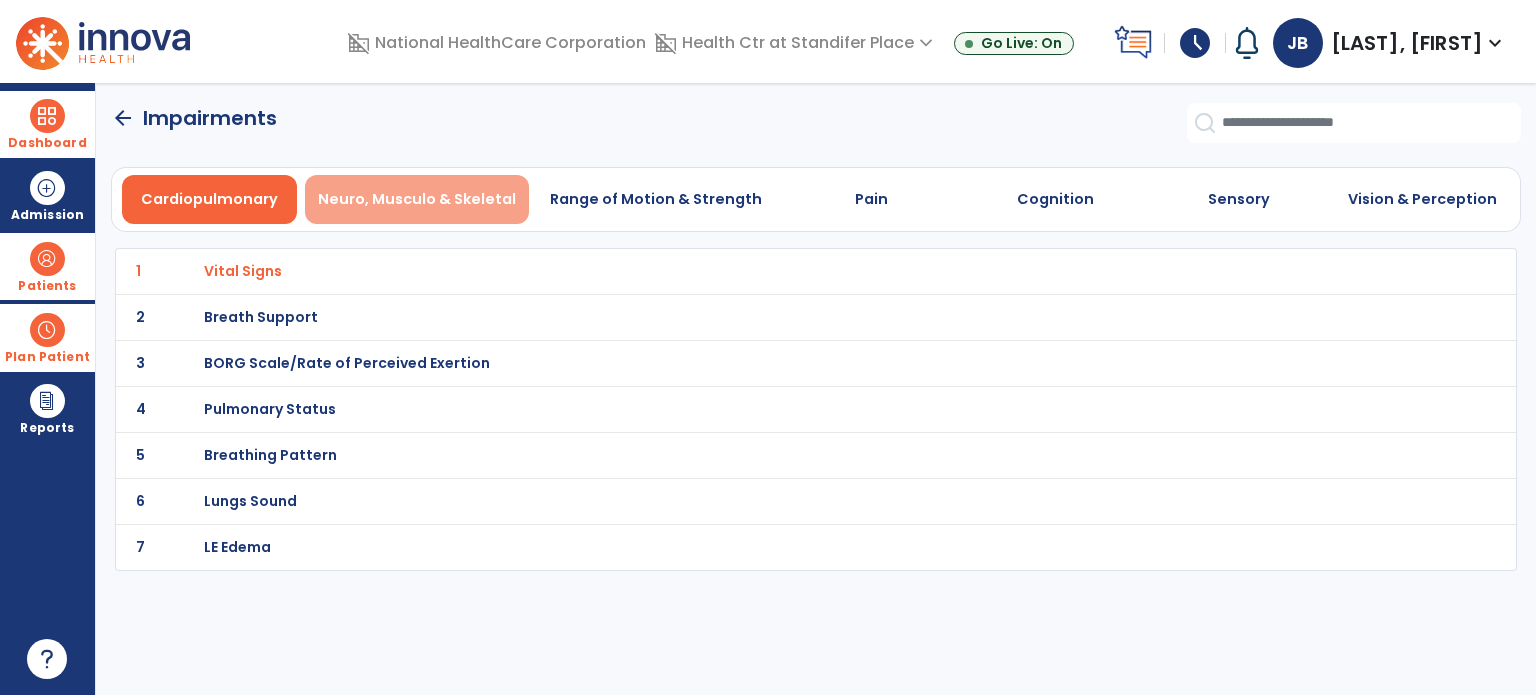 click on "Neuro, Musculo & Skeletal" at bounding box center (417, 199) 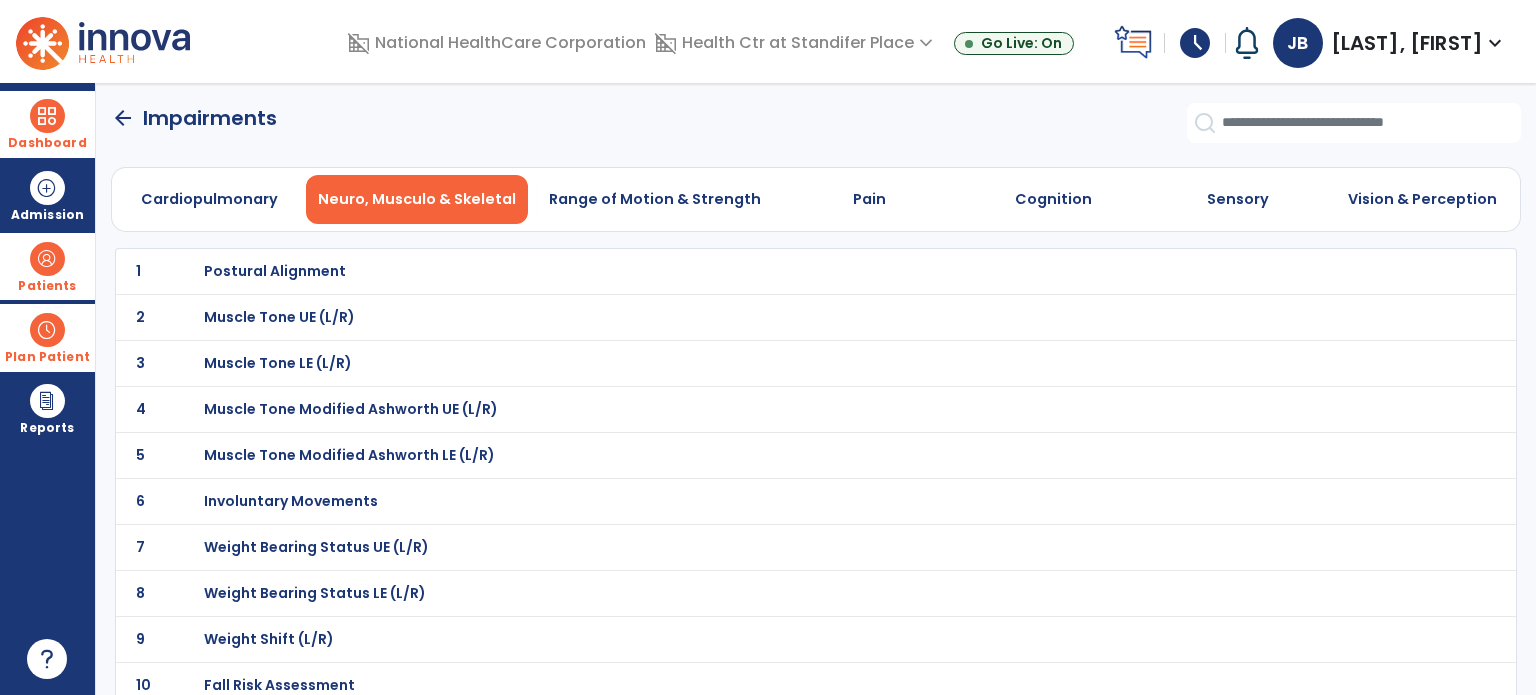 click on "Muscle Tone LE (L/R)" at bounding box center (772, 271) 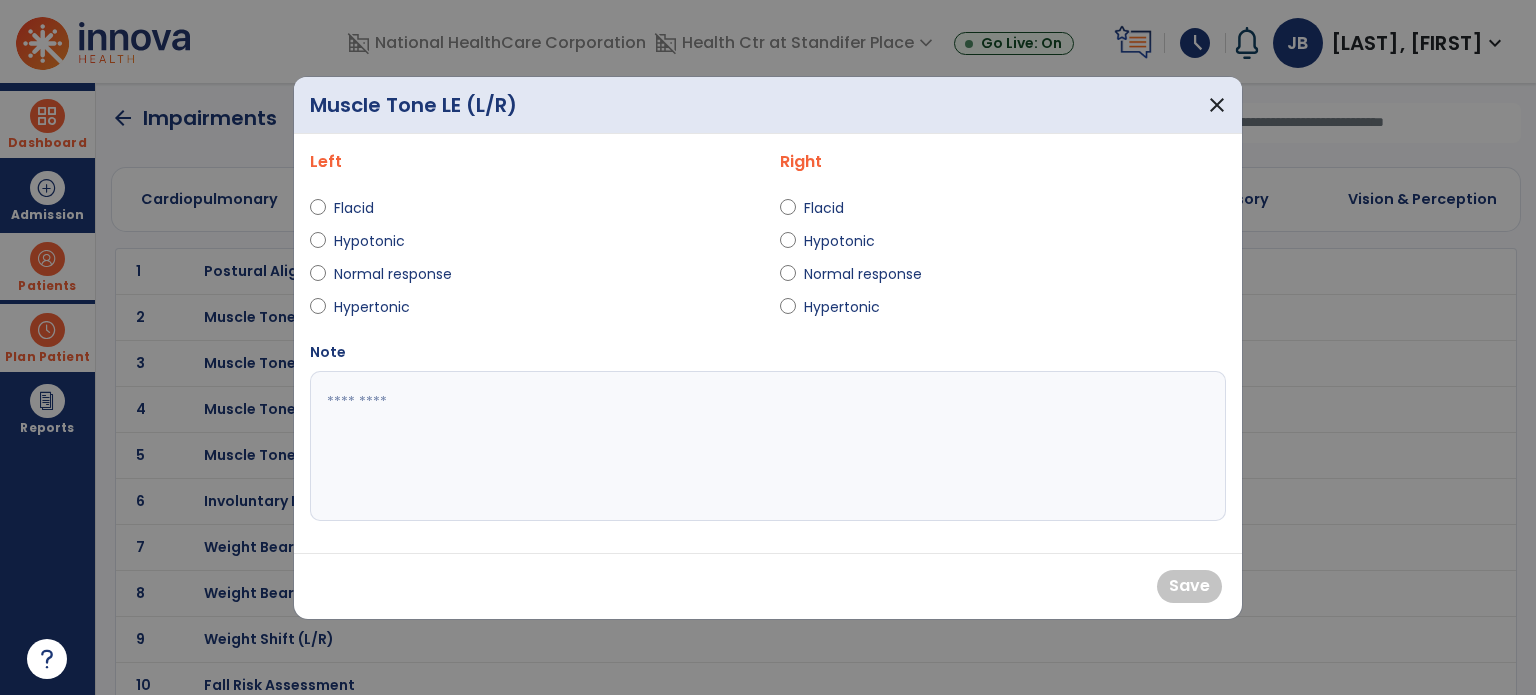 click on "Normal response" at bounding box center [393, 274] 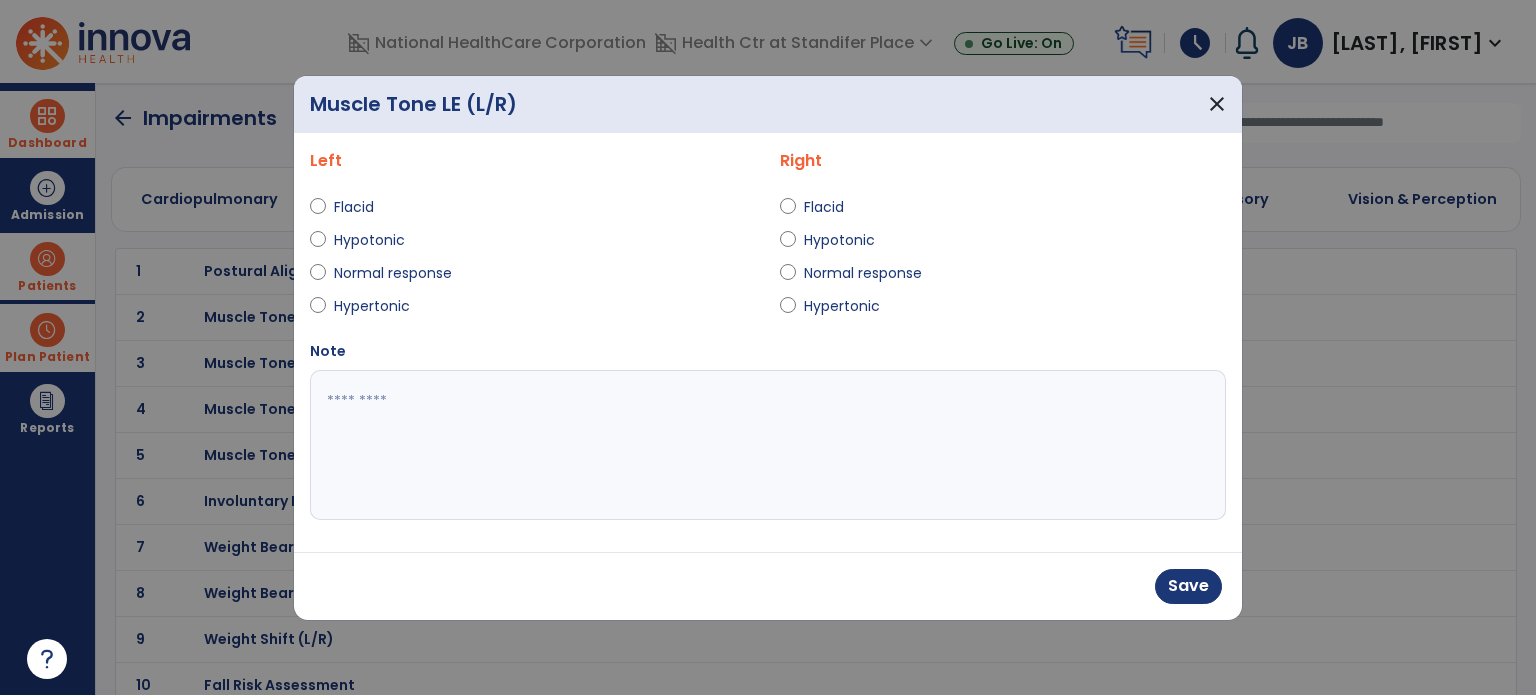 click on "Normal response" at bounding box center [863, 273] 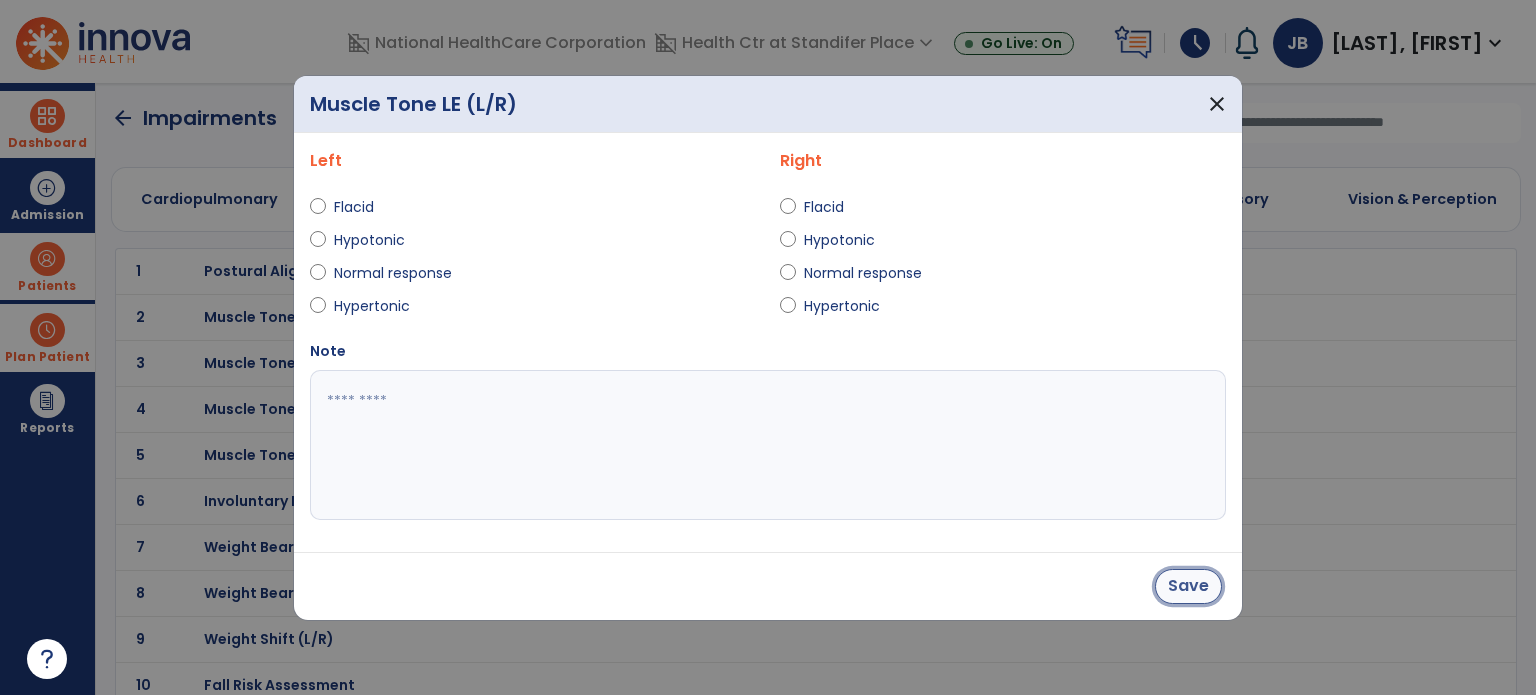 click on "Save" at bounding box center [1188, 586] 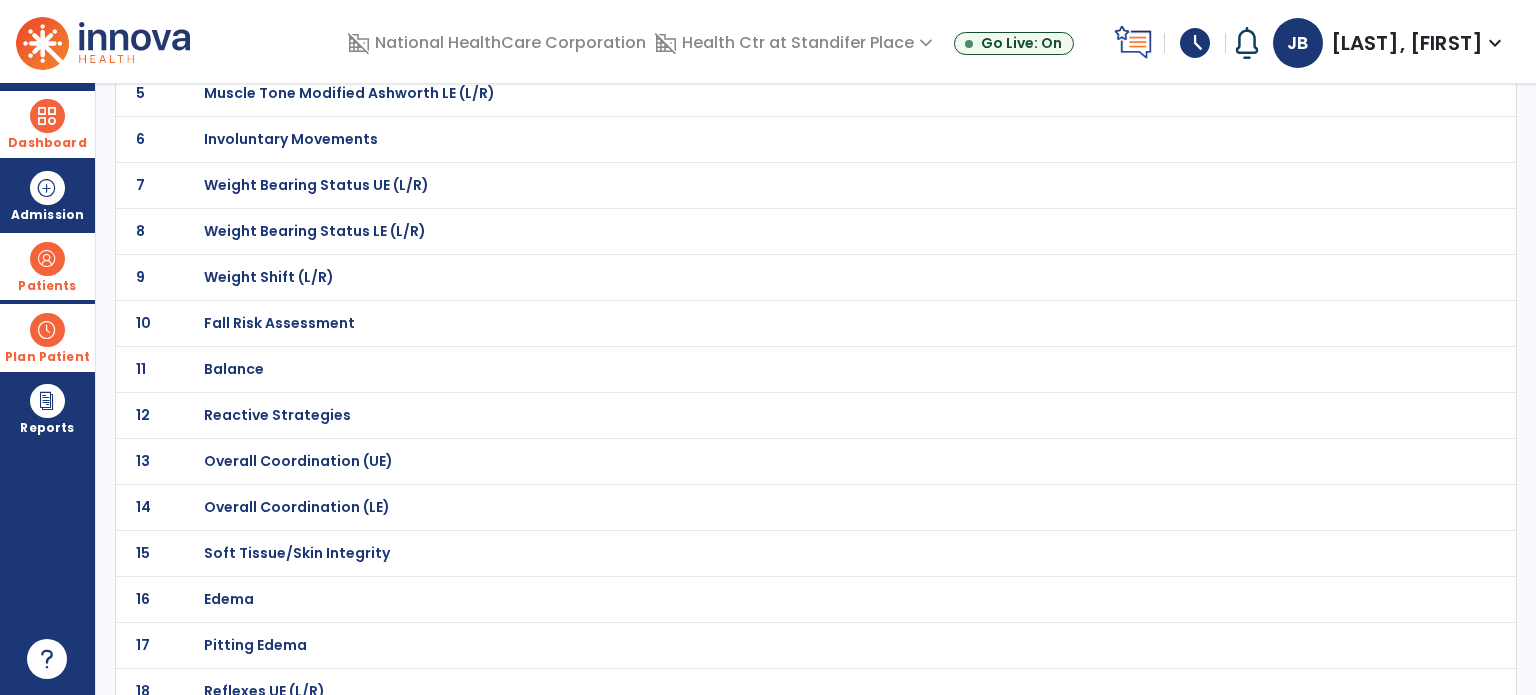 scroll, scrollTop: 366, scrollLeft: 0, axis: vertical 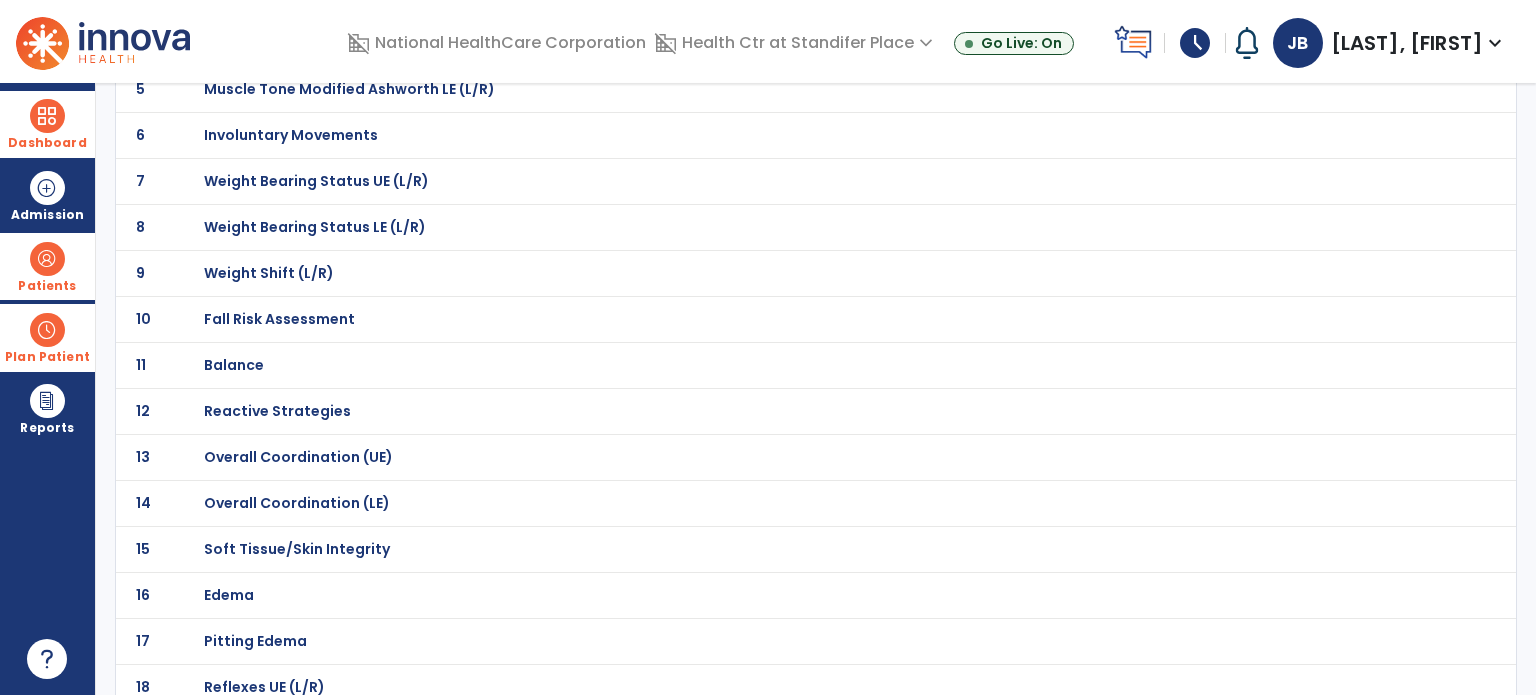 click on "Fall Risk Assessment" at bounding box center [275, -95] 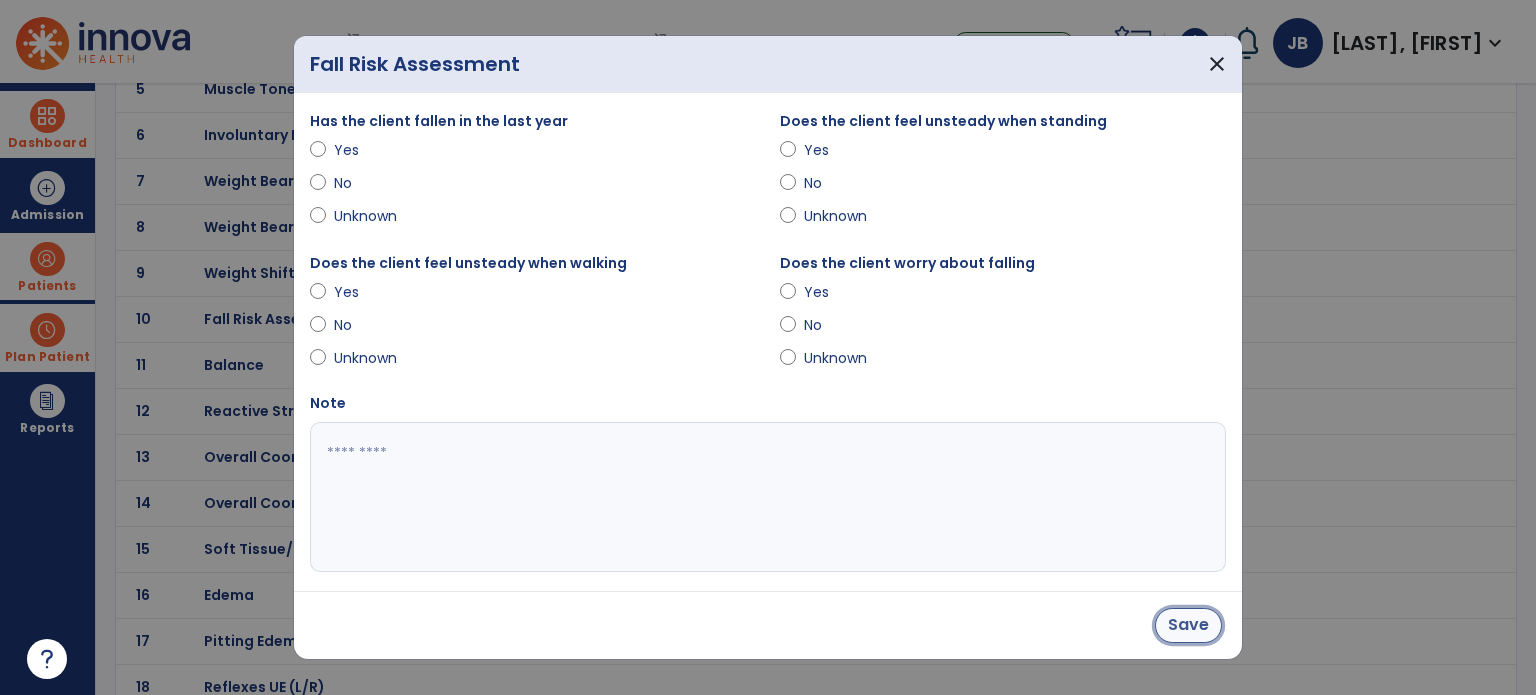 click on "Save" at bounding box center [1188, 625] 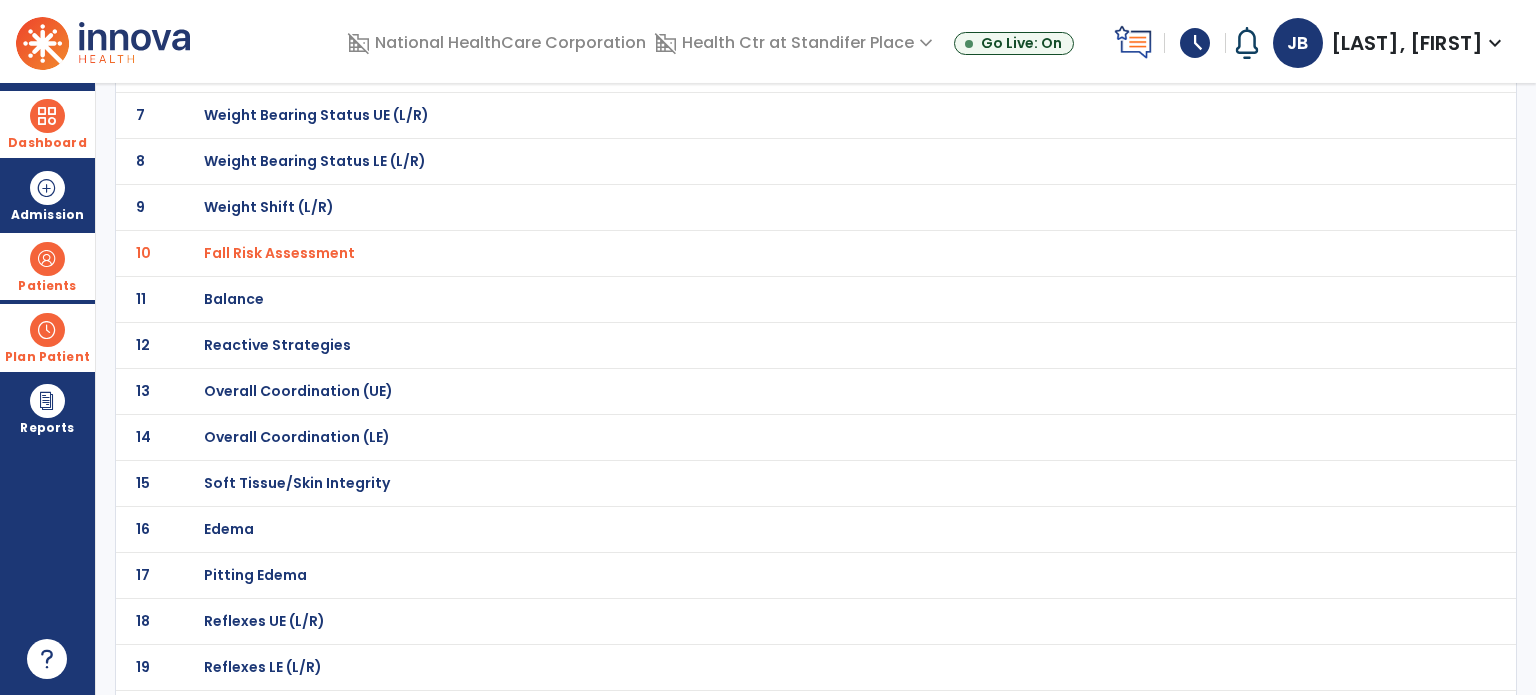 scroll, scrollTop: 436, scrollLeft: 0, axis: vertical 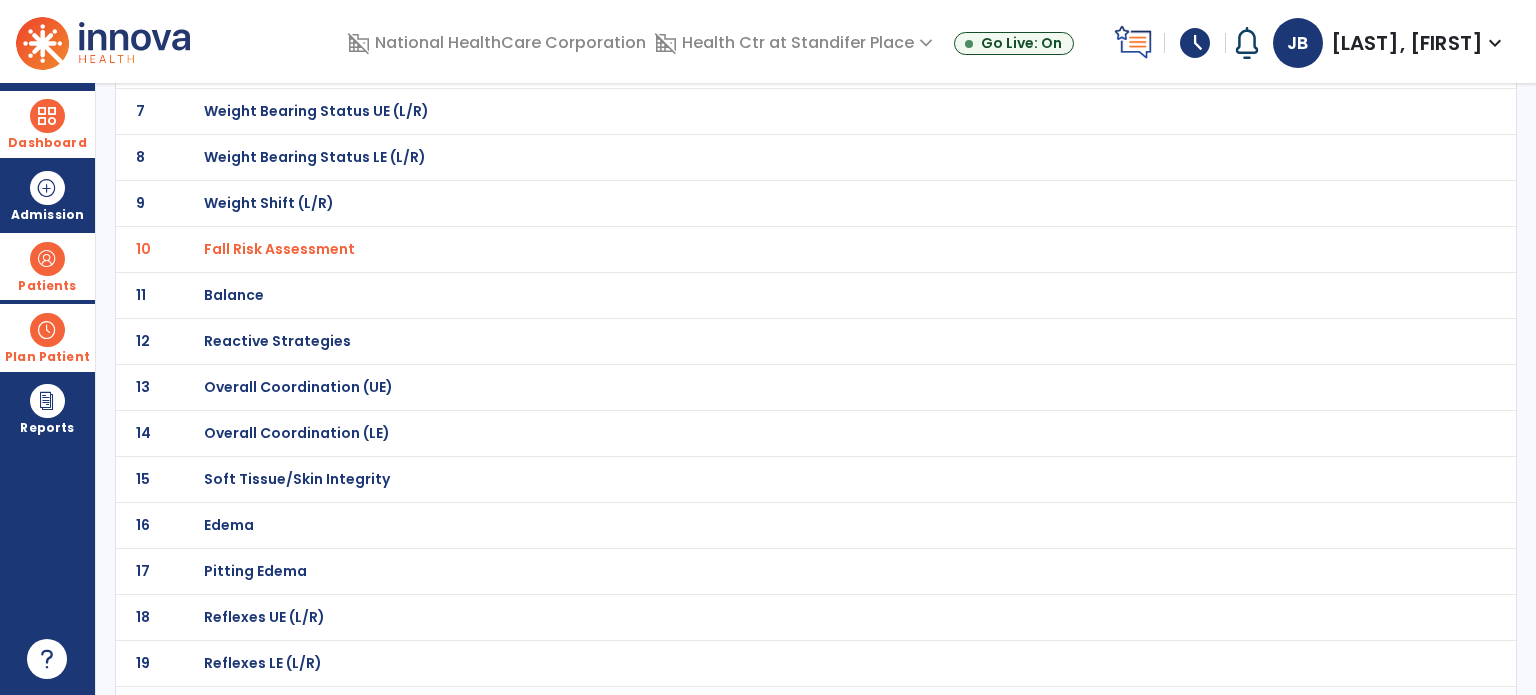 click on "Overall Coordination (LE)" at bounding box center [275, -165] 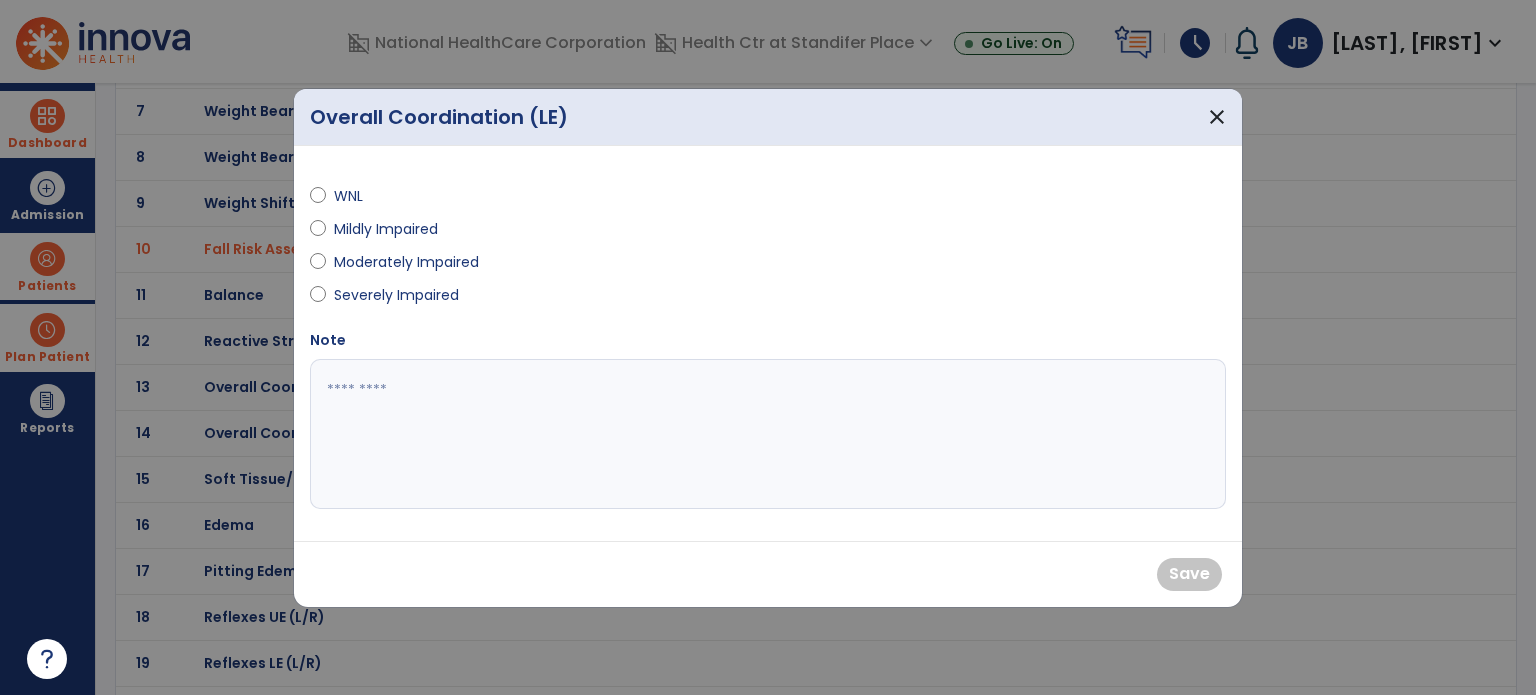 click on "Mildly Impaired" at bounding box center [386, 229] 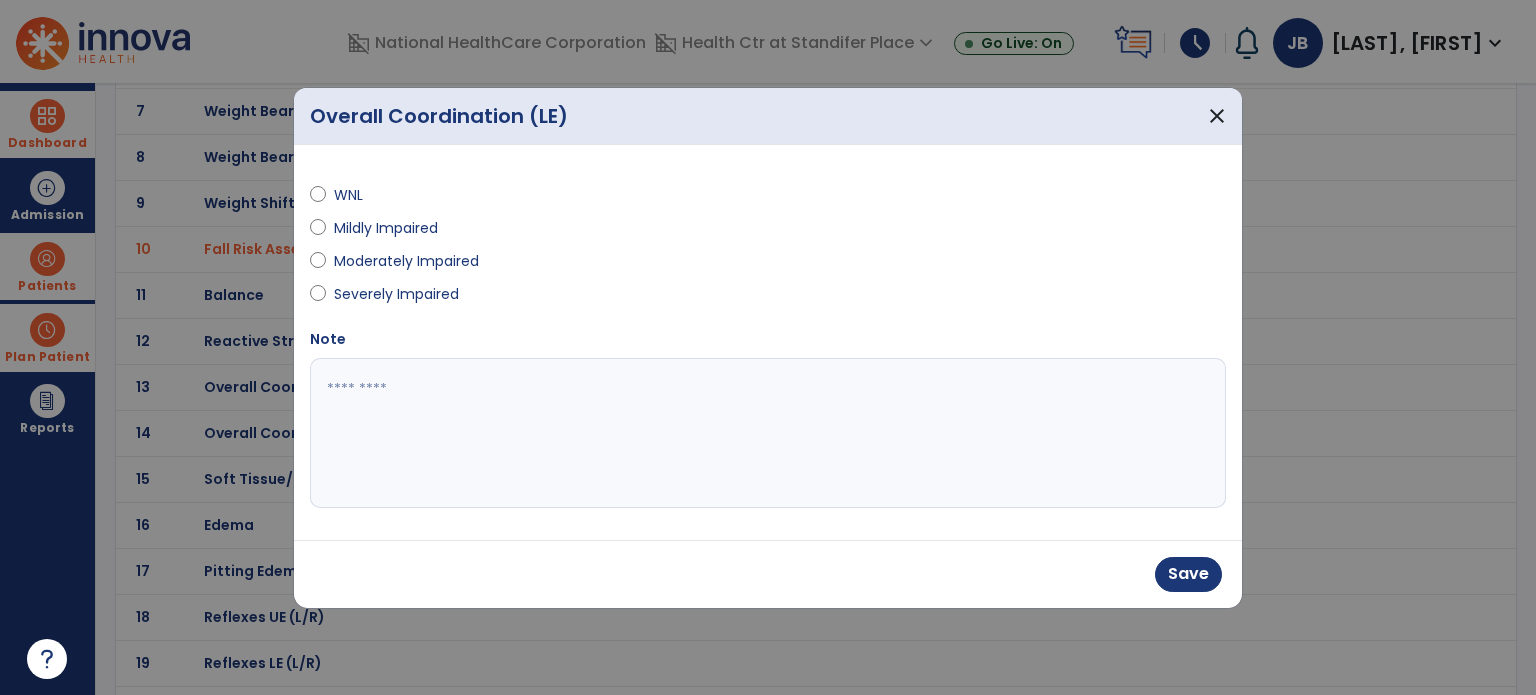 click at bounding box center (768, 433) 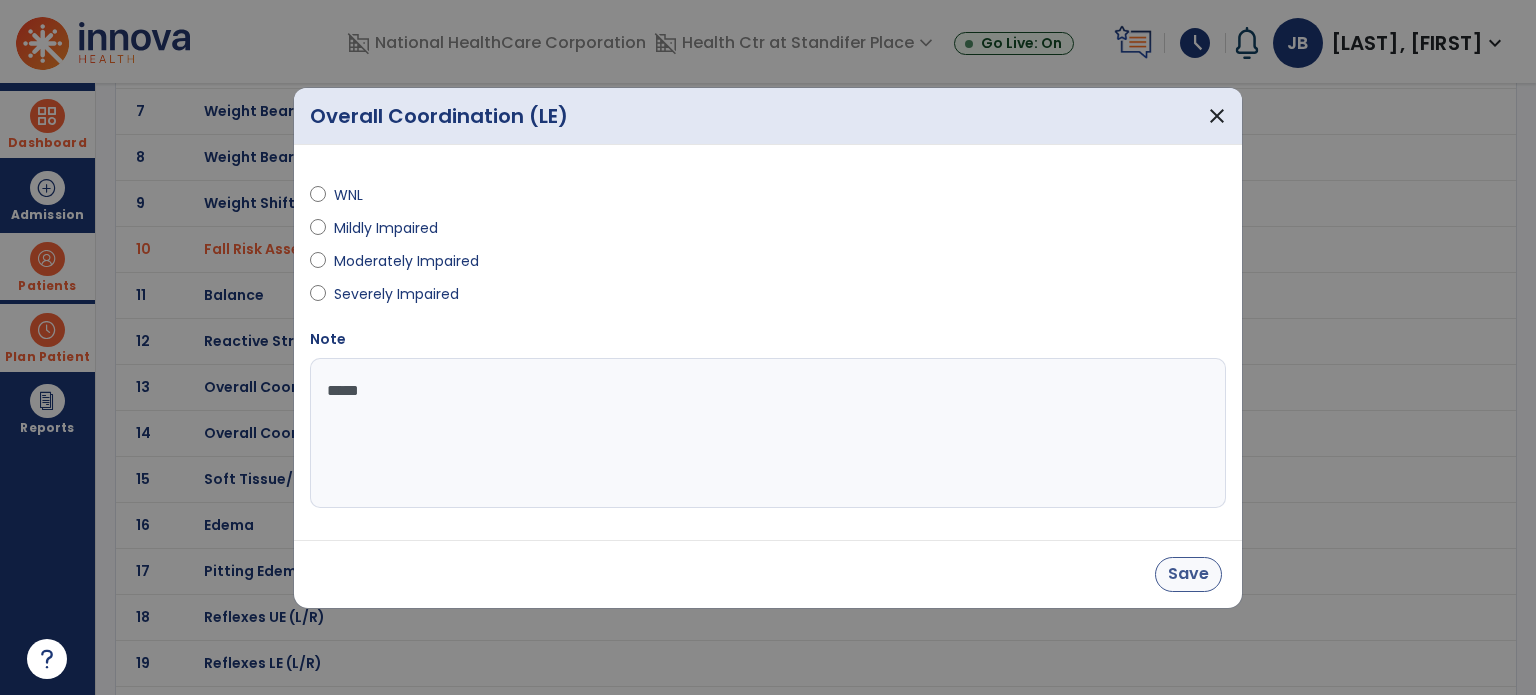 type on "****" 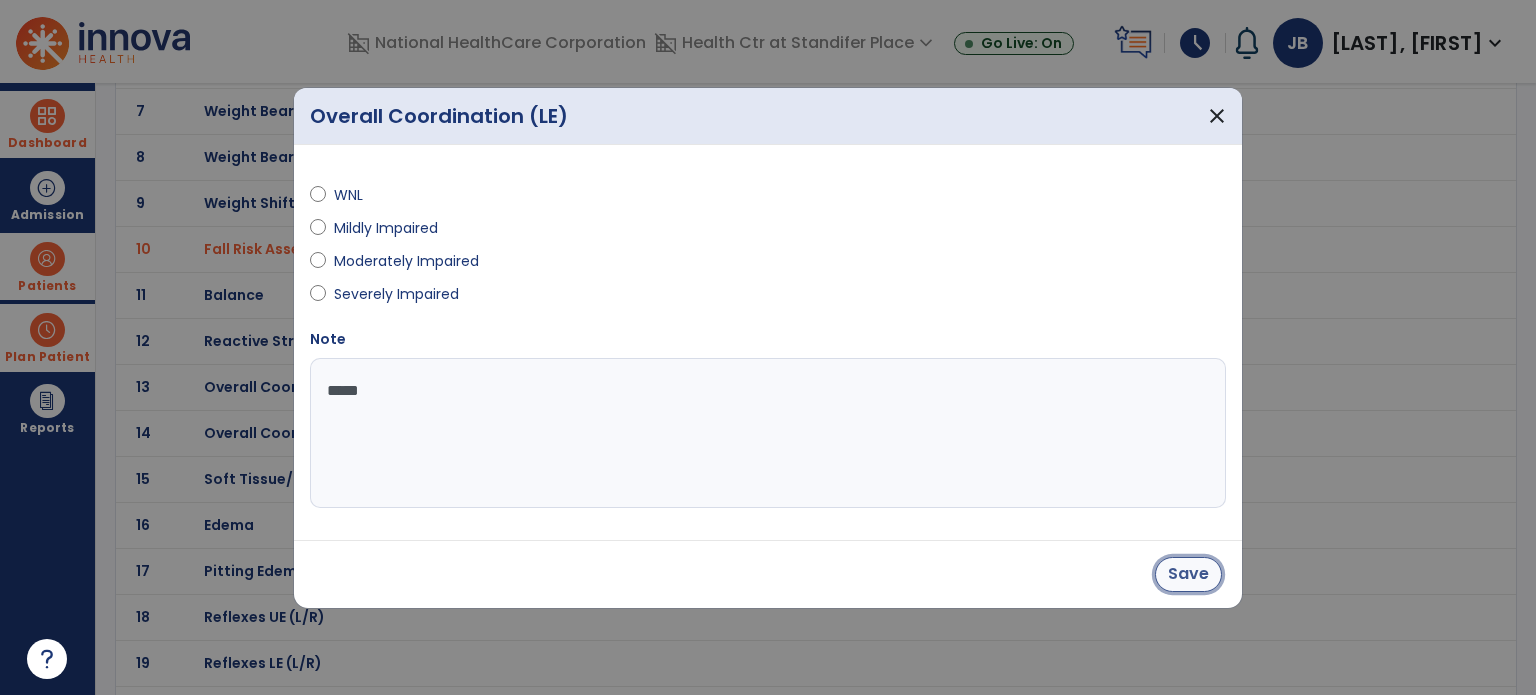 click on "Save" at bounding box center [1188, 574] 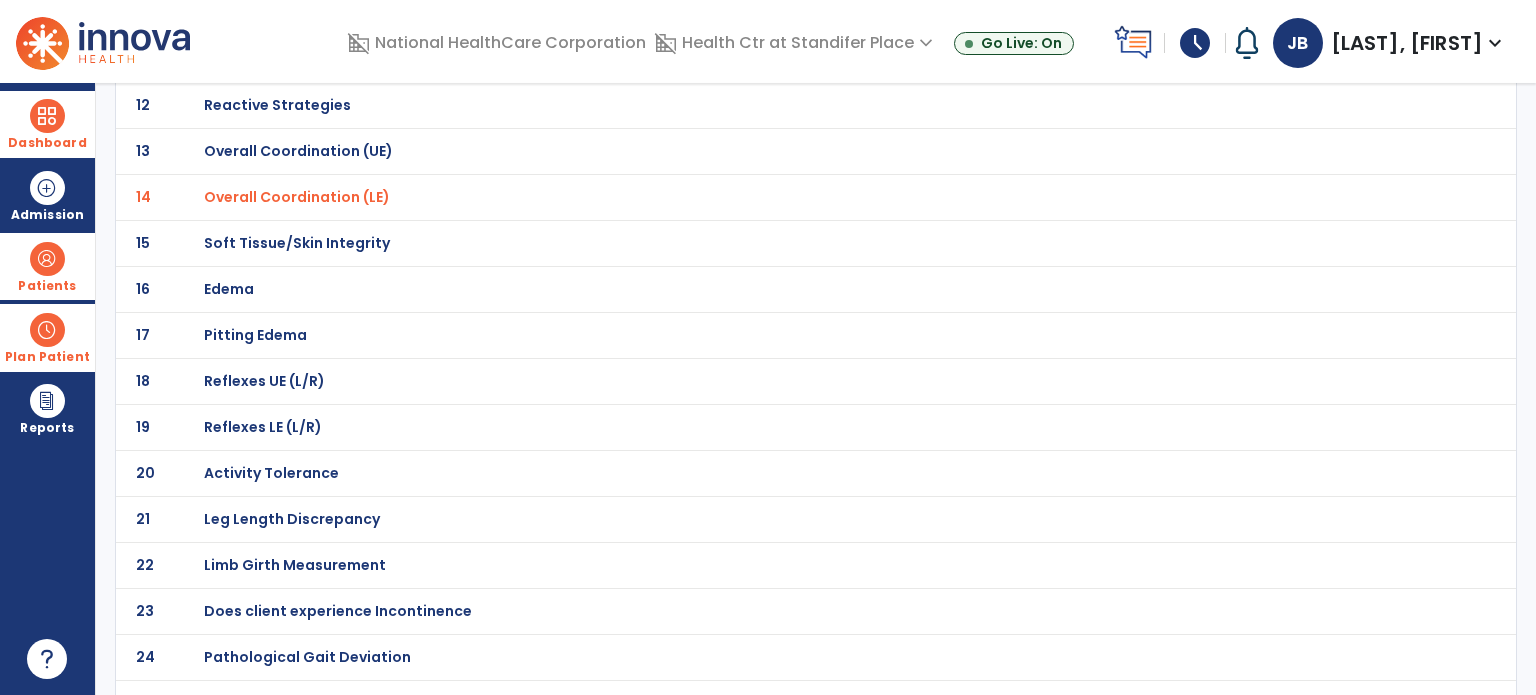 scroll, scrollTop: 698, scrollLeft: 0, axis: vertical 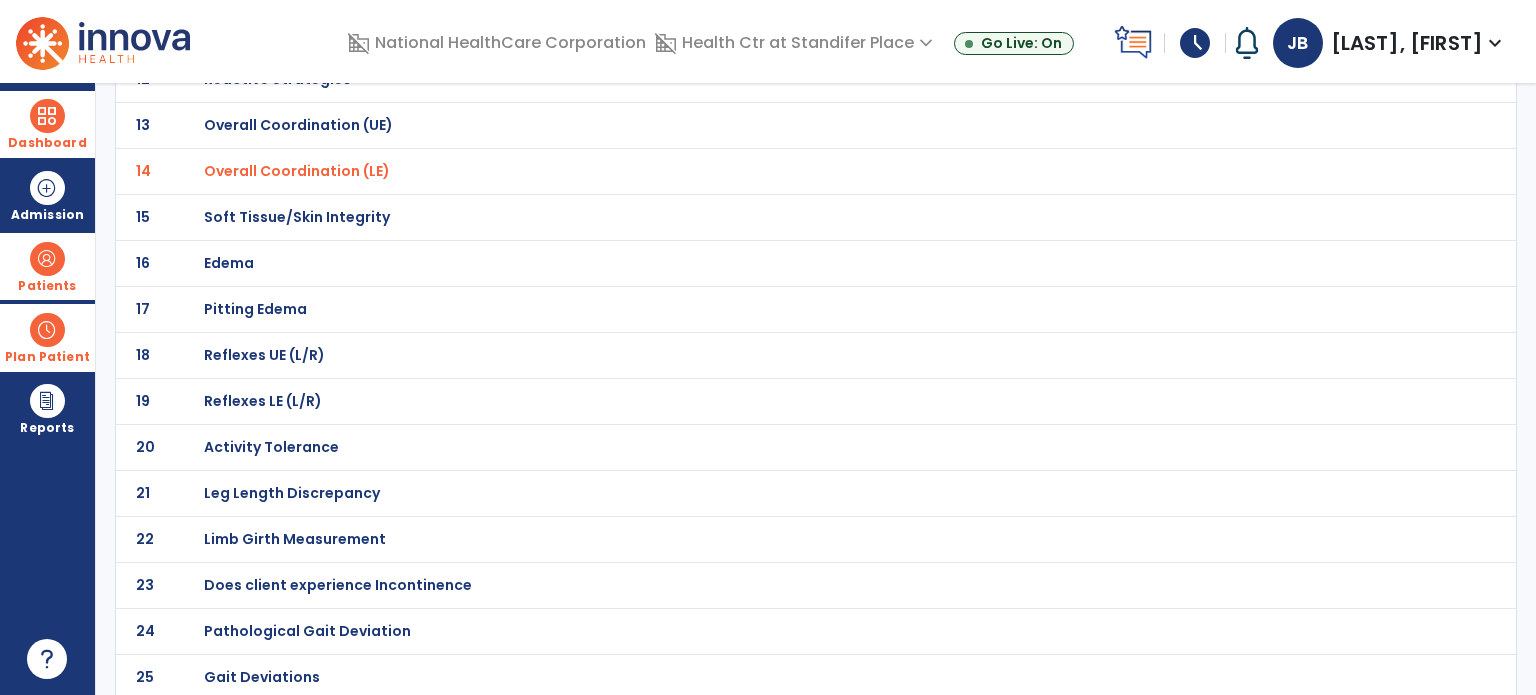 click on "17 Pitting Edema" 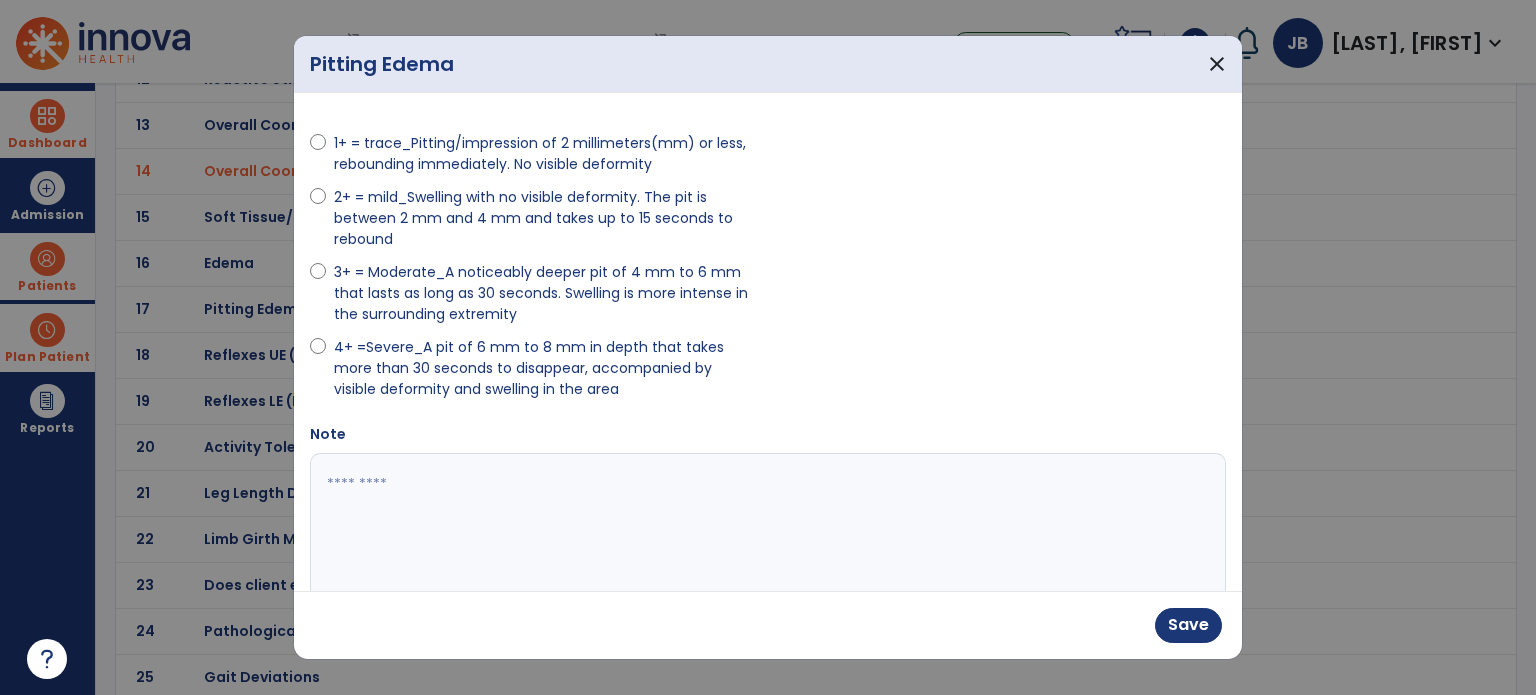 click at bounding box center [766, 528] 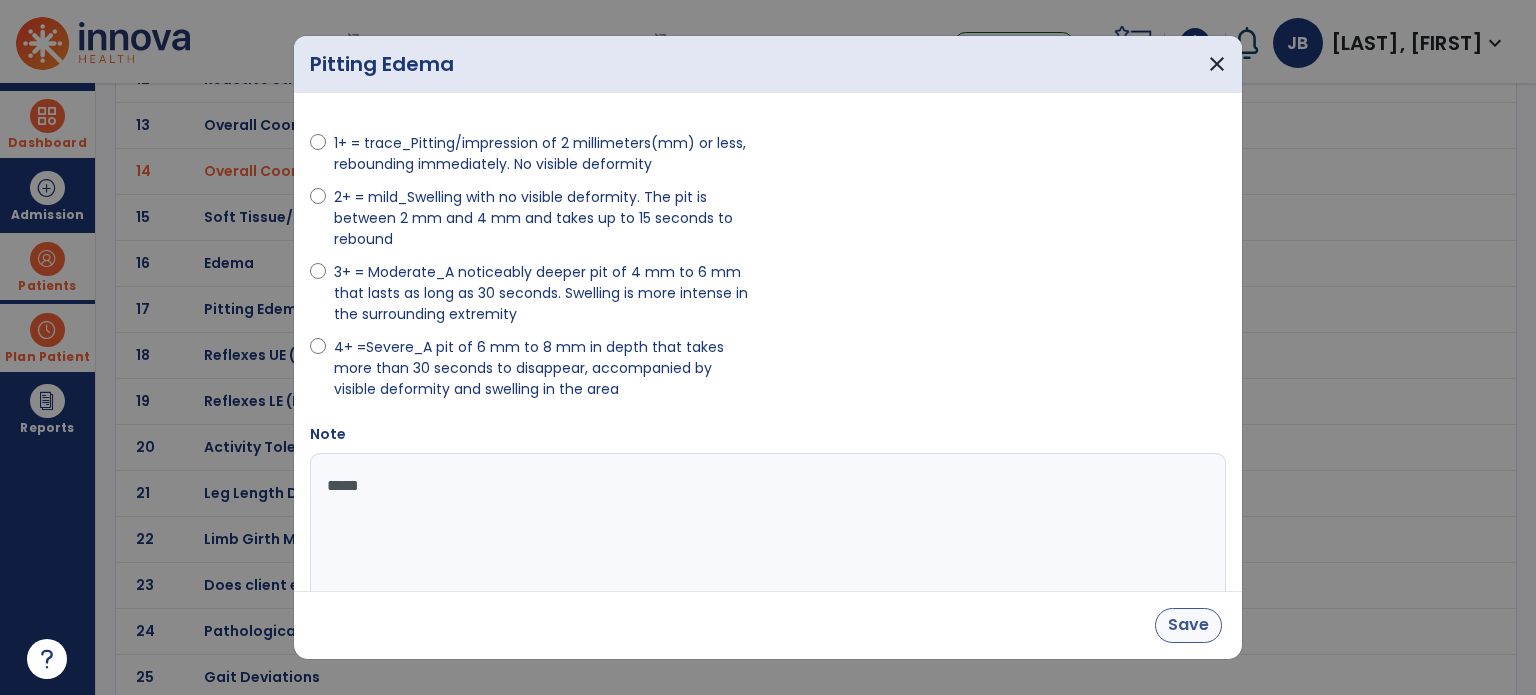 type on "****" 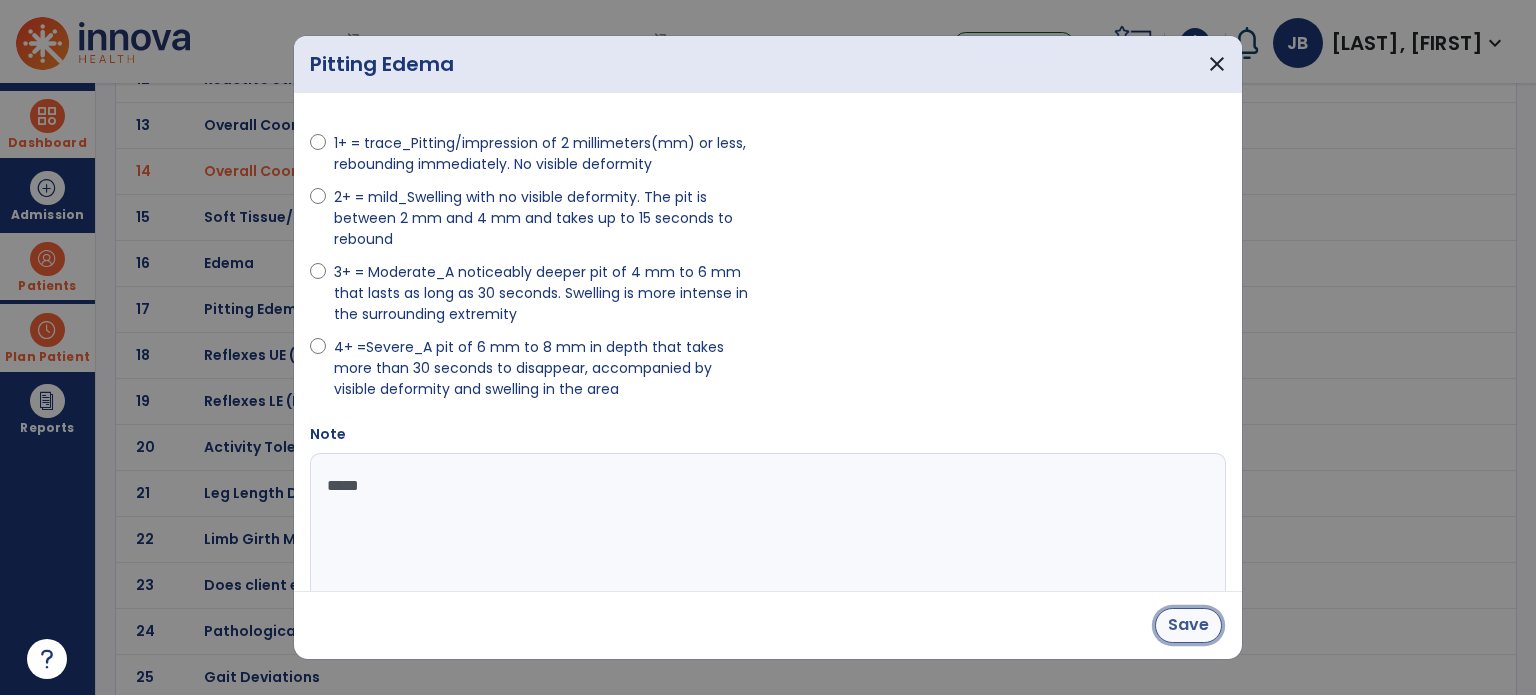 click on "Save" at bounding box center (1188, 625) 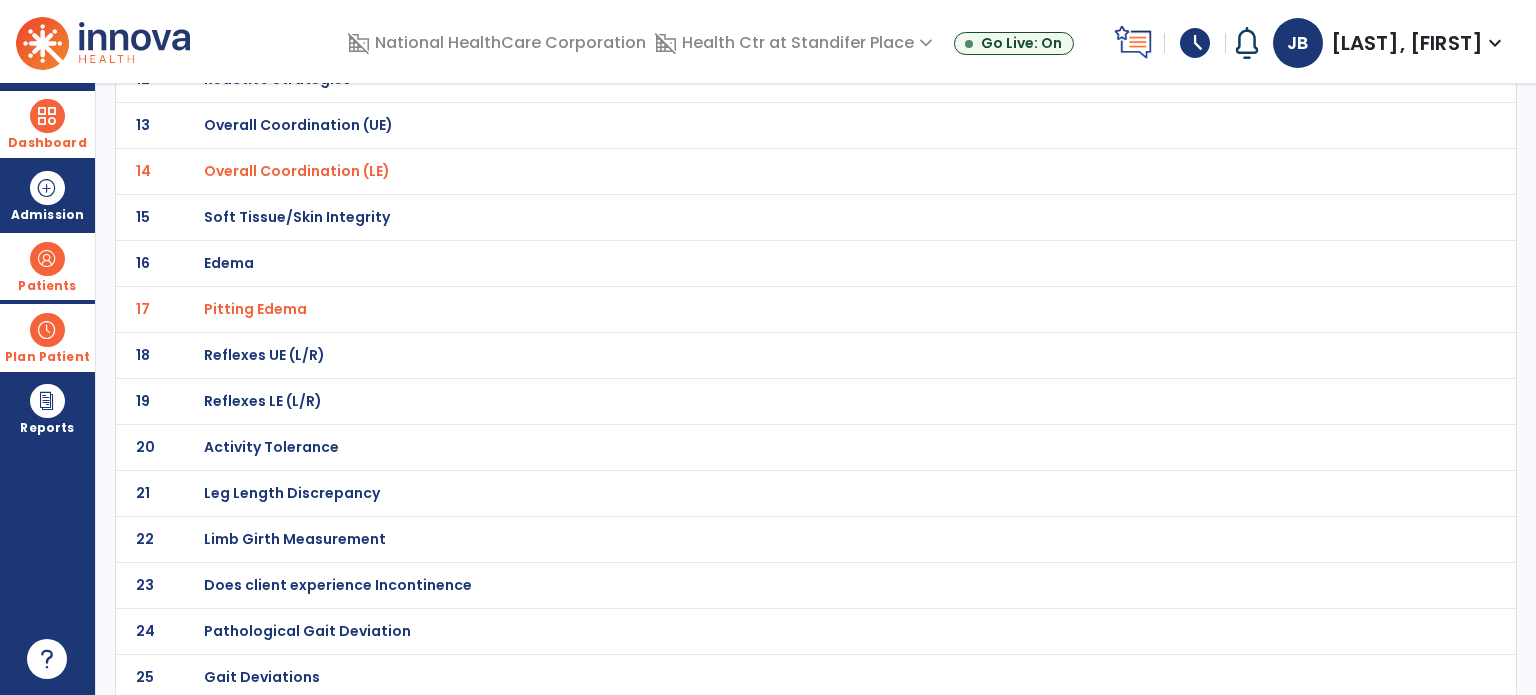 scroll, scrollTop: 697, scrollLeft: 0, axis: vertical 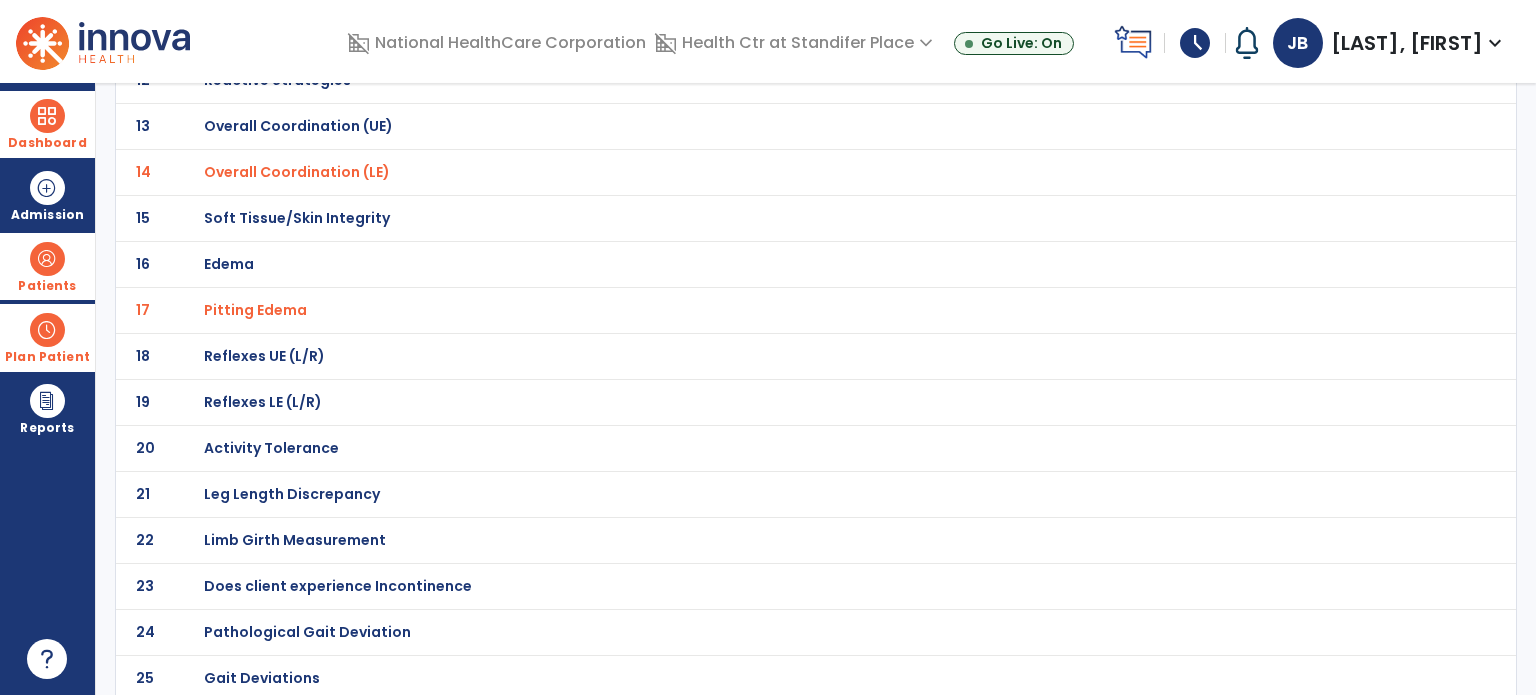click on "15 Soft Tissue/Skin Integrity" 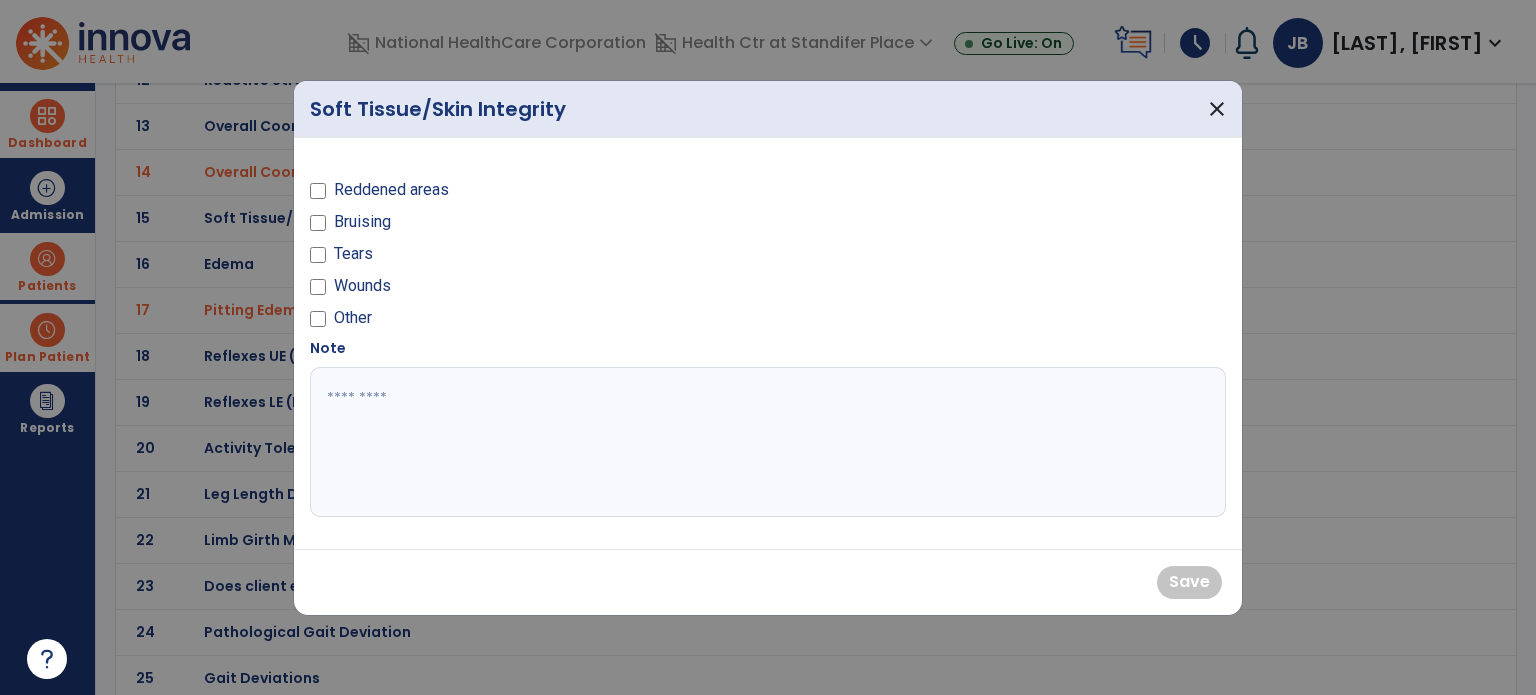 click on "Other" at bounding box center [353, 318] 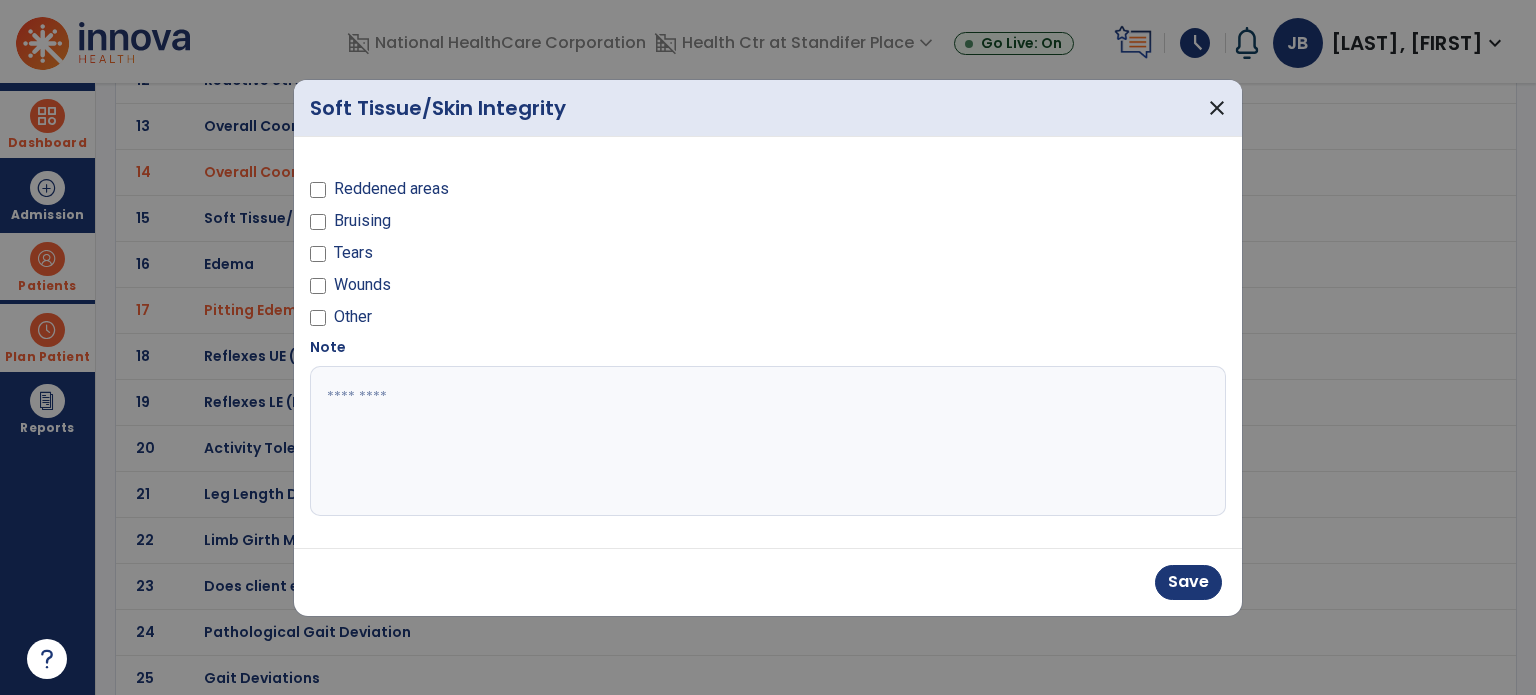 click at bounding box center (768, 441) 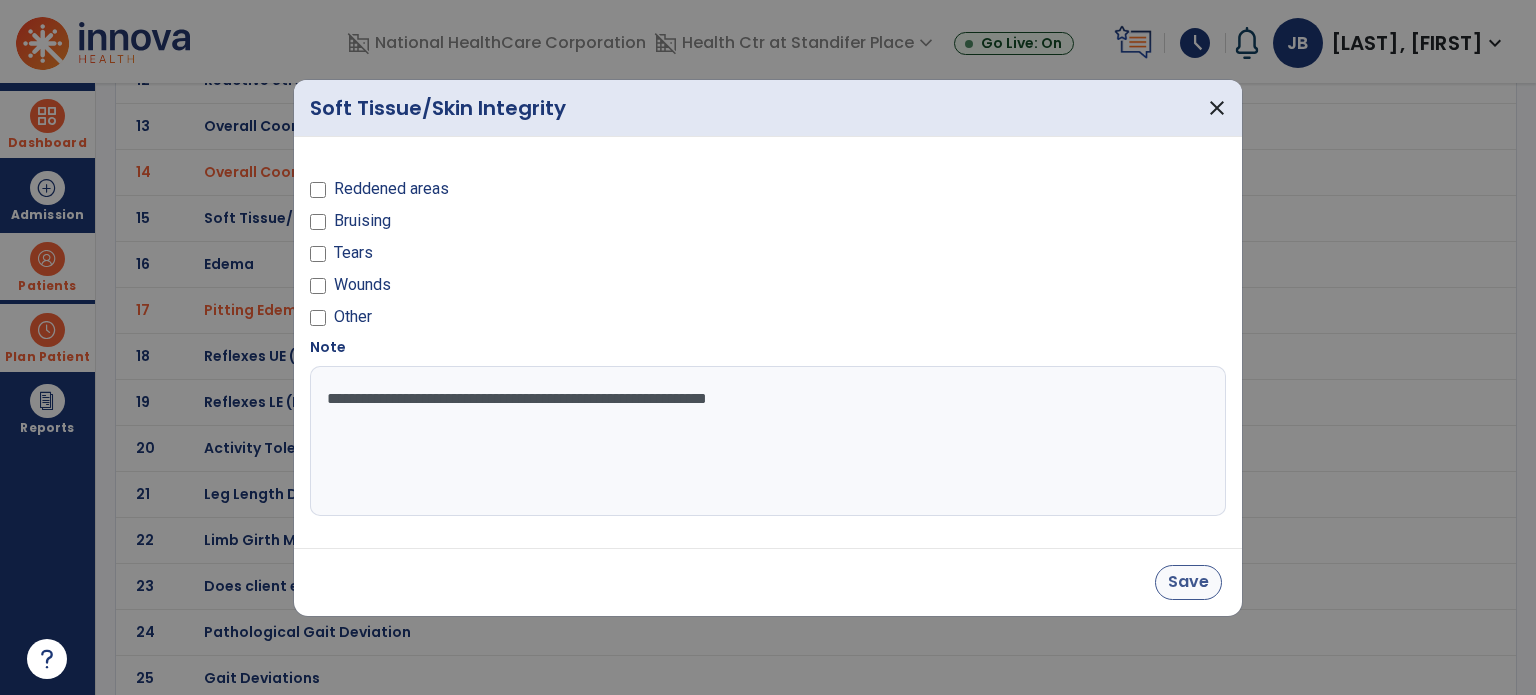 type on "**********" 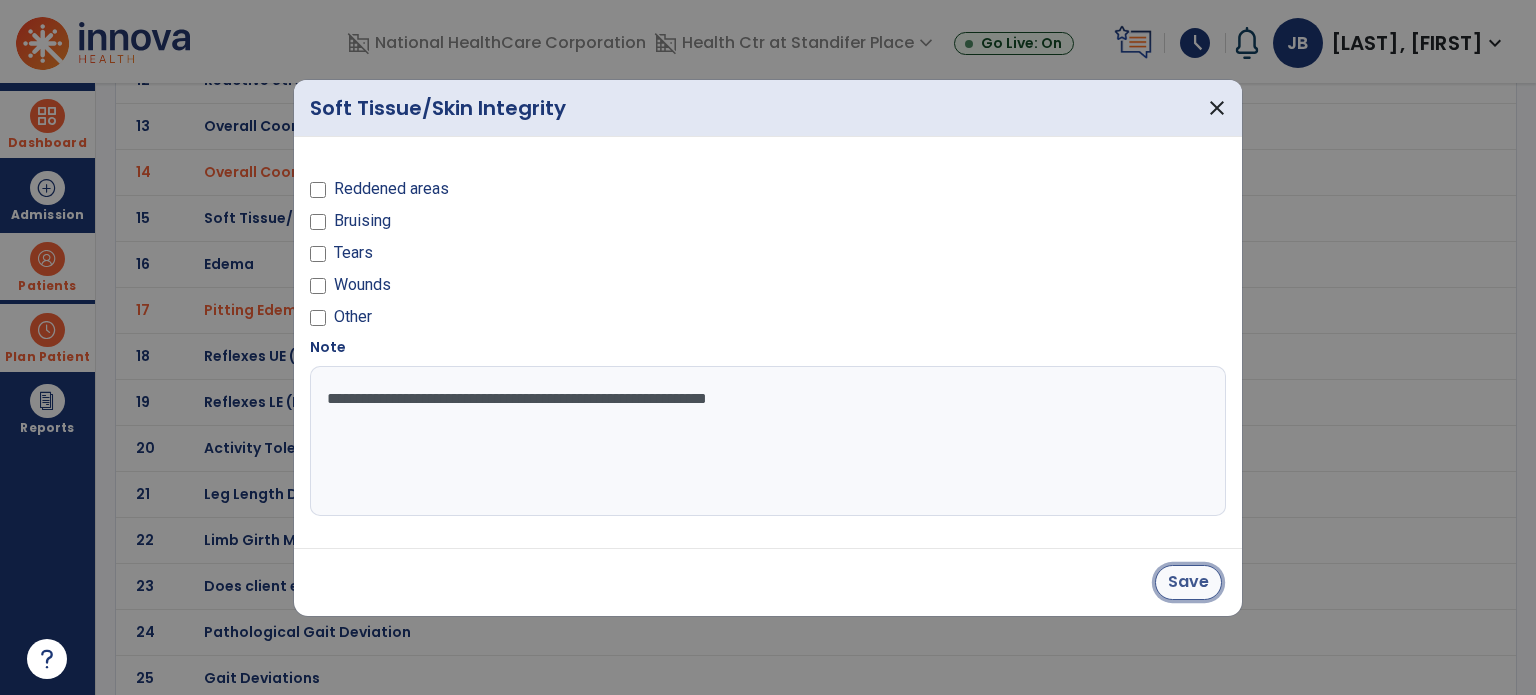 click on "Save" at bounding box center [1188, 582] 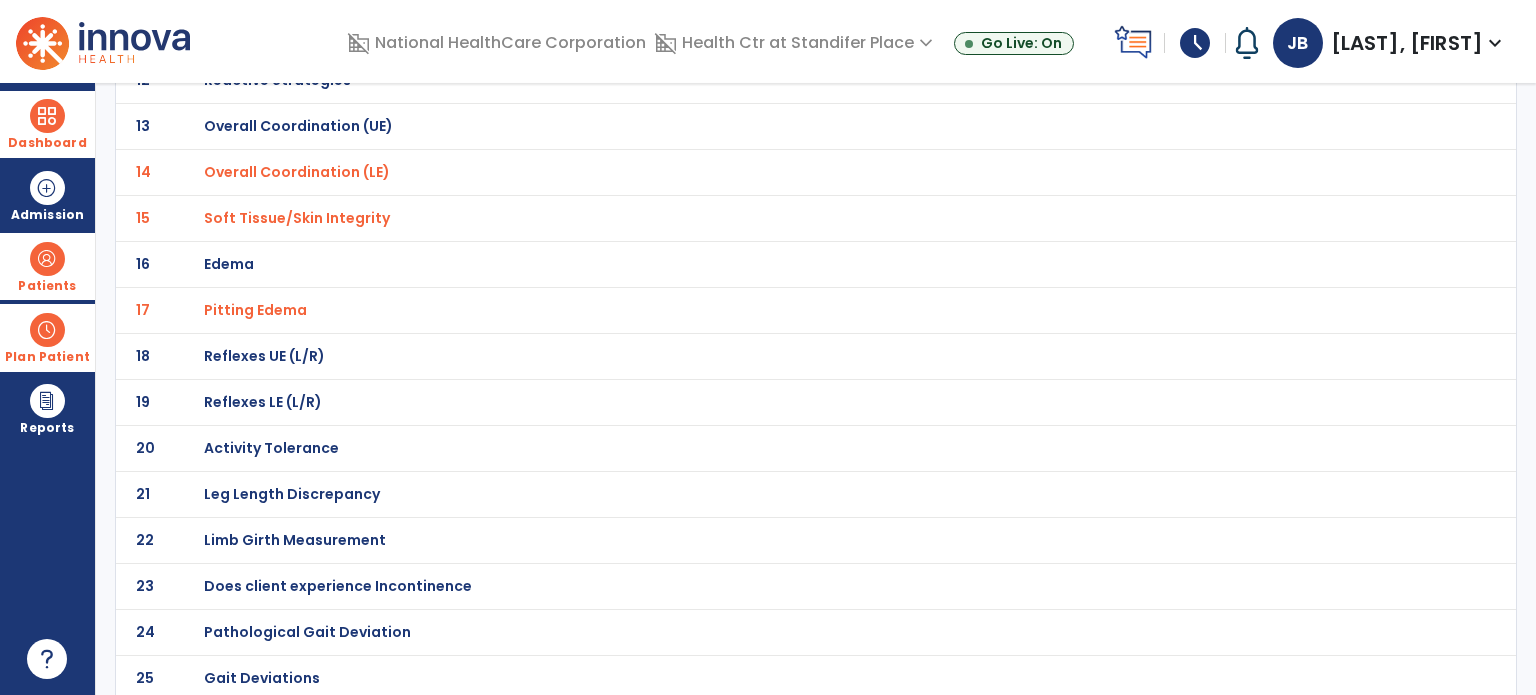 scroll, scrollTop: 0, scrollLeft: 0, axis: both 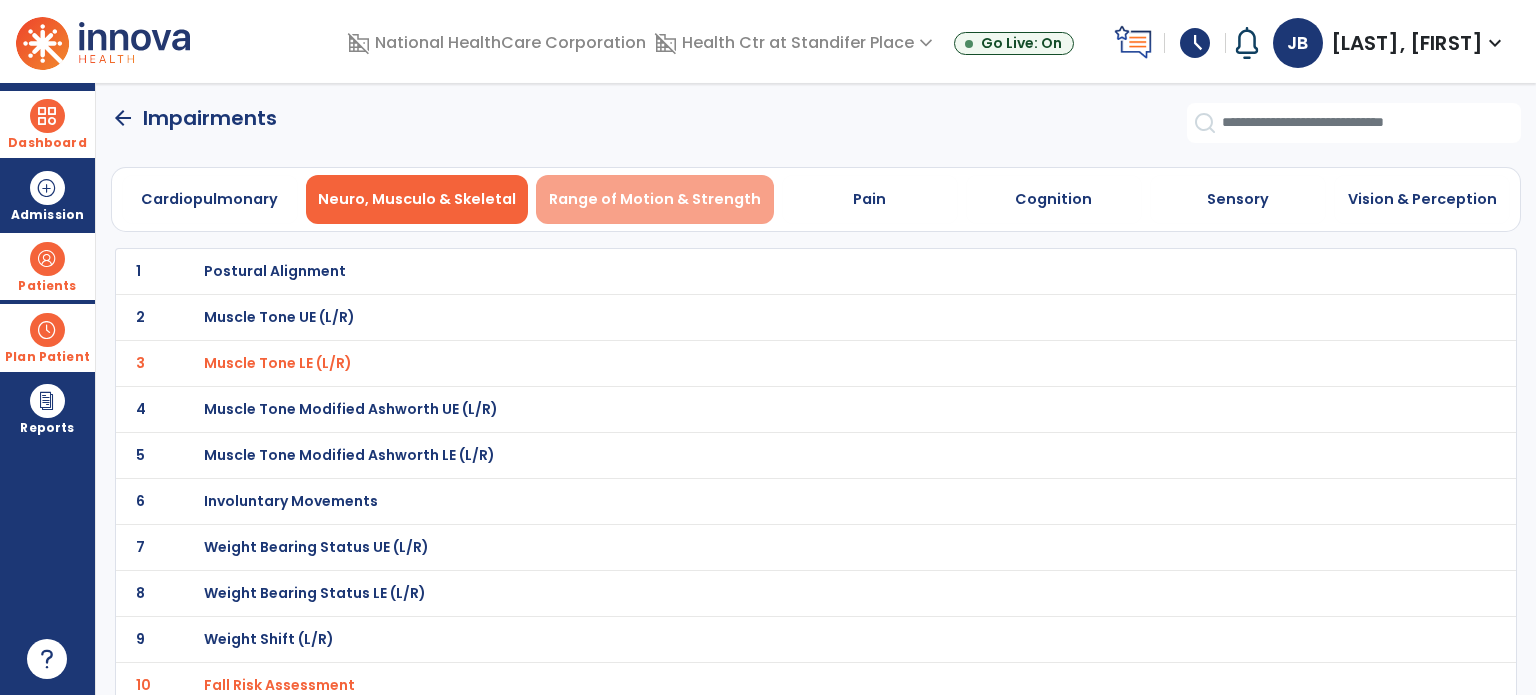 click on "Range of Motion & Strength" at bounding box center (655, 199) 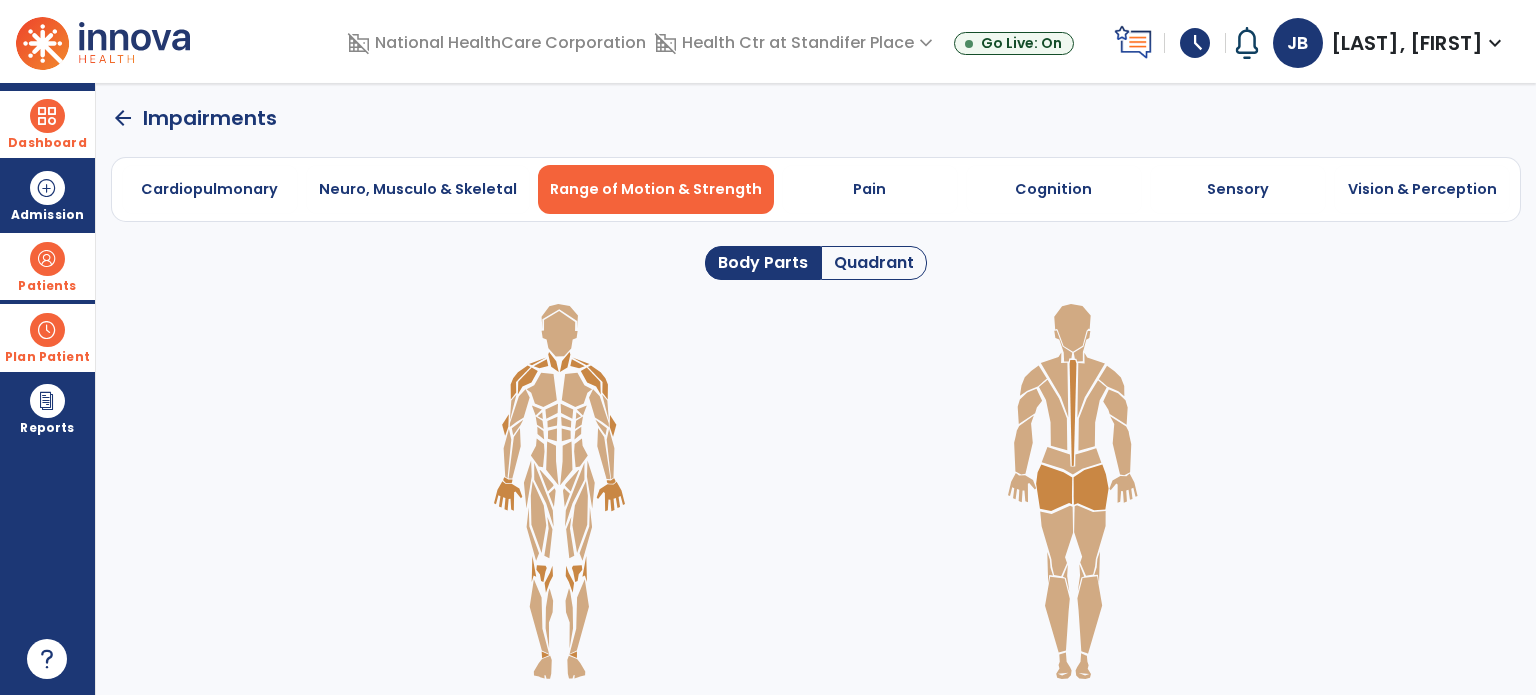 click on "Quadrant" 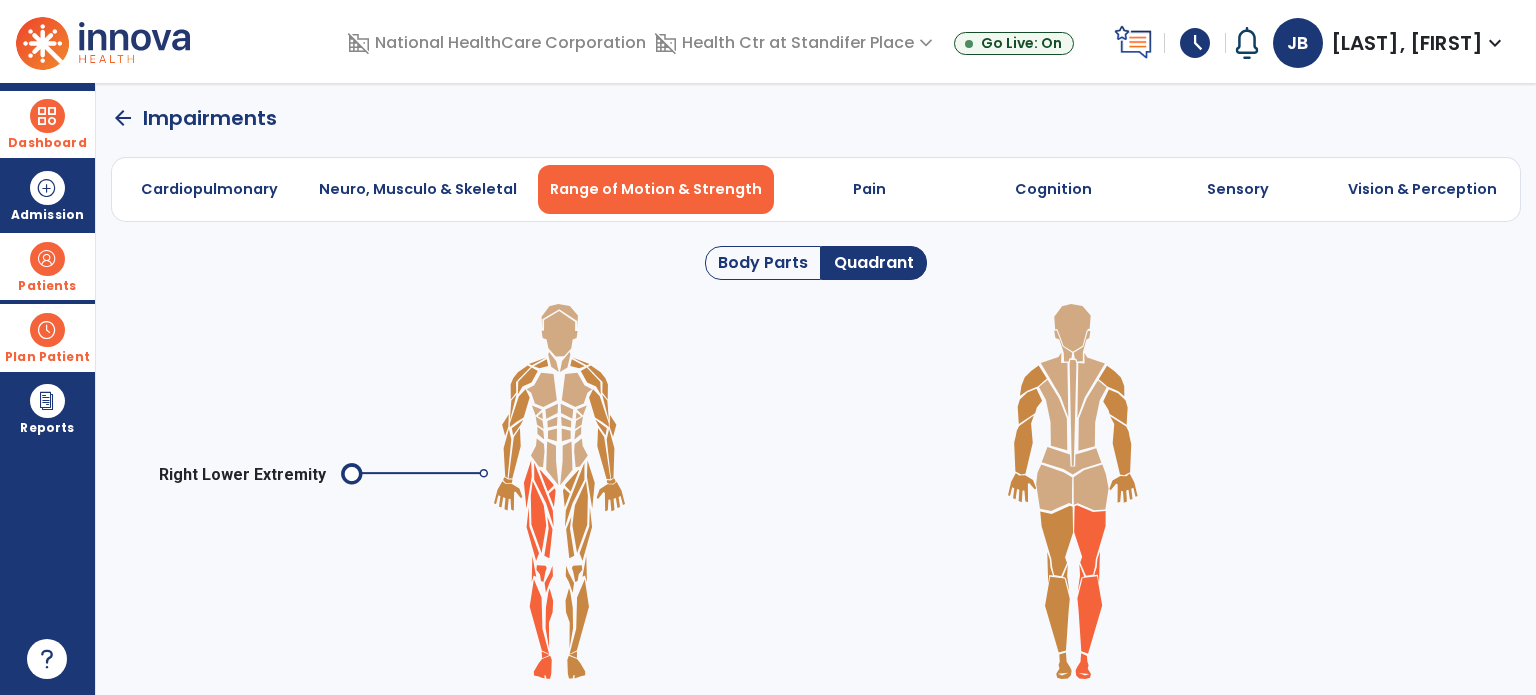 click 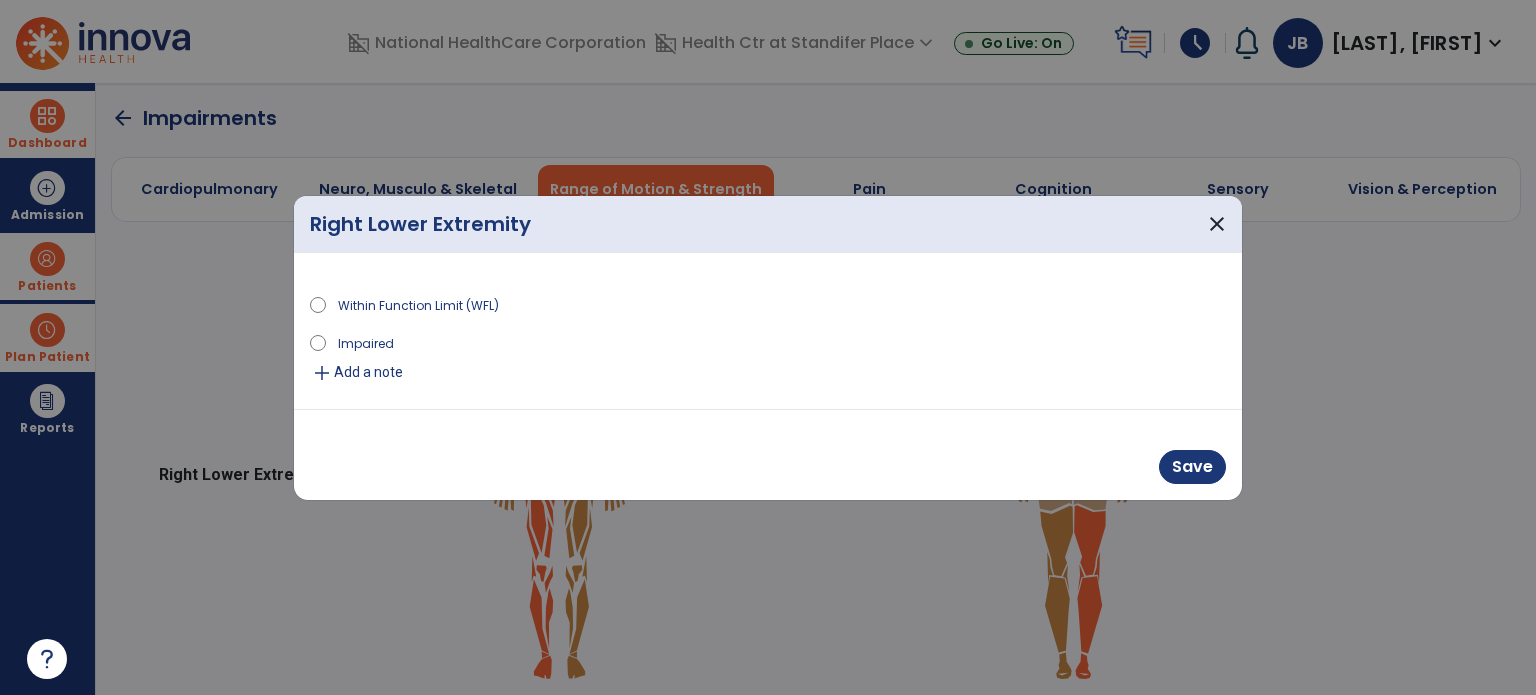 click on "Add a note" at bounding box center (368, 372) 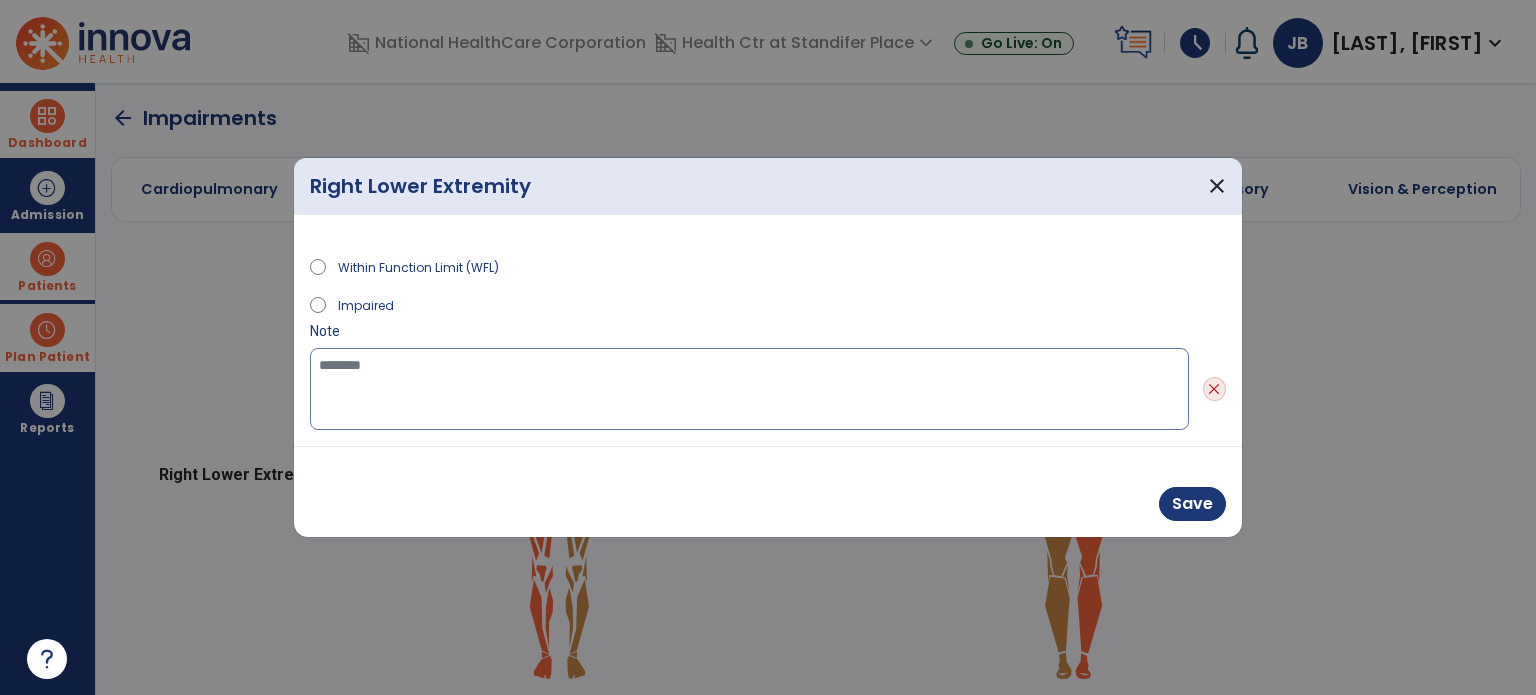 click at bounding box center [749, 389] 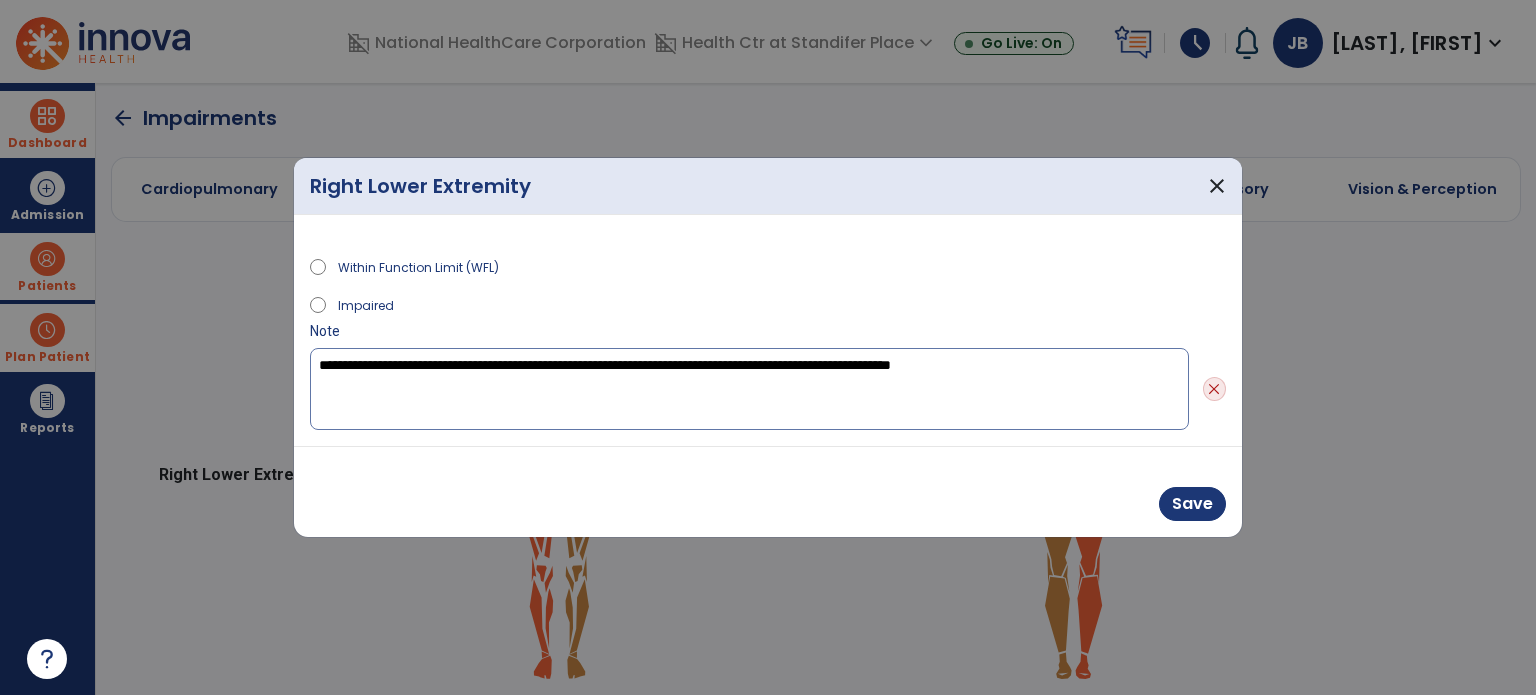 drag, startPoint x: 1076, startPoint y: 368, endPoint x: 71, endPoint y: 378, distance: 1005.04974 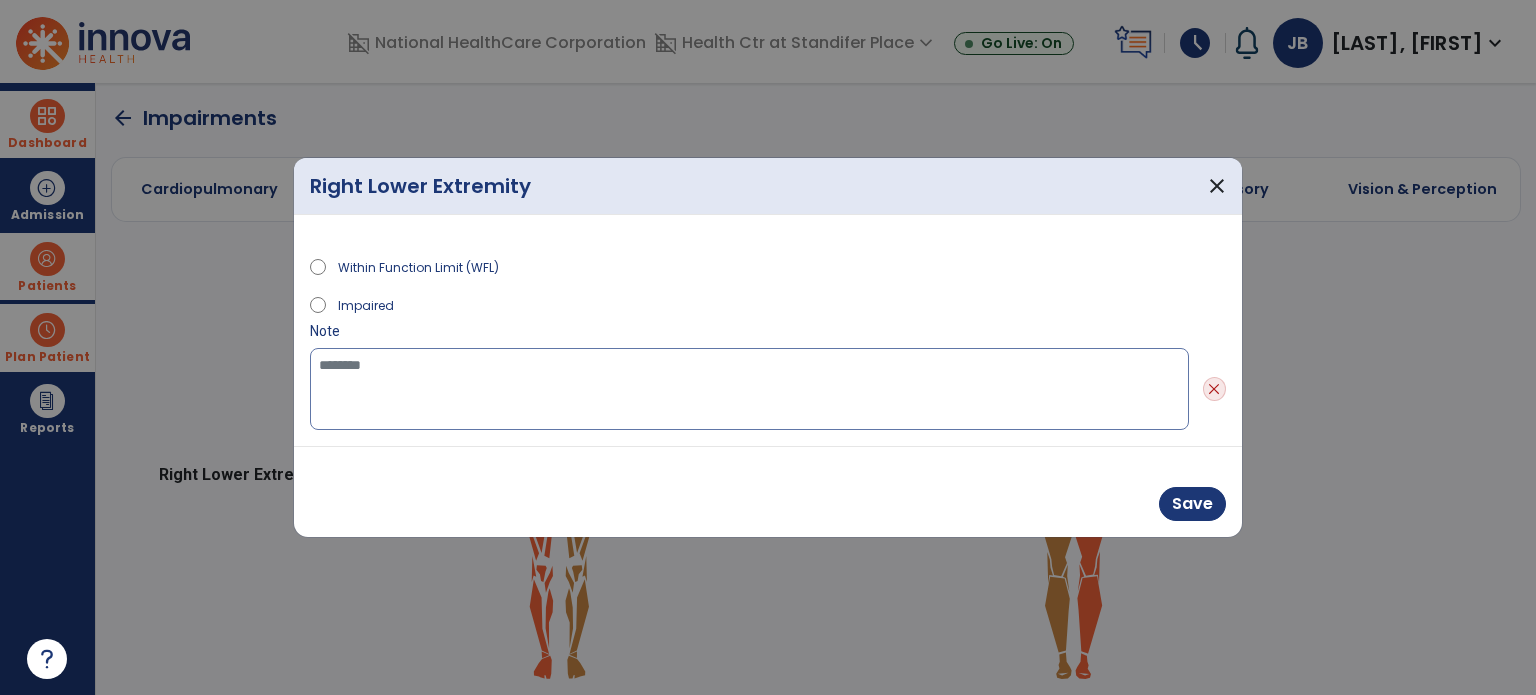 paste on "**********" 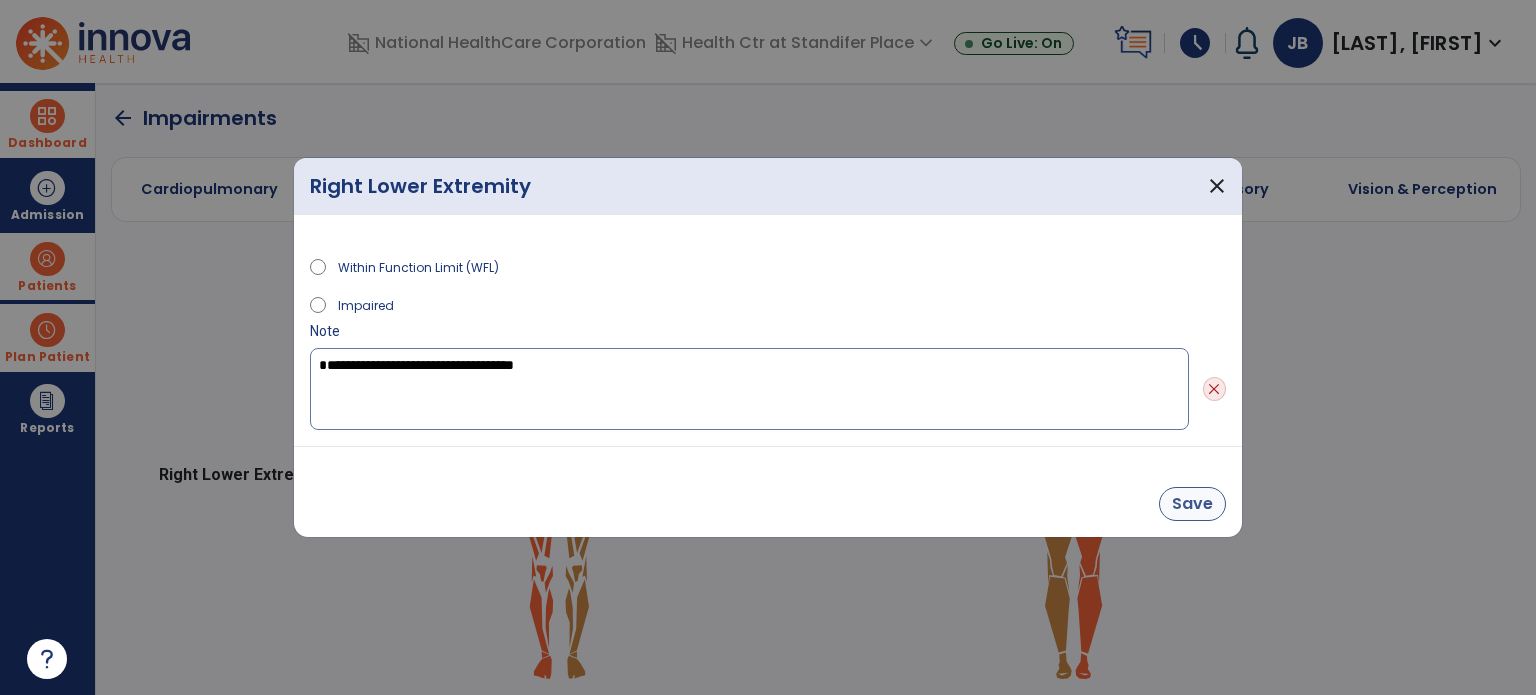 type on "**********" 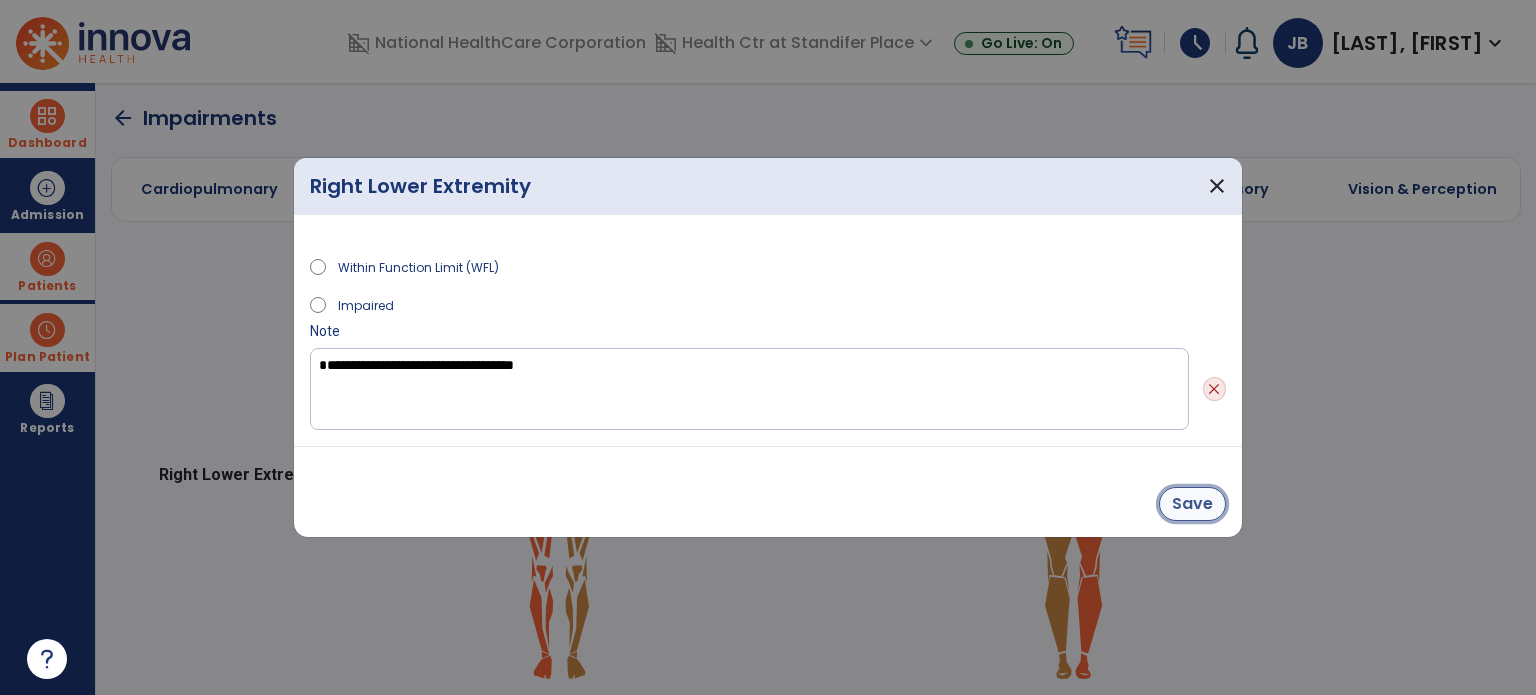 click on "Save" at bounding box center [1192, 504] 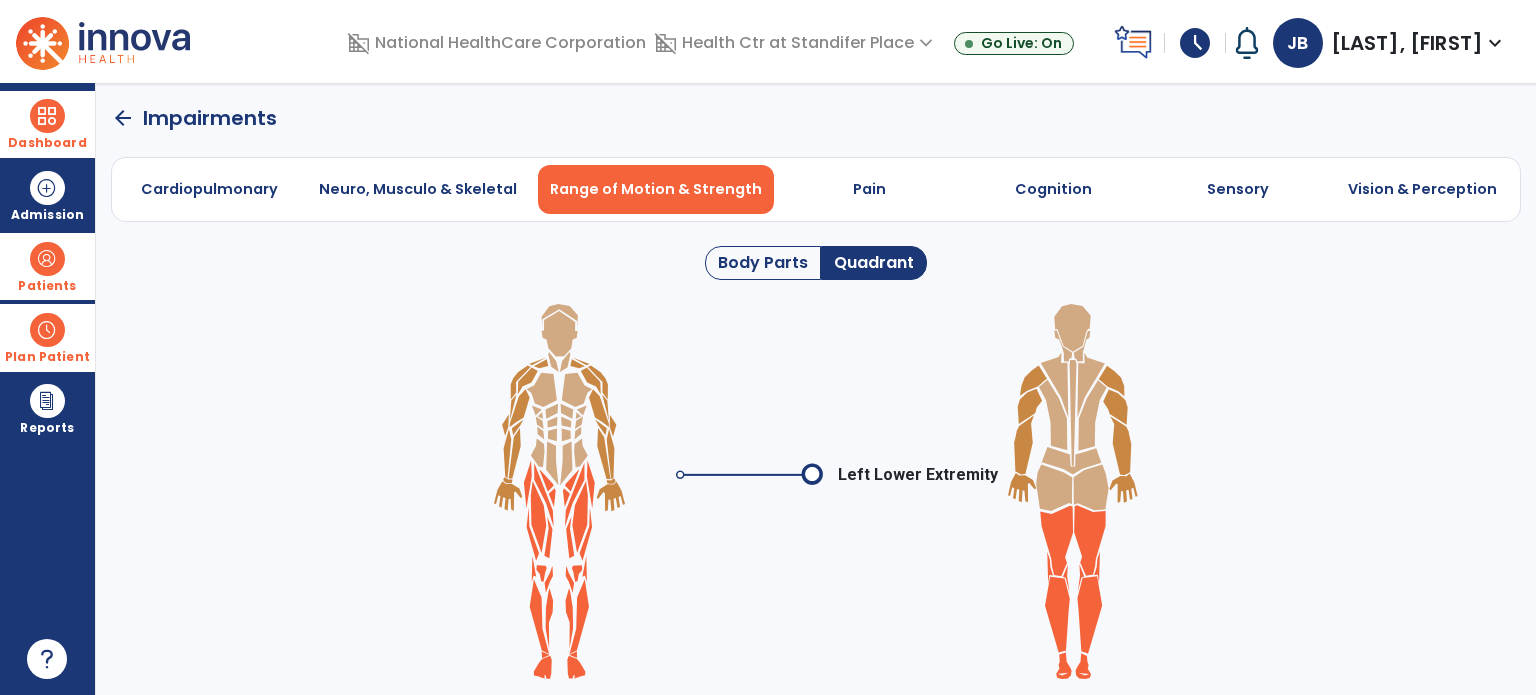 click 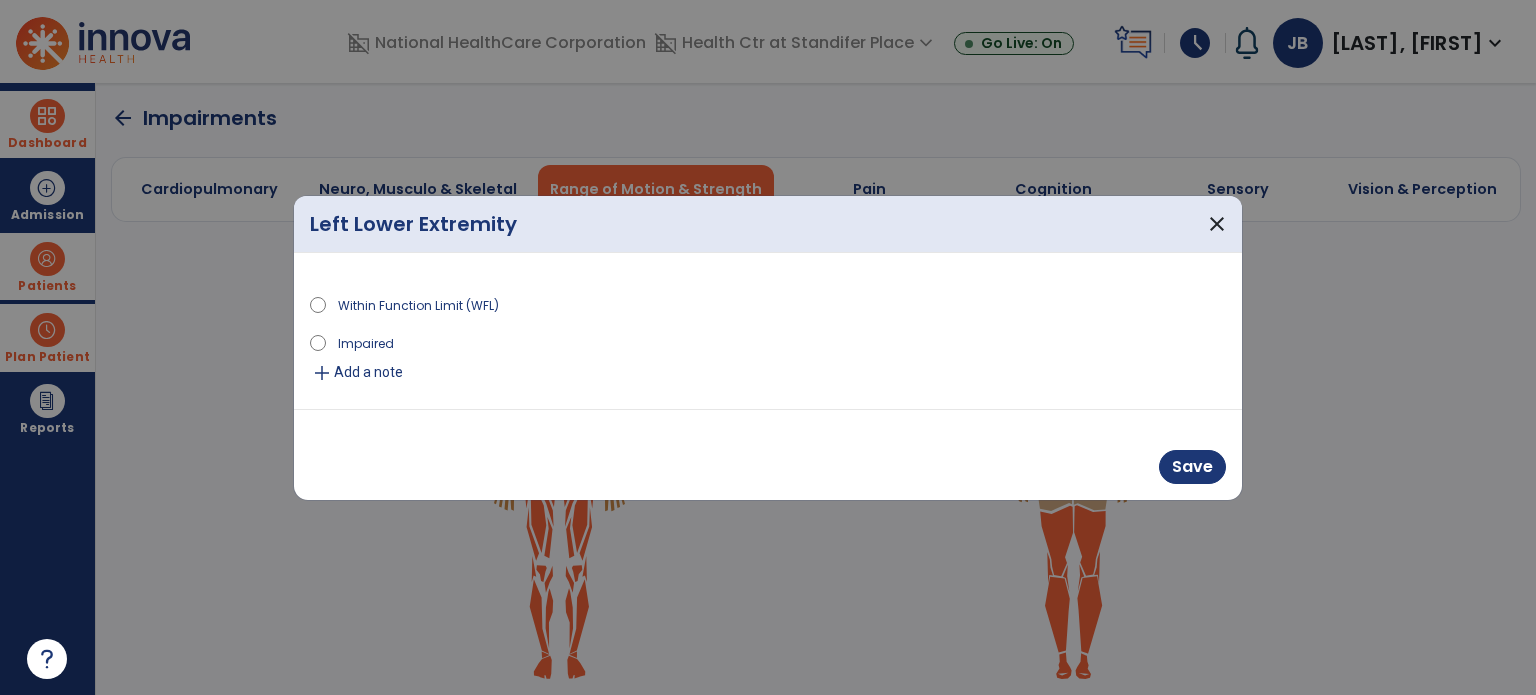 click on "Add a note" at bounding box center [368, 372] 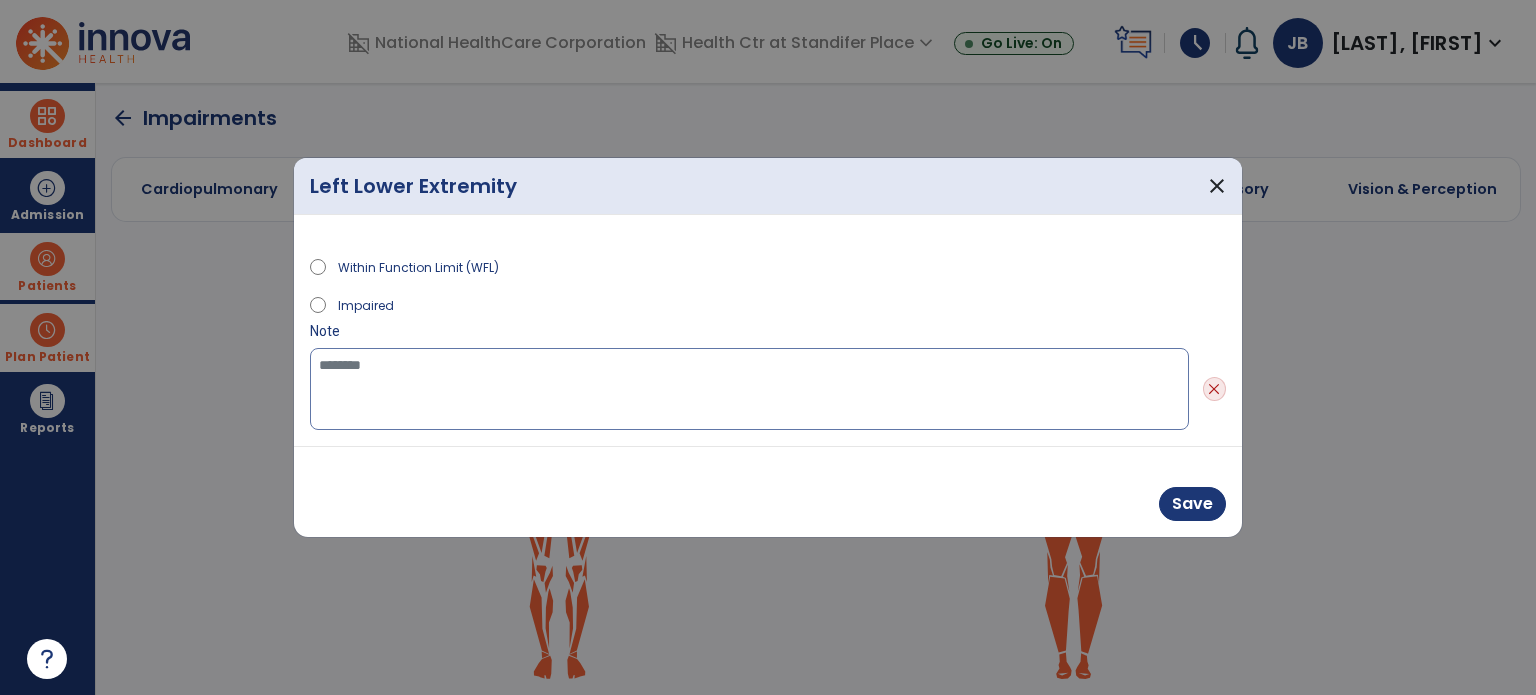 click at bounding box center (749, 389) 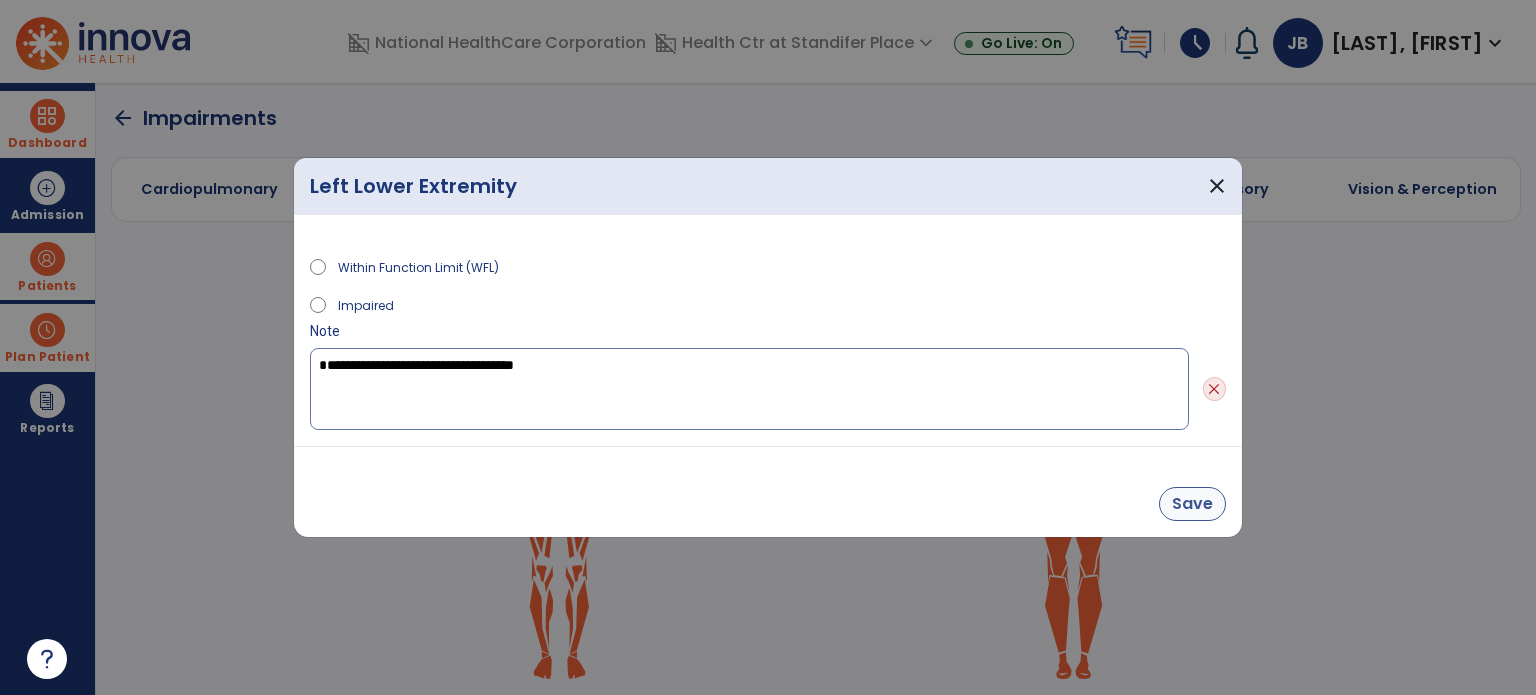 type on "**********" 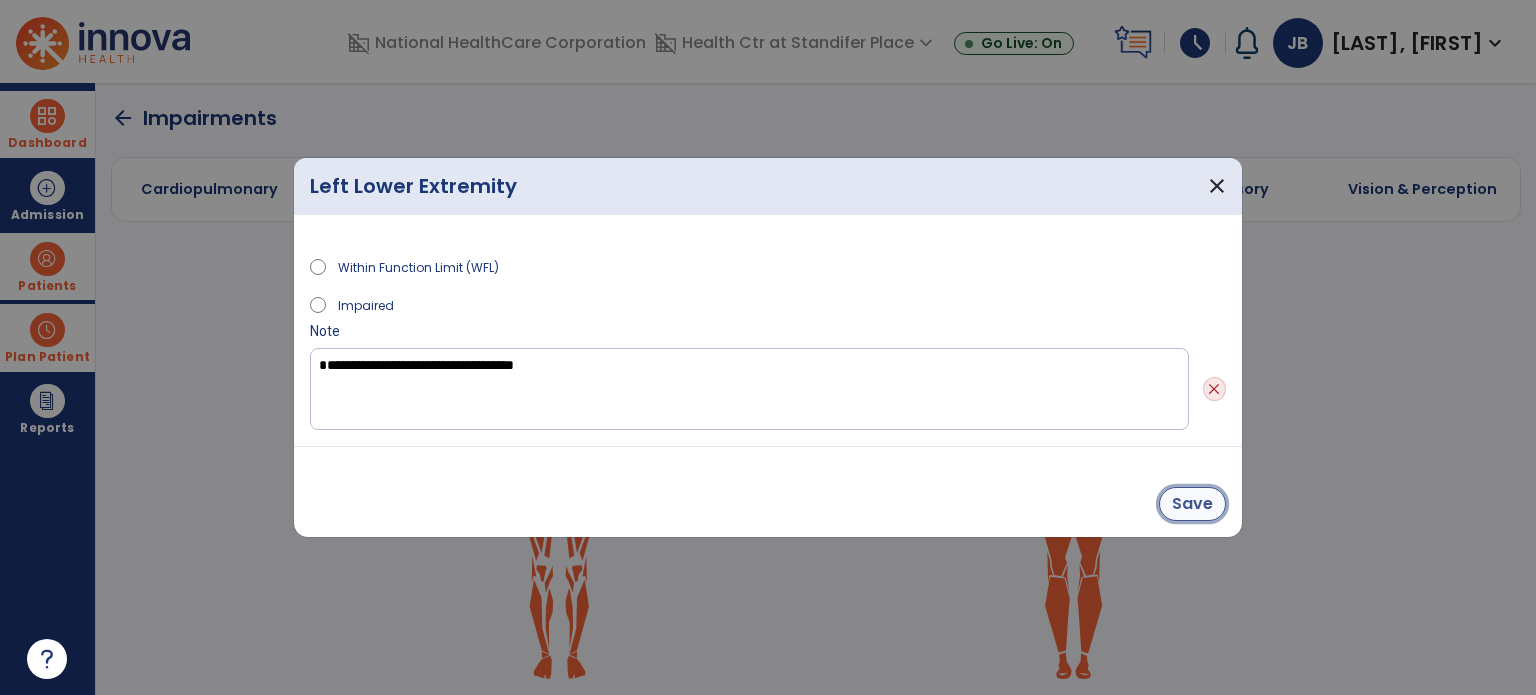click on "Save" at bounding box center [1192, 504] 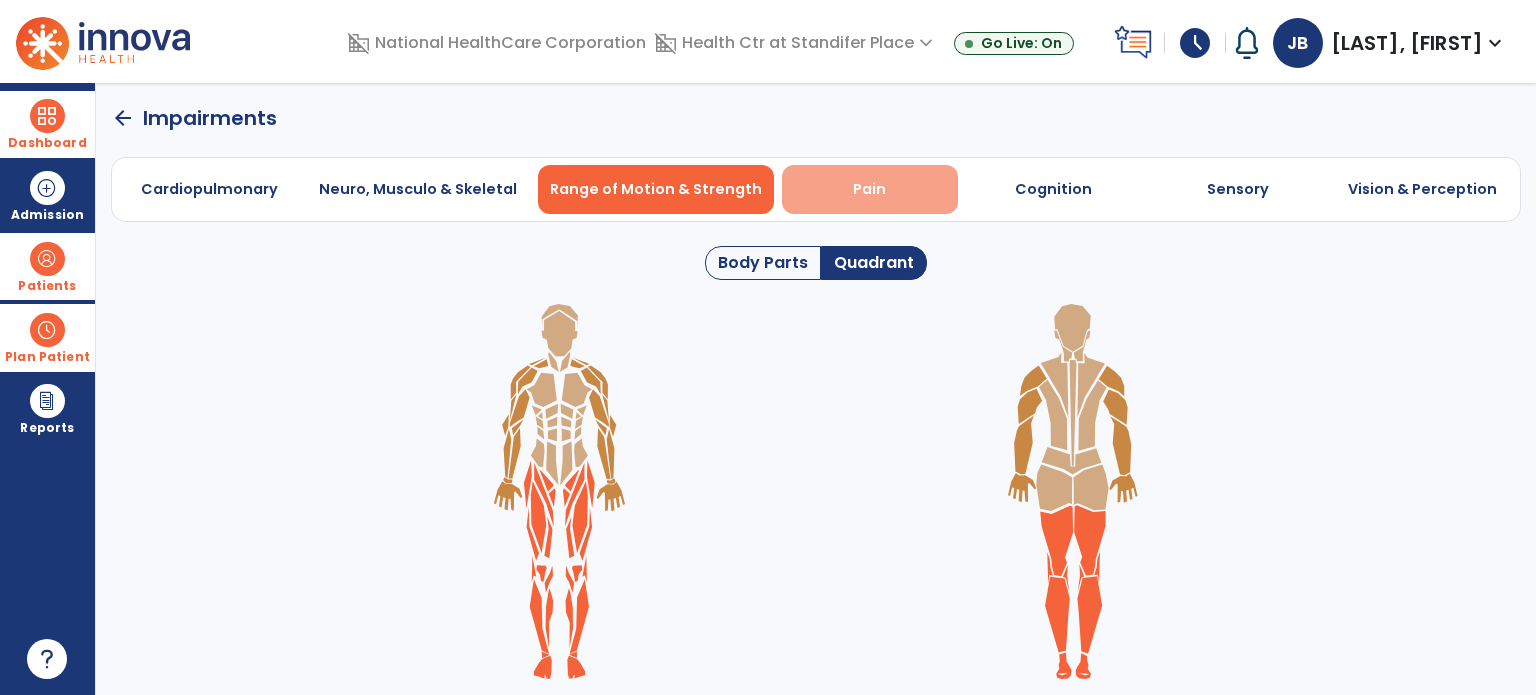 click on "Pain" at bounding box center (870, 189) 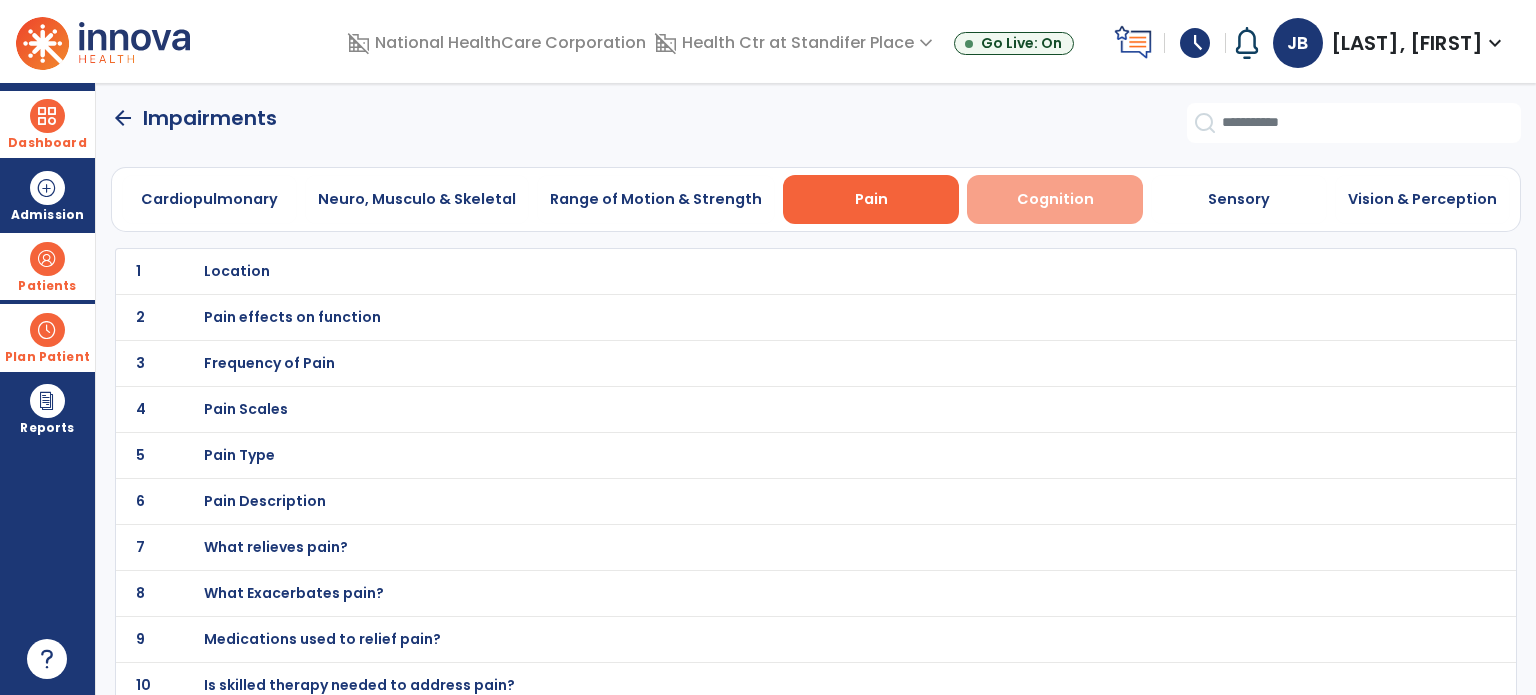 click on "Cognition" at bounding box center [1055, 199] 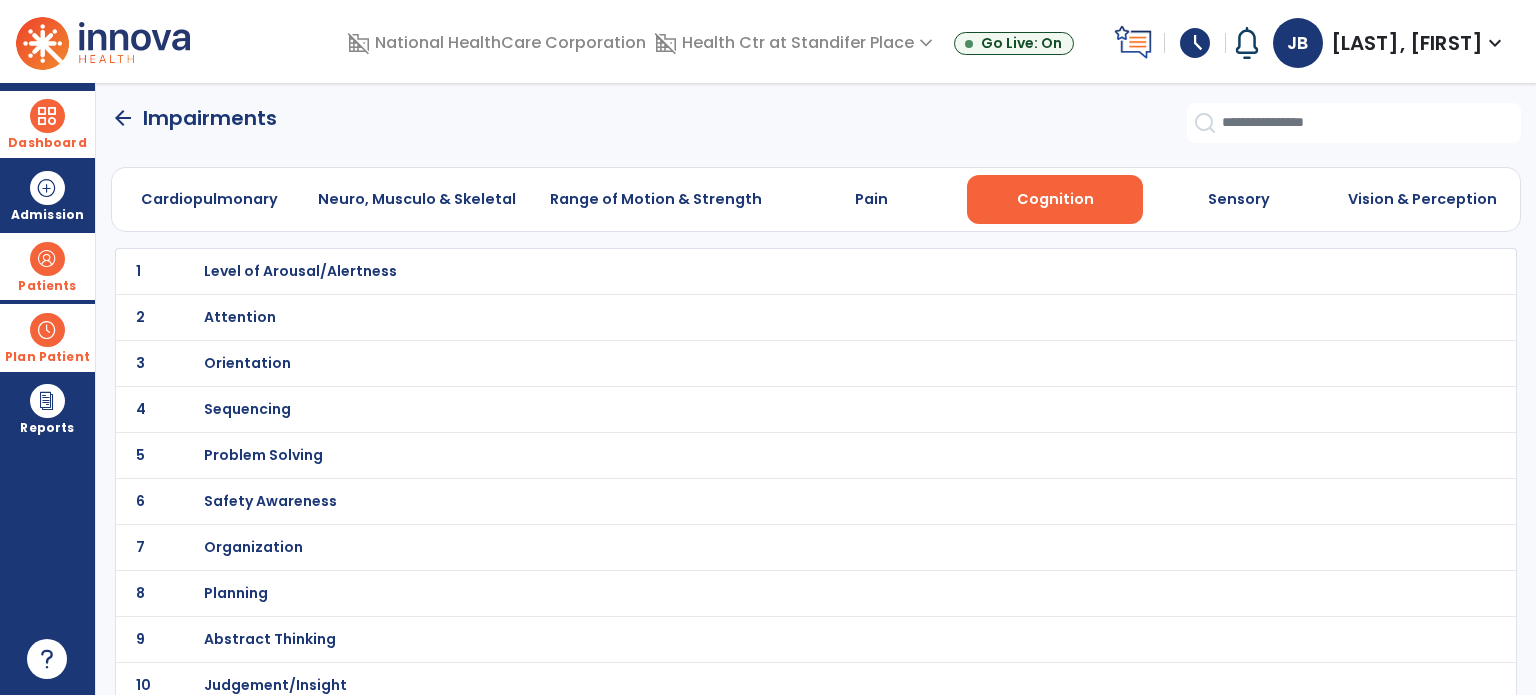 click on "Orientation" at bounding box center (300, 271) 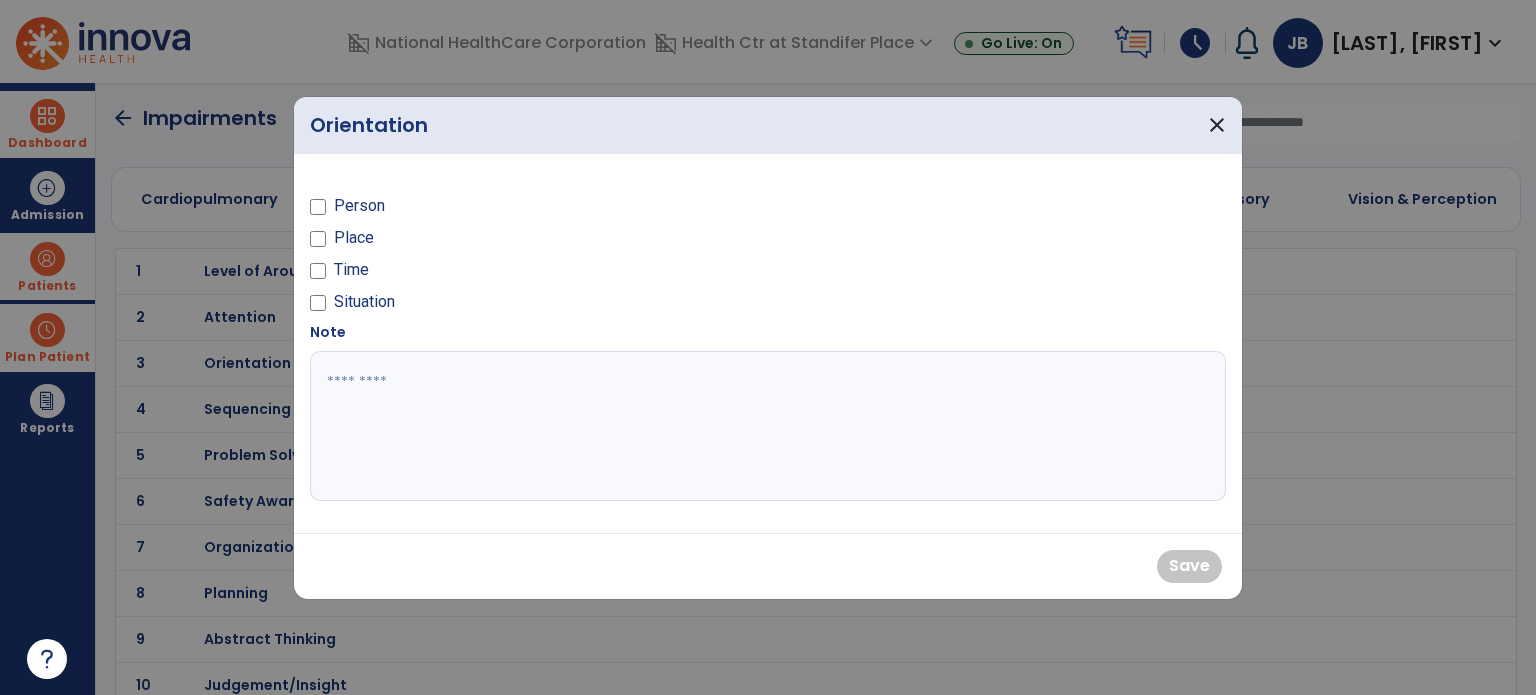click on "Person" at bounding box center (359, 206) 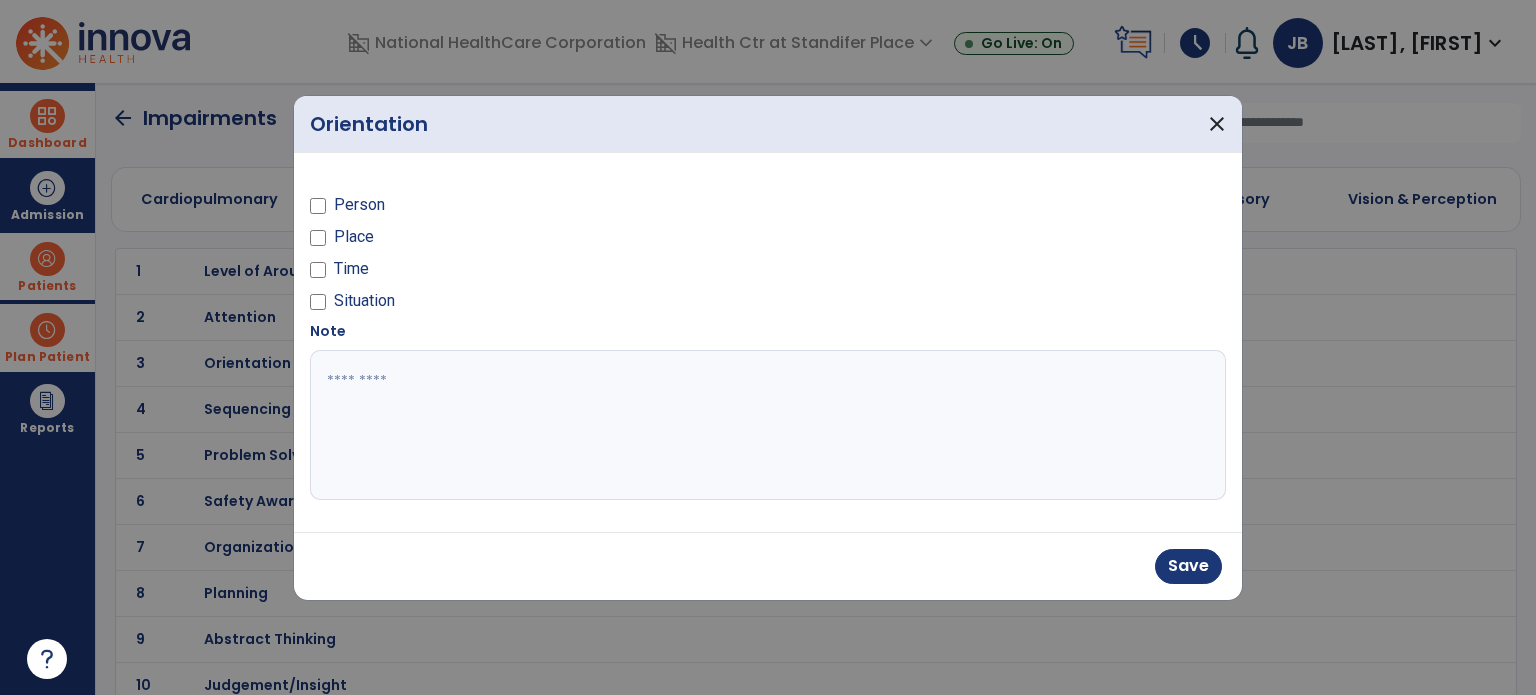 click on "Place" at bounding box center [354, 237] 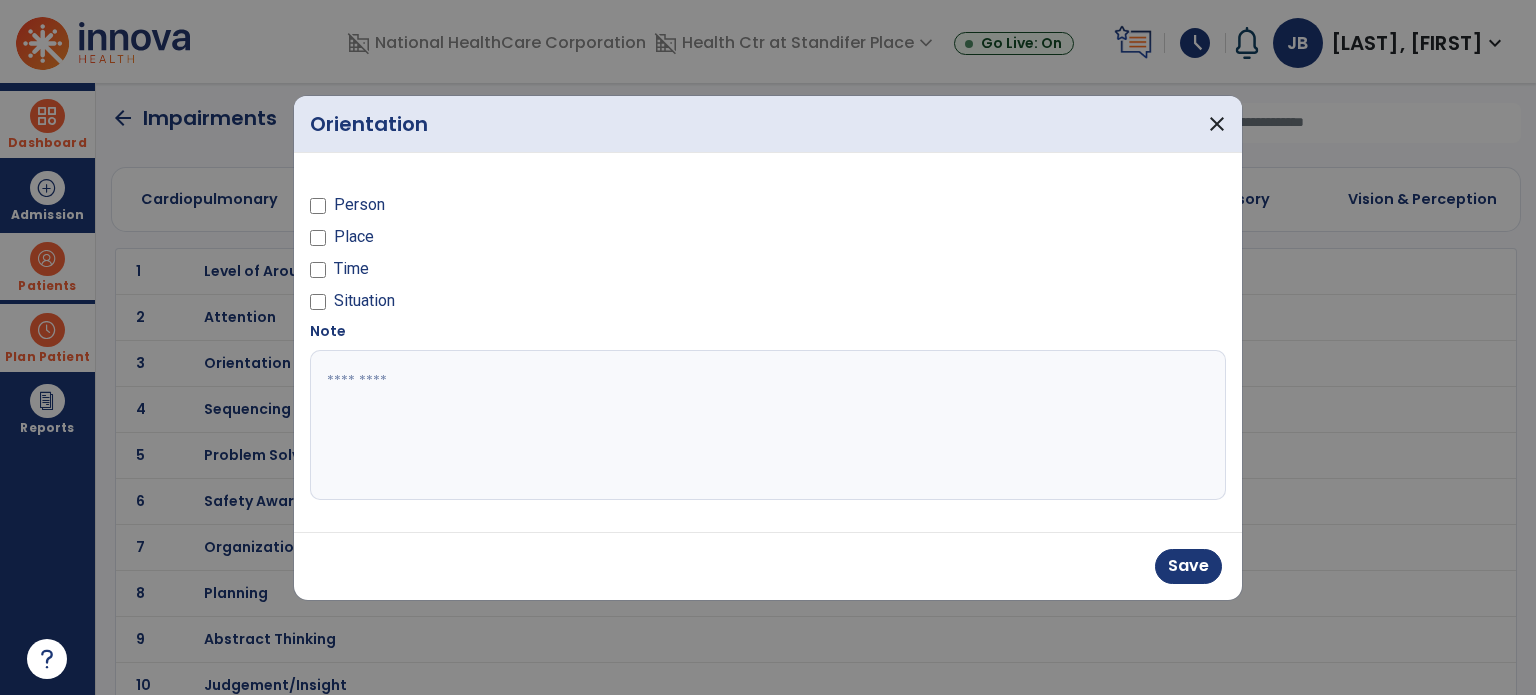 click on "Situation" at bounding box center [364, 301] 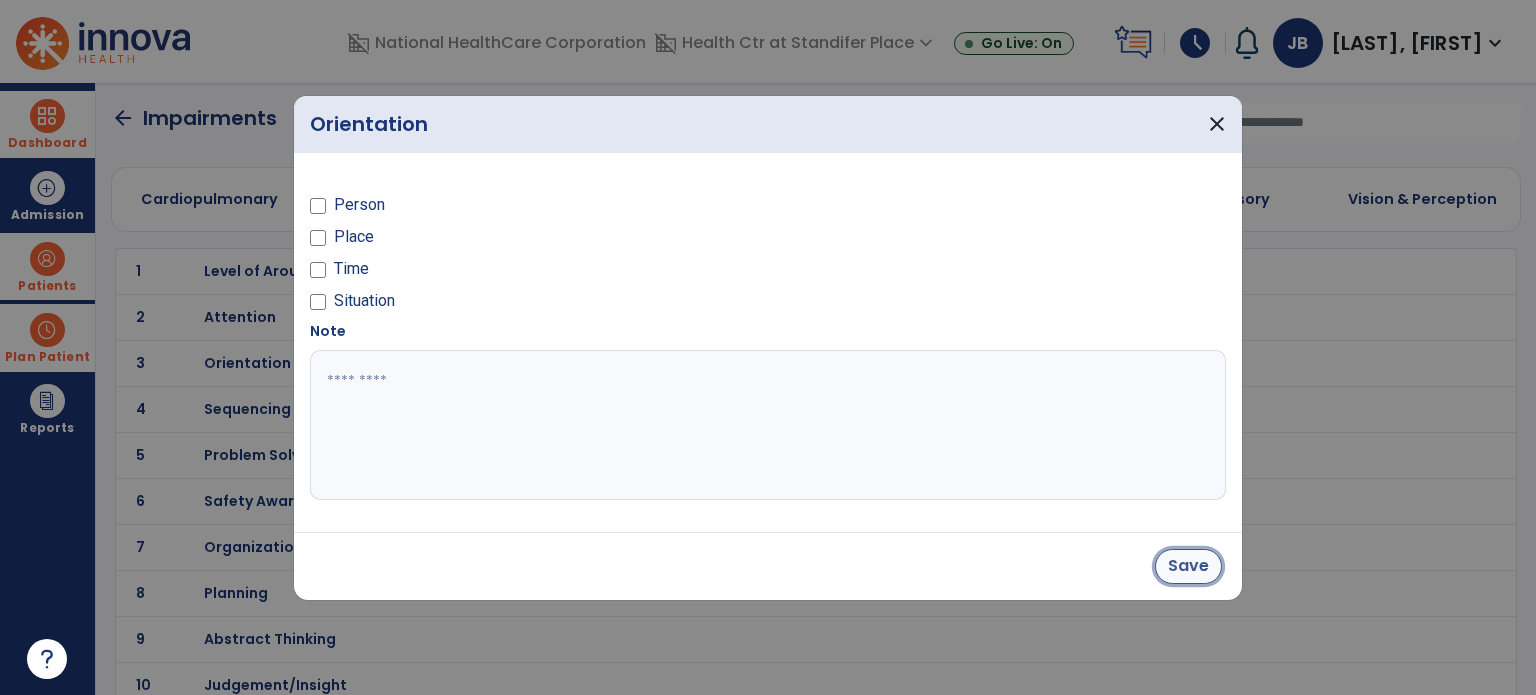 click on "Save" at bounding box center (1188, 566) 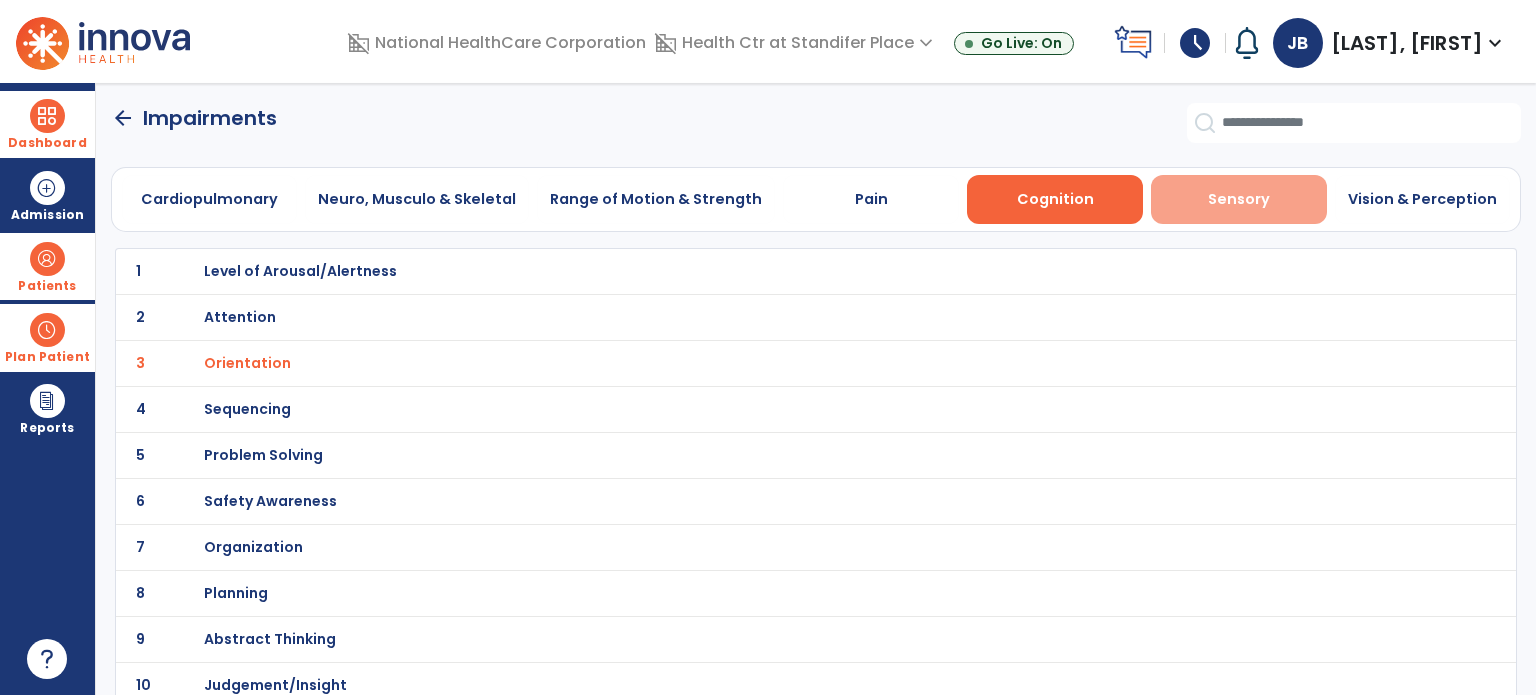 click on "Sensory" at bounding box center (1239, 199) 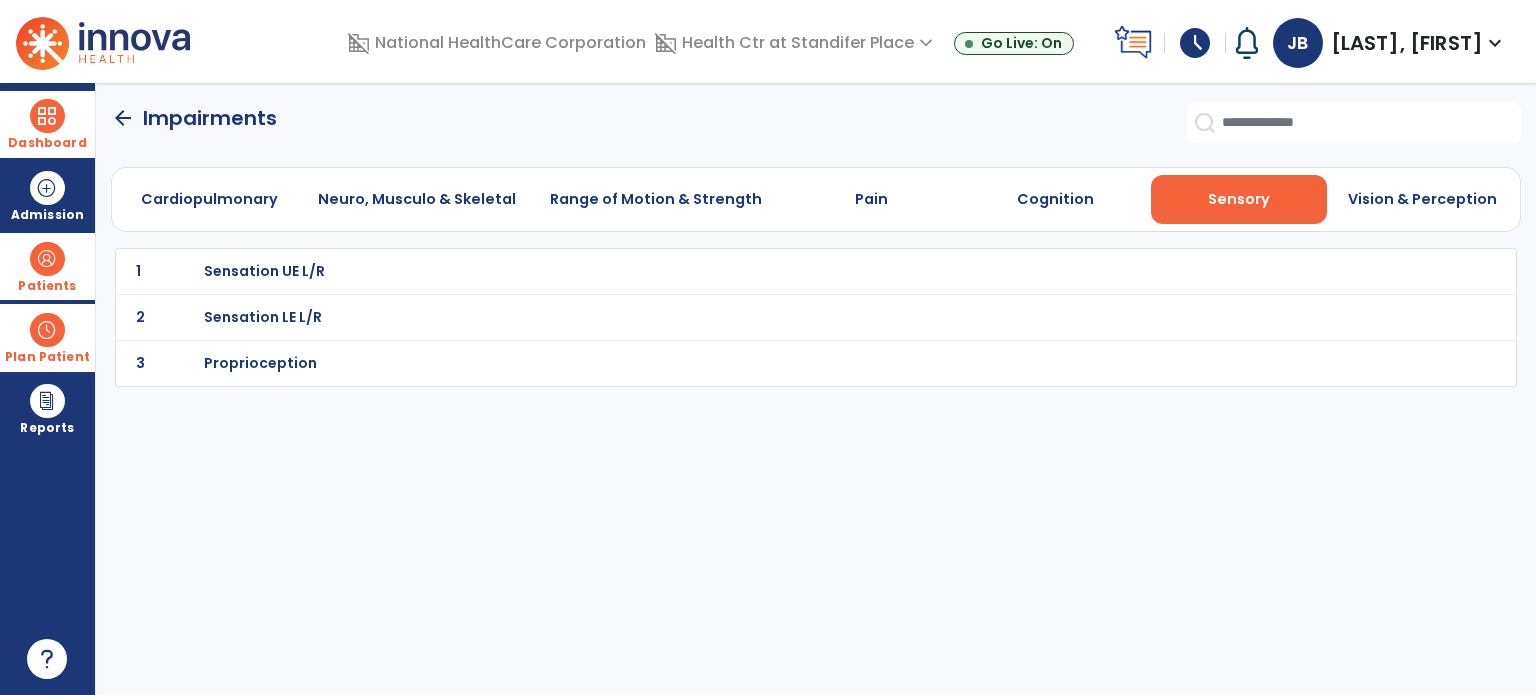 click on "Sensation LE L/R" at bounding box center [264, 271] 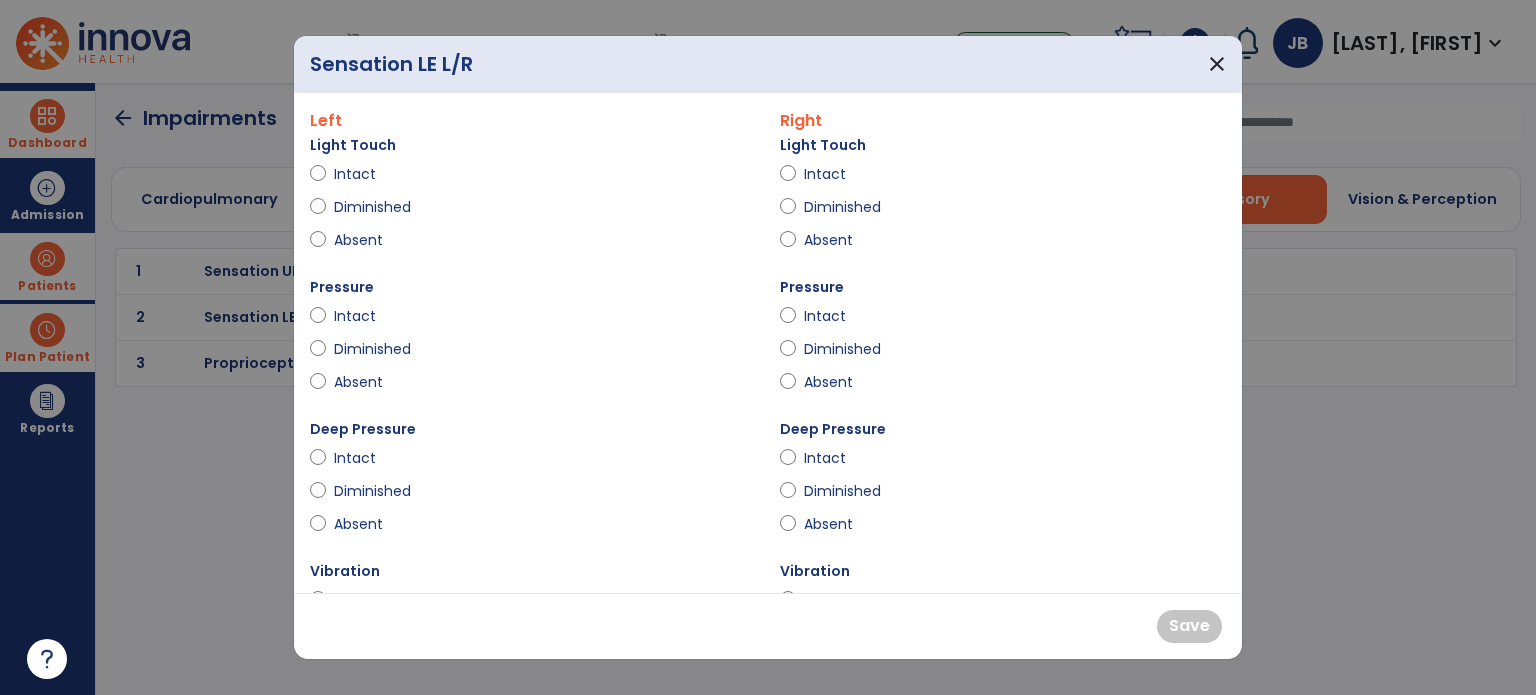 click on "Diminished" at bounding box center [372, 207] 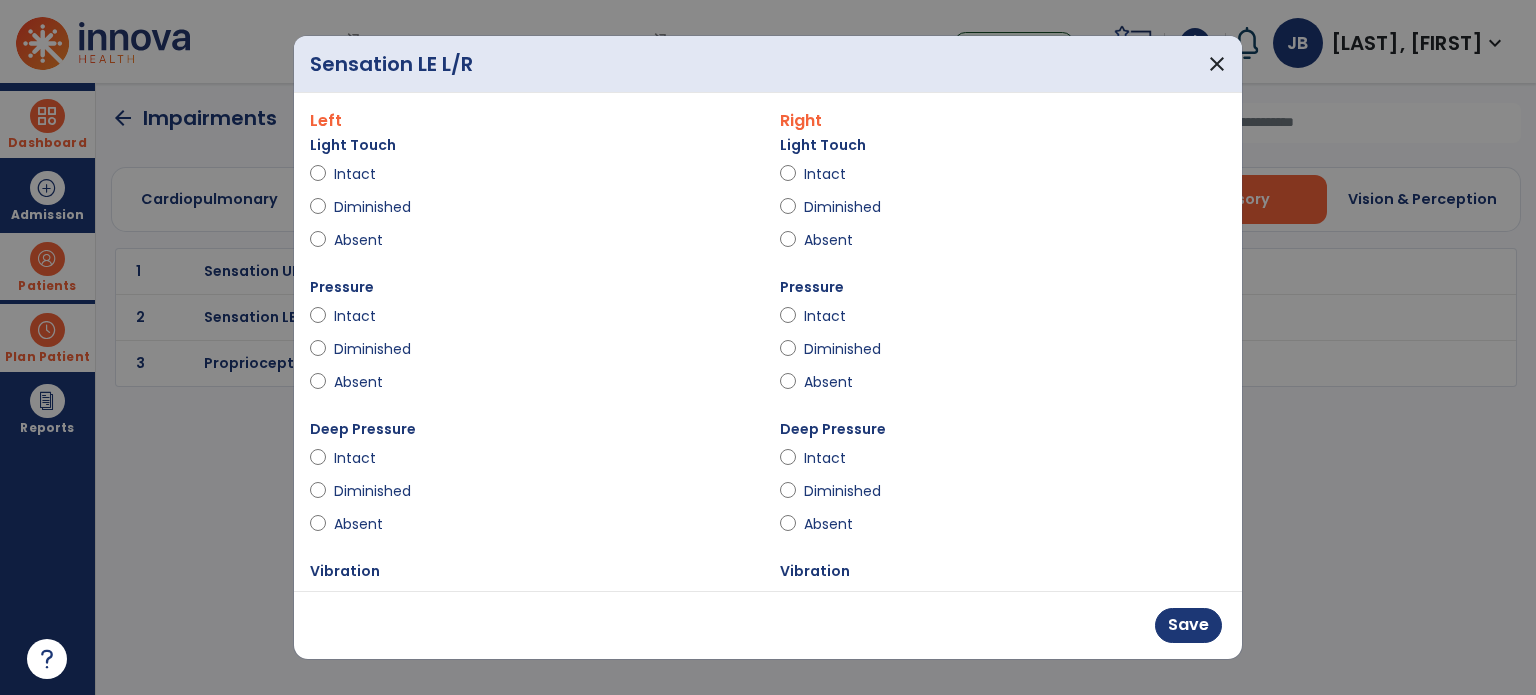 click on "Diminished" at bounding box center [842, 207] 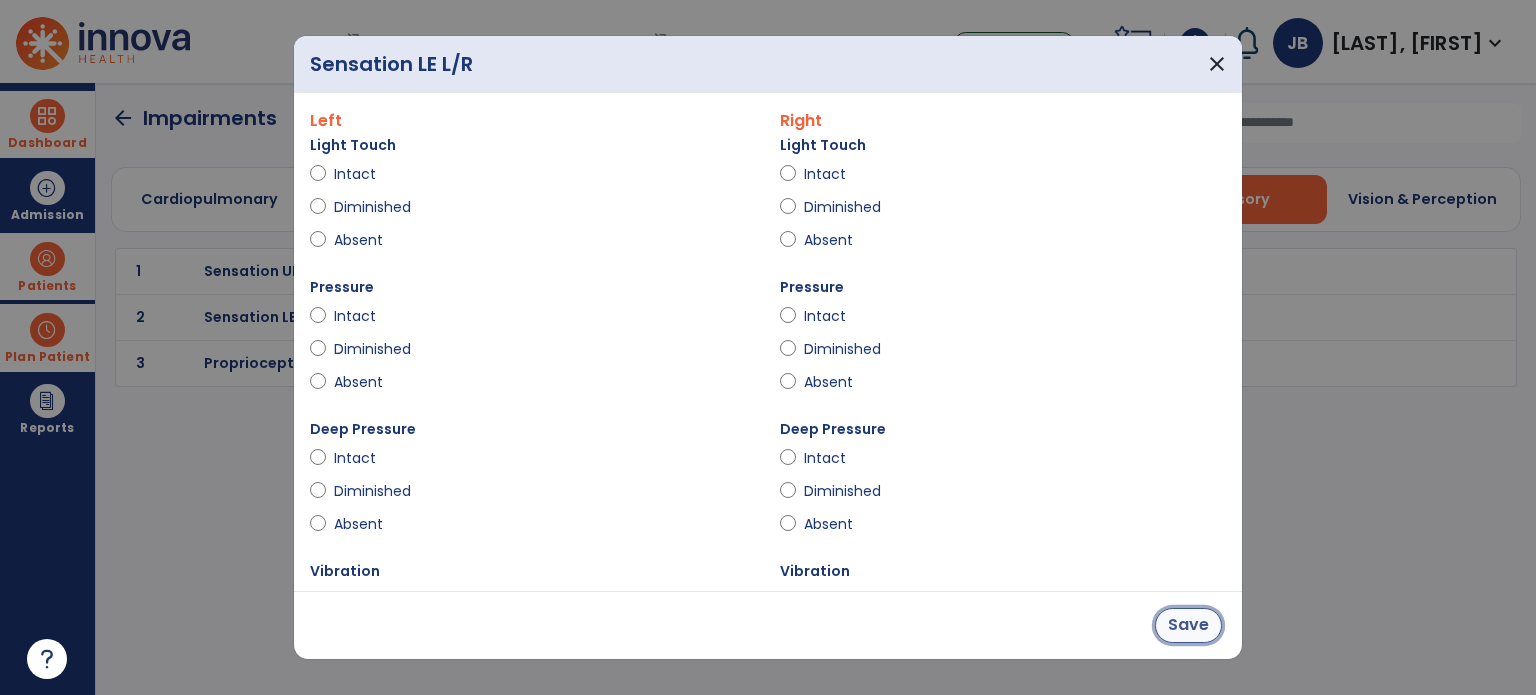 click on "Save" at bounding box center (1188, 625) 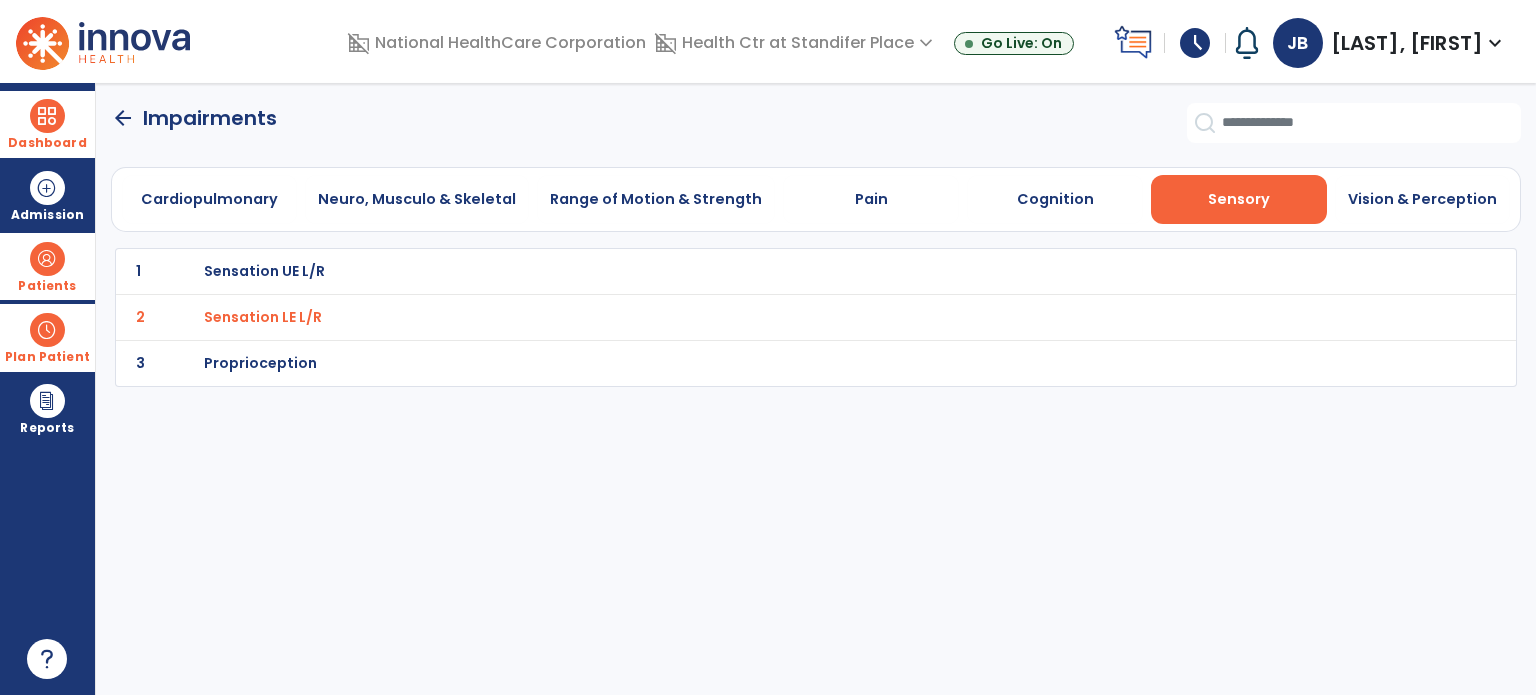click on "arrow_back" 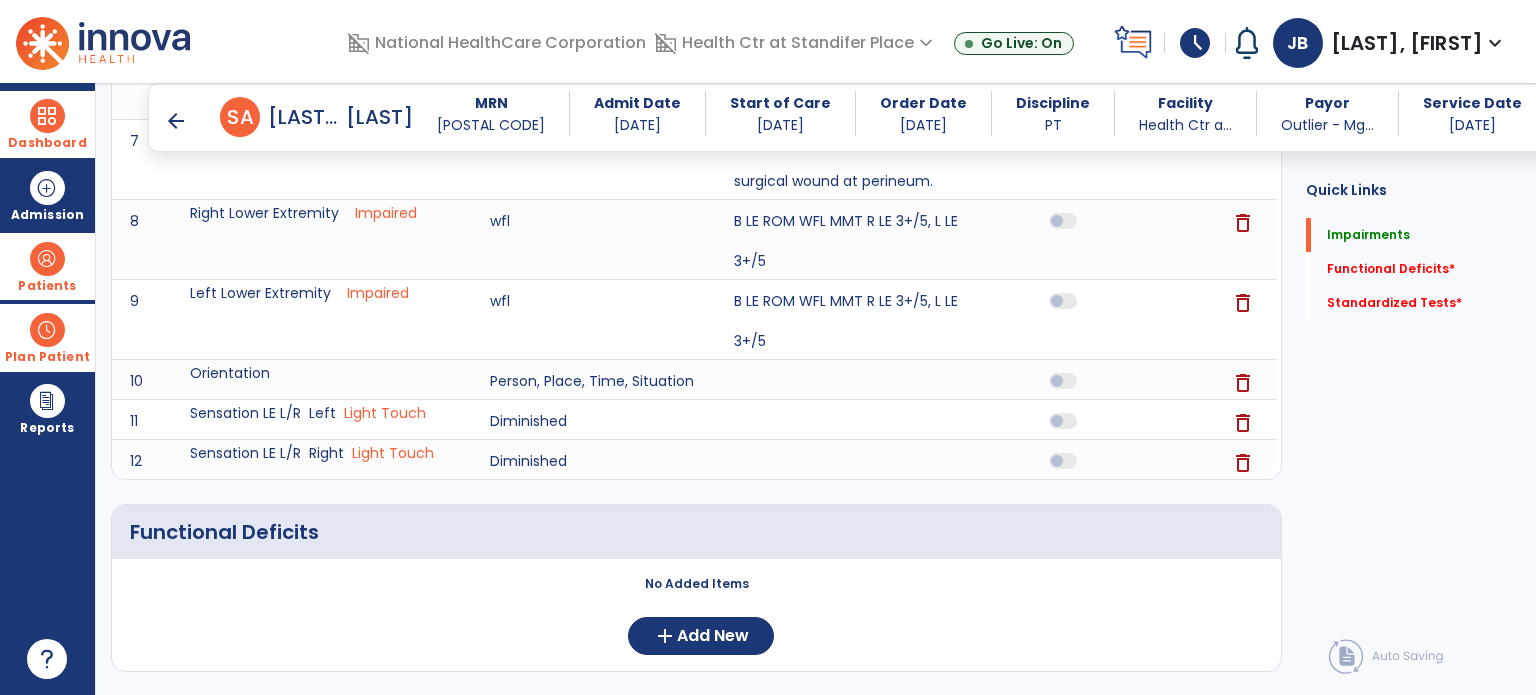 scroll, scrollTop: 800, scrollLeft: 0, axis: vertical 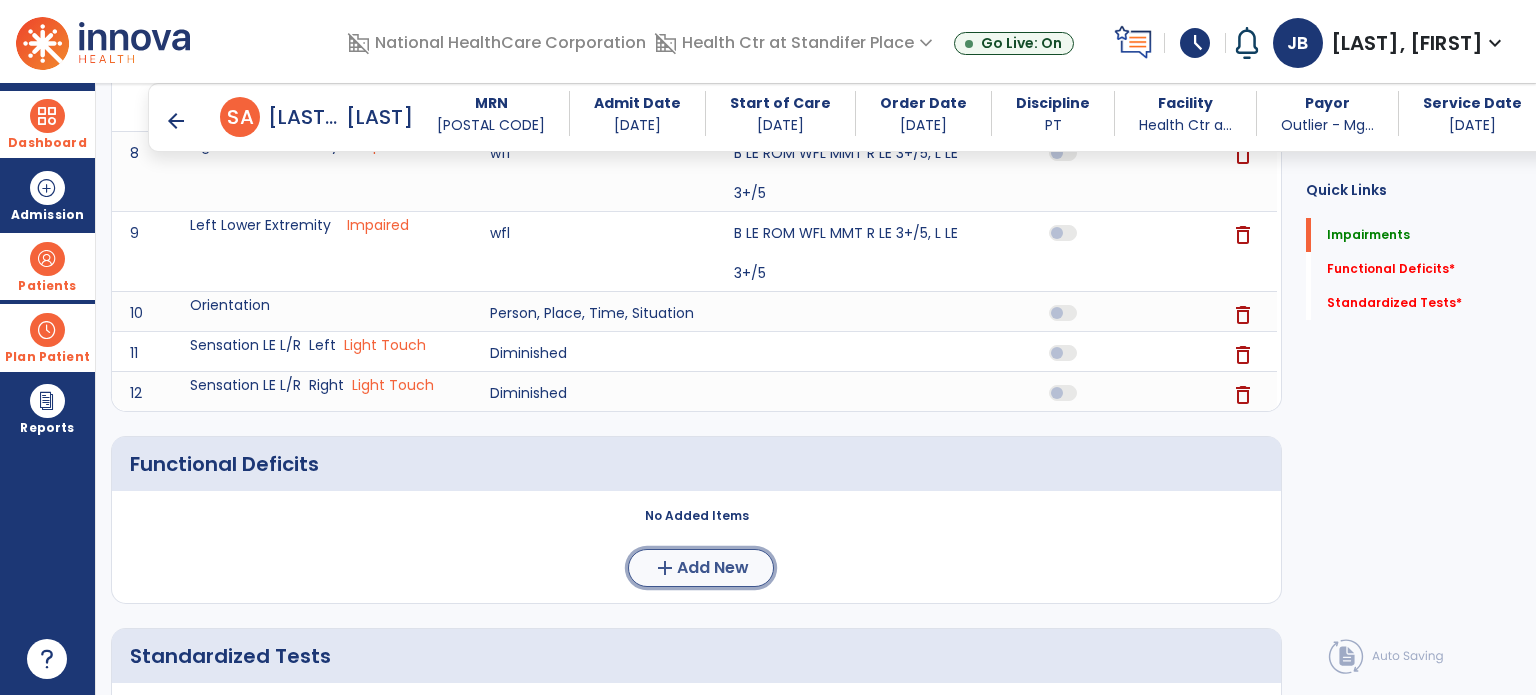 click on "add  Add New" 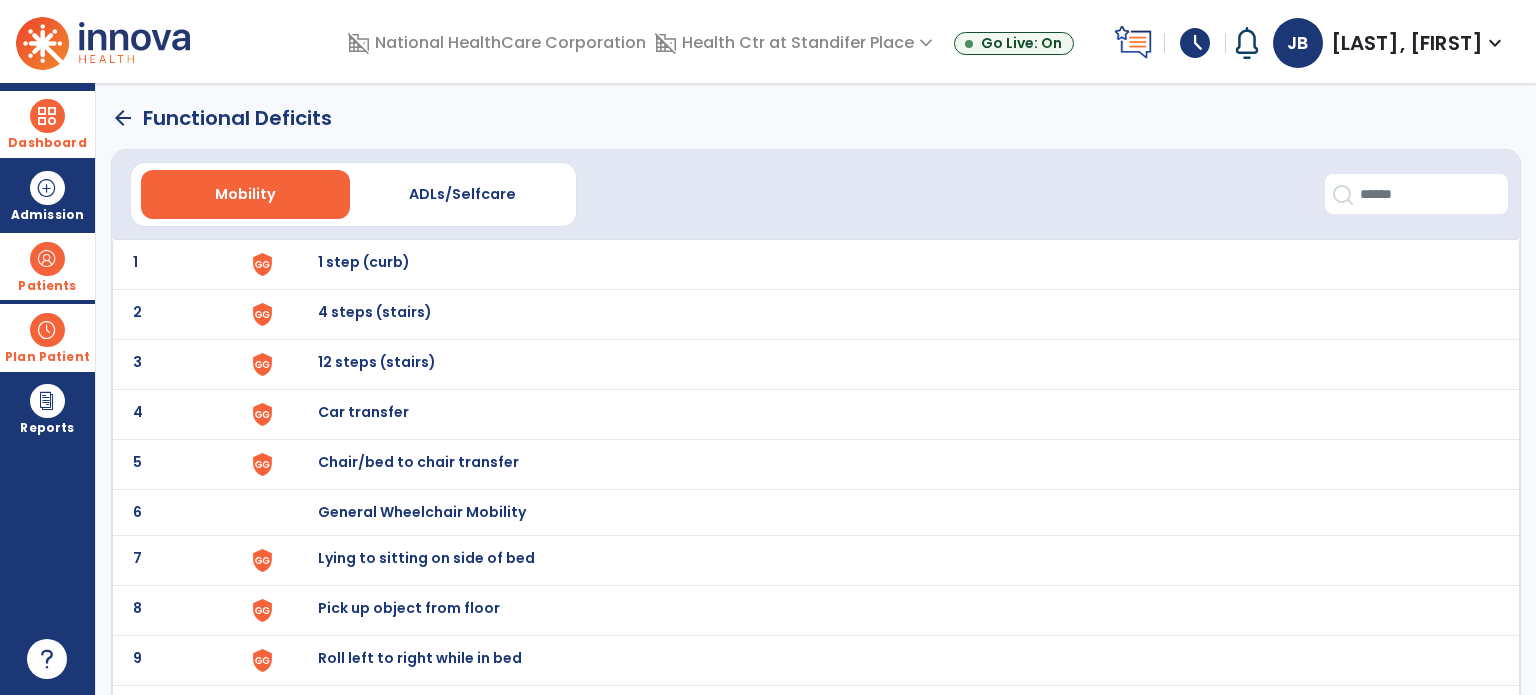 scroll, scrollTop: 165, scrollLeft: 0, axis: vertical 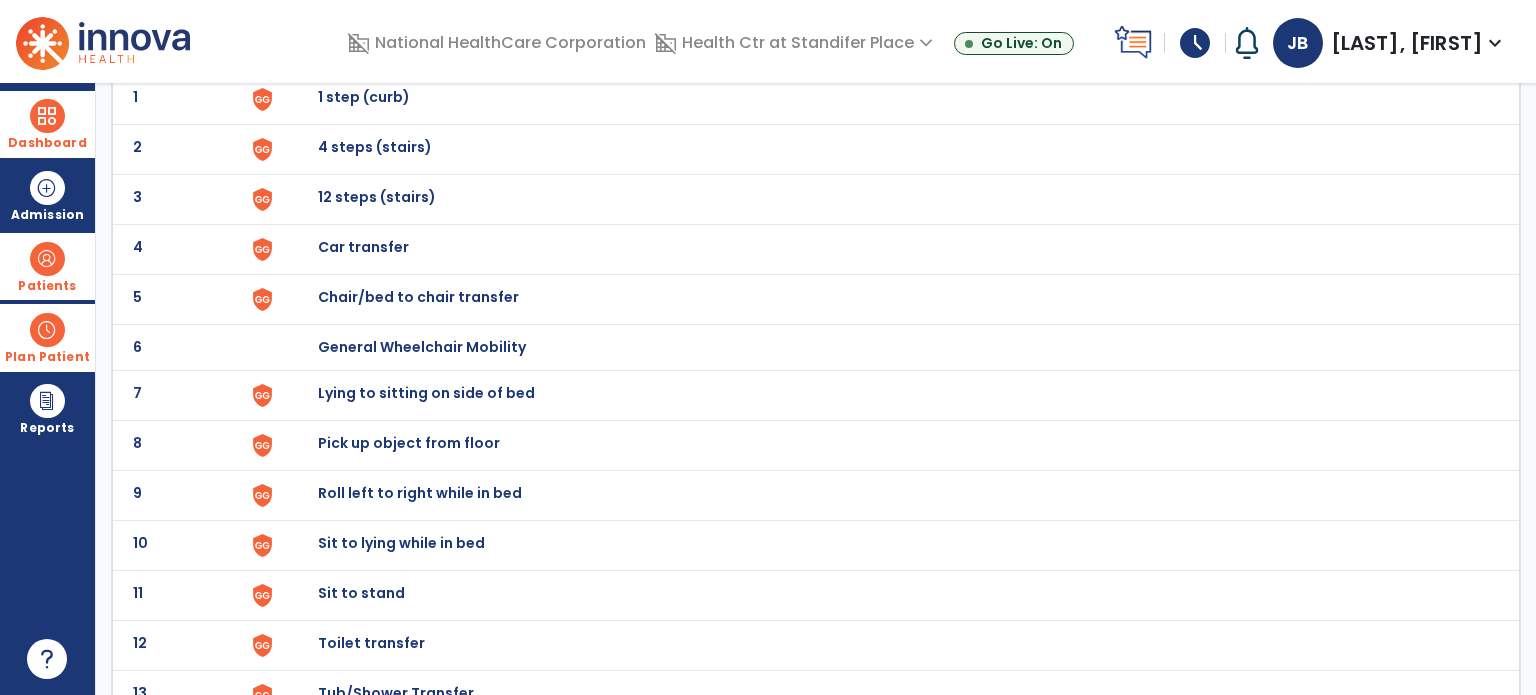 click on "Chair/bed to chair transfer" at bounding box center [364, 97] 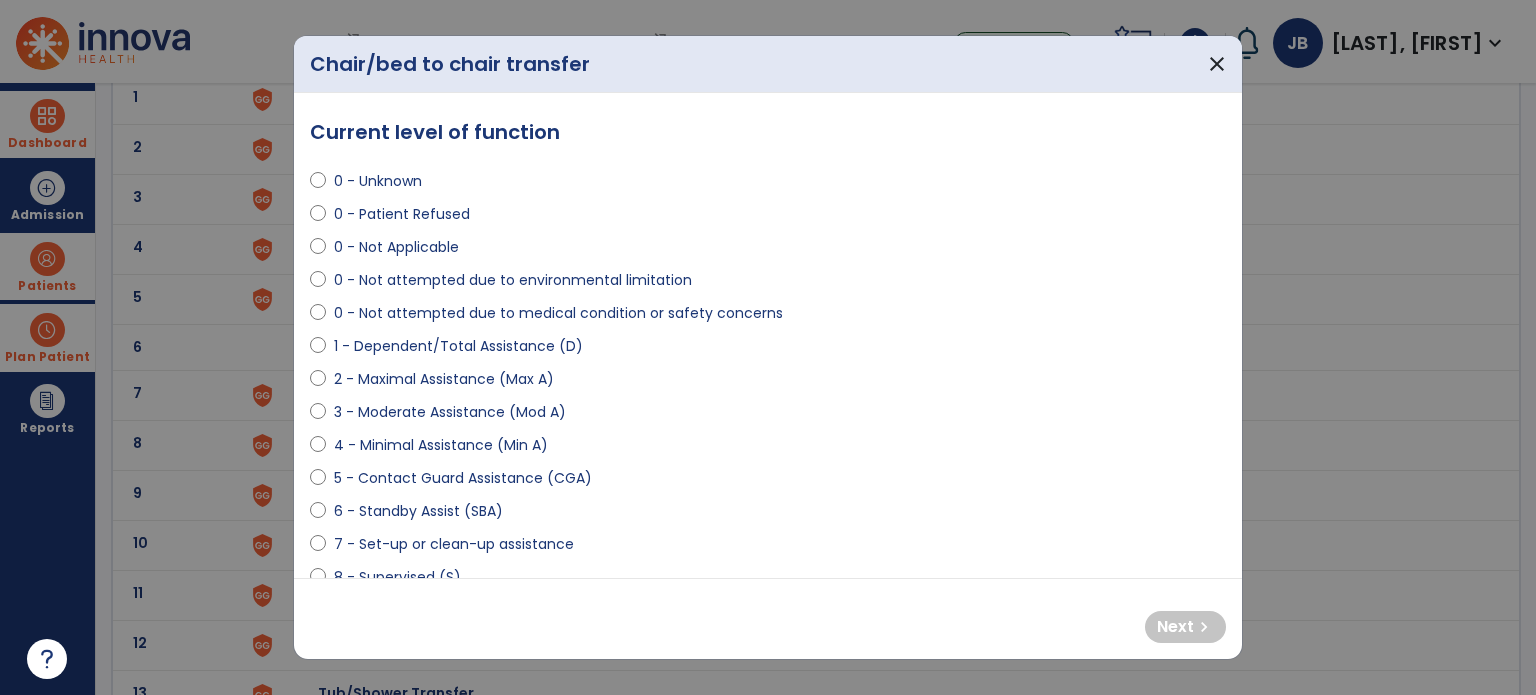 click on "1 - Dependent/Total Assistance (D)" at bounding box center (458, 346) 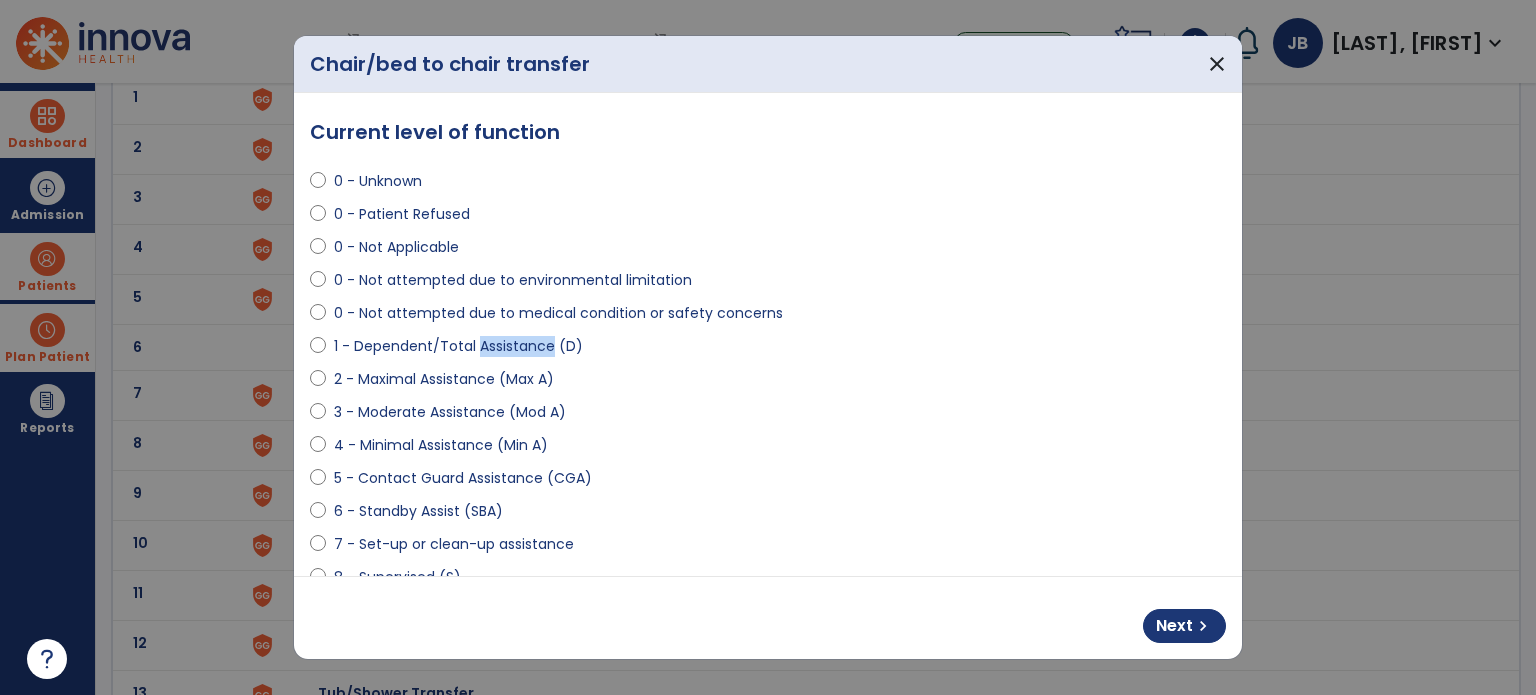 click on "1 - Dependent/Total Assistance (D)" at bounding box center (458, 346) 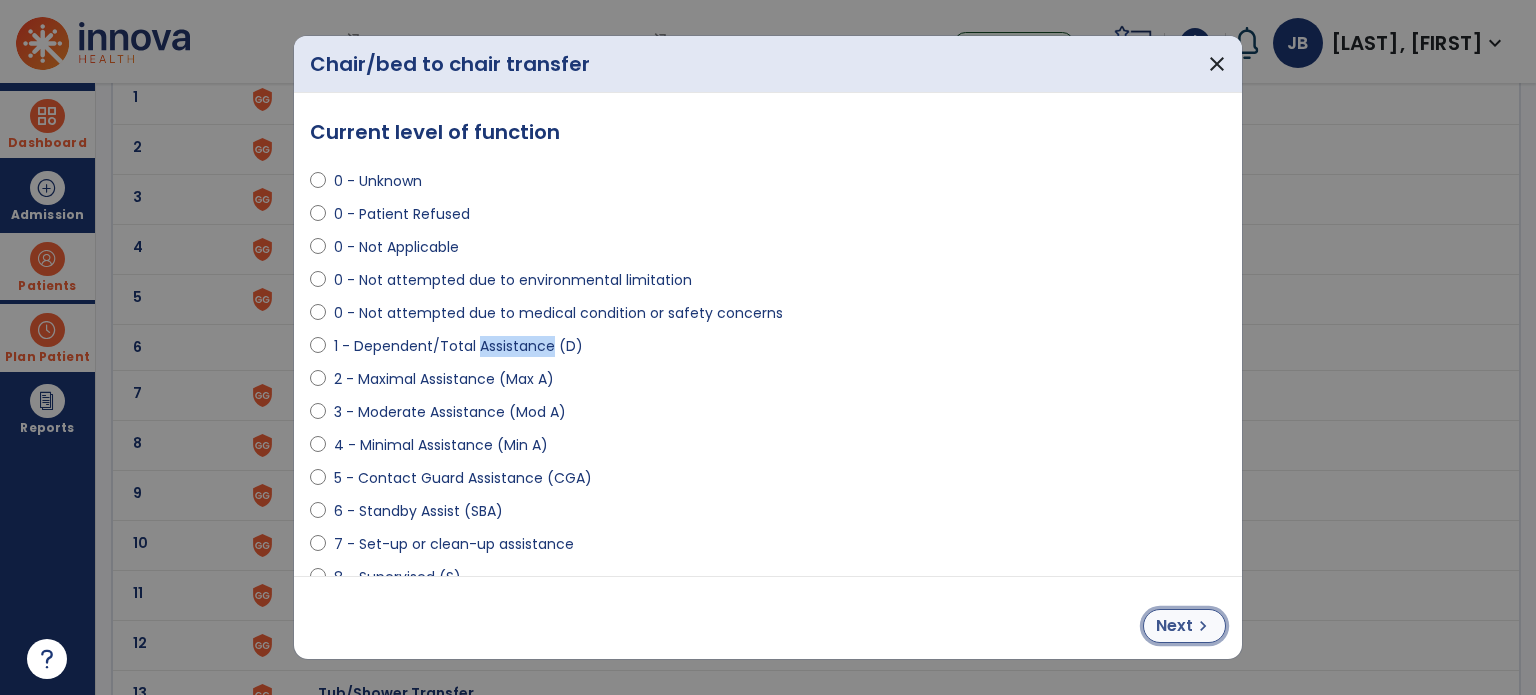 click on "Next" at bounding box center [1174, 626] 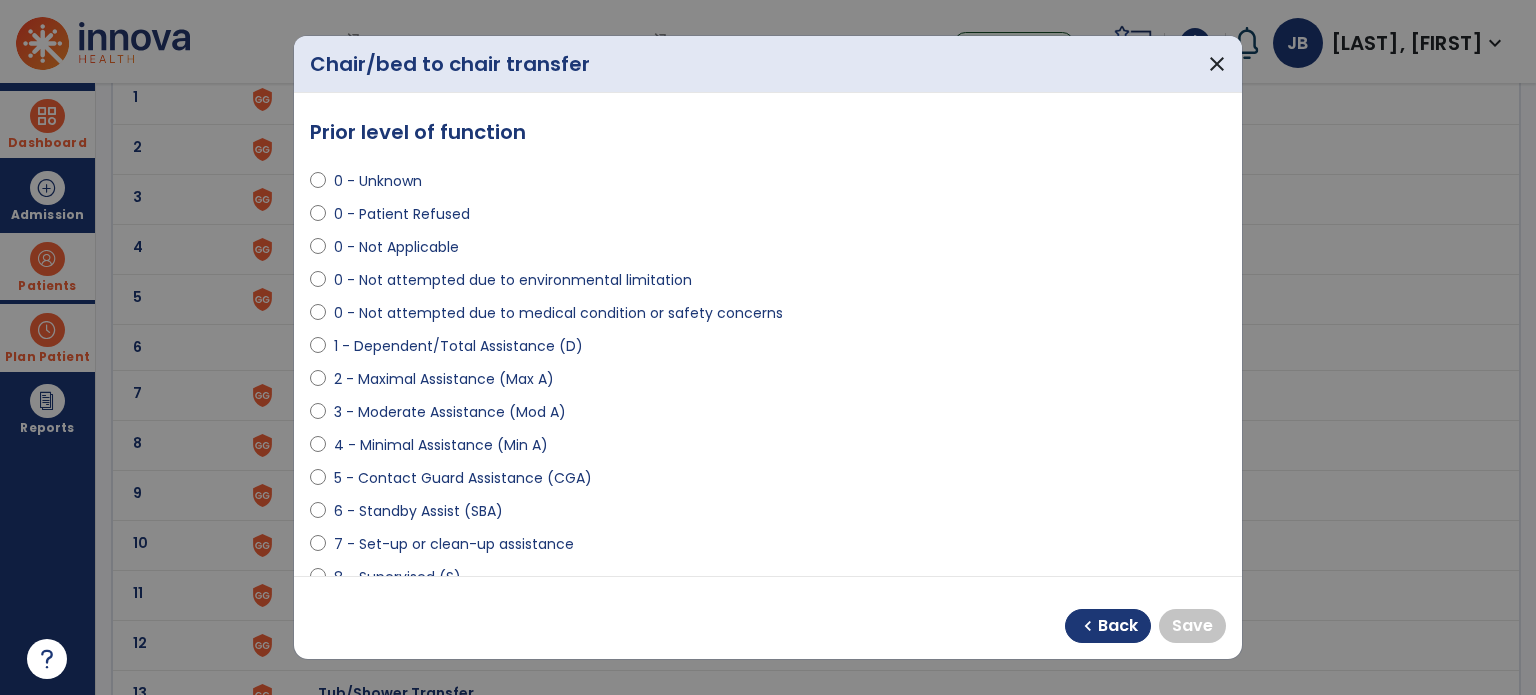 click on "1 - Dependent/Total Assistance (D)" at bounding box center (458, 346) 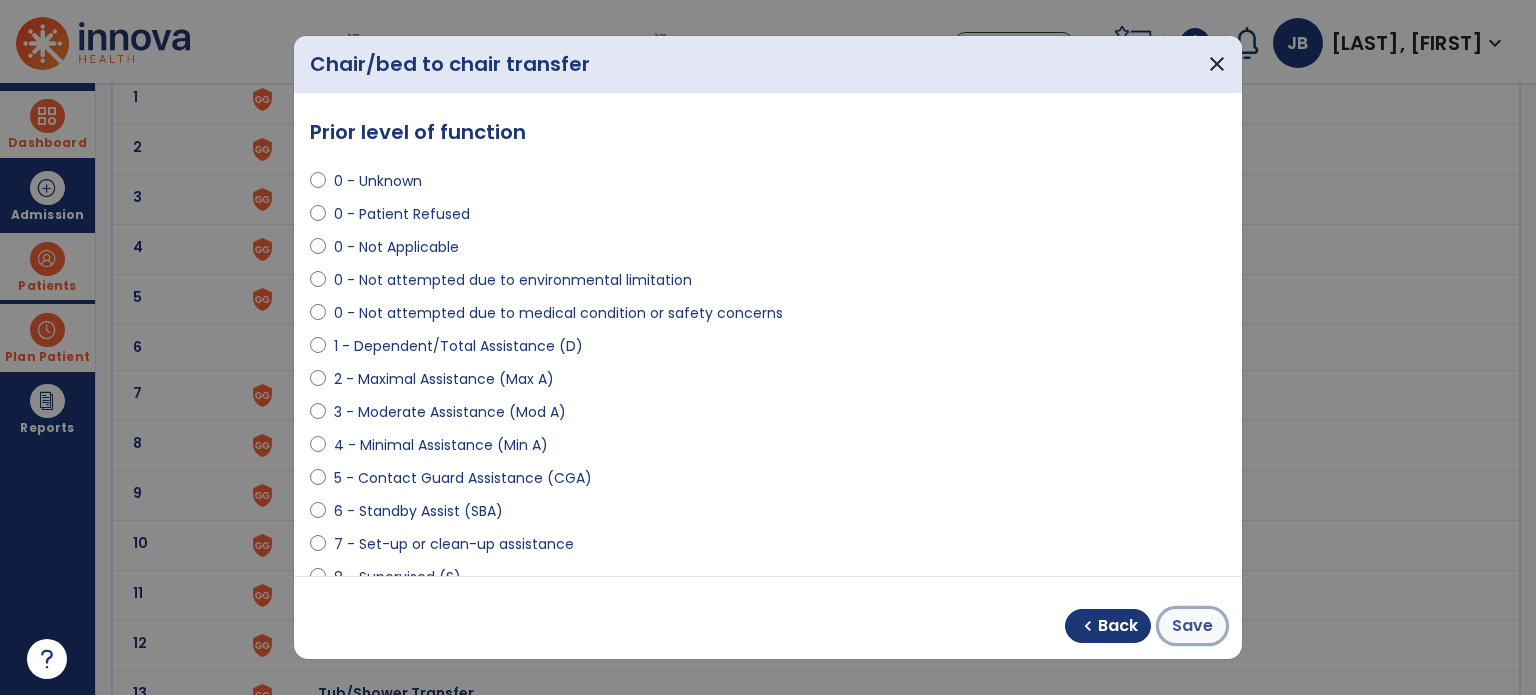 click on "Save" at bounding box center [1192, 626] 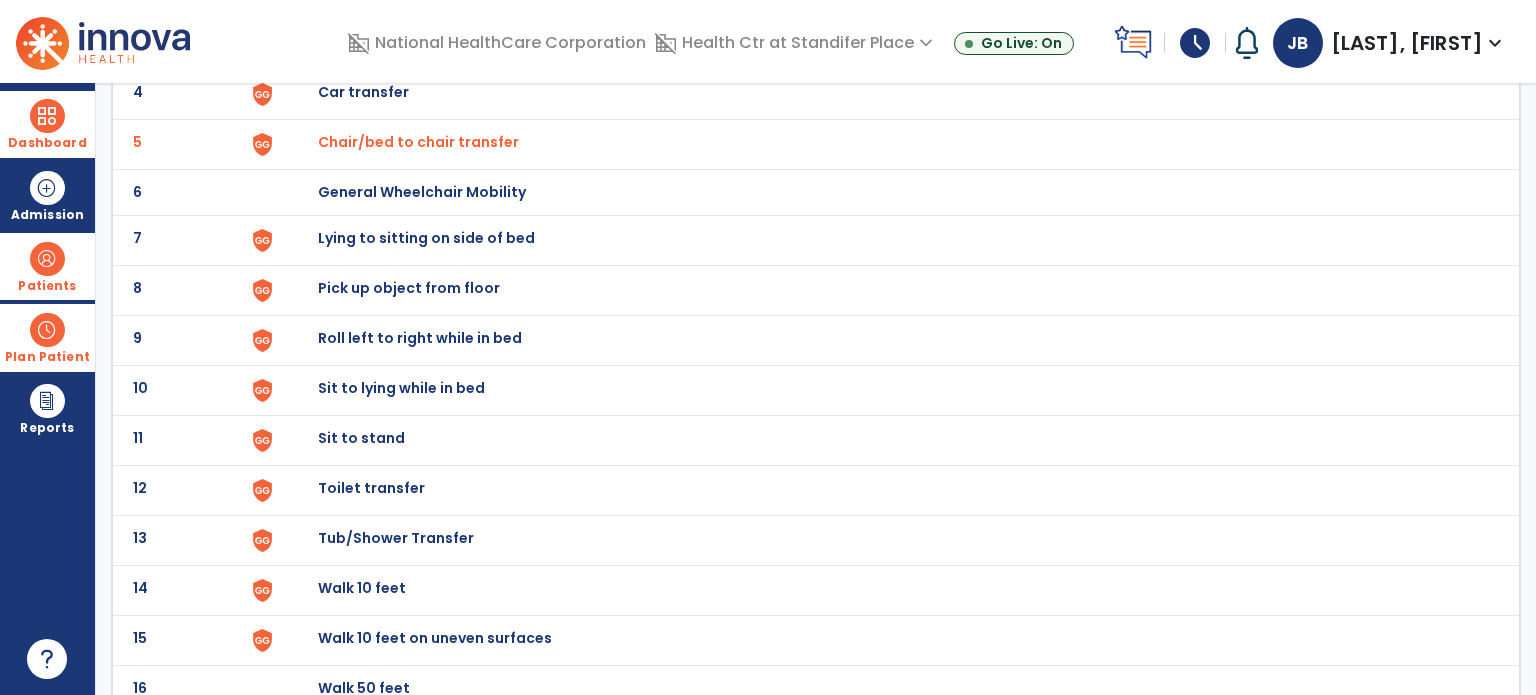 scroll, scrollTop: 325, scrollLeft: 0, axis: vertical 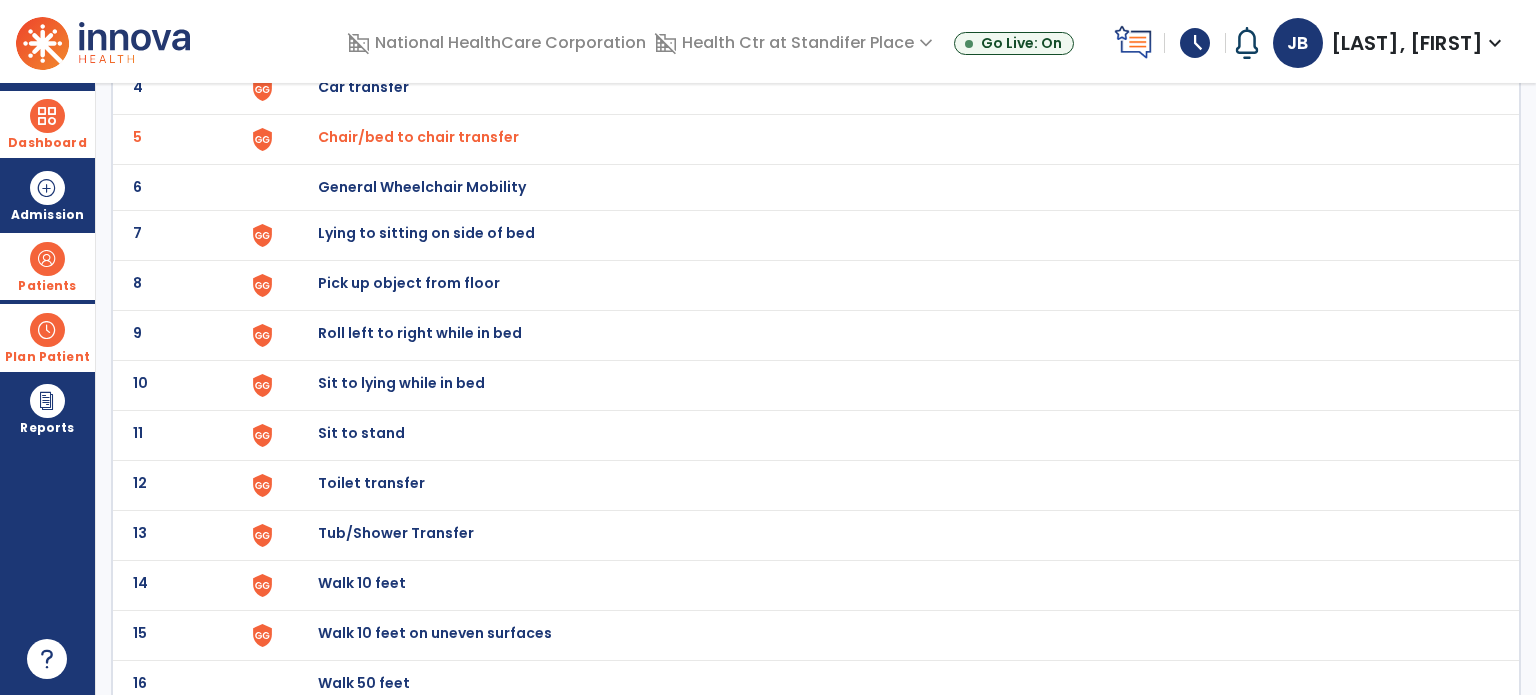 click on "Roll left to right while in bed" at bounding box center [364, -63] 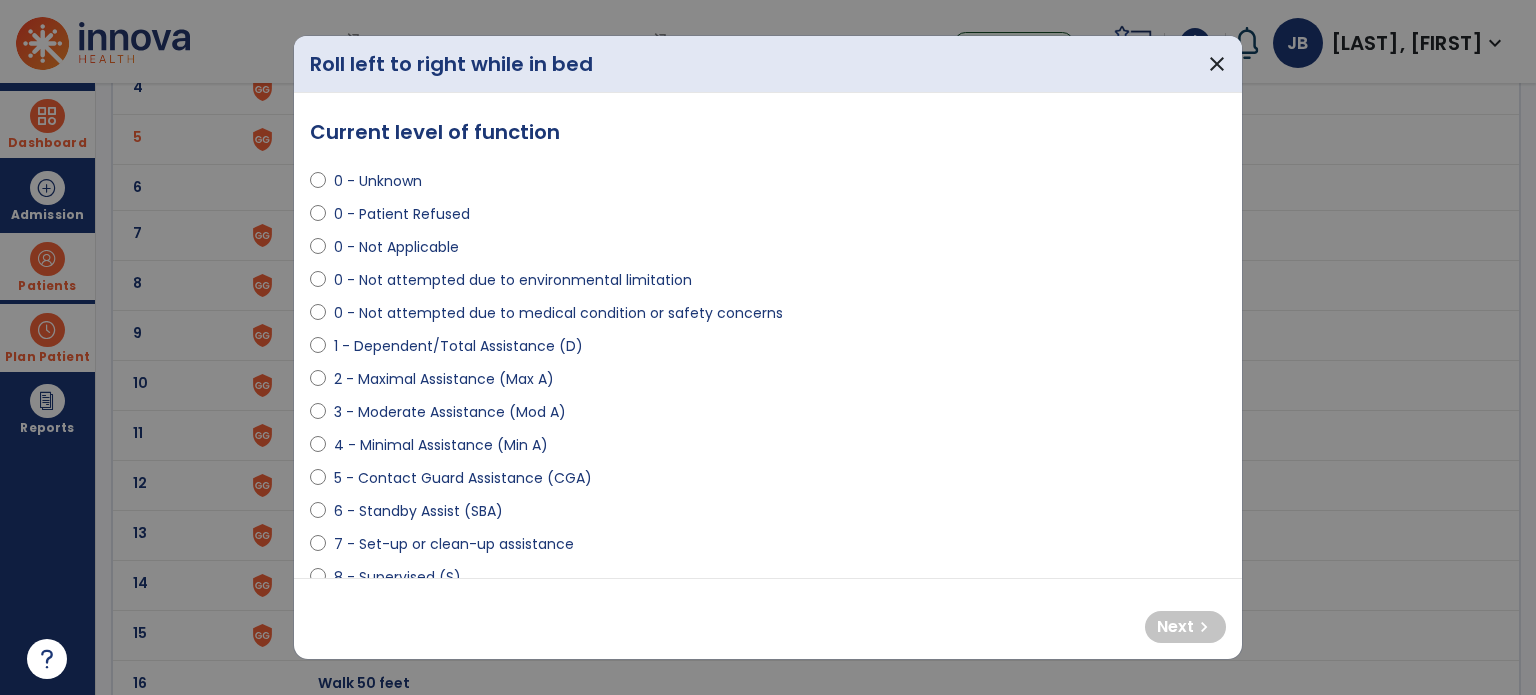 scroll, scrollTop: 56, scrollLeft: 0, axis: vertical 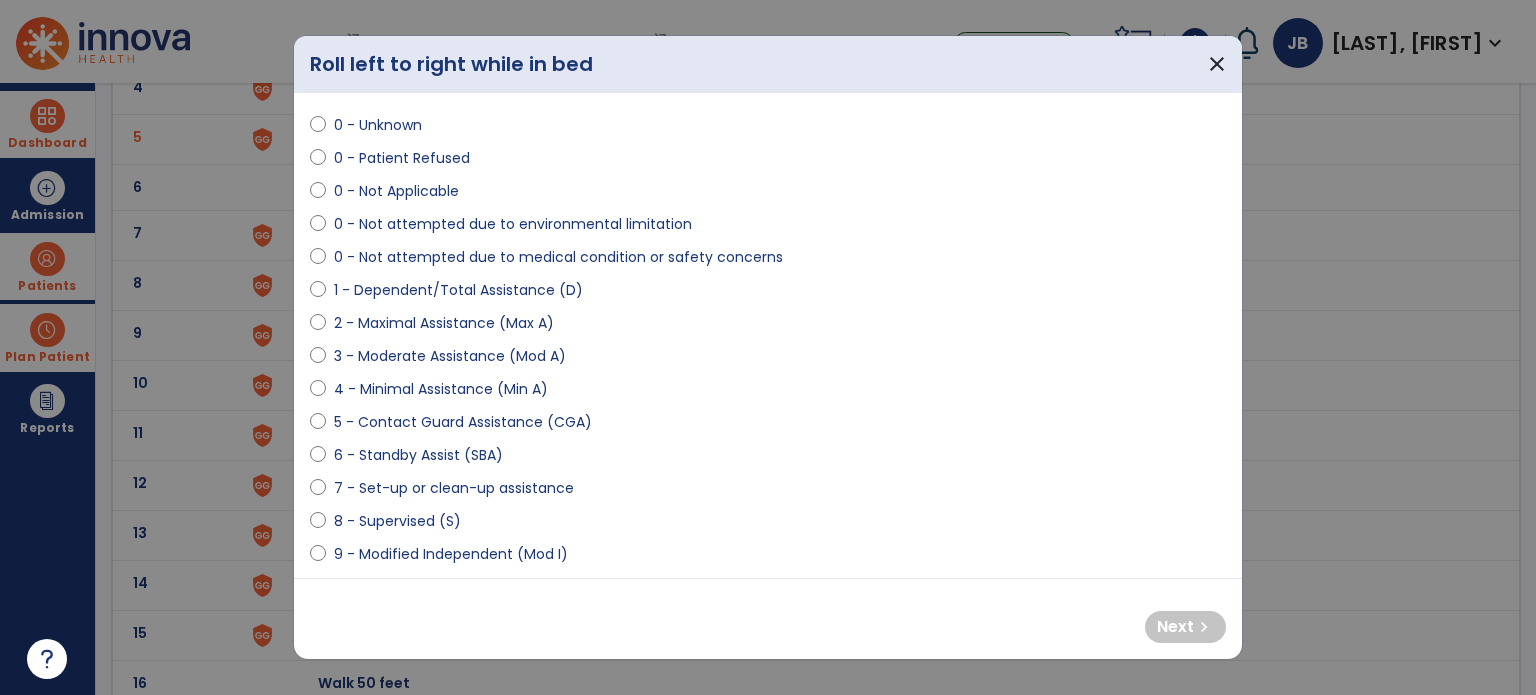 click on "8 - Supervised (S)" at bounding box center (397, 521) 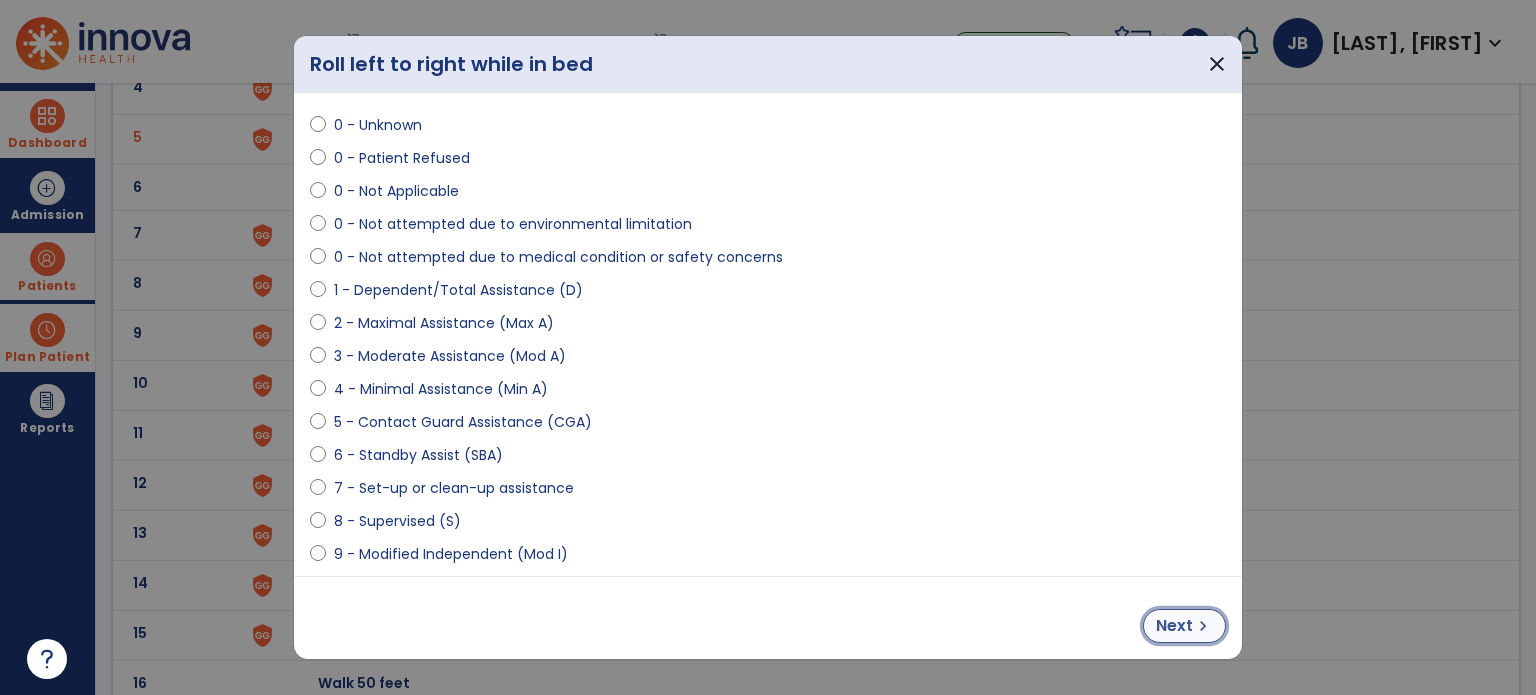click on "chevron_right" at bounding box center (1203, 626) 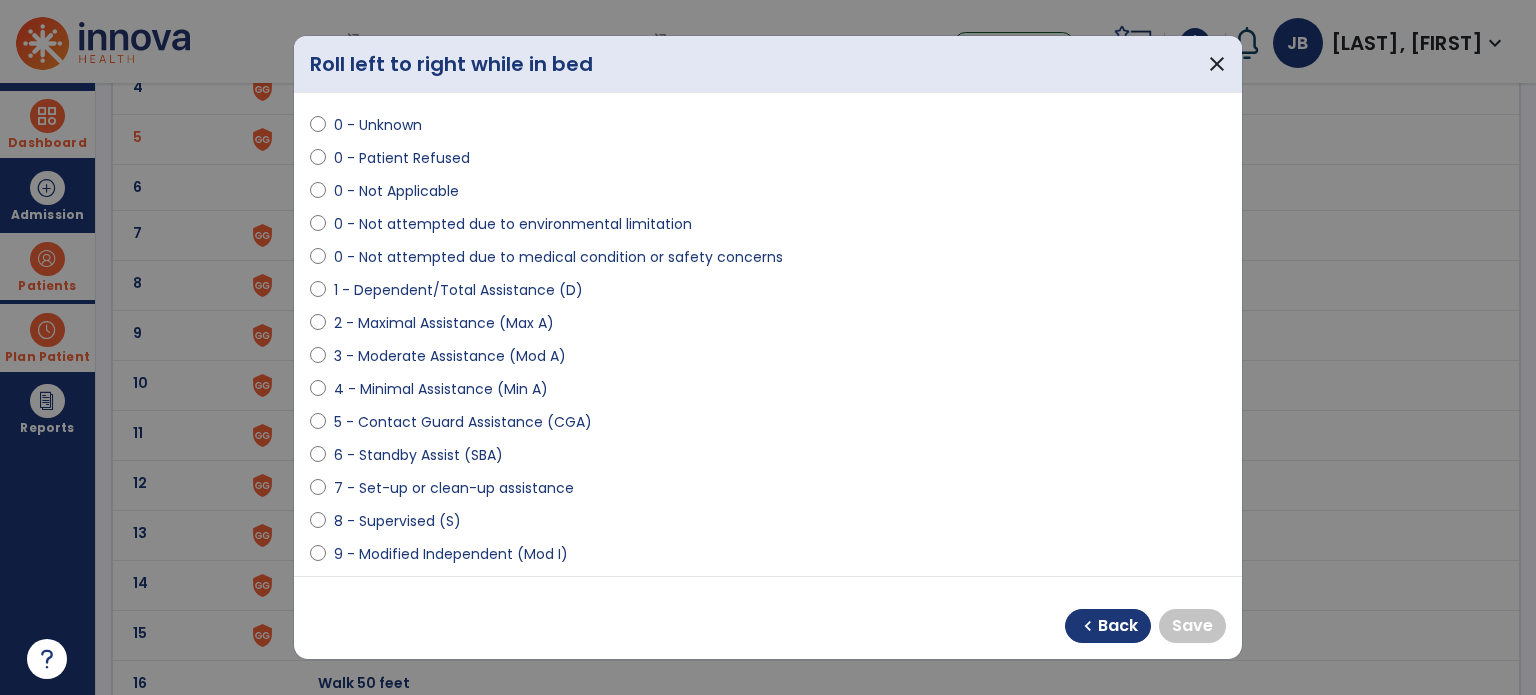 click on "8 - Supervised (S)" at bounding box center [397, 521] 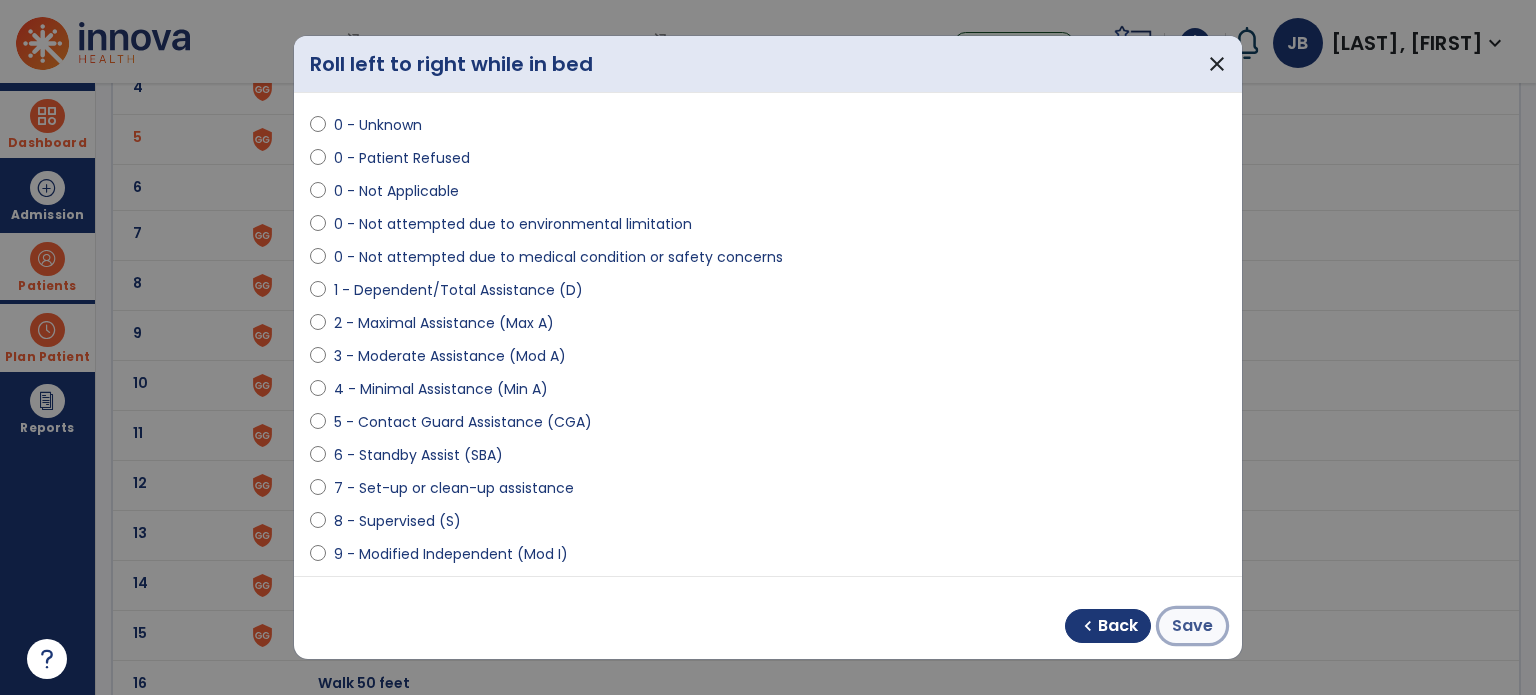 click on "Save" at bounding box center [1192, 626] 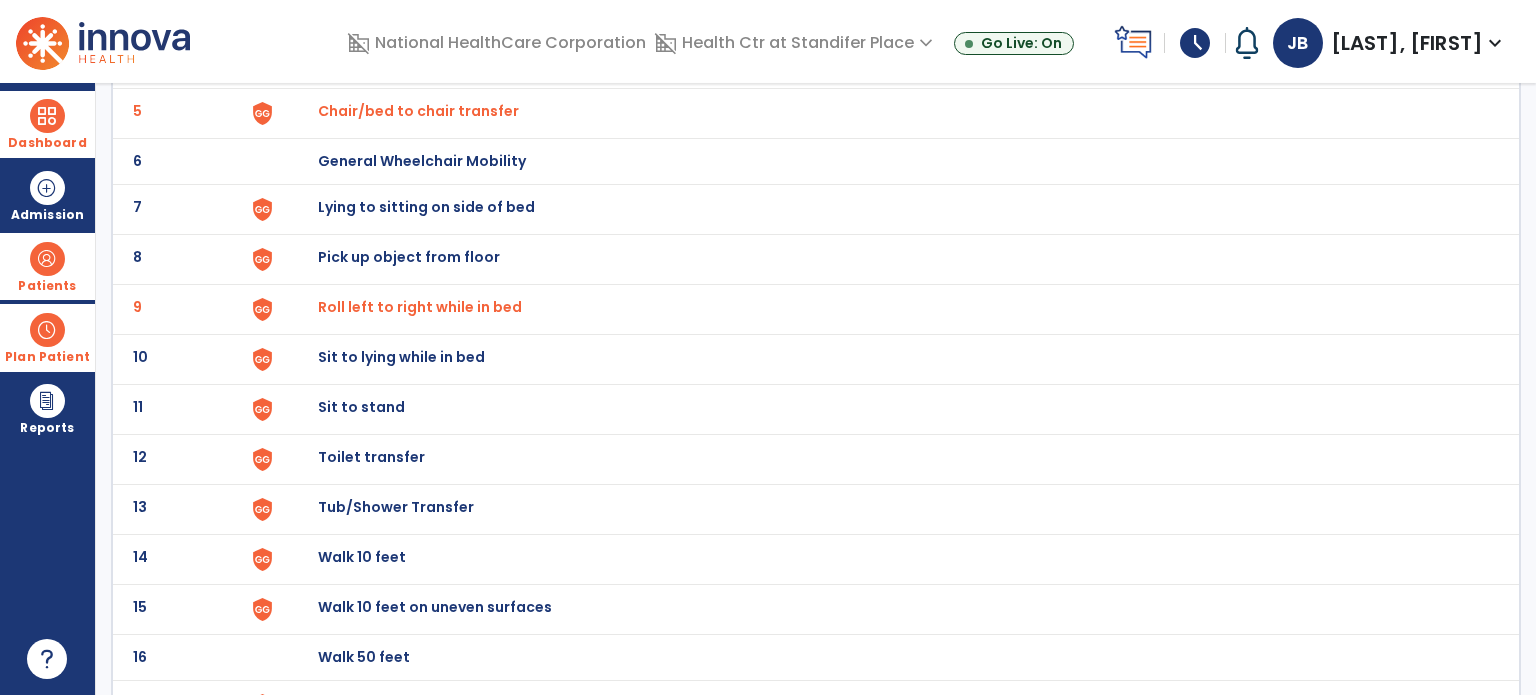 scroll, scrollTop: 392, scrollLeft: 0, axis: vertical 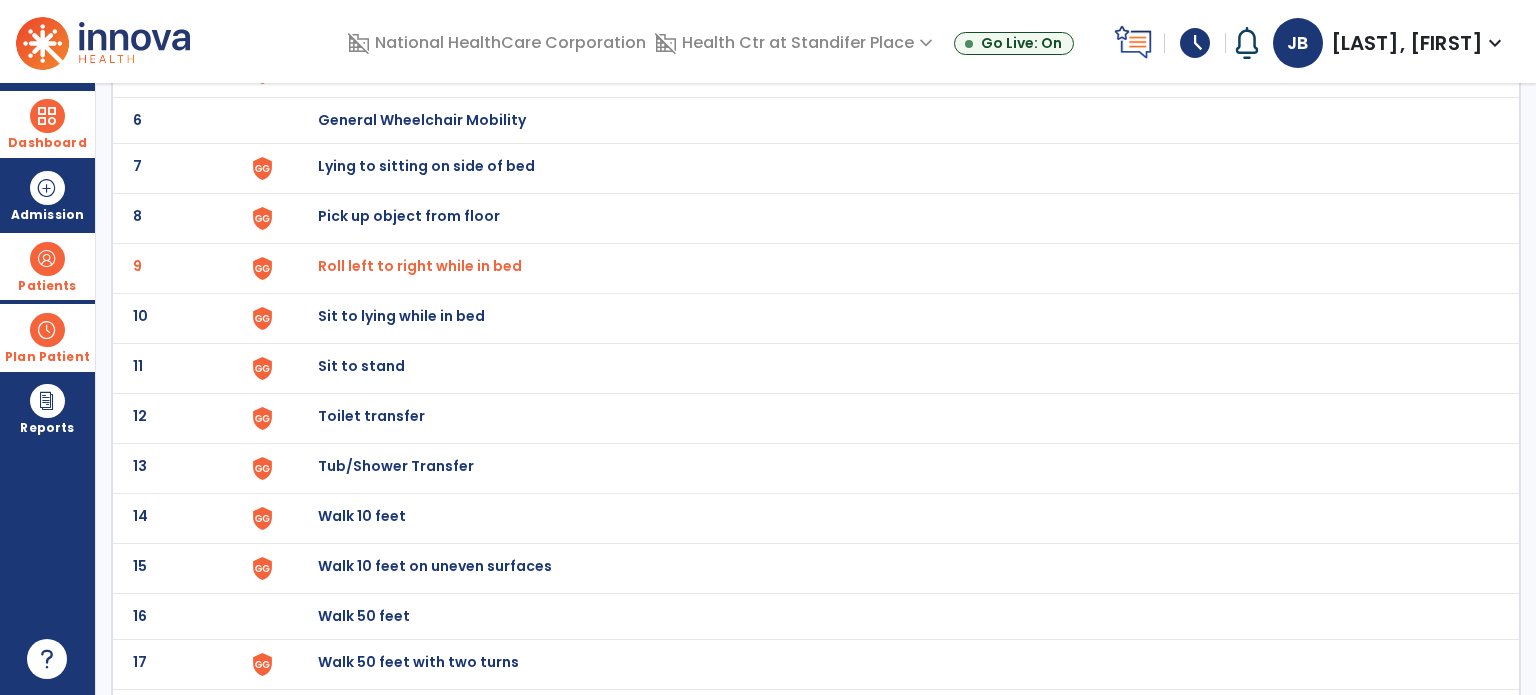click on "Tub/Shower Transfer" at bounding box center [364, -130] 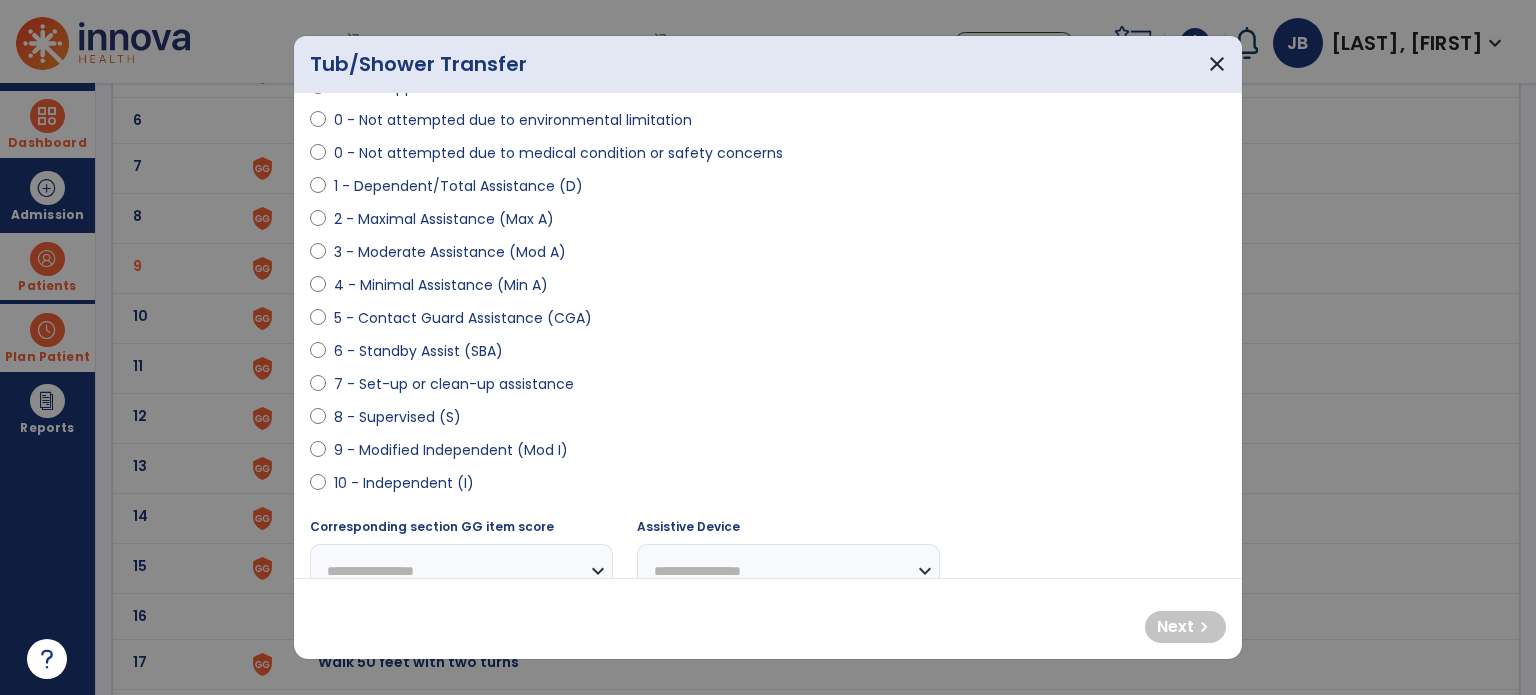 scroll, scrollTop: 167, scrollLeft: 0, axis: vertical 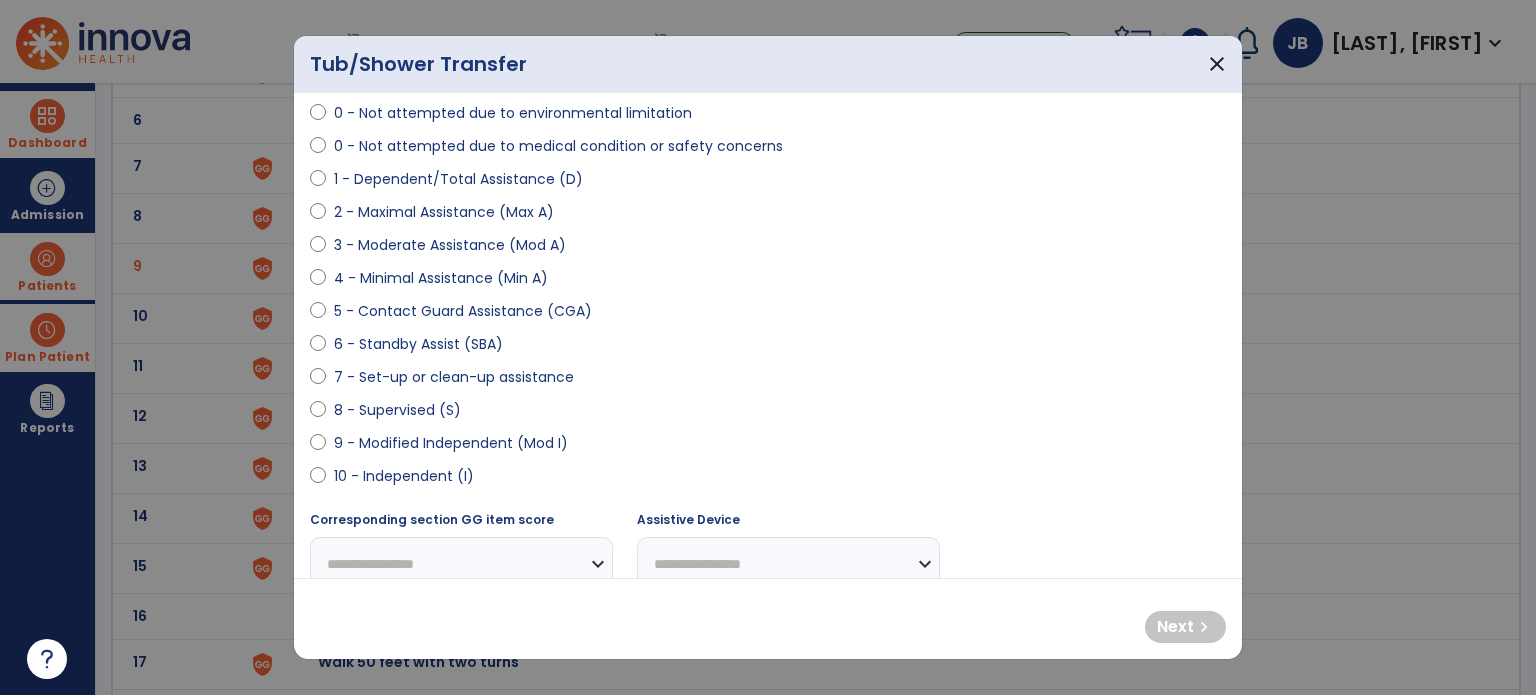 click on "1 - Dependent/Total Assistance (D)" at bounding box center [458, 179] 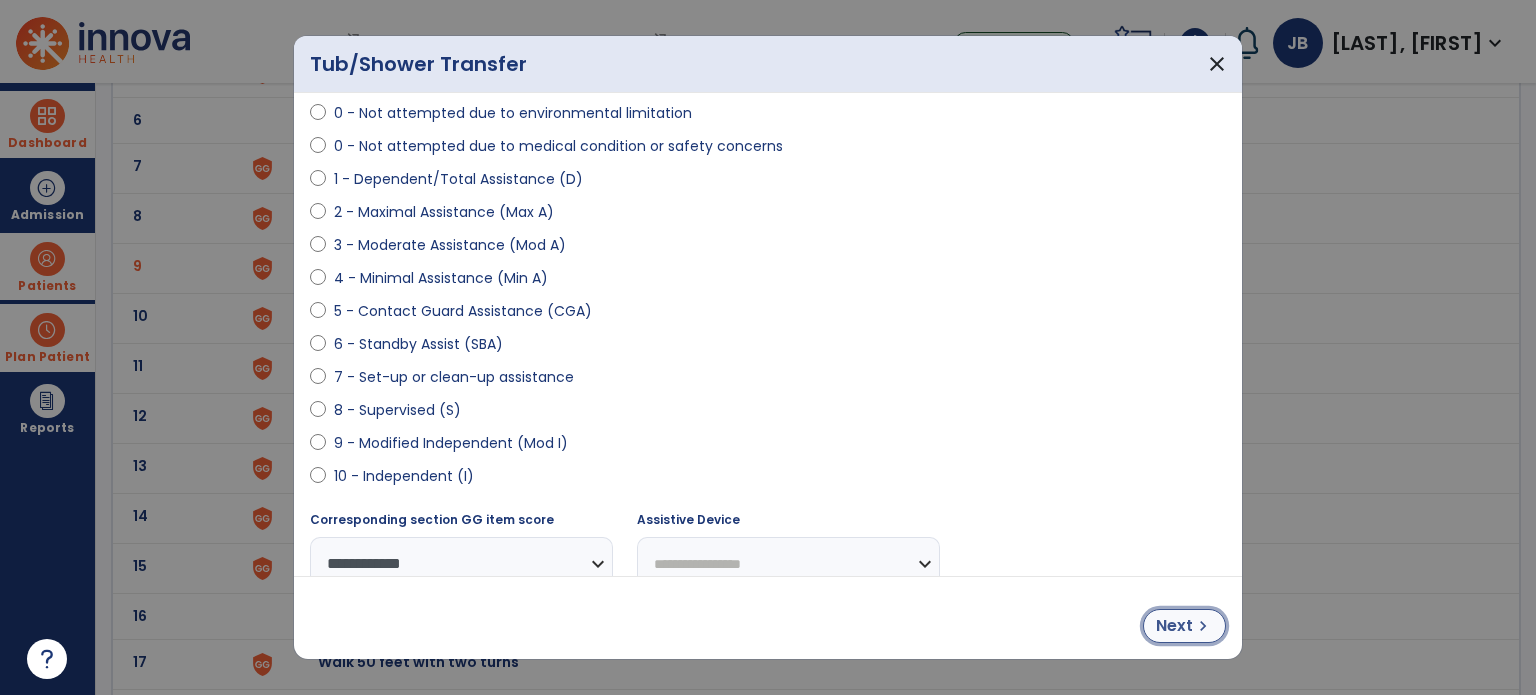 click on "chevron_right" at bounding box center (1203, 626) 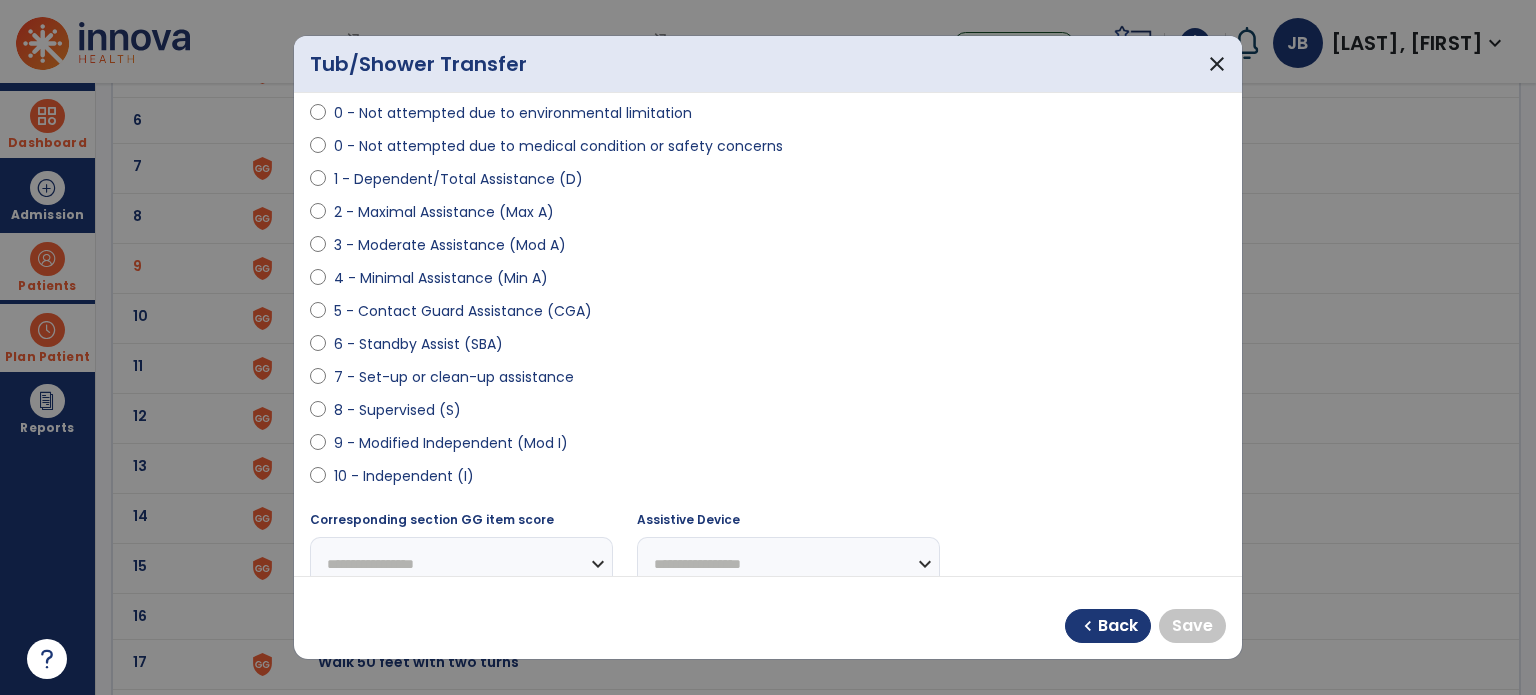click on "0 - Not attempted due to medical condition or safety concerns" at bounding box center [768, 150] 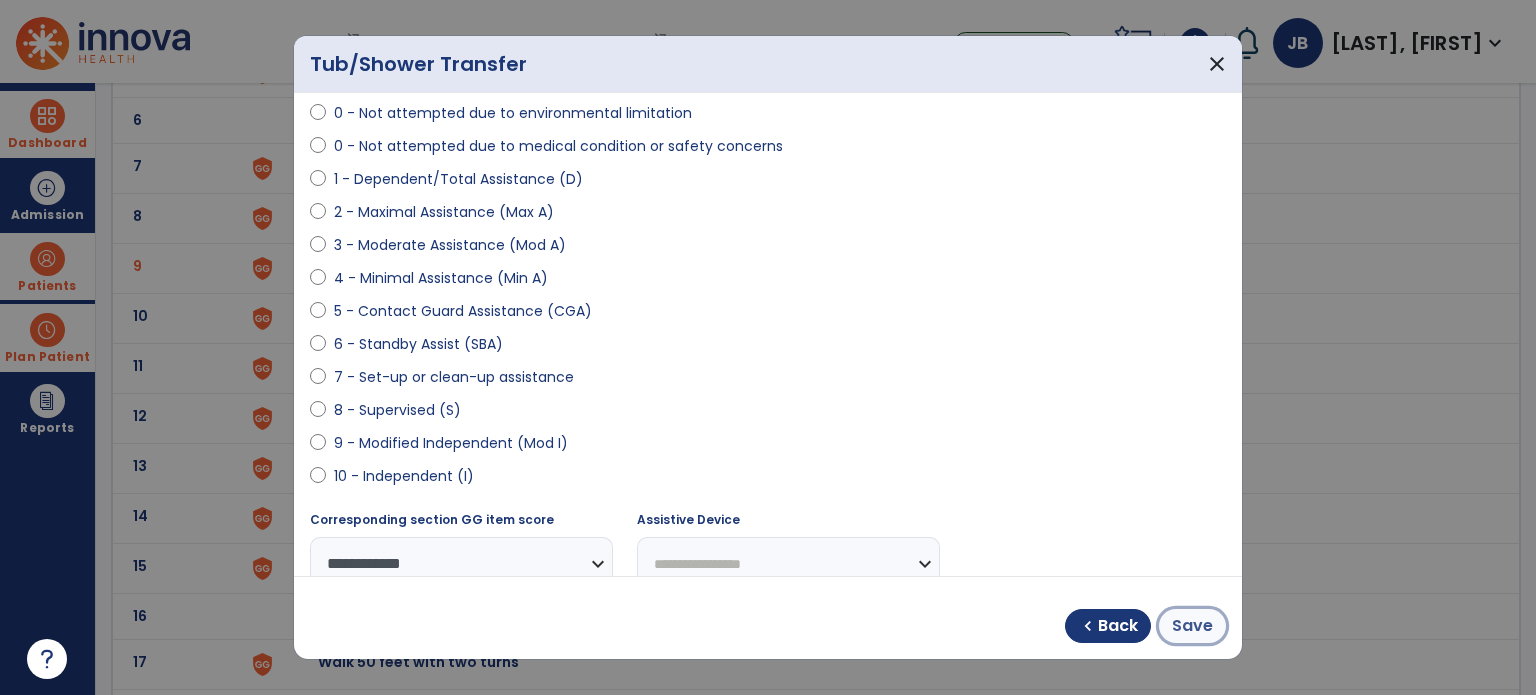 click on "Save" at bounding box center [1192, 626] 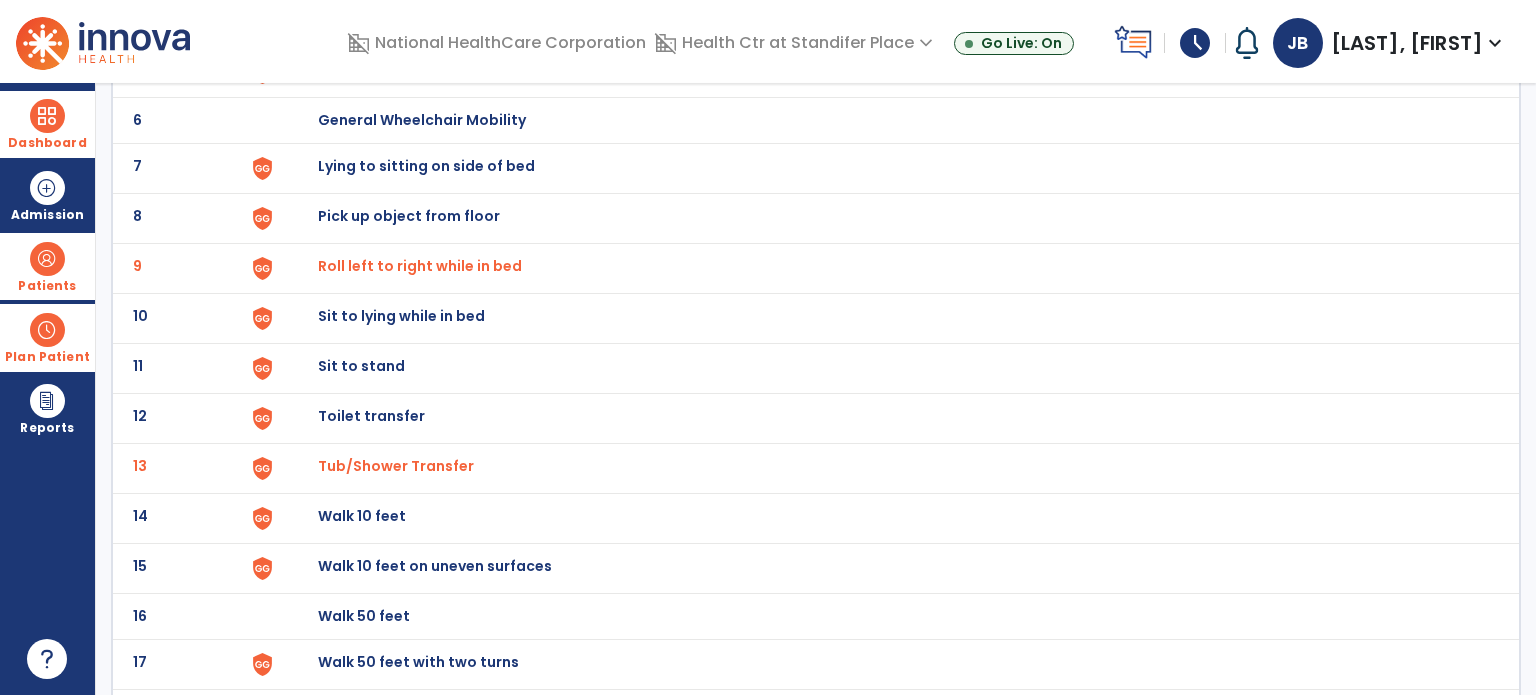 scroll, scrollTop: 0, scrollLeft: 0, axis: both 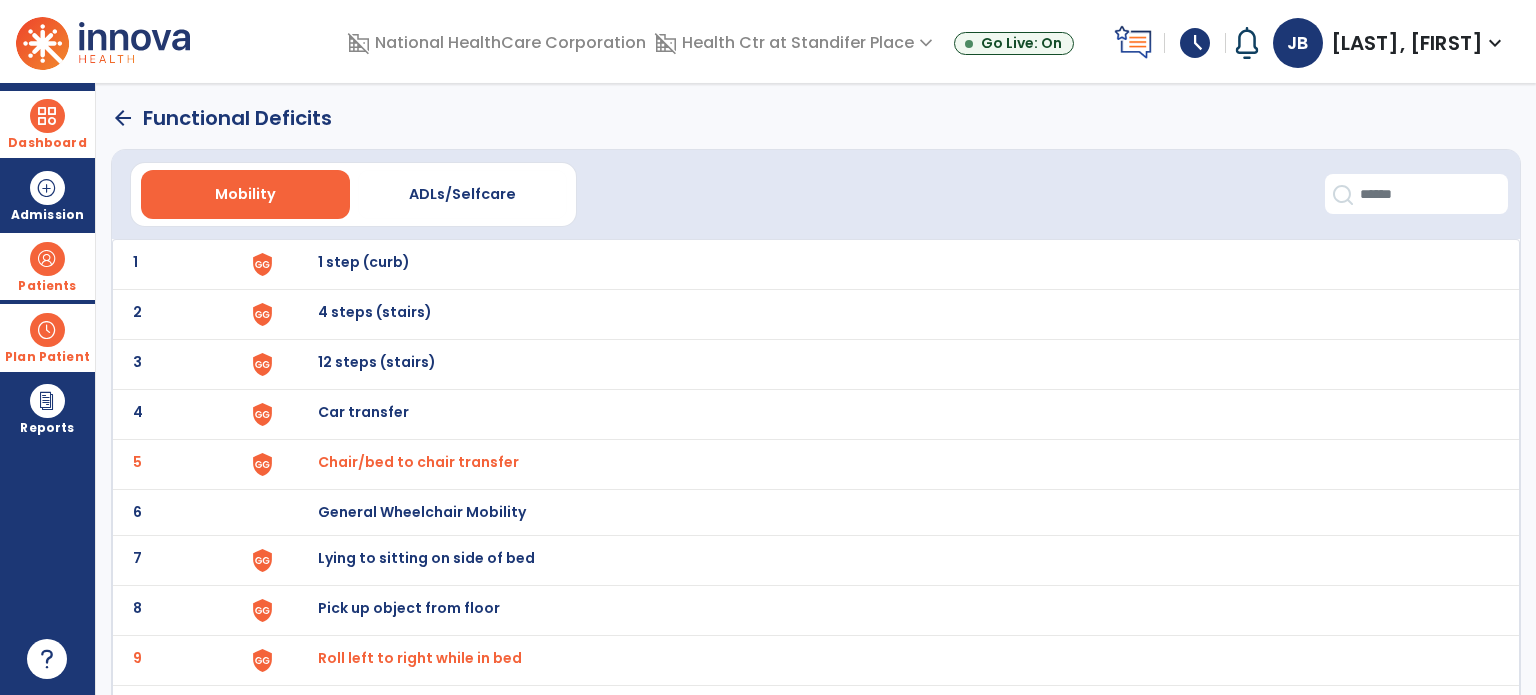 click on "arrow_back" 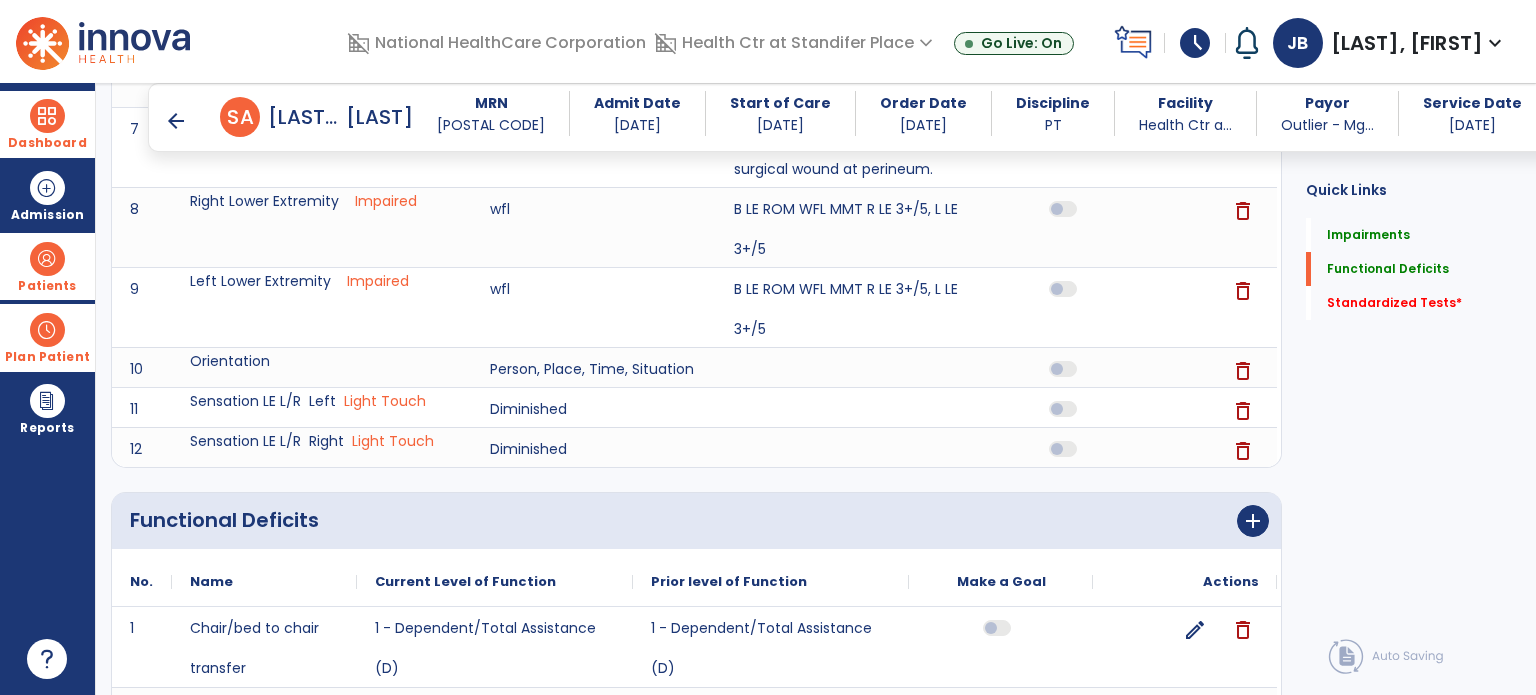 scroll, scrollTop: 1156, scrollLeft: 0, axis: vertical 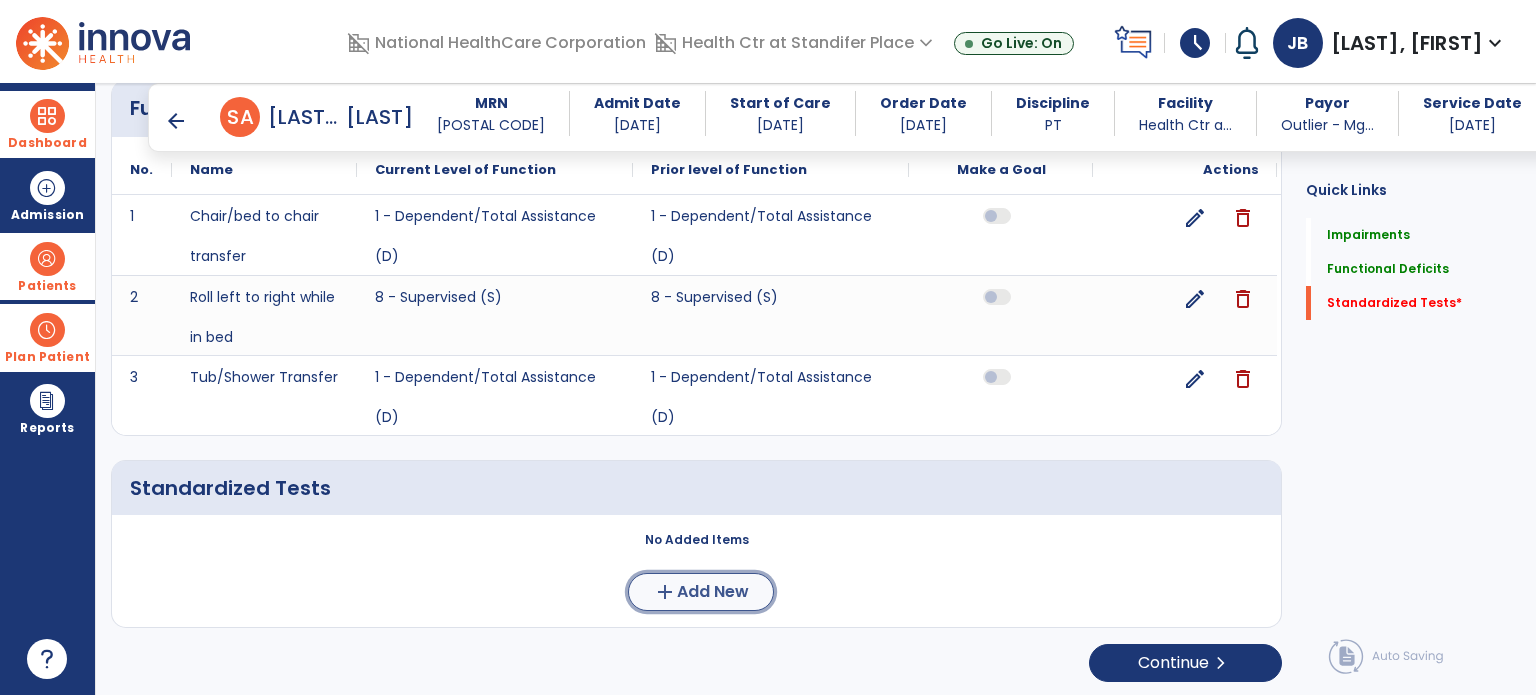 click on "add  Add New" 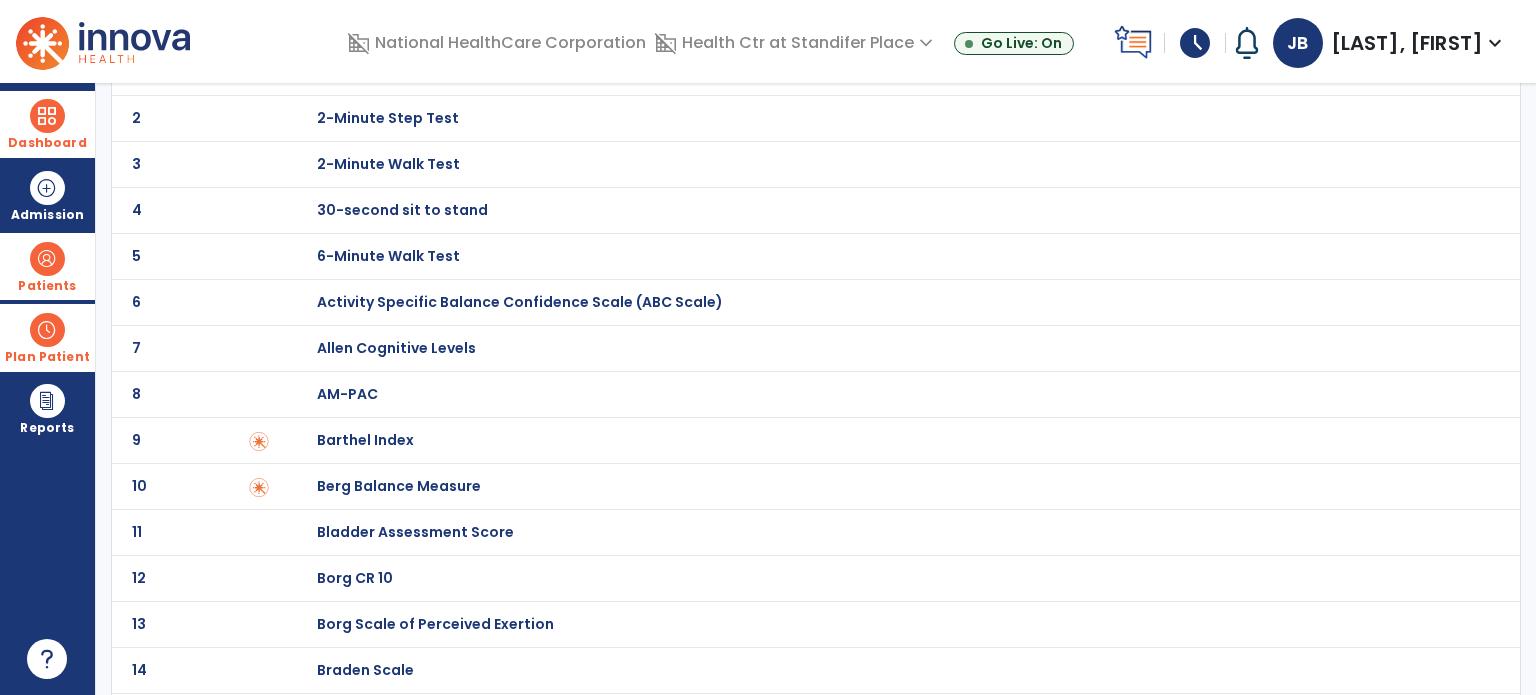 scroll, scrollTop: 0, scrollLeft: 0, axis: both 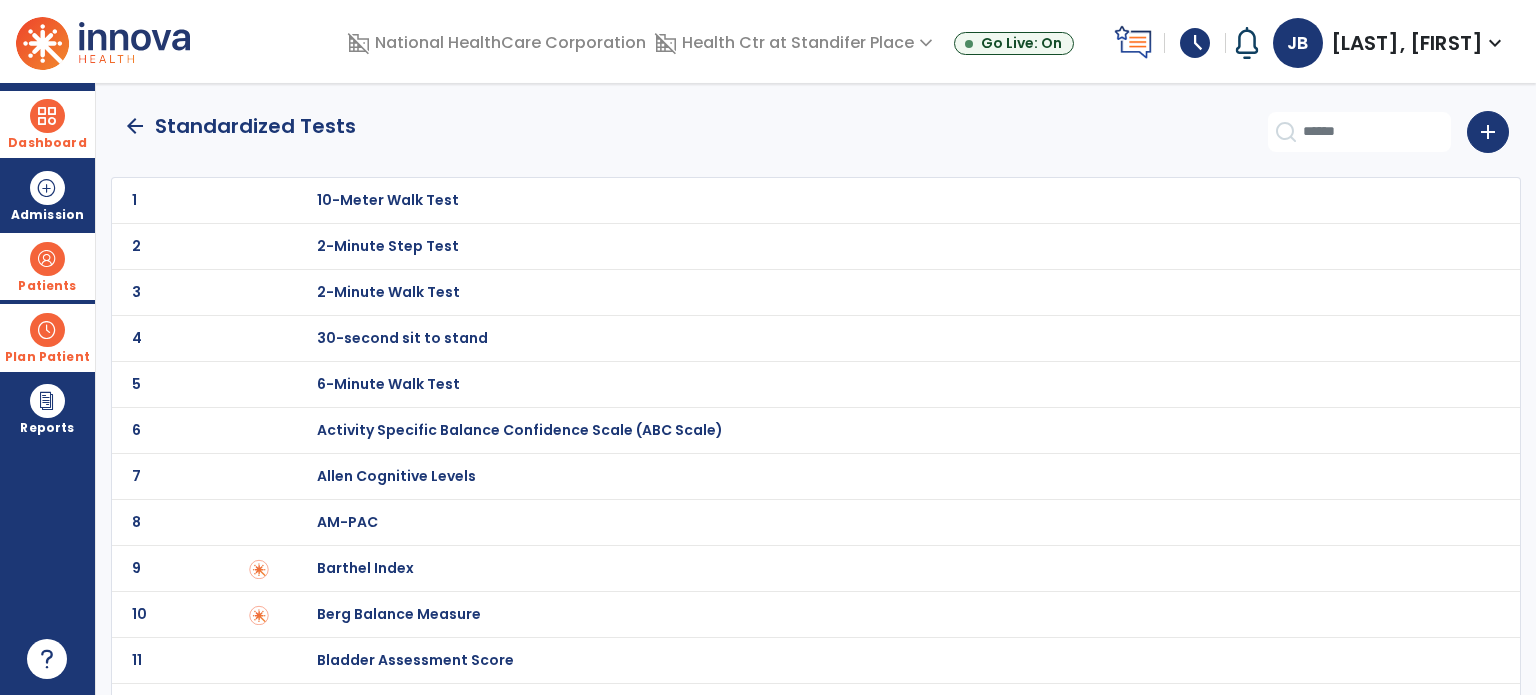 click on "30-second sit to stand" at bounding box center (388, 200) 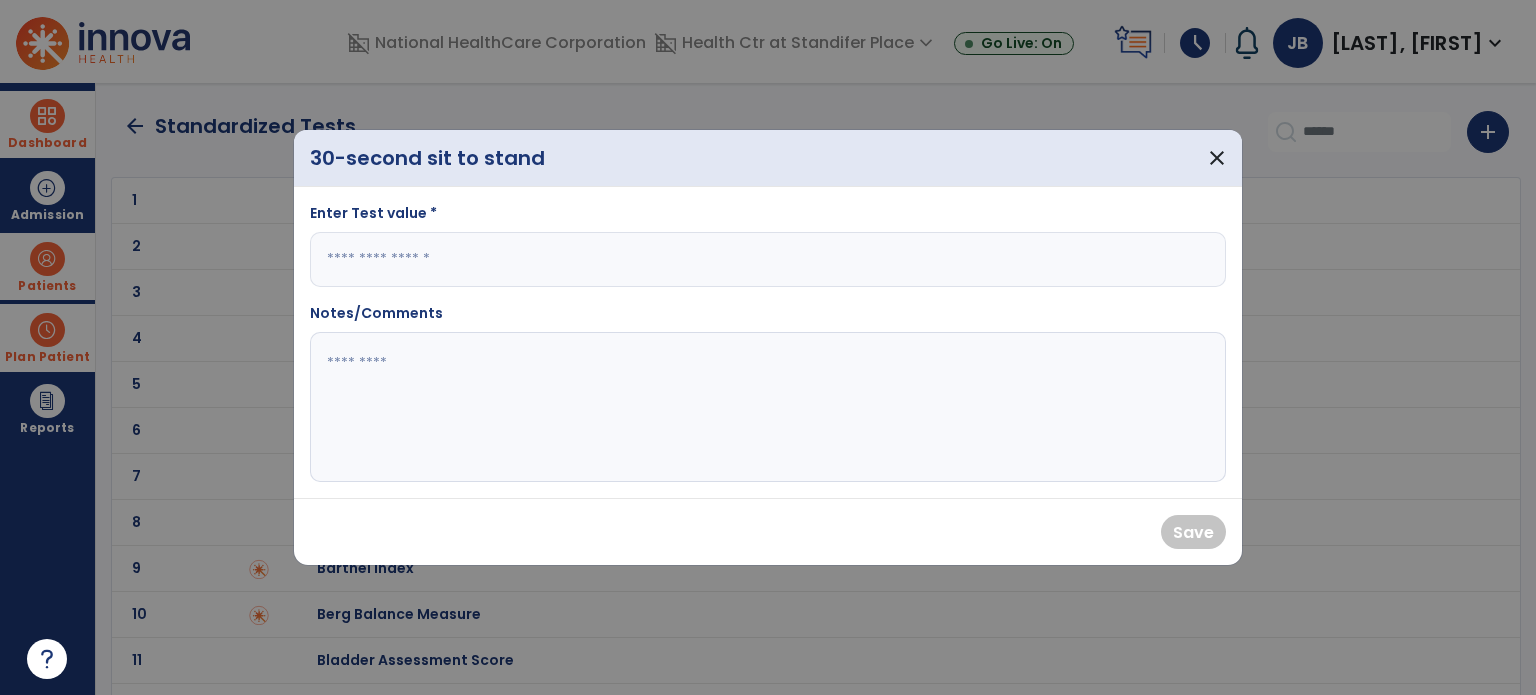 click at bounding box center [768, 259] 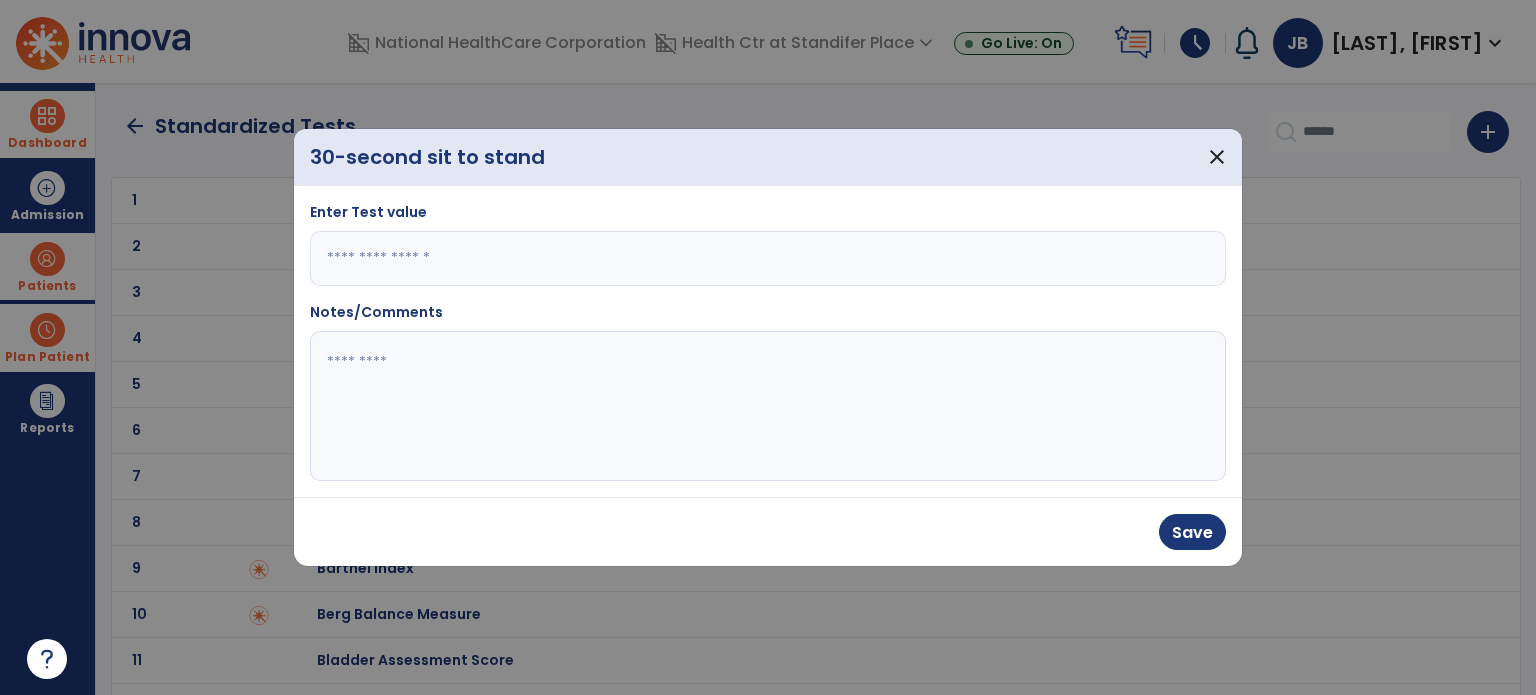 click 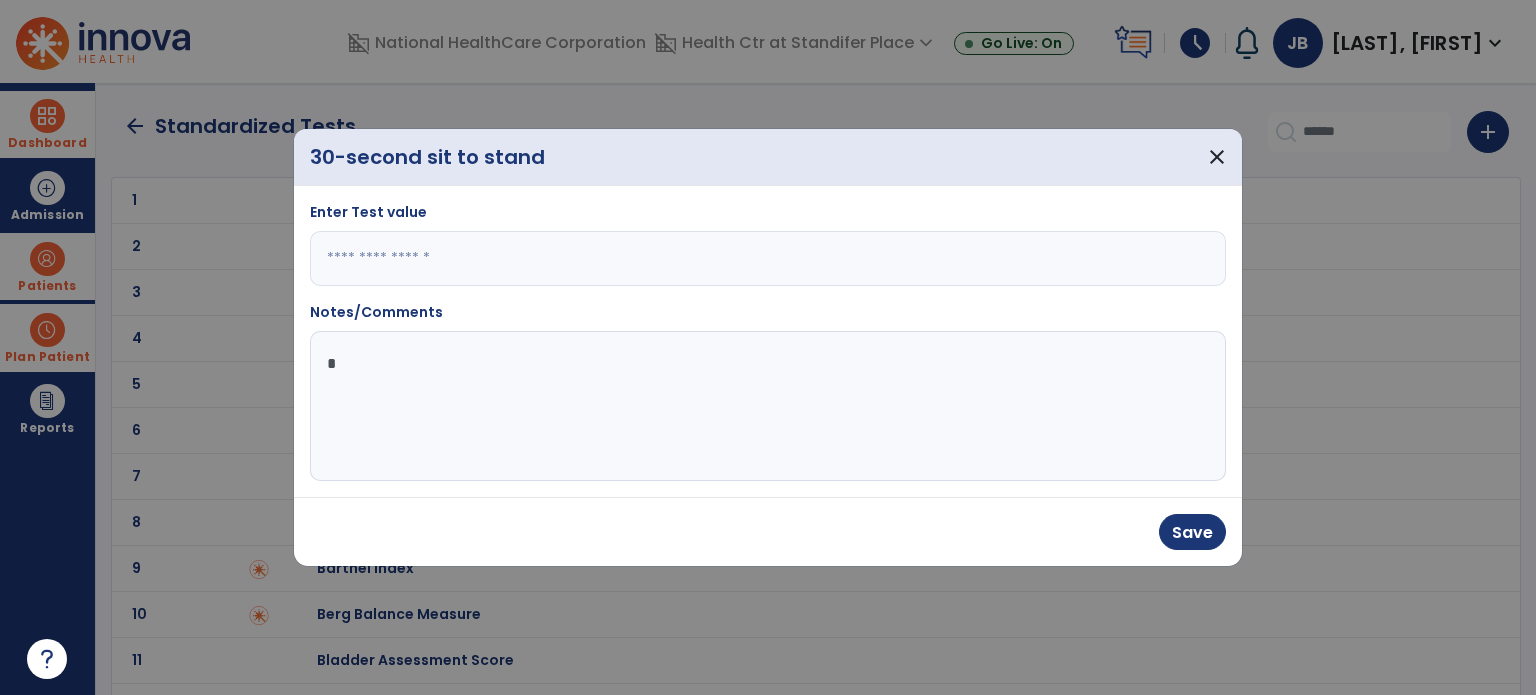 click 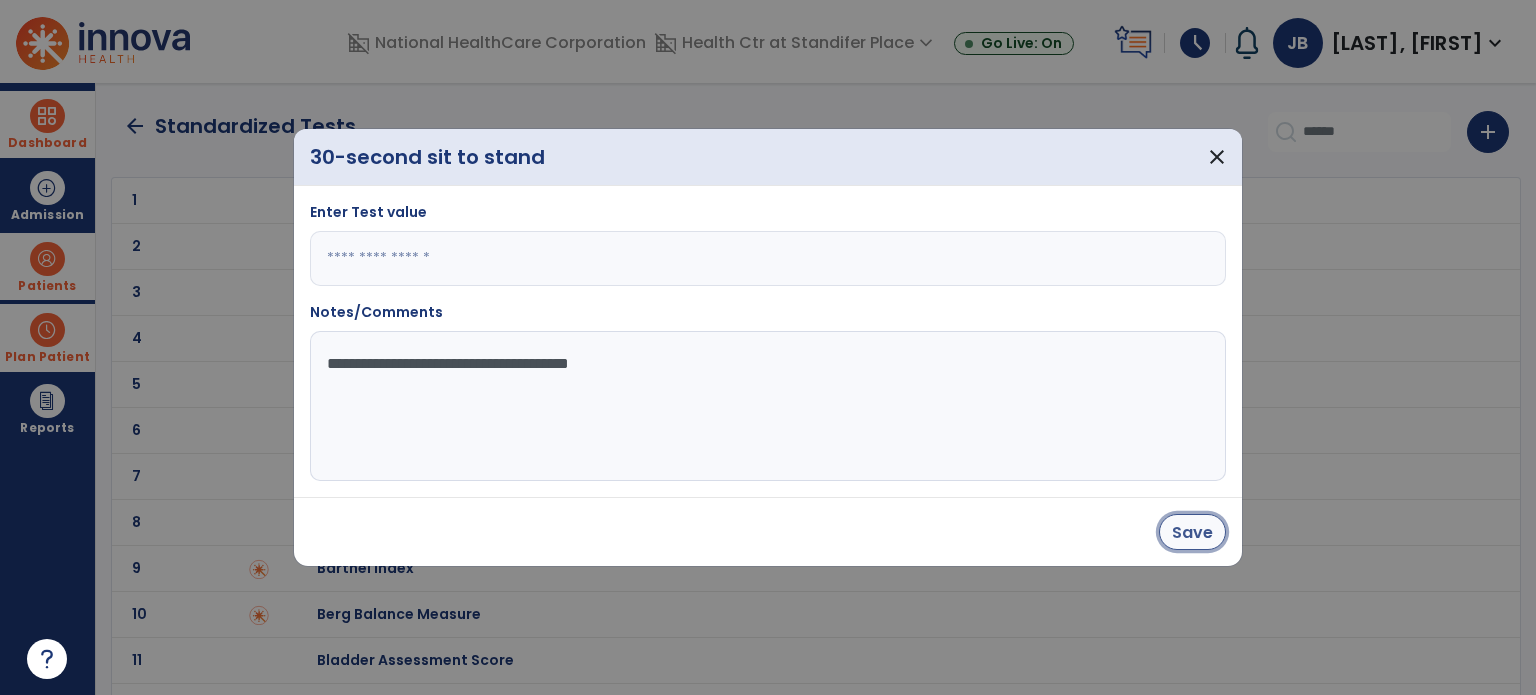 click on "Save" at bounding box center [1192, 532] 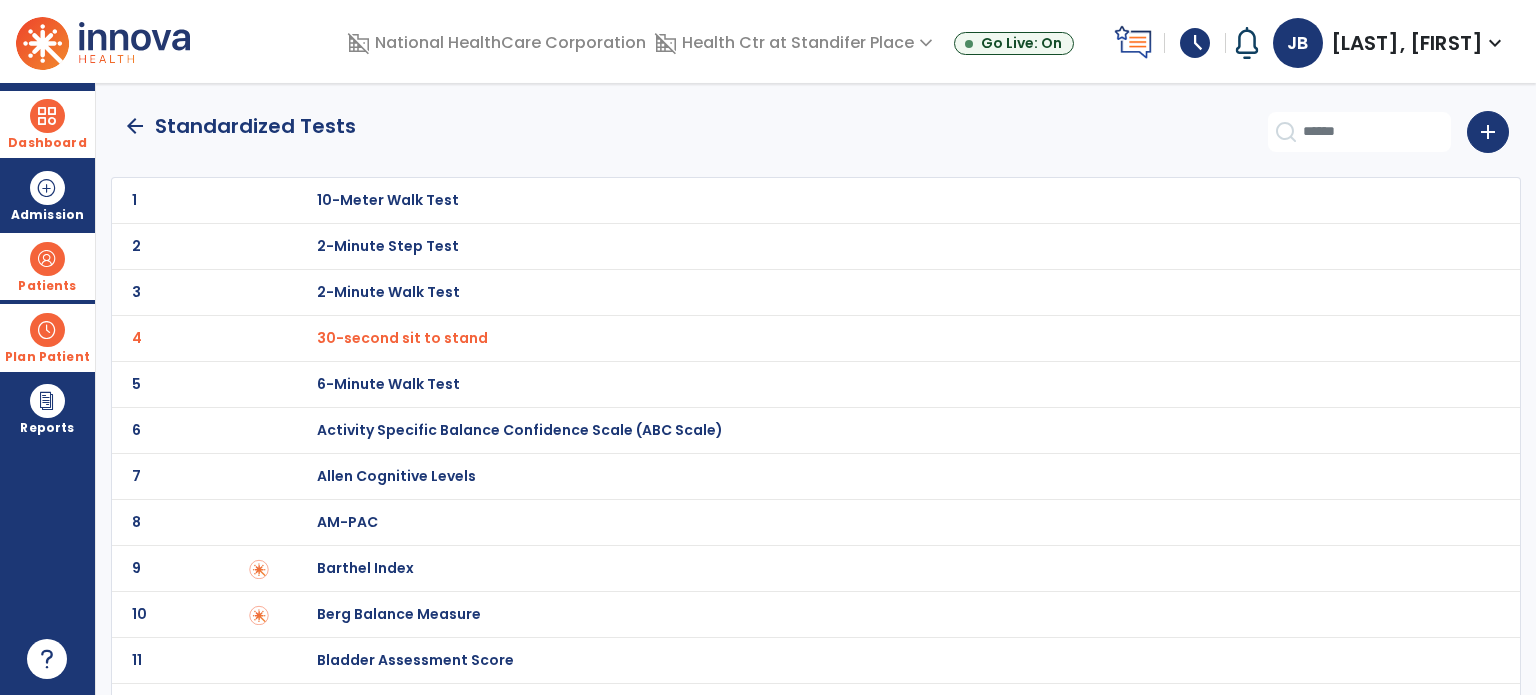 click on "arrow_back" 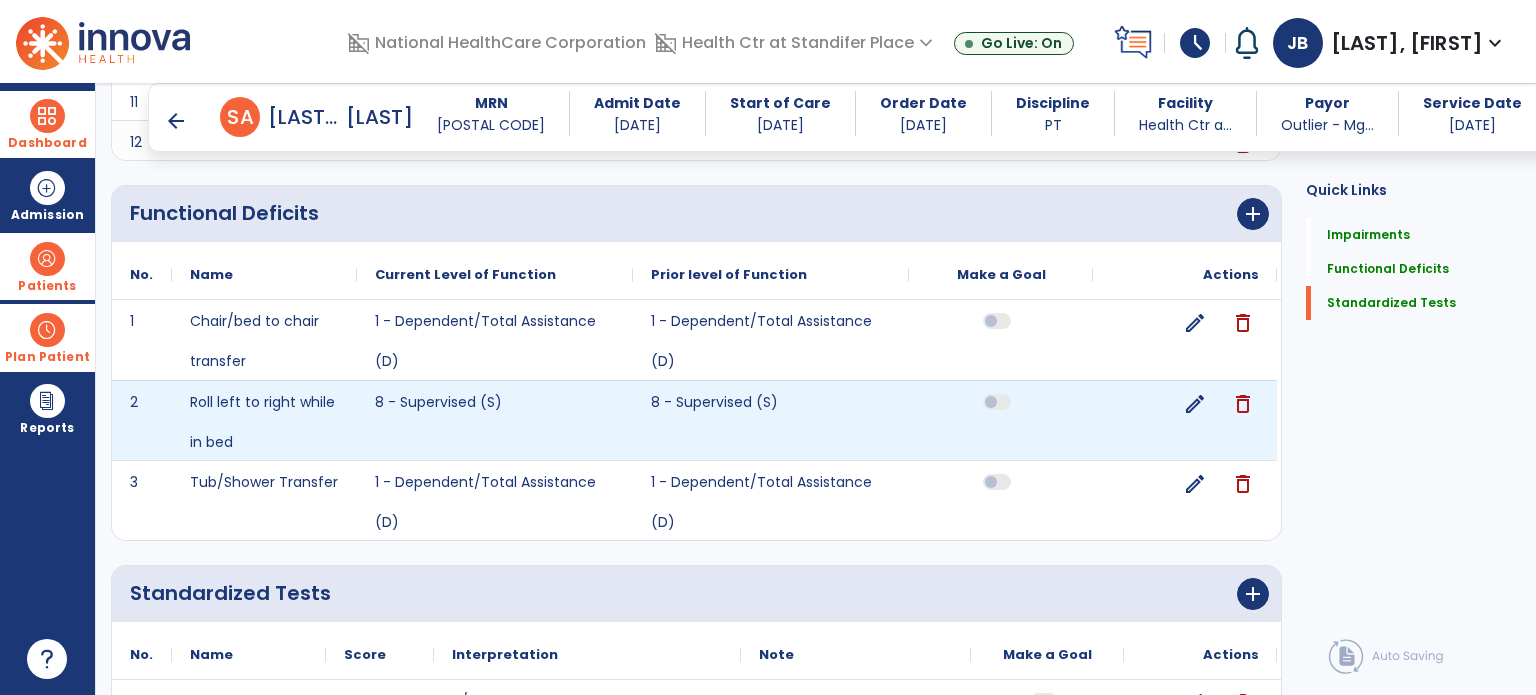 scroll, scrollTop: 1185, scrollLeft: 0, axis: vertical 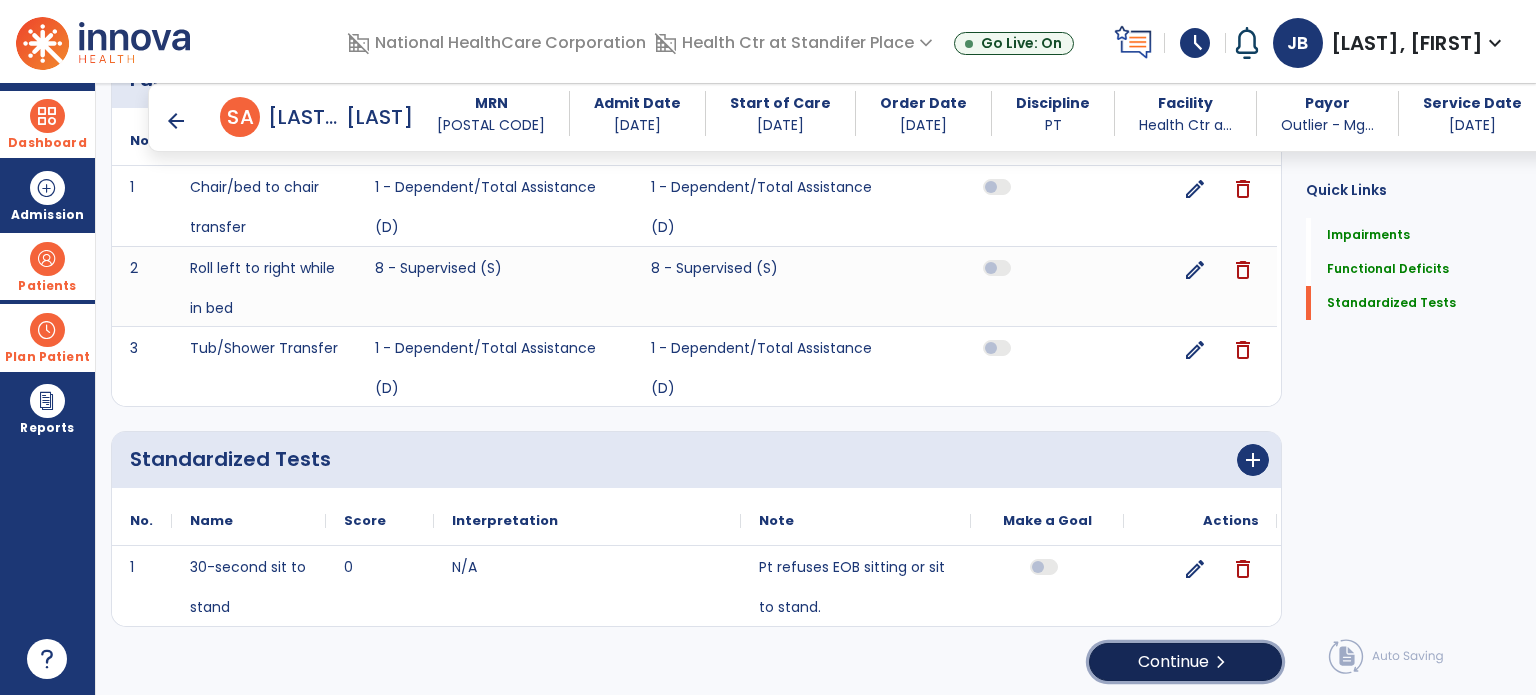 click on "Continue  chevron_right" 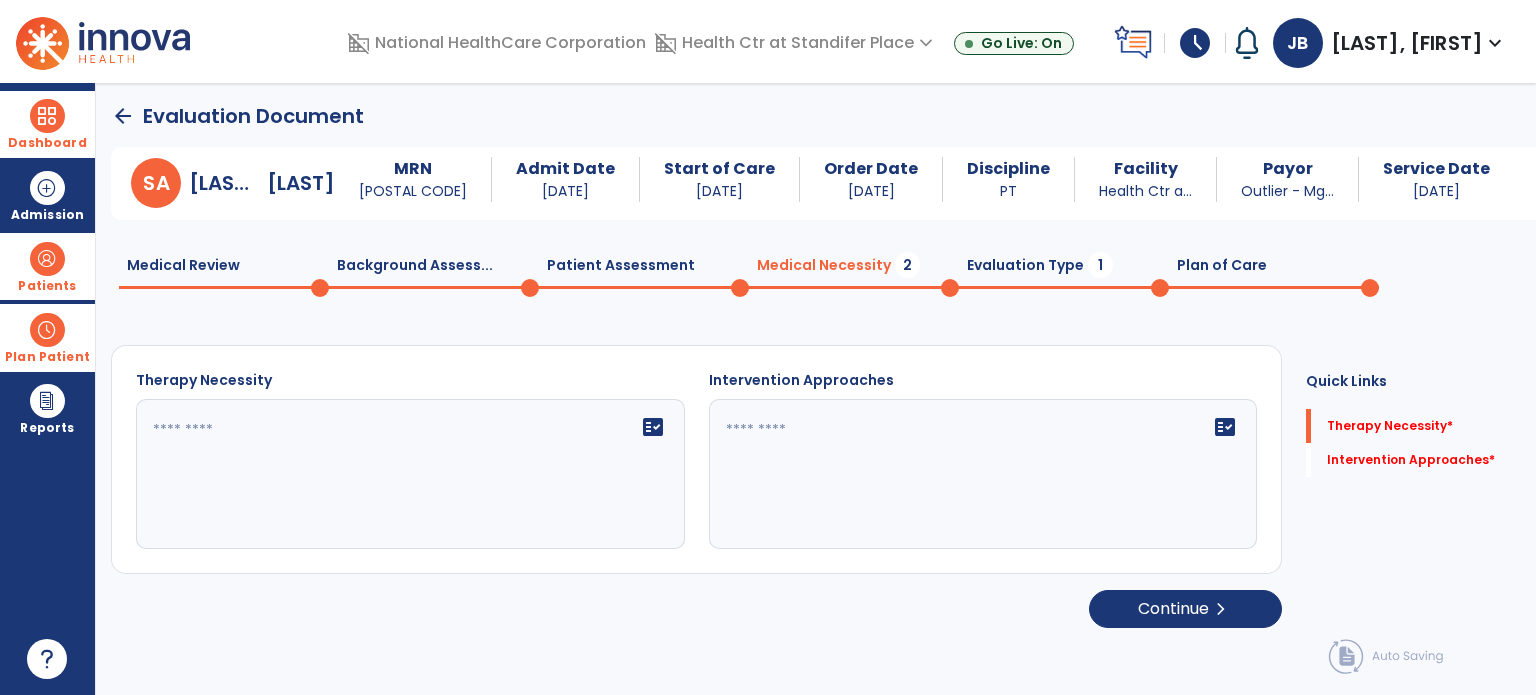 scroll, scrollTop: 0, scrollLeft: 0, axis: both 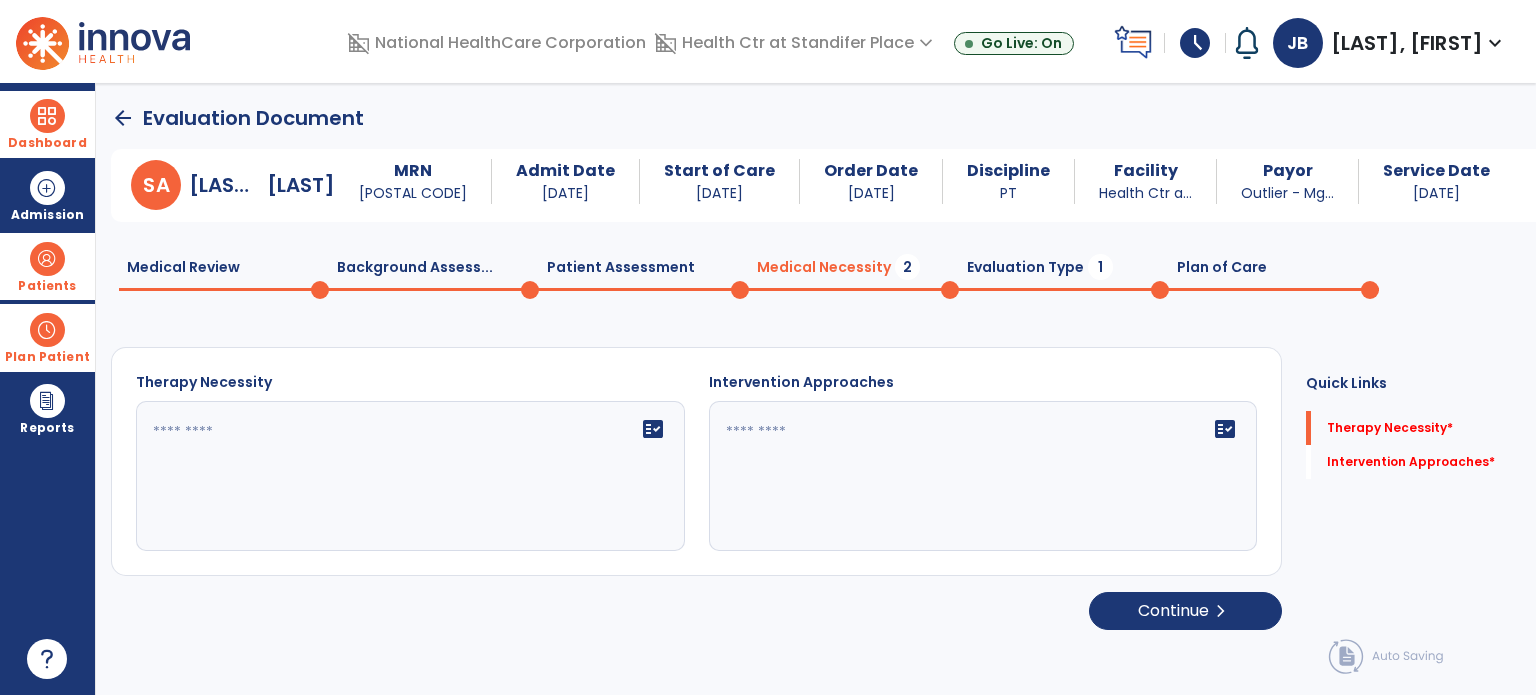 click on "fact_check" 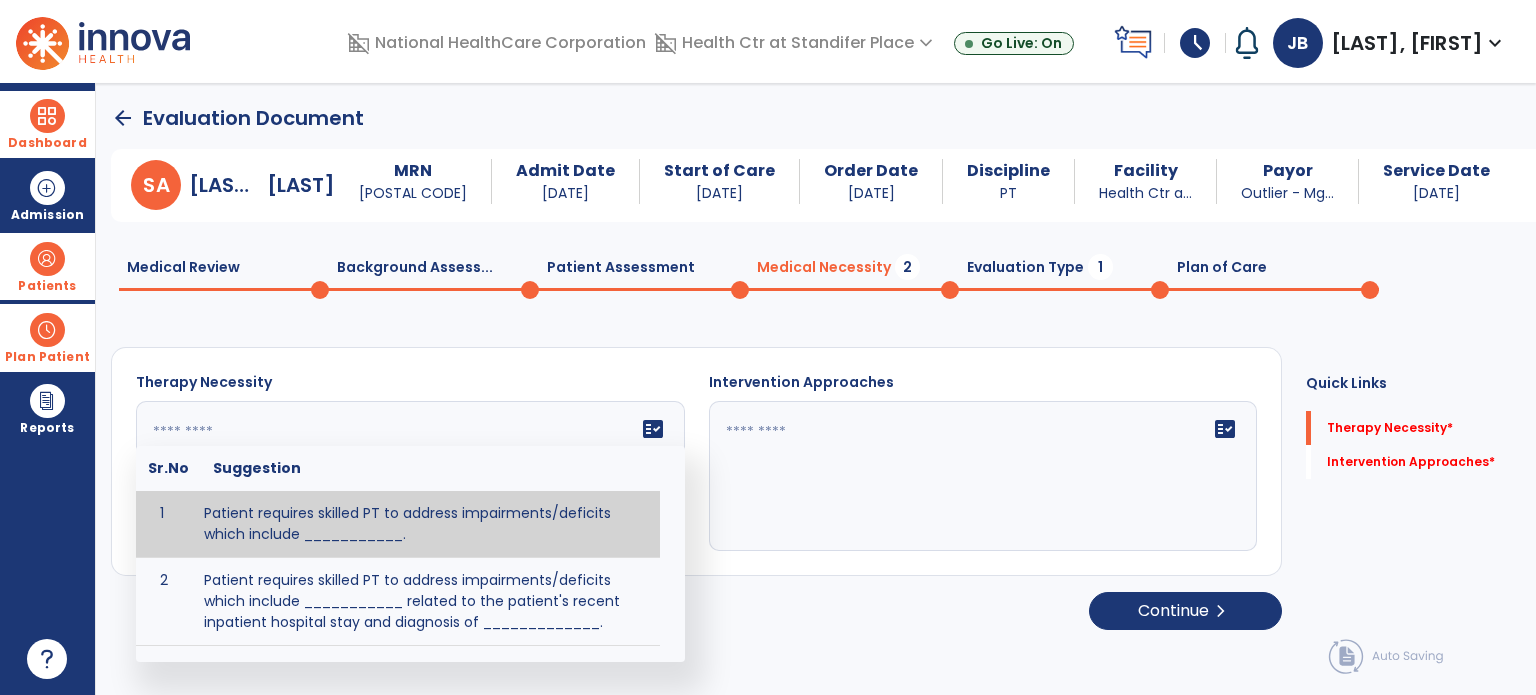 paste on "**********" 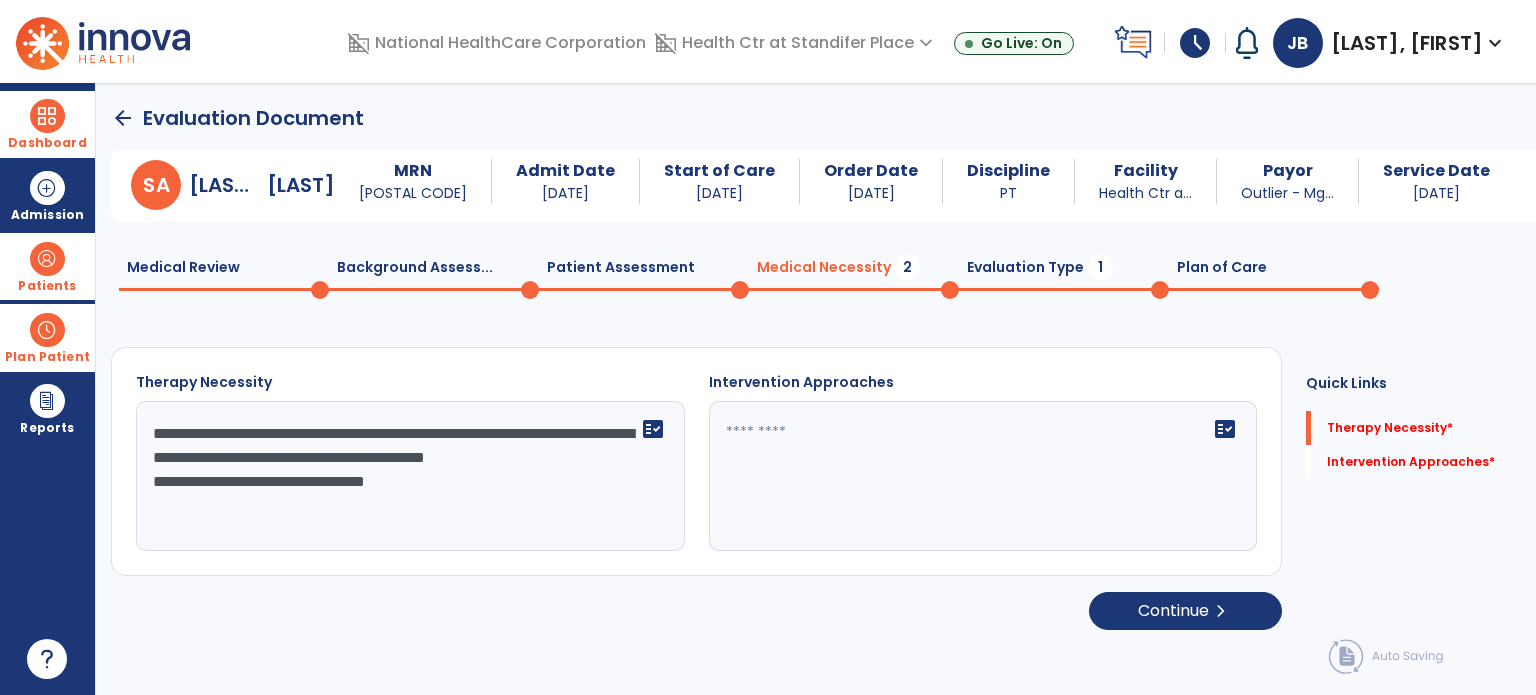 click on "**********" 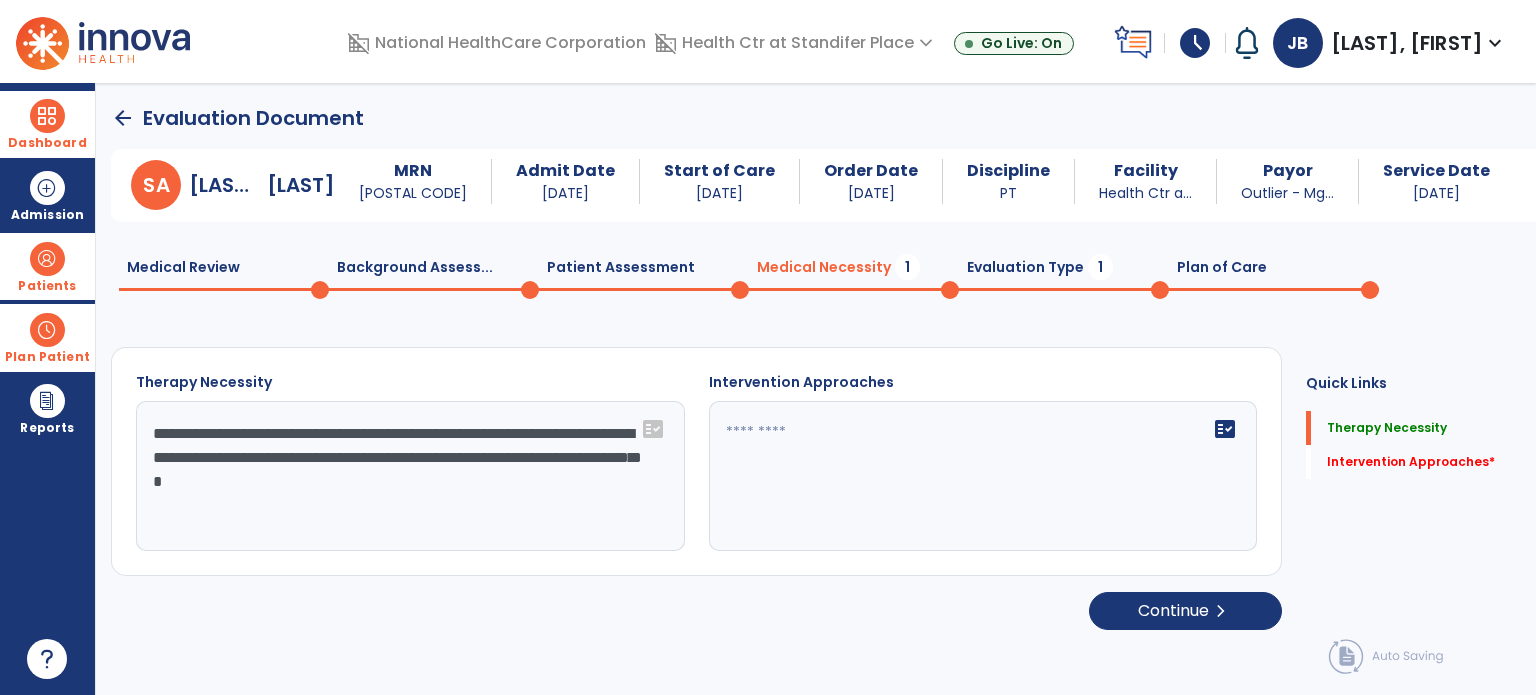 click on "**********" 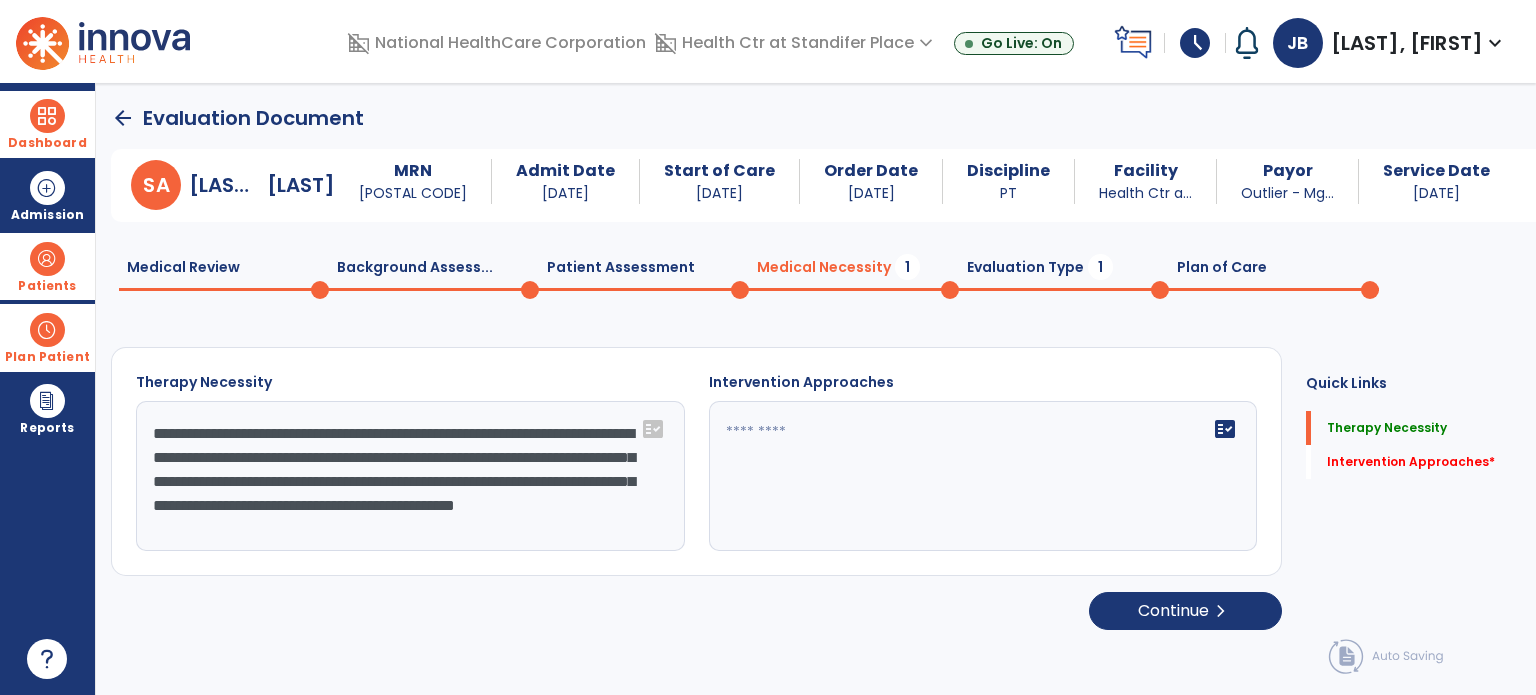 scroll, scrollTop: 16, scrollLeft: 0, axis: vertical 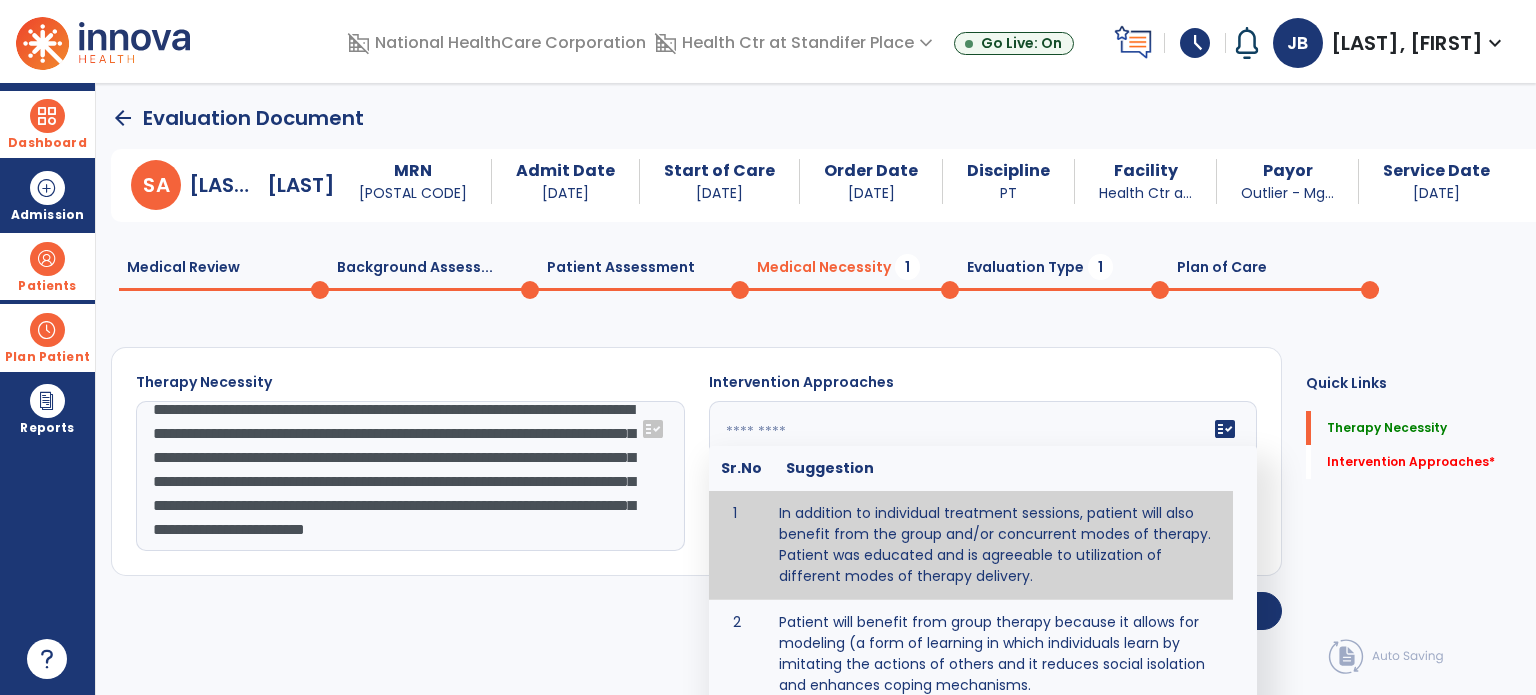 click on "fact_check  Sr.No Suggestion 1 In addition to individual treatment sessions, patient will also benefit from the group and/or concurrent modes of therapy. Patient was educated and is agreeable to utilization of different modes of therapy delivery. 2 Patient will benefit from group therapy because it allows for modeling (a form of learning in which individuals learn by imitating the actions of others and it reduces social isolation and enhances coping mechanisms. 3 Patient will benefit from group therapy to: Create a network that promotes growth and learning by enabling patients to receive and give support and to share experiences from different points of view. 4 Patient will benefit from group/concurrent therapy because it is supported by evidence to promote increased patient engagement and sustainable outcomes. 5 Patient will benefit from group/concurrent therapy to: Promote independence and minimize dependence." 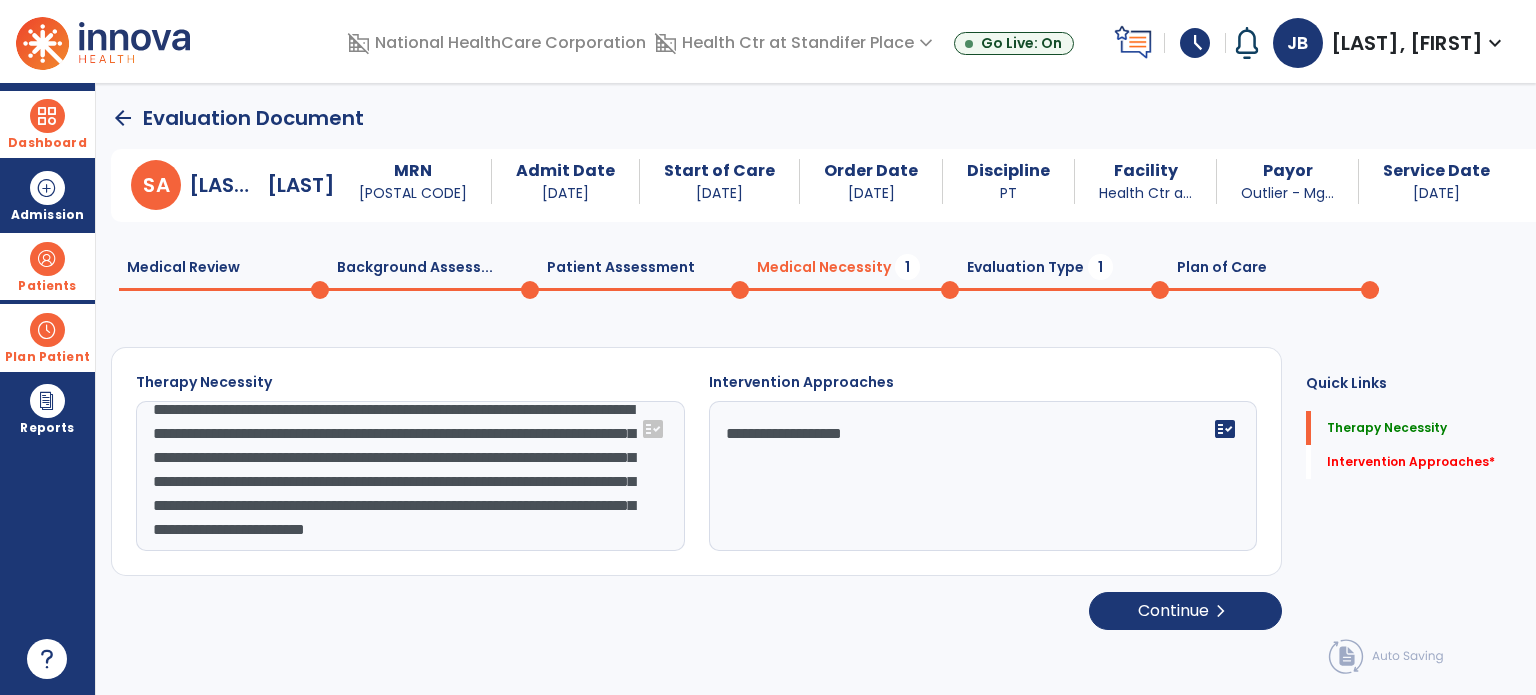 click on "Evaluation Type  1" 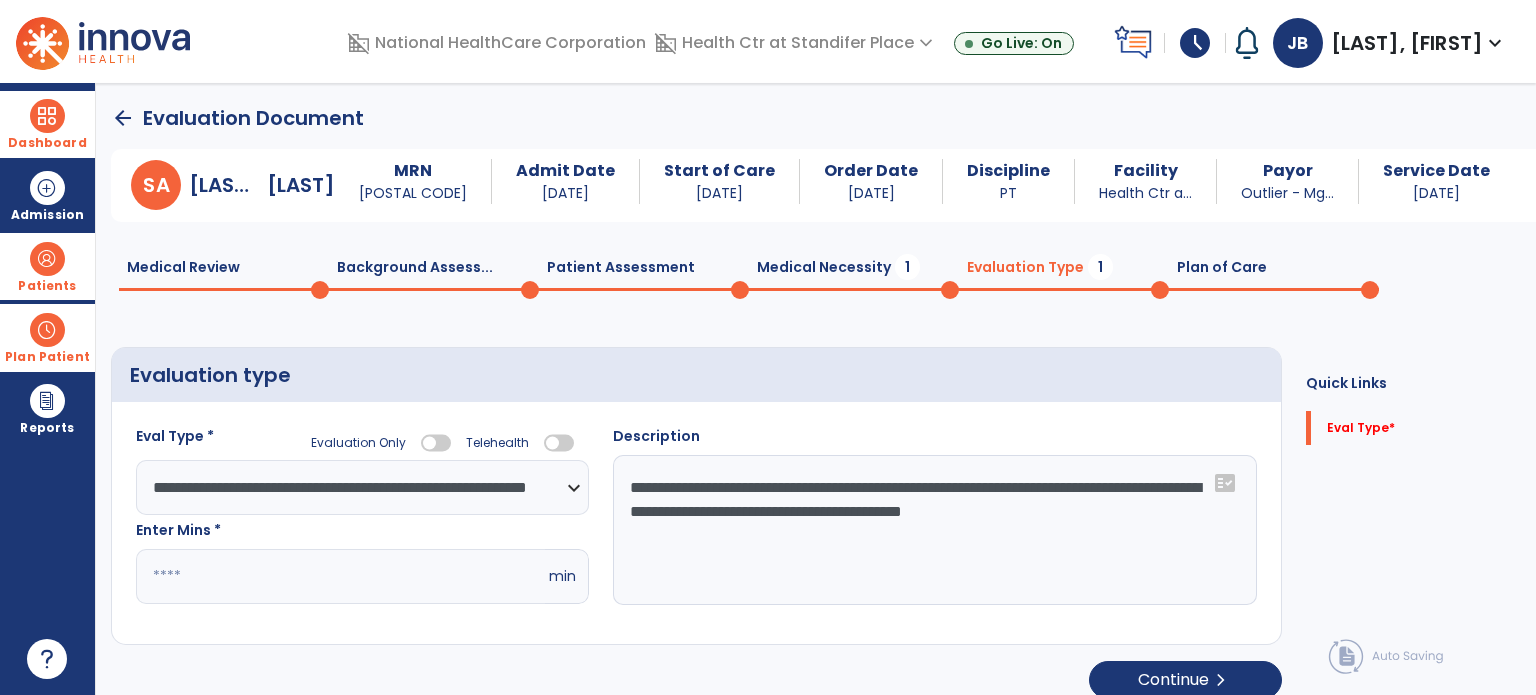 click 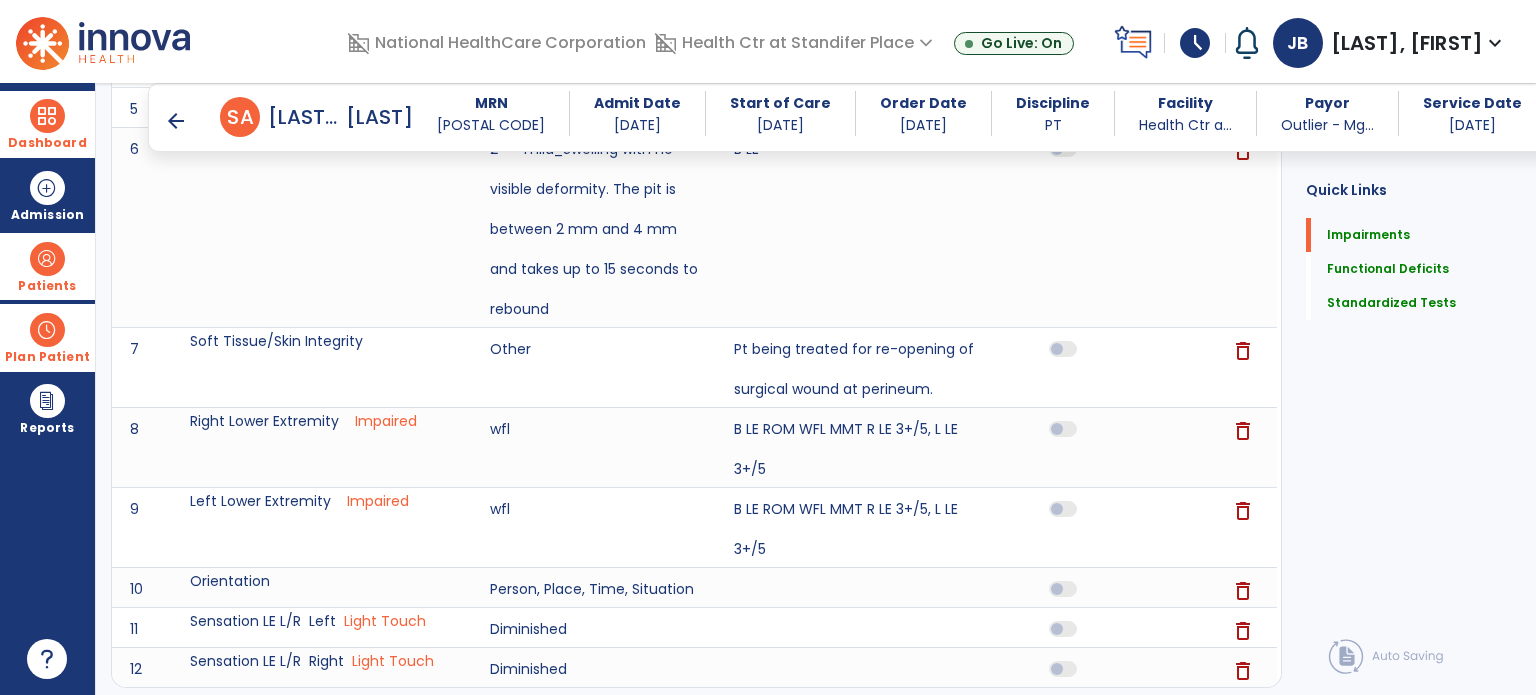 scroll, scrollTop: 0, scrollLeft: 0, axis: both 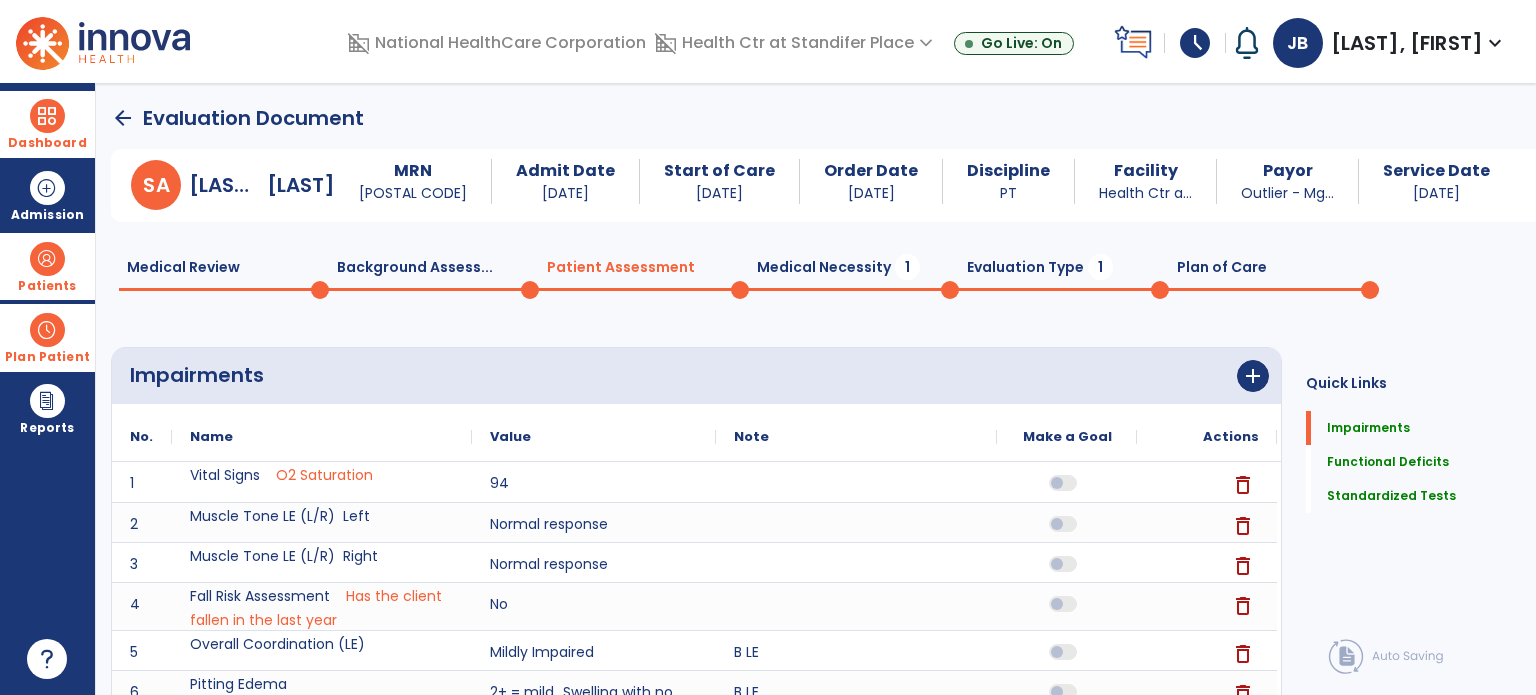 click on "Background Assess...  0" 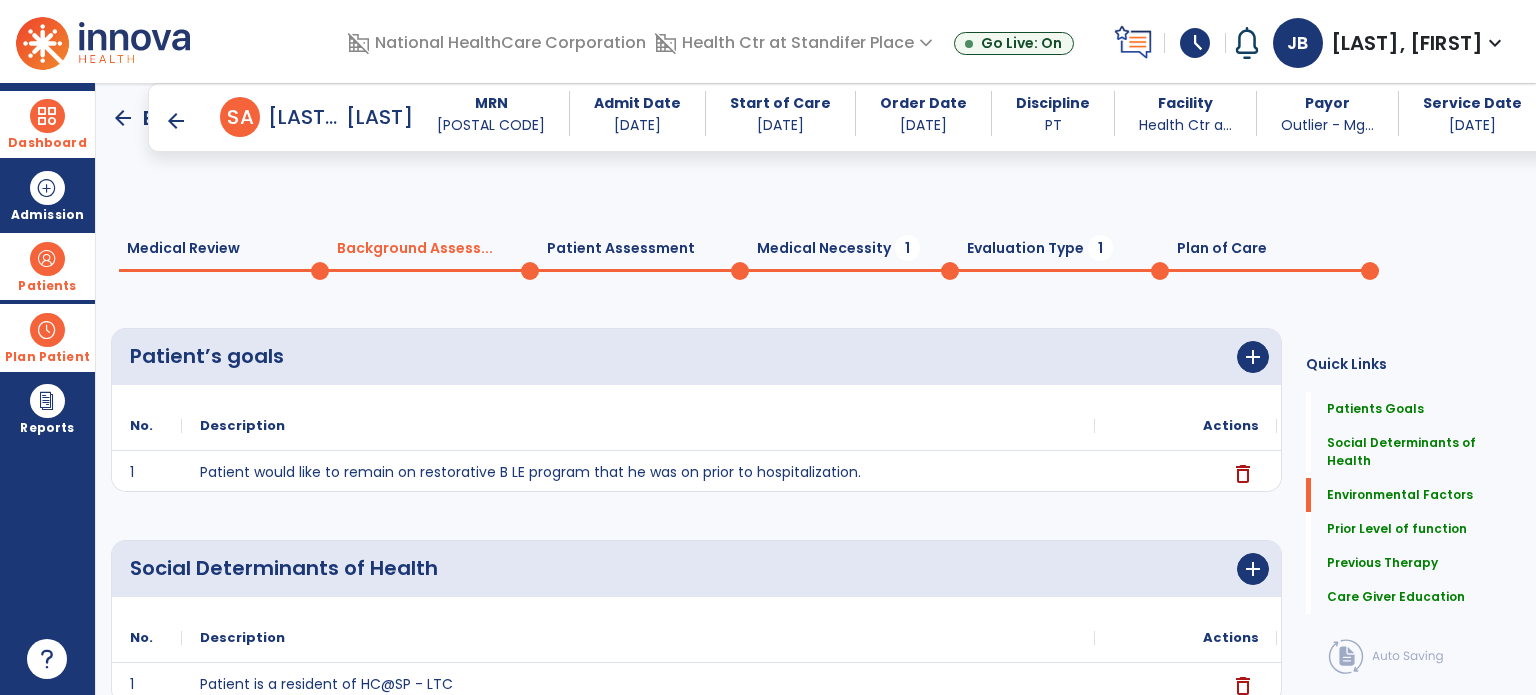 scroll, scrollTop: 1192, scrollLeft: 0, axis: vertical 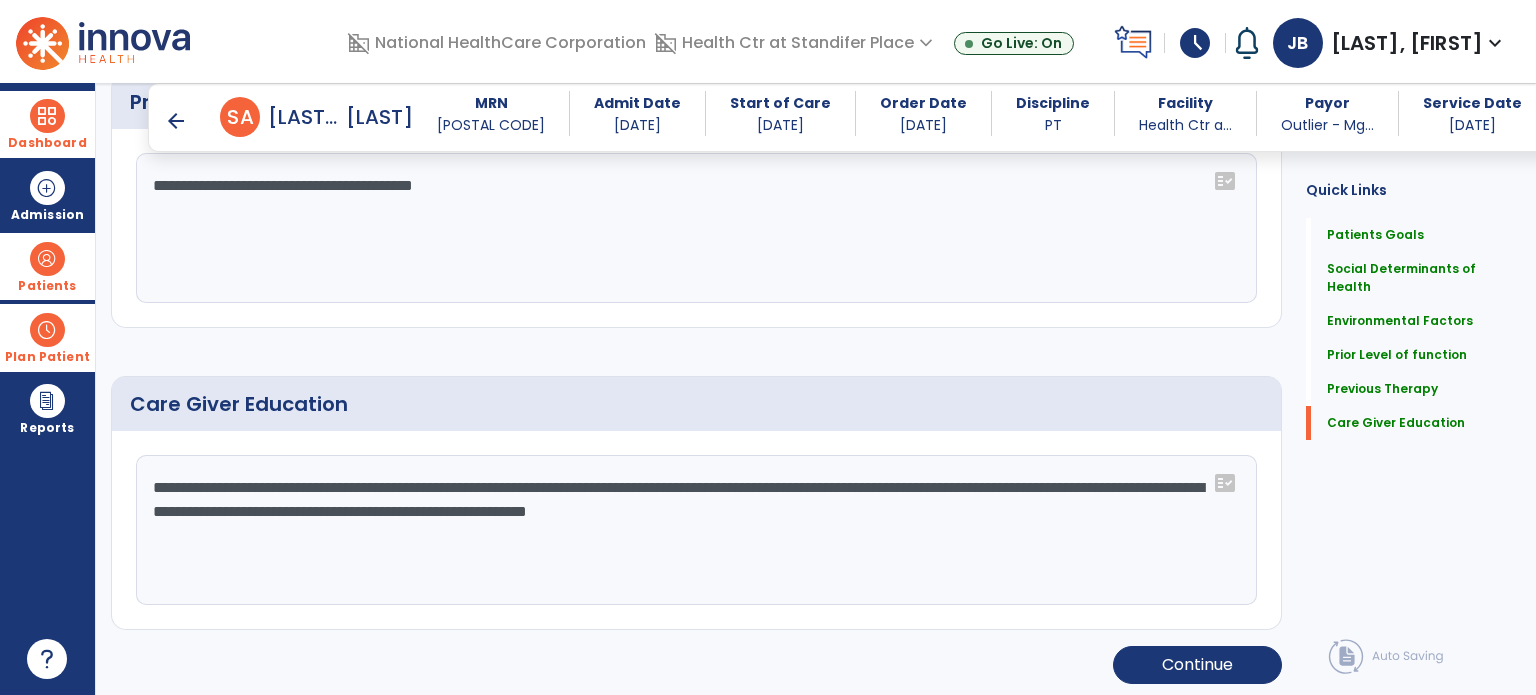 drag, startPoint x: 748, startPoint y: 510, endPoint x: 240, endPoint y: 515, distance: 508.0246 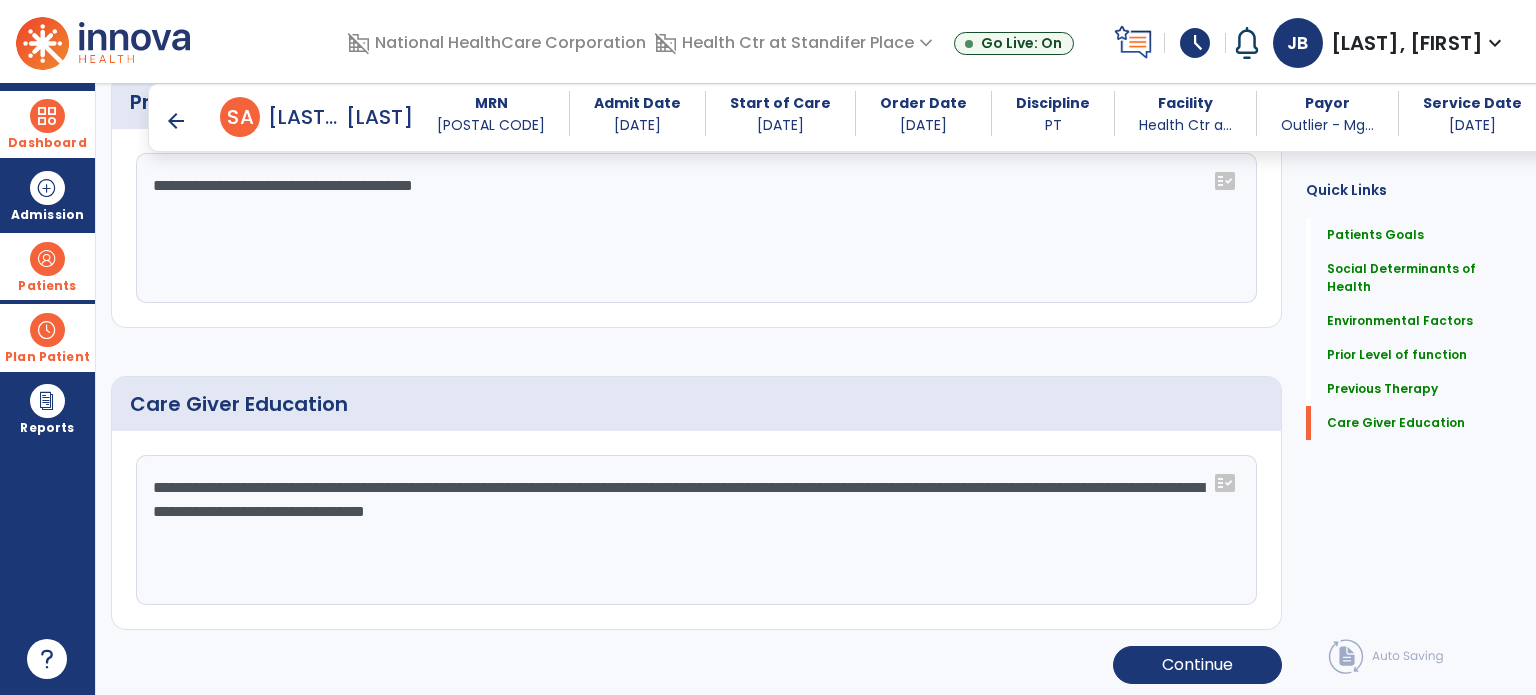 click on "**********" 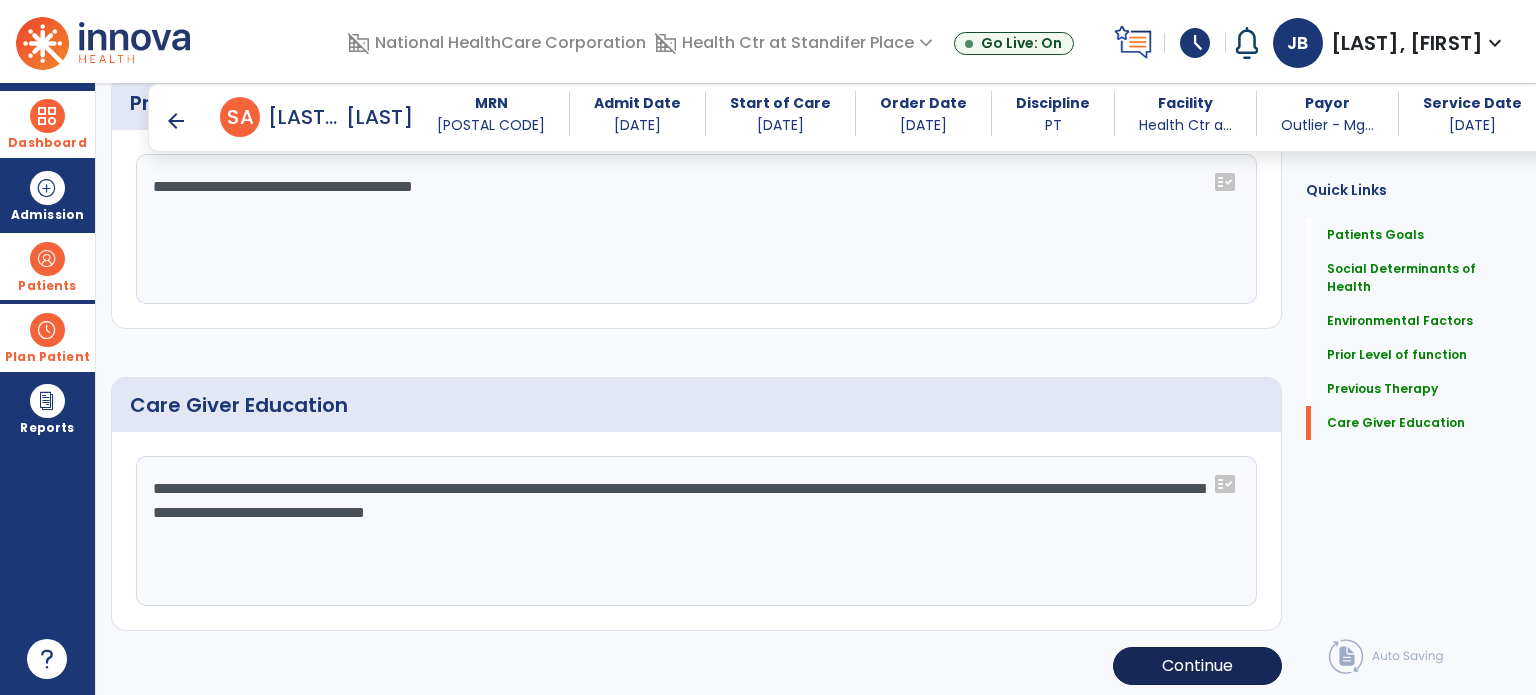 scroll, scrollTop: 1192, scrollLeft: 0, axis: vertical 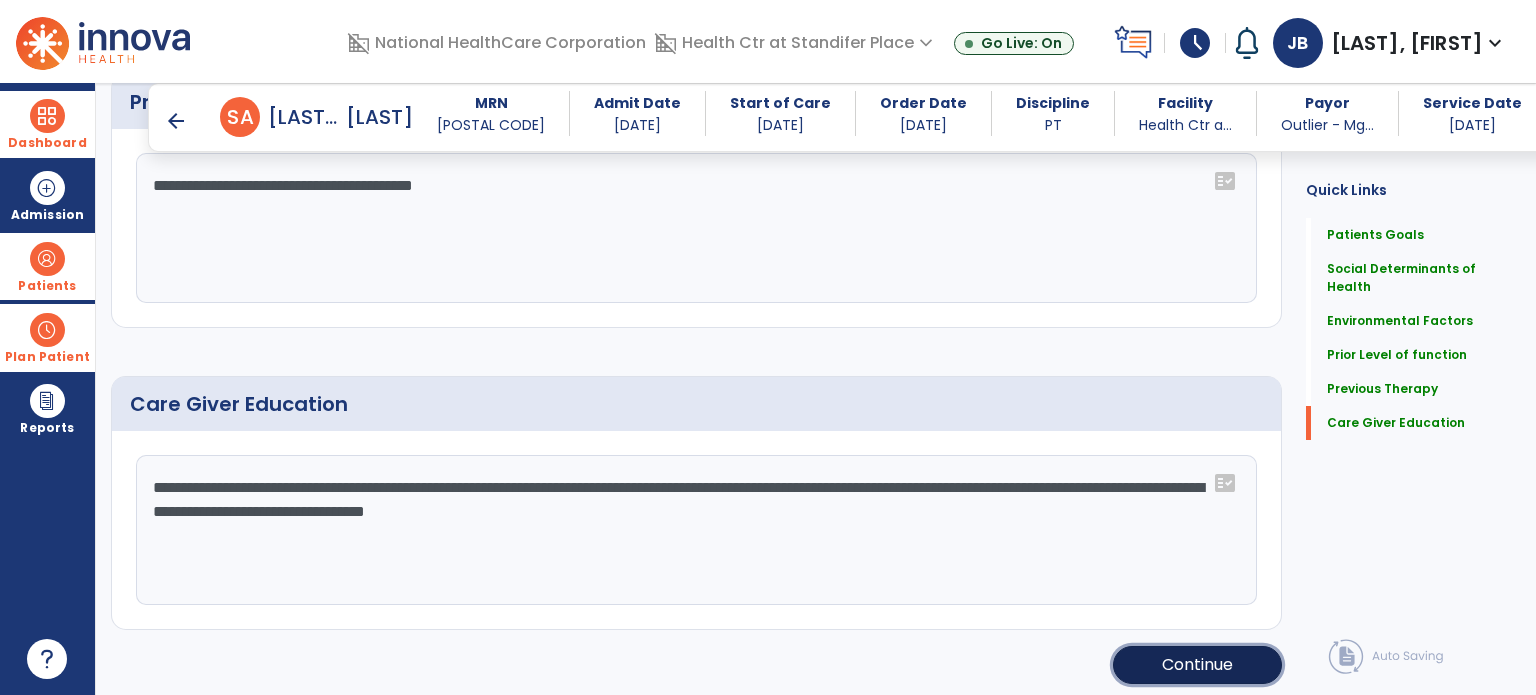 click on "Continue" 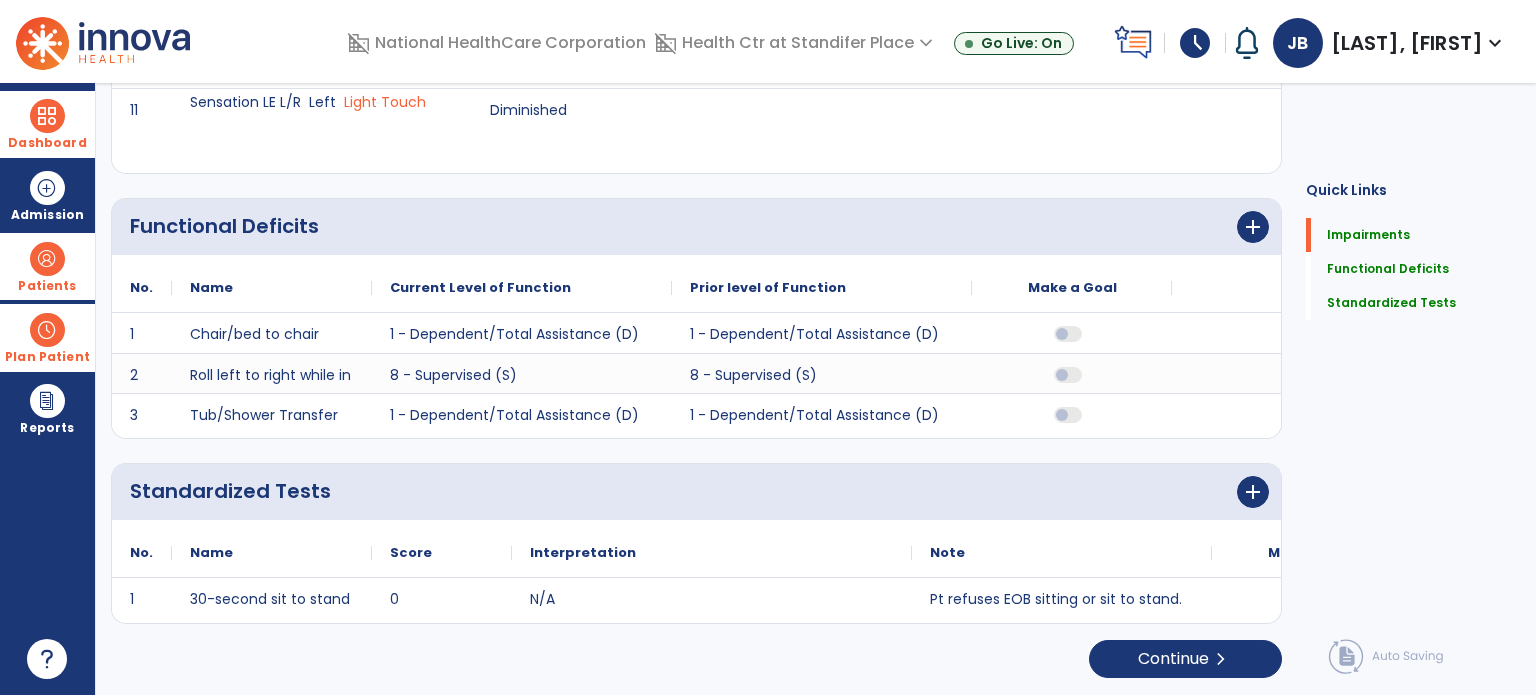 scroll, scrollTop: 0, scrollLeft: 0, axis: both 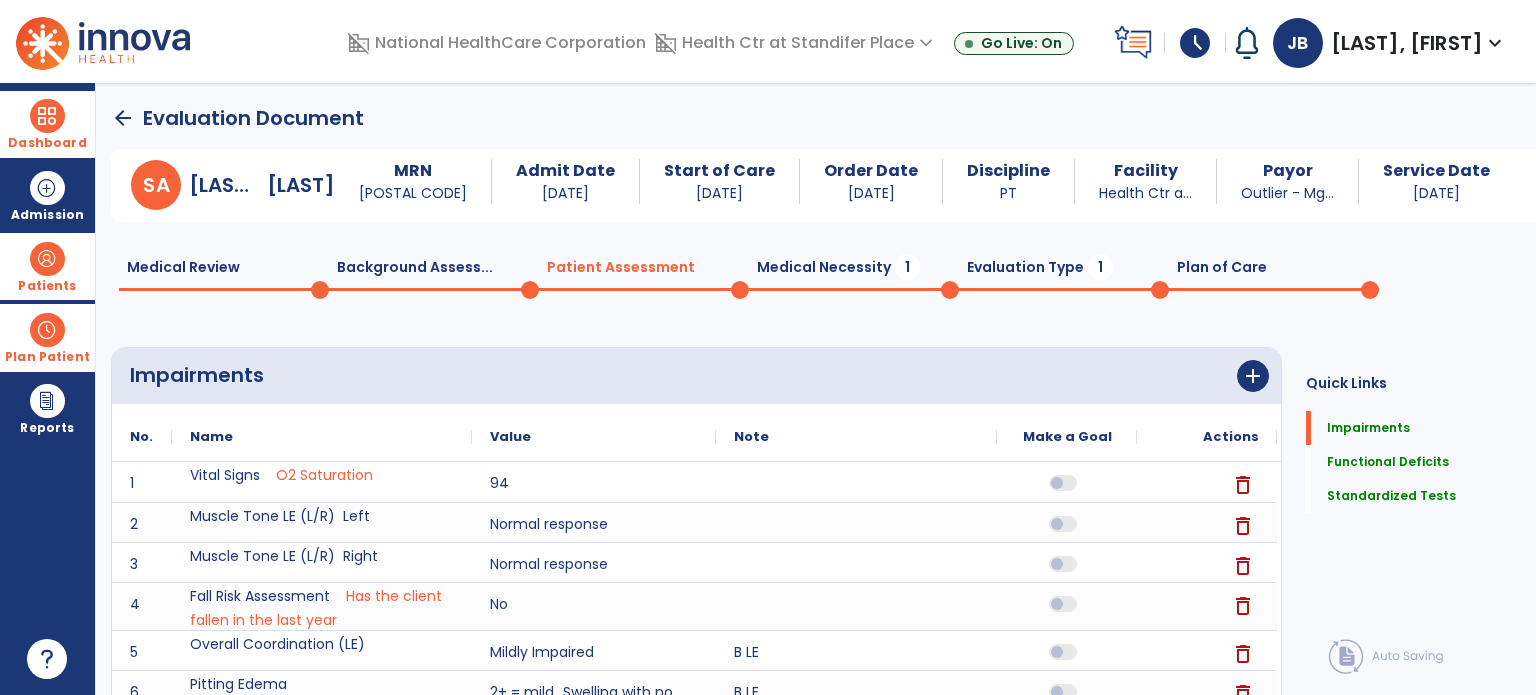 click on "Medical Necessity  1" 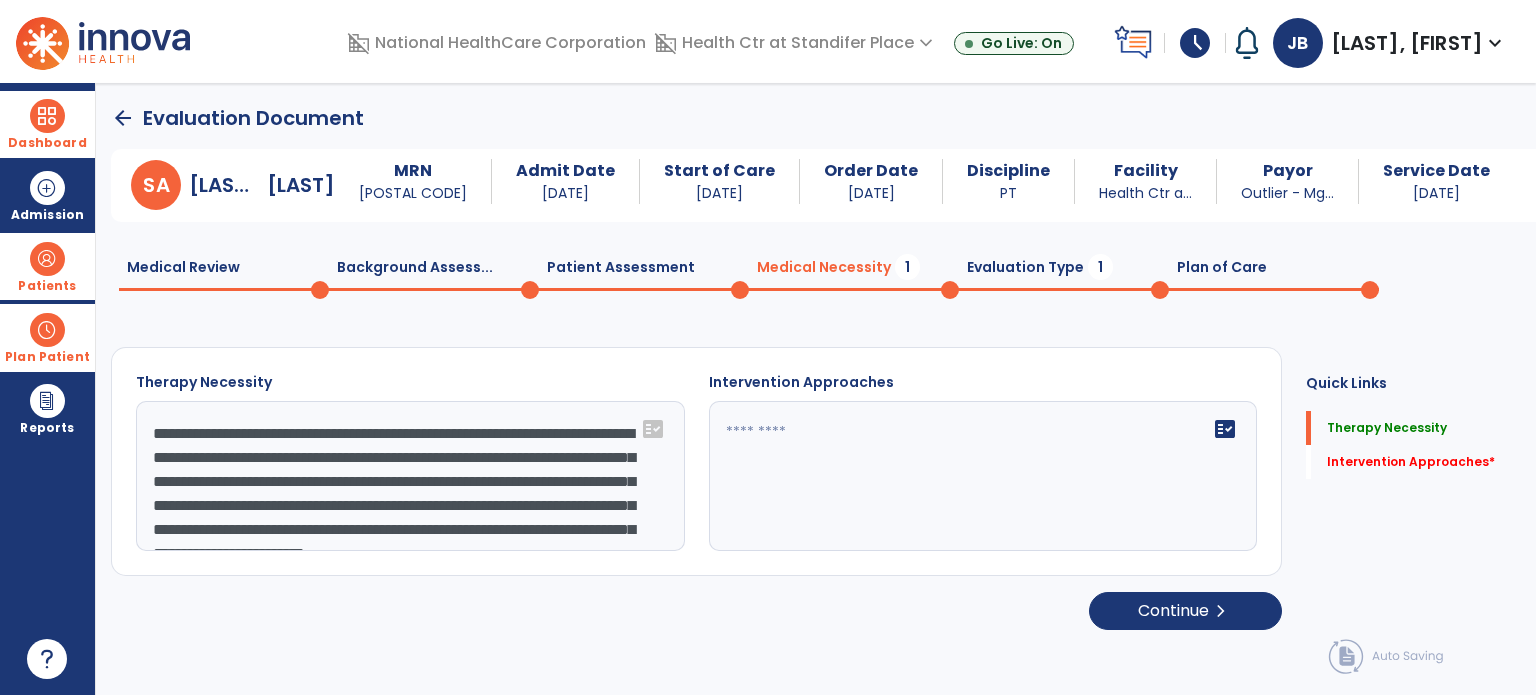 click on "fact_check" 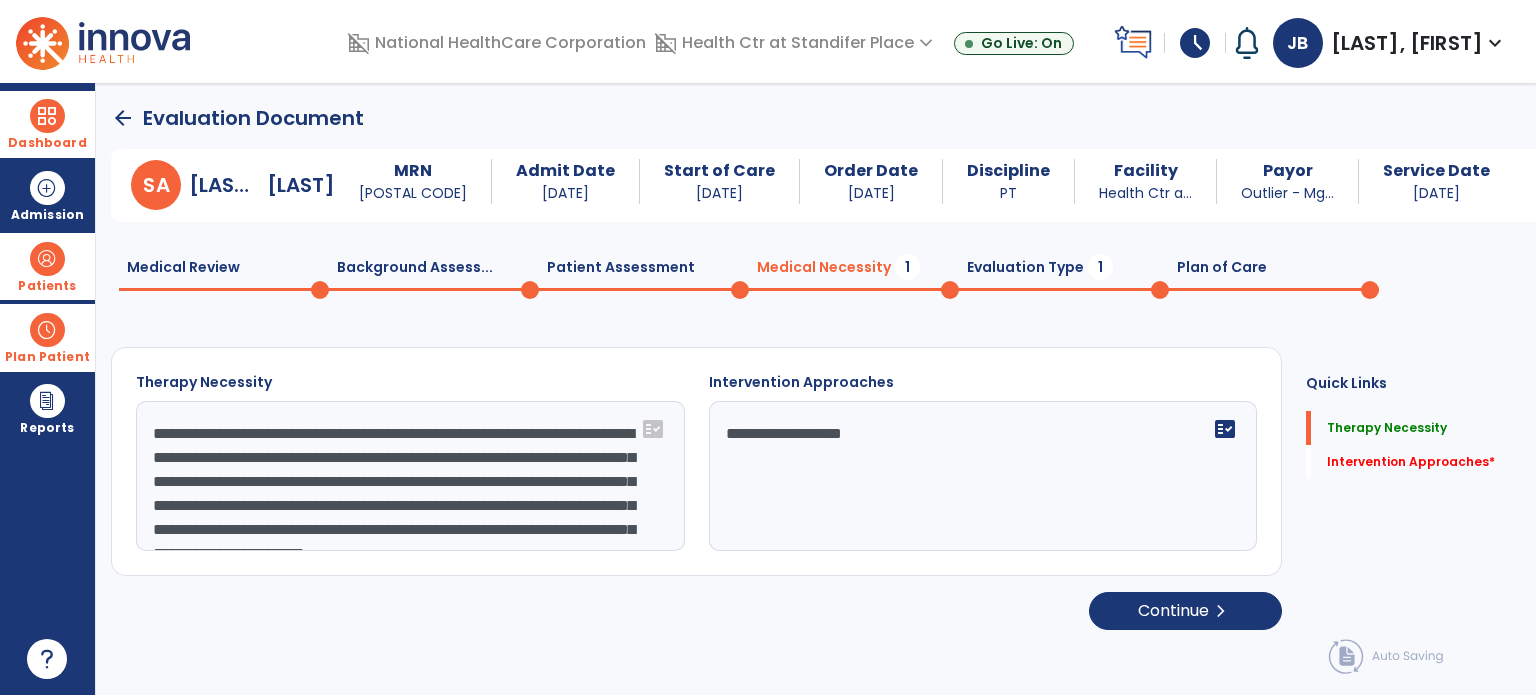 click on "Evaluation Type  1" 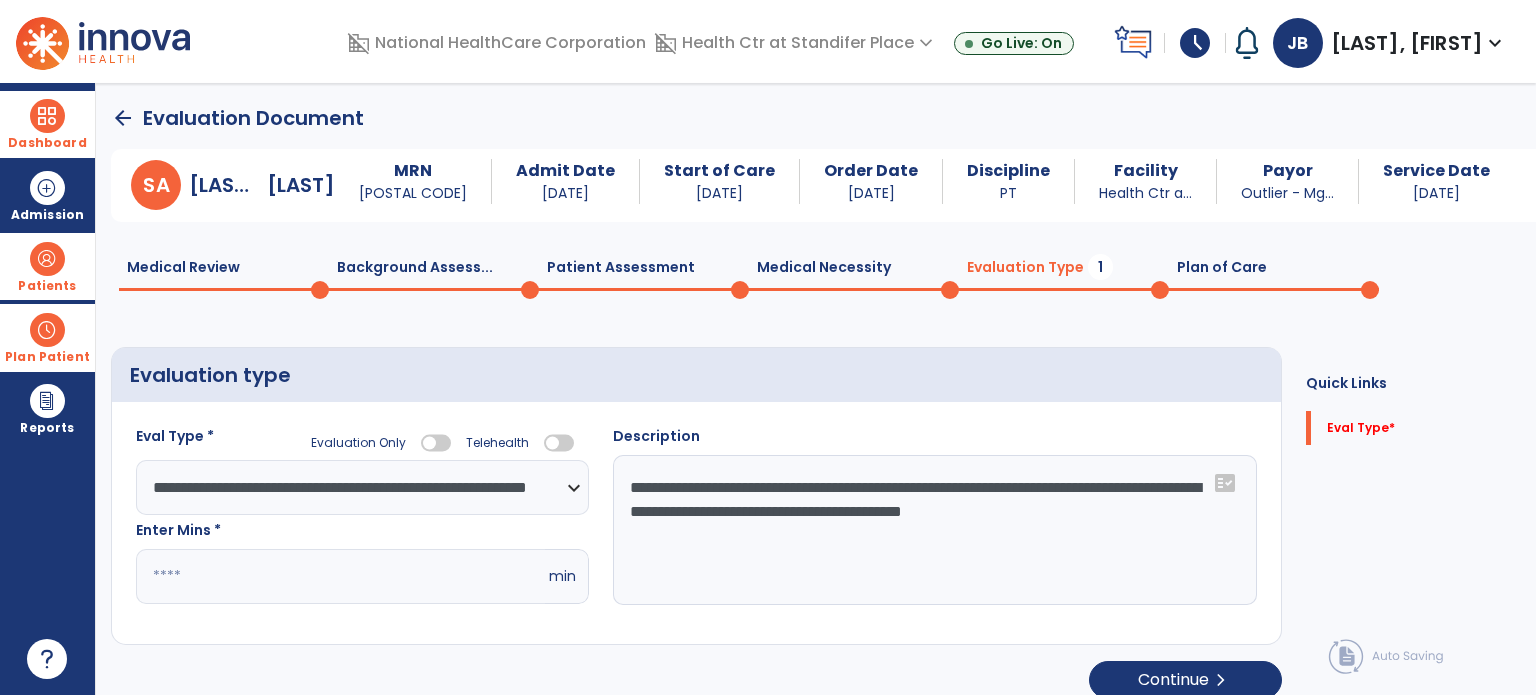 click on "*" 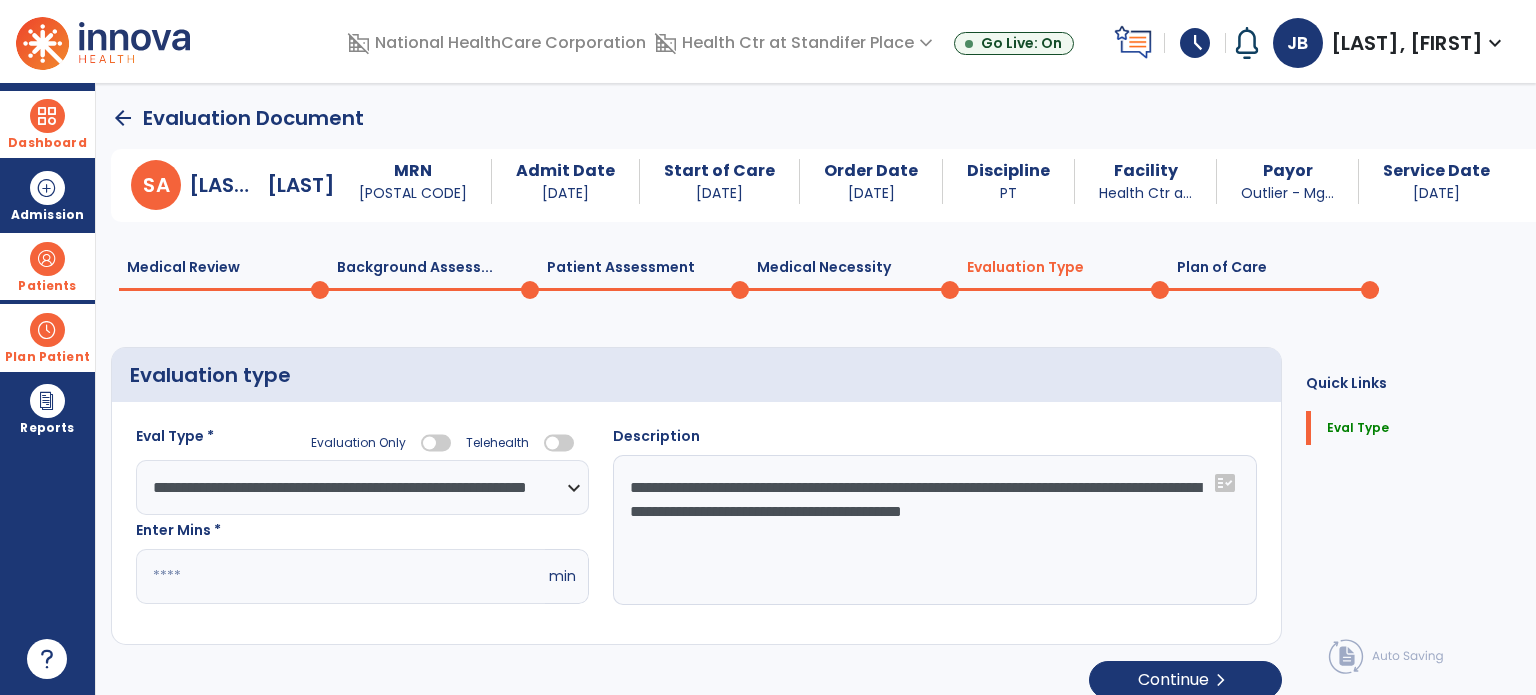 click on "Plan of Care  0" 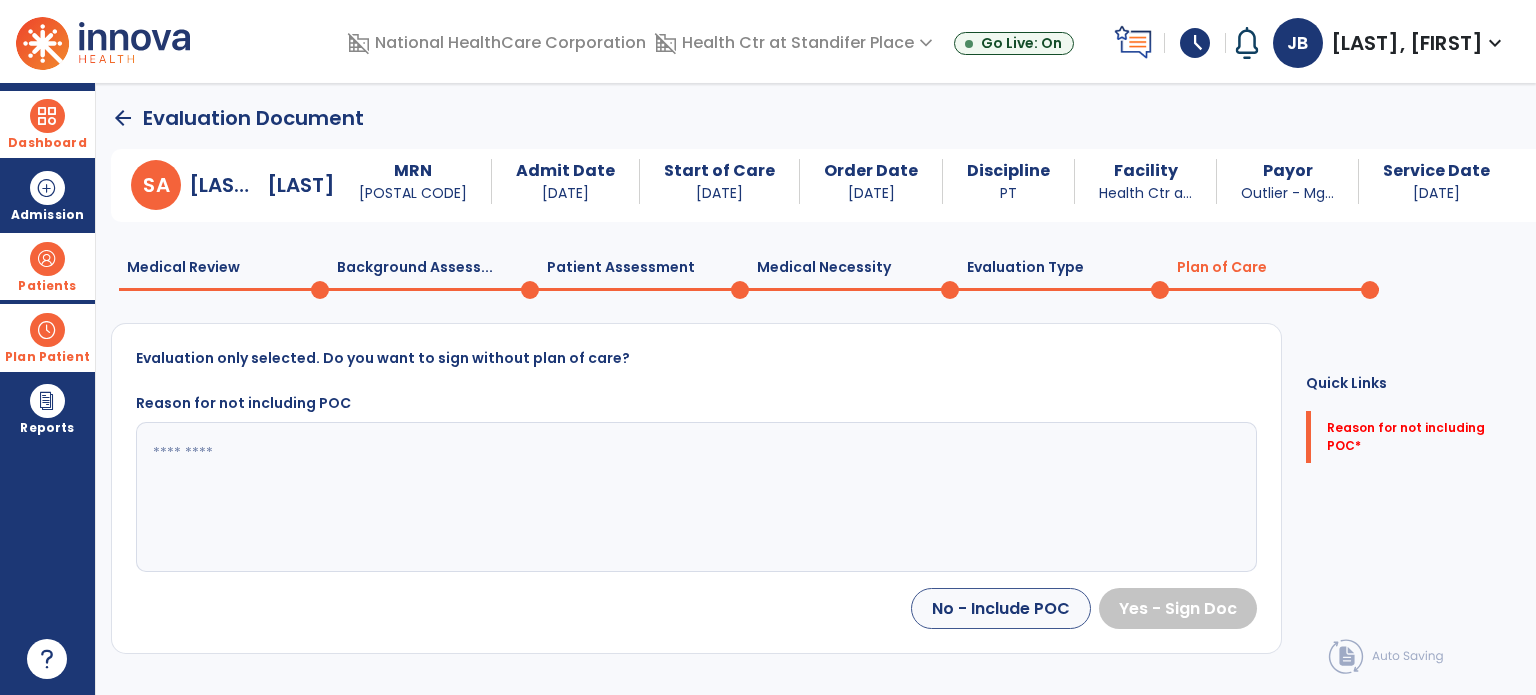 click 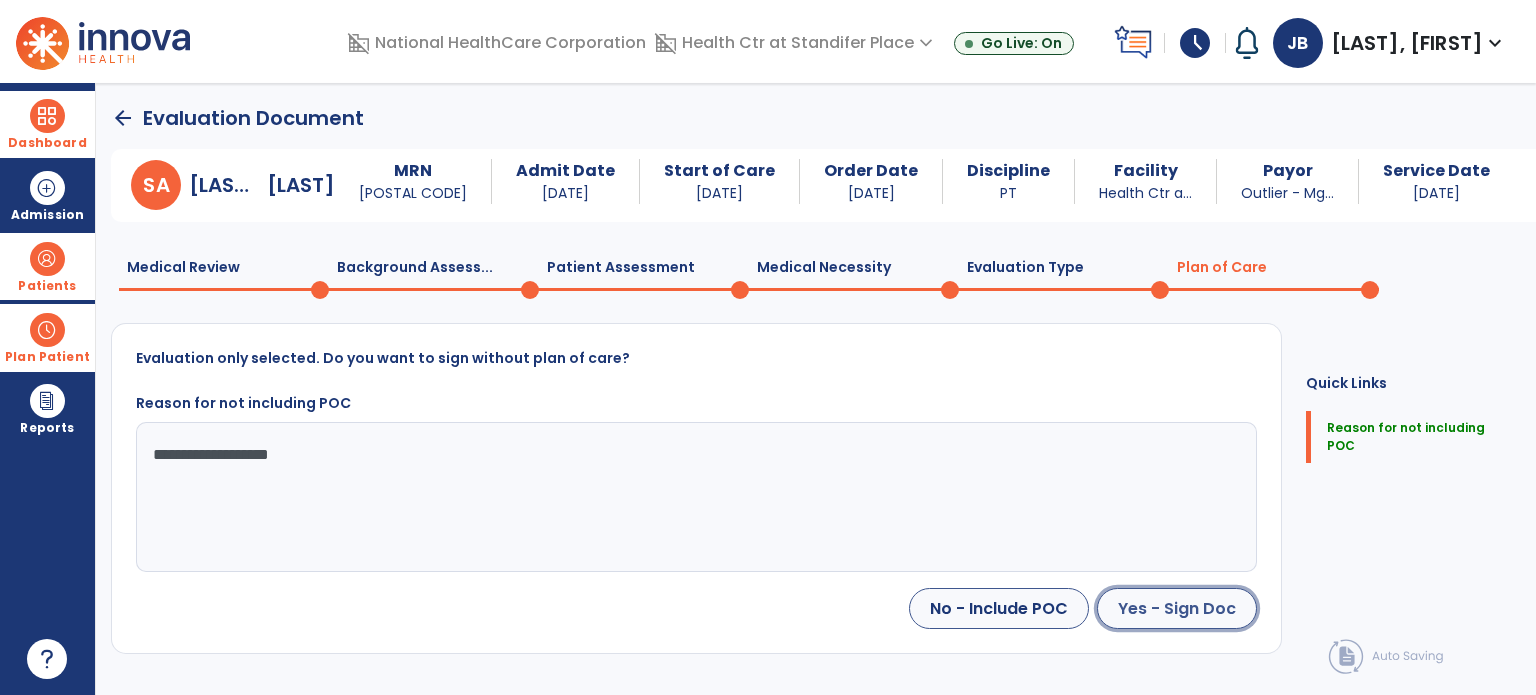 click on "Yes - Sign Doc" 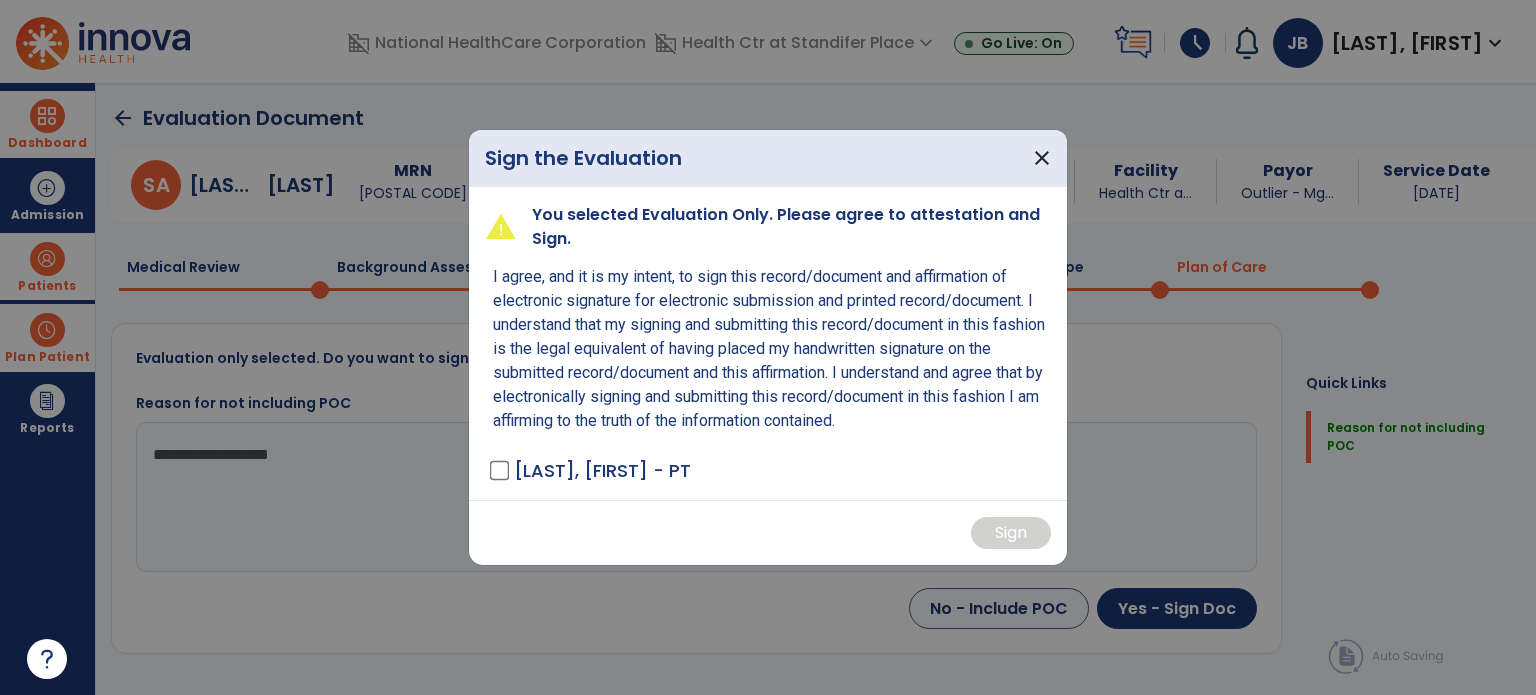 click on "warning   You selected Evaluation Only. Please agree to attestation and Sign.   I agree, and it is my intent, to sign this record/document and affirmation of electronic signature for electronic submission and printed record/document. I understand that my signing and submitting this record/document in this fashion is the legal equivalent of having placed my handwritten signature on the submitted record/document and this affirmation. I understand and agree that by electronically signing and submitting this record/document in this fashion I am affirming to the truth of the information contained.  [LAST], [FIRST]  - PT" at bounding box center [768, 343] 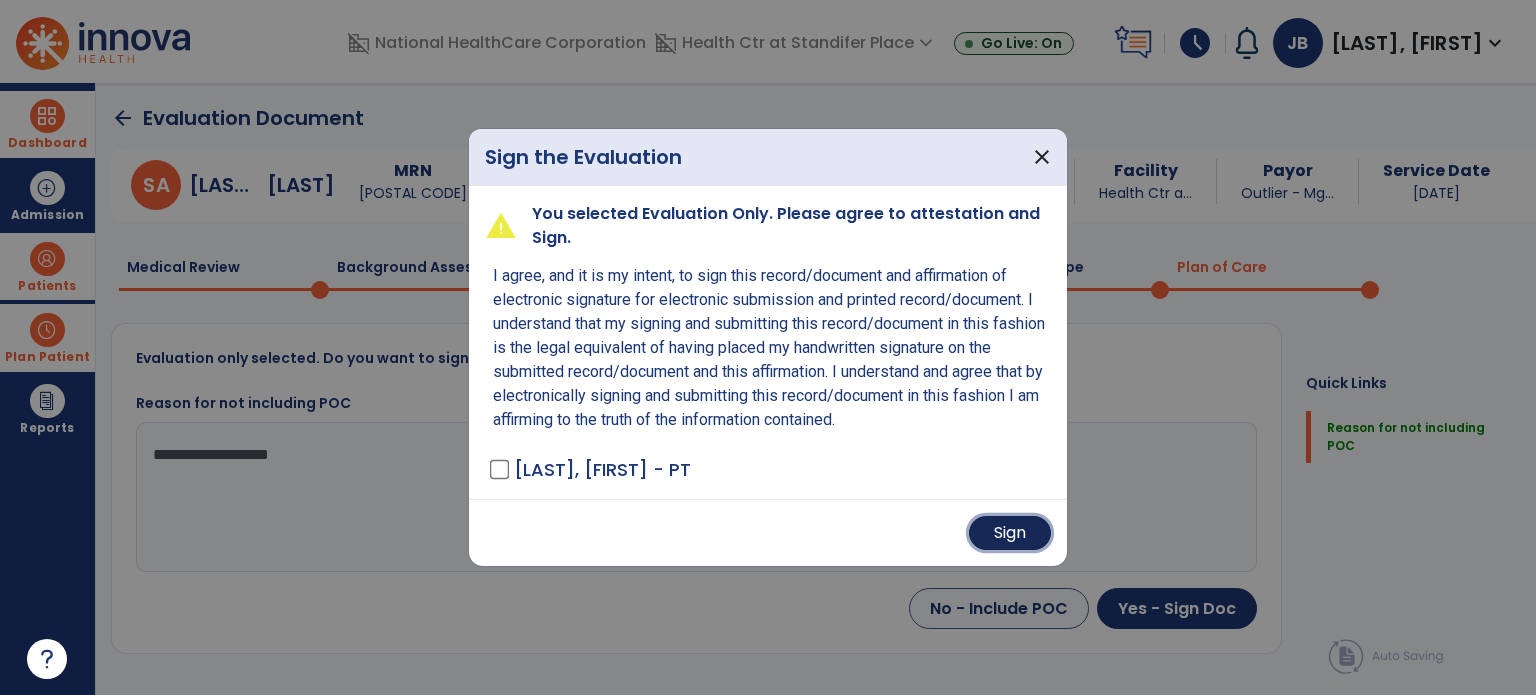 click on "Sign" at bounding box center (1010, 533) 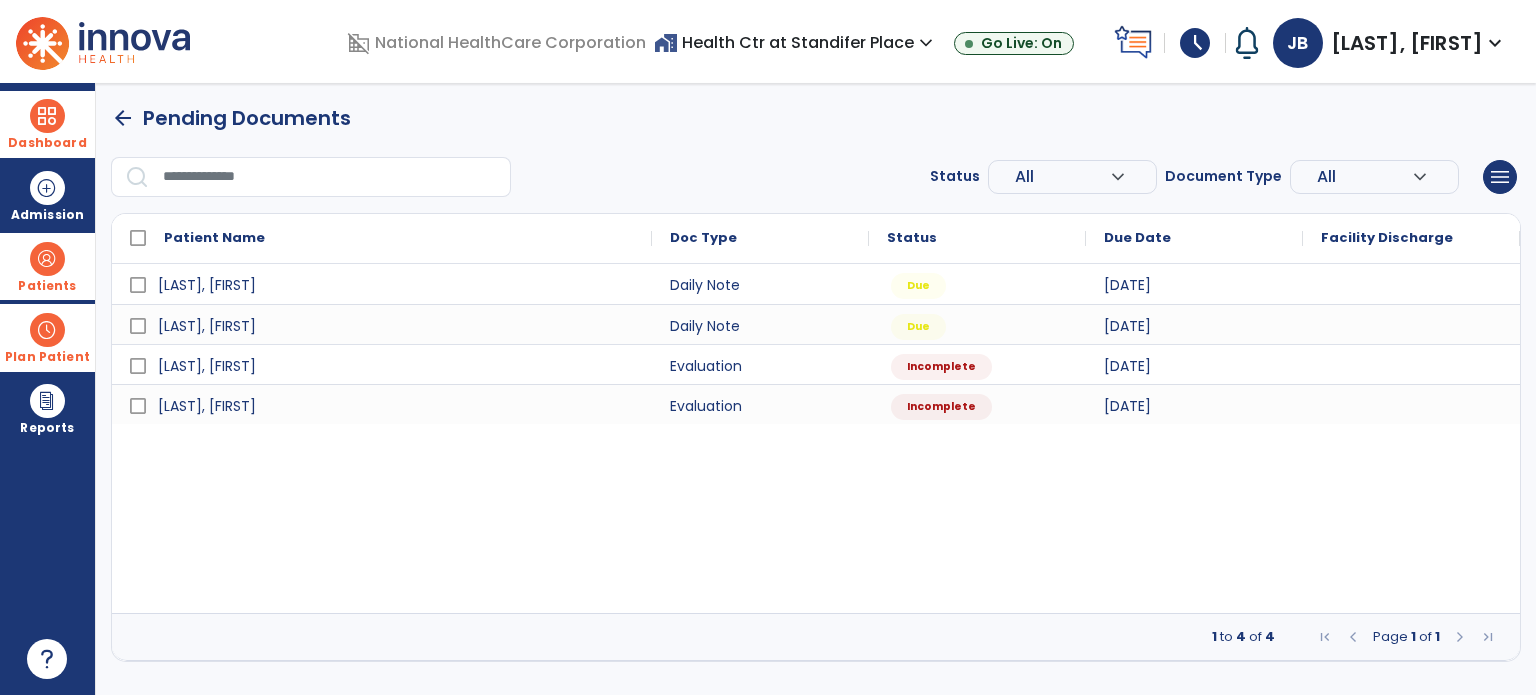 click on "Patients" at bounding box center (47, 266) 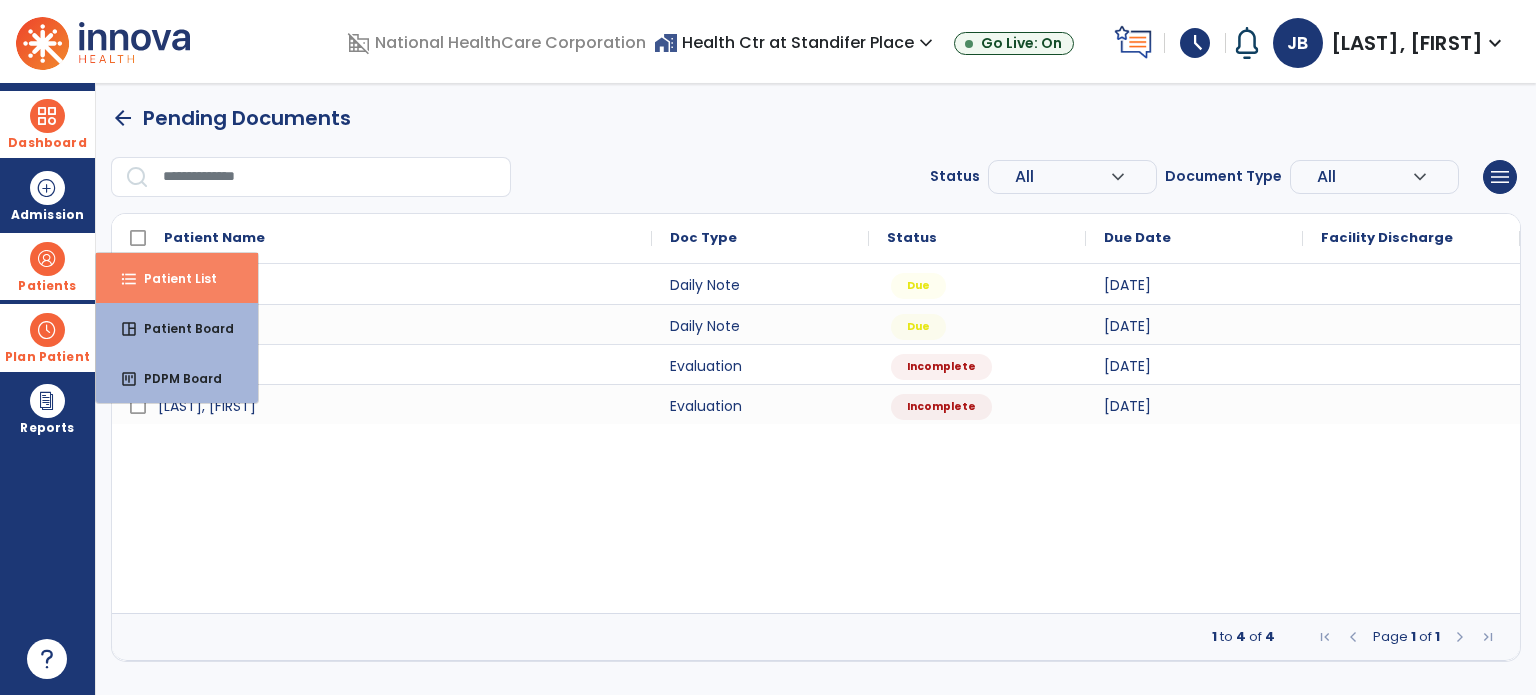 click on "format_list_bulleted  Patient List" at bounding box center [177, 278] 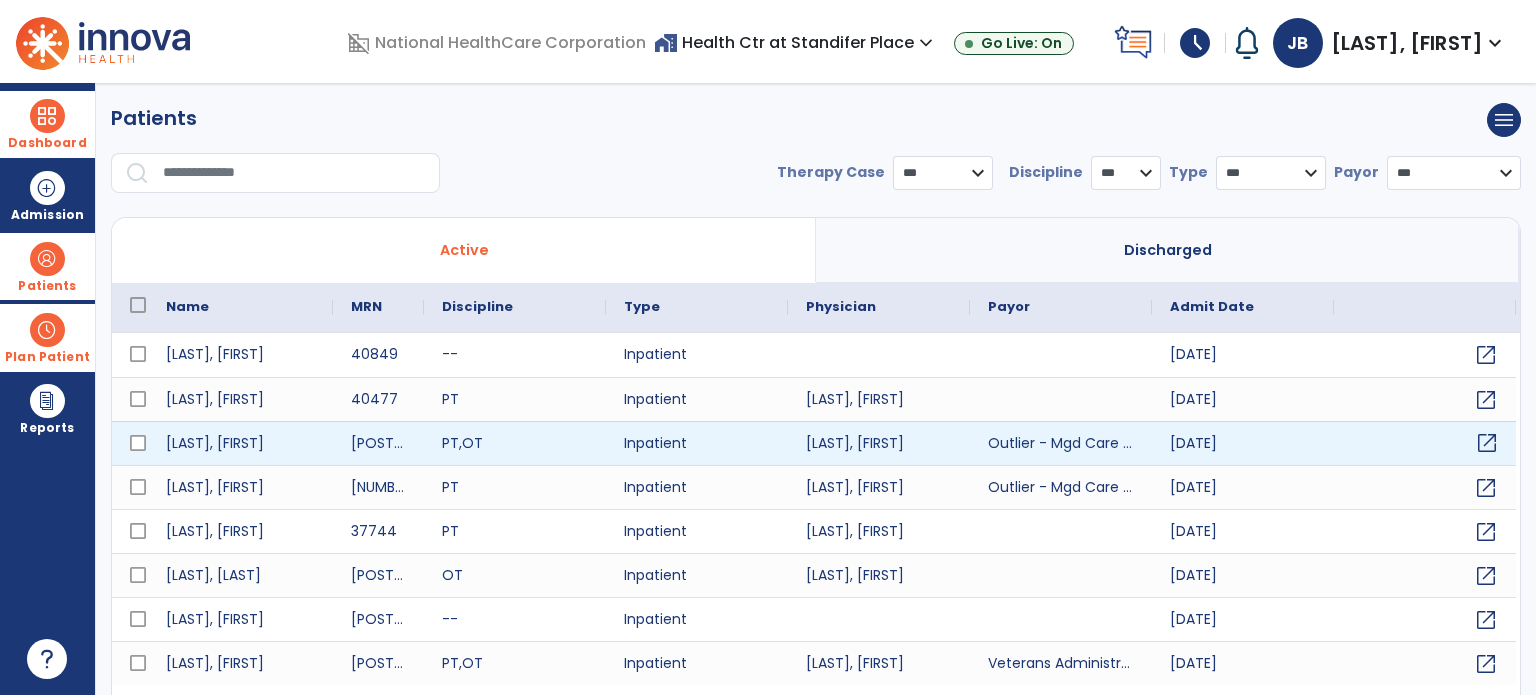click on "open_in_new" at bounding box center (1487, 443) 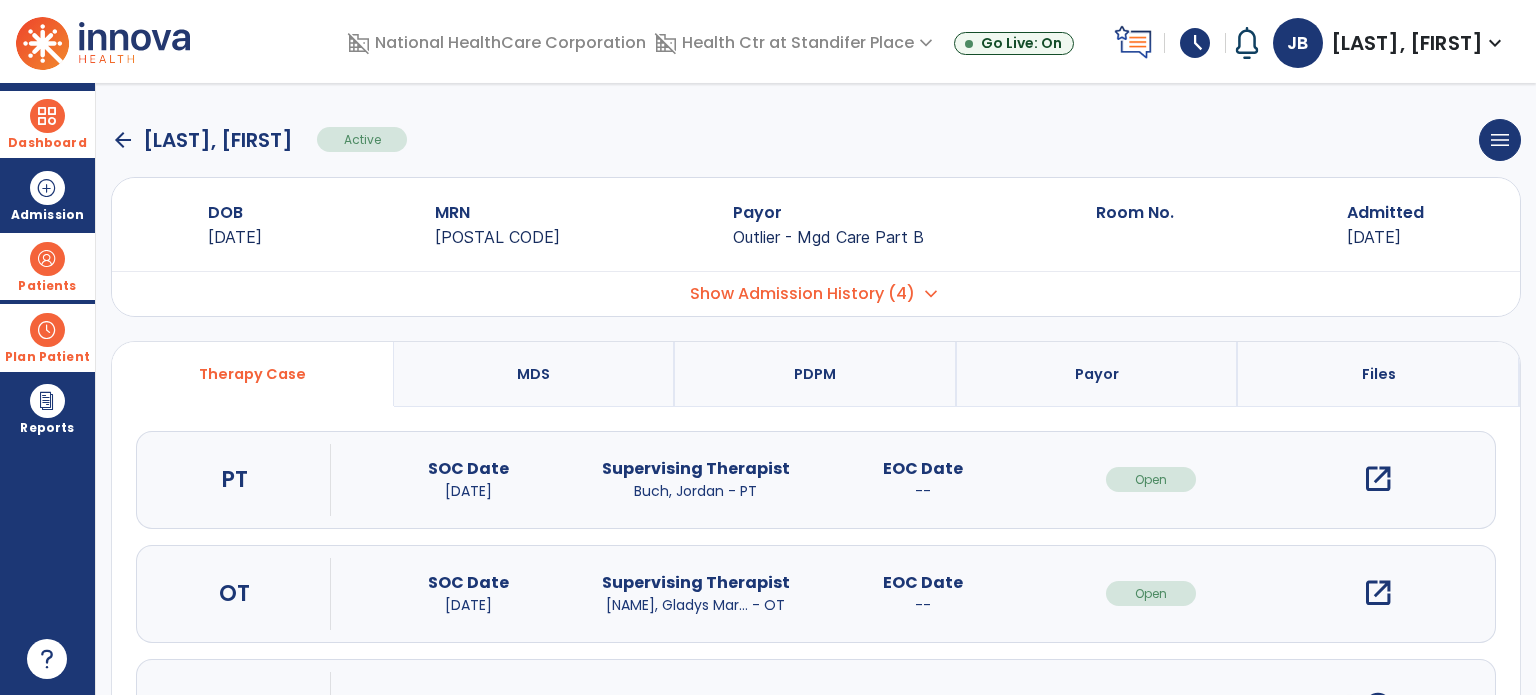click on "open_in_new" at bounding box center [1378, 479] 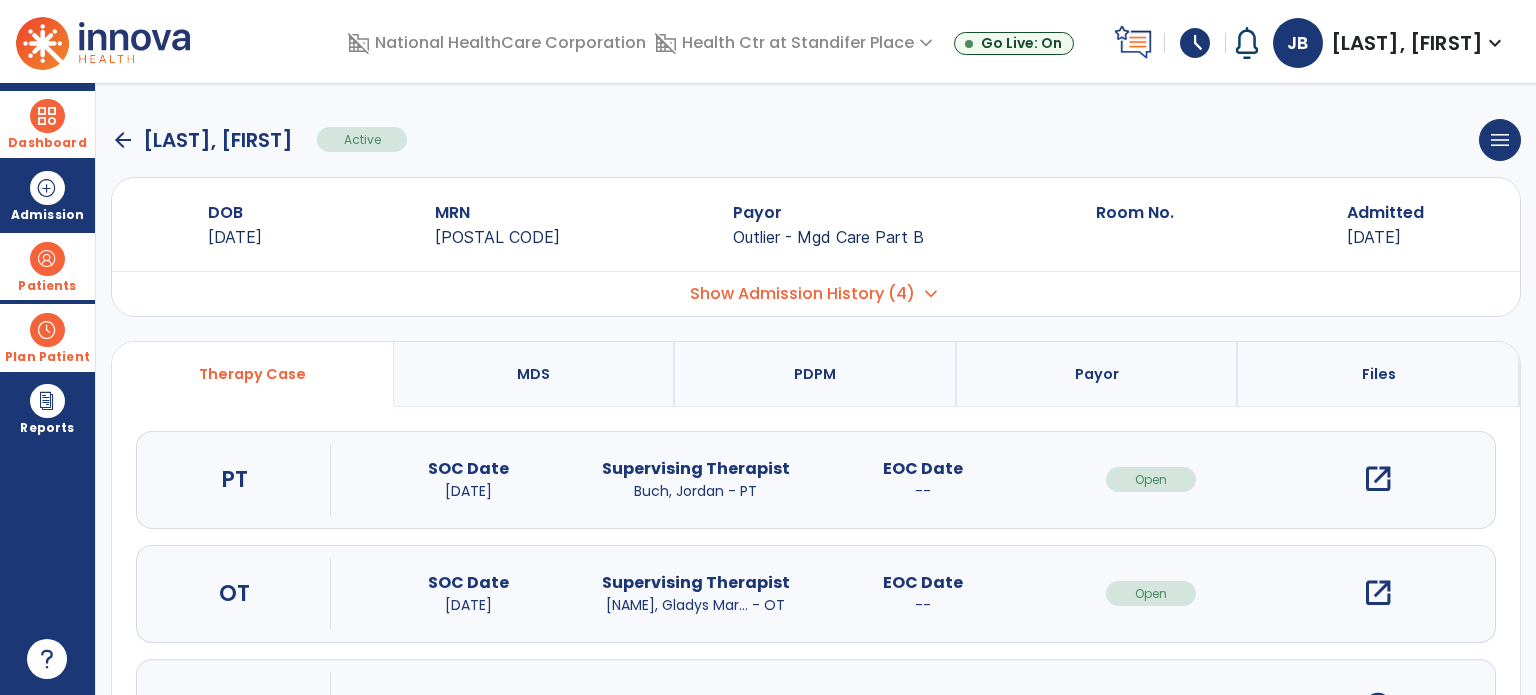 click on "open_in_new" at bounding box center [1378, 479] 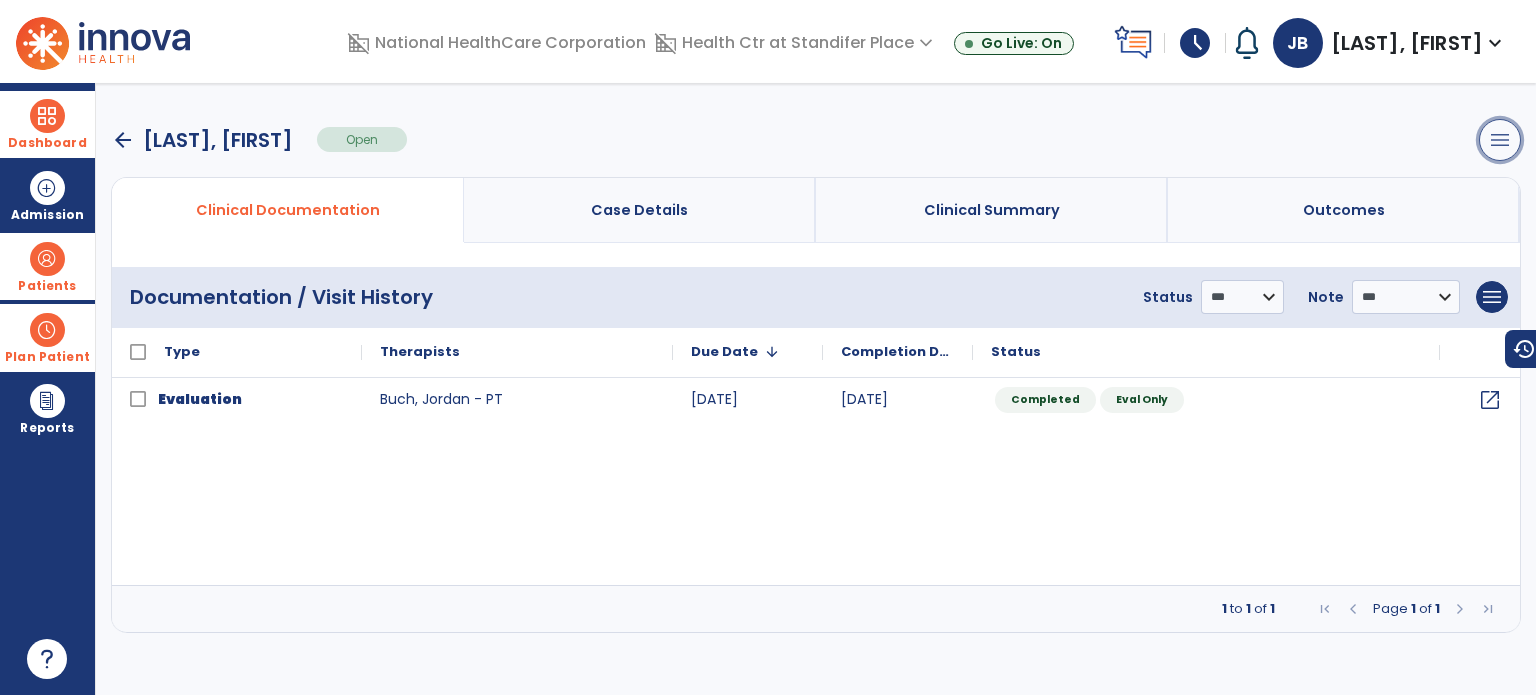 click on "menu" at bounding box center [1500, 140] 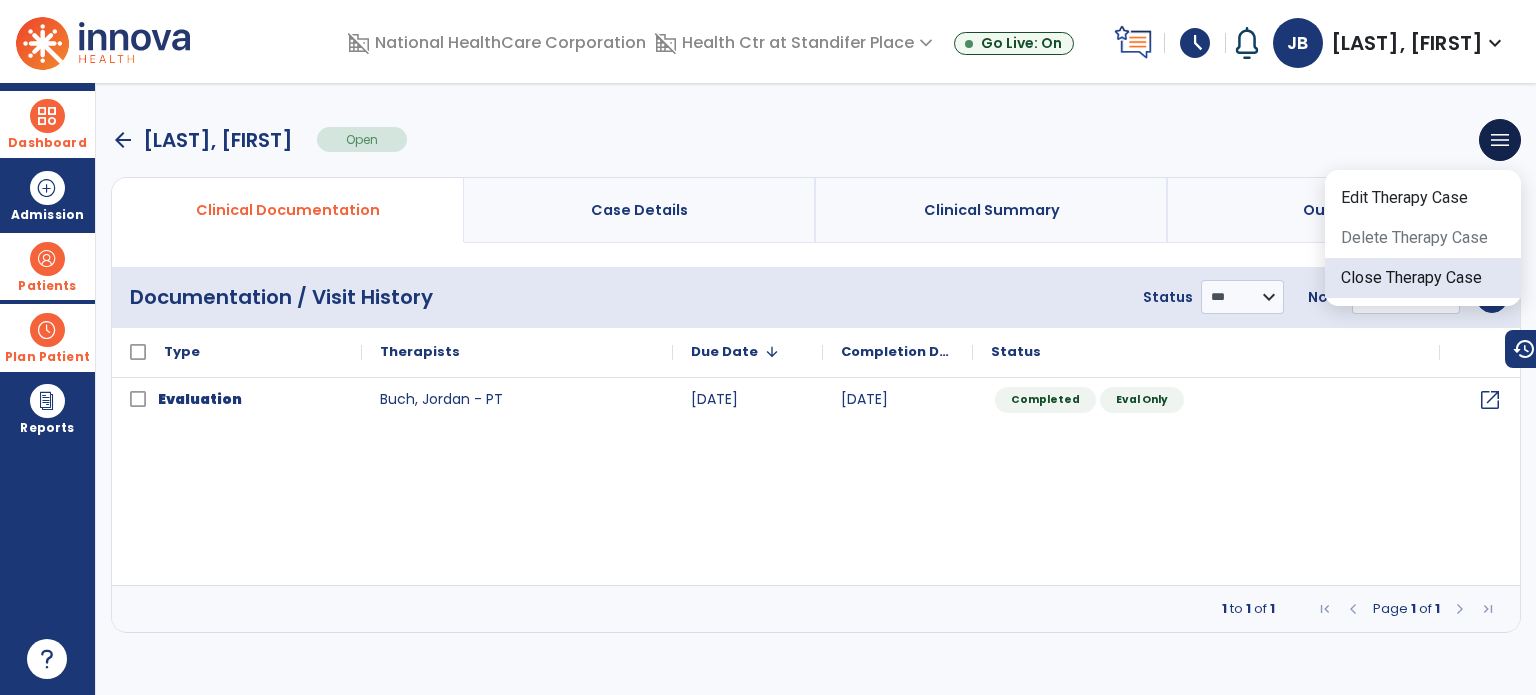 click on "Close Therapy Case" at bounding box center [1423, 278] 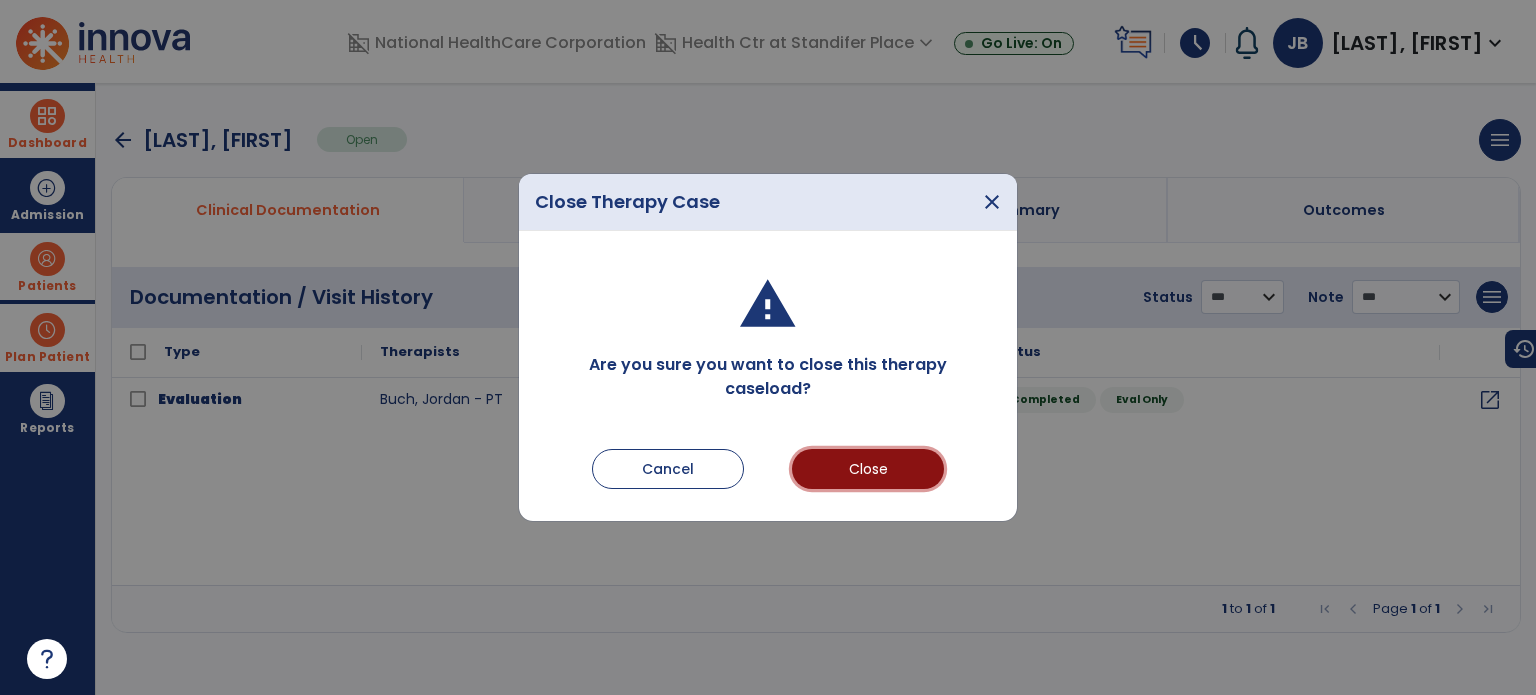 click on "Close" at bounding box center [868, 469] 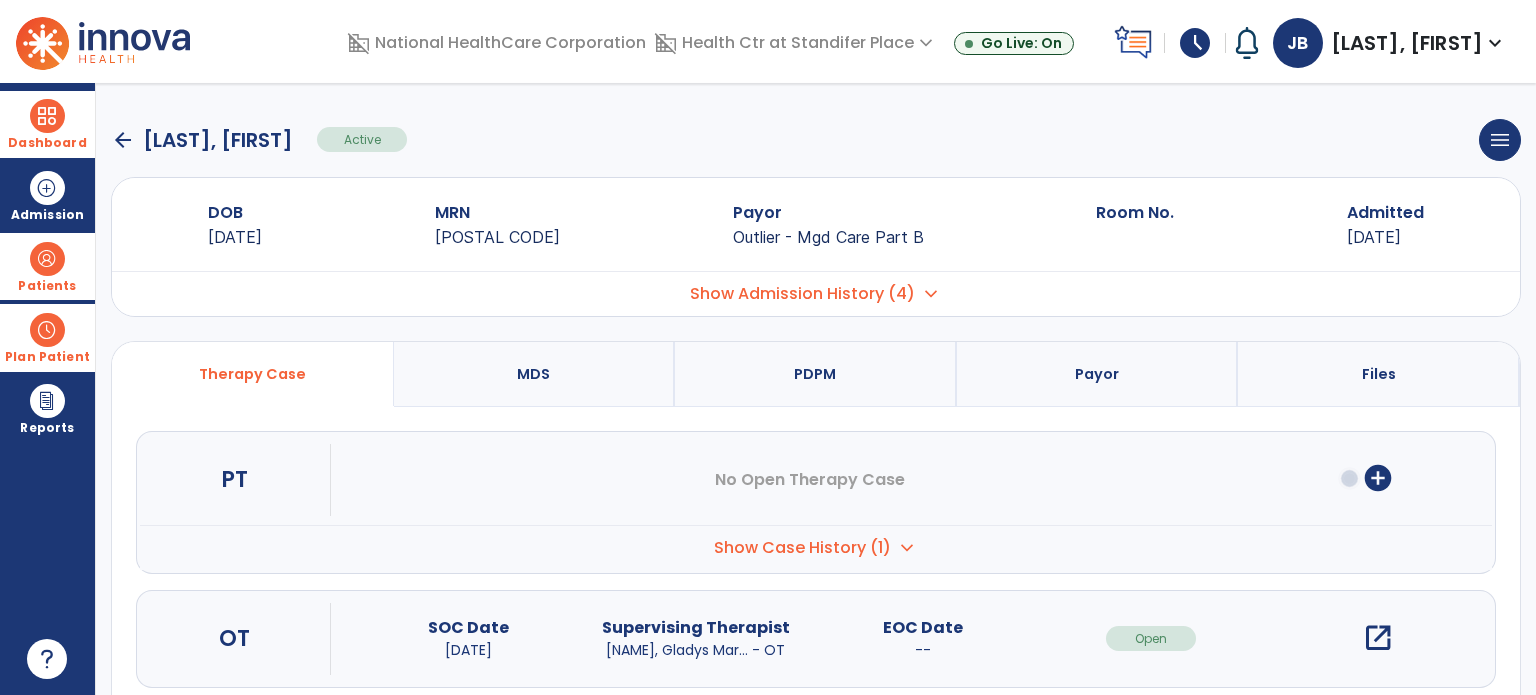 click on "Dashboard" at bounding box center [47, 143] 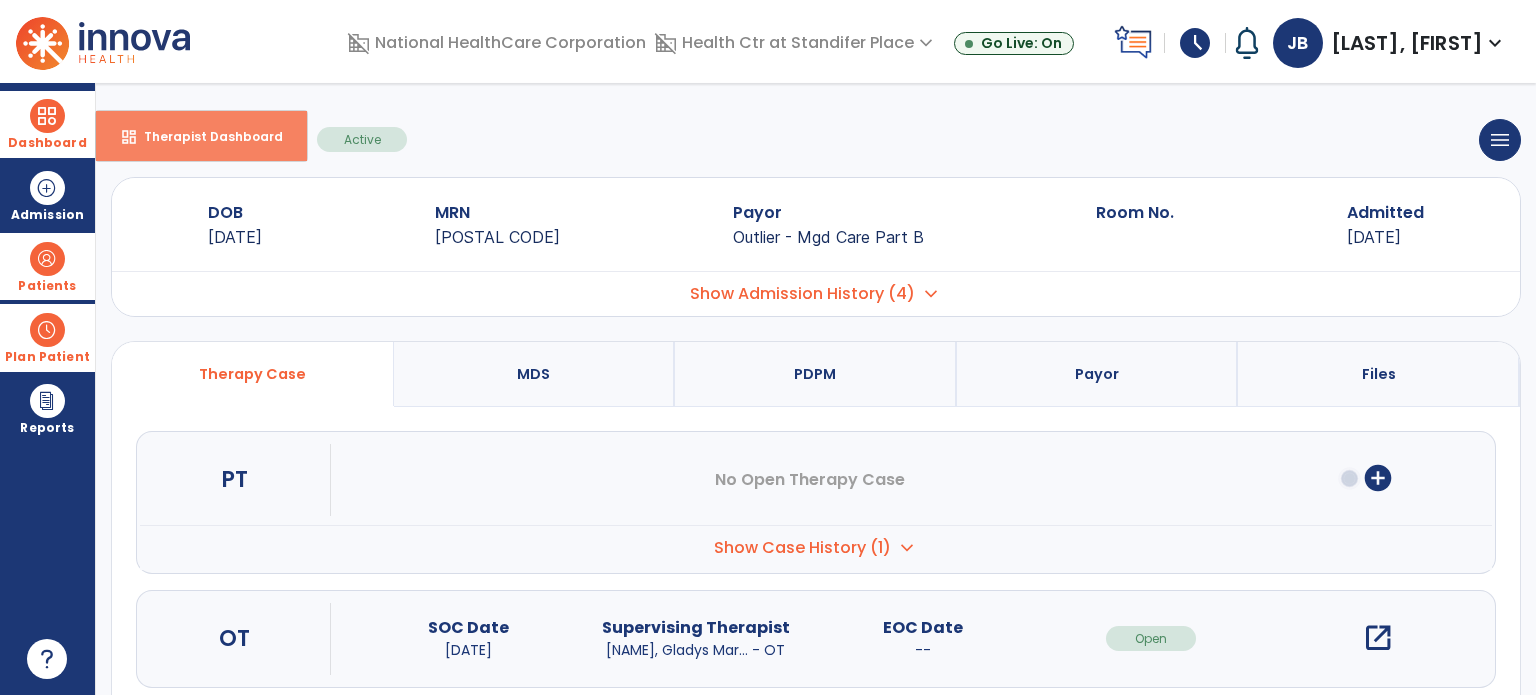 click on "Therapist Dashboard" at bounding box center [205, 136] 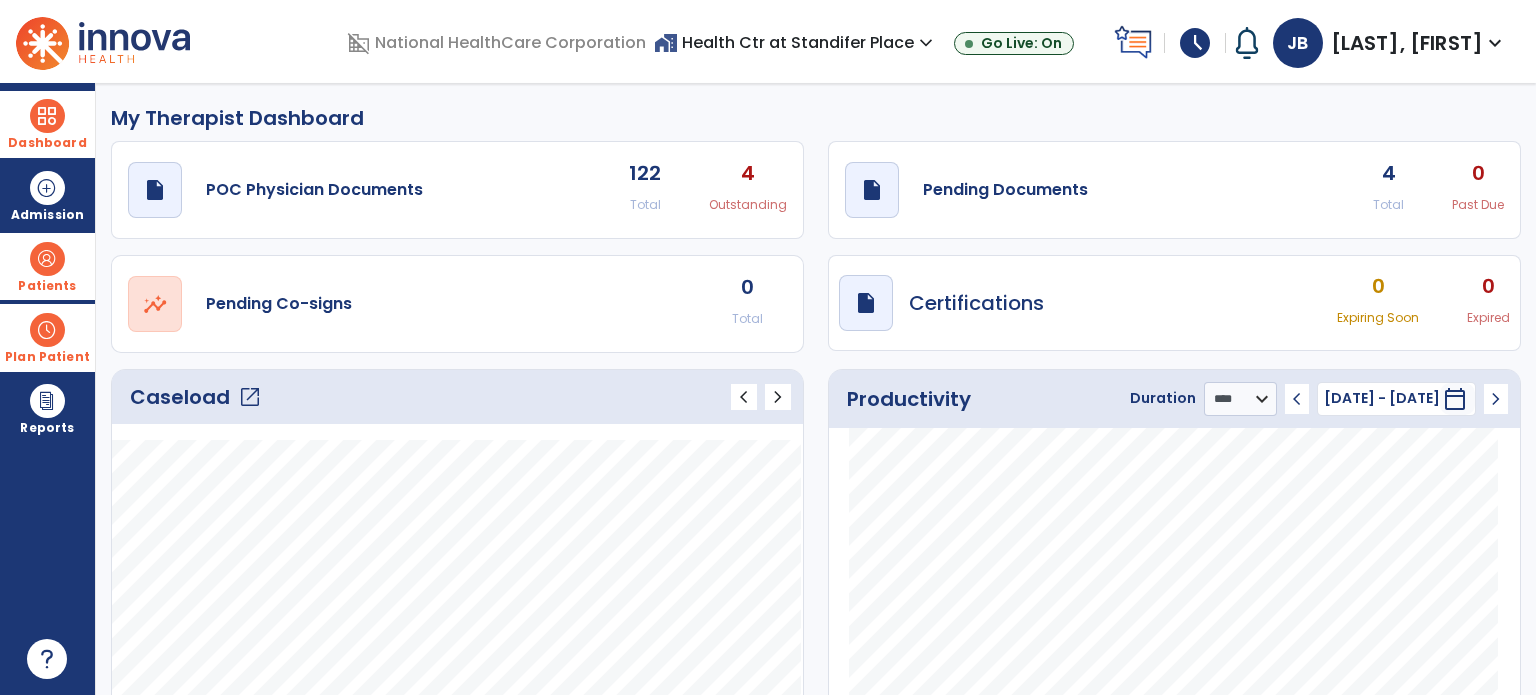 click on "draft   open_in_new  Pending Documents 4 Total 0 Past Due" 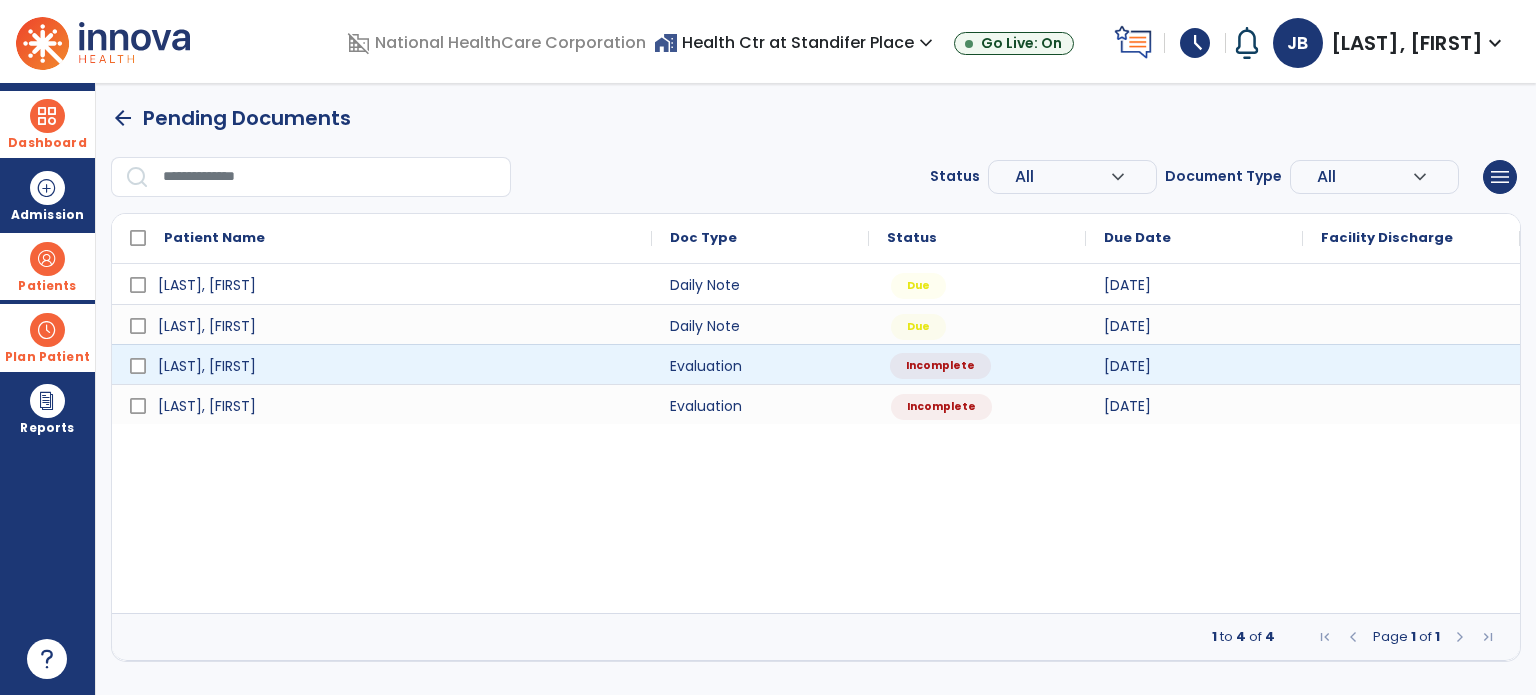 click on "Incomplete" at bounding box center (977, 364) 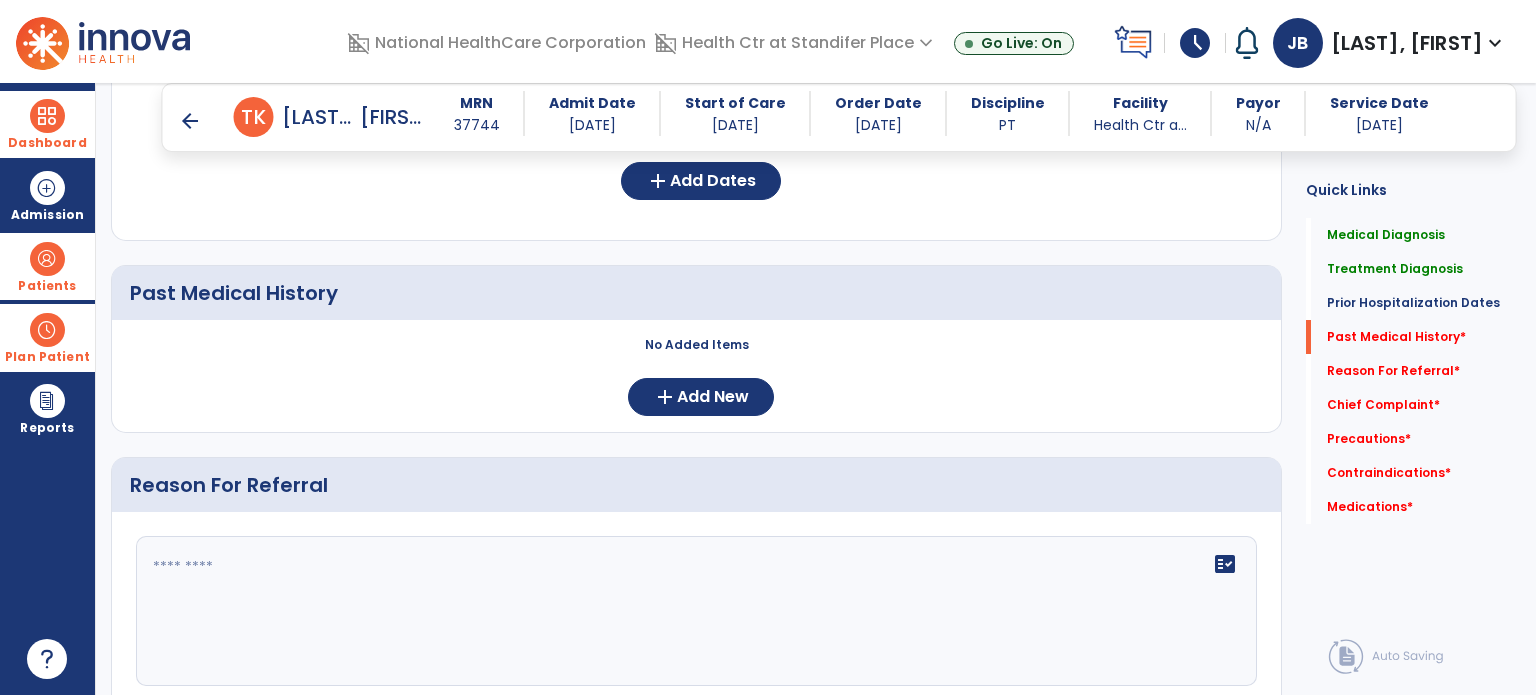 scroll, scrollTop: 940, scrollLeft: 0, axis: vertical 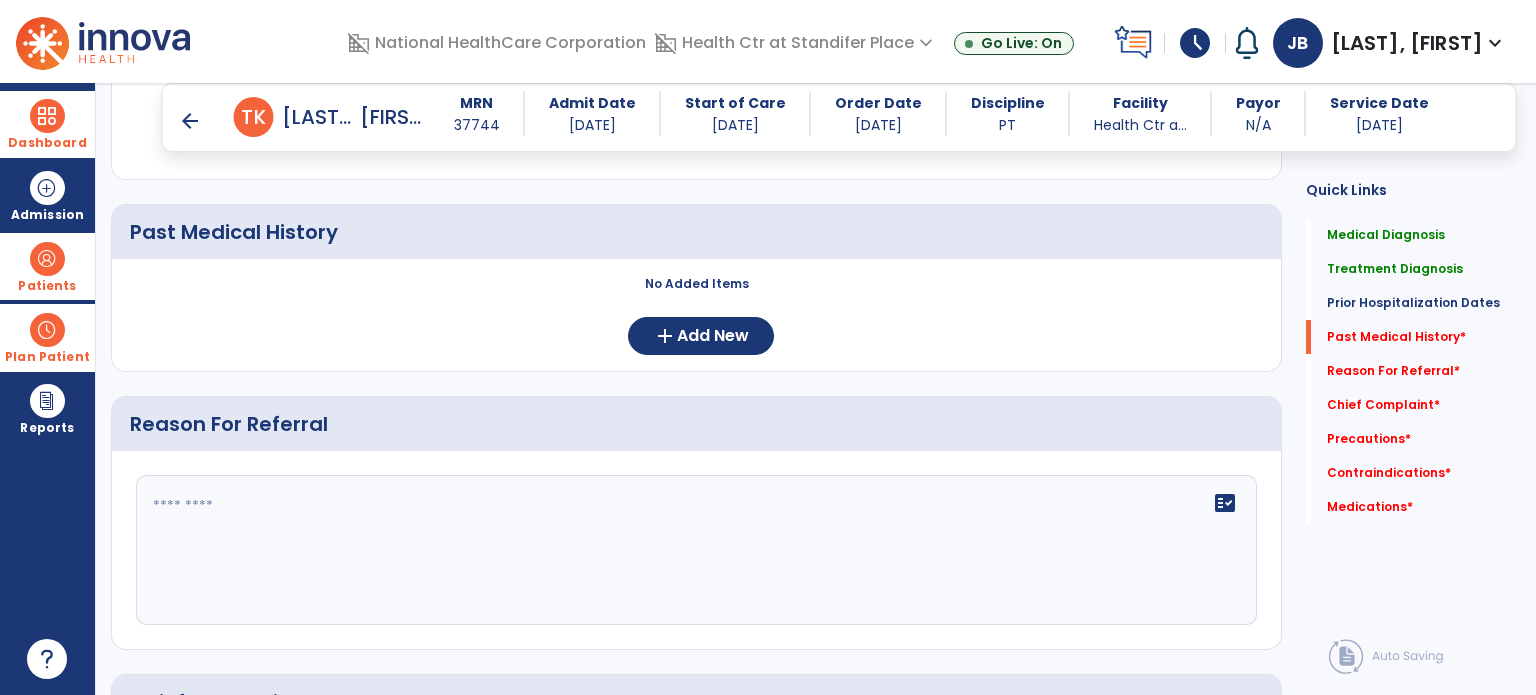 click on "No Added Items  add  Add New" 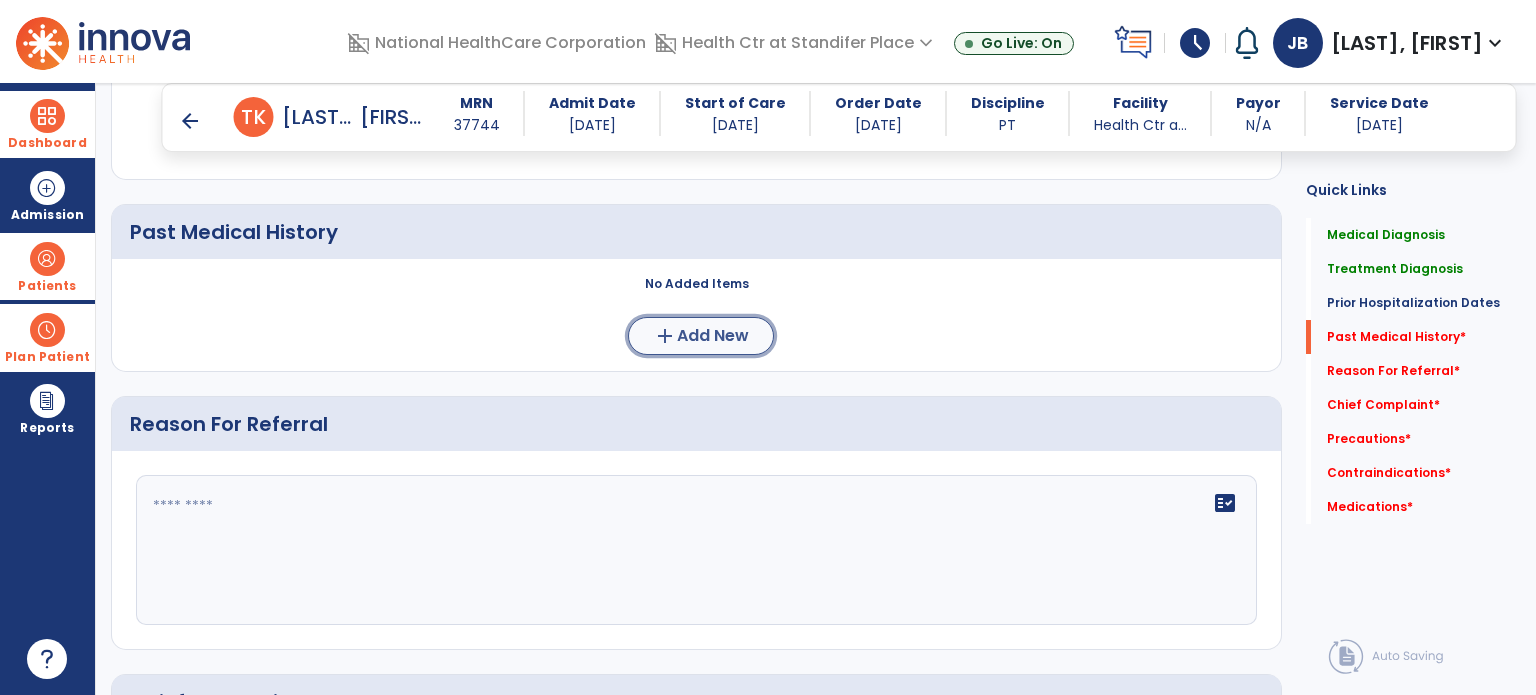 click on "Add New" 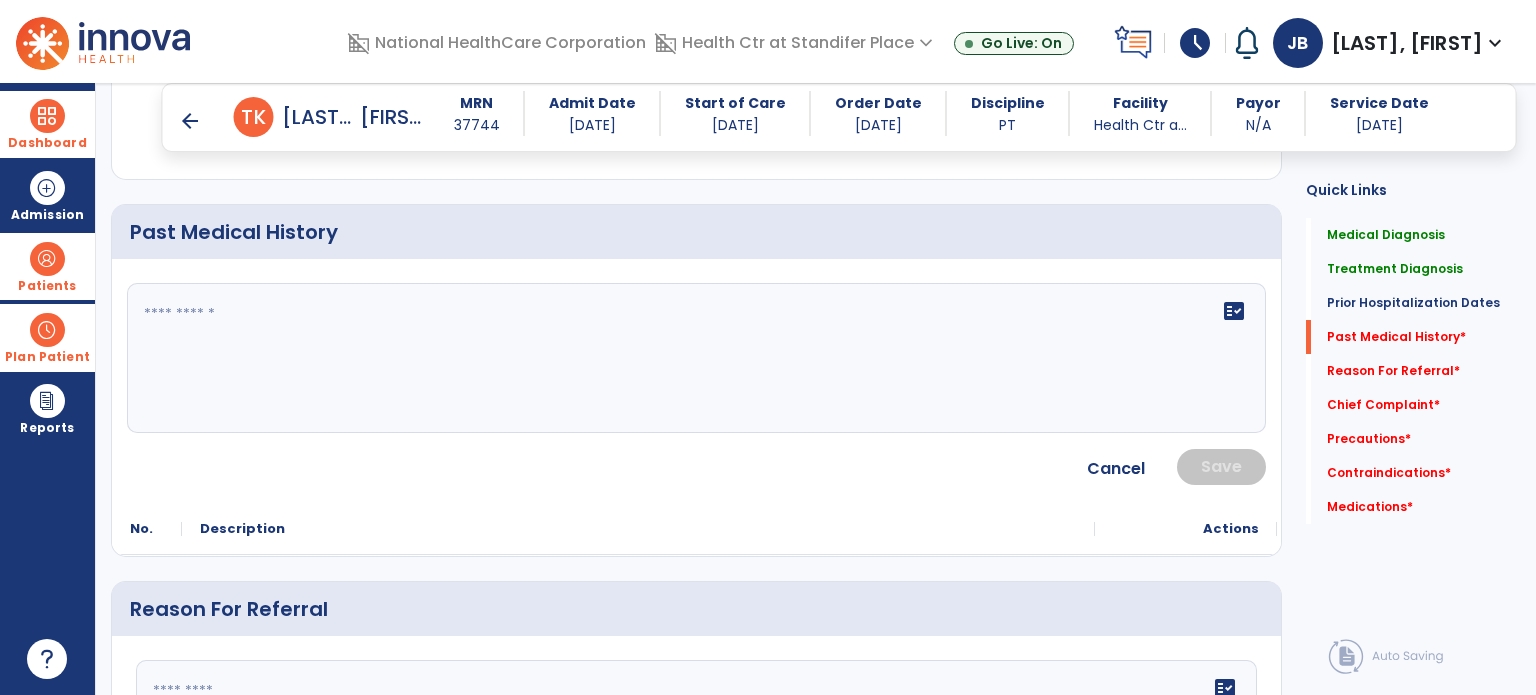 click on "fact_check" 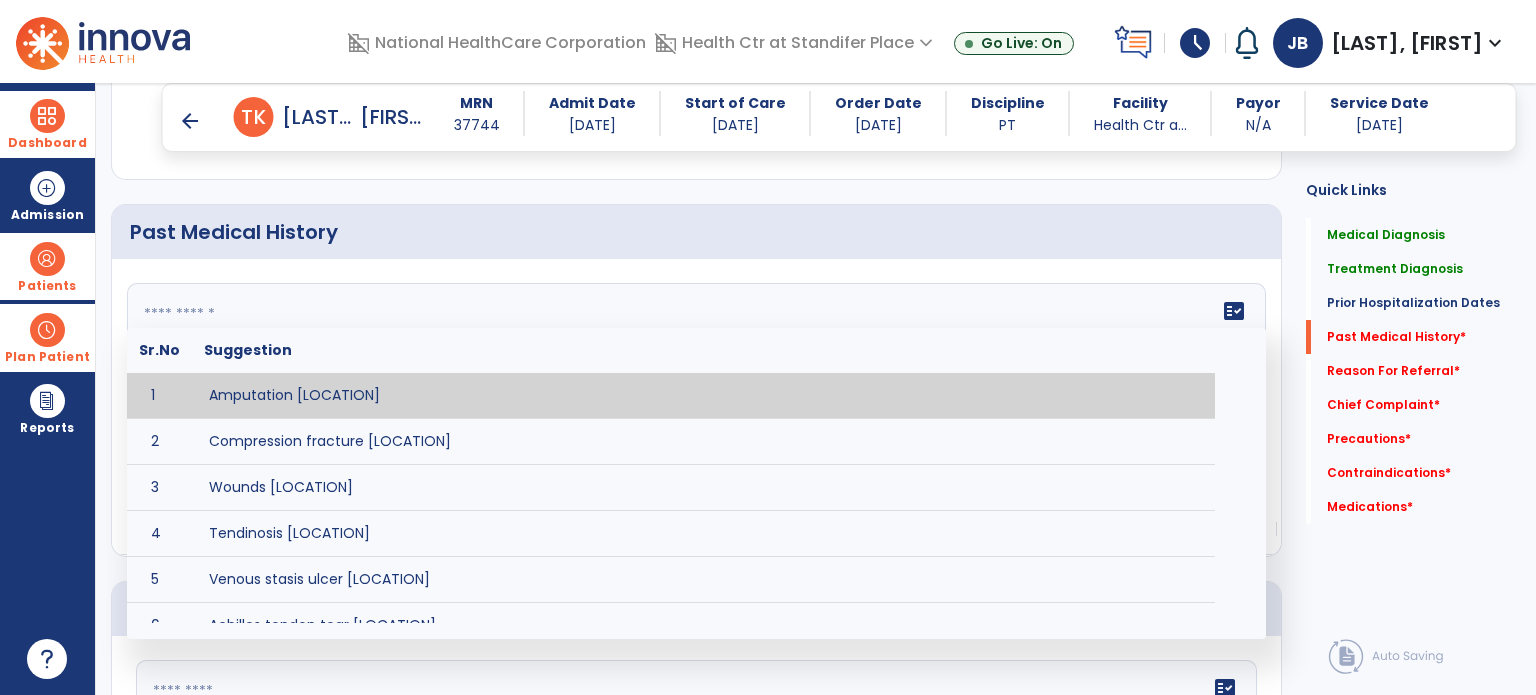 paste on "**********" 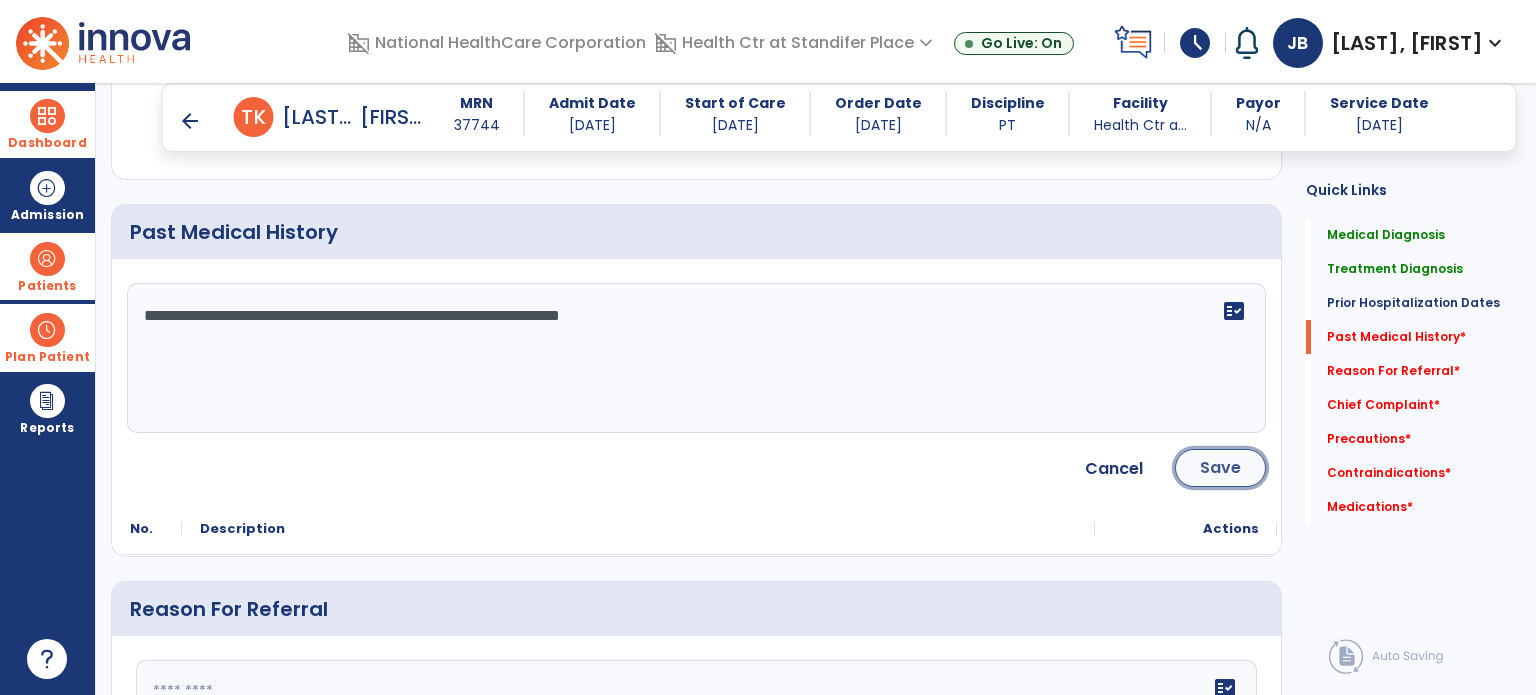 click on "Save" 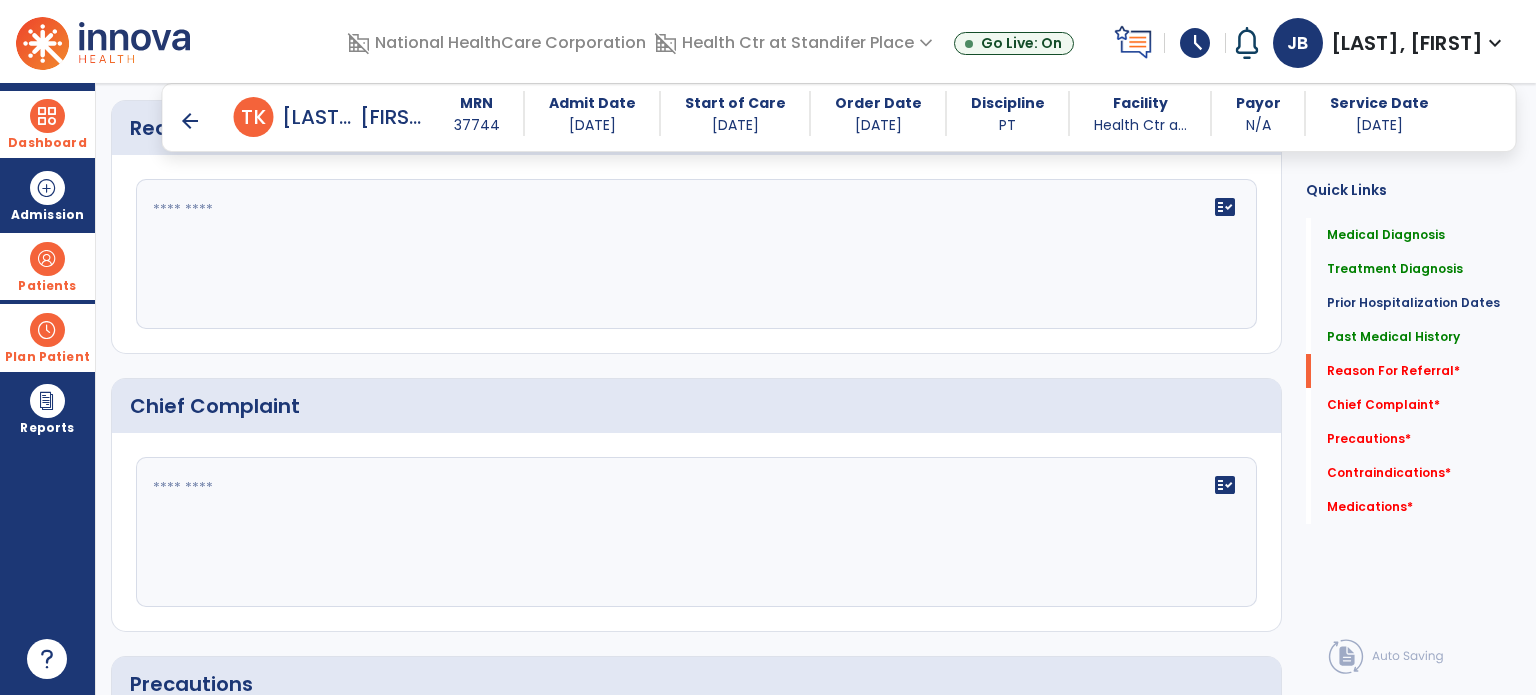 scroll, scrollTop: 1012, scrollLeft: 0, axis: vertical 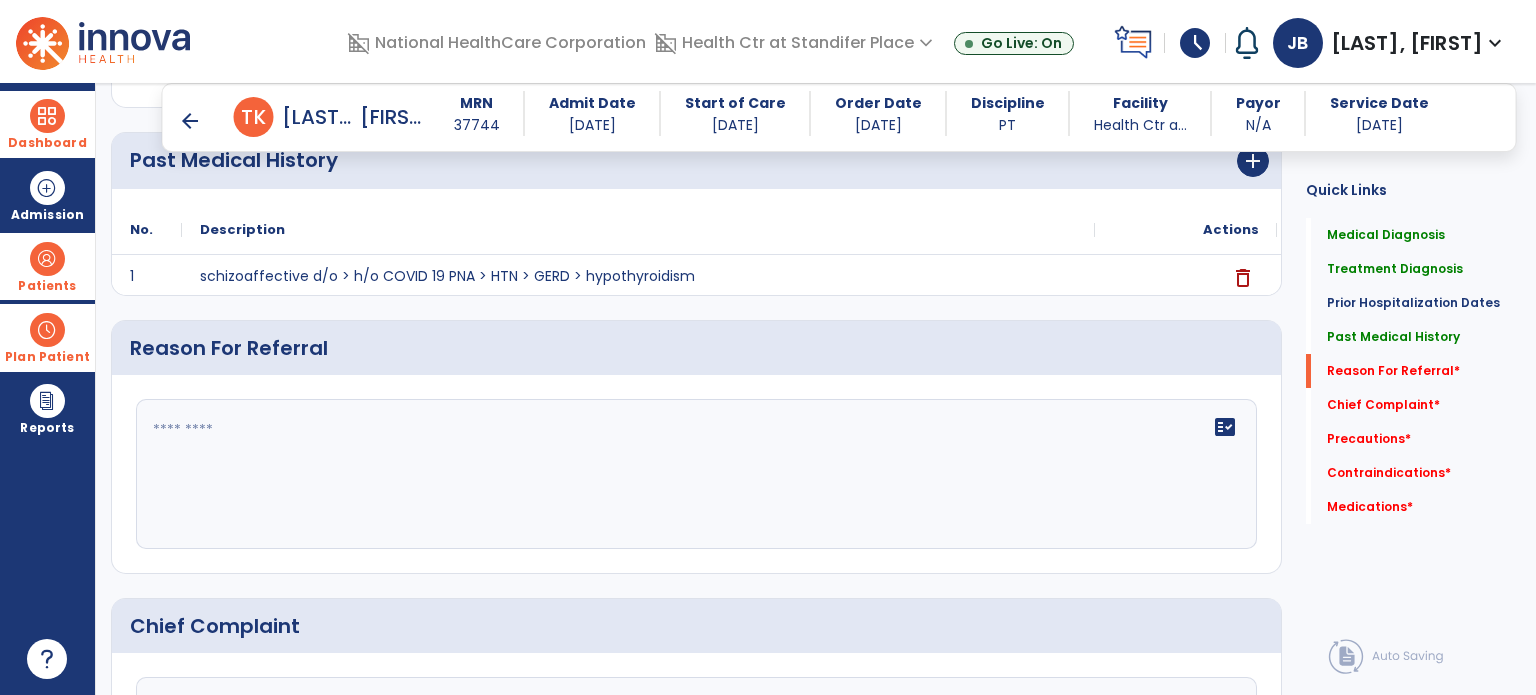 click 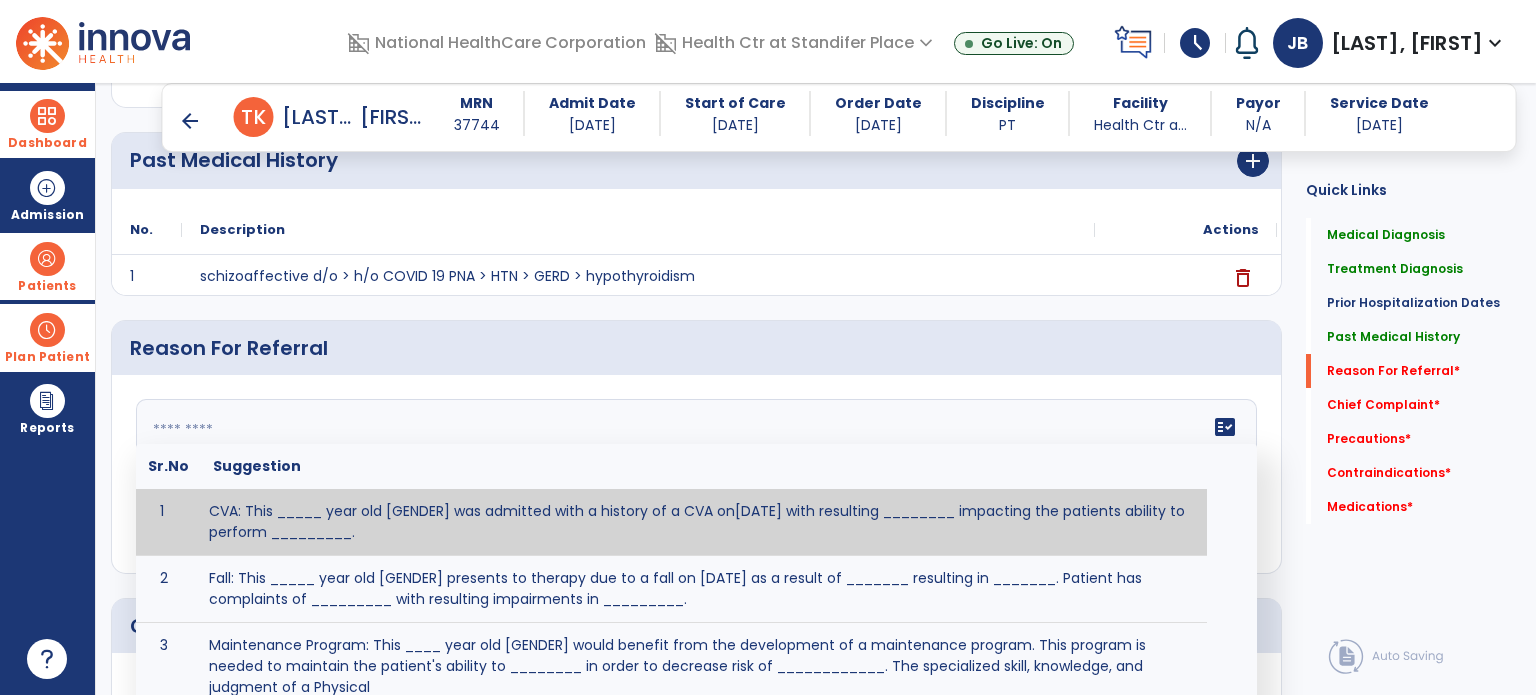 paste on "**********" 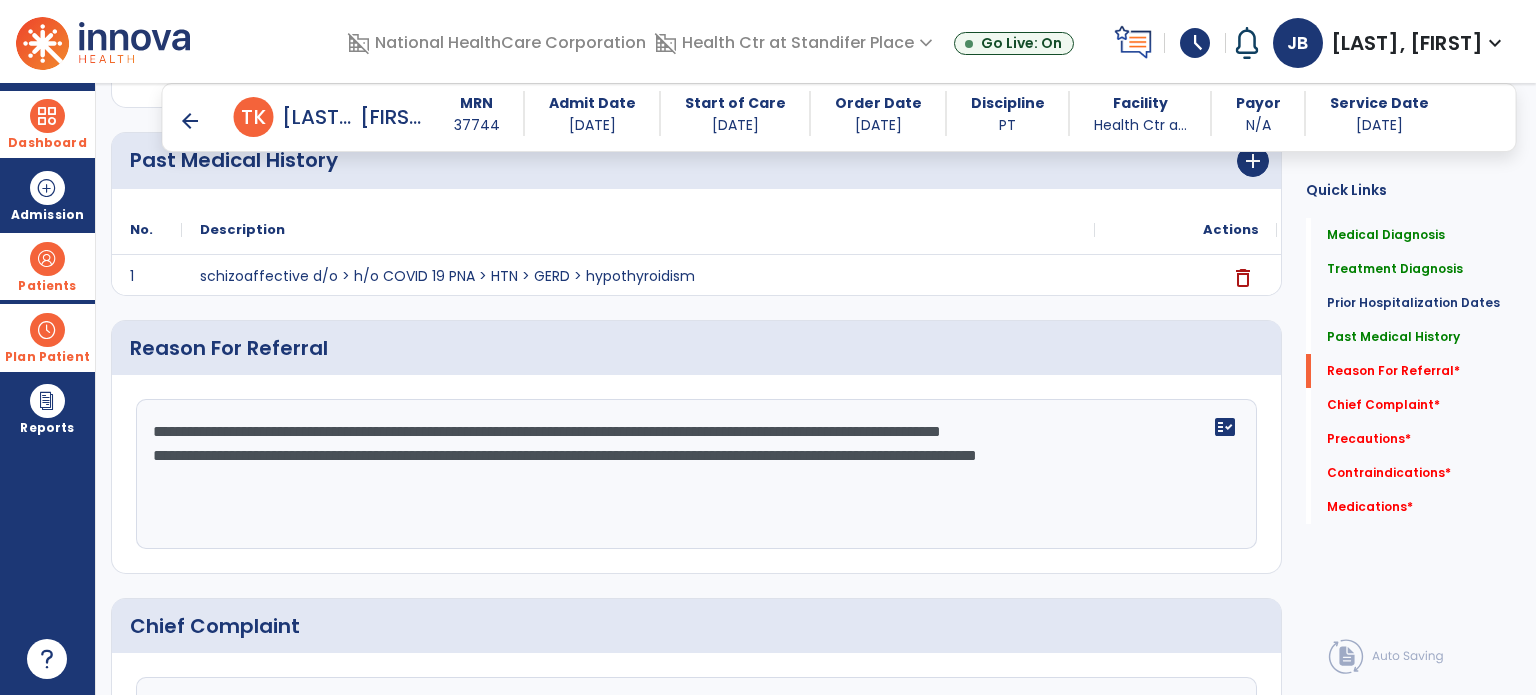 click on "**********" 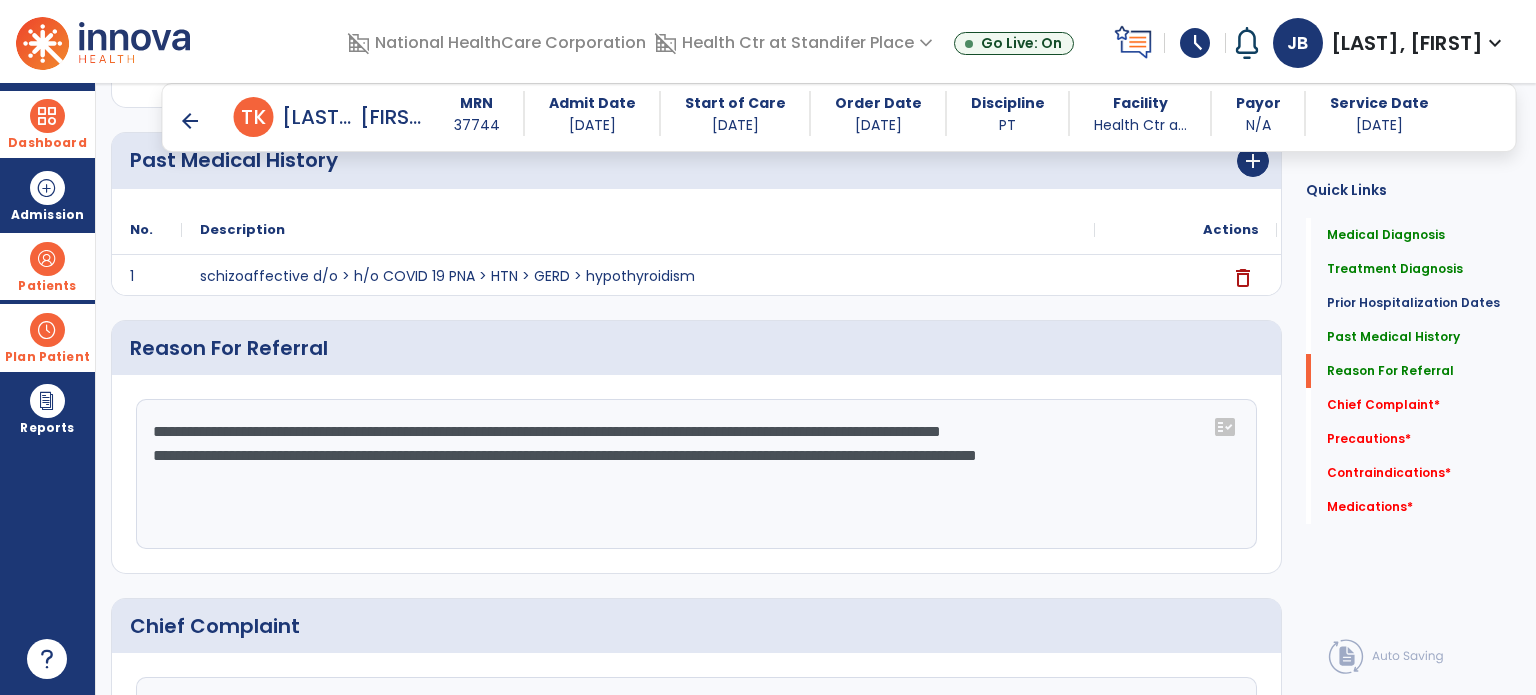 click on "**********" 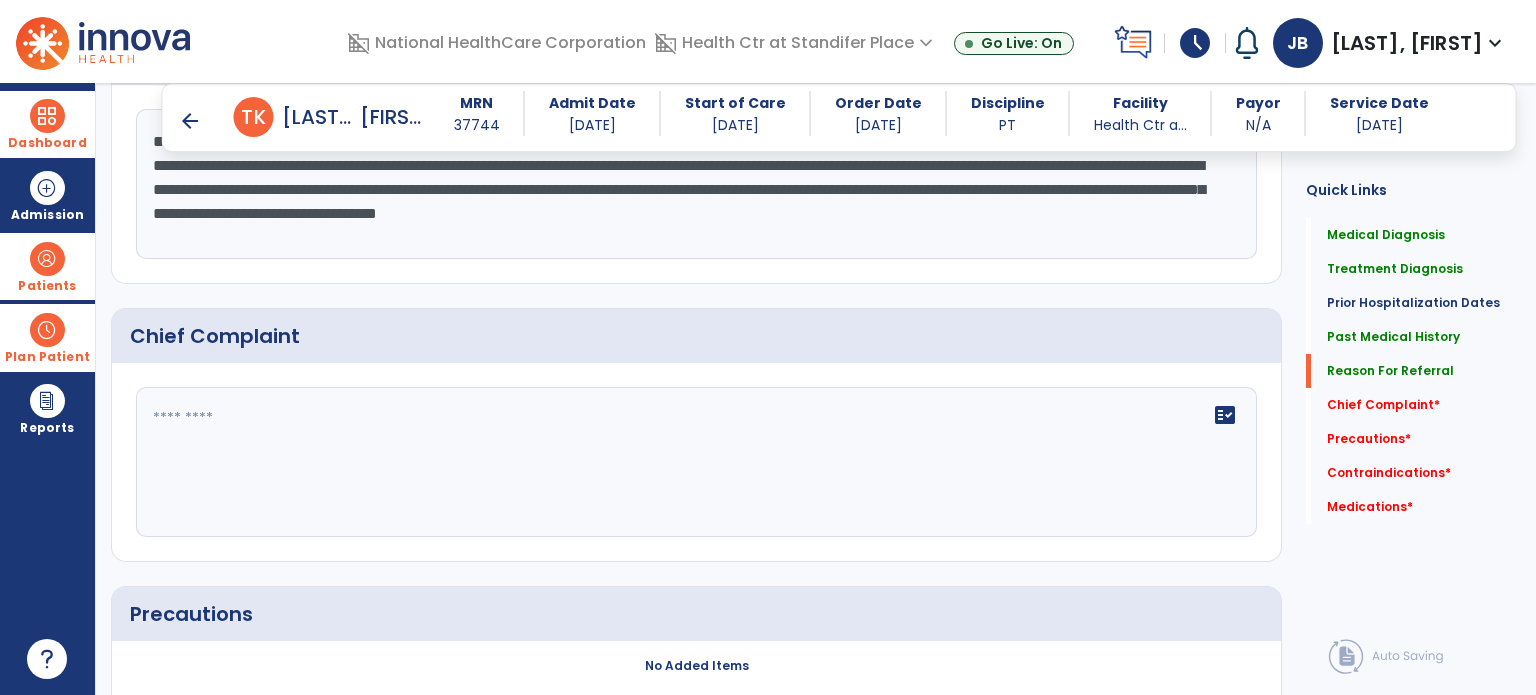 scroll, scrollTop: 1303, scrollLeft: 0, axis: vertical 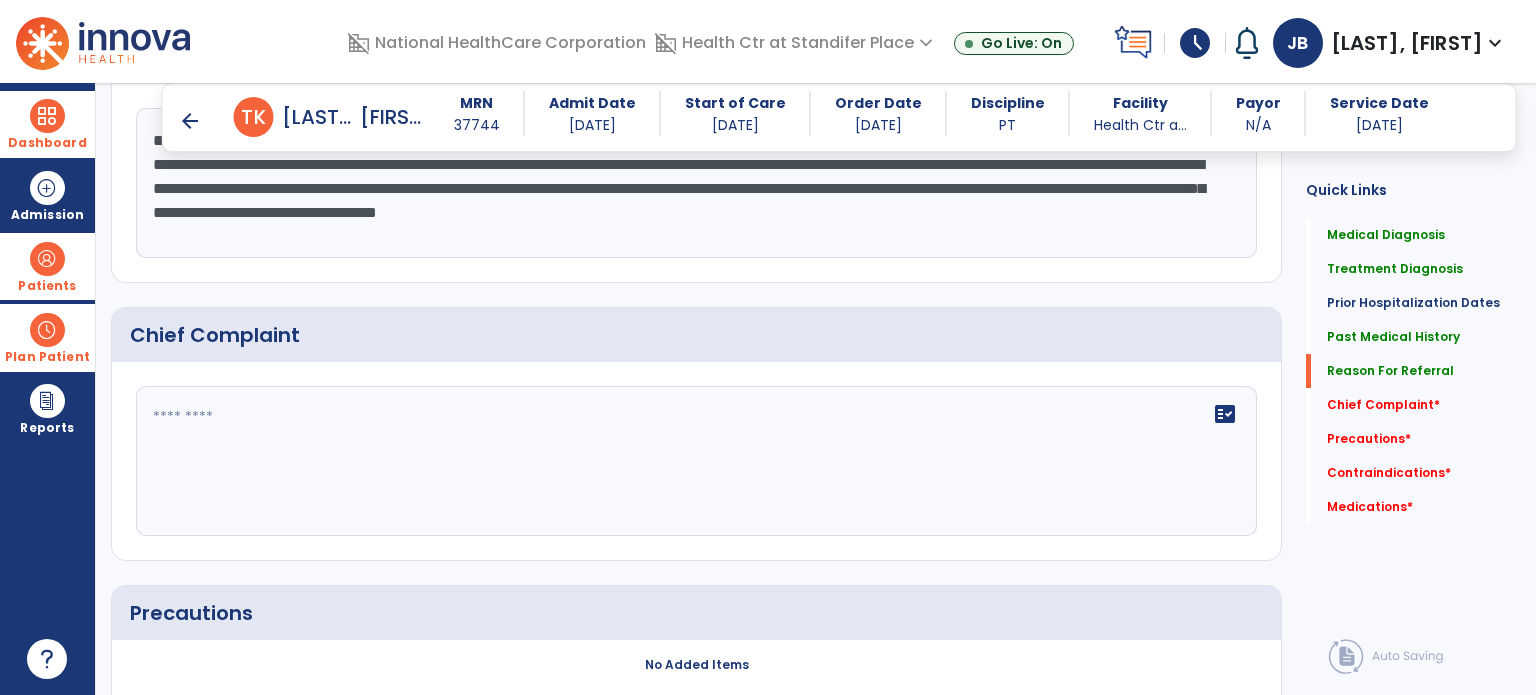 click on "fact_check" 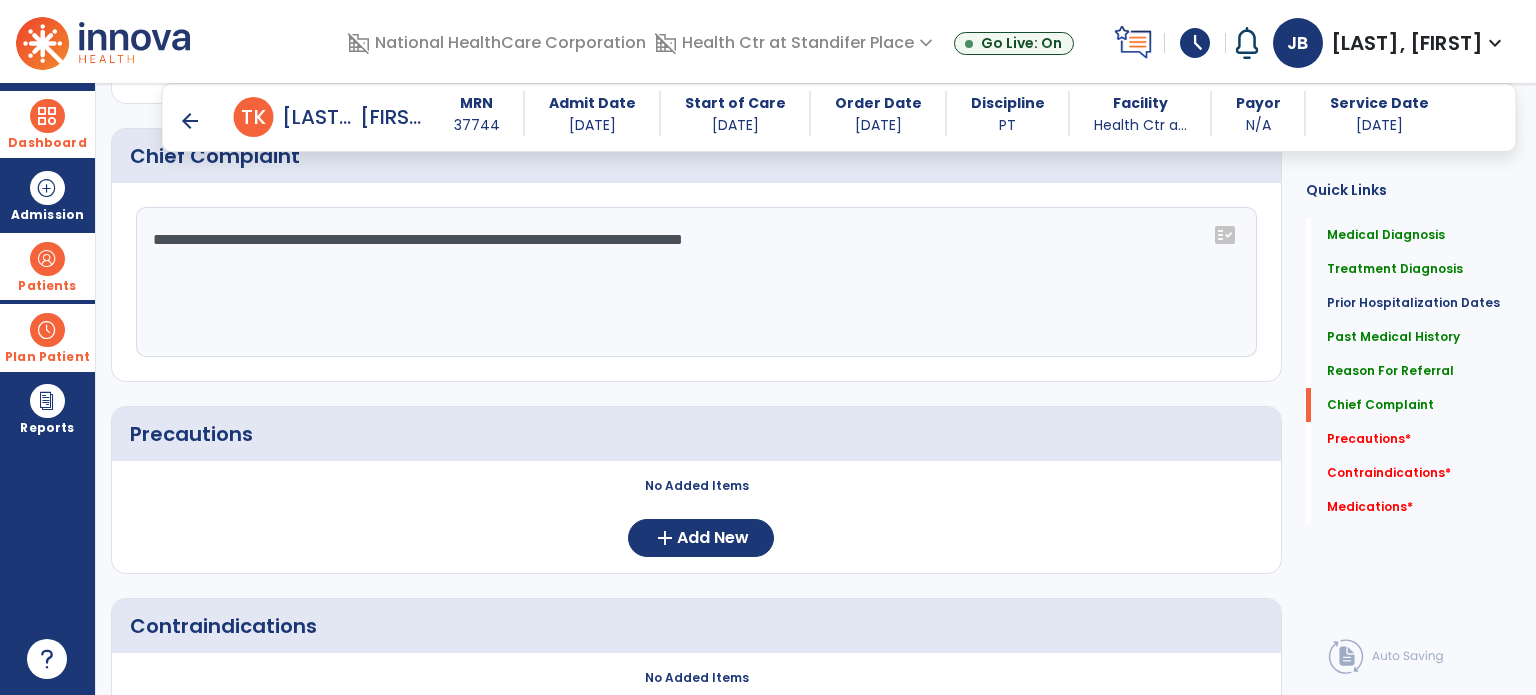 scroll, scrollTop: 1483, scrollLeft: 0, axis: vertical 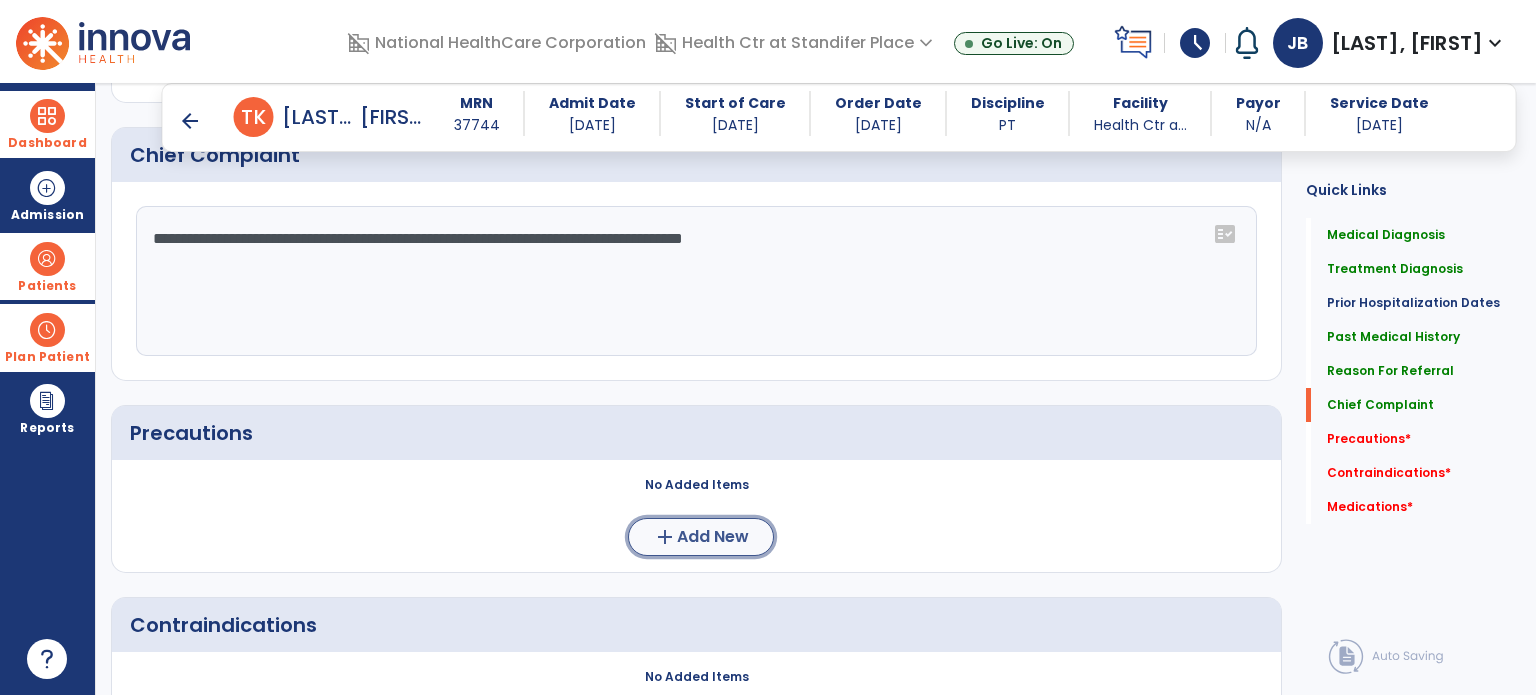 click on "add  Add New" 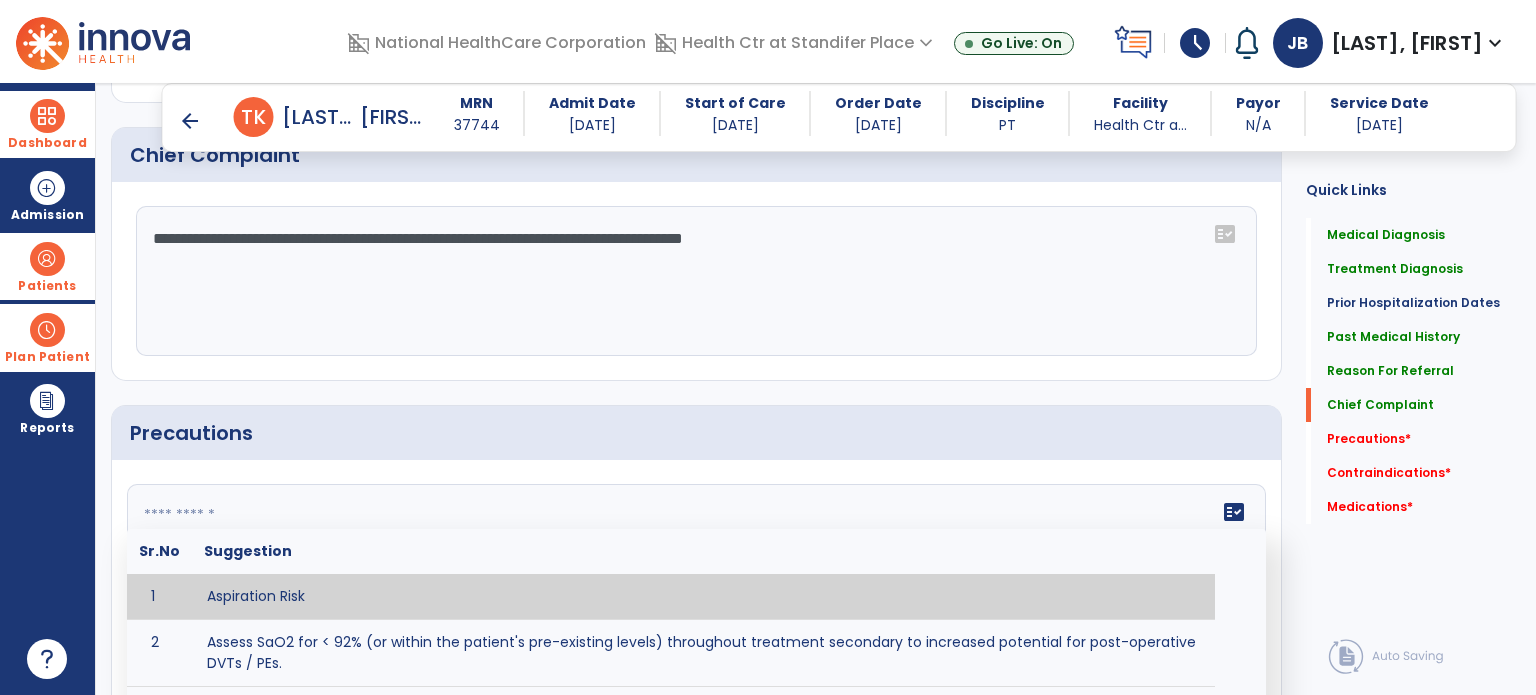 click 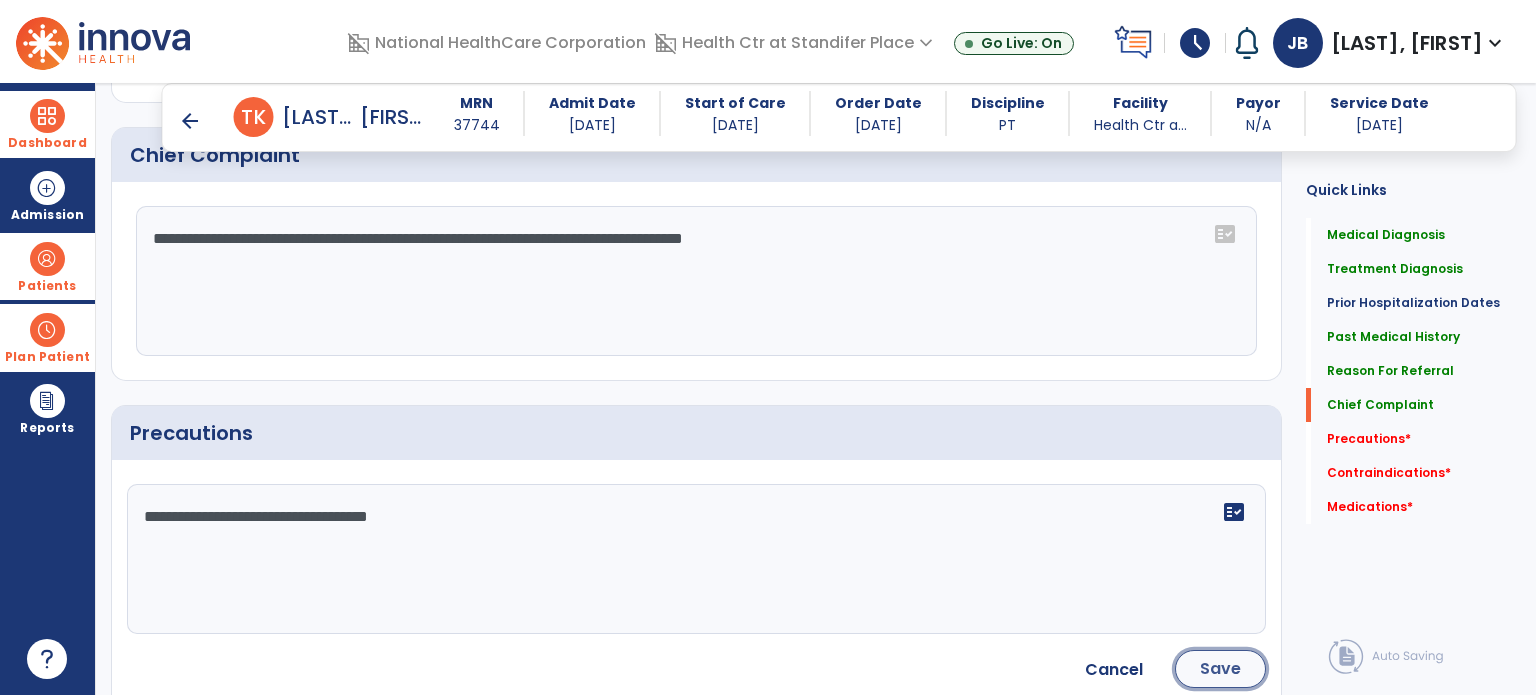 click on "Save" 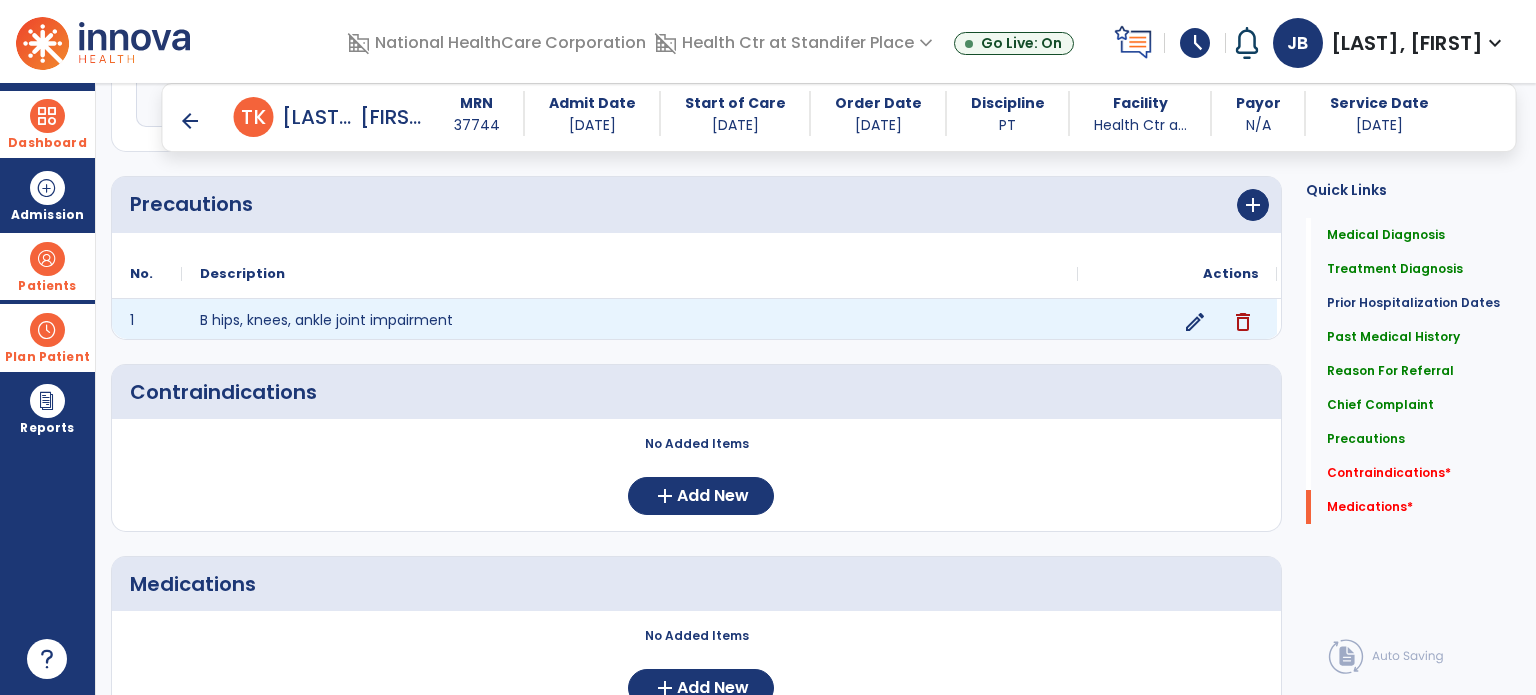 scroll, scrollTop: 1716, scrollLeft: 0, axis: vertical 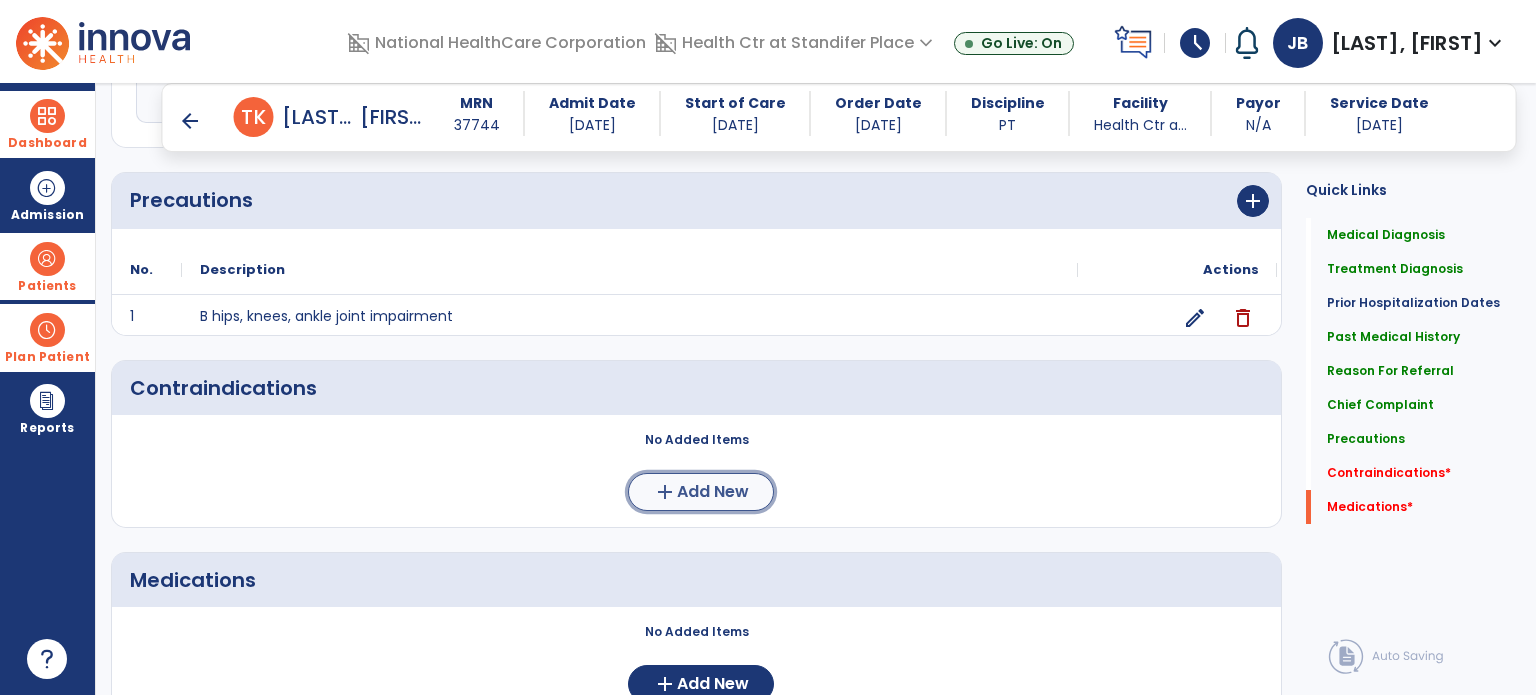 click on "Add New" 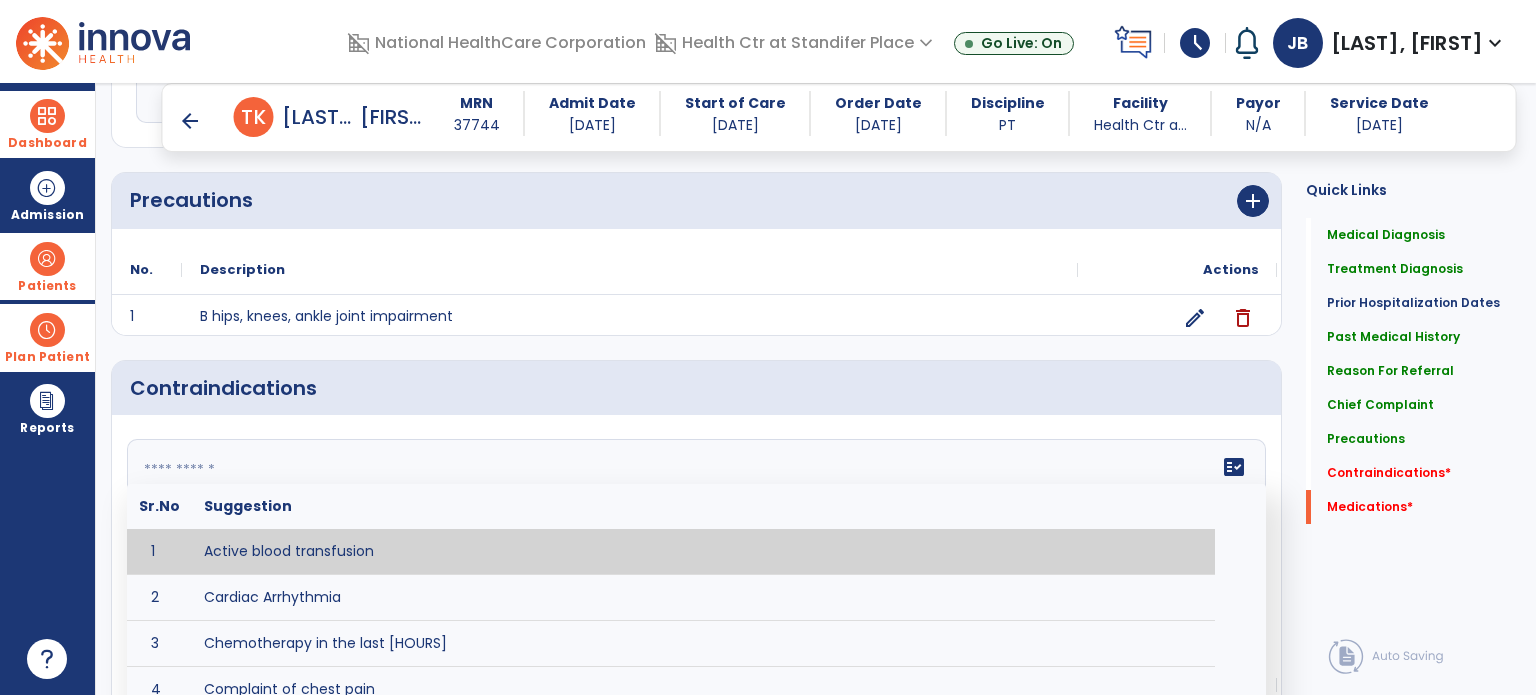 click on "fact_check  Sr.No Suggestion 1 Active blood transfusion 2 Cardiac Arrhythmia 3 Chemotherapy in the last [TIME] 4 Complaint of chest pain 5 DVT 6 Hypertension [VALUE] 7 Inflammation or infection in the heart. 8 Oxygen saturation lower than [VALUE] 9 Pacemaker 10 Pulmonary infarction 11 Recent changes in EKG 12 Severe aortic stenosis 13 Severe dehydration 14 Severe diaphoresis 15 Severe orthostatic hypotension 16 Severe shortness of breath/dyspnea 17 Significantly elevated potassium levels 18 Significantly low potassium levels 19 Suspected or known dissecting aneurysm 20 Systemic infection 21 Uncontrolled diabetes with blood sugar levels greater than [VALUE] or less than [VALUE]  22 Unstable angina 23 Untreated blood clots" 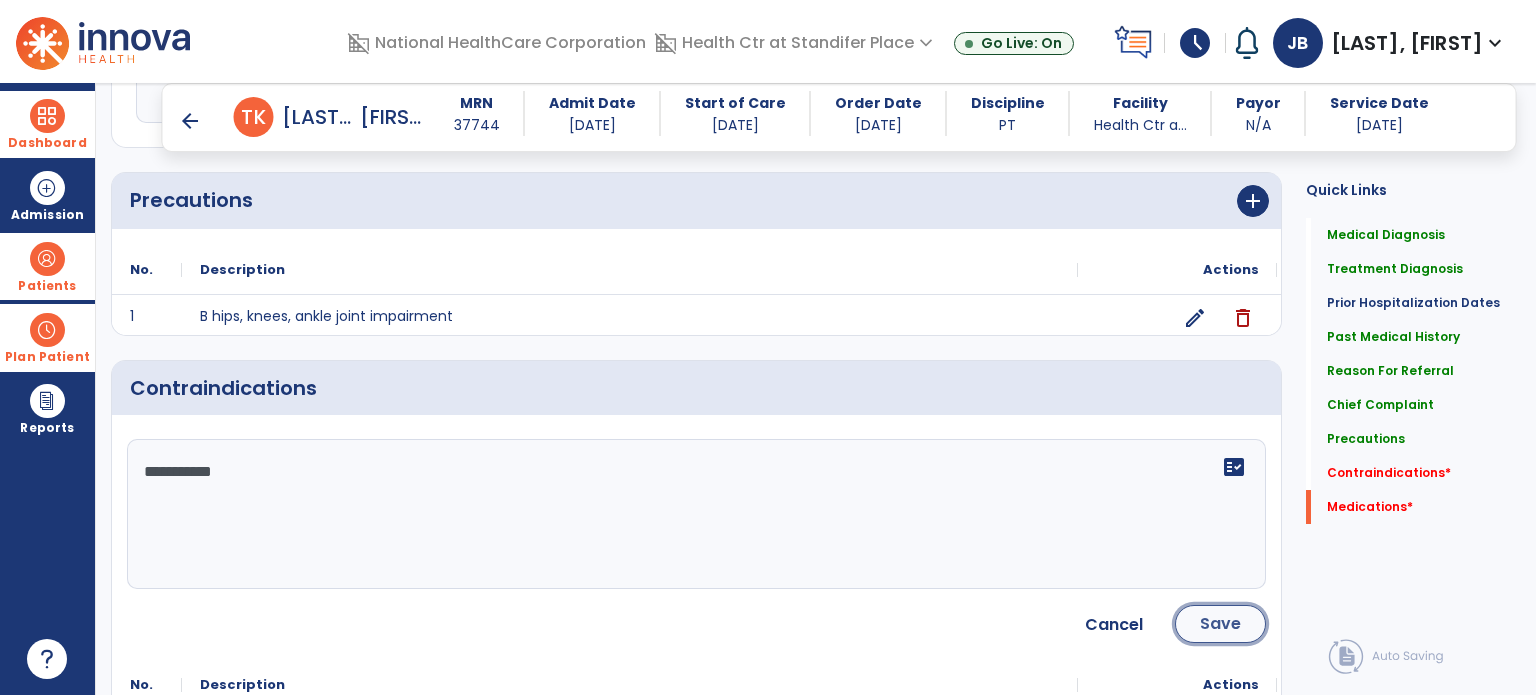 click on "Save" 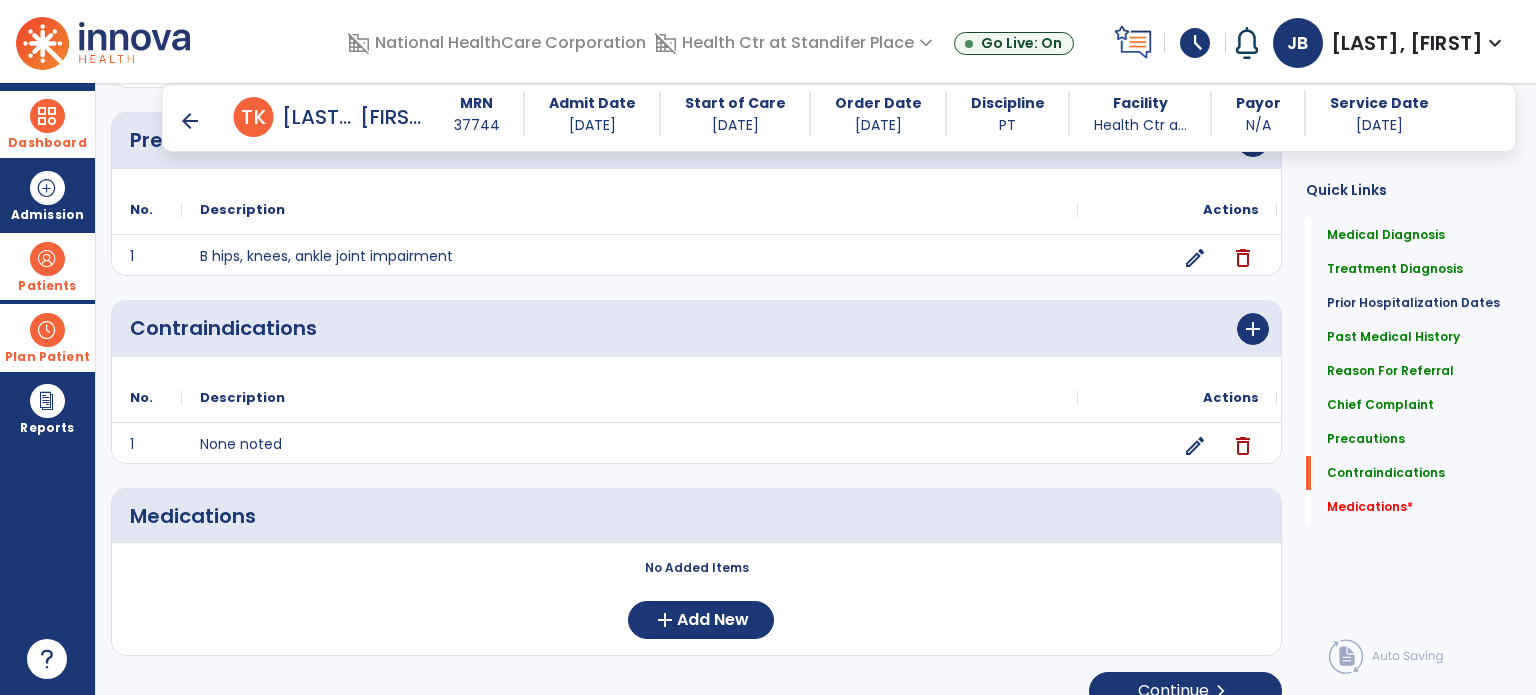 scroll, scrollTop: 1801, scrollLeft: 0, axis: vertical 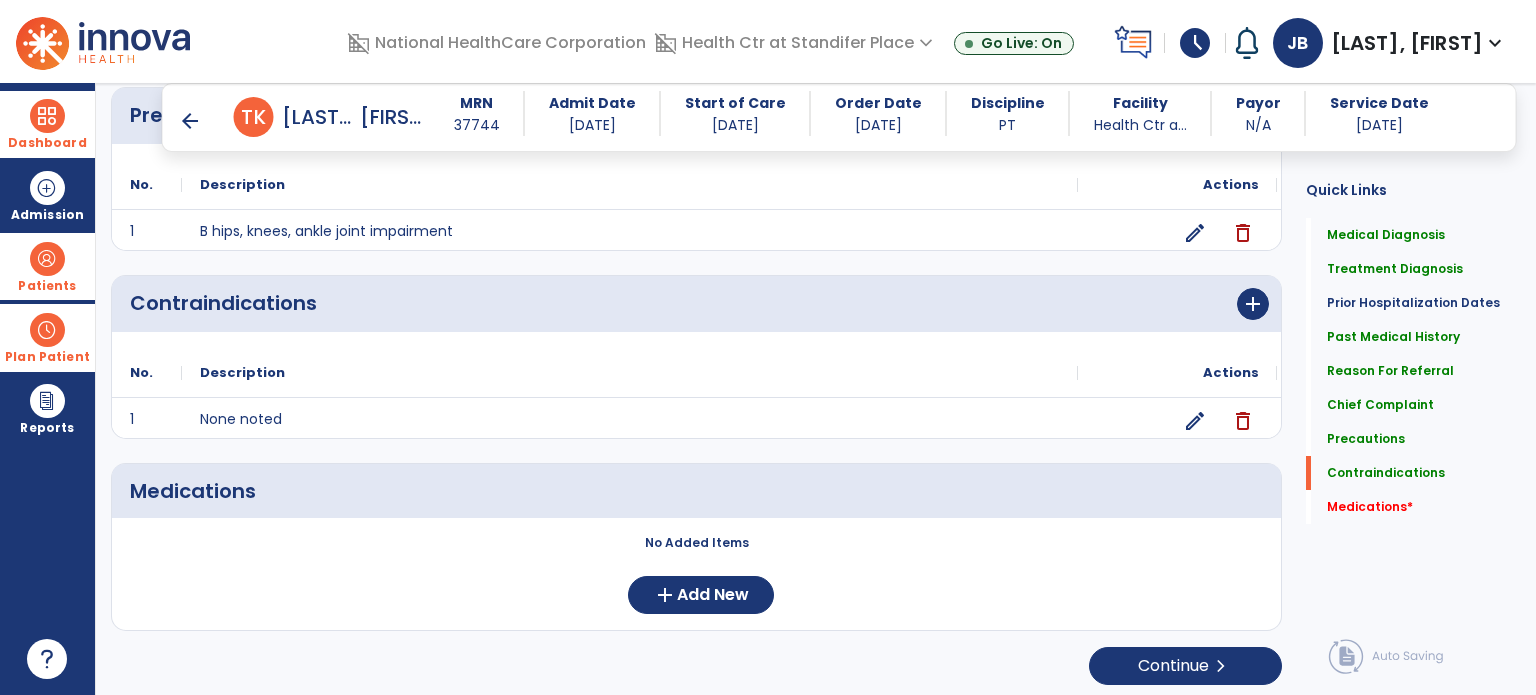 click on "No Added Items  add  Add New" 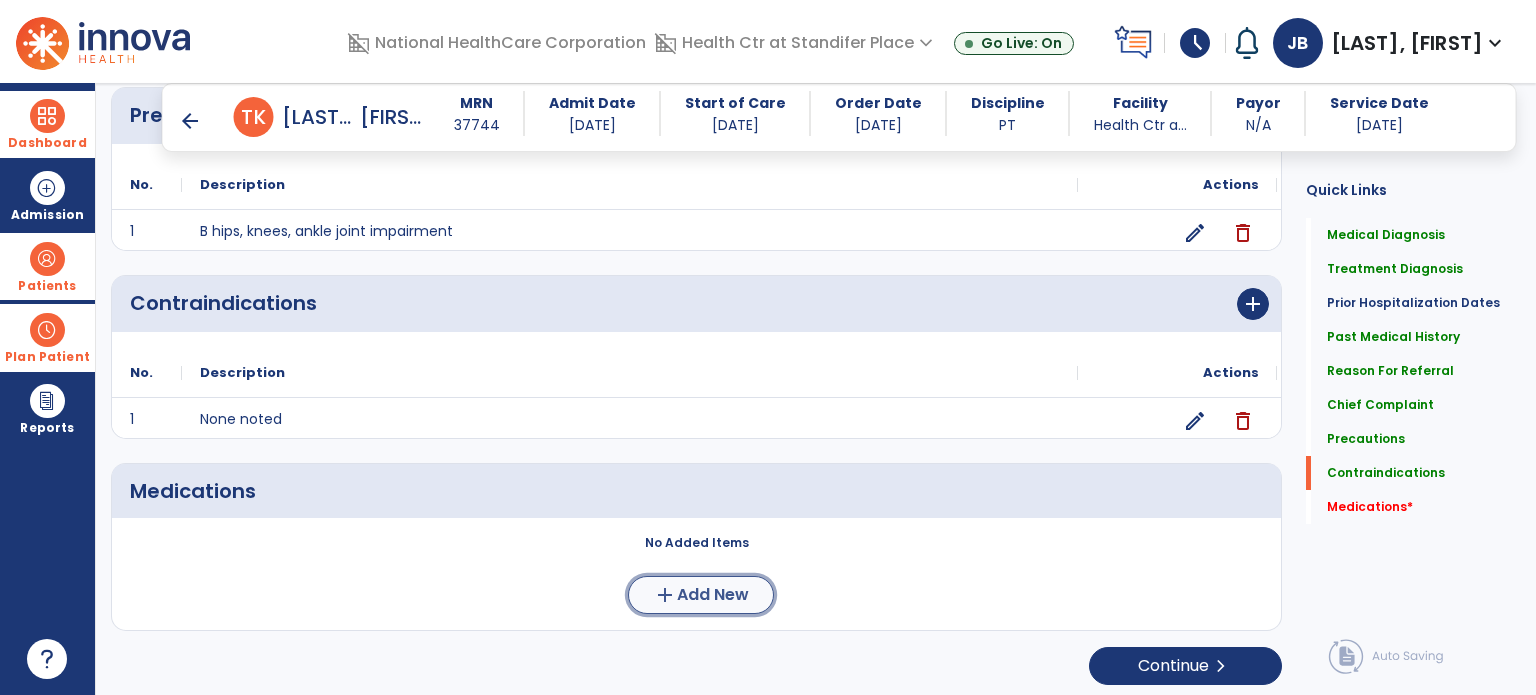 click on "Add New" 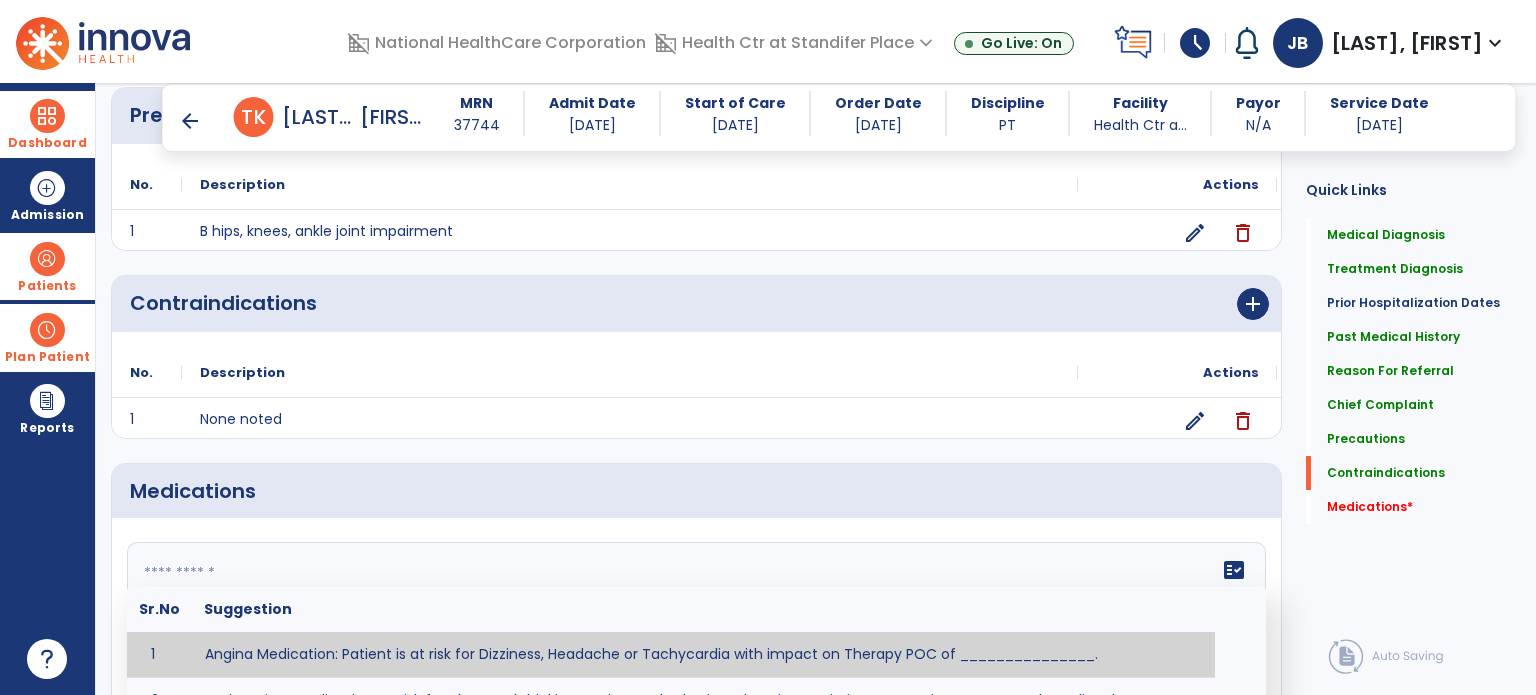 click on "fact_check  Sr.No Suggestion 1 Angina Medication: Patient is at risk for Dizziness, Headache or Tachycardia with impact on Therapy POC of _______________. 2 Anti-Anxiety Medication: at risk for Abnormal thinking, Anxiety, Arrhythmias, Clumsiness, Dizziness, Drowsiness, Dry mouth, GI disturbances, Headache, Increased appetite, Loss of appetite, Orthostatic hypotension, Sedation, Seizures, Tachycardia, Unsteadiness, Weakness or Weight gain with impact on Therapy POC of _____________. 3 Anti-Arrhythmic Agents: at risk for Arrhythmias, Confusion, EKG changes, Hallucinations, Hepatotoxicity, Increased blood pressure, Increased heart rate, Lethargy or Toxicity with impact on Therapy POC of 4 Anti-Coagulant medications: with potential risk for hemorrhage (including rectal bleeding and coughing up blood), and heparin-induced thrombocytopenia(HIT syndrome). Potential impact on therapy progress includes _________. 5 6 7 8 Aspirin for ______________. 9 10 11 12 13 14 15 16 17 18 19 20 21 22 23 24" 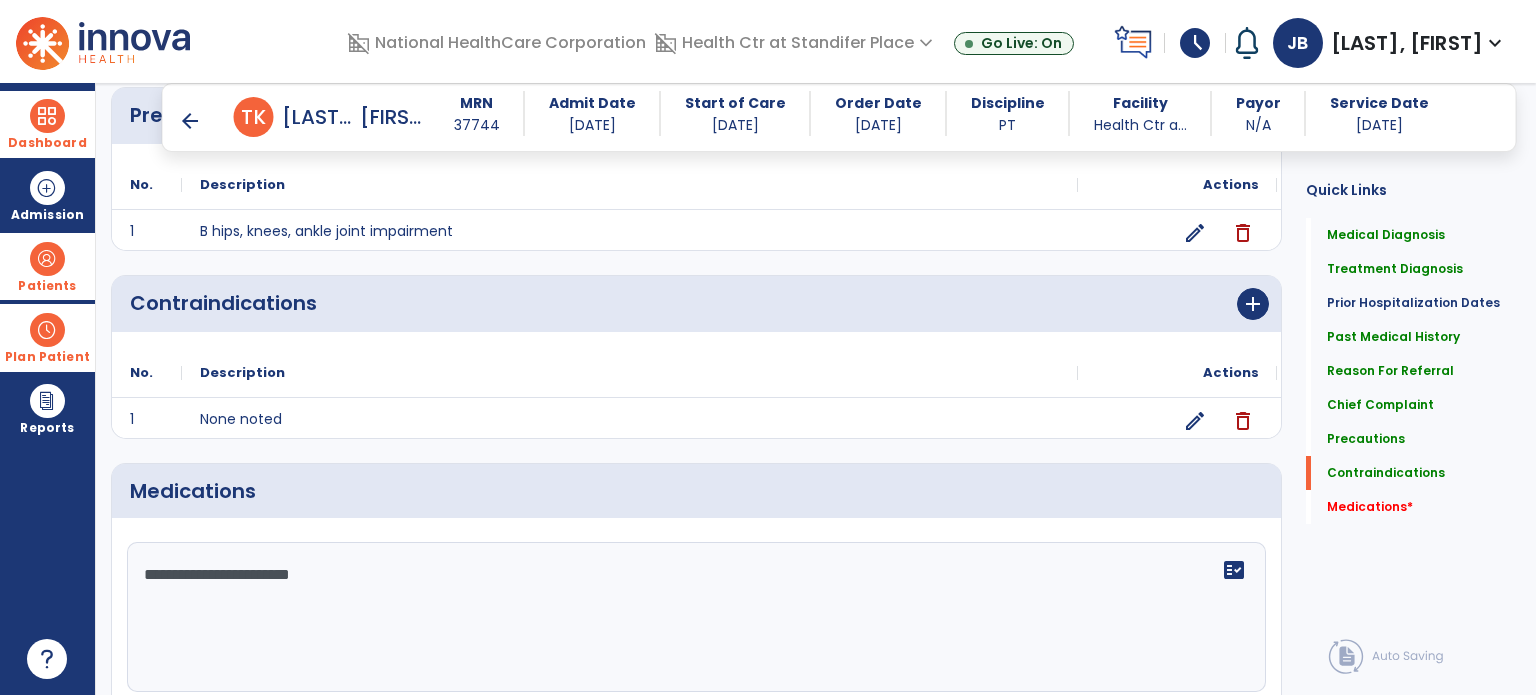 scroll, scrollTop: 1985, scrollLeft: 0, axis: vertical 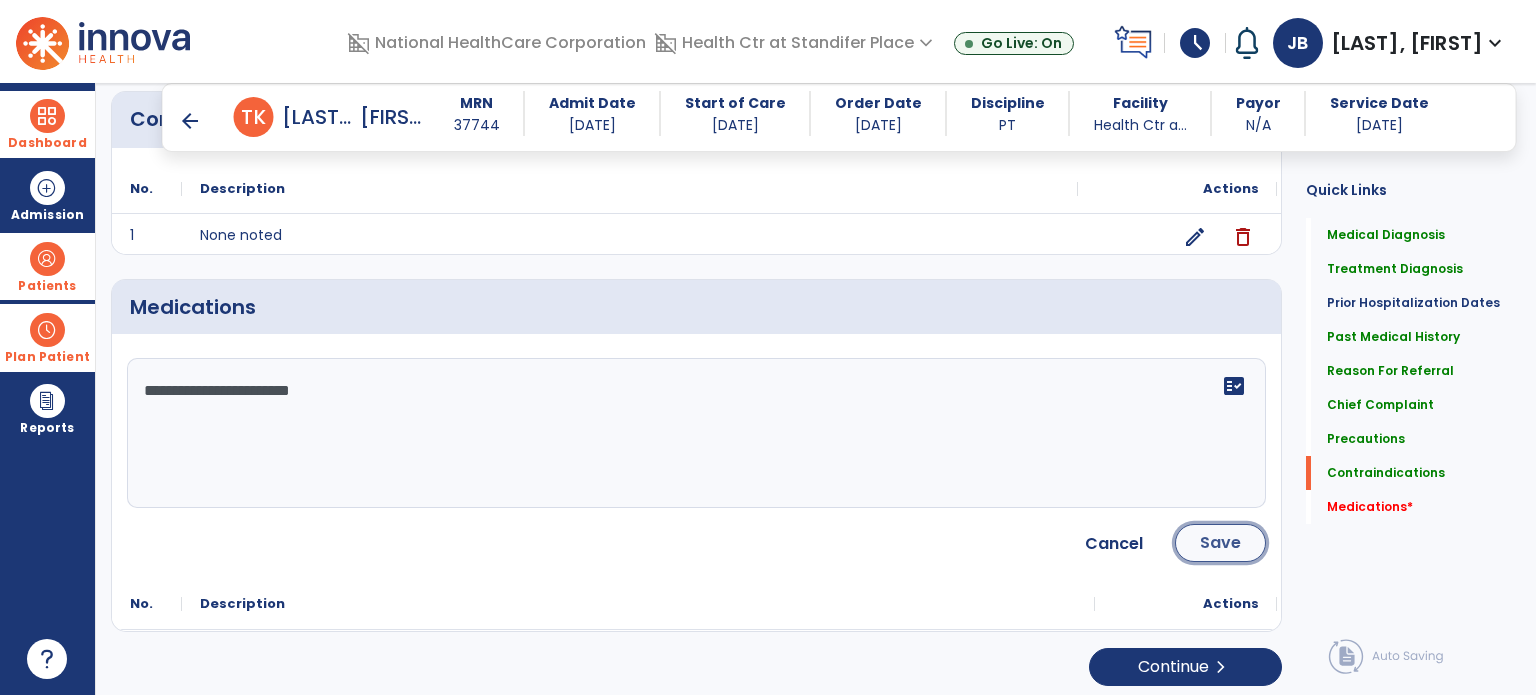 click on "Save" 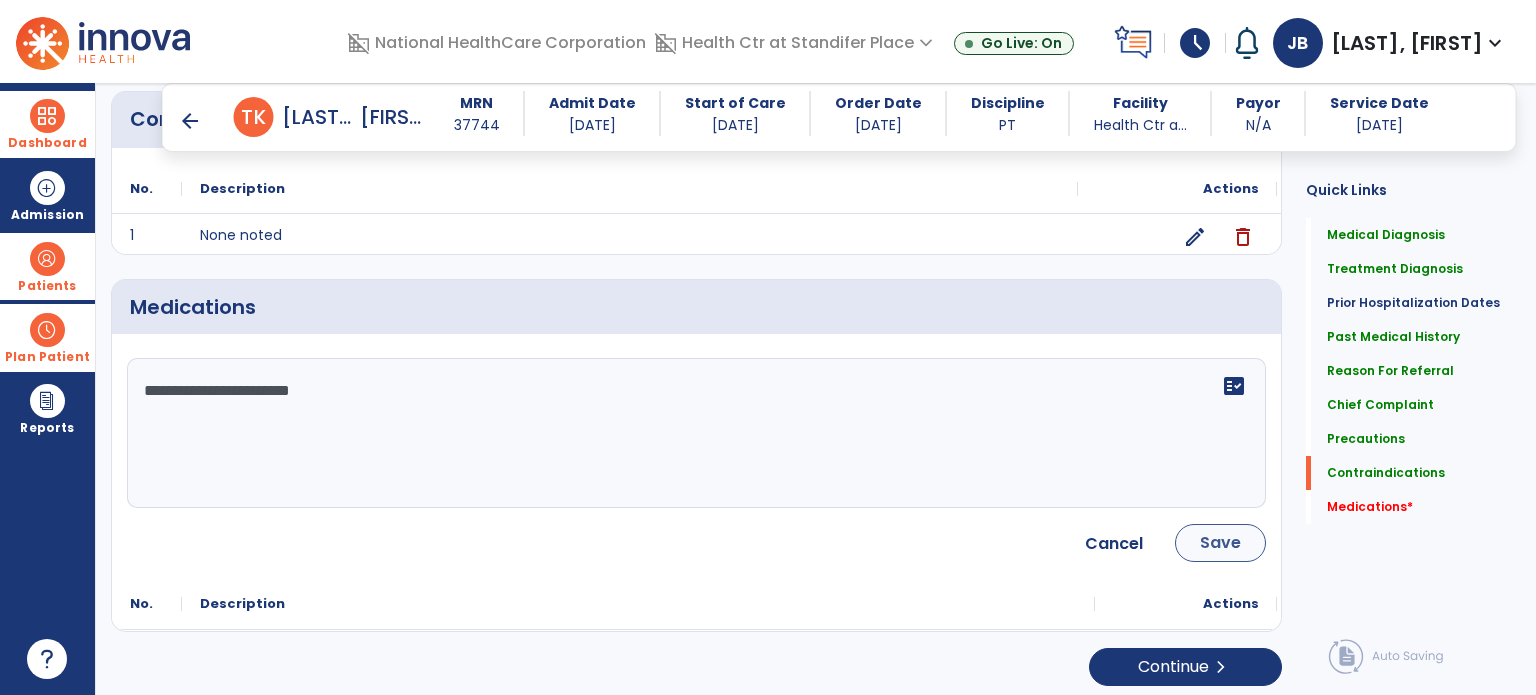 scroll, scrollTop: 1797, scrollLeft: 0, axis: vertical 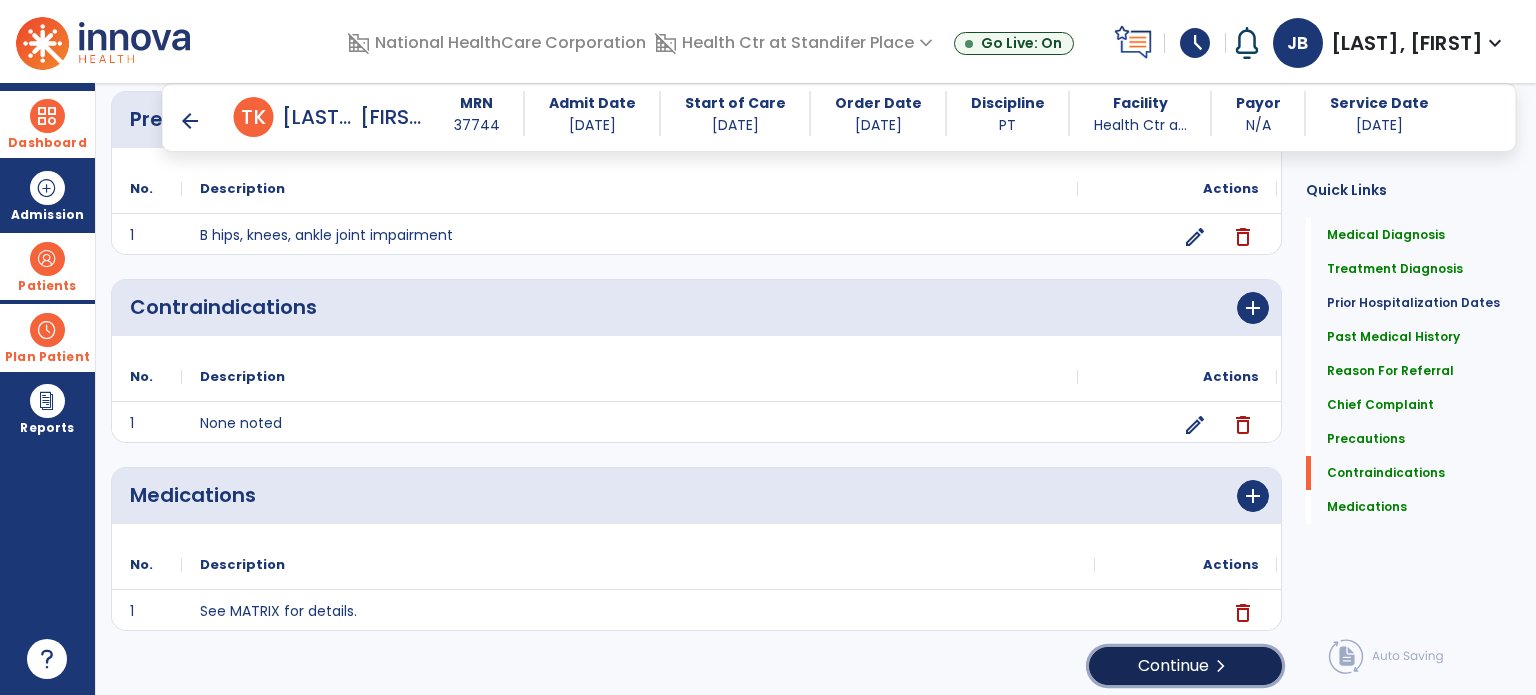 click on "Continue  chevron_right" 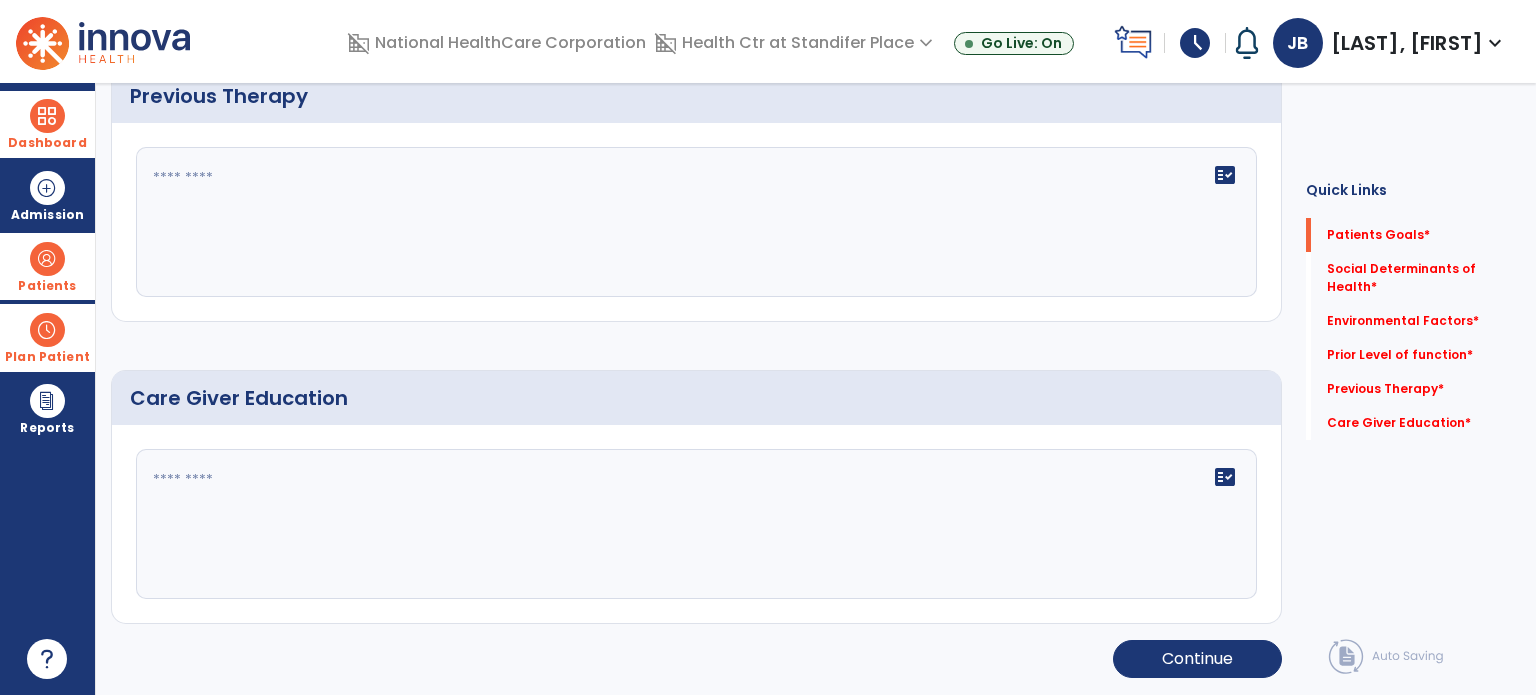 scroll, scrollTop: 0, scrollLeft: 0, axis: both 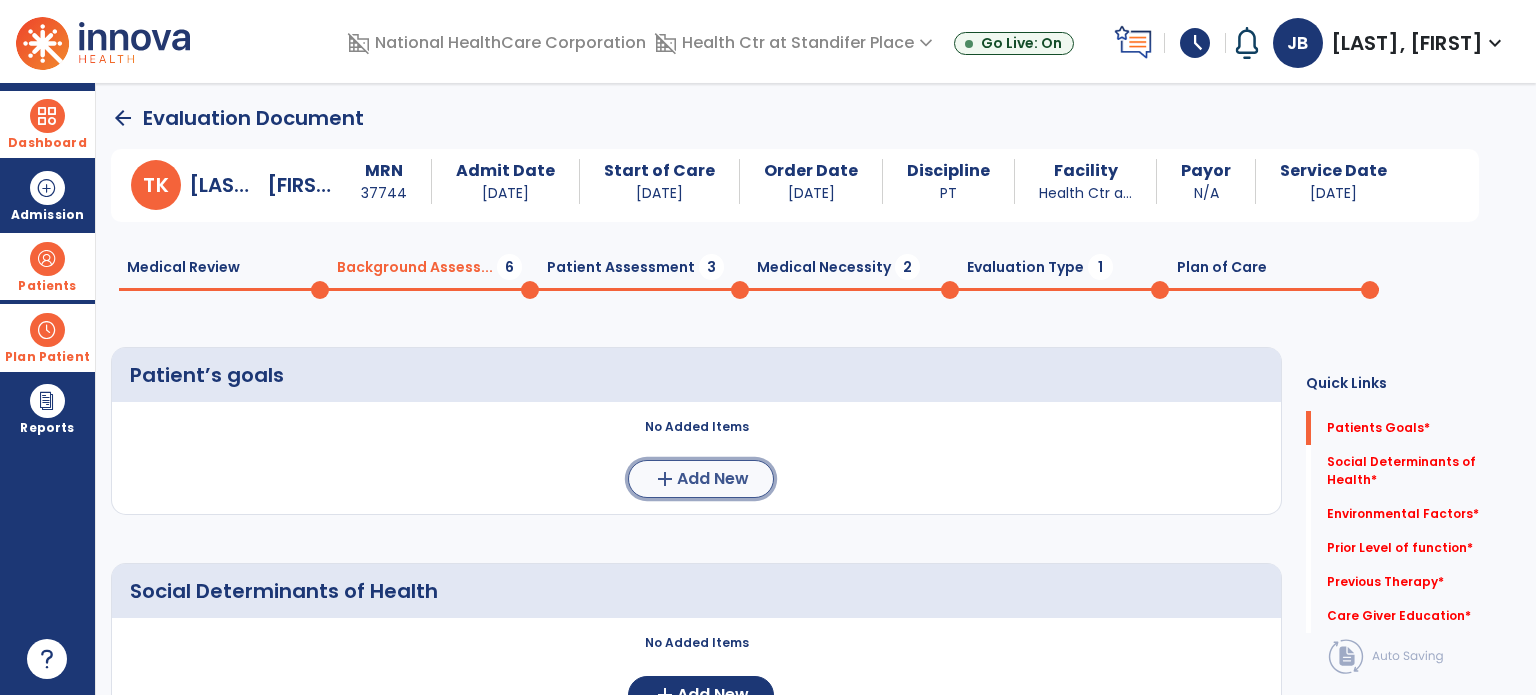 click on "add  Add New" 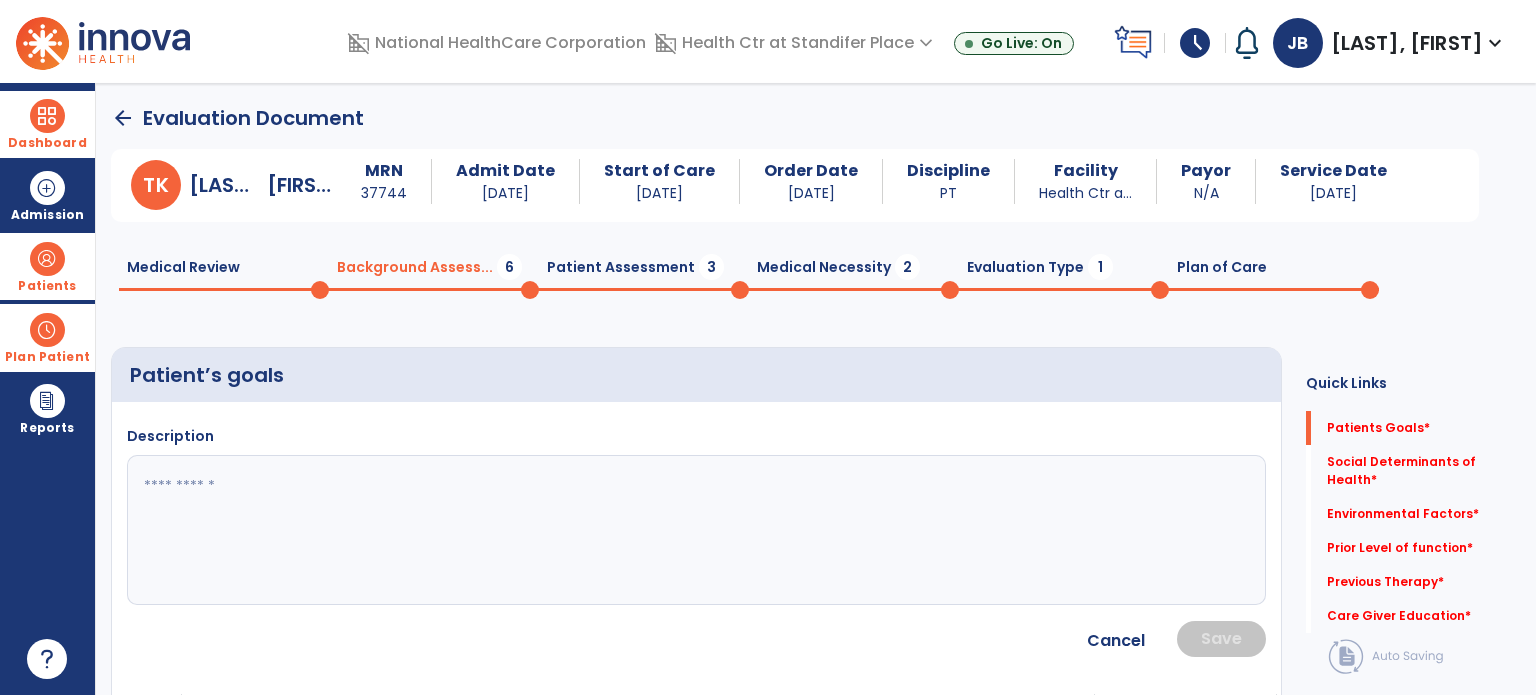click 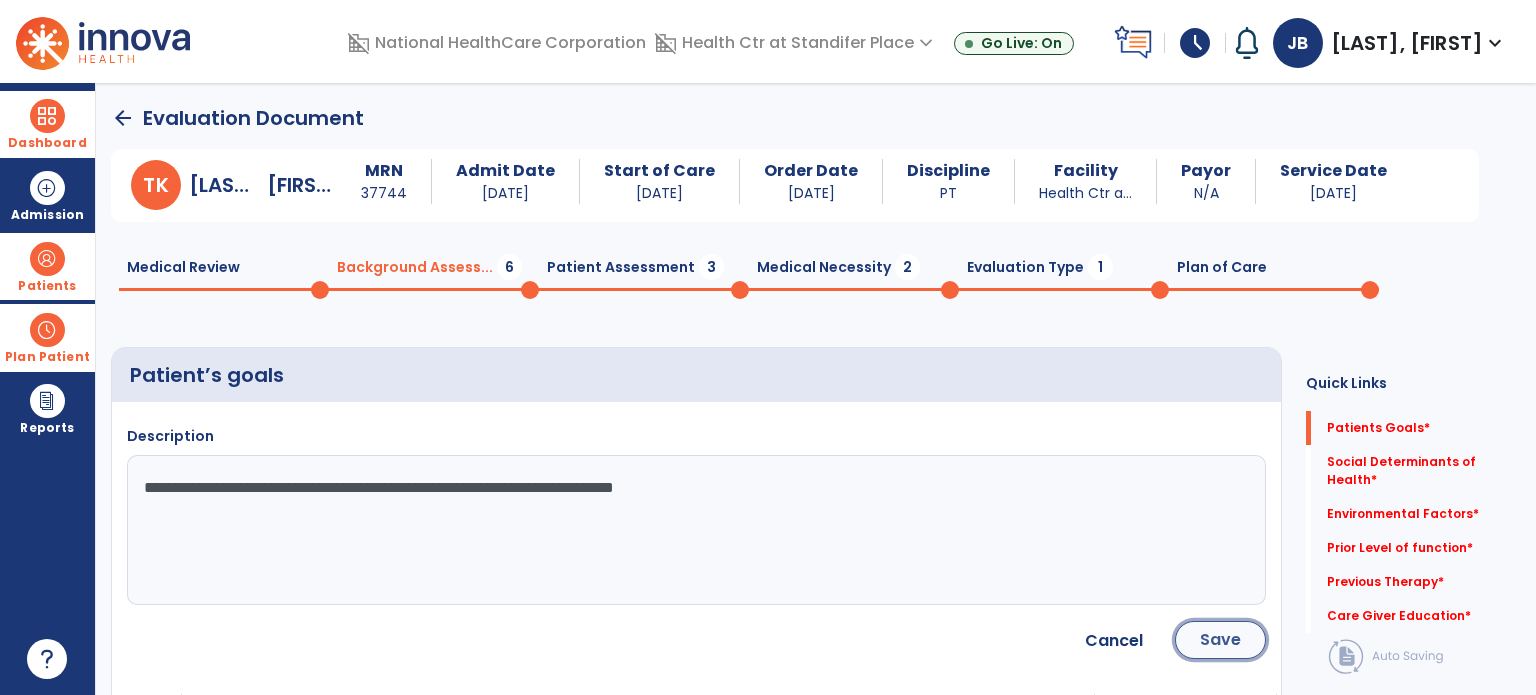 click on "Save" 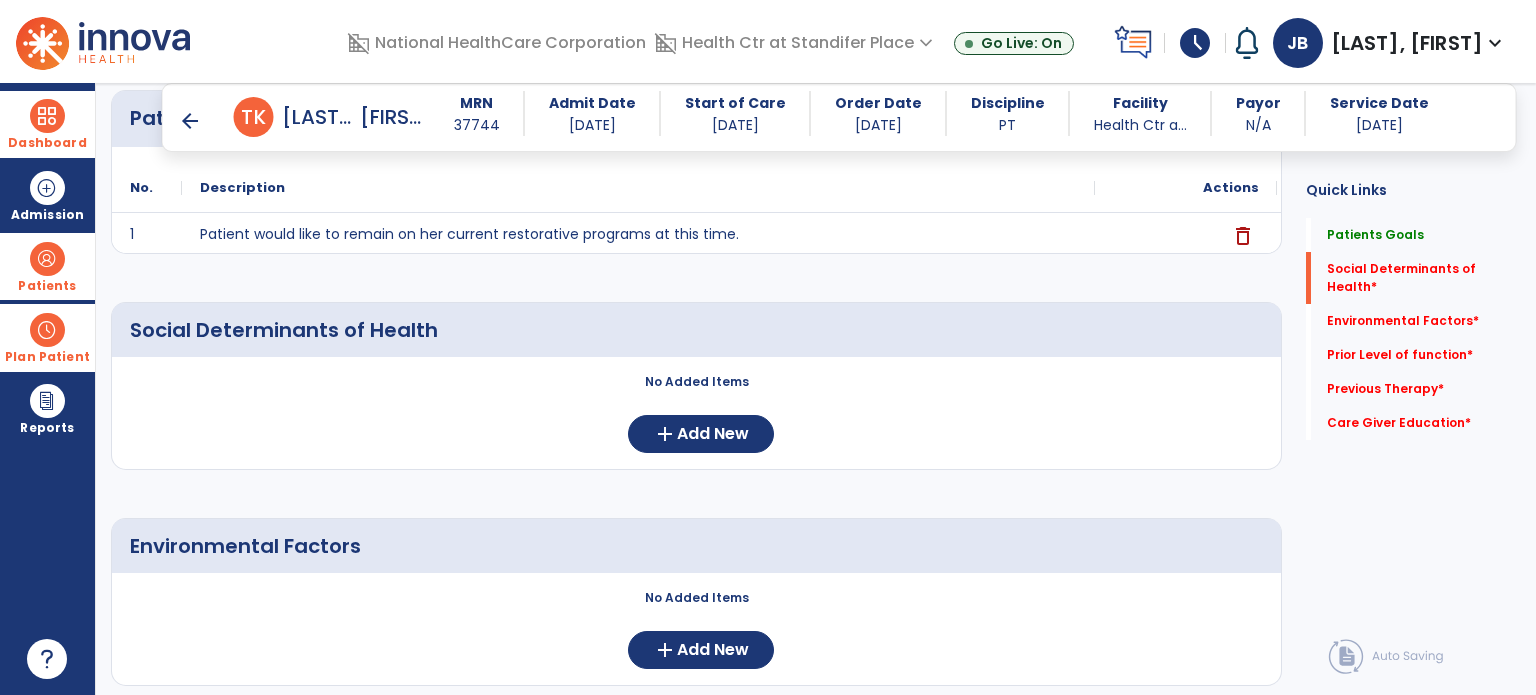 scroll, scrollTop: 239, scrollLeft: 0, axis: vertical 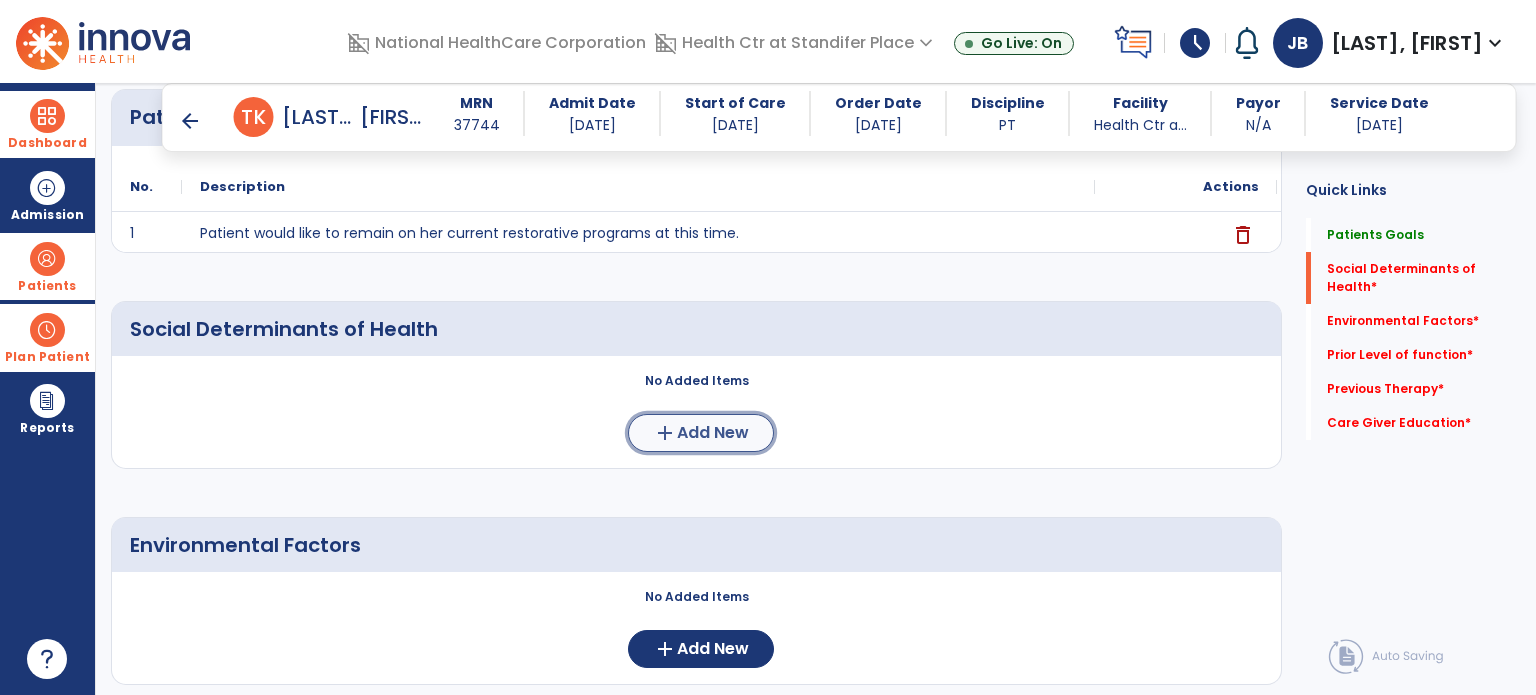 click on "add  Add New" 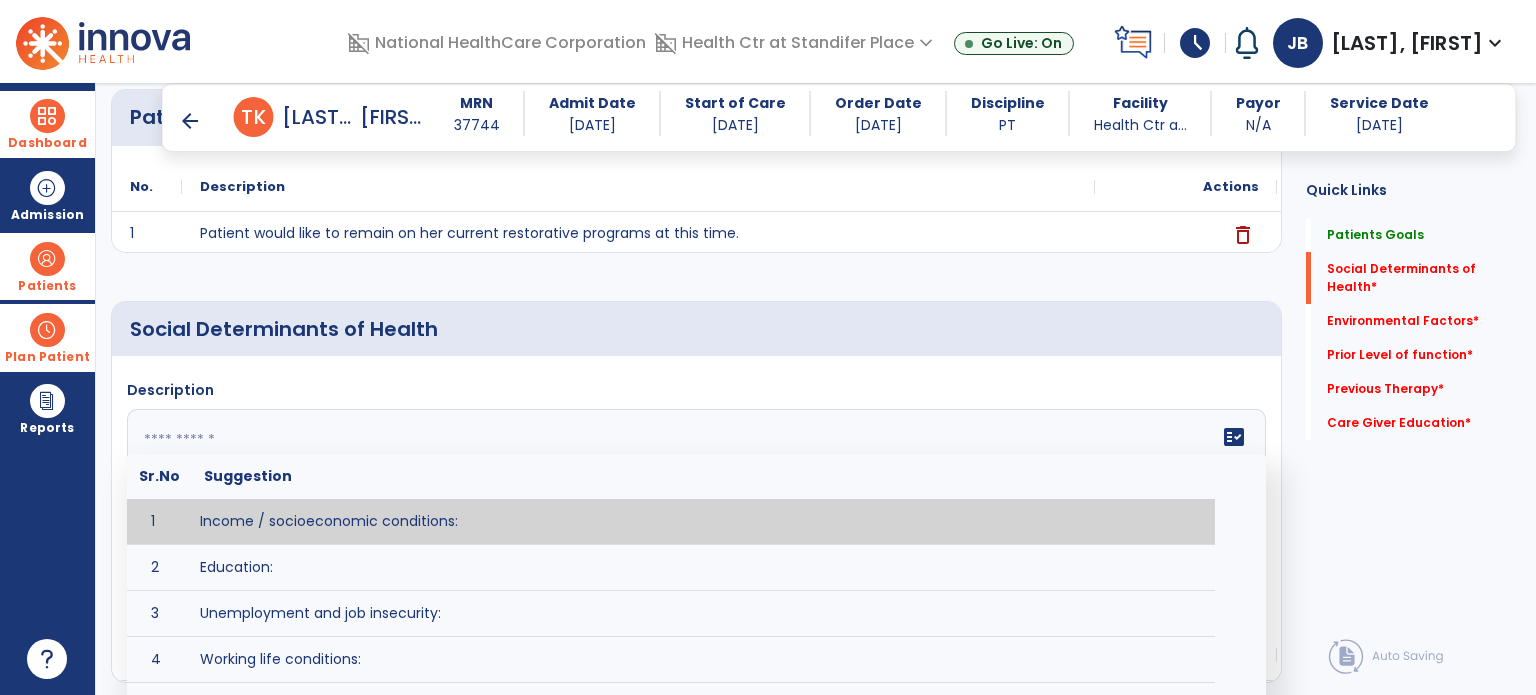 click on "fact_check  Sr.No Suggestion 1 Income / socioeconomic conditions:  2 Education:  3 Unemployment and job insecurity:  4 Working life conditions:  5 Food insecurity:  6 Housing, basic amenities and the environment:  7 Early childhood development:  8 Social inclusion and non-discrimination: 9 Structural conflict: 10 Access to affordable health services of decent quality:" 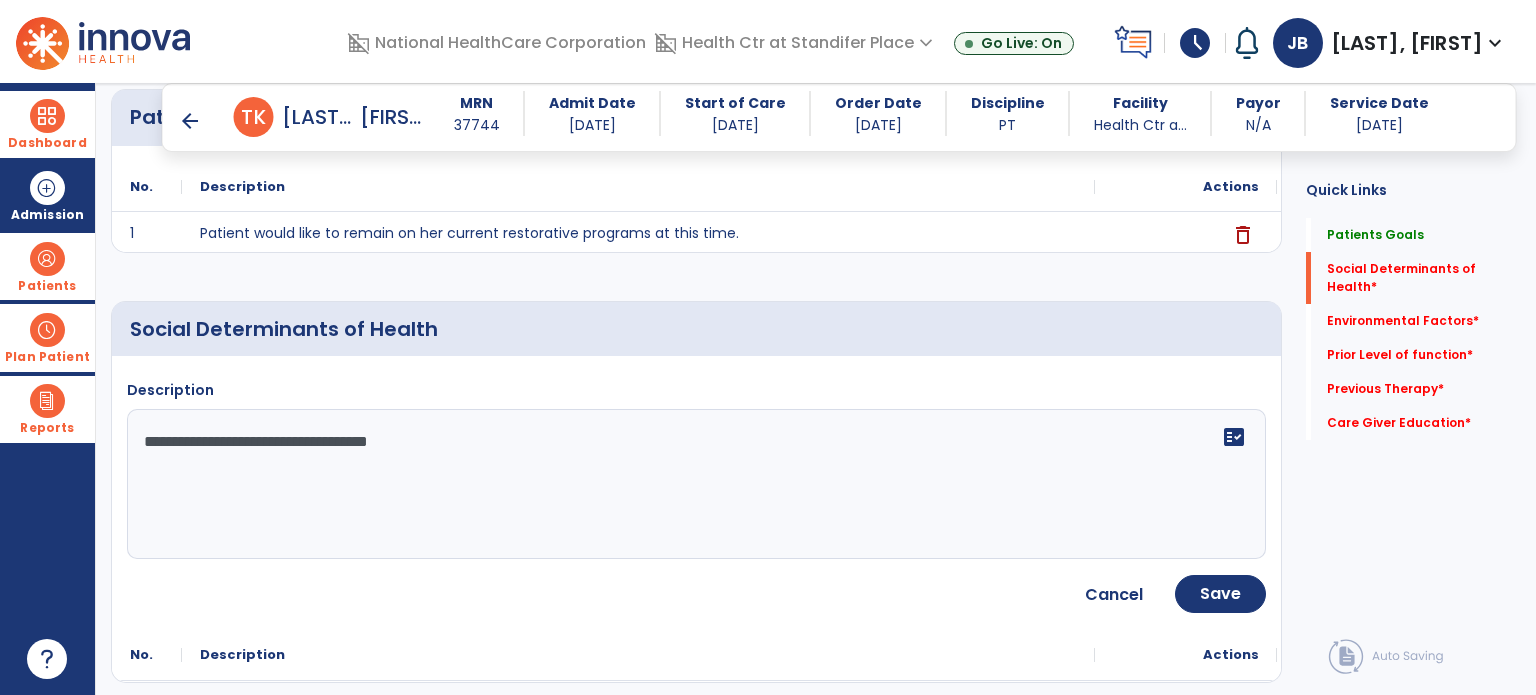 drag, startPoint x: 447, startPoint y: 467, endPoint x: 2, endPoint y: 406, distance: 449.16144 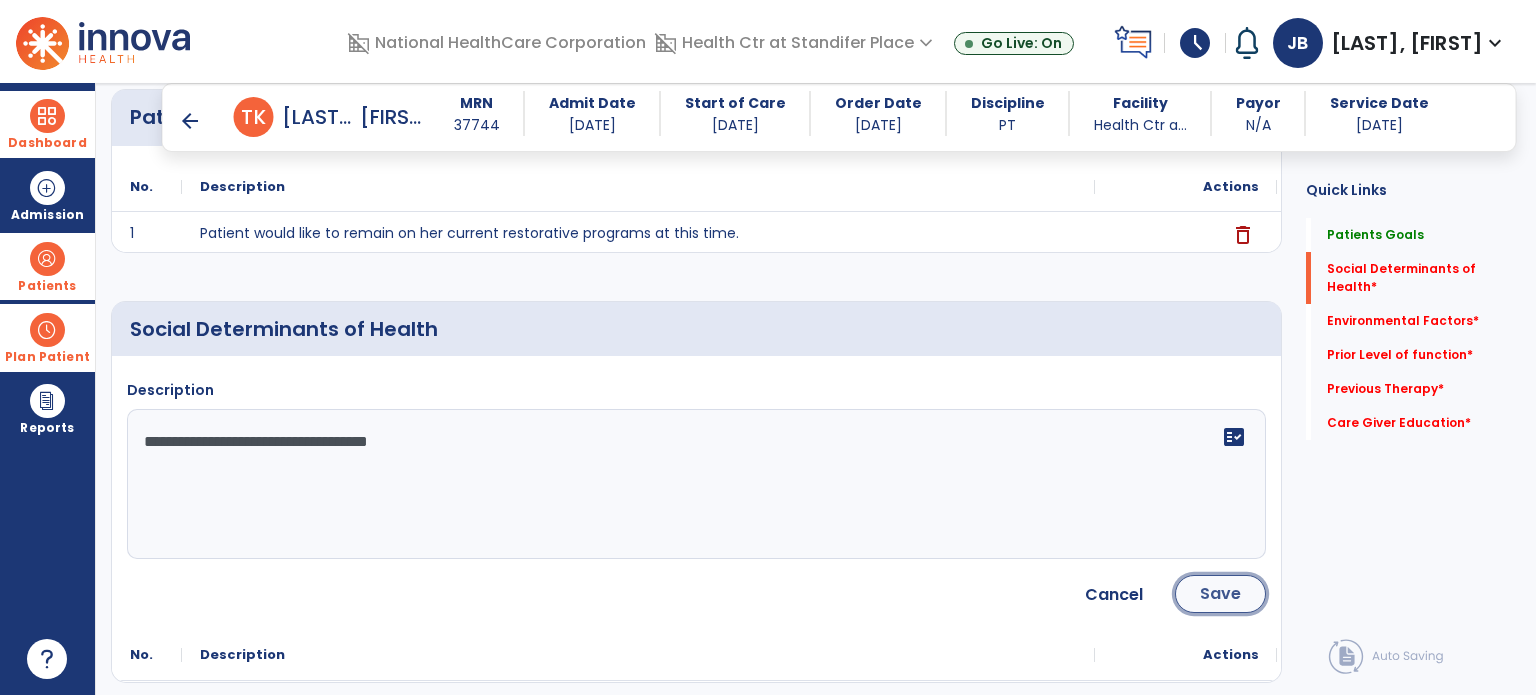 click on "Save" 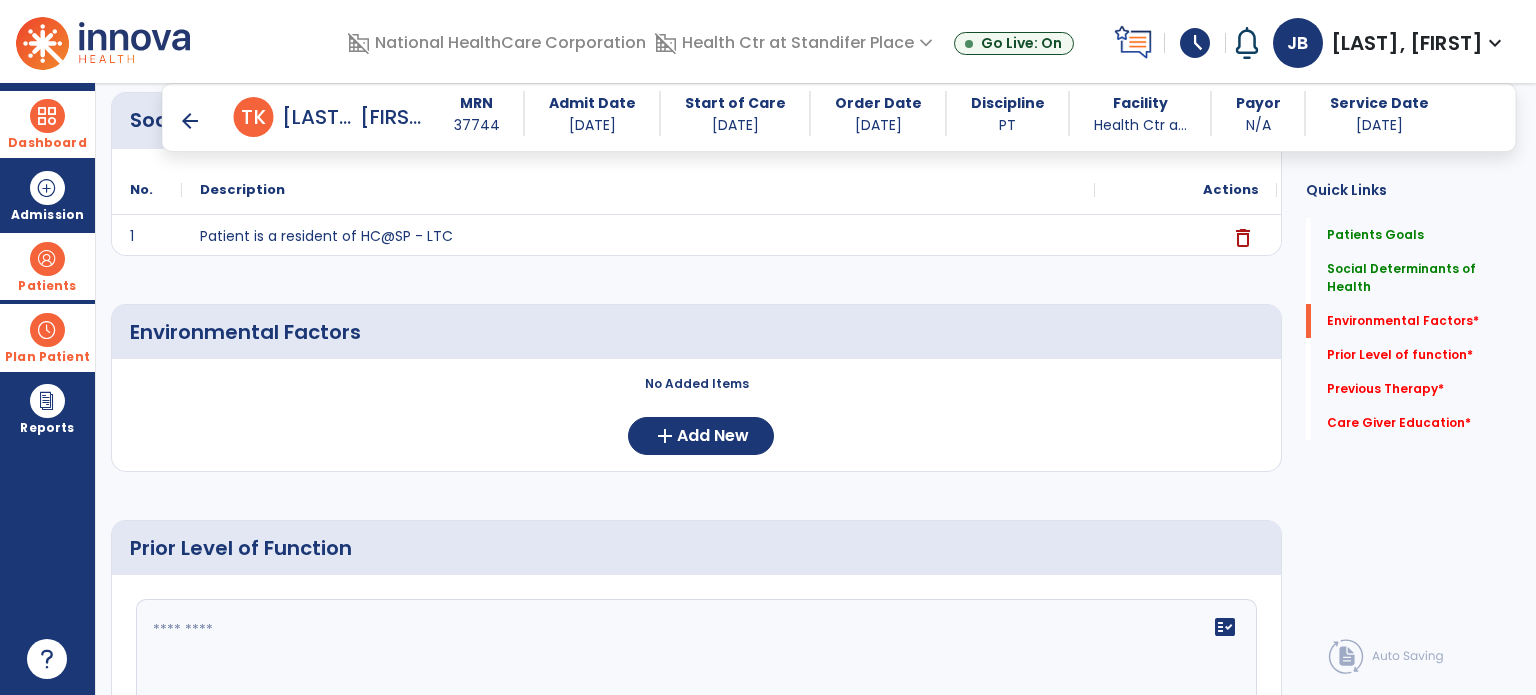 scroll, scrollTop: 456, scrollLeft: 0, axis: vertical 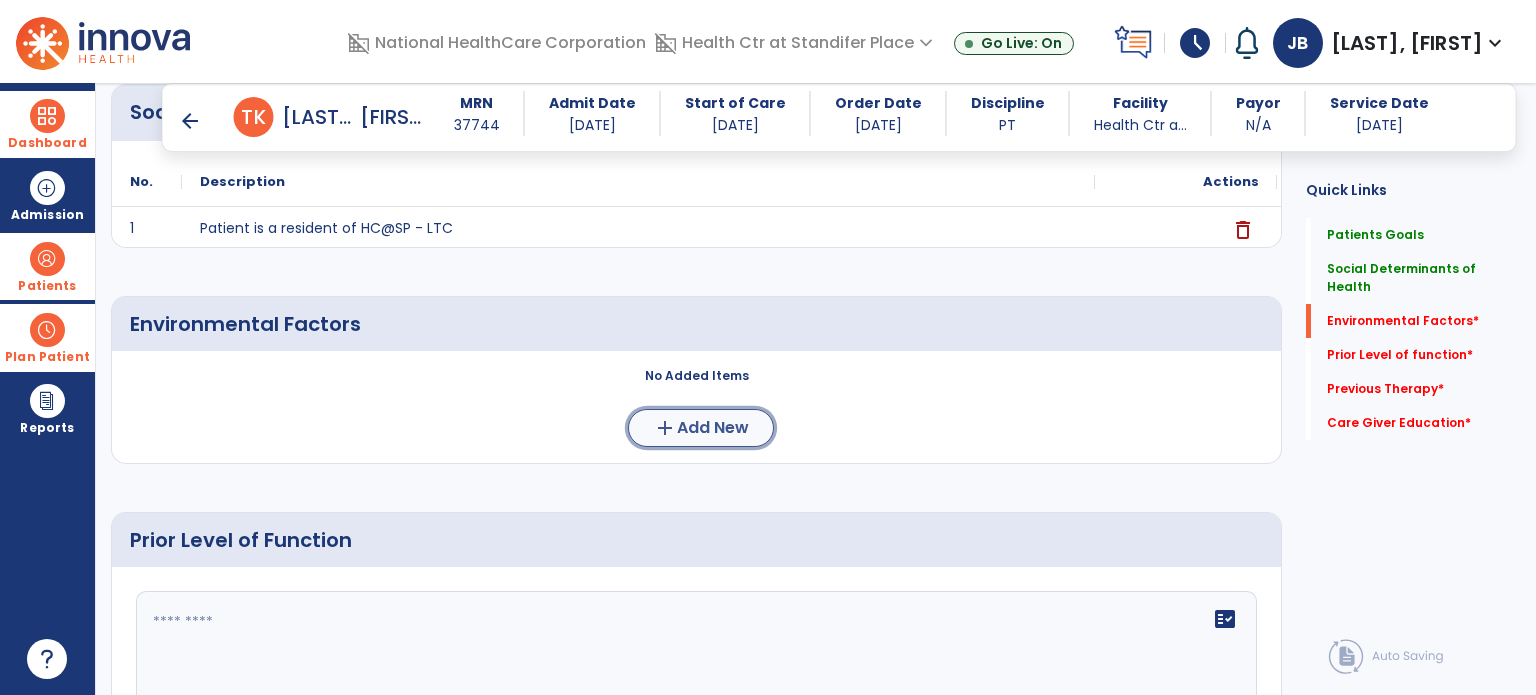 click on "Add New" 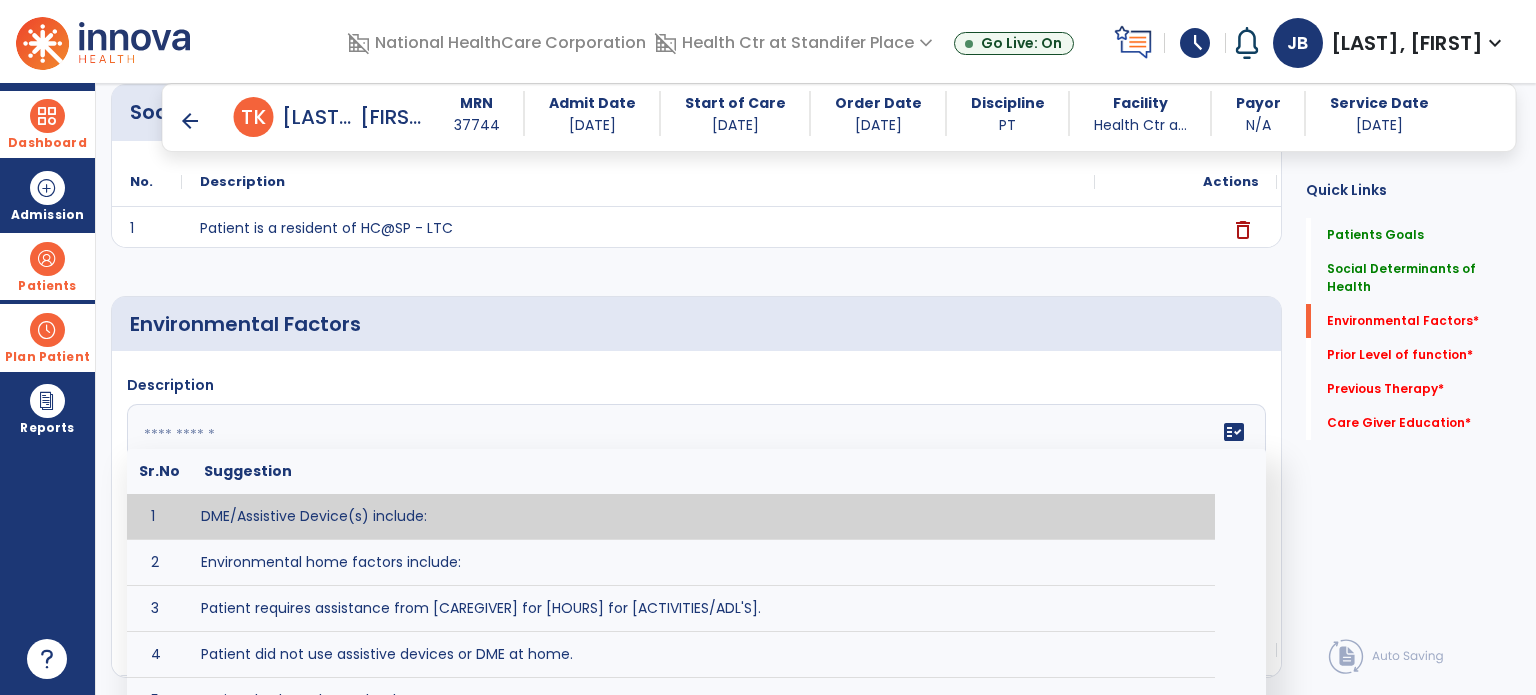 click on "fact_check Sr.No Suggestion 1 DME/Assistive Device(s) include: 2 Environmental home factors include: 3 Patient requires assistance from [CAREGIVER] for [HOURS] for [ACTIVITIES/ADL'S]. 4 Patient did not use assistive devices or DME at home. 5 Patient had meals on wheels. 6 Patient has caregiver help at home who will be able to provide assistance upon discharge. 7 Patient lived alone at home prior to admission and will [HAVE or HAVE NOT] assistance at home from [CAREGIVER] upon discharge. 8 Patient lives alone. 9 Patient lives with caregiver who provides support/aid for ____________. 10 Patient lives with spouse/significant other. 11 Patient needs to clime [NUMBER] stairs [WITH/WITHOUT] railing in order to reach [ROOM]. 12 Patient uses adaptive equipment at home including [EQUIPMENT] and has the following home modifications __________. 13 Patient was able to complete community activities (driving, shopping, community ambulation, etc.) independently. 14 15 16 17" 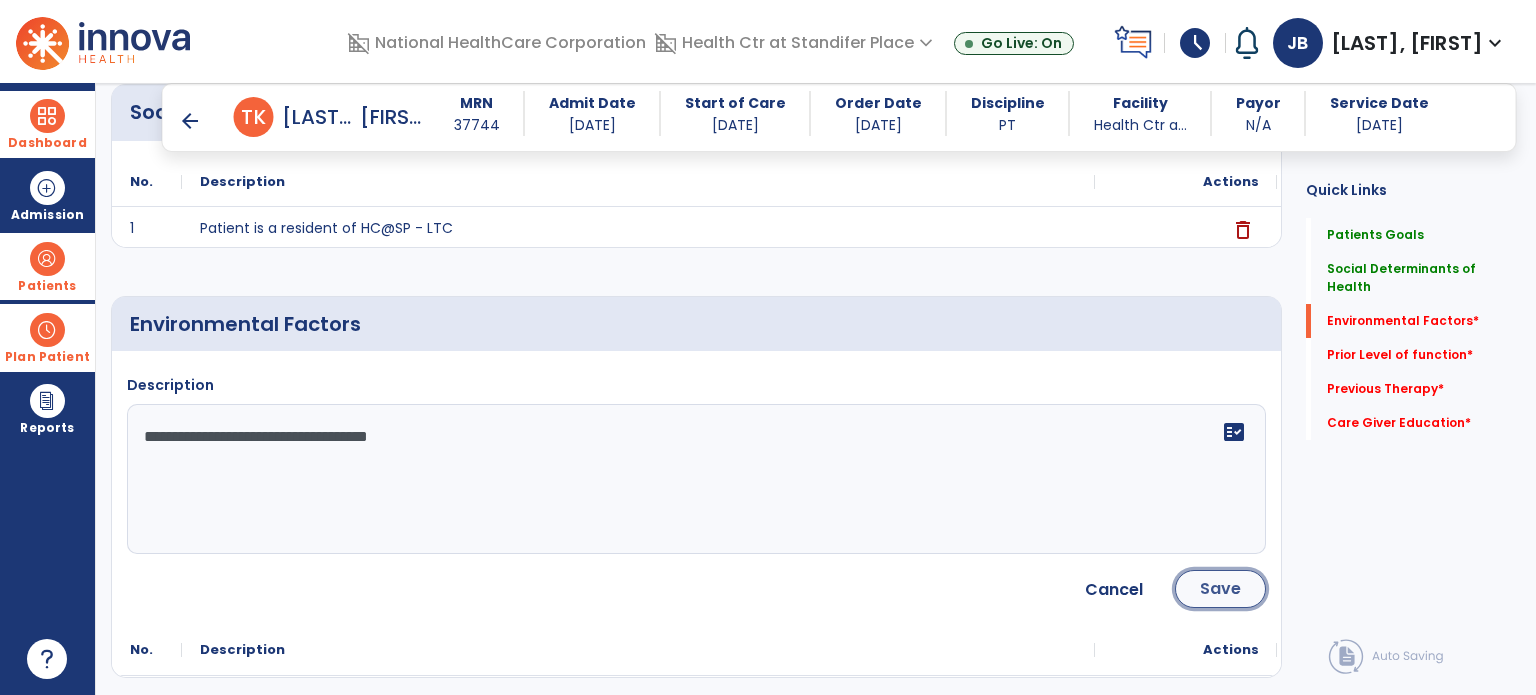 click on "Save" 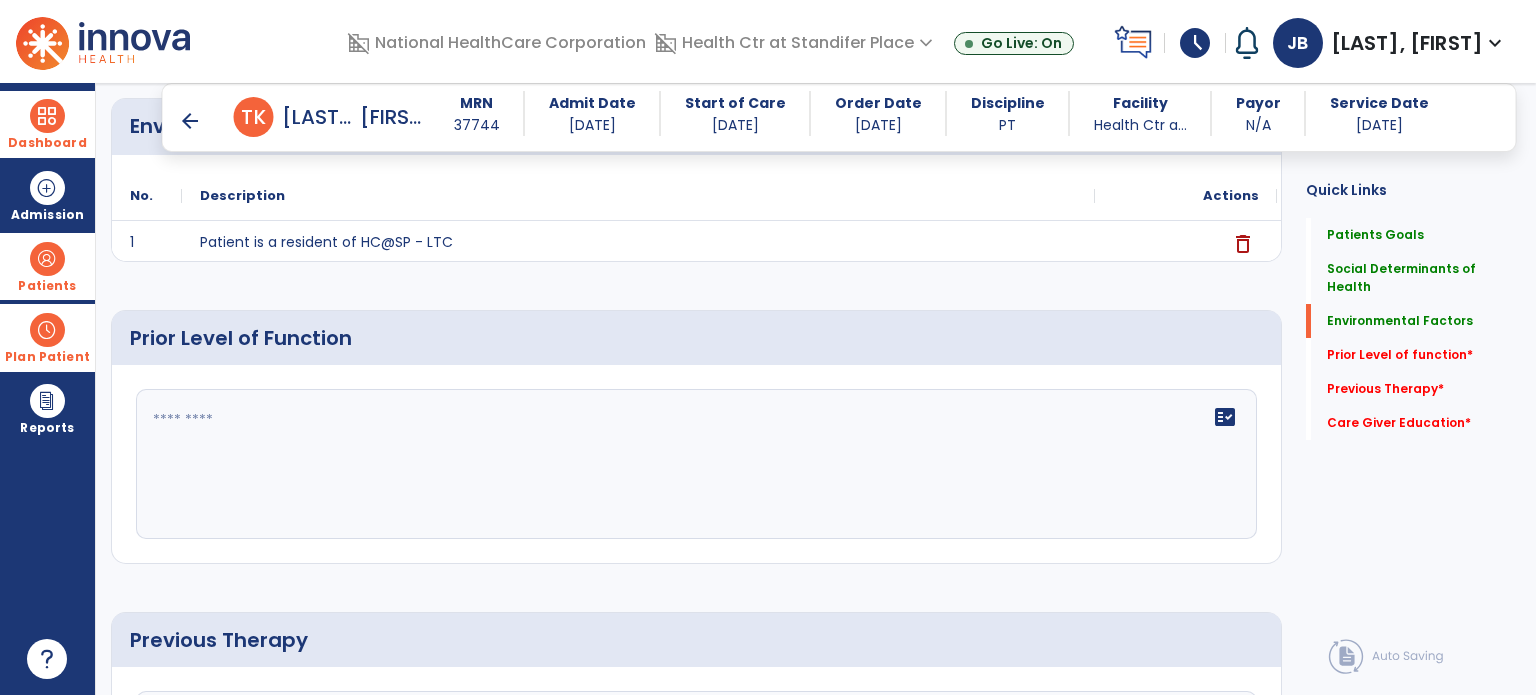 scroll, scrollTop: 655, scrollLeft: 0, axis: vertical 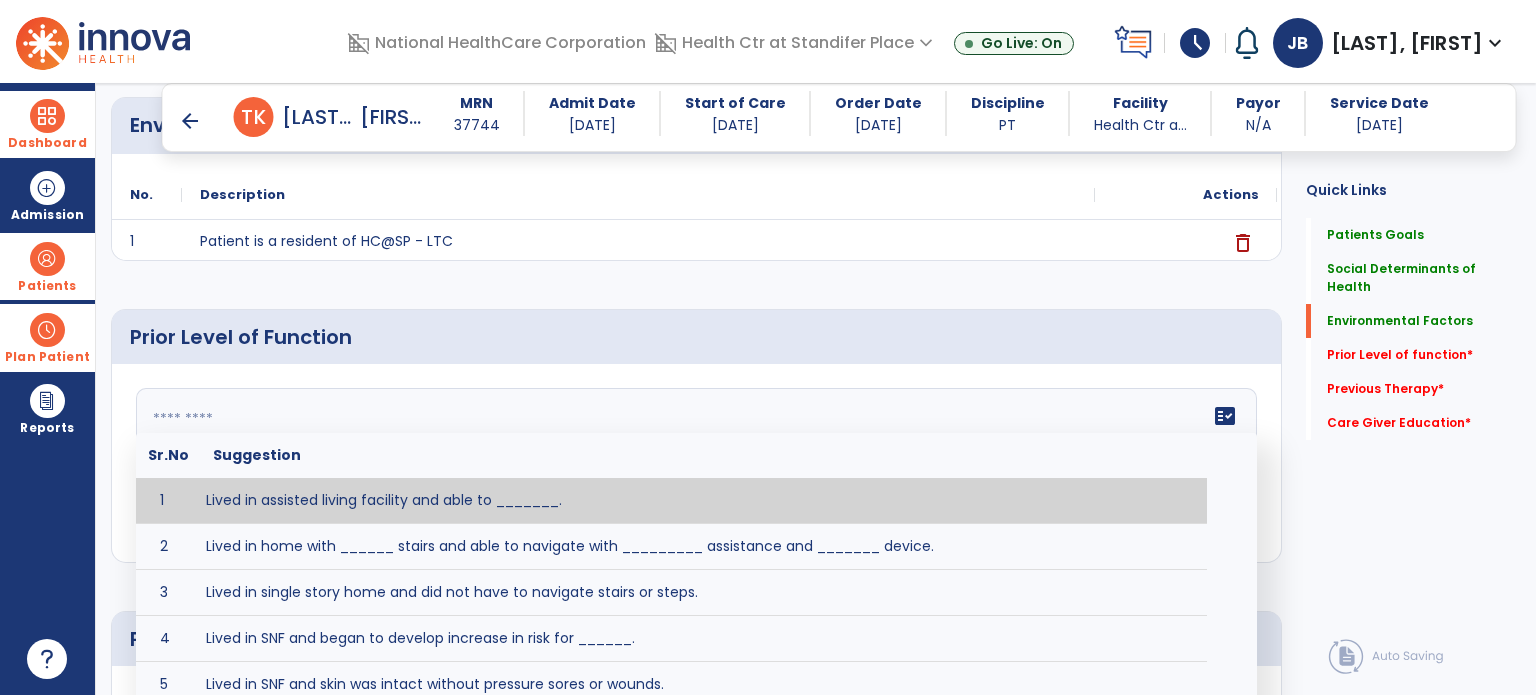 click on "fact_check  Sr.No Suggestion 1 Lived in assisted living facility and able to _______. 2 Lived in home with ______ stairs and able to navigate with _________ assistance and _______ device. 3 Lived in single story home and did not have to navigate stairs or steps. 4 Lived in SNF and began to develop increase in risk for ______. 5 Lived in SNF and skin was intact without pressure sores or wounds. 6 Lived independently at home with _________ and able to __________. 7 Wheelchair bound, non ambulatory and able to ______. 8 Worked as a __________." 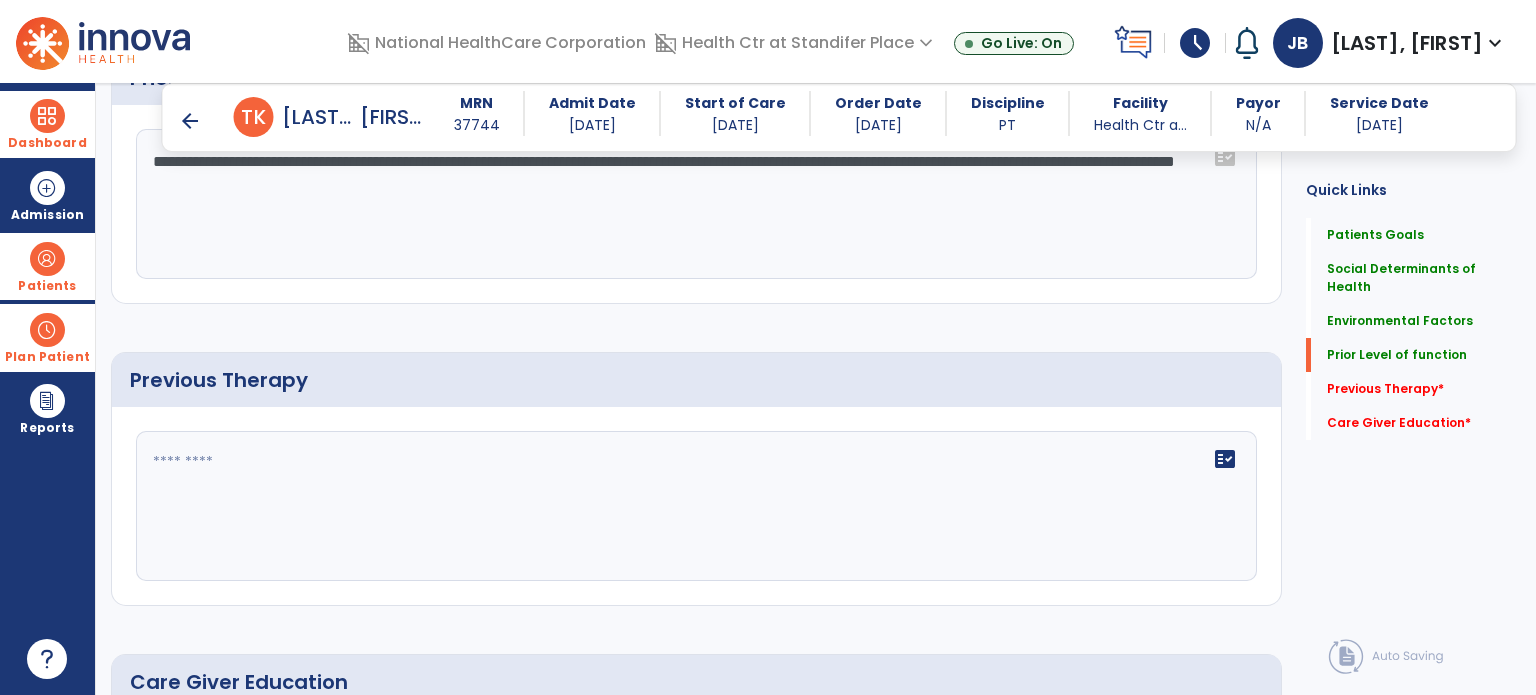 scroll, scrollTop: 915, scrollLeft: 0, axis: vertical 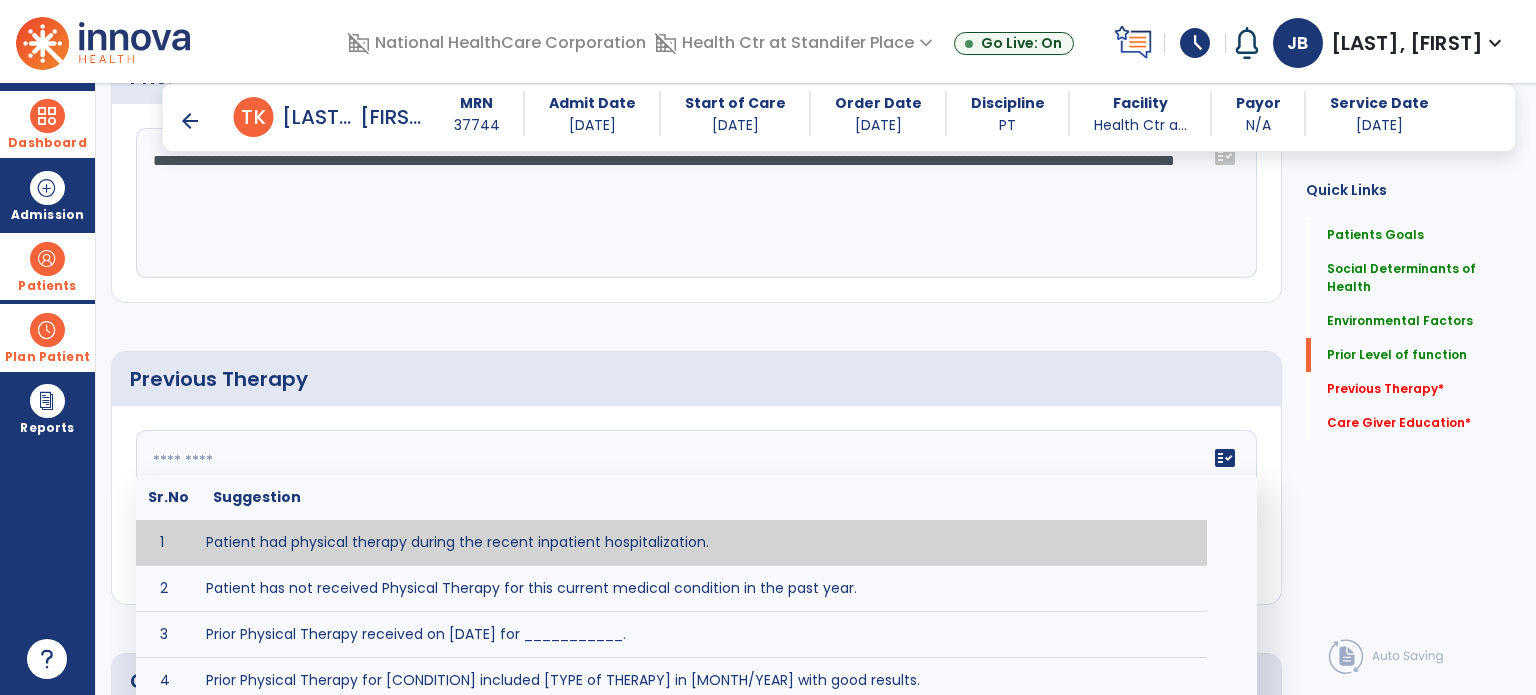 click on "fact_check  Sr.No Suggestion 1 Patient had physical therapy during the recent inpatient hospitalization. 2 Patient has not received Physical Therapy for this current medical condition in the past year. 3 Prior Physical Therapy received on [DATE] for _______. 4 Prior Physical Therapy for [CONDITION] included [TYPE of THERAPY] in [MONTH/YEAR] with good results. 5 Patient has not received Physical Therapy for this current medical condition in the past year and had yet to achieve LTGs prior to being hospitalized. 6 Prior to this recent hospitalization, the patient had been on therapy case load for [TIME]and was still working to achieve LTGs before being hospitalized." 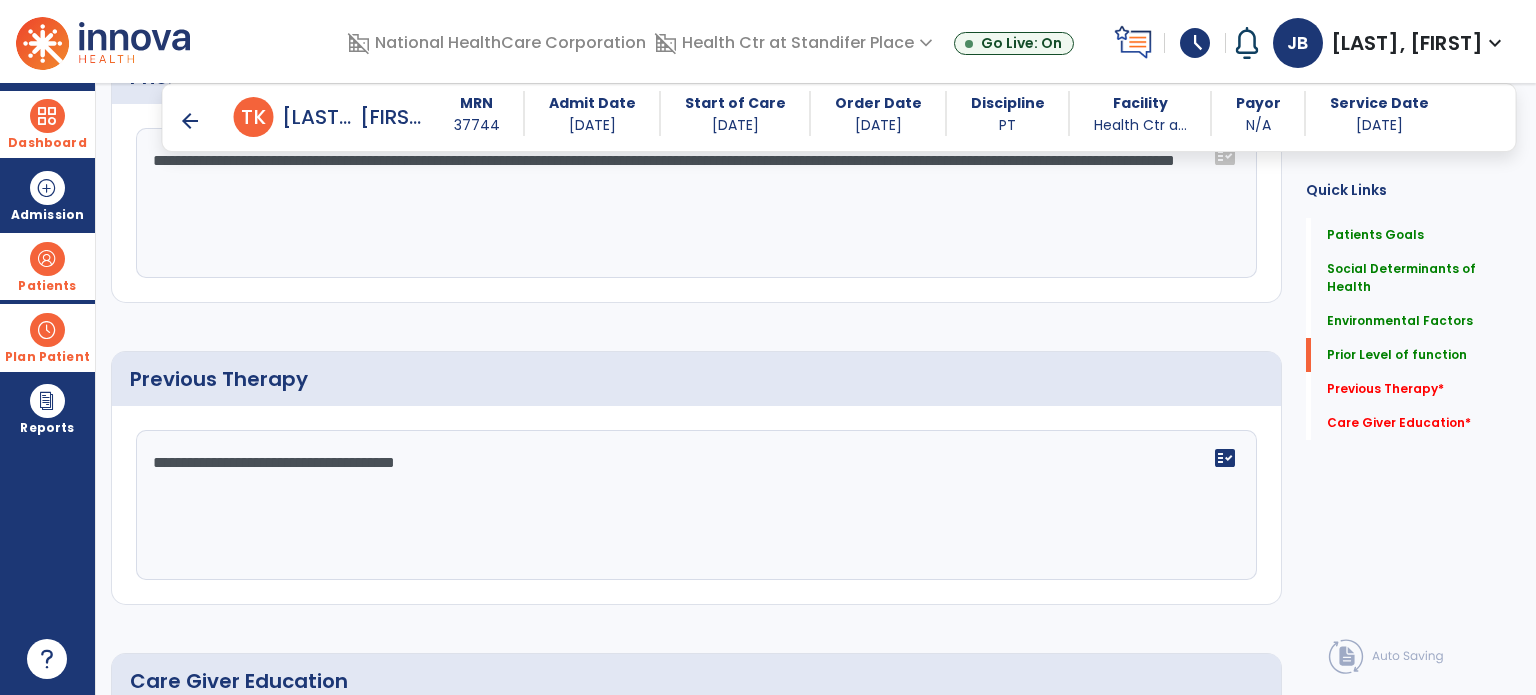 scroll, scrollTop: 1192, scrollLeft: 0, axis: vertical 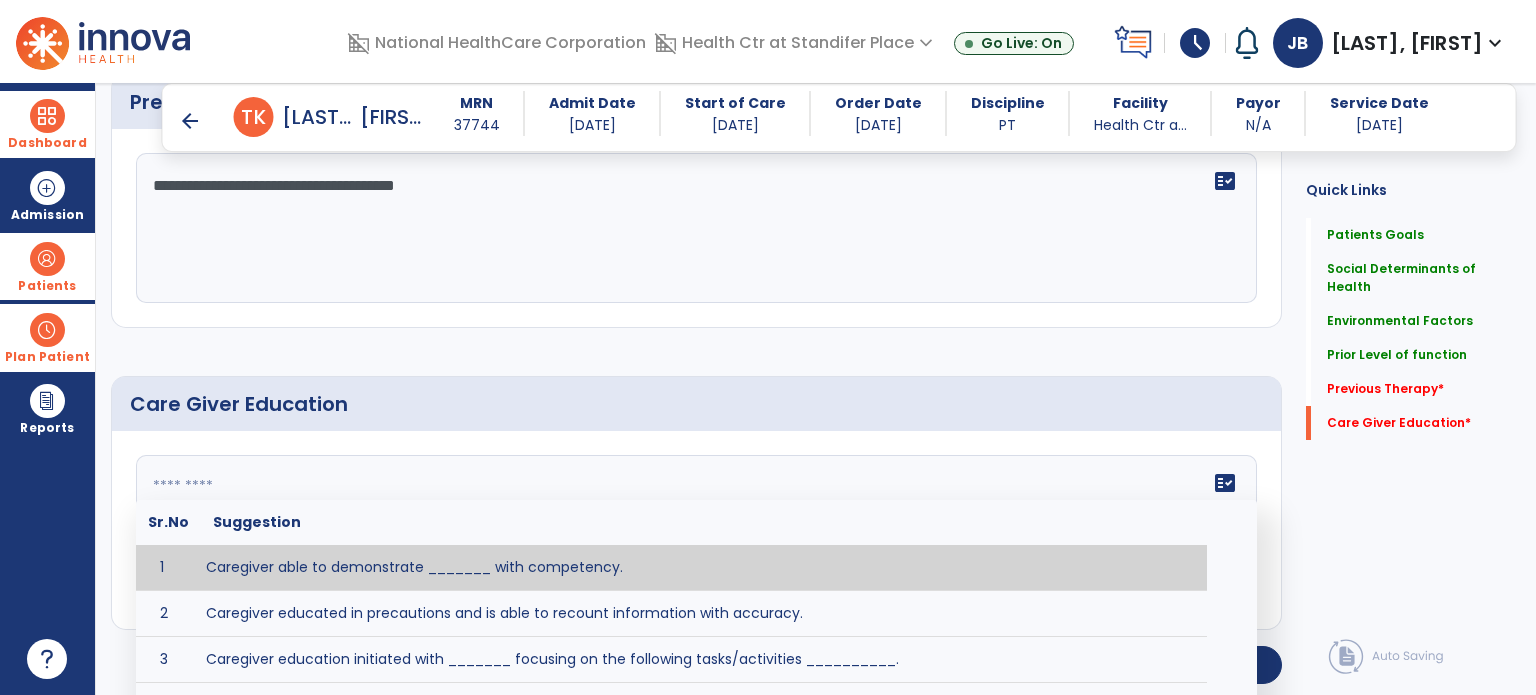 click 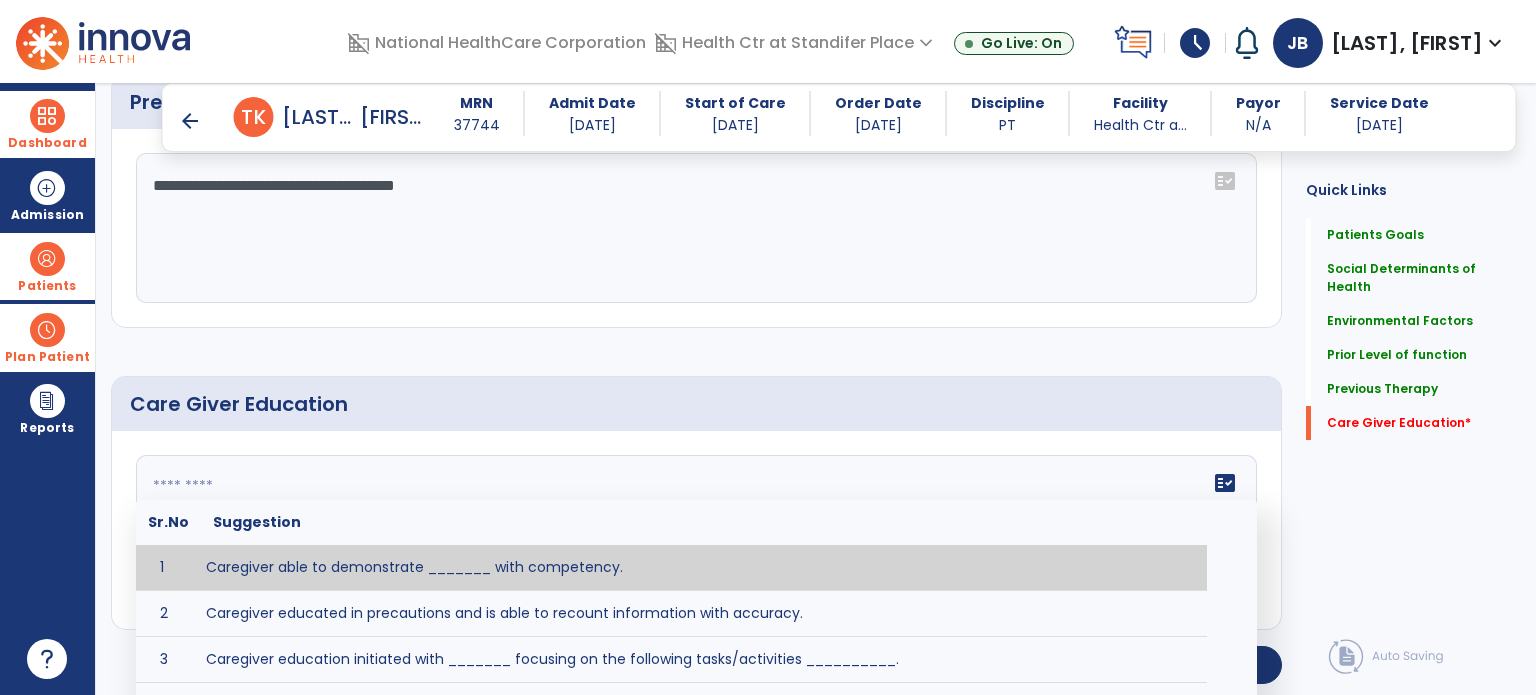 scroll, scrollTop: 1284, scrollLeft: 0, axis: vertical 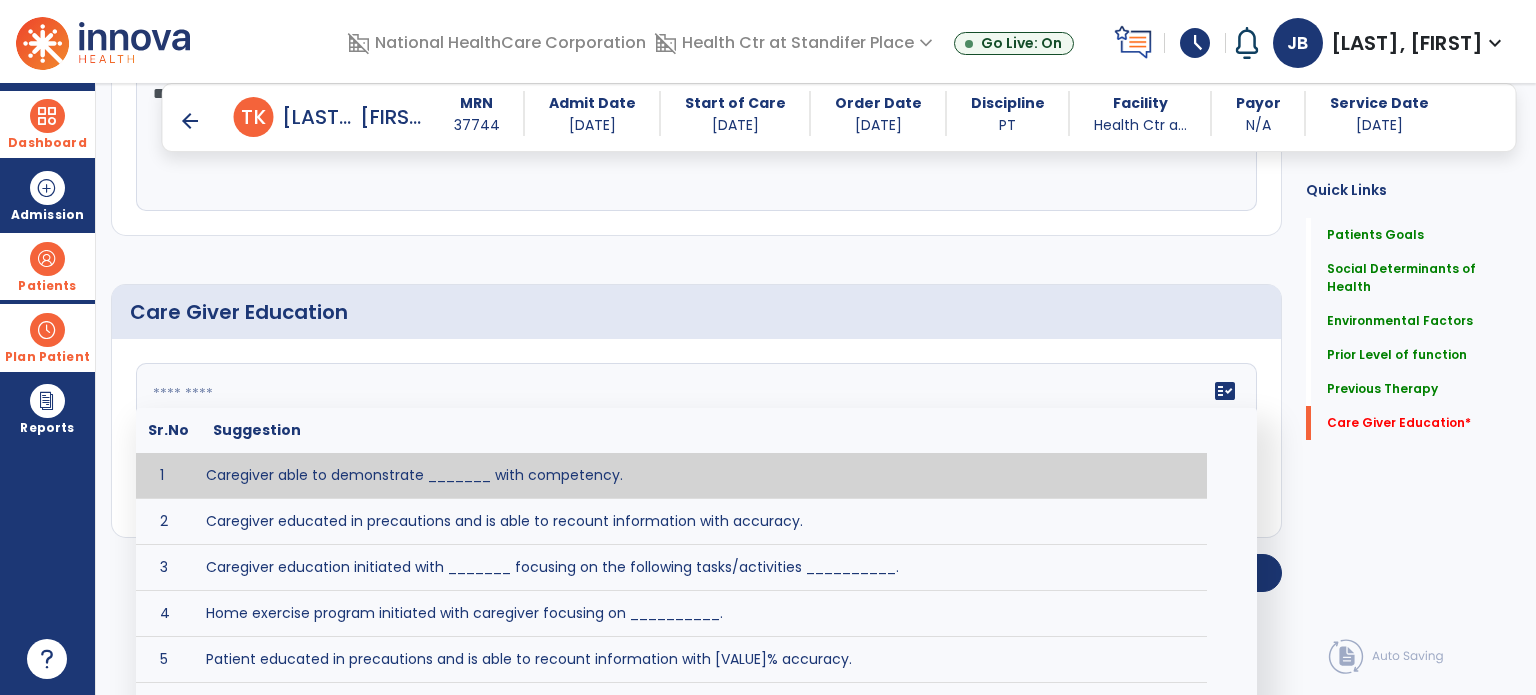 click 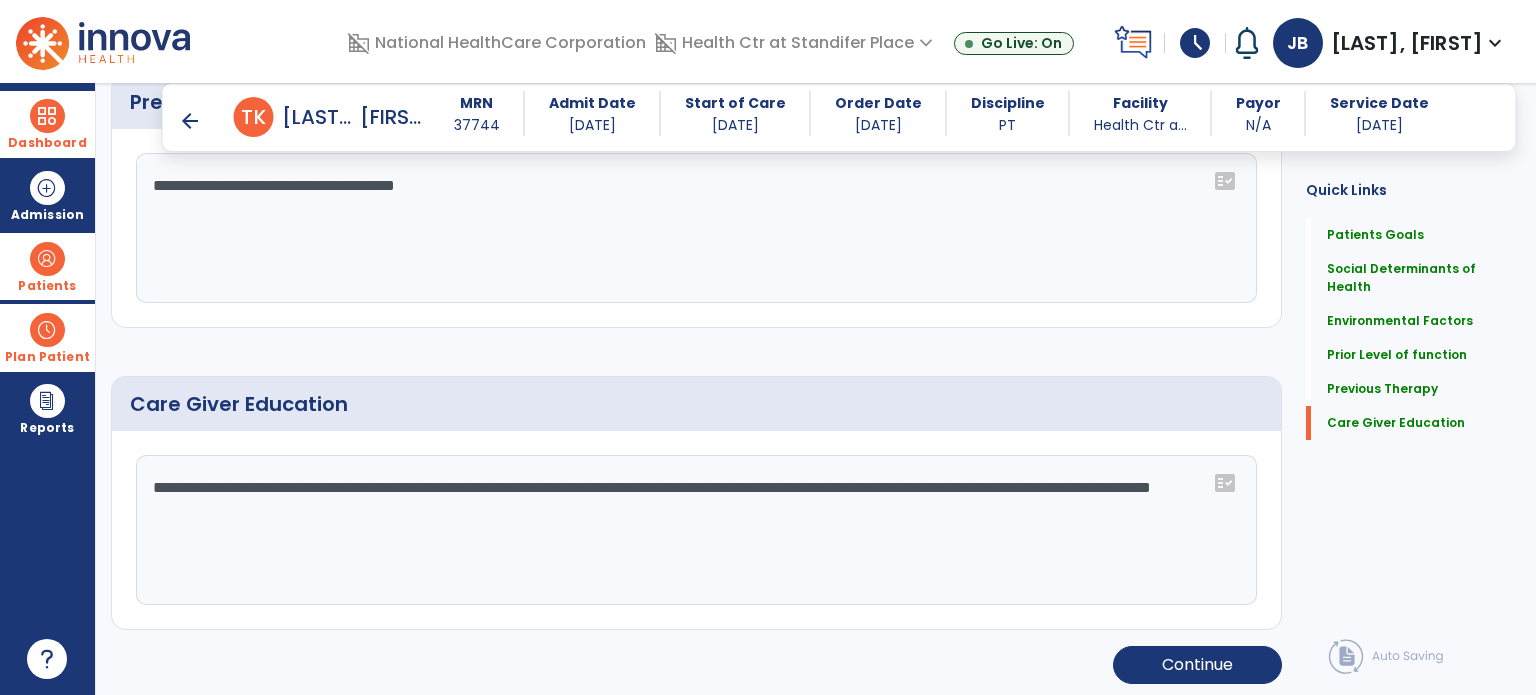scroll, scrollTop: 1192, scrollLeft: 0, axis: vertical 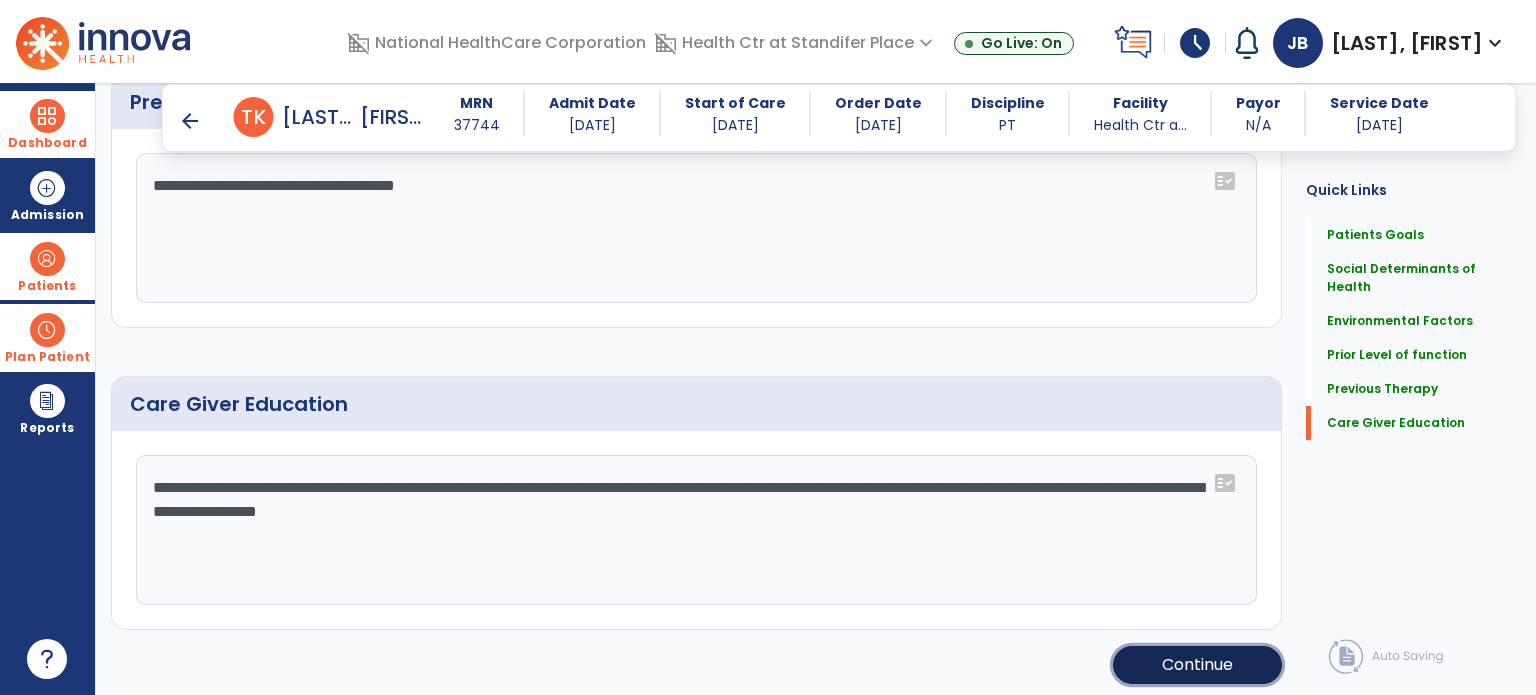 click on "Continue" 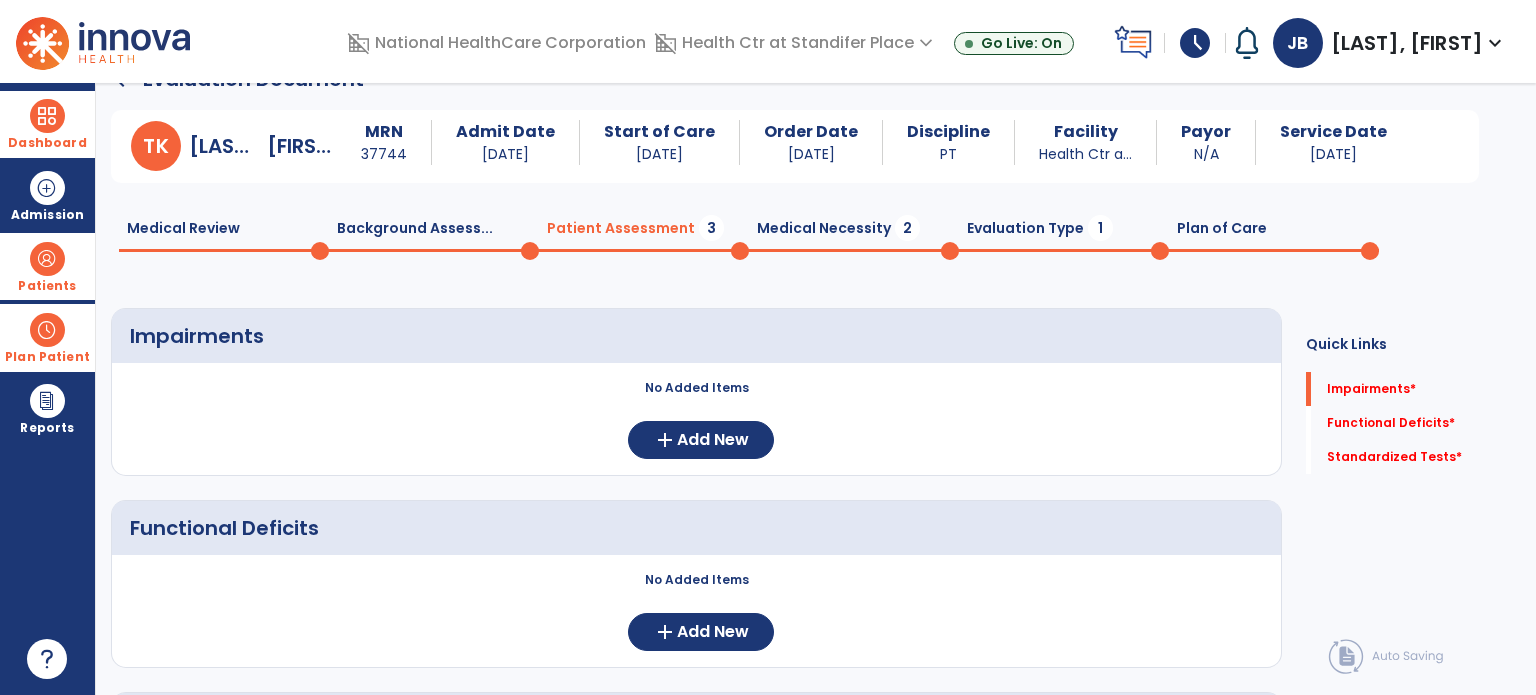 scroll, scrollTop: 0, scrollLeft: 0, axis: both 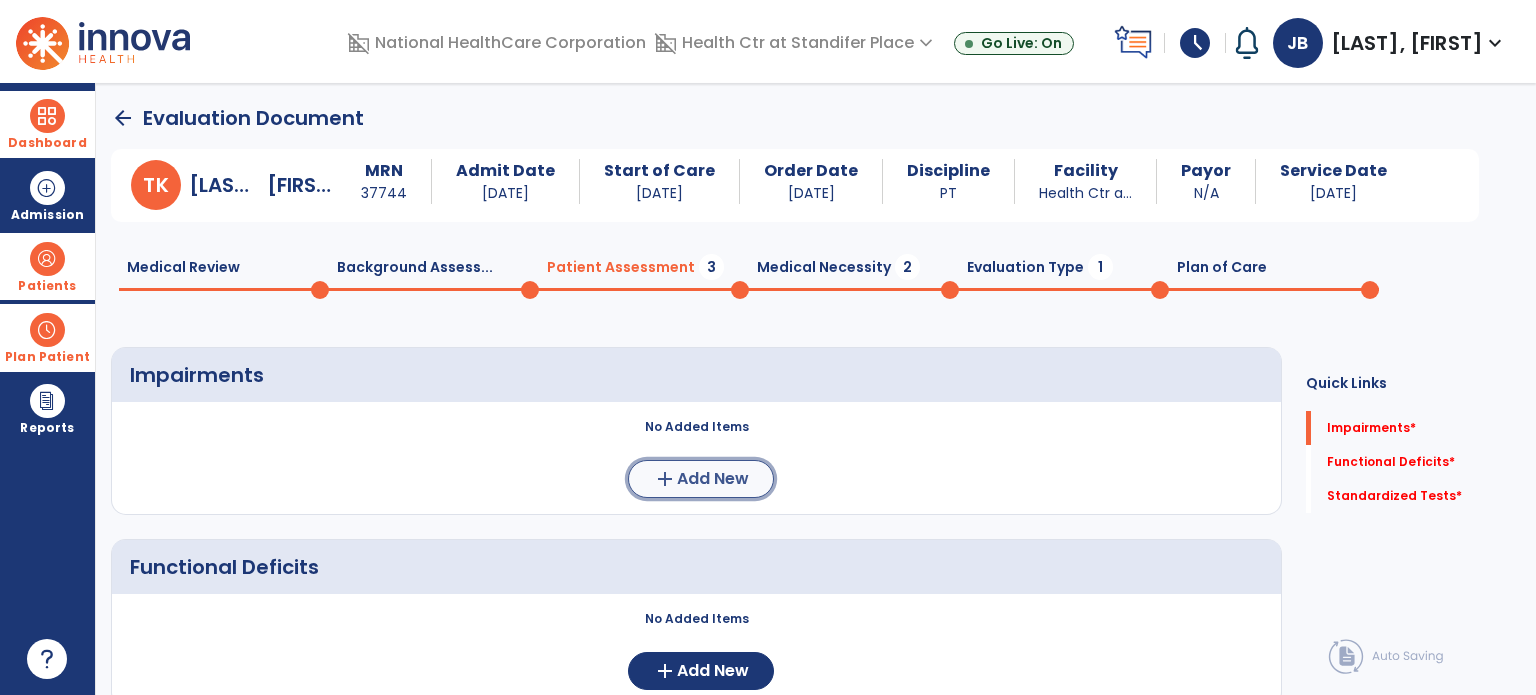 click on "Add New" 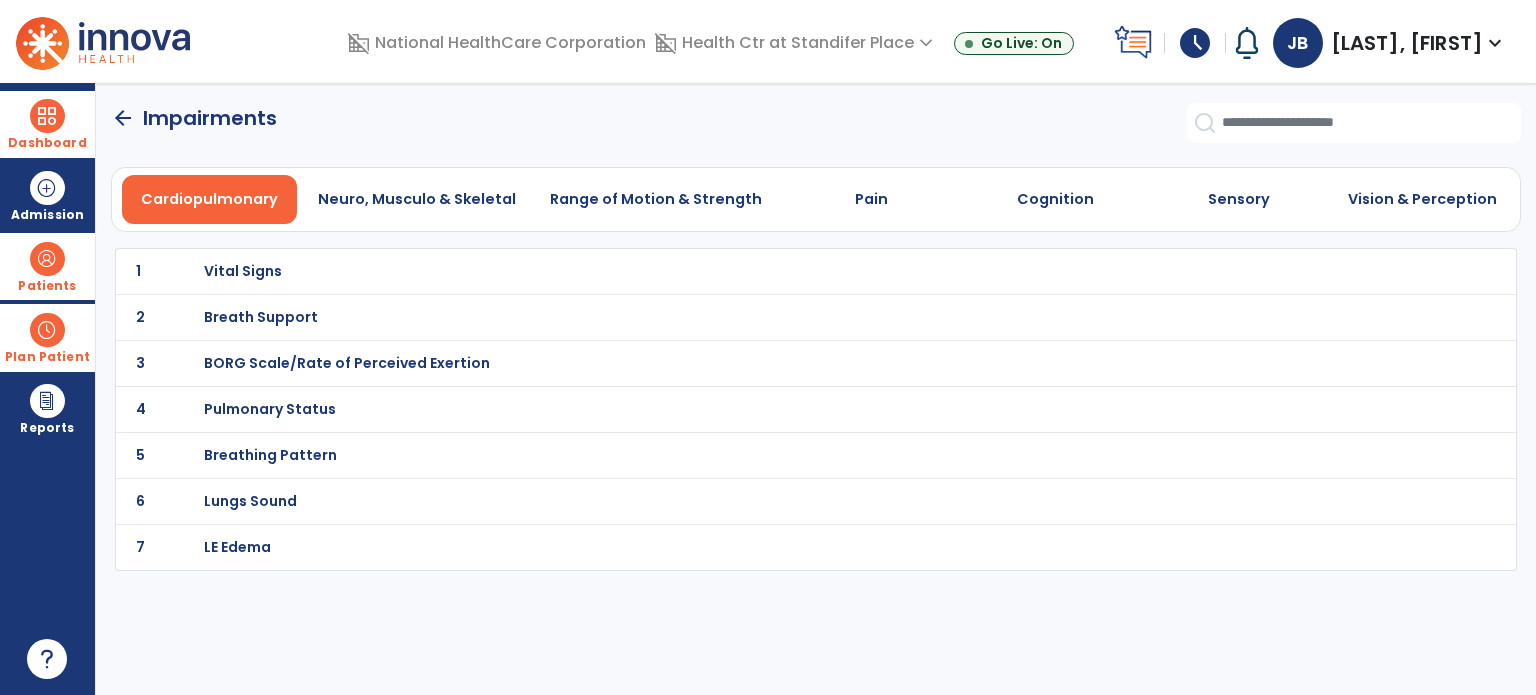 click on "Vital Signs" at bounding box center [243, 271] 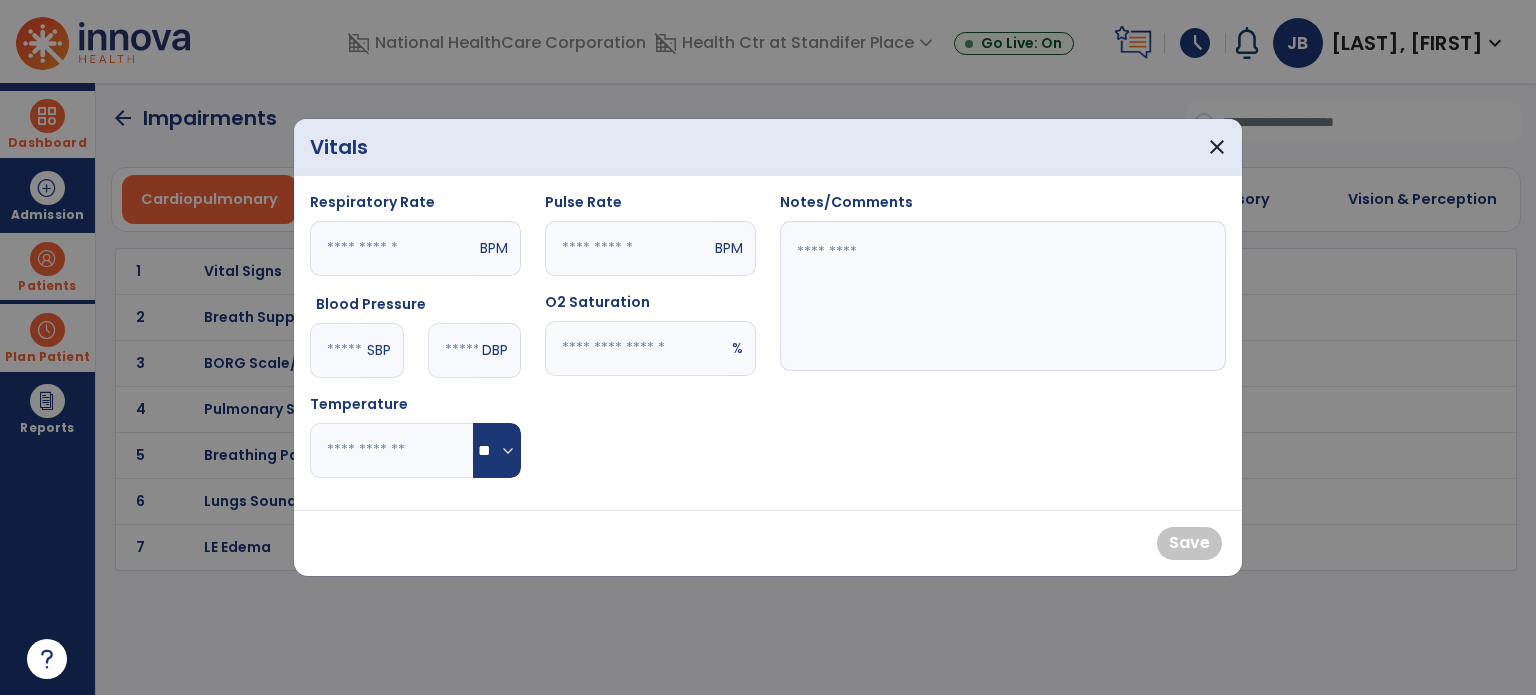 click at bounding box center (636, 348) 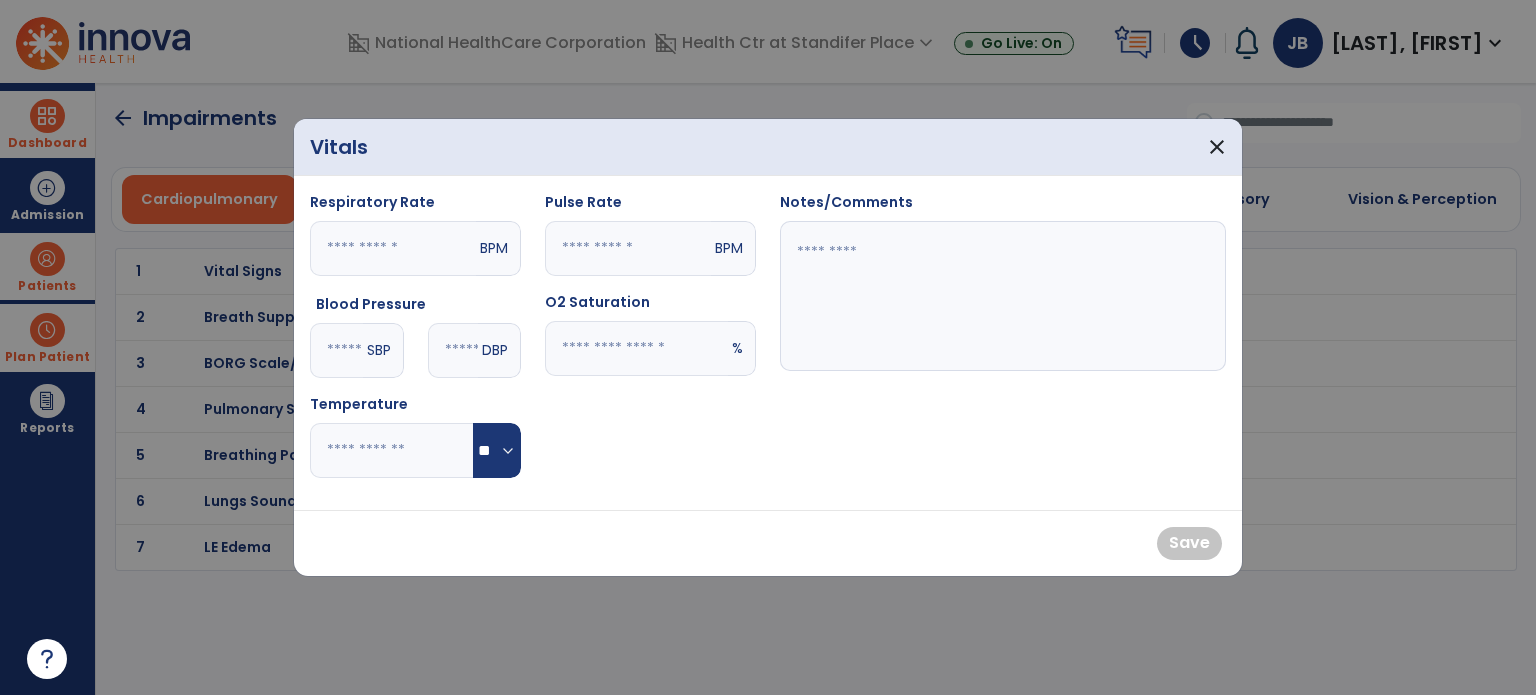click on "Notes/Comments" at bounding box center (1003, 281) 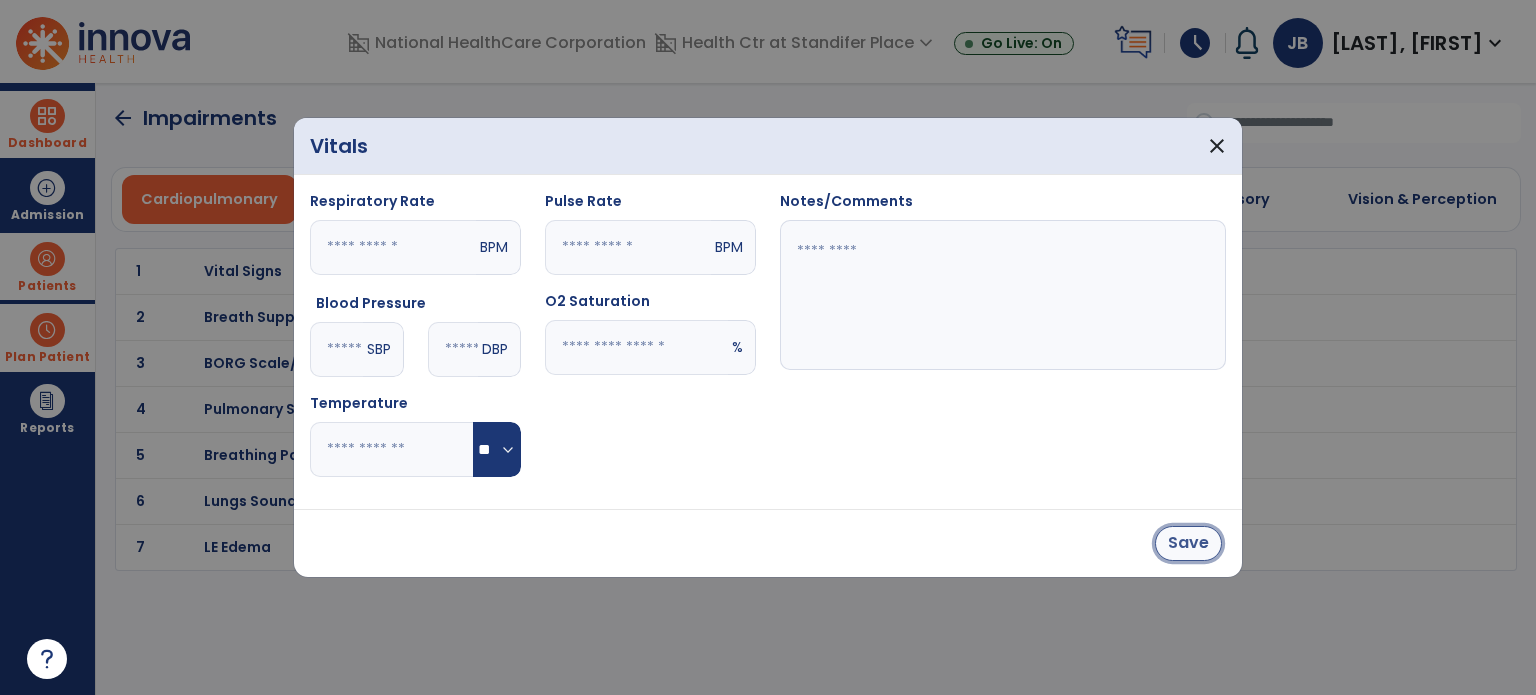 click on "Save" at bounding box center [1188, 543] 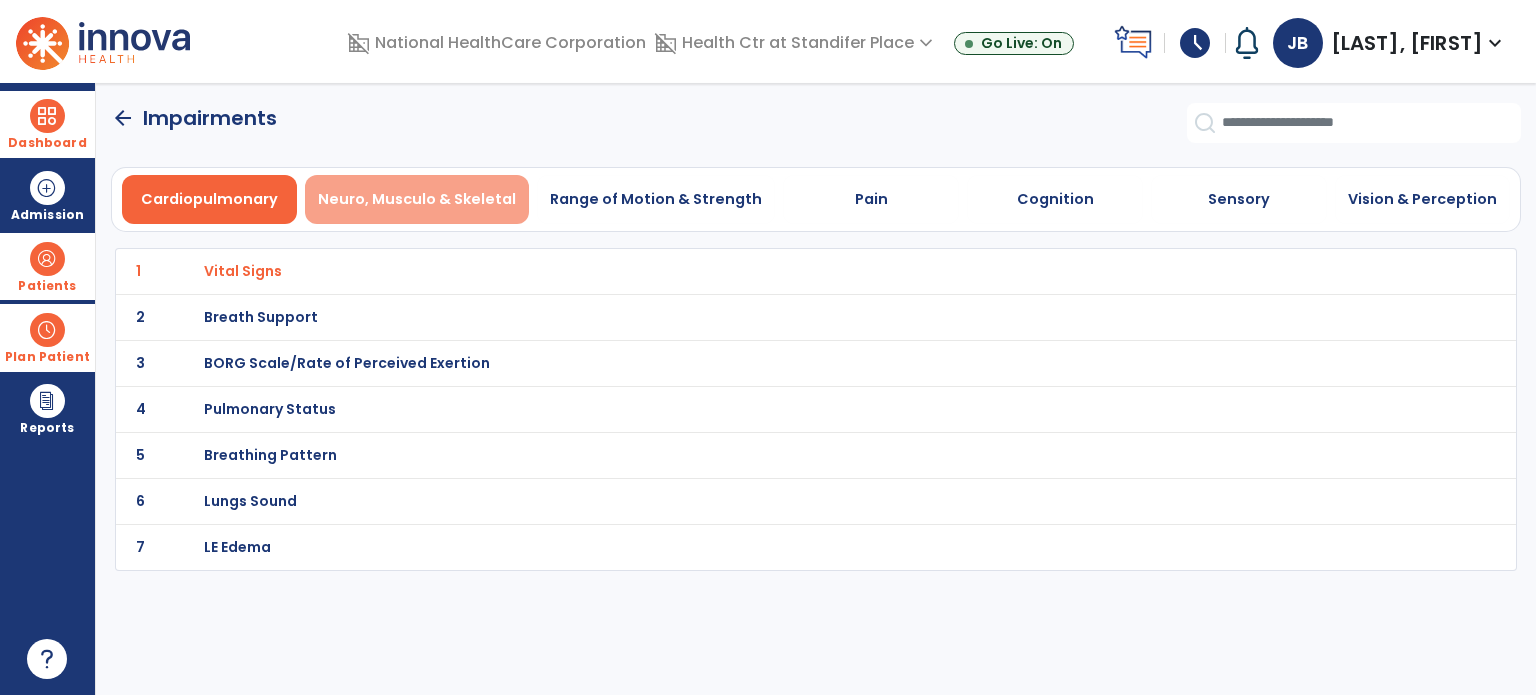 click on "Neuro, Musculo & Skeletal" at bounding box center (417, 199) 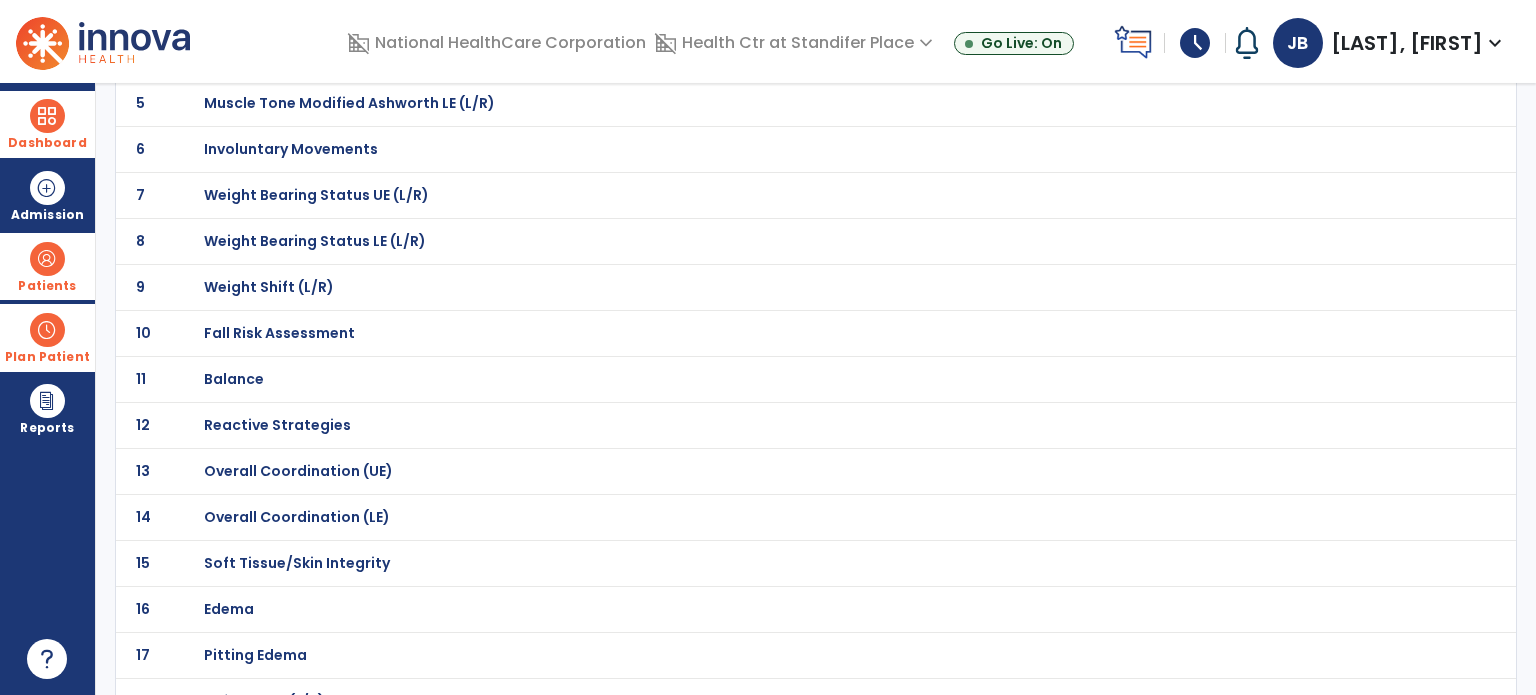 scroll, scrollTop: 354, scrollLeft: 0, axis: vertical 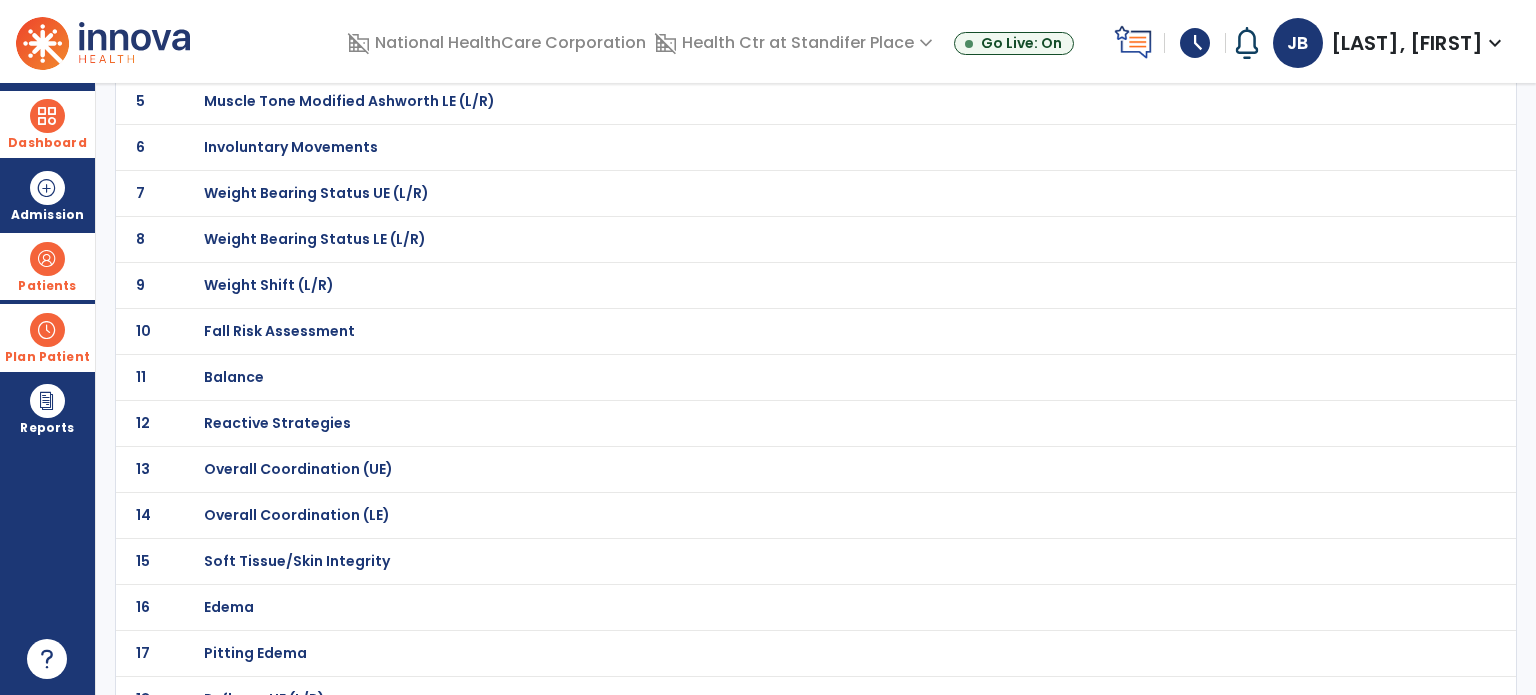 click on "Fall Risk Assessment" at bounding box center (275, -83) 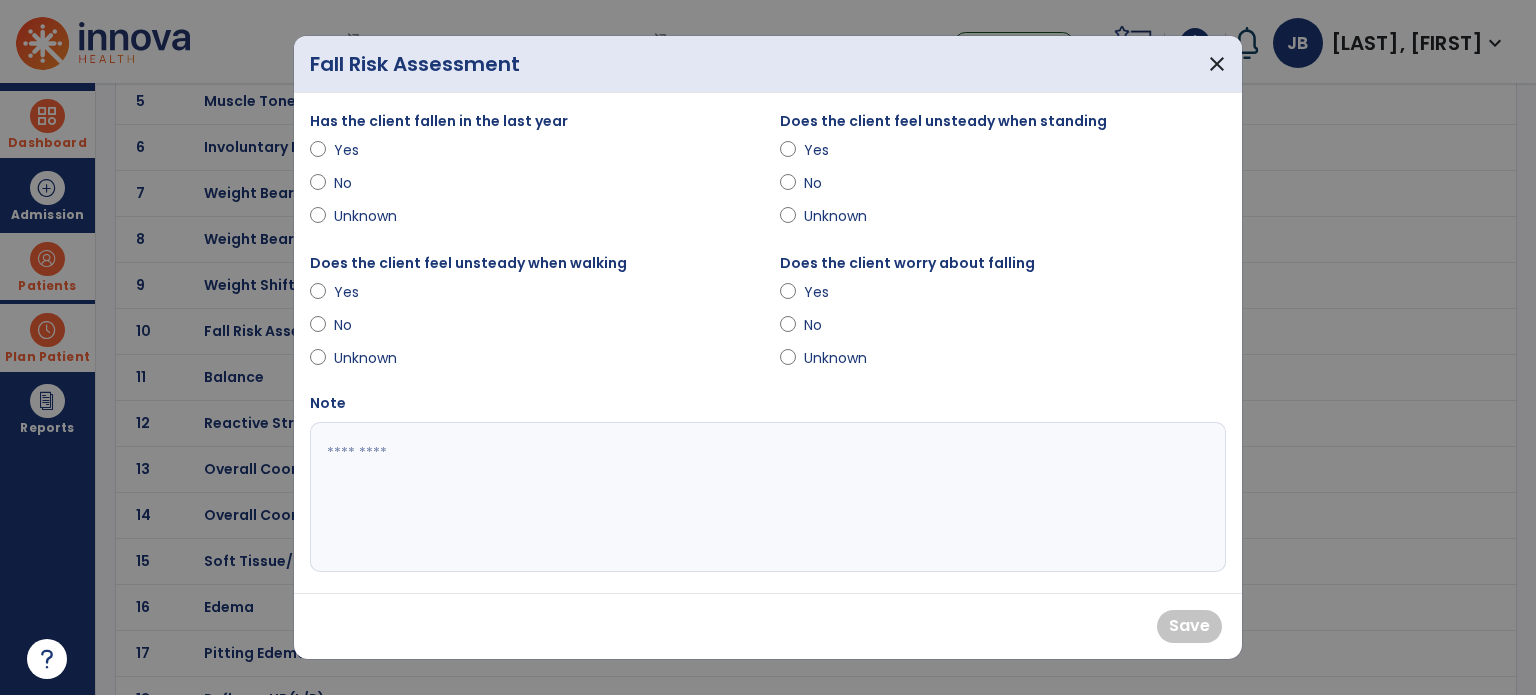 click on "No" at bounding box center (369, 183) 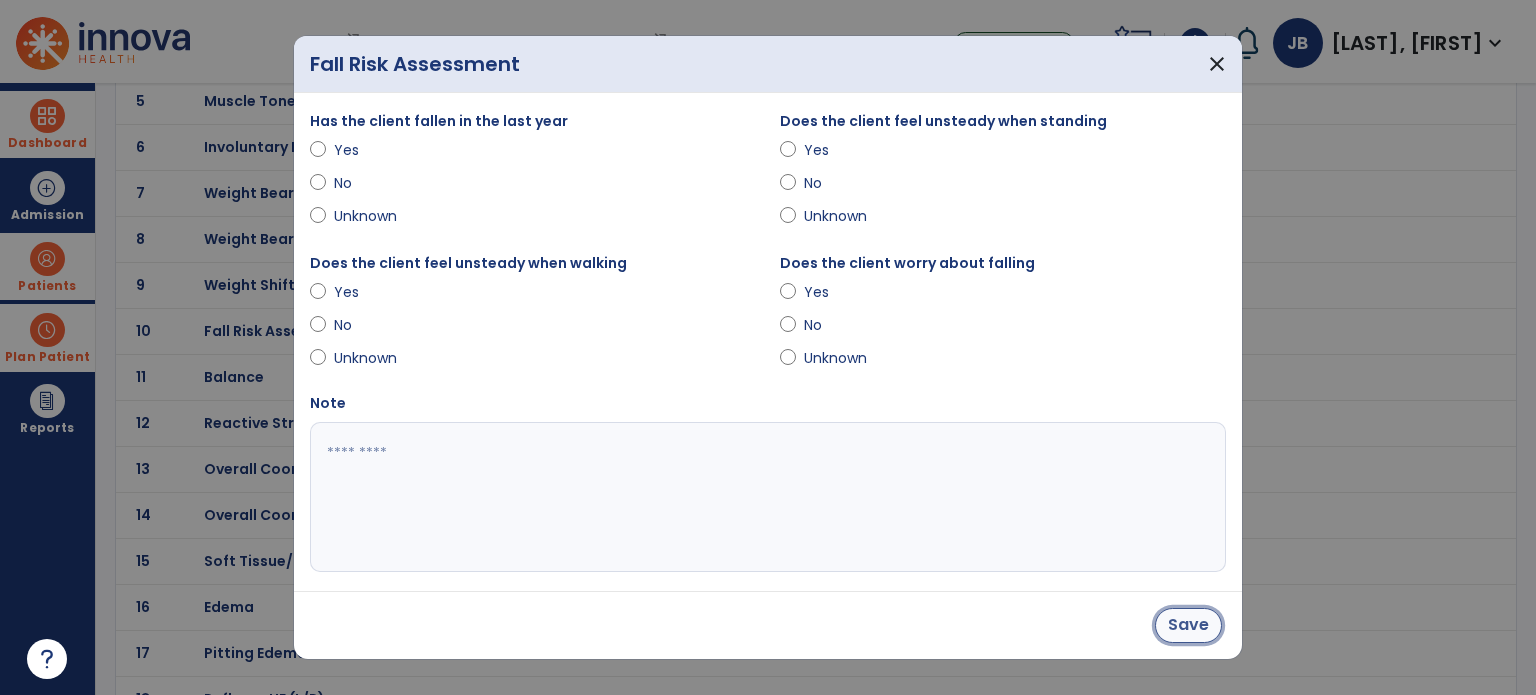 click on "Save" at bounding box center [1188, 625] 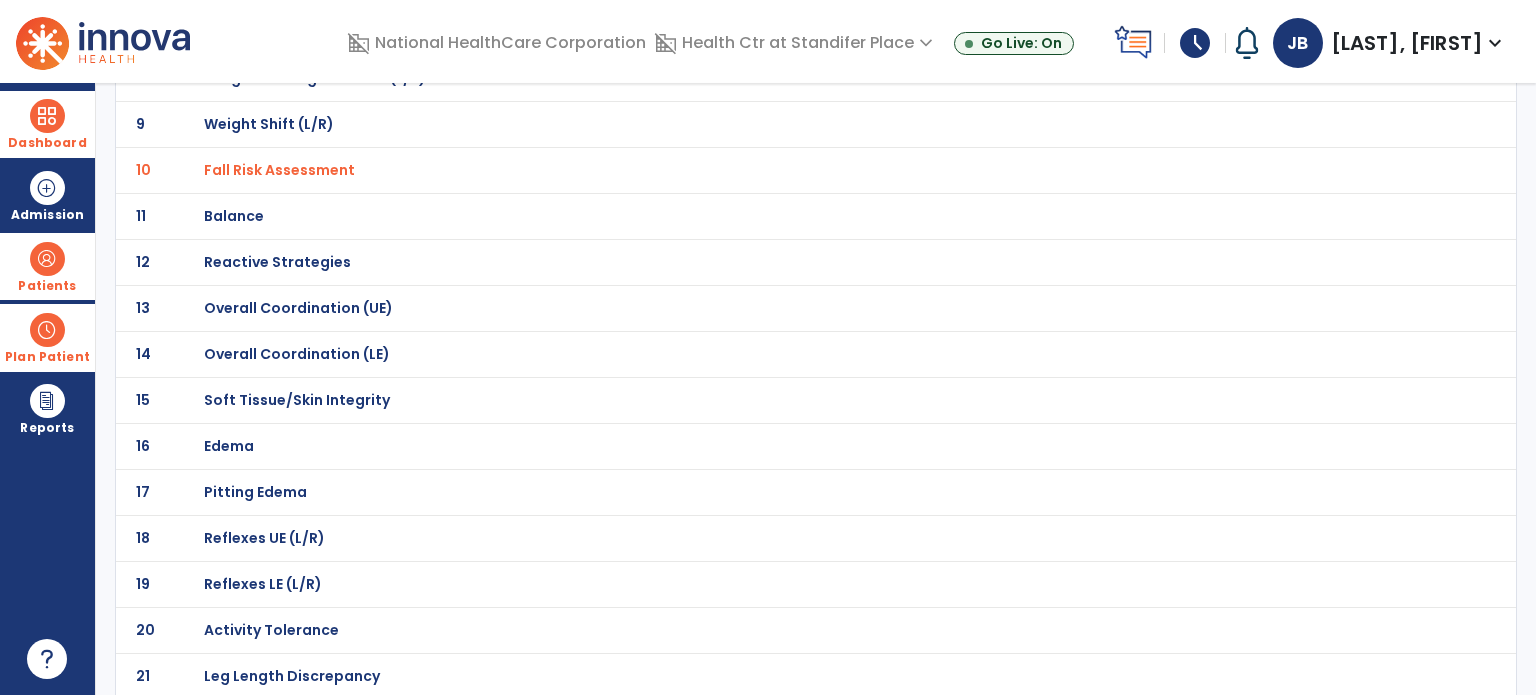 scroll, scrollTop: 523, scrollLeft: 0, axis: vertical 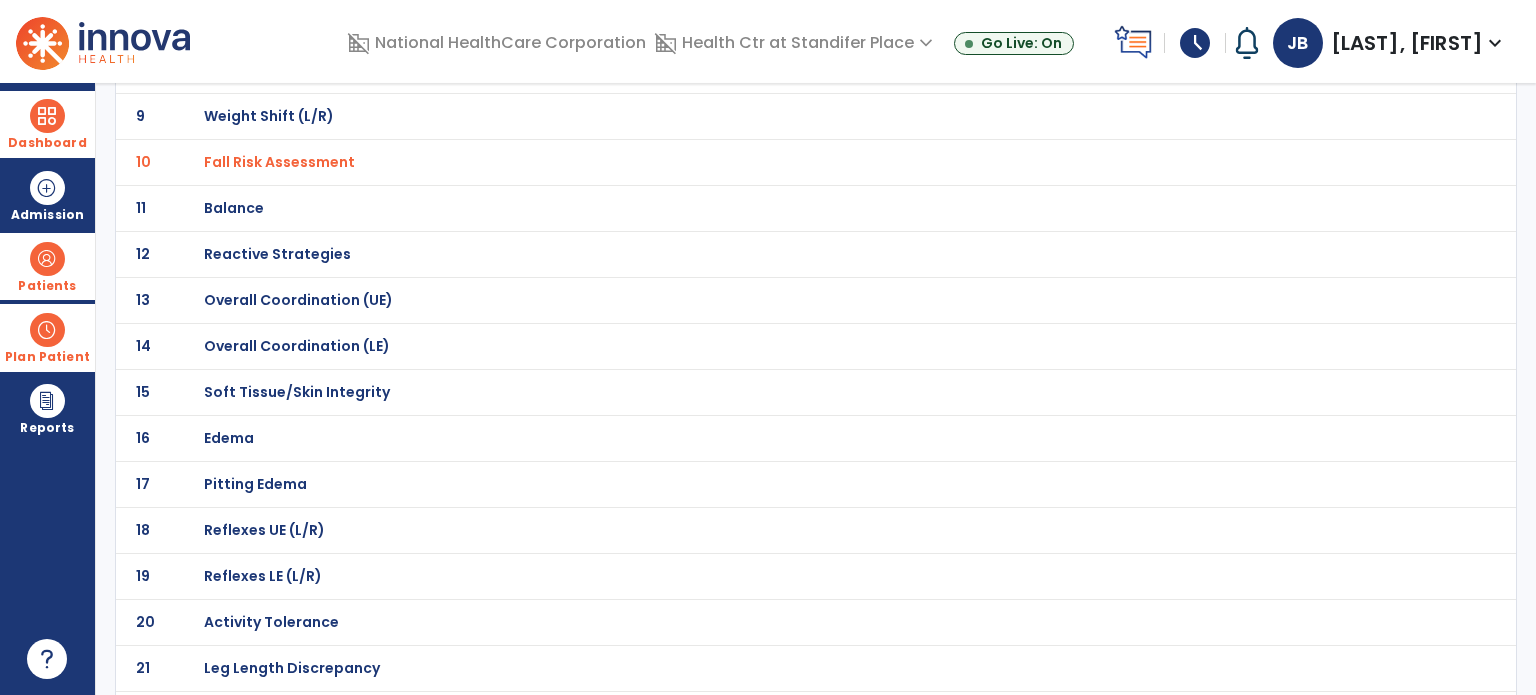 click on "Overall Coordination (LE)" at bounding box center (275, -252) 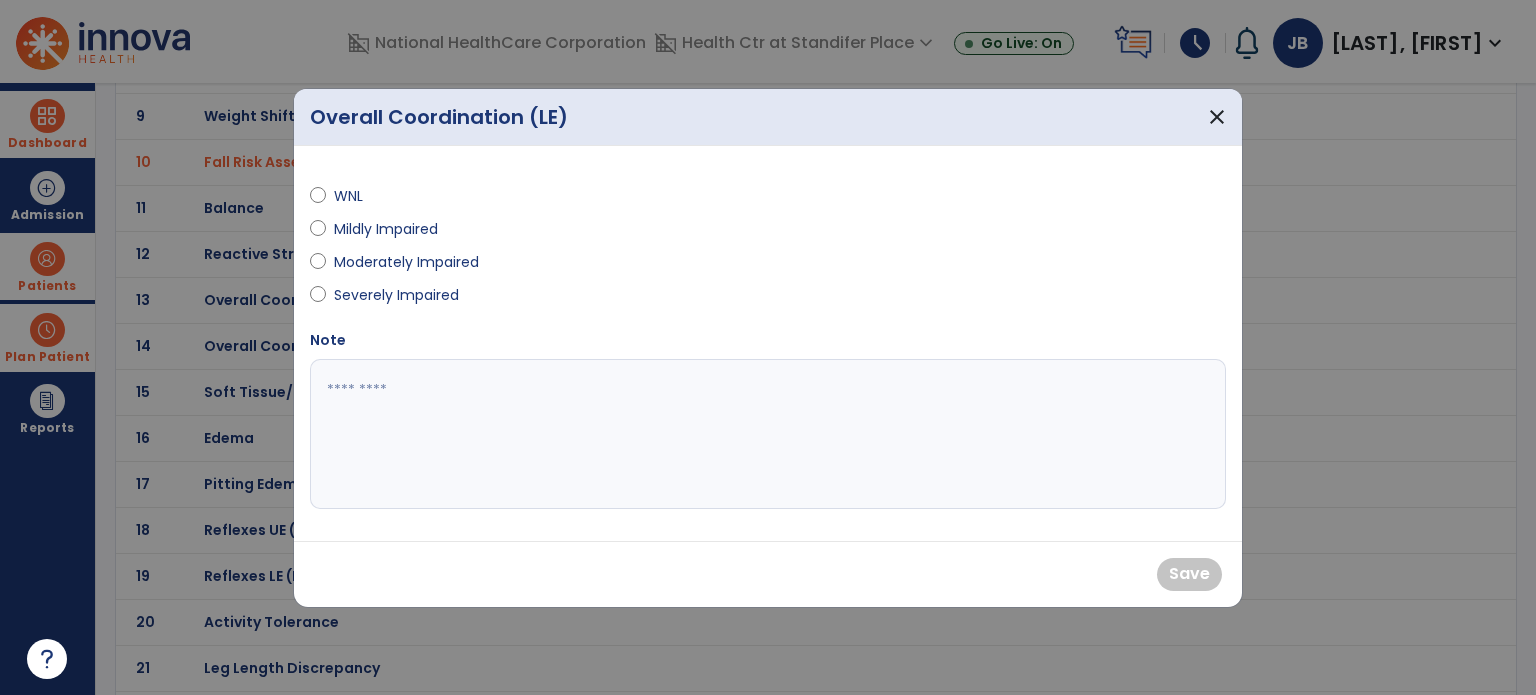 click on "Severely Impaired" at bounding box center (396, 295) 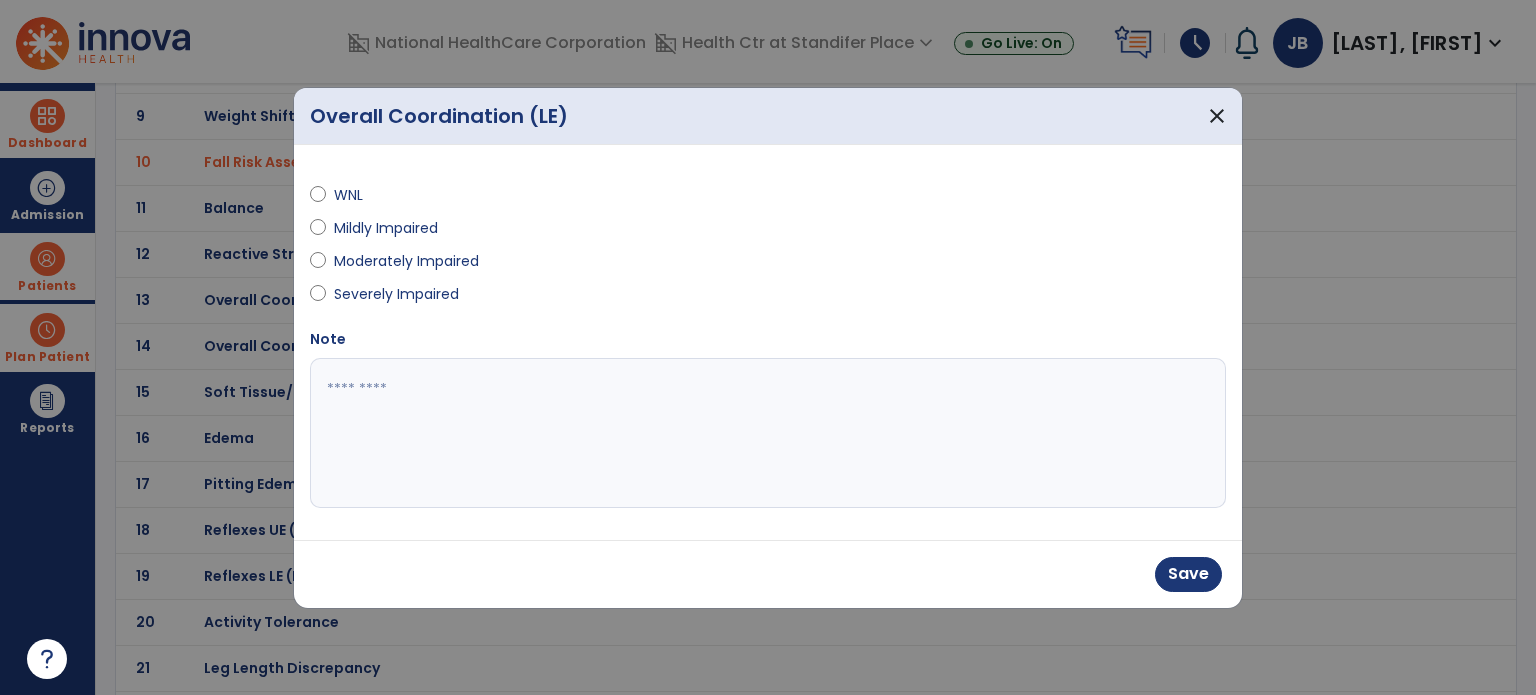 click at bounding box center [768, 433] 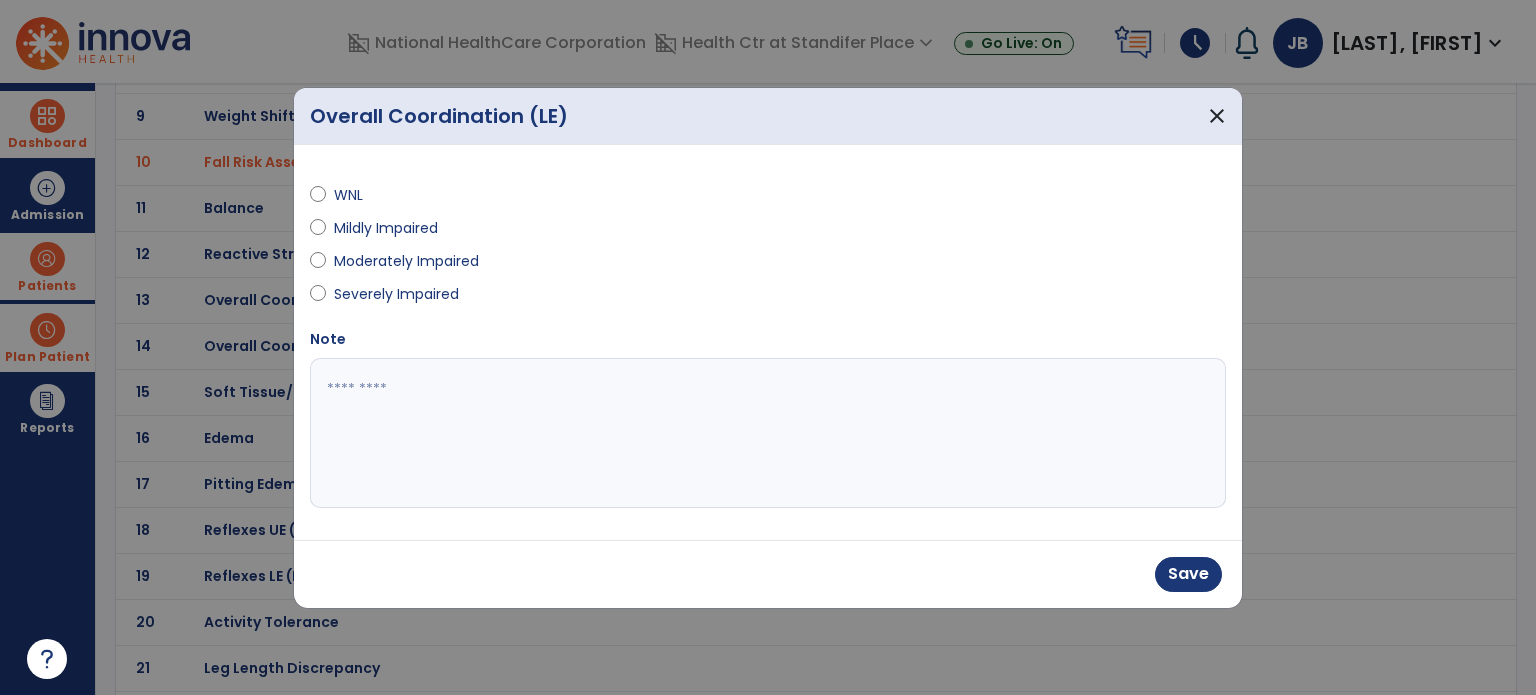 click on "Moderately Impaired" at bounding box center [406, 261] 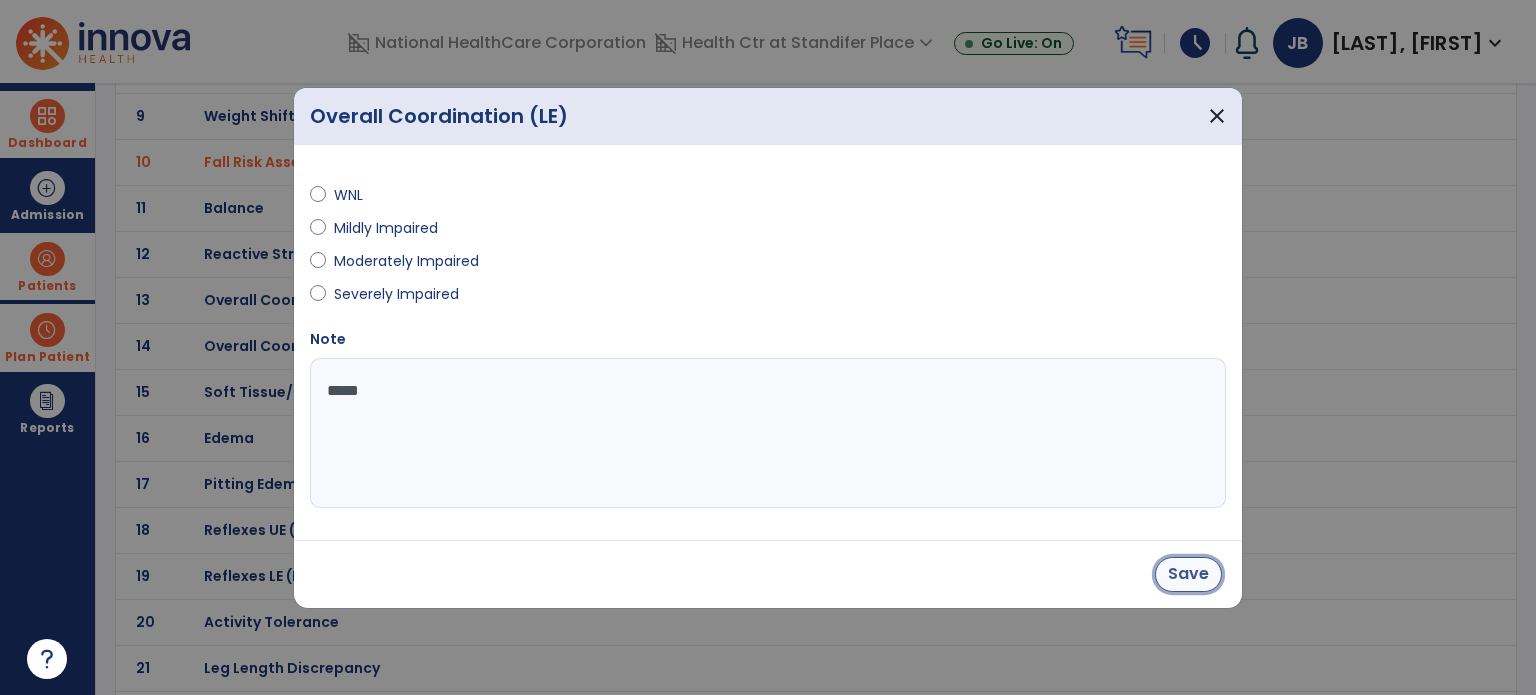 click on "Save" at bounding box center (1188, 574) 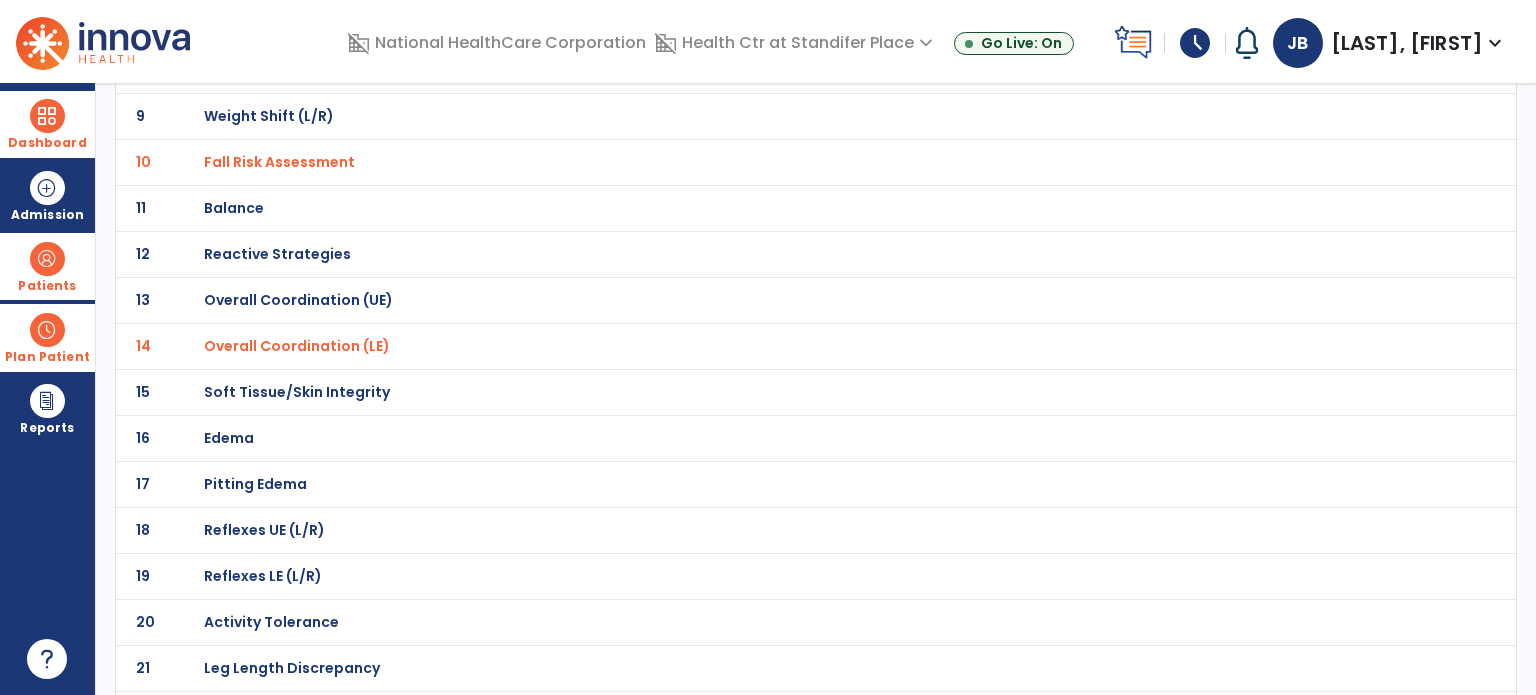 click on "Edema" at bounding box center (772, -252) 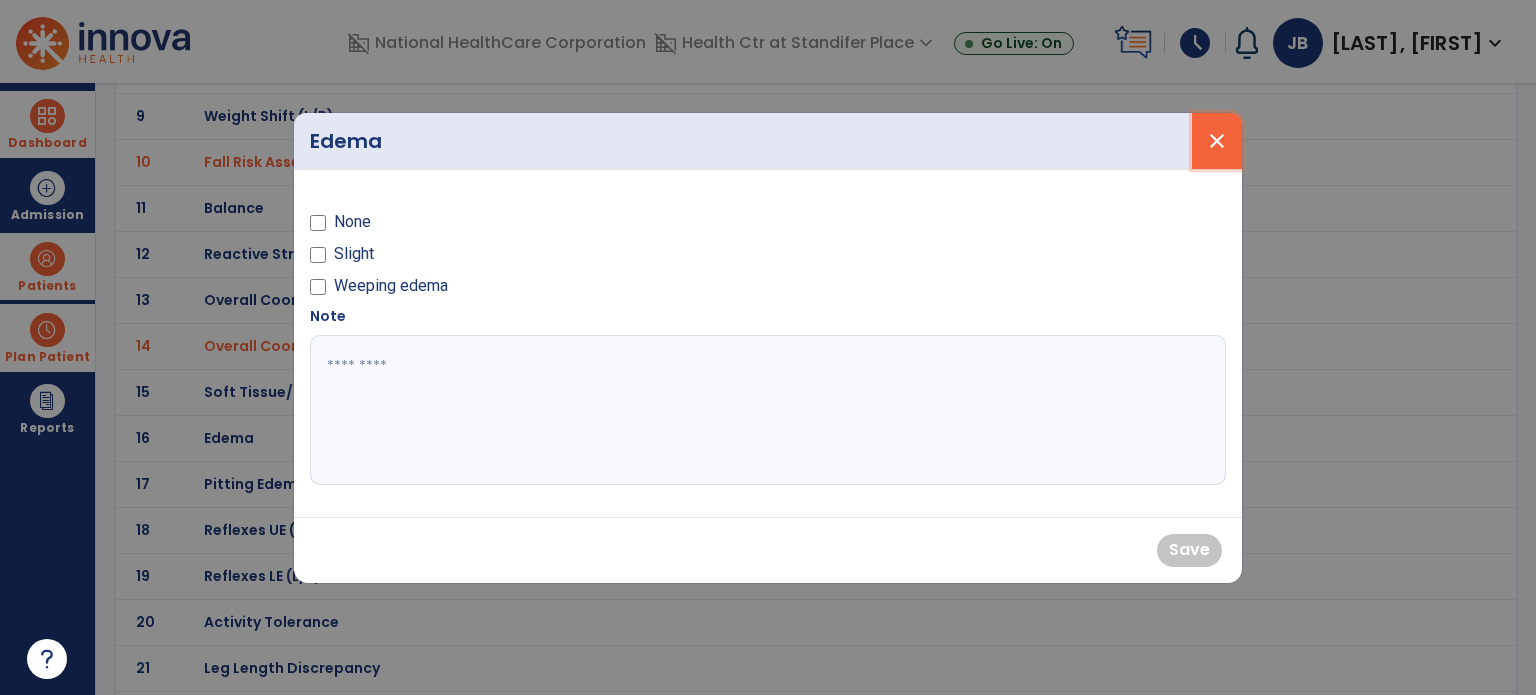 click on "close" at bounding box center (1217, 141) 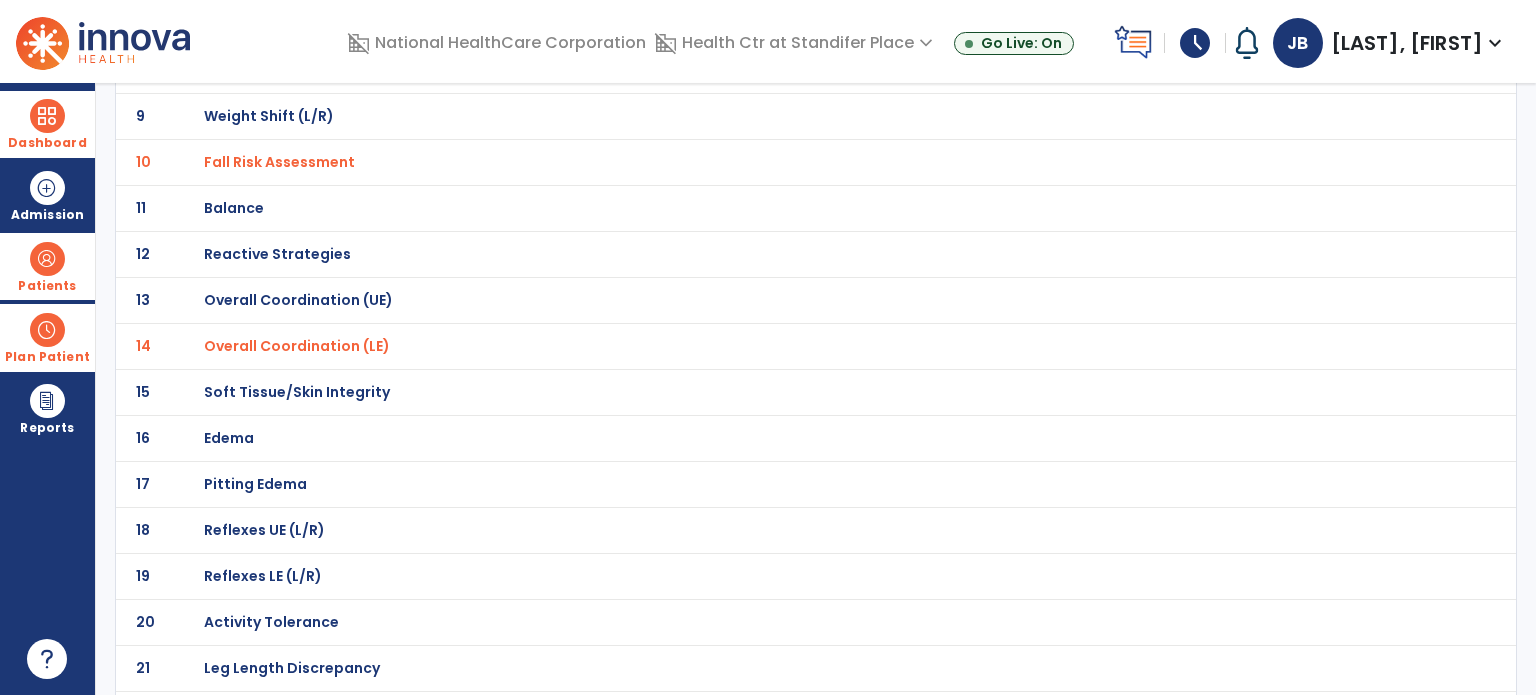 click on "17 Pitting Edema" 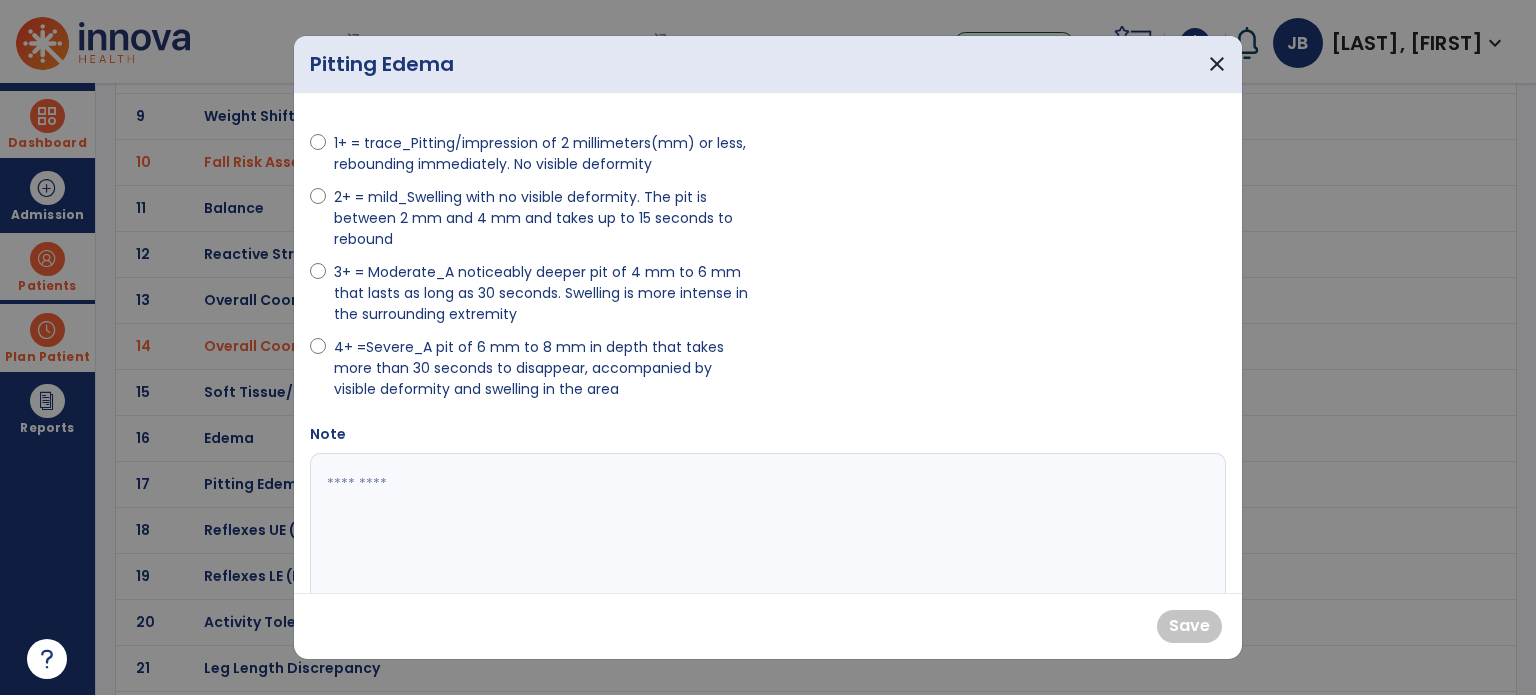 click on "2+ = mild_Swelling with no visible deformity. The pit is between 2 mm and 4 mm and takes up to 15 seconds to rebound" at bounding box center [545, 218] 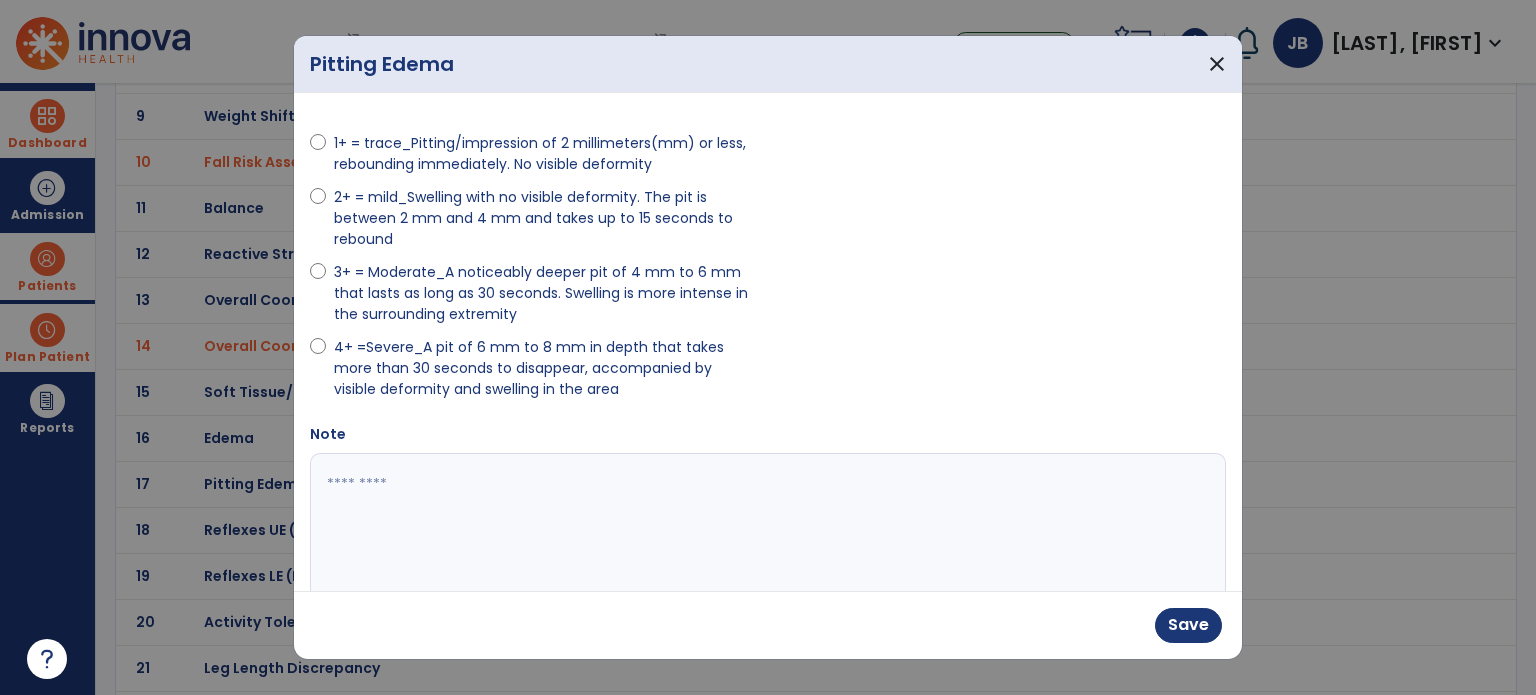 click at bounding box center (766, 528) 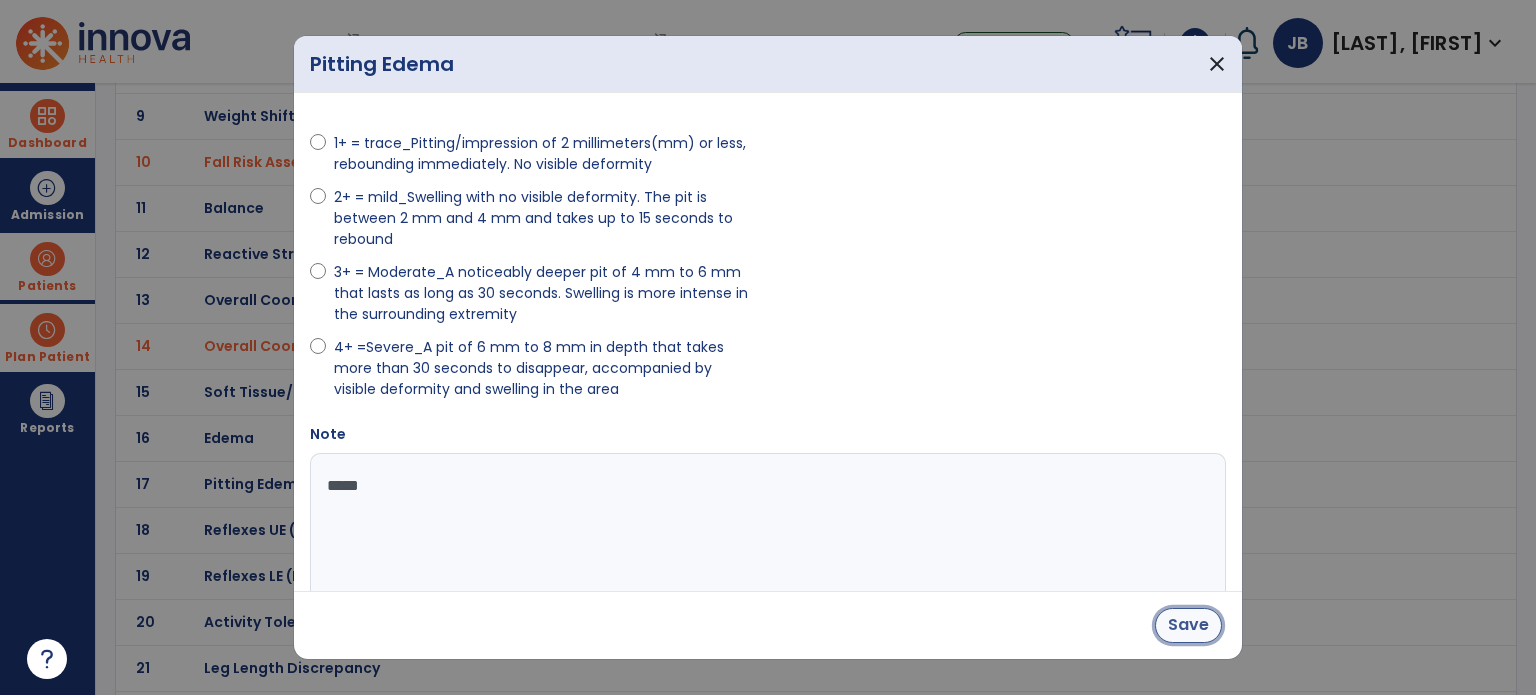 click on "Save" at bounding box center (1188, 625) 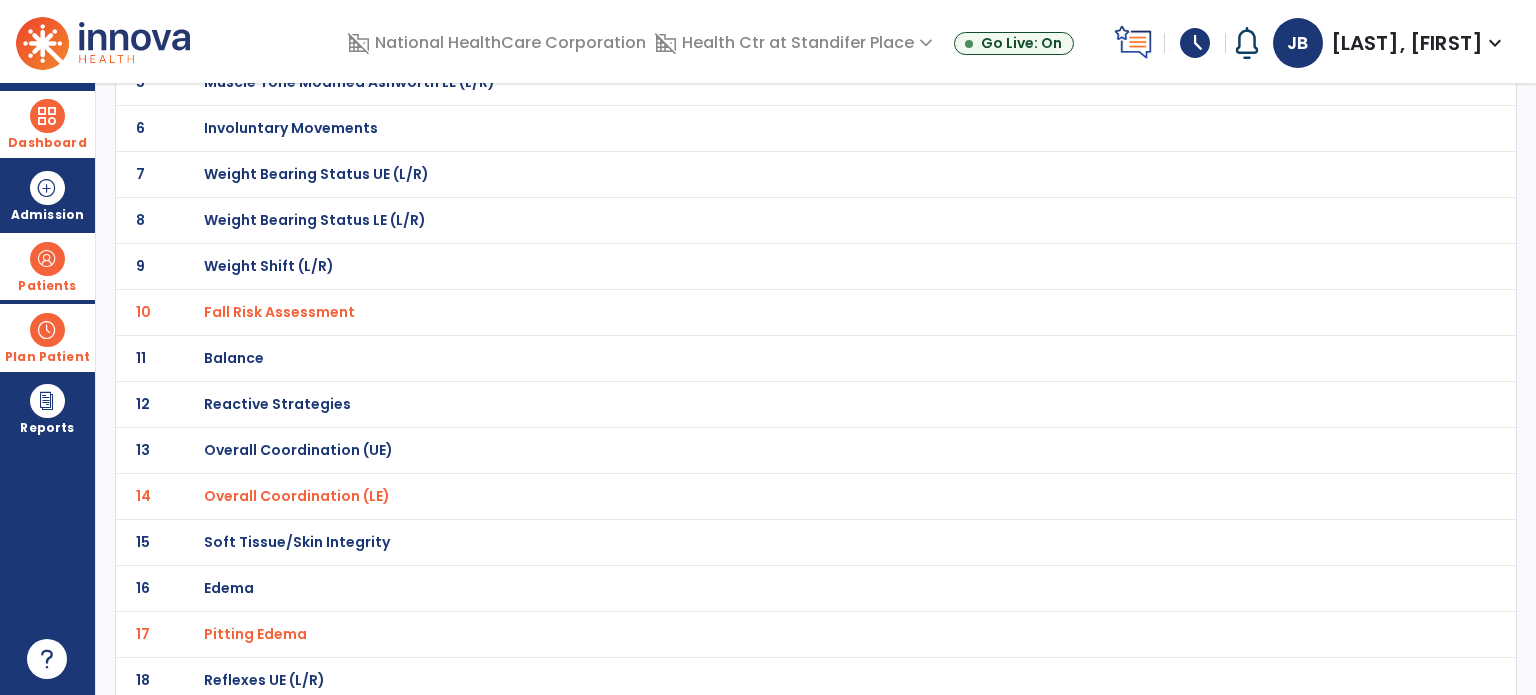 scroll, scrollTop: 355, scrollLeft: 0, axis: vertical 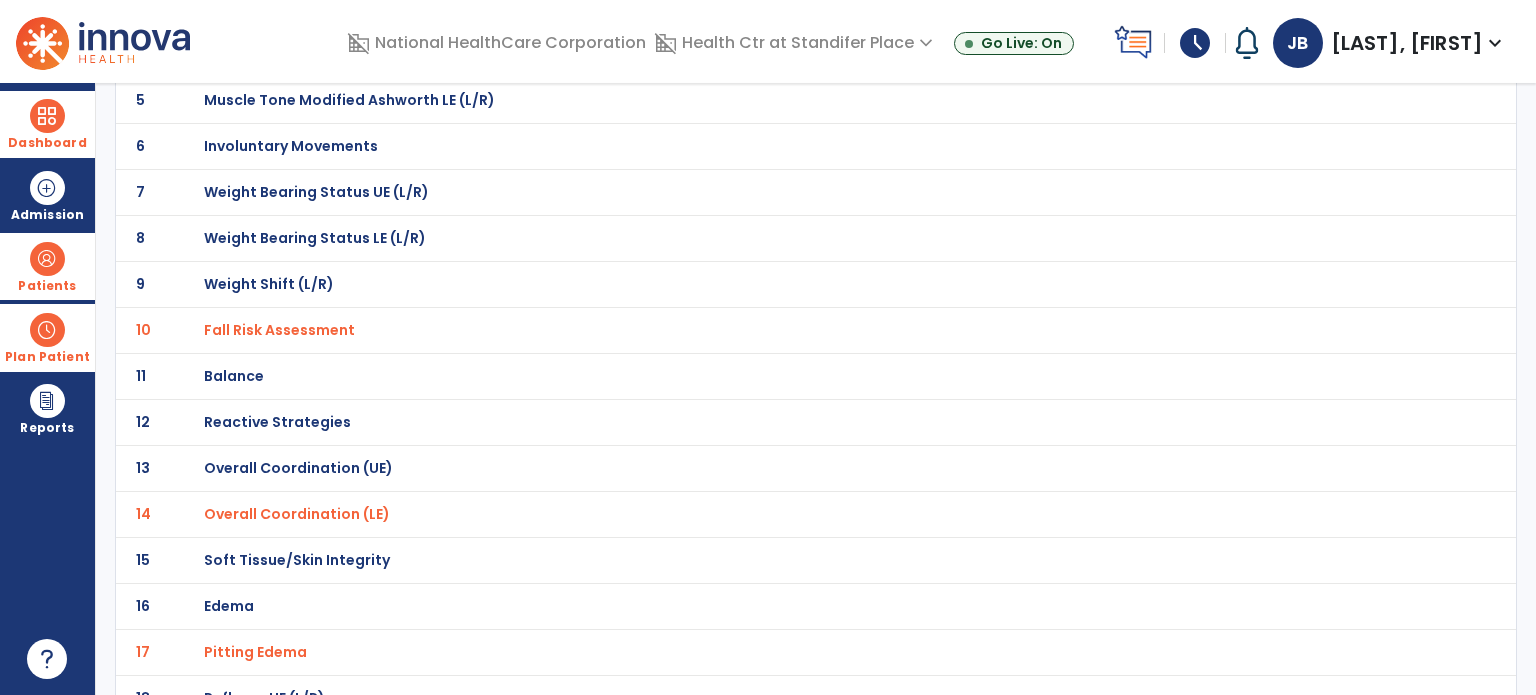 click on "Soft Tissue/Skin Integrity" at bounding box center (275, -84) 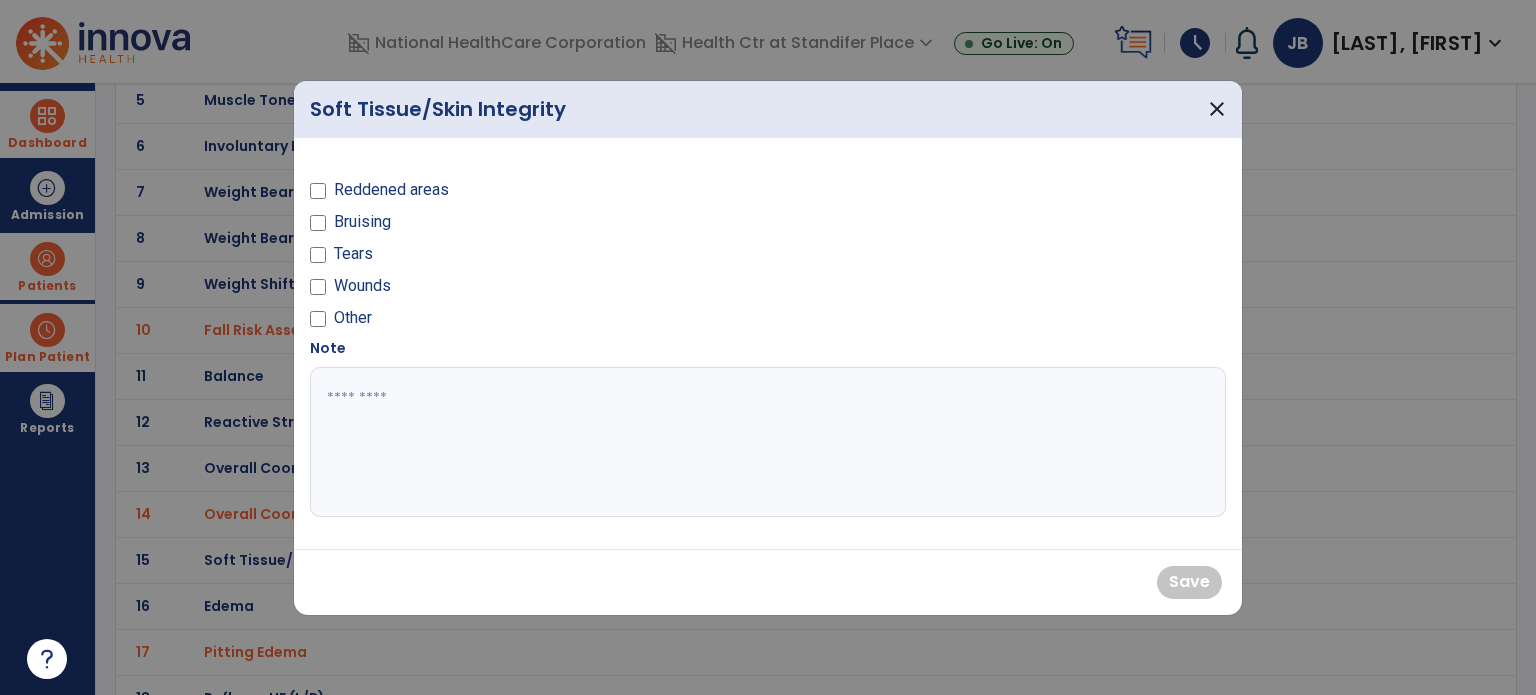 click on "Other" at bounding box center [353, 318] 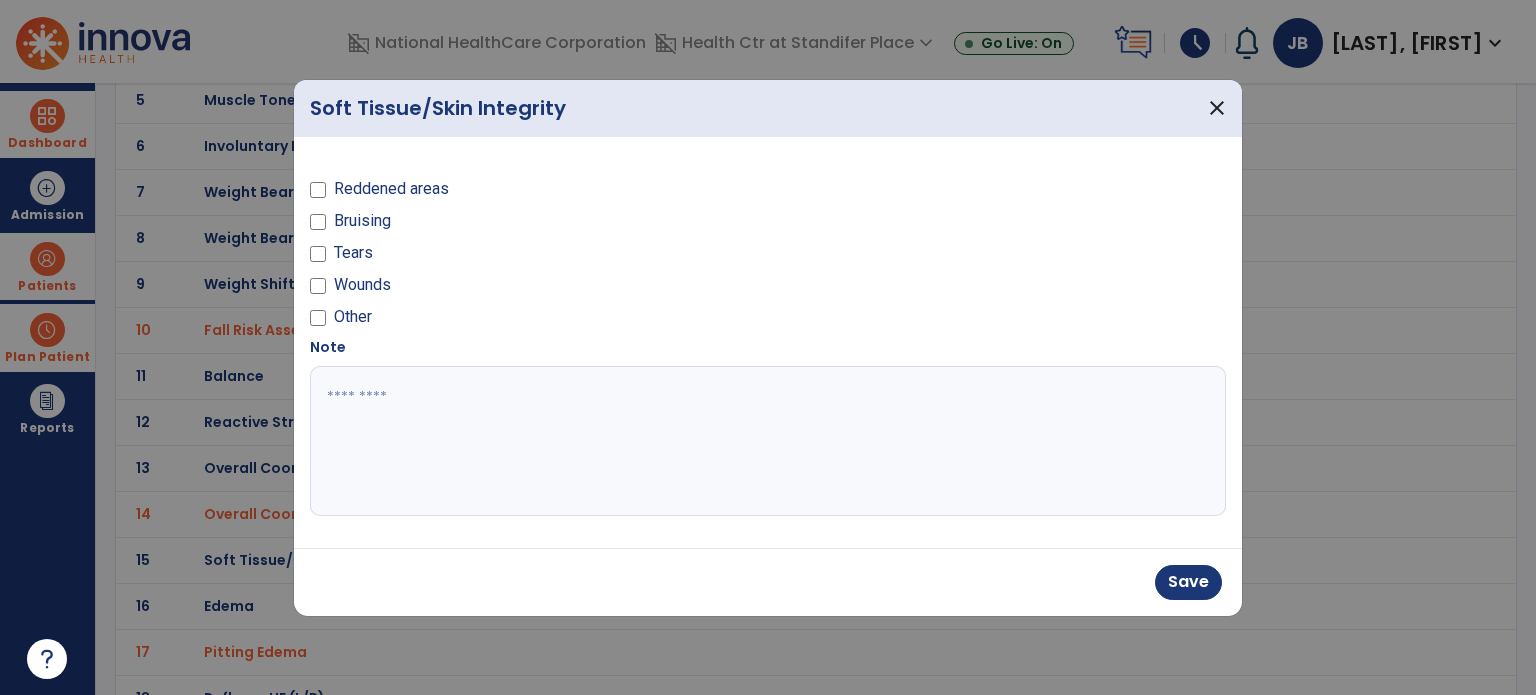 click at bounding box center (768, 441) 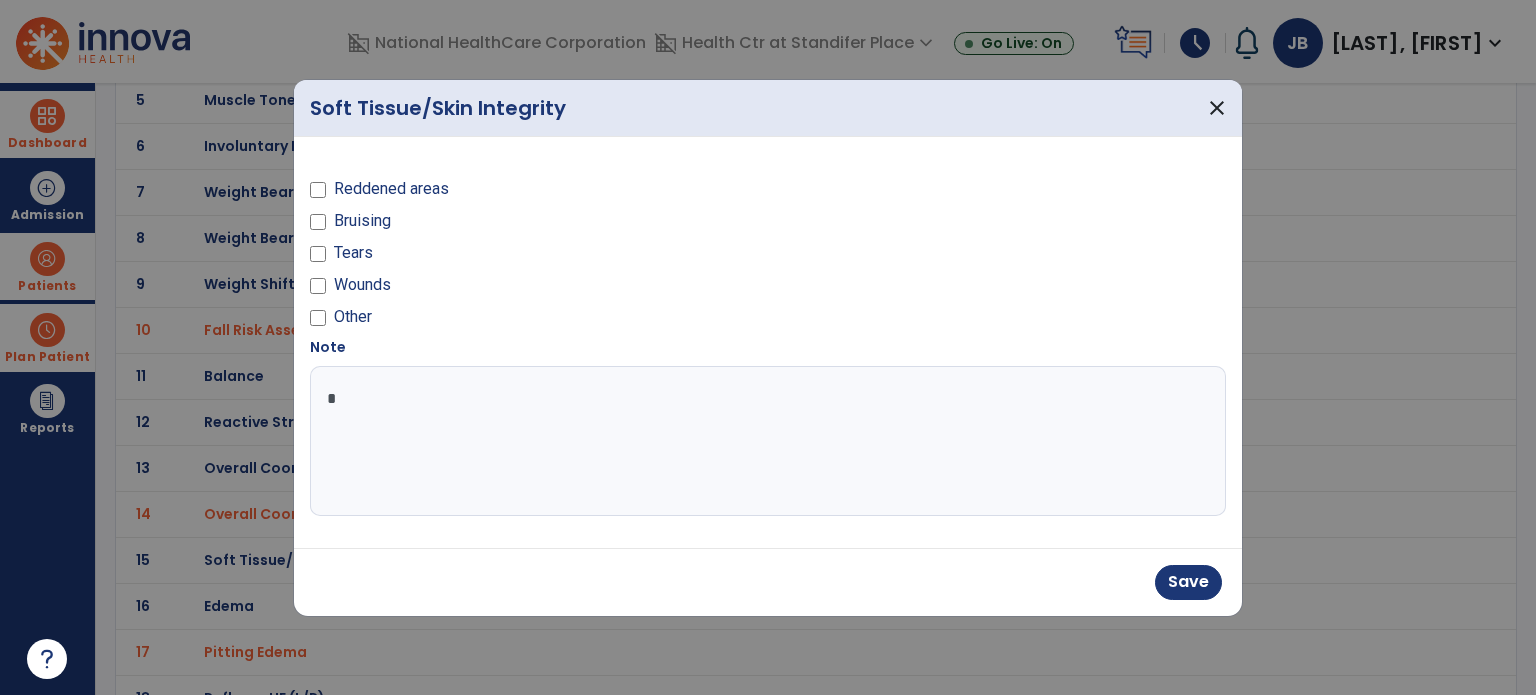 click on "*" at bounding box center (768, 441) 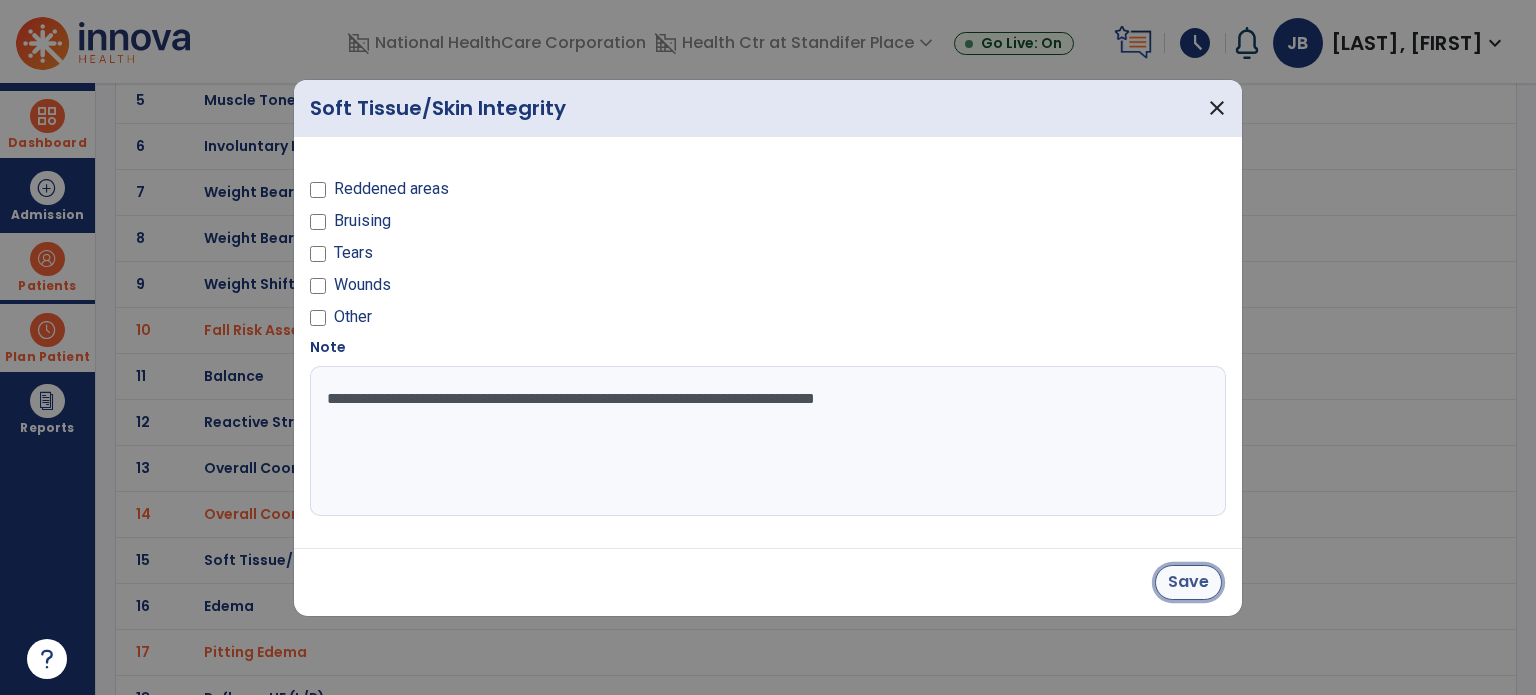 click on "Save" at bounding box center [1188, 582] 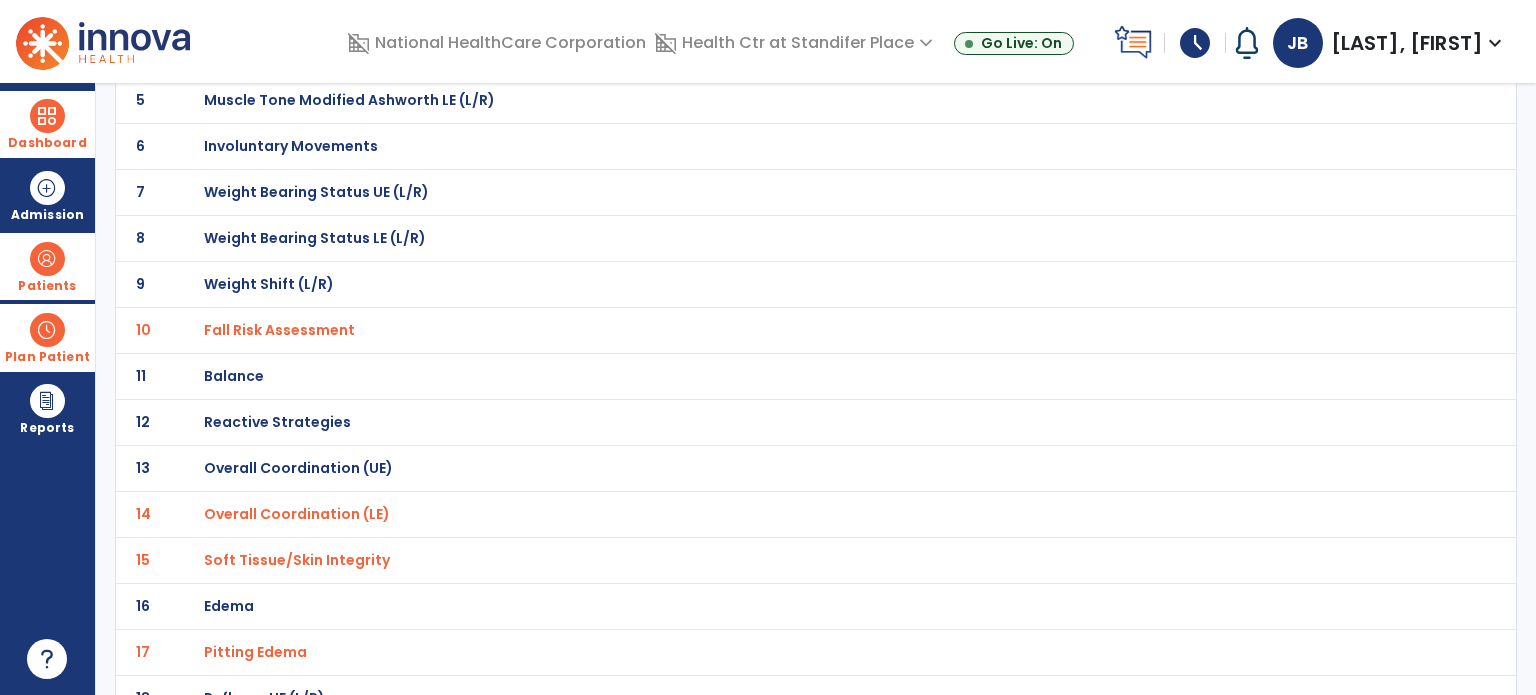scroll, scrollTop: 0, scrollLeft: 0, axis: both 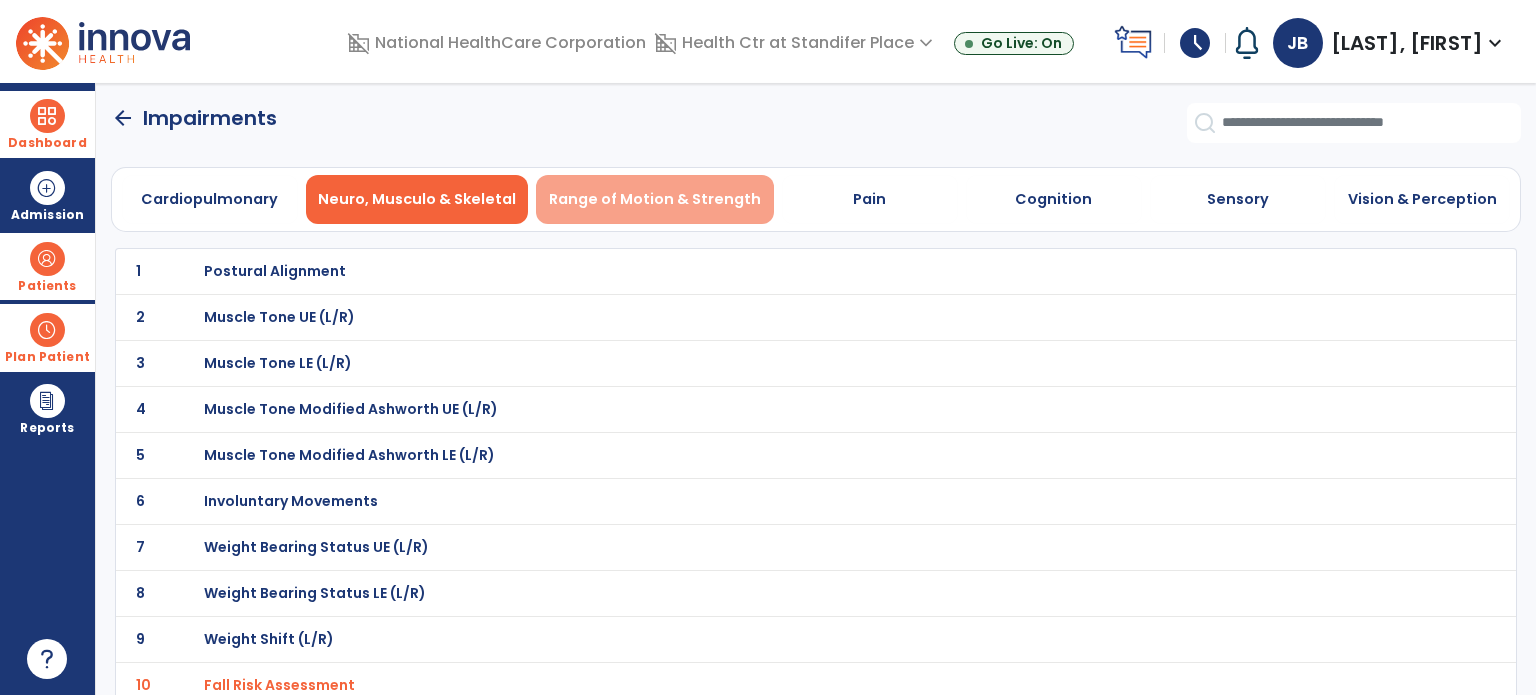 click on "Range of Motion & Strength" at bounding box center (655, 199) 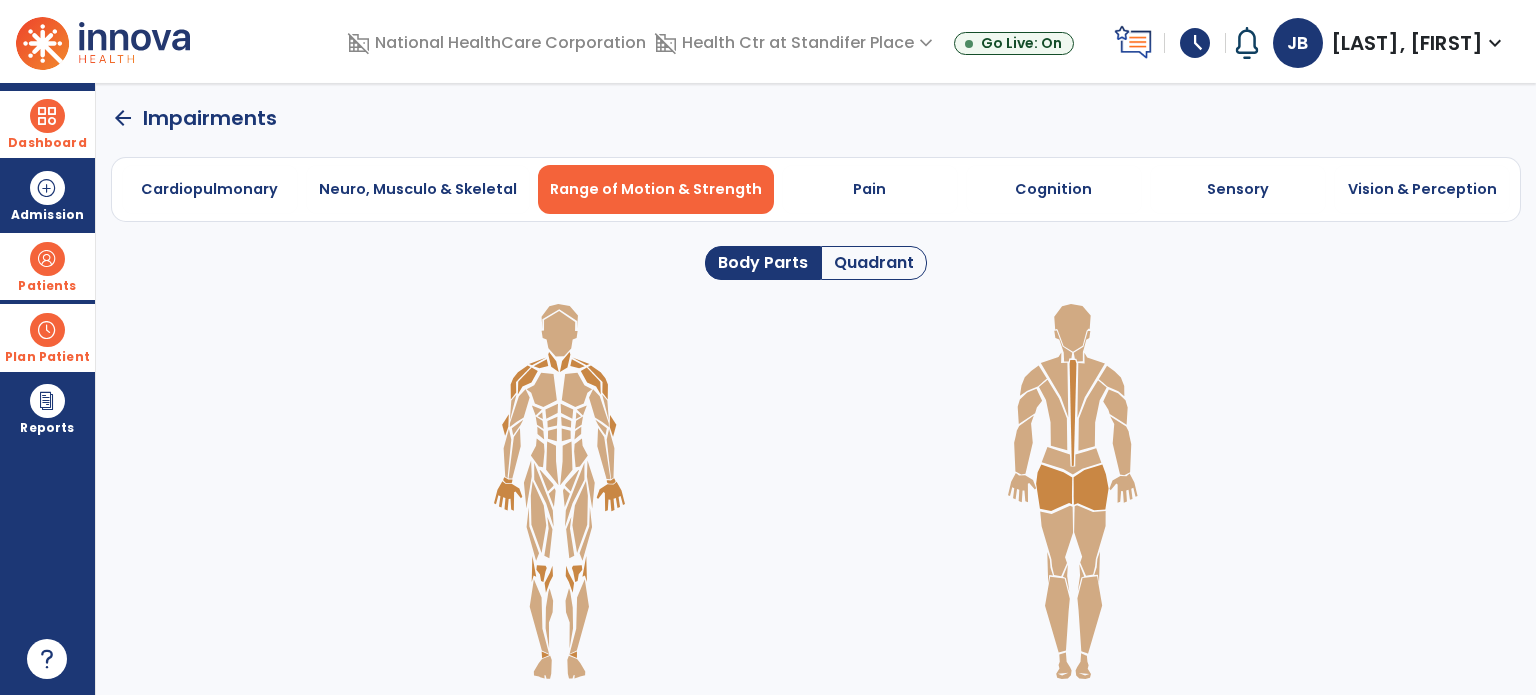 click on "Quadrant" 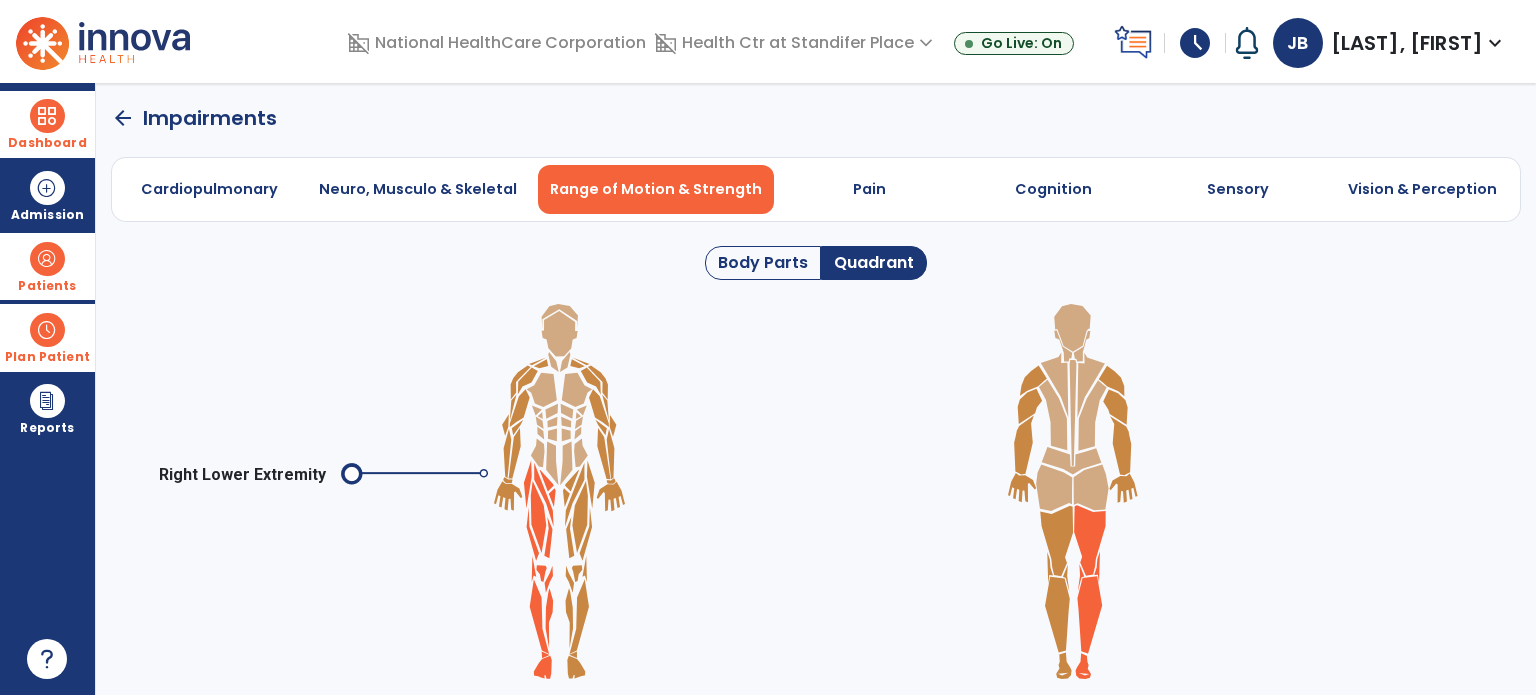 click 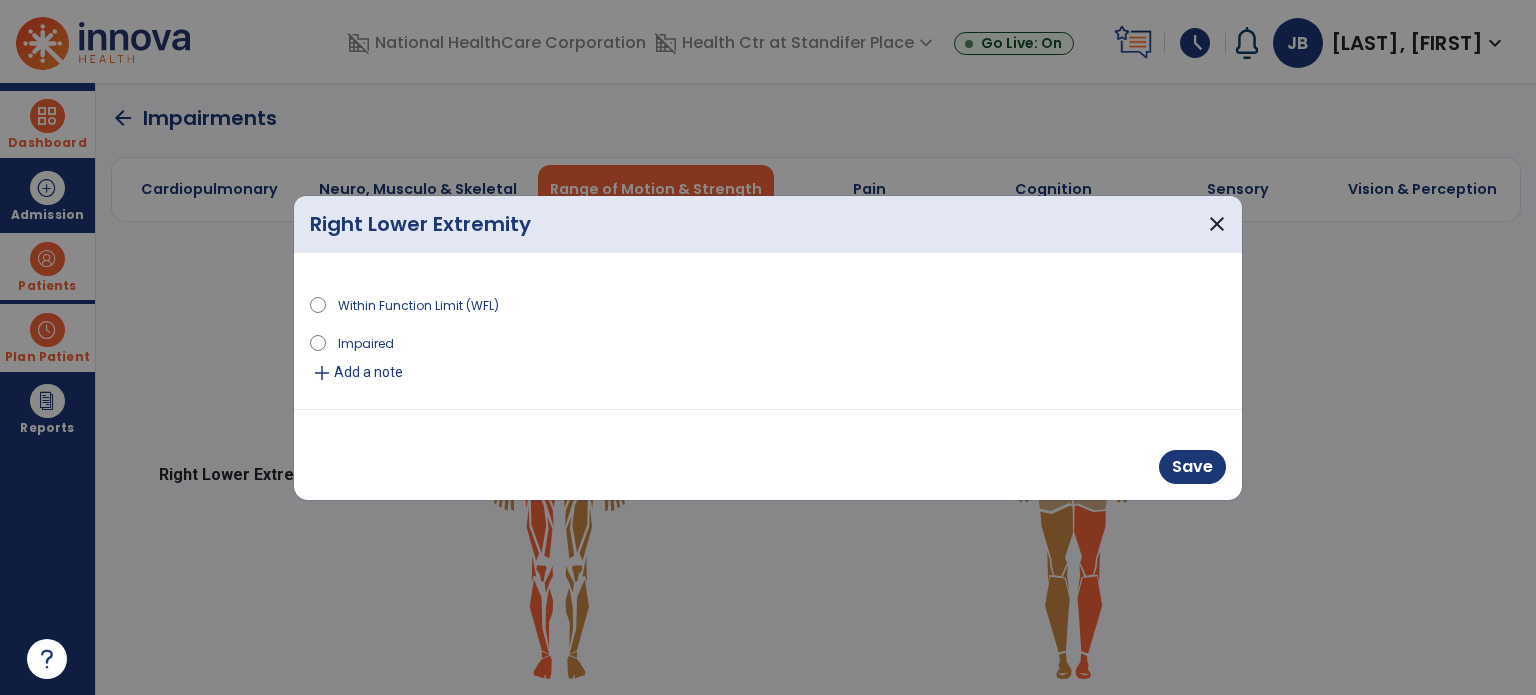 click on "Impaired" at bounding box center (366, 342) 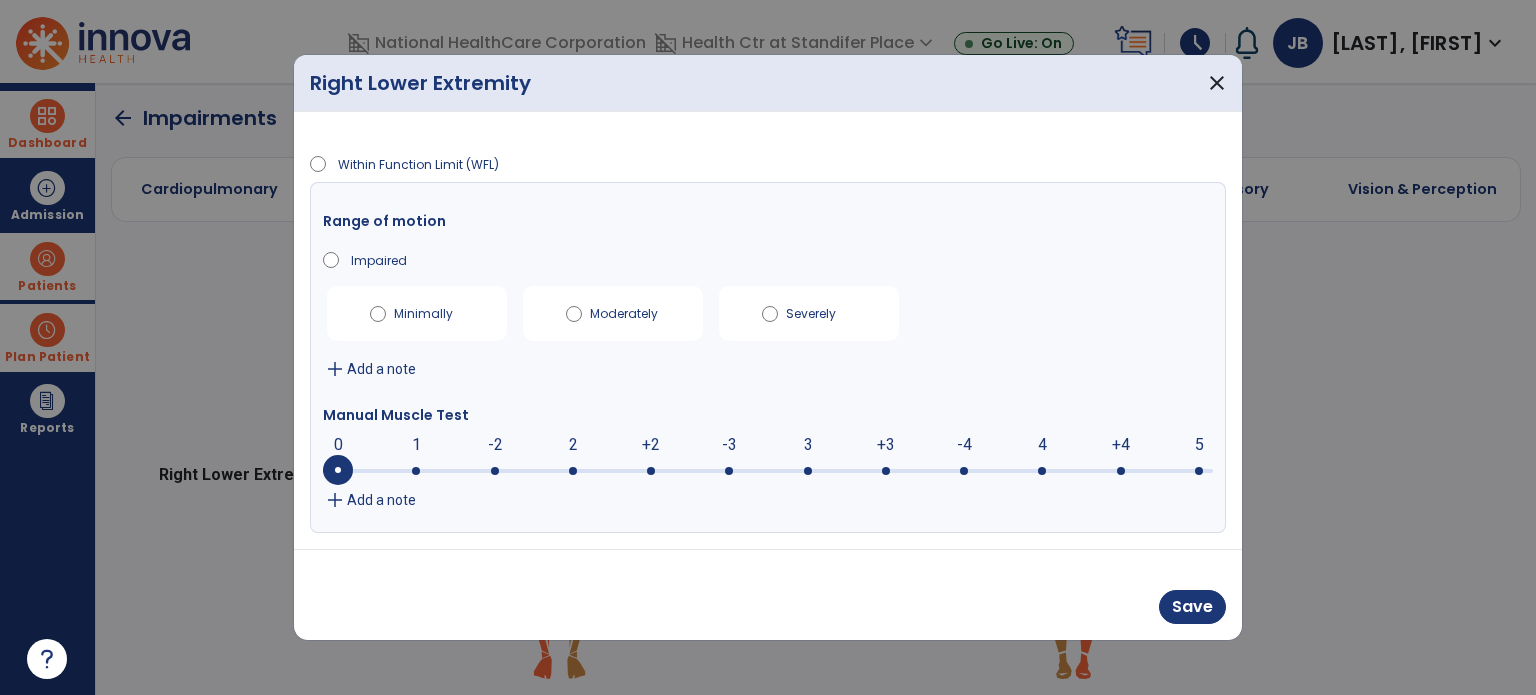 click on "Severely" at bounding box center [821, 310] 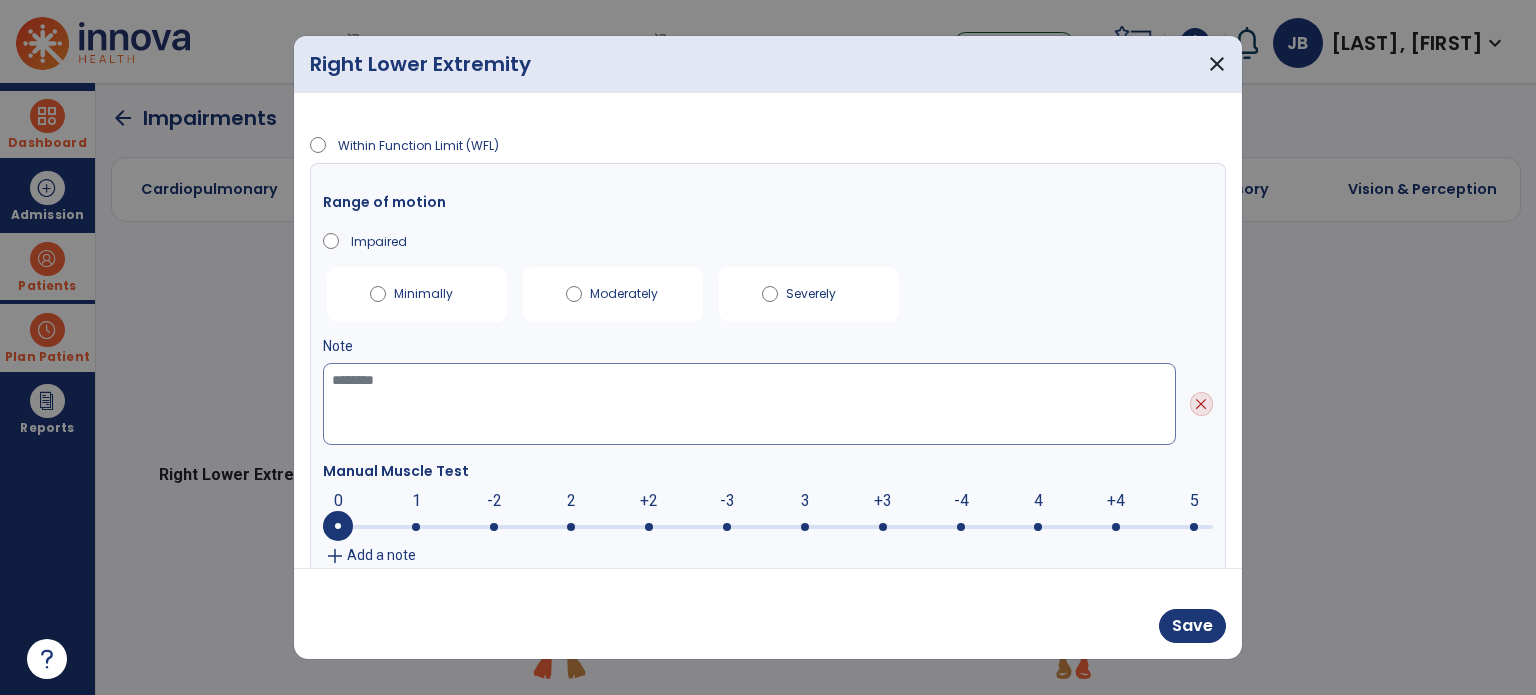 click at bounding box center [749, 404] 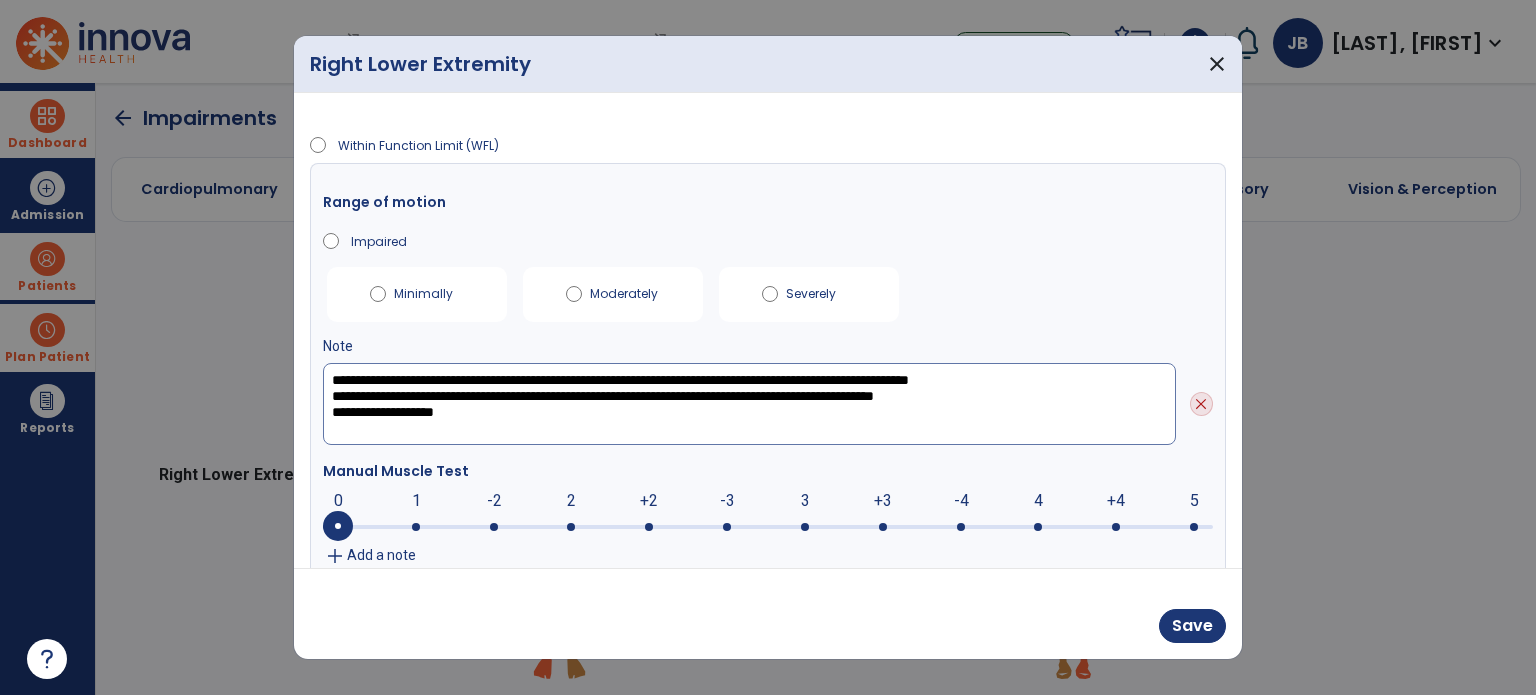 click on "**********" at bounding box center [749, 404] 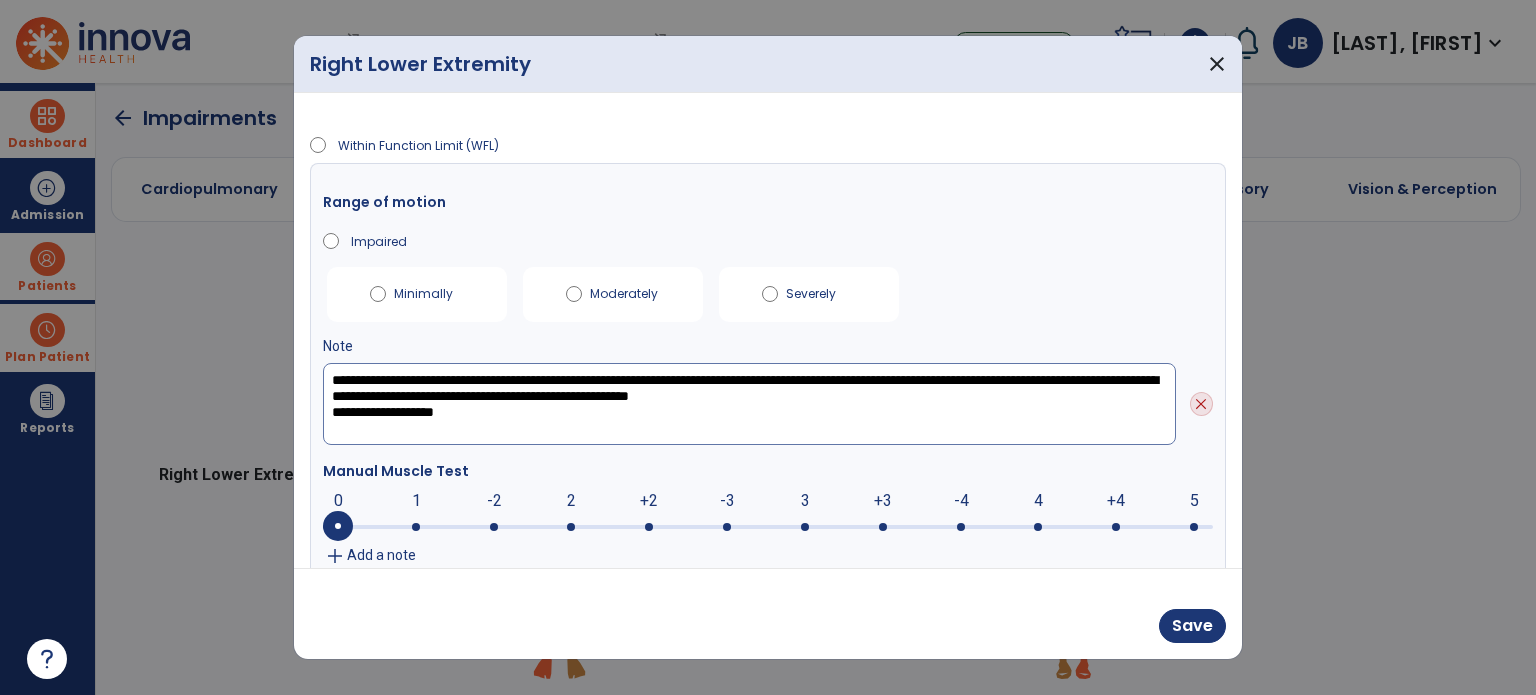 click on "**********" at bounding box center [749, 404] 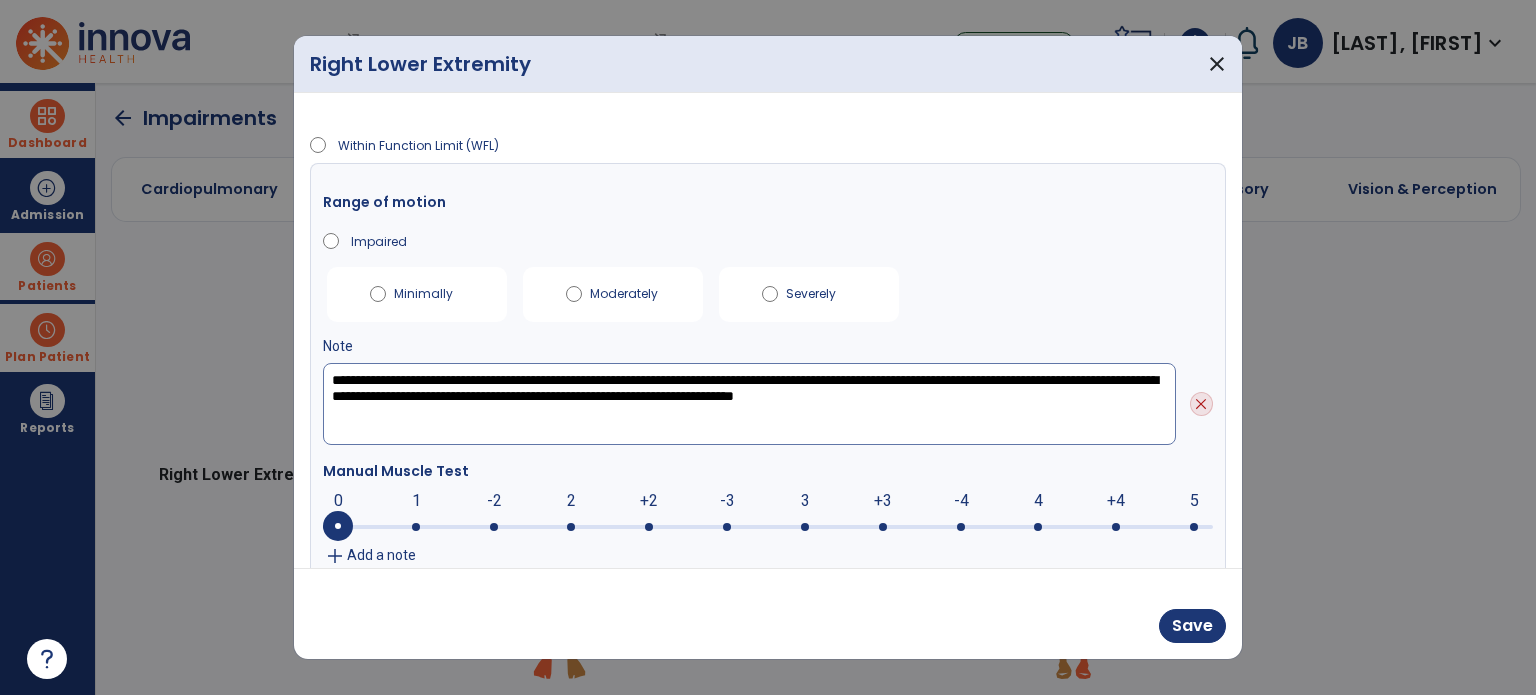 click on "**********" at bounding box center [749, 404] 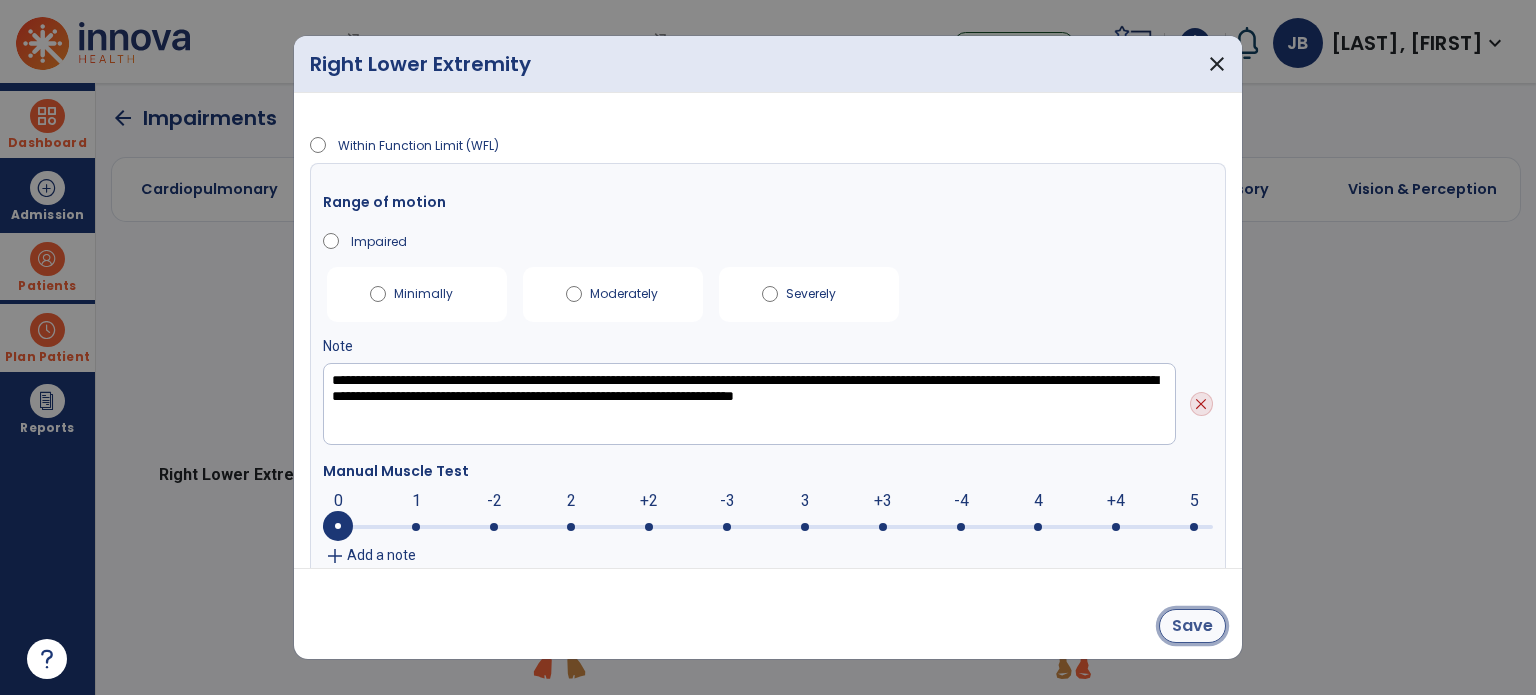 click on "Save" at bounding box center (1192, 626) 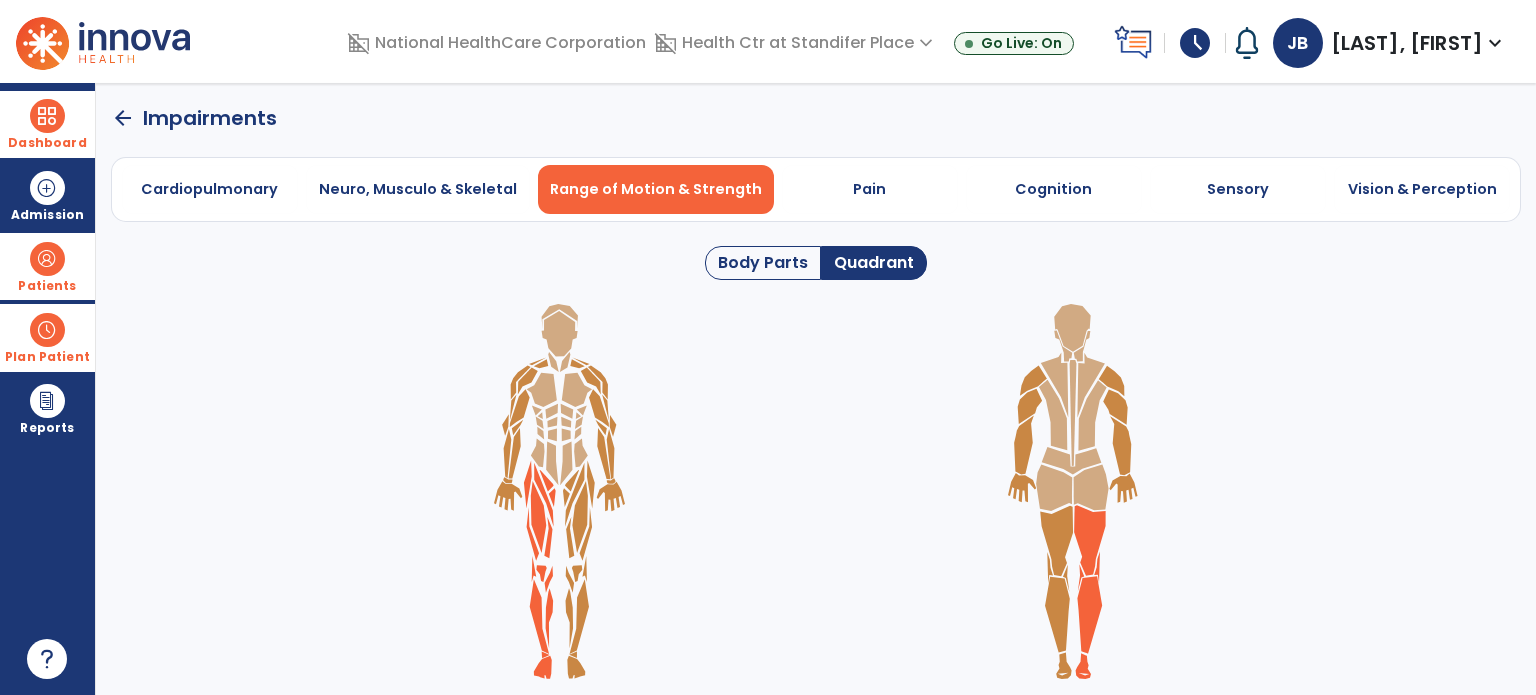 click 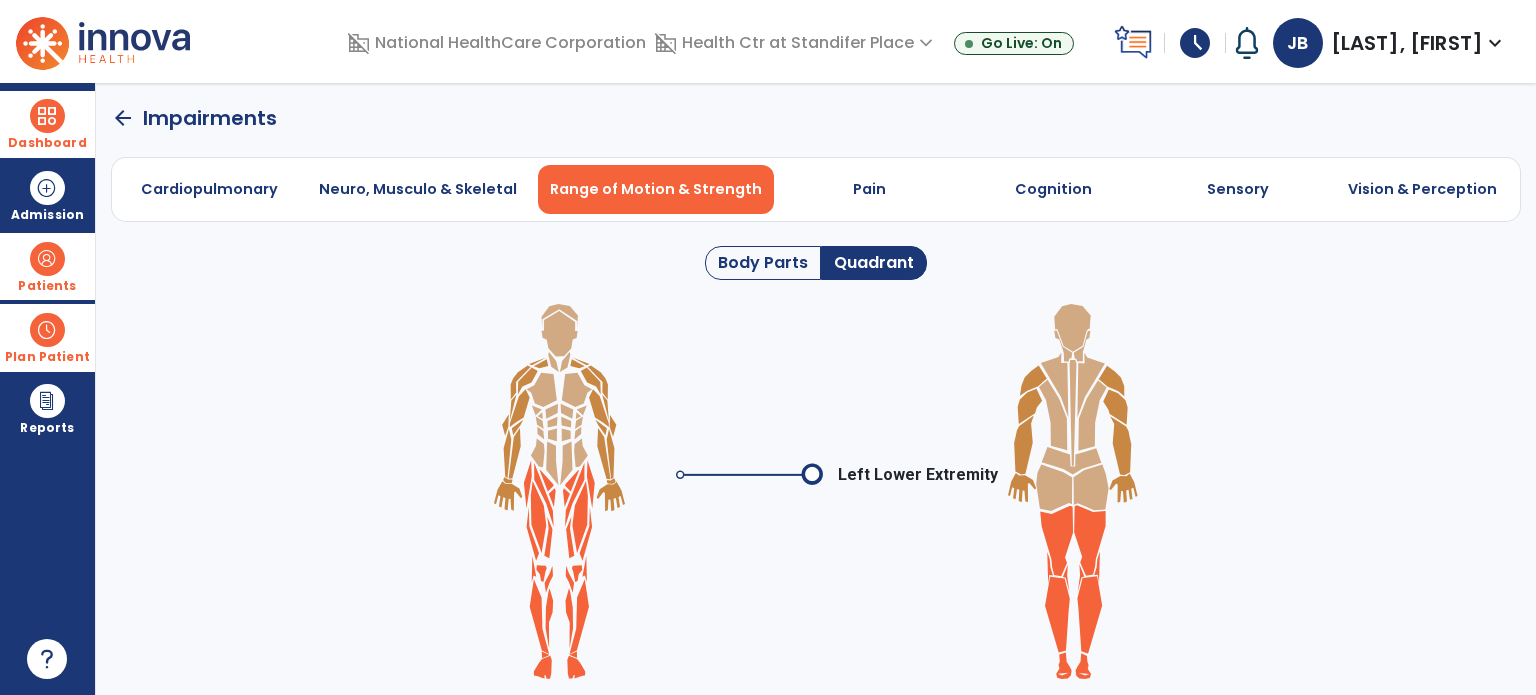 click 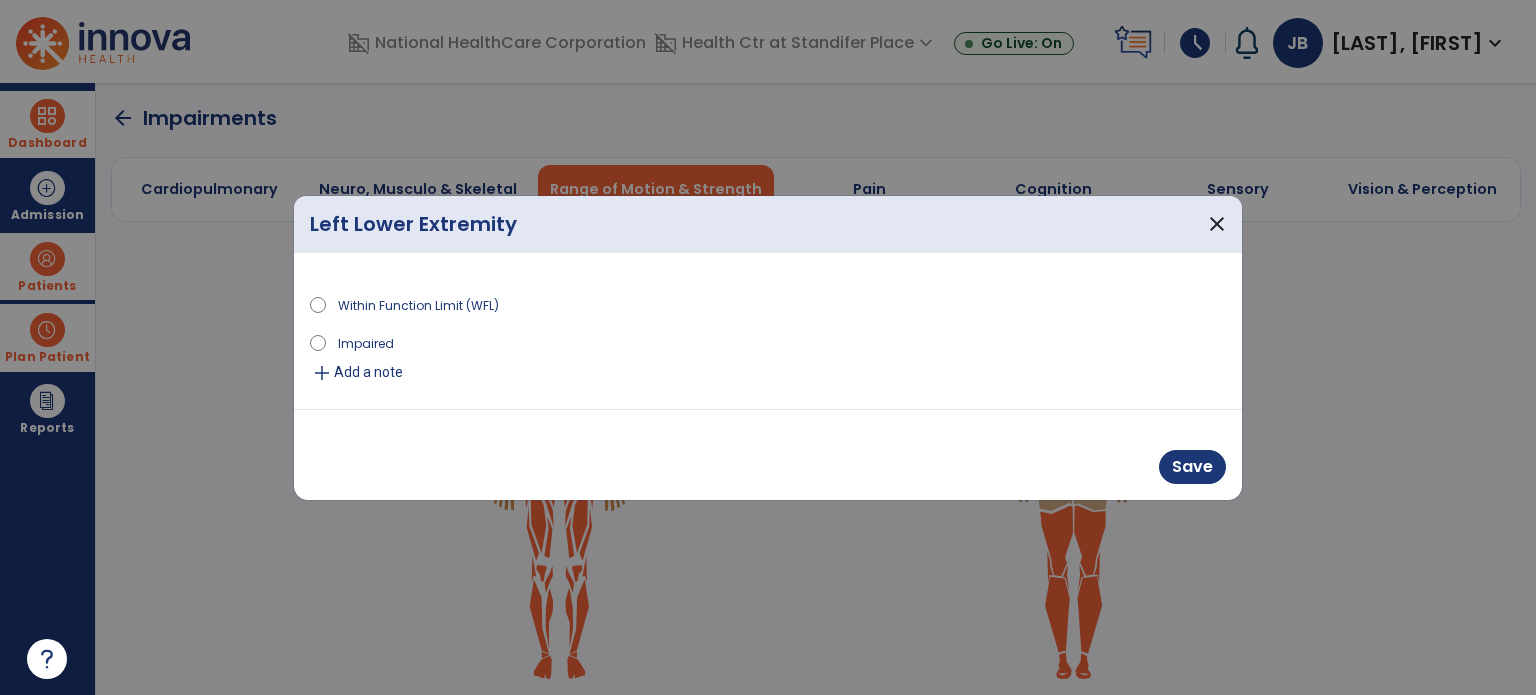 click on "Impaired" at bounding box center [366, 342] 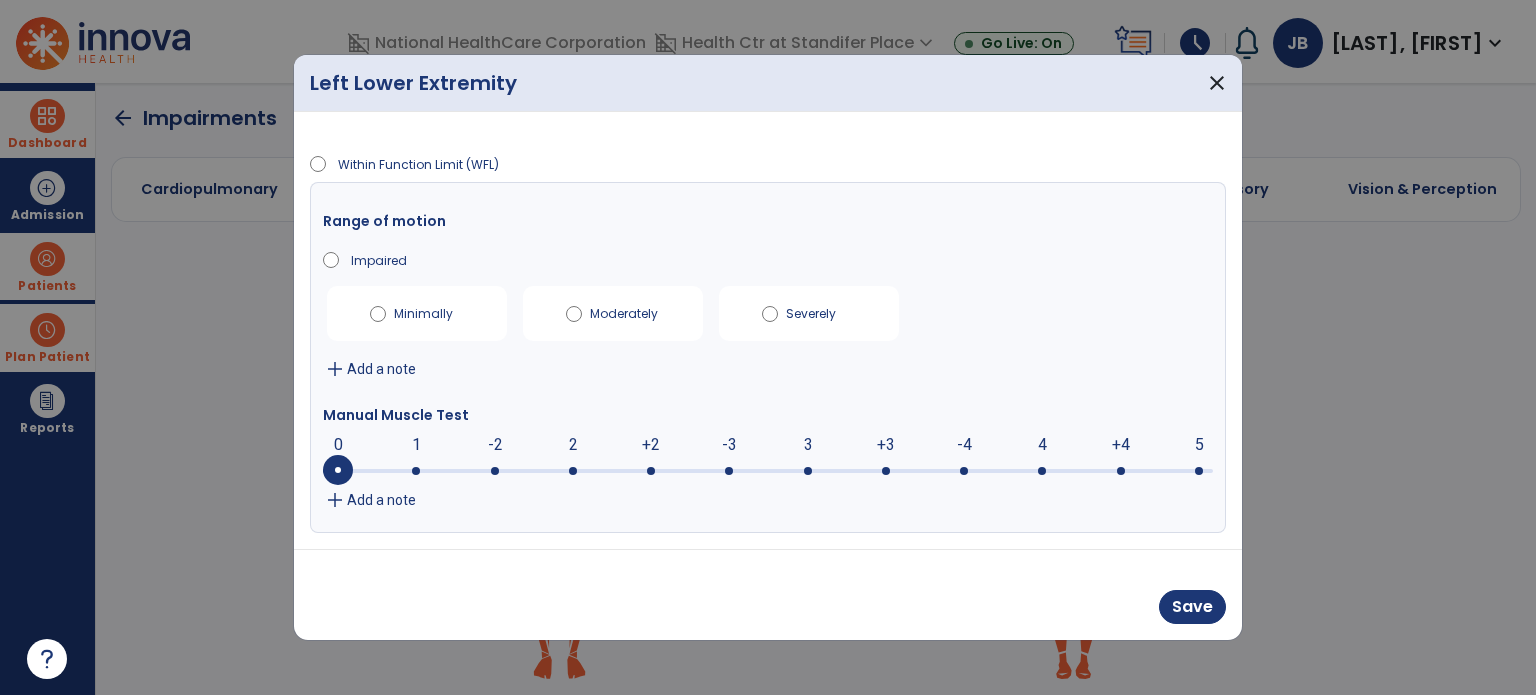 click on "Severely" at bounding box center [821, 310] 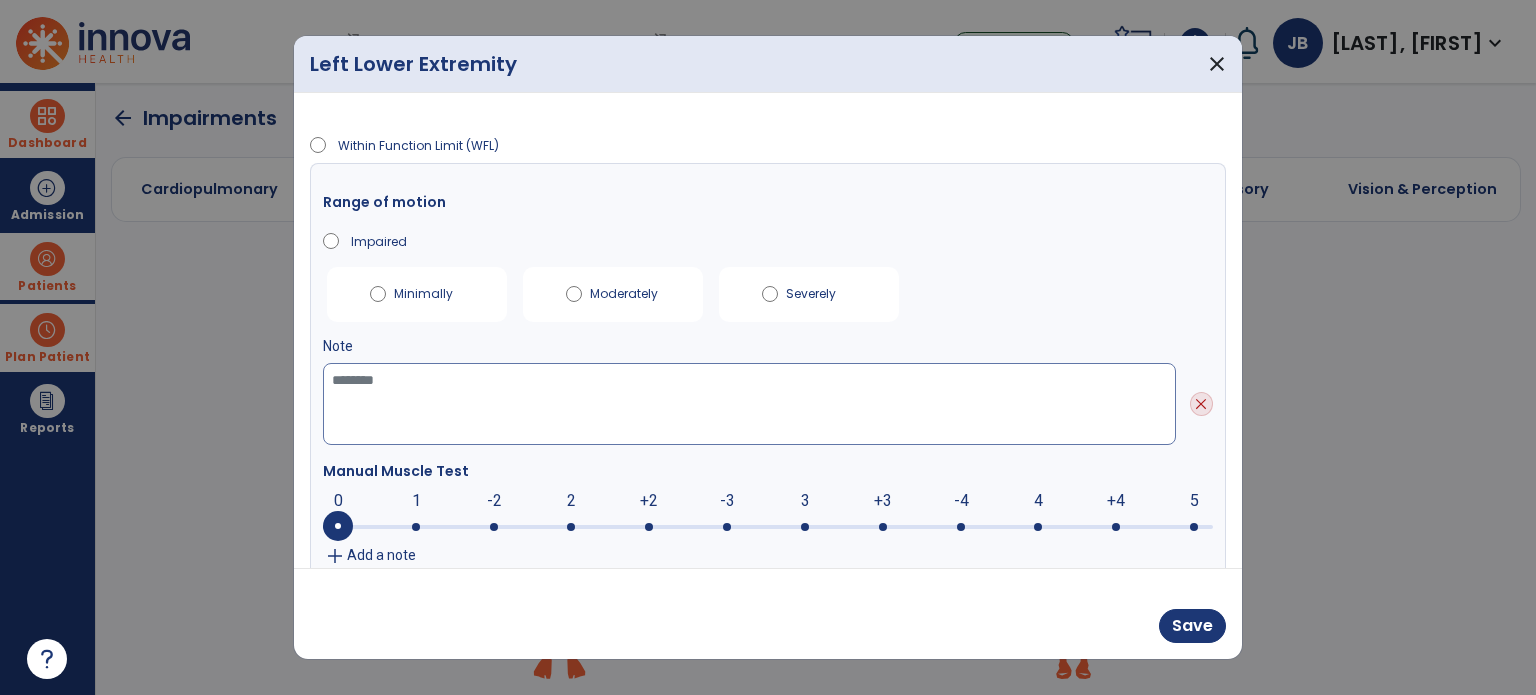click at bounding box center [749, 404] 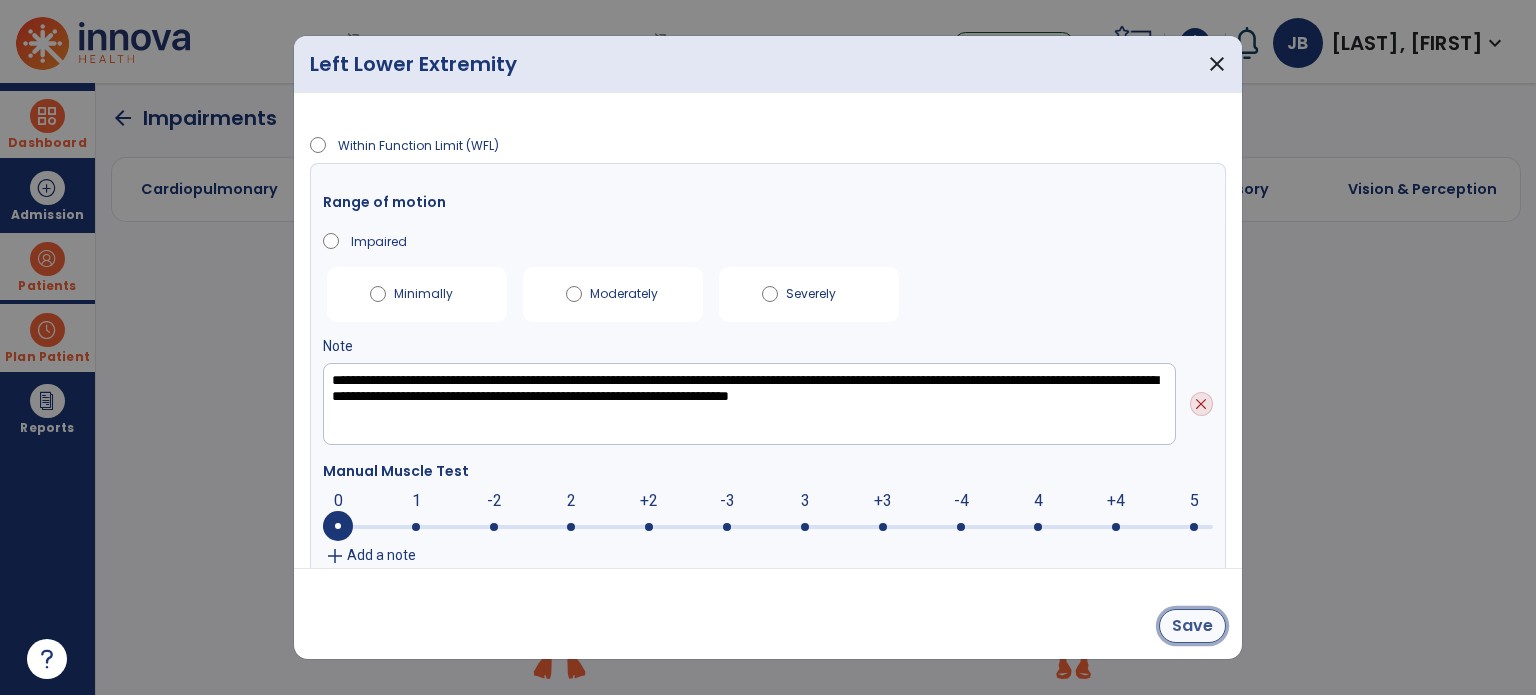 click on "Save" at bounding box center [1192, 626] 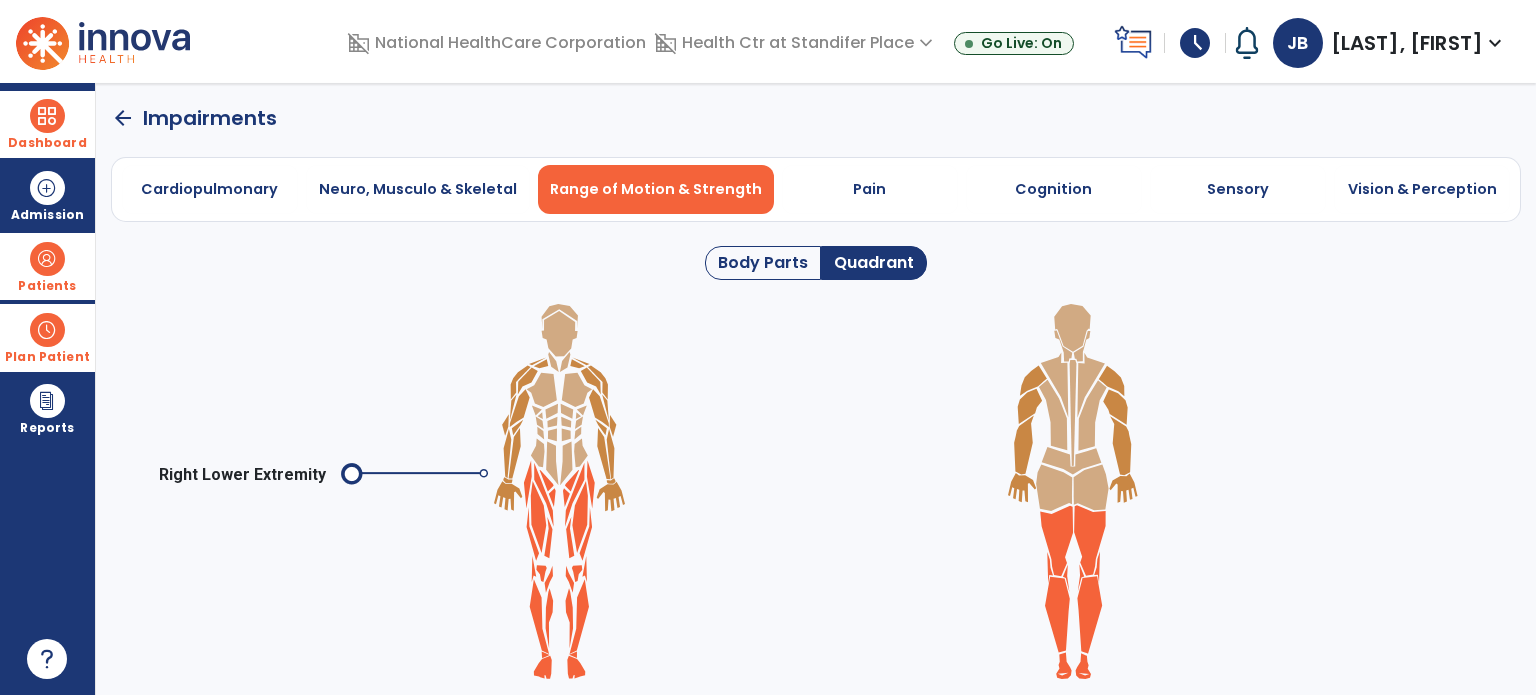 click 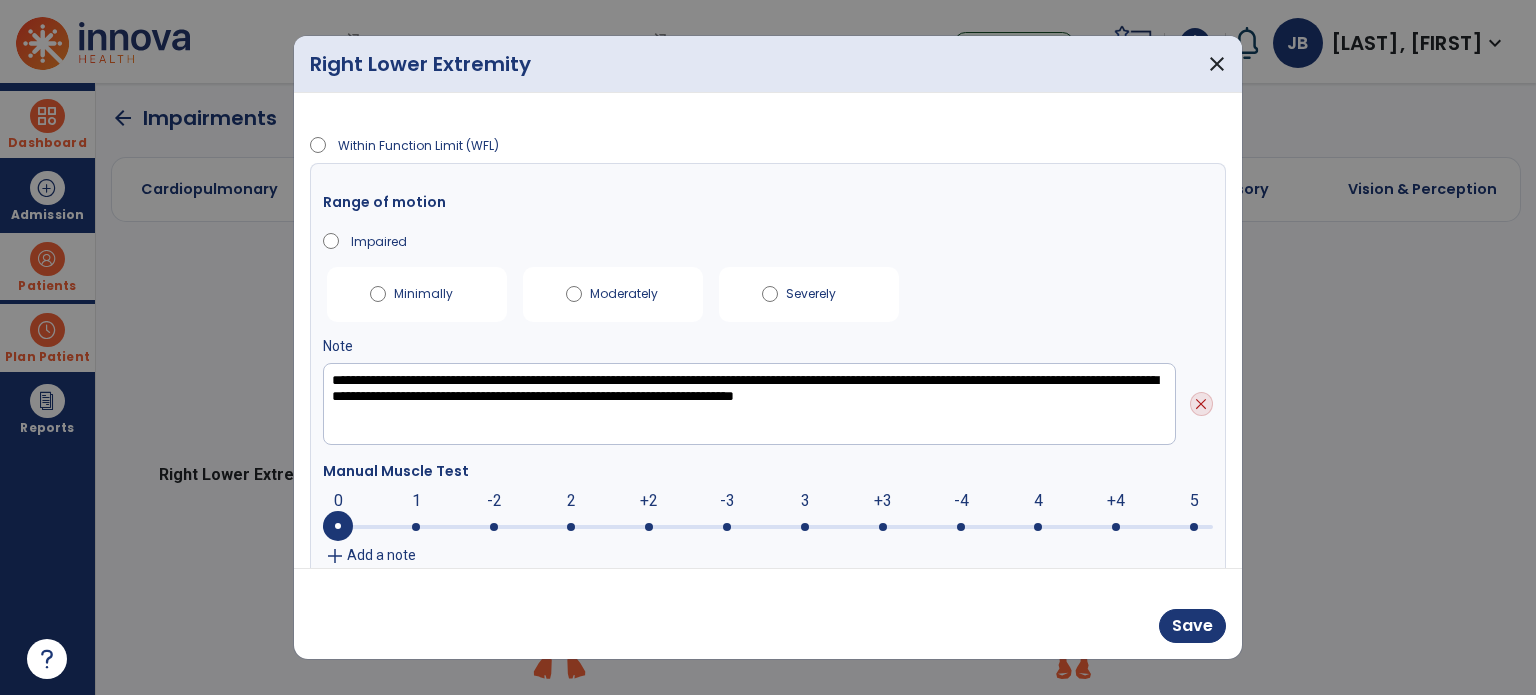 scroll, scrollTop: 33, scrollLeft: 0, axis: vertical 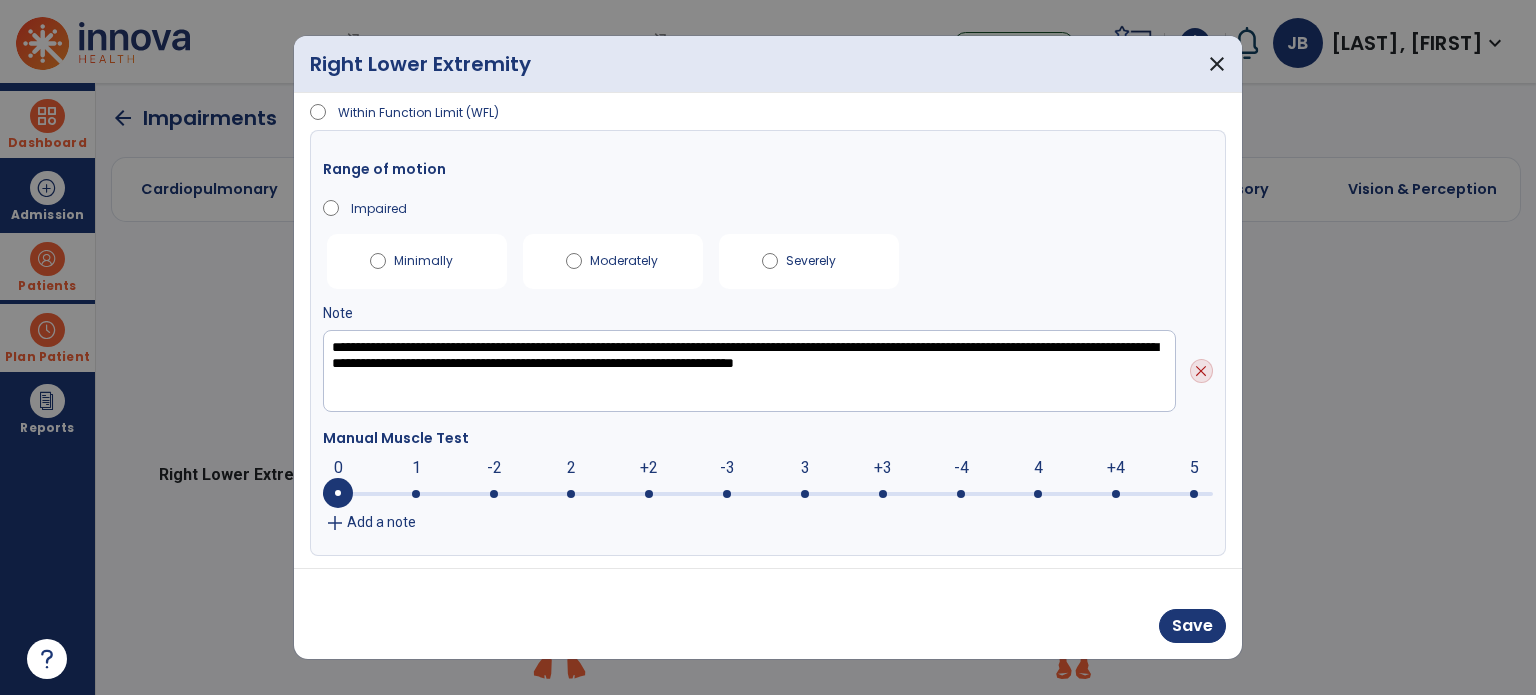 click on "Add a note" at bounding box center (381, 522) 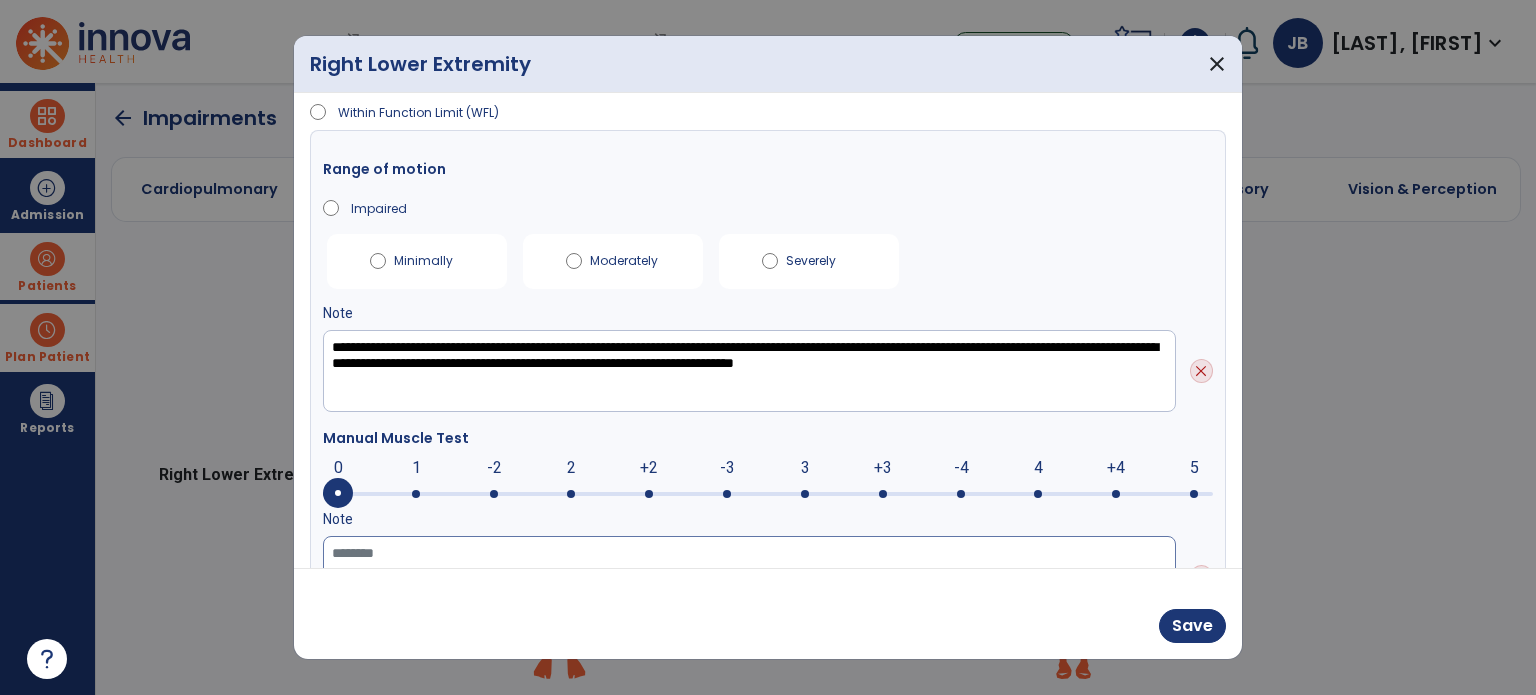 click at bounding box center (749, 577) 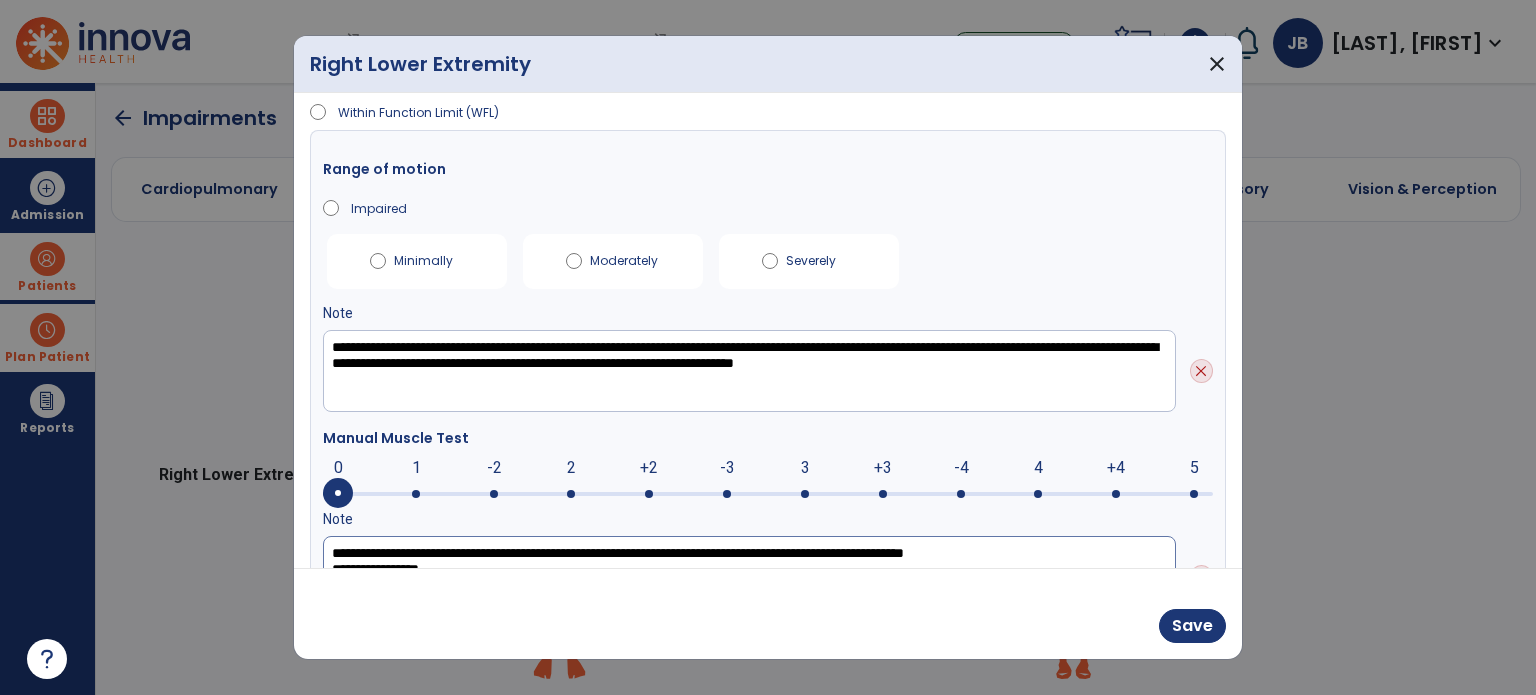 scroll, scrollTop: 40, scrollLeft: 0, axis: vertical 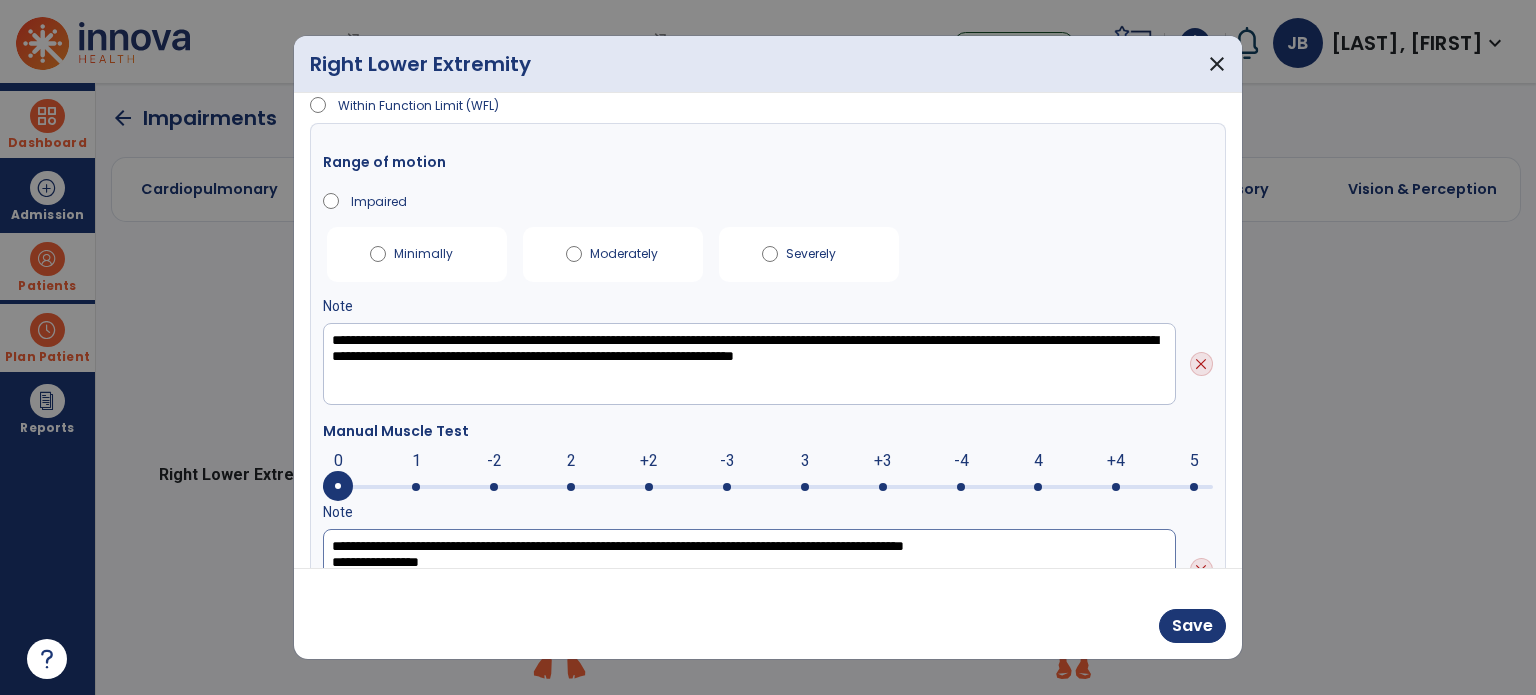 click on "**********" at bounding box center [749, 570] 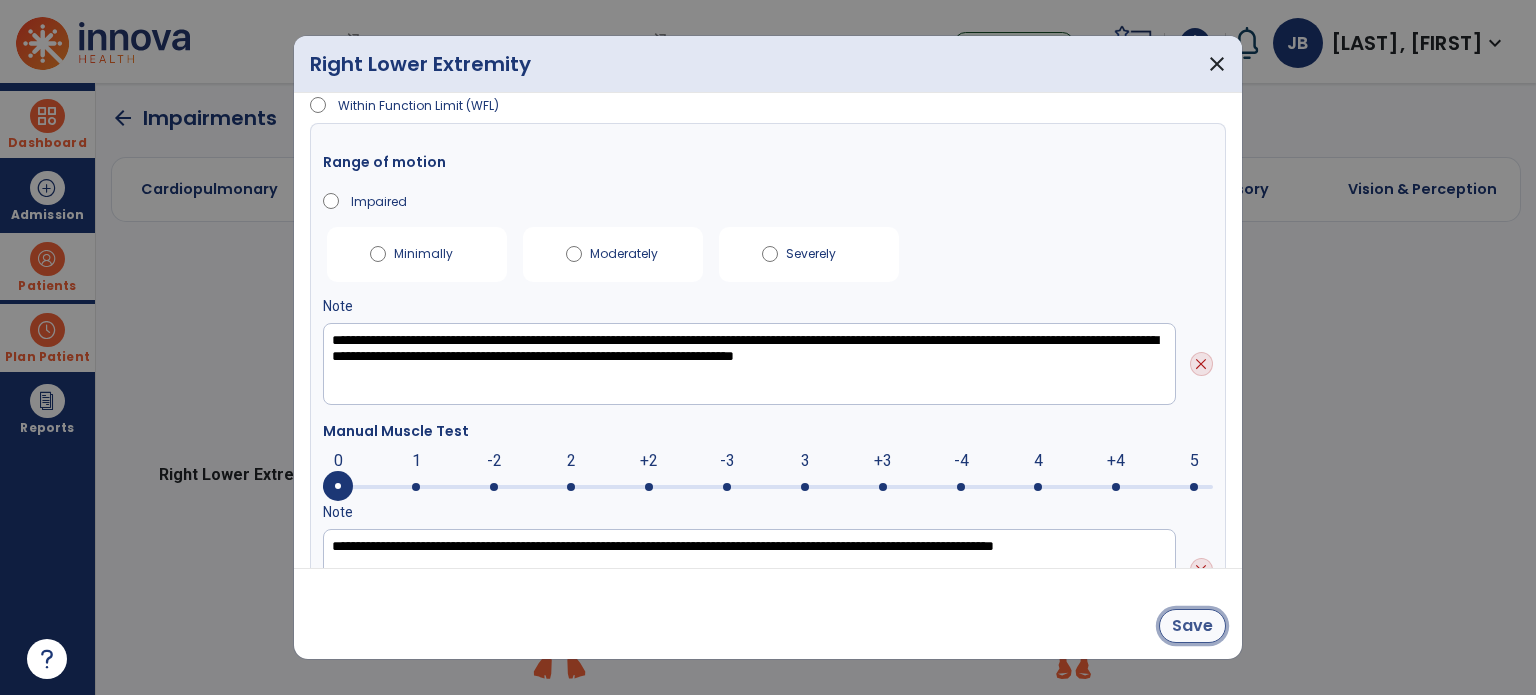click on "Save" at bounding box center (1192, 626) 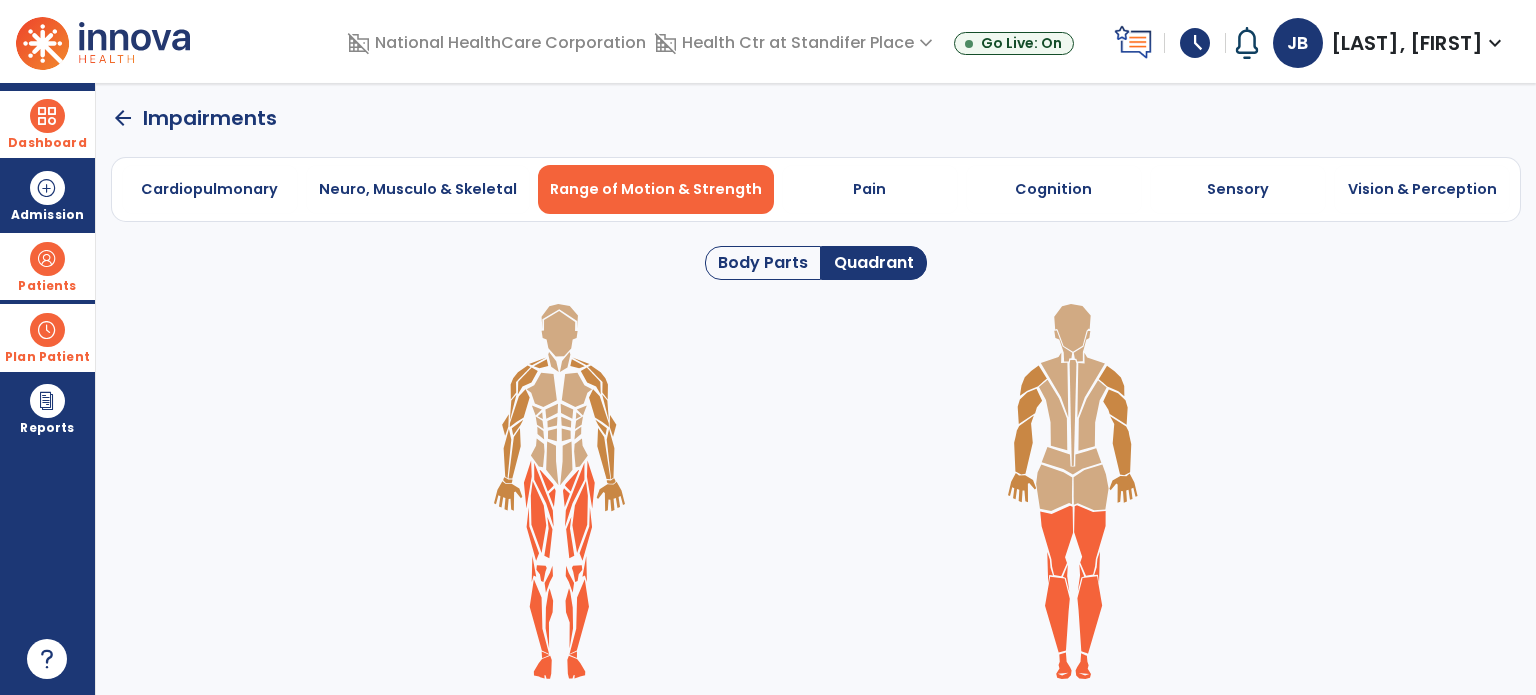 click 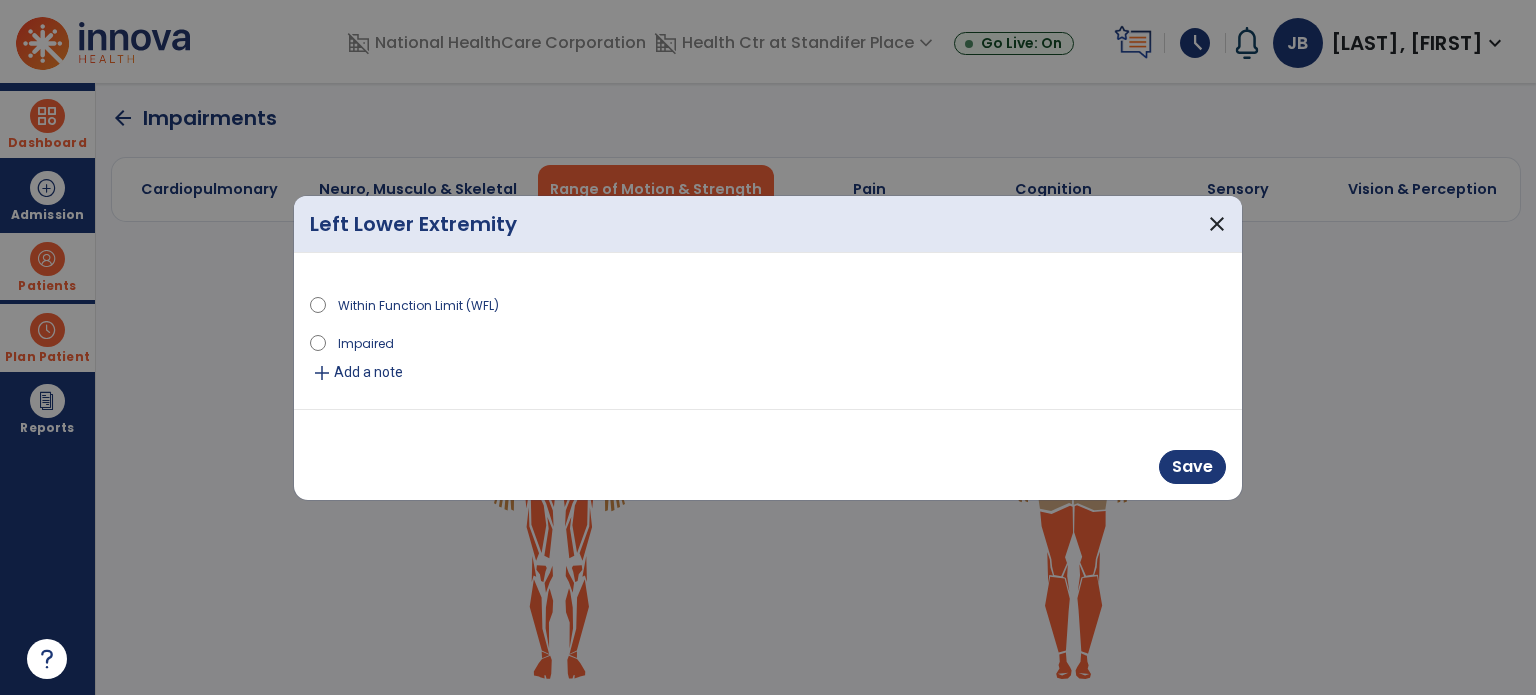 click on "Impaired" at bounding box center [366, 342] 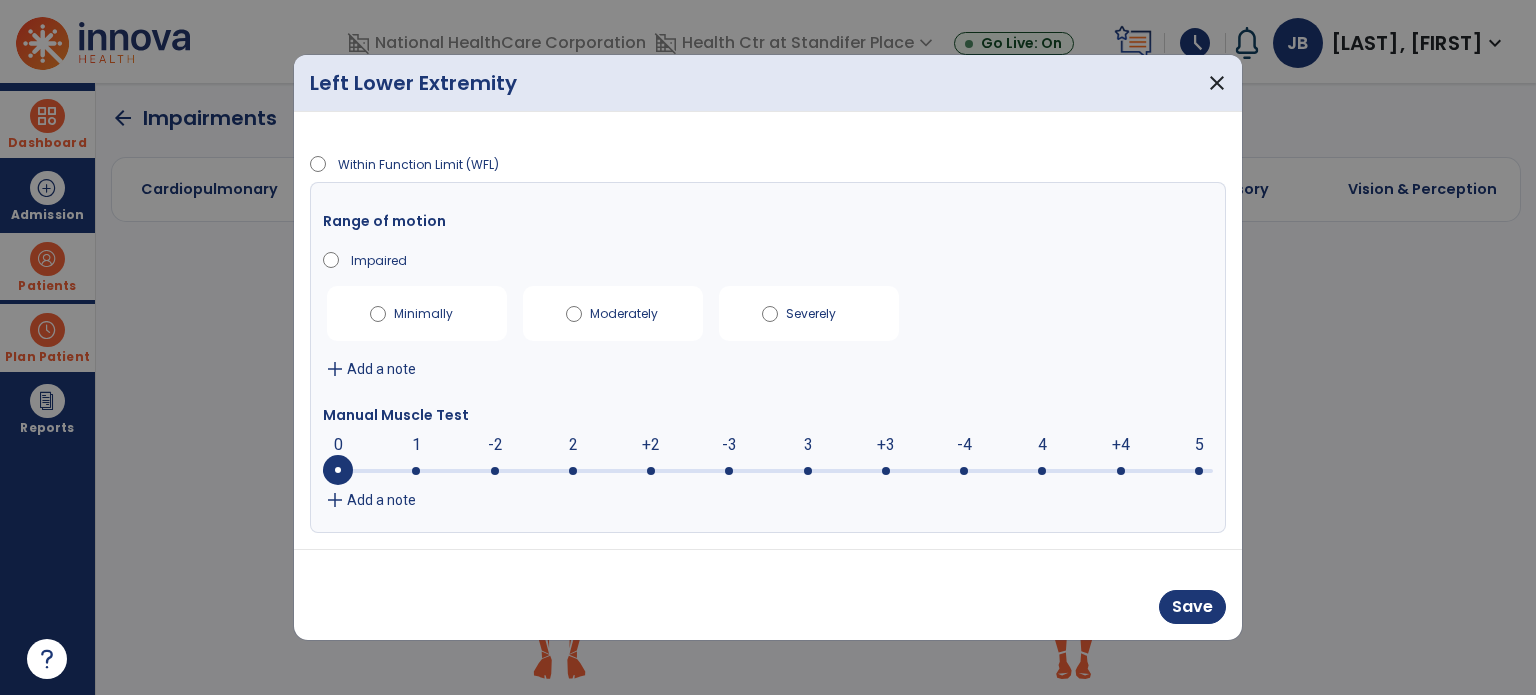 click on "Severely" at bounding box center [809, 313] 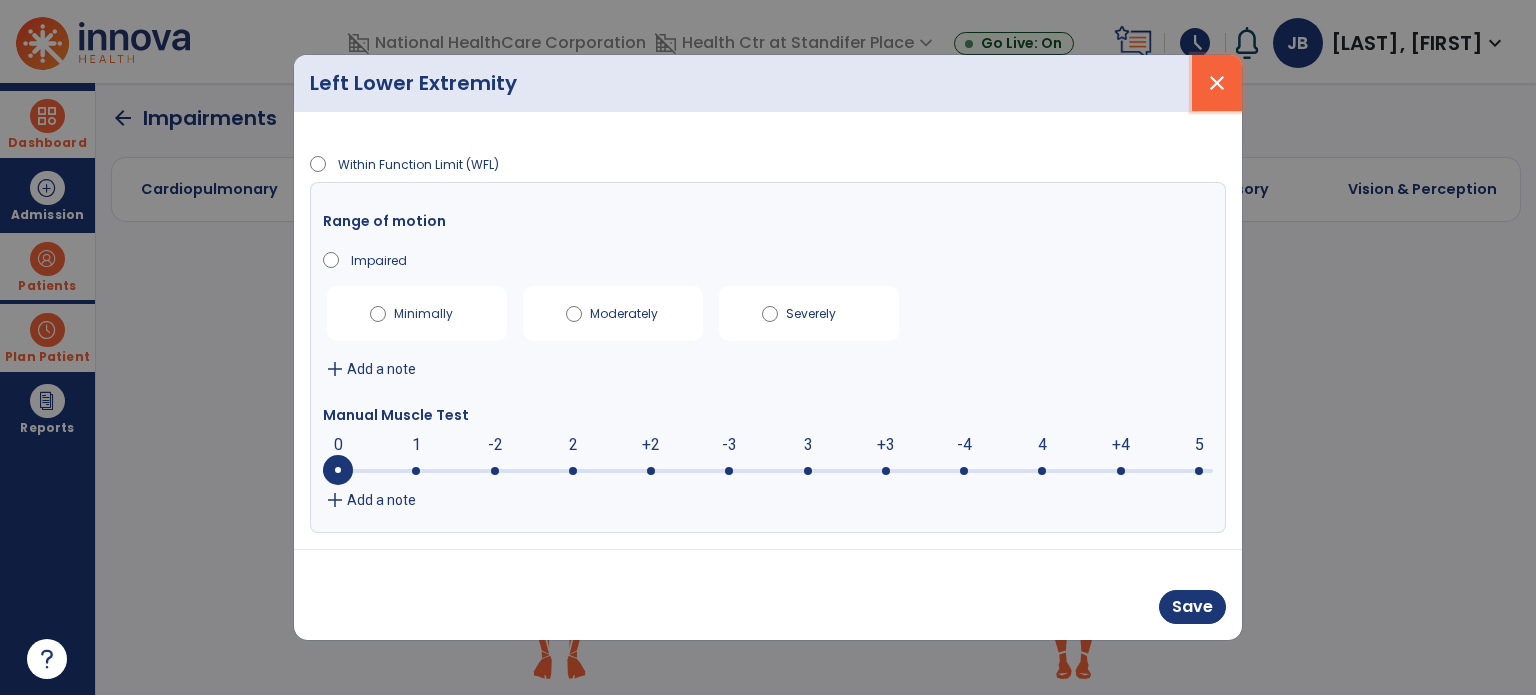 click on "close" at bounding box center [1217, 83] 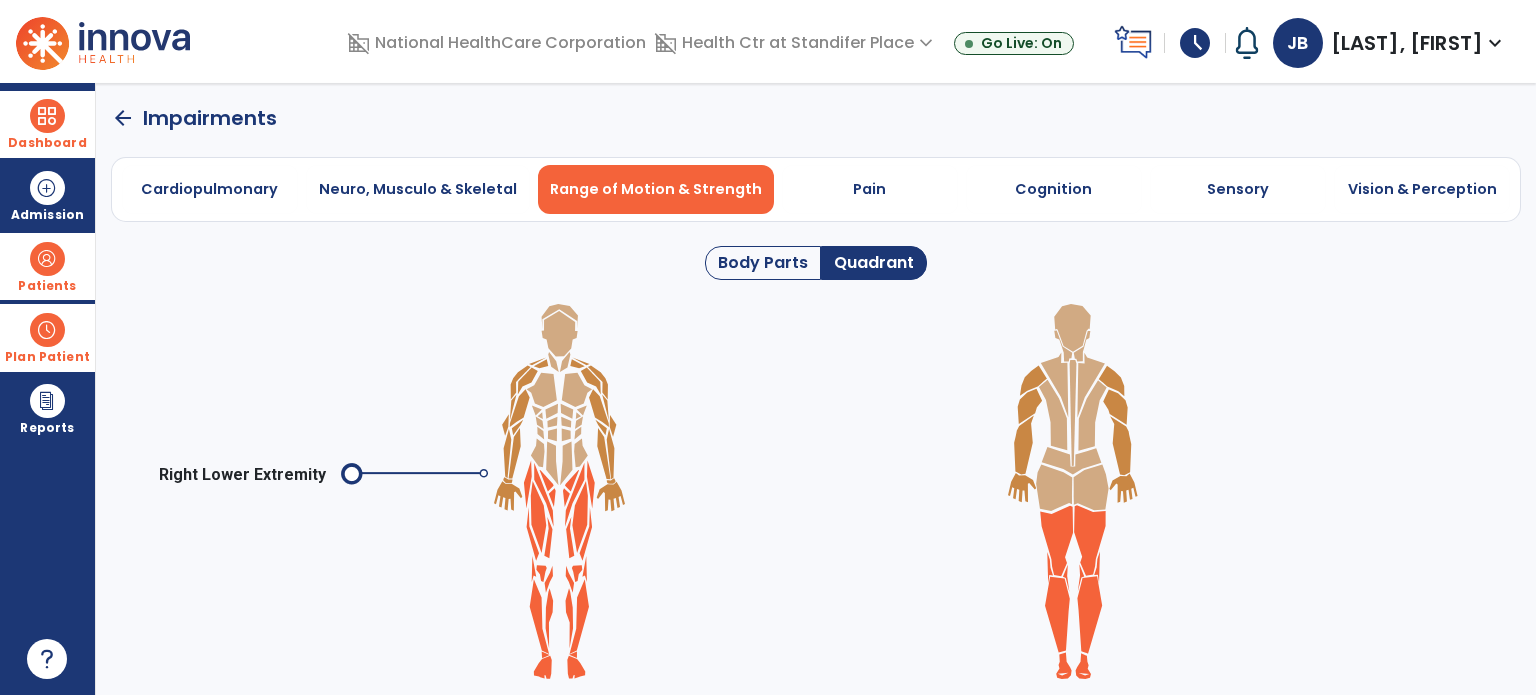 click 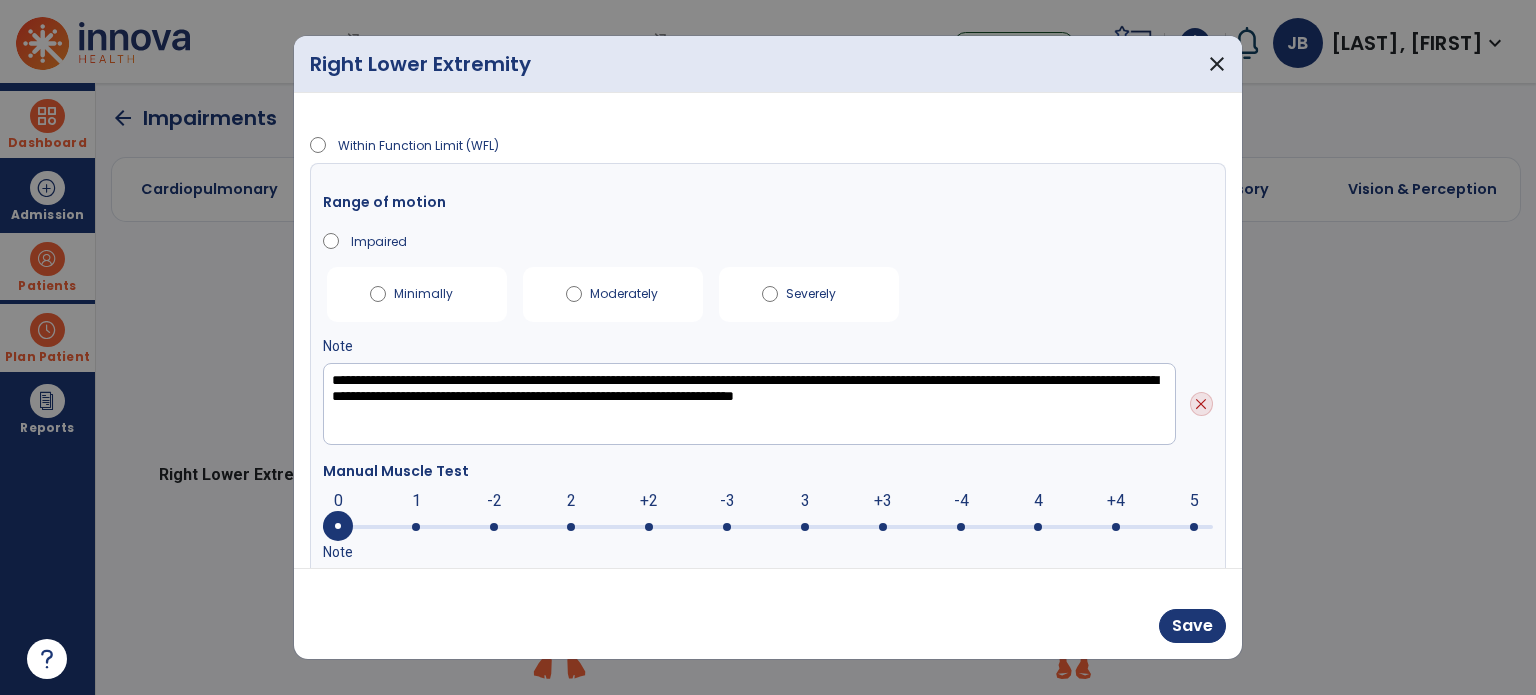 scroll, scrollTop: 108, scrollLeft: 0, axis: vertical 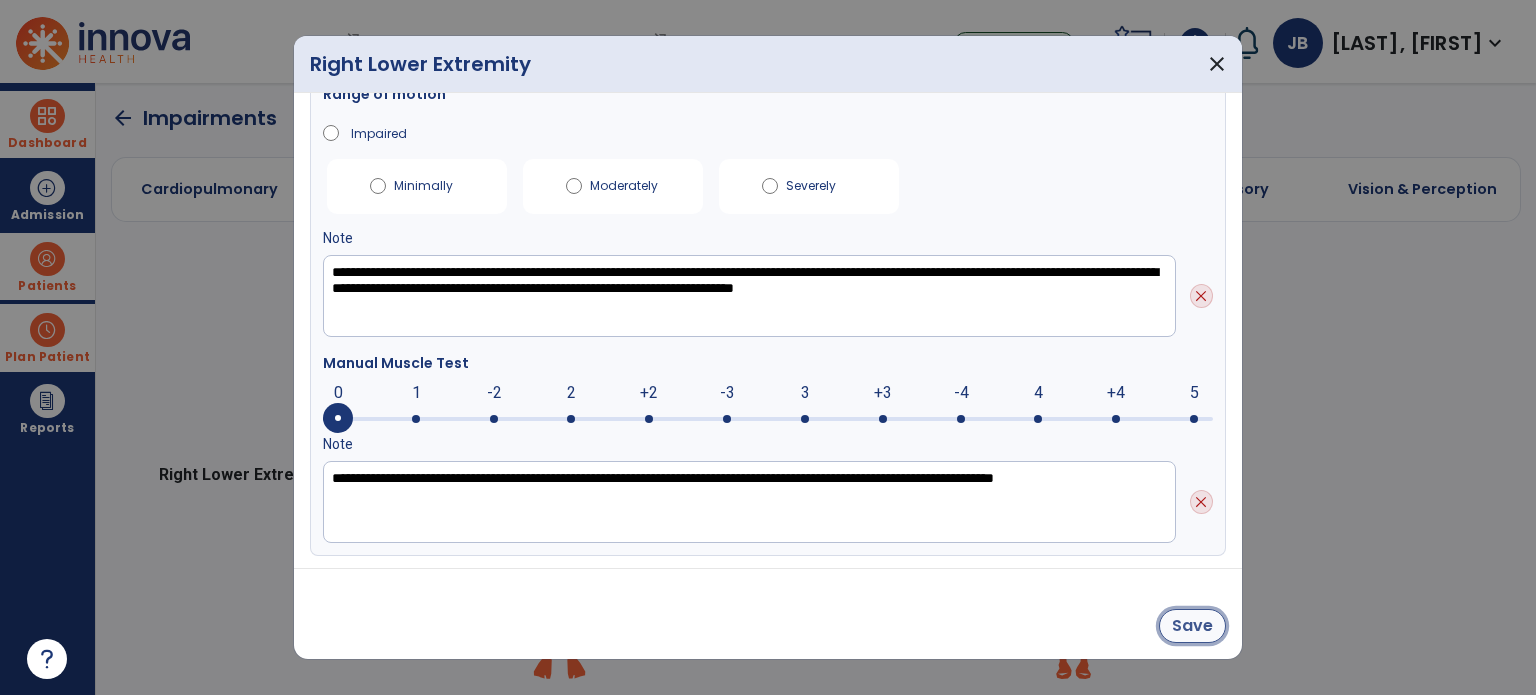 click on "Save" at bounding box center [1192, 626] 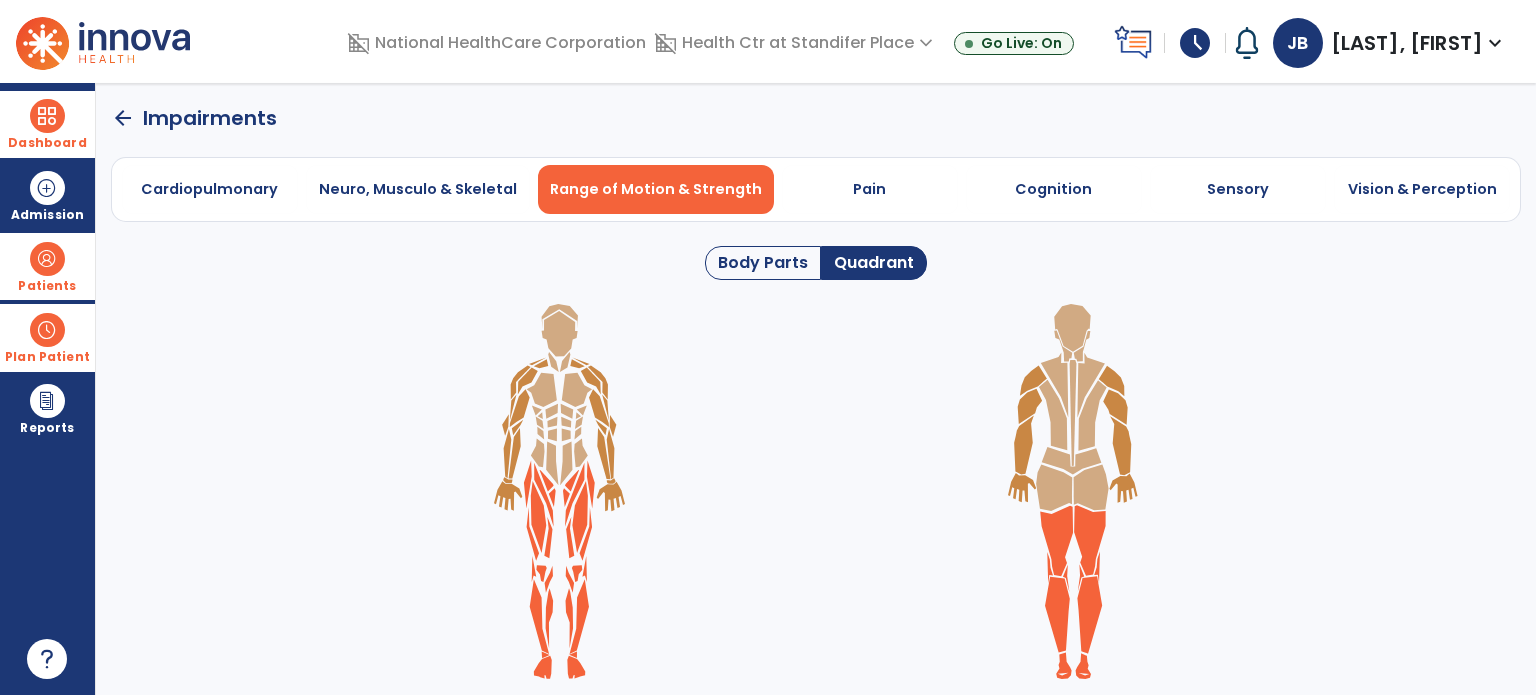 click 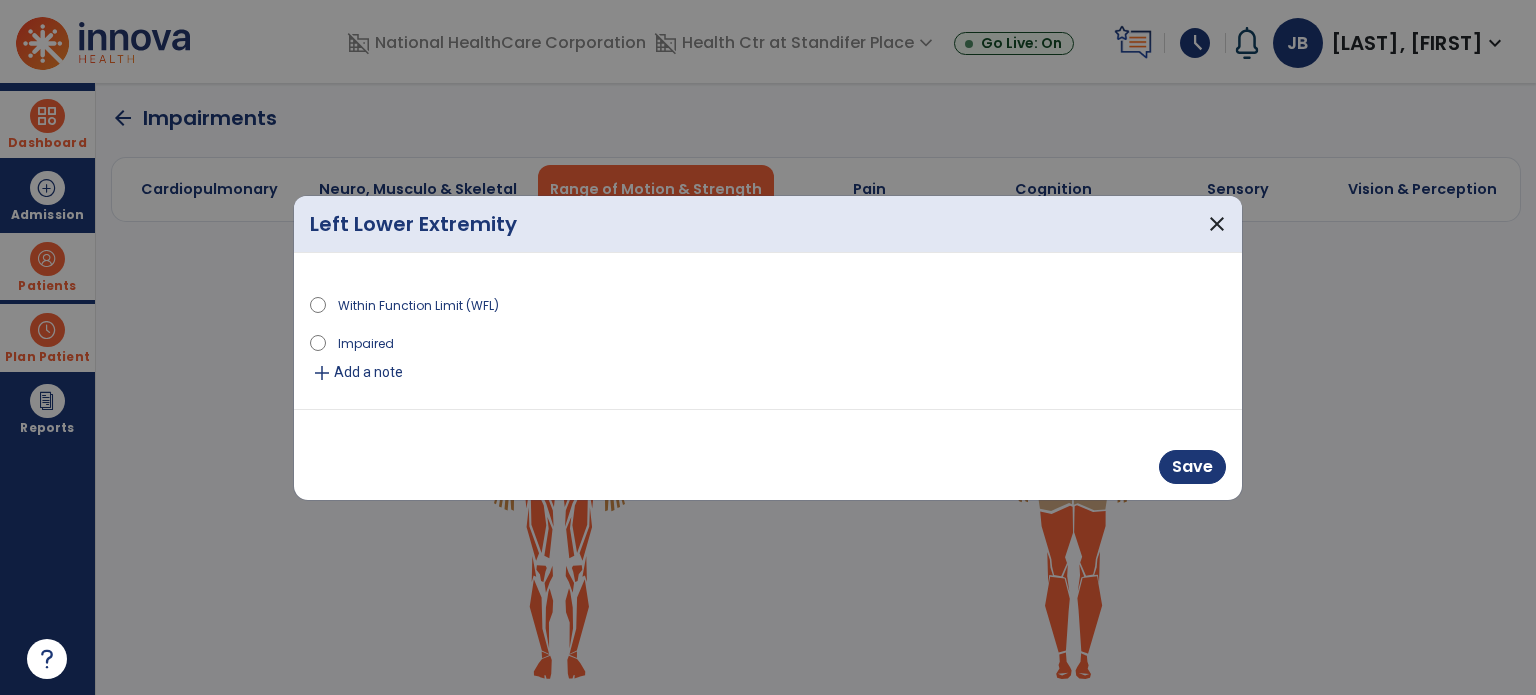 click on "Impaired" at bounding box center (768, 346) 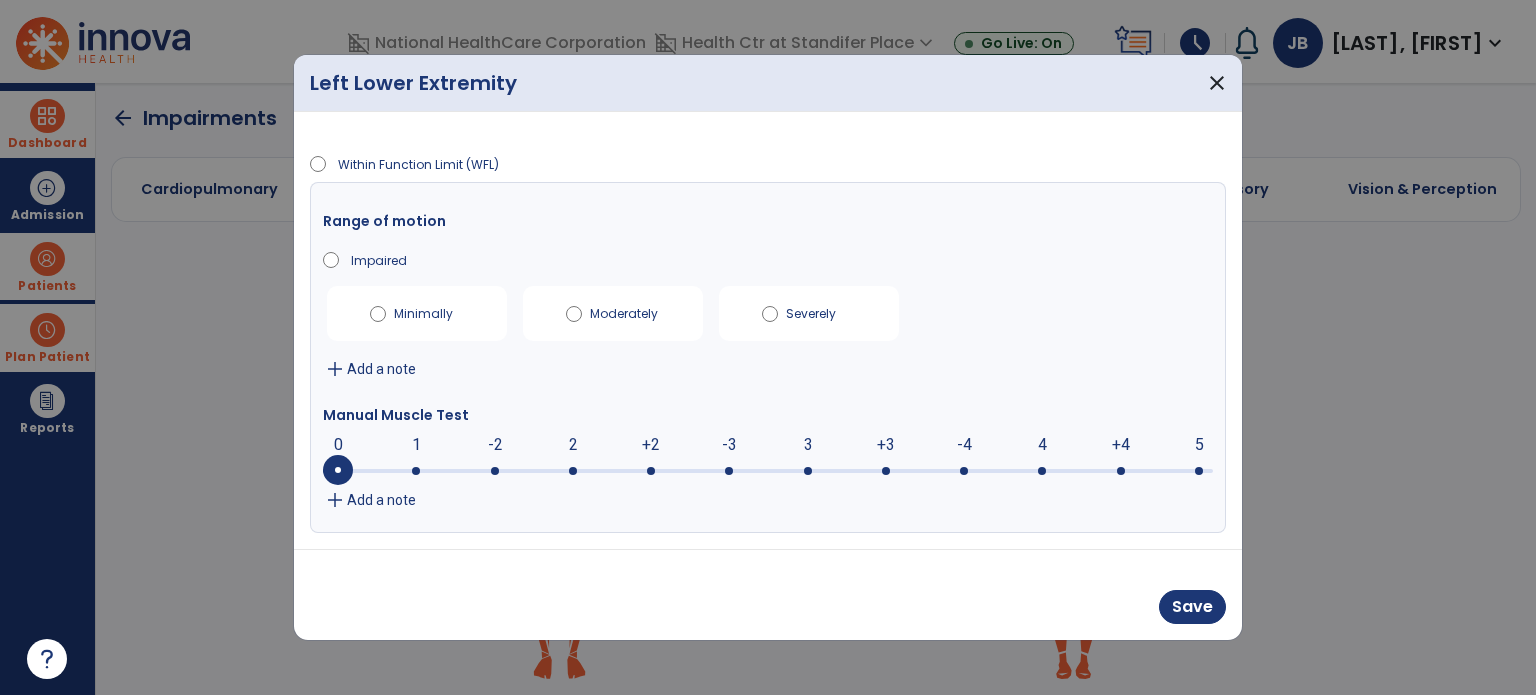click on "Severely" at bounding box center (821, 310) 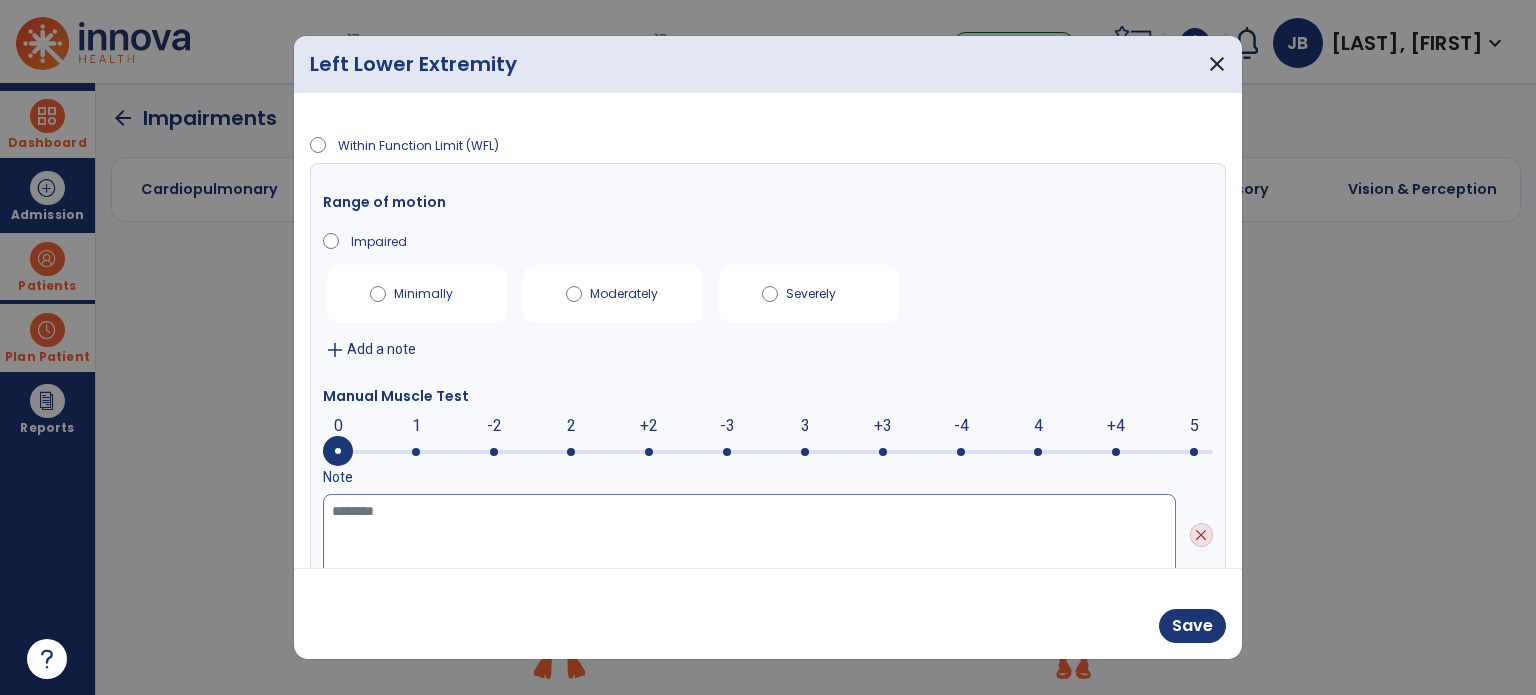 click at bounding box center [749, 535] 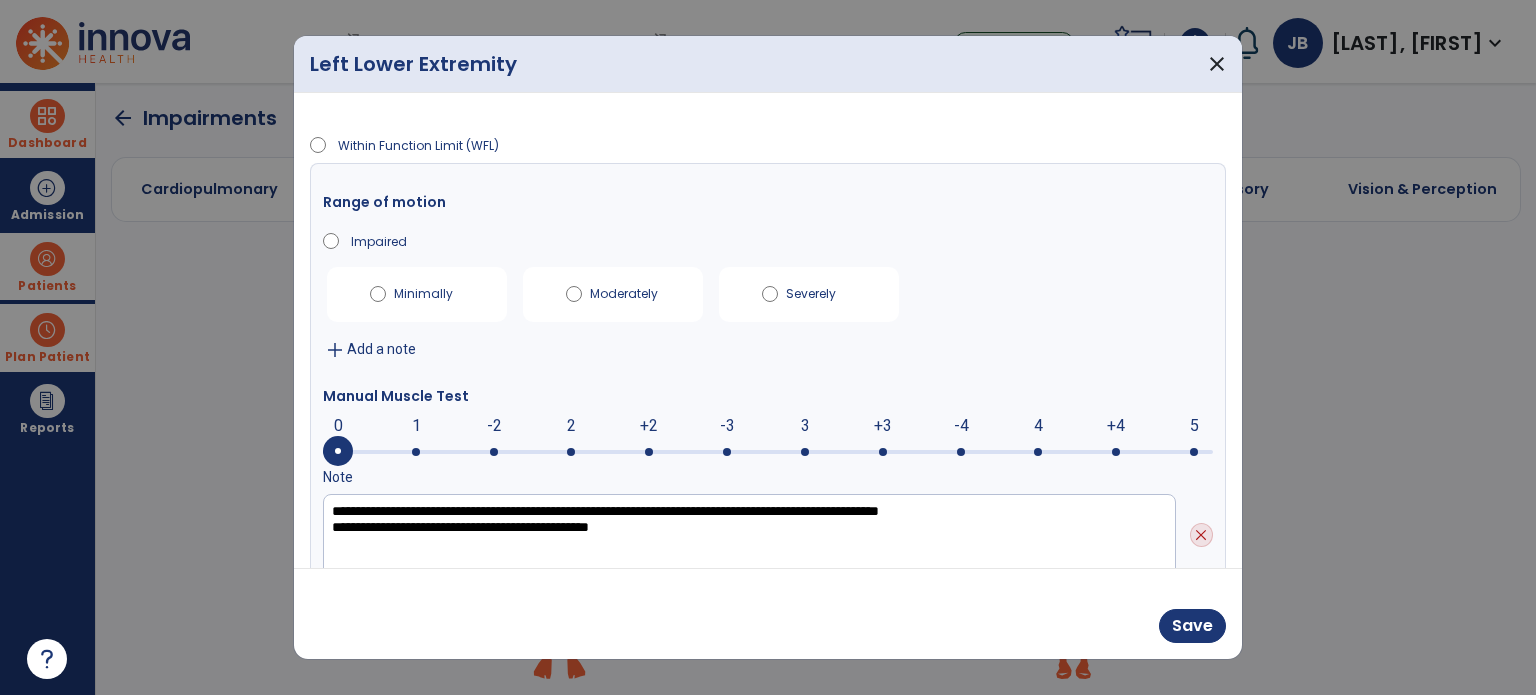 click on "Add a note" at bounding box center (381, 349) 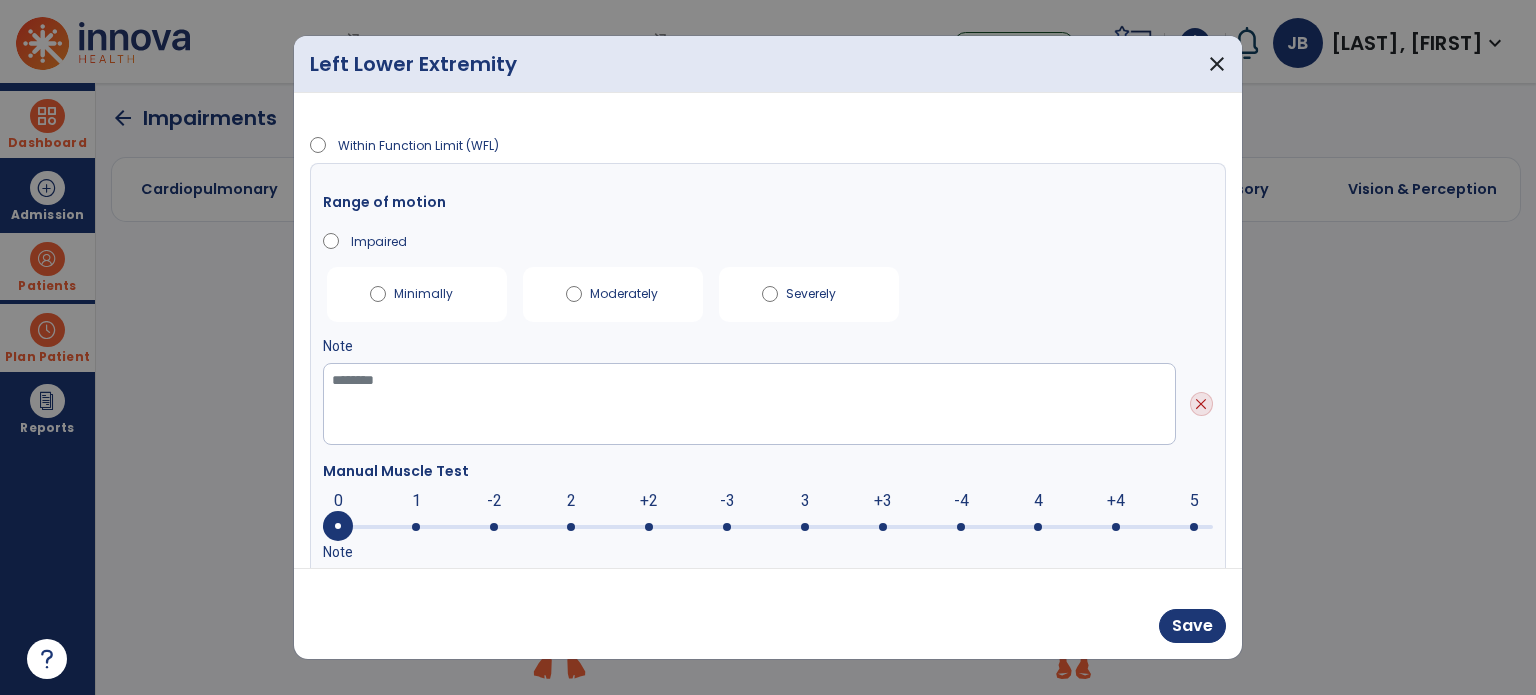 scroll, scrollTop: 108, scrollLeft: 0, axis: vertical 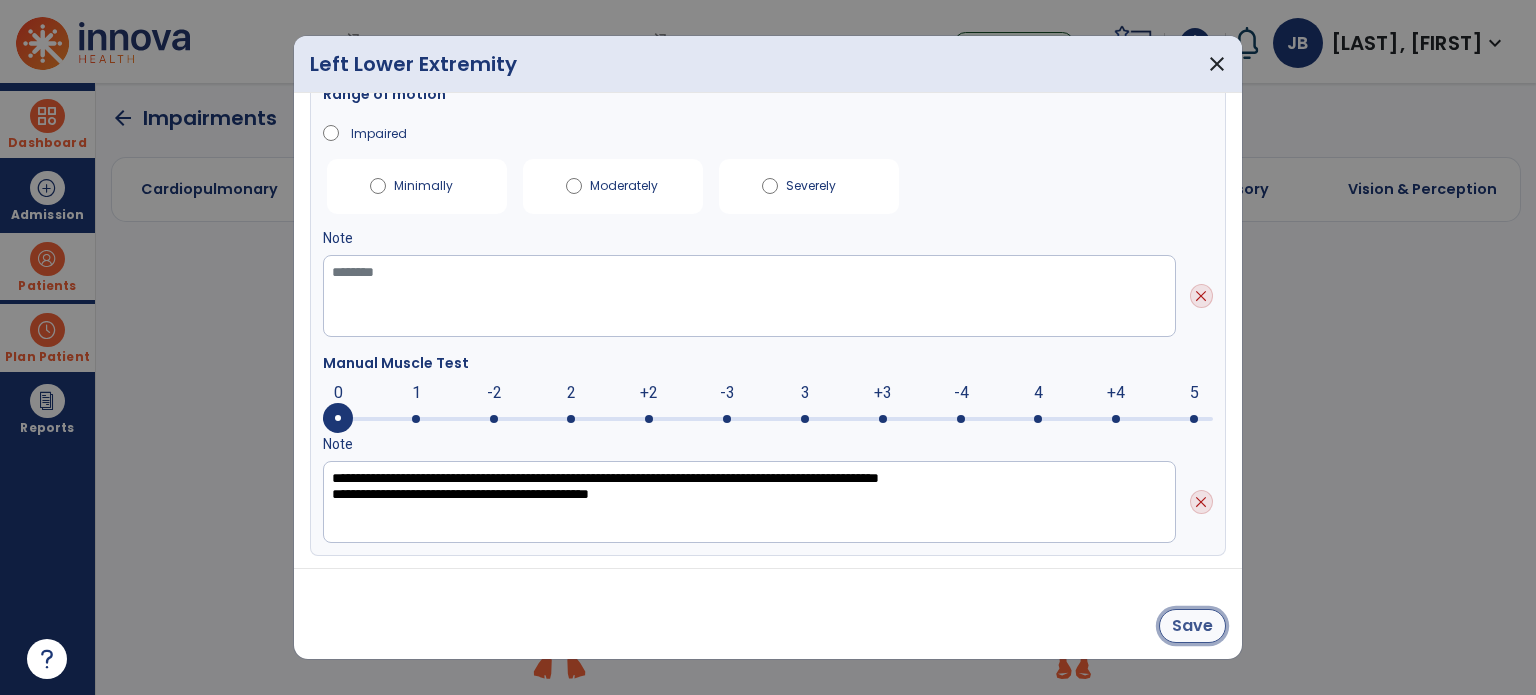 click on "Save" at bounding box center (1192, 626) 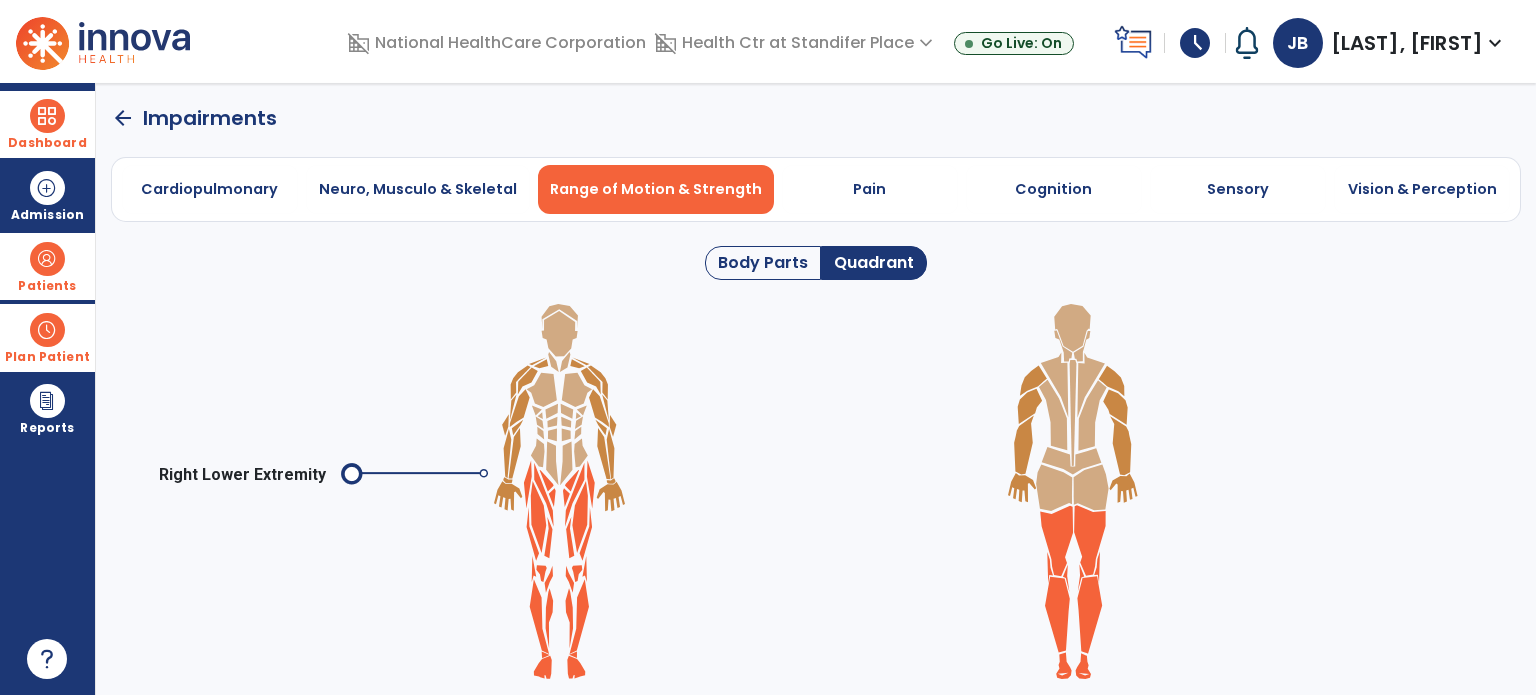 click 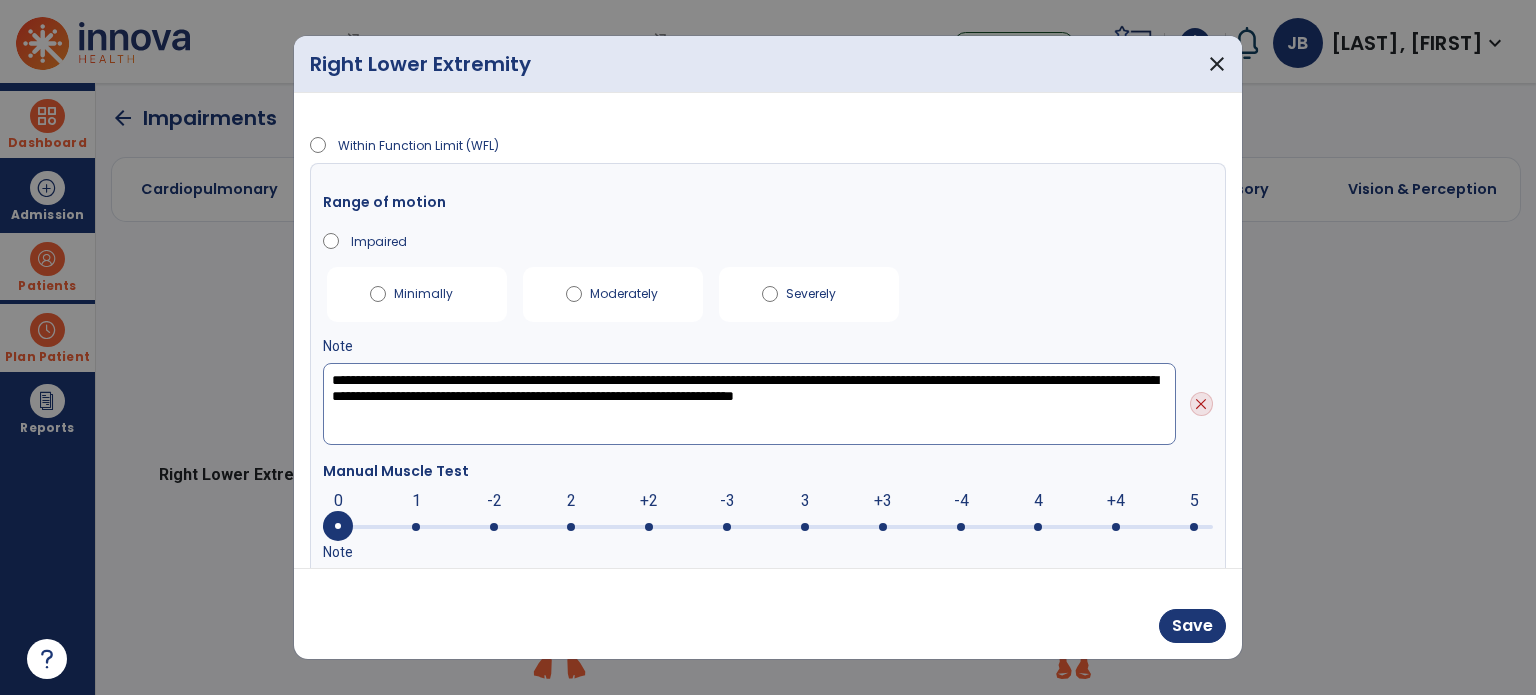 drag, startPoint x: 1040, startPoint y: 395, endPoint x: 202, endPoint y: 338, distance: 839.9363 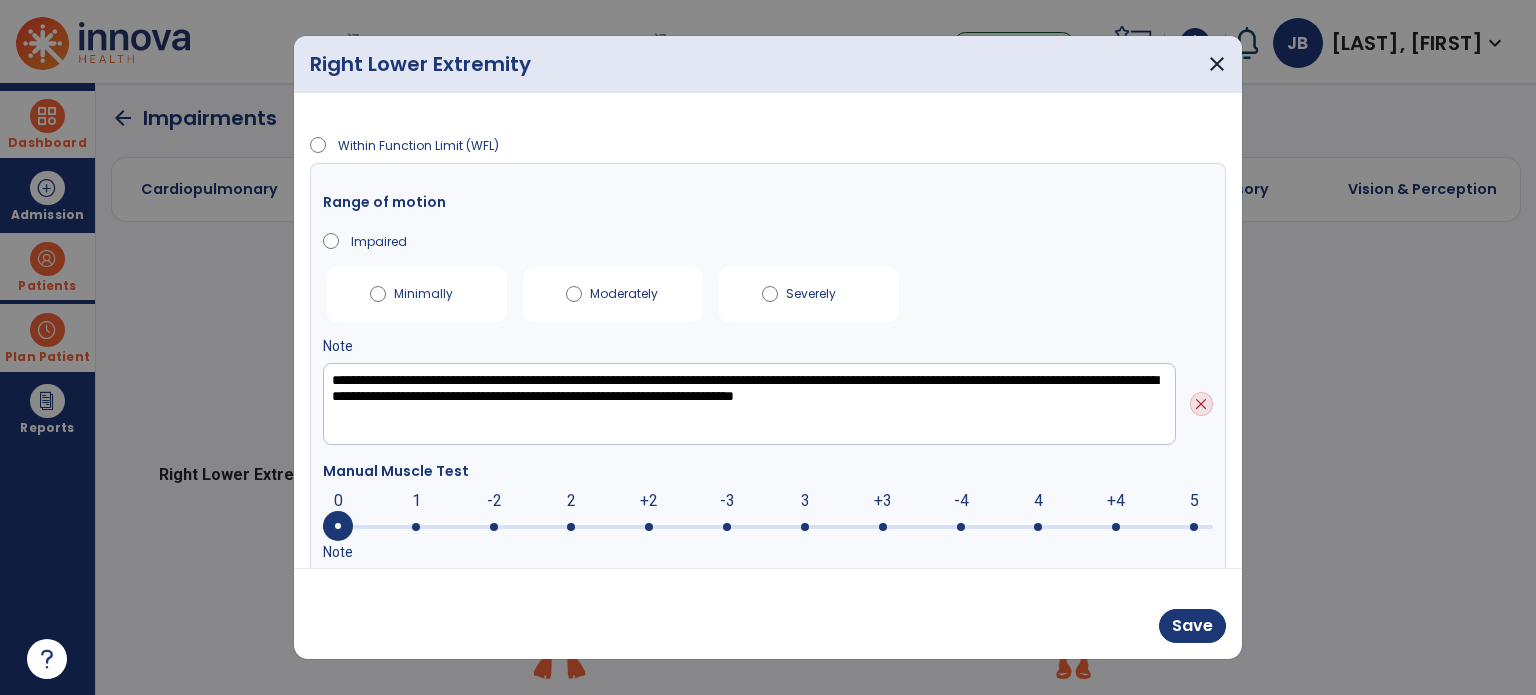 click on "Save" at bounding box center (768, 613) 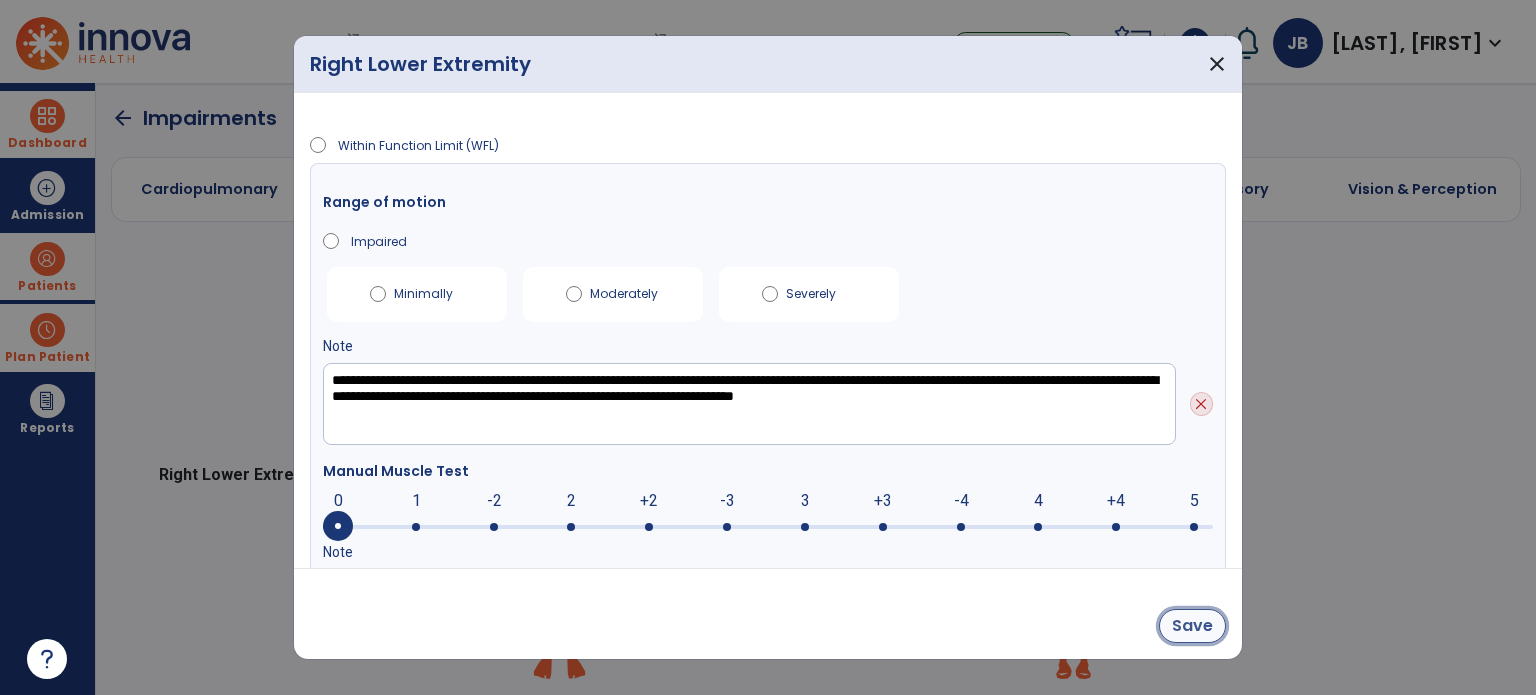 click on "Save" at bounding box center [1192, 626] 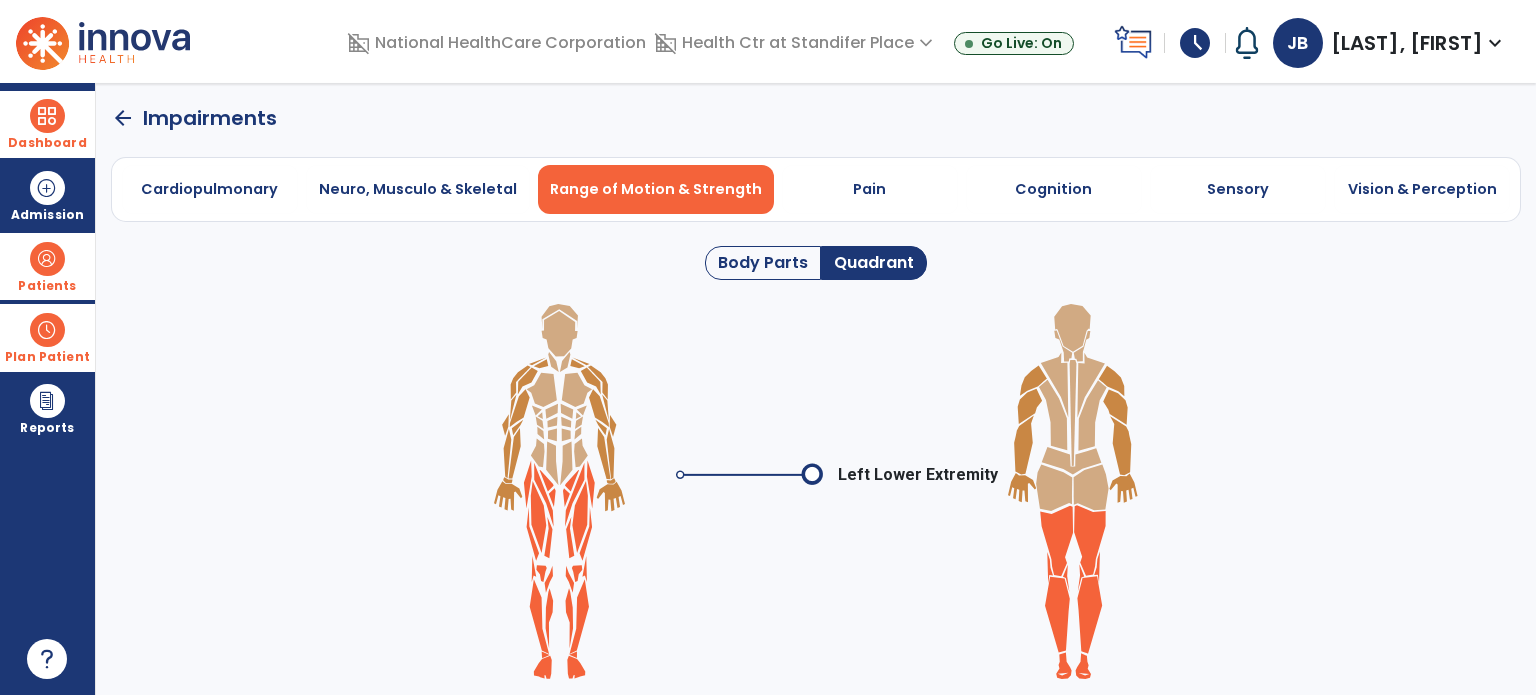 click 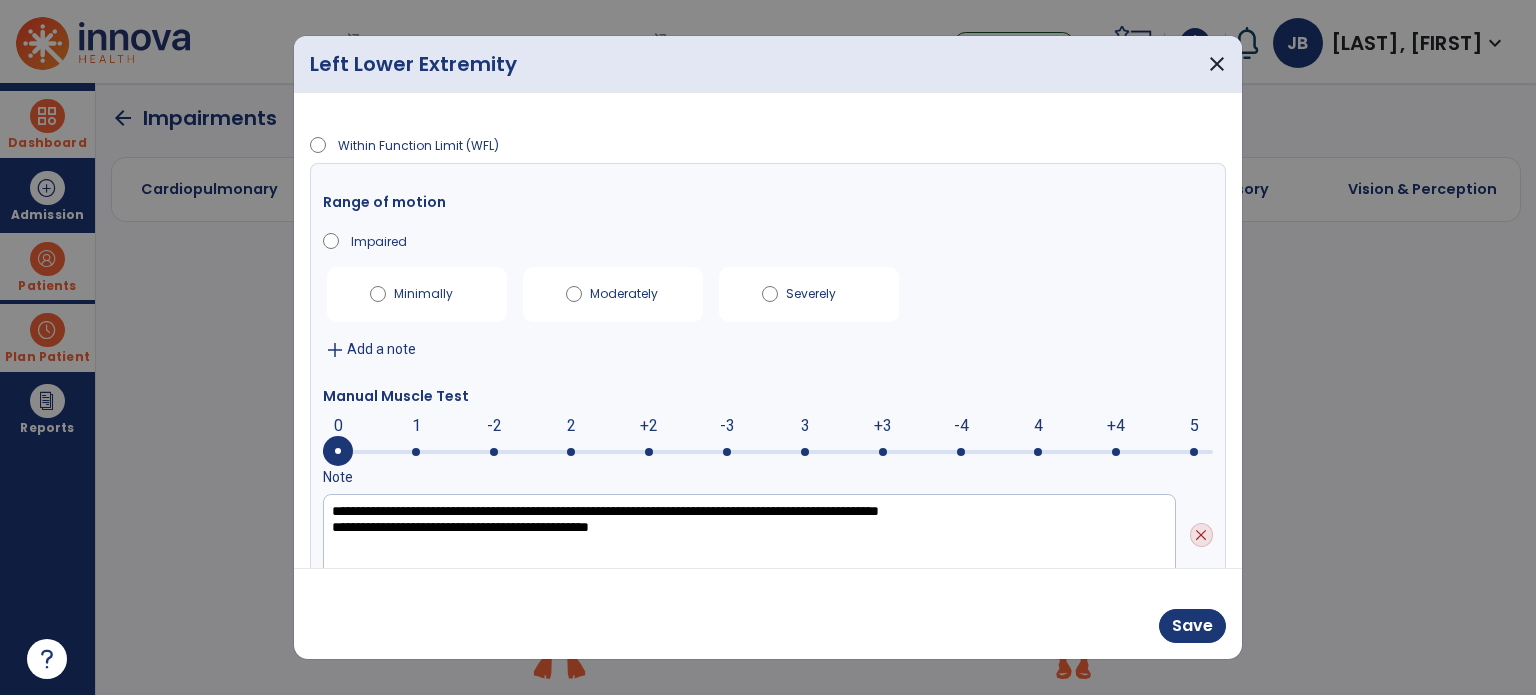 click on "Add a note" at bounding box center (381, 349) 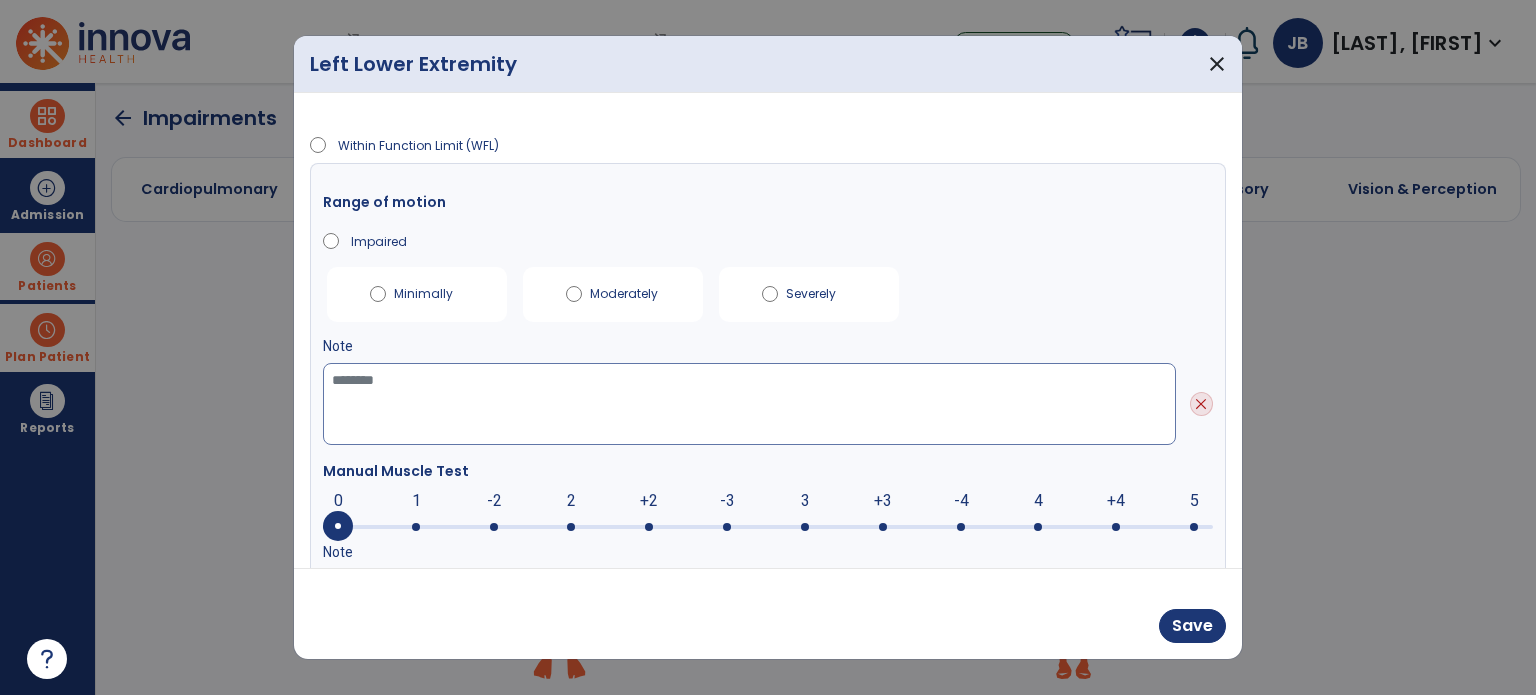 click at bounding box center (749, 404) 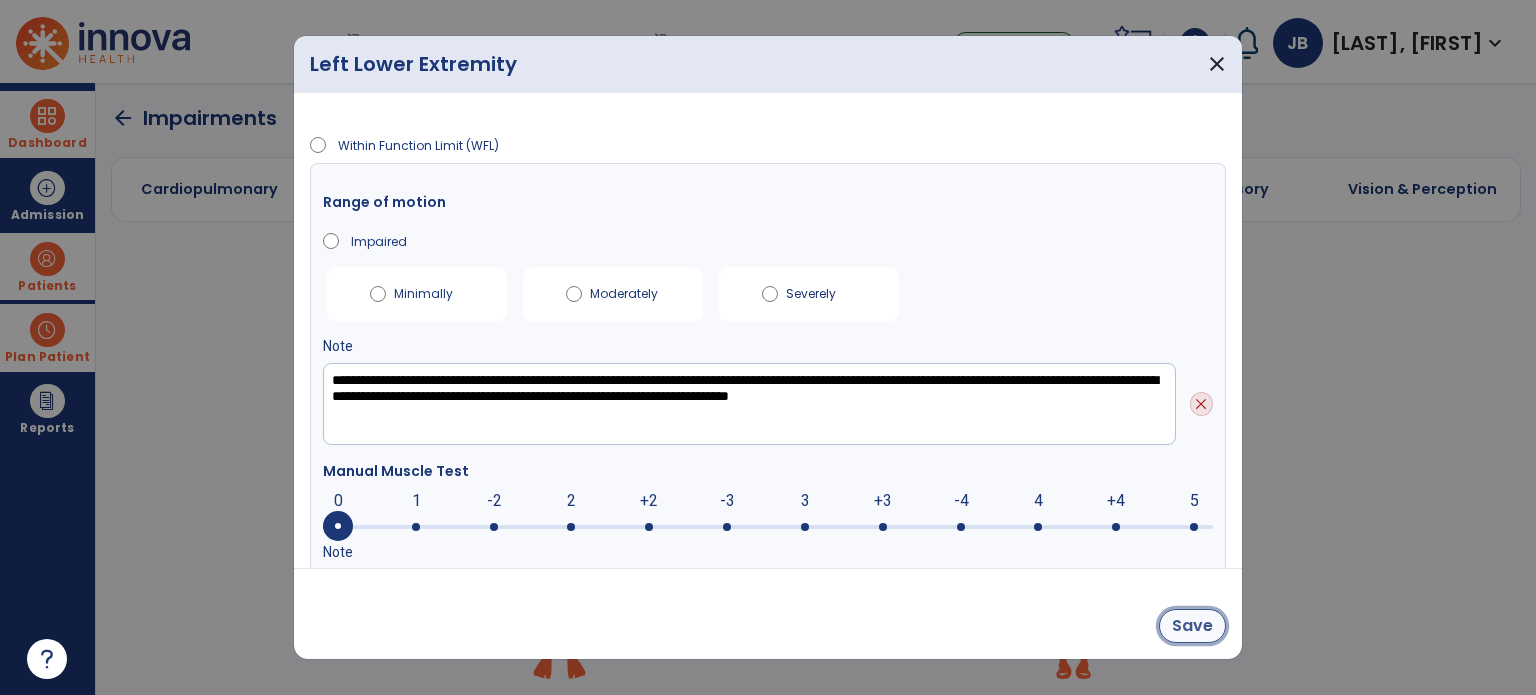 click on "Save" at bounding box center [1192, 626] 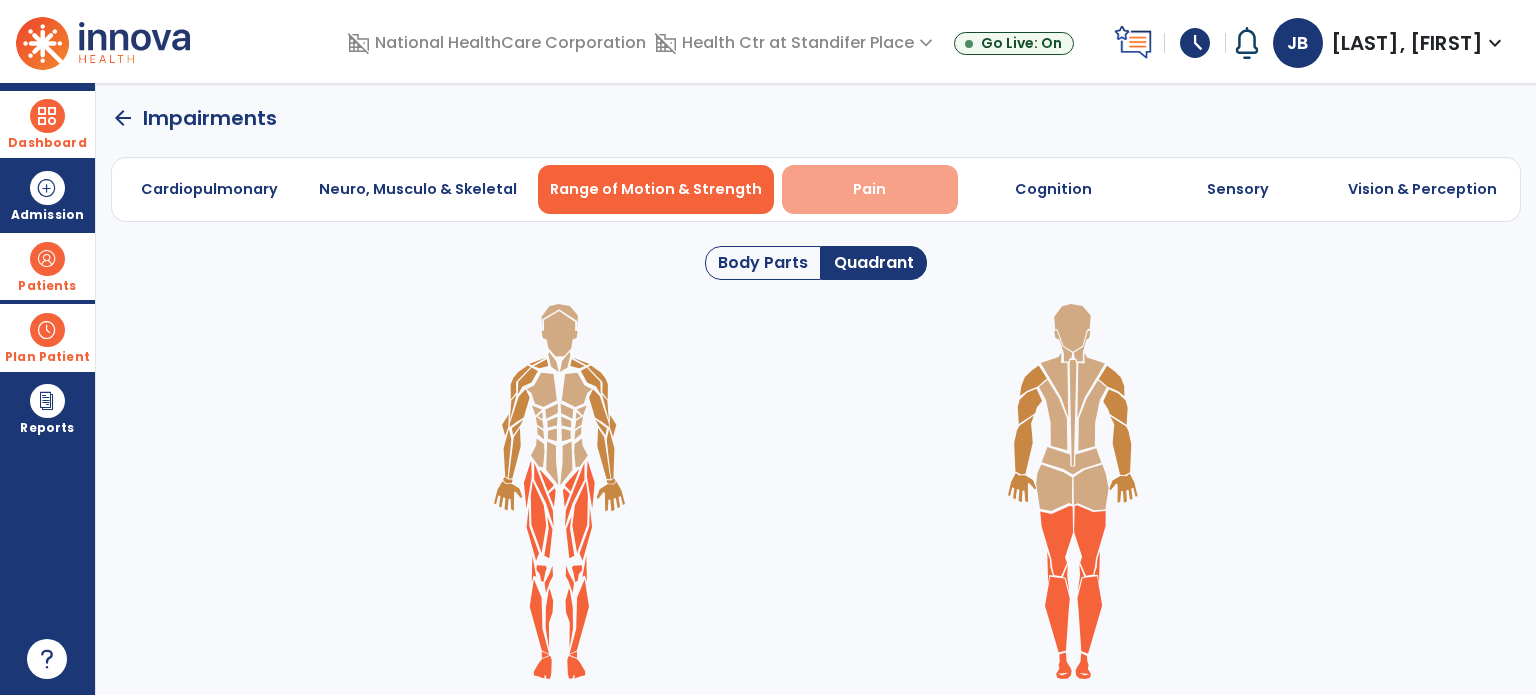 click on "Pain" at bounding box center (869, 189) 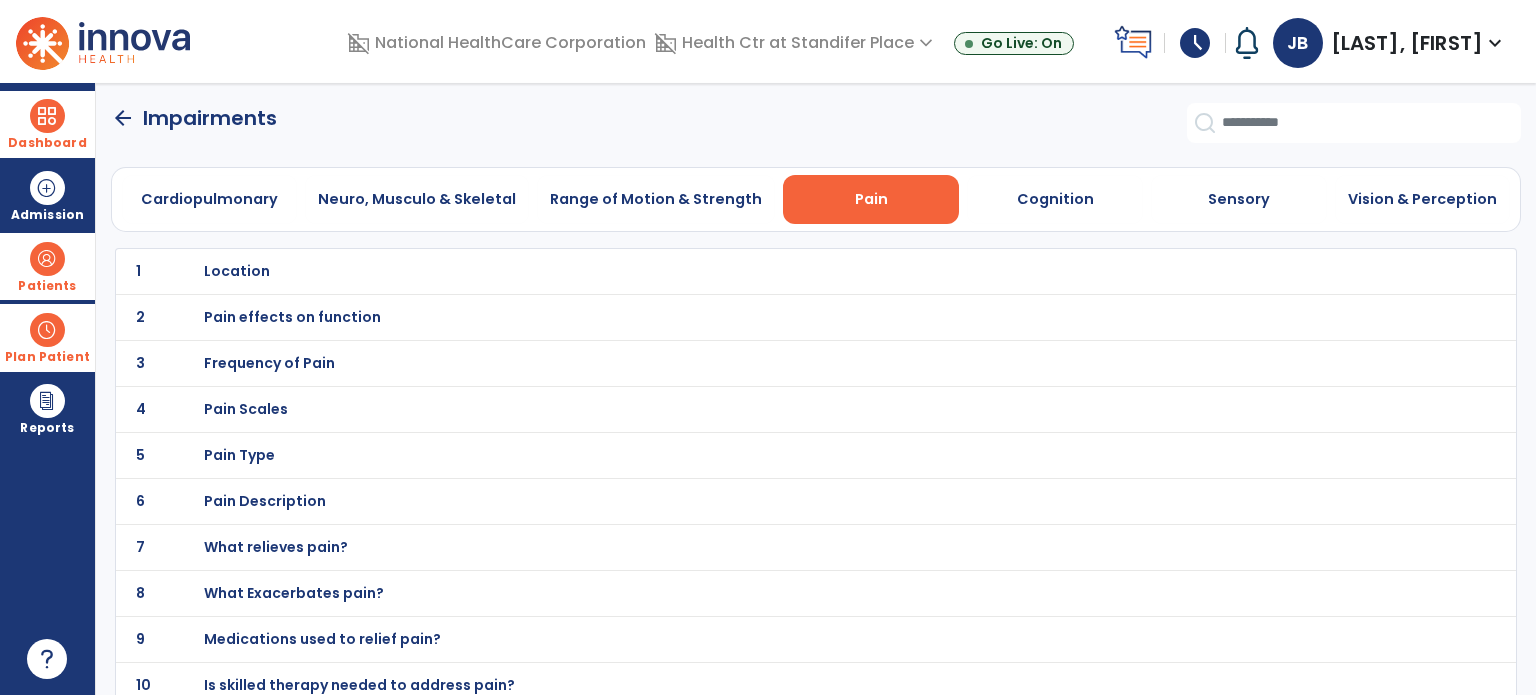 click on "Location" at bounding box center (237, 271) 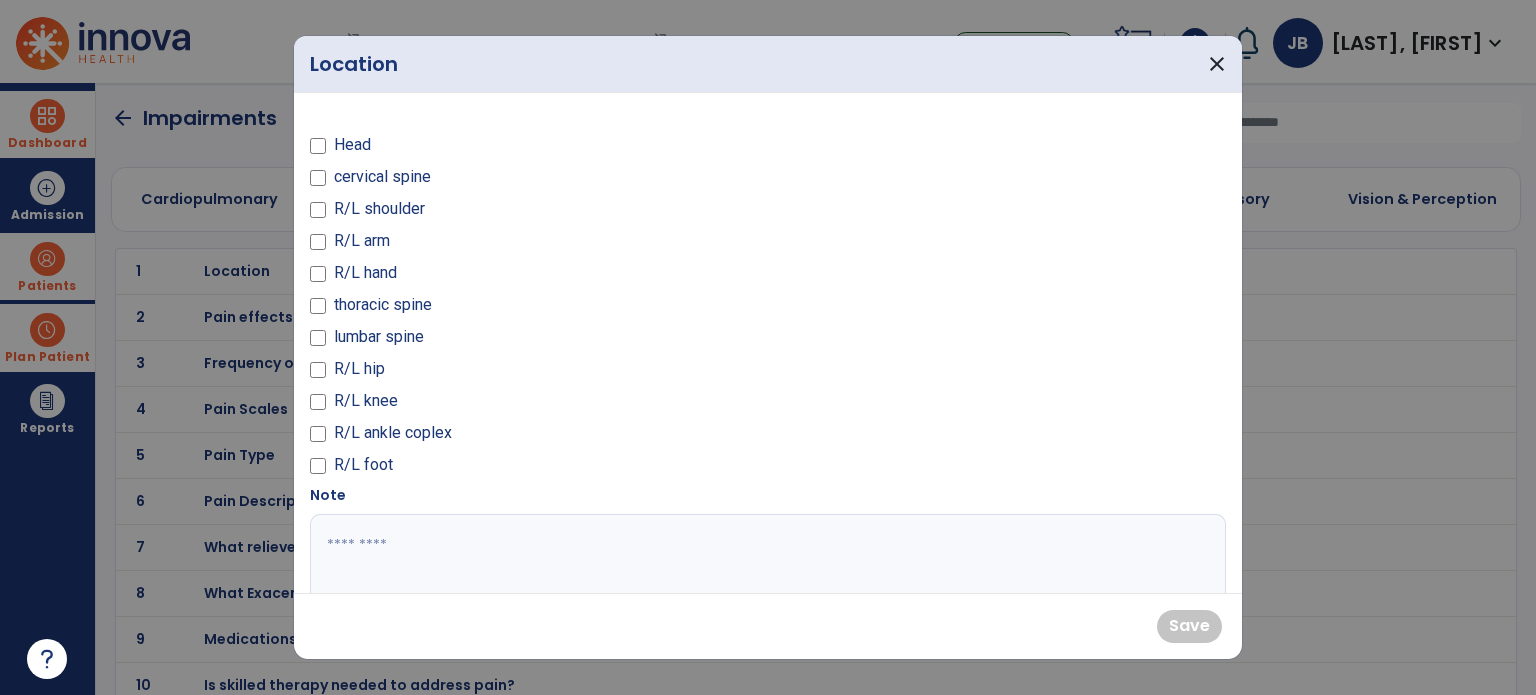 click on "R/L knee" at bounding box center [366, 401] 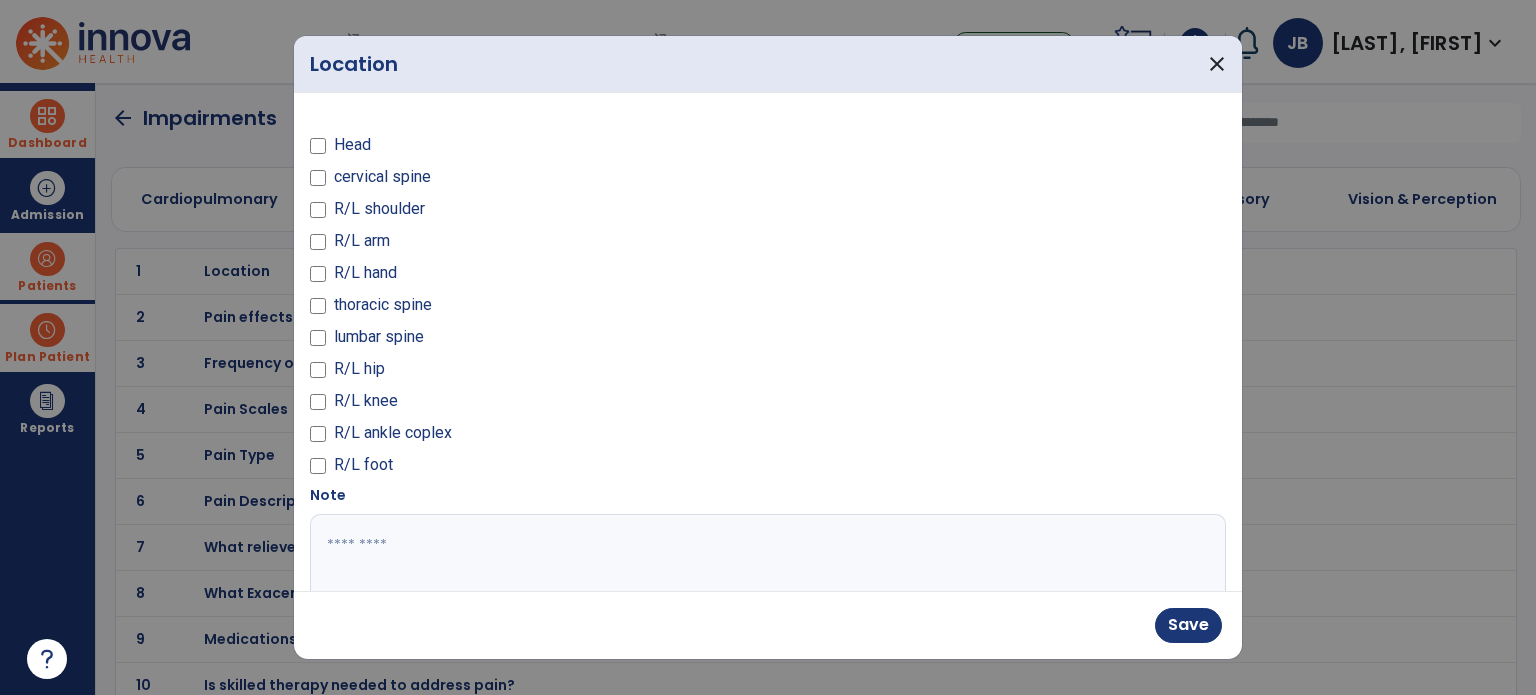 click at bounding box center [766, 589] 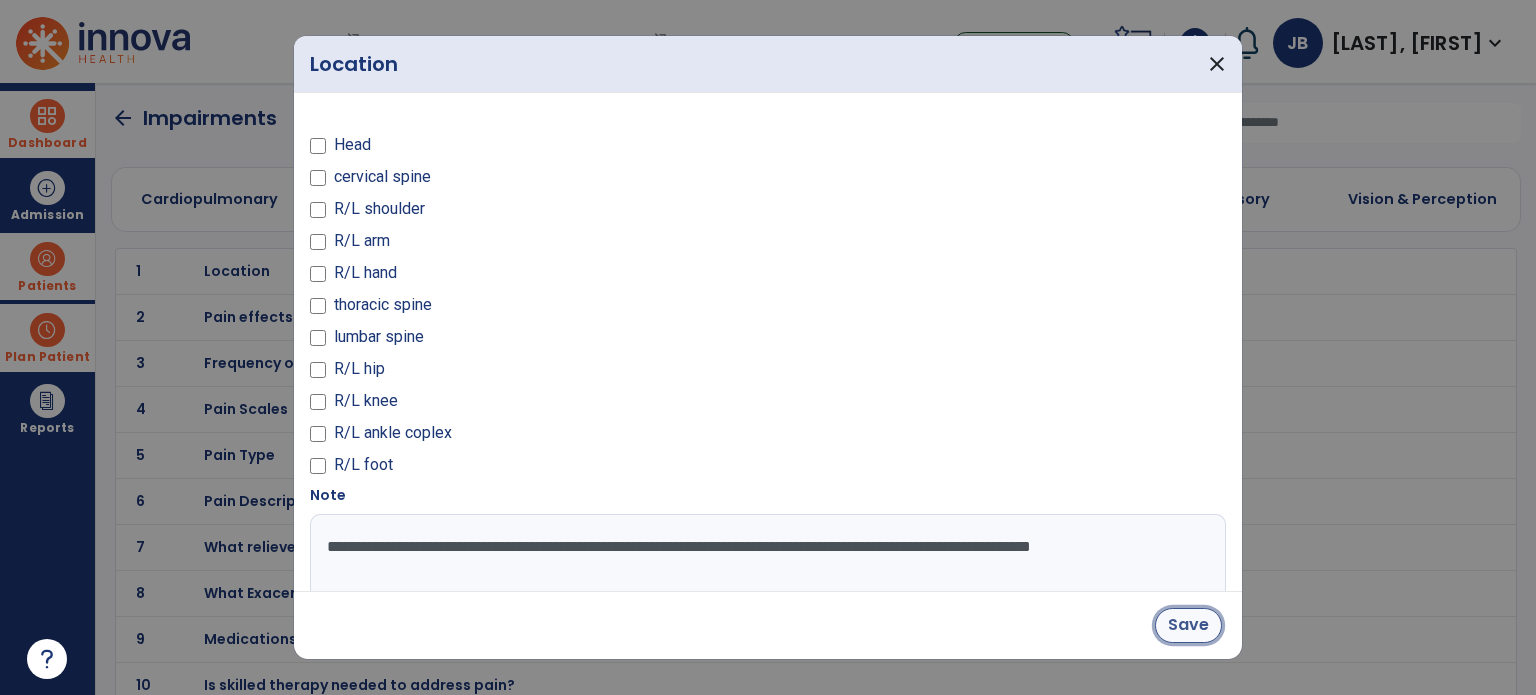 click on "Save" at bounding box center [1188, 625] 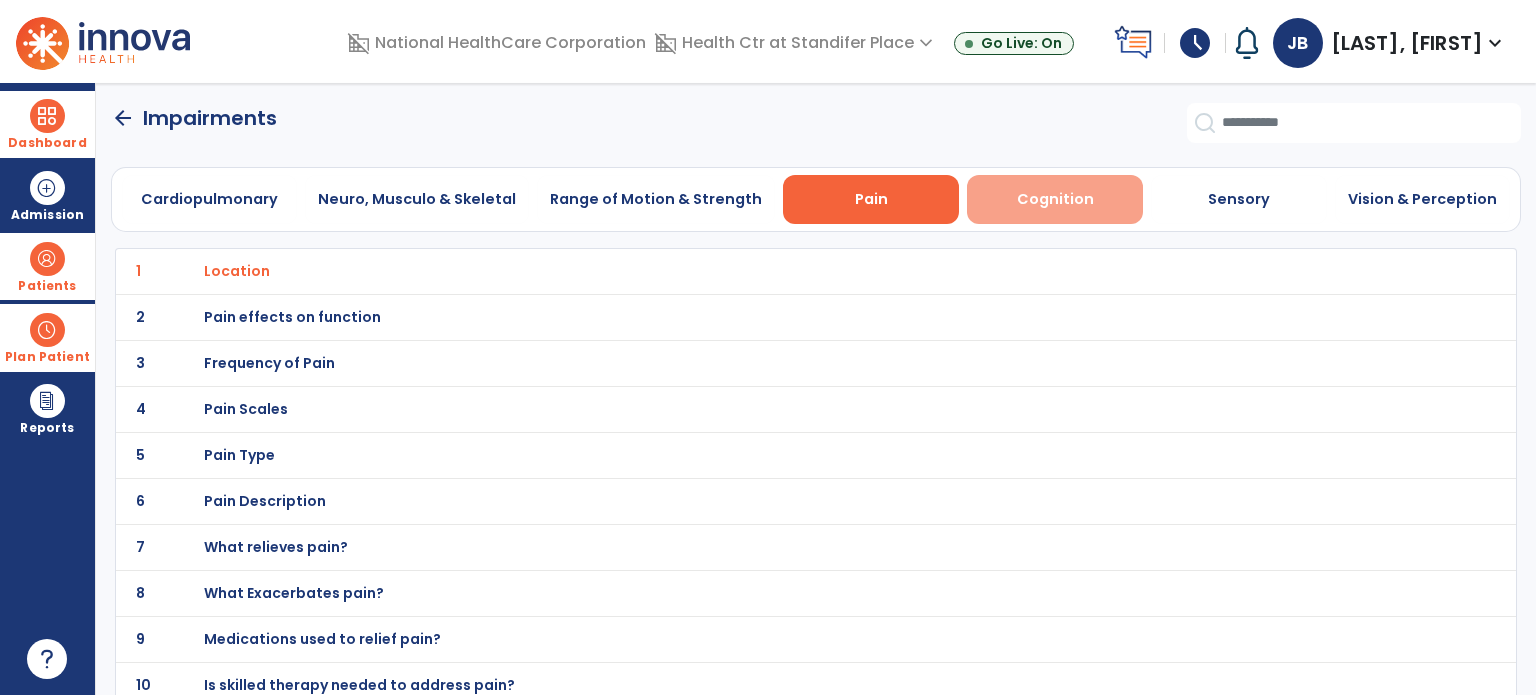 click on "Cognition" at bounding box center (1055, 199) 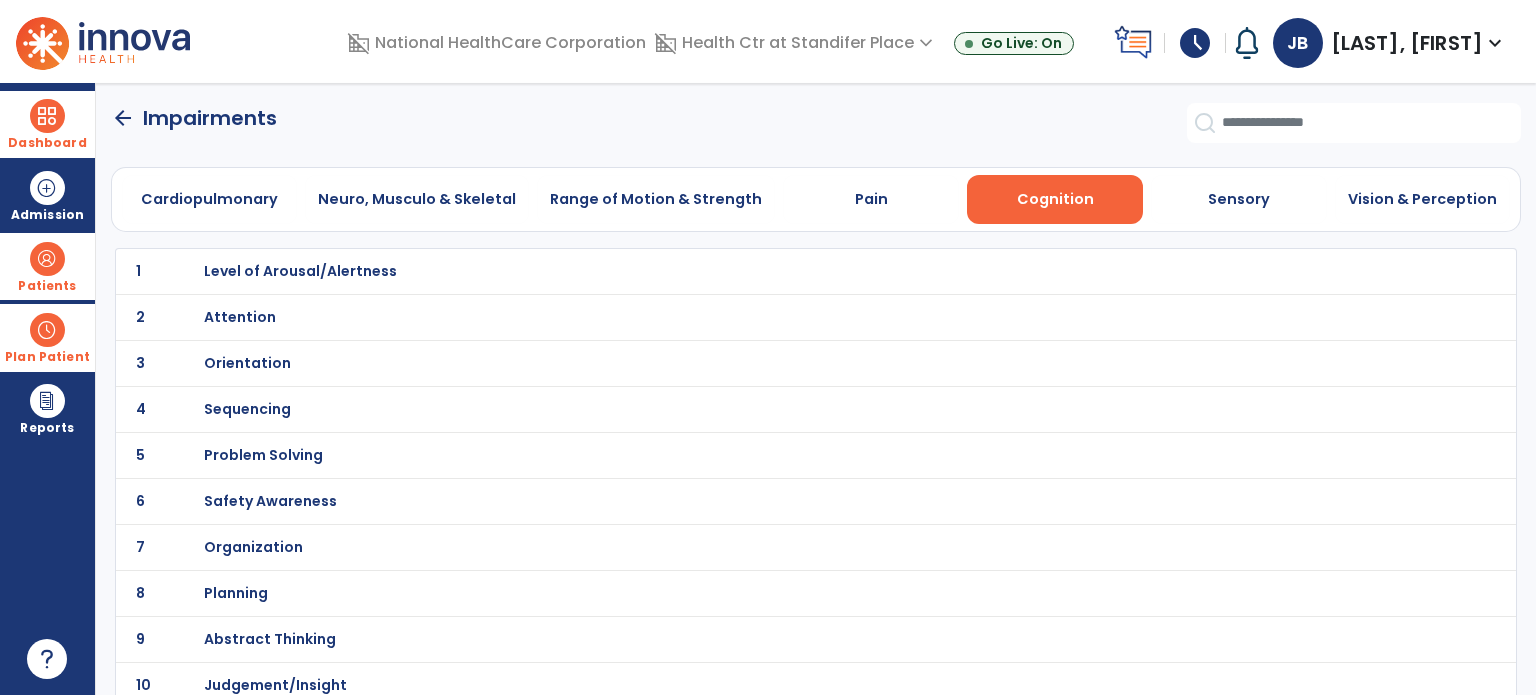 click on "Attention" at bounding box center [300, 271] 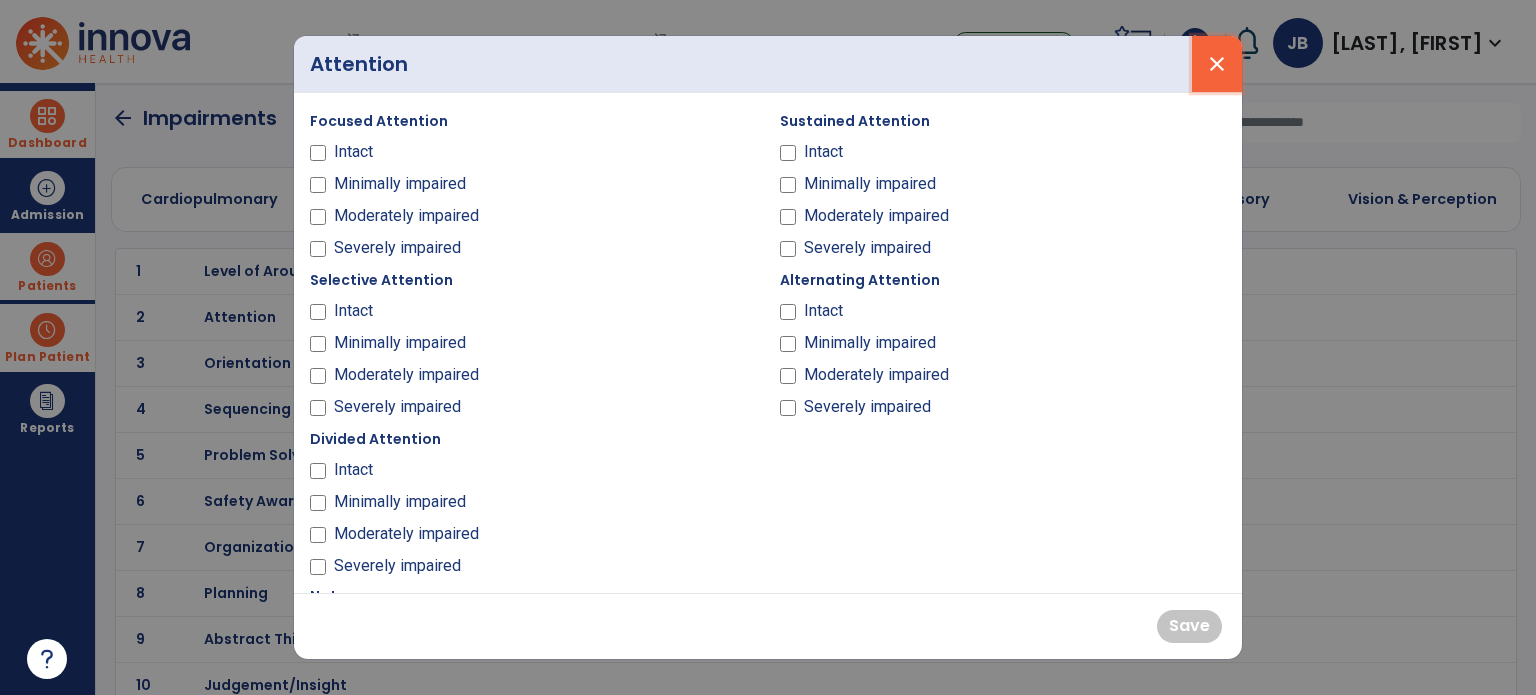 click on "close" at bounding box center (1217, 64) 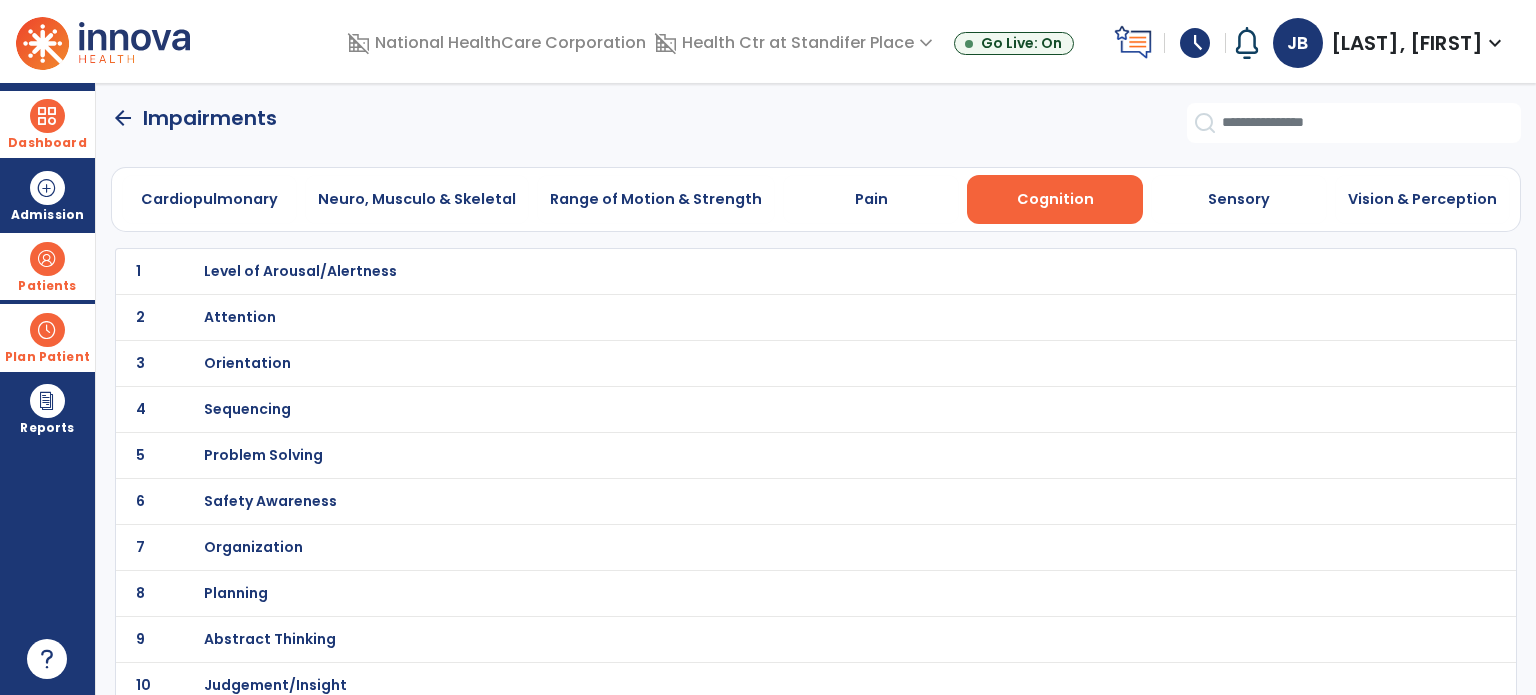click on "Orientation" at bounding box center [300, 271] 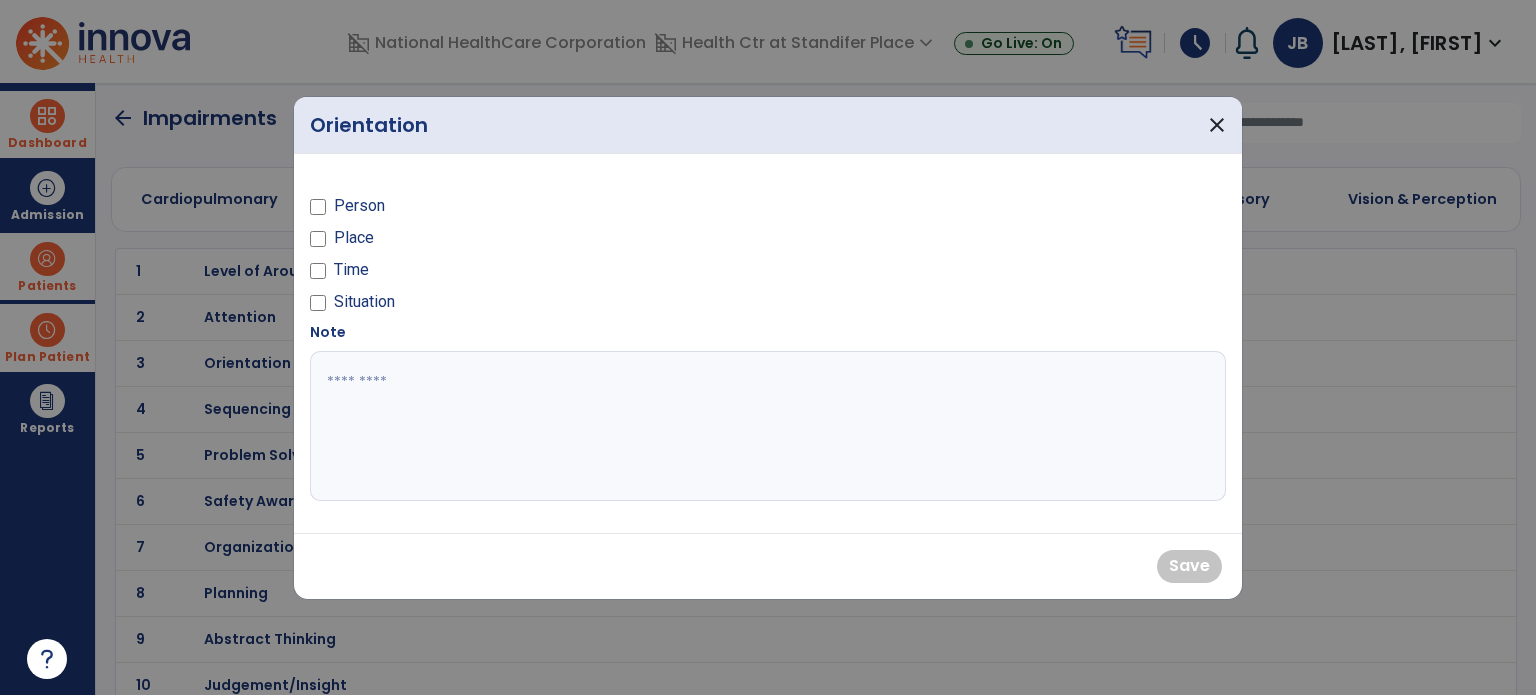 click on "Person" at bounding box center [359, 206] 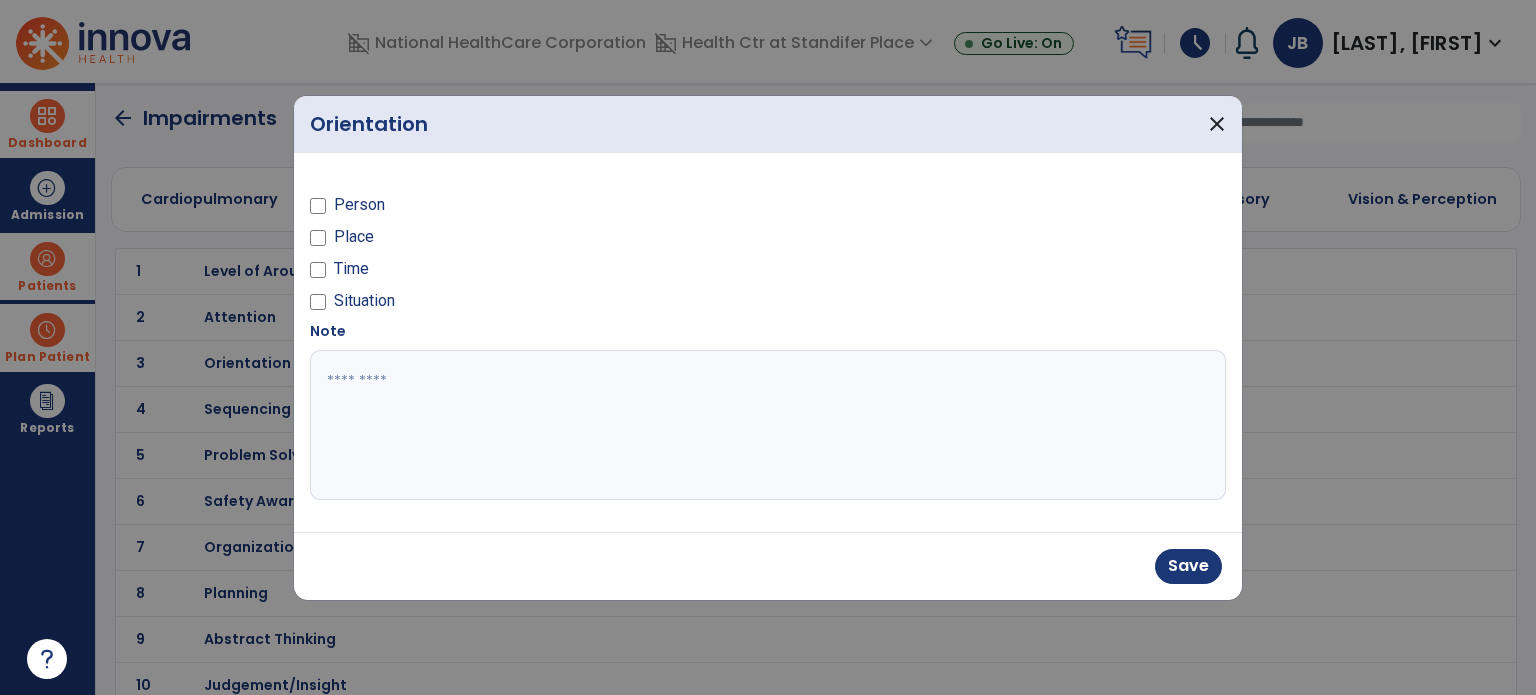 click on "Place" at bounding box center (354, 237) 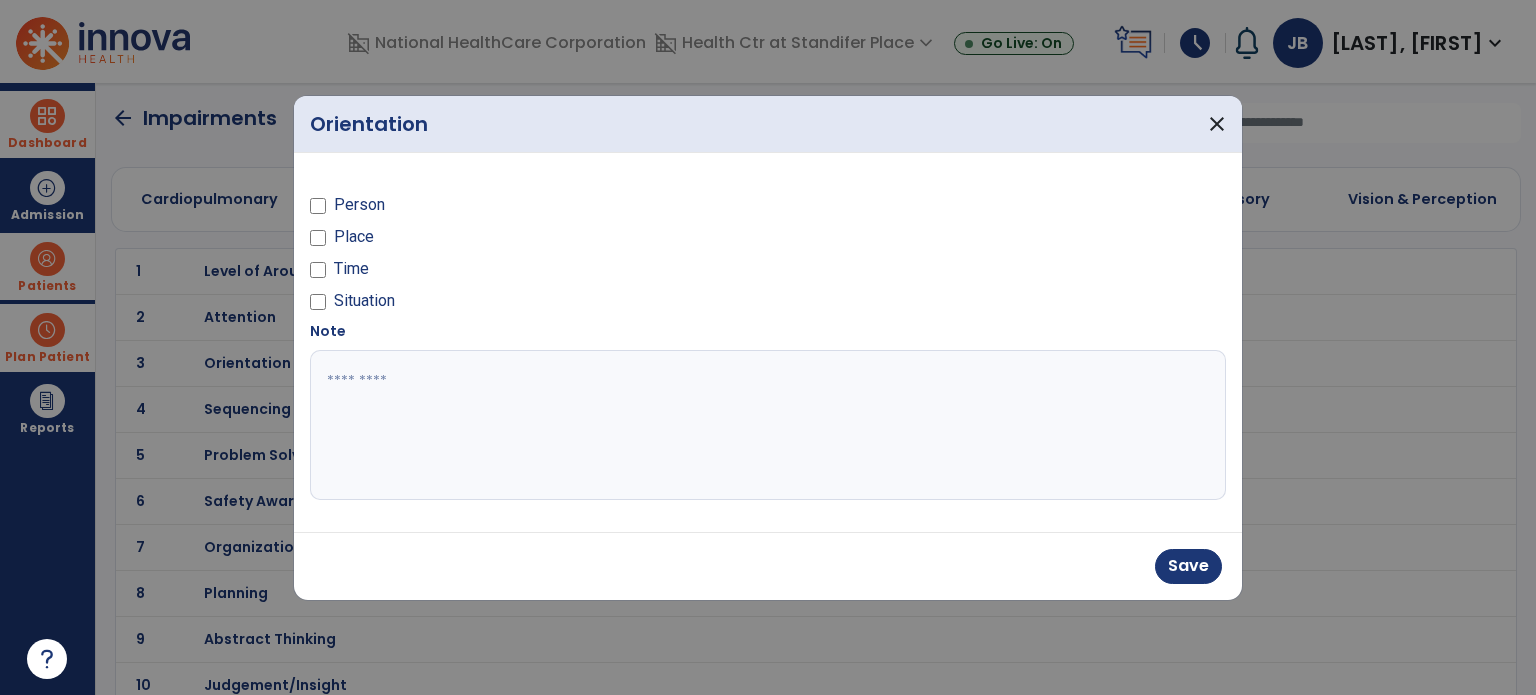 click on "Time" at bounding box center (351, 269) 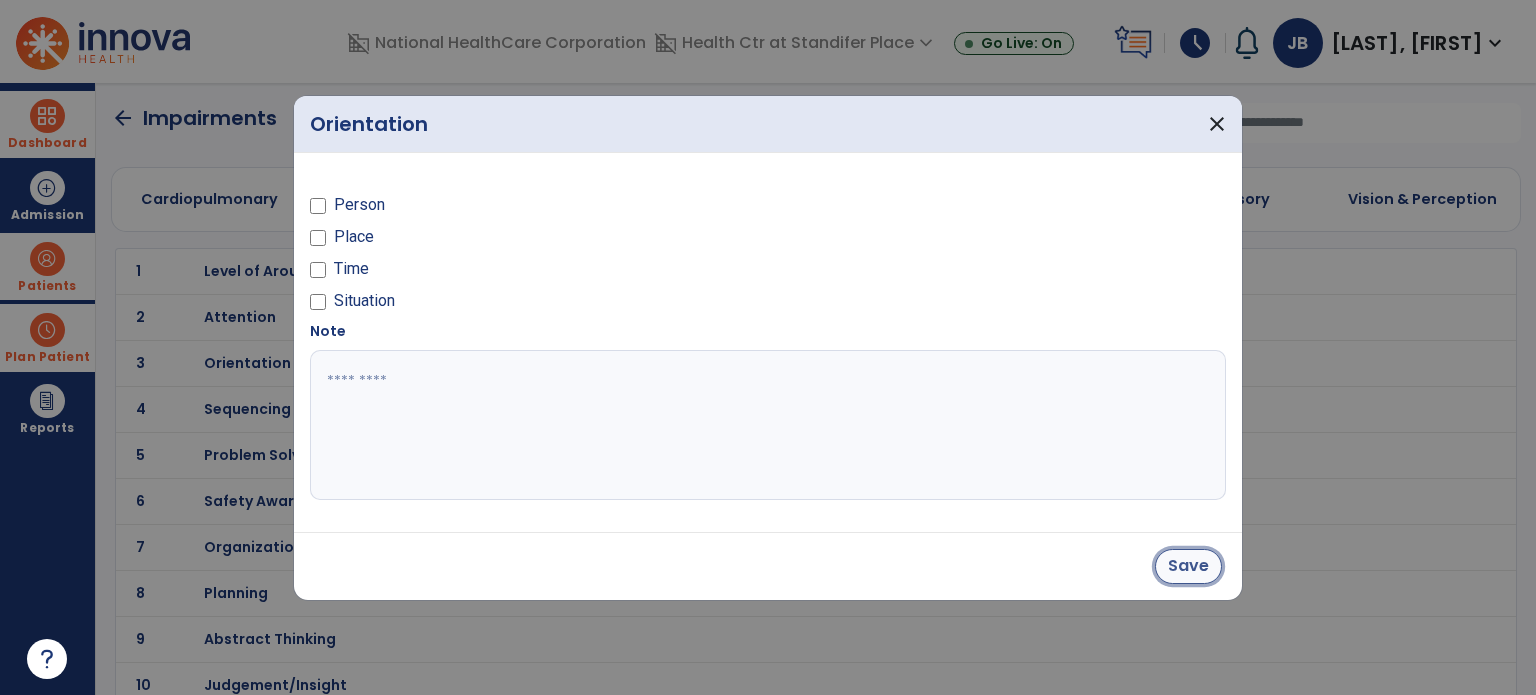 click on "Save" at bounding box center (1188, 566) 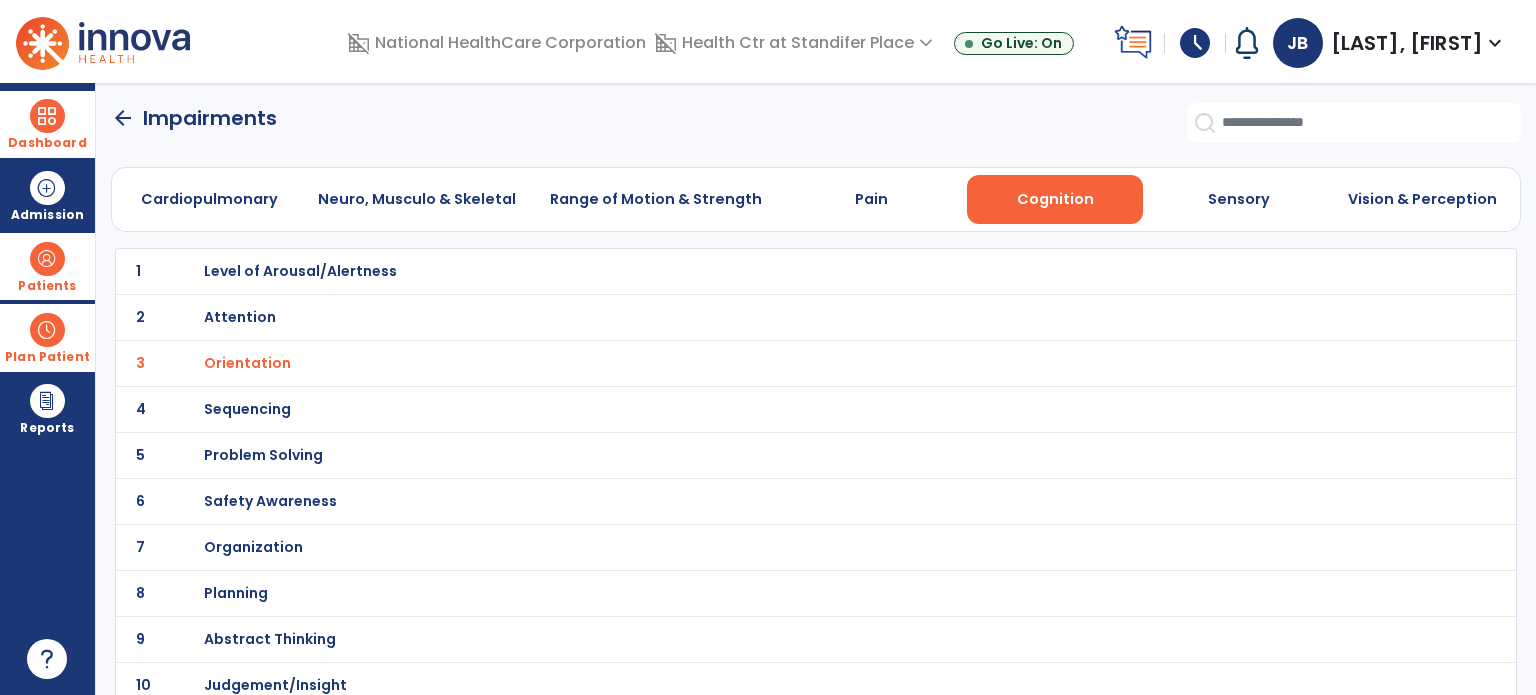 click on "Cardiopulmonary   Neuro, Musculo & Skeletal   Range of Motion & Strength   Pain   Cognition   Sensory   Vision & Perception" 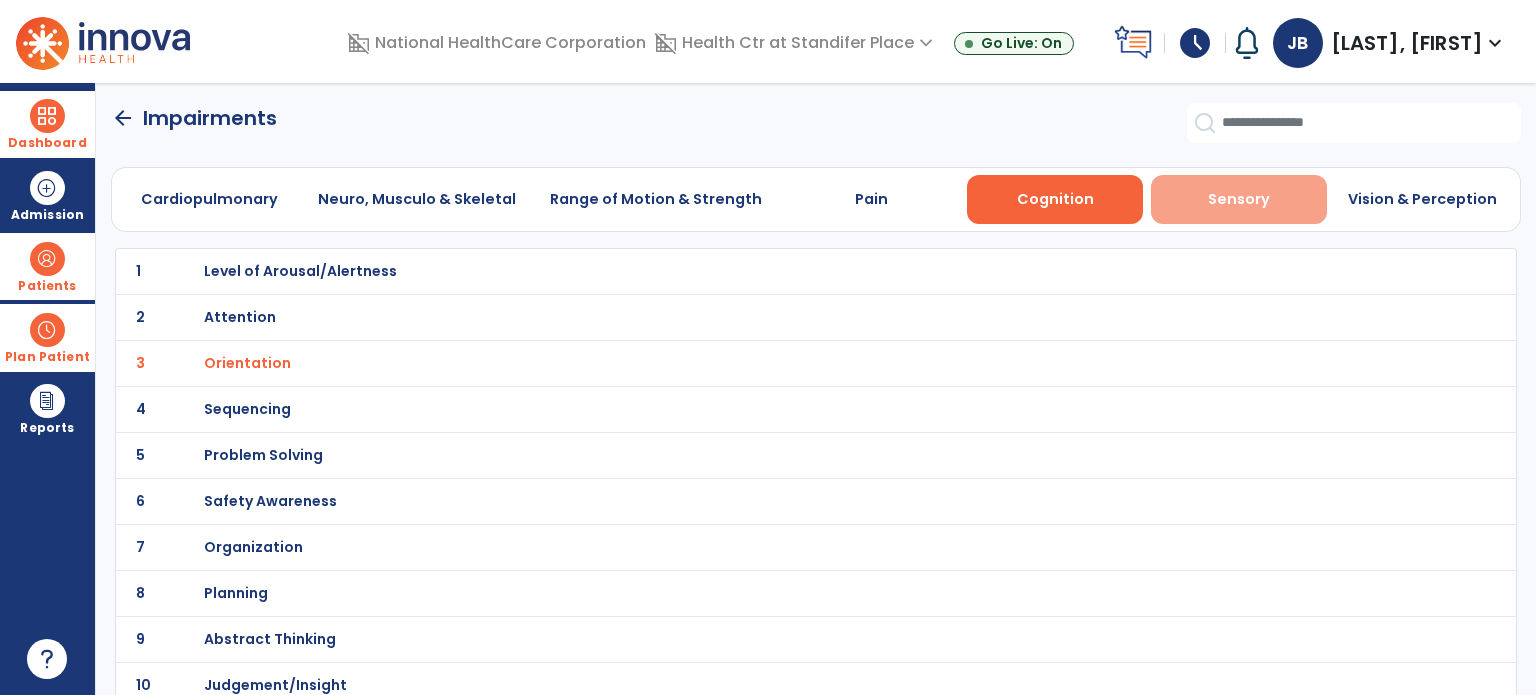 click on "Sensory" at bounding box center (1239, 199) 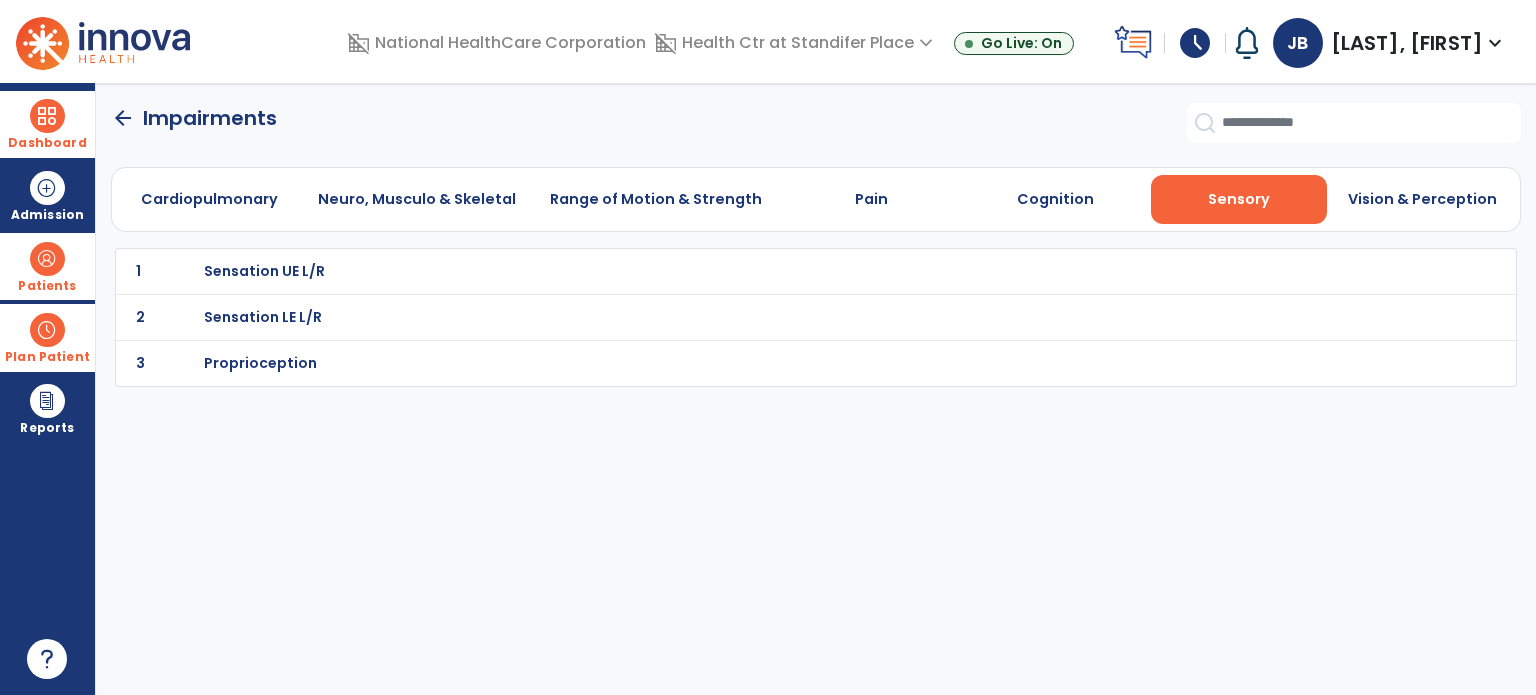 click on "arrow_back" 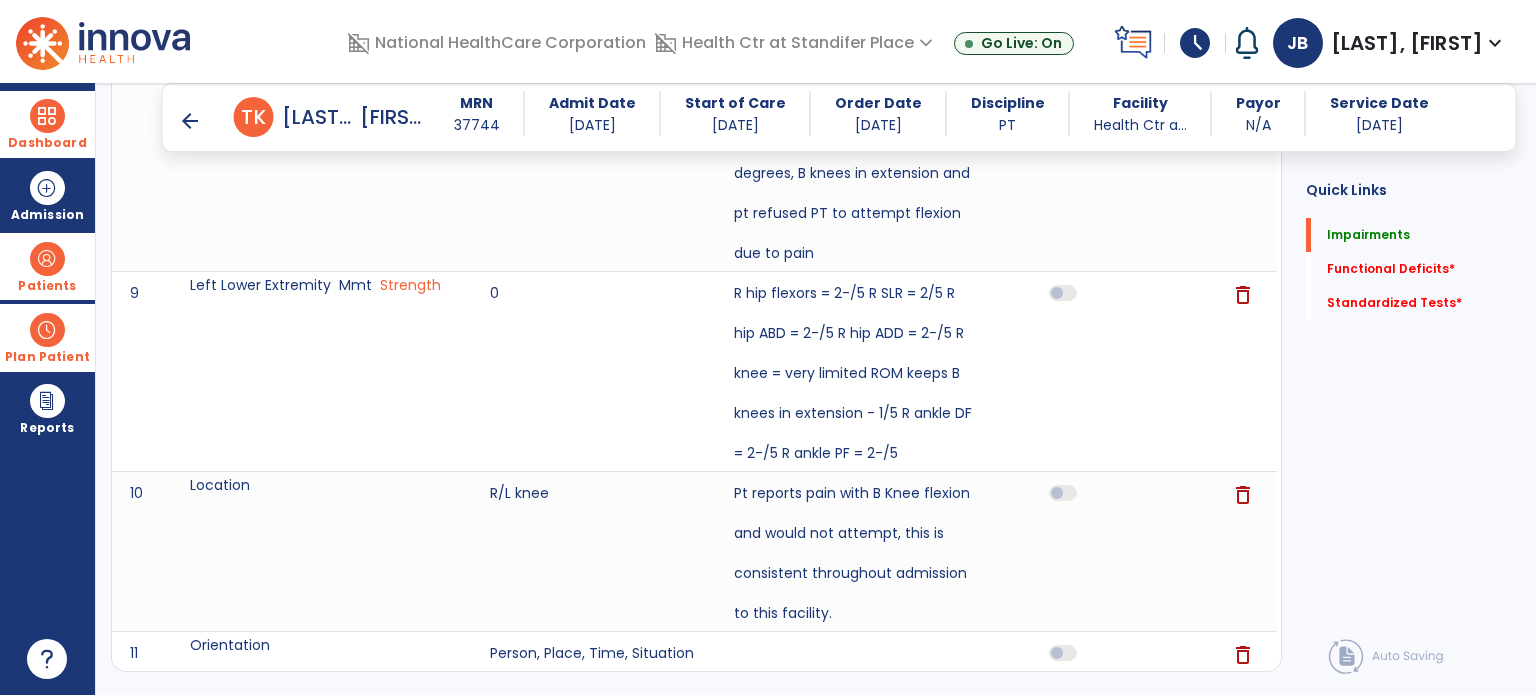 scroll, scrollTop: 1848, scrollLeft: 0, axis: vertical 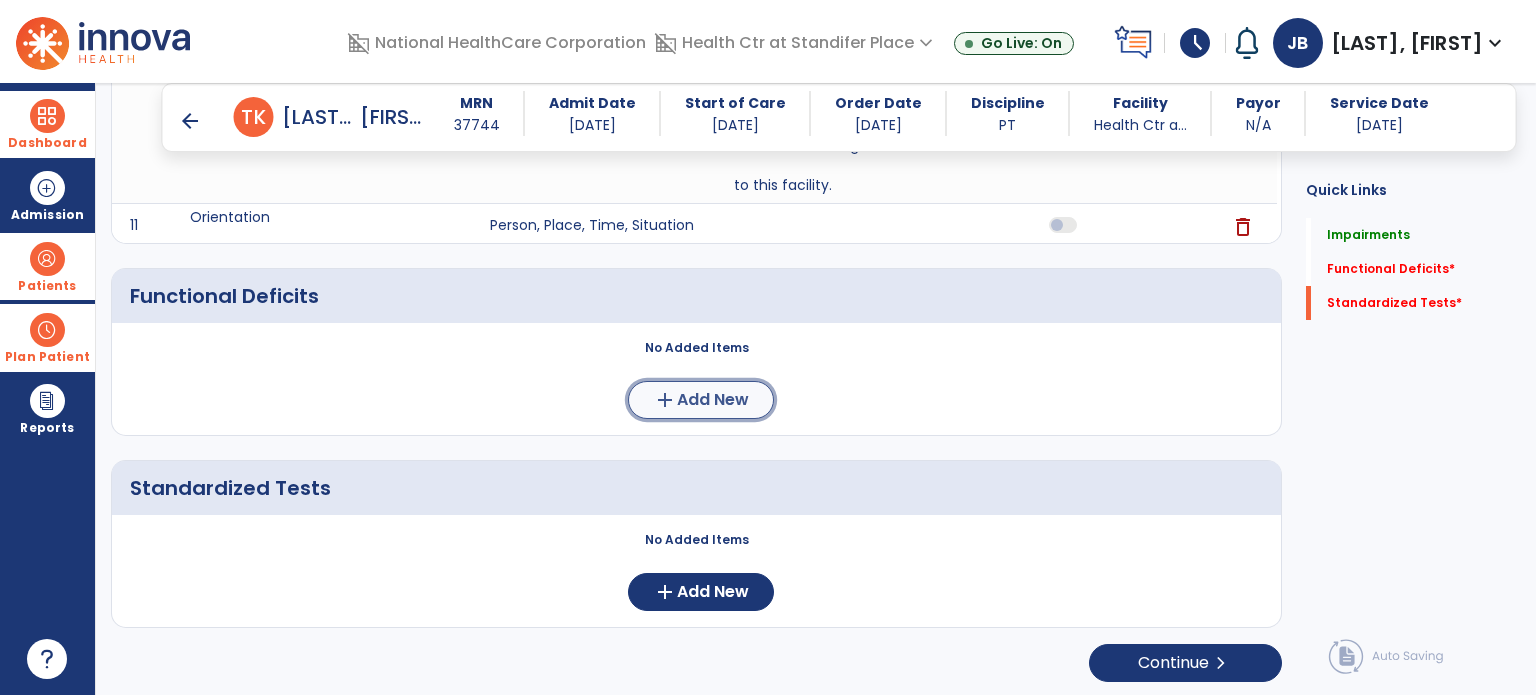 click on "Add New" 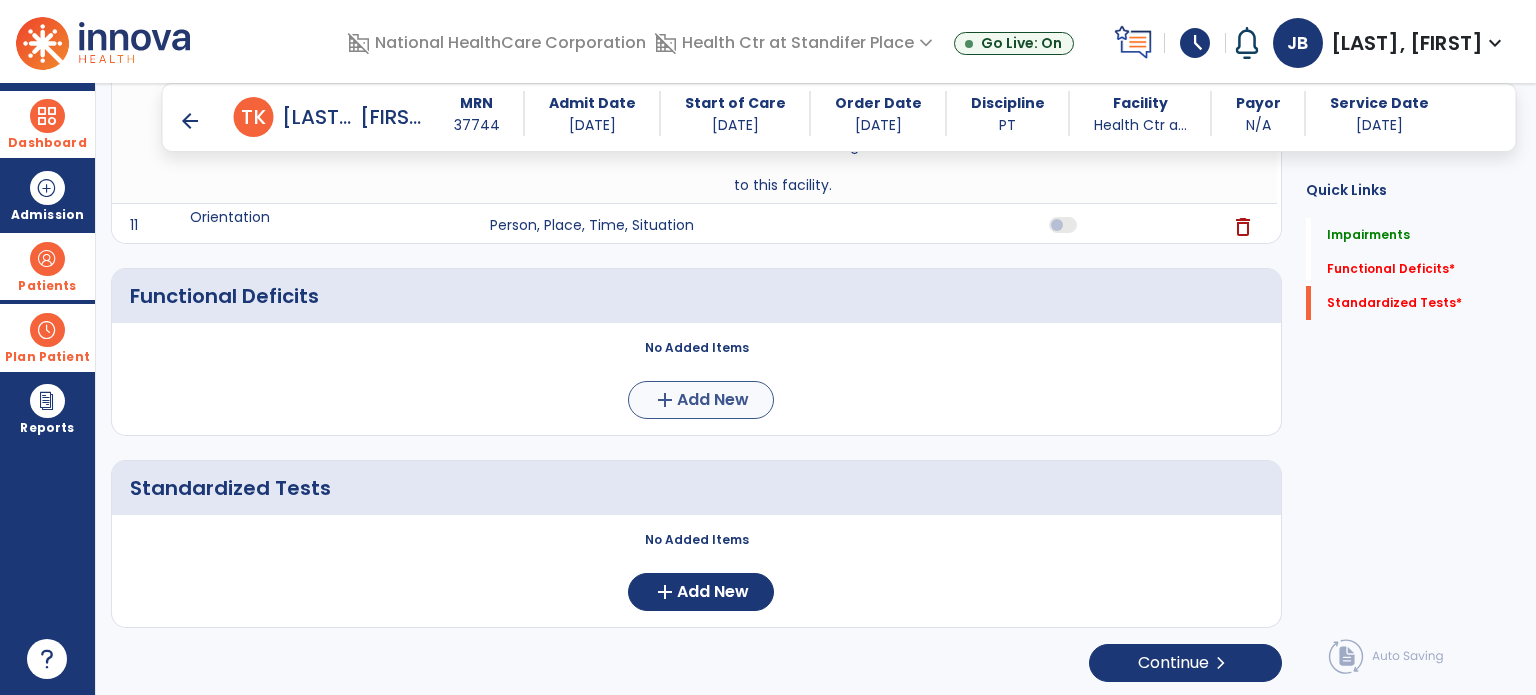 scroll, scrollTop: 0, scrollLeft: 0, axis: both 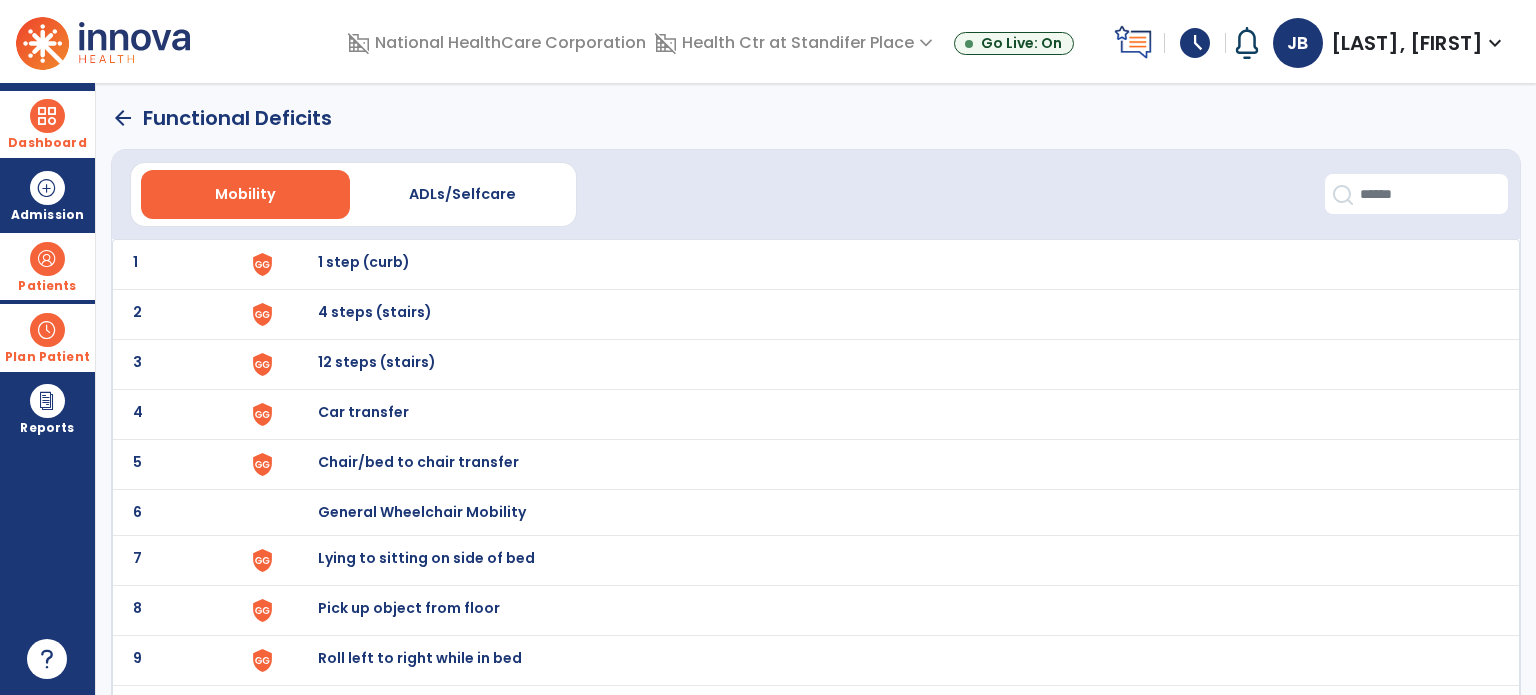 click on "Chair/bed to chair transfer" at bounding box center [364, 262] 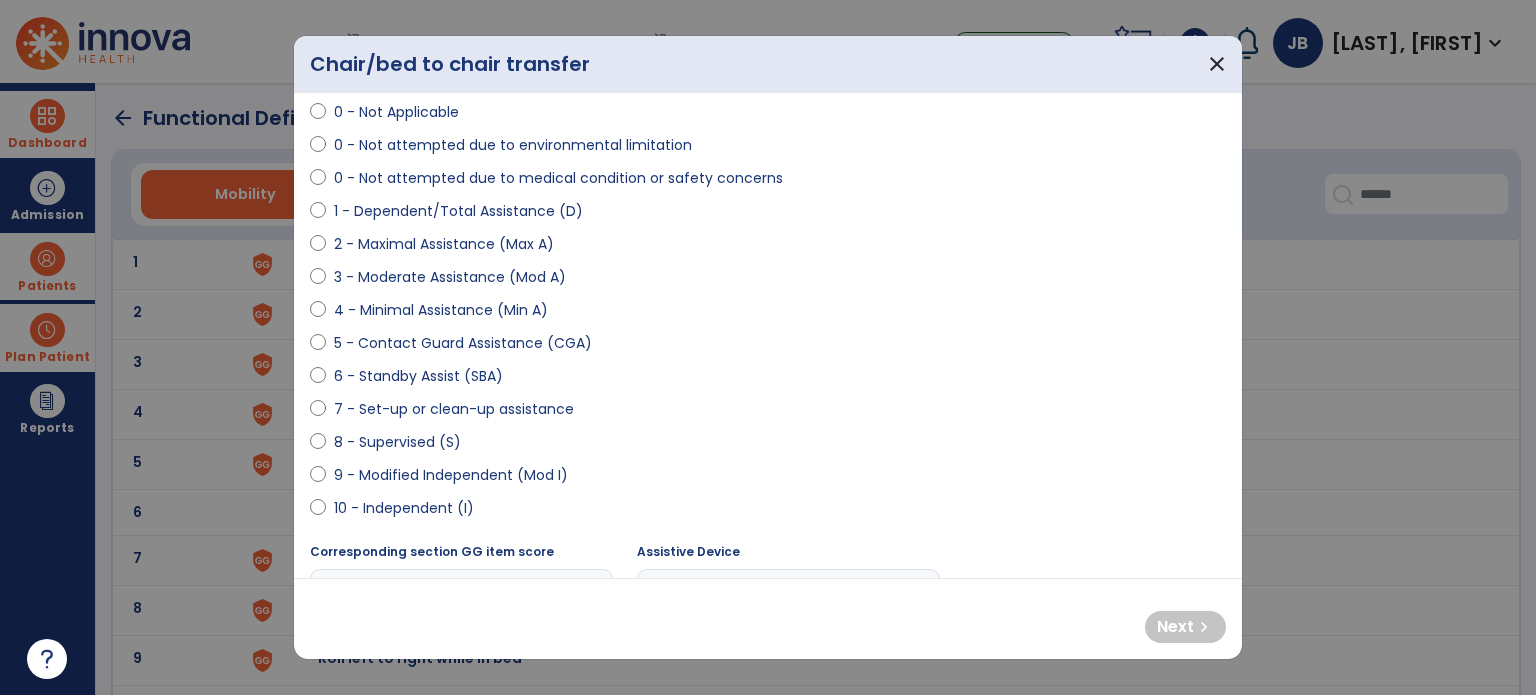 scroll, scrollTop: 136, scrollLeft: 0, axis: vertical 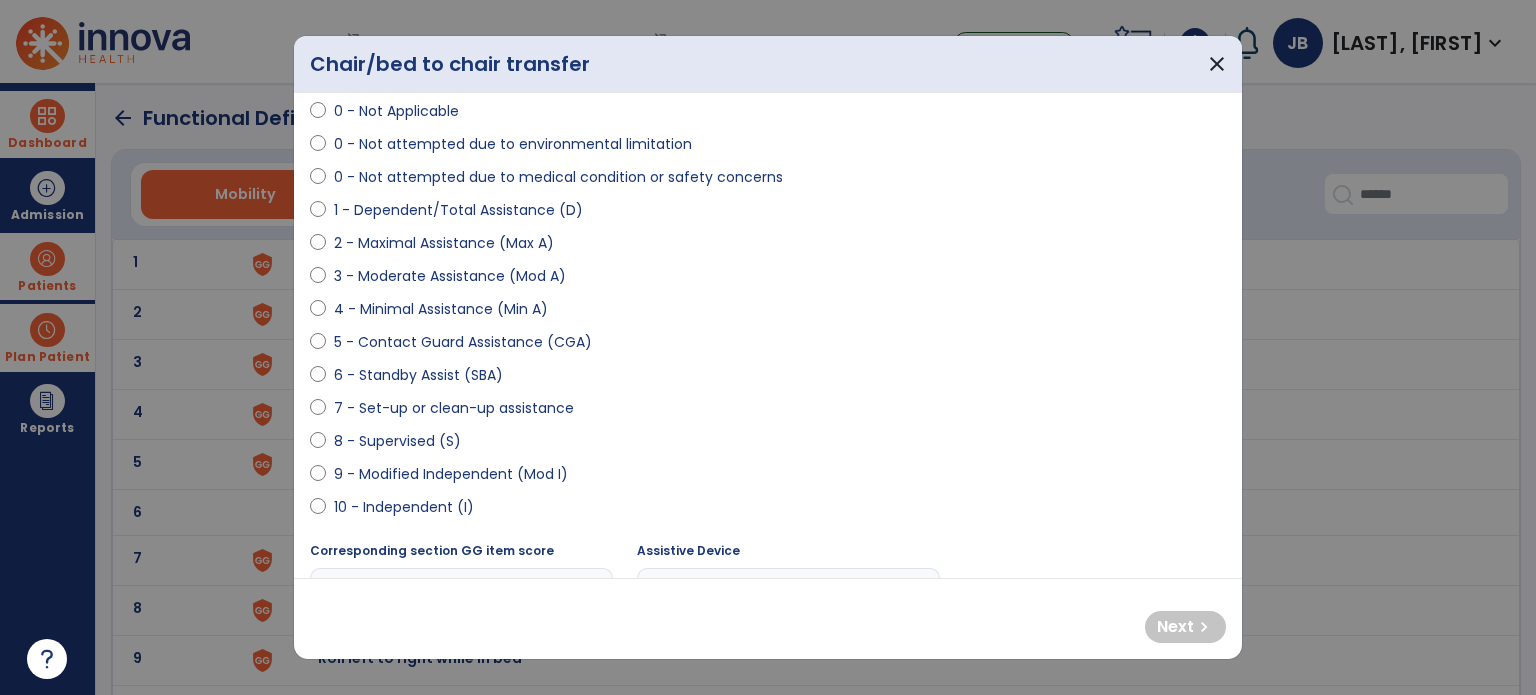 click on "1 - Dependent/Total Assistance (D)" at bounding box center [458, 210] 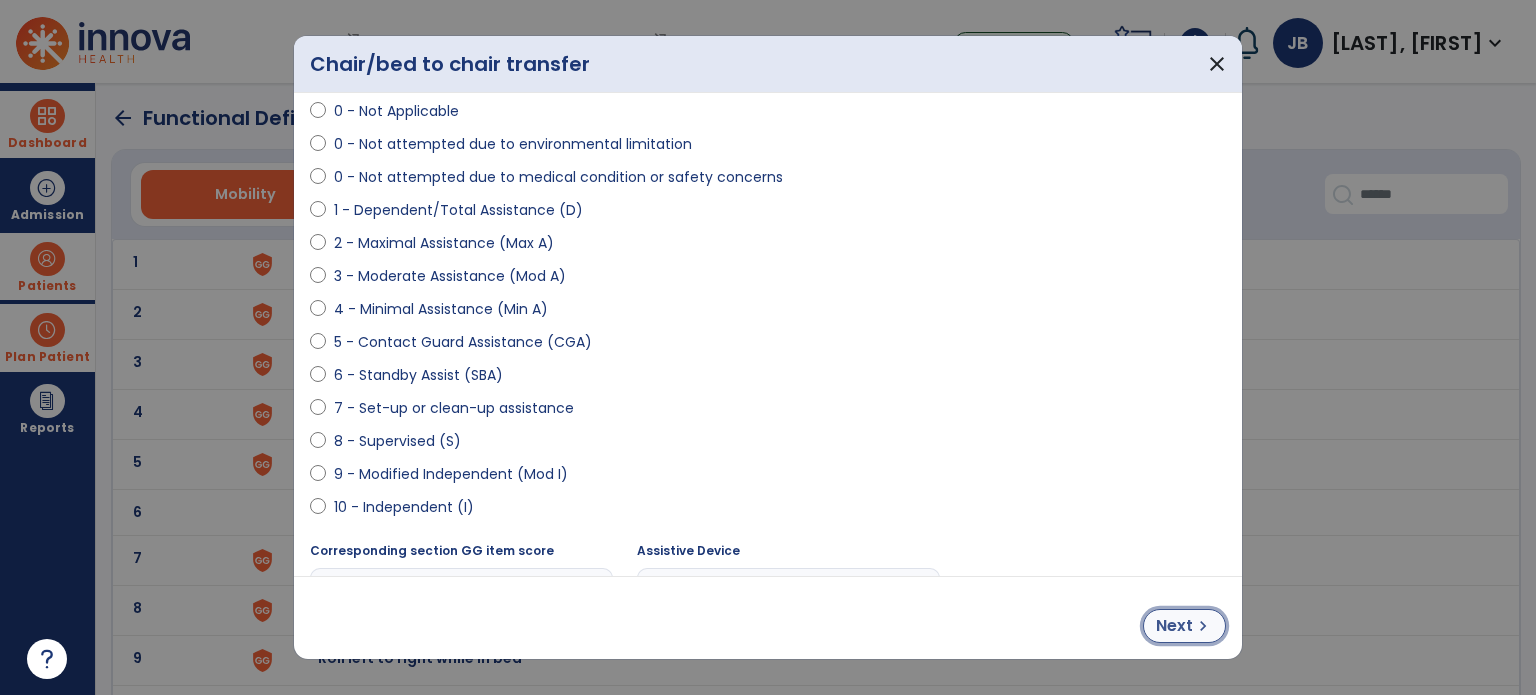 click on "chevron_right" at bounding box center (1203, 626) 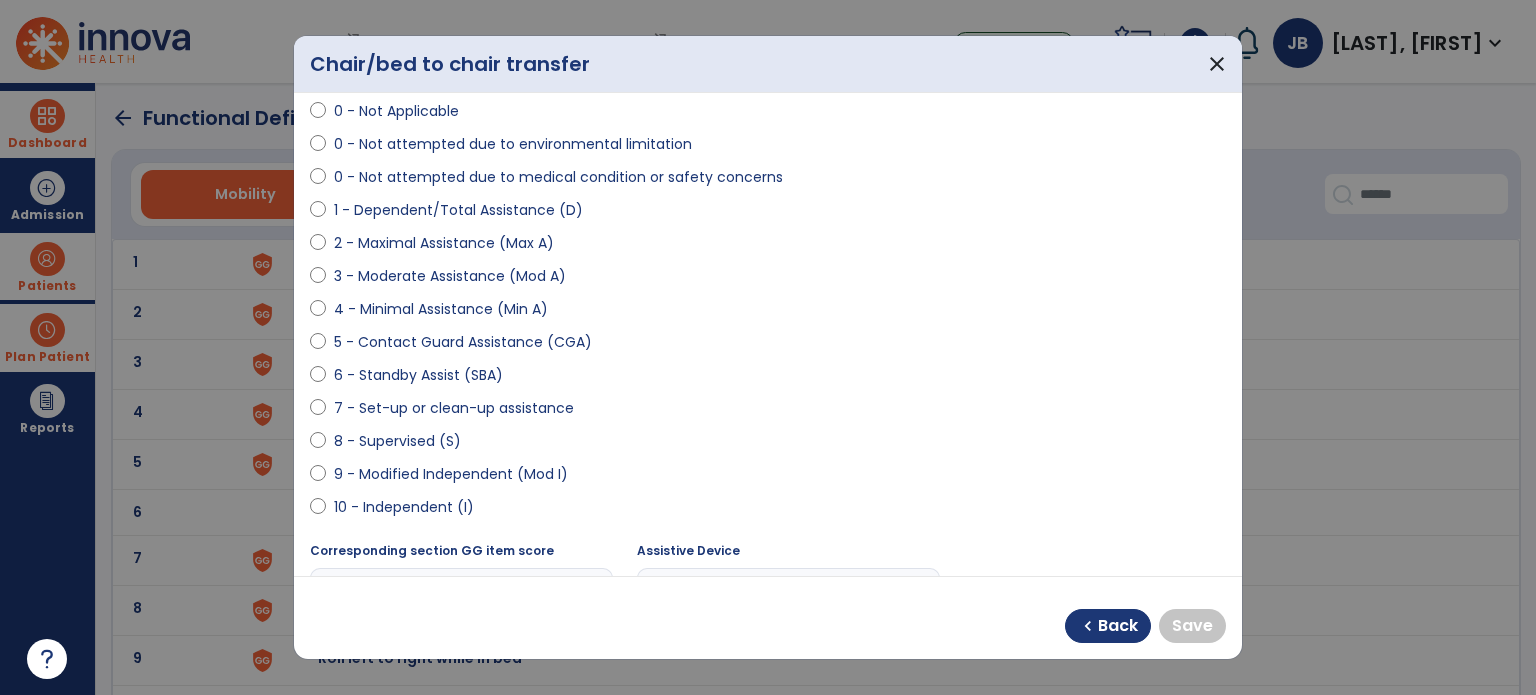 click on "1 - Dependent/Total Assistance (D)" at bounding box center (458, 210) 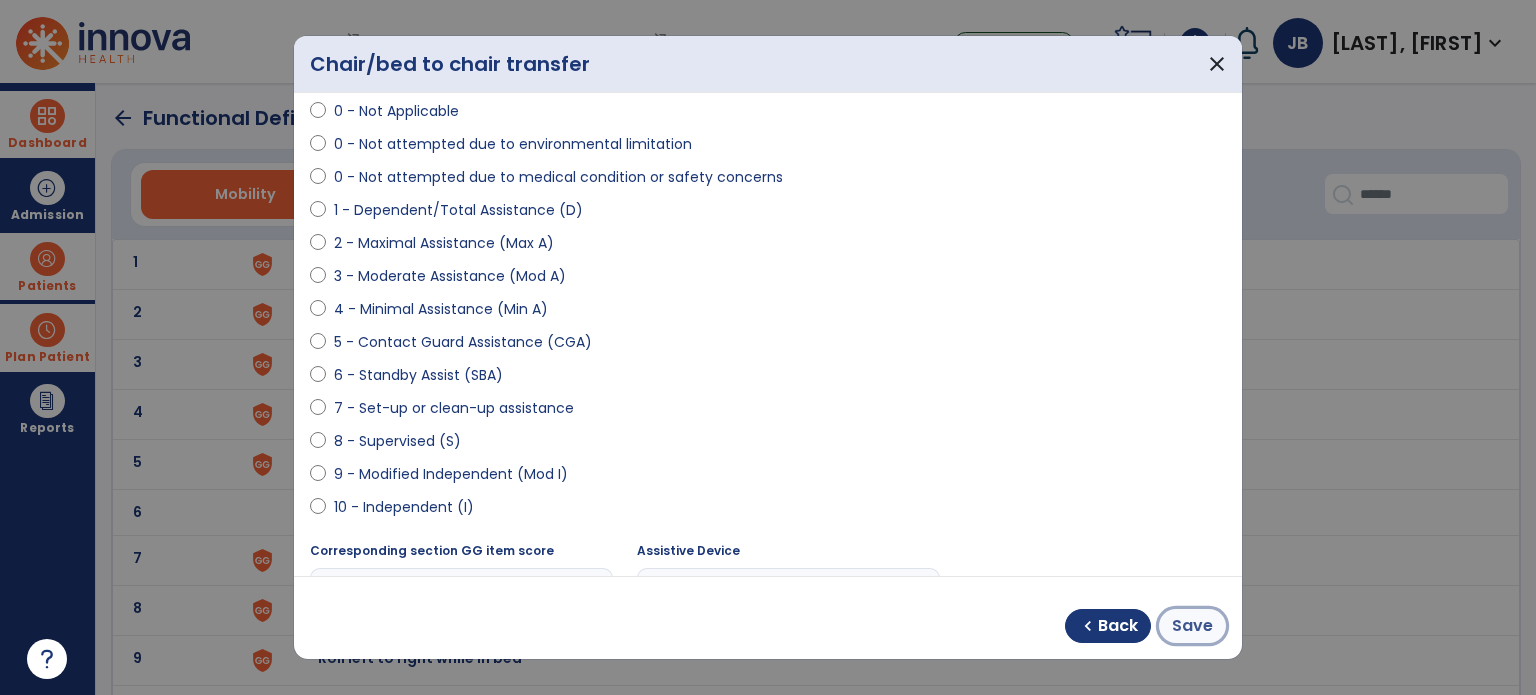 click on "Save" at bounding box center (1192, 626) 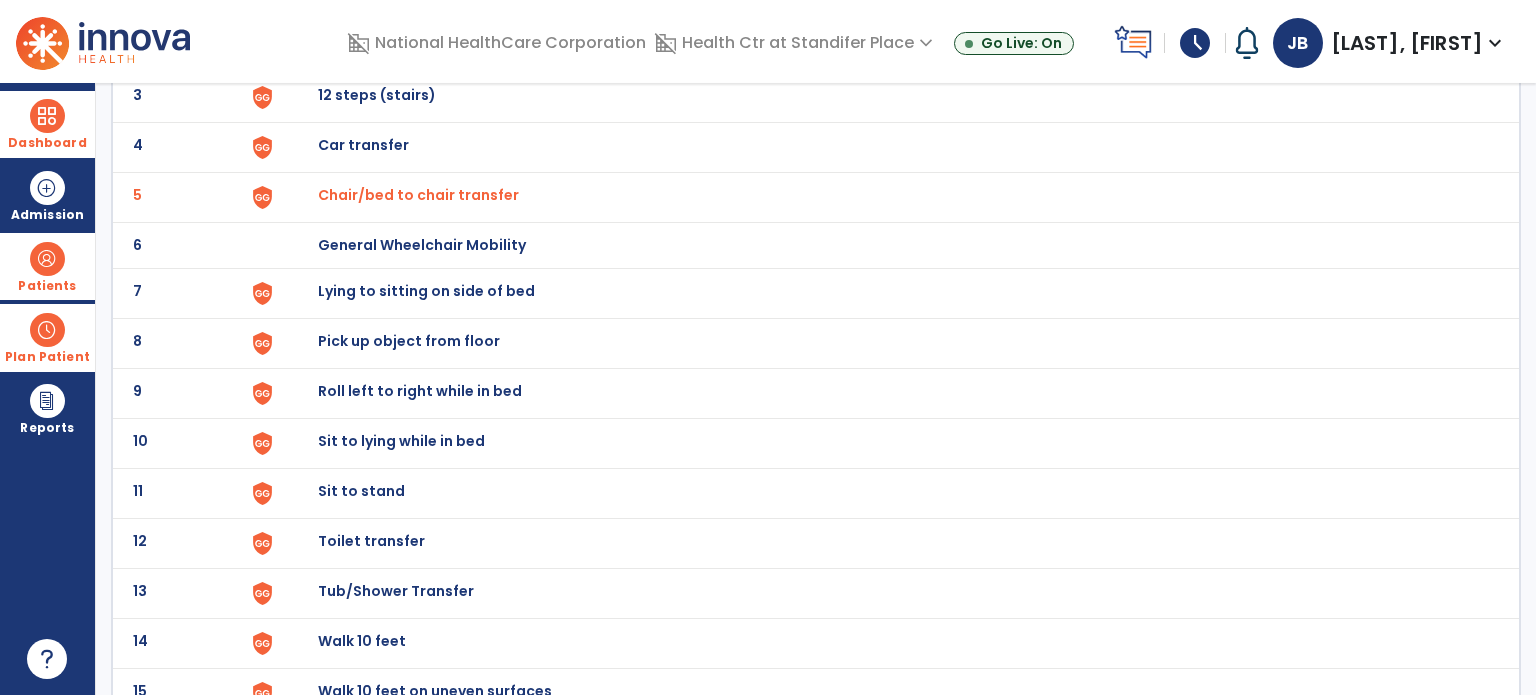 scroll, scrollTop: 268, scrollLeft: 0, axis: vertical 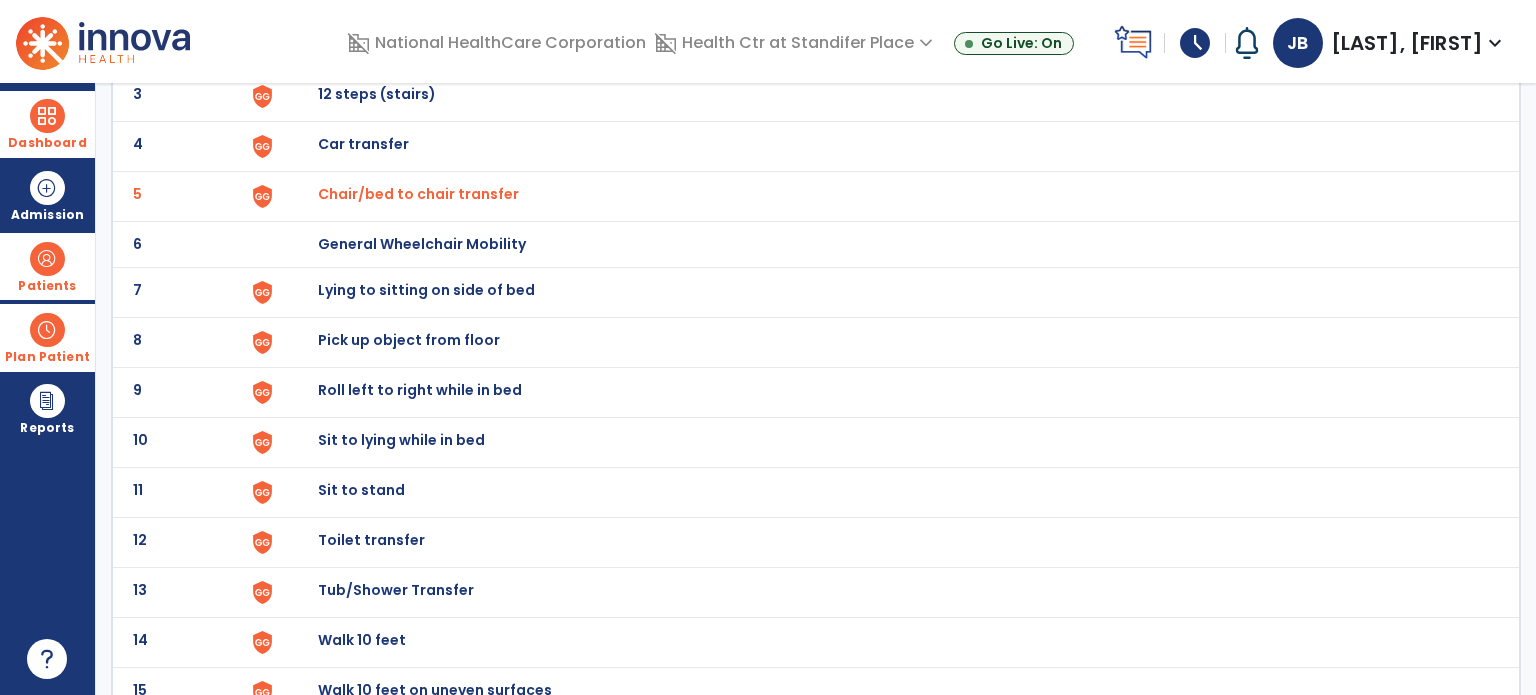 click on "Roll left to right while in bed" at bounding box center (888, -4) 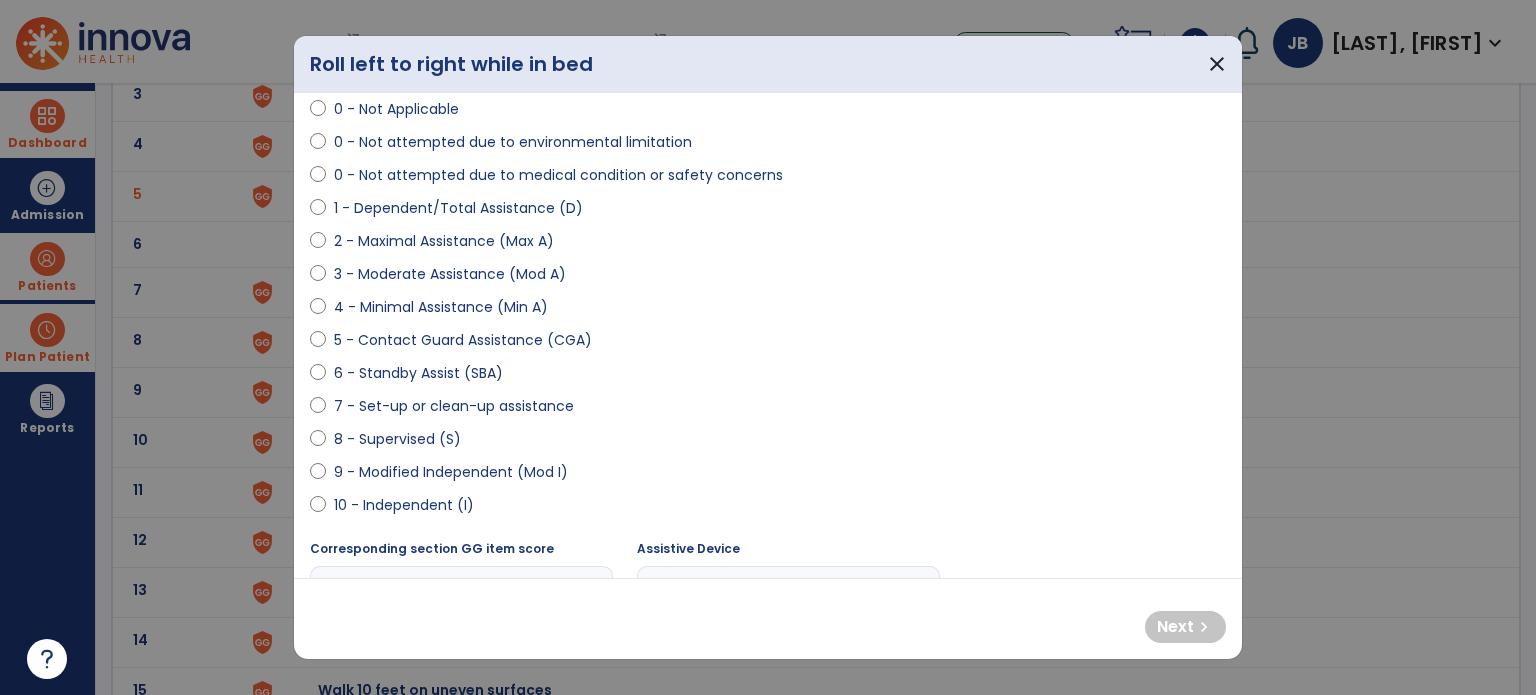 scroll, scrollTop: 140, scrollLeft: 0, axis: vertical 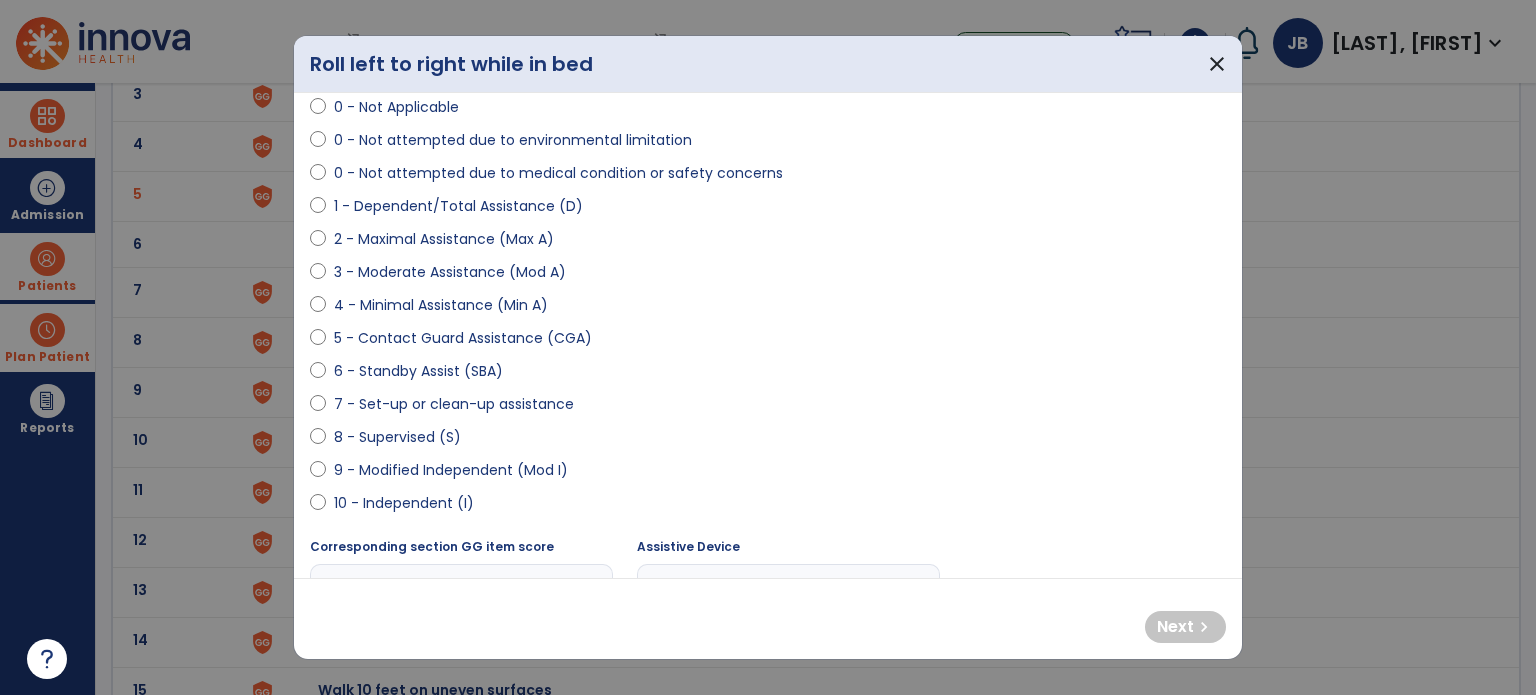 click on "8 - Supervised (S)" at bounding box center [397, 437] 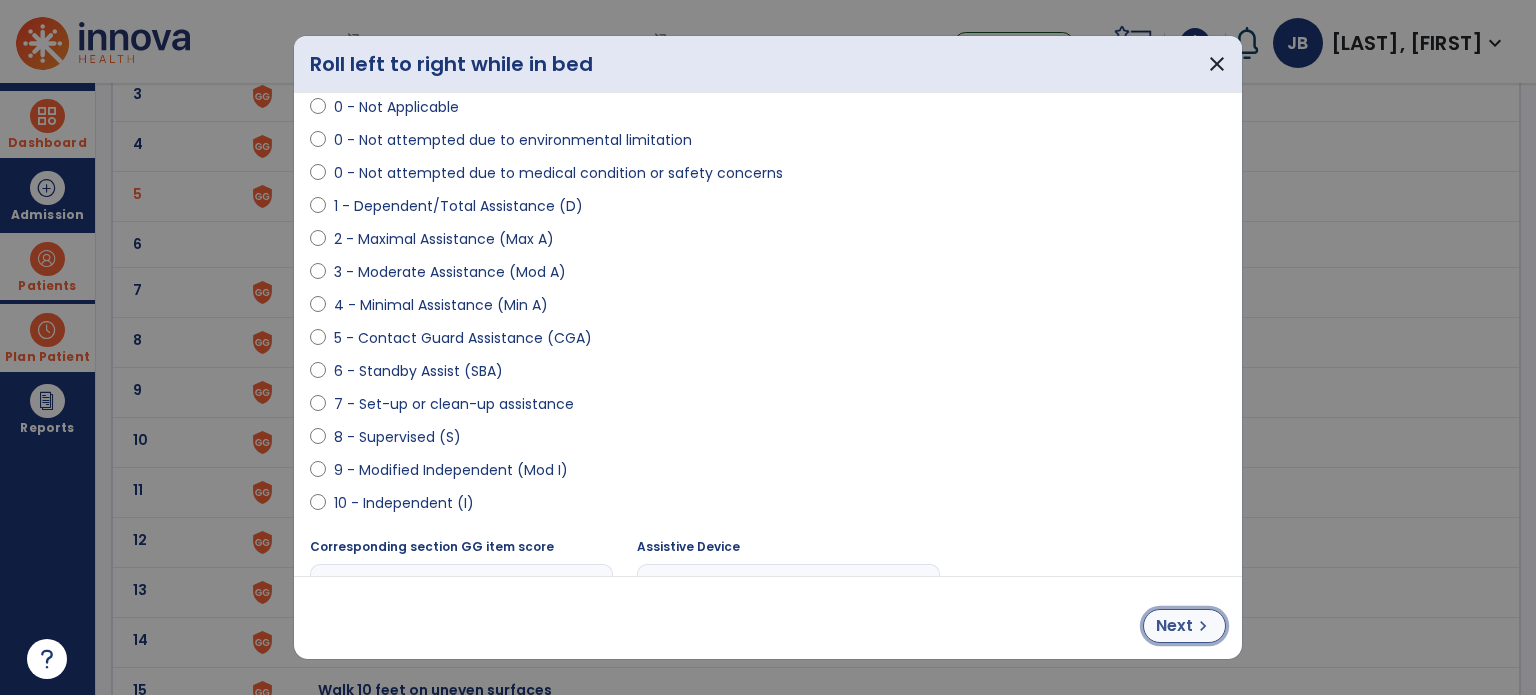 click on "Next  chevron_right" at bounding box center [1184, 626] 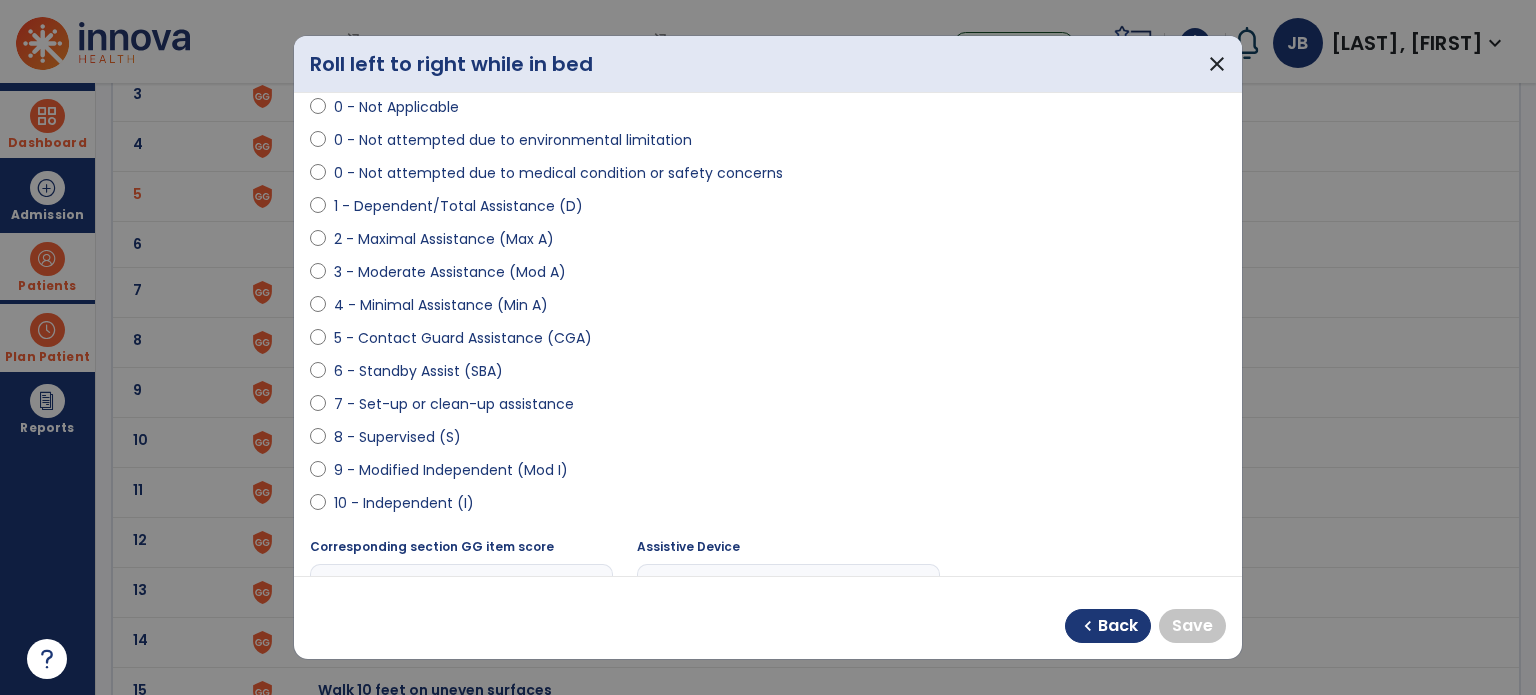 click on "8 - Supervised (S)" at bounding box center (397, 437) 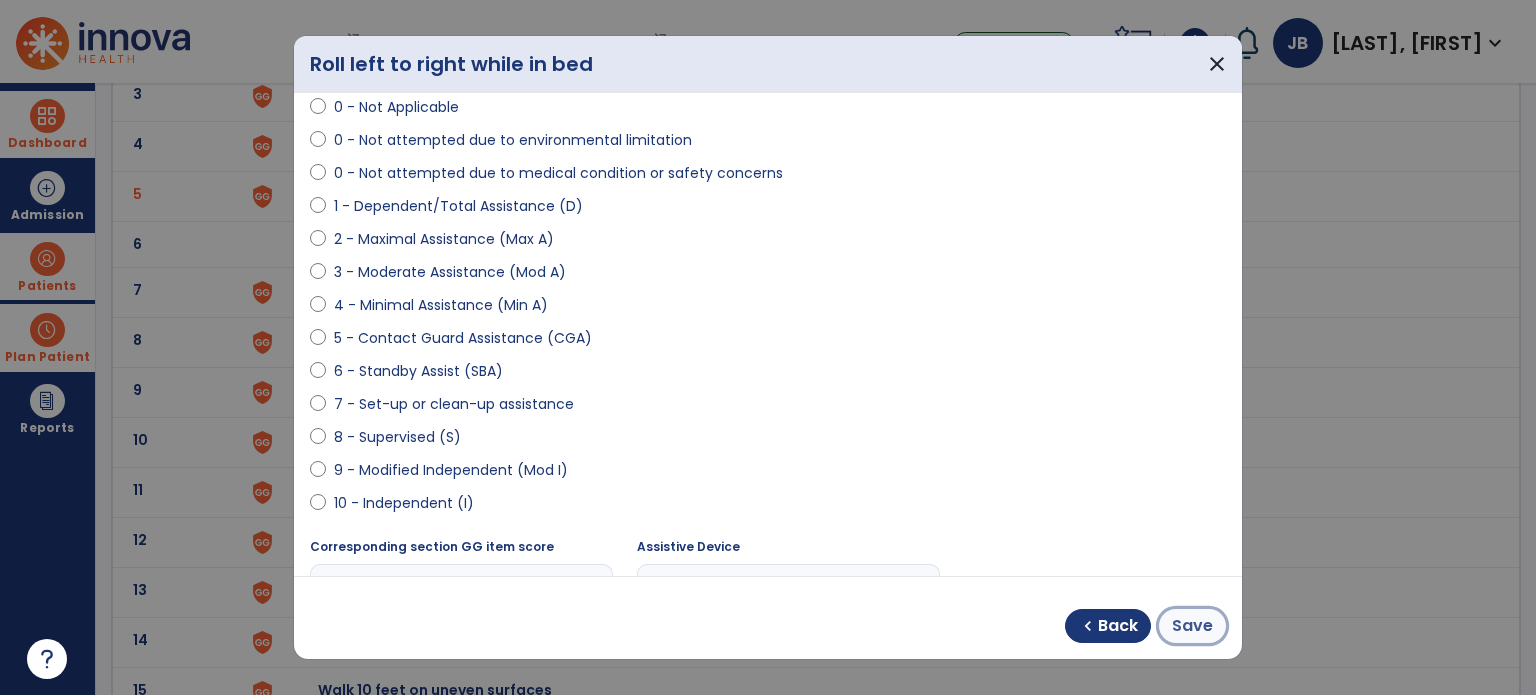 click on "Save" at bounding box center (1192, 626) 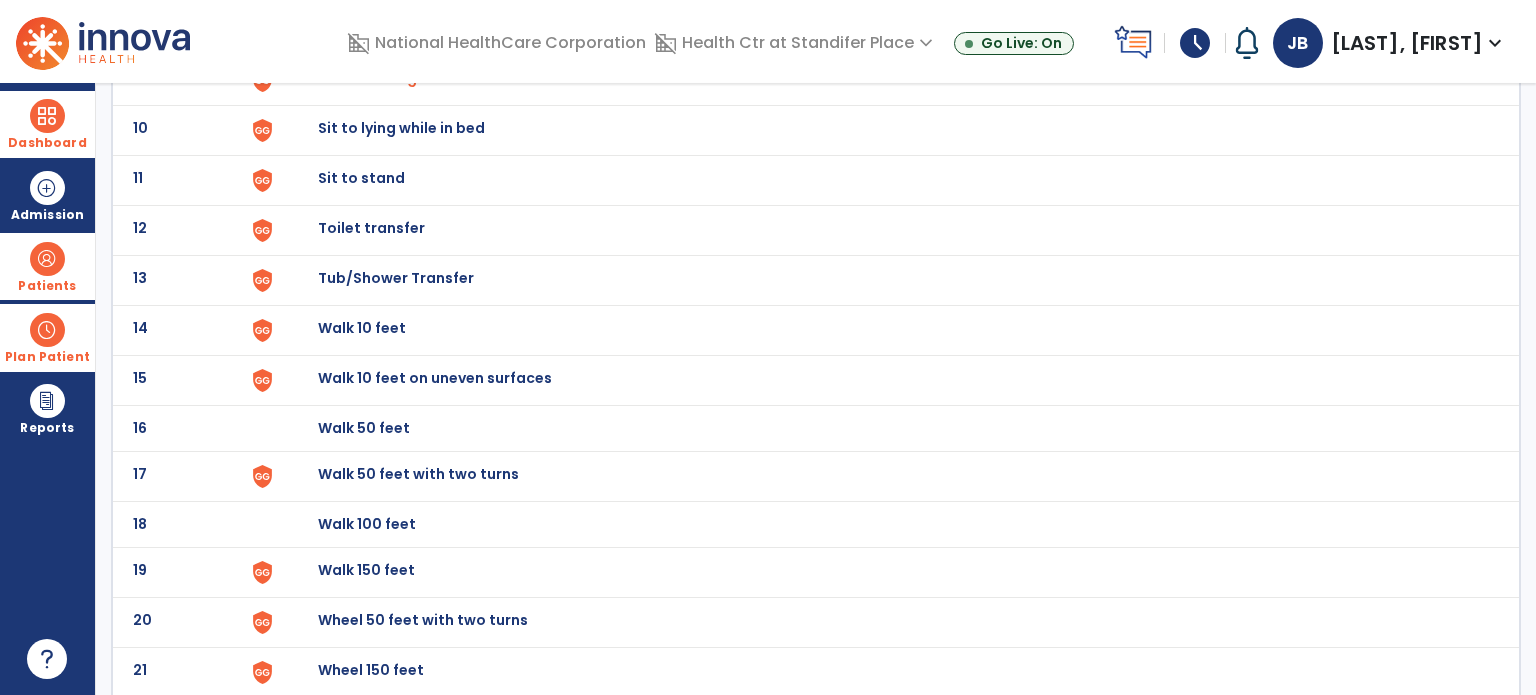 scroll, scrollTop: 670, scrollLeft: 0, axis: vertical 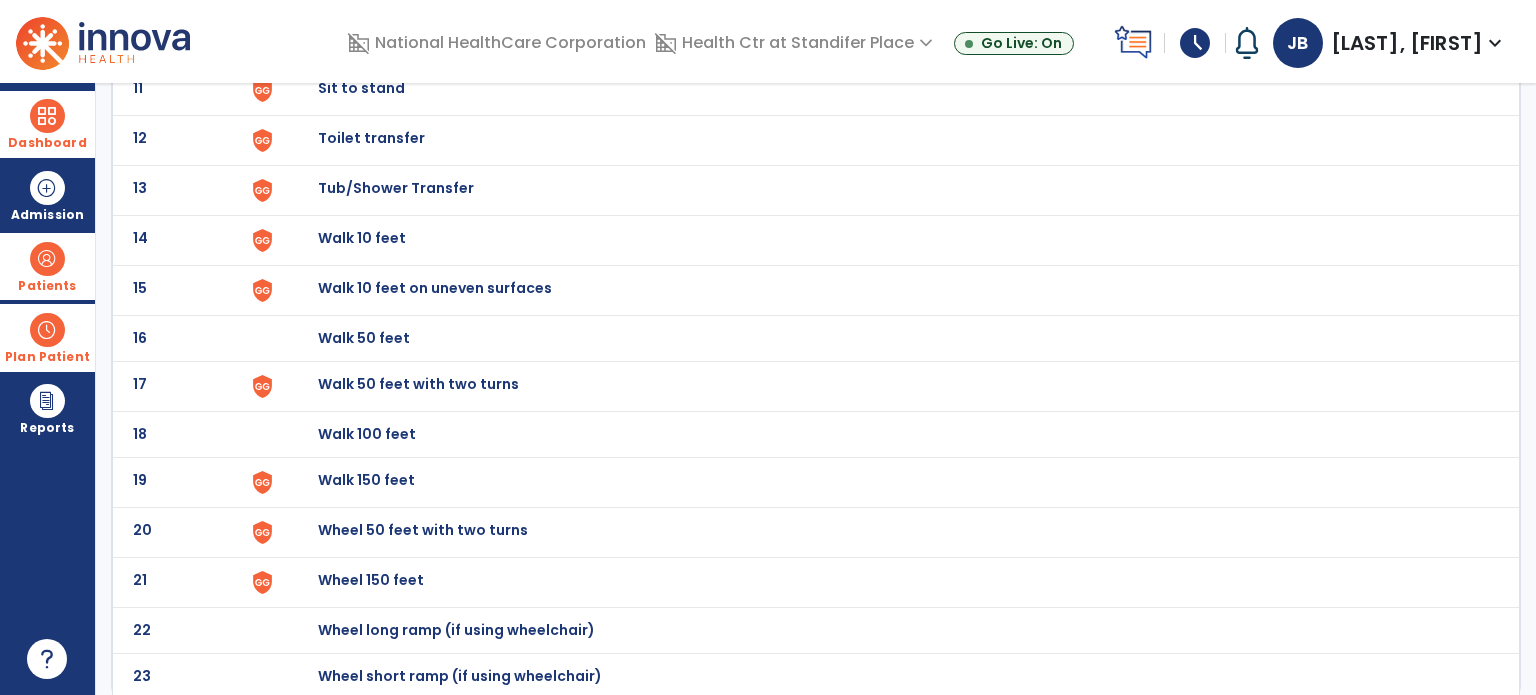 click on "[NUMBER] Wheel [NUMBER] feet" 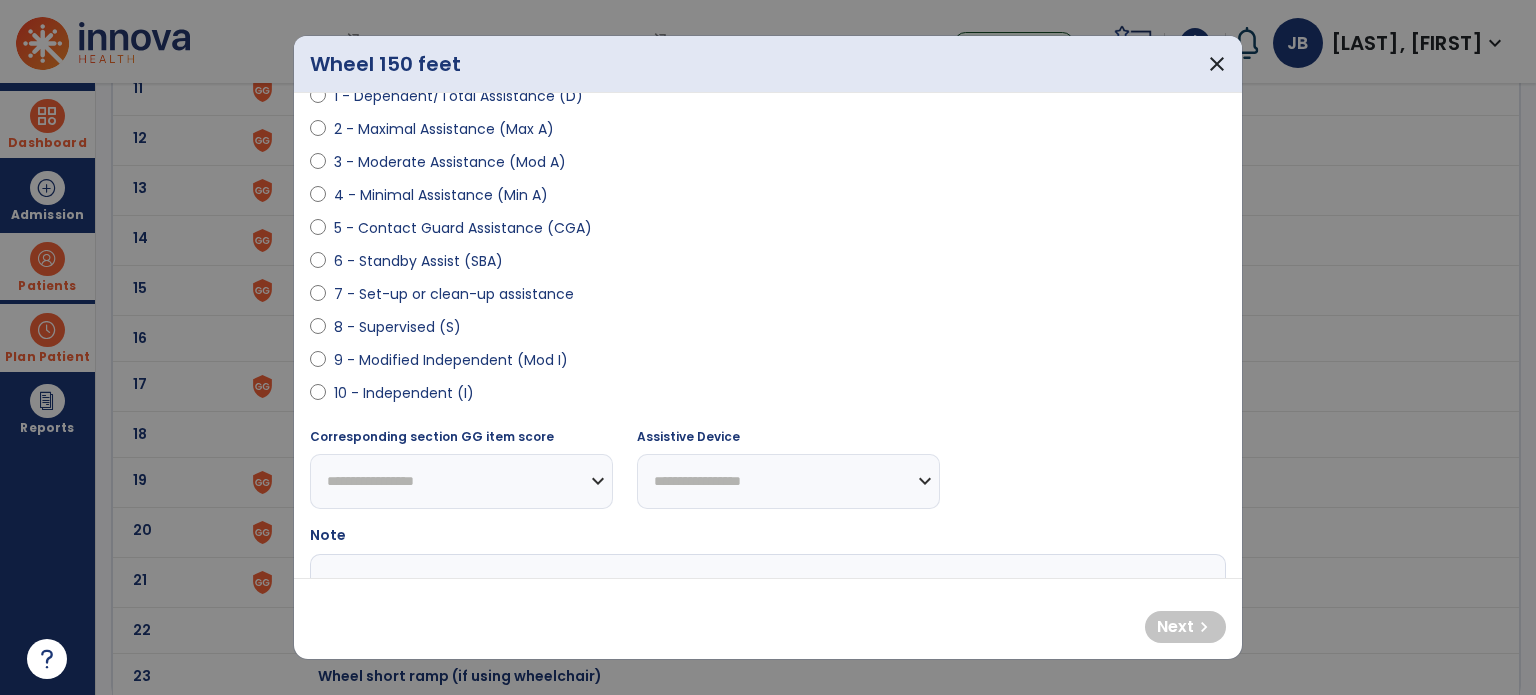 scroll, scrollTop: 263, scrollLeft: 0, axis: vertical 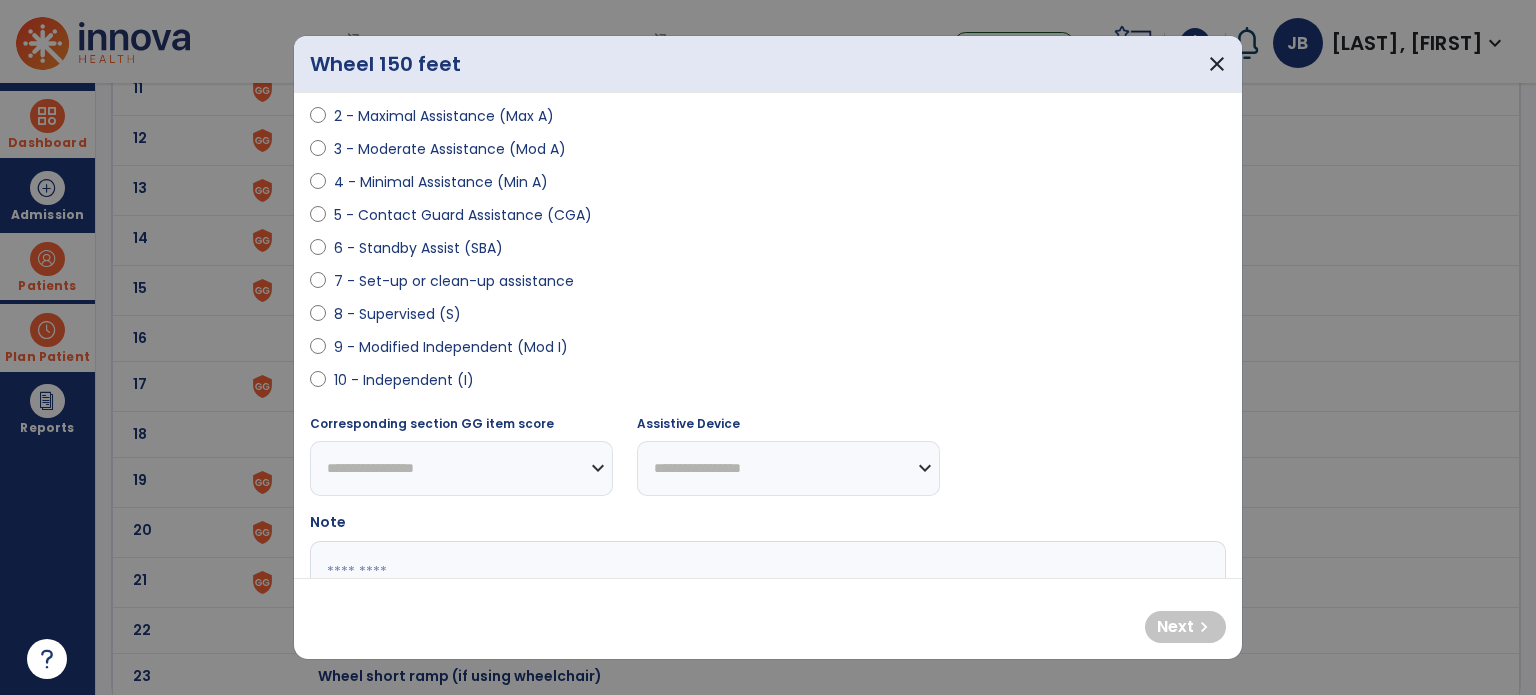 click on "9 - Modified Independent (Mod I)" at bounding box center [451, 347] 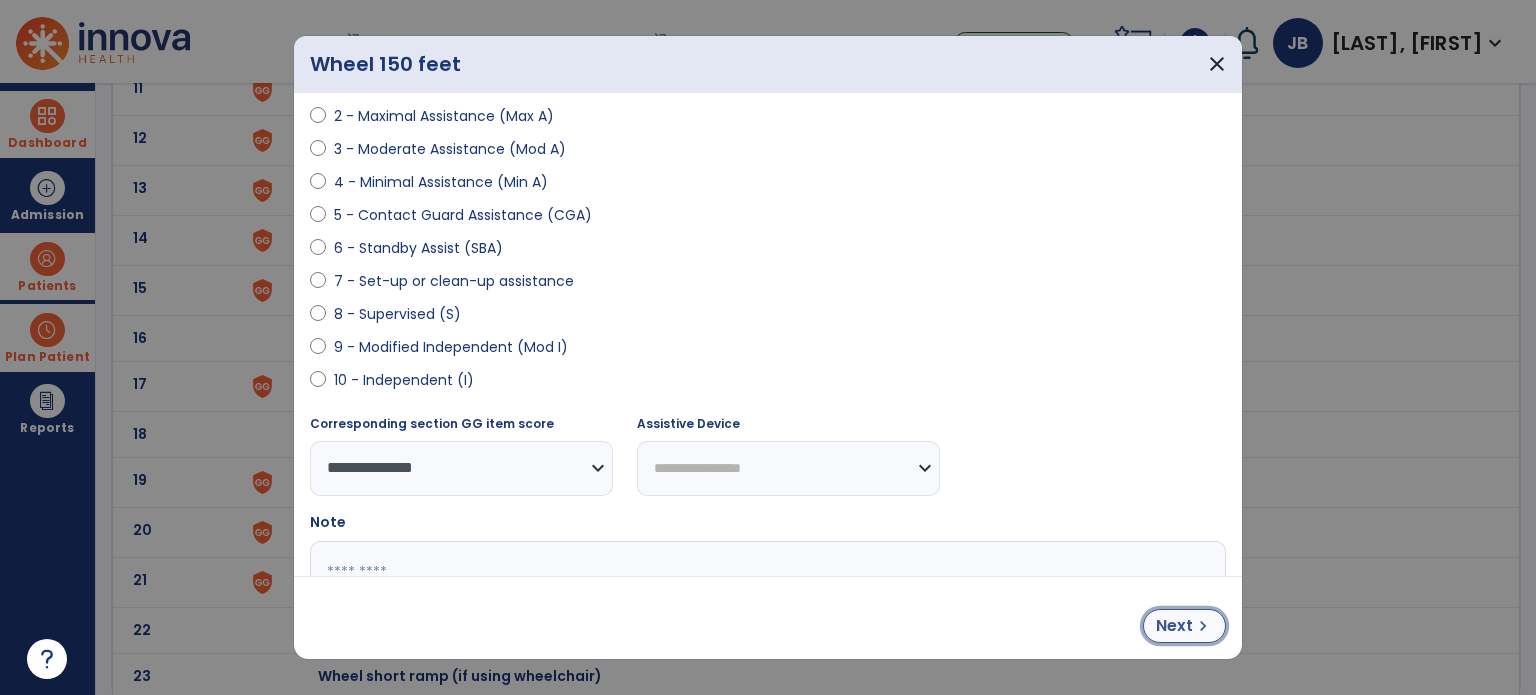 click on "Next" at bounding box center (1174, 626) 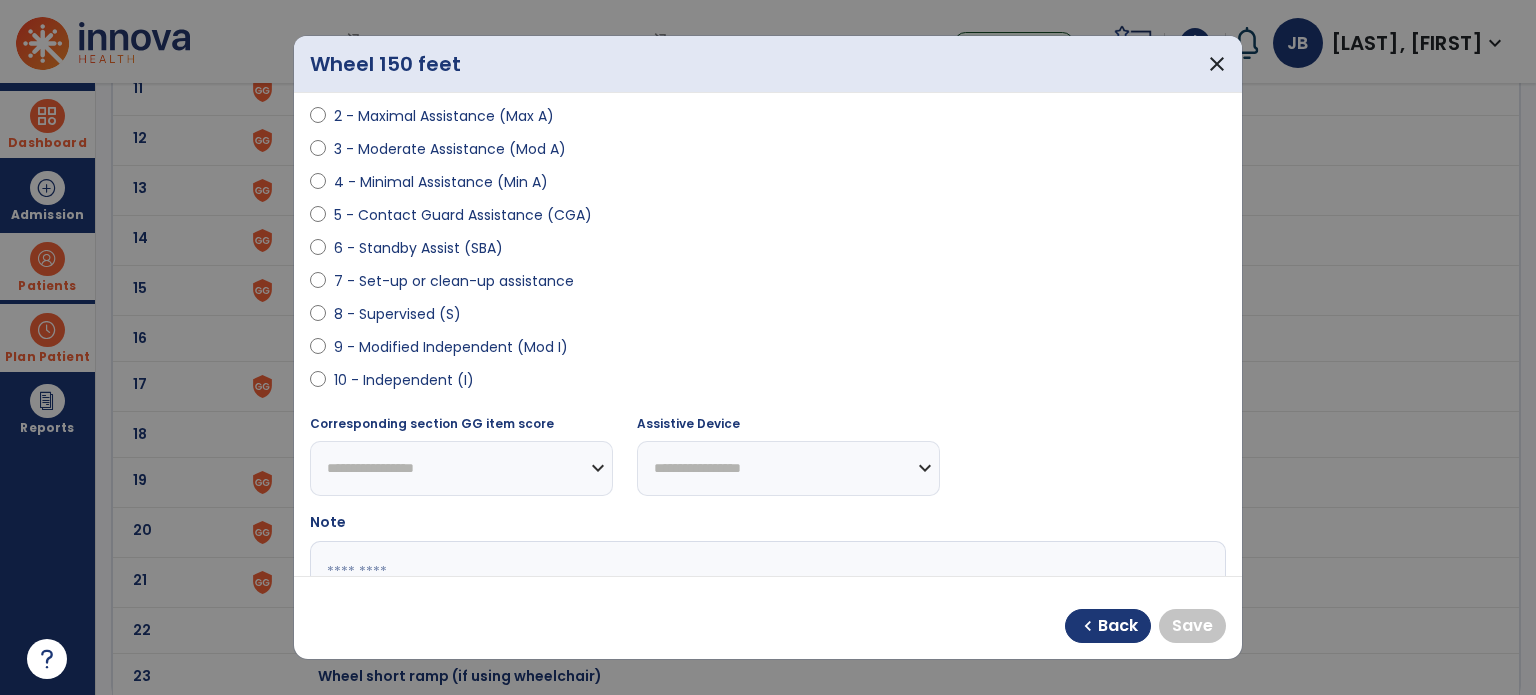 click on "9 - Modified Independent (Mod I)" at bounding box center [451, 347] 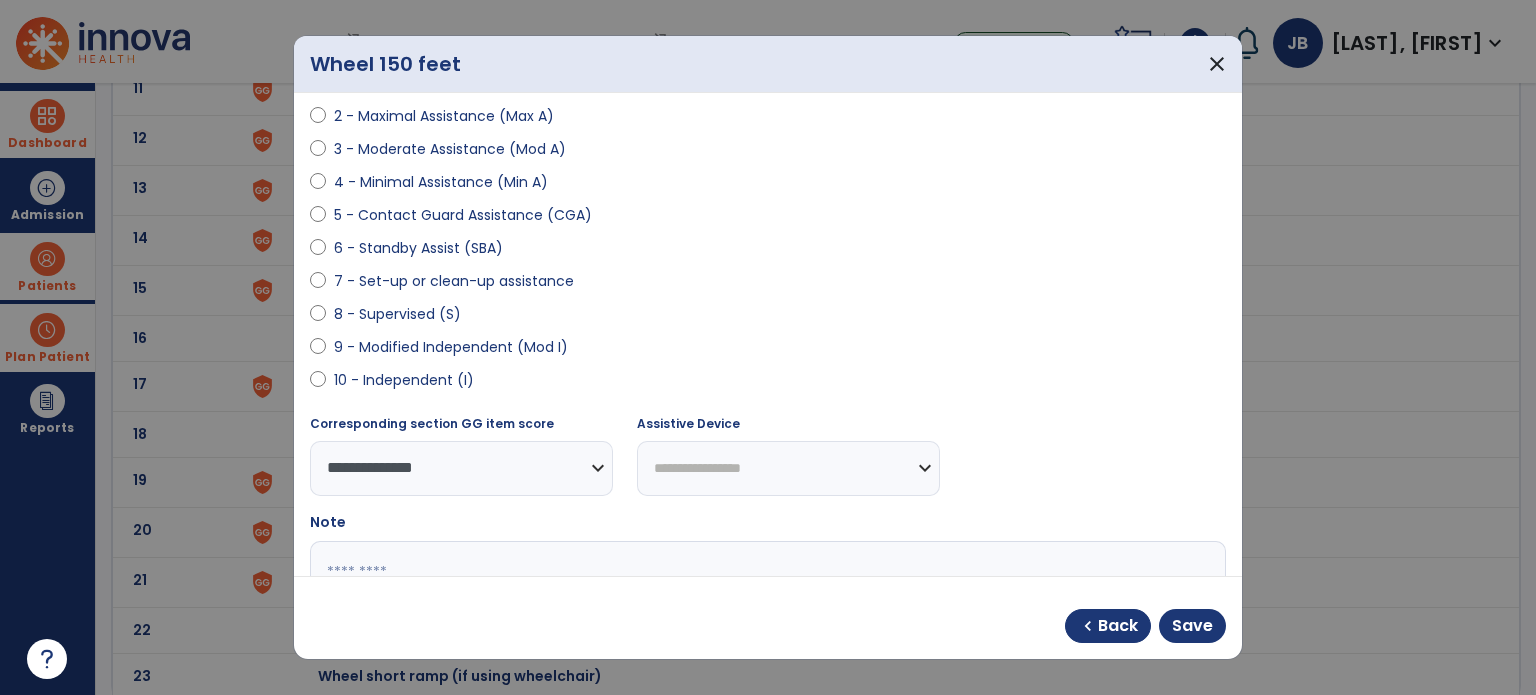 click on "**********" at bounding box center [788, 468] 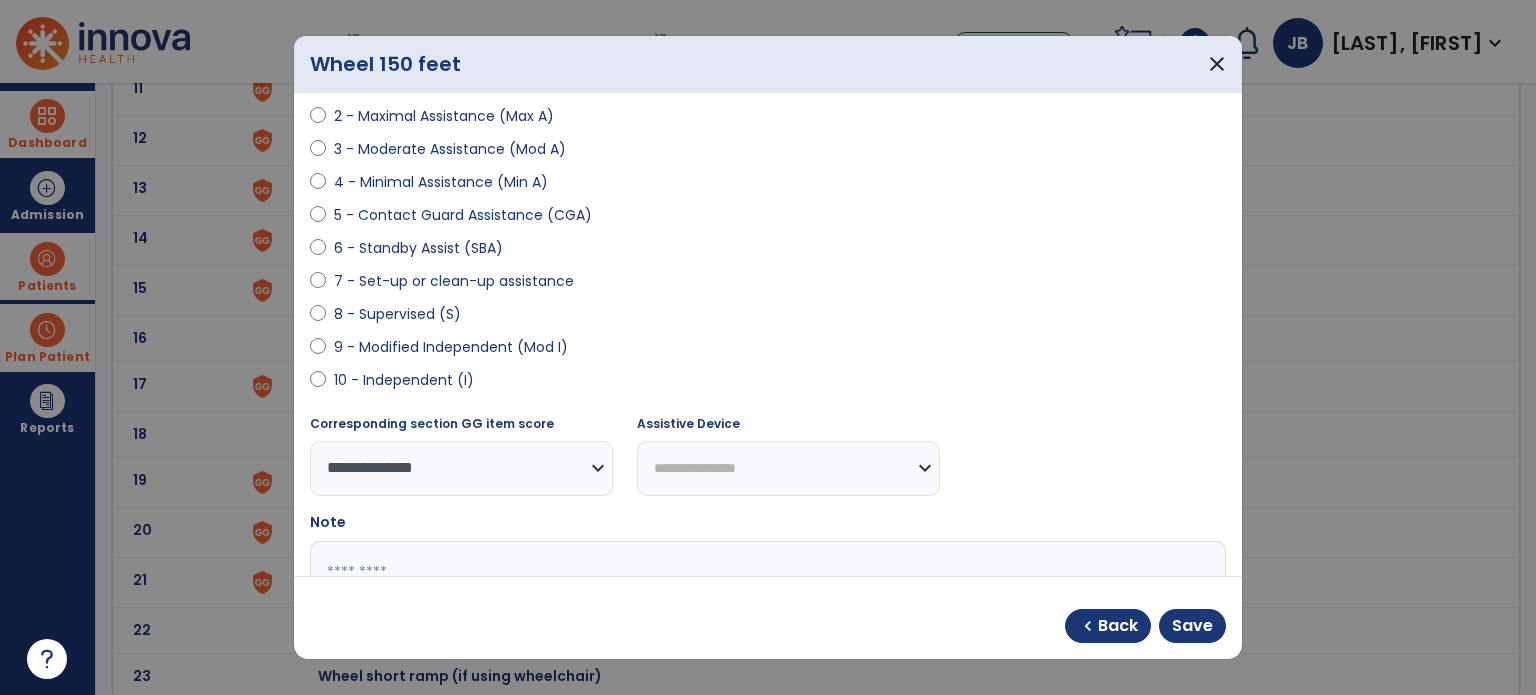 click on "**********" at bounding box center (788, 468) 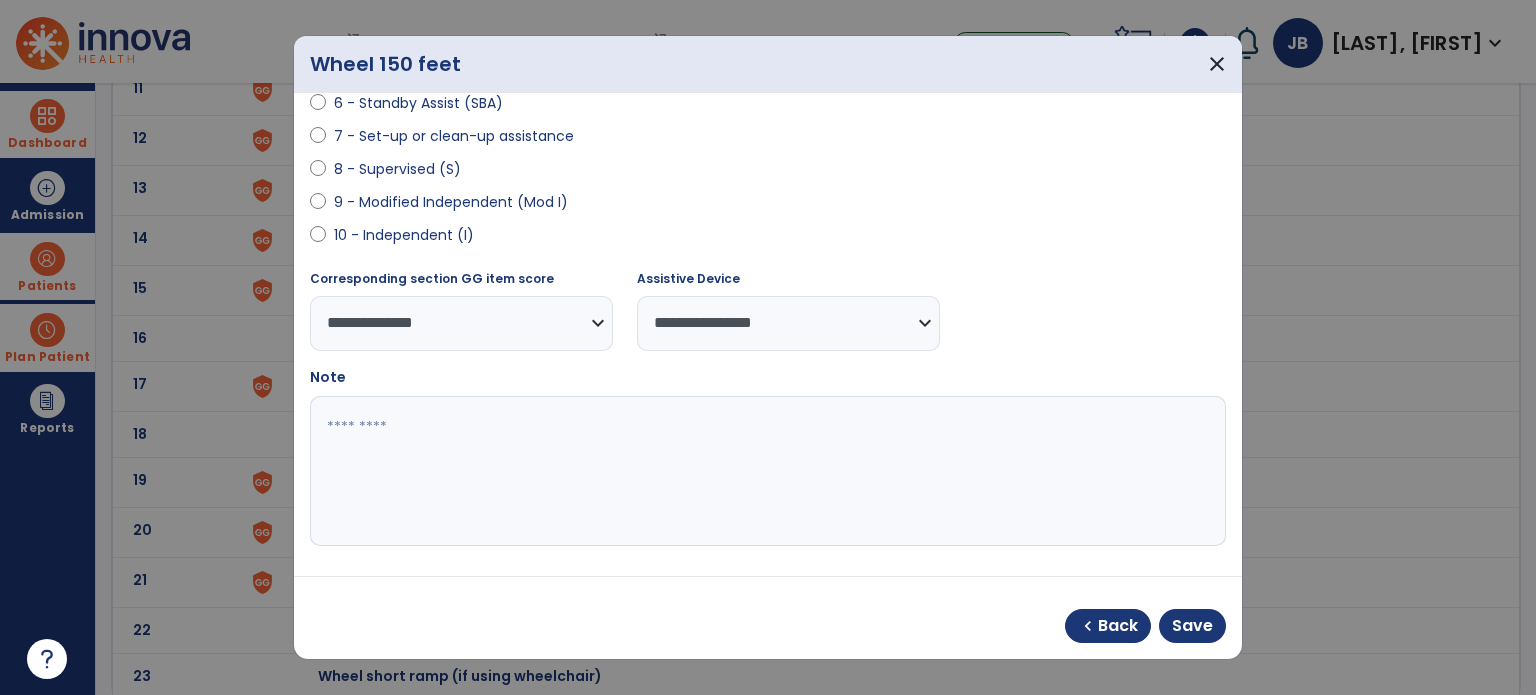 scroll, scrollTop: 0, scrollLeft: 0, axis: both 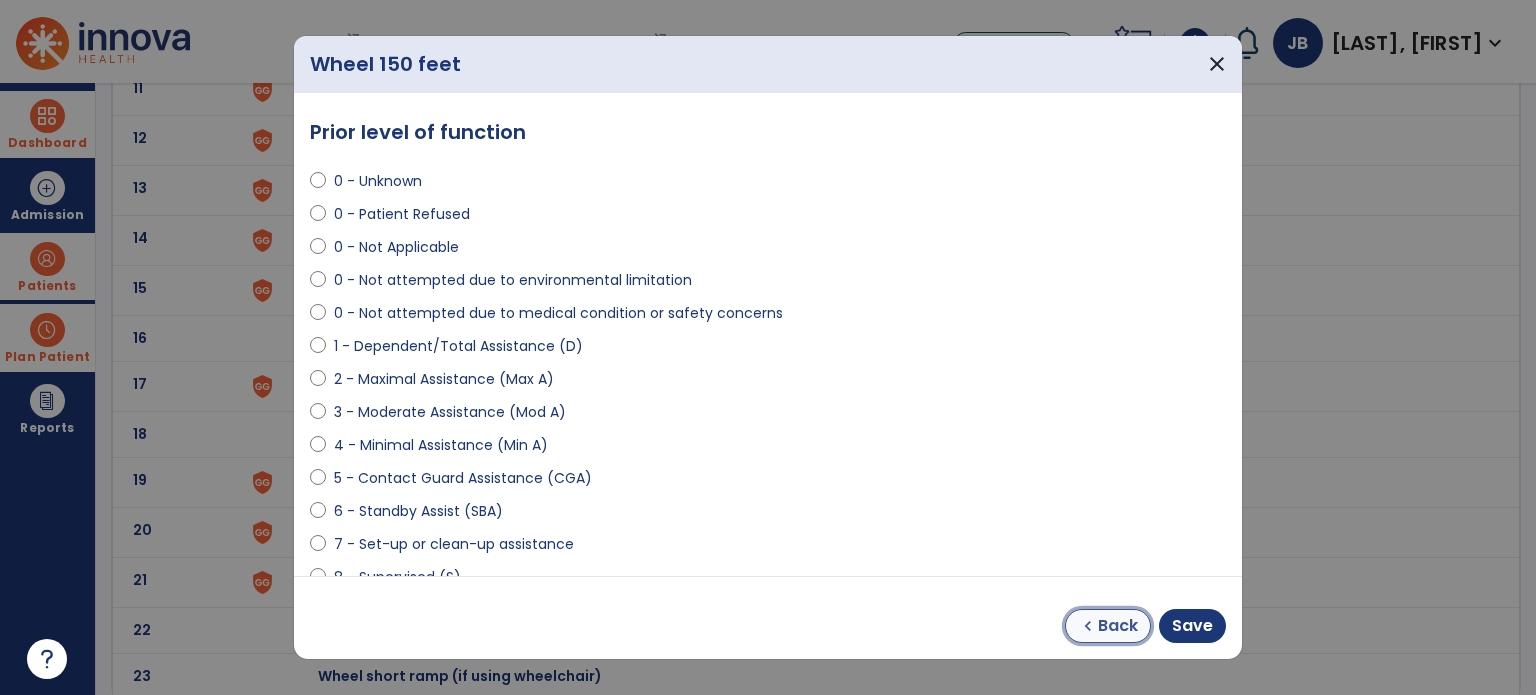 click on "Back" at bounding box center (1118, 626) 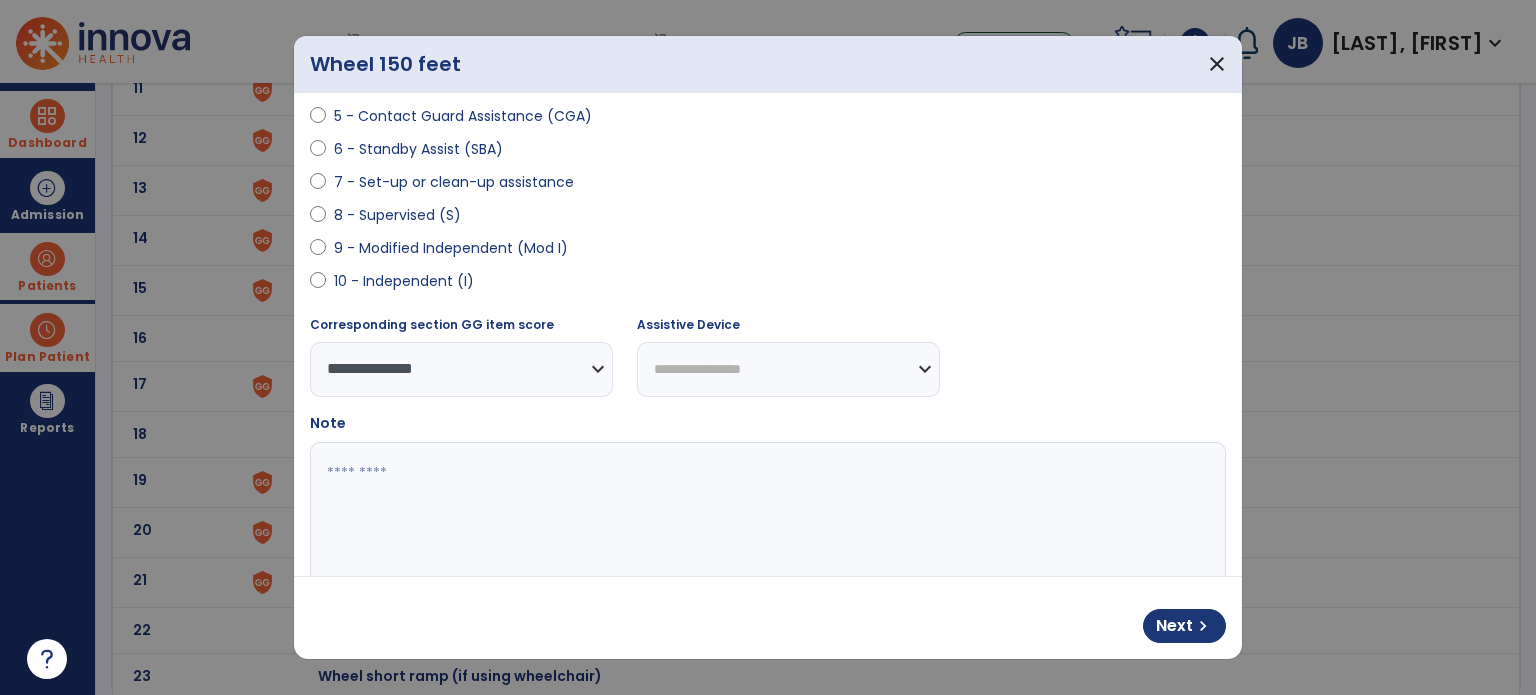 scroll, scrollTop: 378, scrollLeft: 0, axis: vertical 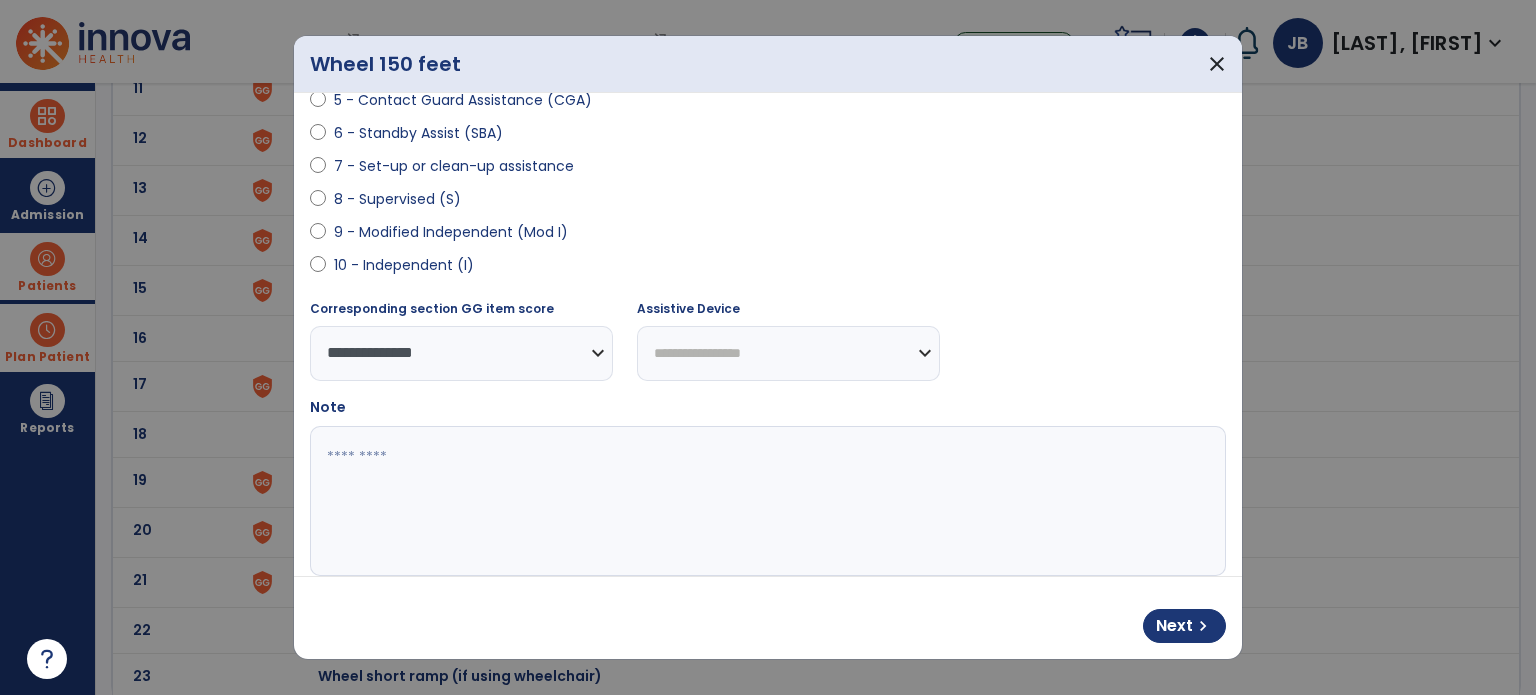 click on "**********" at bounding box center [788, 353] 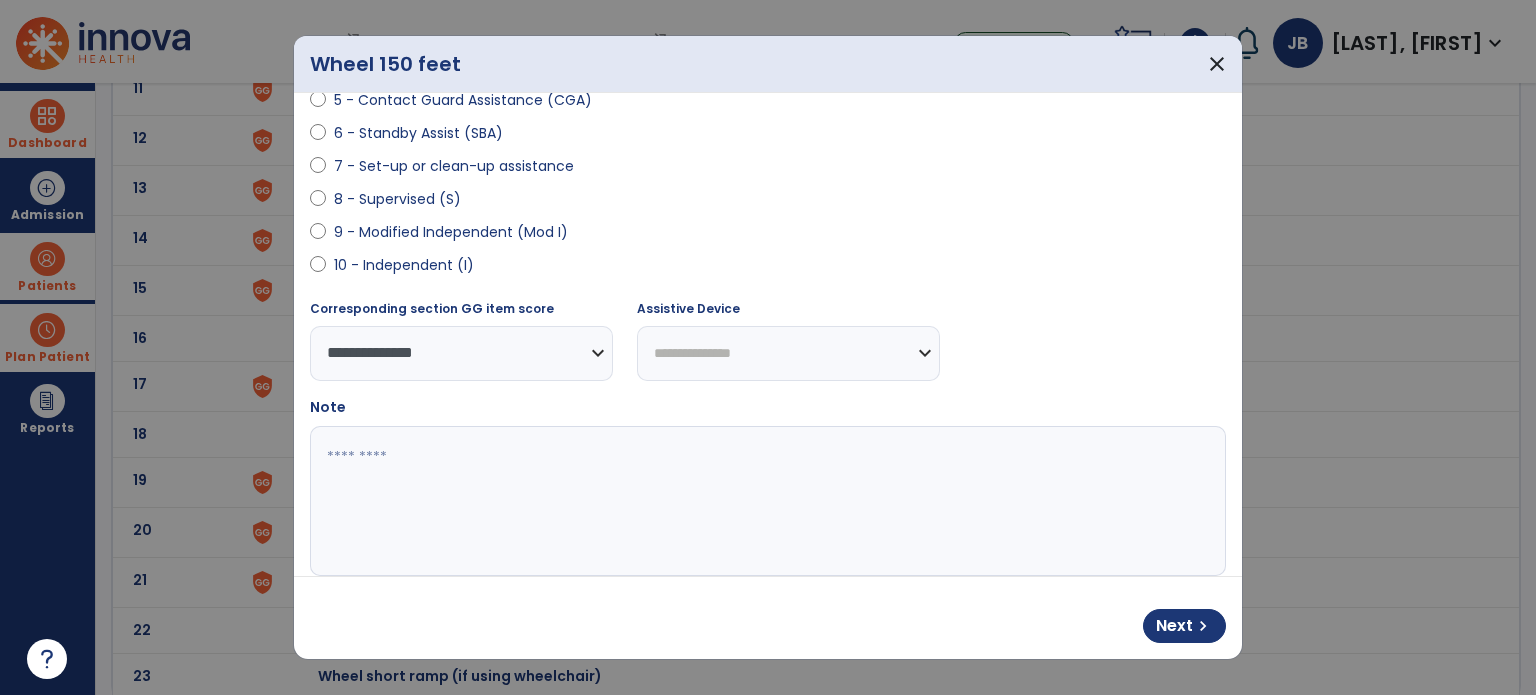 click on "**********" at bounding box center [788, 353] 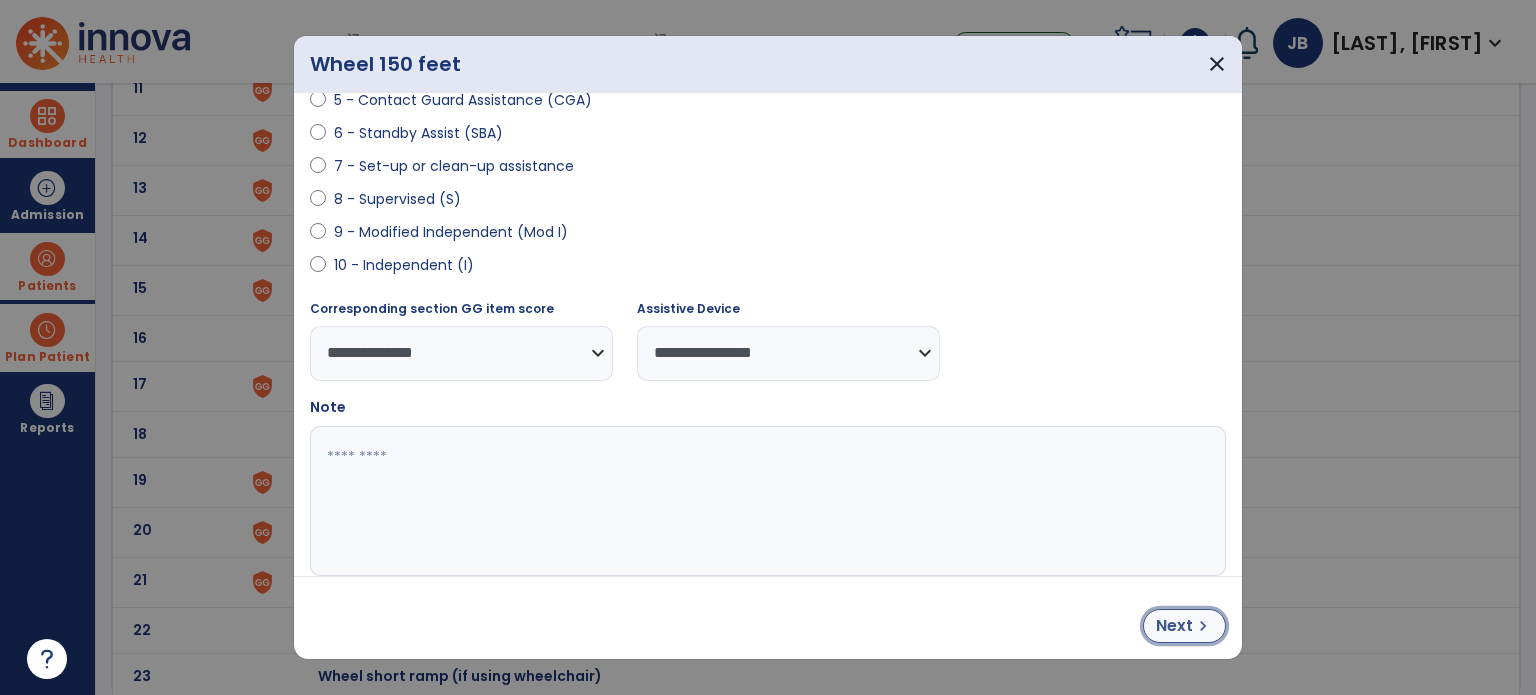 click on "chevron_right" at bounding box center [1203, 626] 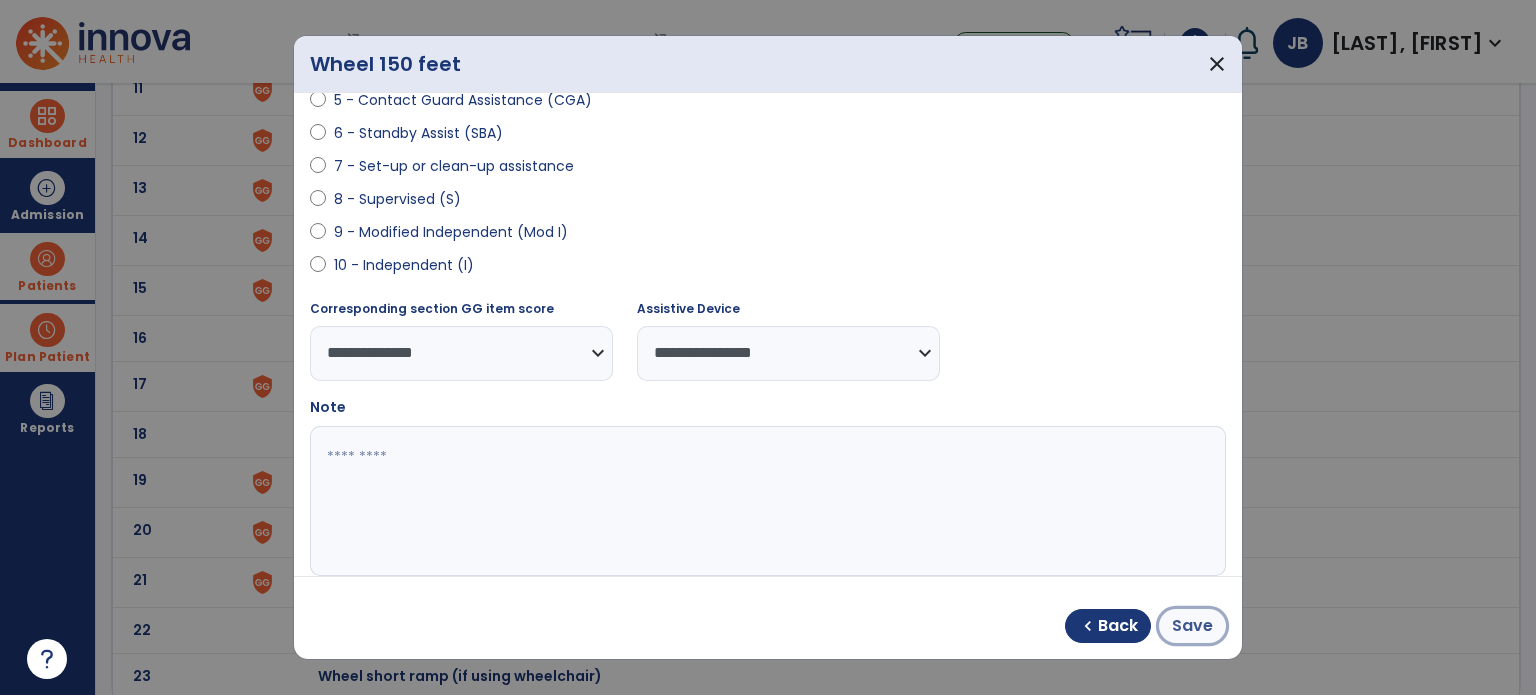 click on "Save" at bounding box center [1192, 626] 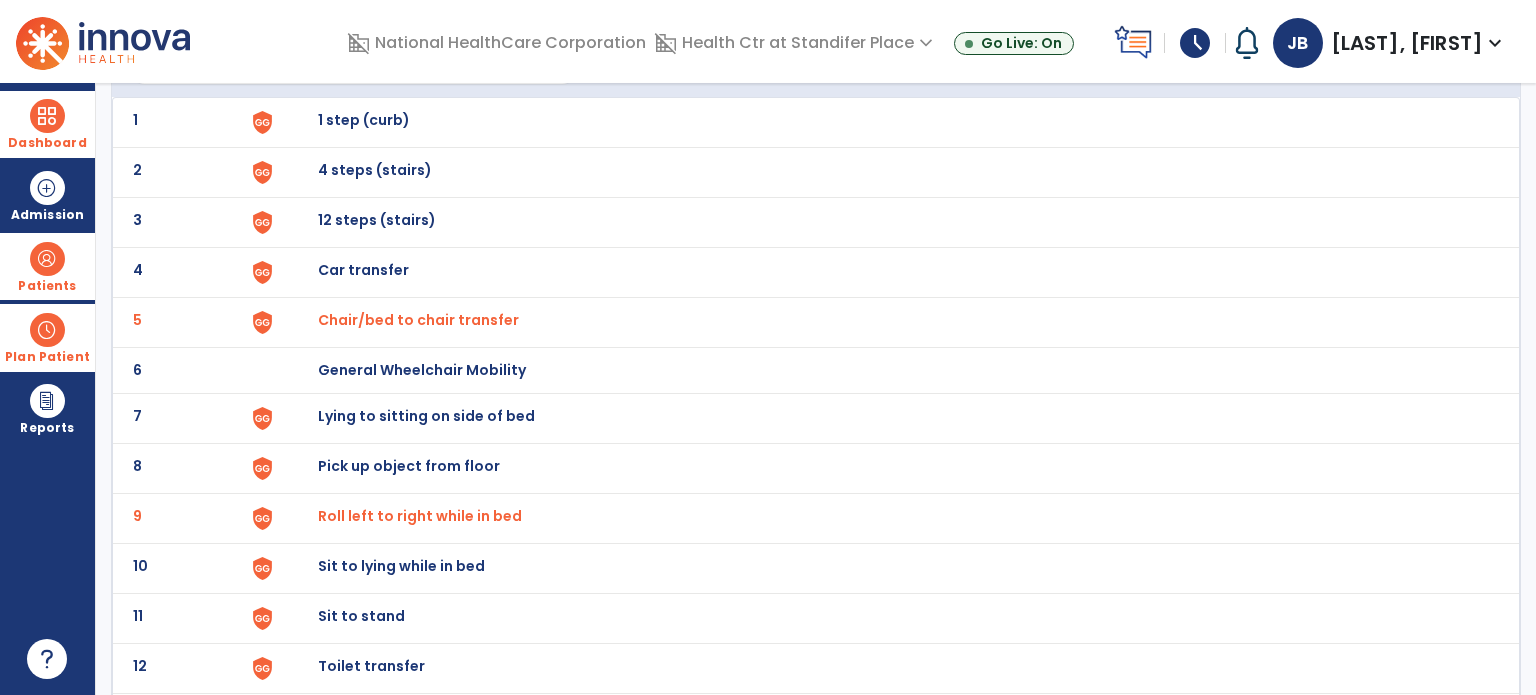 scroll, scrollTop: 0, scrollLeft: 0, axis: both 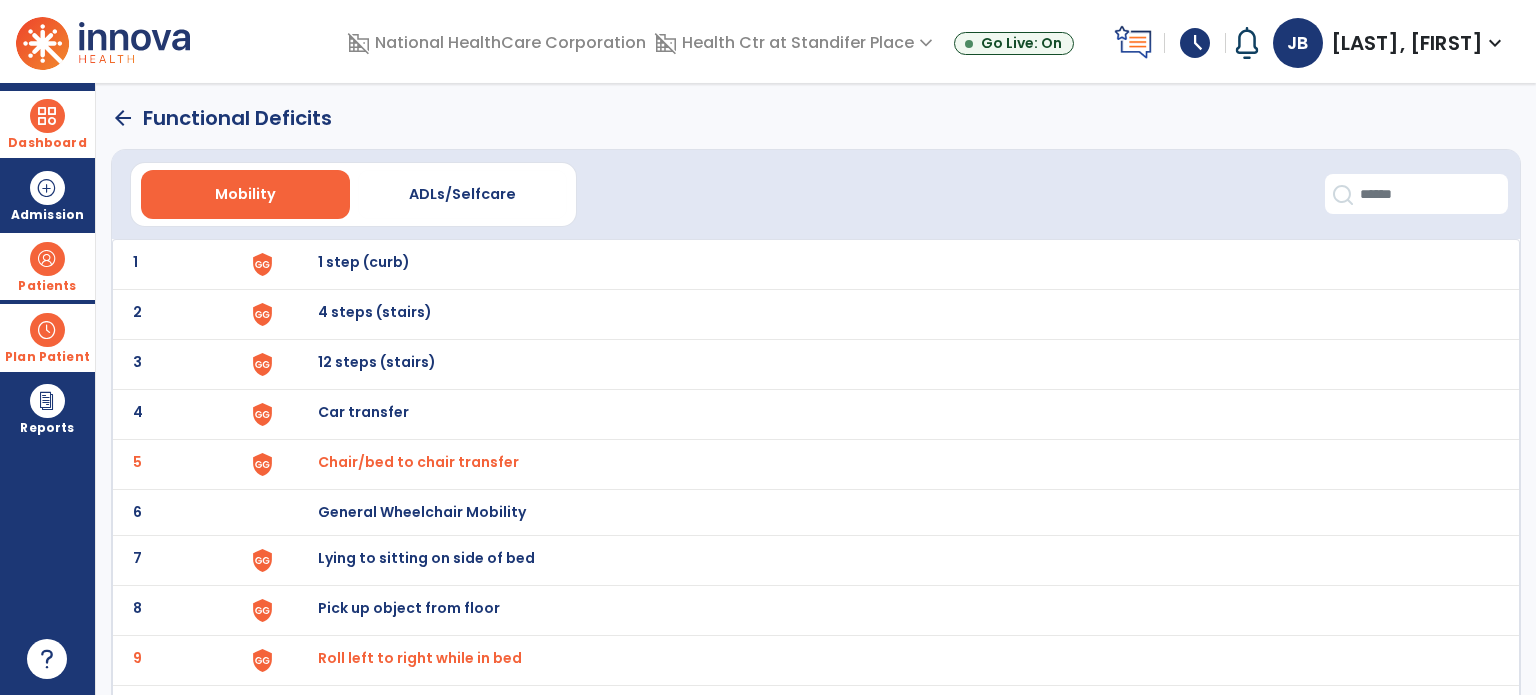 click on "arrow_back" 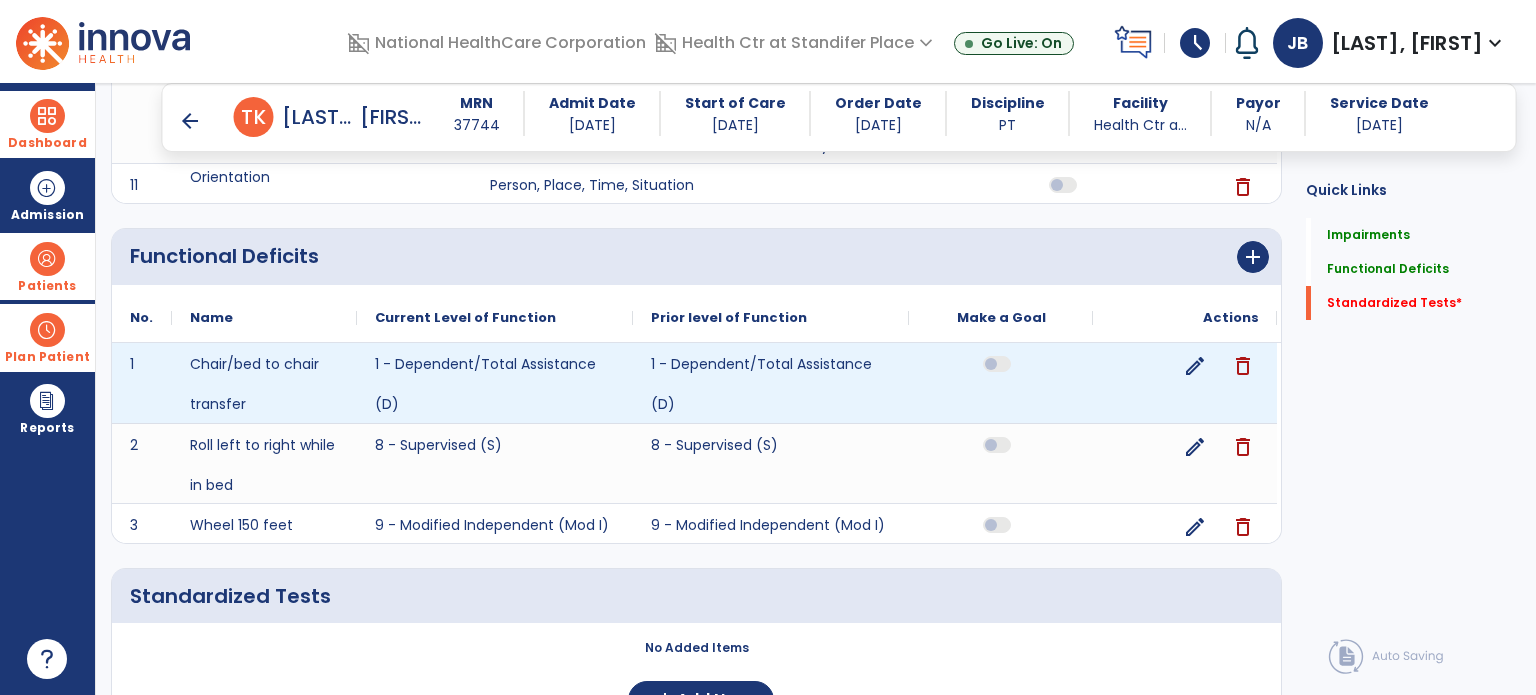 scroll, scrollTop: 1996, scrollLeft: 0, axis: vertical 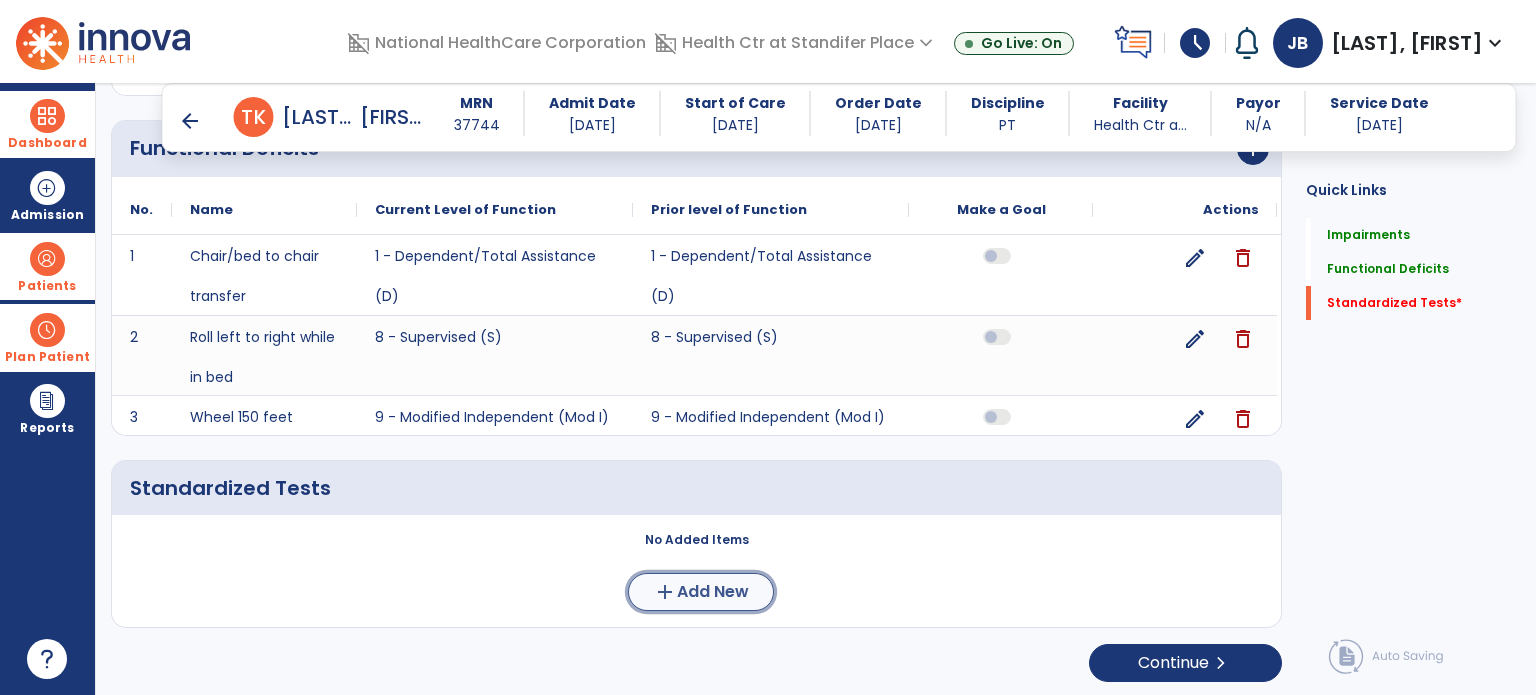 click on "Add New" 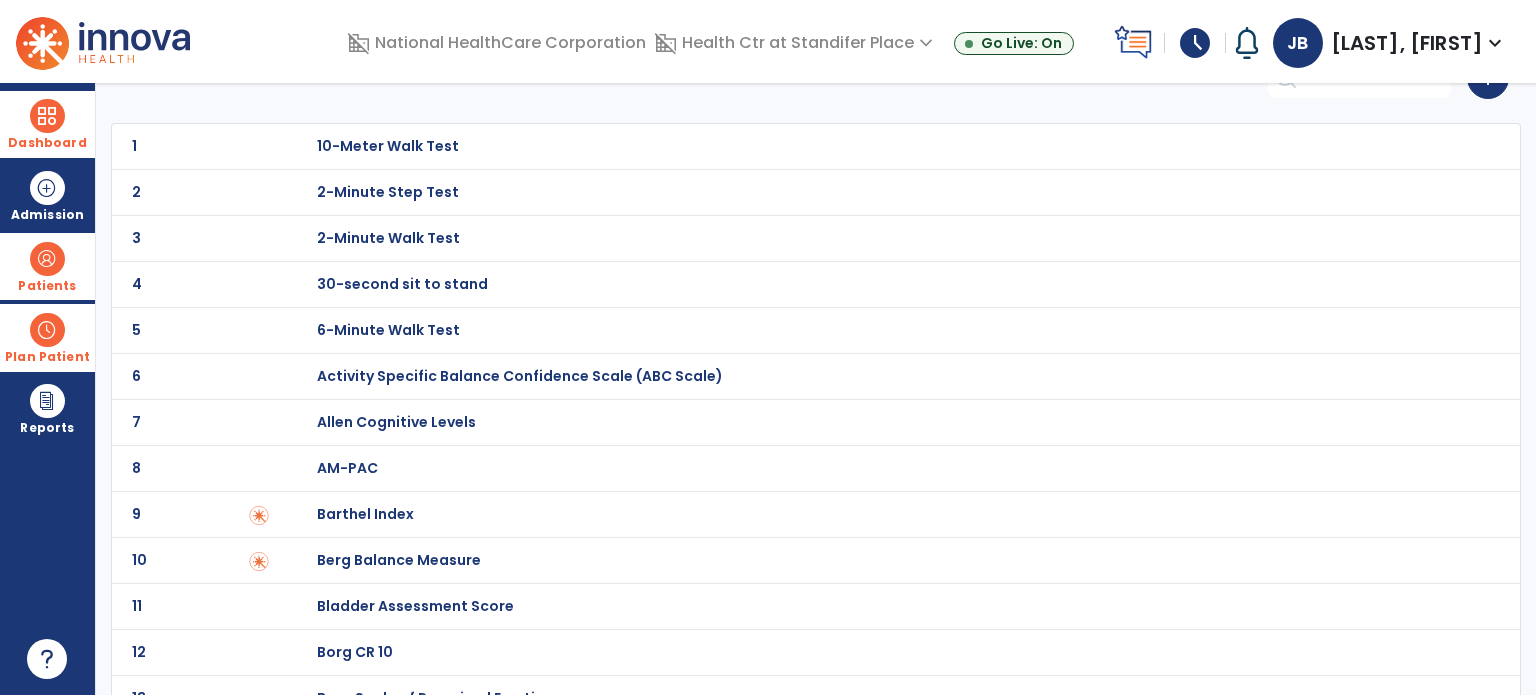 scroll, scrollTop: 0, scrollLeft: 0, axis: both 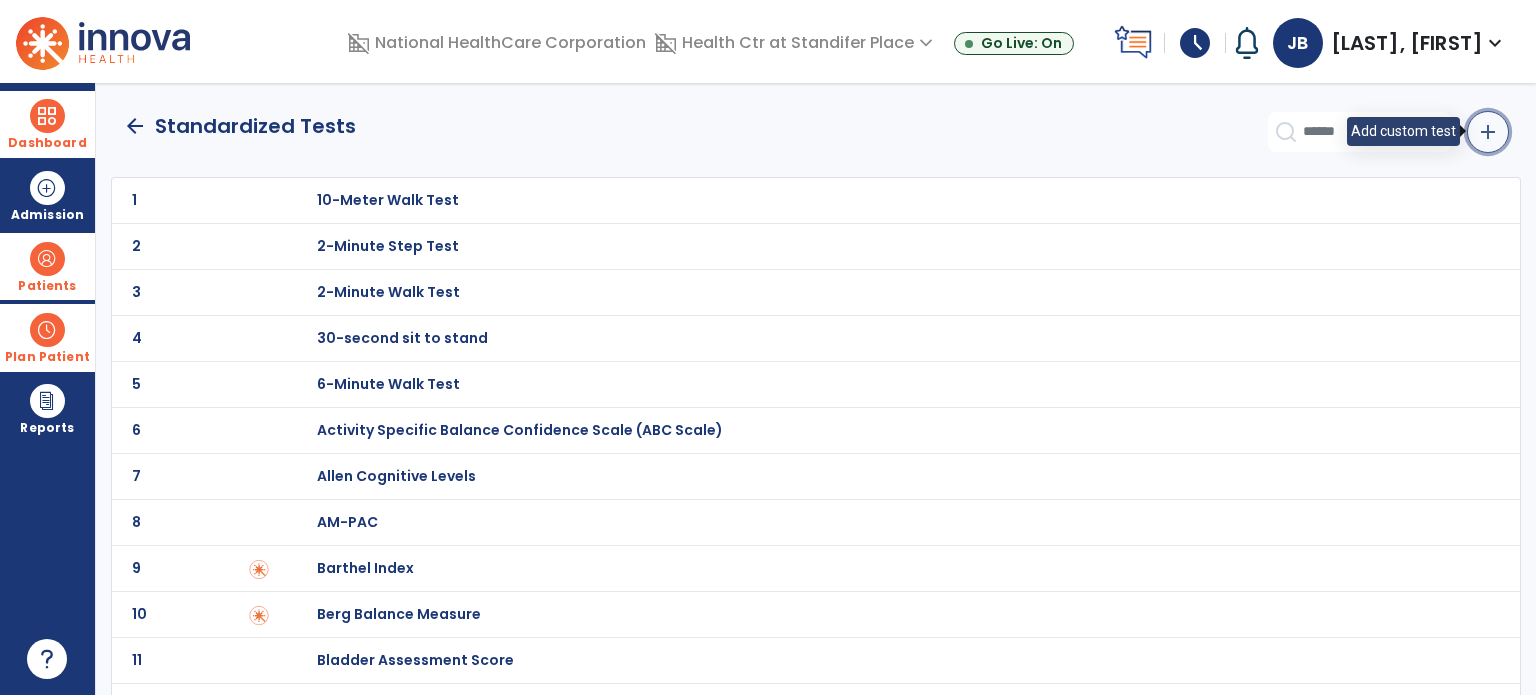 click on "add" 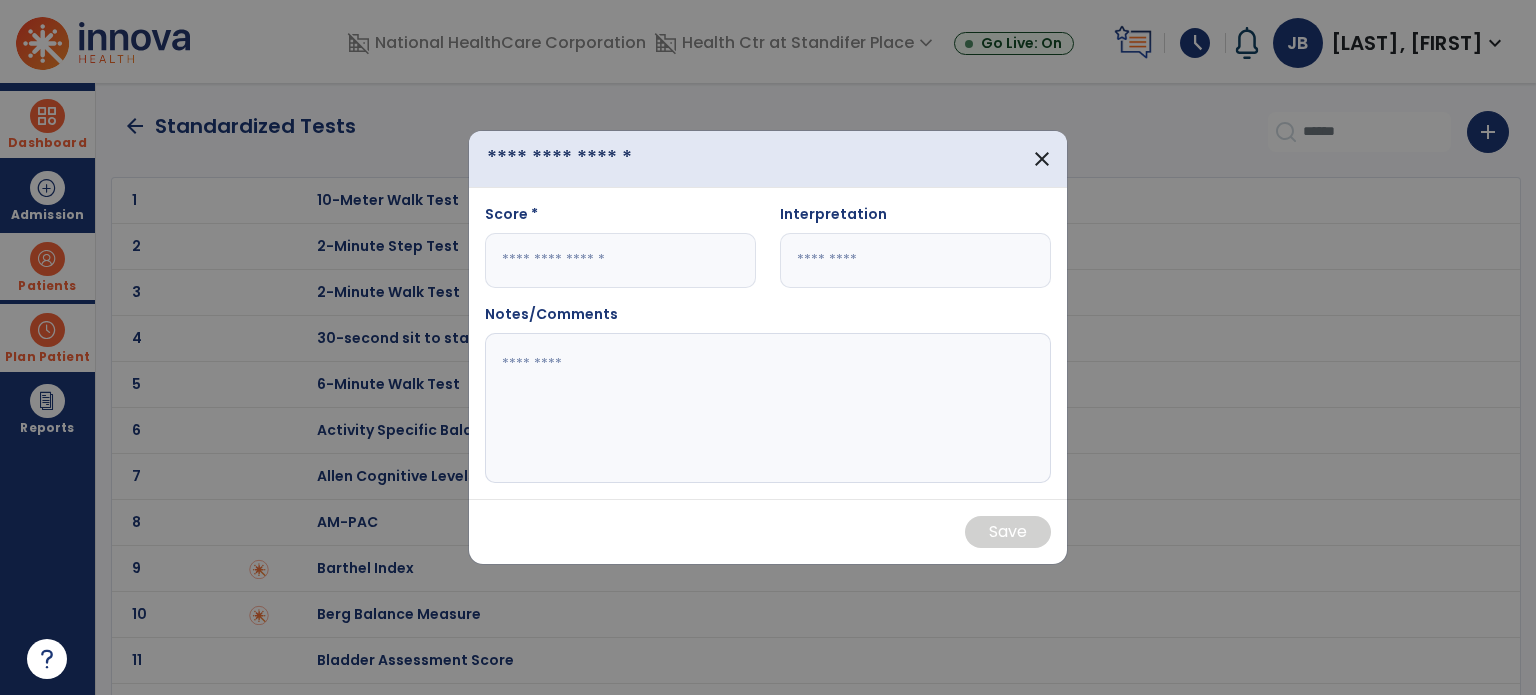 click at bounding box center [600, 159] 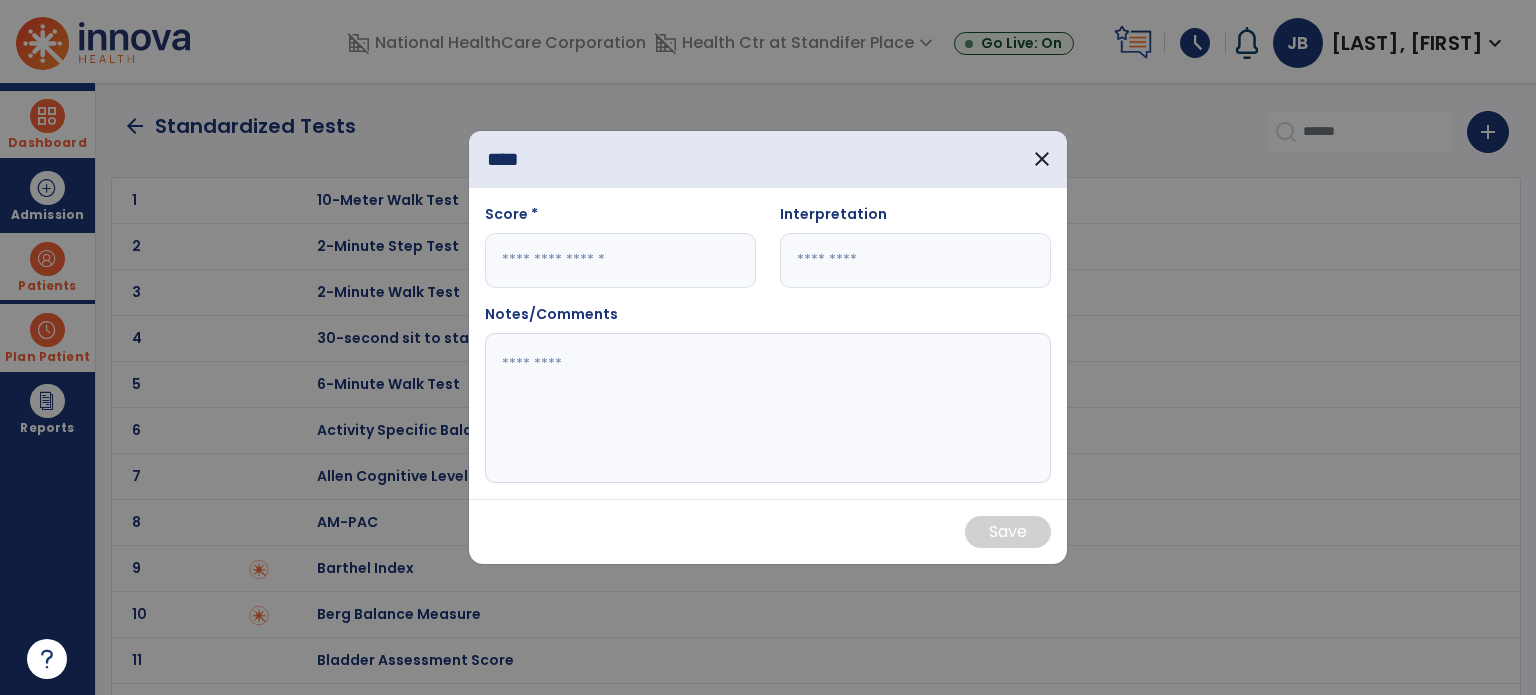 click at bounding box center [620, 260] 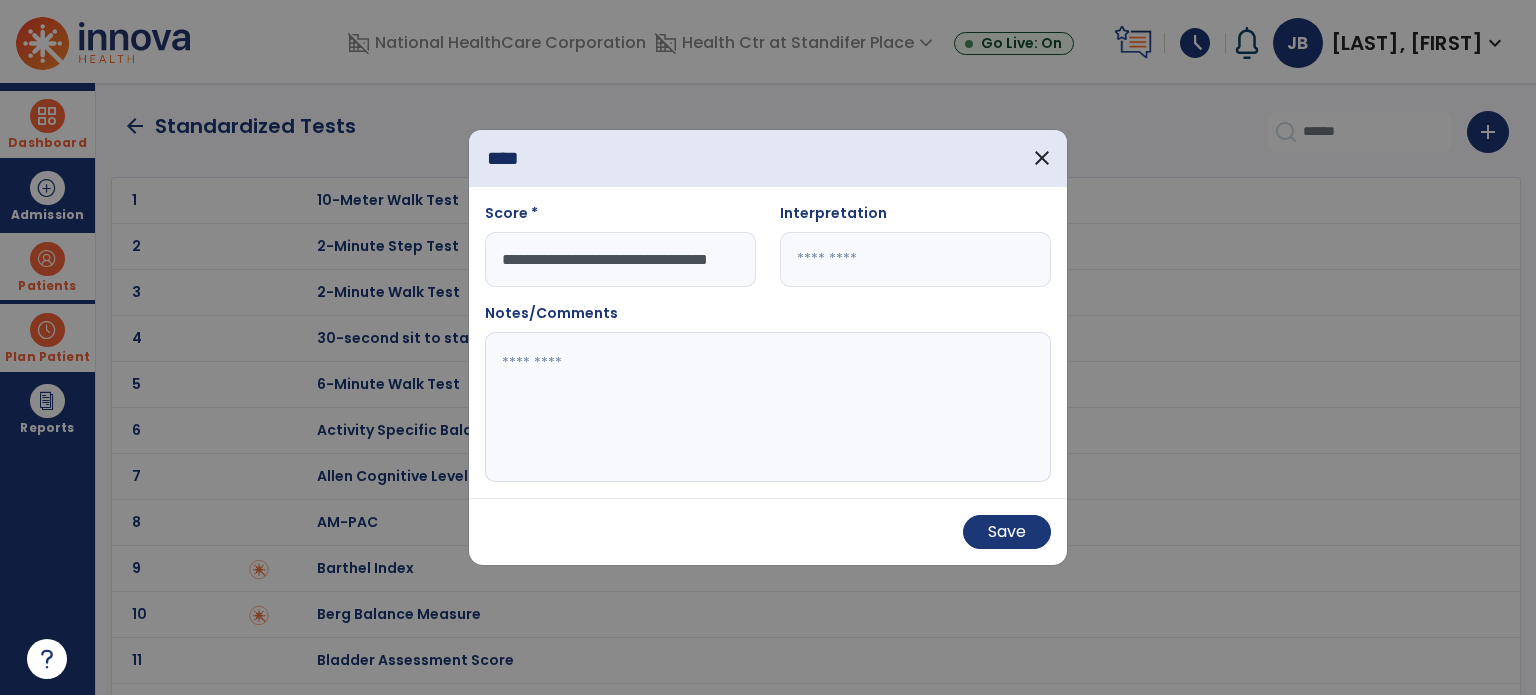 scroll, scrollTop: 0, scrollLeft: 50, axis: horizontal 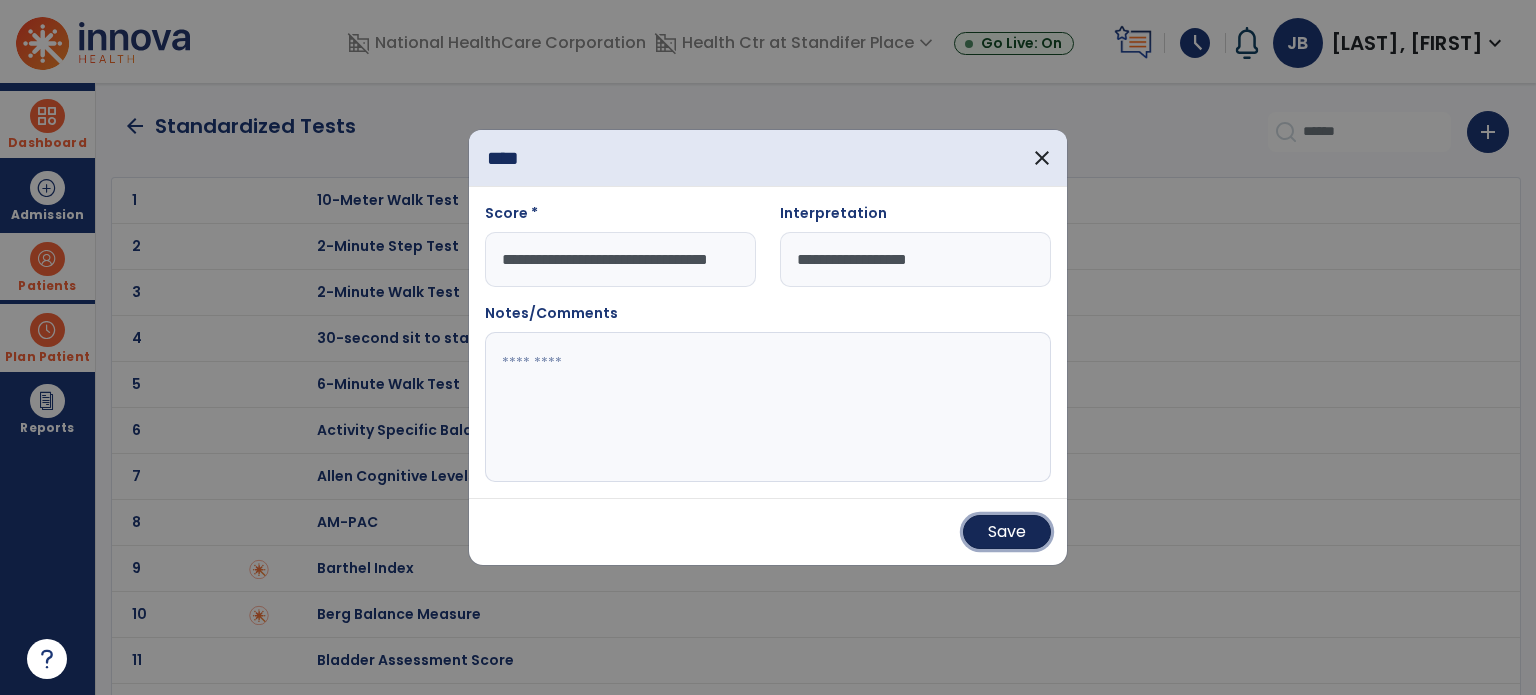 click on "Save" at bounding box center [1007, 532] 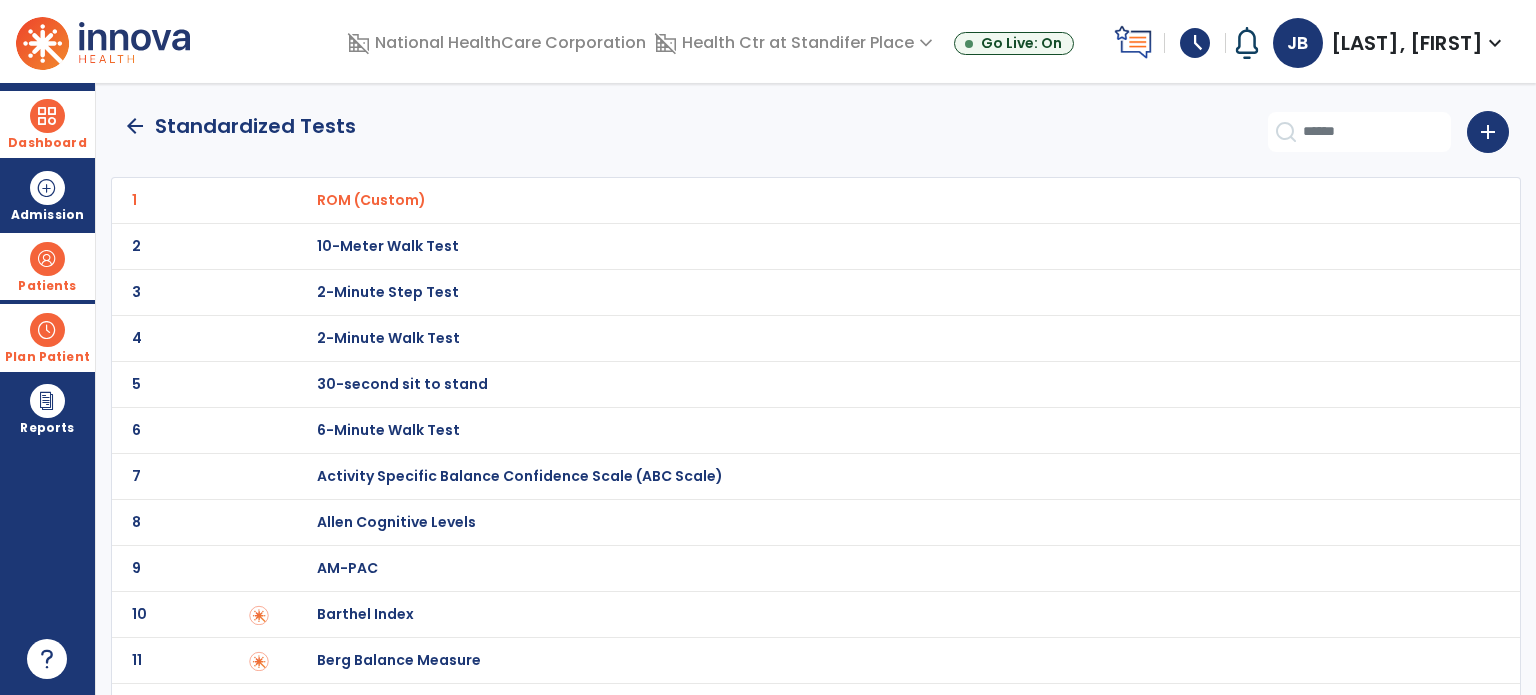 click on "arrow_back" 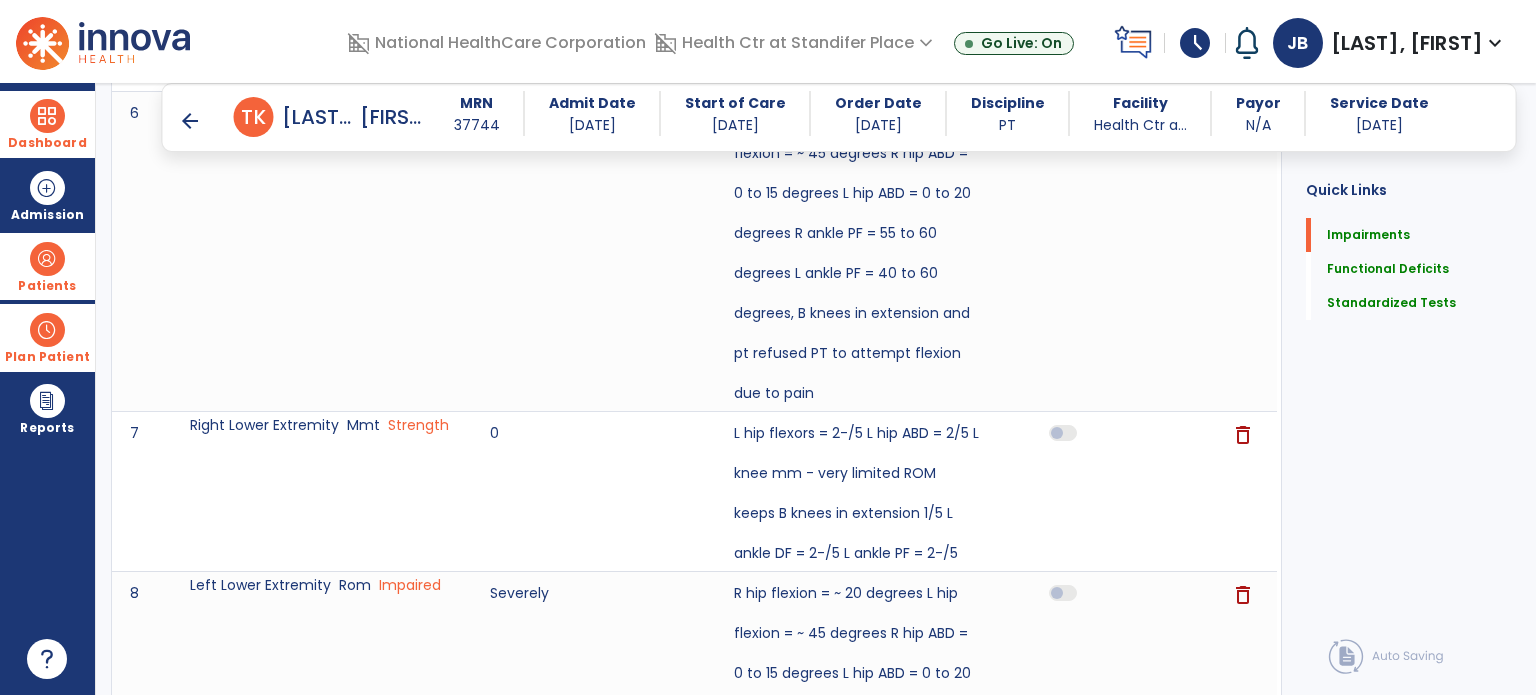 scroll, scrollTop: 0, scrollLeft: 0, axis: both 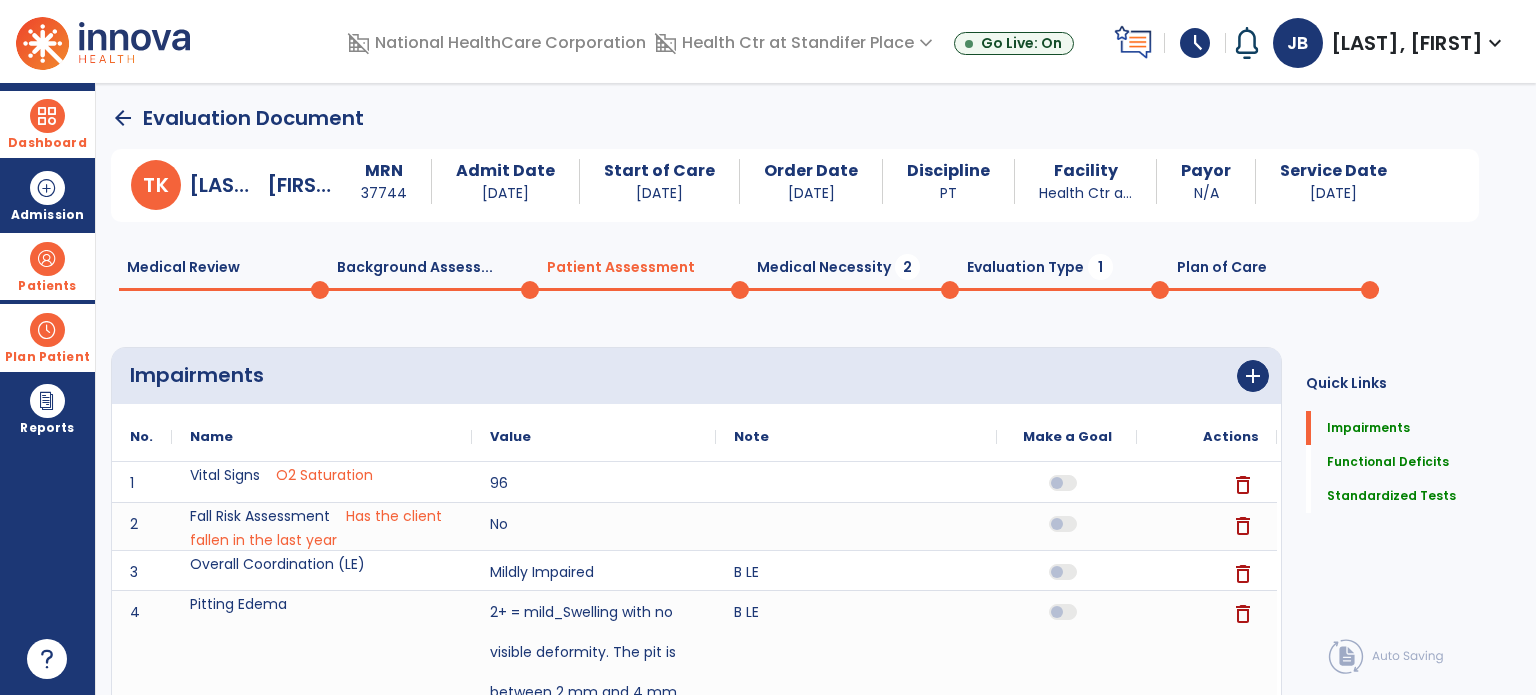 click on "Medical Necessity  2" 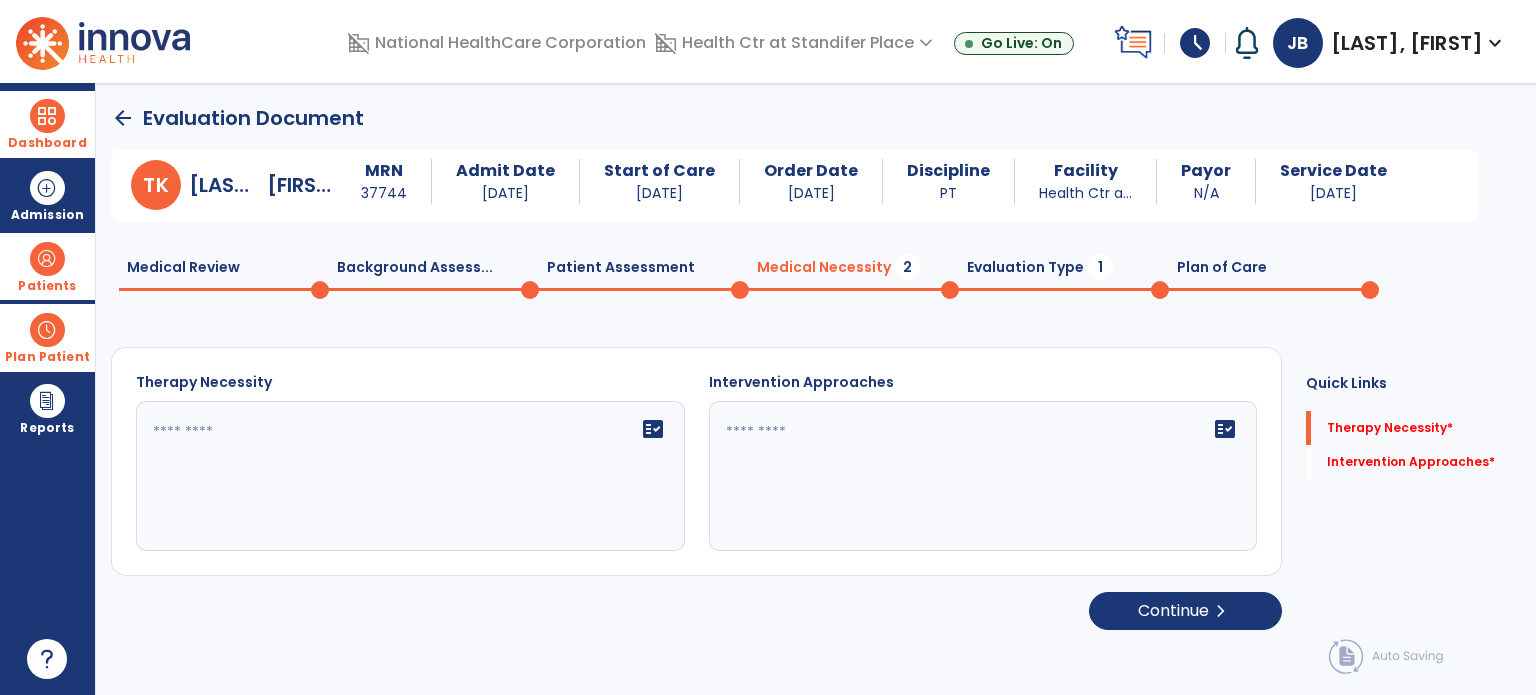 click on "fact_check" 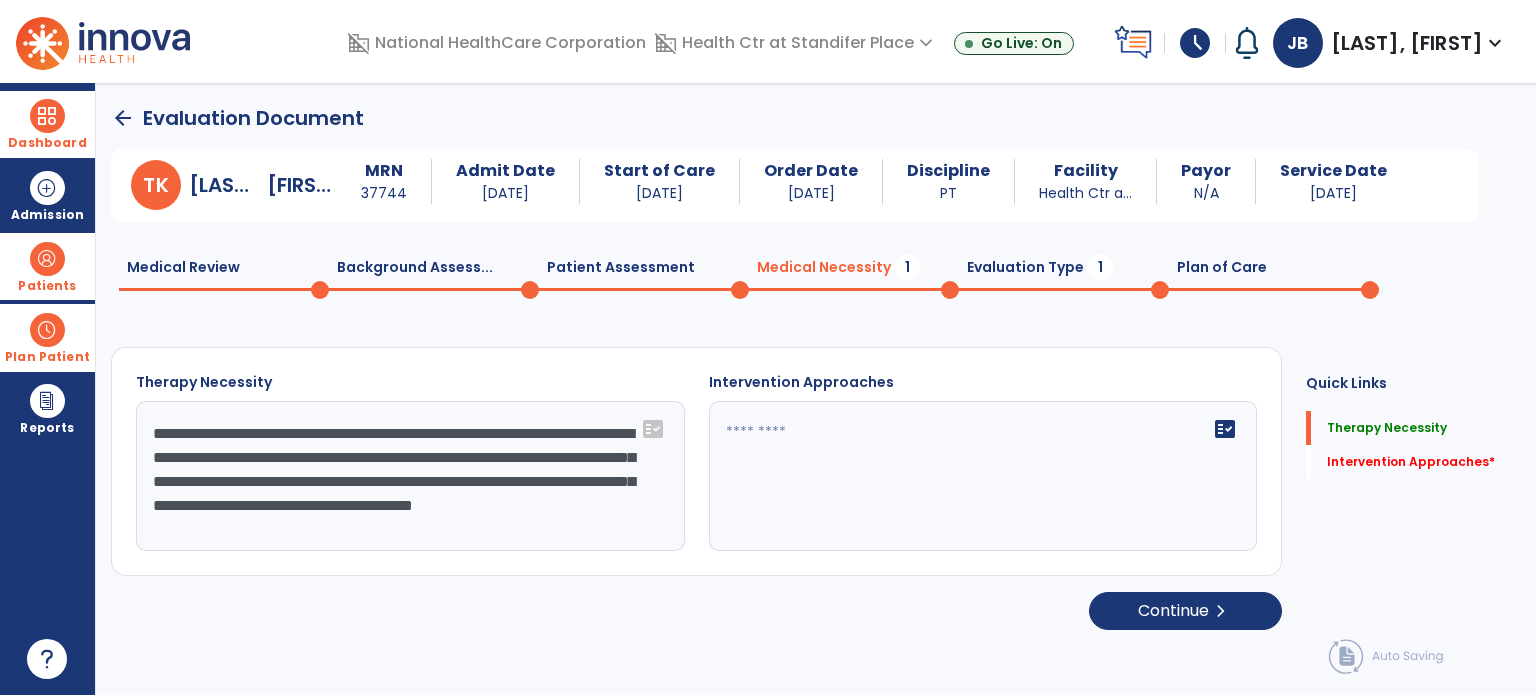 scroll, scrollTop: 16, scrollLeft: 0, axis: vertical 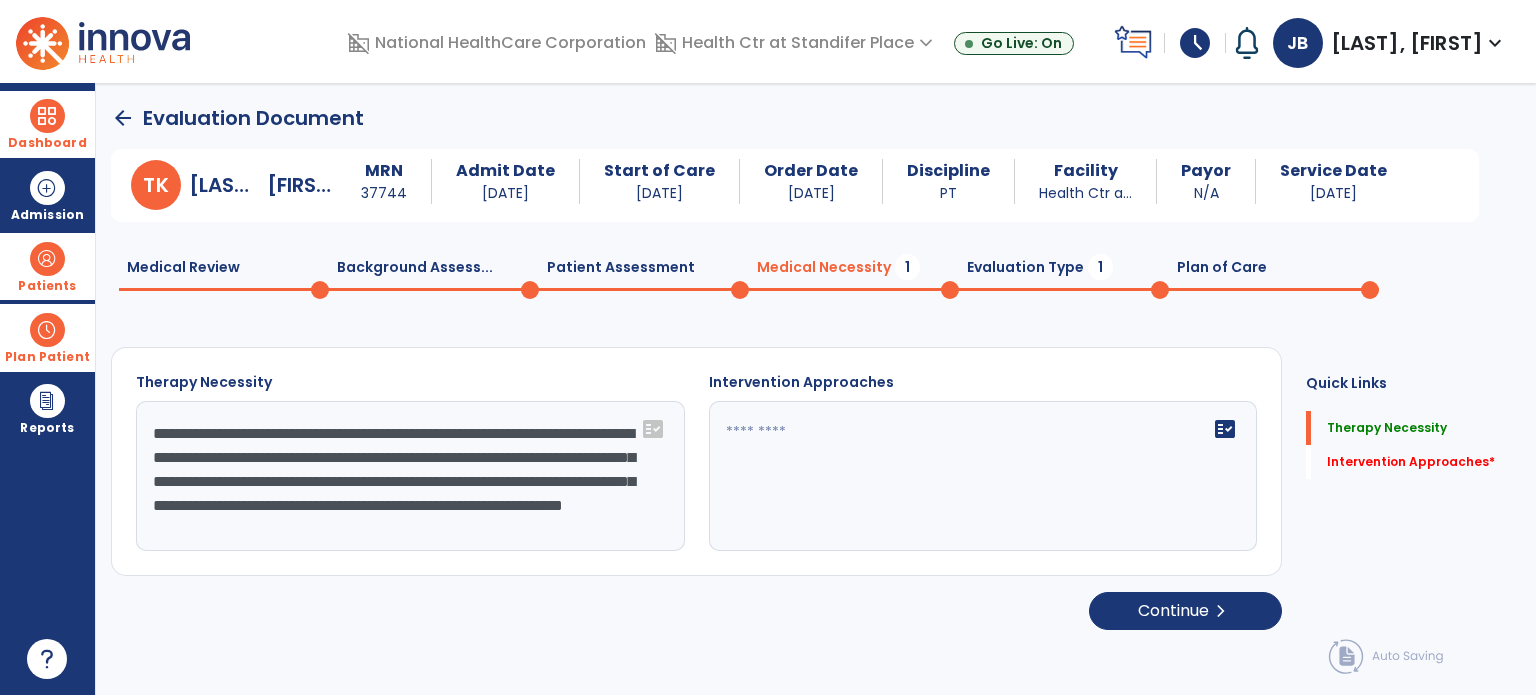 click 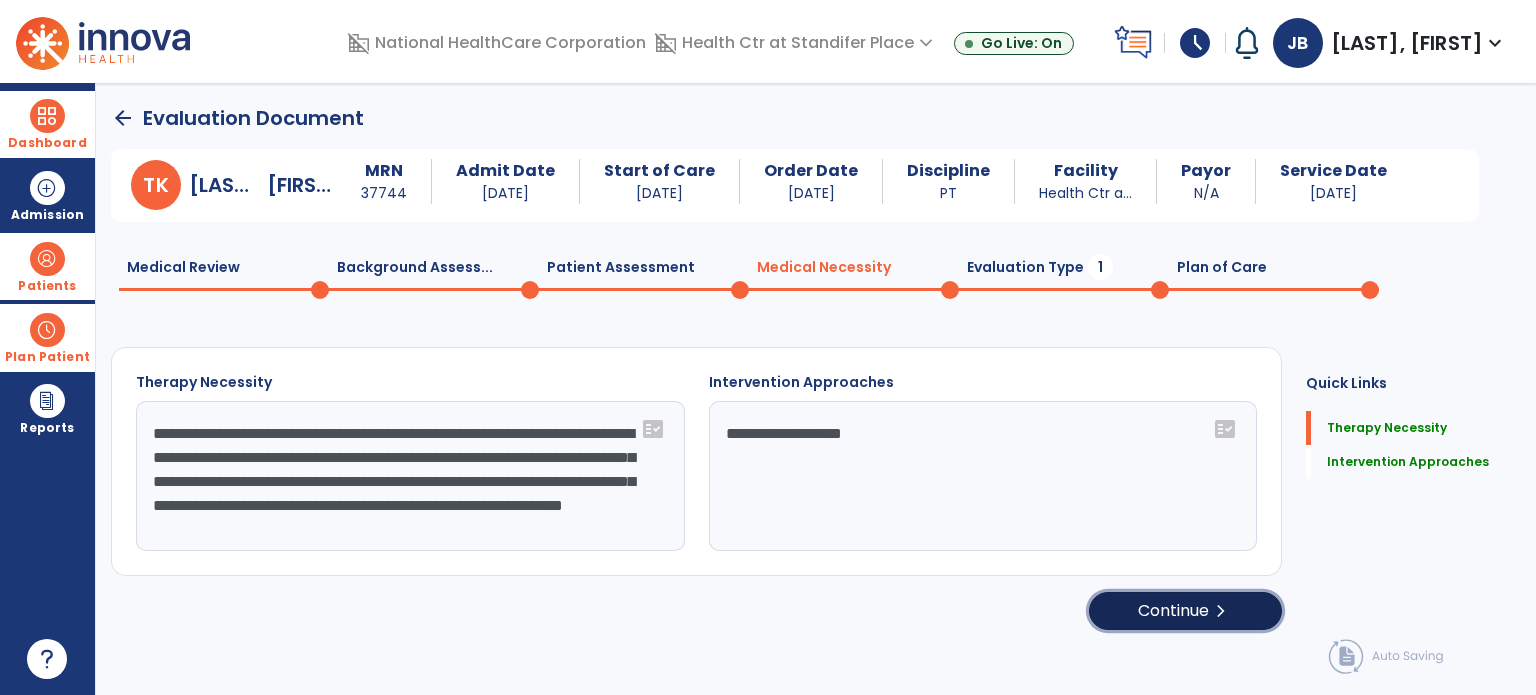 click on "Continue  chevron_right" 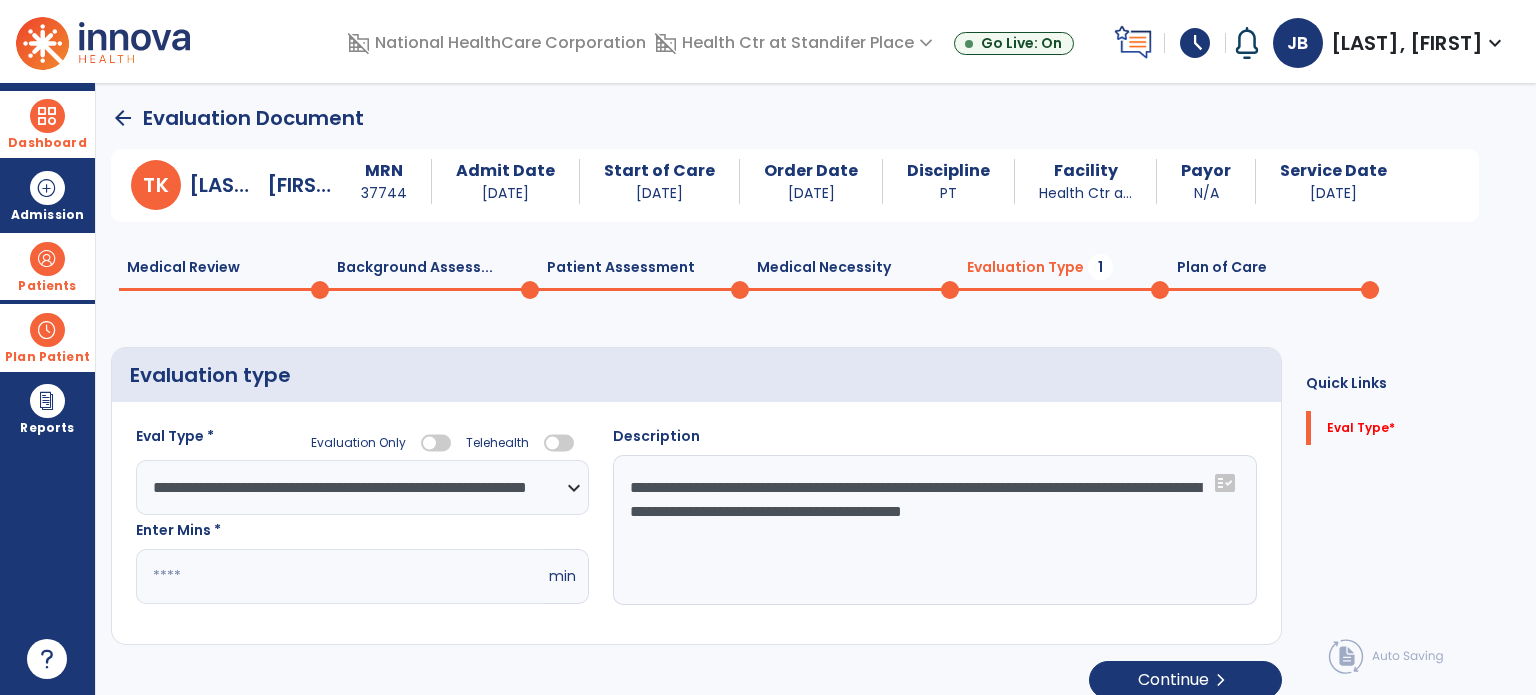 click on "*" 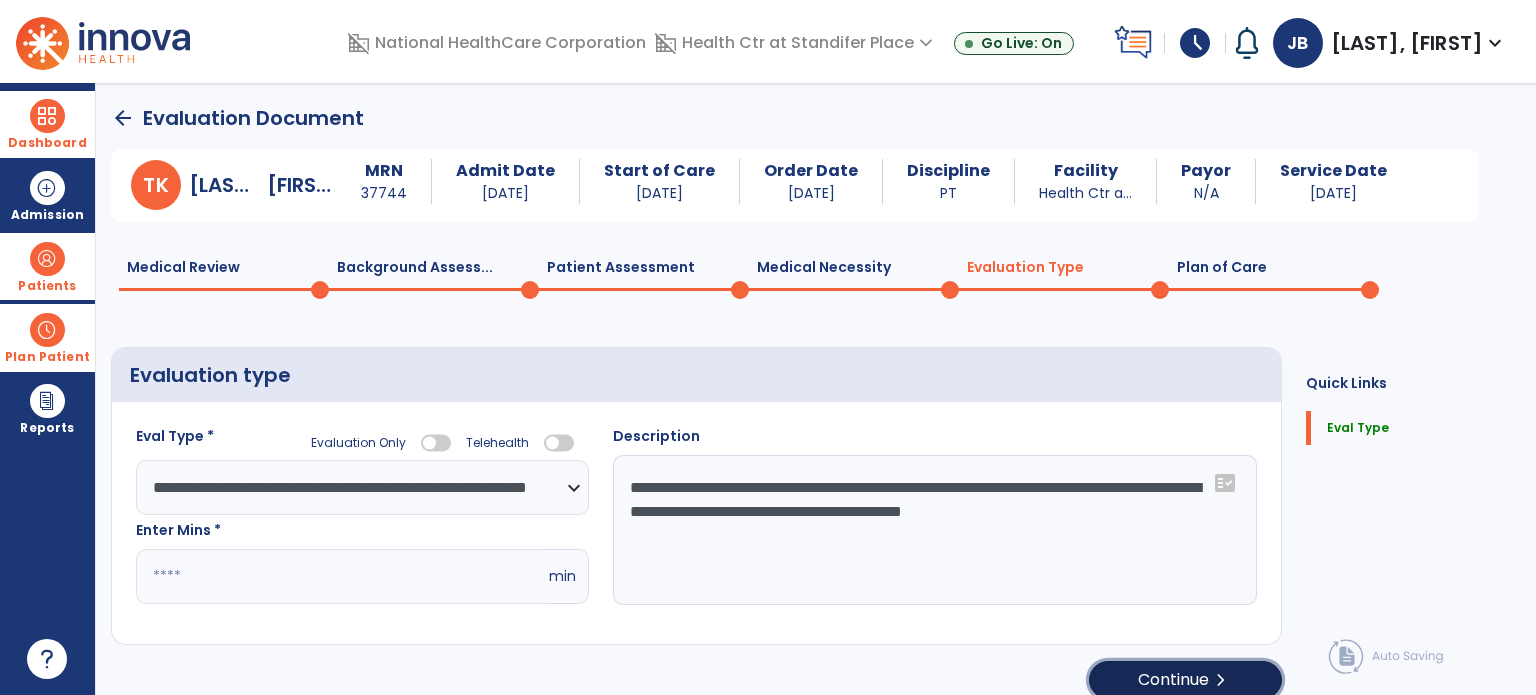 drag, startPoint x: 1129, startPoint y: 643, endPoint x: 1156, endPoint y: 677, distance: 43.416588 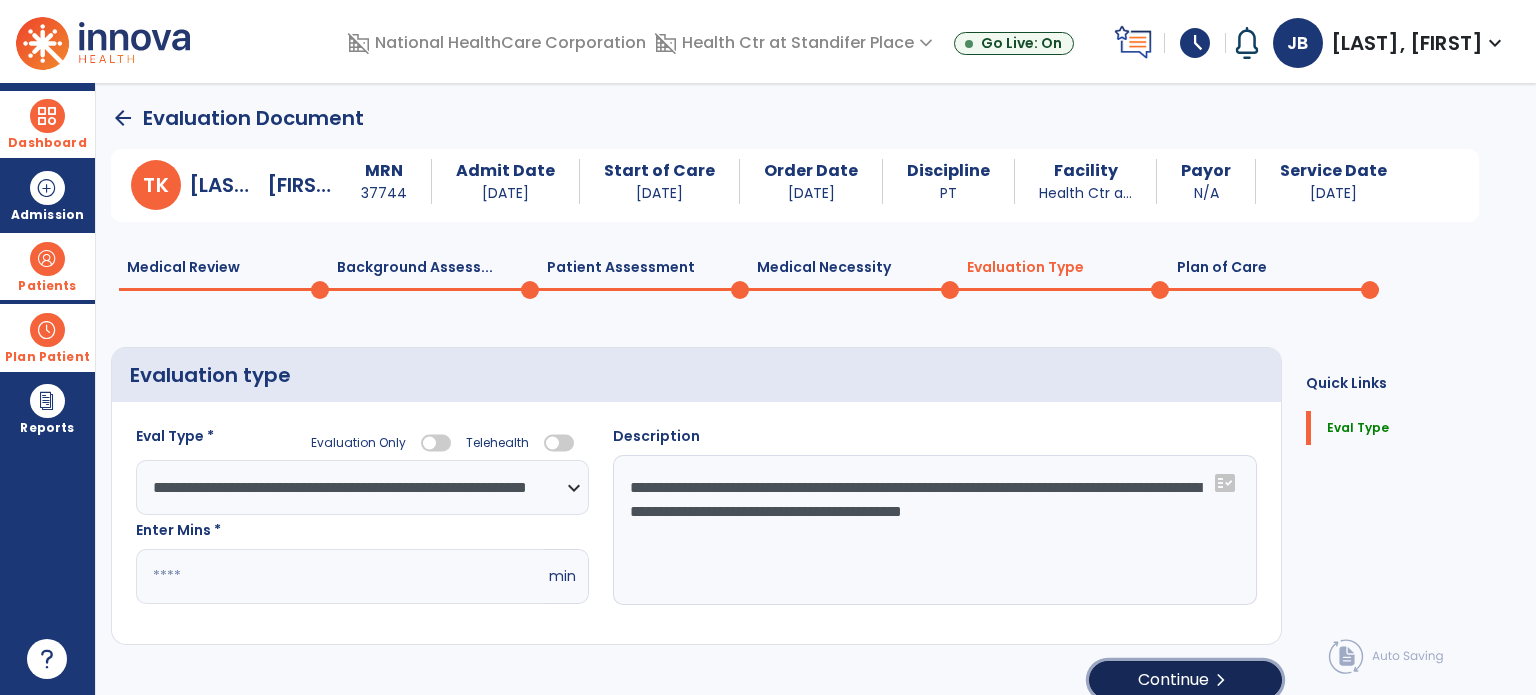 click on "Continue  chevron_right" 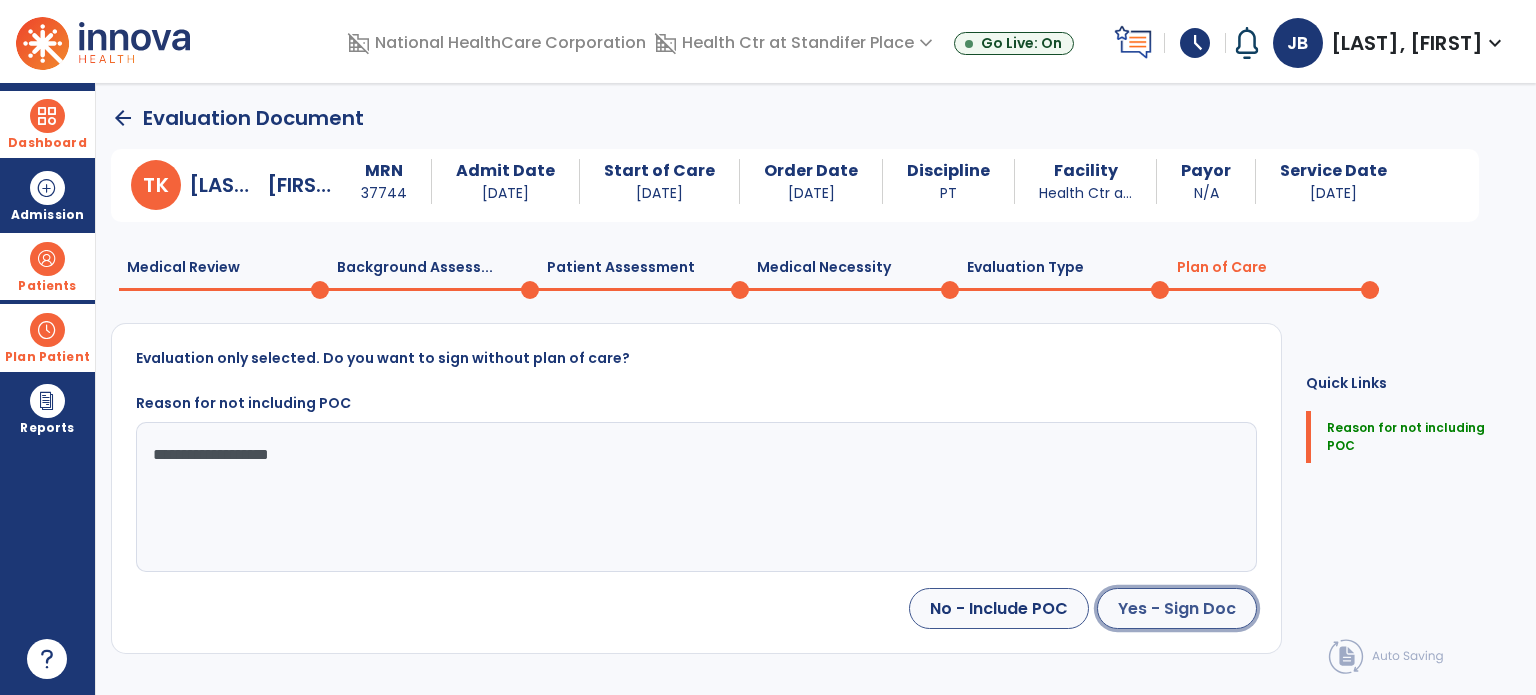 click on "Yes - Sign Doc" 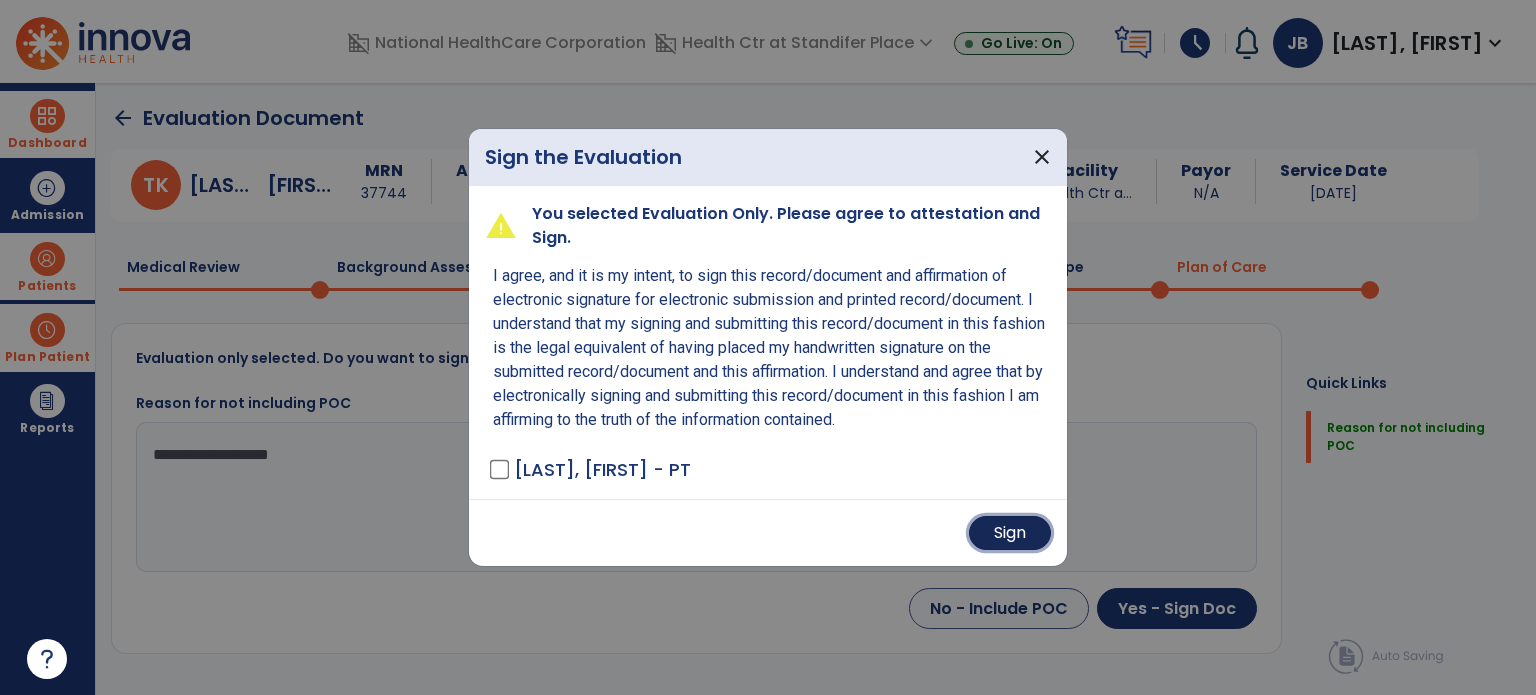 click on "Sign" at bounding box center [1010, 533] 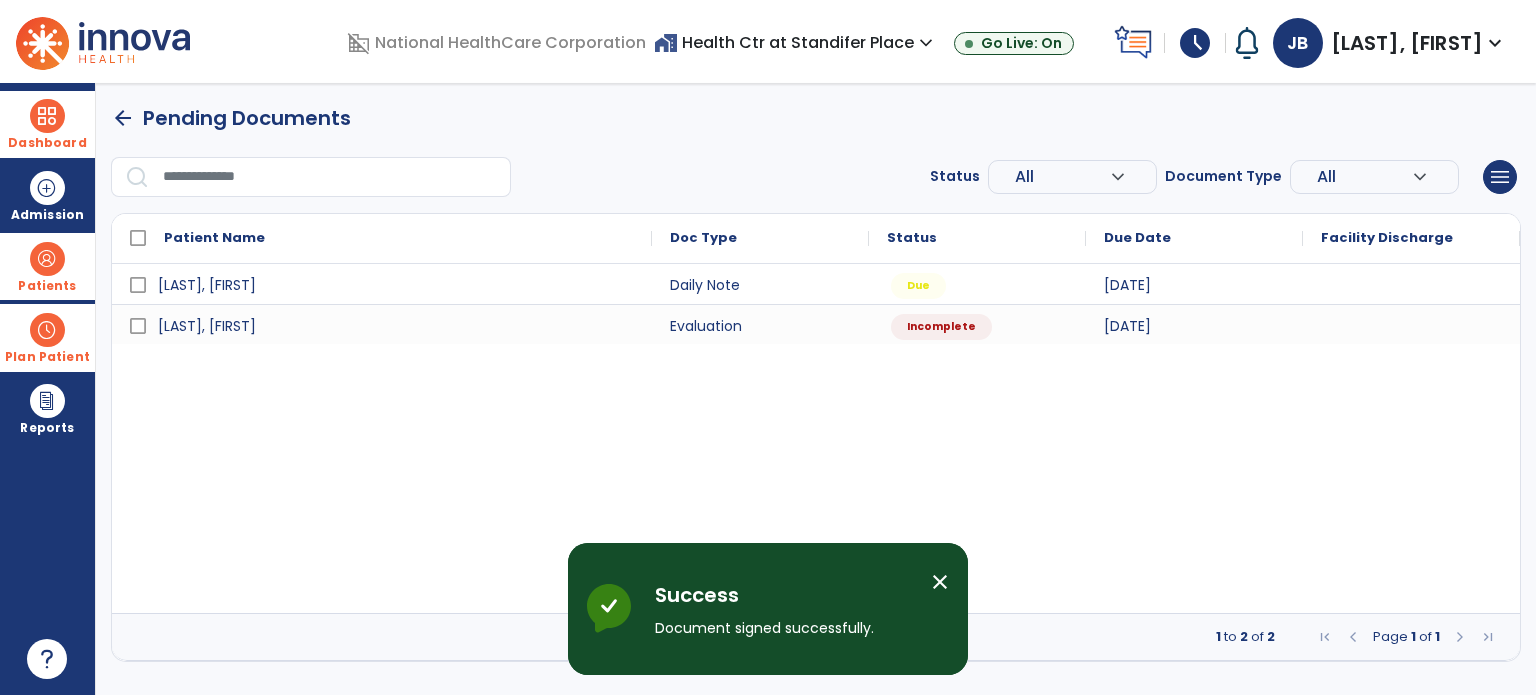 click at bounding box center [47, 259] 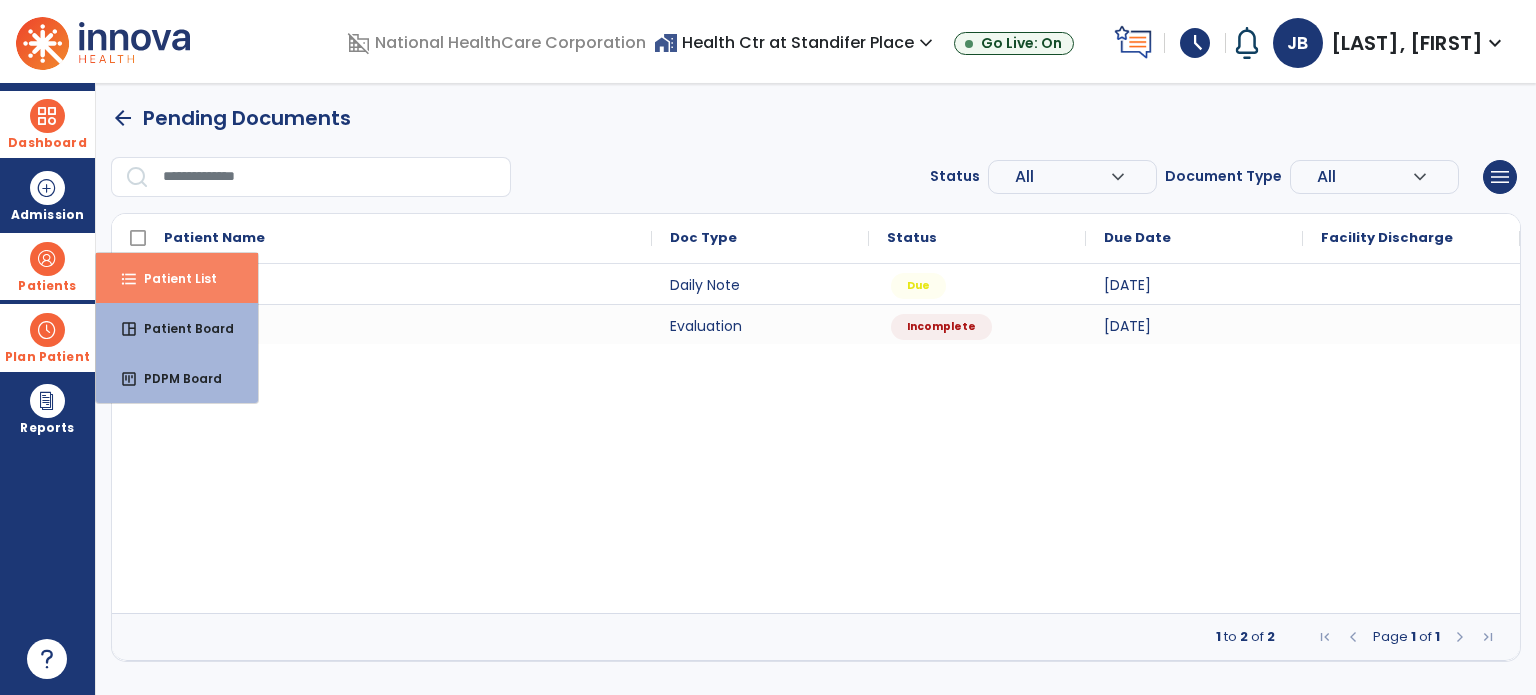 click on "format_list_bulleted  Patient List" at bounding box center [177, 278] 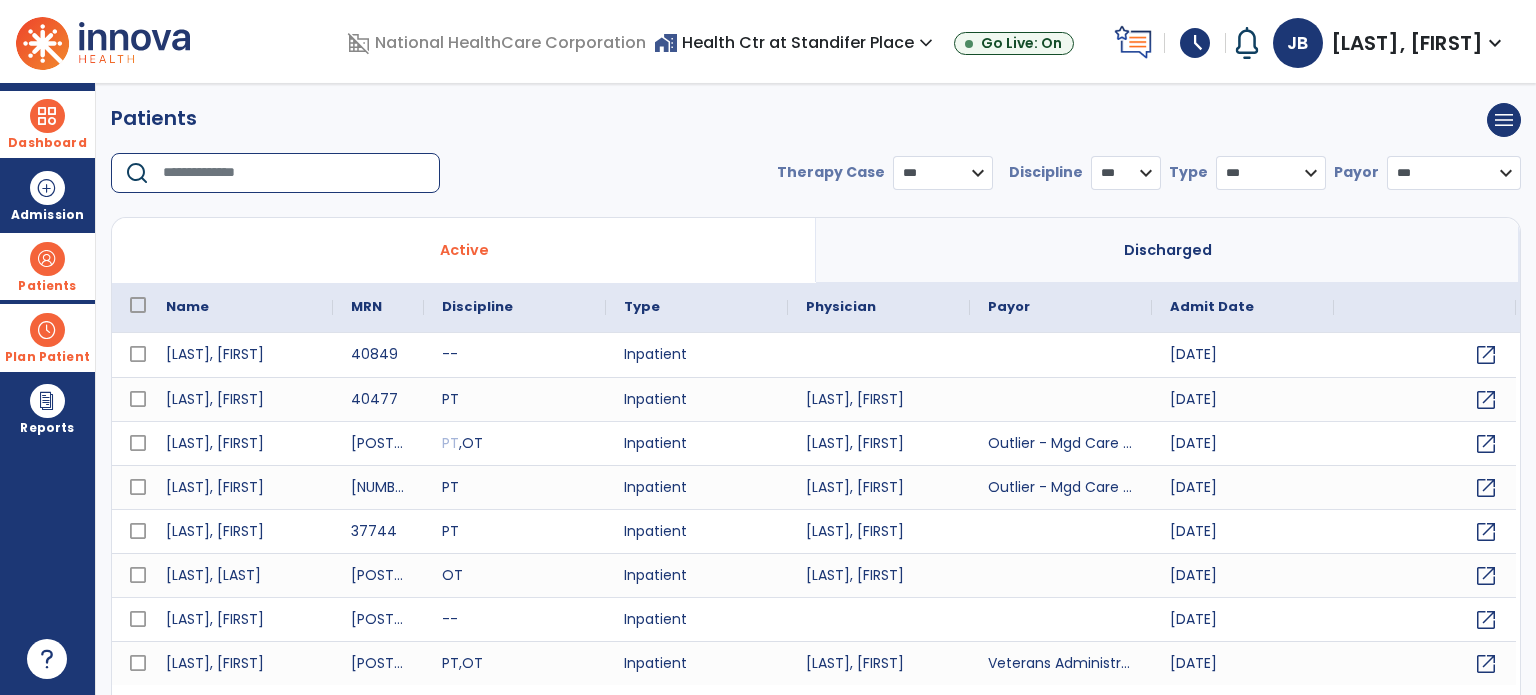 click at bounding box center [294, 173] 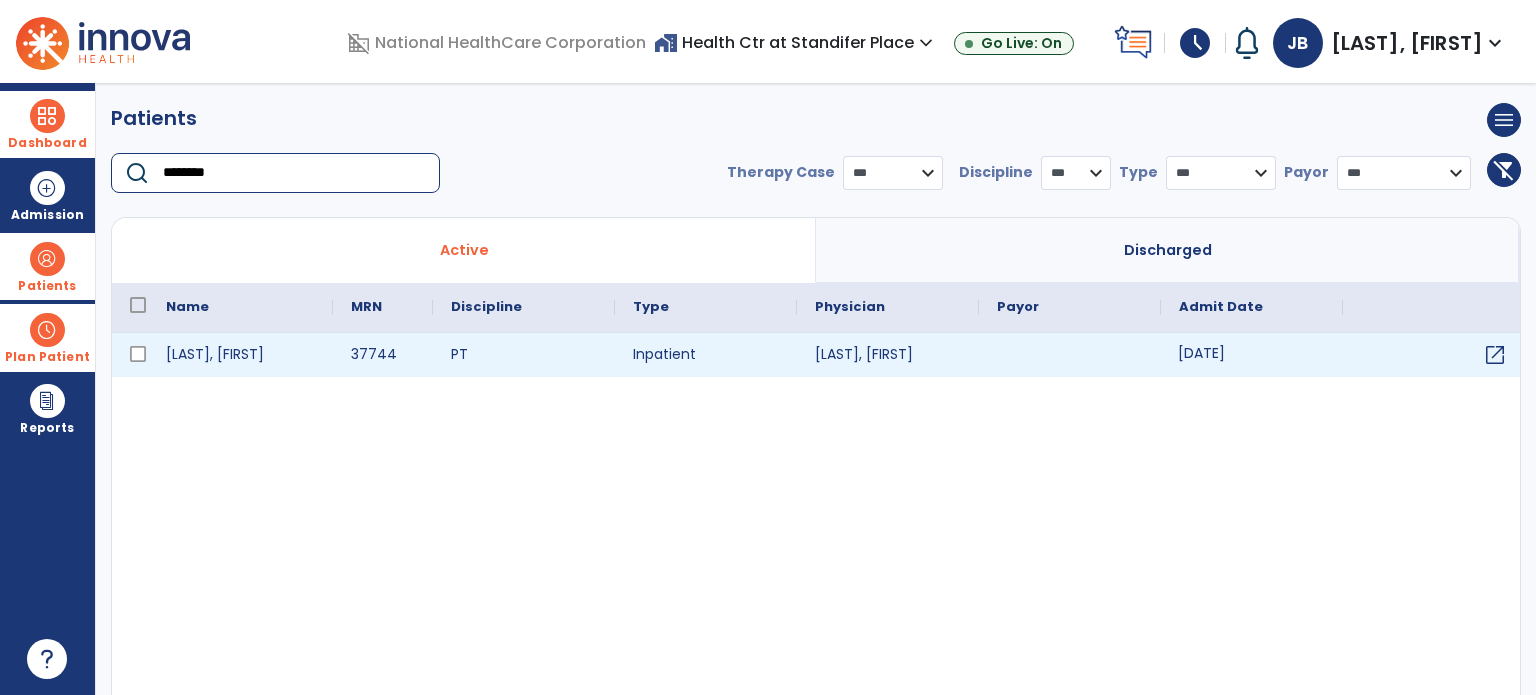 click on "[DATE]" at bounding box center [1252, 355] 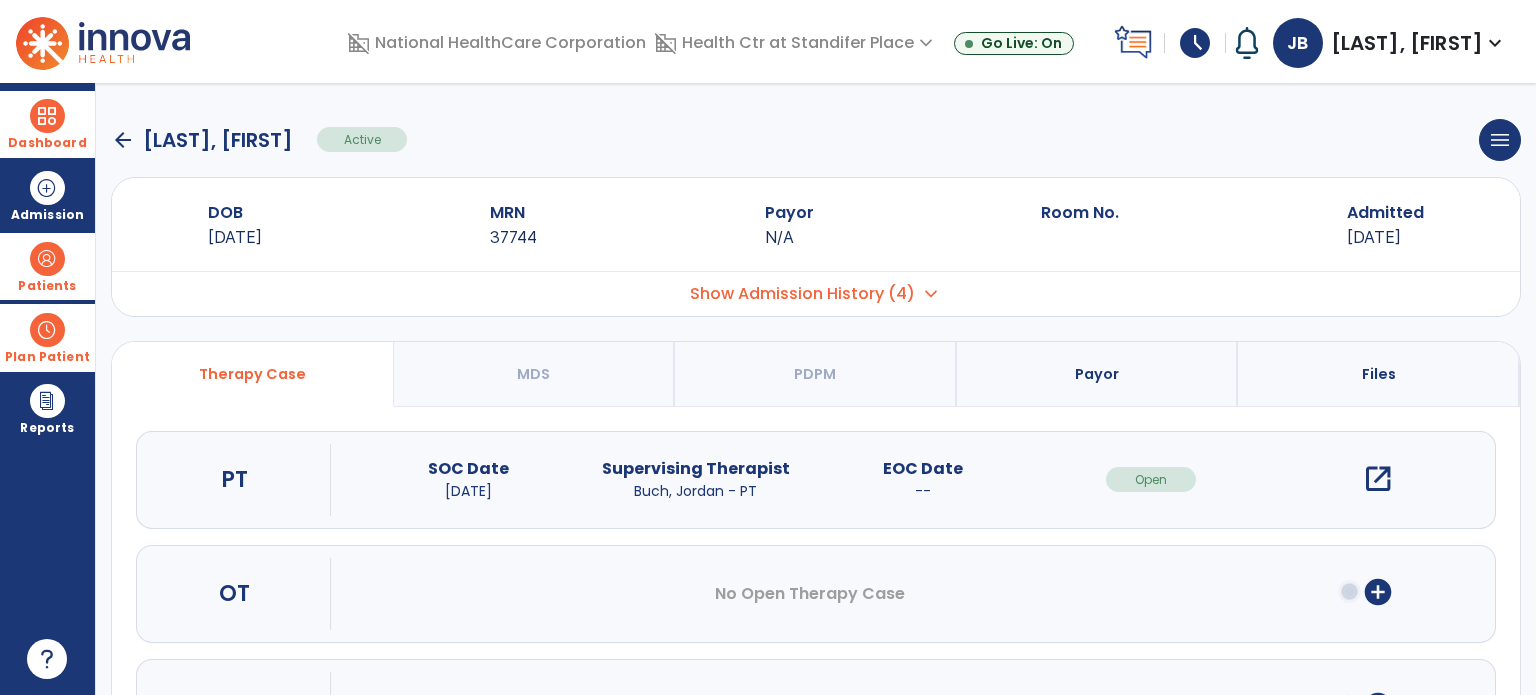 click on "open_in_new" at bounding box center [1378, 479] 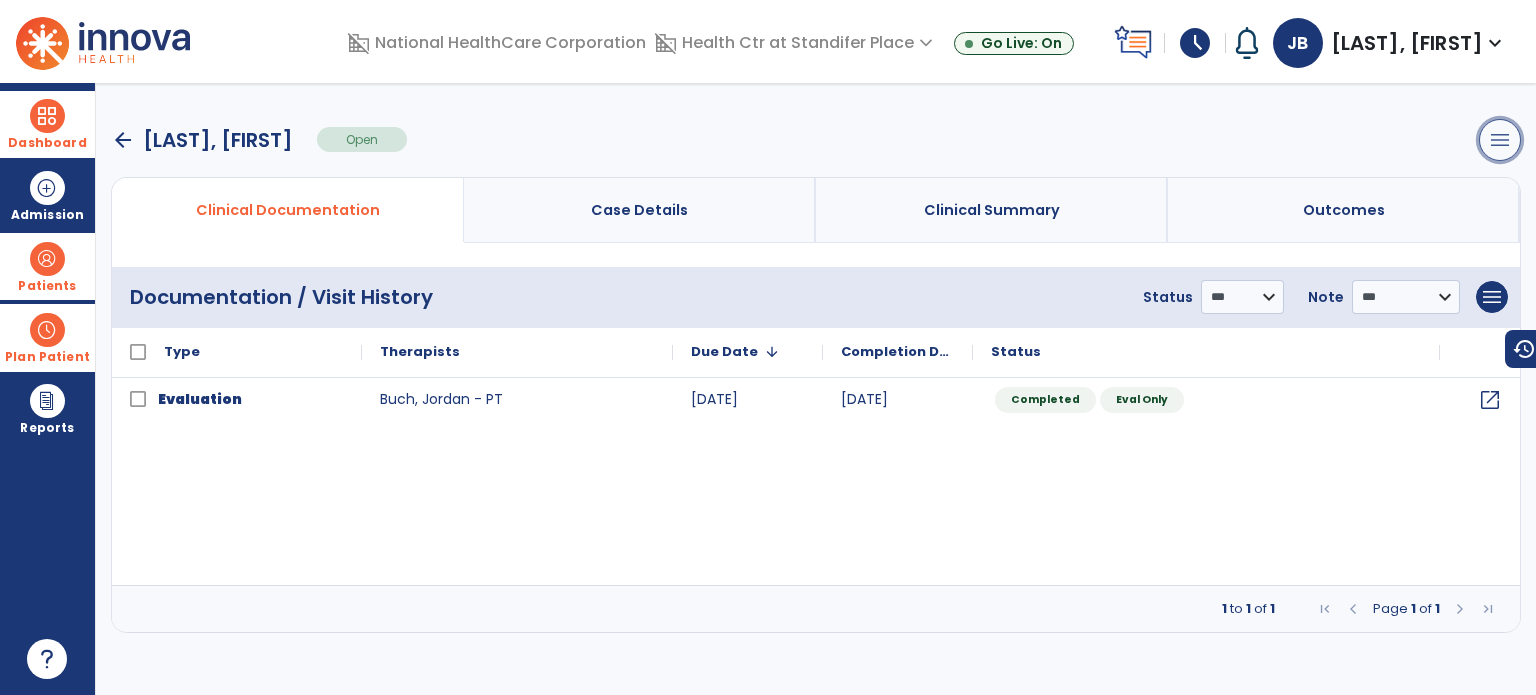 click on "menu" at bounding box center [1500, 140] 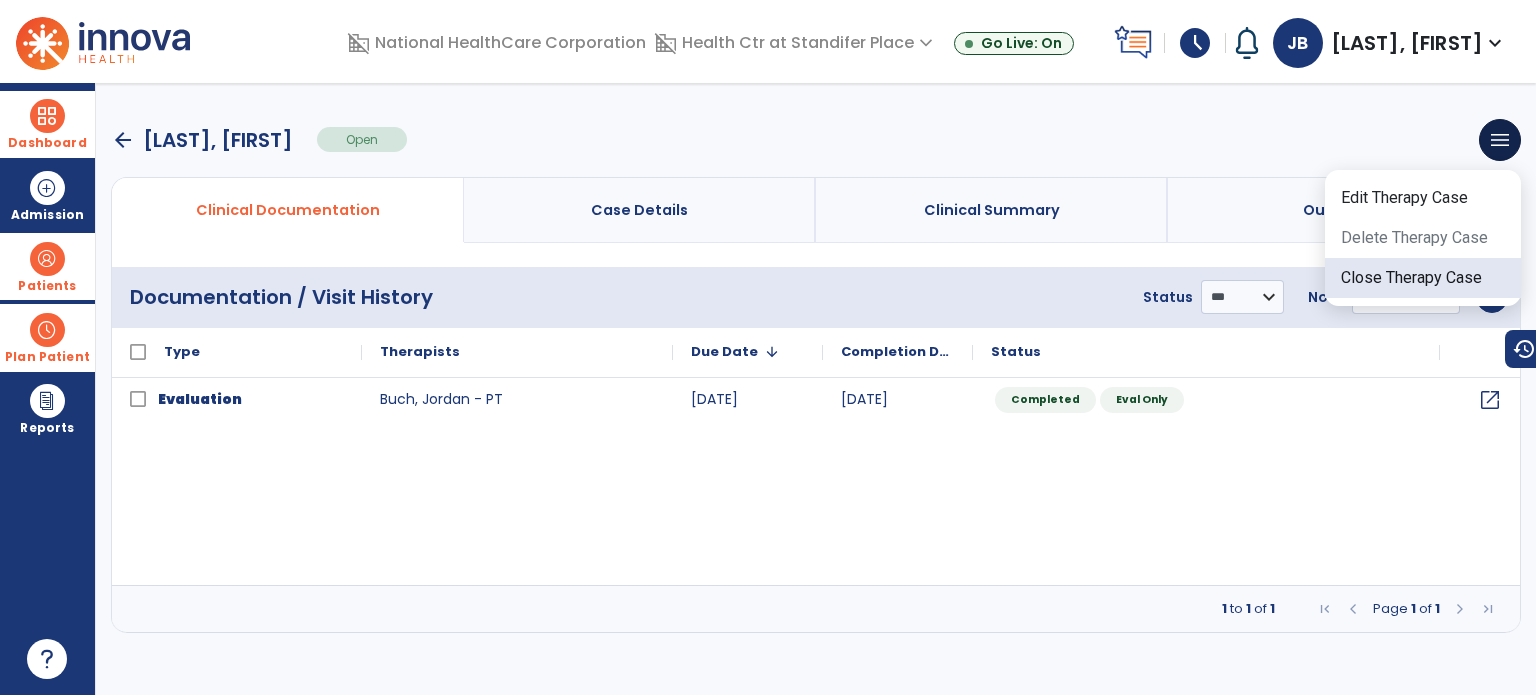 click on "Close Therapy Case" at bounding box center [1423, 278] 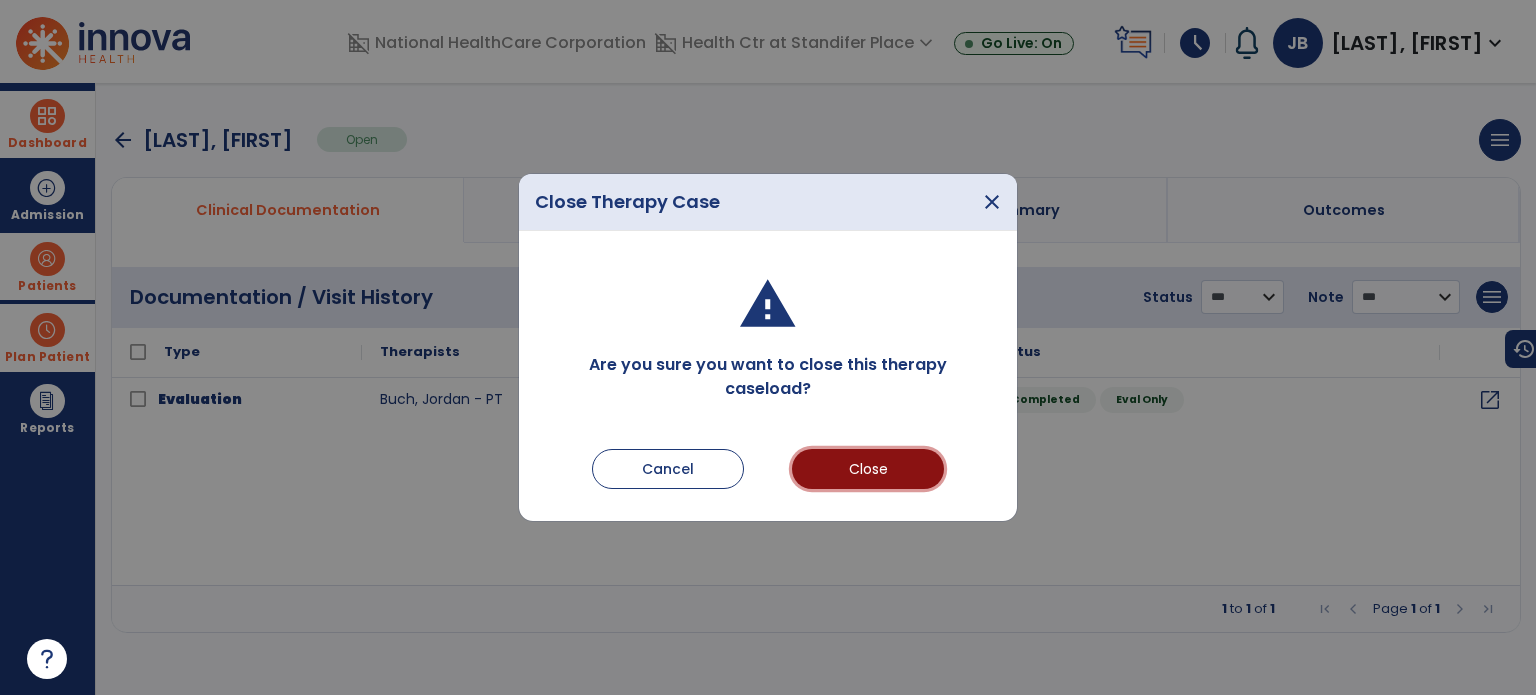 click on "Close" at bounding box center [868, 469] 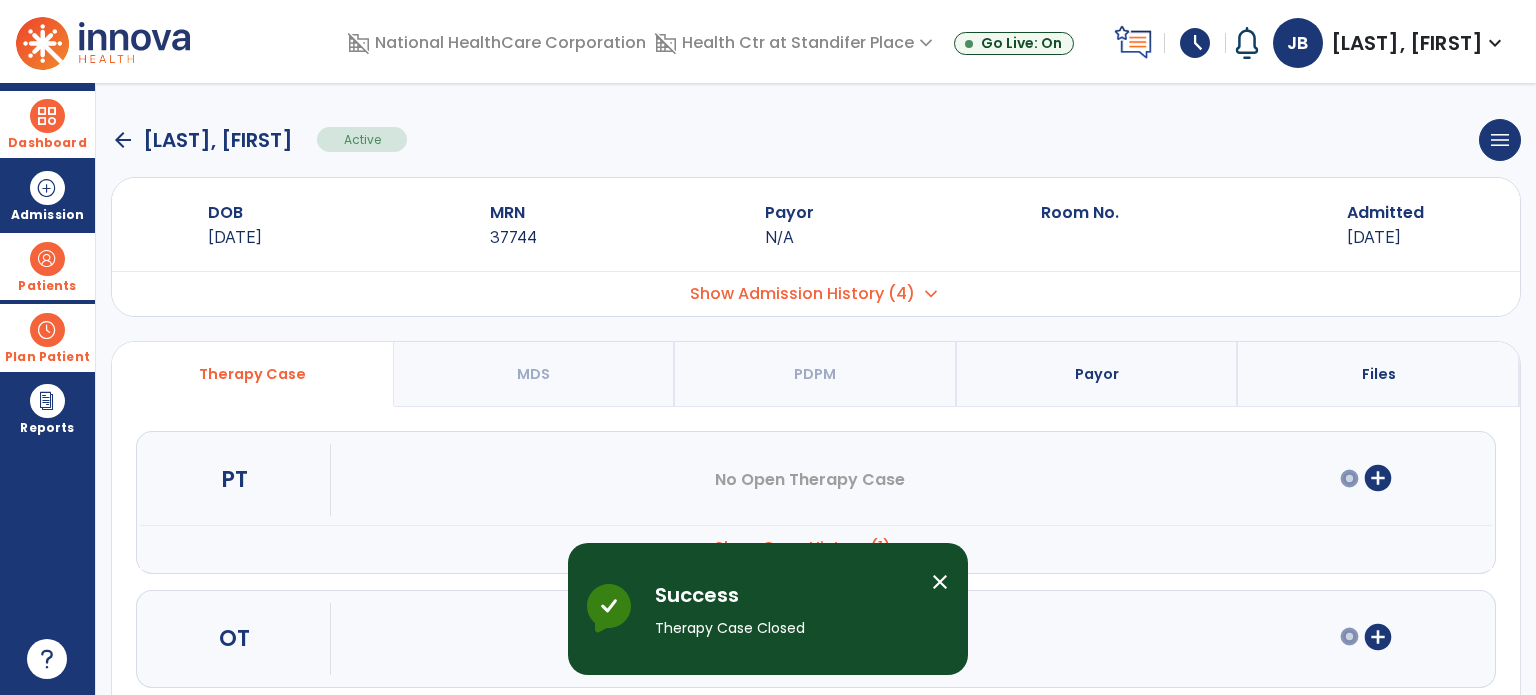 click on "arrow_back" 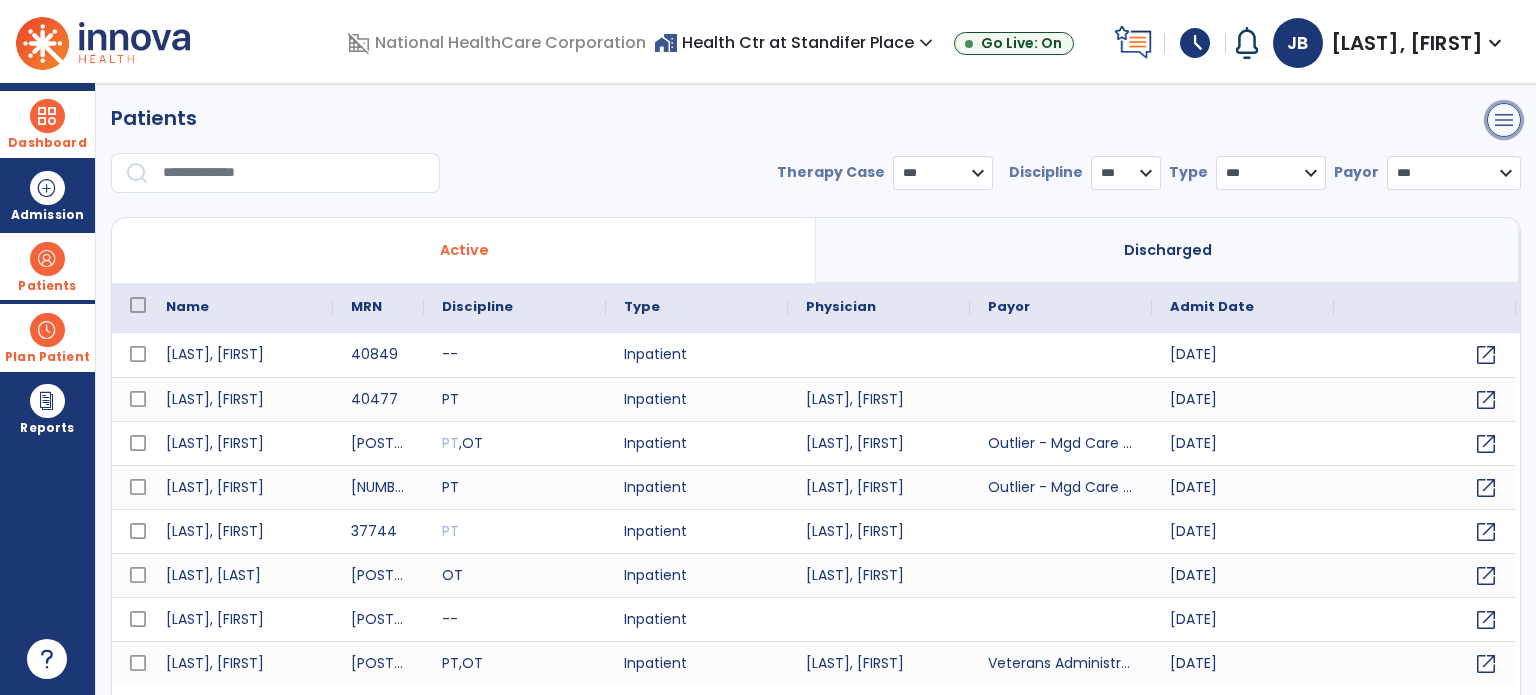 click on "menu" at bounding box center [1504, 120] 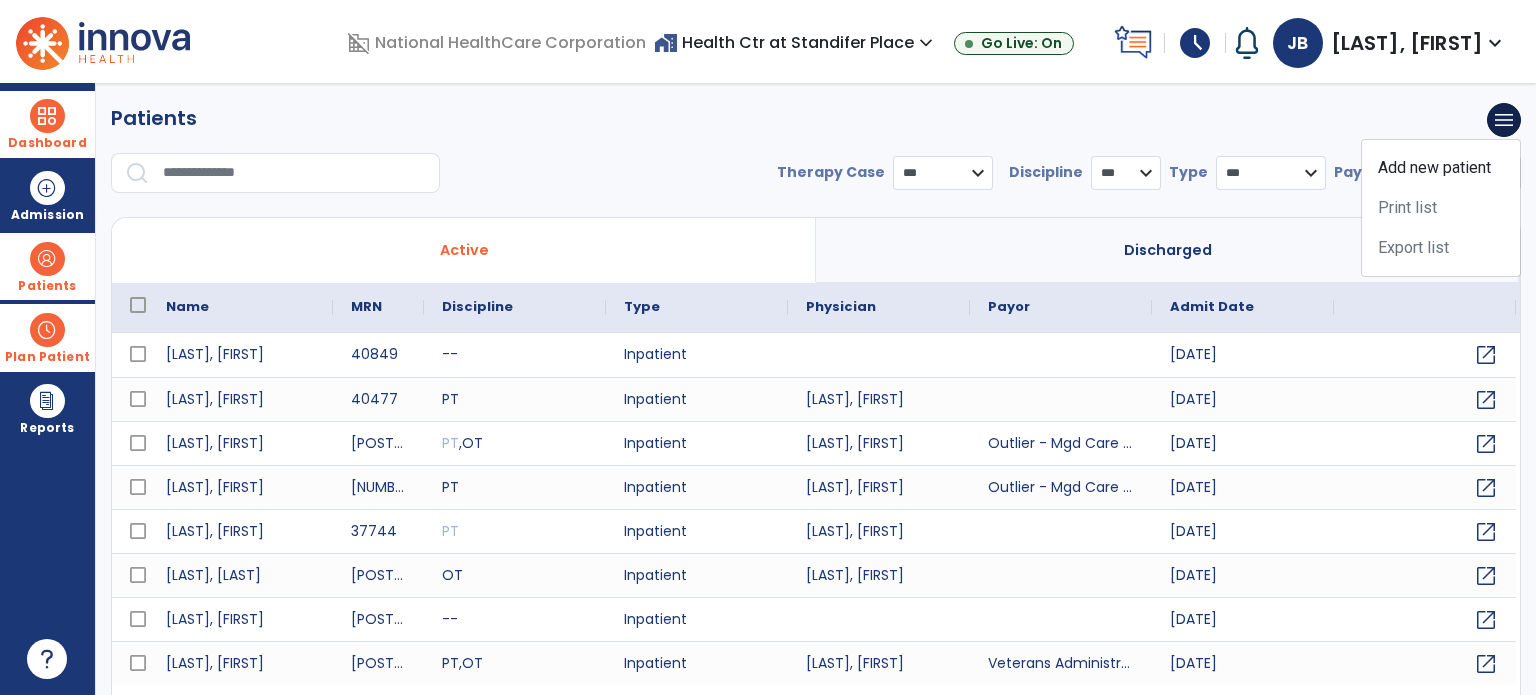 click at bounding box center [294, 173] 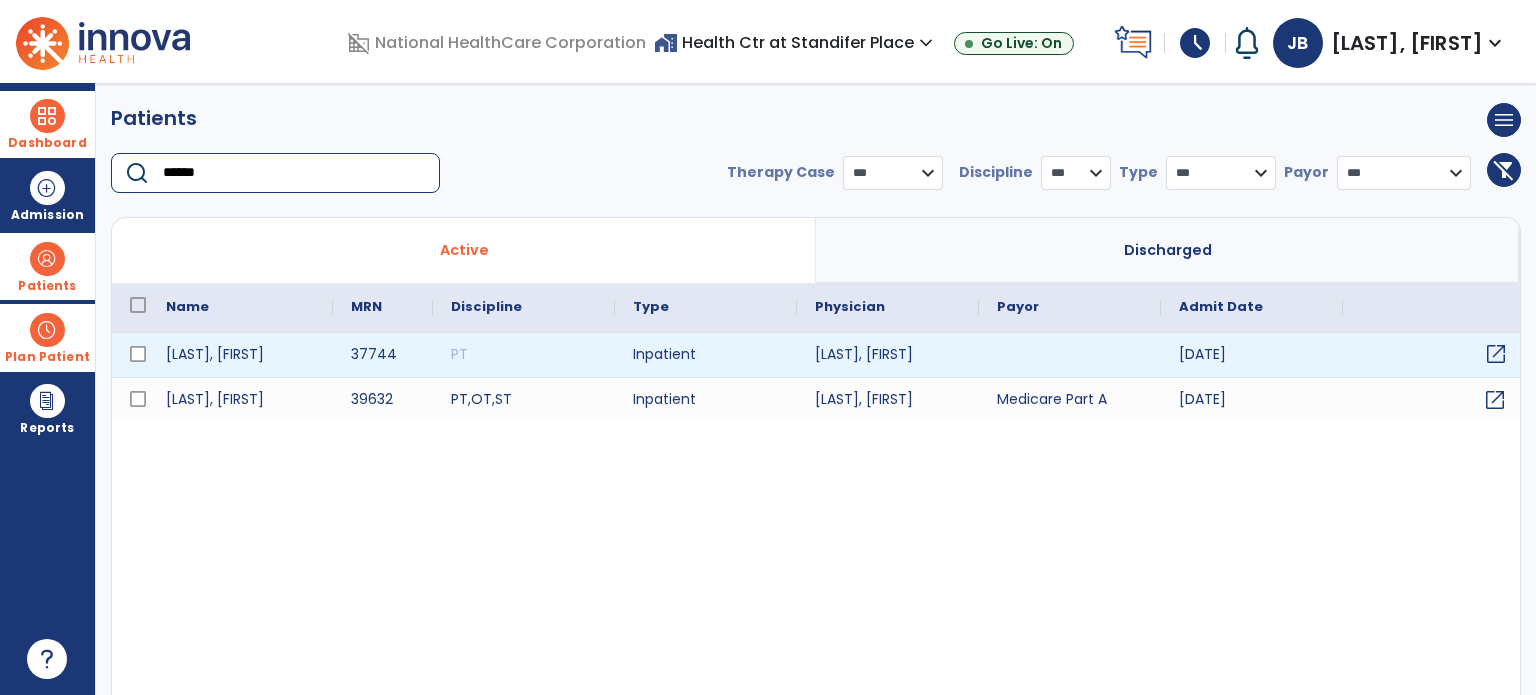 click on "open_in_new" at bounding box center [1434, 355] 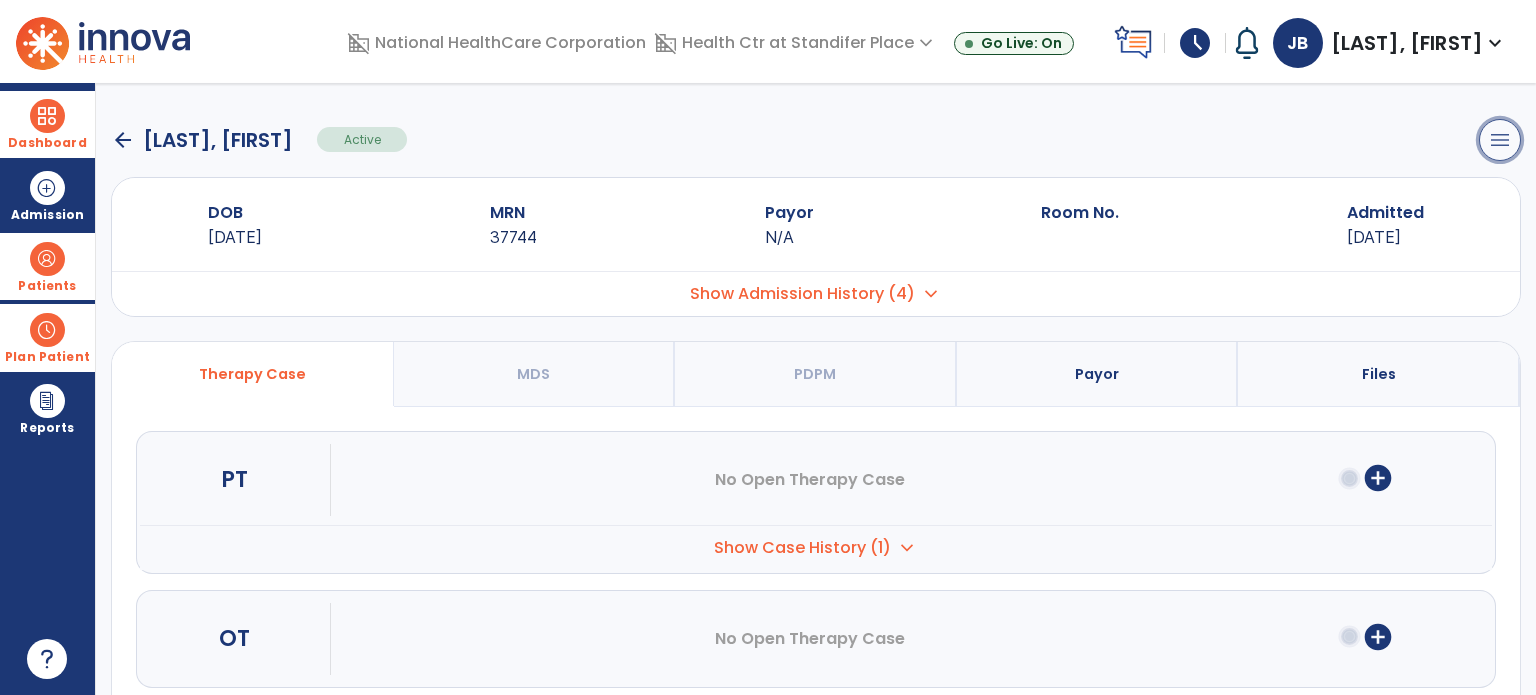 click on "menu" at bounding box center [1500, 140] 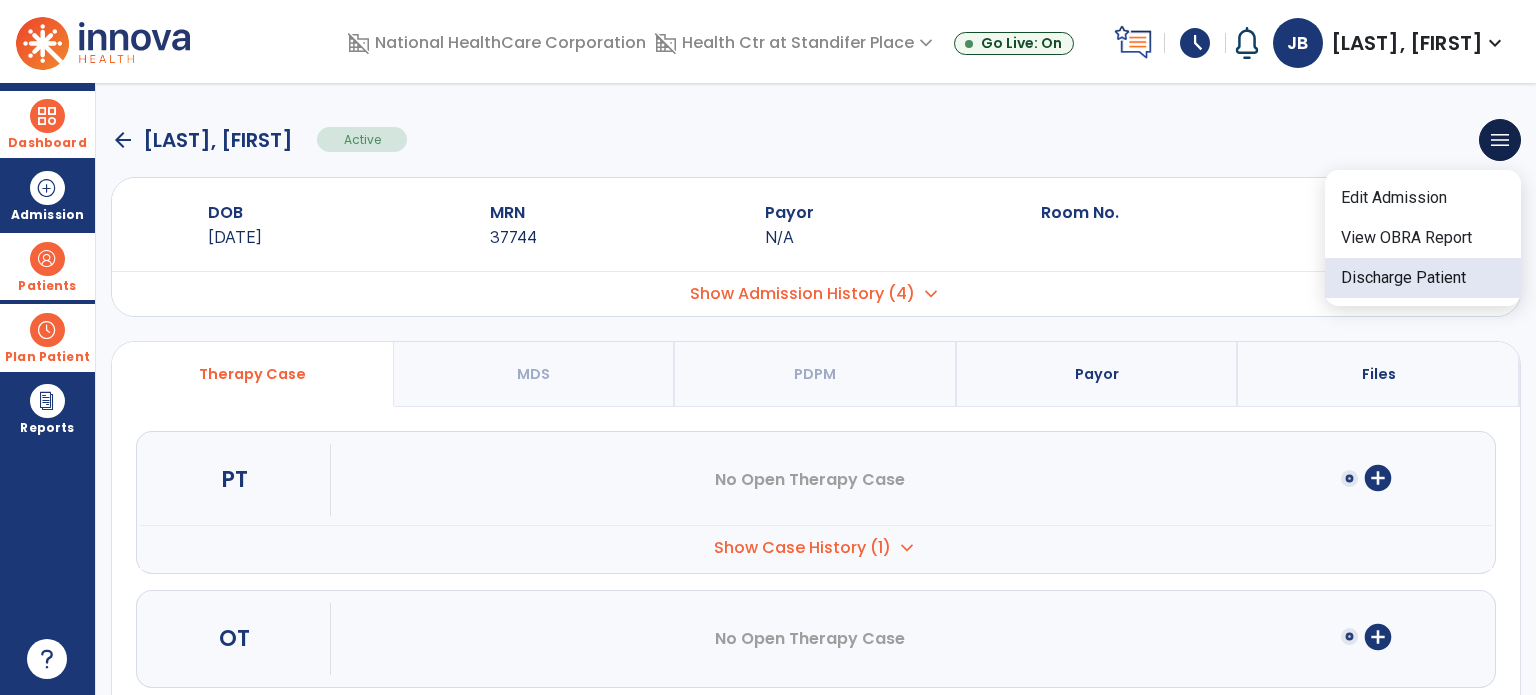 click on "Discharge Patient" 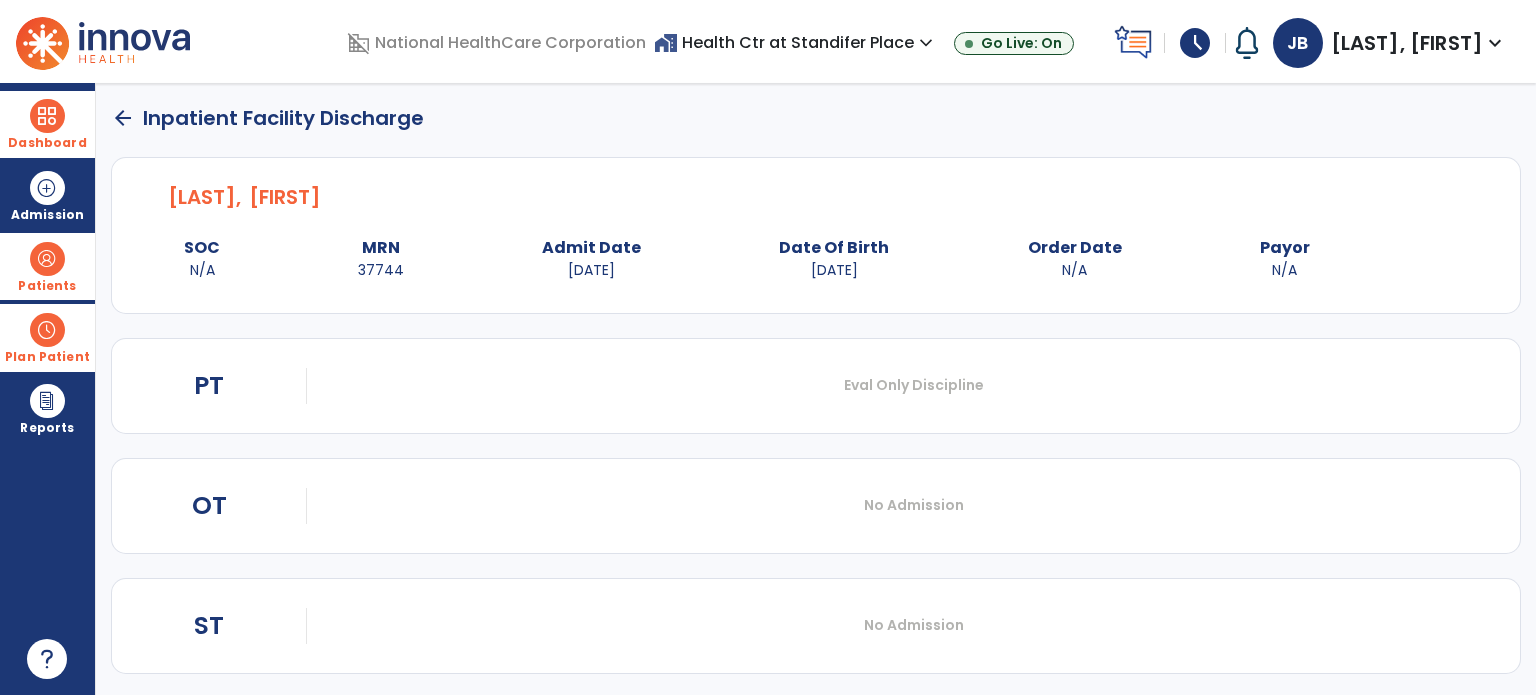 scroll, scrollTop: 159, scrollLeft: 0, axis: vertical 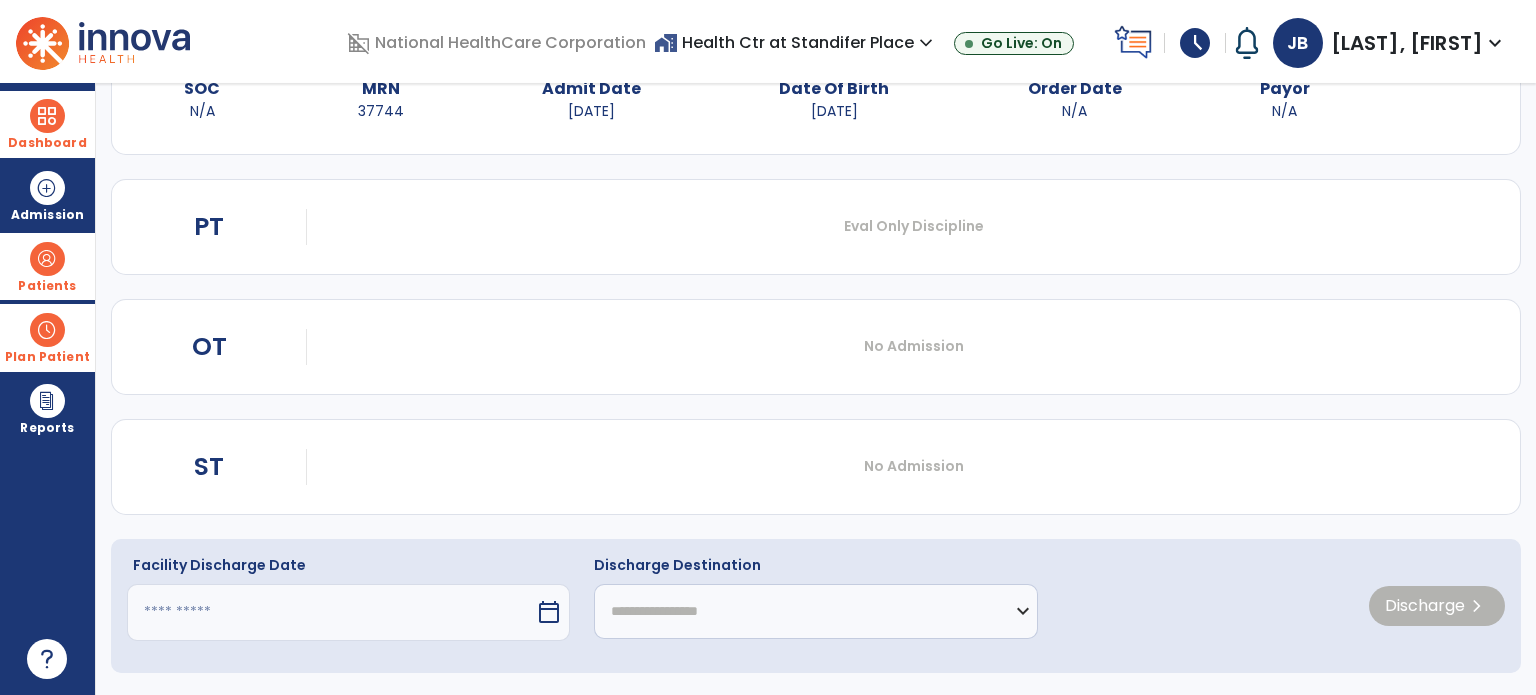 click at bounding box center (331, 612) 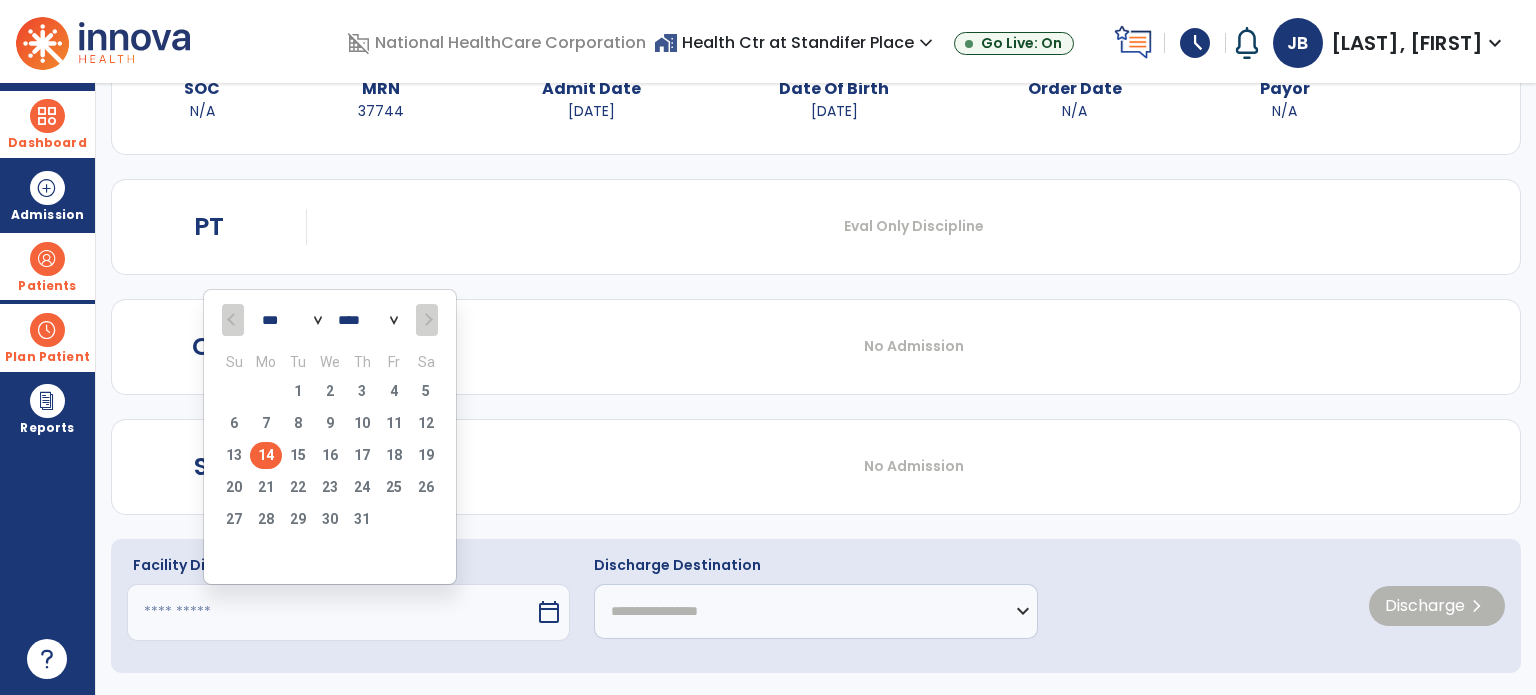 click on "14" at bounding box center (266, 455) 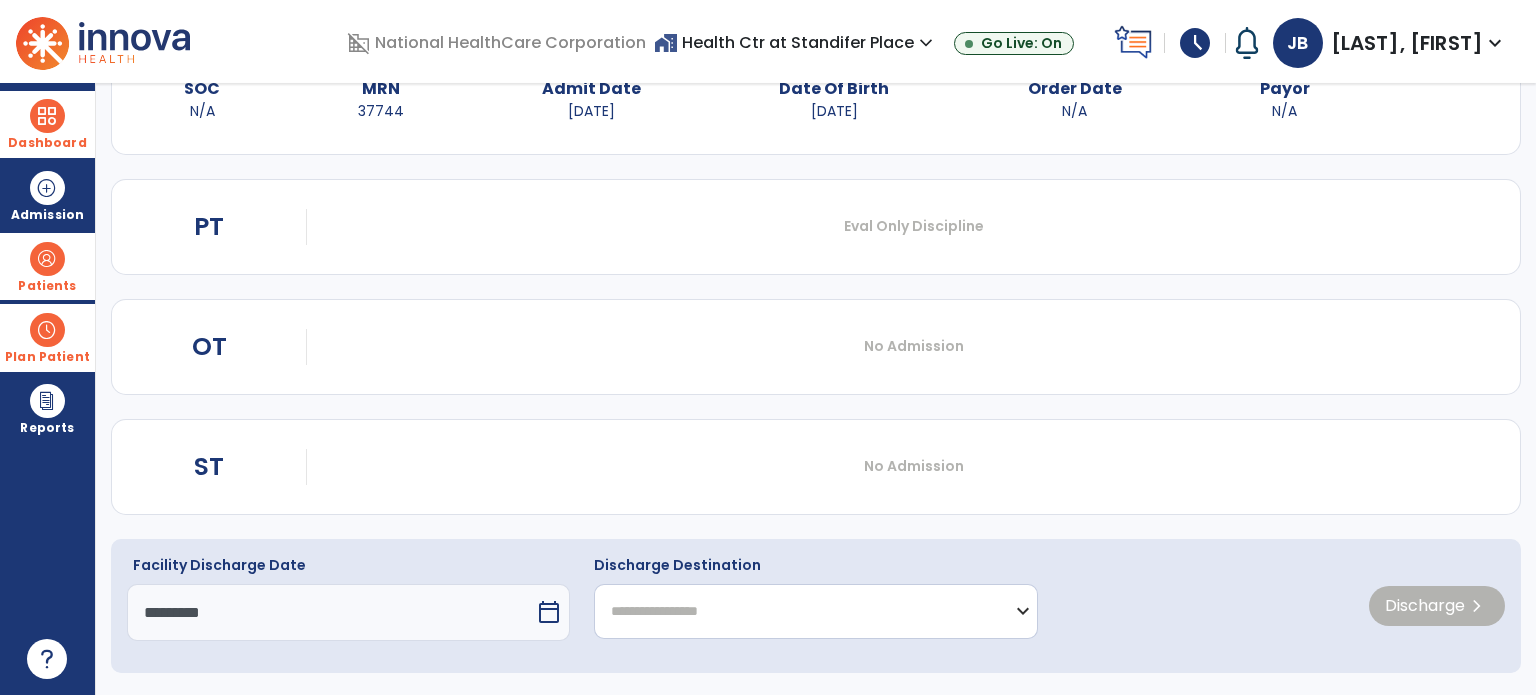 click on "**********" 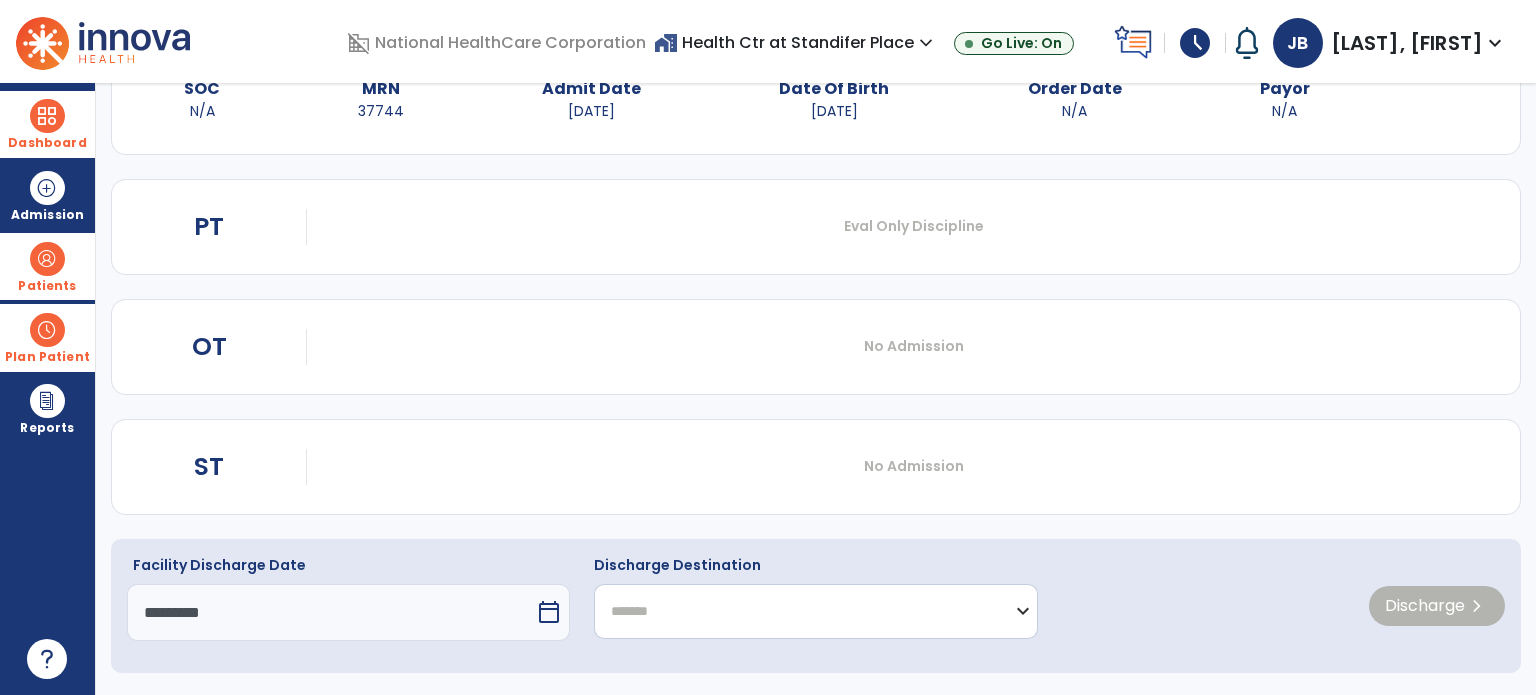 click on "**********" 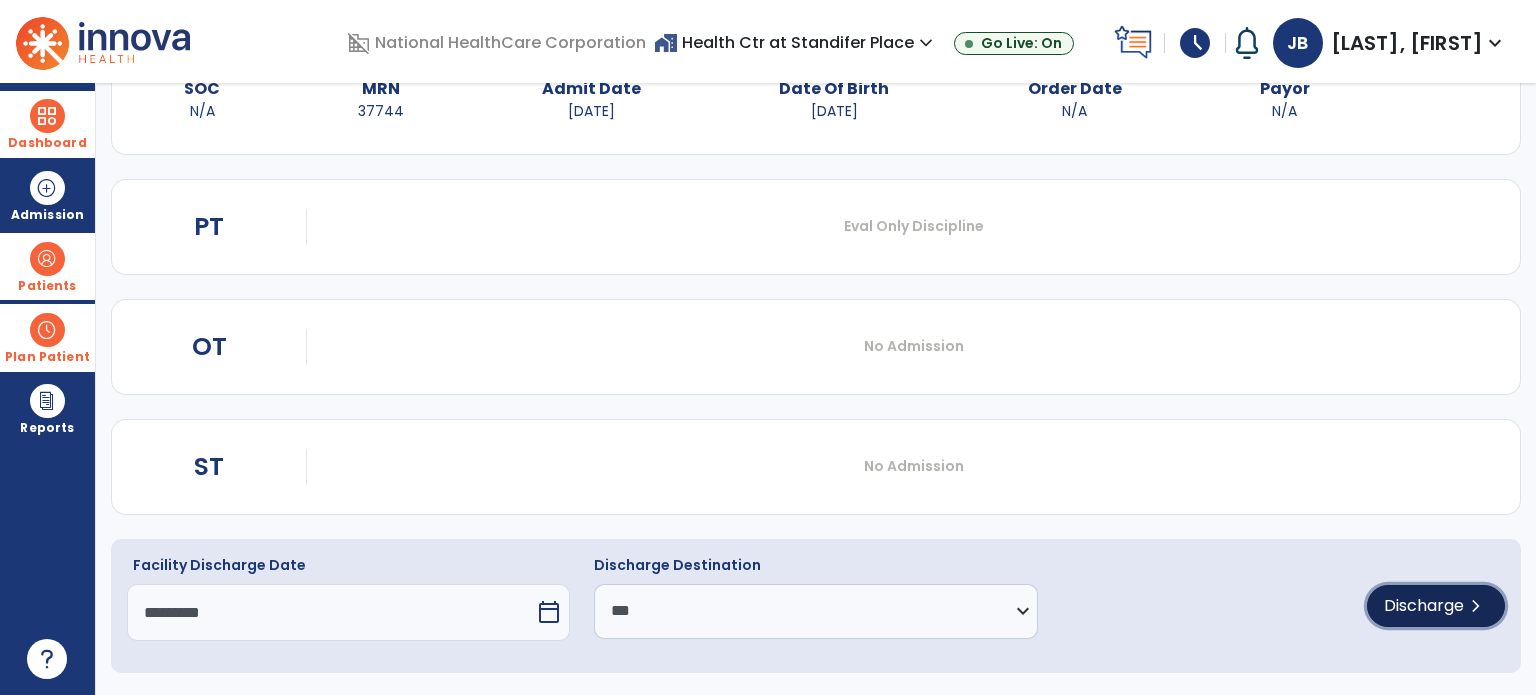 click on "Discharge" 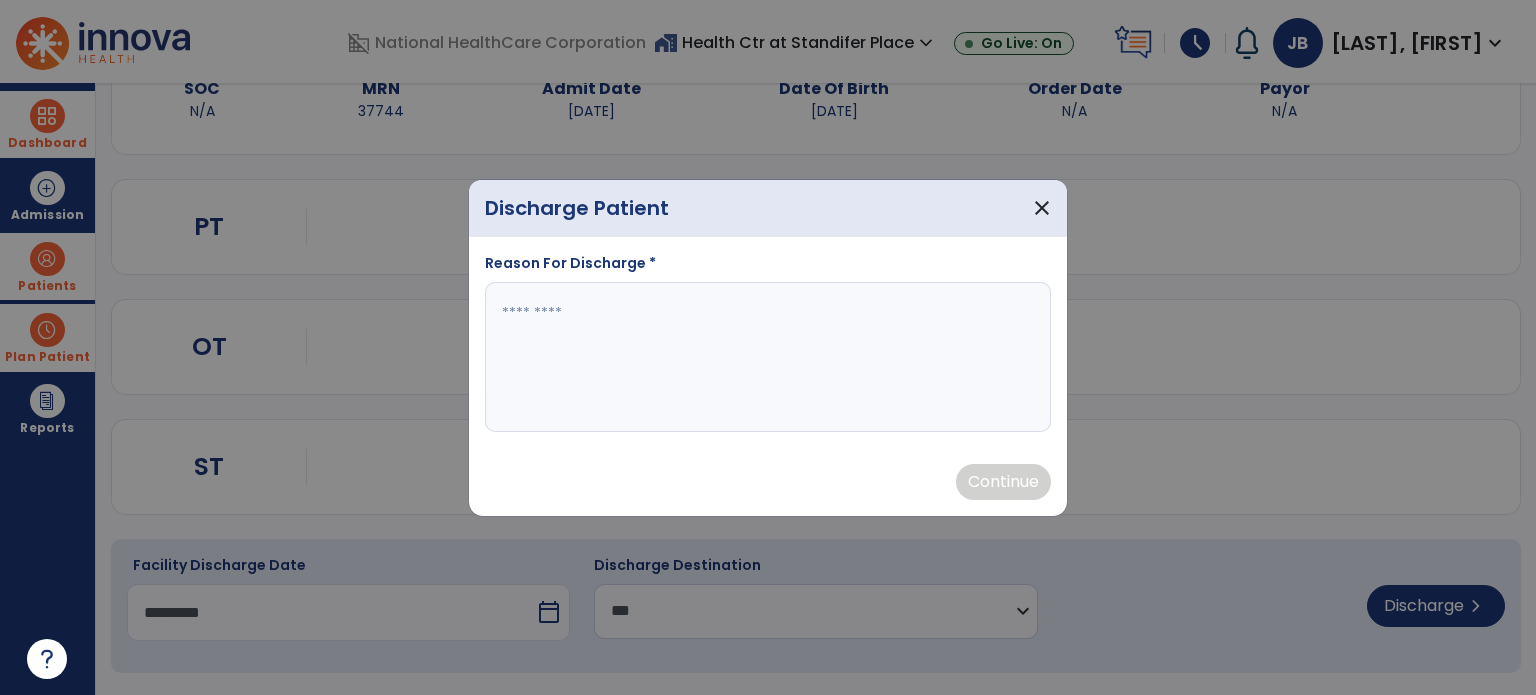 click at bounding box center [768, 357] 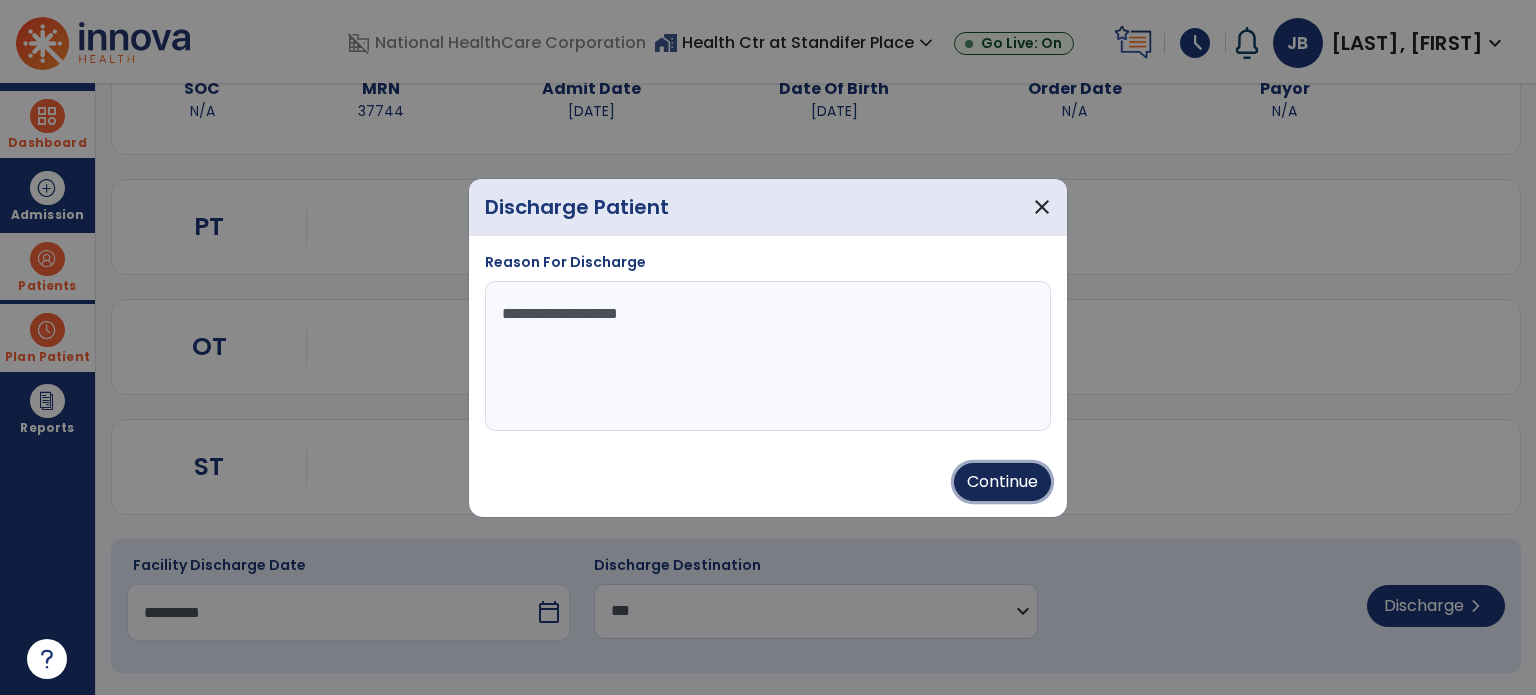 click on "Continue" at bounding box center (1002, 482) 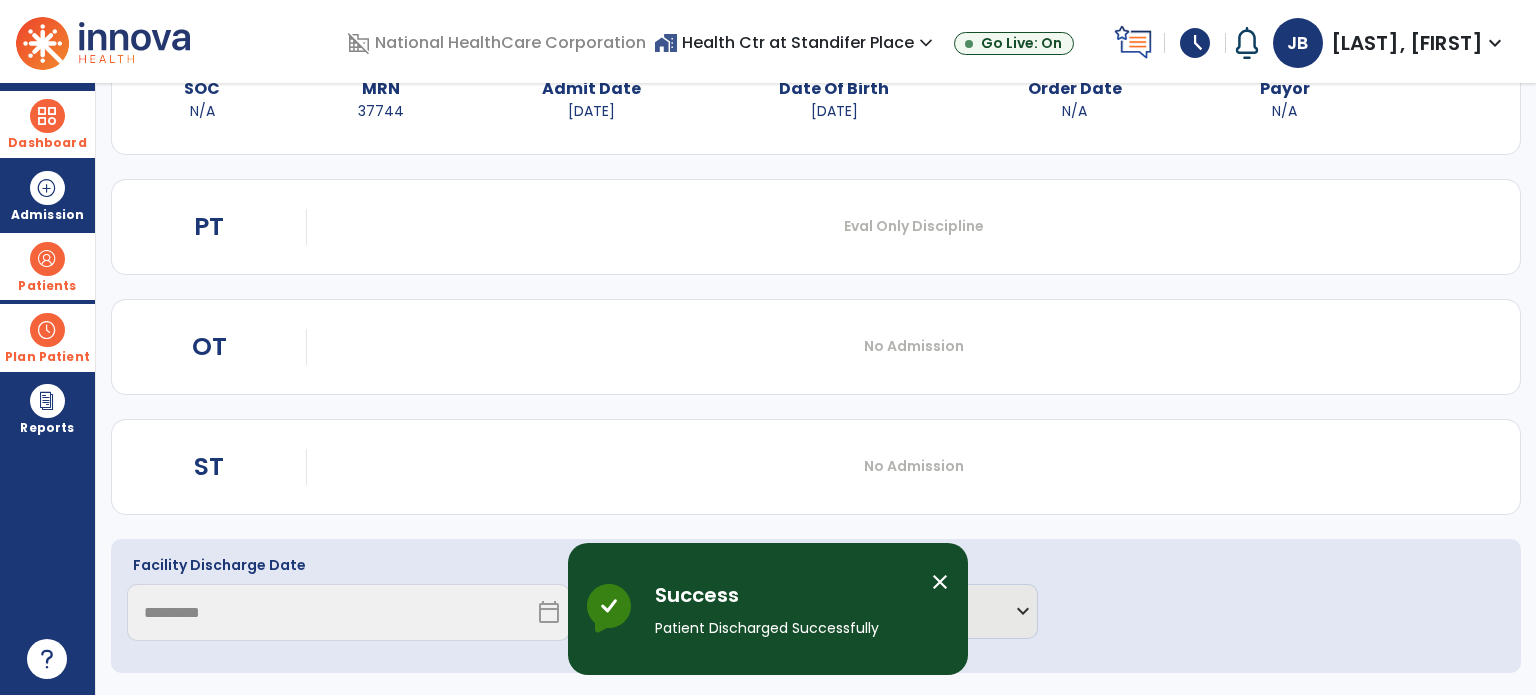 scroll, scrollTop: 152, scrollLeft: 0, axis: vertical 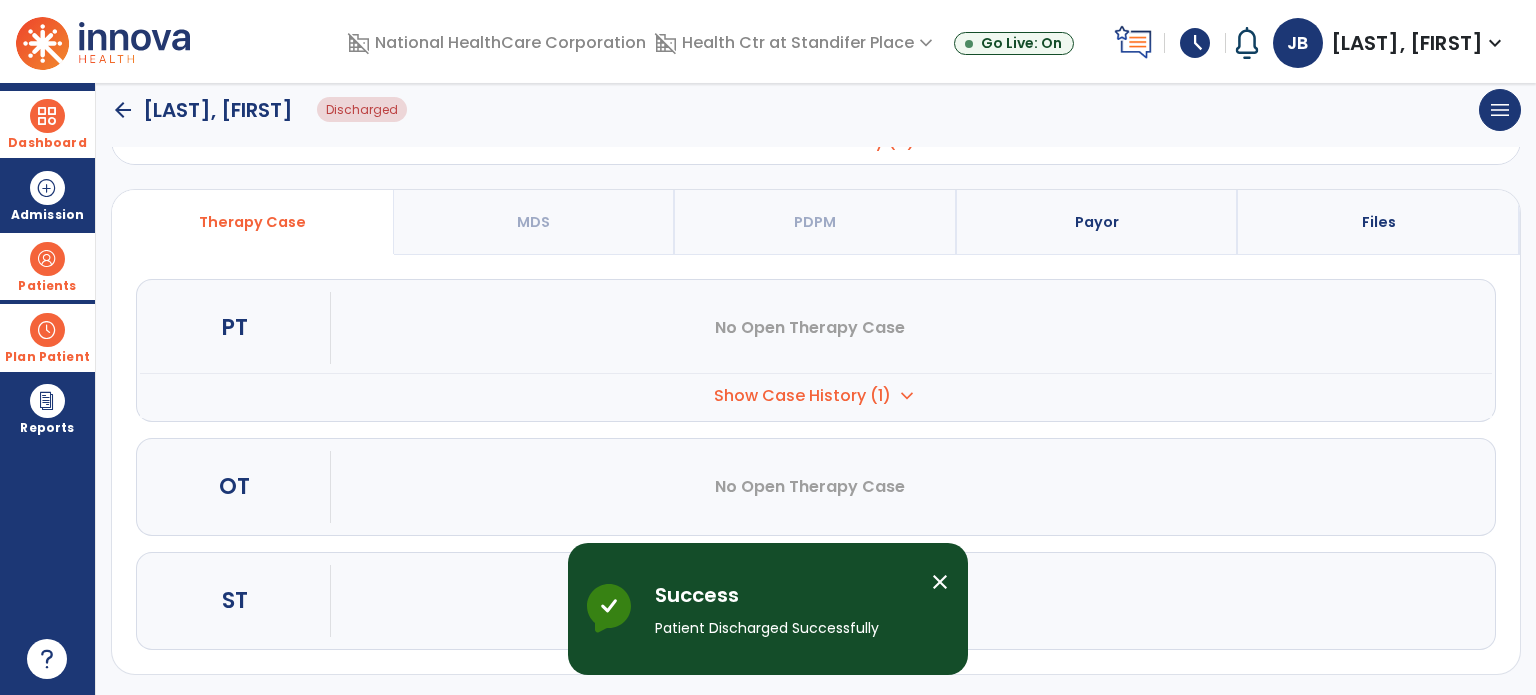 click on "arrow_back" 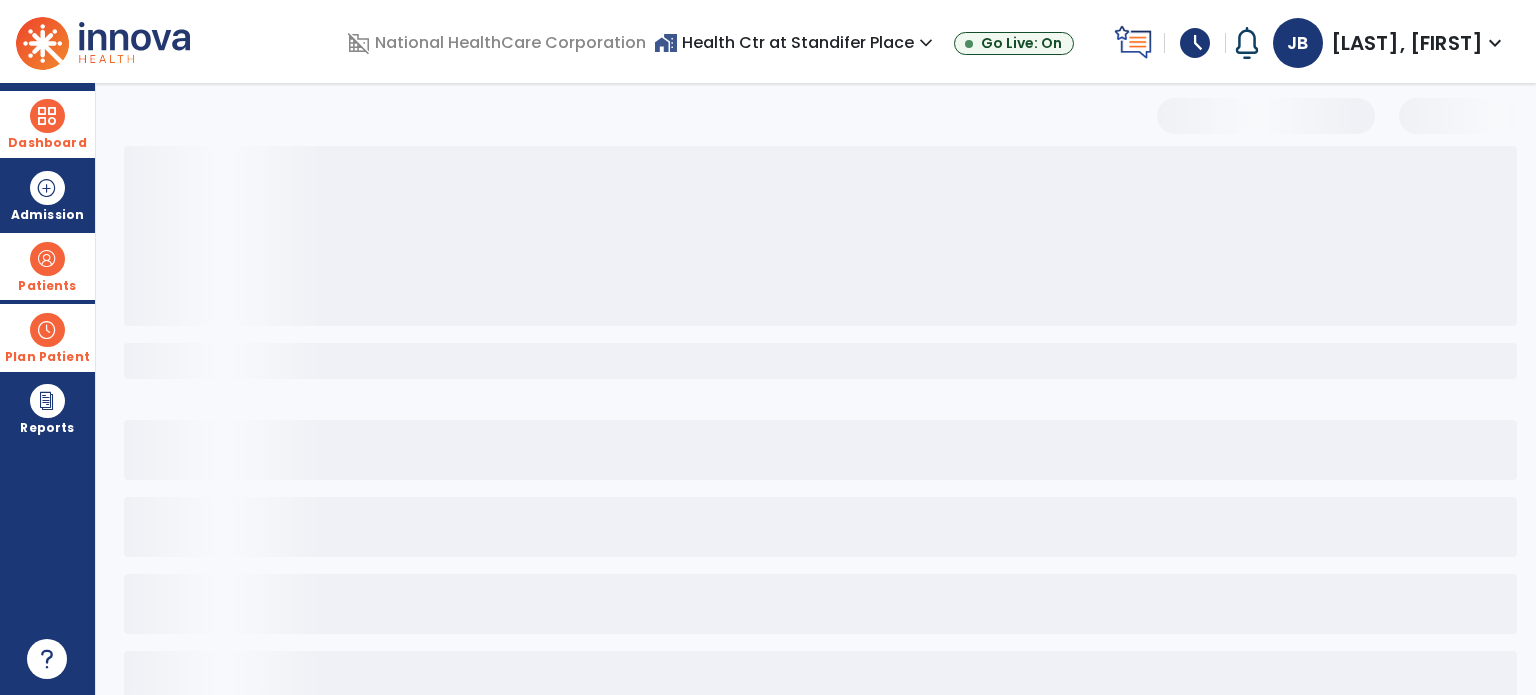 scroll, scrollTop: 46, scrollLeft: 0, axis: vertical 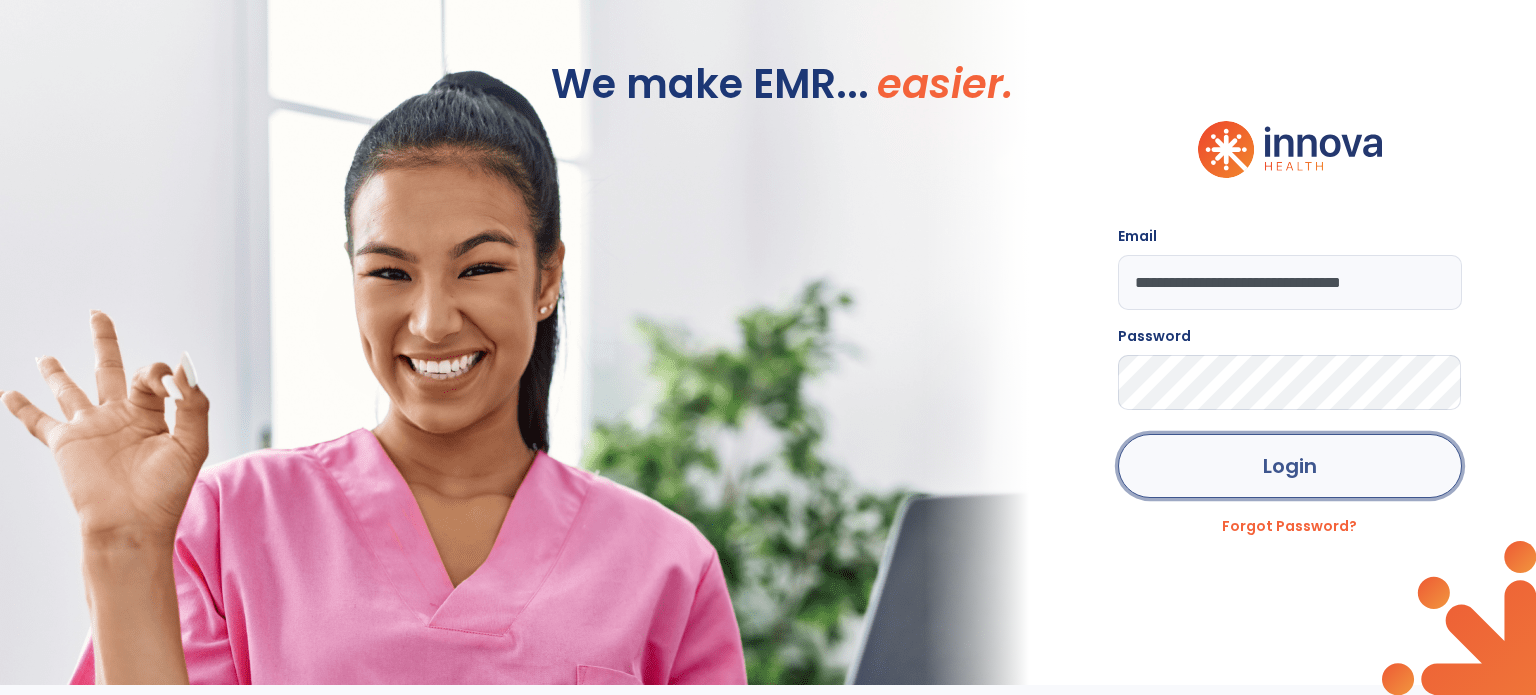 click on "Login" 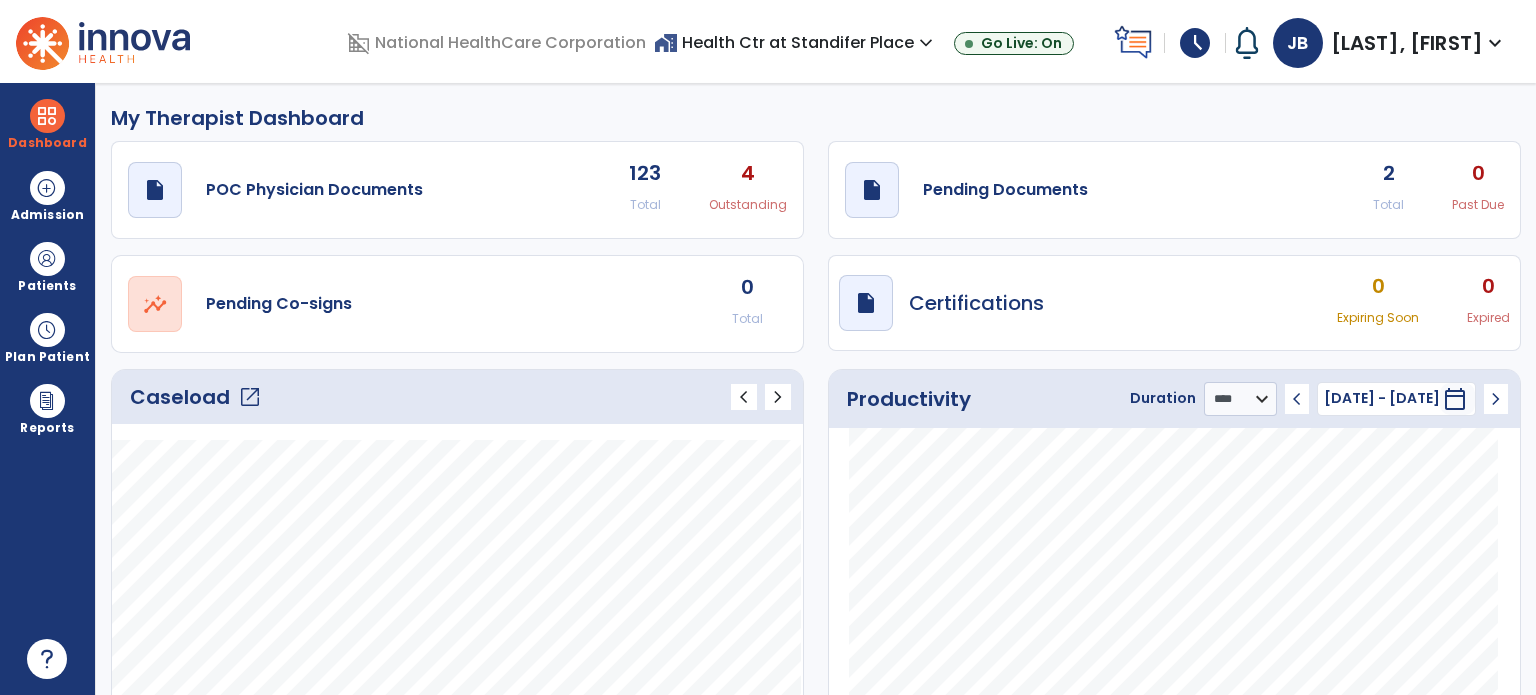 click on "draft   open_in_new  Pending Documents 2 Total 0 Past Due" 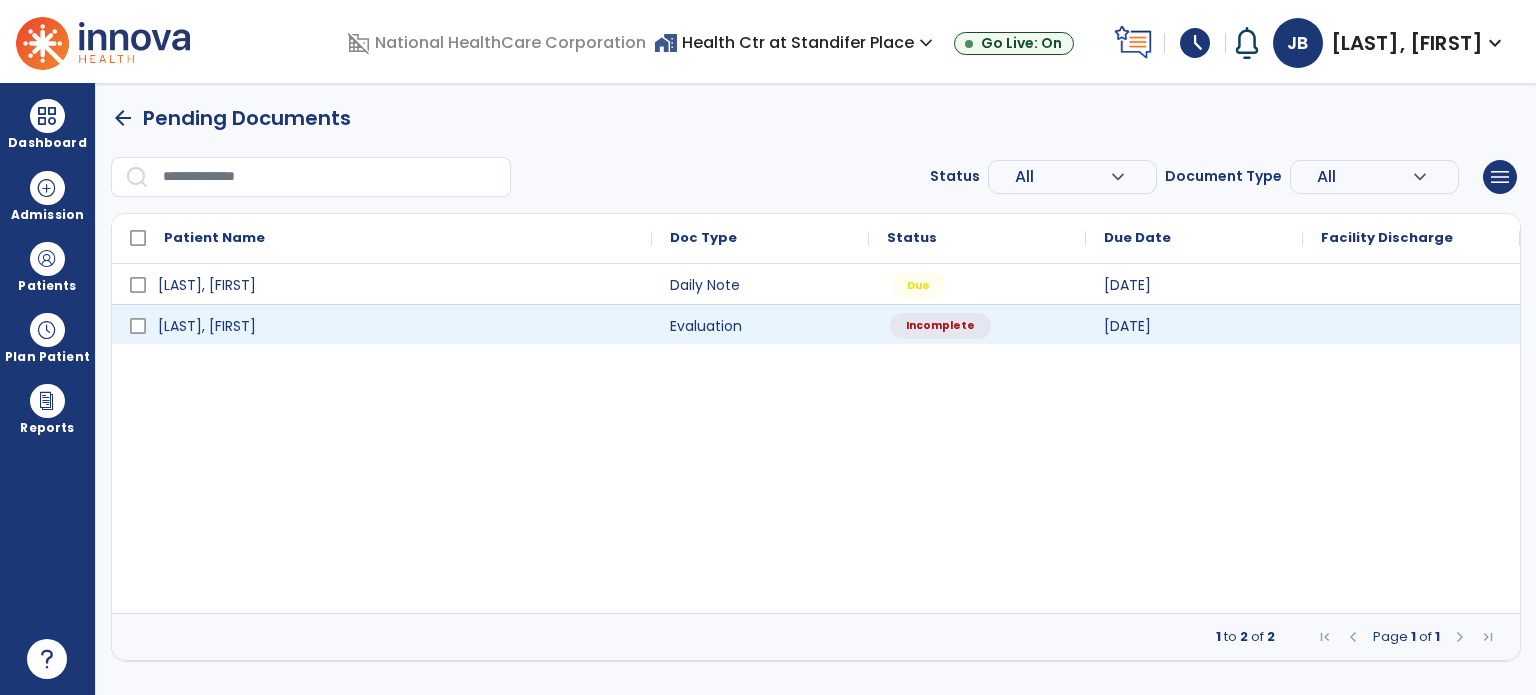 click on "Incomplete" at bounding box center [977, 324] 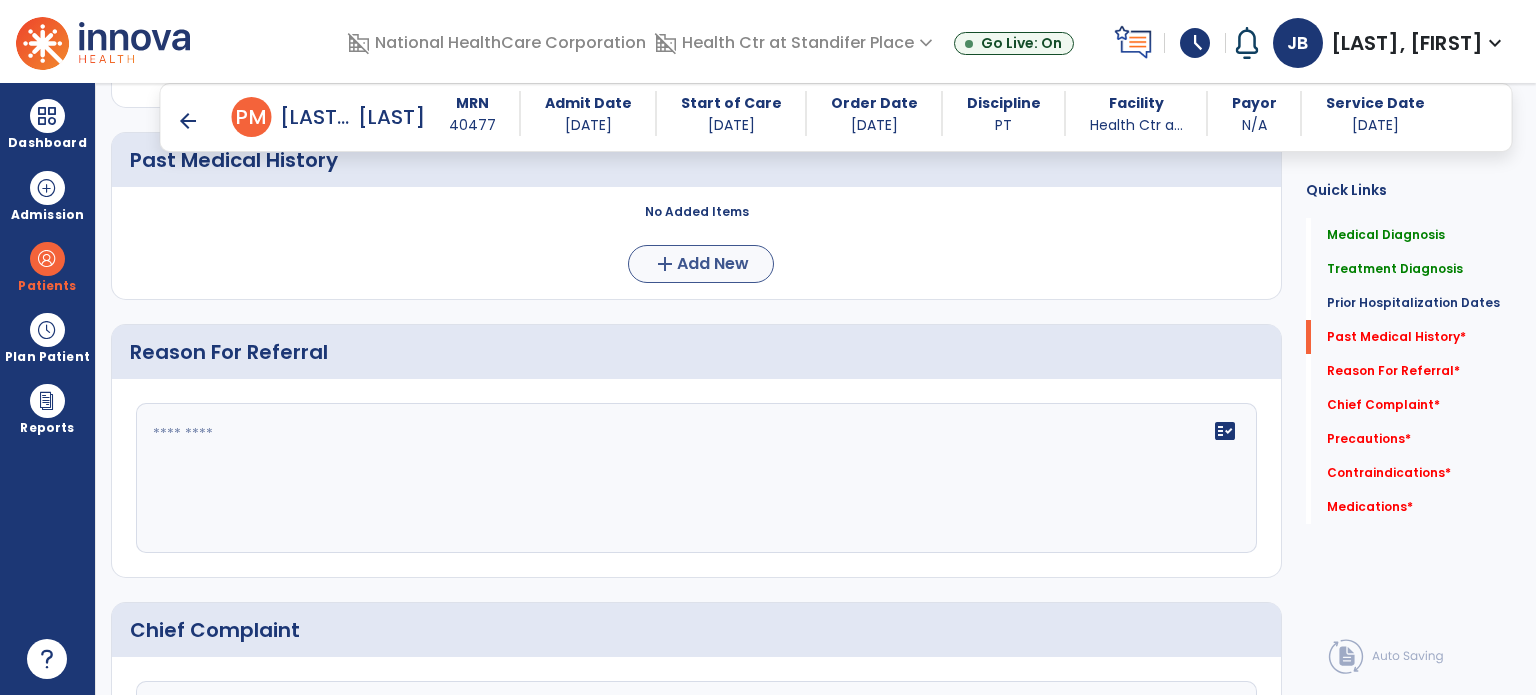 scroll, scrollTop: 814, scrollLeft: 0, axis: vertical 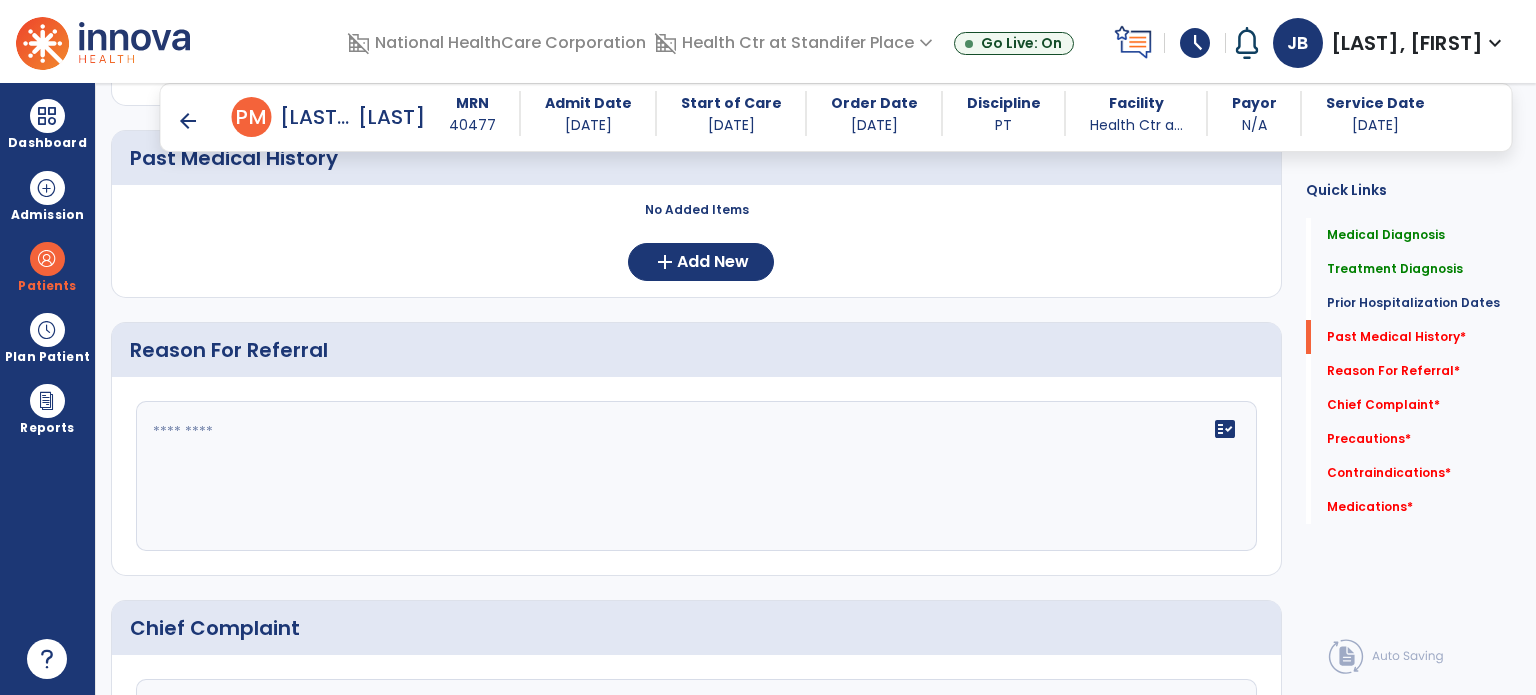 click on "fact_check" 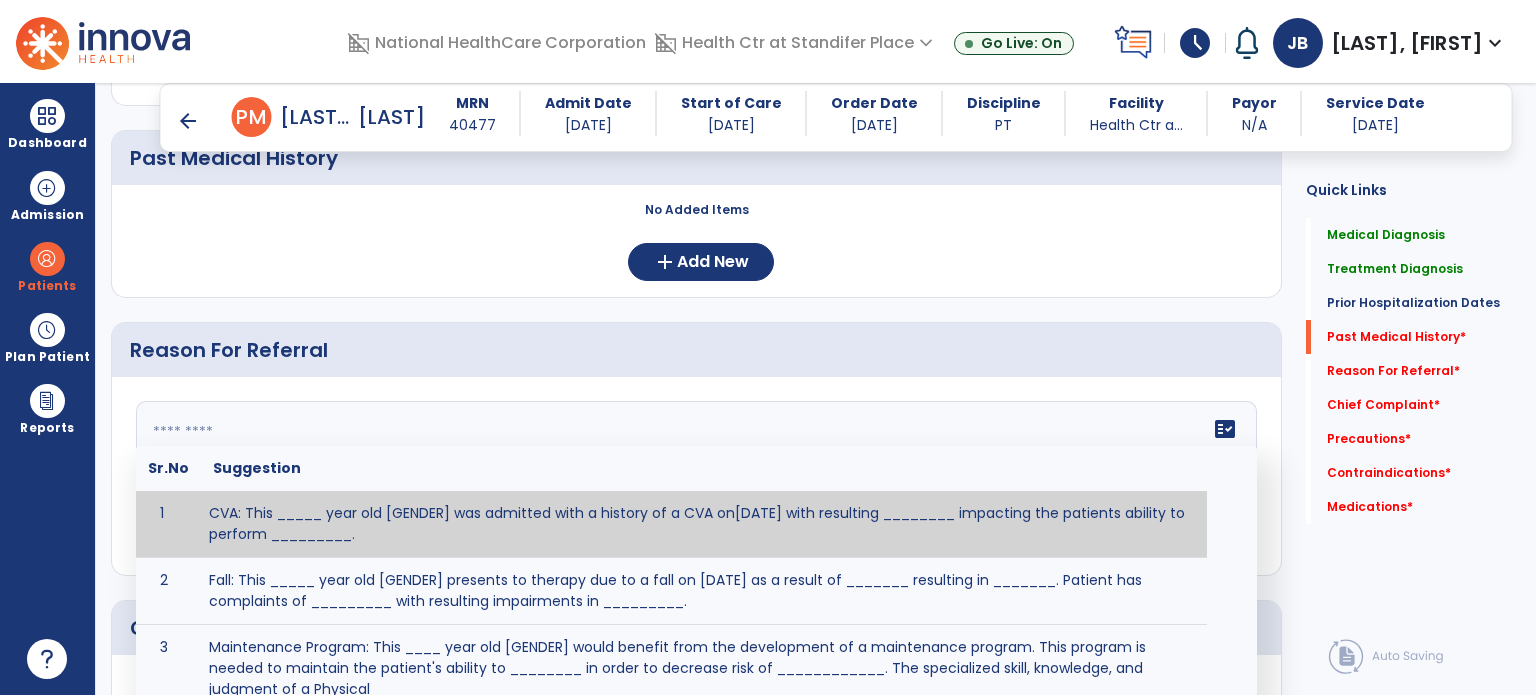 paste on "**********" 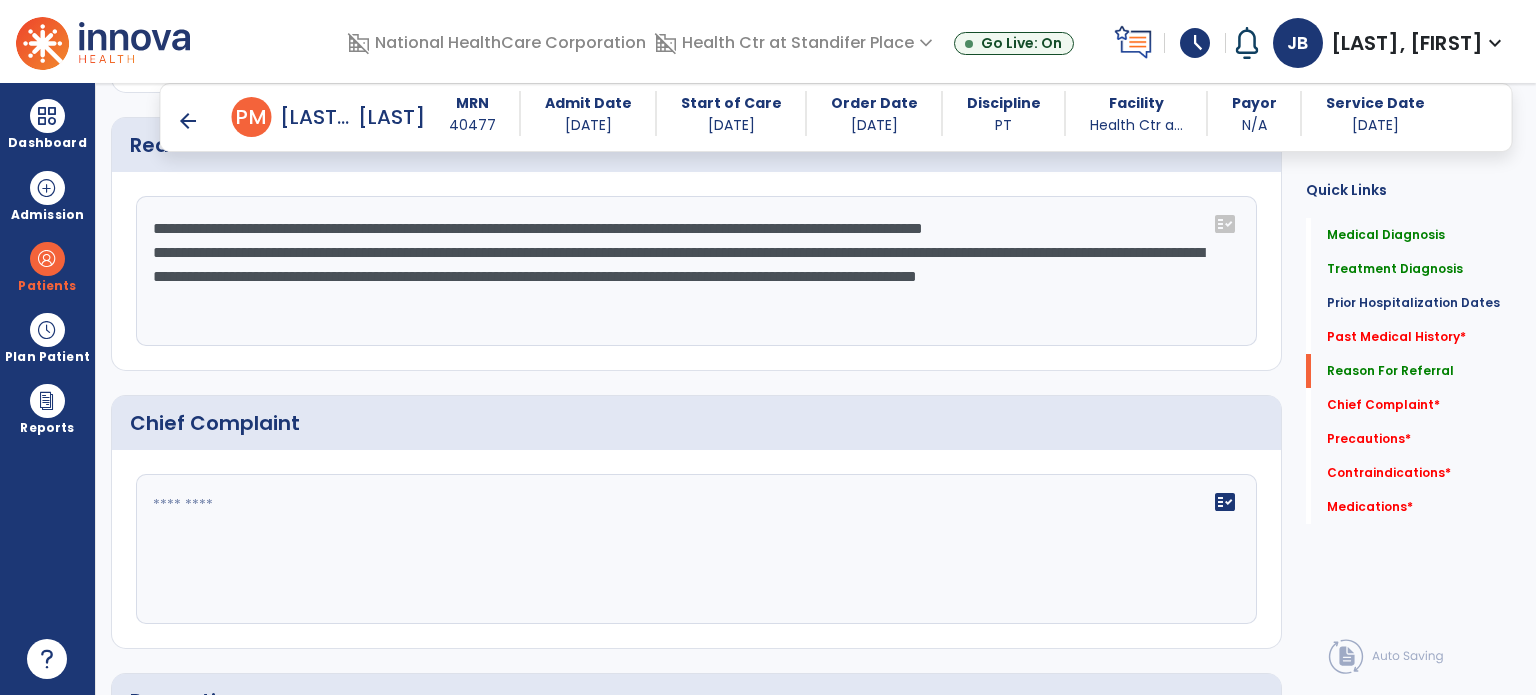 scroll, scrollTop: 1022, scrollLeft: 0, axis: vertical 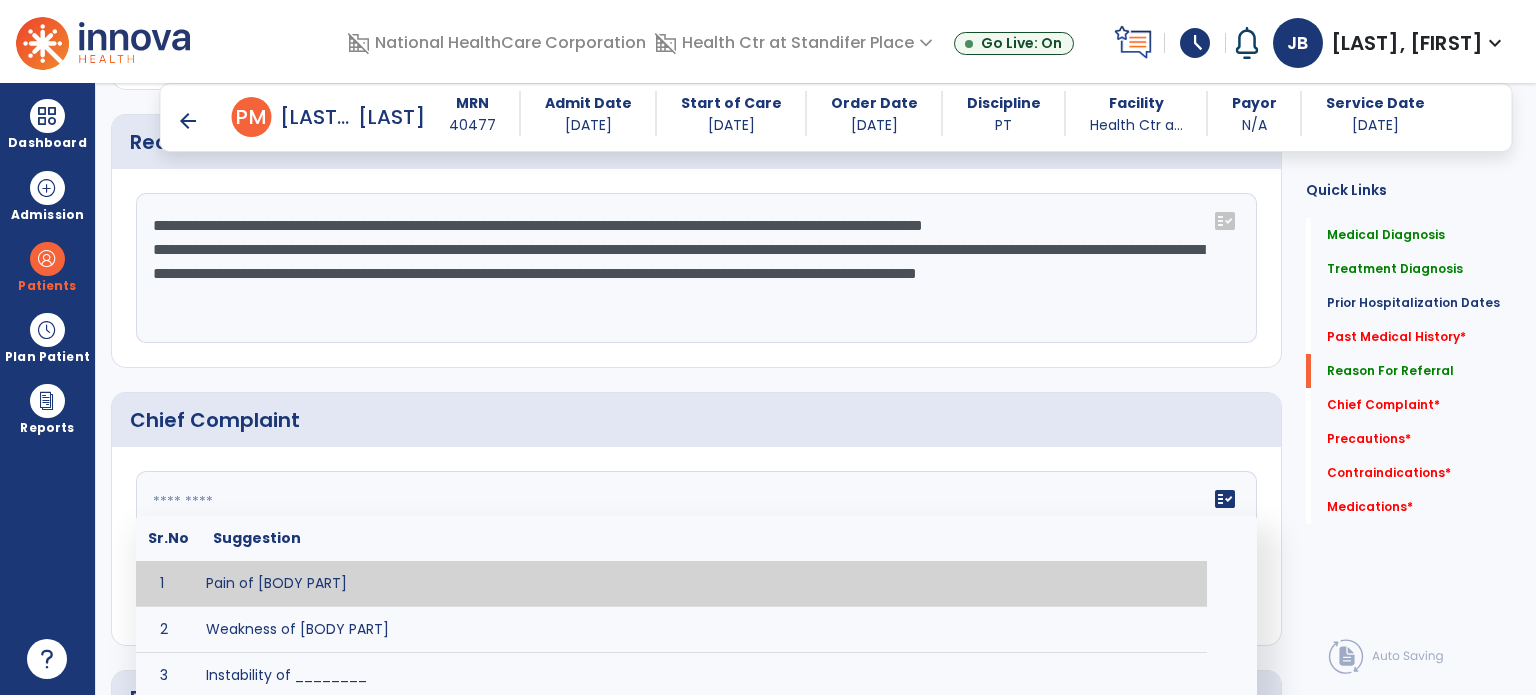 click 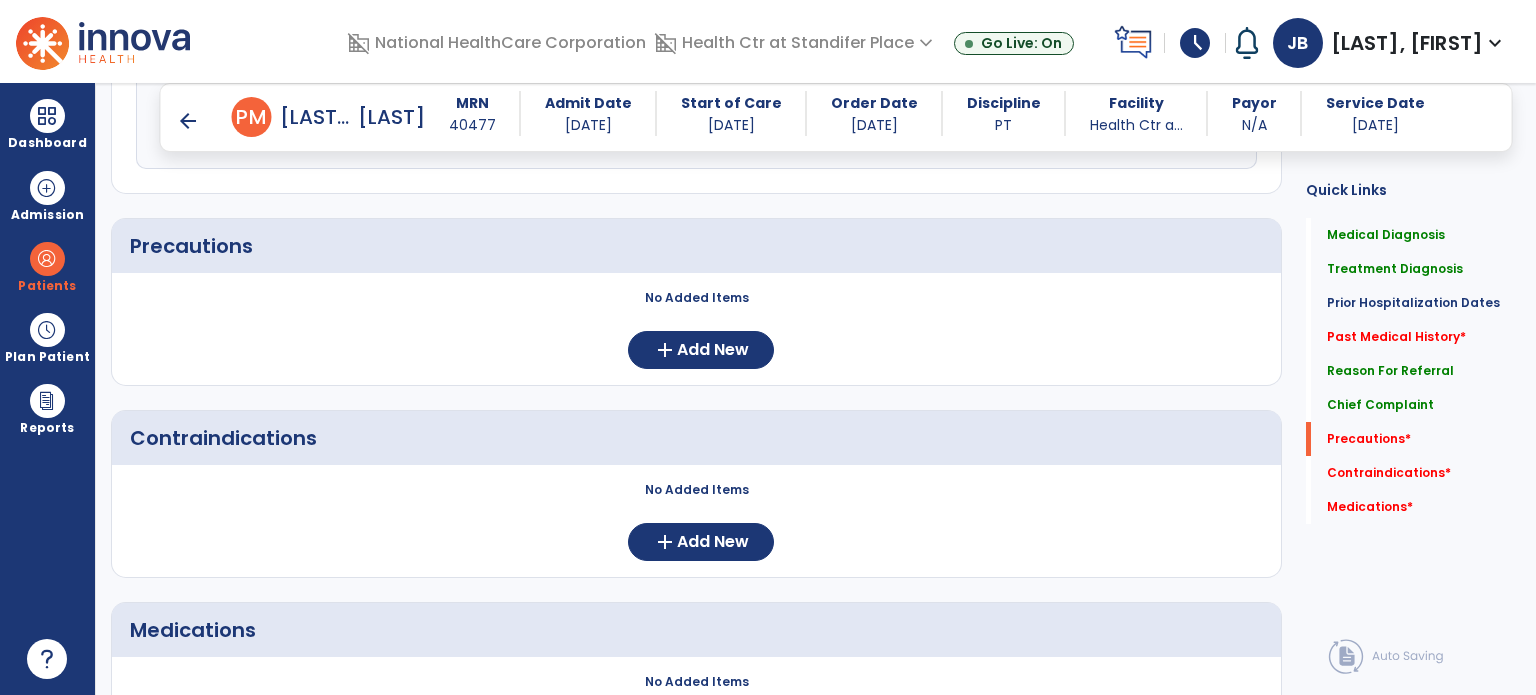 scroll, scrollTop: 1476, scrollLeft: 0, axis: vertical 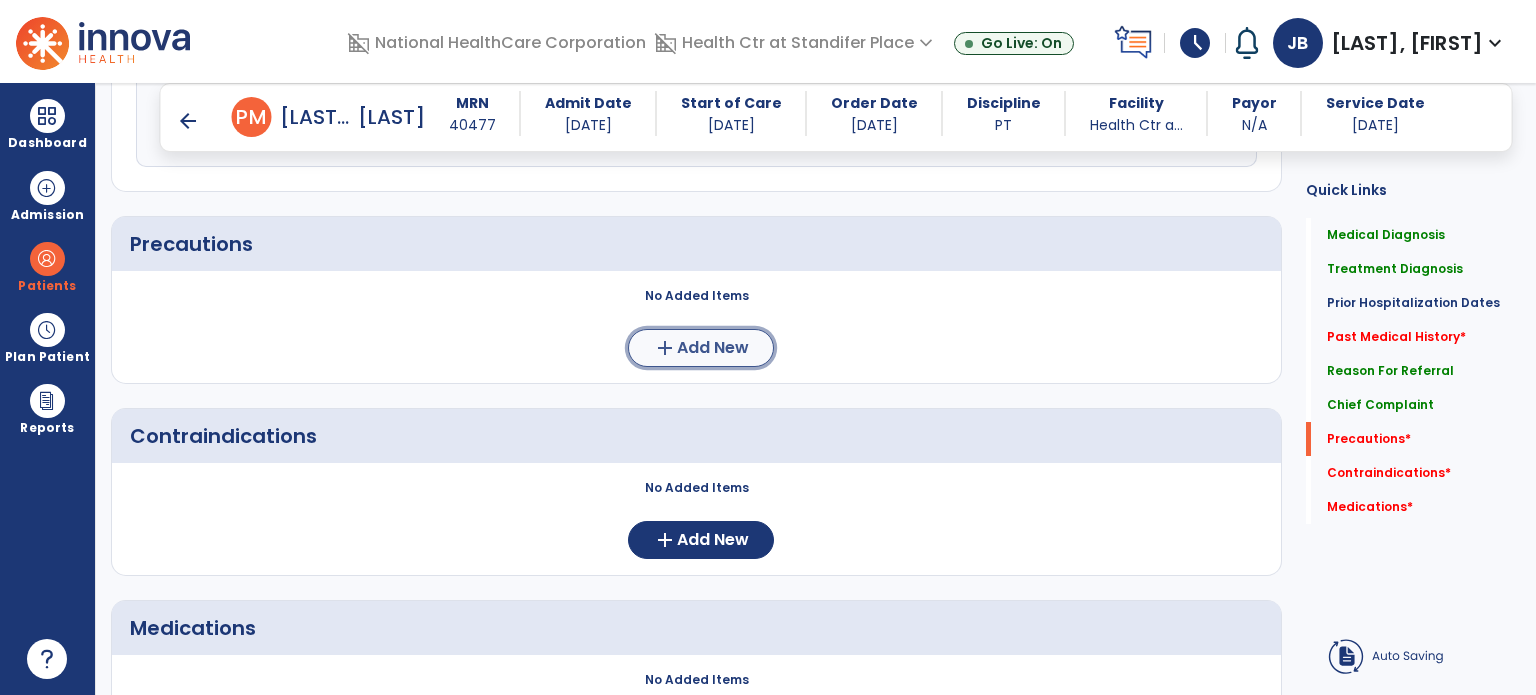 click on "add  Add New" 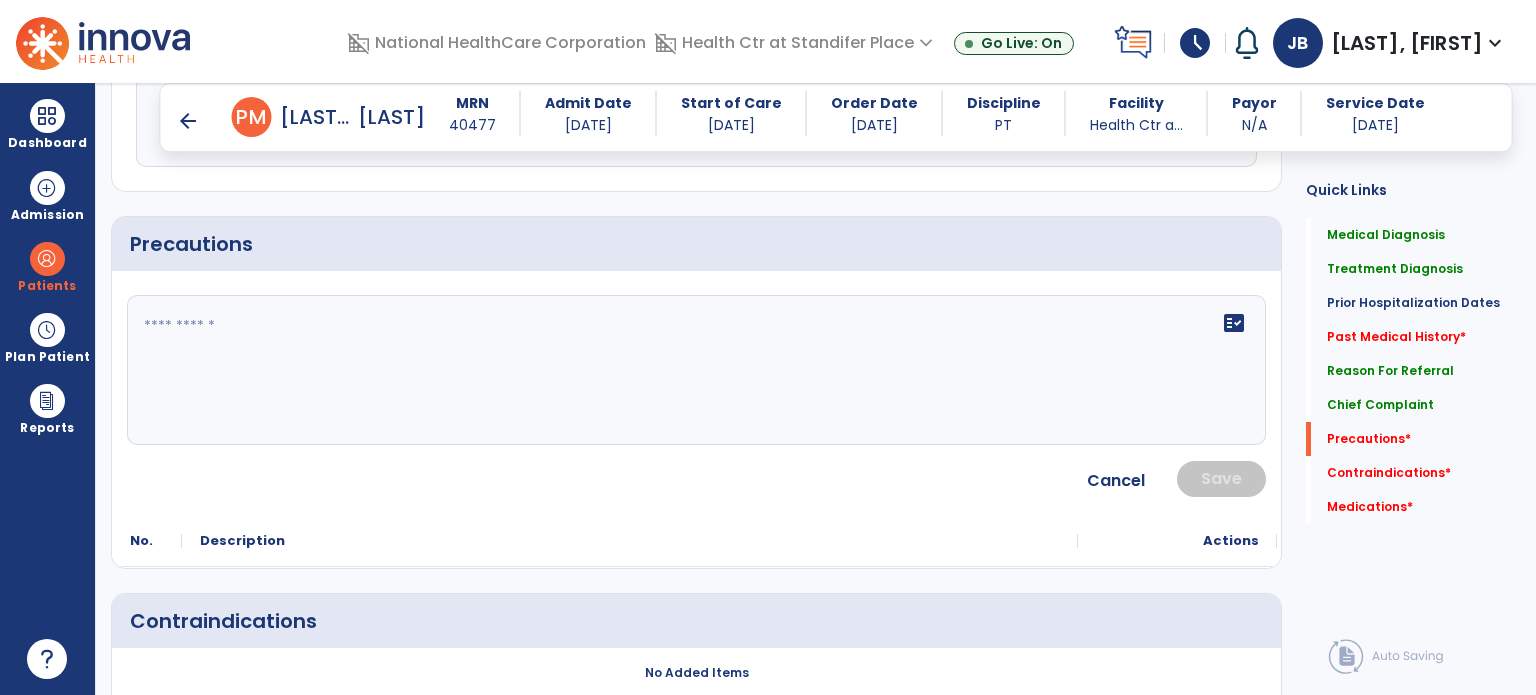 click 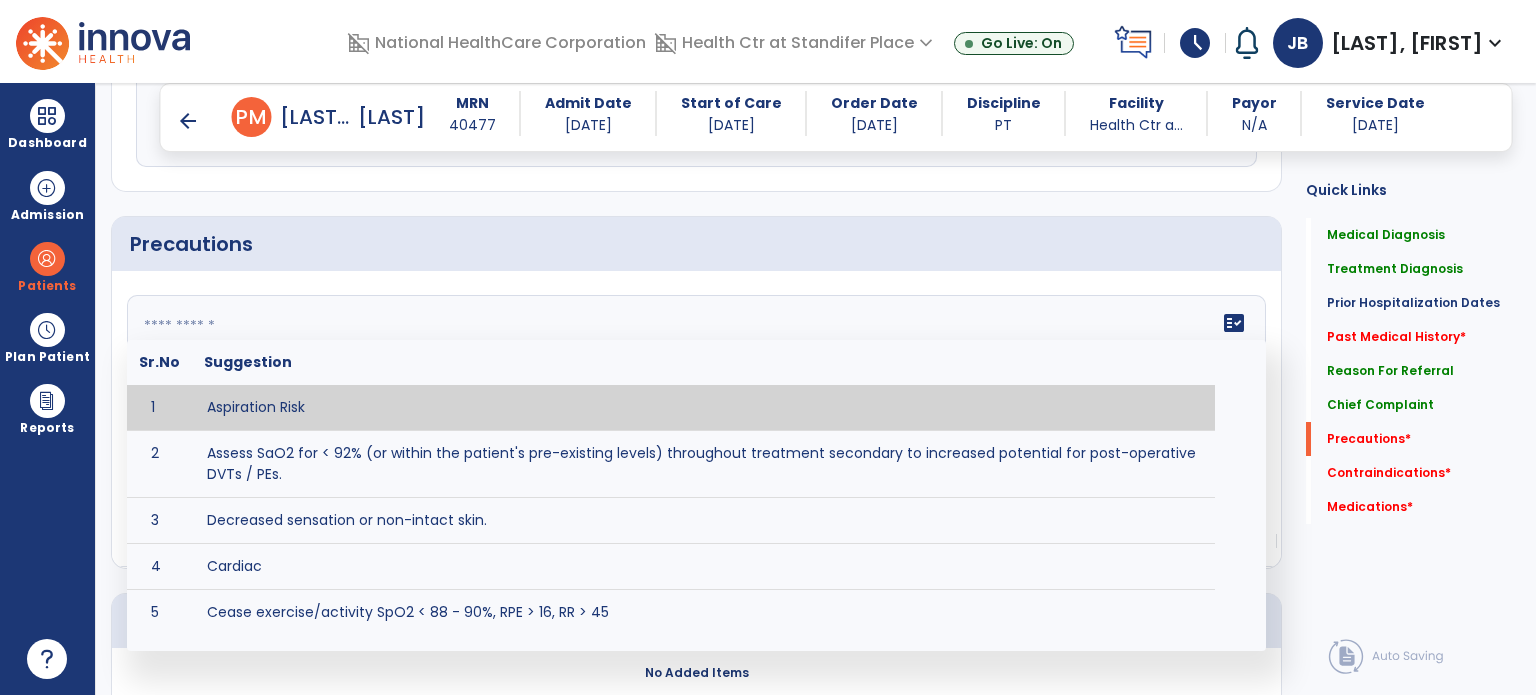paste on "**********" 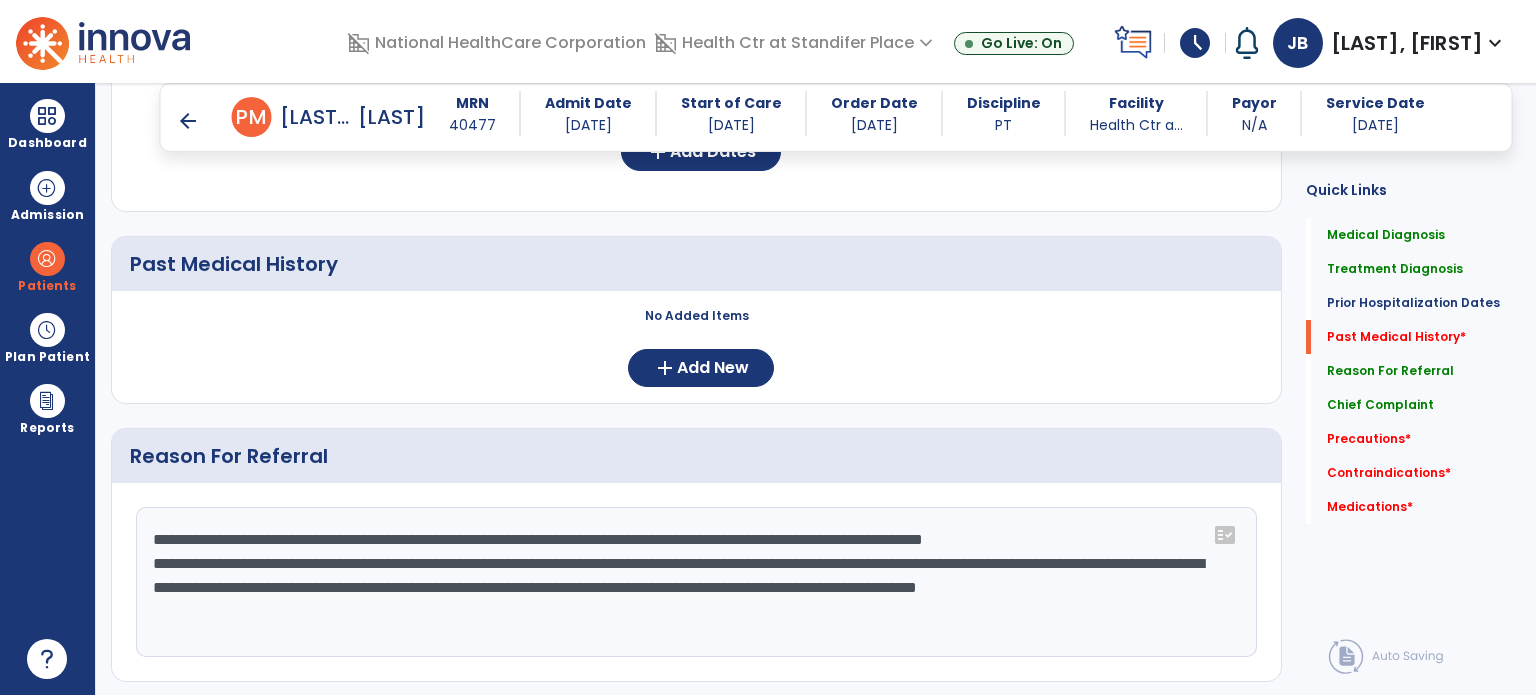 scroll, scrollTop: 703, scrollLeft: 0, axis: vertical 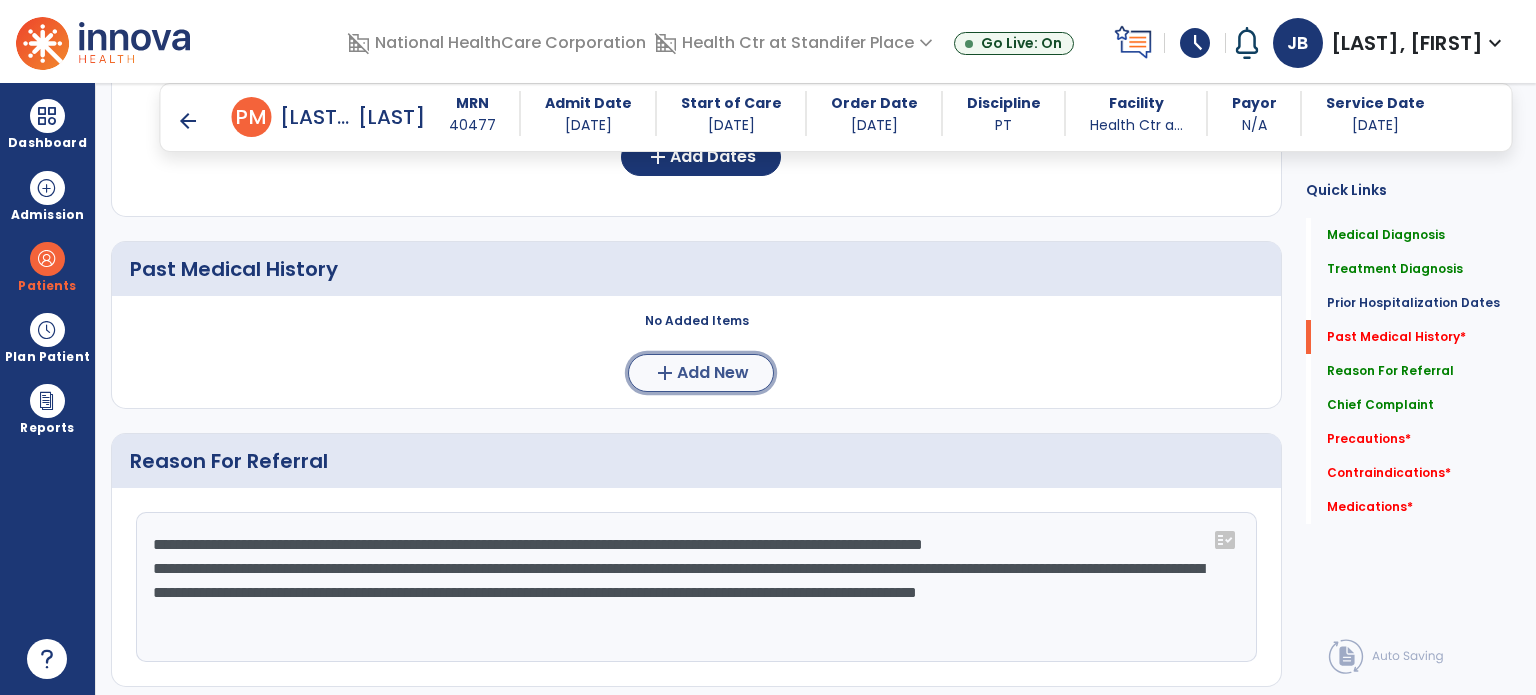 click on "Add New" 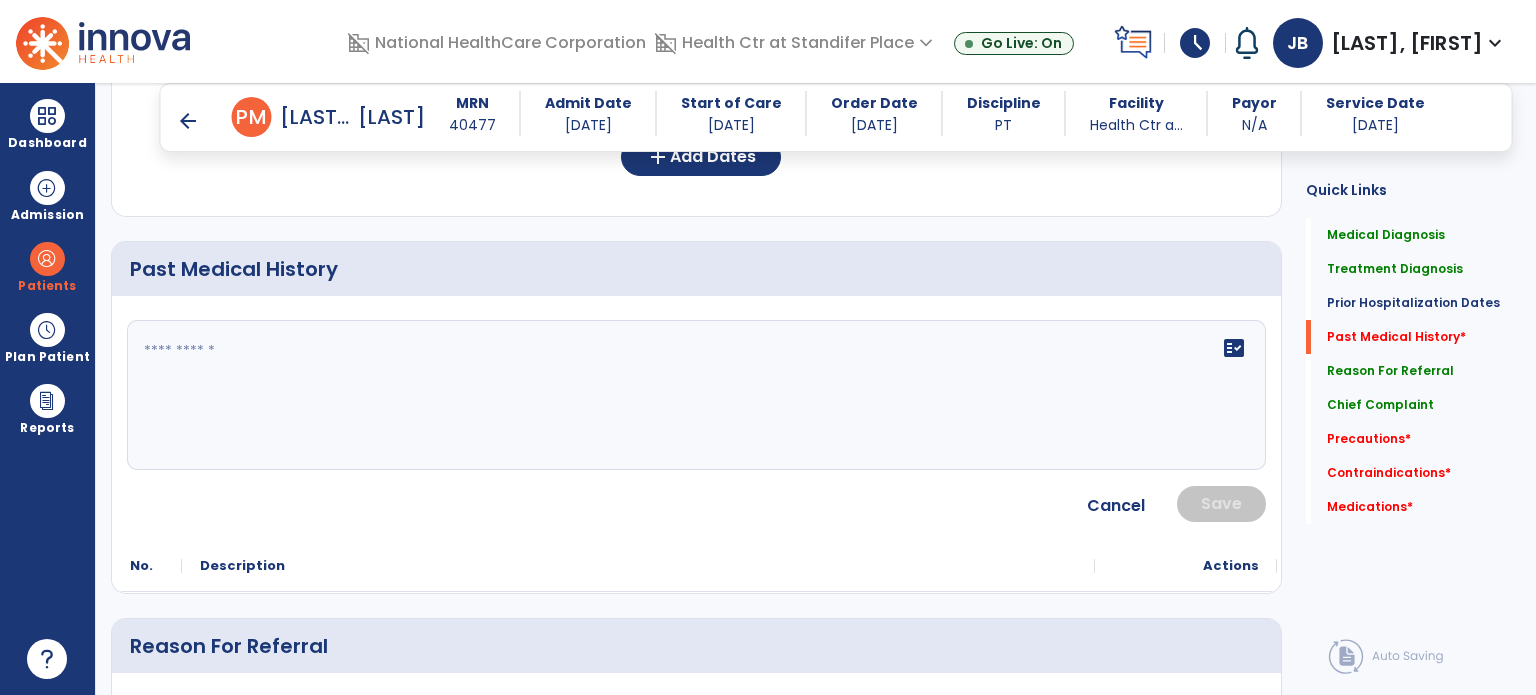 click on "fact_check" 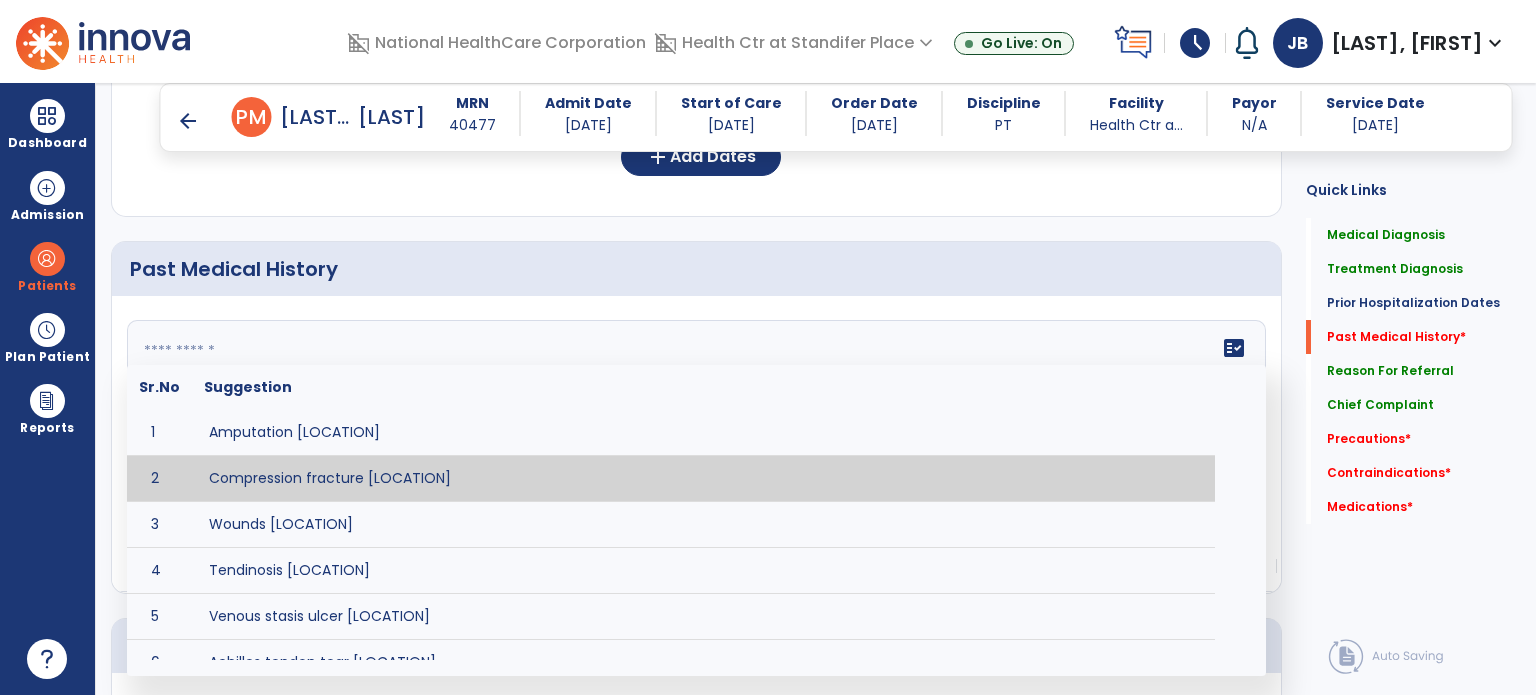 paste on "**********" 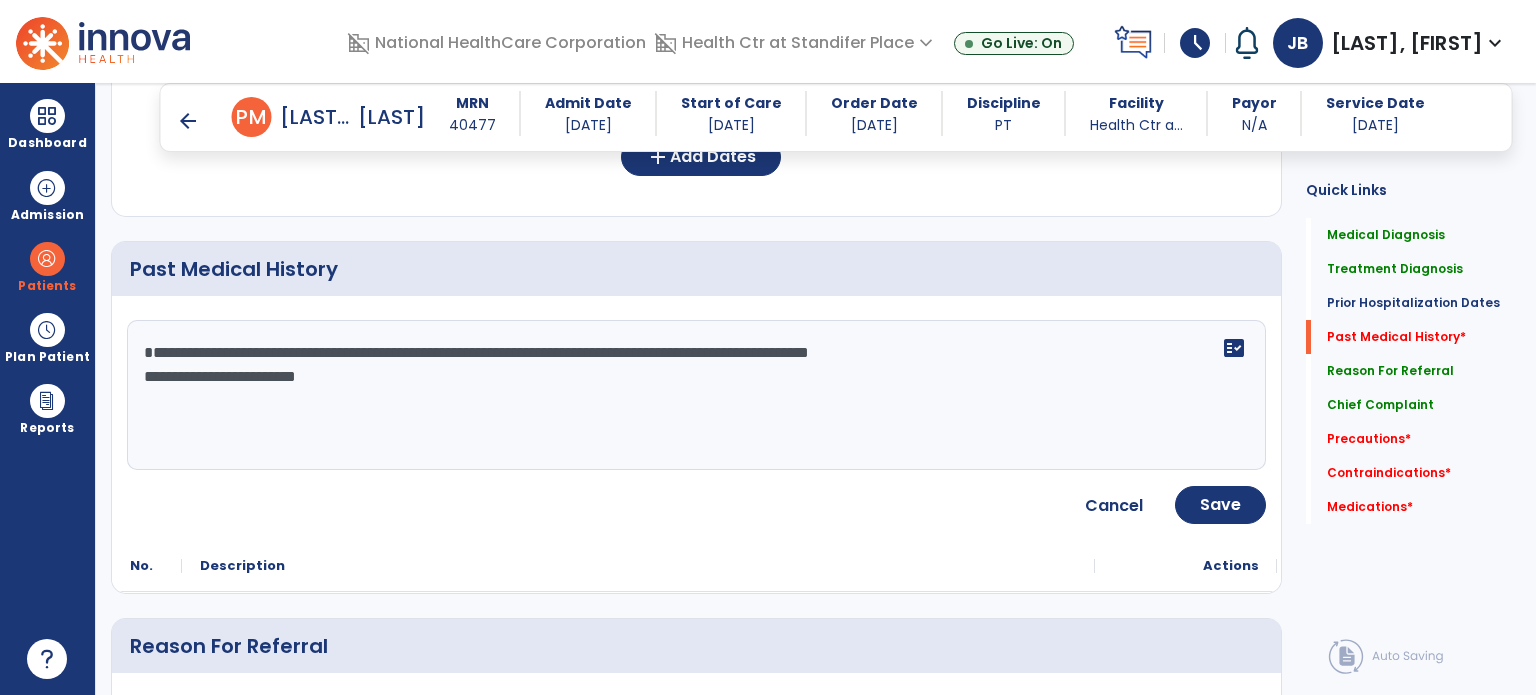click on "**********" 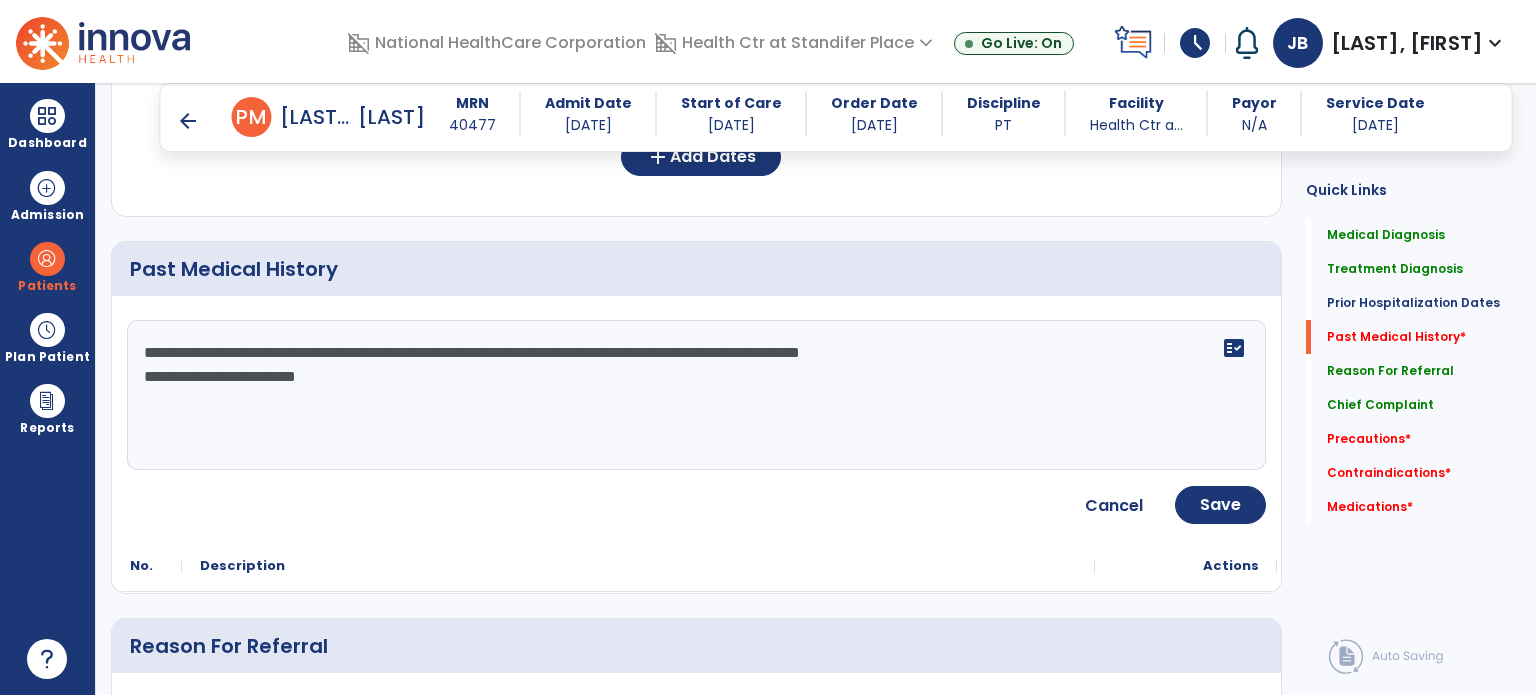 click on "**********" 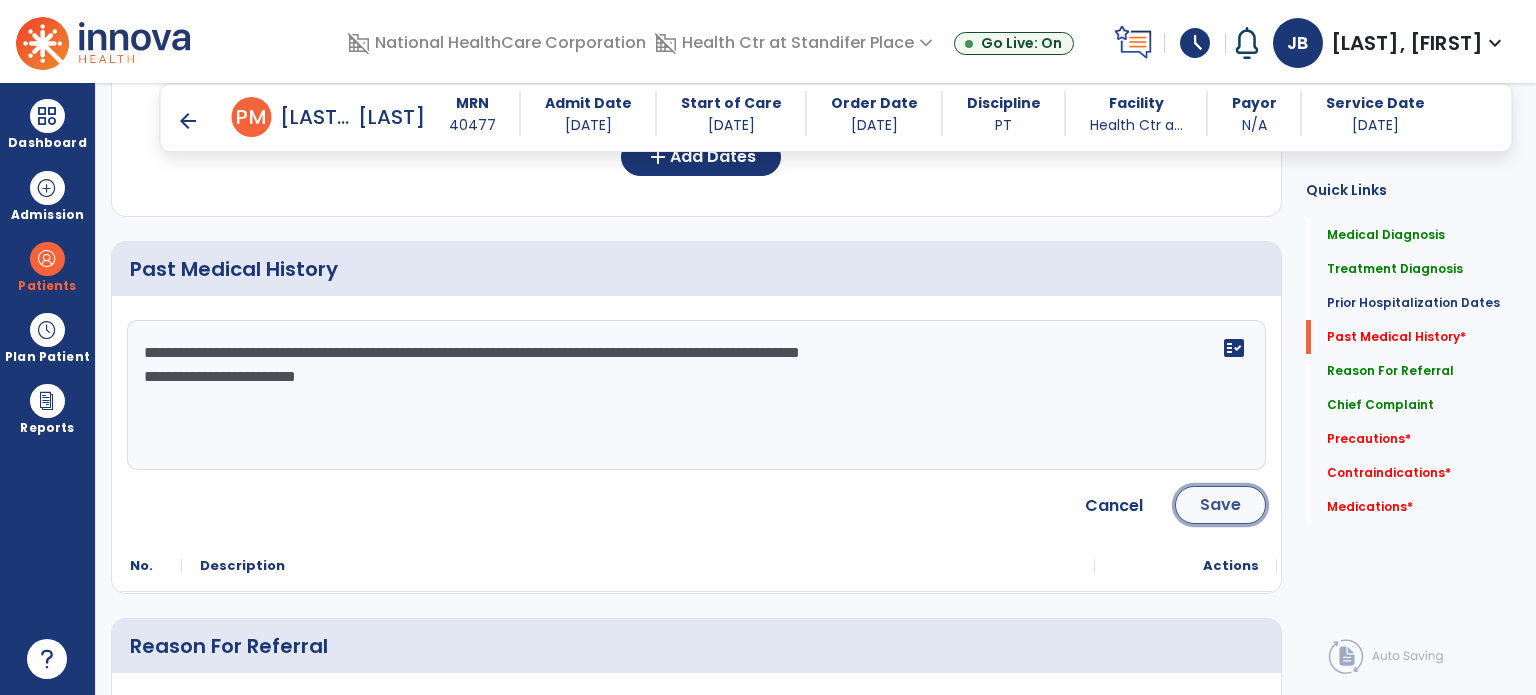 click on "Save" 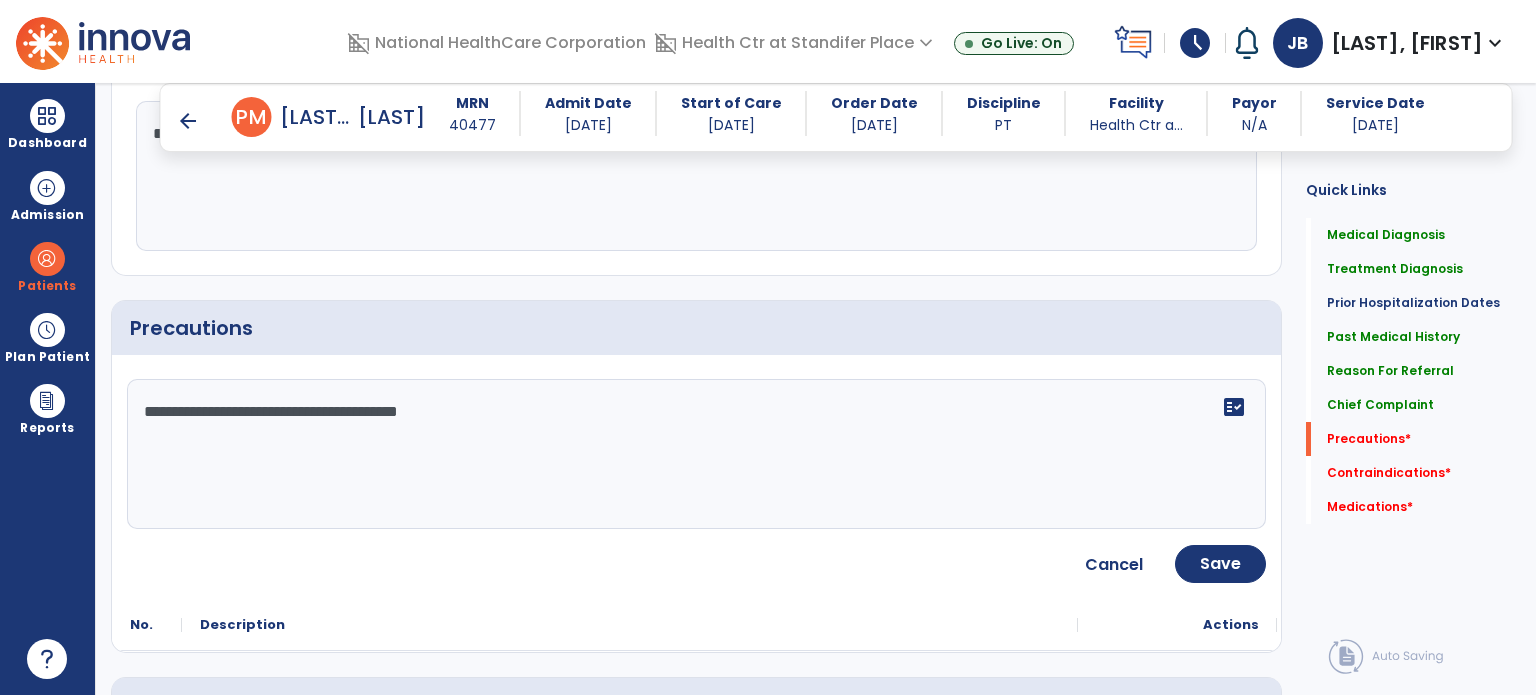 scroll, scrollTop: 1428, scrollLeft: 0, axis: vertical 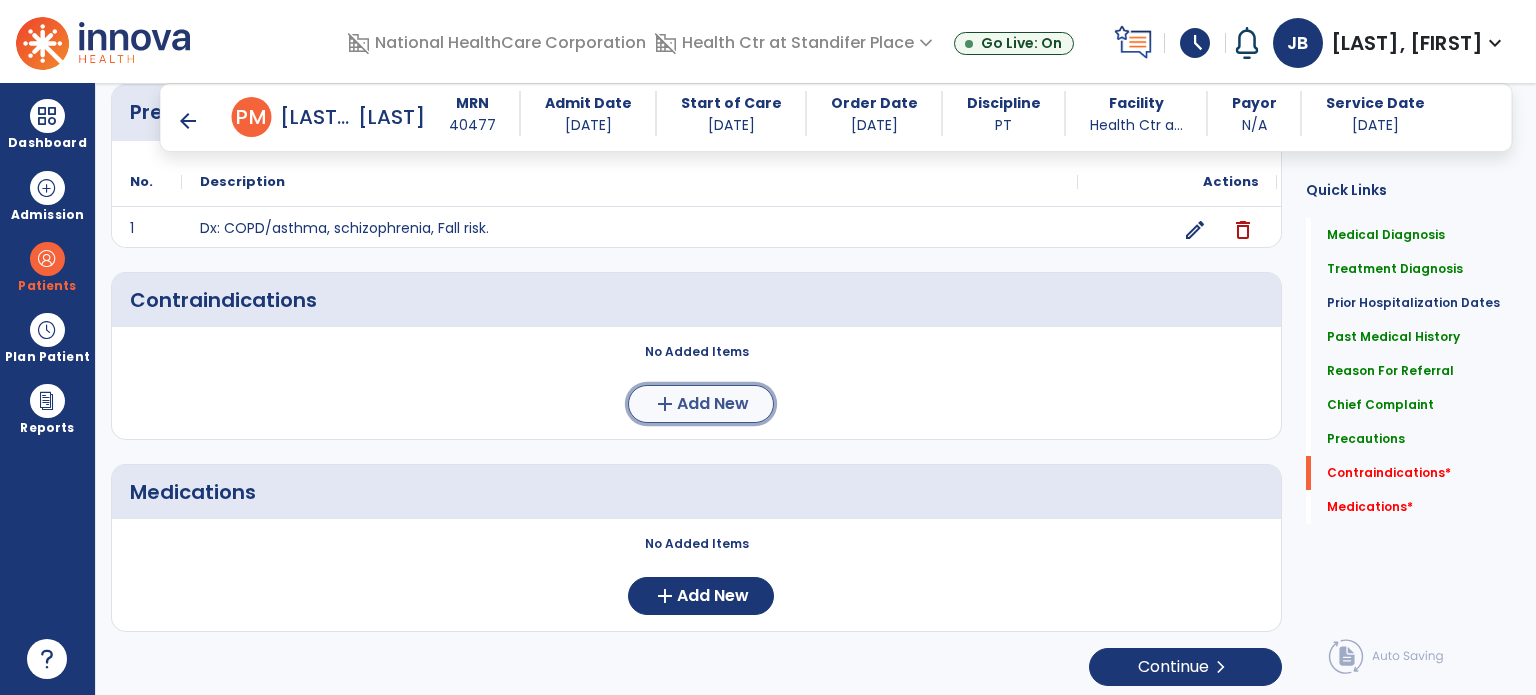 click on "Add New" 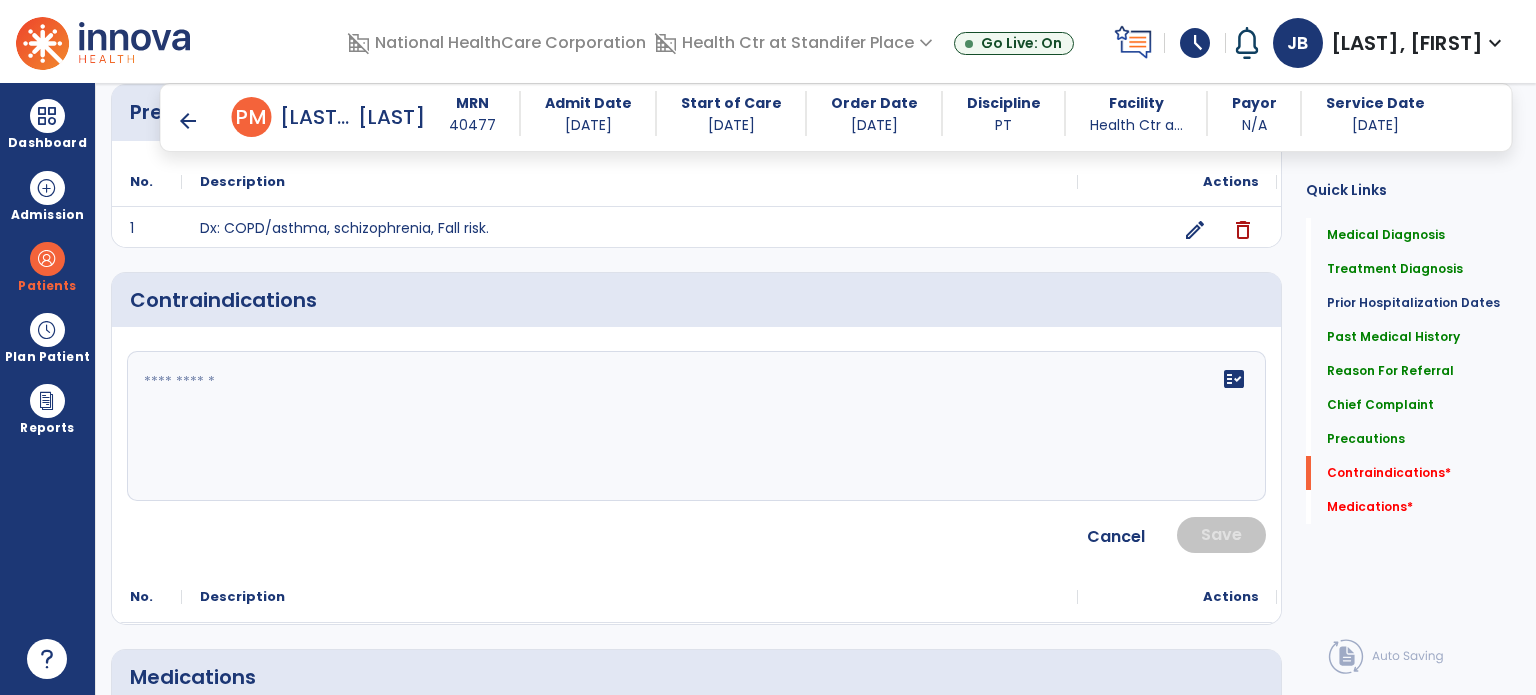 click on "fact_check" 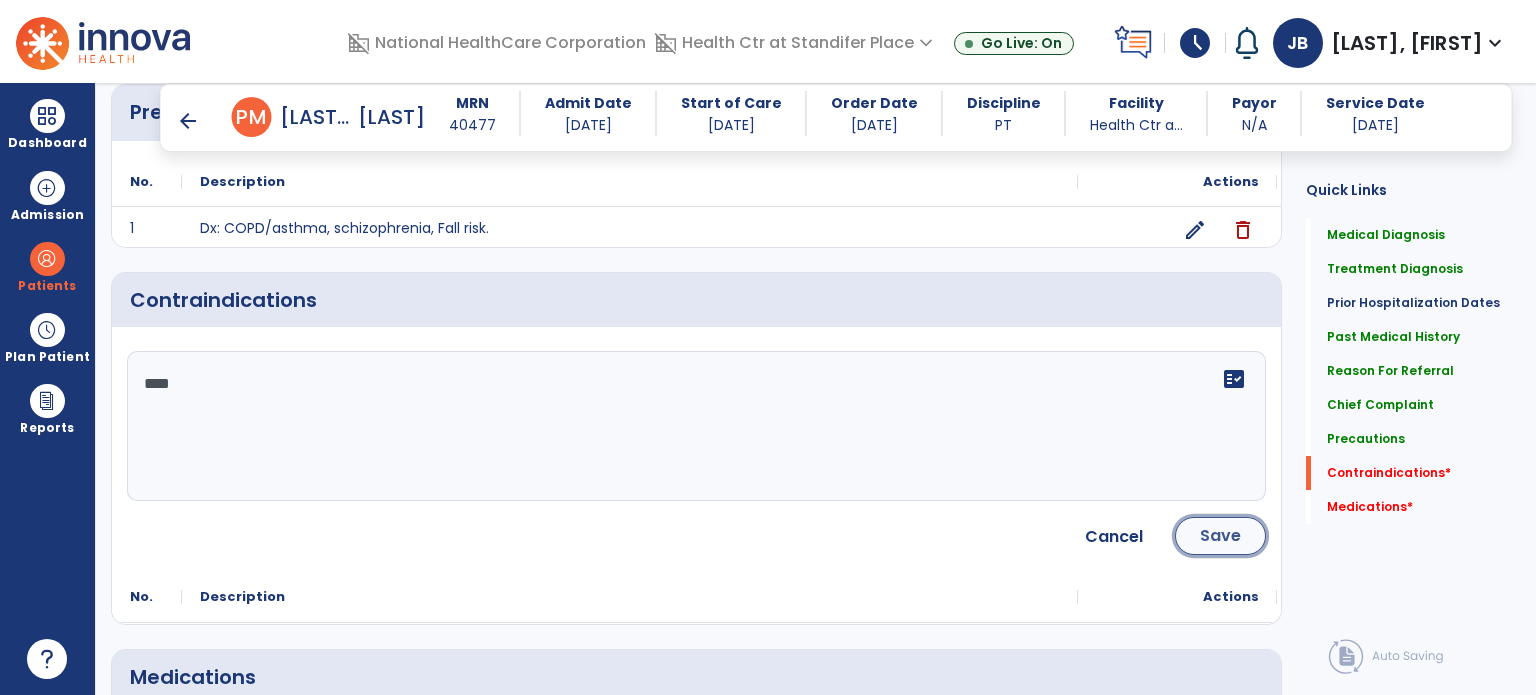 click on "Save" 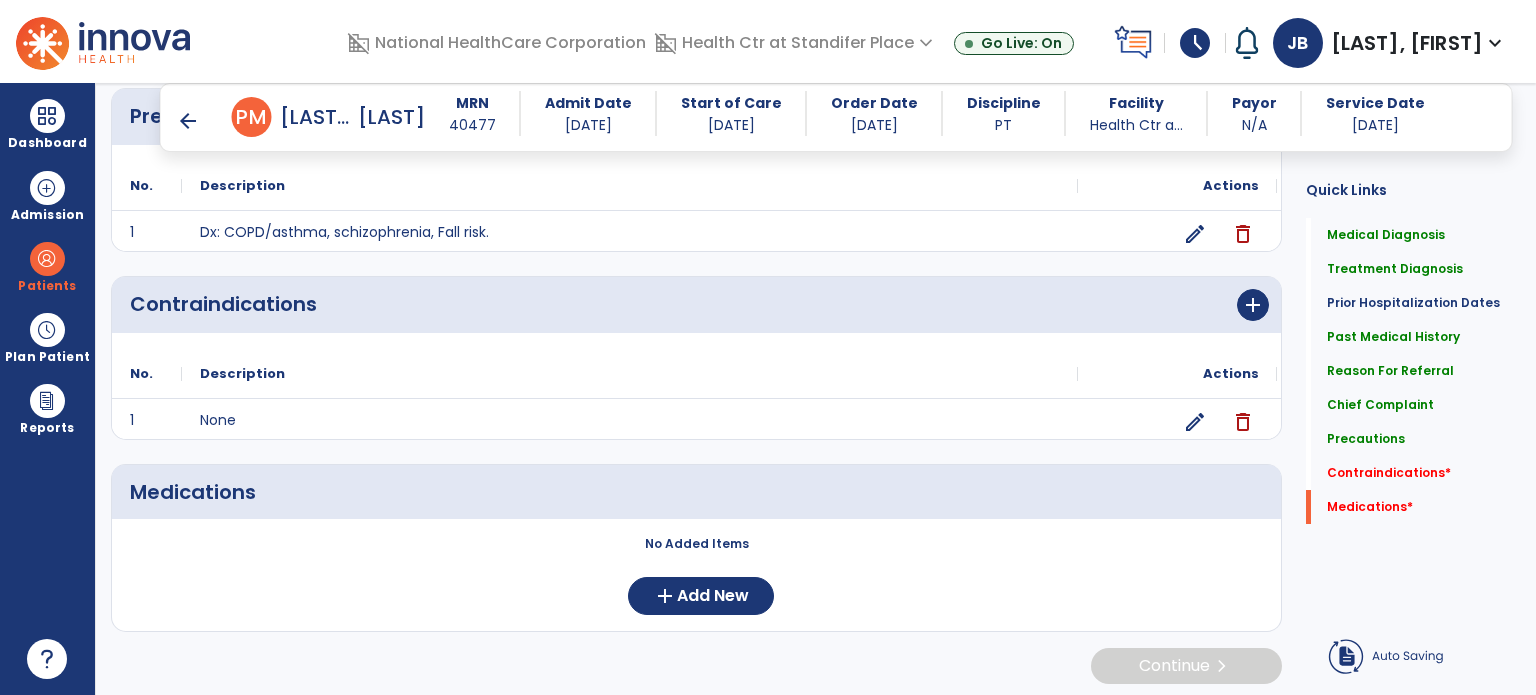 scroll, scrollTop: 1641, scrollLeft: 0, axis: vertical 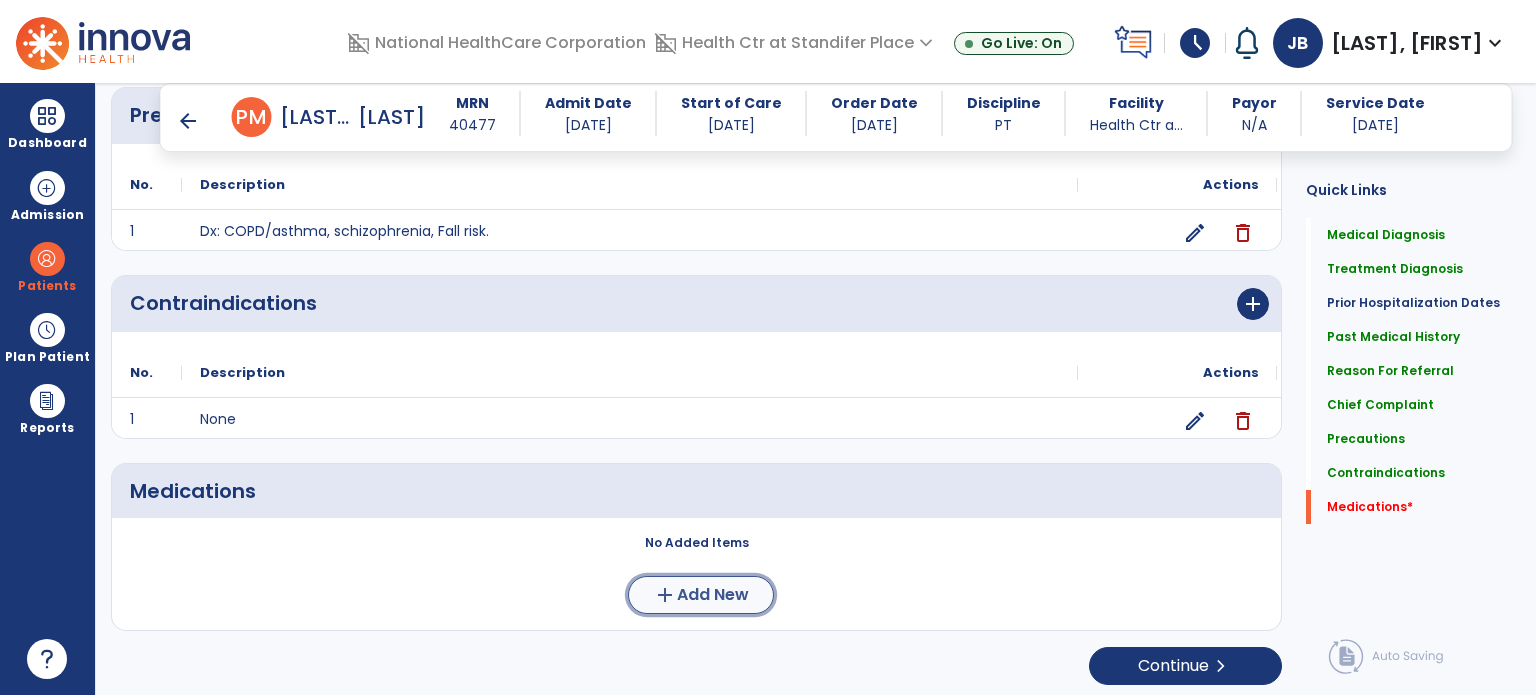 click on "Add New" 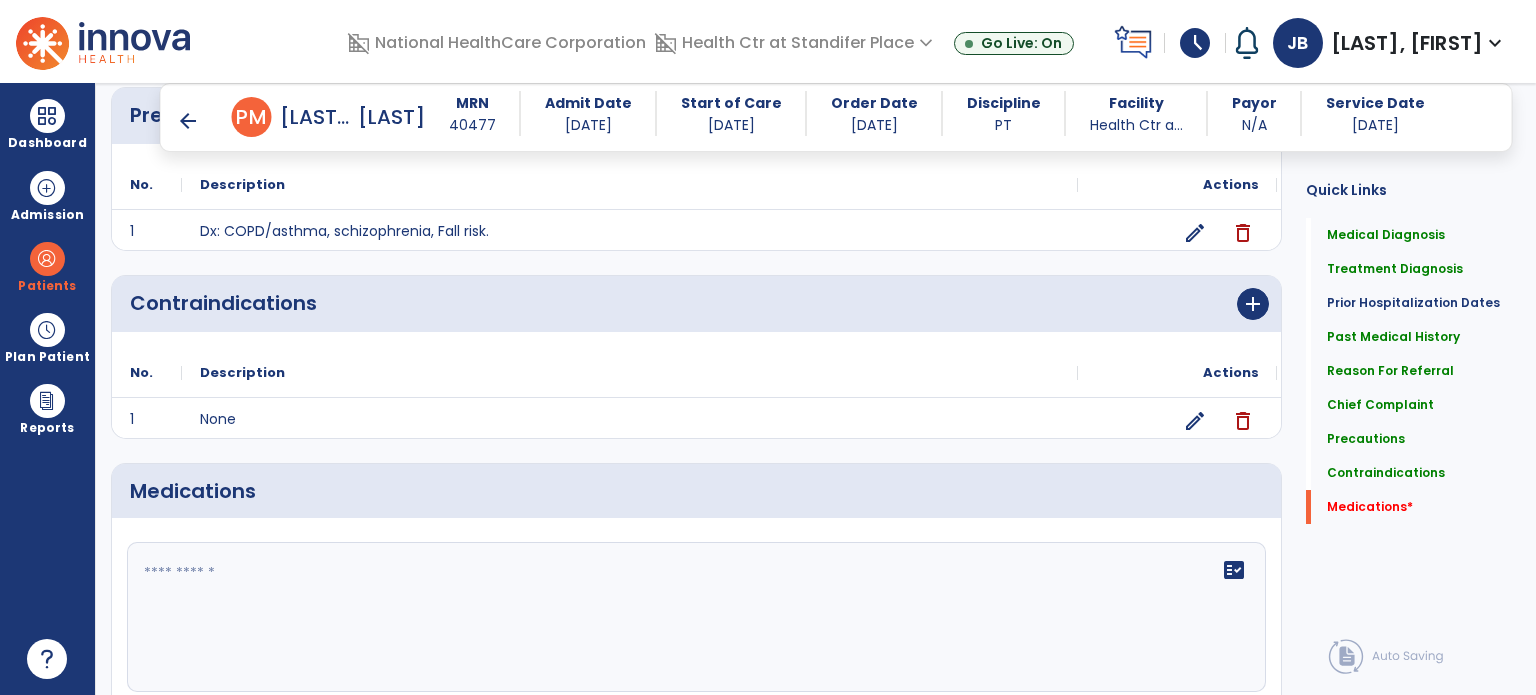 click on "fact_check" 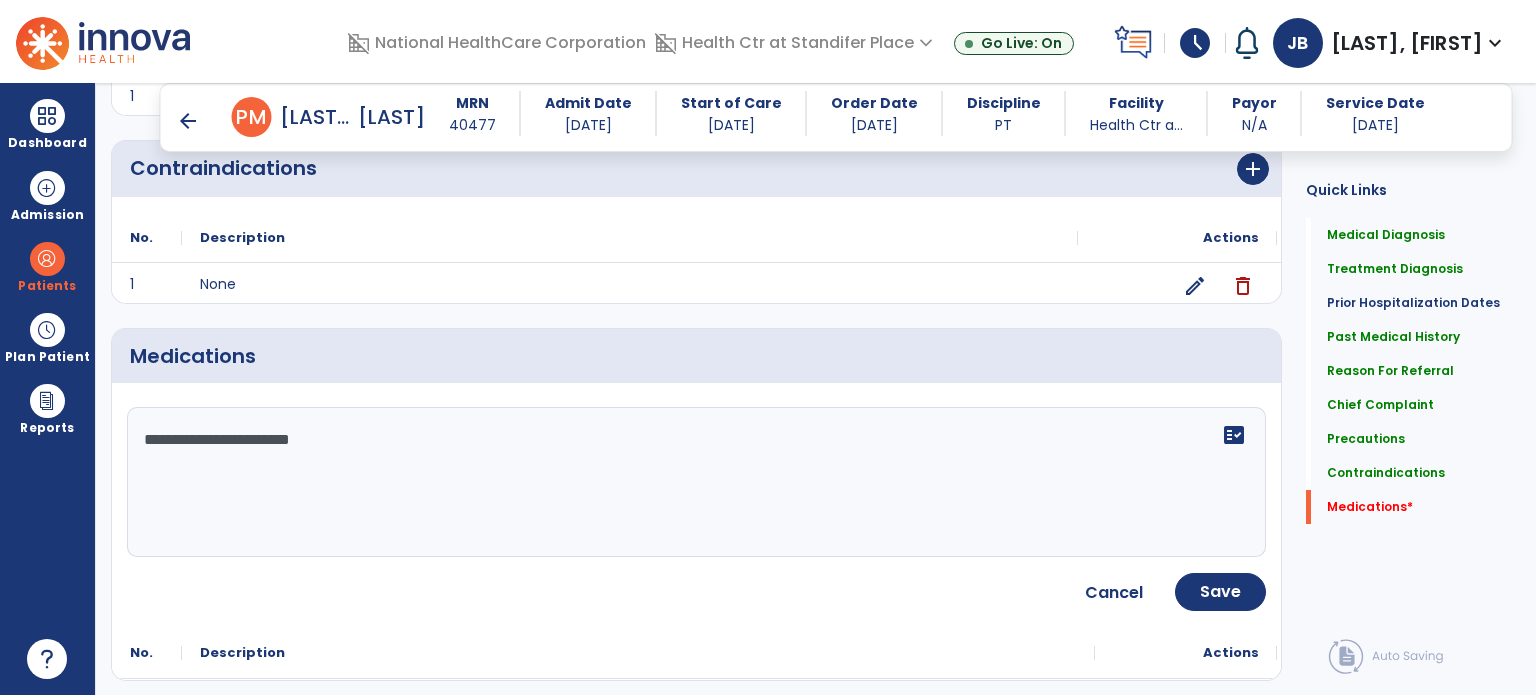 scroll, scrollTop: 1825, scrollLeft: 0, axis: vertical 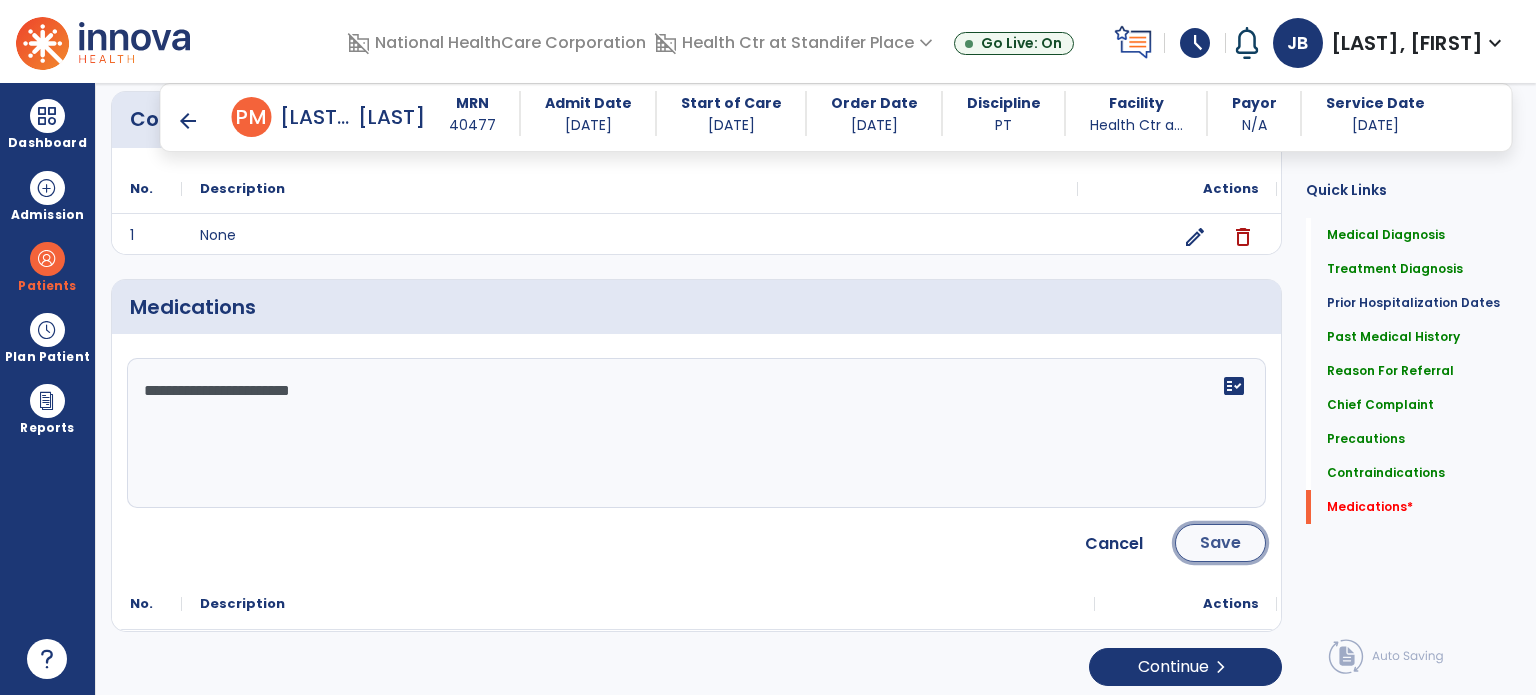 click on "Save" 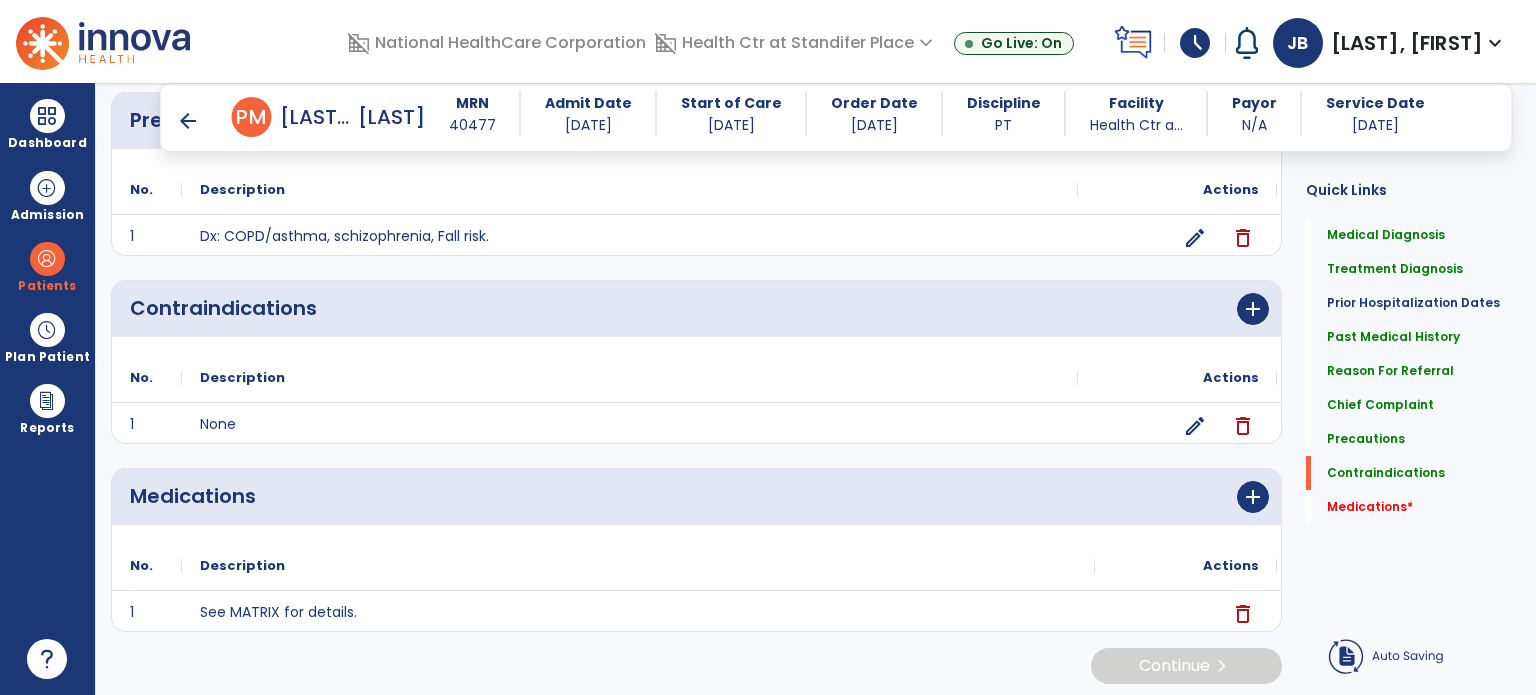scroll, scrollTop: 1637, scrollLeft: 0, axis: vertical 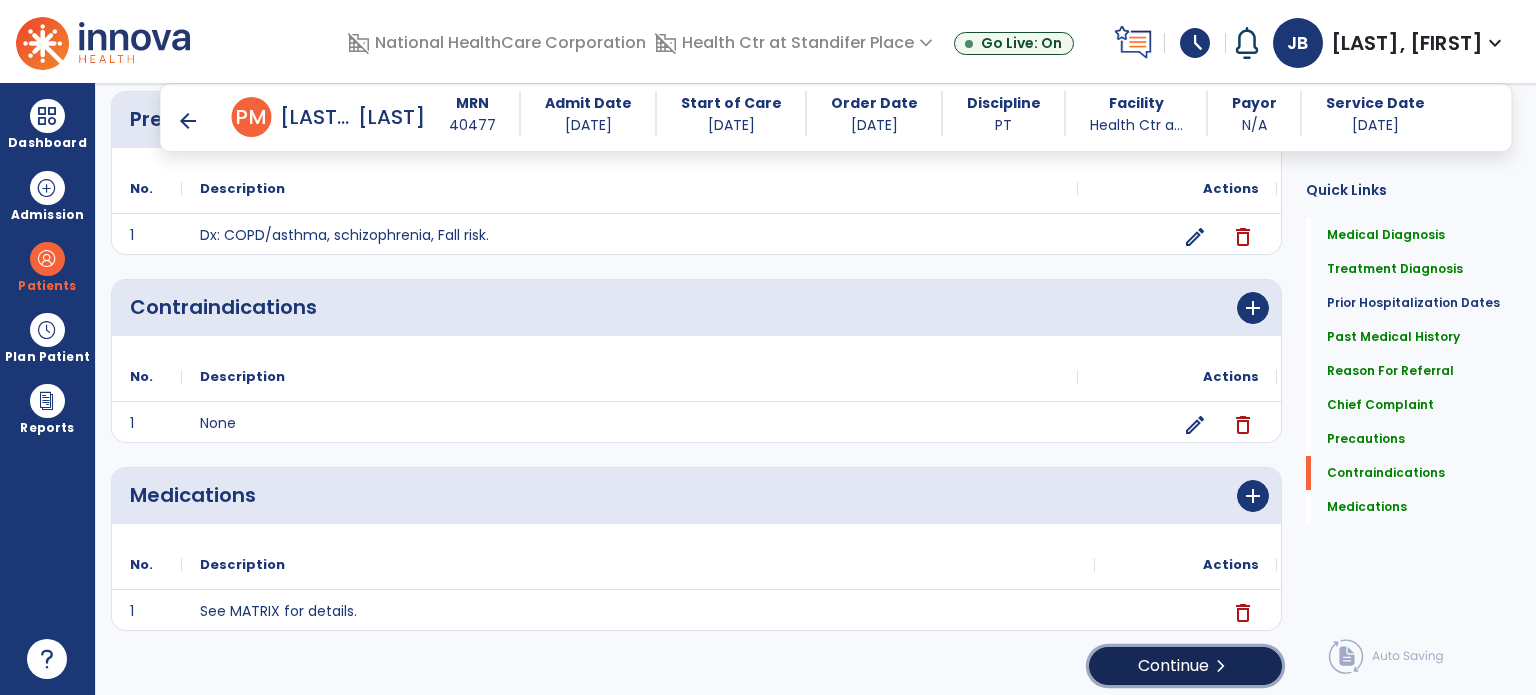 click on "Continue  chevron_right" 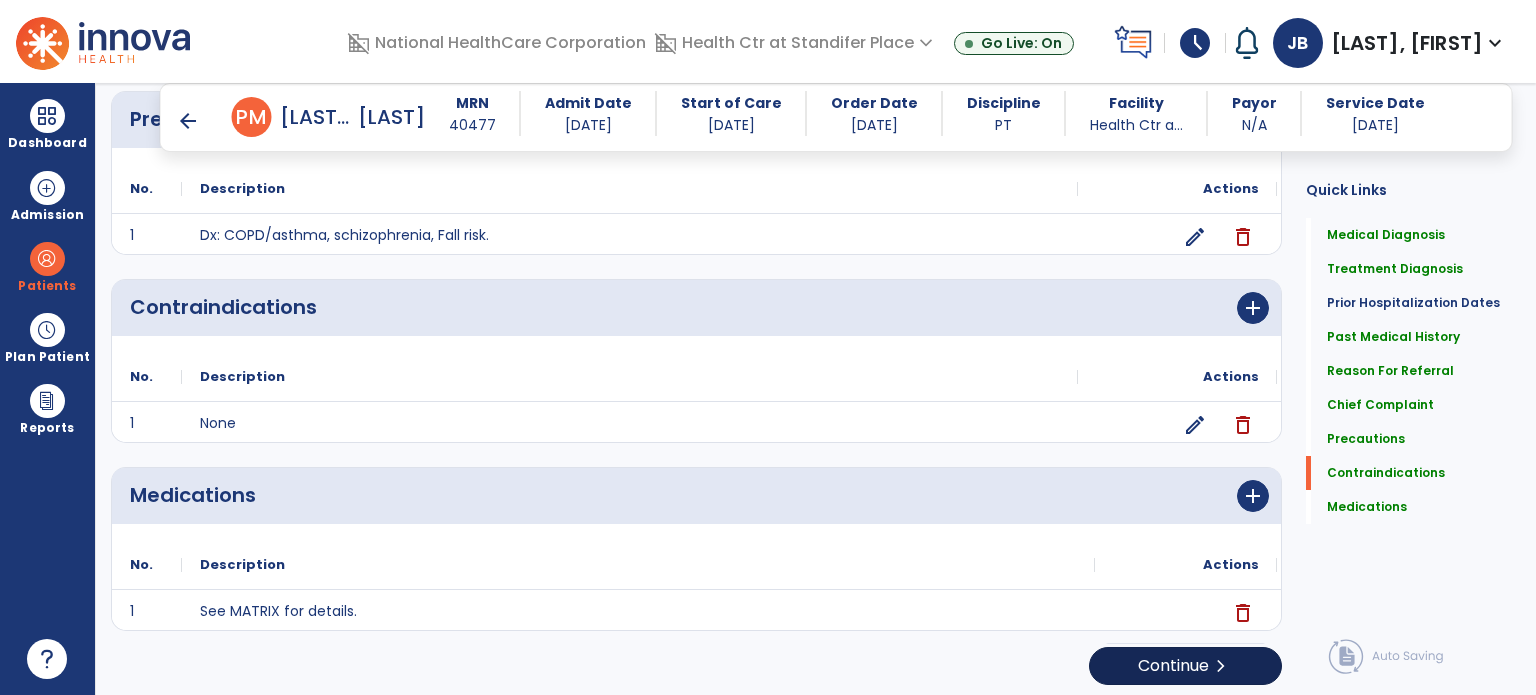 scroll, scrollTop: 0, scrollLeft: 0, axis: both 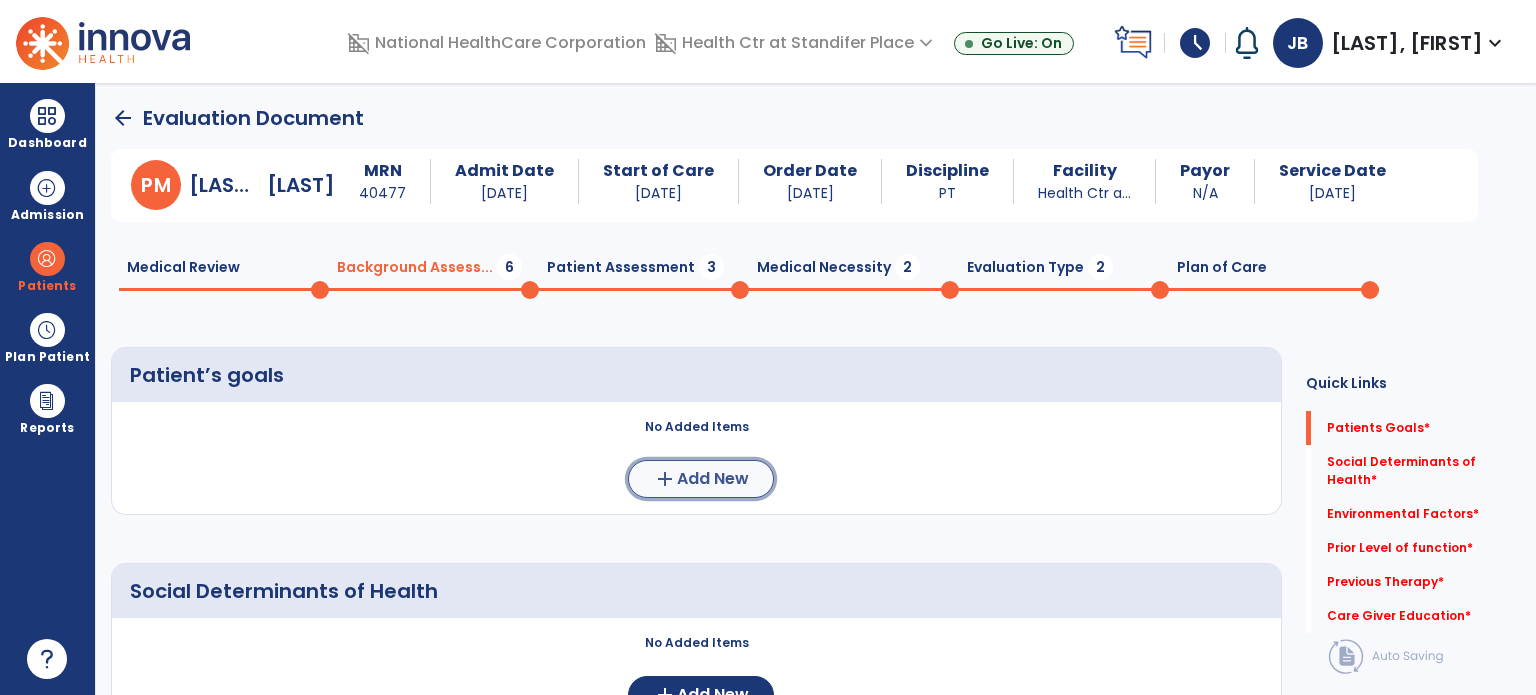 click on "add" 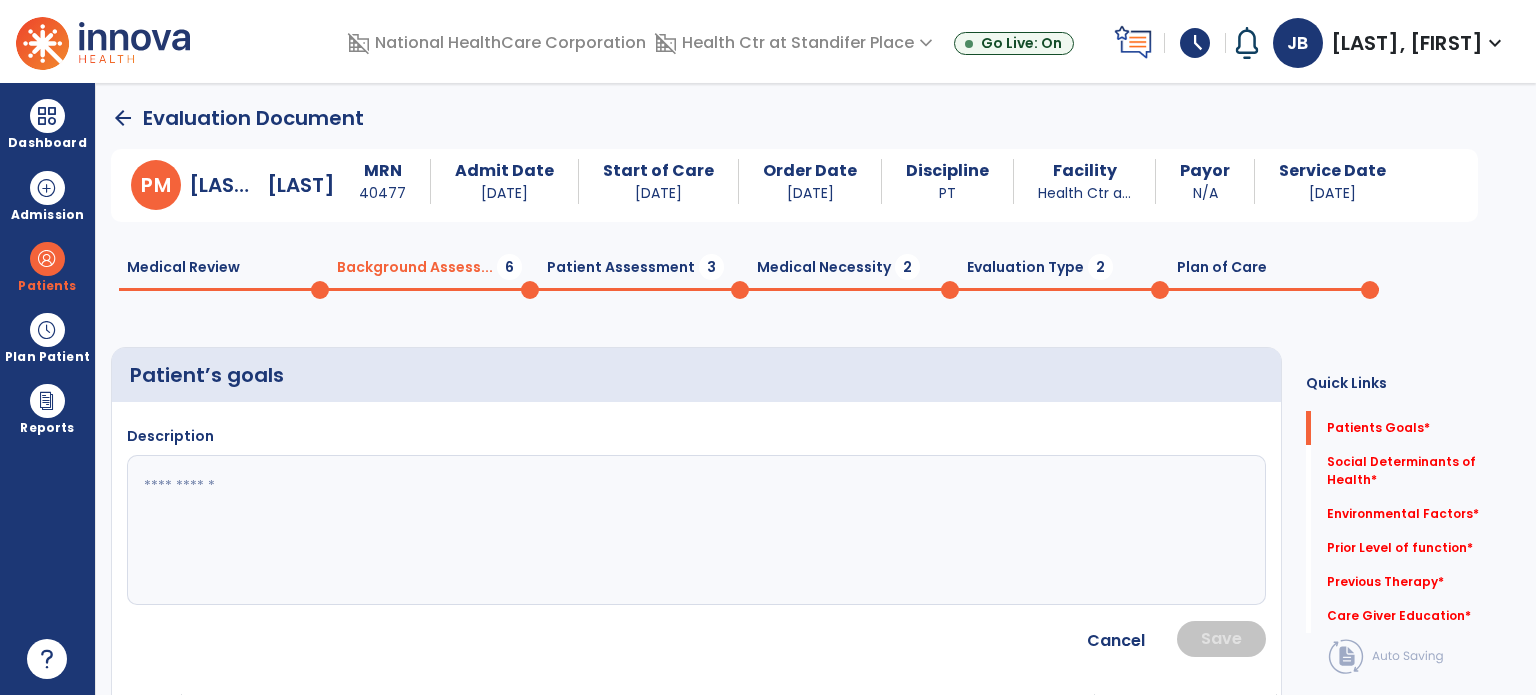 click 